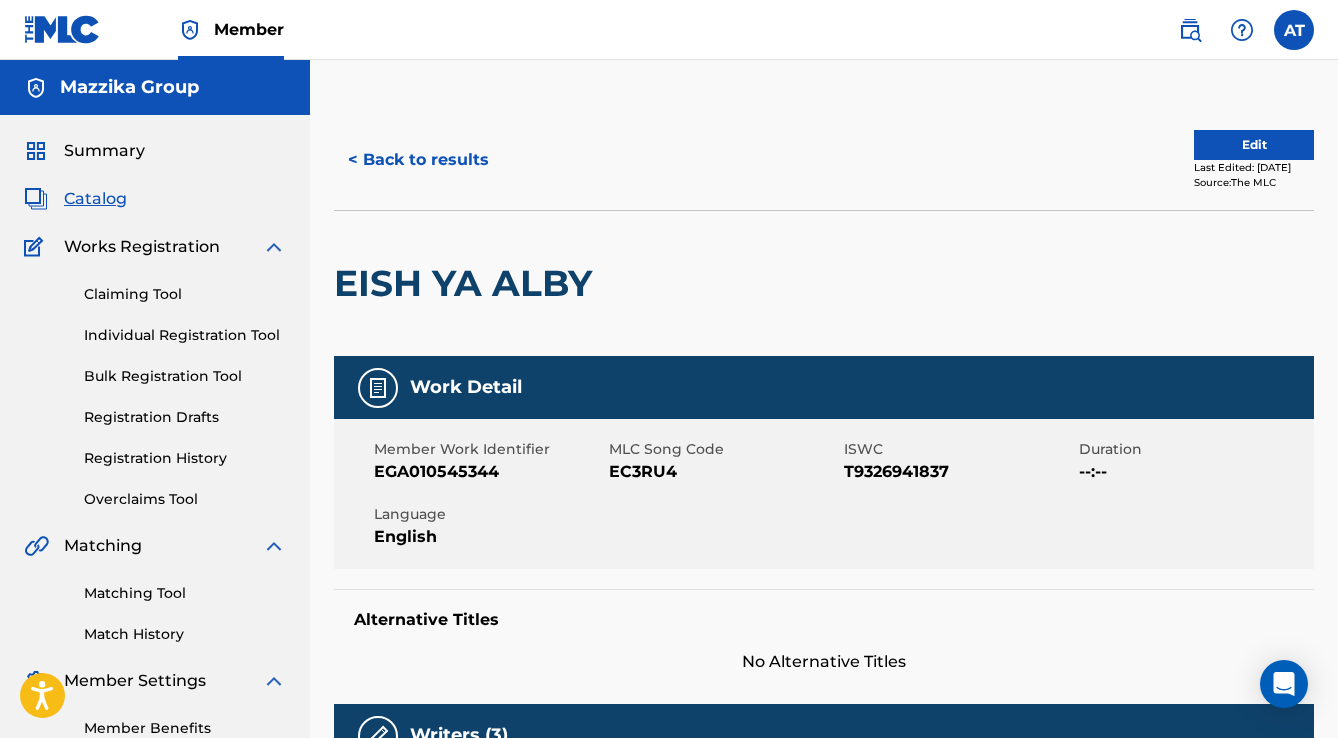 scroll, scrollTop: 520, scrollLeft: 0, axis: vertical 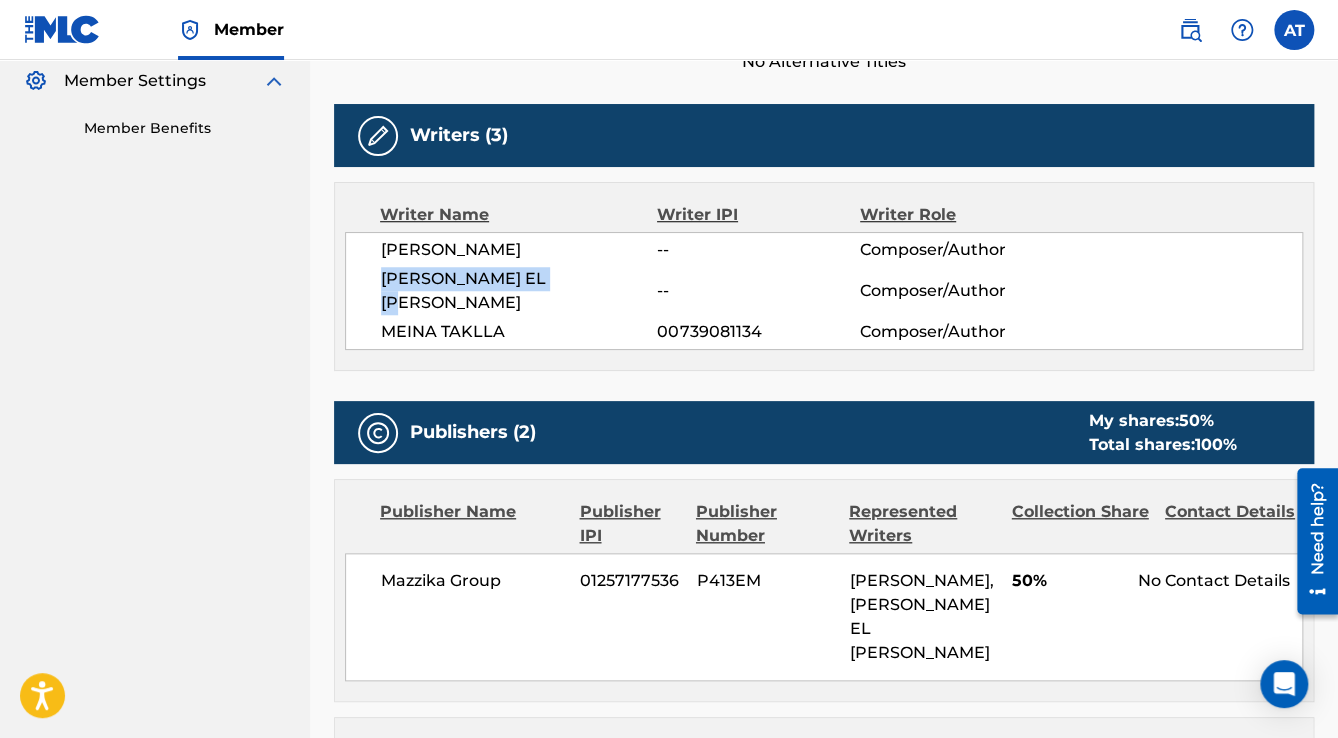 click at bounding box center [62, 29] 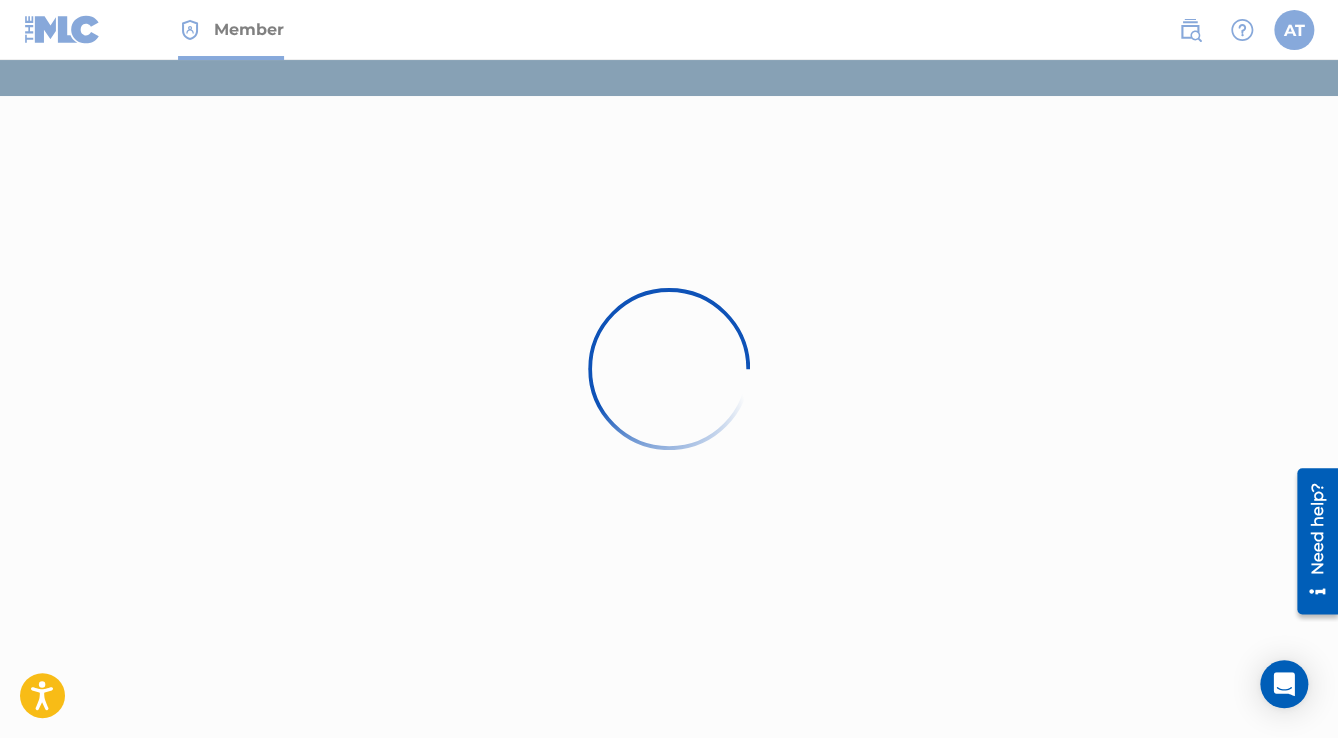 scroll, scrollTop: 0, scrollLeft: 0, axis: both 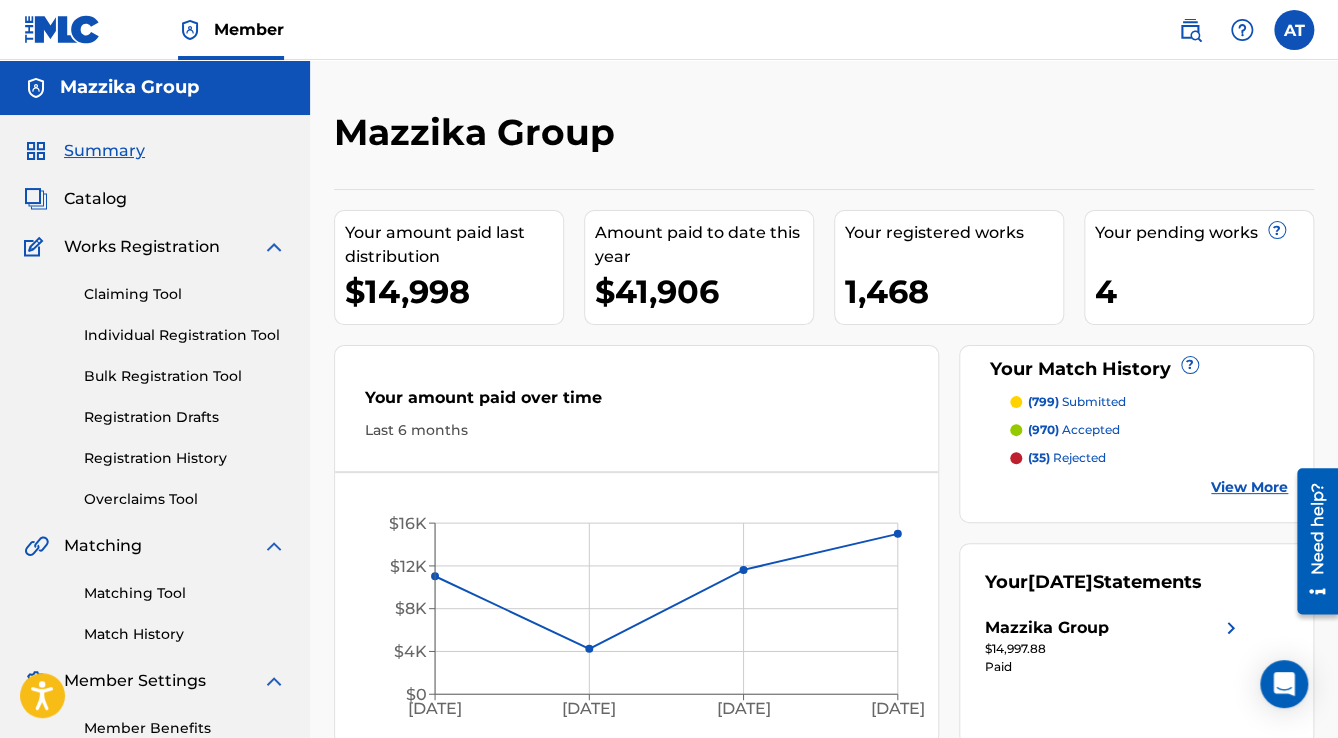 click on "Bulk Registration Tool" at bounding box center (185, 376) 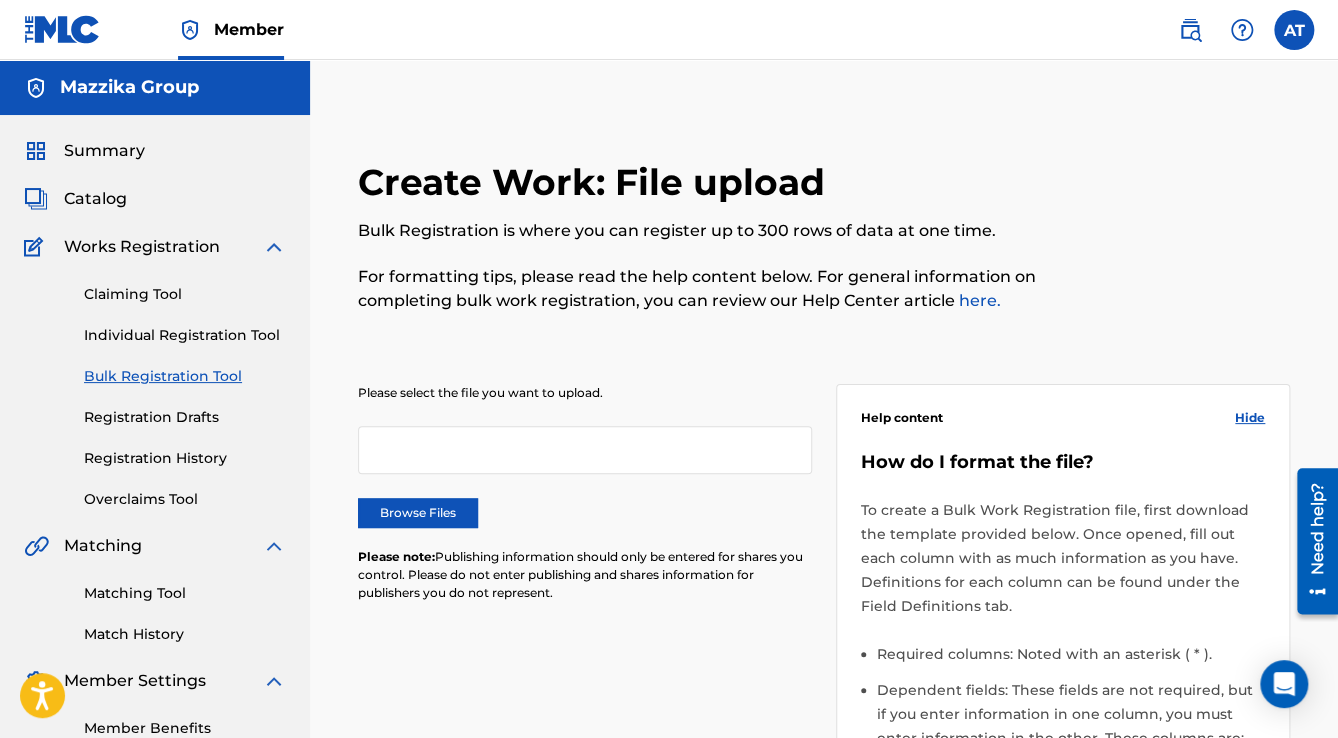 click on "Browse Files" at bounding box center (418, 513) 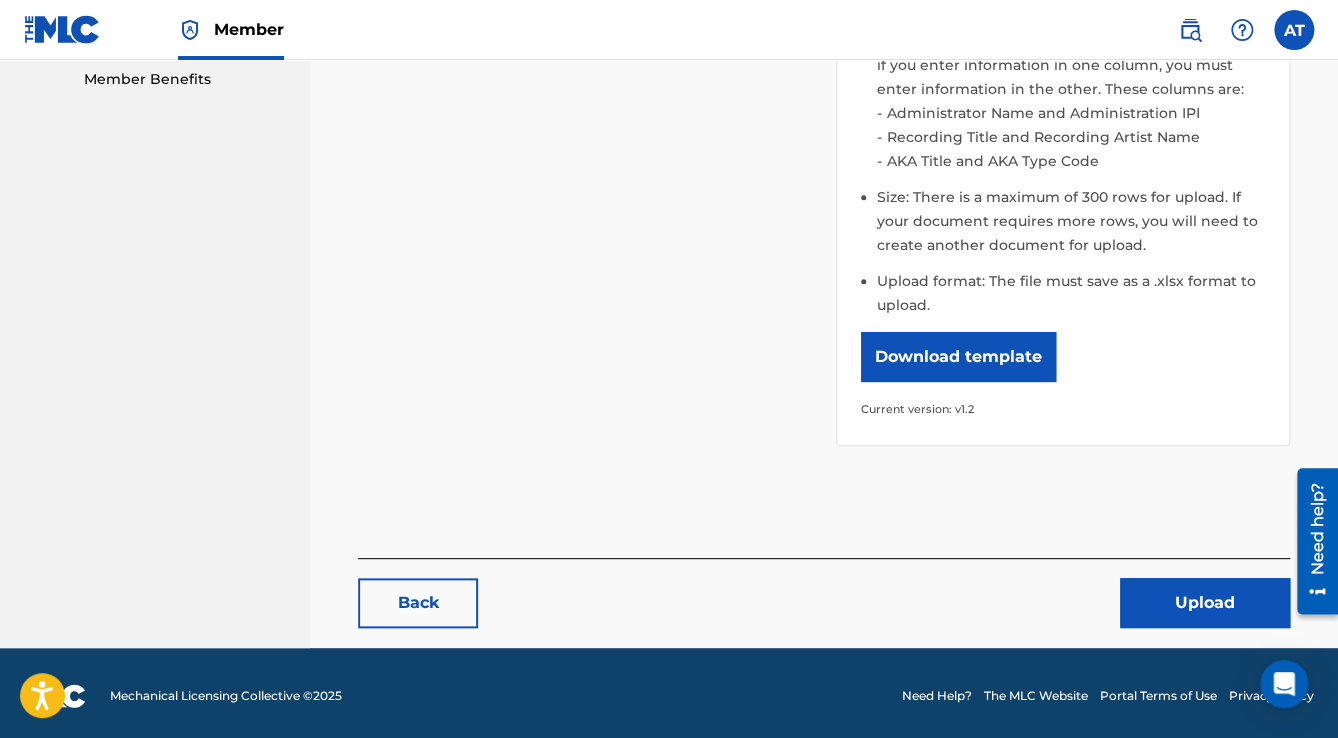 scroll, scrollTop: 653, scrollLeft: 0, axis: vertical 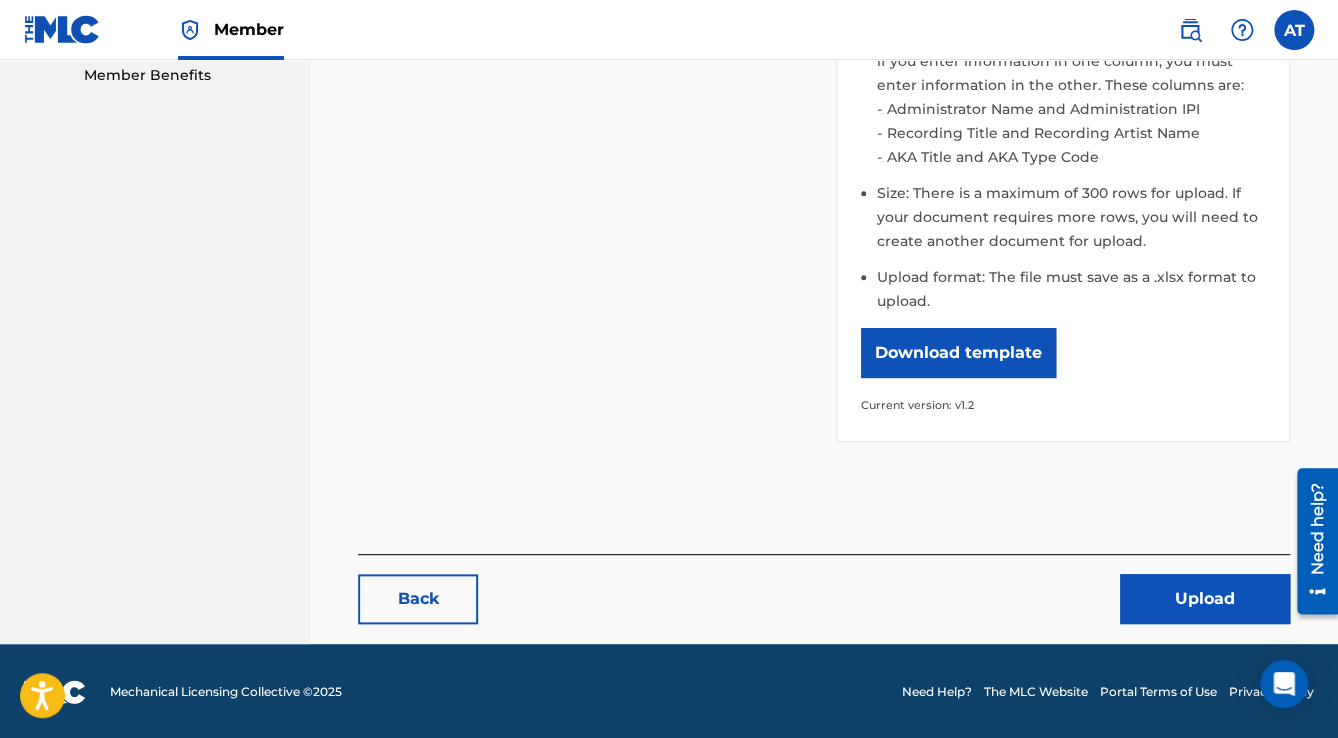click on "Upload" at bounding box center (1205, 599) 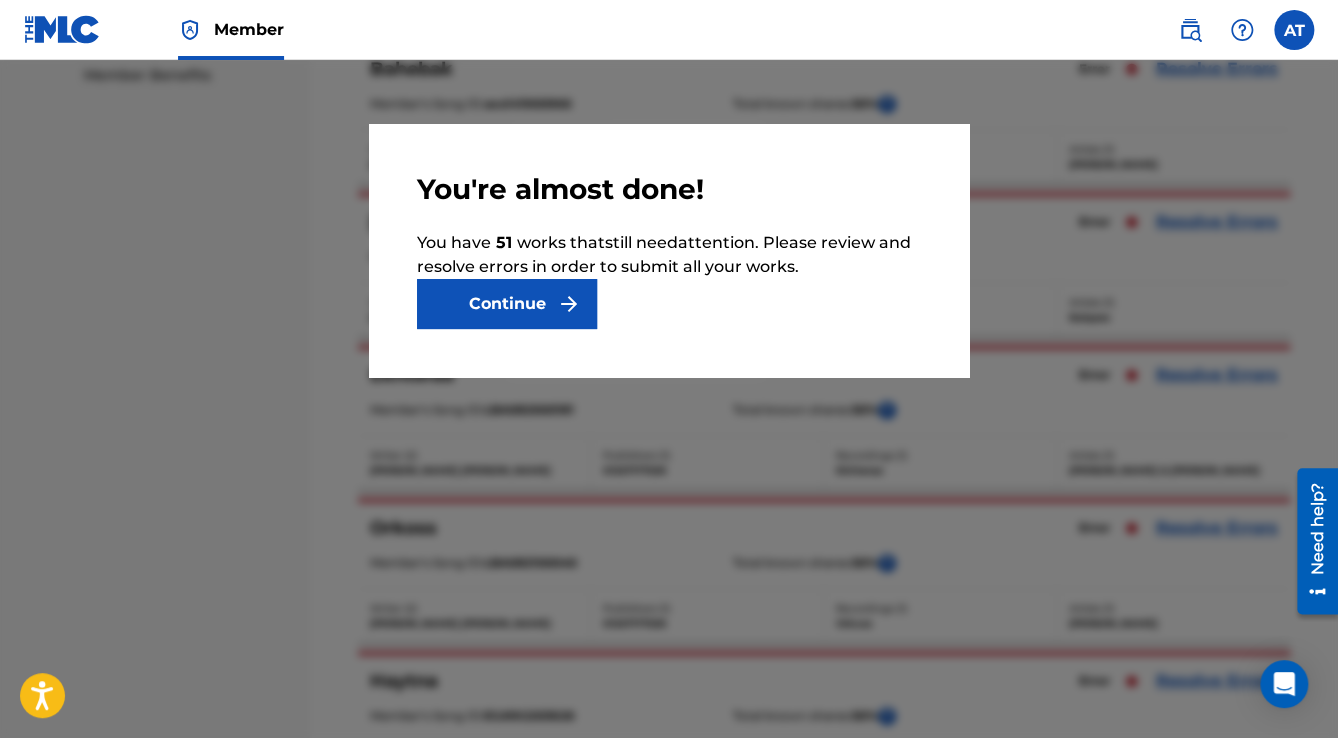 scroll, scrollTop: 0, scrollLeft: 0, axis: both 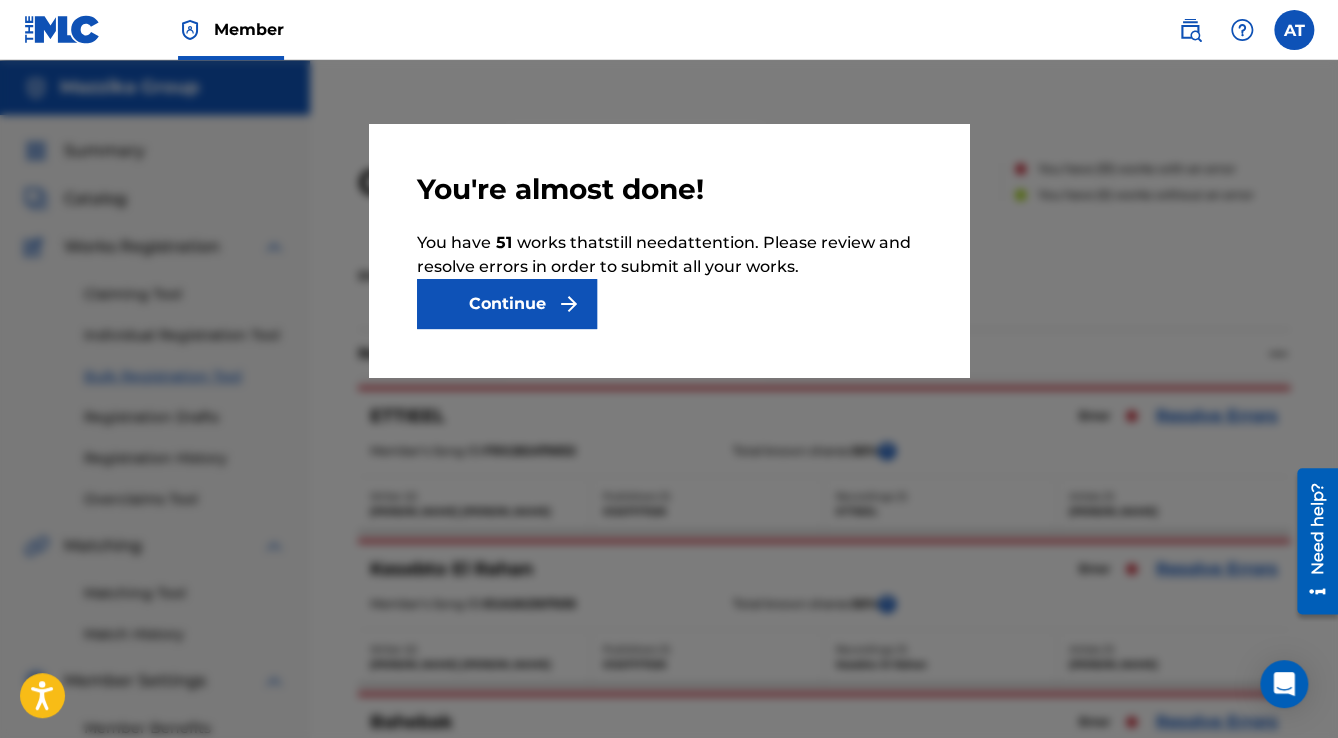 click on "Continue" at bounding box center [507, 304] 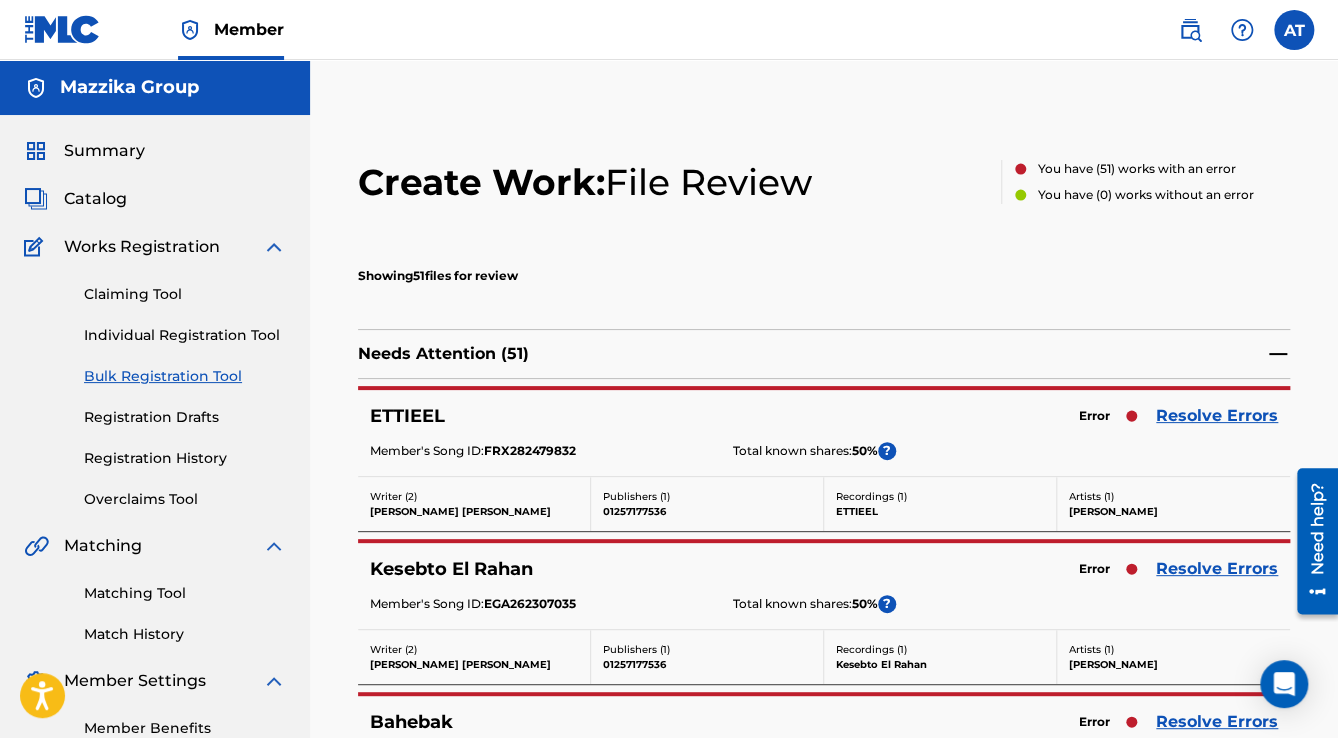 click on "Resolve Errors" at bounding box center [1217, 416] 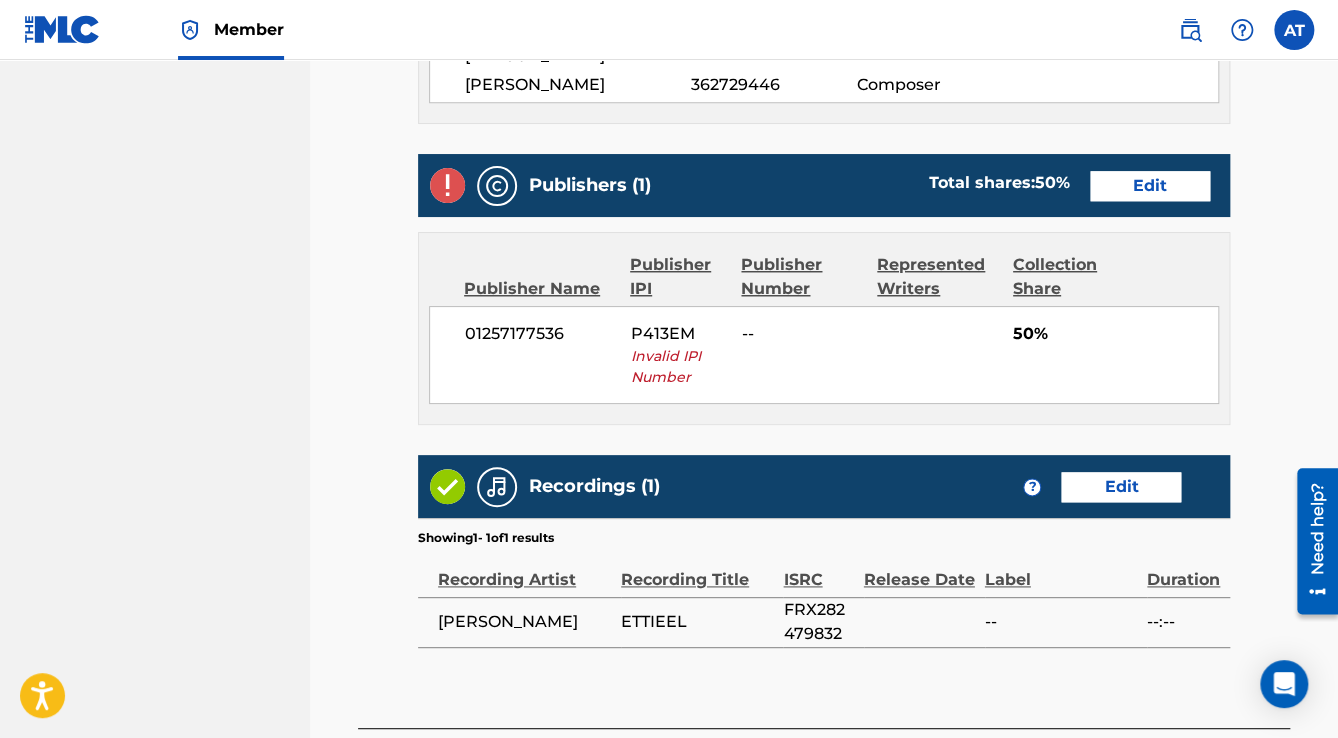 scroll, scrollTop: 880, scrollLeft: 0, axis: vertical 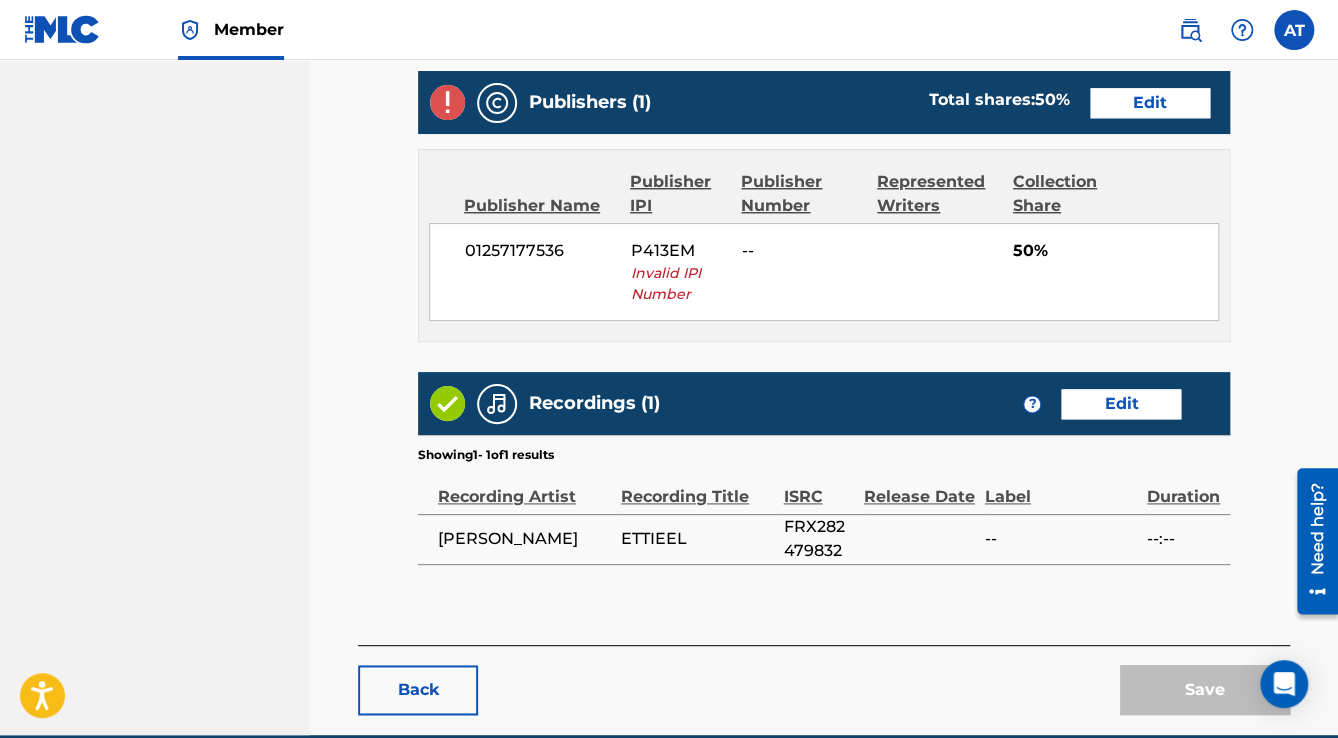 click on "Edit" at bounding box center [1150, 103] 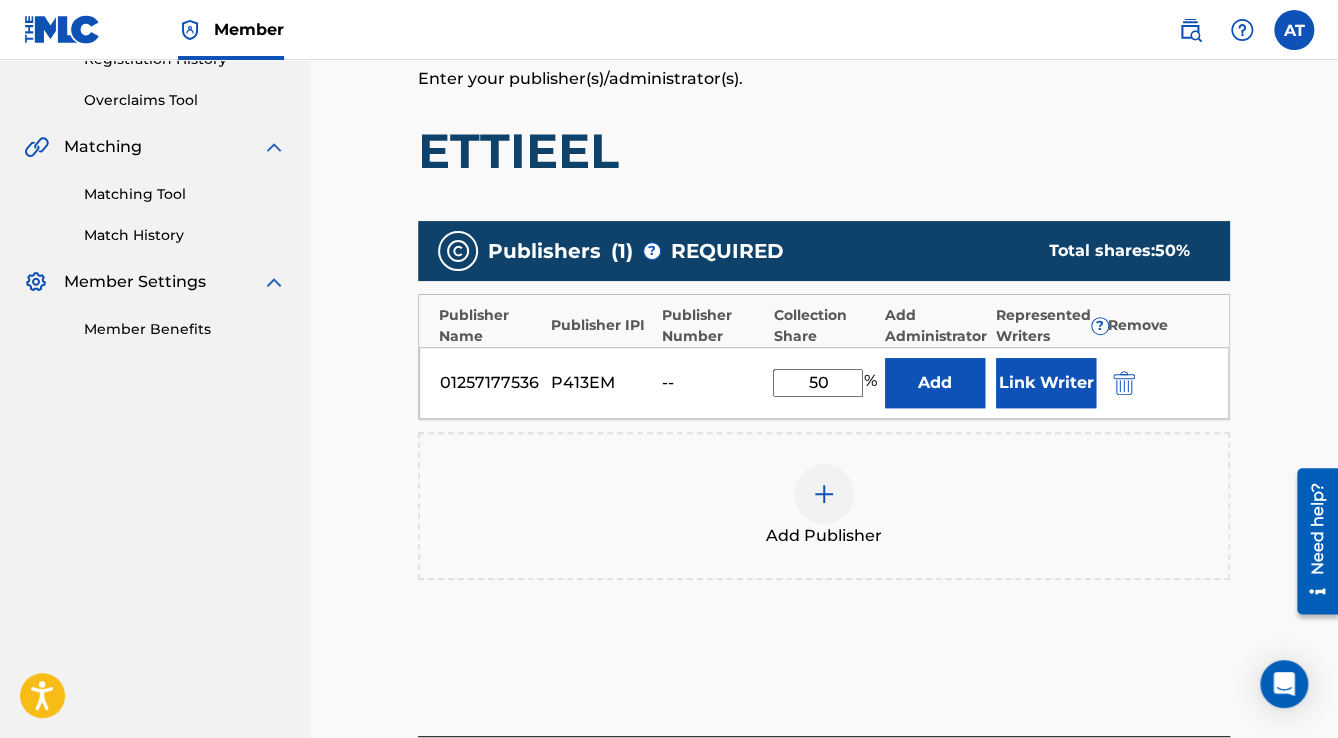 scroll, scrollTop: 400, scrollLeft: 0, axis: vertical 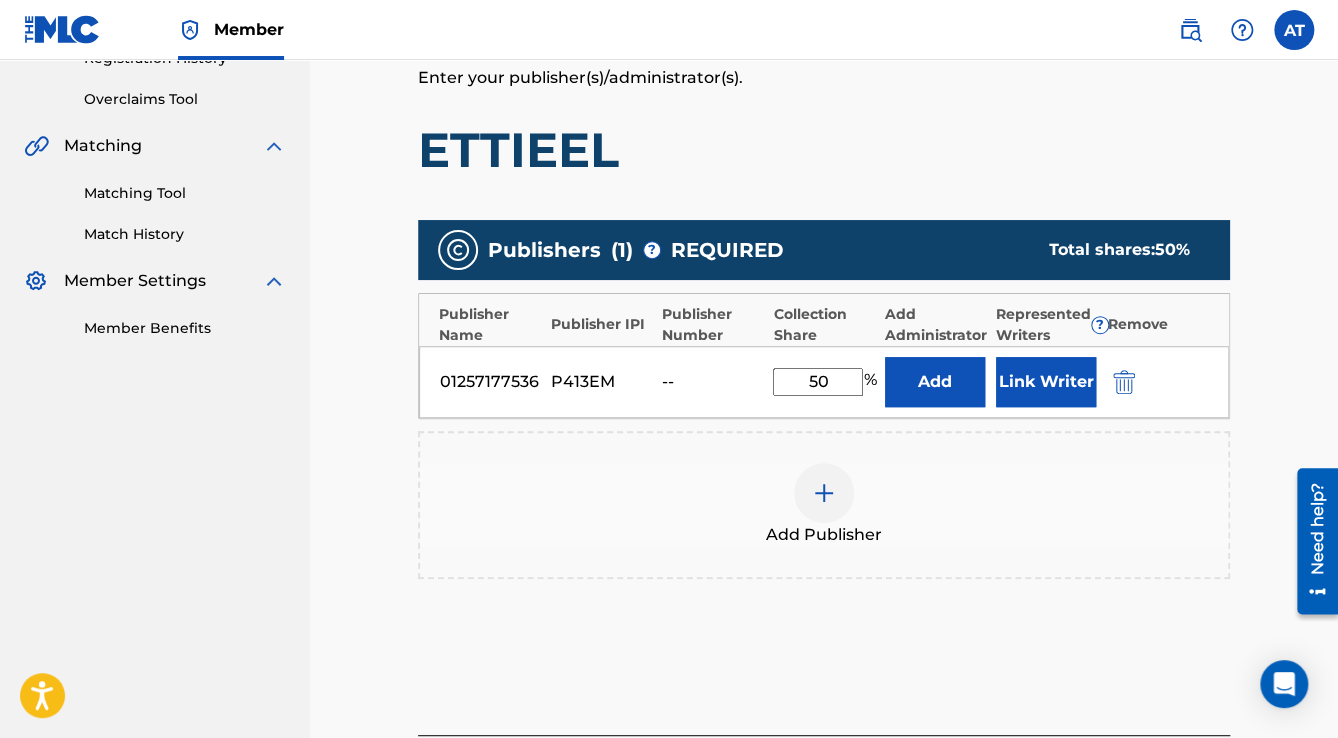 click at bounding box center (1152, 381) 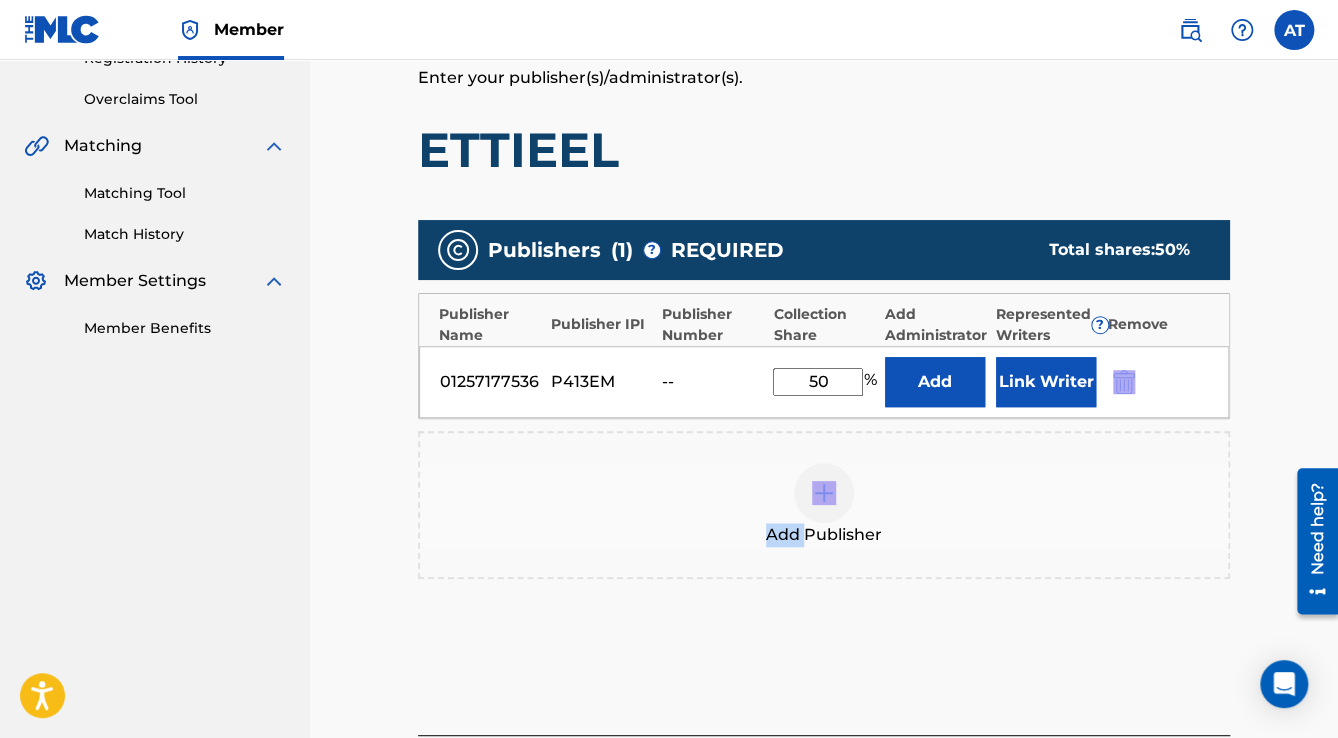click at bounding box center (1152, 381) 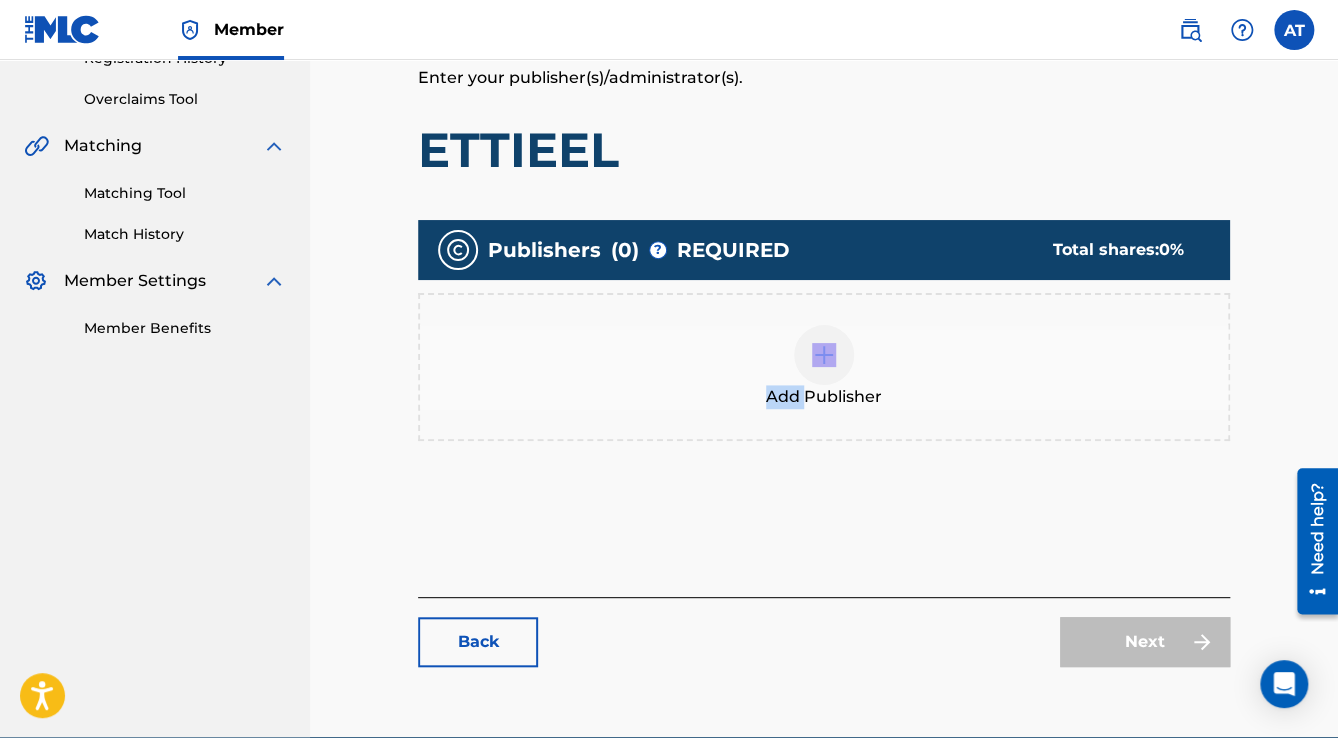 click on "Add Publisher" at bounding box center (824, 367) 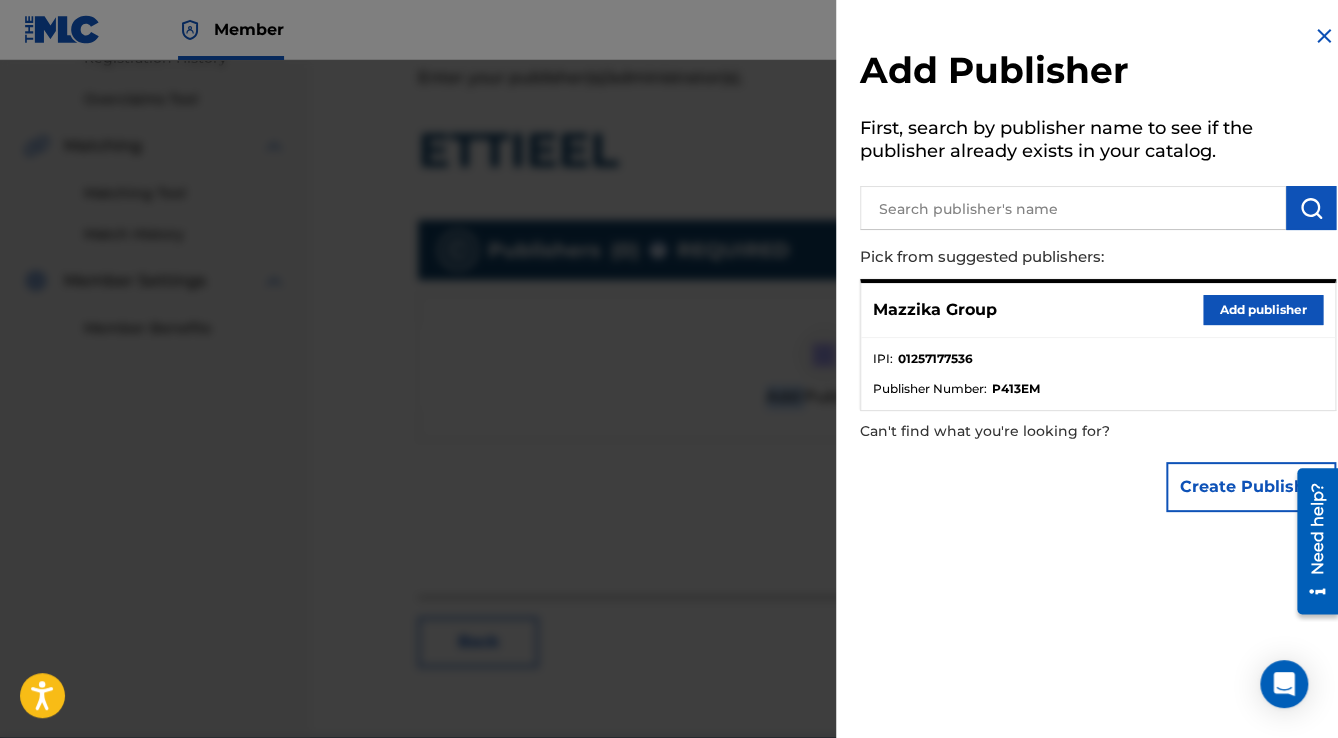 click on "Add publisher" at bounding box center [1263, 310] 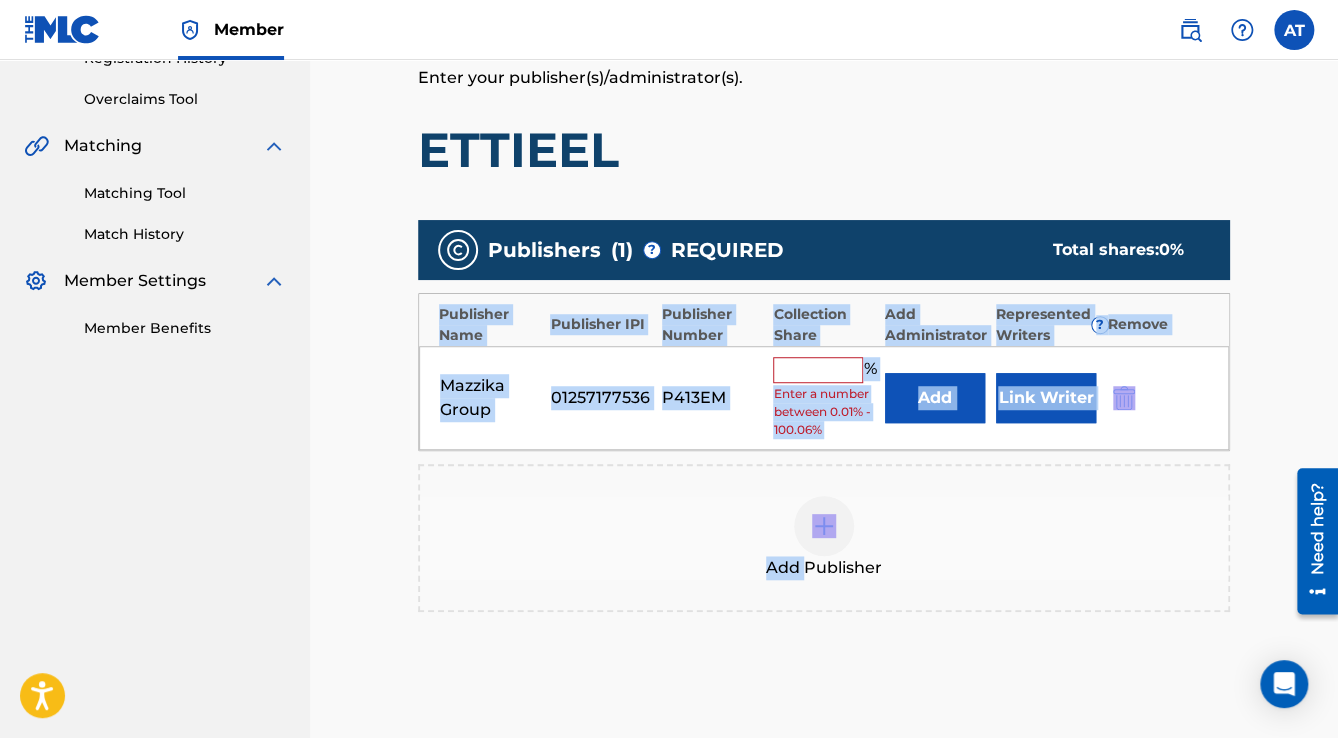 click at bounding box center (818, 370) 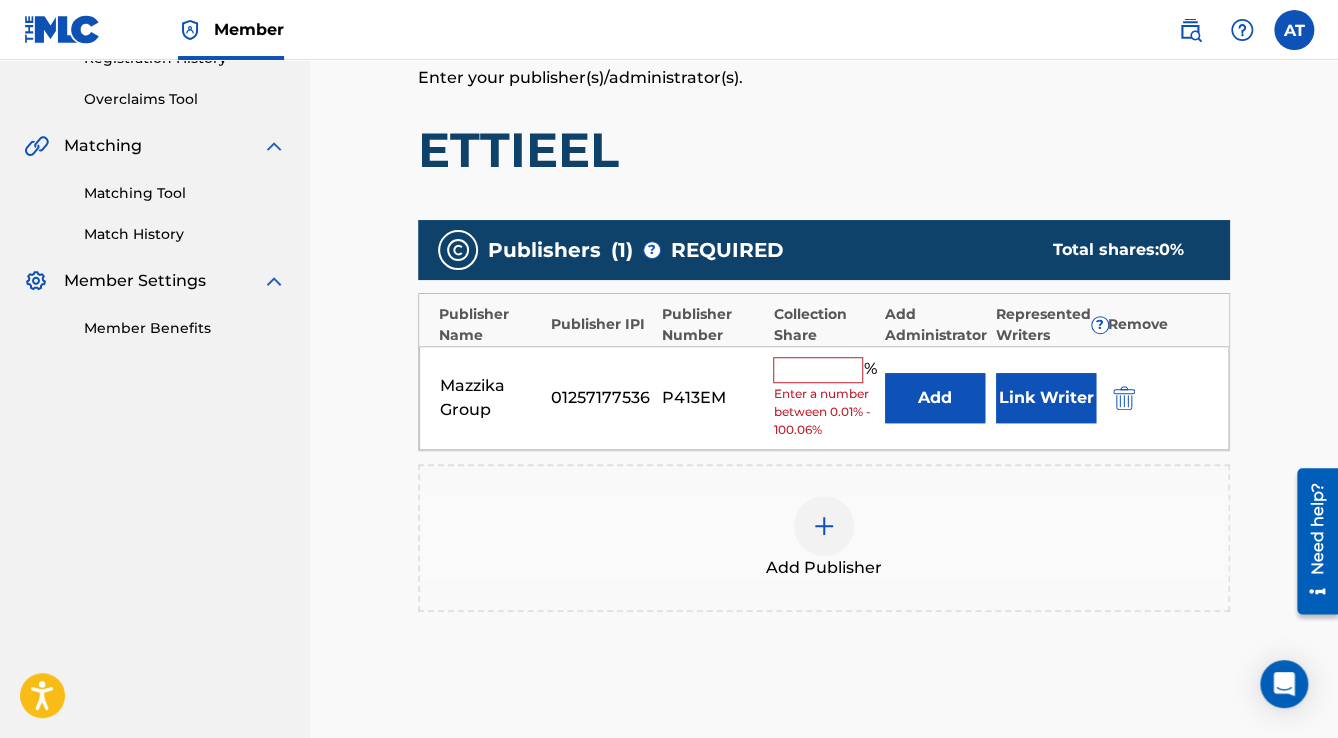 type on "50" 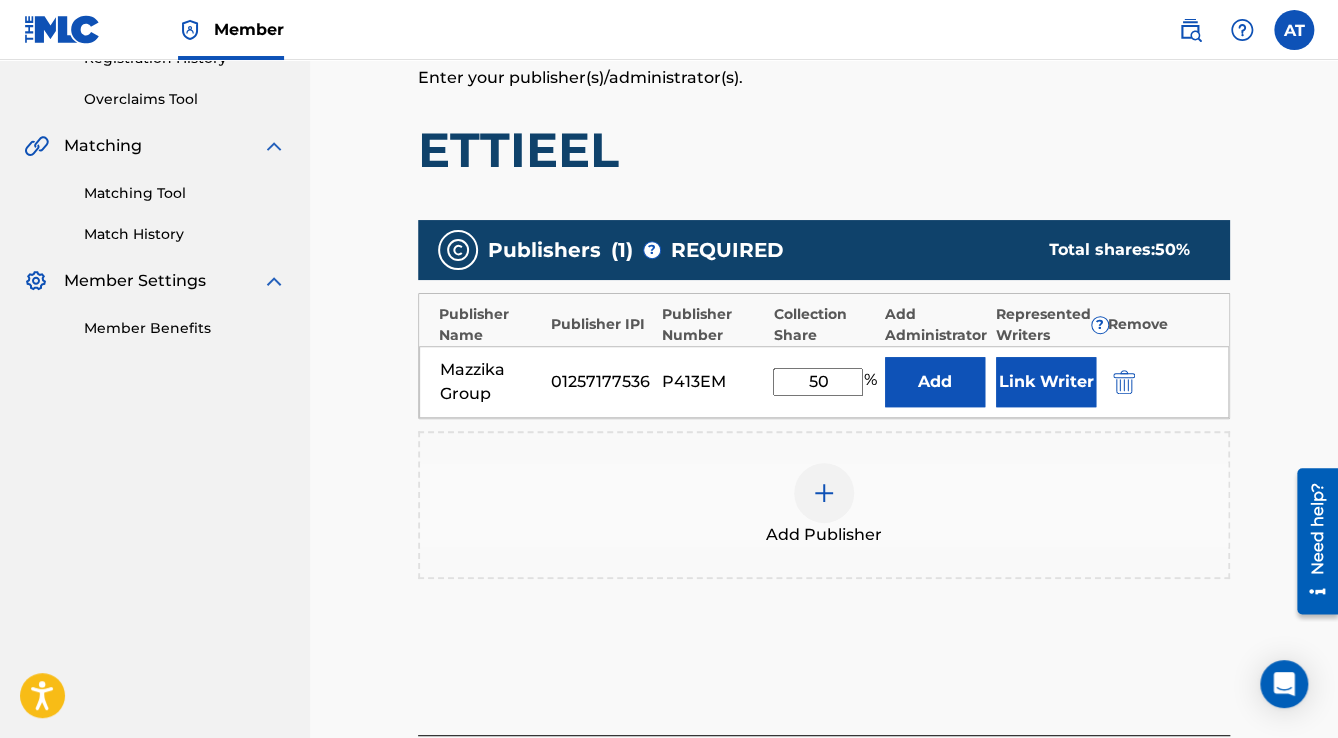 click on "Link Writer" at bounding box center [1046, 382] 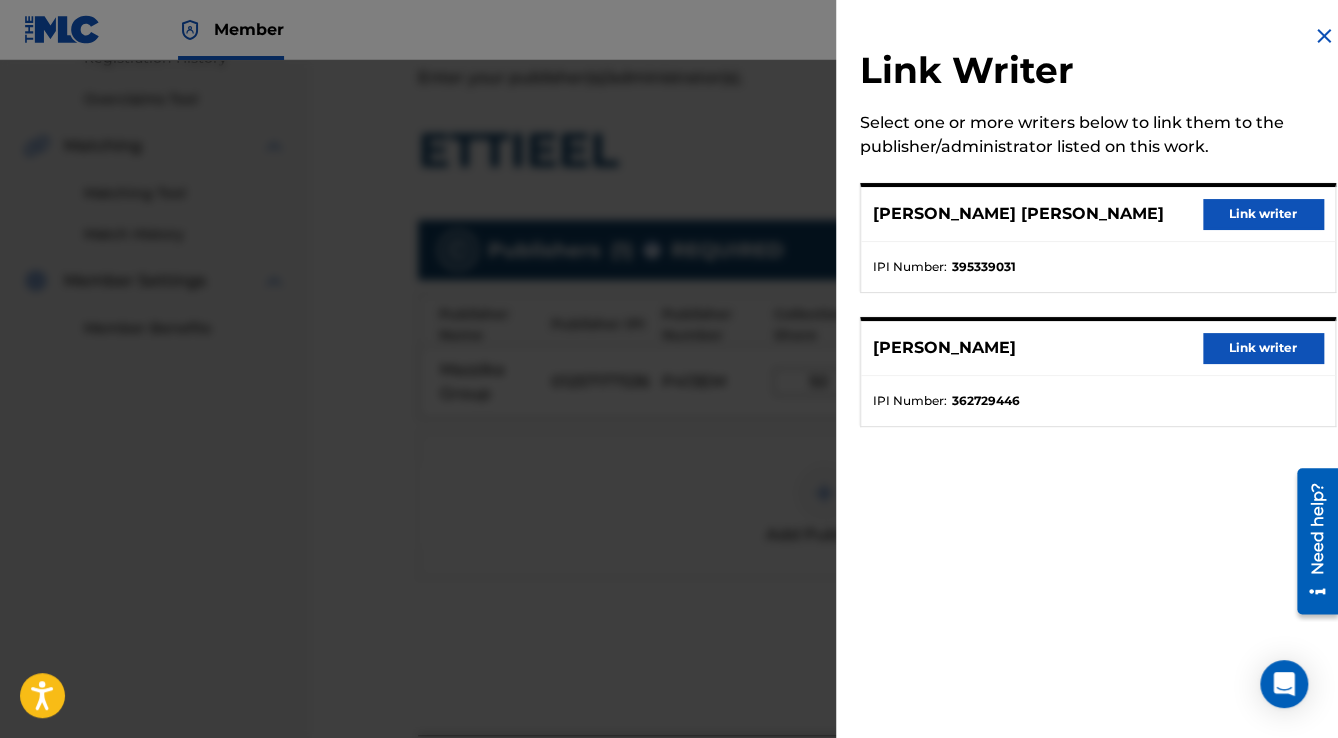 click on "Link writer" at bounding box center [1263, 214] 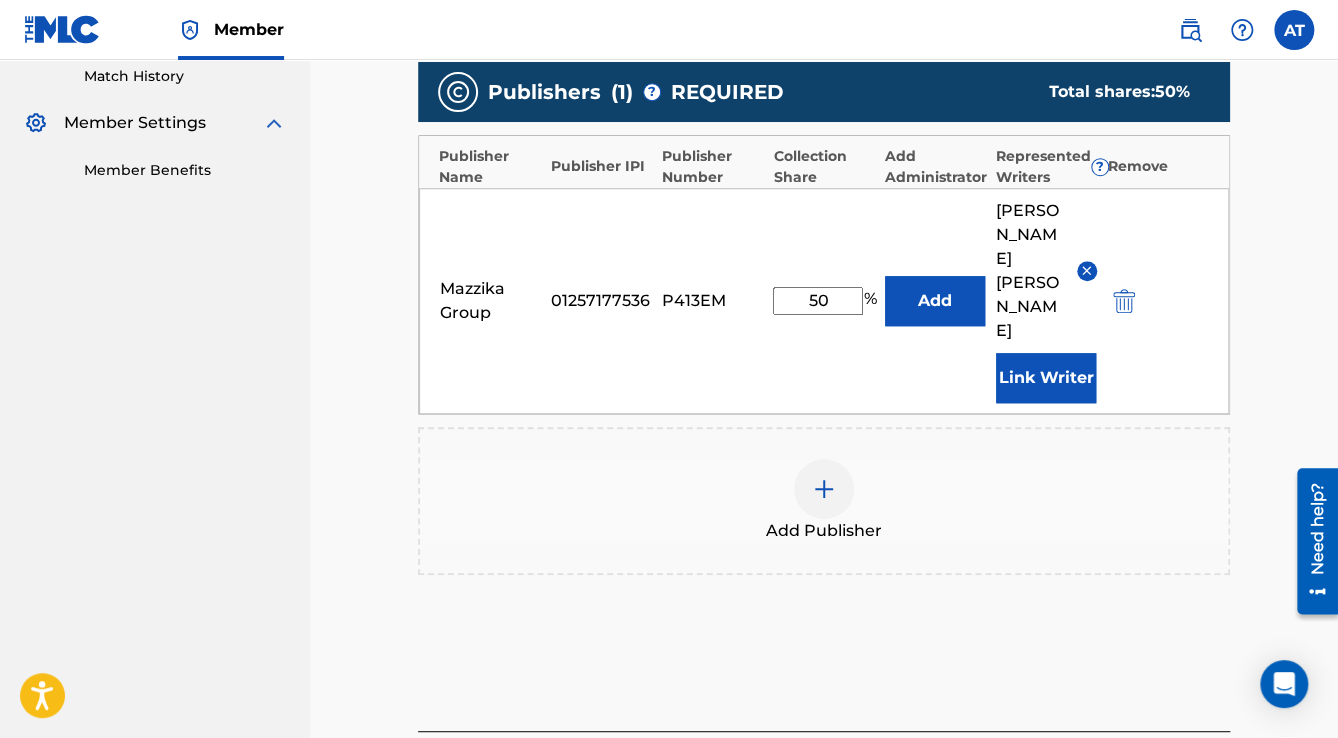 scroll, scrollTop: 736, scrollLeft: 0, axis: vertical 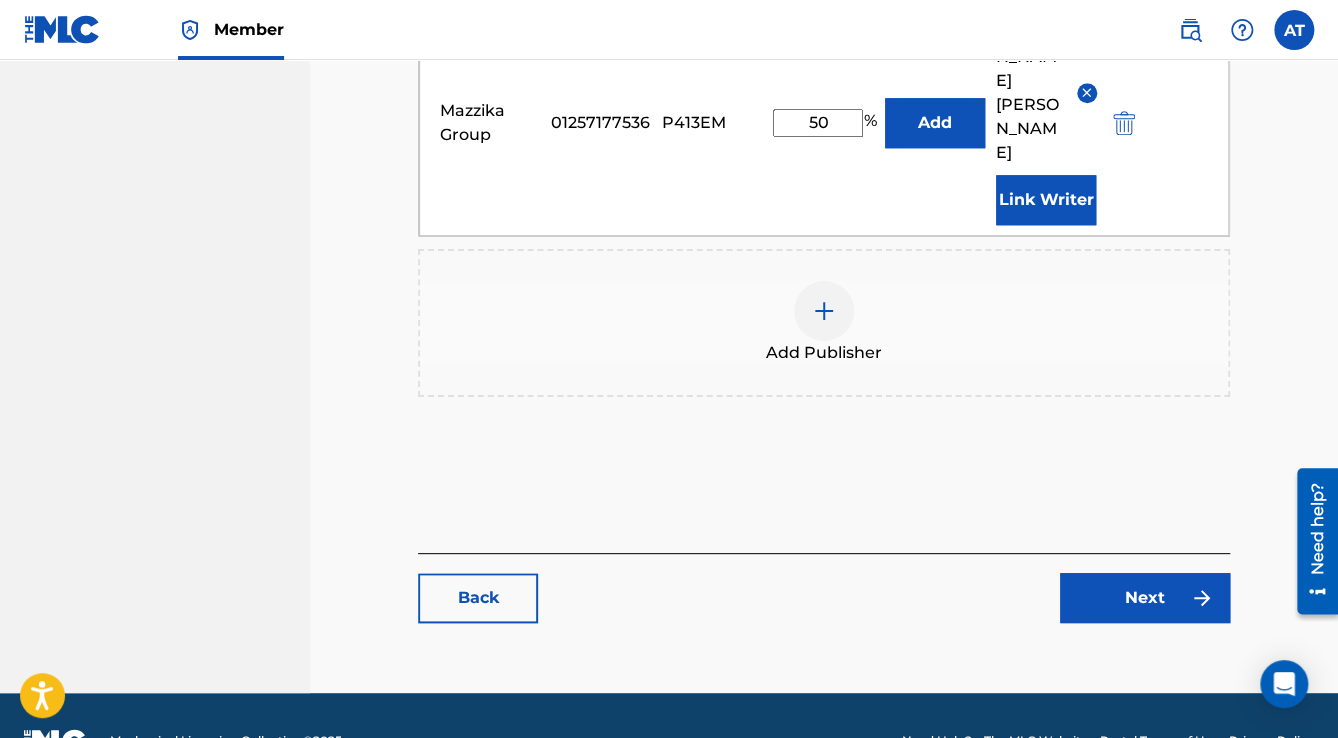 click on "Next" at bounding box center [1145, 598] 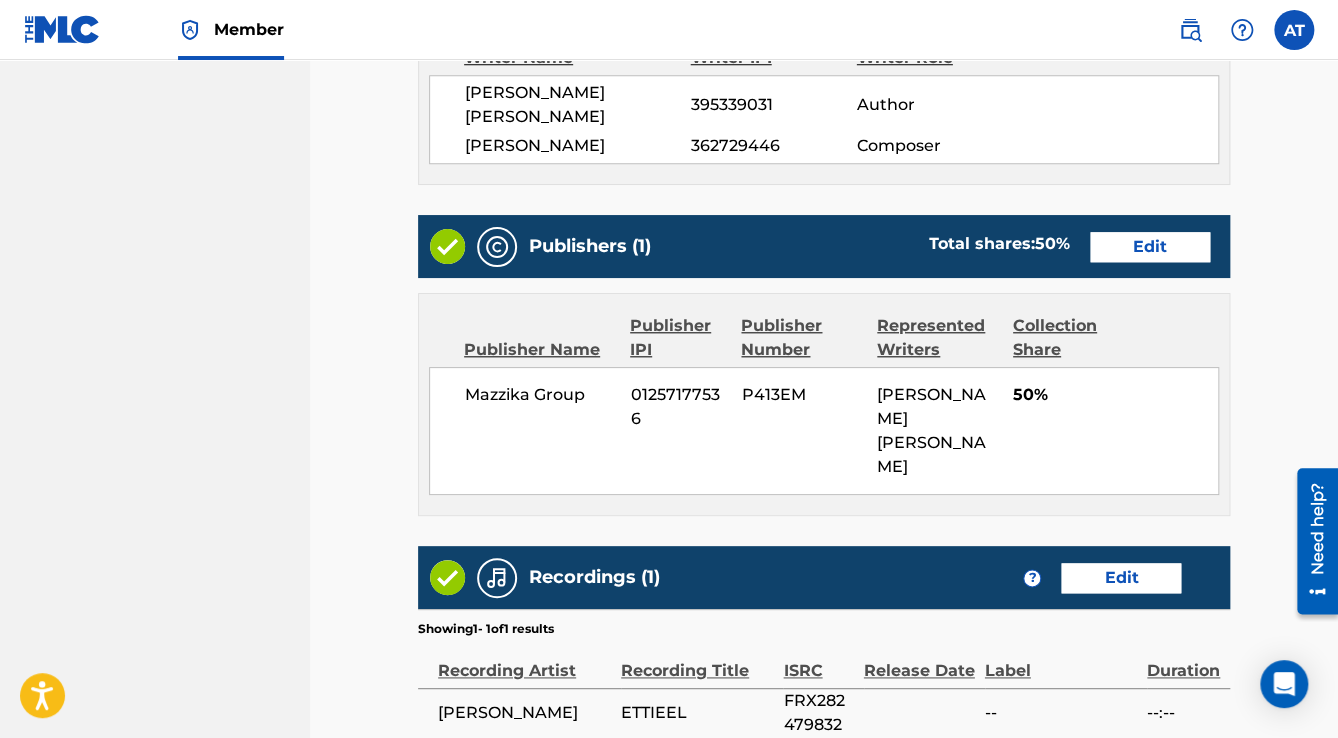 scroll, scrollTop: 0, scrollLeft: 0, axis: both 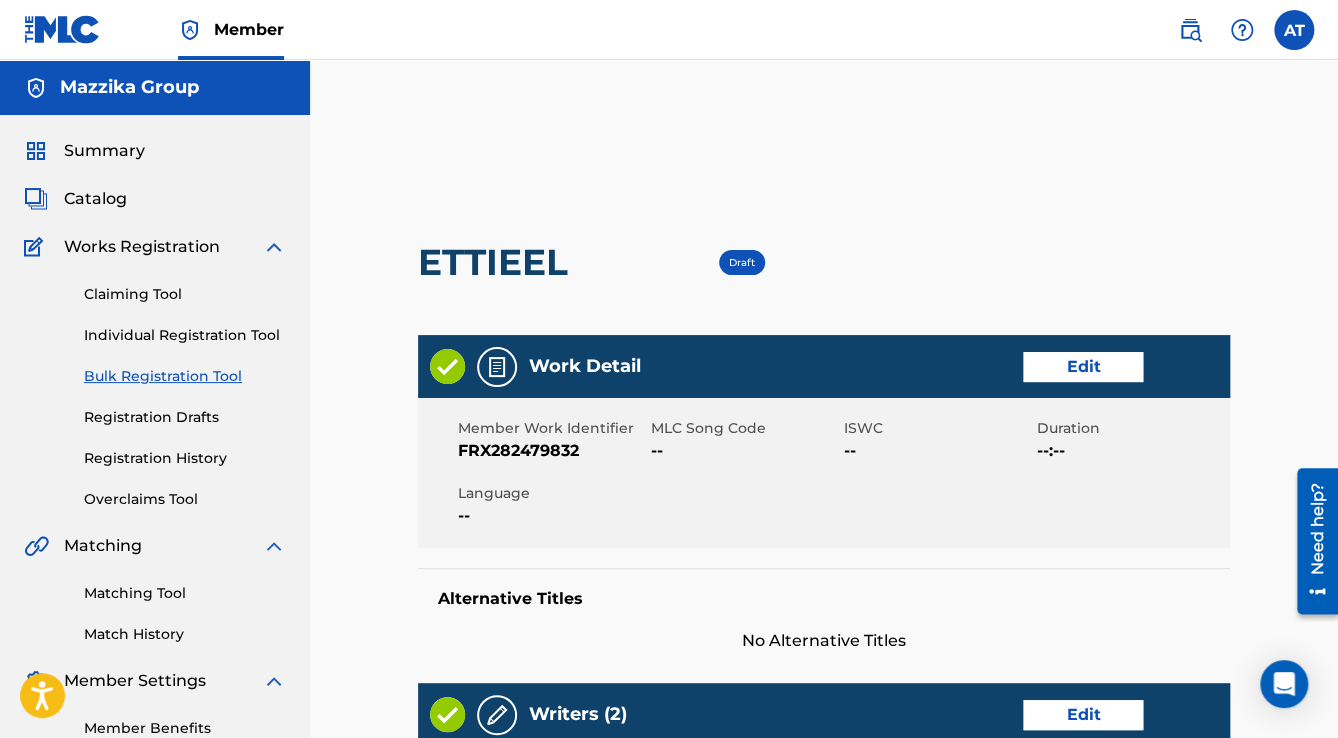 click on "Edit" at bounding box center (1083, 367) 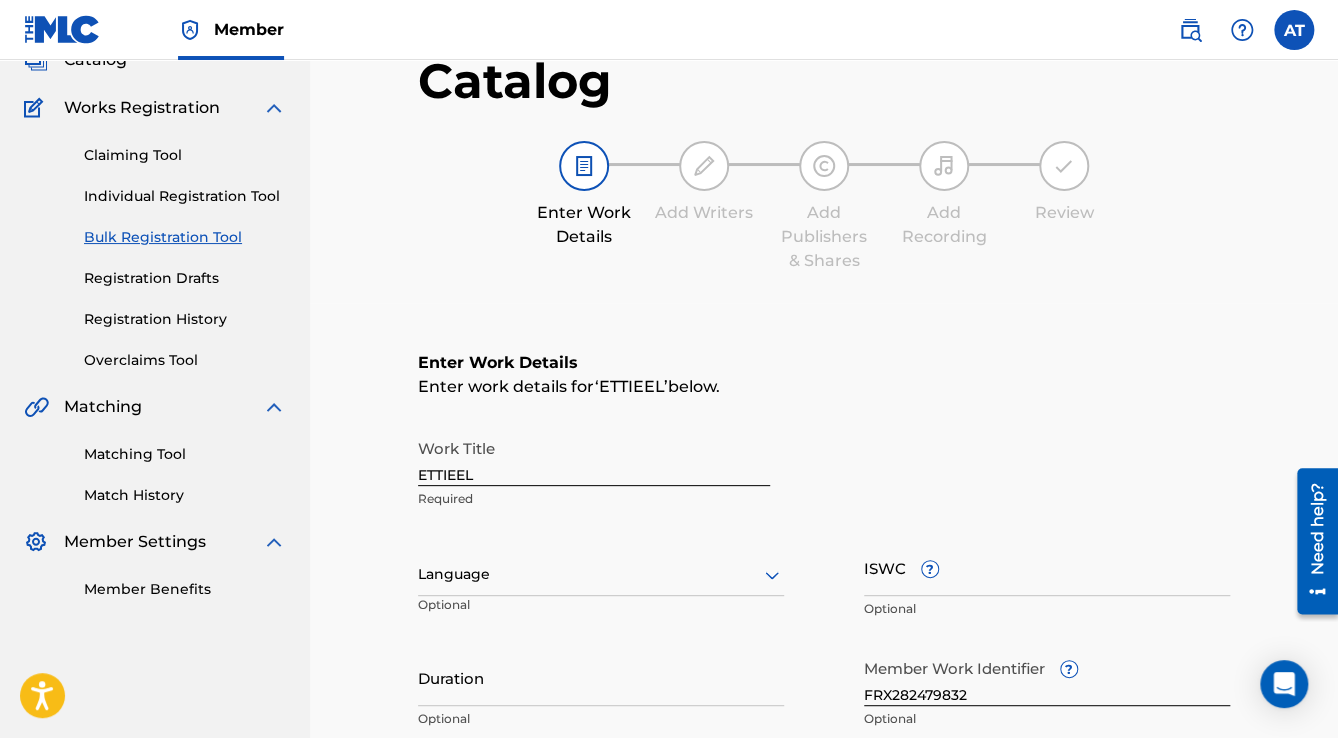 scroll, scrollTop: 400, scrollLeft: 0, axis: vertical 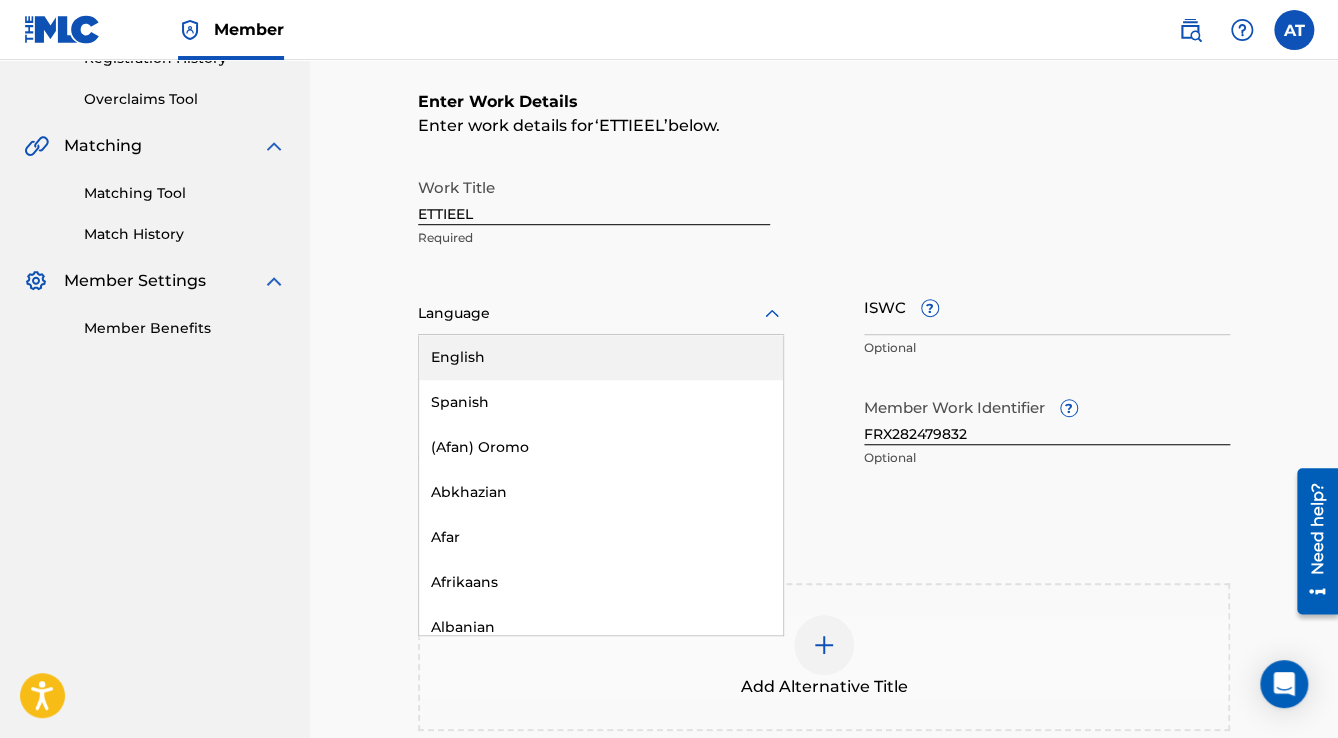 click at bounding box center [601, 313] 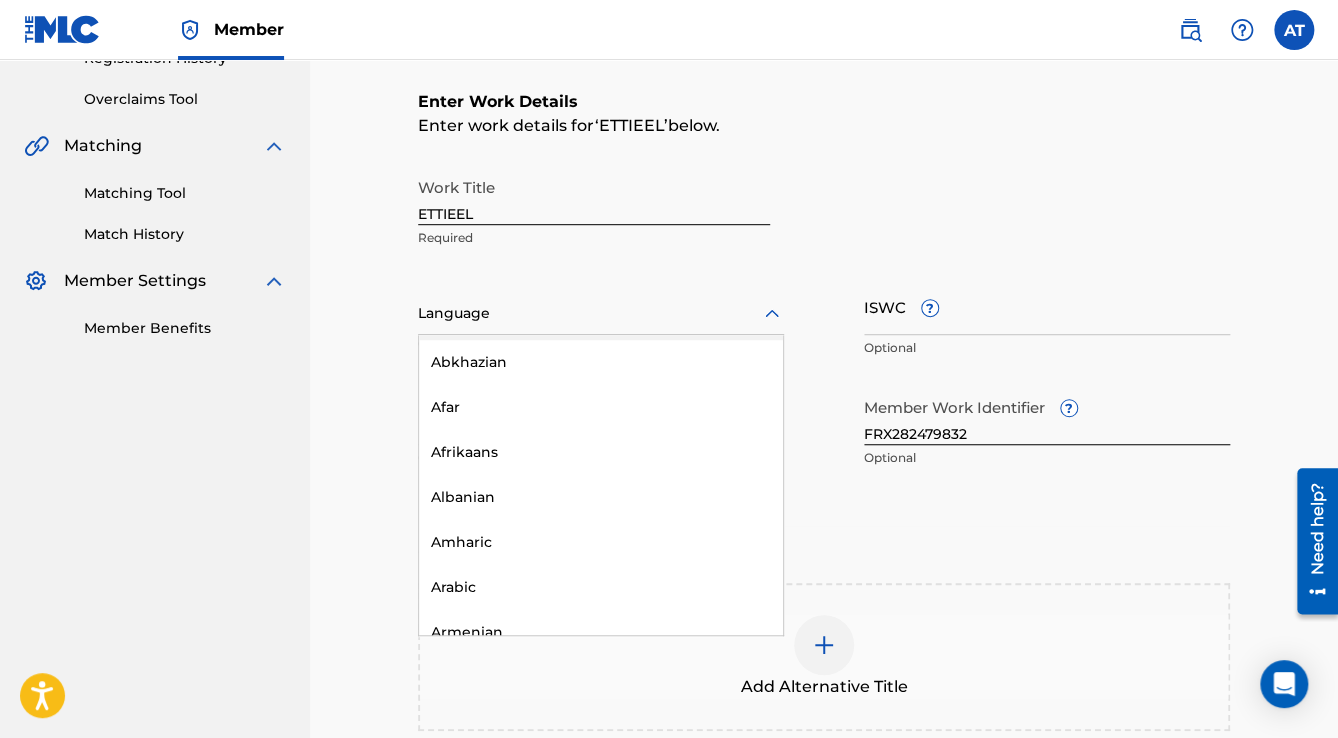 scroll, scrollTop: 240, scrollLeft: 0, axis: vertical 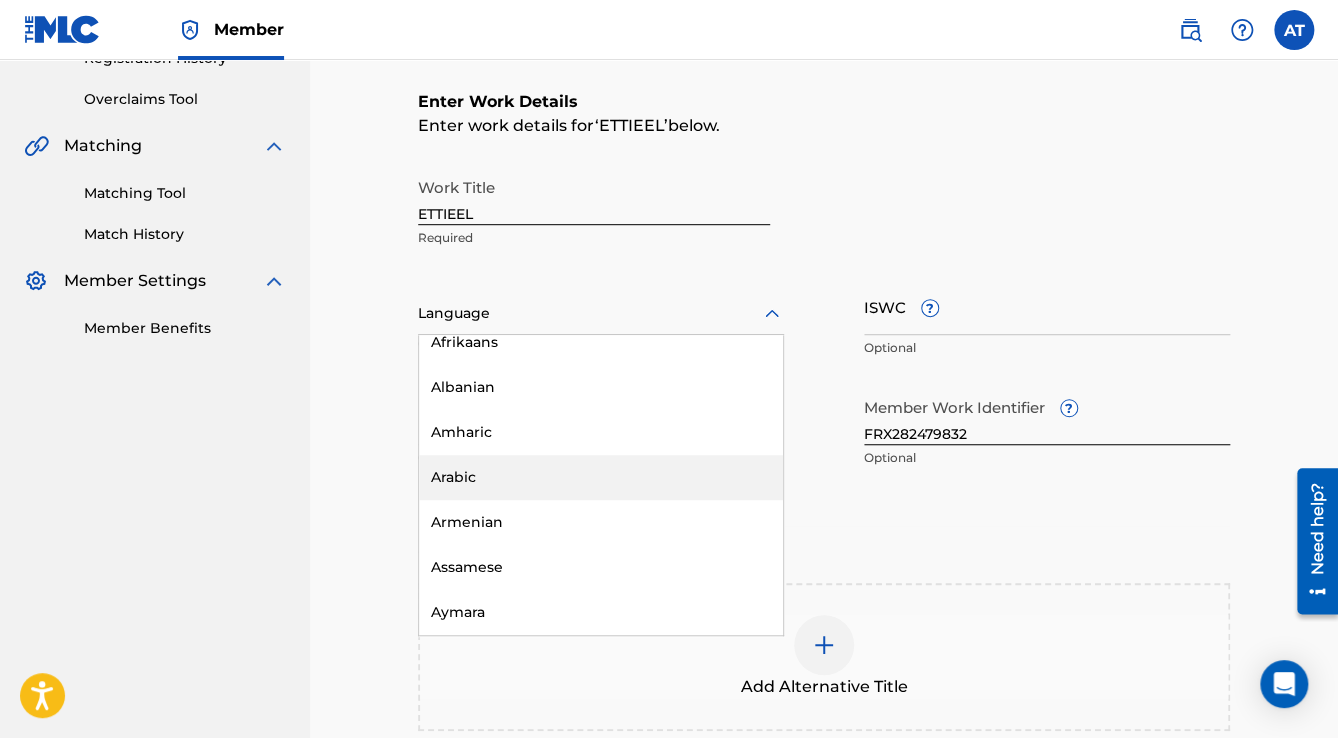click on "Arabic" at bounding box center [601, 477] 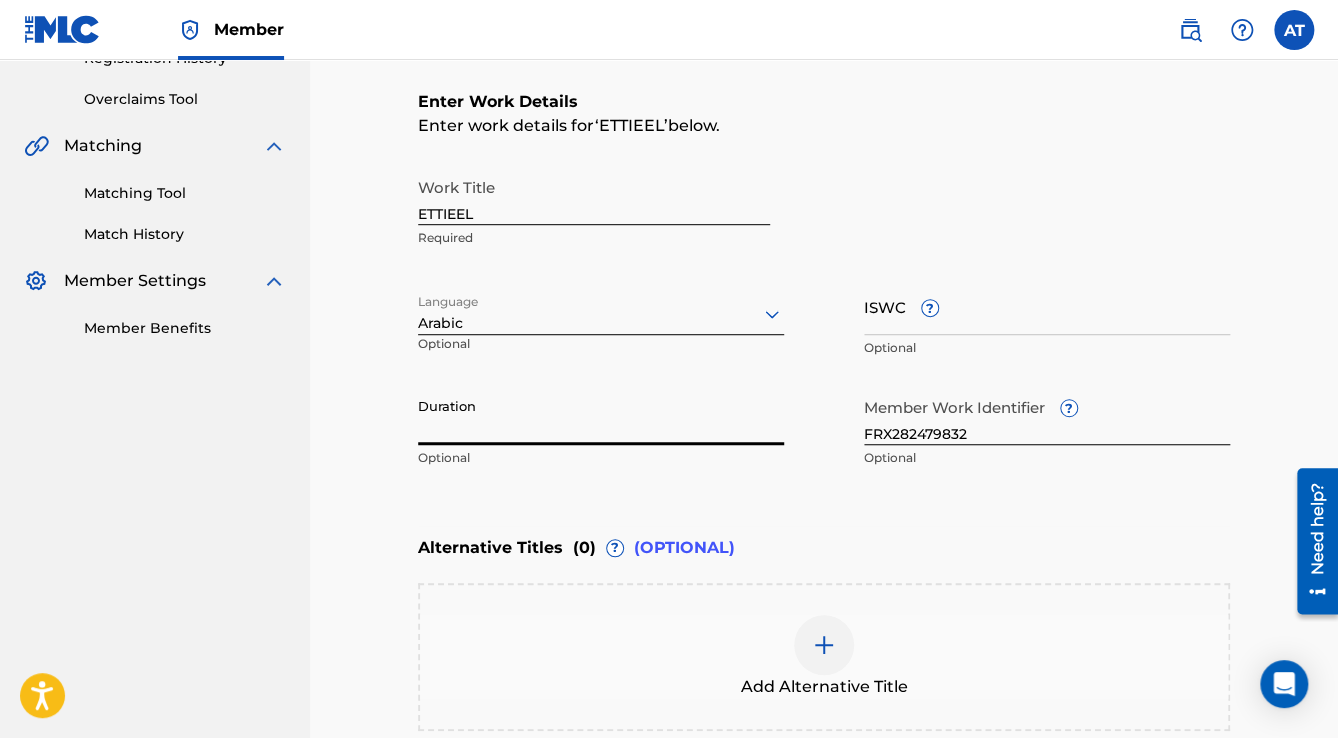 click on "Duration" at bounding box center (601, 416) 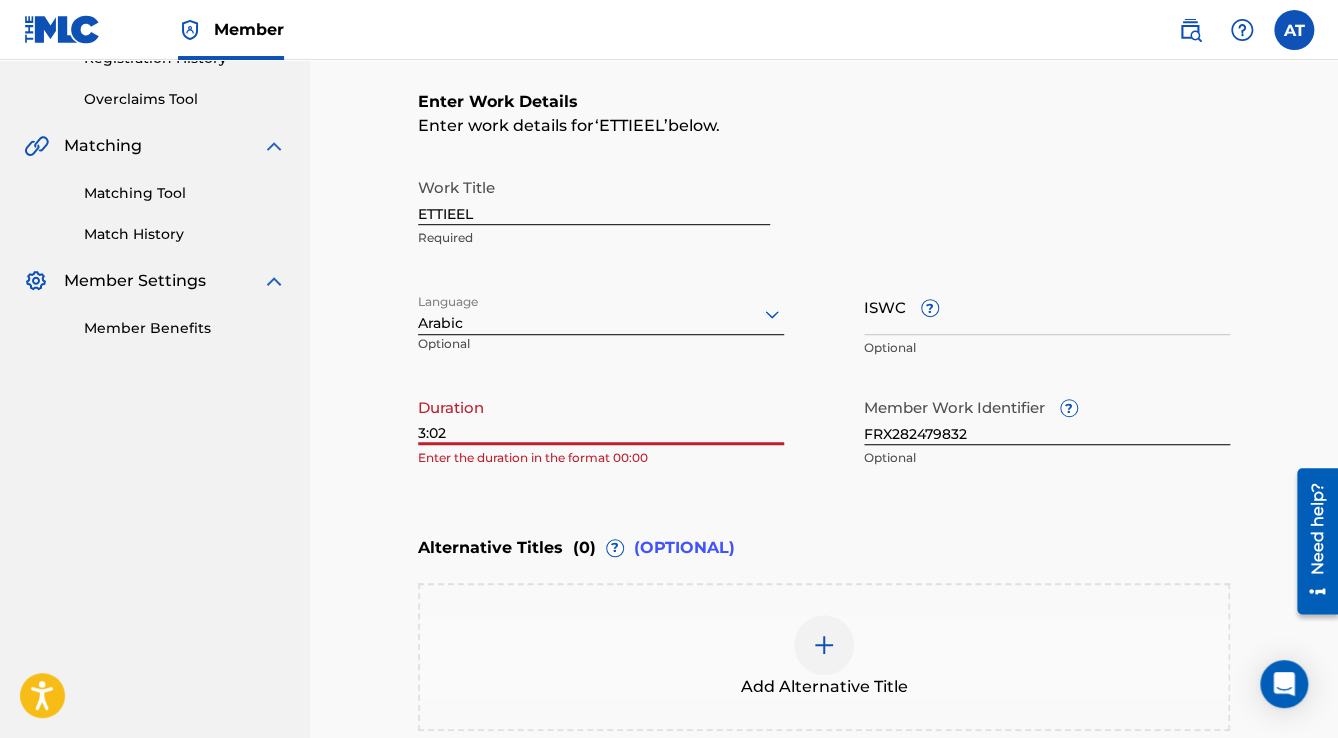 click on "3:02" at bounding box center [601, 416] 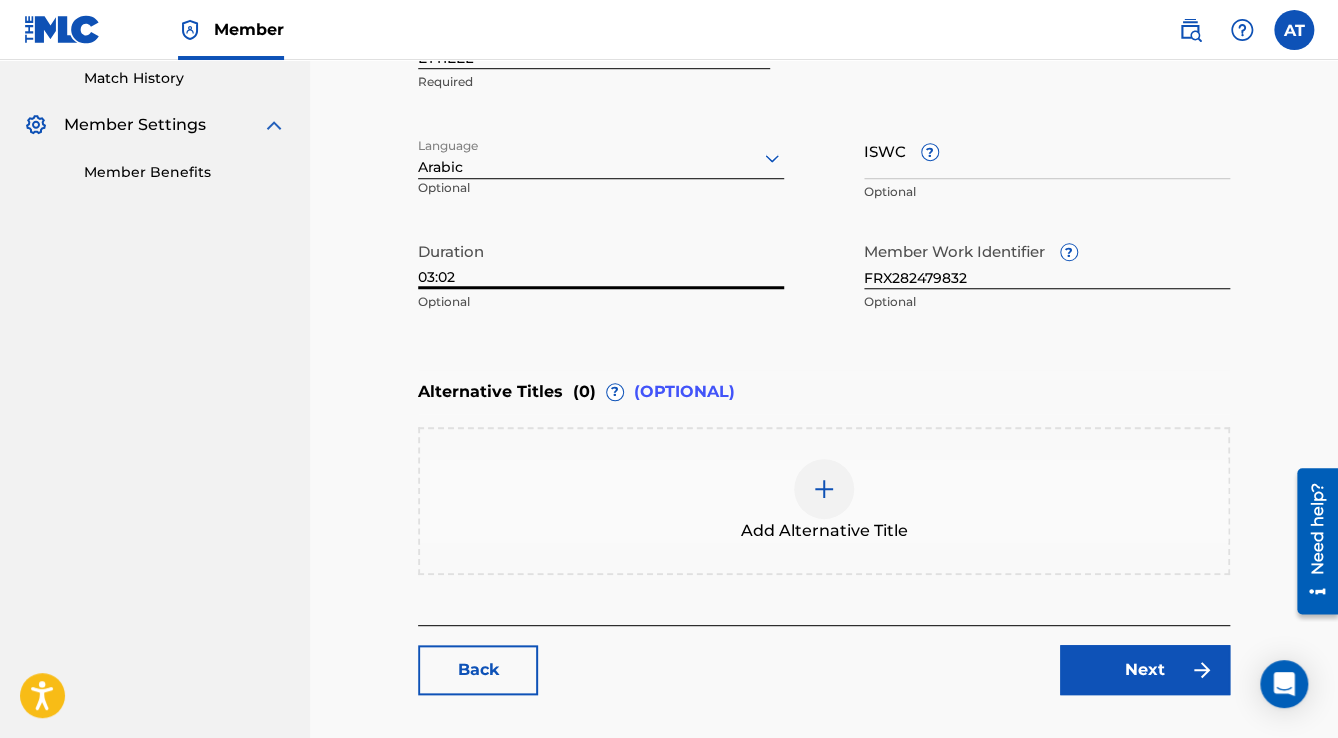 scroll, scrollTop: 677, scrollLeft: 0, axis: vertical 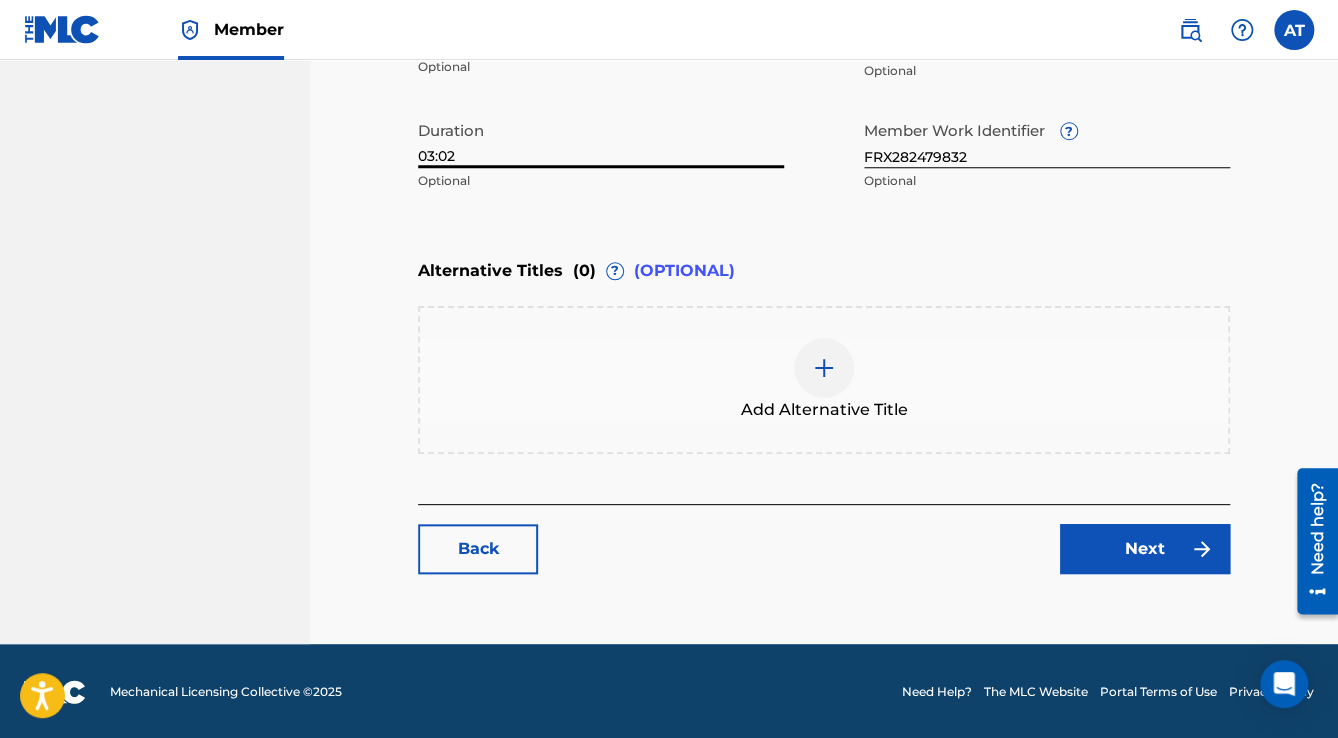 type on "03:02" 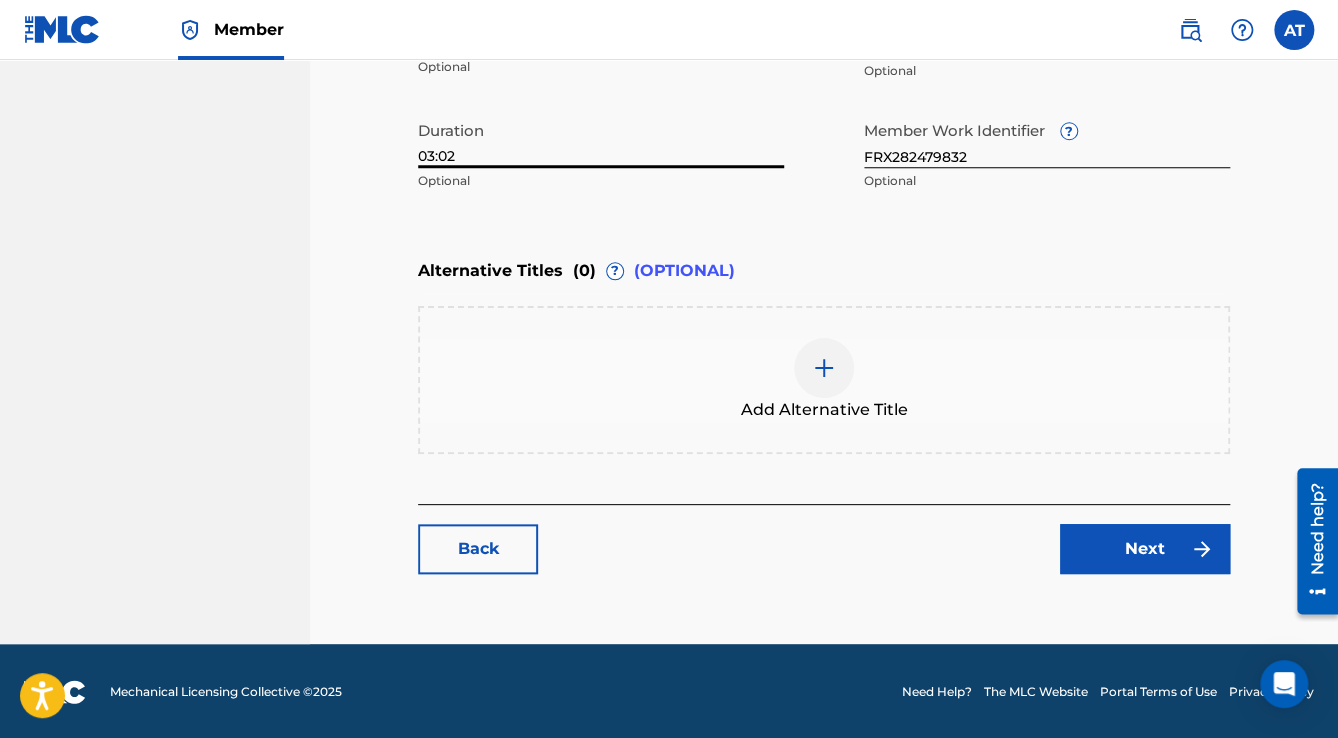 click on "Next" at bounding box center (1145, 549) 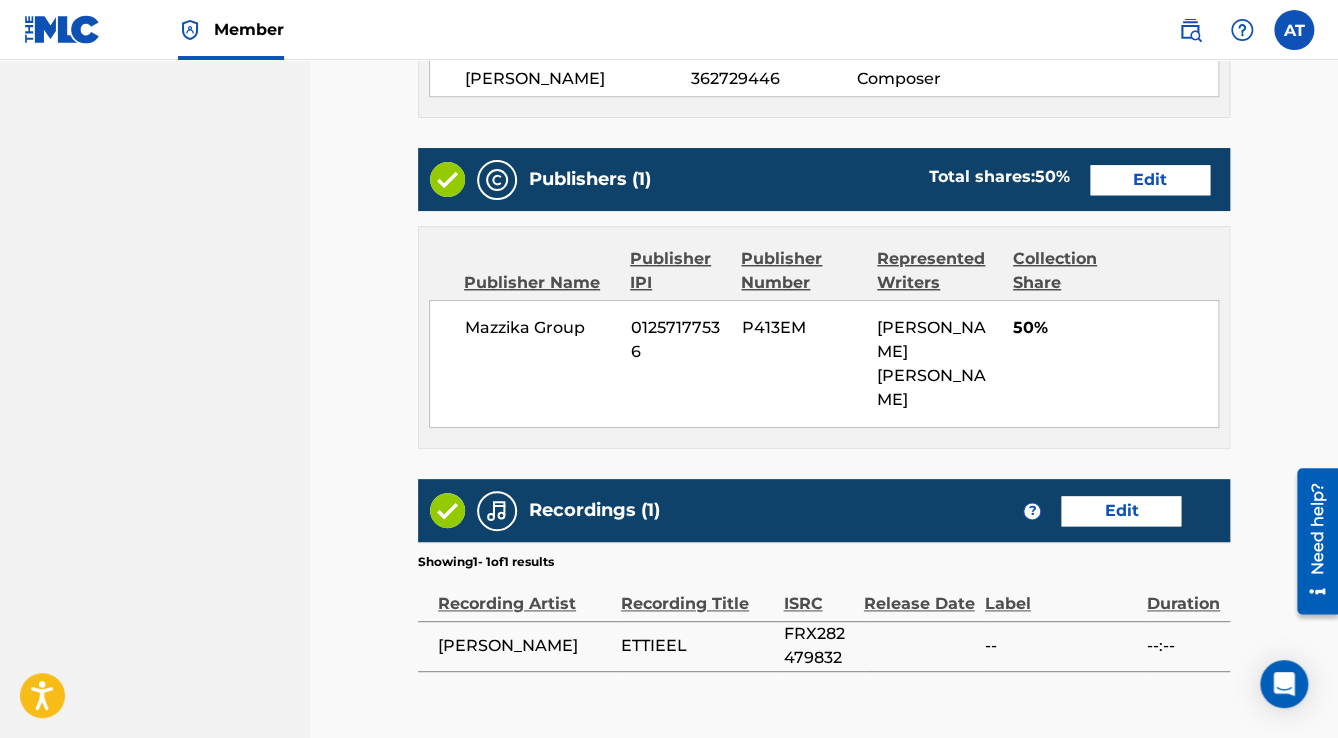 scroll, scrollTop: 952, scrollLeft: 0, axis: vertical 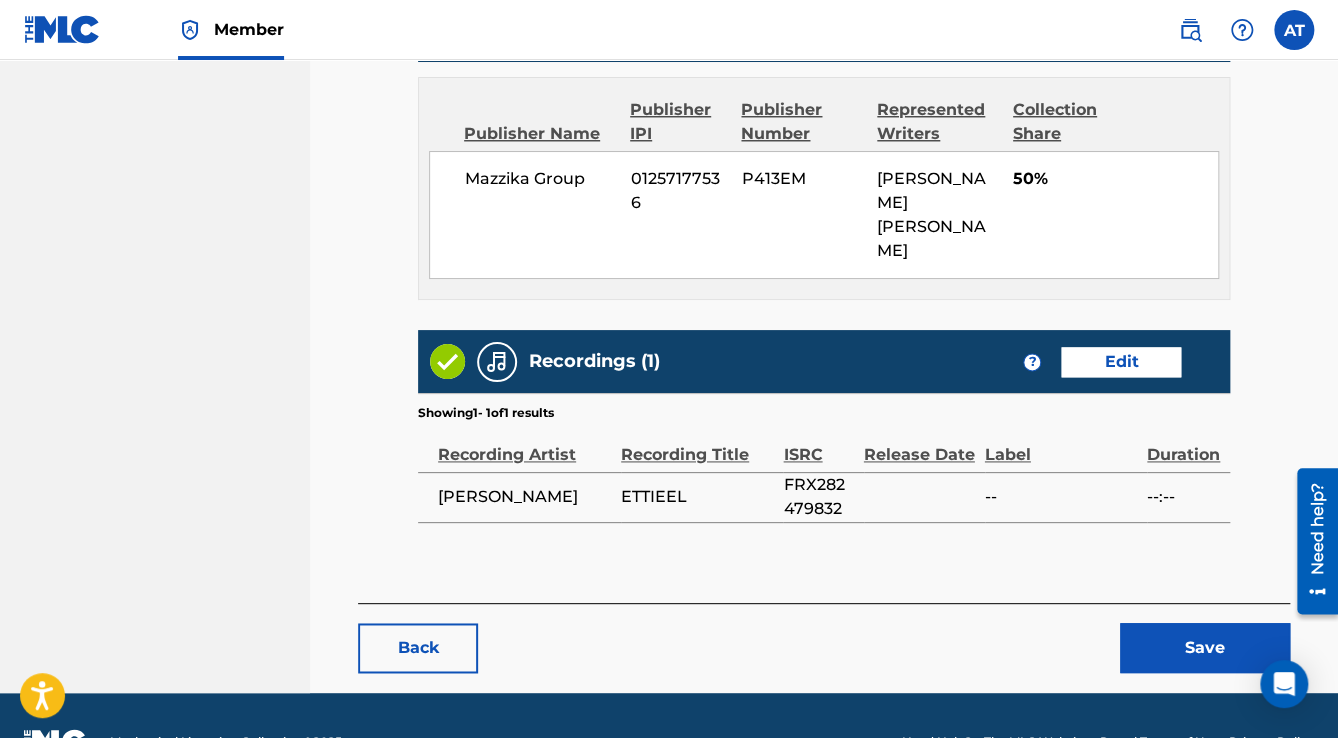 click on "Save" at bounding box center [1205, 648] 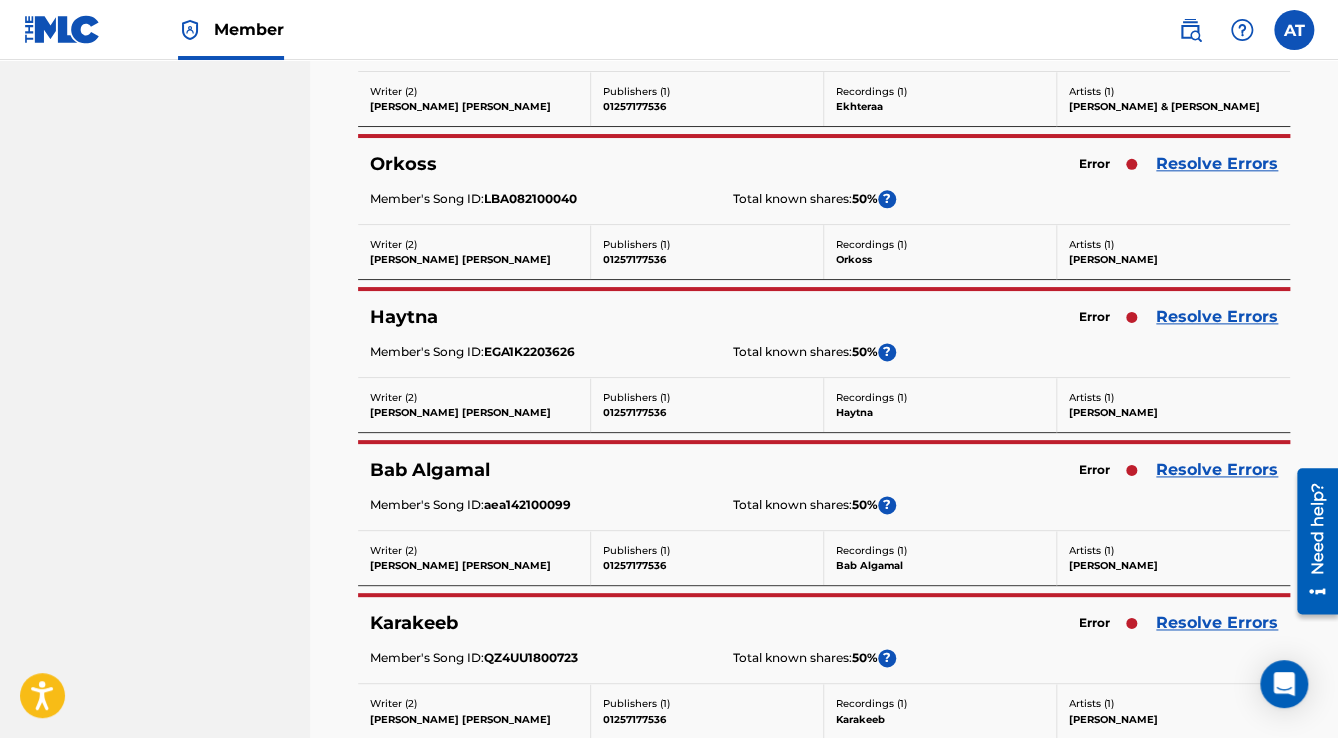 scroll, scrollTop: 0, scrollLeft: 0, axis: both 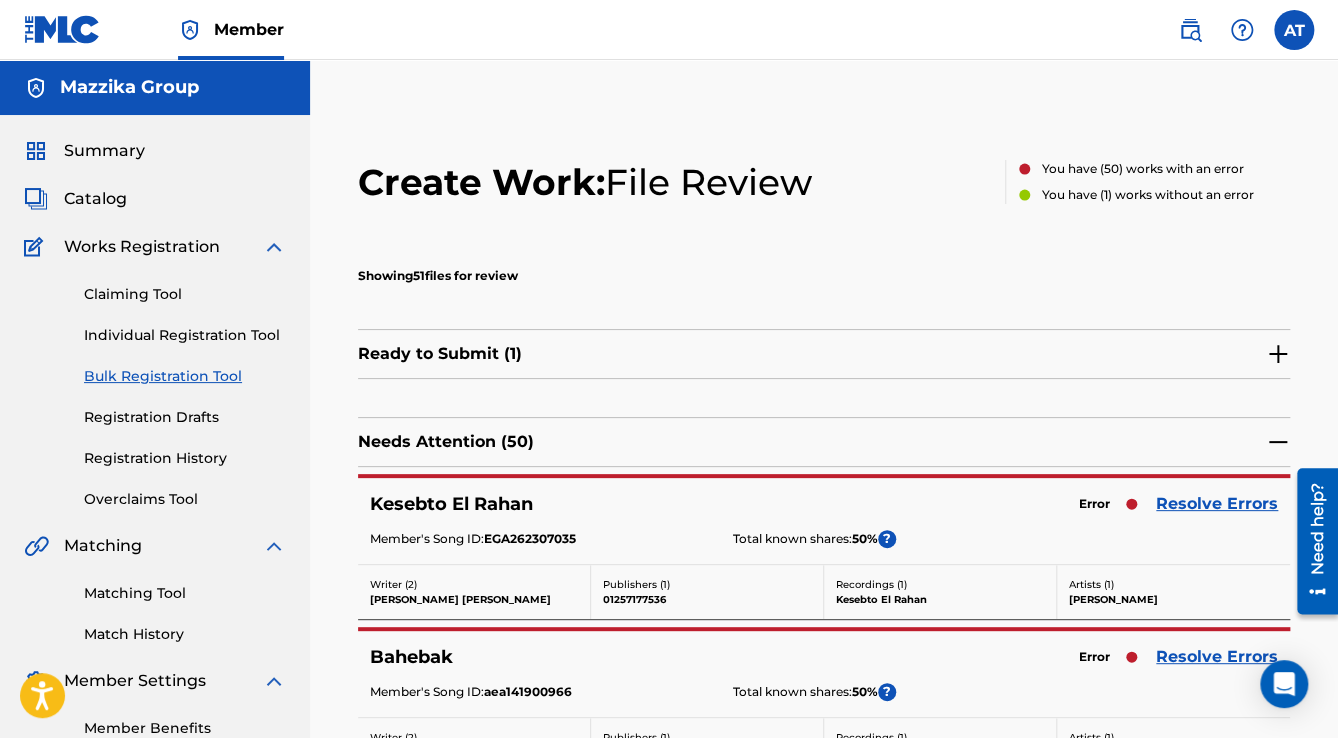 click on "Resolve Errors" at bounding box center [1217, 504] 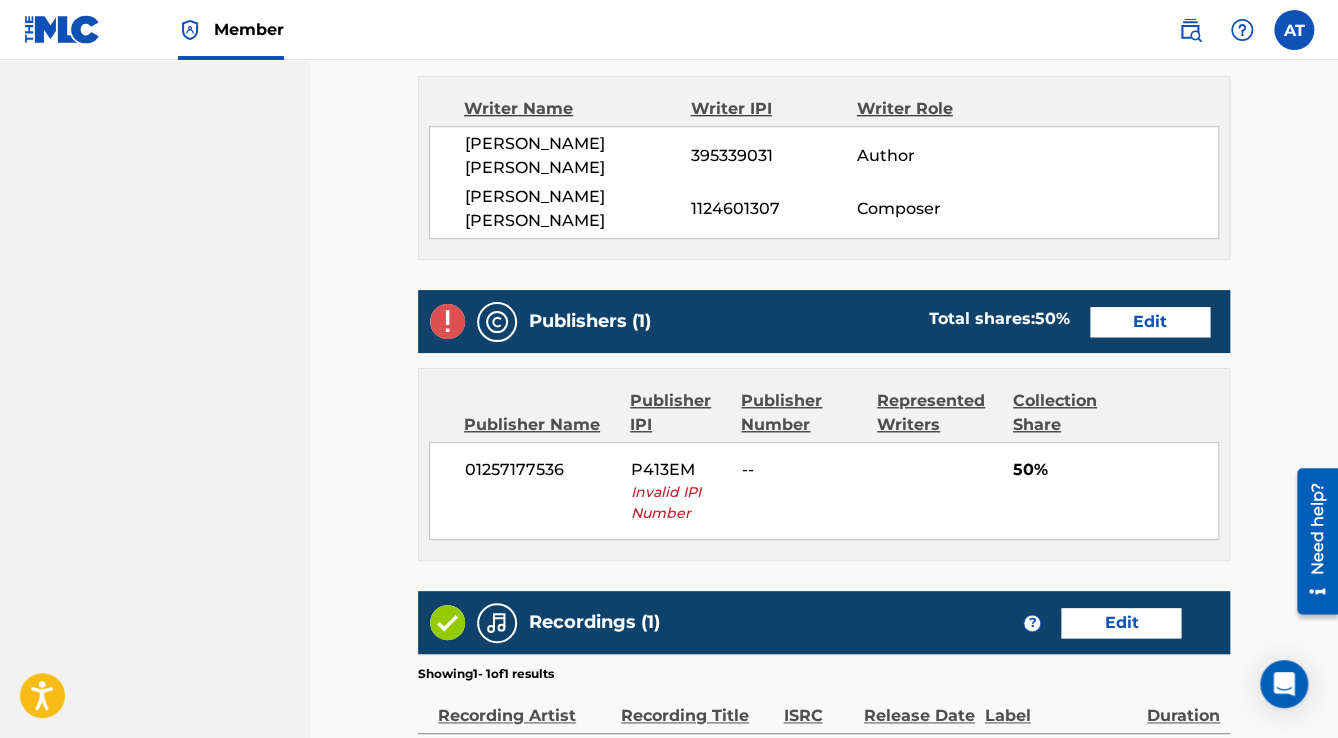 scroll, scrollTop: 880, scrollLeft: 0, axis: vertical 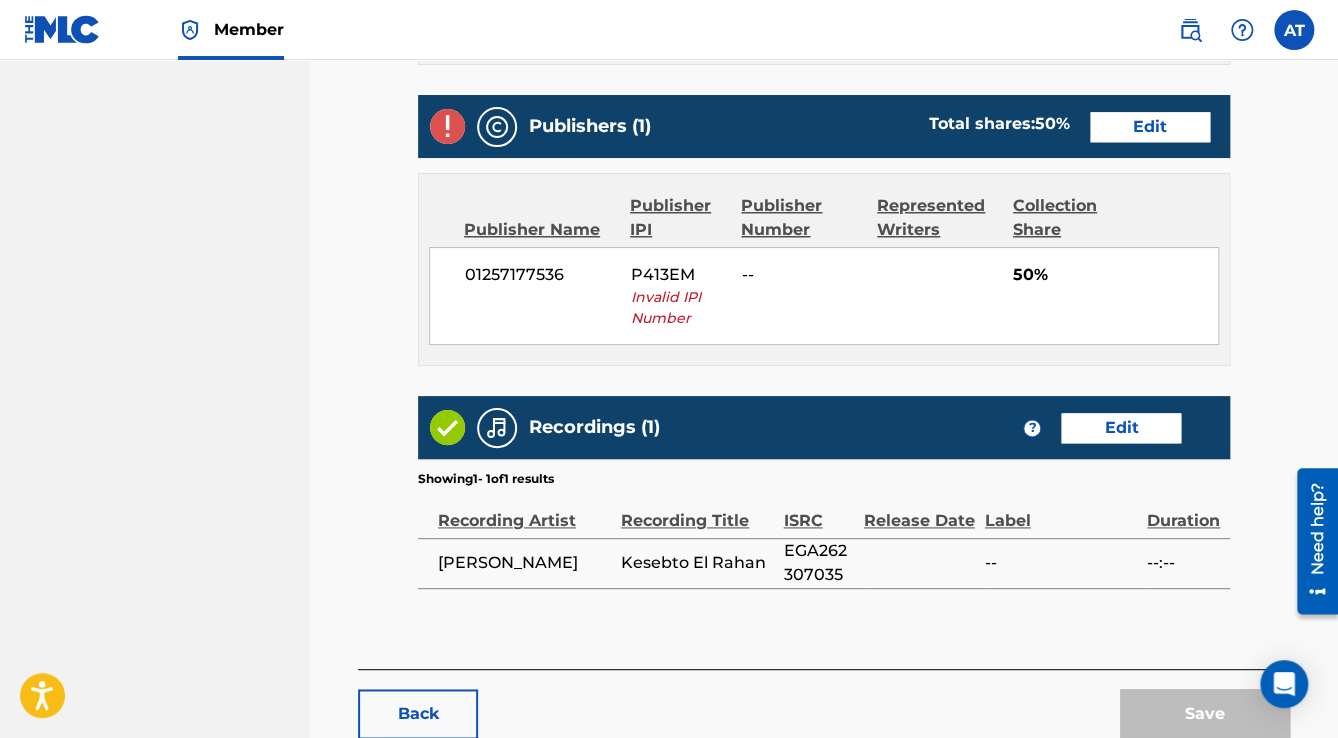click on "Edit" at bounding box center (1150, 127) 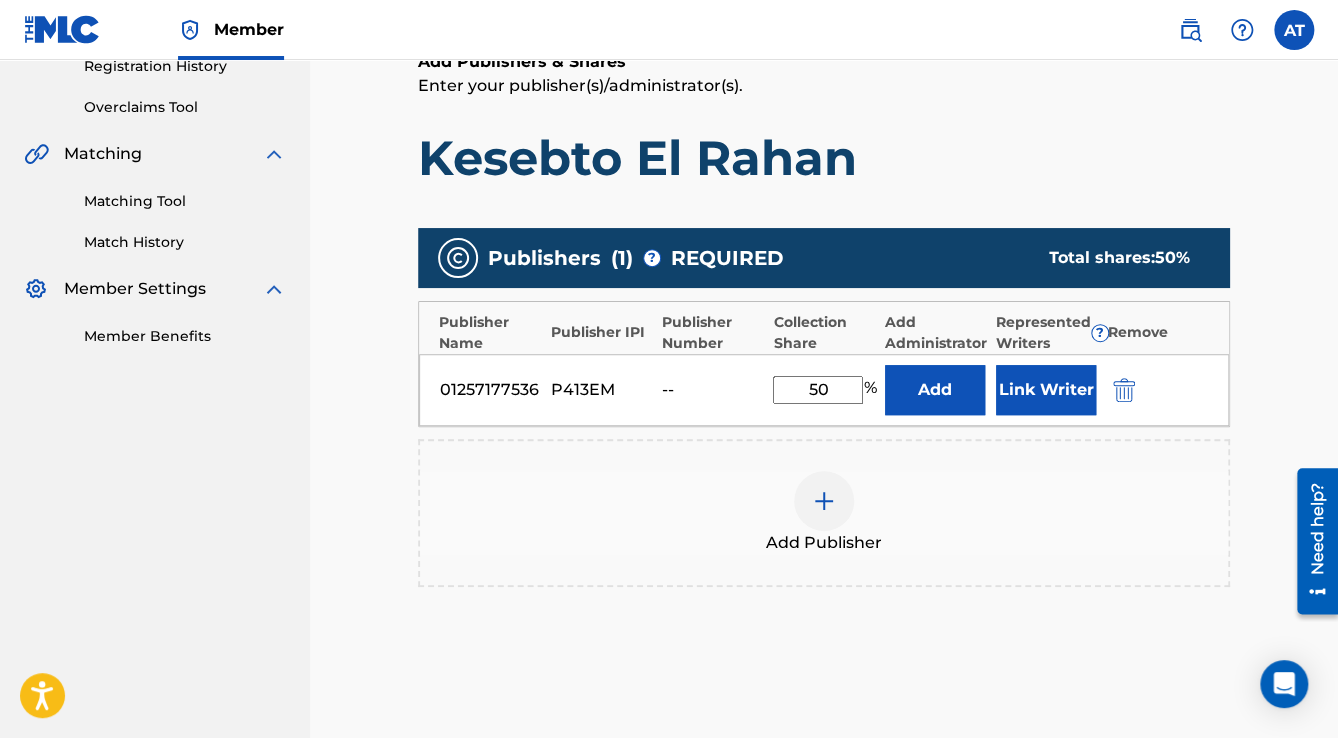 scroll, scrollTop: 400, scrollLeft: 0, axis: vertical 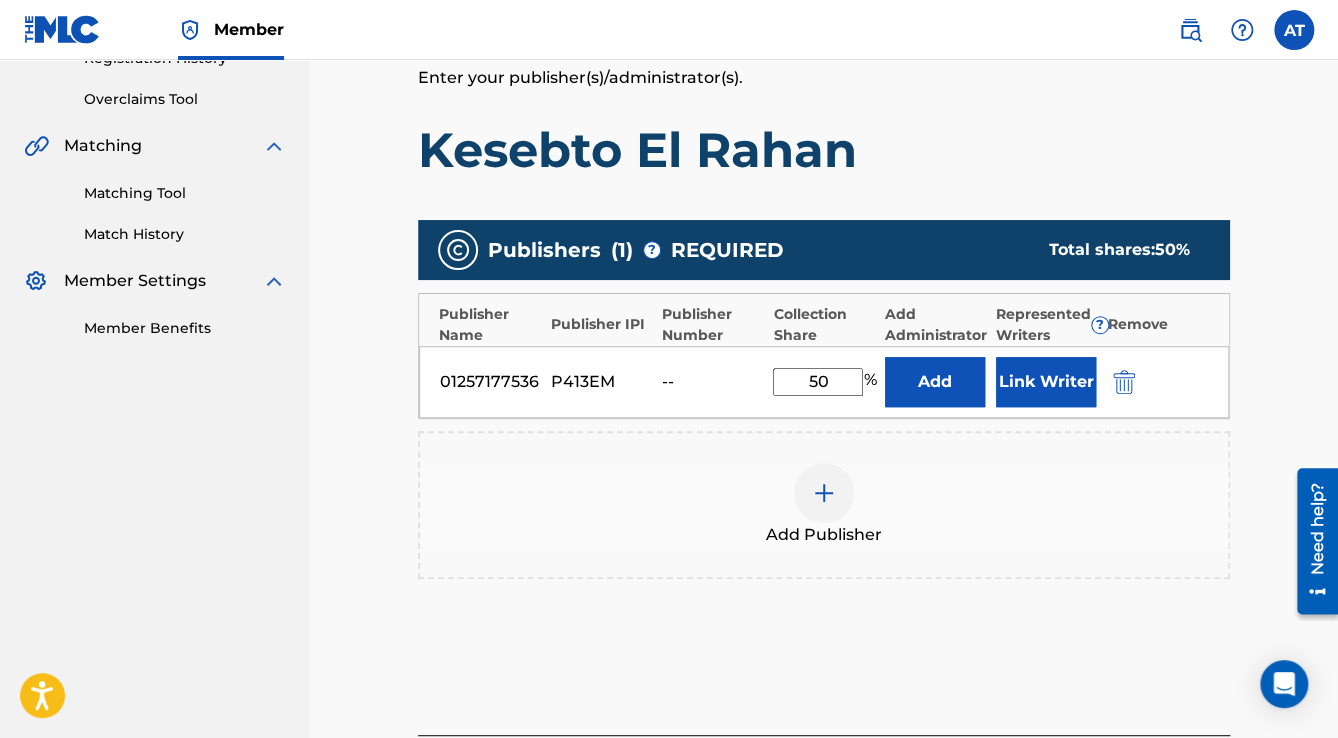 click at bounding box center [1124, 382] 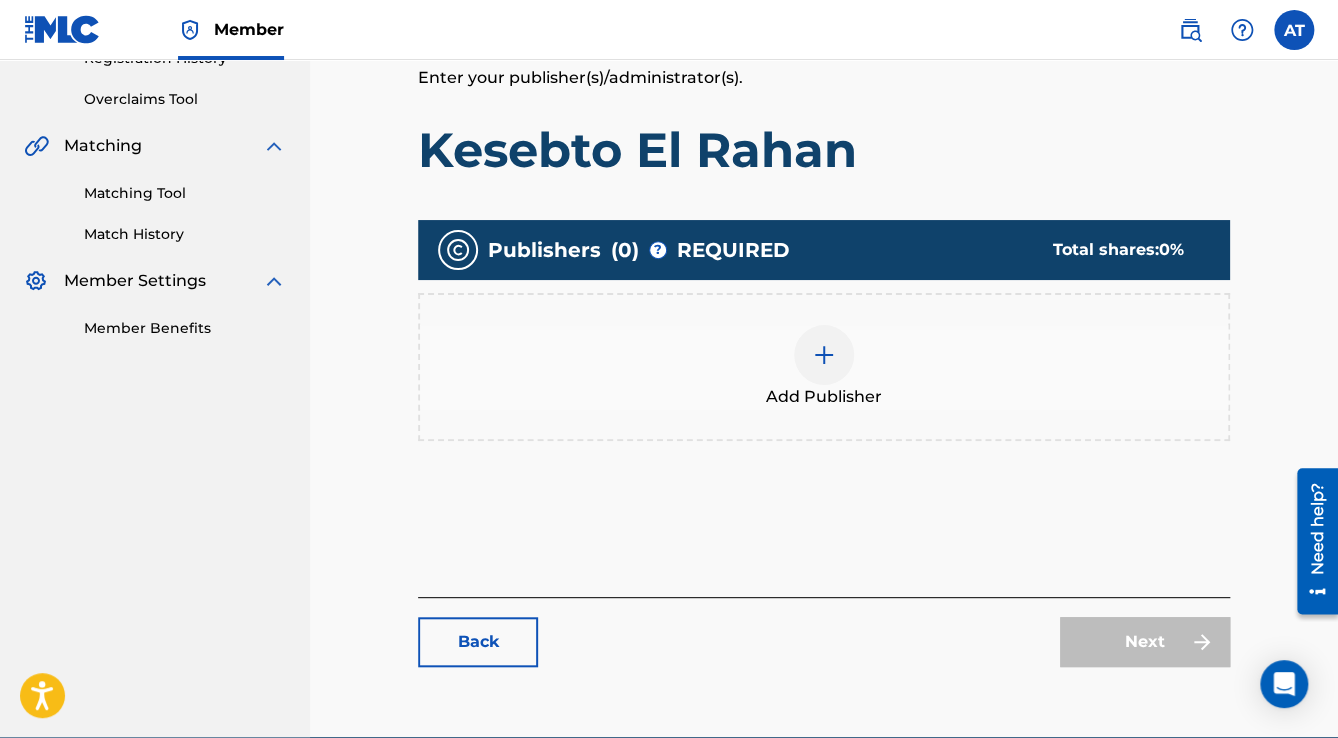 click on "Add Publisher" at bounding box center [824, 367] 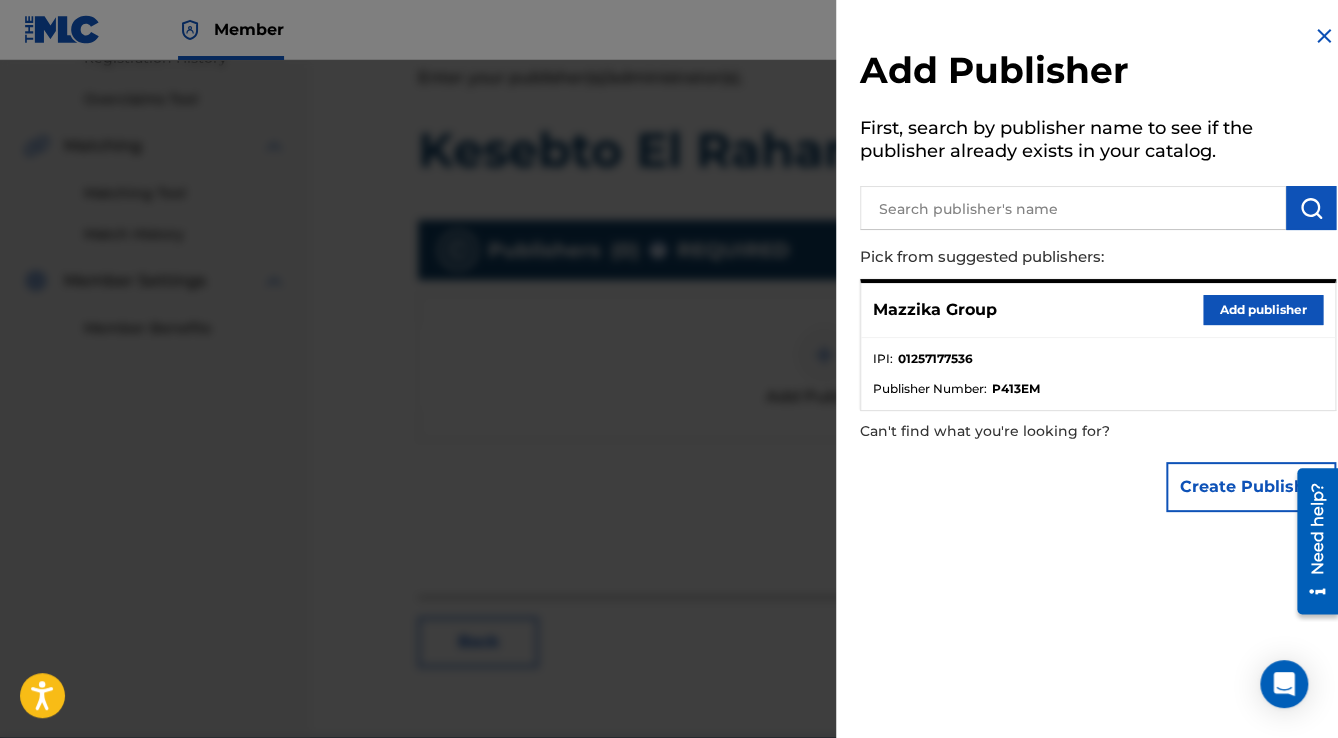 click on "Add publisher" at bounding box center [1263, 310] 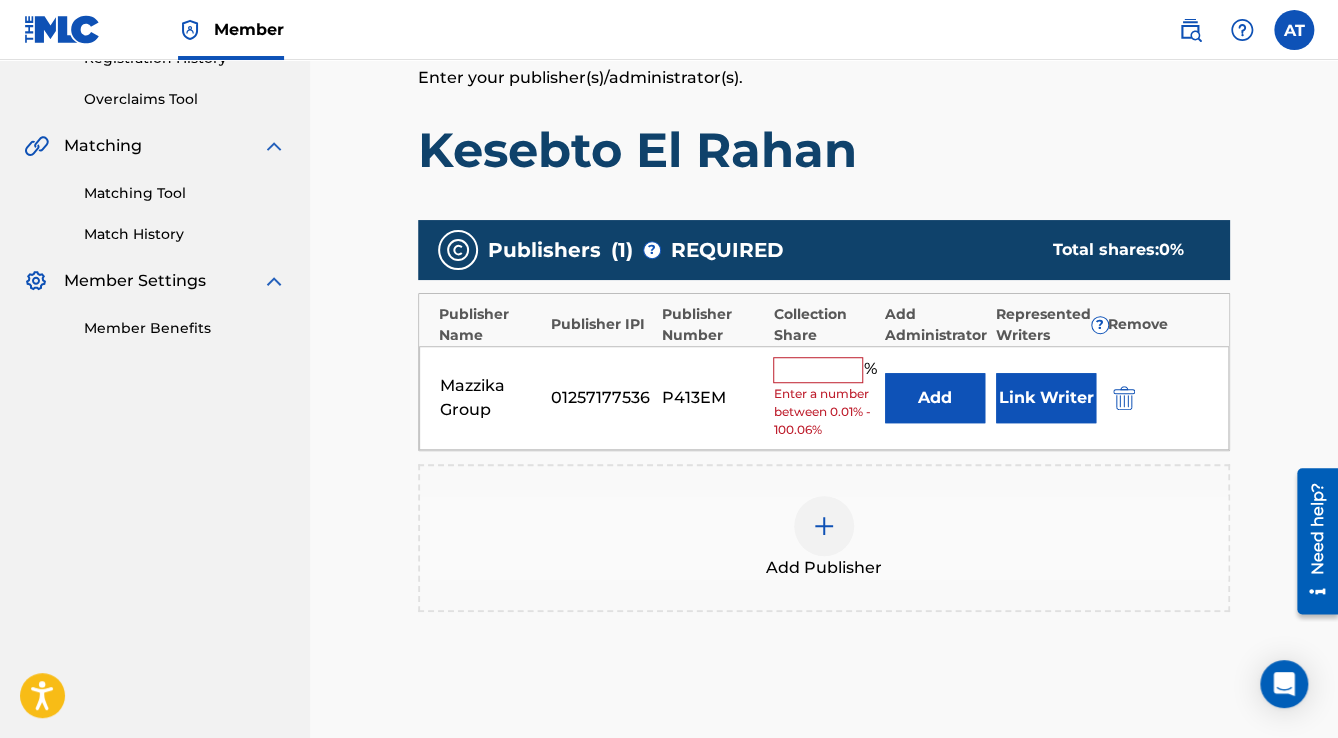 click at bounding box center (818, 370) 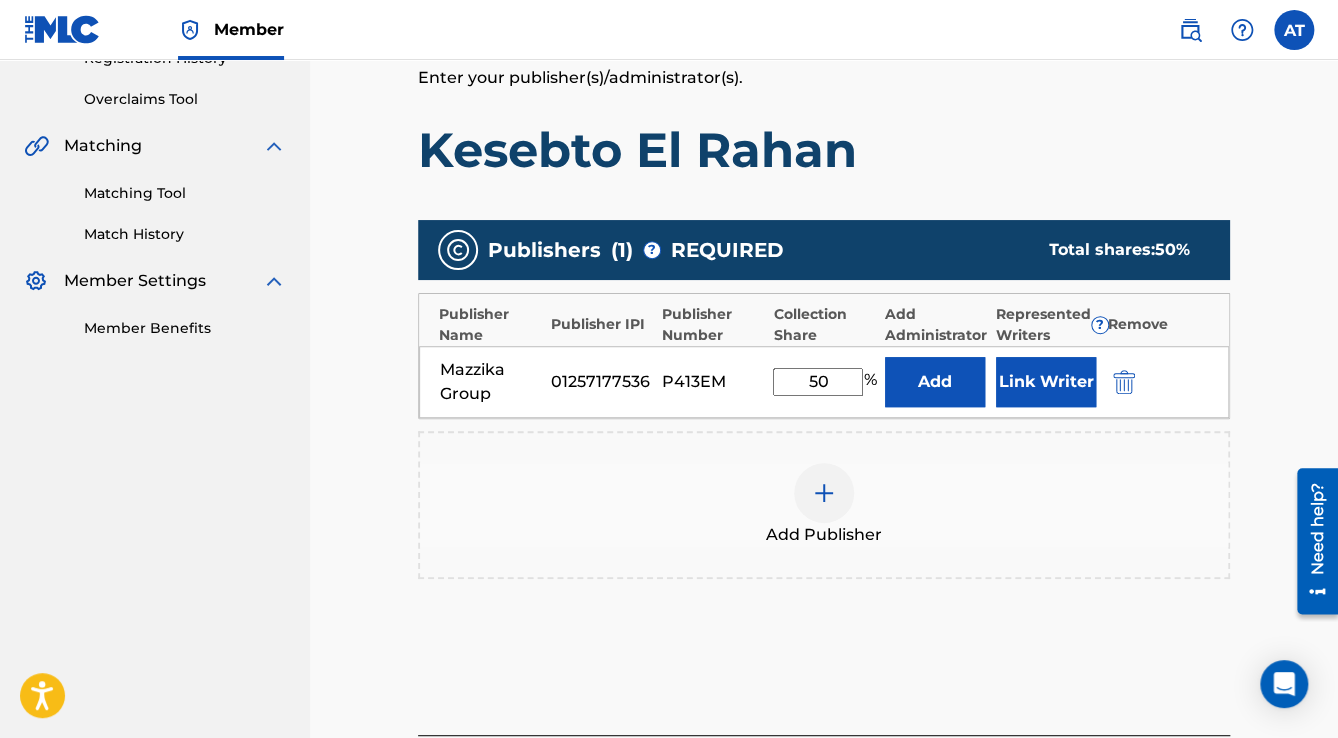 click on "Link Writer" at bounding box center [1046, 382] 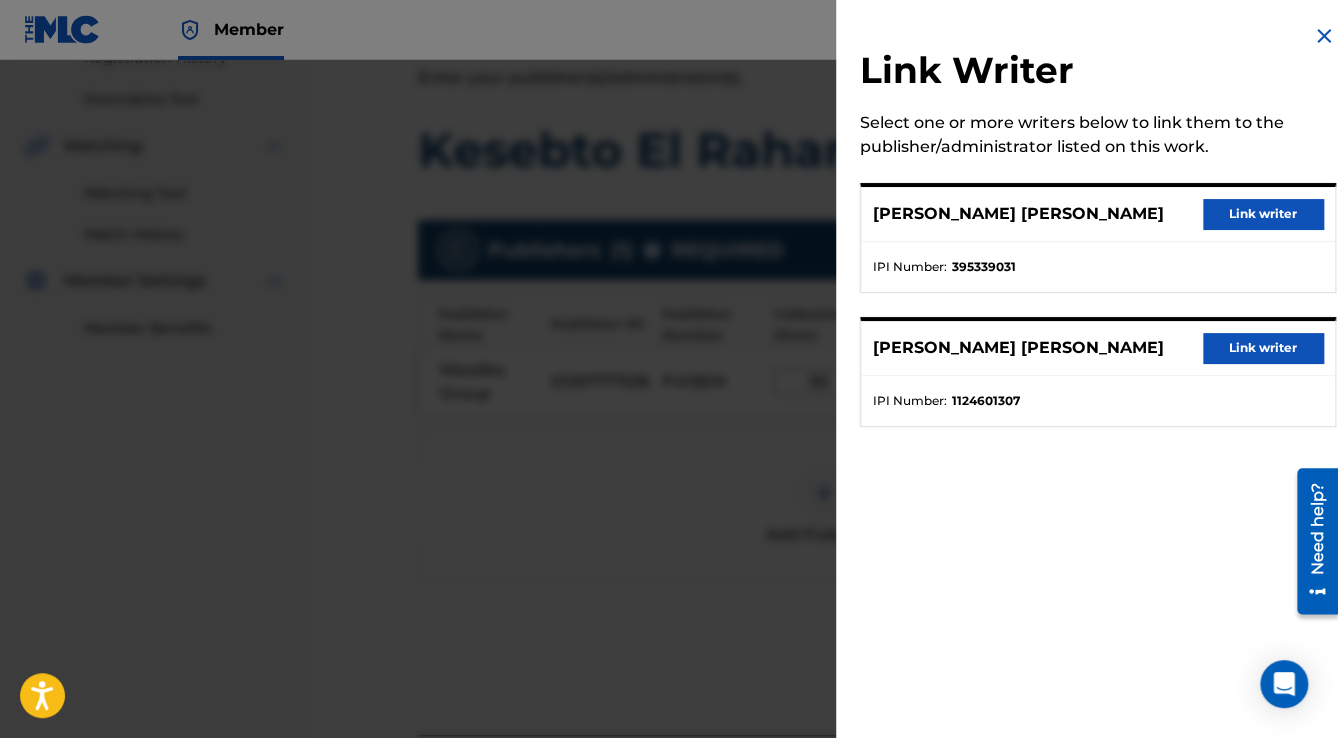 click on "Link writer" at bounding box center (1263, 214) 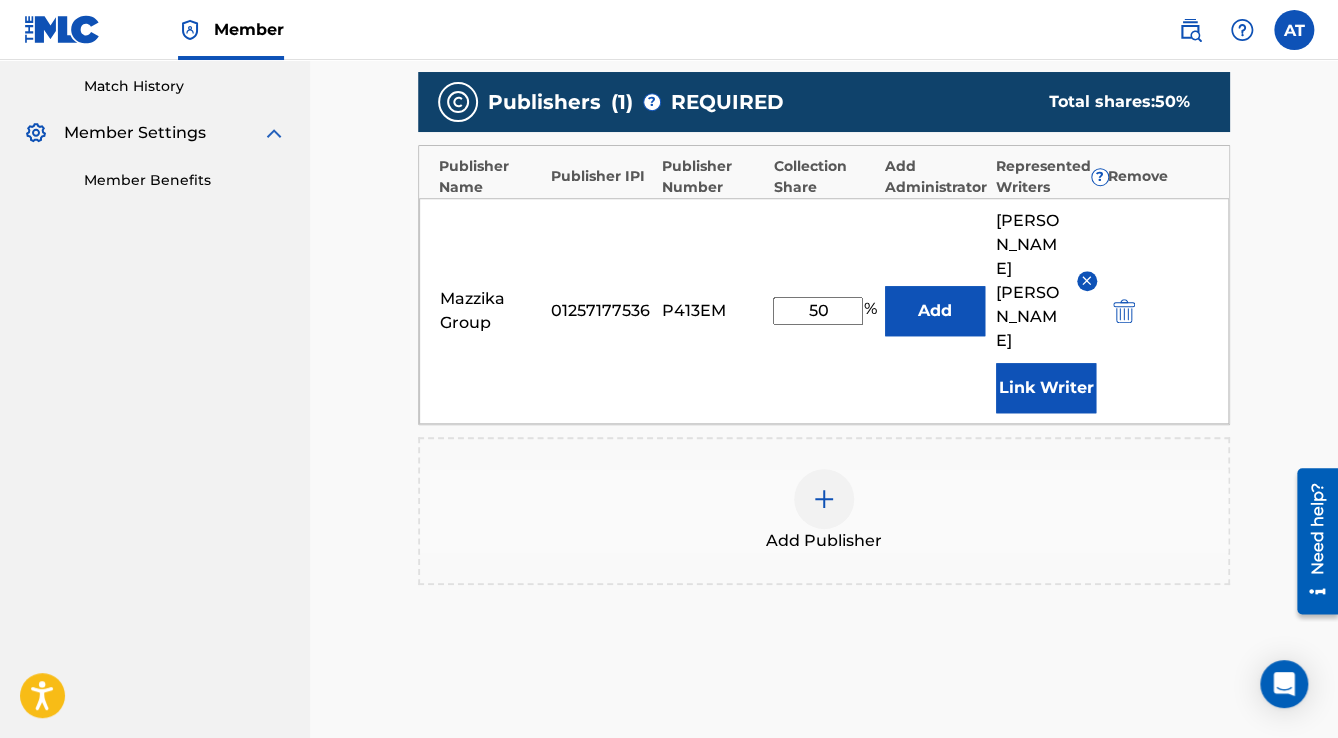 scroll, scrollTop: 736, scrollLeft: 0, axis: vertical 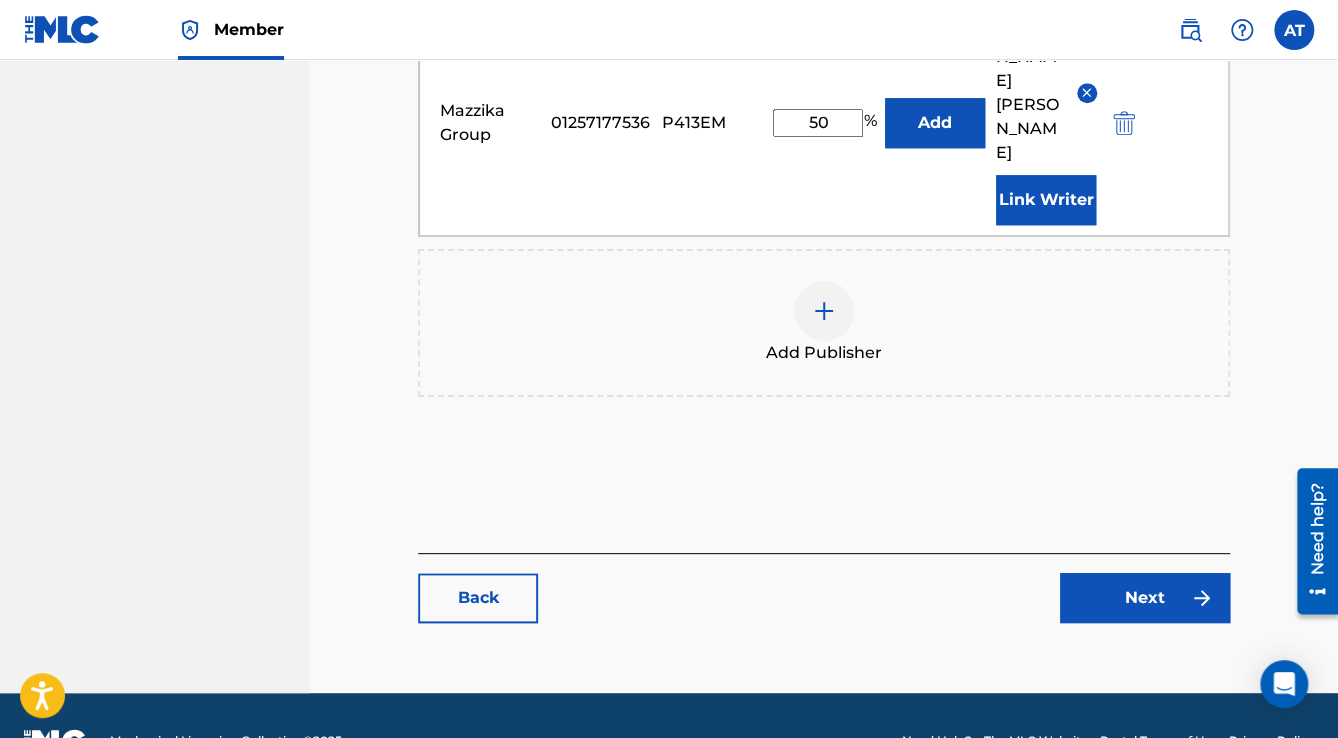 click on "Next" at bounding box center [1145, 598] 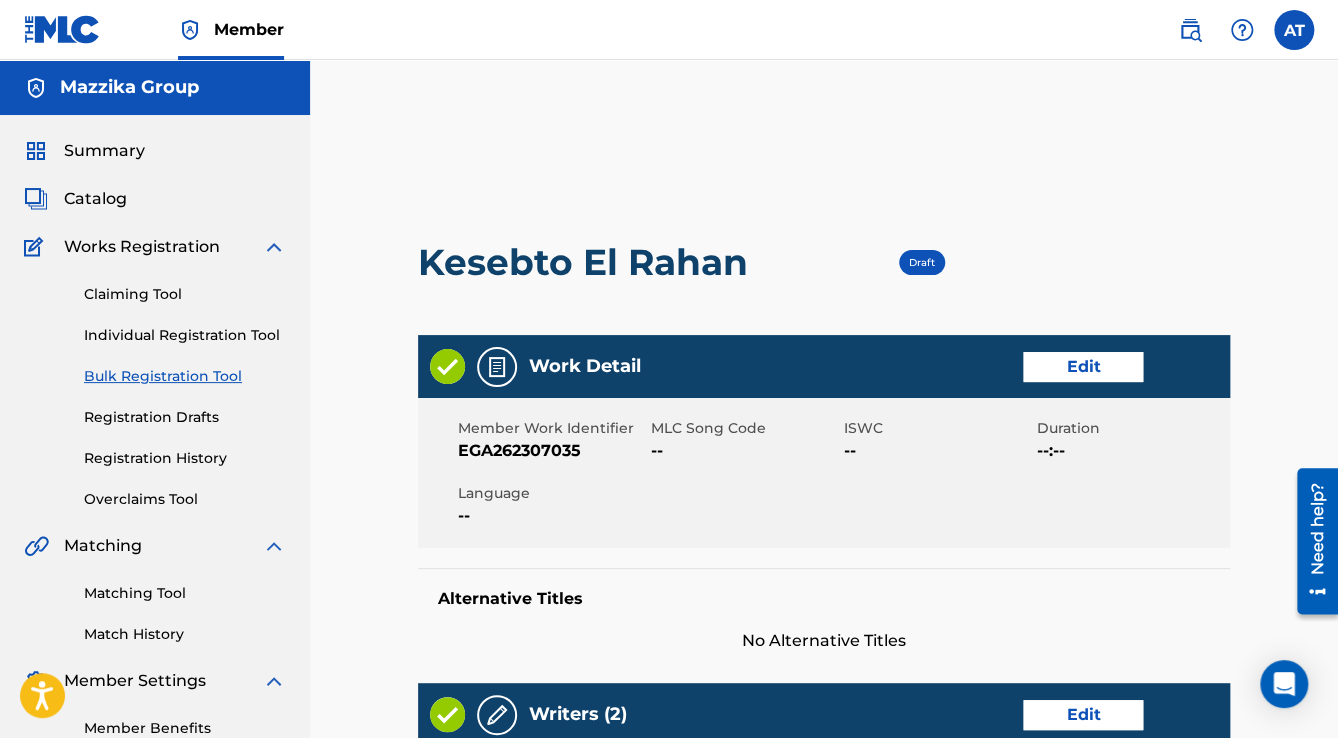 click on "Edit" at bounding box center [1083, 367] 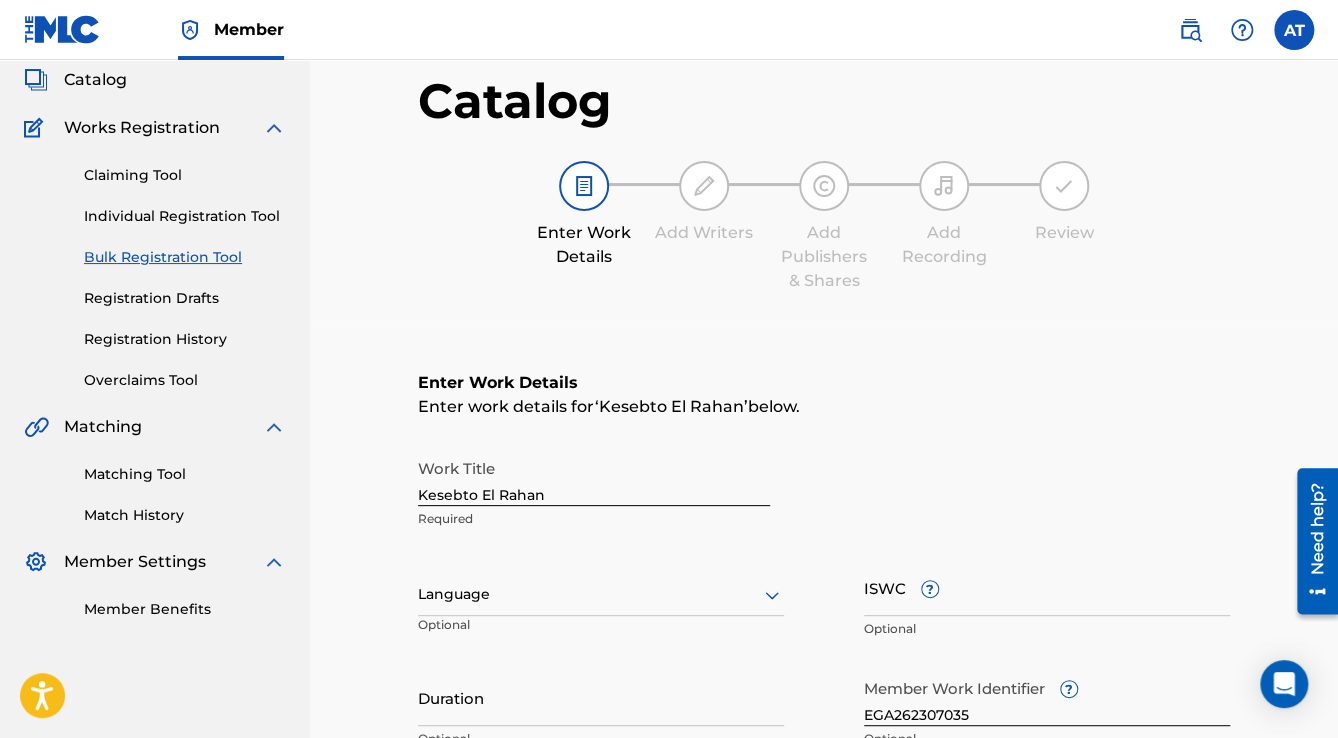 scroll, scrollTop: 320, scrollLeft: 0, axis: vertical 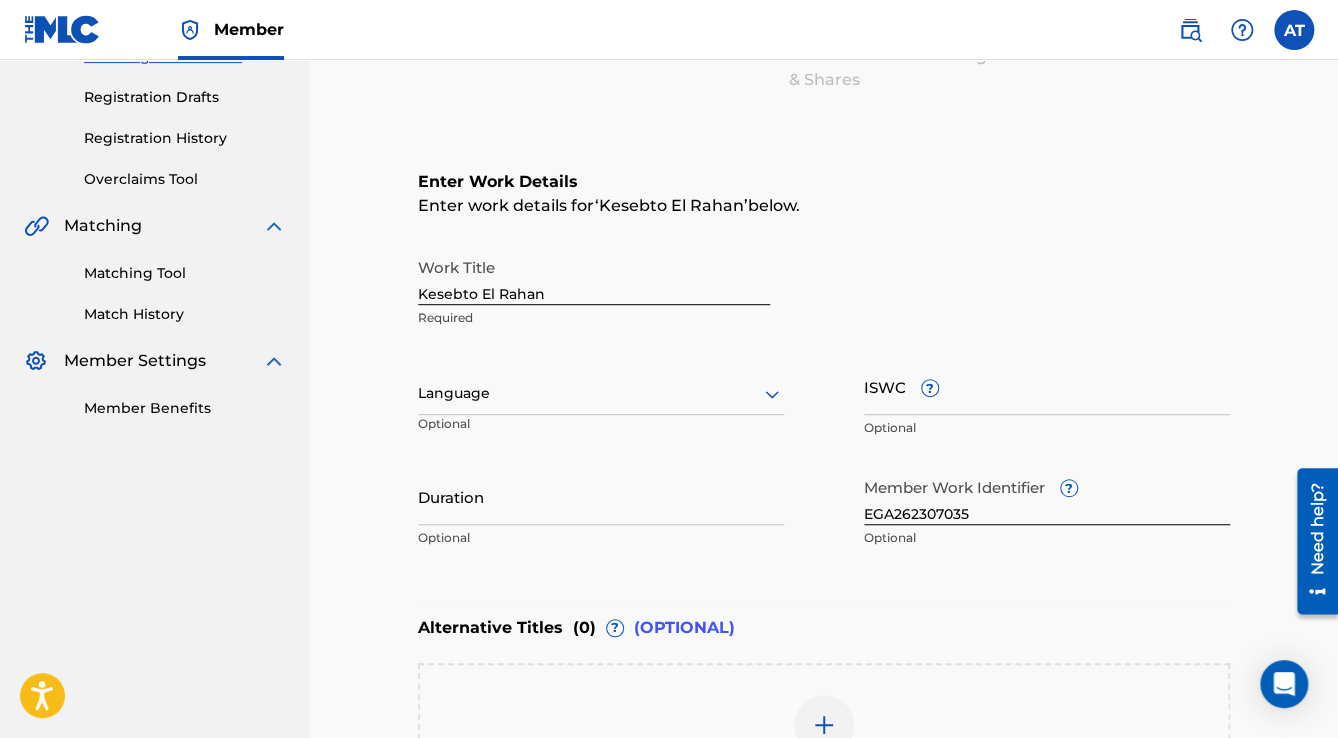 click at bounding box center (601, 393) 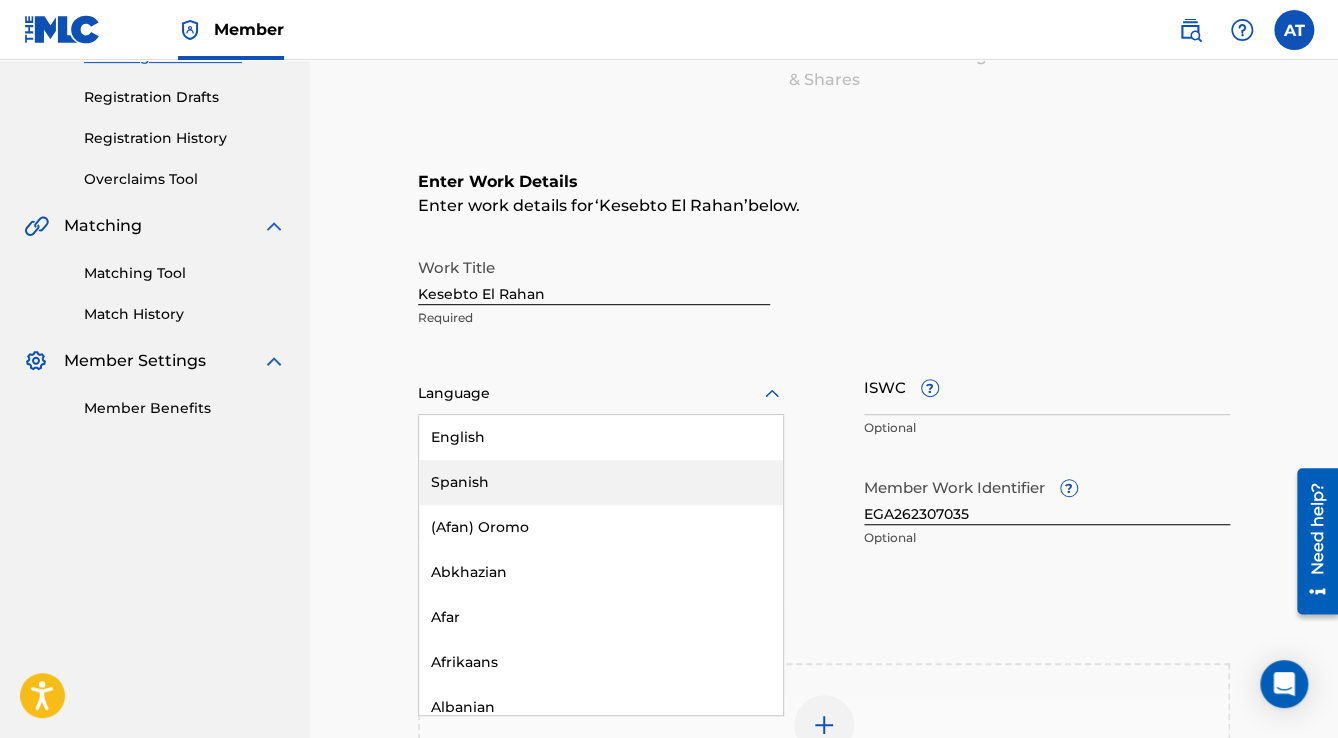 scroll, scrollTop: 320, scrollLeft: 0, axis: vertical 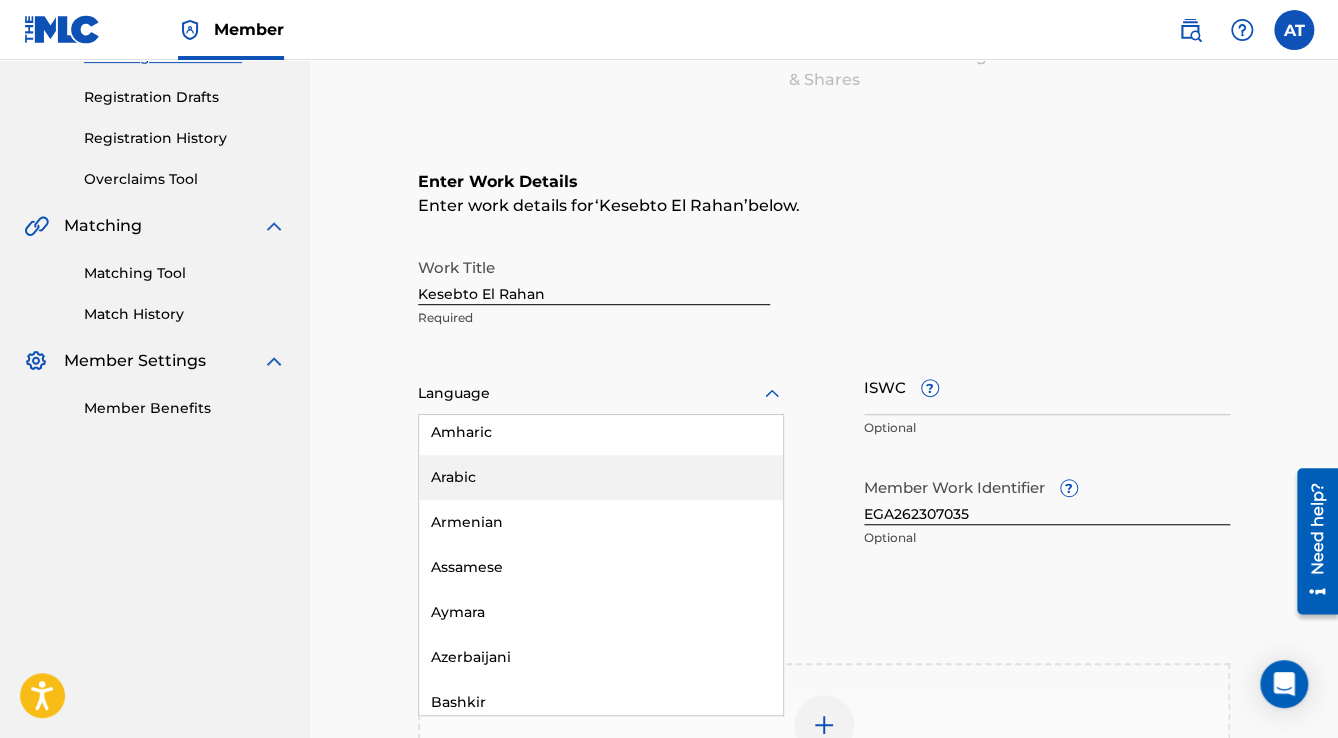 click on "Arabic" at bounding box center (601, 477) 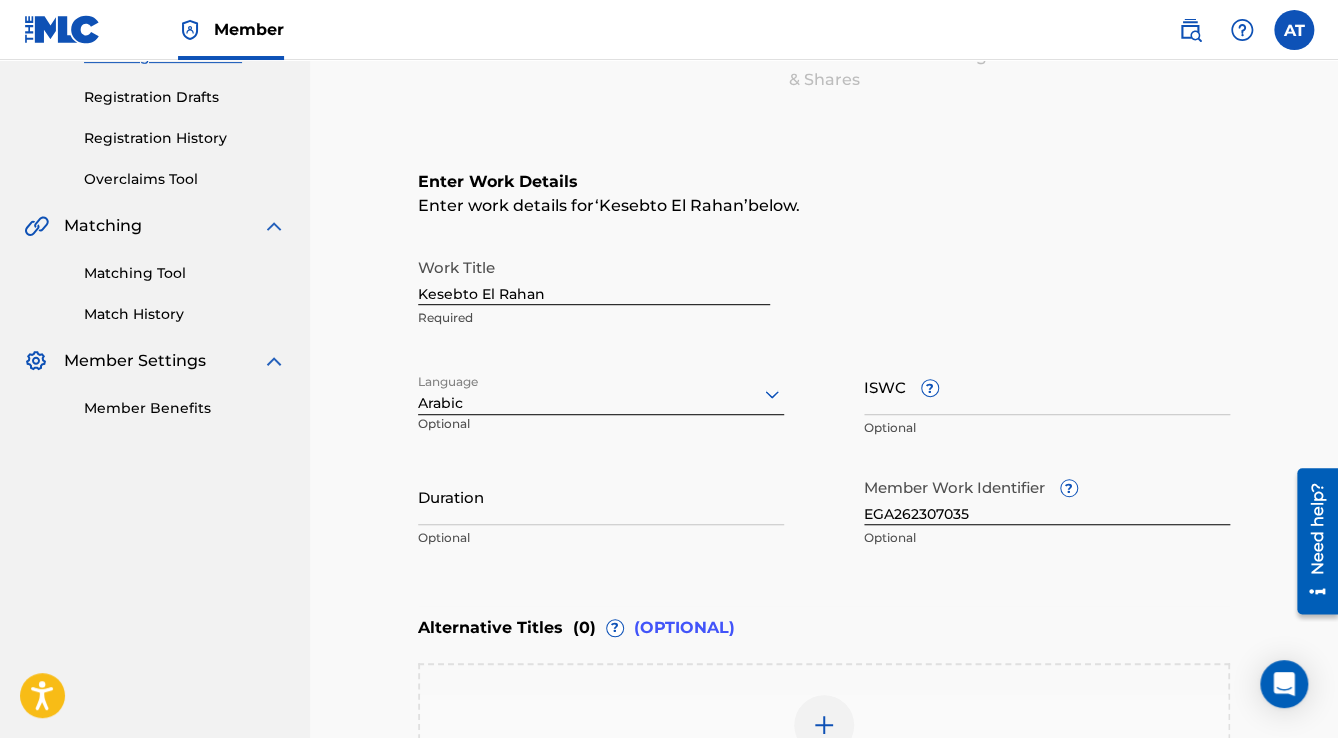 click on "Duration" at bounding box center [601, 496] 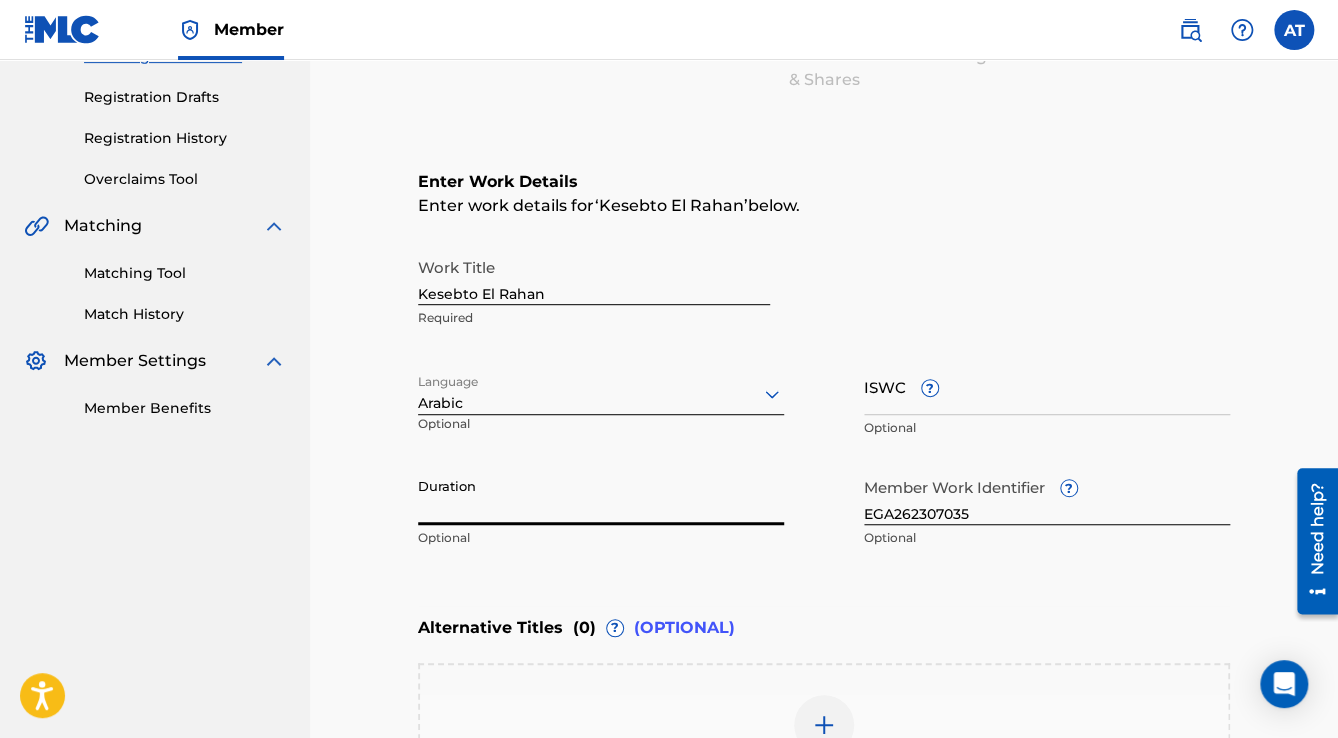 paste on "4:26" 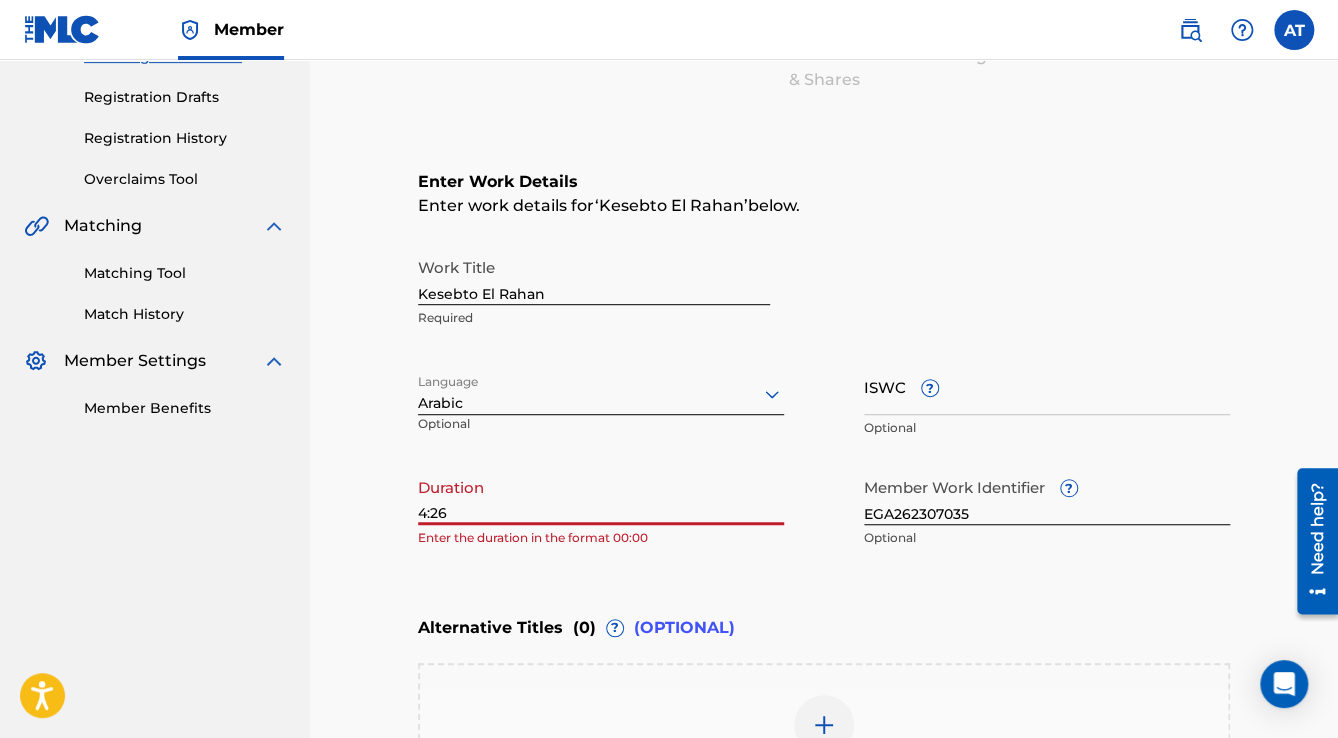 click on "Catalog Enter Work Details Add Writers Add Publishers & Shares Add Recording Review Enter Work Details Enter work details for  ‘ Kesebto El Rahan ’  below. Work Title   Kesebto El Rahan Required Language Arabic Optional ISWC   ? Optional Duration   4:26 Enter the duration in the format 00:00 Member Work Identifier   ? EGA262307035 Optional Alternative Titles ( 0 ) ? (OPTIONAL) Add Alternative Title Back Next" at bounding box center (824, 410) 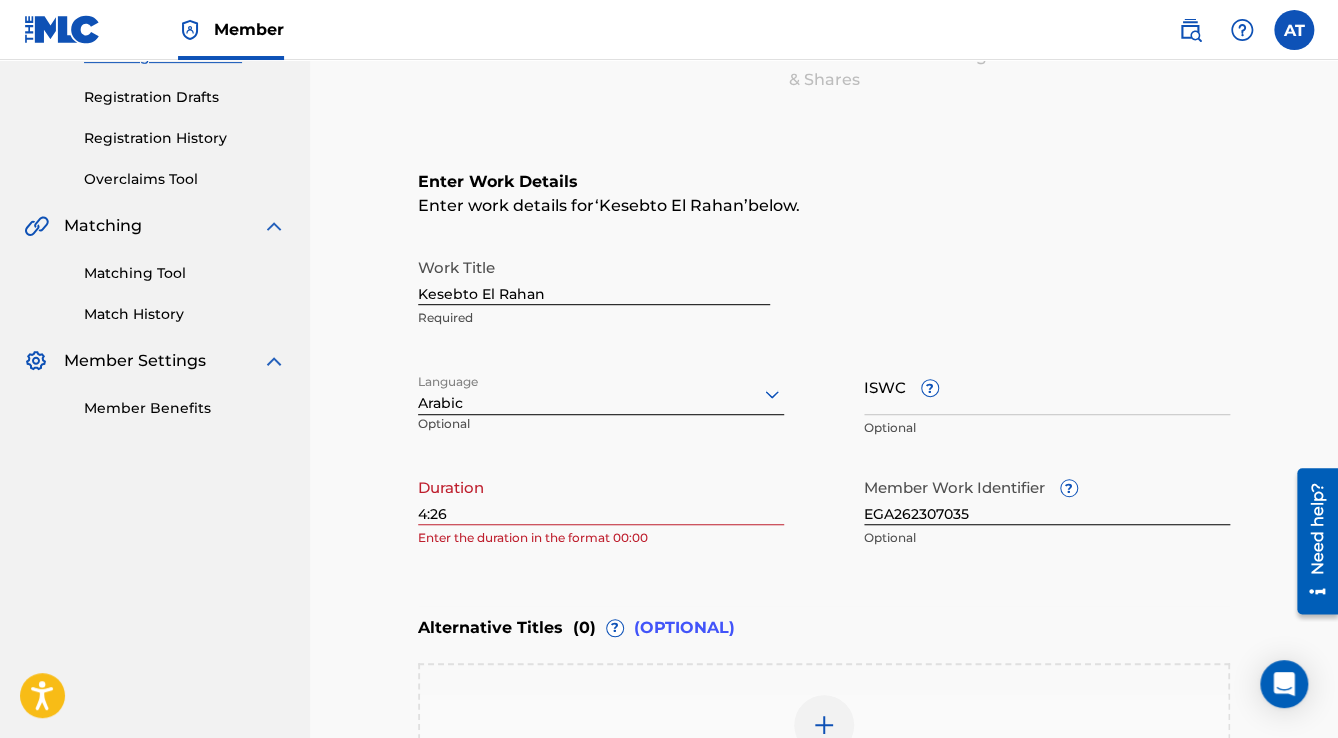 click on "4:26" at bounding box center [601, 496] 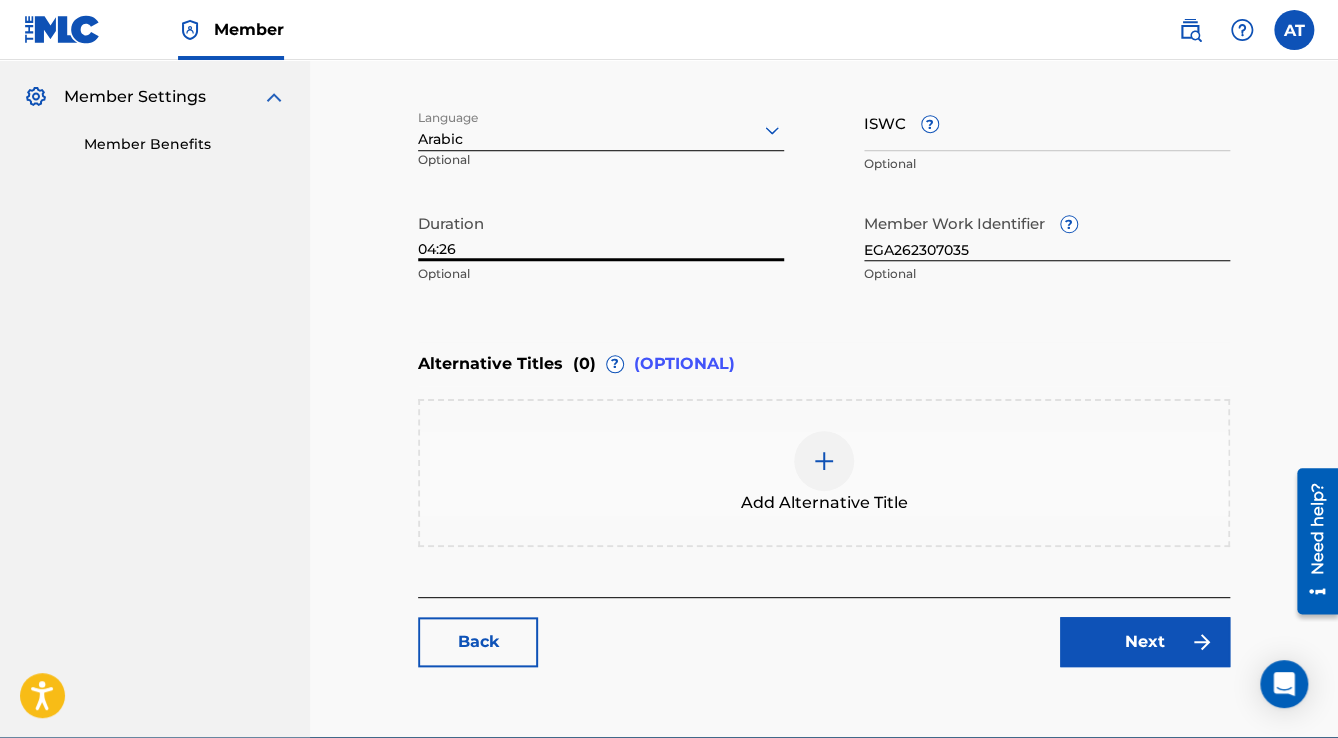 scroll, scrollTop: 640, scrollLeft: 0, axis: vertical 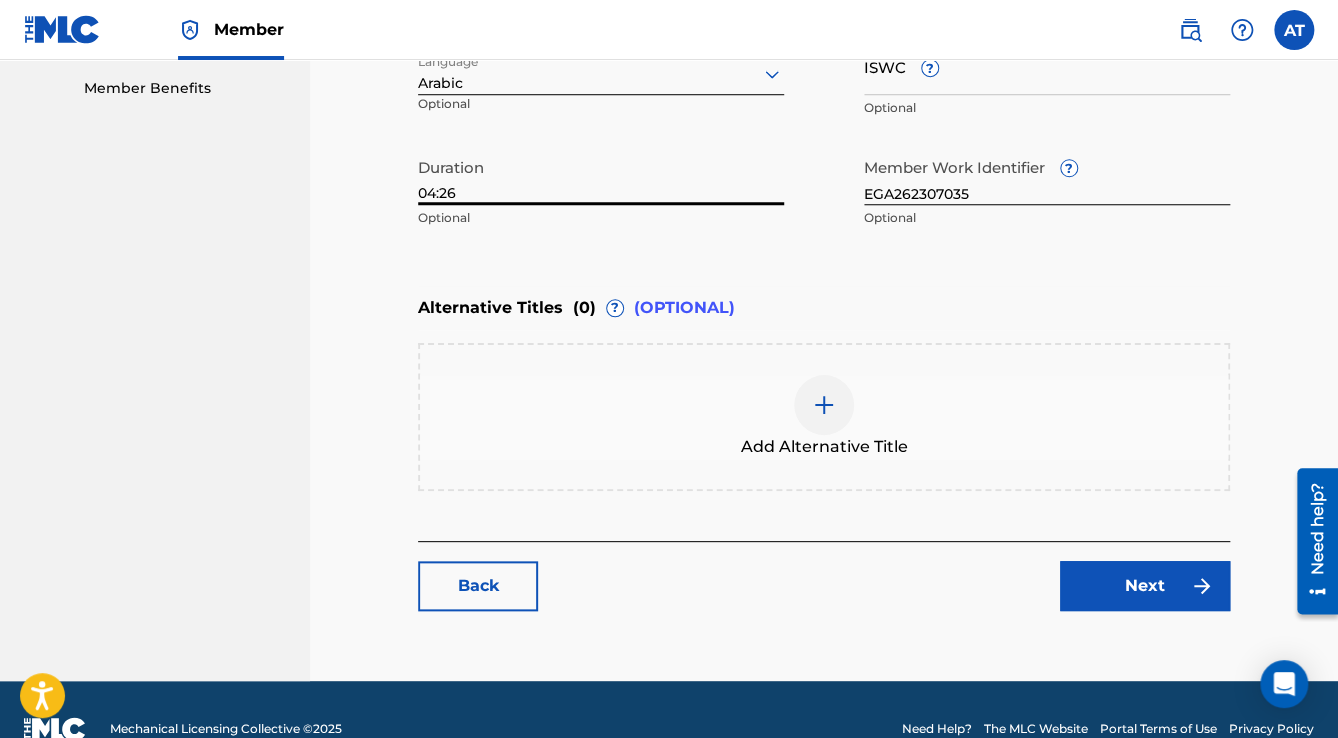 type on "04:26" 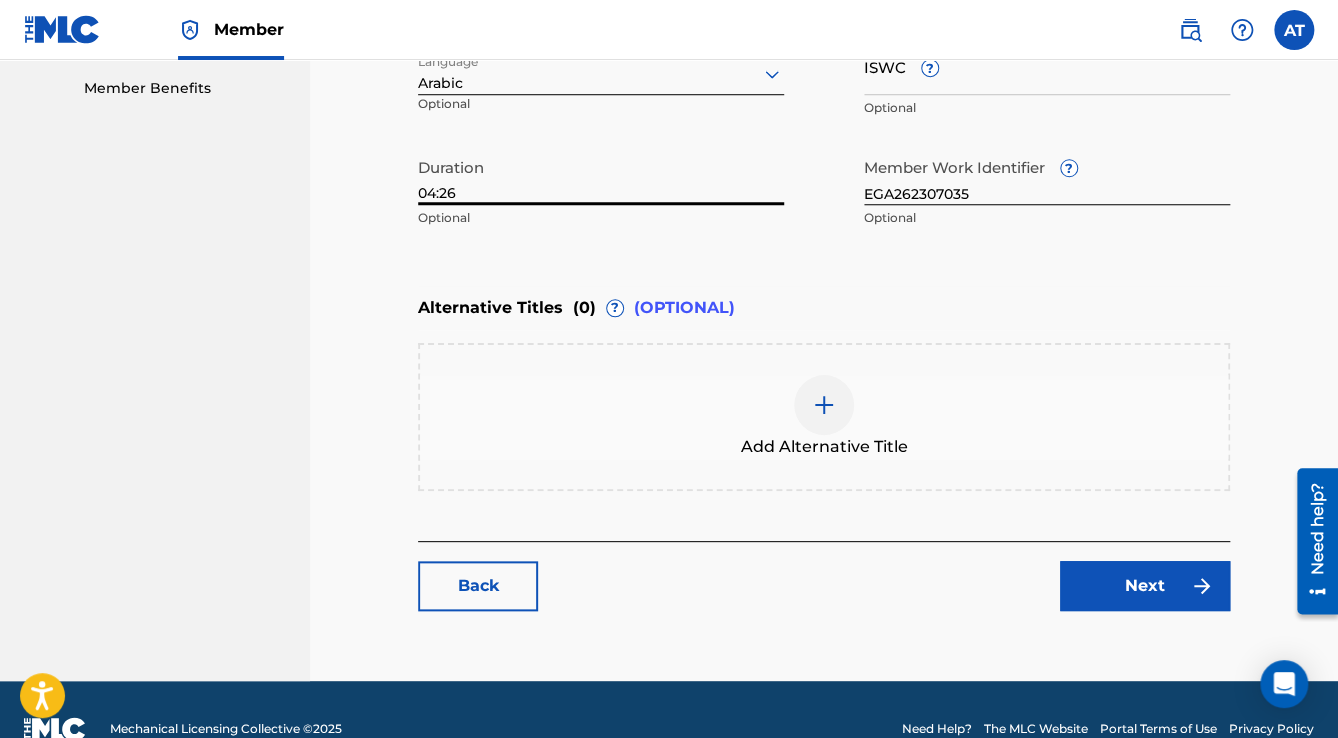 click on "Next" at bounding box center (1145, 586) 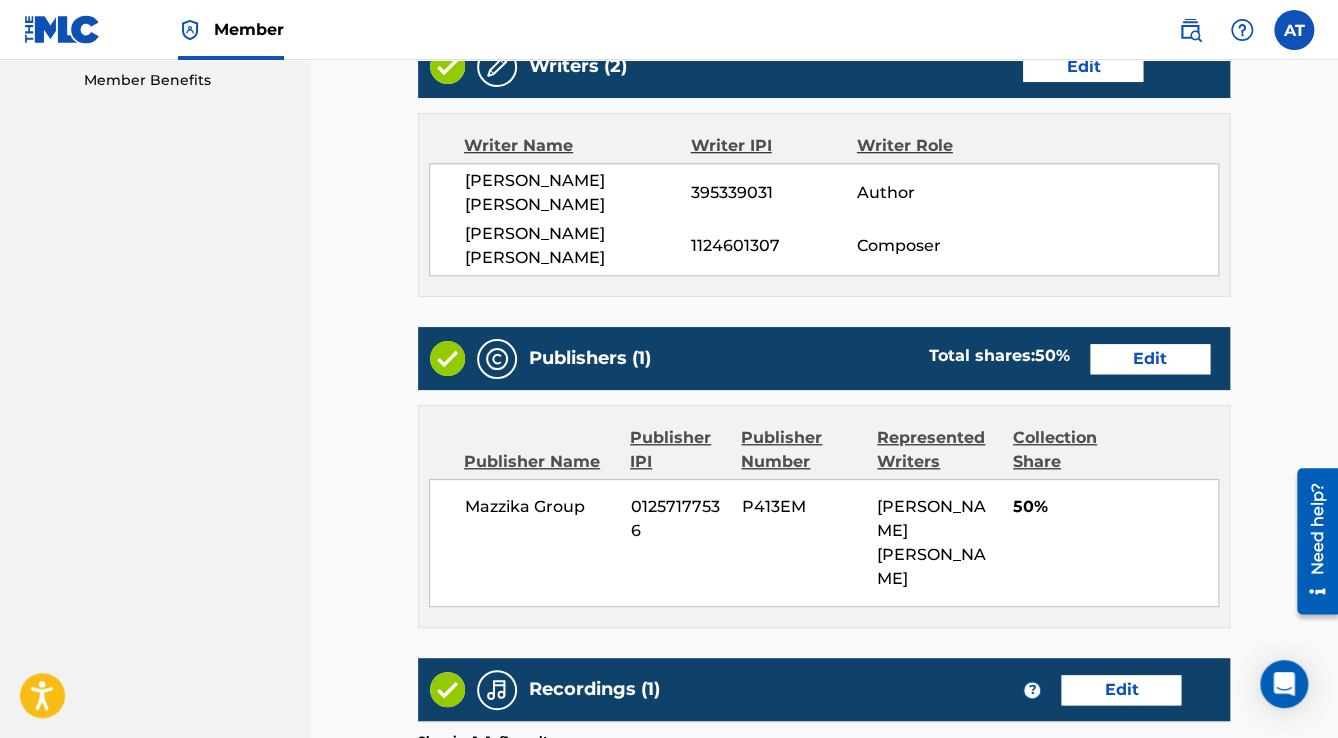 scroll, scrollTop: 1000, scrollLeft: 0, axis: vertical 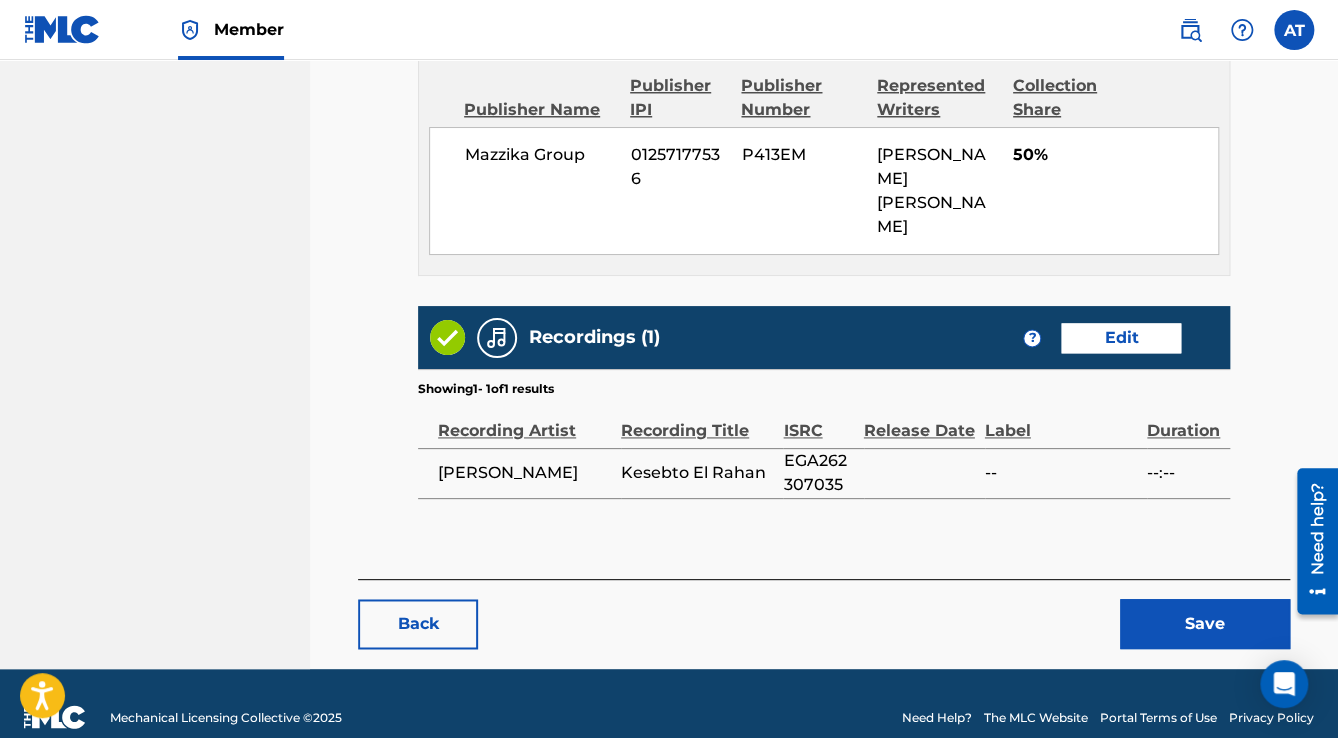 click on "Save" at bounding box center (1205, 624) 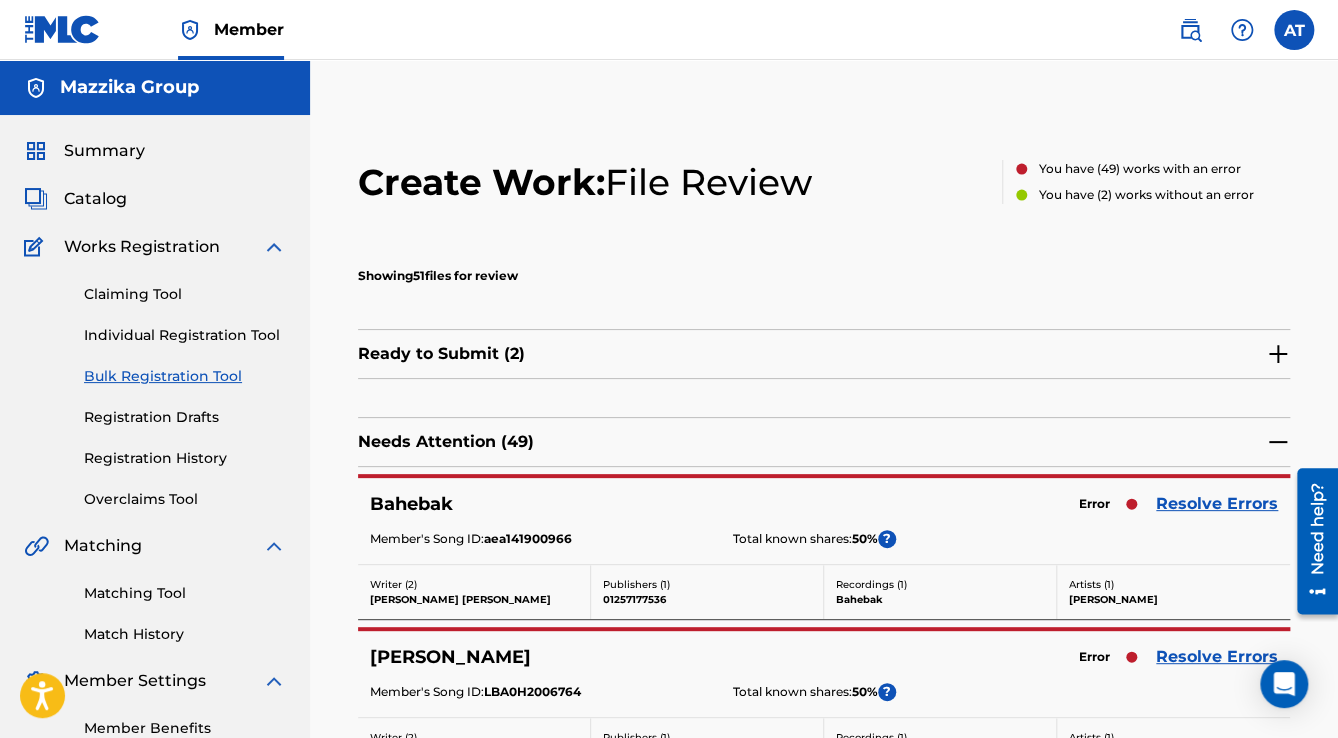 click on "Resolve Errors" at bounding box center (1217, 504) 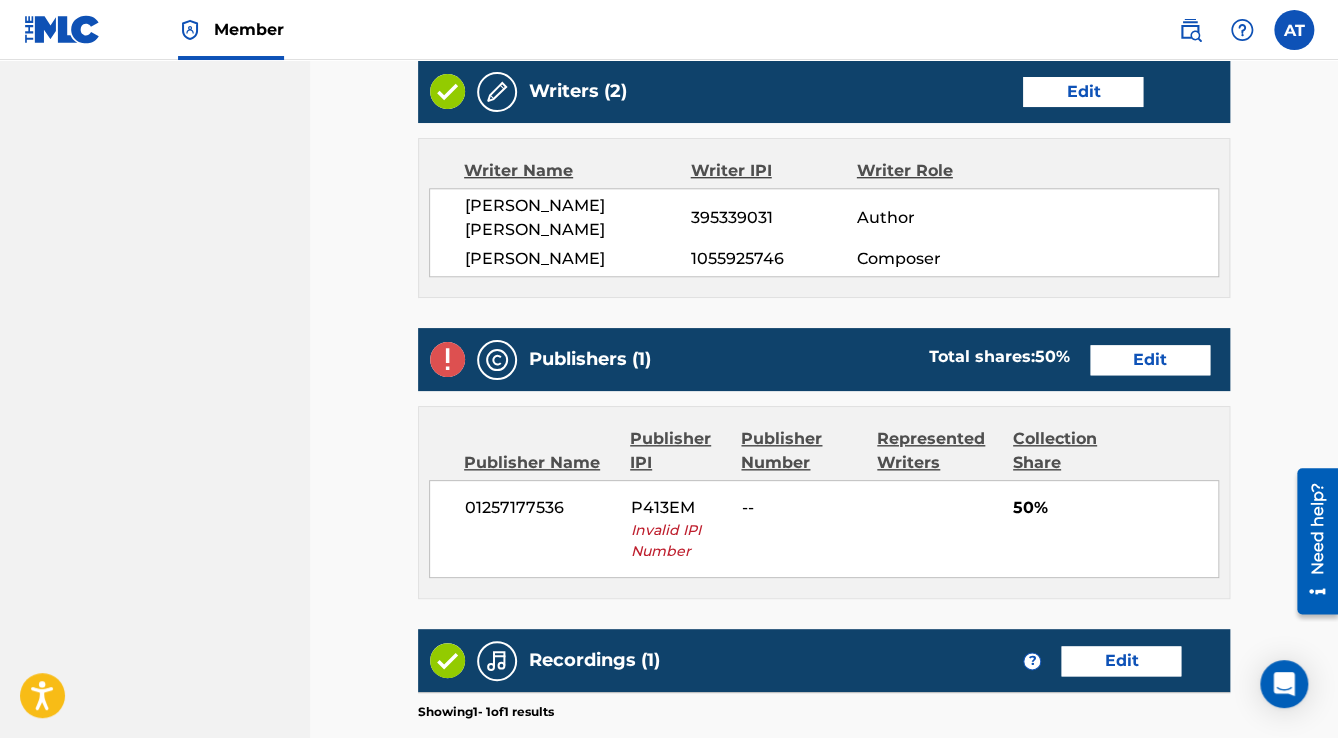 scroll, scrollTop: 880, scrollLeft: 0, axis: vertical 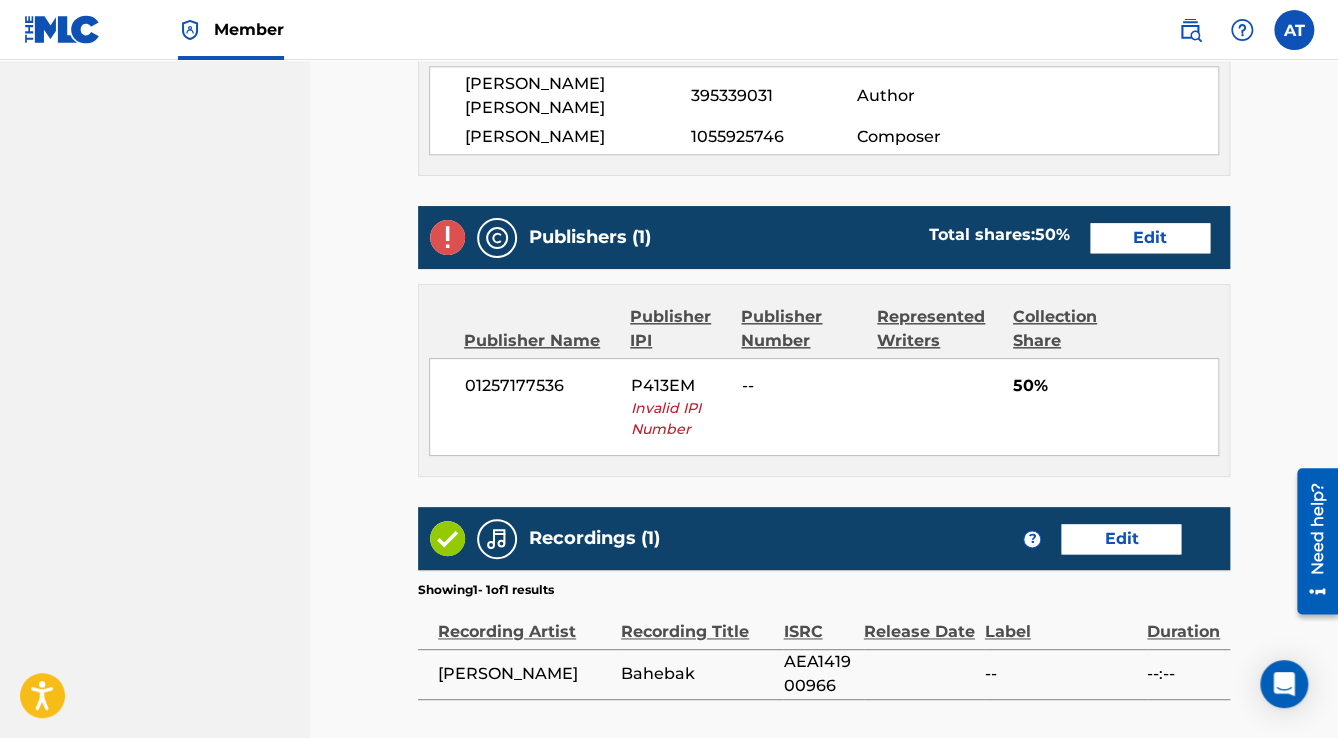 click on "Edit" at bounding box center (1150, 238) 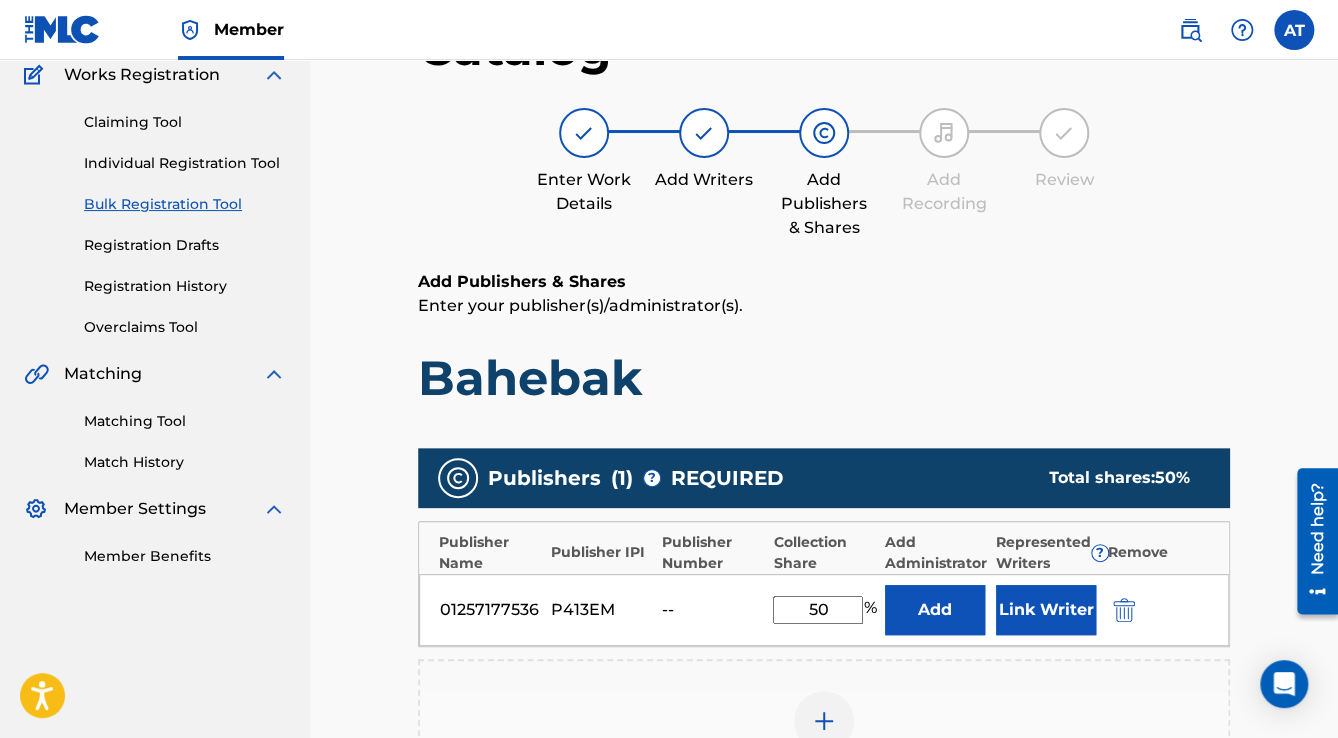scroll, scrollTop: 400, scrollLeft: 0, axis: vertical 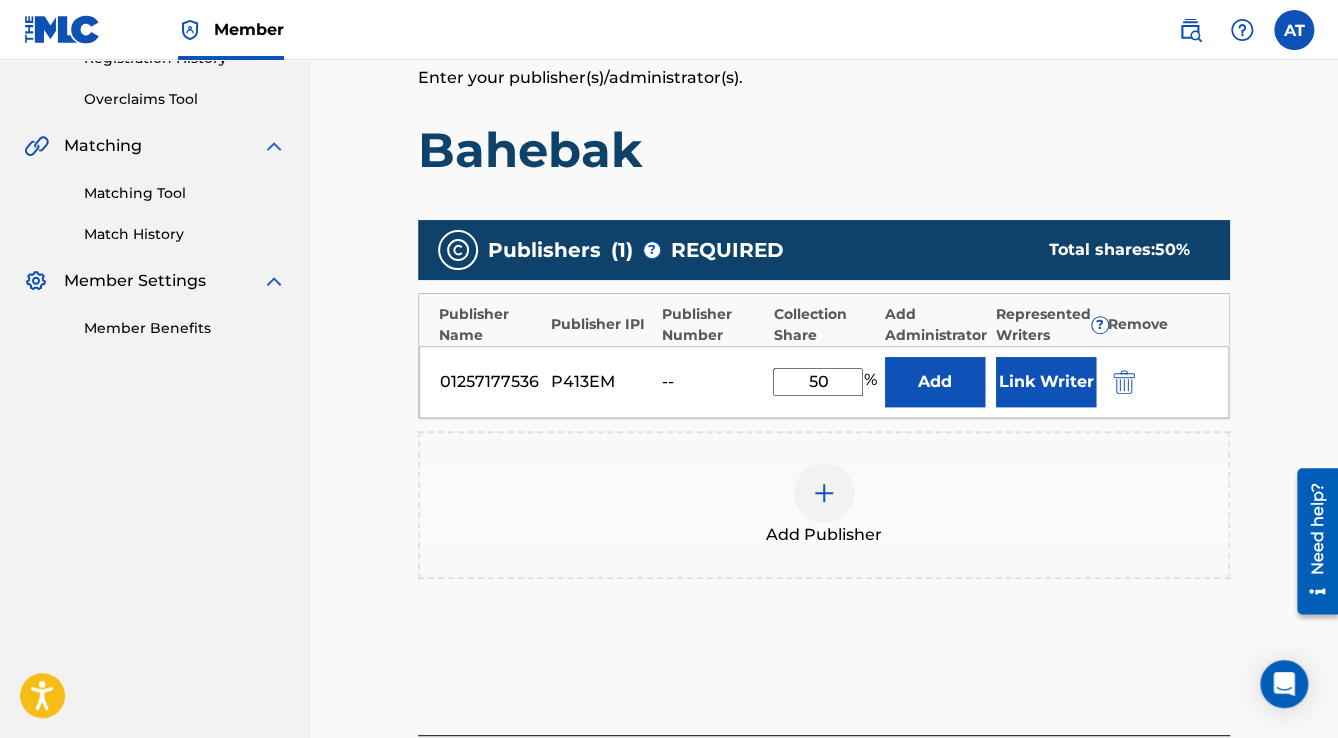 click on "Link Writer" at bounding box center [1046, 382] 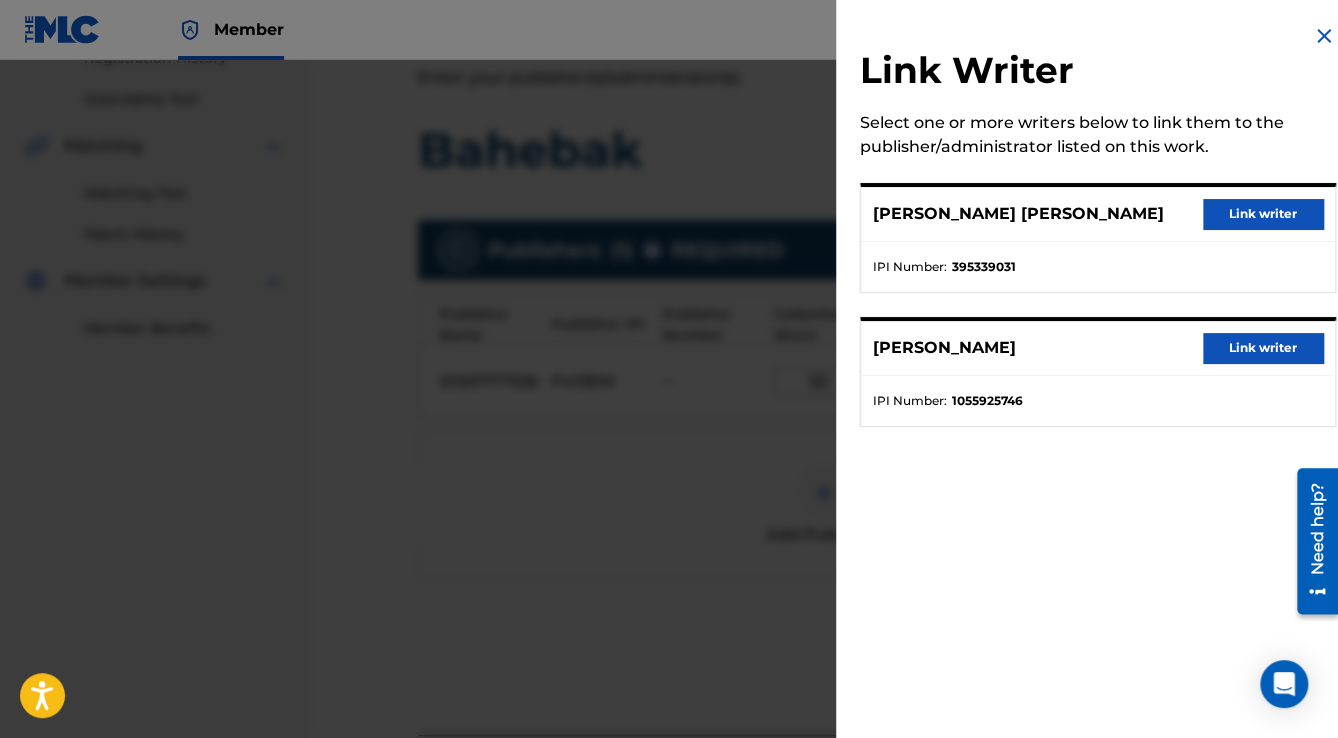 drag, startPoint x: 671, startPoint y: 267, endPoint x: 685, endPoint y: 269, distance: 14.142136 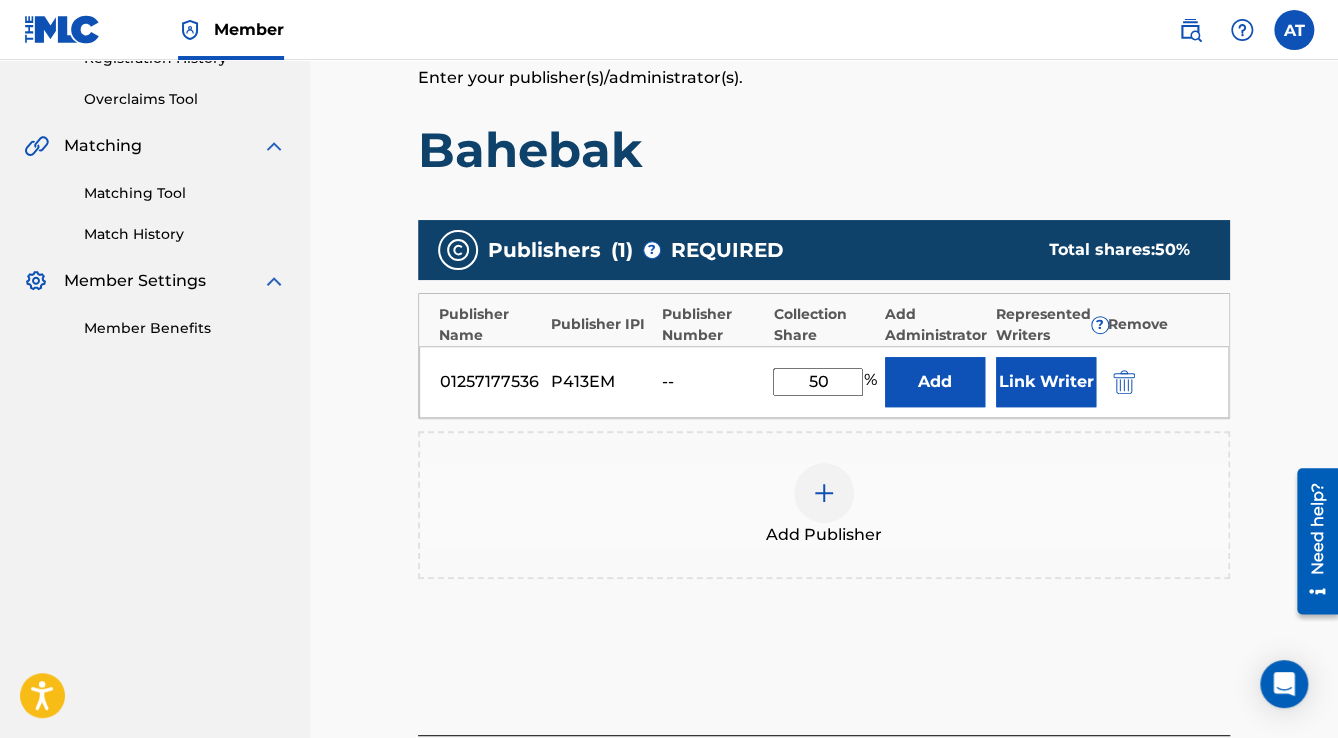 click at bounding box center (1124, 382) 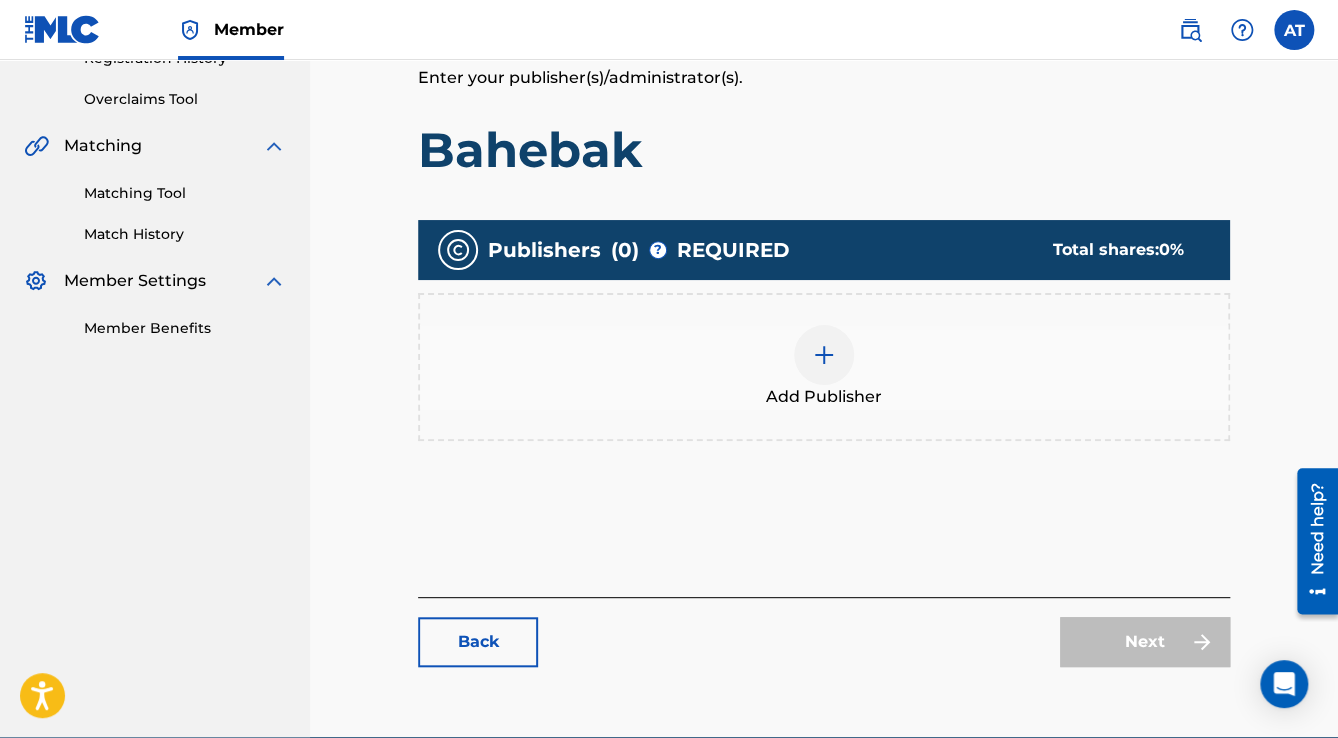 click on "Add Publisher" at bounding box center (824, 367) 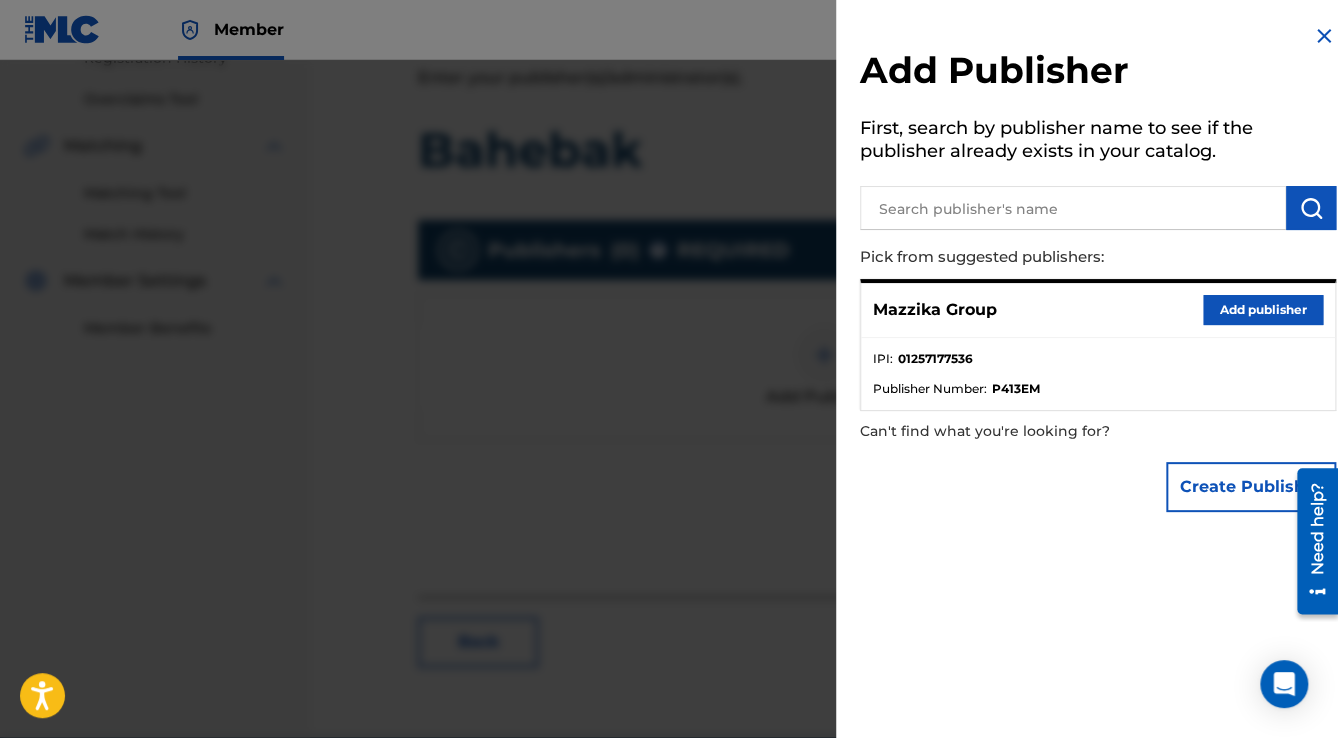 click on "Add publisher" at bounding box center (1263, 310) 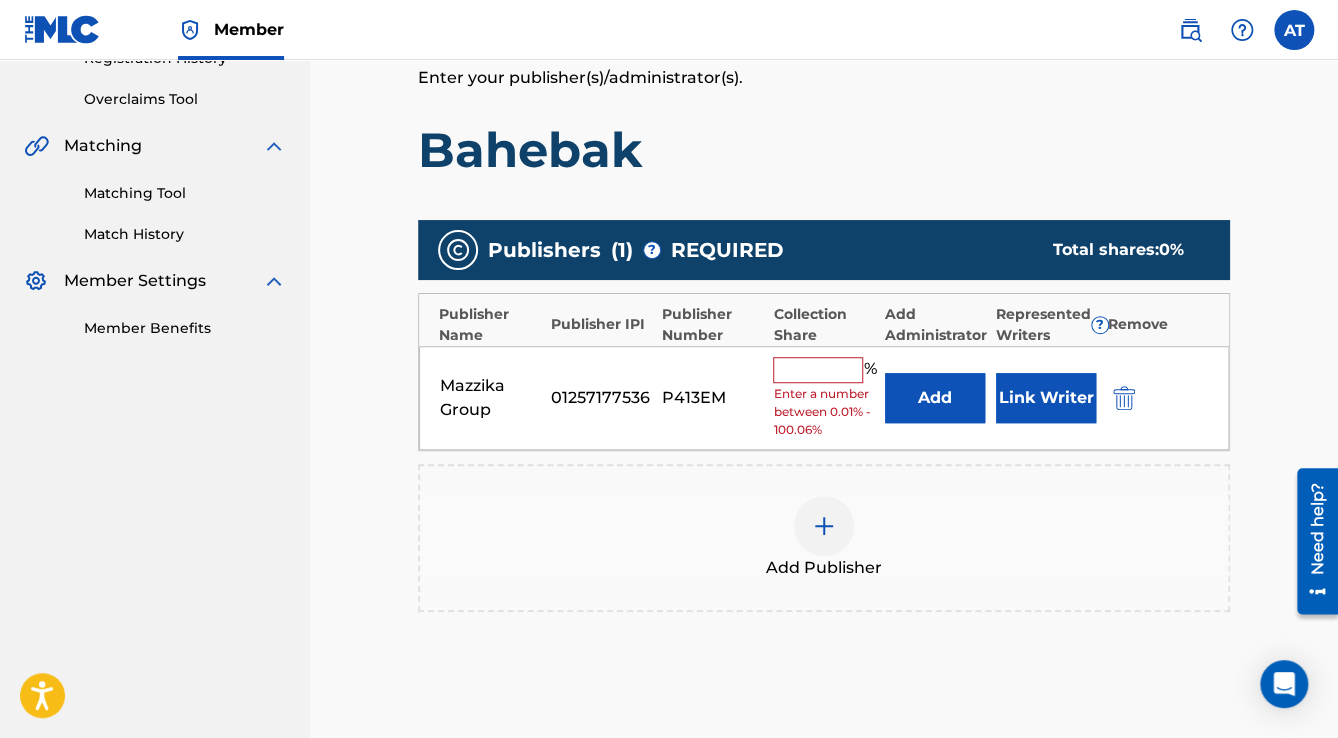 click at bounding box center (818, 370) 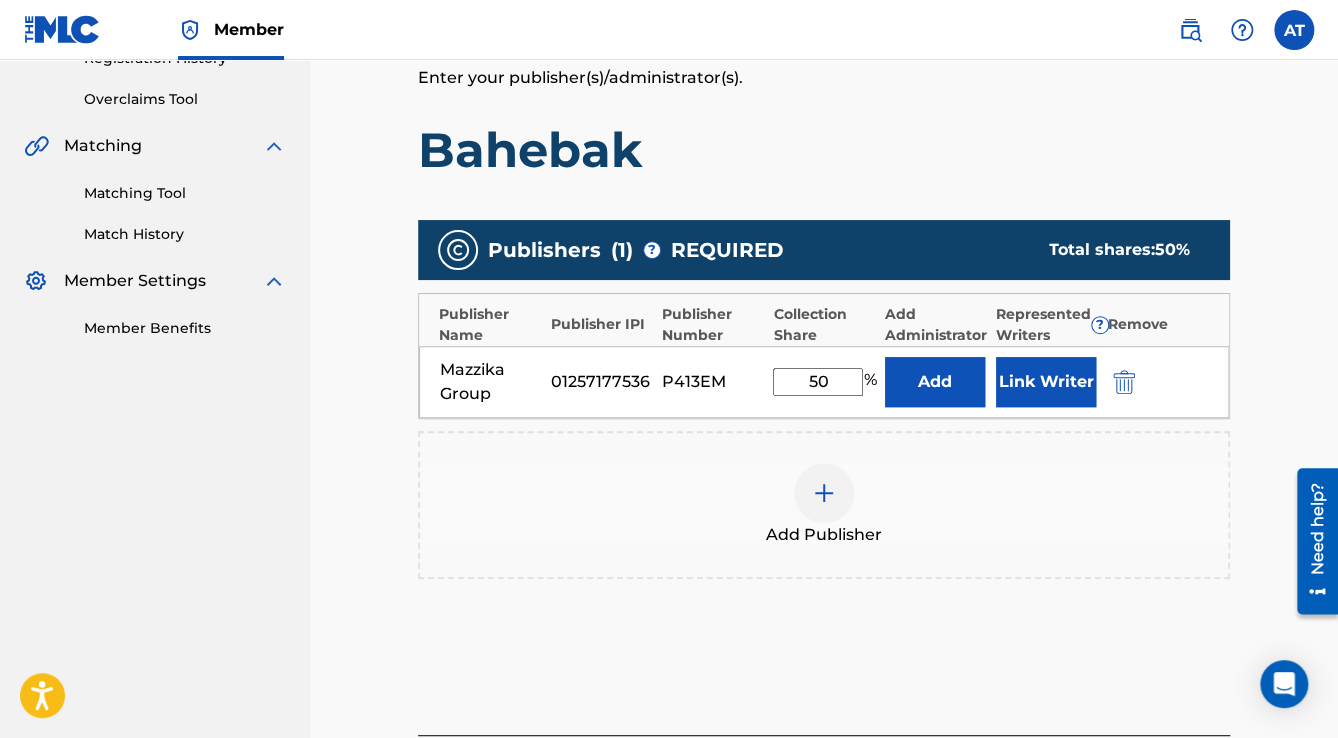click on "Link Writer" at bounding box center [1046, 382] 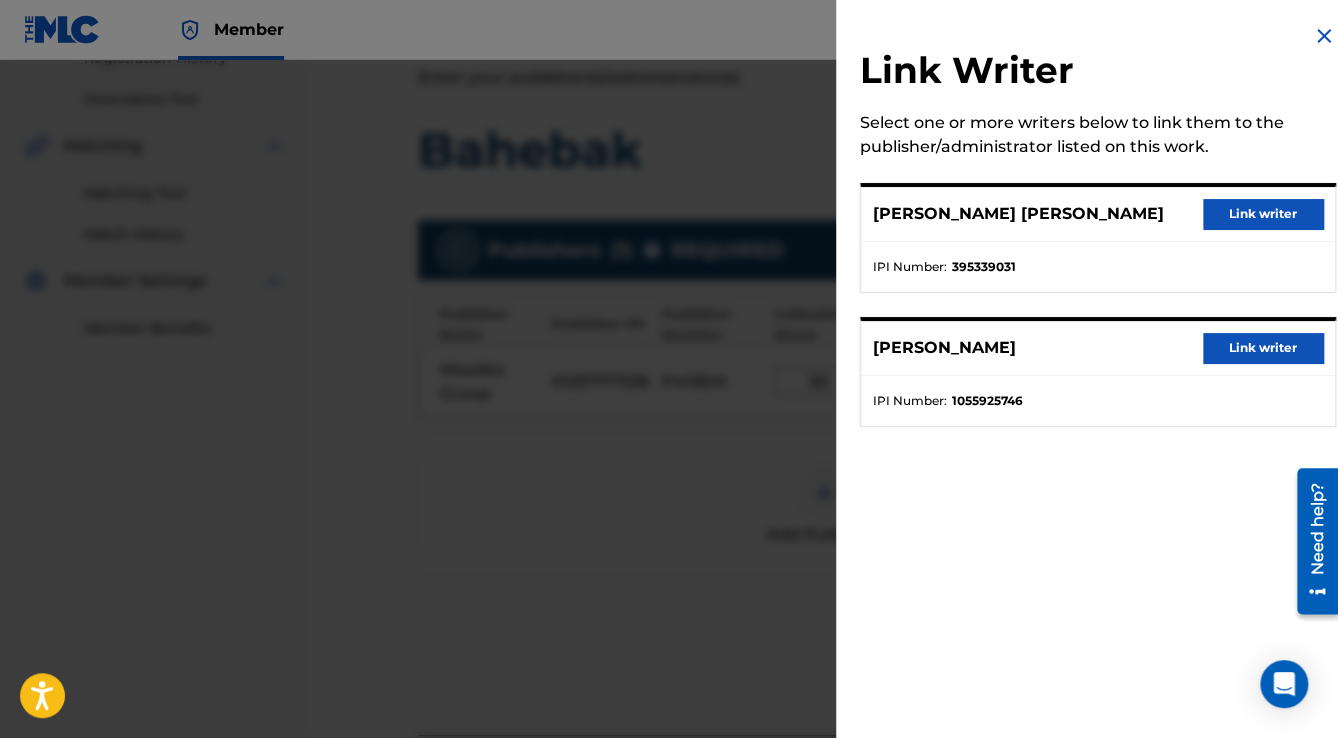 click on "Link writer" at bounding box center [1263, 214] 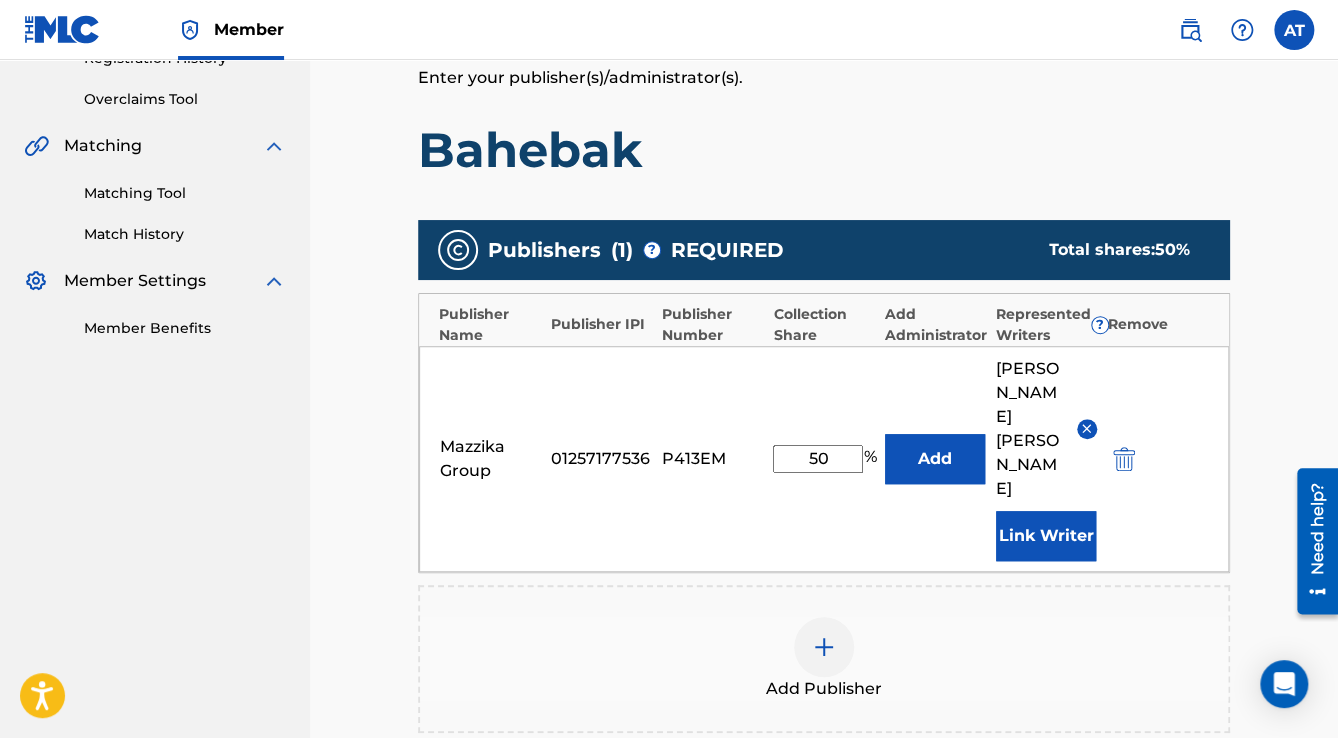 scroll, scrollTop: 736, scrollLeft: 0, axis: vertical 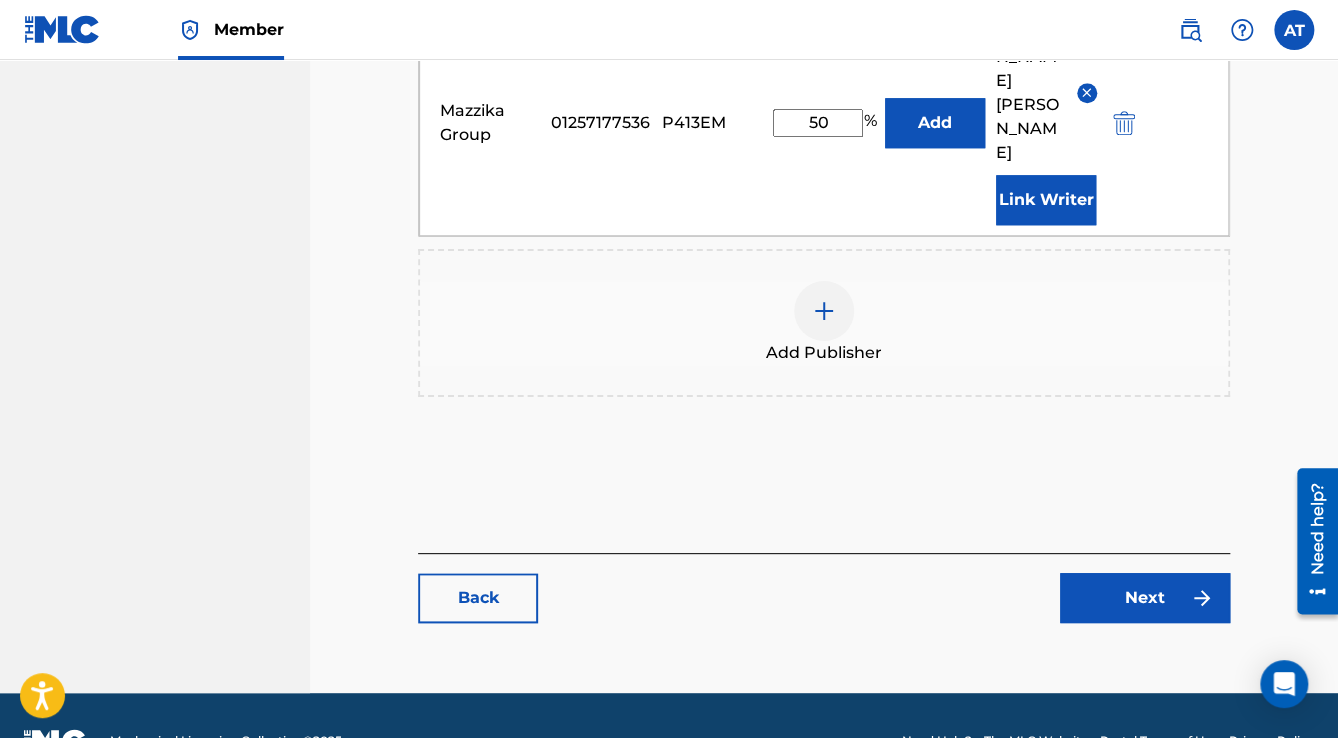 click on "Next" at bounding box center [1145, 598] 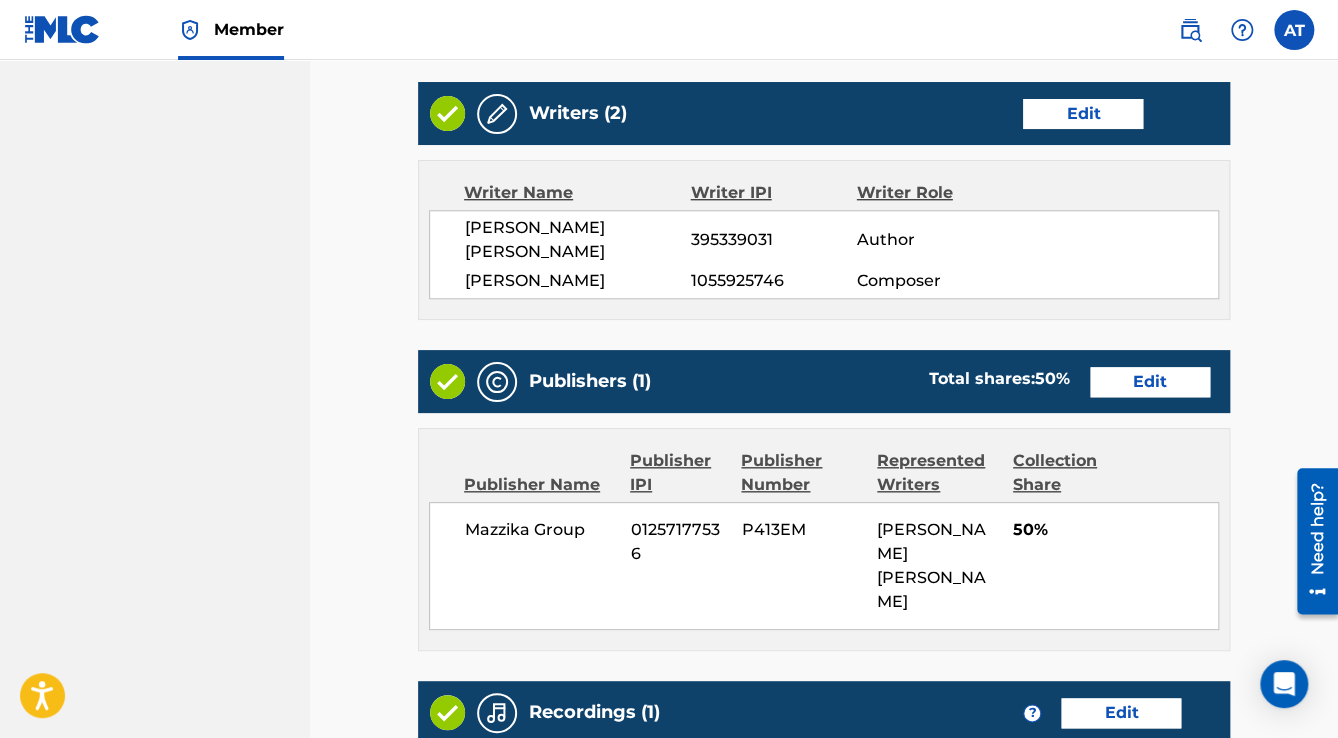 scroll, scrollTop: 0, scrollLeft: 0, axis: both 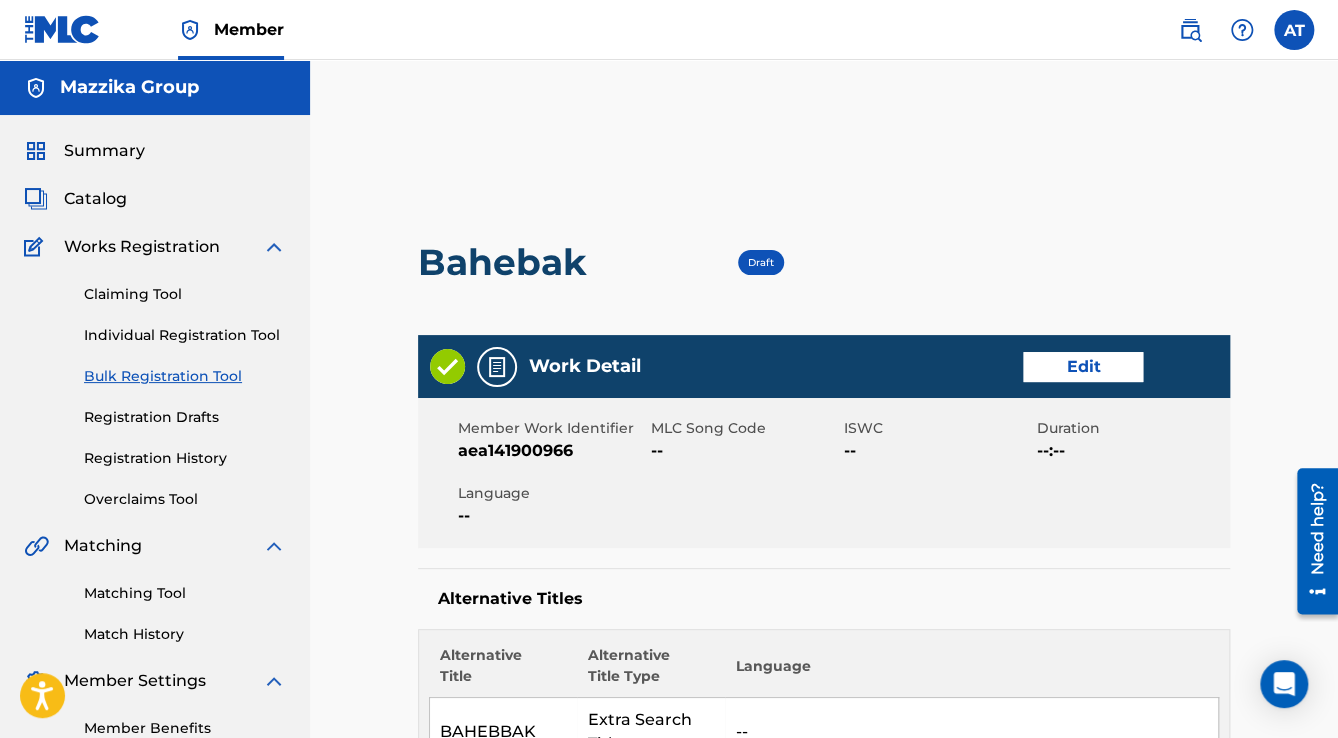 click on "Edit" at bounding box center (1083, 367) 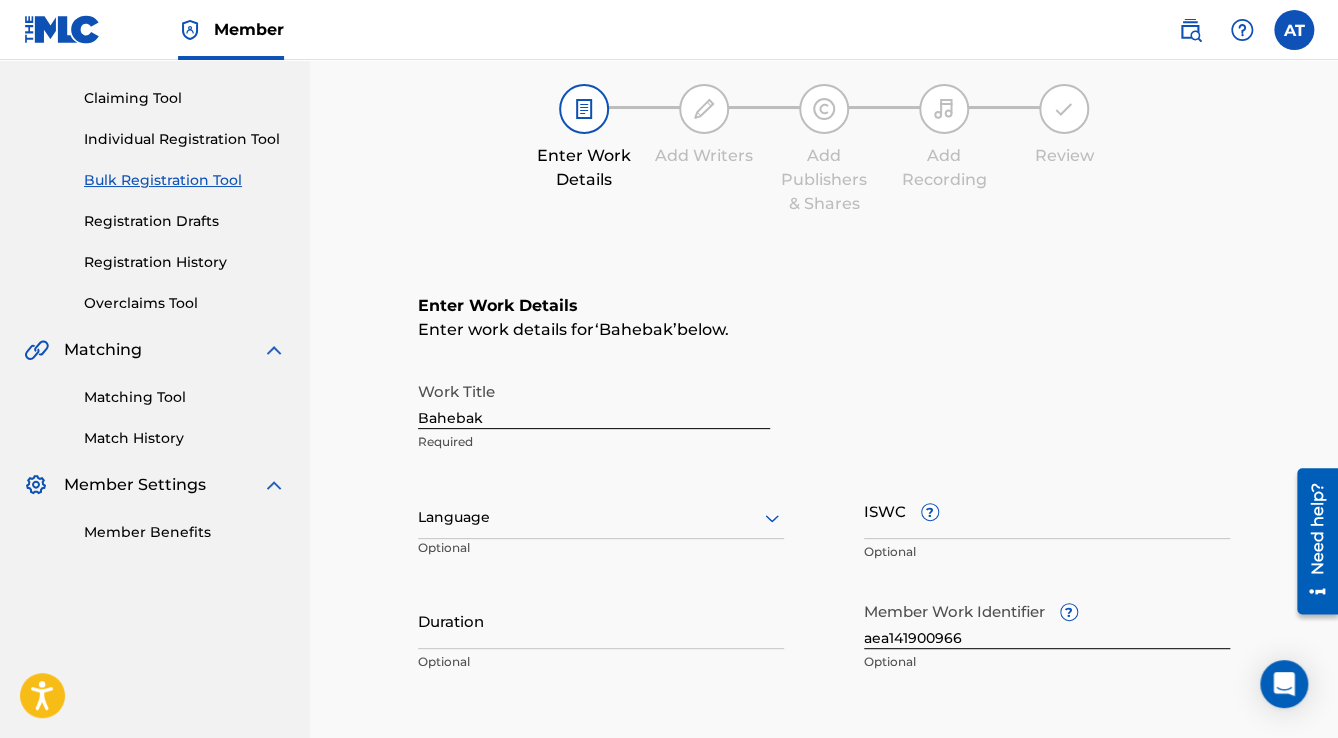 scroll, scrollTop: 400, scrollLeft: 0, axis: vertical 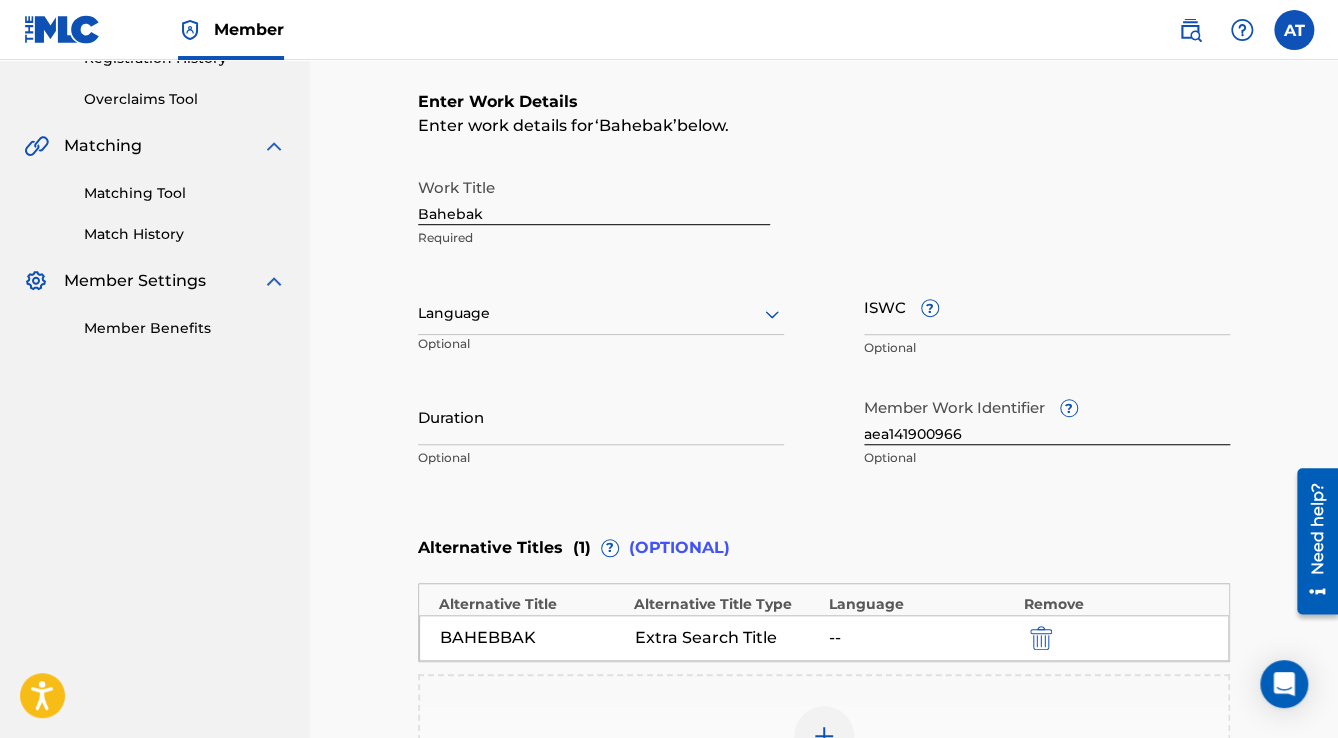 click at bounding box center (601, 313) 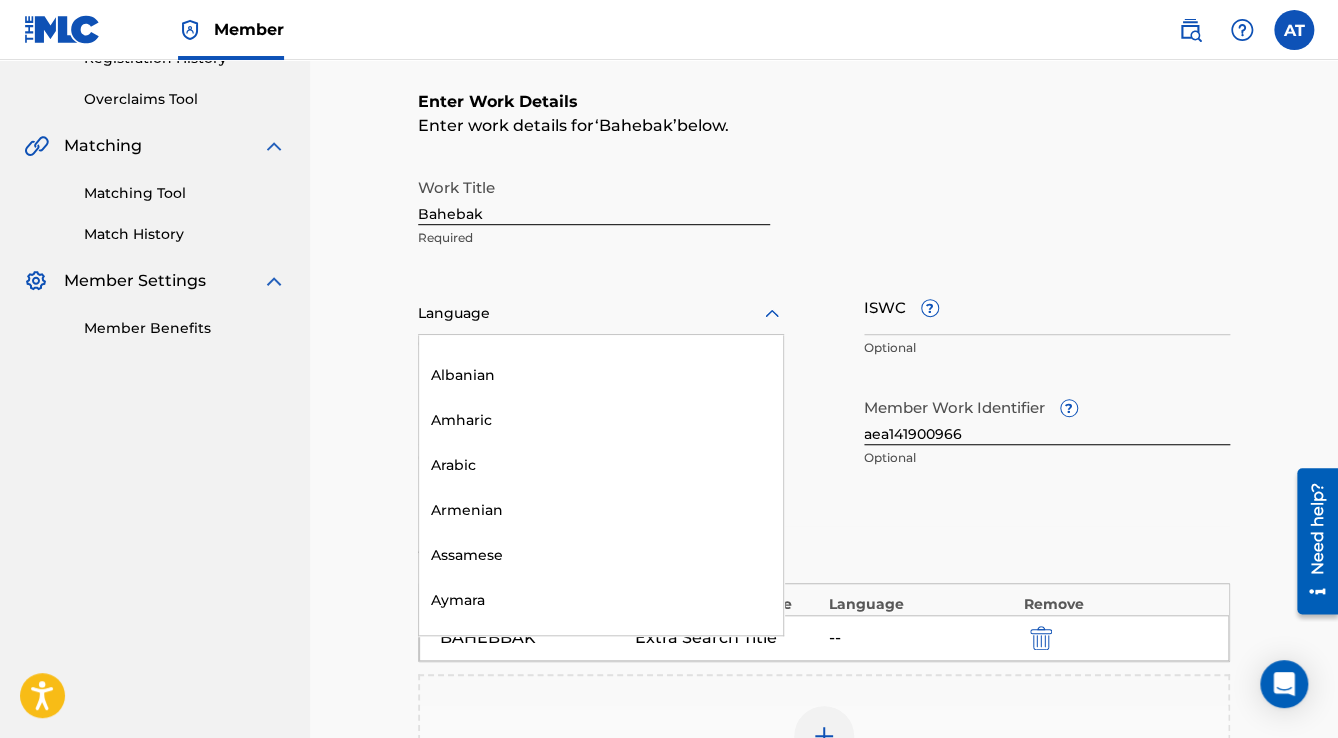 scroll, scrollTop: 320, scrollLeft: 0, axis: vertical 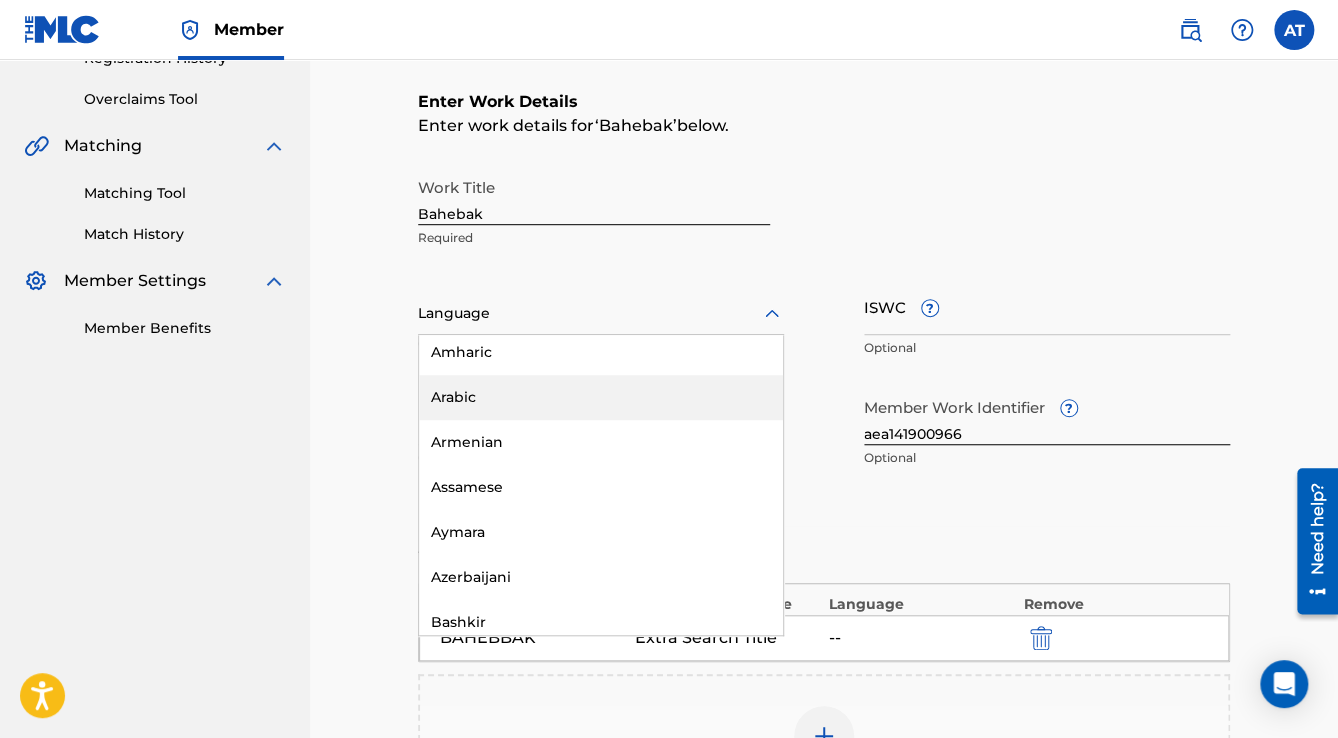drag, startPoint x: 481, startPoint y: 393, endPoint x: 480, endPoint y: 420, distance: 27.018513 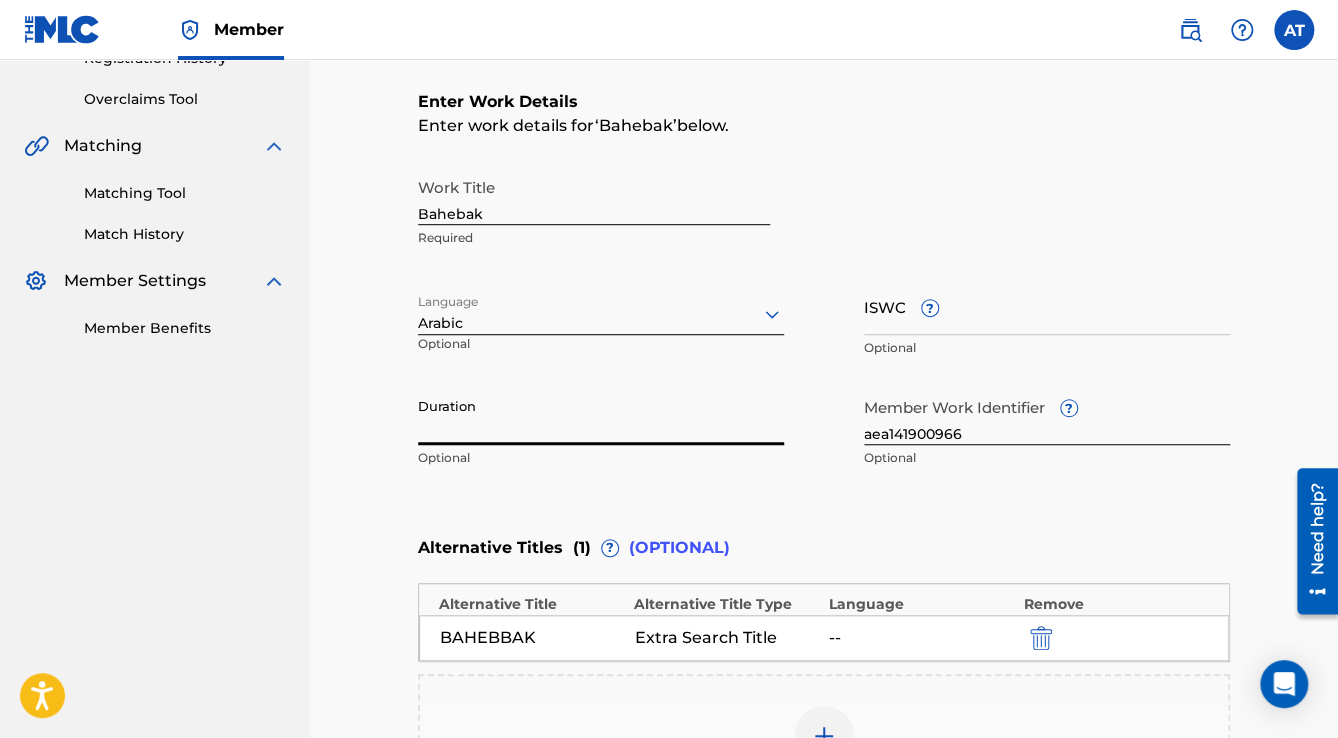 click on "Duration" at bounding box center [601, 416] 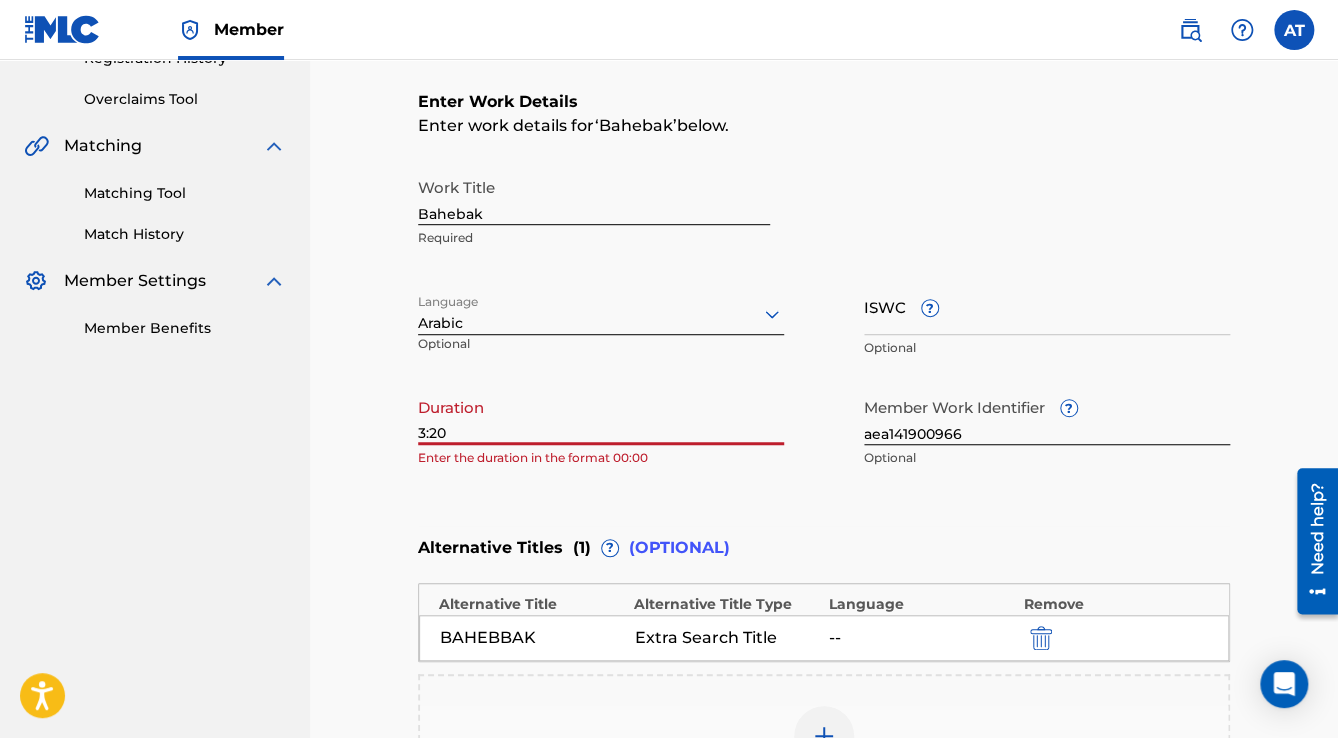 click on "3:20" at bounding box center (601, 416) 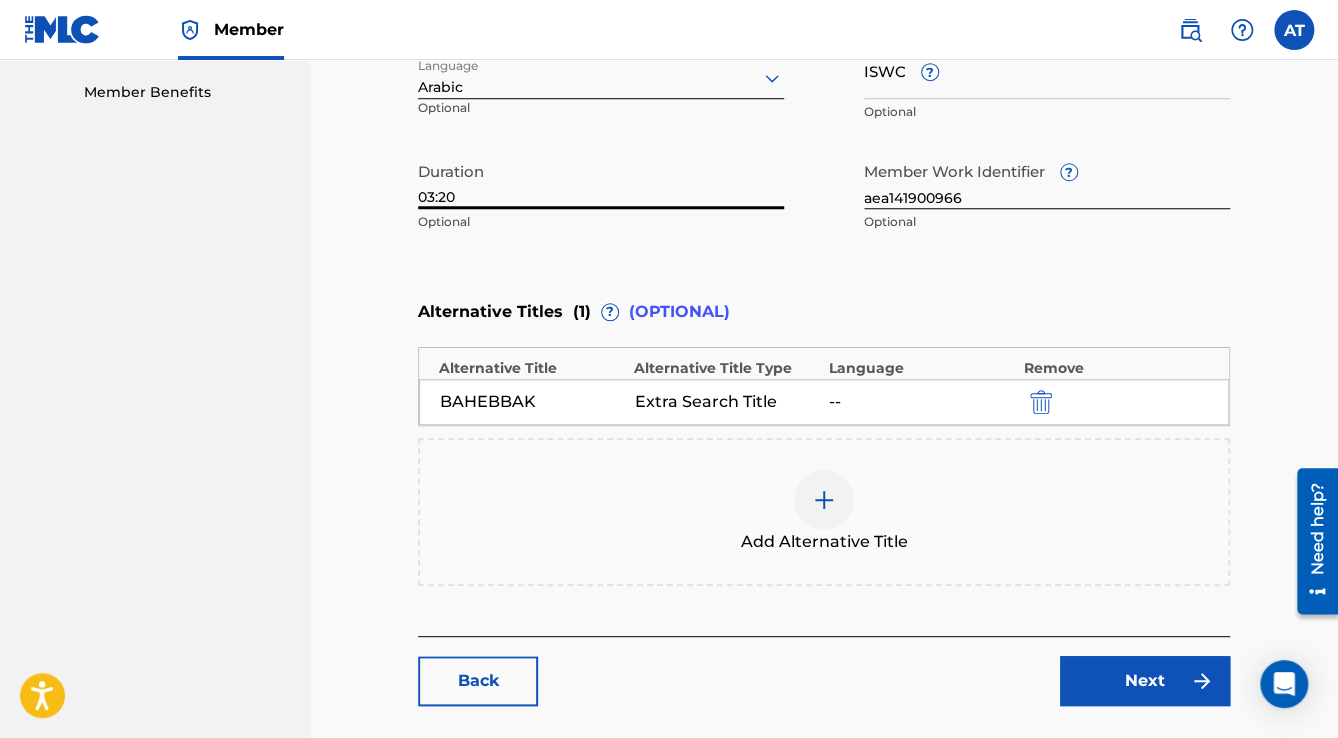 scroll, scrollTop: 768, scrollLeft: 0, axis: vertical 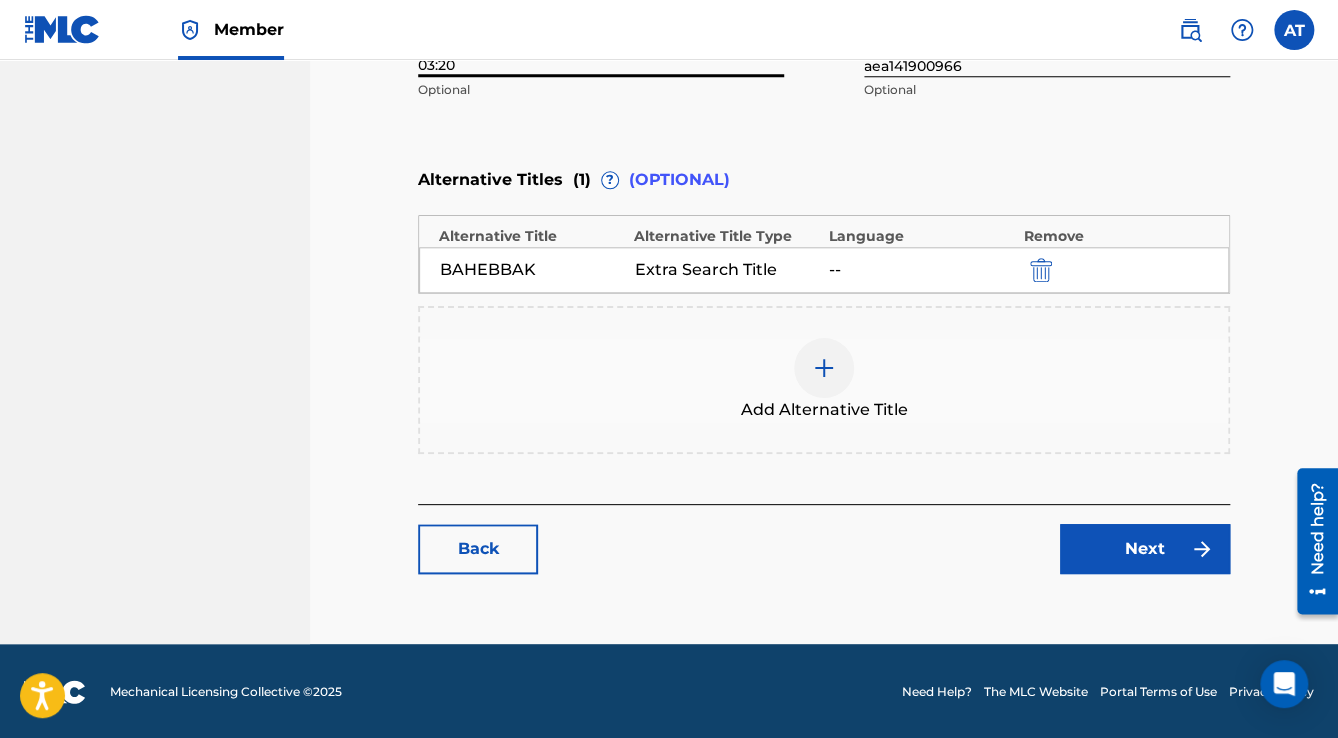 type on "03:20" 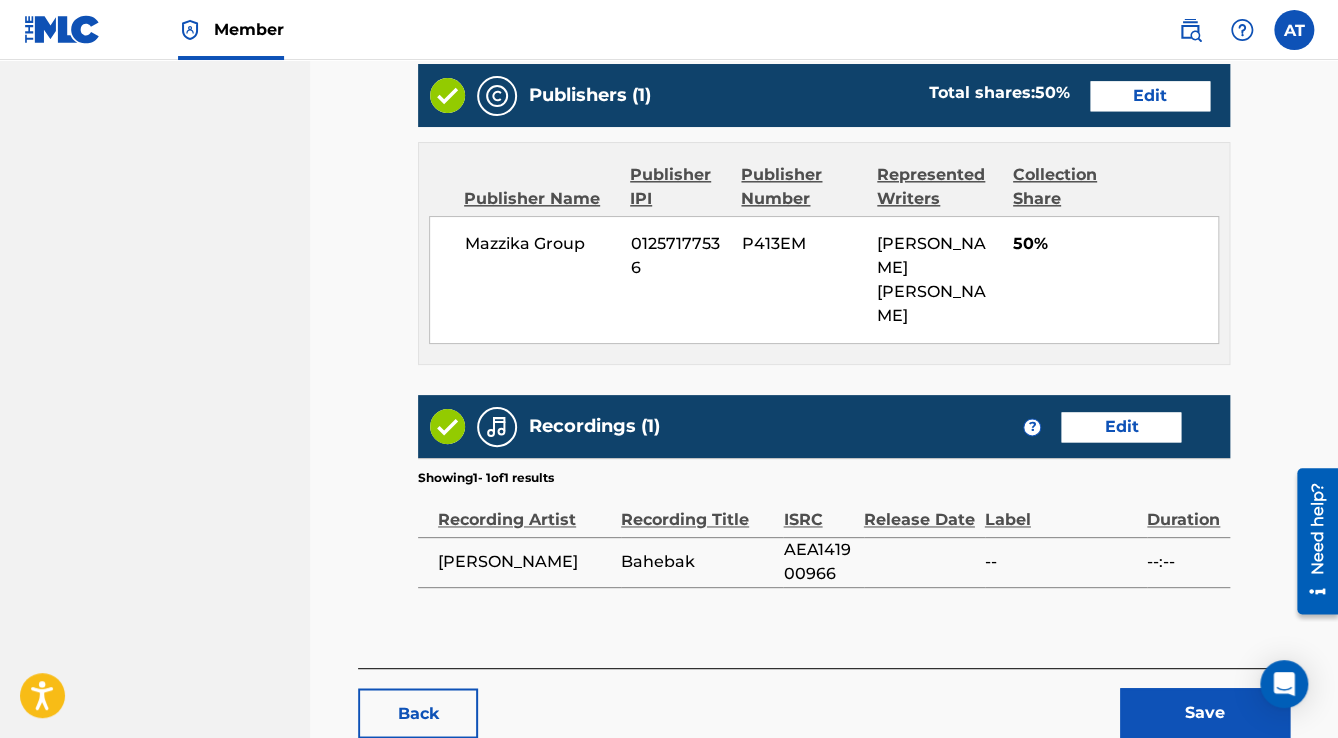 scroll, scrollTop: 1086, scrollLeft: 0, axis: vertical 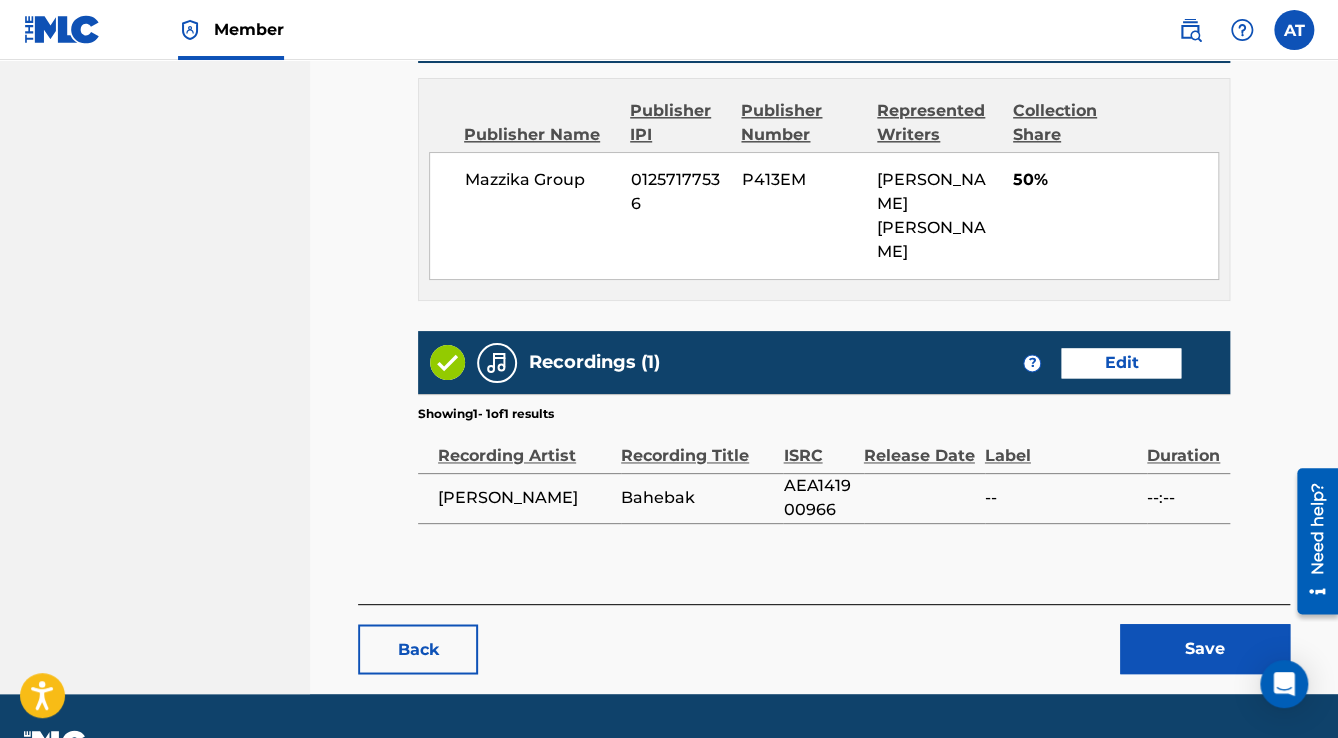 click on "Save" at bounding box center (1205, 649) 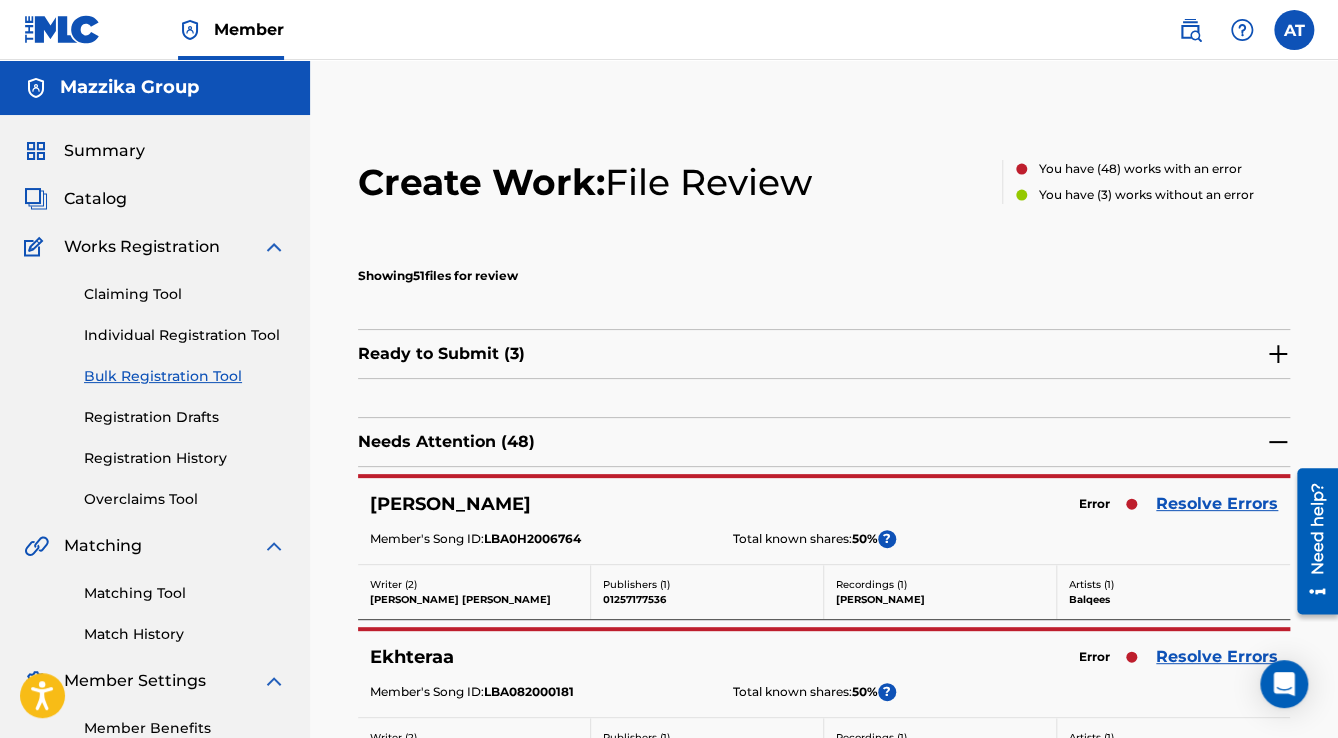 click on "Resolve Errors" at bounding box center [1217, 504] 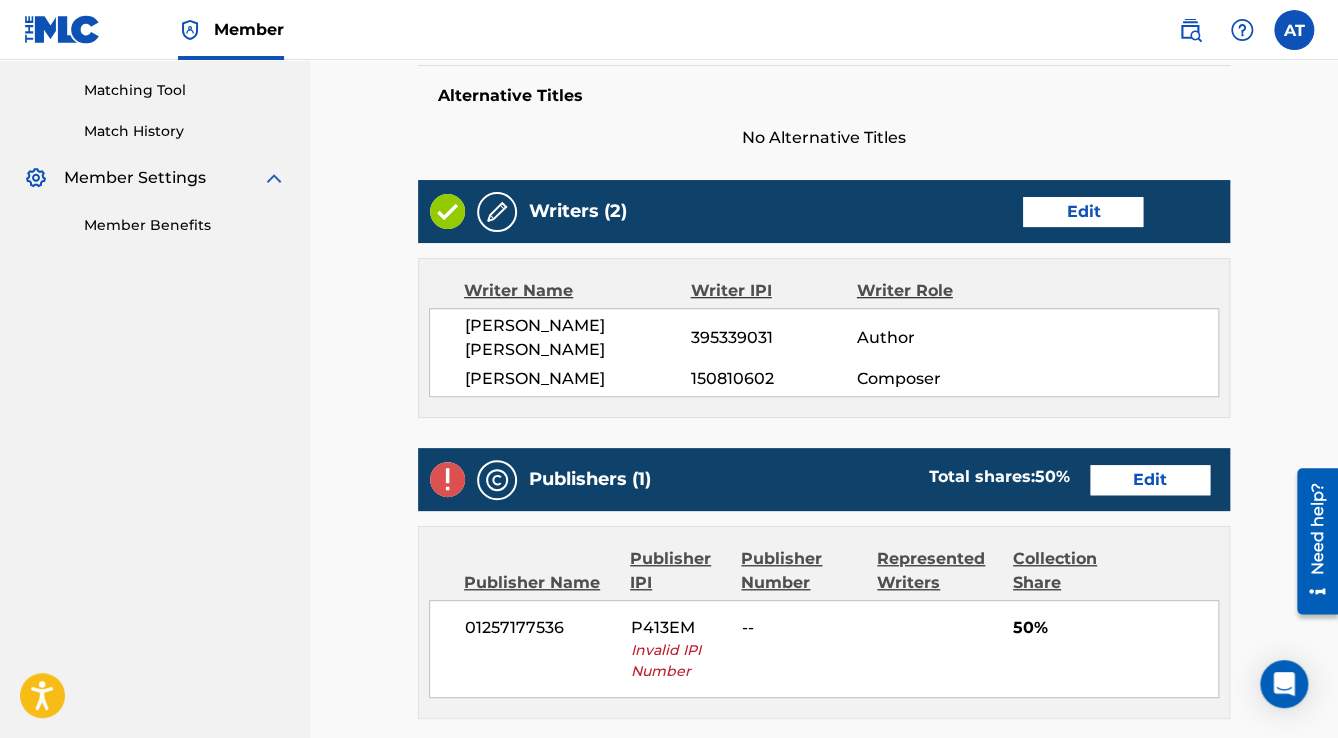 scroll, scrollTop: 720, scrollLeft: 0, axis: vertical 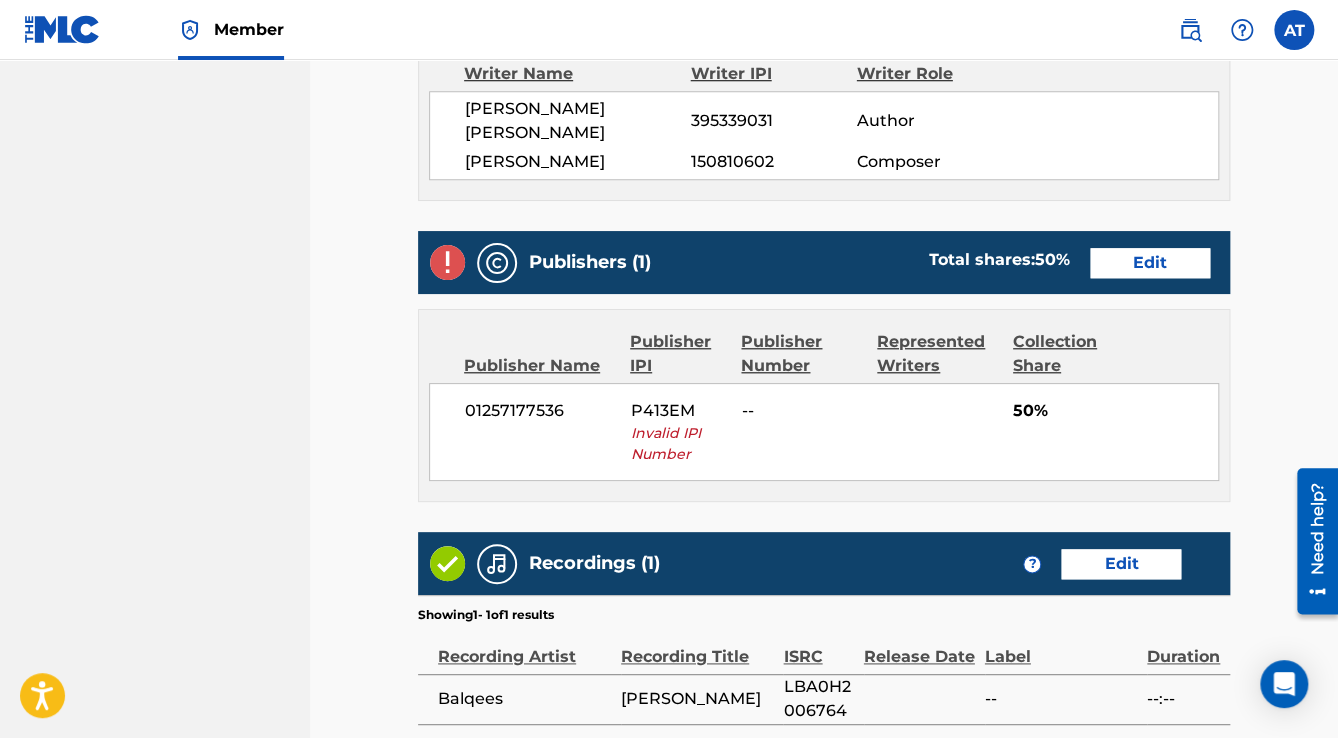 click on "Edit" at bounding box center [1150, 263] 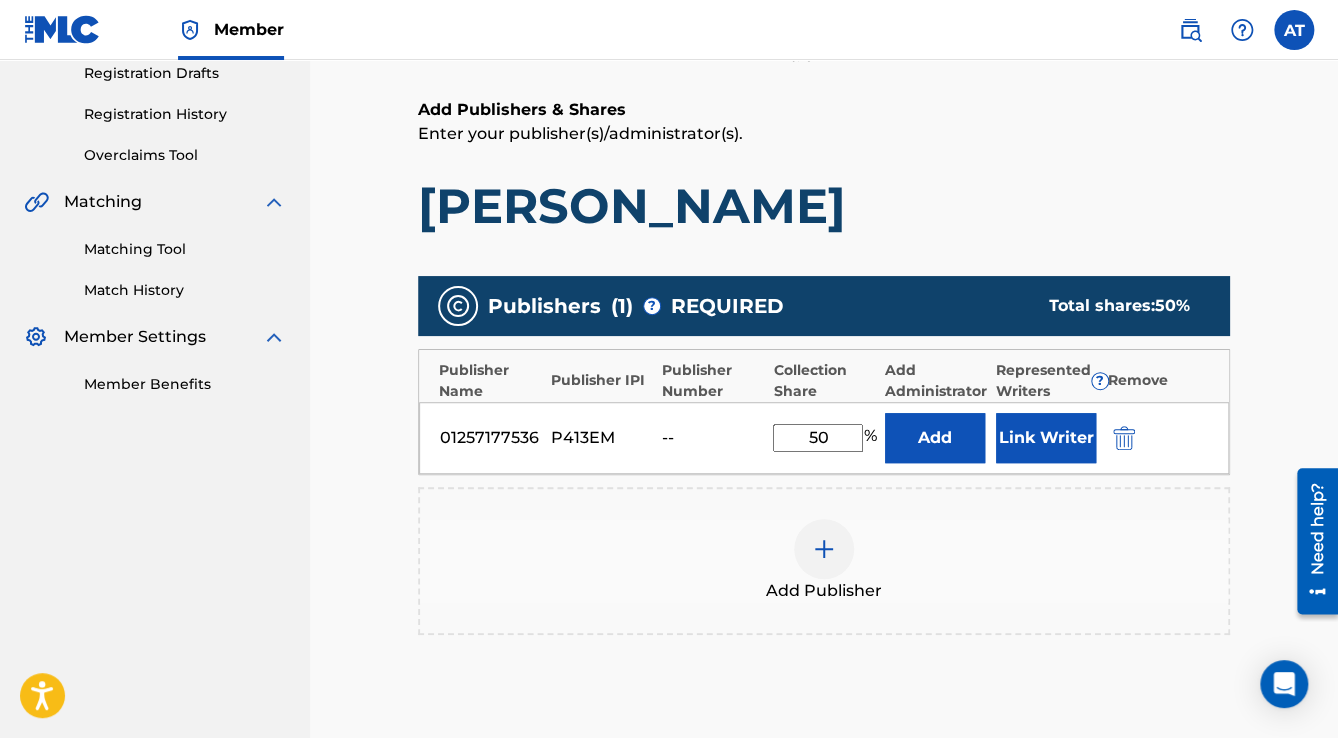 scroll, scrollTop: 480, scrollLeft: 0, axis: vertical 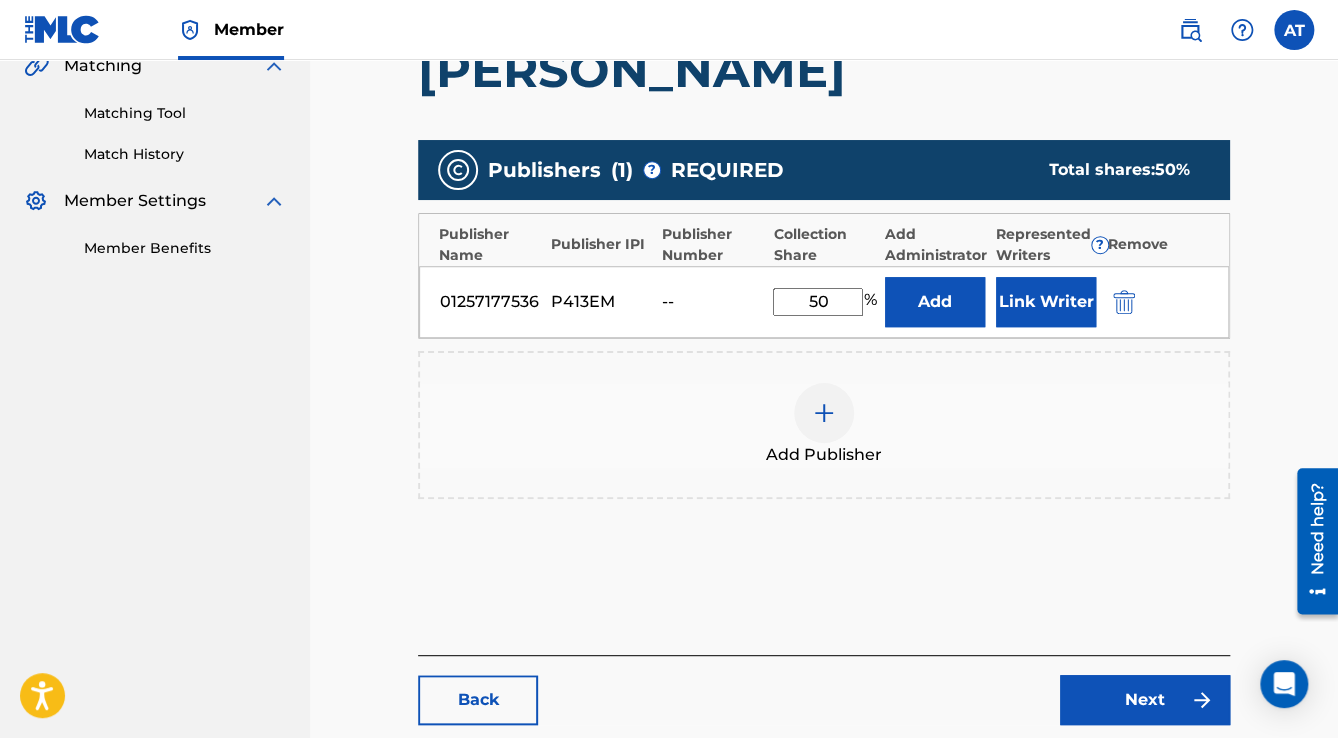 click at bounding box center (1124, 302) 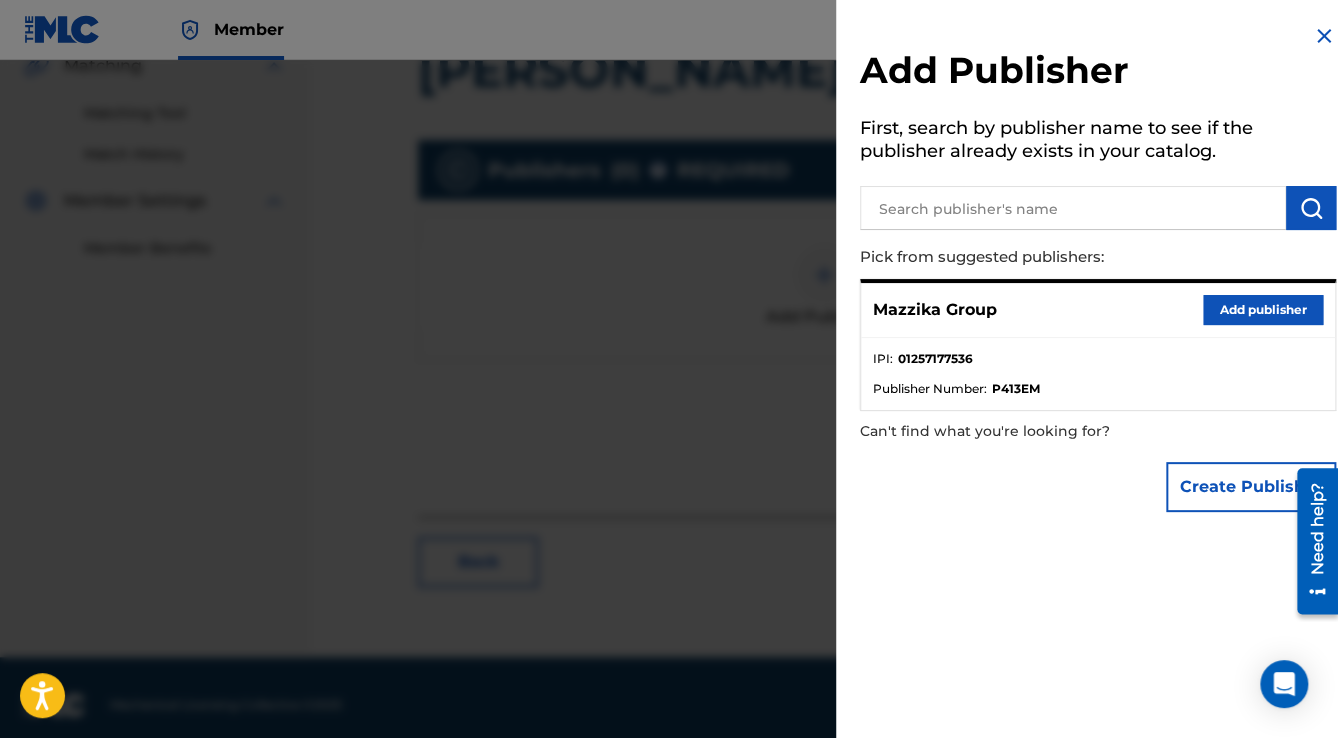 click on "Add publisher" at bounding box center [1263, 310] 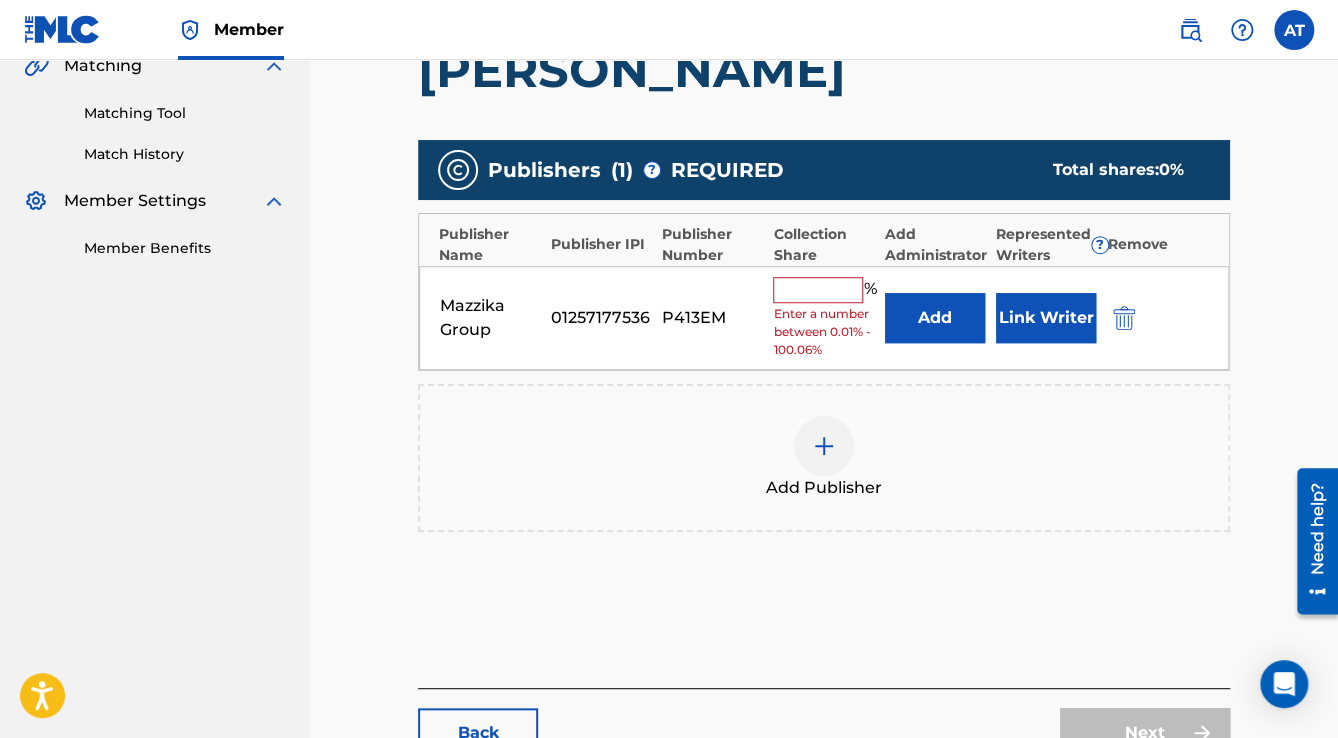 click at bounding box center (818, 290) 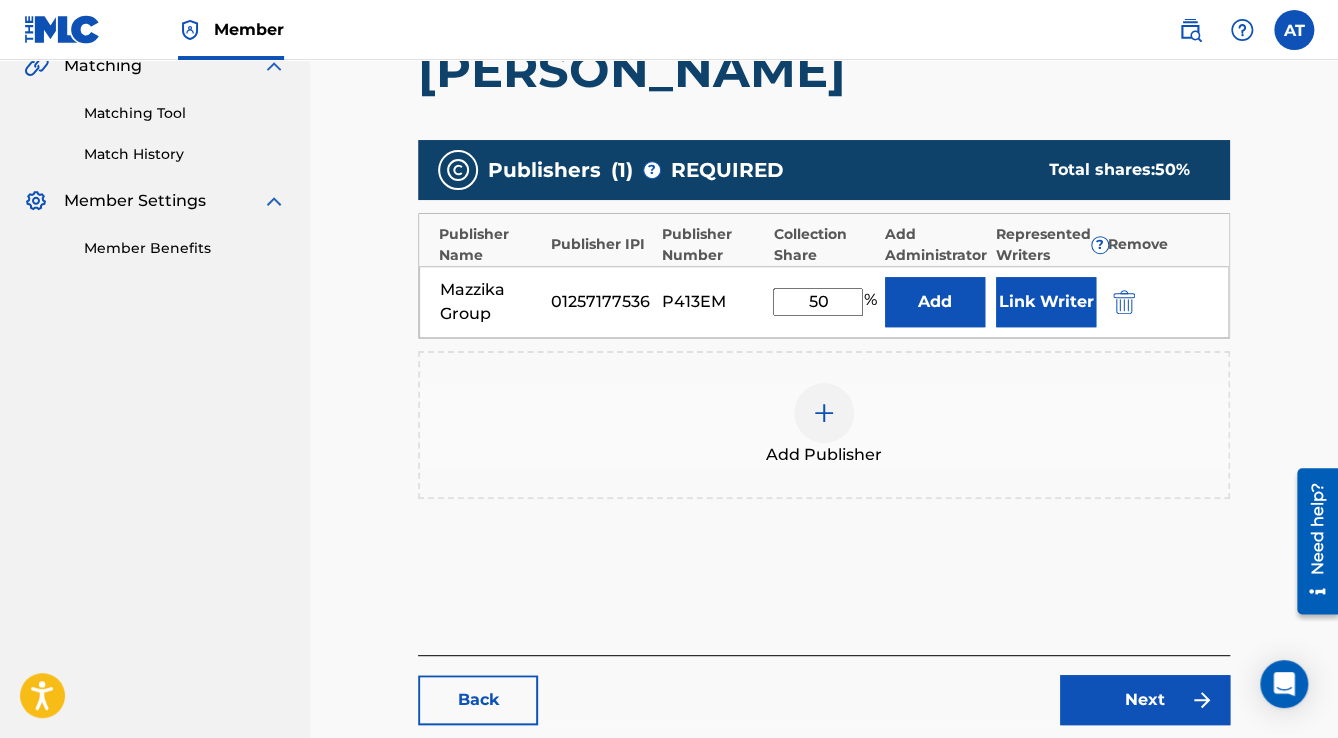 click on "Link Writer" at bounding box center [1046, 302] 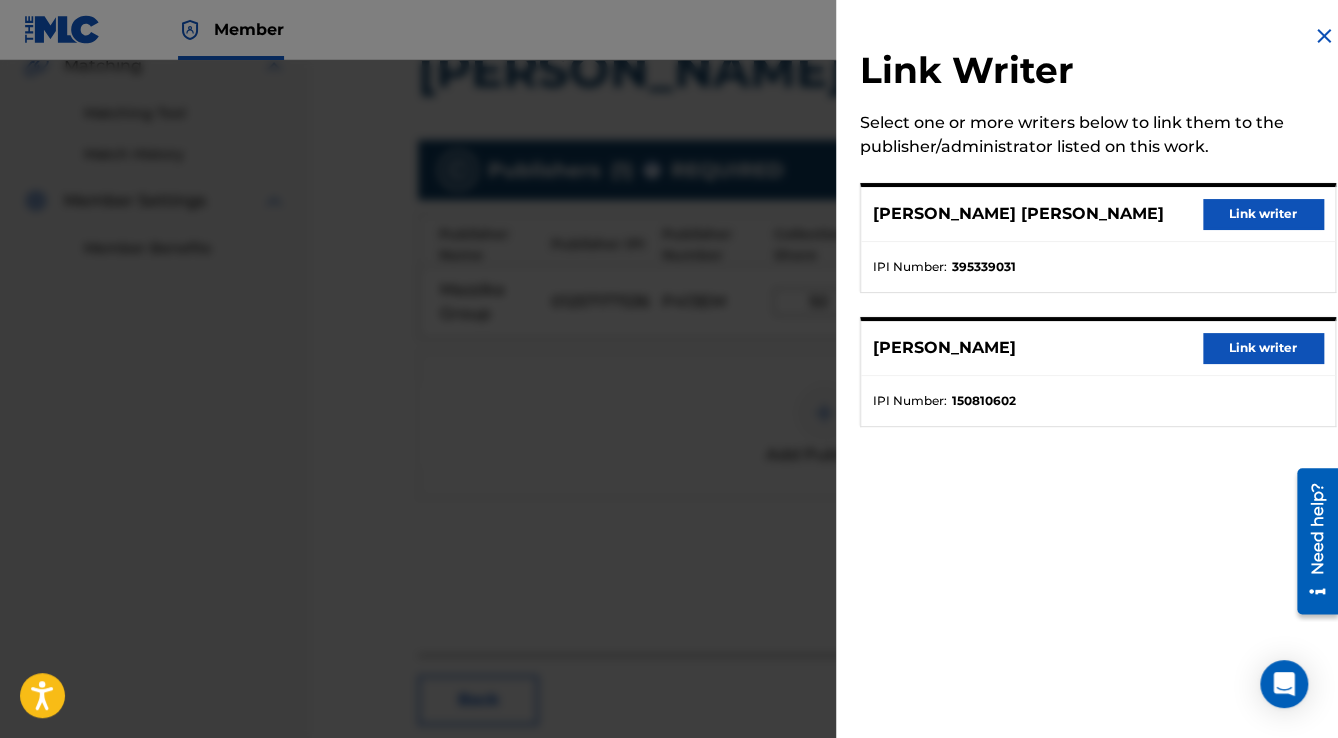 click on "Link writer" at bounding box center [1263, 214] 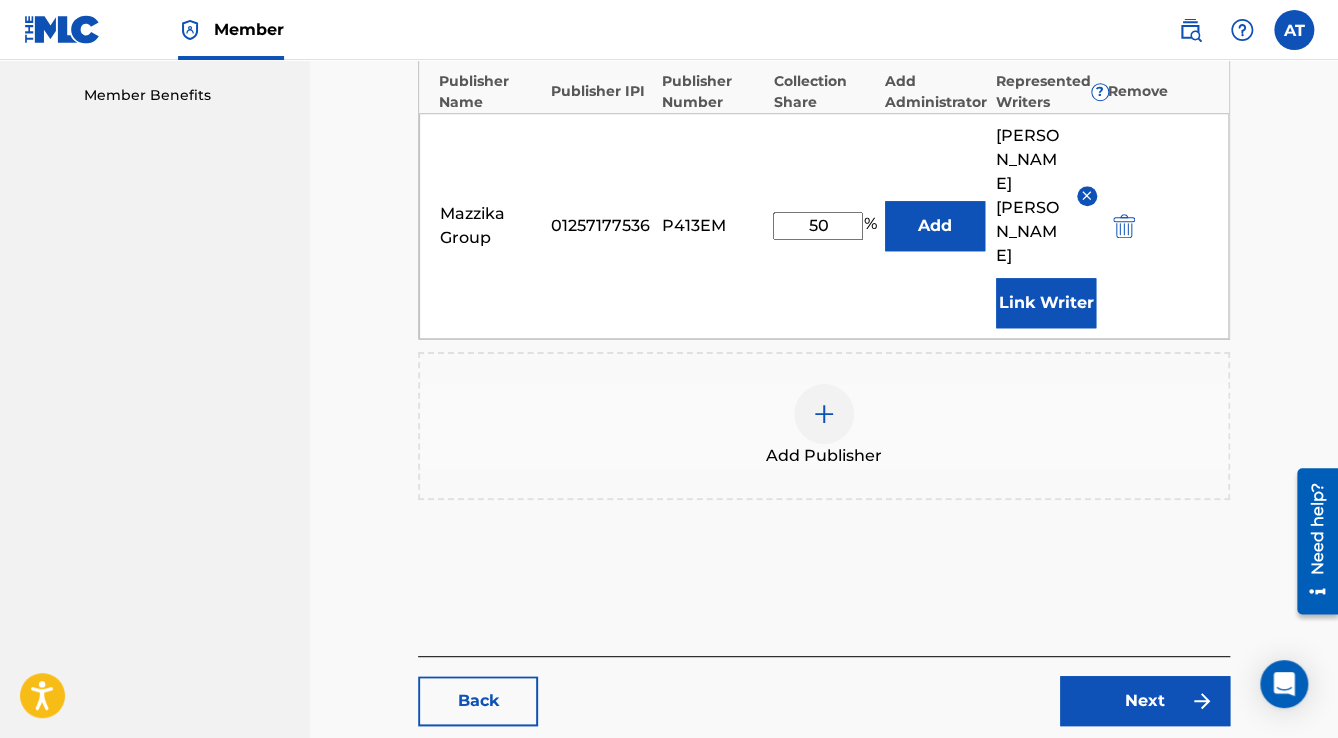 scroll, scrollTop: 736, scrollLeft: 0, axis: vertical 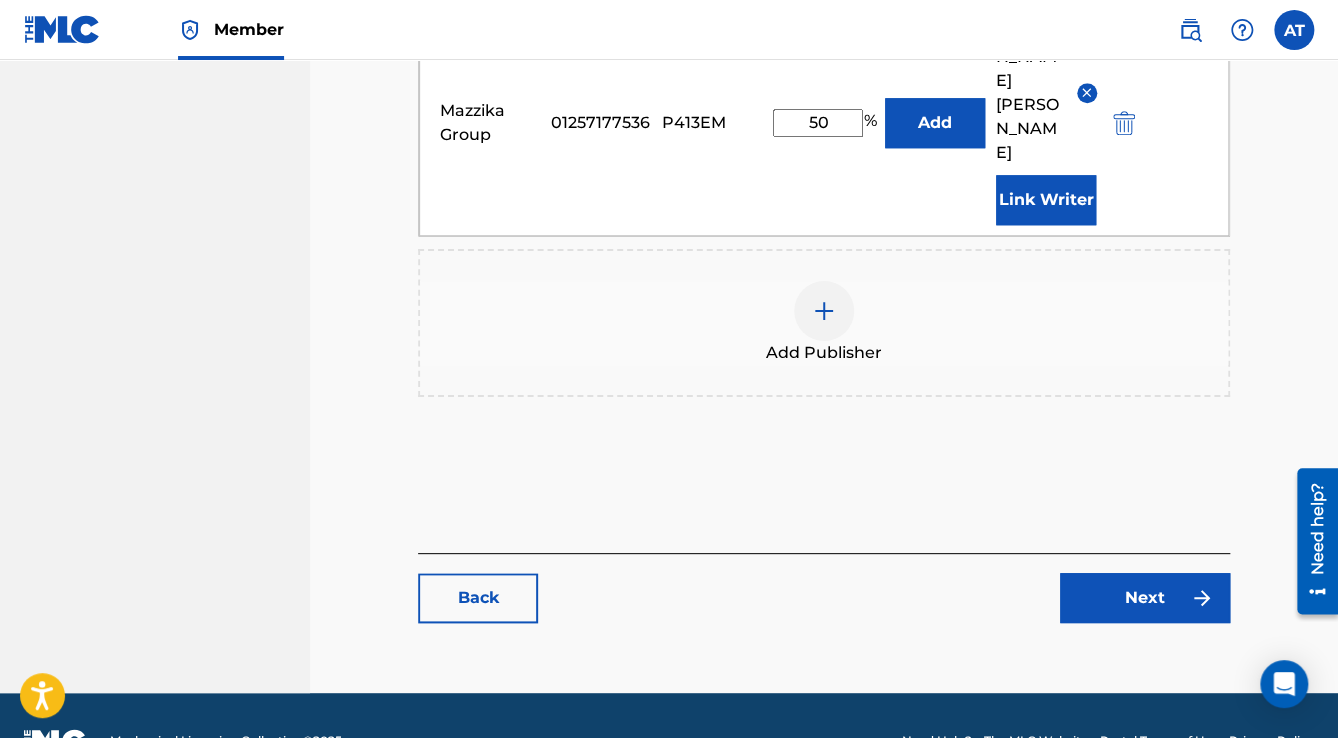 click on "Next" at bounding box center [1145, 598] 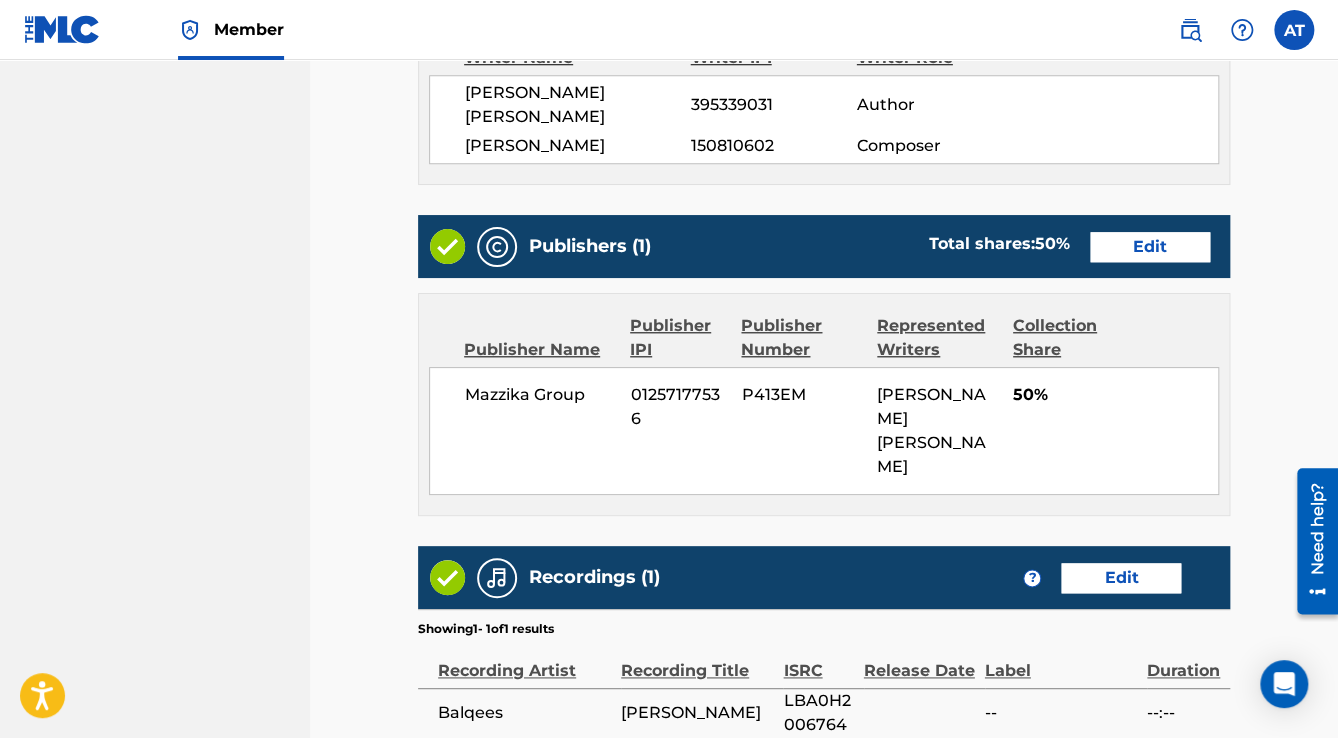 scroll, scrollTop: 0, scrollLeft: 0, axis: both 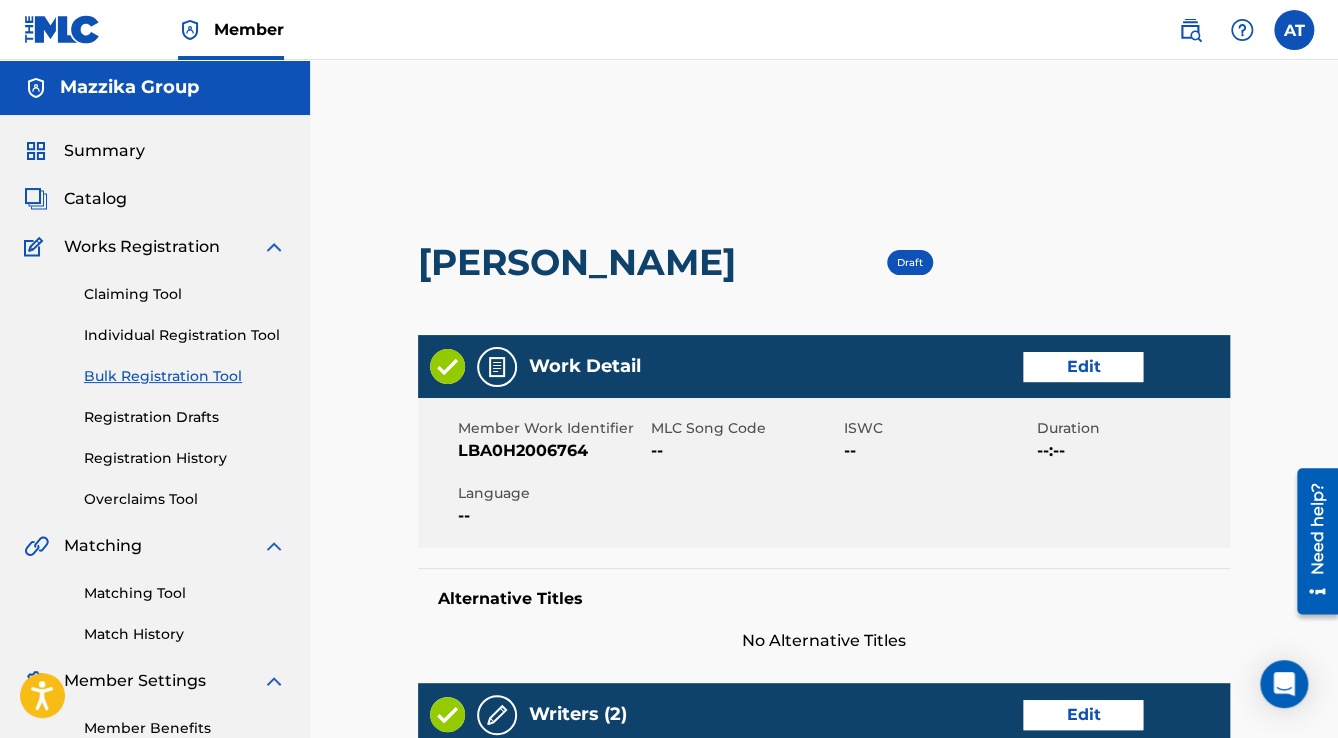 click on "Edit" at bounding box center [1083, 367] 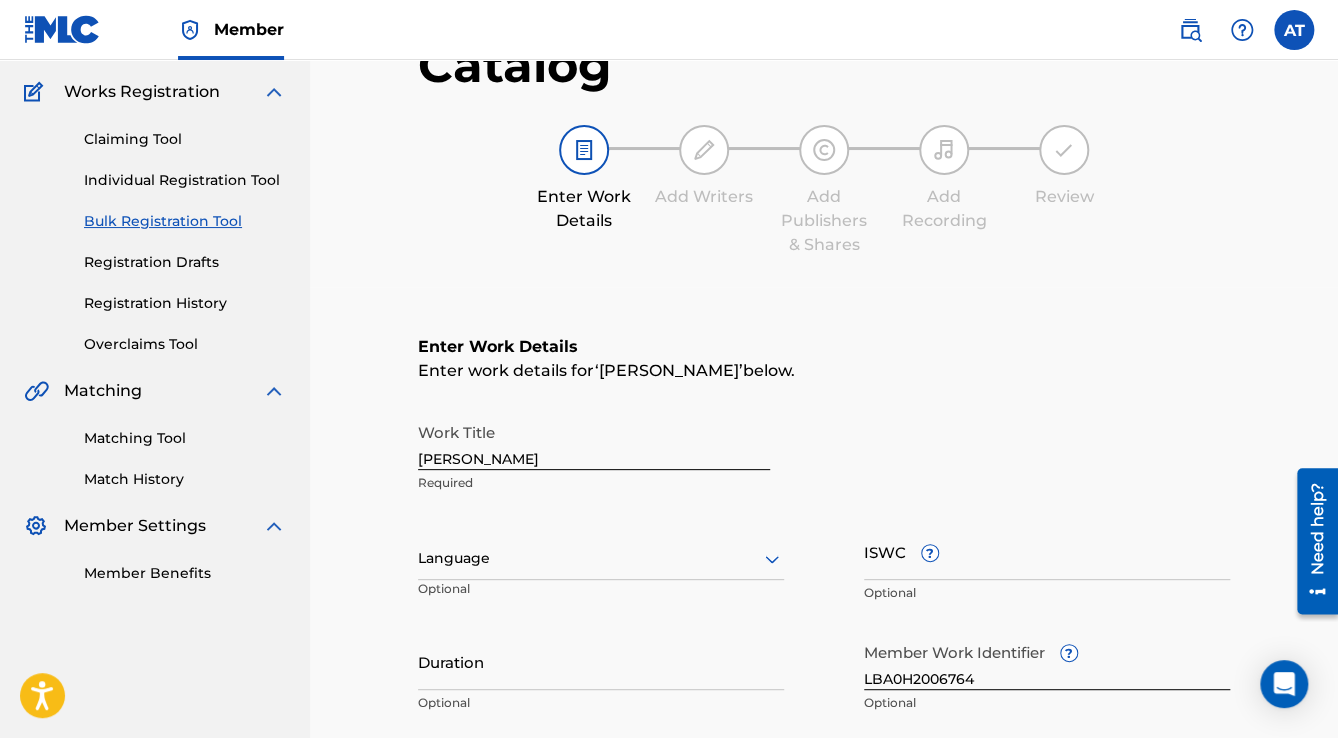 scroll, scrollTop: 400, scrollLeft: 0, axis: vertical 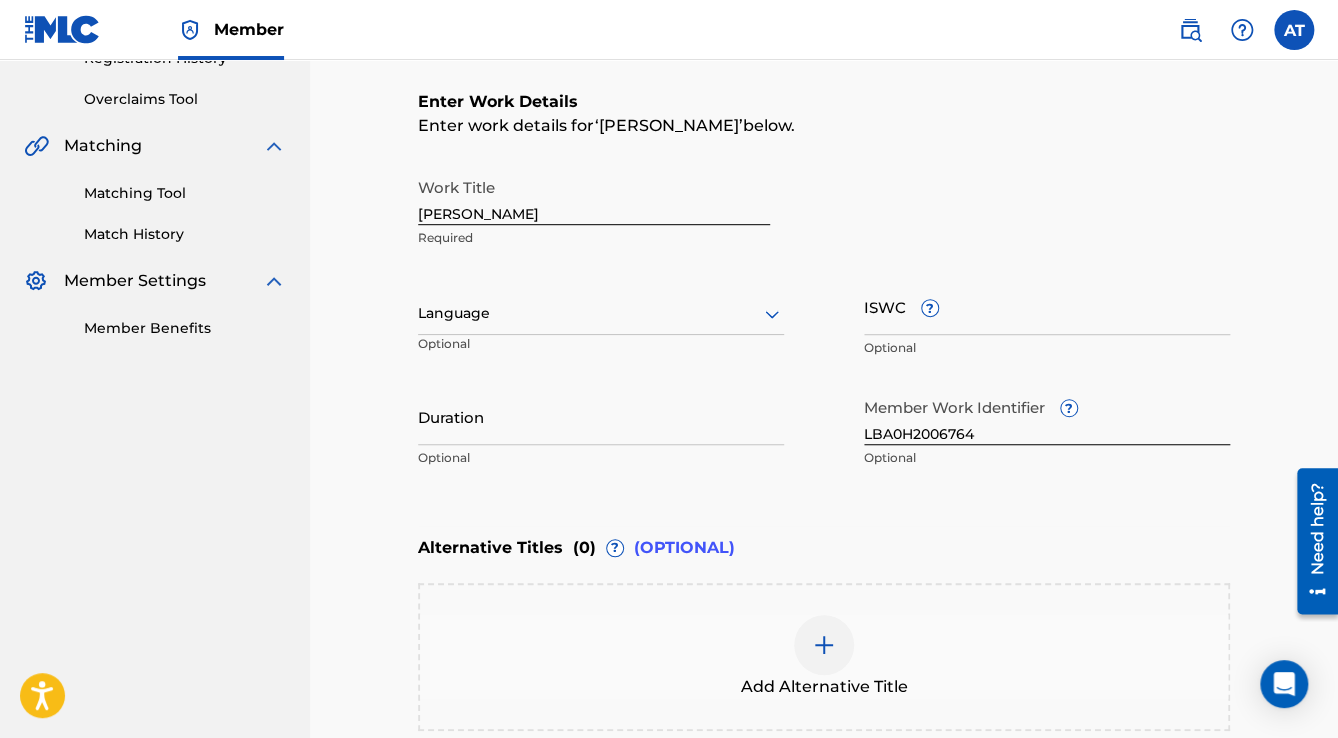 click at bounding box center [601, 313] 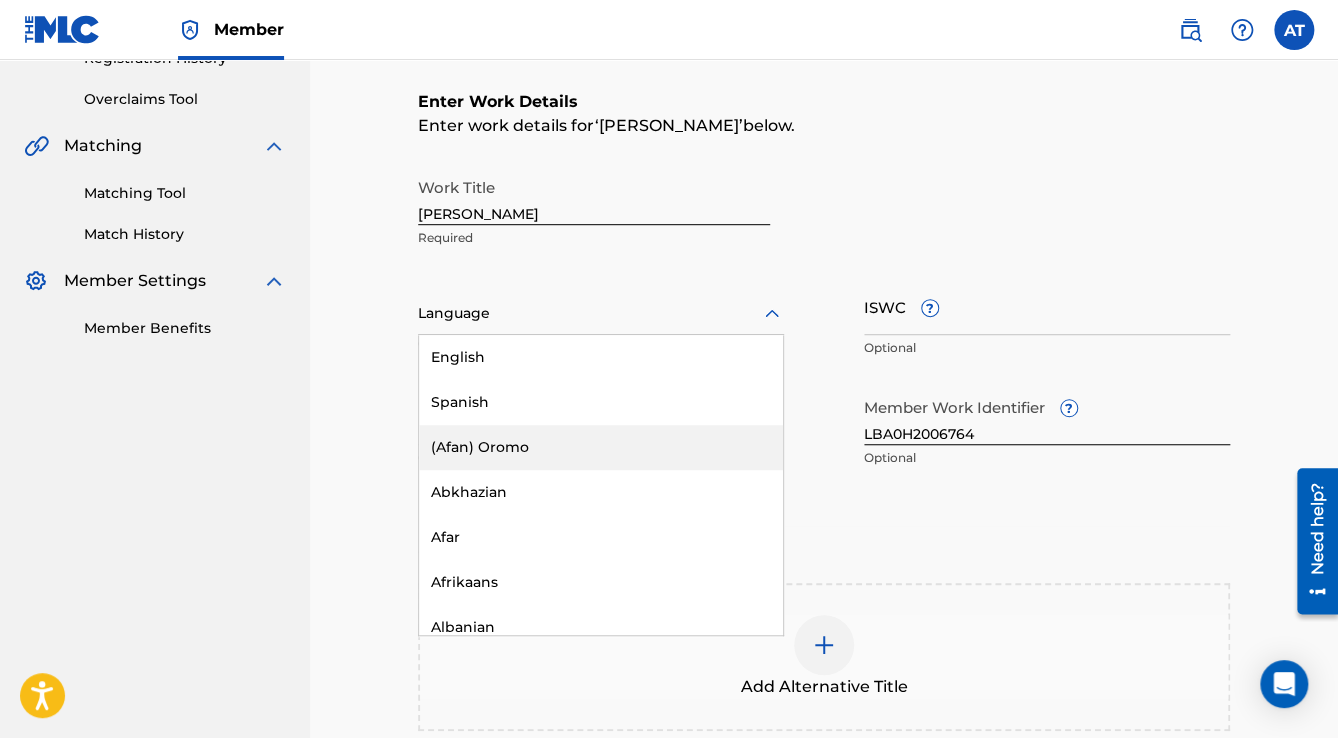 scroll, scrollTop: 240, scrollLeft: 0, axis: vertical 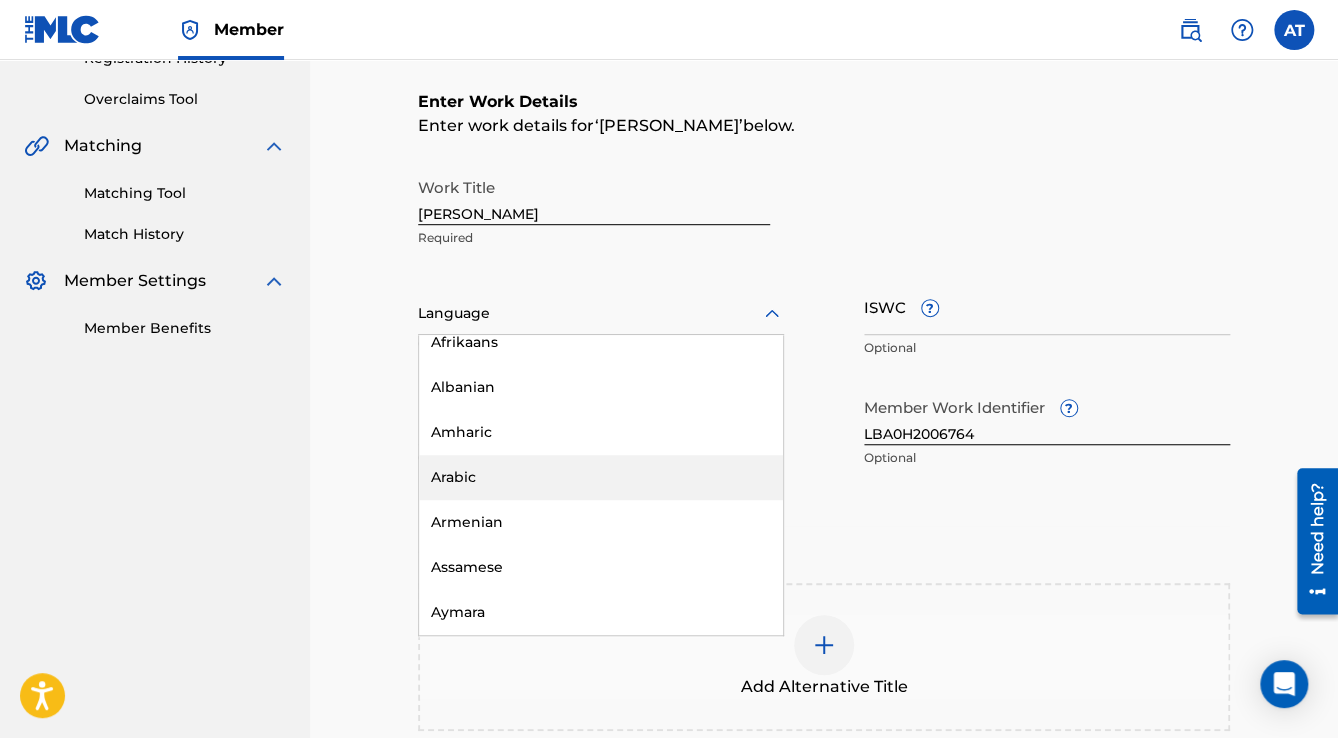click on "Arabic" at bounding box center (601, 477) 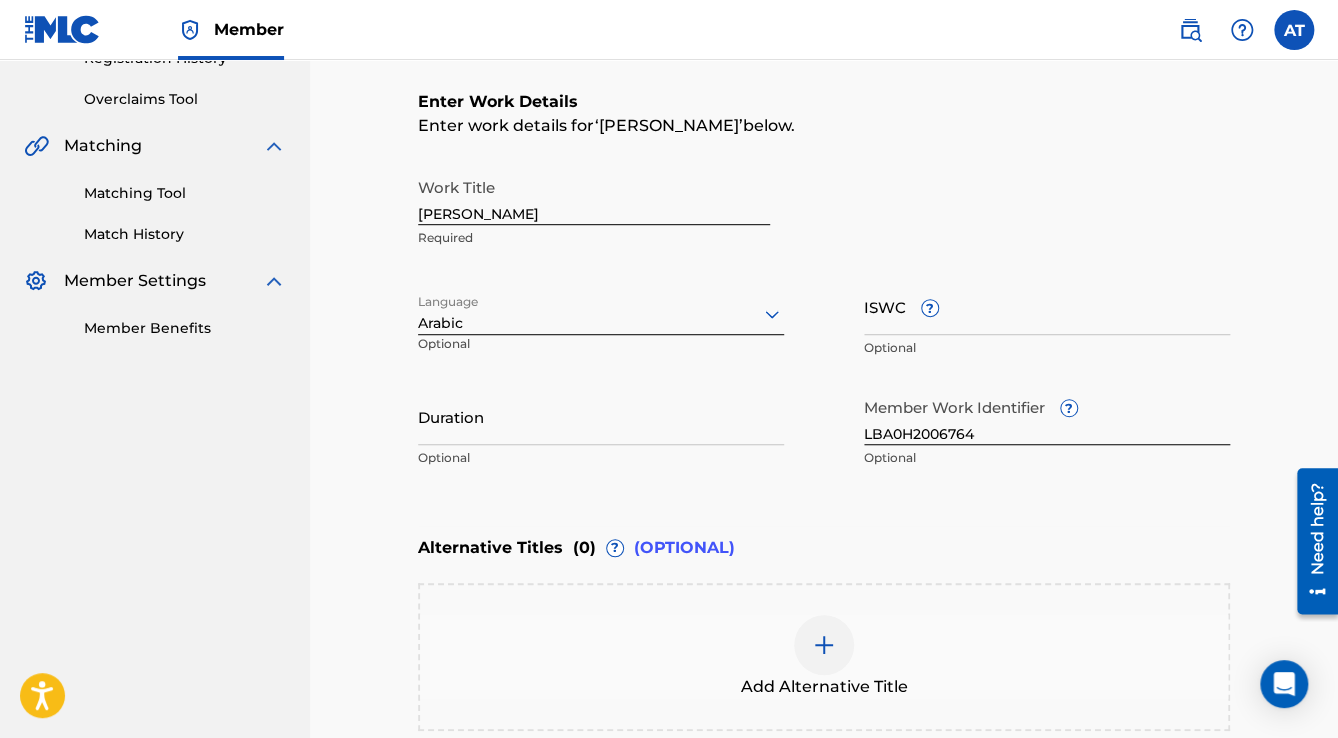 click on "Duration" at bounding box center [601, 416] 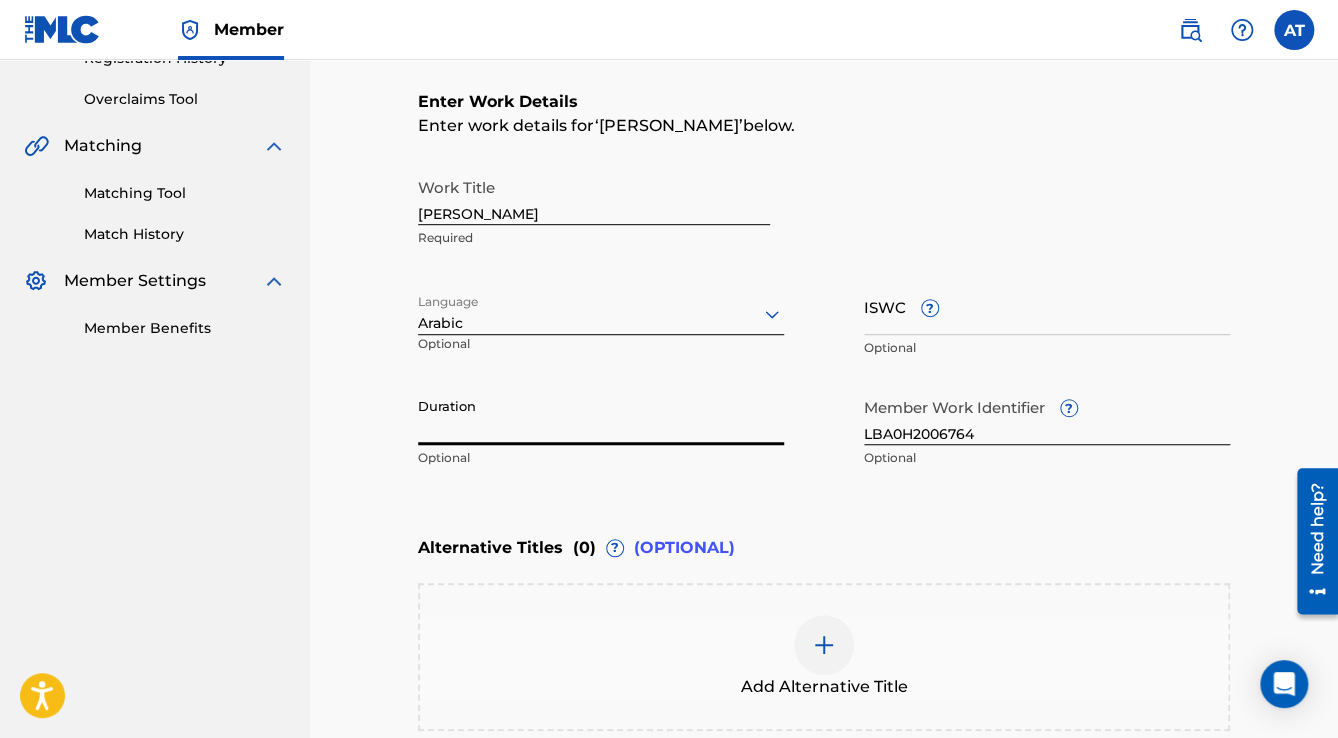 paste on "3:25" 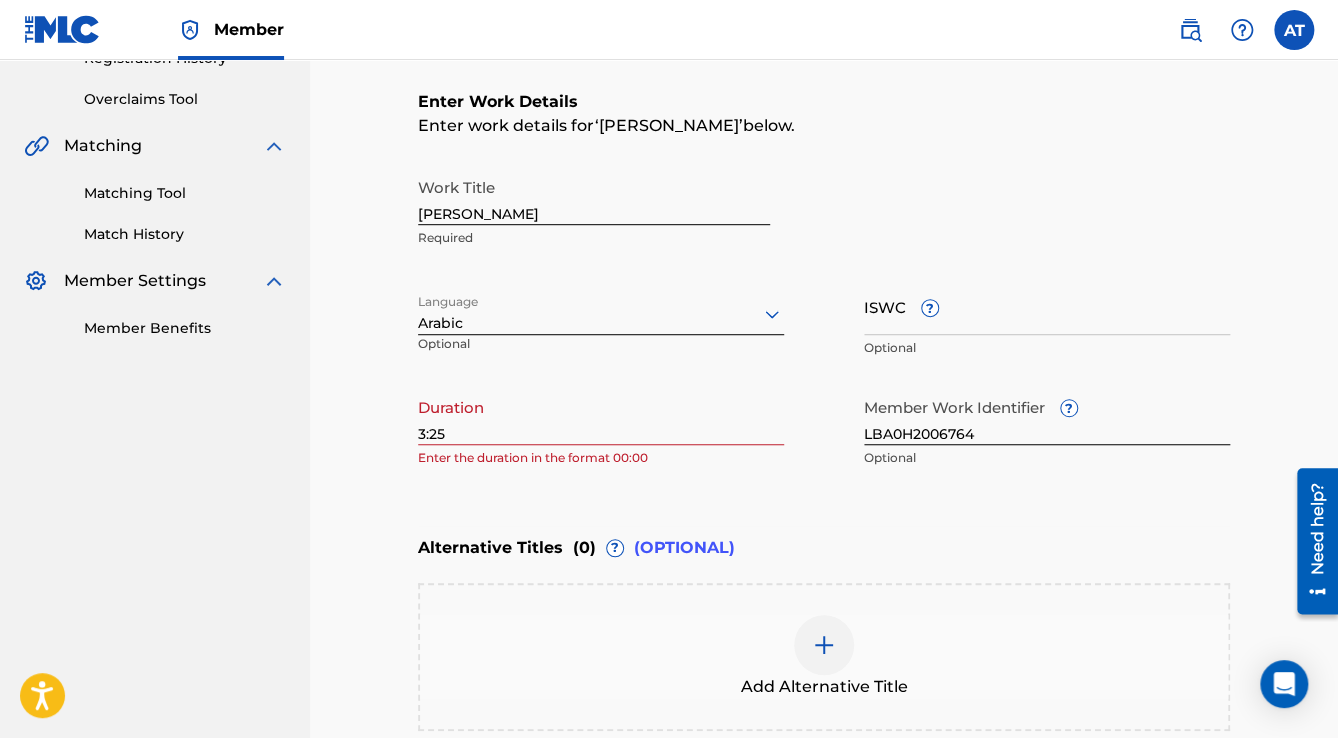 click on "Catalog Enter Work Details Add Writers Add Publishers & Shares Add Recording Review Enter Work Details Enter work details for  ‘ [PERSON_NAME] ’  below. Work Title   [PERSON_NAME] Required Language Arabic Optional ISWC   ? Optional Duration   3:25 Enter the duration in the format 00:00 Member Work Identifier   ? LBA0H2006764 Optional Alternative Titles ( 0 ) ? (OPTIONAL) Add Alternative Title Back Next" at bounding box center [824, 330] 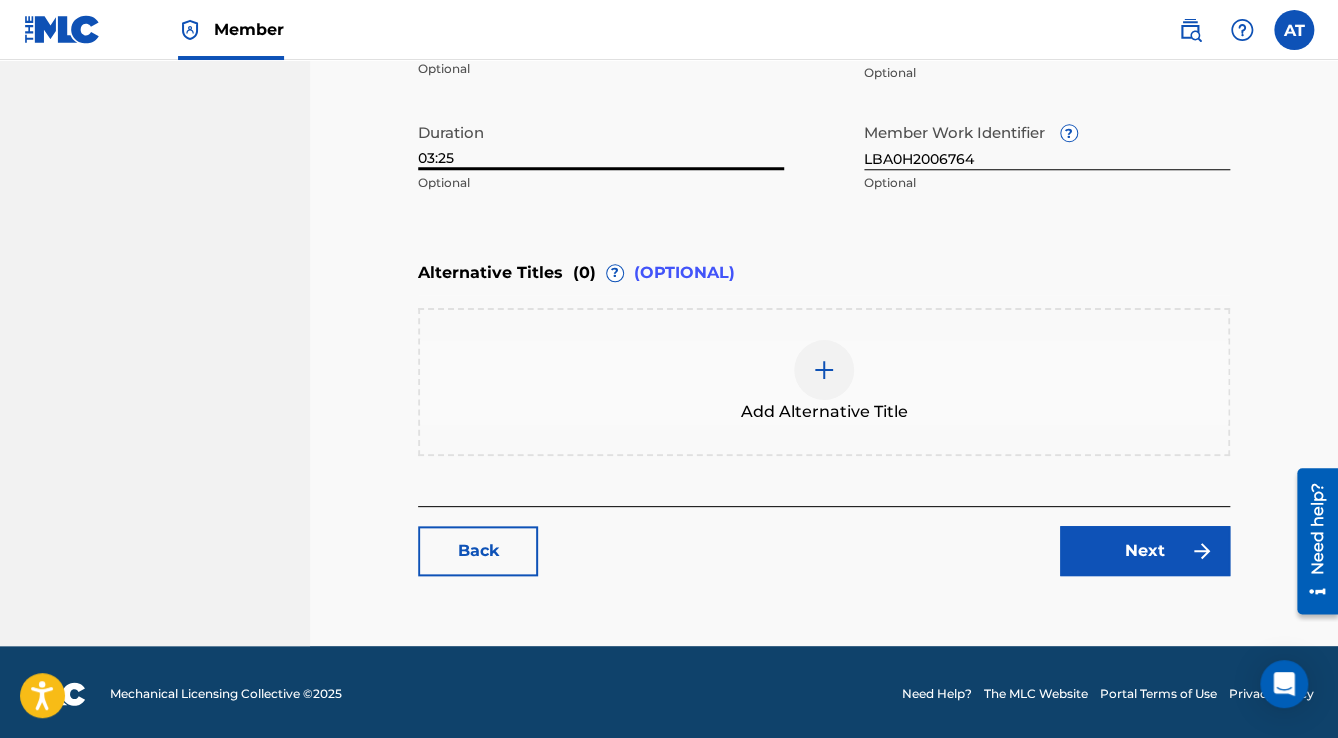 scroll, scrollTop: 677, scrollLeft: 0, axis: vertical 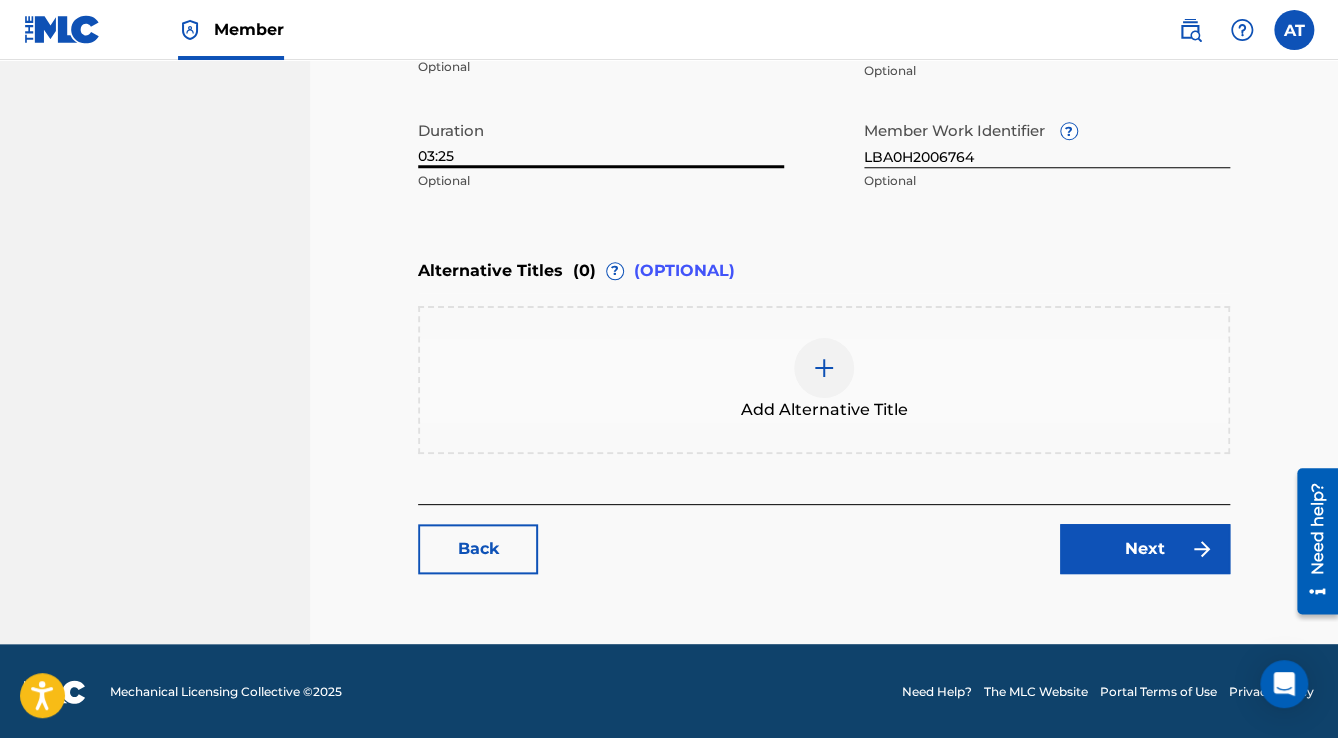 type on "03:25" 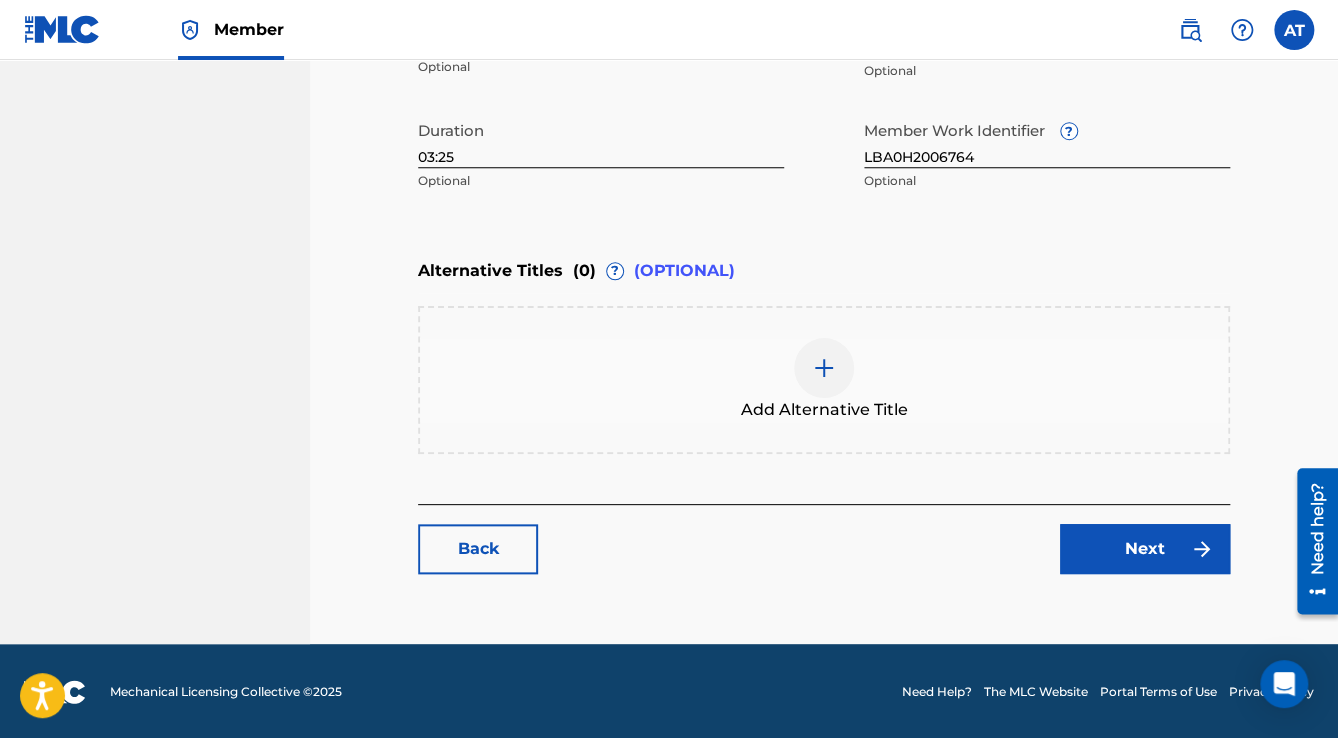 click on "Next" at bounding box center [1145, 549] 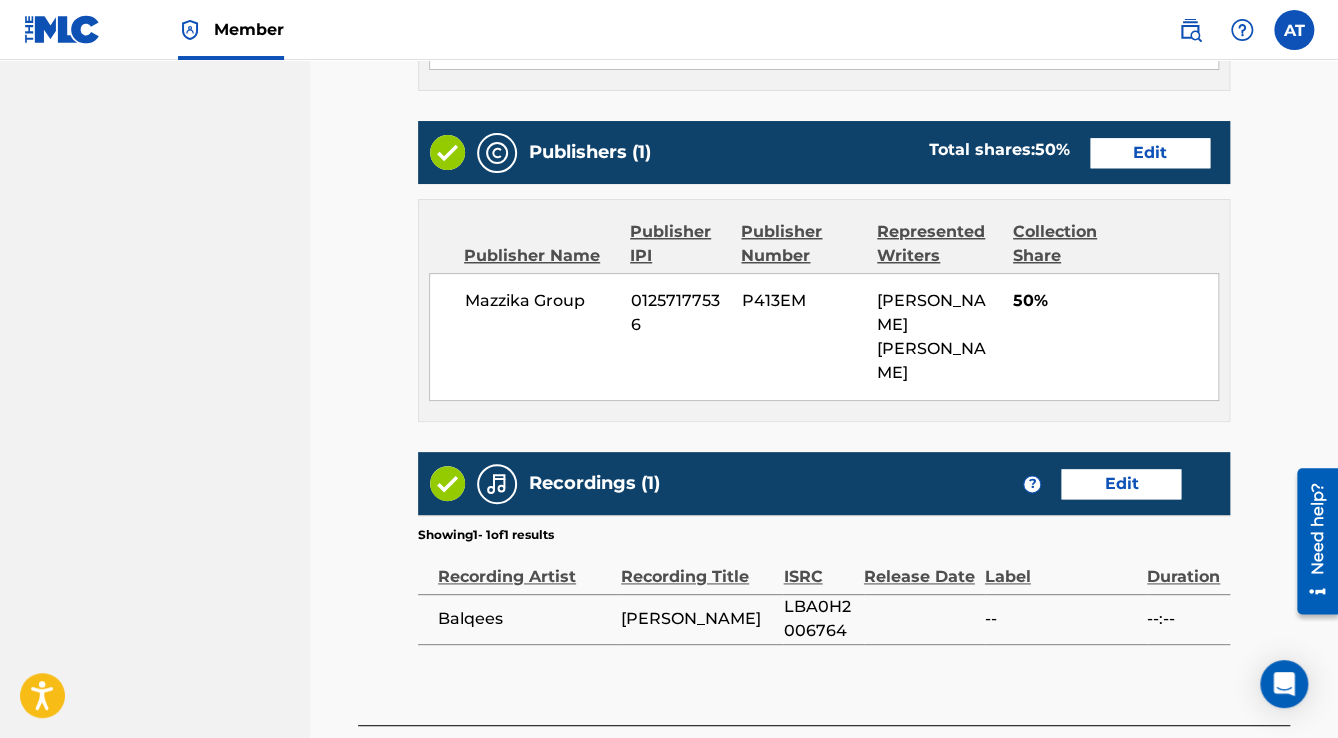 scroll, scrollTop: 952, scrollLeft: 0, axis: vertical 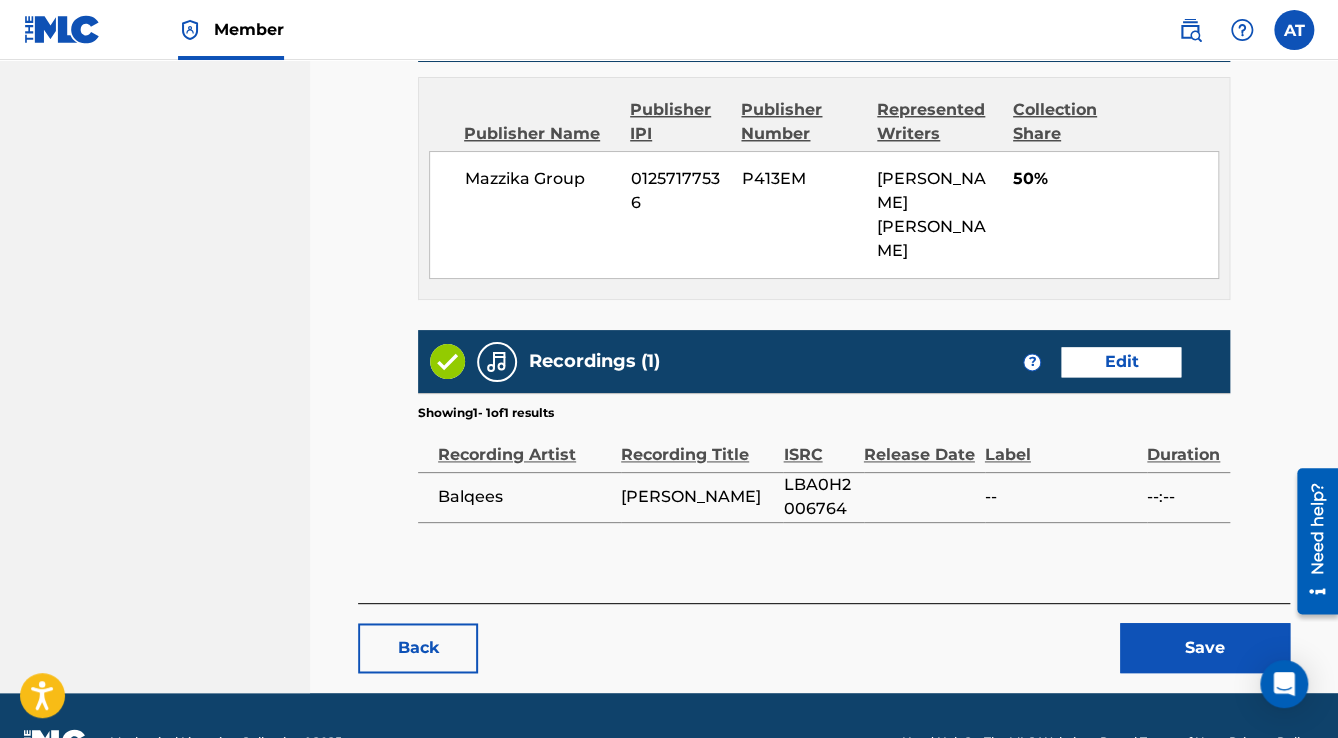 click on "Save" at bounding box center (1205, 648) 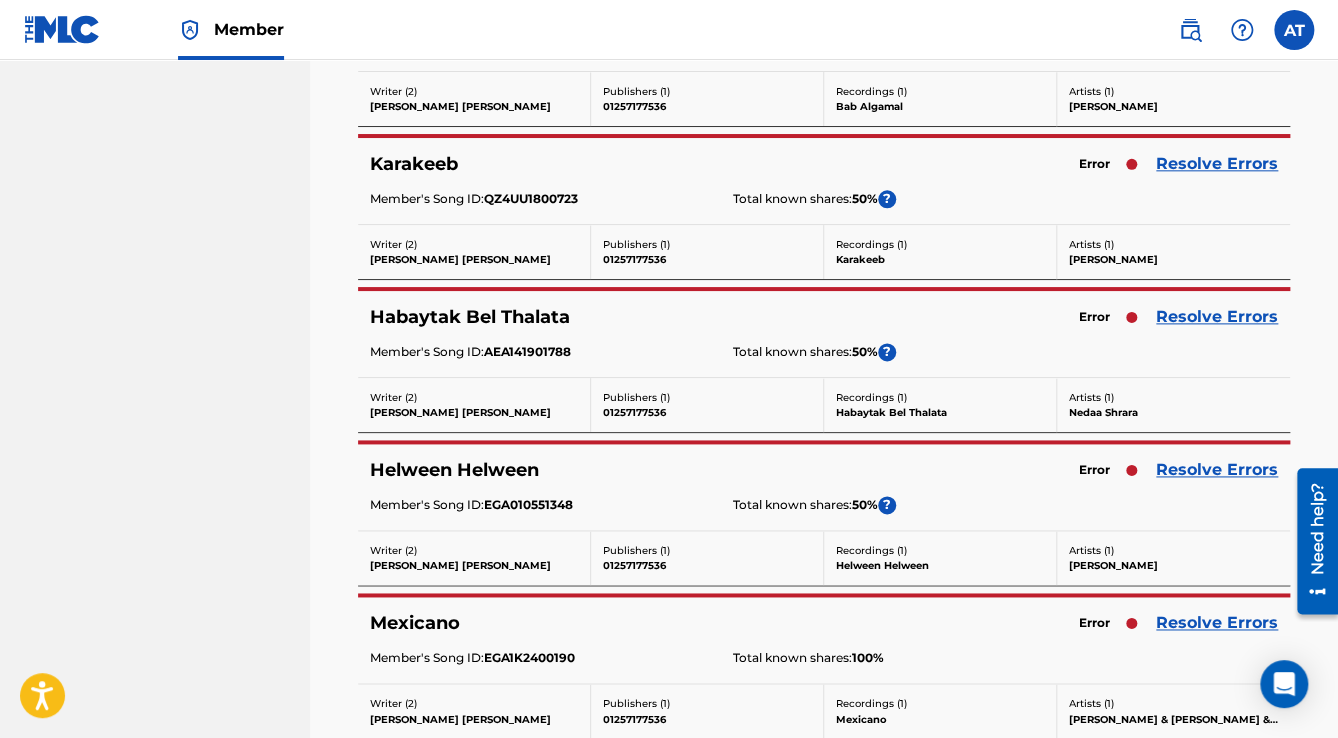 scroll, scrollTop: 0, scrollLeft: 0, axis: both 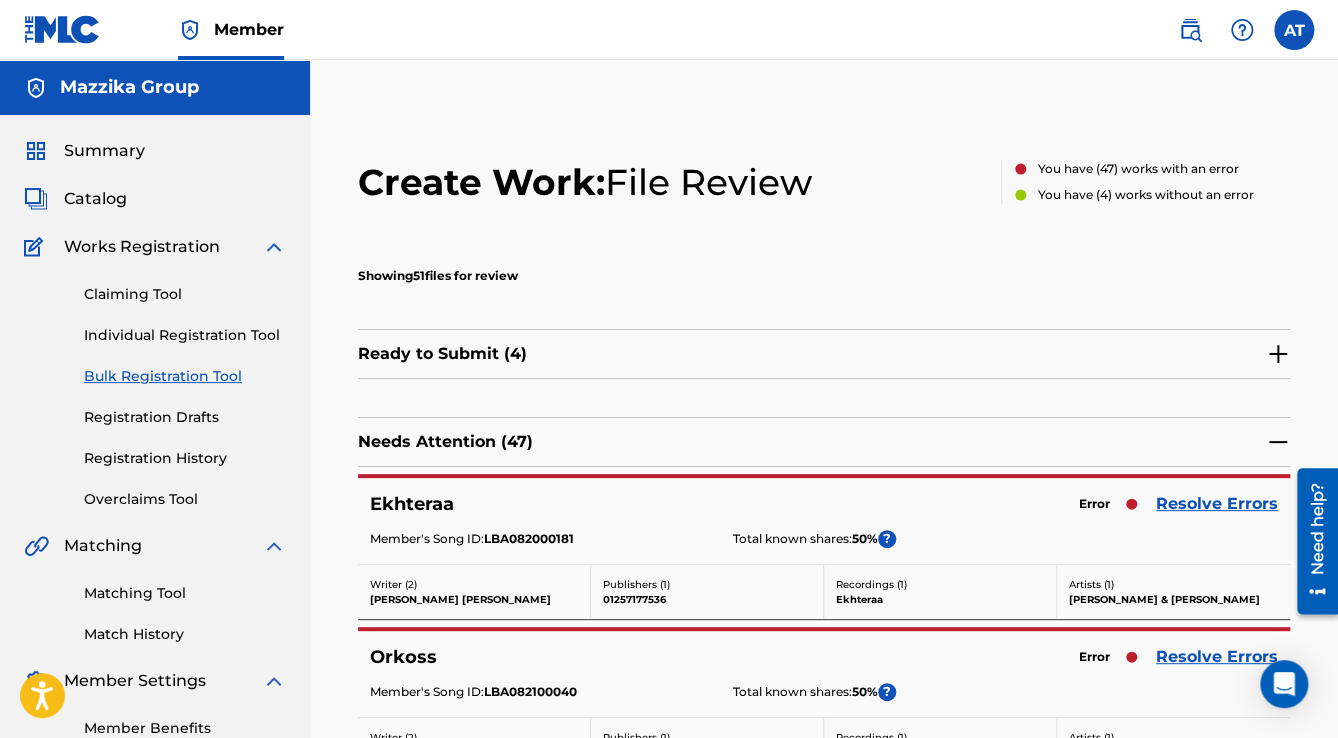 click on "Resolve Errors" at bounding box center [1217, 504] 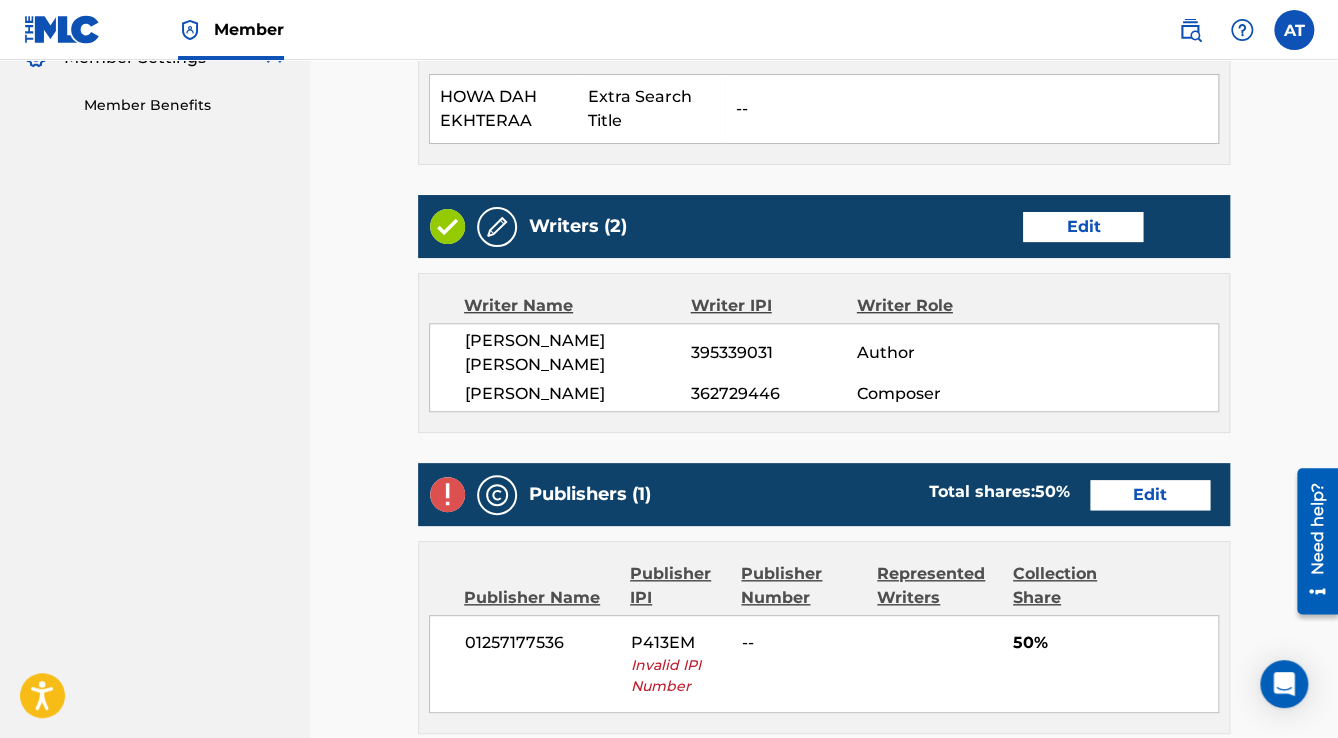 scroll, scrollTop: 800, scrollLeft: 0, axis: vertical 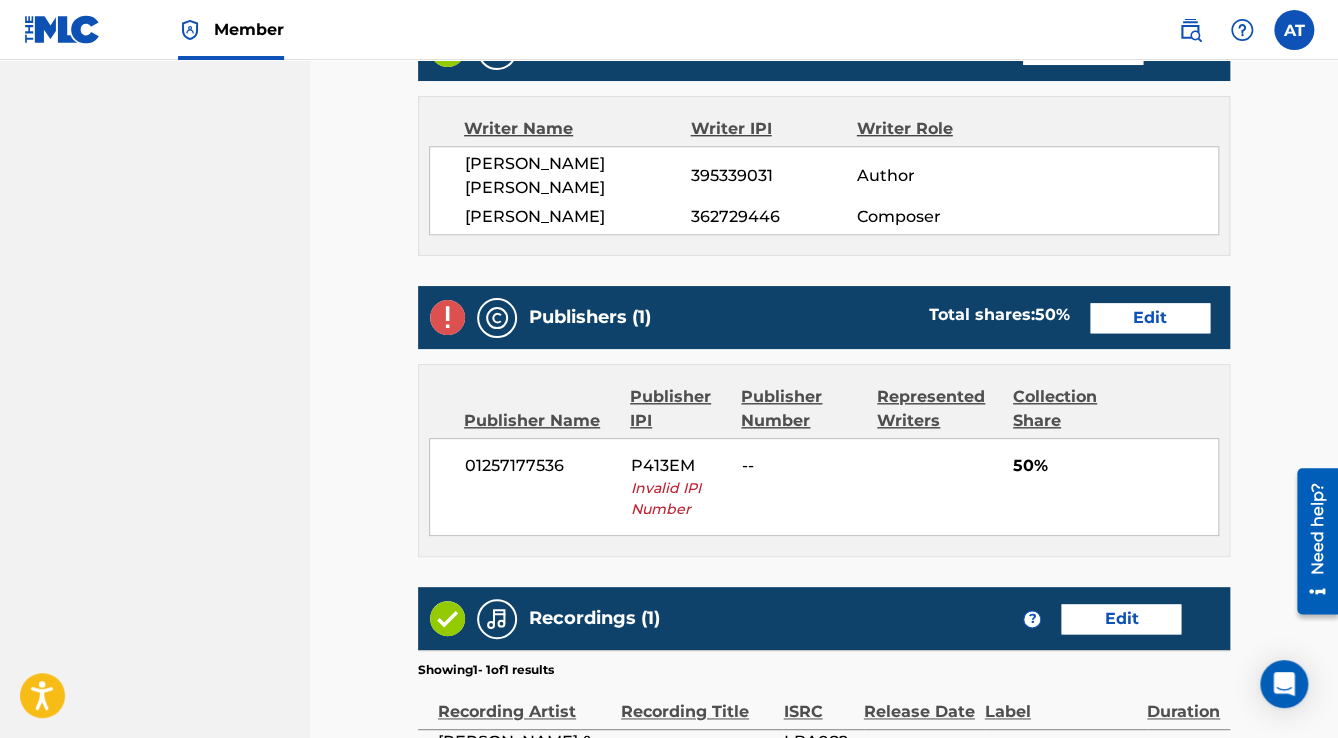 click on "Edit" at bounding box center (1150, 318) 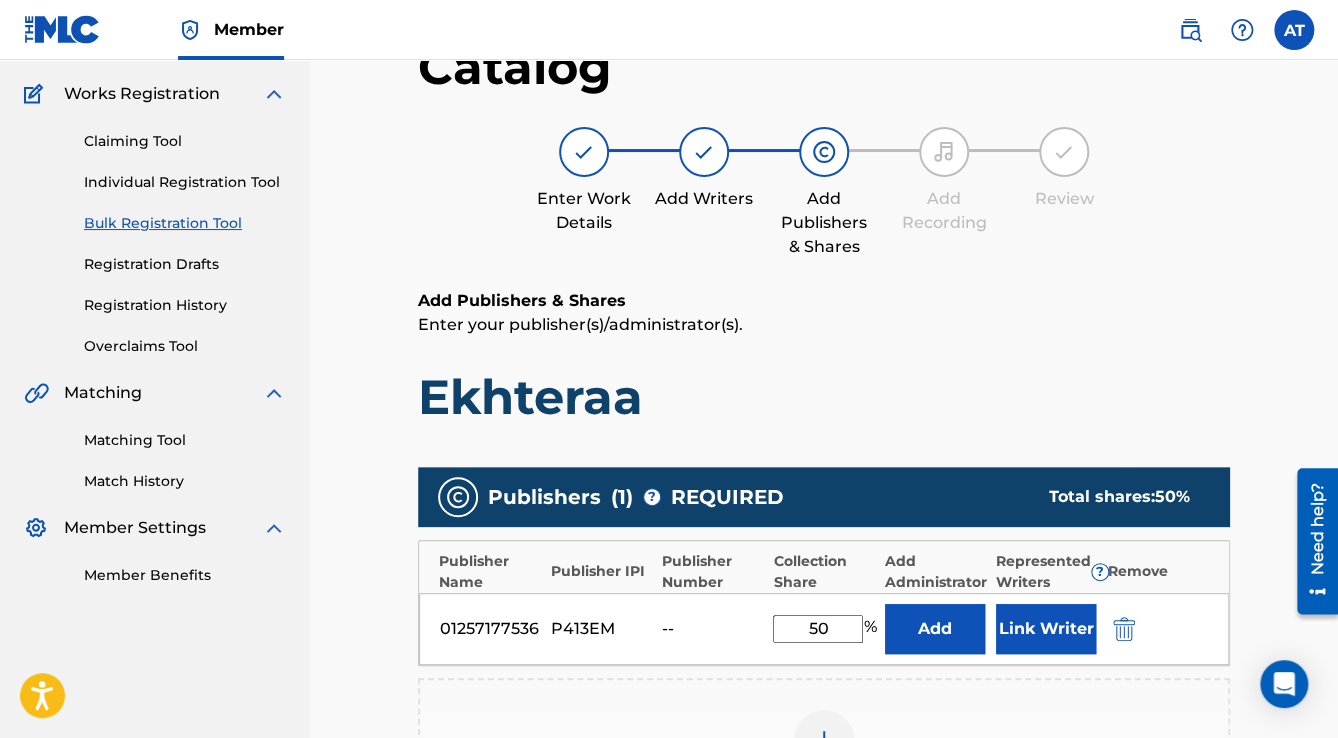 scroll, scrollTop: 320, scrollLeft: 0, axis: vertical 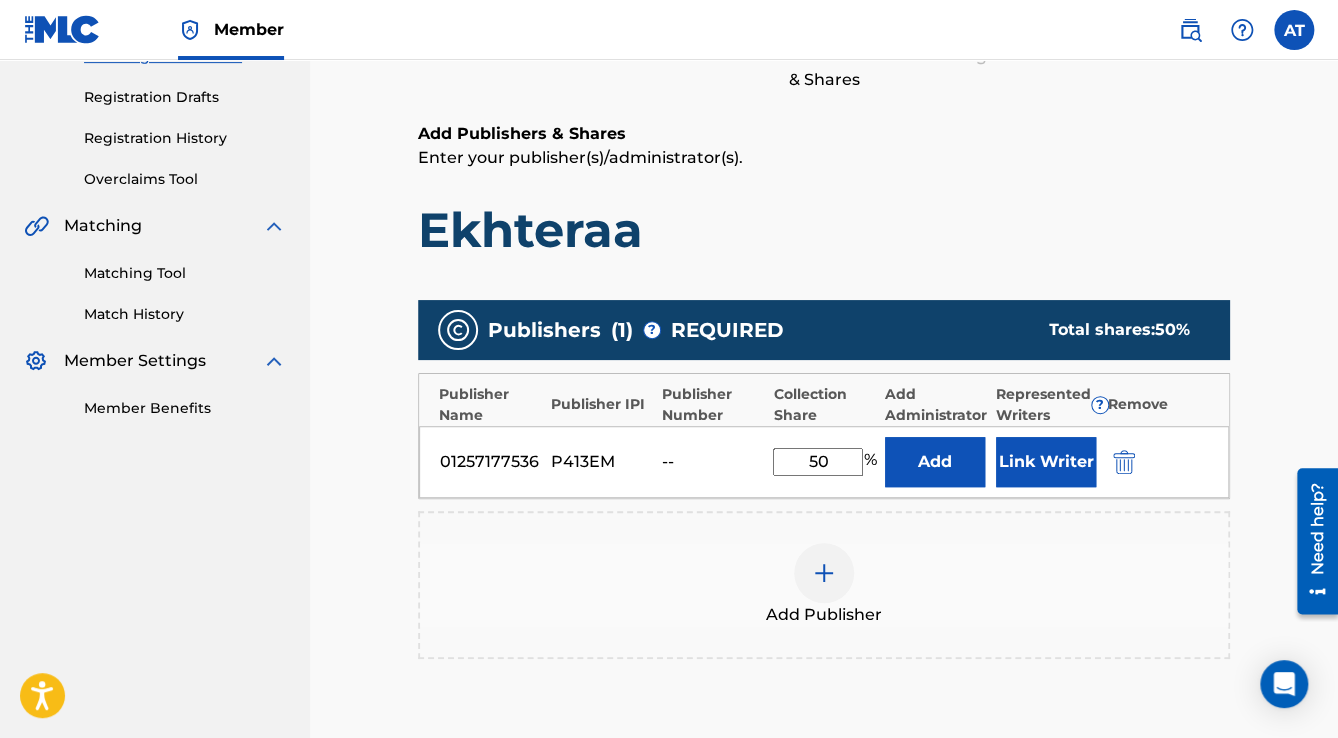 click on "01257177536 P413EM -- 50 % Add Link Writer" at bounding box center (824, 462) 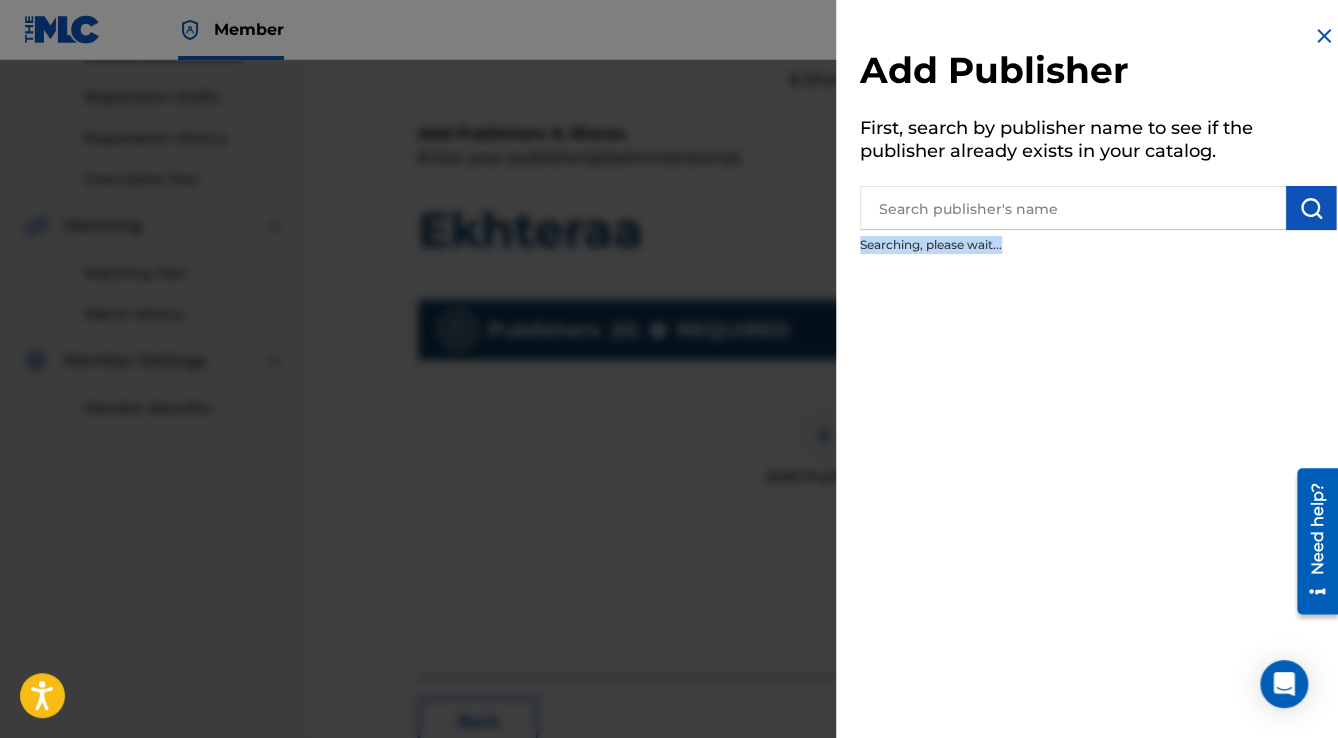 click on "Add Publisher First, search by publisher name to see if the publisher already exists in your catalog. Searching, please wait..." at bounding box center (1098, 375) 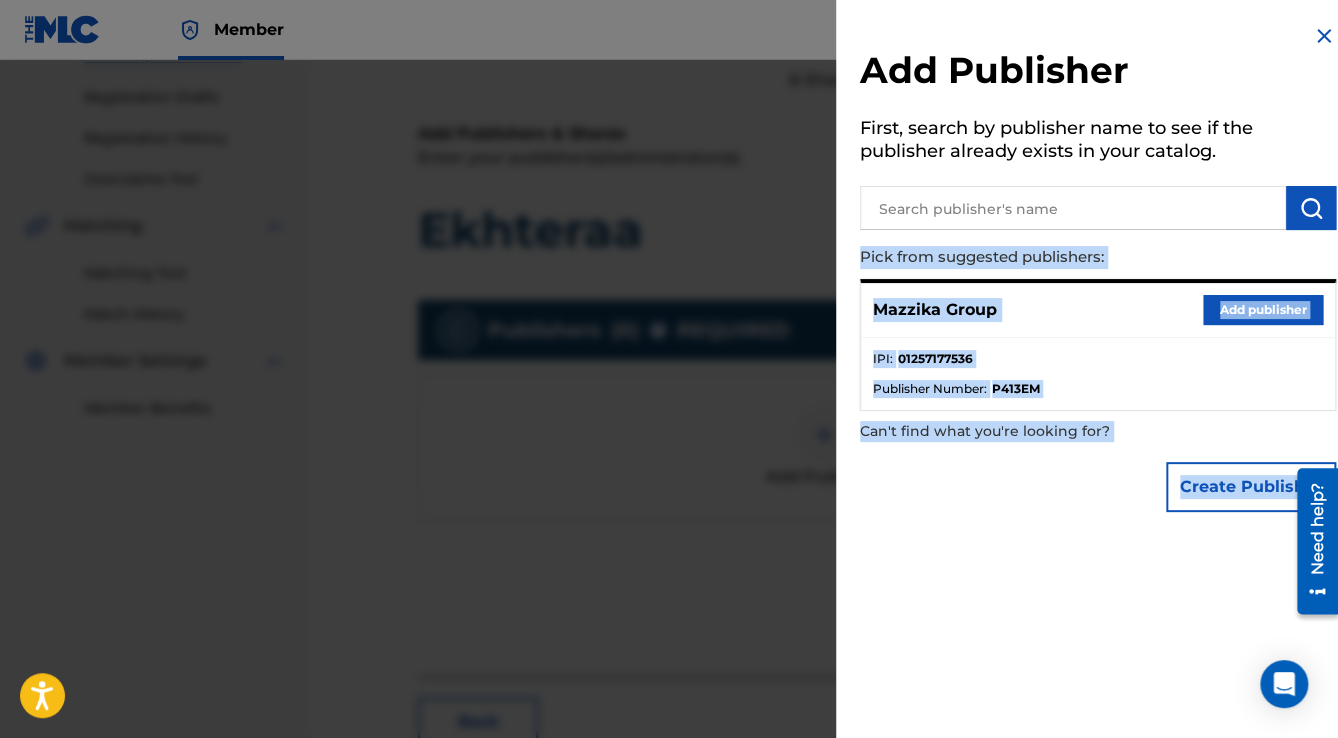 click on "Add publisher" at bounding box center [1263, 310] 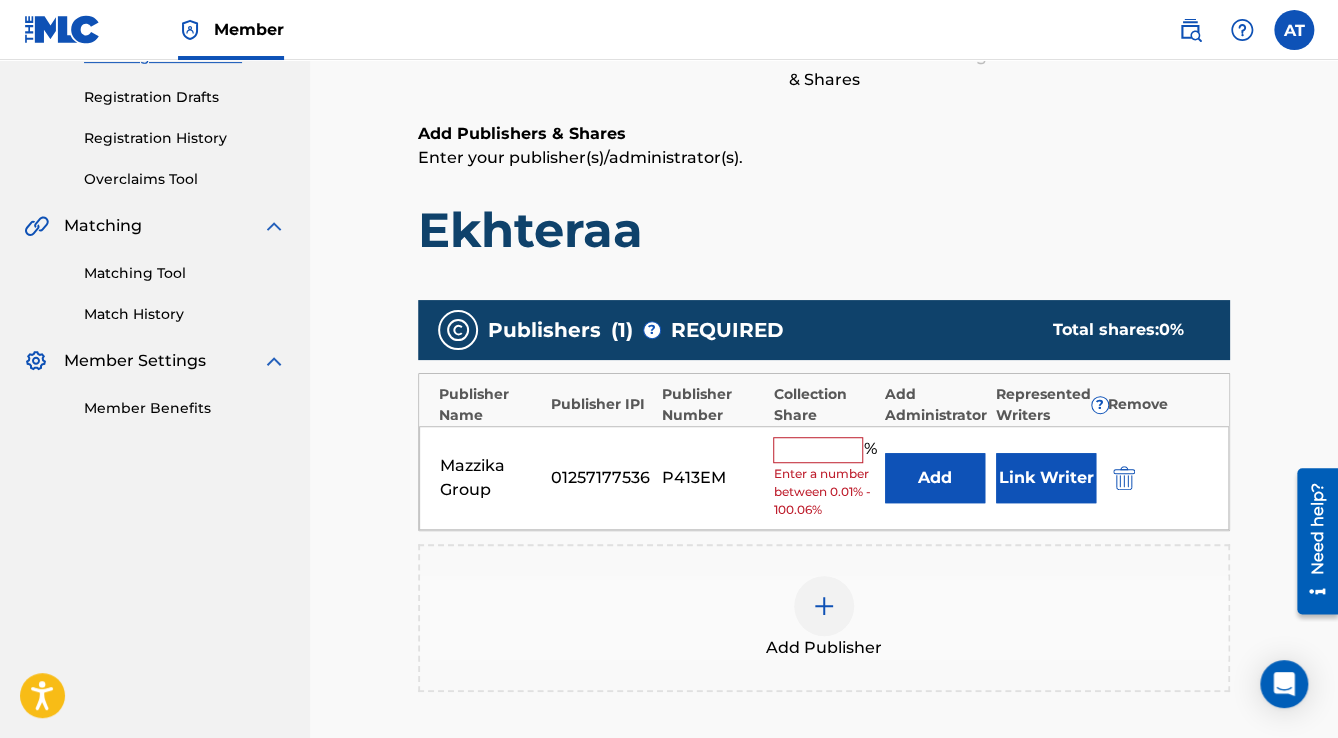 click at bounding box center [818, 450] 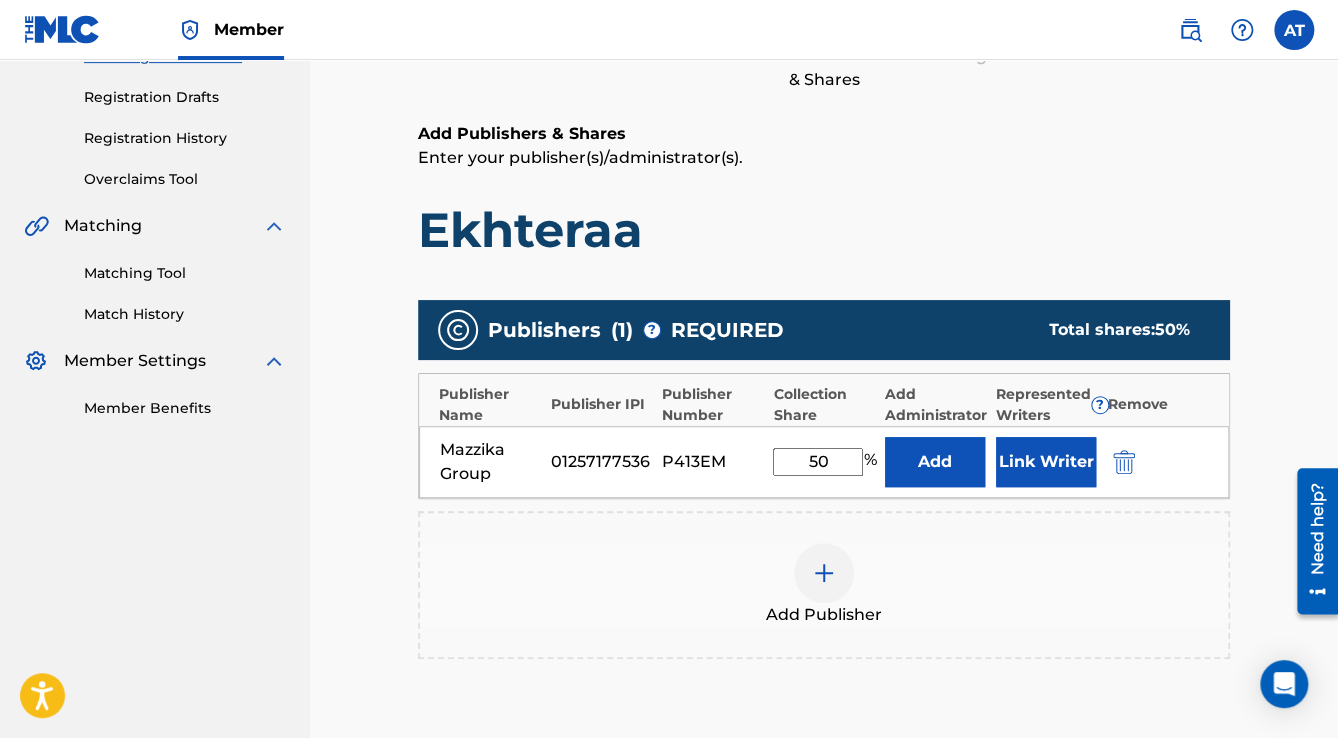click on "Link Writer" at bounding box center [1046, 462] 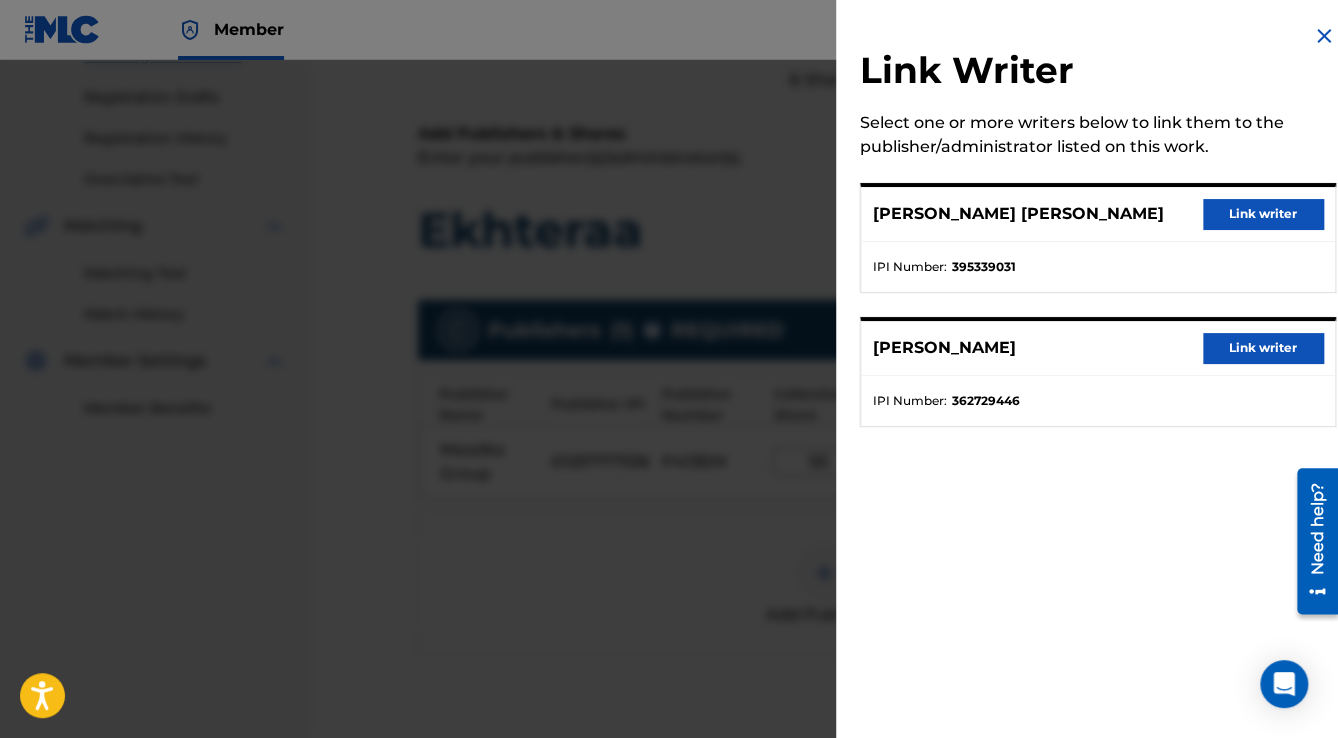 click on "Link writer" at bounding box center (1263, 214) 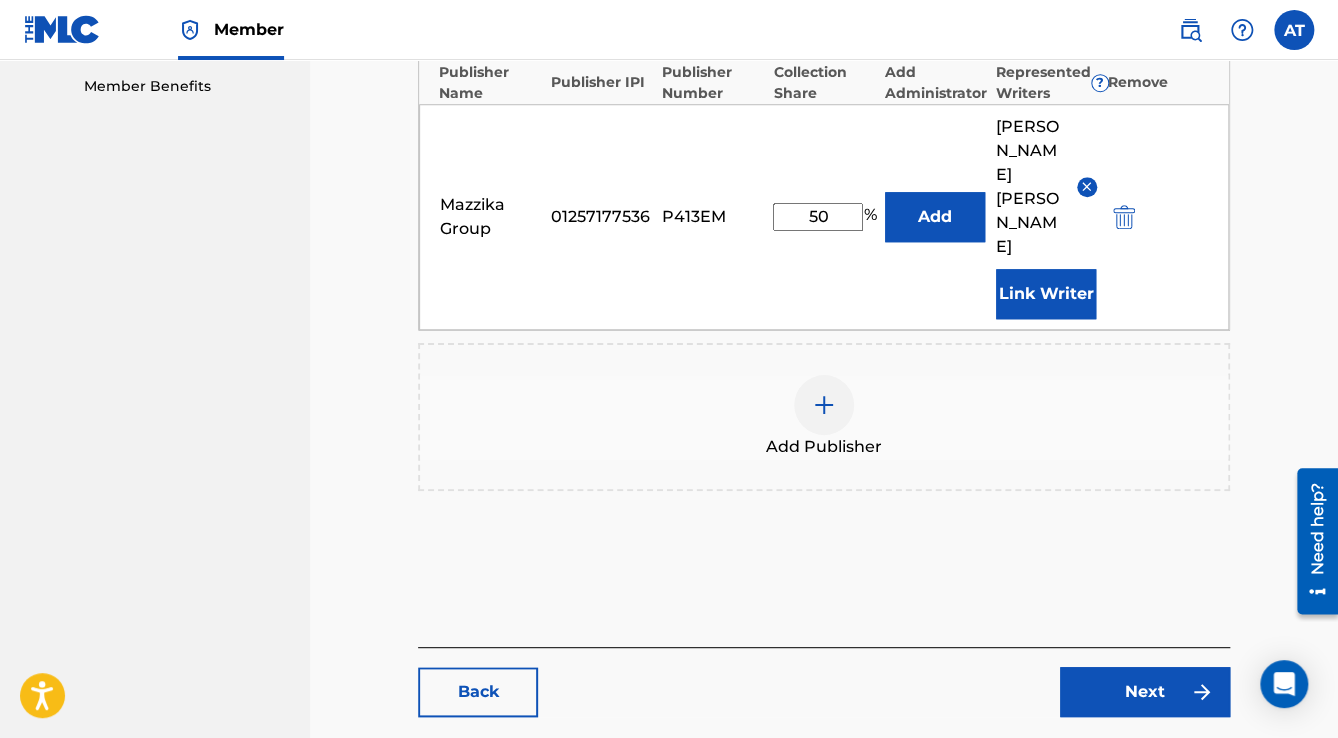 scroll, scrollTop: 720, scrollLeft: 0, axis: vertical 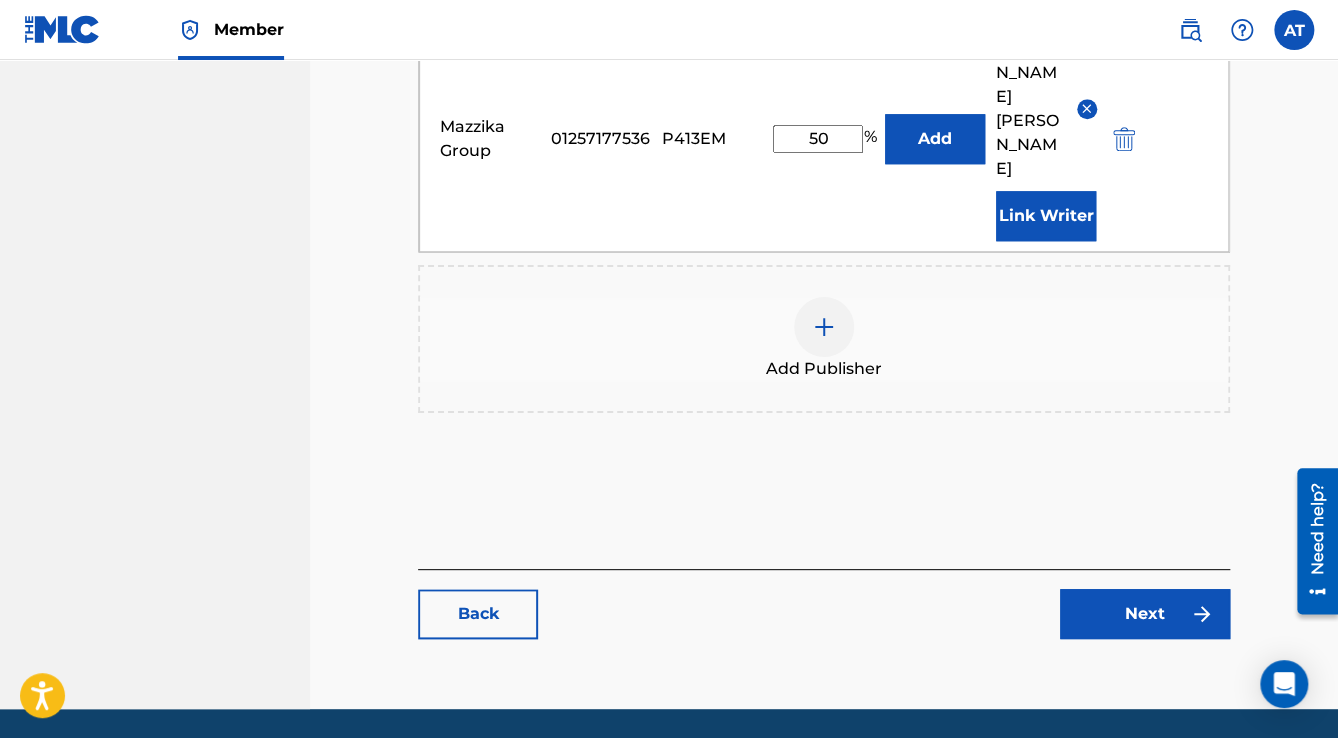 click on "Back Next" at bounding box center [824, 604] 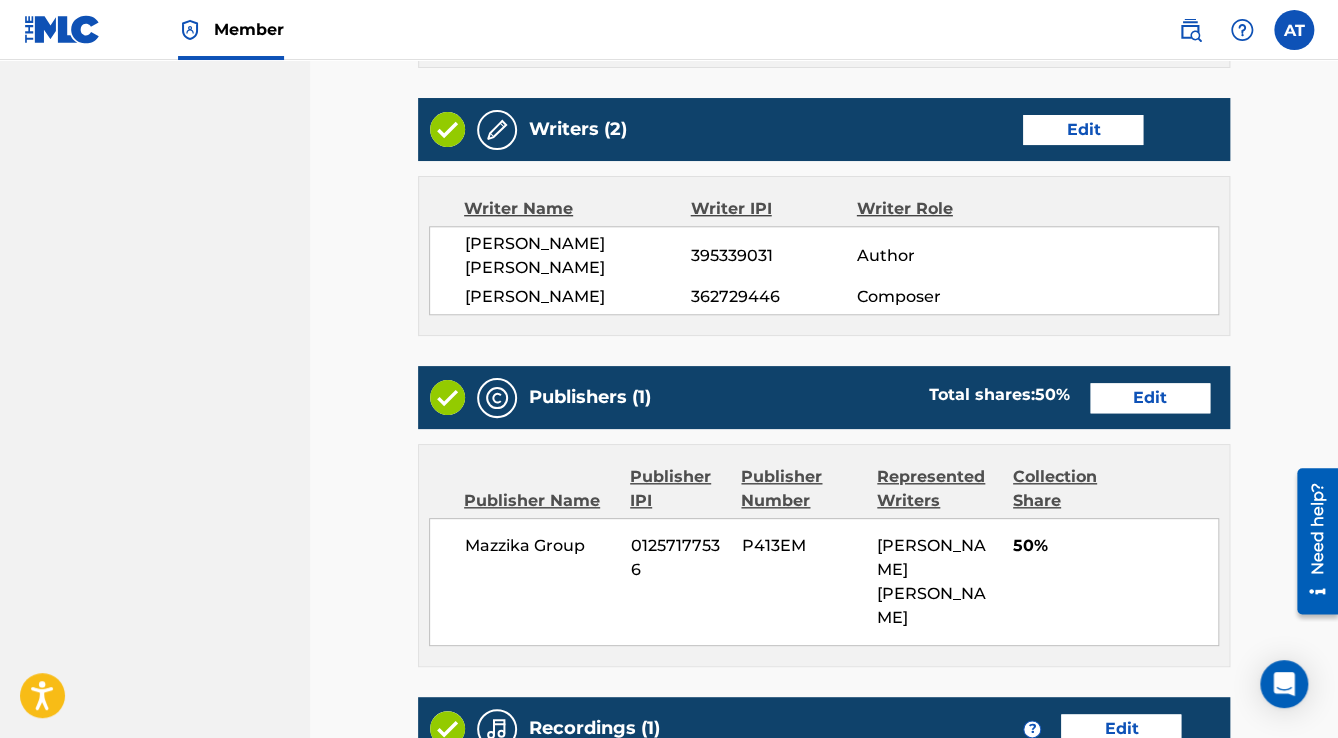 scroll, scrollTop: 0, scrollLeft: 0, axis: both 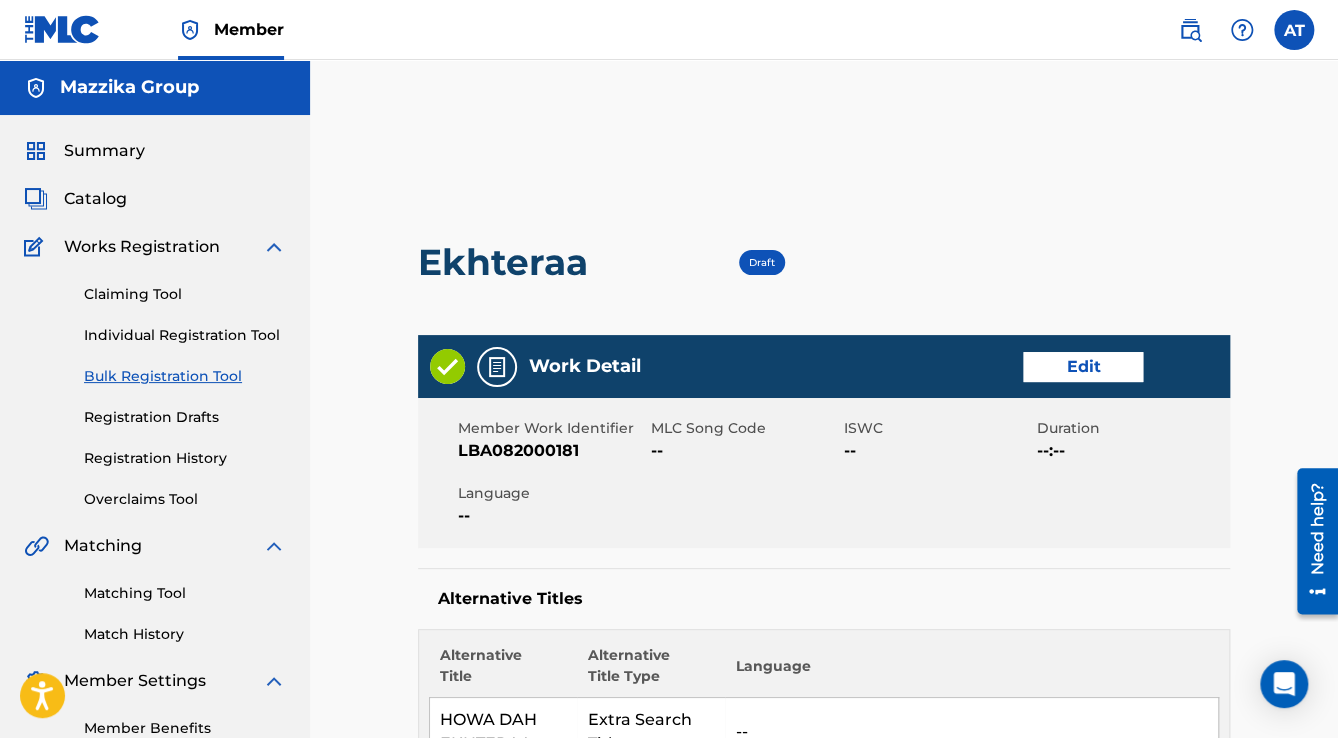 click on "Edit" at bounding box center (1083, 367) 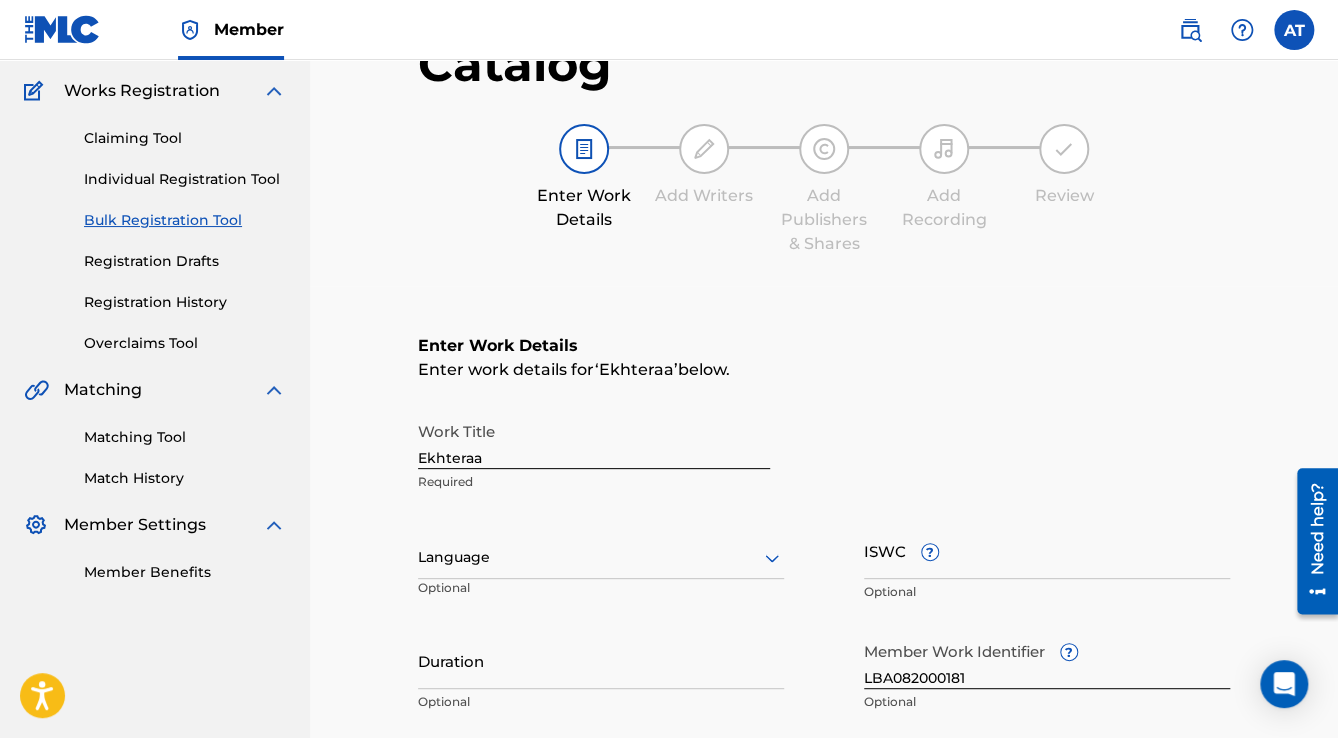 scroll, scrollTop: 400, scrollLeft: 0, axis: vertical 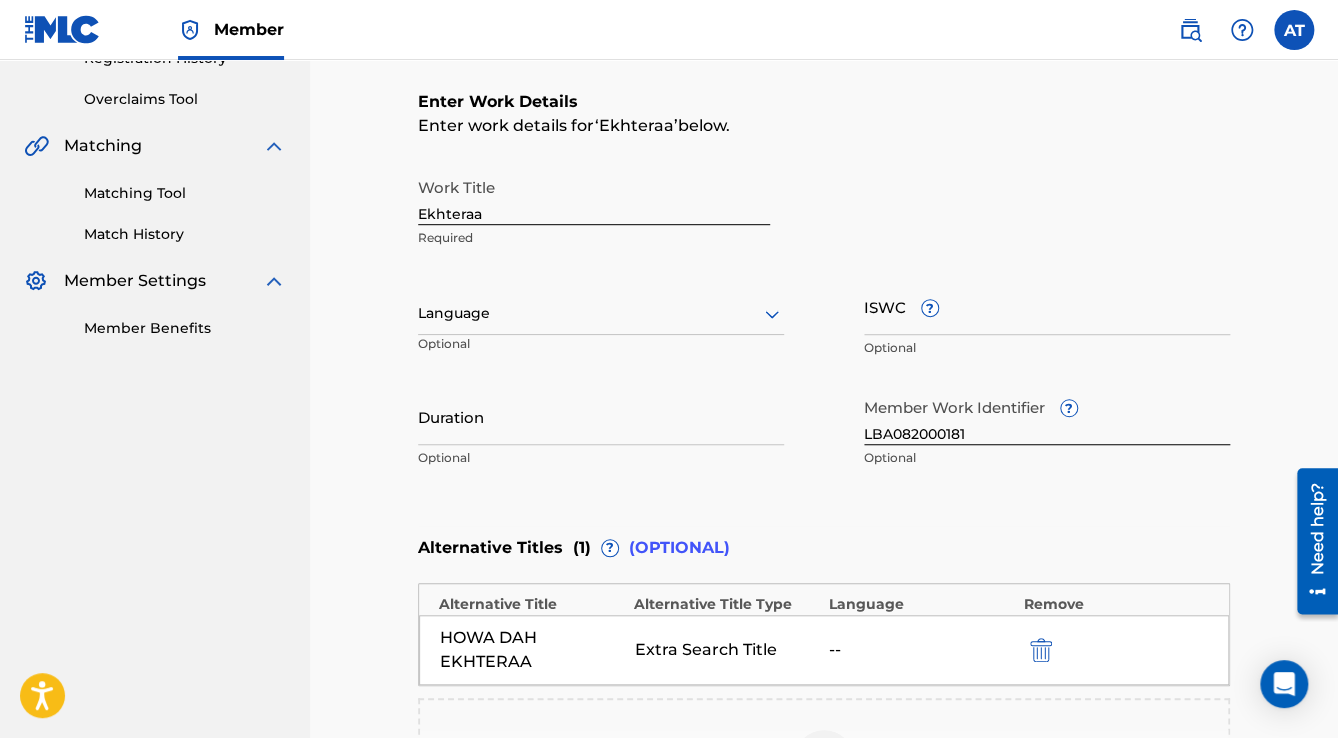 click on "Optional" at bounding box center [480, 351] 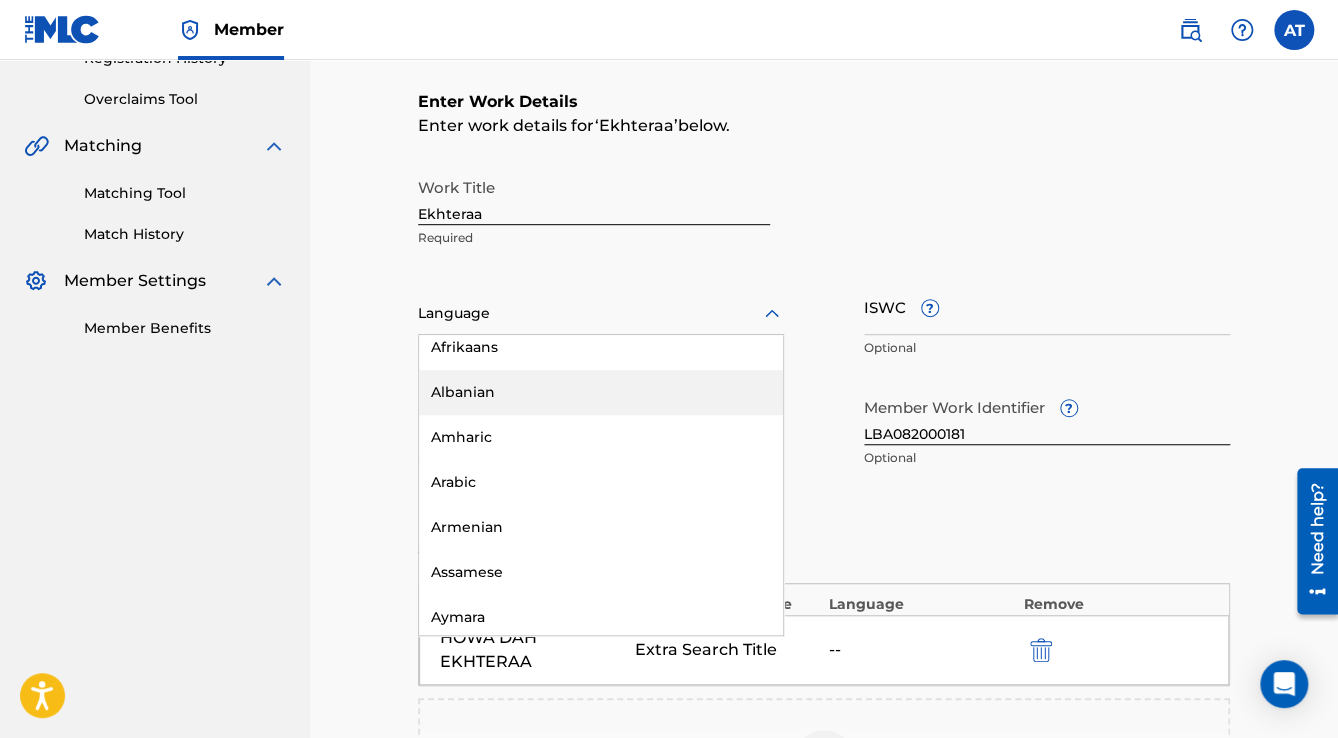scroll, scrollTop: 240, scrollLeft: 0, axis: vertical 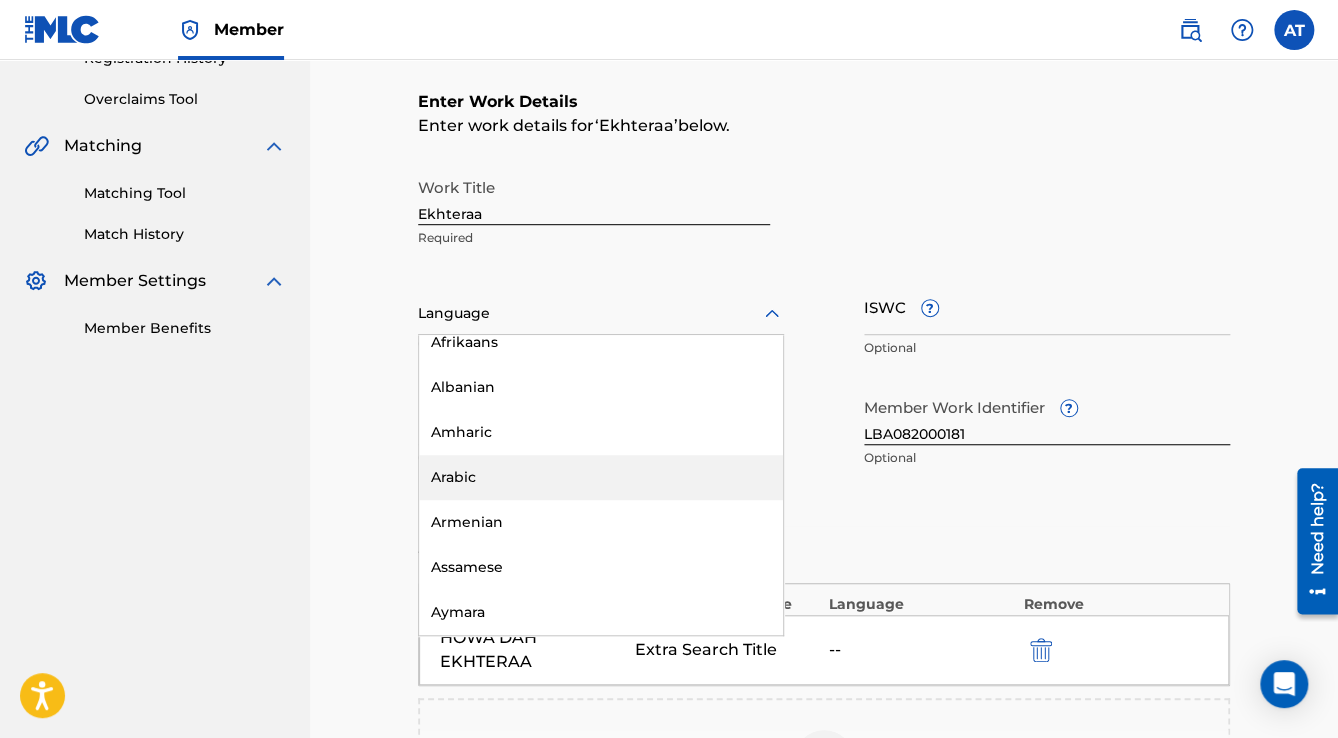 click on "Arabic" at bounding box center (601, 477) 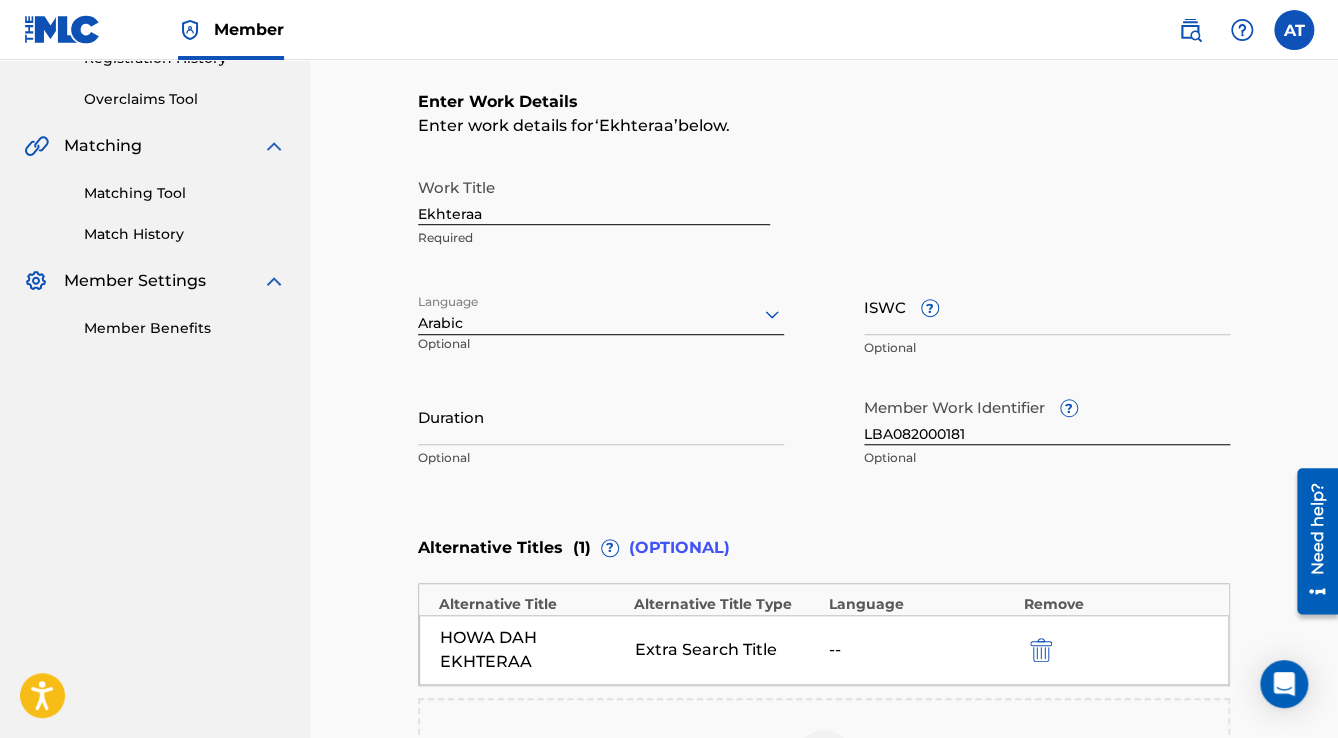 click on "Duration" at bounding box center (601, 416) 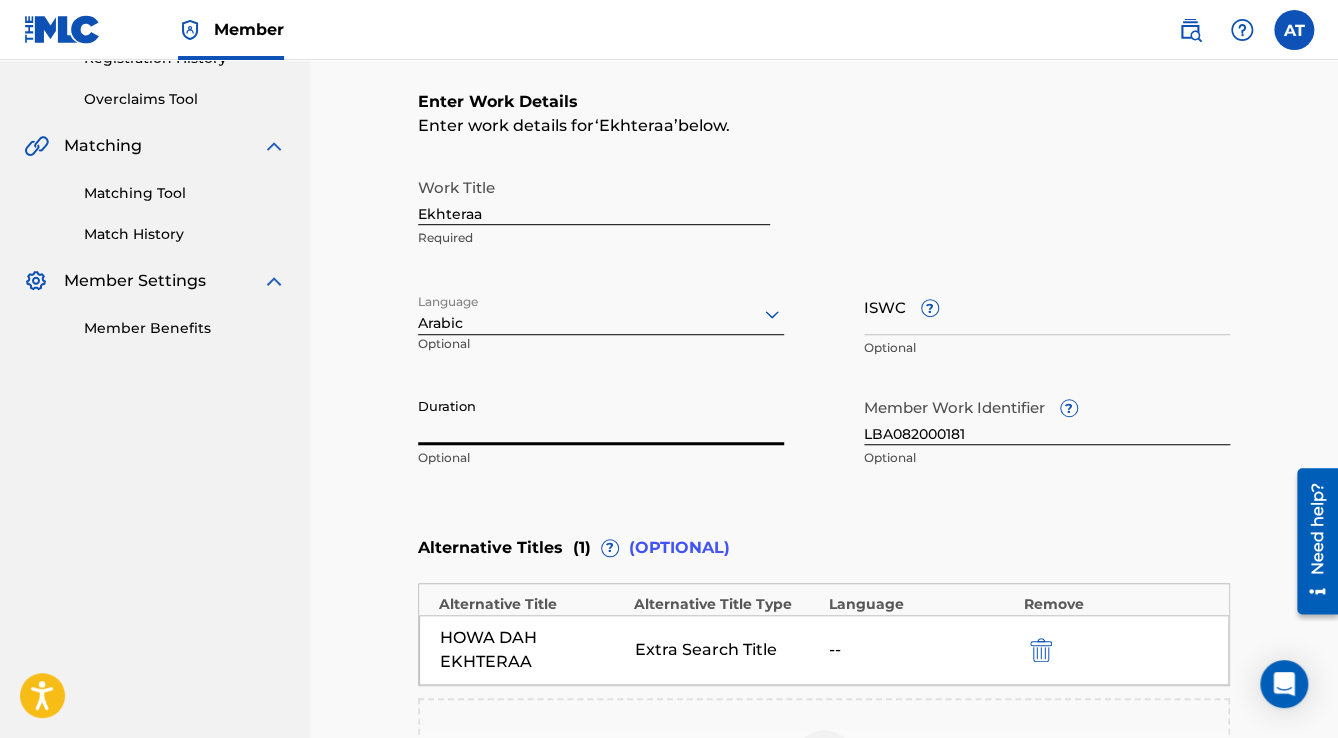 paste on "6:56" 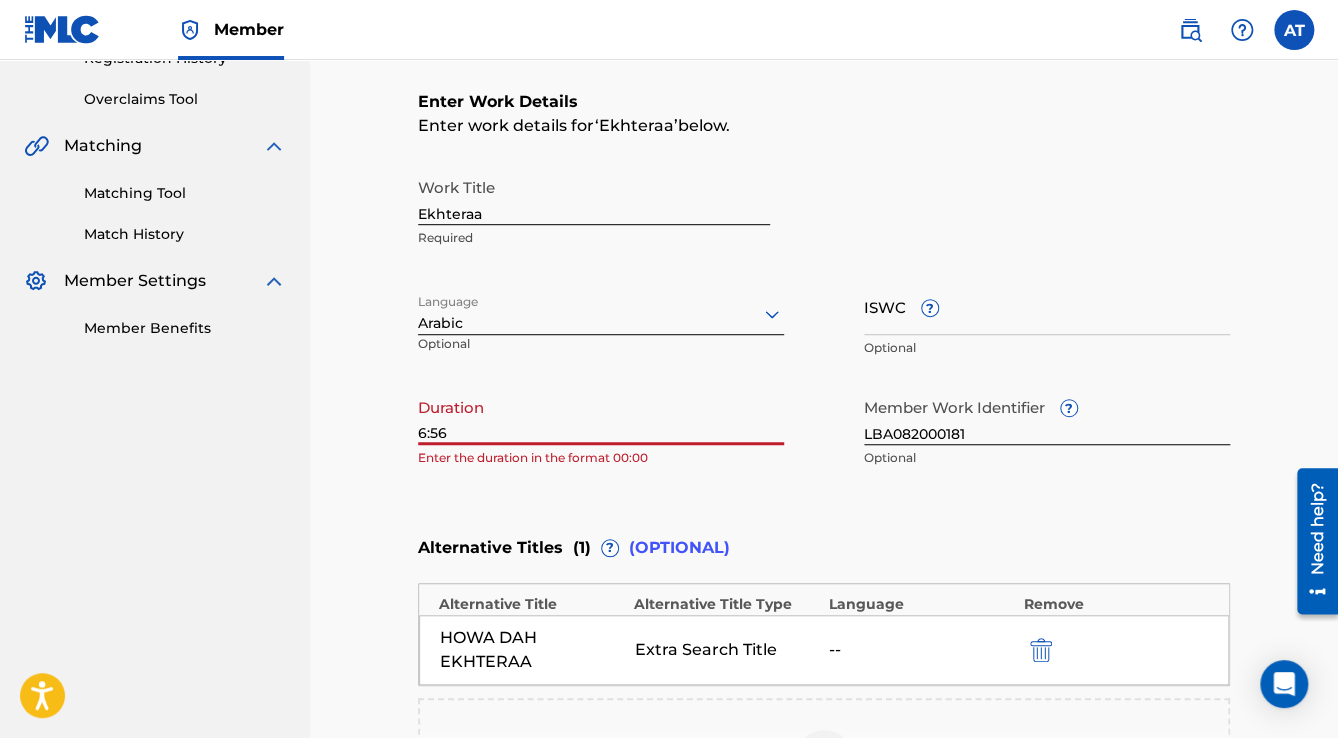 click on "Catalog Enter Work Details Add Writers Add Publishers & Shares Add Recording Review Enter Work Details Enter work details for  ‘ Ekhteraa ’  below. Work Title   Ekhteraa Required Language Arabic Optional ISWC   ? Optional Duration   6:56 Enter the duration in the format 00:00 Member Work Identifier   ? LBA082000181 Optional Alternative Titles ( 1 ) ? (OPTIONAL) Alternative Title Alternative Title Type Language Remove HOWA DAH EKHTERAA Extra Search Title -- Add Alternative Title Back Next" at bounding box center (824, 388) 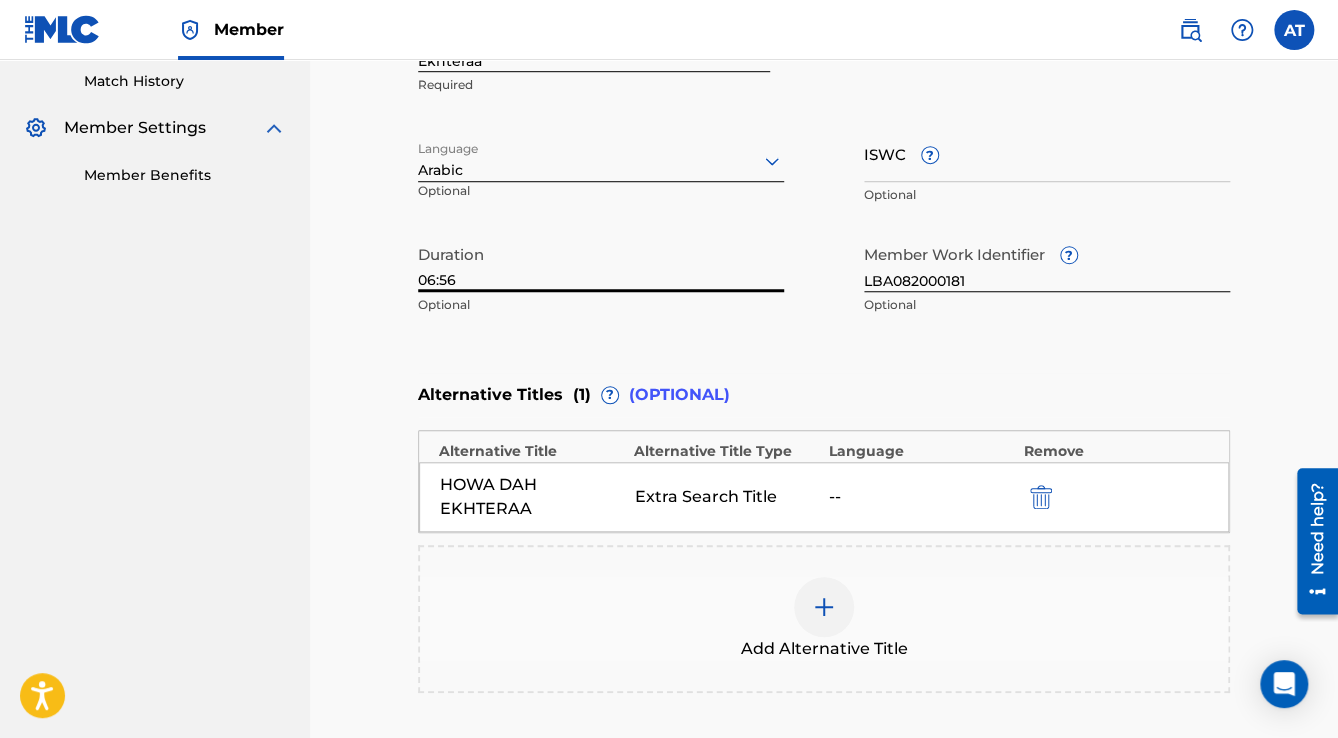 scroll, scrollTop: 792, scrollLeft: 0, axis: vertical 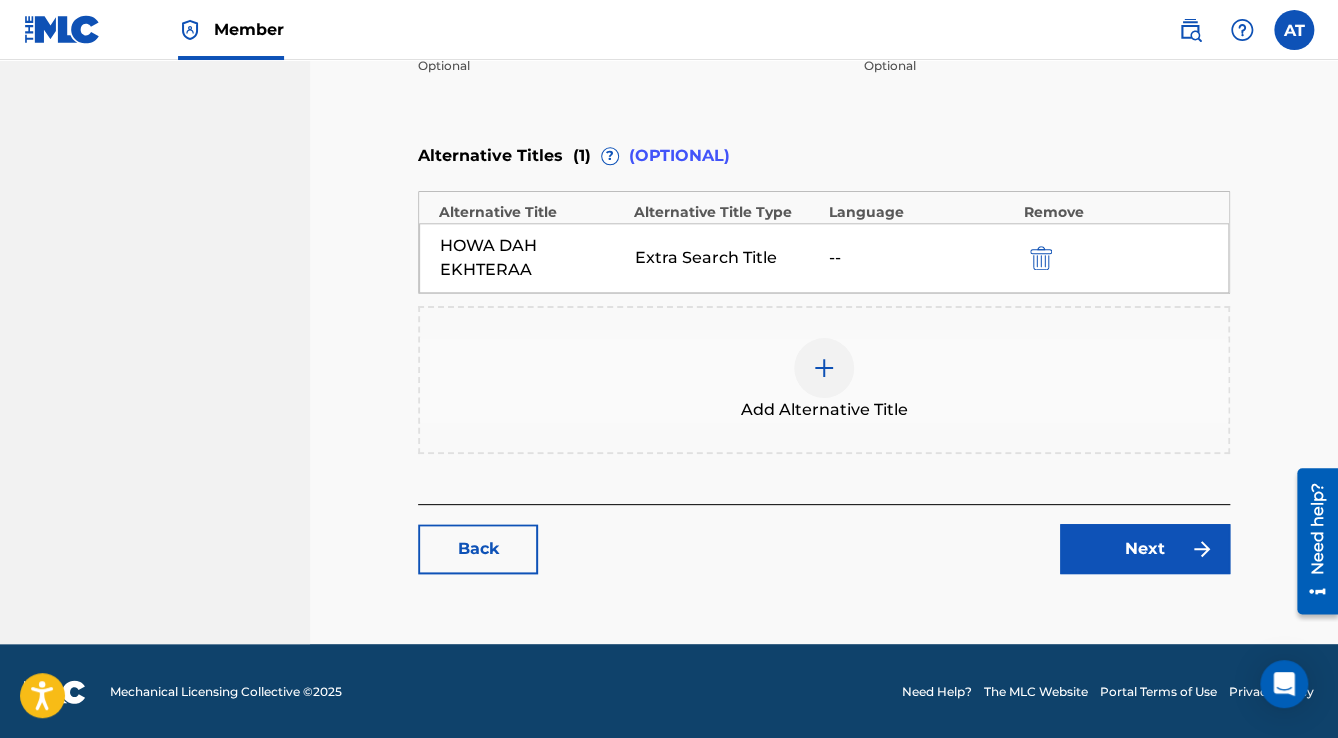 type on "06:56" 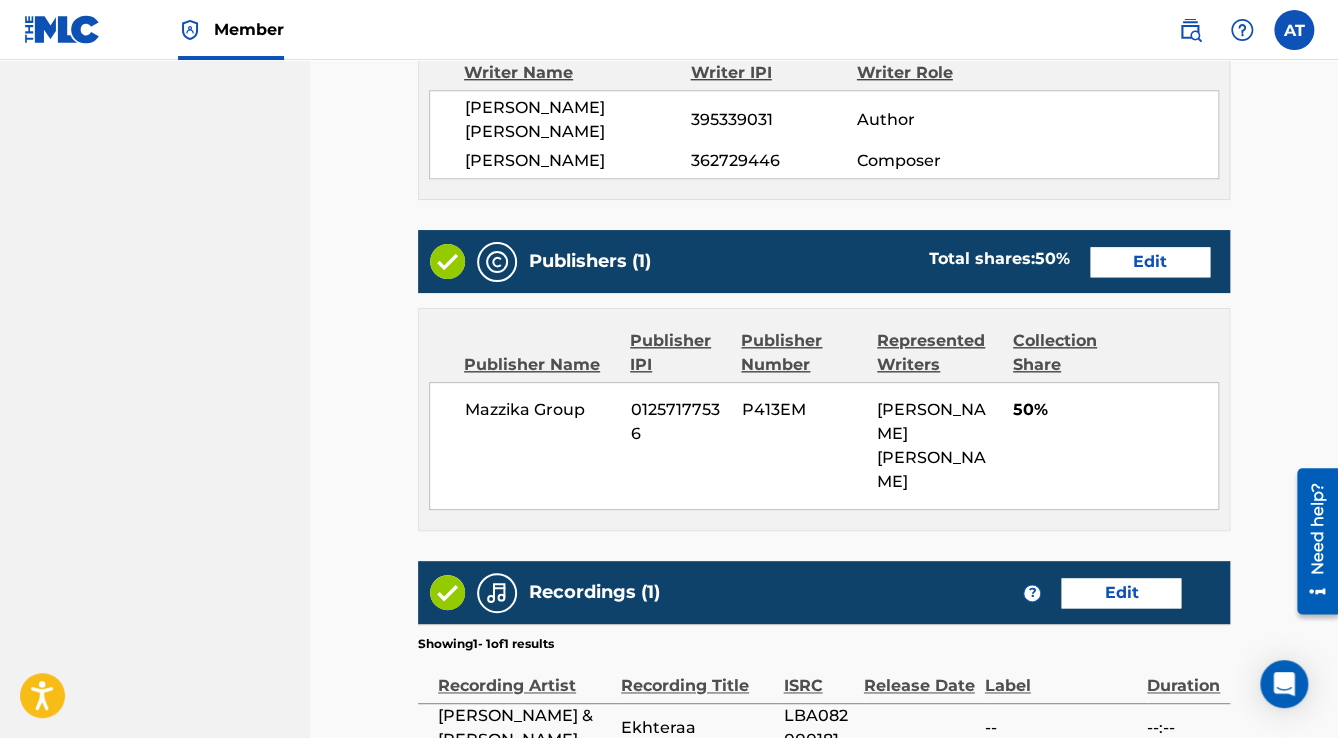 scroll, scrollTop: 1040, scrollLeft: 0, axis: vertical 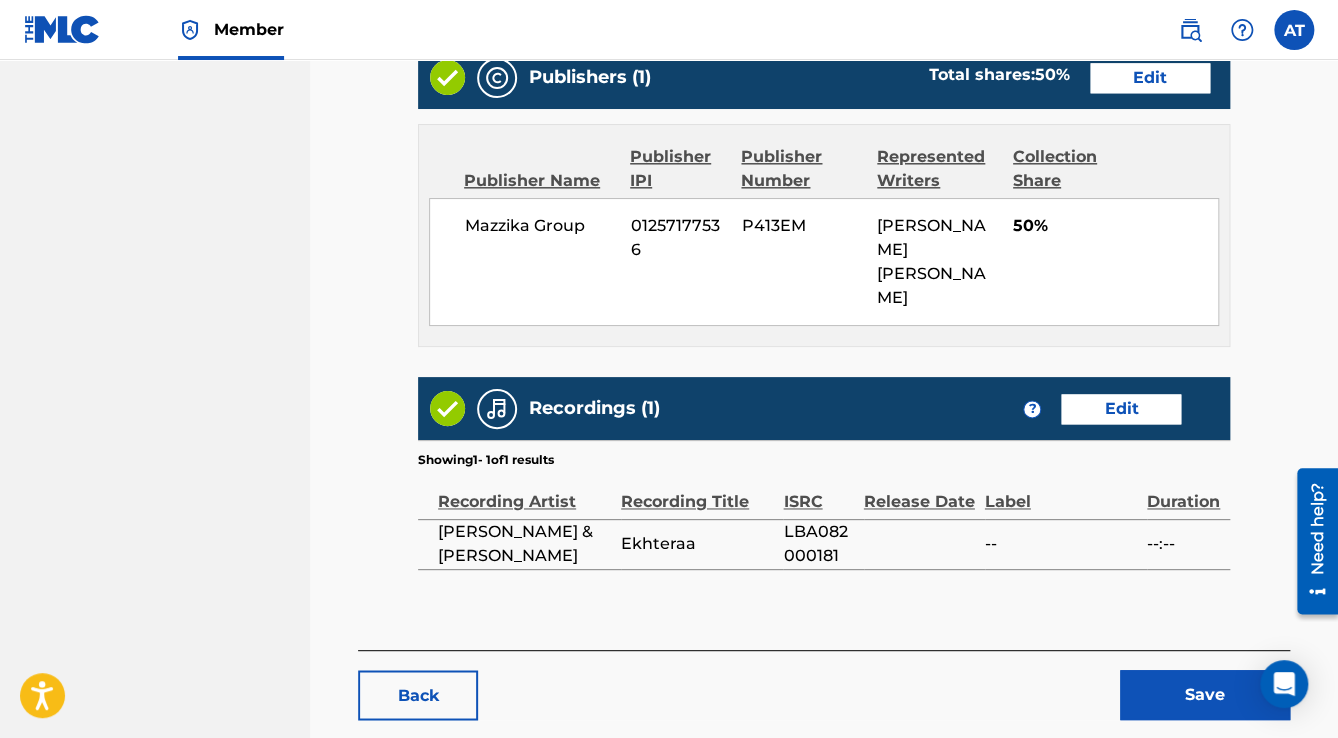 click on "Save" at bounding box center [1205, 695] 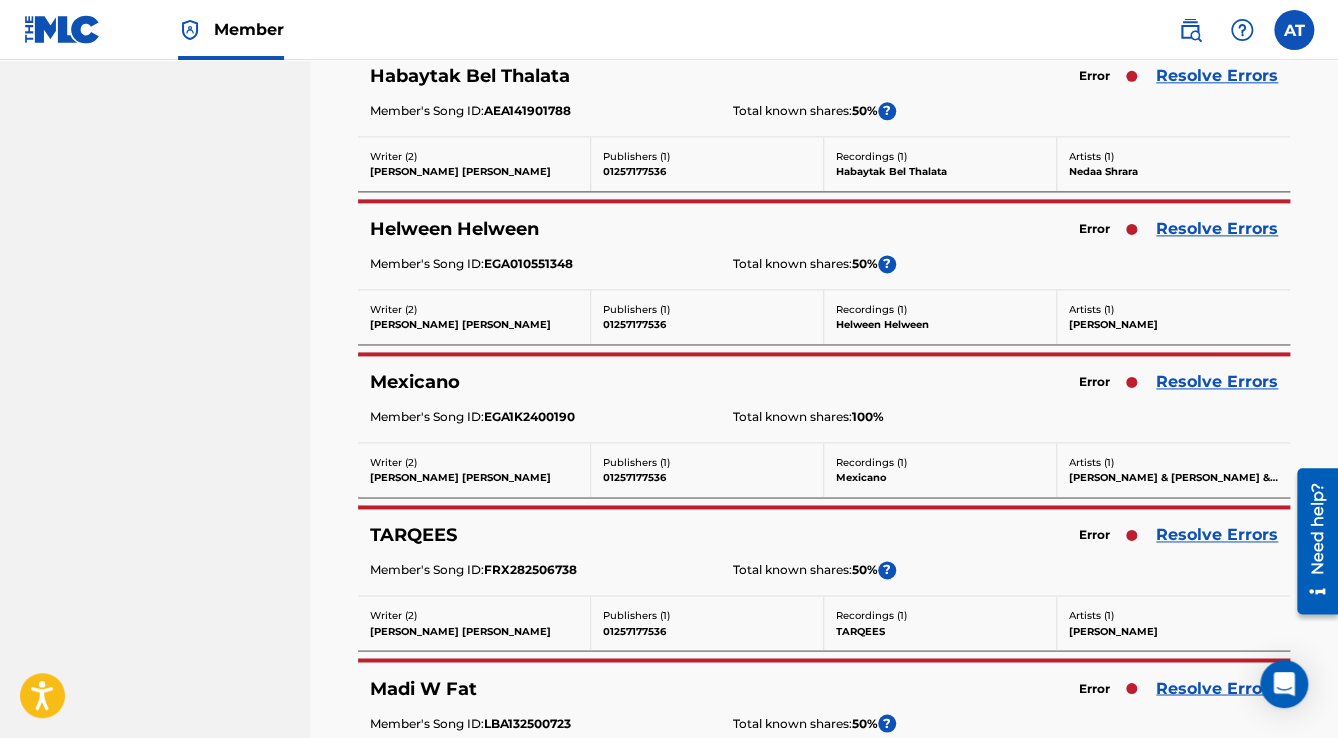 scroll, scrollTop: 0, scrollLeft: 0, axis: both 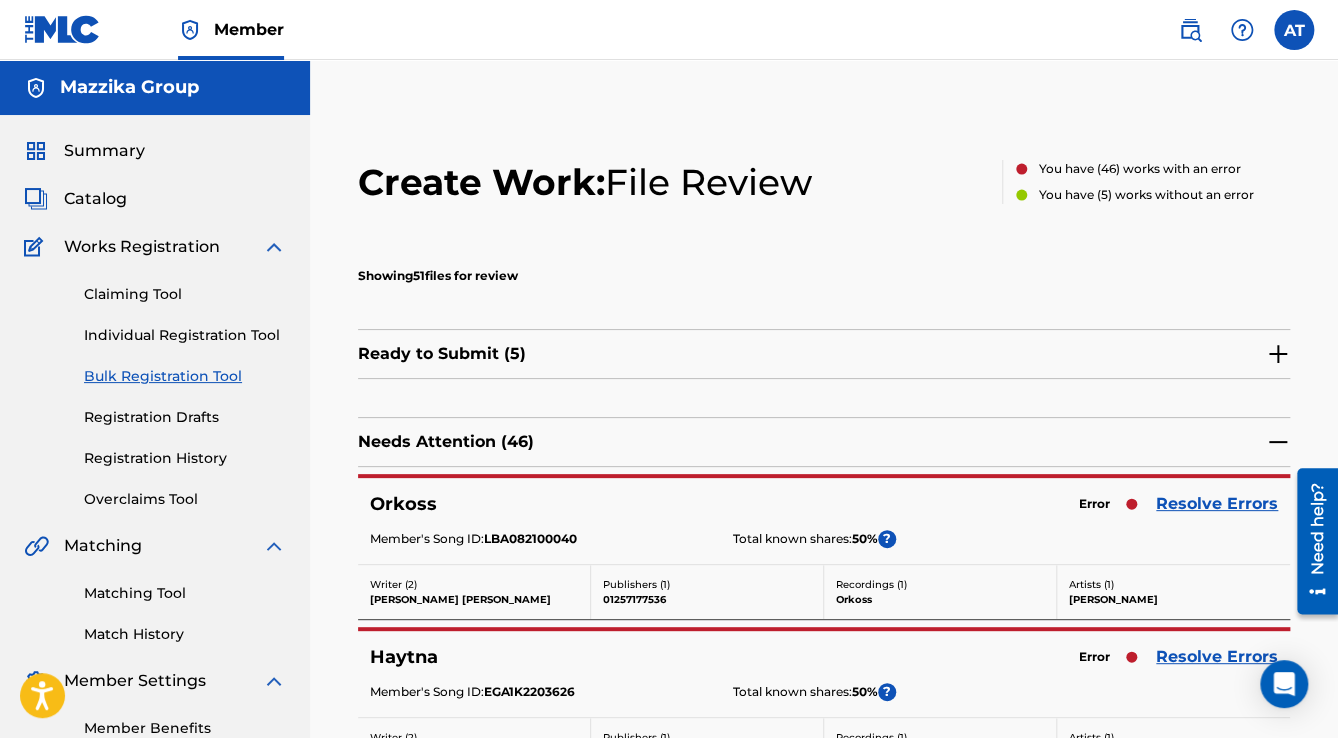 click on "Resolve Errors" at bounding box center [1217, 504] 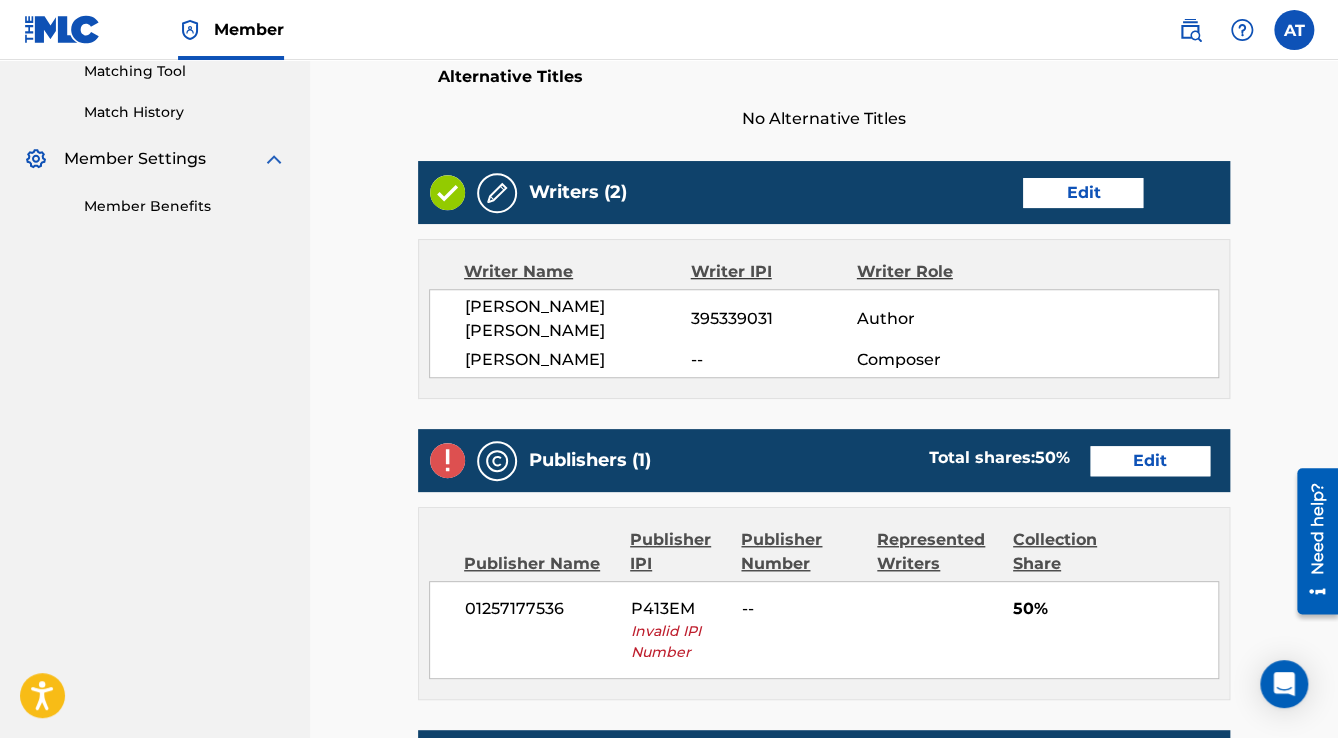 scroll, scrollTop: 720, scrollLeft: 0, axis: vertical 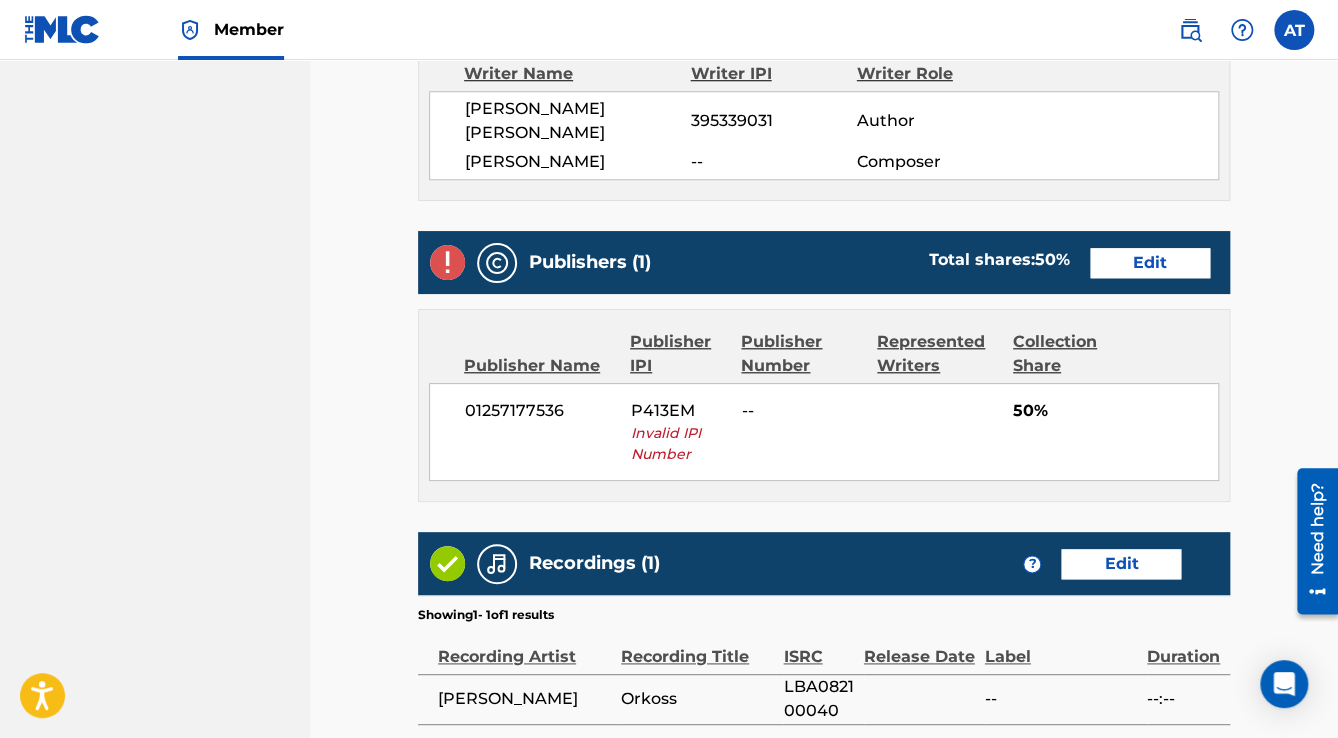 click on "Edit" at bounding box center [1150, 263] 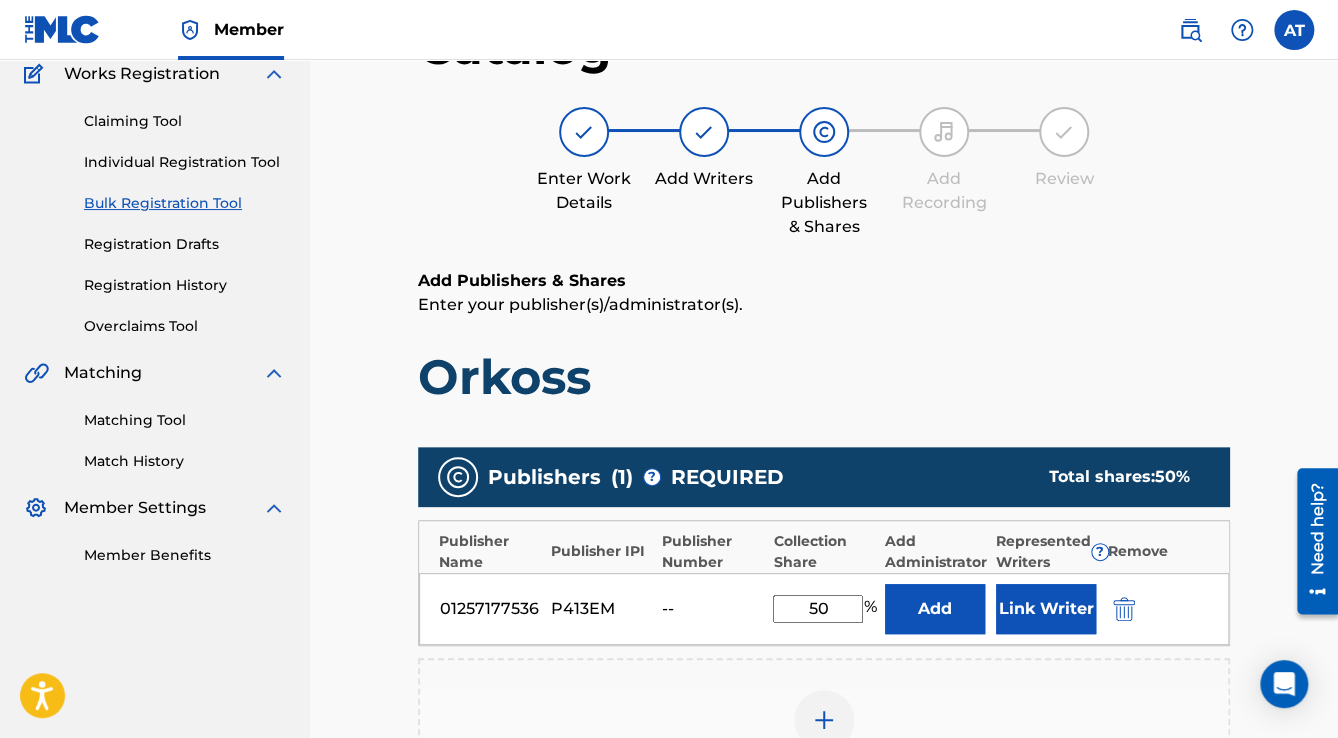 scroll, scrollTop: 480, scrollLeft: 0, axis: vertical 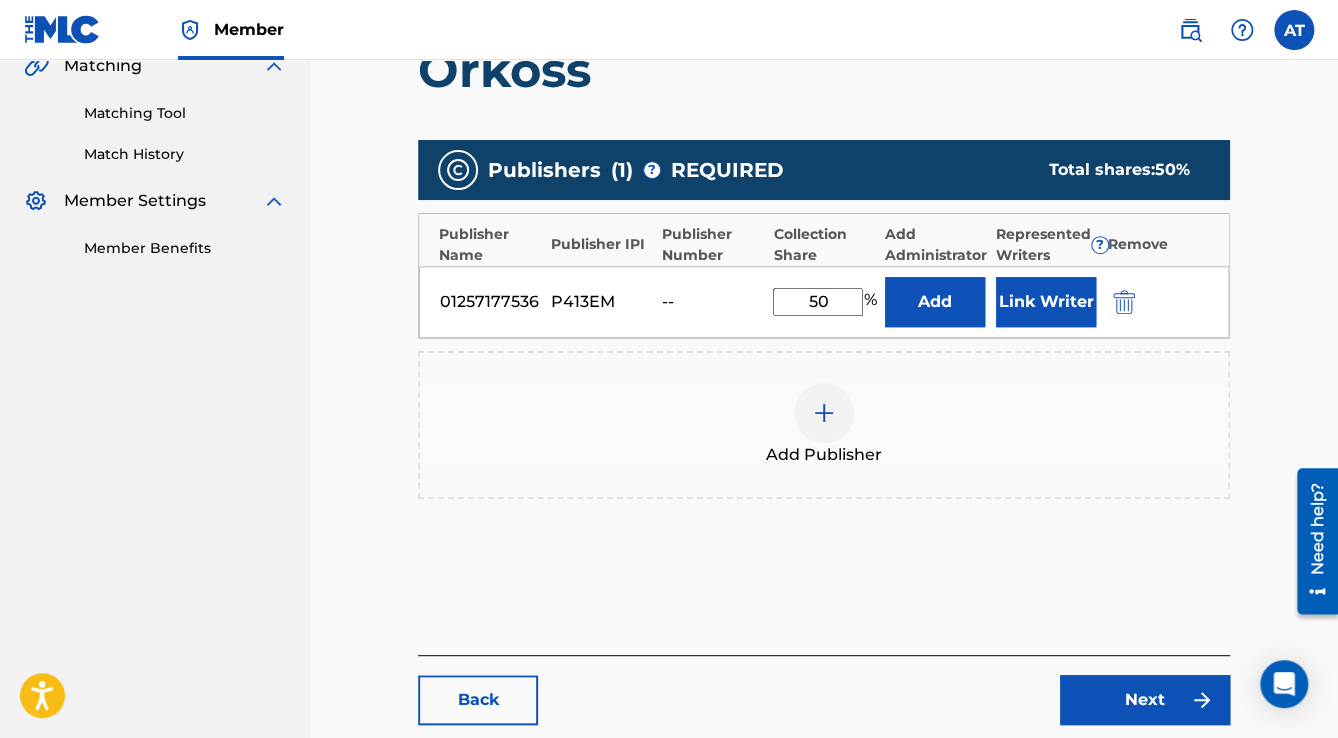 click at bounding box center [1124, 302] 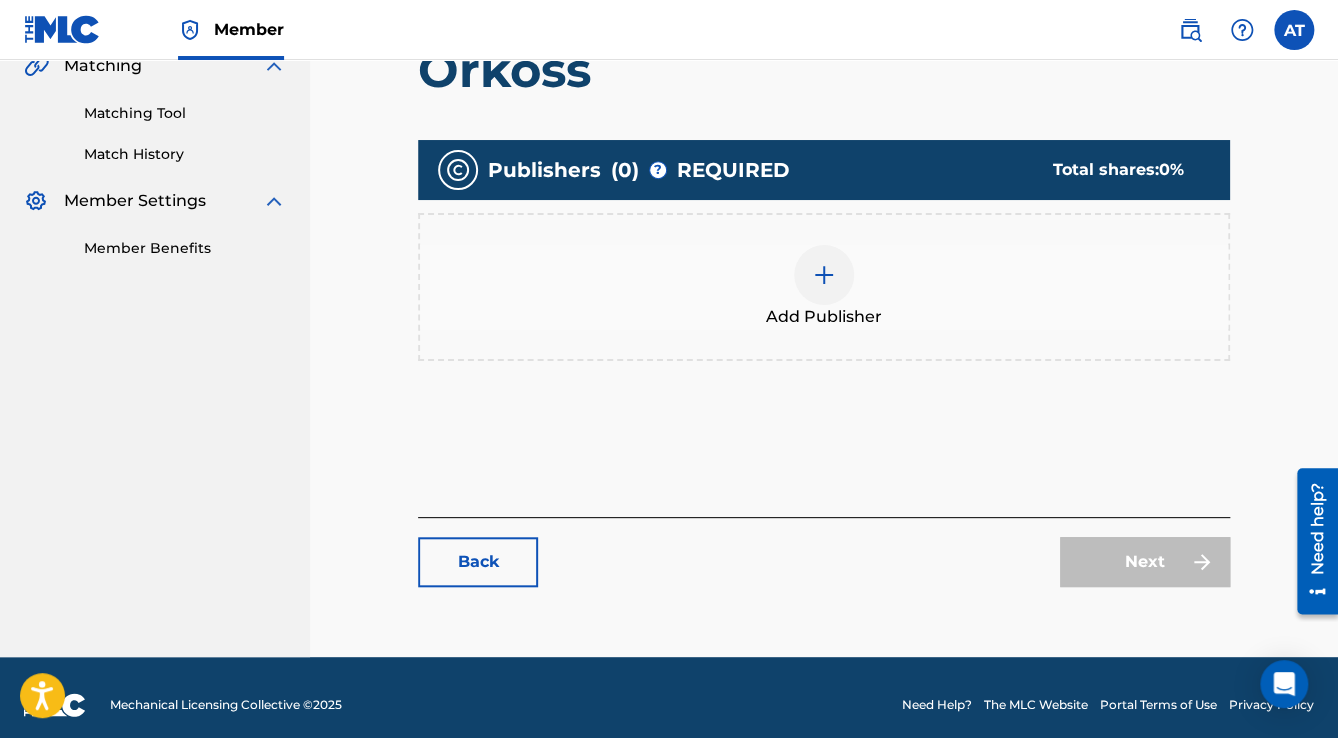 click on "Add Publisher" at bounding box center (824, 287) 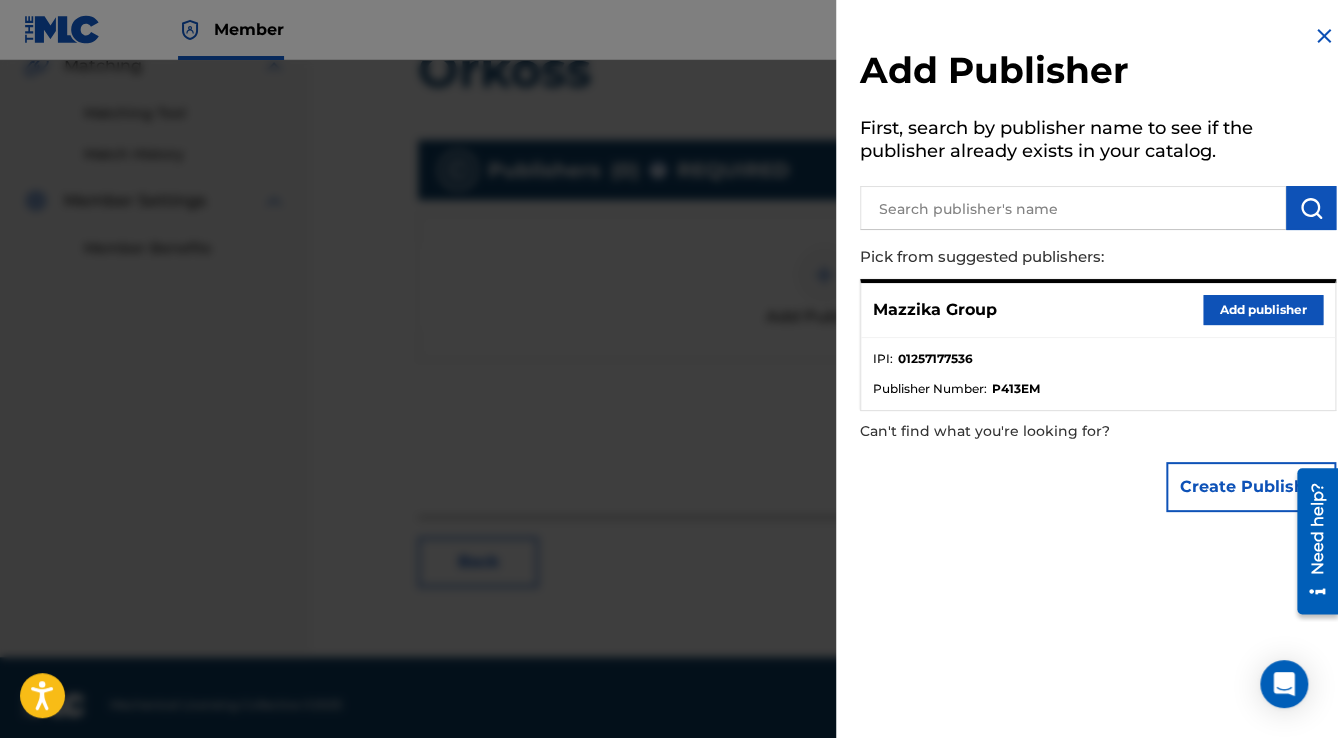 drag, startPoint x: 1225, startPoint y: 281, endPoint x: 1227, endPoint y: 304, distance: 23.086792 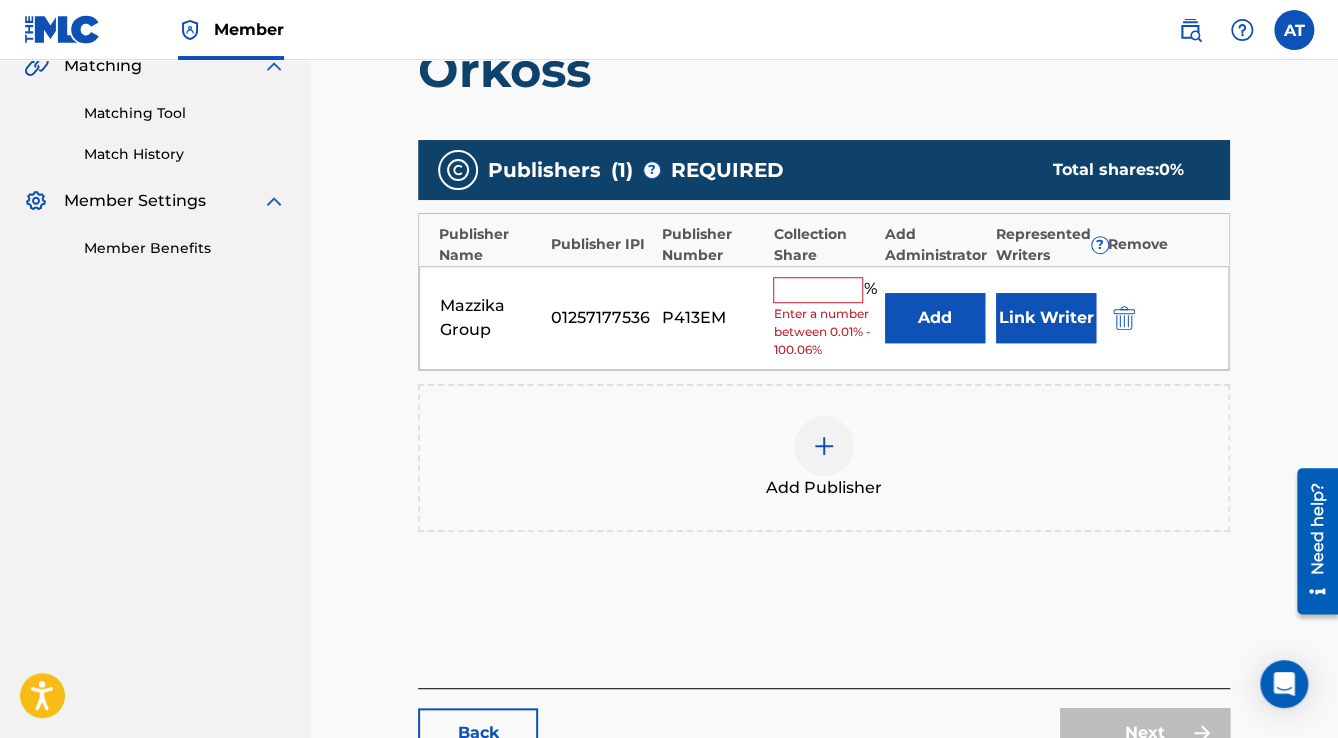 click at bounding box center (818, 290) 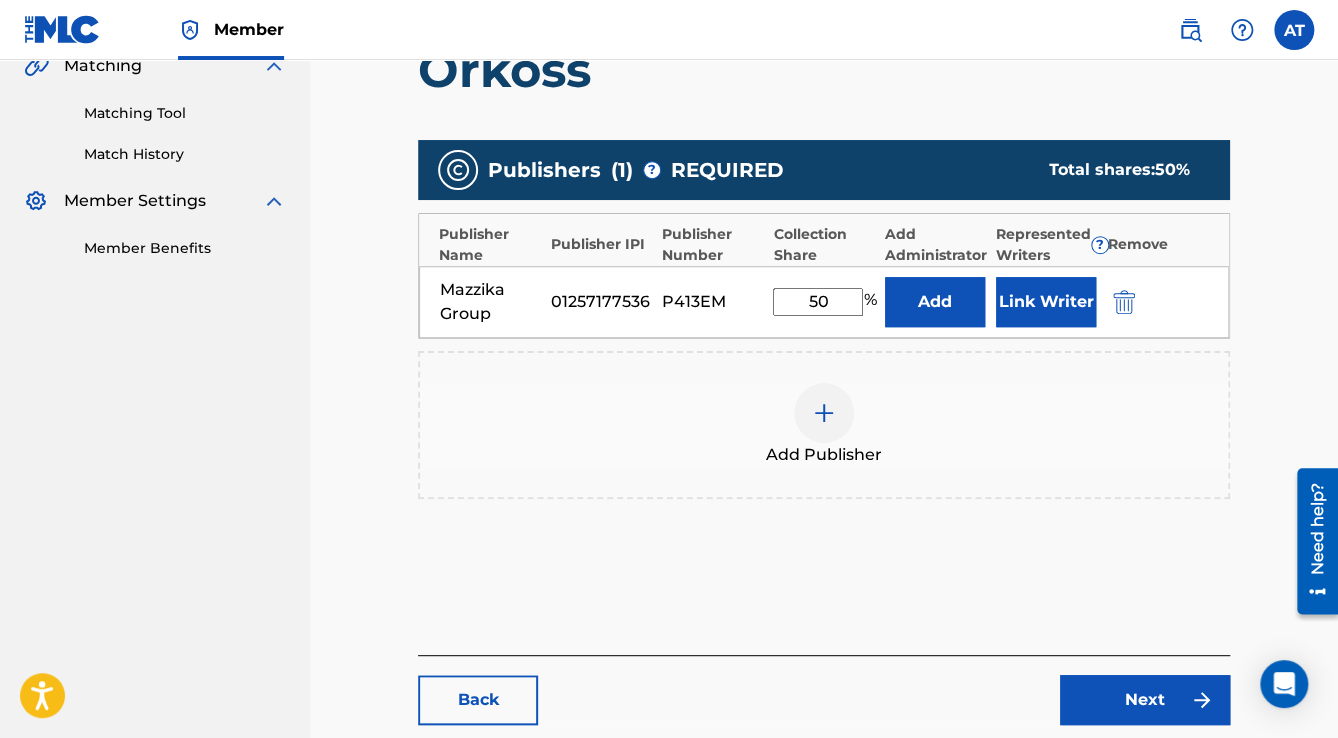 click on "Link Writer" at bounding box center (1046, 302) 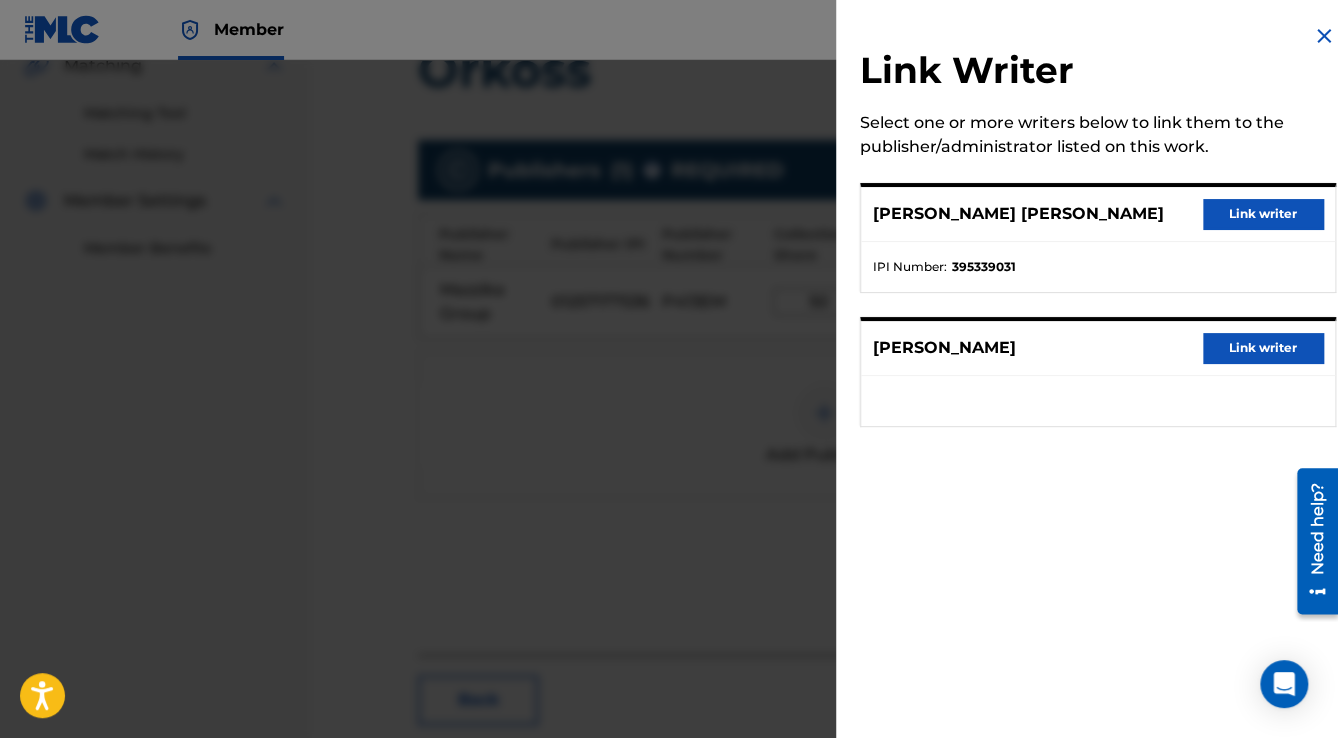 click on "Link writer" at bounding box center [1263, 214] 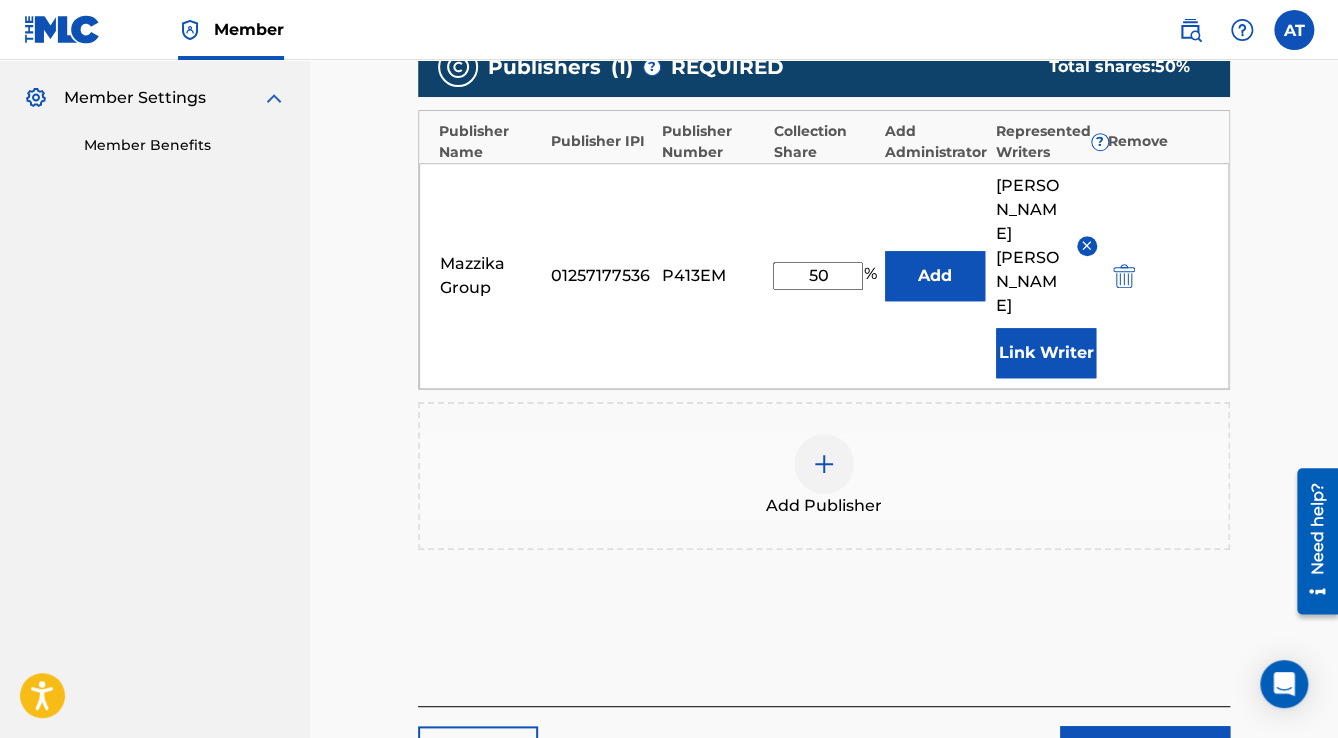 scroll, scrollTop: 736, scrollLeft: 0, axis: vertical 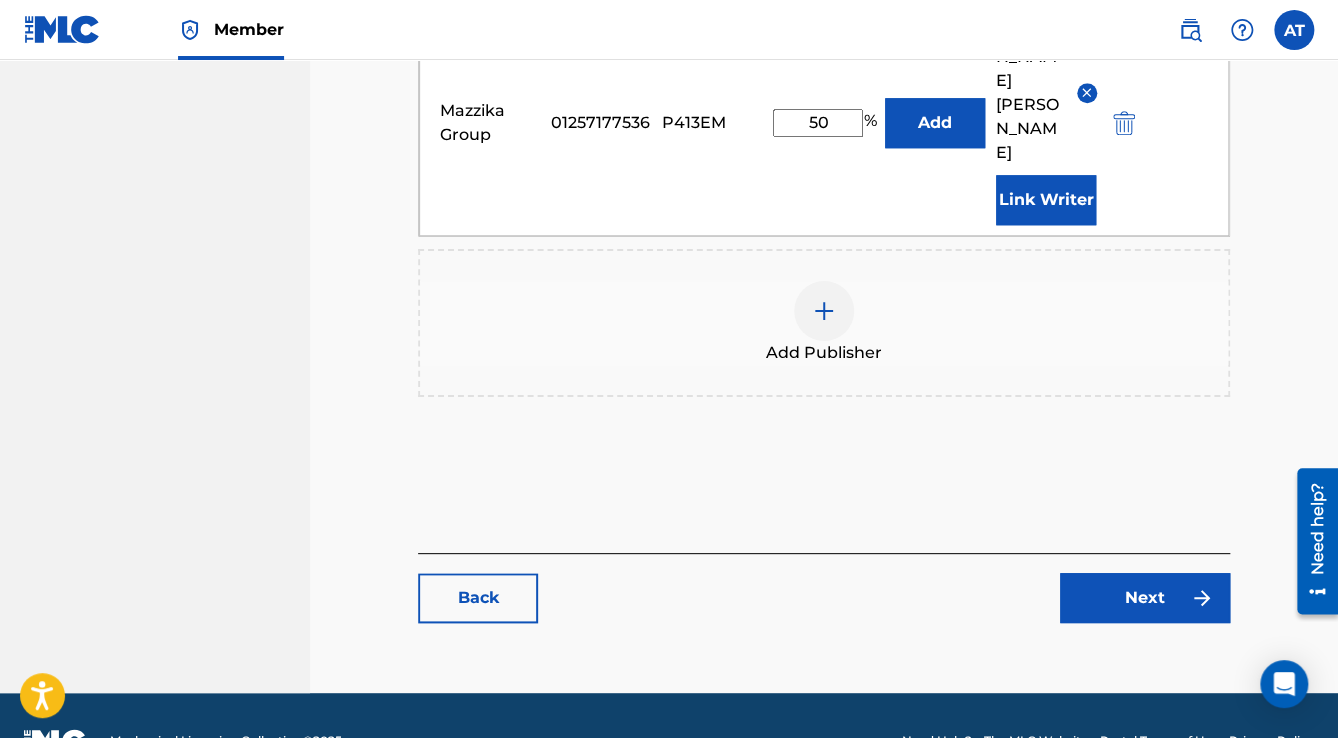 click on "Next" at bounding box center (1145, 598) 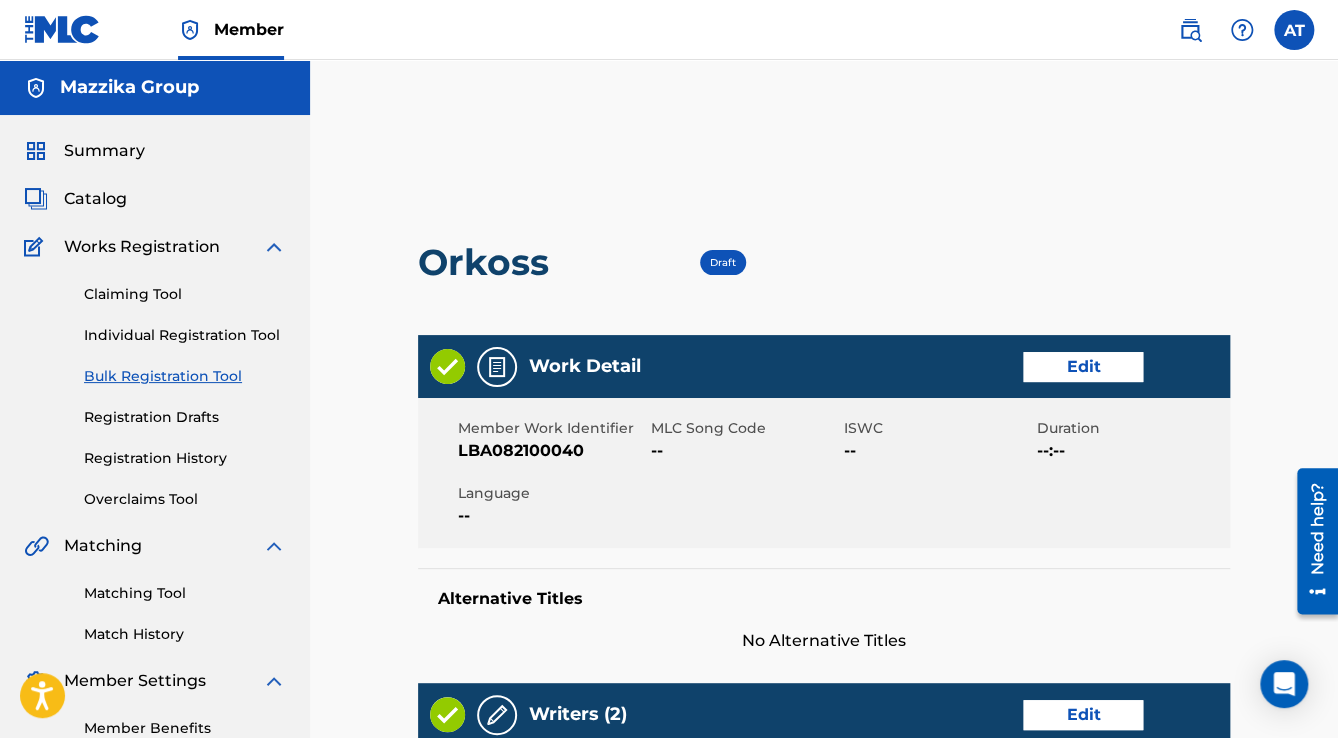 click on "Edit" at bounding box center (1083, 367) 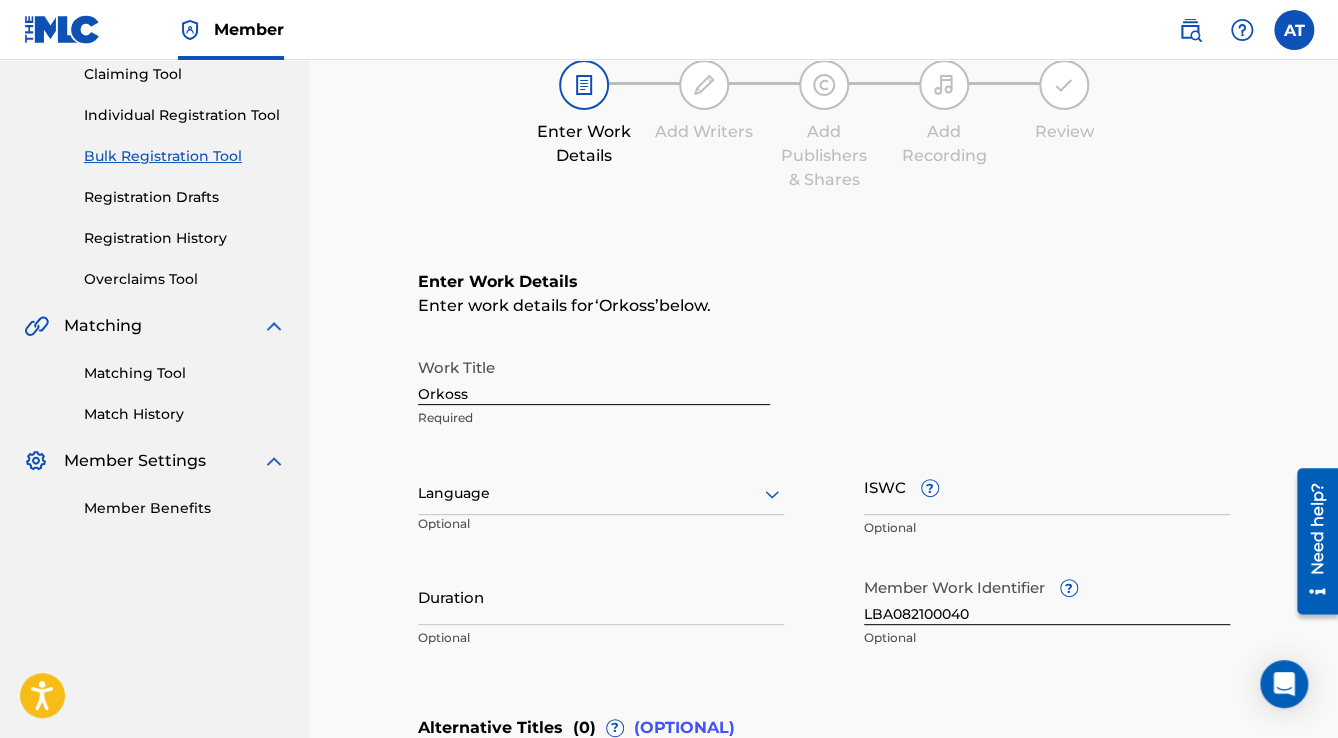 scroll, scrollTop: 400, scrollLeft: 0, axis: vertical 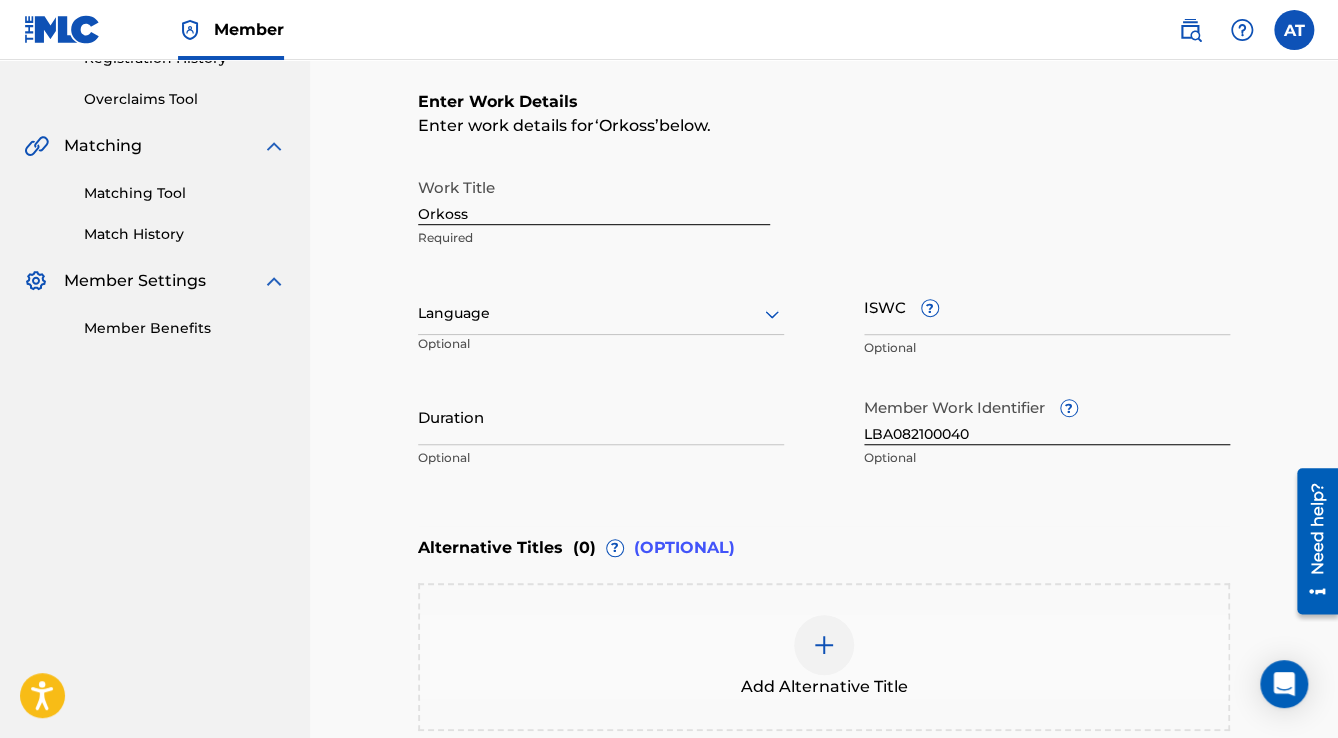 click at bounding box center [601, 313] 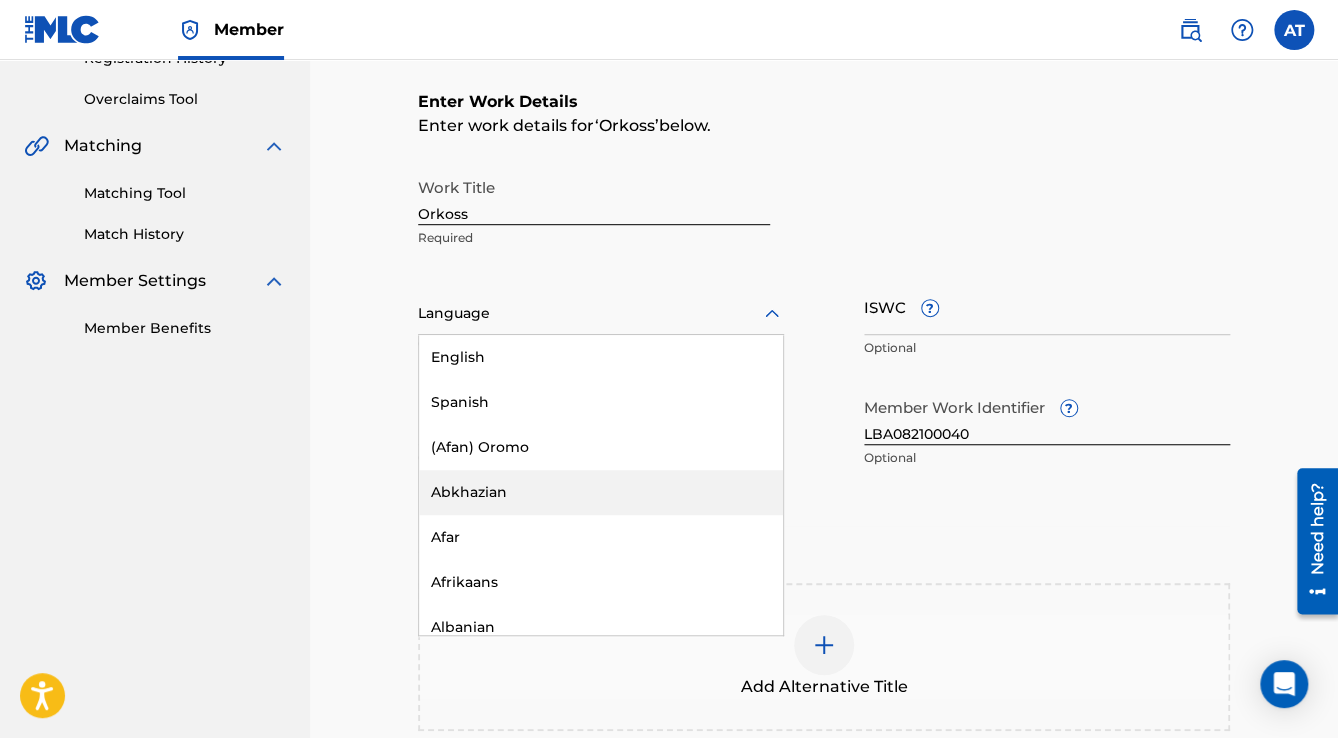 scroll, scrollTop: 320, scrollLeft: 0, axis: vertical 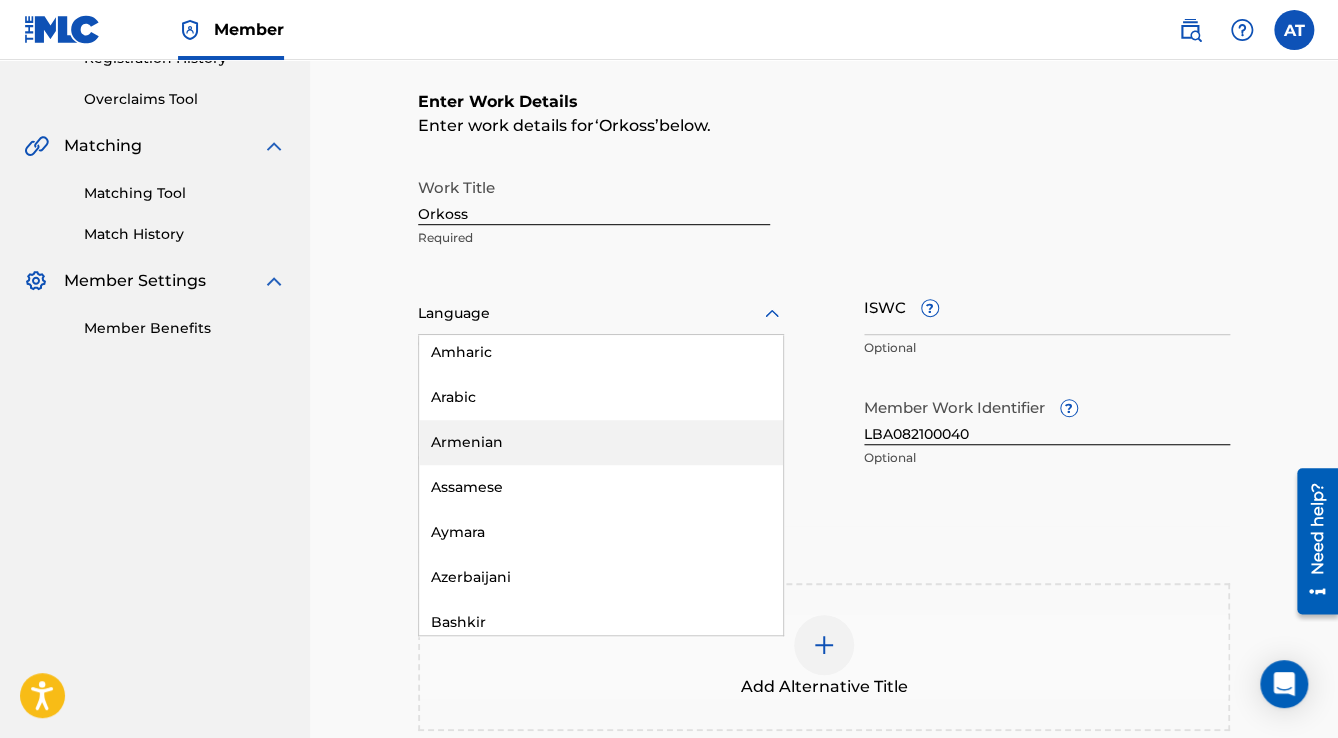 click on "Arabic" at bounding box center (601, 397) 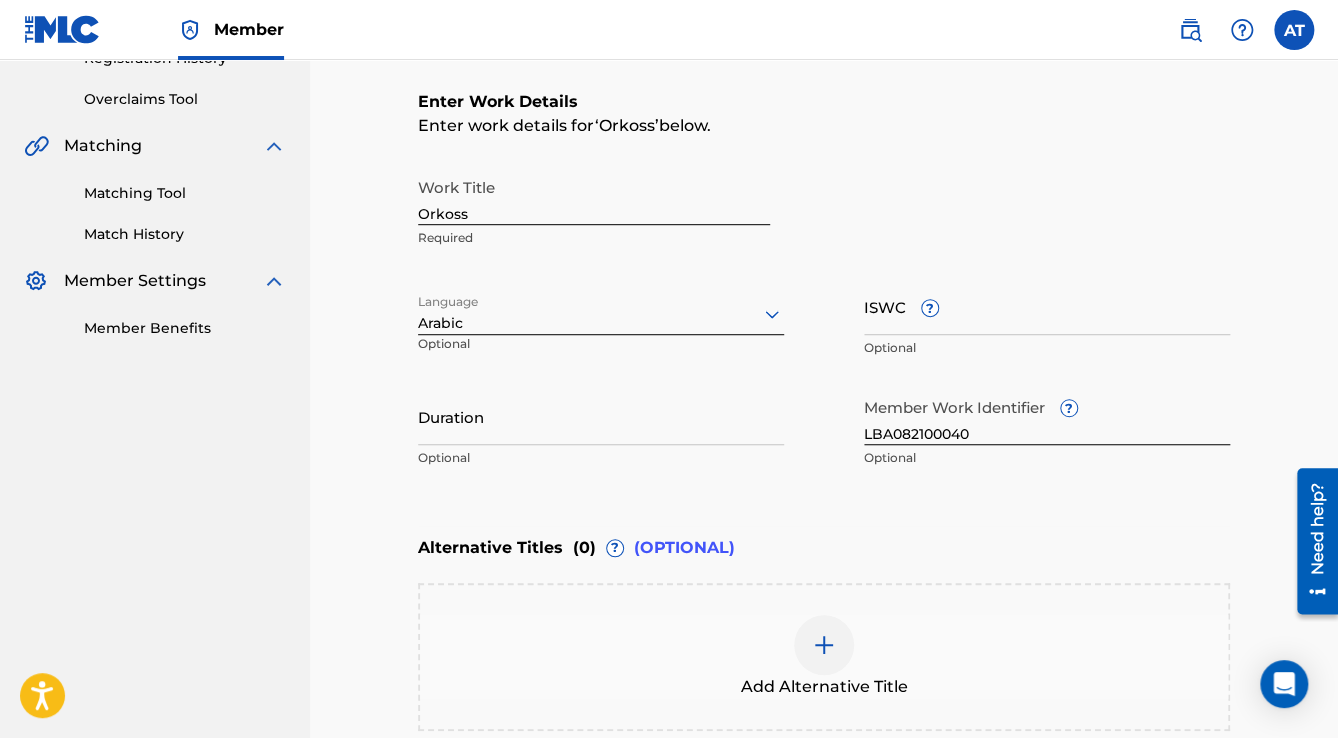 click on "Duration" at bounding box center (601, 416) 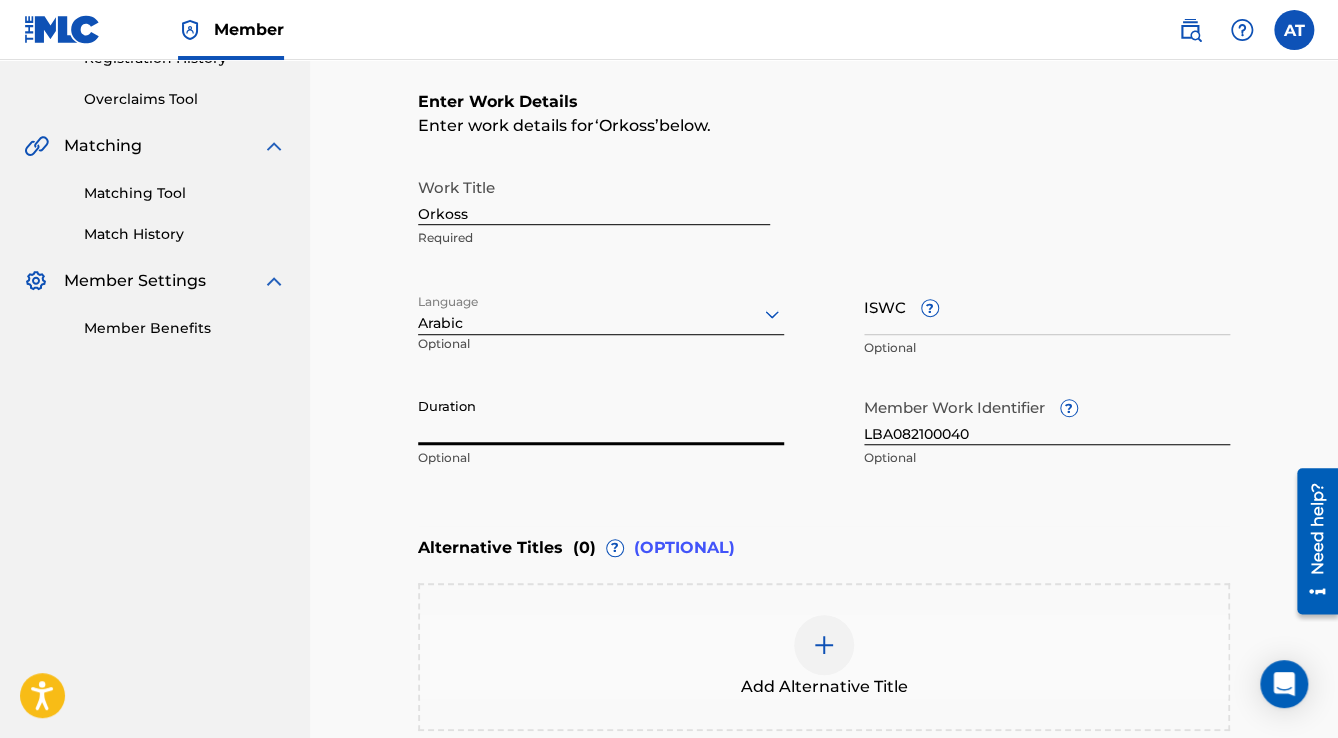 paste on "3:37" 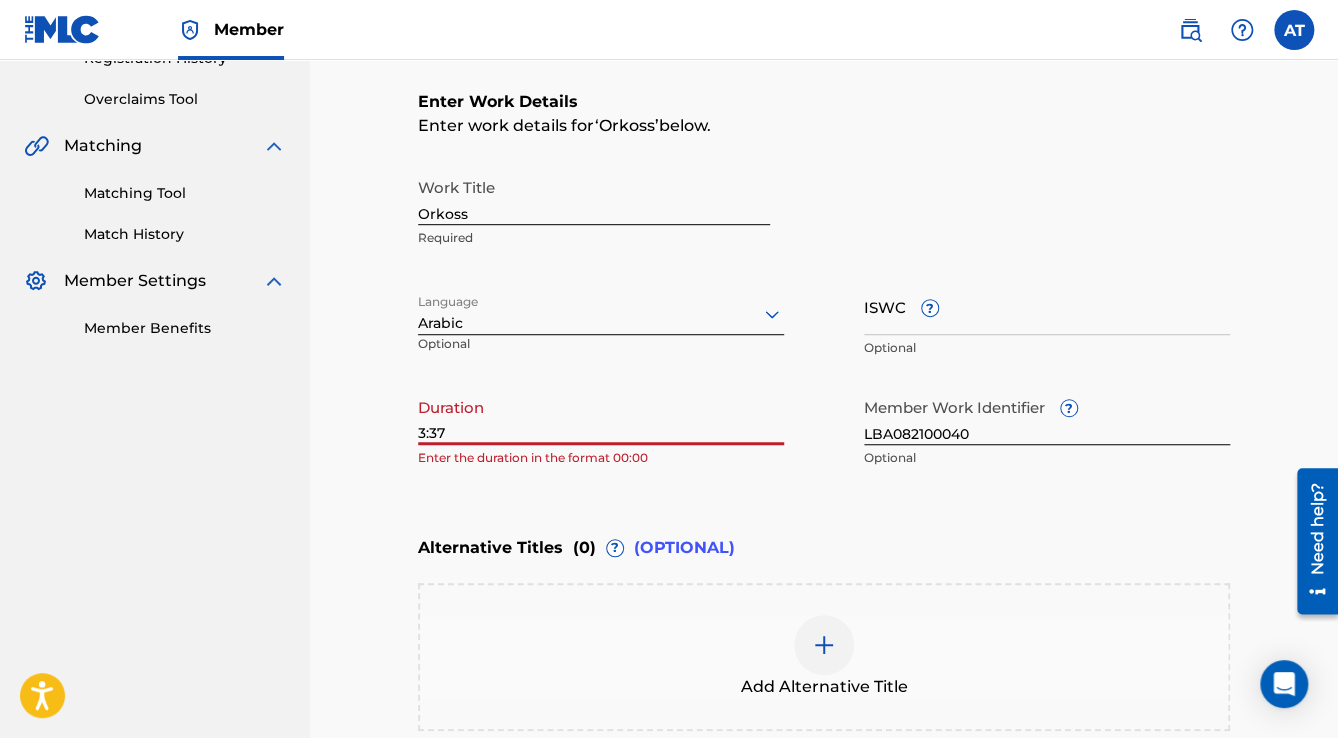 click on "3:37" at bounding box center [601, 416] 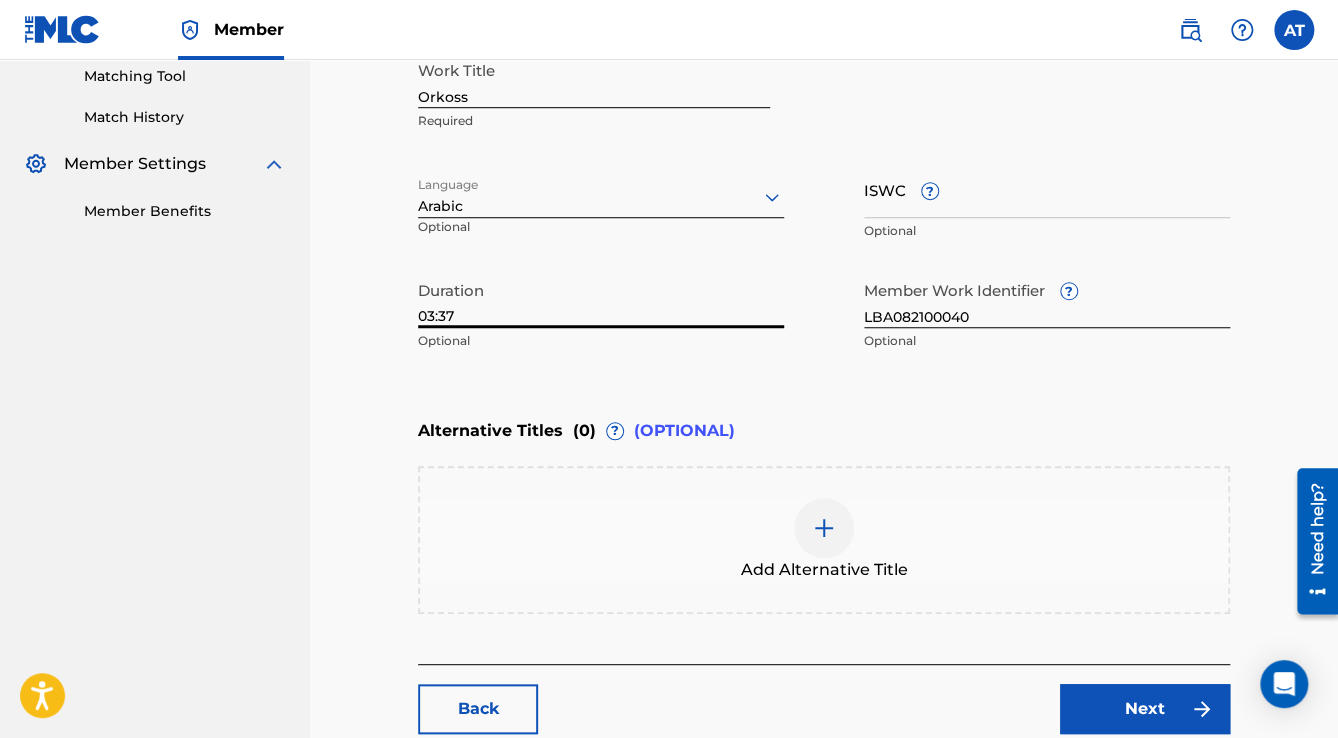 scroll, scrollTop: 677, scrollLeft: 0, axis: vertical 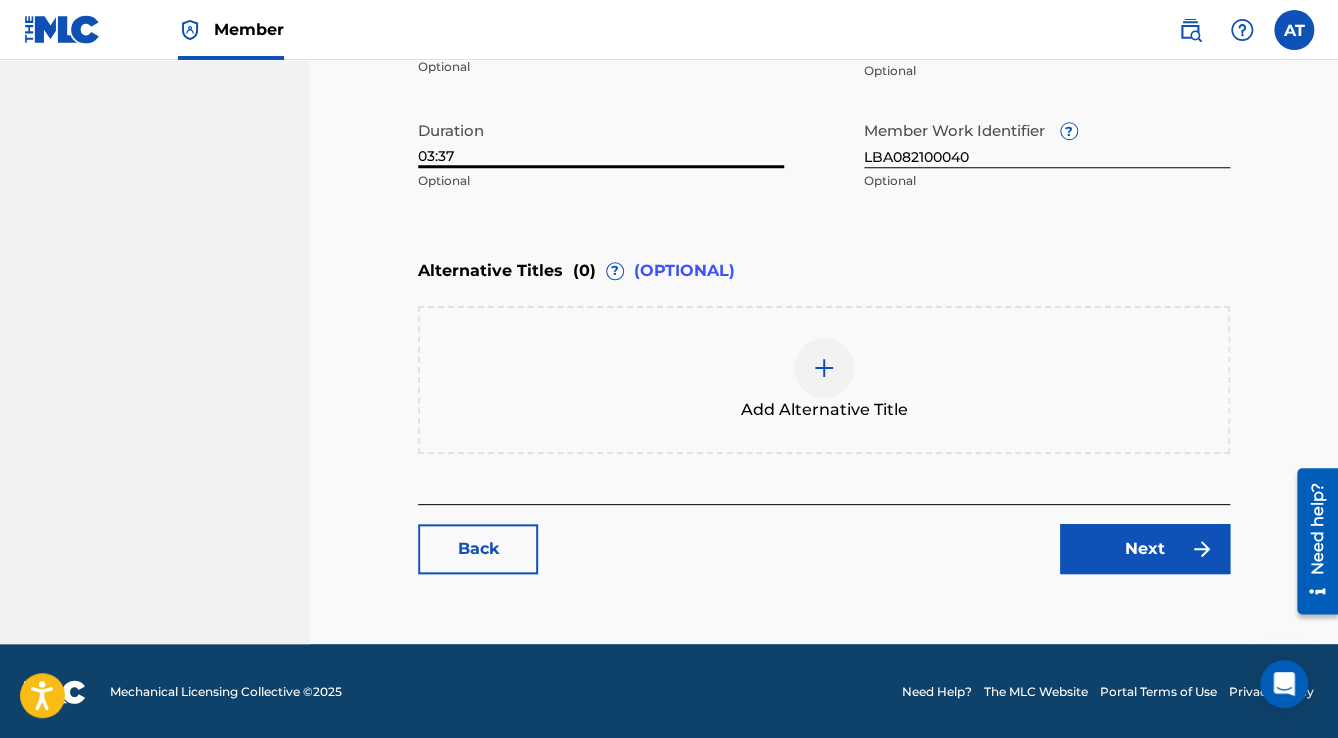 type on "03:37" 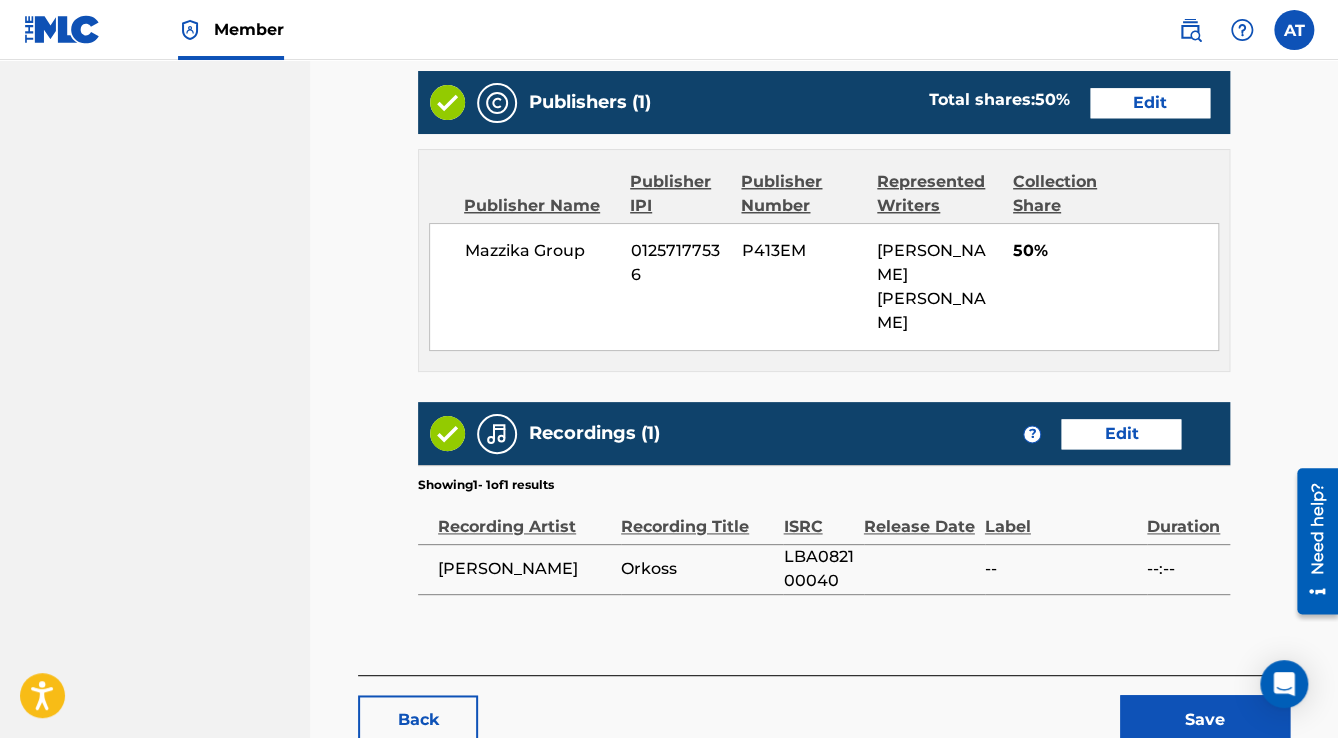 scroll, scrollTop: 952, scrollLeft: 0, axis: vertical 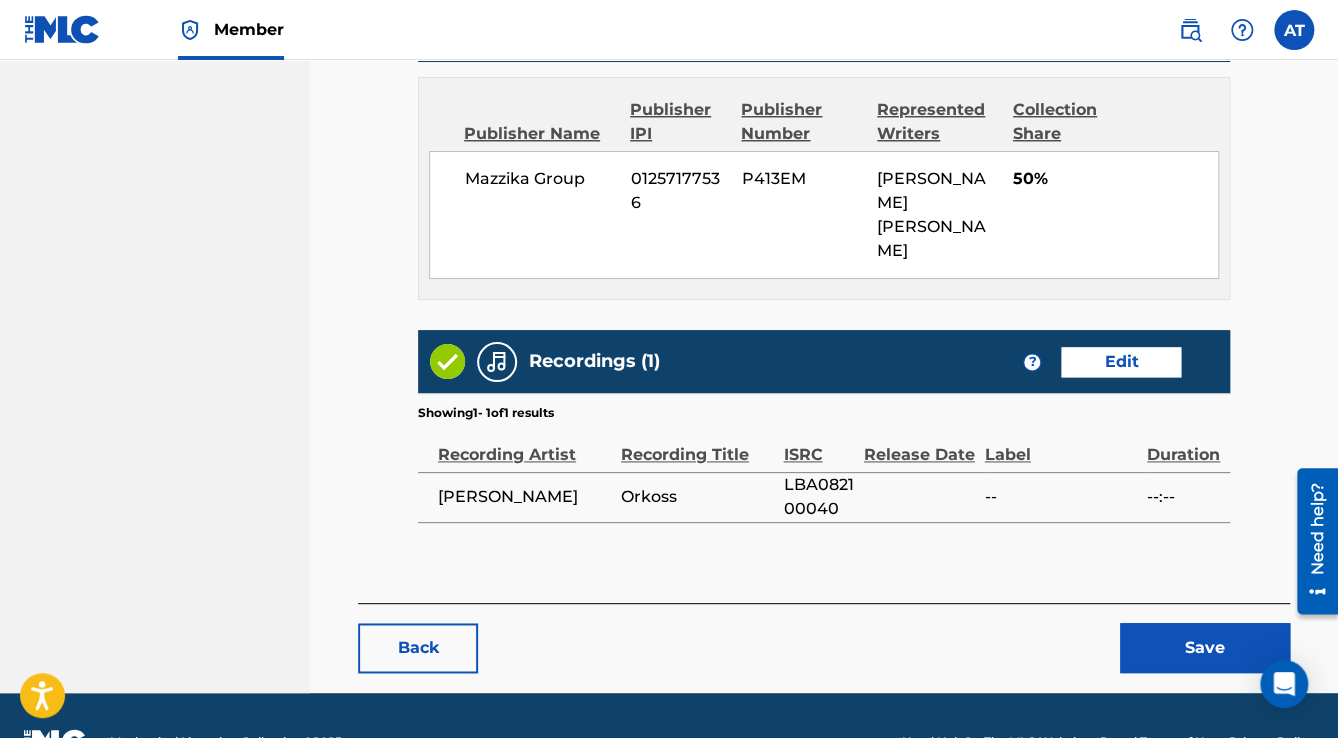 click on "Back Save" at bounding box center [824, 638] 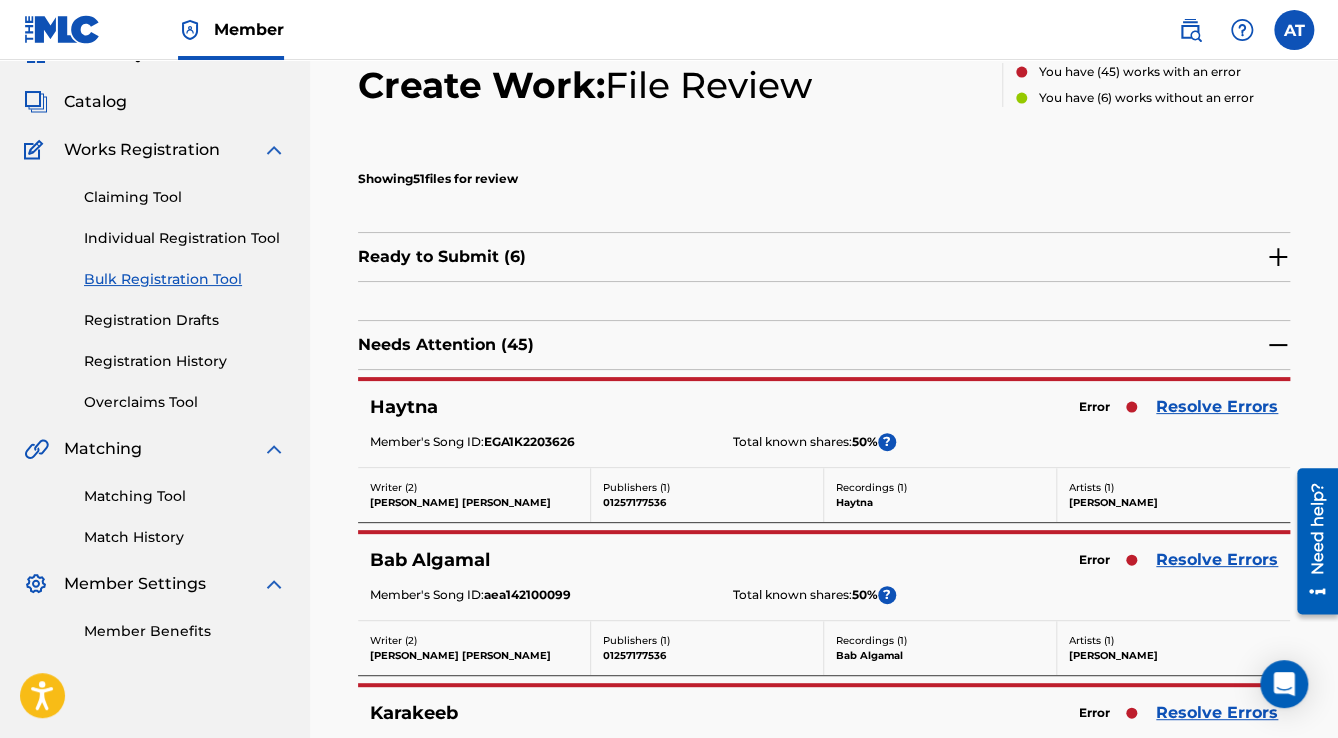 scroll, scrollTop: 0, scrollLeft: 0, axis: both 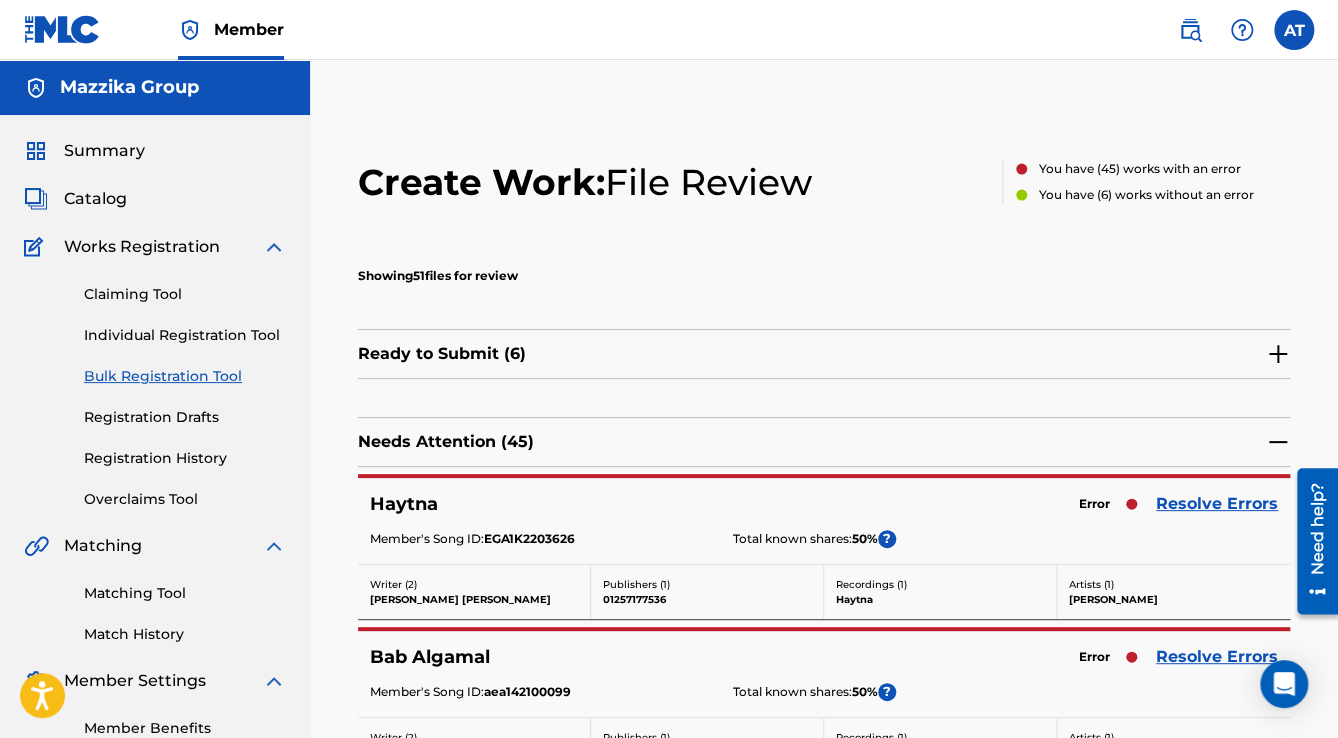click on "Resolve Errors" at bounding box center [1217, 504] 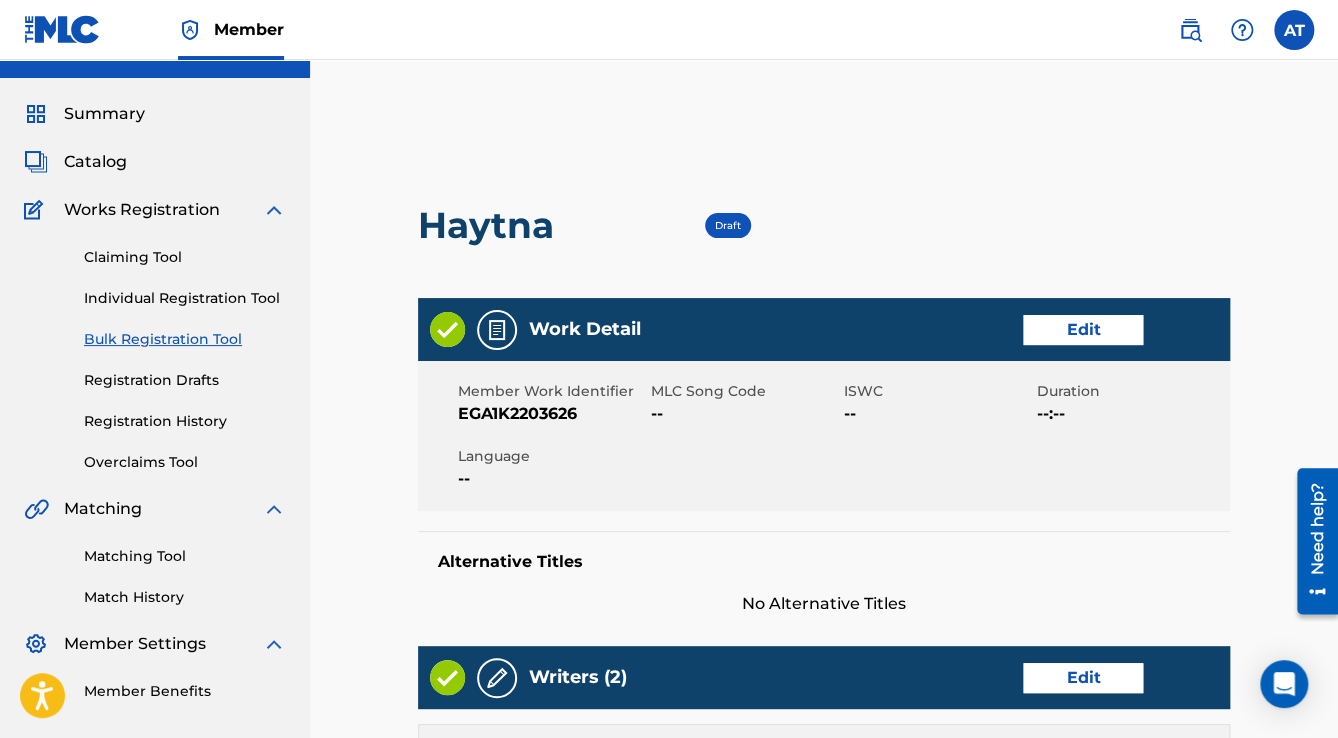 scroll, scrollTop: 0, scrollLeft: 0, axis: both 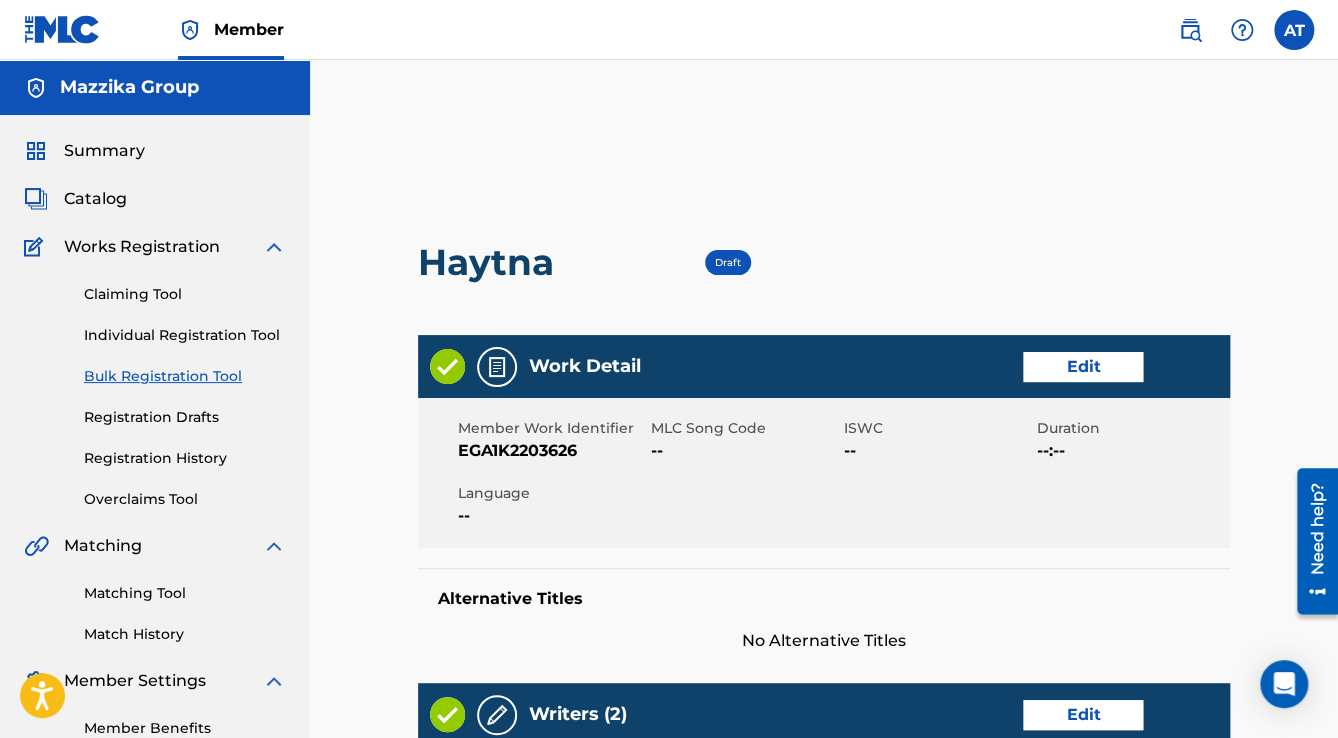 click on "Edit" at bounding box center [1083, 367] 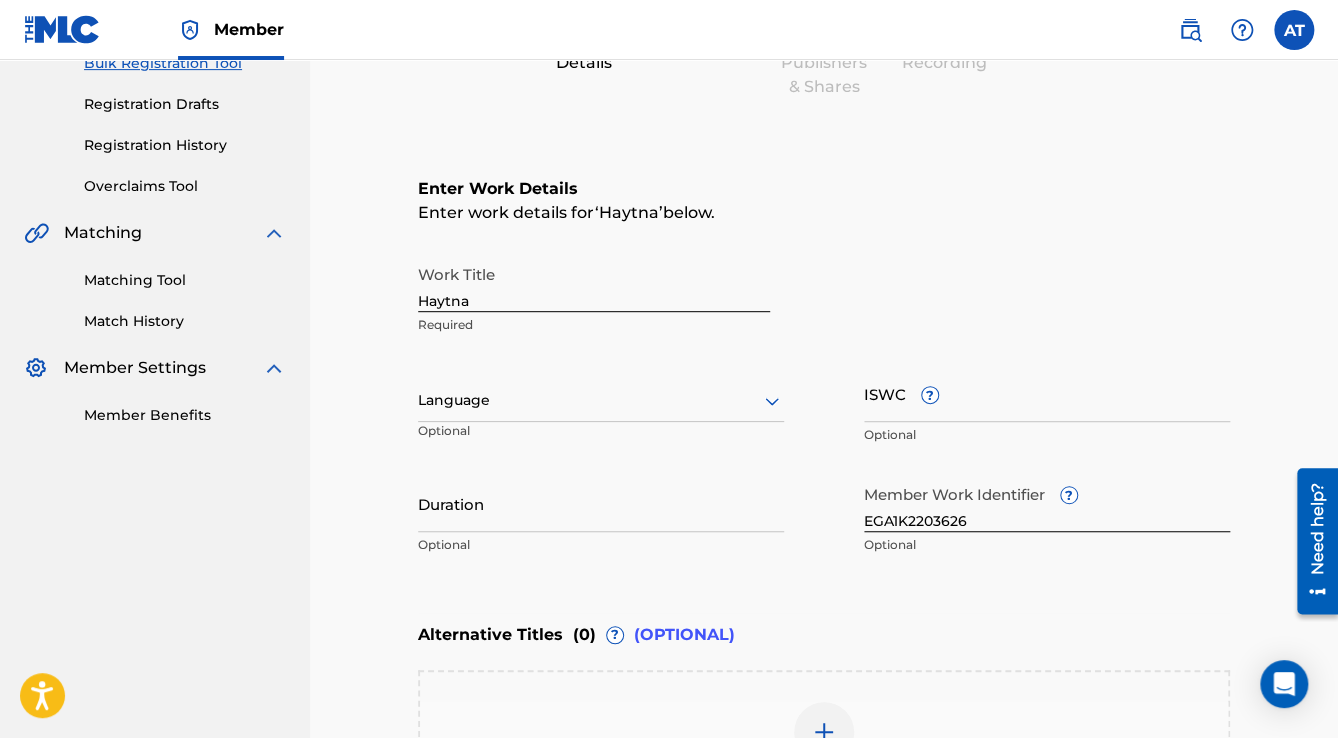 scroll, scrollTop: 320, scrollLeft: 0, axis: vertical 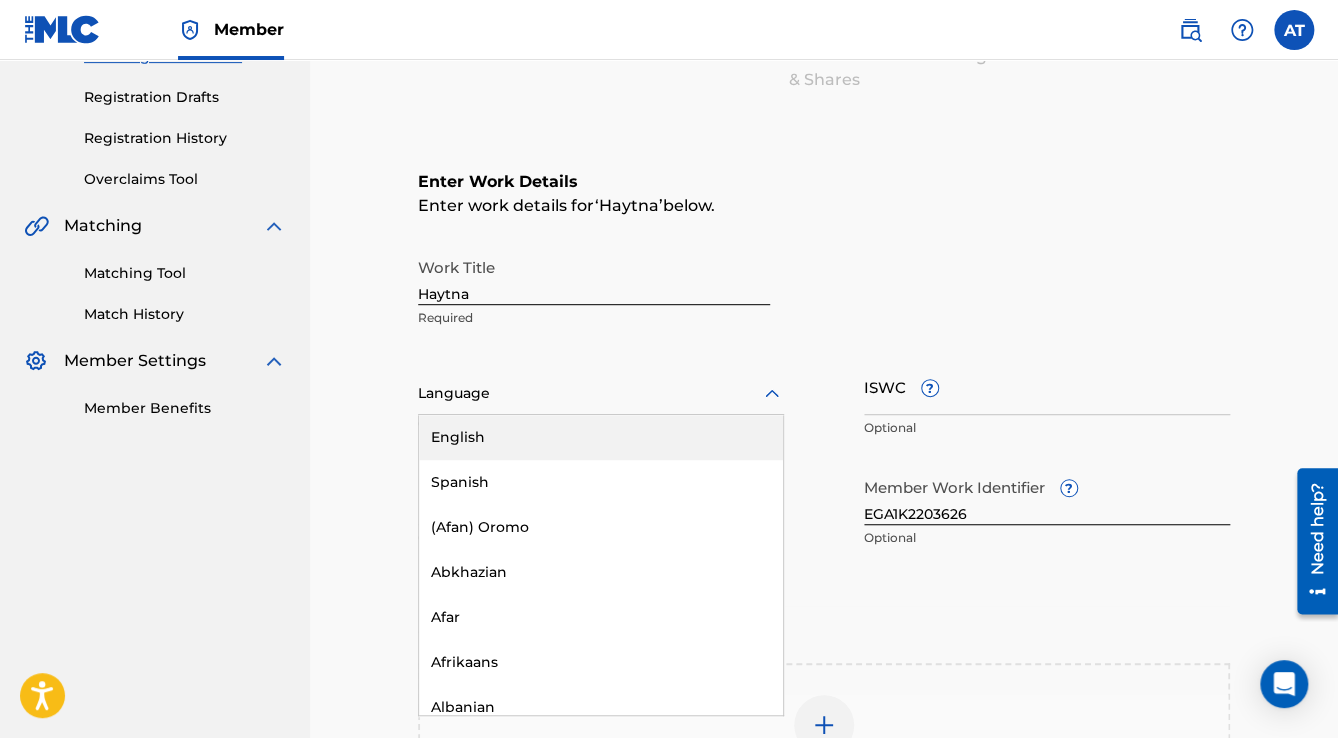 drag, startPoint x: 487, startPoint y: 388, endPoint x: 505, endPoint y: 424, distance: 40.24922 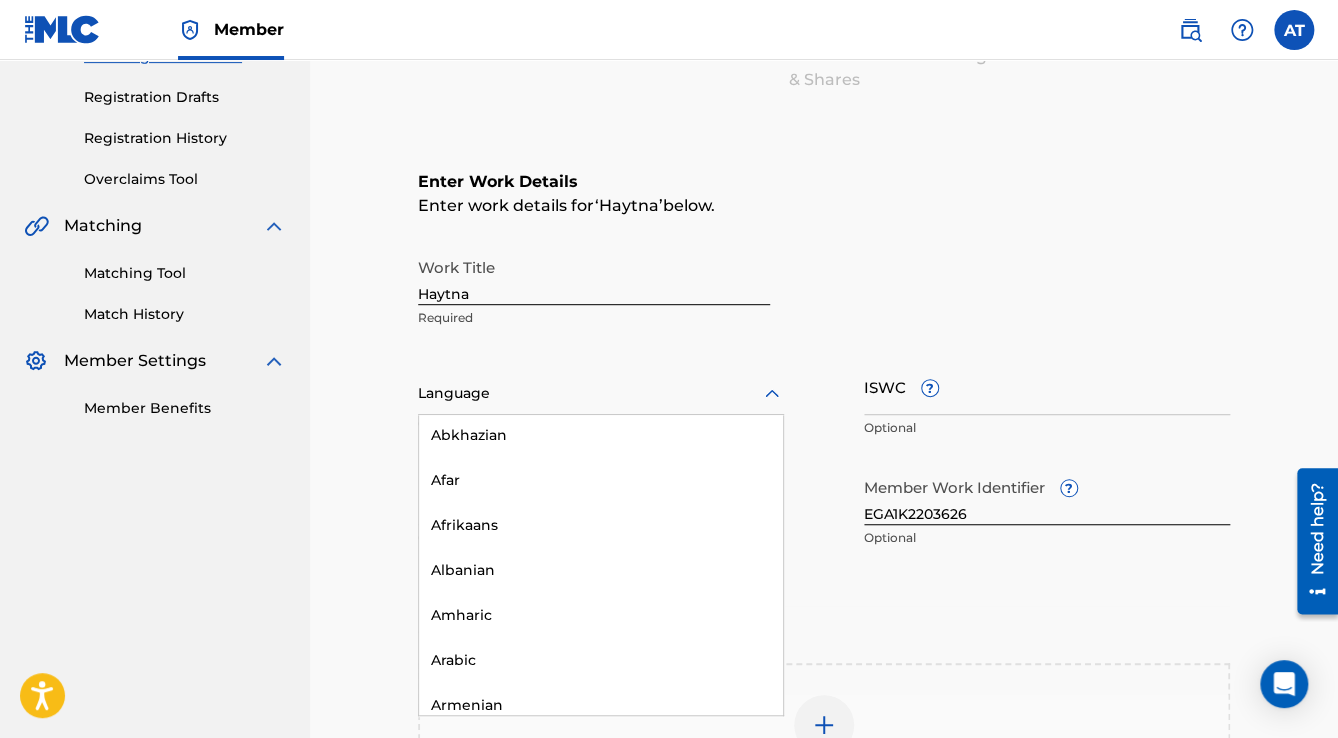scroll, scrollTop: 240, scrollLeft: 0, axis: vertical 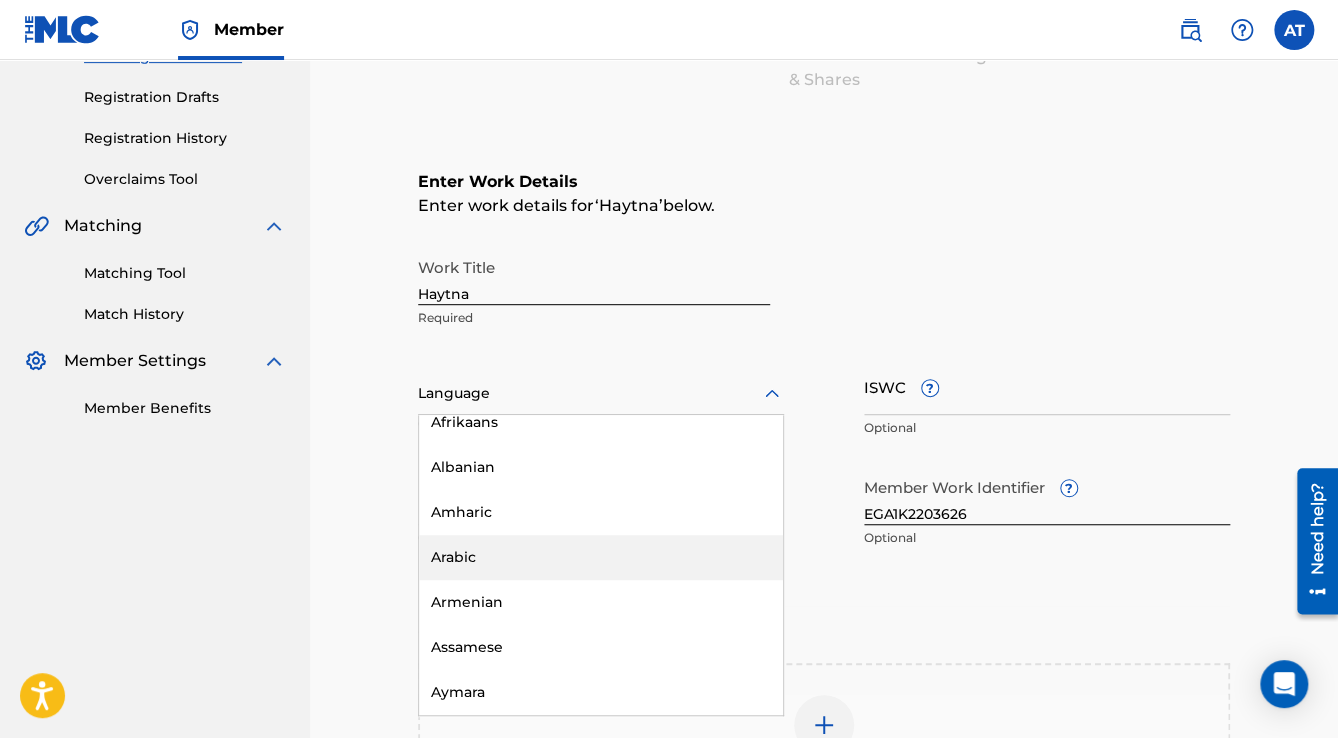 click on "Arabic" at bounding box center (601, 557) 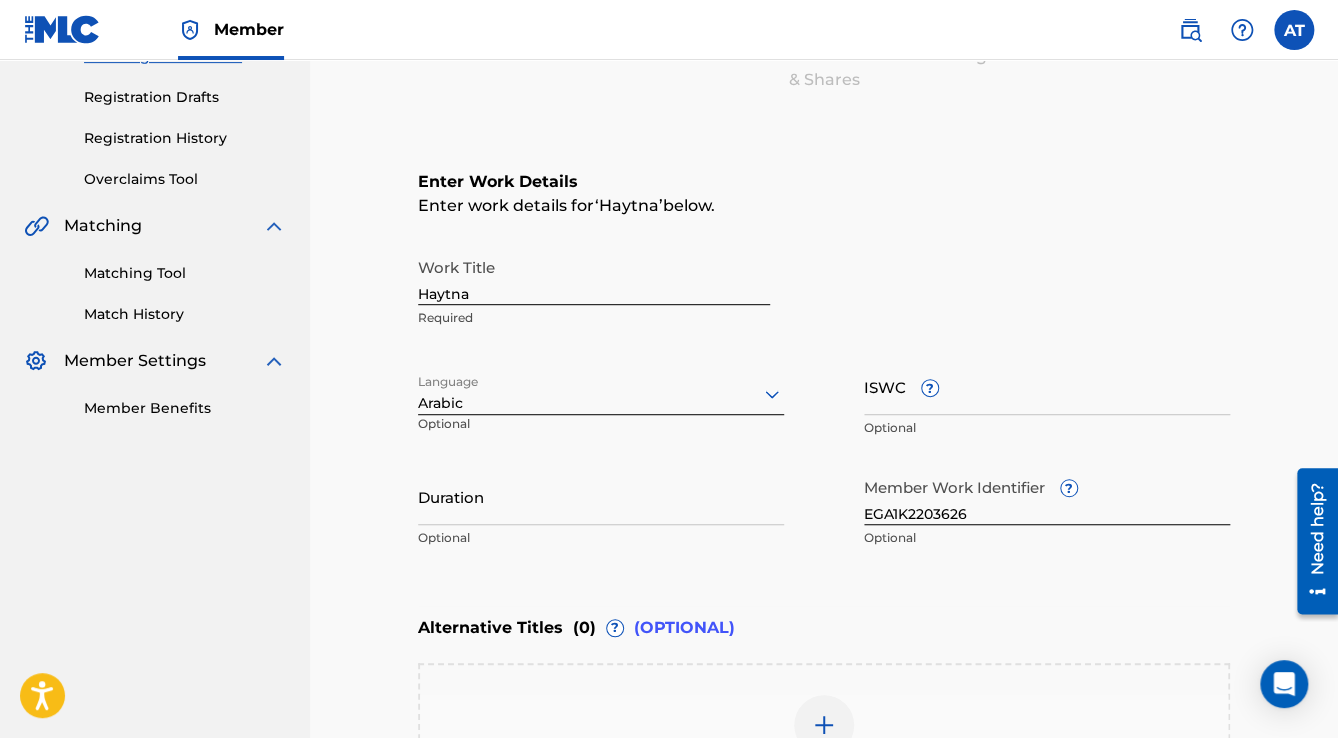 click on "Duration" at bounding box center (601, 496) 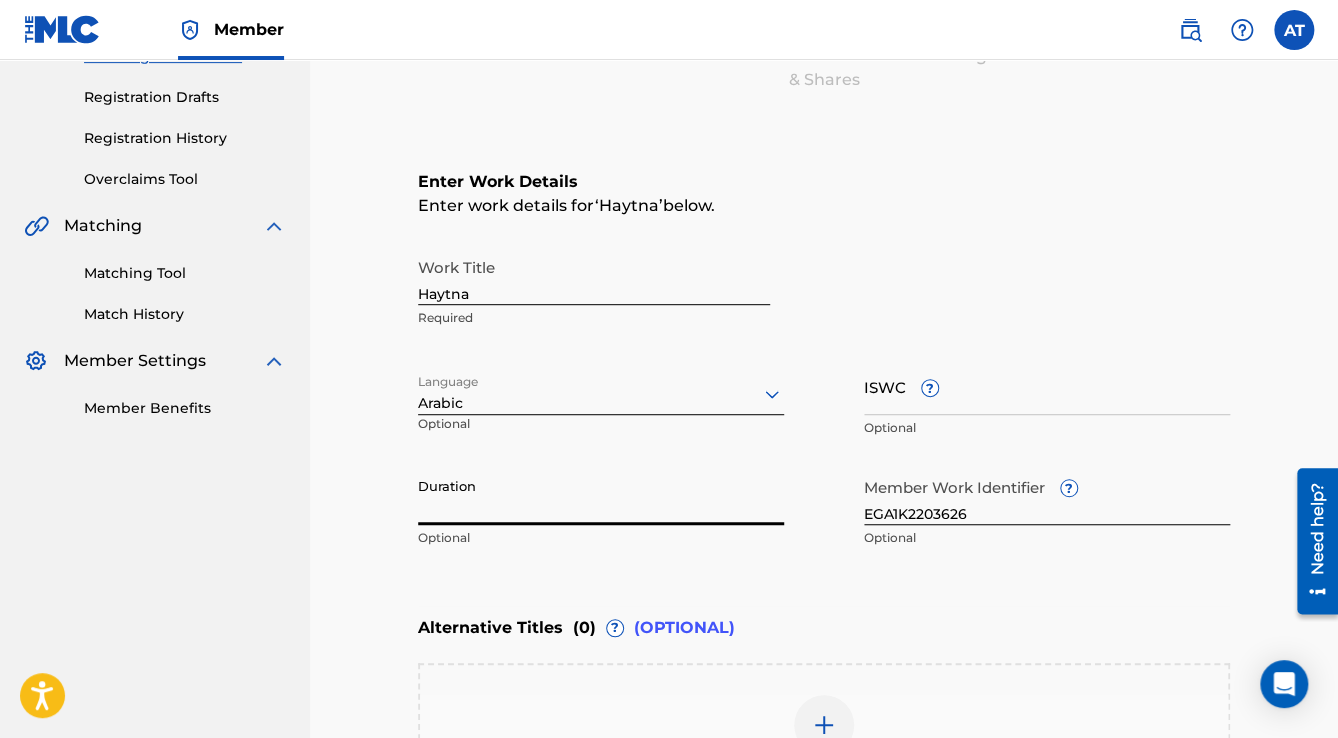 paste on "4:52" 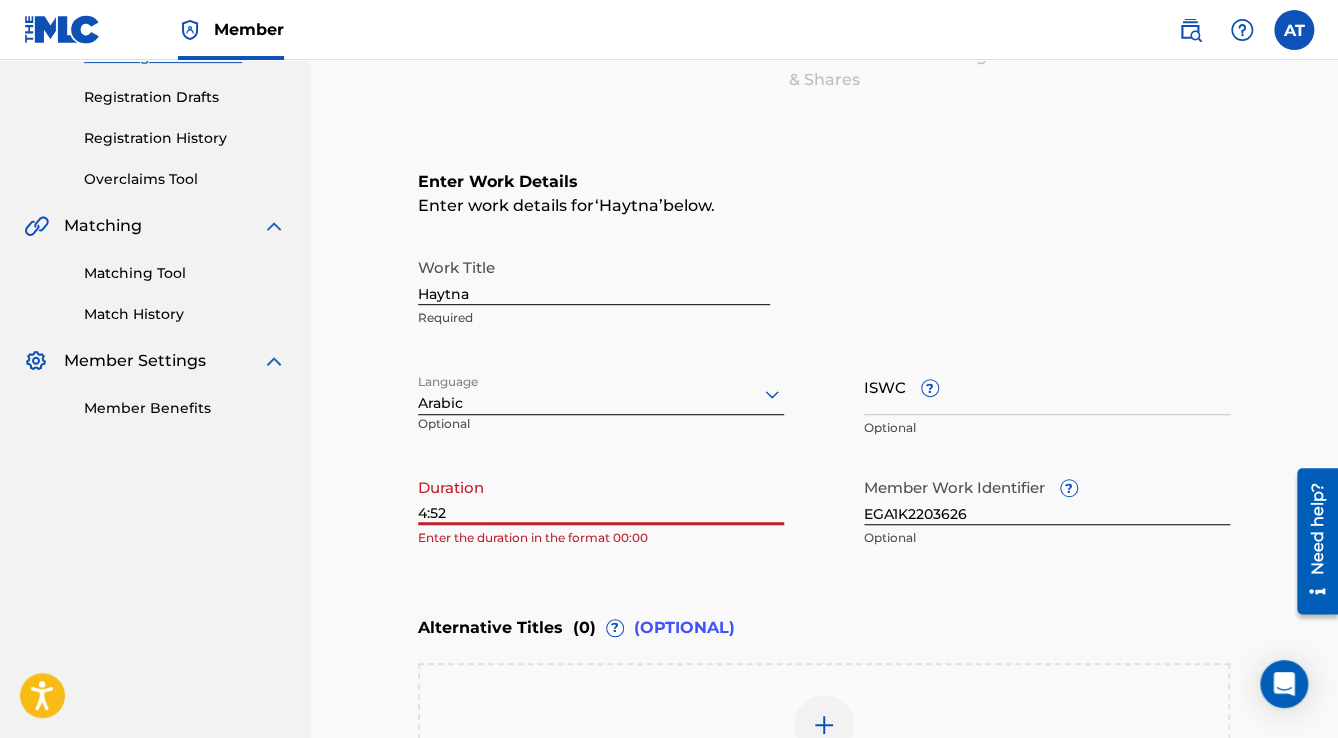 click on "4:52" at bounding box center (601, 496) 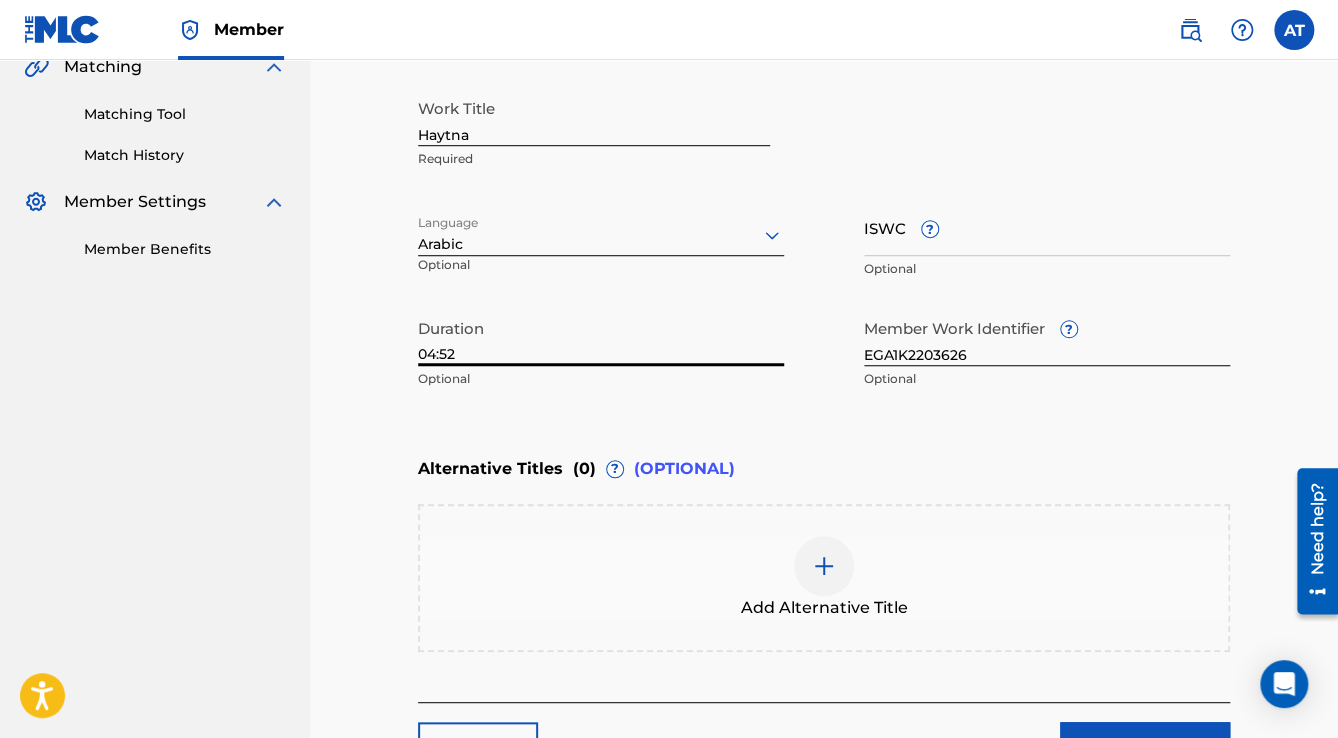 scroll, scrollTop: 677, scrollLeft: 0, axis: vertical 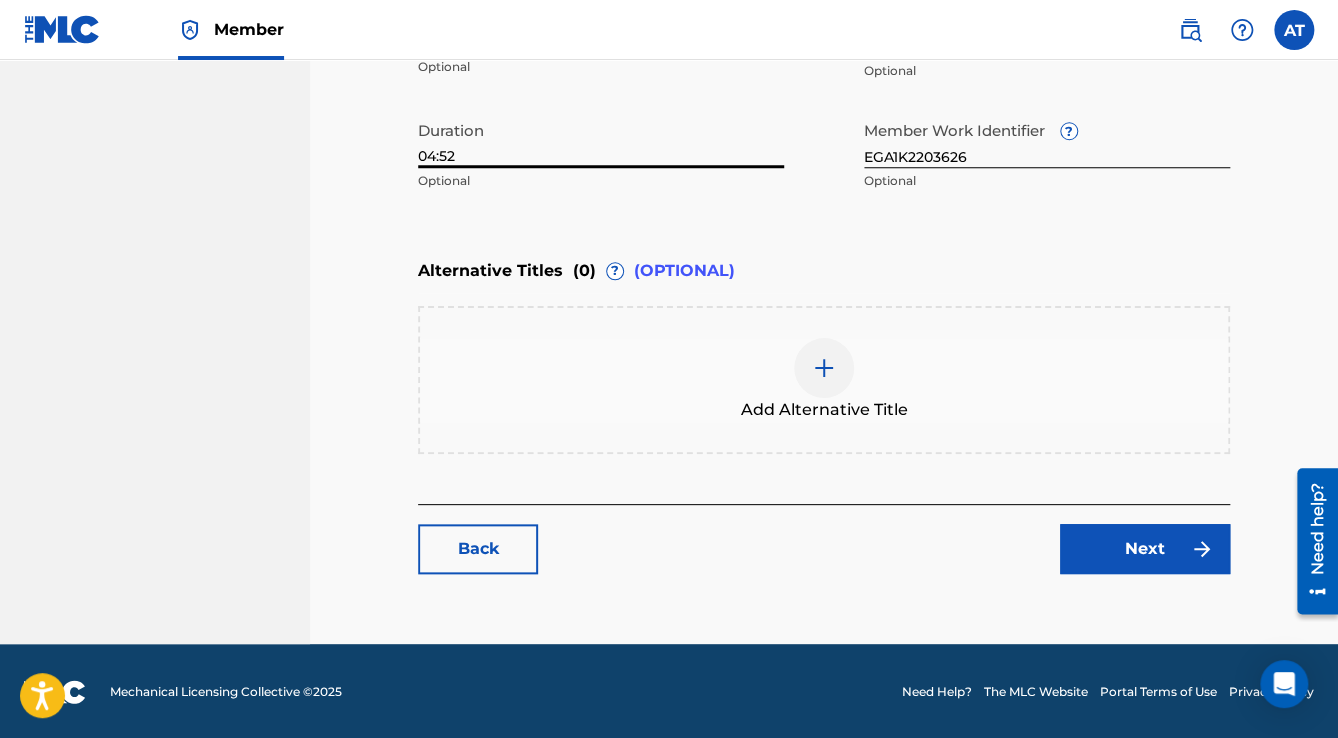 click on "Next" at bounding box center (1145, 549) 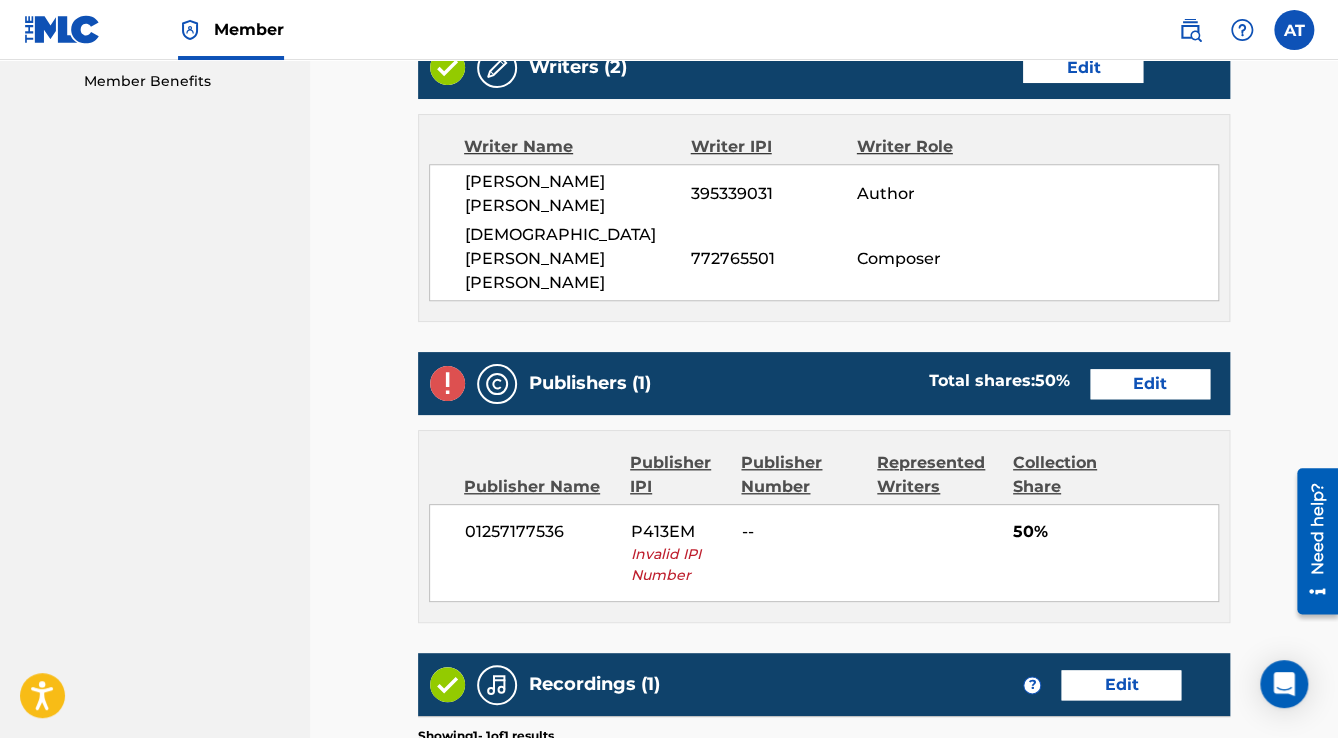 scroll, scrollTop: 640, scrollLeft: 0, axis: vertical 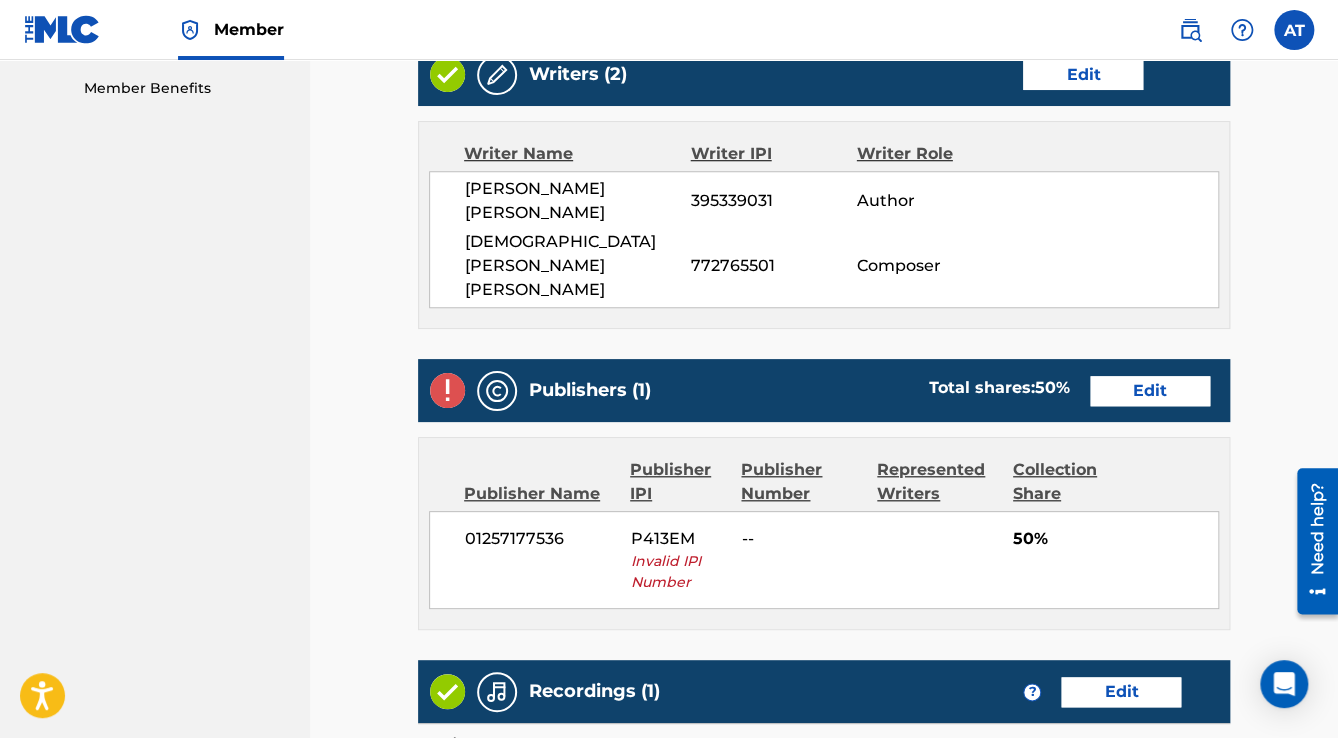 click on "Publishers   (1) Total shares:  50 % Edit" at bounding box center [824, 390] 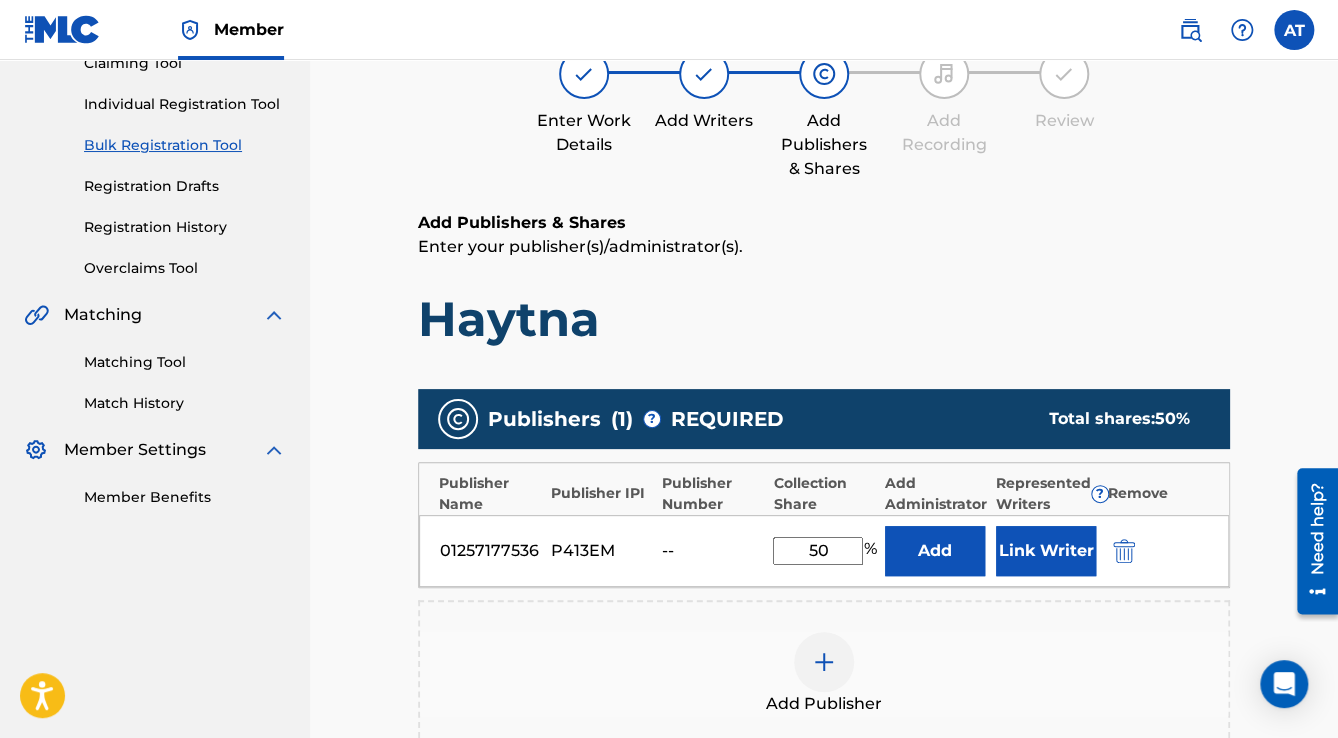 scroll, scrollTop: 400, scrollLeft: 0, axis: vertical 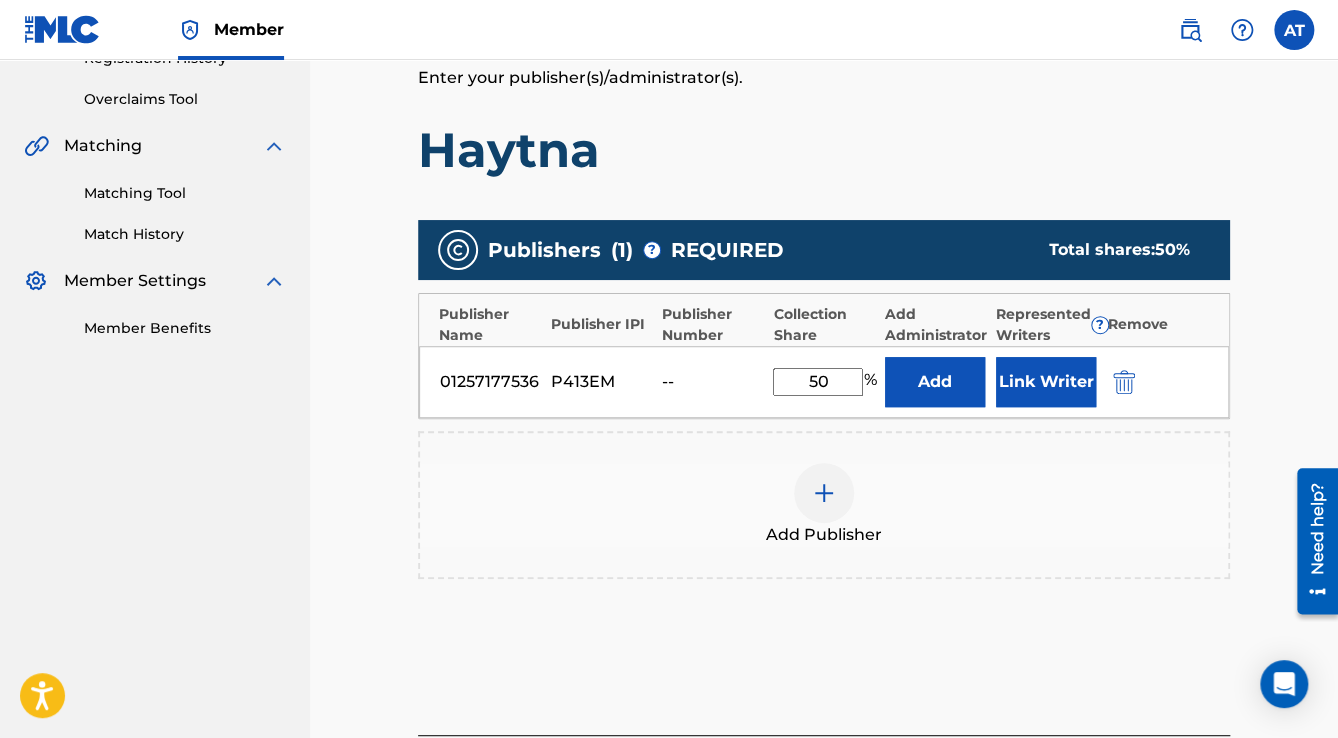 click at bounding box center [1124, 382] 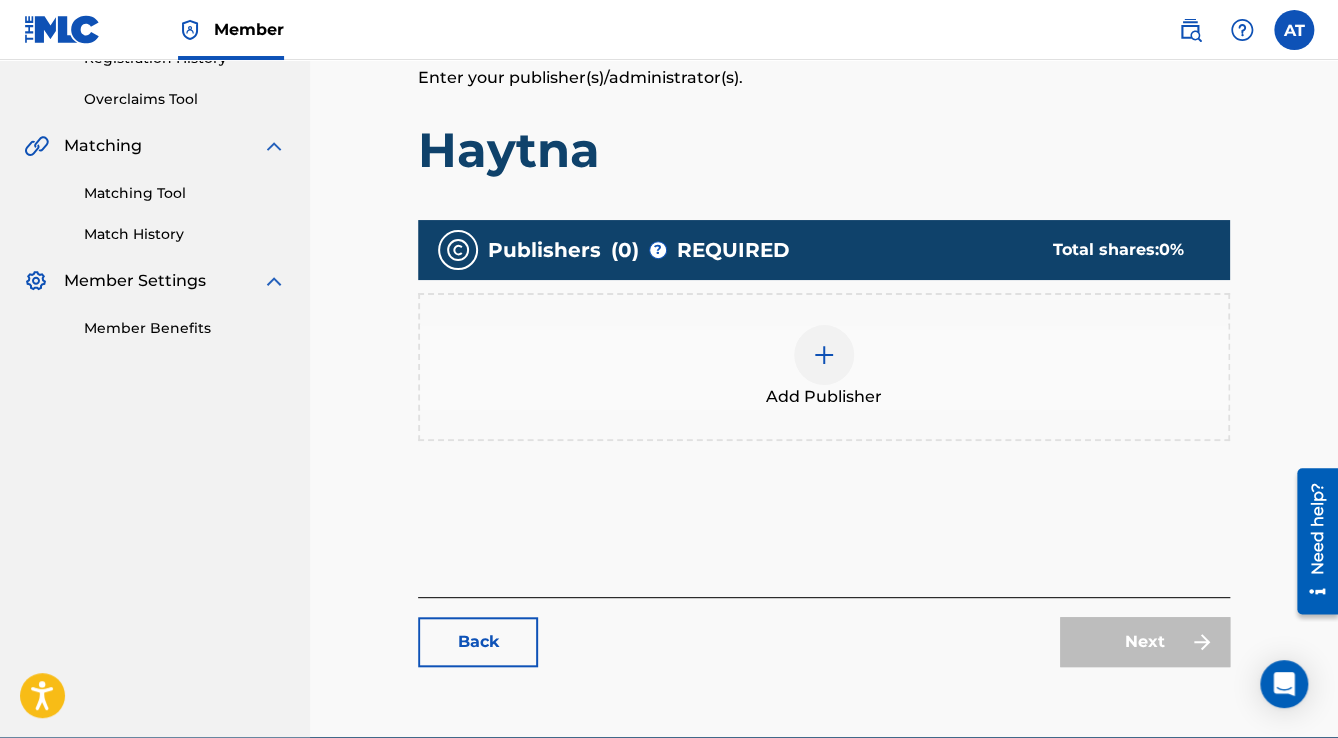 click on "Add Publisher" at bounding box center [824, 367] 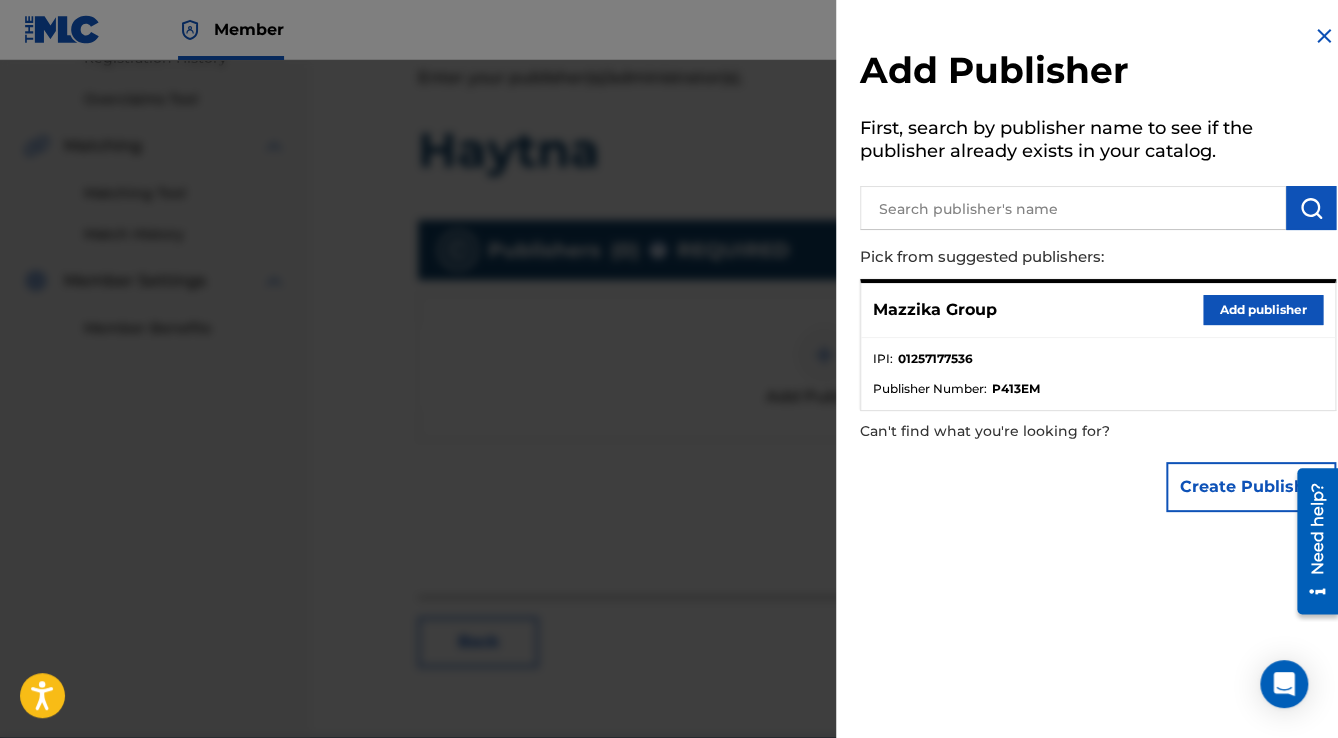 click on "Add publisher" at bounding box center [1263, 310] 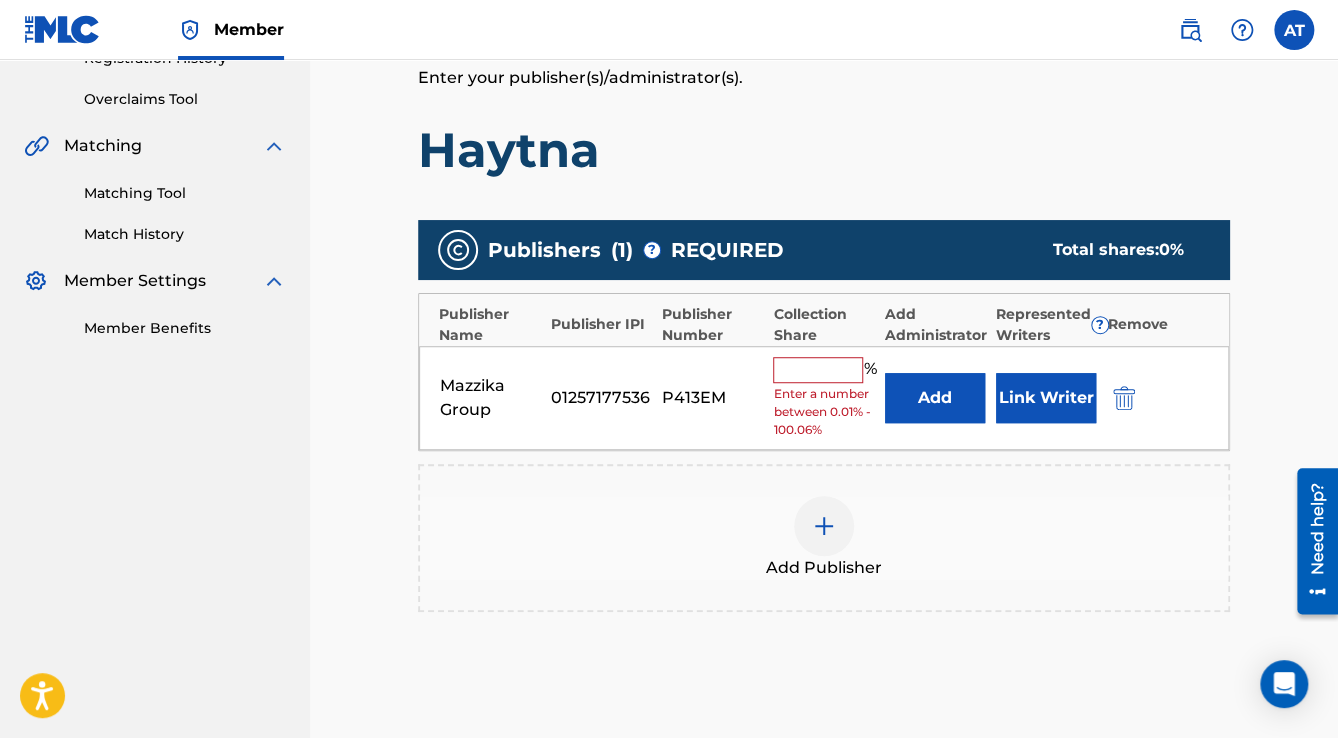 click at bounding box center [818, 370] 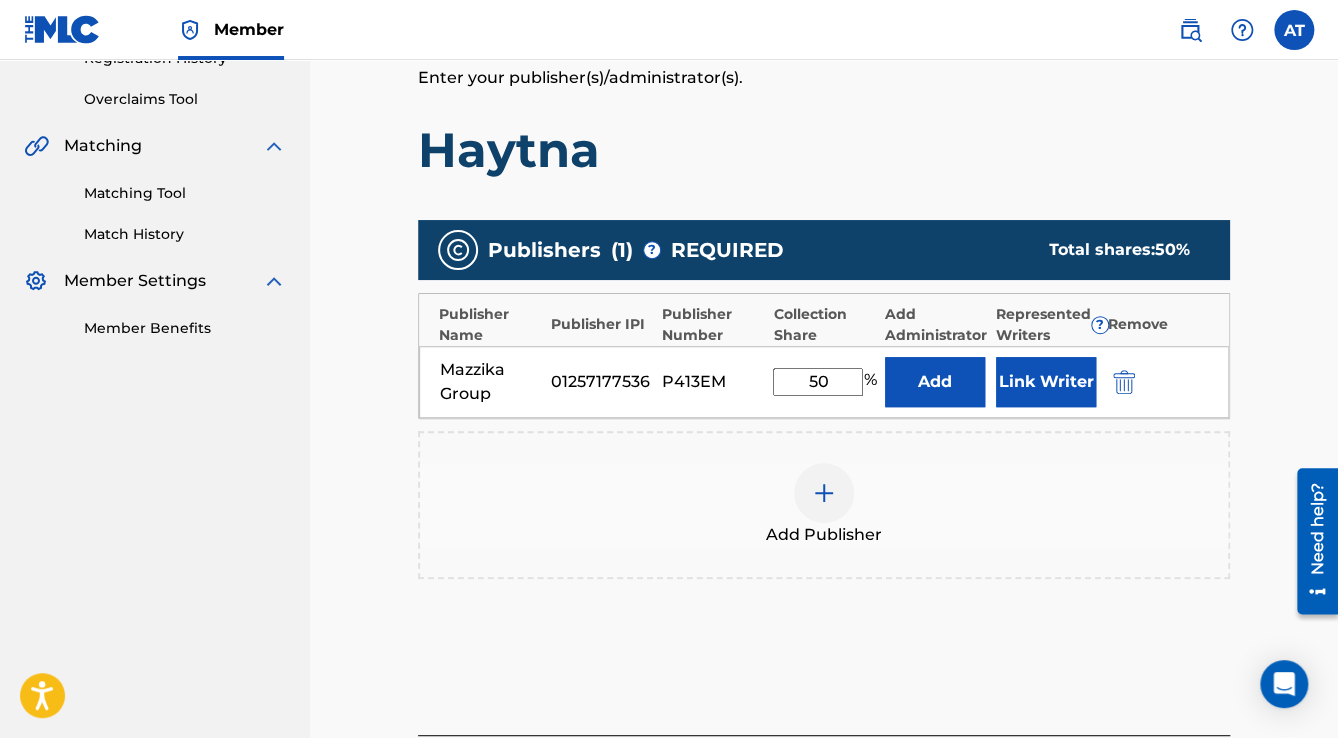 click on "Link Writer" at bounding box center (1046, 382) 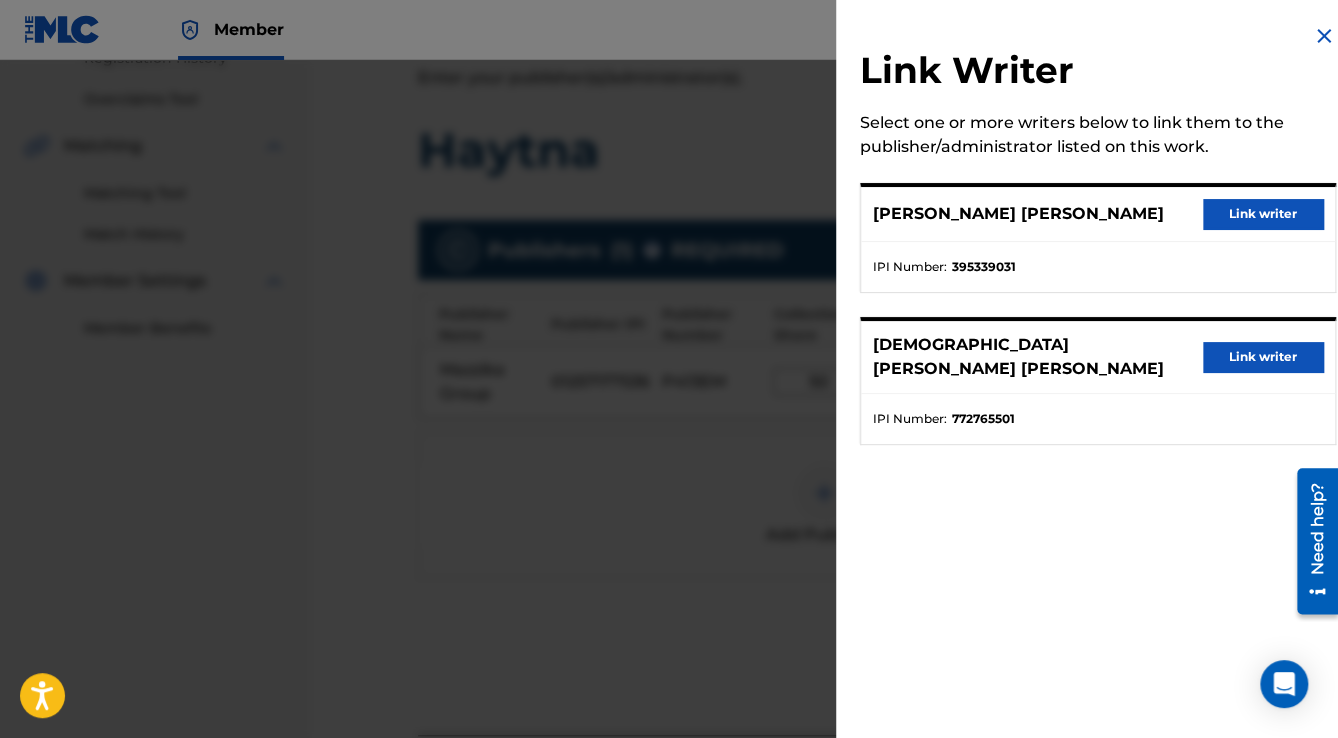 click on "Link writer" at bounding box center [1263, 214] 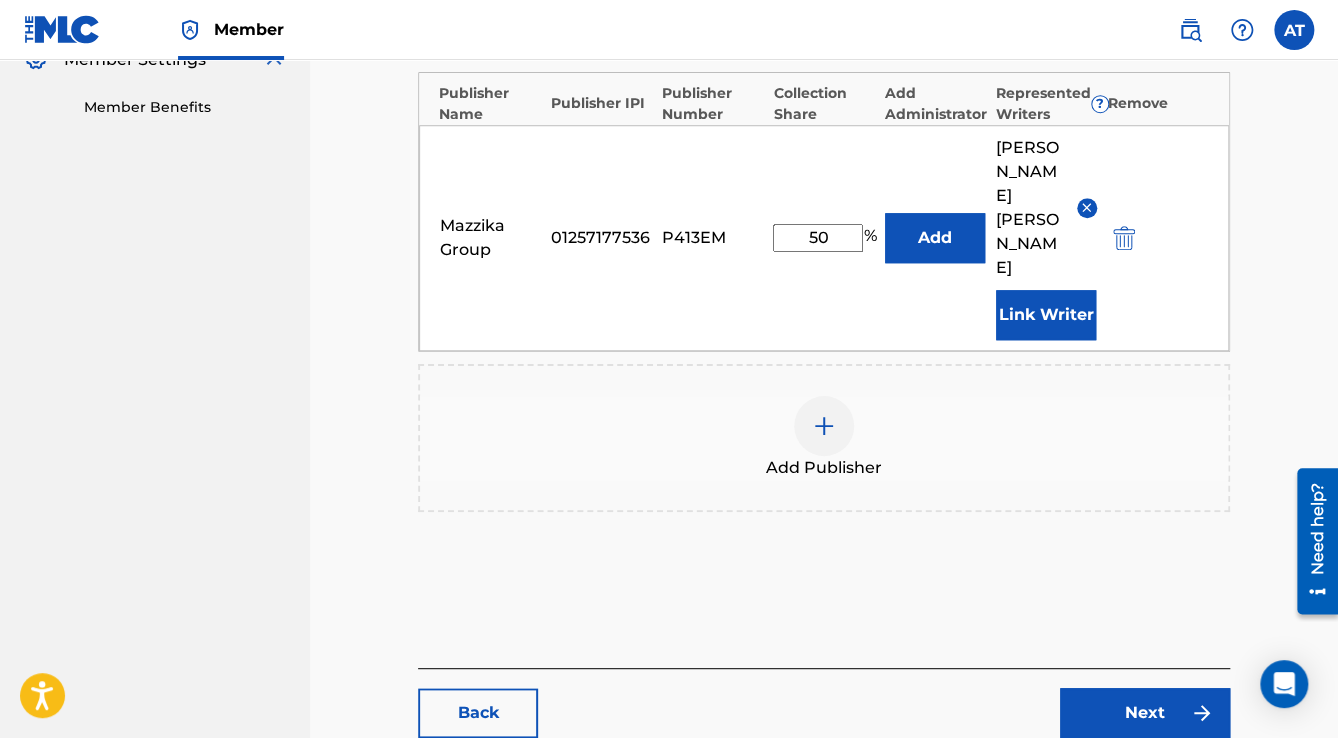 scroll, scrollTop: 736, scrollLeft: 0, axis: vertical 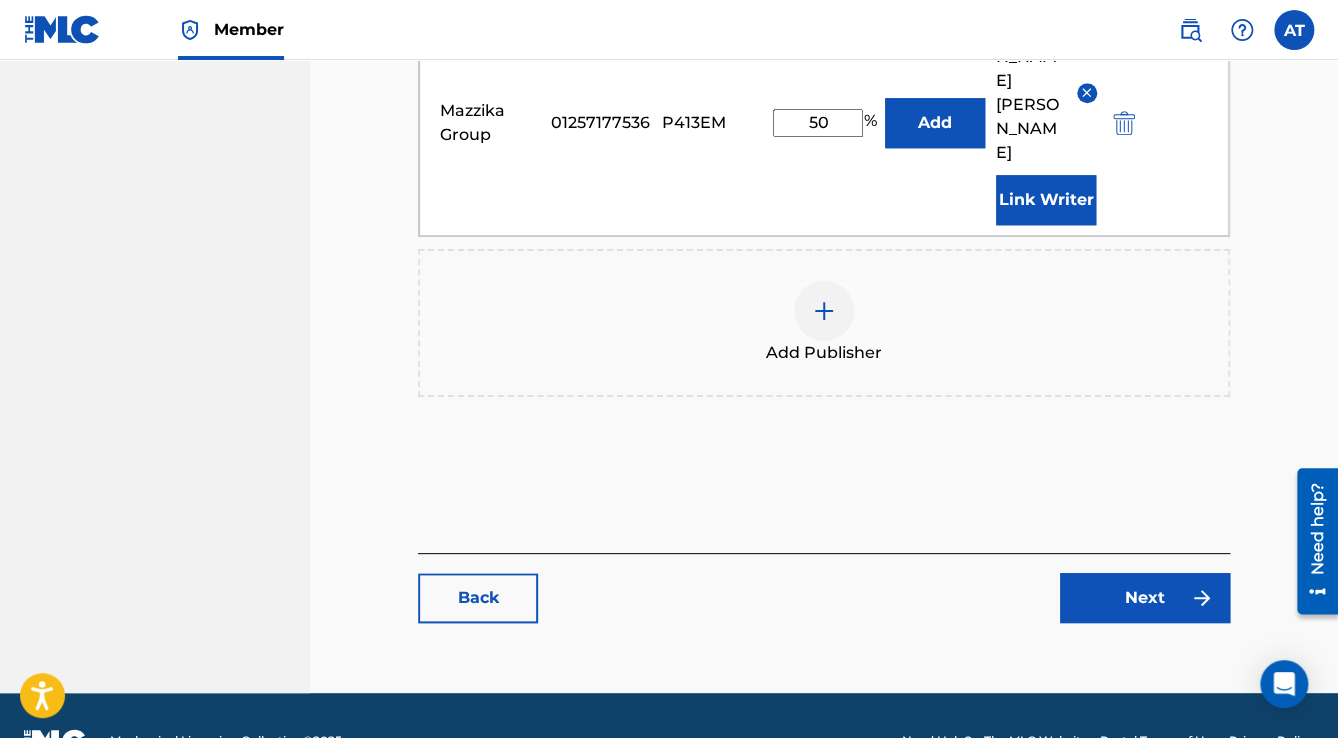click on "Next" at bounding box center [1145, 598] 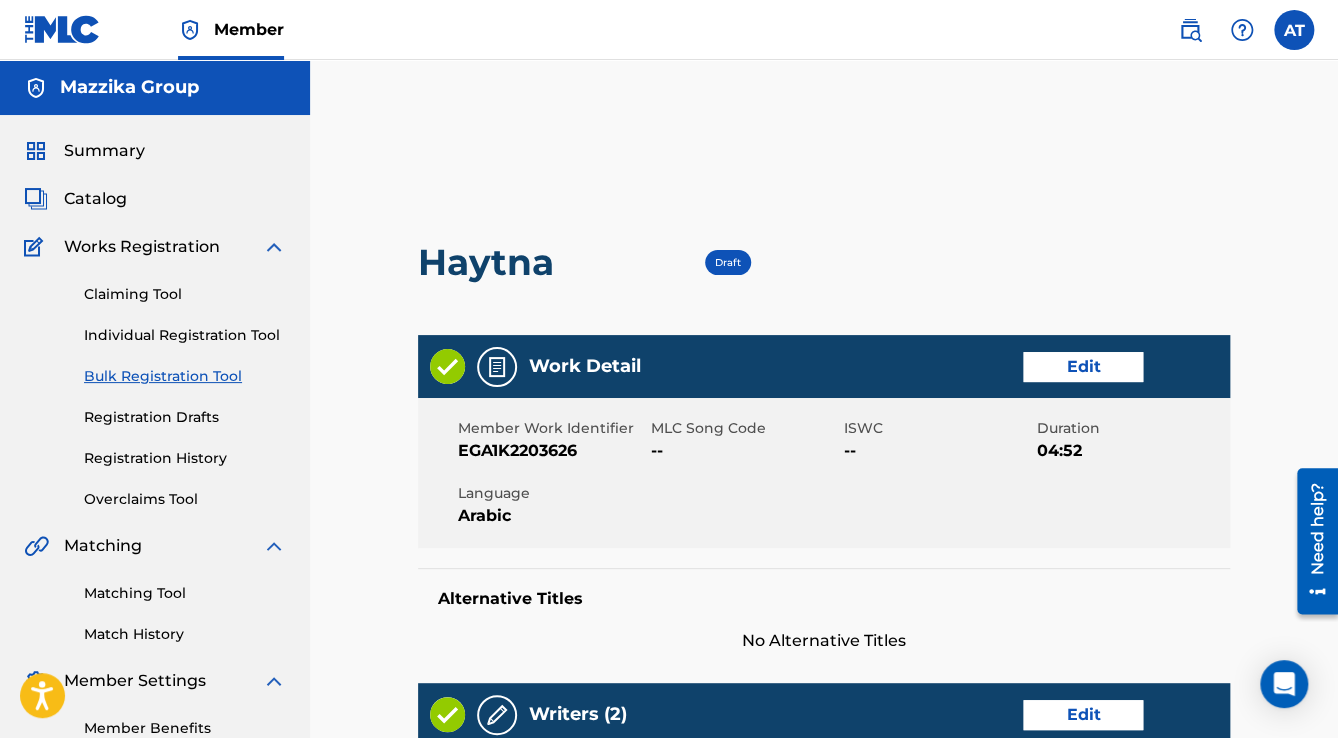 click on "Edit" at bounding box center (1083, 367) 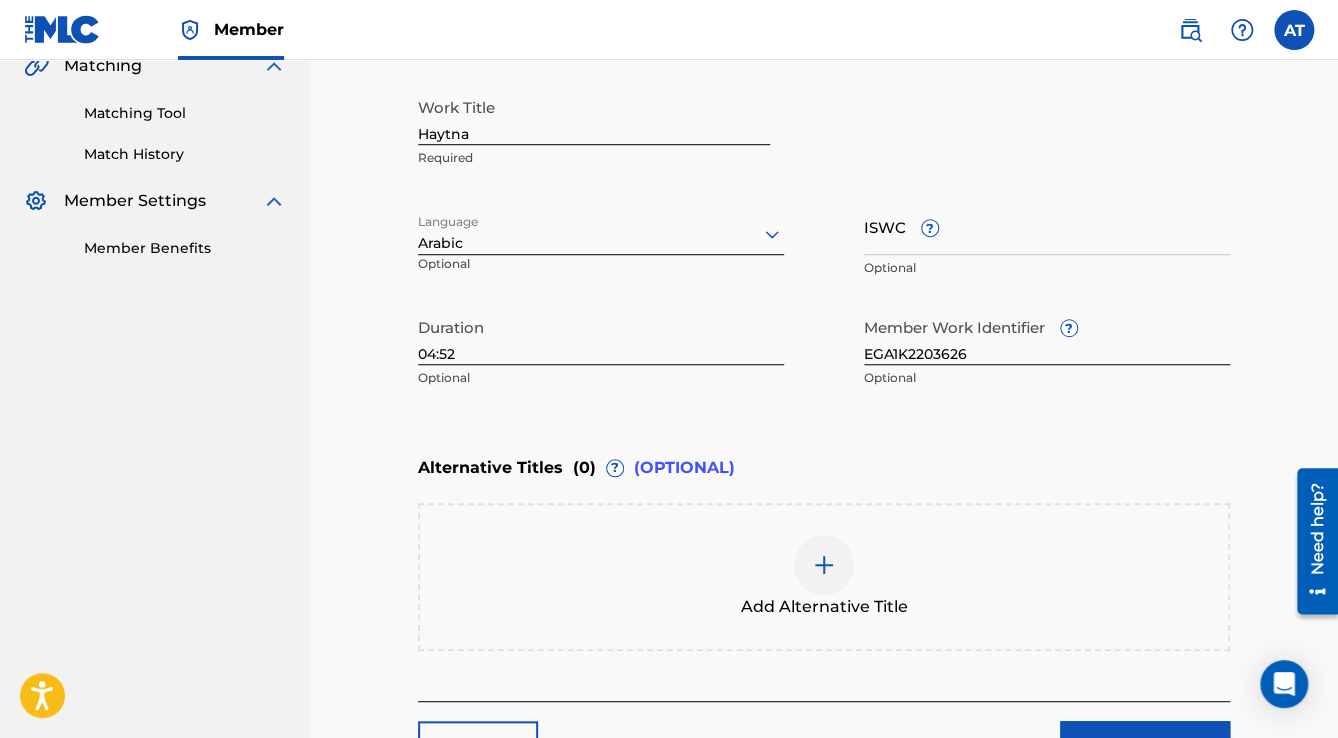 scroll, scrollTop: 677, scrollLeft: 0, axis: vertical 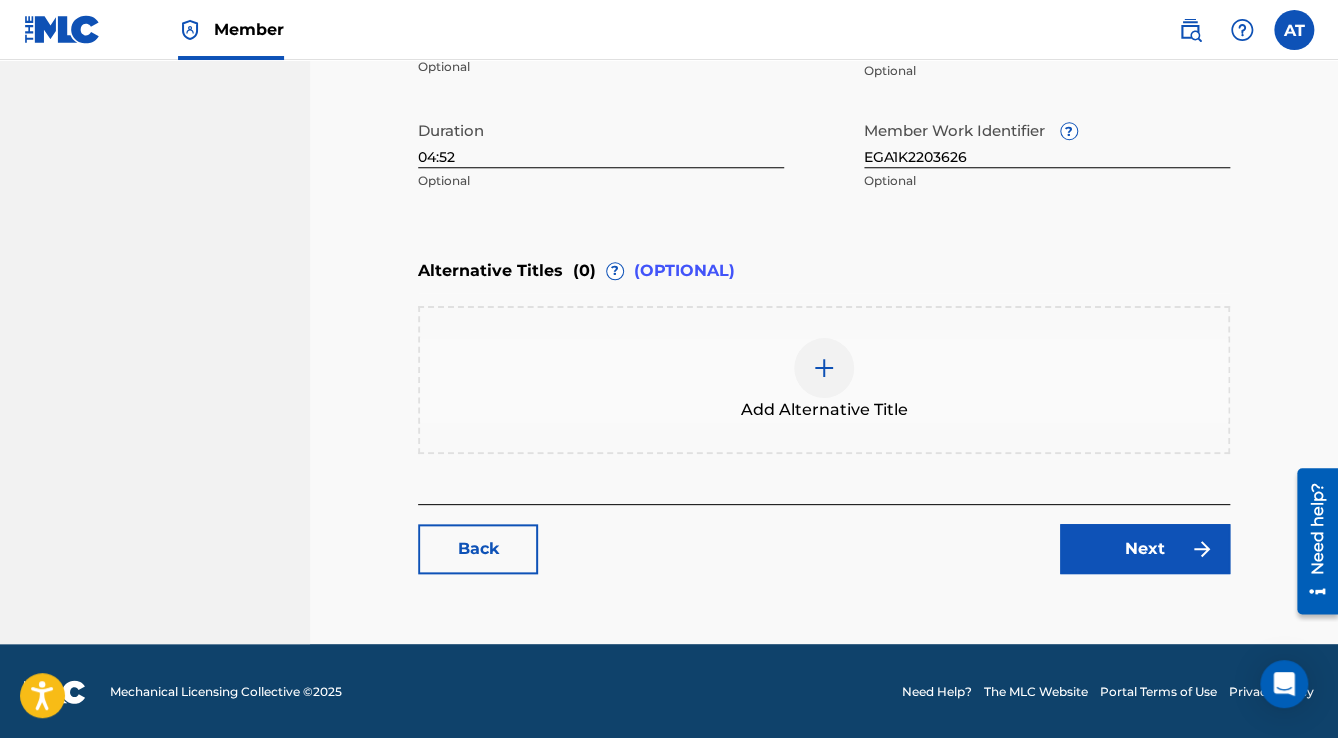click on "Next" at bounding box center (1145, 549) 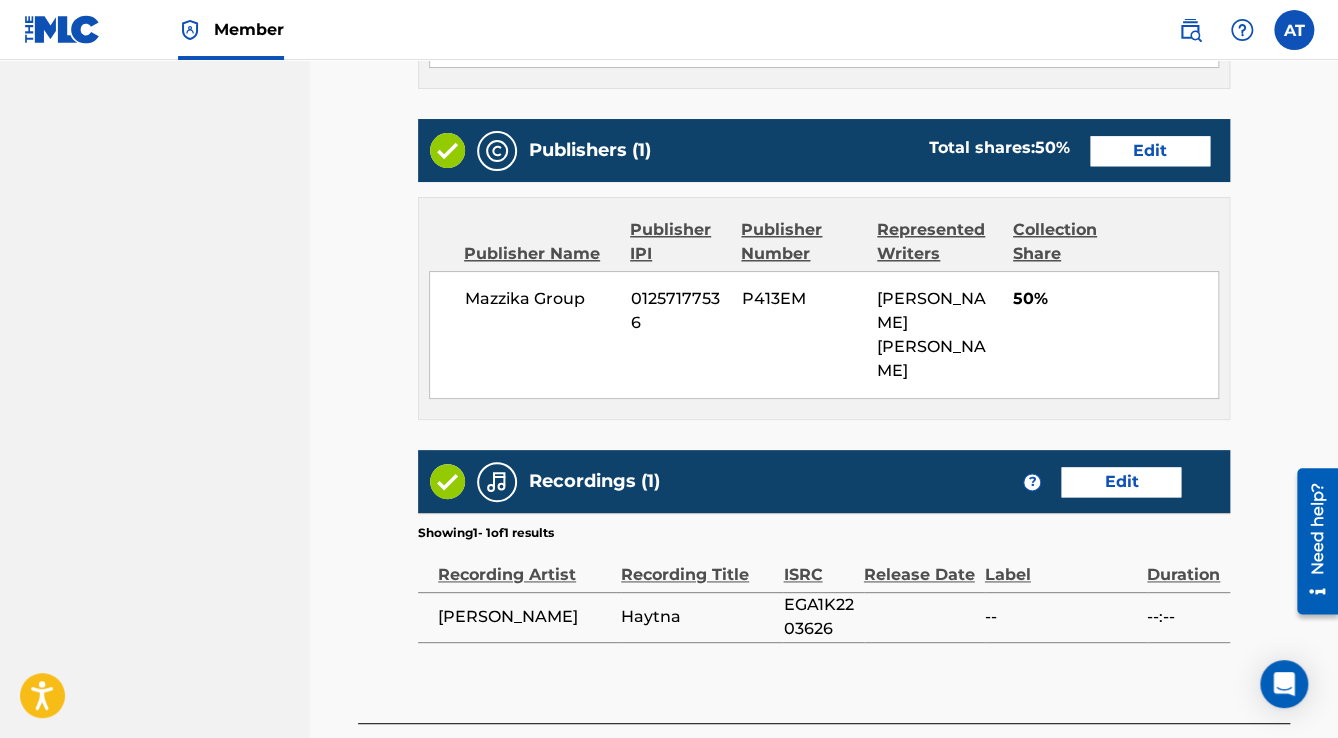 scroll, scrollTop: 952, scrollLeft: 0, axis: vertical 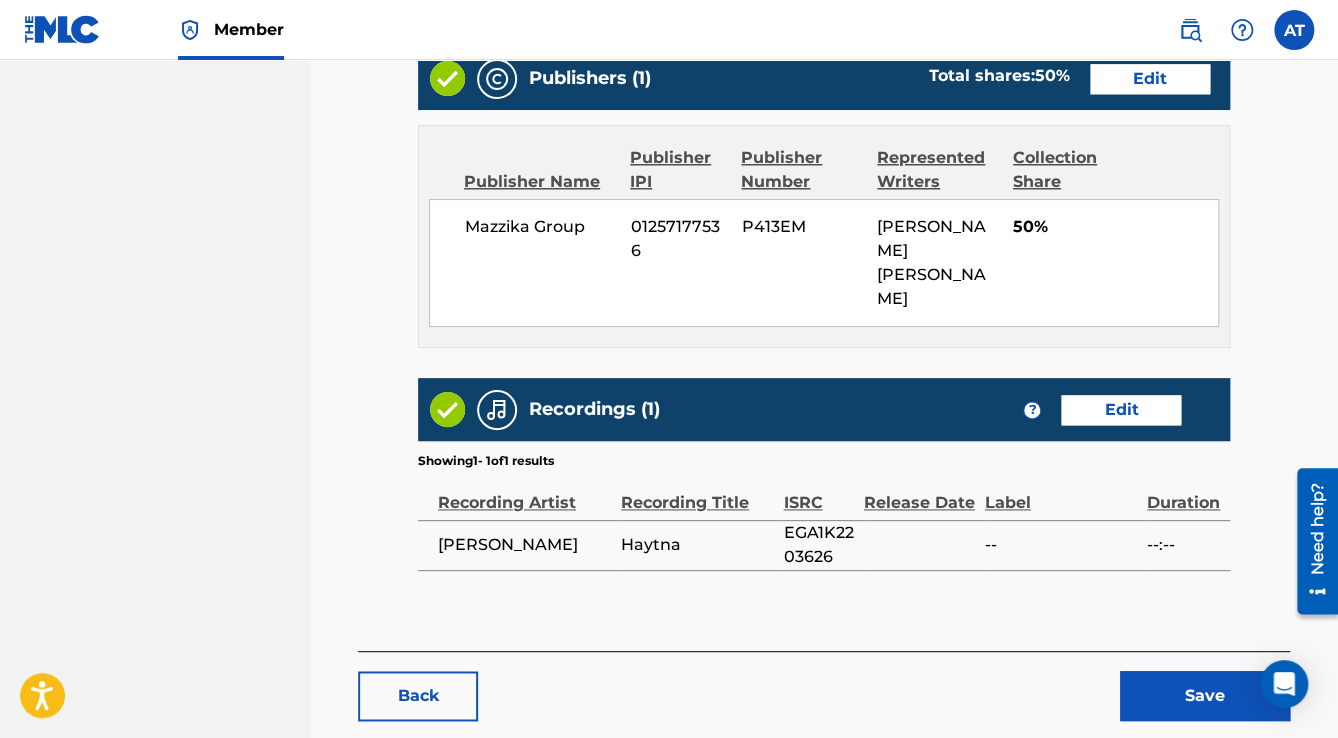 click on "Save" at bounding box center [1205, 696] 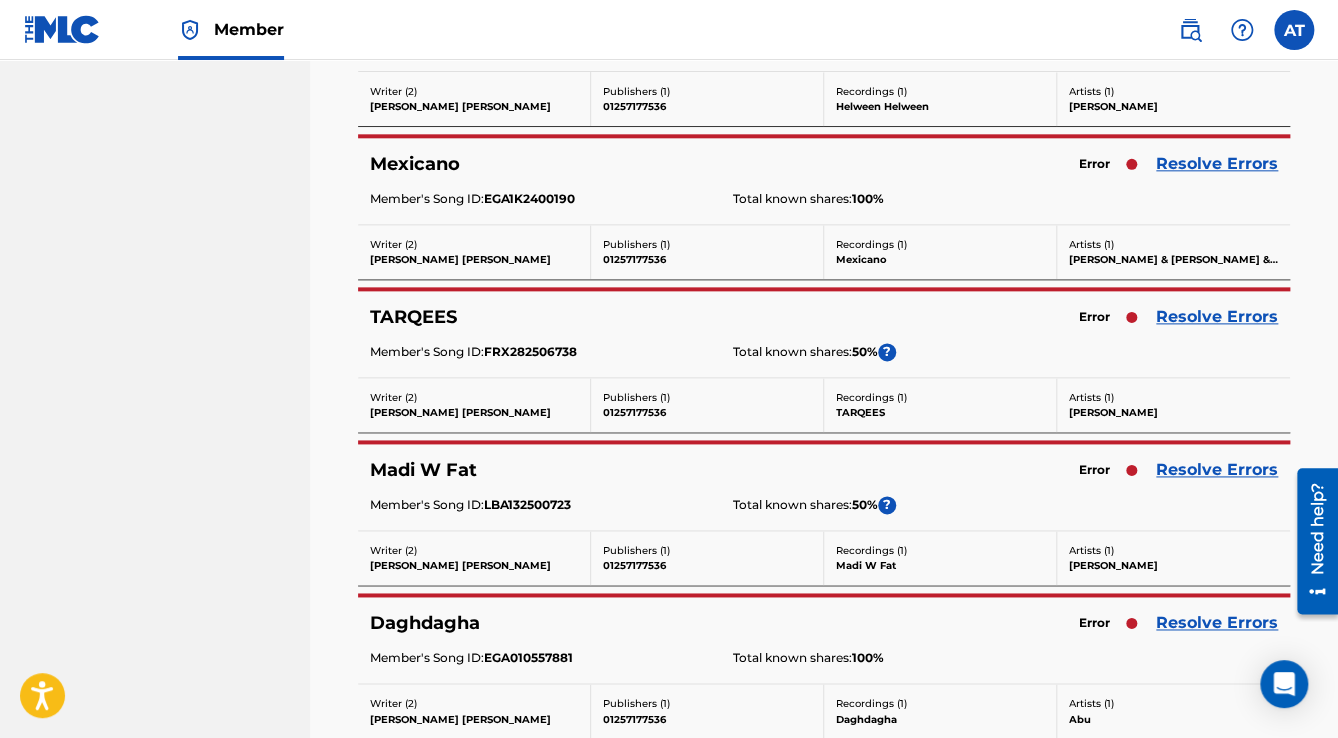 scroll, scrollTop: 0, scrollLeft: 0, axis: both 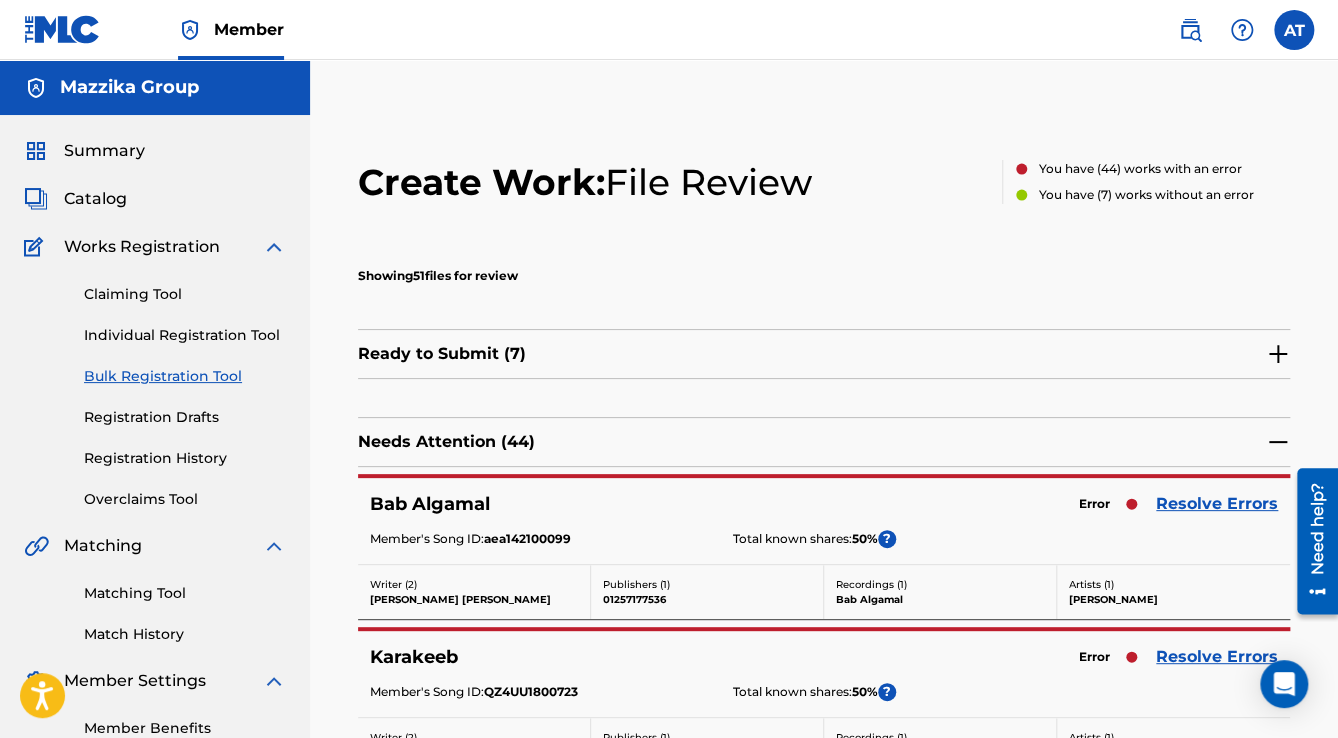 click on "Resolve Errors" at bounding box center (1217, 504) 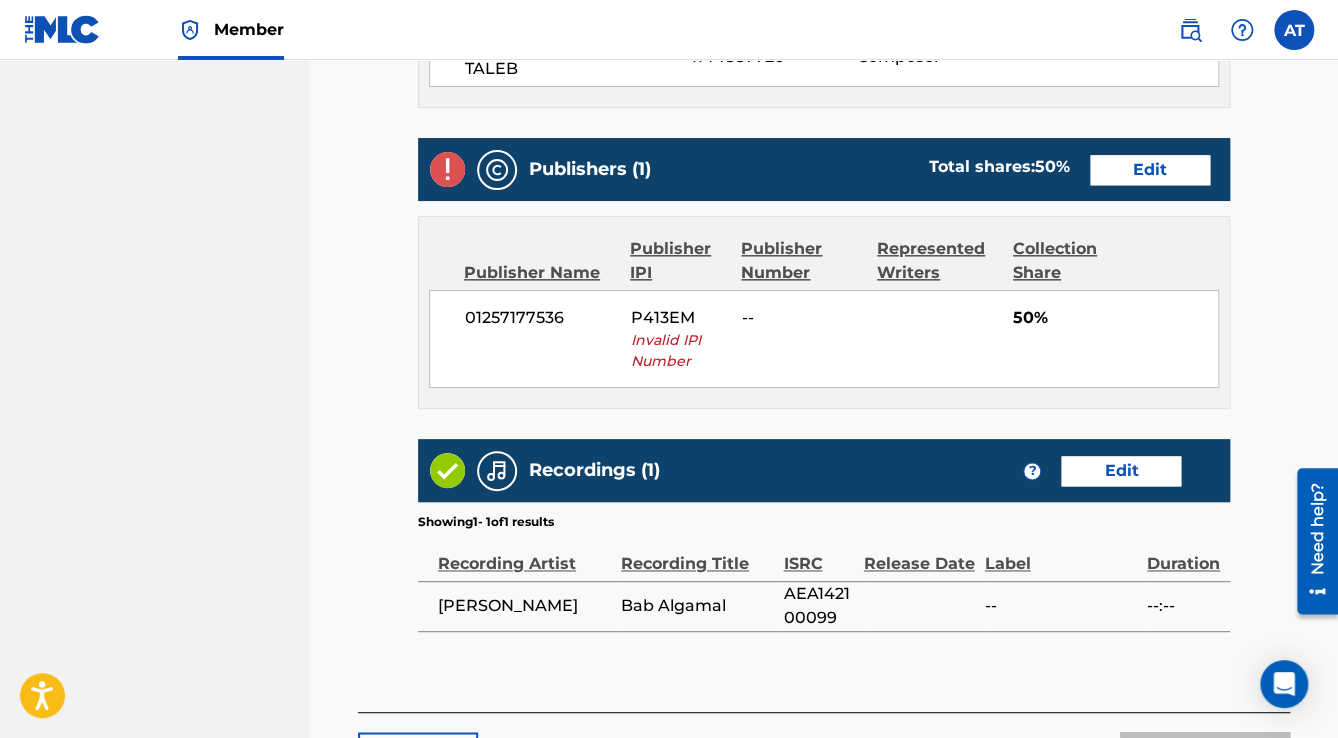 scroll, scrollTop: 880, scrollLeft: 0, axis: vertical 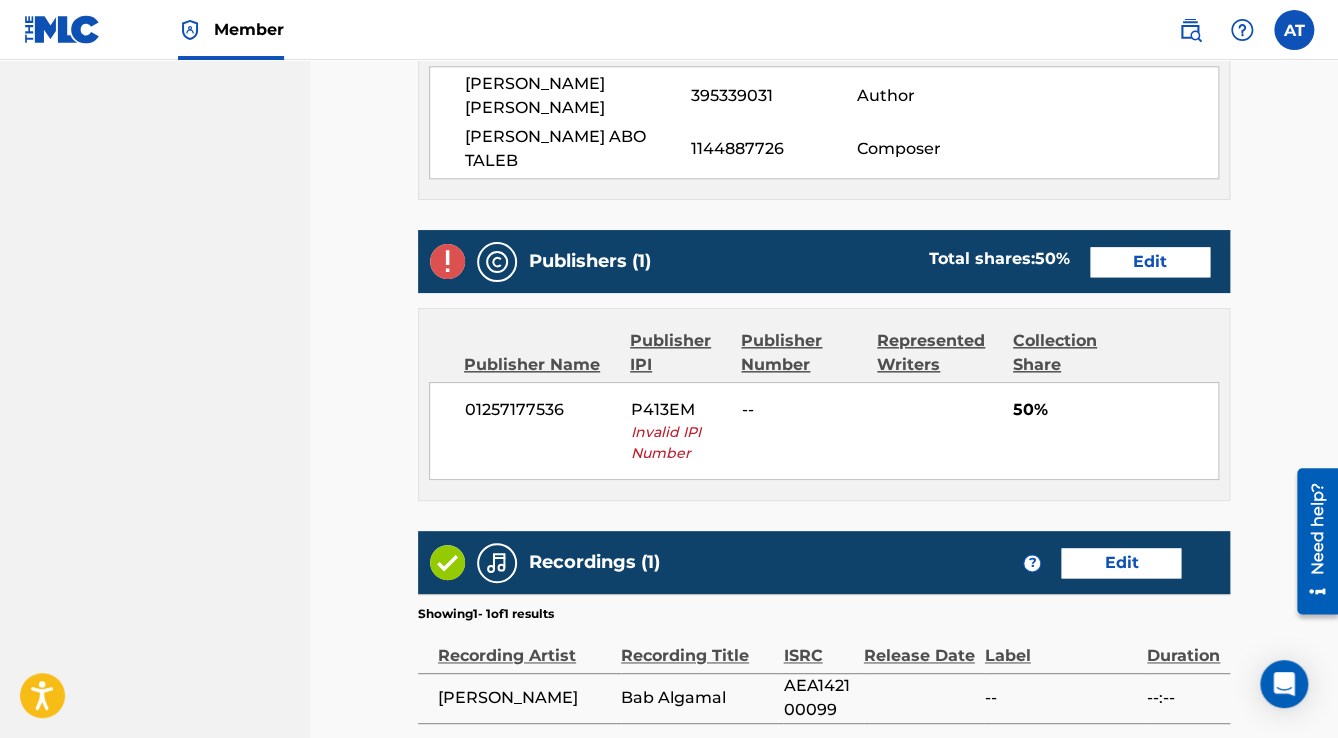 click on "Edit" at bounding box center (1150, 262) 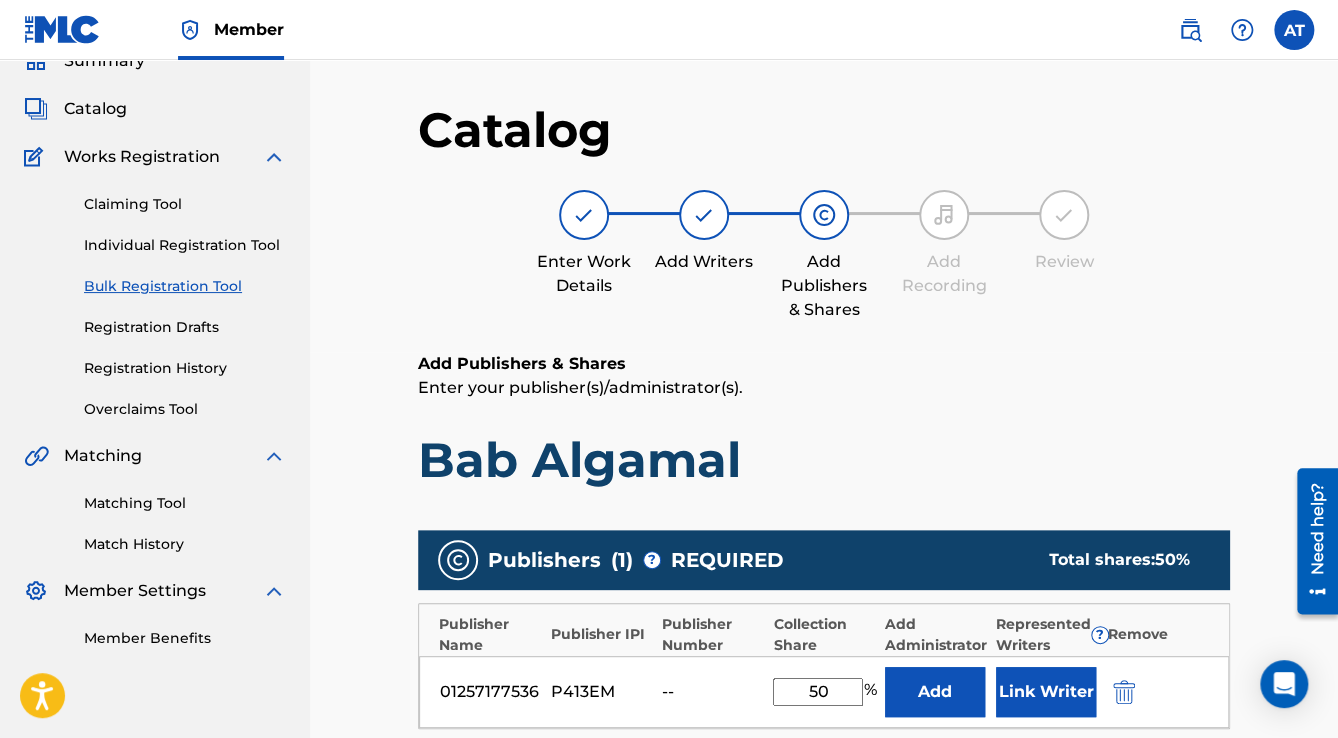 scroll, scrollTop: 320, scrollLeft: 0, axis: vertical 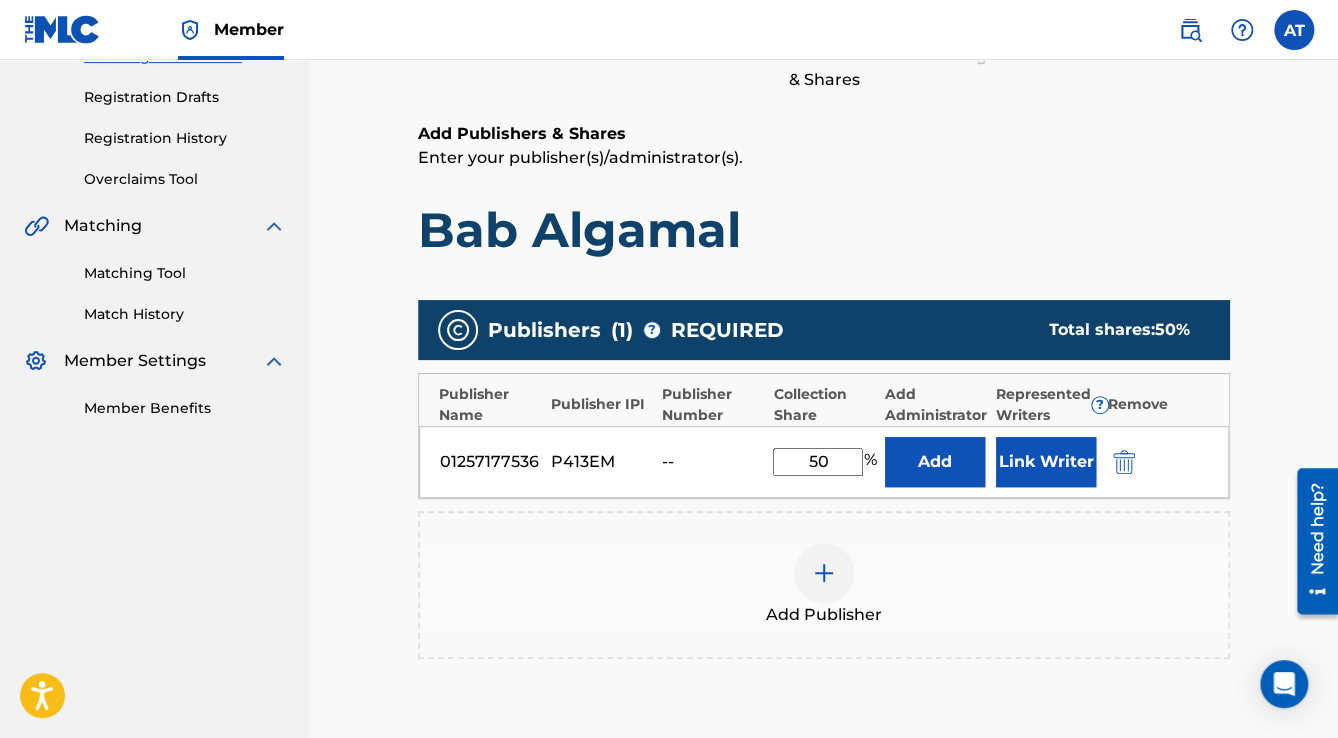 click at bounding box center [1124, 462] 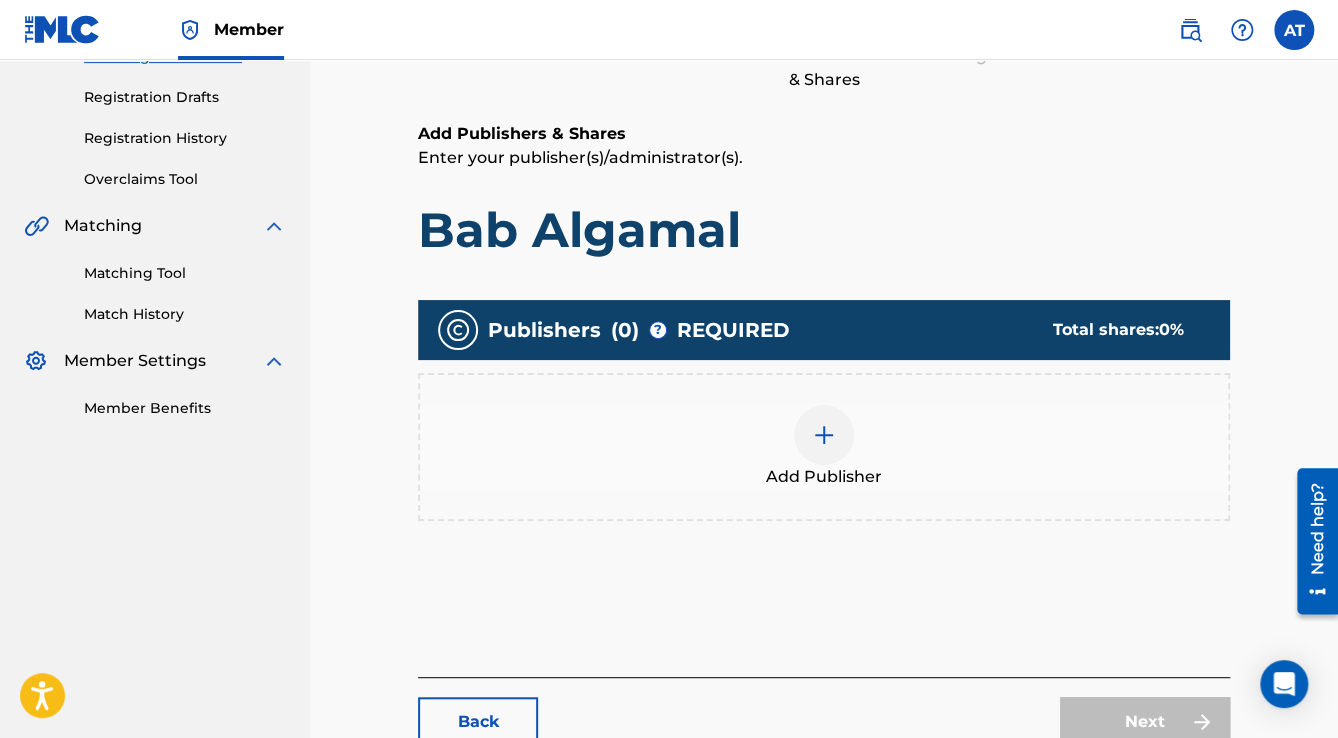click on "Add Publisher" at bounding box center [824, 447] 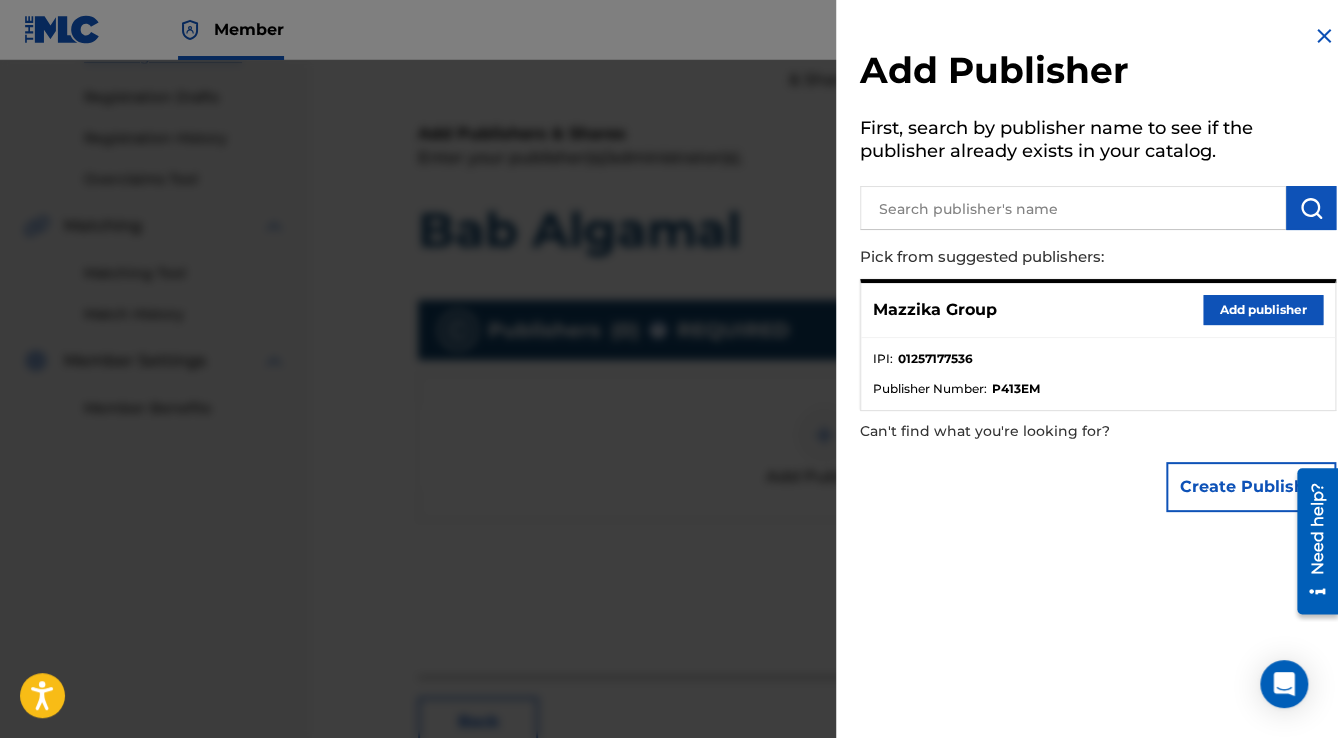 click on "Mazzika Group Add publisher" at bounding box center (1098, 310) 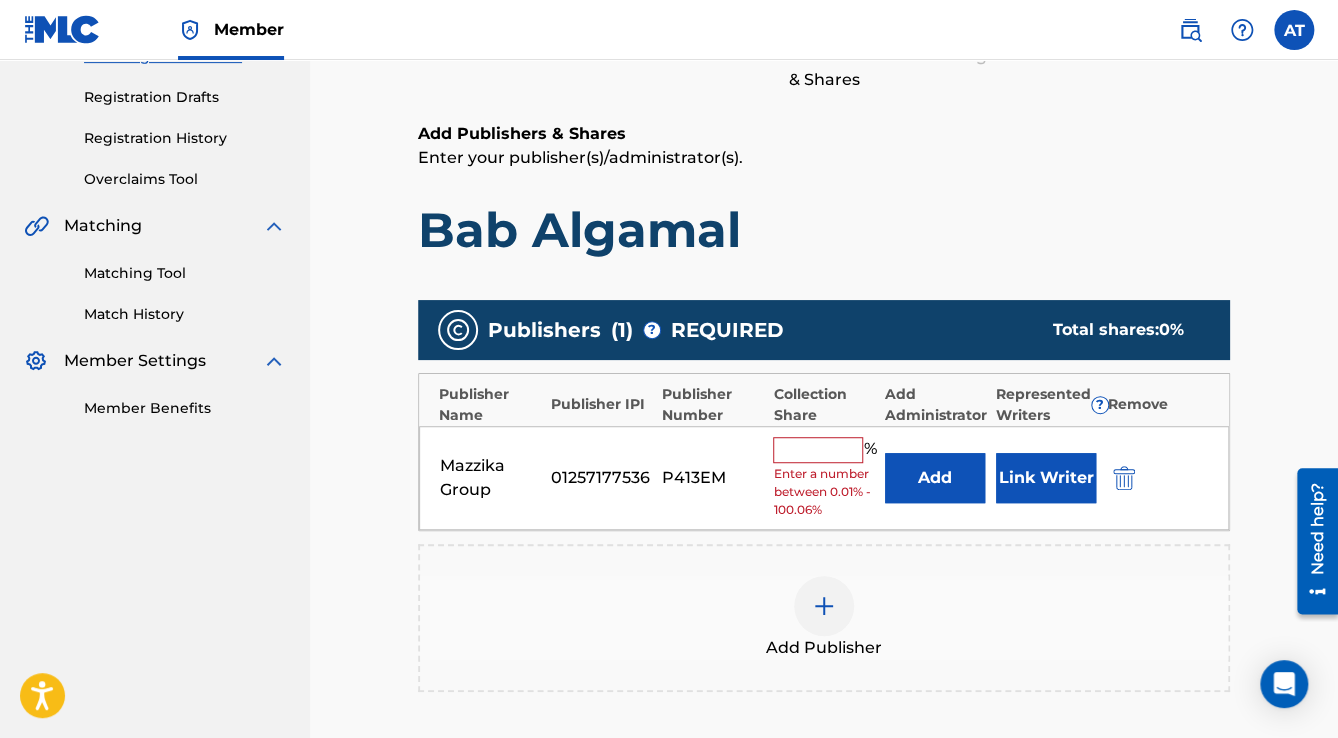 click at bounding box center (818, 450) 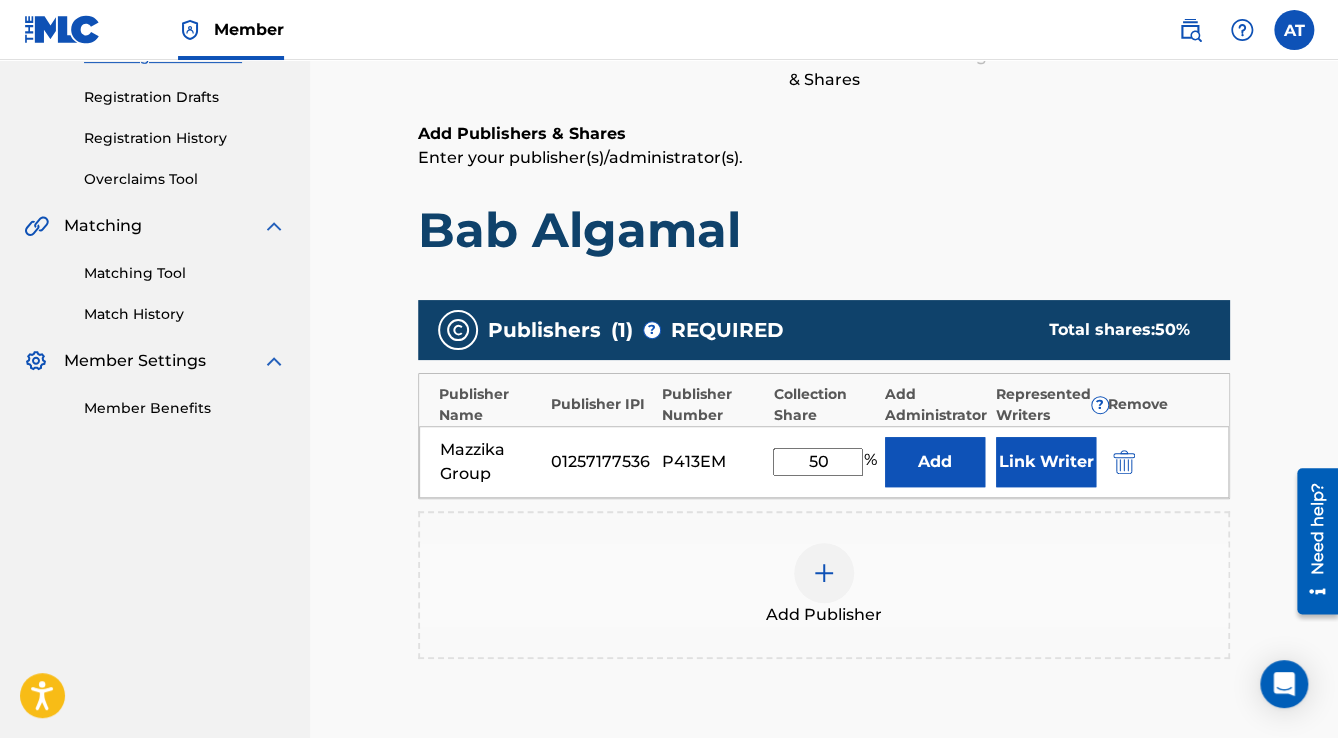 click on "Link Writer" at bounding box center (1046, 462) 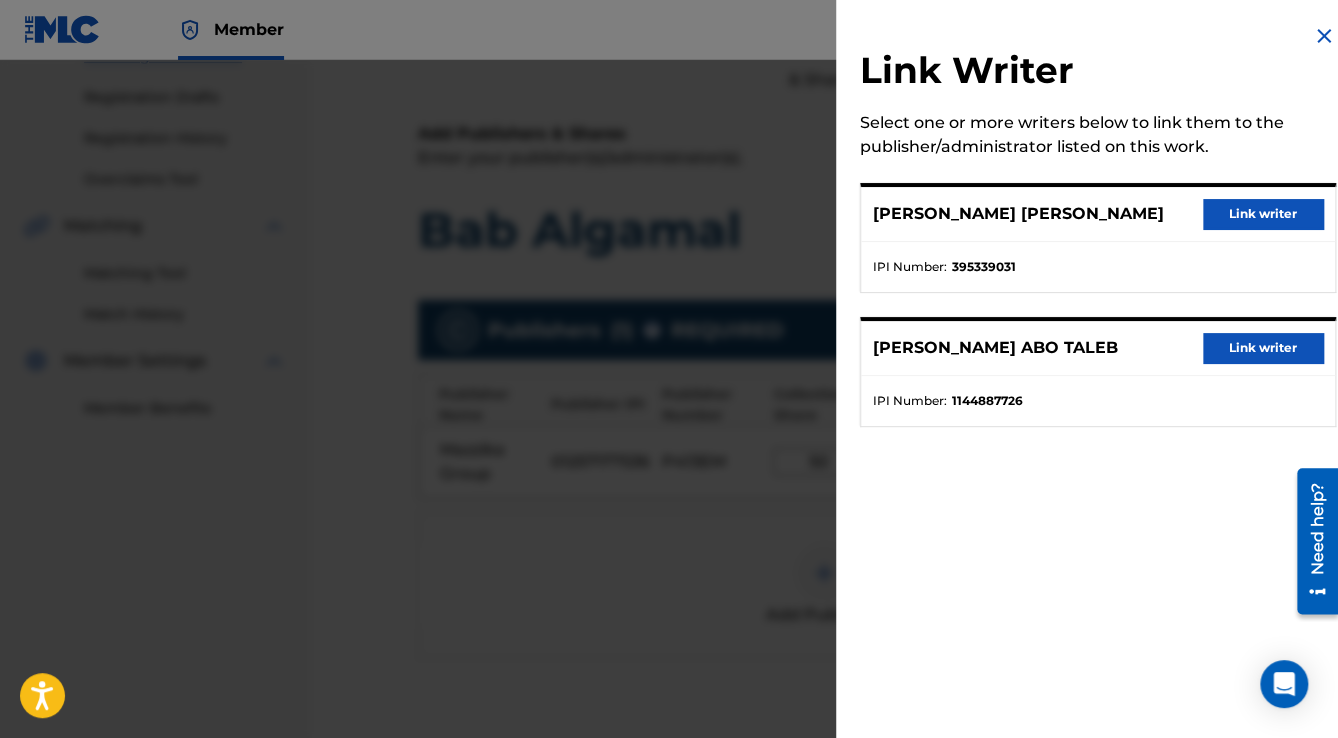 click on "Link writer" at bounding box center [1263, 214] 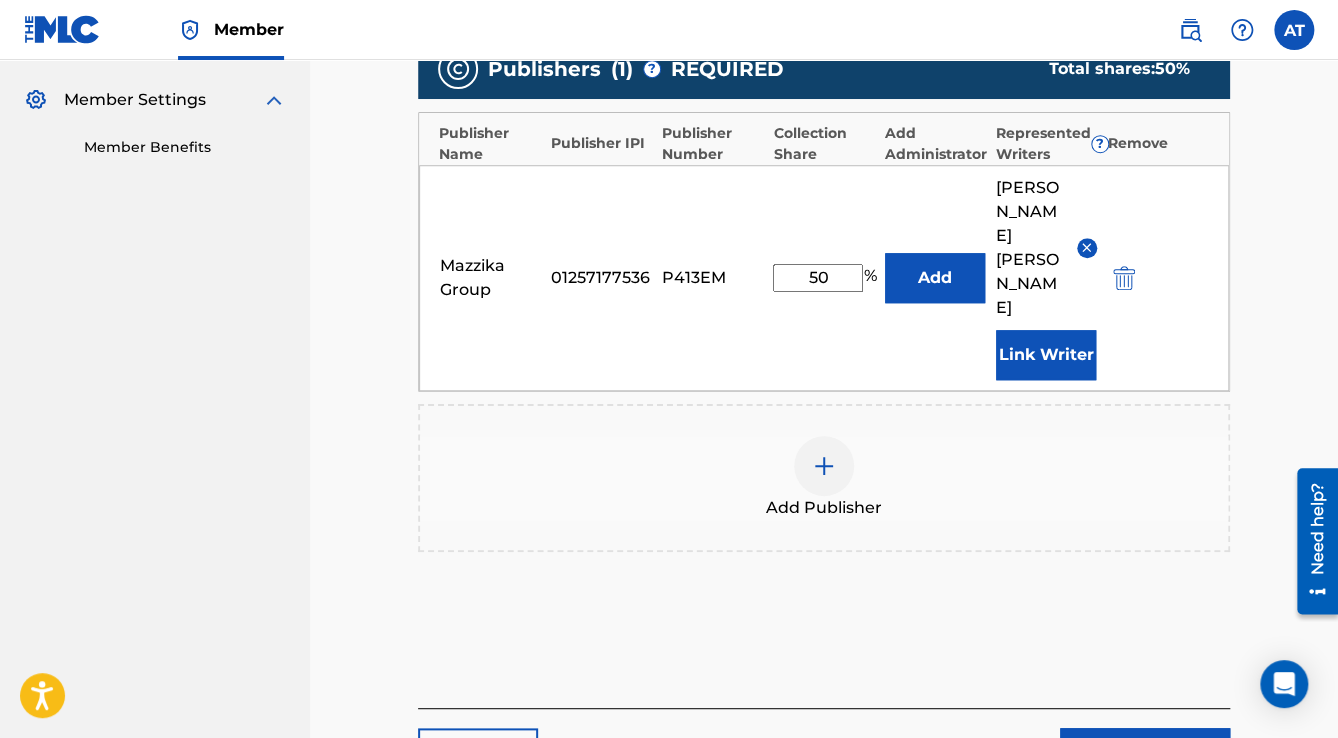 scroll, scrollTop: 736, scrollLeft: 0, axis: vertical 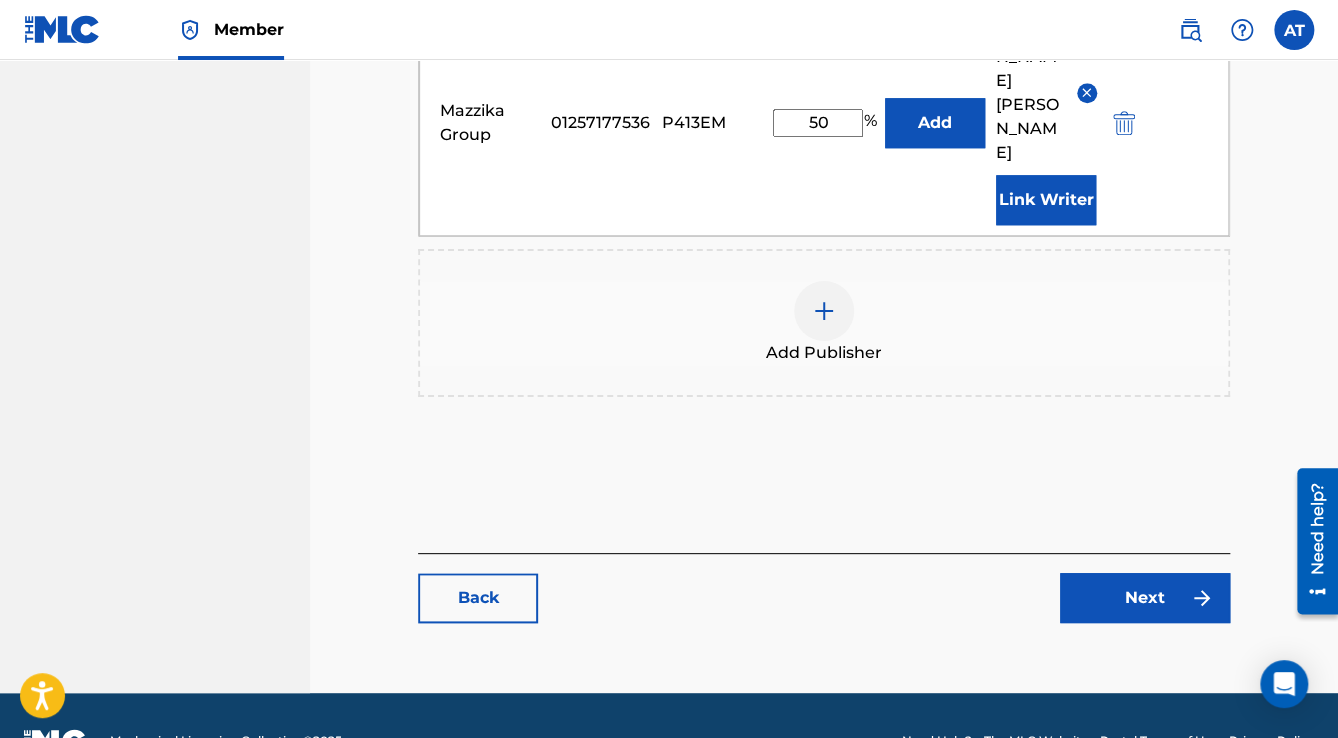 click on "Next" at bounding box center [1145, 598] 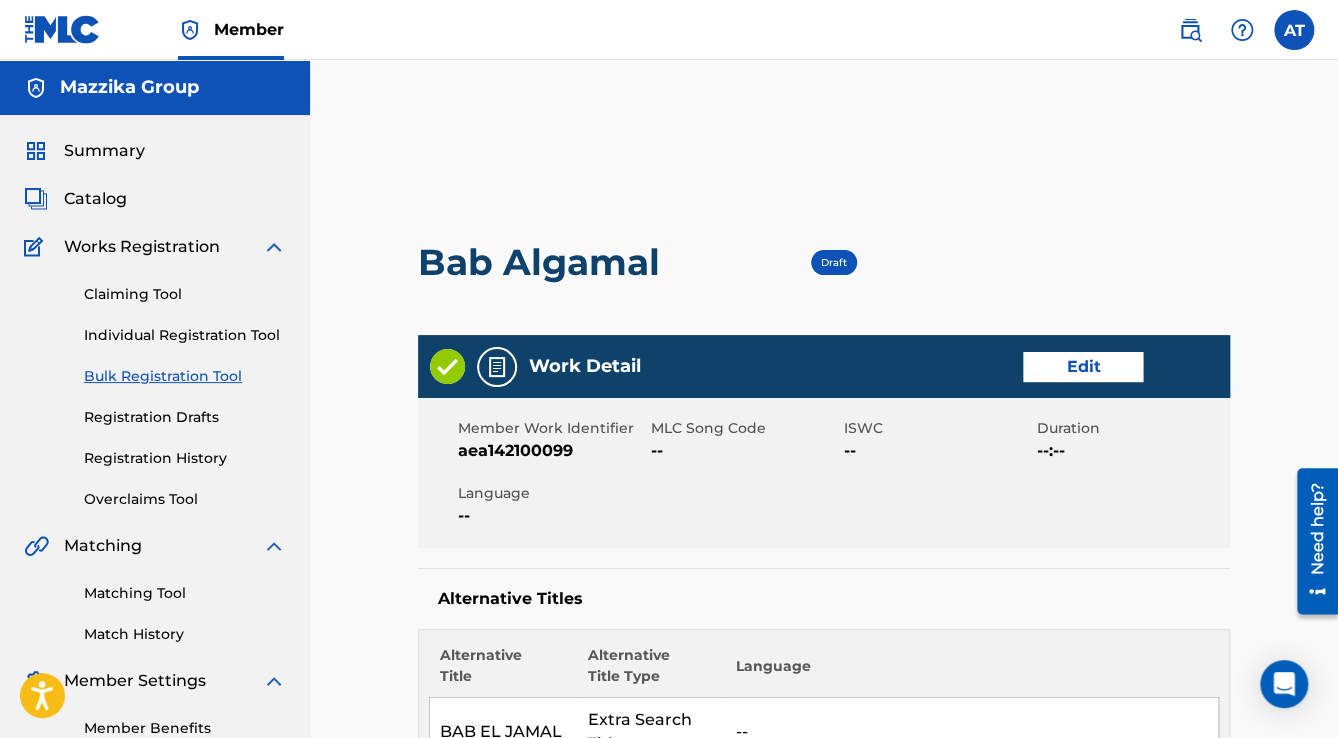 drag, startPoint x: 1076, startPoint y: 348, endPoint x: 1063, endPoint y: 370, distance: 25.553865 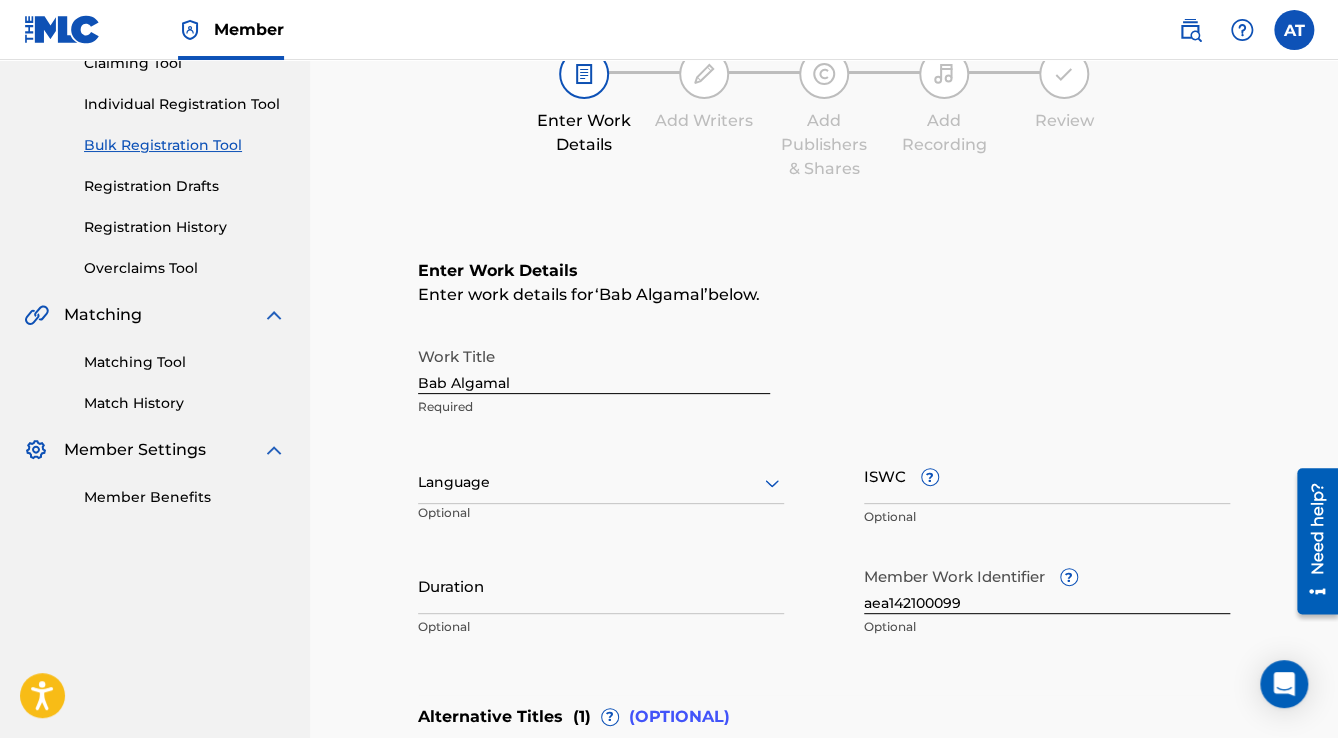 scroll, scrollTop: 400, scrollLeft: 0, axis: vertical 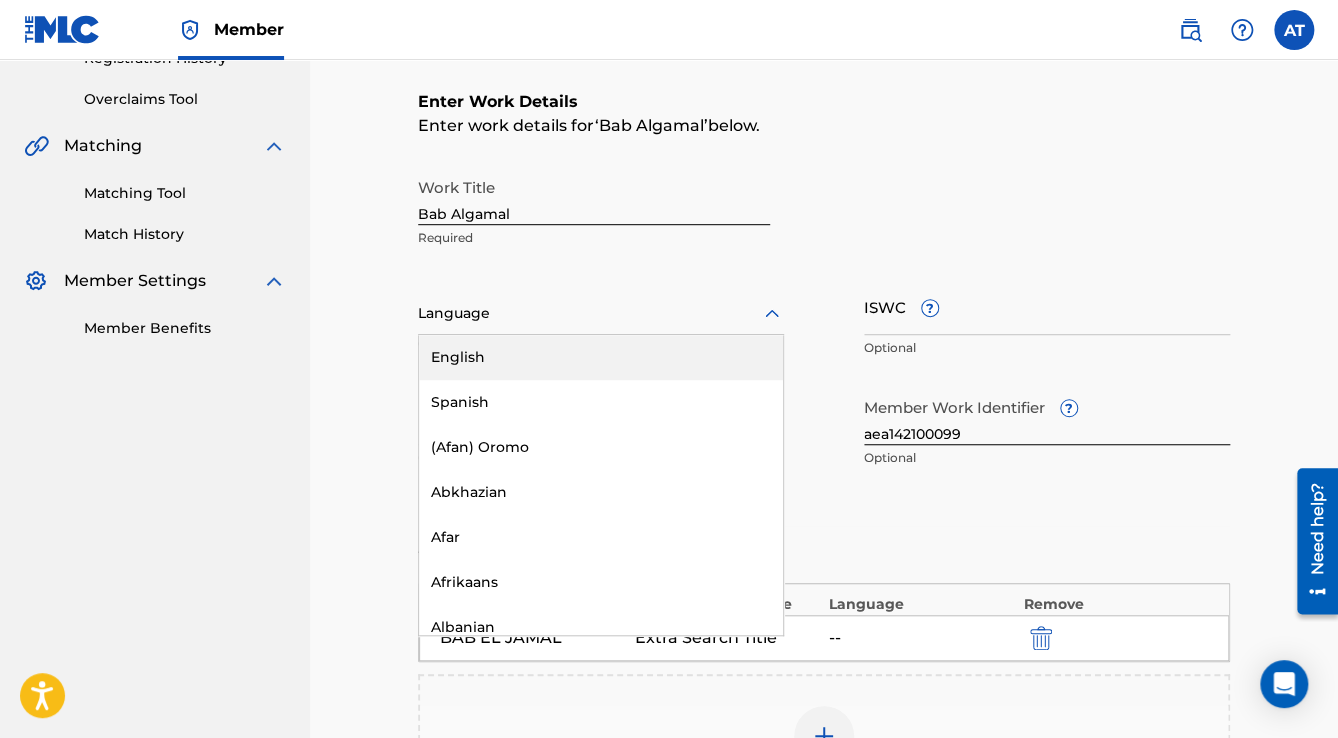 click at bounding box center (601, 313) 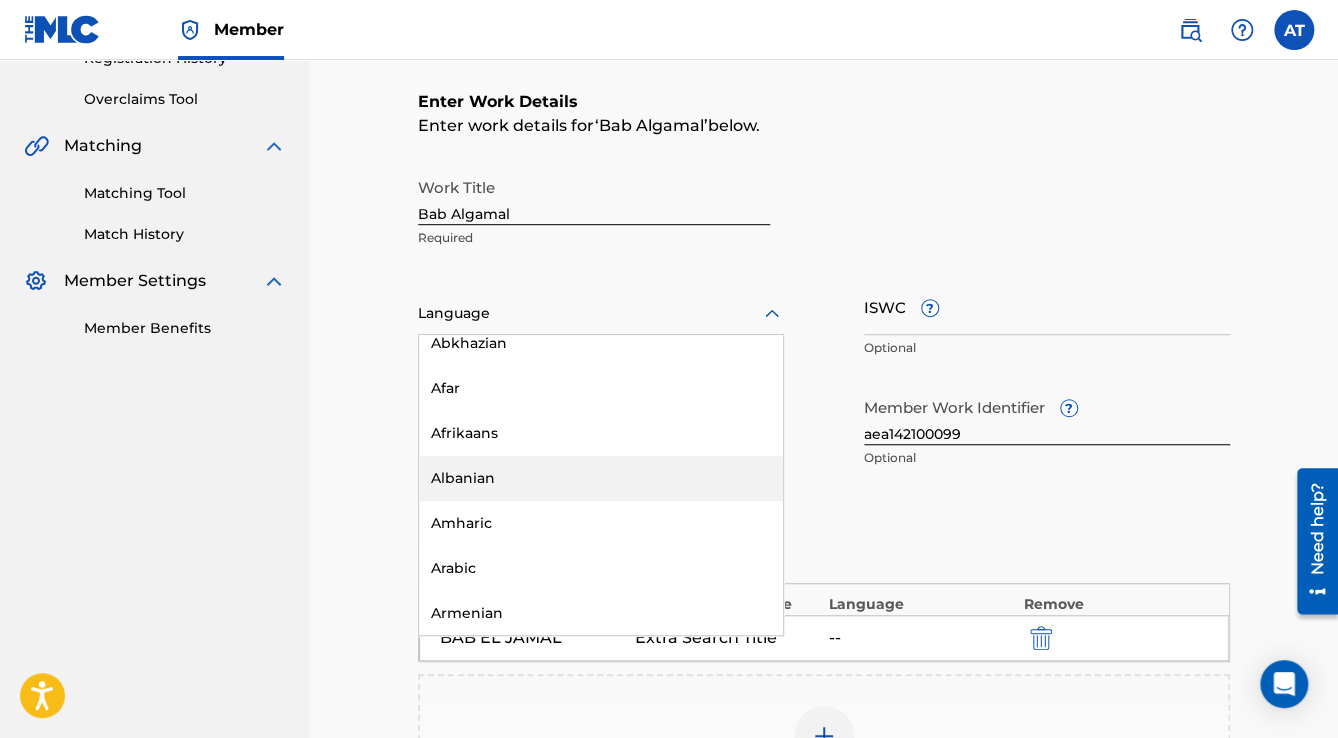 scroll, scrollTop: 240, scrollLeft: 0, axis: vertical 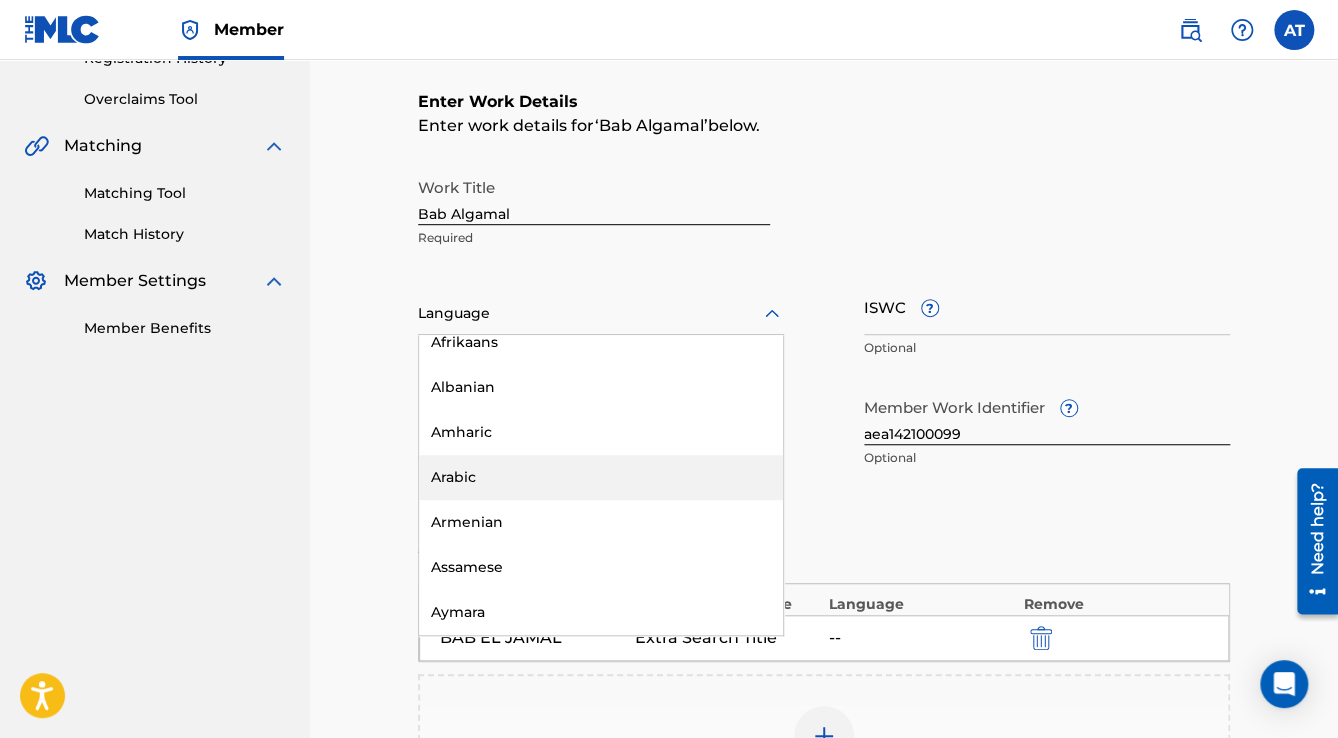 click on "Arabic" at bounding box center (601, 477) 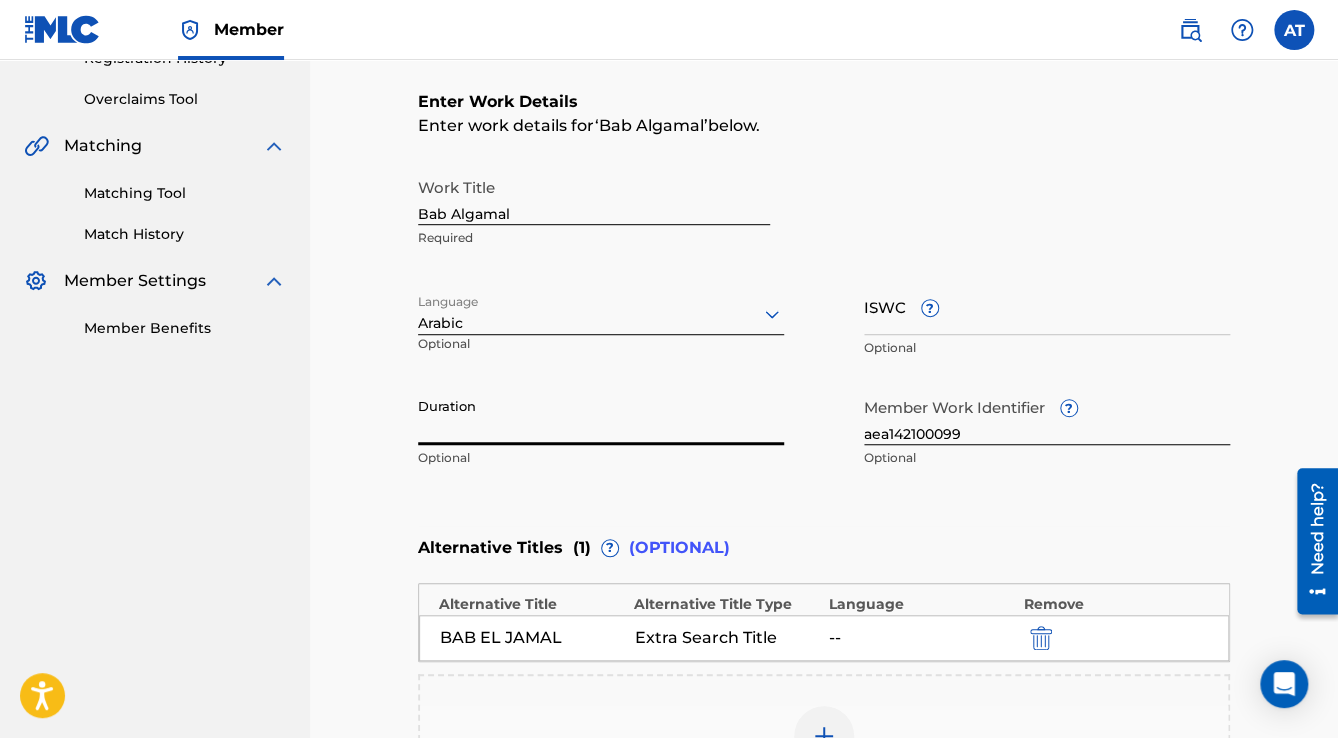 click on "Duration" at bounding box center (601, 416) 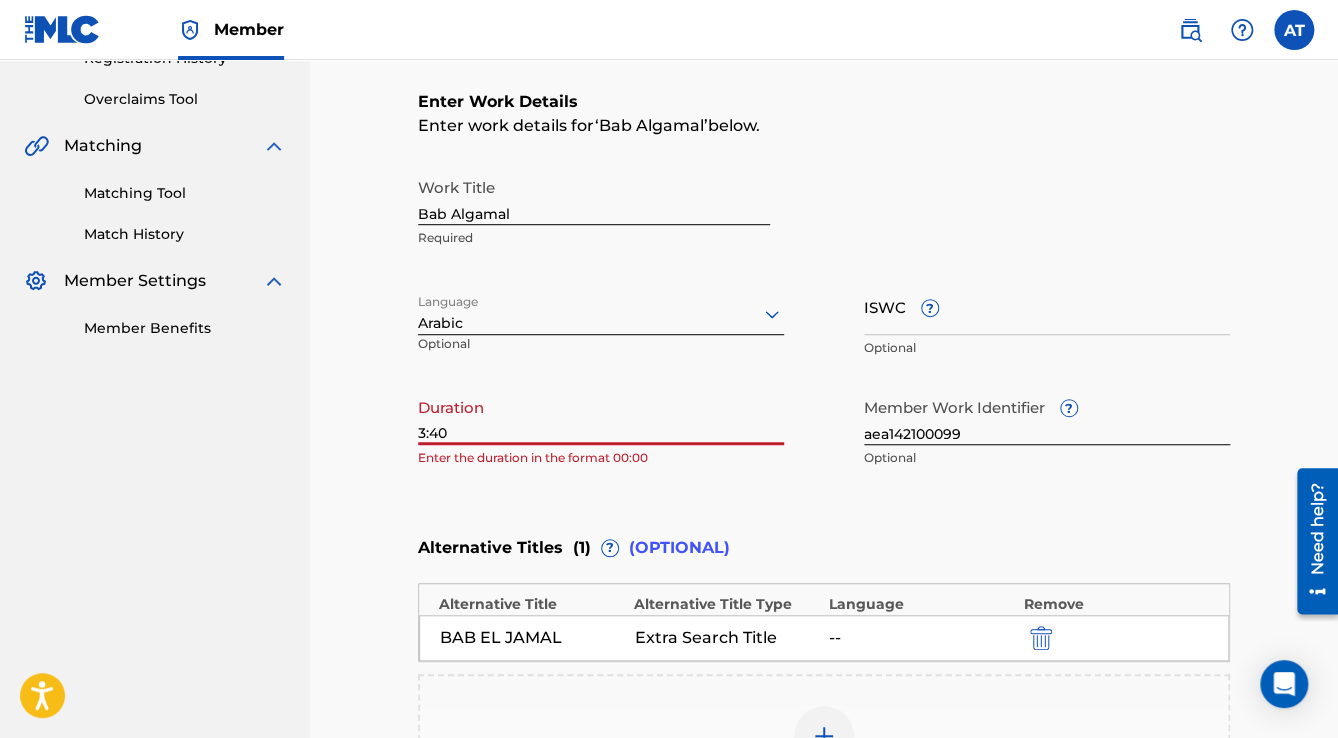 click on "3:40" at bounding box center [601, 416] 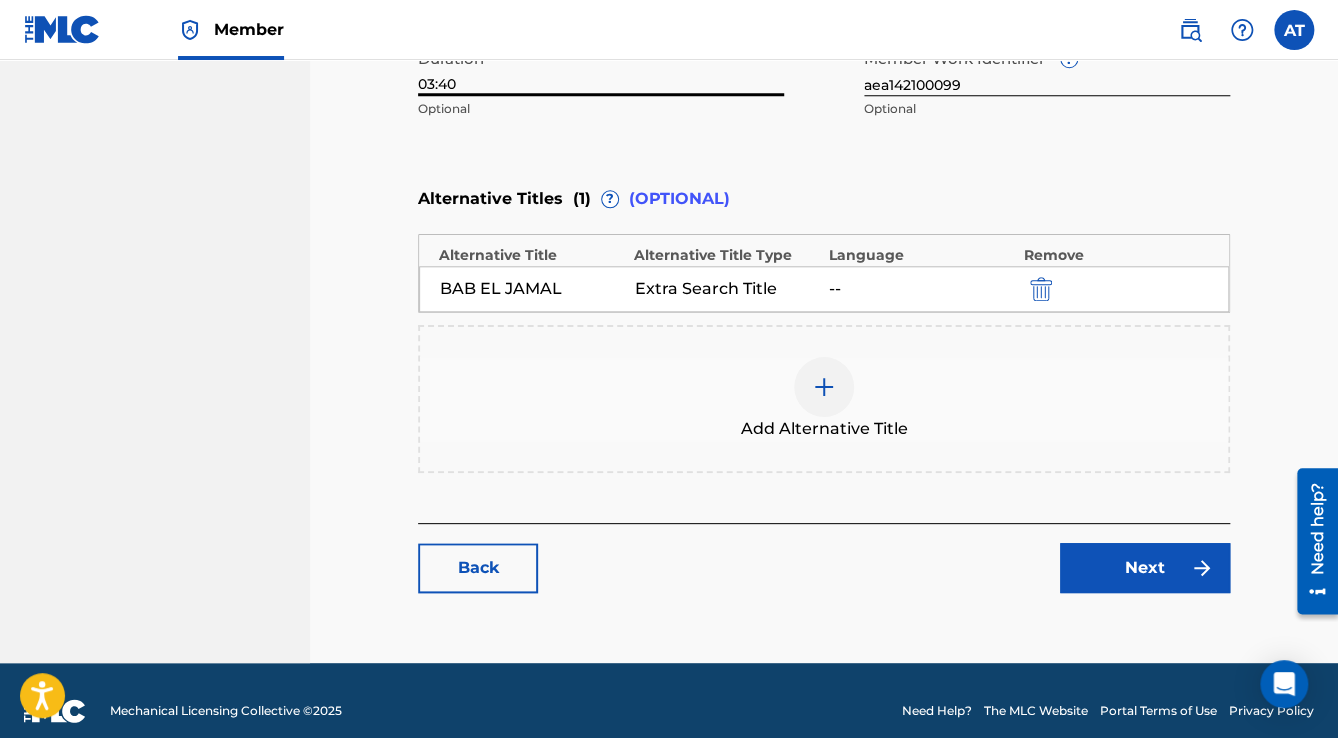 scroll, scrollTop: 768, scrollLeft: 0, axis: vertical 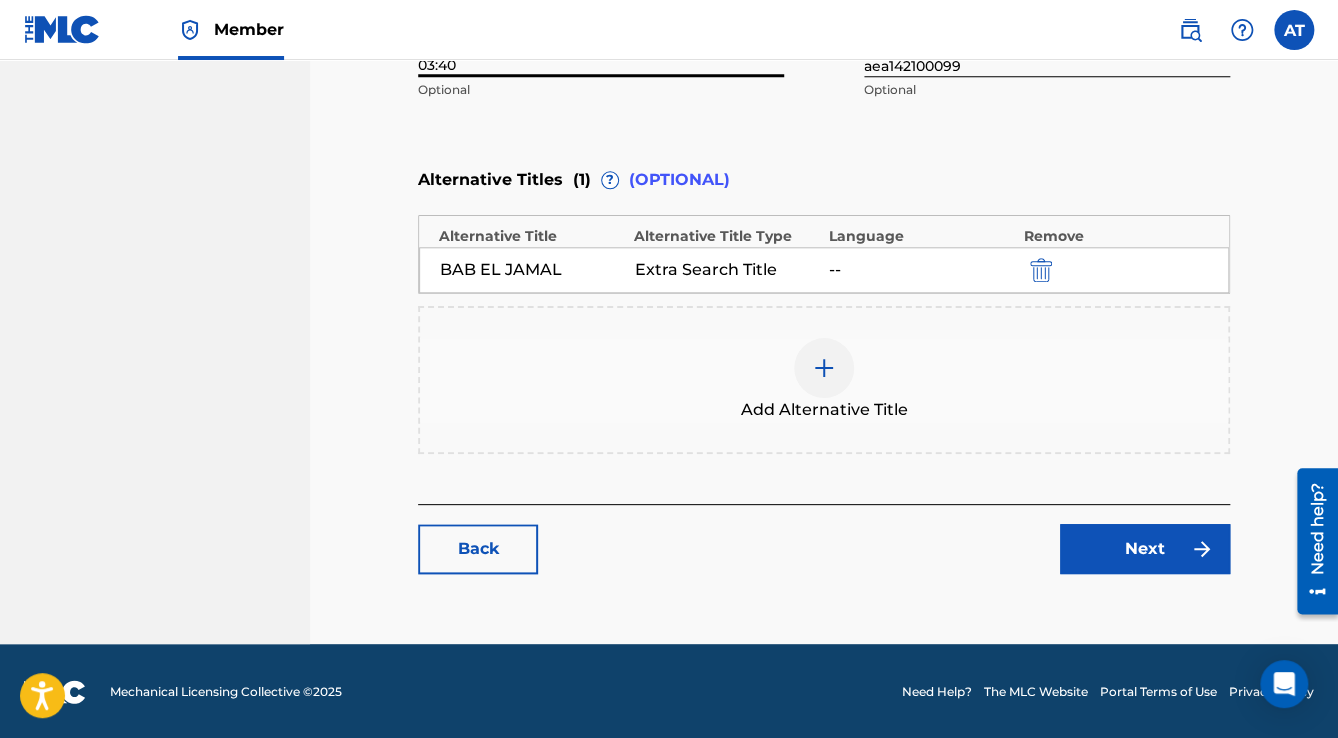 type on "03:40" 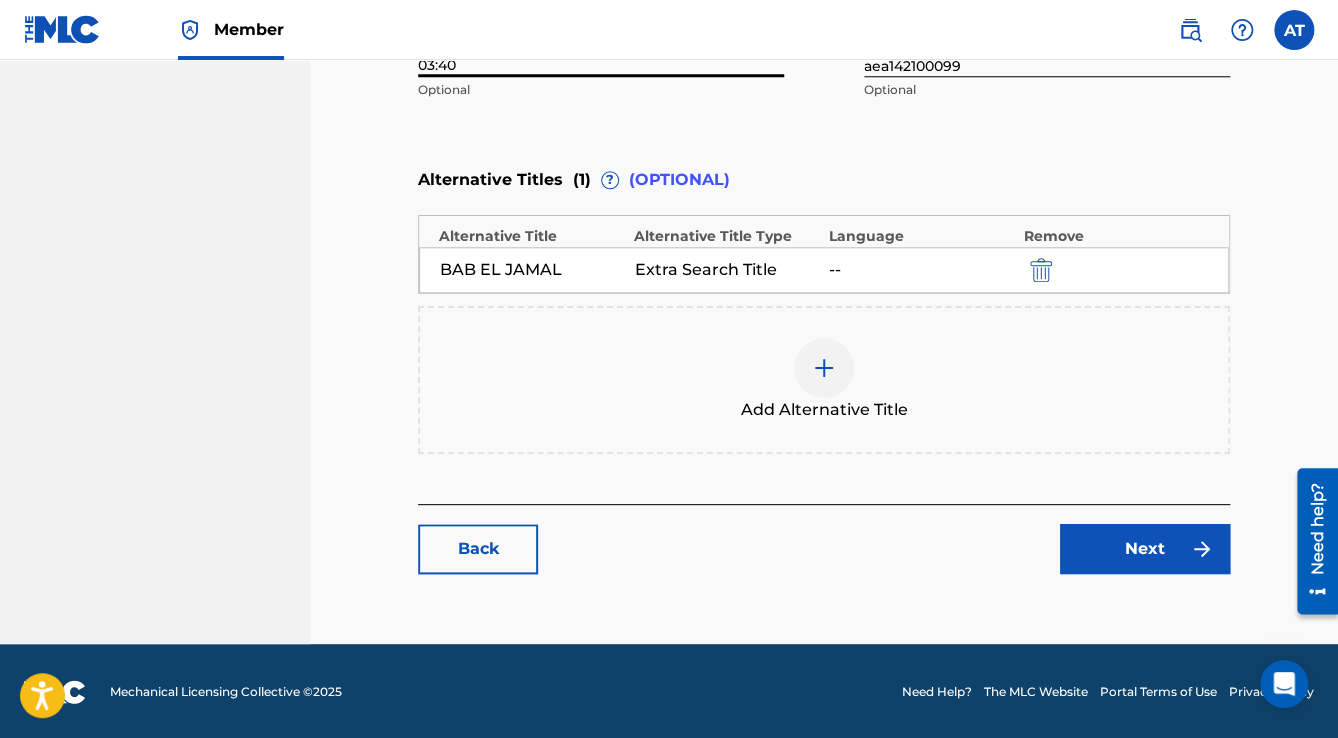 click on "Next" at bounding box center (1145, 549) 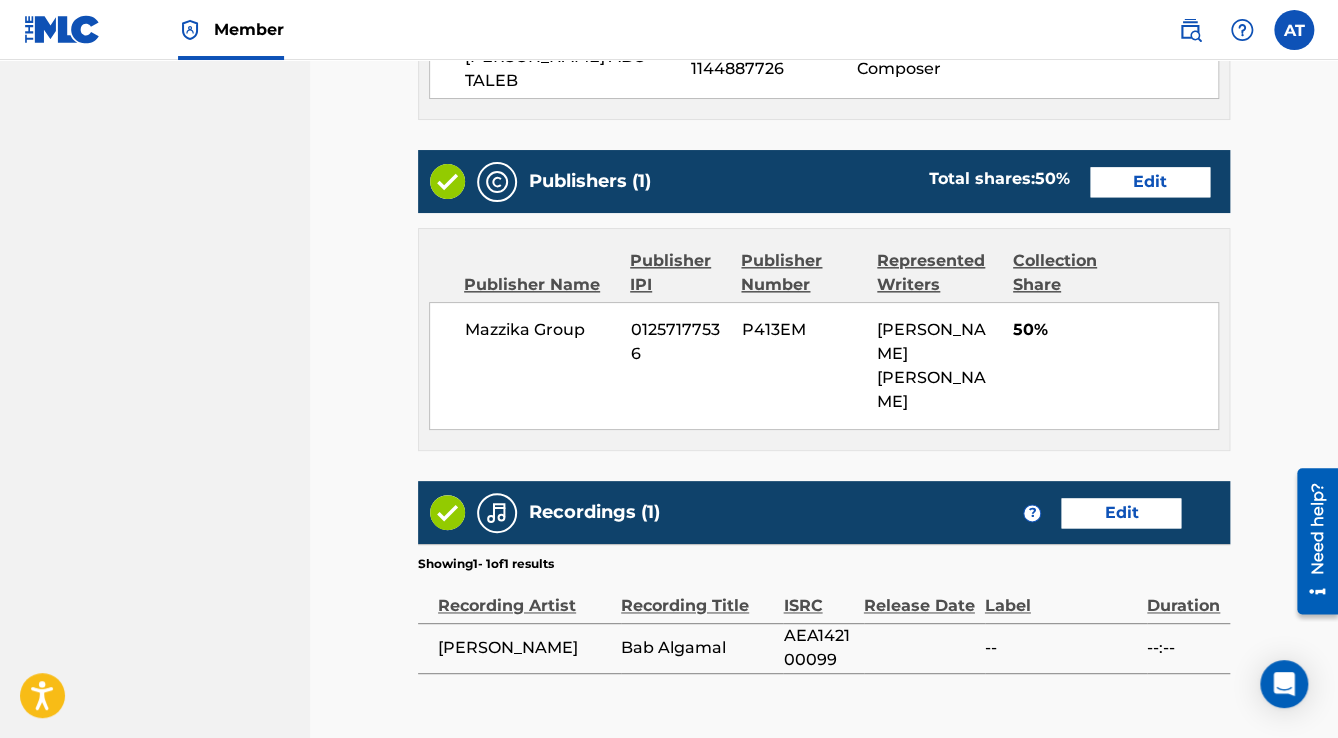 scroll 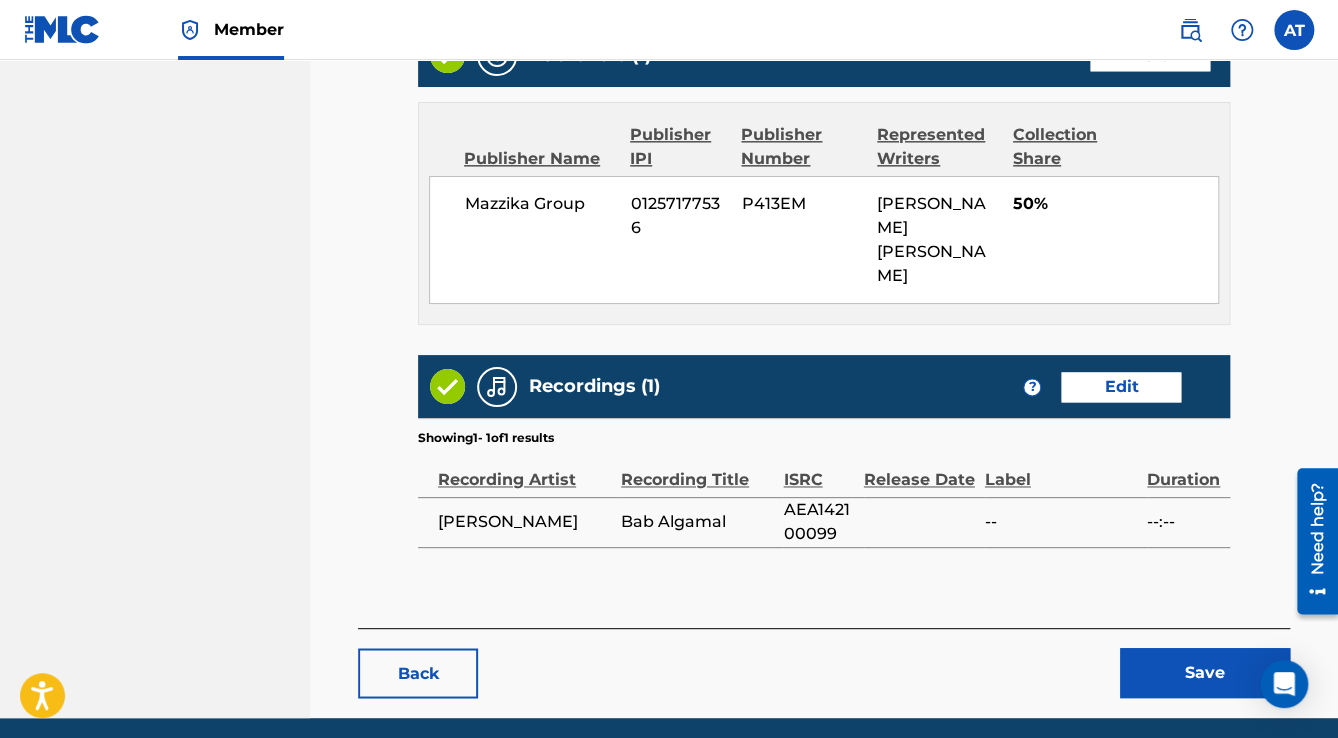 click on "Save" at bounding box center (1205, 673) 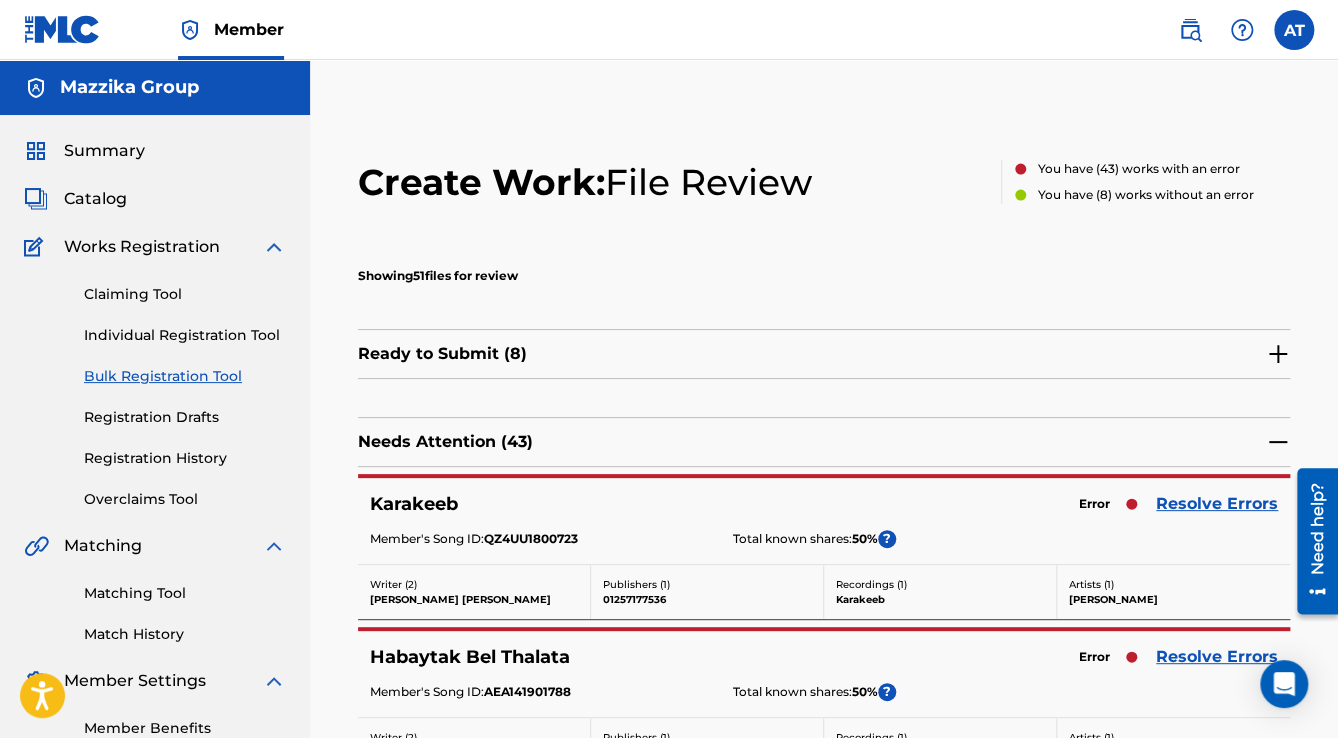 click on "Resolve Errors" at bounding box center (1217, 504) 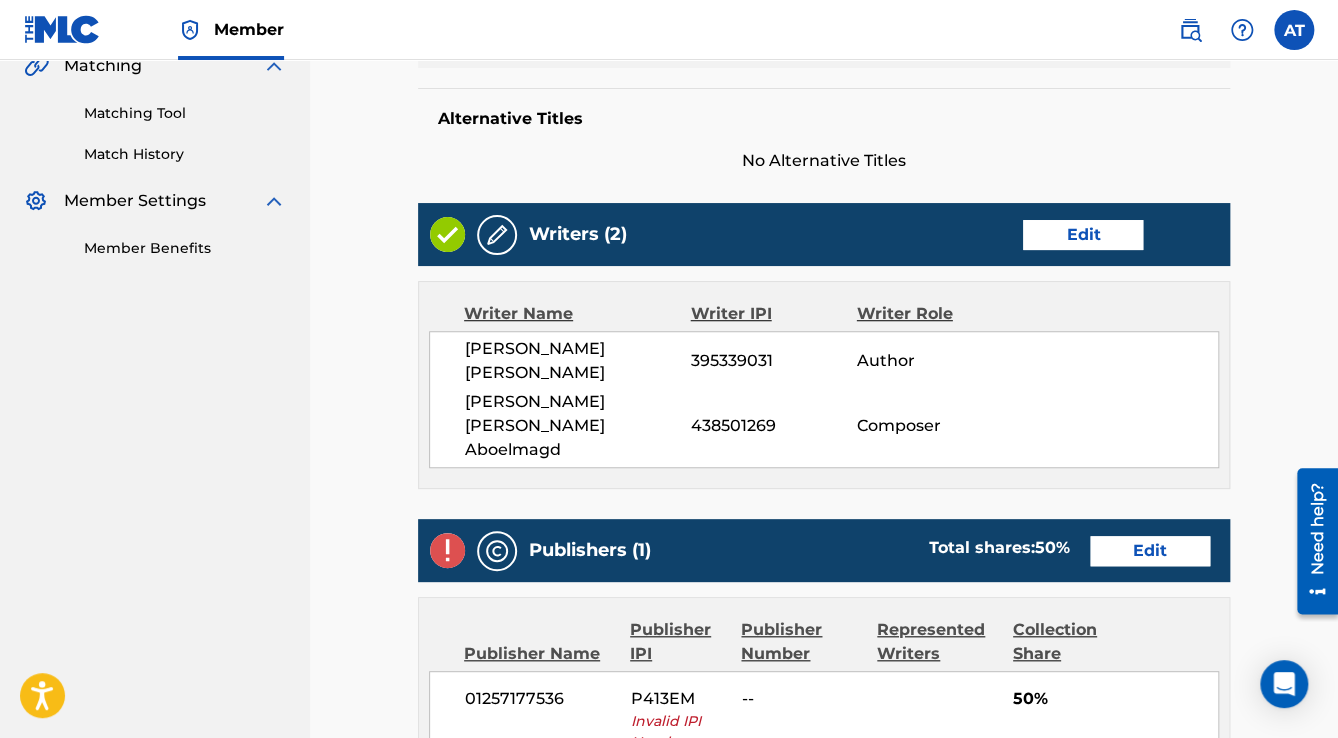 scroll, scrollTop: 720, scrollLeft: 0, axis: vertical 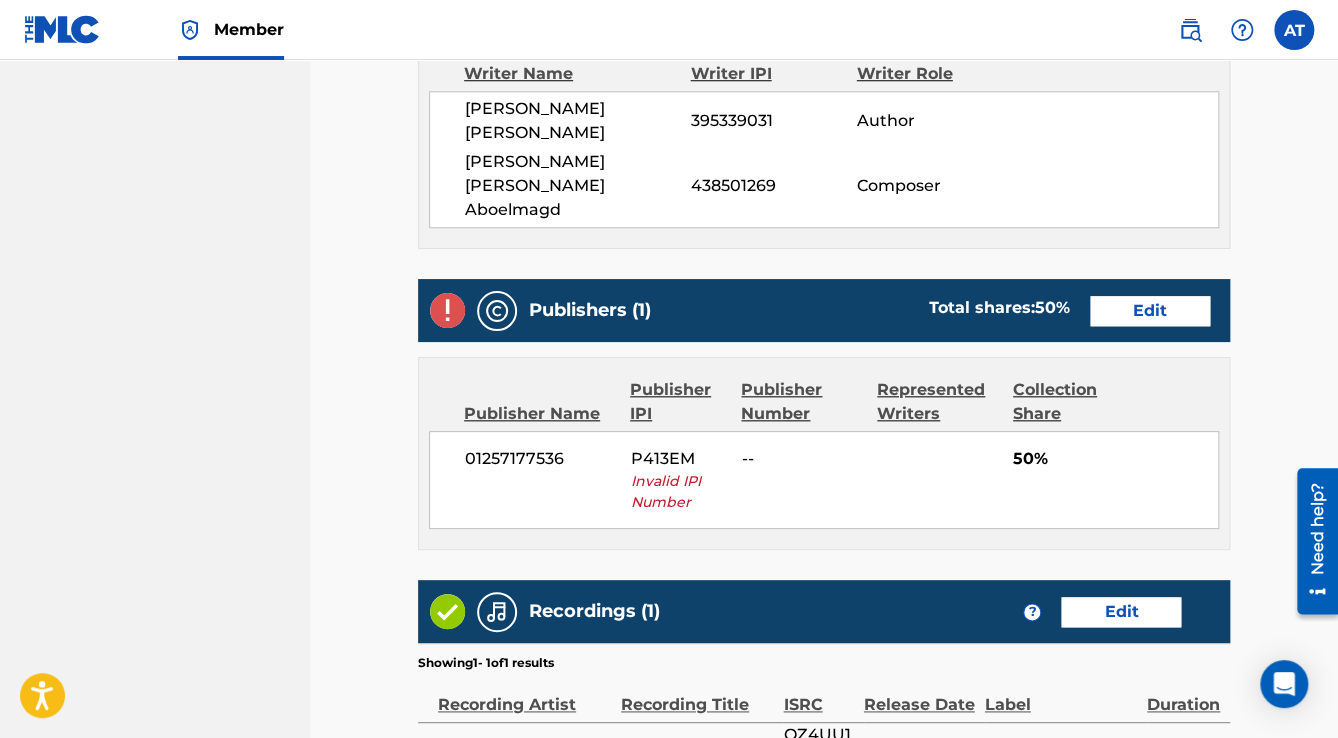 click on "Edit" at bounding box center (1150, 311) 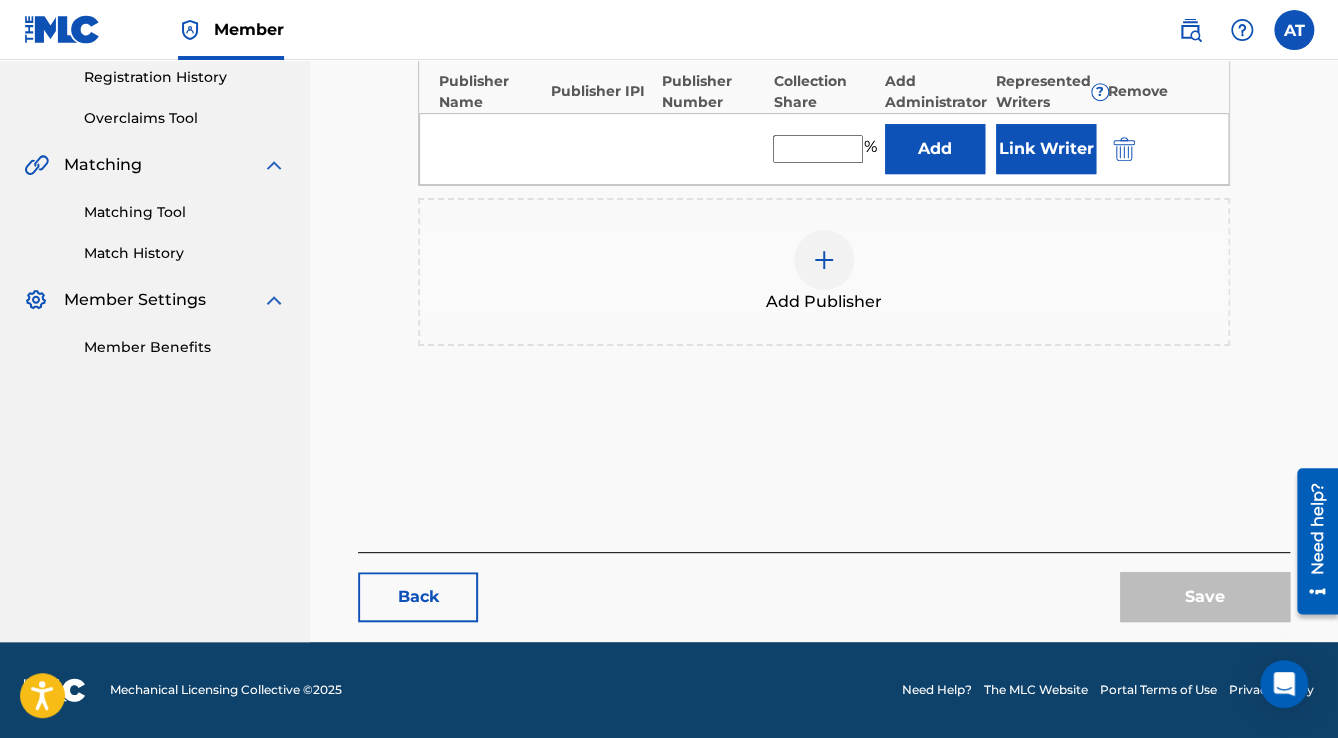 type on "50" 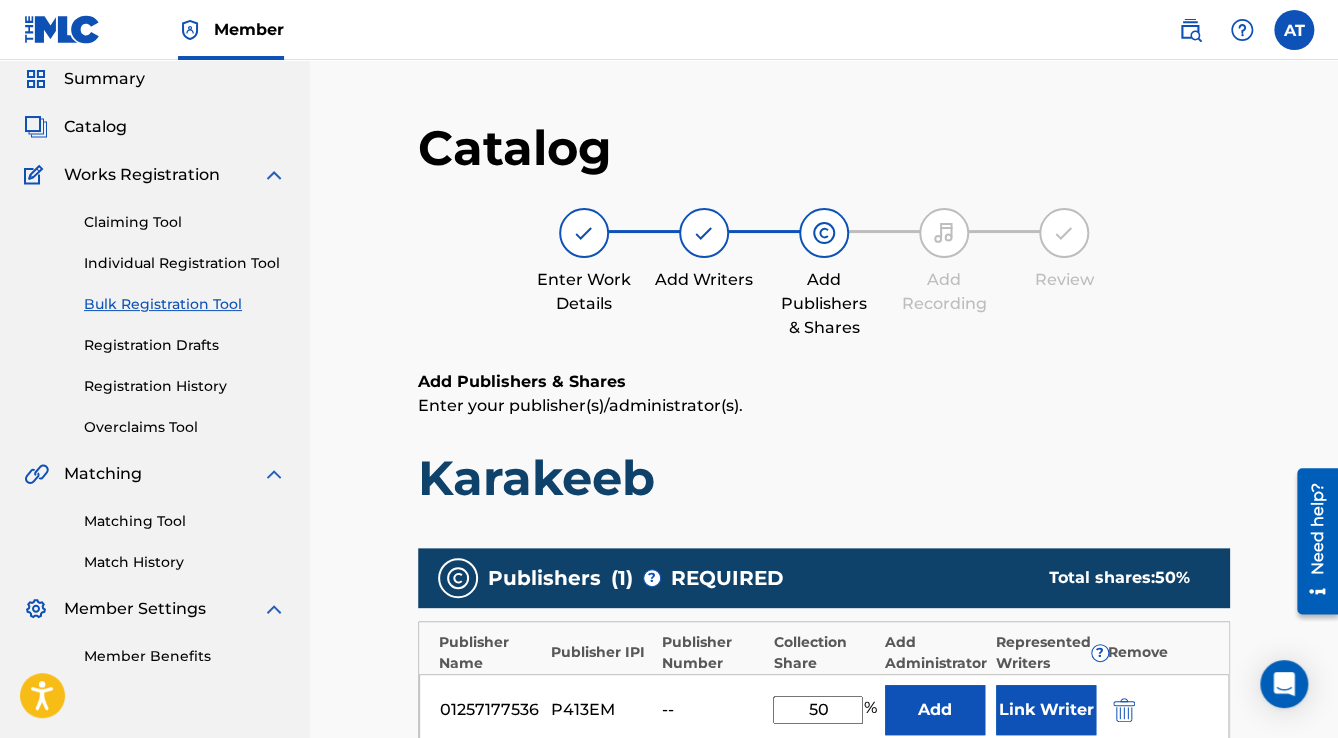 scroll, scrollTop: 400, scrollLeft: 0, axis: vertical 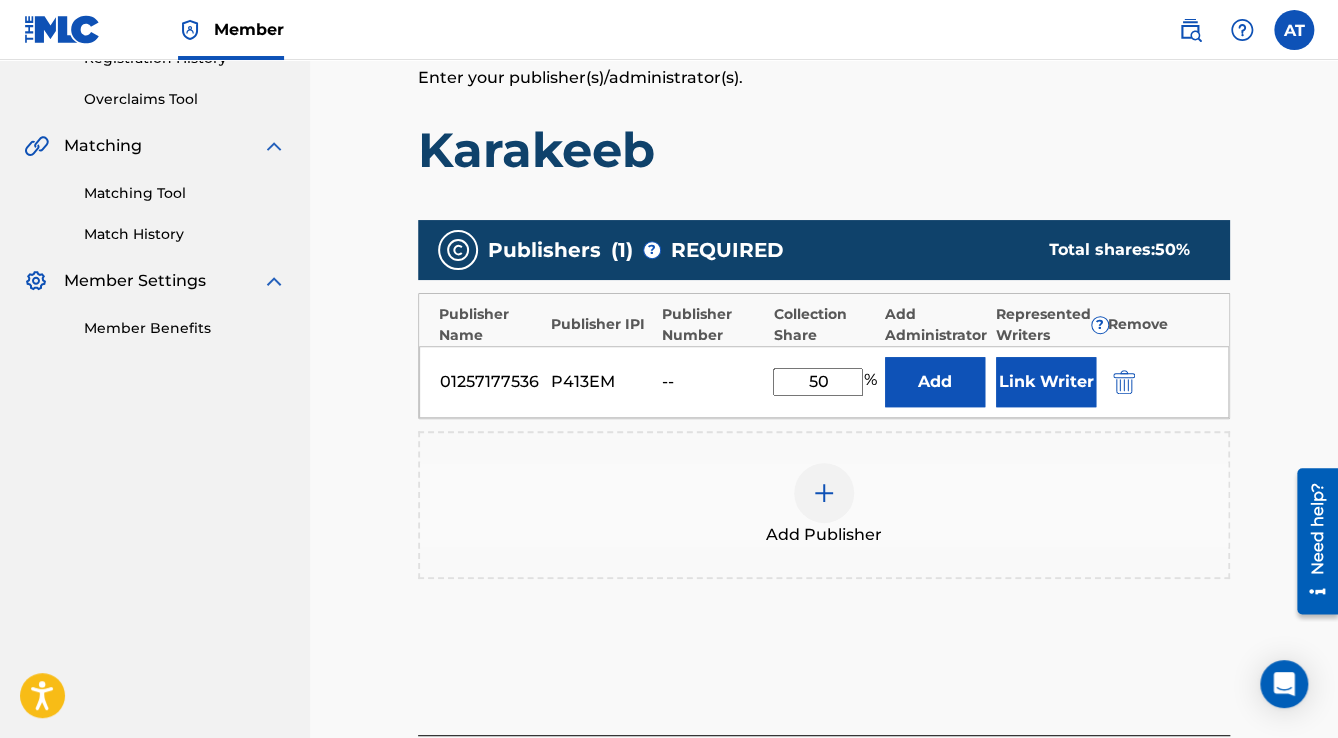click at bounding box center [1122, 381] 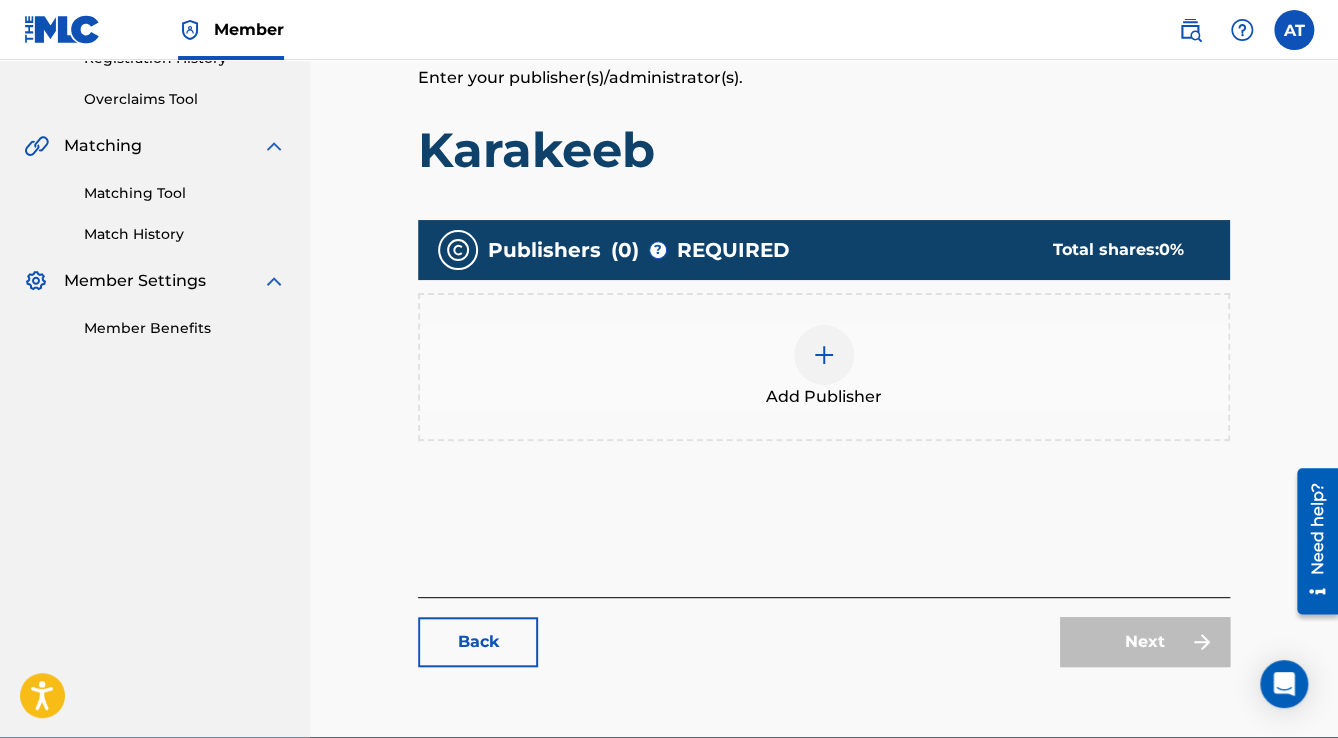 click on "Add Publisher" at bounding box center [824, 367] 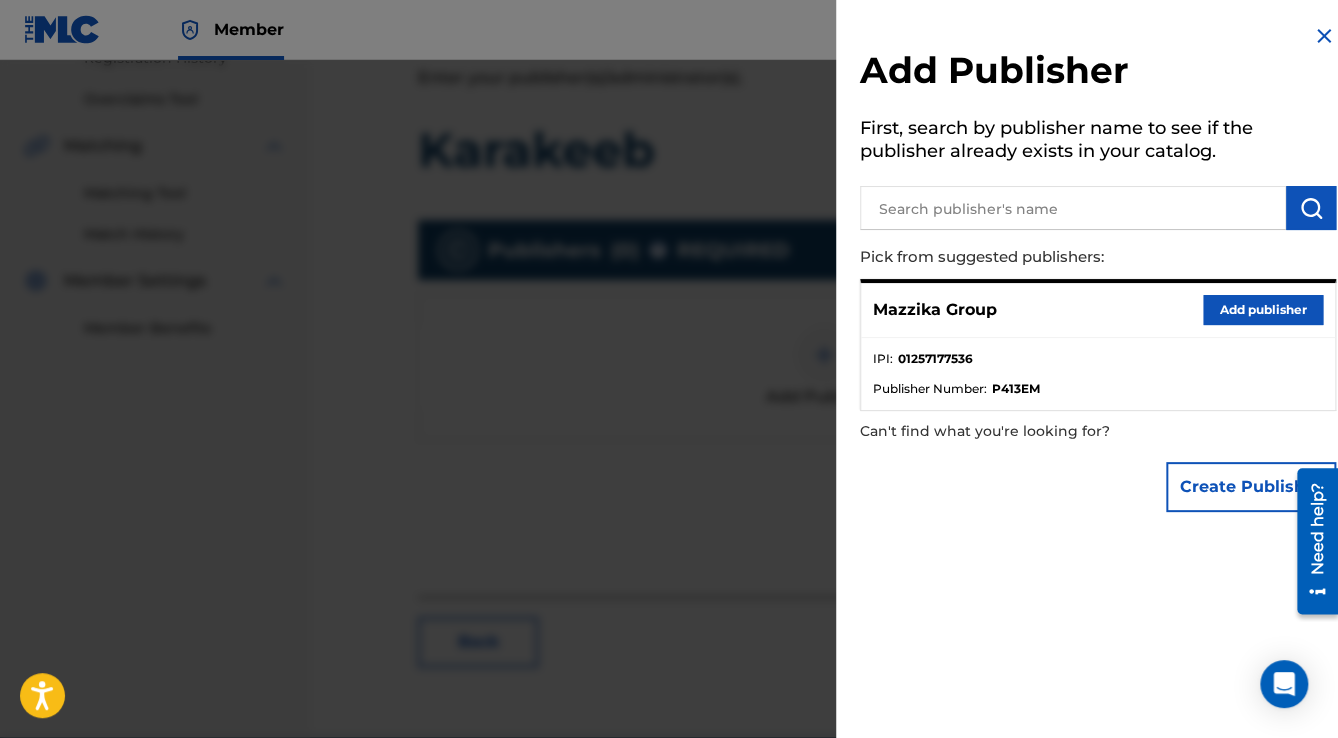 click on "Add publisher" at bounding box center [1263, 310] 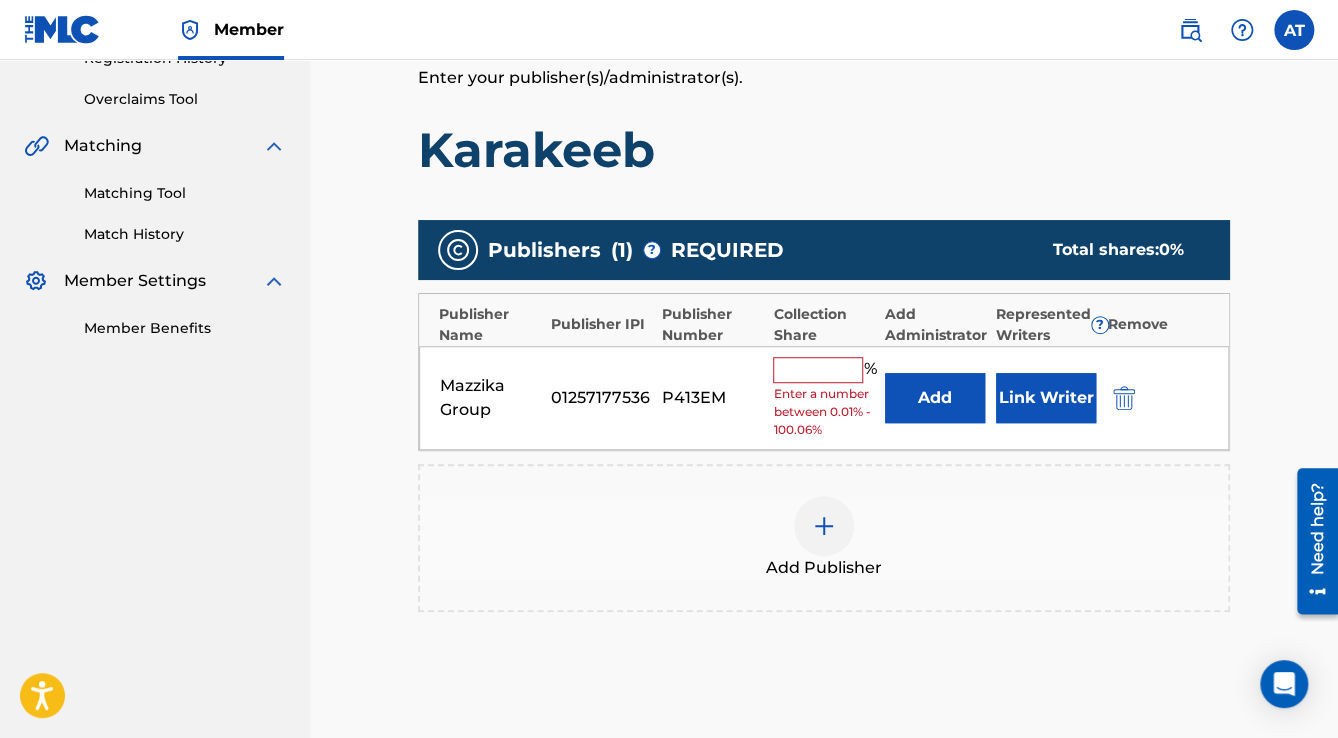 click at bounding box center [818, 370] 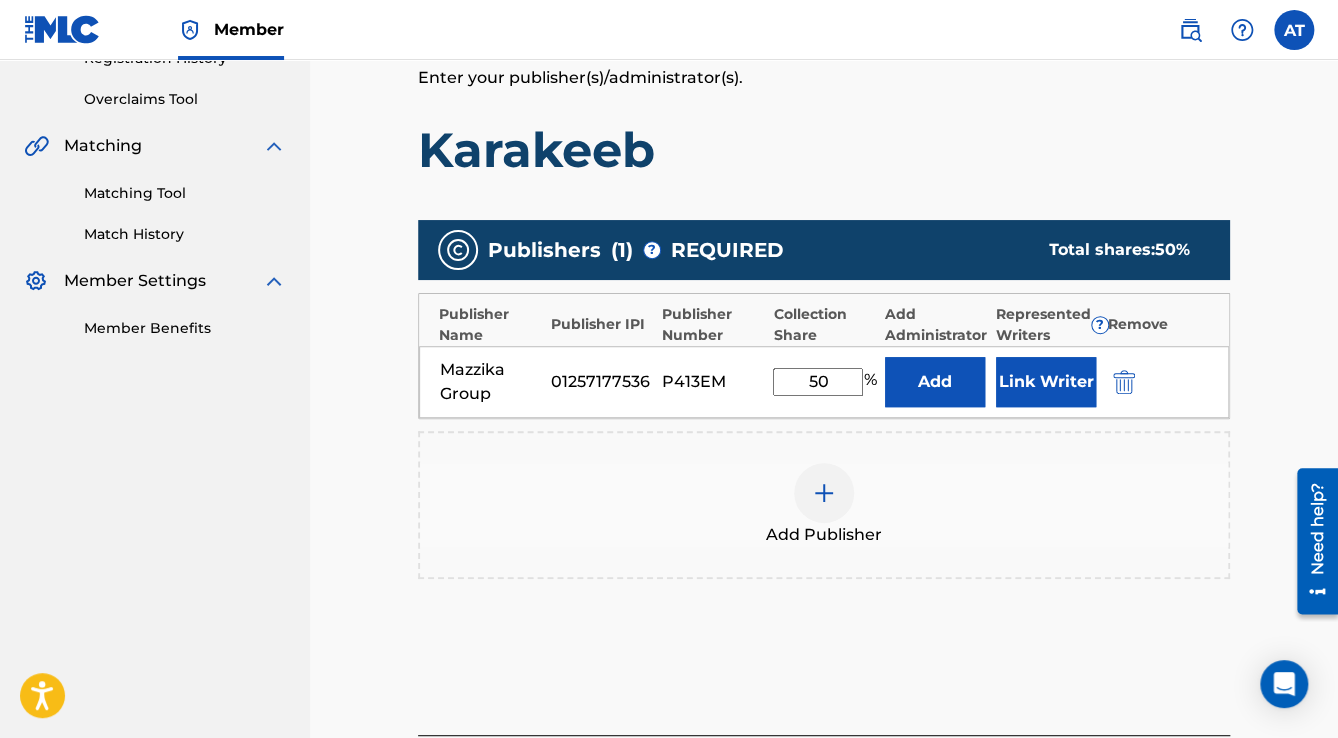 click on "Link Writer" at bounding box center (1046, 382) 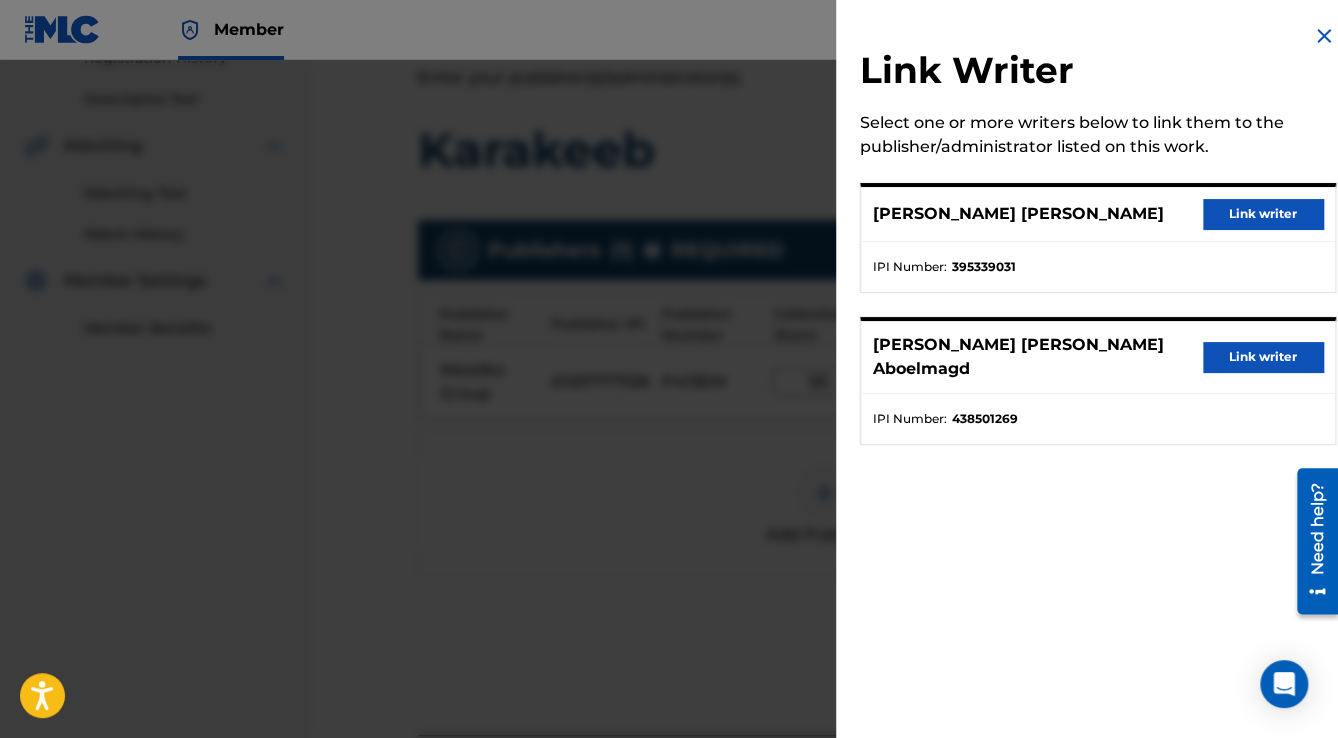 click on "Link writer" at bounding box center (1263, 214) 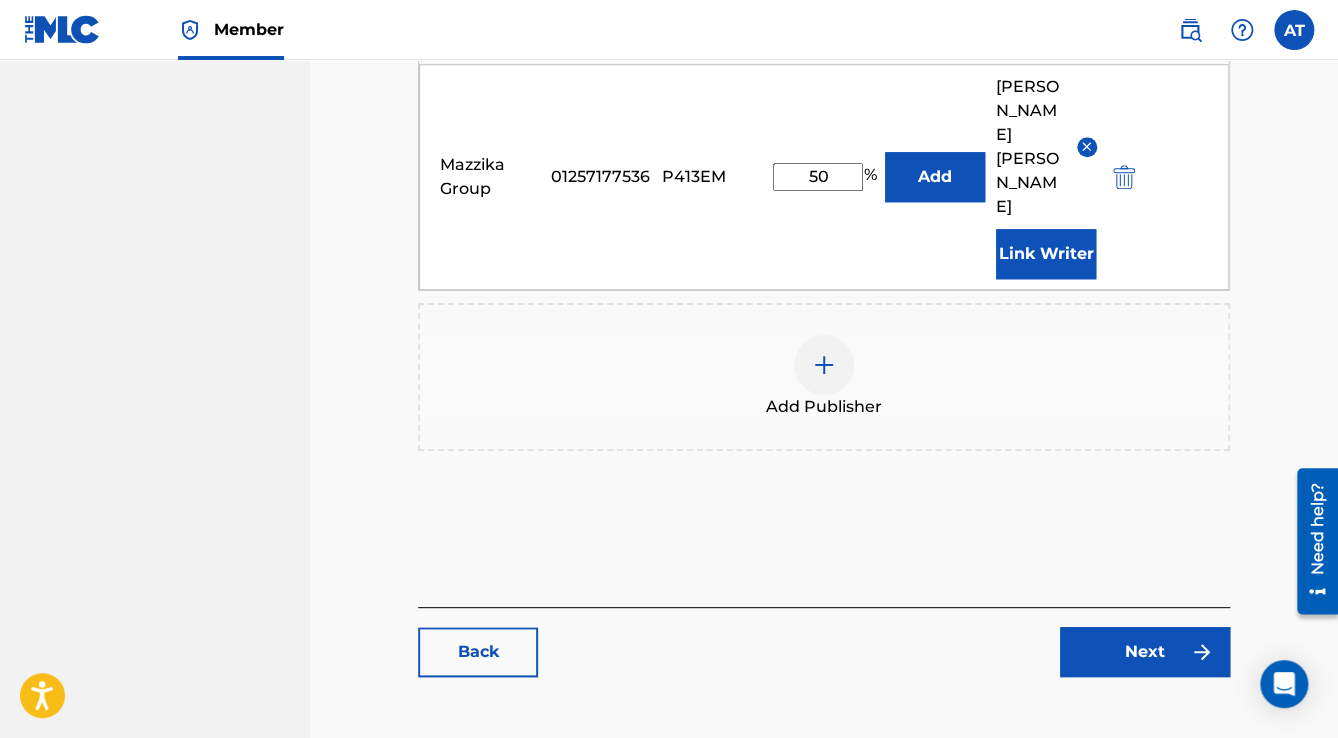 scroll, scrollTop: 736, scrollLeft: 0, axis: vertical 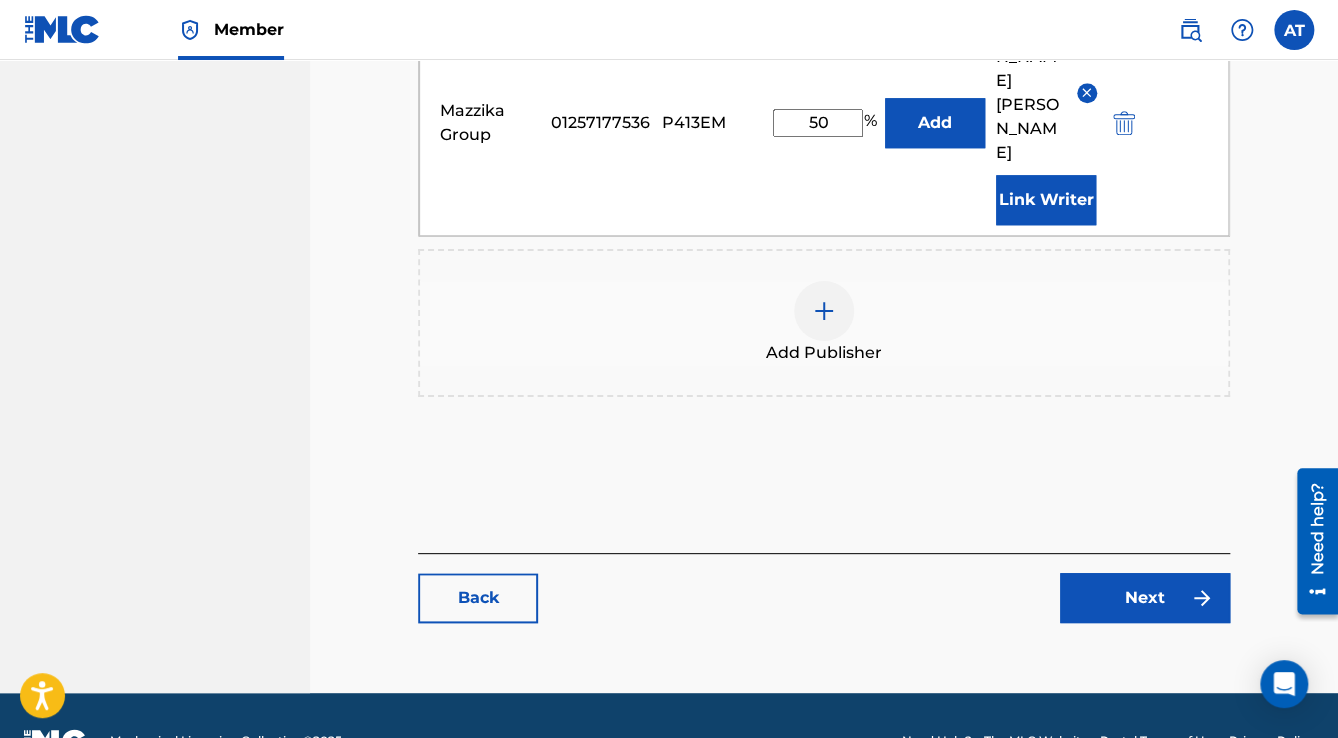 click on "Next" at bounding box center (1145, 598) 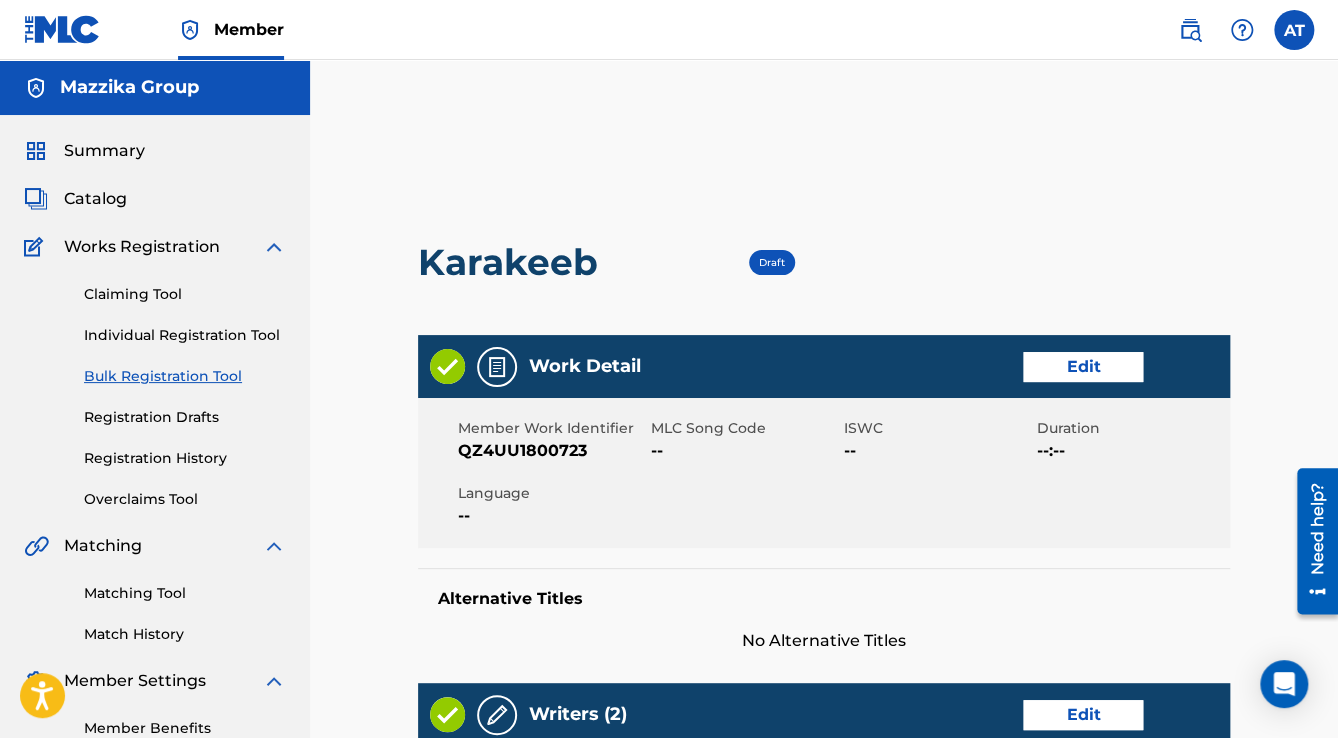 click on "Edit" at bounding box center (1083, 367) 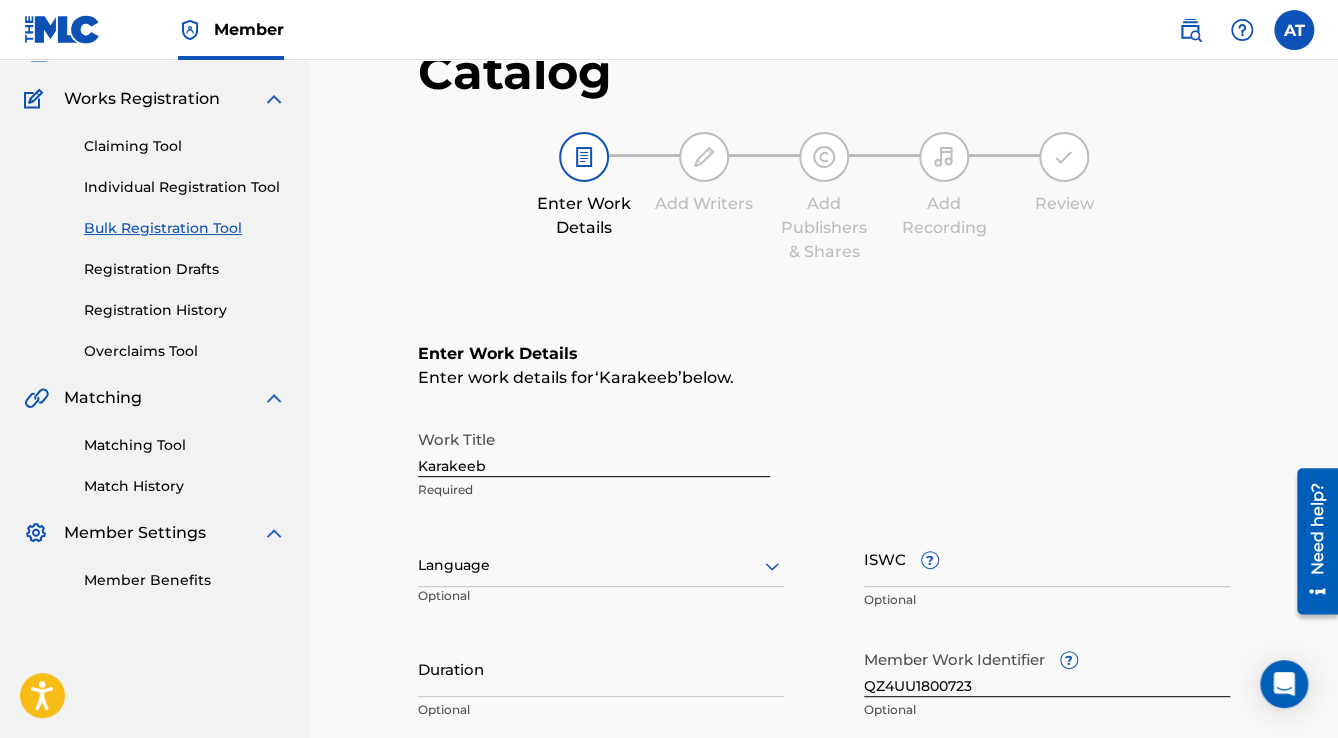 scroll, scrollTop: 320, scrollLeft: 0, axis: vertical 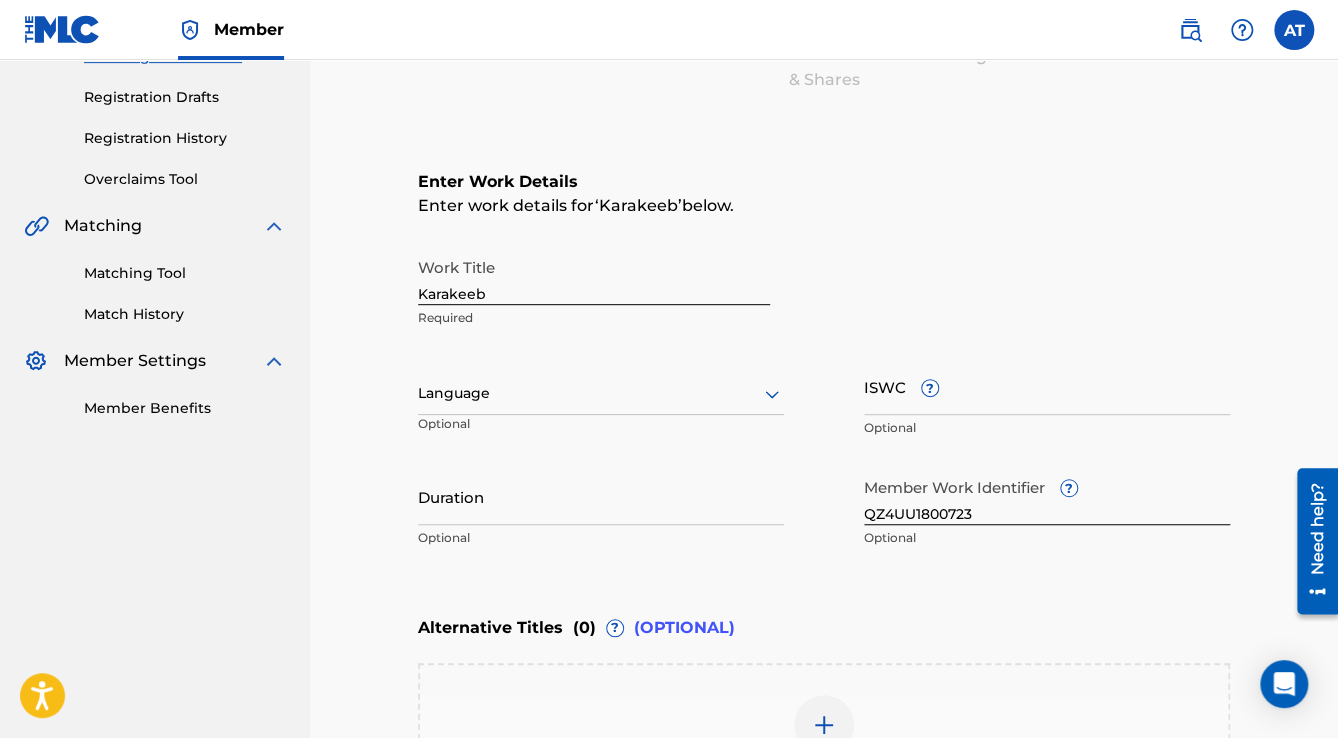 click on "Language" at bounding box center (601, 394) 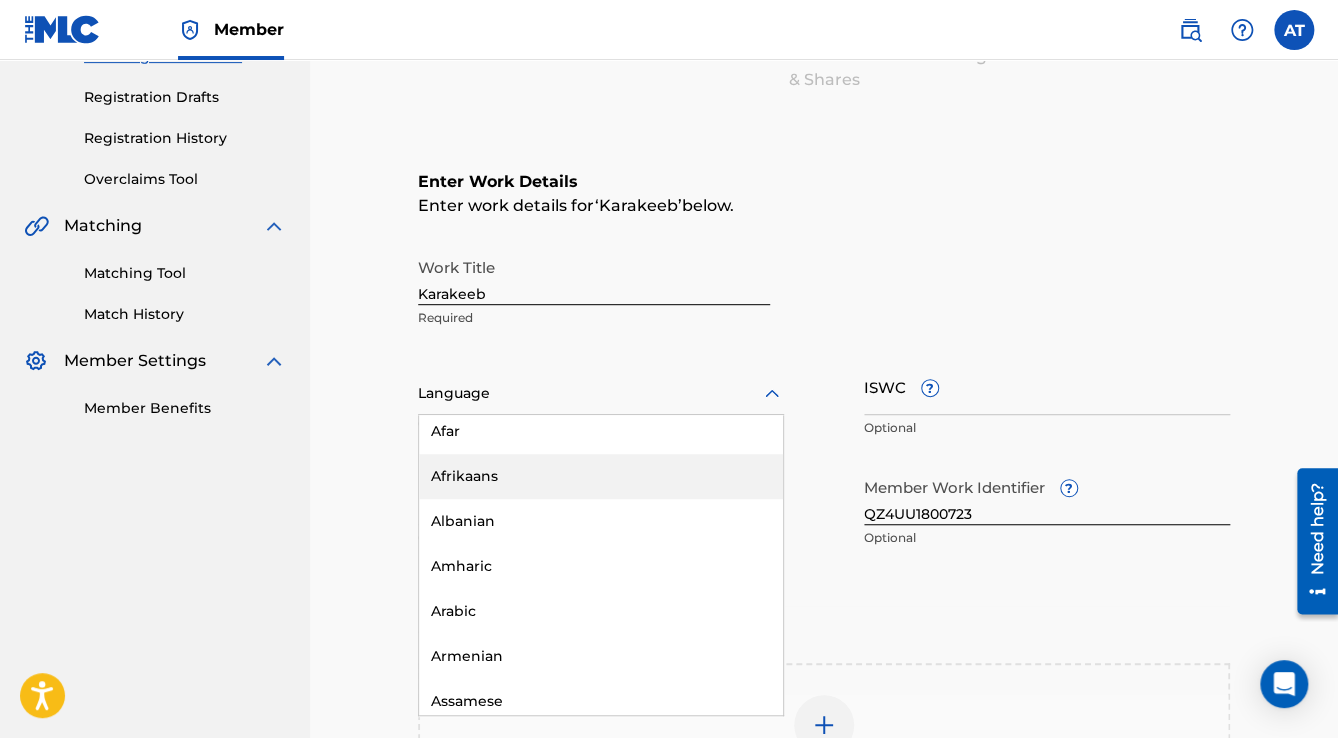 scroll, scrollTop: 160, scrollLeft: 0, axis: vertical 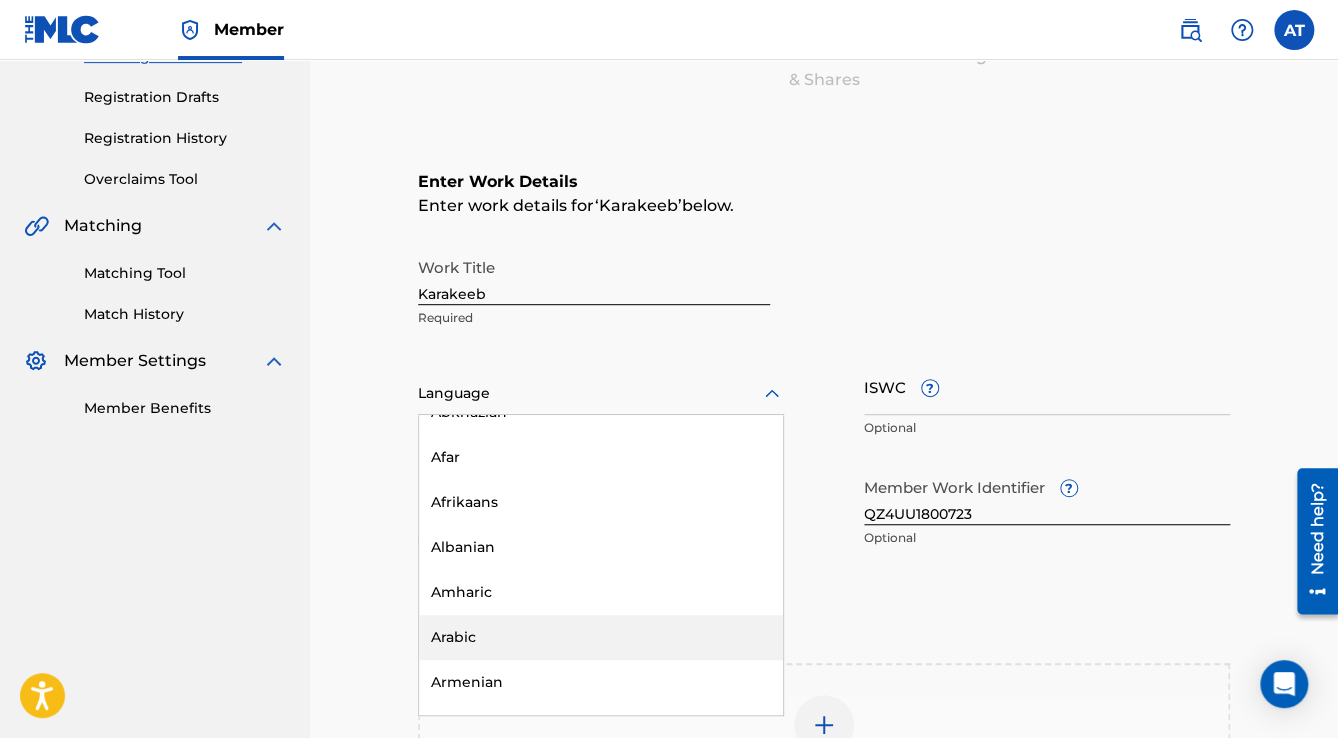 click on "Arabic" at bounding box center [601, 637] 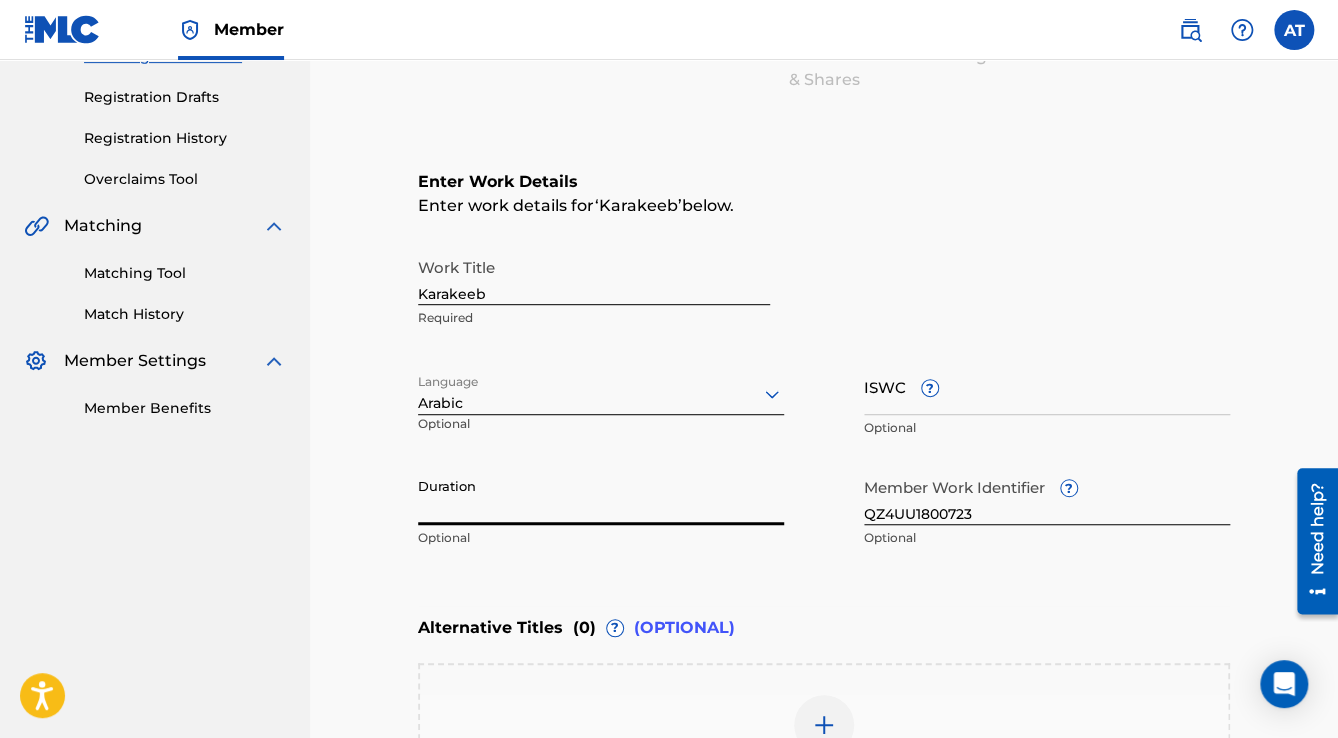 click on "Duration" at bounding box center [601, 496] 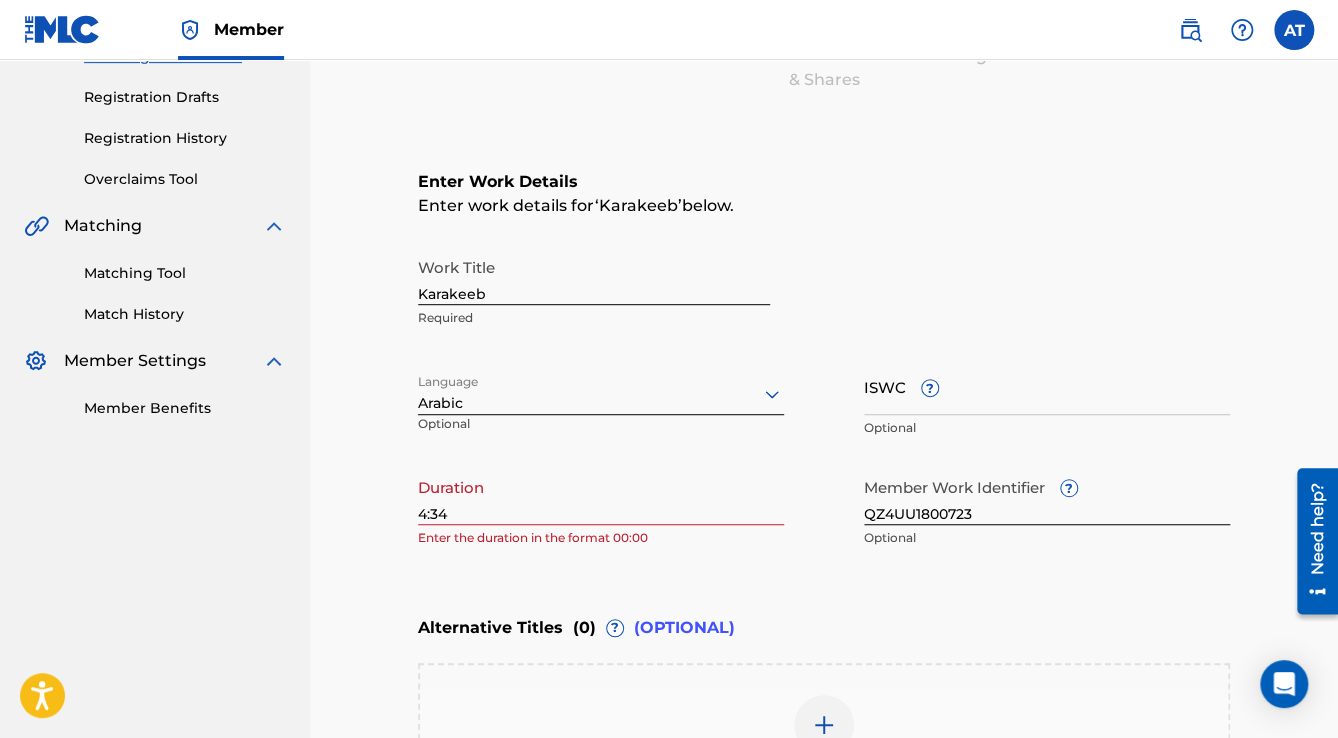 click on "Catalog Enter Work Details Add Writers Add Publishers & Shares Add Recording Review Enter Work Details Enter work details for  ‘ Karakeeb ’  below. Work Title   Karakeeb Required Language Arabic Optional ISWC   ? Optional Duration   4:34 Enter the duration in the format 00:00 Member Work Identifier   ? QZ4UU1800723 Optional Alternative Titles ( 0 ) ? (OPTIONAL) Add Alternative Title Back Next" at bounding box center (824, 410) 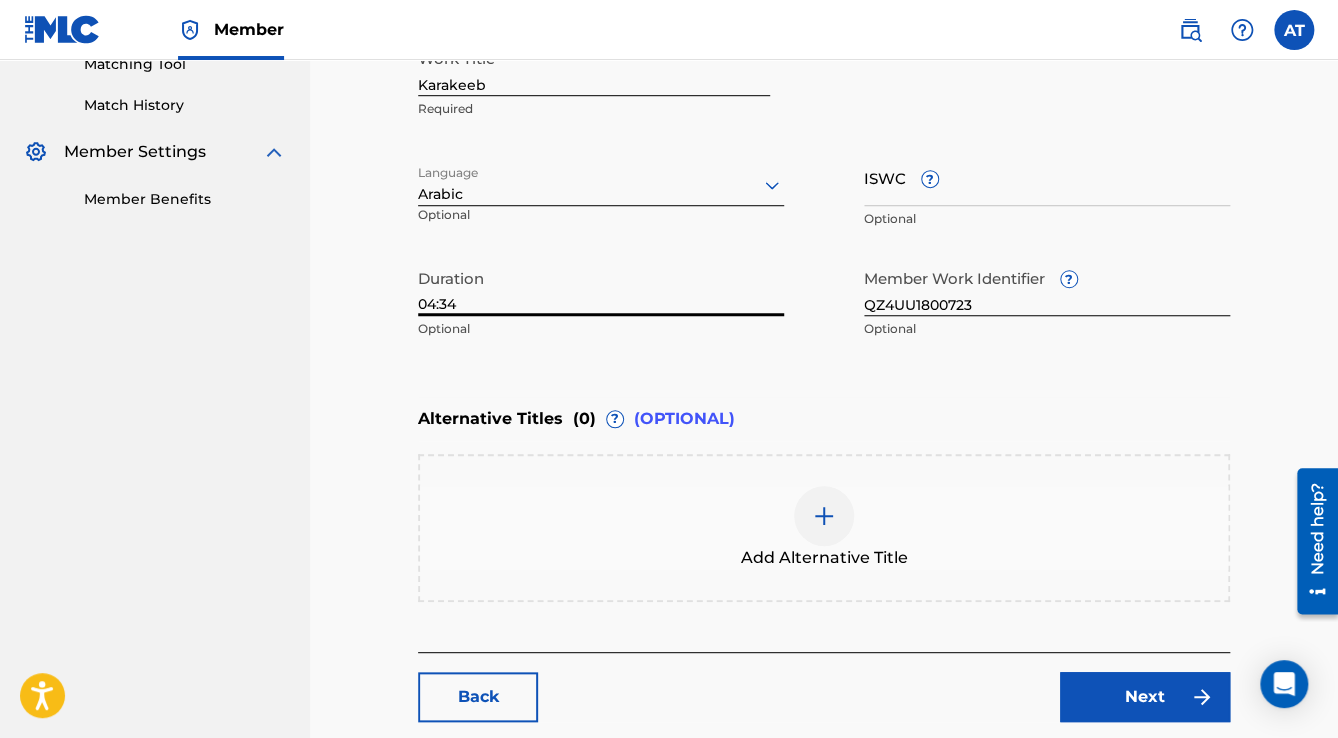scroll, scrollTop: 677, scrollLeft: 0, axis: vertical 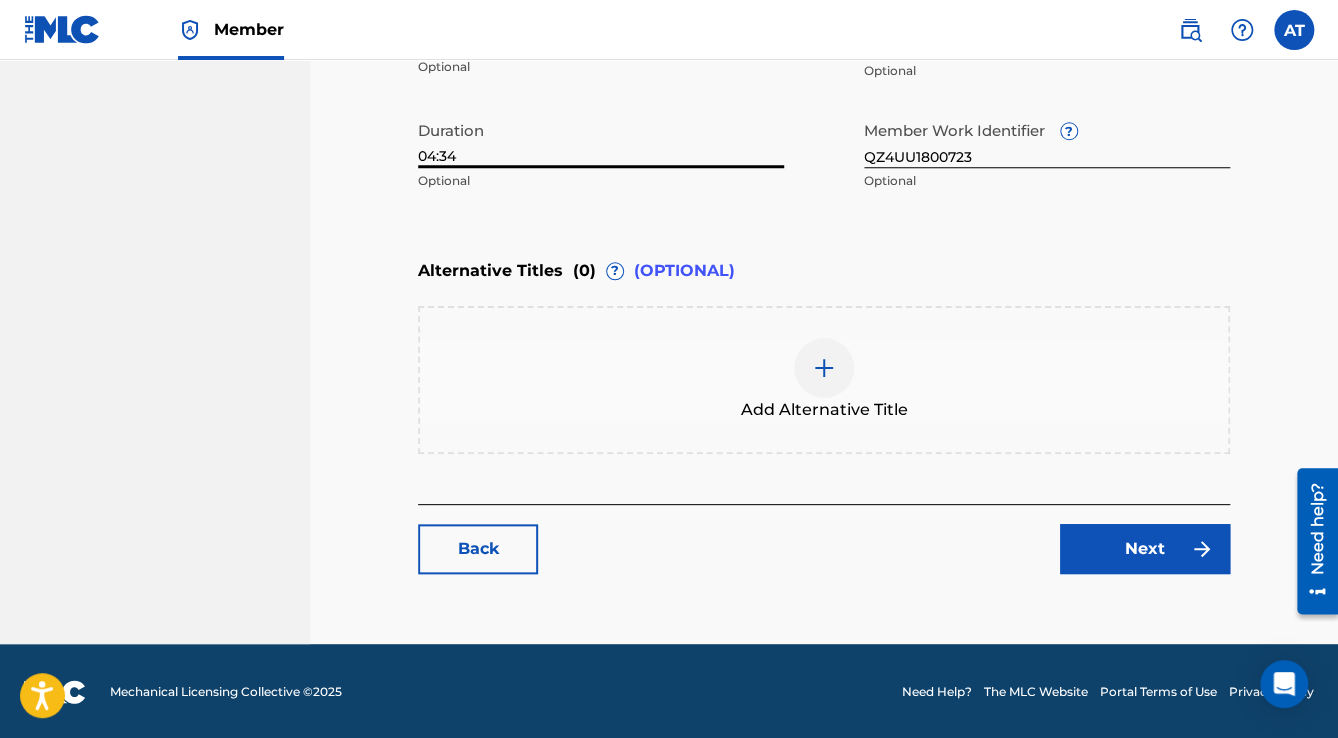 type on "04:34" 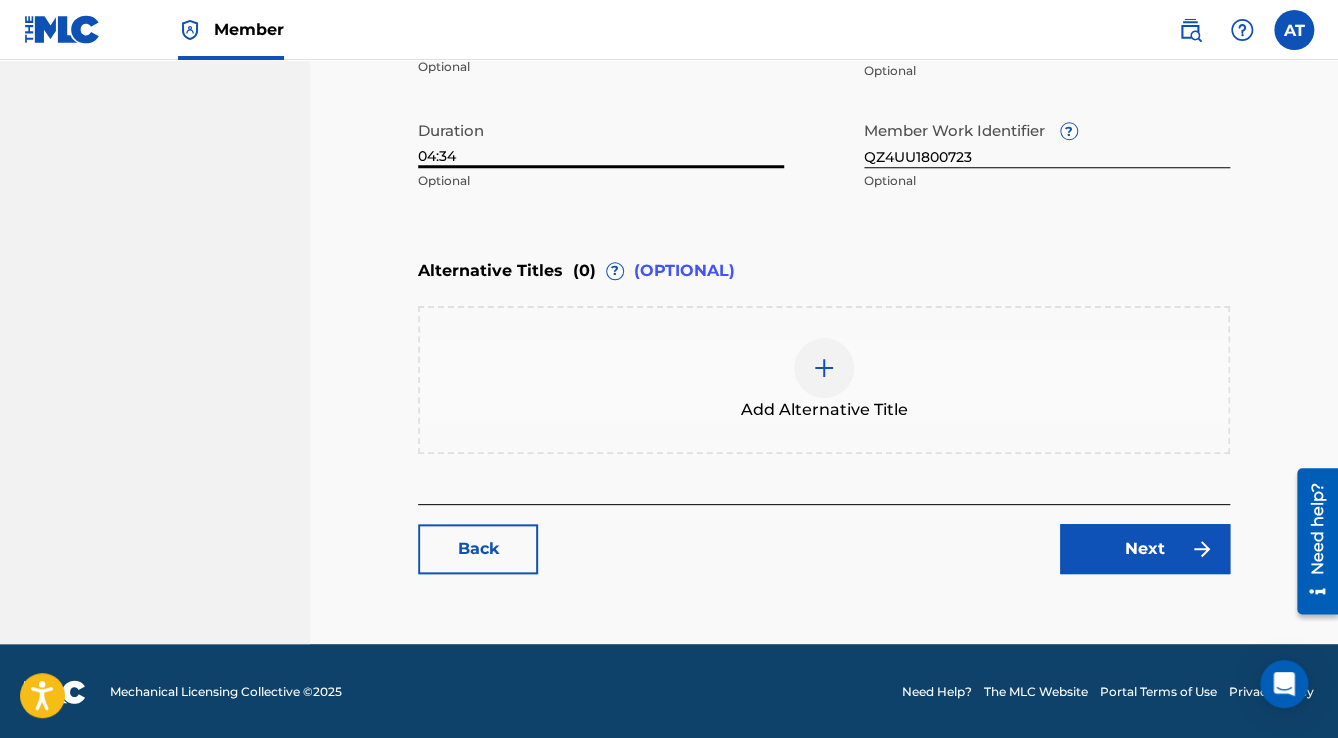 click on "Next" at bounding box center [1145, 549] 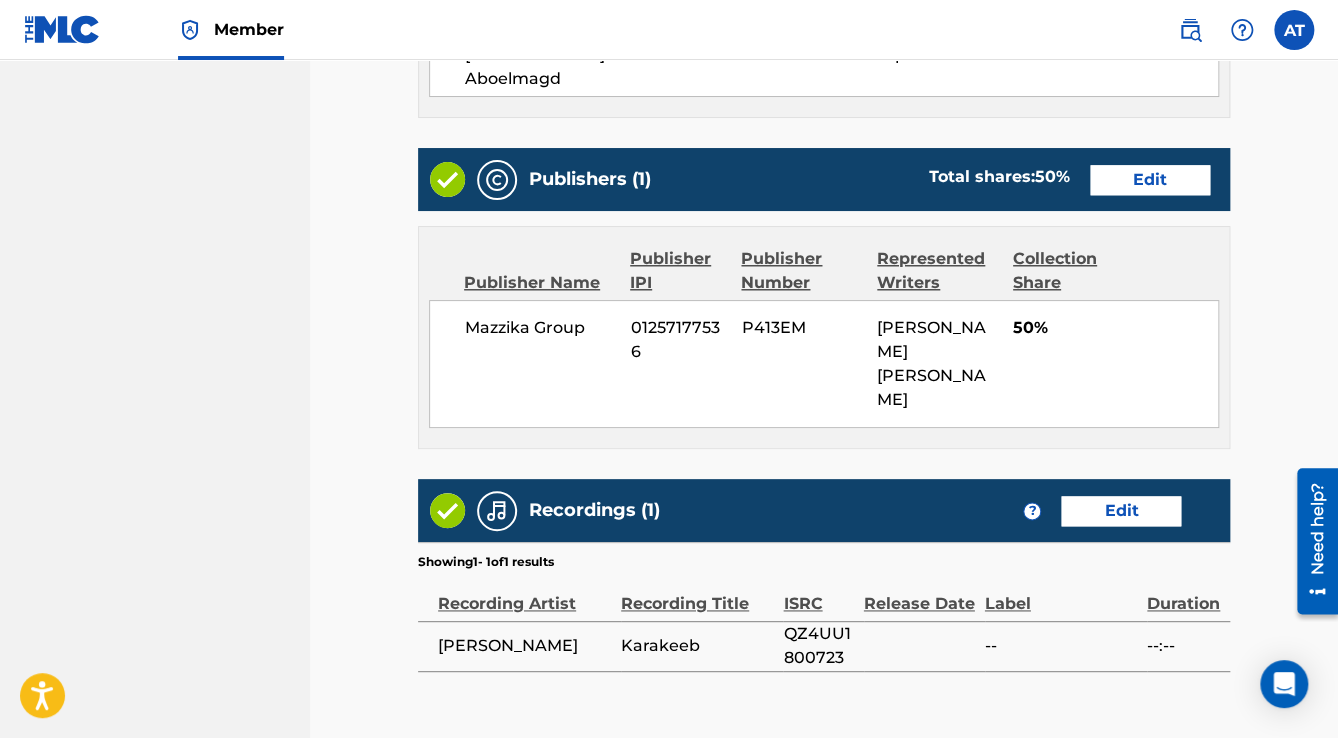 scroll, scrollTop: 976, scrollLeft: 0, axis: vertical 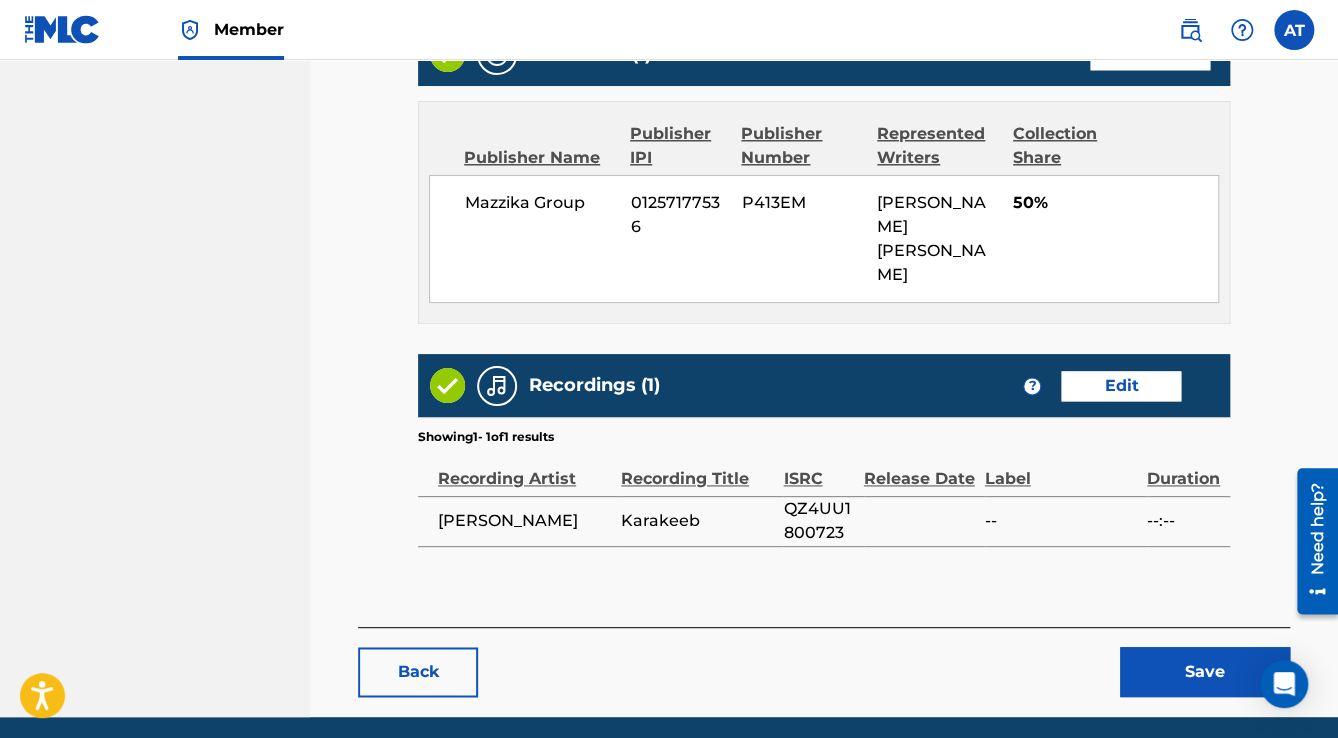 click on "< Back Karakeeb     Draft Work Detail   Edit Member Work Identifier QZ4UU1800723 MLC Song Code -- ISWC -- Duration 04:34 Language Arabic Alternative Titles No Alternative Titles Writers   (2) Edit Writer Name Writer IPI Writer Role [PERSON_NAME] [PERSON_NAME] 395339031 Author [PERSON_NAME] [PERSON_NAME] Aboelmagd 438501269 Composer Publishers   (1) Total shares:  50 % Edit Publisher Name Publisher IPI Publisher Number Represented Writers Collection [PERSON_NAME] Group 01257177536 P413EM [PERSON_NAME] [PERSON_NAME] 50% Total shares:  50 % Recordings   (1) ? Edit Showing  1  -   1  of  1   results   Recording Artist Recording Title ISRC Release Date Label Duration [PERSON_NAME] Karakeeb QZ4UU1800723 -- --:-- Back Save" at bounding box center [824, -50] 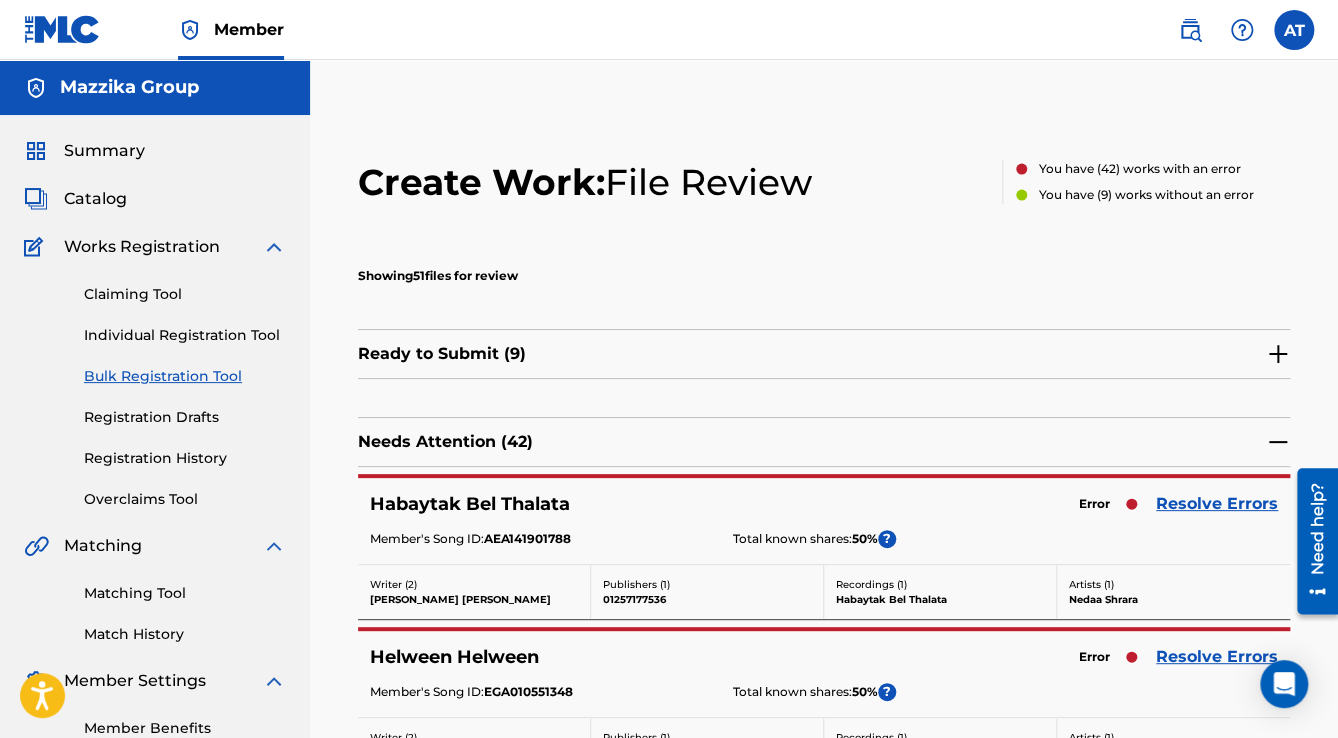 click on "Resolve Errors" at bounding box center (1217, 504) 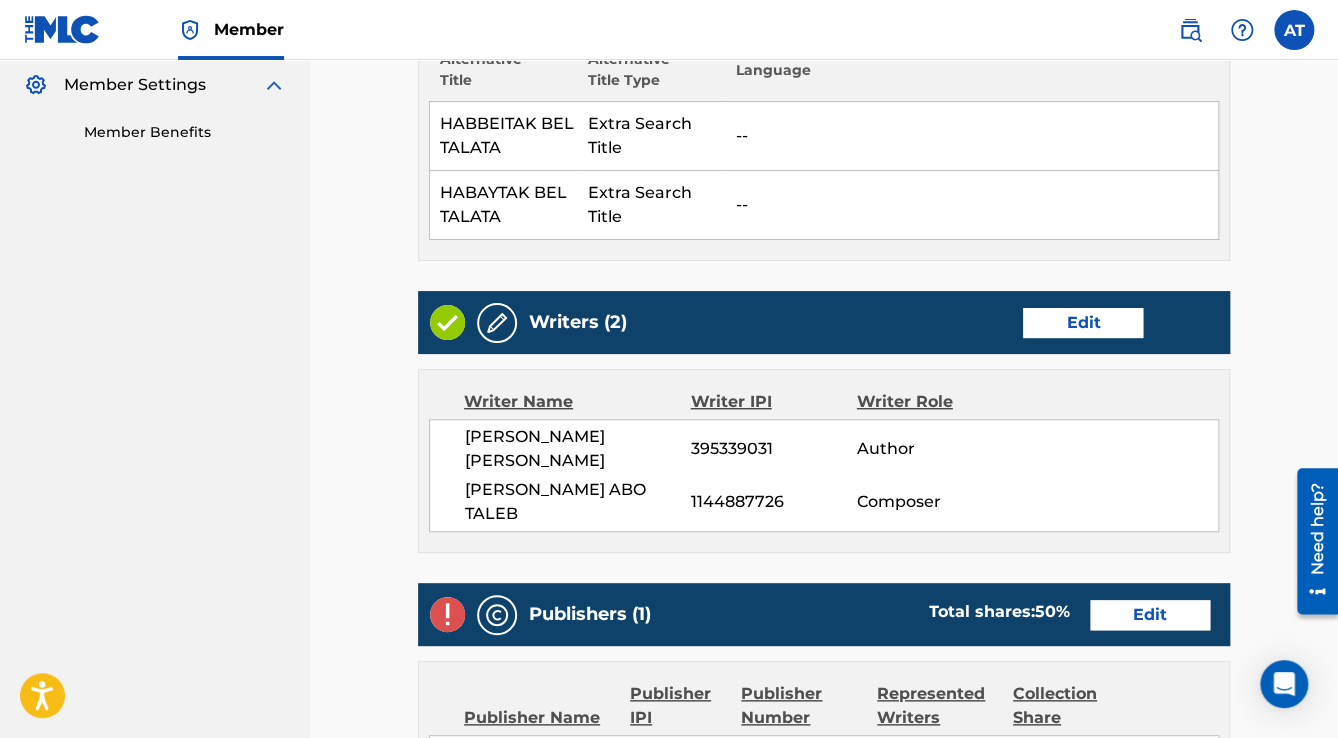 scroll, scrollTop: 720, scrollLeft: 0, axis: vertical 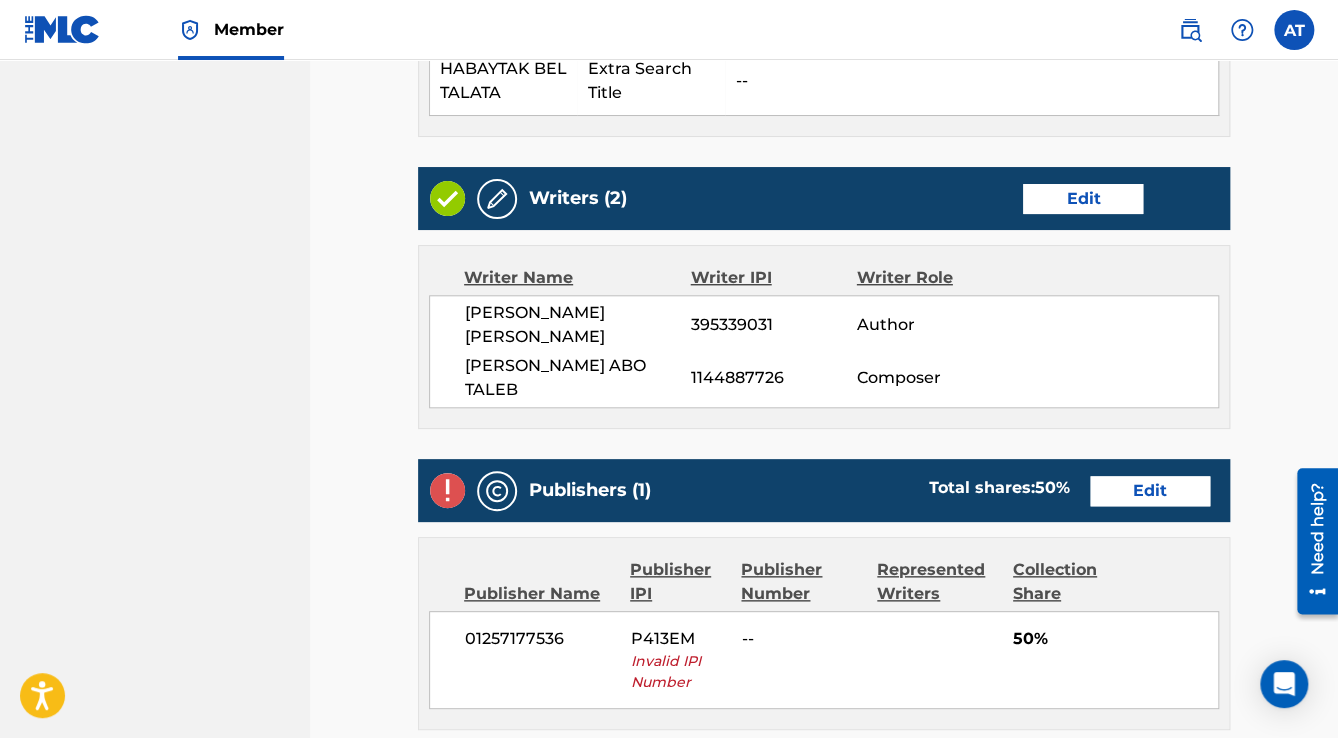 click on "Edit" at bounding box center [1150, 491] 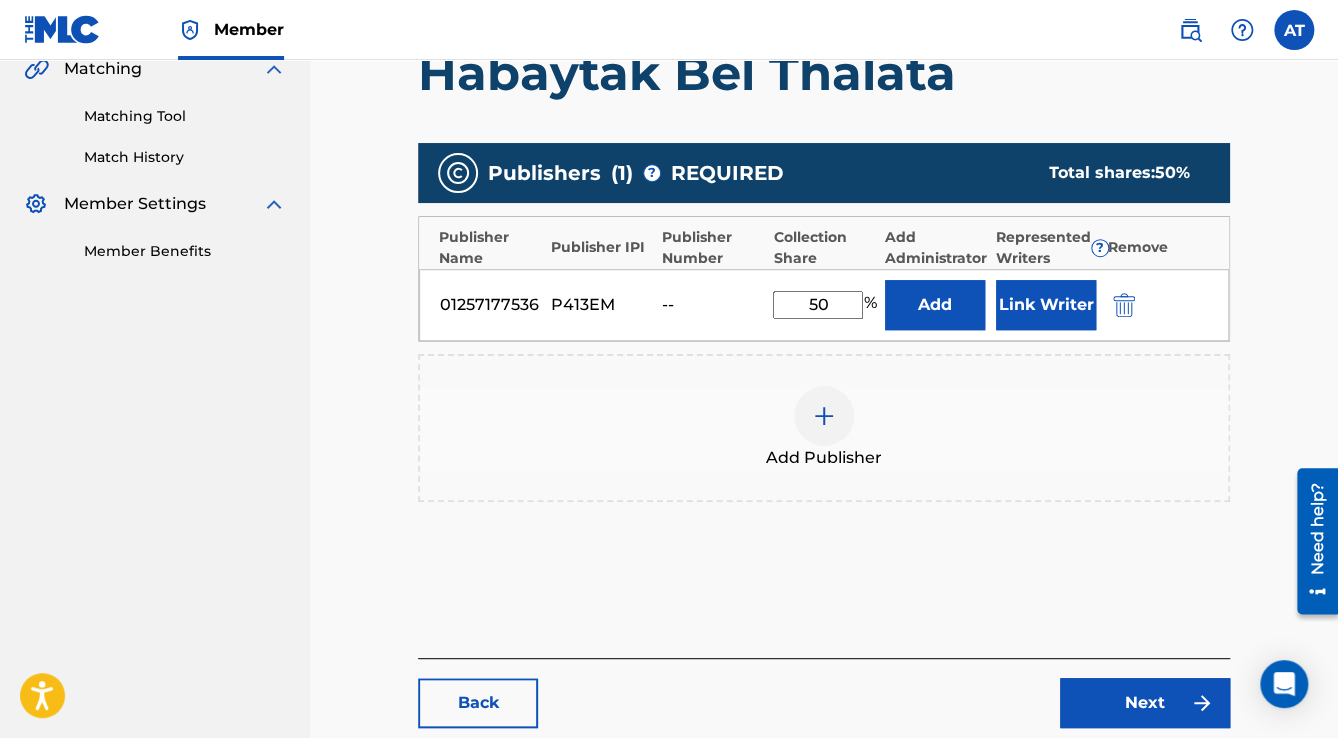scroll, scrollTop: 560, scrollLeft: 0, axis: vertical 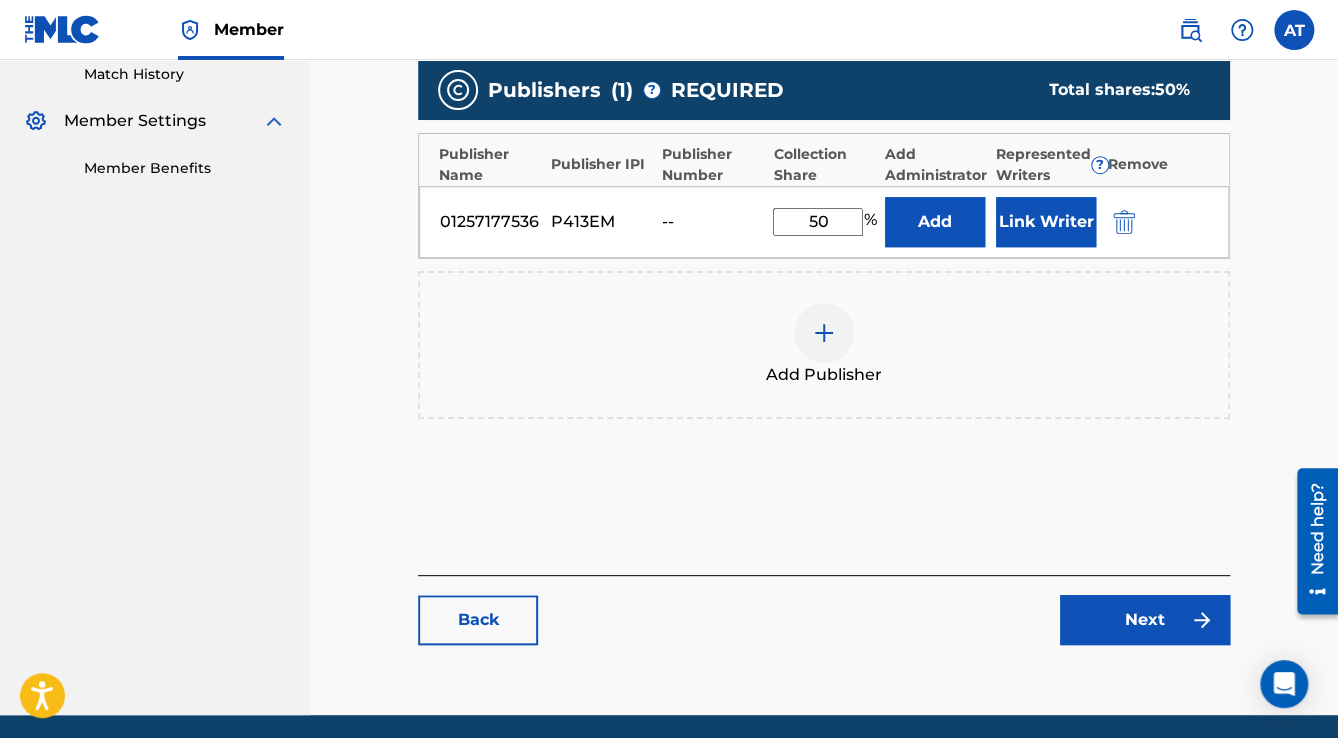 click at bounding box center (1122, 221) 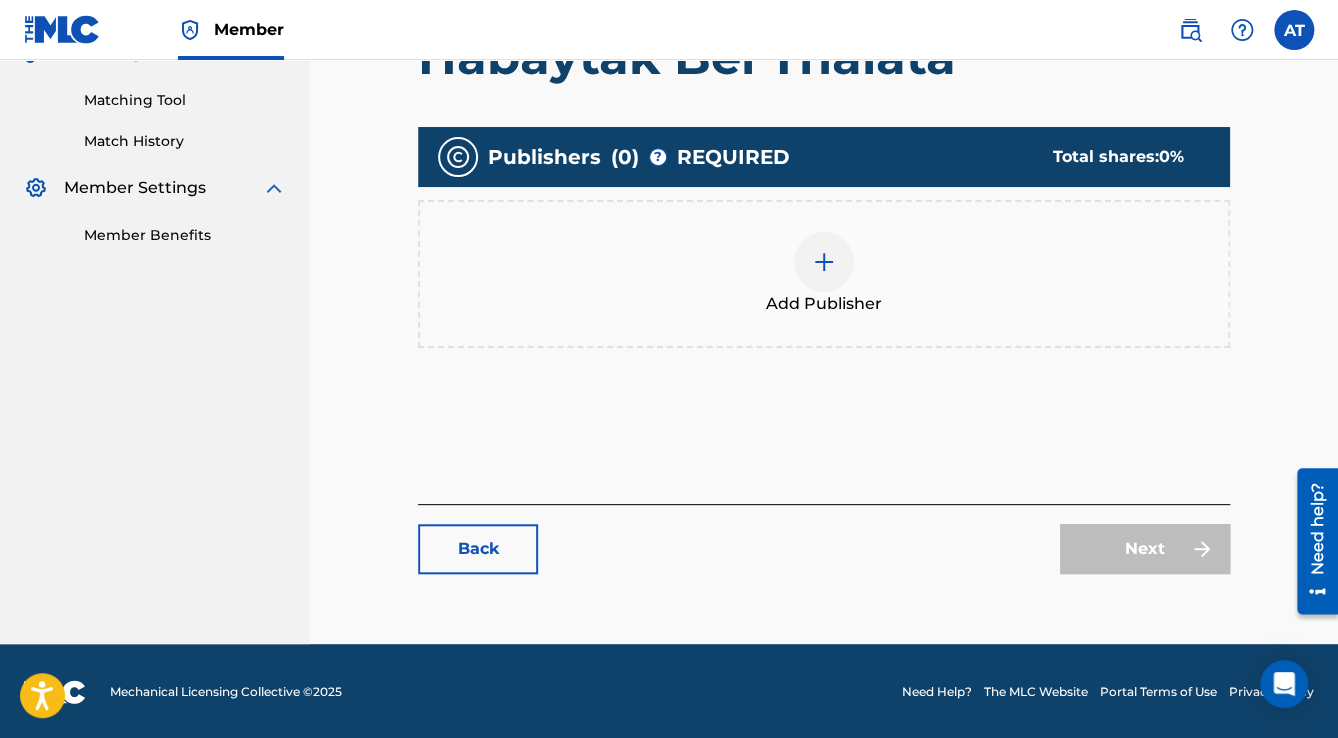 click on "Add Publisher" at bounding box center (824, 274) 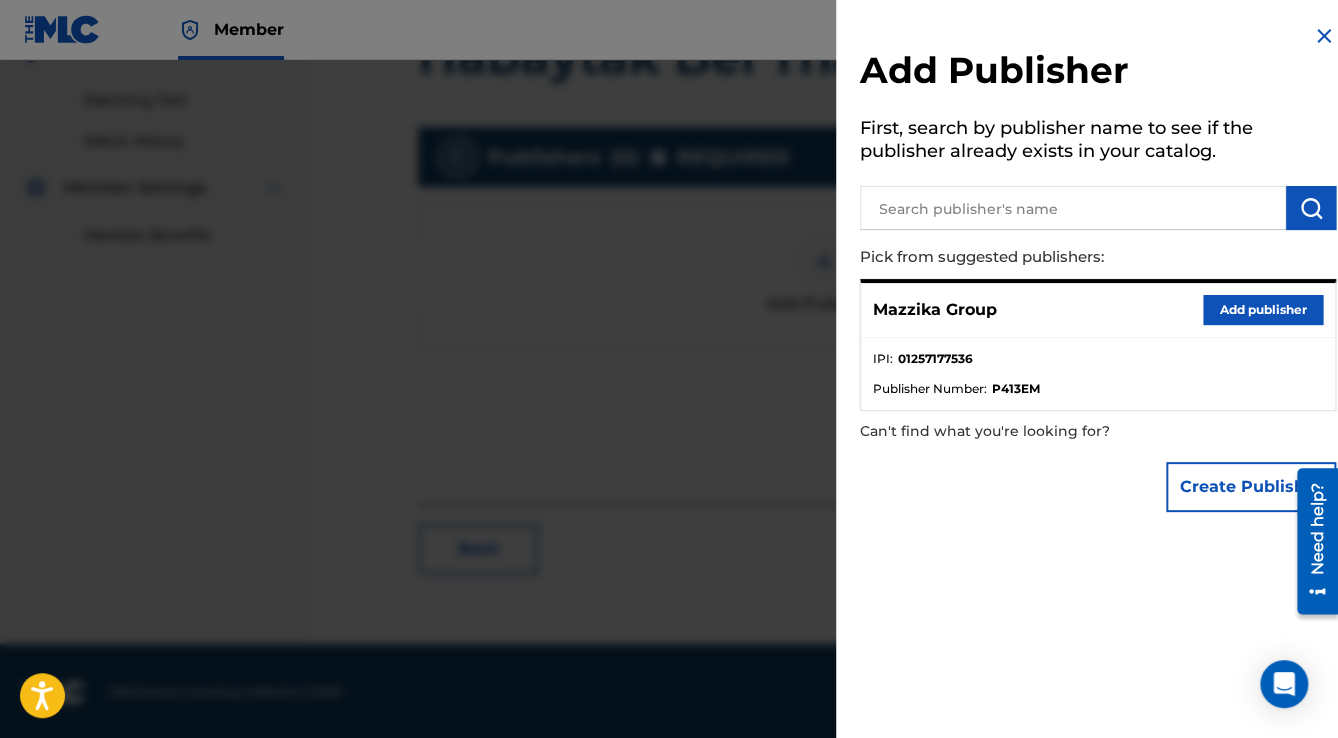click on "Add publisher" at bounding box center (1263, 310) 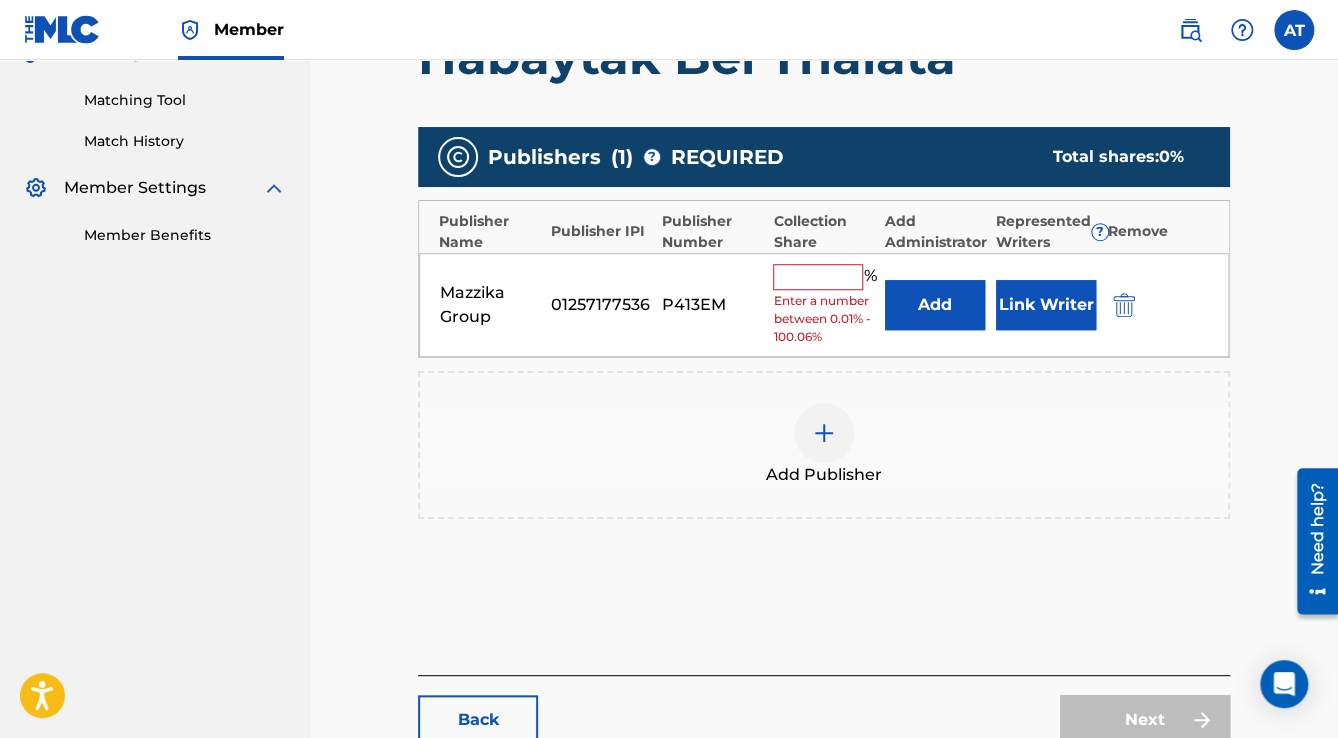 click at bounding box center [818, 277] 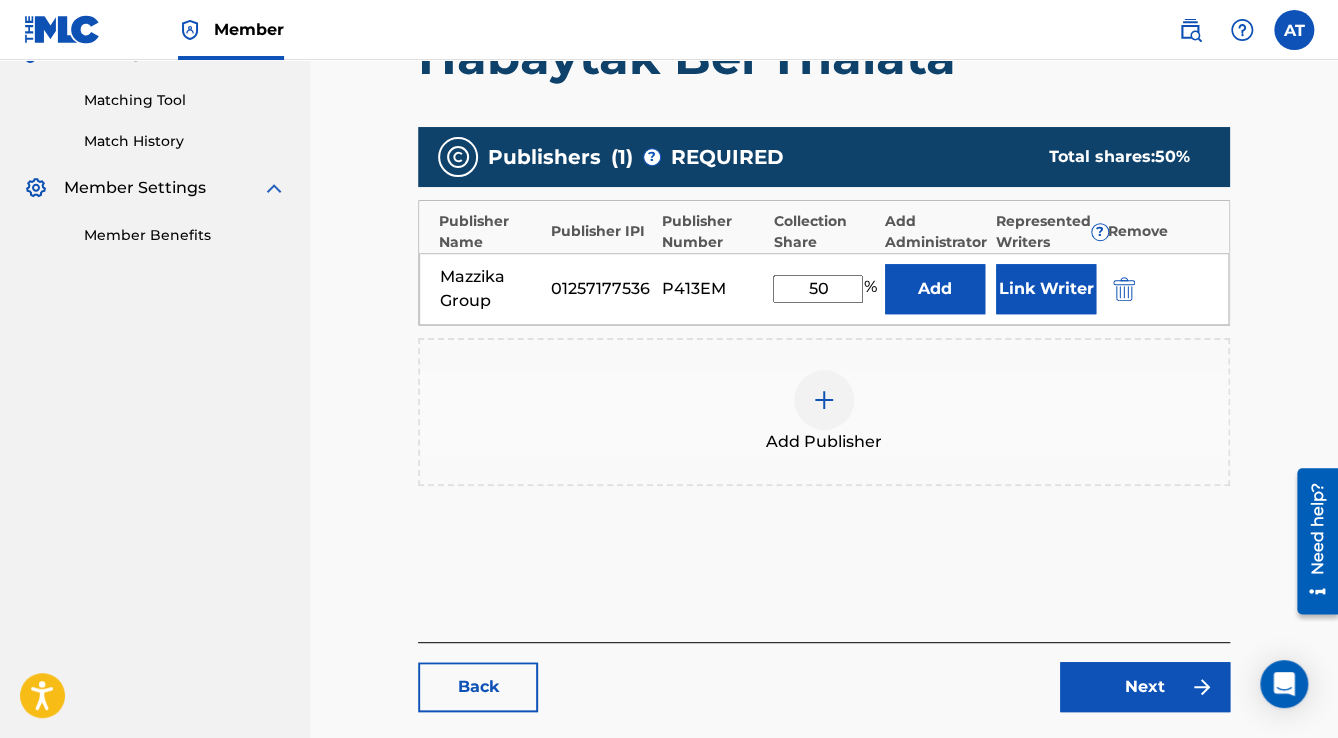 click on "Link Writer" at bounding box center (1046, 289) 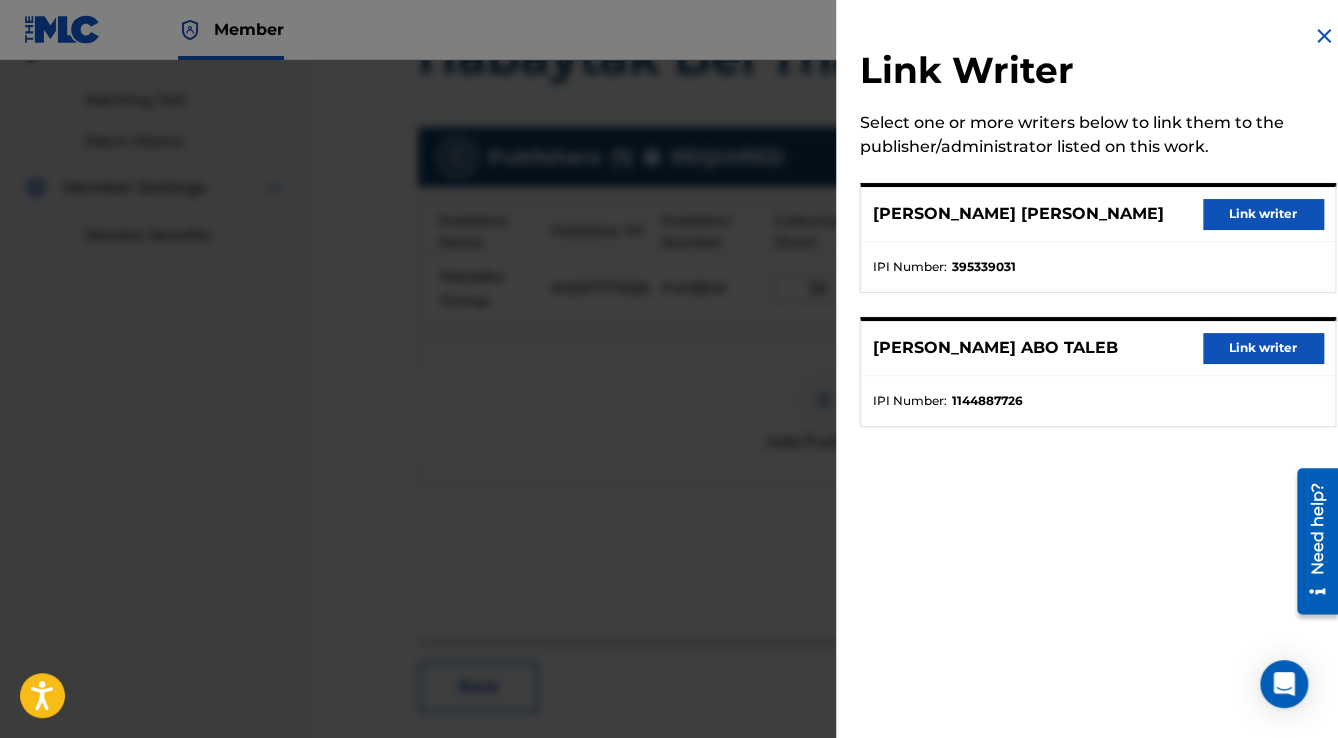 click on "Link writer" at bounding box center [1263, 214] 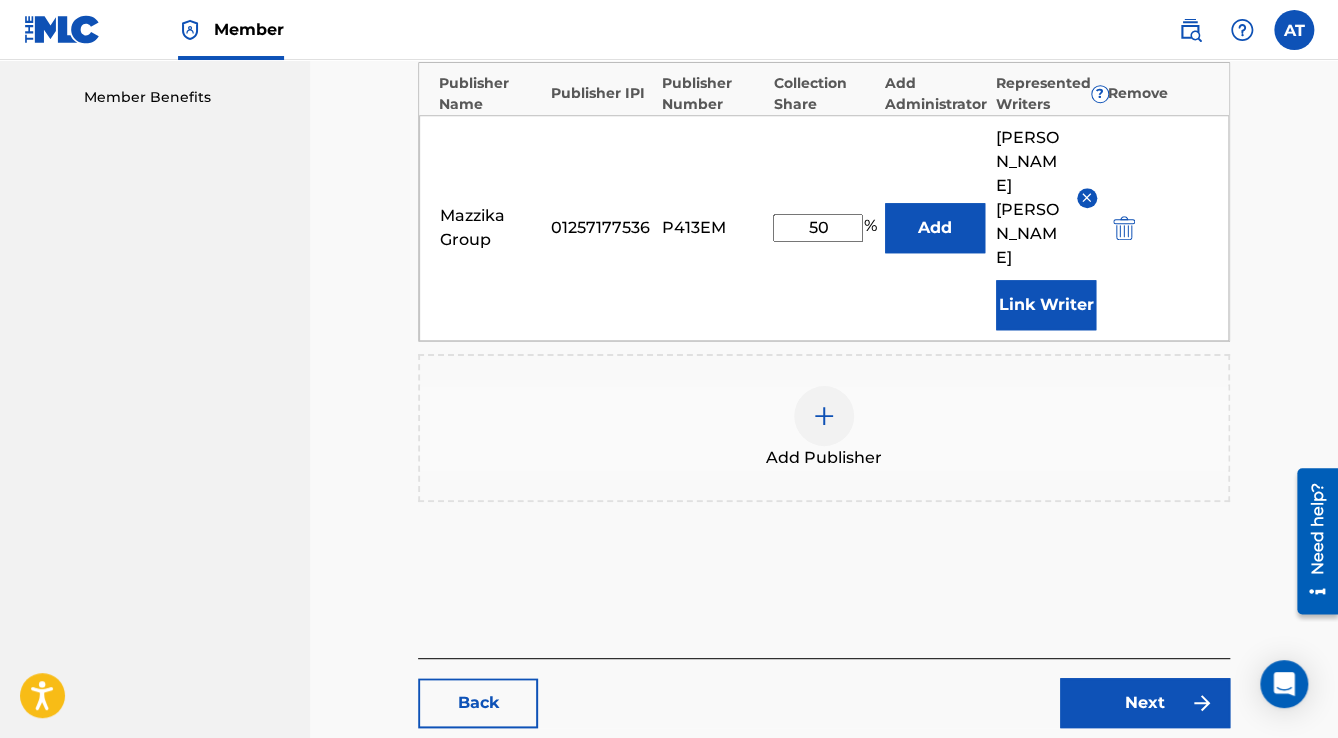 scroll, scrollTop: 736, scrollLeft: 0, axis: vertical 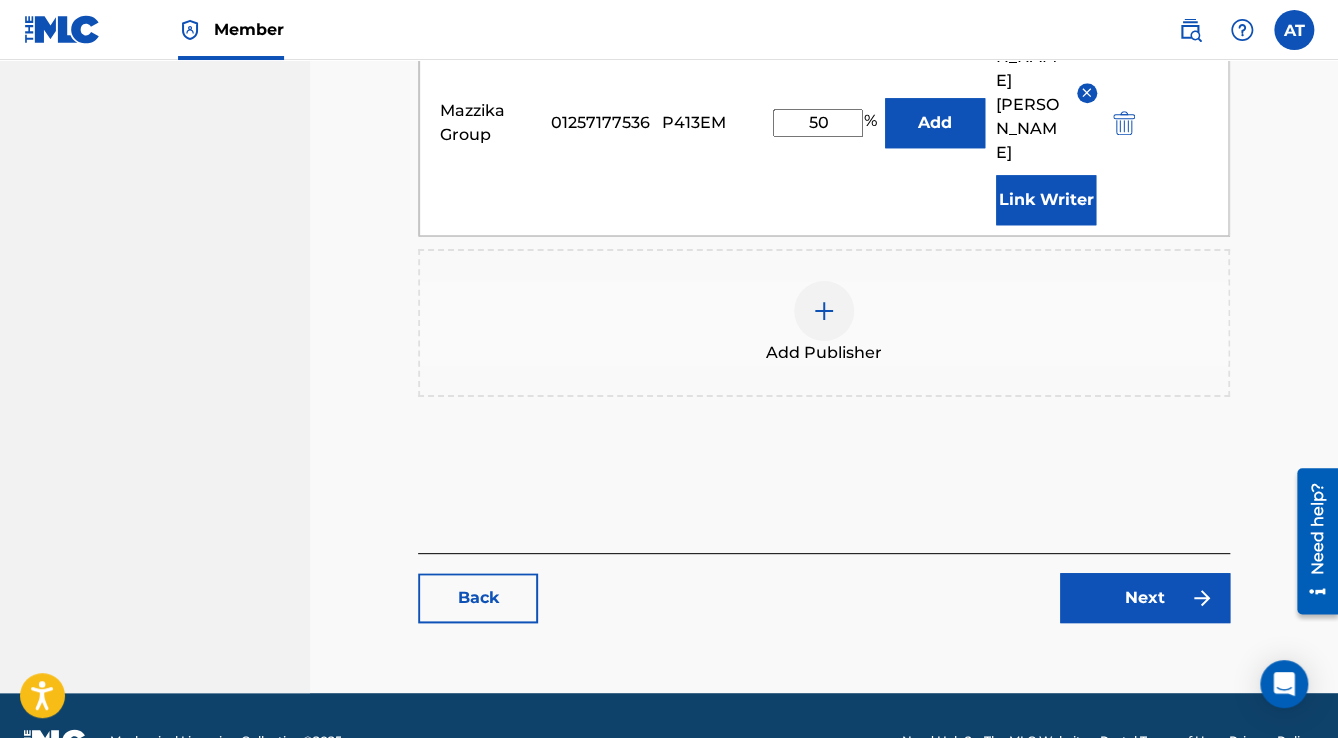 click on "Next" at bounding box center (1145, 598) 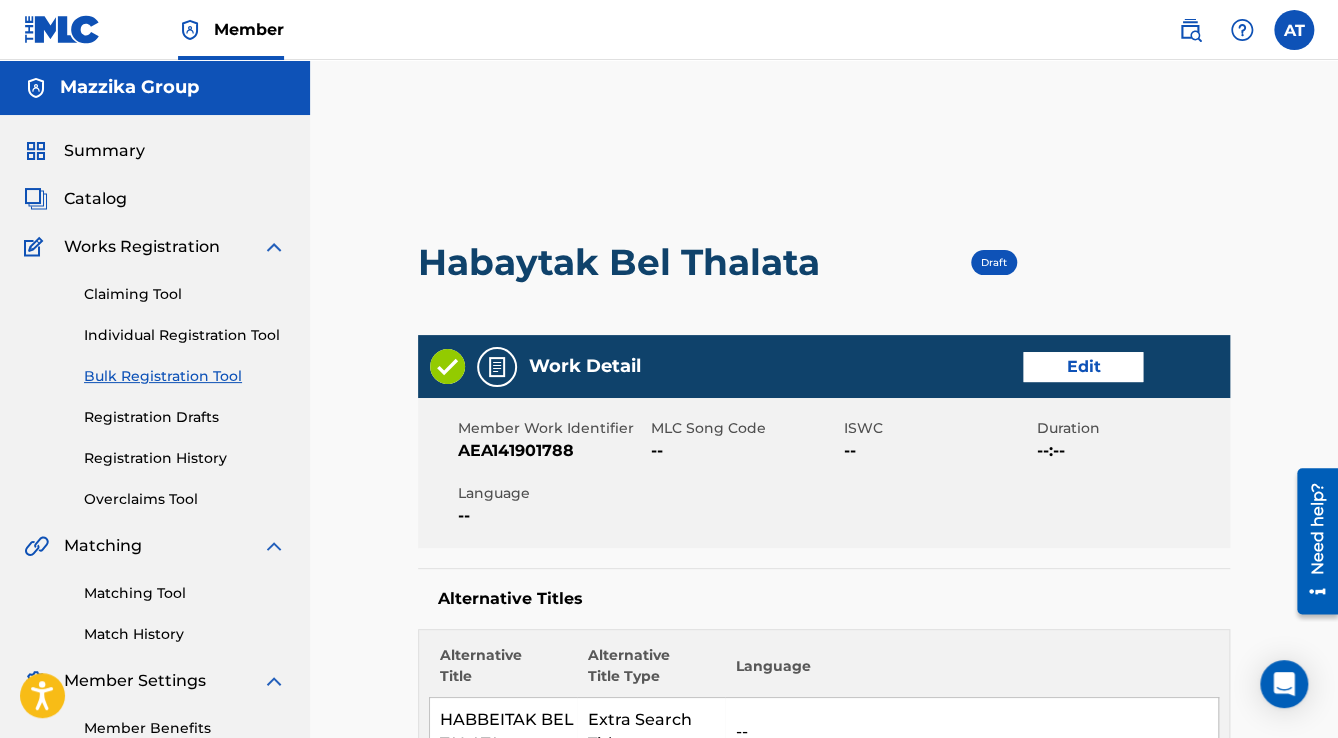 click on "Work Detail   Edit" at bounding box center [824, 366] 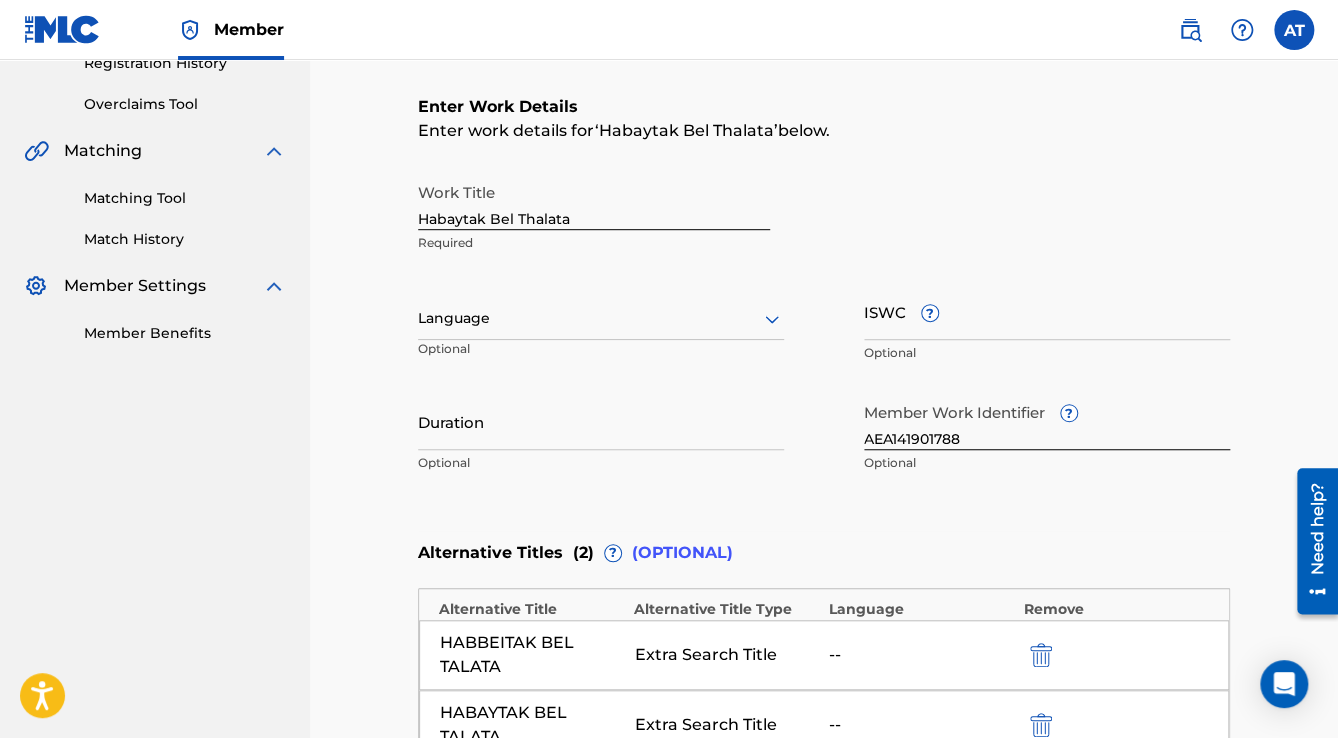 scroll, scrollTop: 400, scrollLeft: 0, axis: vertical 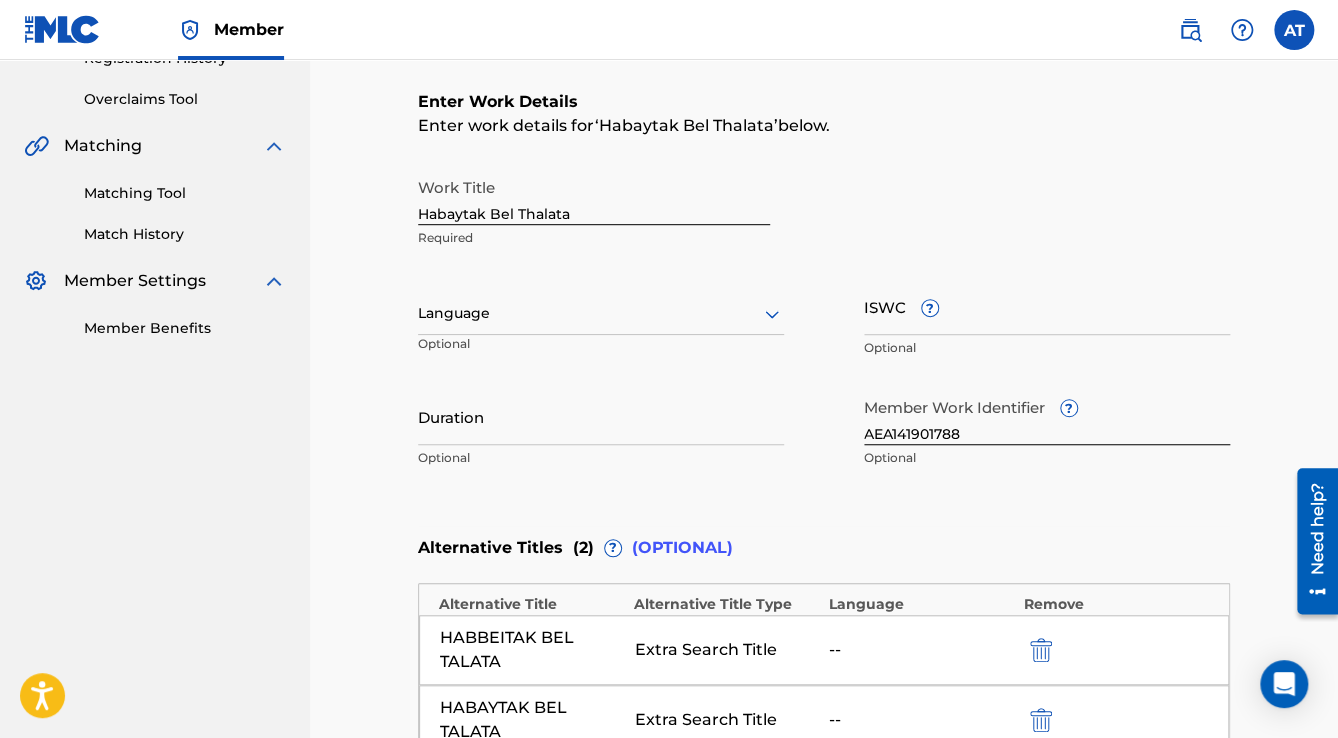 click at bounding box center [601, 313] 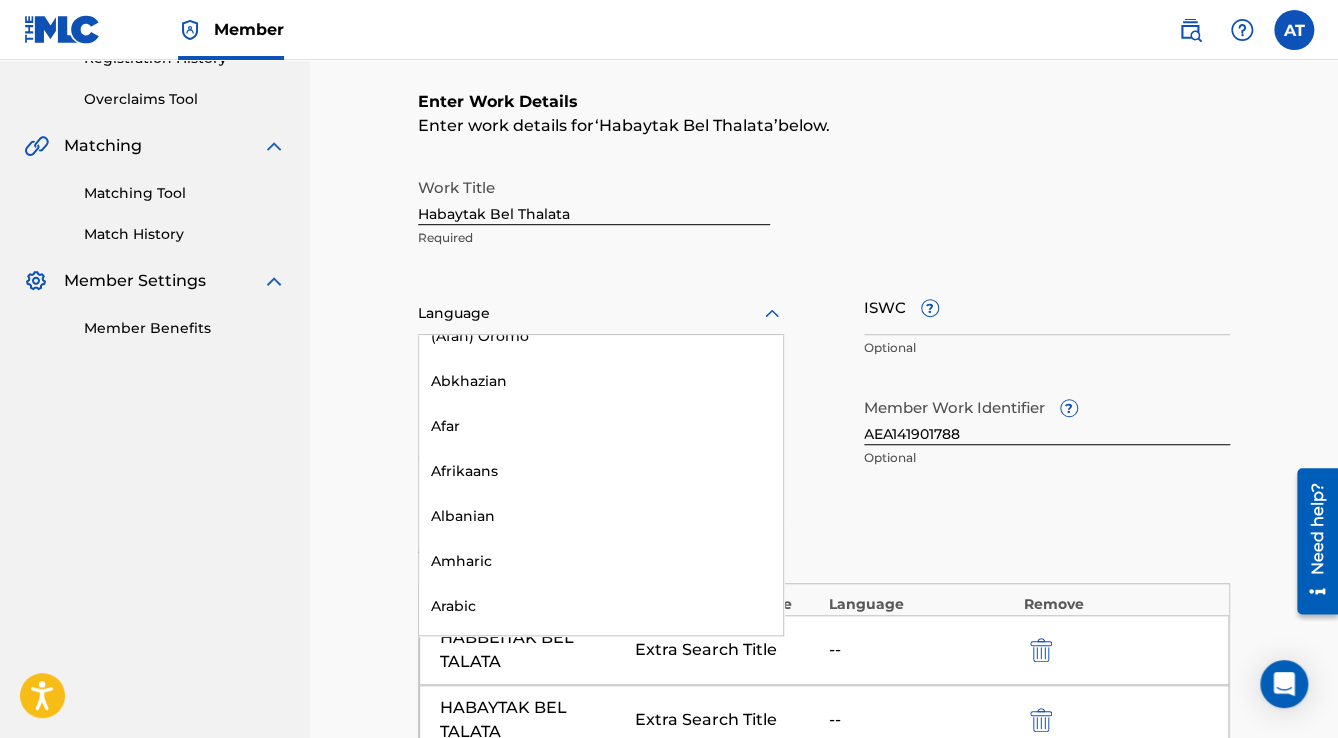 scroll, scrollTop: 240, scrollLeft: 0, axis: vertical 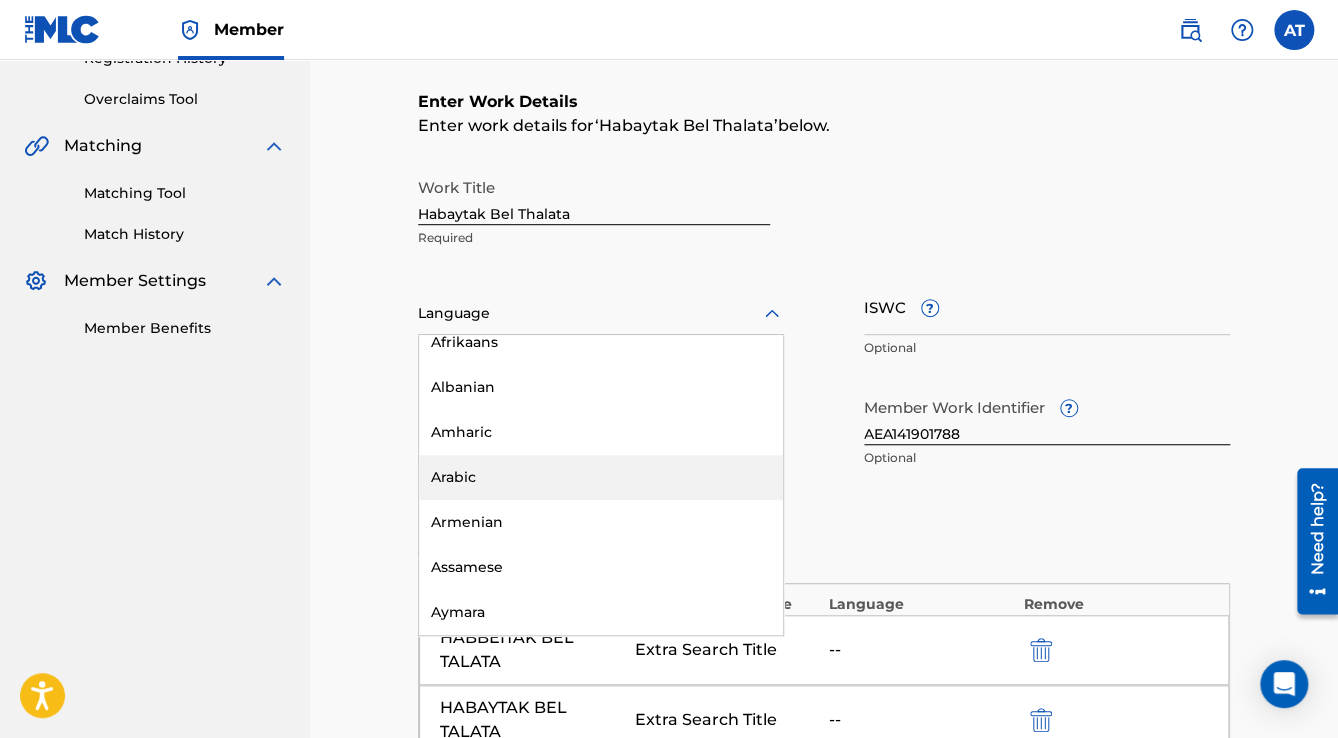 click on "Arabic" at bounding box center (601, 477) 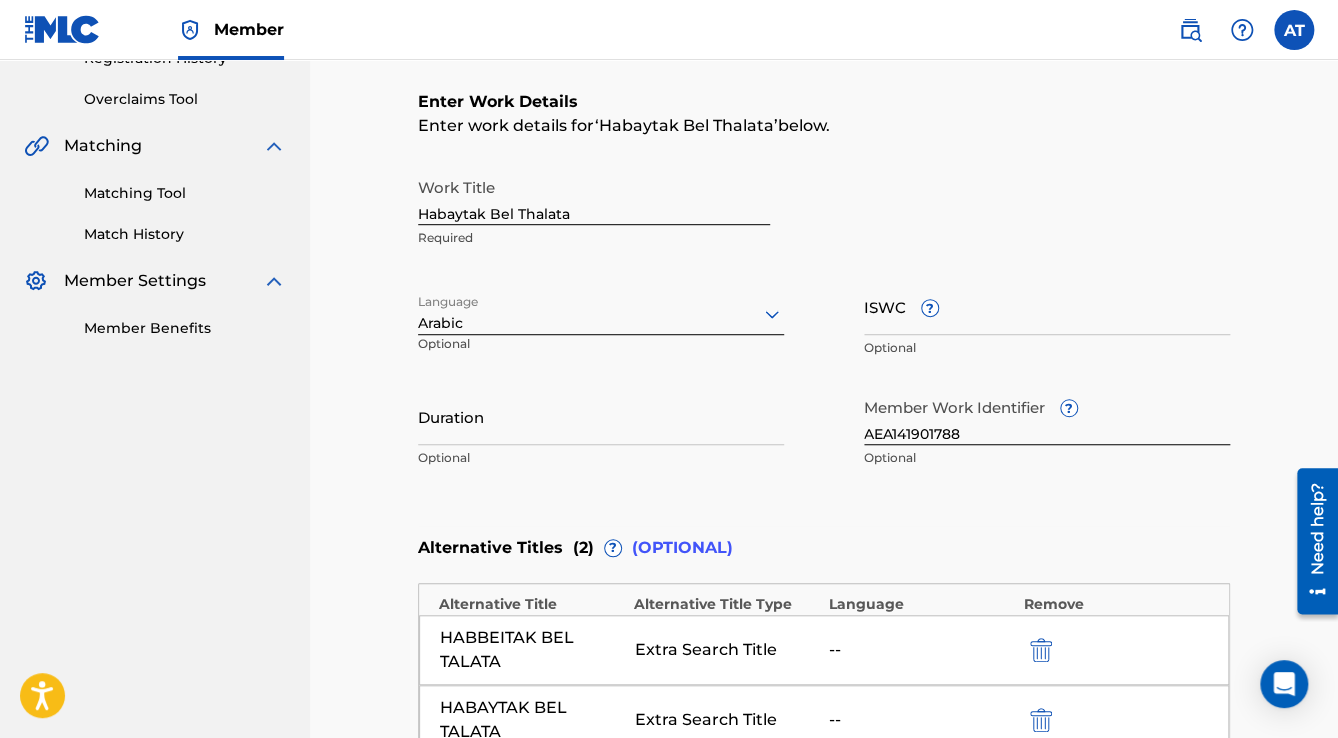 click on "Duration" at bounding box center [601, 416] 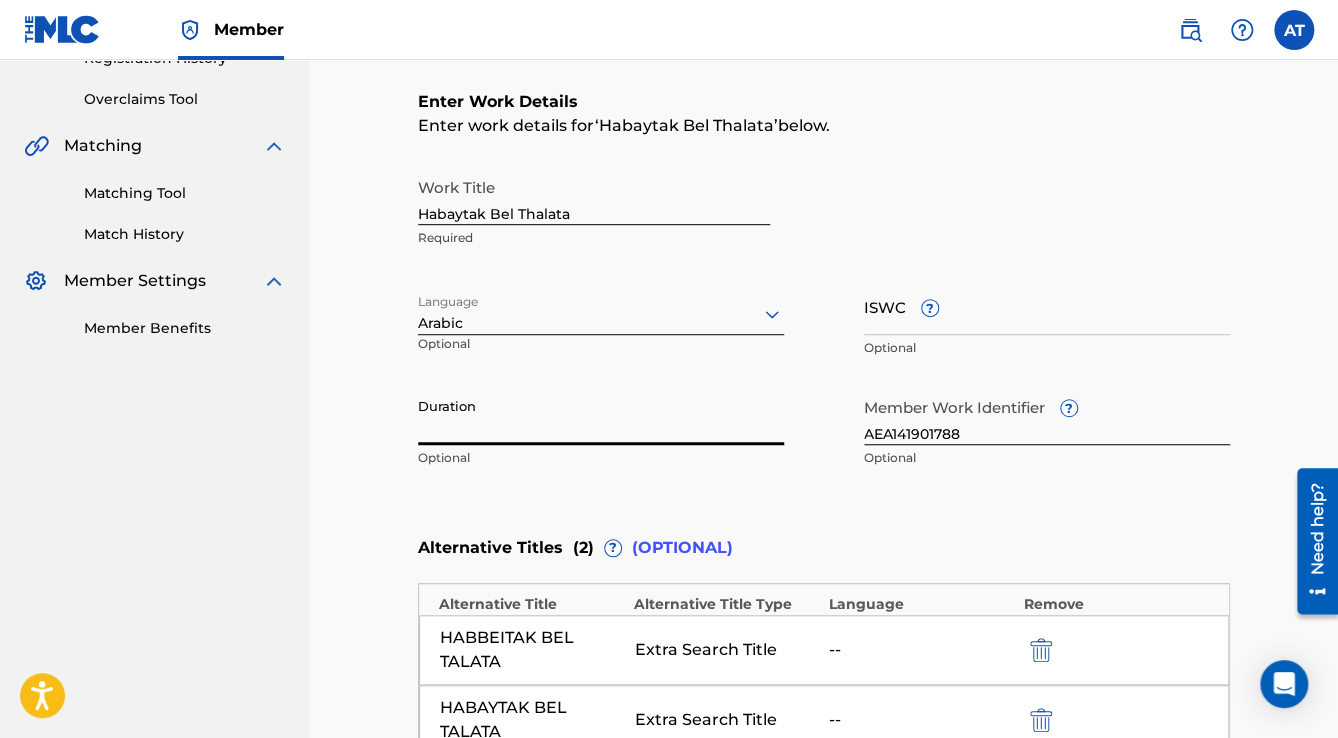 paste on "3:44" 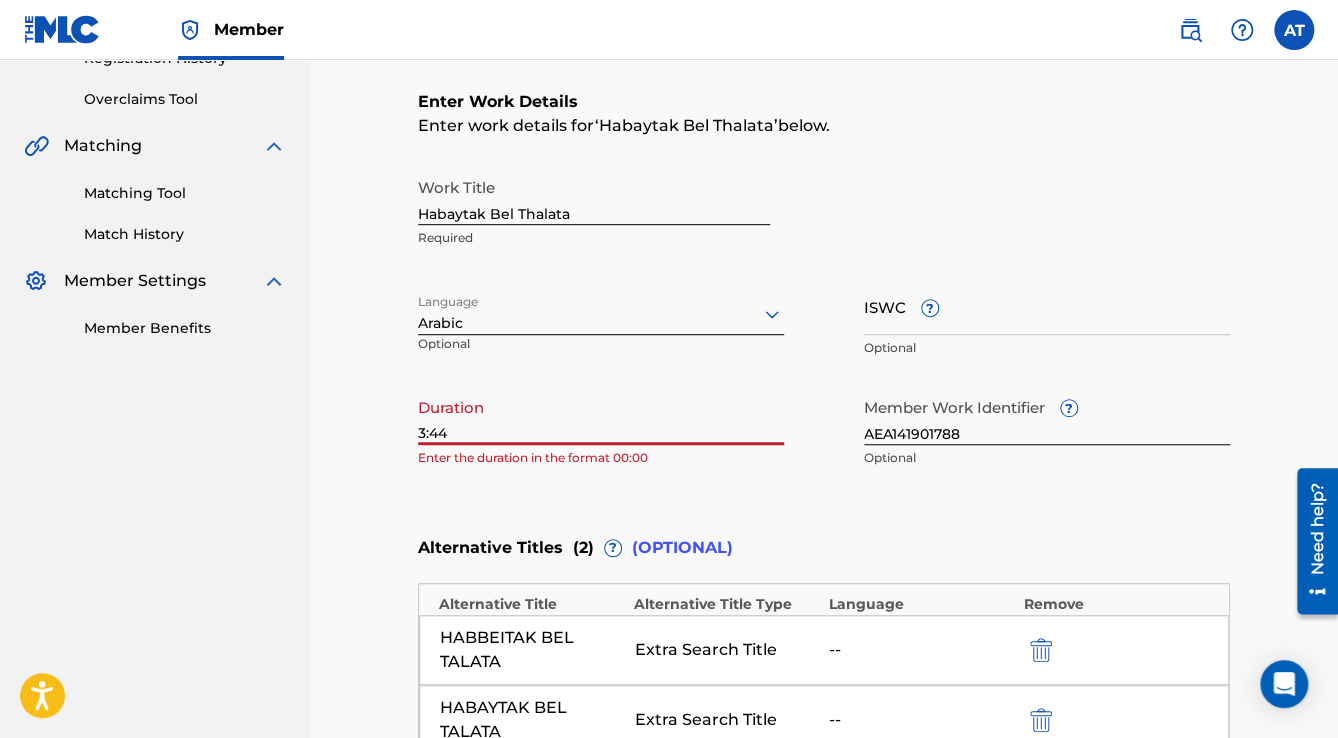 click on "3:44" at bounding box center (601, 416) 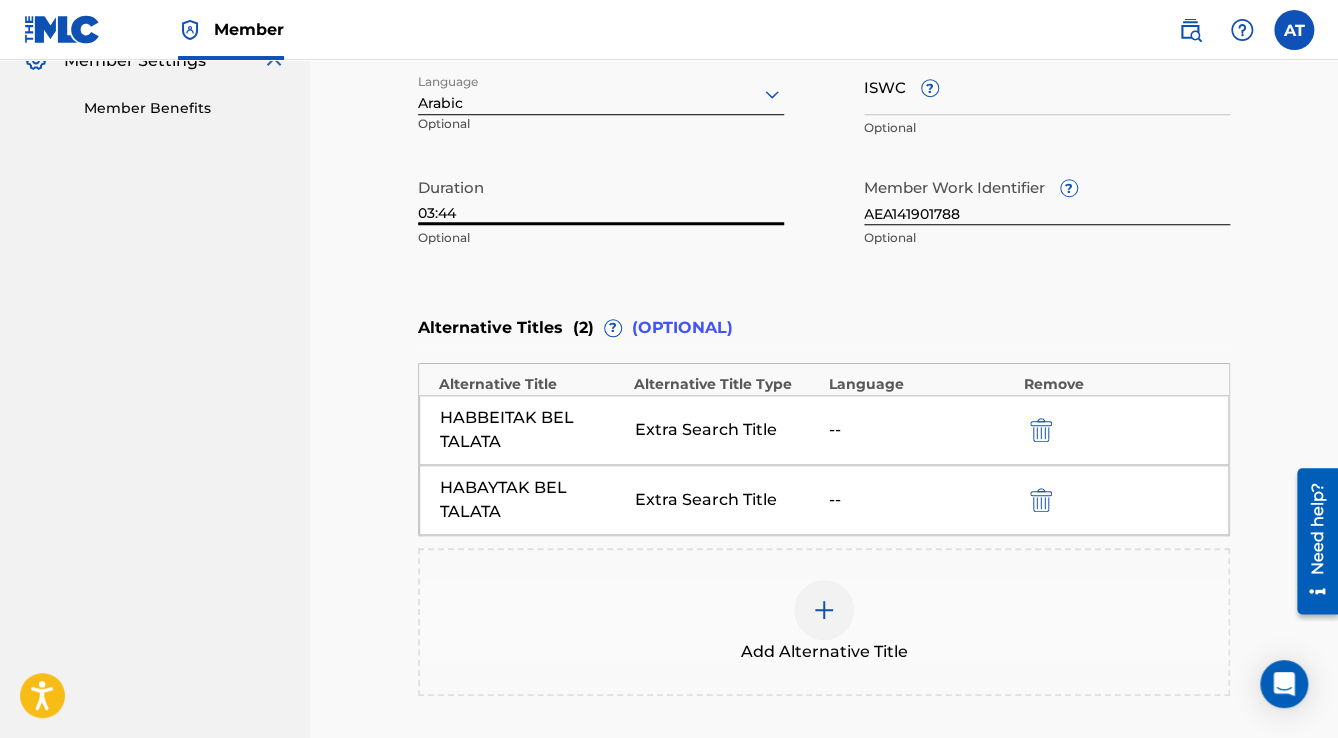 scroll, scrollTop: 861, scrollLeft: 0, axis: vertical 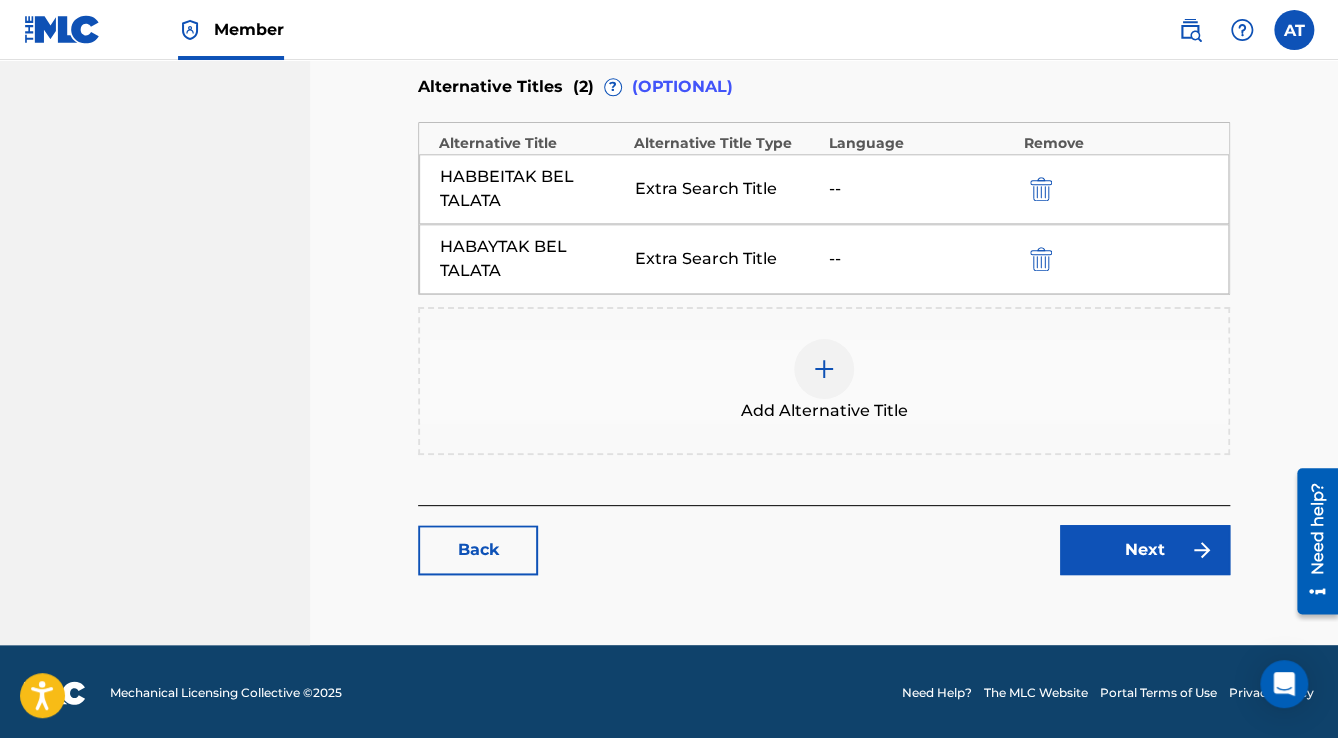 type on "03:44" 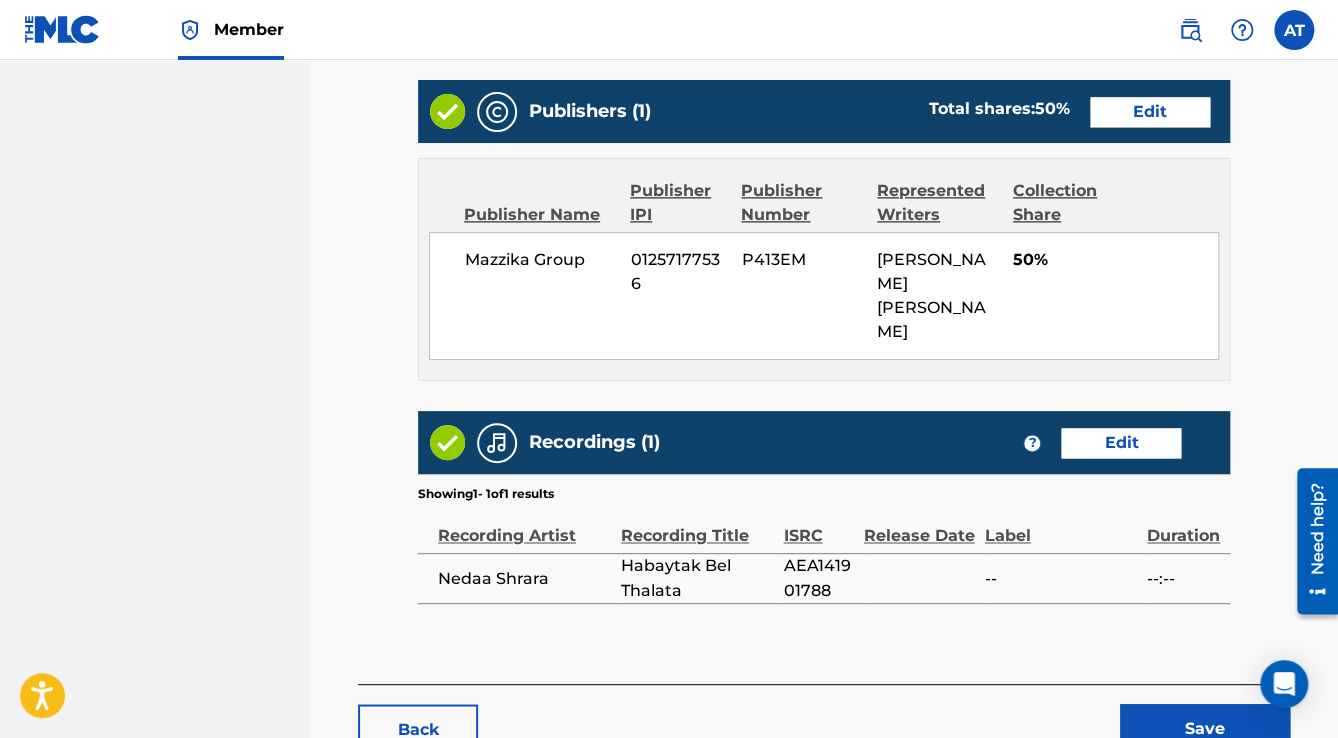 scroll, scrollTop: 1155, scrollLeft: 0, axis: vertical 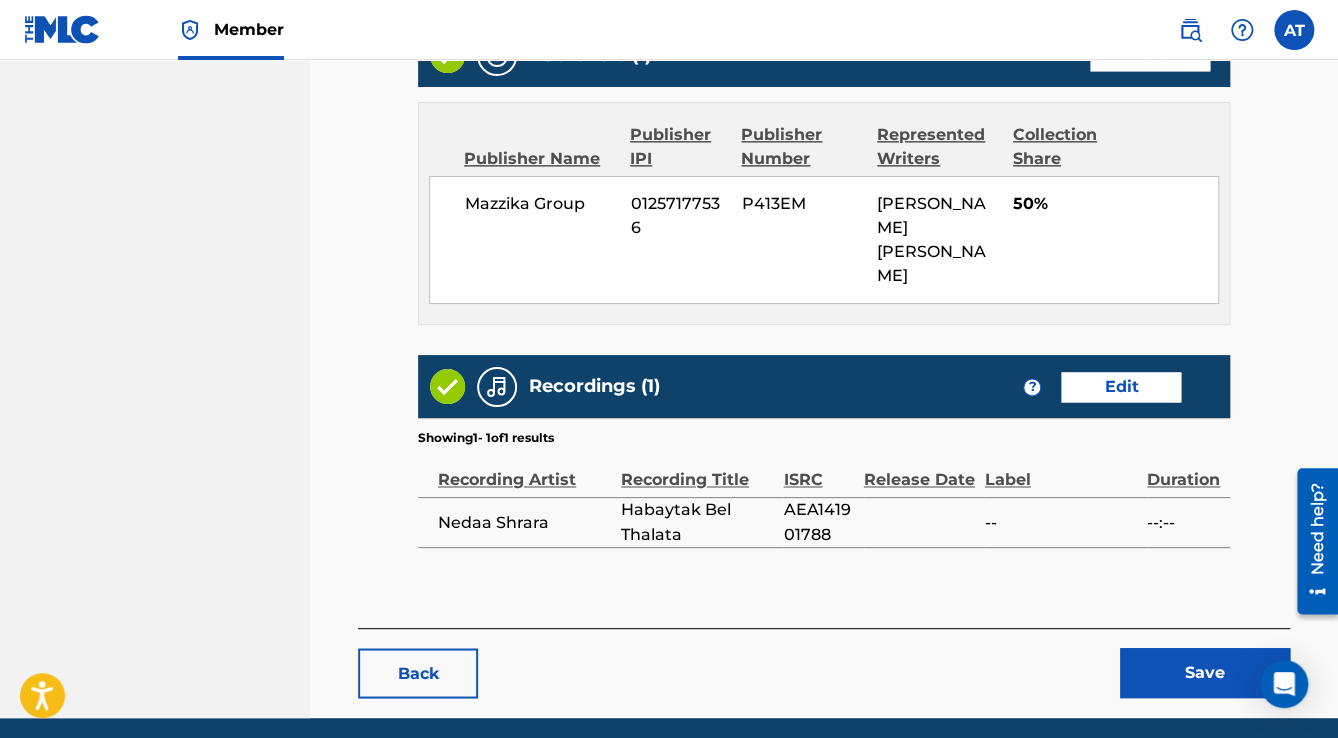 click on "Save" at bounding box center (1205, 673) 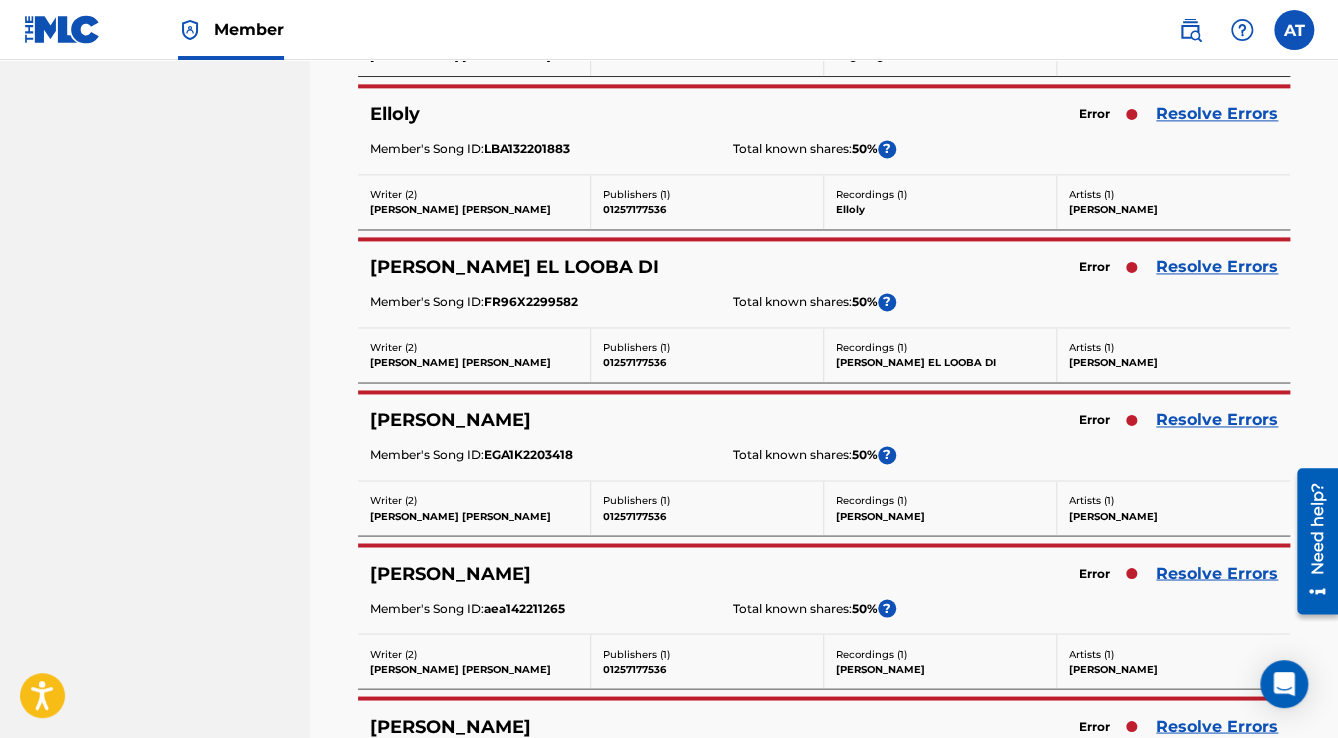 scroll, scrollTop: 0, scrollLeft: 0, axis: both 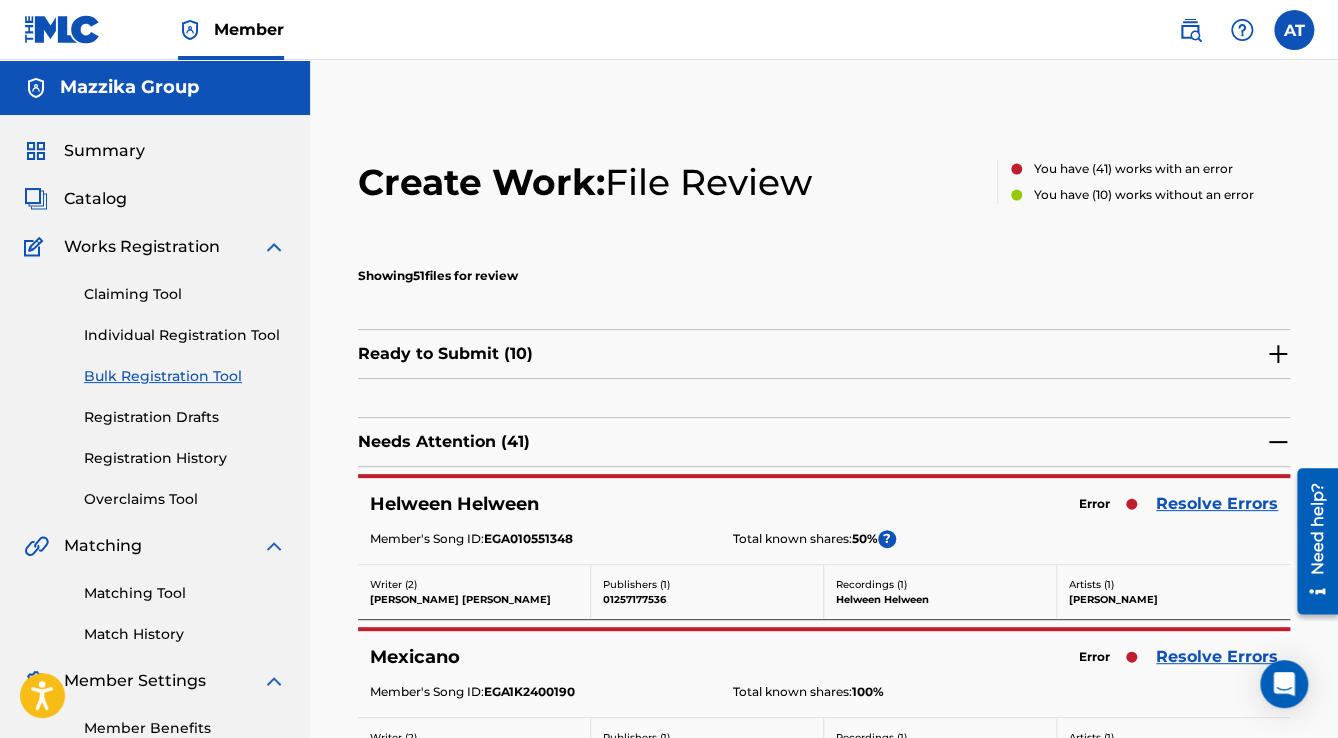 click on "Resolve Errors" at bounding box center (1217, 504) 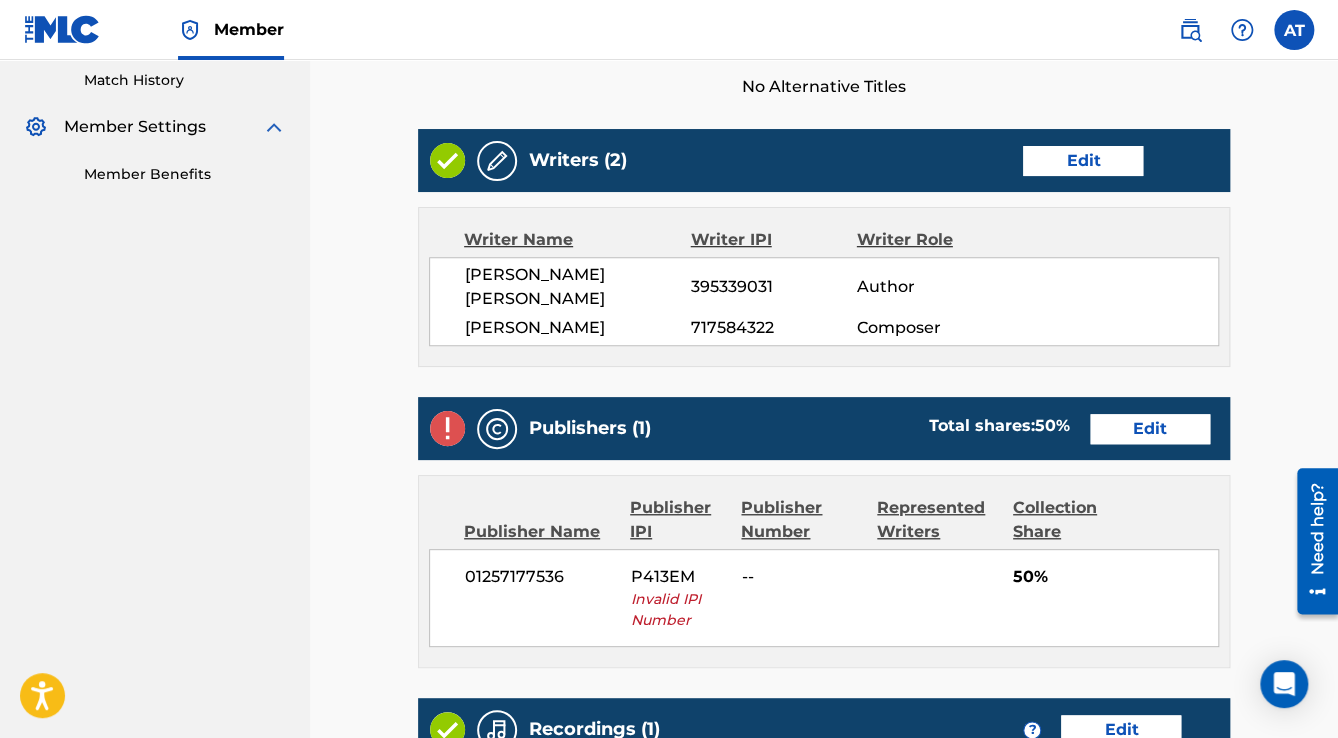 scroll, scrollTop: 560, scrollLeft: 0, axis: vertical 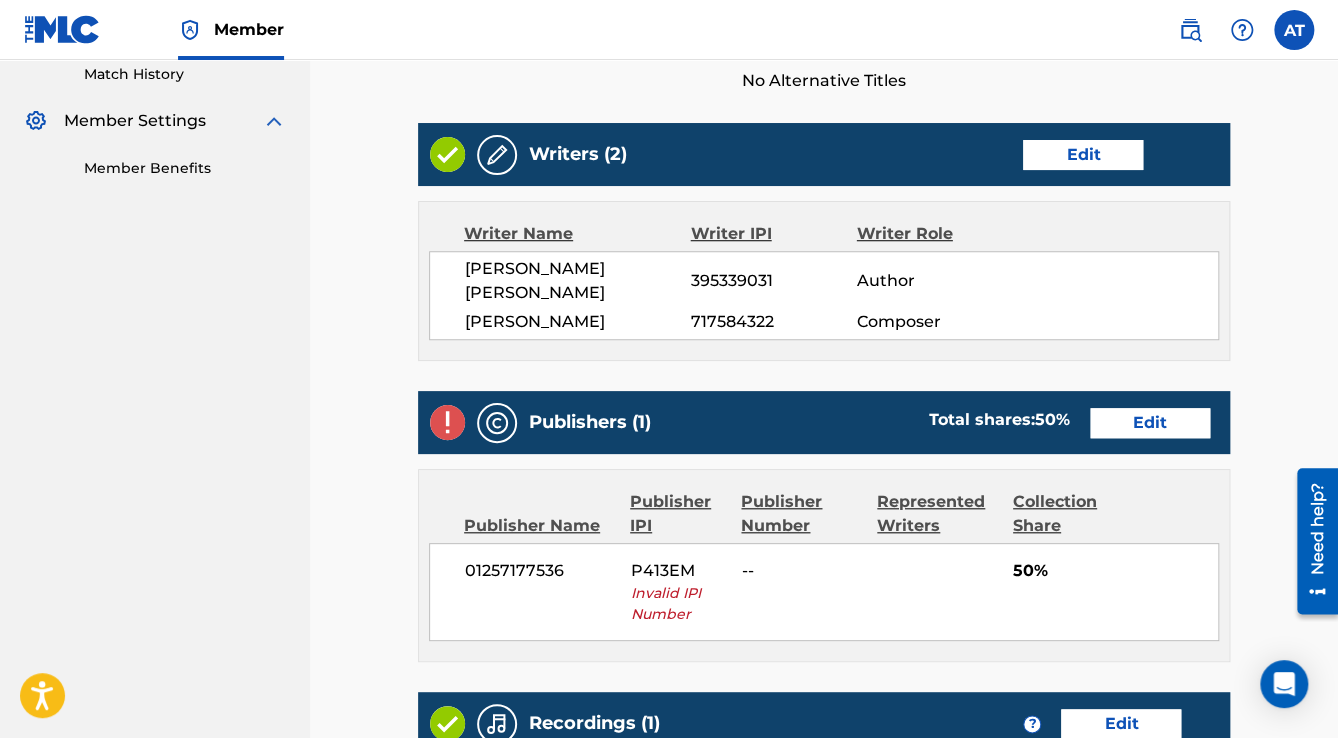 click on "Edit" at bounding box center [1150, 423] 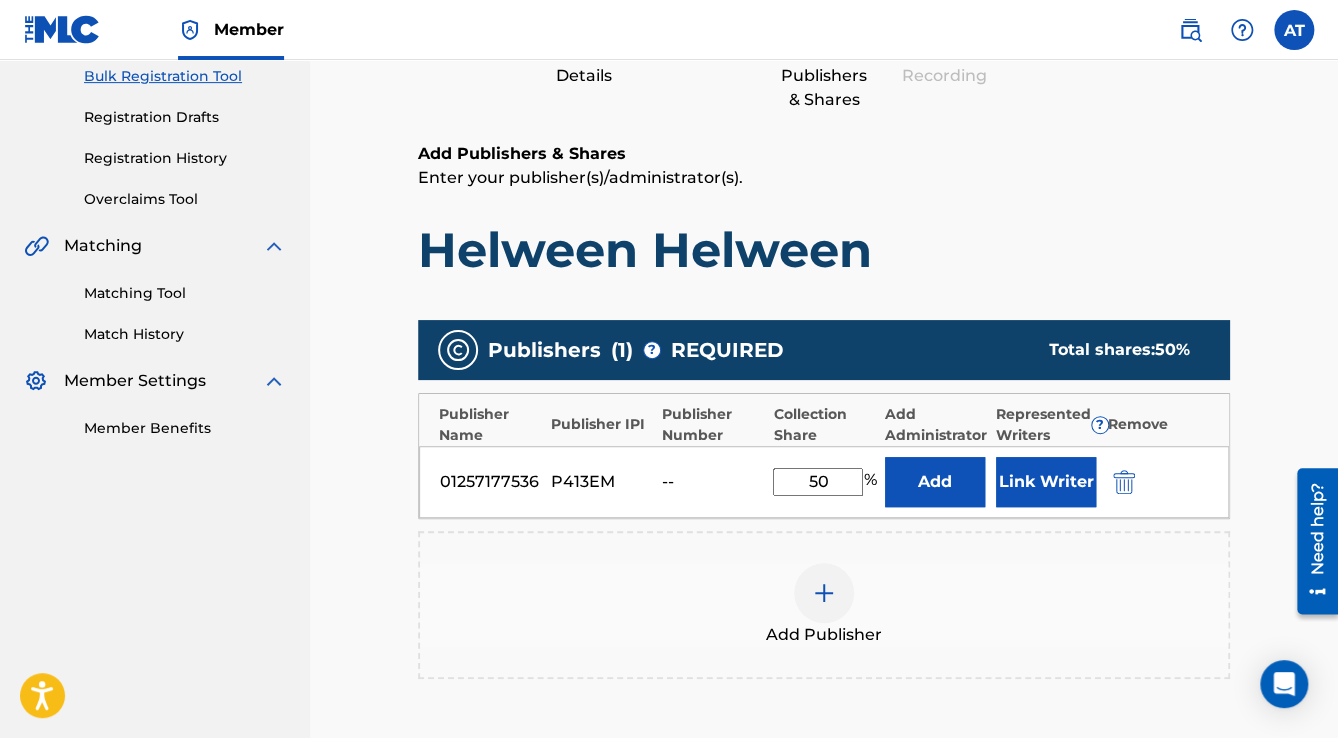 scroll, scrollTop: 480, scrollLeft: 0, axis: vertical 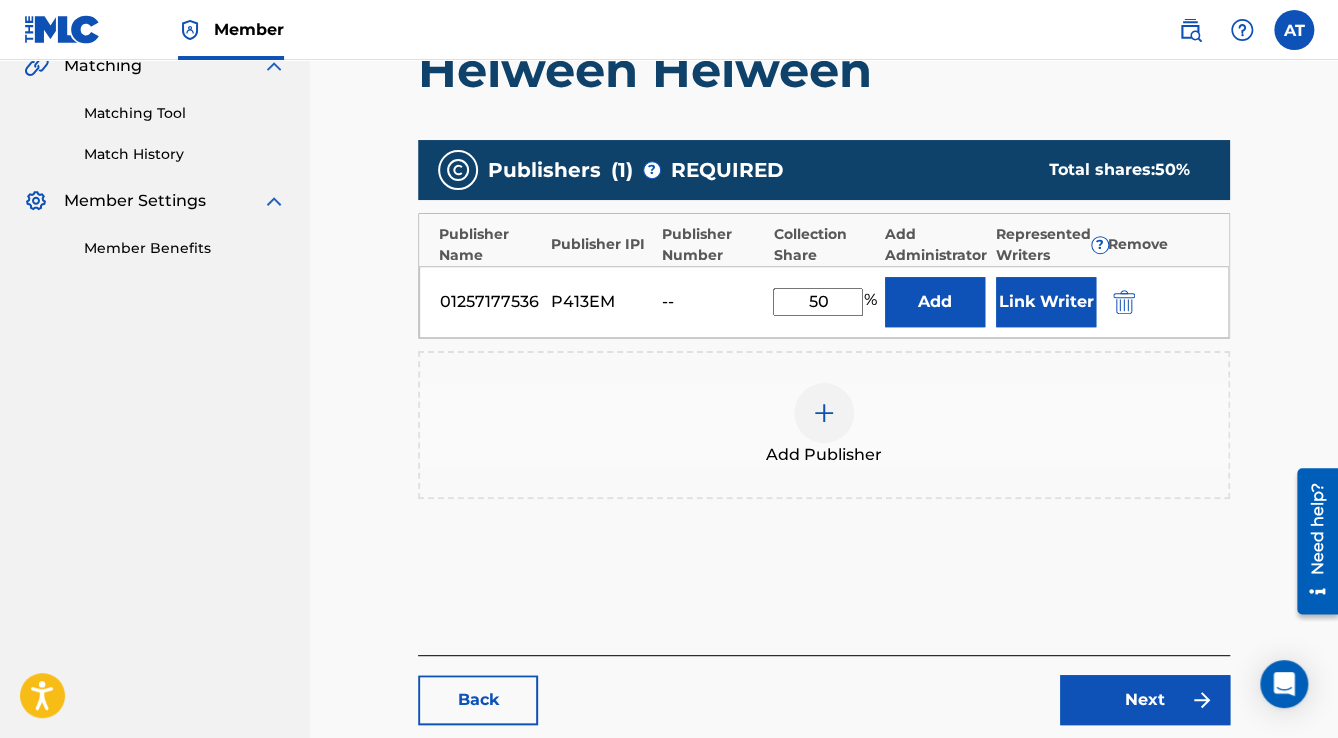 click at bounding box center [1124, 302] 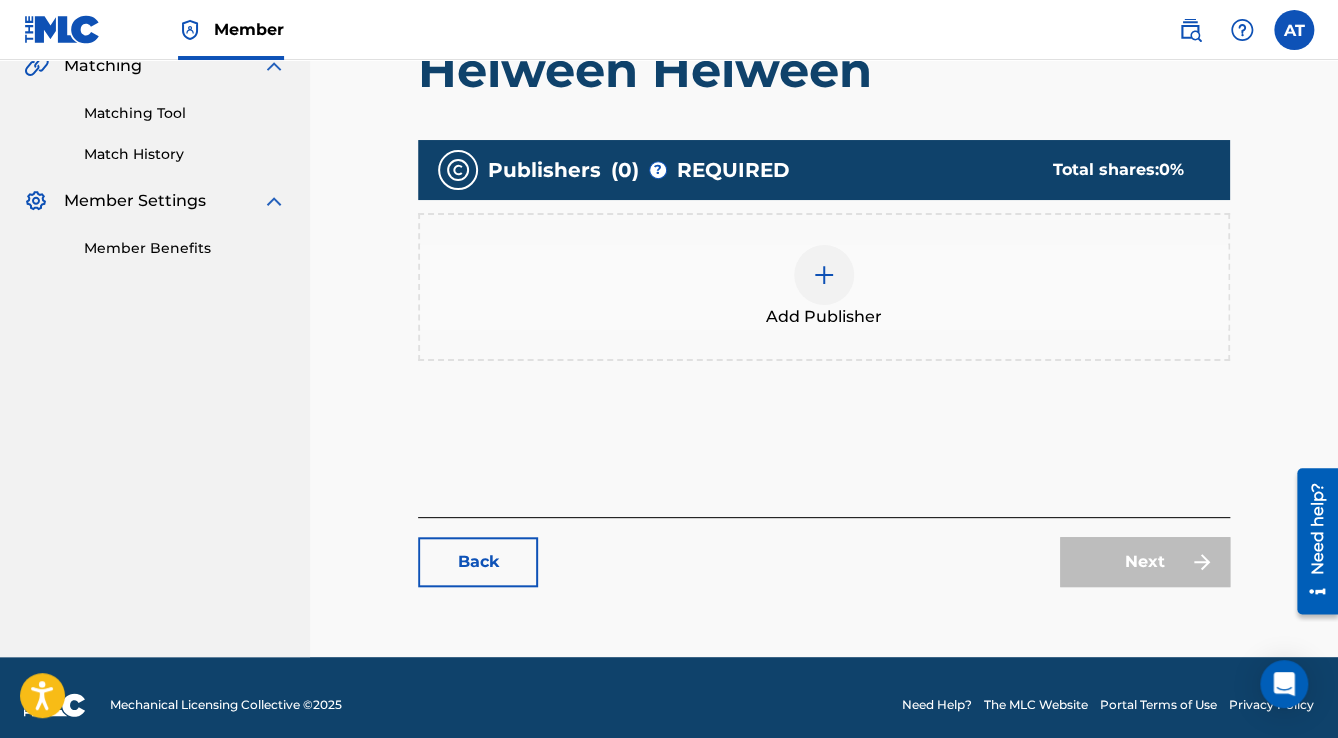 click on "Add Publisher" at bounding box center [824, 287] 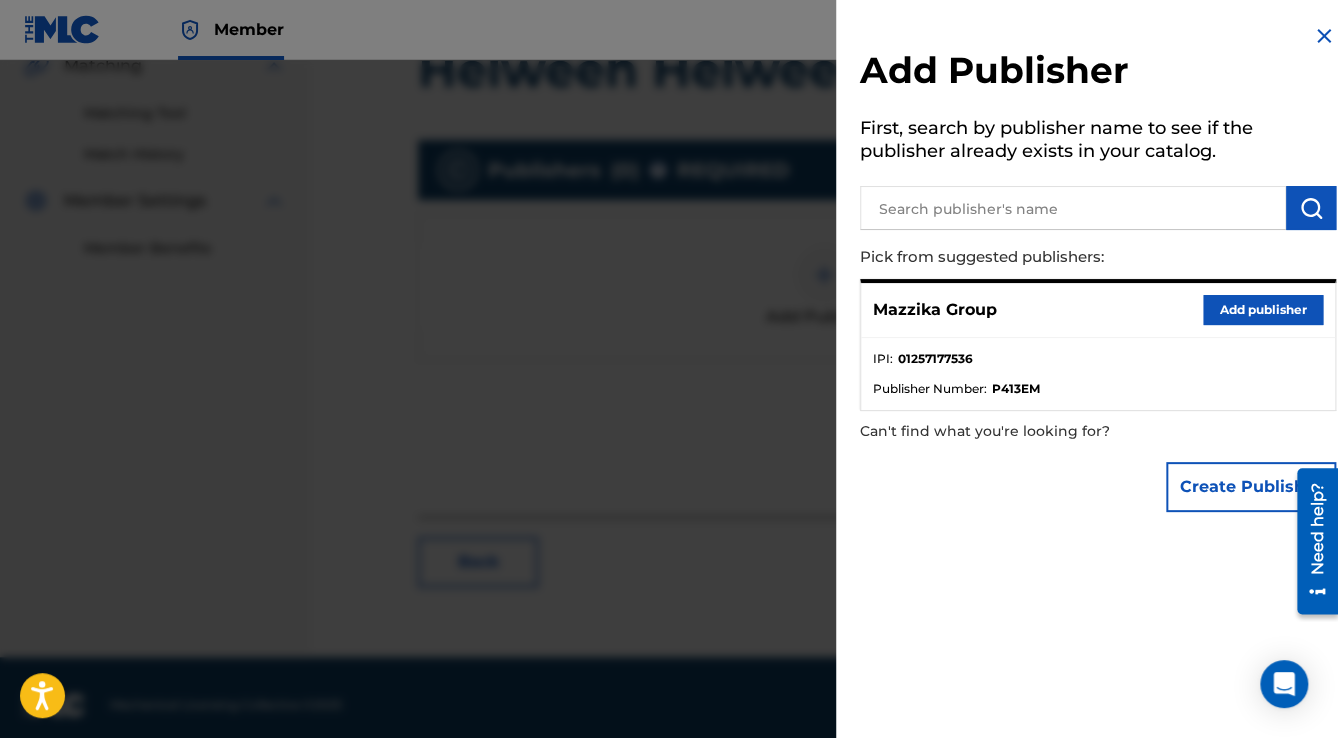 click on "Add publisher" at bounding box center [1263, 310] 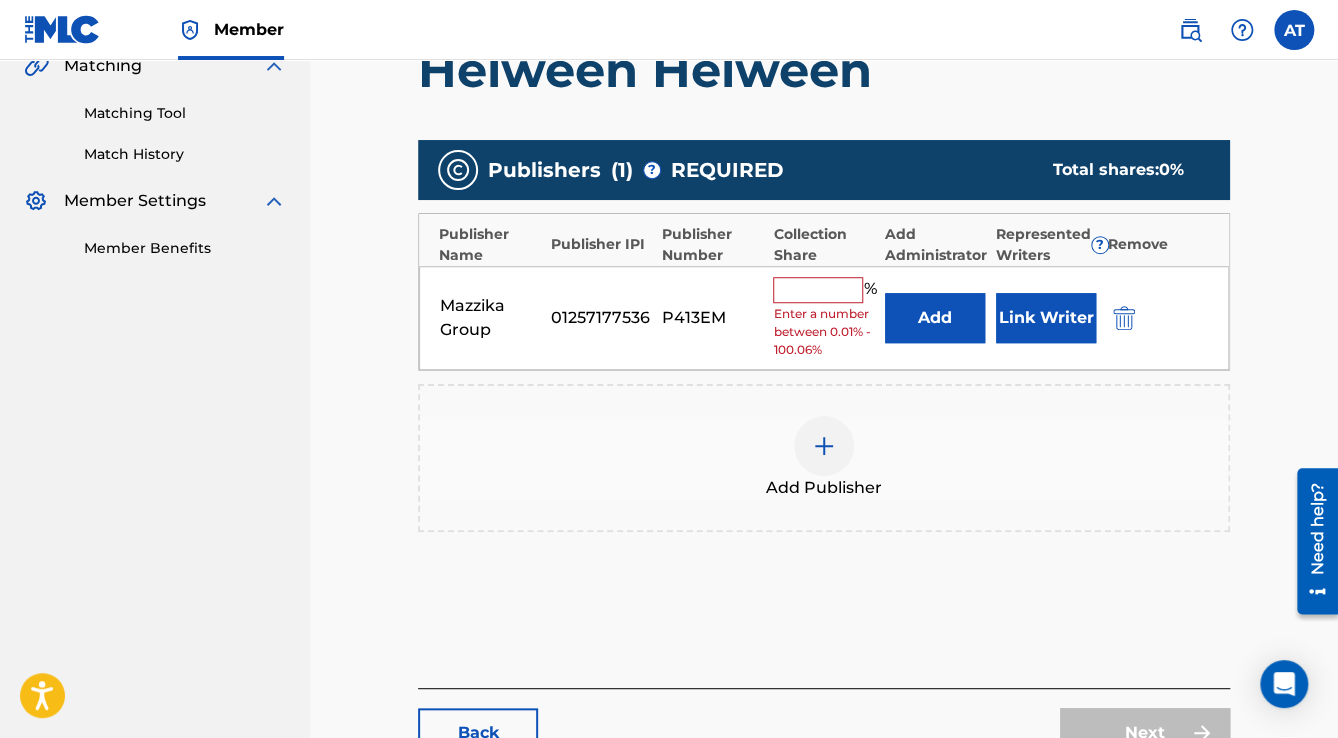 click at bounding box center [818, 290] 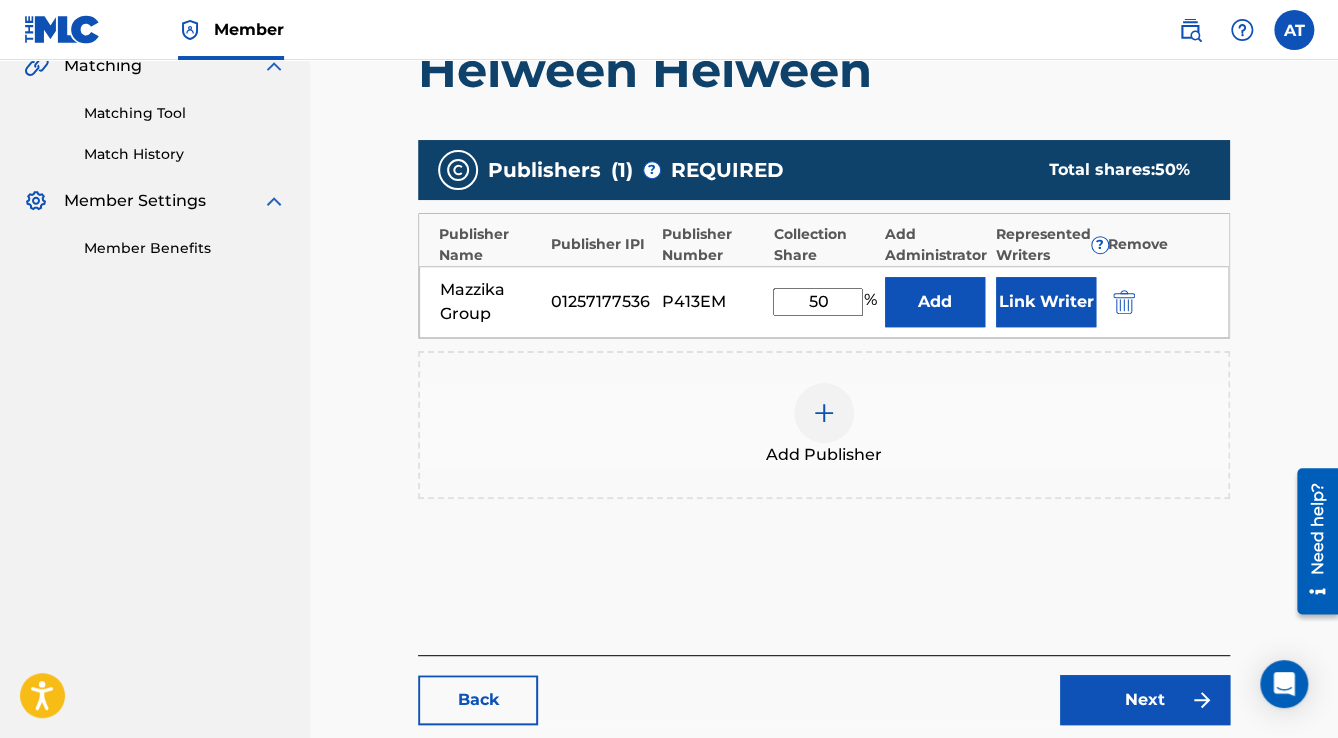 click on "Link Writer" at bounding box center [1046, 302] 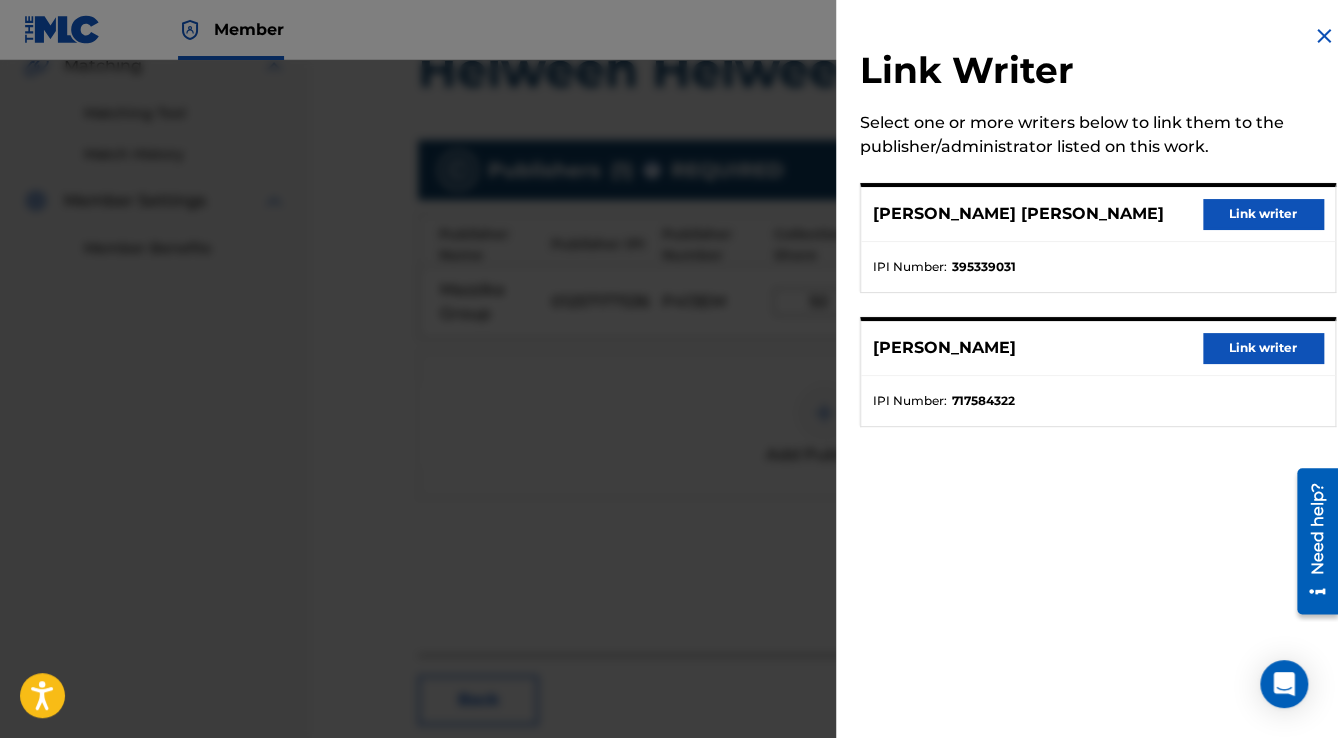click on "Link writer" at bounding box center [1263, 214] 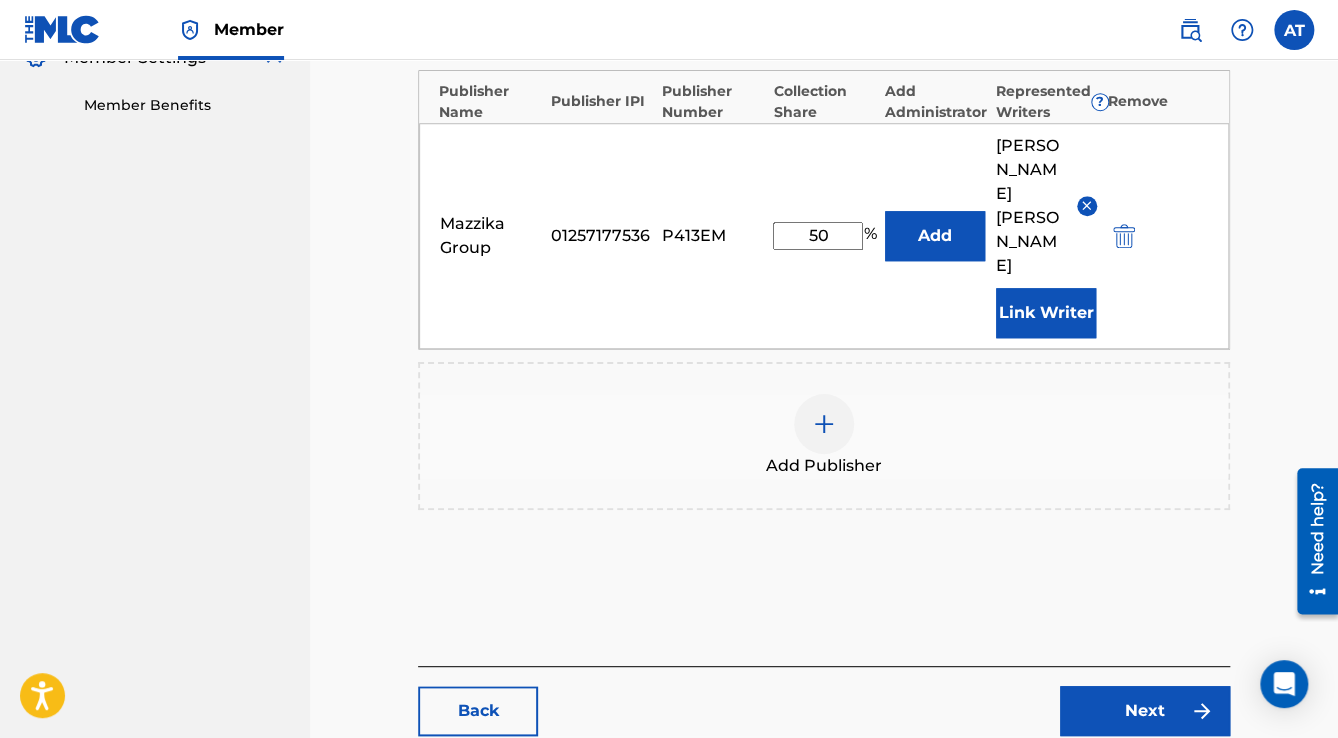 scroll, scrollTop: 736, scrollLeft: 0, axis: vertical 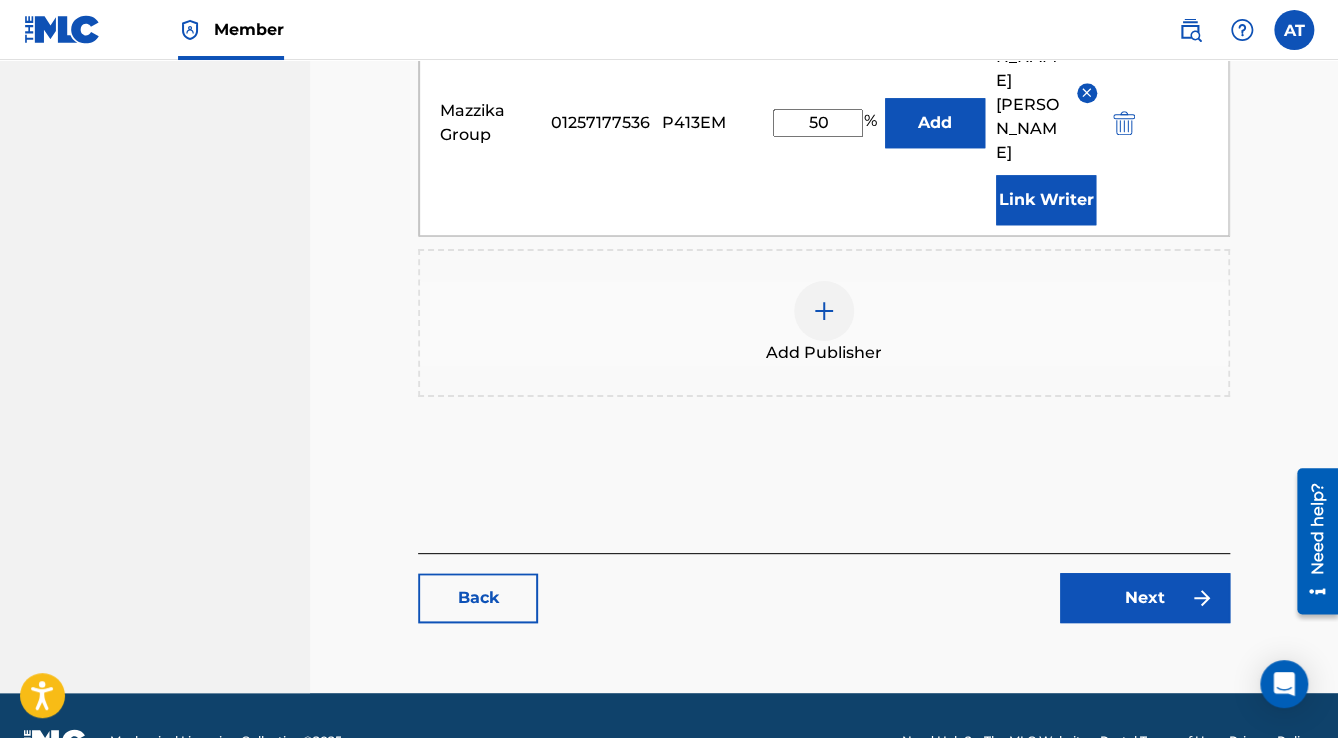 click on "Next" at bounding box center [1145, 598] 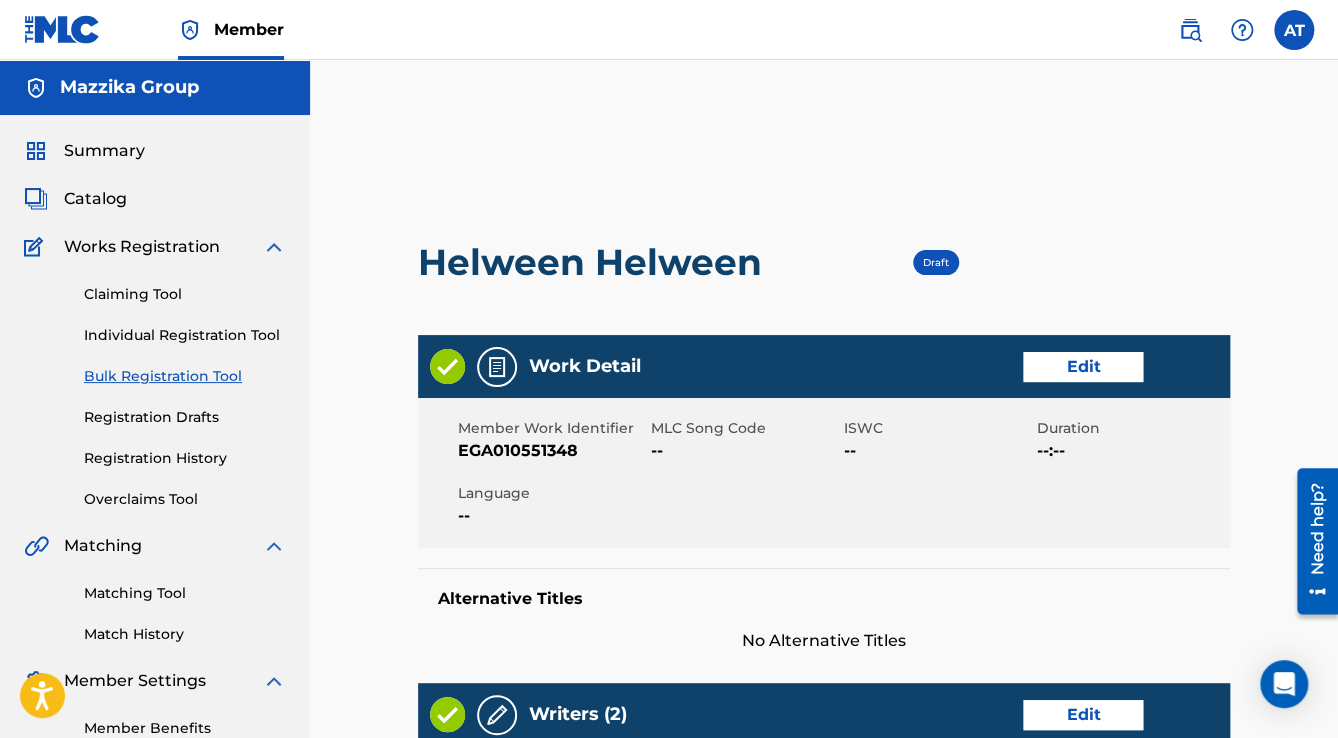 click on "Edit" at bounding box center [1083, 367] 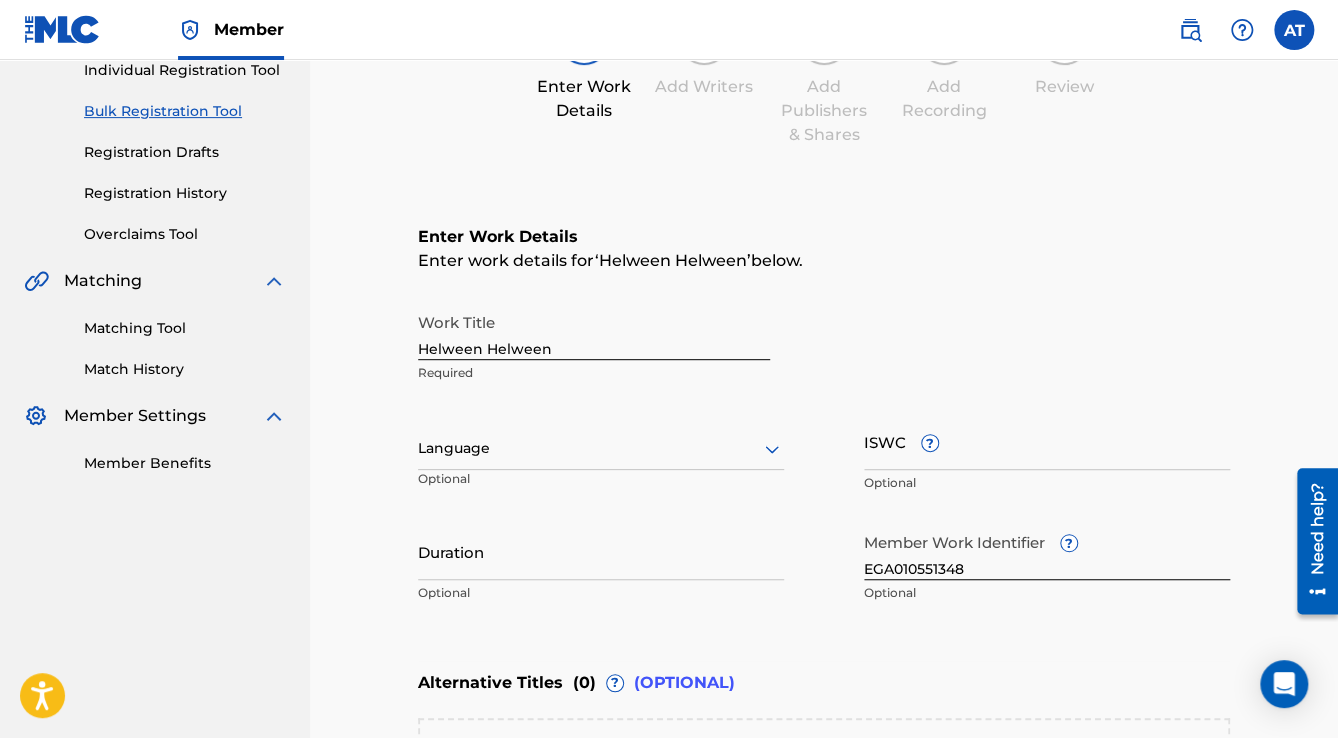 scroll, scrollTop: 480, scrollLeft: 0, axis: vertical 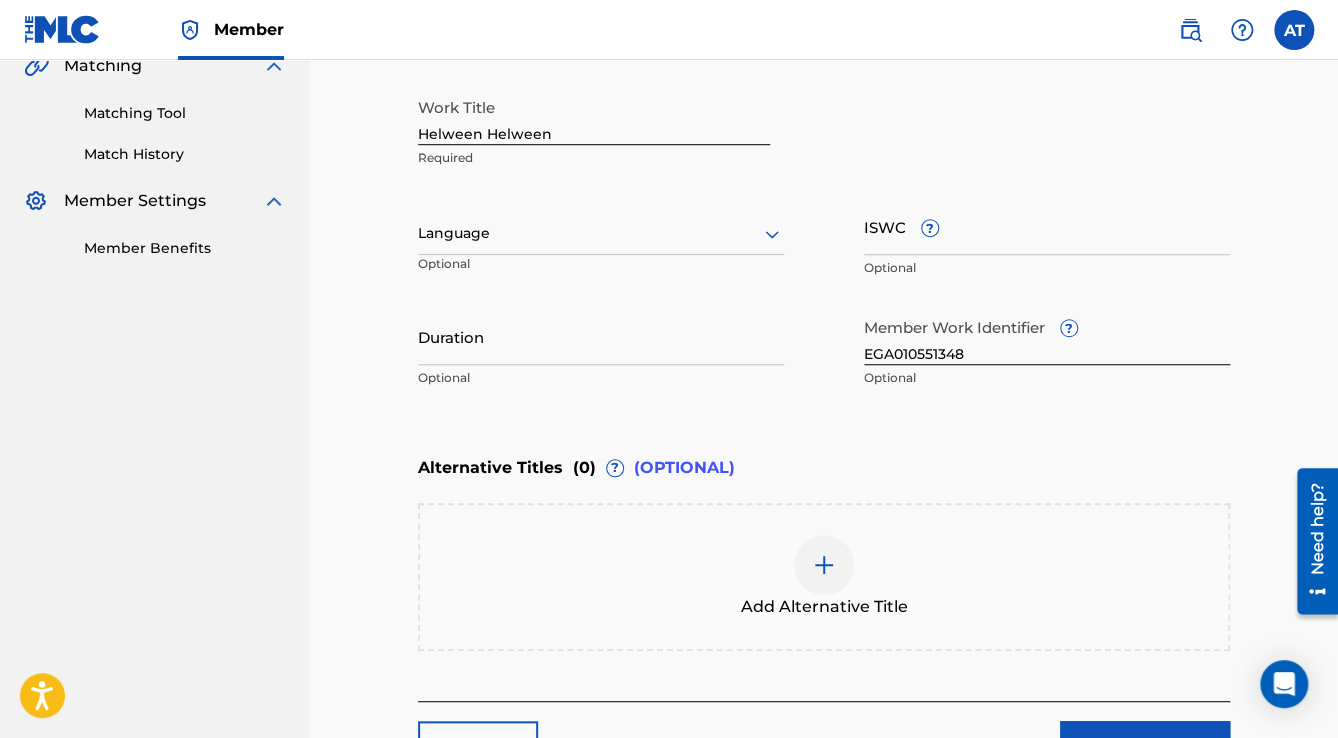 click on "Language" at bounding box center (601, 234) 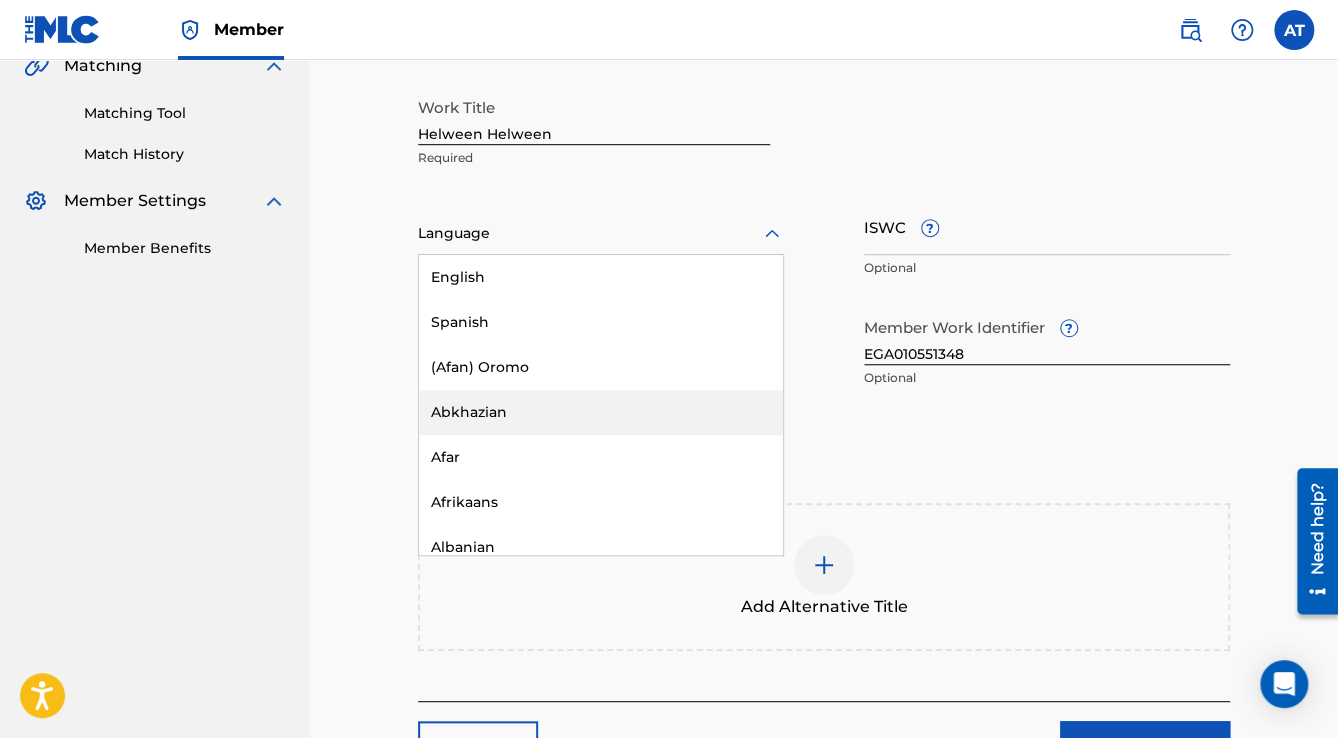 scroll, scrollTop: 240, scrollLeft: 0, axis: vertical 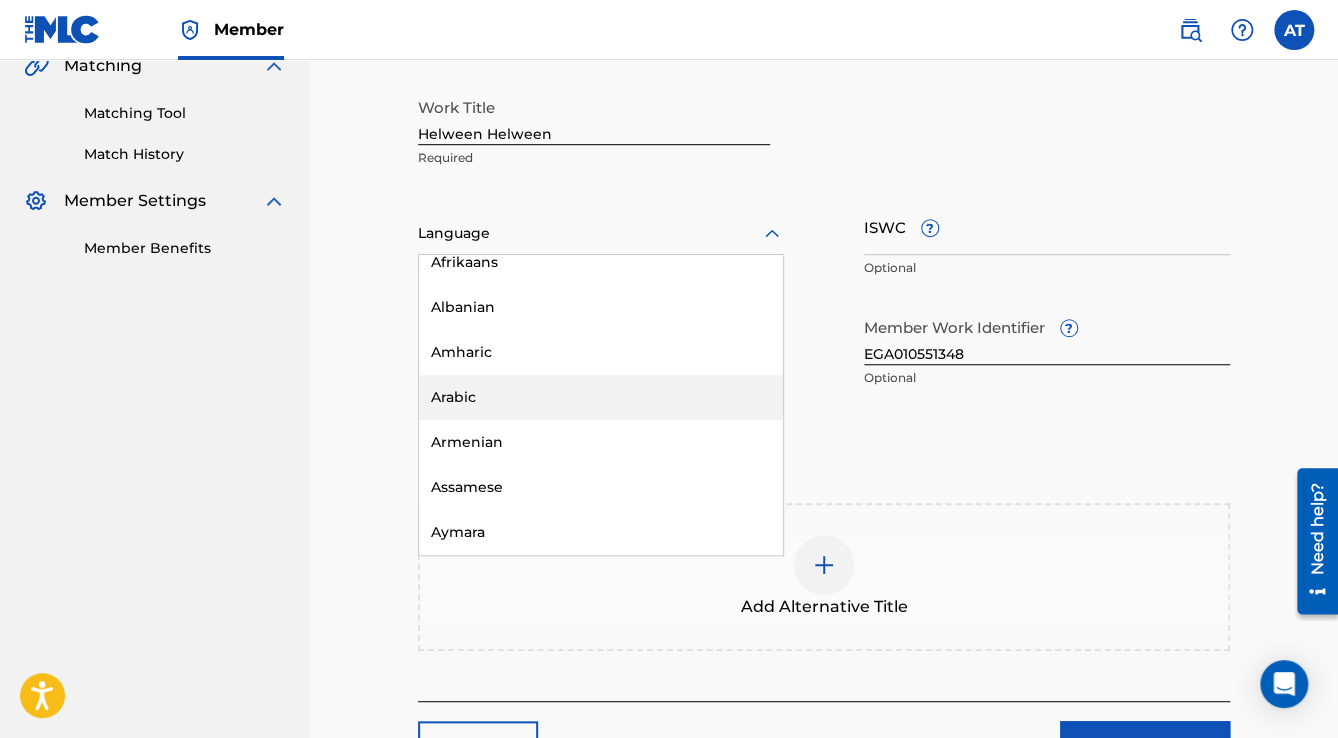 click on "Arabic" at bounding box center [601, 397] 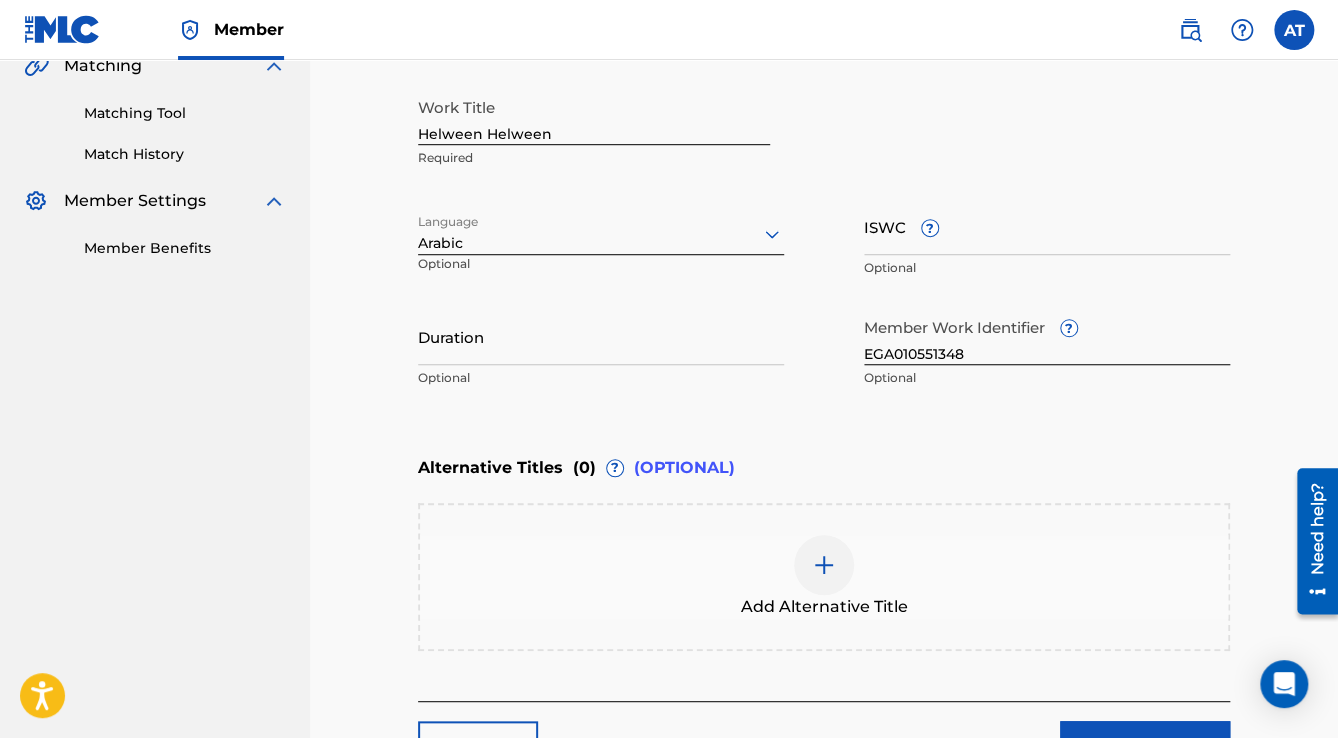 click on "Duration" at bounding box center (601, 336) 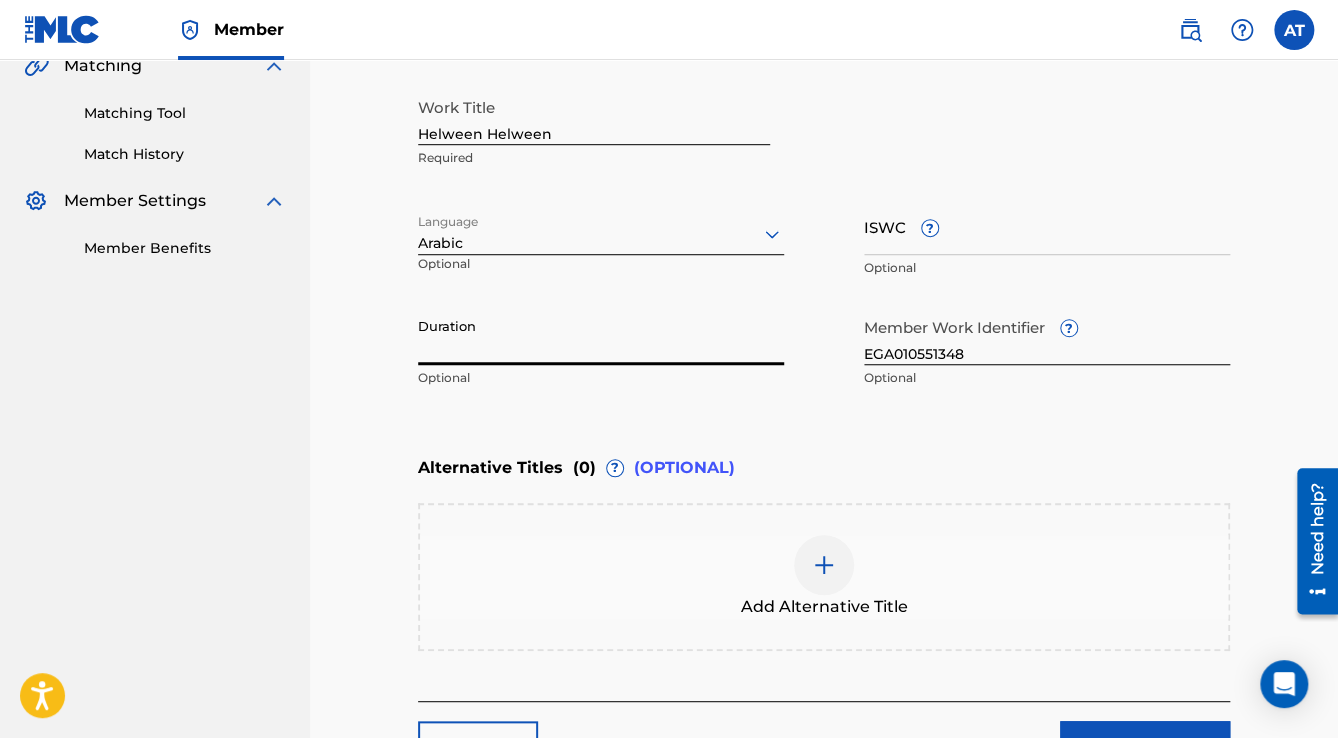 paste on "3:50" 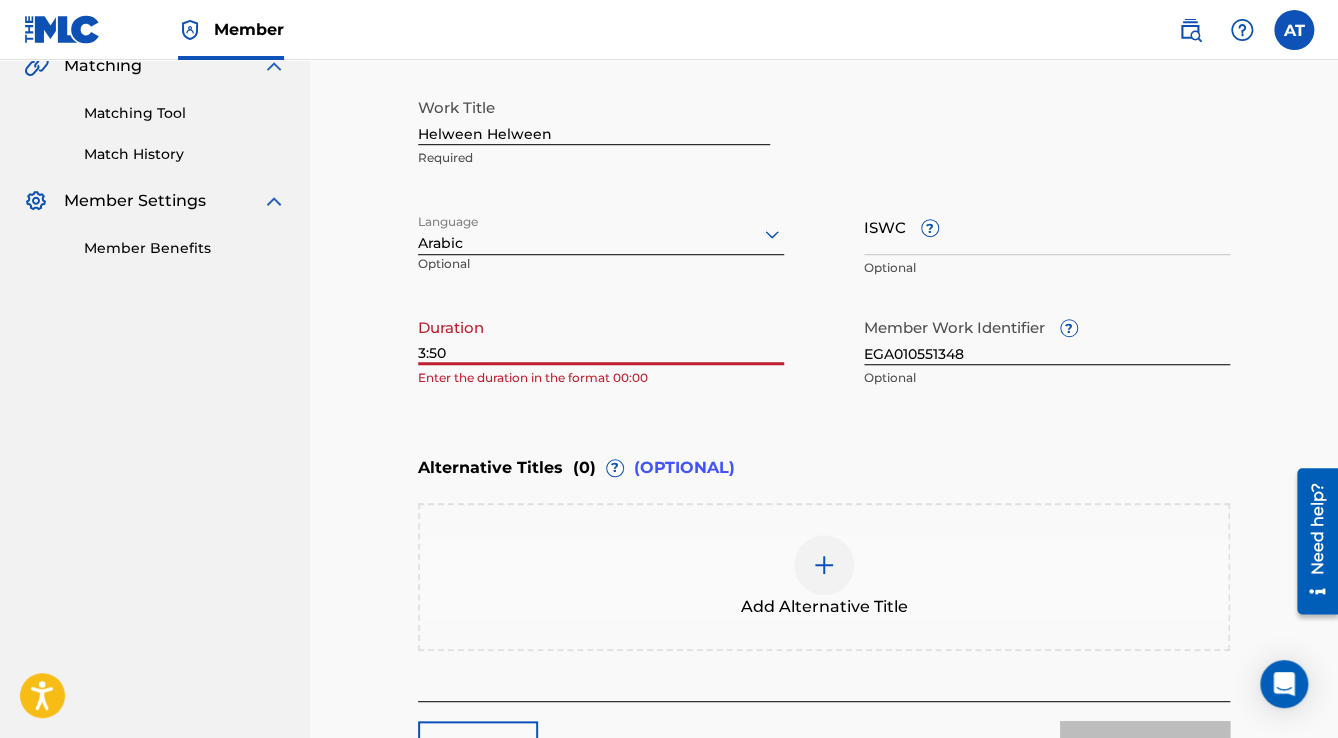 click on "Catalog Enter Work Details Add Writers Add Publishers & Shares Add Recording Review Enter Work Details Enter work details for  ‘ Helween Helween ’  below. Work Title   Helween Helween Required Language Arabic Optional ISWC   ? Optional Duration   3:50 Enter the duration in the format 00:00 Member Work Identifier   ? EGA010551348 Optional Alternative Titles ( 0 ) ? (OPTIONAL) Add Alternative Title Back Next" at bounding box center [824, 250] 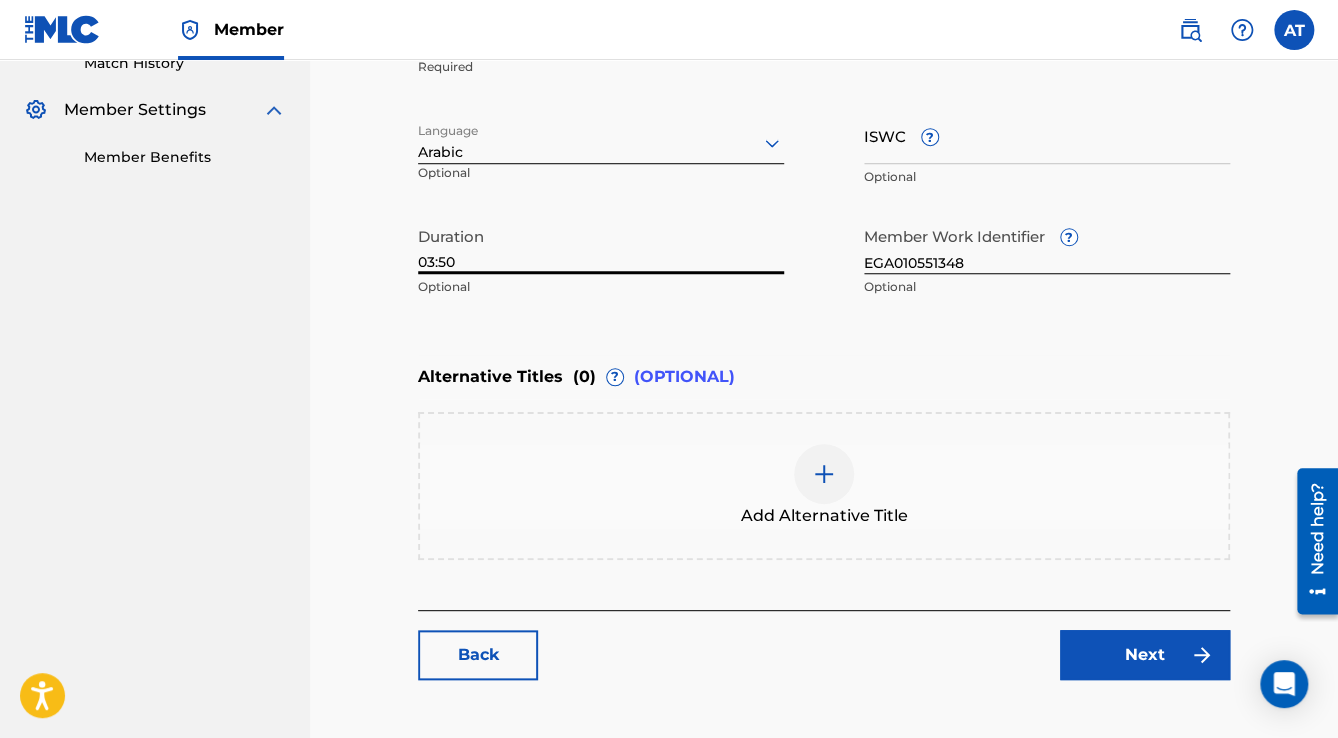 scroll, scrollTop: 677, scrollLeft: 0, axis: vertical 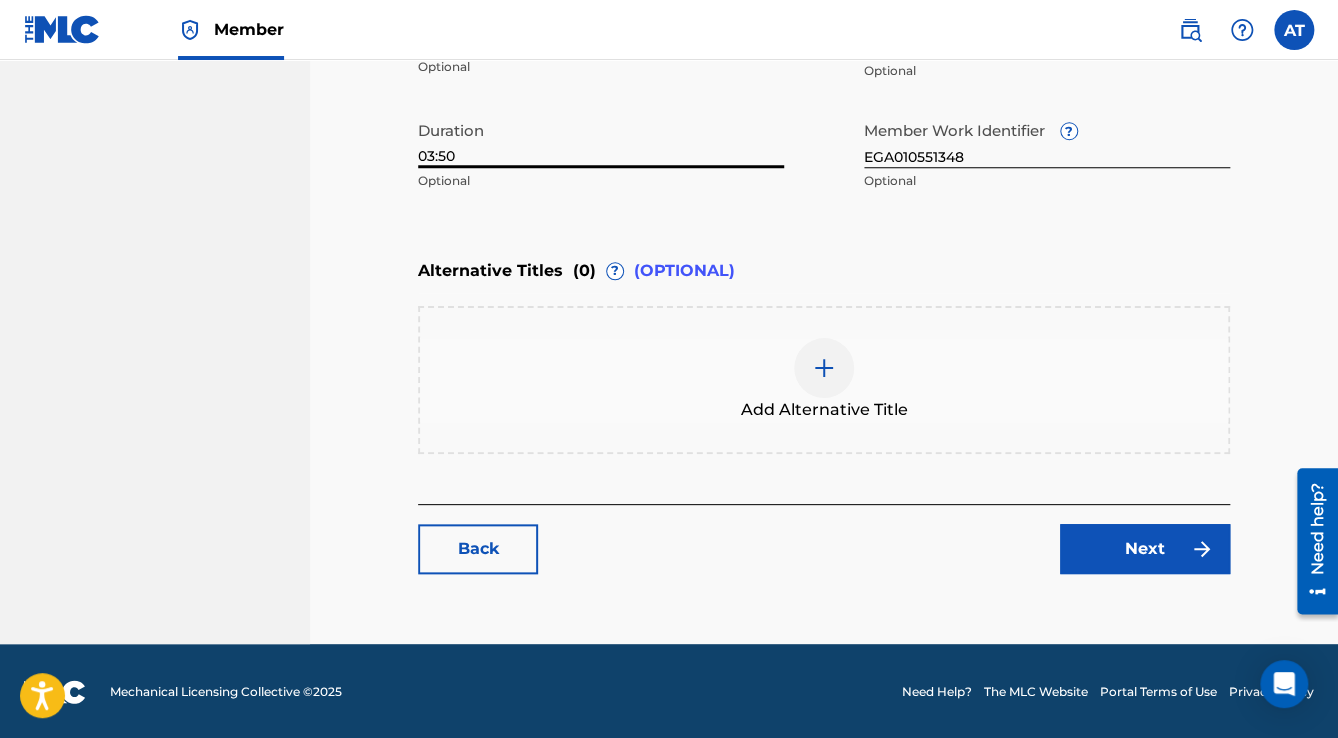 type on "03:50" 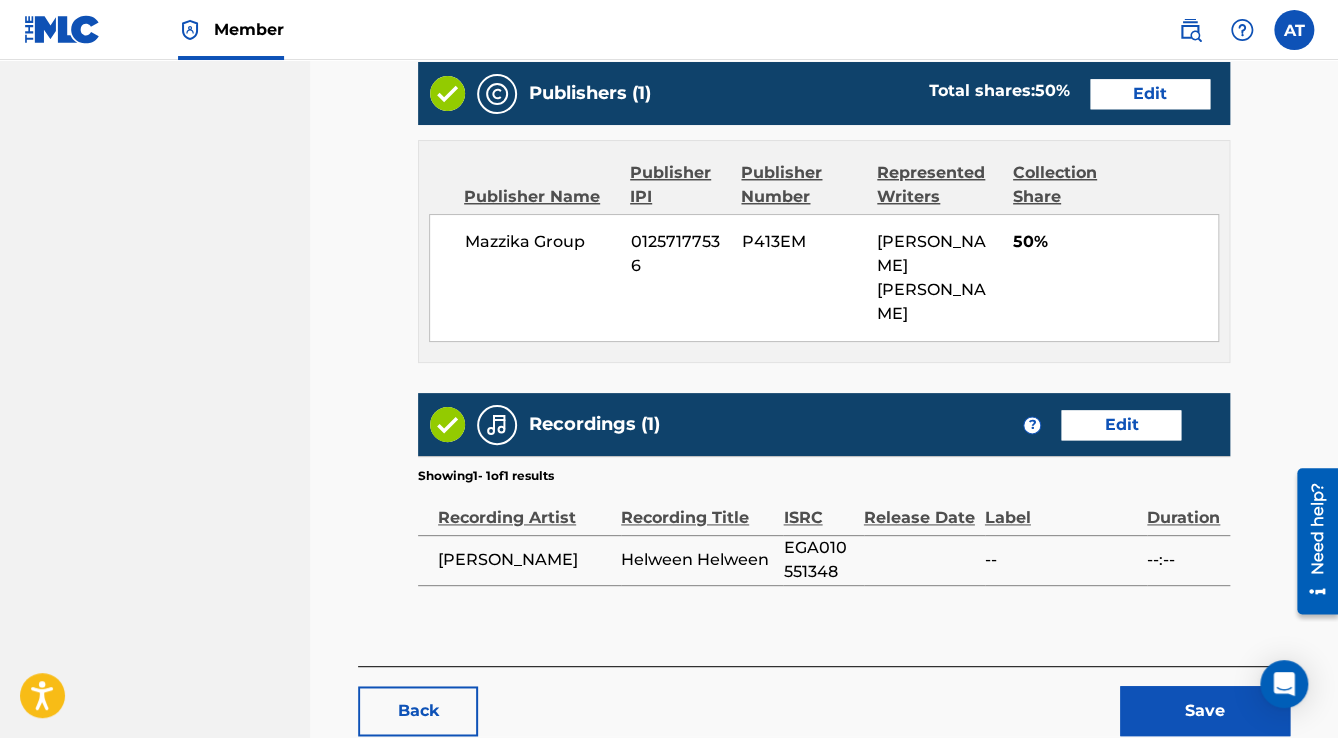 scroll, scrollTop: 952, scrollLeft: 0, axis: vertical 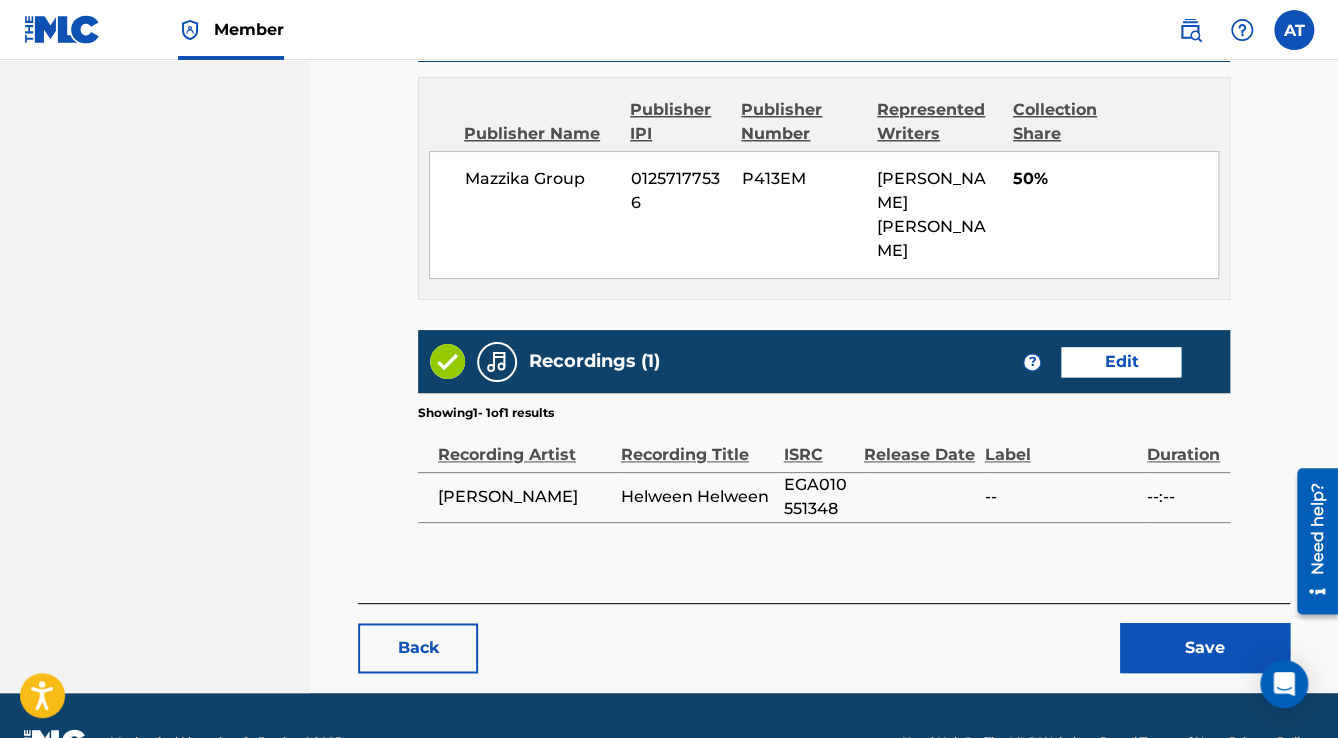 click on "Save" at bounding box center [1205, 648] 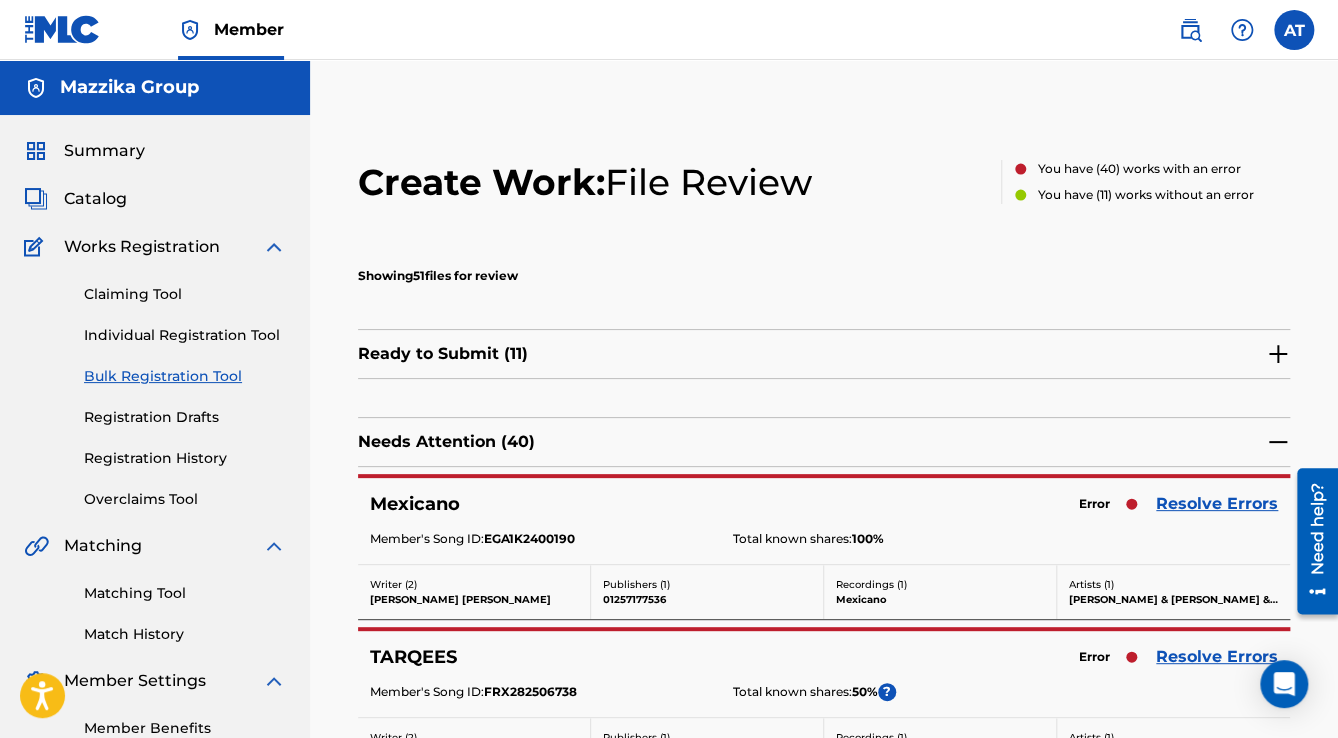click on "Resolve Errors" at bounding box center (1217, 504) 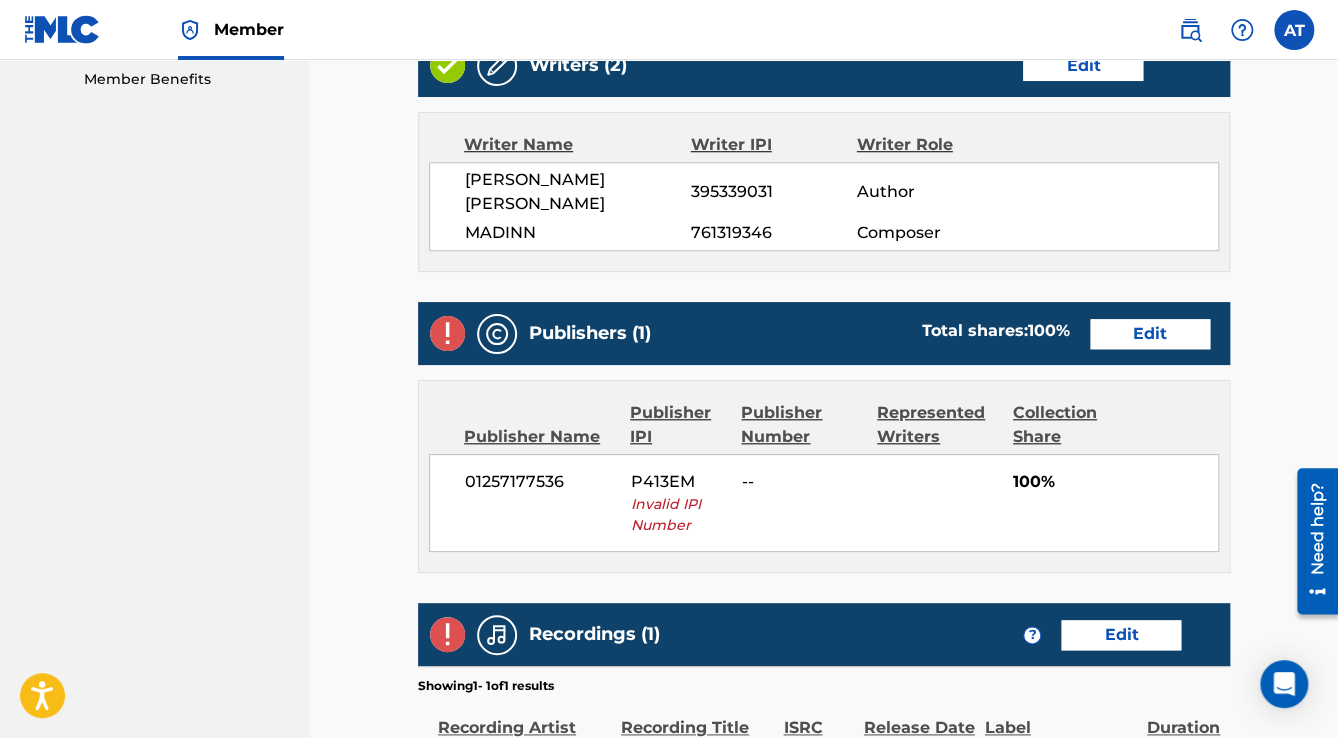 scroll, scrollTop: 640, scrollLeft: 0, axis: vertical 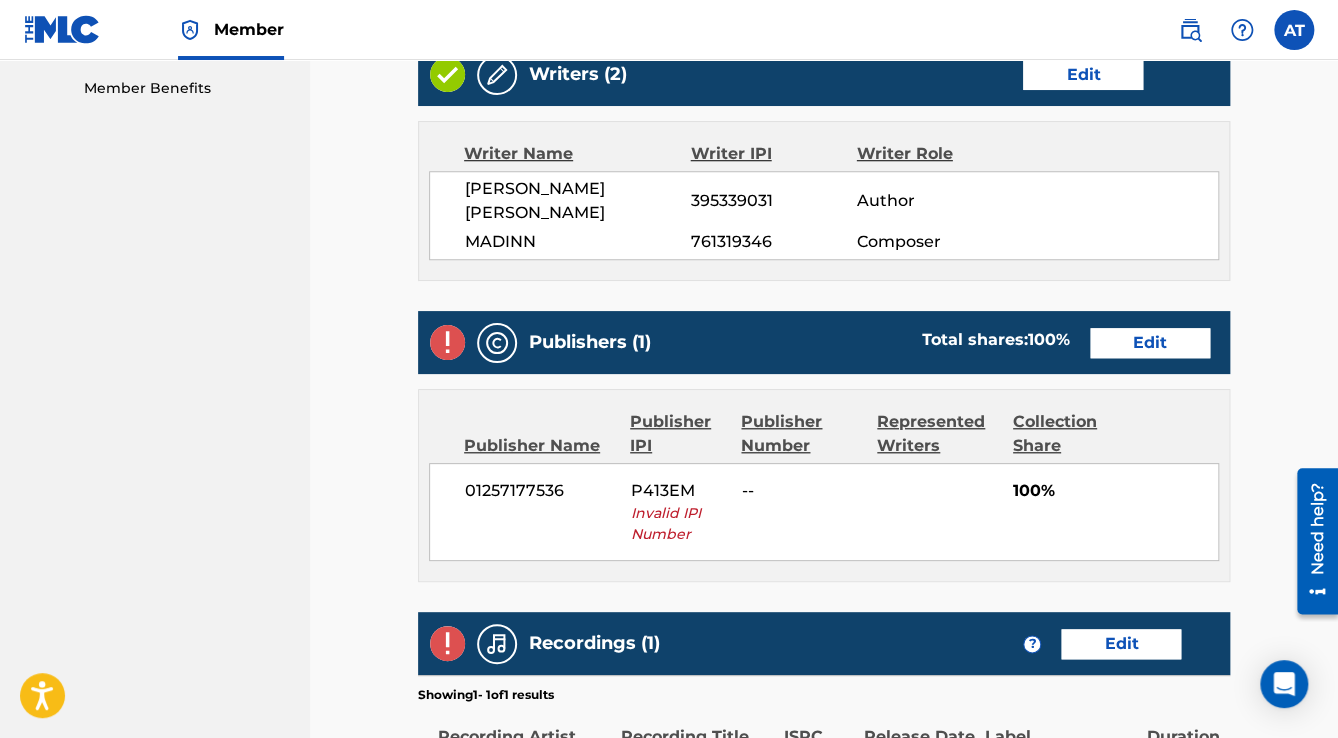 click on "Edit" at bounding box center (1150, 343) 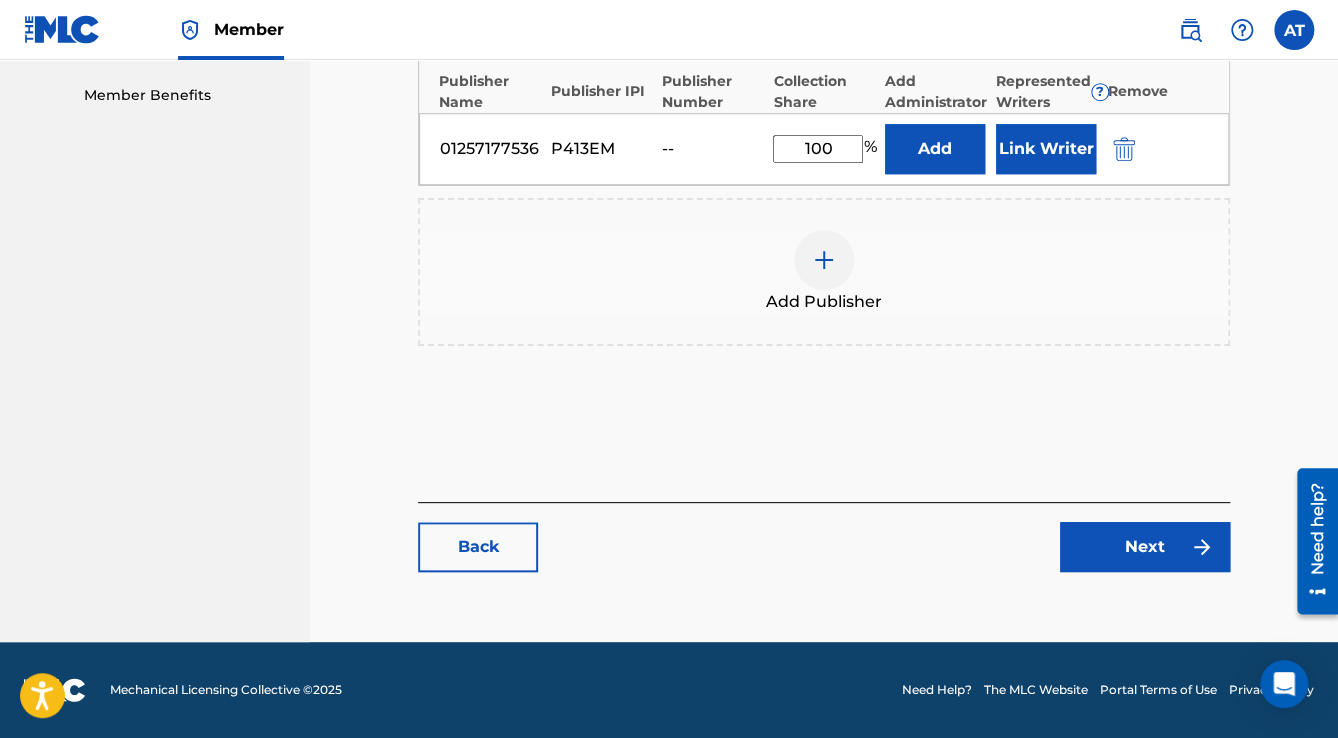 scroll, scrollTop: 0, scrollLeft: 0, axis: both 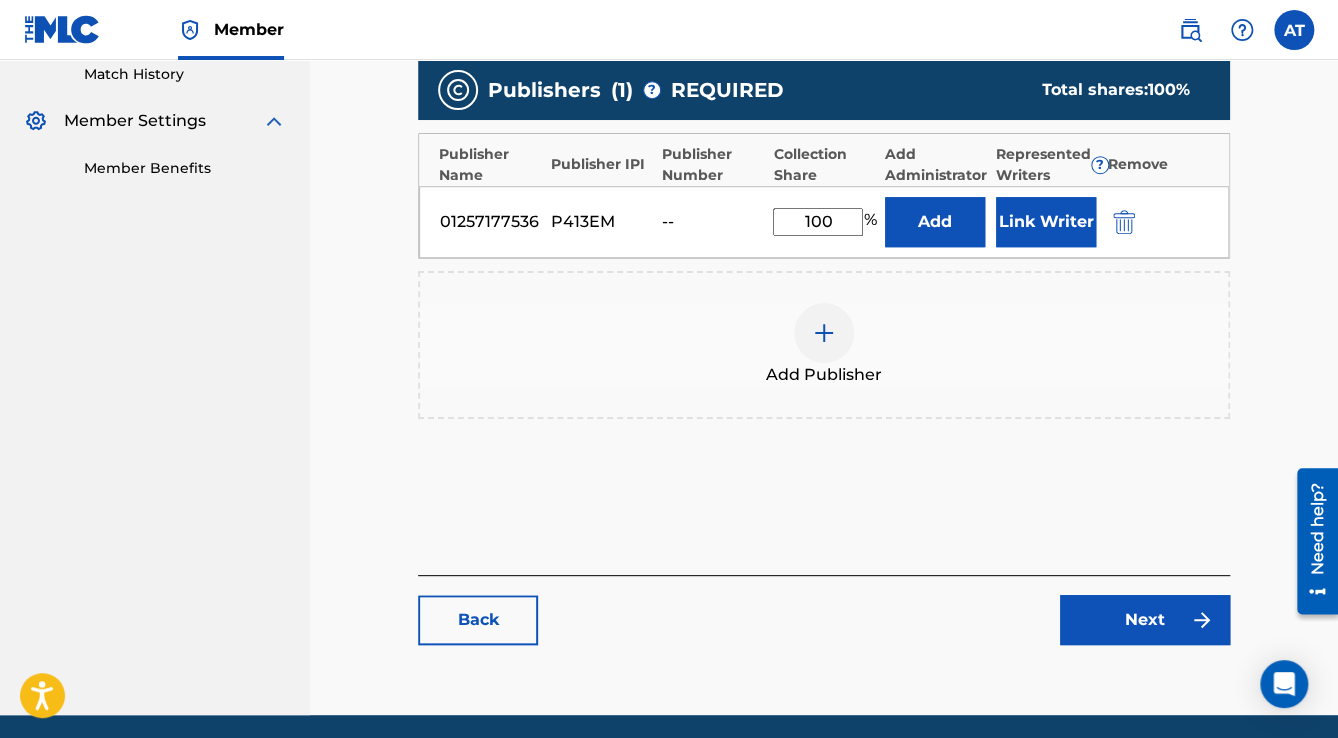 click at bounding box center [1124, 222] 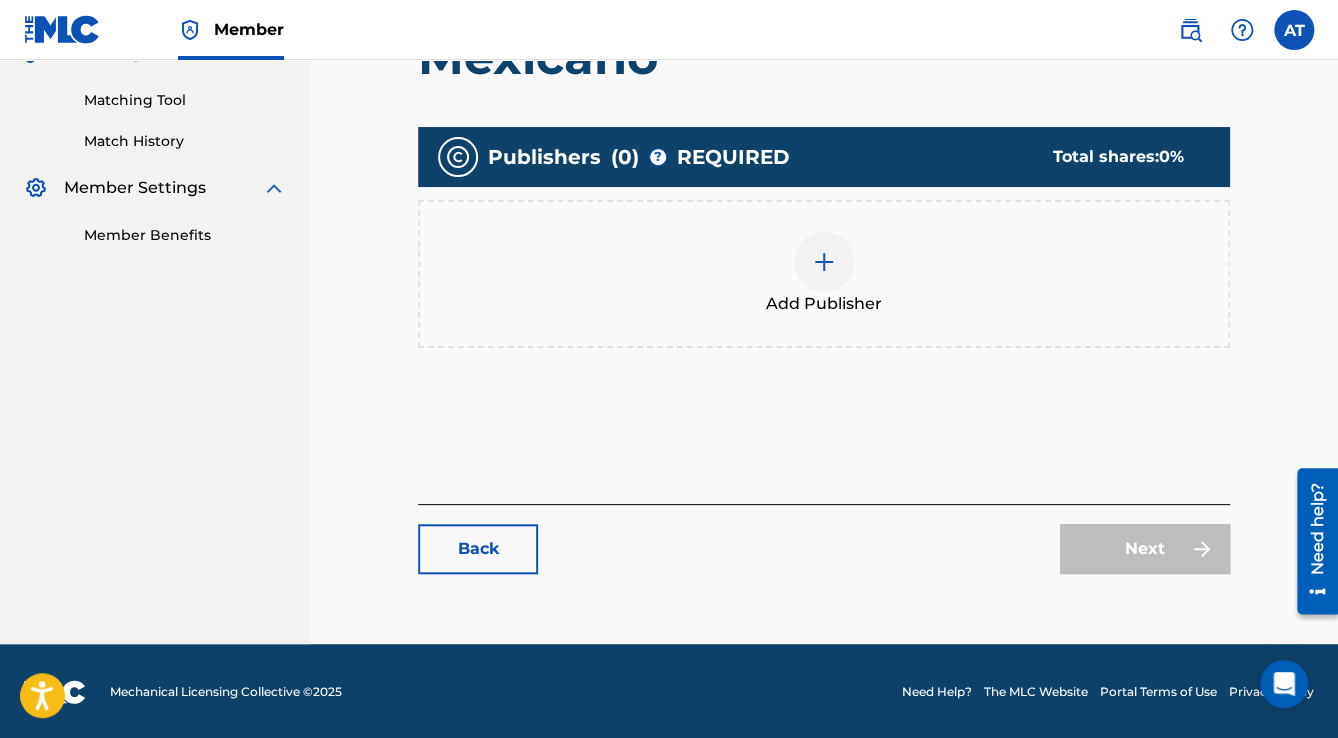 click on "Add Publisher" at bounding box center (824, 274) 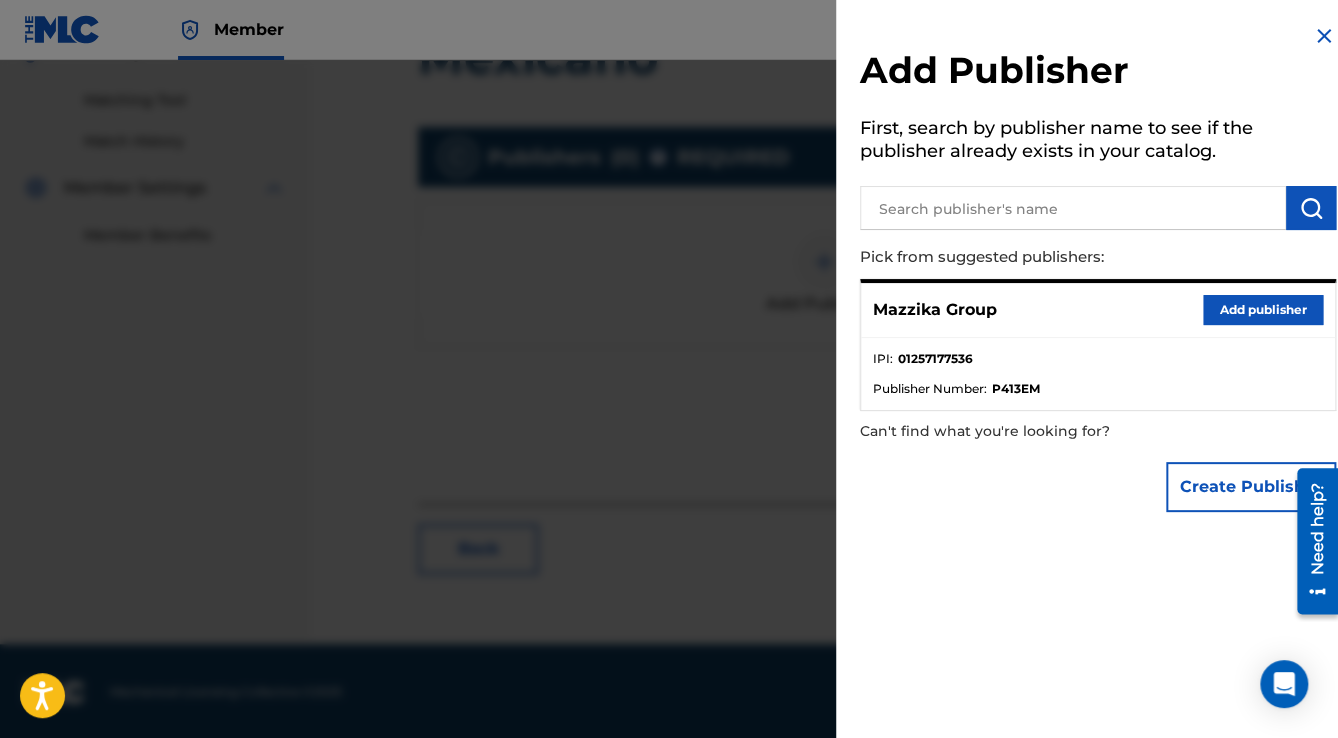 click on "Add publisher" at bounding box center [1263, 310] 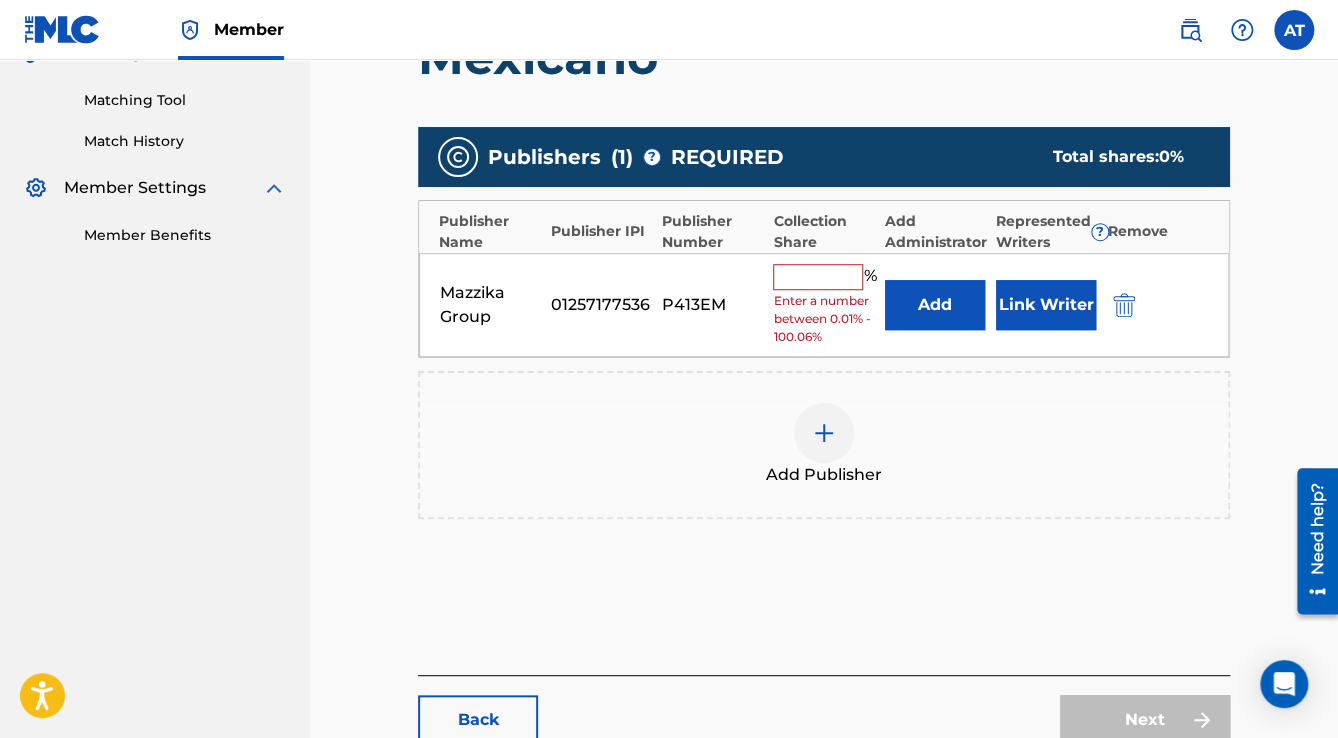 click at bounding box center (818, 277) 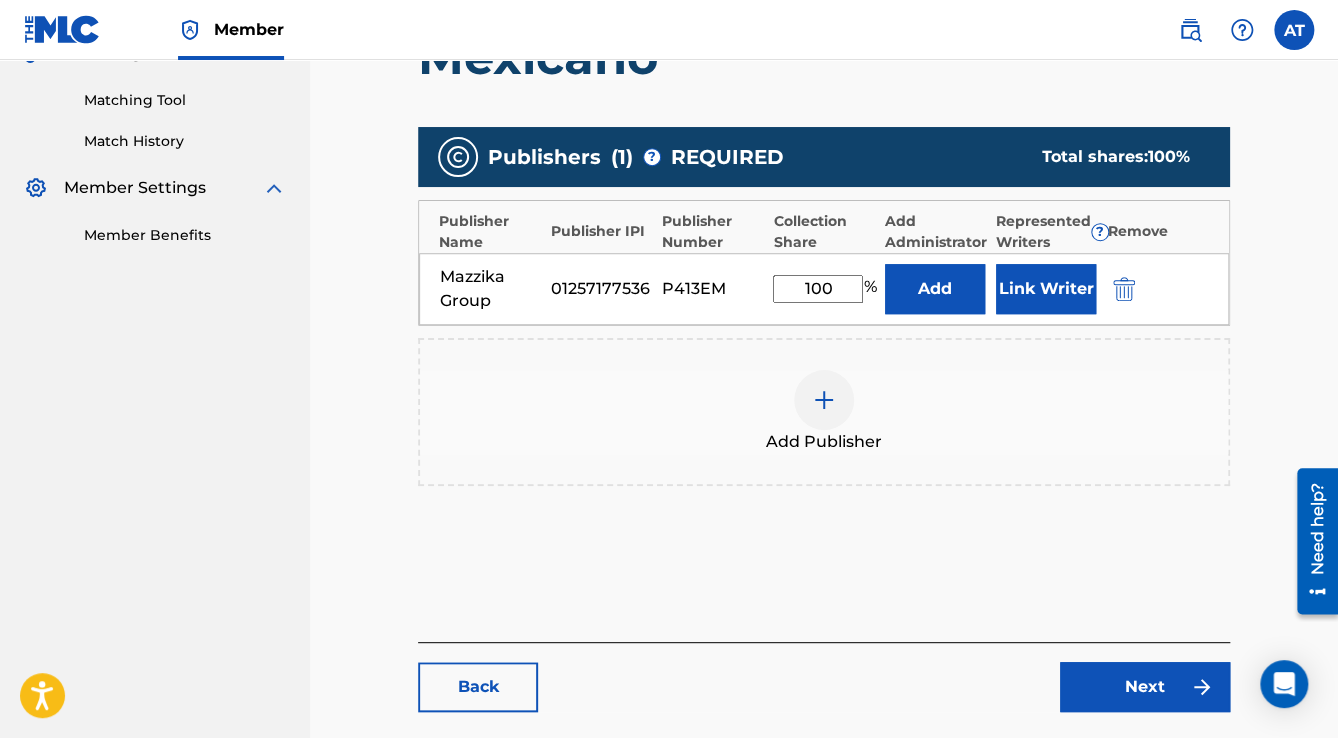 click on "Link Writer" at bounding box center (1046, 289) 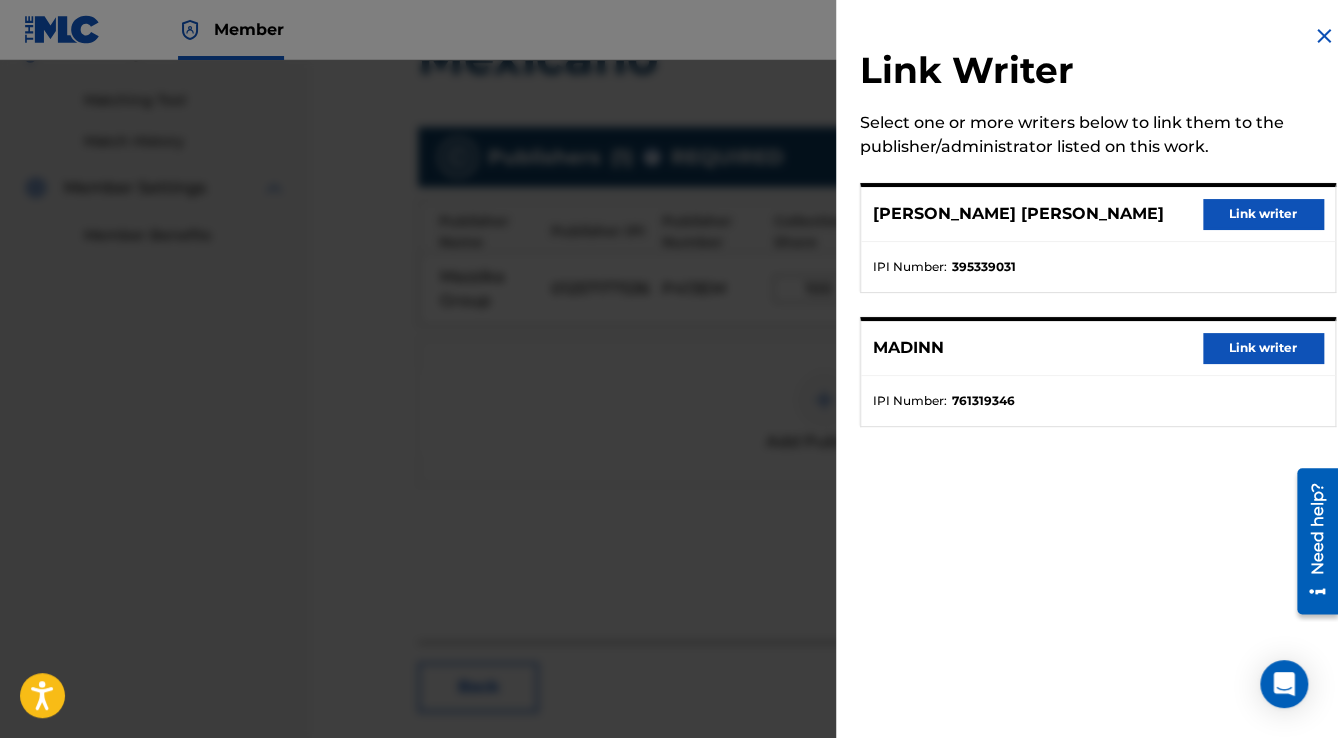 click on "[PERSON_NAME] [PERSON_NAME] Link writer" at bounding box center (1098, 214) 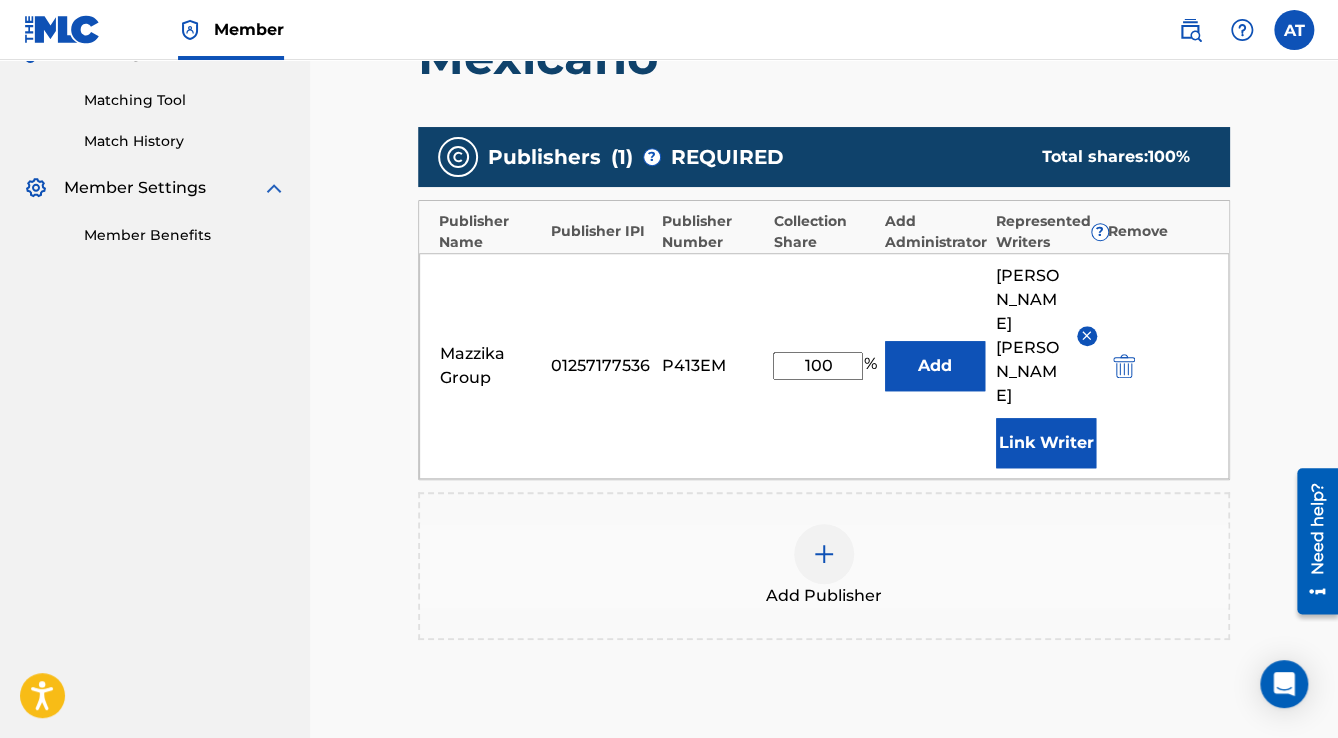 click on "Link Writer" at bounding box center (1046, 443) 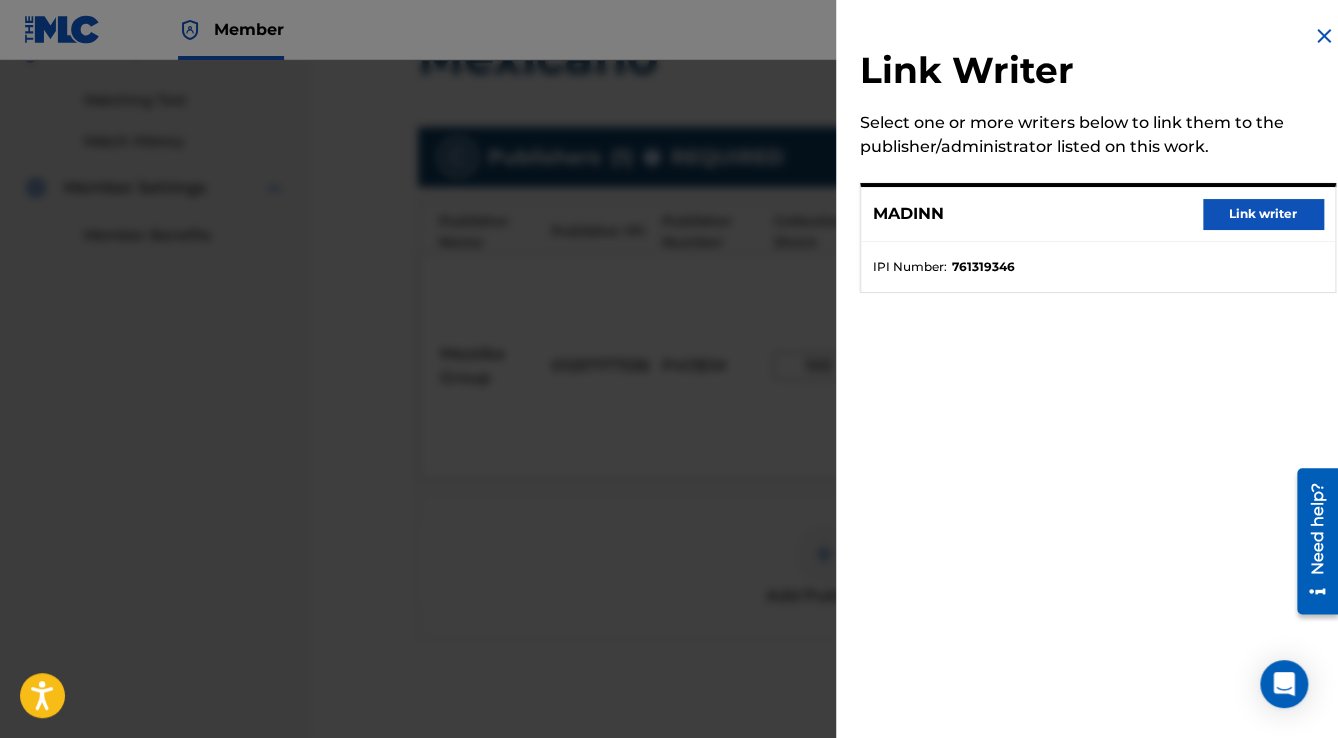 click on "Link writer" at bounding box center (1263, 214) 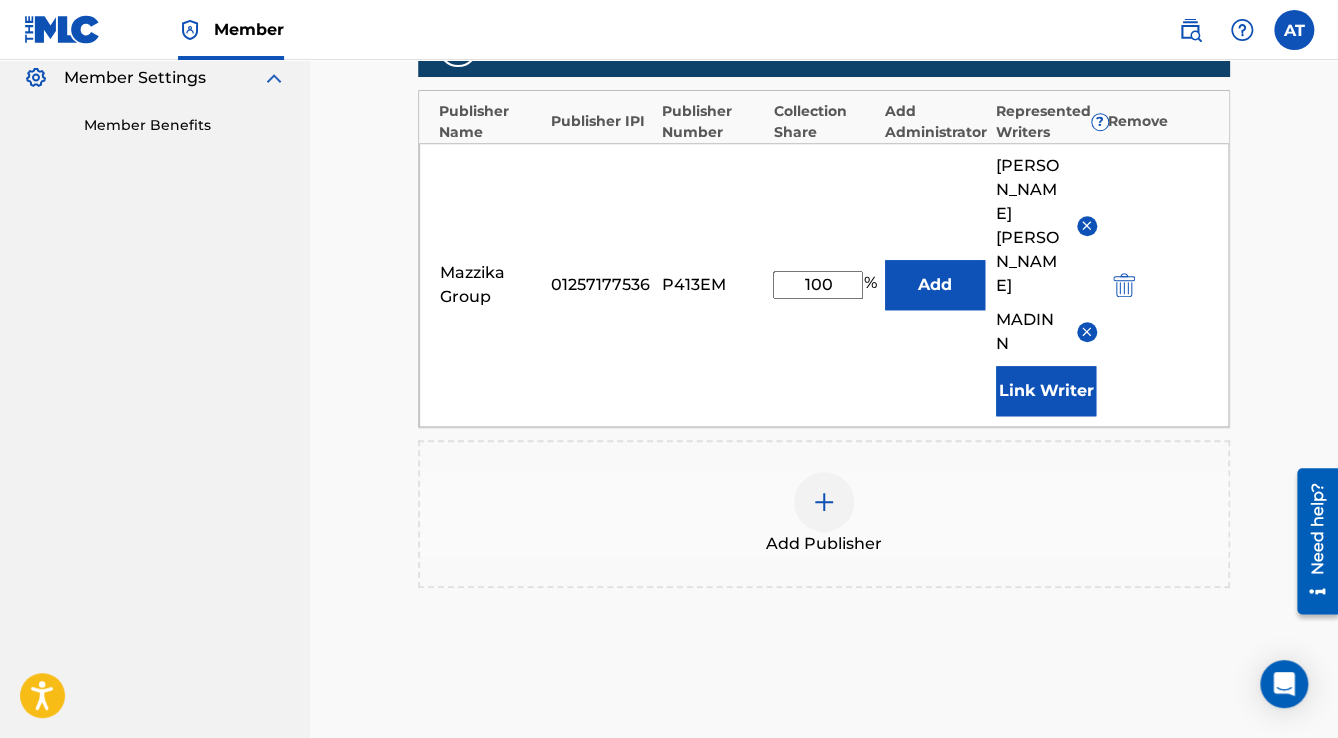 scroll, scrollTop: 795, scrollLeft: 0, axis: vertical 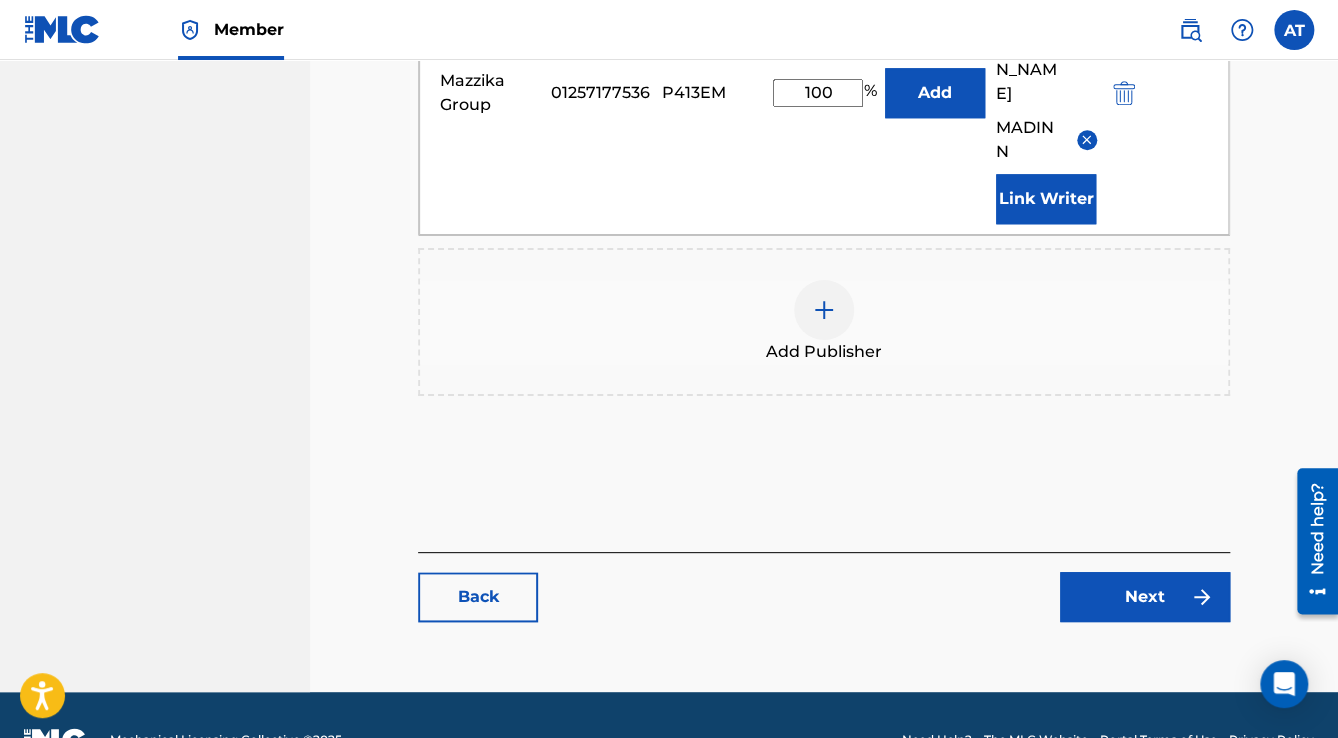 click on "Next" at bounding box center (1145, 597) 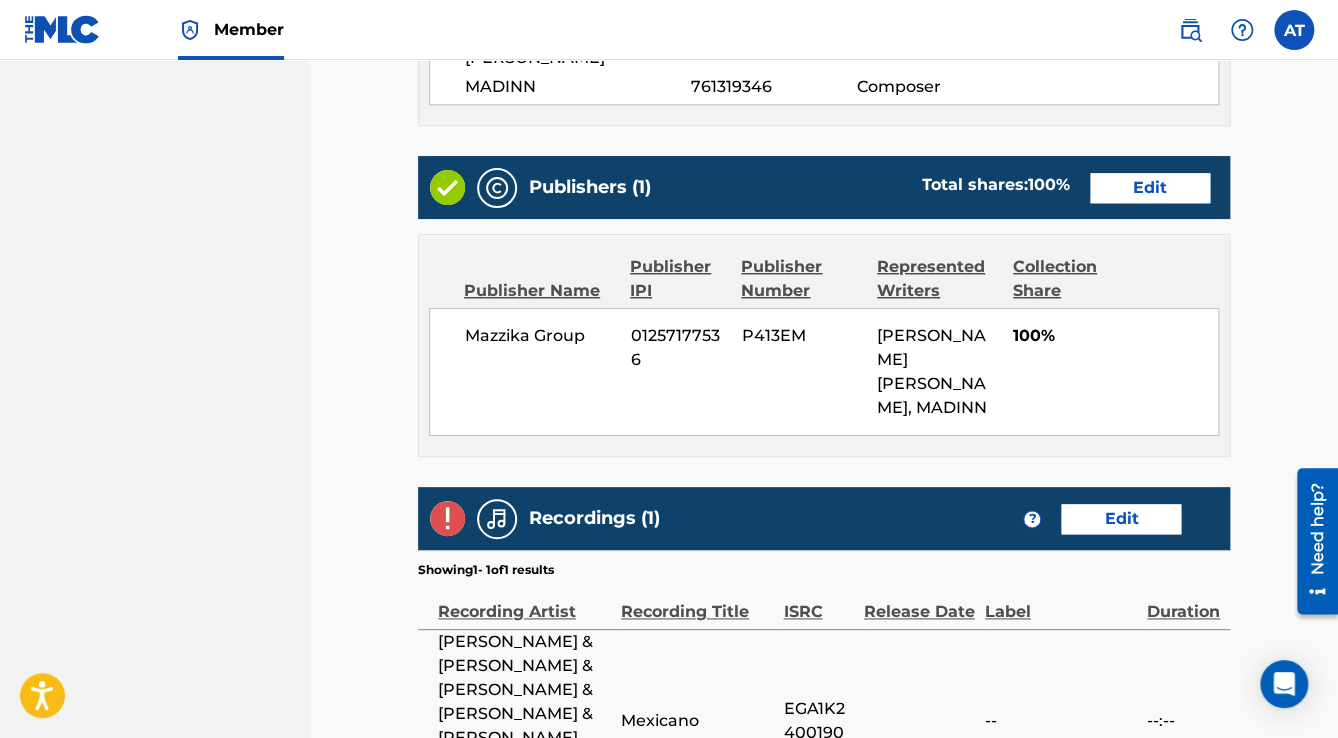 scroll, scrollTop: 0, scrollLeft: 0, axis: both 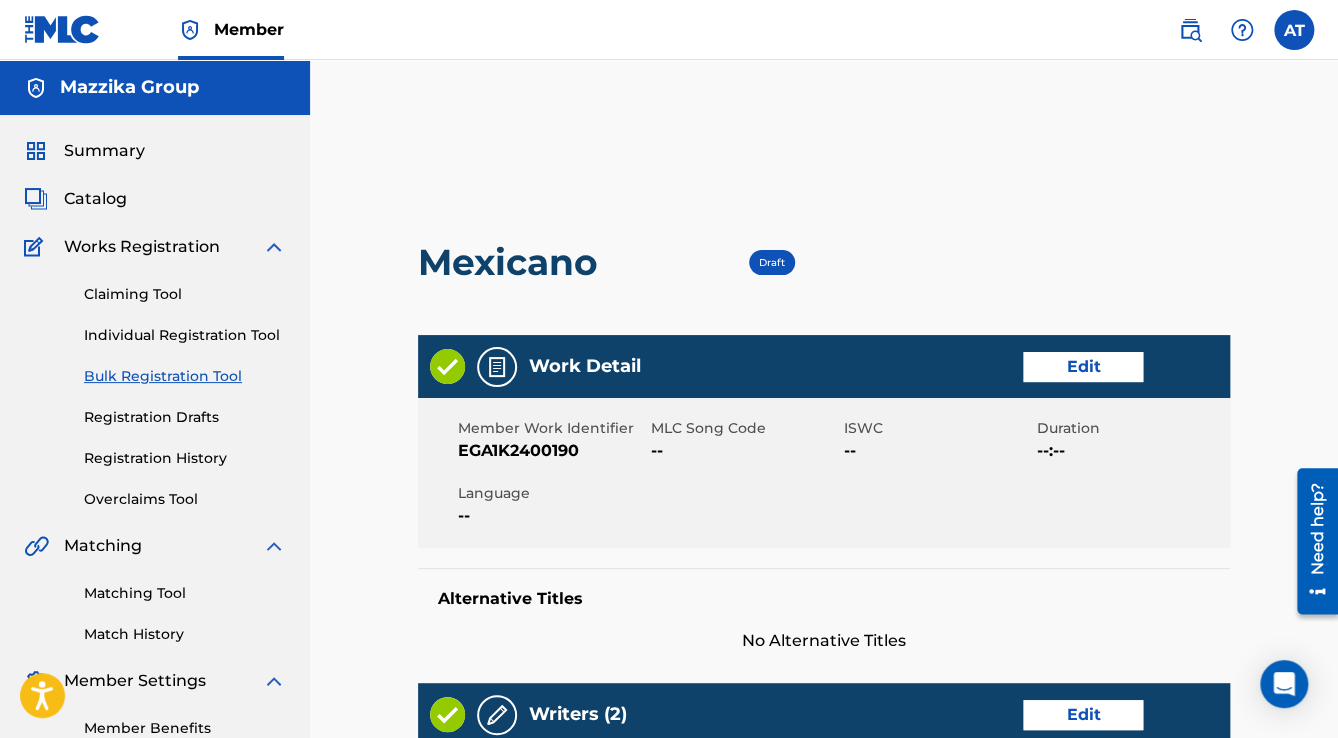 click on "Edit" at bounding box center [1083, 367] 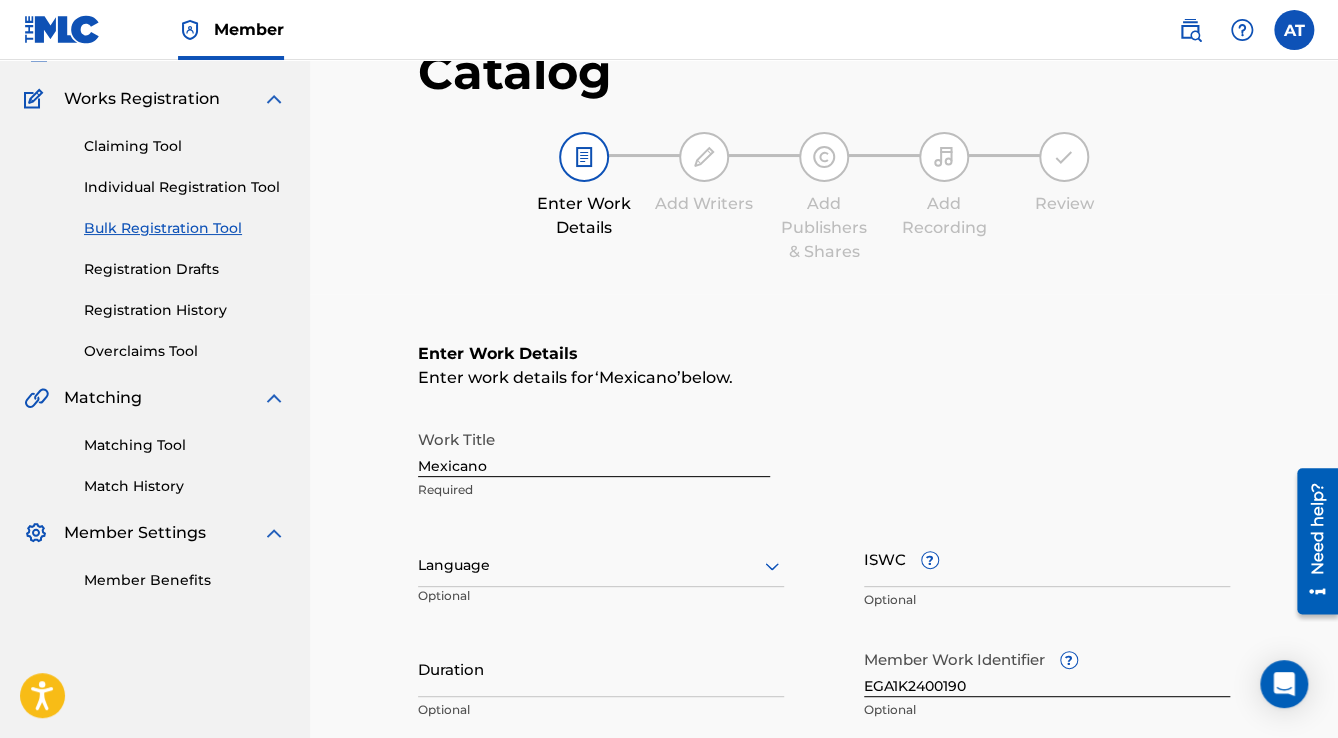 scroll, scrollTop: 320, scrollLeft: 0, axis: vertical 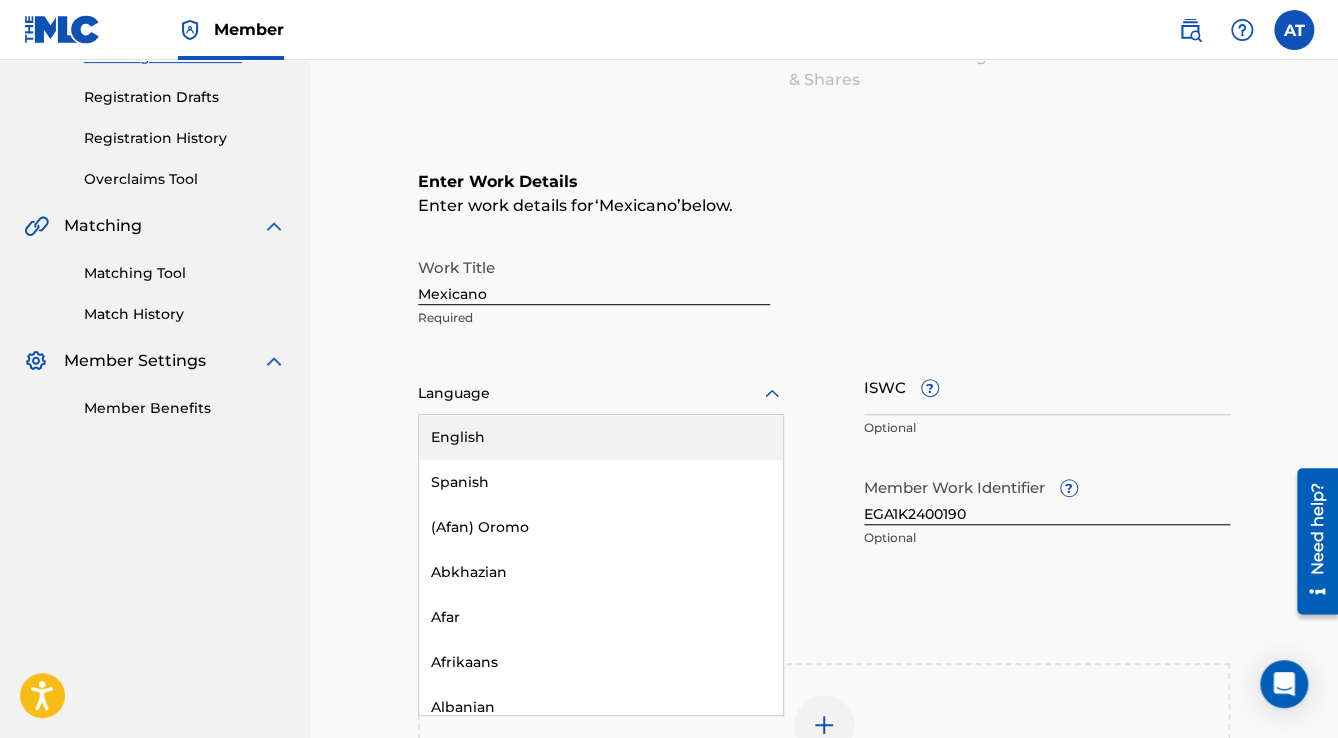 click at bounding box center [601, 393] 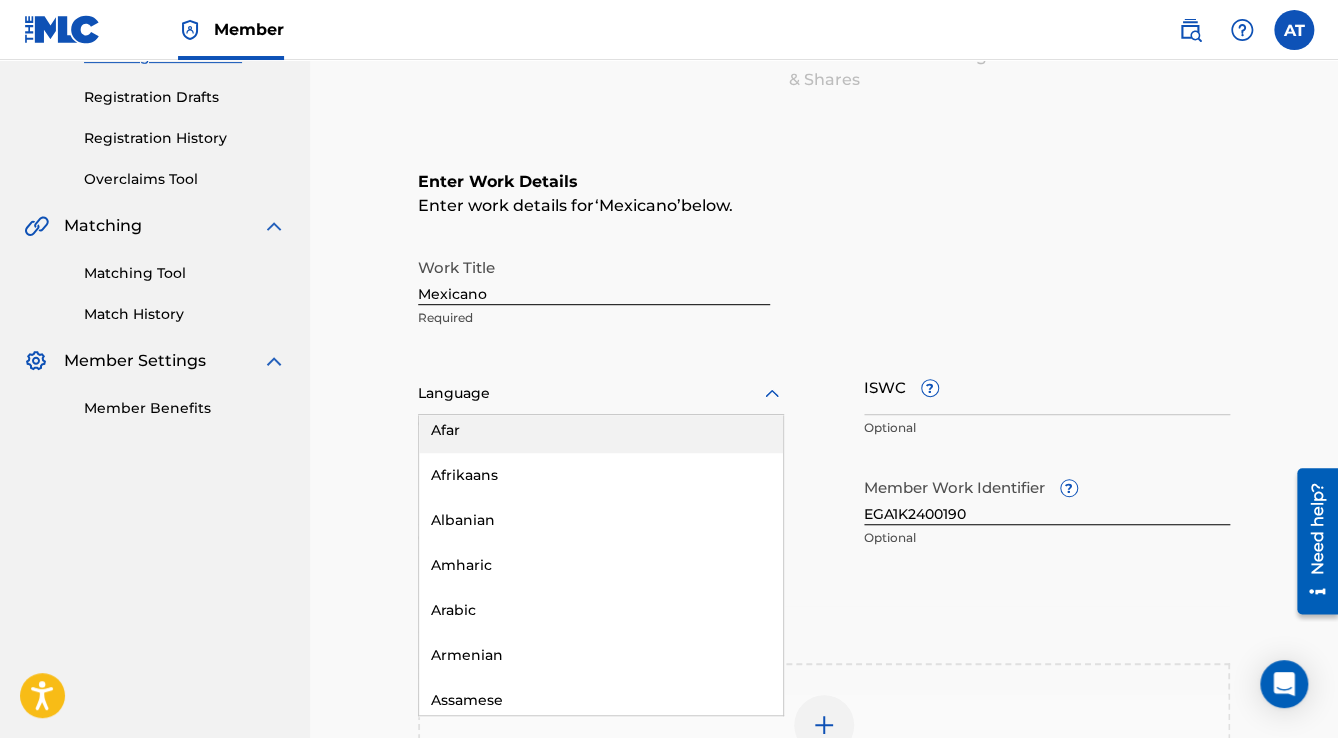 scroll, scrollTop: 320, scrollLeft: 0, axis: vertical 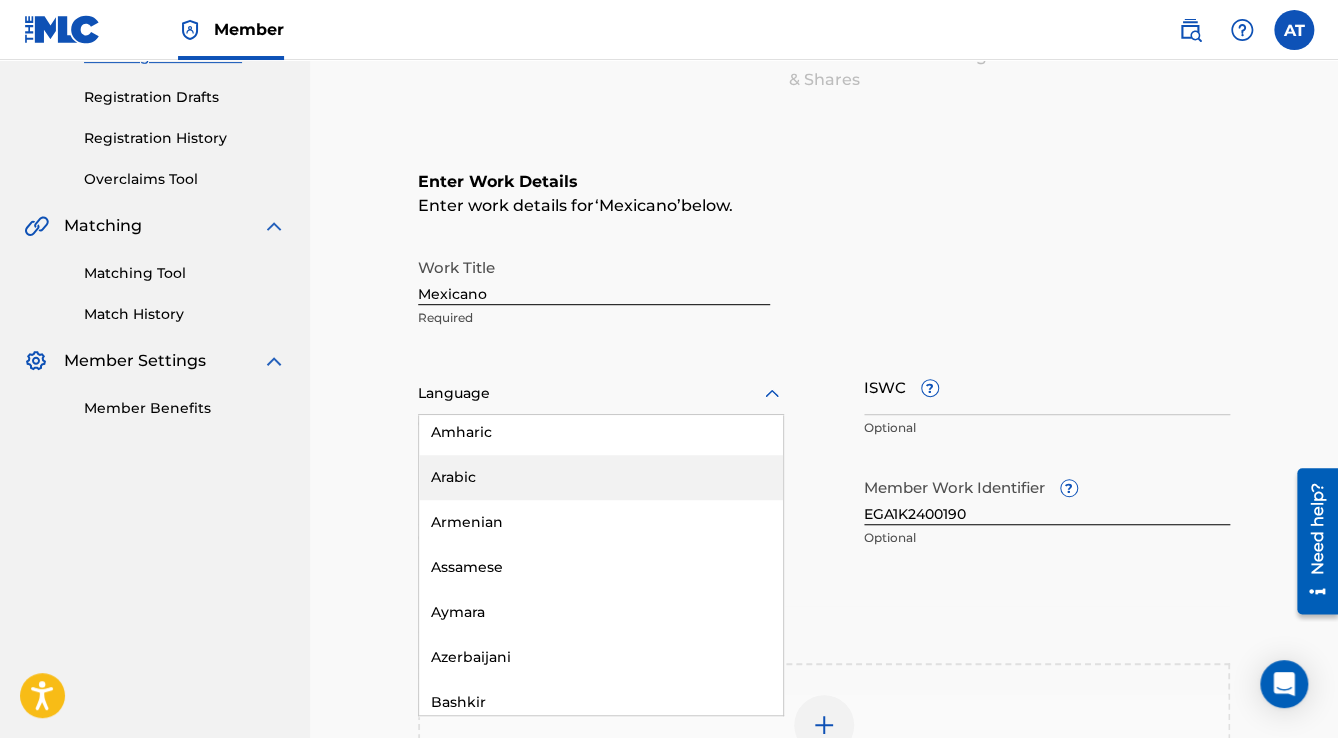 click on "Arabic" at bounding box center (601, 477) 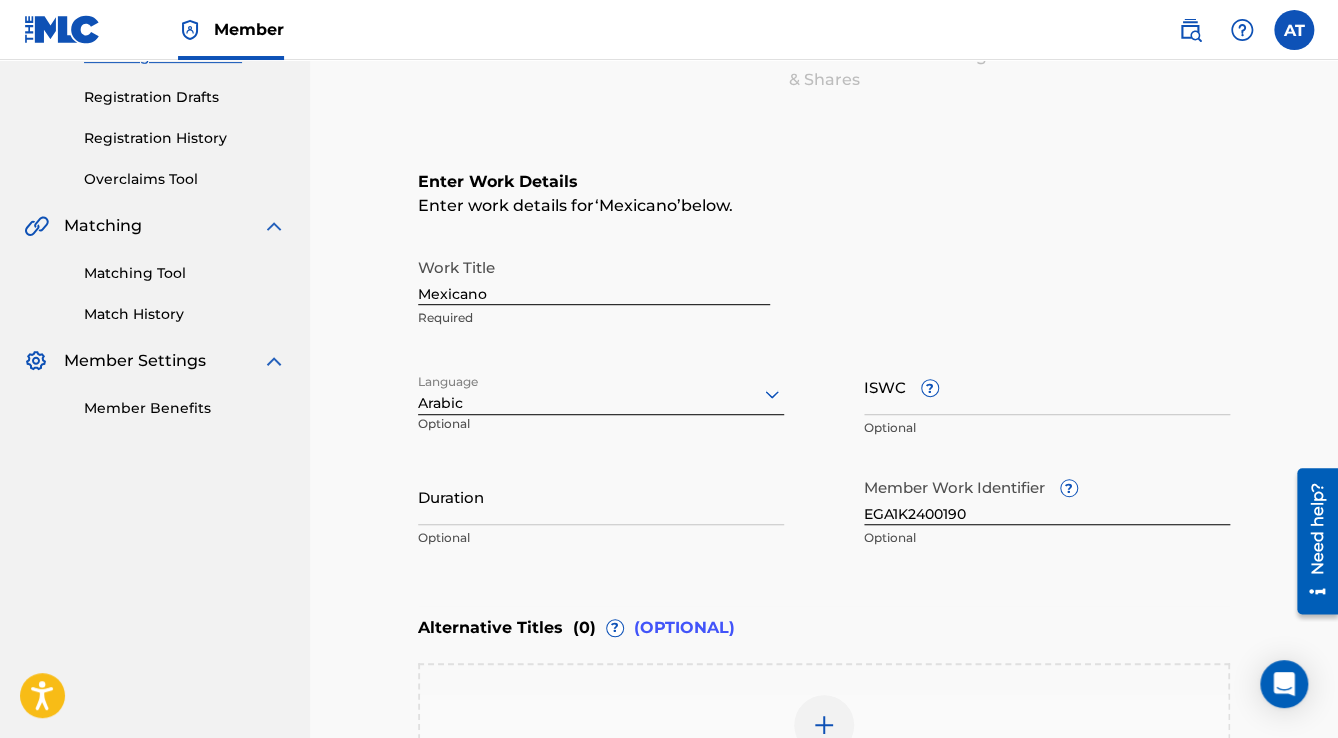 click on "Duration" at bounding box center [601, 496] 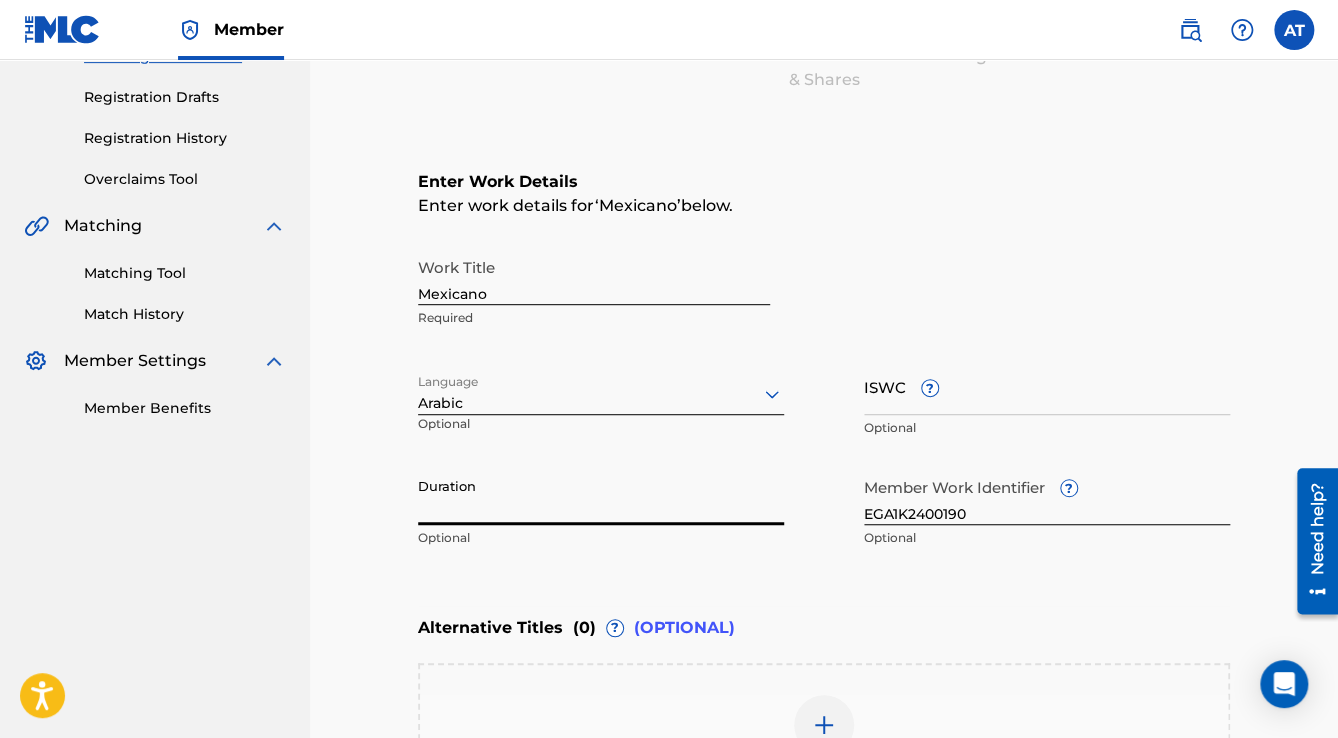 paste on "3:20" 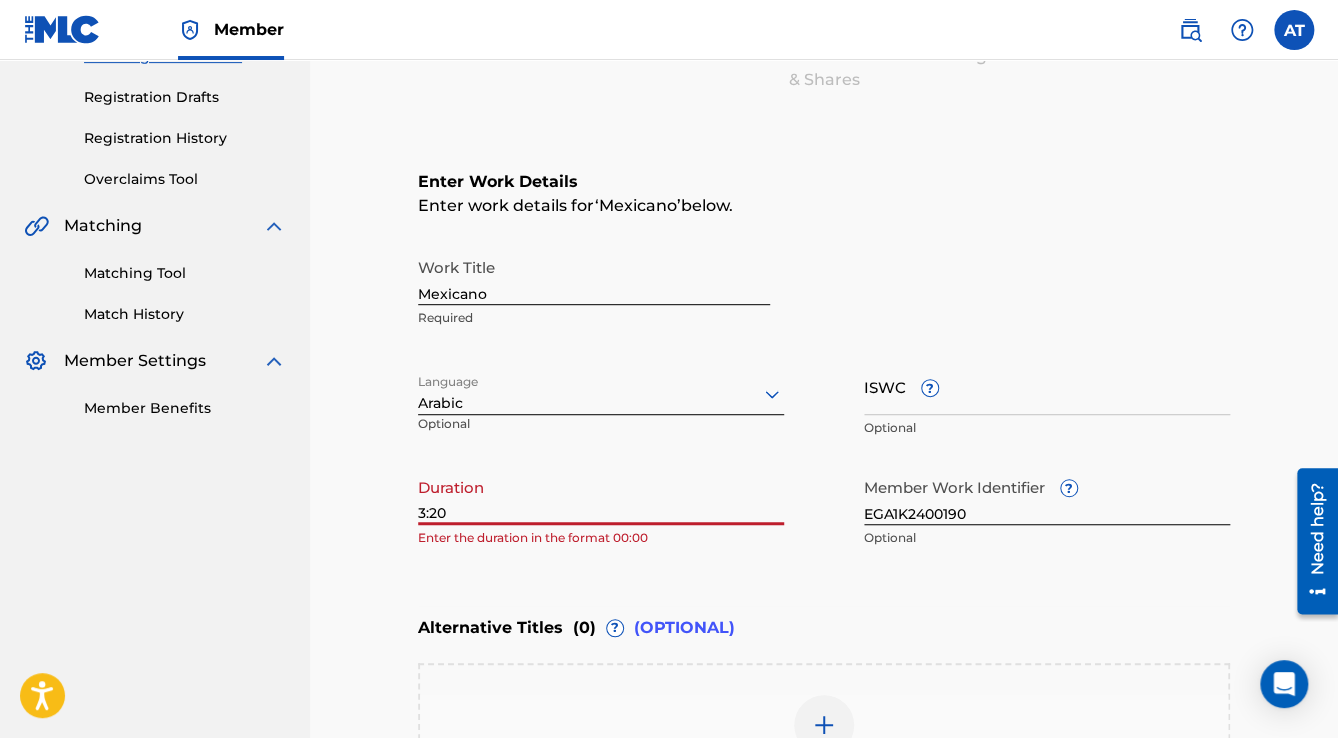 click on "3:20" at bounding box center (601, 496) 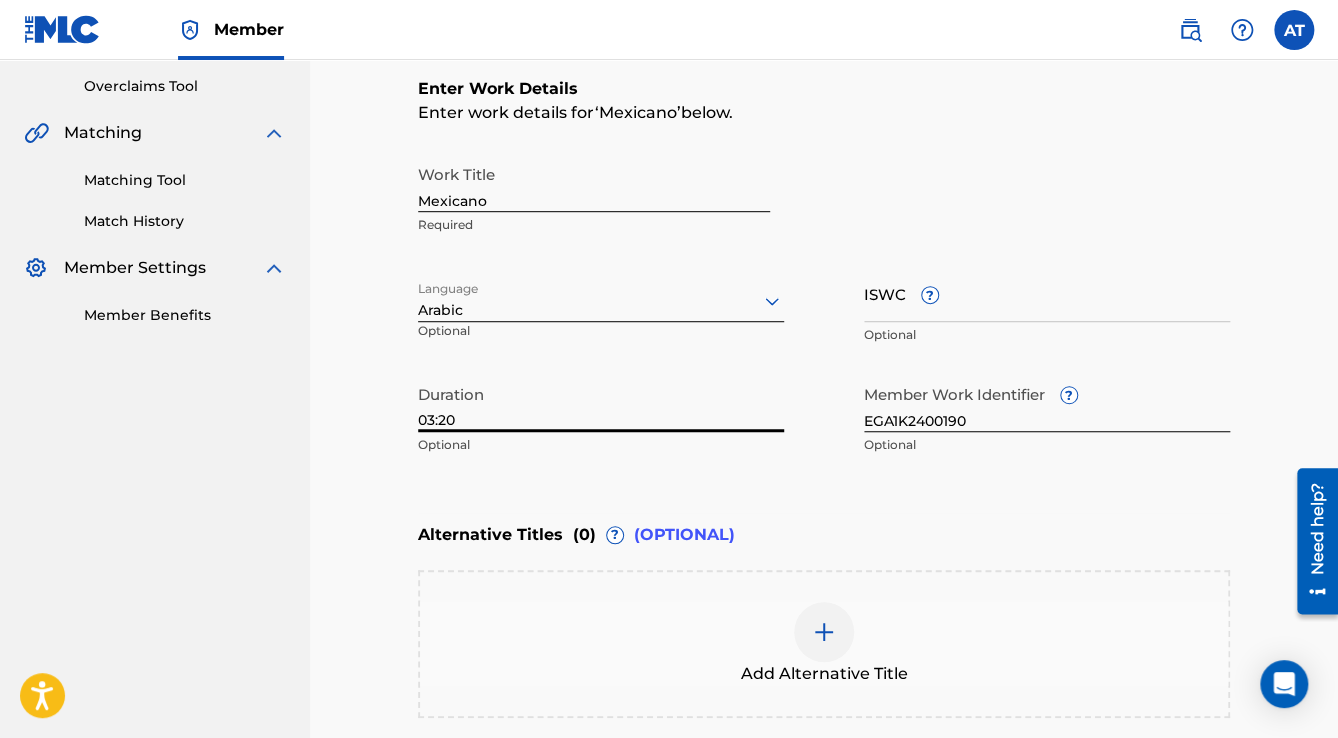 scroll, scrollTop: 560, scrollLeft: 0, axis: vertical 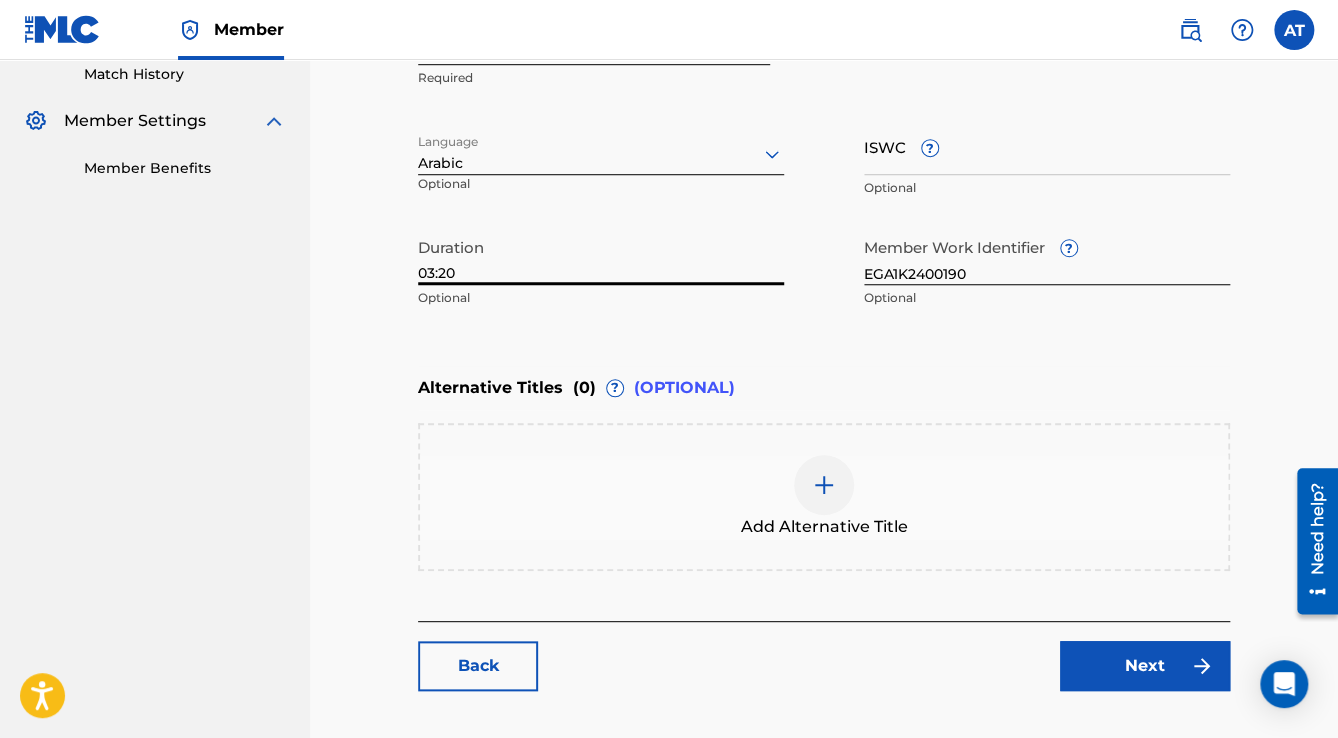 type on "03:20" 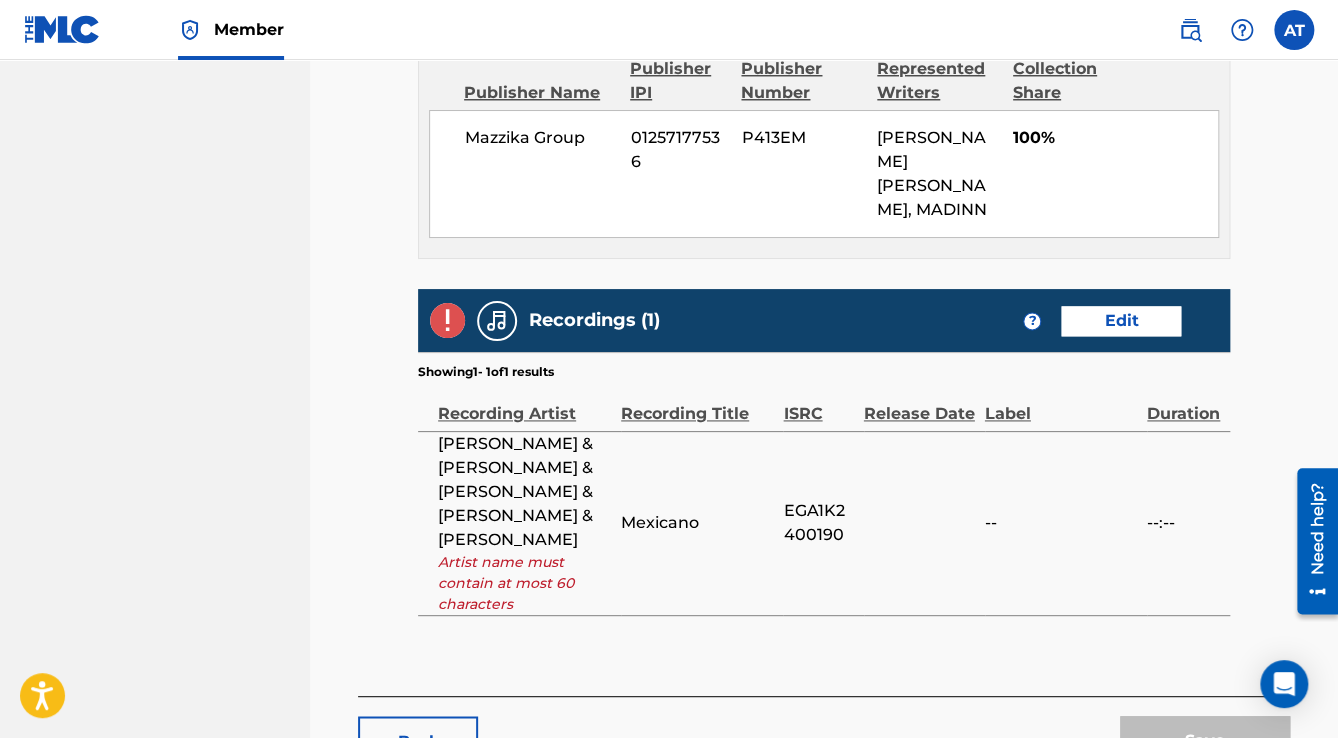 scroll, scrollTop: 1029, scrollLeft: 0, axis: vertical 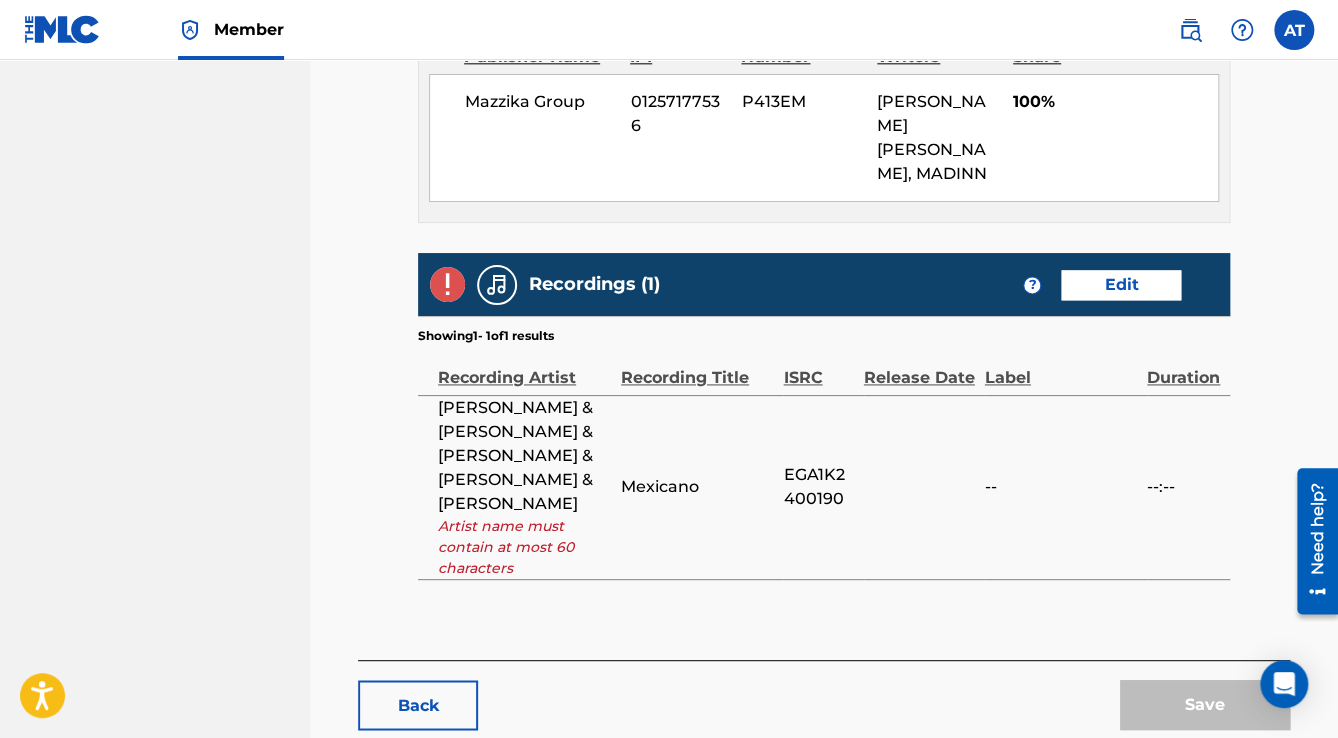click on "Edit" at bounding box center (1121, 285) 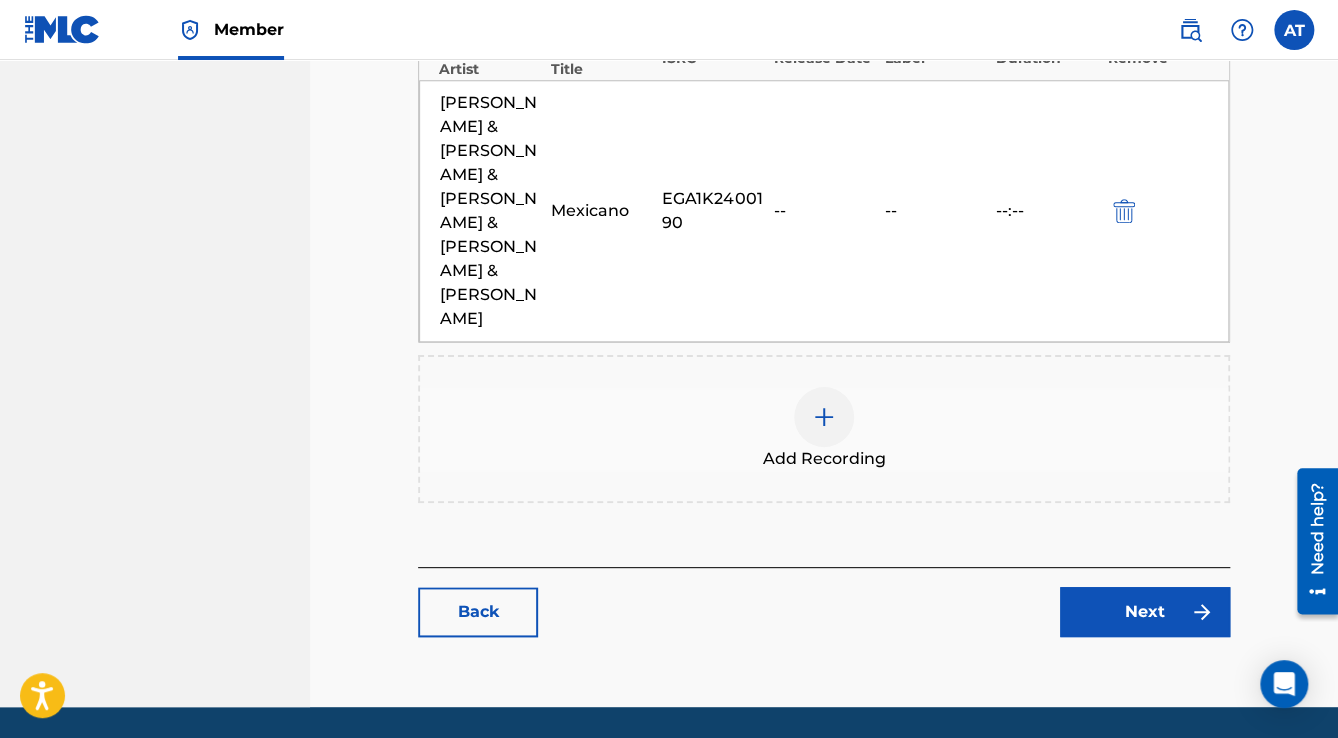 scroll, scrollTop: 675, scrollLeft: 0, axis: vertical 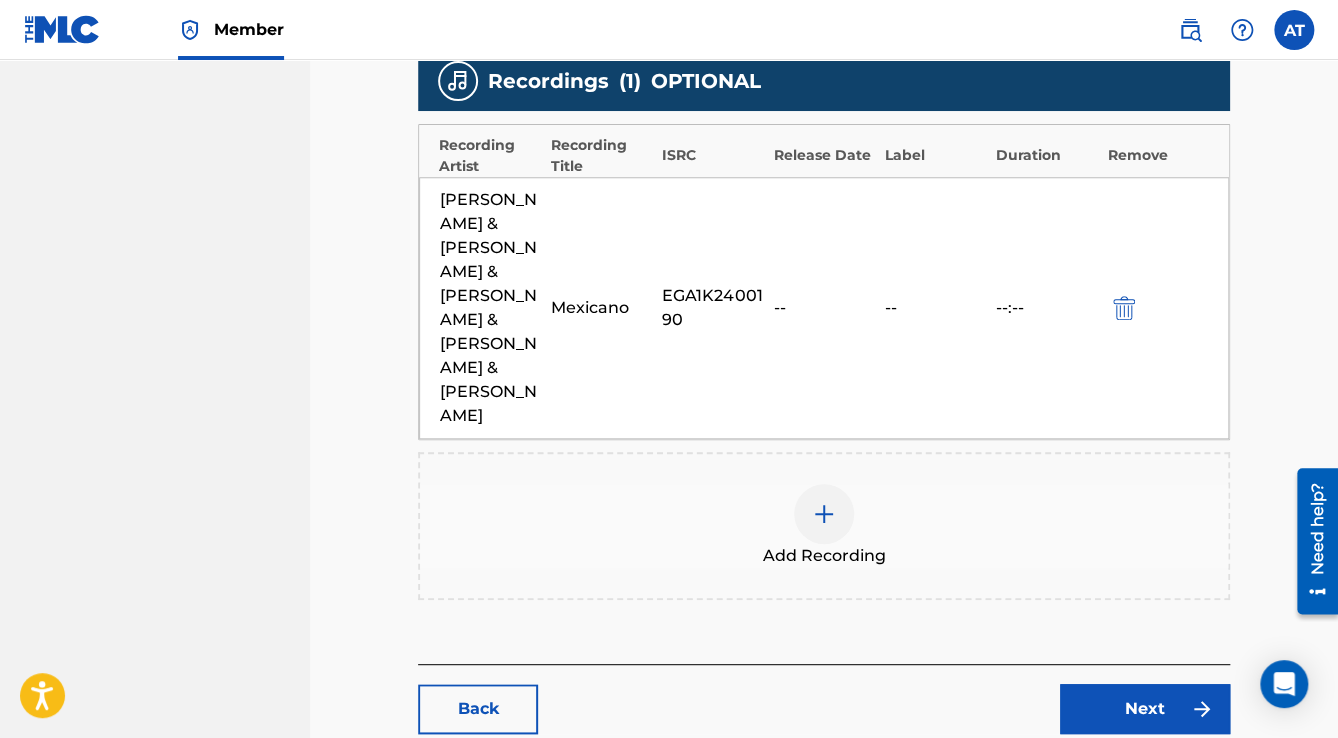 click at bounding box center [824, 514] 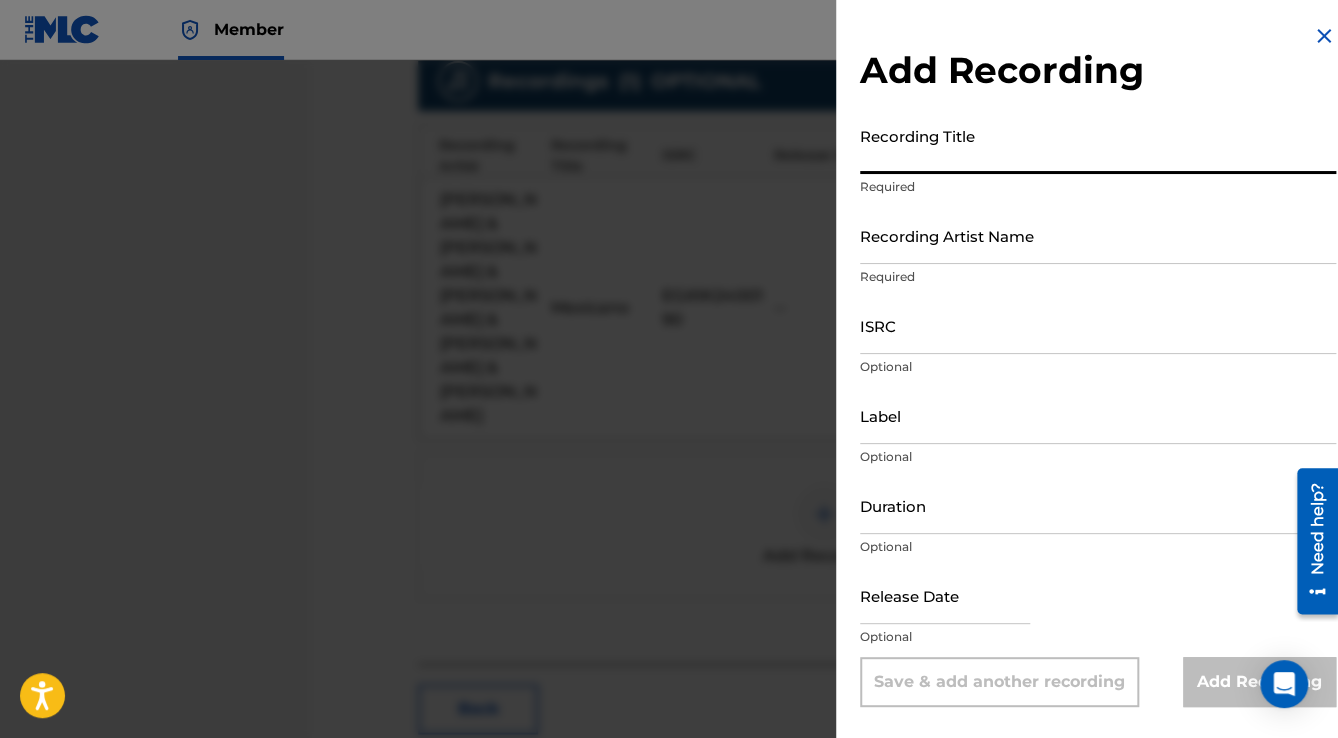 click on "Recording Title" at bounding box center (1098, 145) 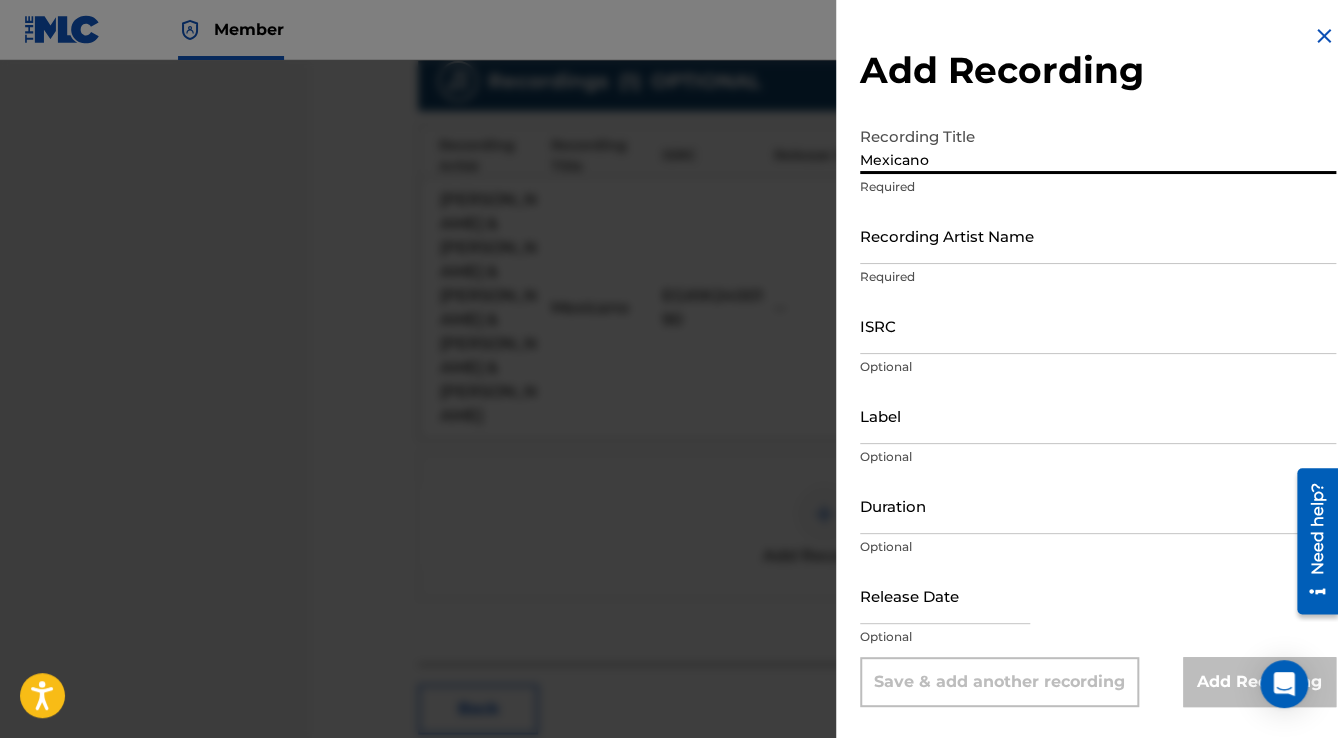 type on "Mexicano" 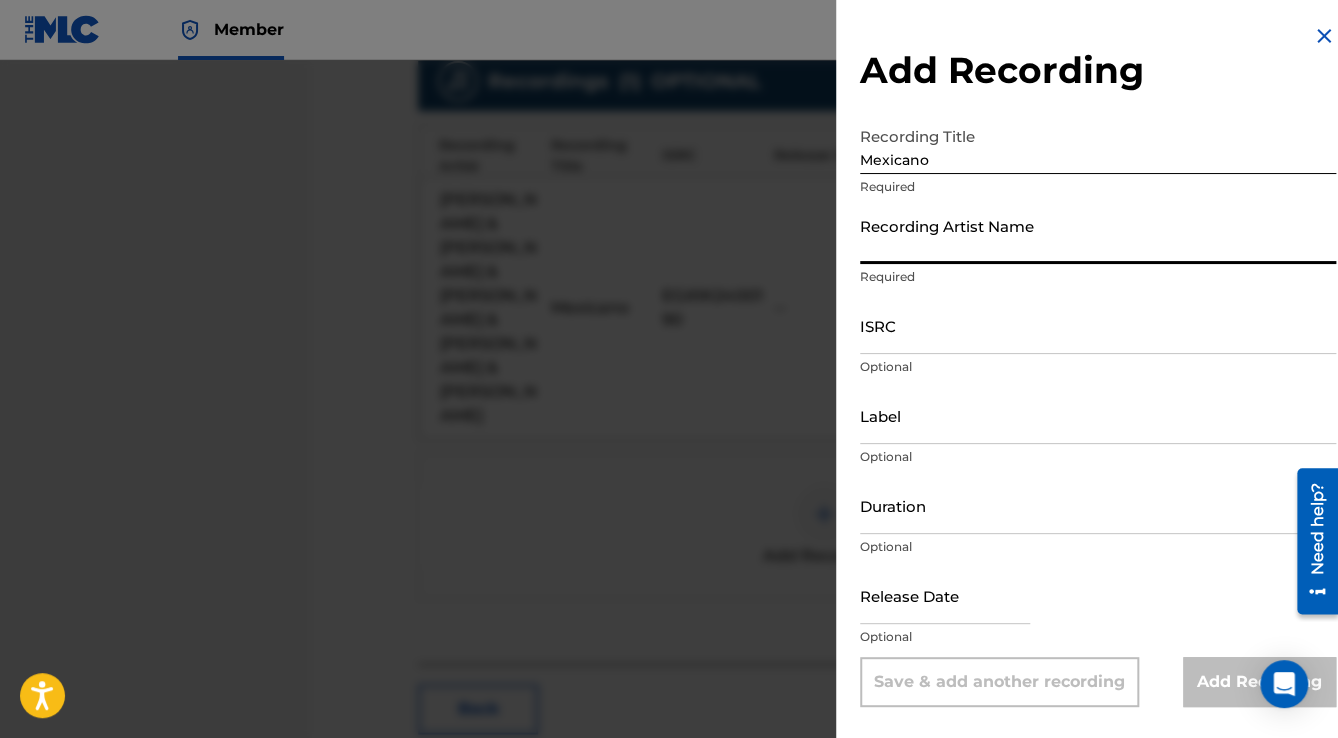 paste on "[PERSON_NAME] [PERSON_NAME] [PERSON_NAME]" 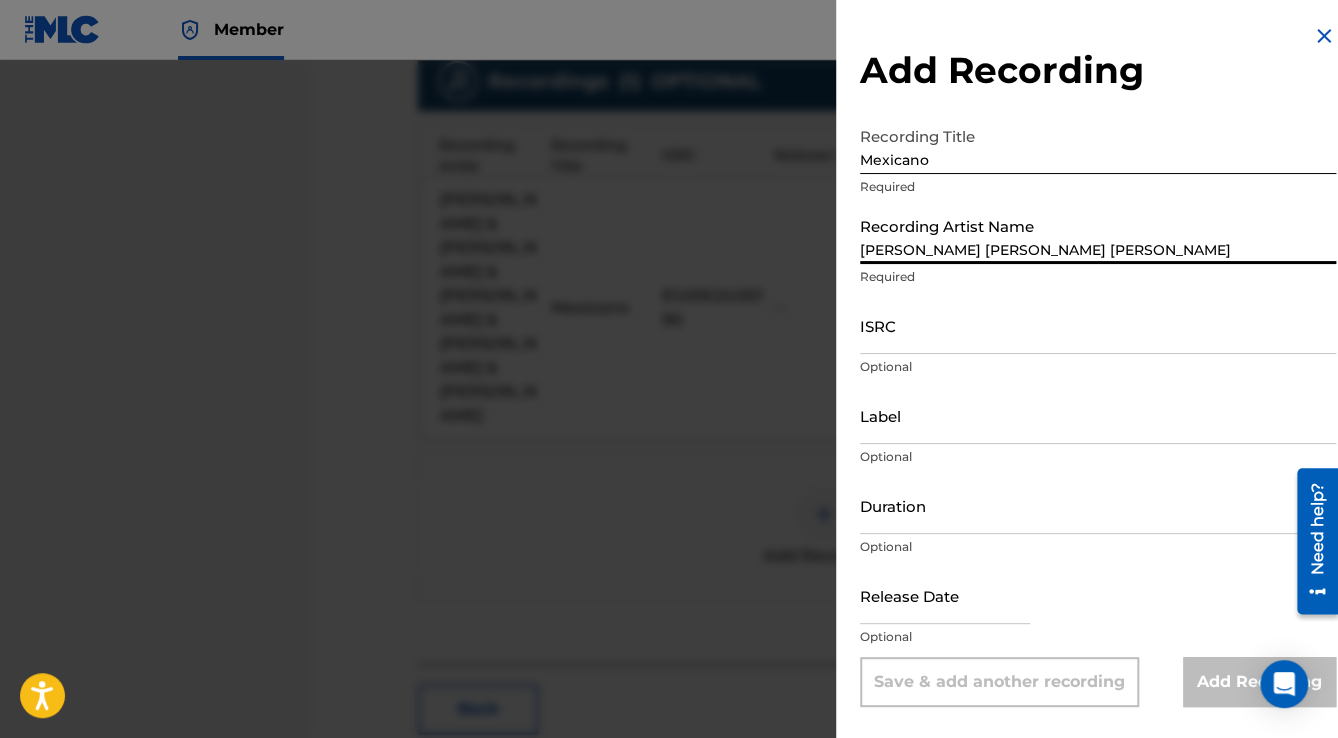 scroll, scrollTop: 0, scrollLeft: 145, axis: horizontal 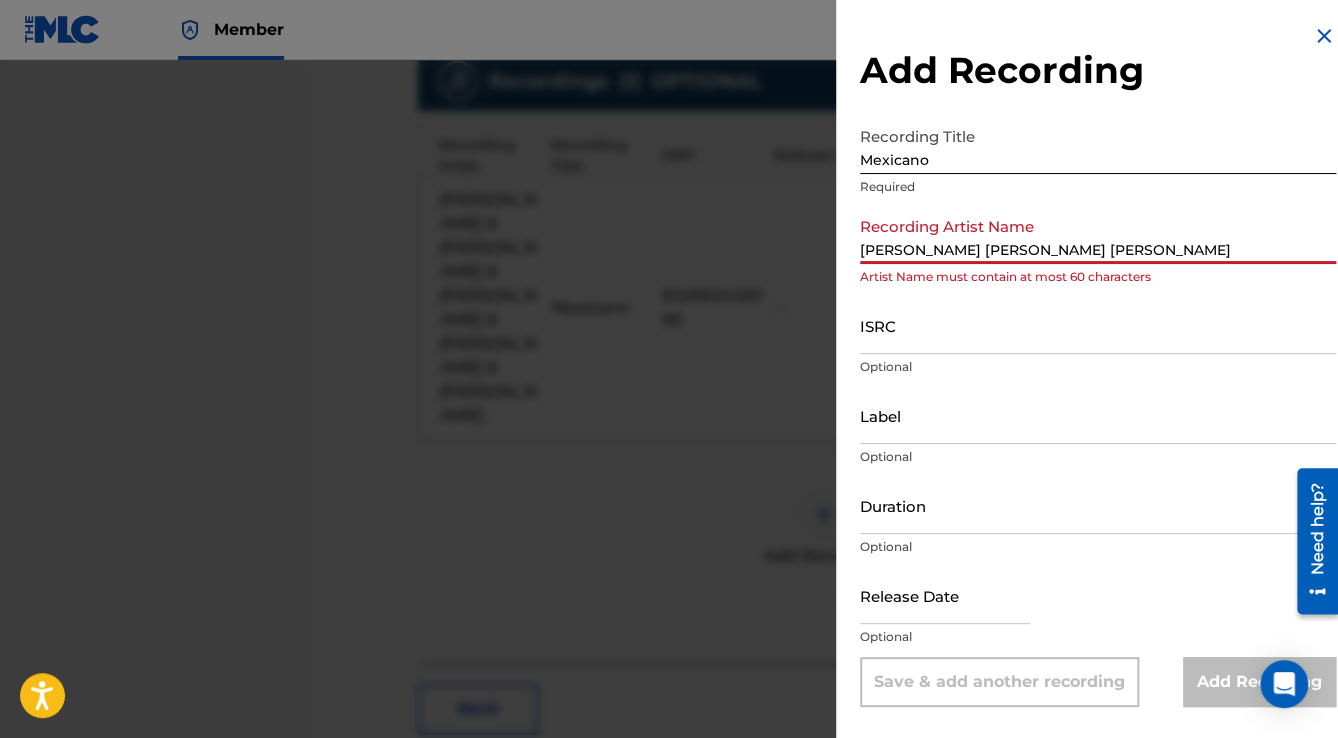 click on "[PERSON_NAME] [PERSON_NAME] [PERSON_NAME]" at bounding box center [1098, 235] 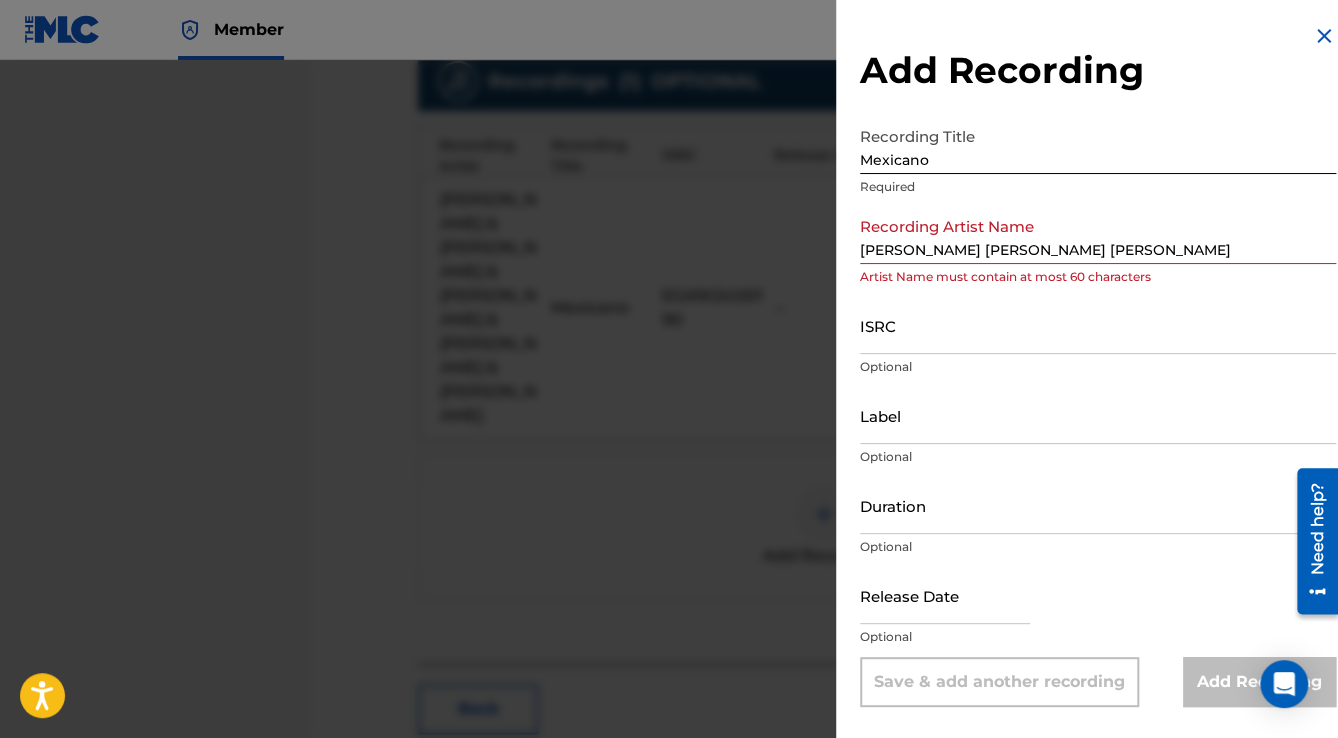 click on "Add Recording Recording Title Mexicano Required Recording Artist Name [PERSON_NAME] [PERSON_NAME] [PERSON_NAME] Artist Name must contain at most 60 characters ISRC Optional Label Optional Duration Optional Release Date Optional Save & add another recording Add Recording" at bounding box center [1098, 365] 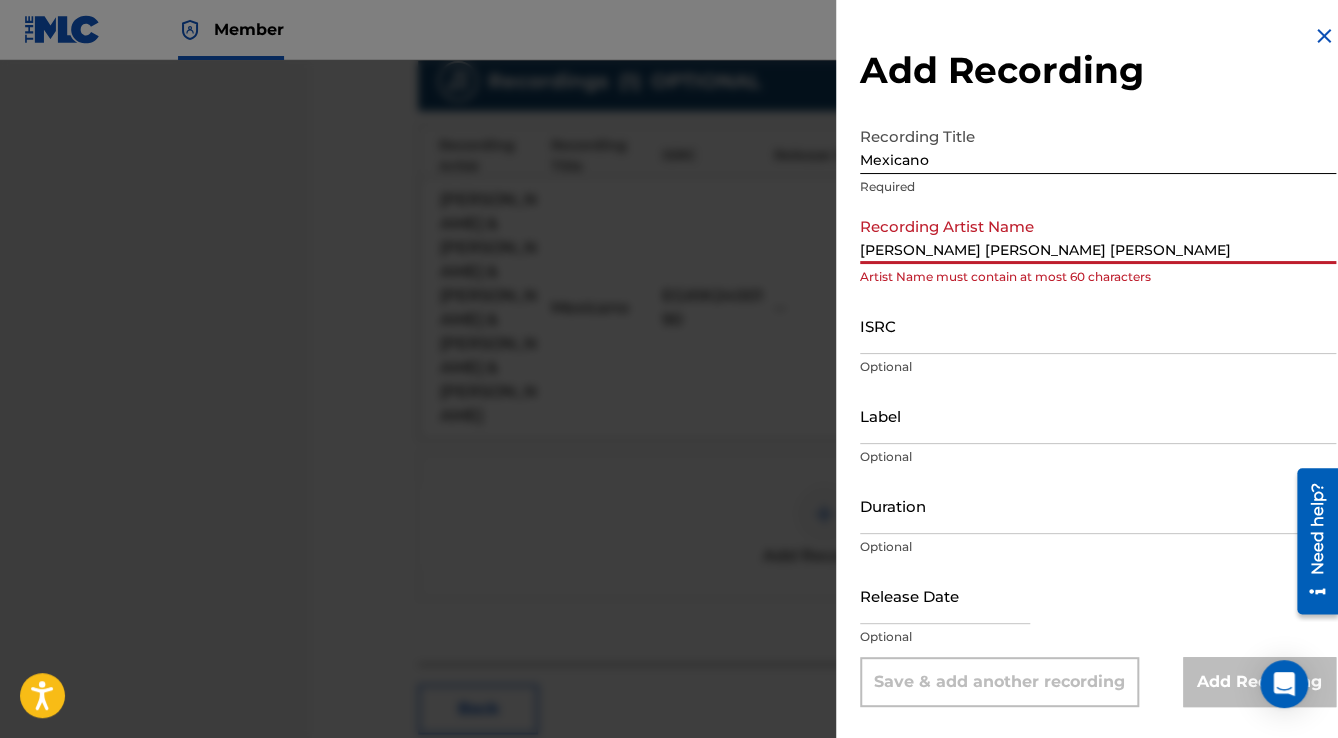 drag, startPoint x: 1259, startPoint y: 249, endPoint x: 548, endPoint y: 284, distance: 711.86096 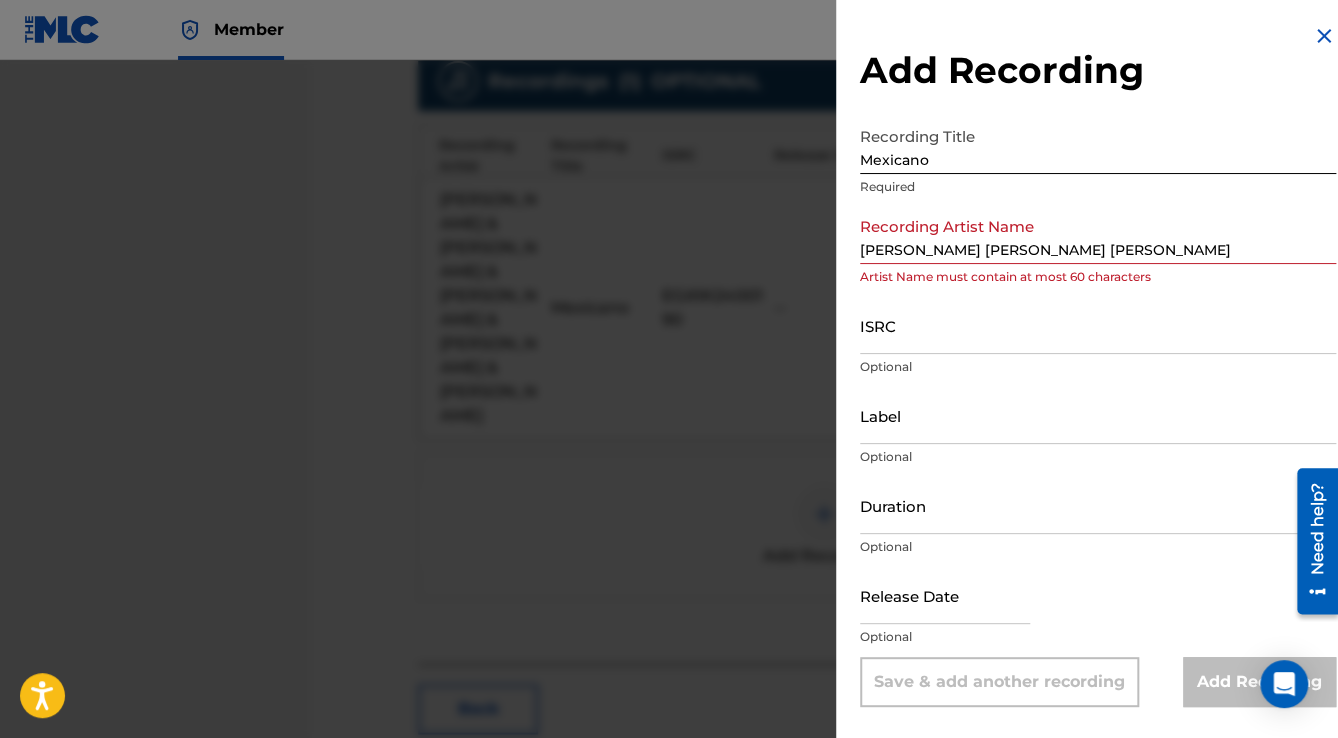 drag, startPoint x: 1236, startPoint y: 266, endPoint x: 1269, endPoint y: 248, distance: 37.589893 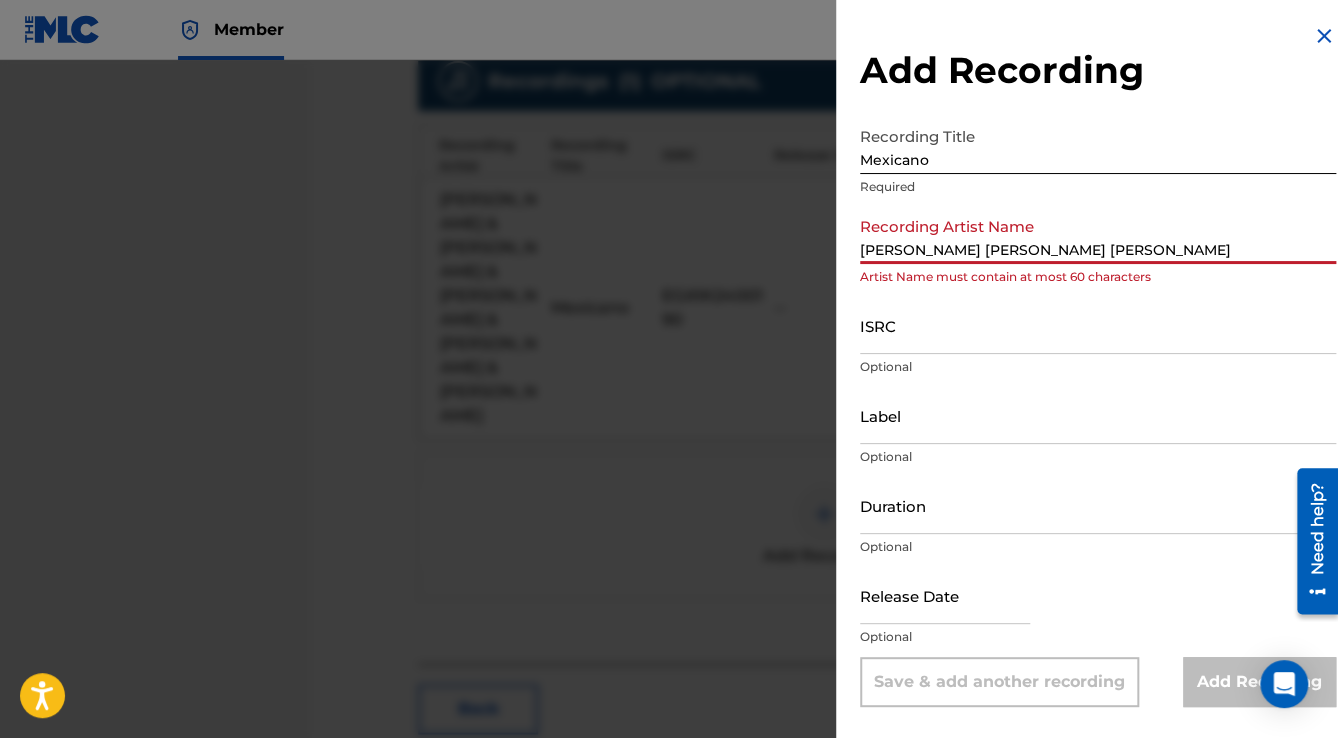 scroll, scrollTop: 0, scrollLeft: 145, axis: horizontal 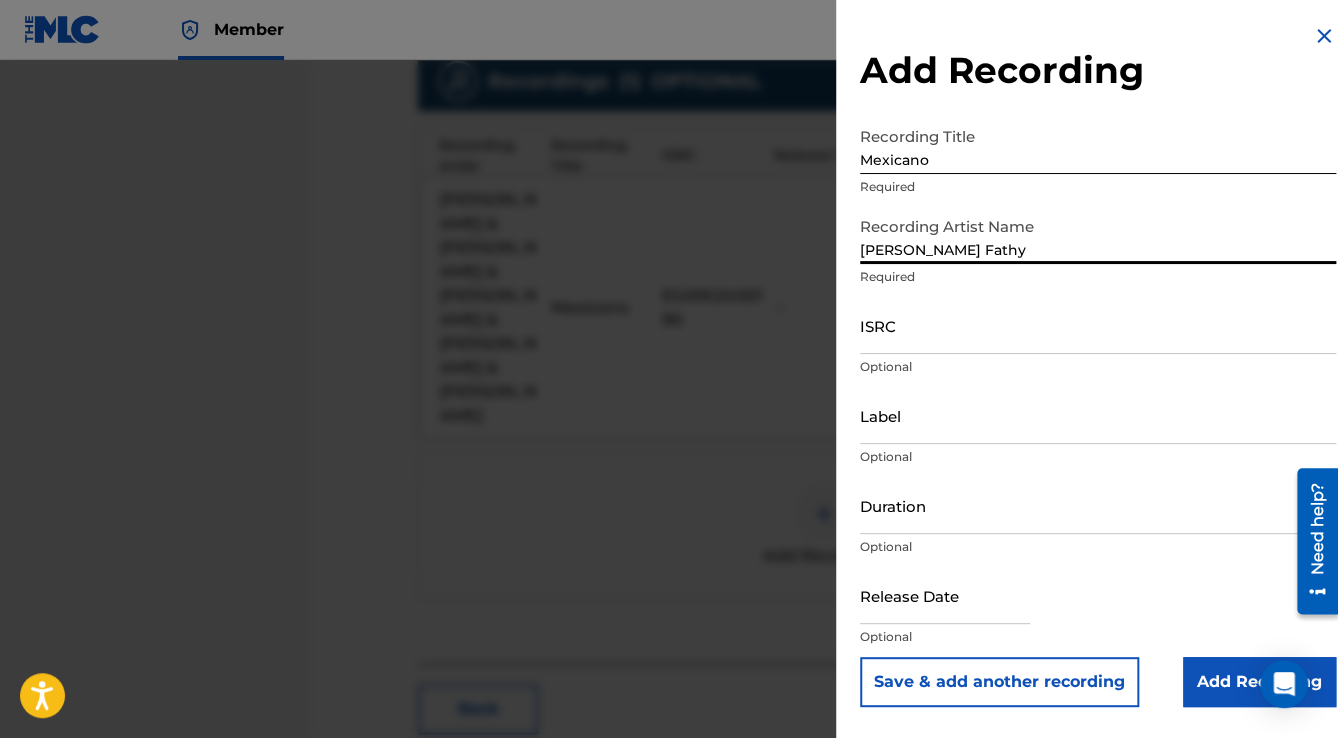 drag, startPoint x: 1136, startPoint y: 248, endPoint x: 852, endPoint y: 244, distance: 284.02817 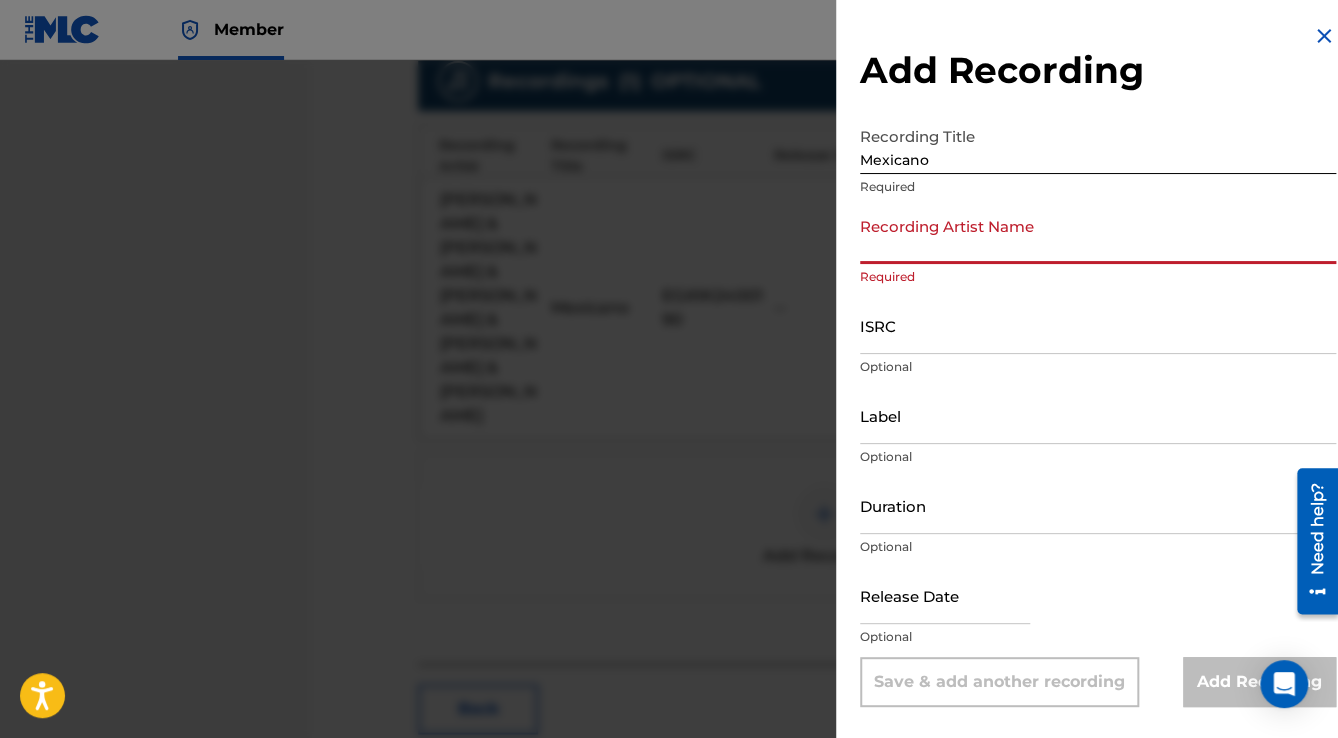 click on "Recording Artist Name" at bounding box center [1098, 235] 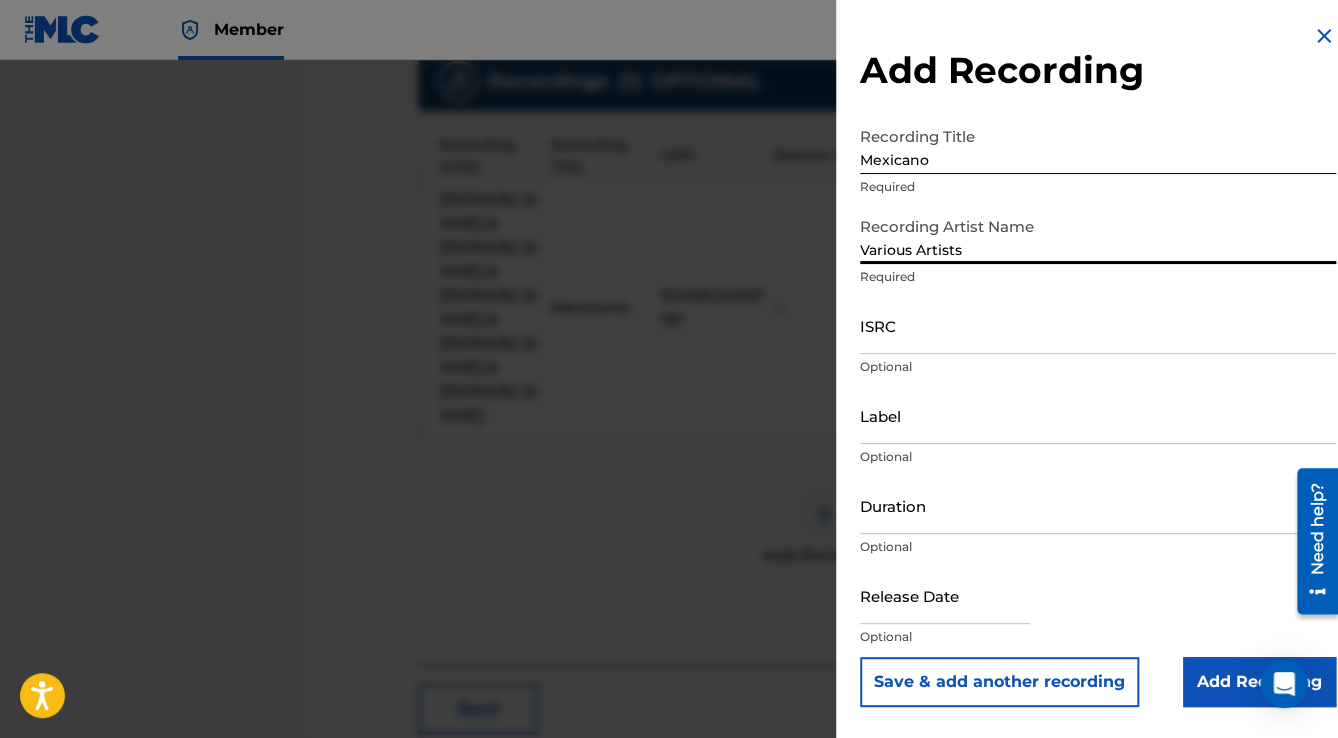 type on "Various Artists" 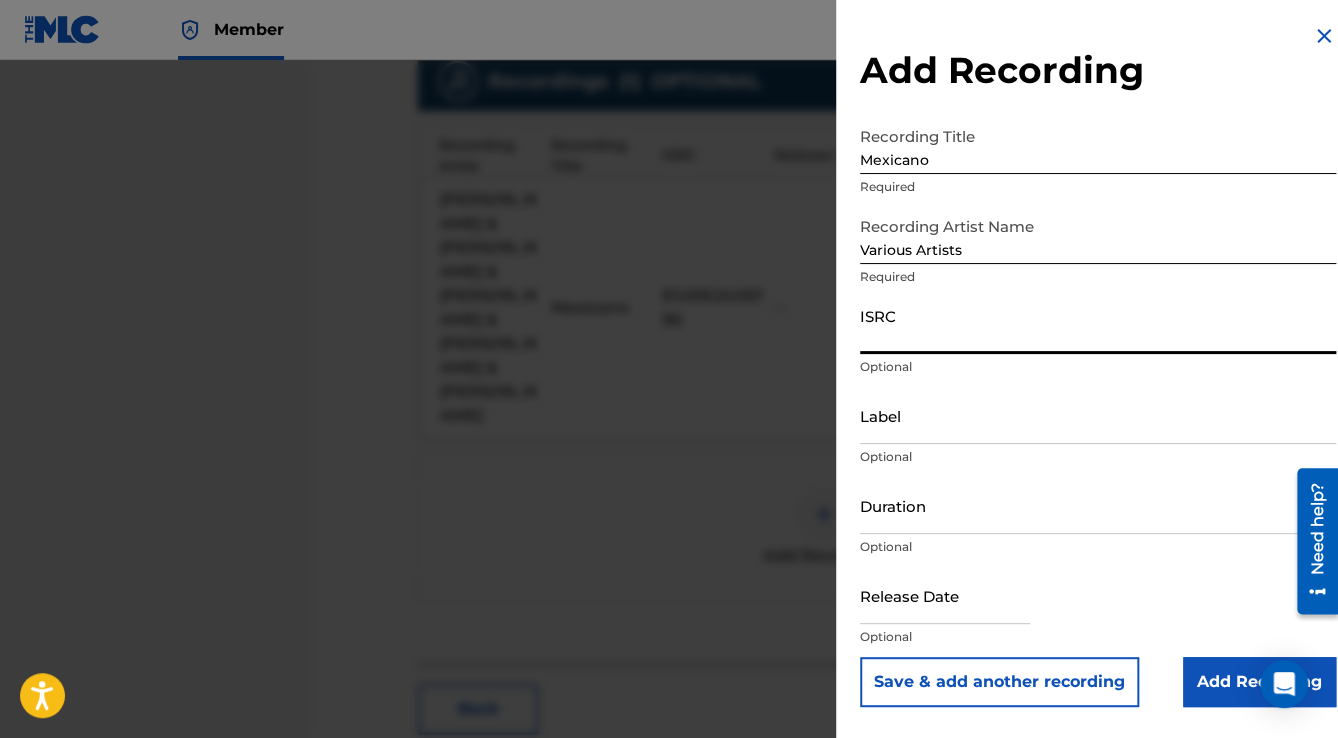 paste on "EGA1K2400190" 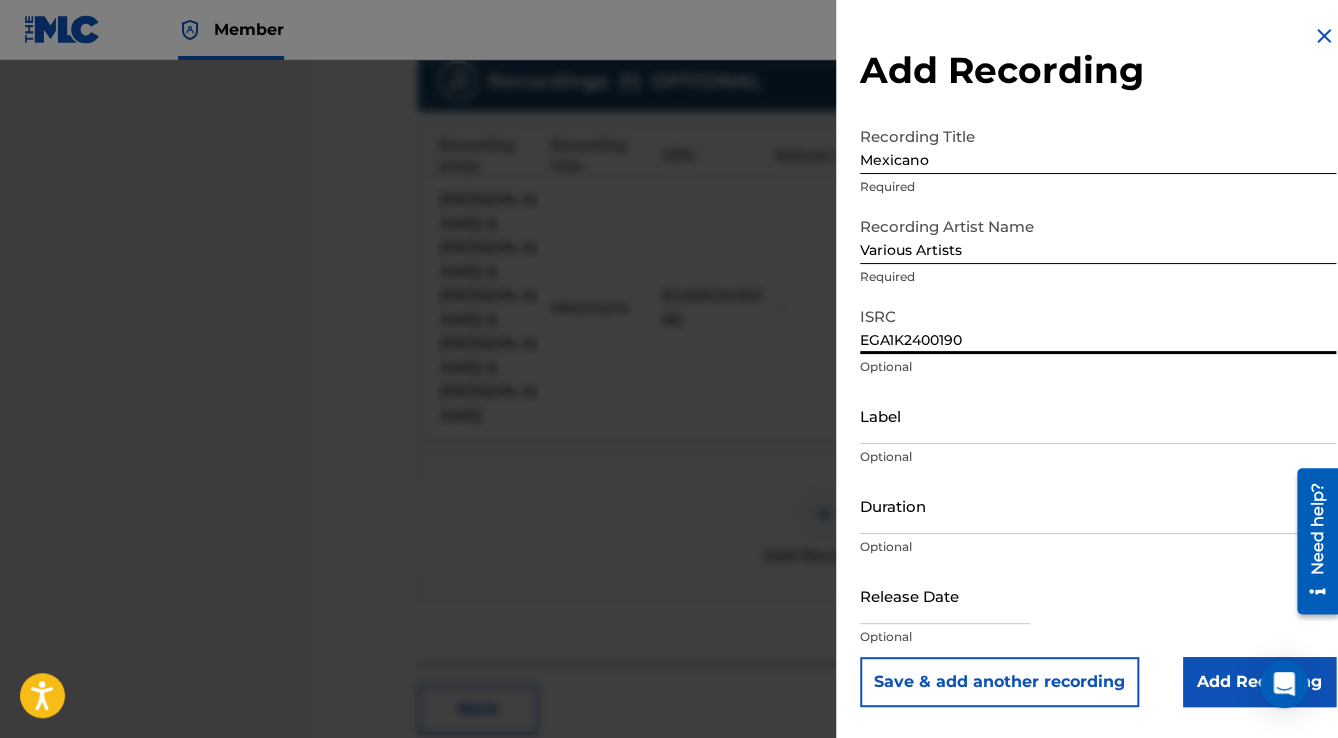 type on "EGA1K2400190" 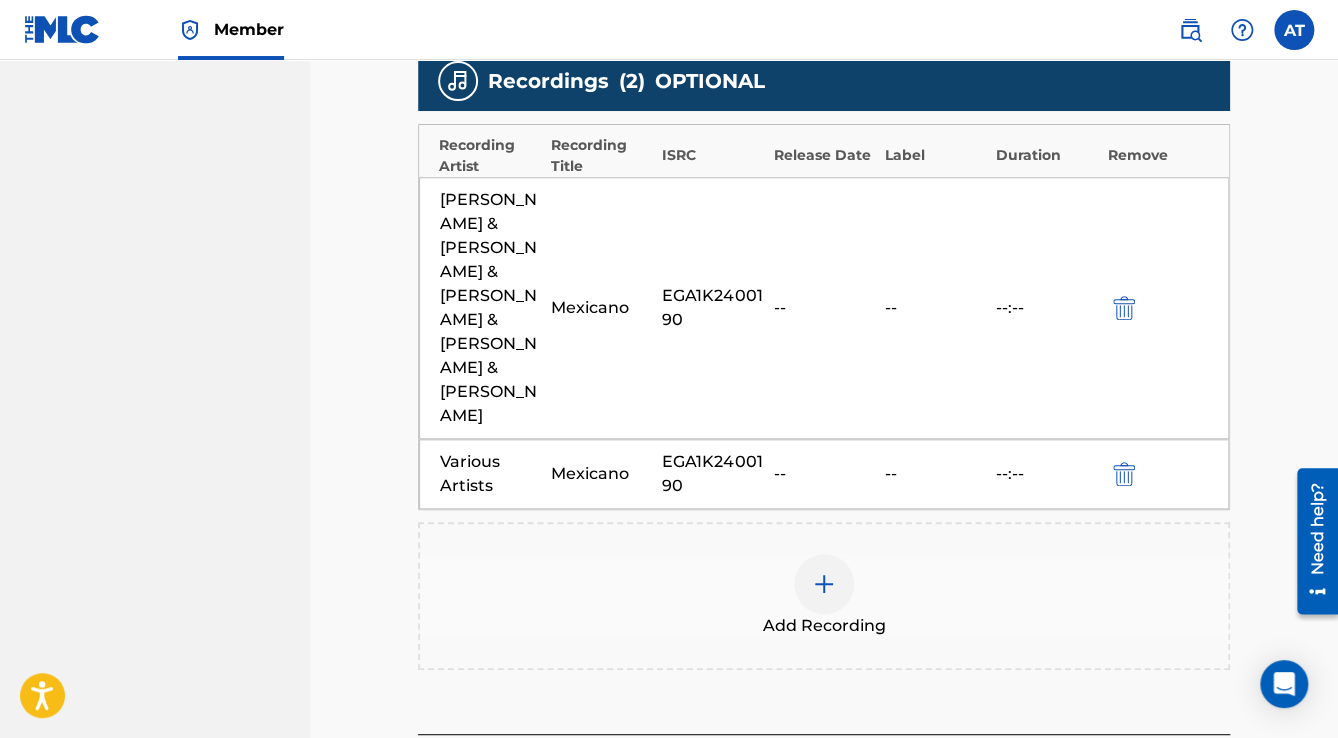 click at bounding box center [1124, 308] 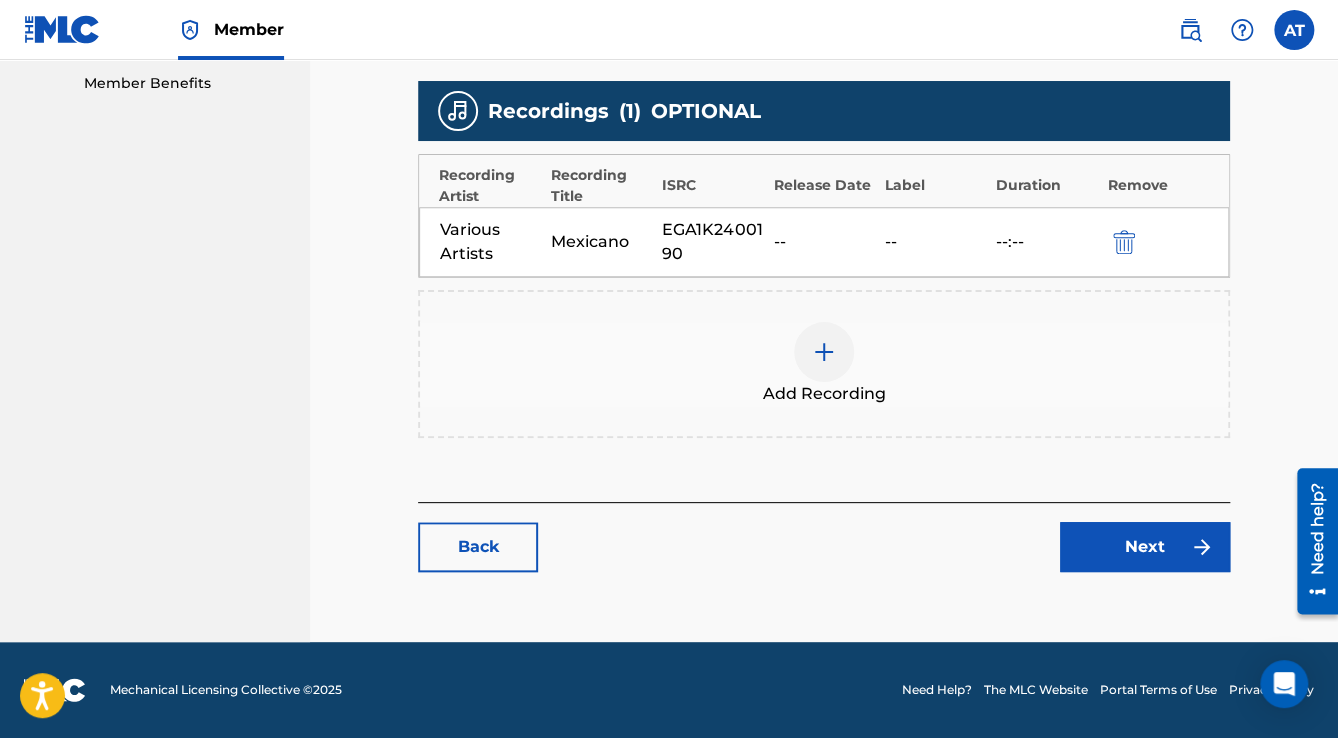 scroll, scrollTop: 643, scrollLeft: 0, axis: vertical 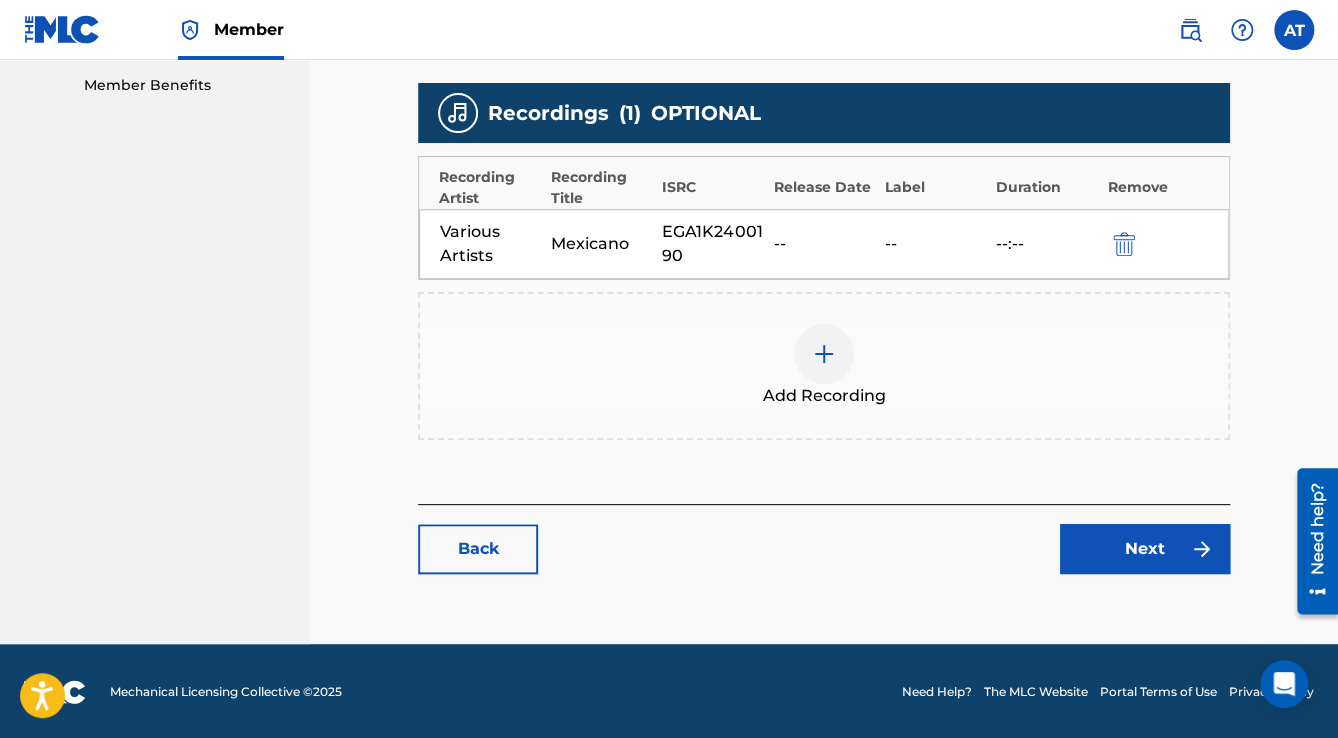 click on "Next" at bounding box center [1145, 549] 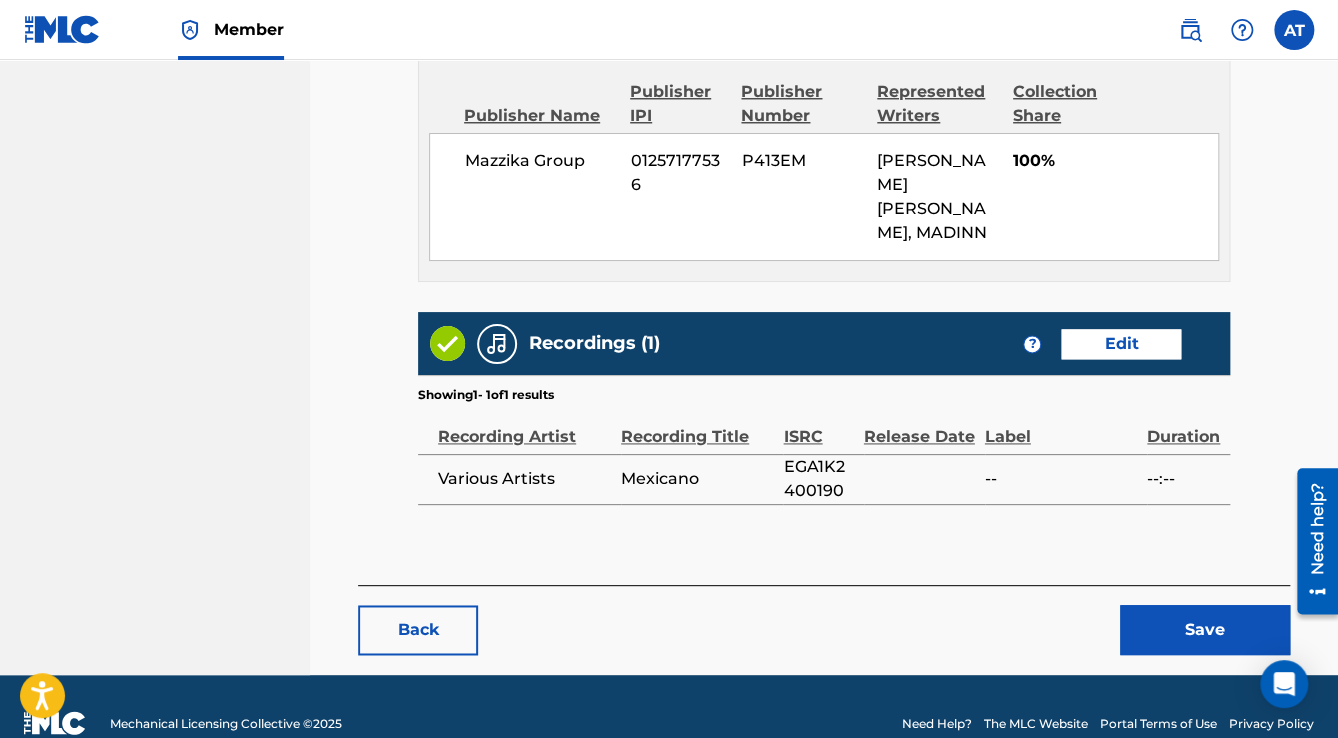 scroll, scrollTop: 976, scrollLeft: 0, axis: vertical 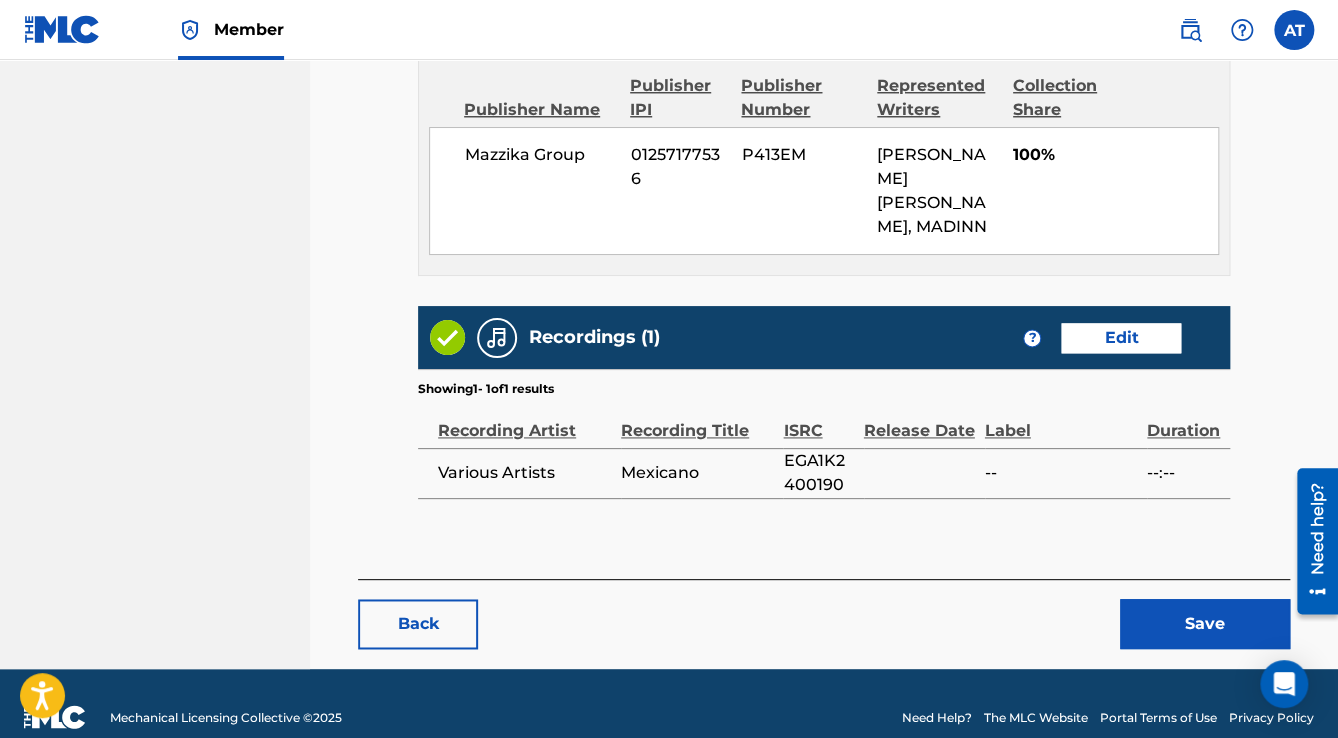 click on "Save" at bounding box center [1205, 624] 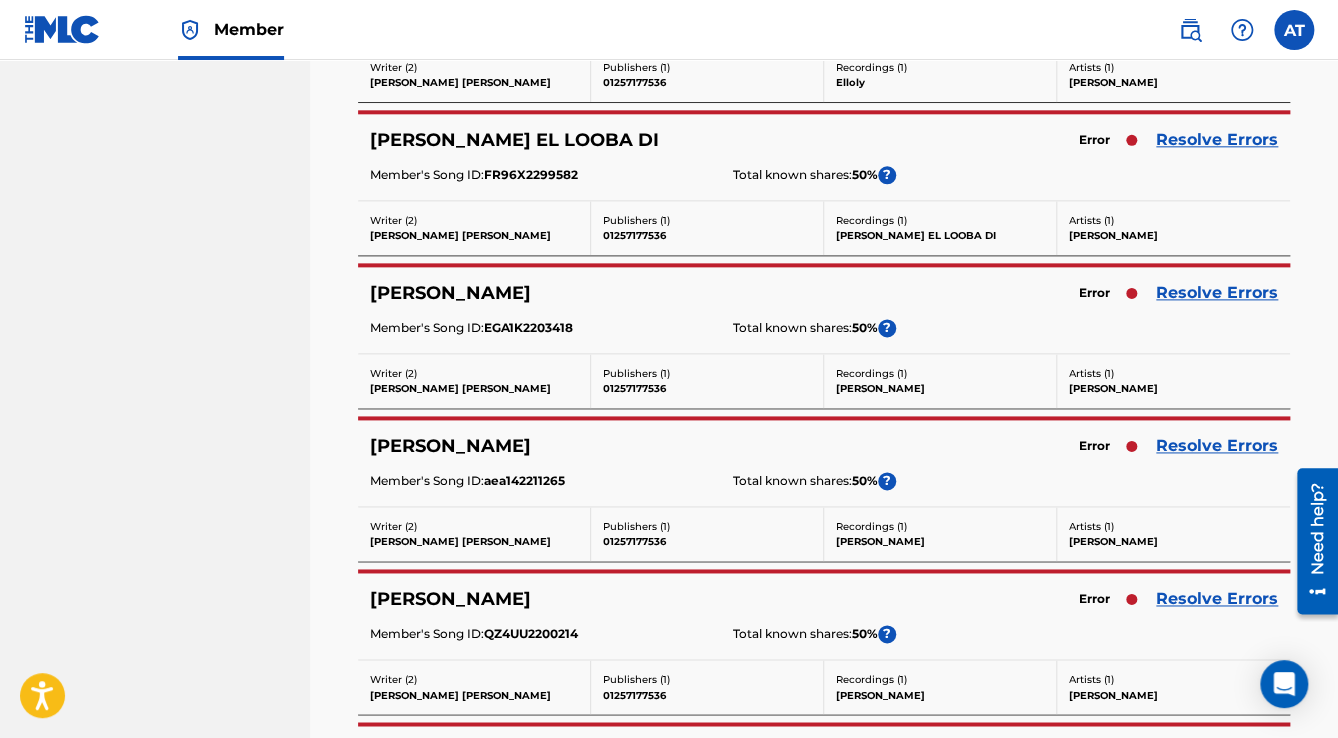 scroll, scrollTop: 0, scrollLeft: 0, axis: both 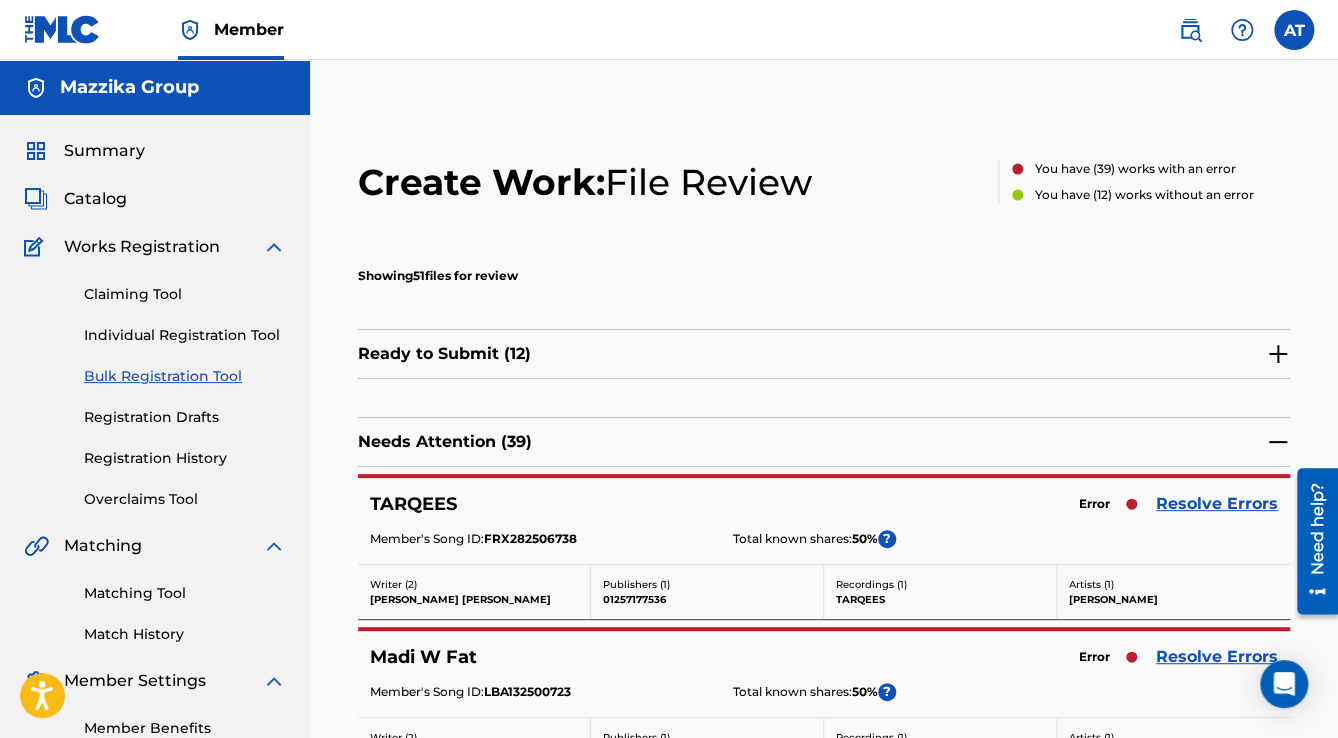 click on "Resolve Errors" at bounding box center [1217, 504] 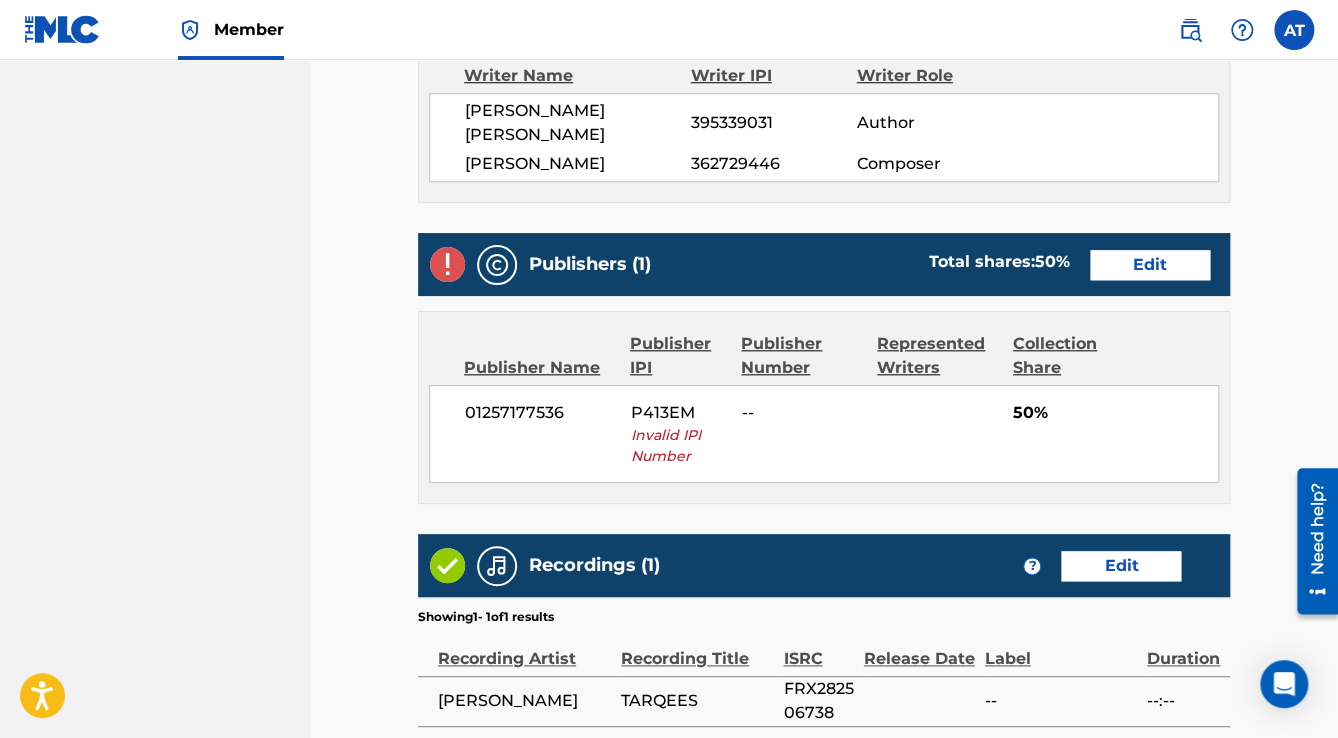 scroll, scrollTop: 720, scrollLeft: 0, axis: vertical 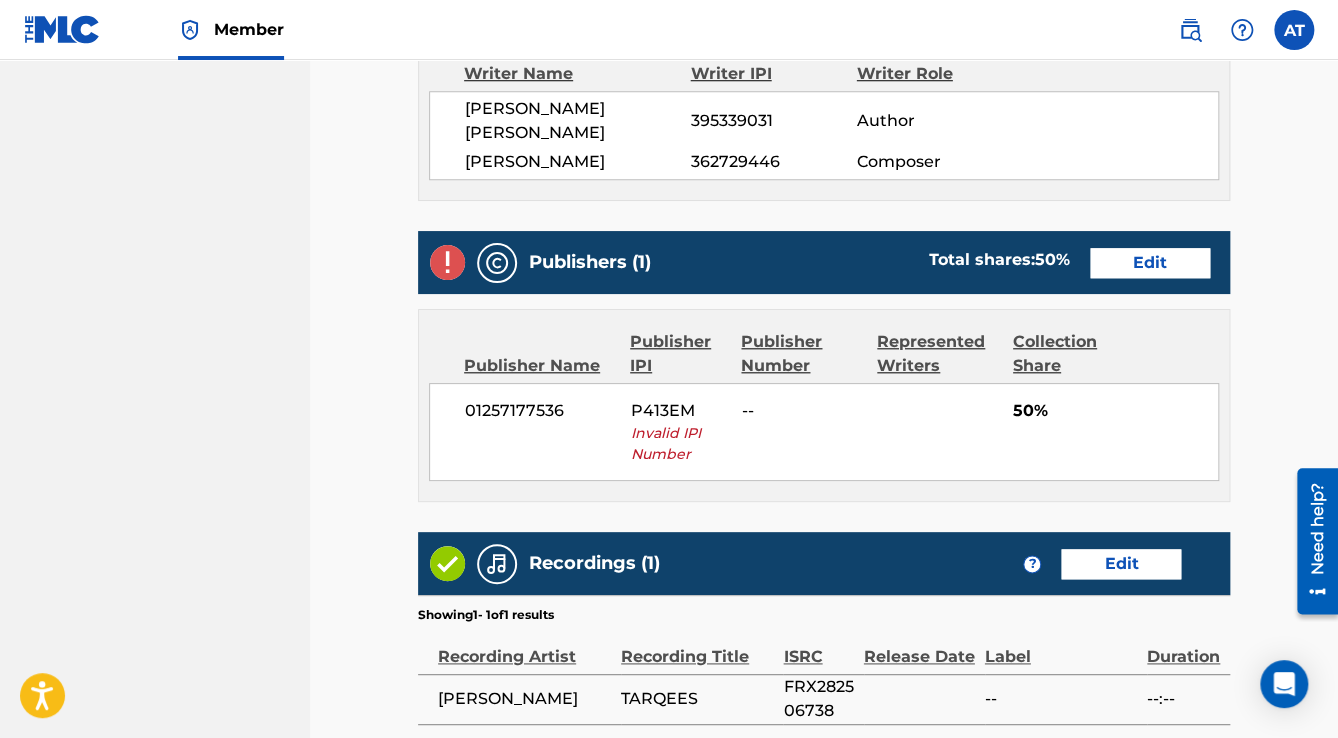 click on "Edit" at bounding box center (1150, 263) 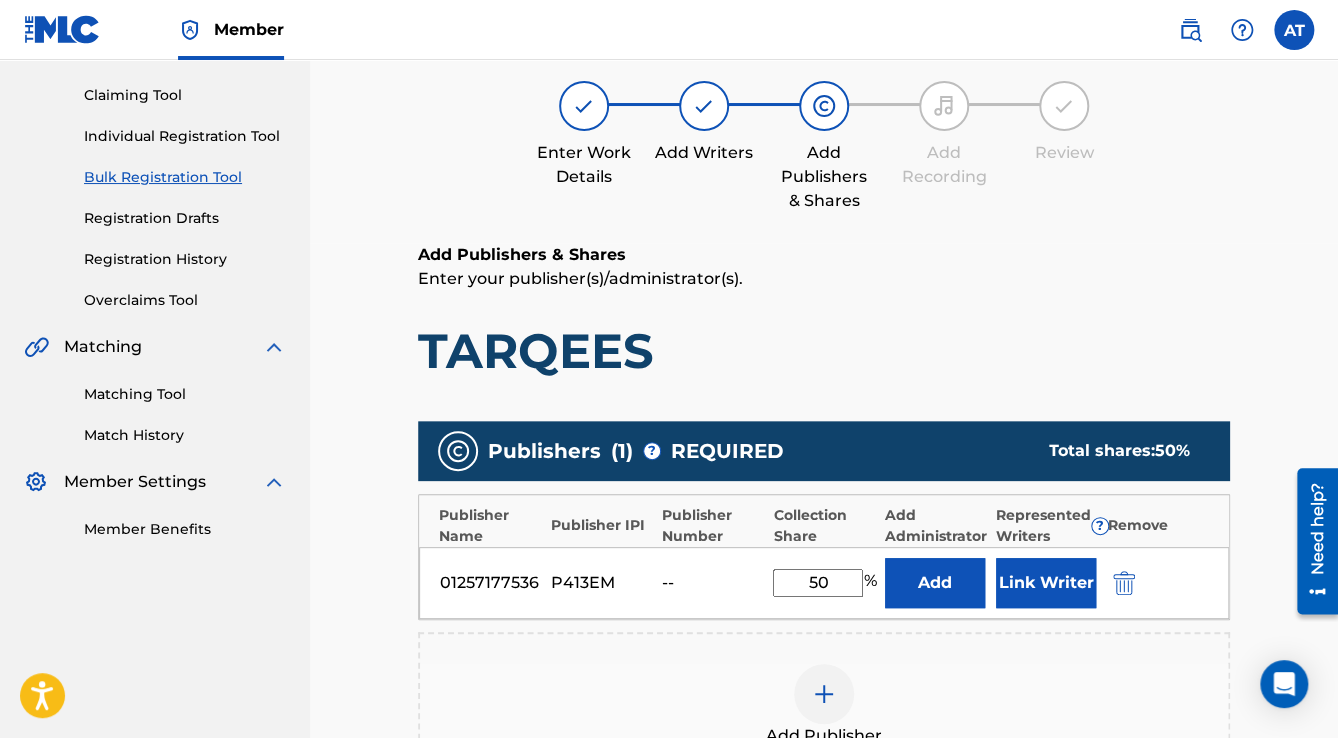 scroll, scrollTop: 320, scrollLeft: 0, axis: vertical 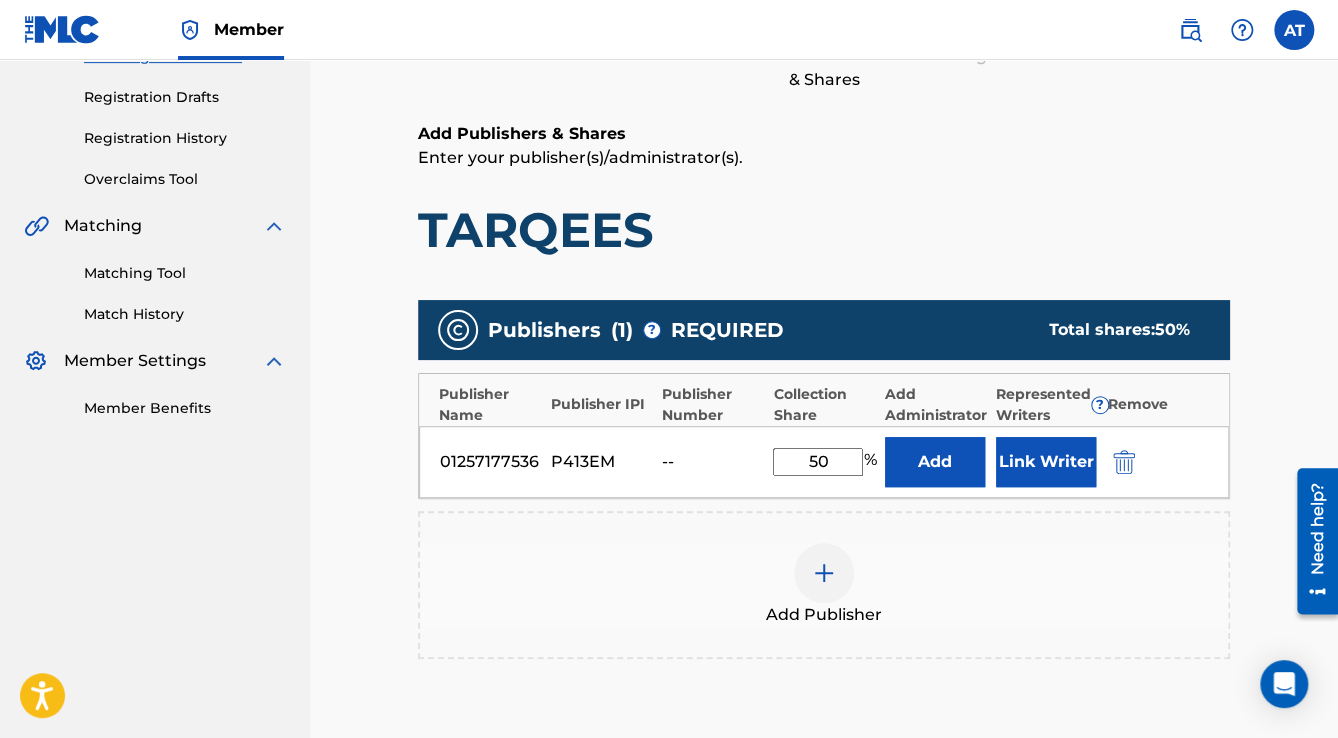 click at bounding box center (1124, 462) 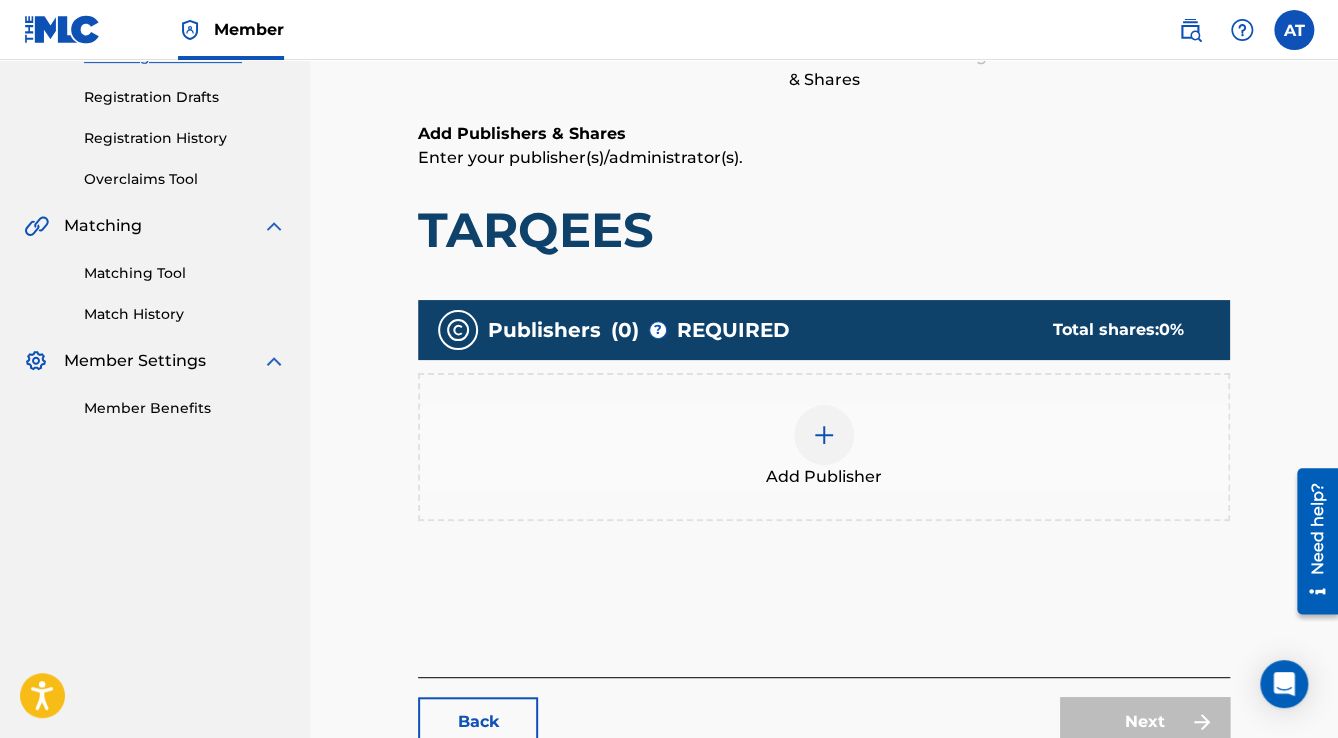 click on "Add Publisher" at bounding box center (824, 447) 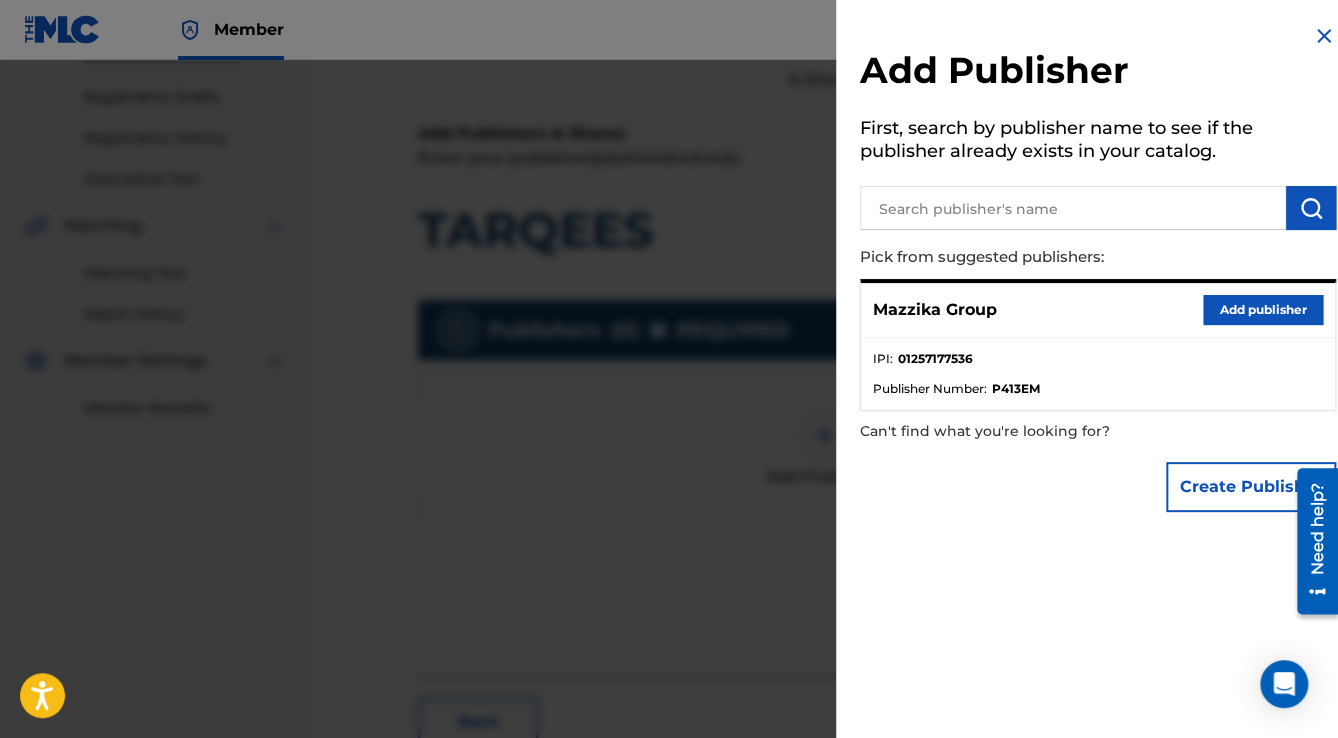 click on "Add Publisher First, search by publisher name to see if the publisher already exists in your catalog. Pick from suggested publishers: Mazzika Group Add publisher IPI : 01257177536 Publisher Number : P413EM Can't find what you're looking for? Create Publisher" at bounding box center [1098, 273] 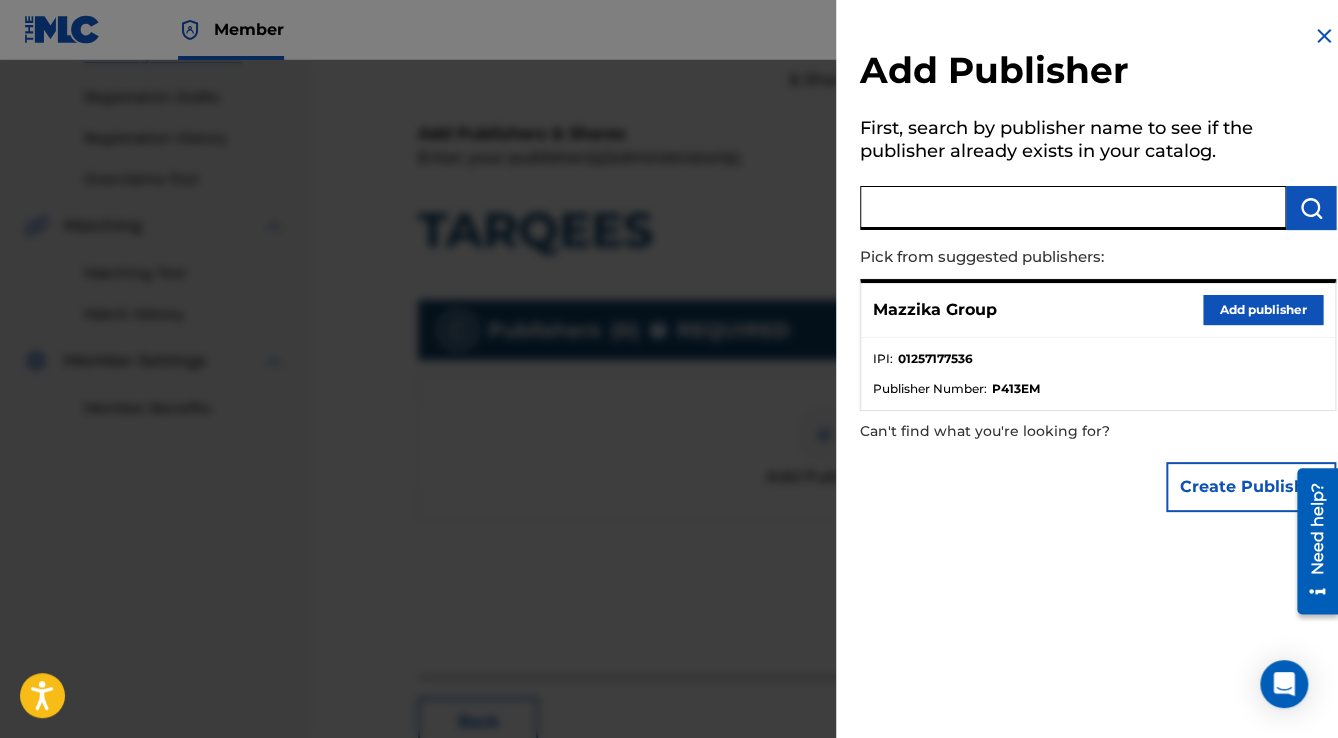 click on "Add publisher" at bounding box center [1263, 310] 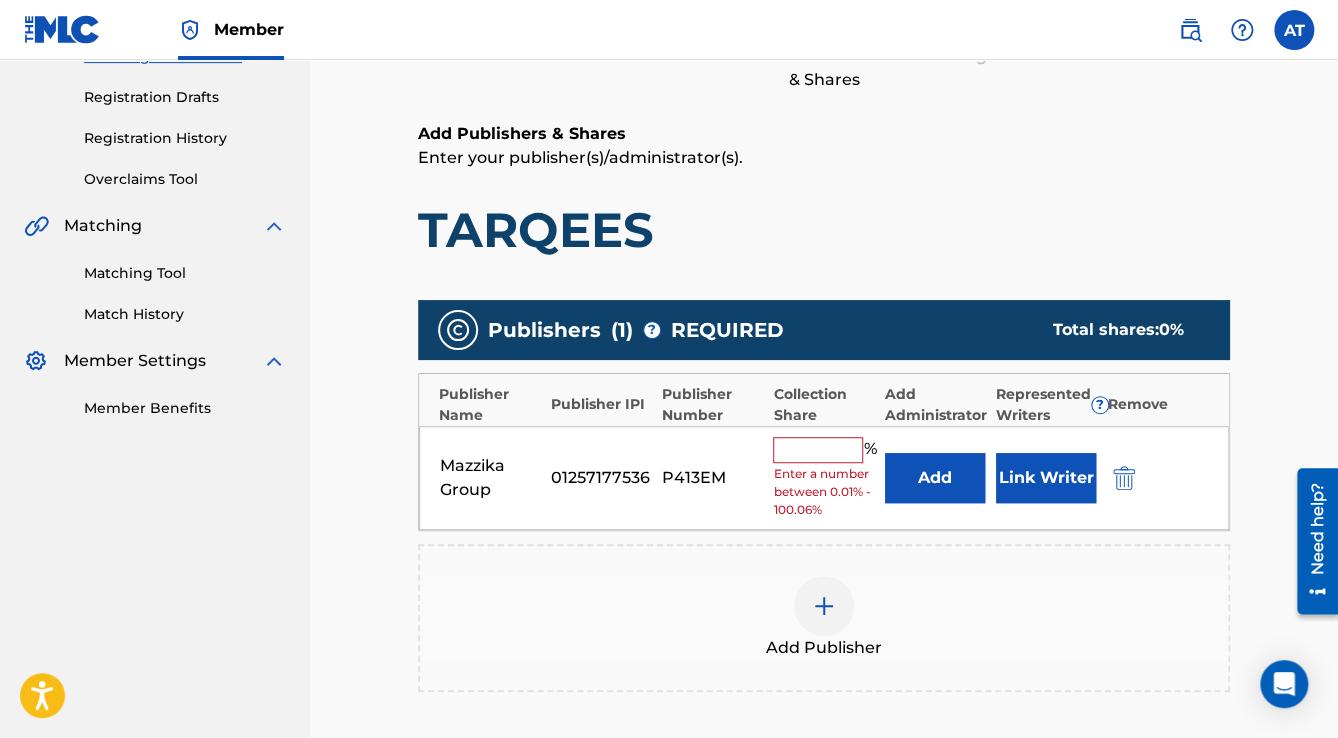 click at bounding box center [818, 450] 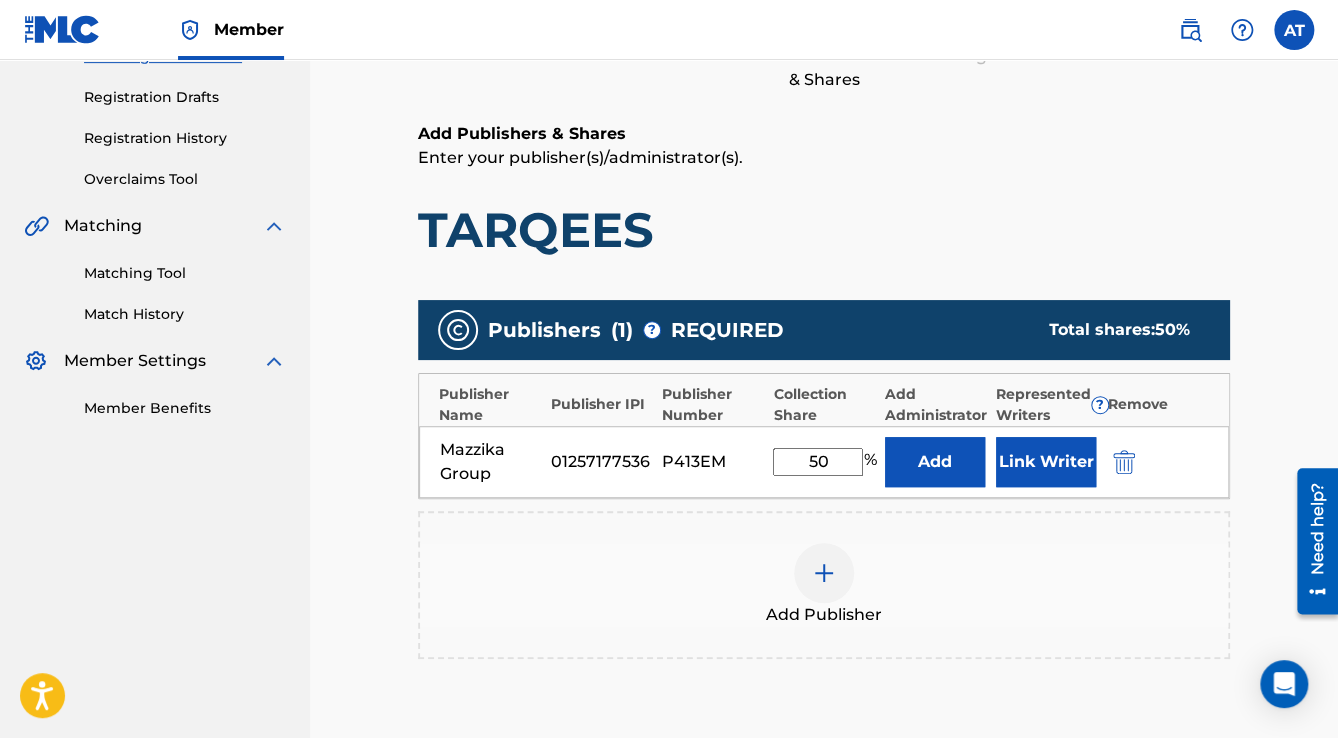 click on "Link Writer" at bounding box center (1046, 462) 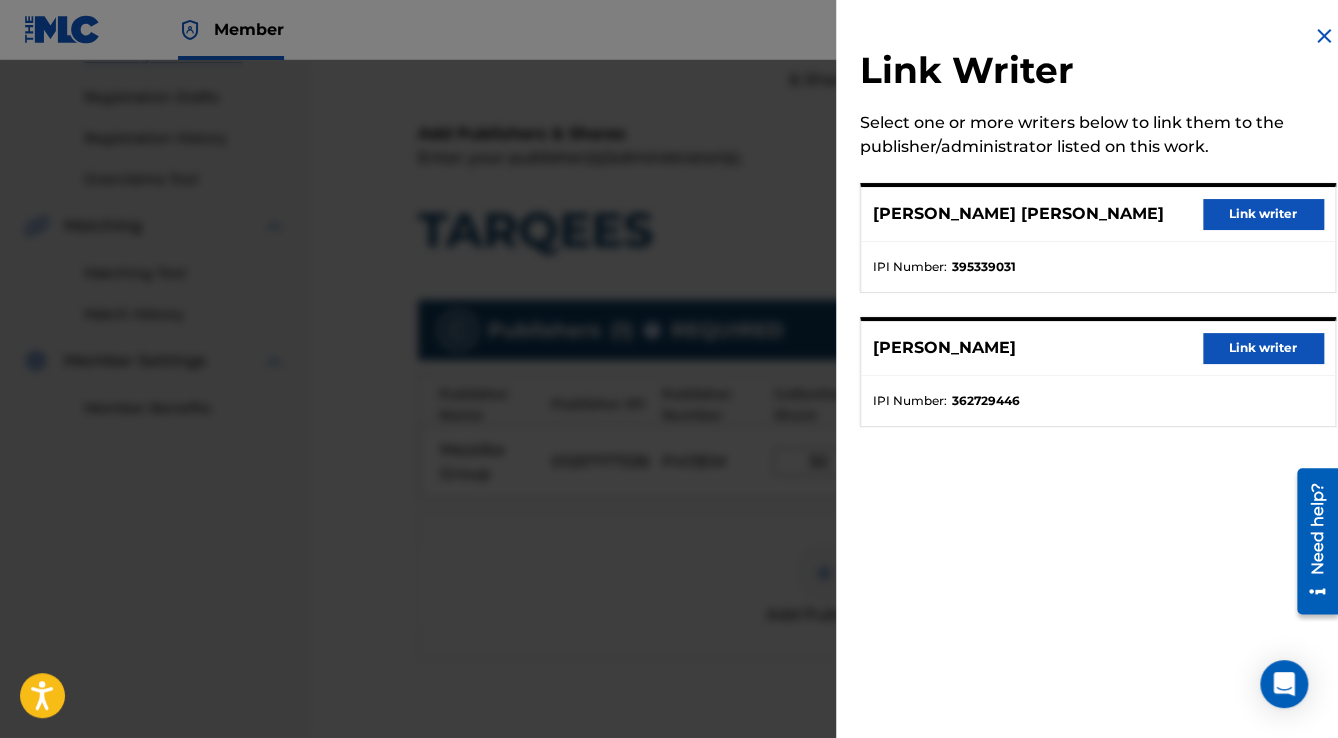click on "Link writer" at bounding box center (1263, 214) 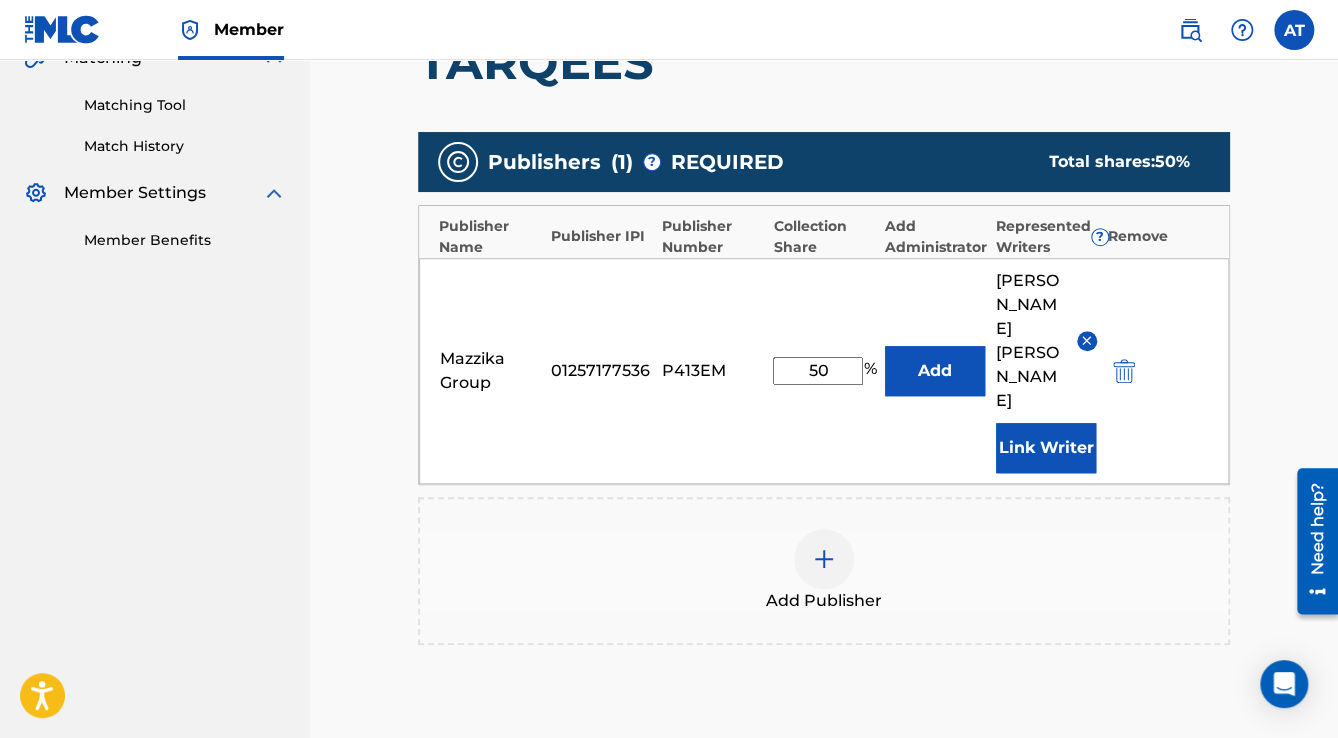 scroll, scrollTop: 736, scrollLeft: 0, axis: vertical 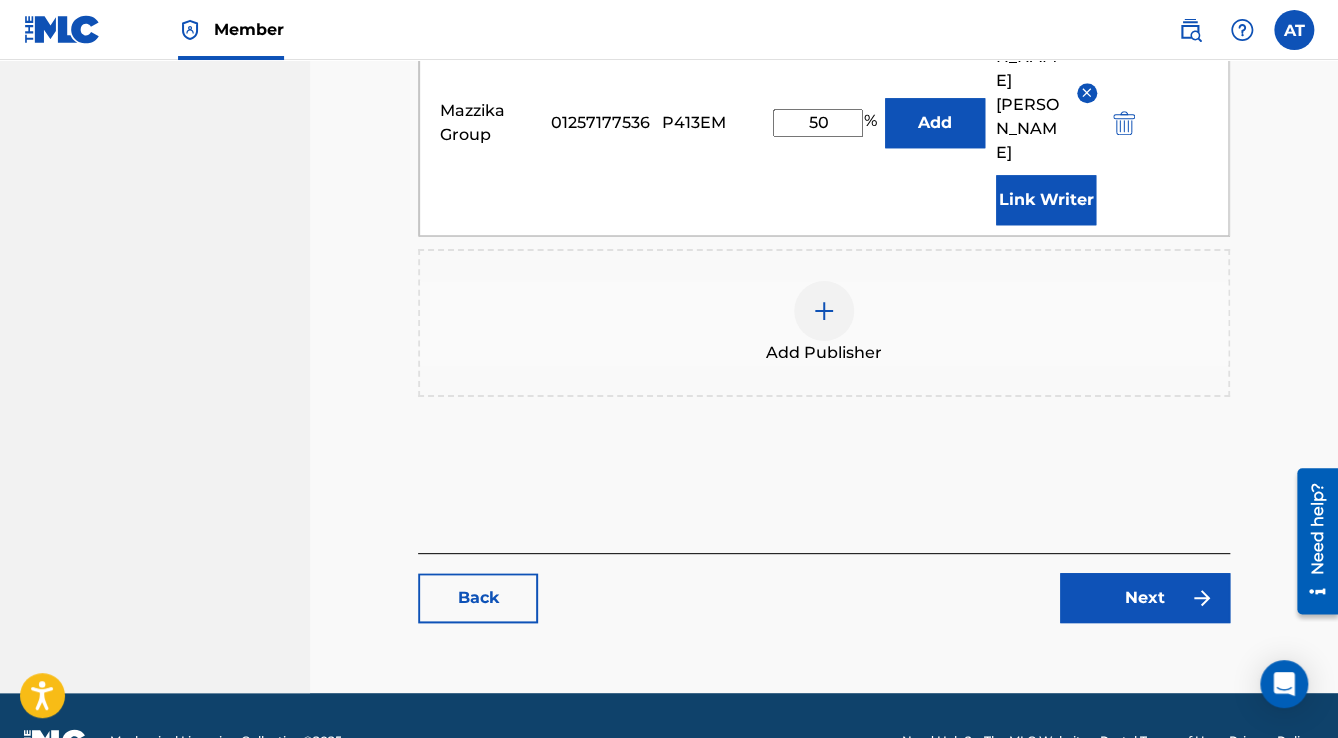 click on "Next" at bounding box center (1145, 598) 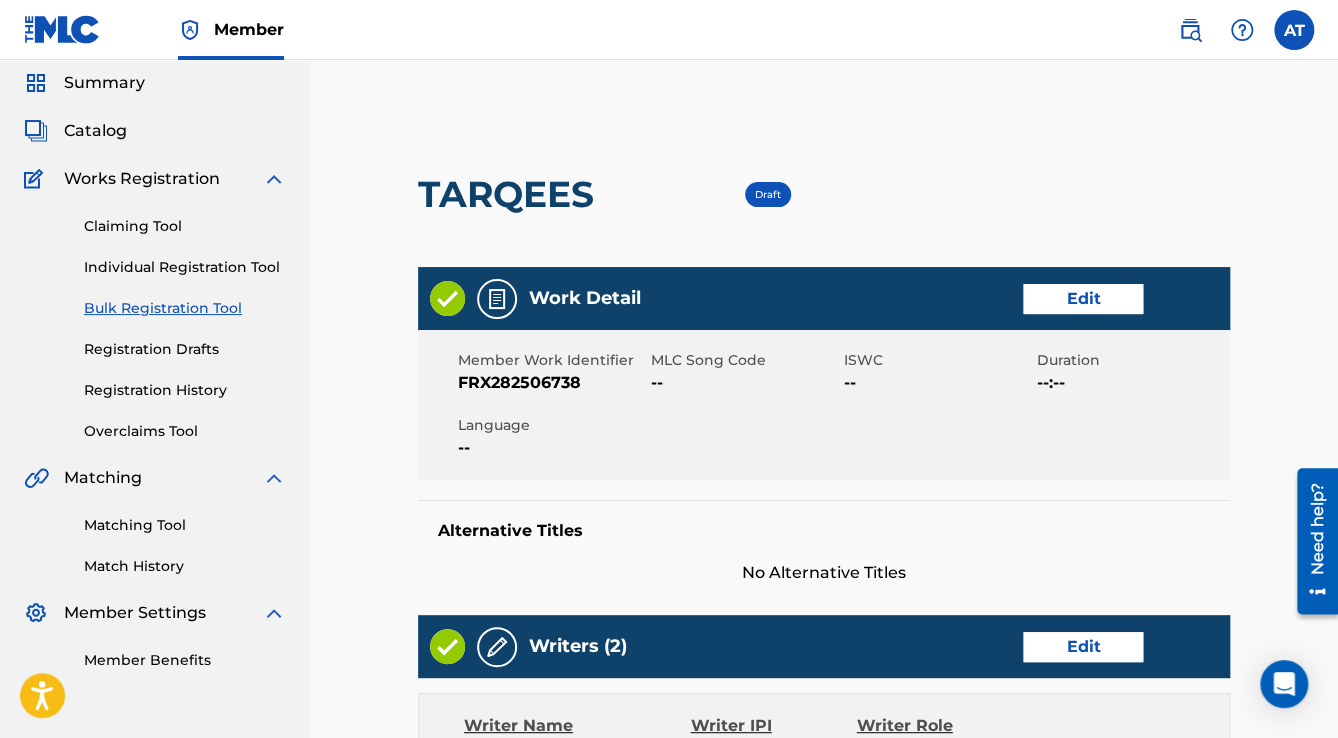 scroll, scrollTop: 160, scrollLeft: 0, axis: vertical 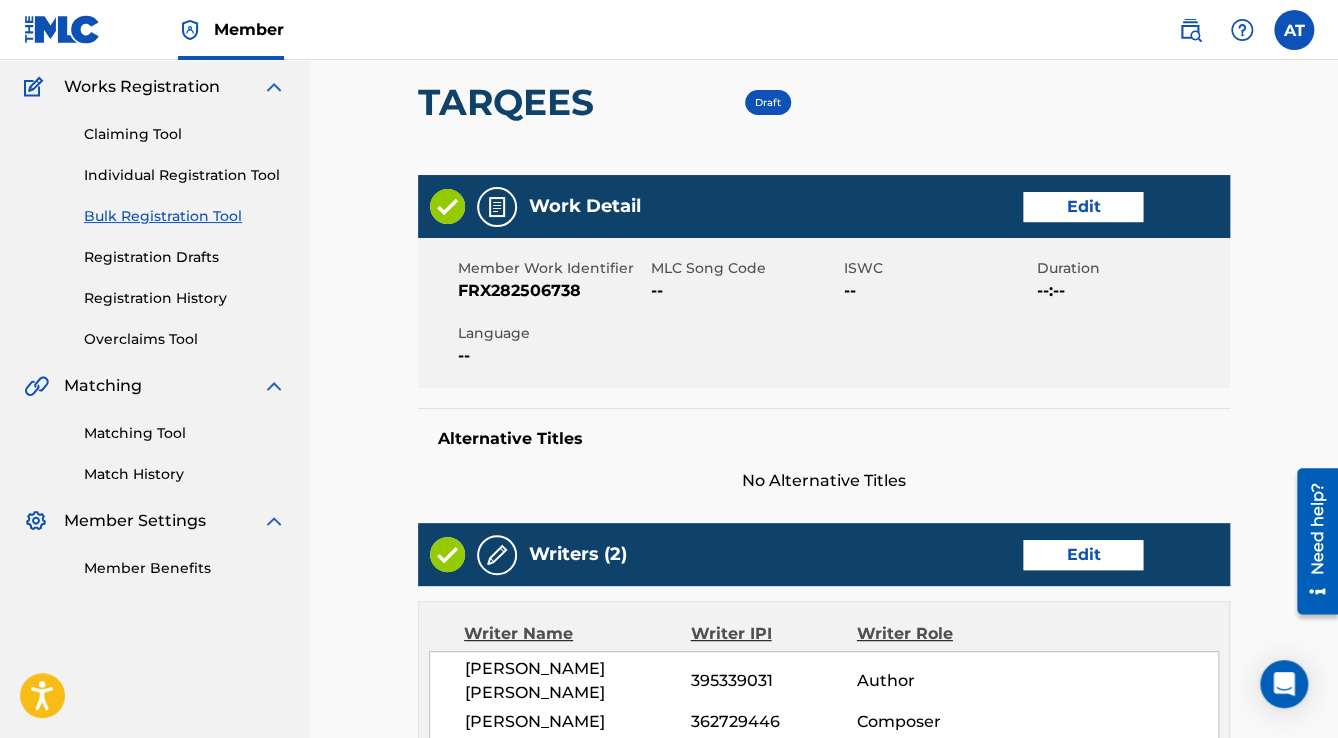 click on "Edit" at bounding box center (1083, 207) 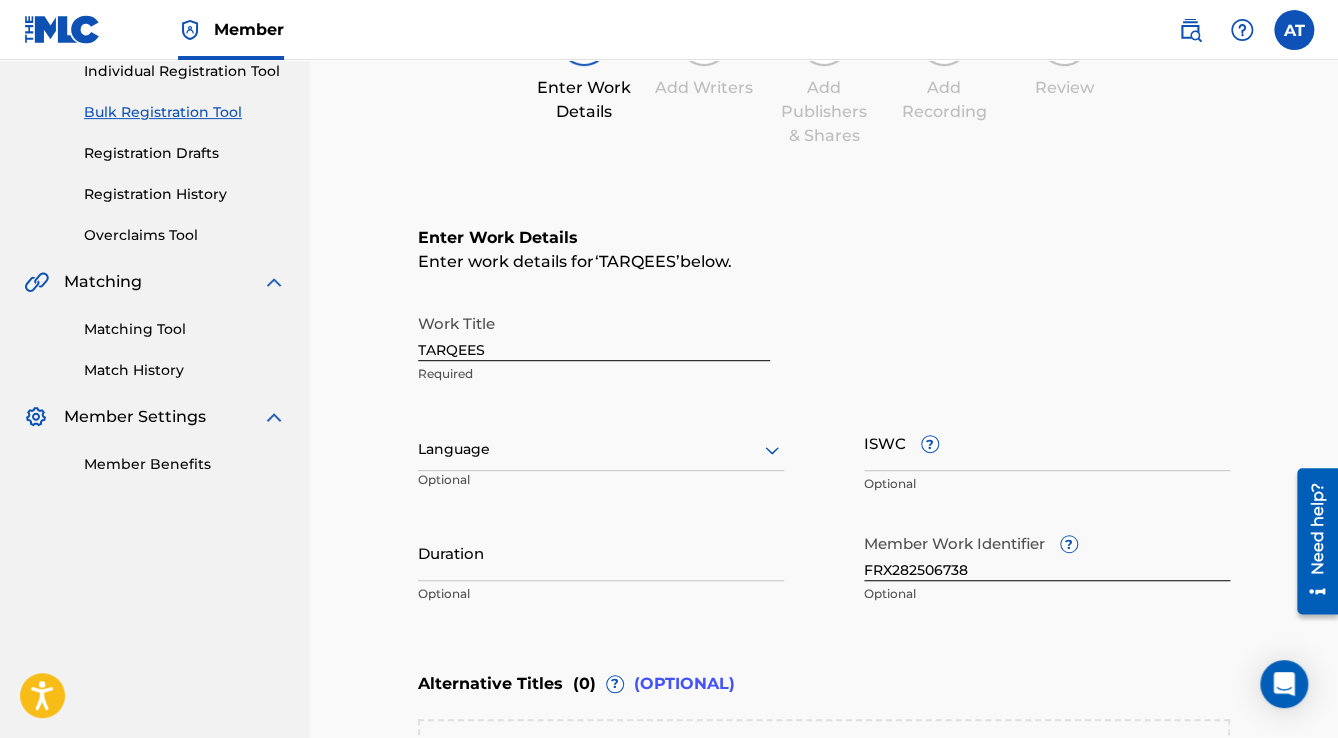 scroll, scrollTop: 320, scrollLeft: 0, axis: vertical 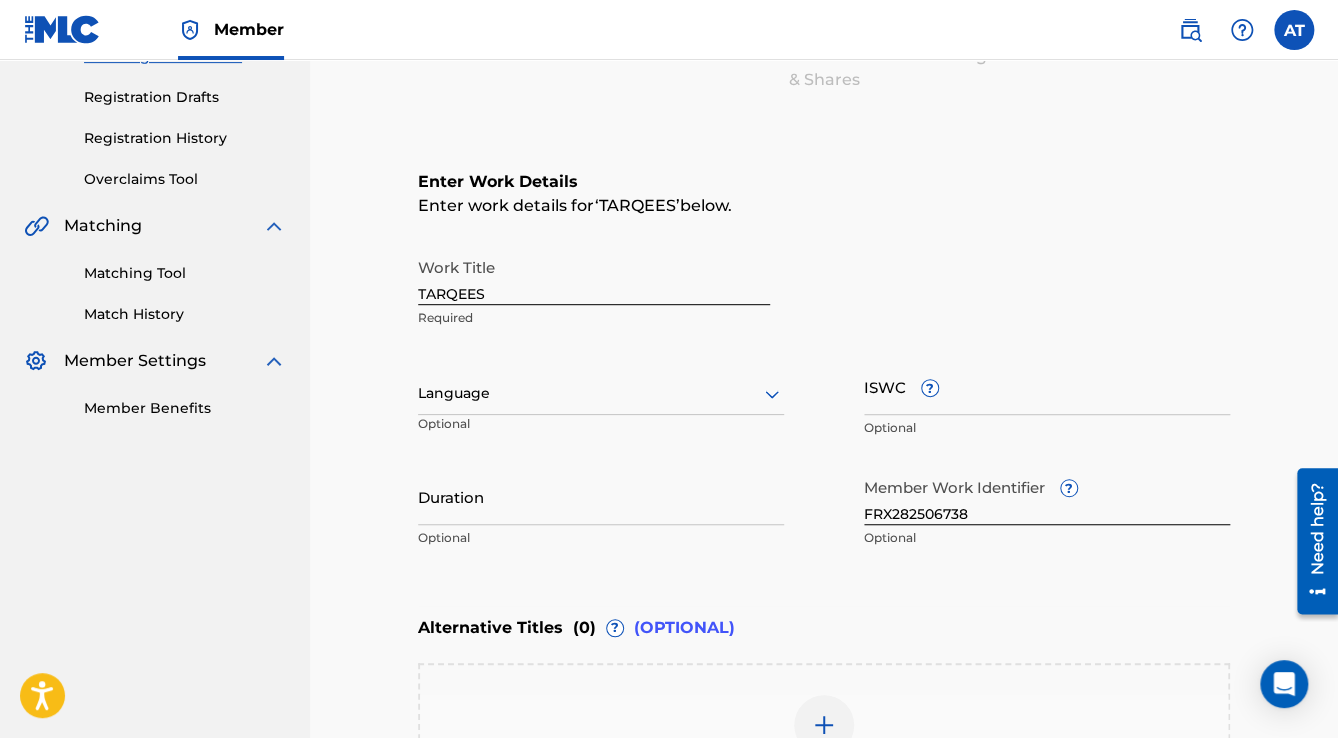 click on "Language" at bounding box center [601, 394] 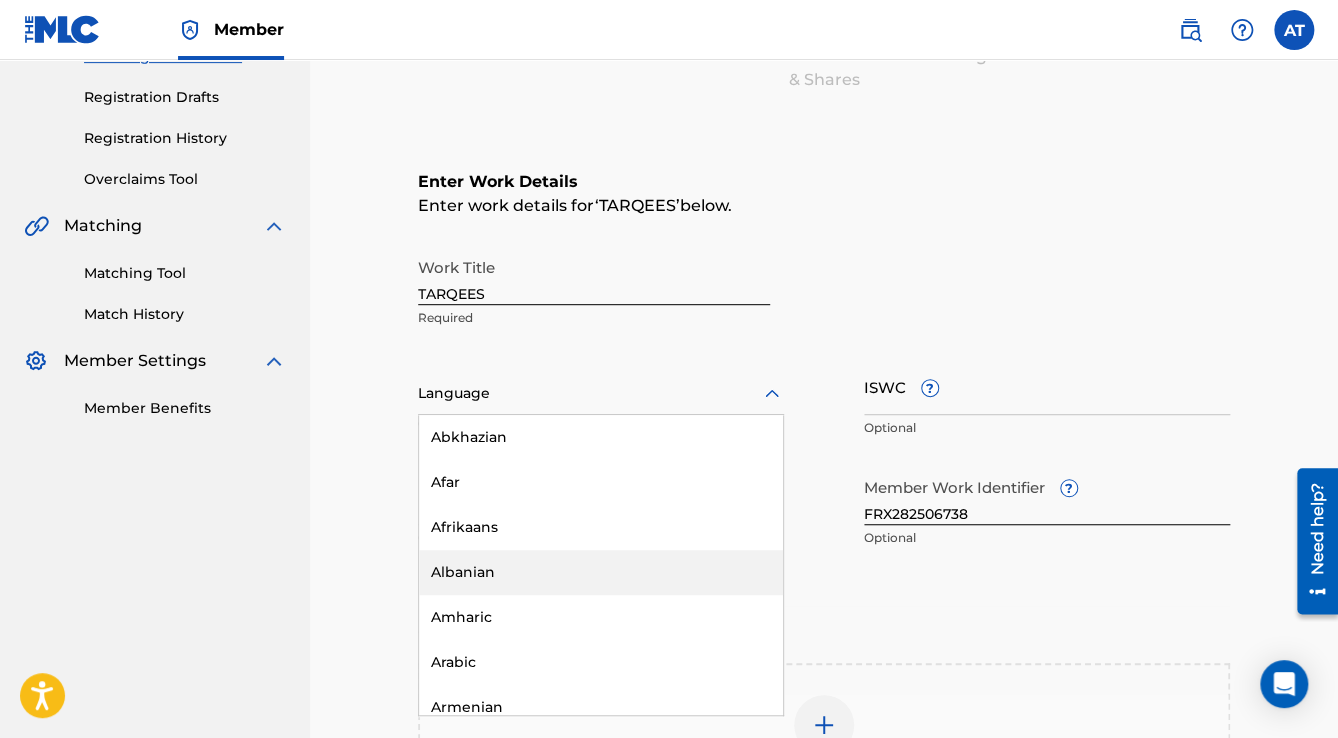 scroll, scrollTop: 160, scrollLeft: 0, axis: vertical 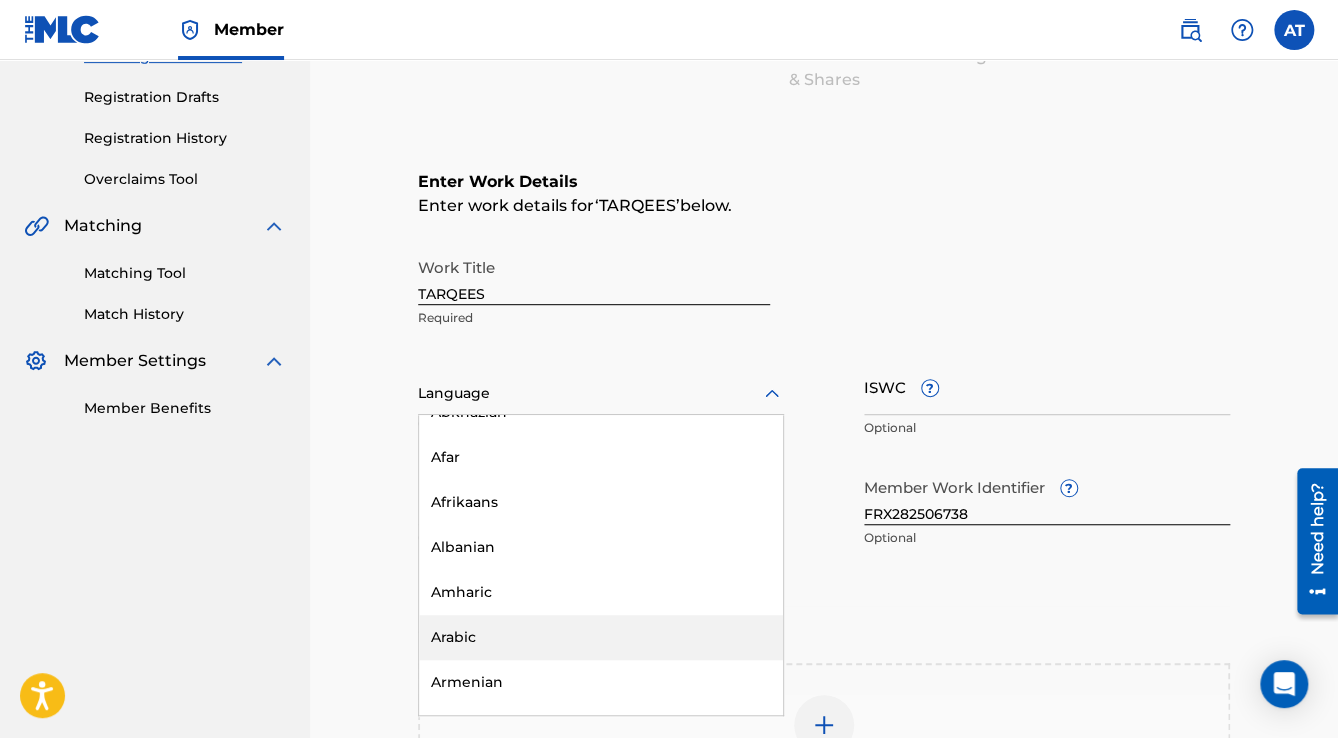 click on "Arabic" at bounding box center (601, 637) 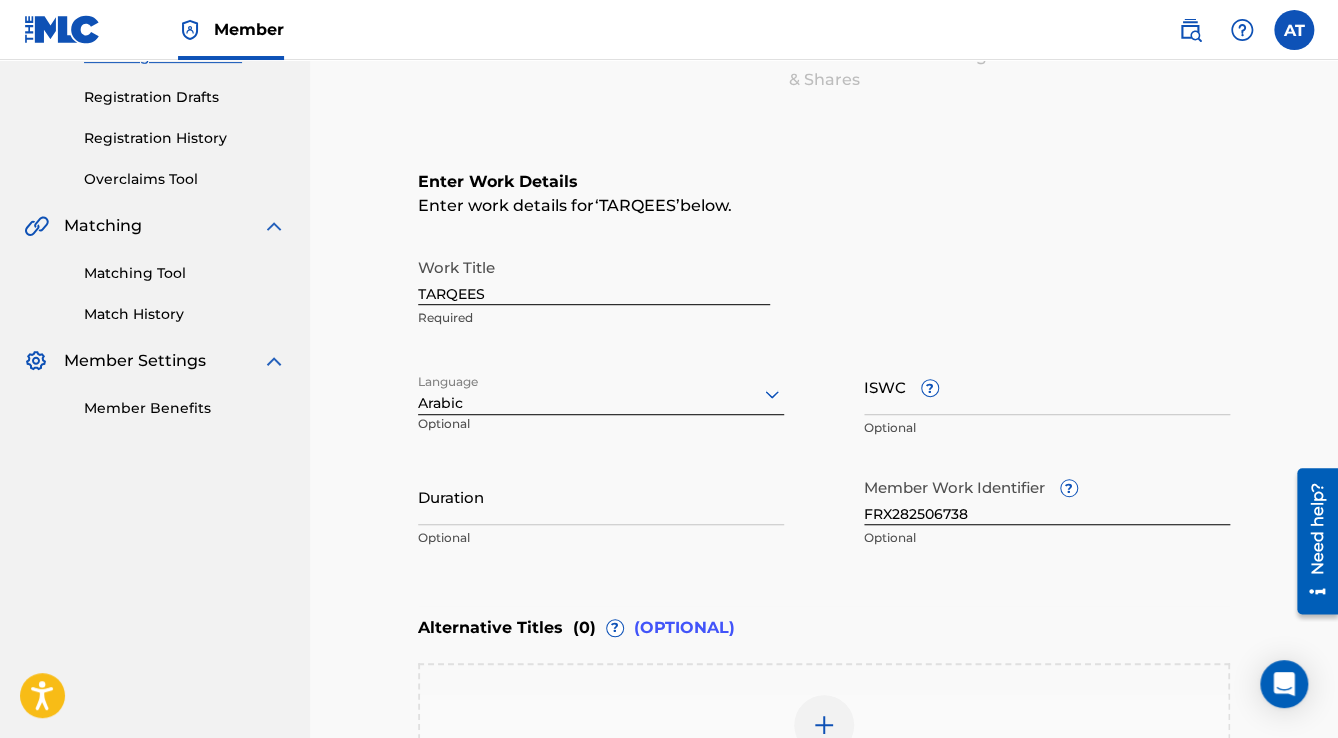 click on "Duration" at bounding box center (601, 496) 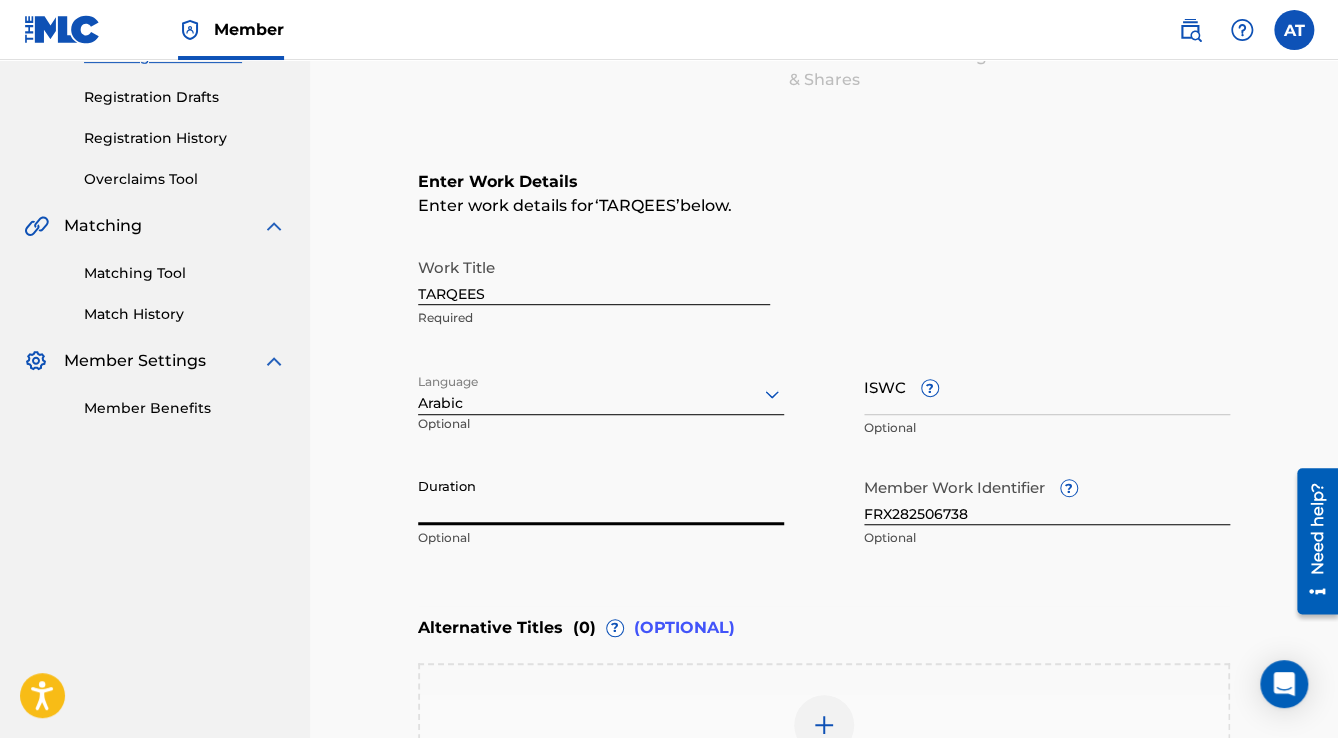paste on "3:31" 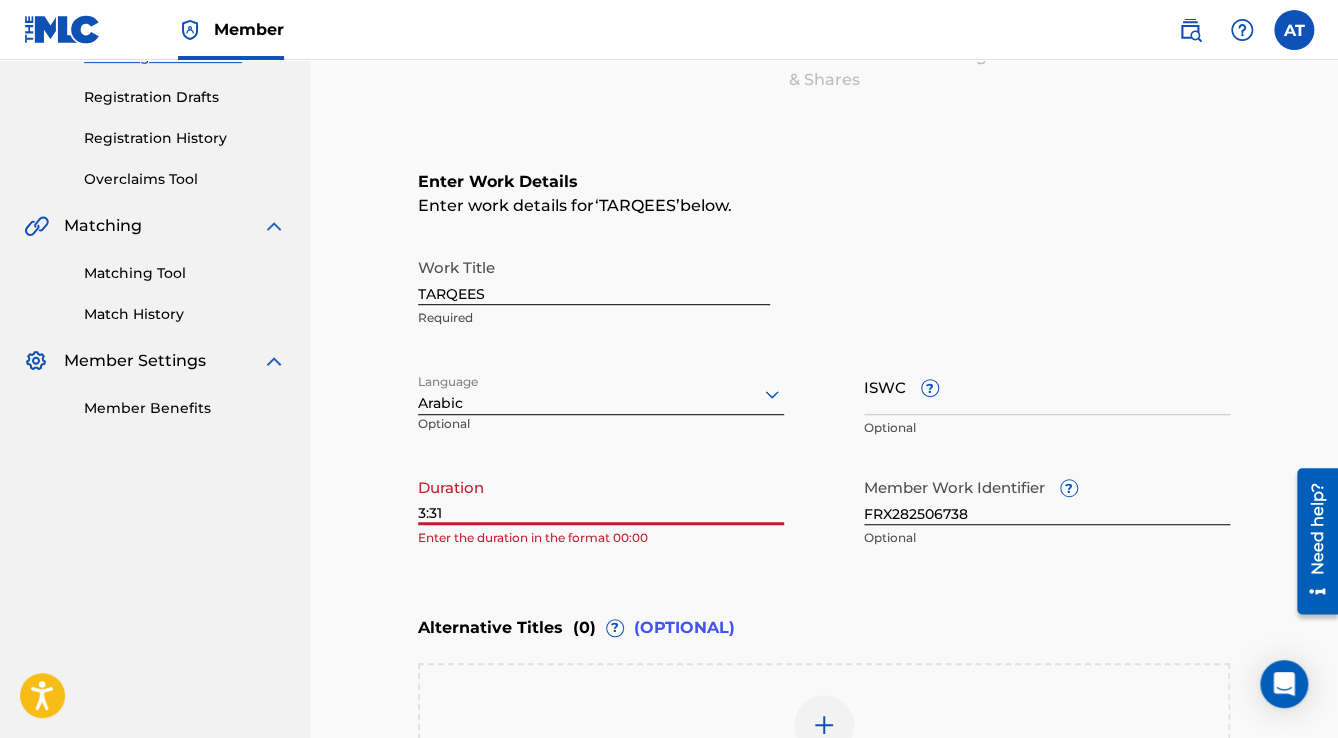 click on "3:31" at bounding box center (601, 496) 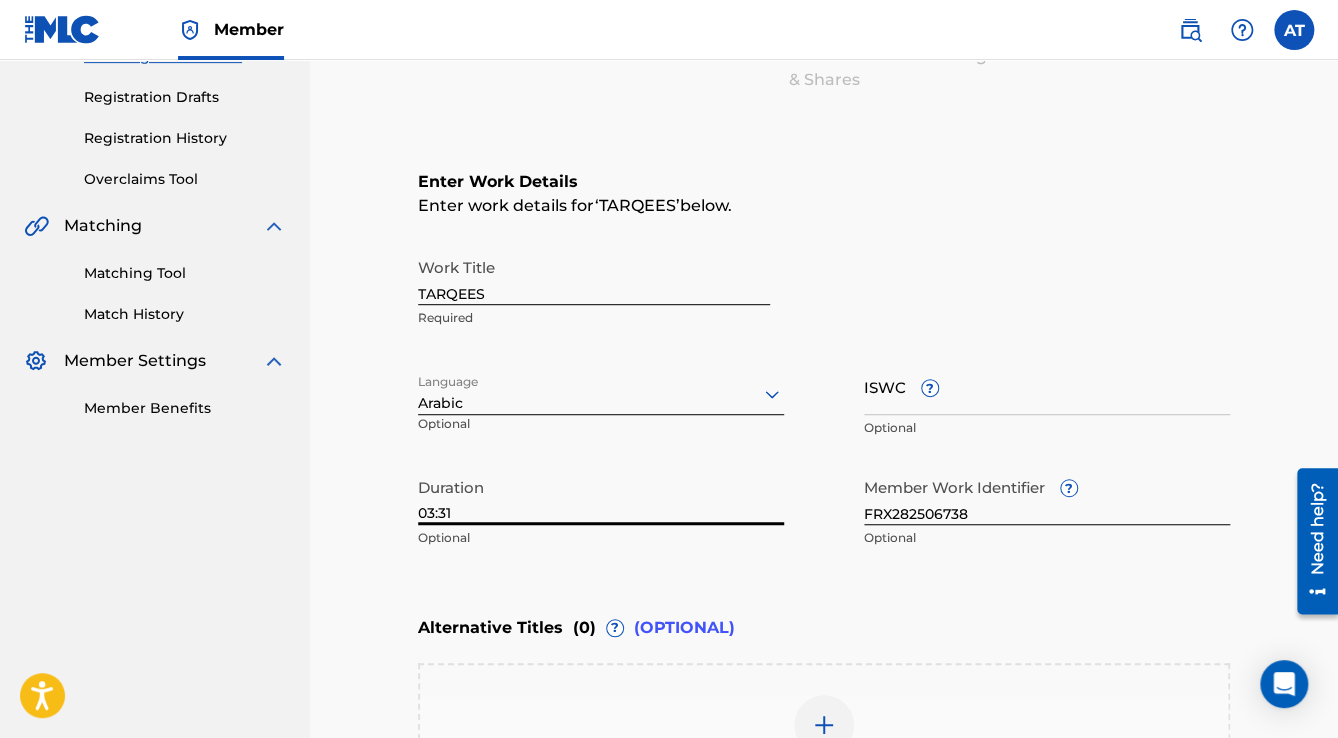 scroll, scrollTop: 560, scrollLeft: 0, axis: vertical 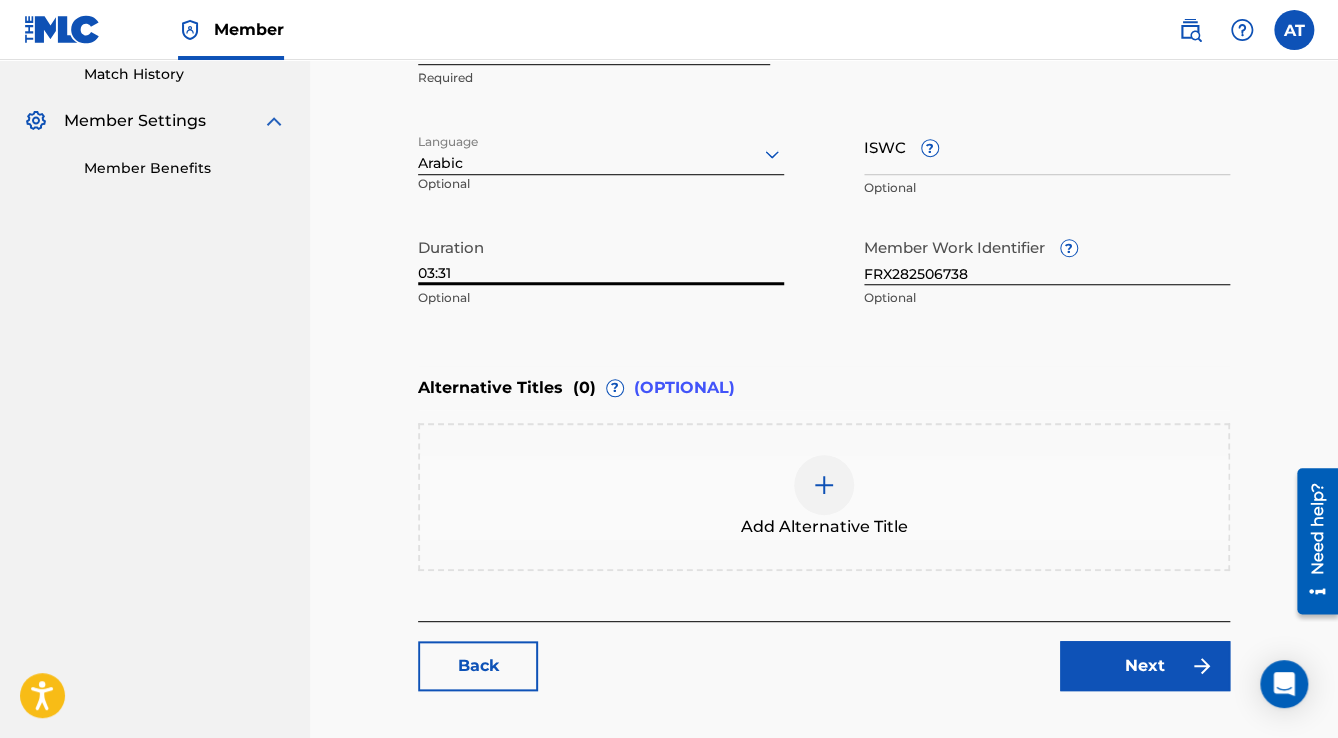 type on "03:31" 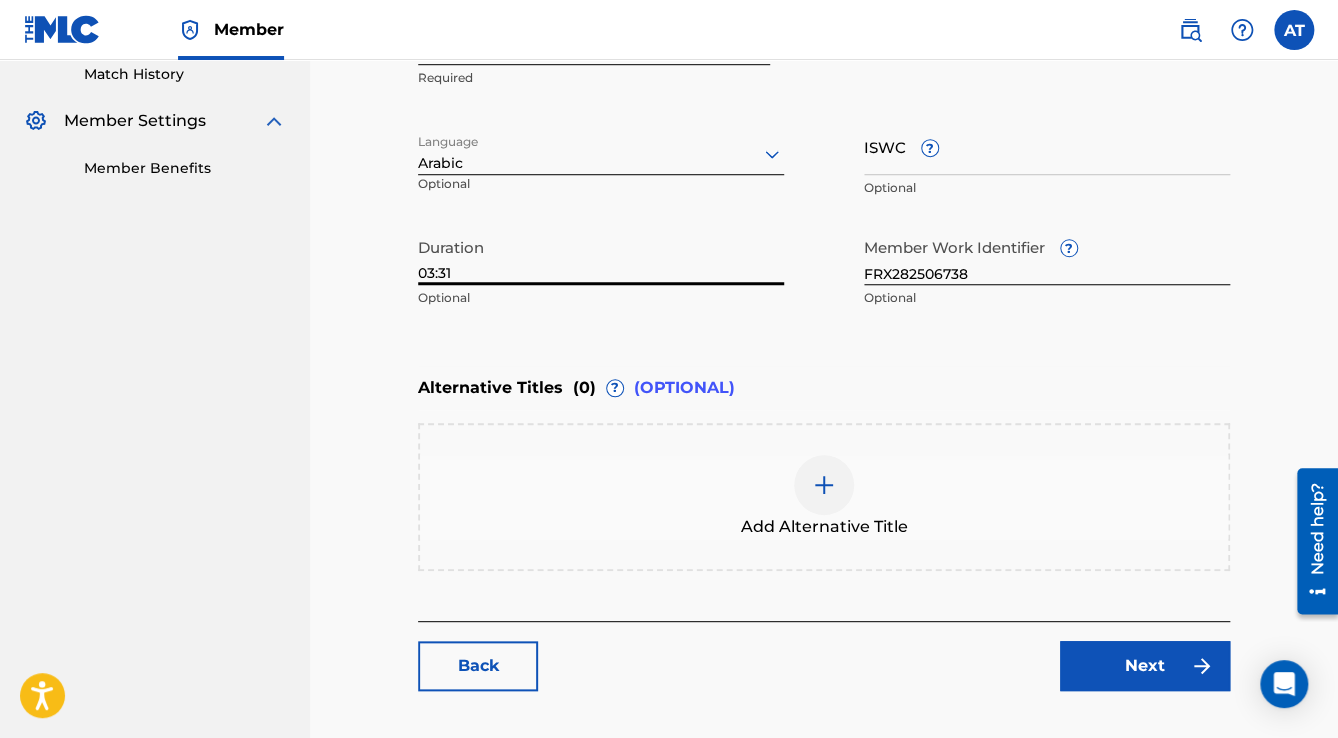 click on "Next" at bounding box center (1145, 666) 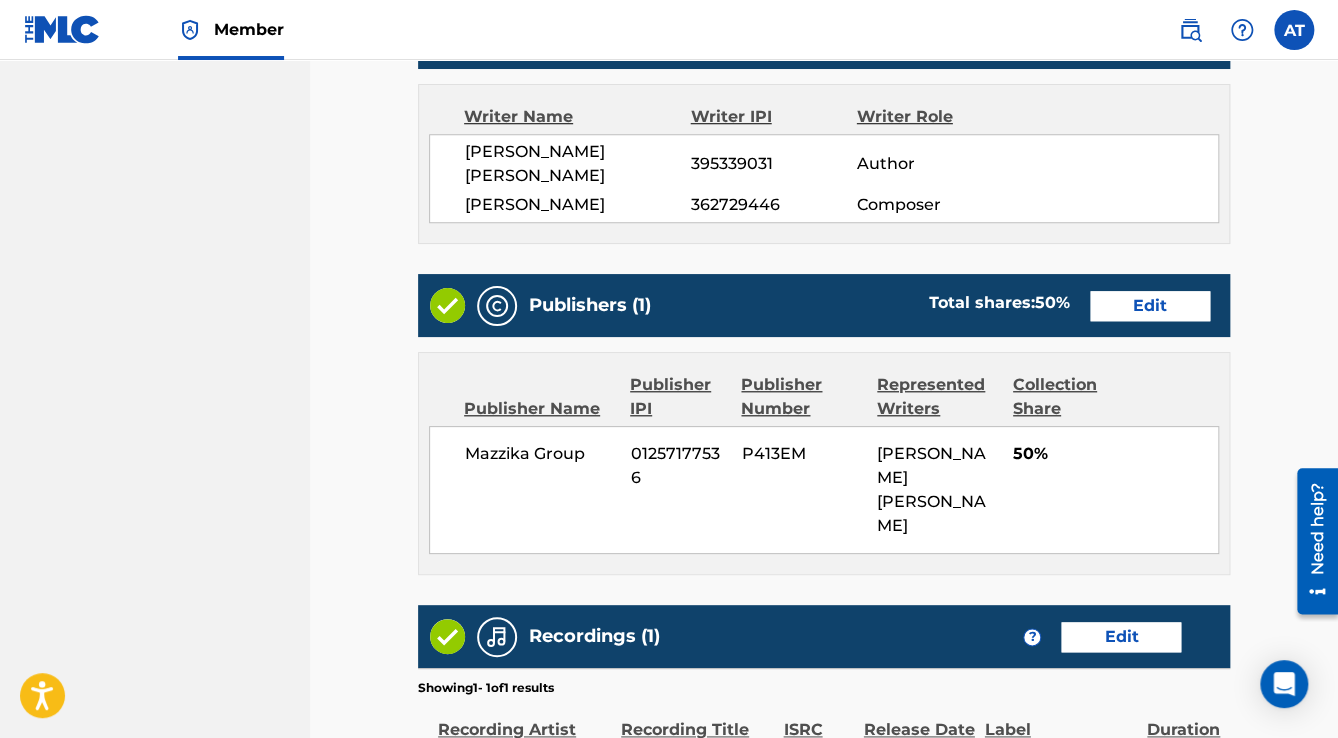 scroll, scrollTop: 880, scrollLeft: 0, axis: vertical 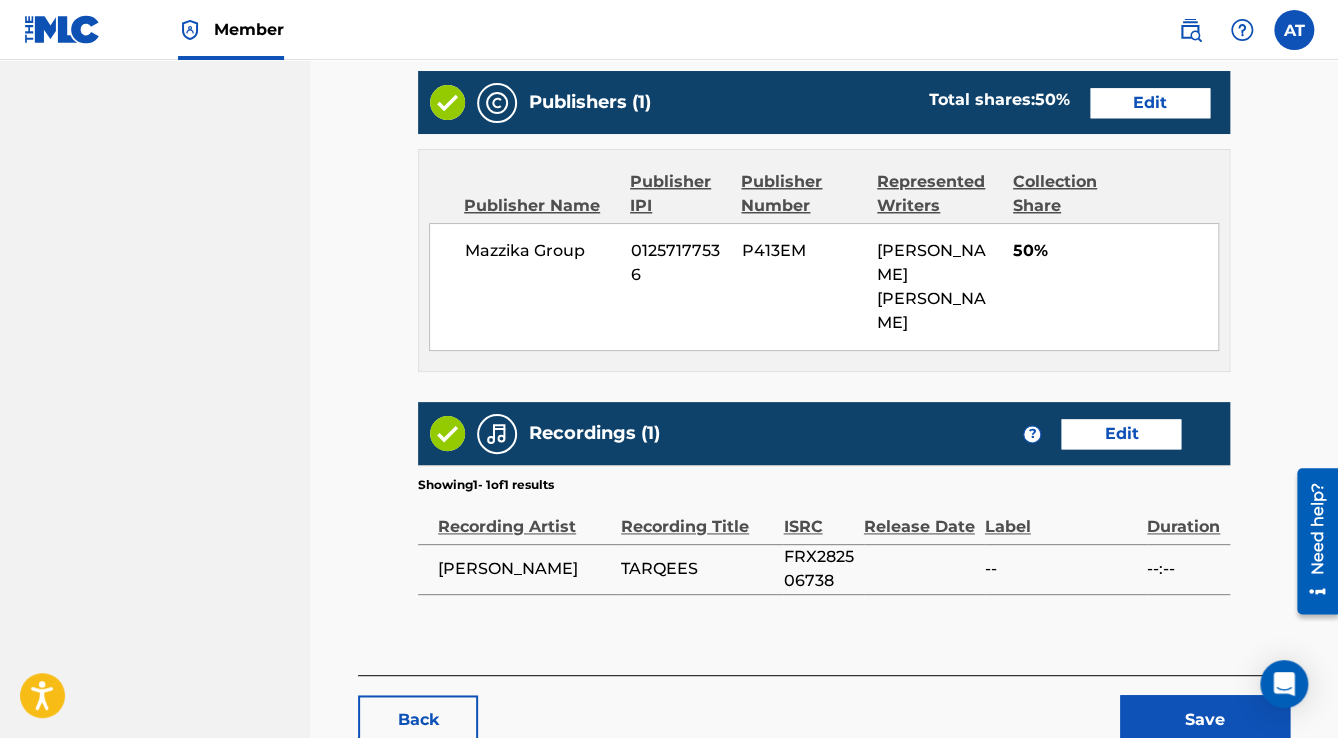 click on "Save" at bounding box center (1205, 720) 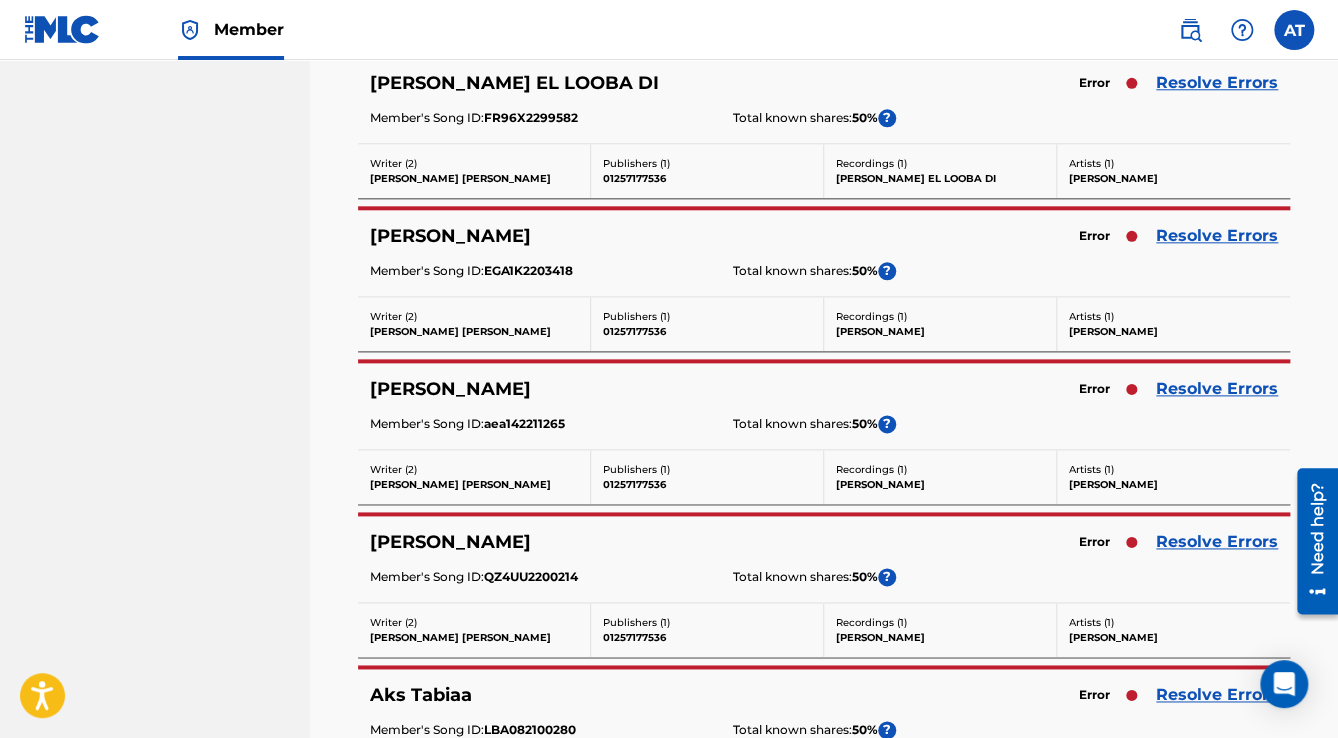 scroll, scrollTop: 0, scrollLeft: 0, axis: both 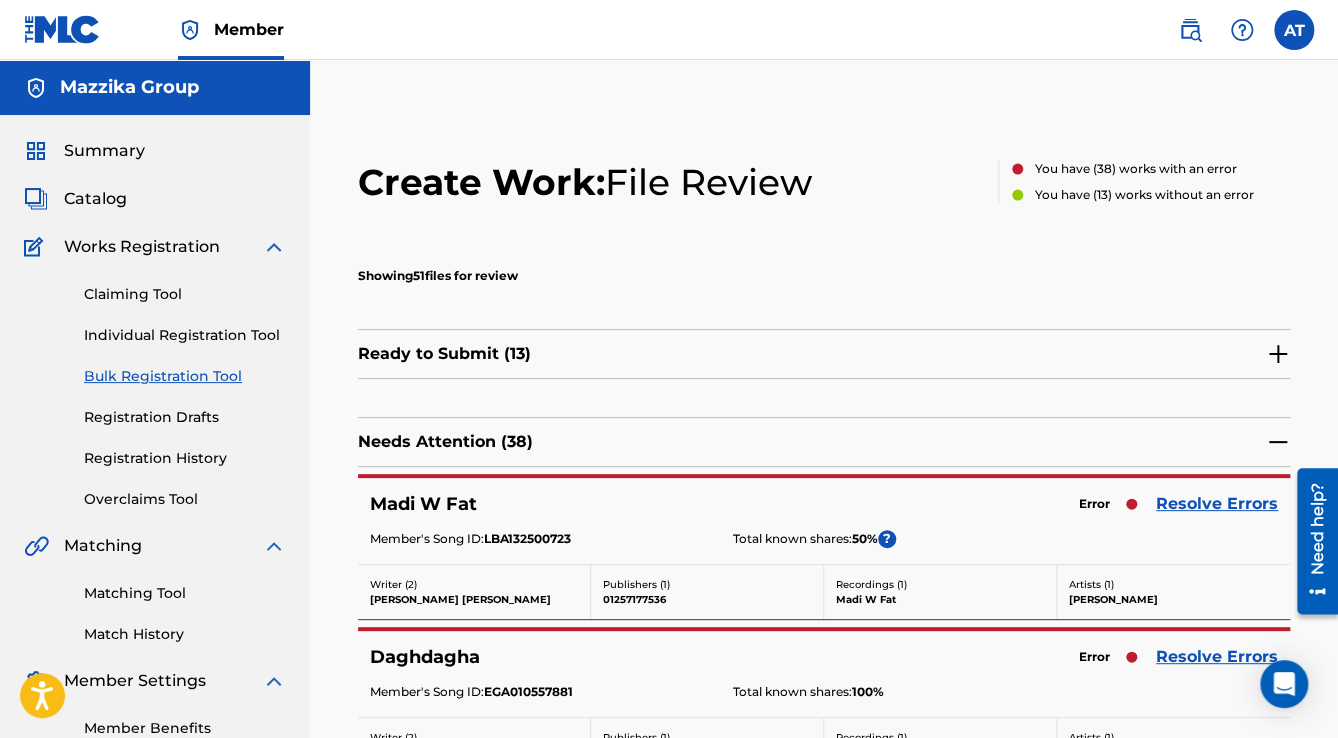 click on "Resolve Errors" at bounding box center [1217, 504] 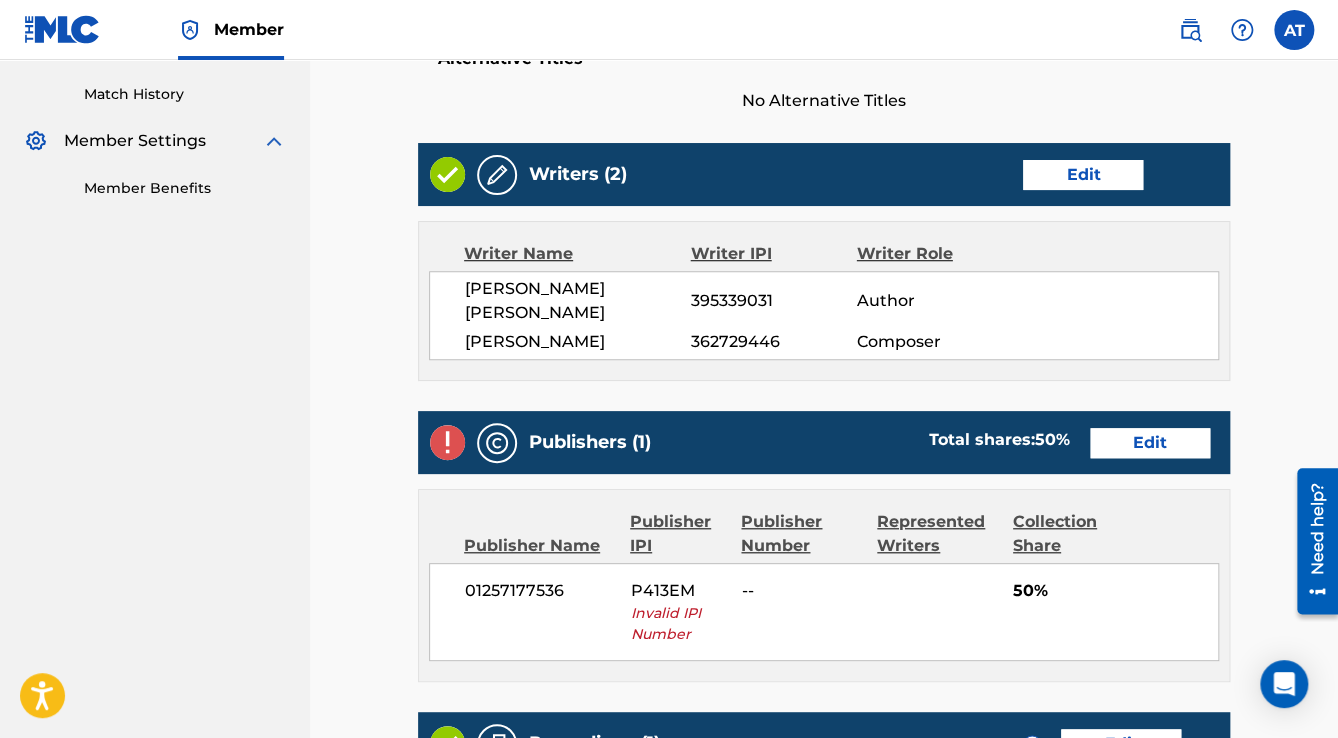 scroll, scrollTop: 640, scrollLeft: 0, axis: vertical 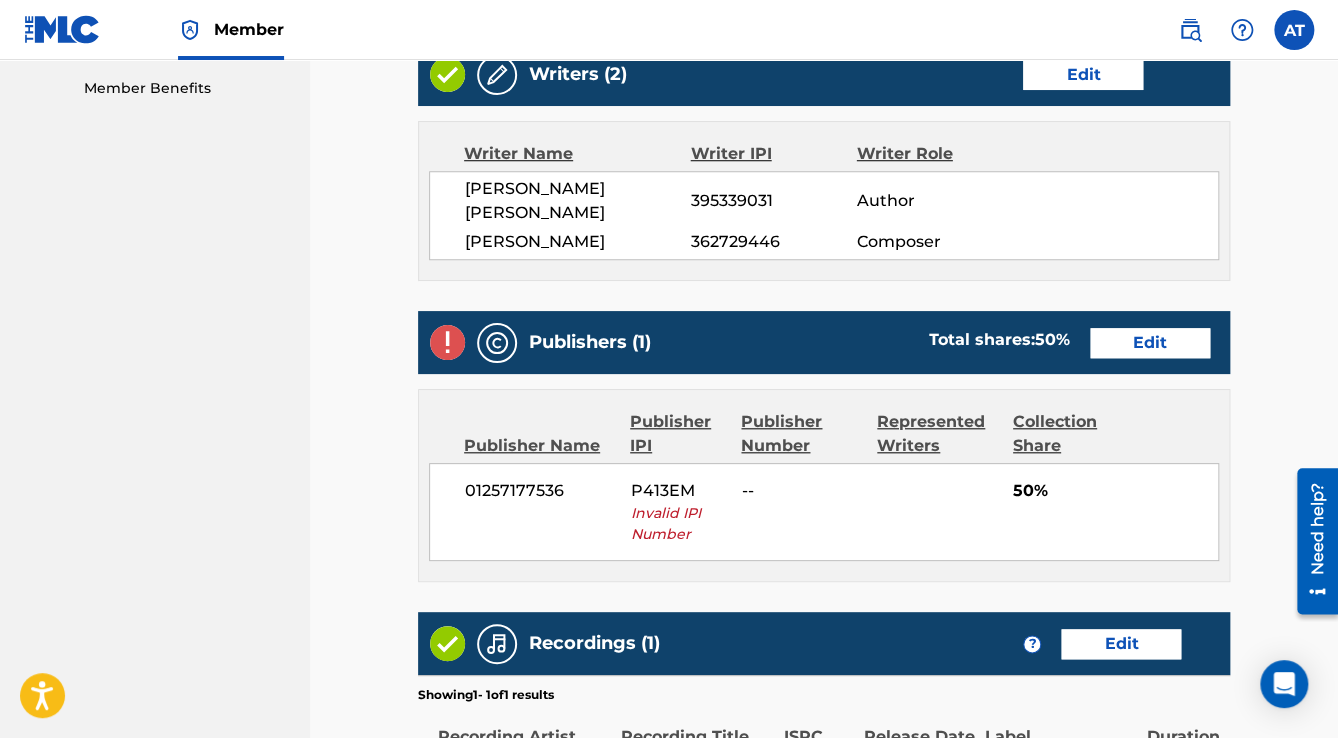 click on "Edit" at bounding box center (1150, 343) 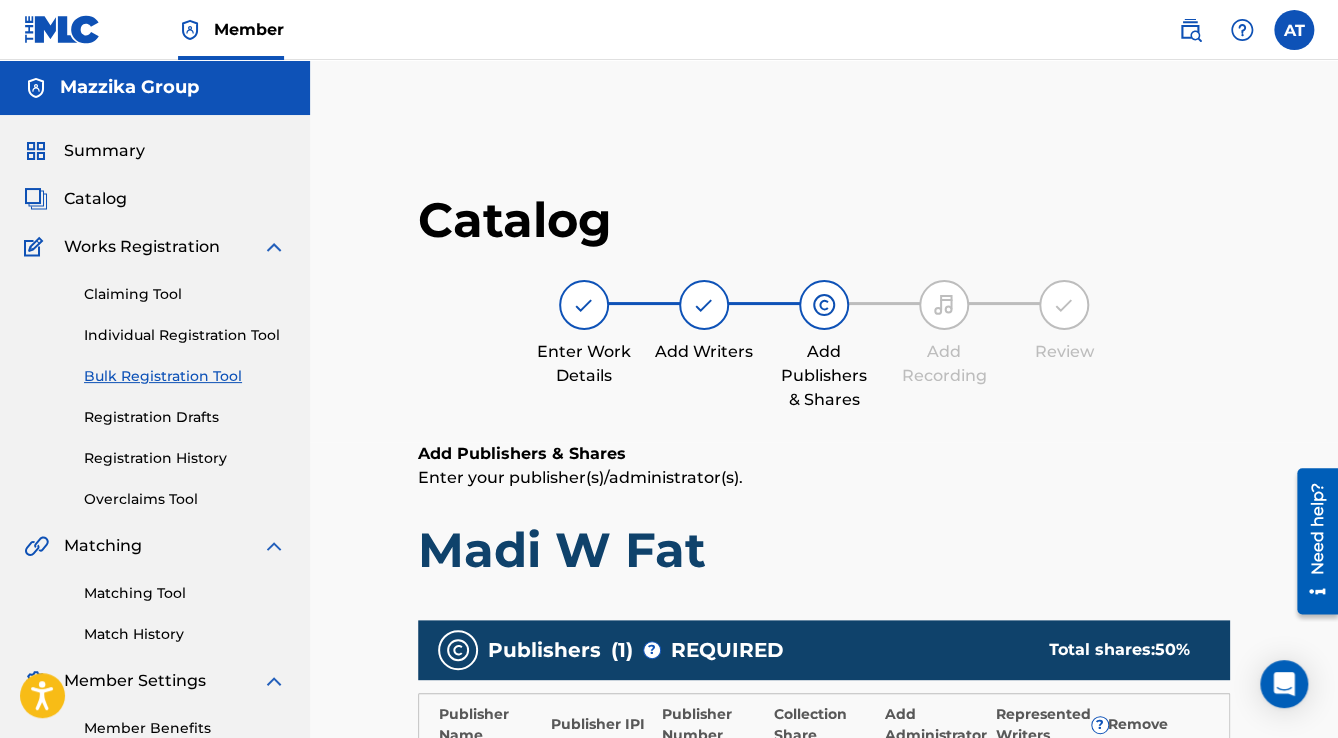 click on "Enter Work Details Add Writers Add Publishers & Shares Add Recording Review" at bounding box center [824, 346] 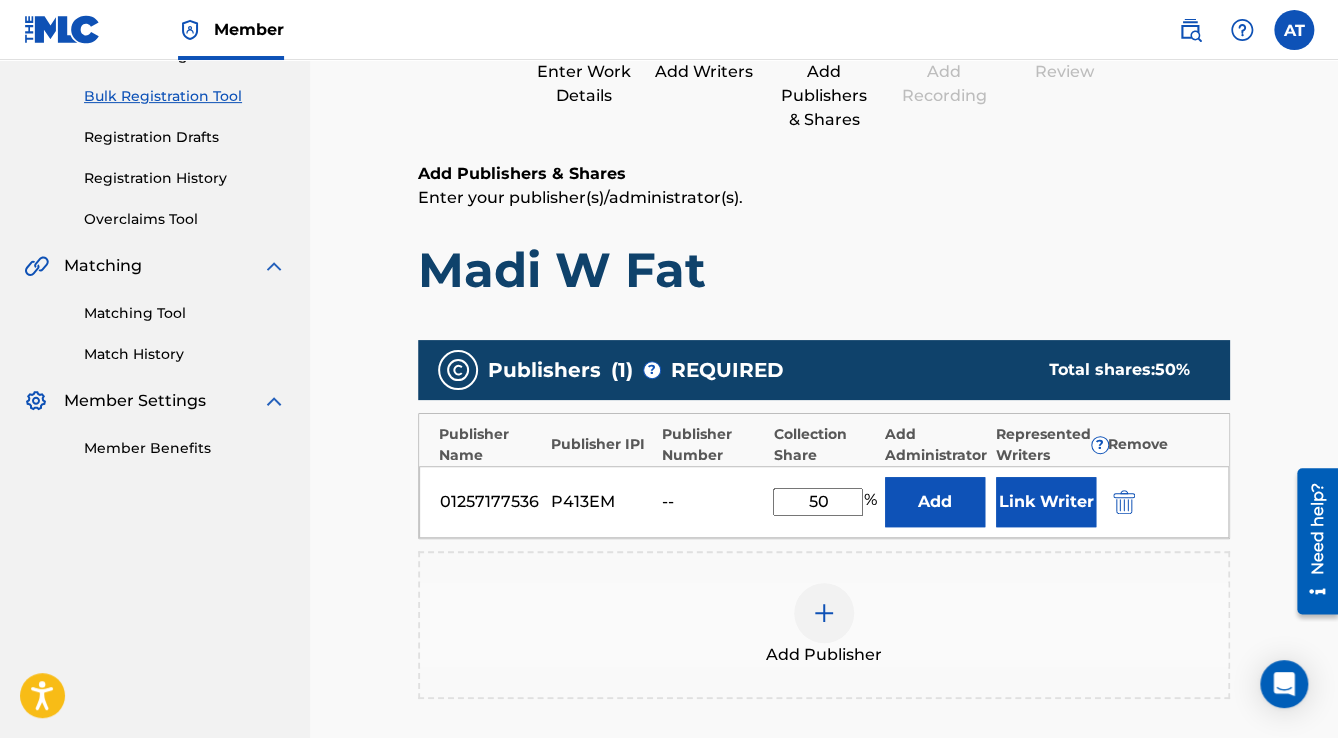 scroll, scrollTop: 320, scrollLeft: 0, axis: vertical 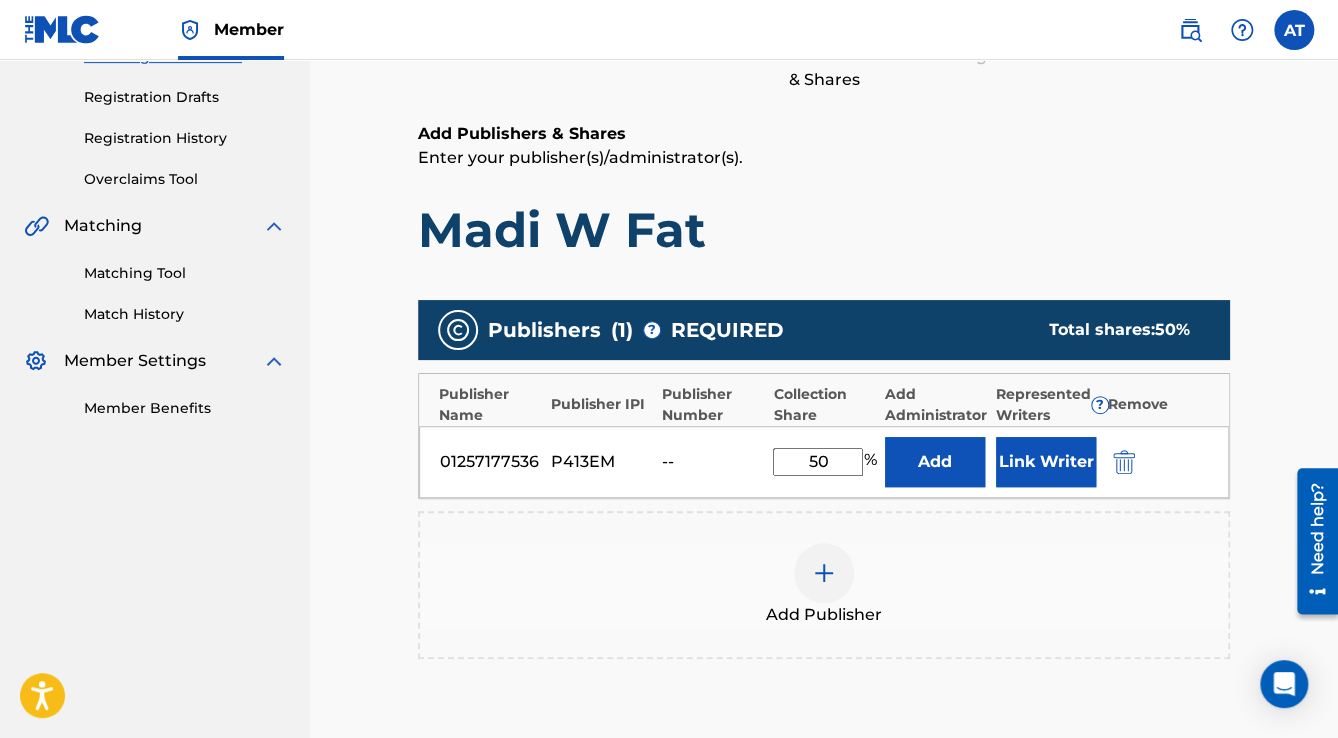 click at bounding box center (1124, 462) 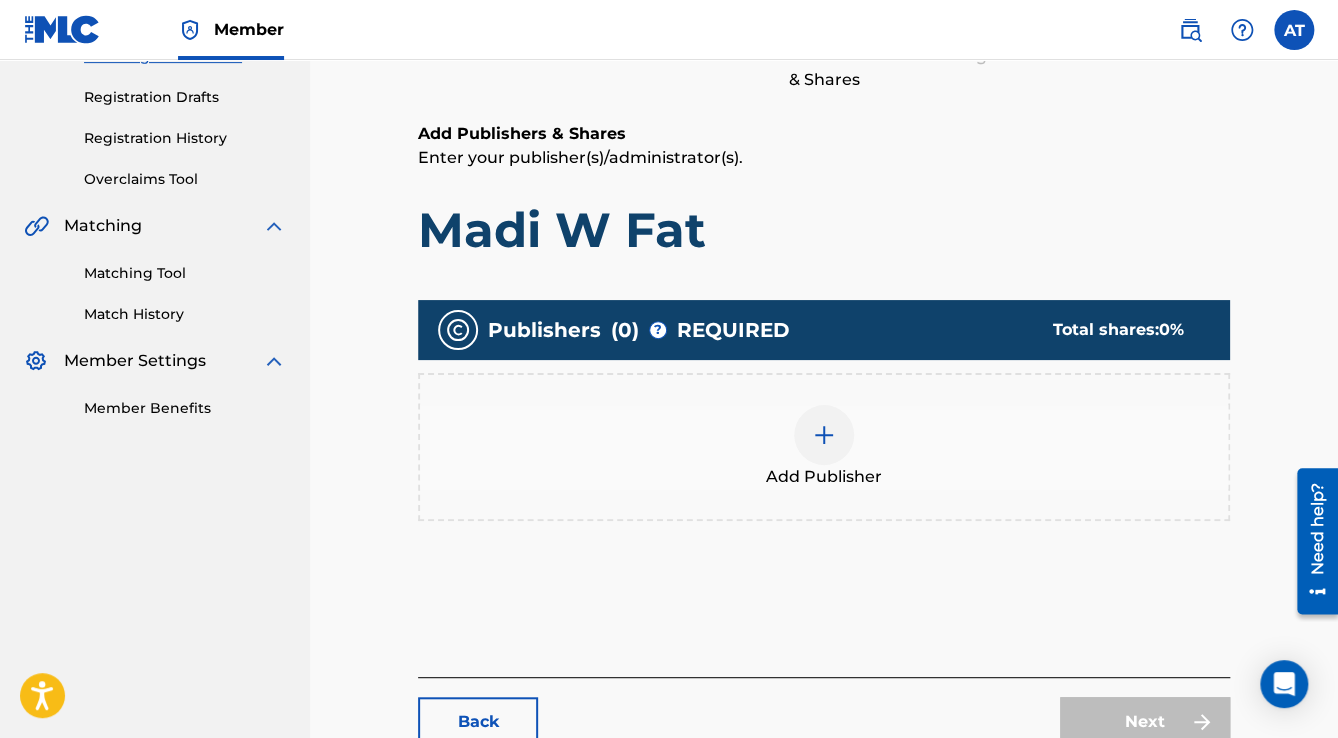 click on "Add Publisher" at bounding box center (824, 447) 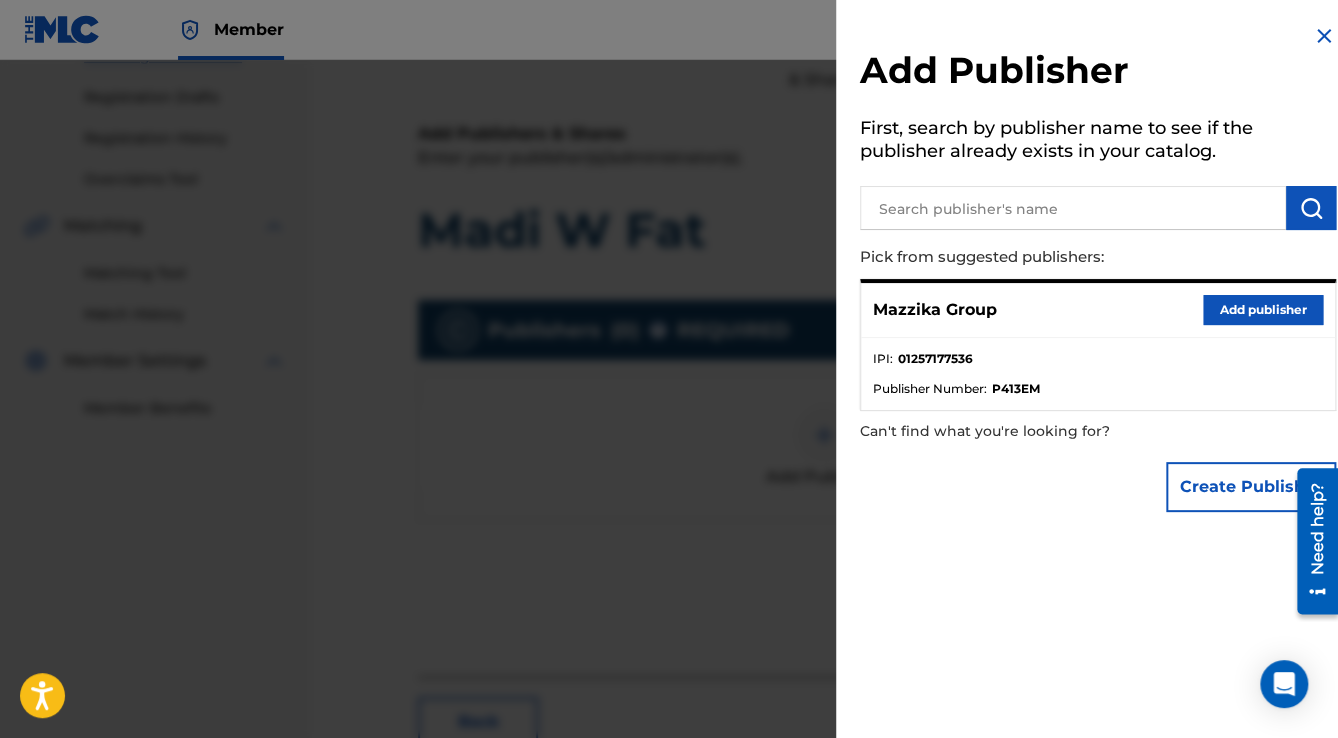 click on "Add publisher" at bounding box center (1263, 310) 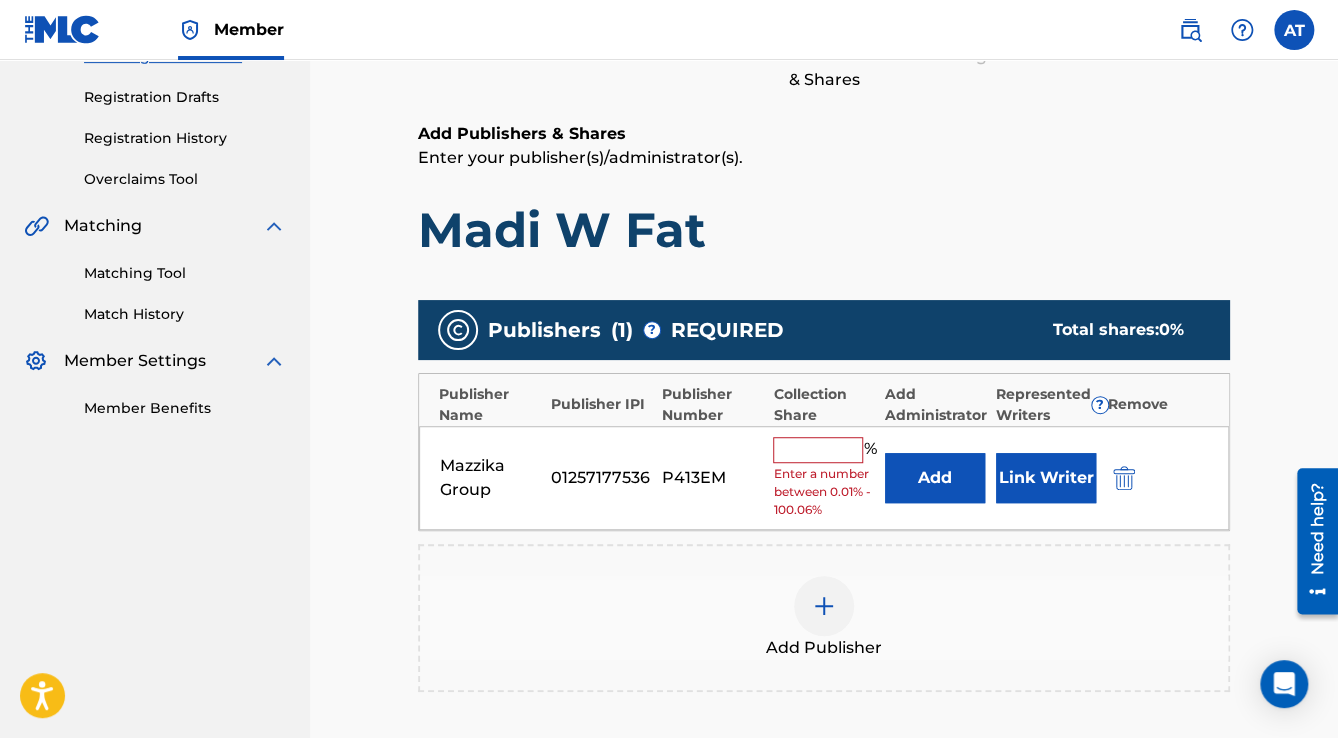 click at bounding box center [818, 450] 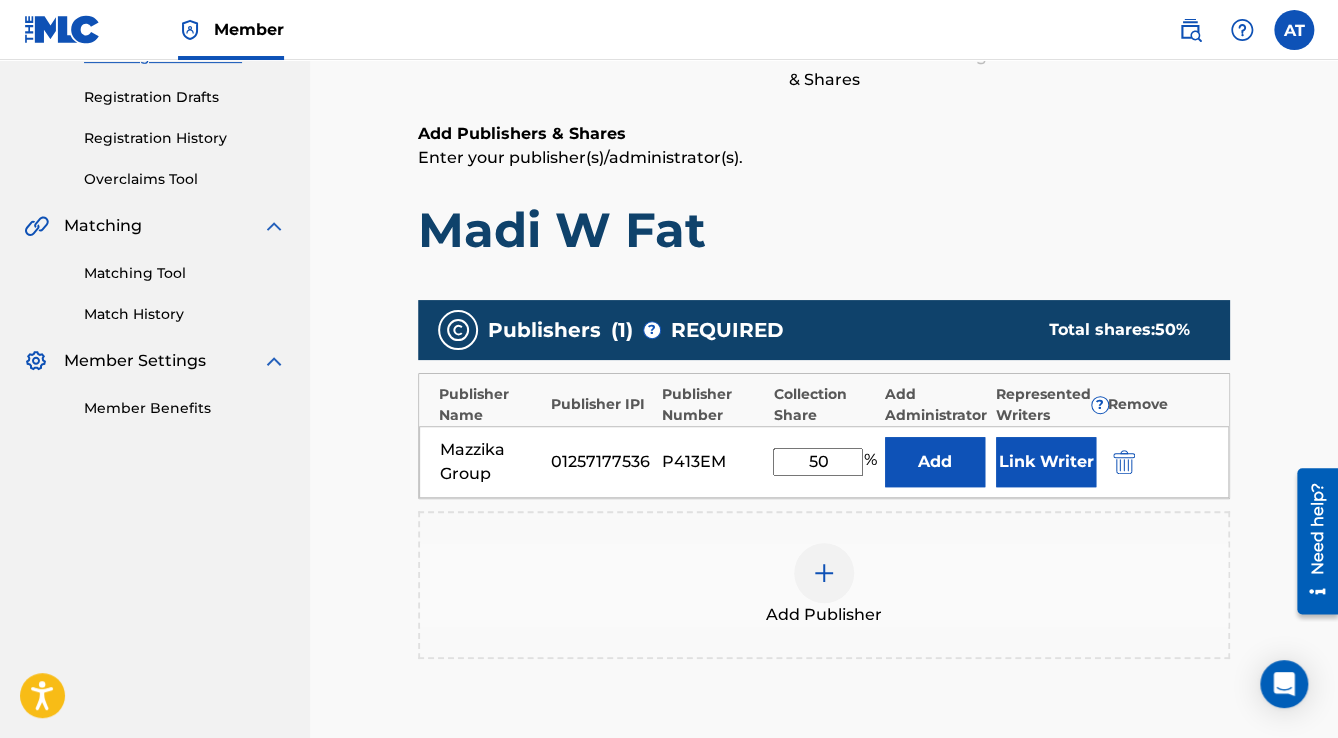 click on "Link Writer" at bounding box center [1046, 462] 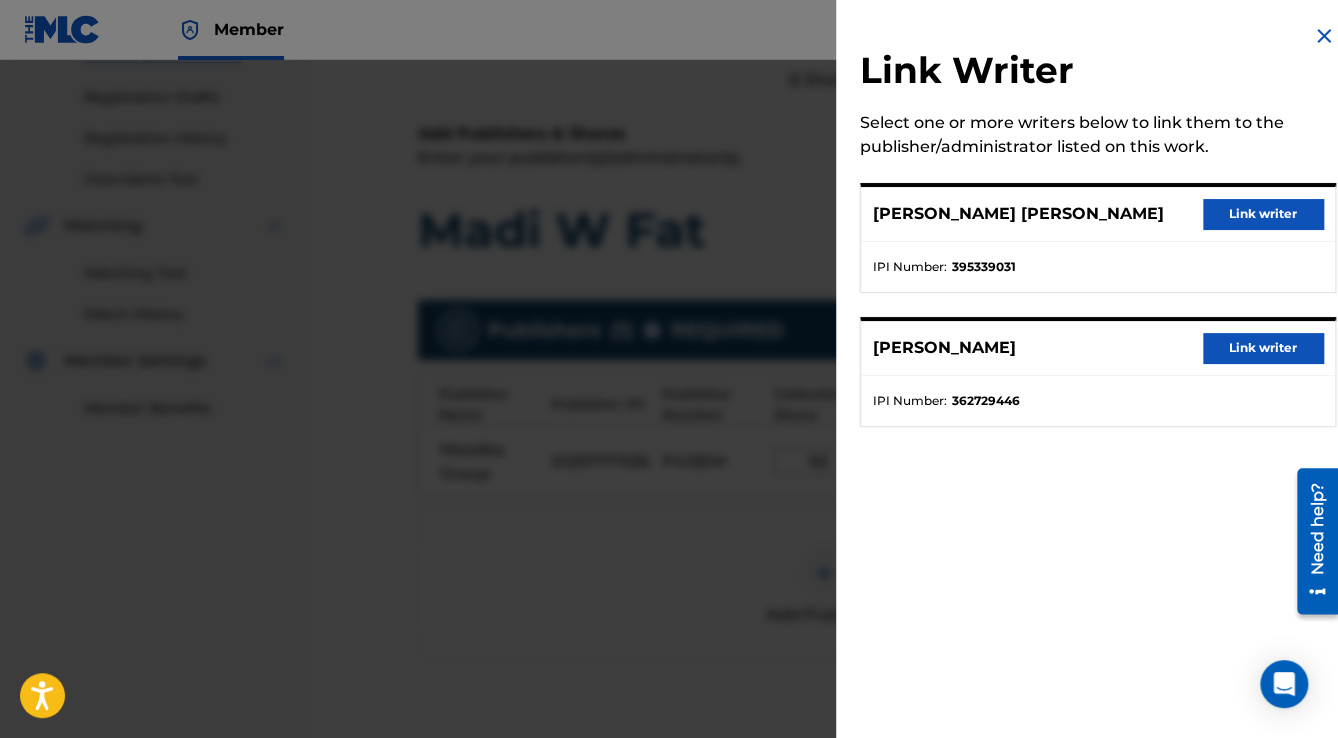 click on "Link writer" at bounding box center [1263, 214] 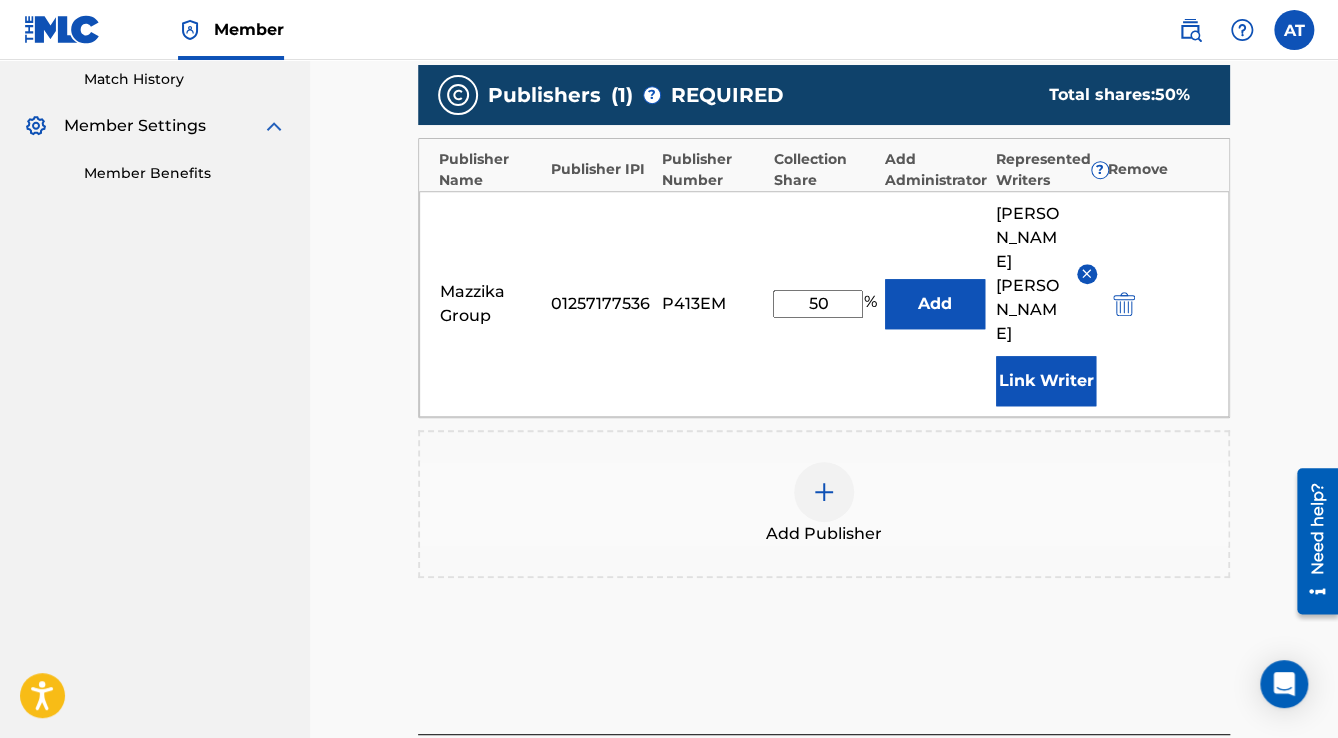 scroll, scrollTop: 720, scrollLeft: 0, axis: vertical 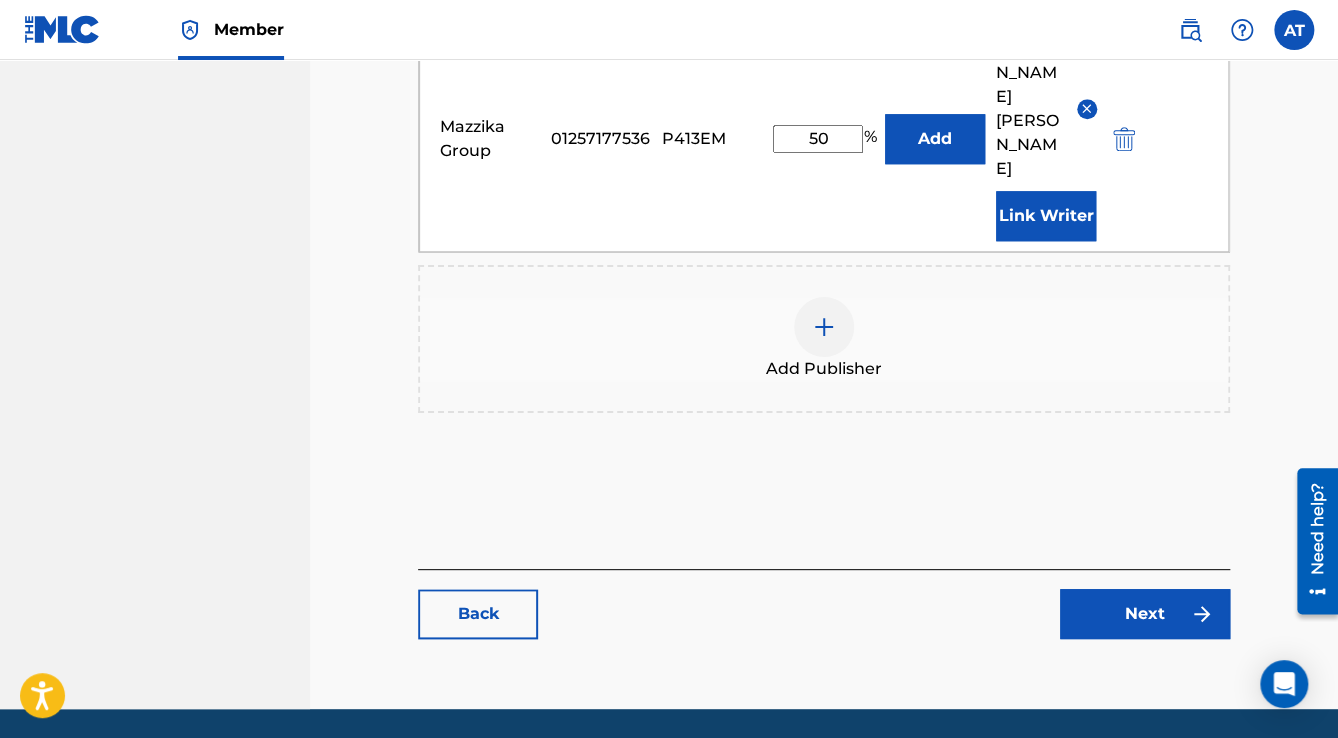 click on "Next" at bounding box center (1145, 614) 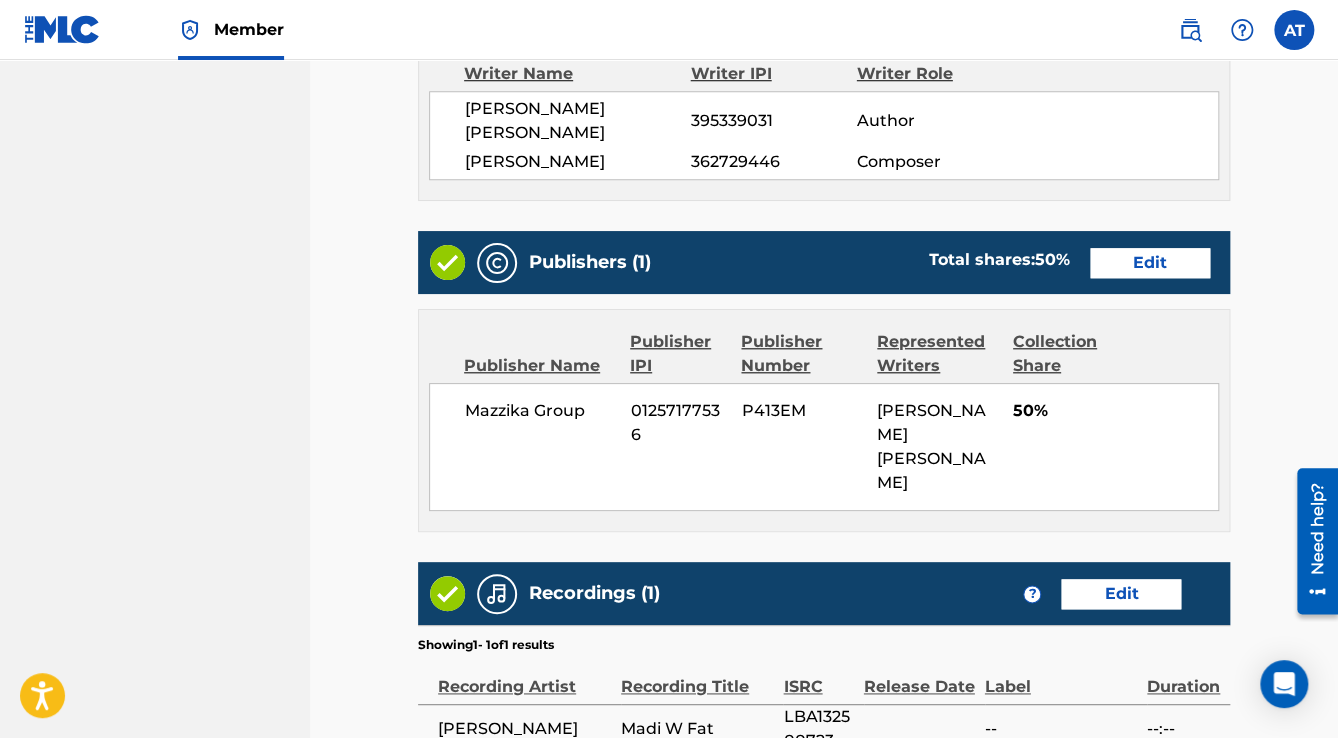 scroll, scrollTop: 0, scrollLeft: 0, axis: both 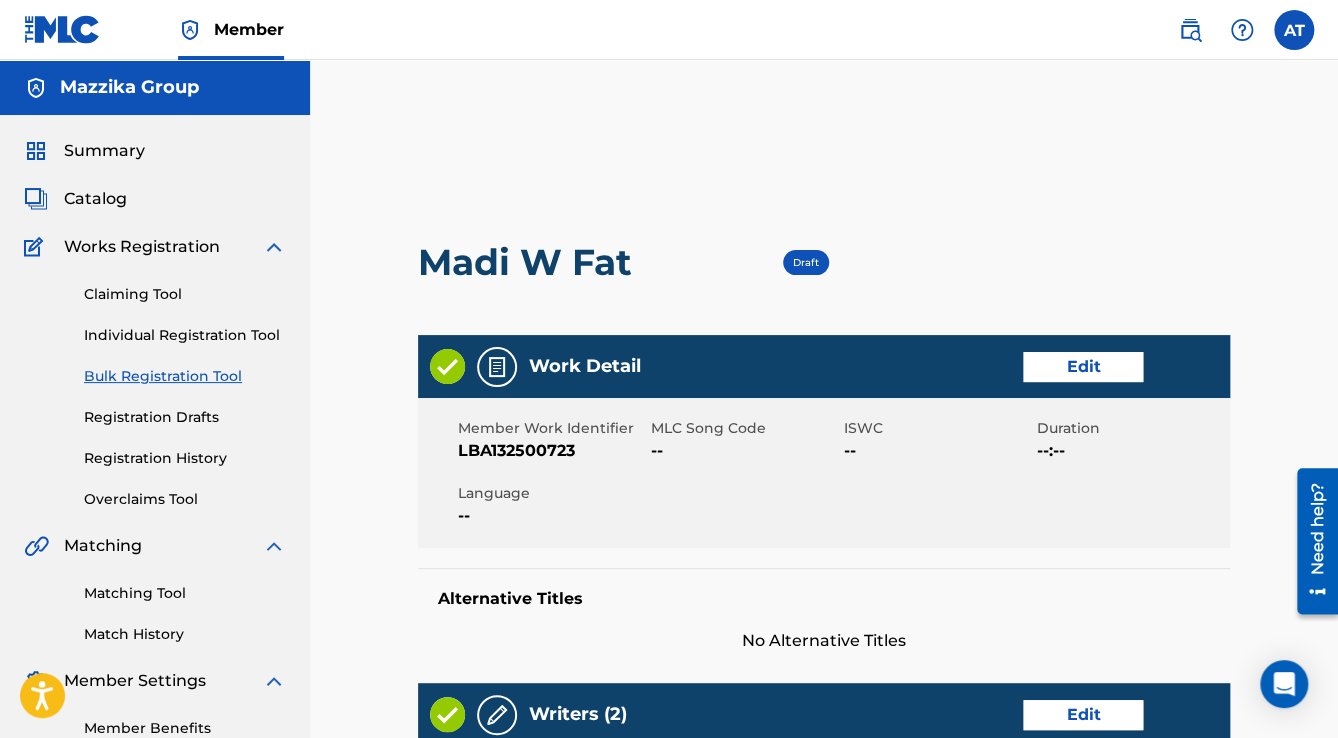 click on "Edit" at bounding box center (1083, 367) 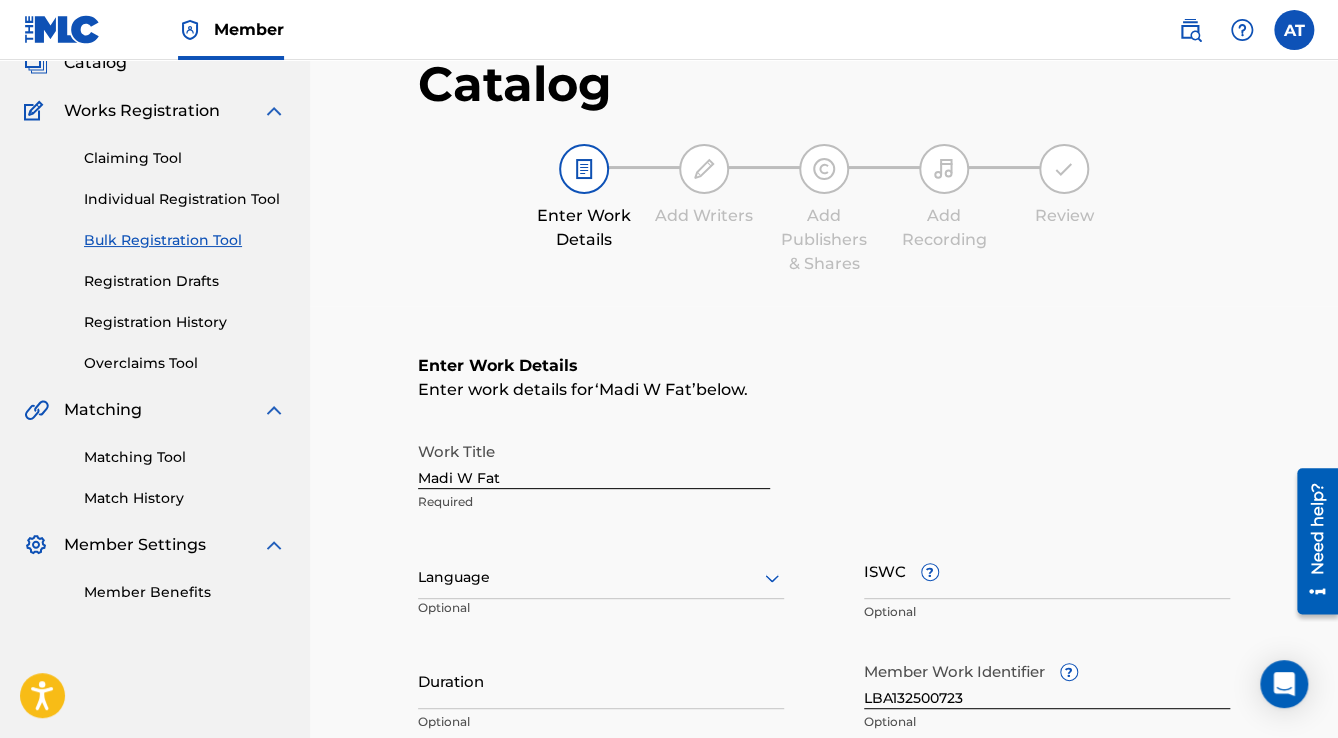 scroll, scrollTop: 320, scrollLeft: 0, axis: vertical 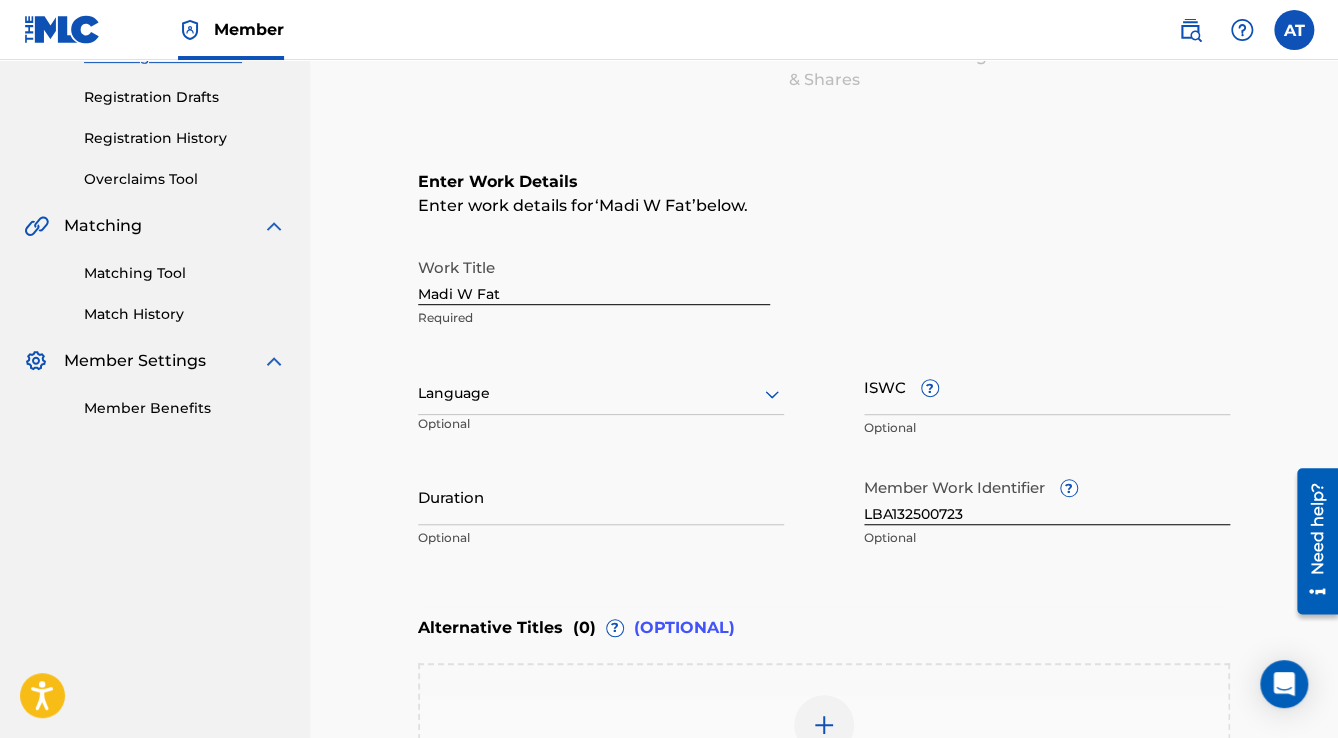 click on "Language Optional" at bounding box center [601, 403] 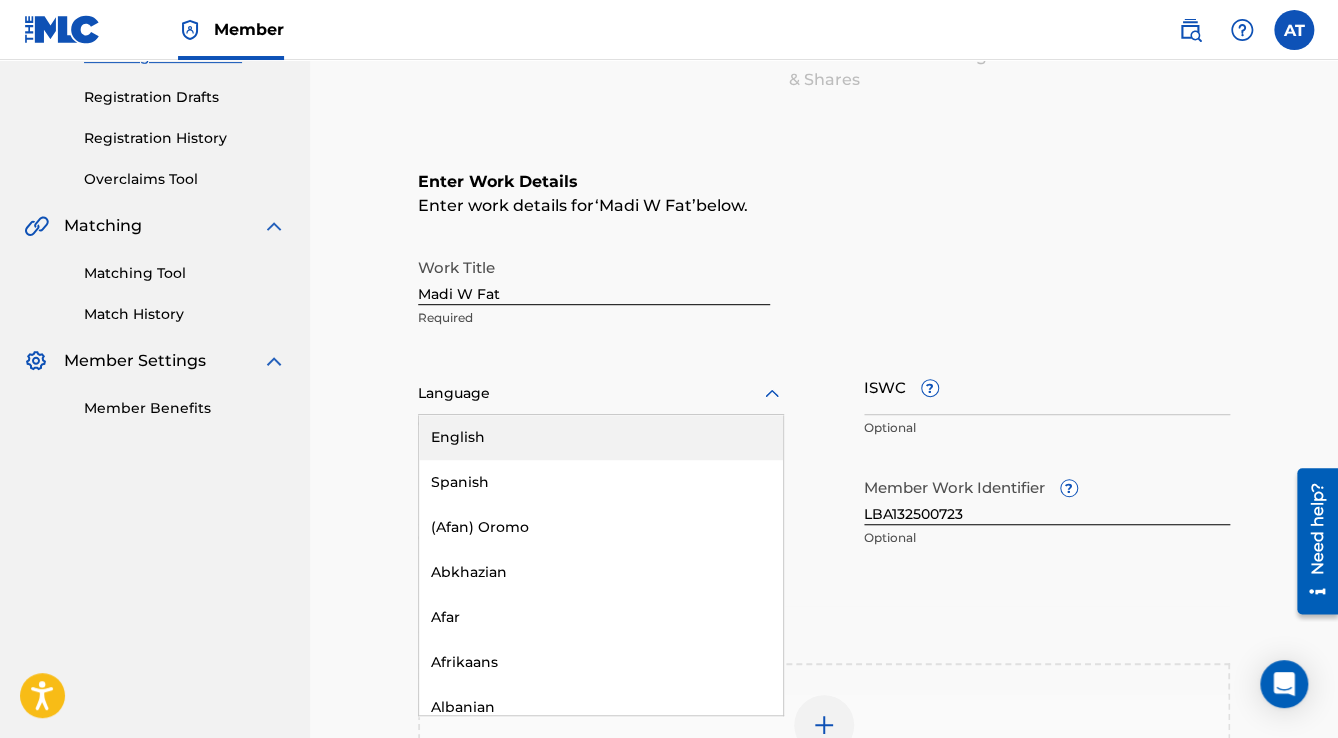 click at bounding box center [601, 393] 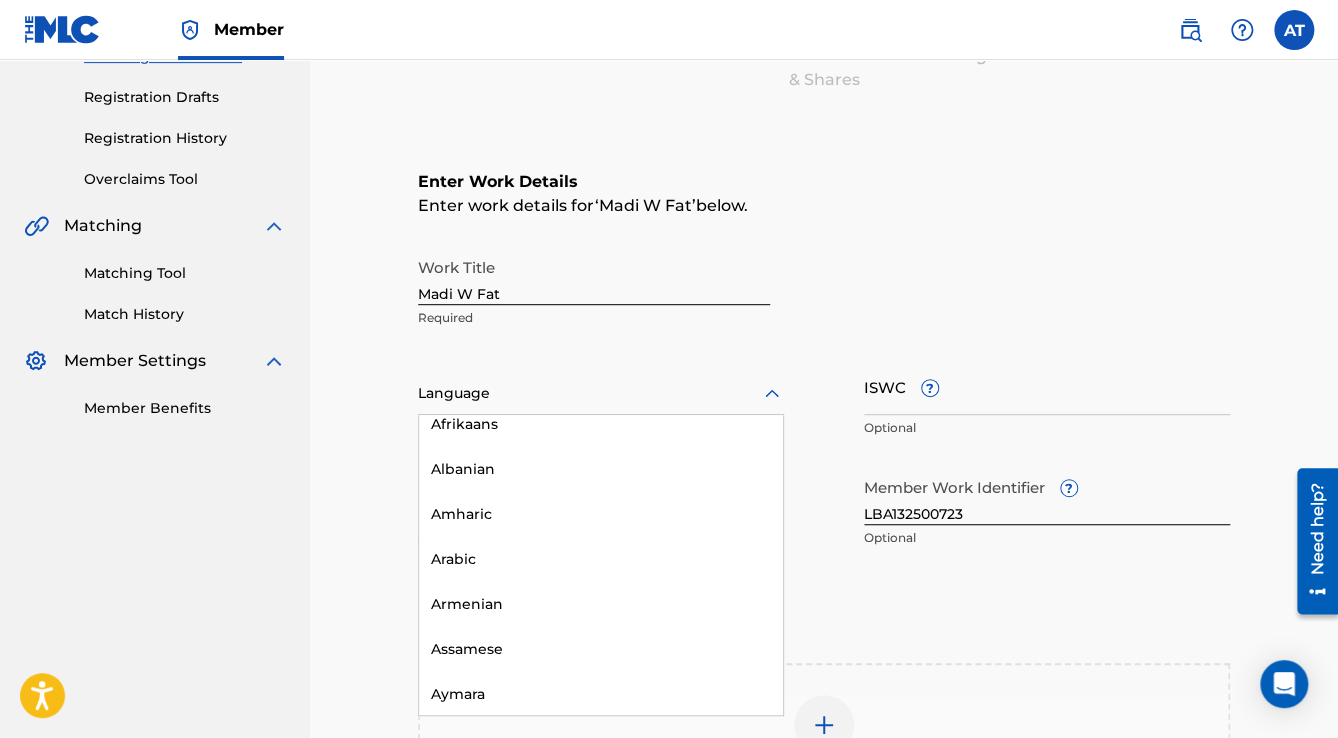 scroll, scrollTop: 240, scrollLeft: 0, axis: vertical 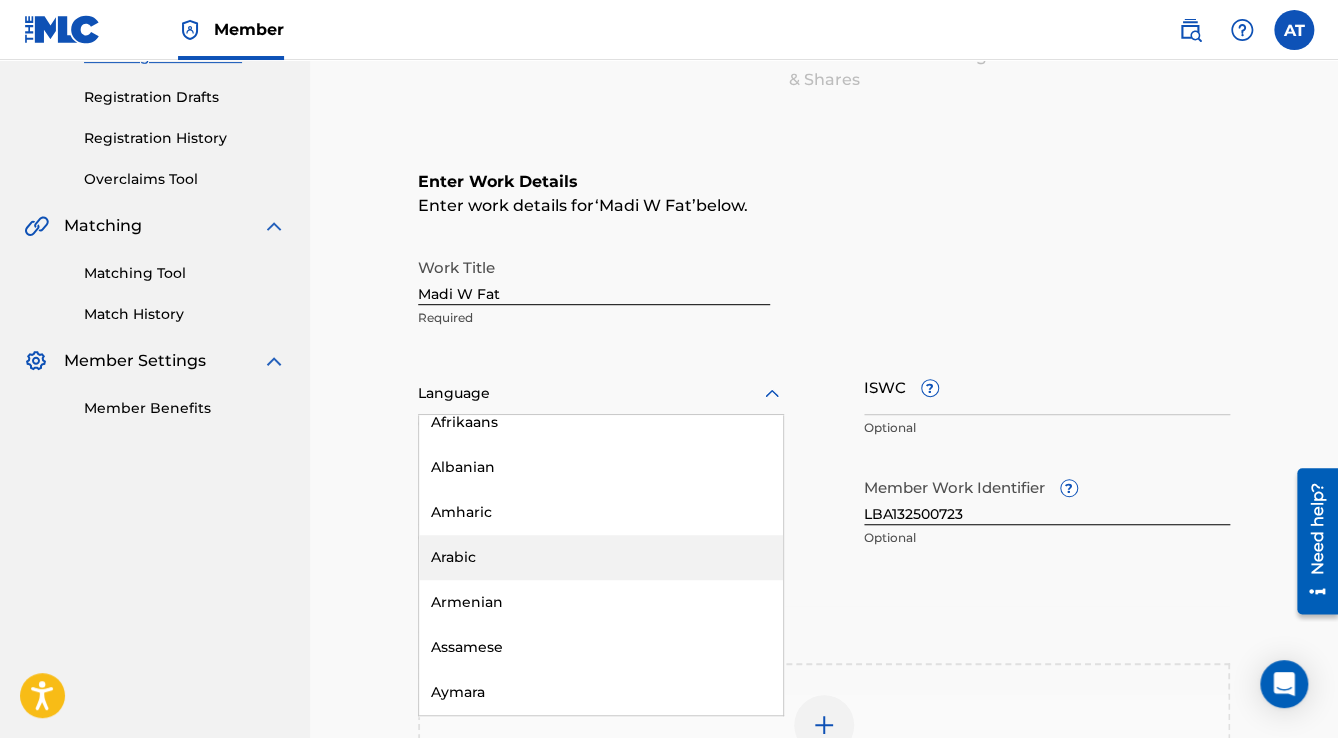 click on "Arabic" at bounding box center [601, 557] 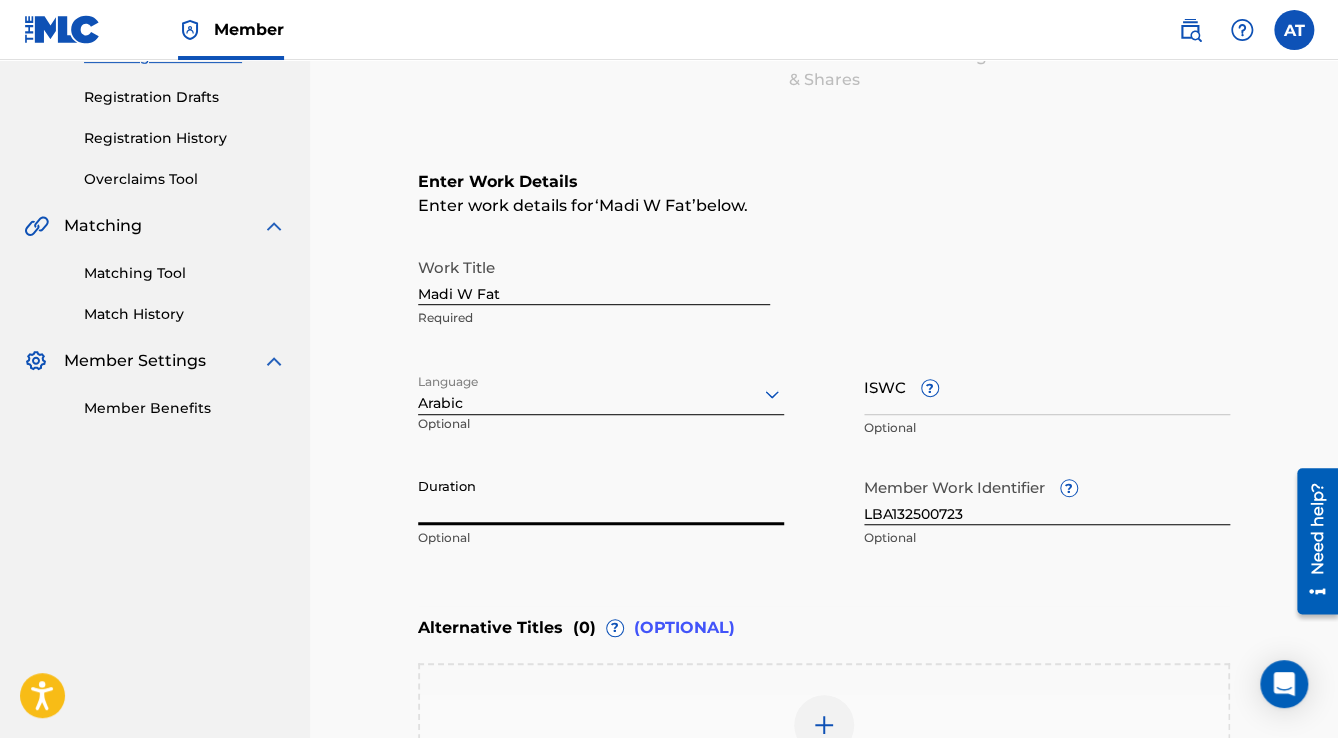 click on "Duration" at bounding box center [601, 496] 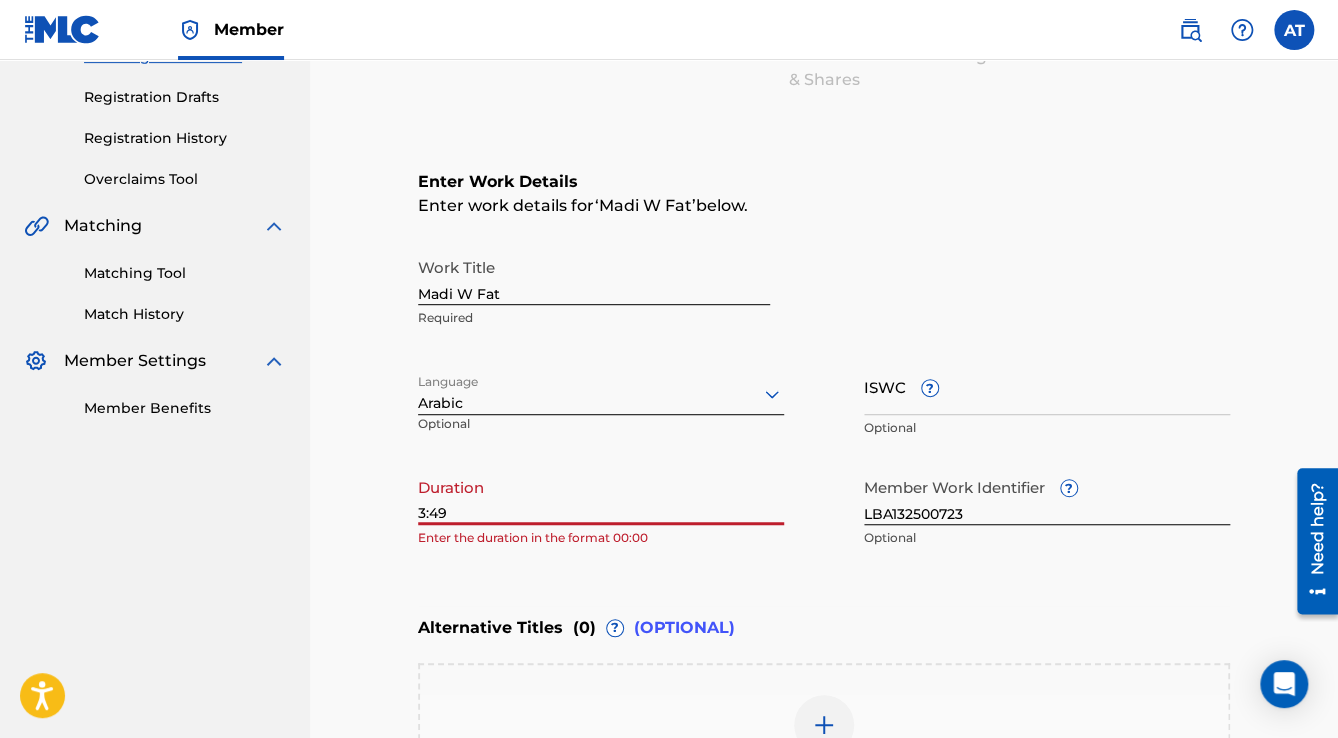 click on "3:49" at bounding box center (601, 496) 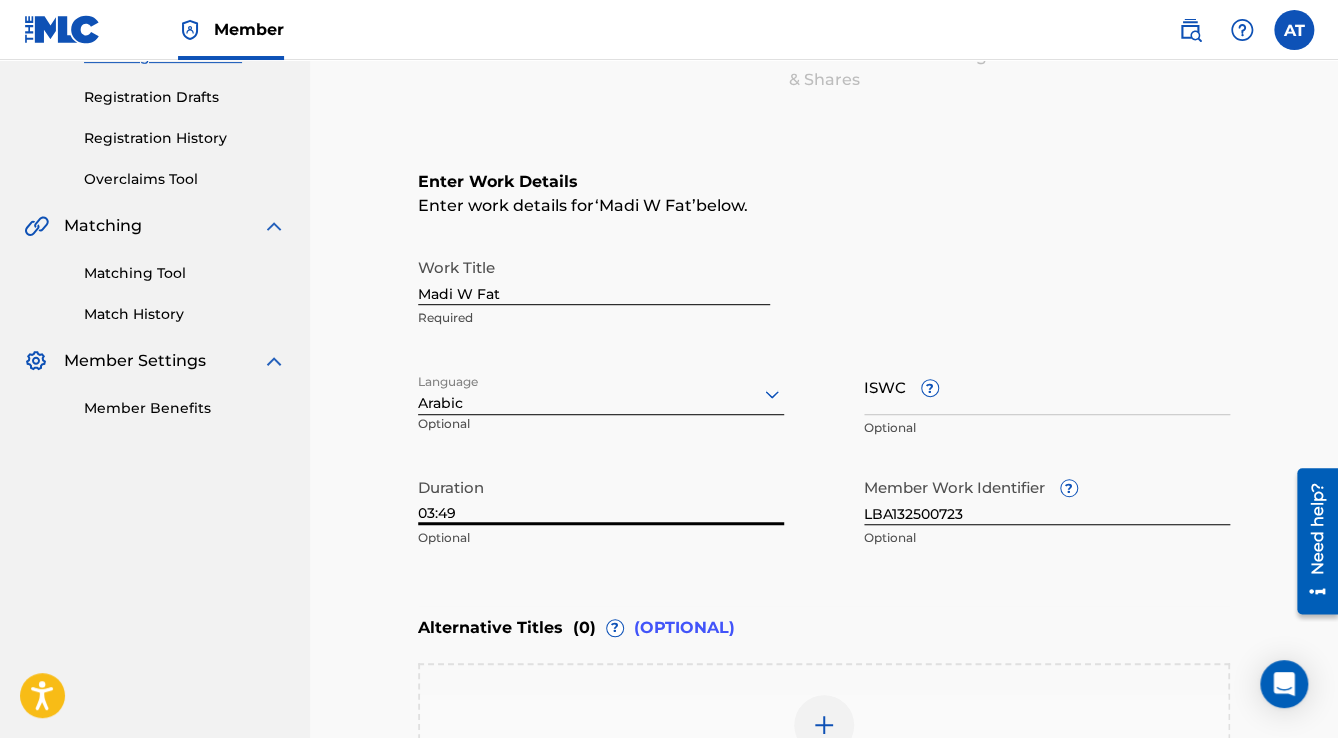 scroll, scrollTop: 677, scrollLeft: 0, axis: vertical 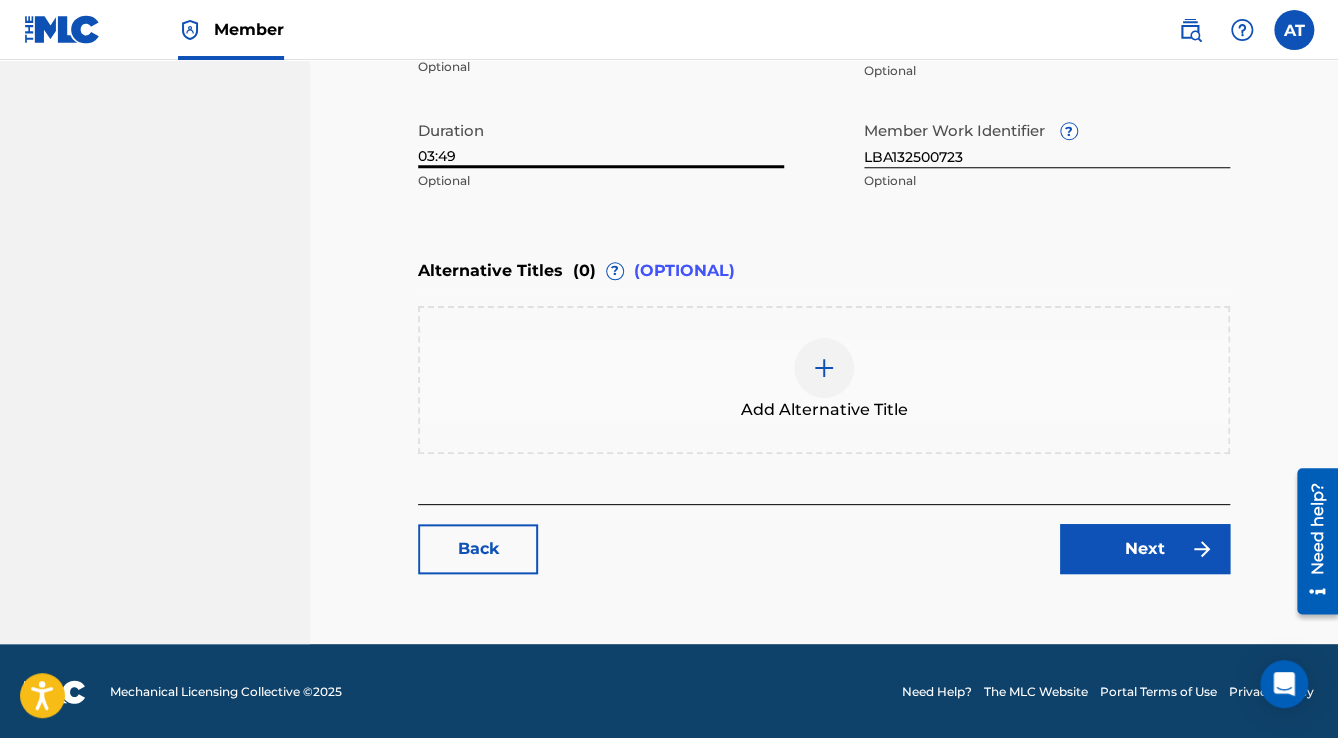 type on "03:49" 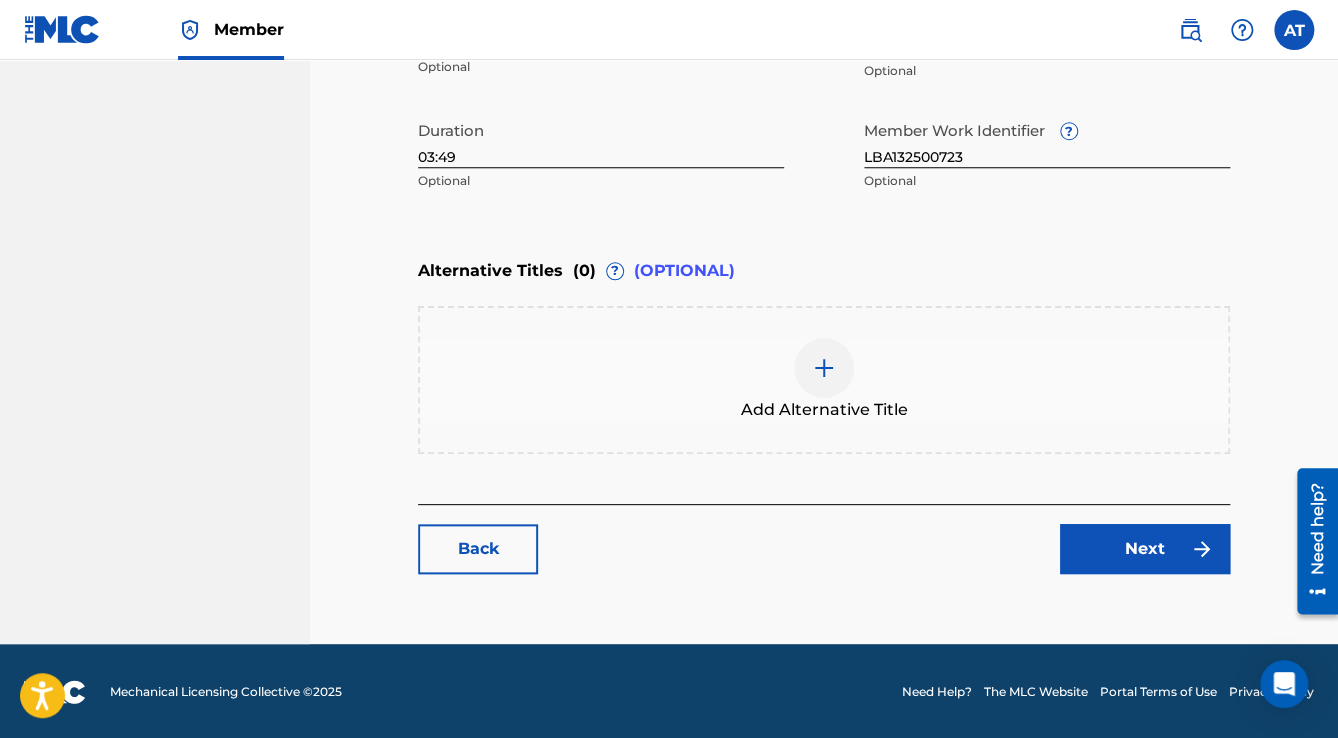 click on "Next" at bounding box center (1145, 549) 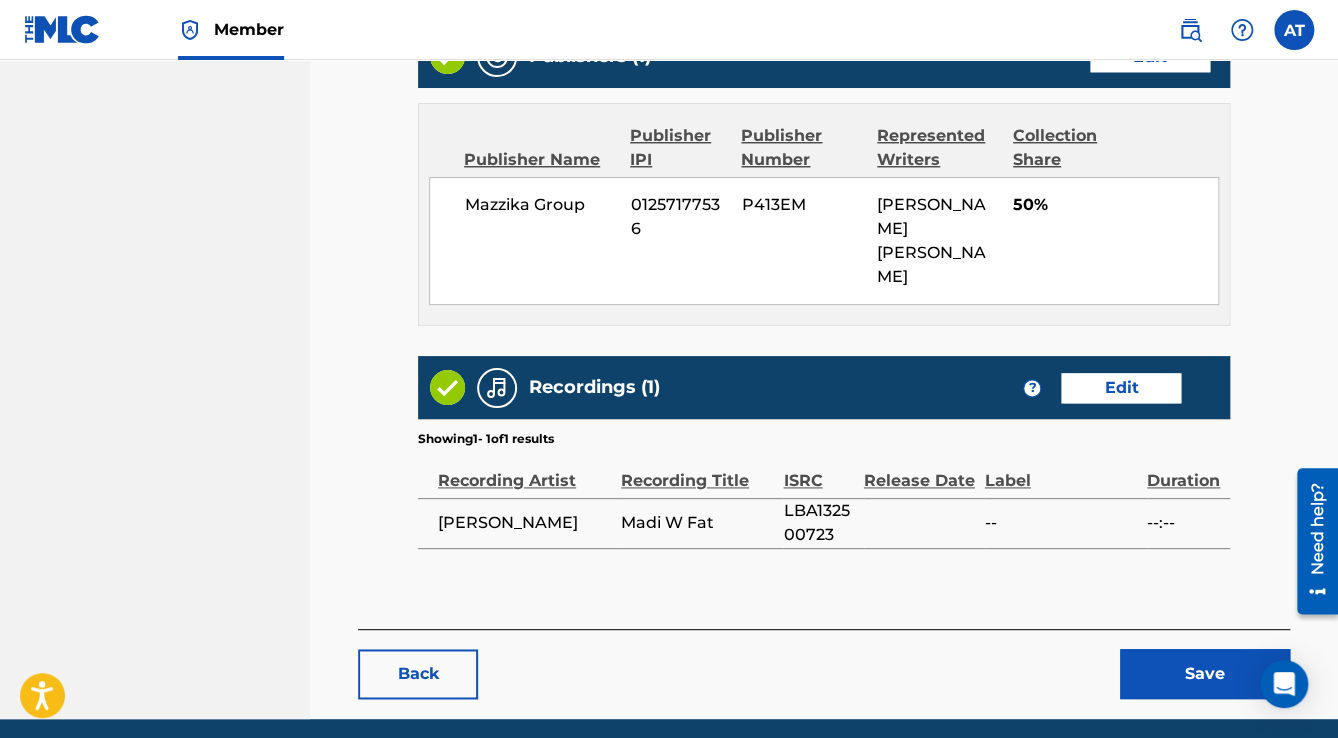 scroll, scrollTop: 952, scrollLeft: 0, axis: vertical 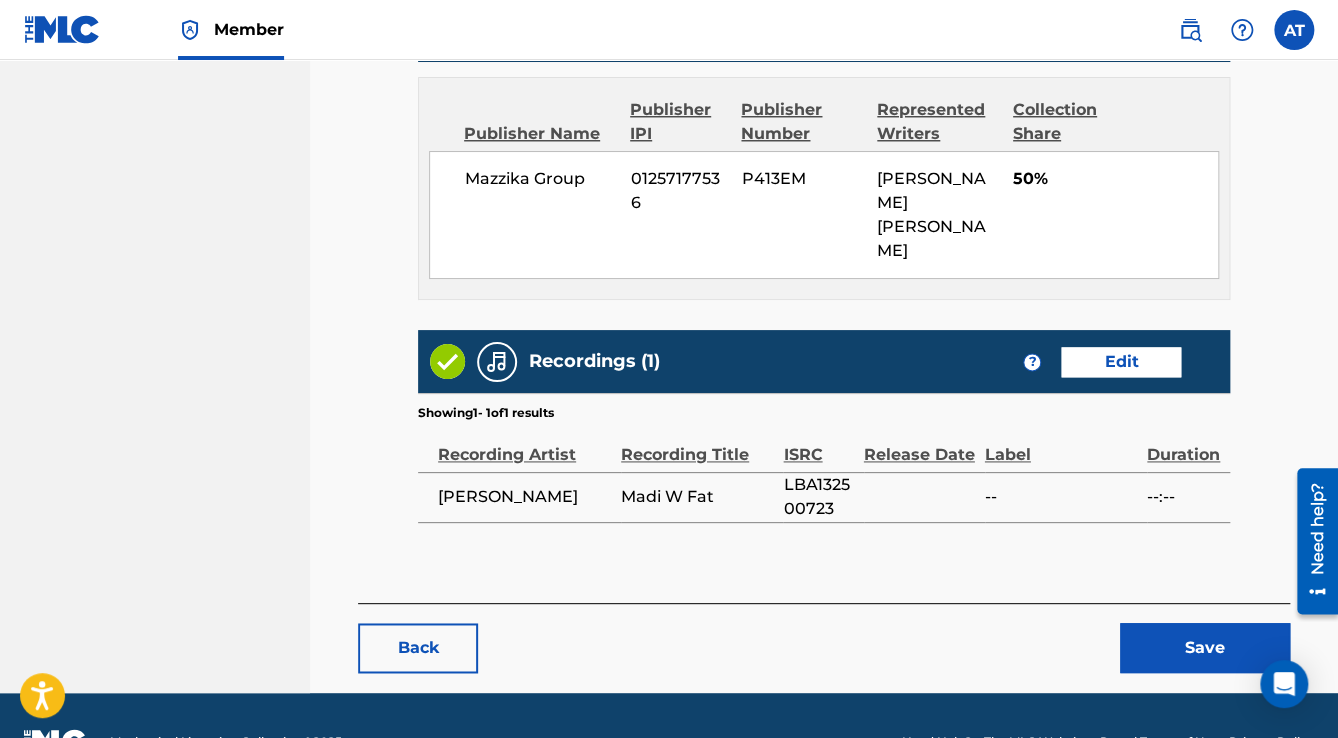 click on "Save" at bounding box center (1205, 648) 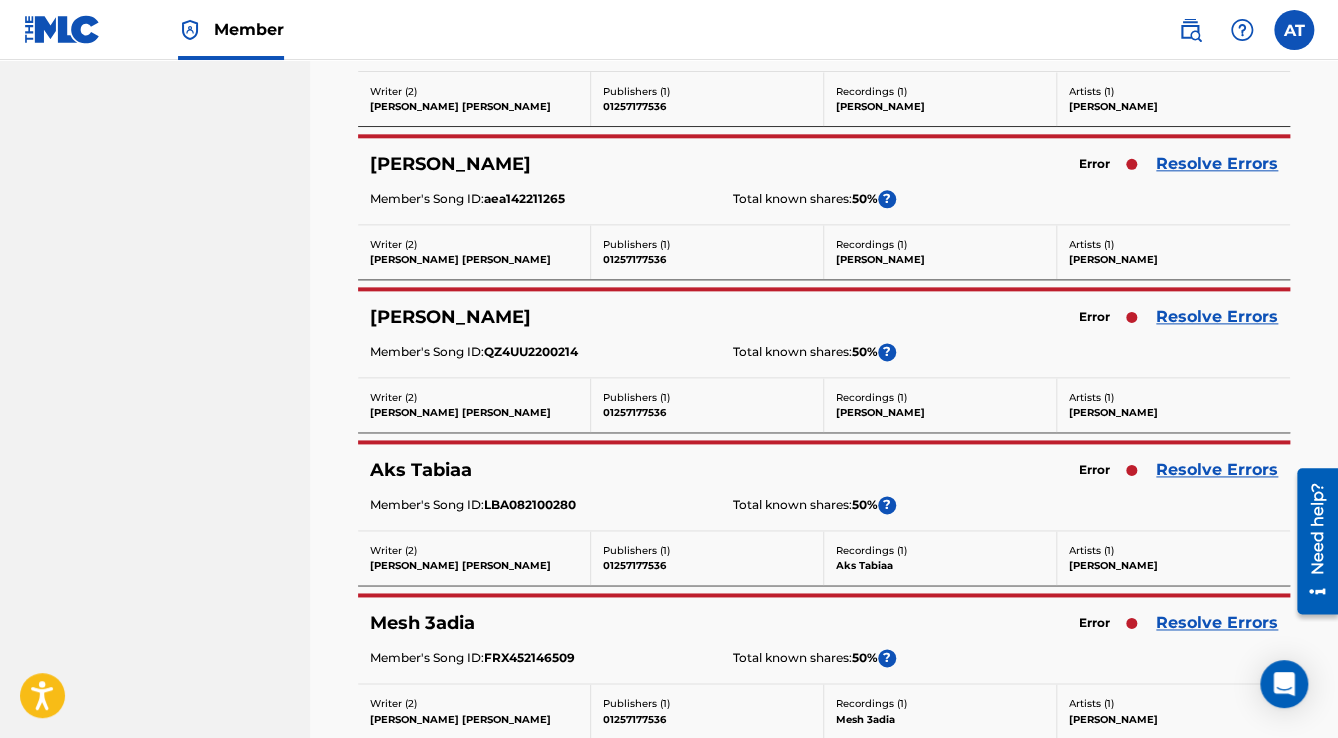 scroll, scrollTop: 0, scrollLeft: 0, axis: both 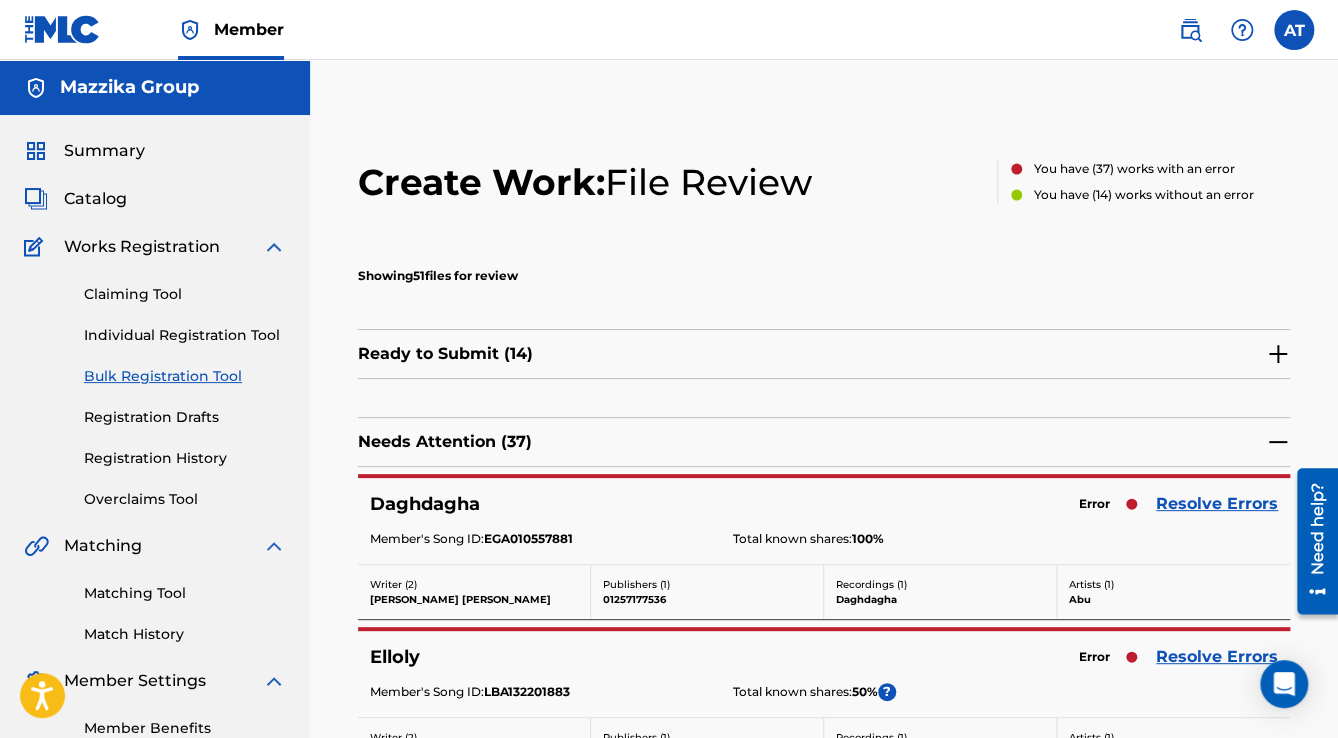 click on "Resolve Errors" at bounding box center [1217, 504] 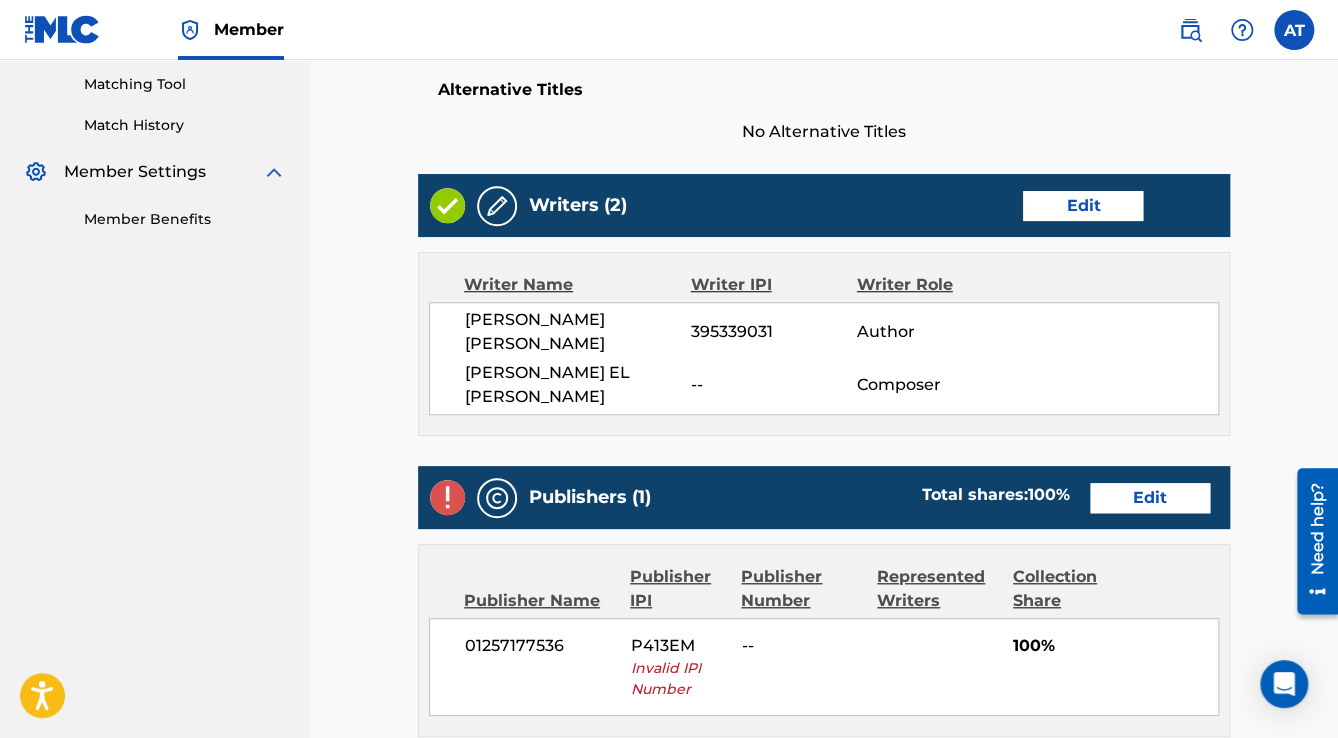 scroll, scrollTop: 640, scrollLeft: 0, axis: vertical 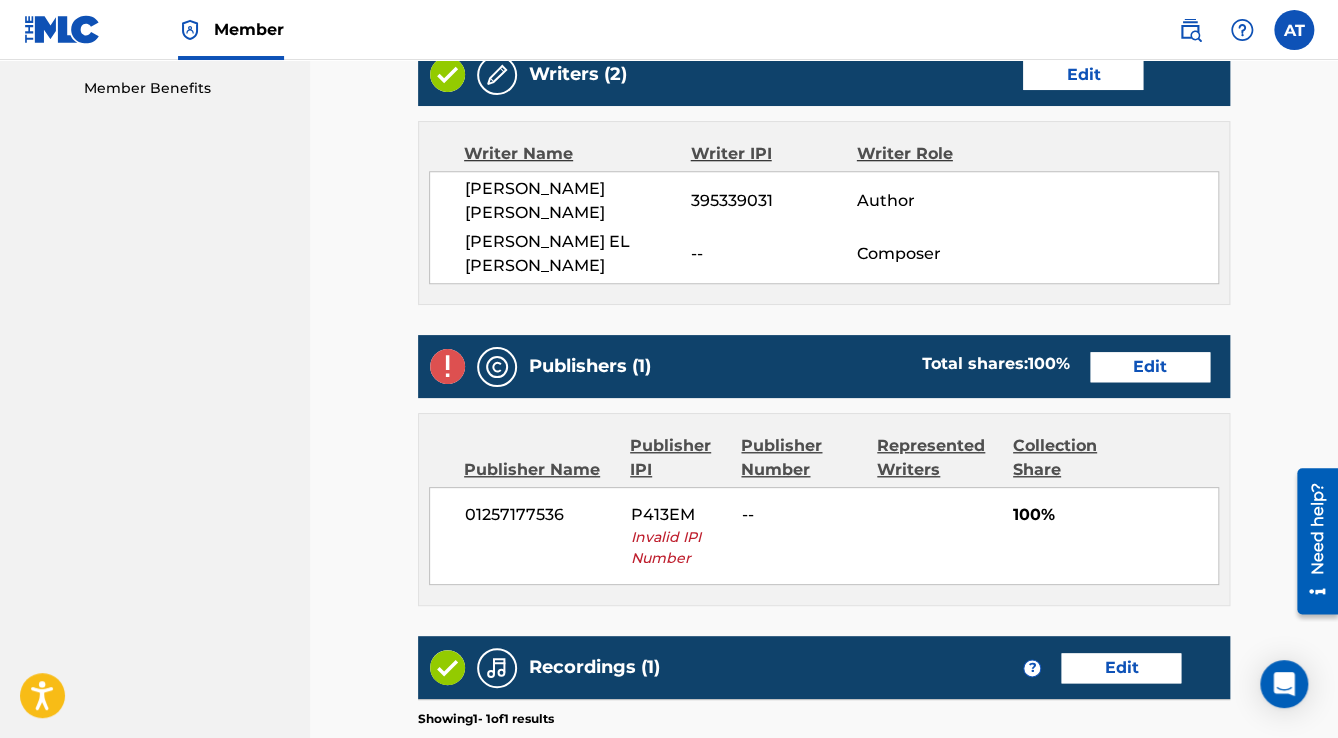 click on "Edit" at bounding box center (1150, 367) 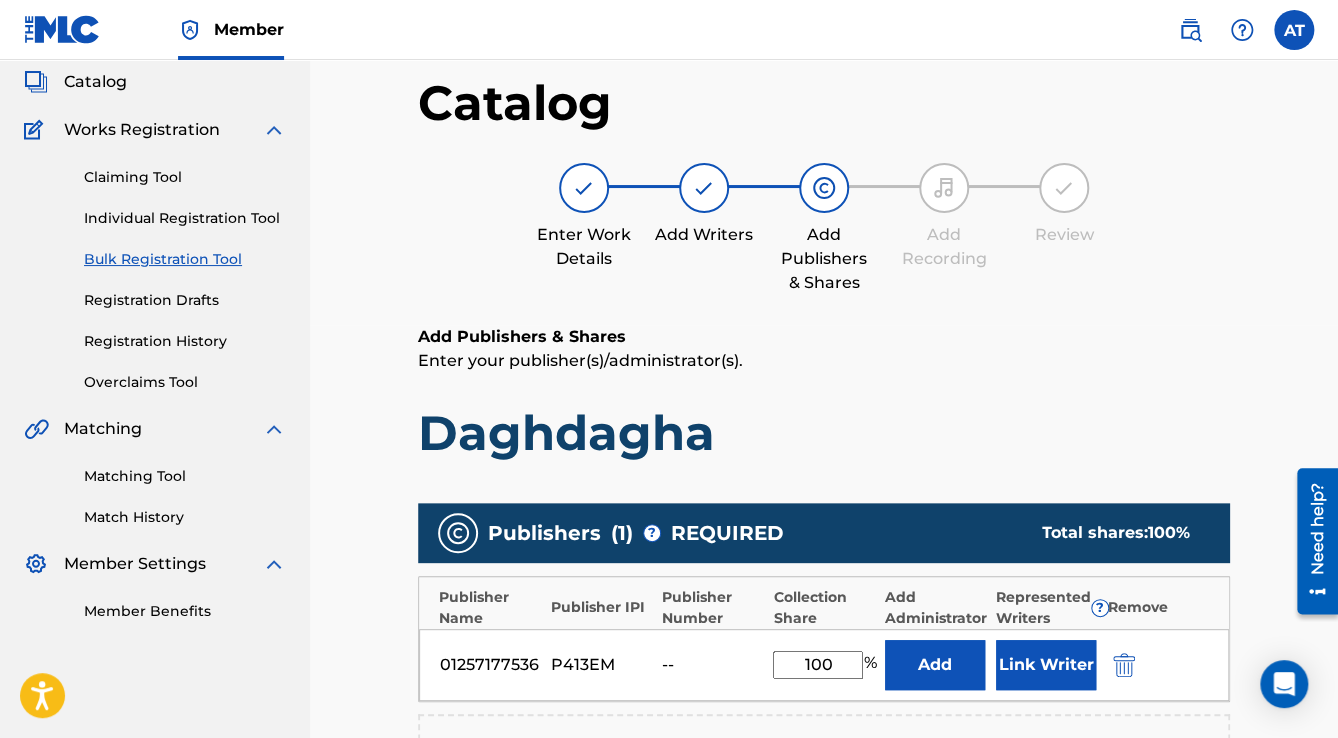 scroll, scrollTop: 320, scrollLeft: 0, axis: vertical 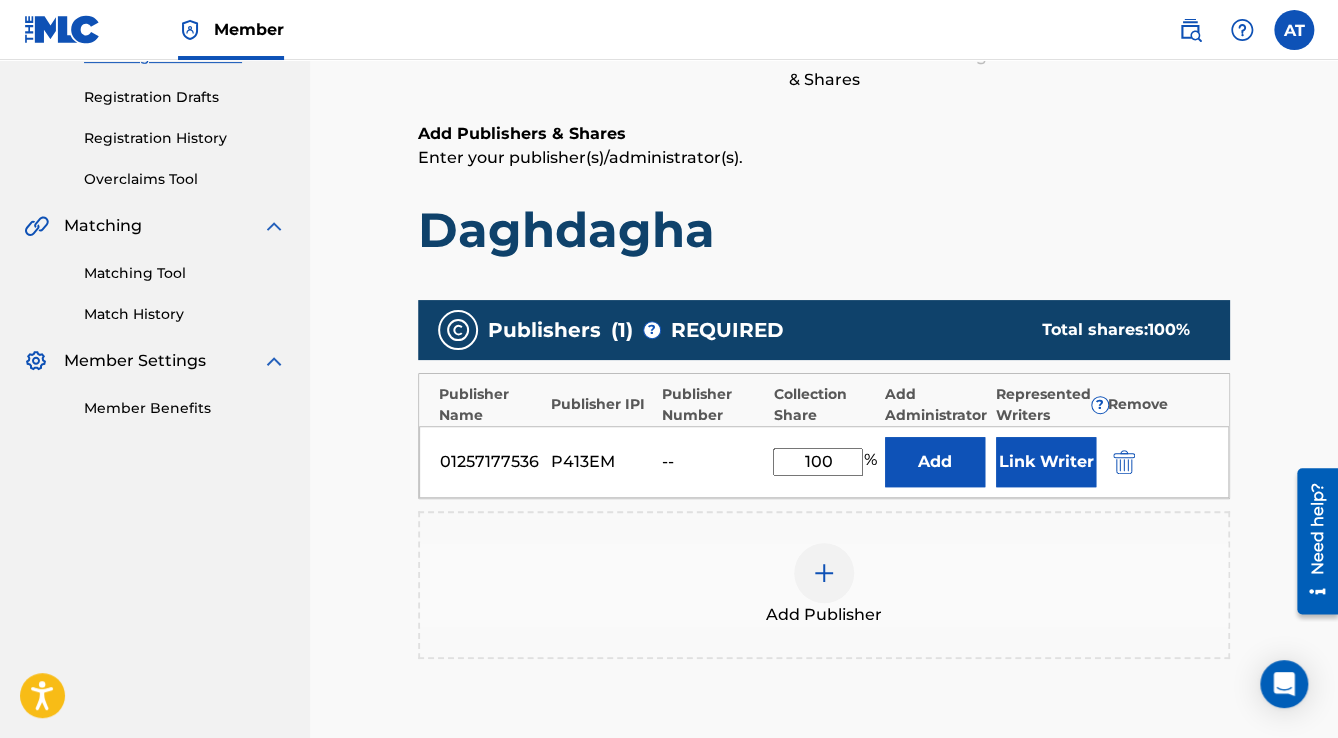 click at bounding box center [1124, 462] 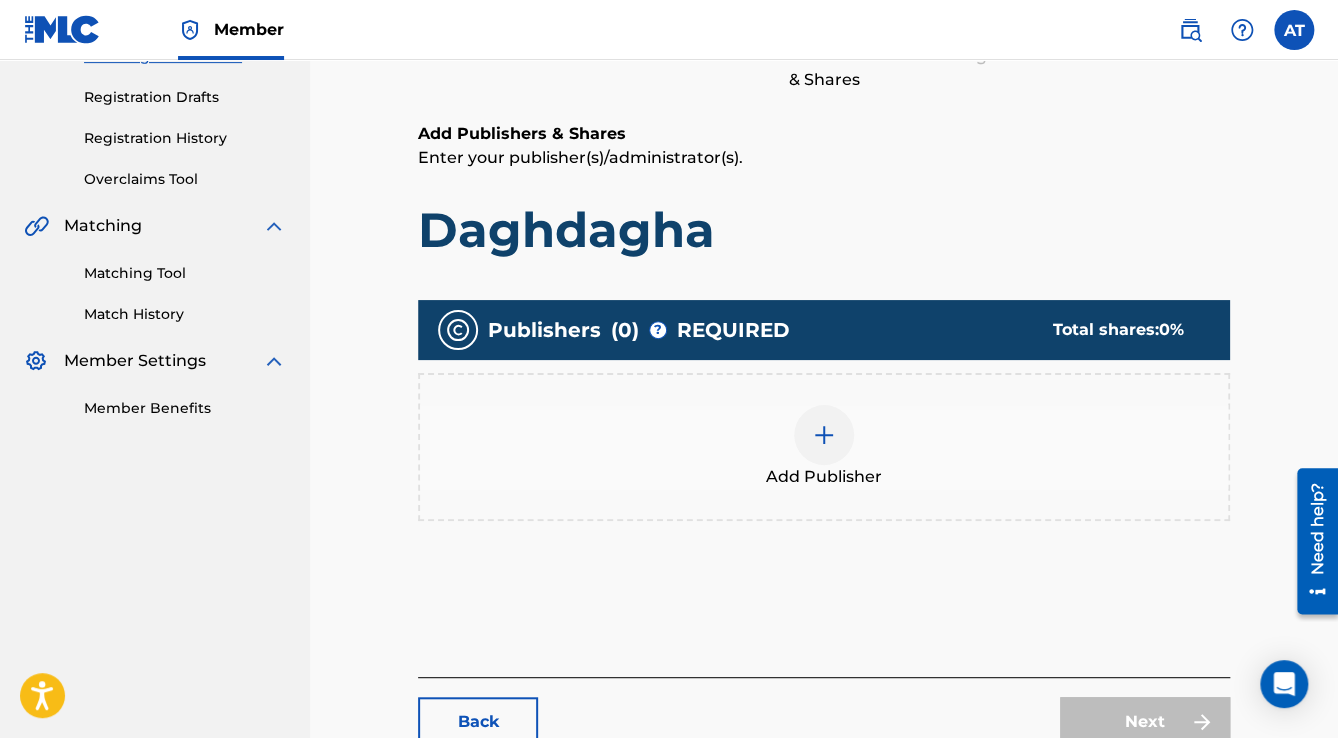 click on "Add Publisher" at bounding box center (824, 447) 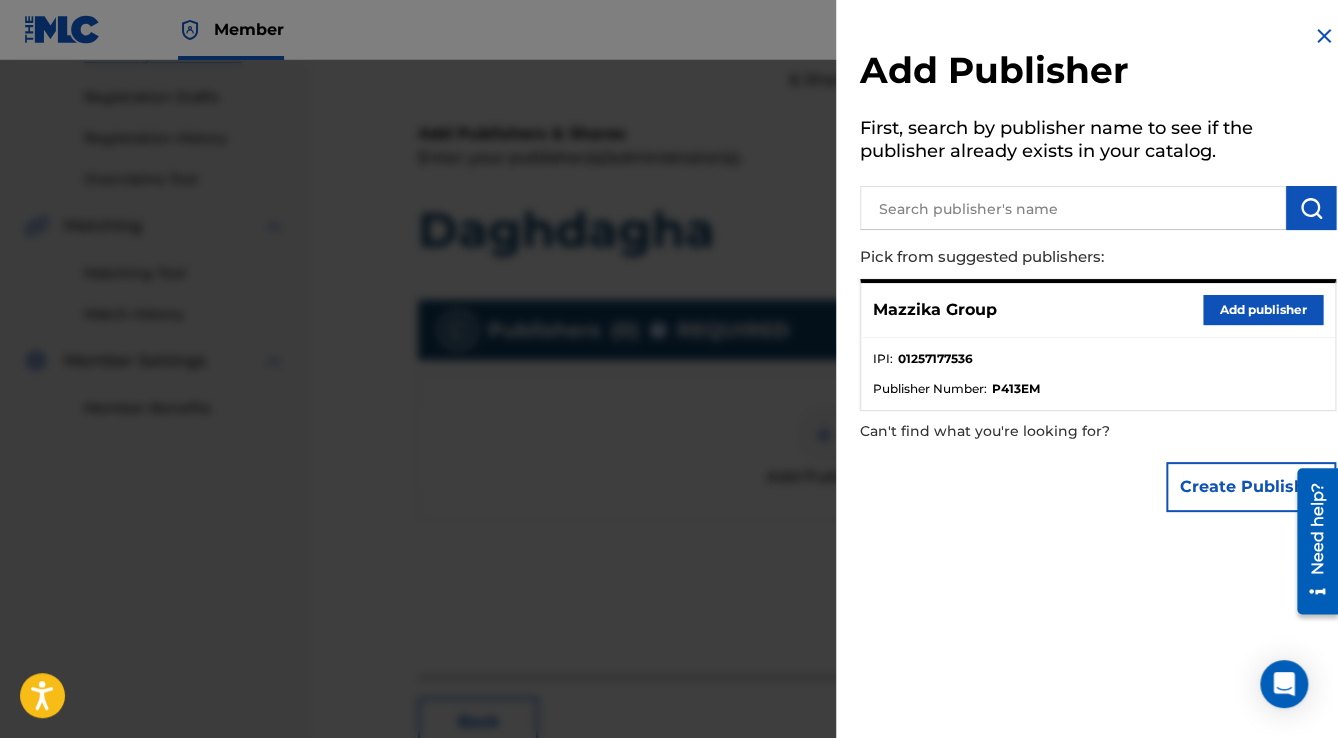 click on "Add publisher" at bounding box center [1263, 310] 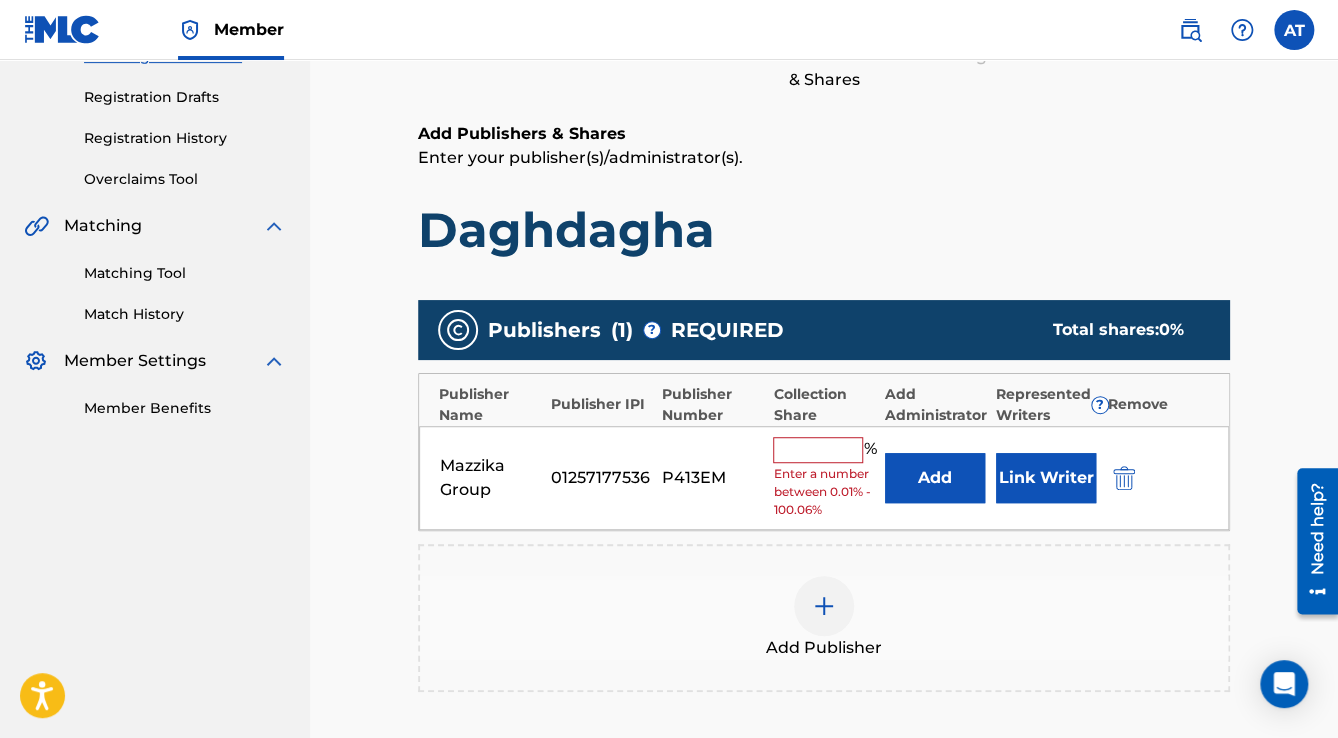 click at bounding box center [818, 450] 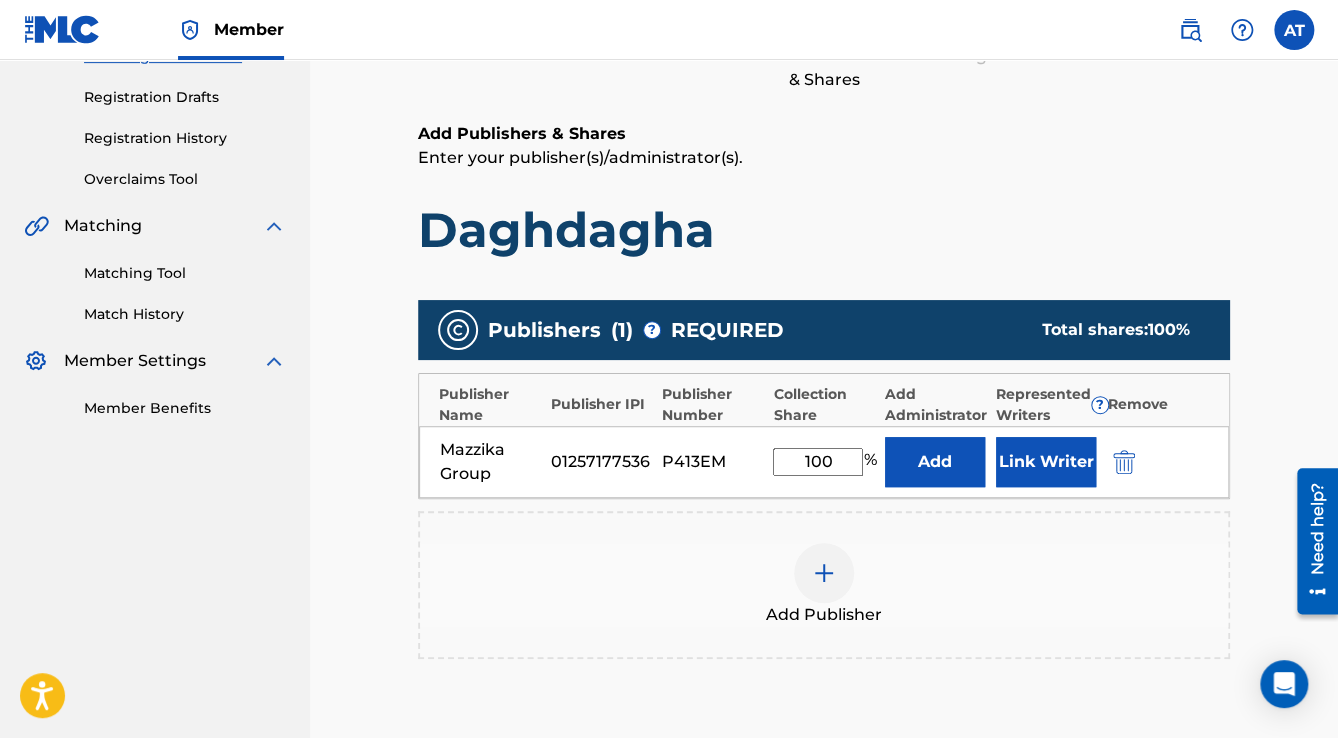 click on "Link Writer" at bounding box center [1046, 462] 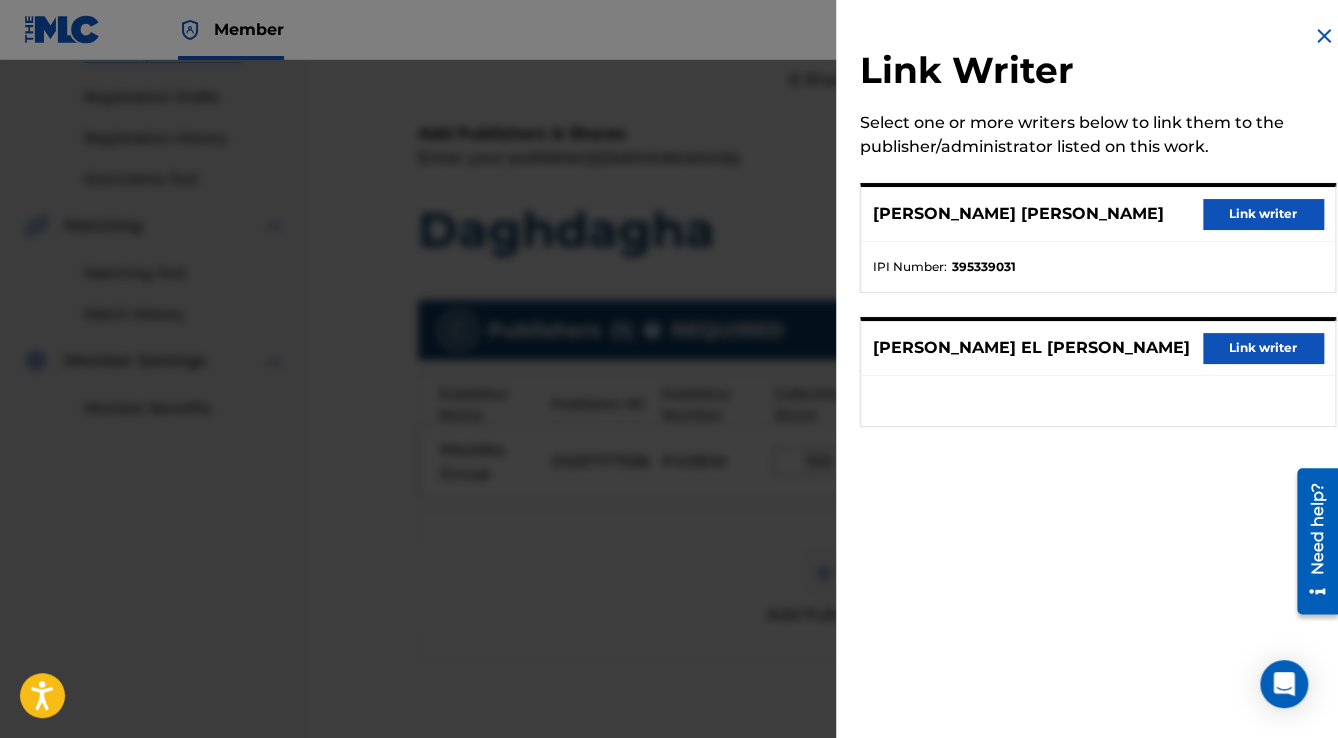 click on "Link writer" at bounding box center [1263, 214] 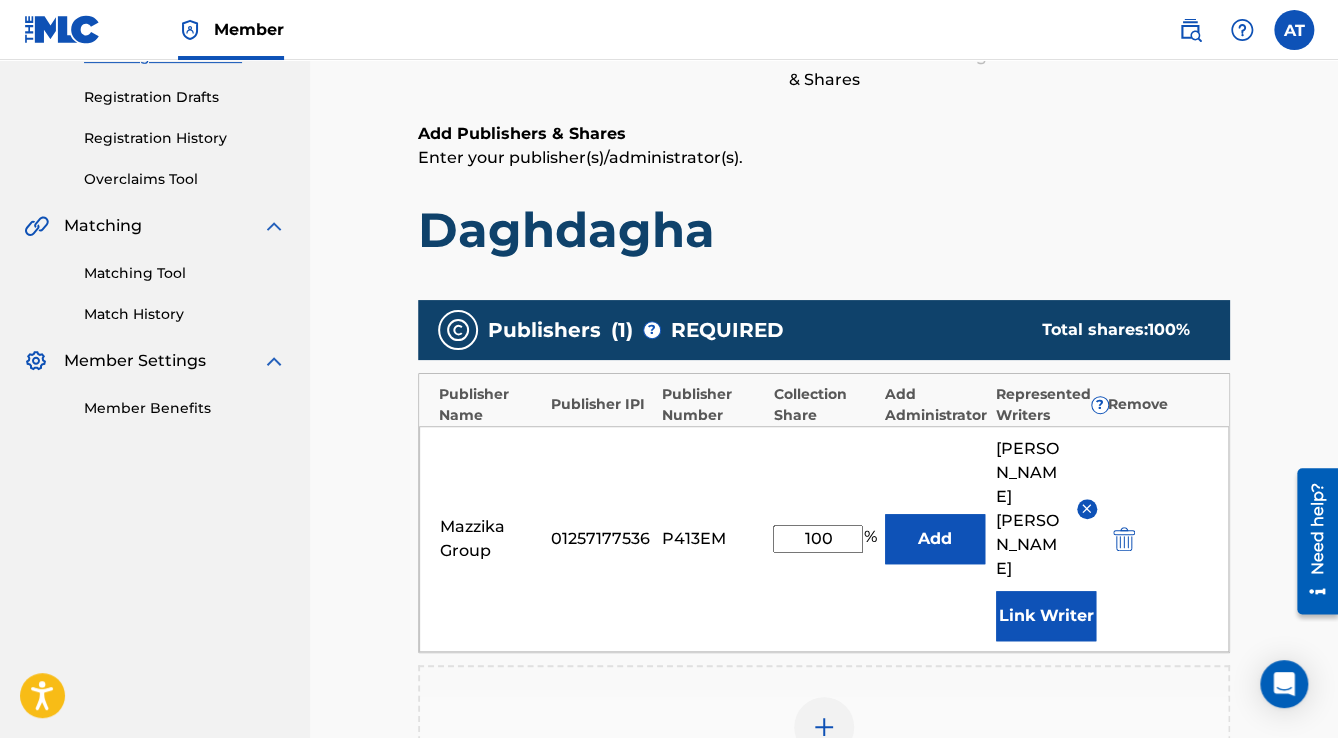 click on "Link Writer" at bounding box center [1046, 616] 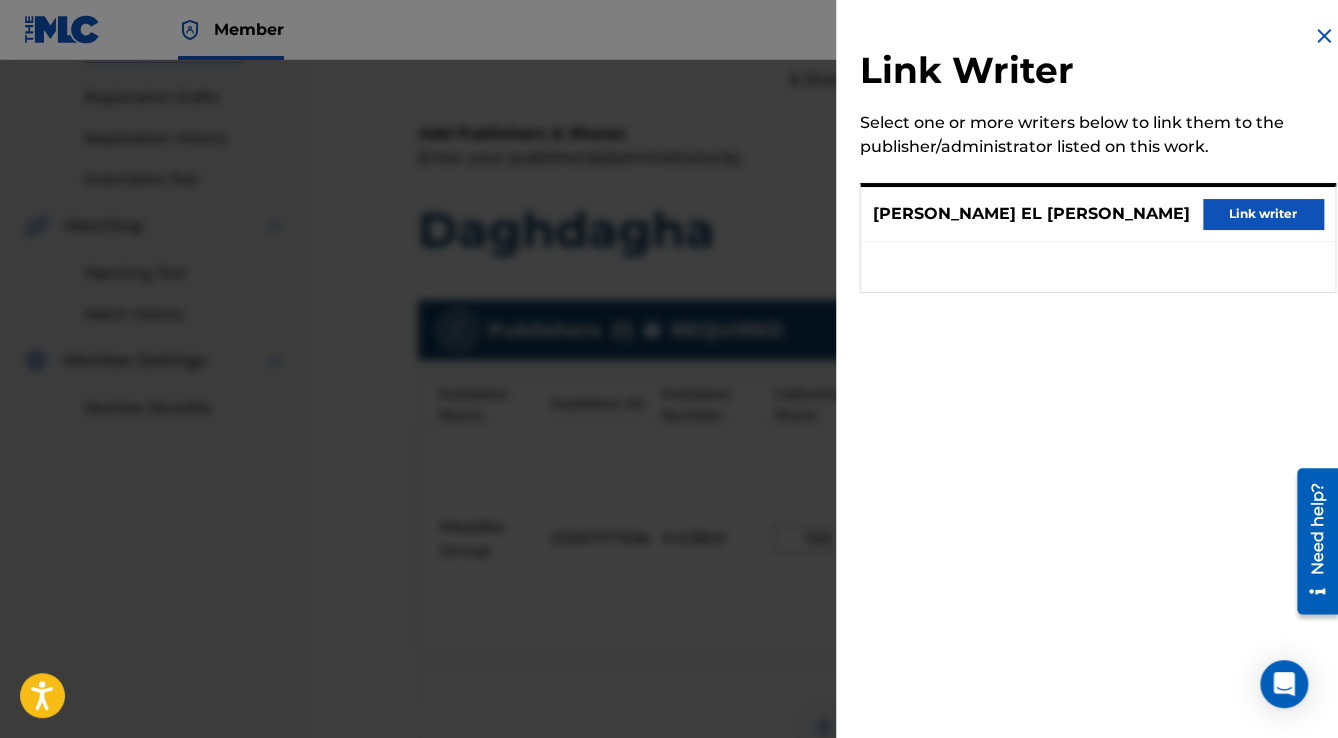 click on "Link writer" at bounding box center [1263, 214] 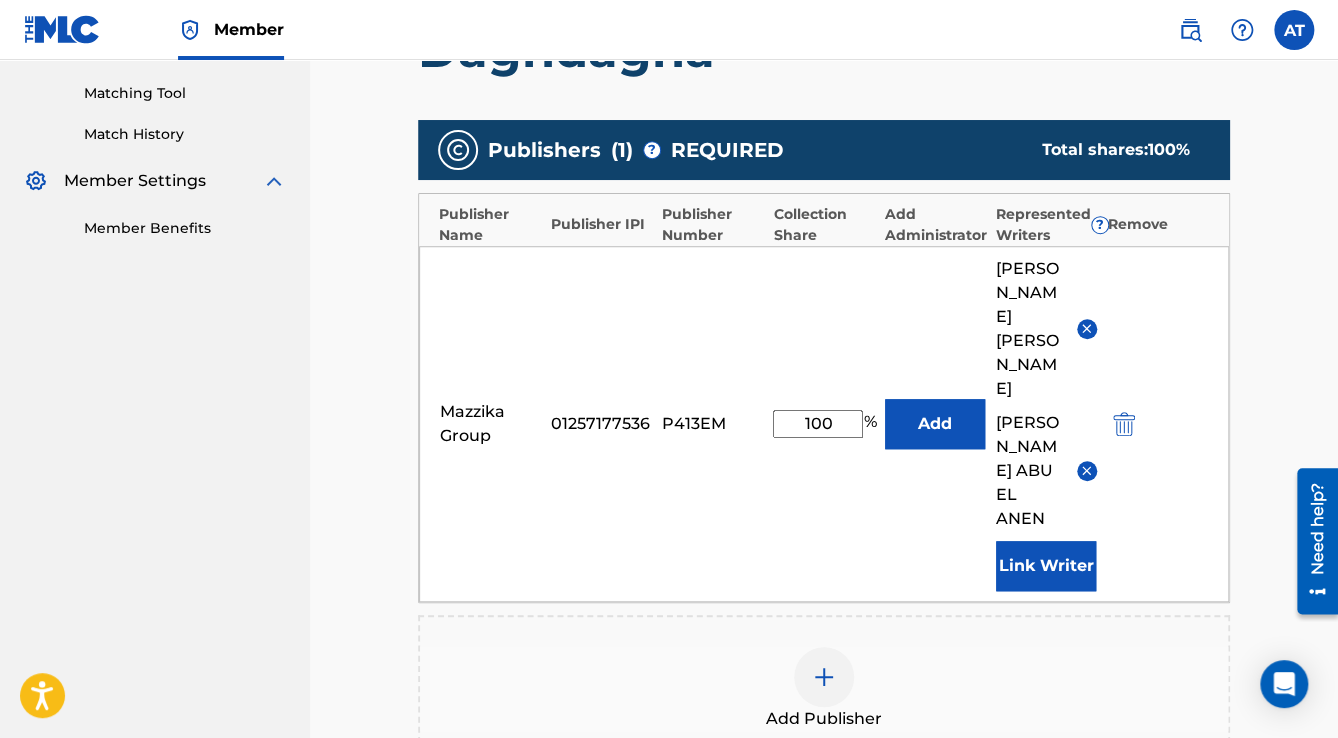 scroll, scrollTop: 800, scrollLeft: 0, axis: vertical 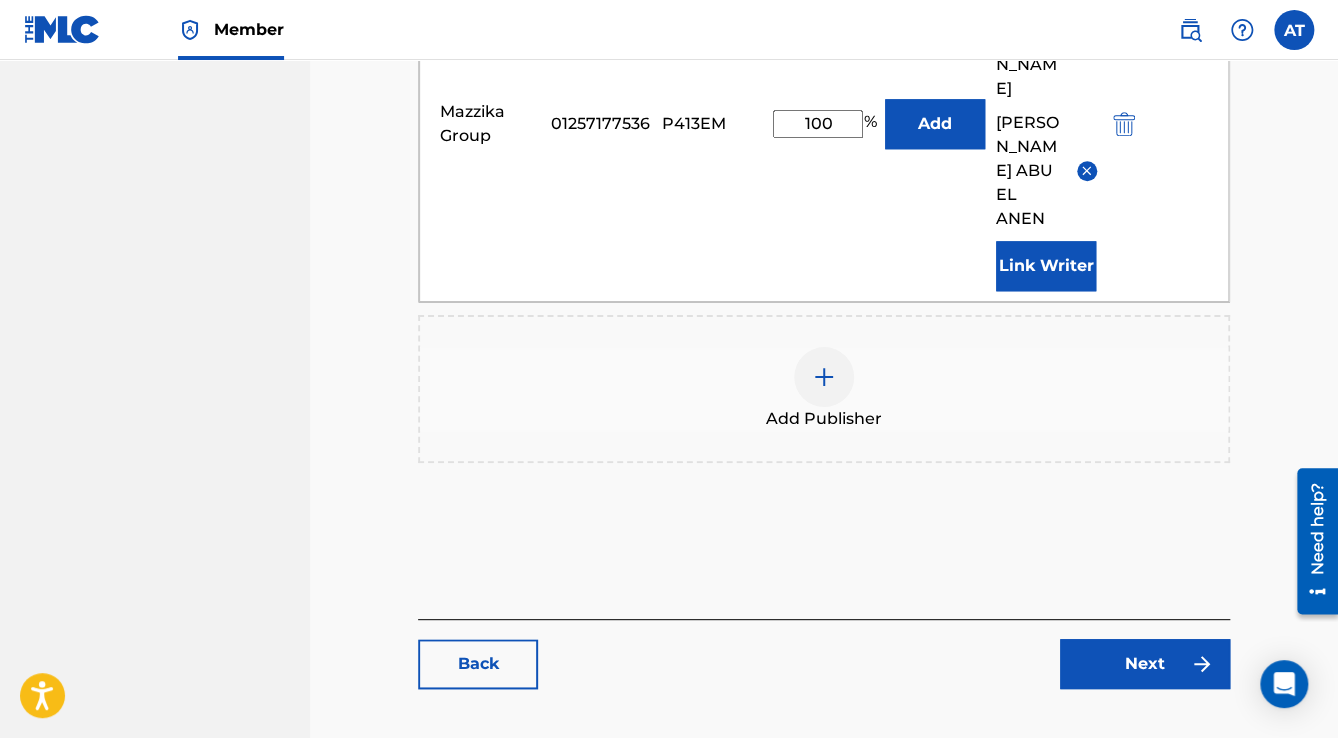 click on "Next" at bounding box center [1145, 664] 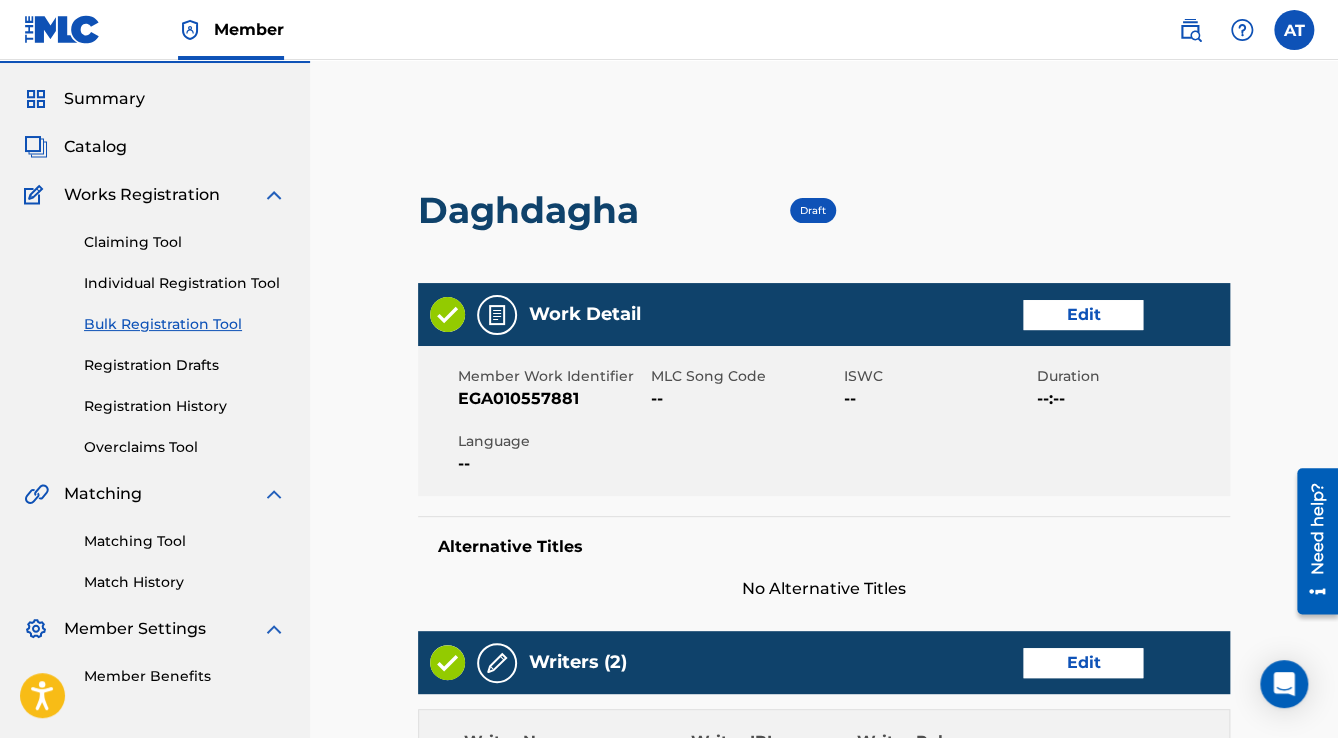 scroll, scrollTop: 80, scrollLeft: 0, axis: vertical 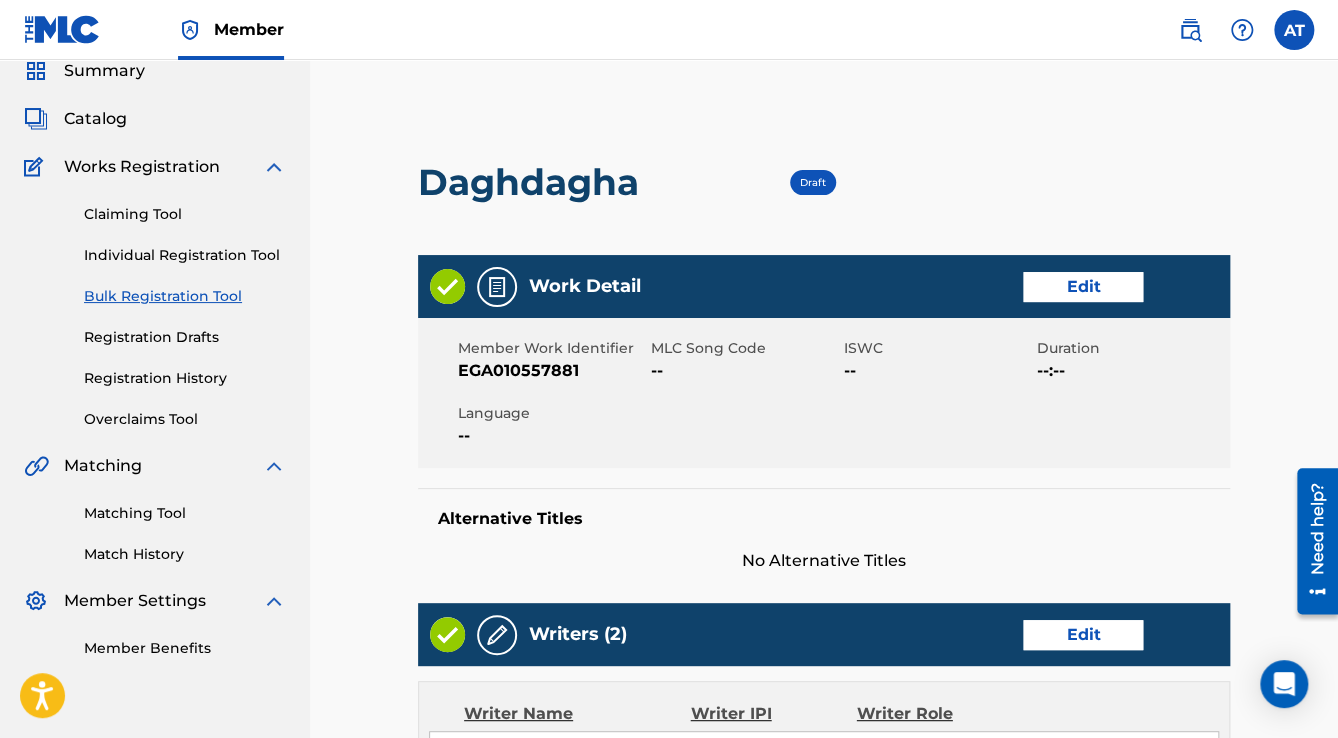 click on "Edit" at bounding box center (1083, 287) 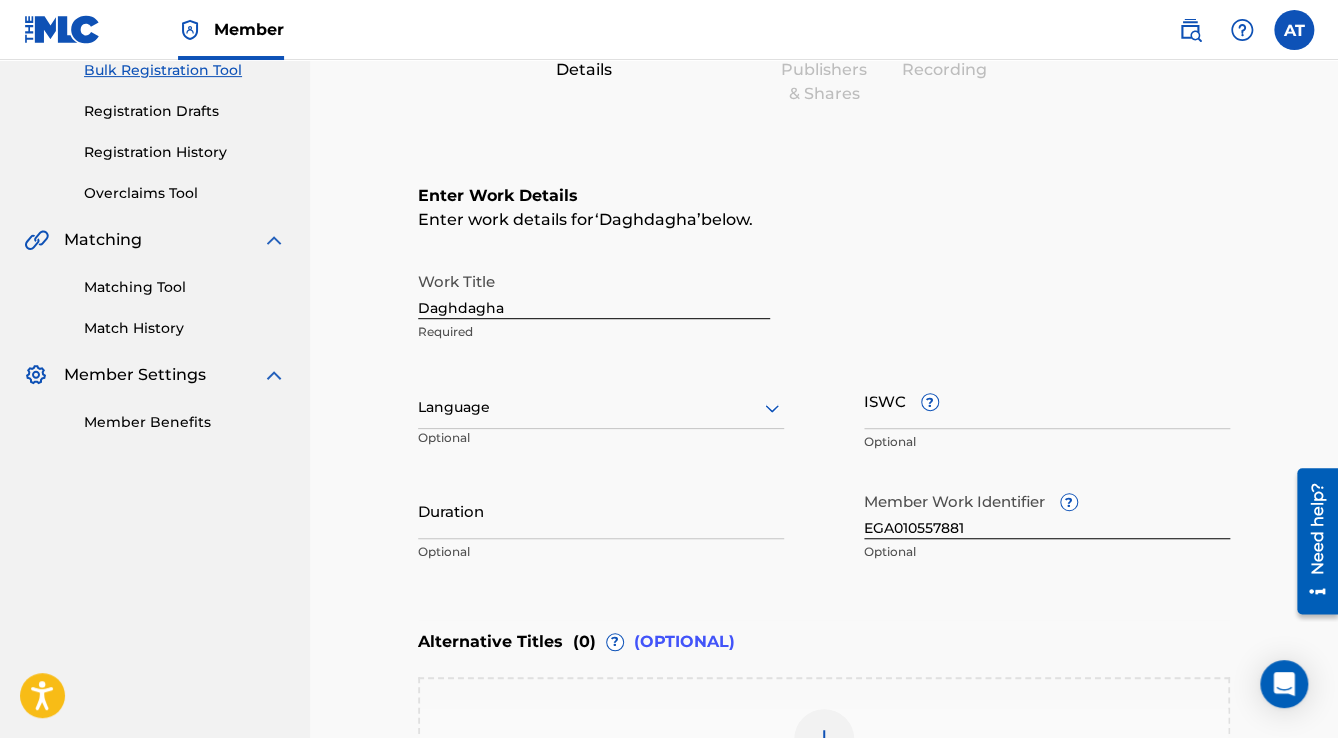 scroll, scrollTop: 320, scrollLeft: 0, axis: vertical 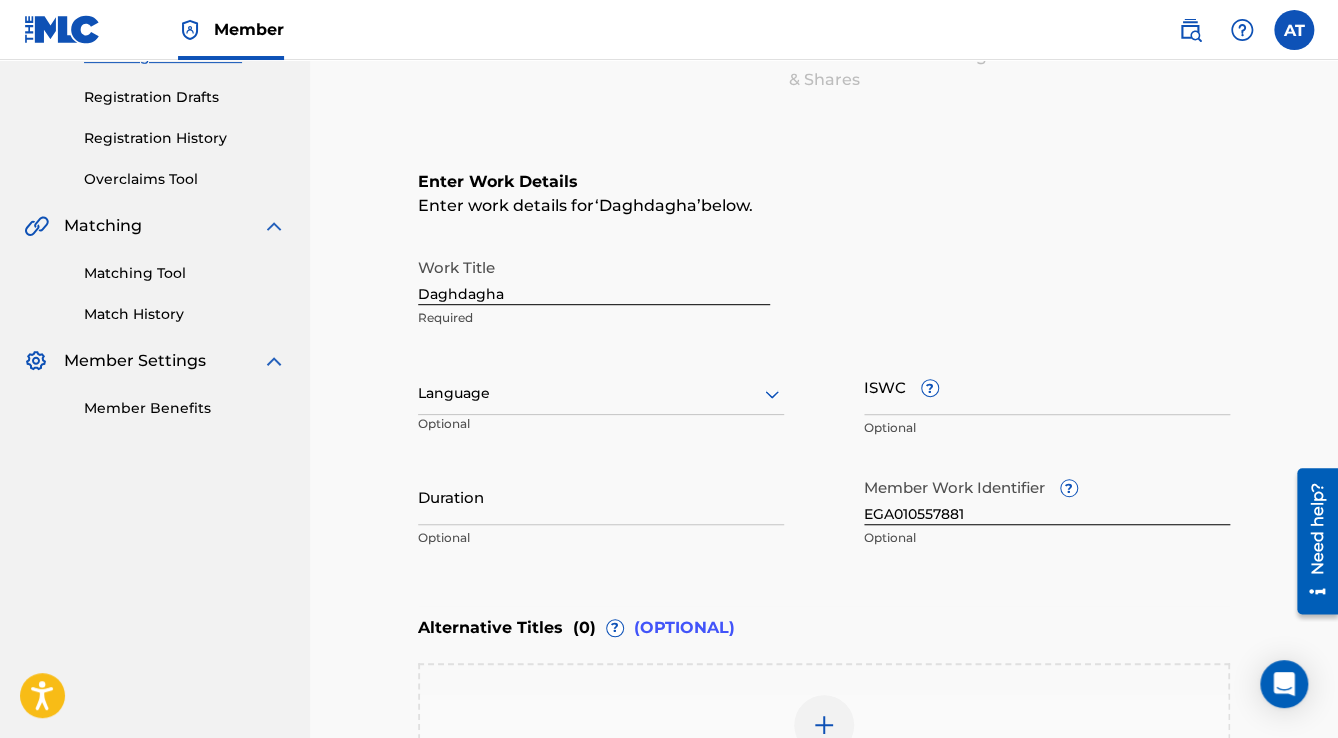 click at bounding box center [601, 393] 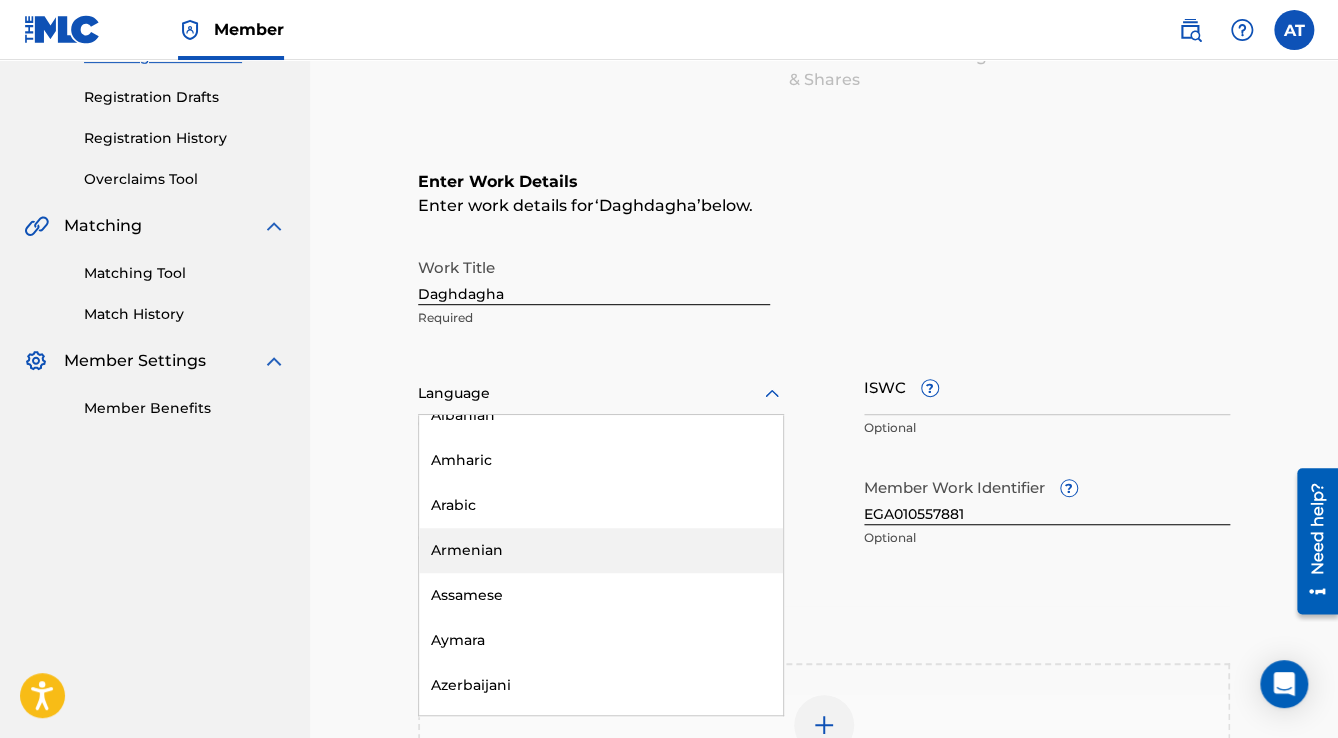 scroll, scrollTop: 240, scrollLeft: 0, axis: vertical 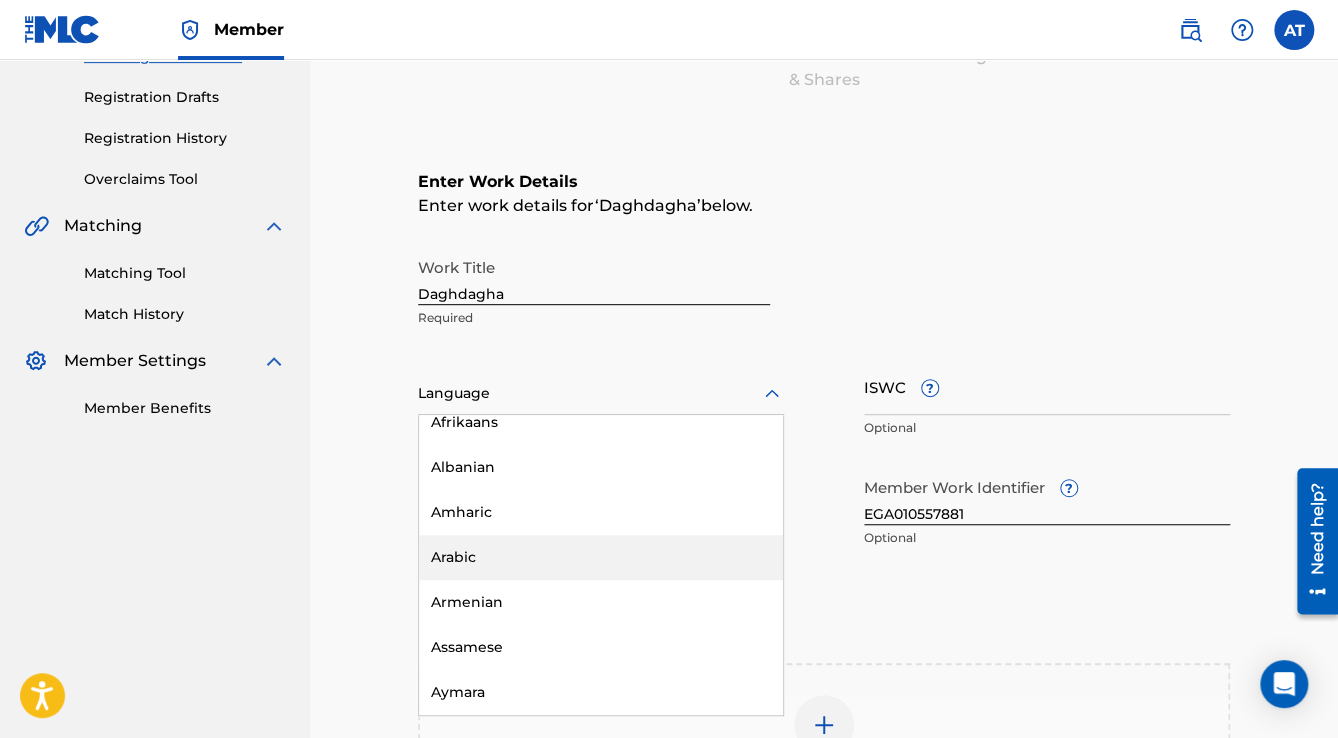 click on "Arabic" at bounding box center [601, 557] 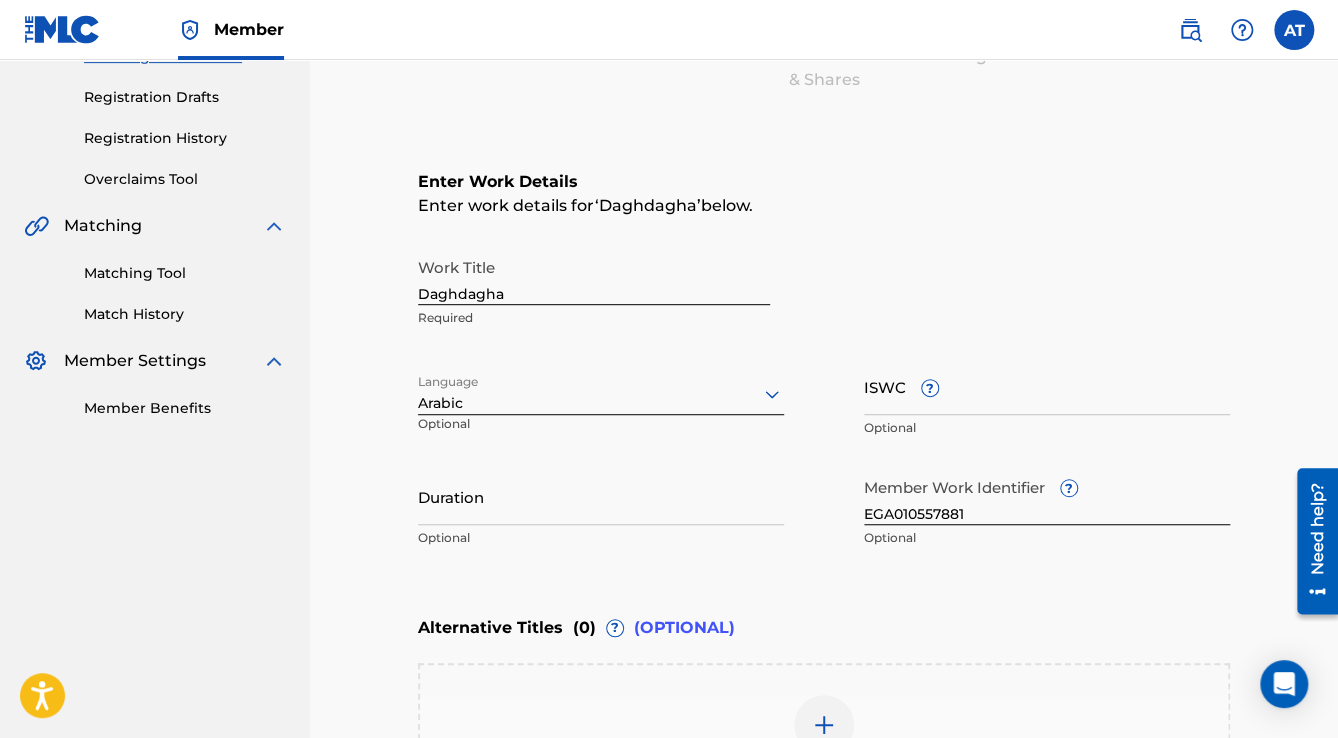 click on "Duration" at bounding box center (601, 496) 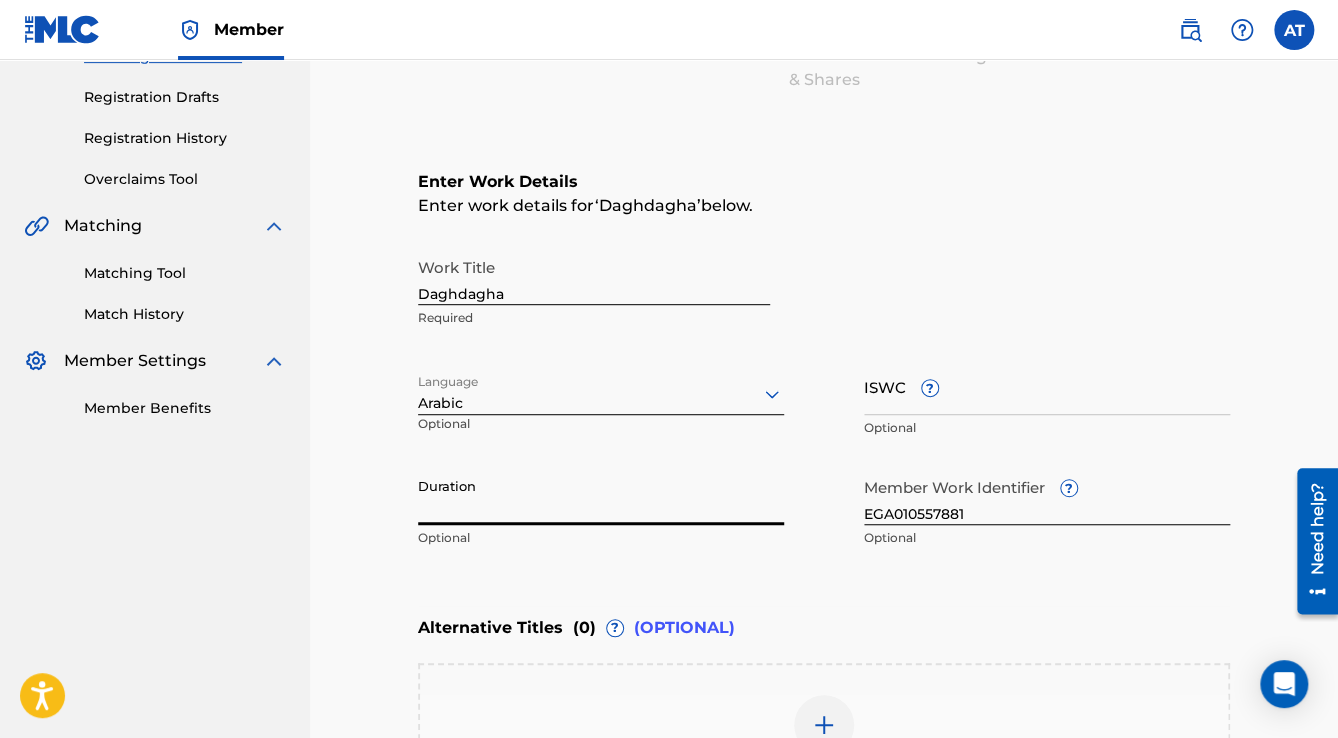 paste on "3:09" 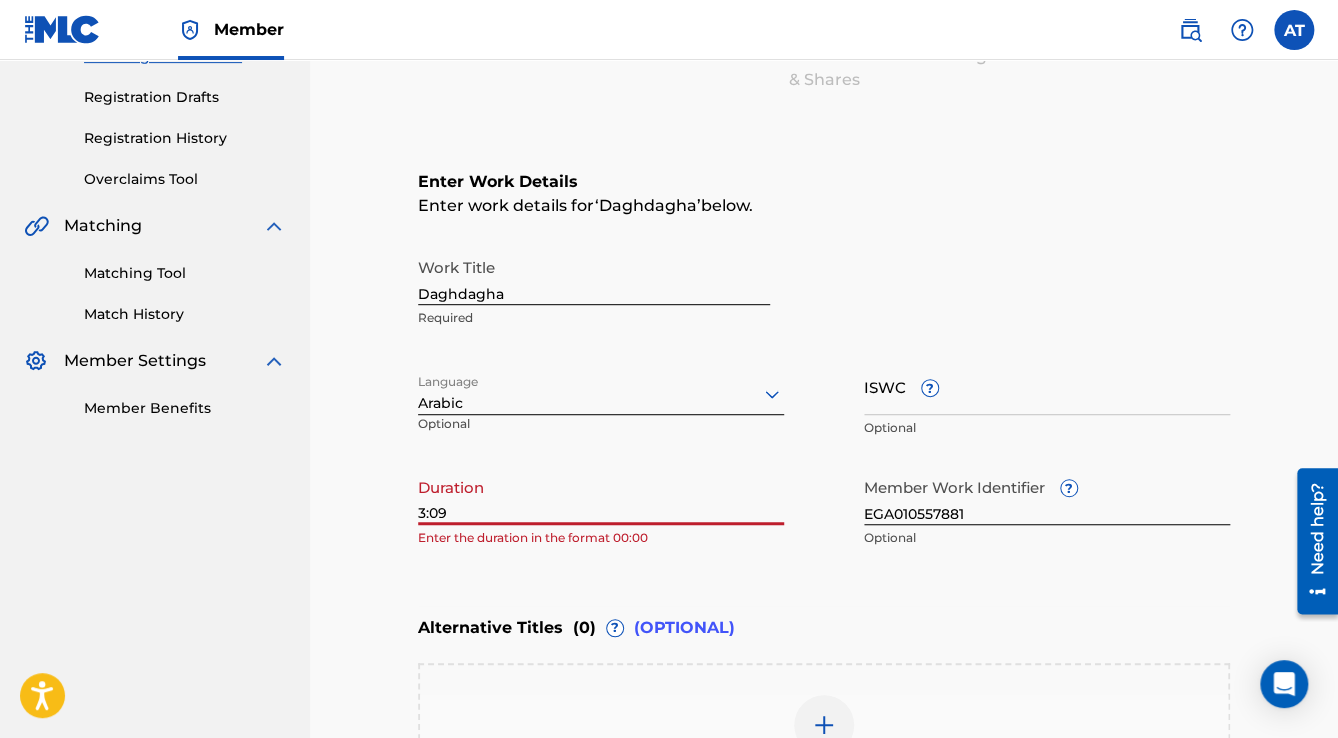 click on "3:09" at bounding box center [601, 496] 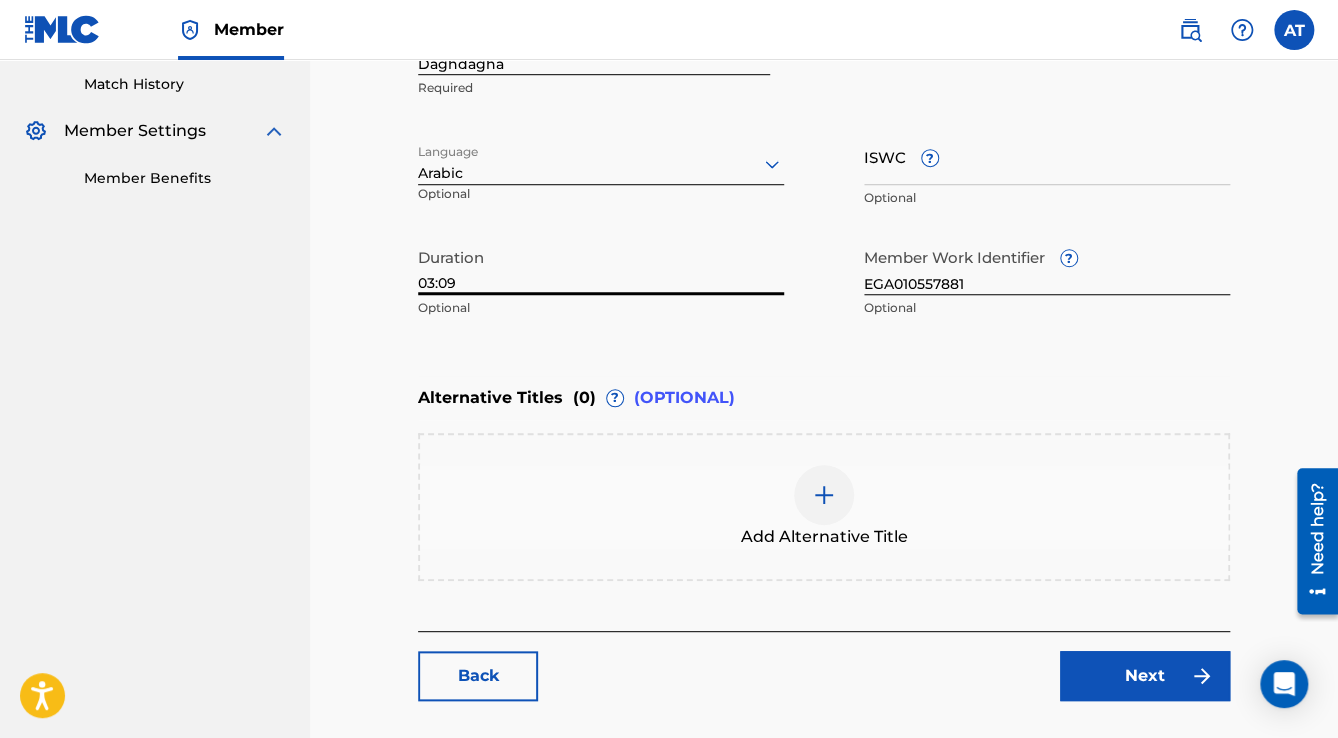 scroll, scrollTop: 560, scrollLeft: 0, axis: vertical 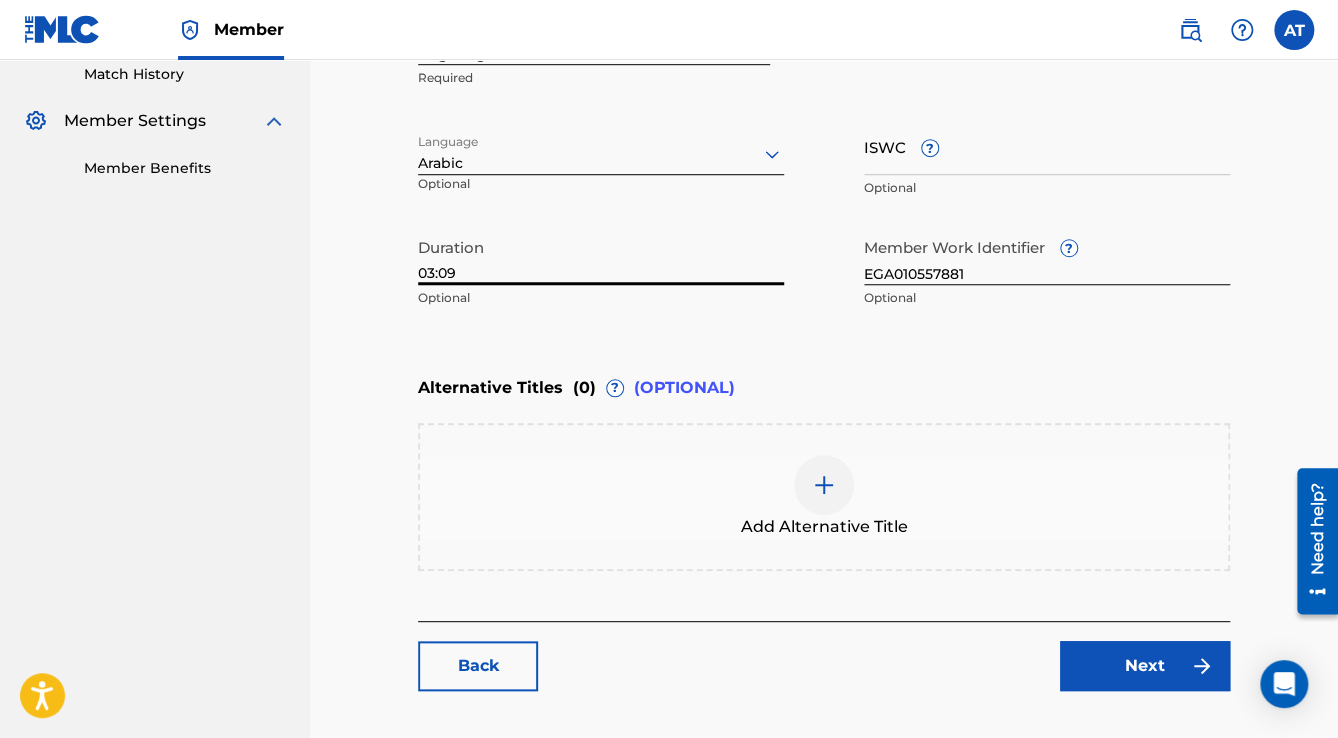 type on "03:09" 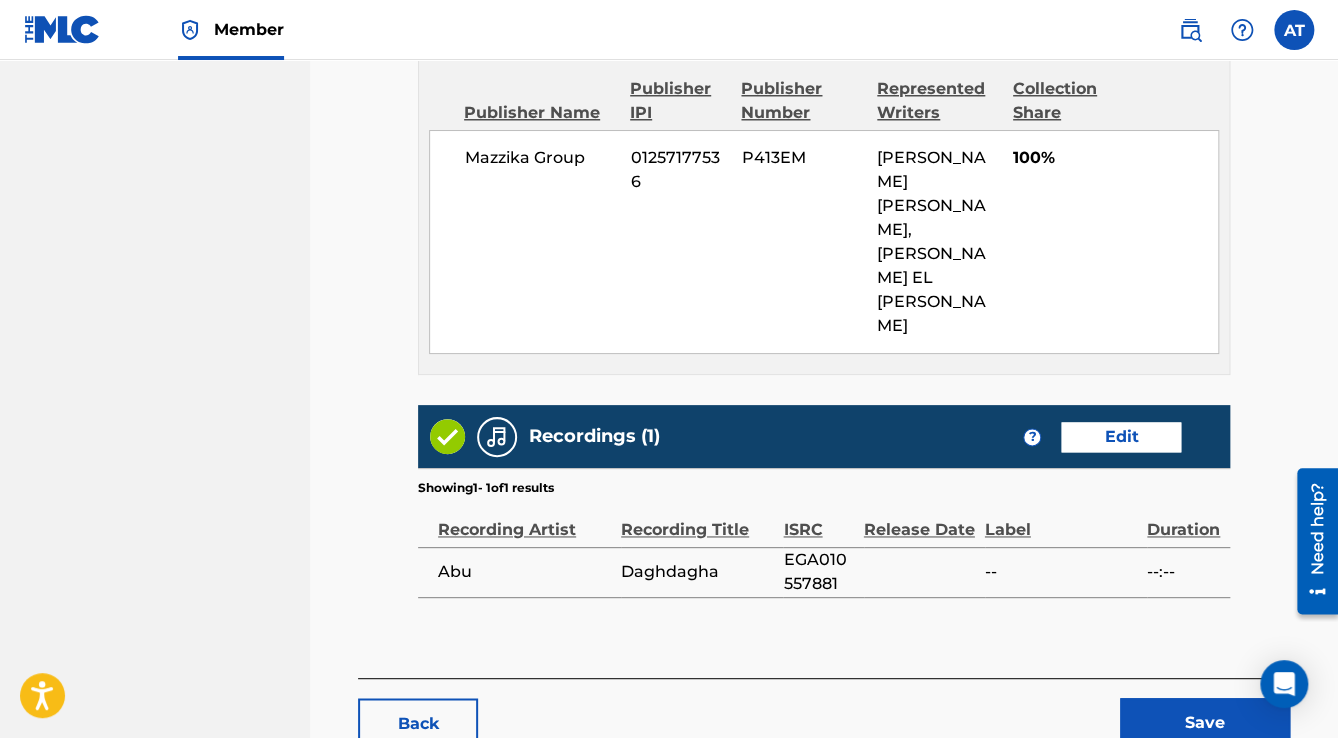 scroll, scrollTop: 1000, scrollLeft: 0, axis: vertical 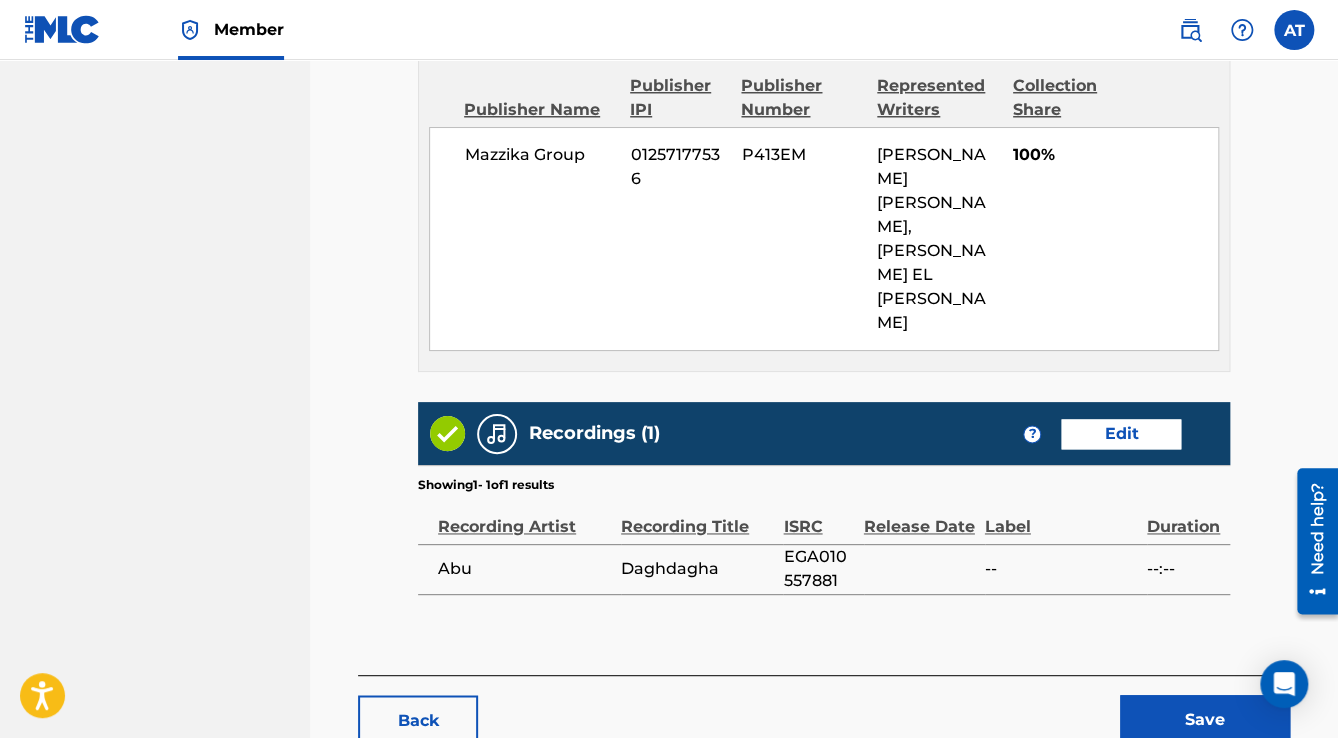 click on "Save" at bounding box center (1205, 720) 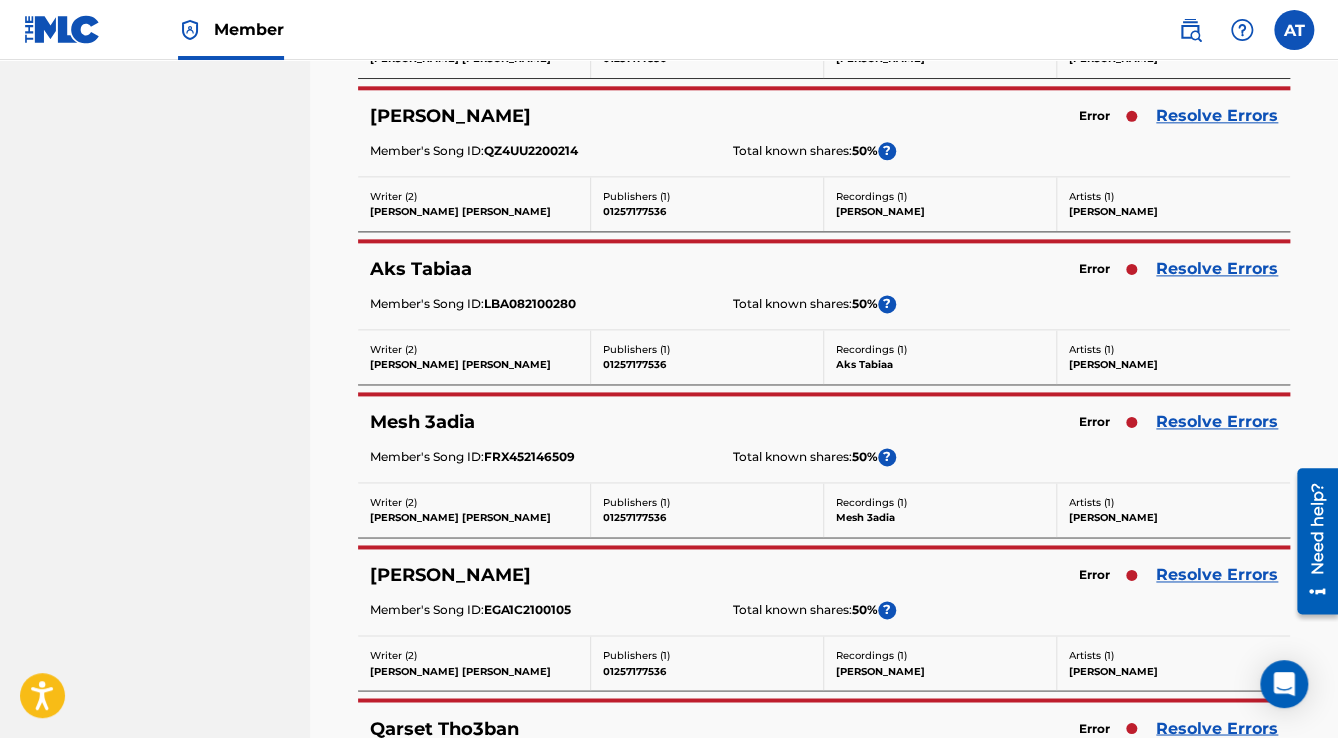 scroll, scrollTop: 0, scrollLeft: 0, axis: both 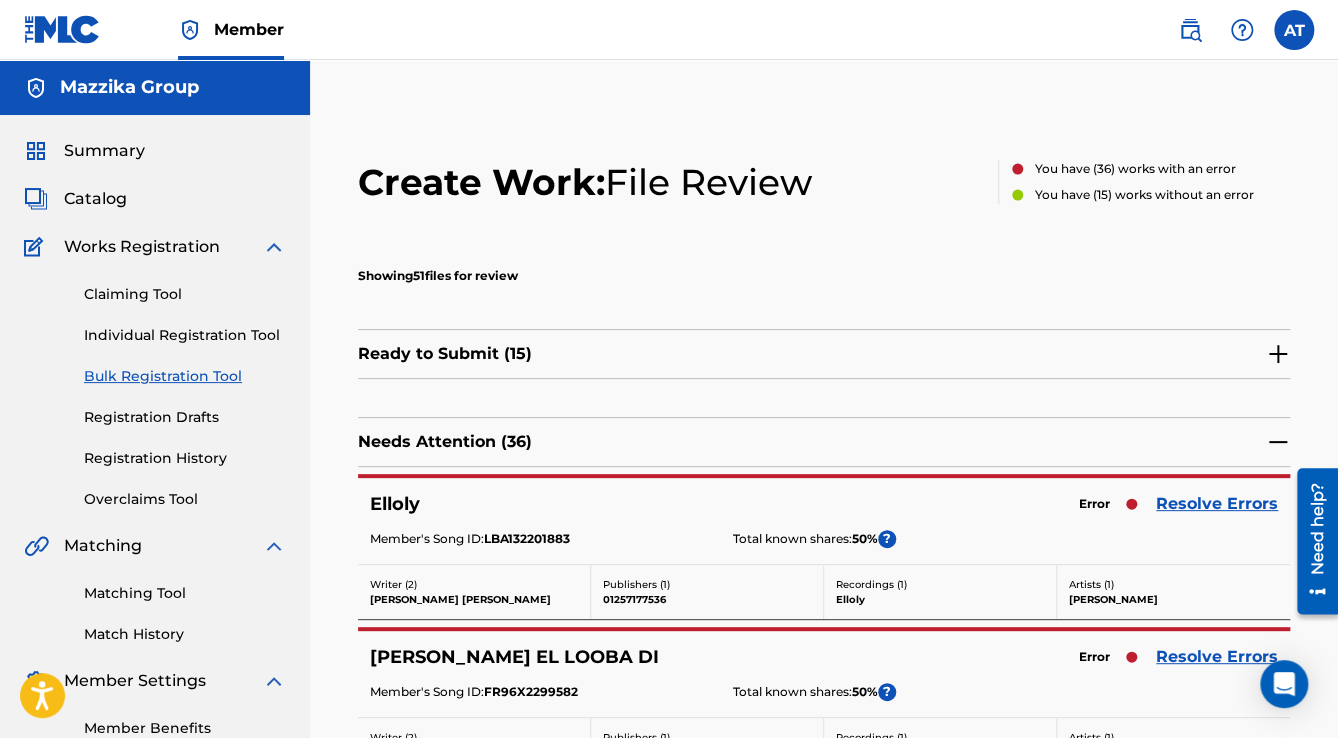 click on "Resolve Errors" at bounding box center [1217, 504] 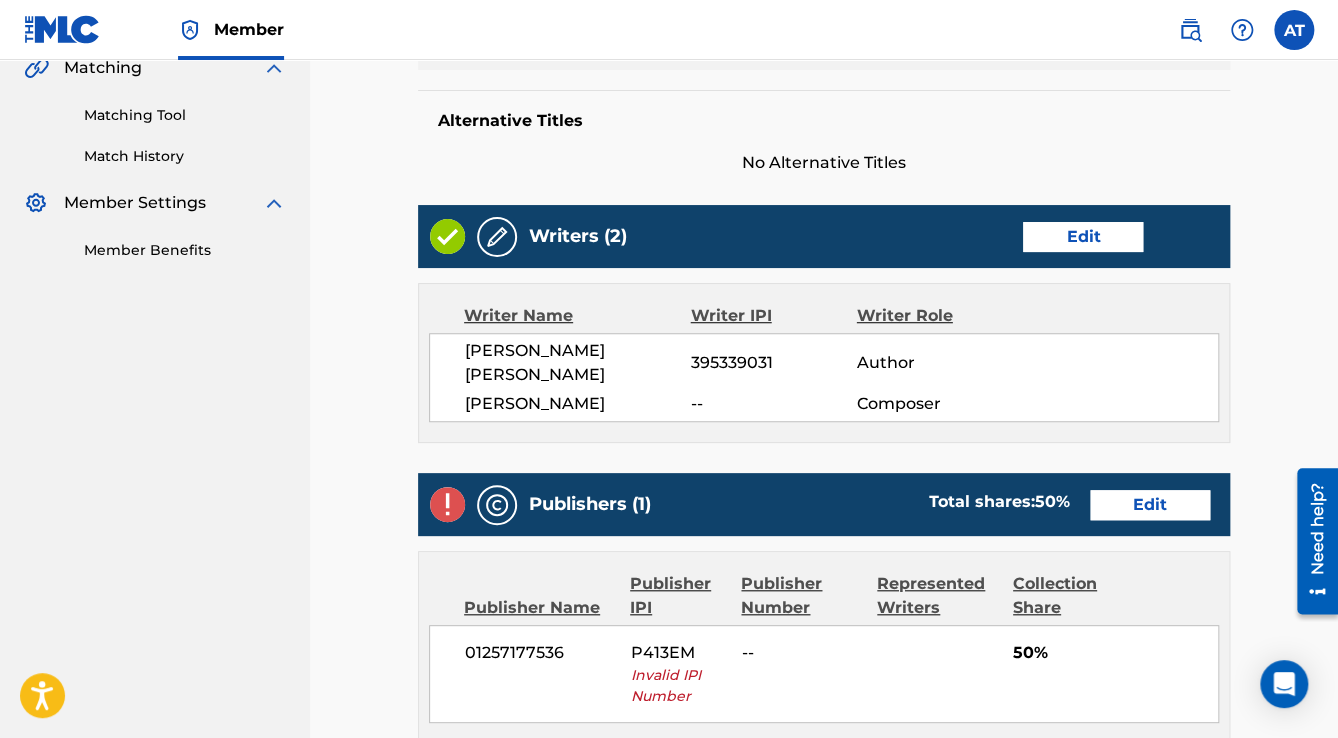 scroll, scrollTop: 480, scrollLeft: 0, axis: vertical 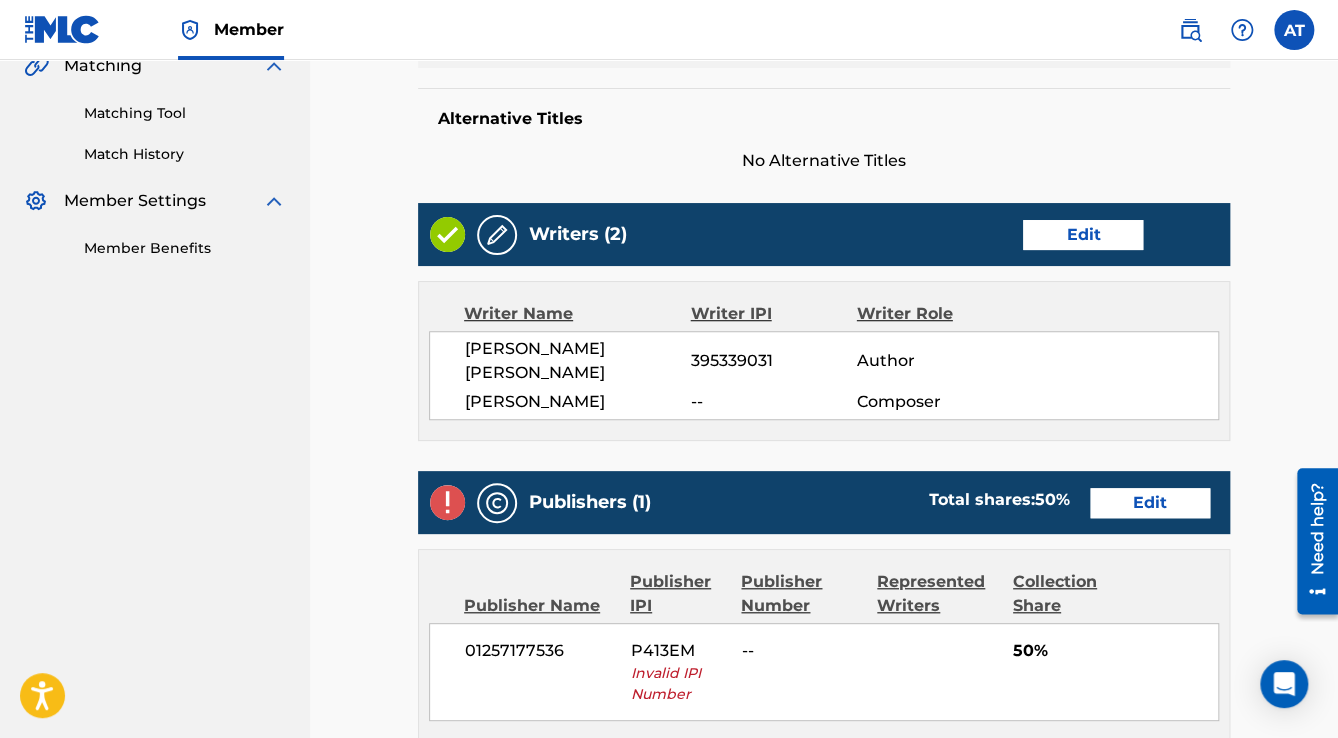click on "Edit" at bounding box center [1150, 503] 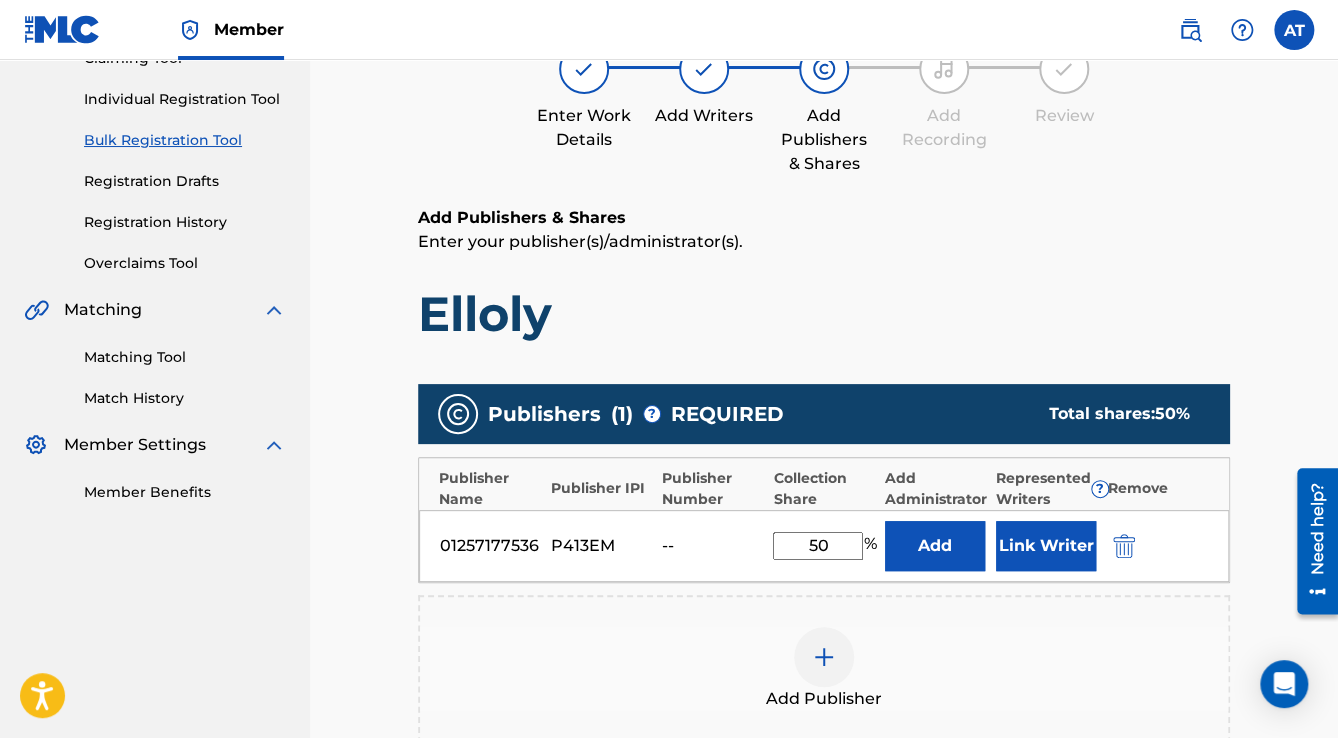 scroll, scrollTop: 240, scrollLeft: 0, axis: vertical 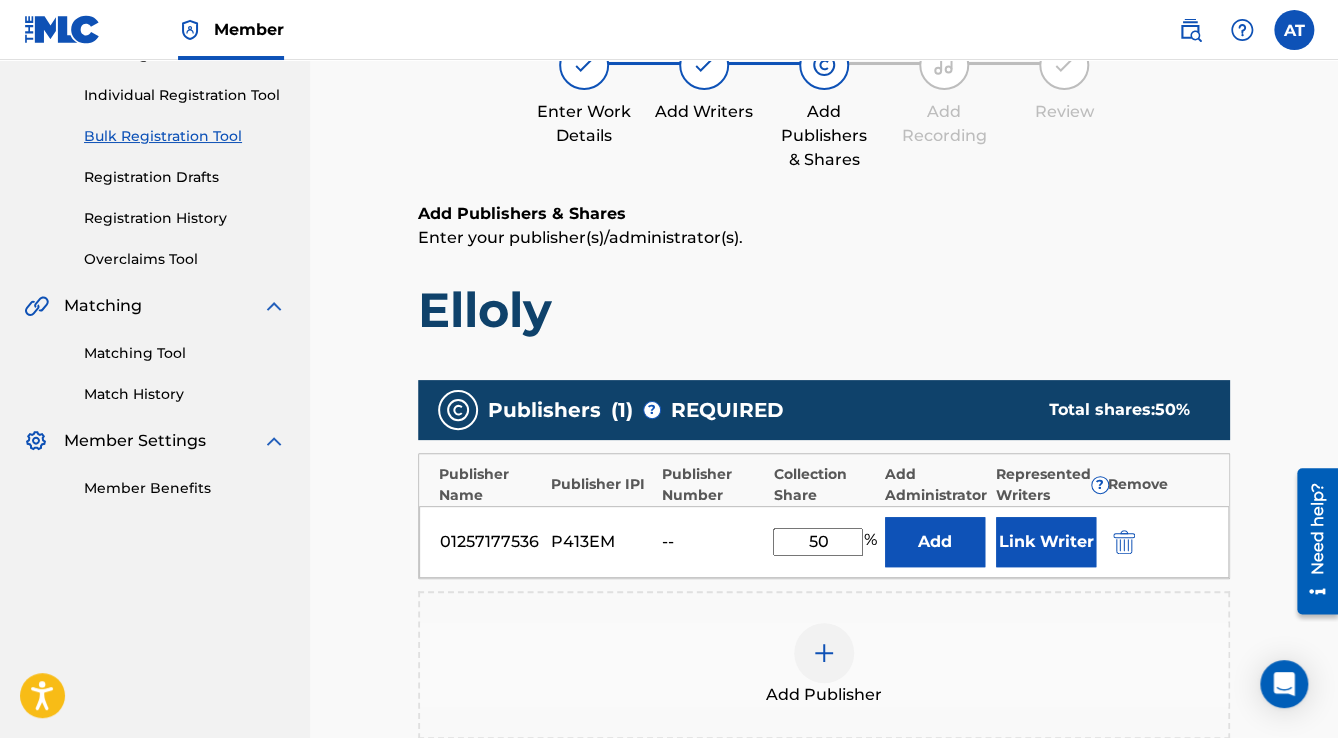 click at bounding box center [1124, 542] 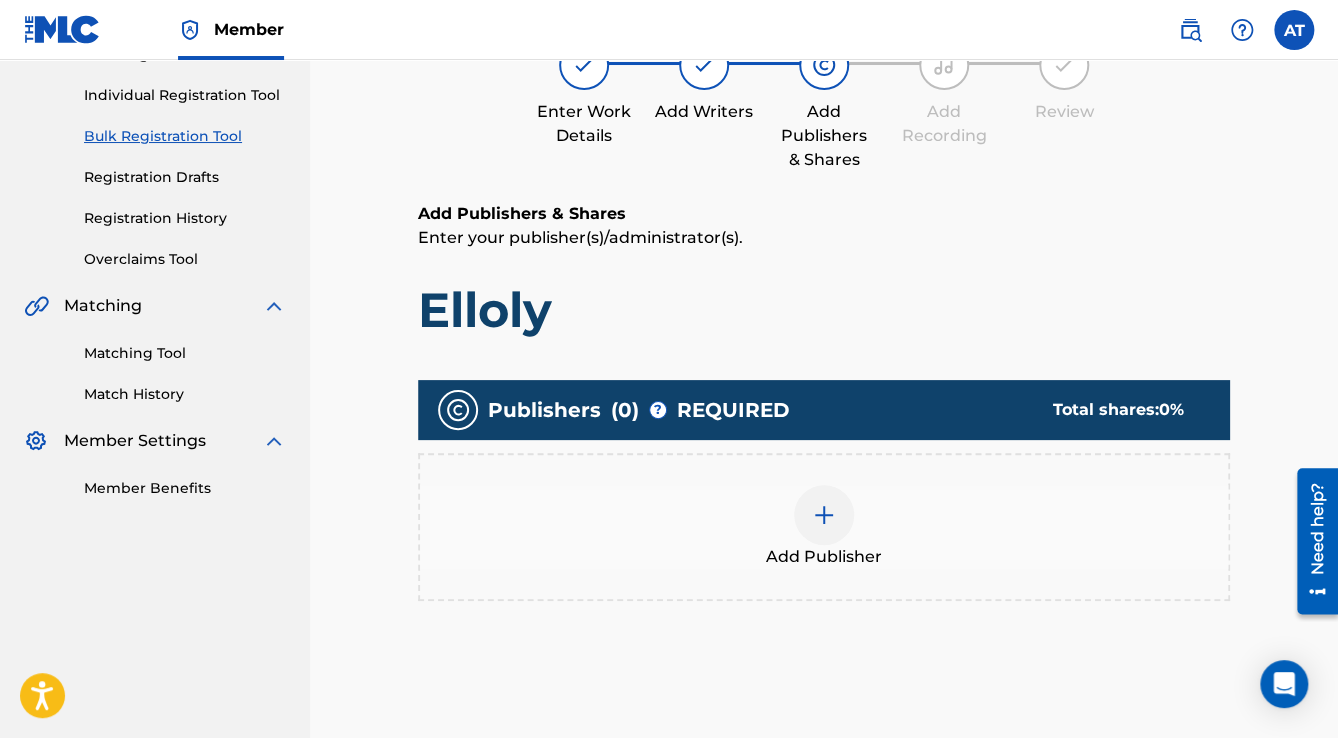 click on "Add Publisher" at bounding box center [824, 527] 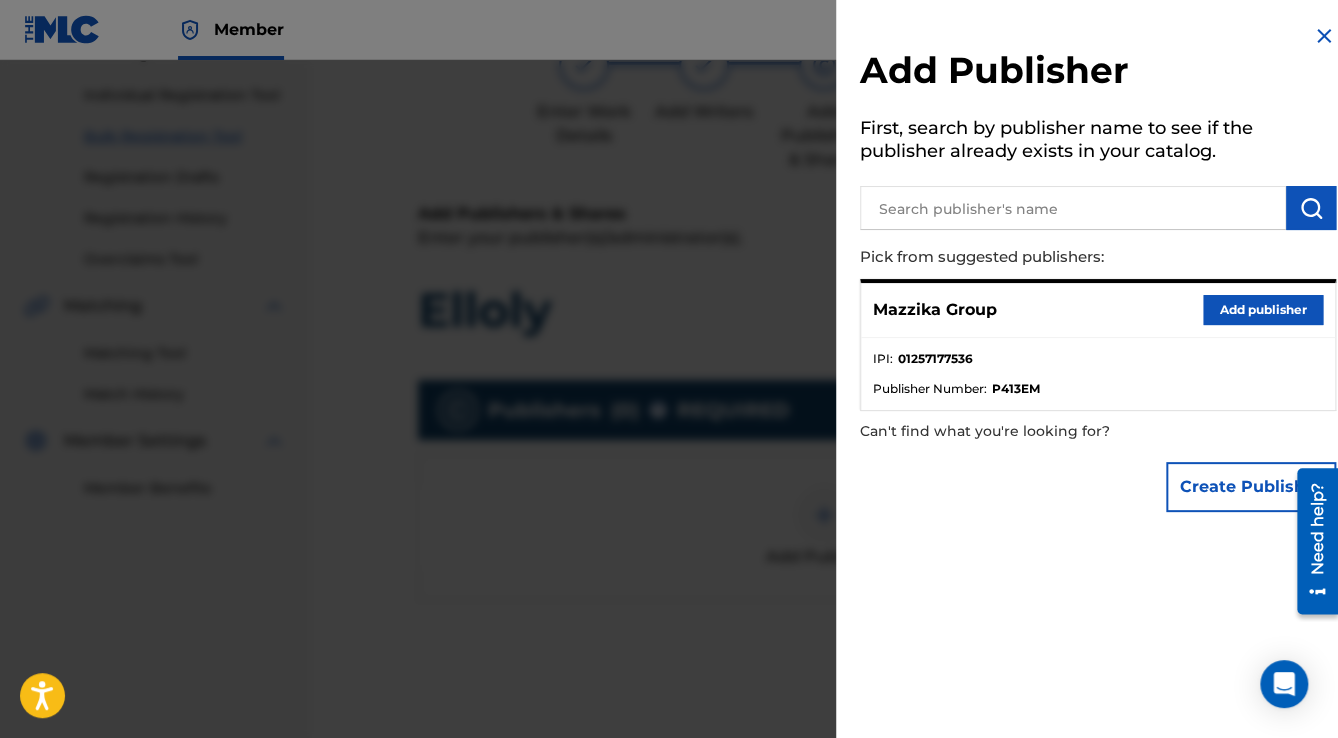 click on "Add publisher" at bounding box center [1263, 310] 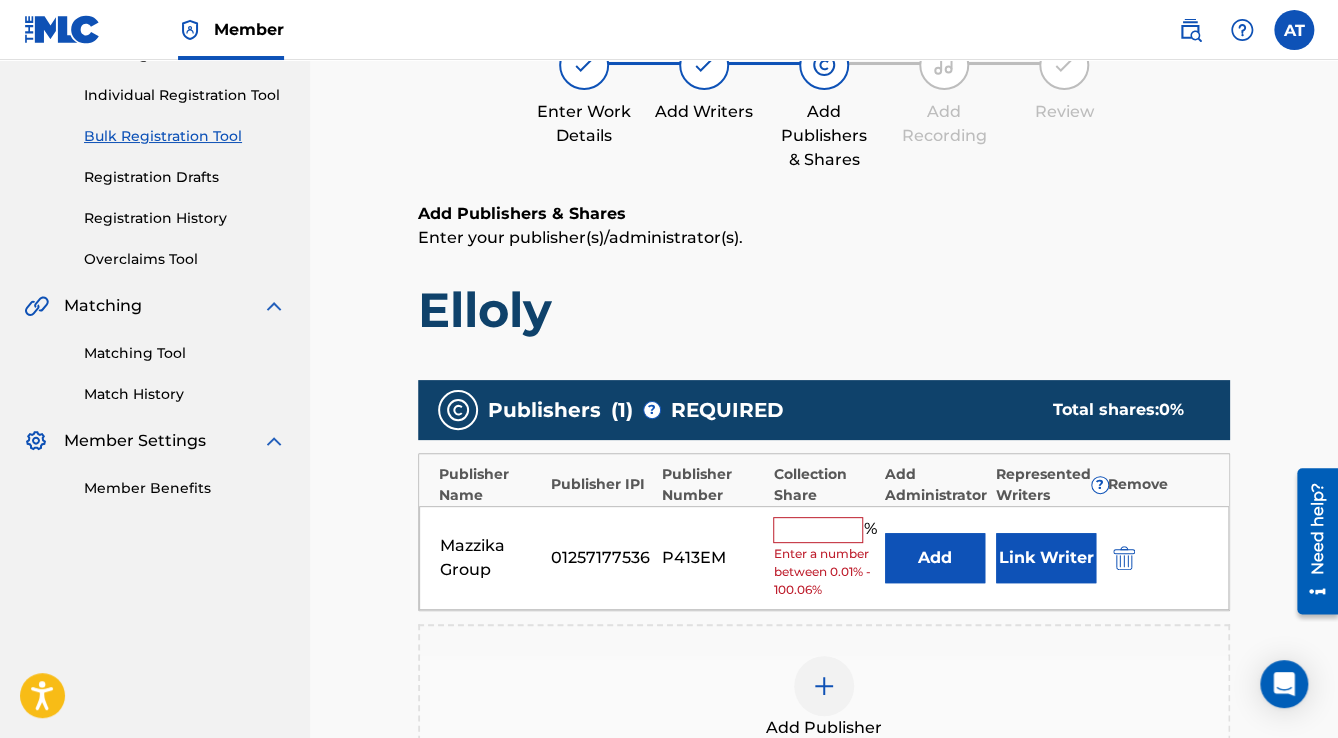 click at bounding box center (818, 530) 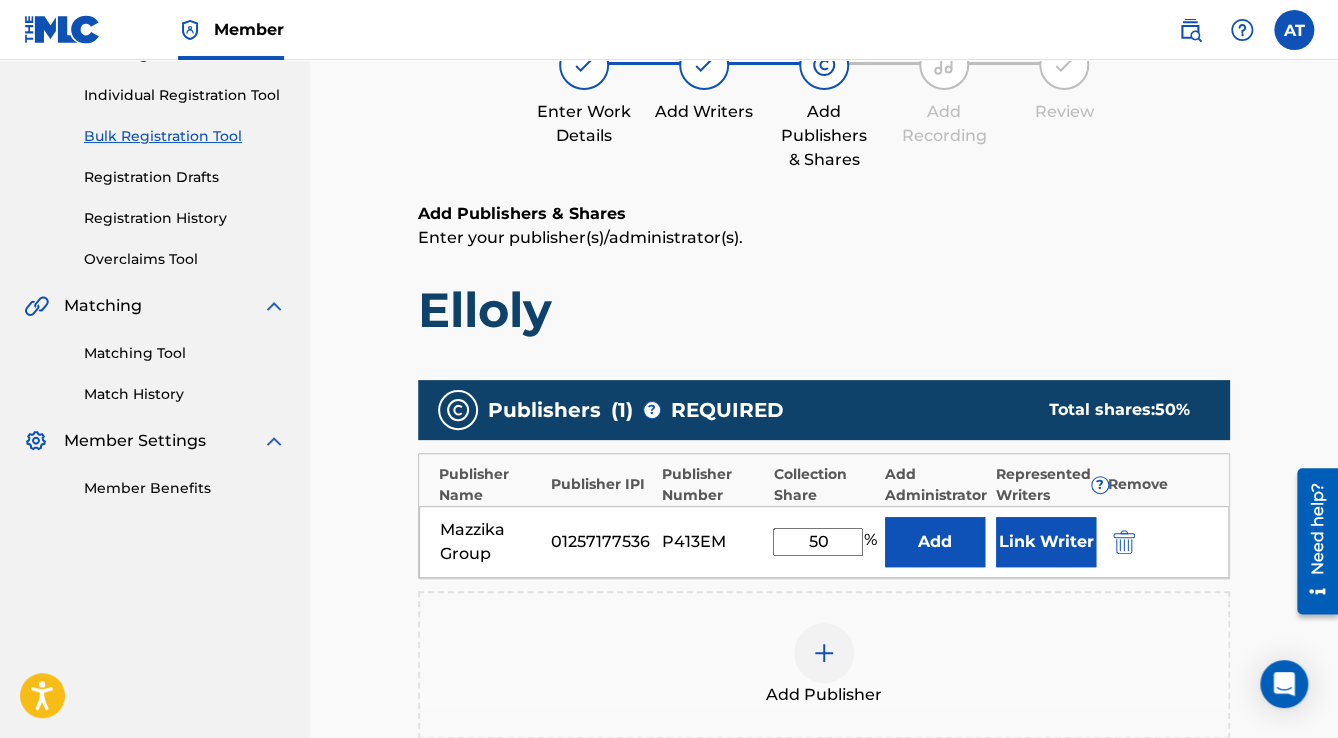 click on "Link Writer" at bounding box center (1046, 542) 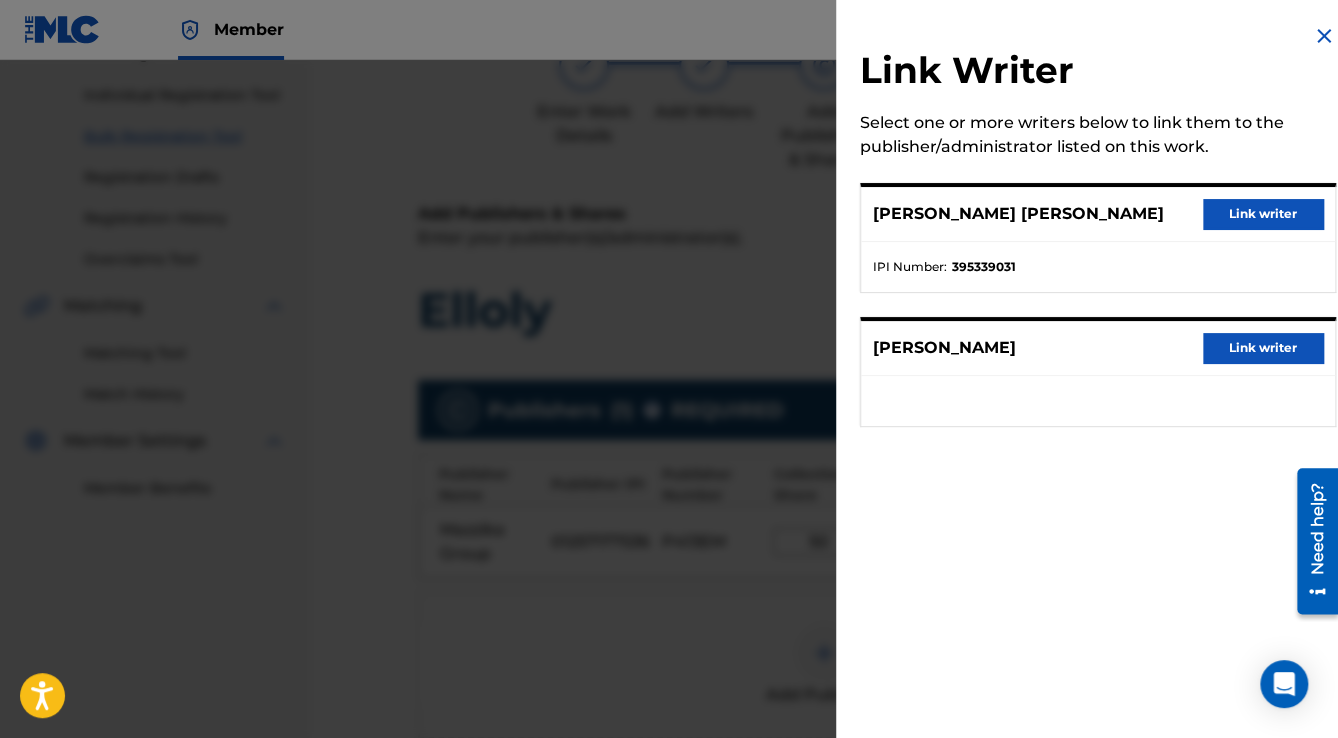 click on "Link writer" at bounding box center (1263, 214) 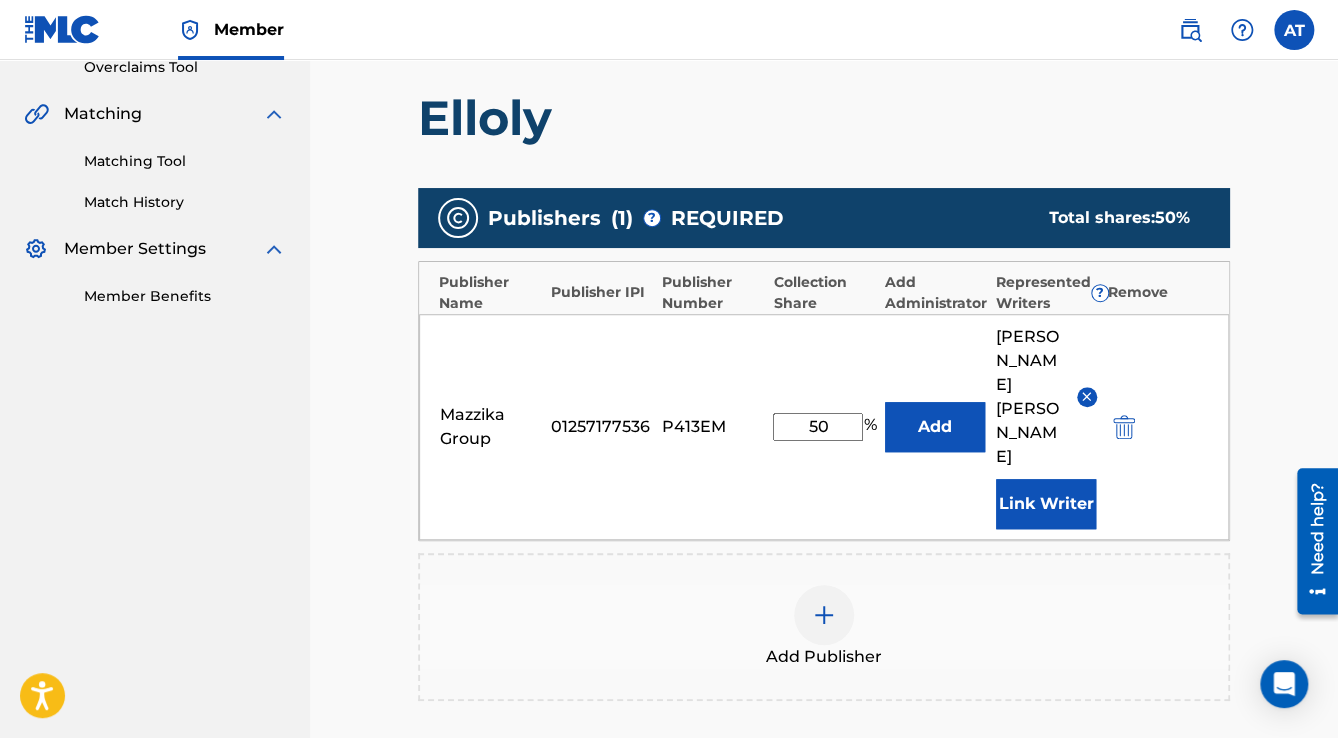 scroll, scrollTop: 736, scrollLeft: 0, axis: vertical 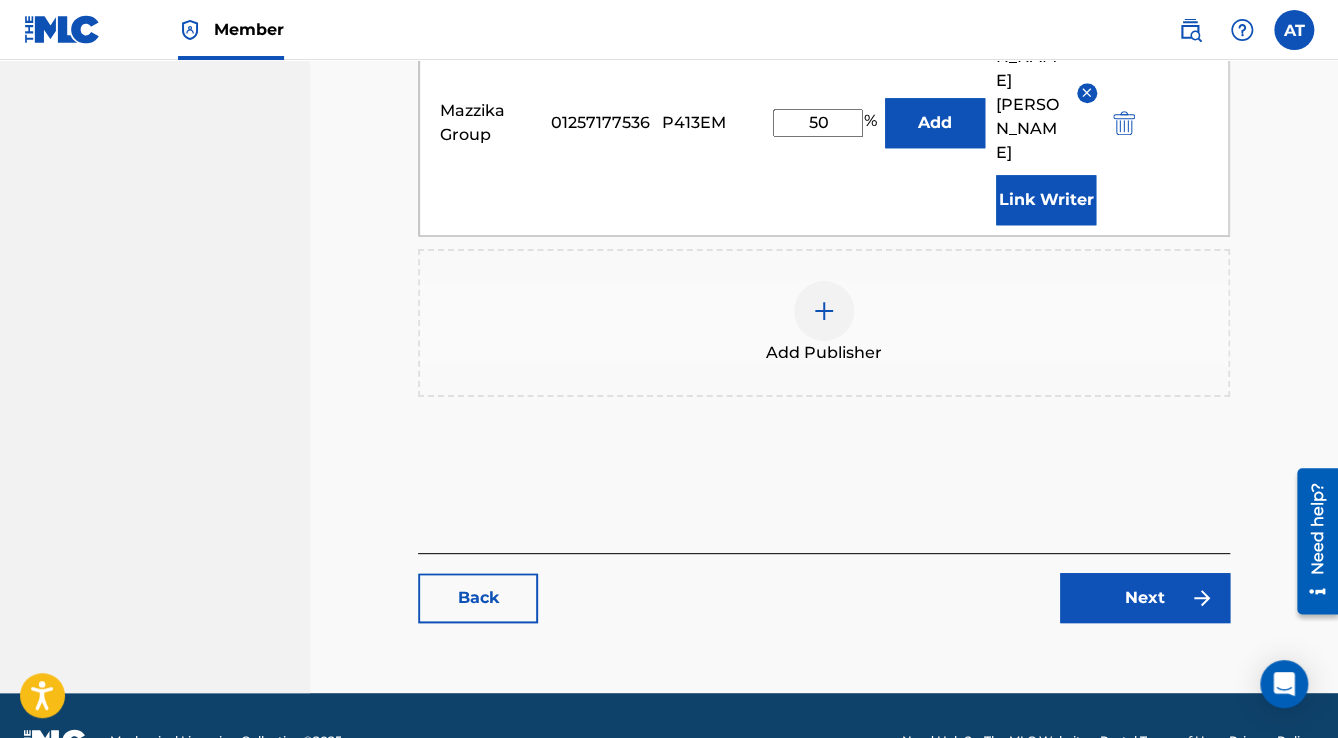 click on "Next" at bounding box center (1145, 598) 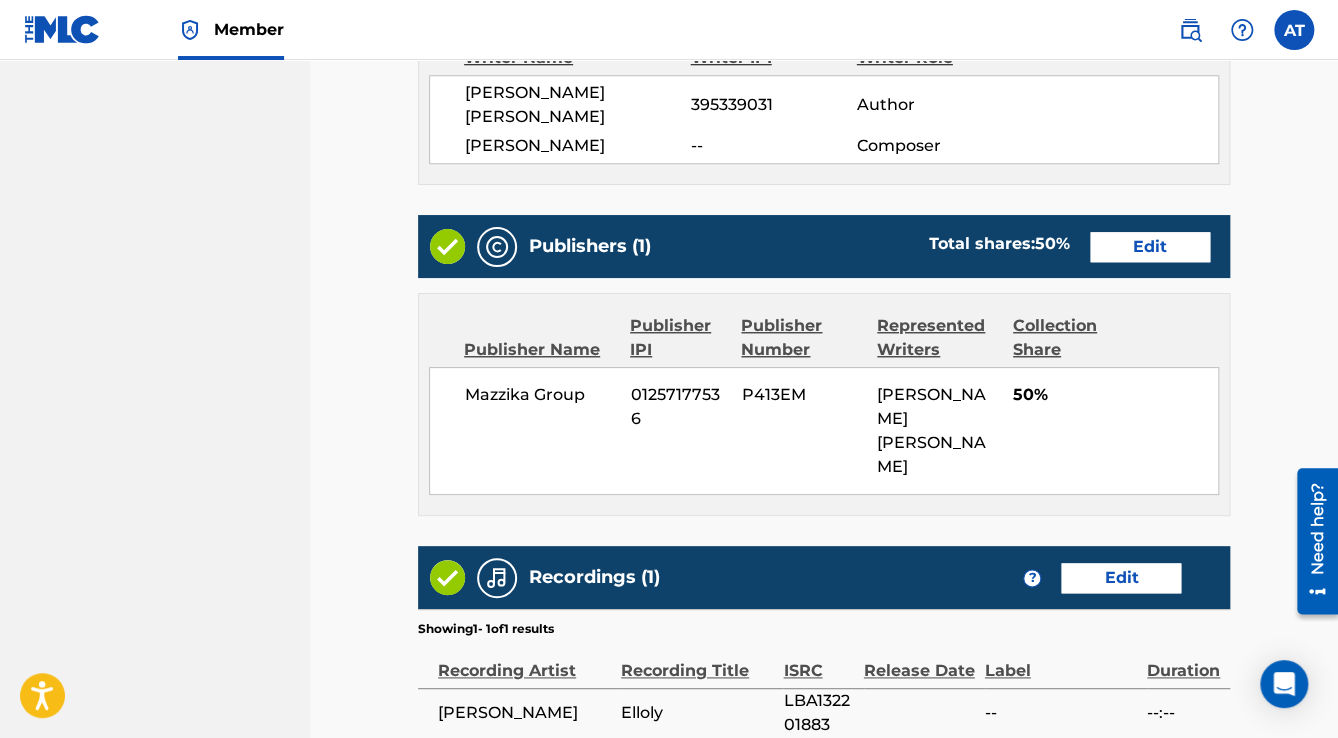 scroll, scrollTop: 0, scrollLeft: 0, axis: both 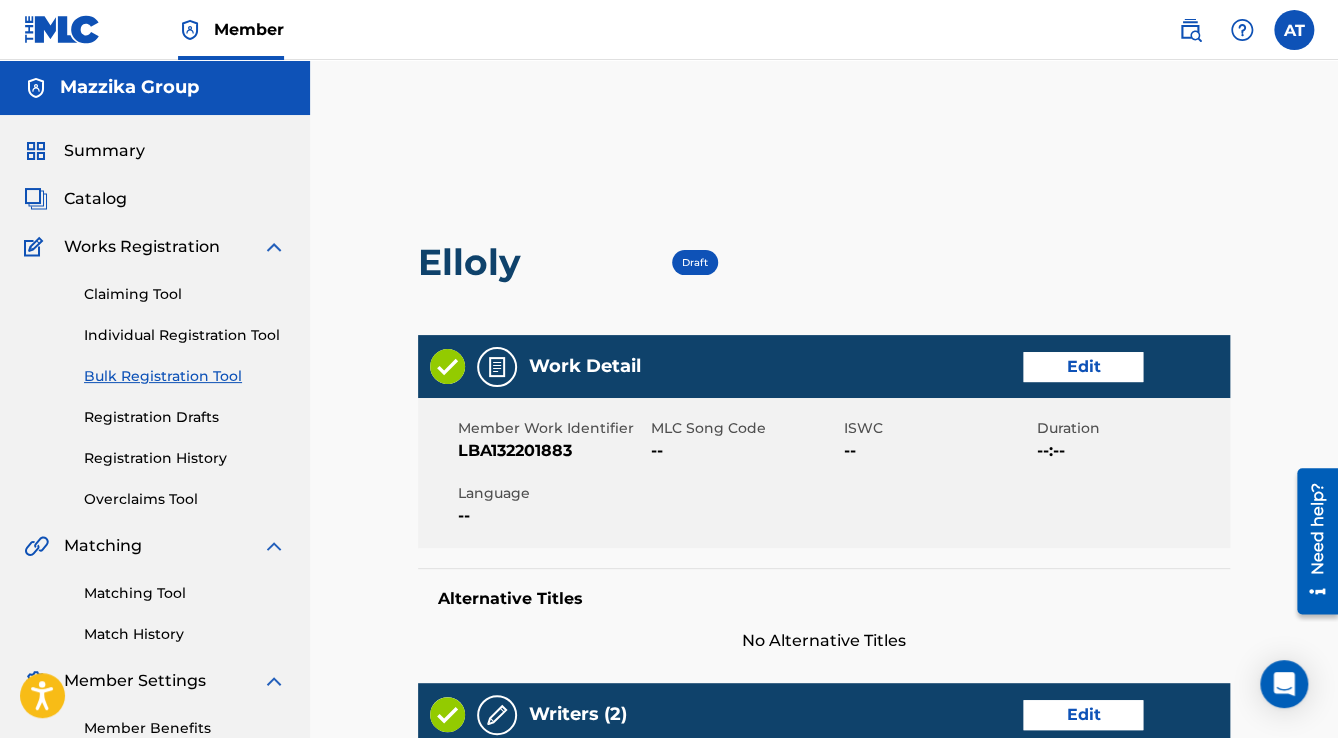 click on "Edit" at bounding box center [1083, 367] 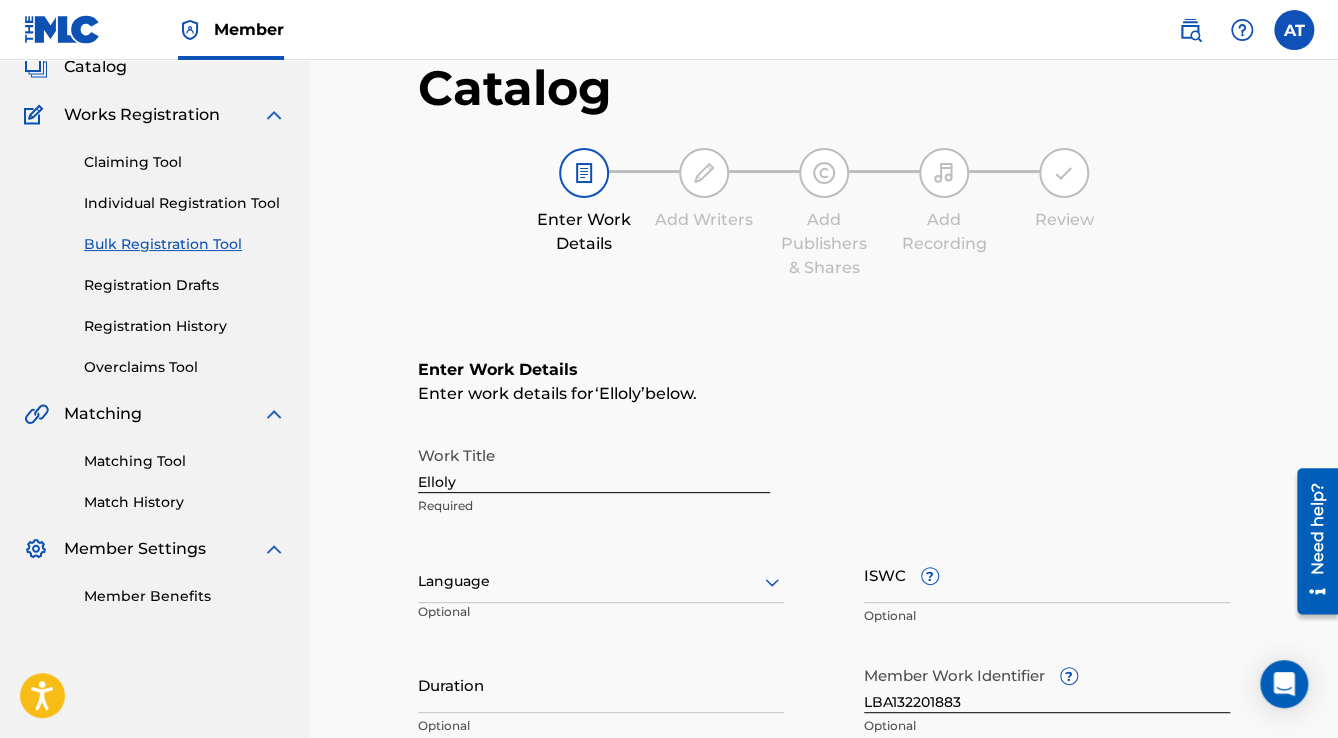 scroll, scrollTop: 400, scrollLeft: 0, axis: vertical 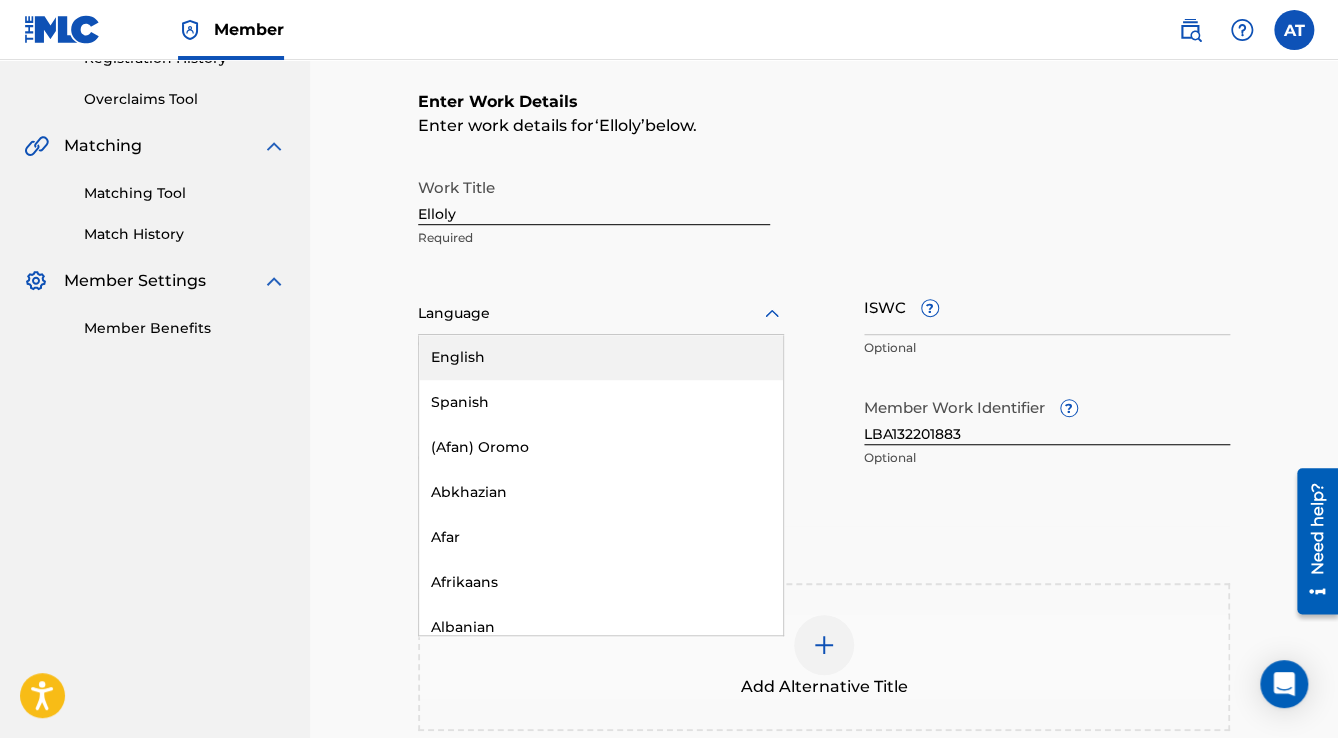 click at bounding box center [601, 313] 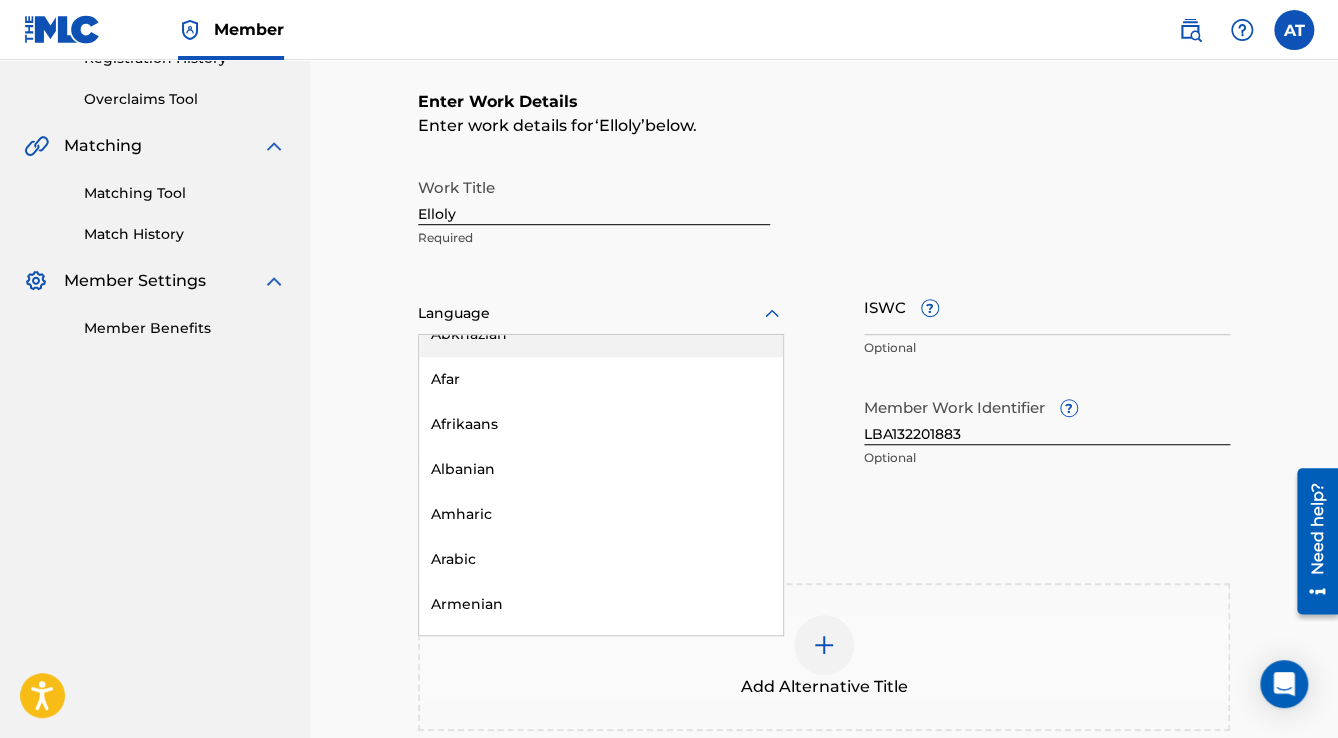 scroll, scrollTop: 240, scrollLeft: 0, axis: vertical 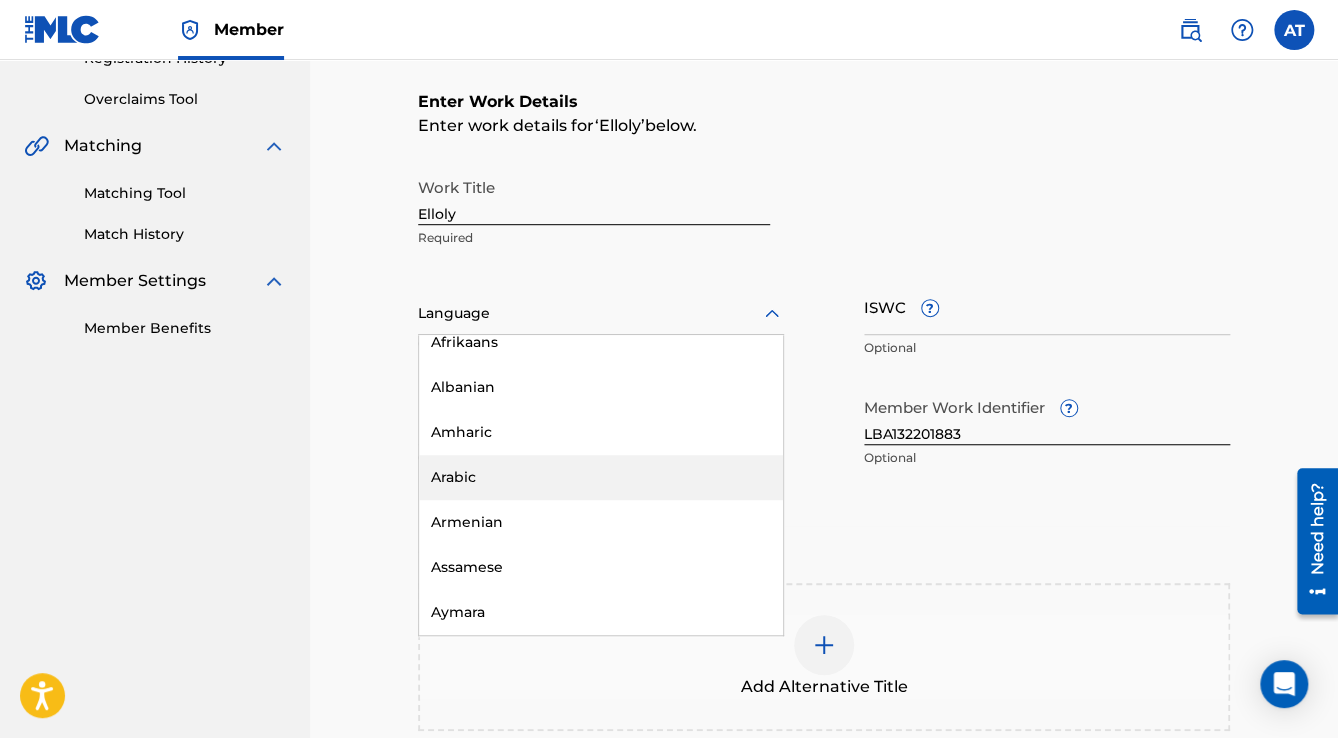 click on "Arabic" at bounding box center [601, 477] 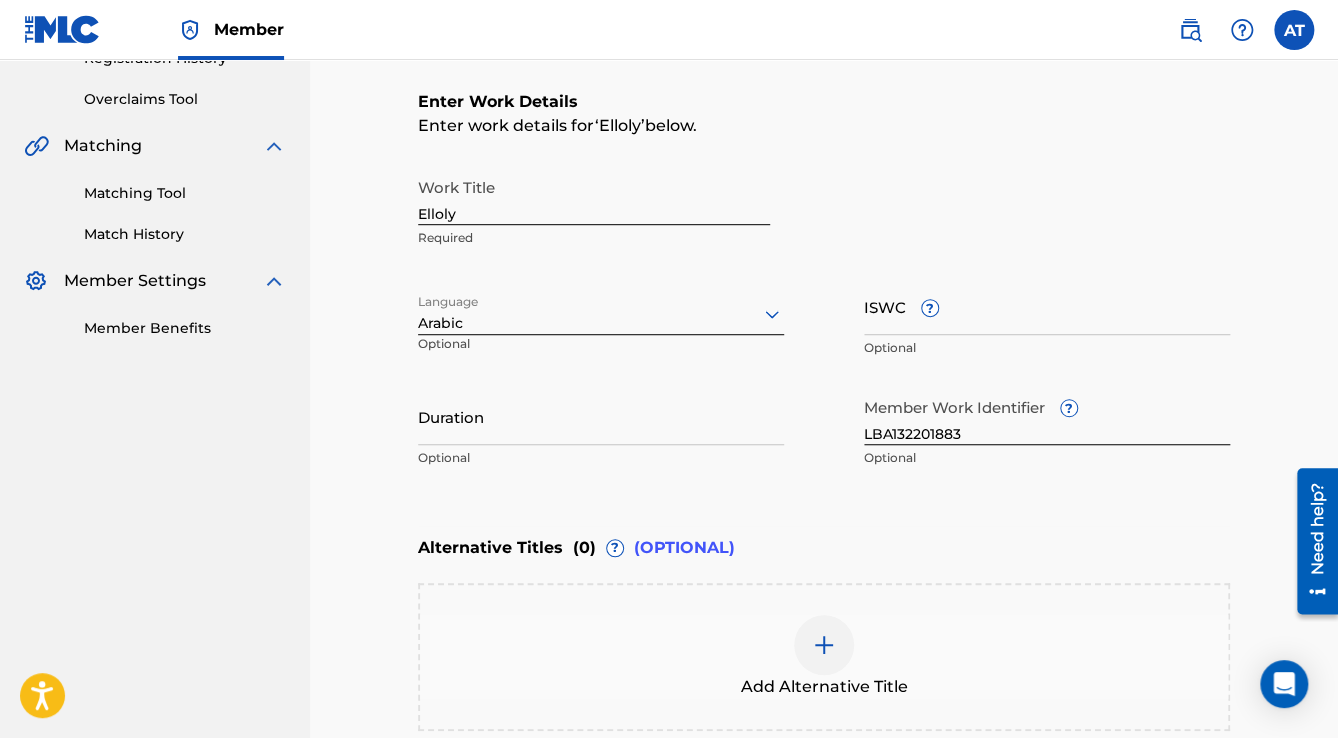 click on "Duration" at bounding box center (601, 416) 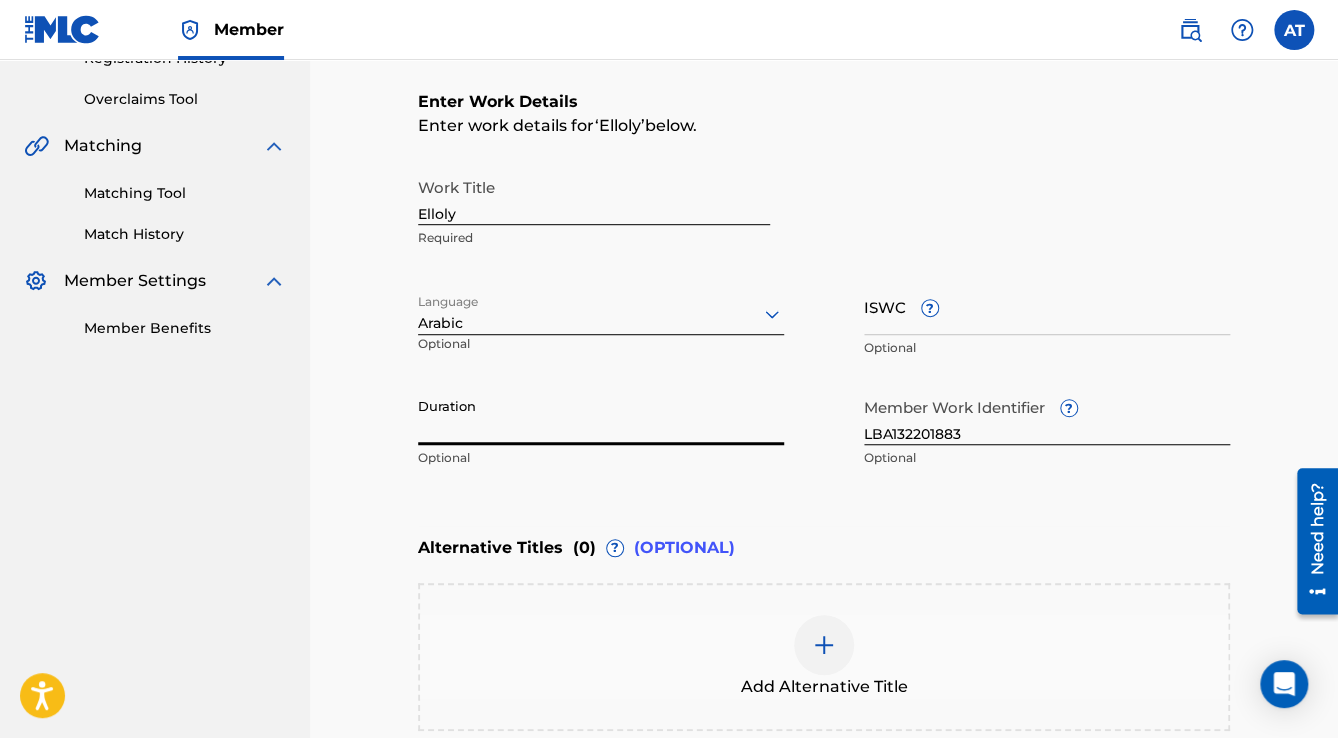 paste on "2:43" 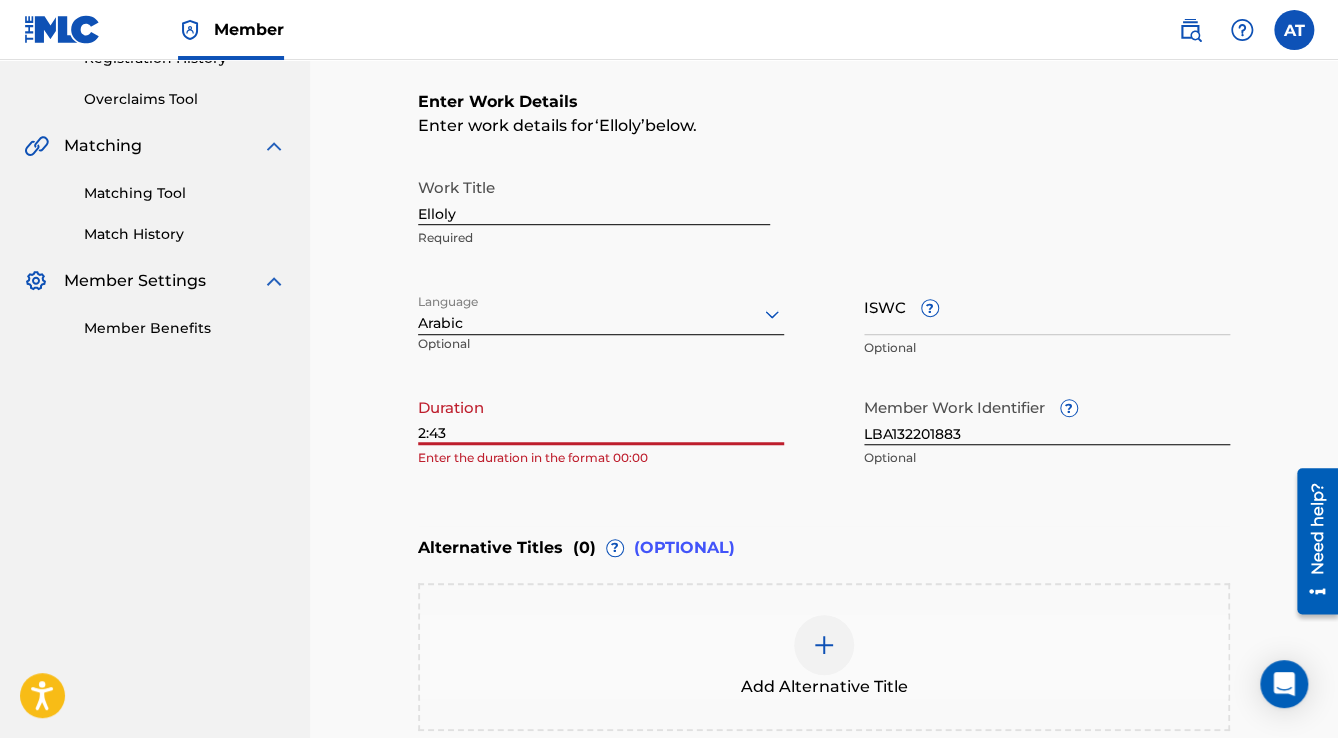 click on "2:43" at bounding box center (601, 416) 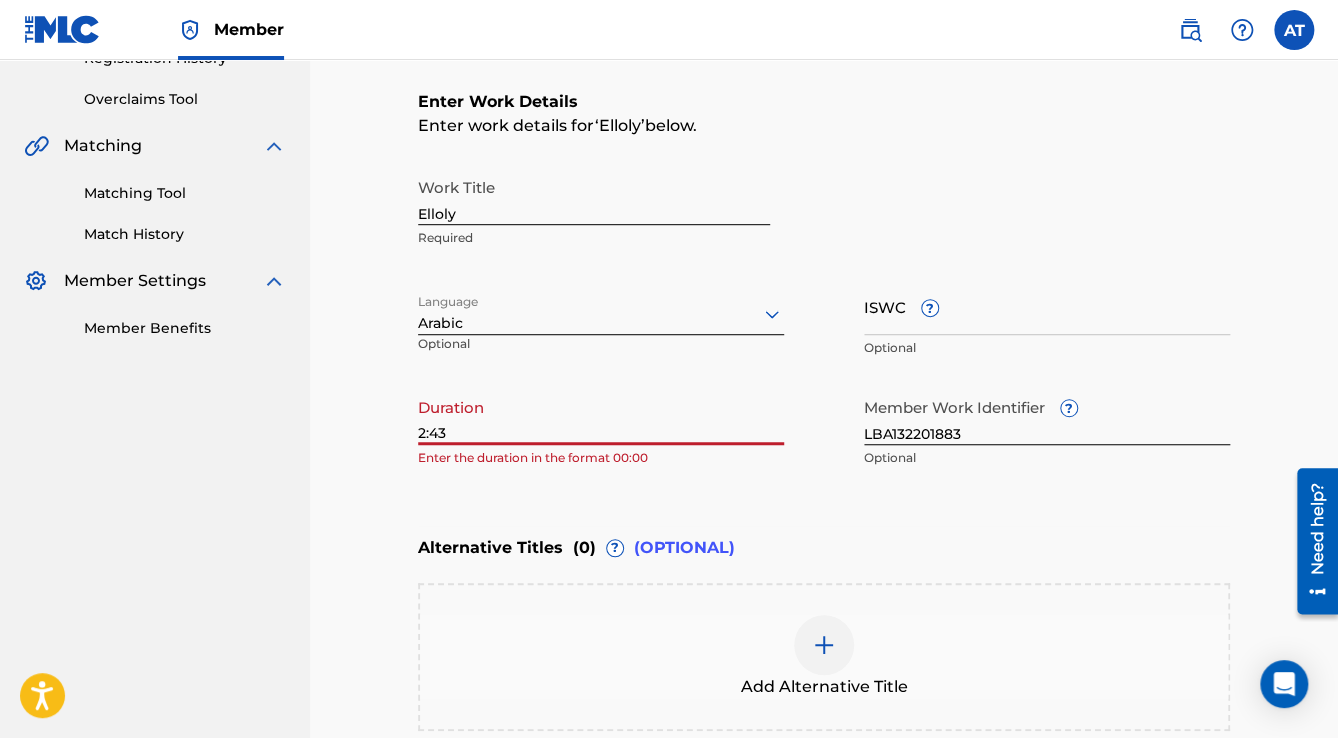 click on "2:43" at bounding box center [601, 416] 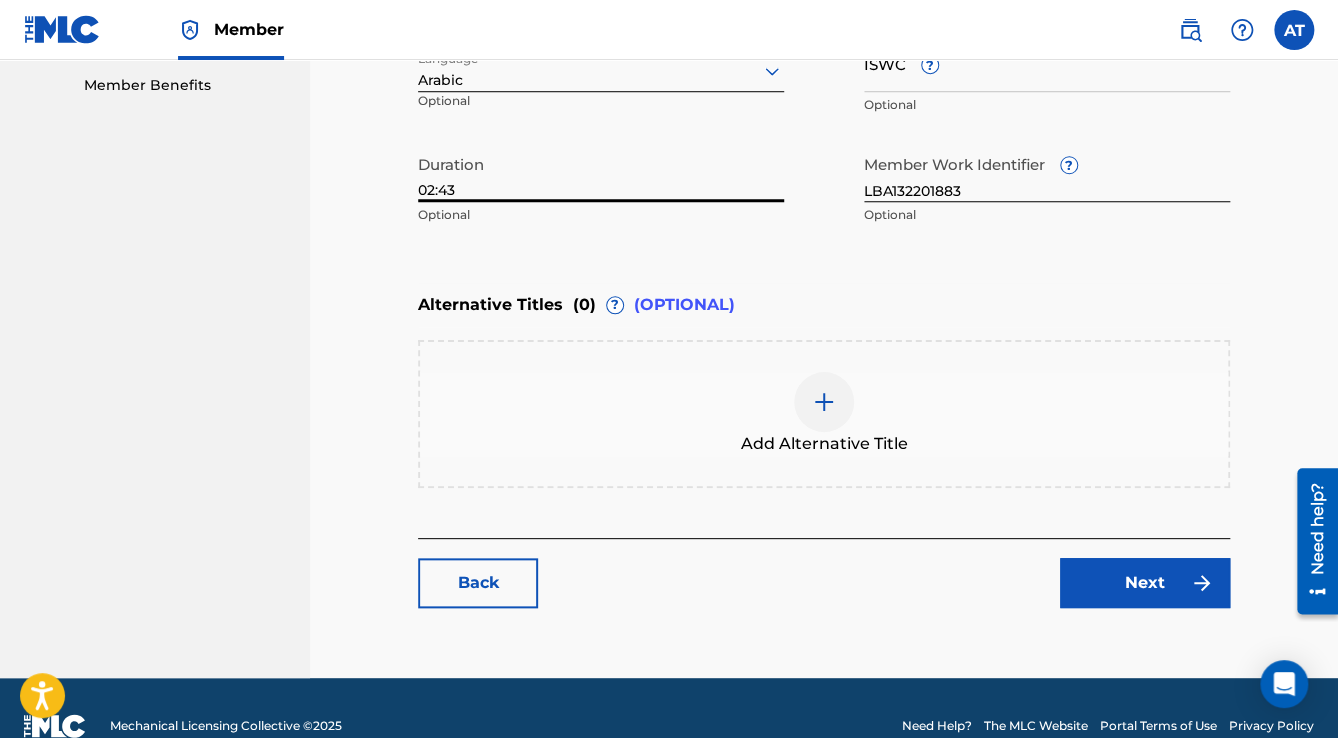 scroll, scrollTop: 677, scrollLeft: 0, axis: vertical 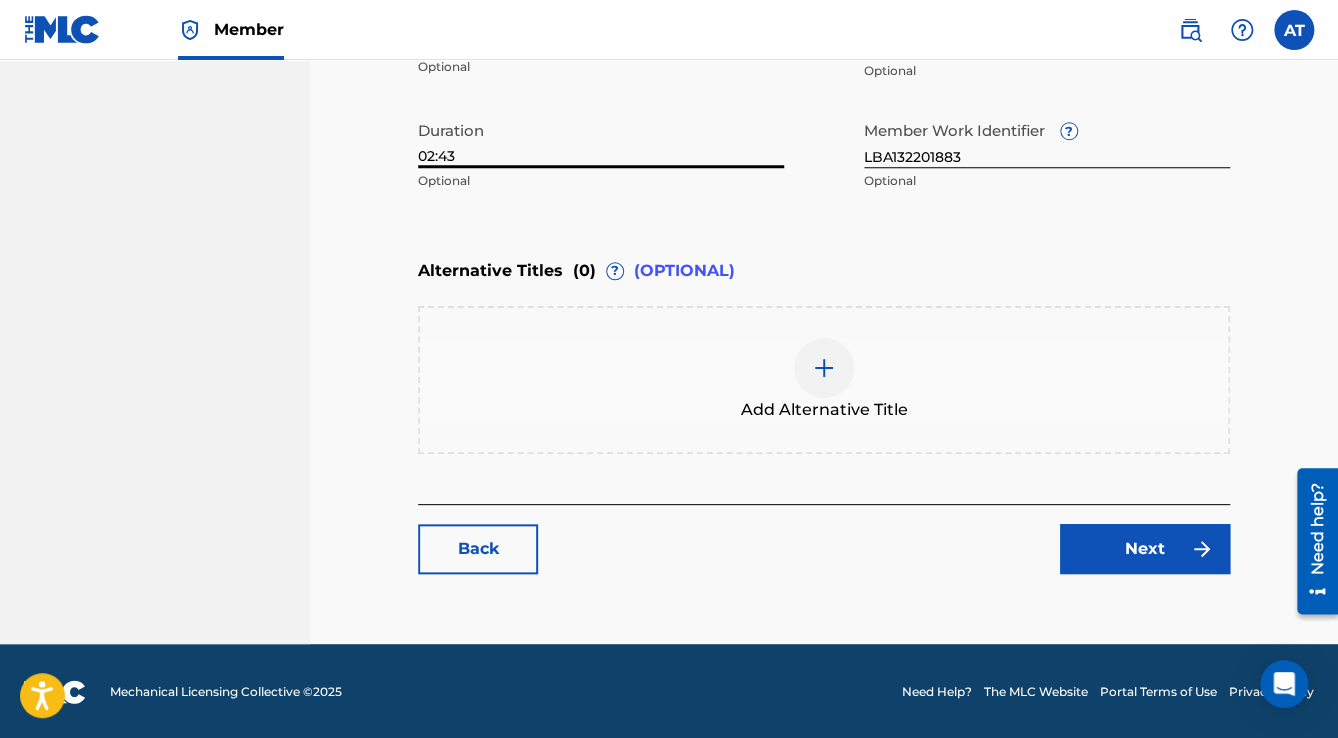 type on "02:43" 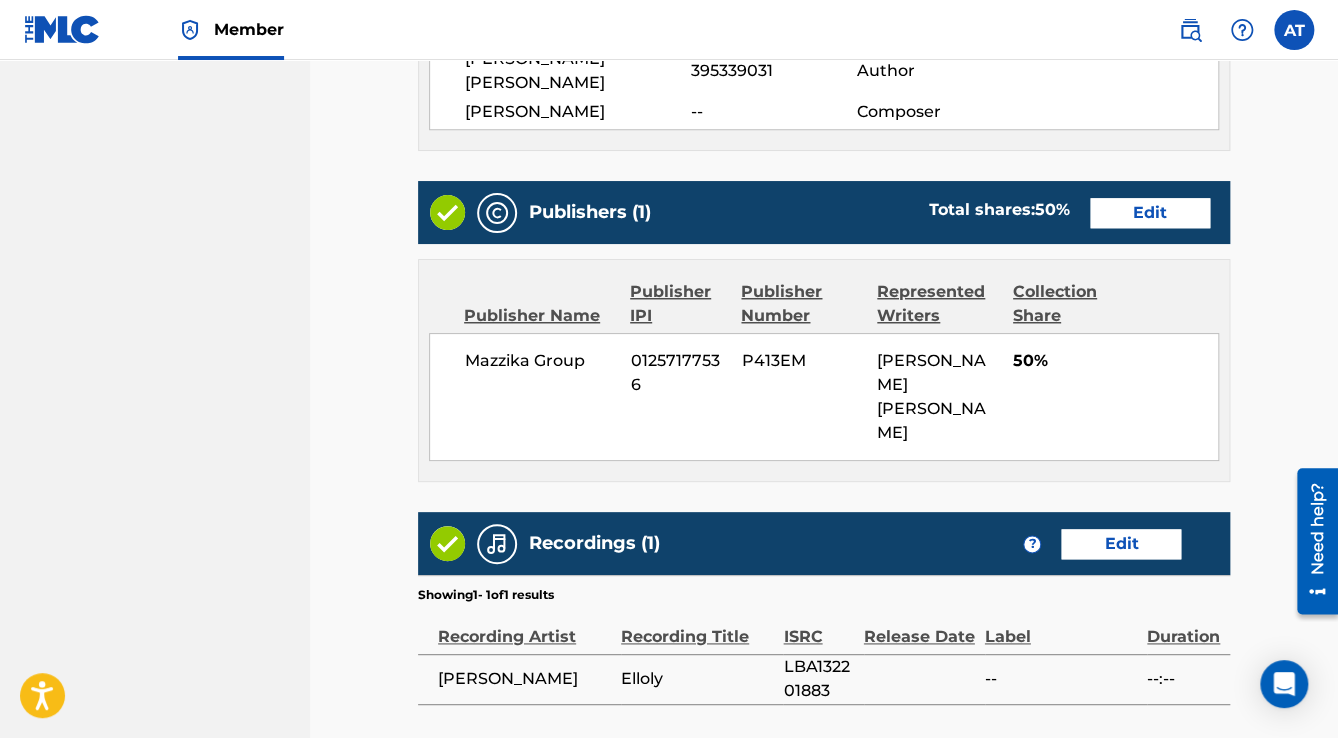 scroll, scrollTop: 880, scrollLeft: 0, axis: vertical 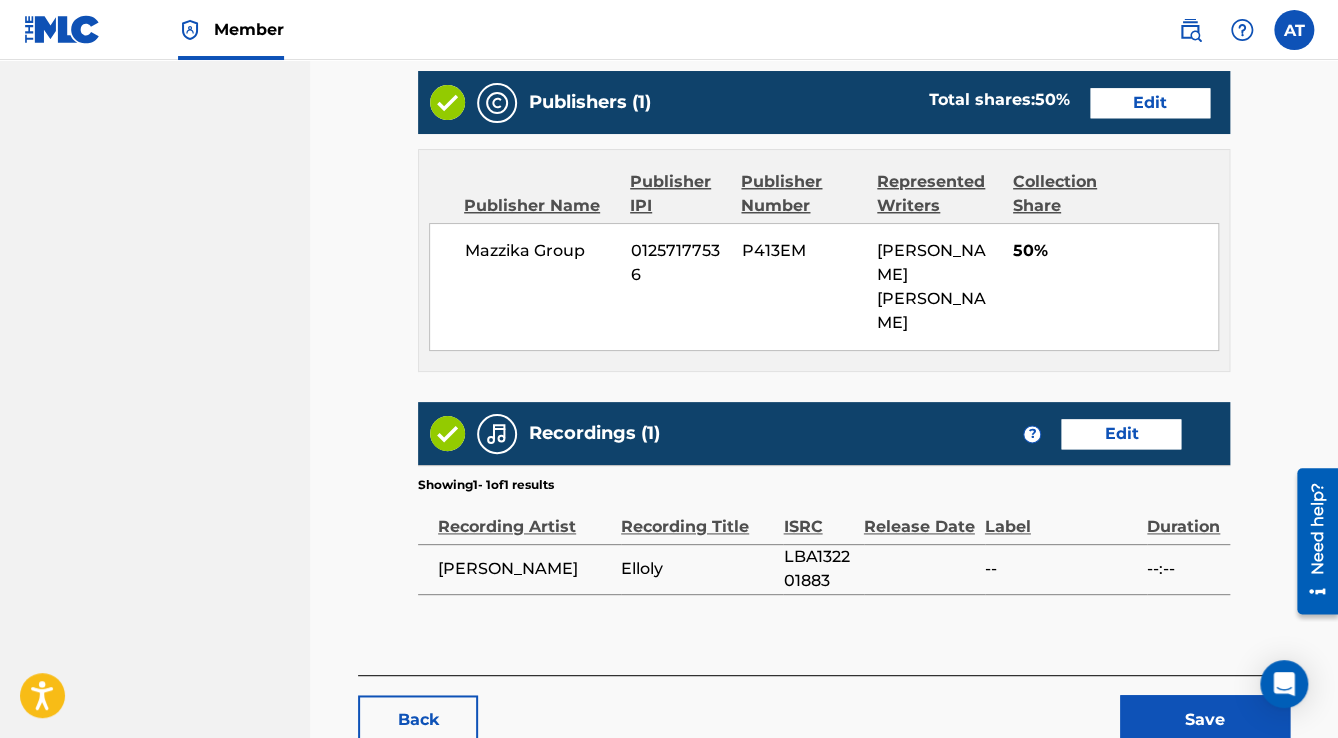 click on "Save" at bounding box center [1205, 720] 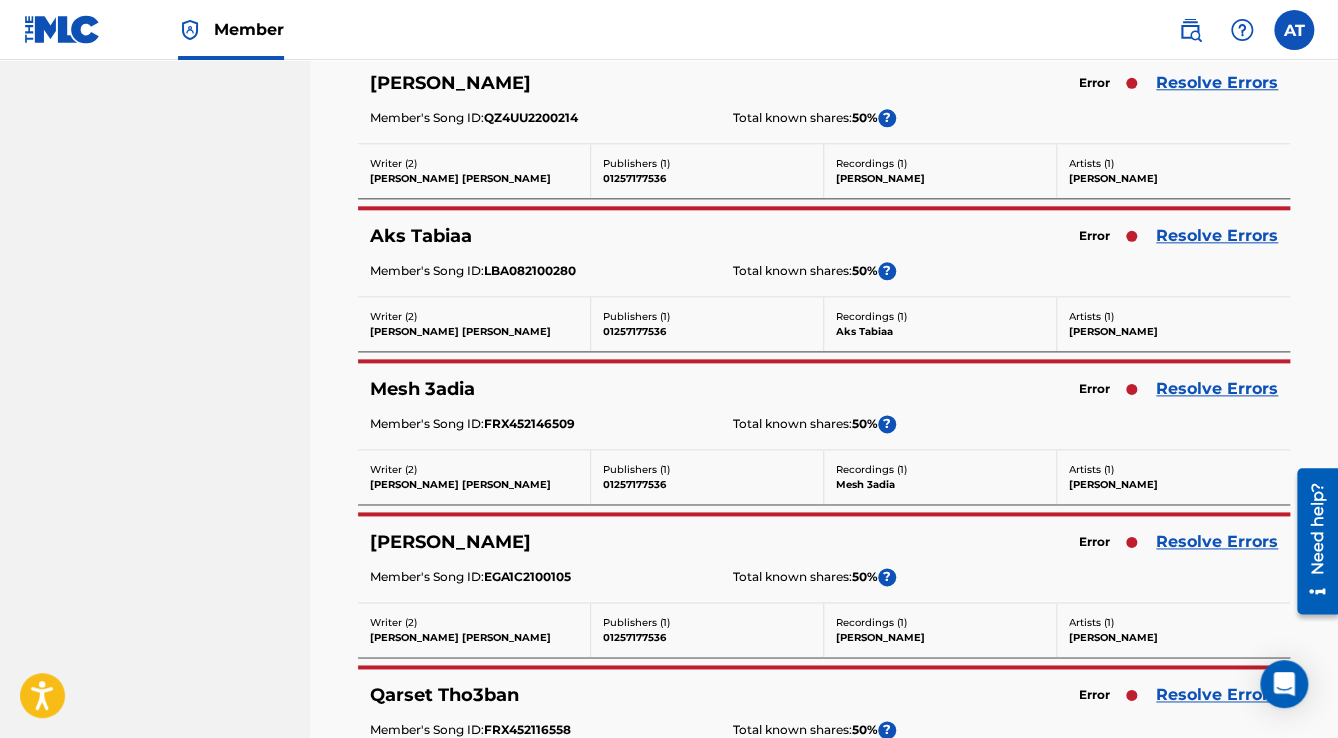 scroll, scrollTop: 0, scrollLeft: 0, axis: both 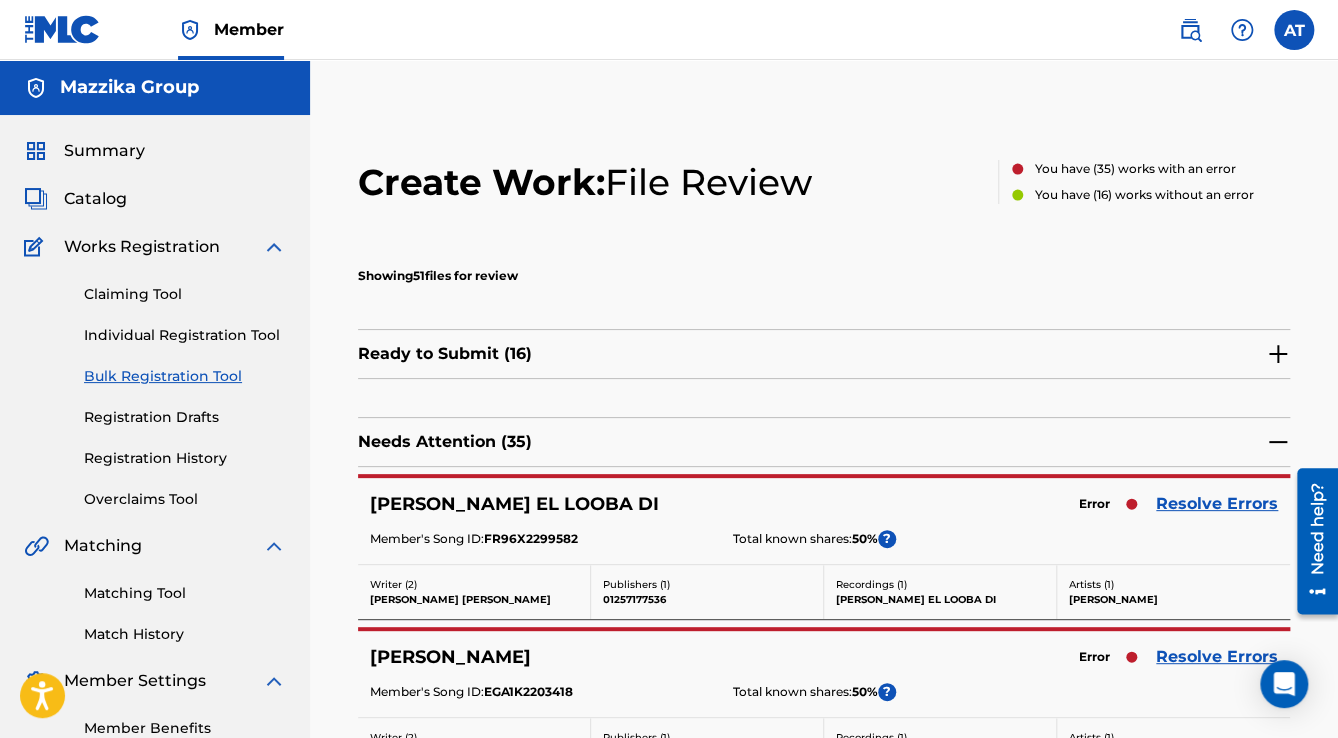 click on "Resolve Errors" at bounding box center (1217, 504) 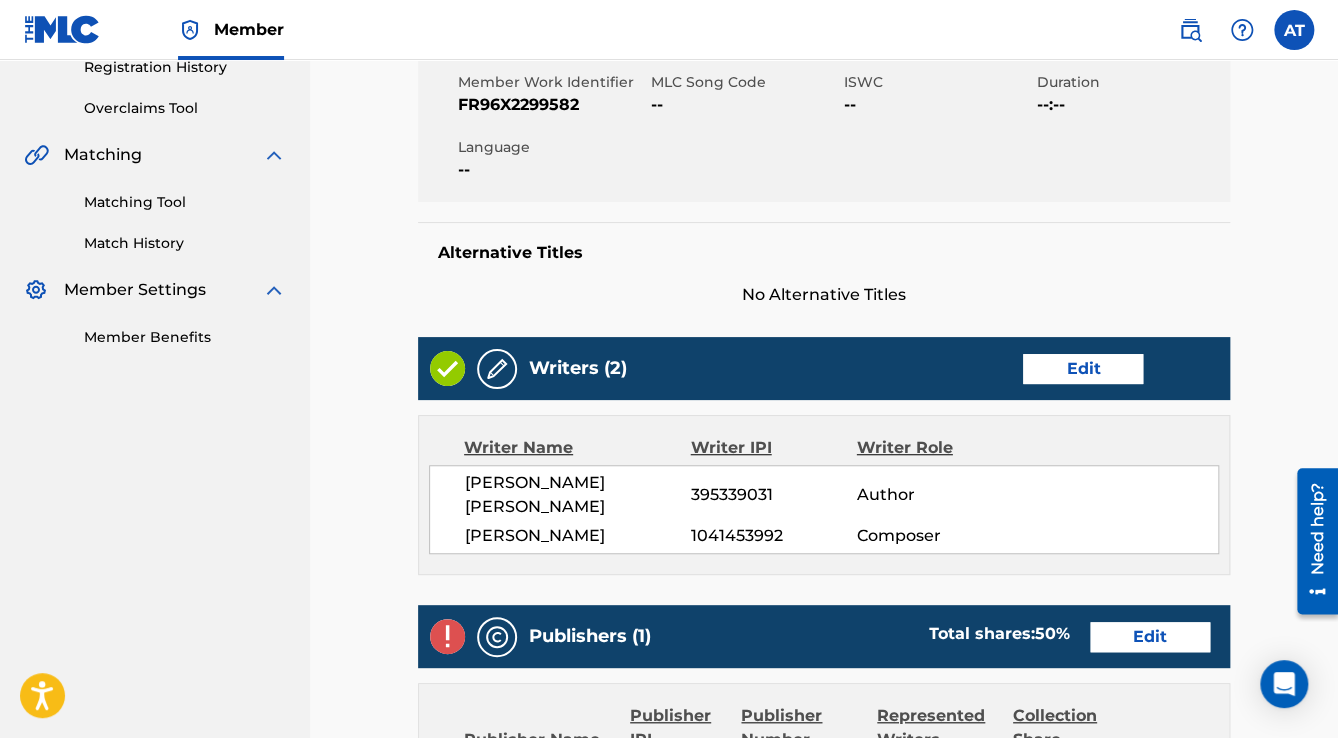 scroll, scrollTop: 560, scrollLeft: 0, axis: vertical 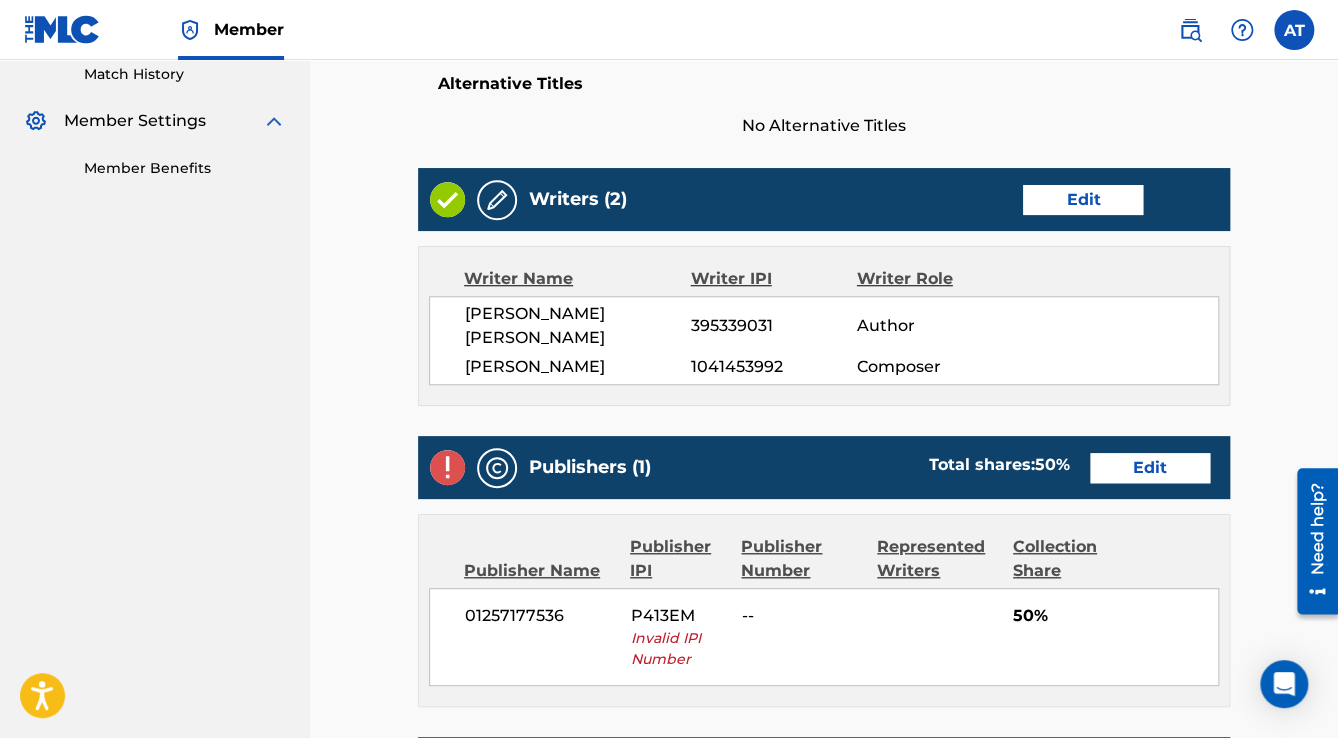 click on "Edit" at bounding box center (1150, 468) 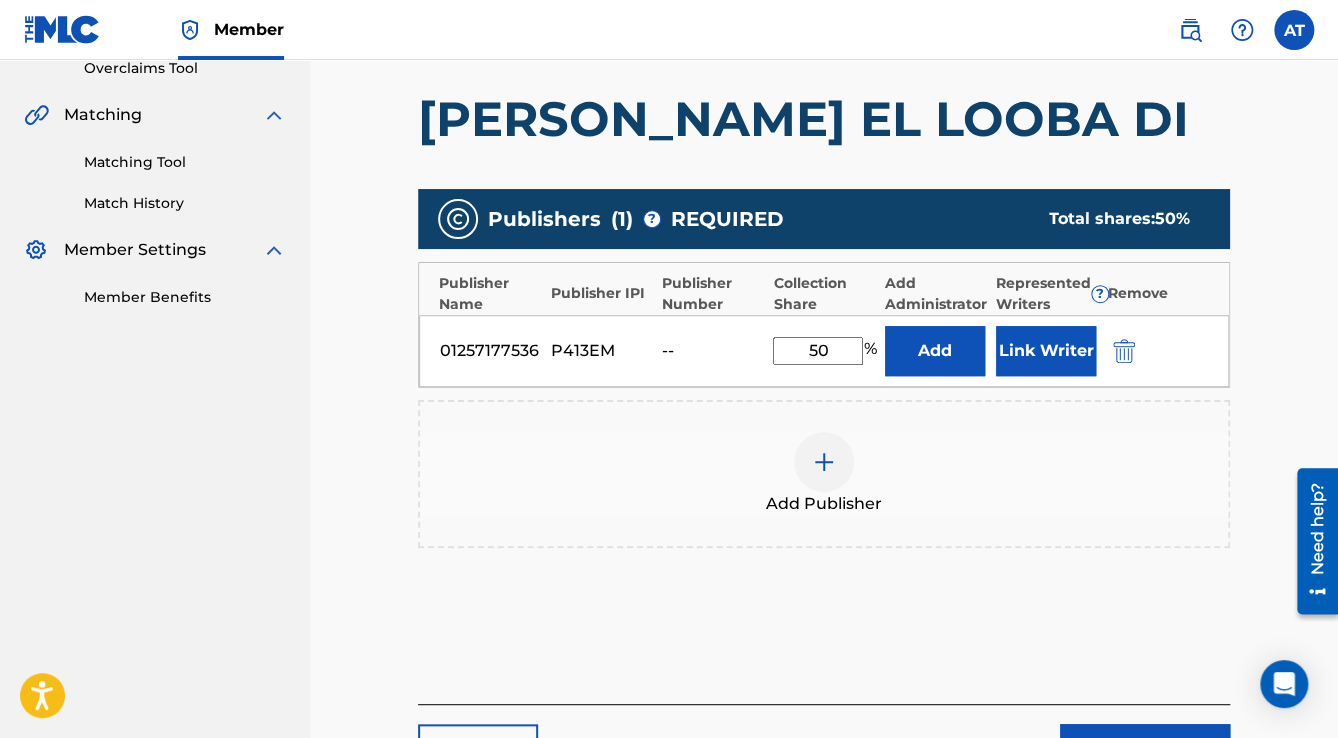 scroll, scrollTop: 480, scrollLeft: 0, axis: vertical 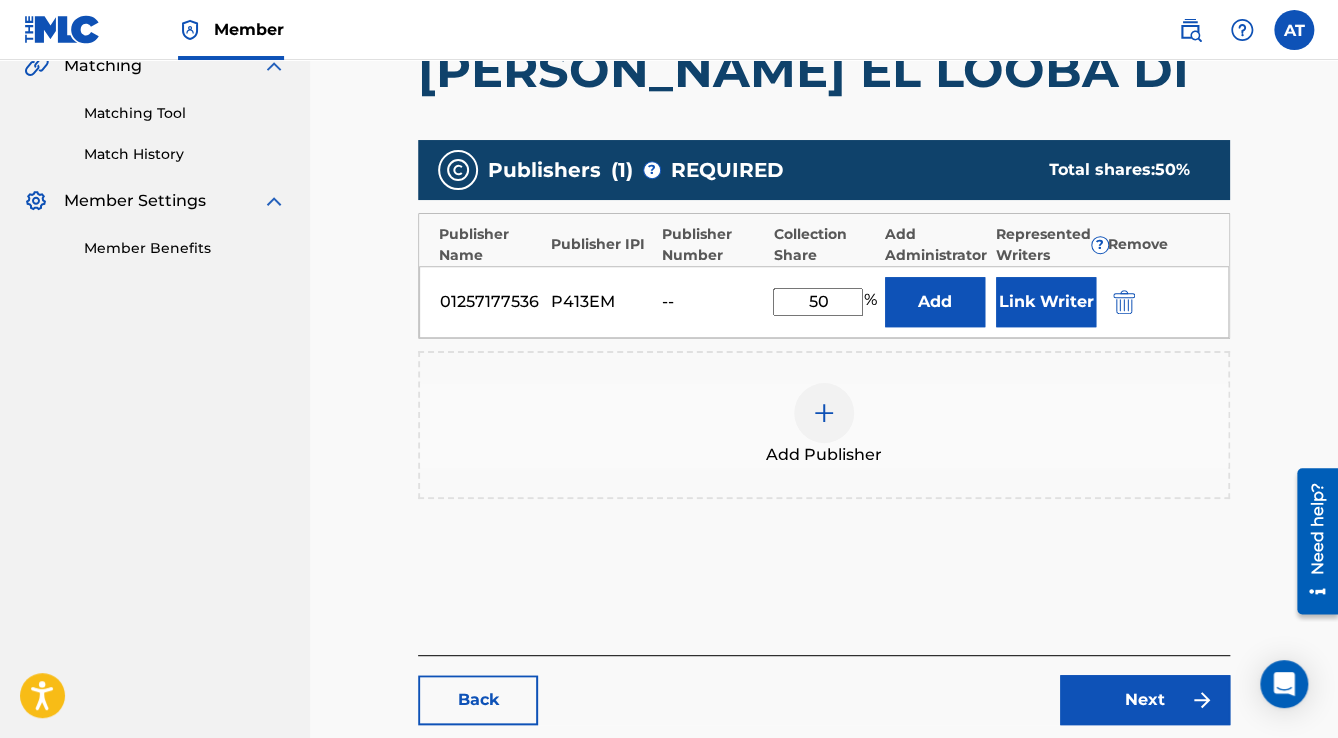 click at bounding box center [1124, 302] 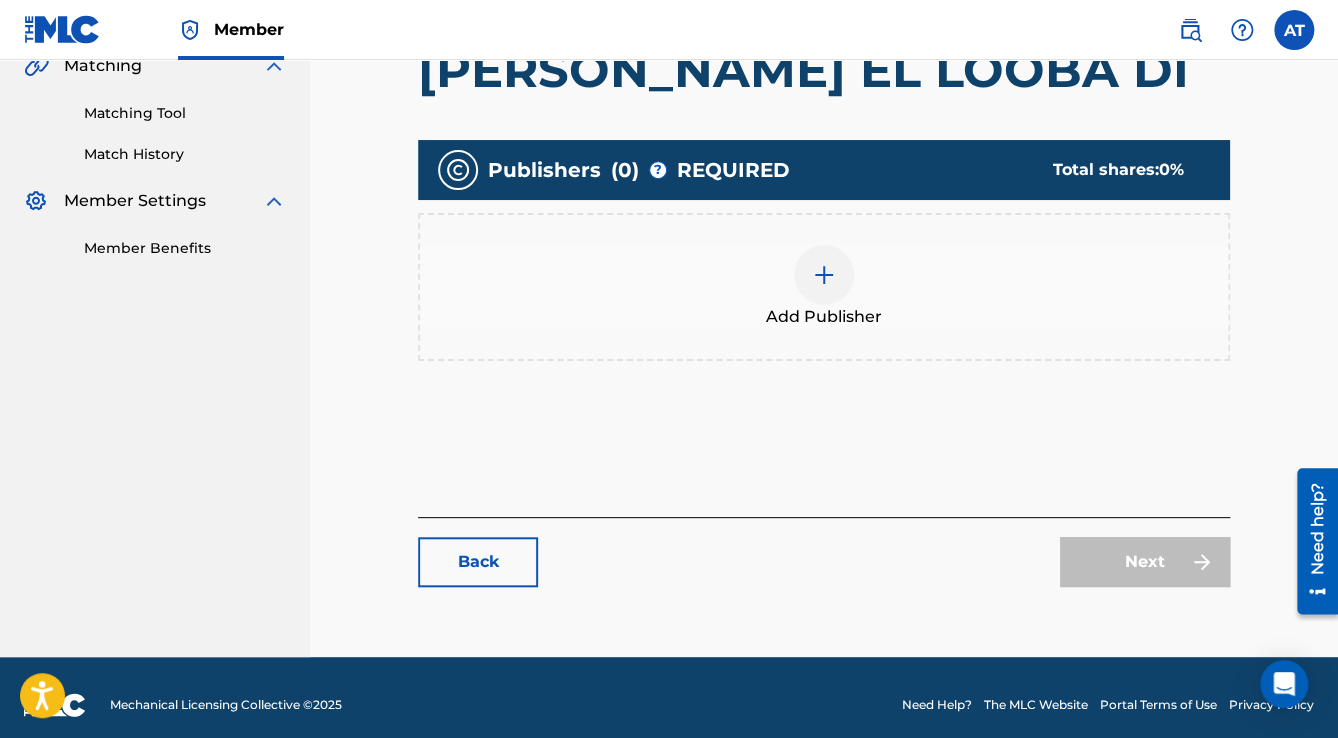 click on "Add Publisher" at bounding box center [824, 287] 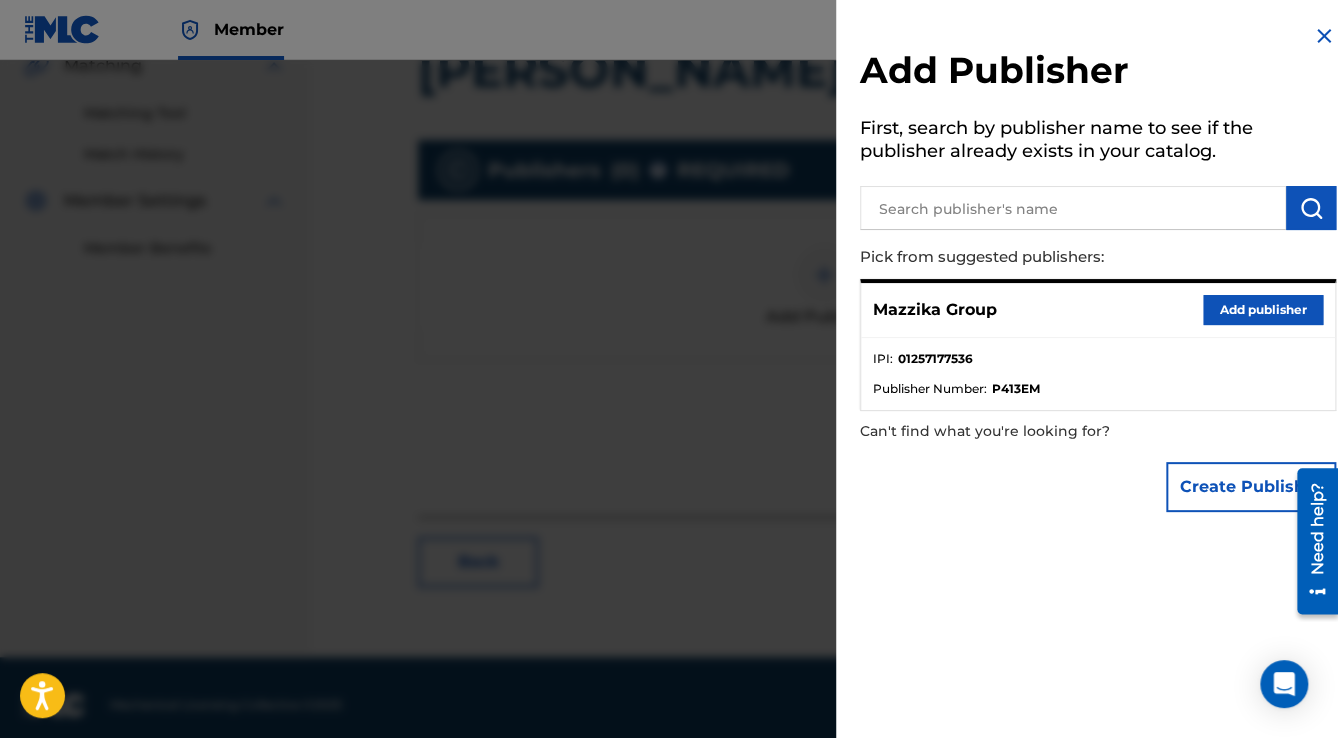 click on "Add publisher" at bounding box center (1263, 310) 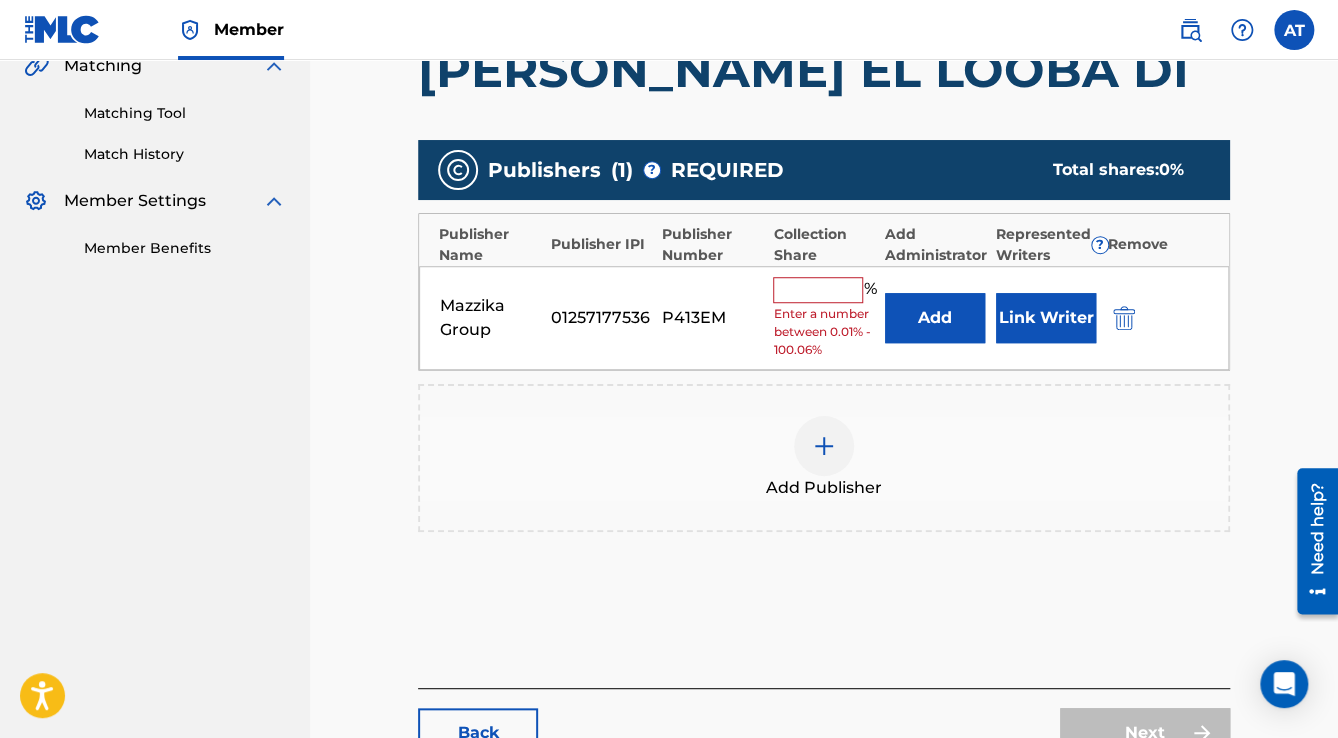click at bounding box center [818, 290] 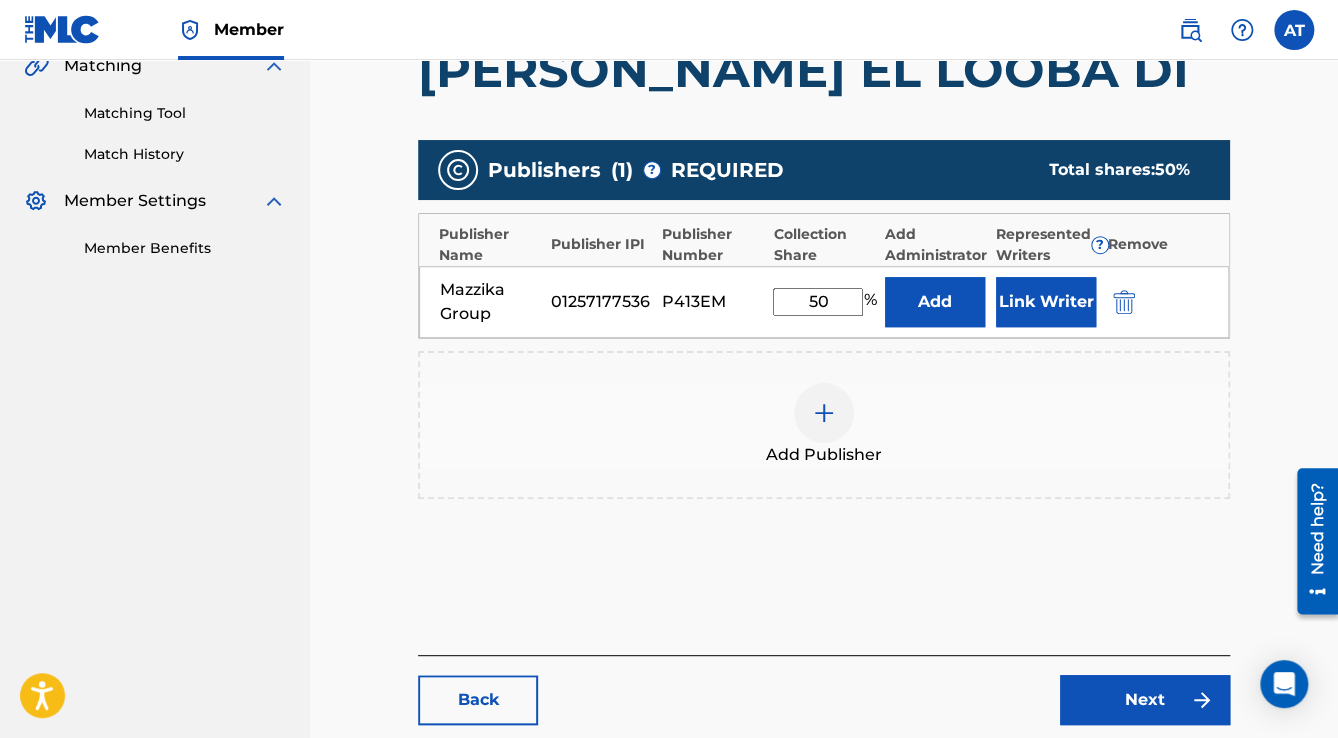 click on "Link Writer" at bounding box center [1046, 302] 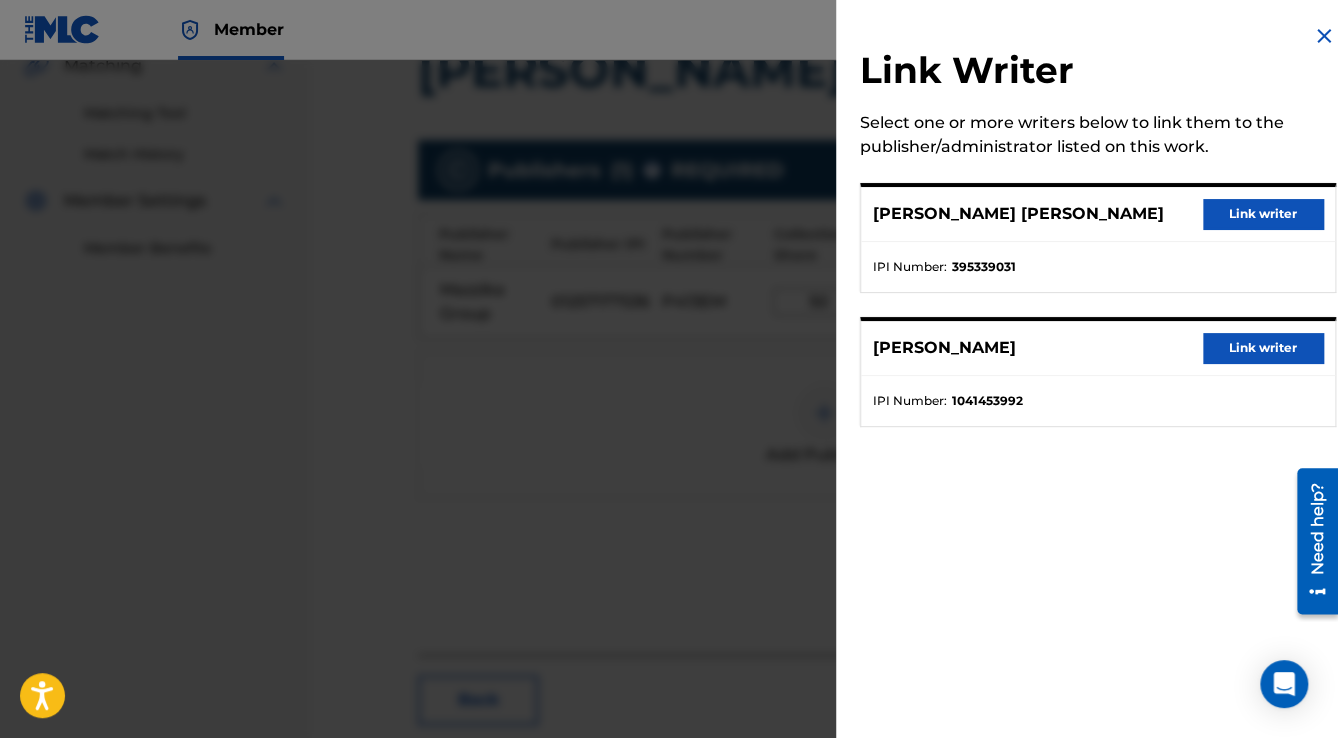 click on "Link writer" at bounding box center (1263, 214) 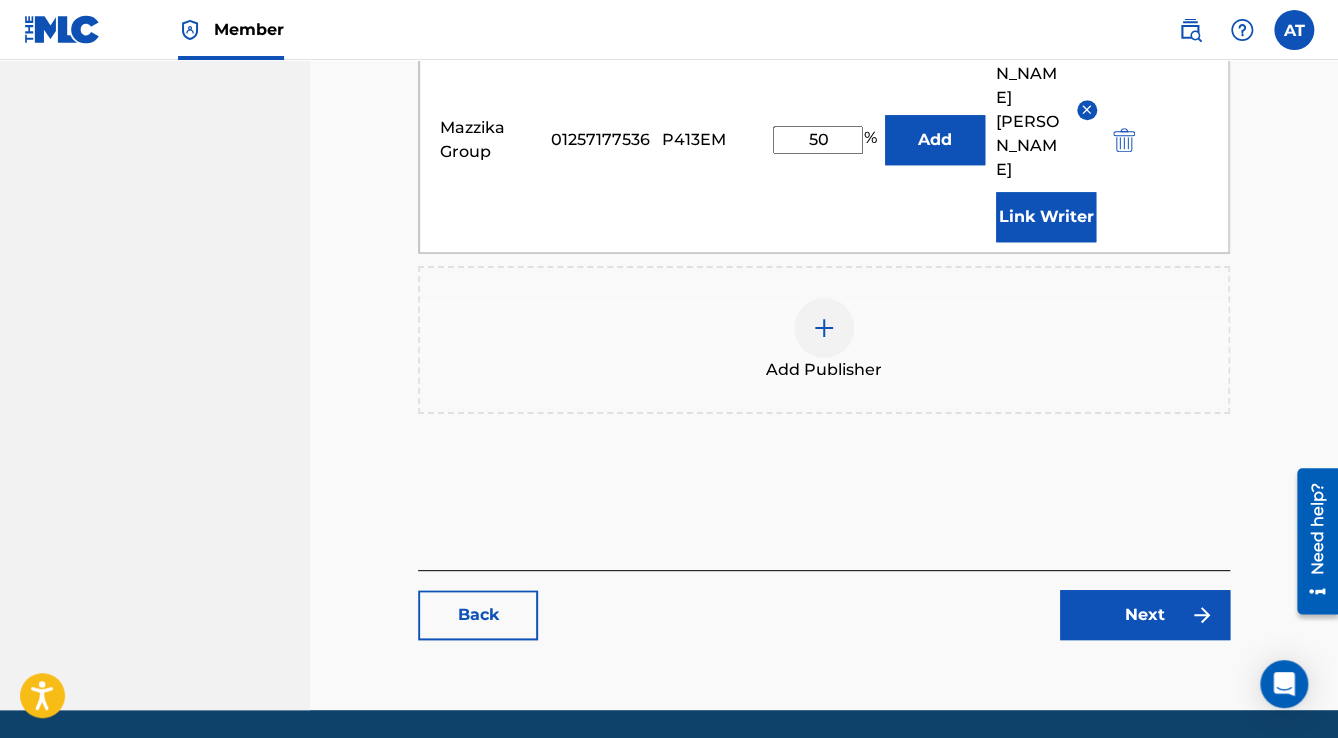 scroll, scrollTop: 720, scrollLeft: 0, axis: vertical 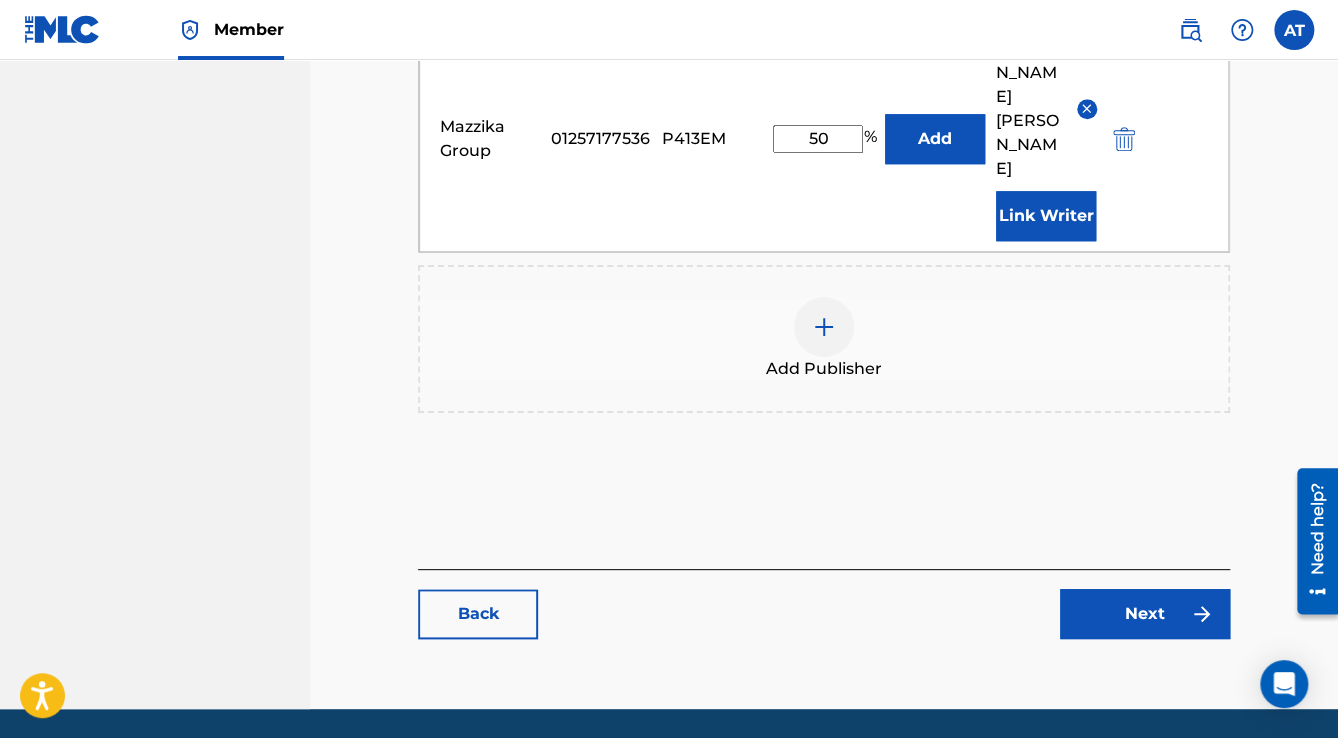 click on "Next" at bounding box center (1145, 614) 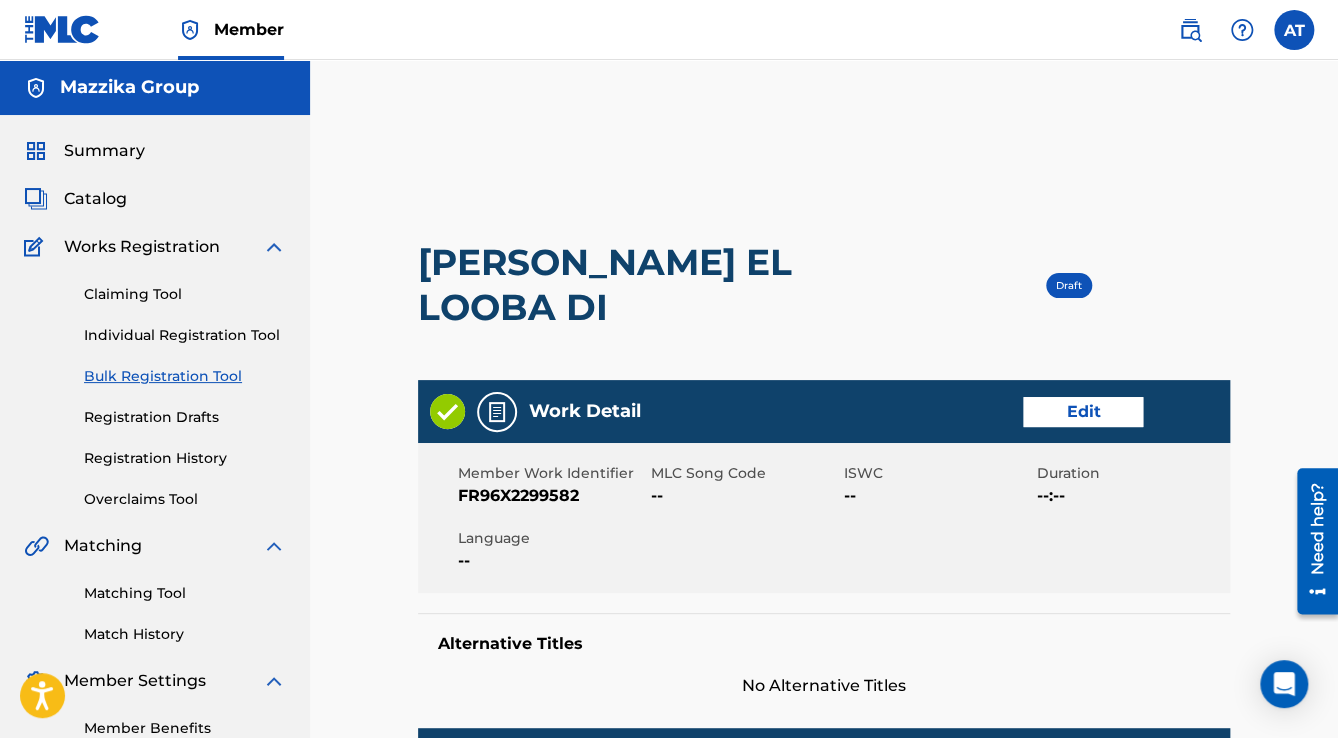 click on "Edit" at bounding box center [1083, 412] 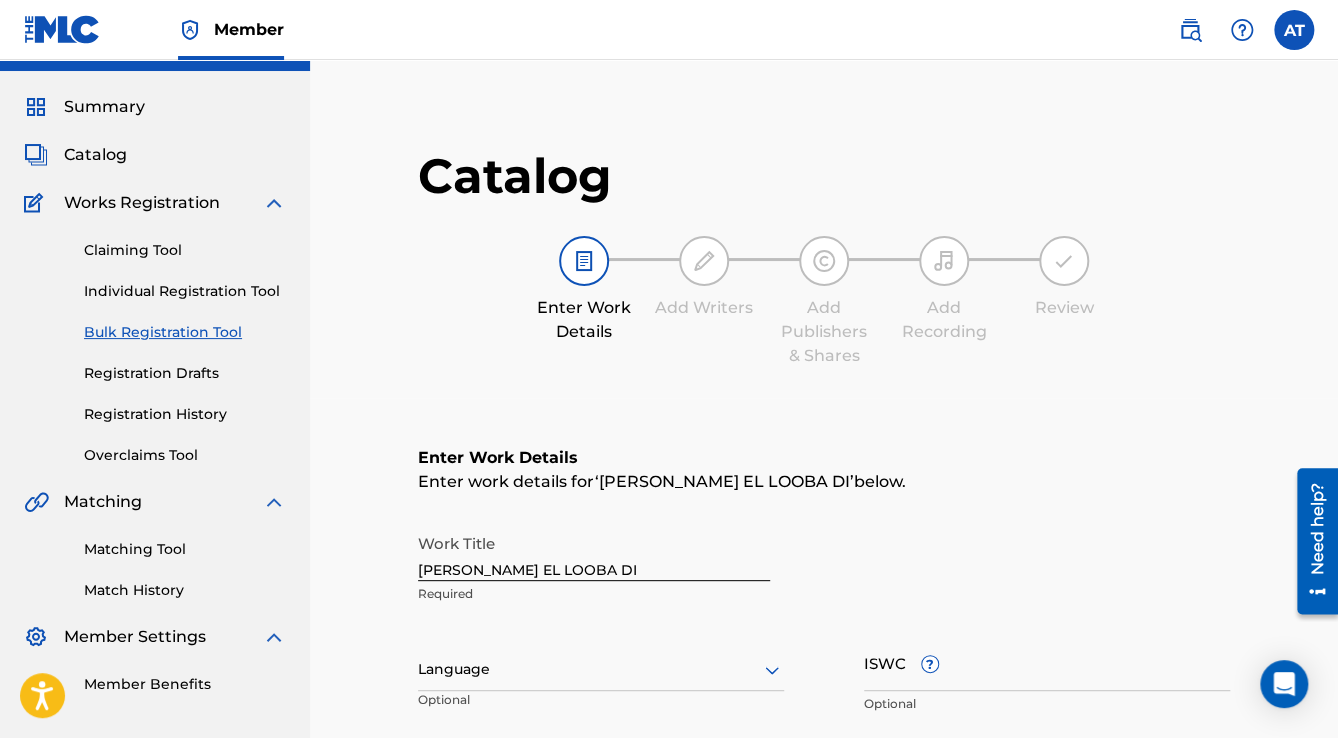scroll, scrollTop: 400, scrollLeft: 0, axis: vertical 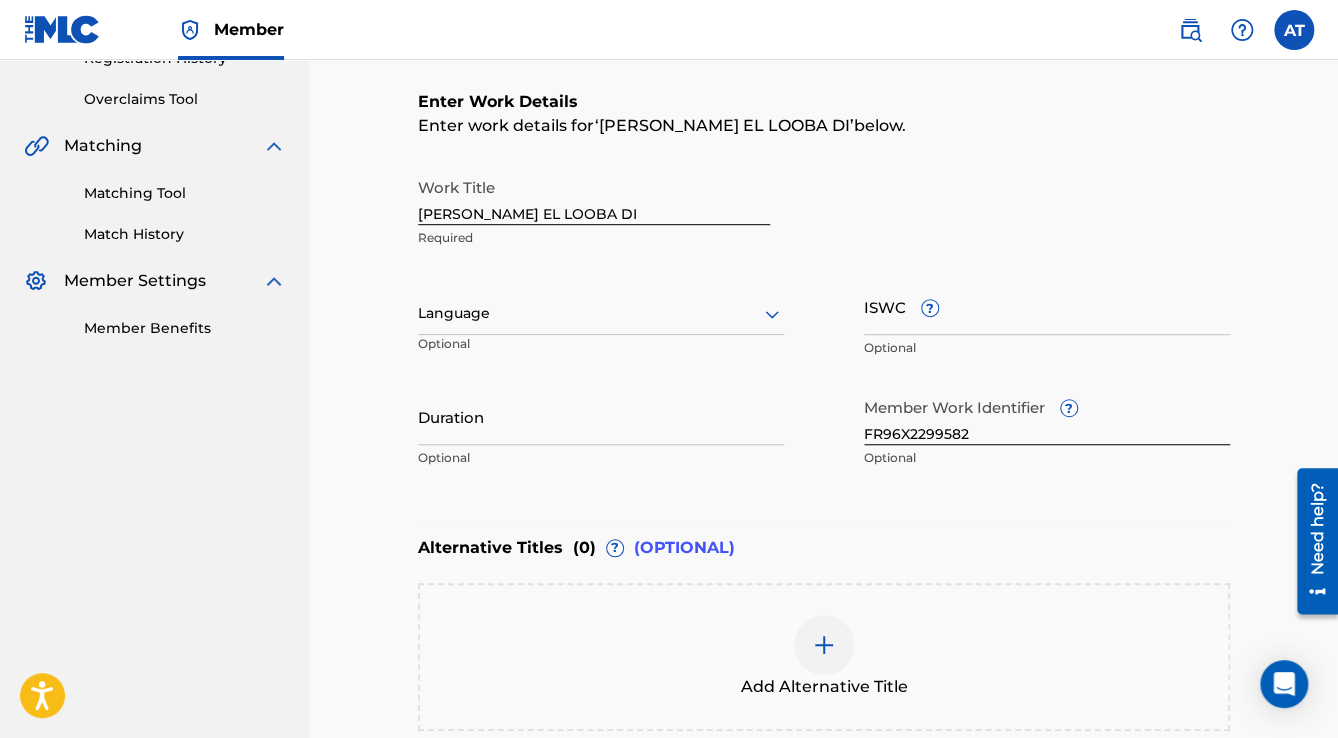 click on "Language" at bounding box center [601, 314] 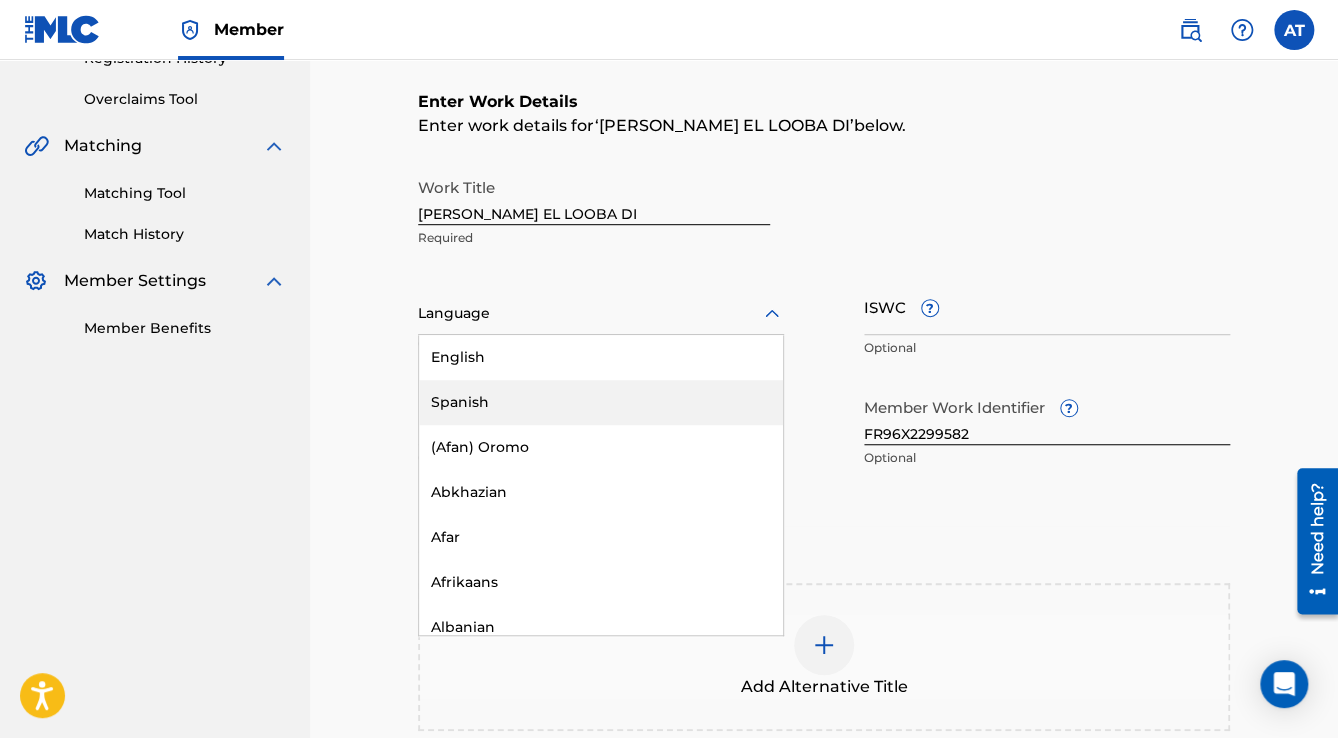 scroll, scrollTop: 240, scrollLeft: 0, axis: vertical 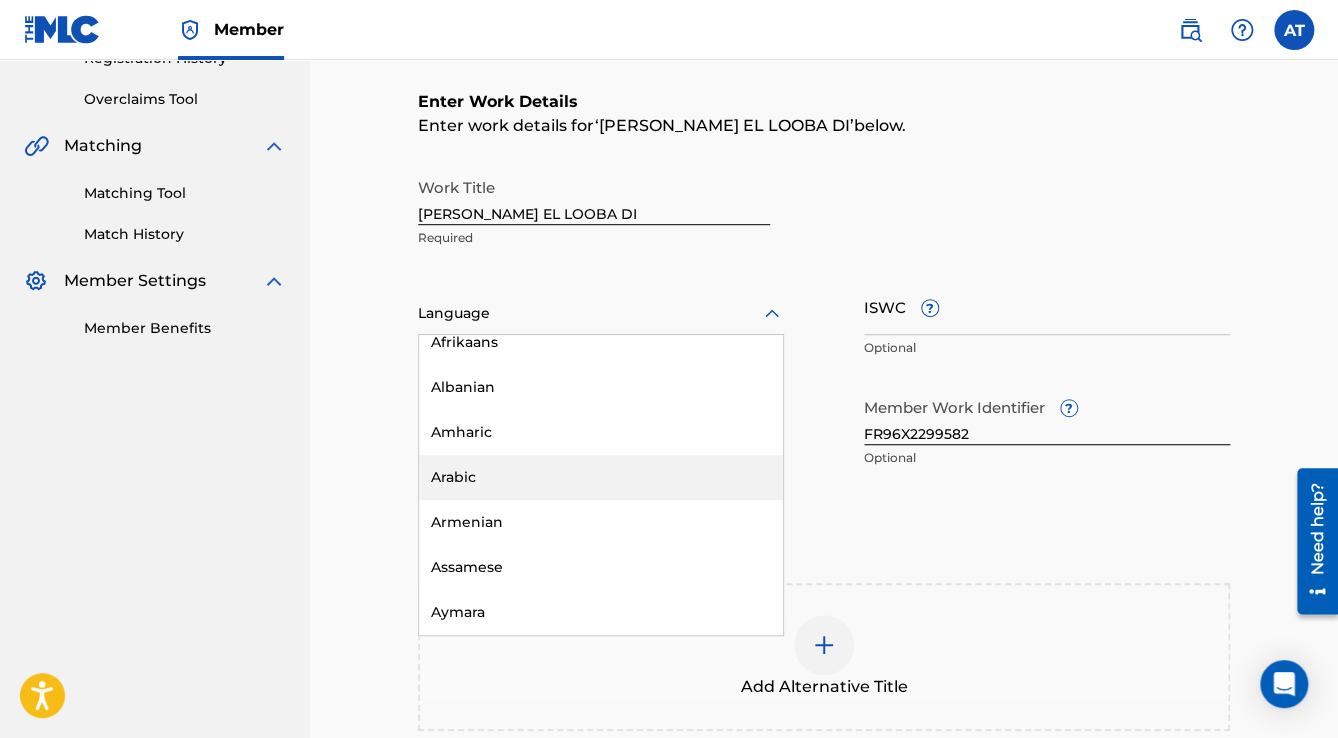 click on "Arabic" at bounding box center (601, 477) 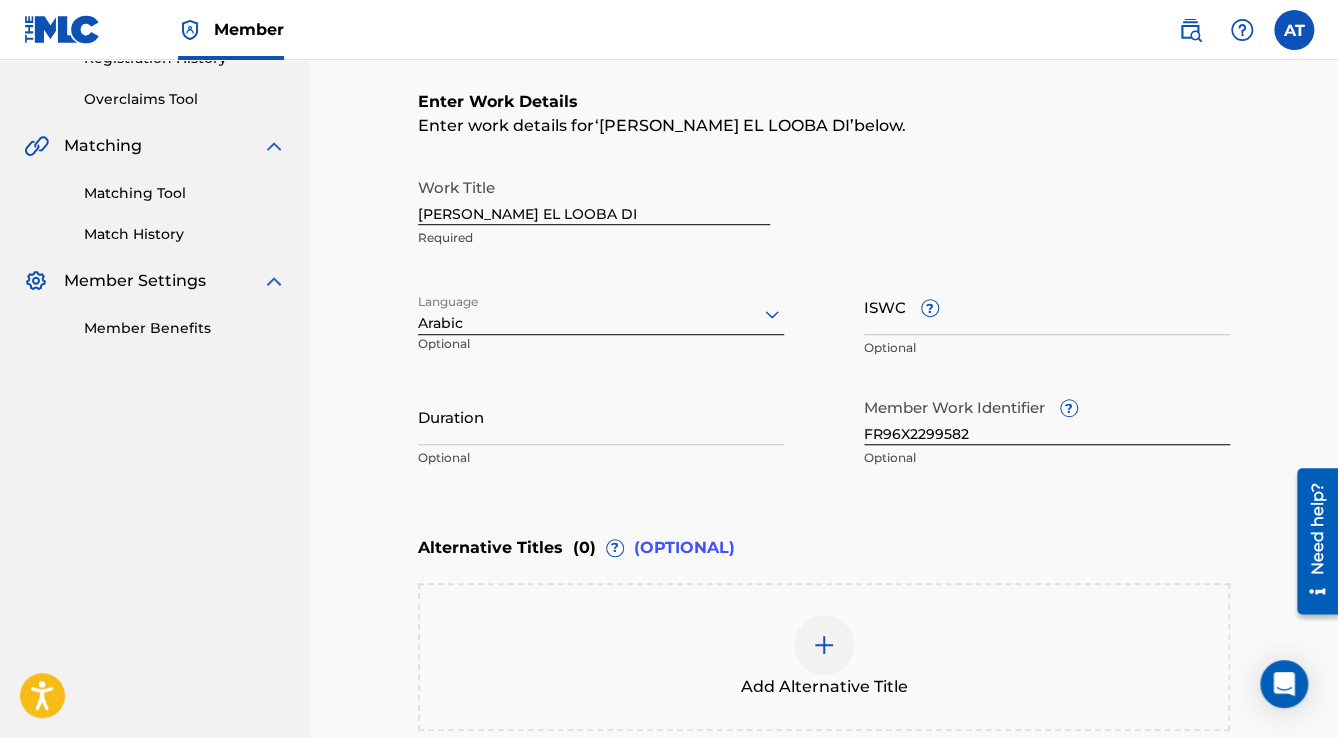 click on "Duration" at bounding box center [601, 416] 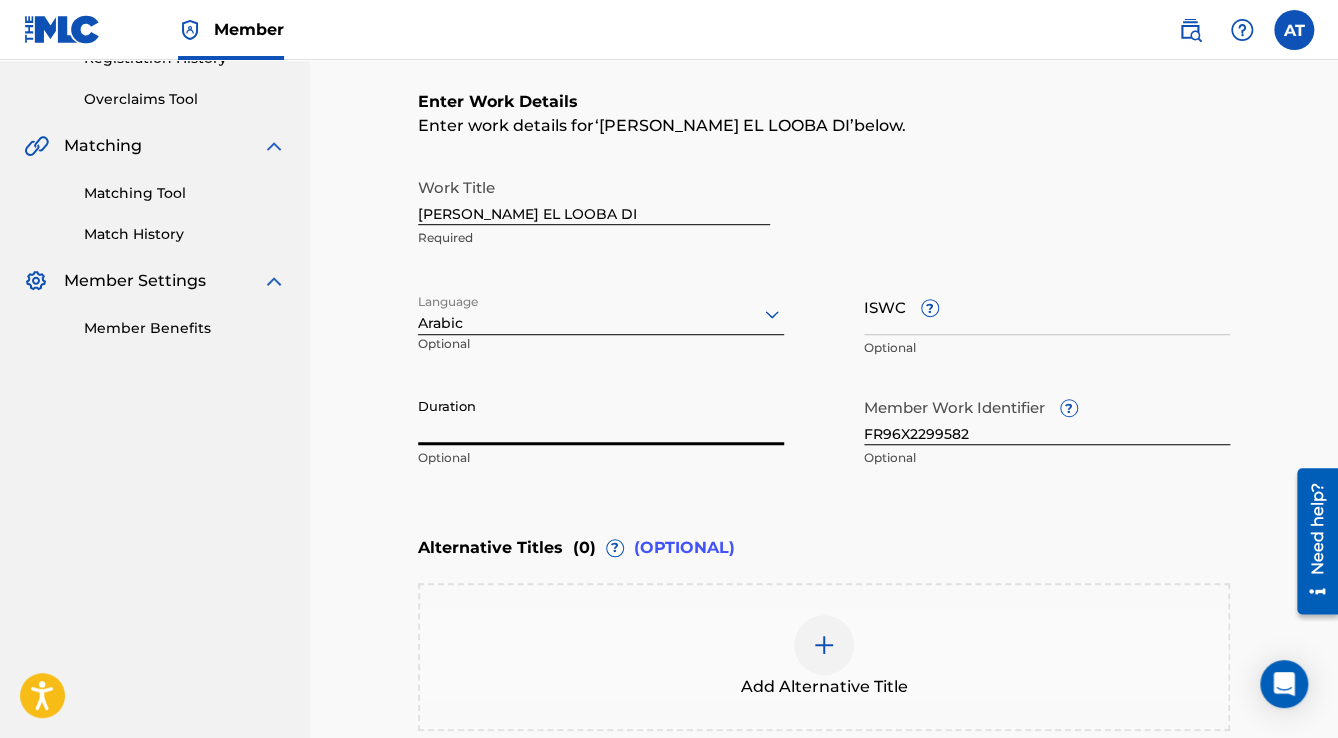 paste on "2:49" 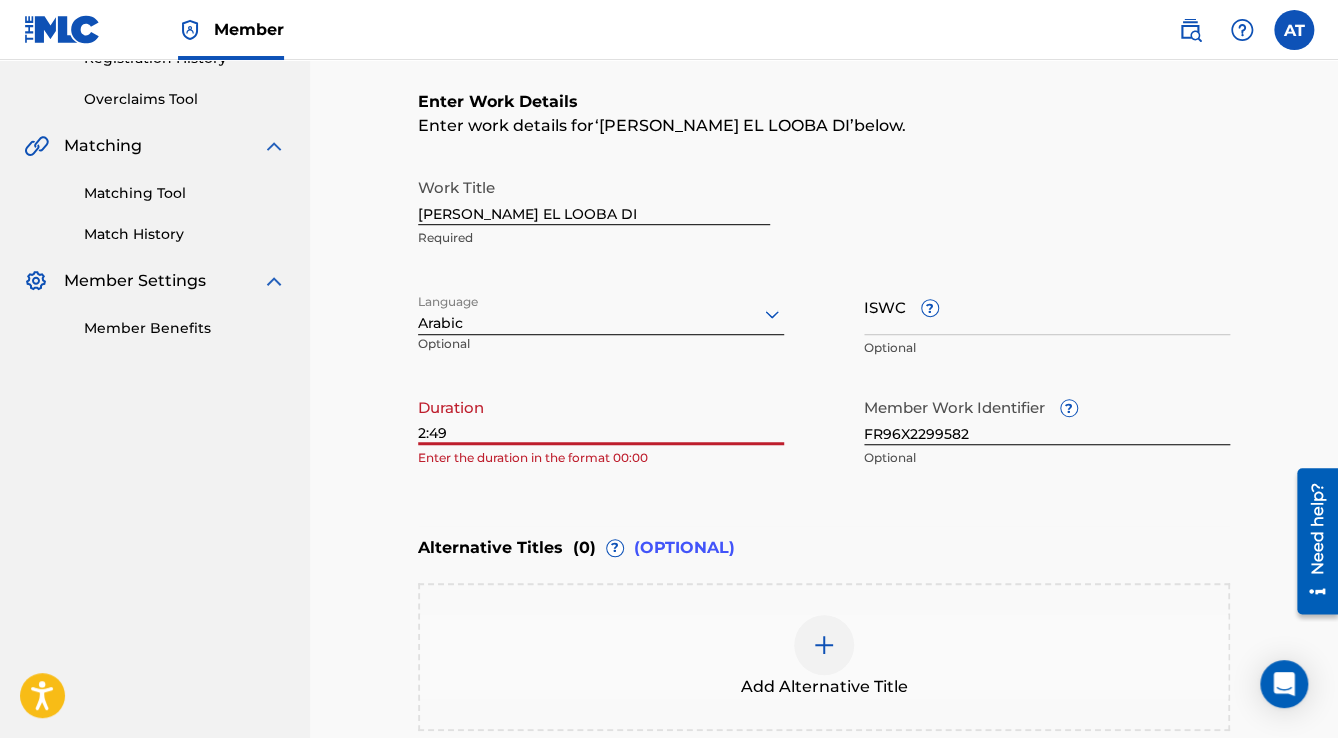 click on "2:49" at bounding box center (601, 416) 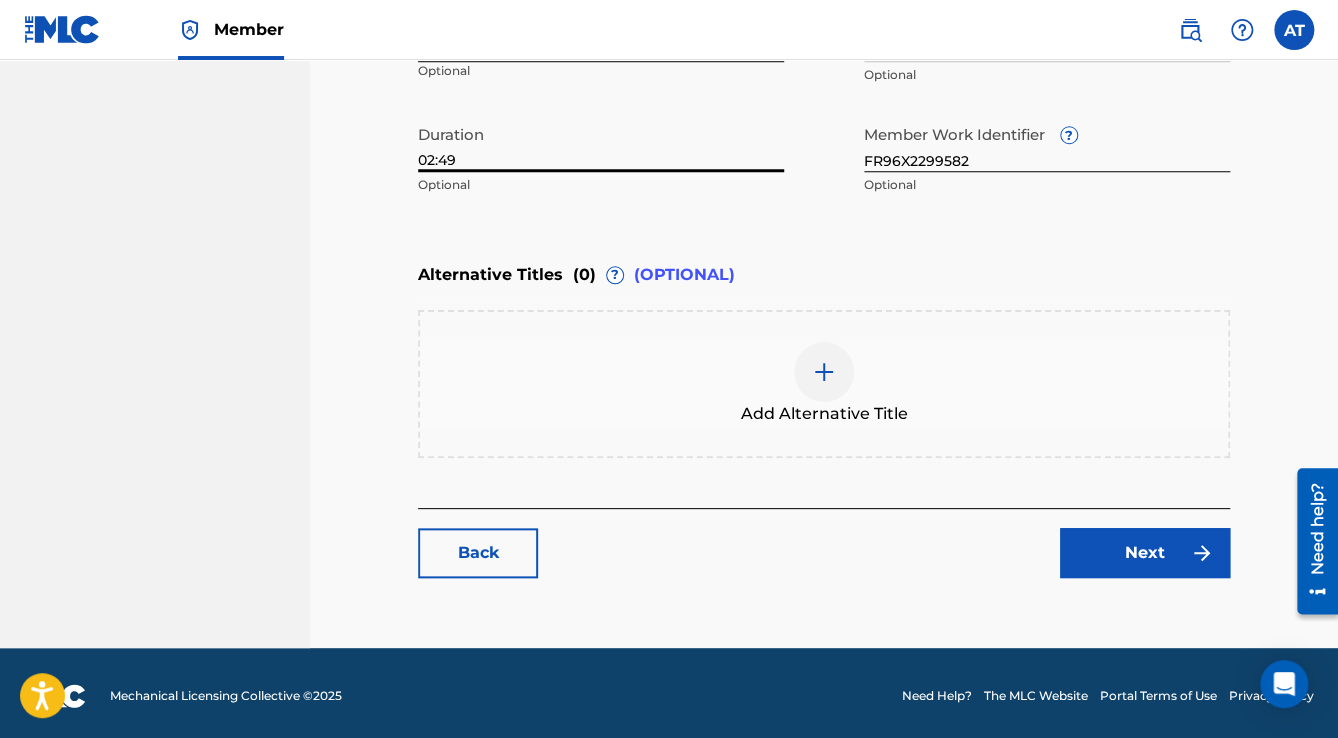 scroll, scrollTop: 677, scrollLeft: 0, axis: vertical 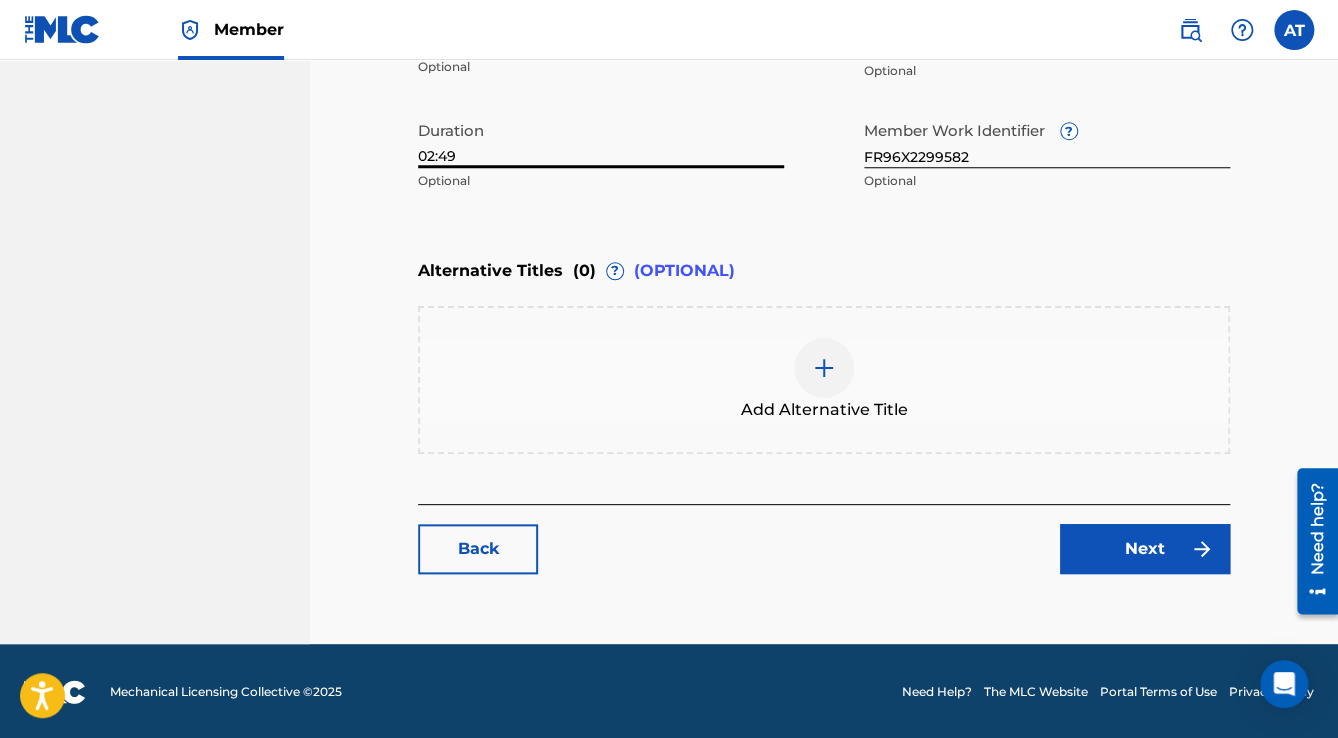 type on "02:49" 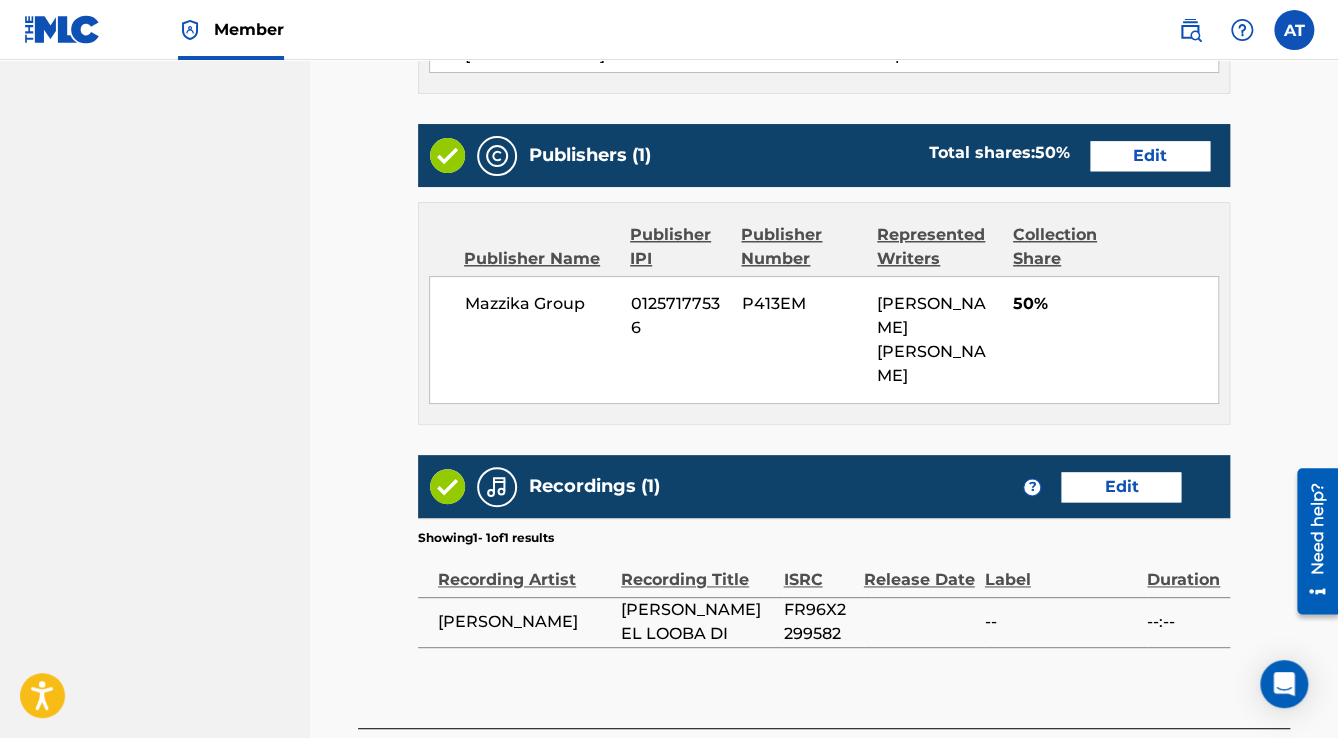 scroll, scrollTop: 996, scrollLeft: 0, axis: vertical 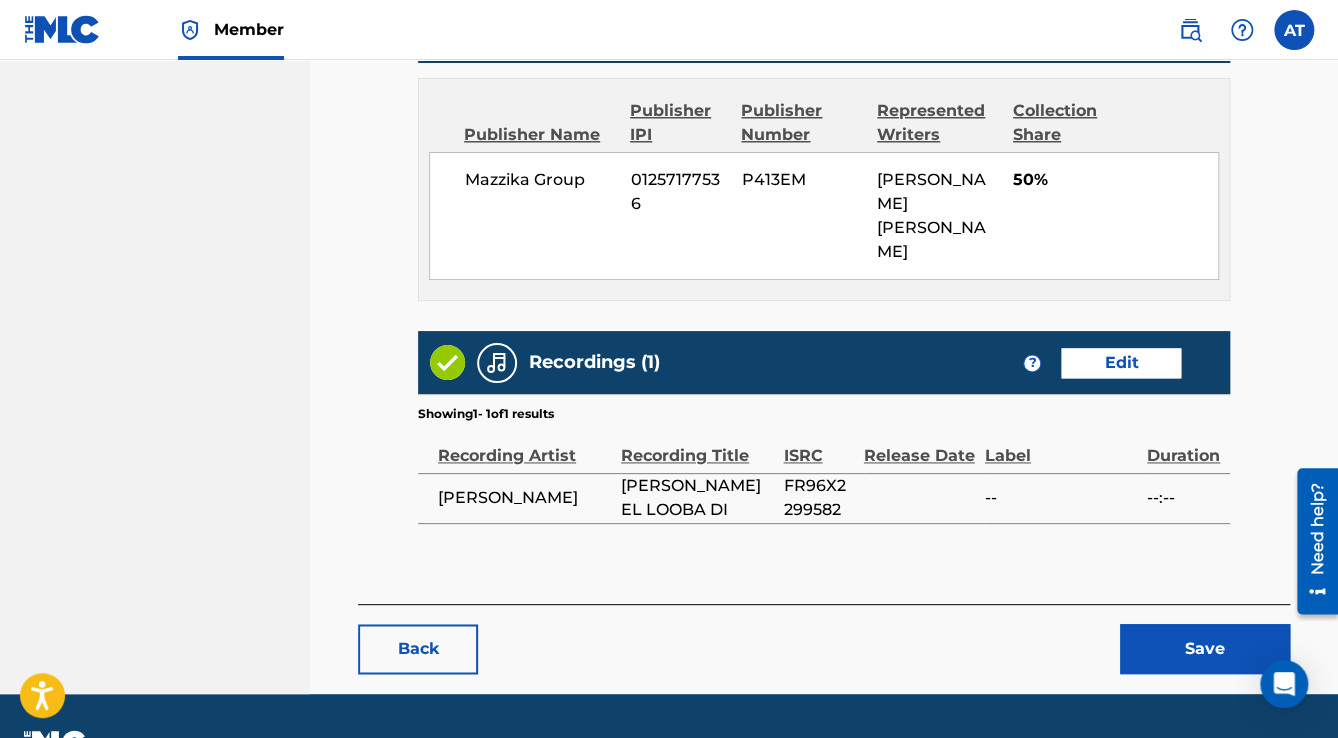 click on "Save" at bounding box center (1205, 649) 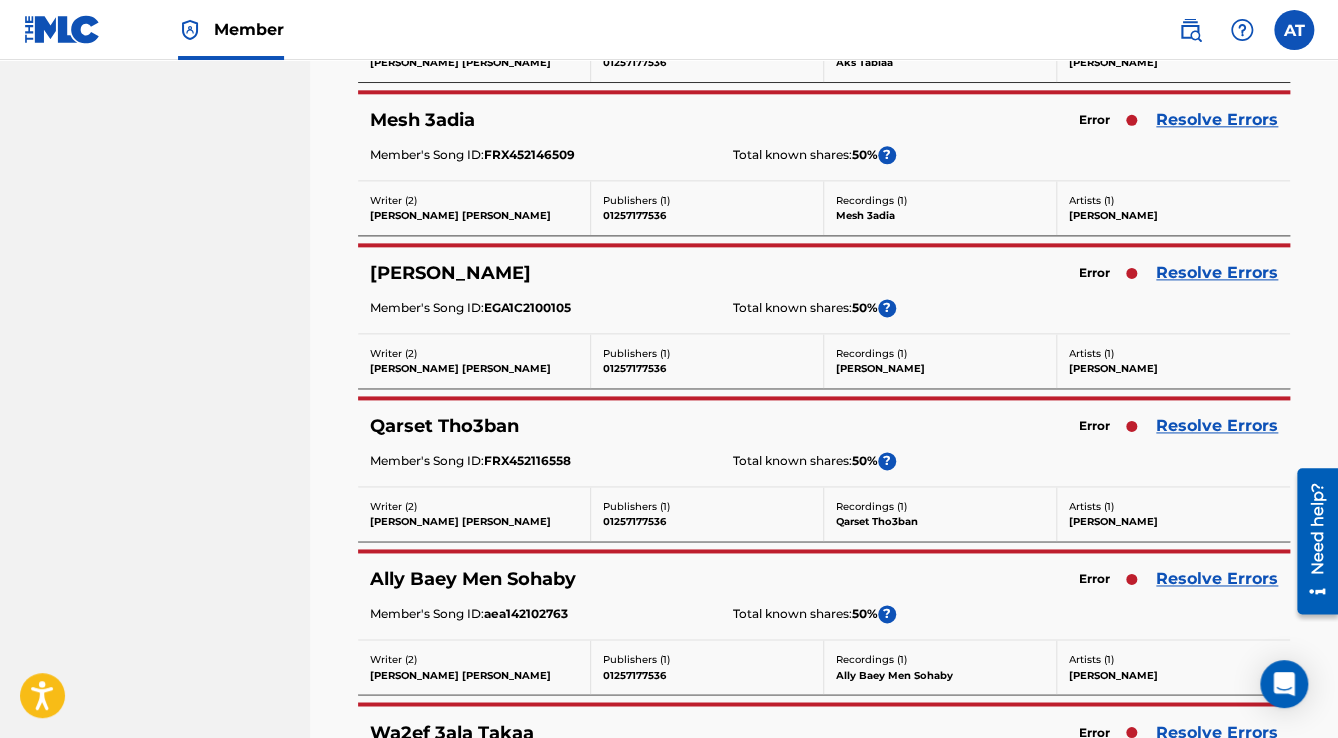 scroll, scrollTop: 0, scrollLeft: 0, axis: both 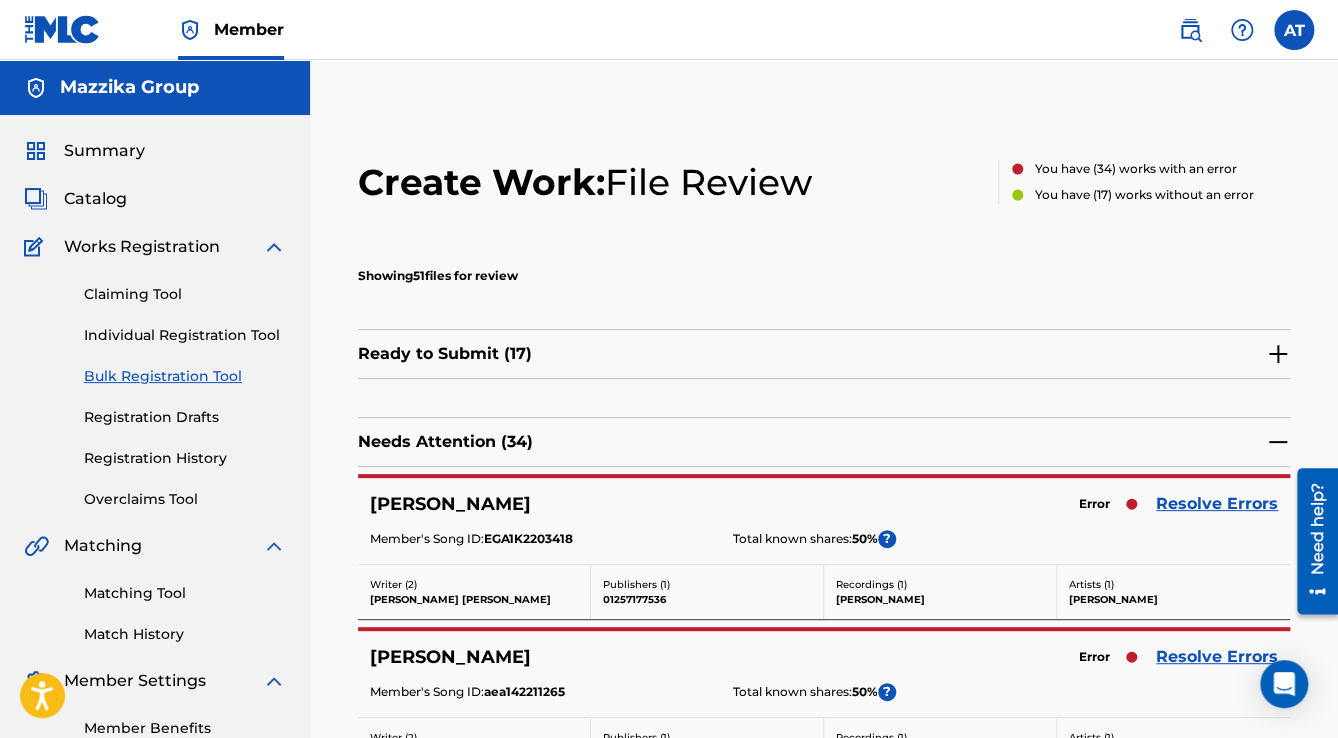 click on "Resolve Errors" at bounding box center [1217, 504] 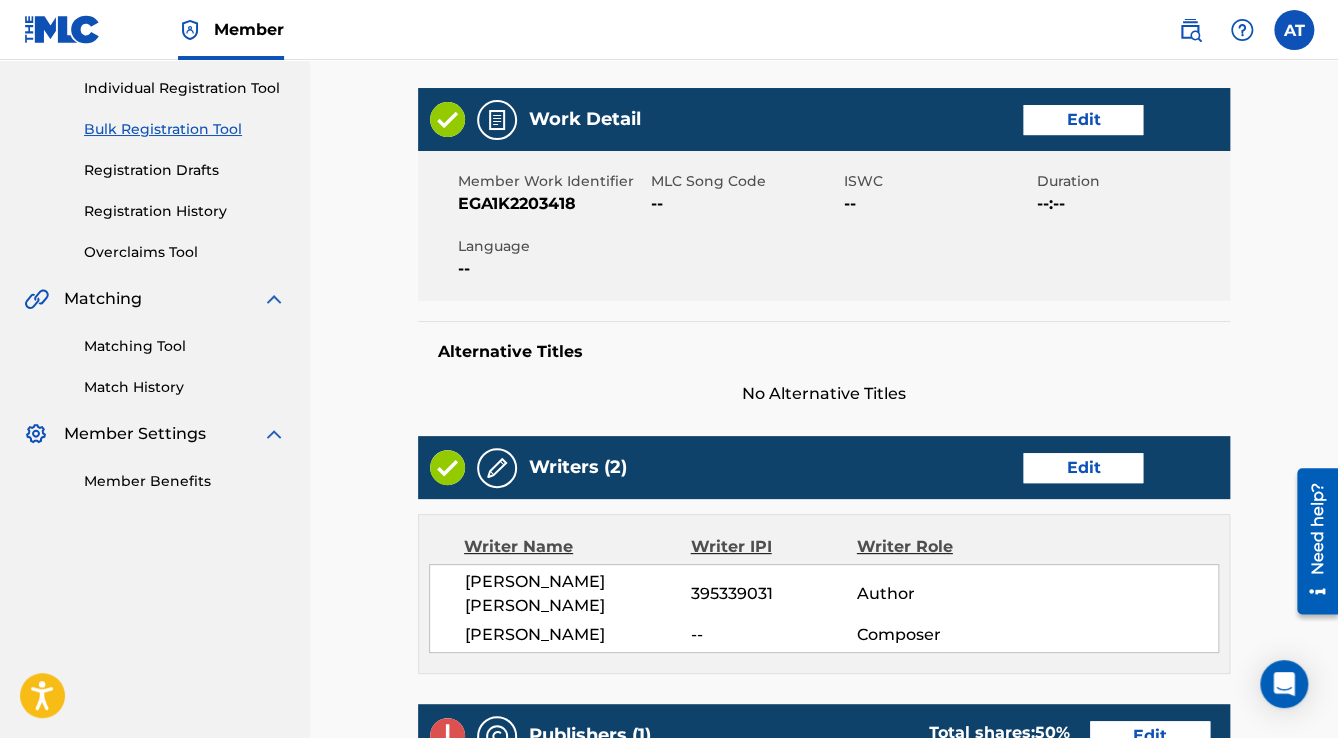 scroll, scrollTop: 480, scrollLeft: 0, axis: vertical 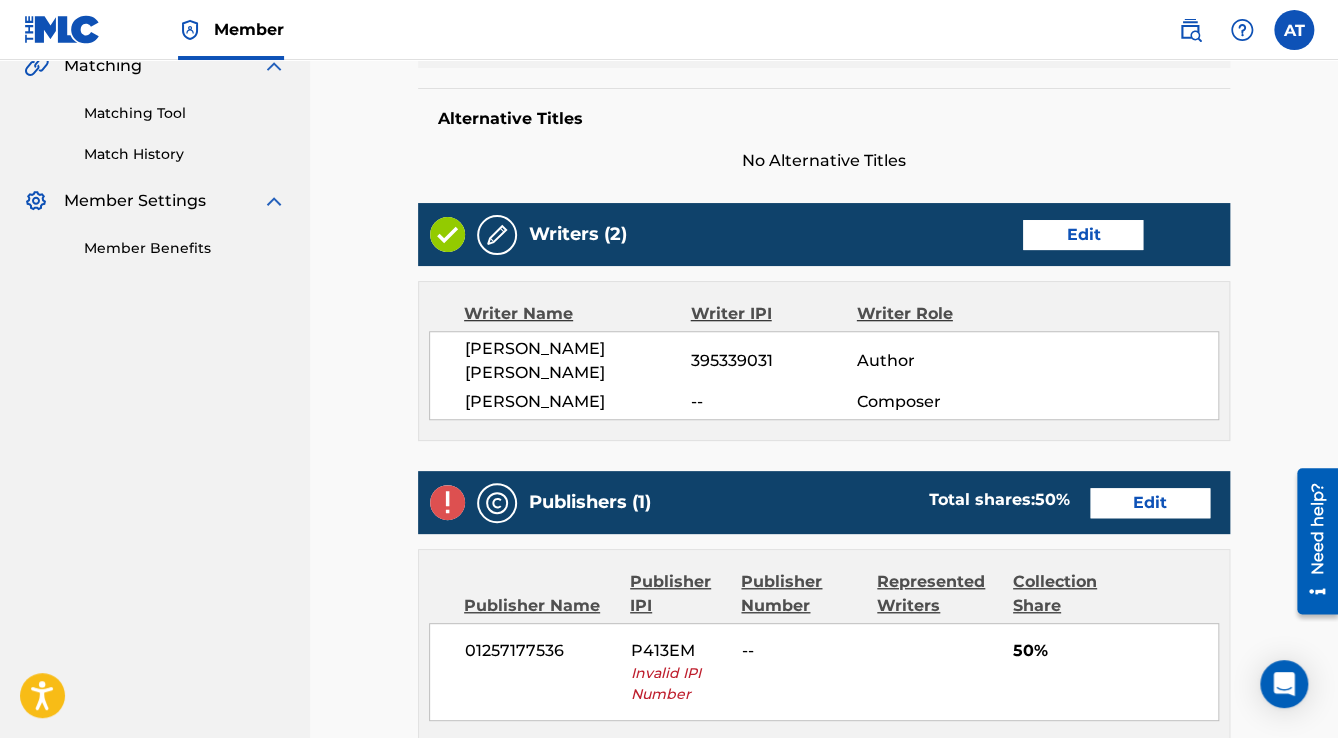 click on "Edit" at bounding box center (1150, 503) 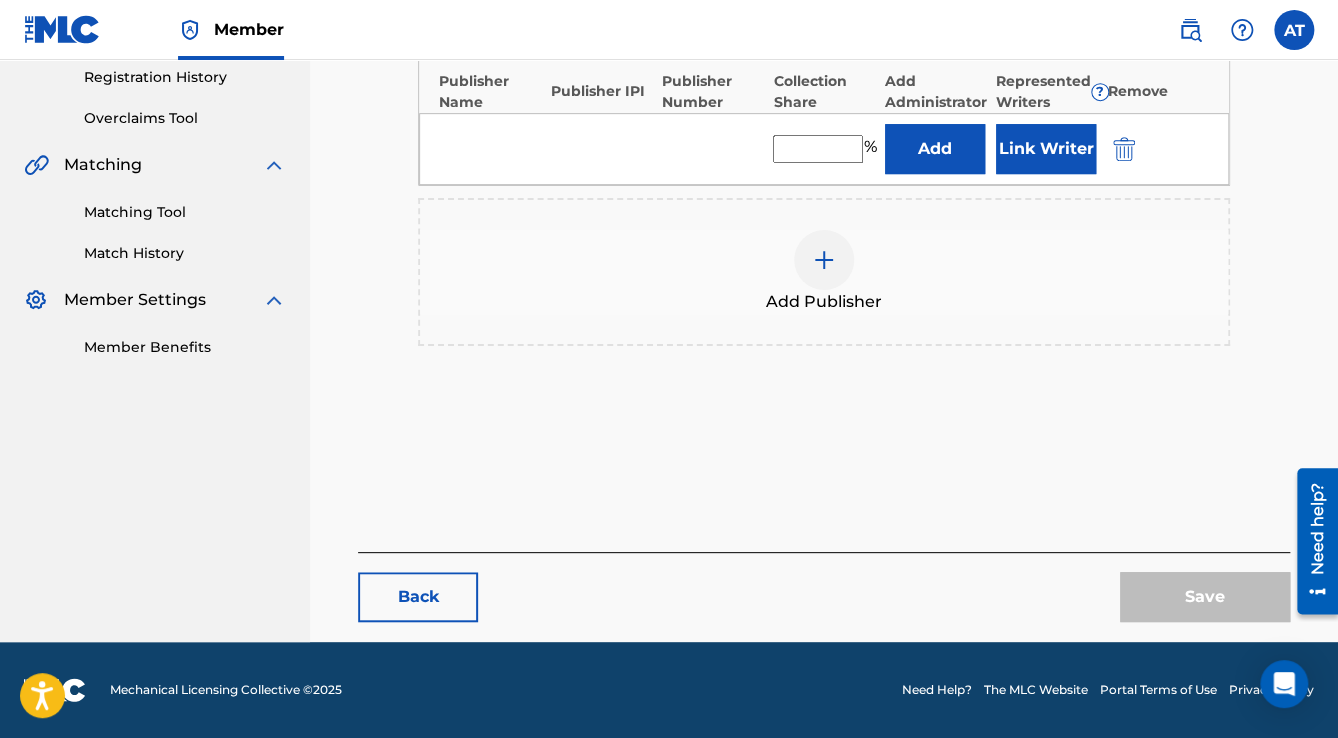 type on "50" 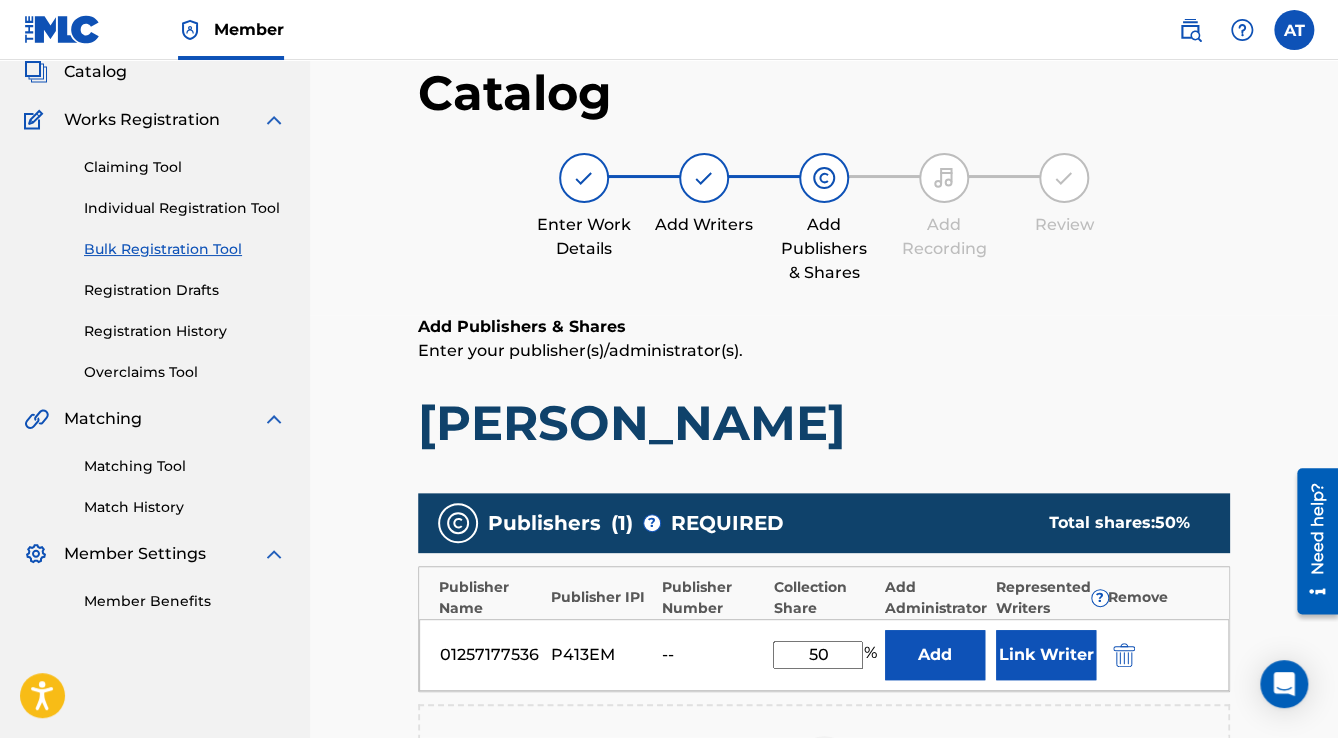 scroll, scrollTop: 480, scrollLeft: 0, axis: vertical 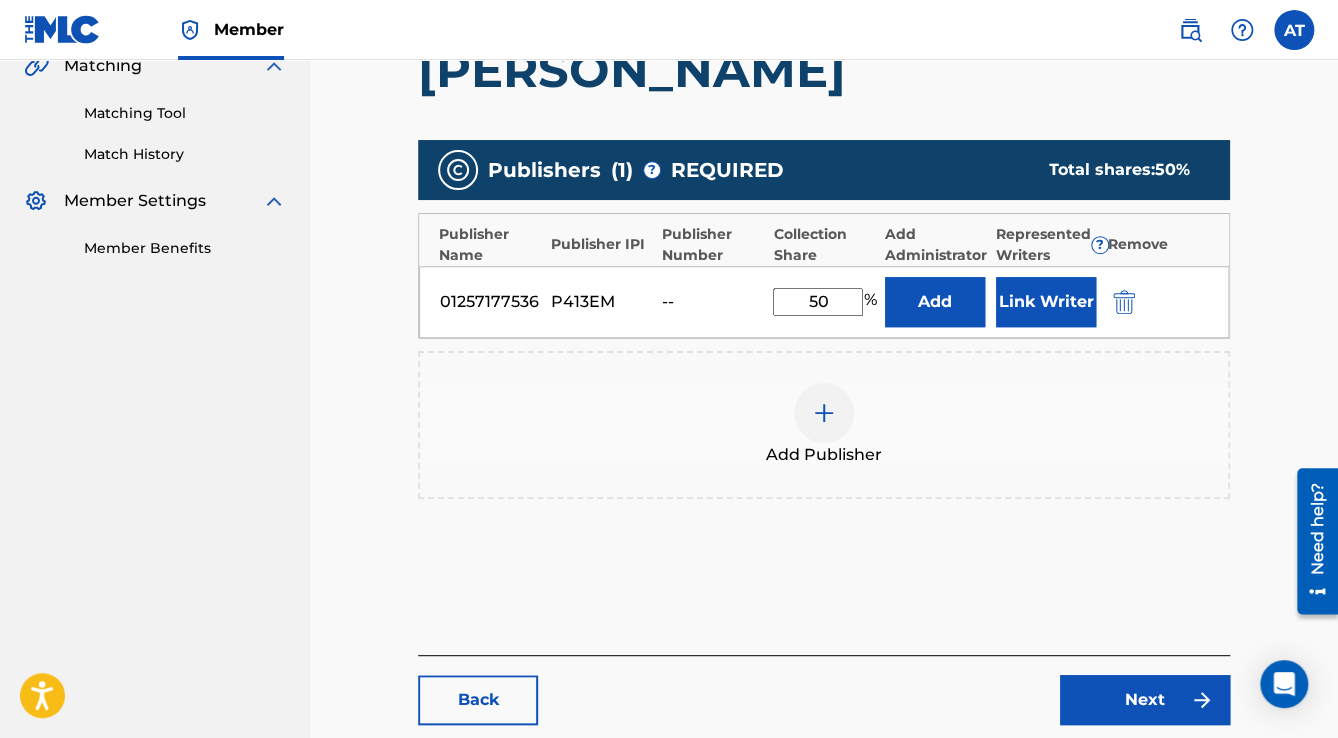 click at bounding box center (1124, 302) 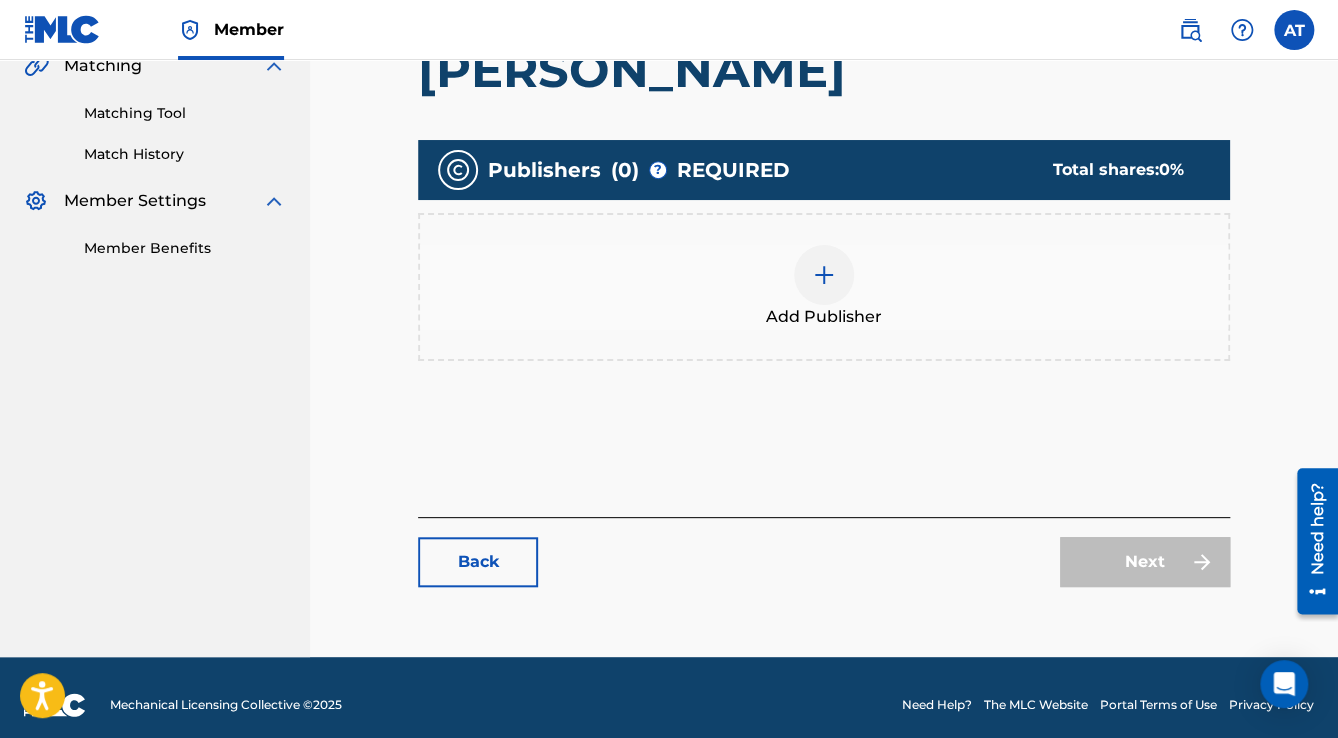 click on "Add Publisher" at bounding box center (824, 287) 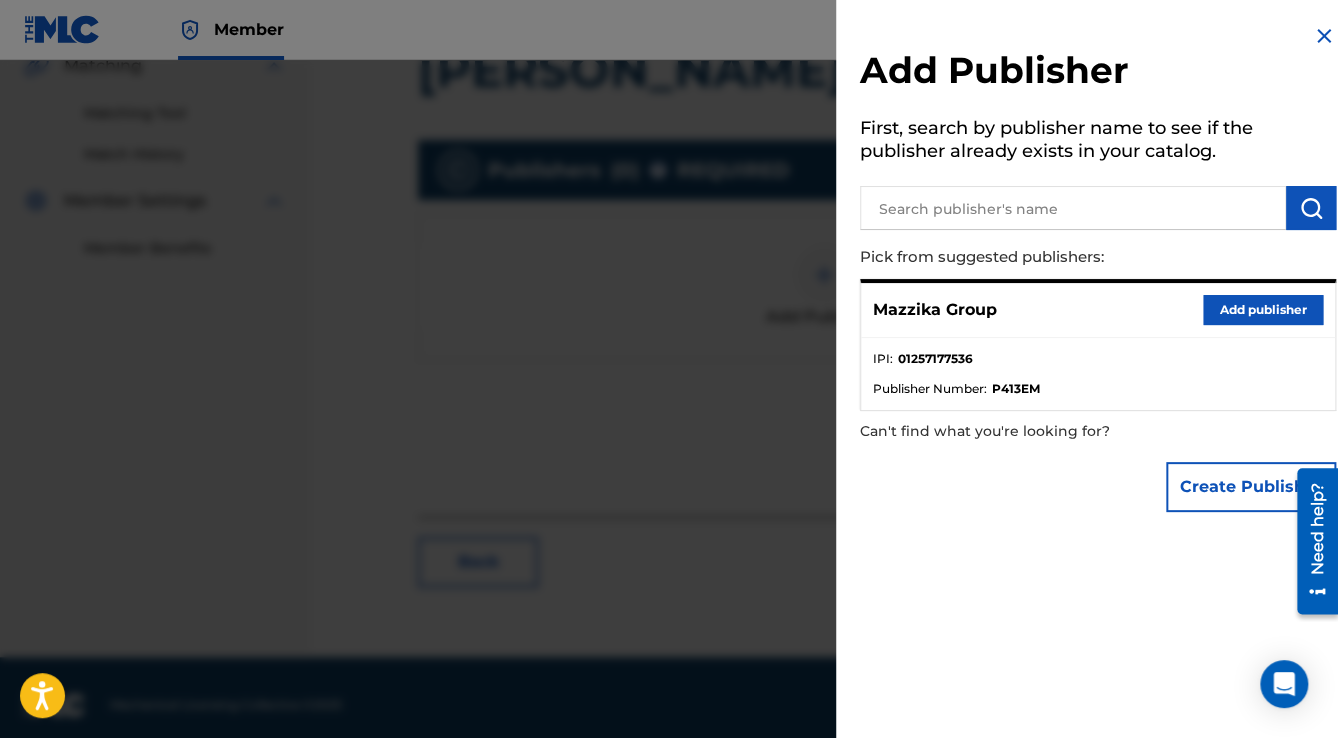 click on "Mazzika Group Add publisher" at bounding box center [1098, 310] 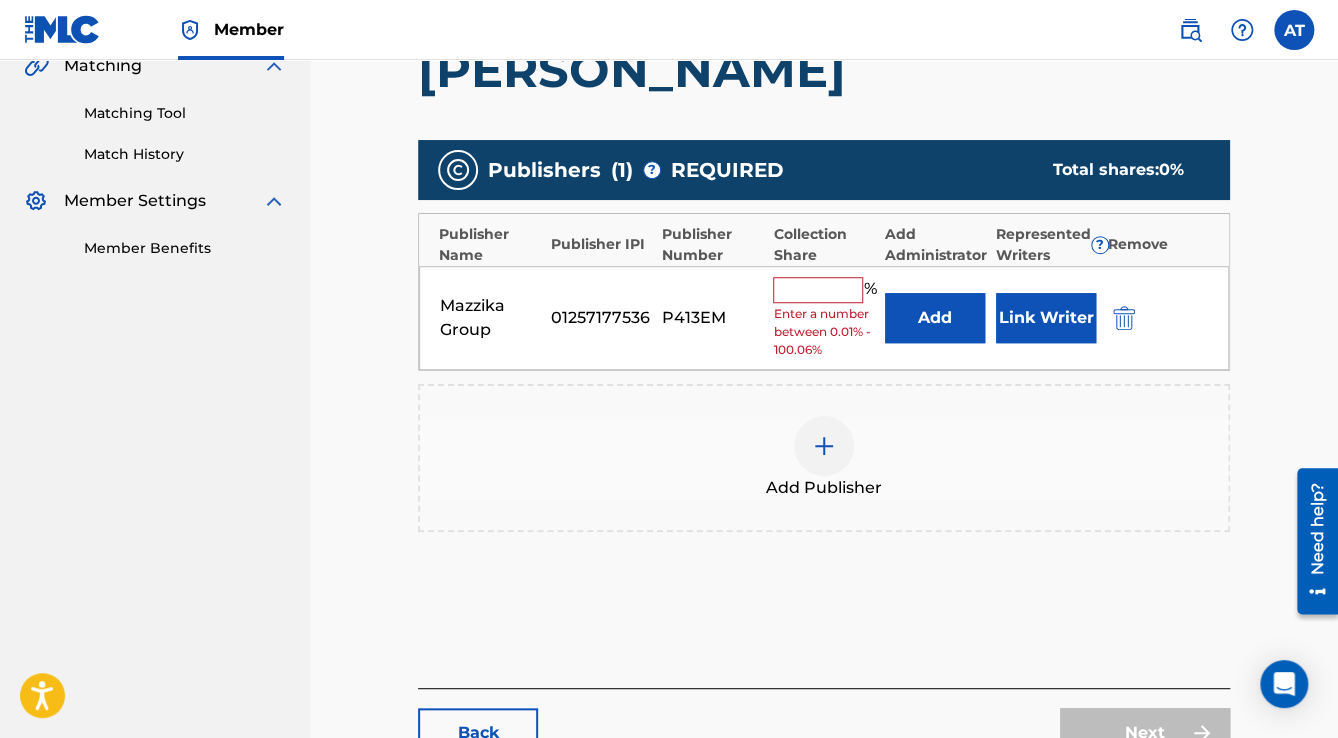 click at bounding box center [818, 290] 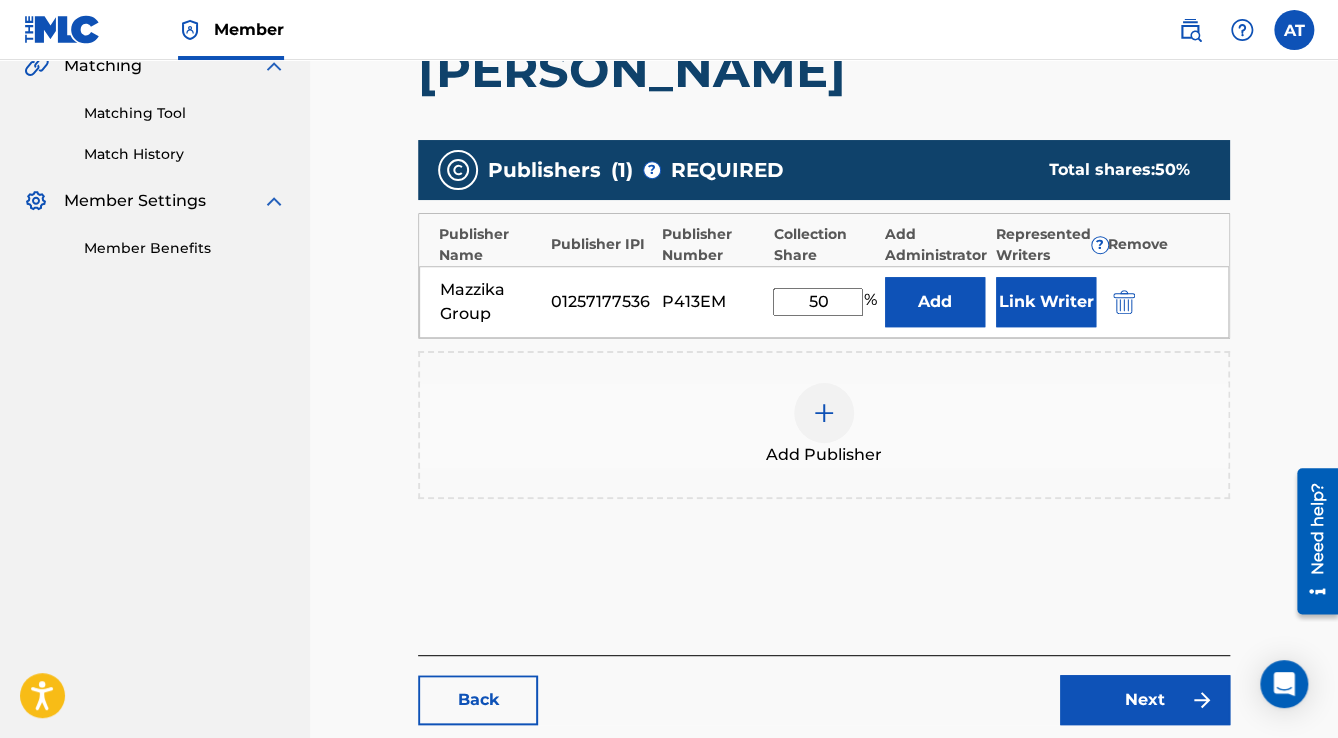 click on "Link Writer" at bounding box center (1046, 302) 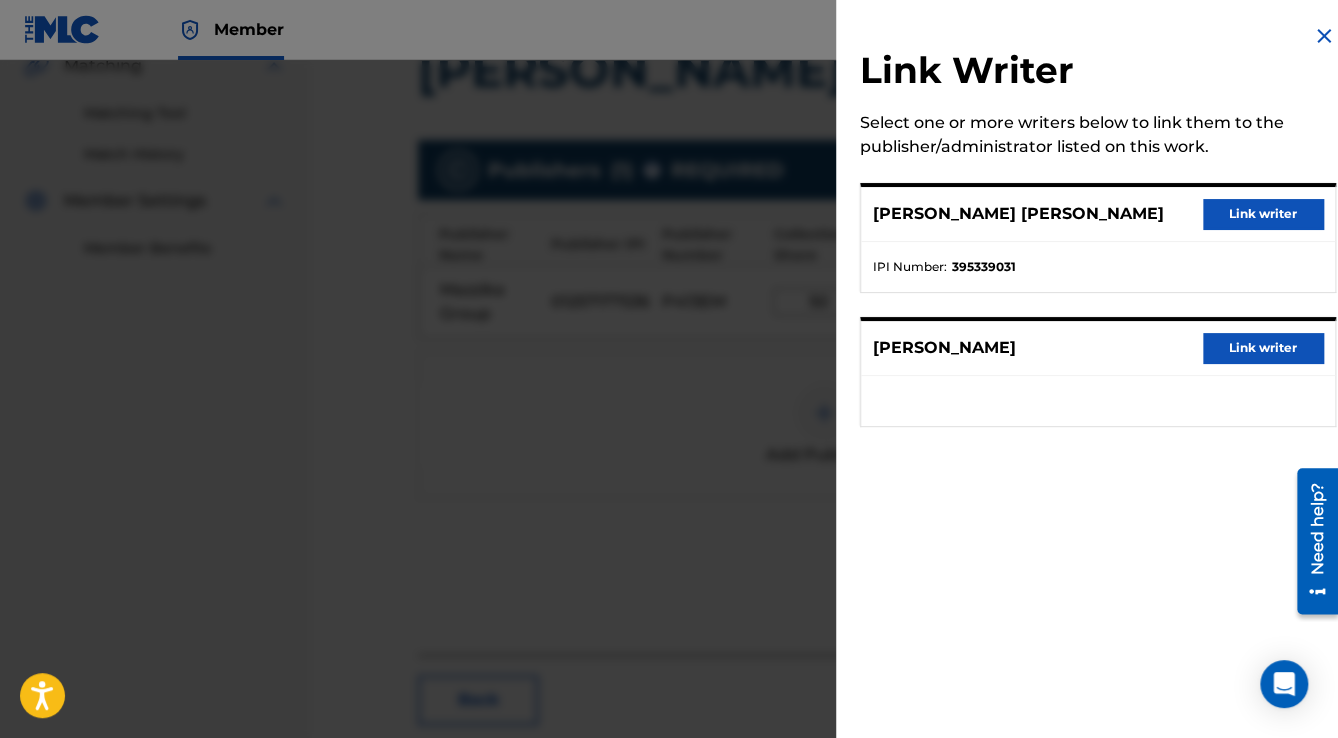 click on "Link writer" at bounding box center [1263, 214] 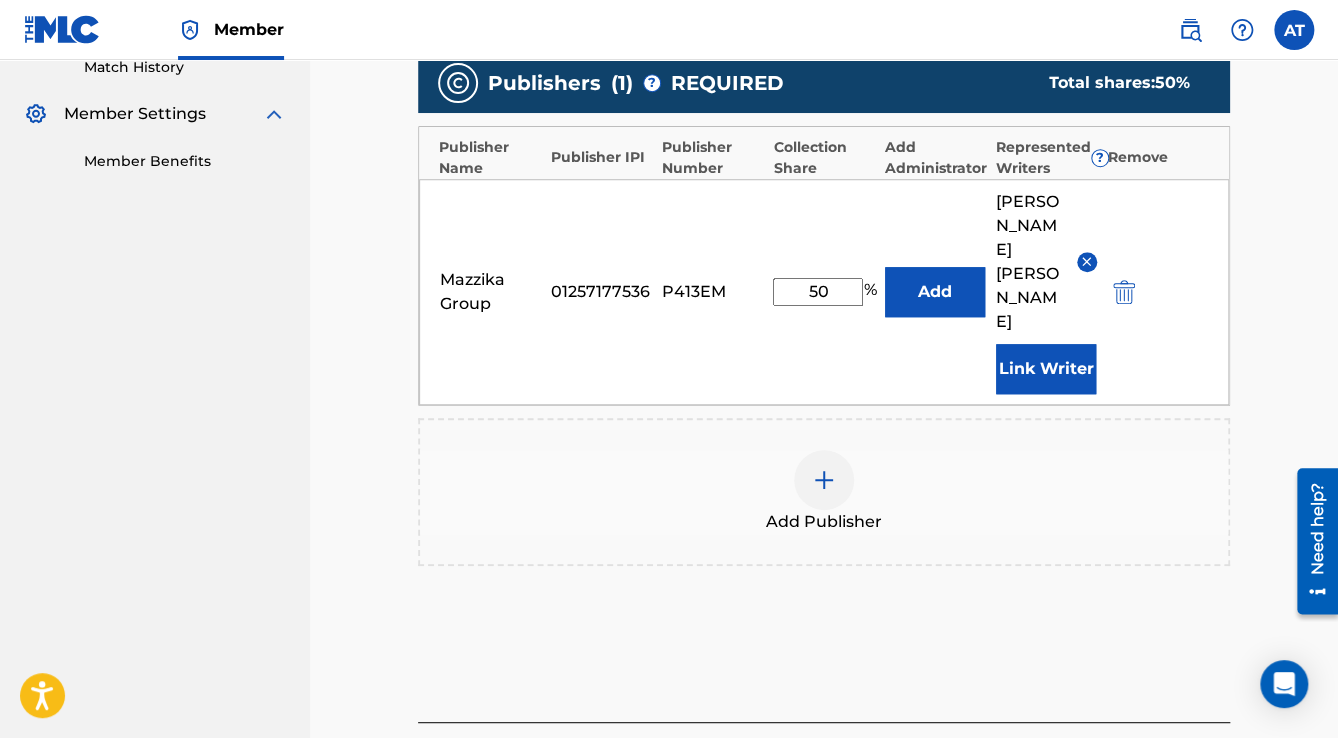 scroll, scrollTop: 736, scrollLeft: 0, axis: vertical 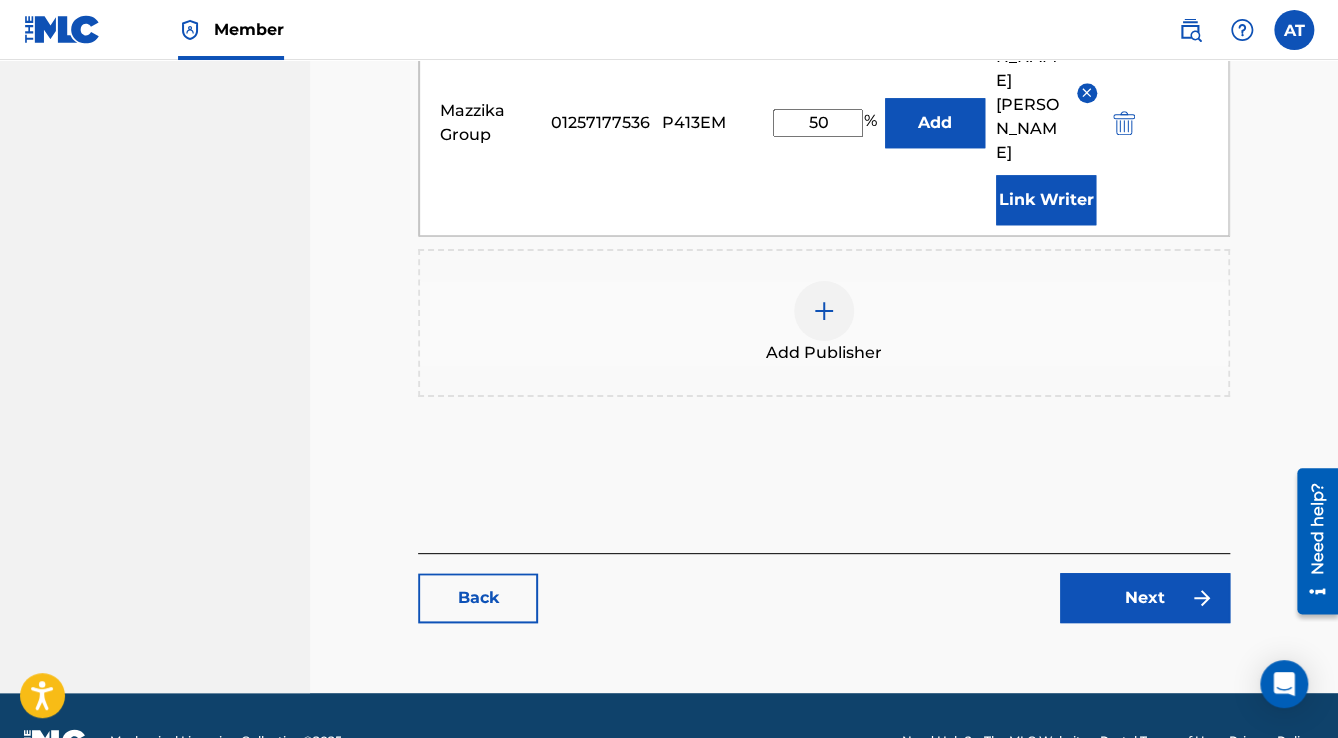 click on "Next" at bounding box center (1145, 598) 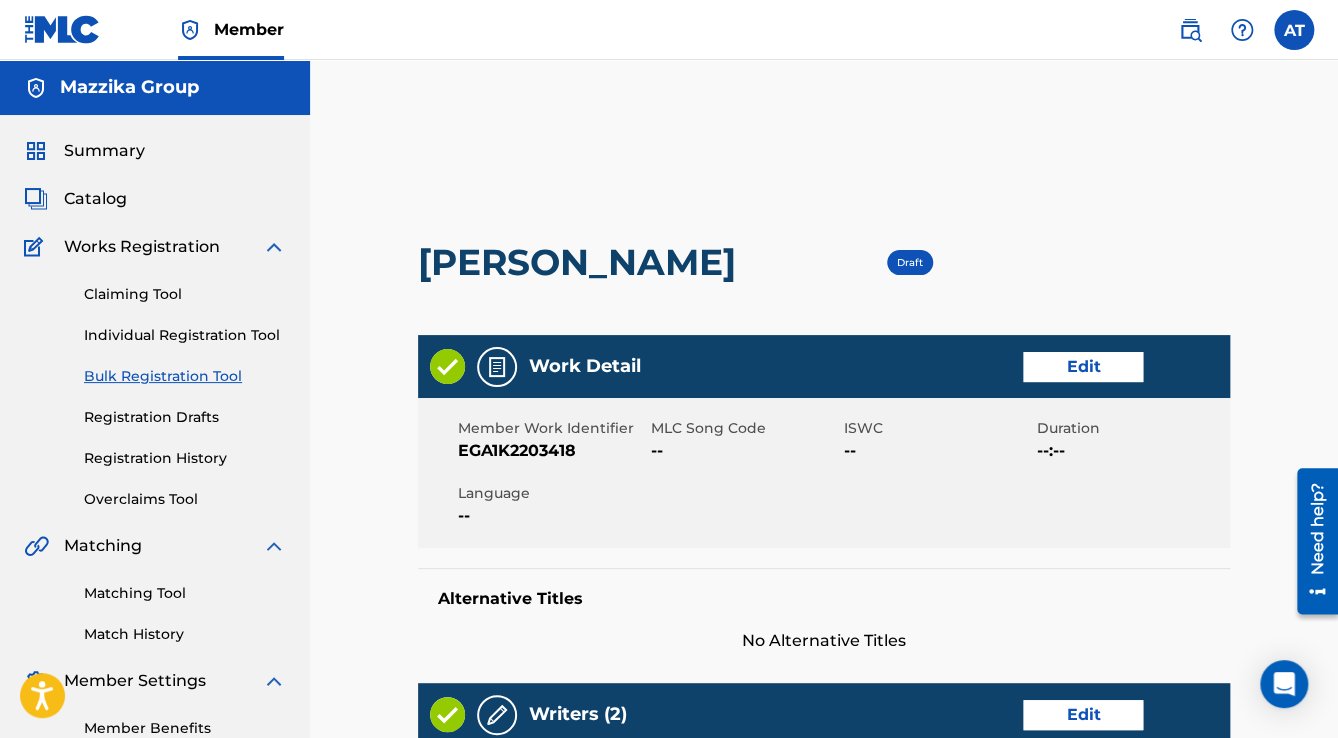 click on "Edit" at bounding box center [1083, 367] 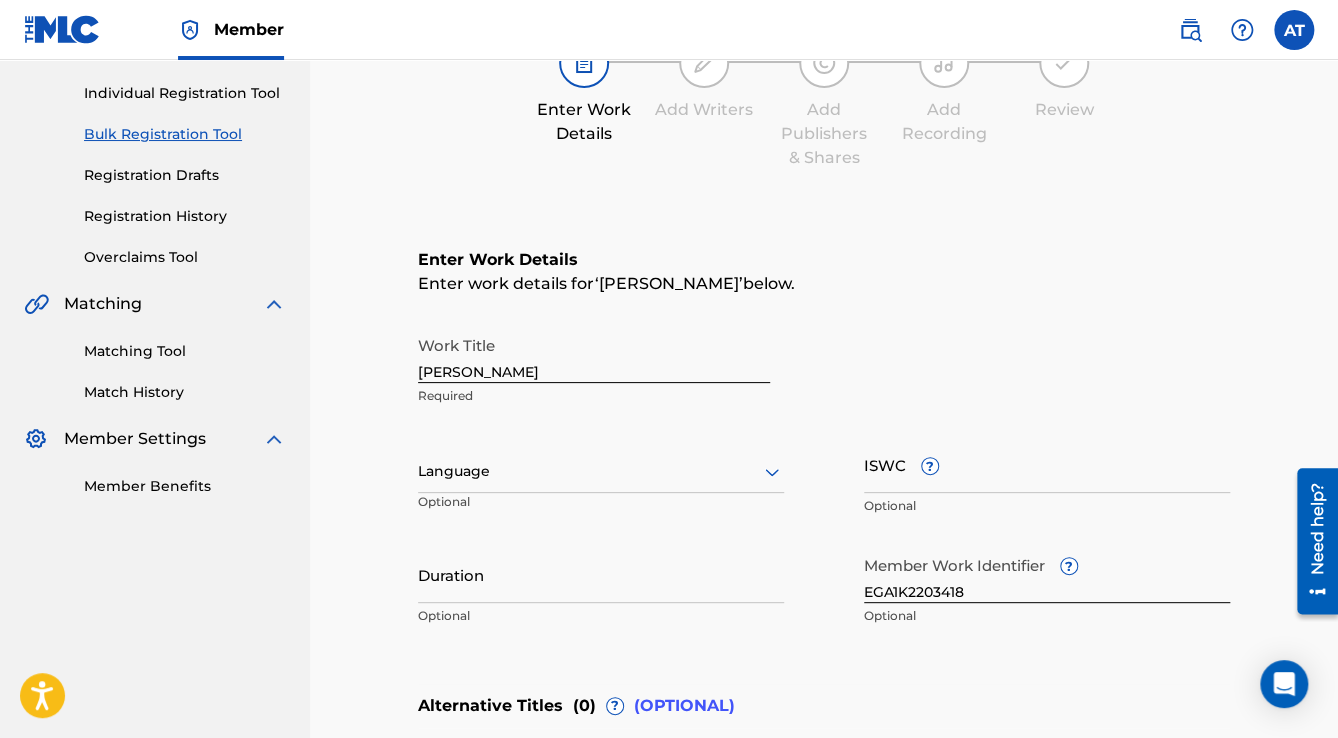 scroll, scrollTop: 480, scrollLeft: 0, axis: vertical 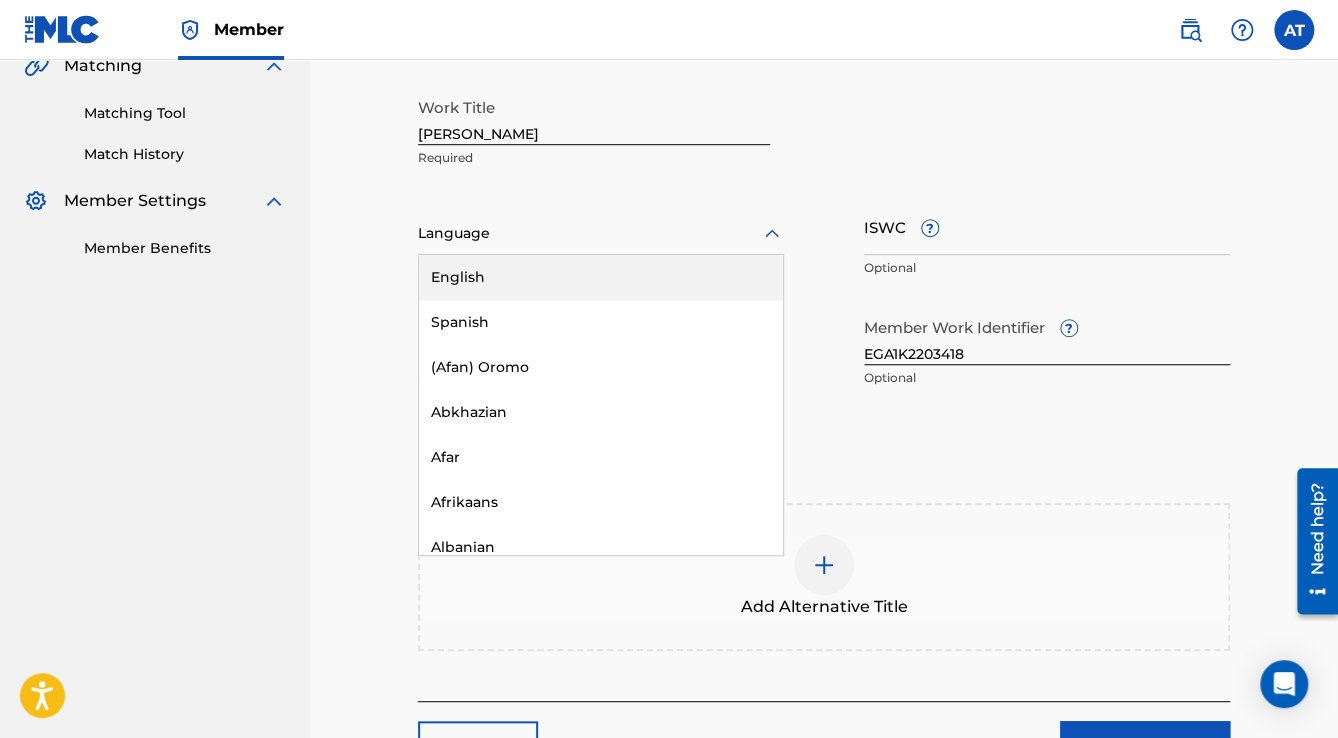 drag, startPoint x: 513, startPoint y: 238, endPoint x: 519, endPoint y: 369, distance: 131.13733 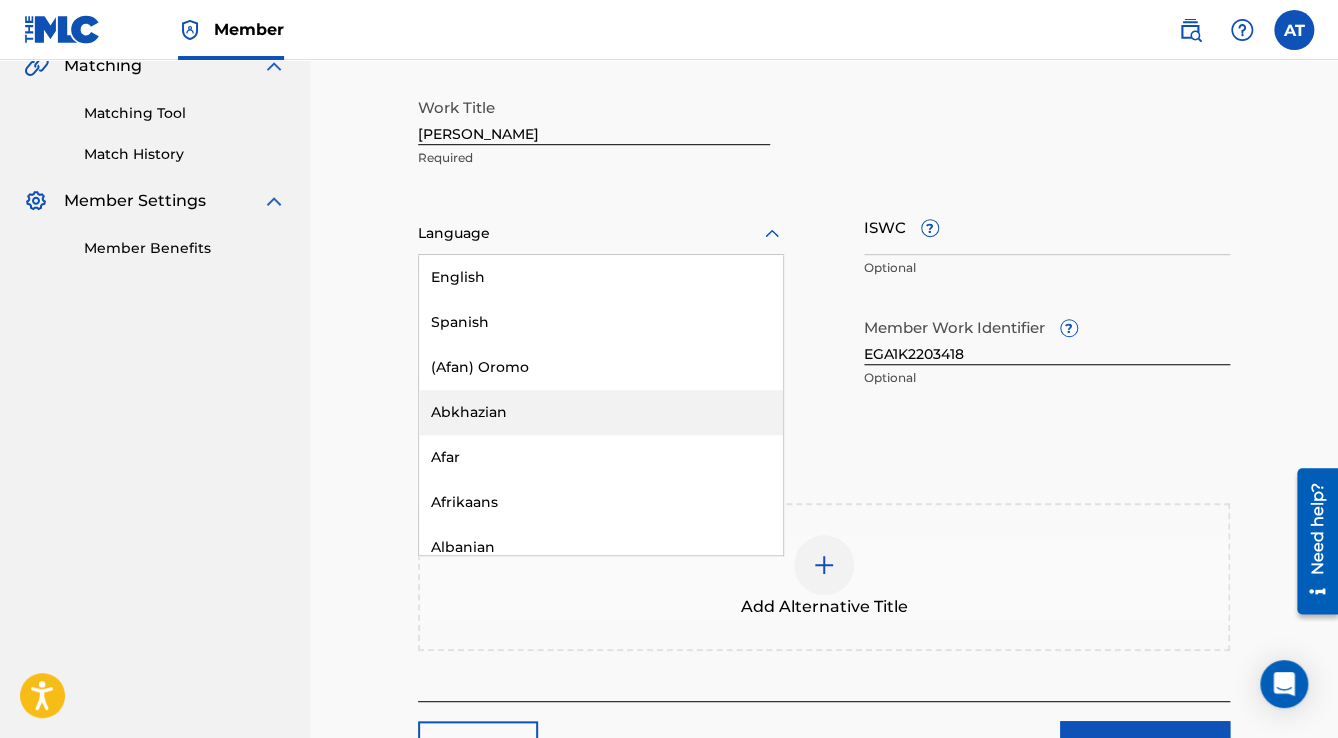 scroll, scrollTop: 240, scrollLeft: 0, axis: vertical 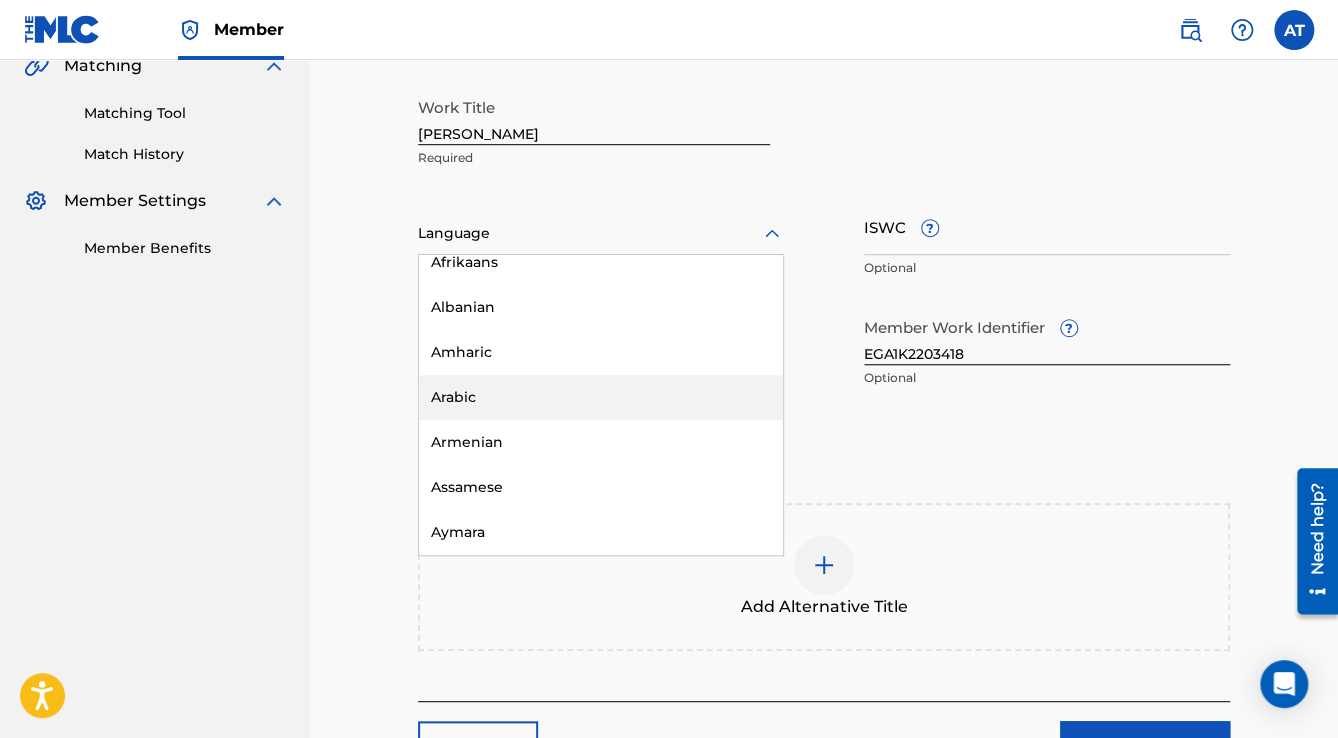 click on "Arabic" at bounding box center [601, 397] 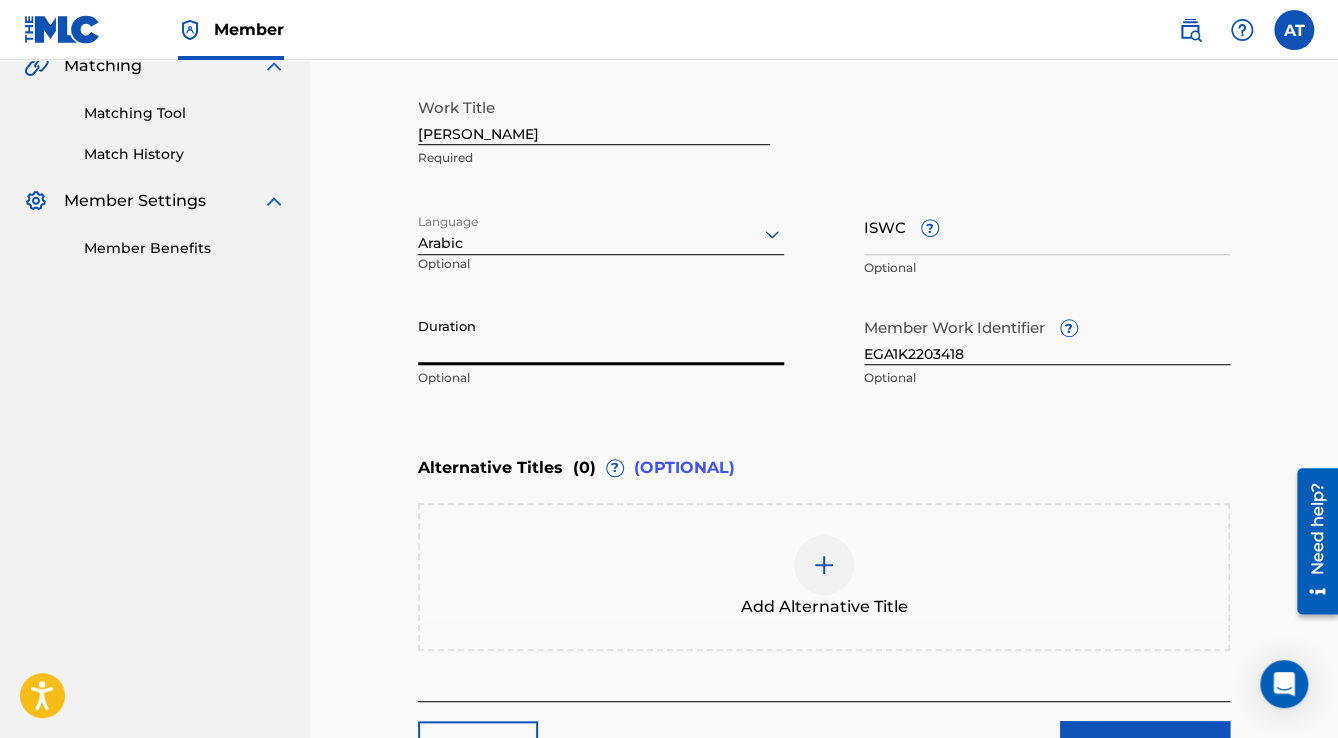 click on "Duration" at bounding box center (601, 336) 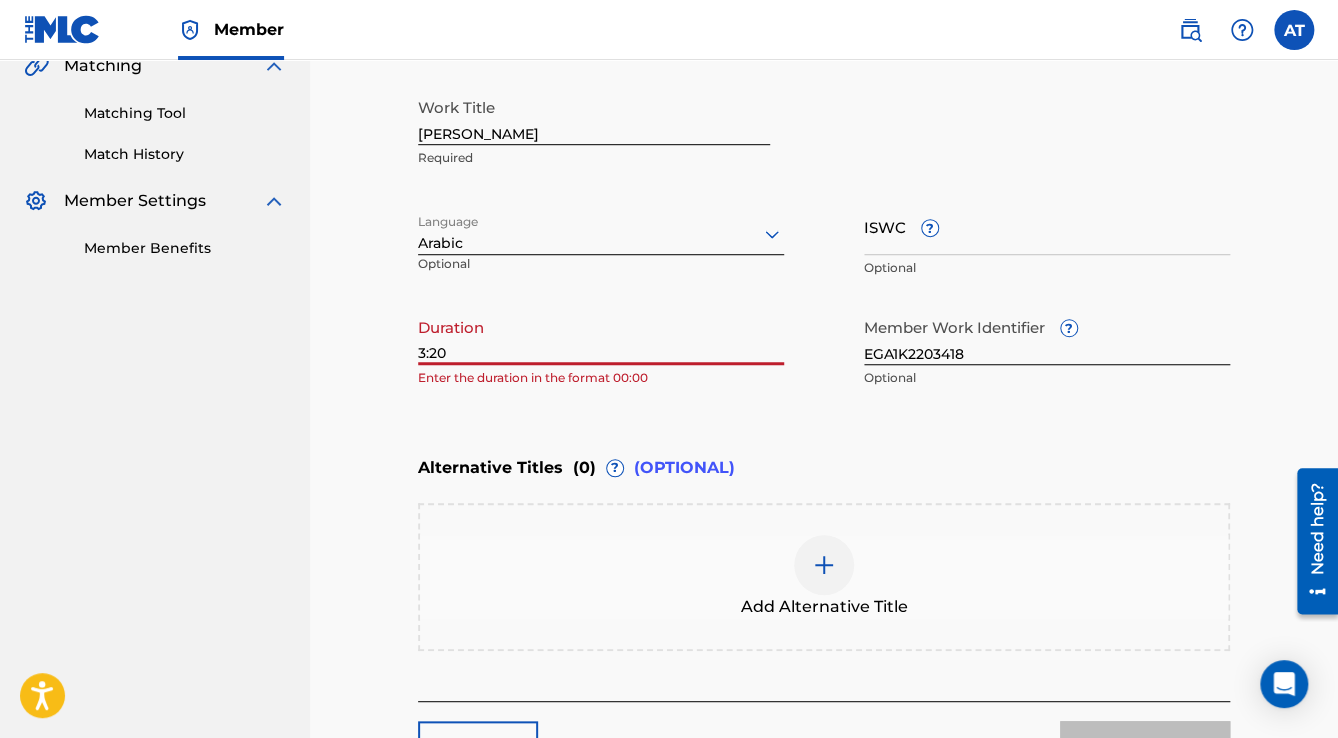 click on "3:20" at bounding box center [601, 336] 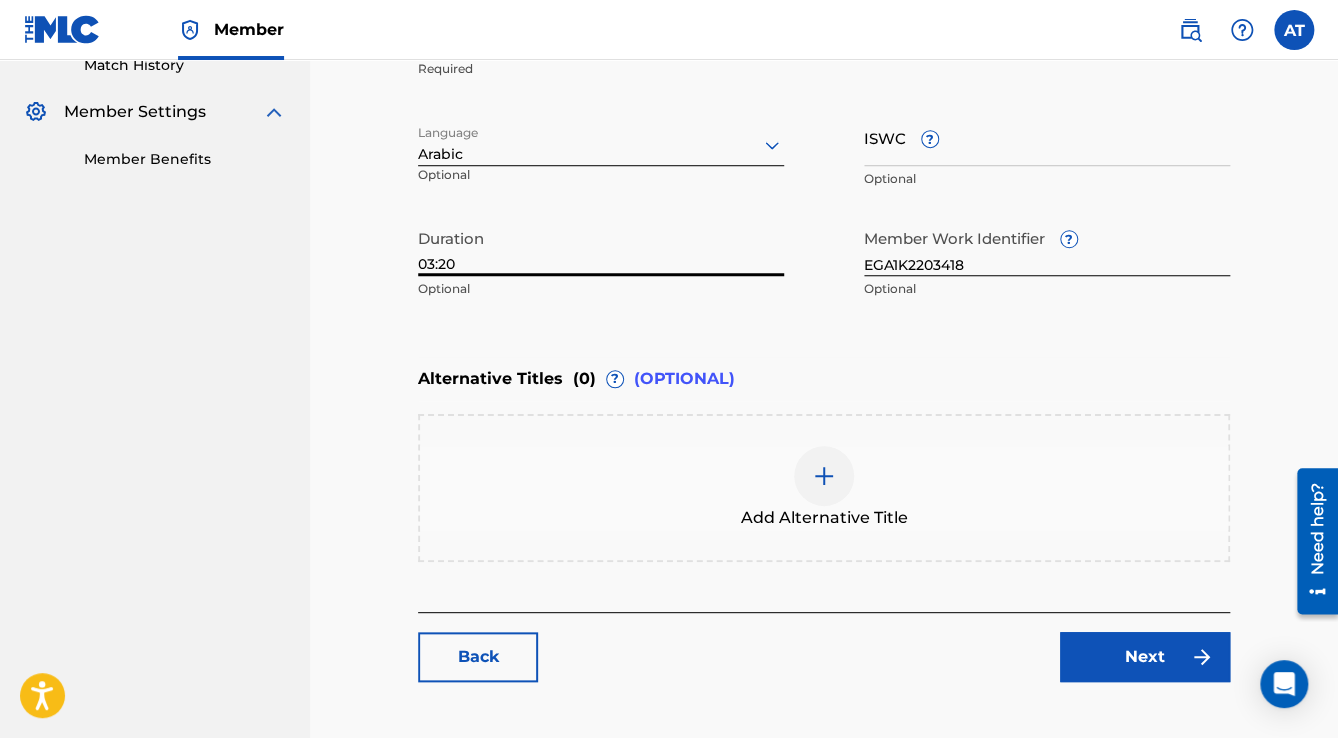 scroll, scrollTop: 677, scrollLeft: 0, axis: vertical 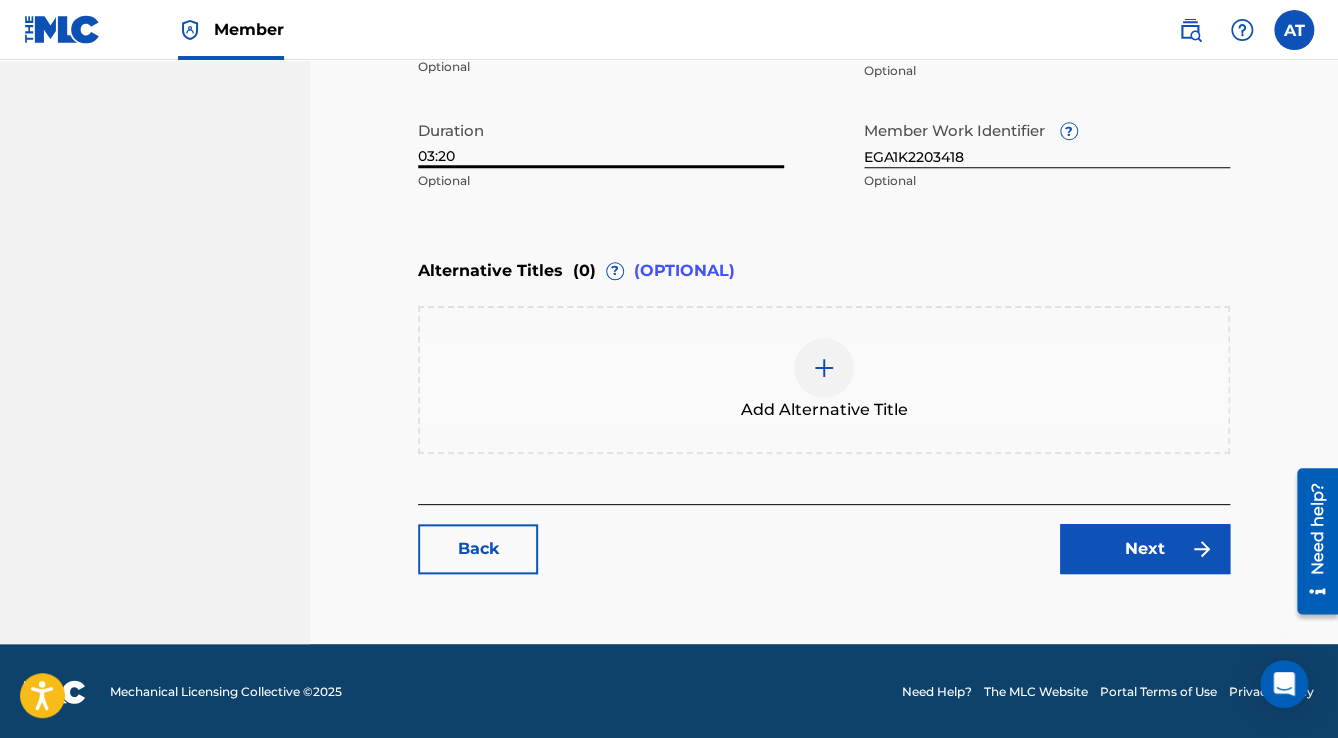 type on "03:20" 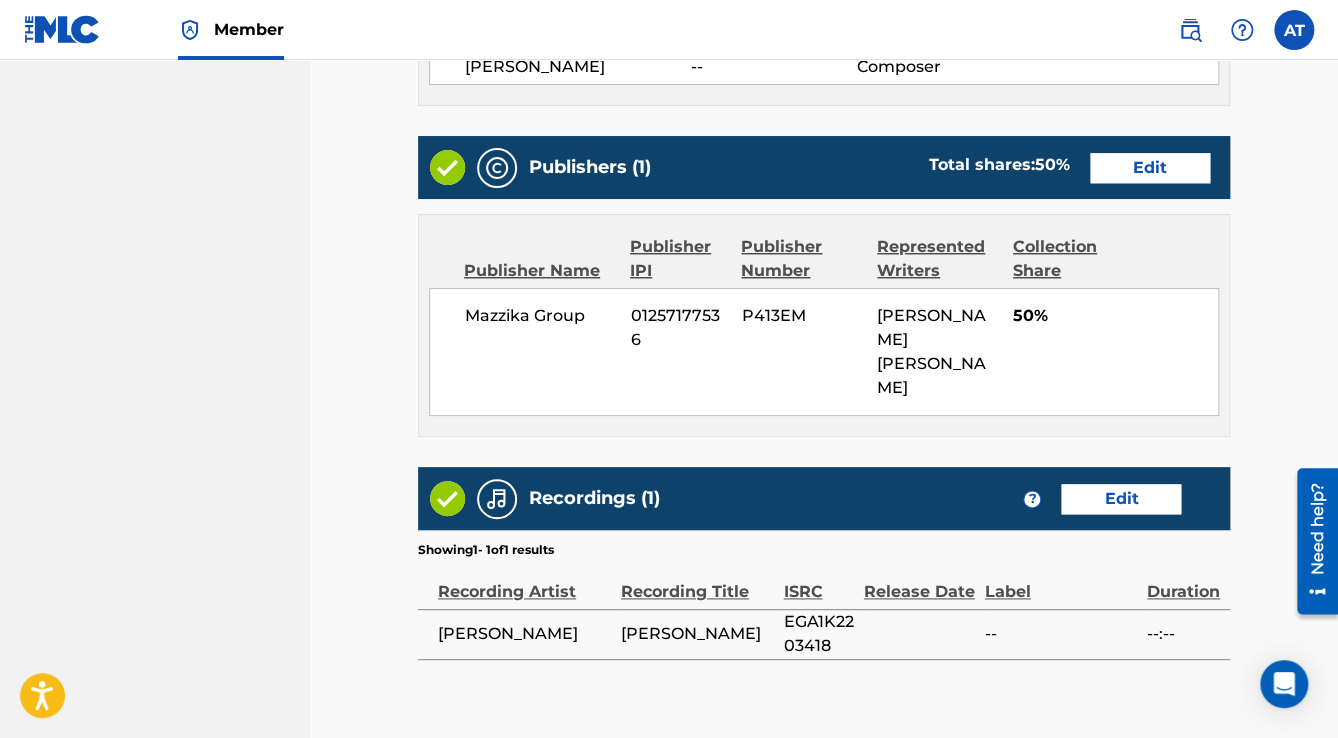 scroll, scrollTop: 952, scrollLeft: 0, axis: vertical 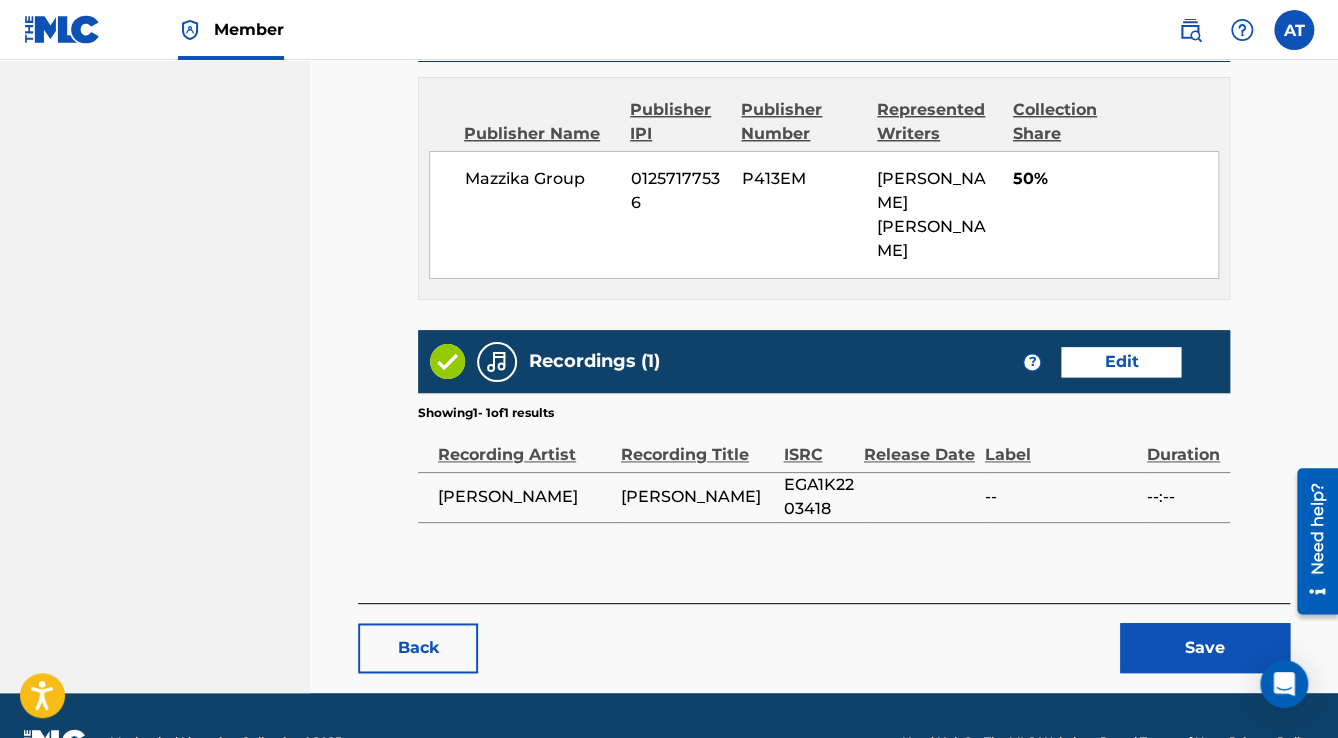 click on "Save" at bounding box center (1205, 648) 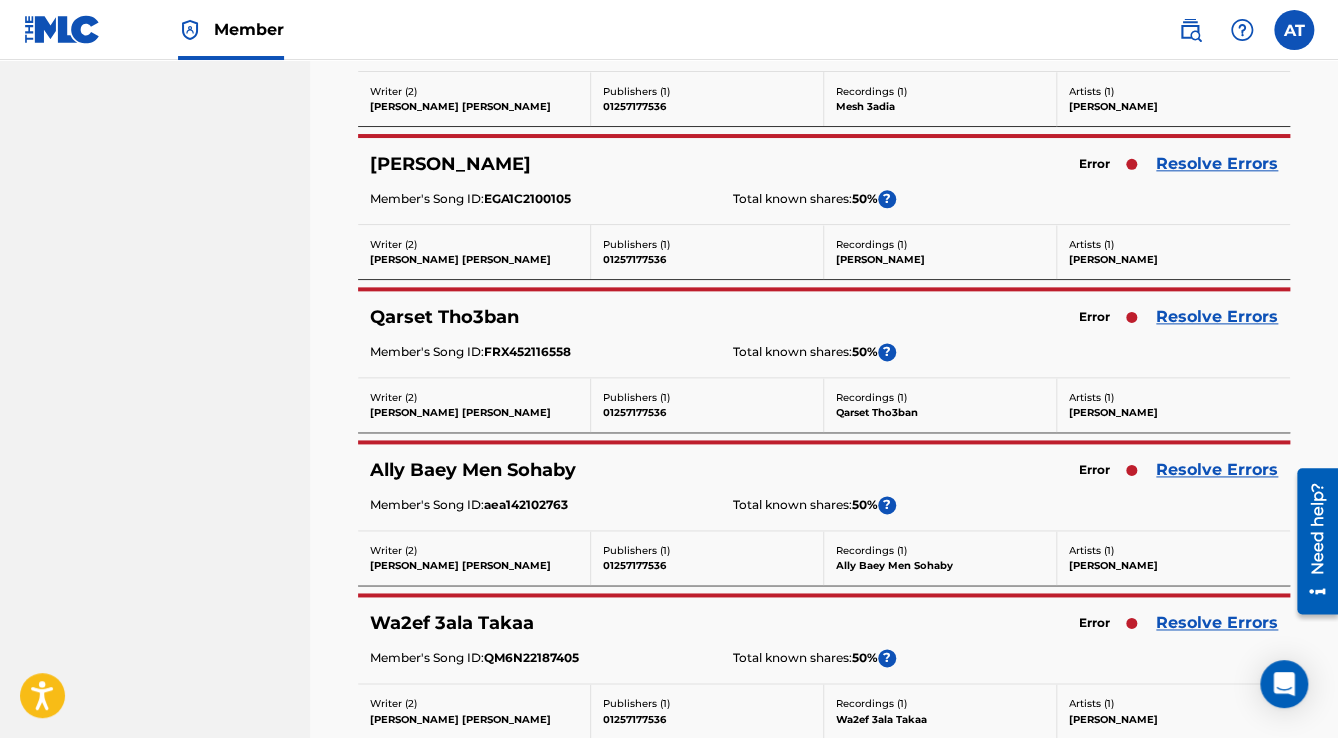 scroll, scrollTop: 0, scrollLeft: 0, axis: both 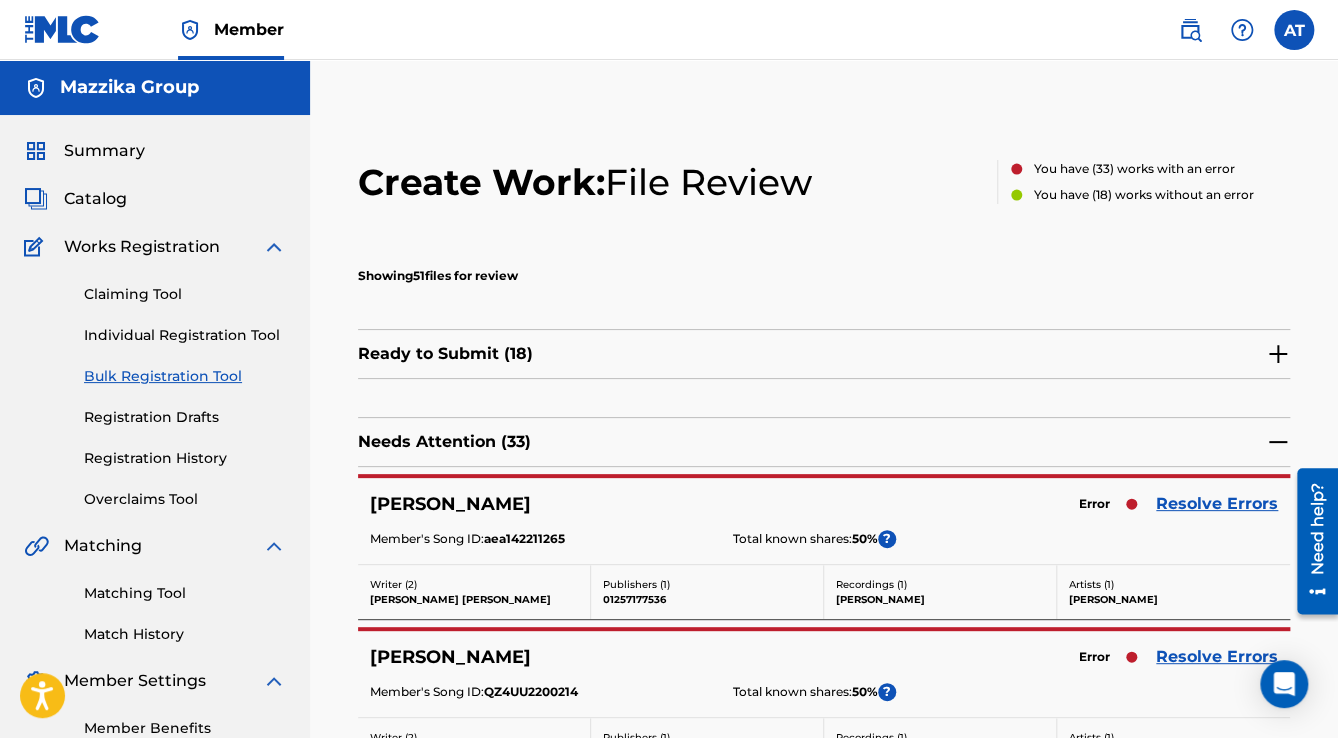 click on "Resolve Errors" at bounding box center (1217, 504) 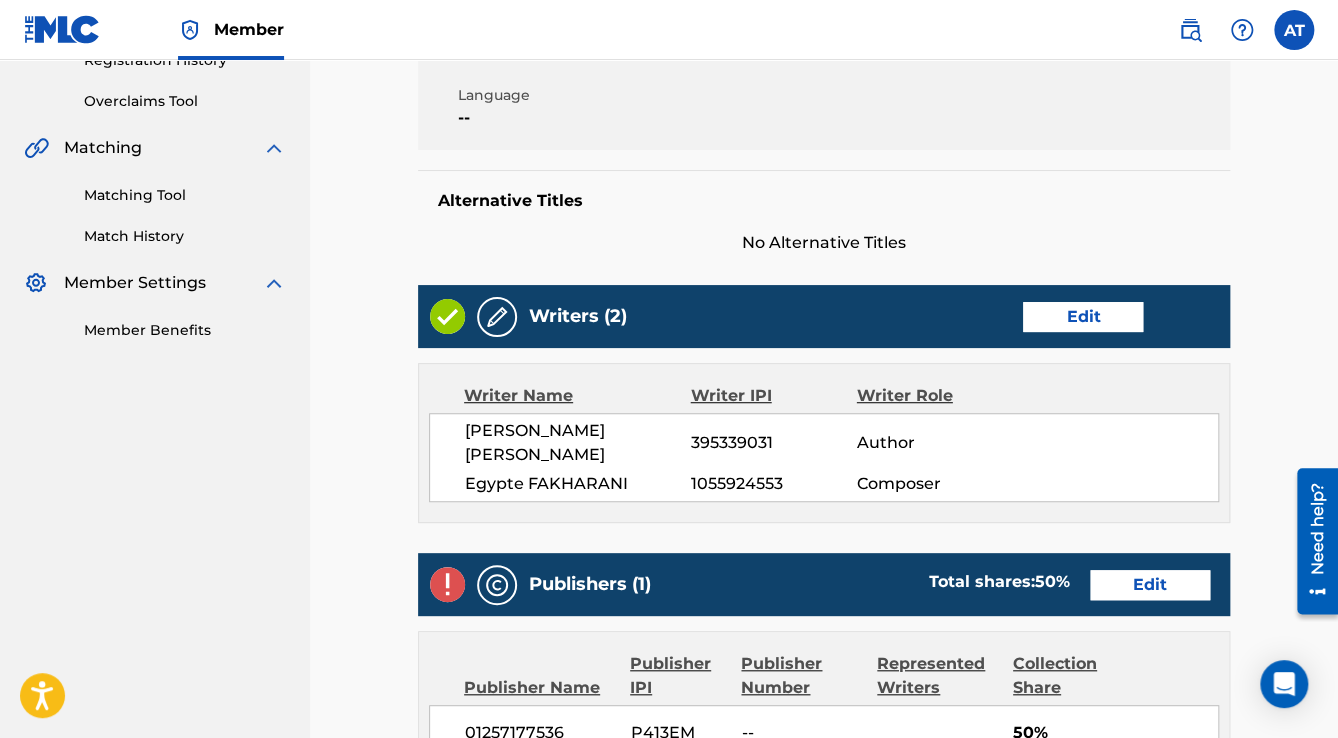 scroll, scrollTop: 480, scrollLeft: 0, axis: vertical 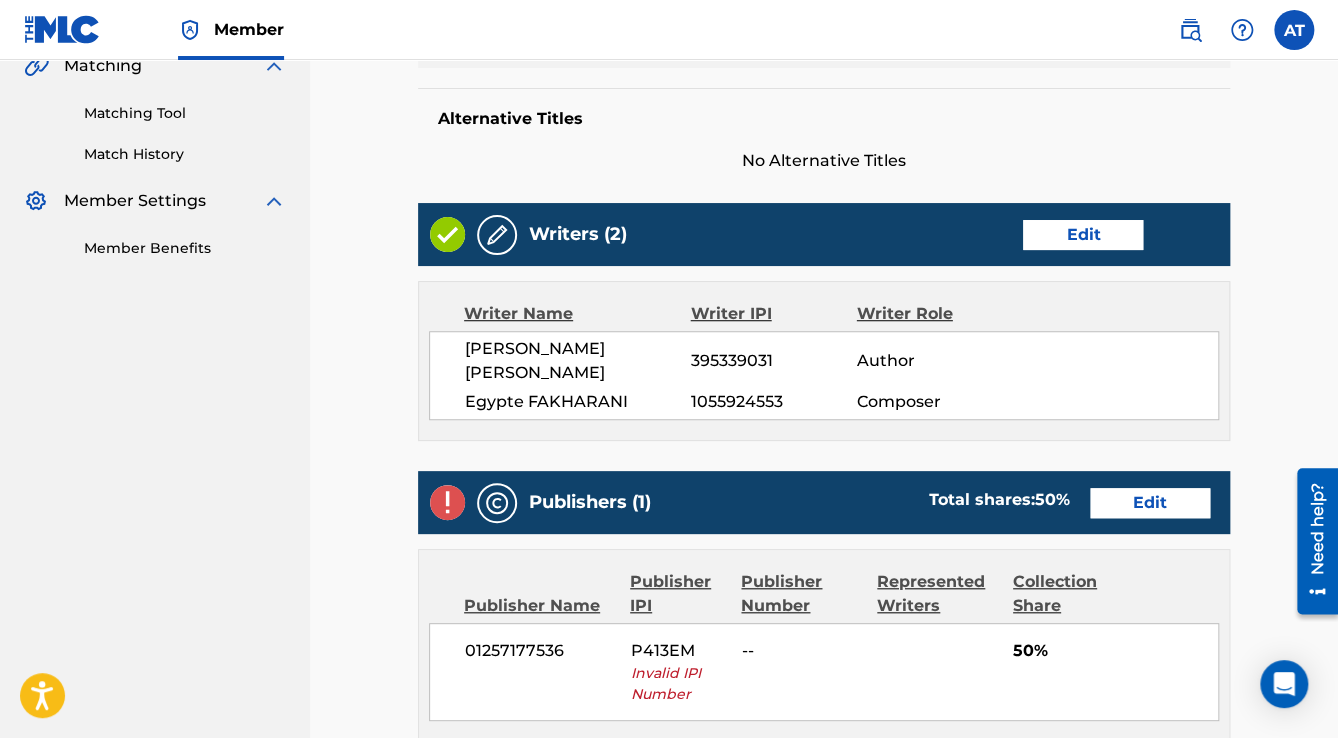 click on "Edit" at bounding box center (1150, 503) 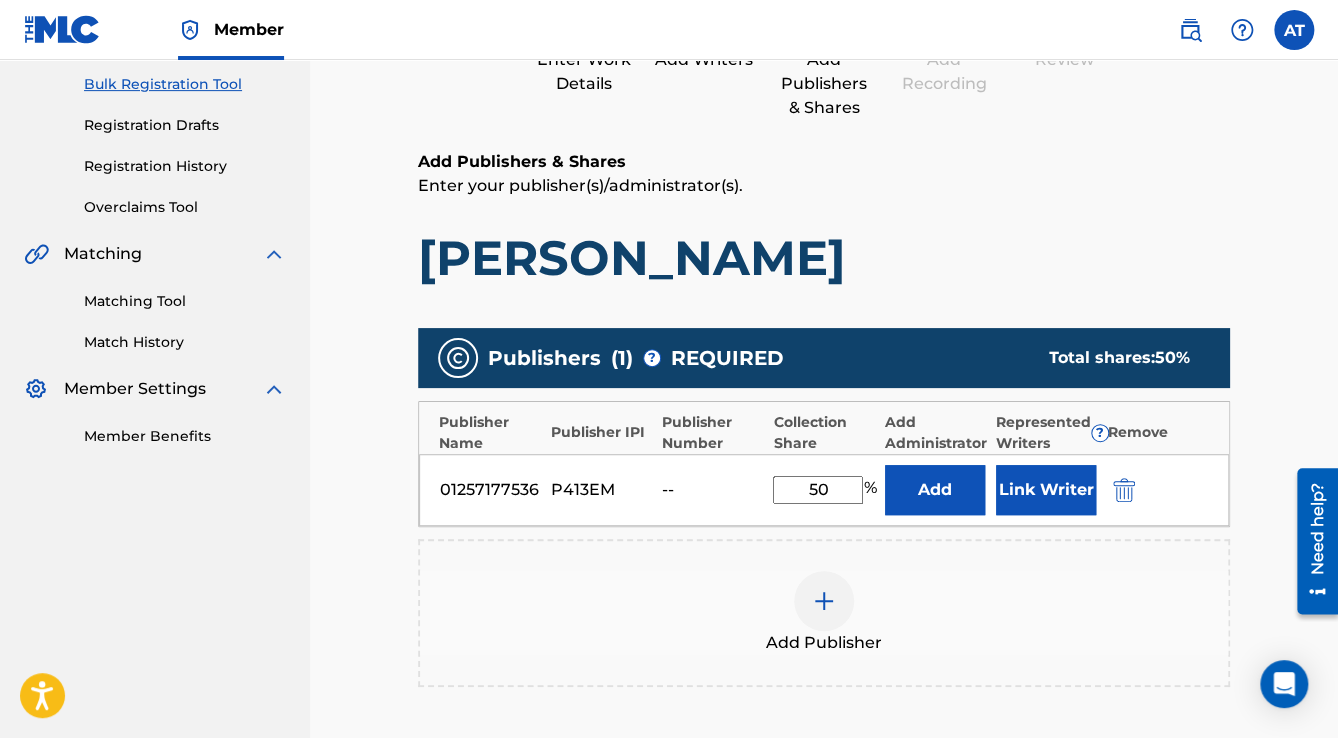 scroll, scrollTop: 400, scrollLeft: 0, axis: vertical 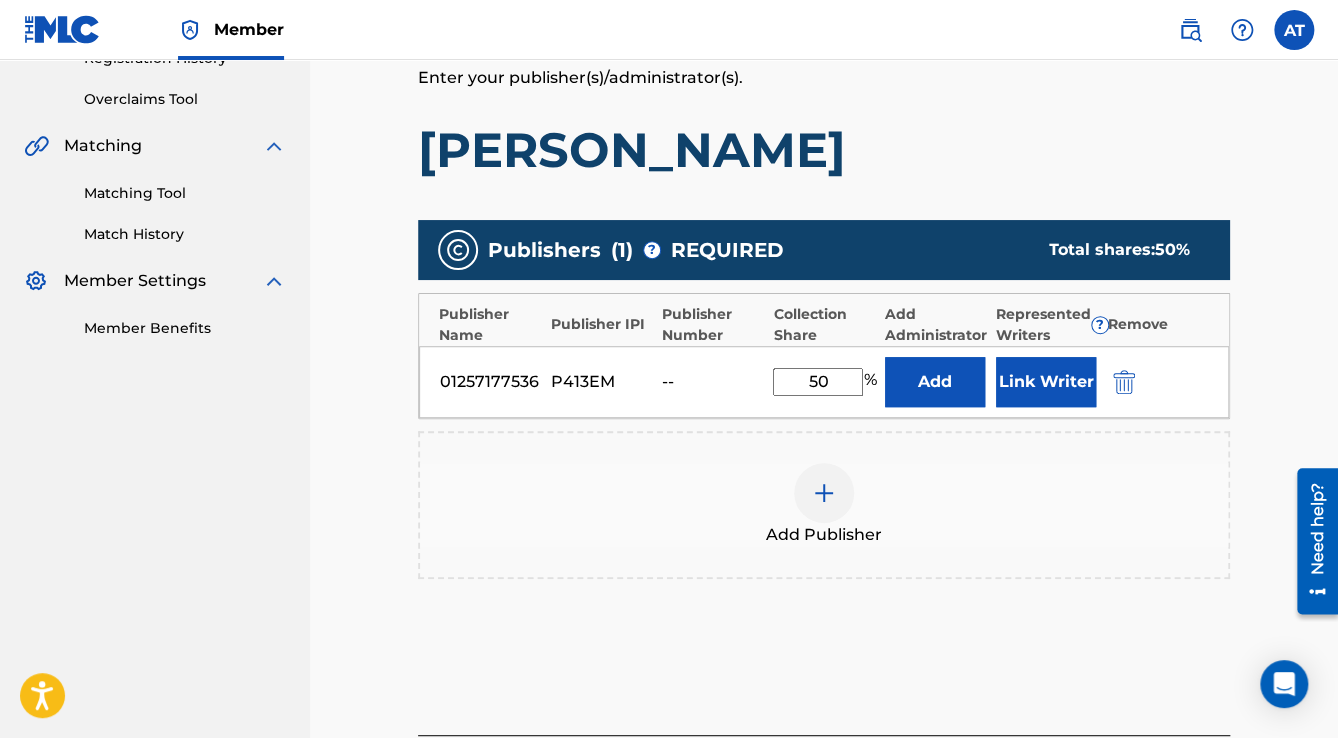 click at bounding box center [1124, 382] 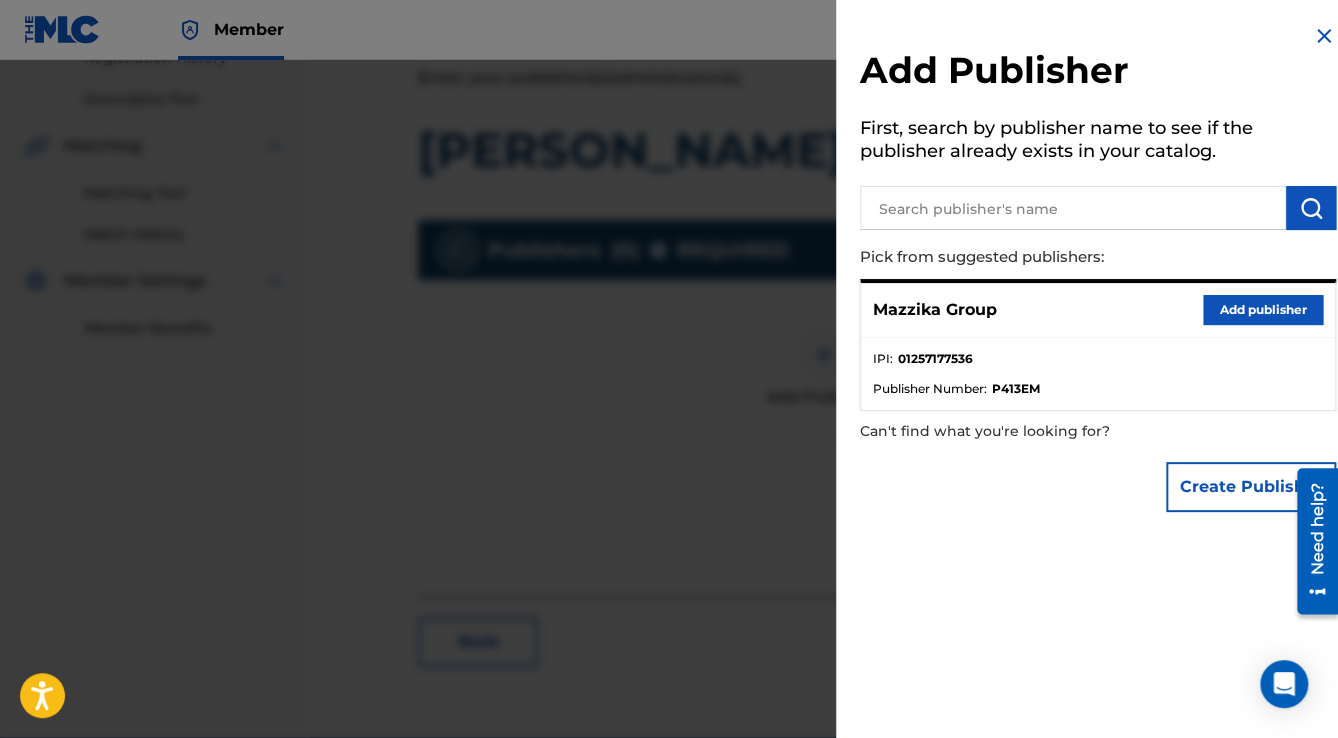 click on "Add publisher" at bounding box center (1263, 310) 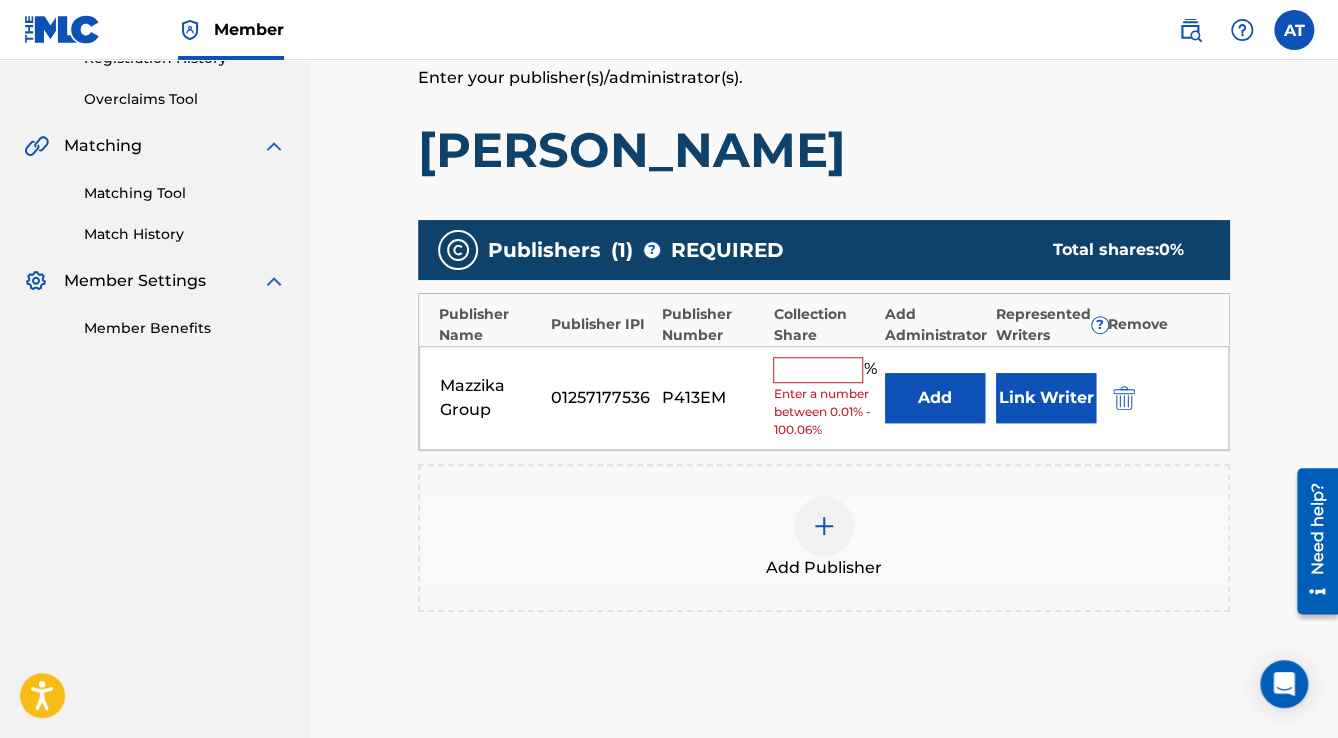 drag, startPoint x: 799, startPoint y: 370, endPoint x: 808, endPoint y: 379, distance: 12.727922 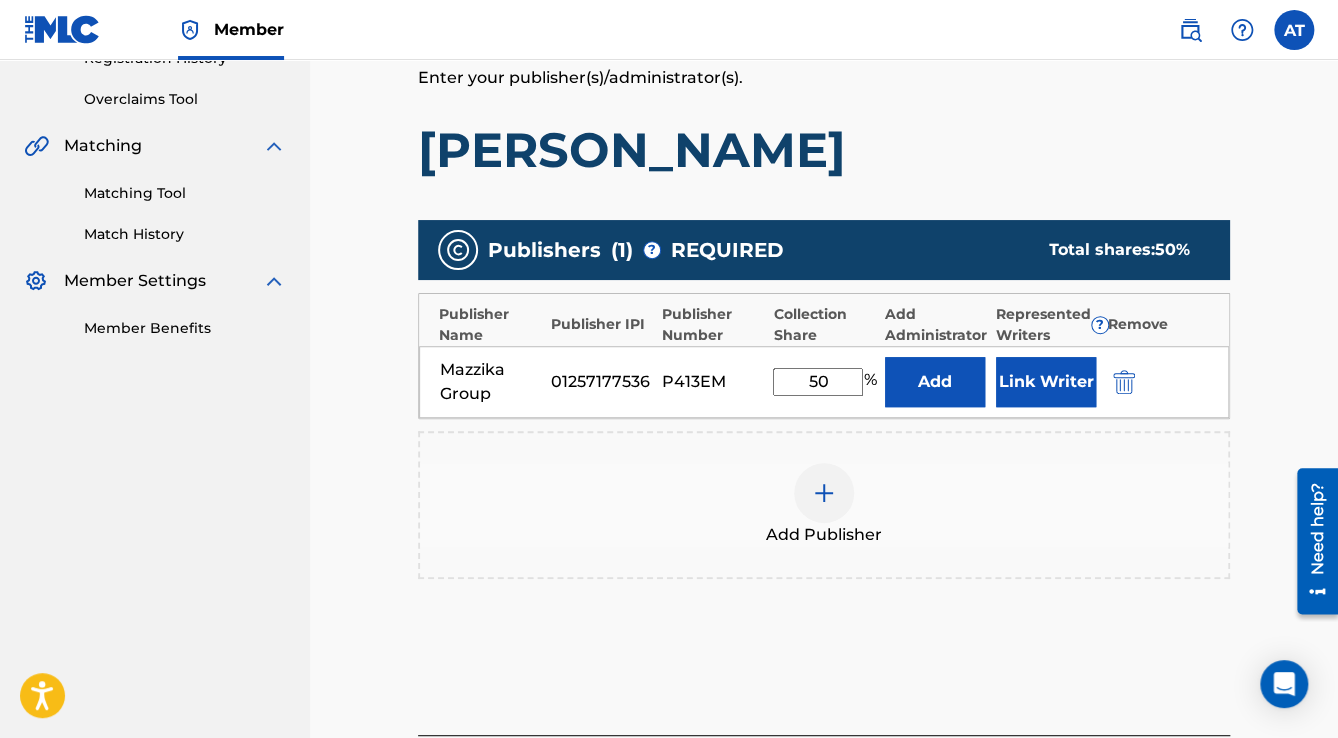 click on "Link Writer" at bounding box center (1046, 382) 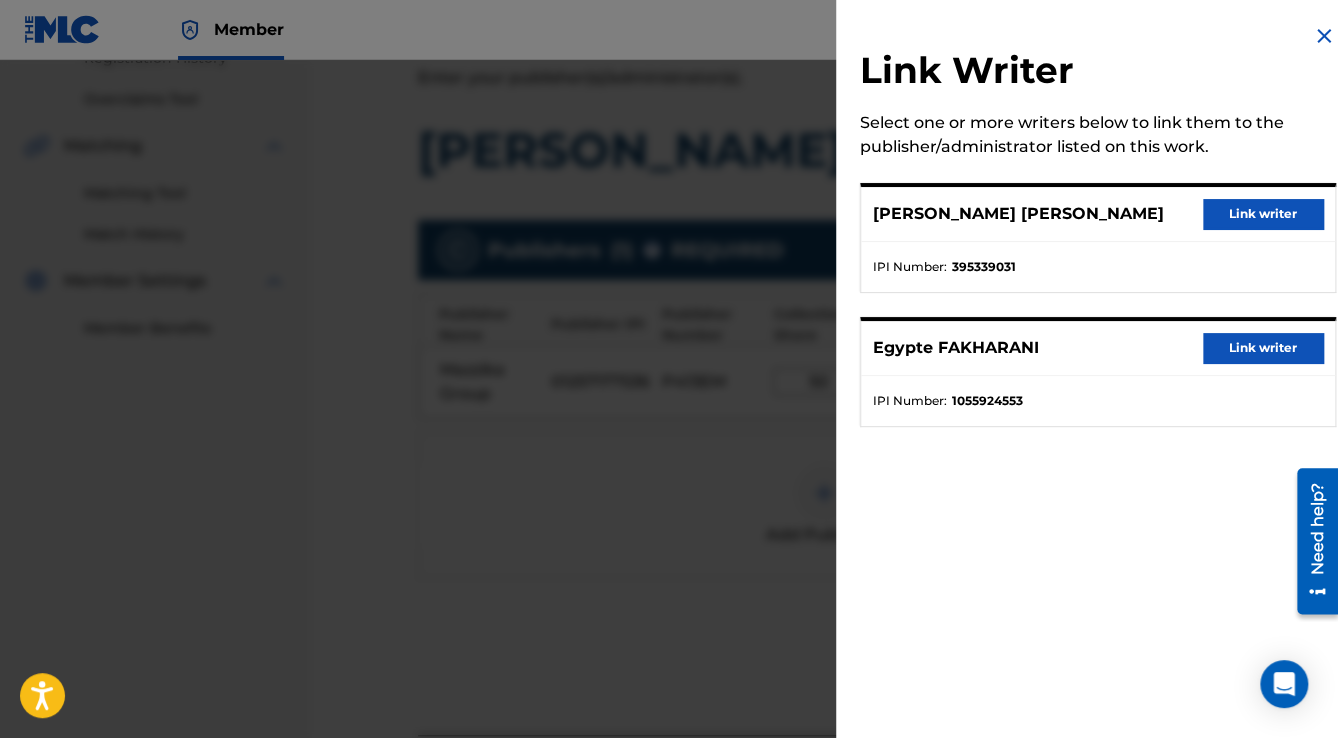 click on "Link writer" at bounding box center [1263, 214] 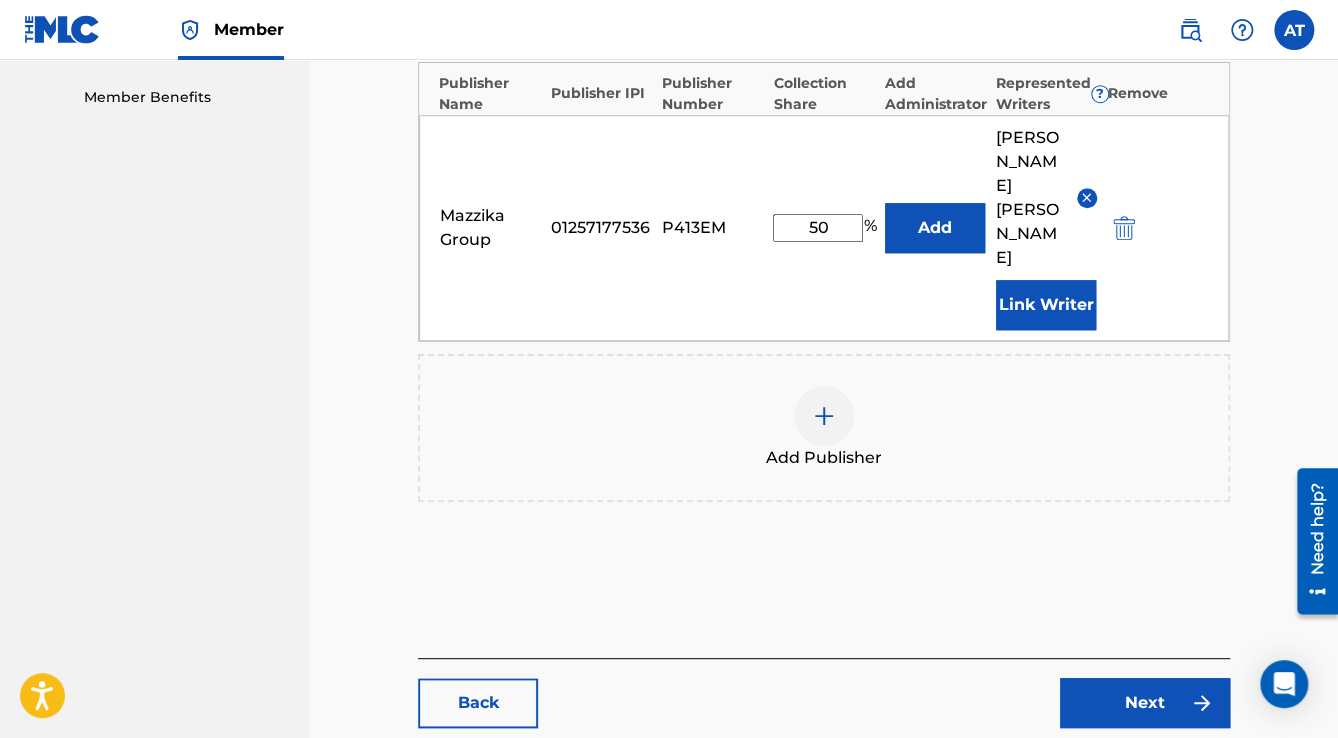 scroll, scrollTop: 736, scrollLeft: 0, axis: vertical 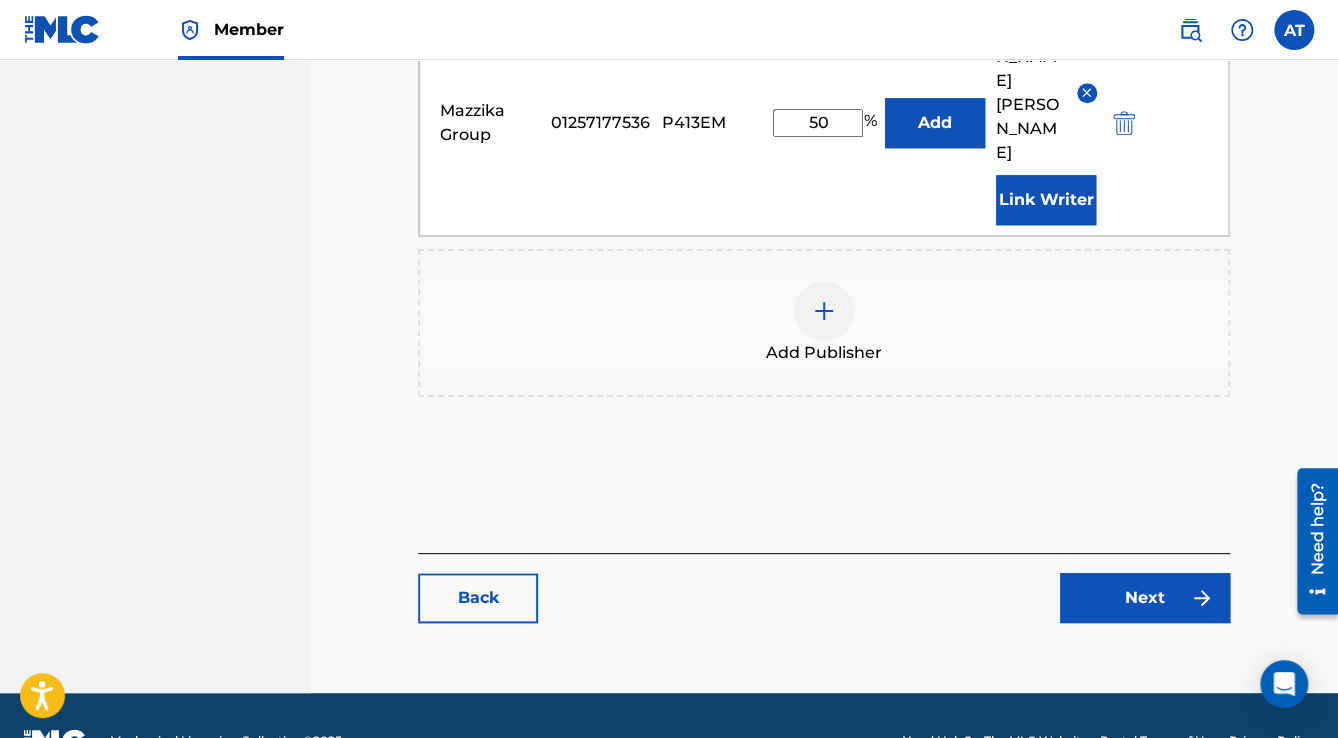 click on "Next" at bounding box center [1145, 598] 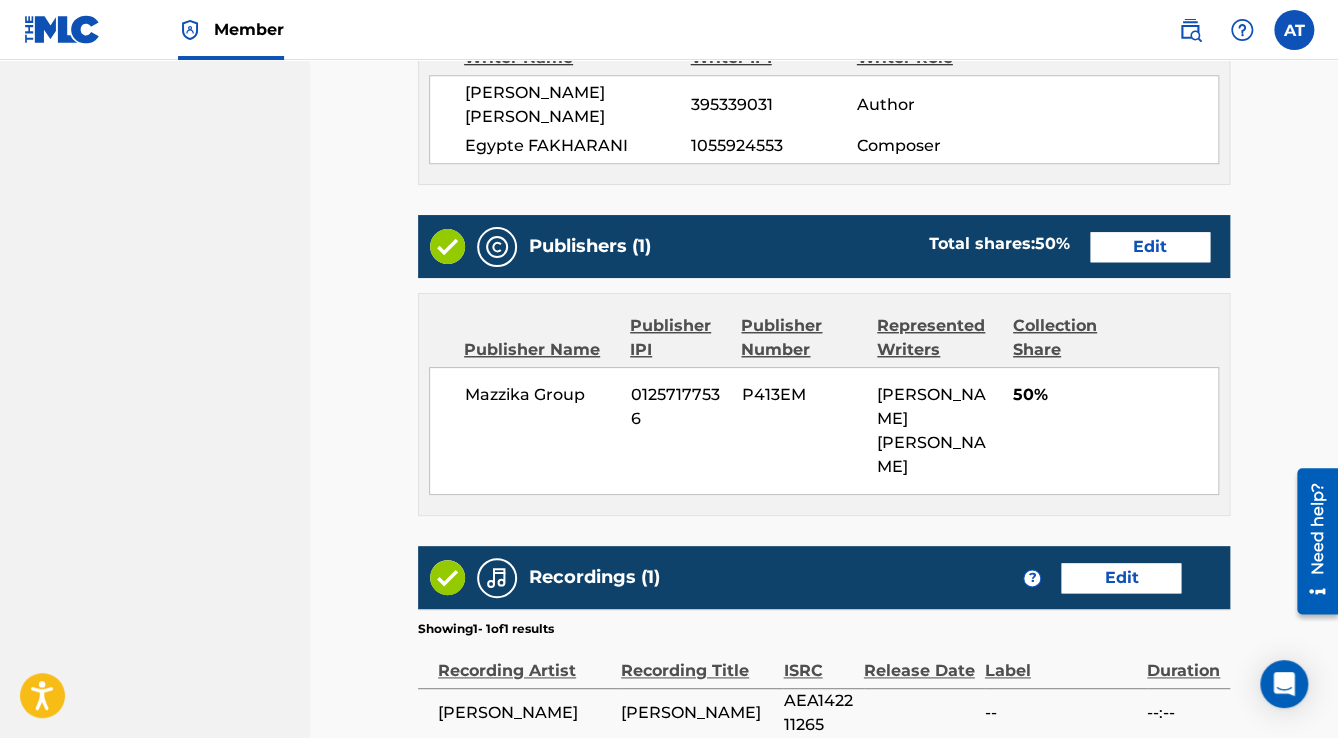 scroll, scrollTop: 0, scrollLeft: 0, axis: both 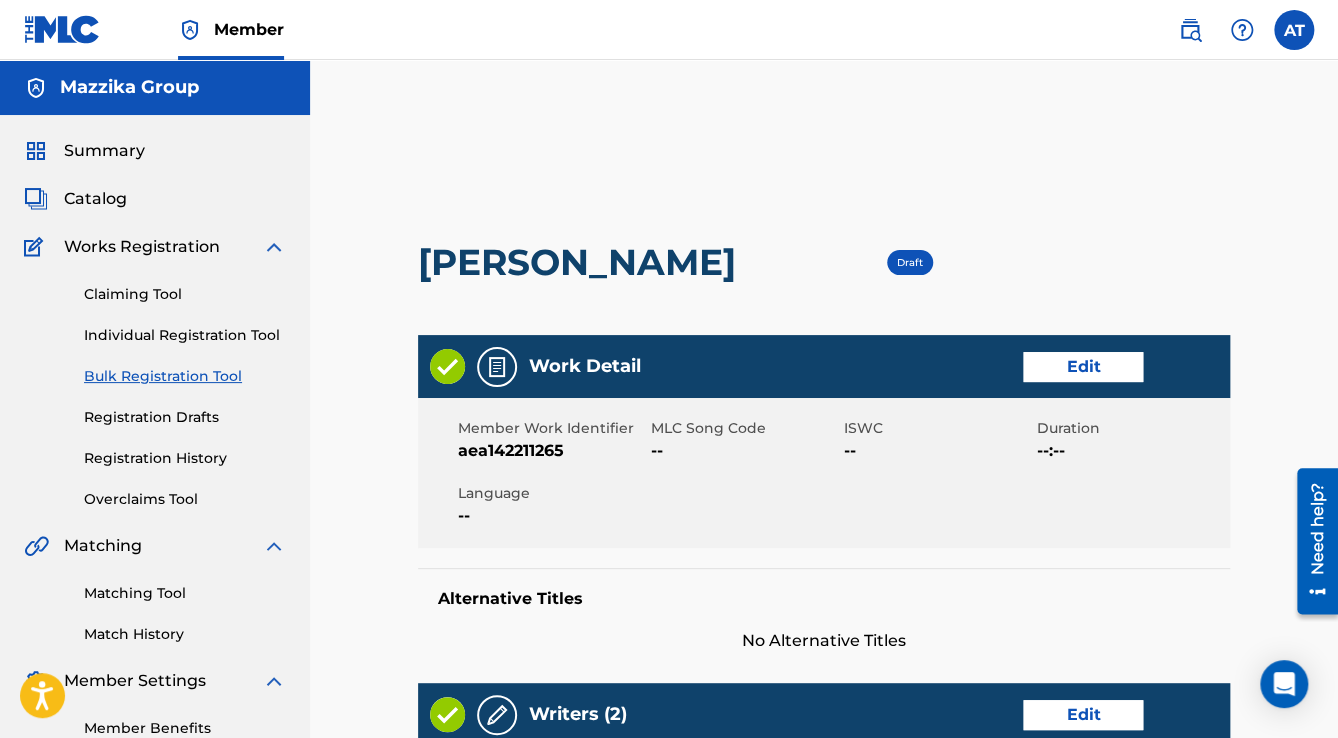 click on "Edit" at bounding box center (1083, 367) 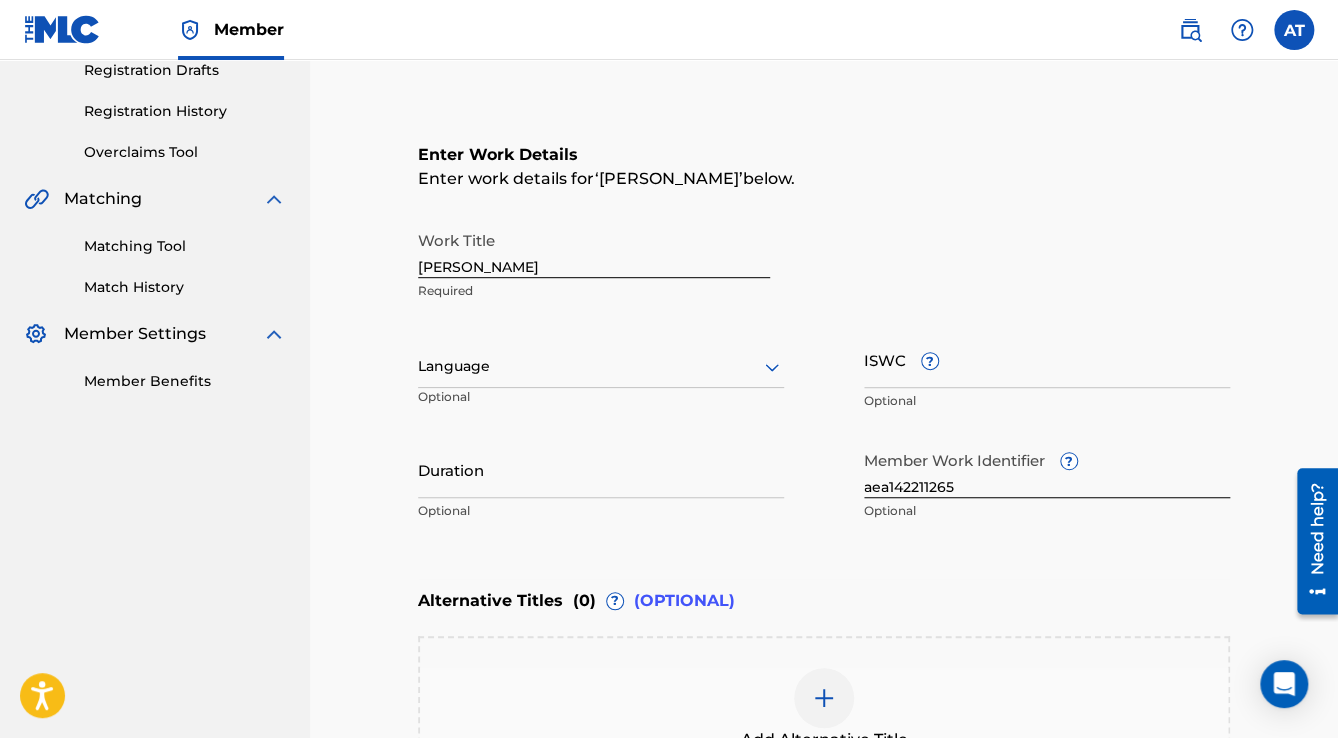 scroll, scrollTop: 400, scrollLeft: 0, axis: vertical 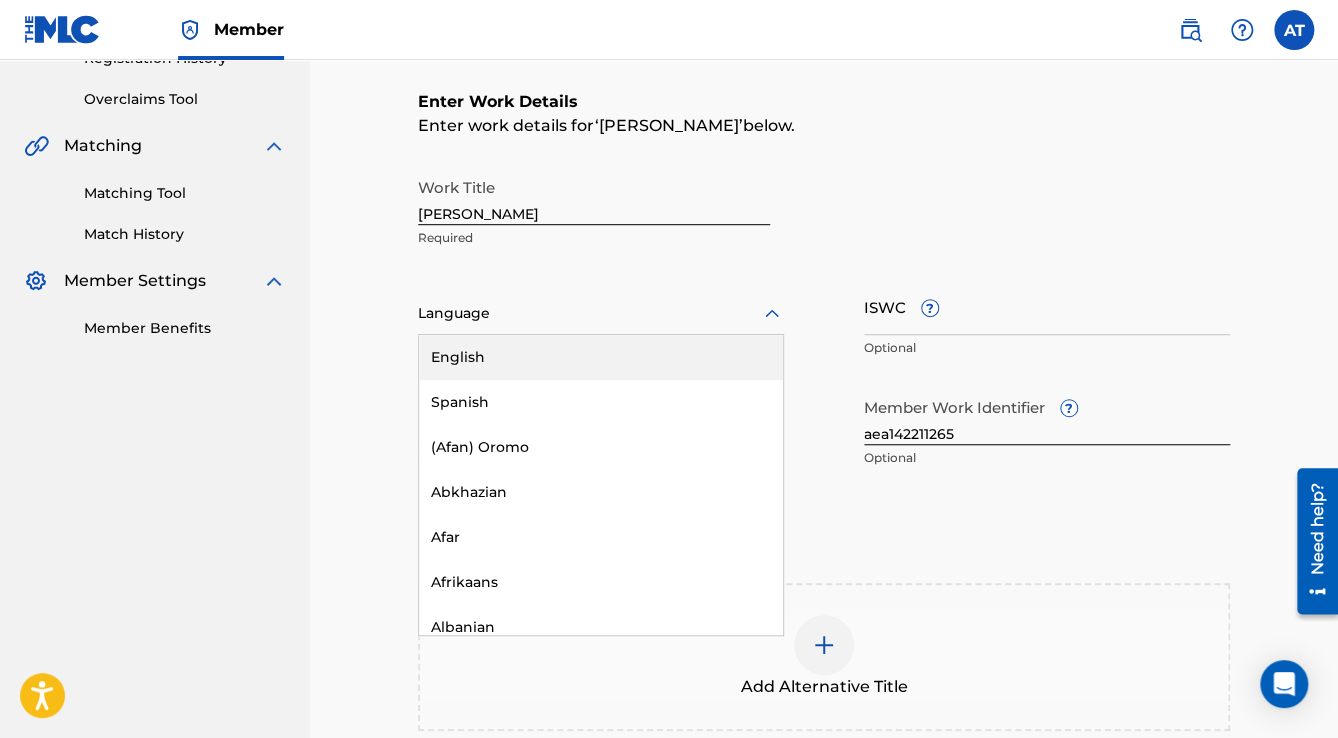 click at bounding box center [601, 313] 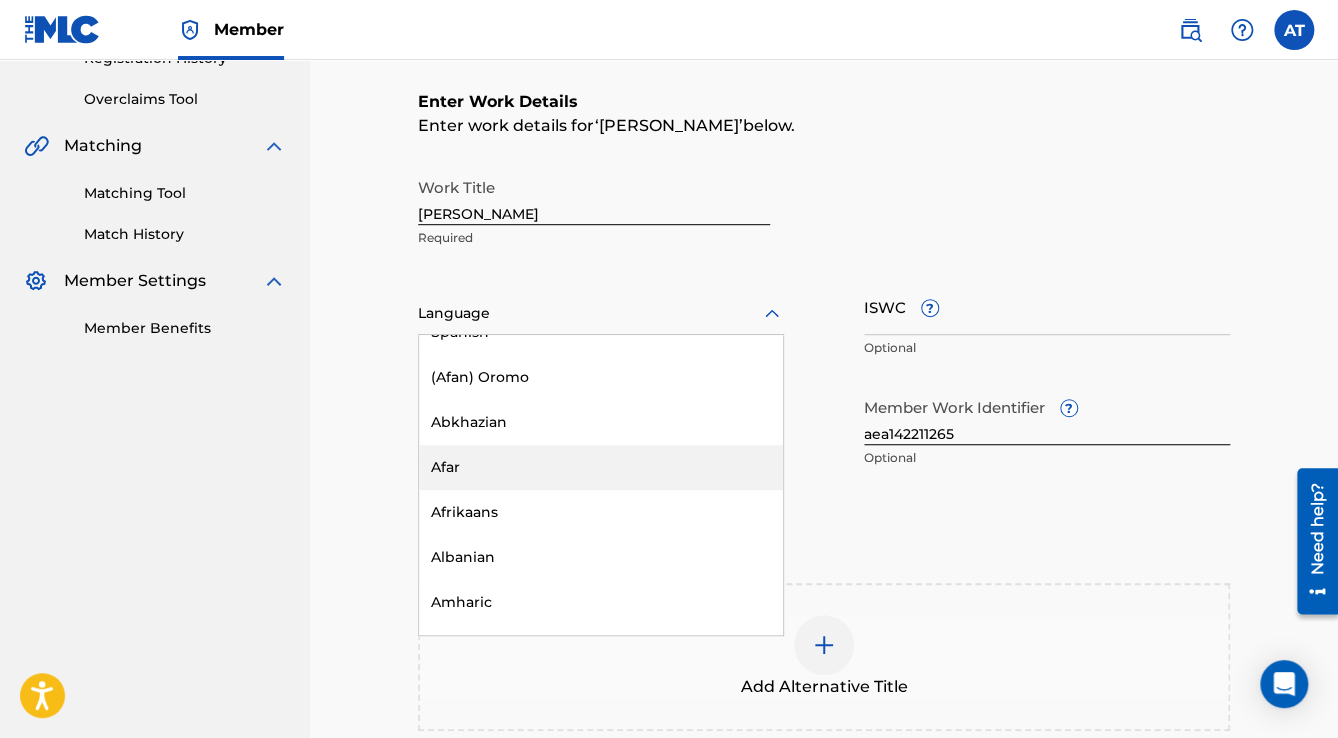 scroll, scrollTop: 160, scrollLeft: 0, axis: vertical 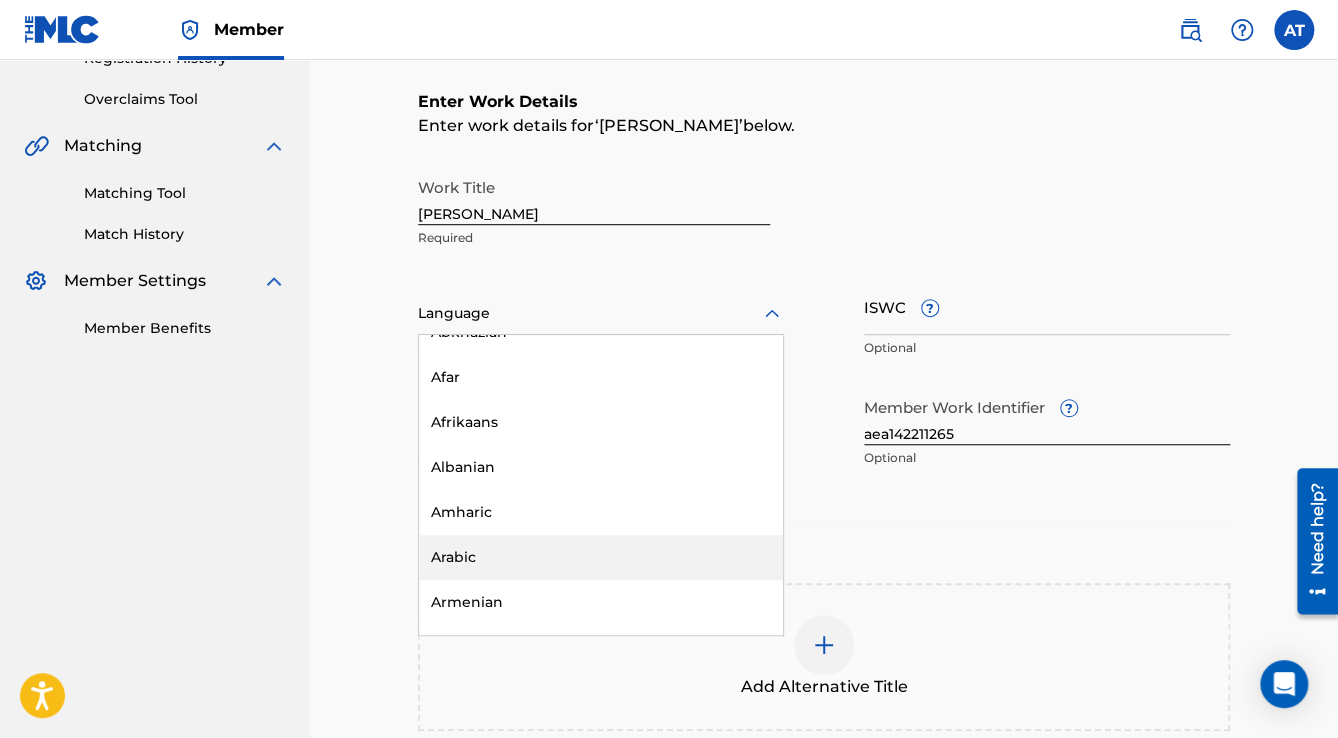 click on "Arabic" at bounding box center (601, 557) 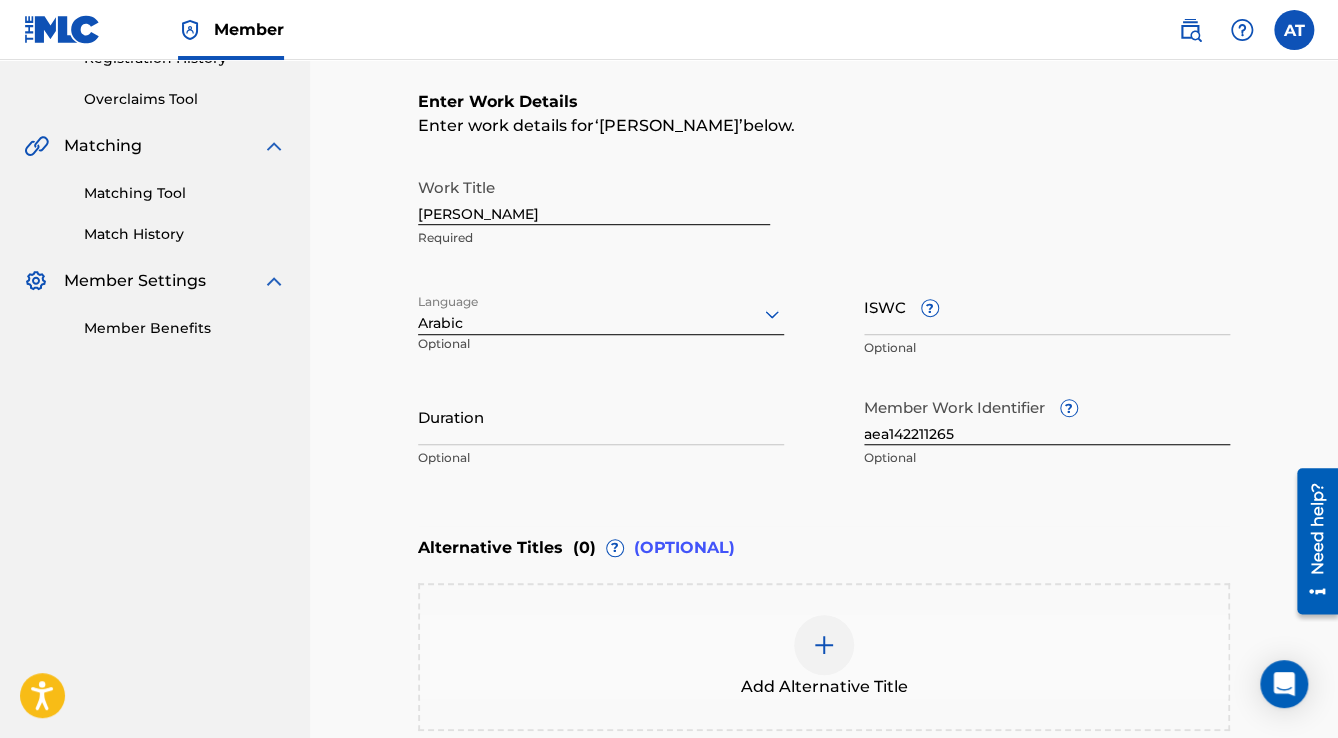 click on "Duration   Optional" at bounding box center [601, 433] 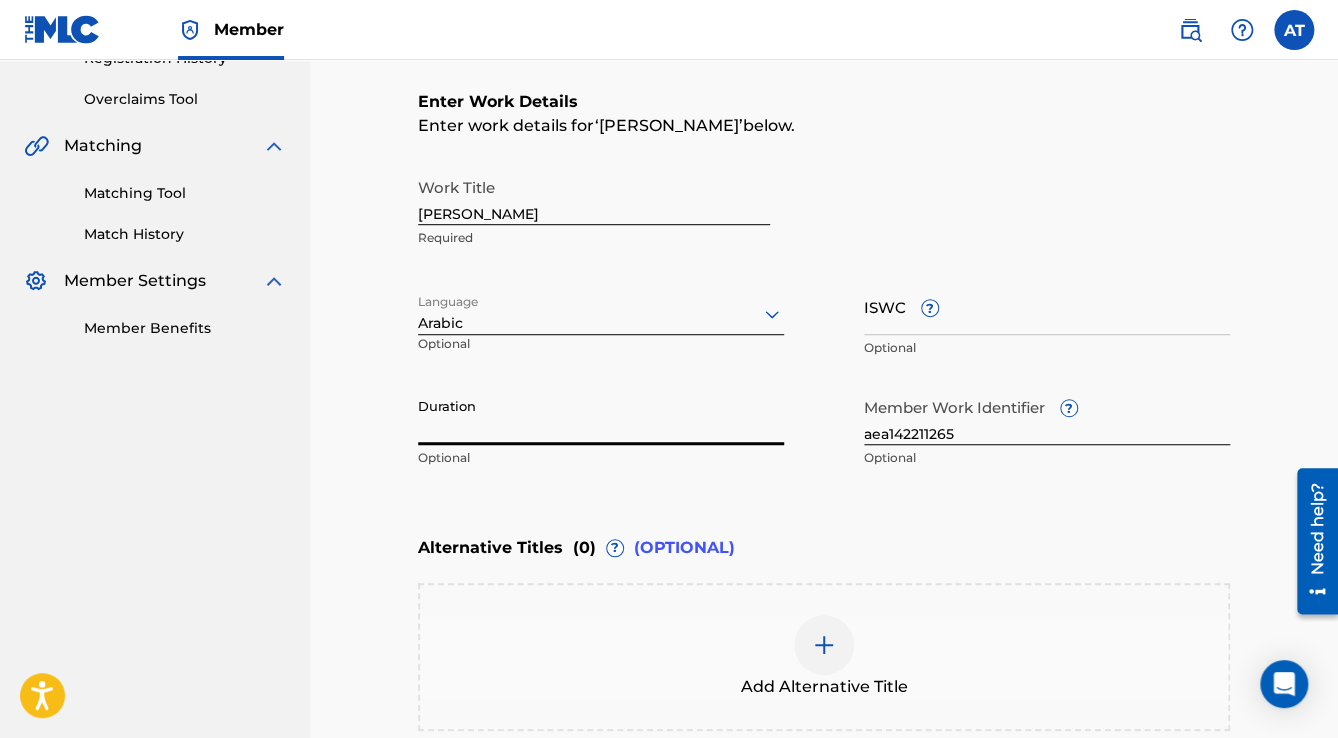 paste on "4:12" 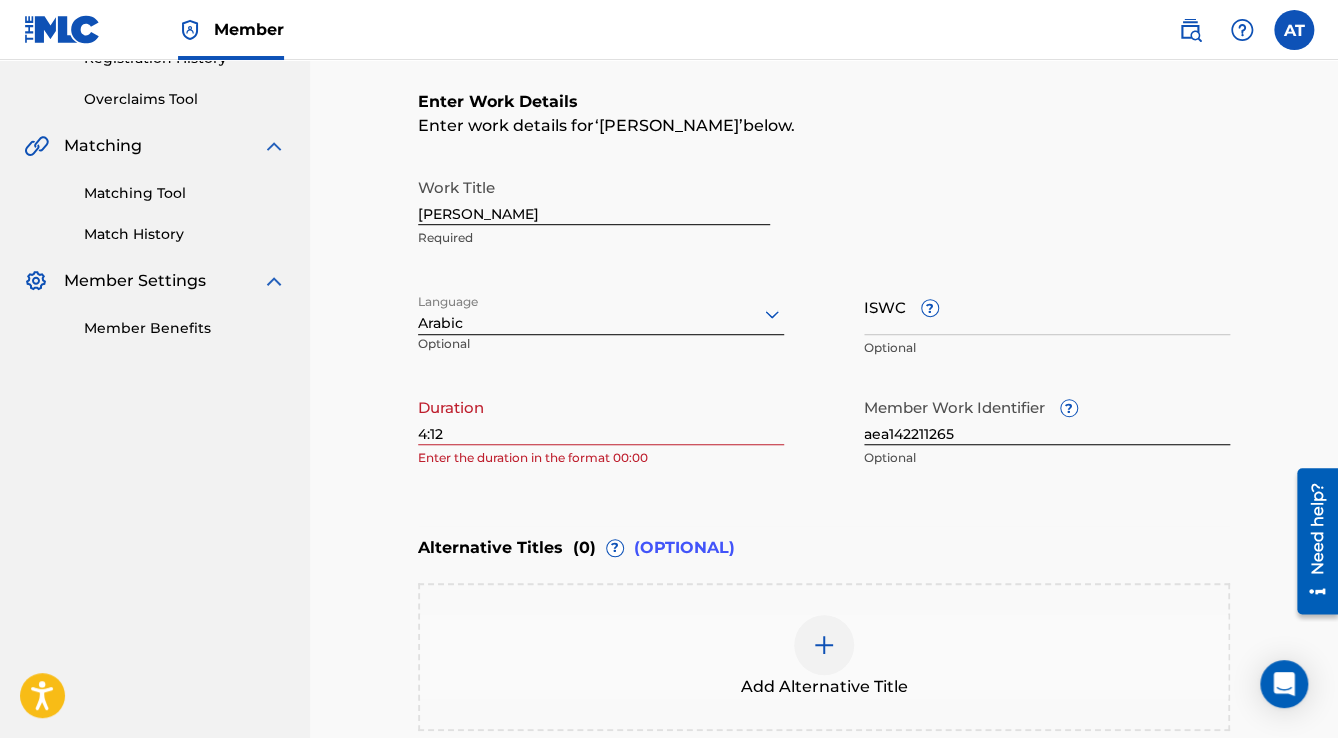 click on "Catalog Enter Work Details Add Writers Add Publishers & Shares Add Recording Review Enter Work Details Enter work details for  ‘ [PERSON_NAME] ’  below. Work Title   [PERSON_NAME] Required Language Arabic Optional ISWC   ? Optional Duration   4:12 Enter the duration in the format 00:00 Member Work Identifier   ? aea142211265 Optional Alternative Titles ( 0 ) ? (OPTIONAL) Add Alternative Title Back Next" at bounding box center (824, 330) 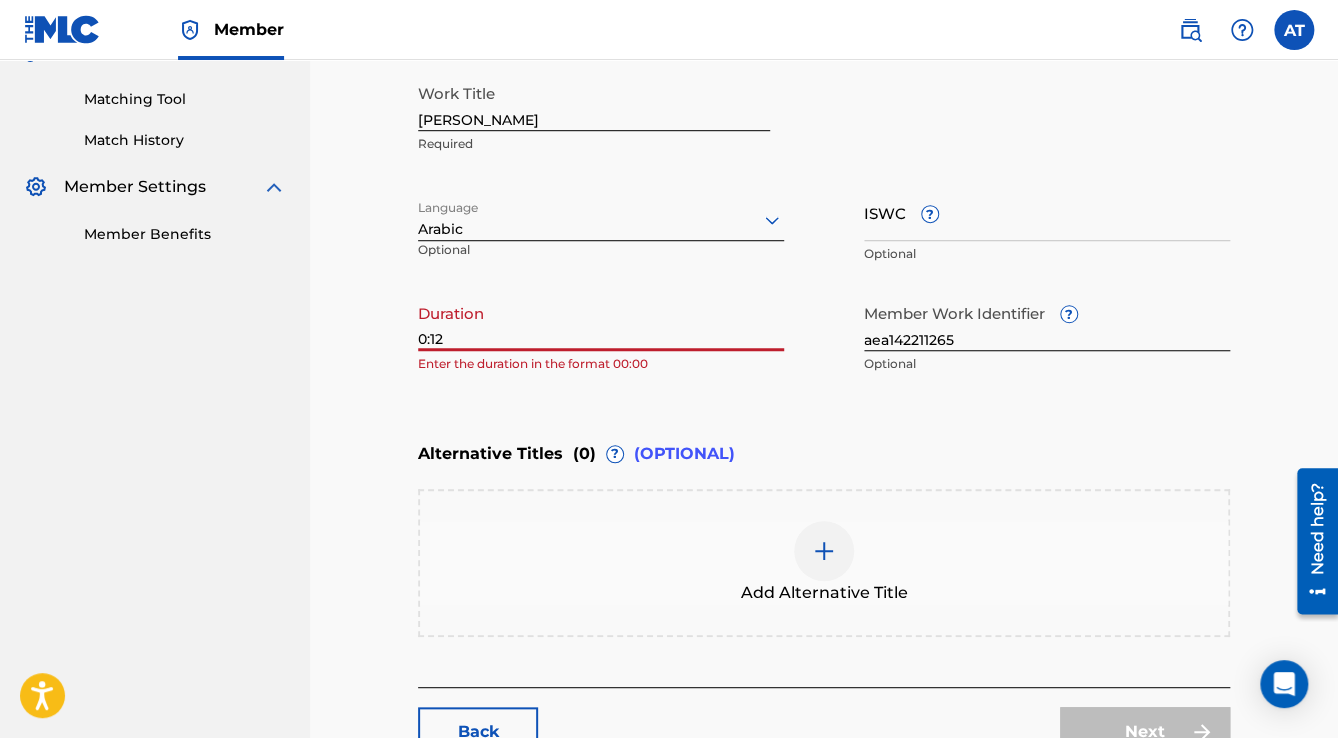 scroll, scrollTop: 677, scrollLeft: 0, axis: vertical 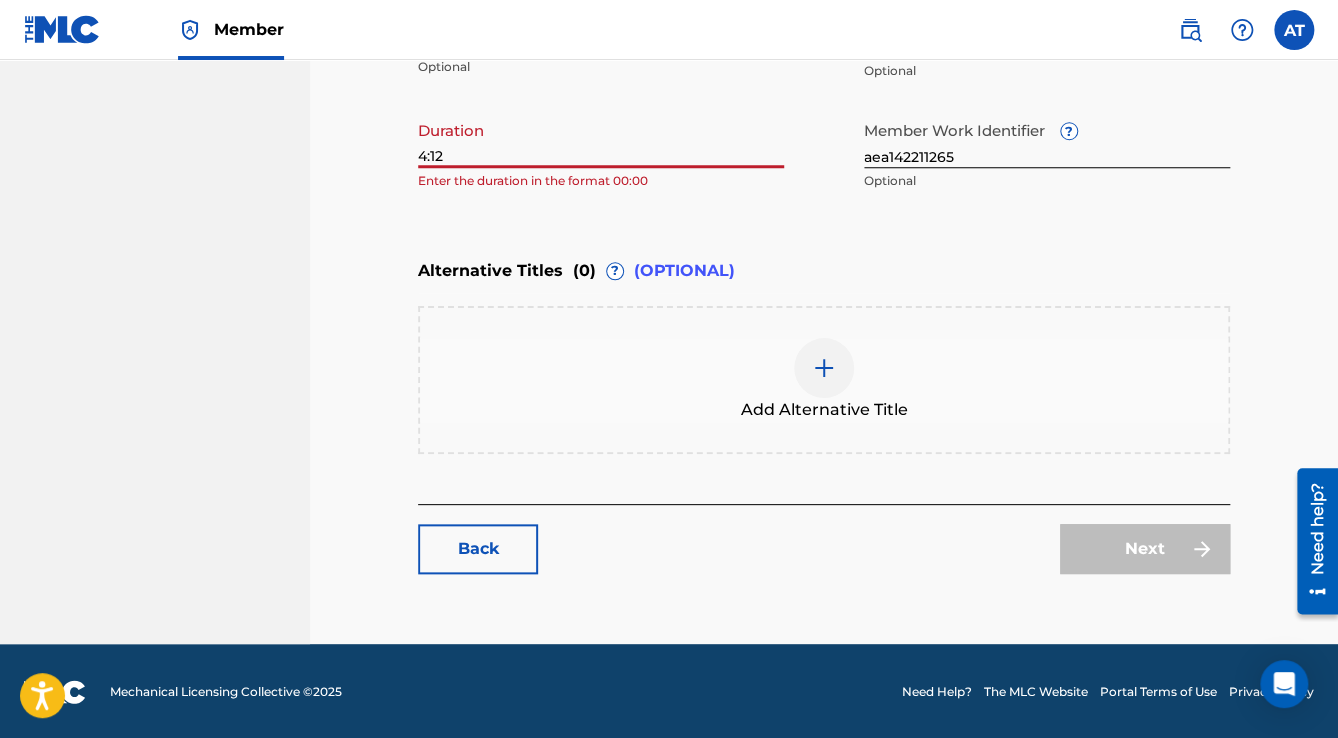 click on "4:12" at bounding box center (601, 139) 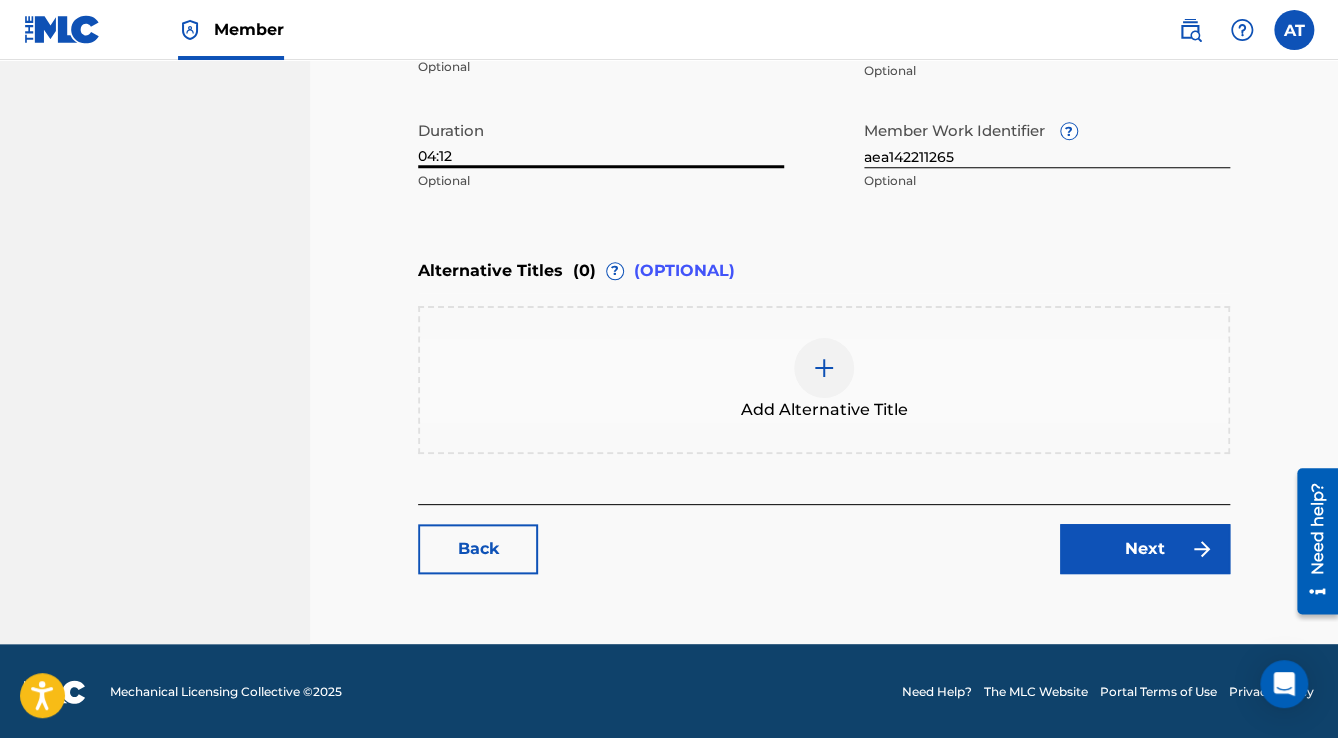 type on "04:12" 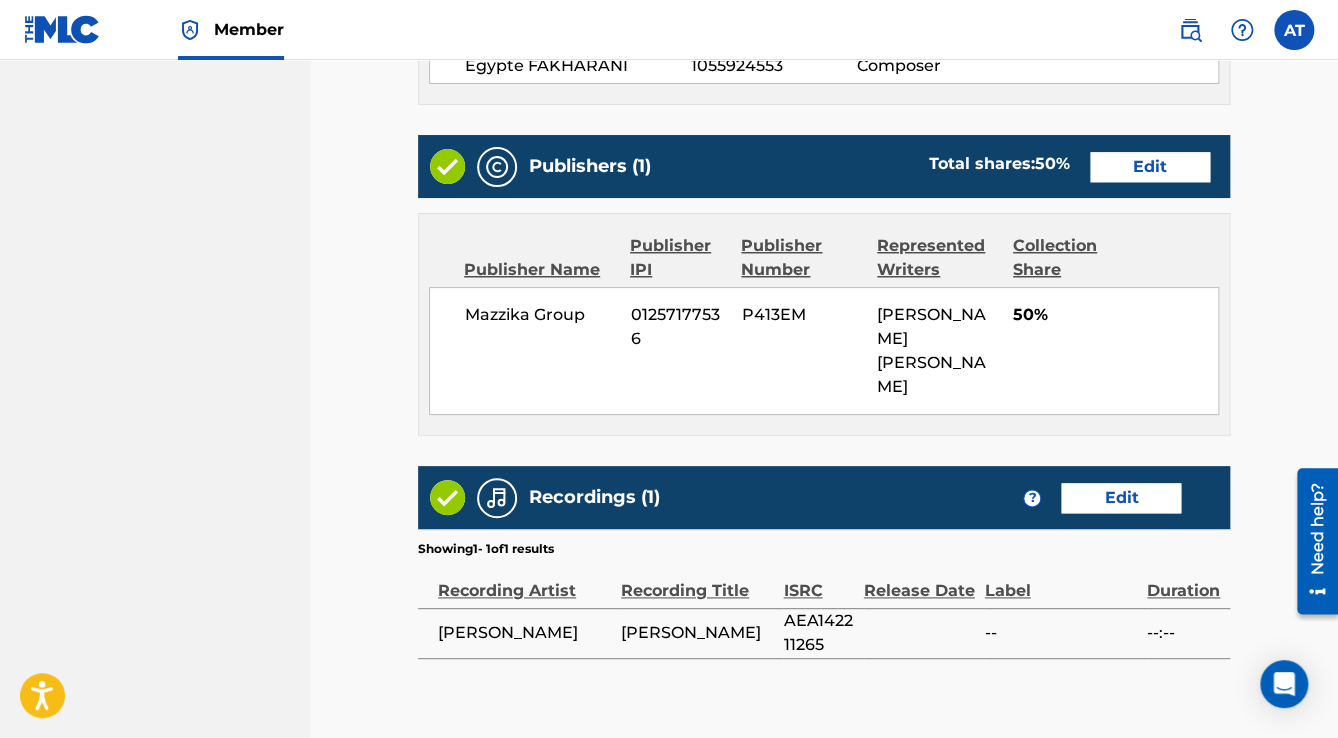 scroll, scrollTop: 952, scrollLeft: 0, axis: vertical 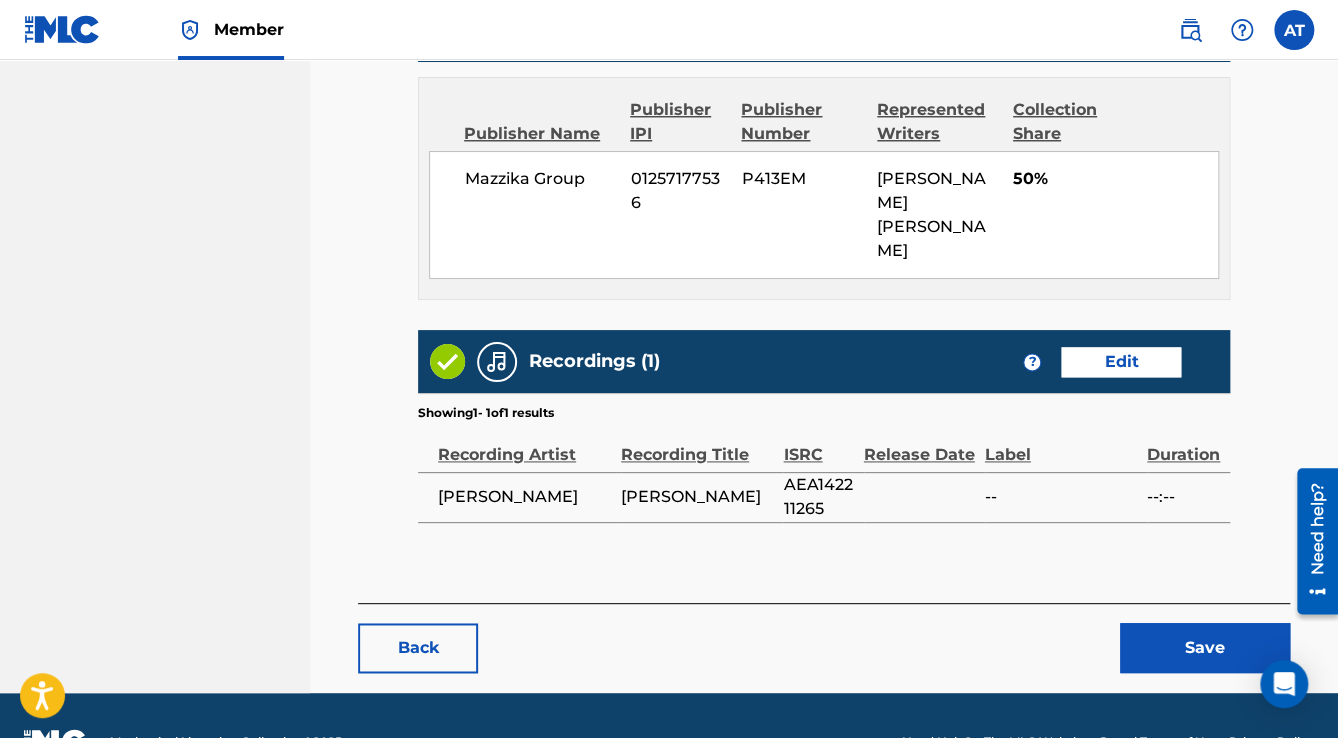 click on "Save" at bounding box center (1205, 648) 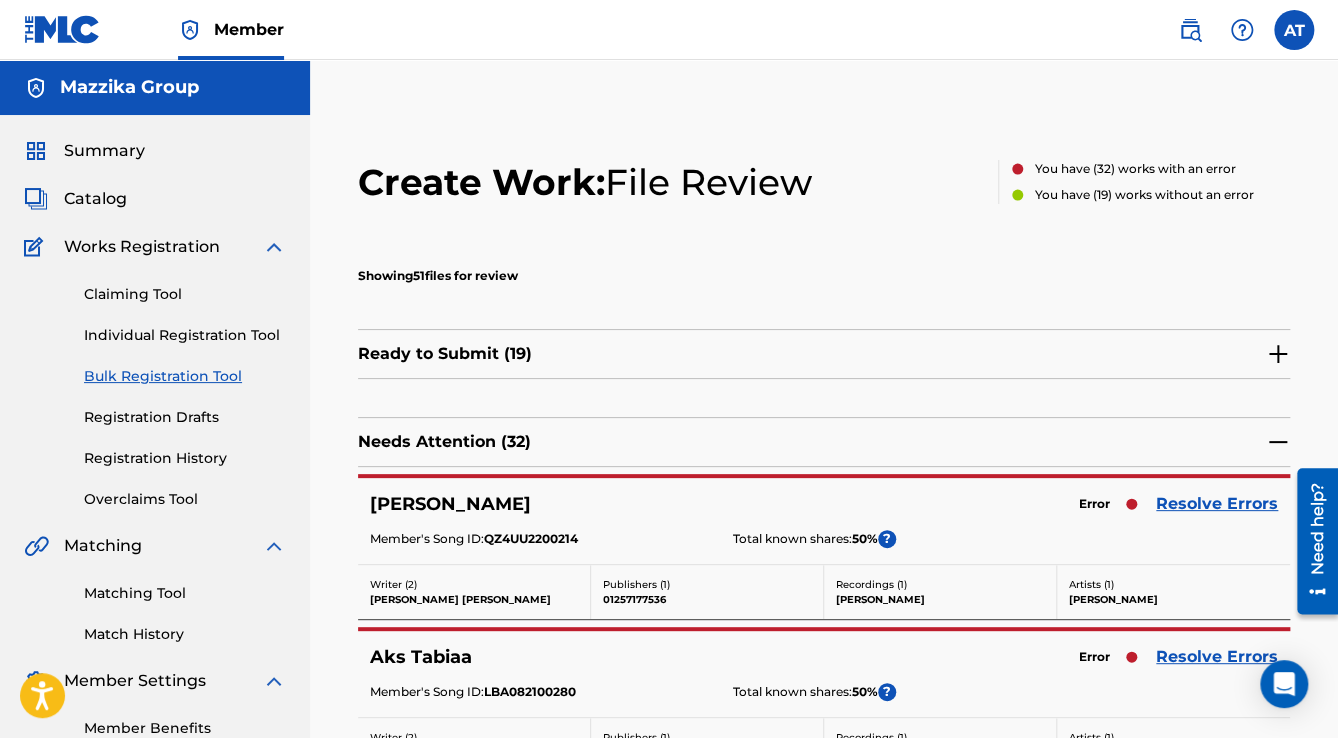 click on "Resolve Errors" at bounding box center [1217, 504] 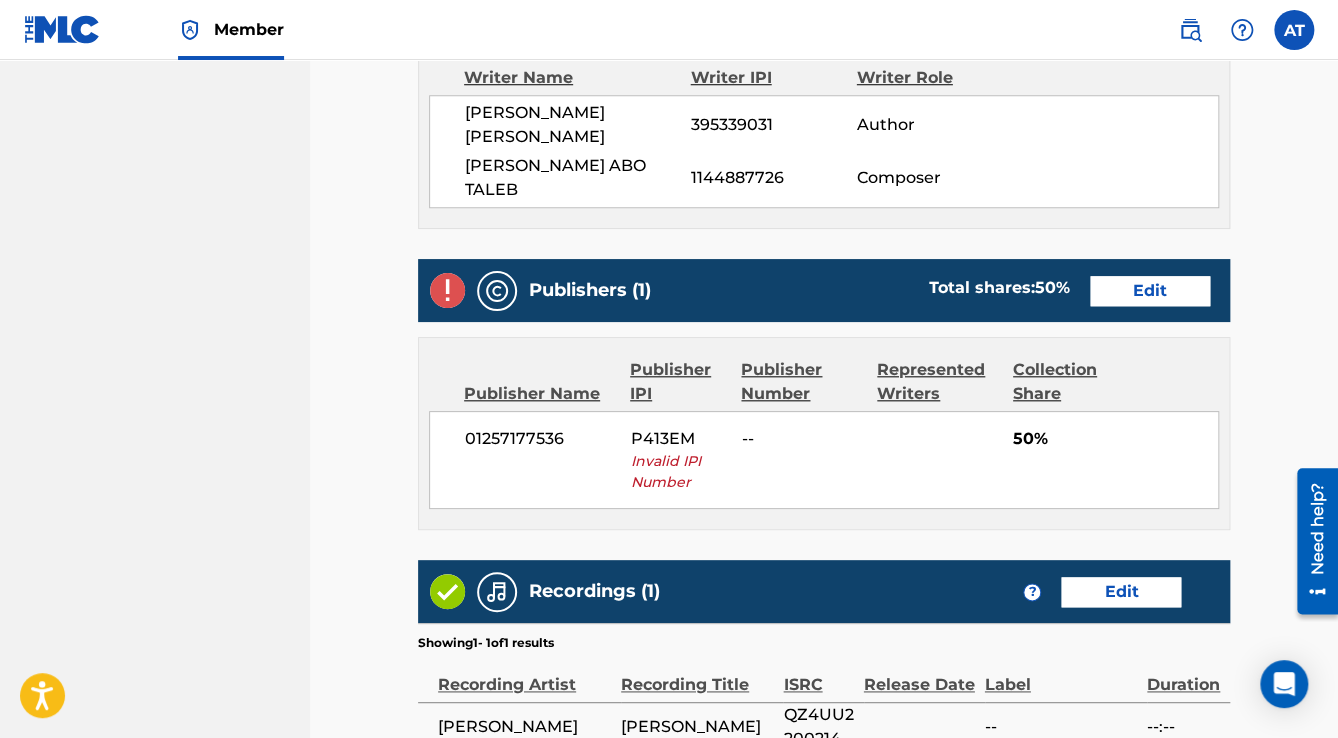 scroll, scrollTop: 800, scrollLeft: 0, axis: vertical 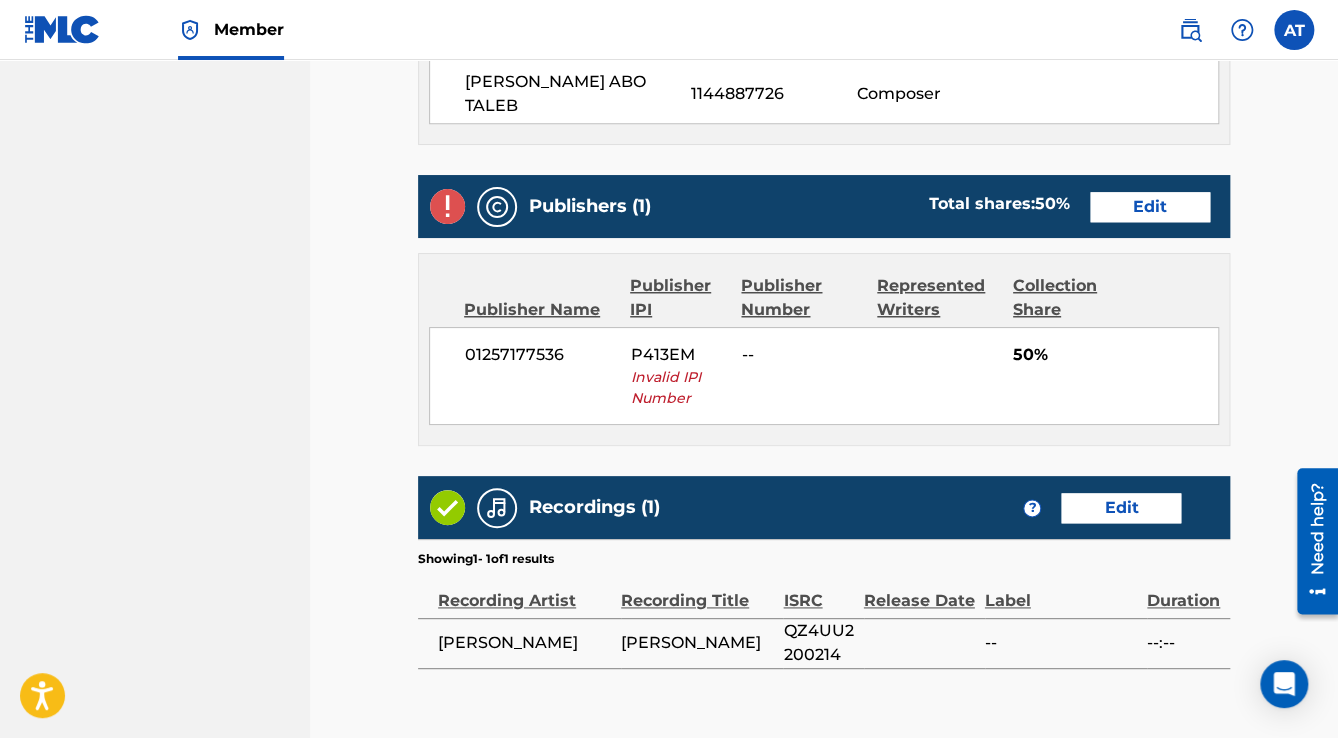 click on "Publishers   (1) Total shares:  50 % Edit" at bounding box center (824, 206) 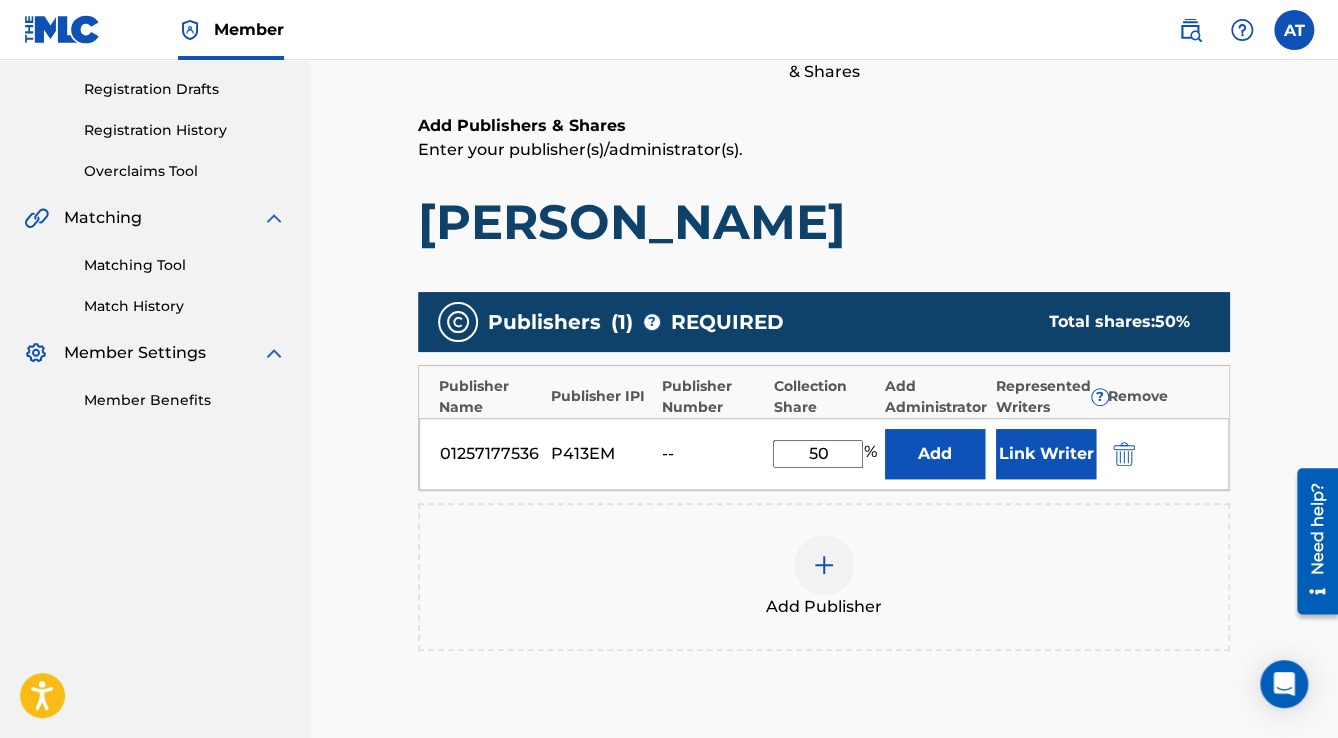 scroll, scrollTop: 480, scrollLeft: 0, axis: vertical 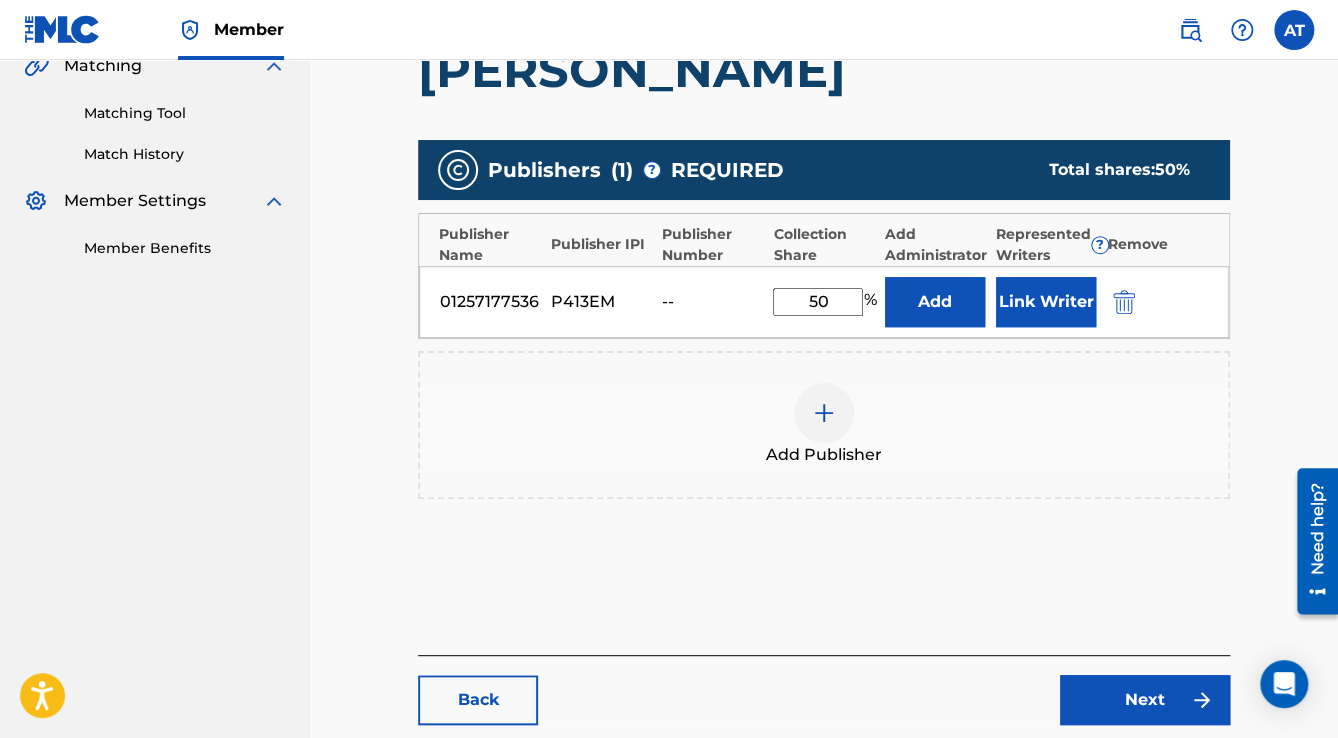 click at bounding box center (1124, 302) 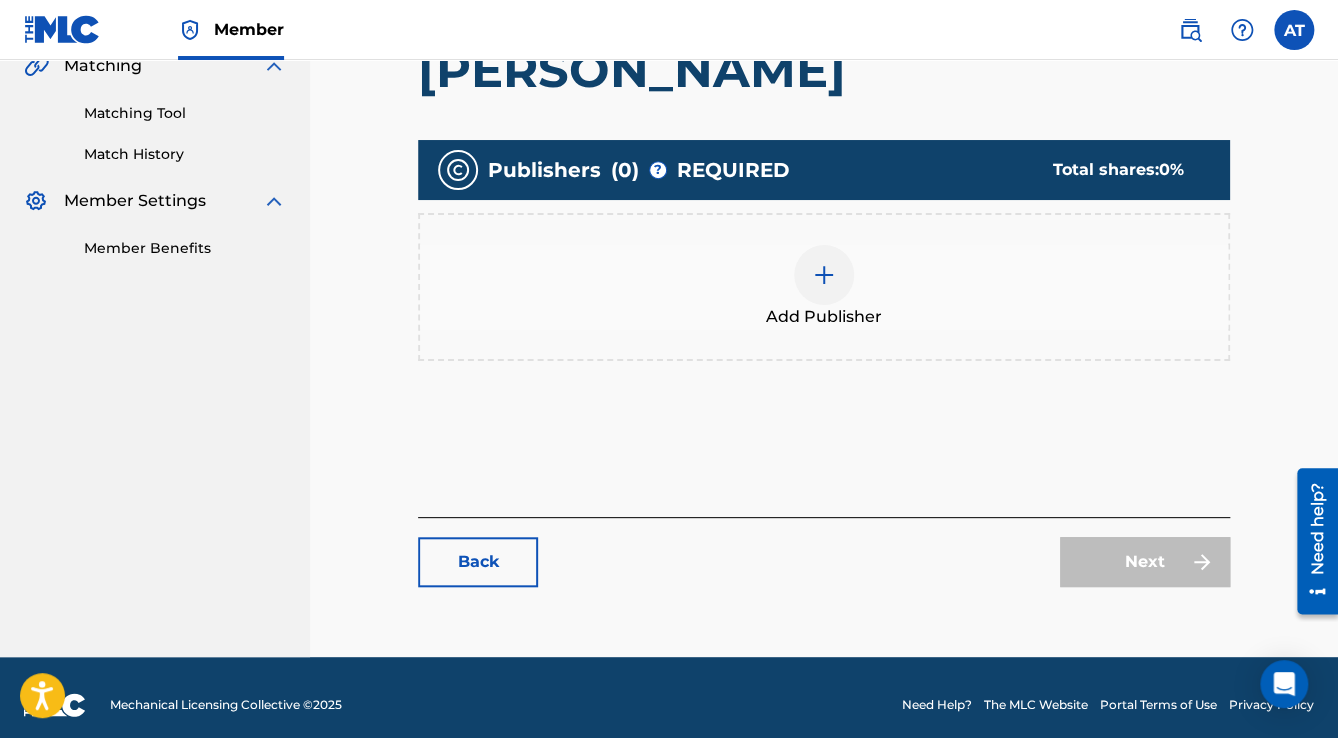 click on "Add Publisher" at bounding box center [824, 287] 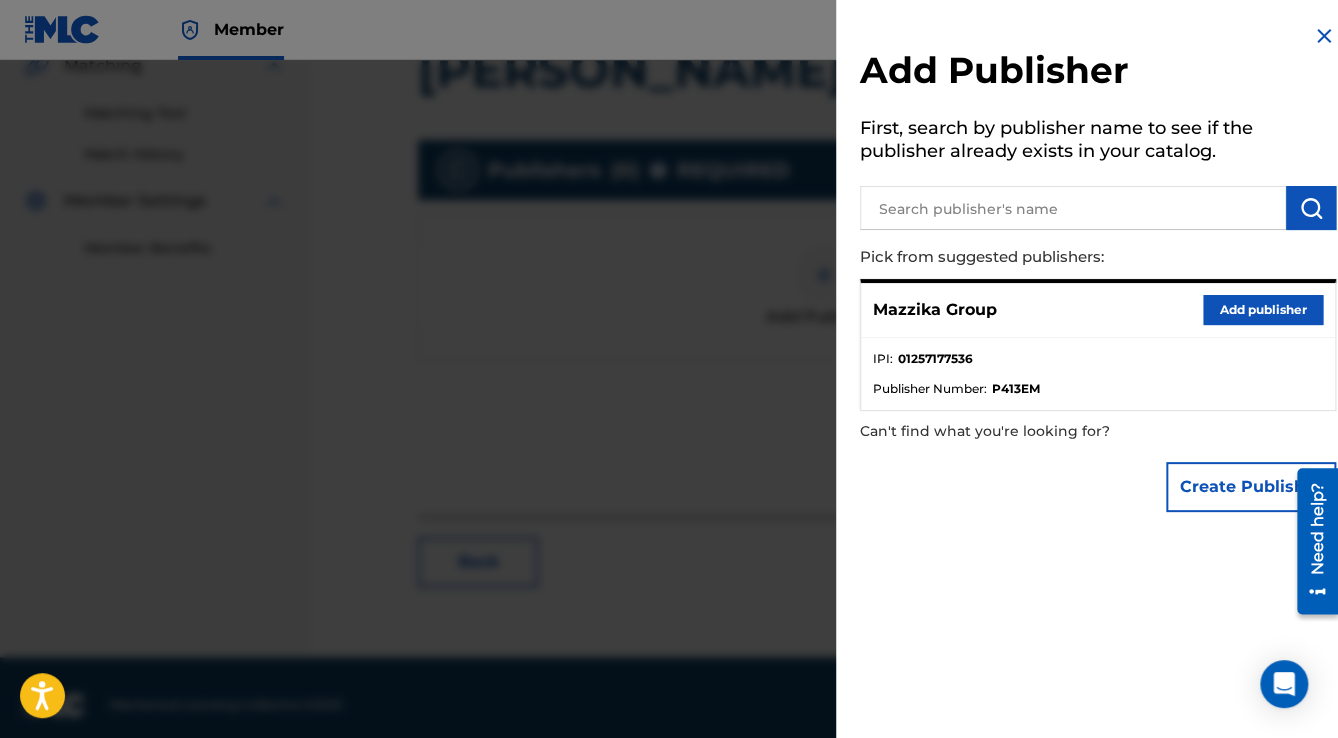 click on "Add publisher" at bounding box center (1263, 310) 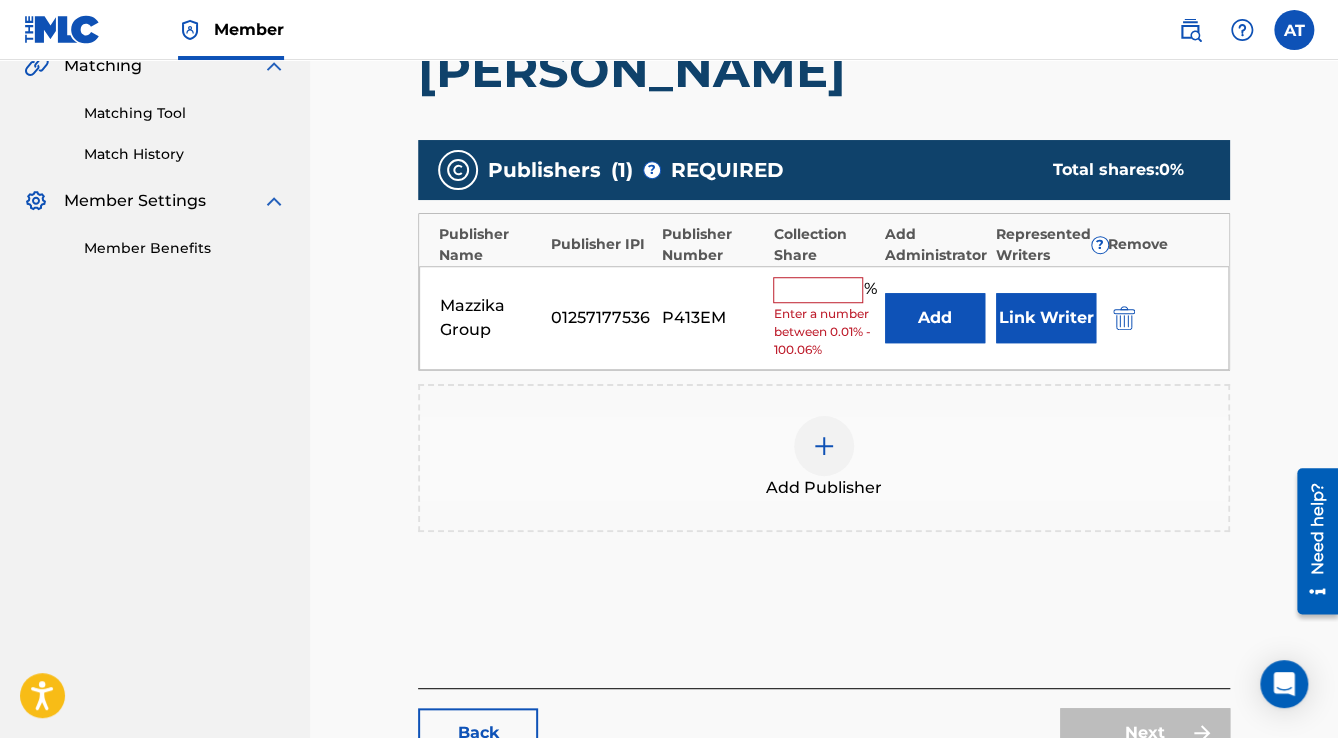 click on "Mazzika Group 01257177536 P413EM % Enter a number between 0.01% - 100.06% Add Link Writer" at bounding box center (824, 318) 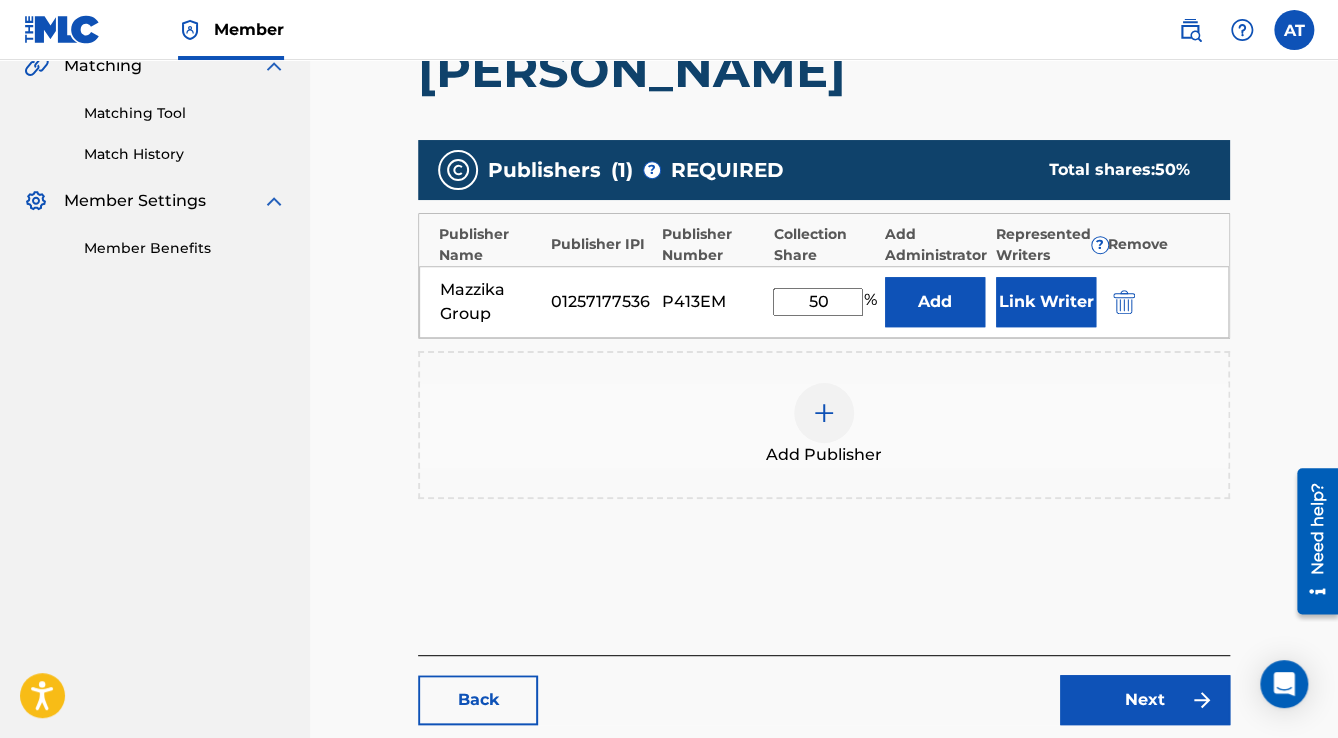 click on "Link Writer" at bounding box center (1046, 302) 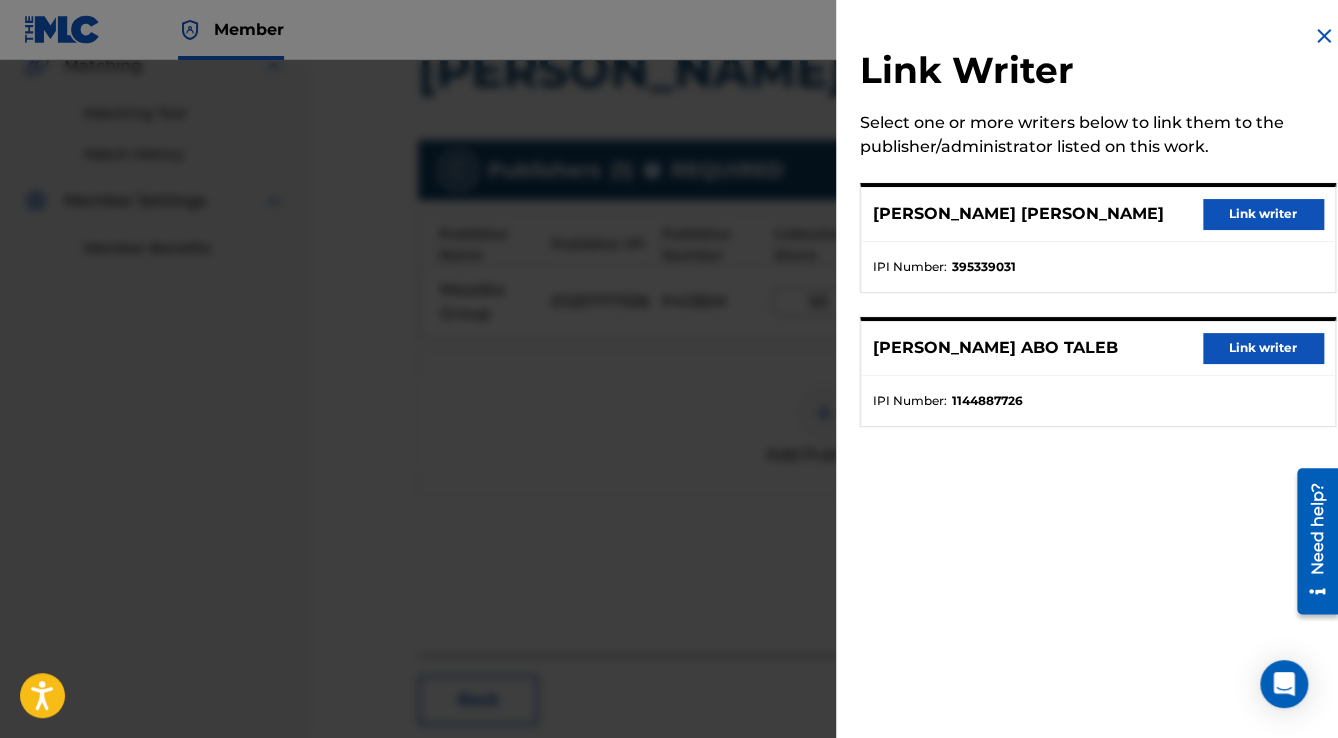 click on "Link writer" at bounding box center (1263, 214) 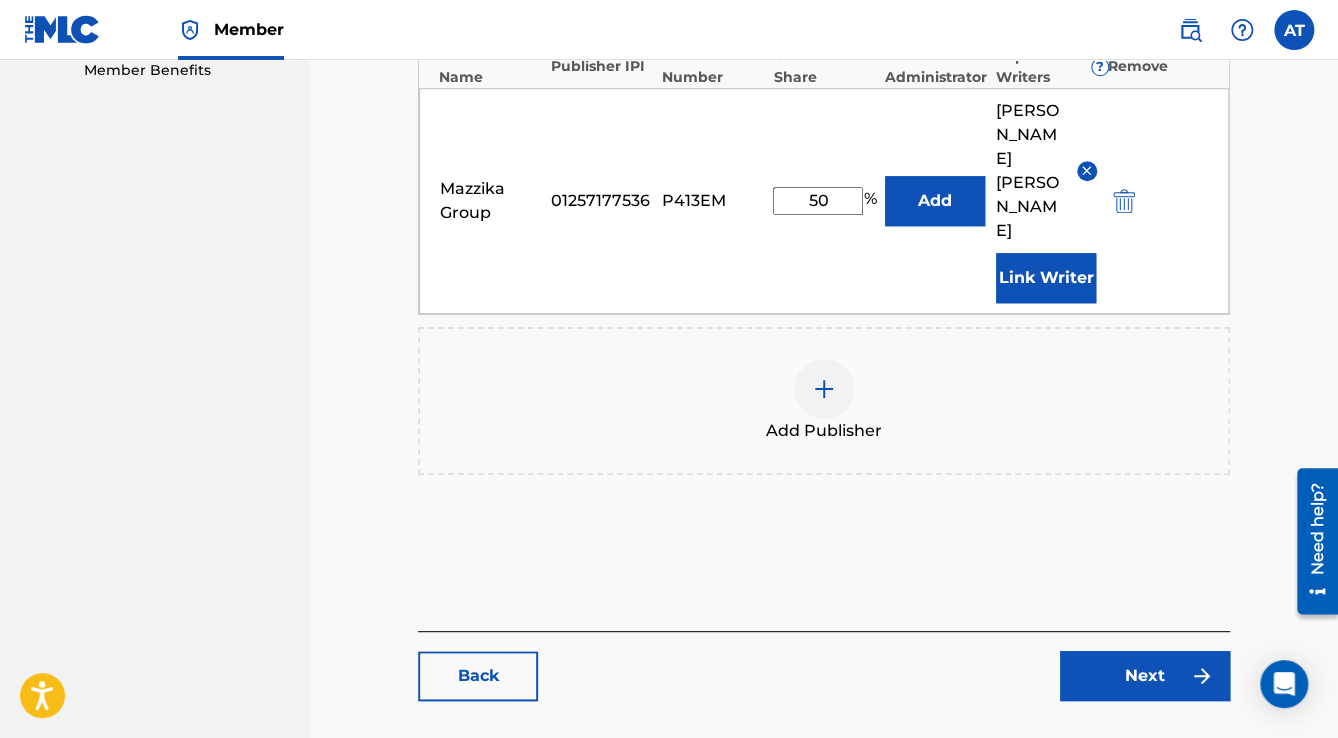 scroll, scrollTop: 736, scrollLeft: 0, axis: vertical 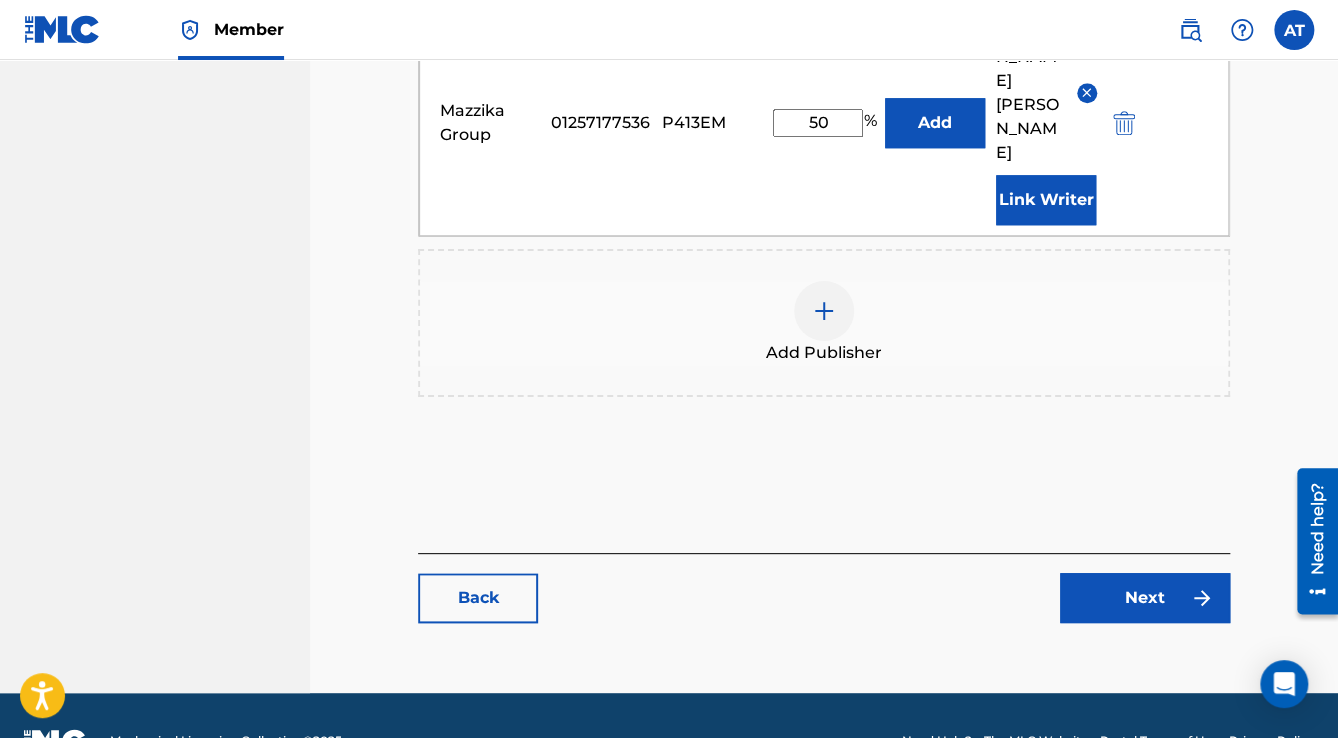 click on "Back Next" at bounding box center [824, 588] 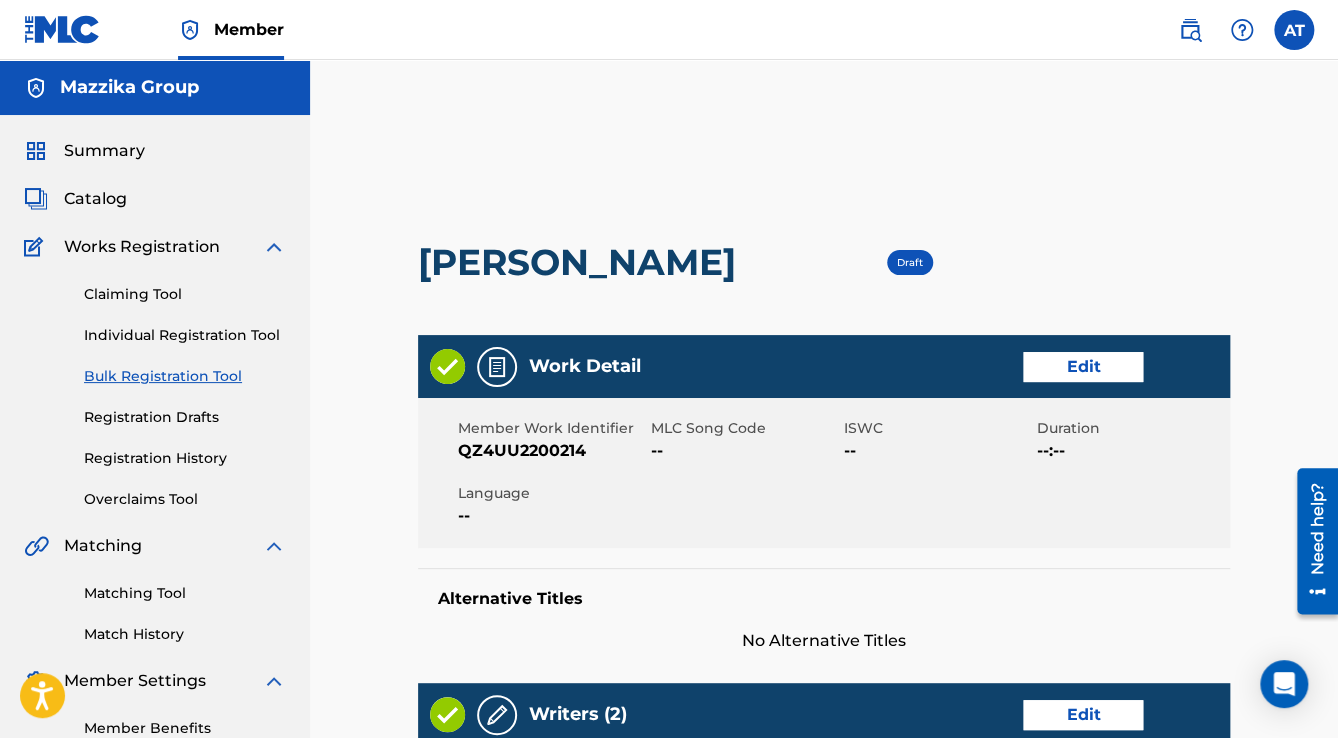 drag, startPoint x: 1075, startPoint y: 343, endPoint x: 1079, endPoint y: 356, distance: 13.601471 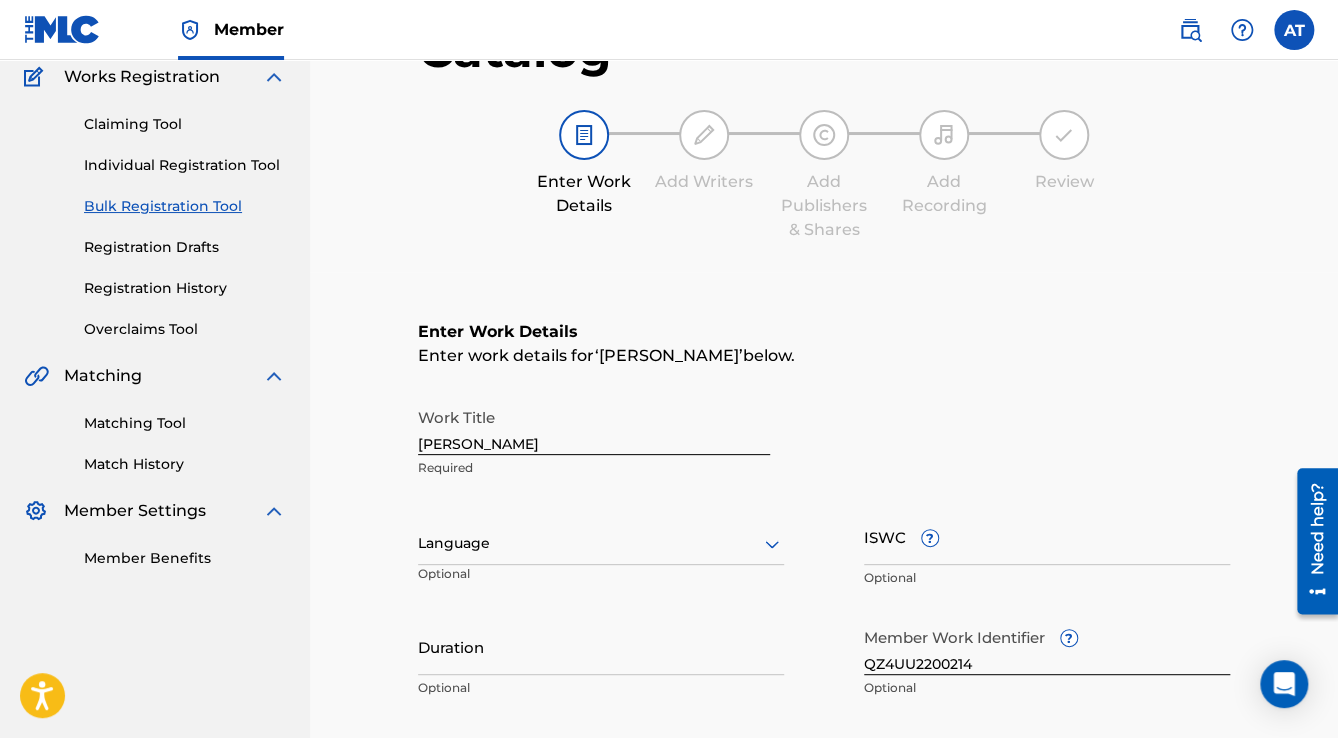 scroll, scrollTop: 240, scrollLeft: 0, axis: vertical 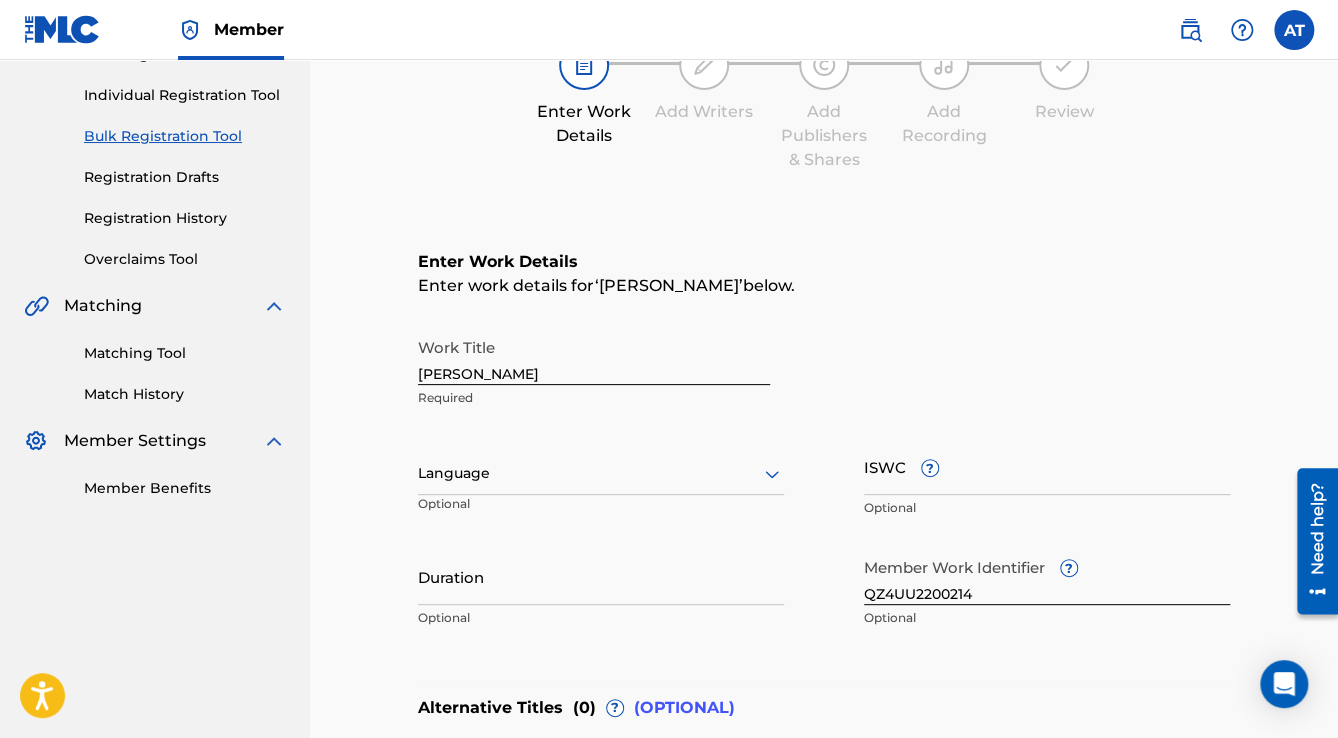 click on "Language" at bounding box center (601, 474) 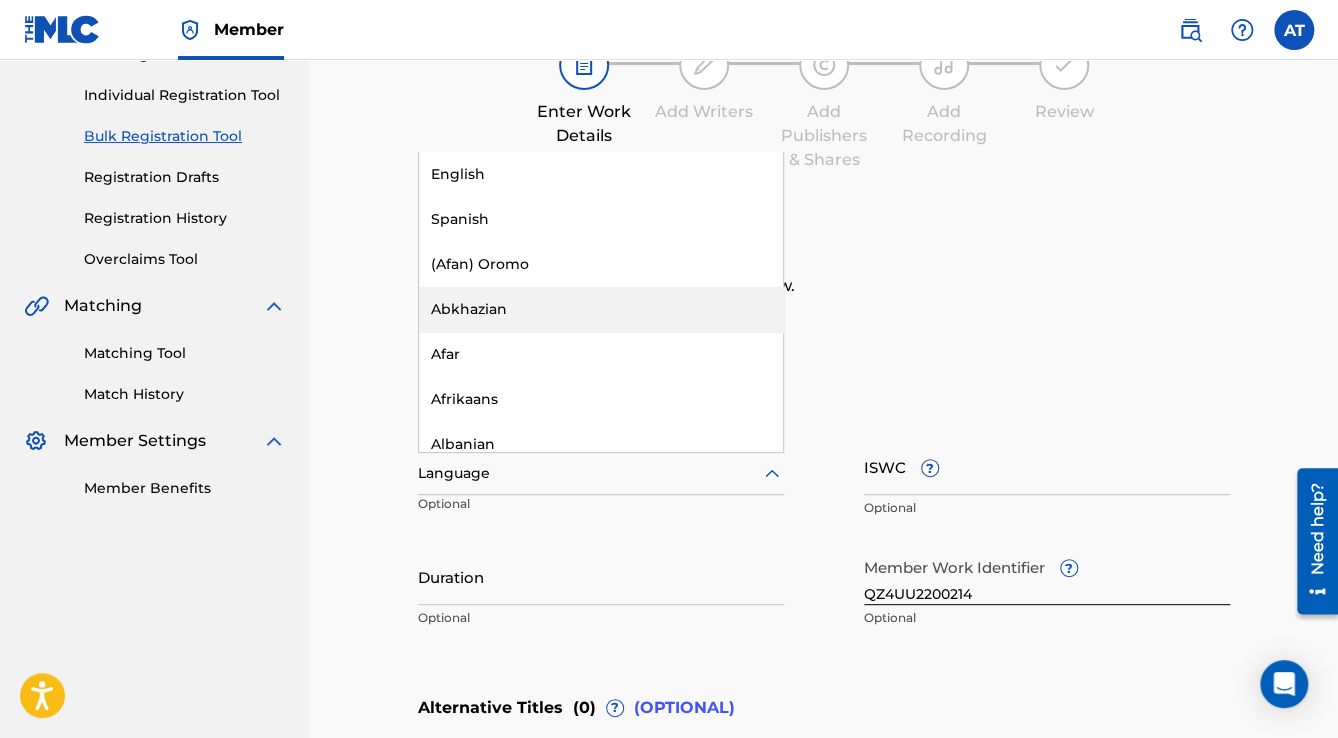 scroll, scrollTop: 240, scrollLeft: 0, axis: vertical 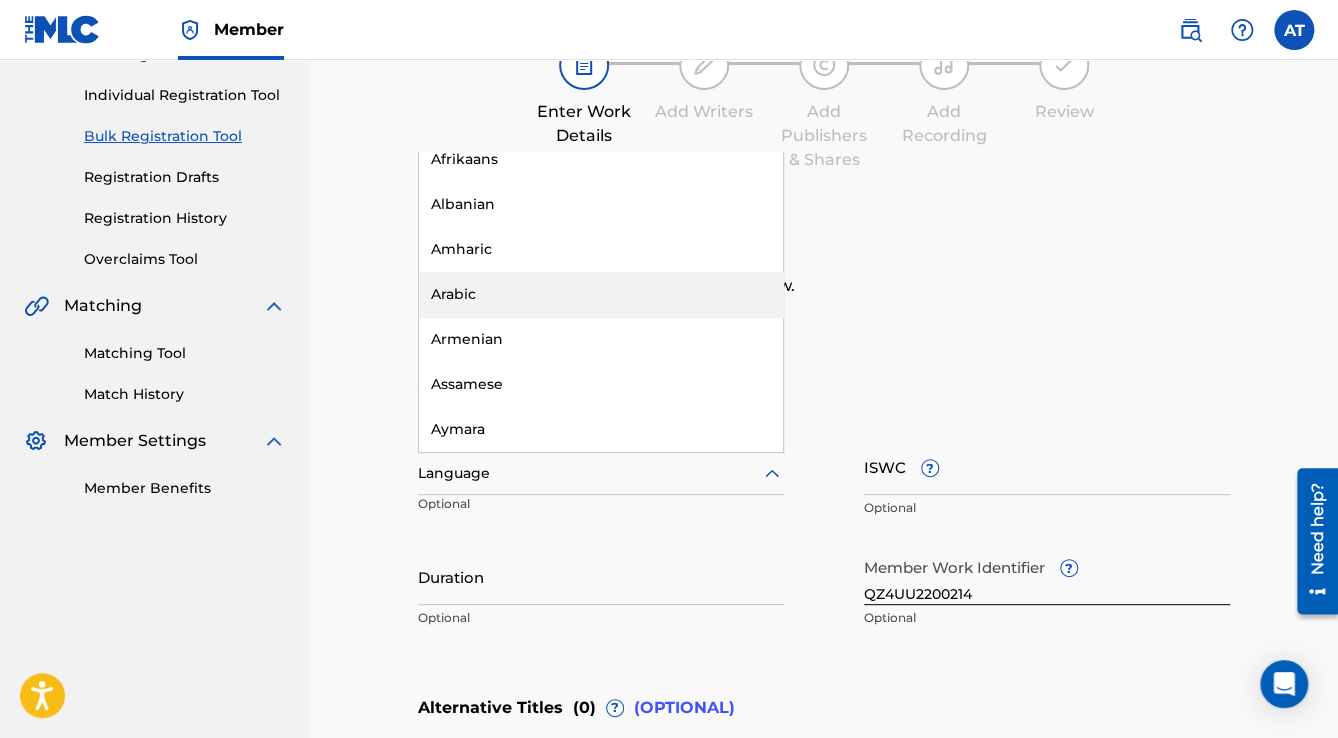 click on "Arabic" at bounding box center (601, 294) 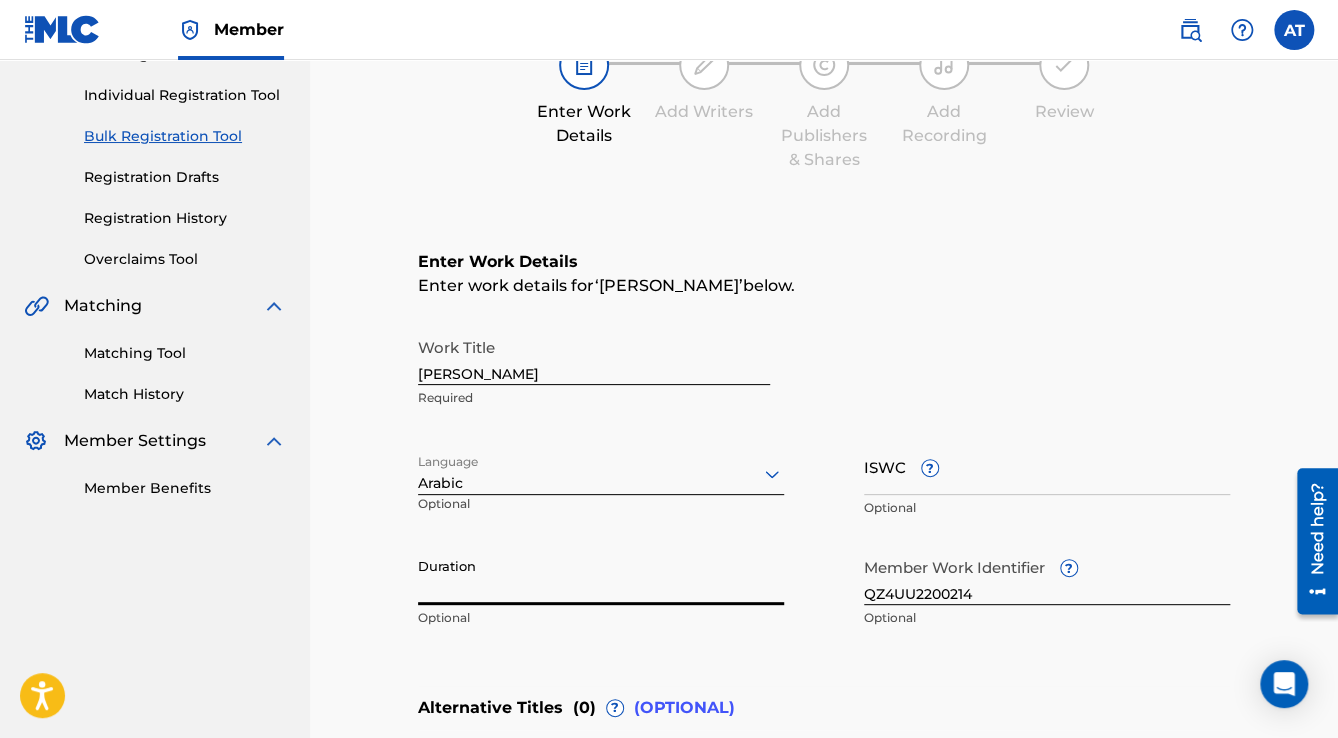 click on "Duration" at bounding box center [601, 576] 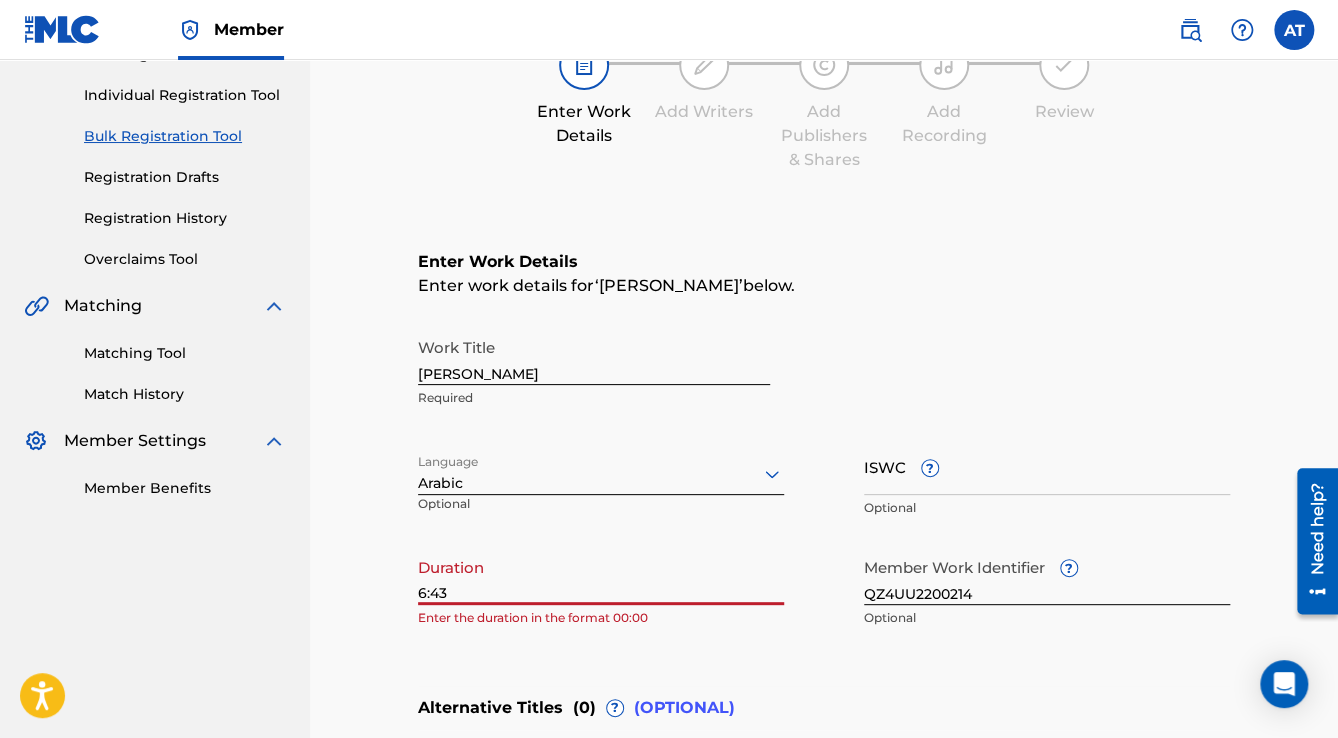 click on "6:43" at bounding box center (601, 576) 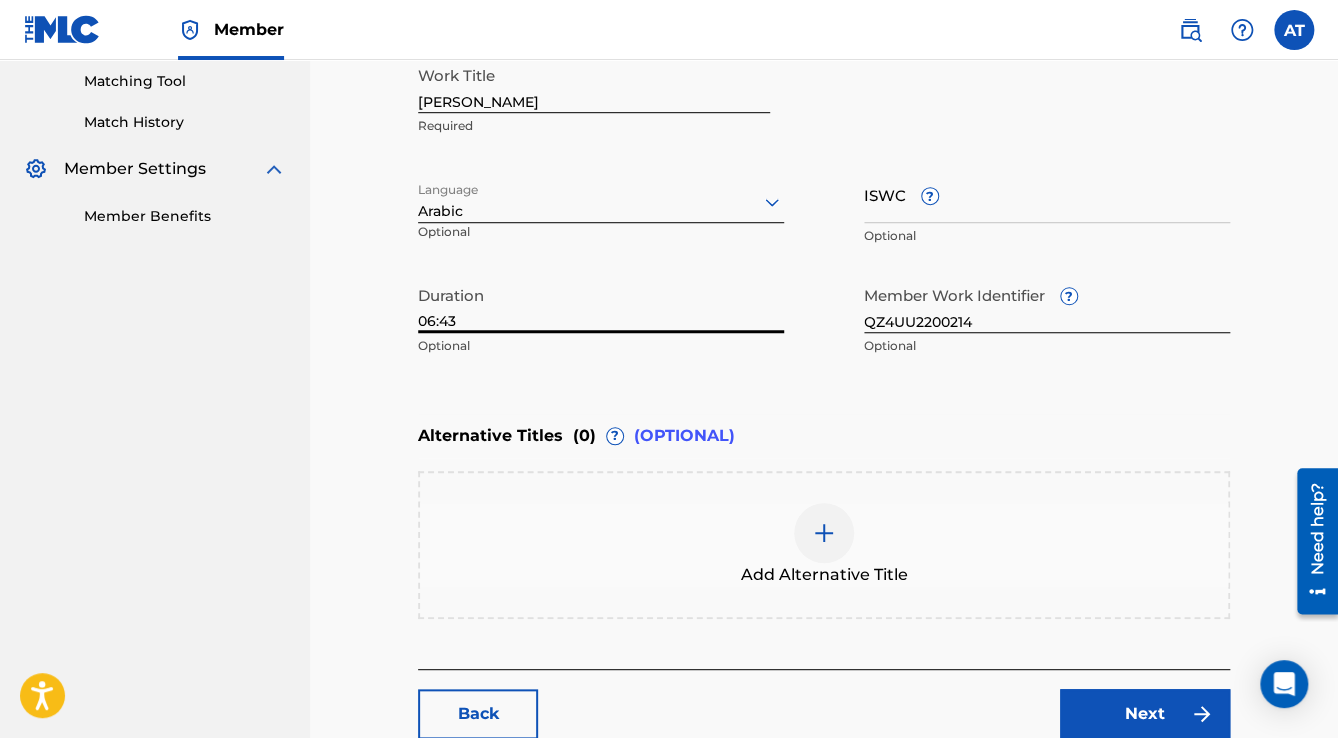 scroll, scrollTop: 677, scrollLeft: 0, axis: vertical 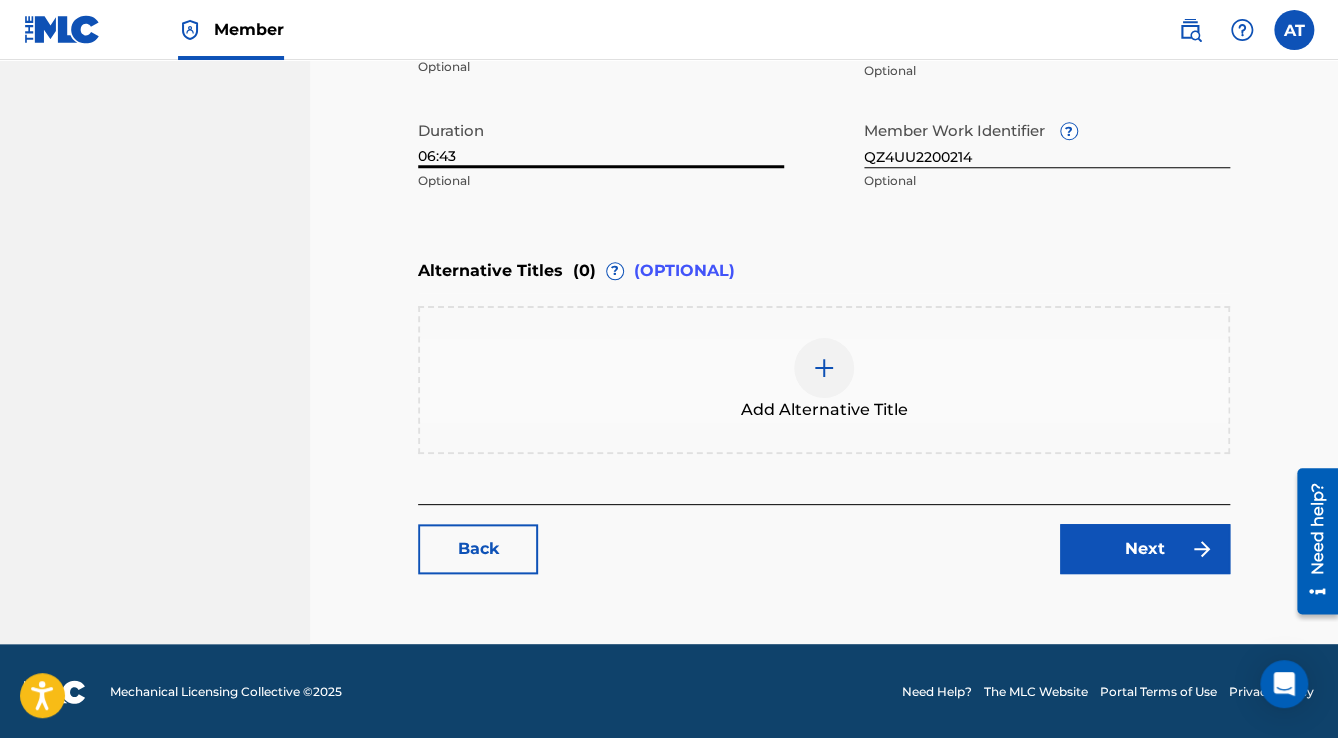 type on "06:43" 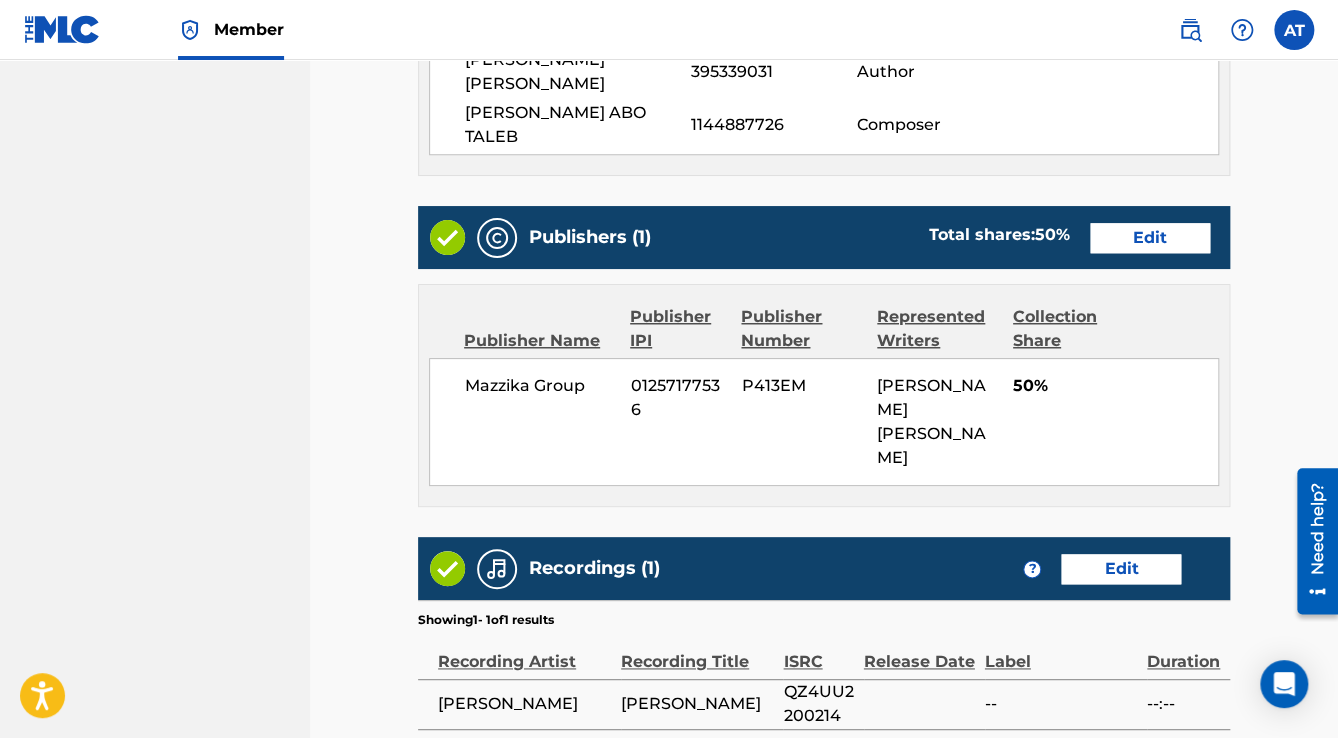 scroll, scrollTop: 952, scrollLeft: 0, axis: vertical 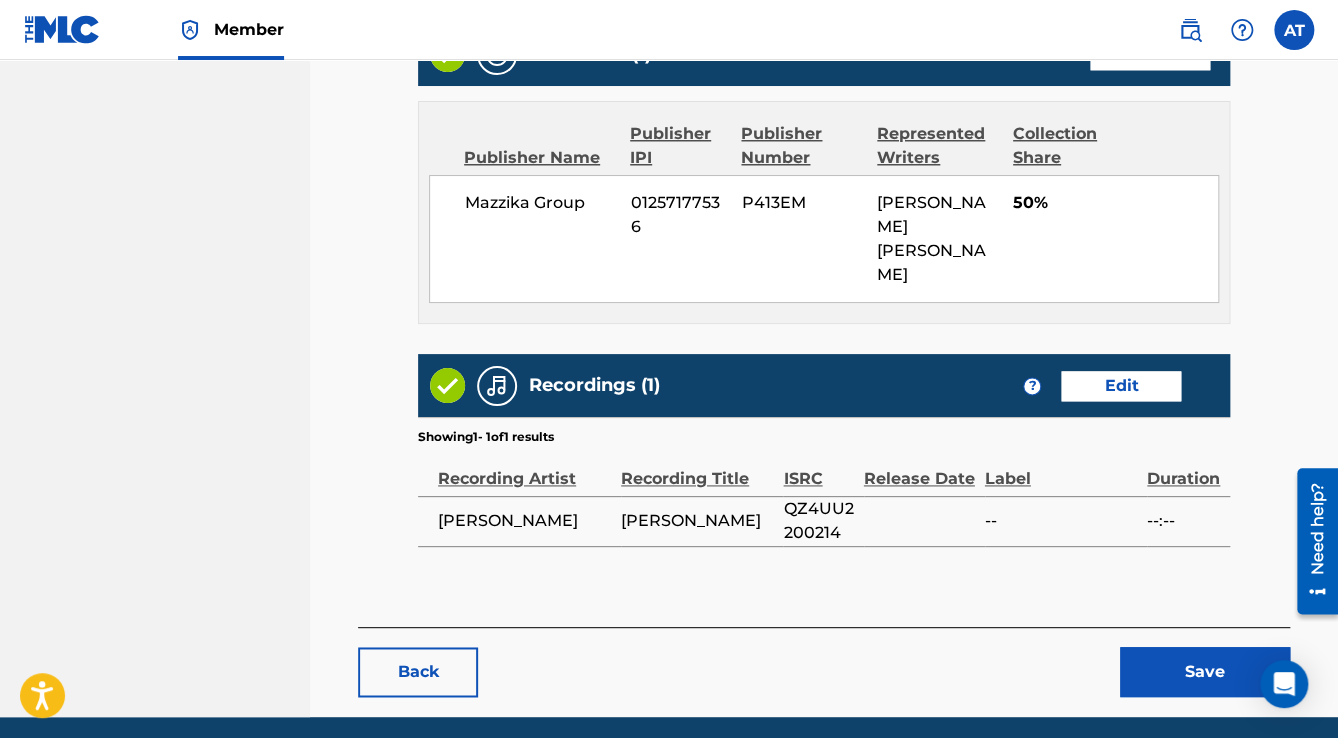 click on "< Back [PERSON_NAME]      Draft Work Detail   Edit Member Work Identifier QZ4UU2200214 MLC Song Code -- ISWC -- Duration 06:43 Language Arabic Alternative Titles No Alternative Titles Writers   (2) Edit Writer Name Writer IPI Writer Role [PERSON_NAME] [PERSON_NAME] 395339031 Author [PERSON_NAME] ABO TALEB 1144887726 Composer Publishers   (1) Total shares:  50 % Edit Publisher Name Publisher IPI Publisher Number Represented Writers Collection Share Mazzika Group 01257177536 P413EM [PERSON_NAME] [PERSON_NAME] 50% Total shares:  50 % Recordings   (1) ? Edit Showing  1  -   1  of  1   results   Recording Artist Recording Title ISRC Release Date Label Duration [PERSON_NAME] QZ4UU2200214 -- --:-- Back Save" at bounding box center [824, -38] 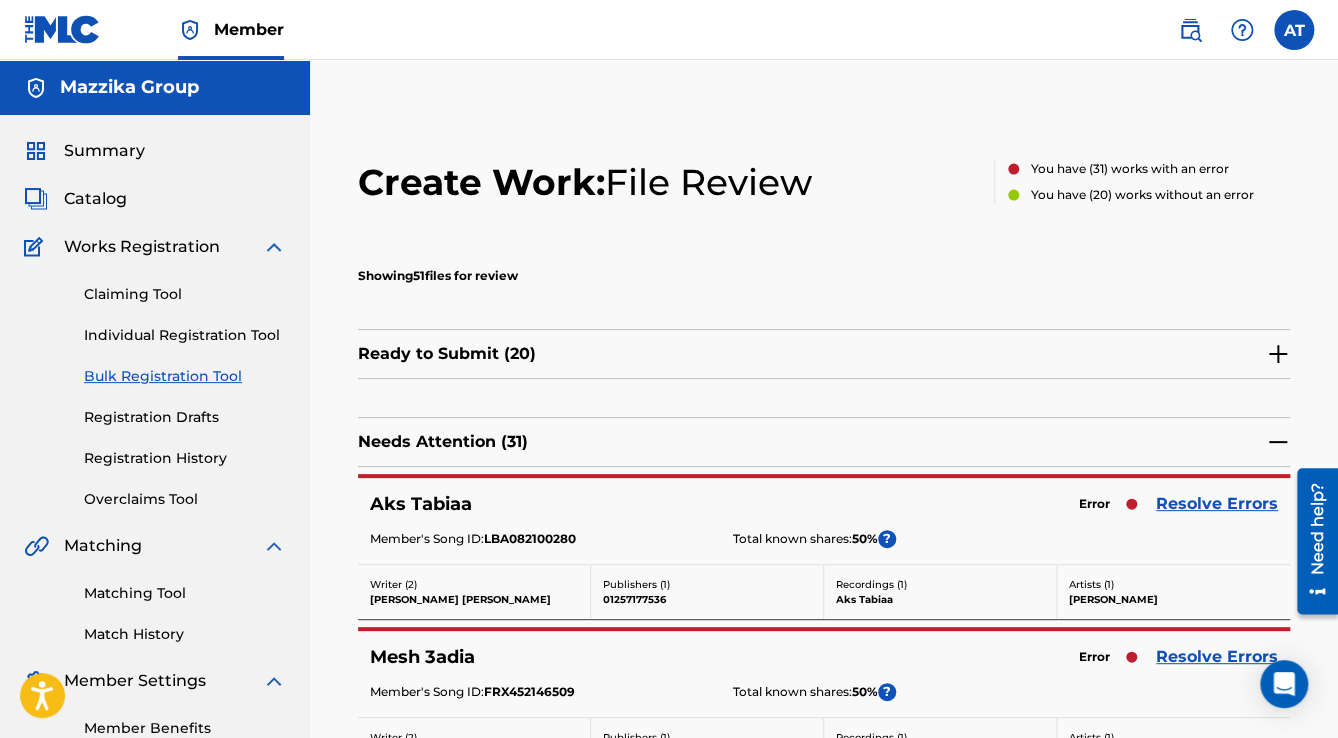 click on "Aks Tabiaa Error Resolve Errors Member's Song ID:  LBA082100280 Total known shares:  50 %  ?" at bounding box center [824, 521] 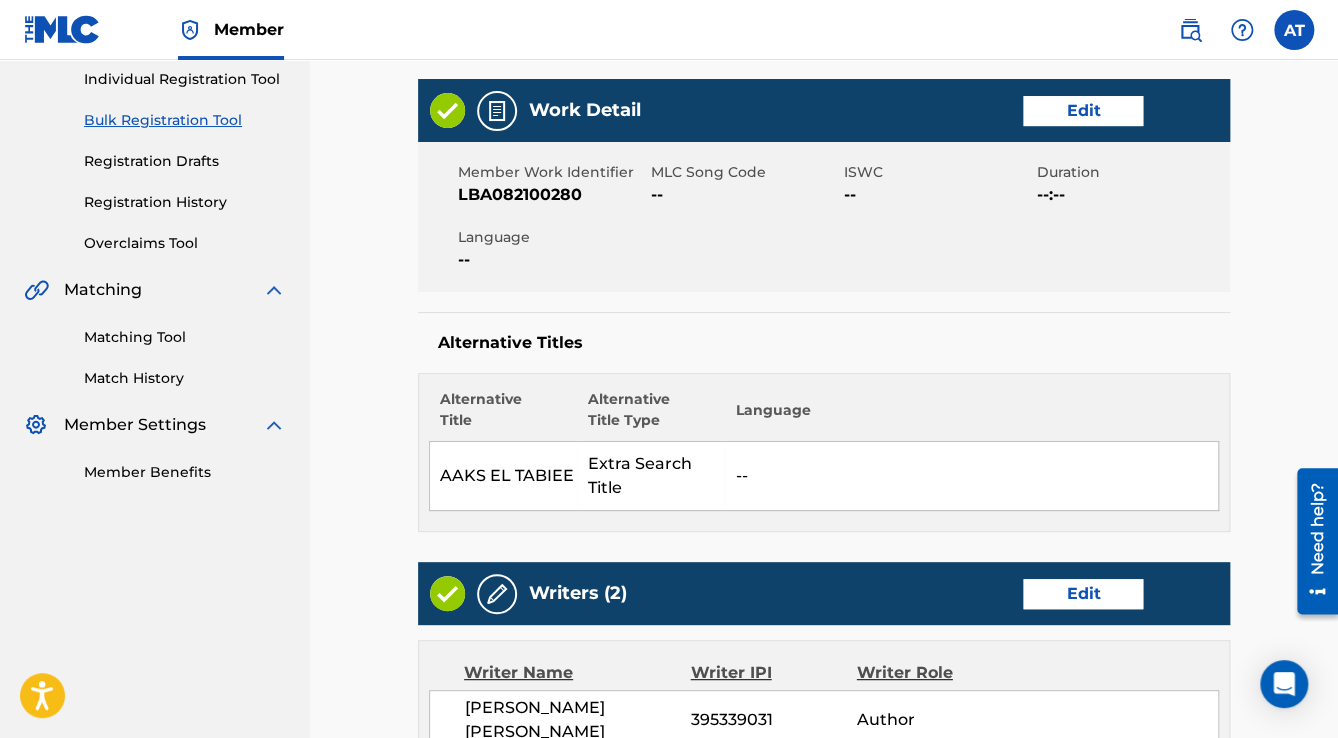 scroll, scrollTop: 480, scrollLeft: 0, axis: vertical 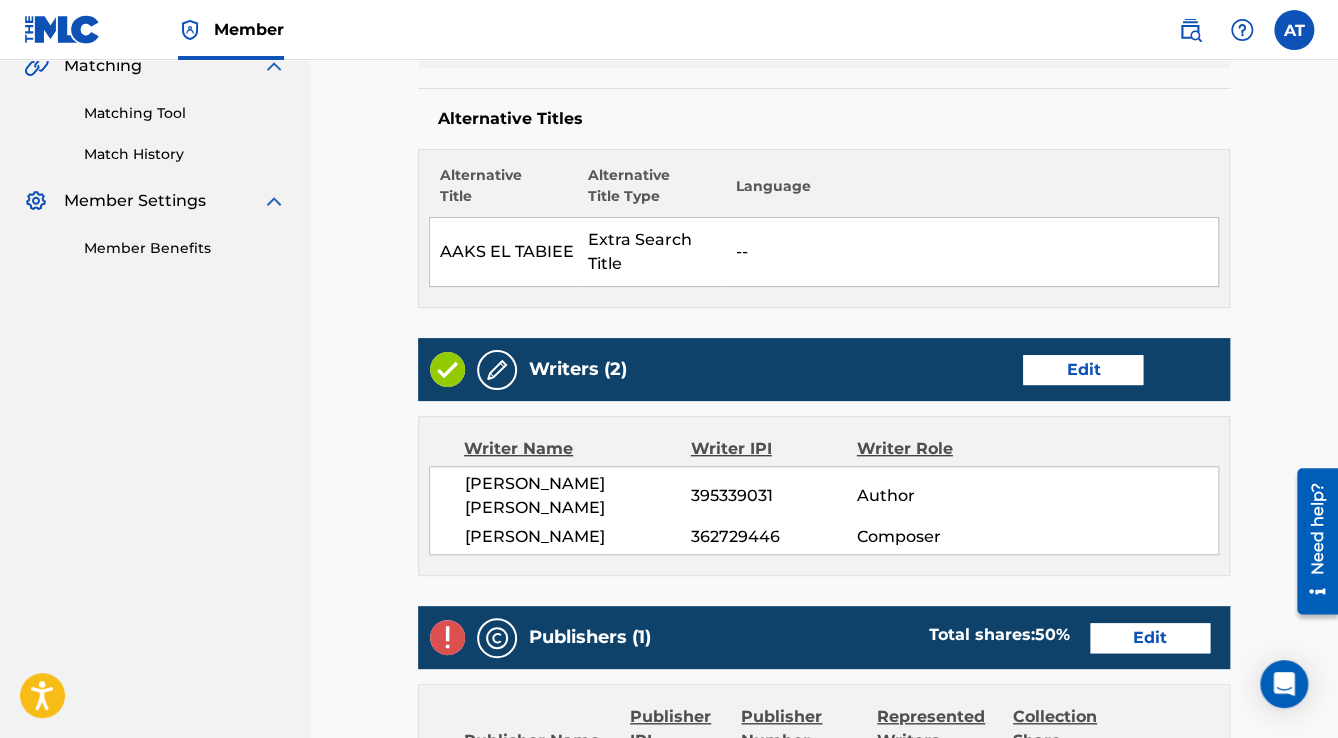 click on "Edit" at bounding box center [1150, 638] 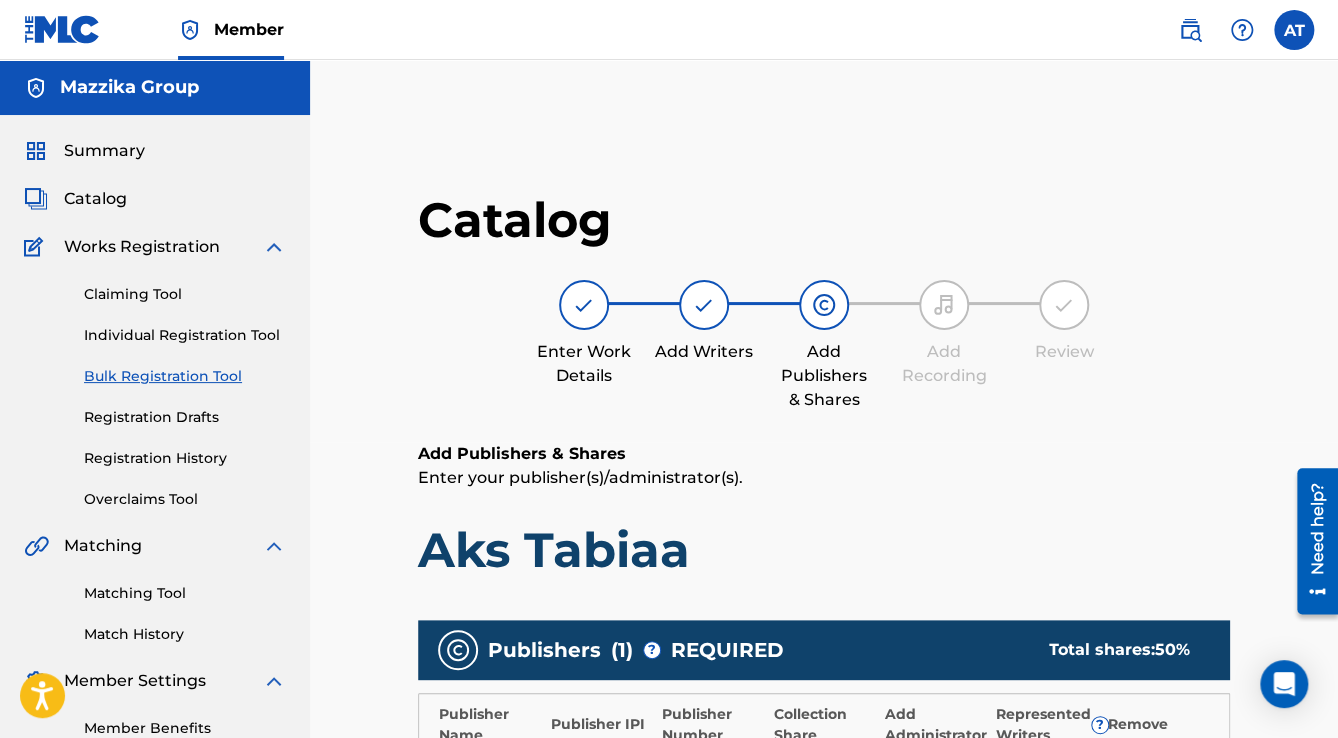scroll, scrollTop: 320, scrollLeft: 0, axis: vertical 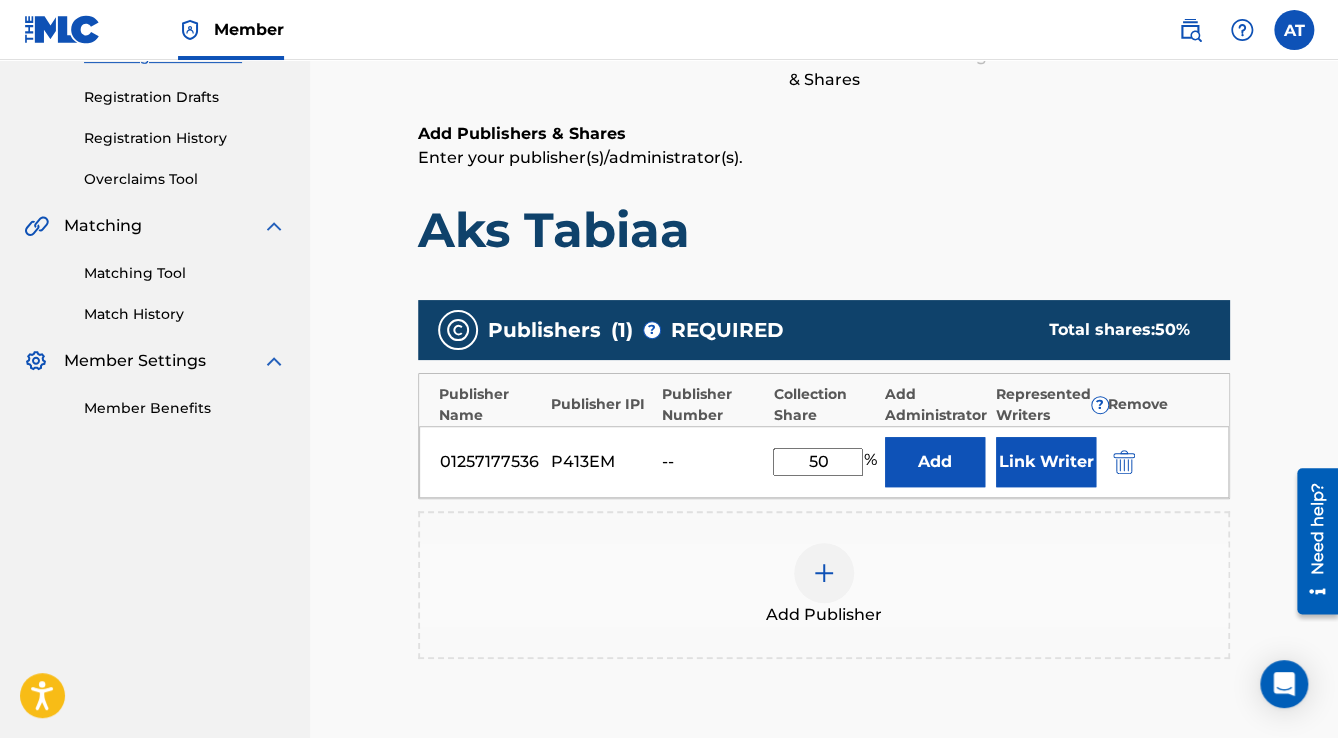 click at bounding box center [1124, 462] 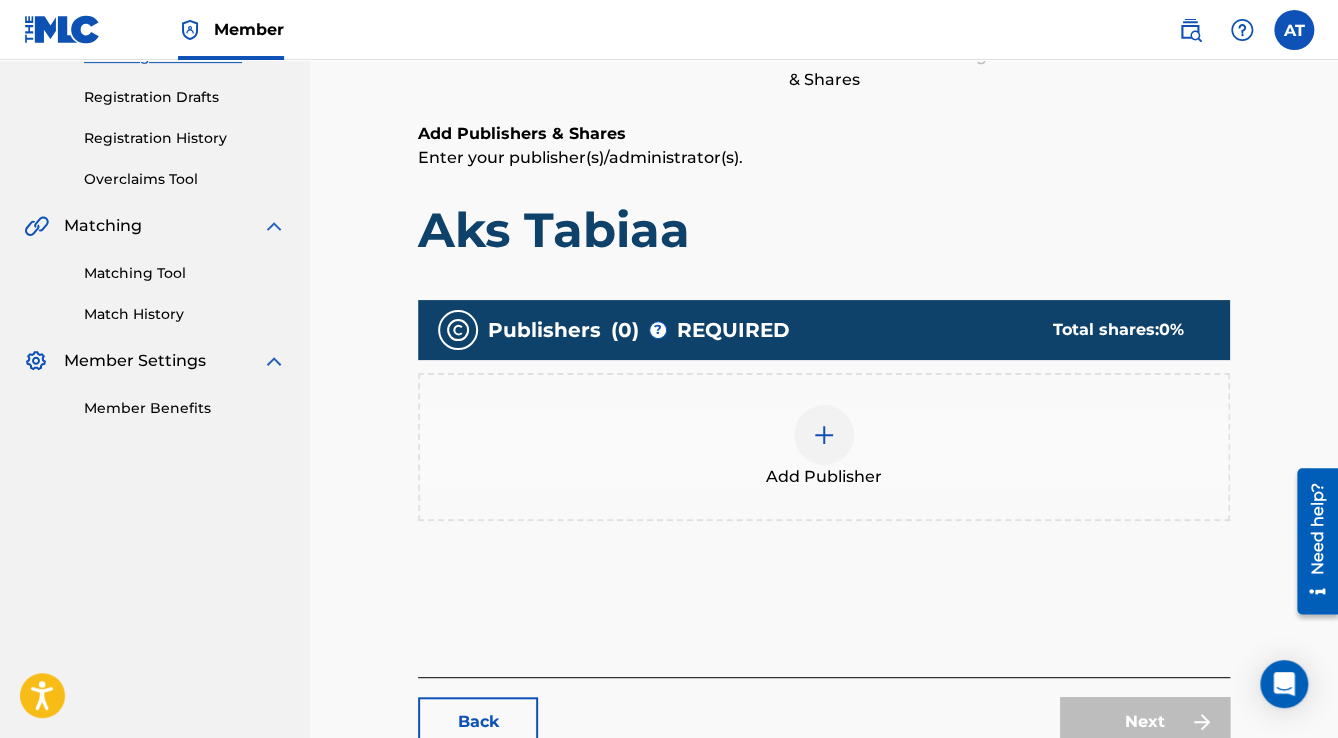 click on "Add Publisher" at bounding box center [824, 447] 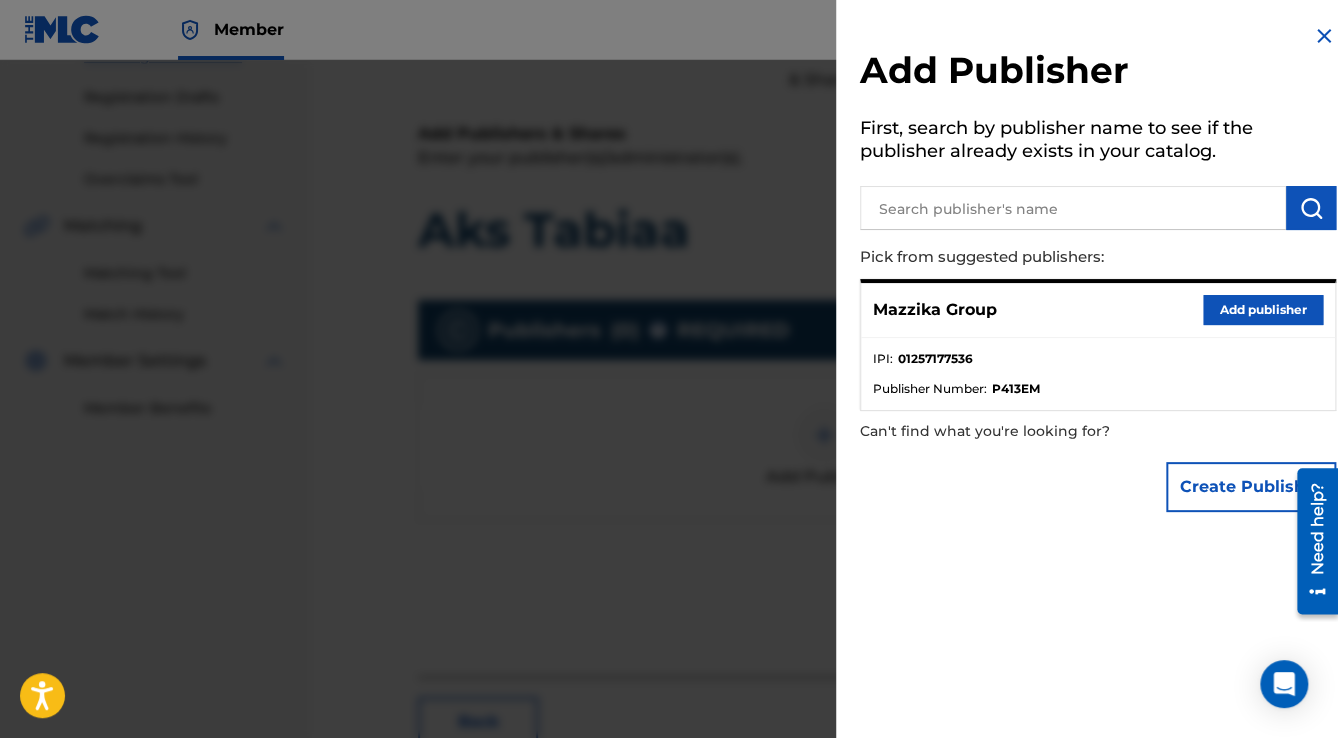 click on "Add publisher" at bounding box center (1263, 310) 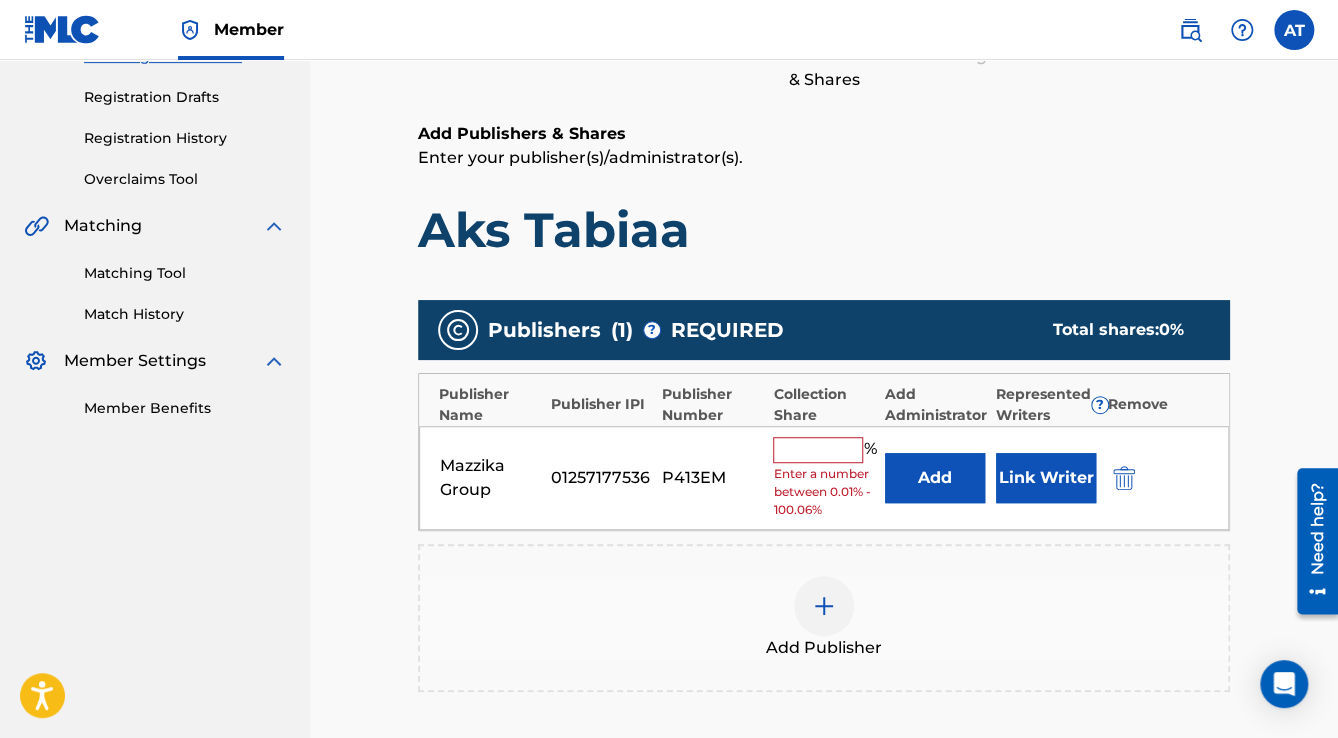 click at bounding box center (818, 450) 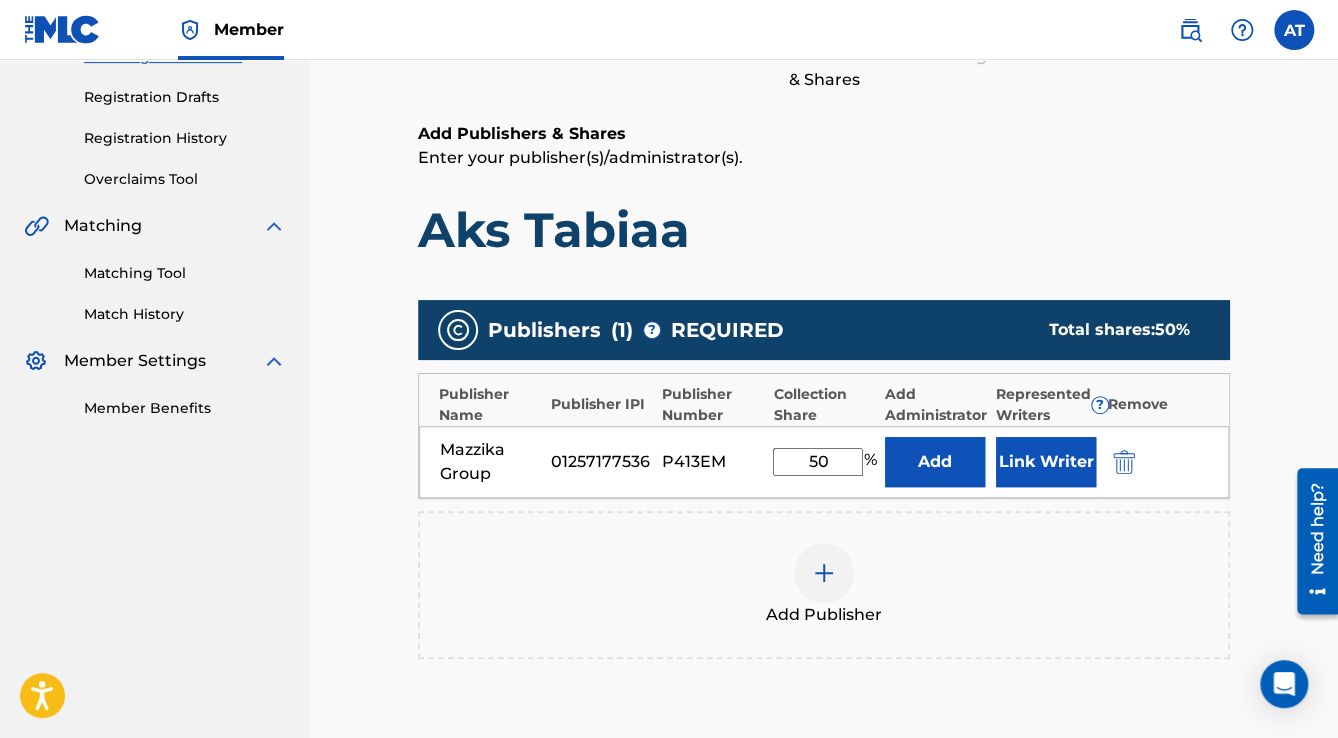 click on "Link Writer" at bounding box center (1046, 462) 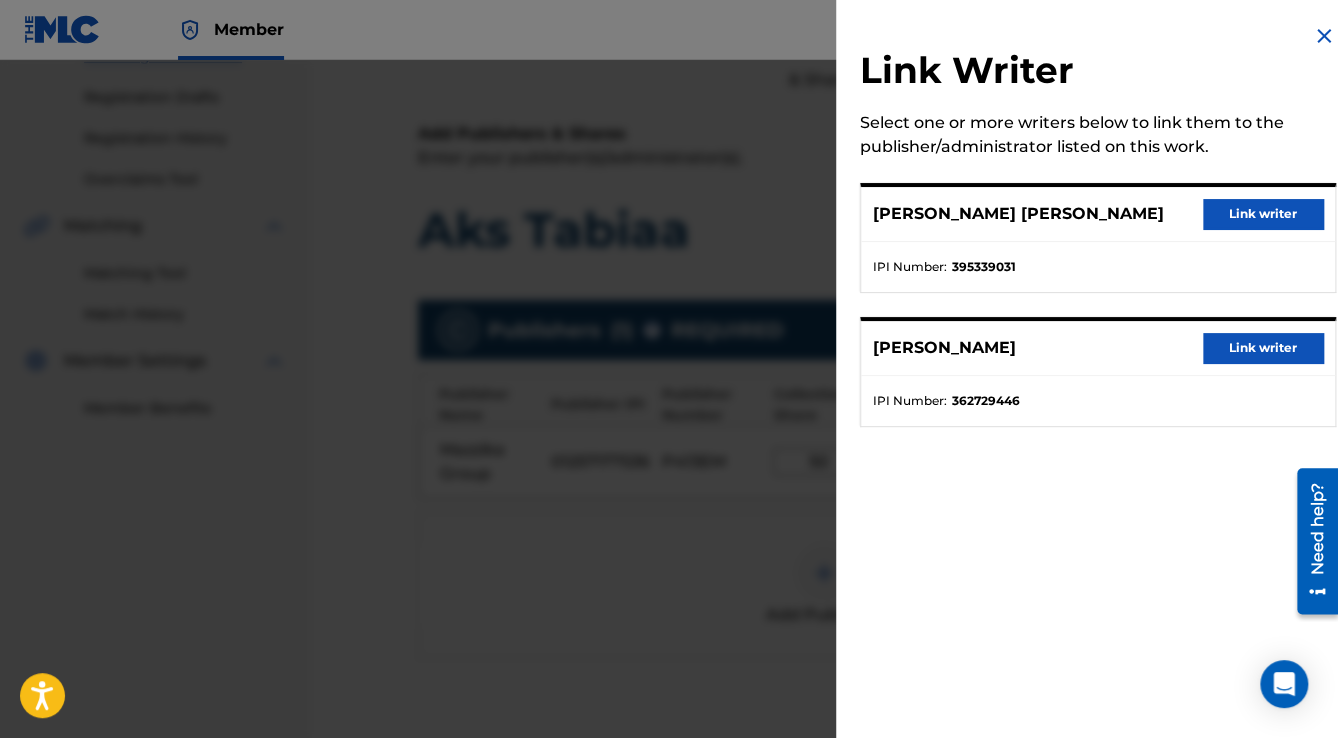 click on "Link writer" at bounding box center [1263, 214] 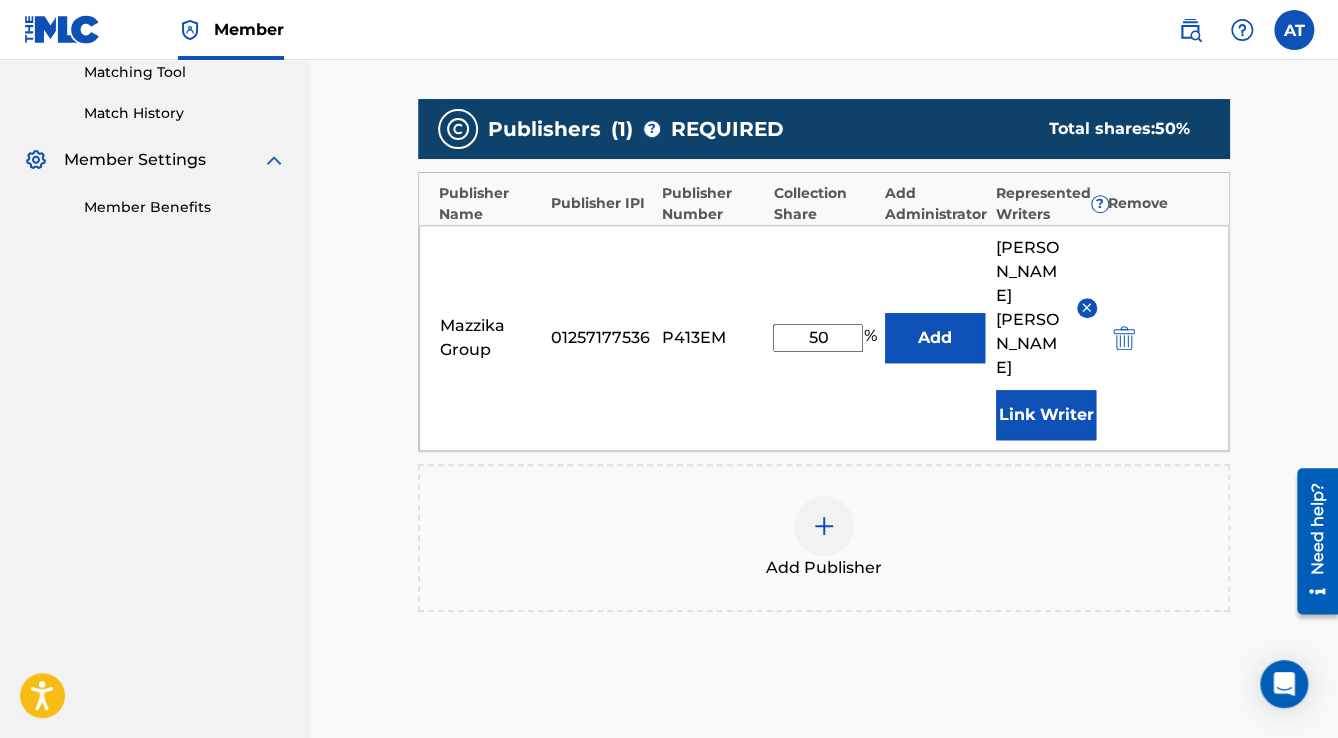 scroll, scrollTop: 736, scrollLeft: 0, axis: vertical 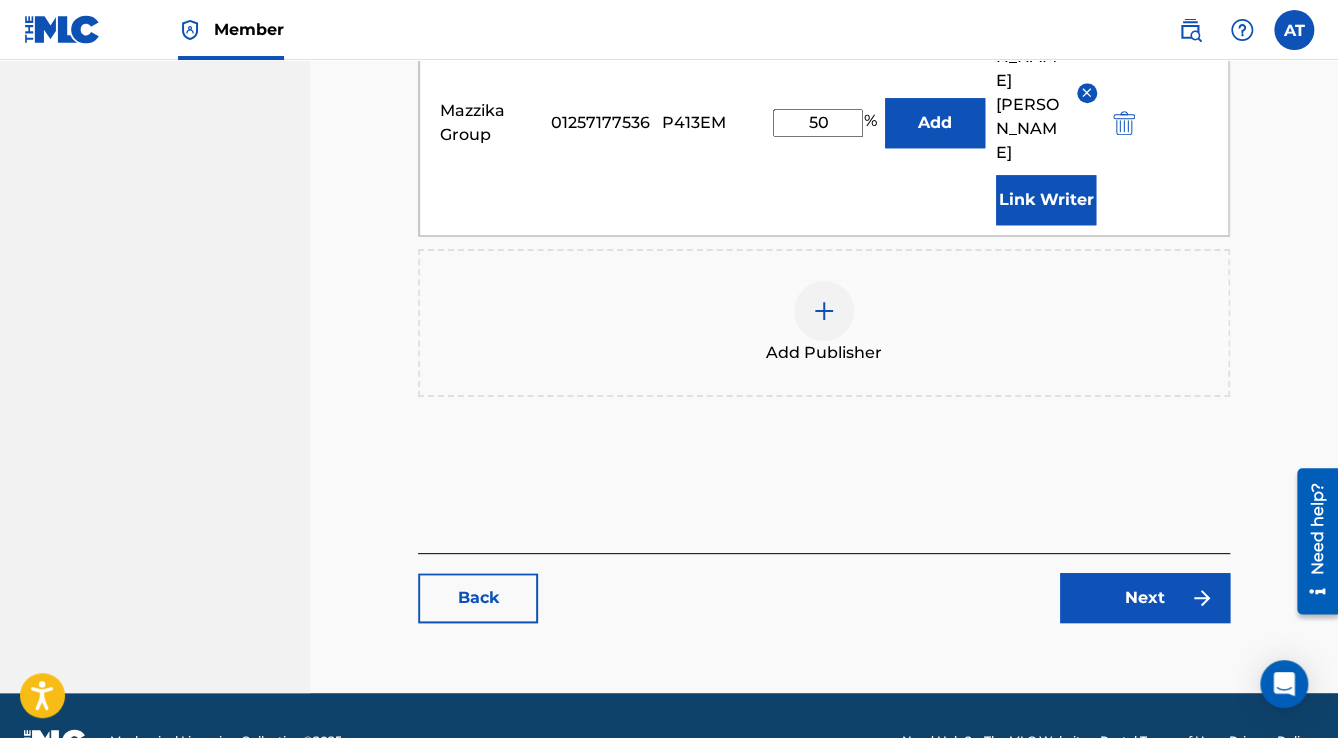 click on "Next" at bounding box center [1145, 598] 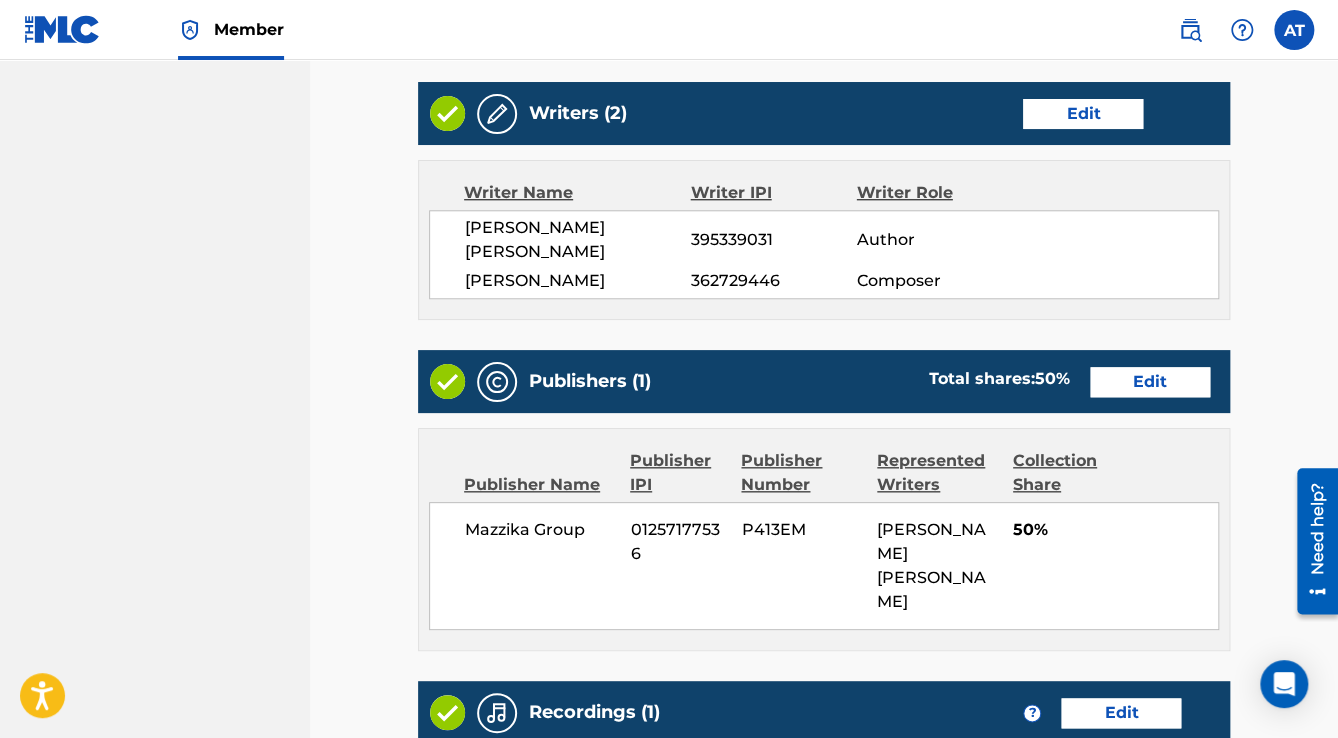 scroll, scrollTop: 0, scrollLeft: 0, axis: both 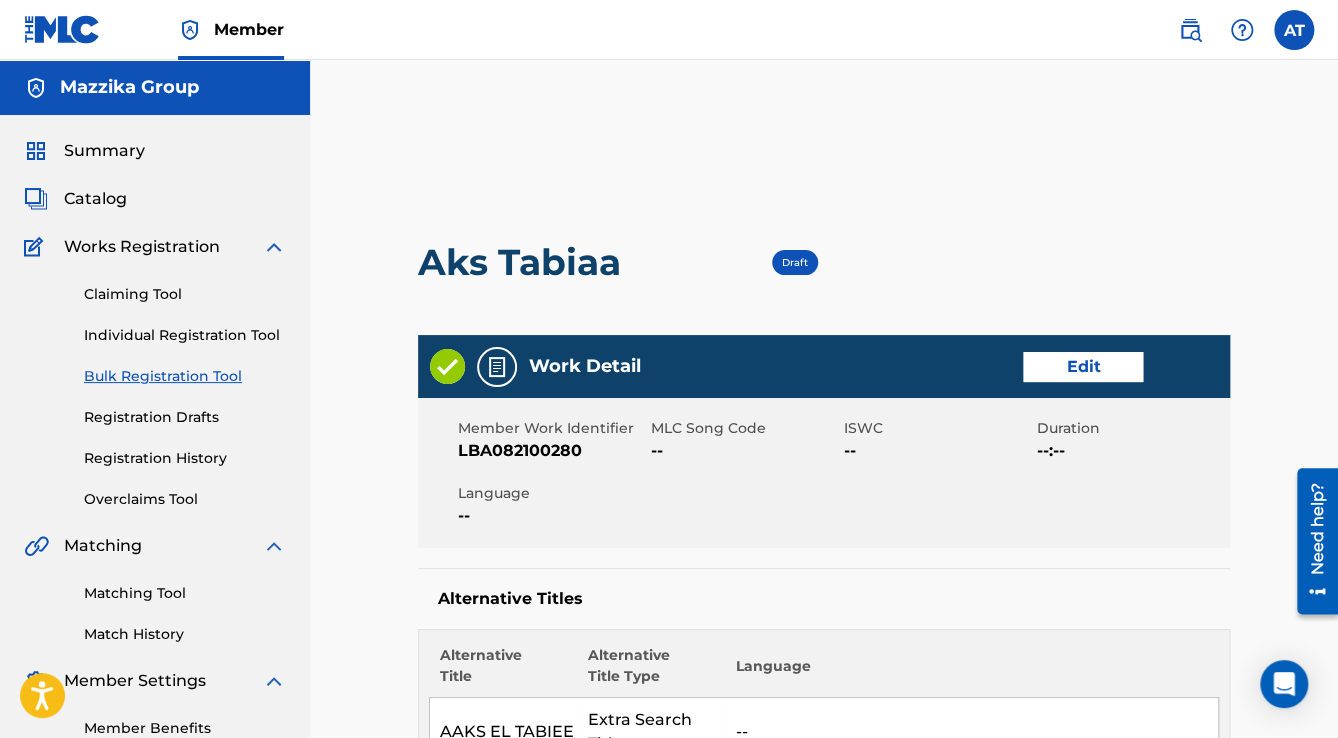 click on "Edit" at bounding box center [1083, 367] 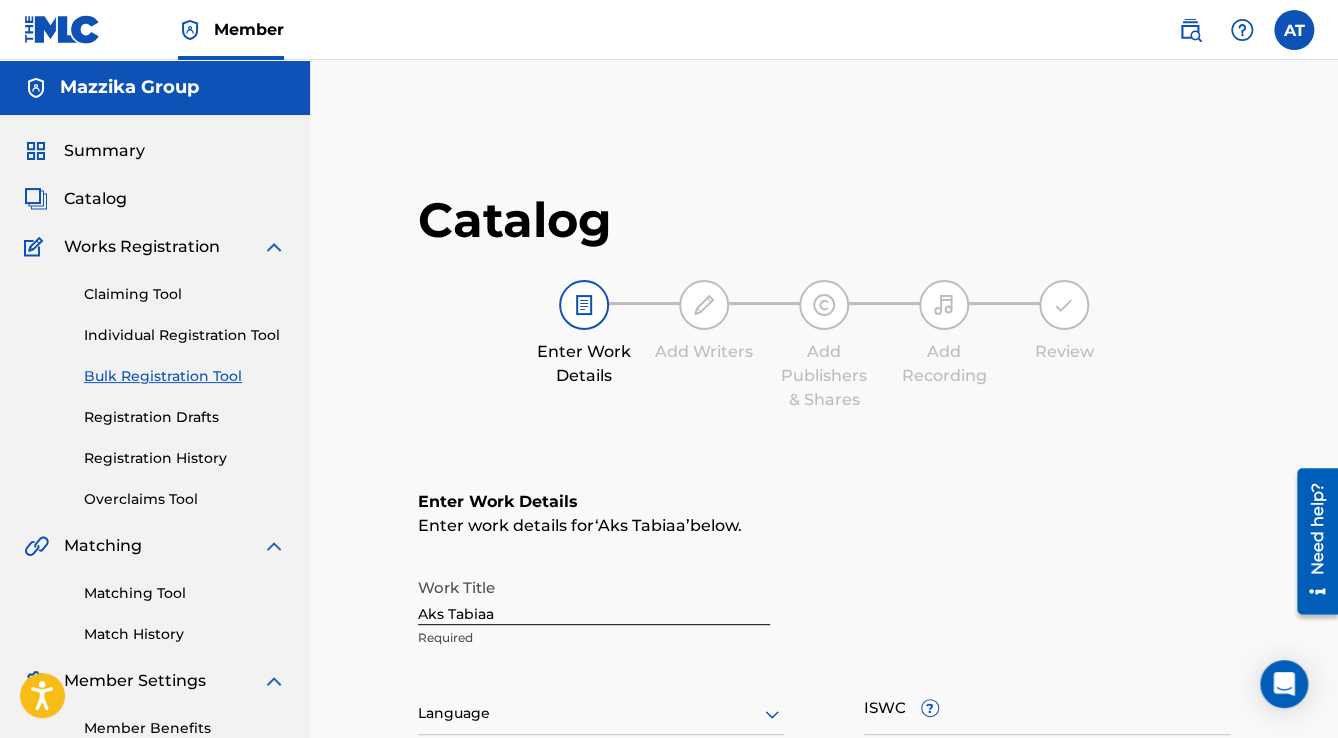 scroll, scrollTop: 400, scrollLeft: 0, axis: vertical 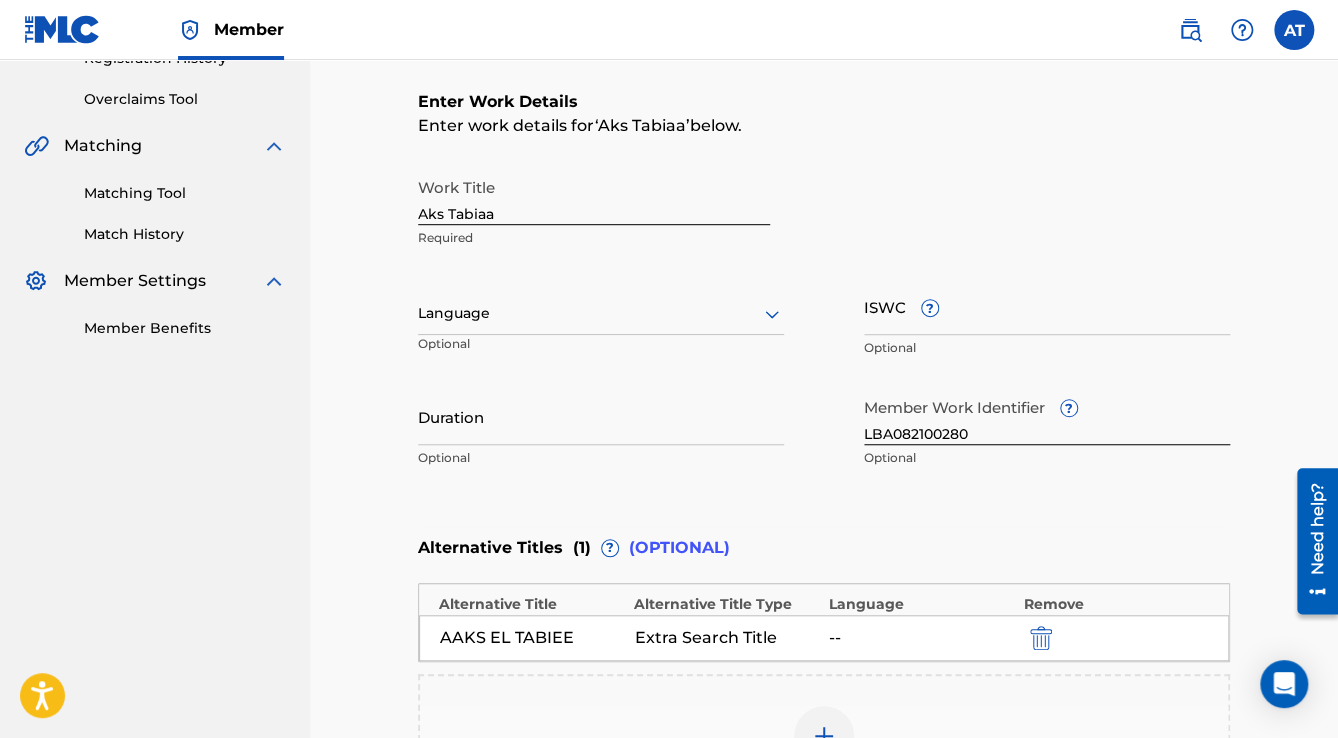 click on "Optional" at bounding box center [480, 351] 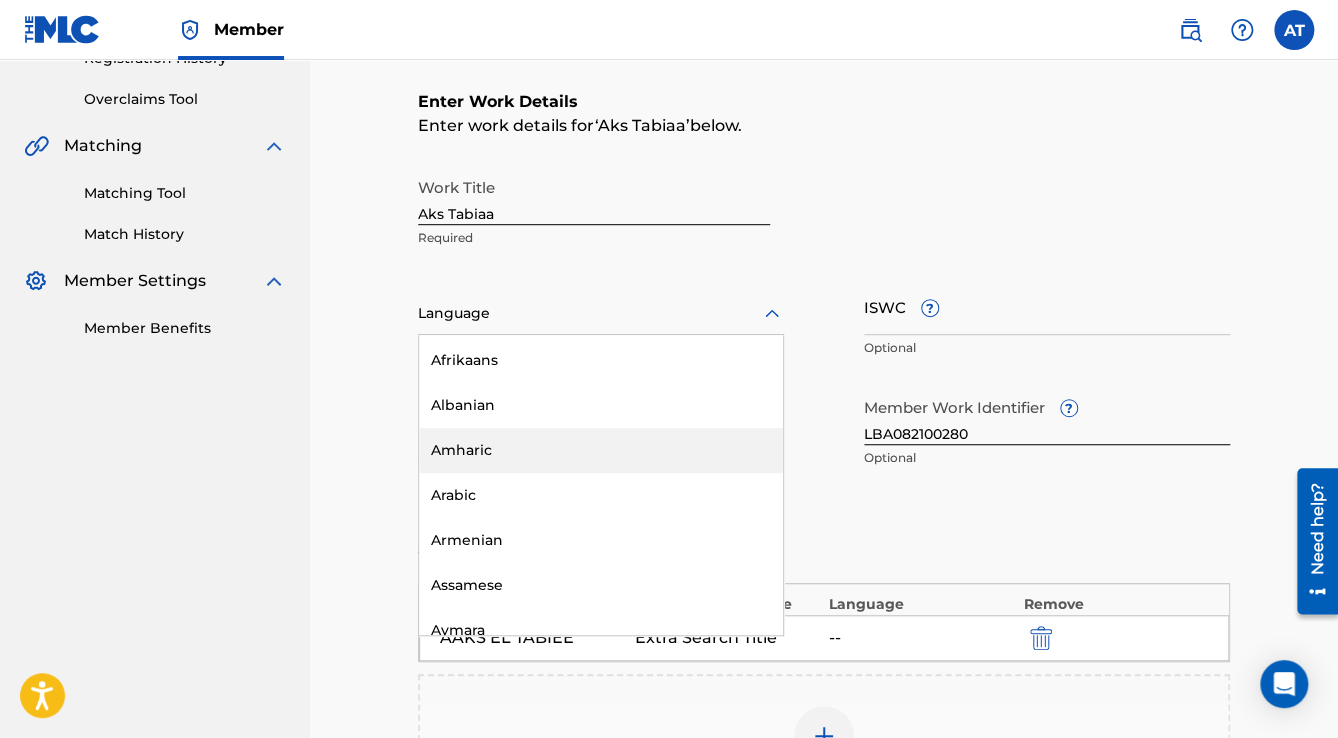 scroll, scrollTop: 240, scrollLeft: 0, axis: vertical 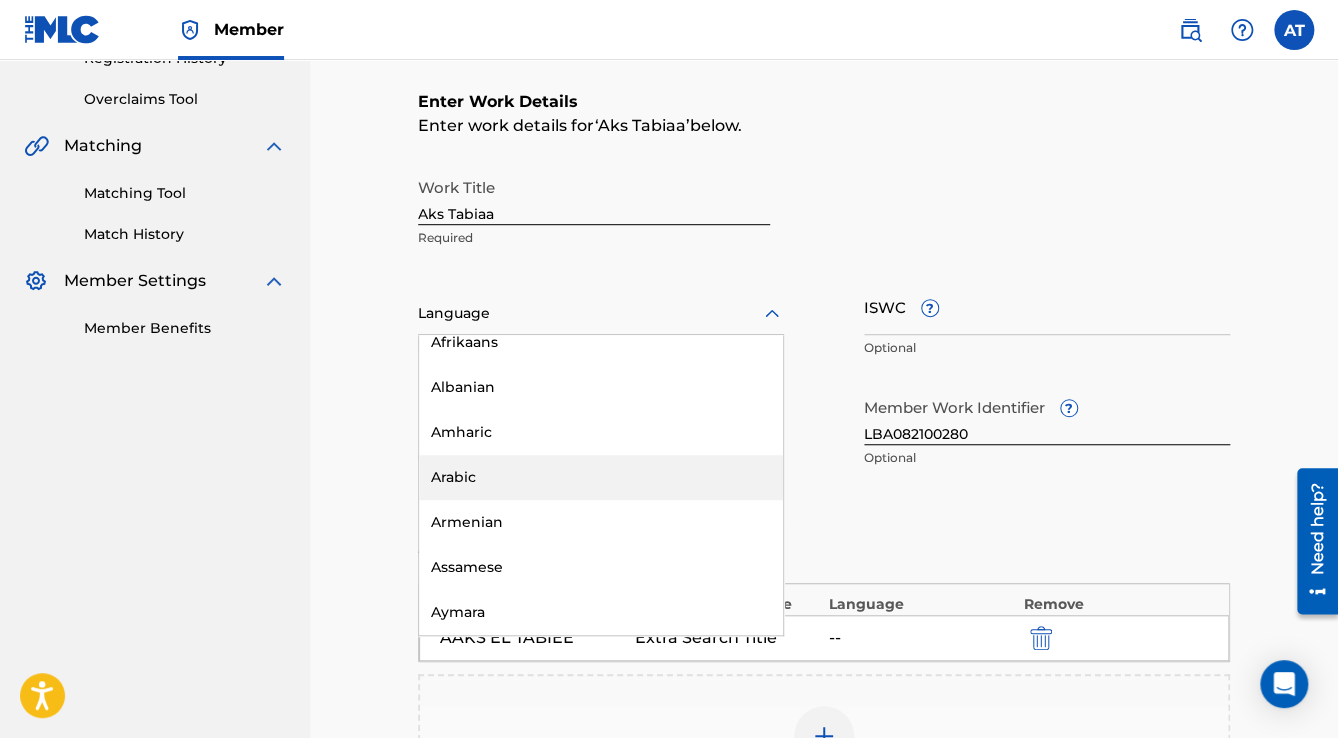 click on "Arabic" at bounding box center (601, 477) 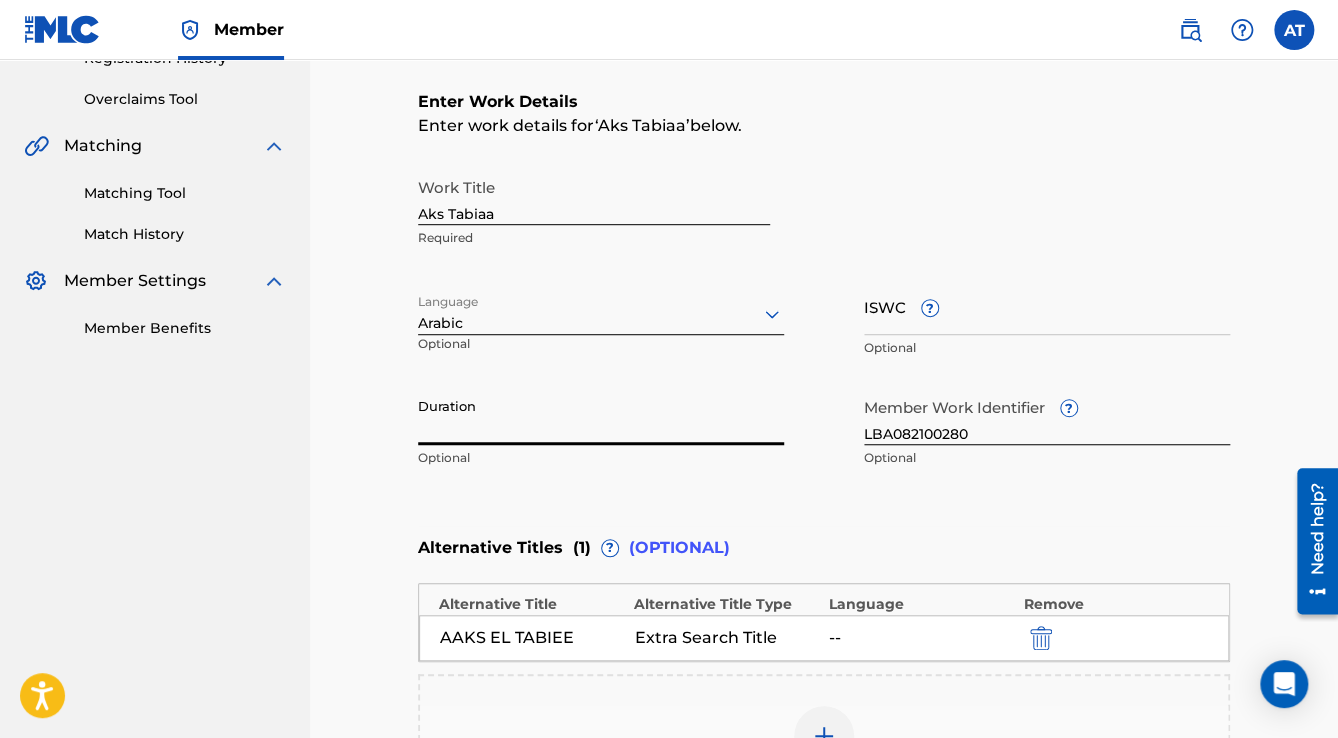 click on "Duration" at bounding box center [601, 416] 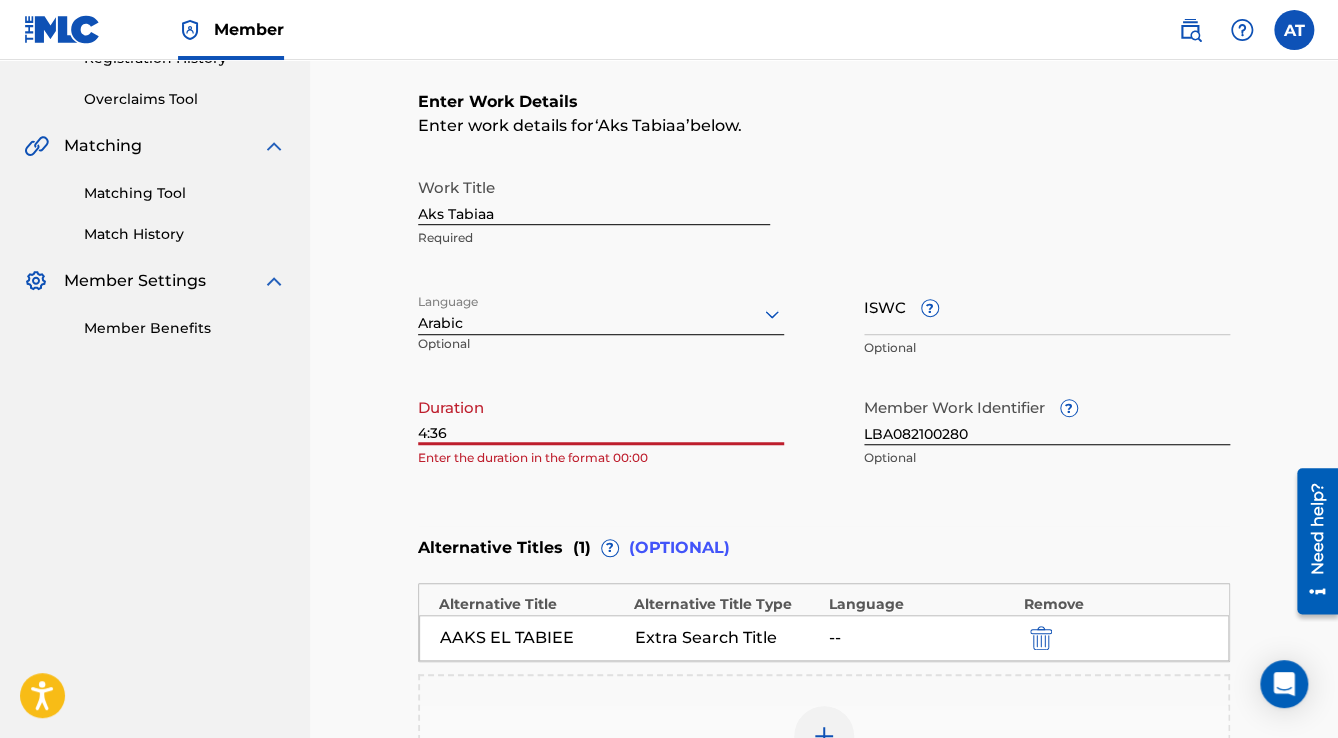 click on "4:36" at bounding box center (601, 416) 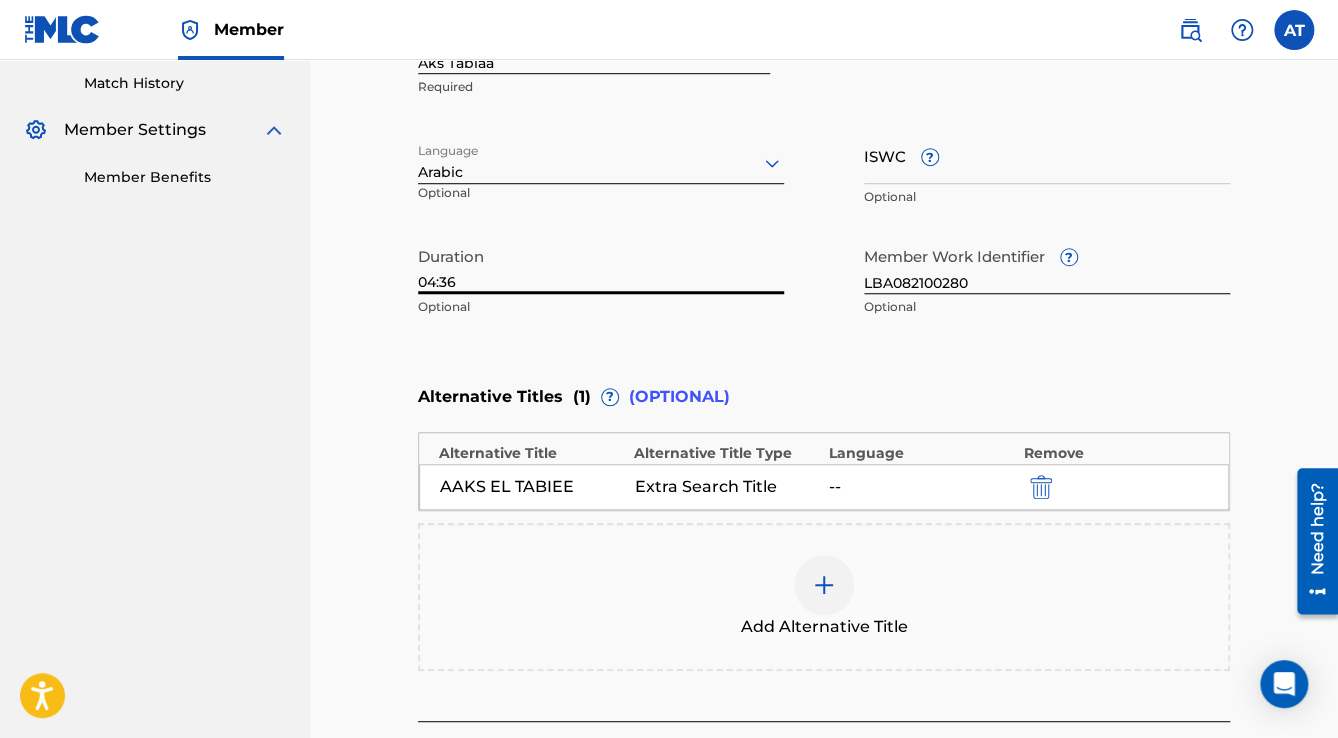 scroll, scrollTop: 640, scrollLeft: 0, axis: vertical 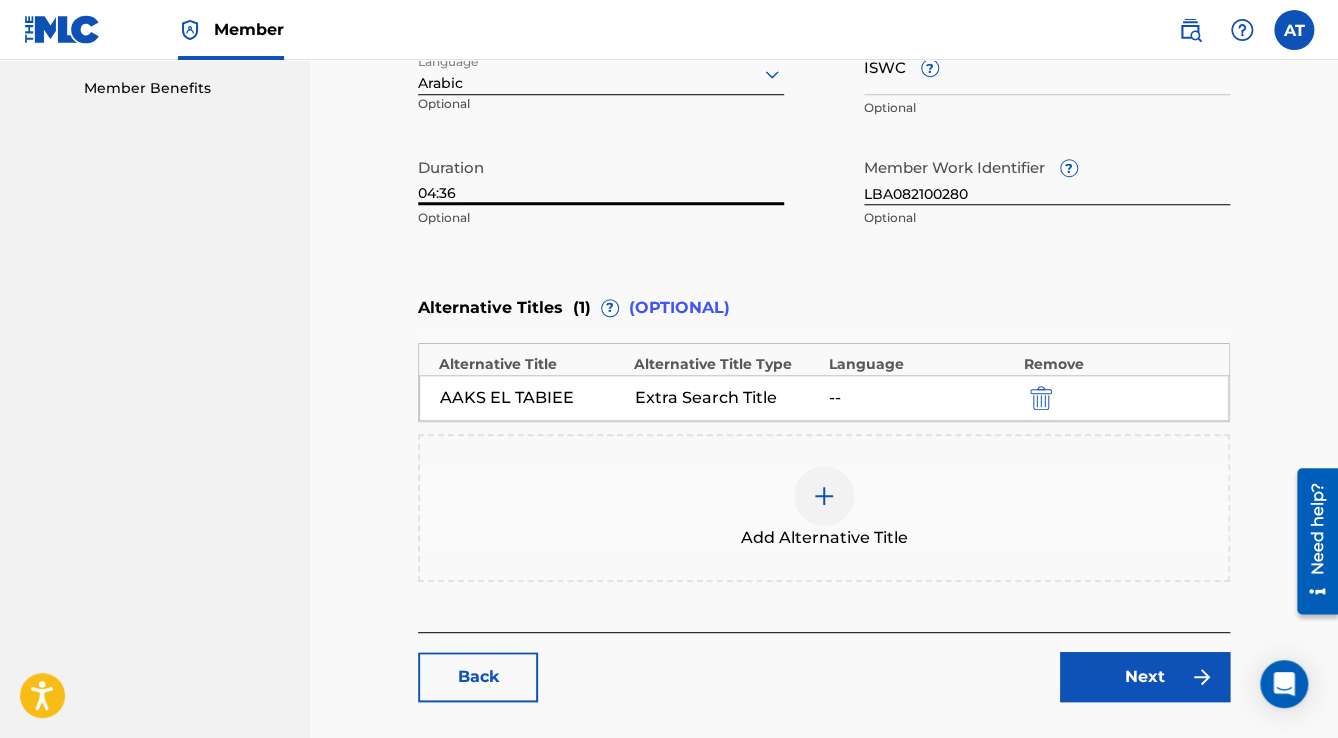 type on "04:36" 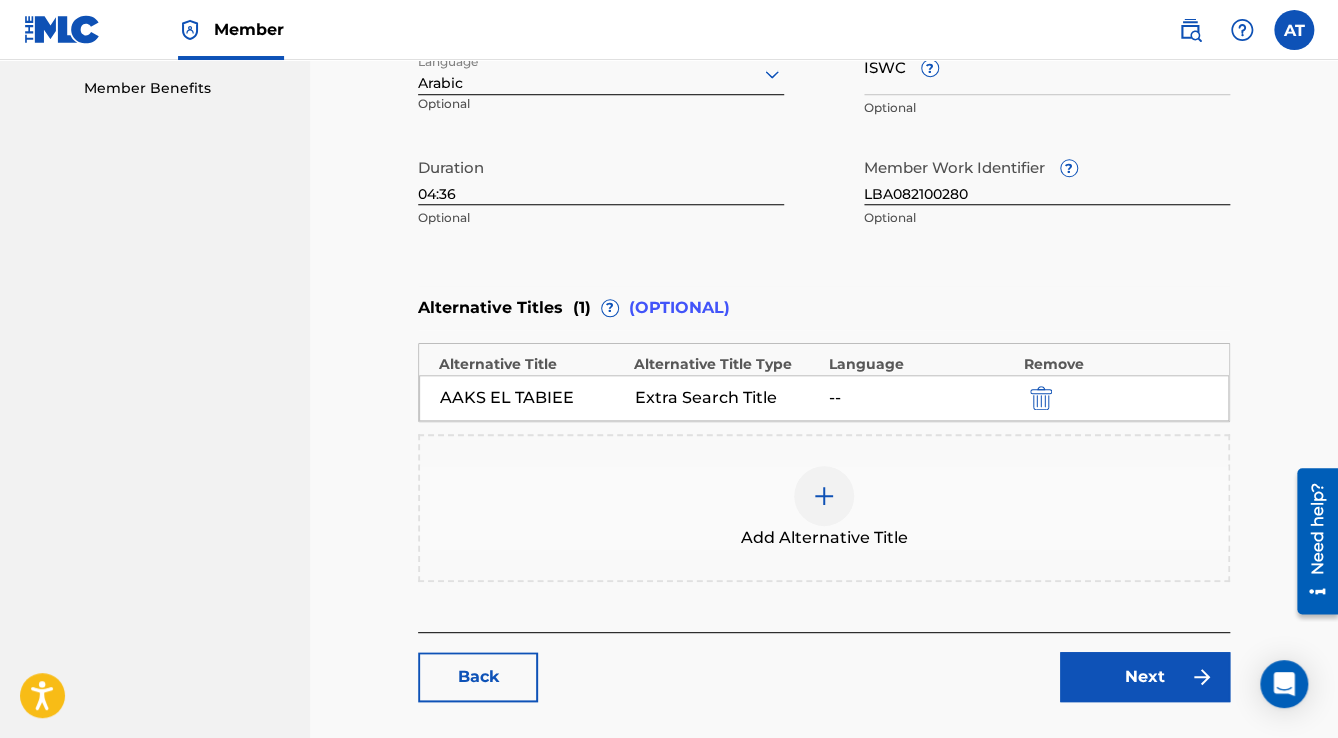 click on "Next" at bounding box center [1145, 677] 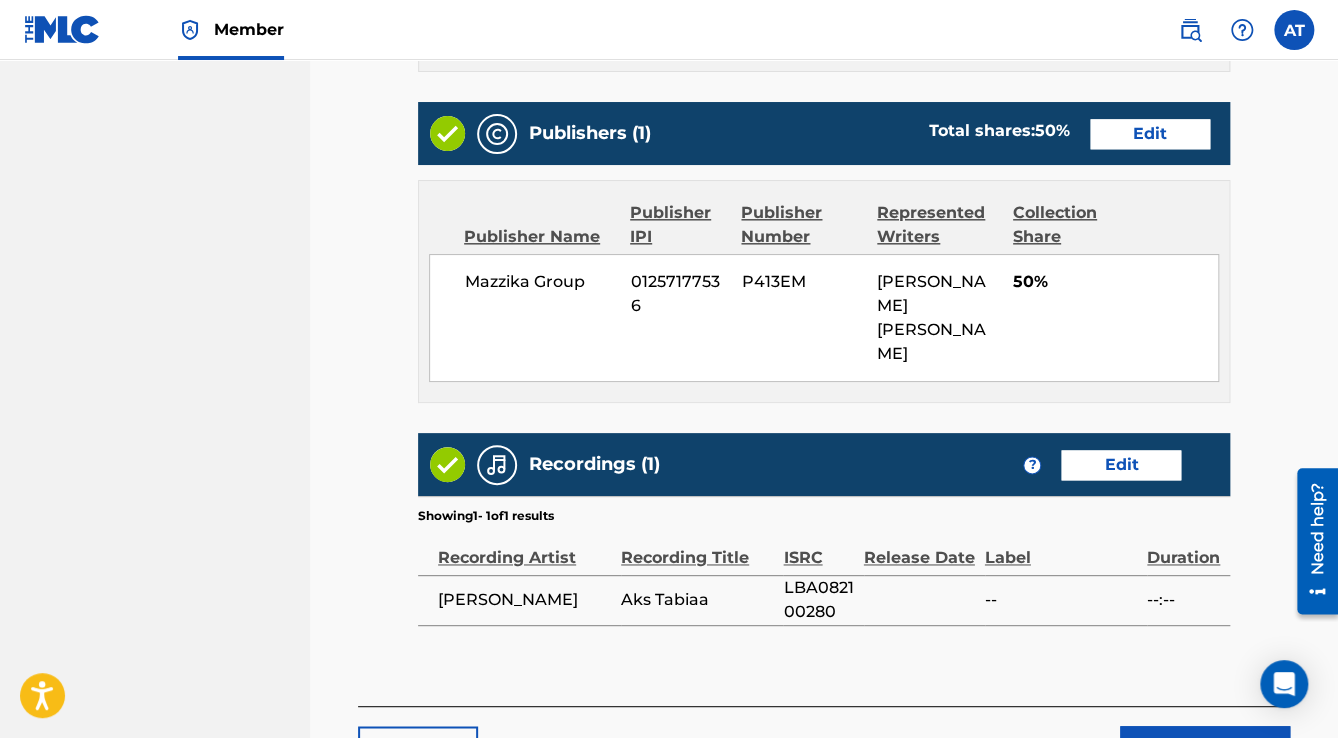 scroll, scrollTop: 1086, scrollLeft: 0, axis: vertical 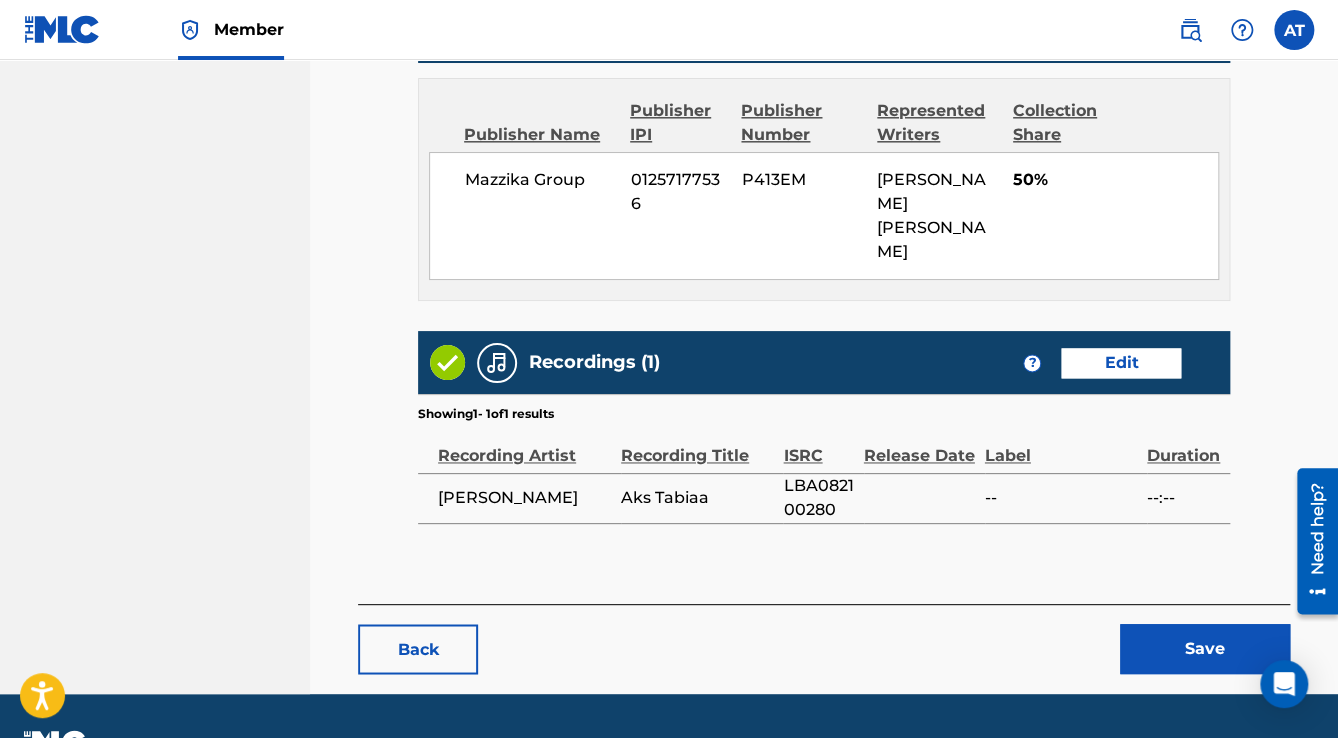 click on "Save" at bounding box center (1205, 649) 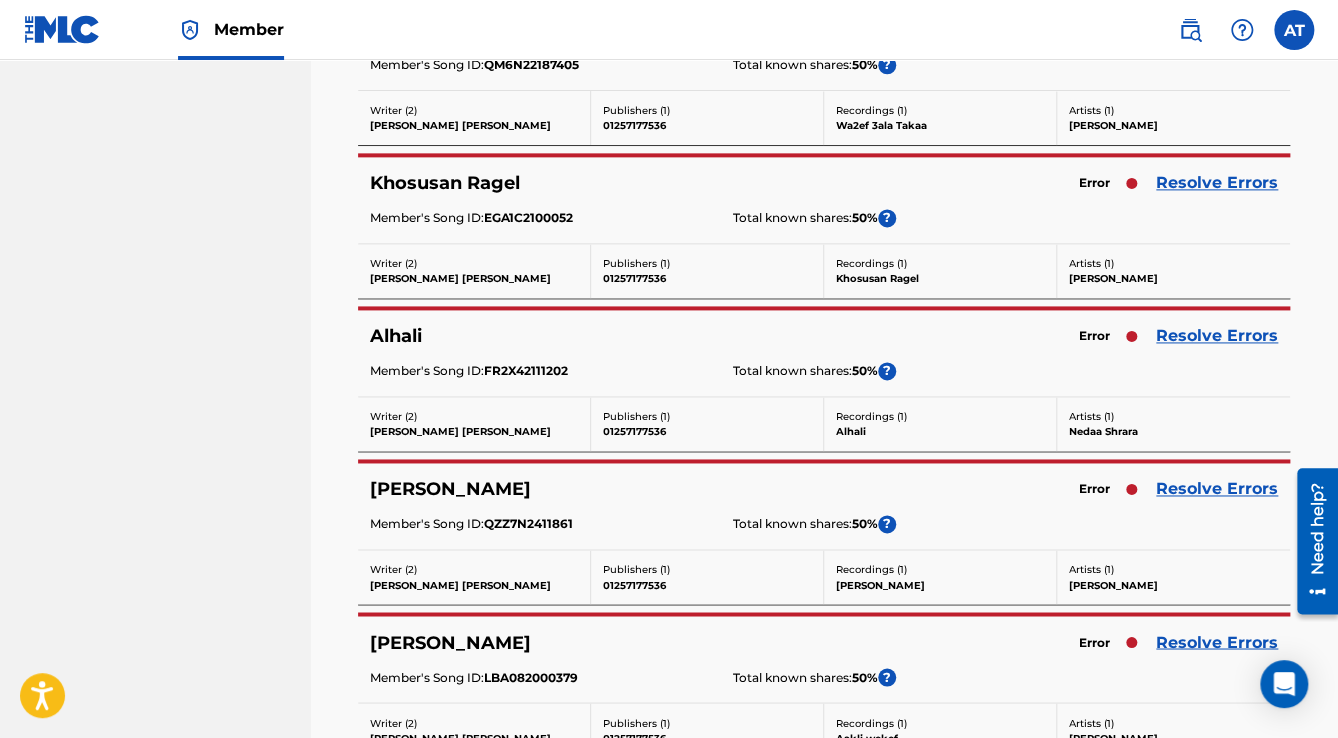 scroll, scrollTop: 0, scrollLeft: 0, axis: both 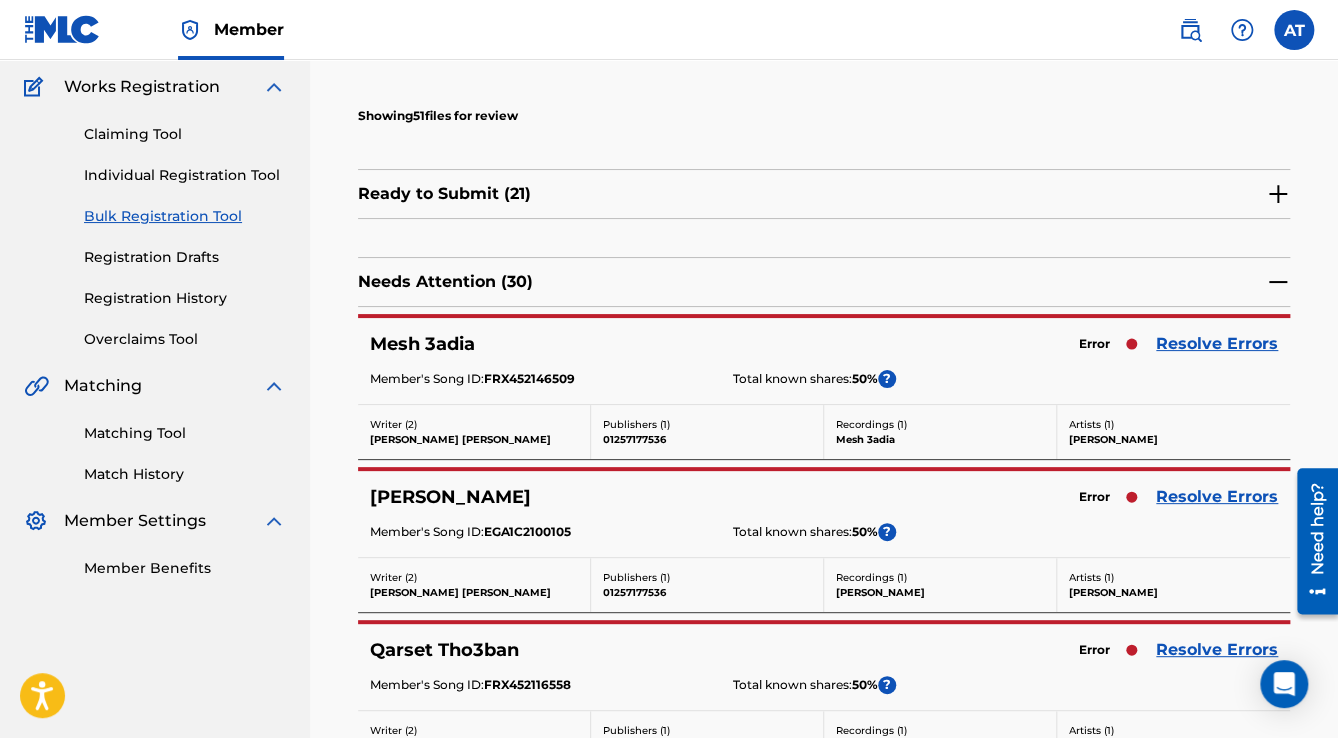 click on "Resolve Errors" at bounding box center [1217, 344] 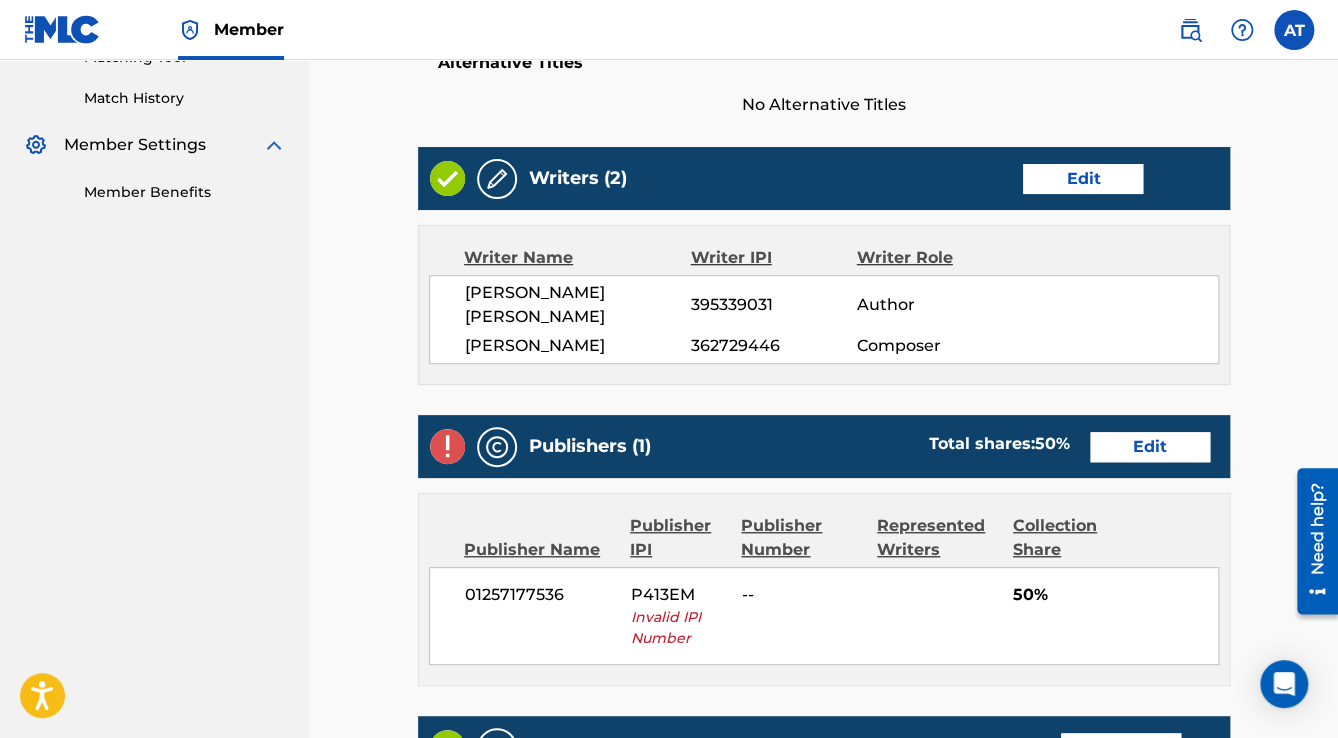 scroll, scrollTop: 720, scrollLeft: 0, axis: vertical 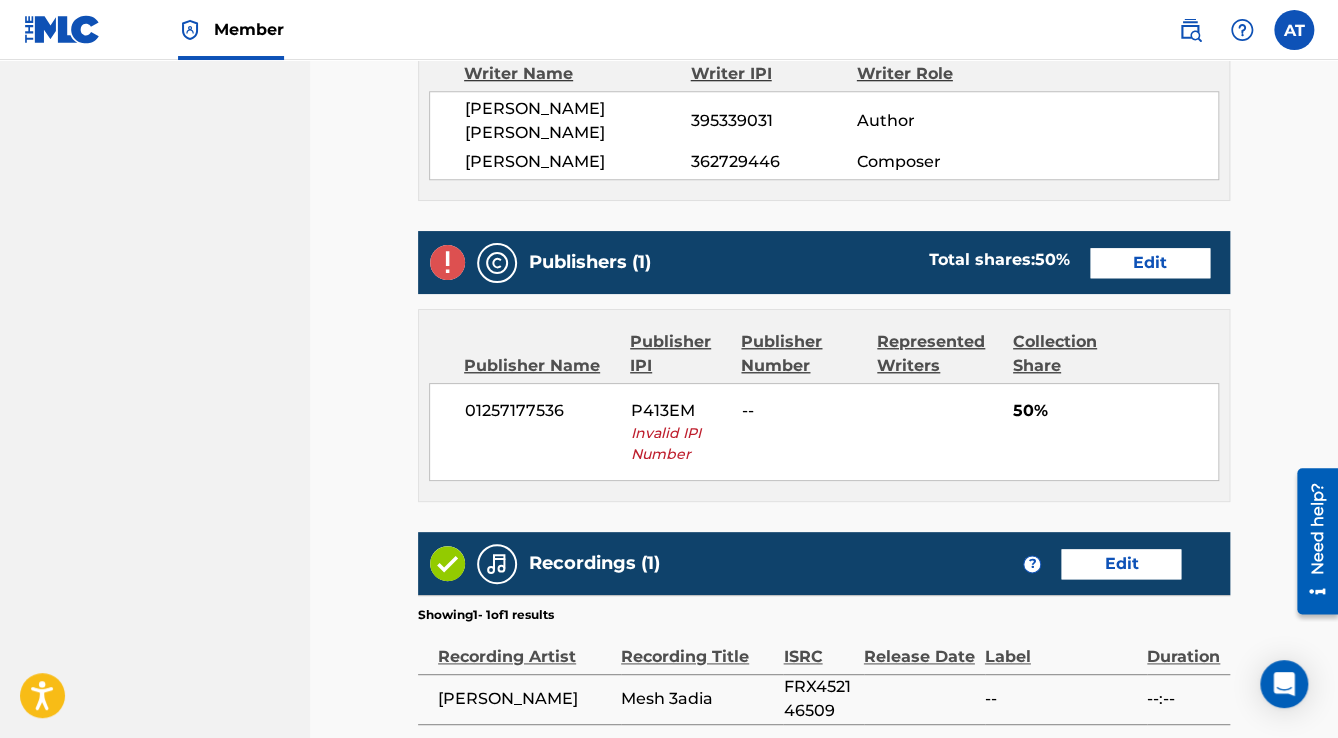 click on "Edit" at bounding box center (1150, 263) 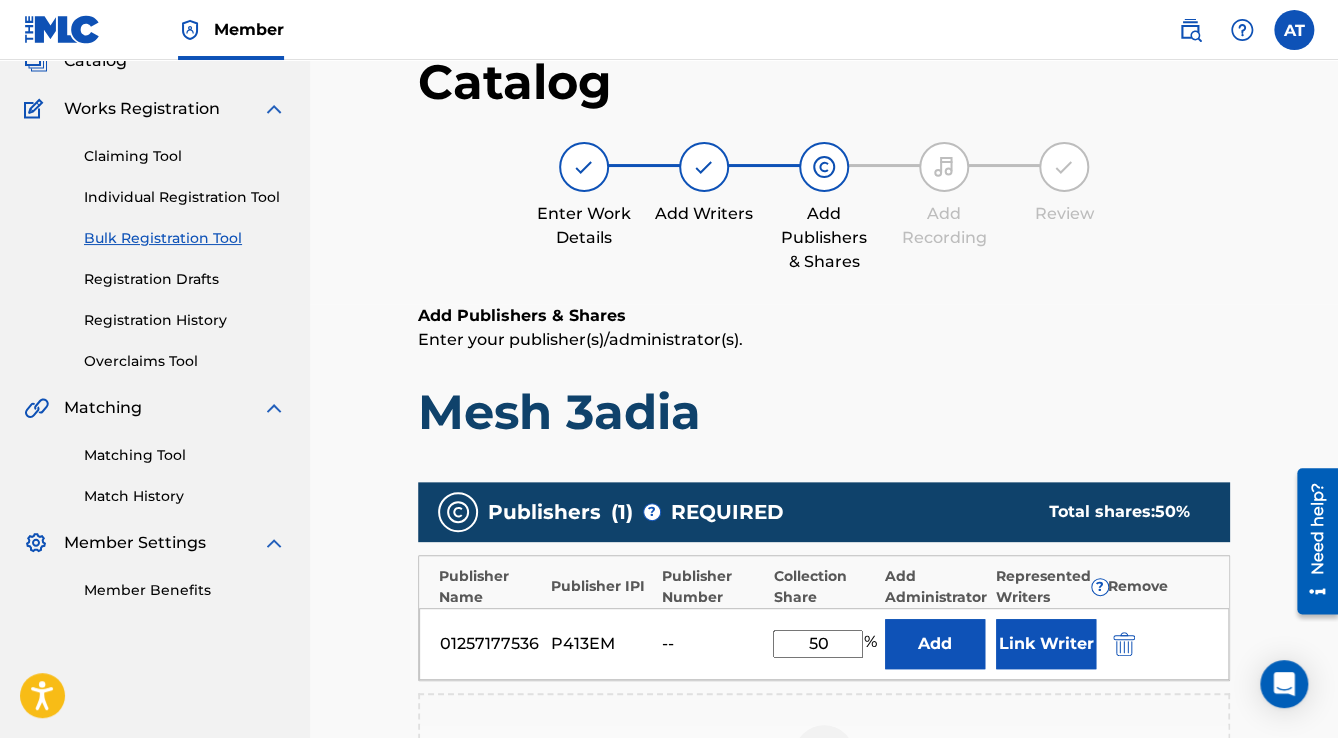 scroll, scrollTop: 320, scrollLeft: 0, axis: vertical 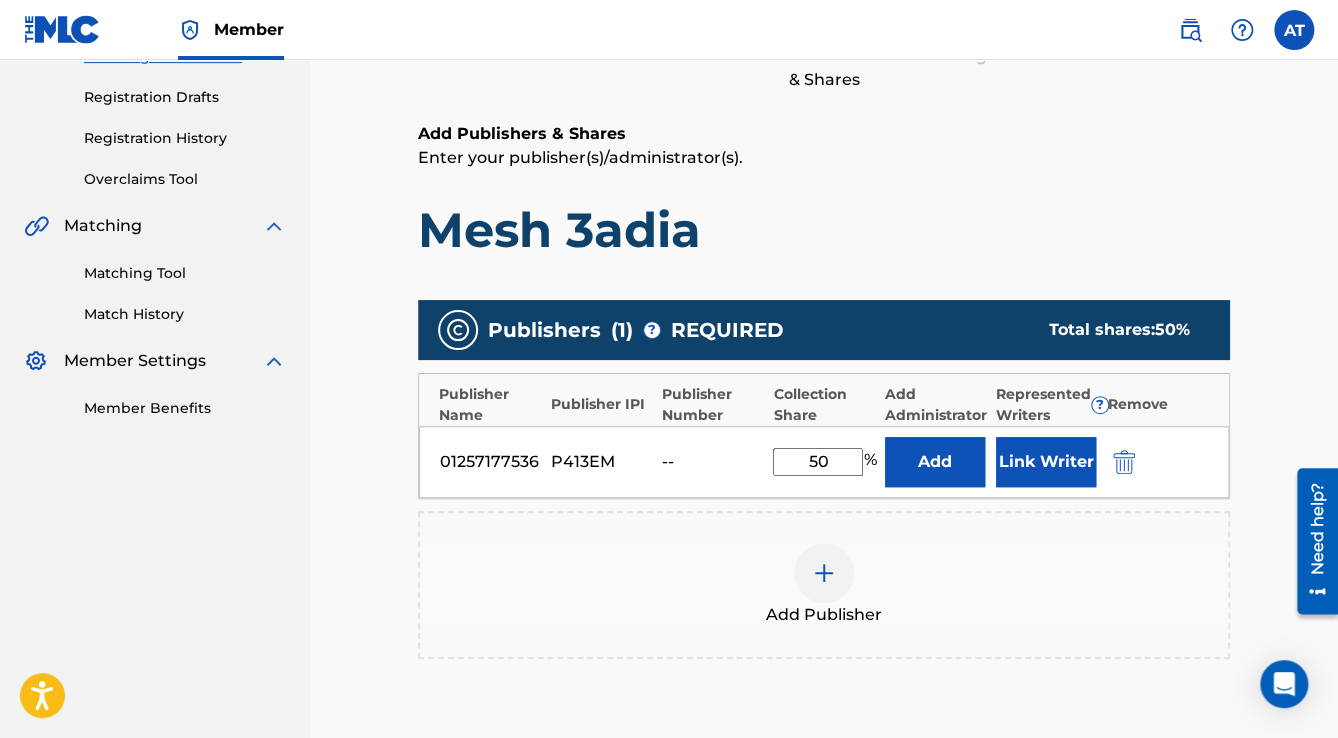 click at bounding box center [1124, 462] 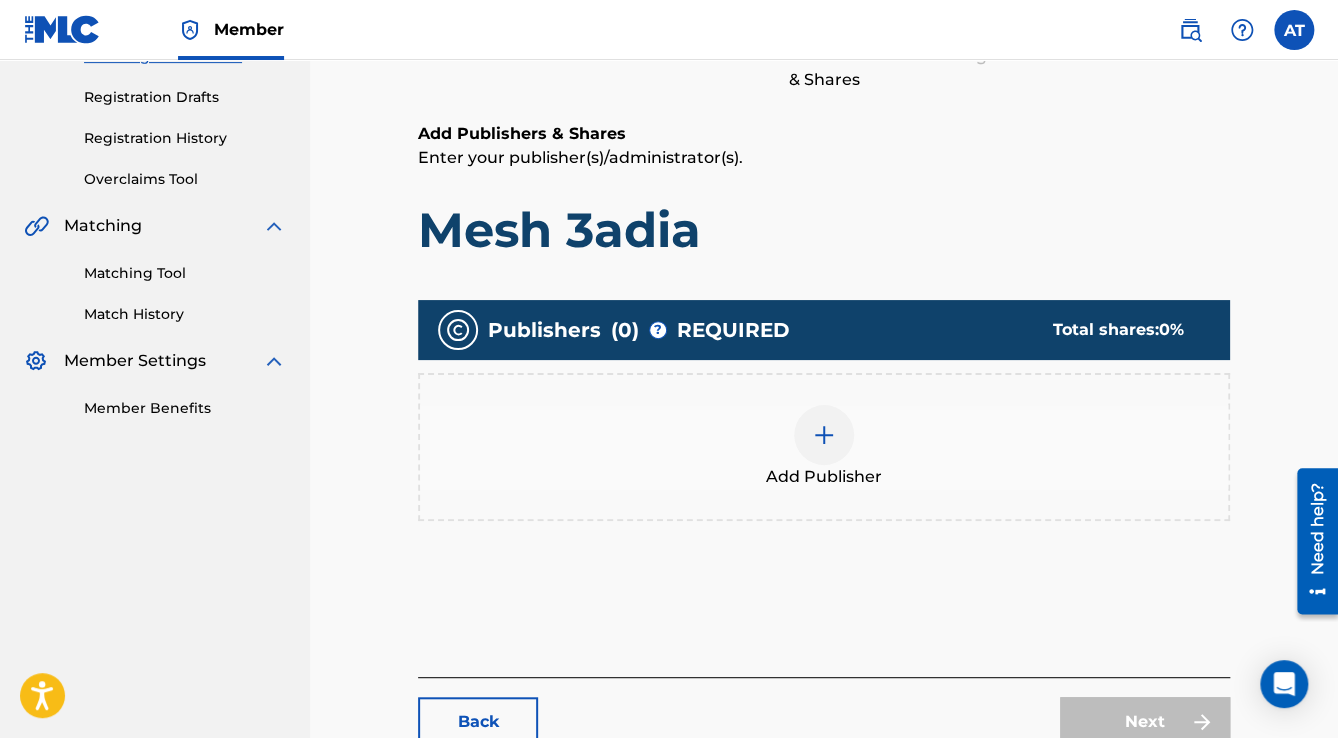 click on "Add Publisher" at bounding box center (824, 447) 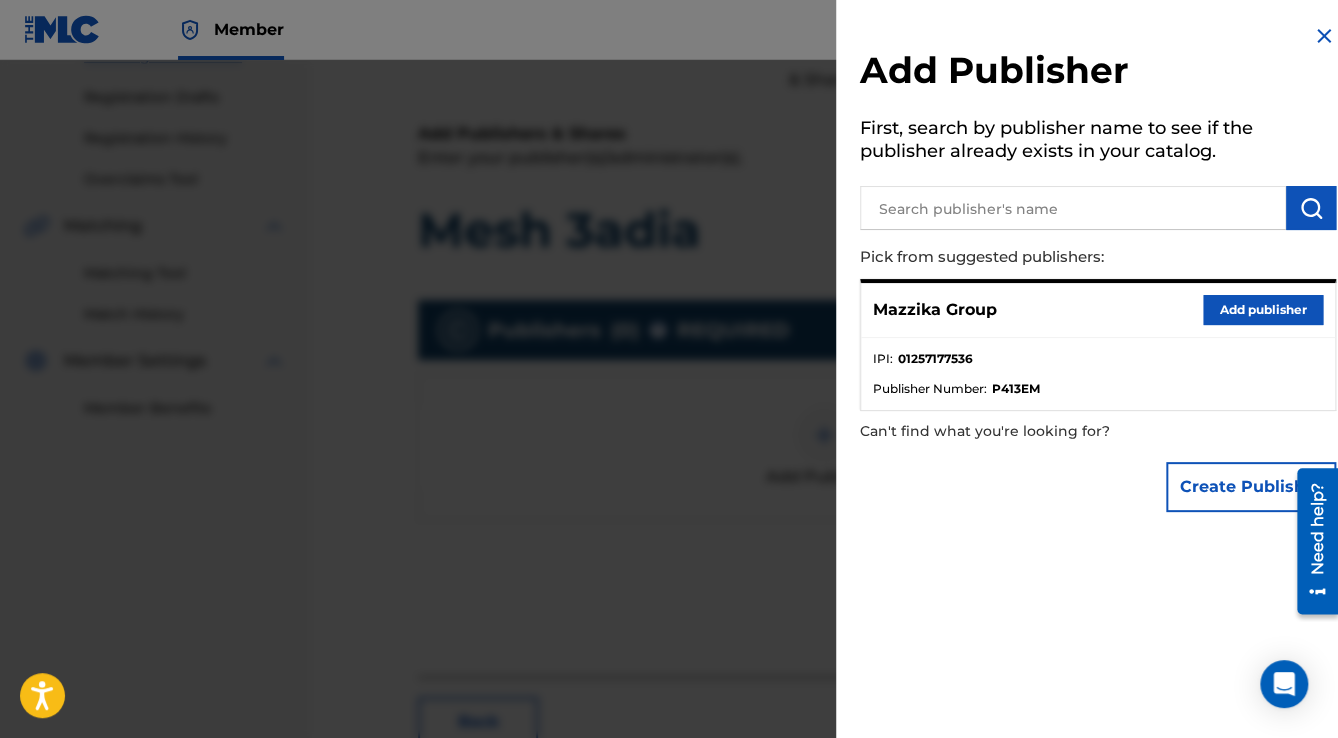 click on "Add publisher" at bounding box center [1263, 310] 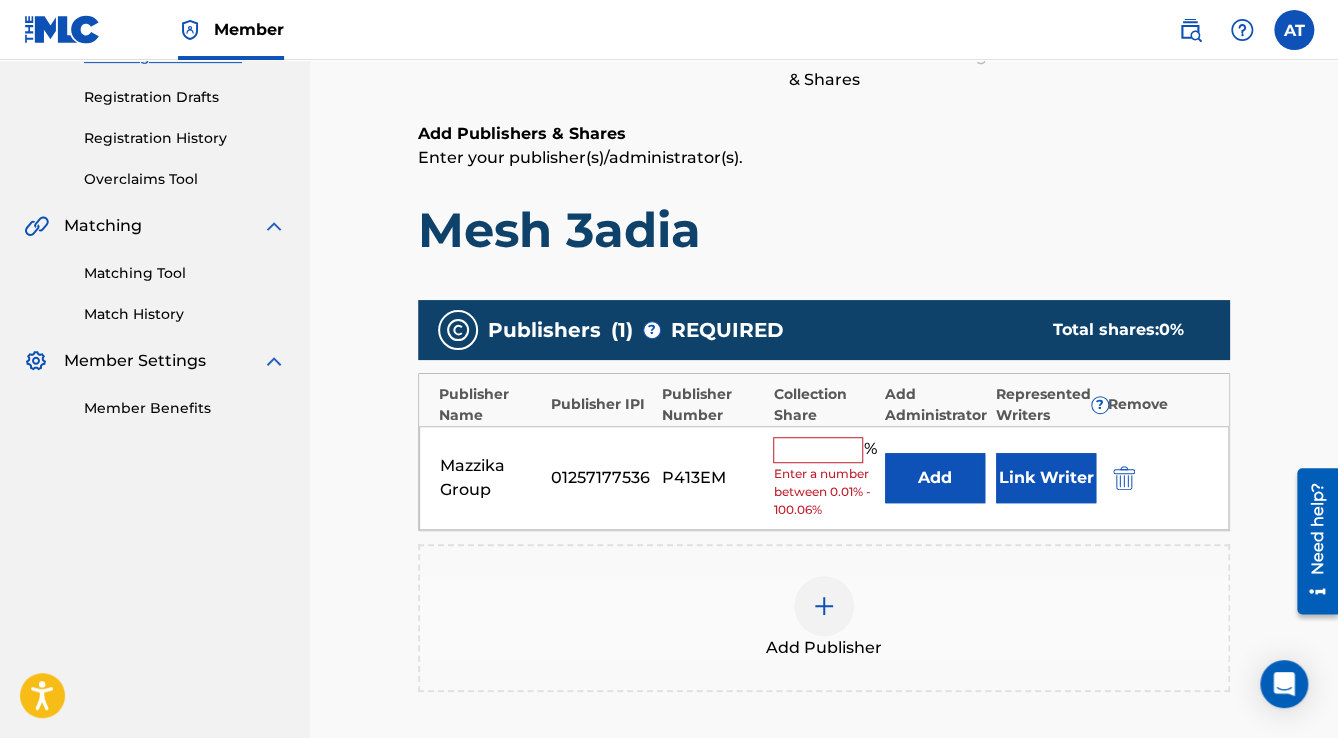 click at bounding box center (818, 450) 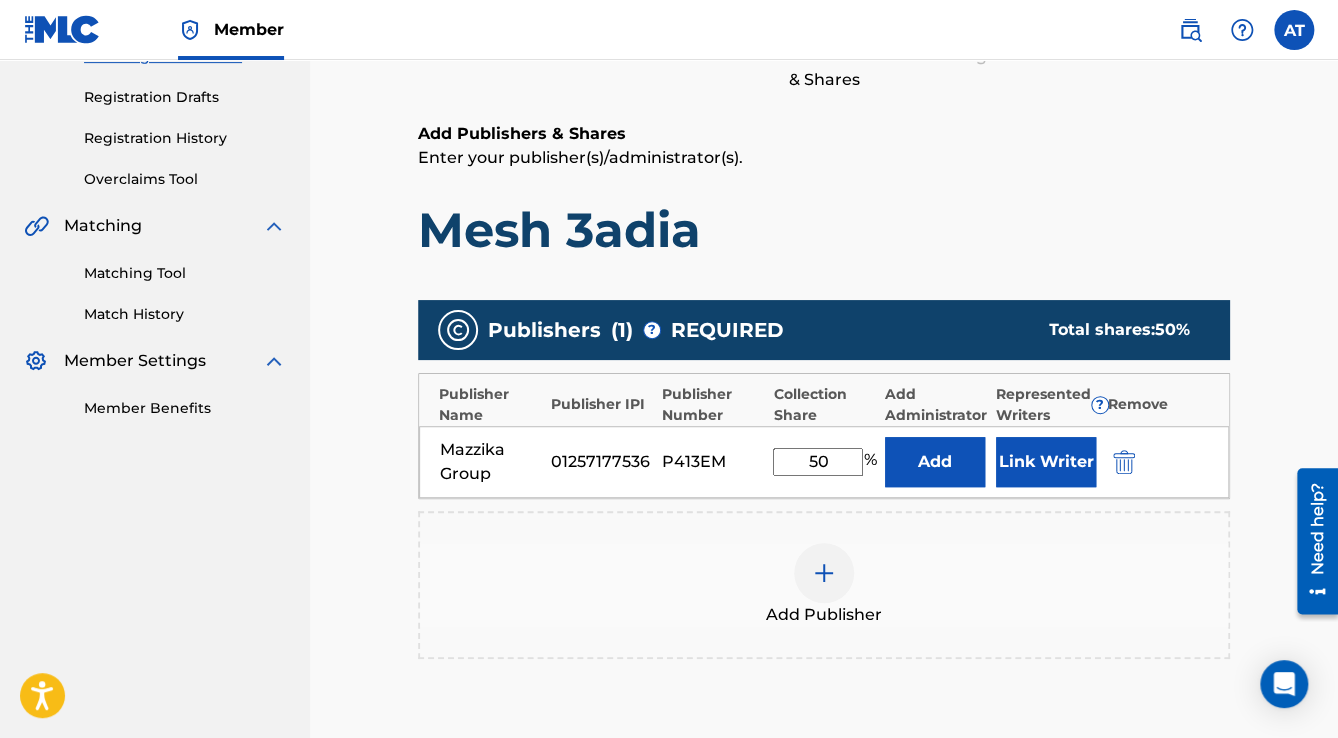 click on "Link Writer" at bounding box center (1046, 462) 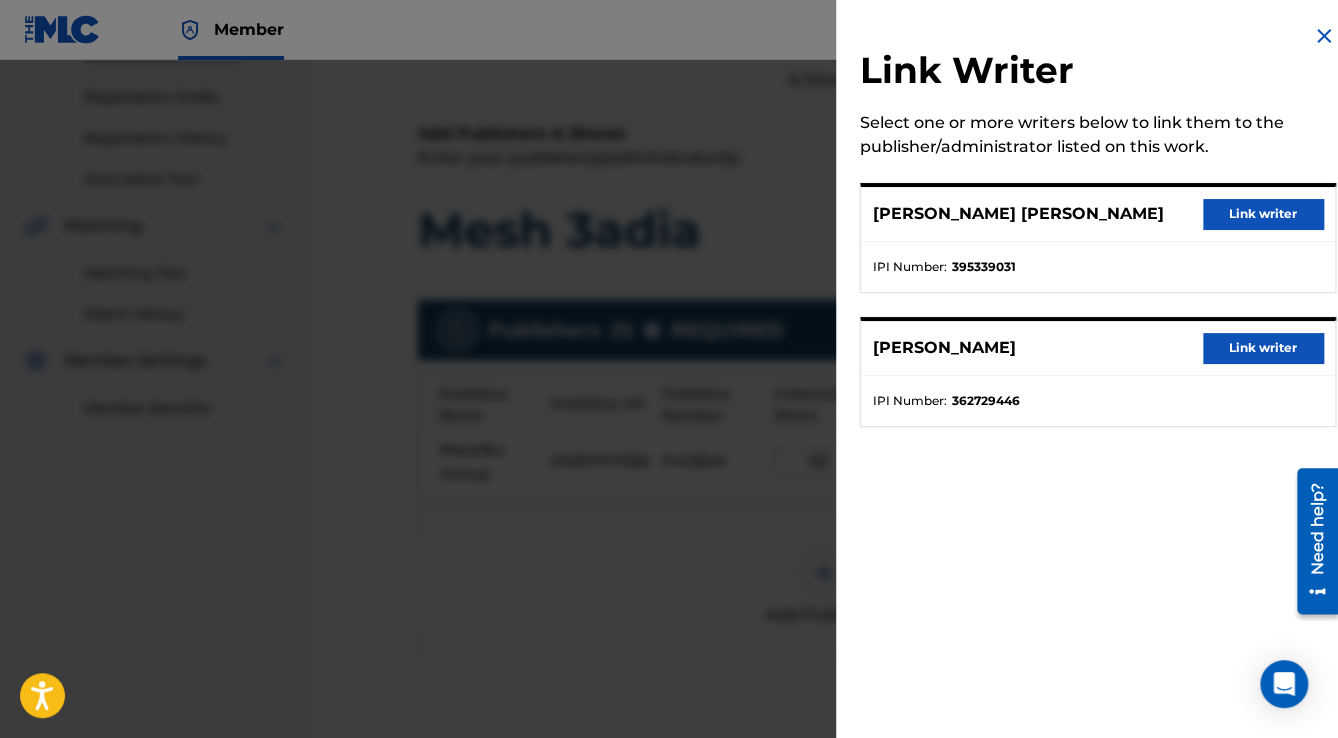 click on "Link writer" at bounding box center (1263, 214) 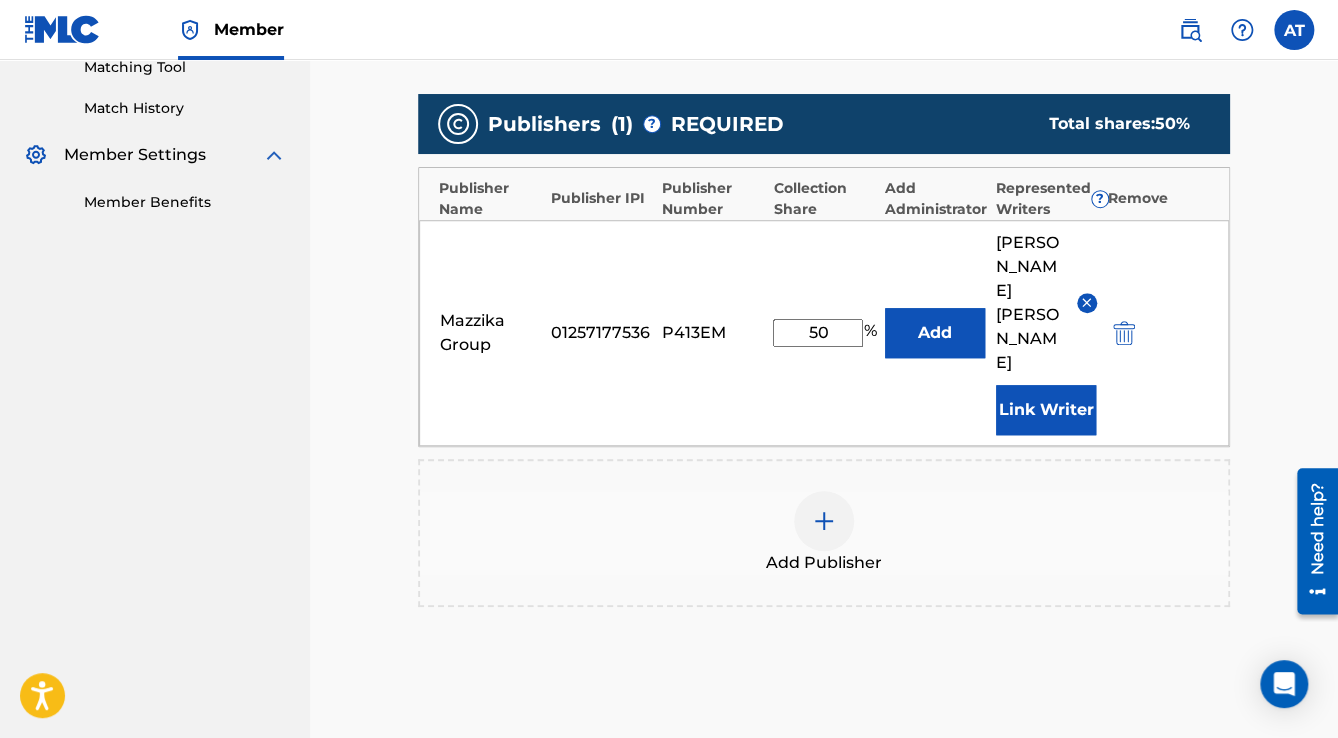 scroll, scrollTop: 736, scrollLeft: 0, axis: vertical 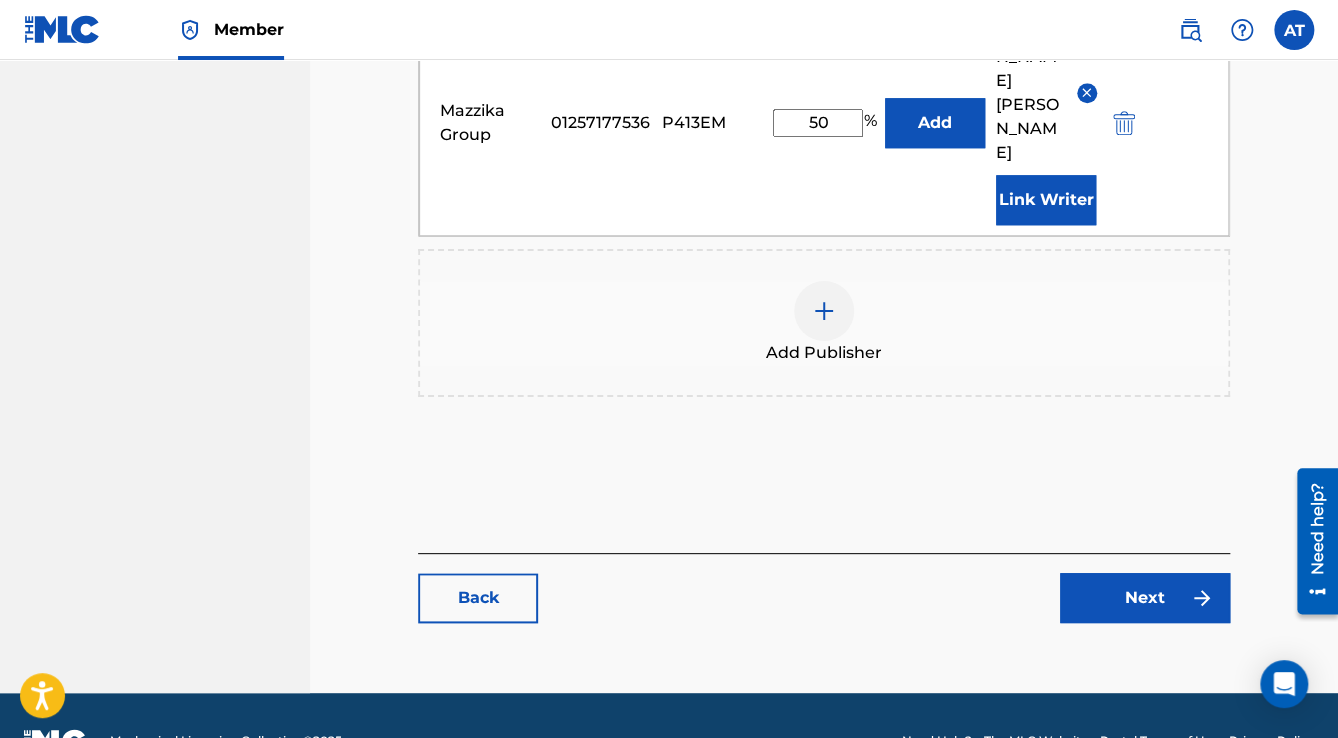 click on "Next" at bounding box center [1145, 598] 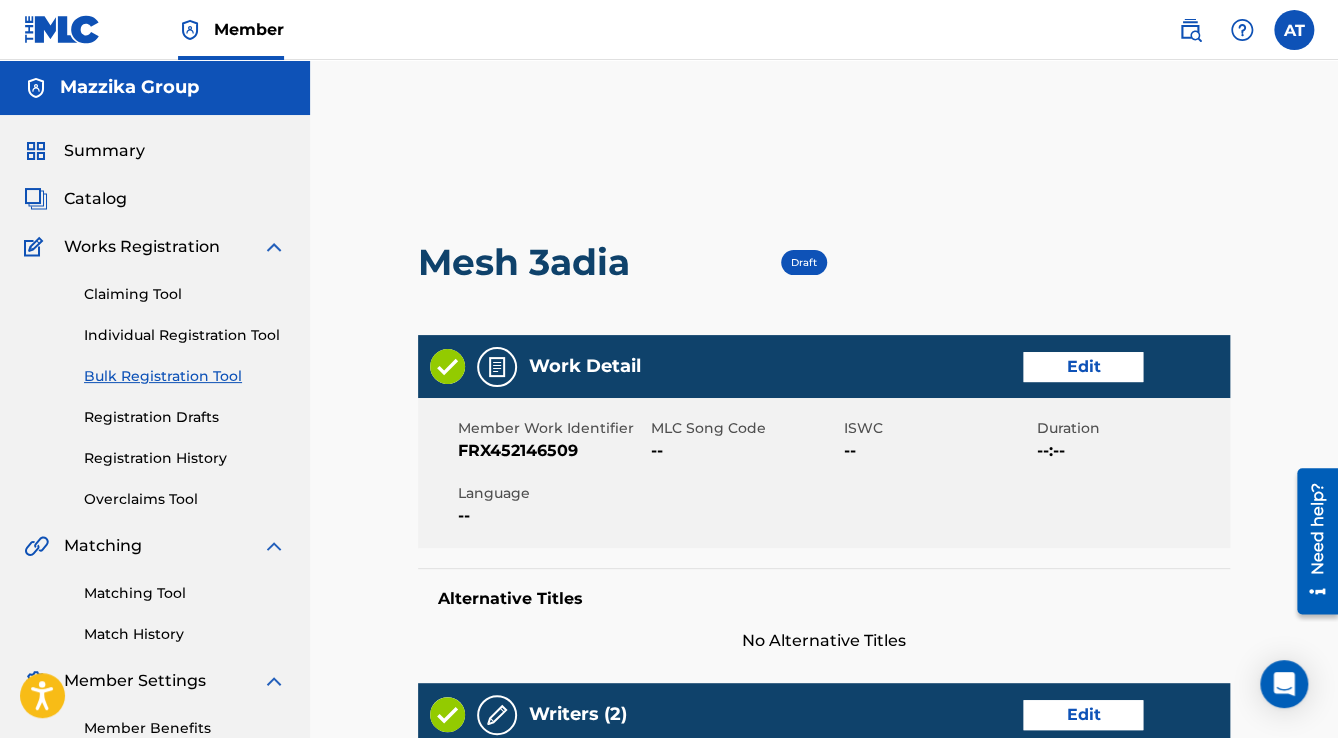 click on "Edit" at bounding box center (1083, 367) 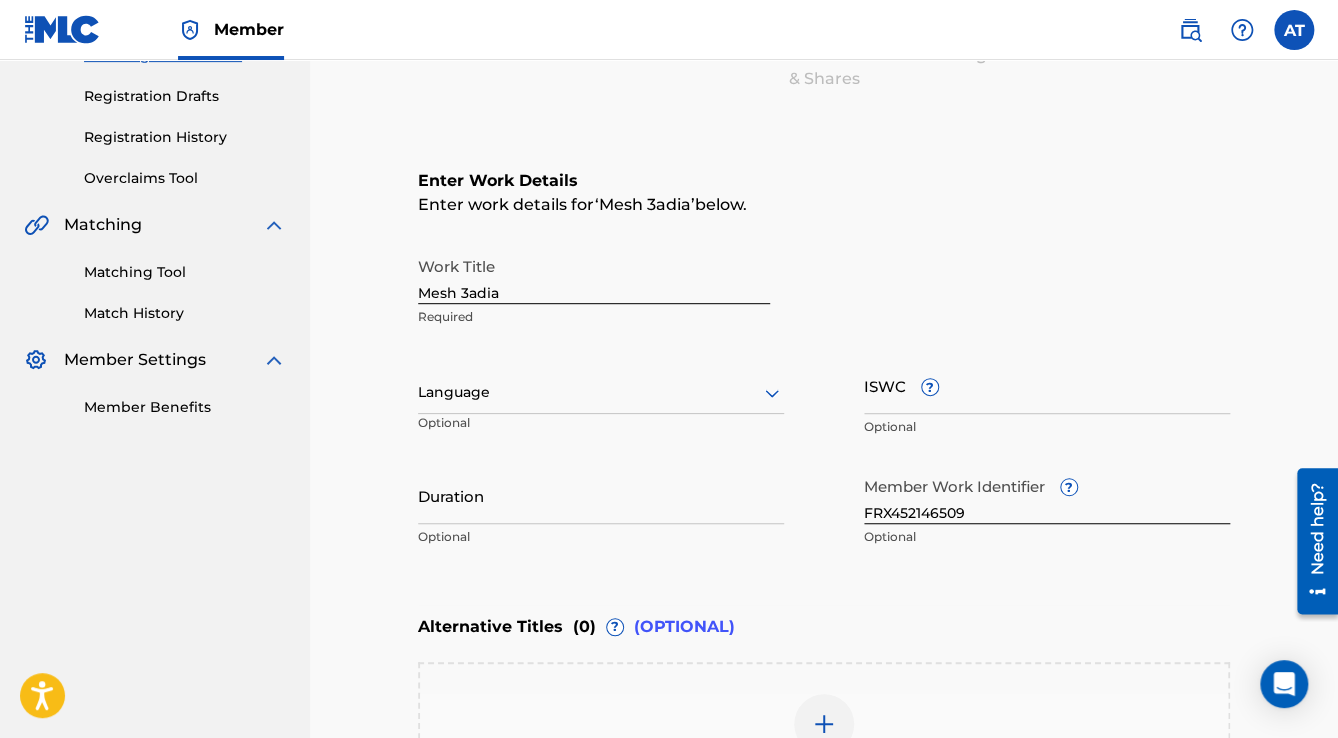 scroll, scrollTop: 400, scrollLeft: 0, axis: vertical 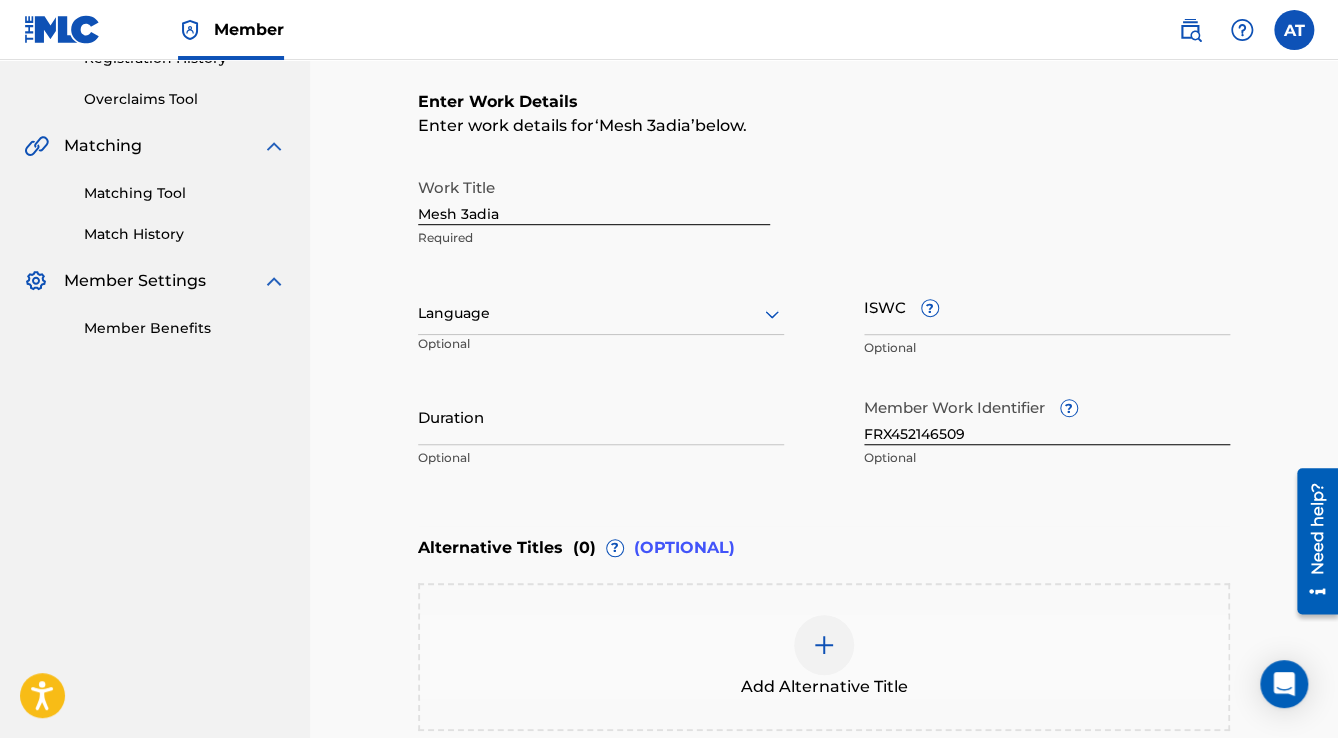 click on "Work Title   Mesh 3adia Required Language Optional ISWC   ? Optional Duration   Optional Member Work Identifier   ? FRX452146509 Optional" at bounding box center [824, 323] 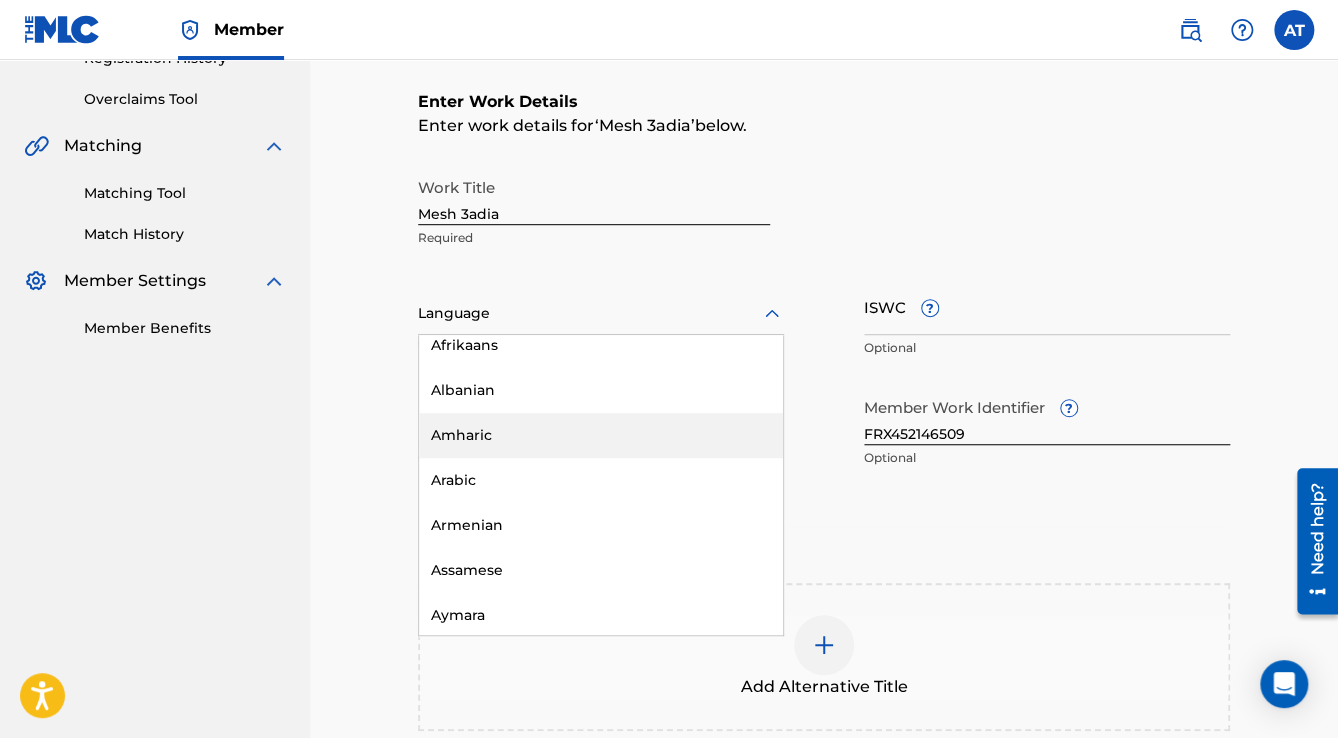 scroll, scrollTop: 240, scrollLeft: 0, axis: vertical 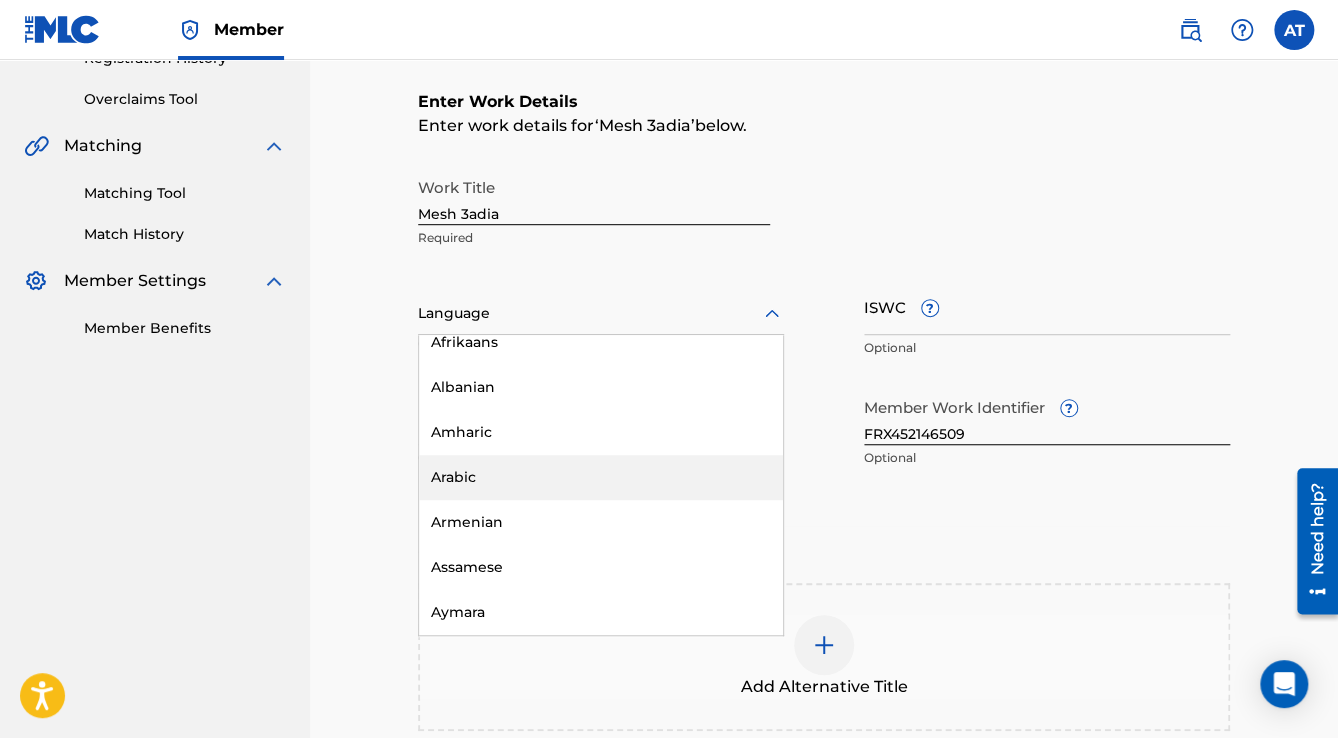 click on "Arabic" at bounding box center [601, 477] 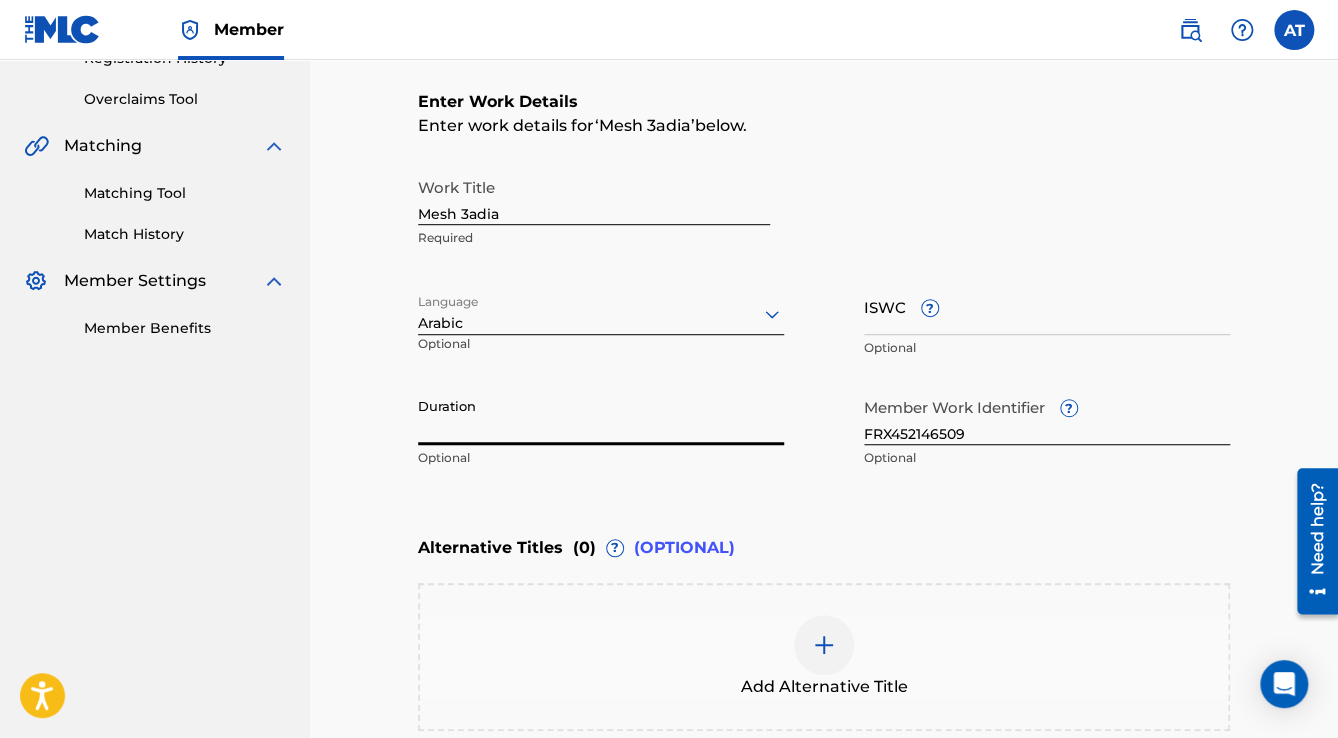 click on "Duration" at bounding box center [601, 416] 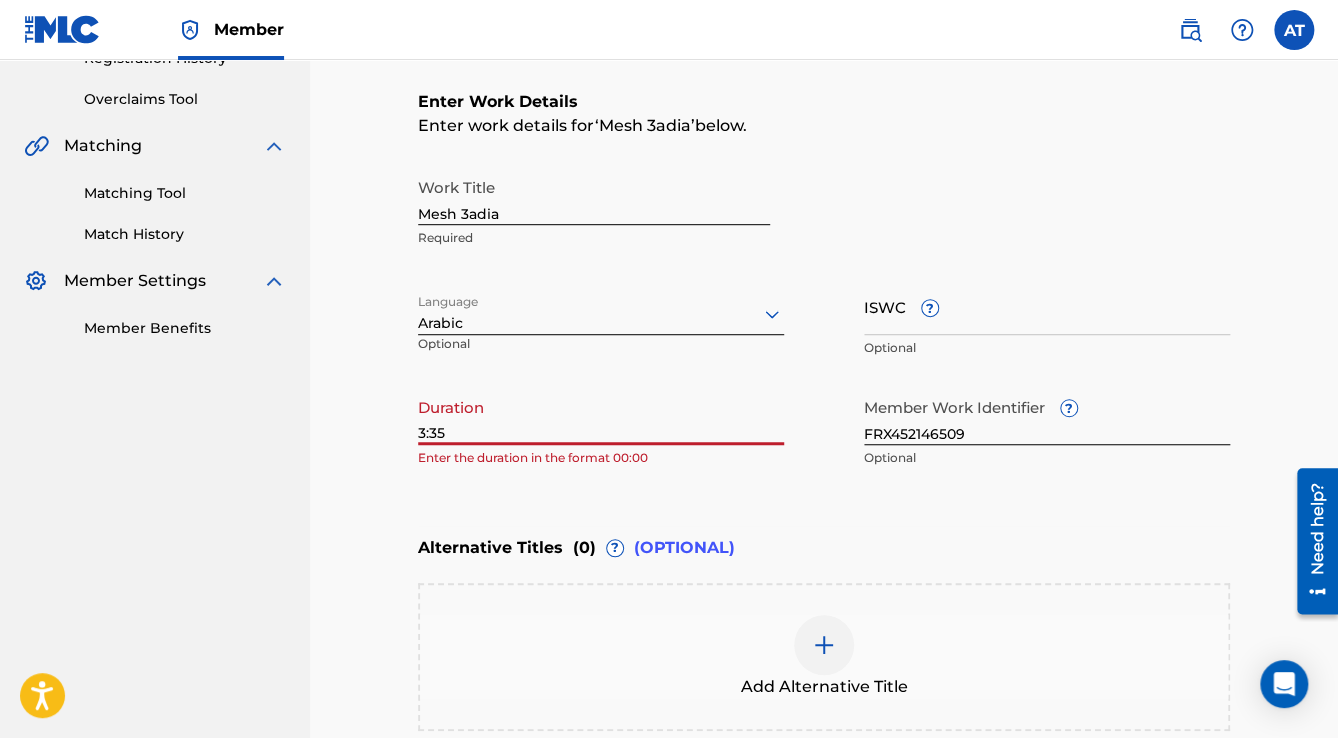 click on "3:35" at bounding box center [601, 416] 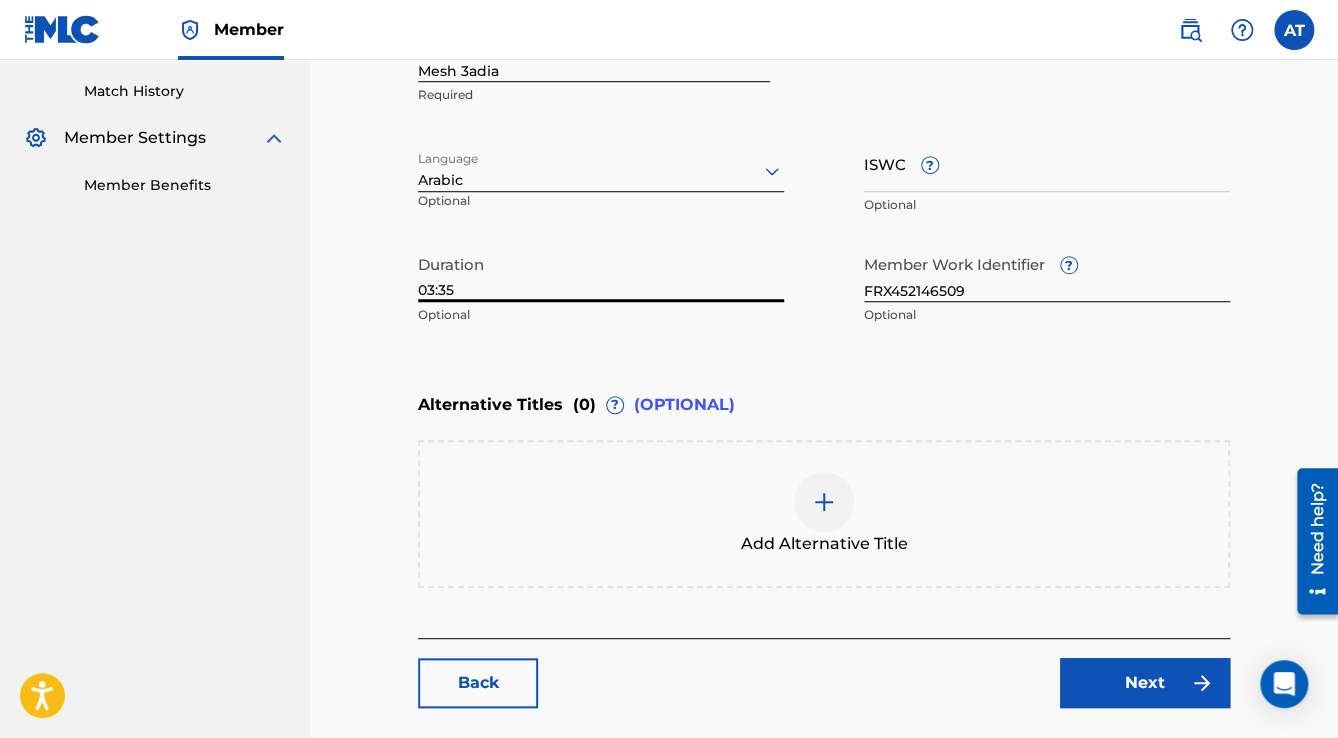scroll, scrollTop: 677, scrollLeft: 0, axis: vertical 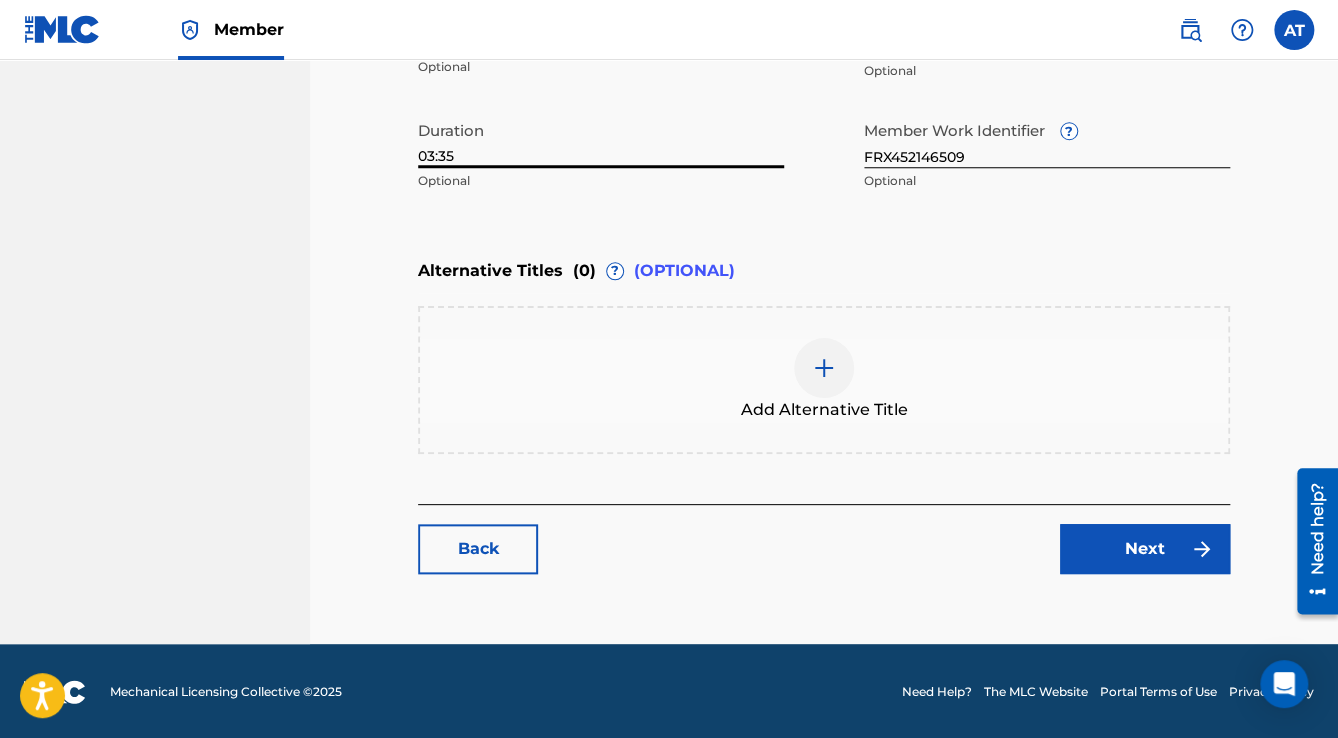 type on "03:35" 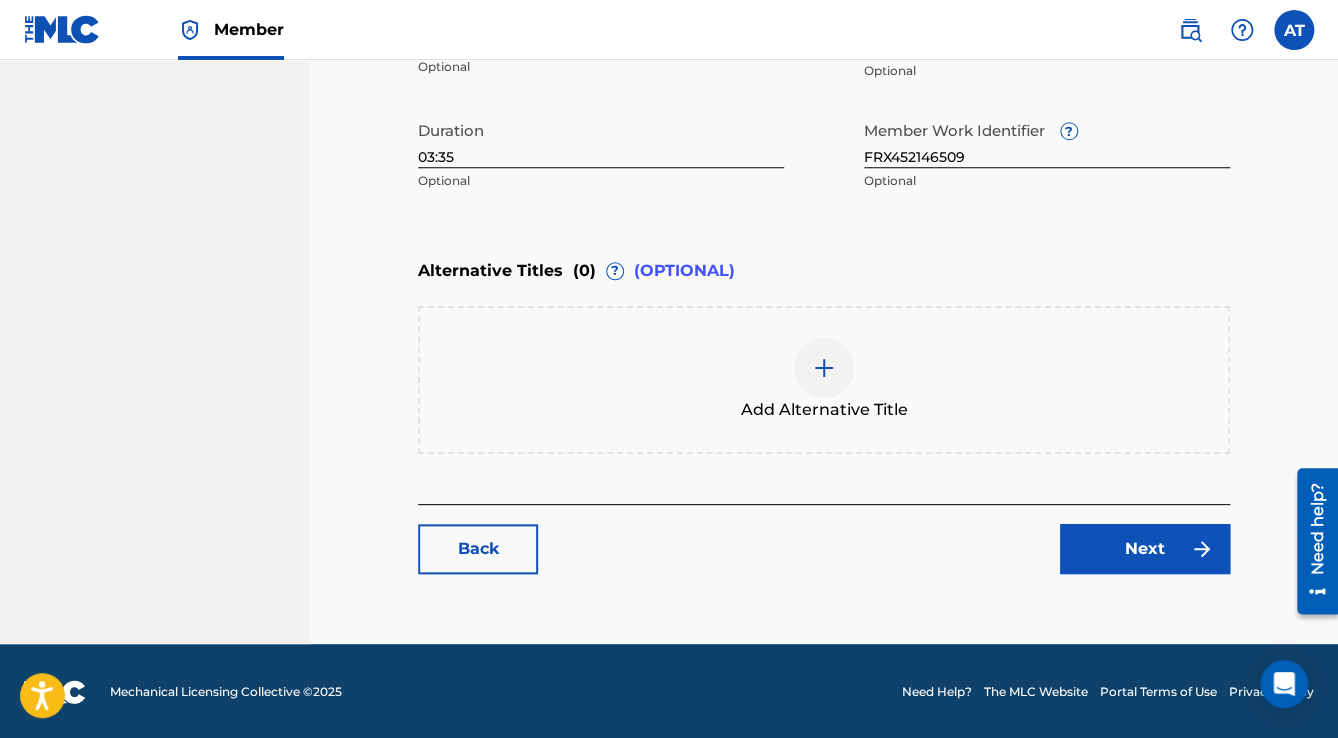 click on "Next" at bounding box center [1145, 549] 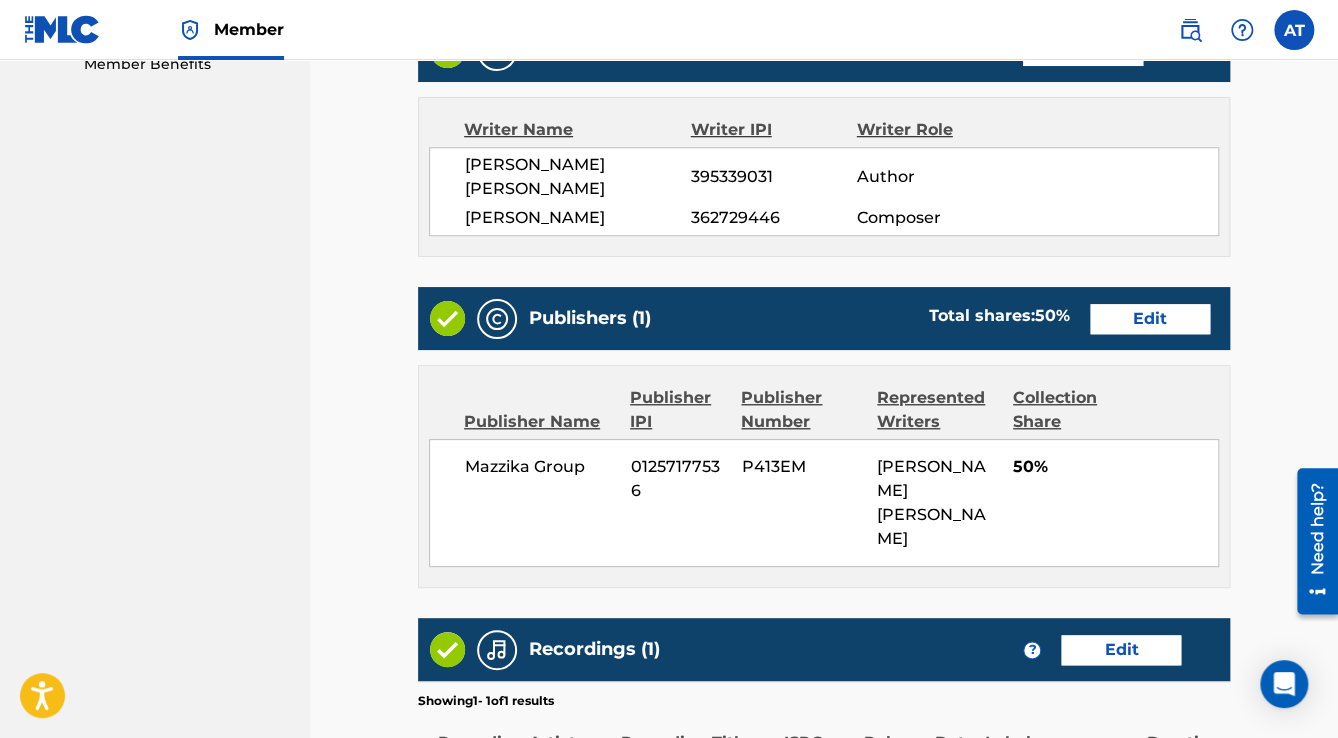 scroll, scrollTop: 952, scrollLeft: 0, axis: vertical 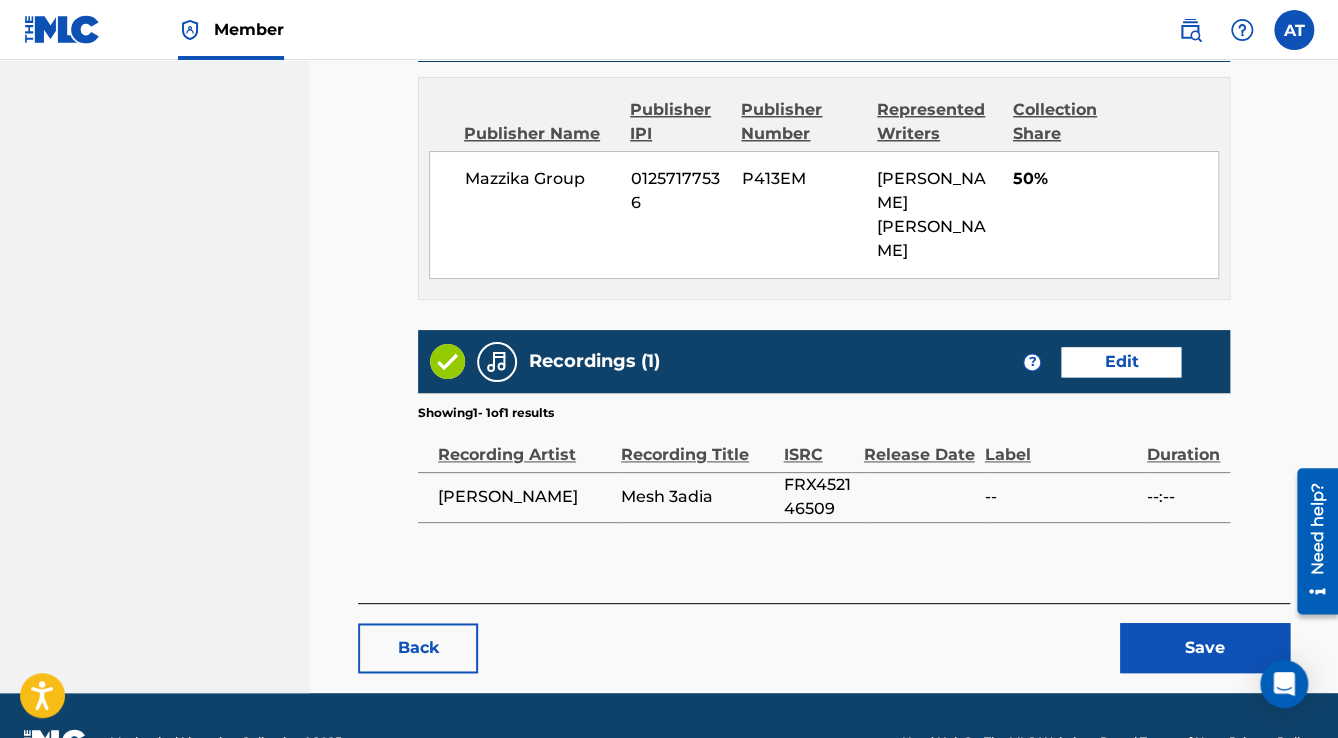 click on "Save" at bounding box center [1205, 648] 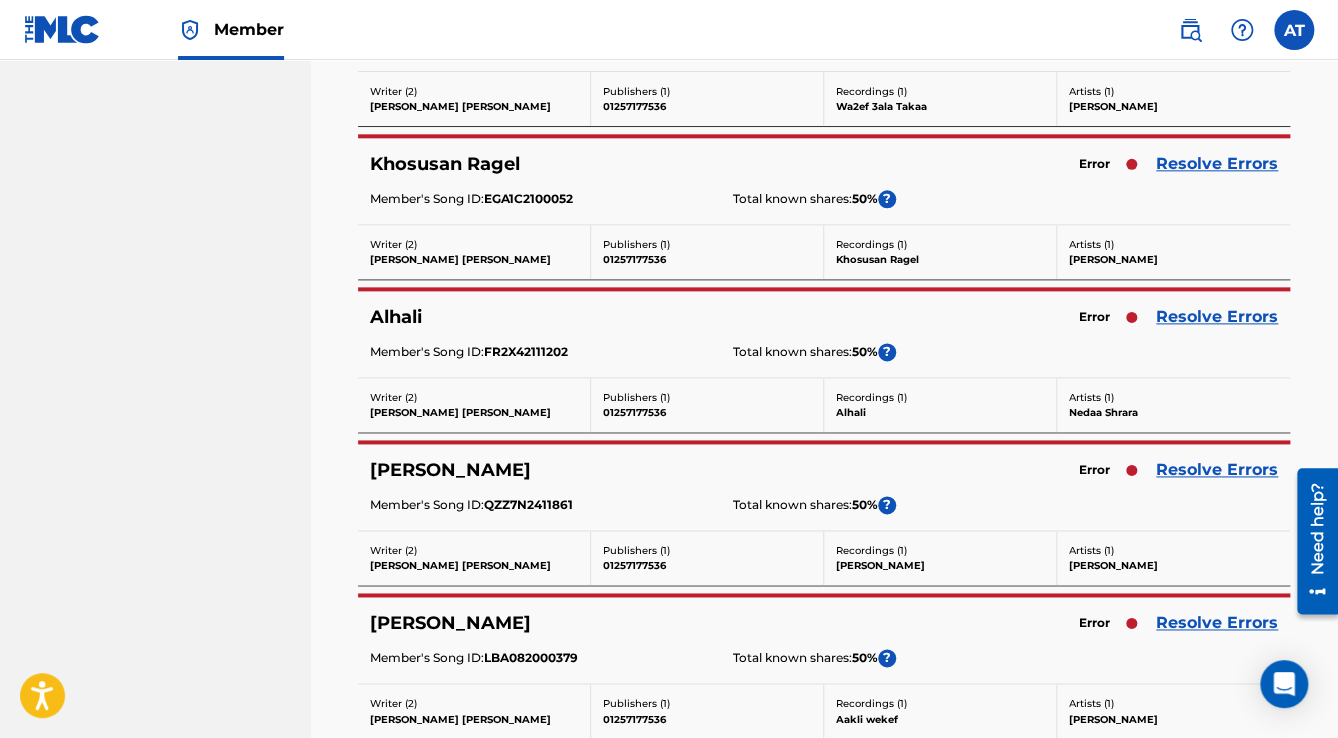 scroll, scrollTop: 0, scrollLeft: 0, axis: both 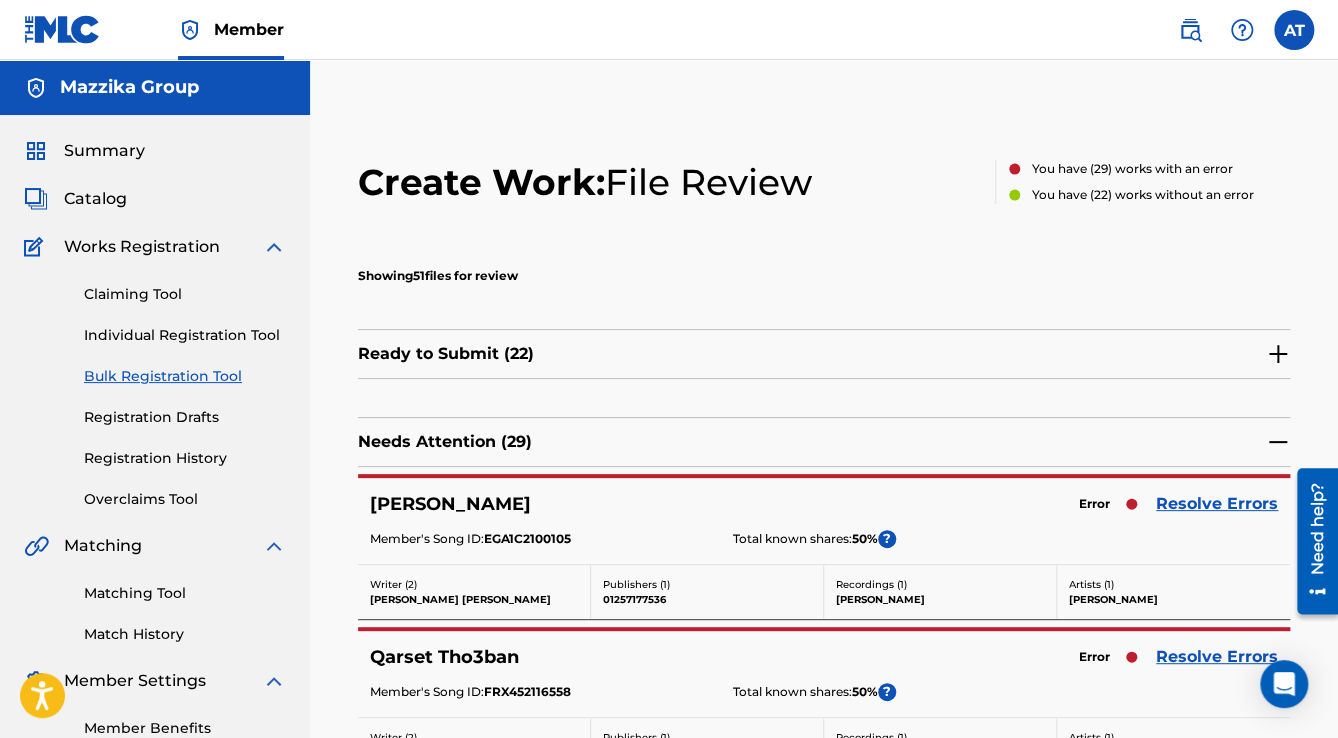 click on "Resolve Errors" at bounding box center (1217, 504) 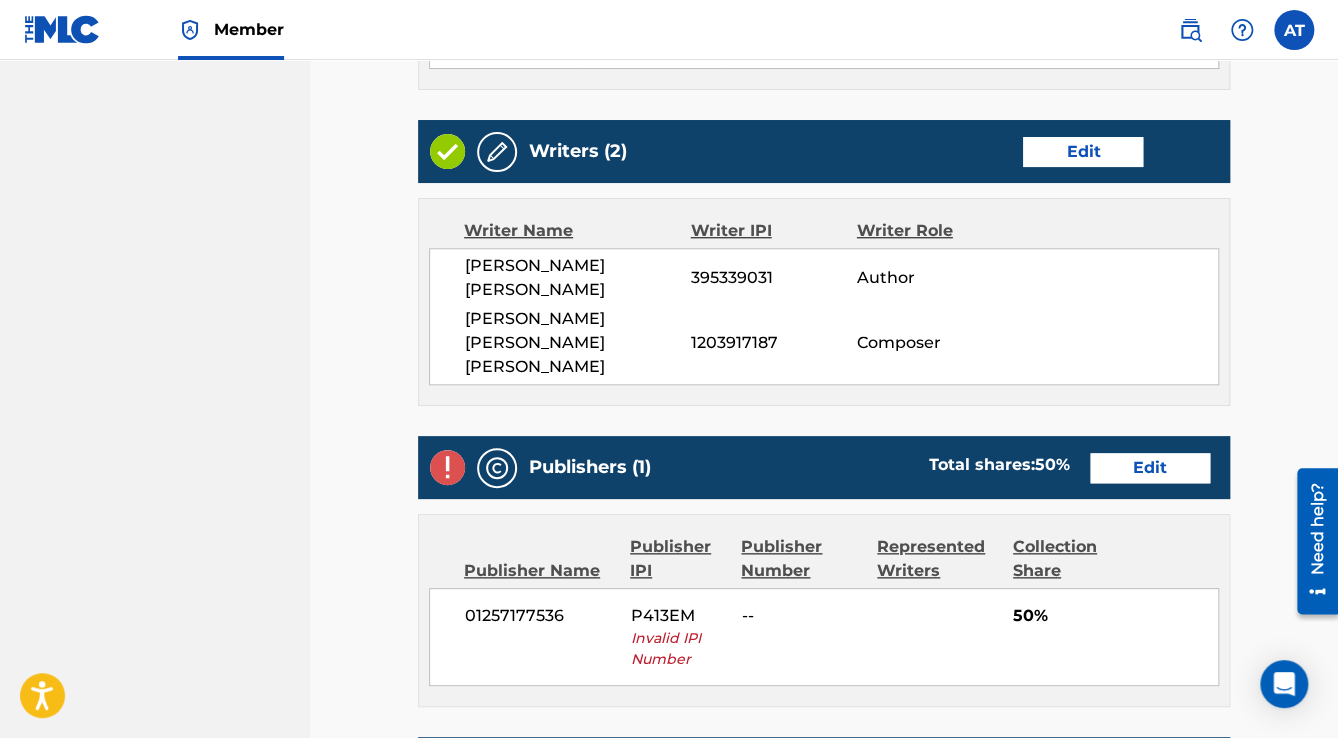 scroll, scrollTop: 800, scrollLeft: 0, axis: vertical 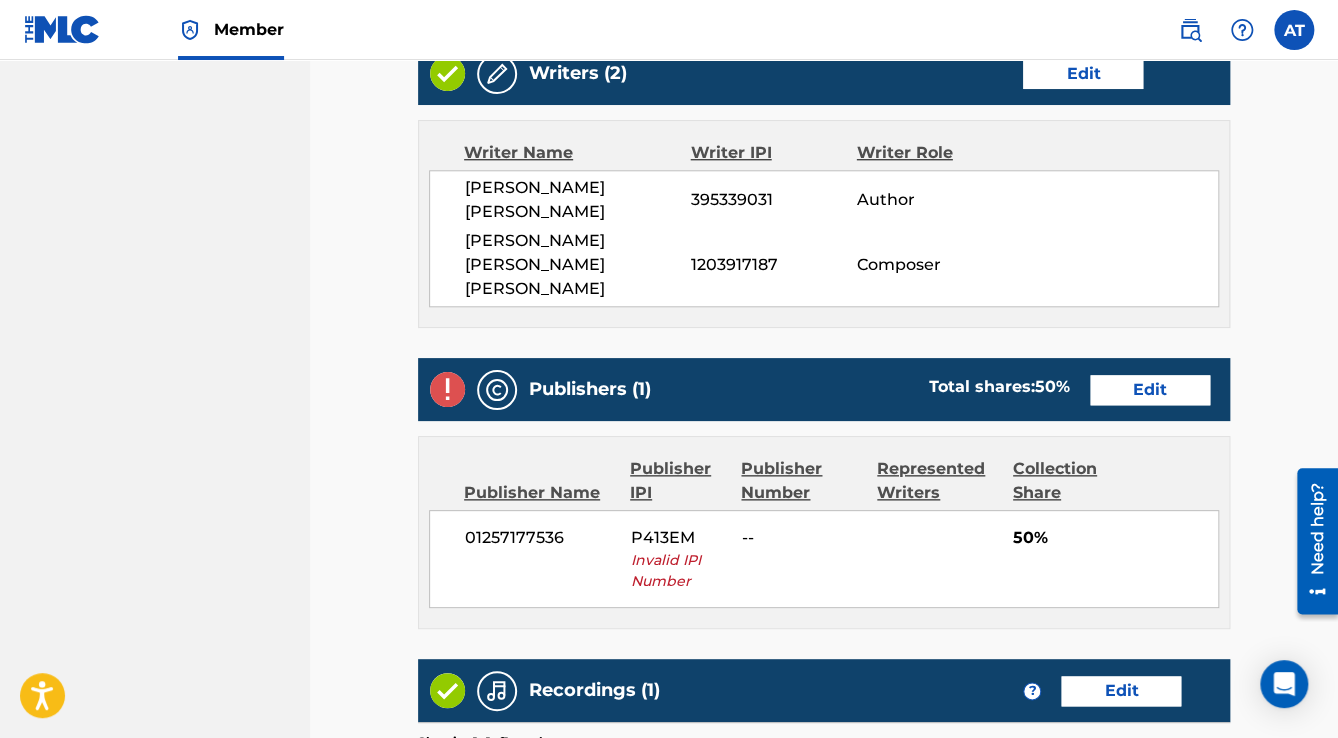 click on "Edit" at bounding box center (1150, 390) 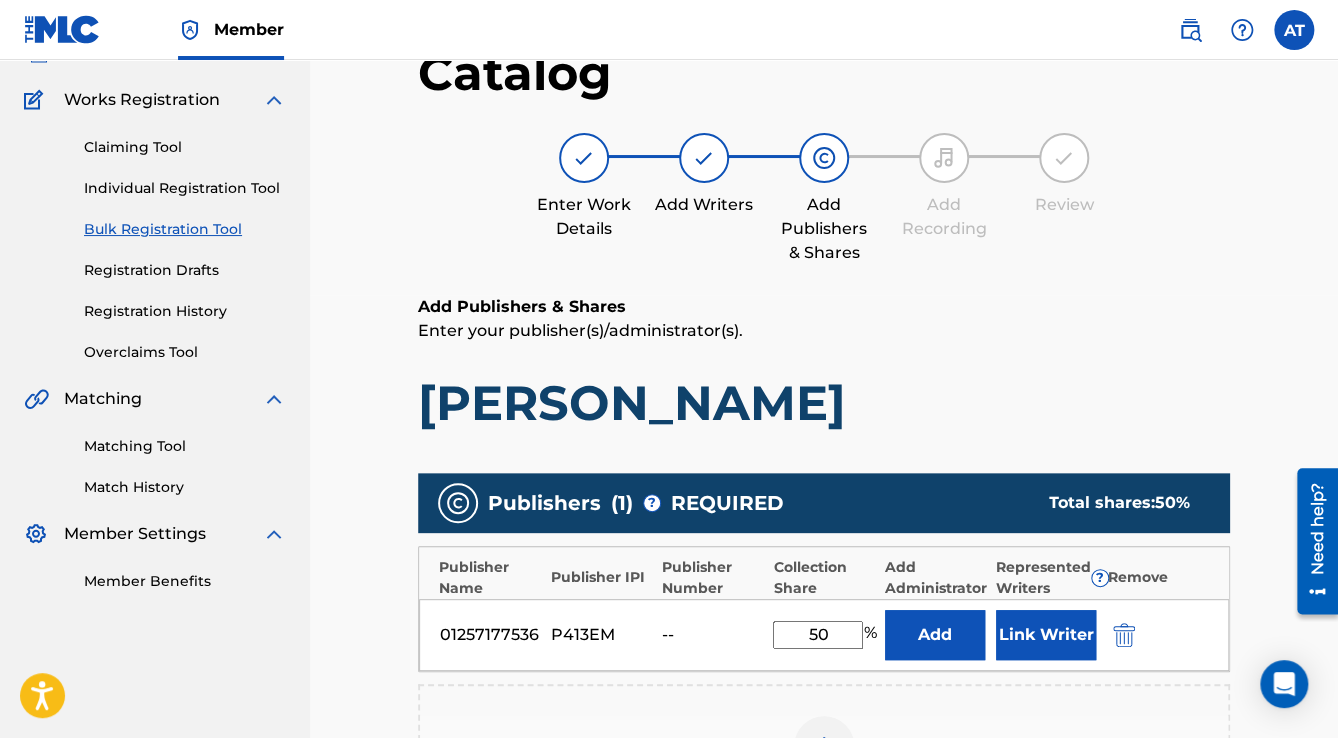 scroll, scrollTop: 480, scrollLeft: 0, axis: vertical 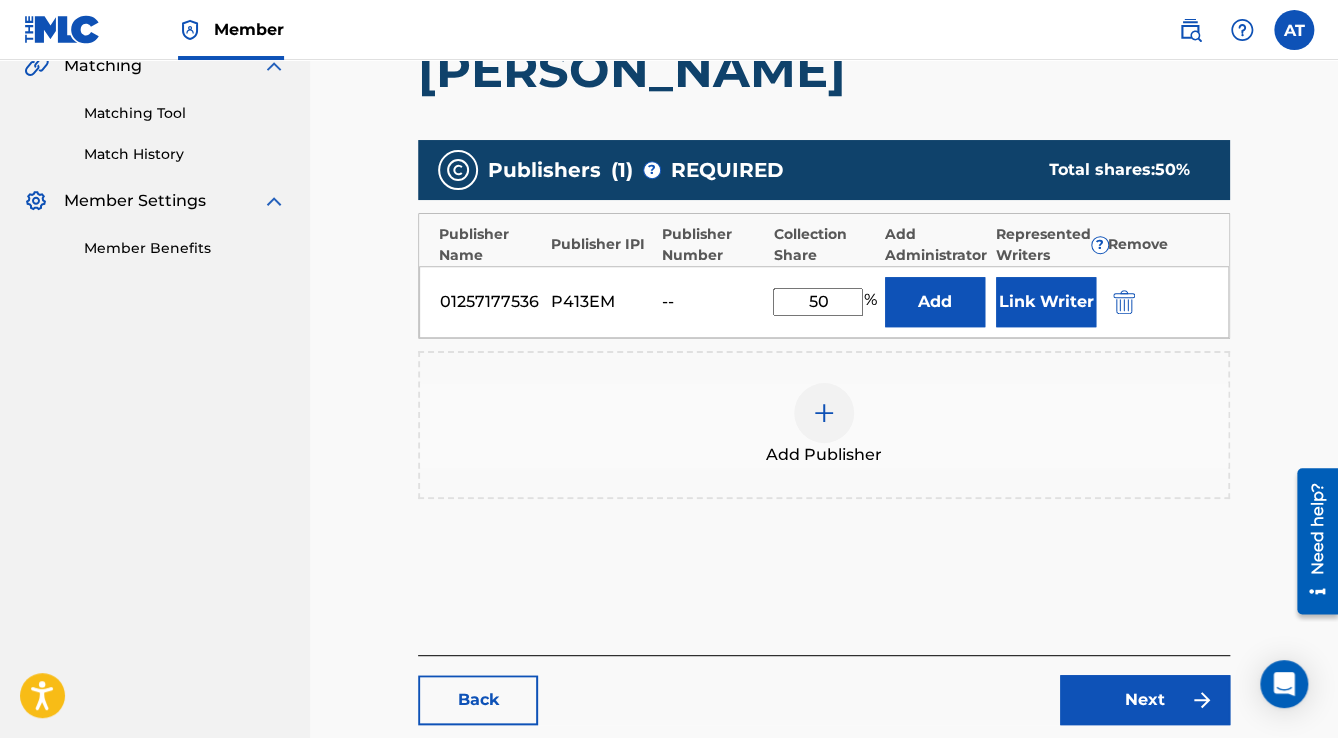 click at bounding box center (1124, 302) 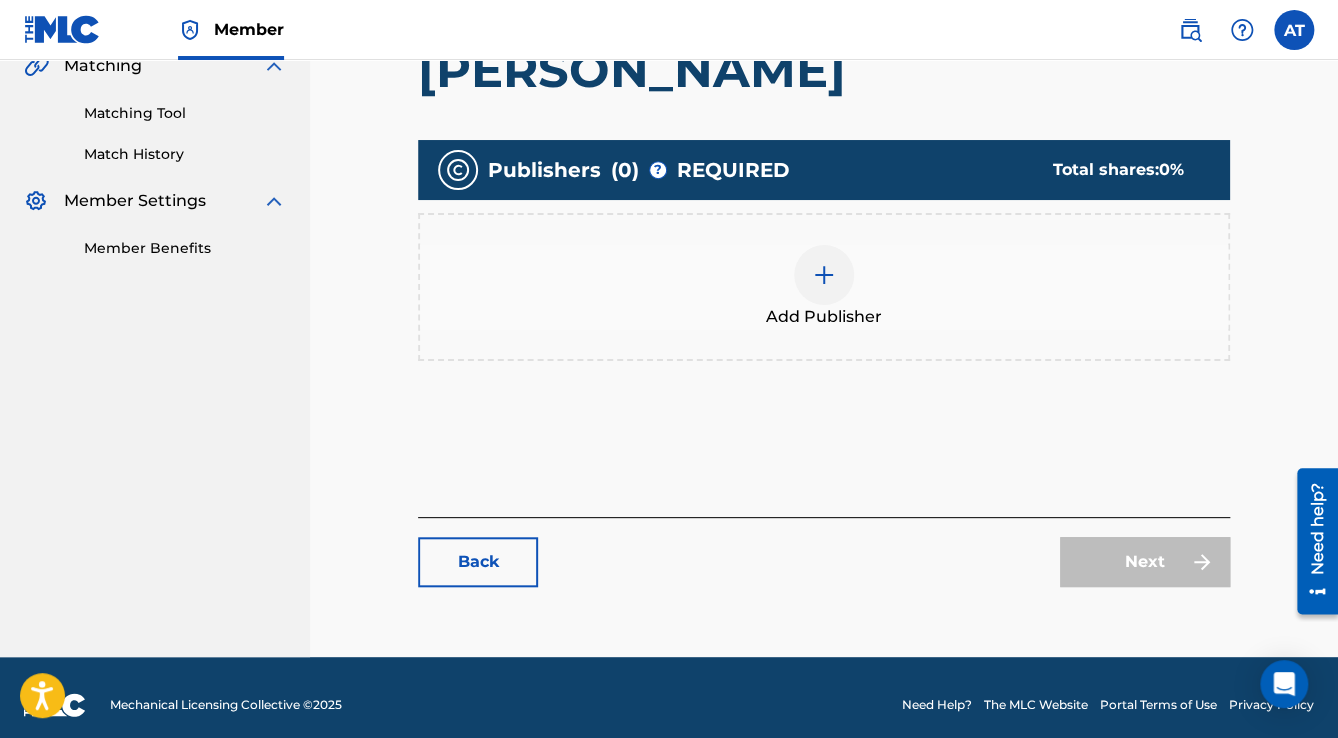 click on "Add Publisher" at bounding box center [824, 287] 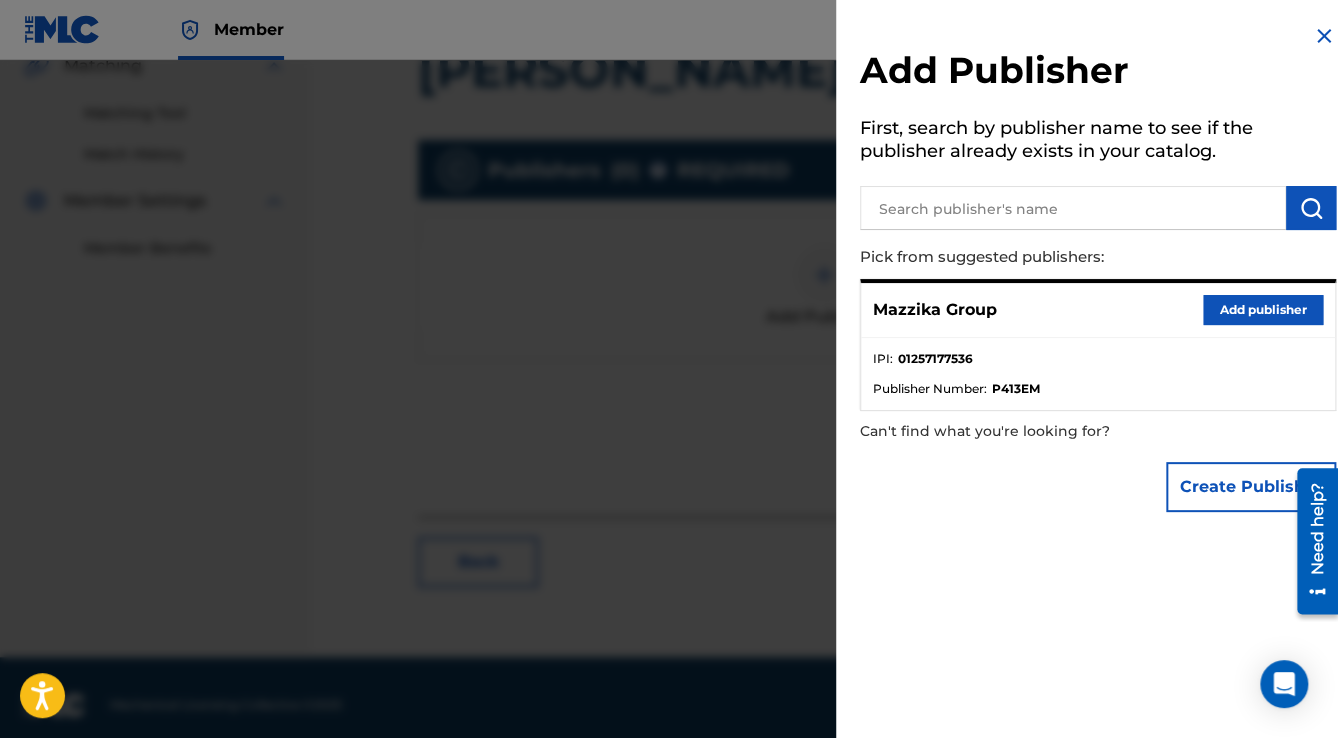 click on "Add publisher" at bounding box center [1263, 310] 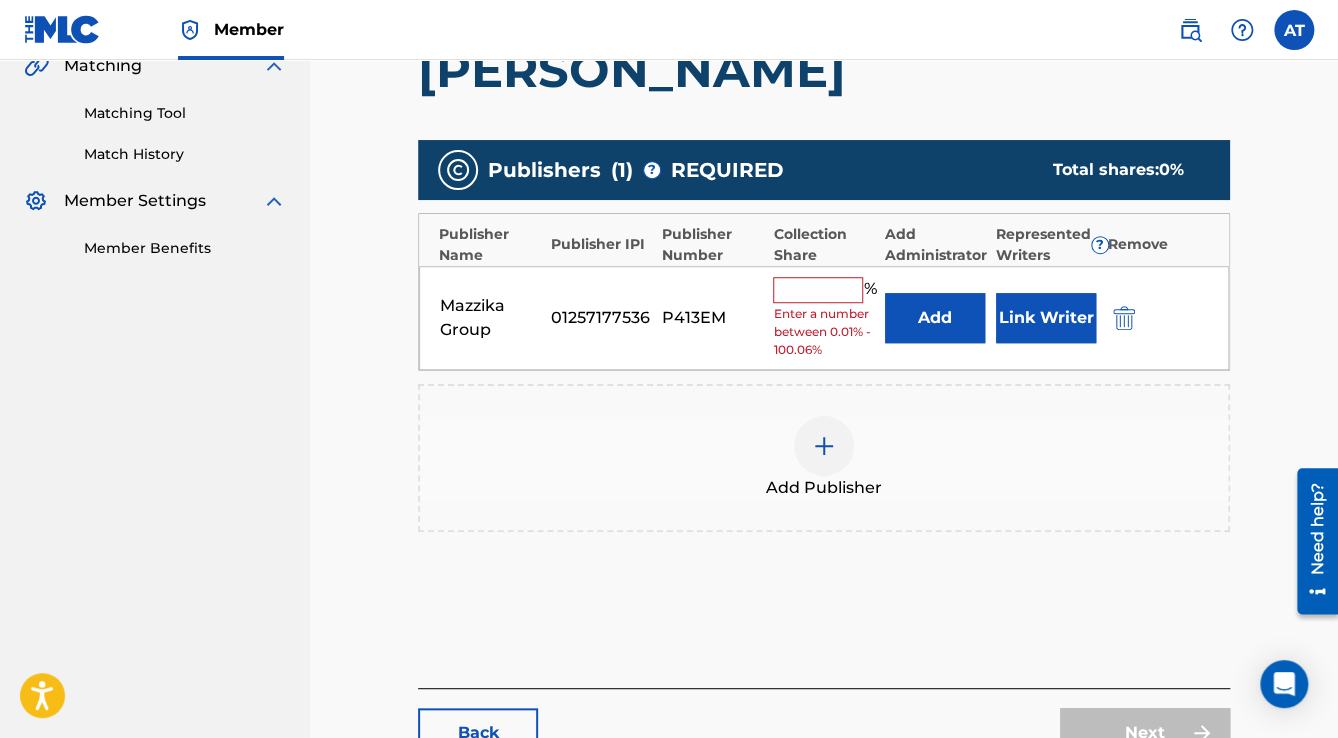 click at bounding box center [818, 290] 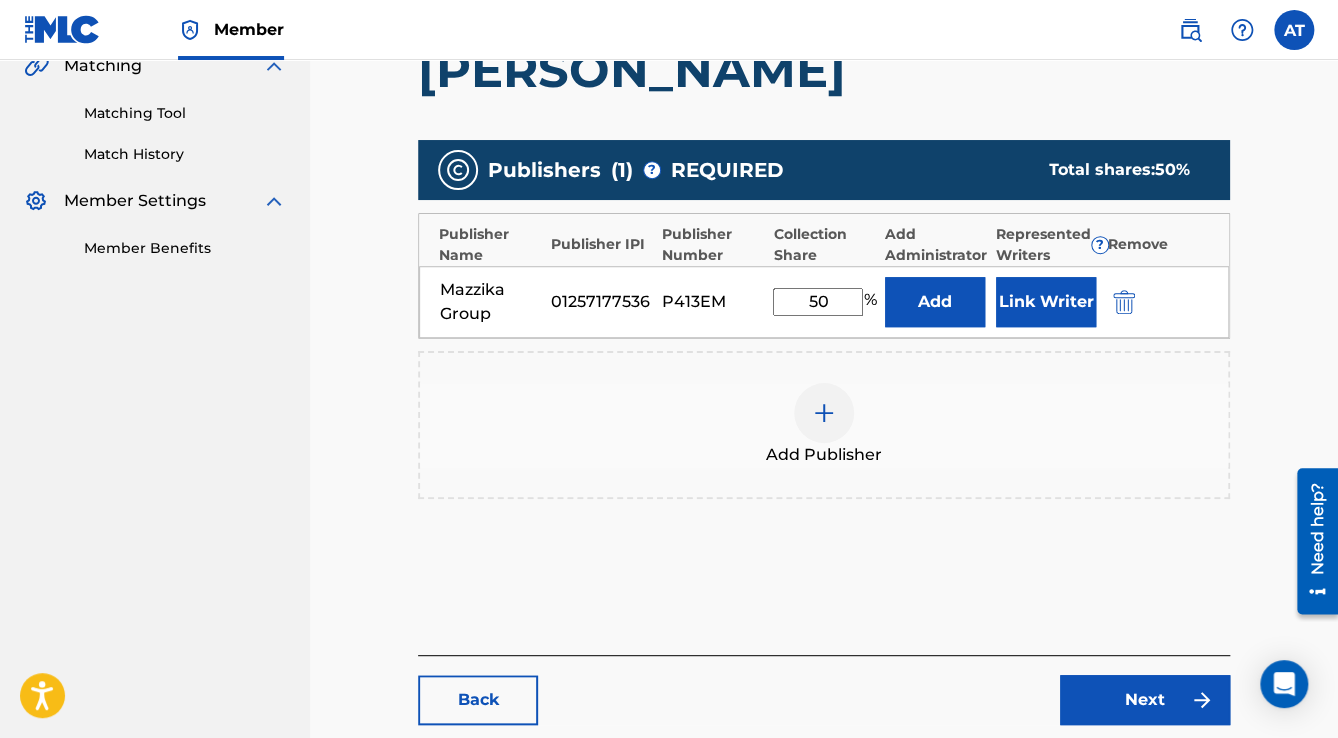 click on "Link Writer" at bounding box center (1046, 302) 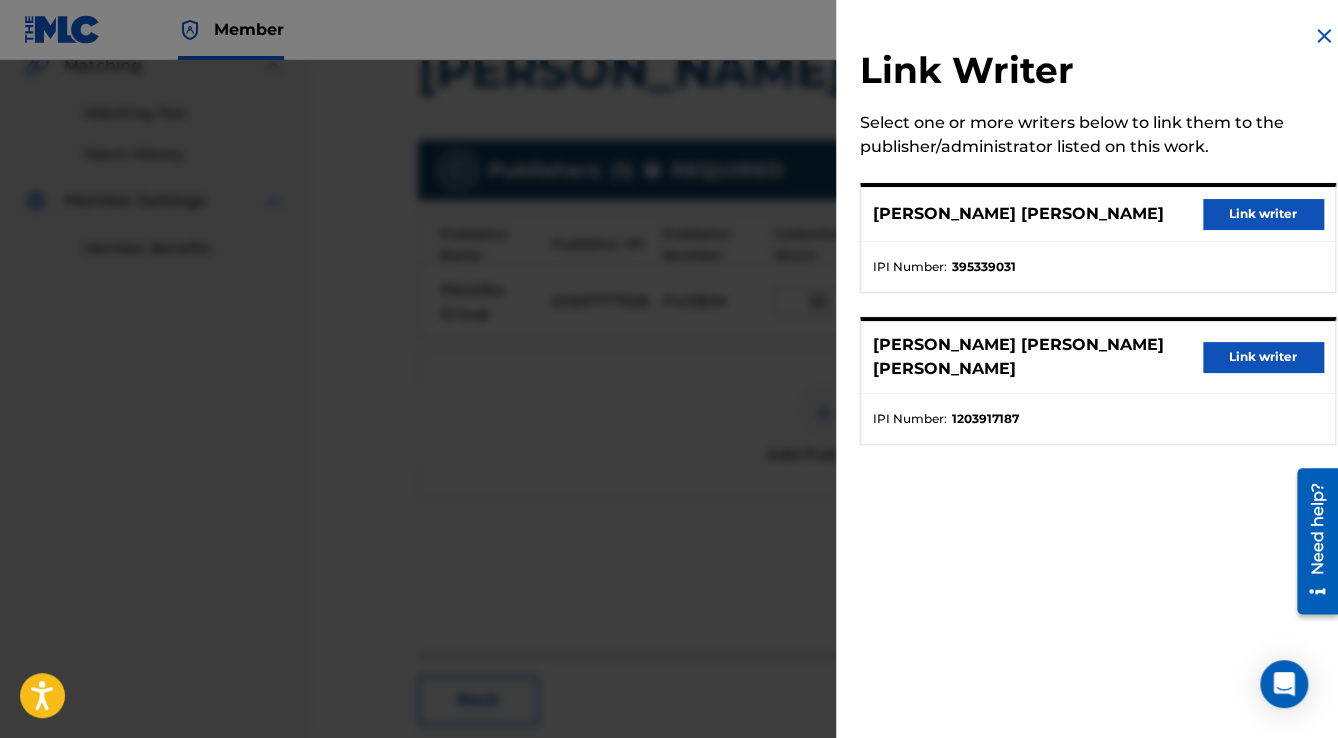 drag, startPoint x: 1209, startPoint y: 200, endPoint x: 1212, endPoint y: 213, distance: 13.341664 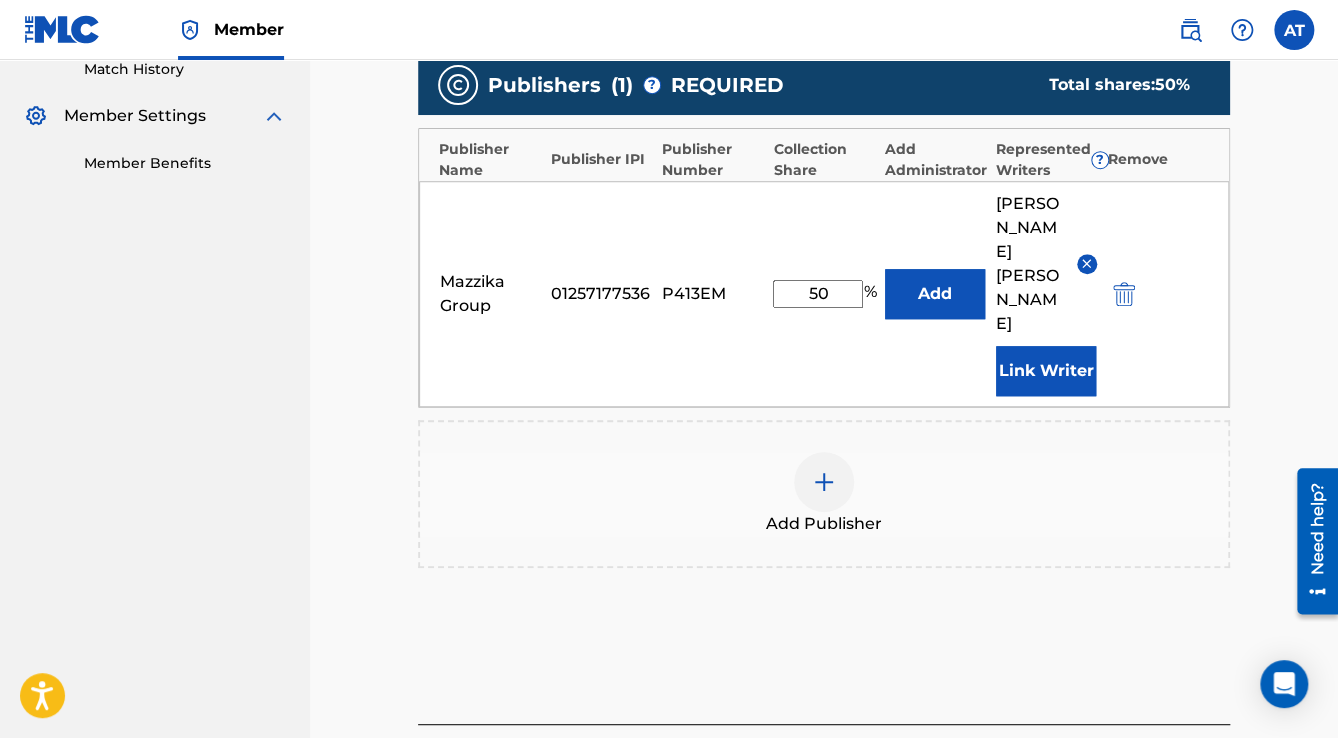 scroll, scrollTop: 736, scrollLeft: 0, axis: vertical 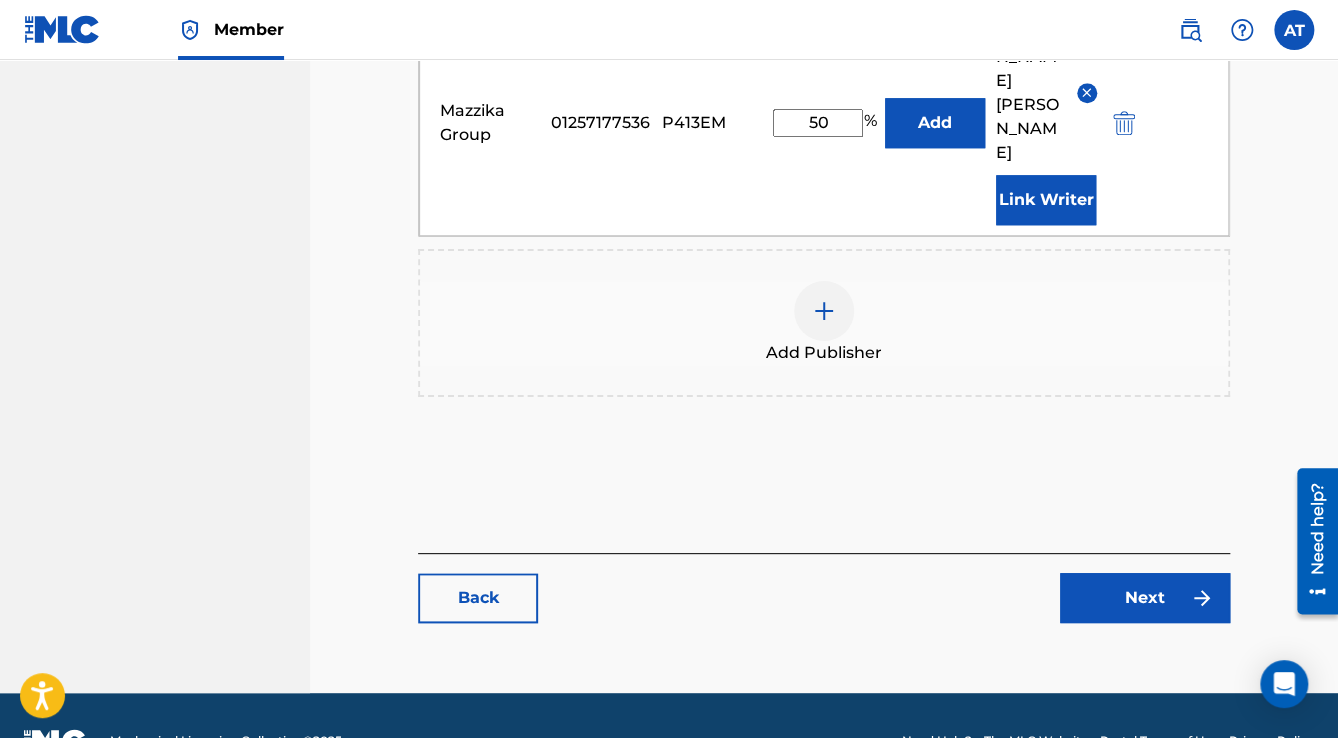 click on "Next" at bounding box center (1145, 598) 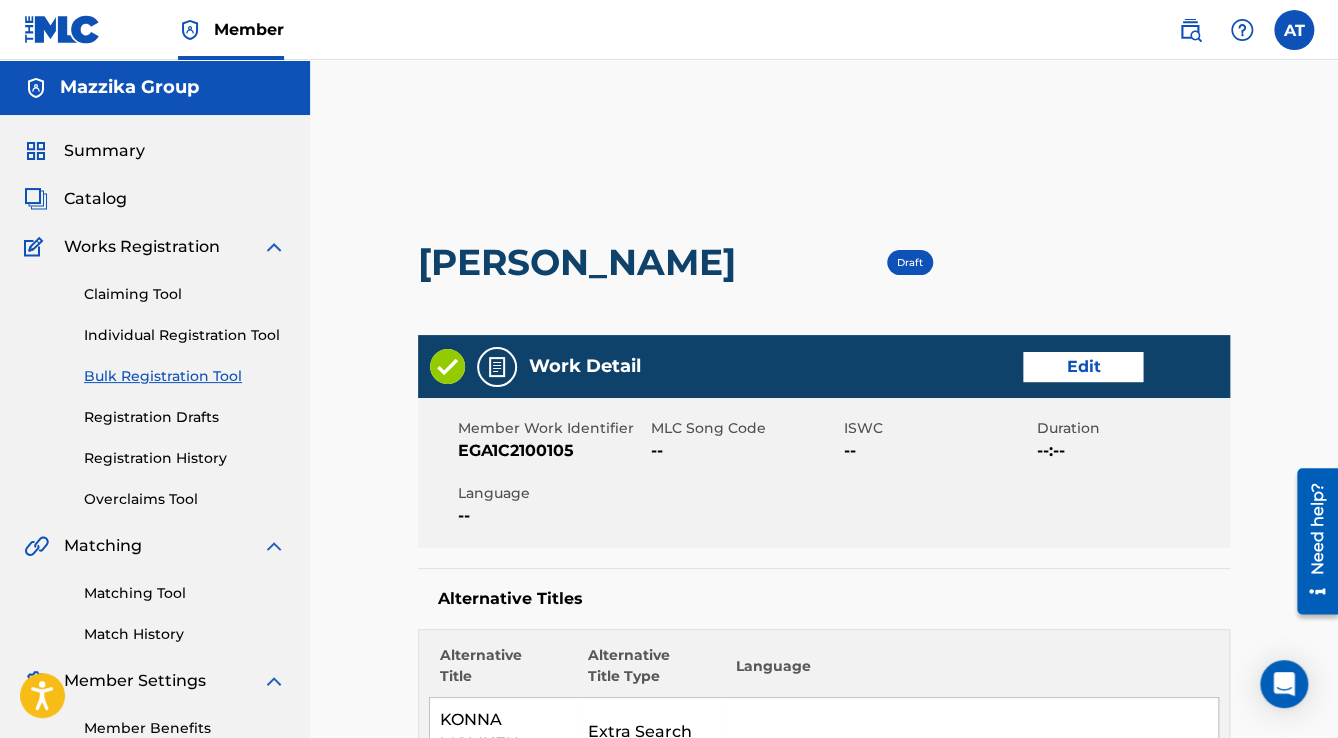 click on "Edit" at bounding box center [1083, 367] 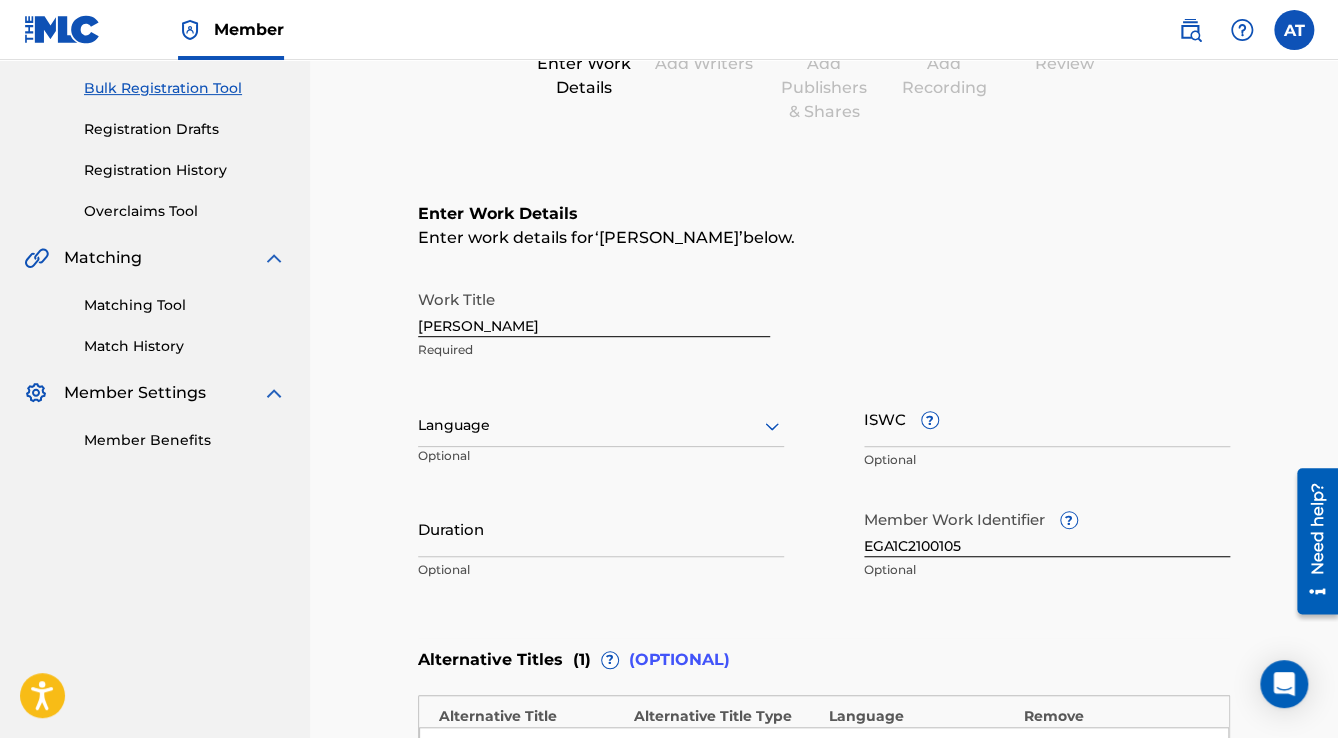 scroll, scrollTop: 320, scrollLeft: 0, axis: vertical 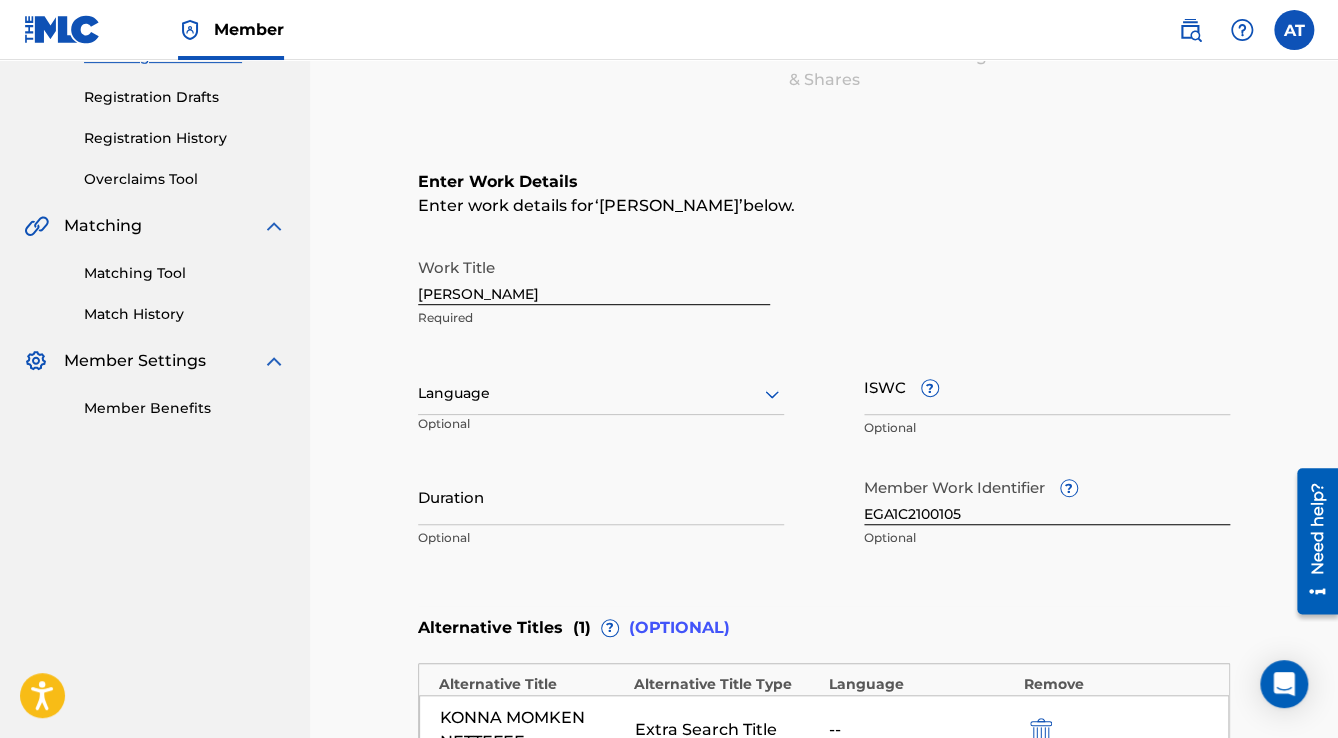 drag, startPoint x: 436, startPoint y: 371, endPoint x: 447, endPoint y: 391, distance: 22.825424 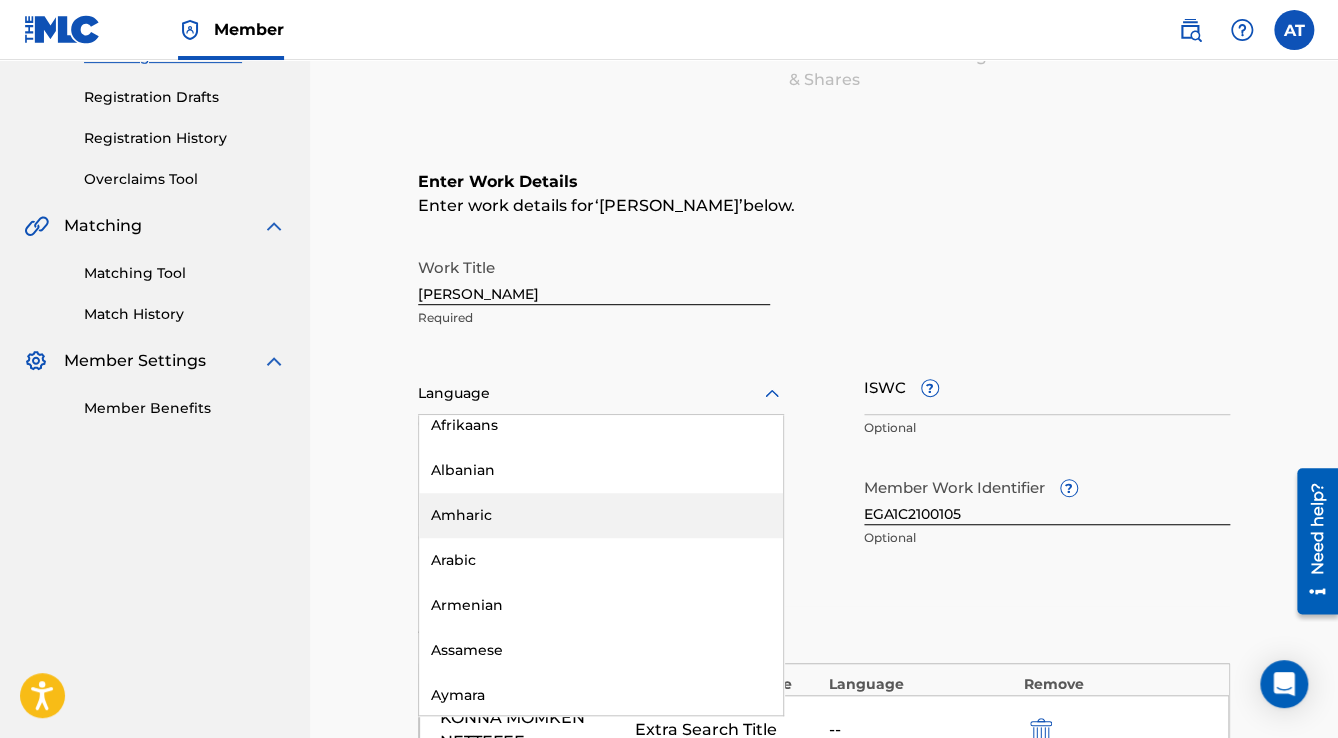scroll, scrollTop: 240, scrollLeft: 0, axis: vertical 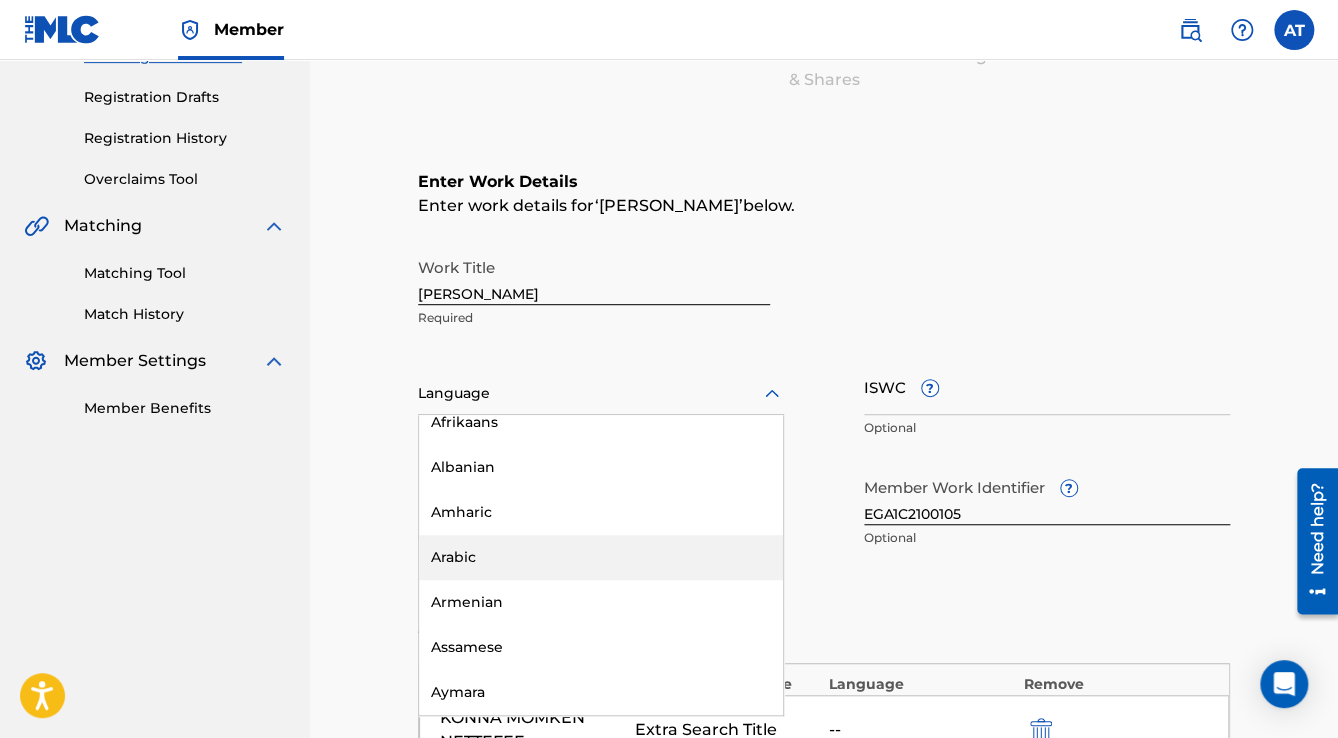 click on "Arabic" at bounding box center [601, 557] 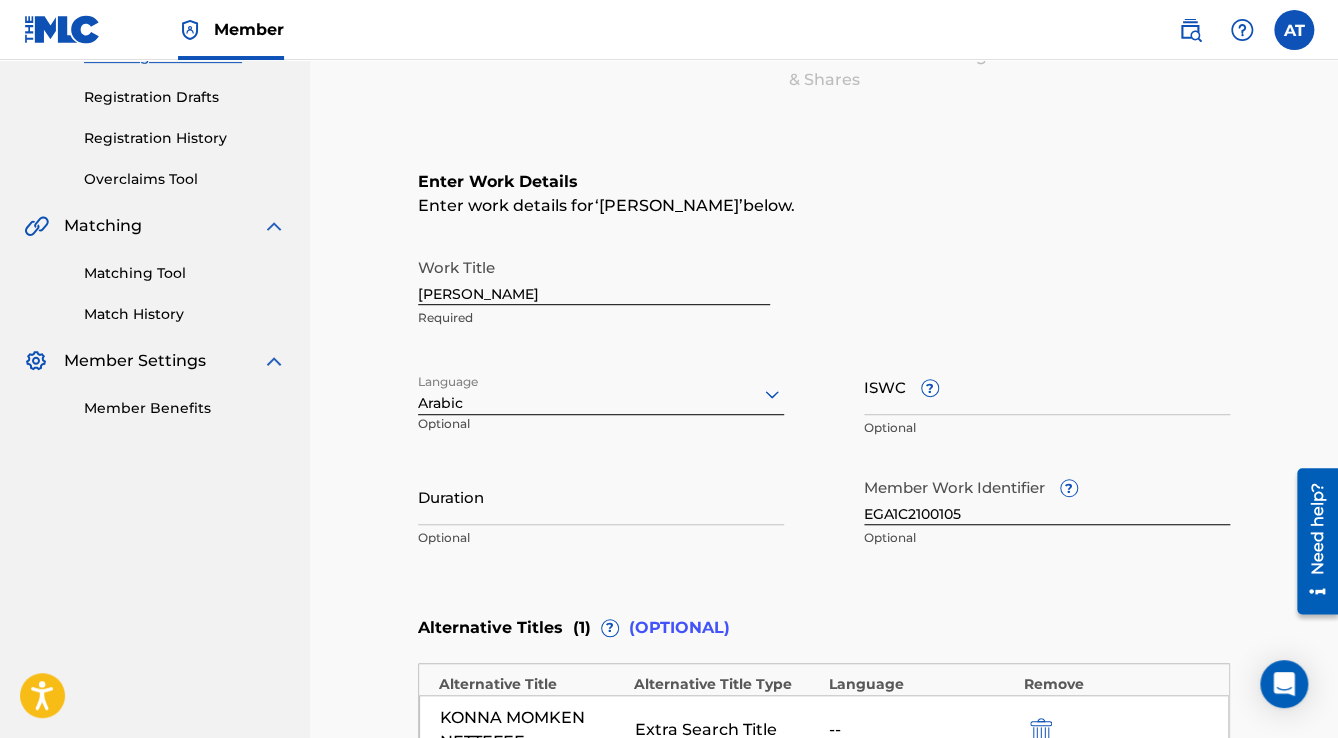 click on "Duration" at bounding box center [601, 496] 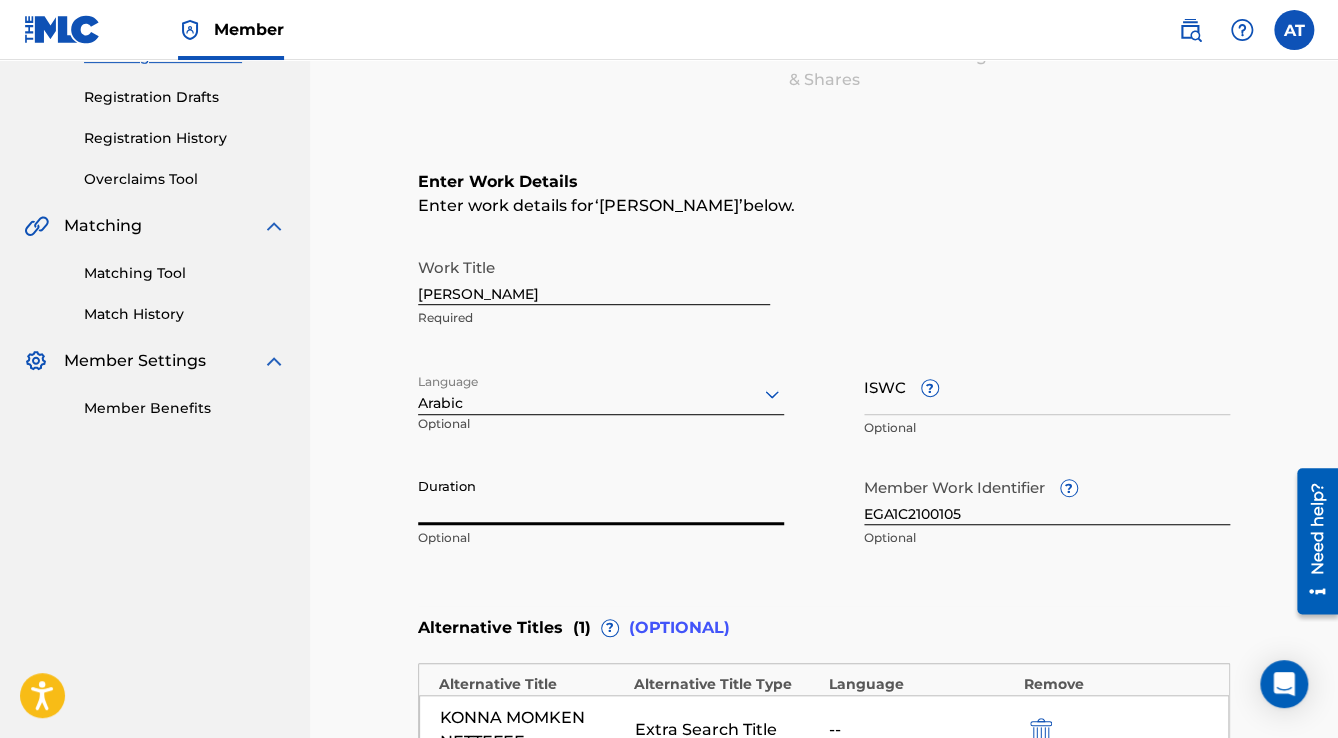 paste on "4:41" 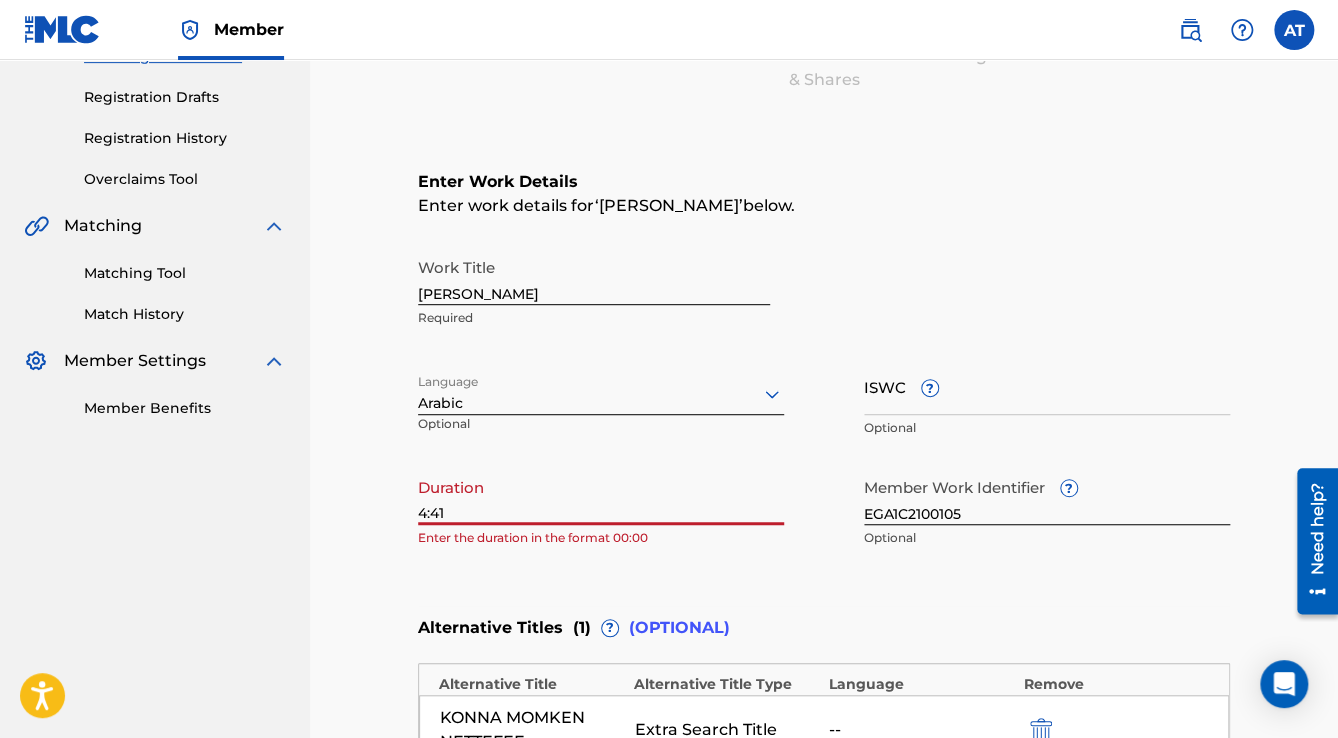click on "Catalog Enter Work Details Add Writers Add Publishers & Shares Add Recording Review Enter Work Details Enter work details for  ‘ [PERSON_NAME] ’  below. Work Title   [PERSON_NAME] Netefeq Required Language Arabic Optional ISWC   ? Optional Duration   4:41 Enter the duration in the format 00:00 Member Work Identifier   ? EGA1C2100105 Optional Alternative Titles ( 1 ) ? (OPTIONAL) Alternative Title Alternative Title Type Language Remove KONNA MOMKEN NETTEFEE Extra Search Title -- Add Alternative Title Back Next" at bounding box center [824, 468] 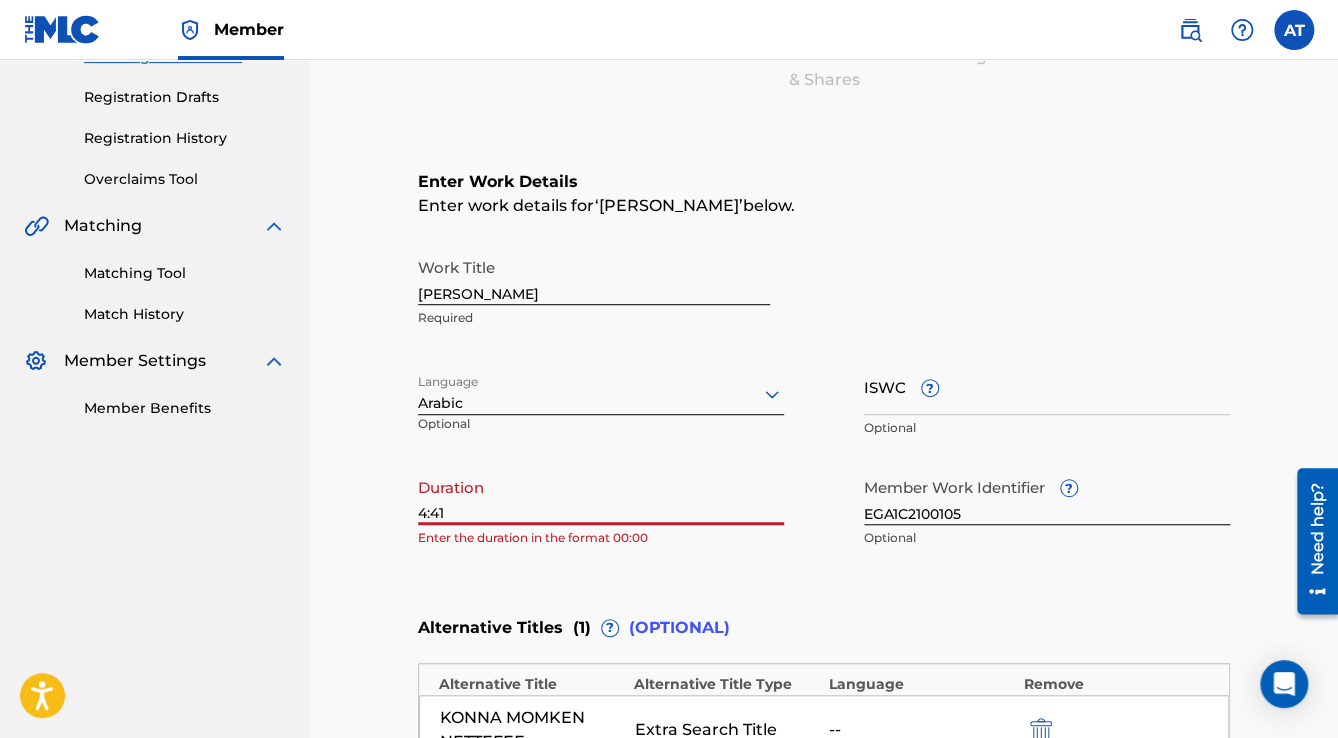 click on "4:41" at bounding box center (601, 496) 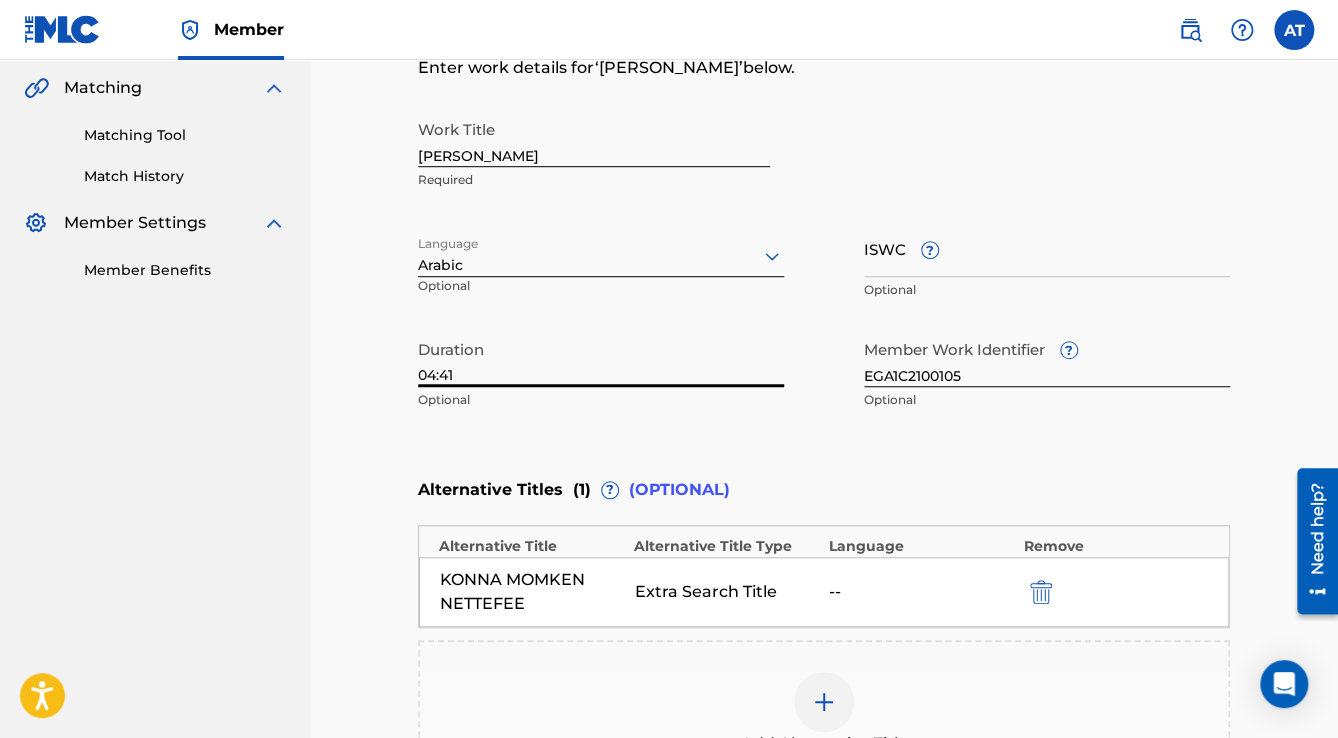 scroll, scrollTop: 720, scrollLeft: 0, axis: vertical 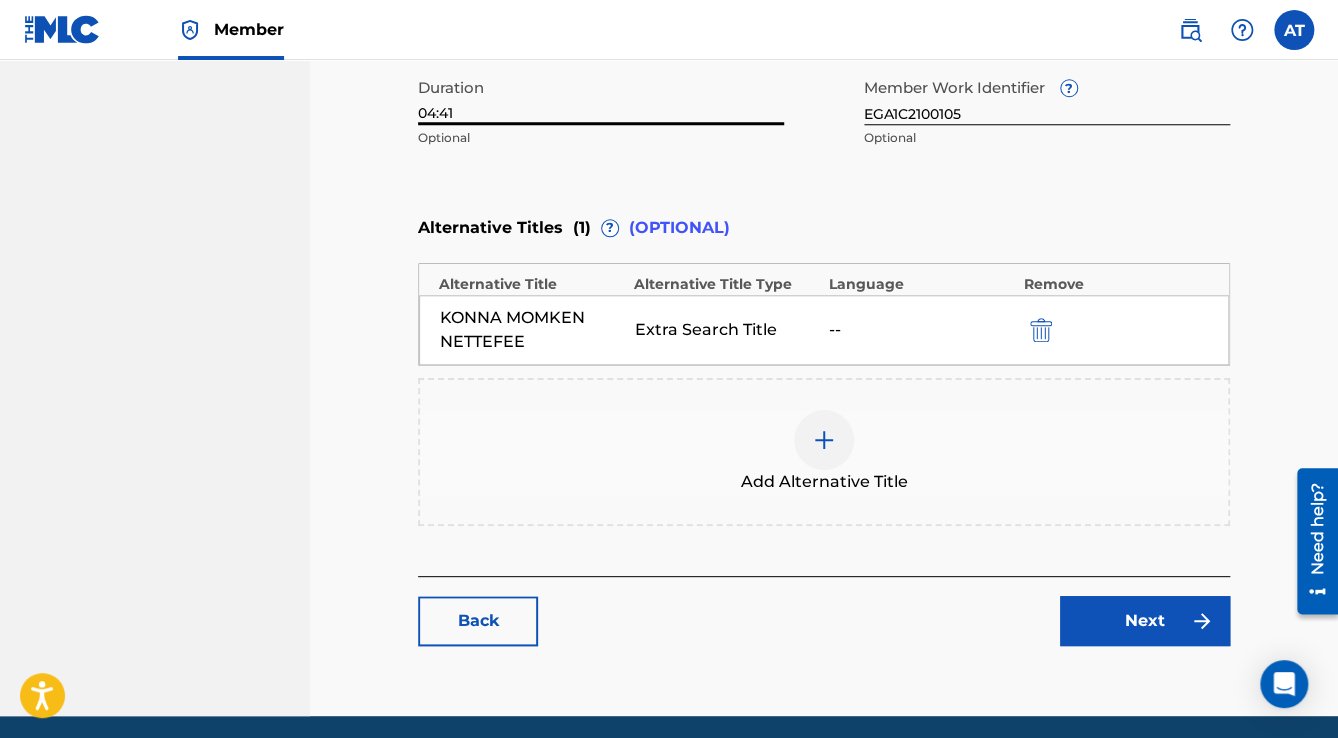type on "04:41" 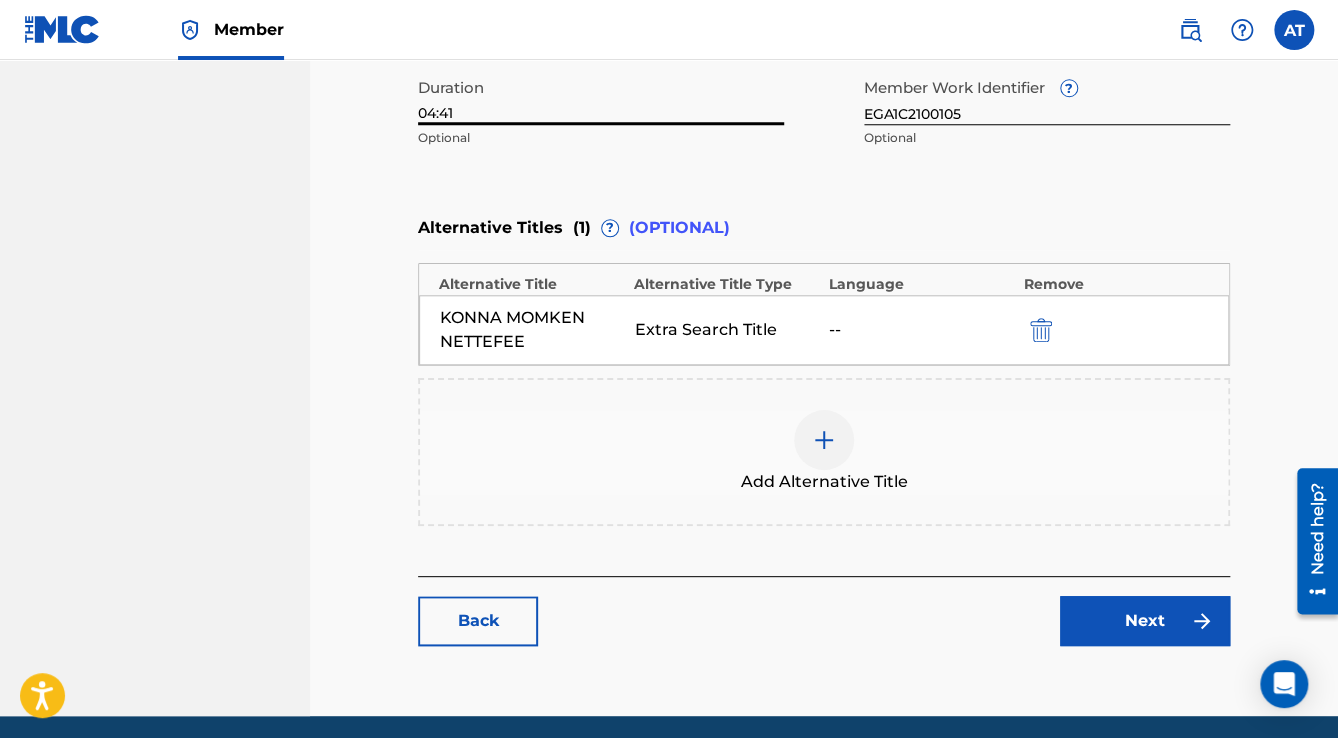 click on "Next" at bounding box center (1145, 621) 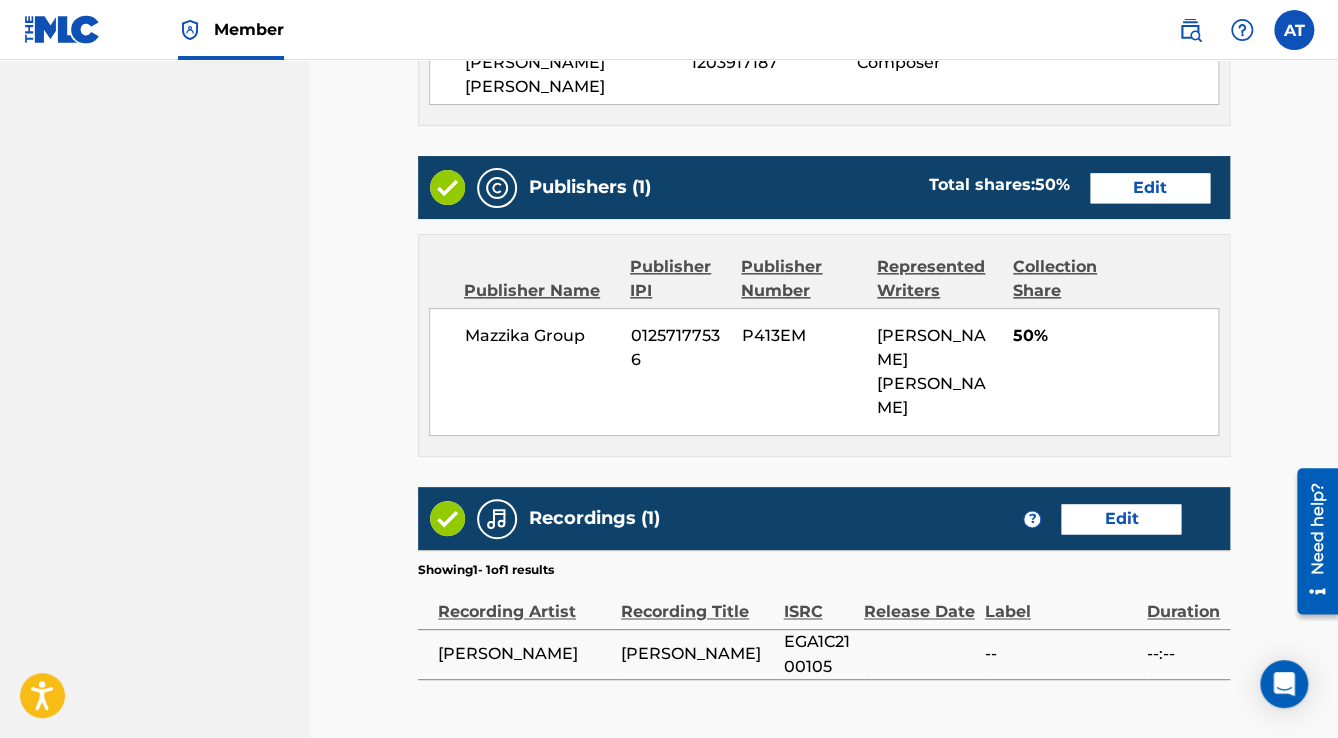 scroll, scrollTop: 1158, scrollLeft: 0, axis: vertical 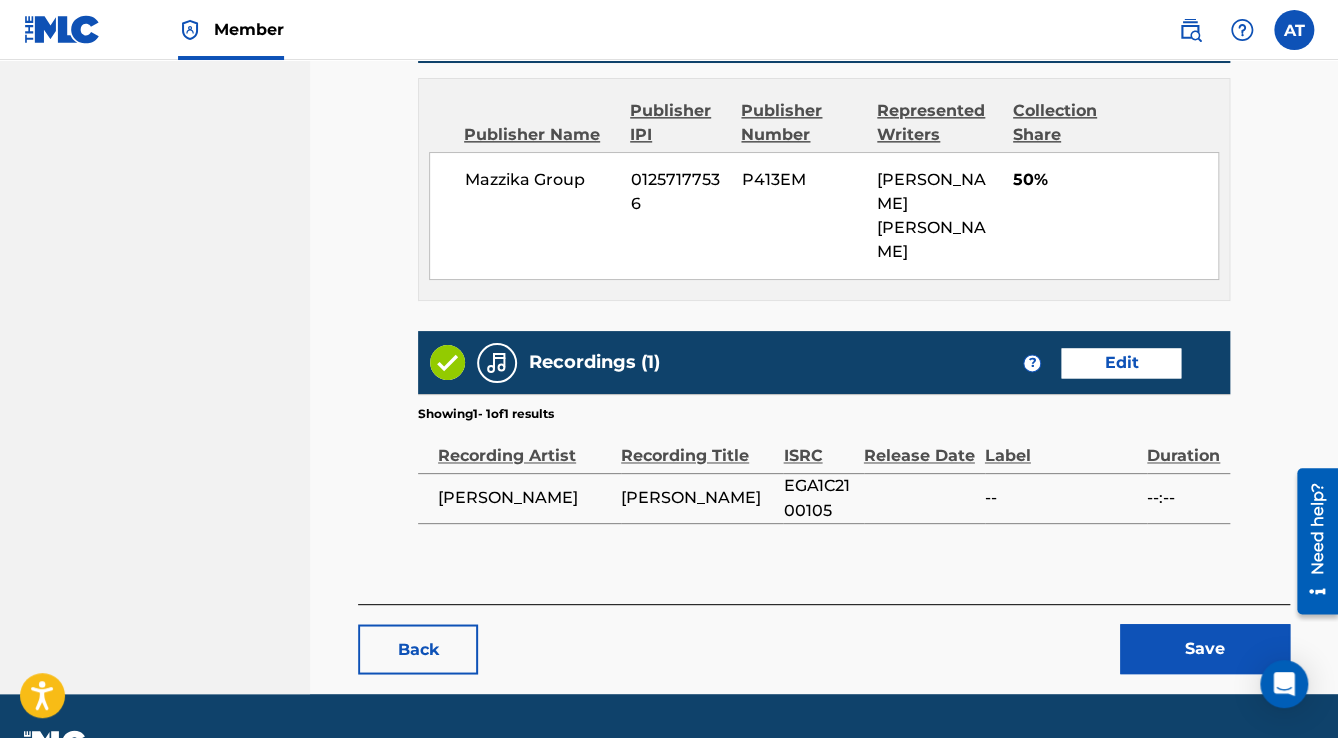 click on "Back Save" at bounding box center (824, 639) 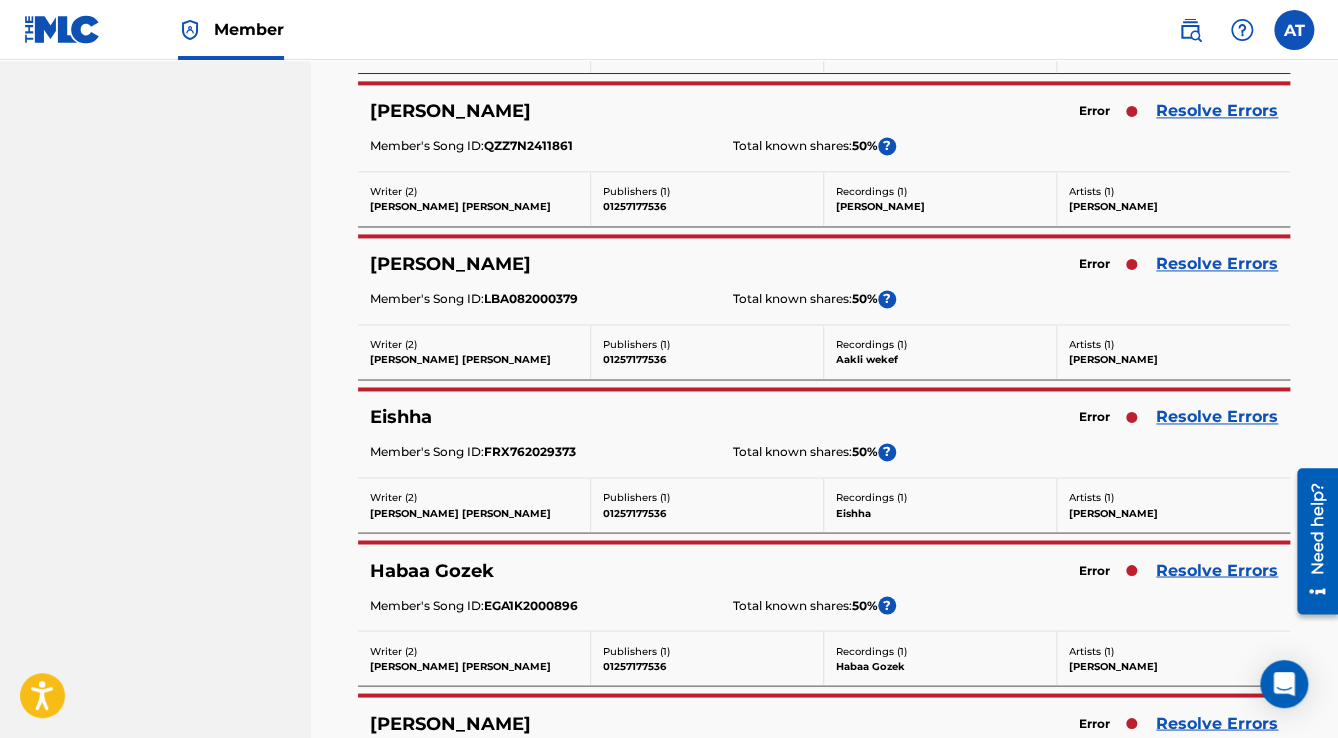 scroll, scrollTop: 0, scrollLeft: 0, axis: both 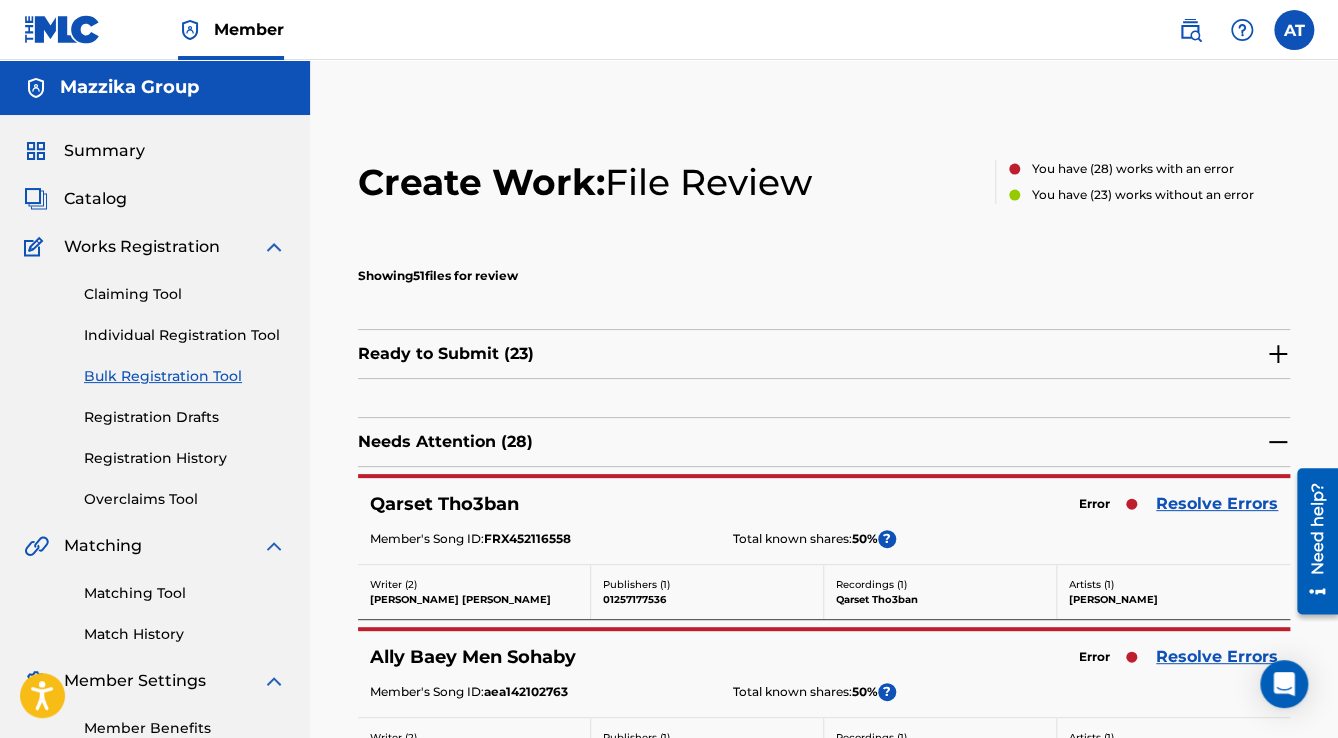 click on "Resolve Errors" at bounding box center (1217, 504) 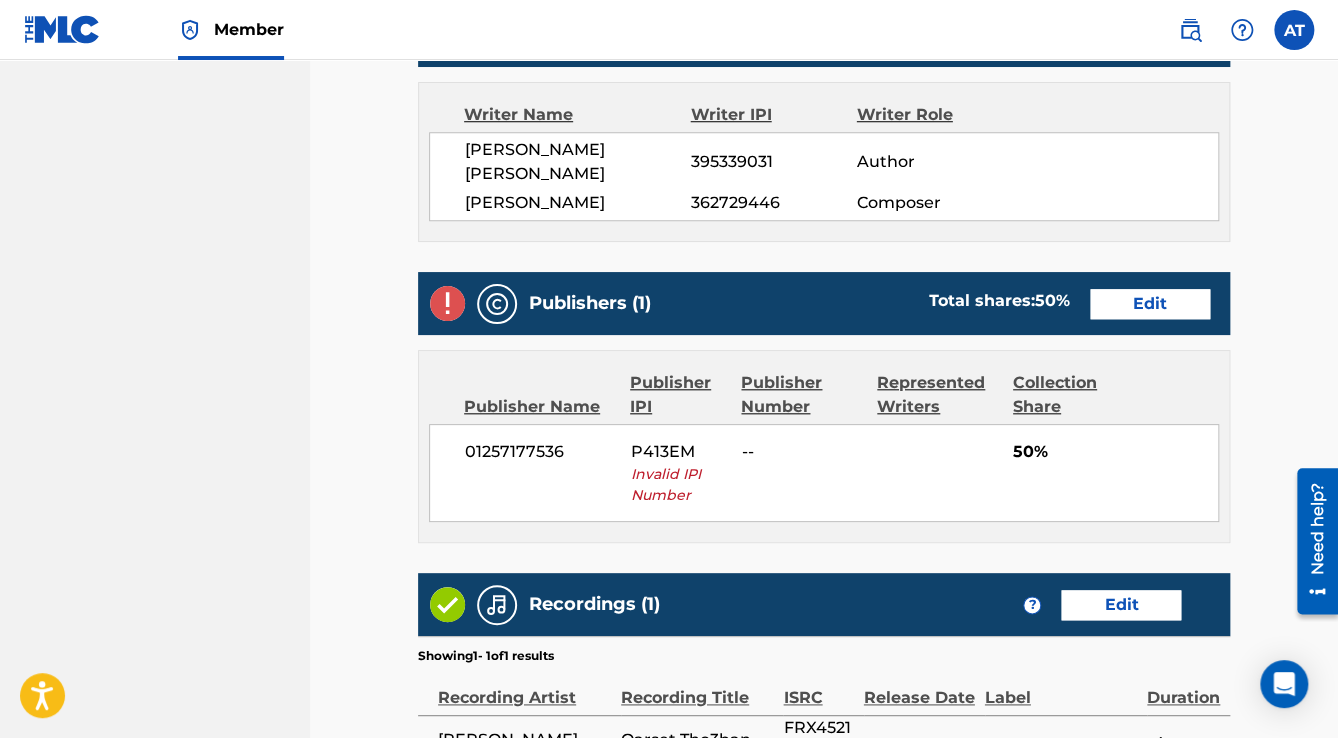 scroll, scrollTop: 800, scrollLeft: 0, axis: vertical 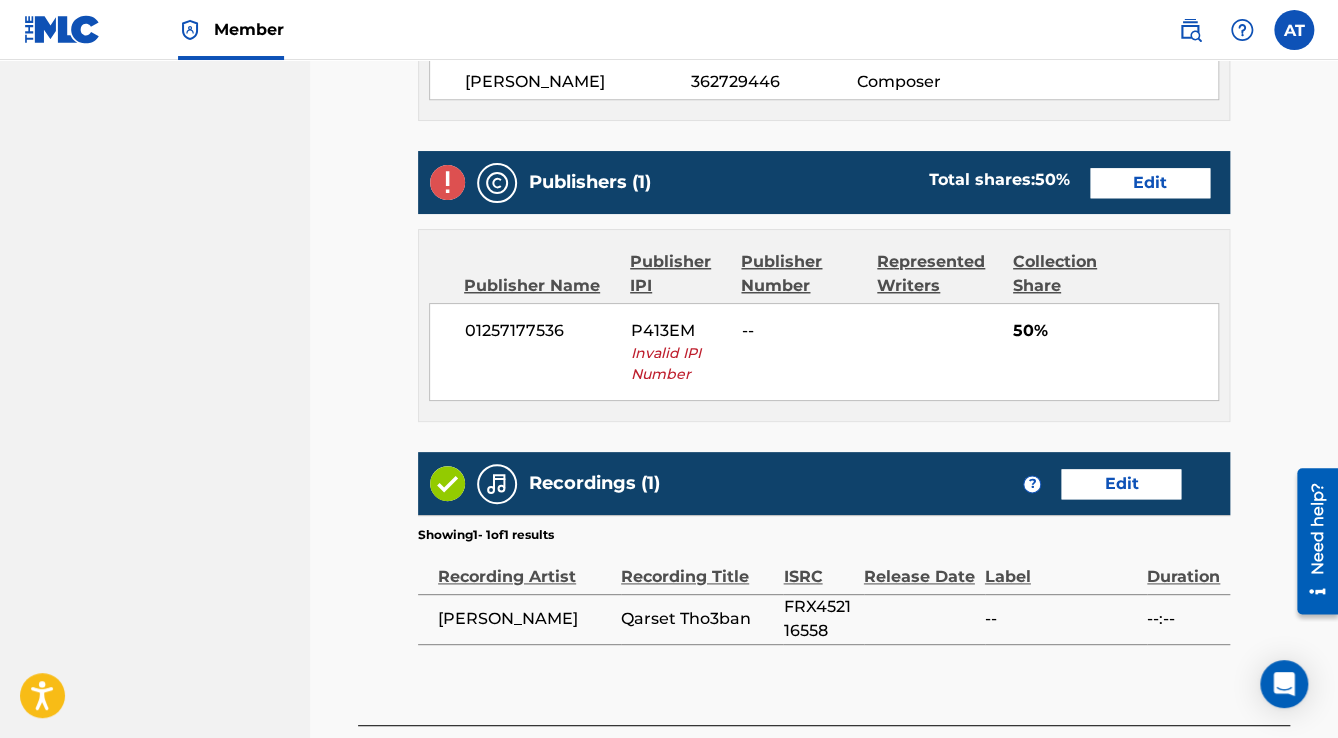 click on "Edit" at bounding box center [1150, 183] 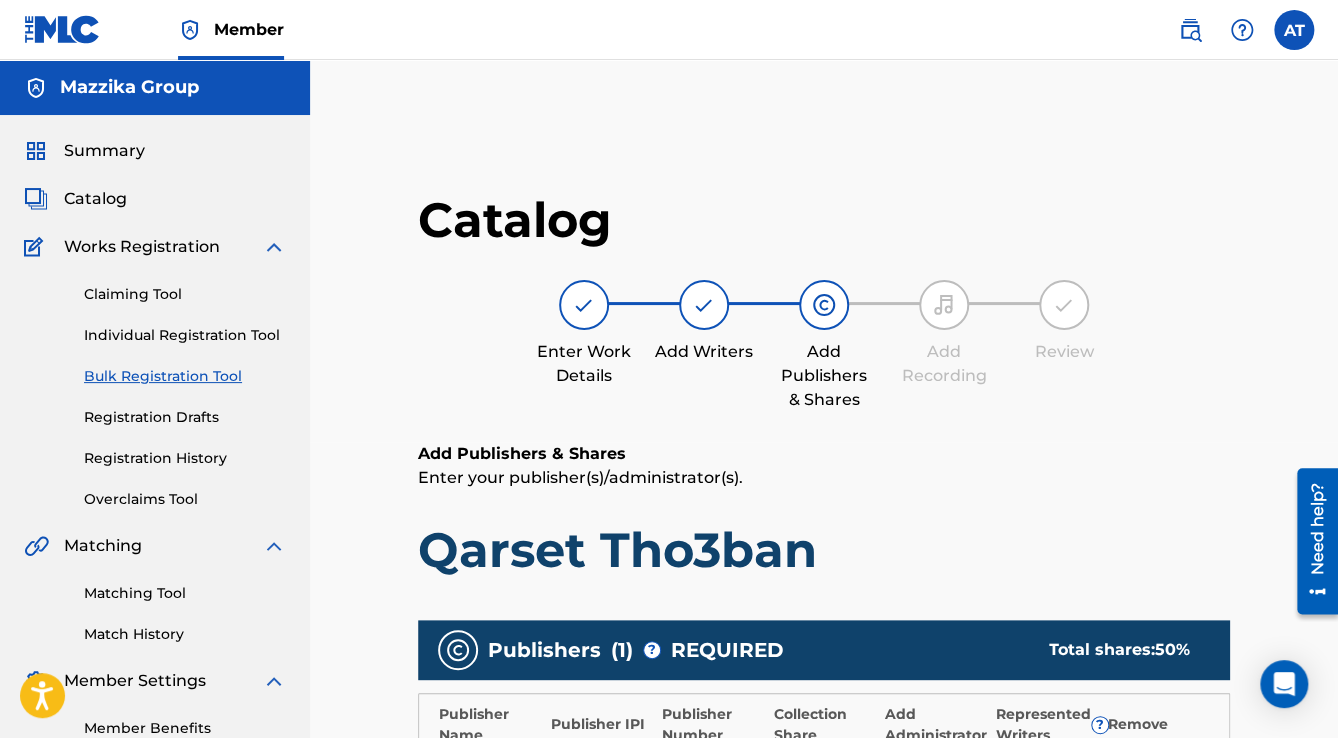 scroll, scrollTop: 0, scrollLeft: 0, axis: both 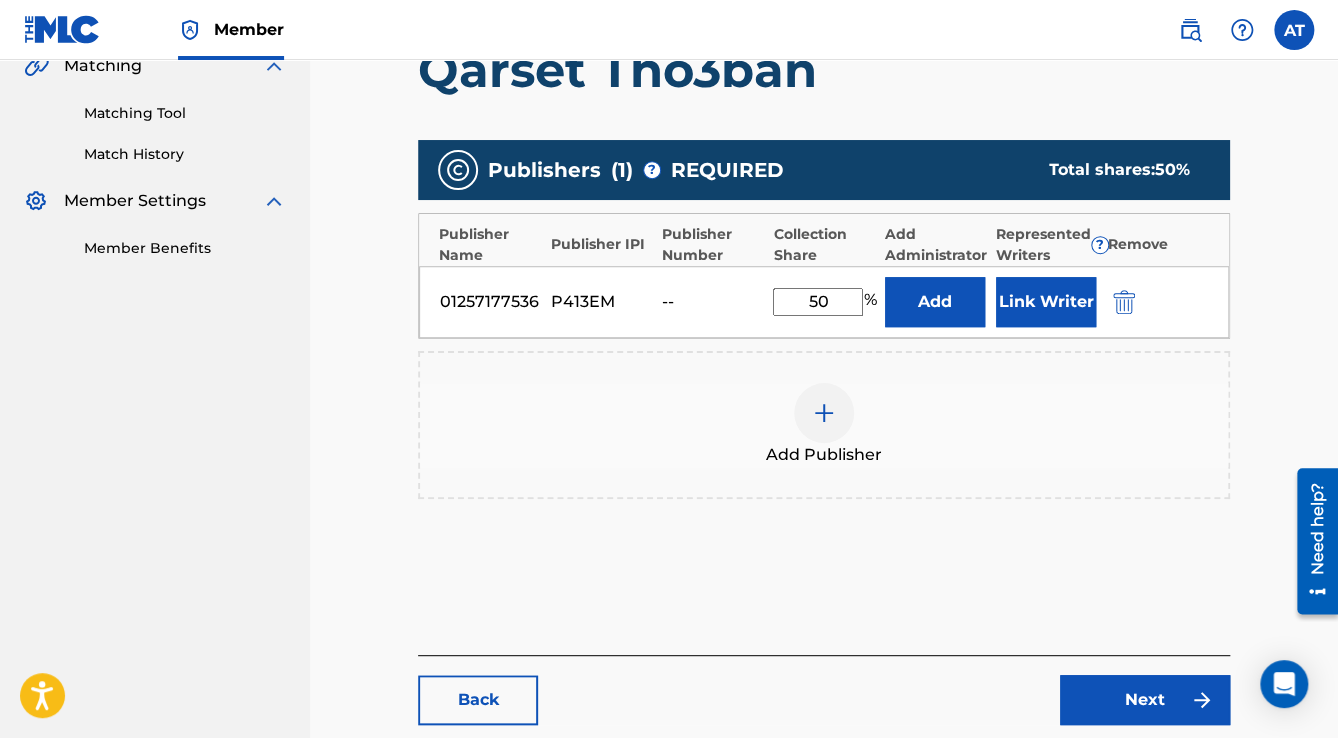 click on "01257177536 P413EM -- 50 % Add Link Writer" at bounding box center [824, 302] 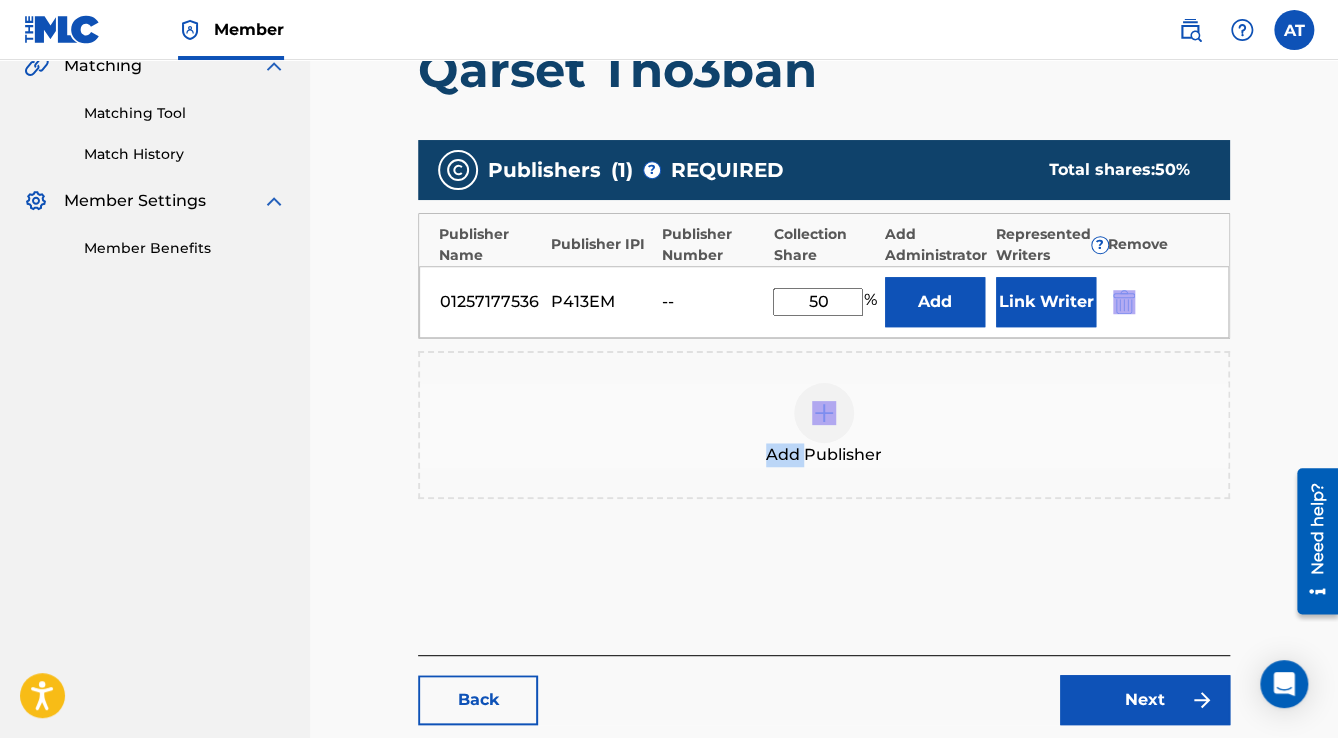click on "01257177536 P413EM -- 50 % Add Link Writer" at bounding box center [824, 302] 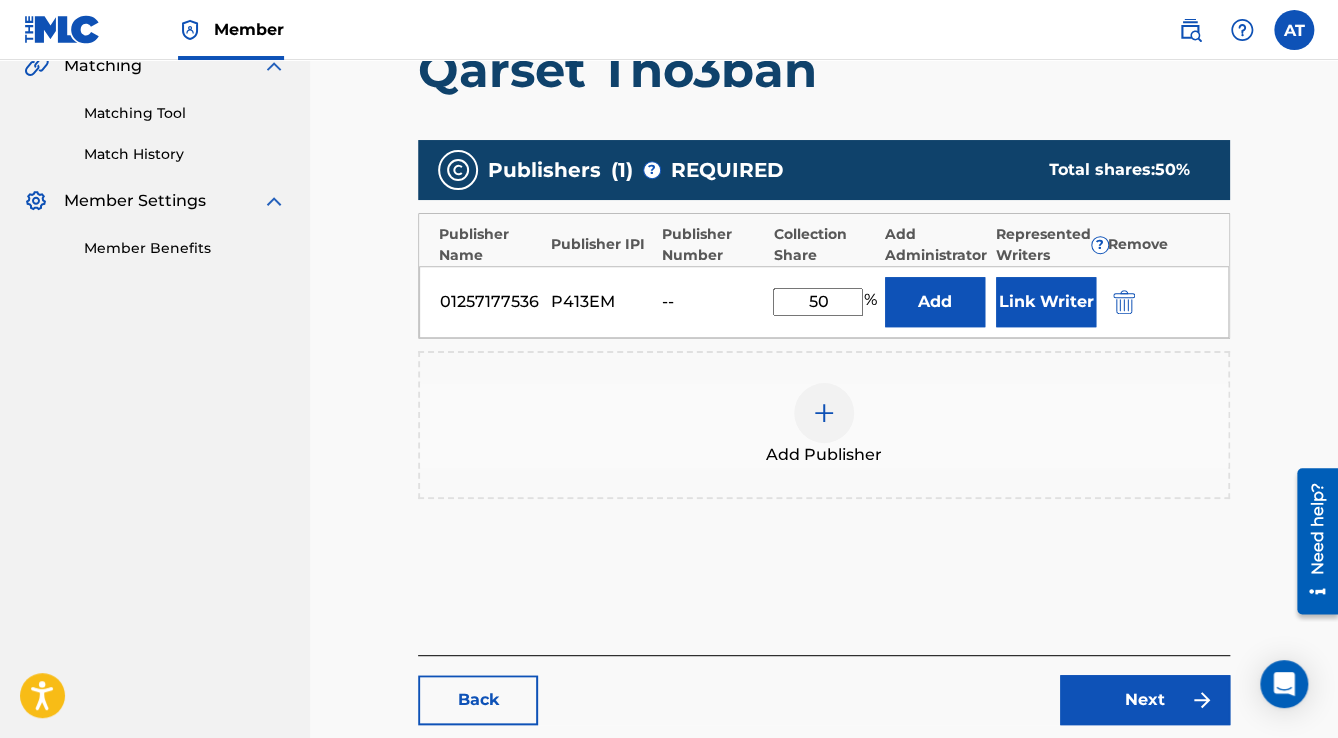 click on "01257177536 P413EM -- 50 % Add Link Writer" at bounding box center (824, 302) 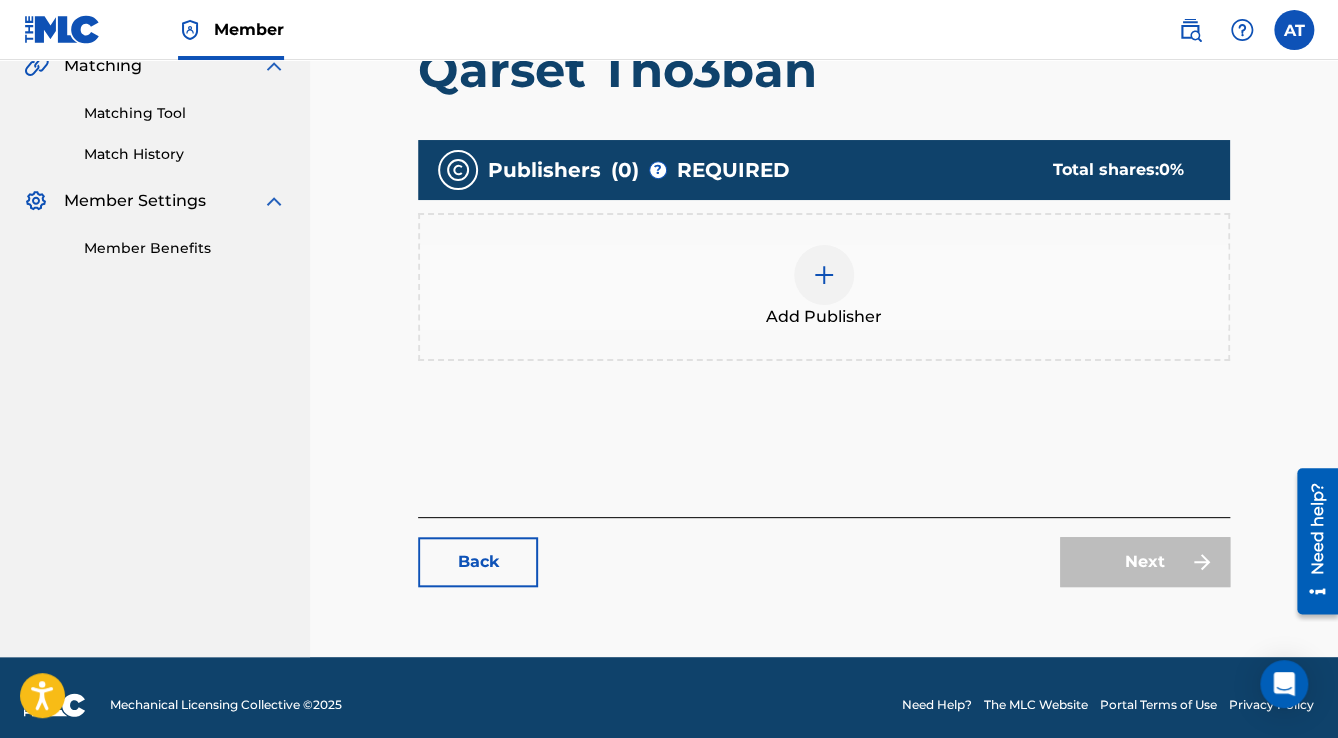 click on "Add Publisher" at bounding box center (824, 287) 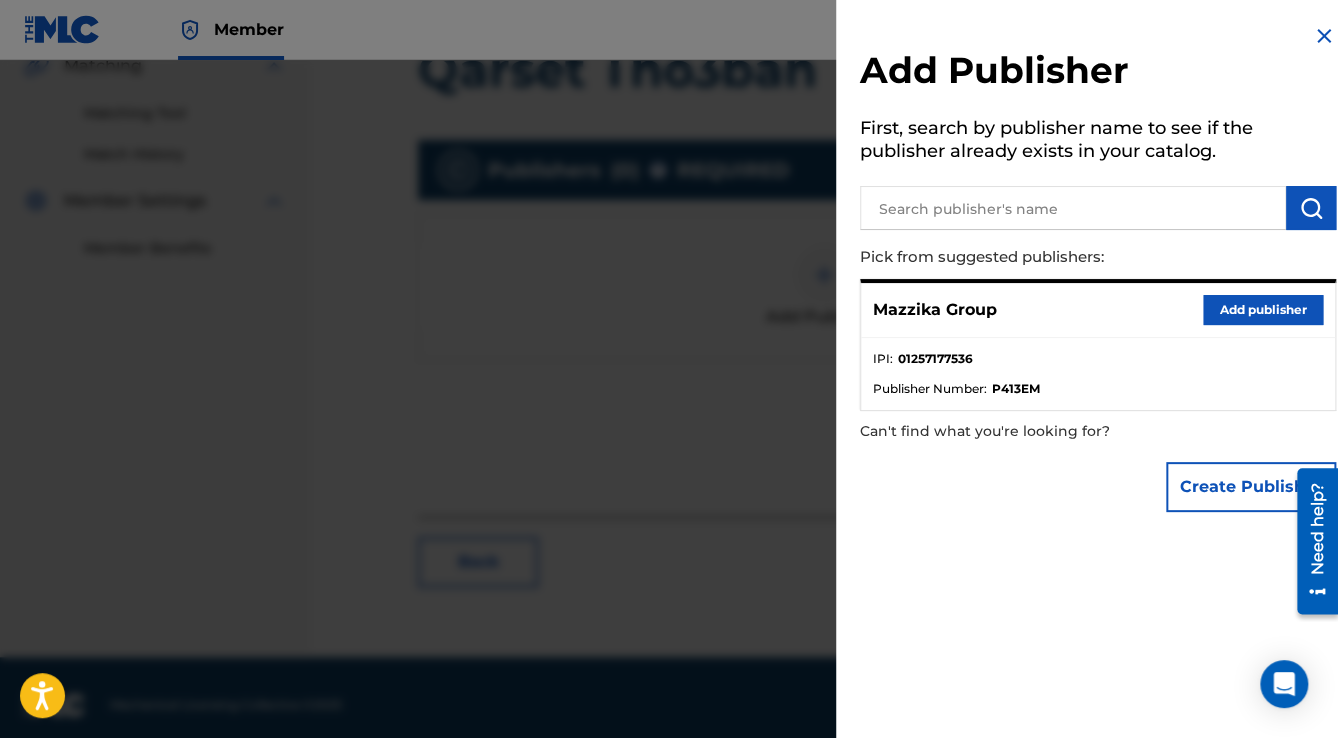 drag, startPoint x: 1255, startPoint y: 316, endPoint x: 1234, endPoint y: 324, distance: 22.472204 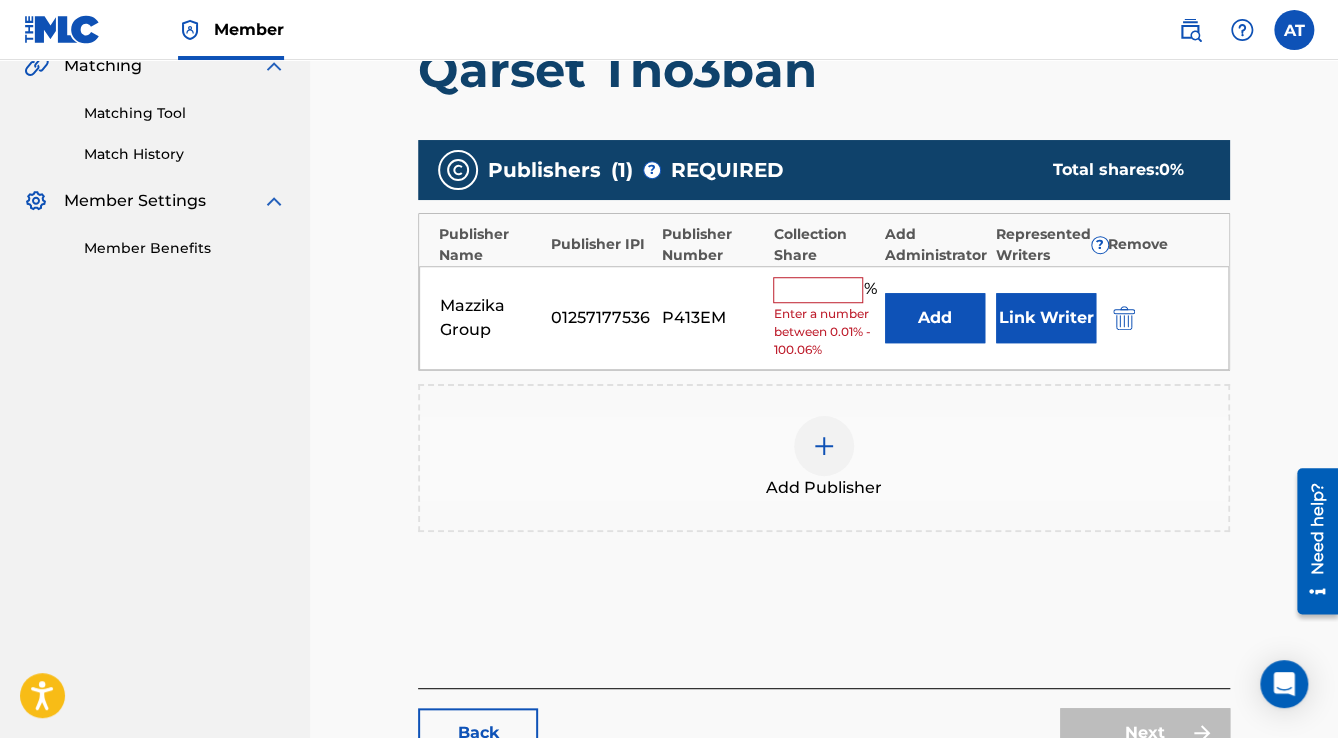 click at bounding box center (818, 290) 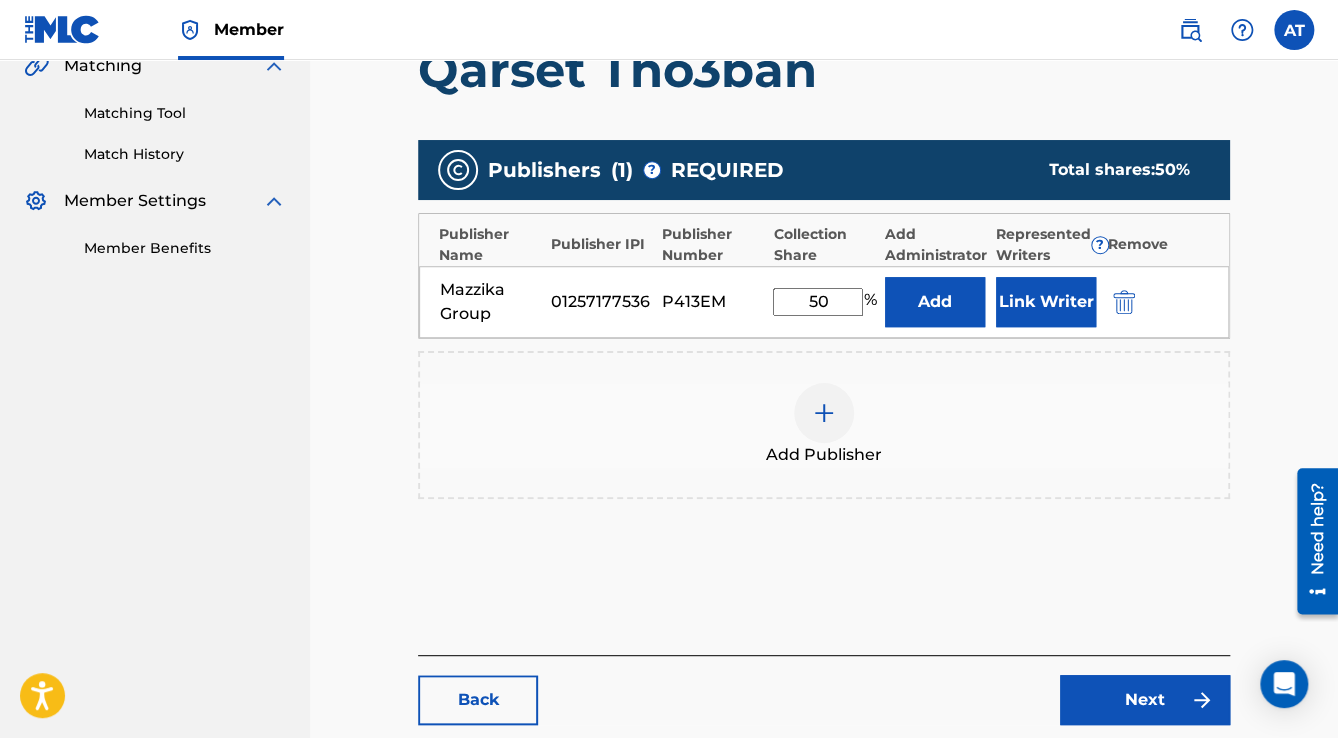 click on "Link Writer" at bounding box center (1046, 302) 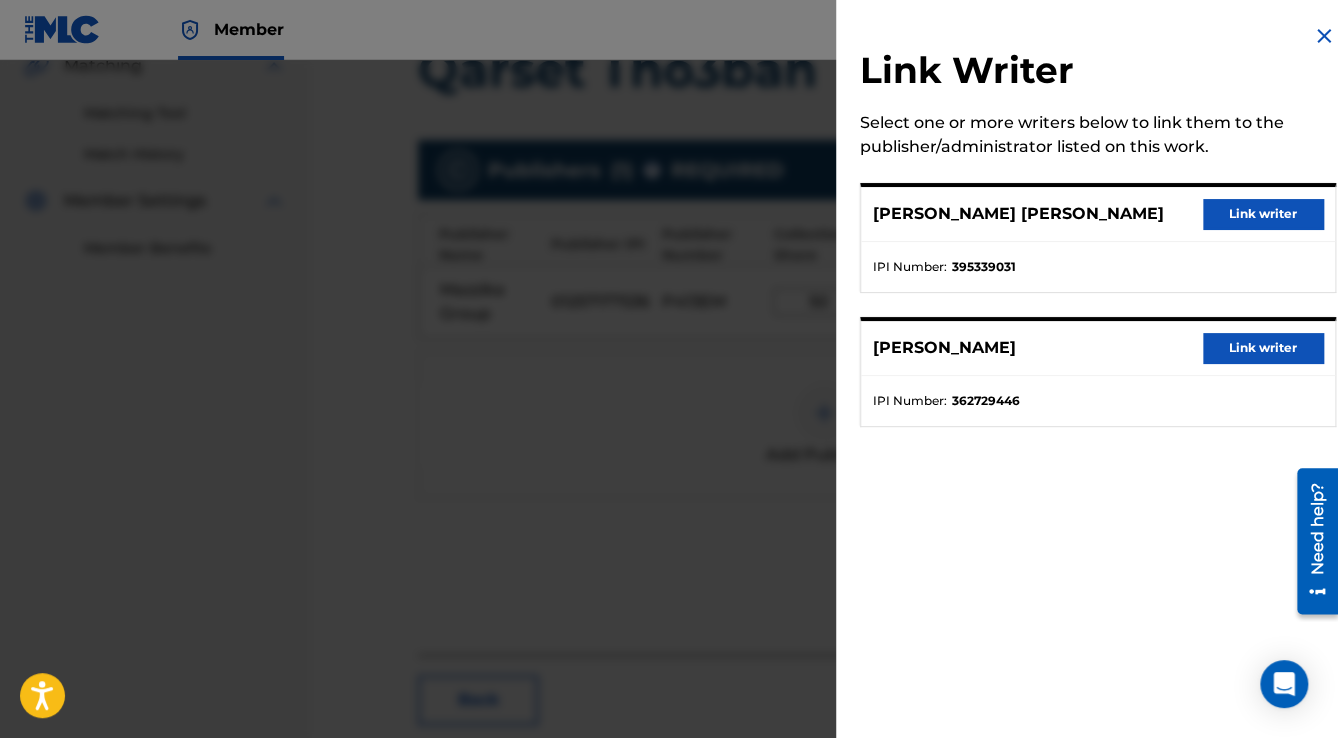 click on "Link writer" at bounding box center (1263, 214) 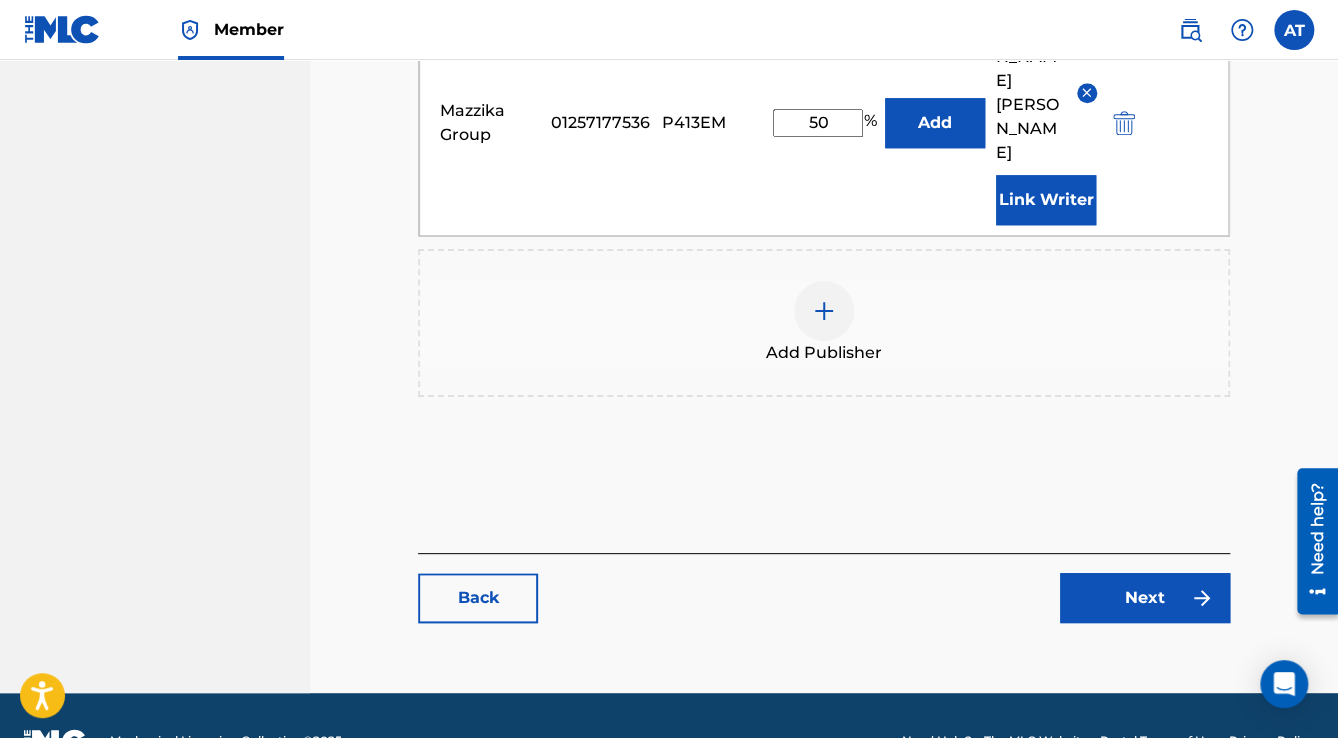 click on "Next" at bounding box center (1145, 598) 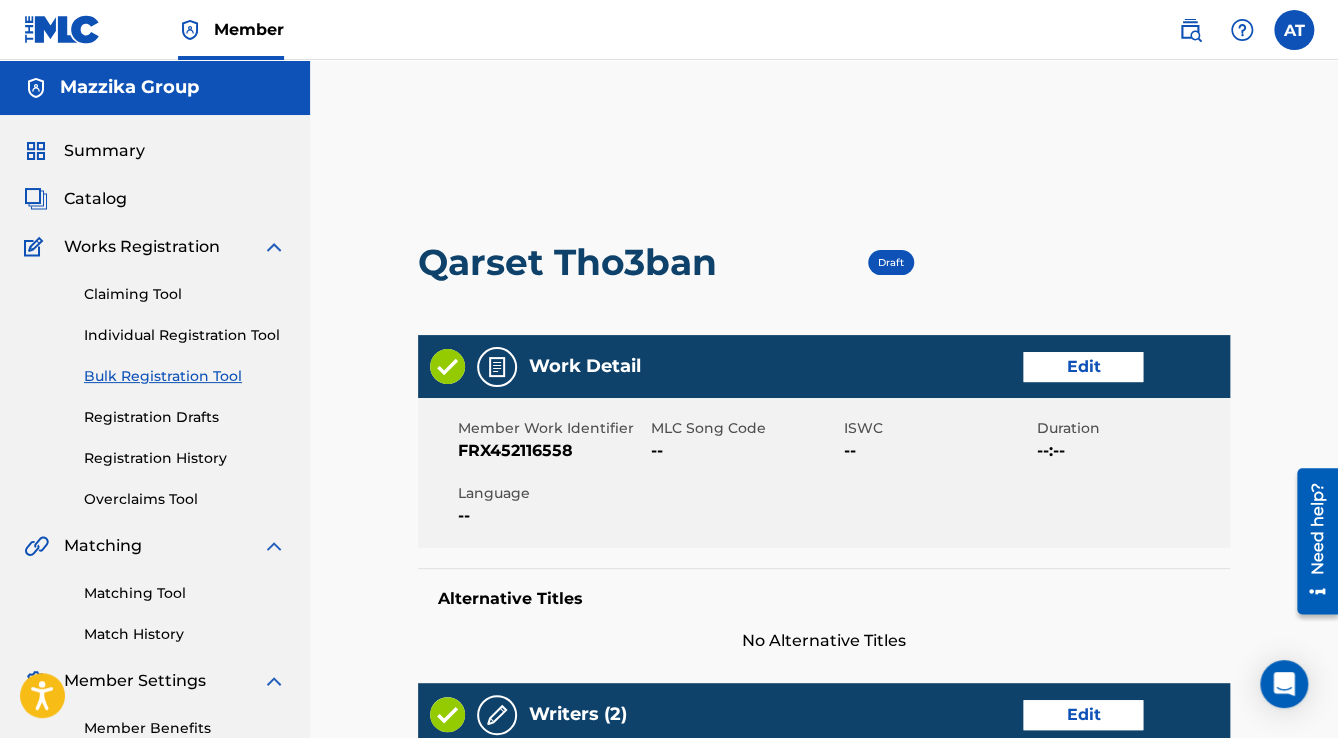 drag, startPoint x: 1068, startPoint y: 382, endPoint x: 1040, endPoint y: 364, distance: 33.286633 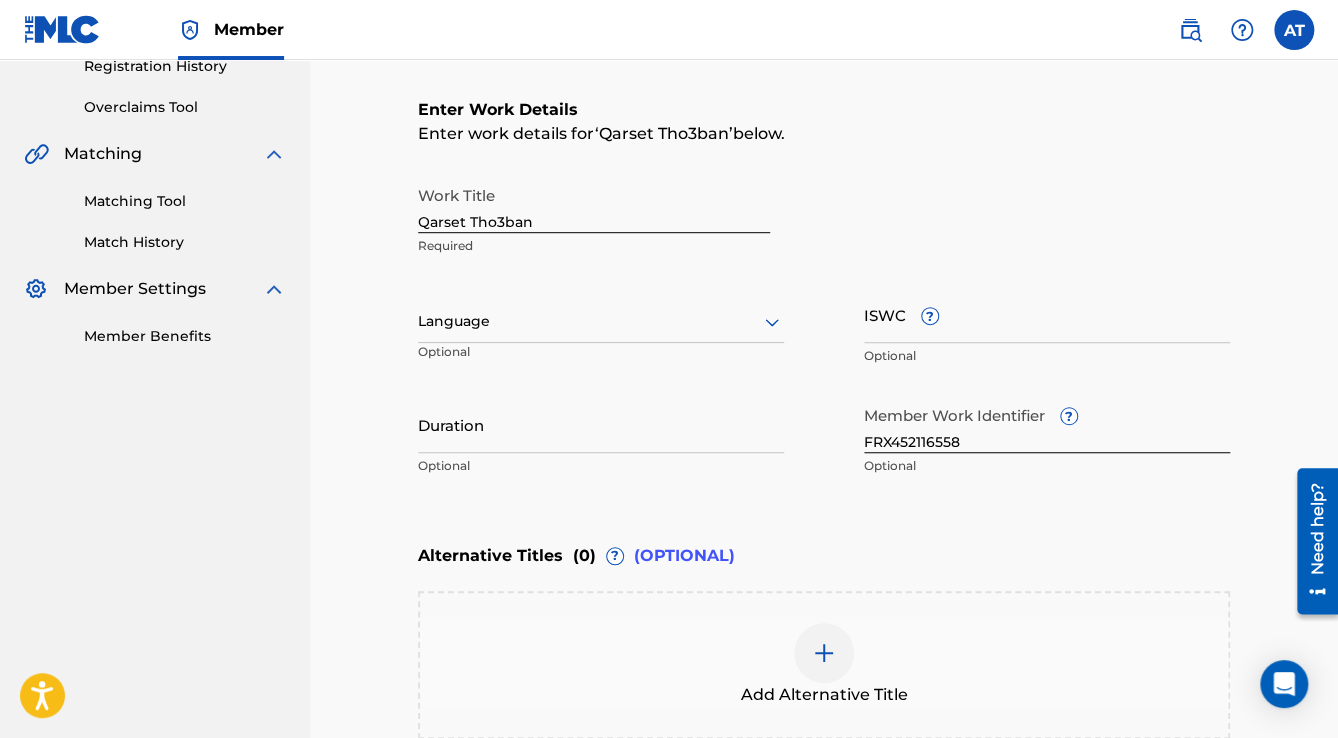 scroll, scrollTop: 480, scrollLeft: 0, axis: vertical 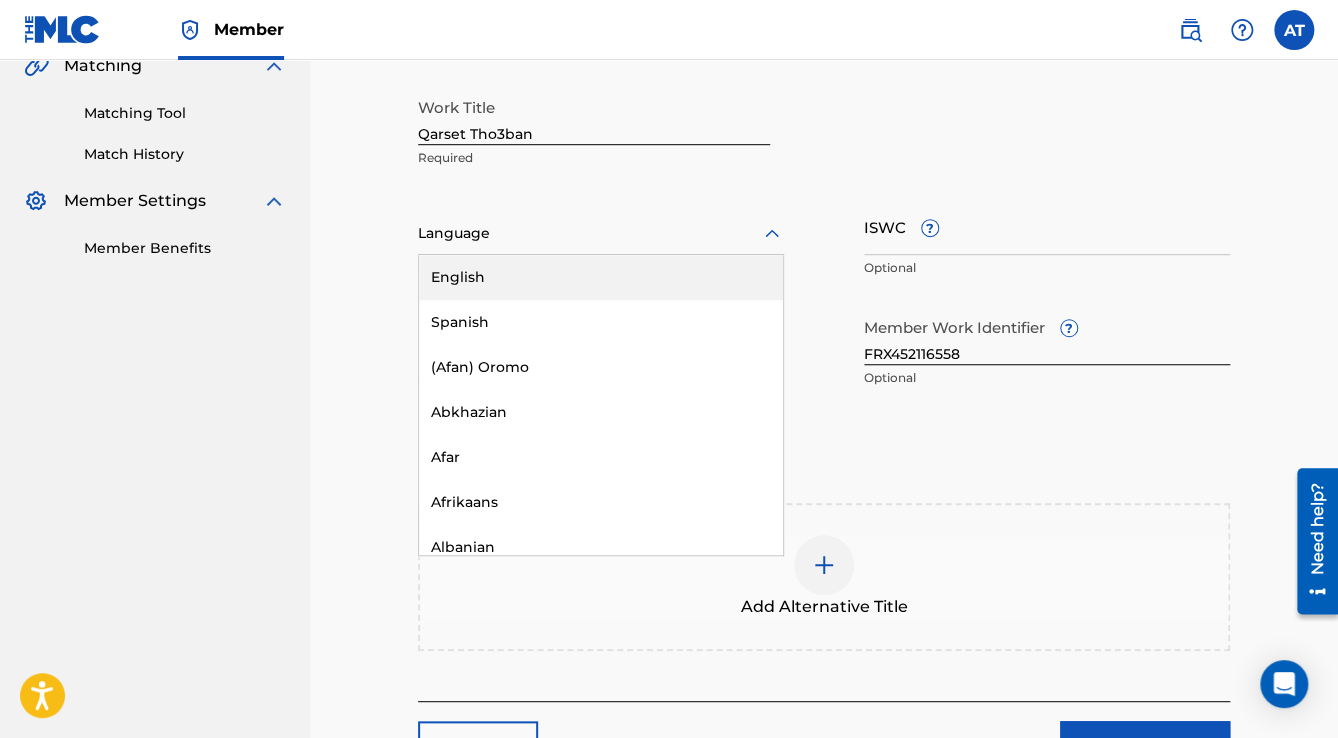 click on "Language" at bounding box center (601, 234) 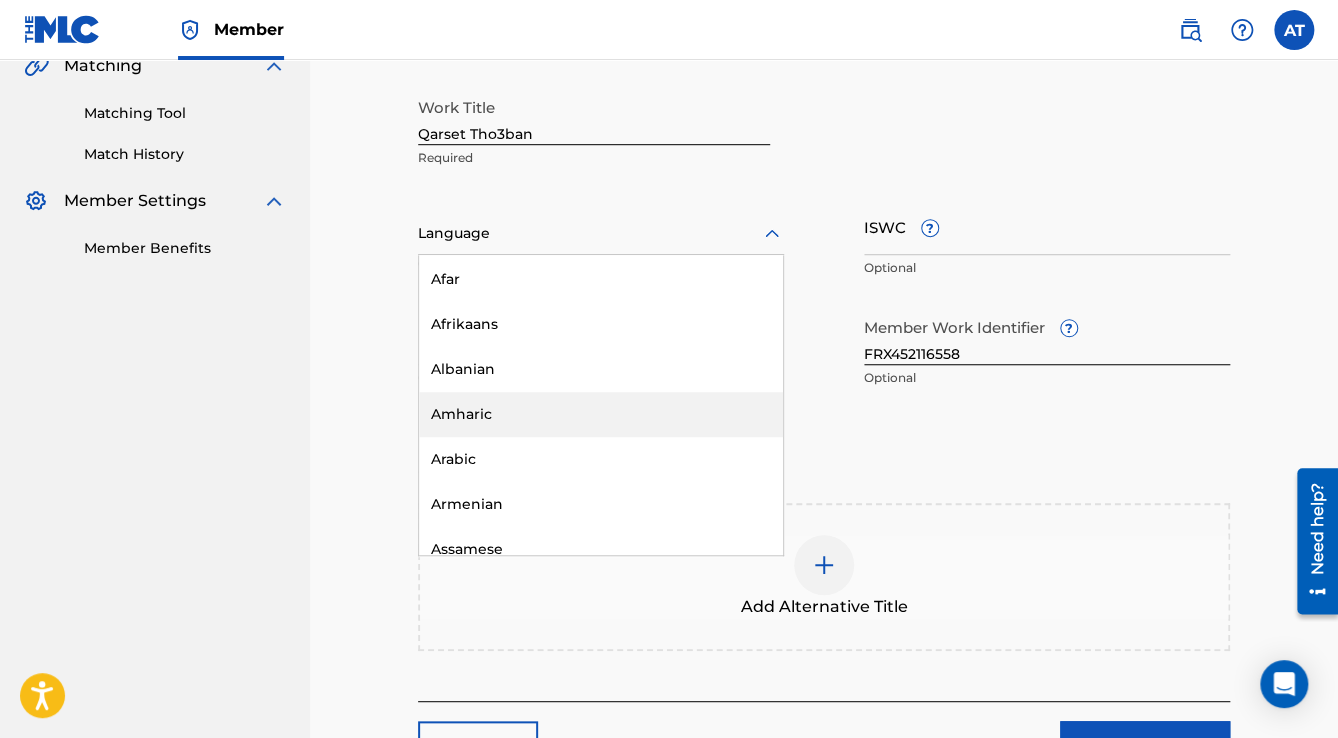 scroll, scrollTop: 320, scrollLeft: 0, axis: vertical 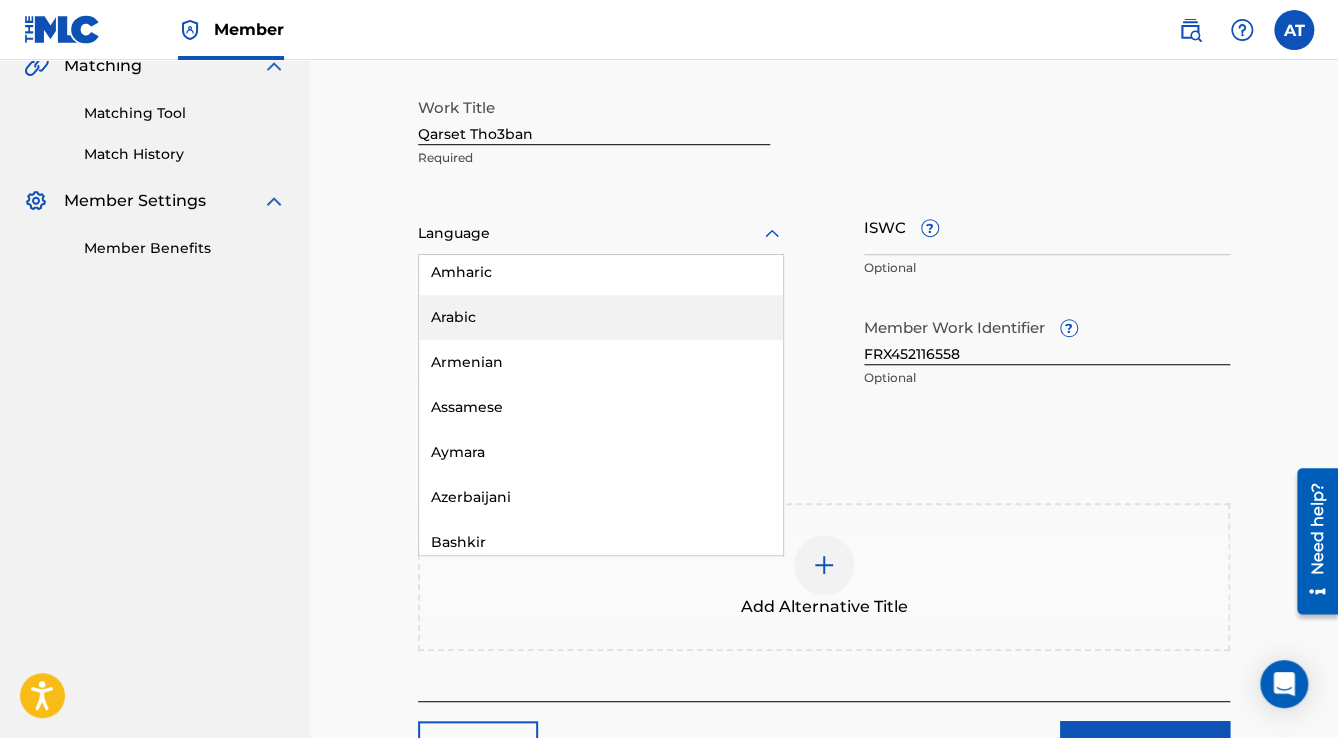 click on "Arabic" at bounding box center [601, 317] 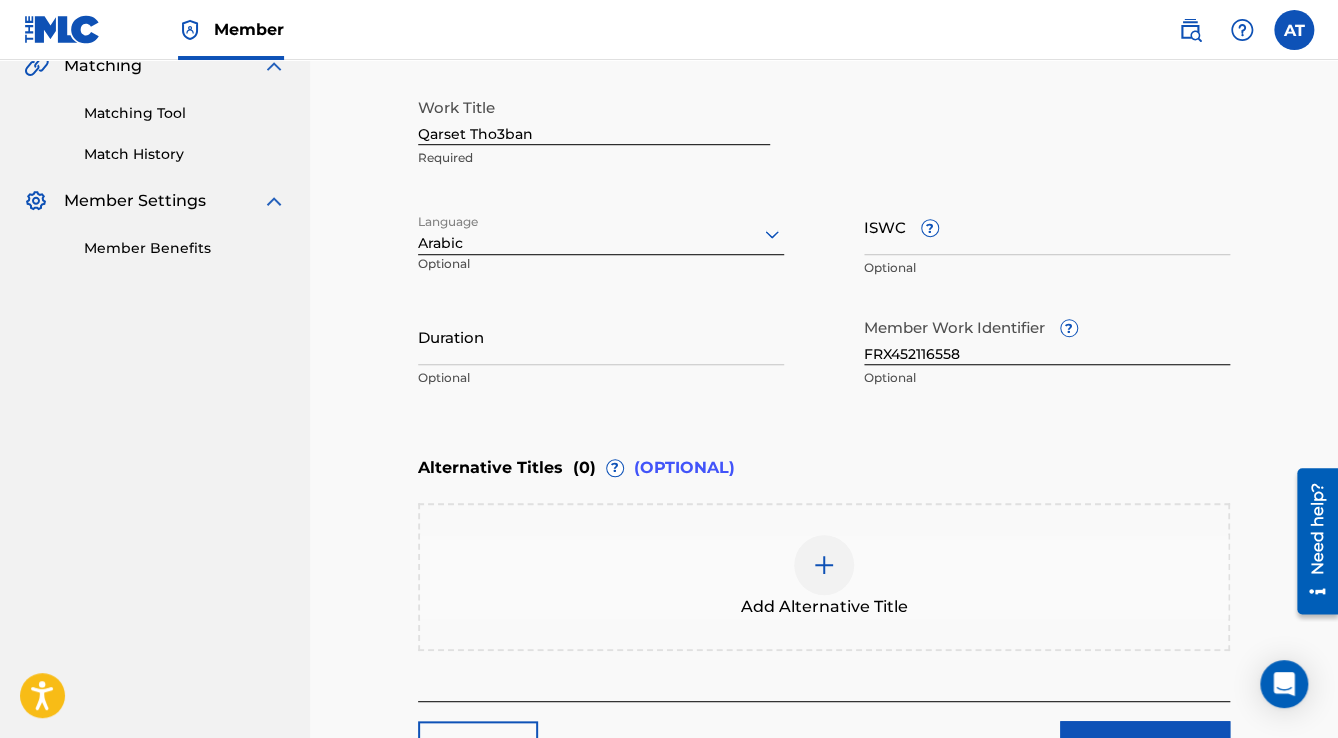 click on "Duration" at bounding box center (601, 336) 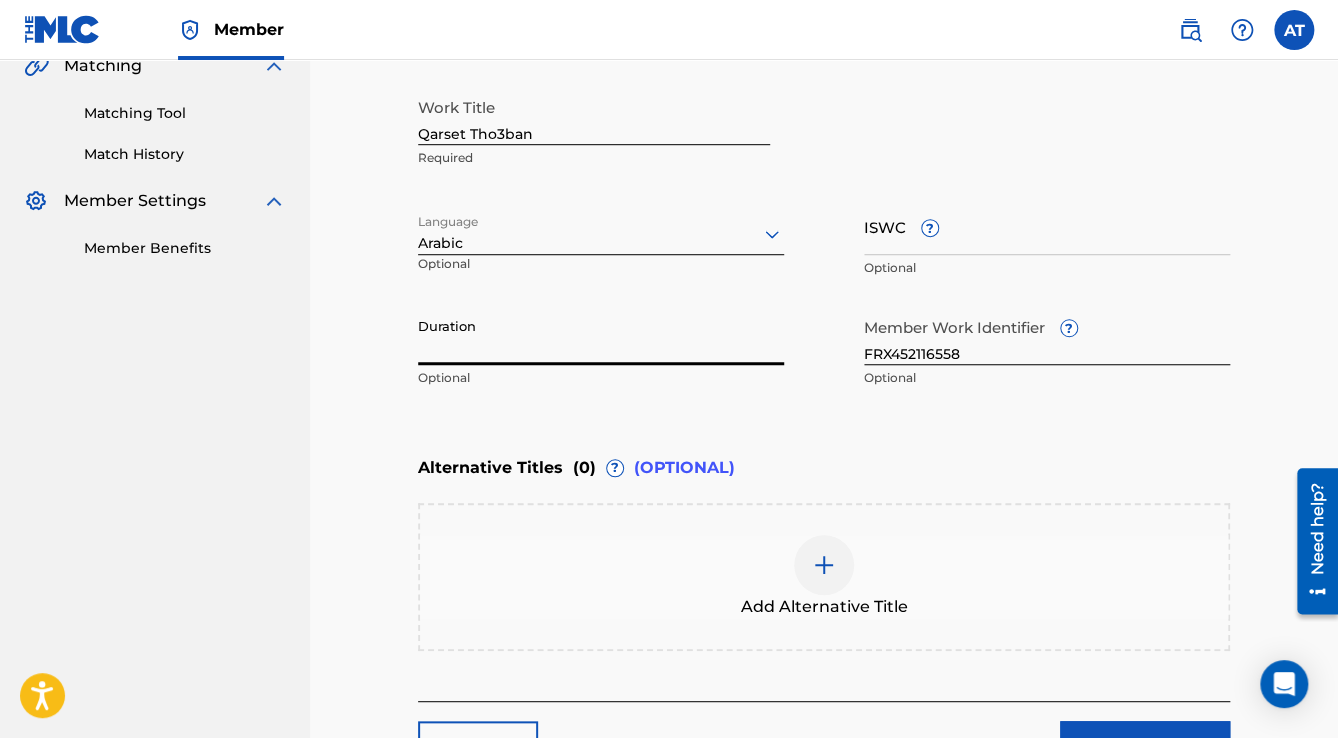 paste on "3:48" 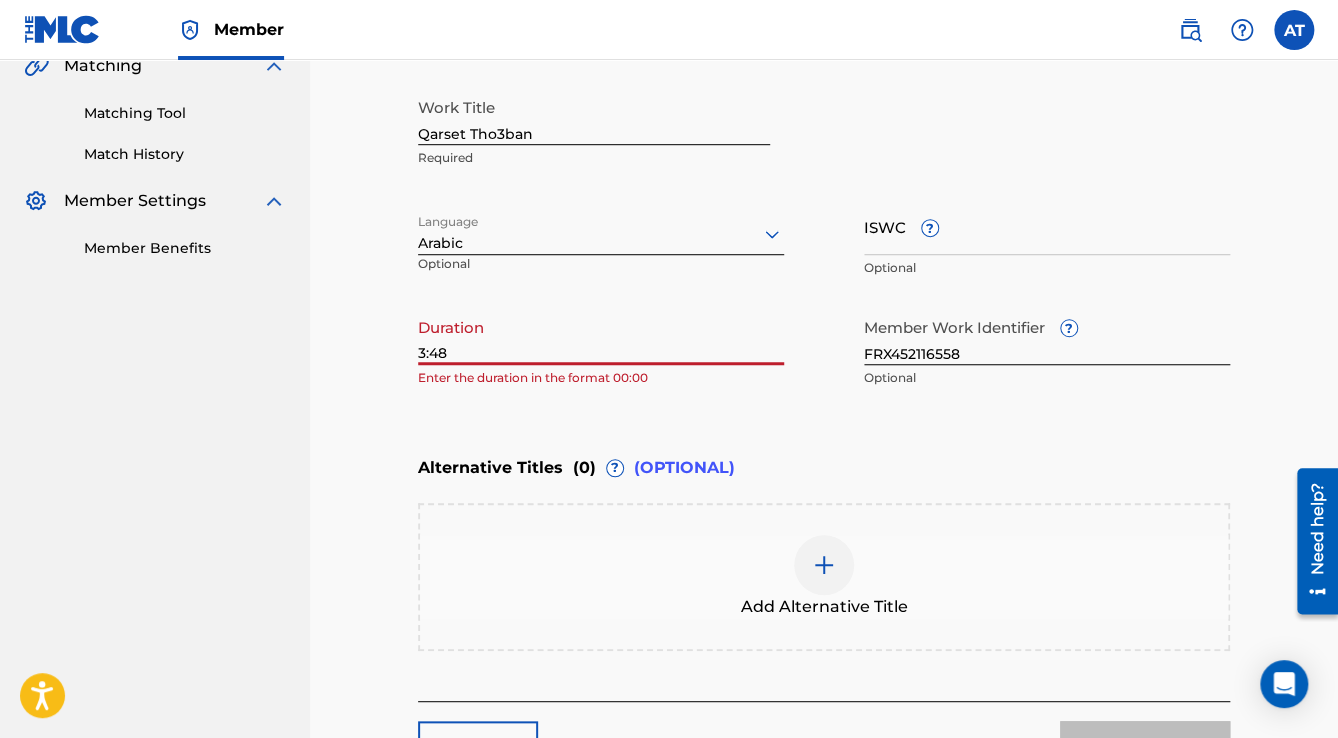 click on "3:48" at bounding box center [601, 336] 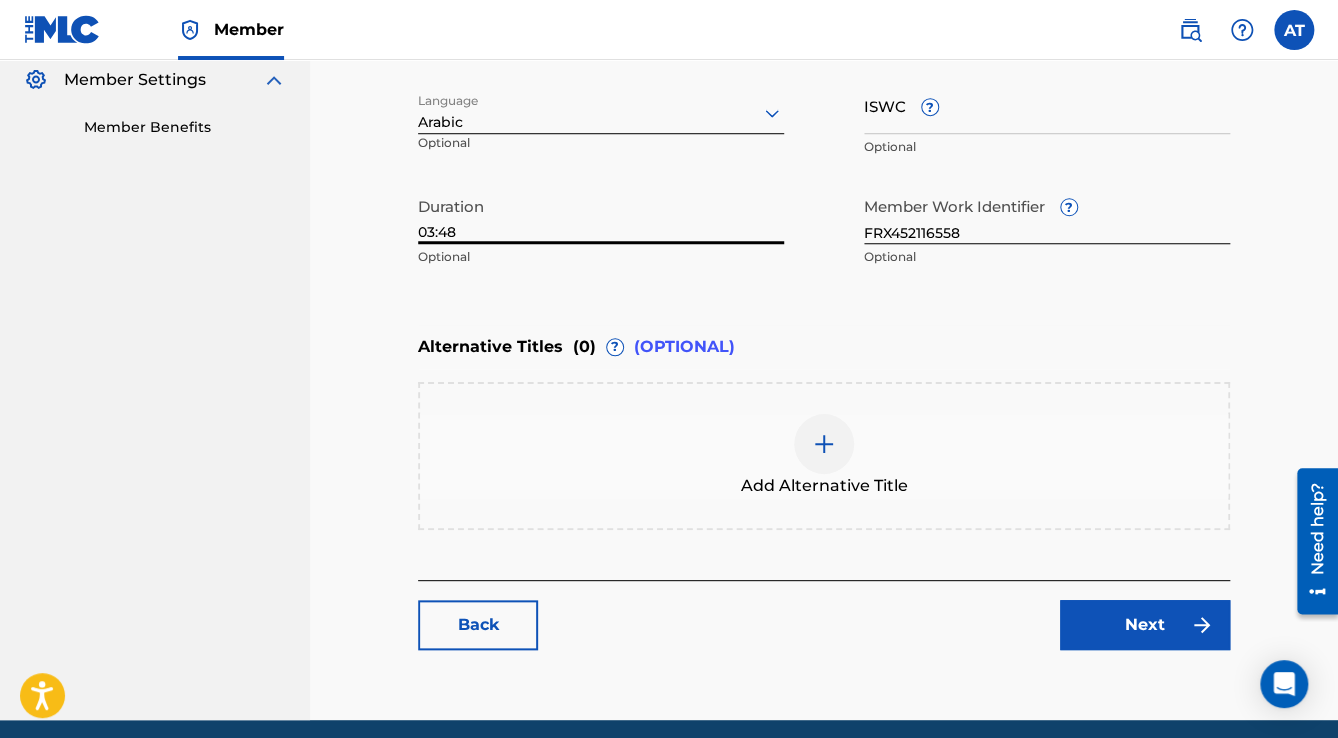 scroll, scrollTop: 677, scrollLeft: 0, axis: vertical 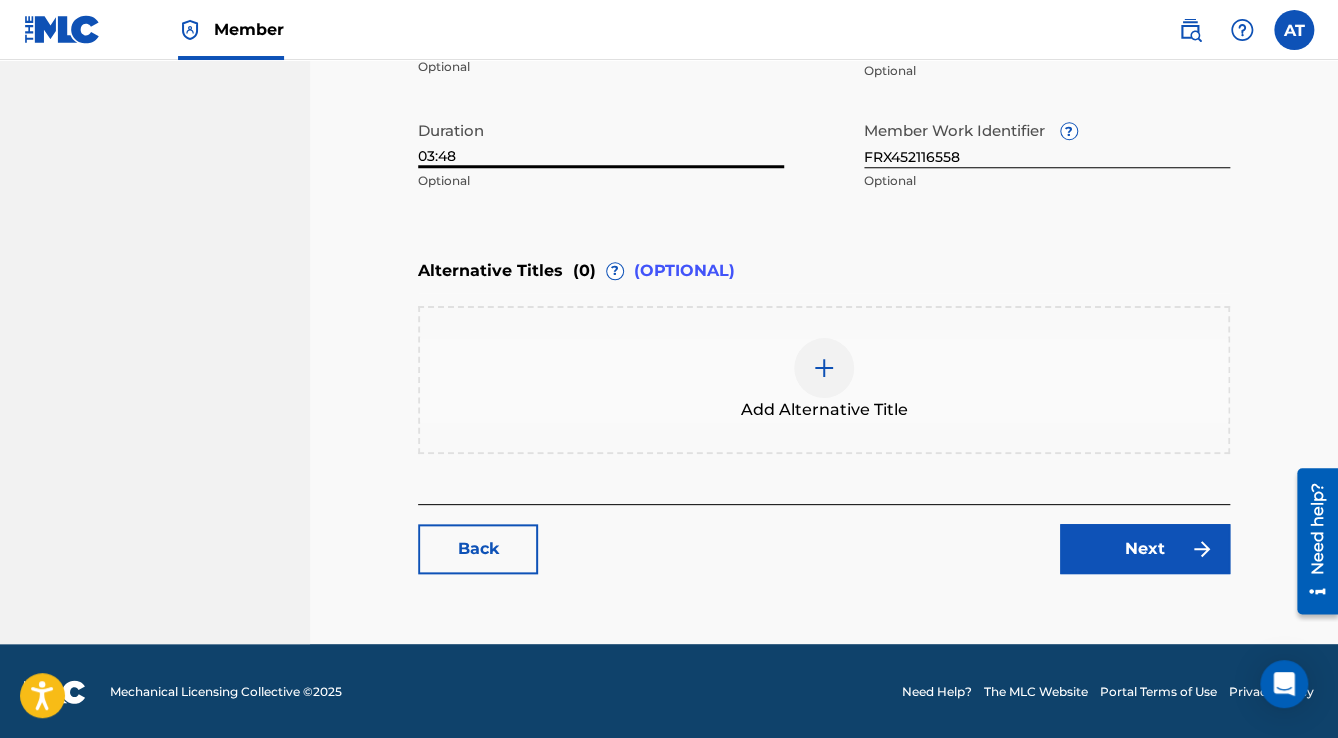 type on "03:48" 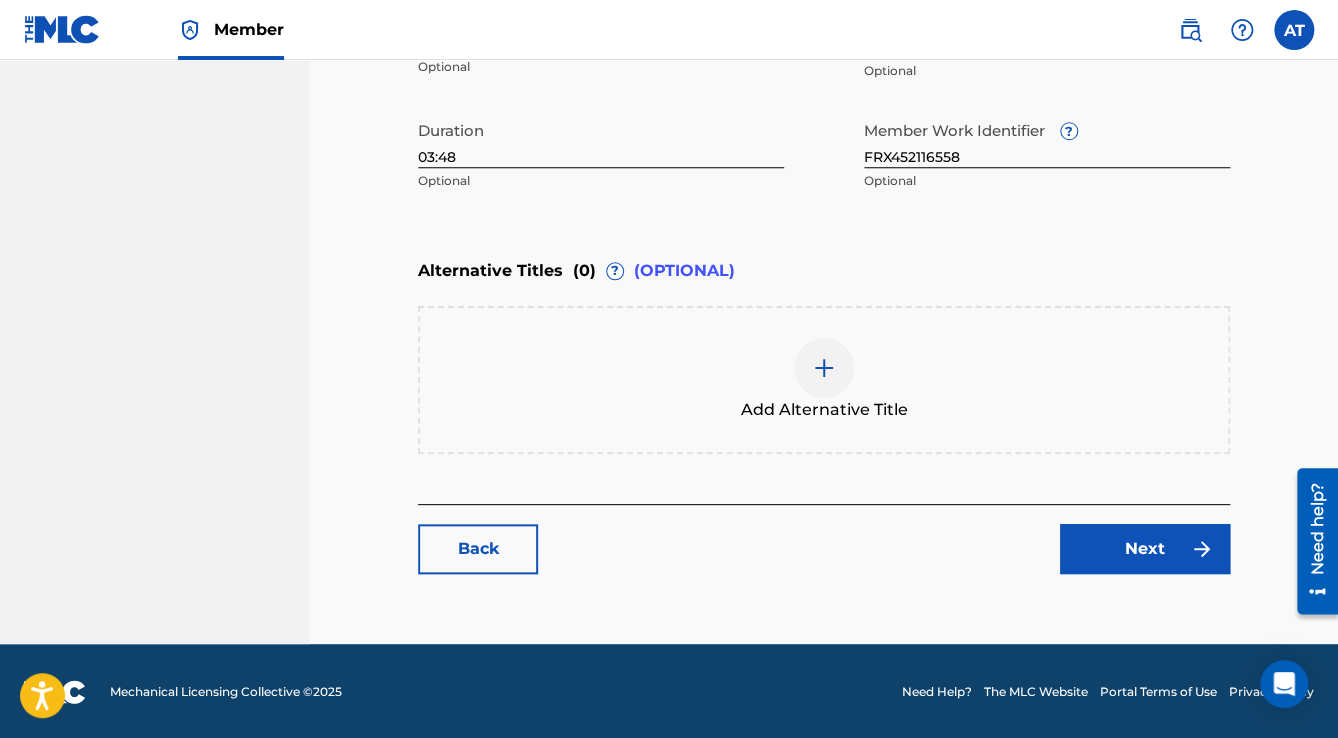 click on "Next" at bounding box center (1145, 549) 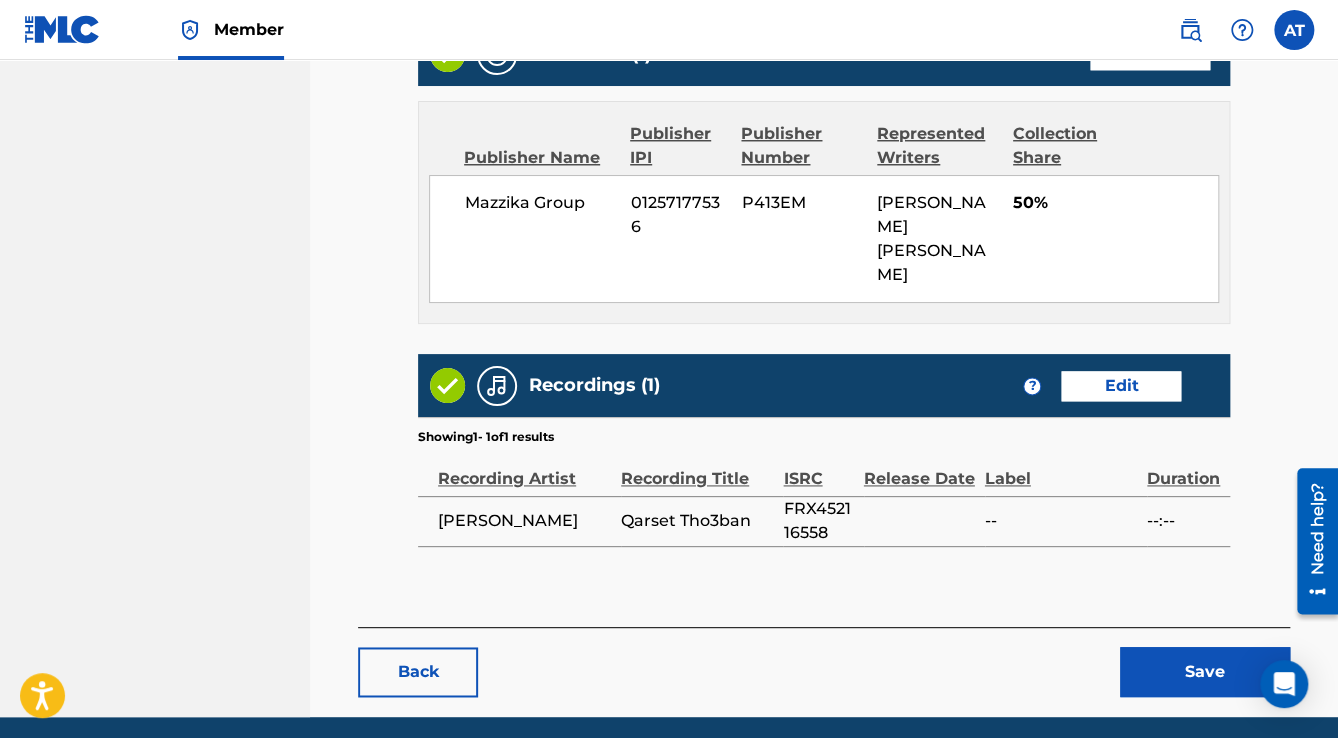 scroll, scrollTop: 952, scrollLeft: 0, axis: vertical 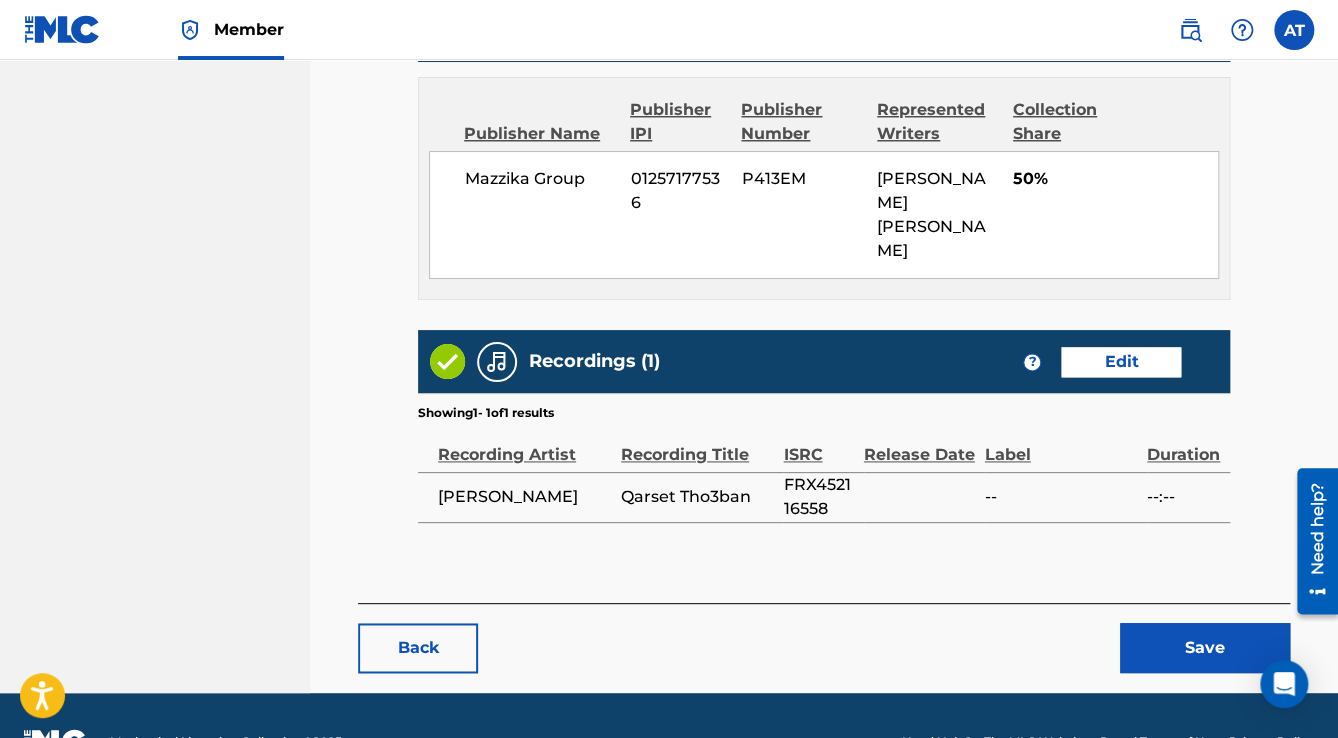 click on "Save" at bounding box center (1205, 648) 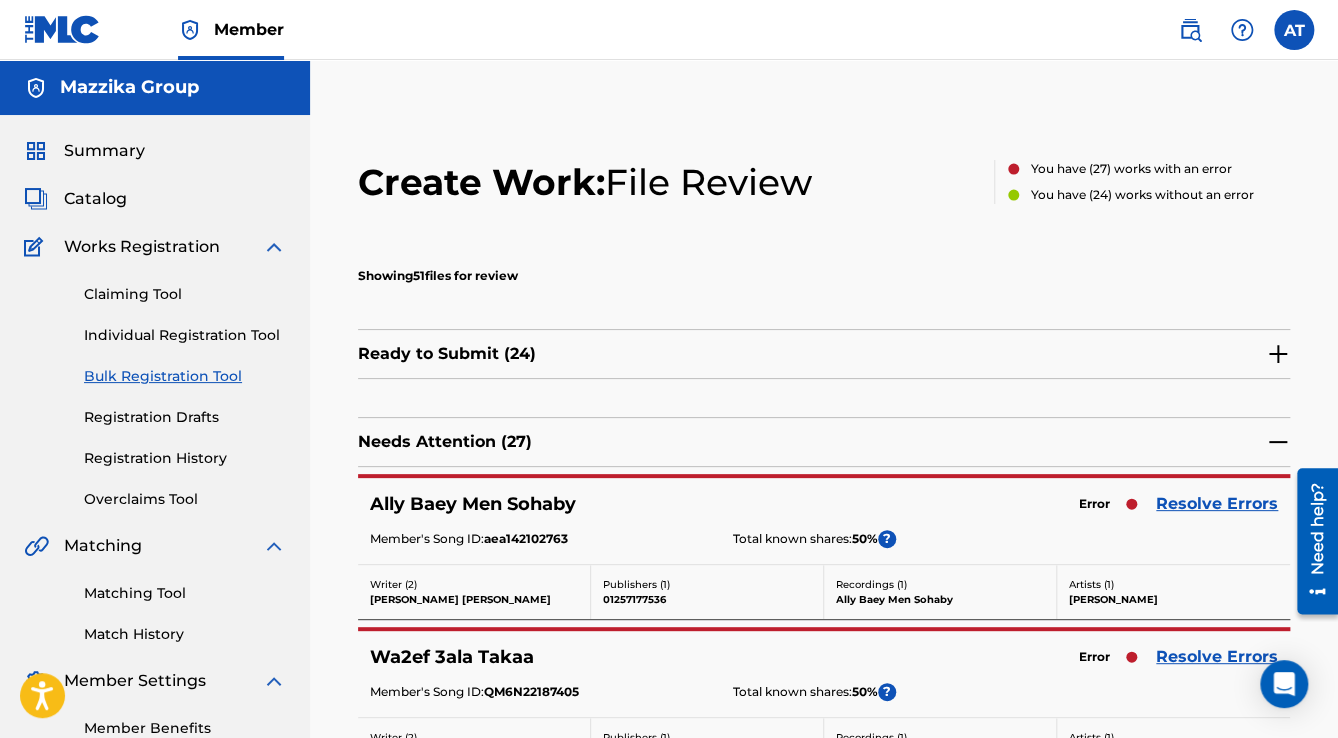click on "Resolve Errors" at bounding box center (1217, 504) 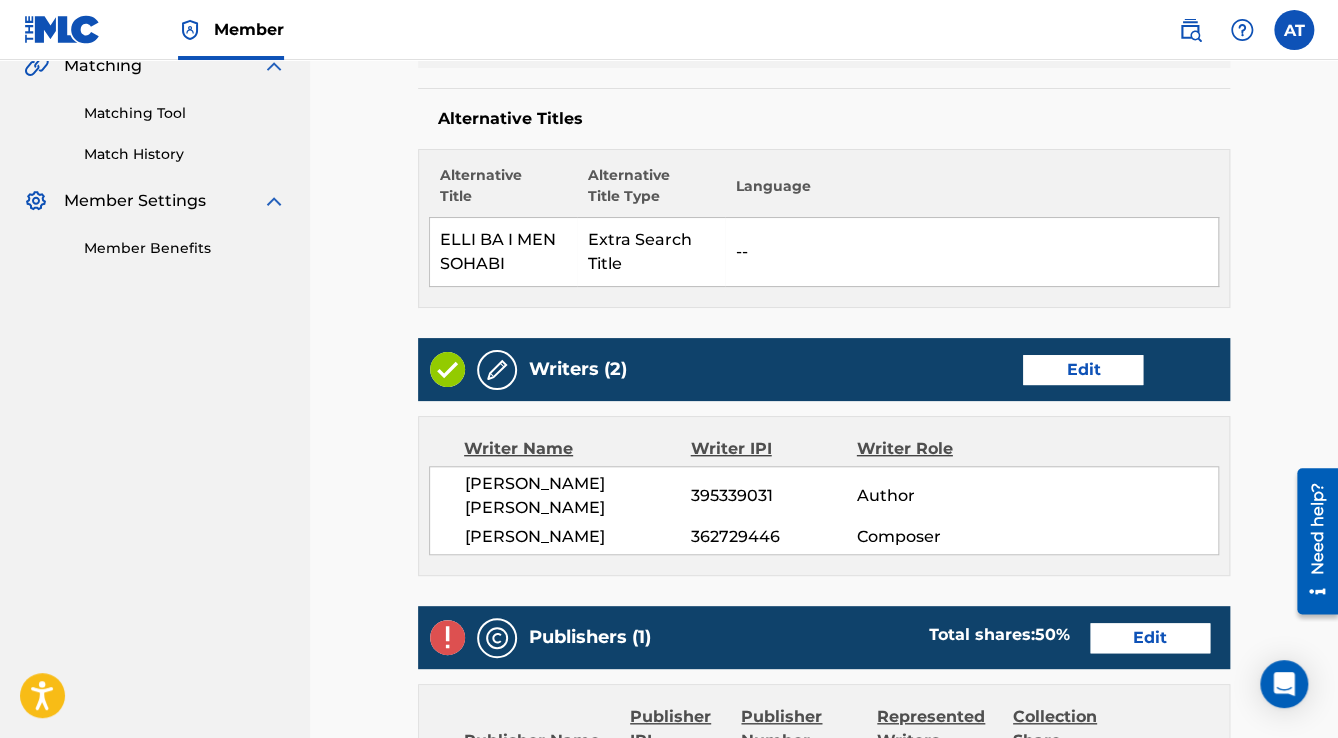 scroll, scrollTop: 880, scrollLeft: 0, axis: vertical 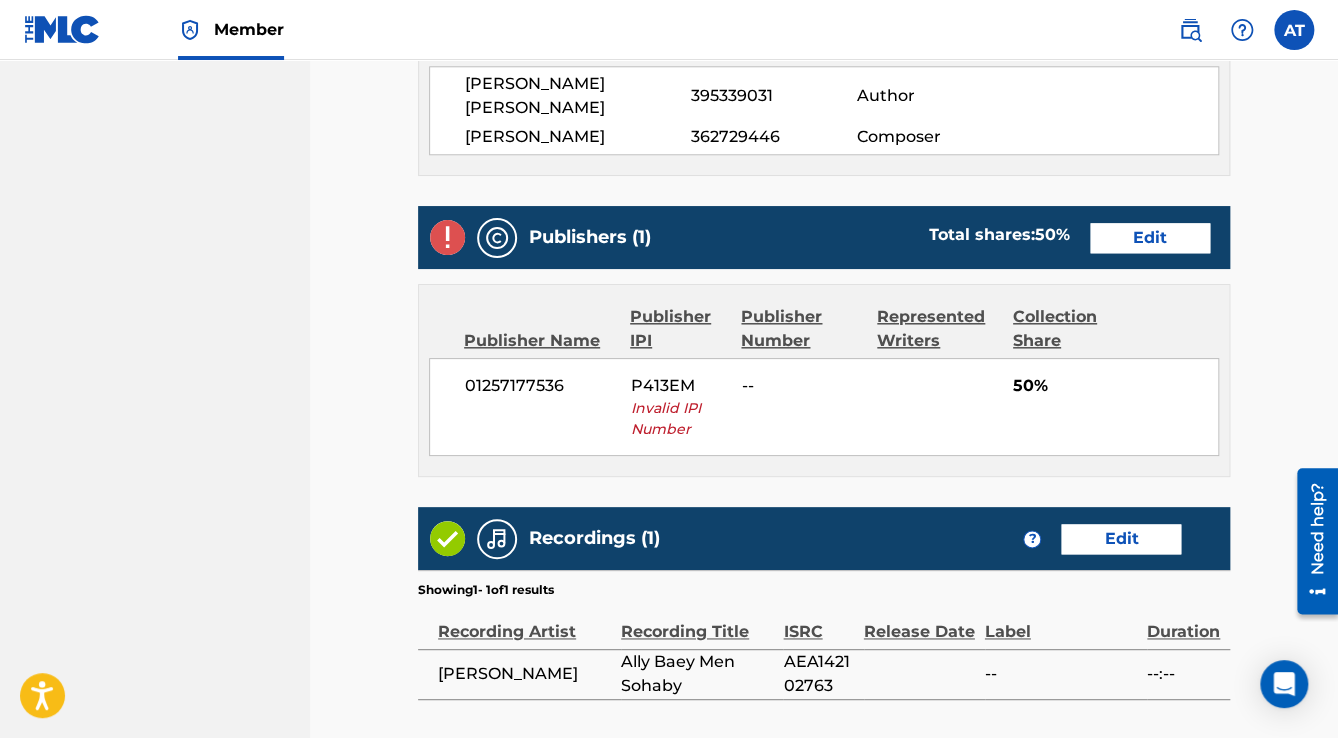 click on "Edit" at bounding box center (1150, 238) 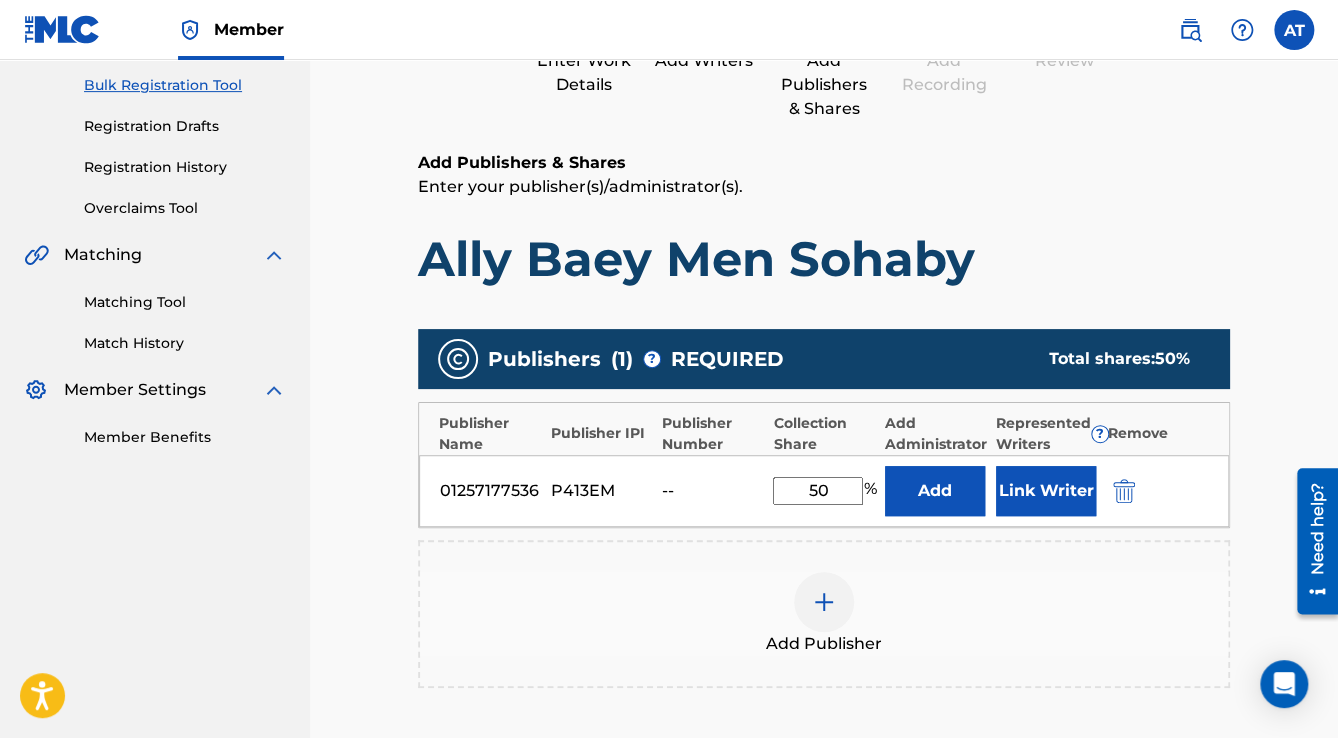scroll, scrollTop: 480, scrollLeft: 0, axis: vertical 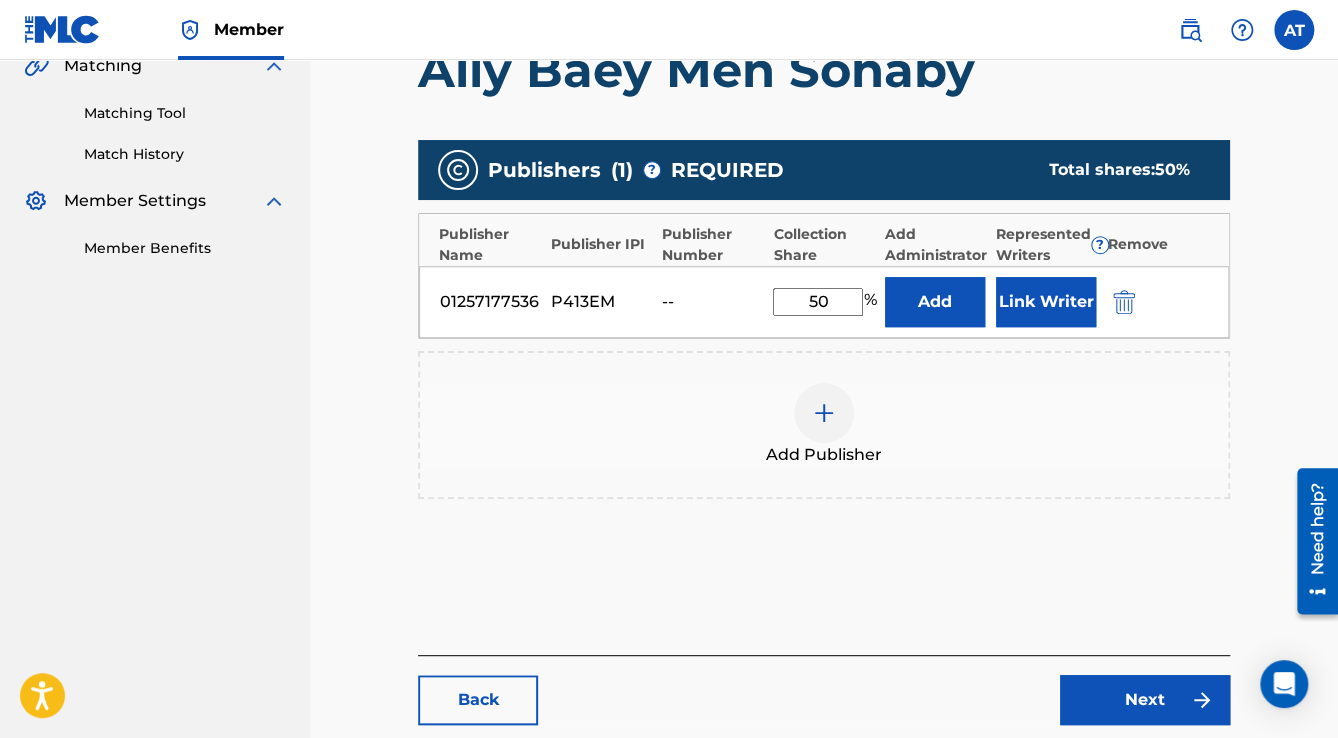 click at bounding box center [1124, 302] 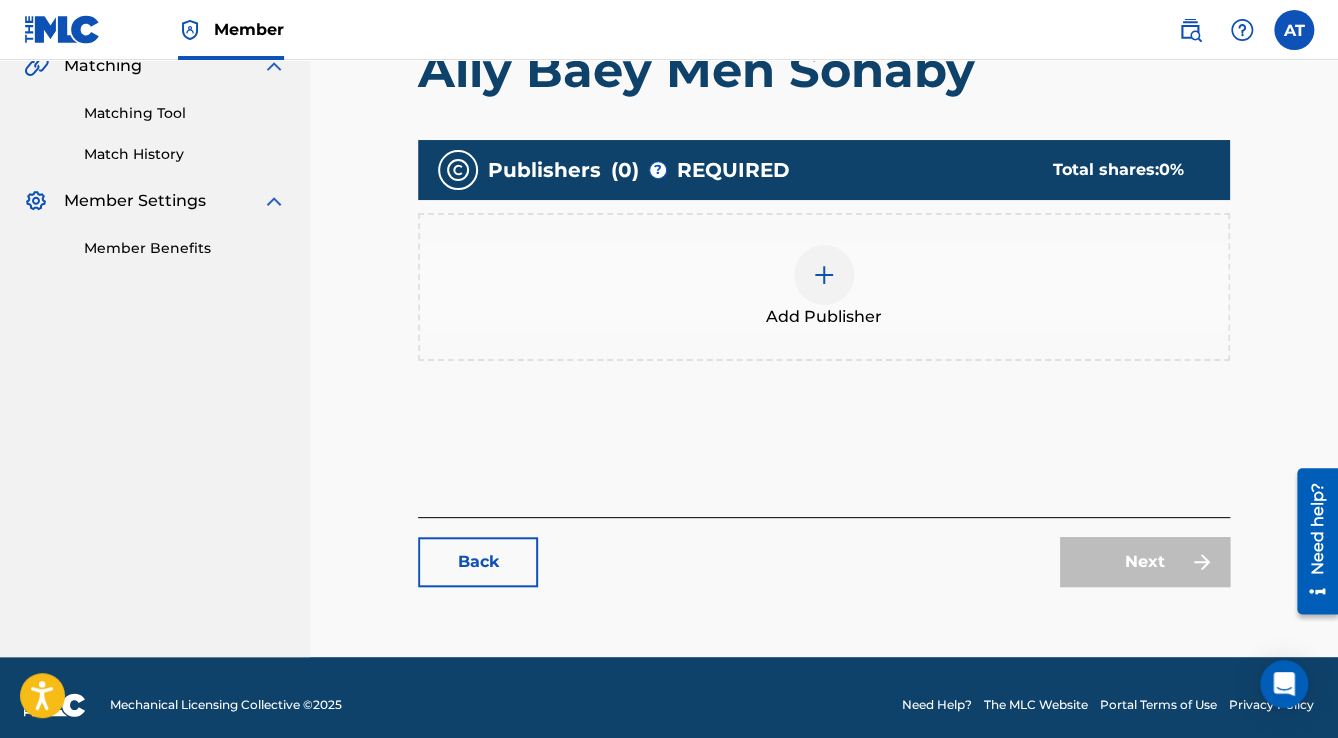 click on "Add Publisher" at bounding box center (824, 287) 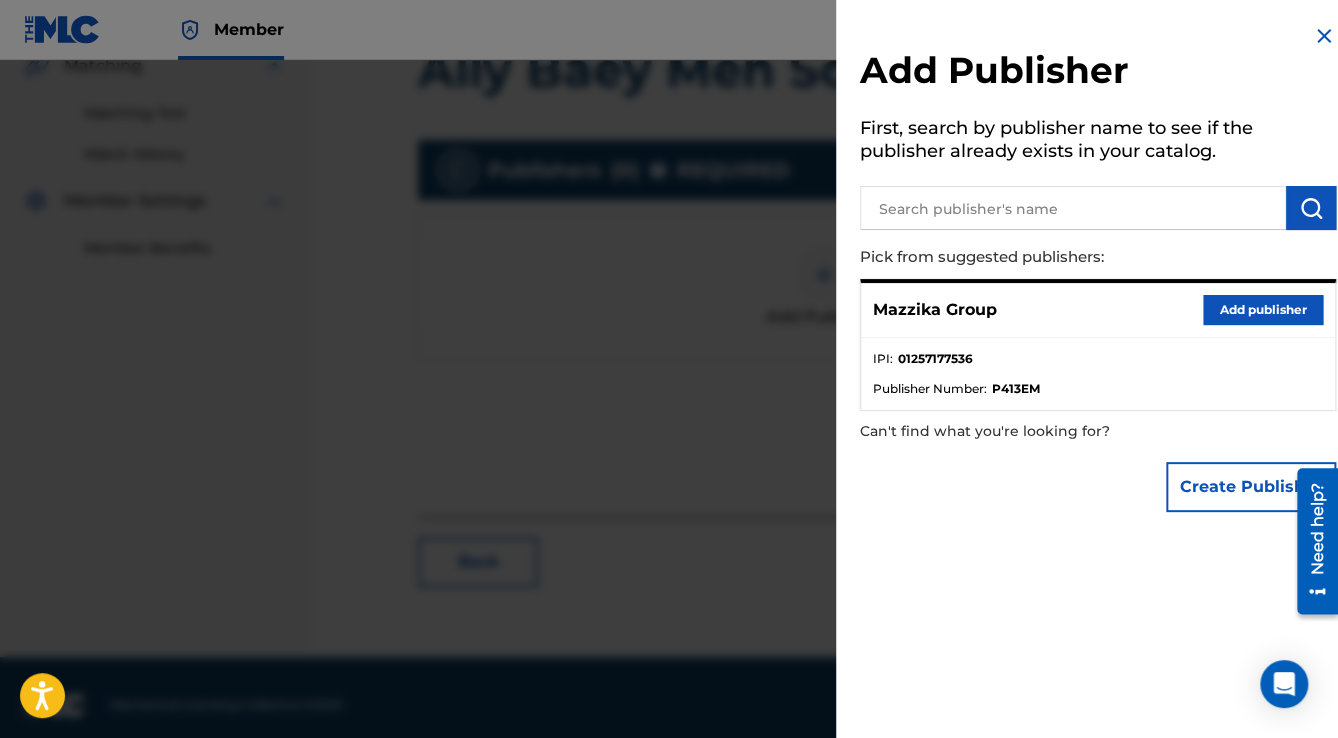 click on "Add publisher" at bounding box center (1263, 310) 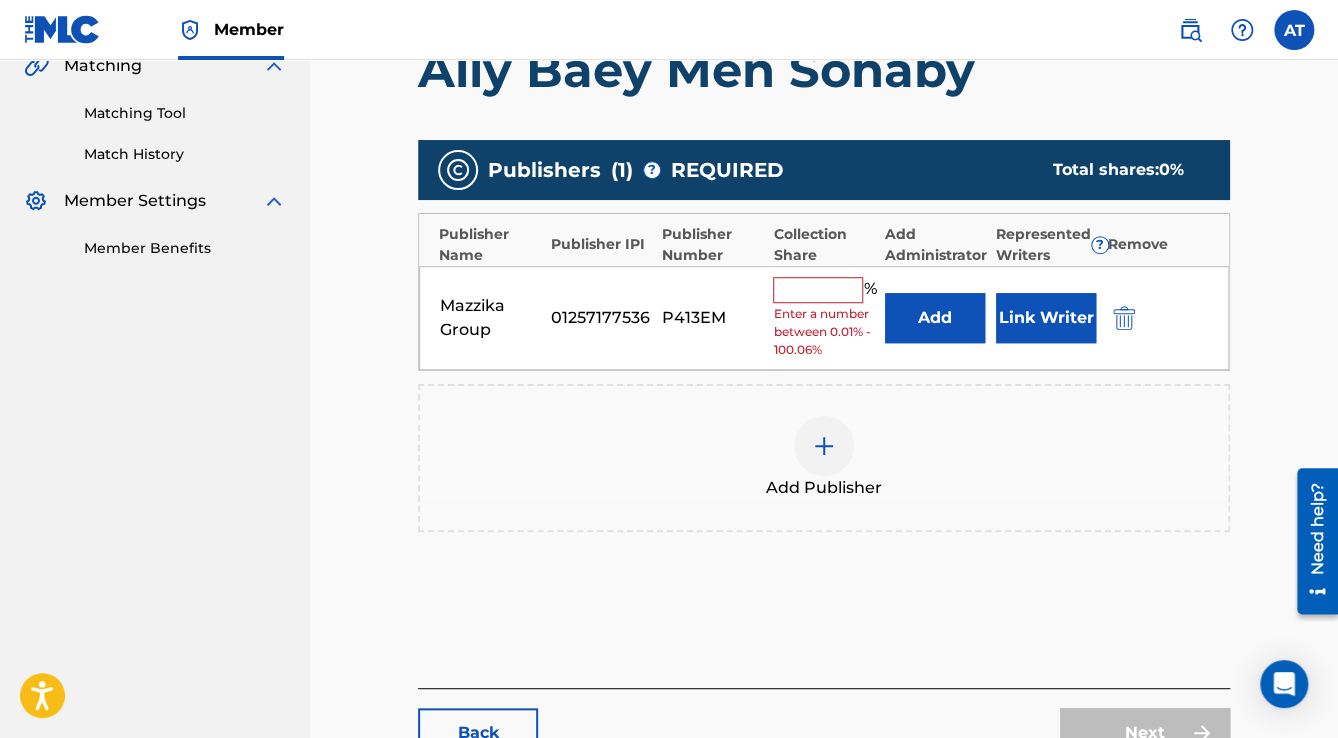 click at bounding box center [818, 290] 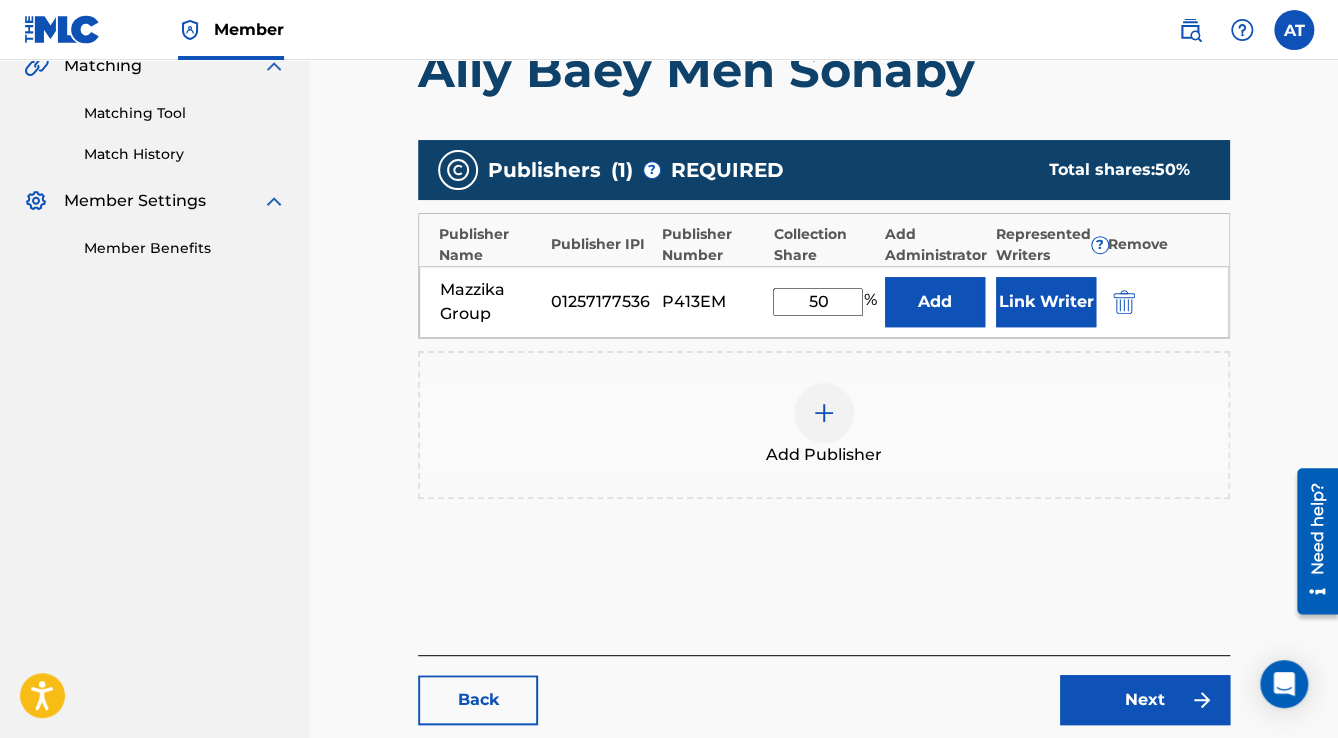 click on "Link Writer" at bounding box center (1046, 302) 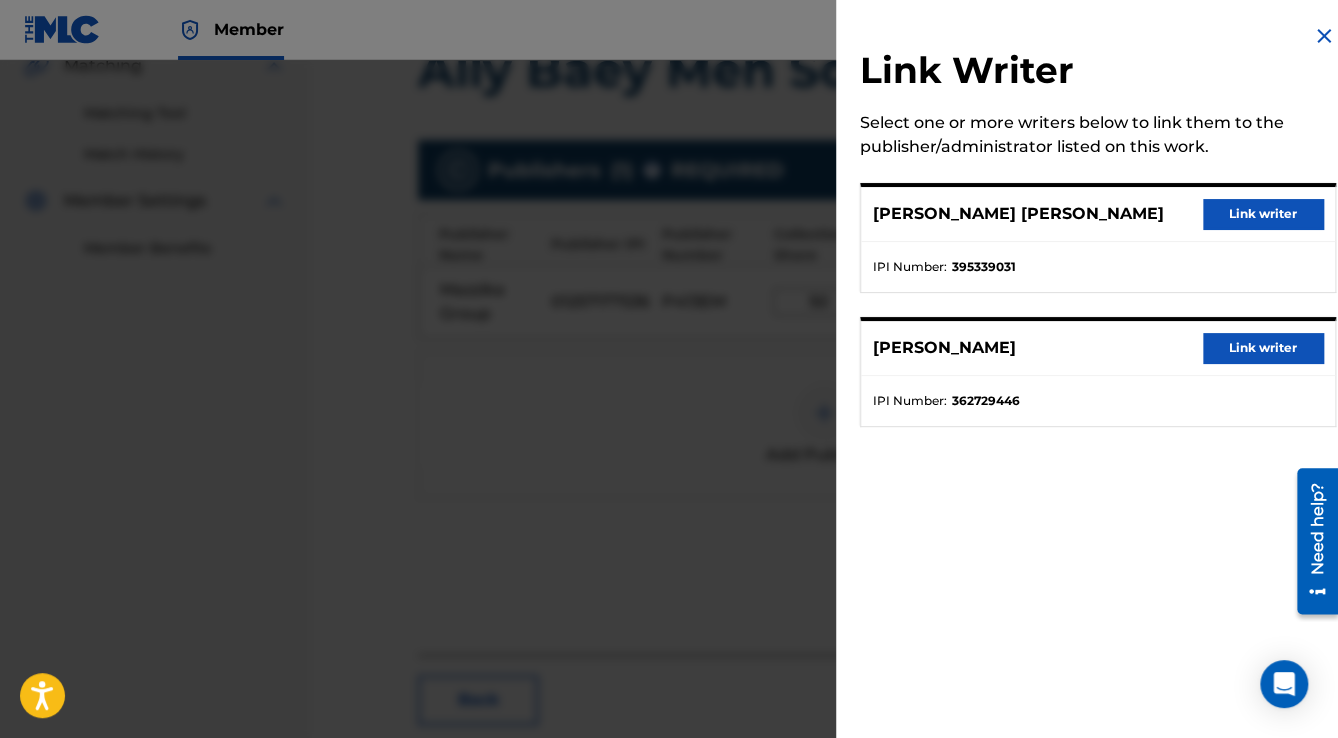 click on "Link writer" at bounding box center (1263, 214) 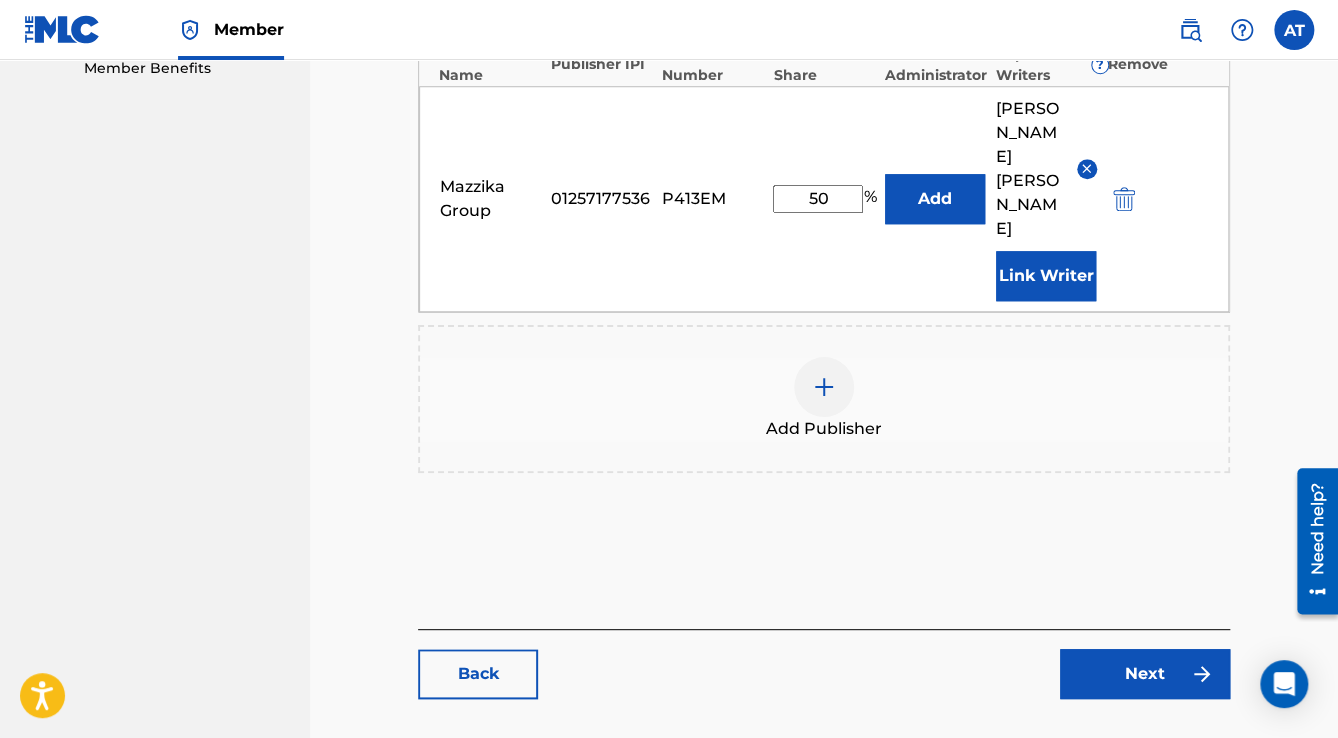 scroll, scrollTop: 736, scrollLeft: 0, axis: vertical 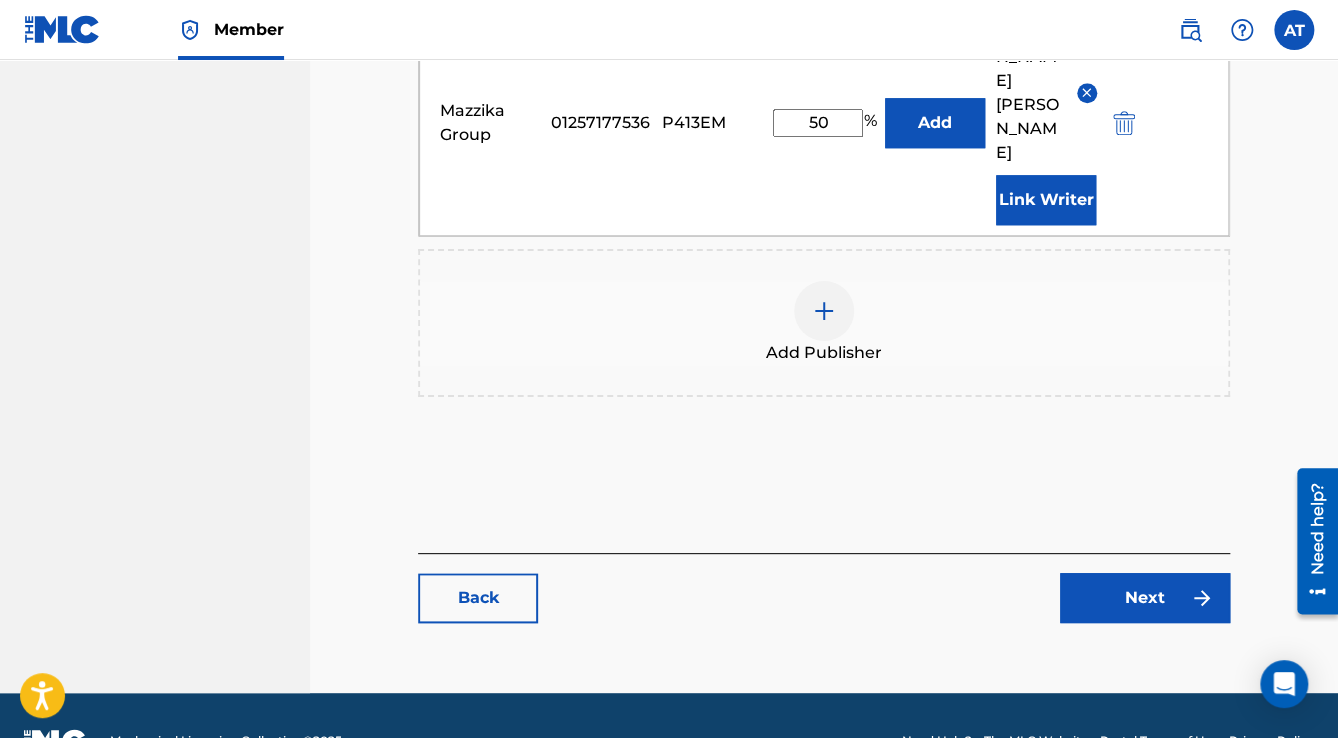 click on "Next" at bounding box center (1145, 598) 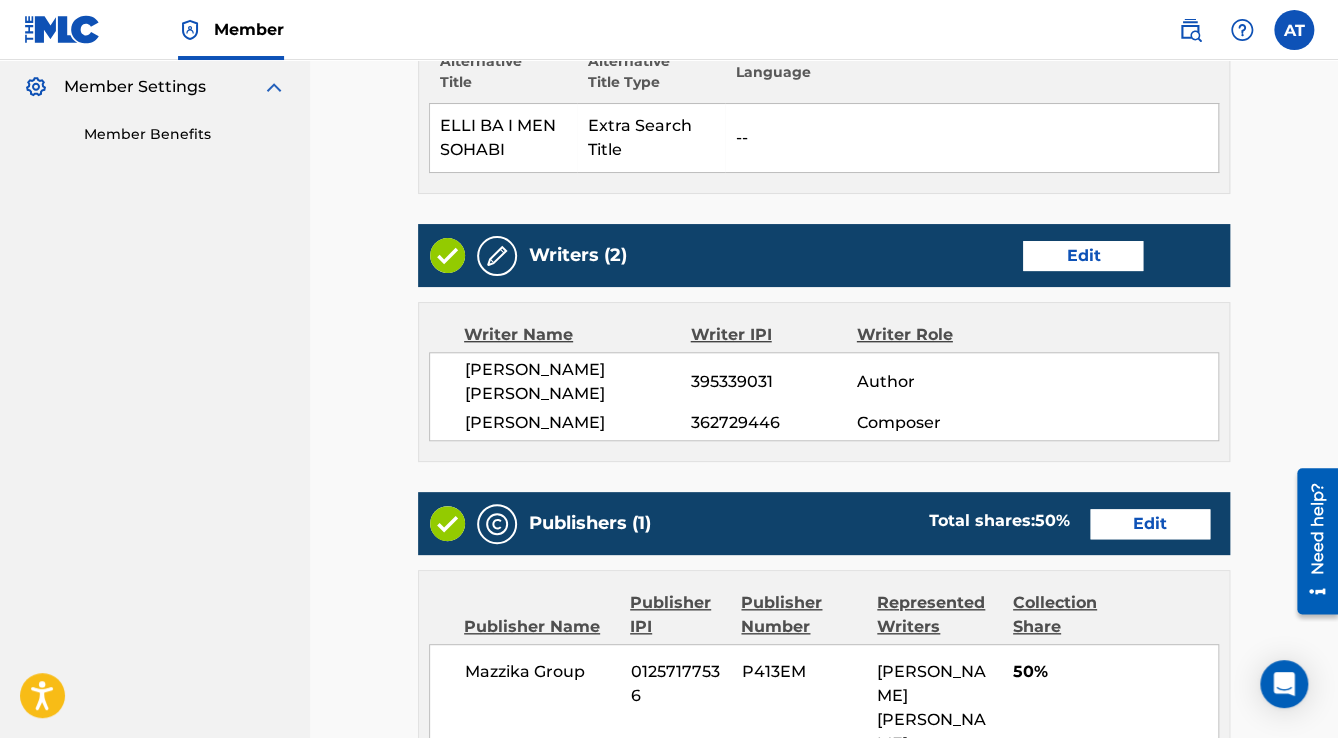 scroll, scrollTop: 46, scrollLeft: 0, axis: vertical 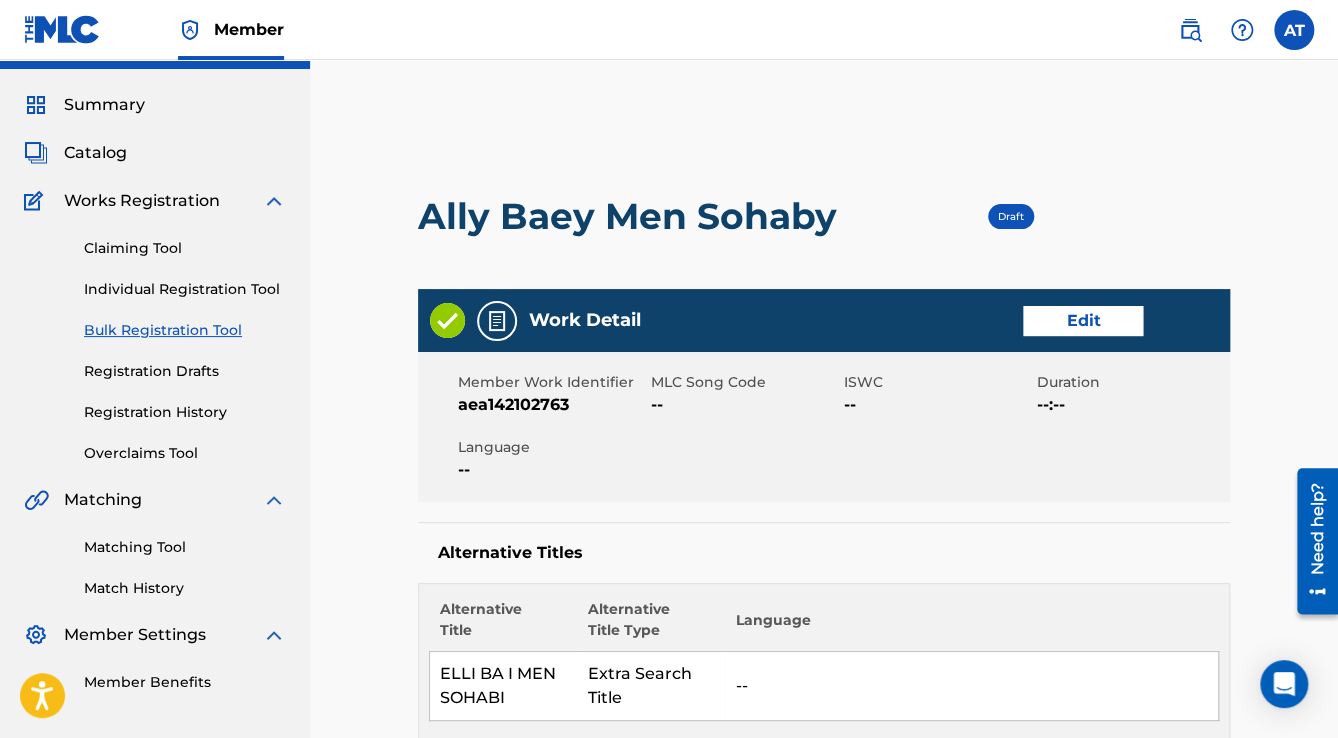 click on "Edit" at bounding box center [1083, 321] 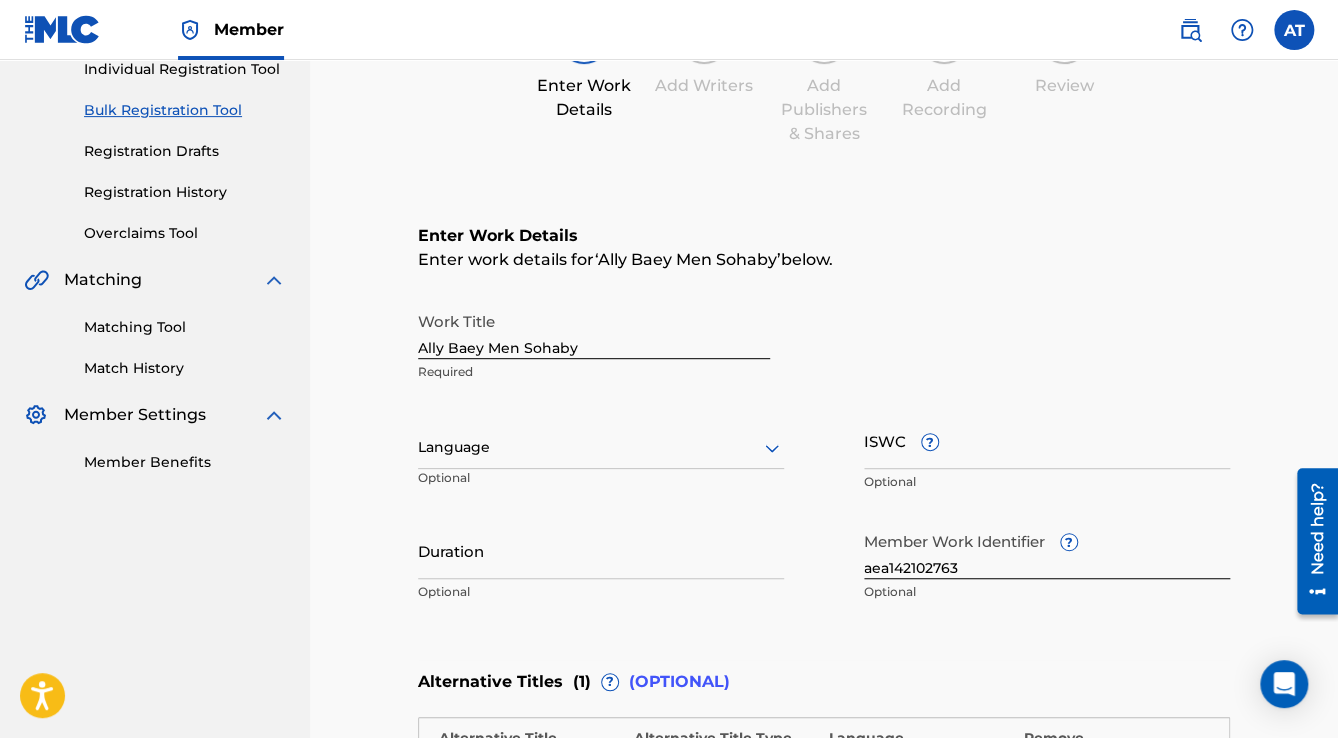 scroll, scrollTop: 480, scrollLeft: 0, axis: vertical 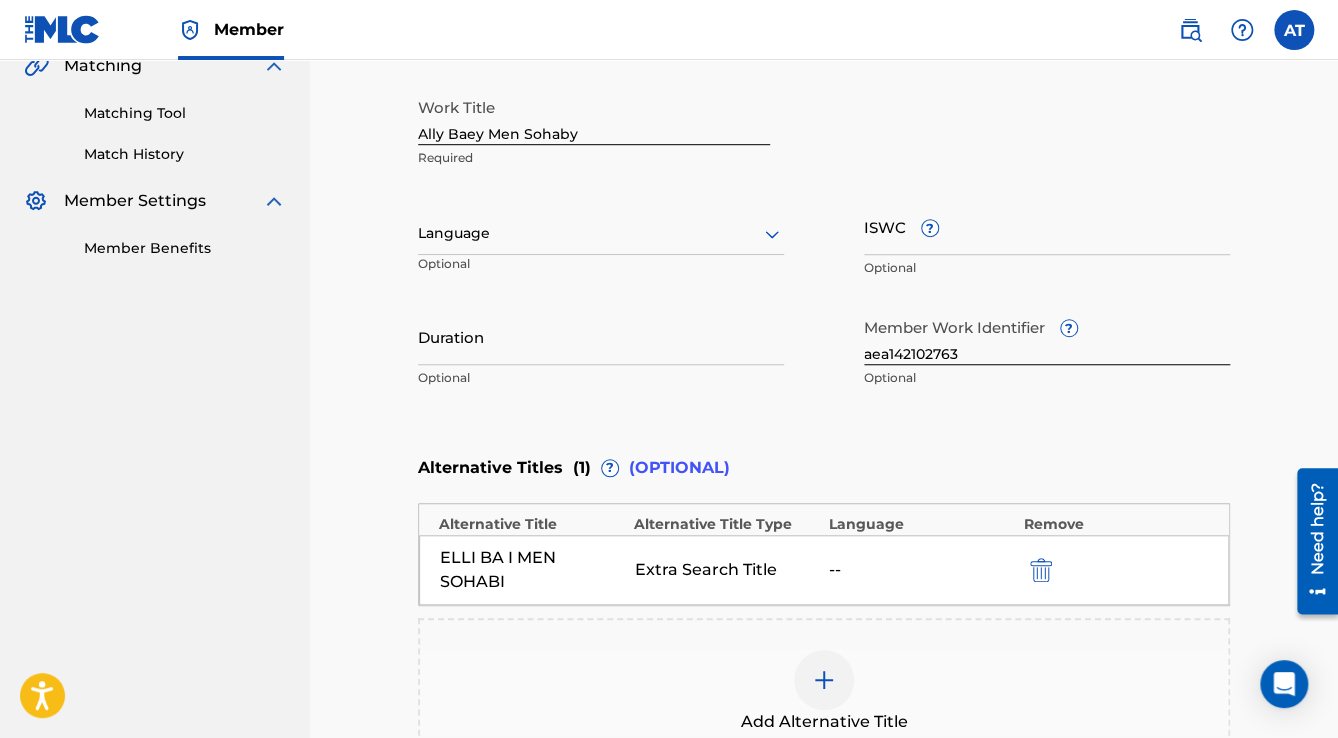 click at bounding box center [601, 233] 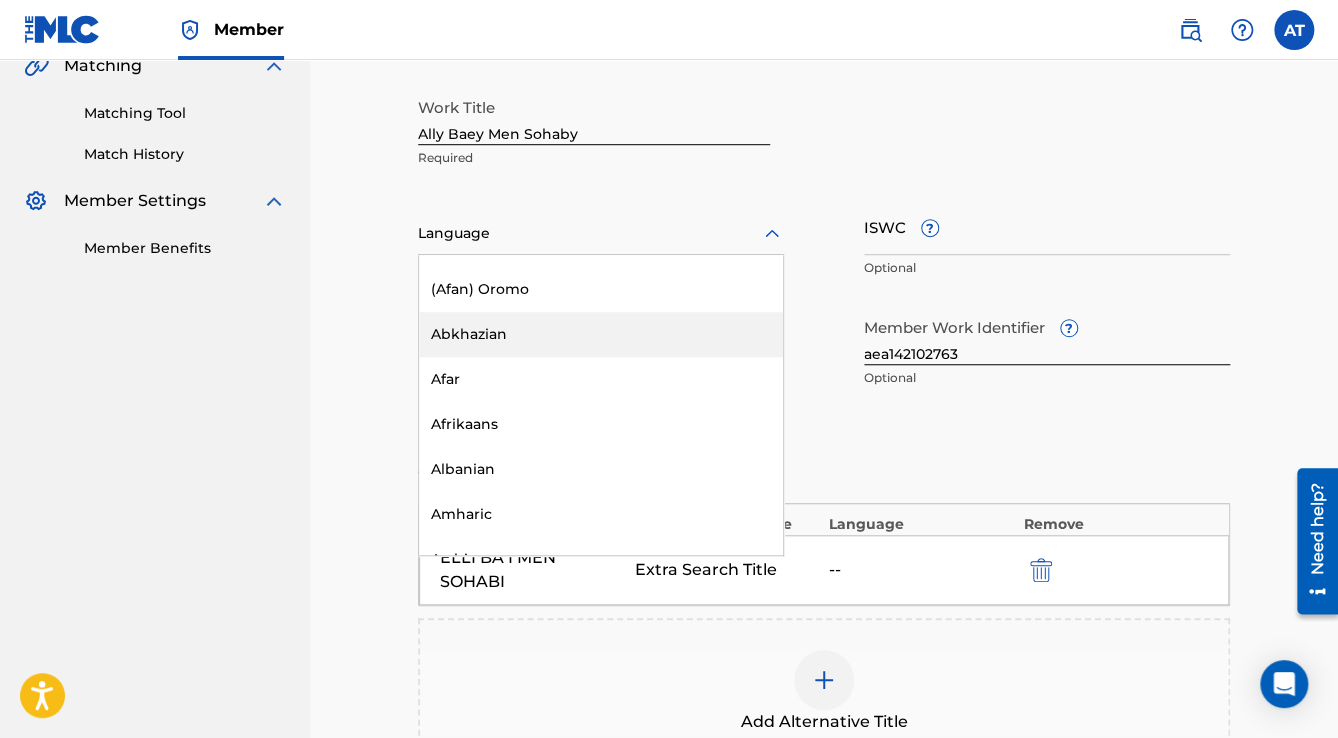 scroll, scrollTop: 240, scrollLeft: 0, axis: vertical 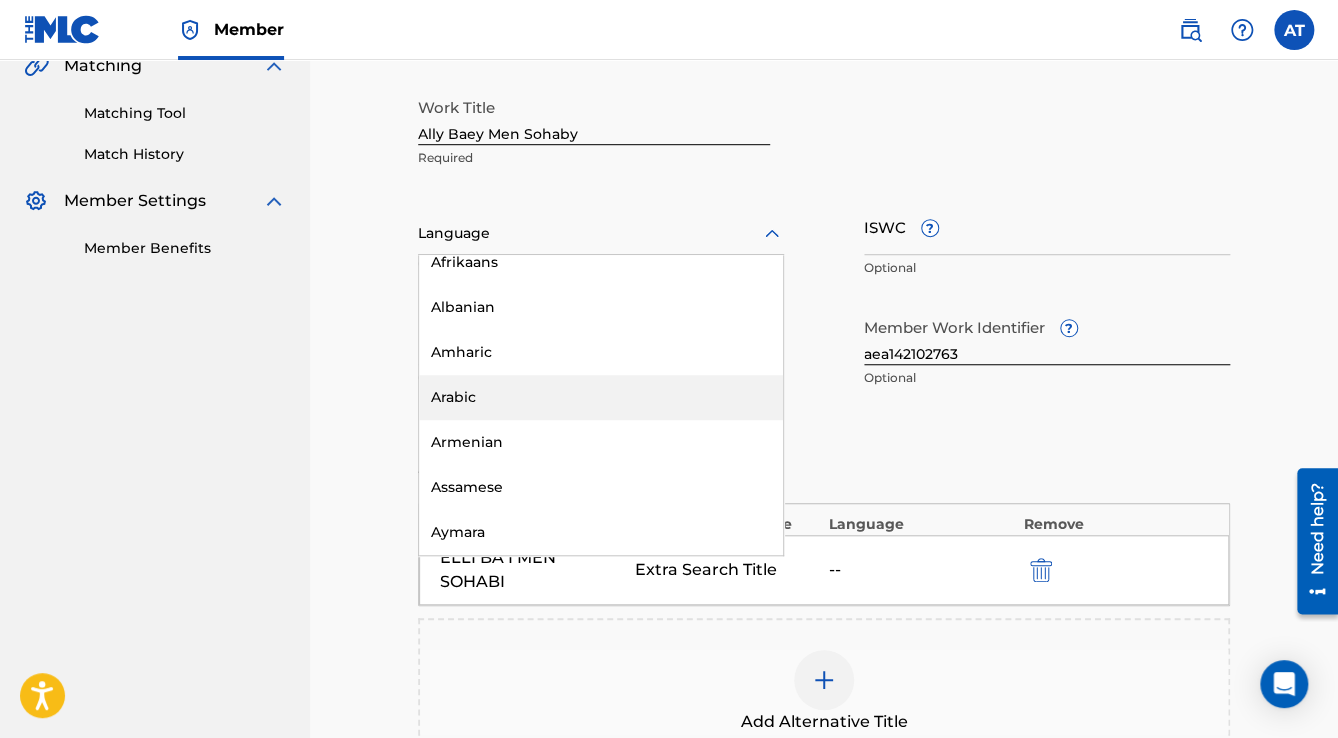 click on "Arabic" at bounding box center (601, 397) 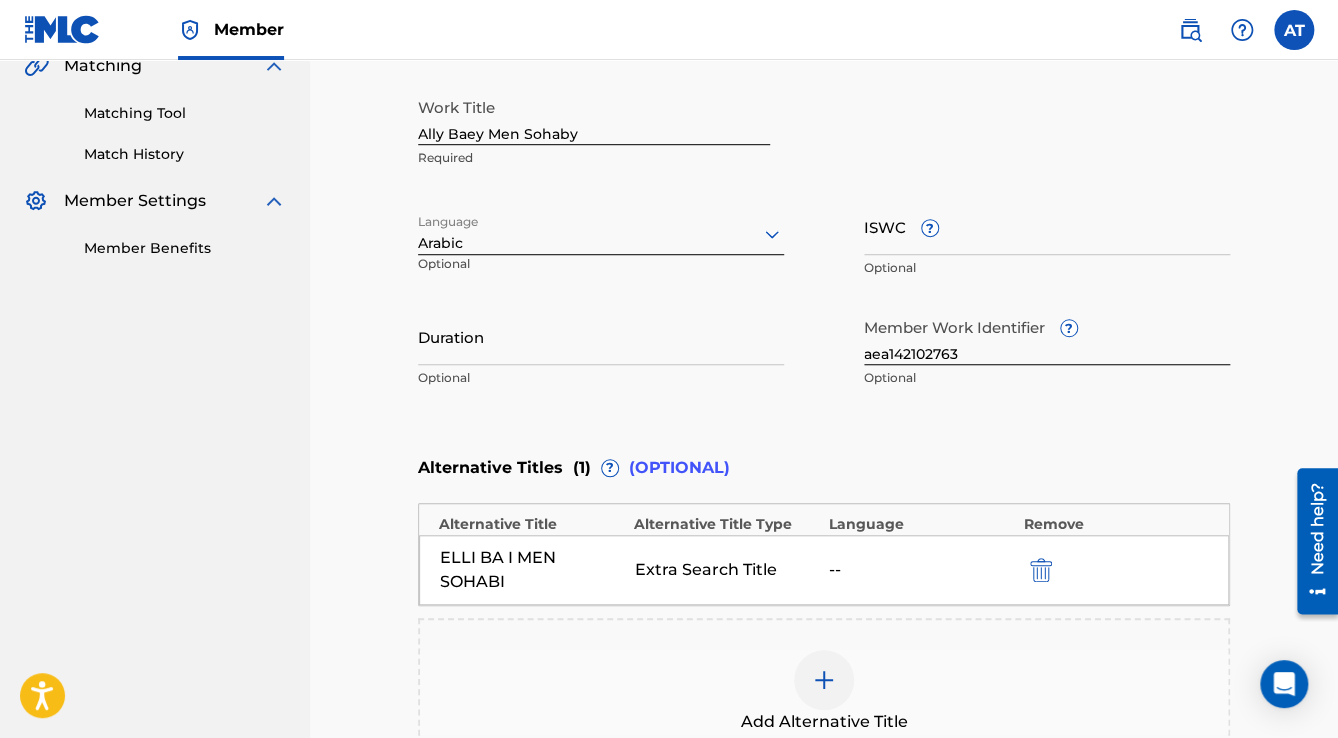 click on "Duration" at bounding box center [601, 336] 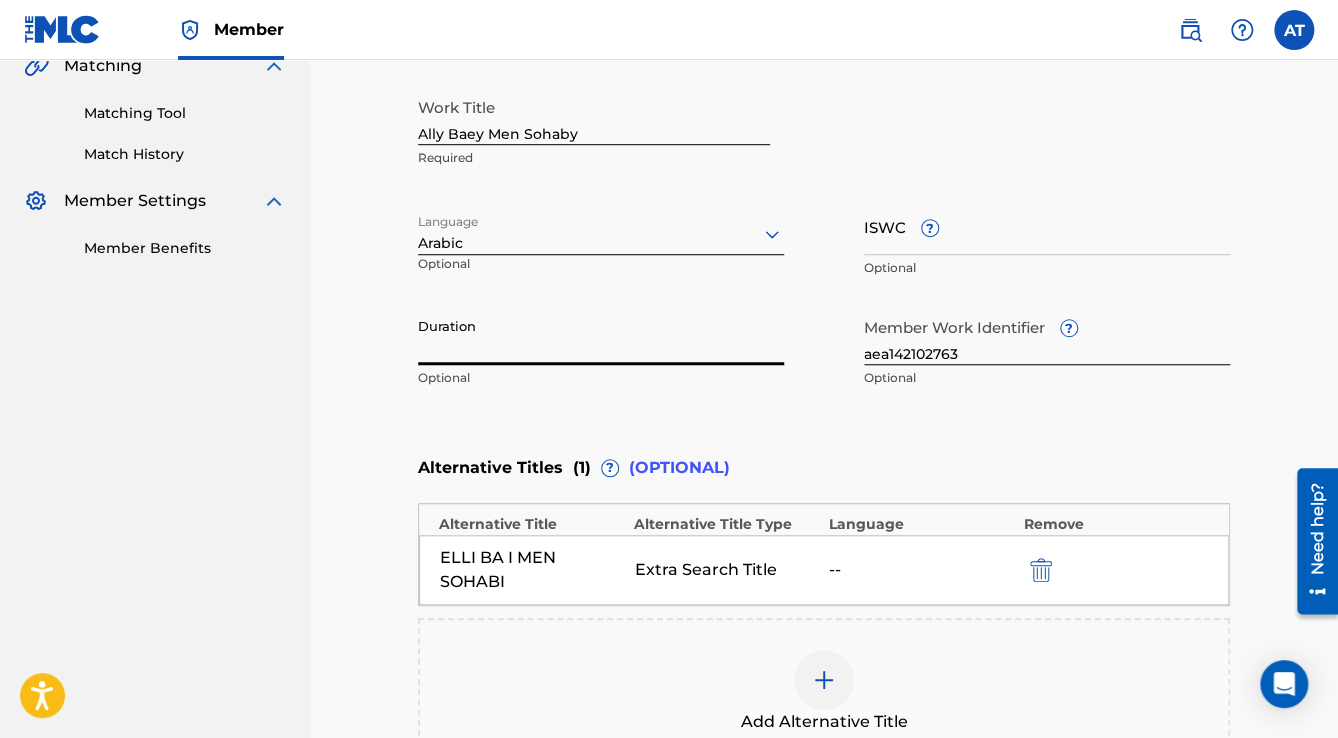 paste on "3:31" 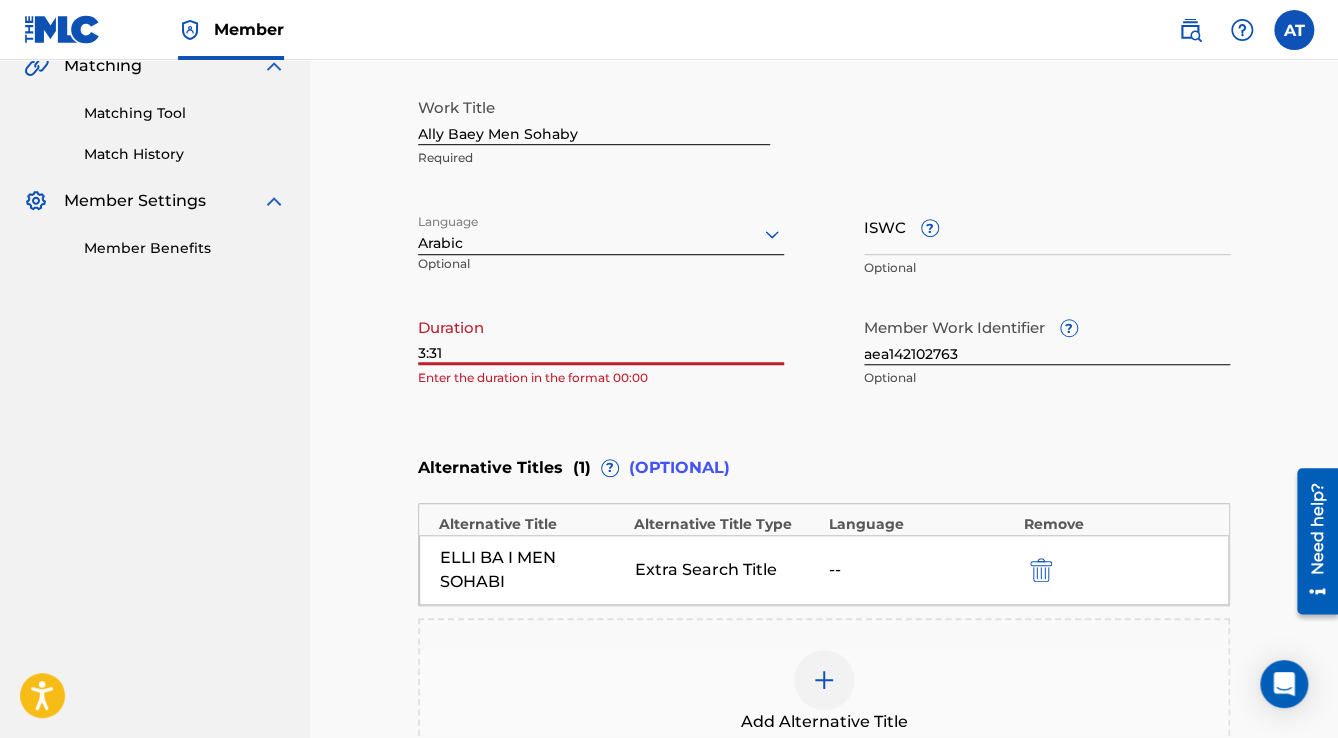 click on "3:31" at bounding box center (601, 336) 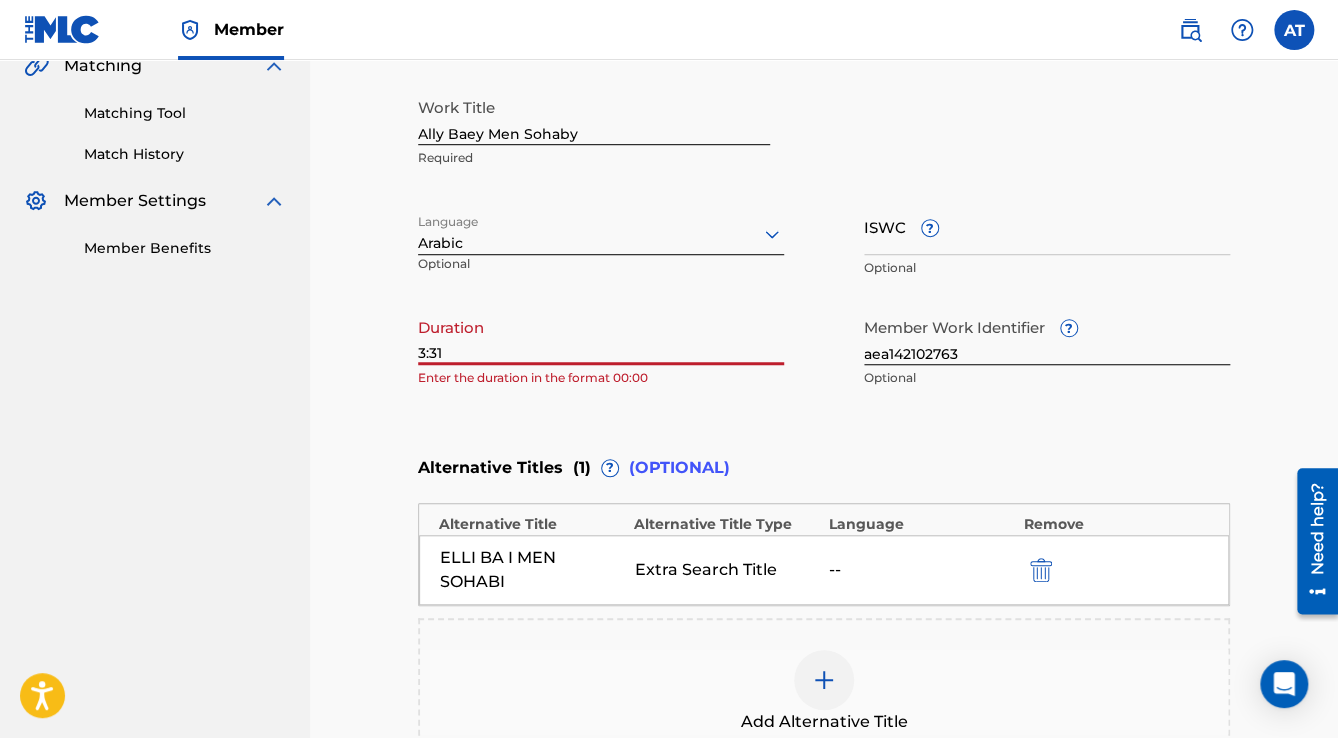 click on "3:31" at bounding box center [601, 336] 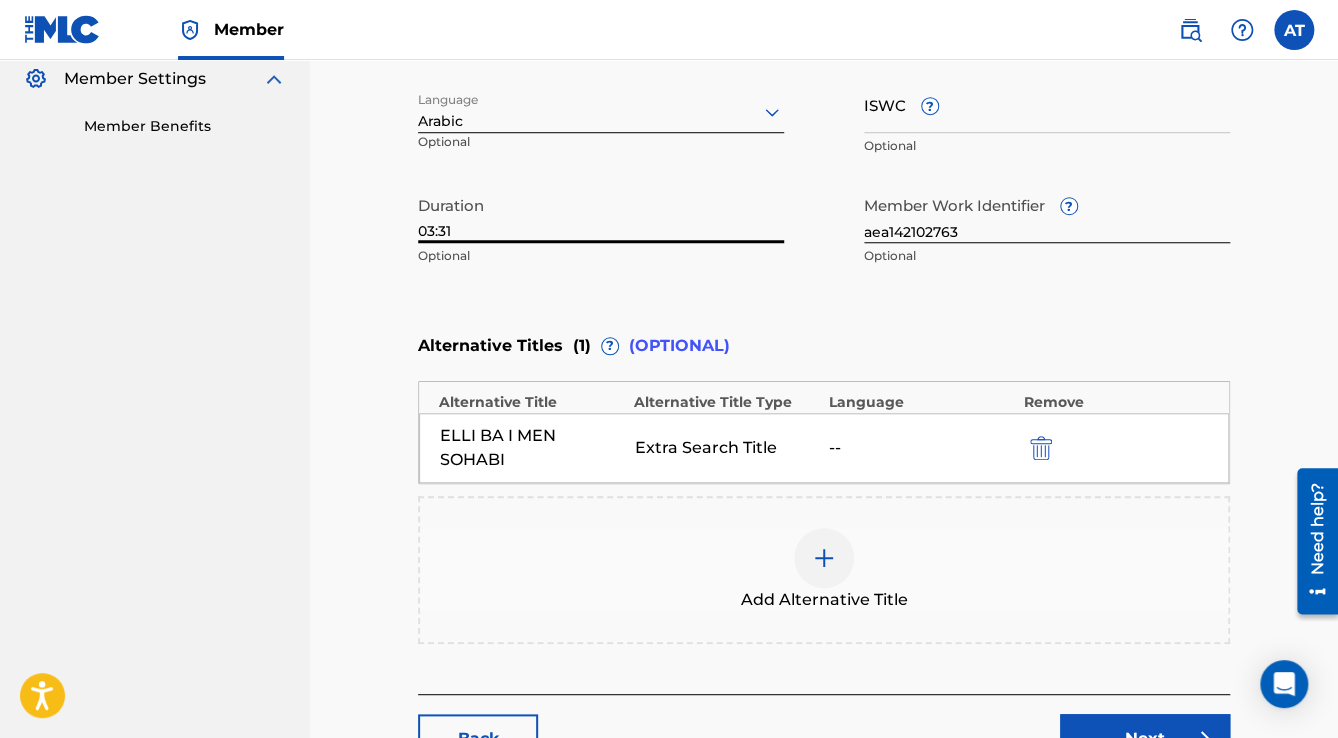 scroll, scrollTop: 792, scrollLeft: 0, axis: vertical 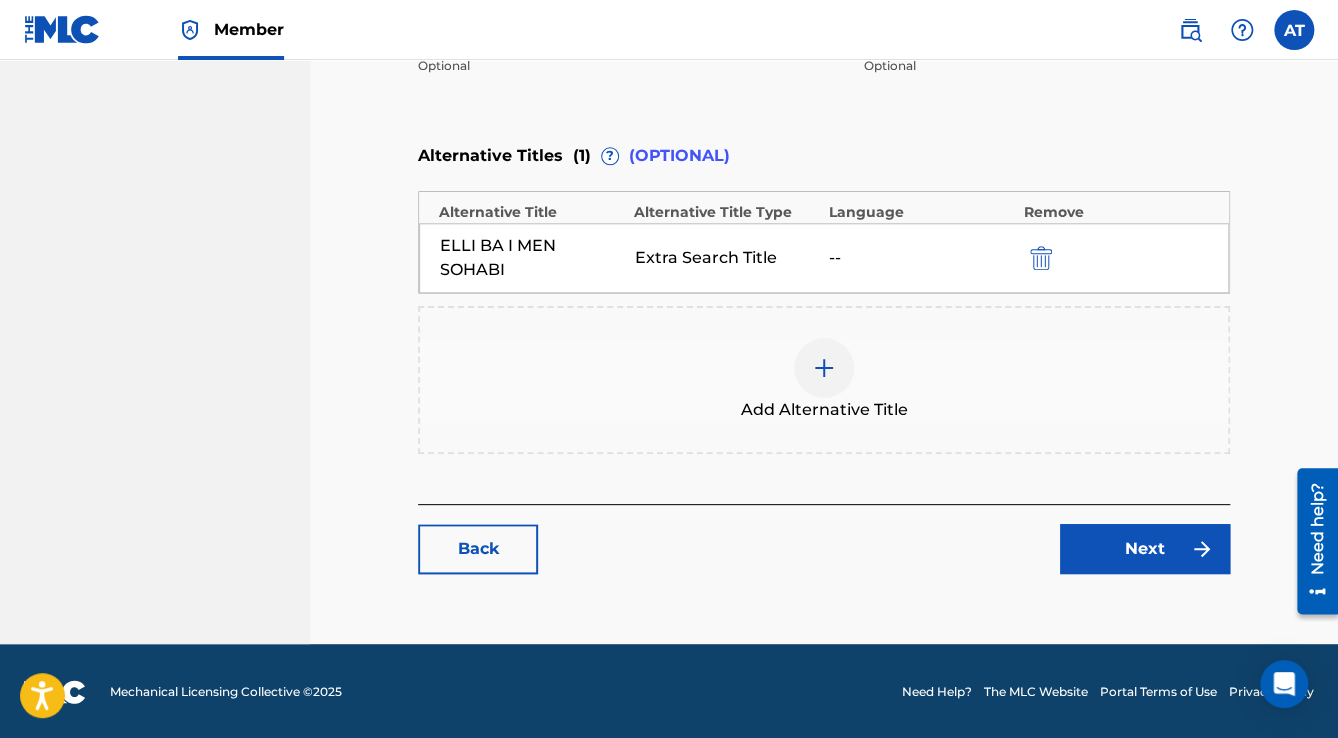 type on "03:31" 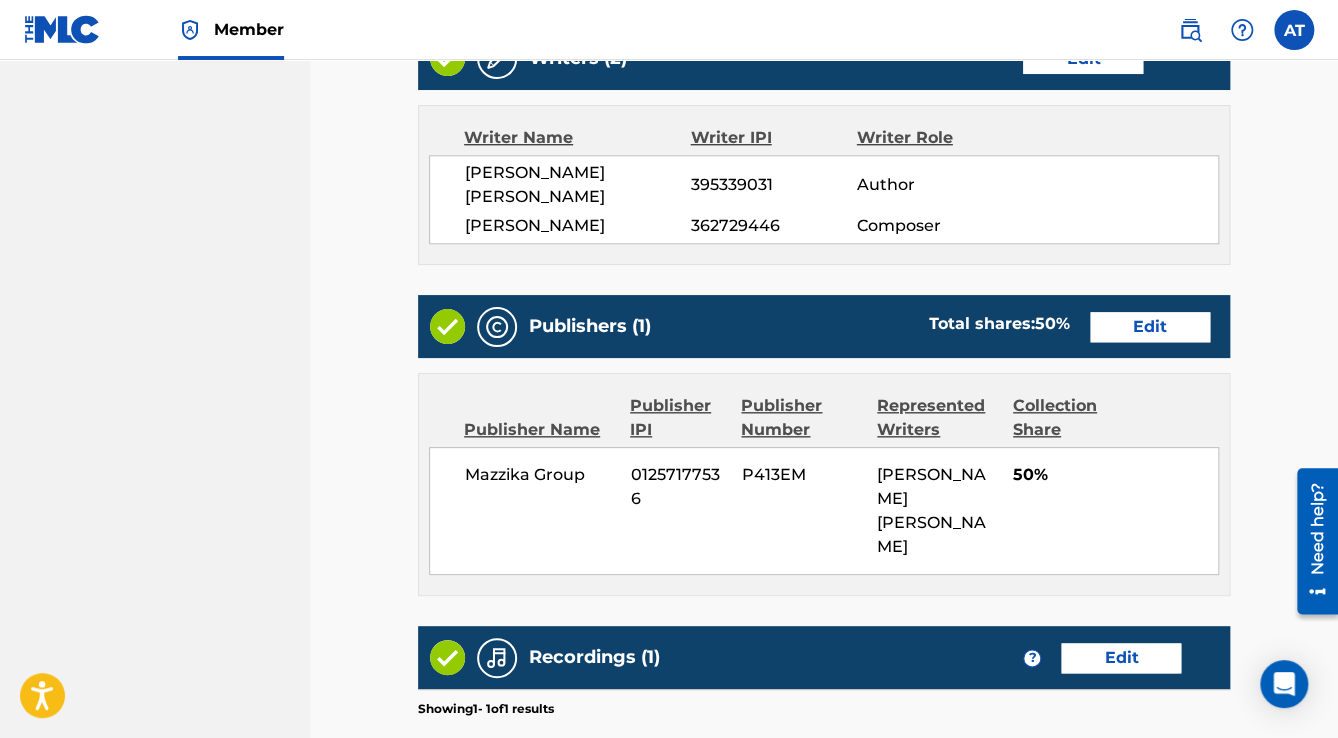 scroll, scrollTop: 1086, scrollLeft: 0, axis: vertical 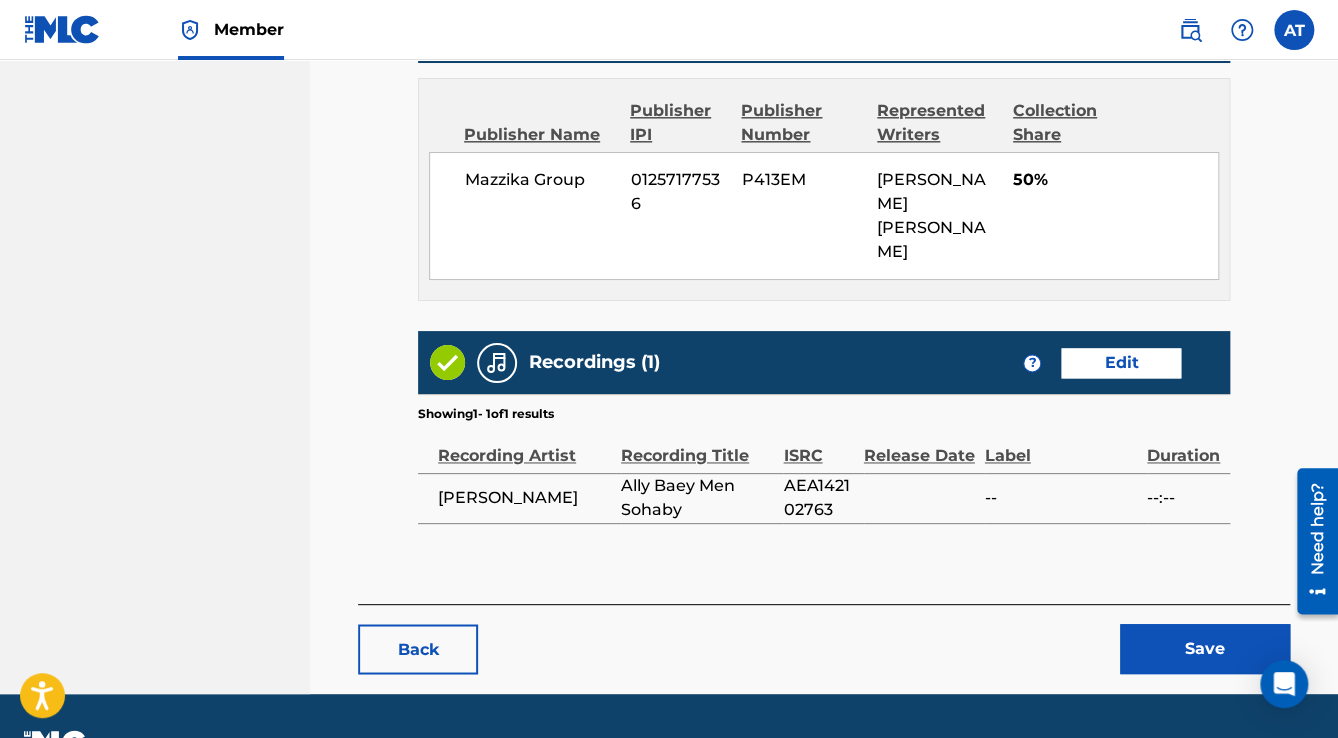 click on "Save" at bounding box center (1205, 649) 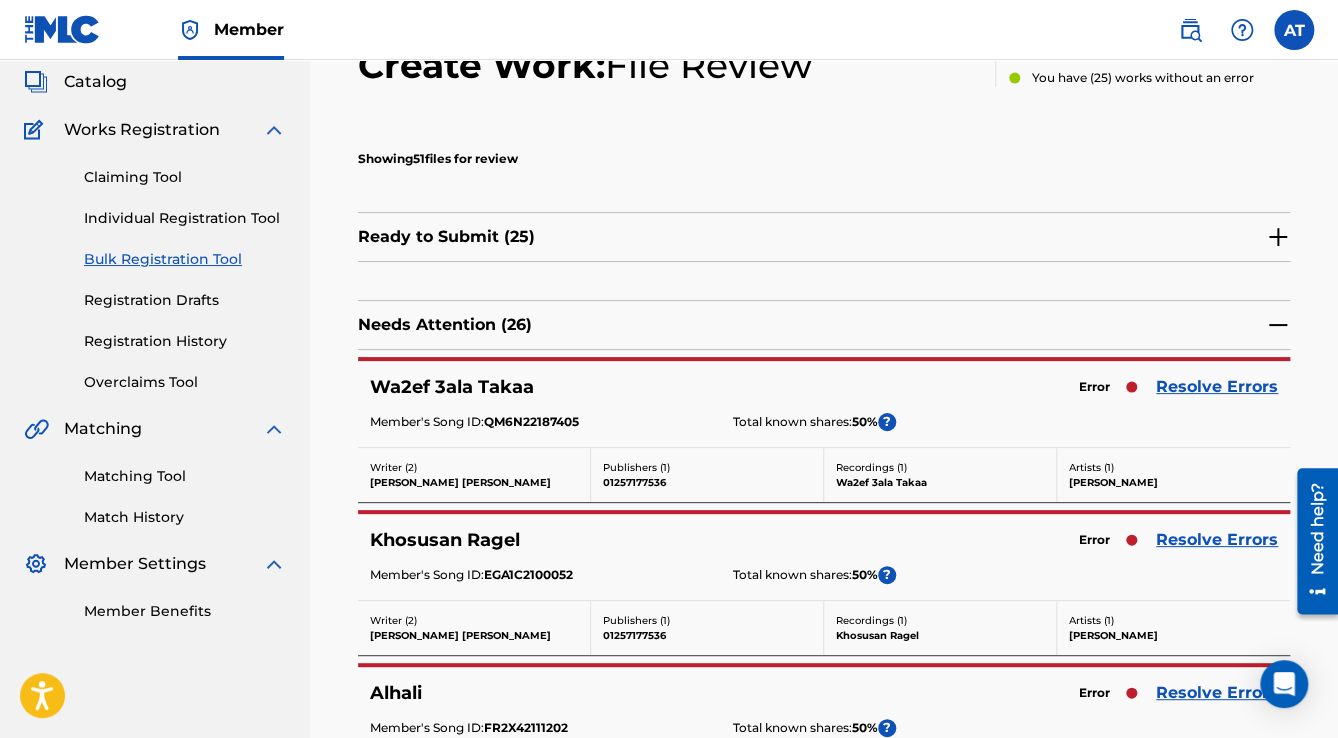 scroll, scrollTop: 320, scrollLeft: 0, axis: vertical 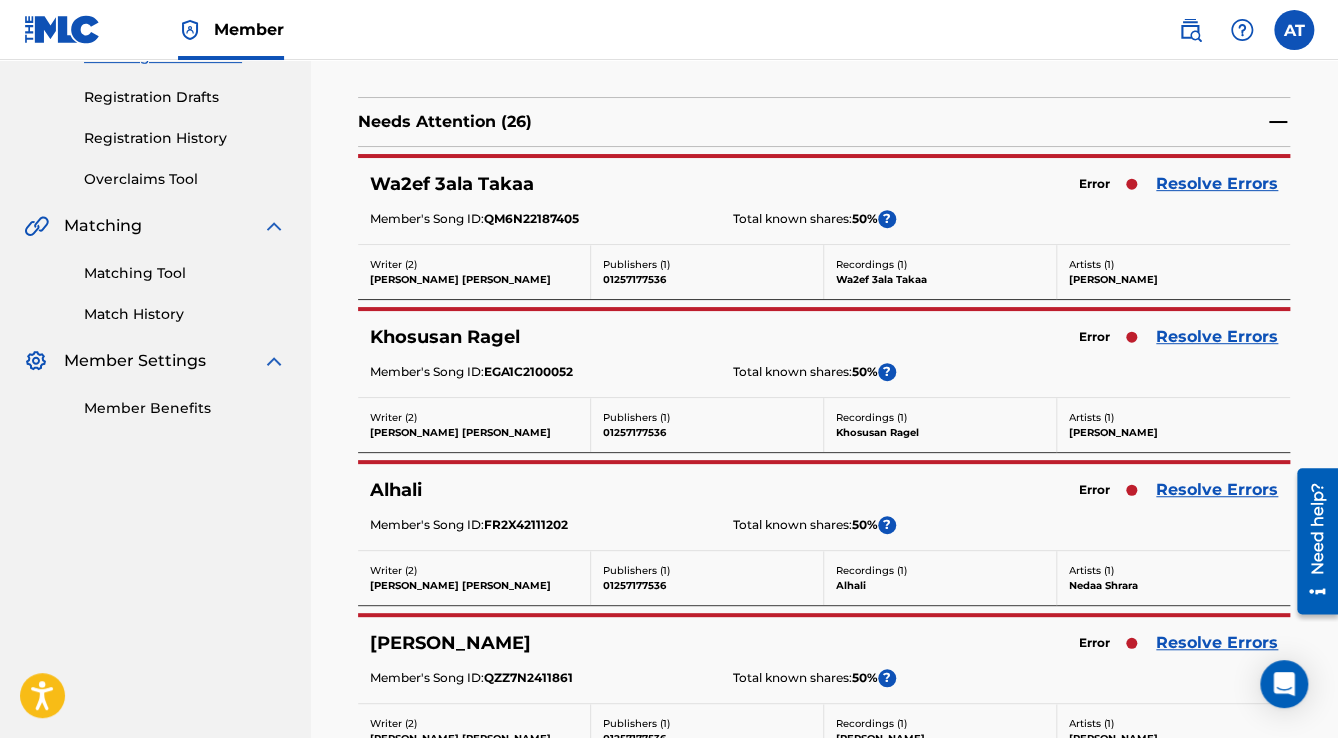 click on "Resolve Errors" at bounding box center [1217, 184] 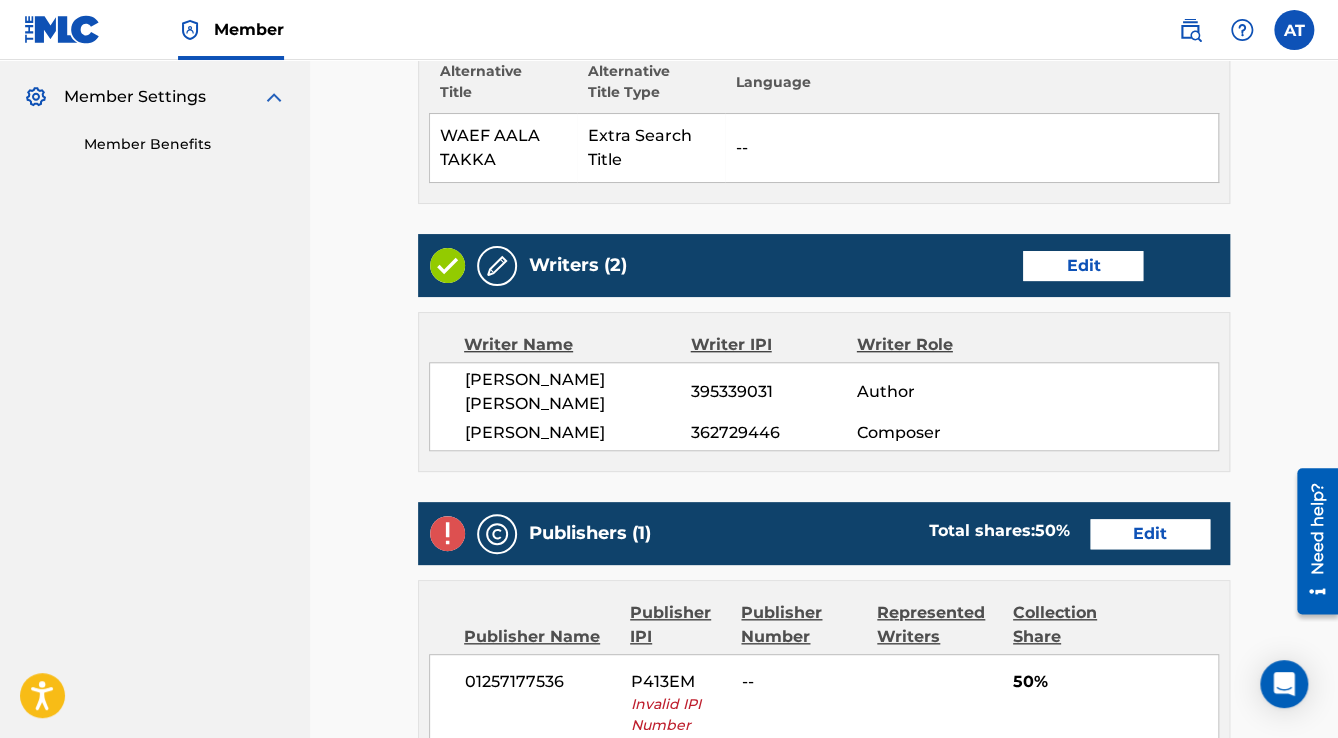 scroll, scrollTop: 800, scrollLeft: 0, axis: vertical 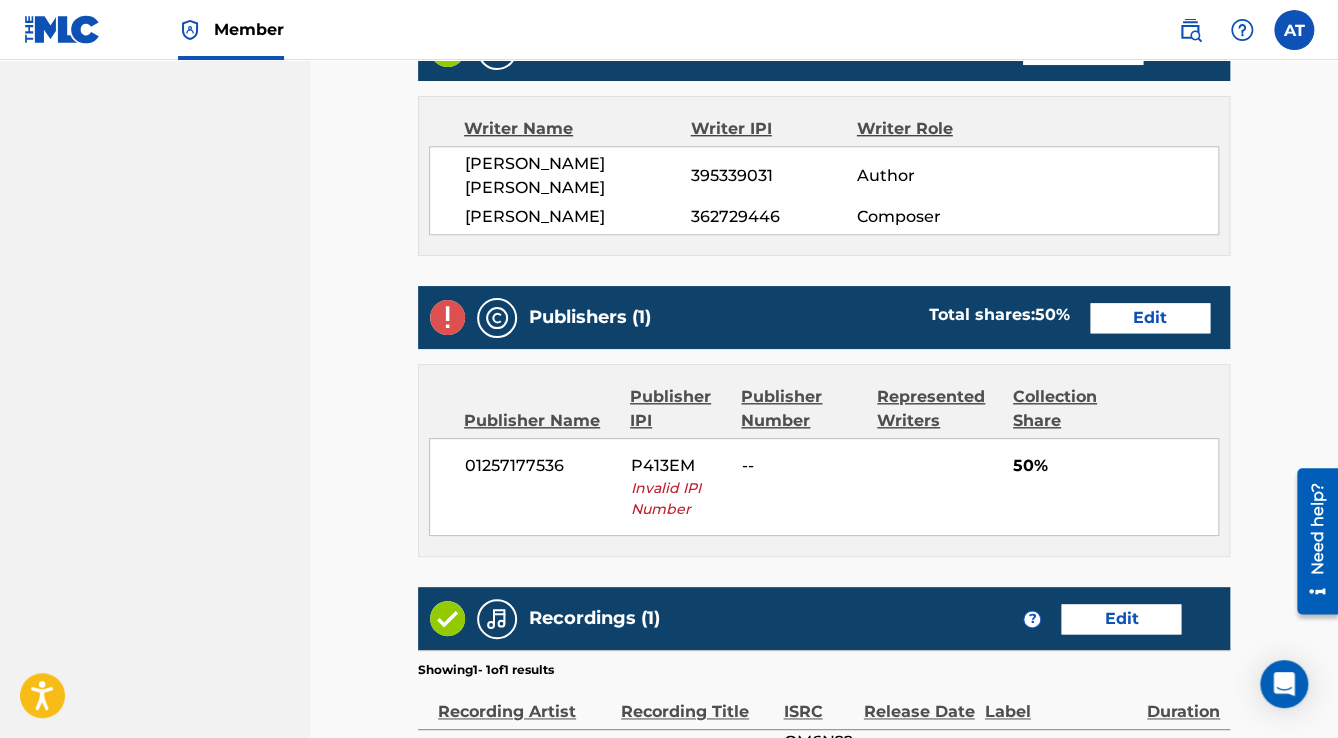 click on "Edit" at bounding box center (1150, 318) 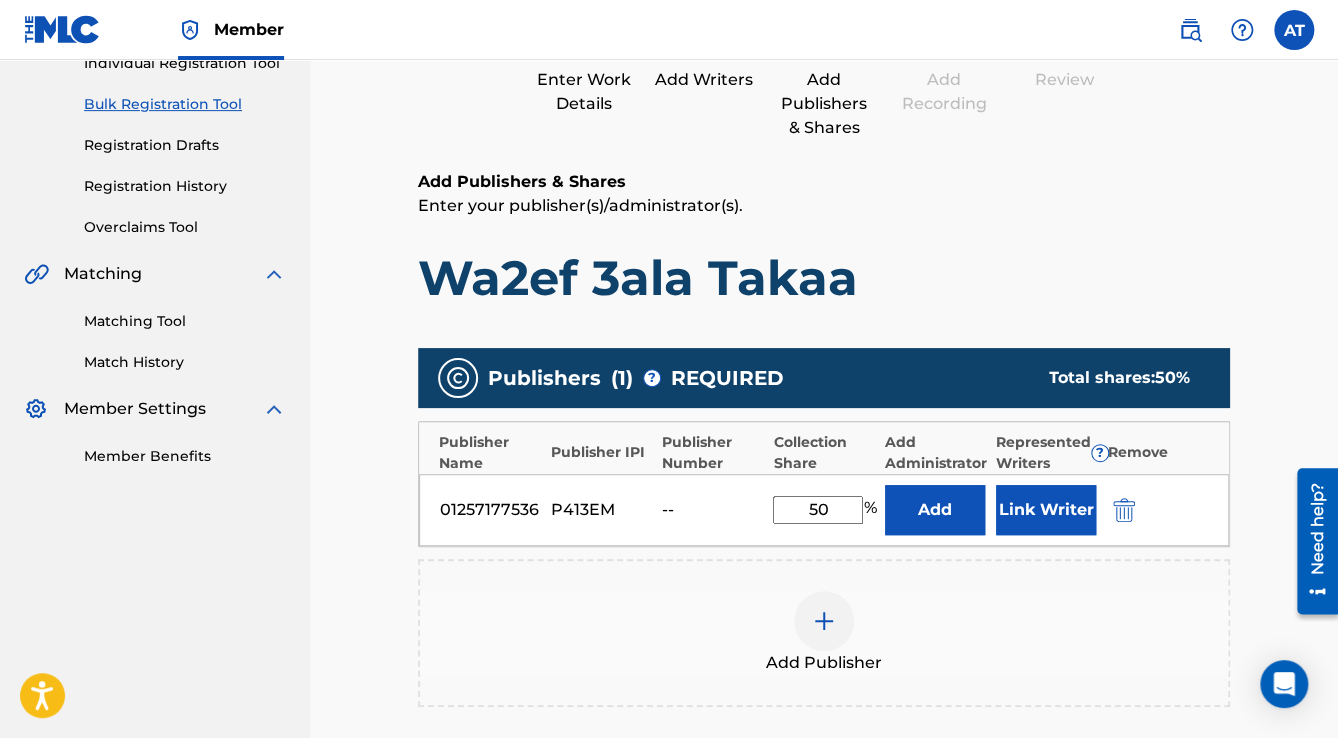 scroll, scrollTop: 400, scrollLeft: 0, axis: vertical 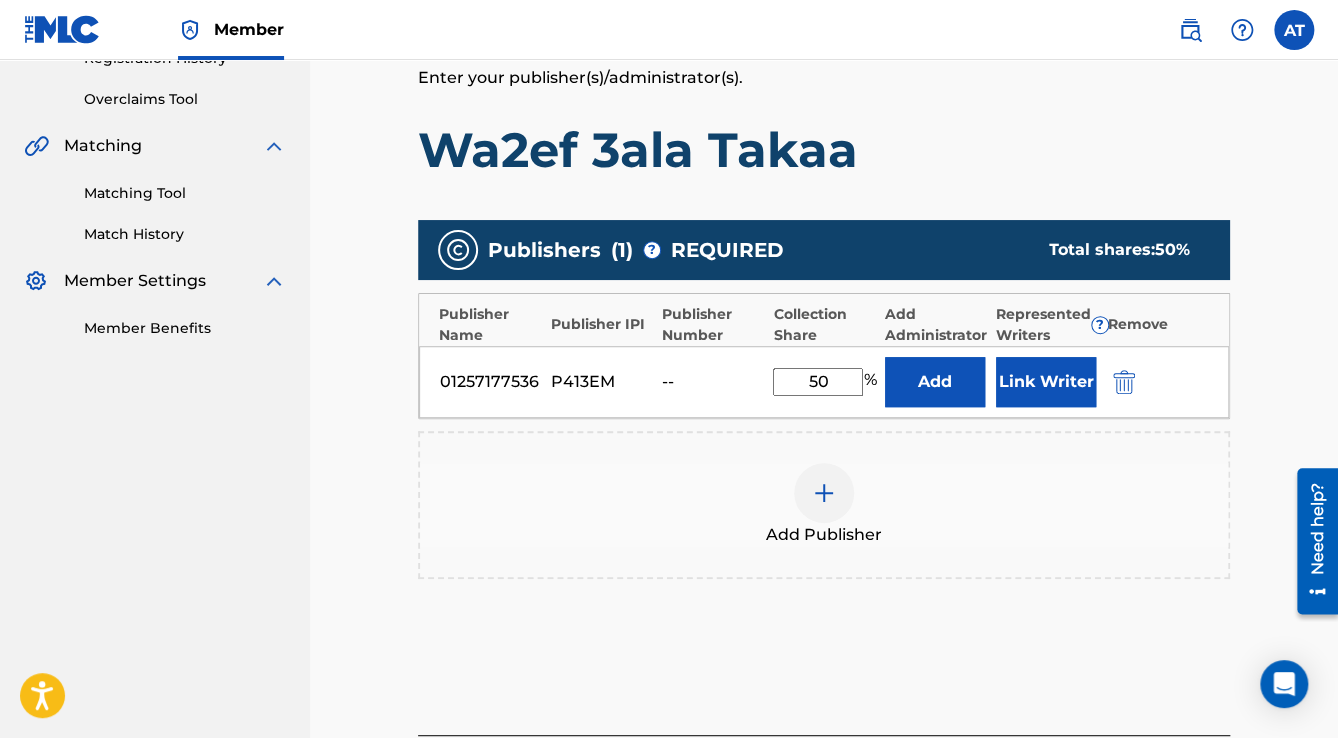click at bounding box center [1124, 382] 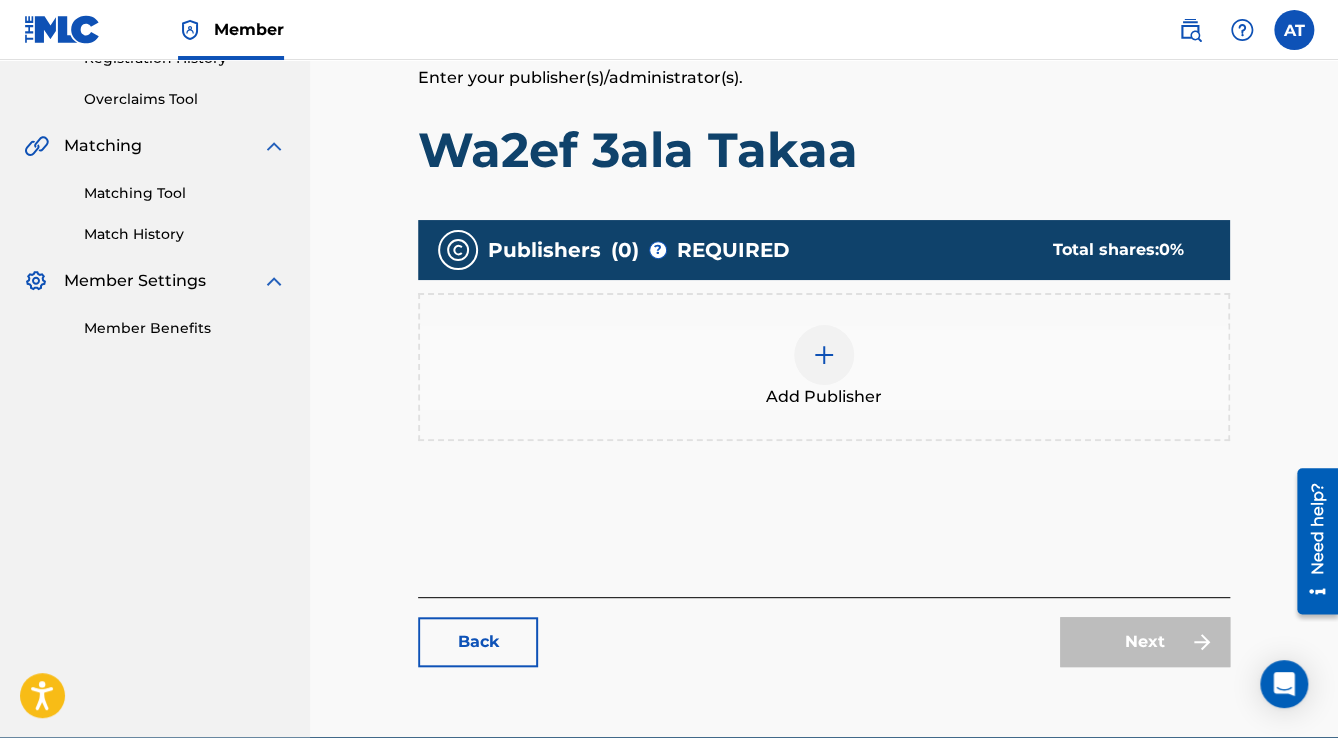 click on "Add Publisher" at bounding box center [824, 367] 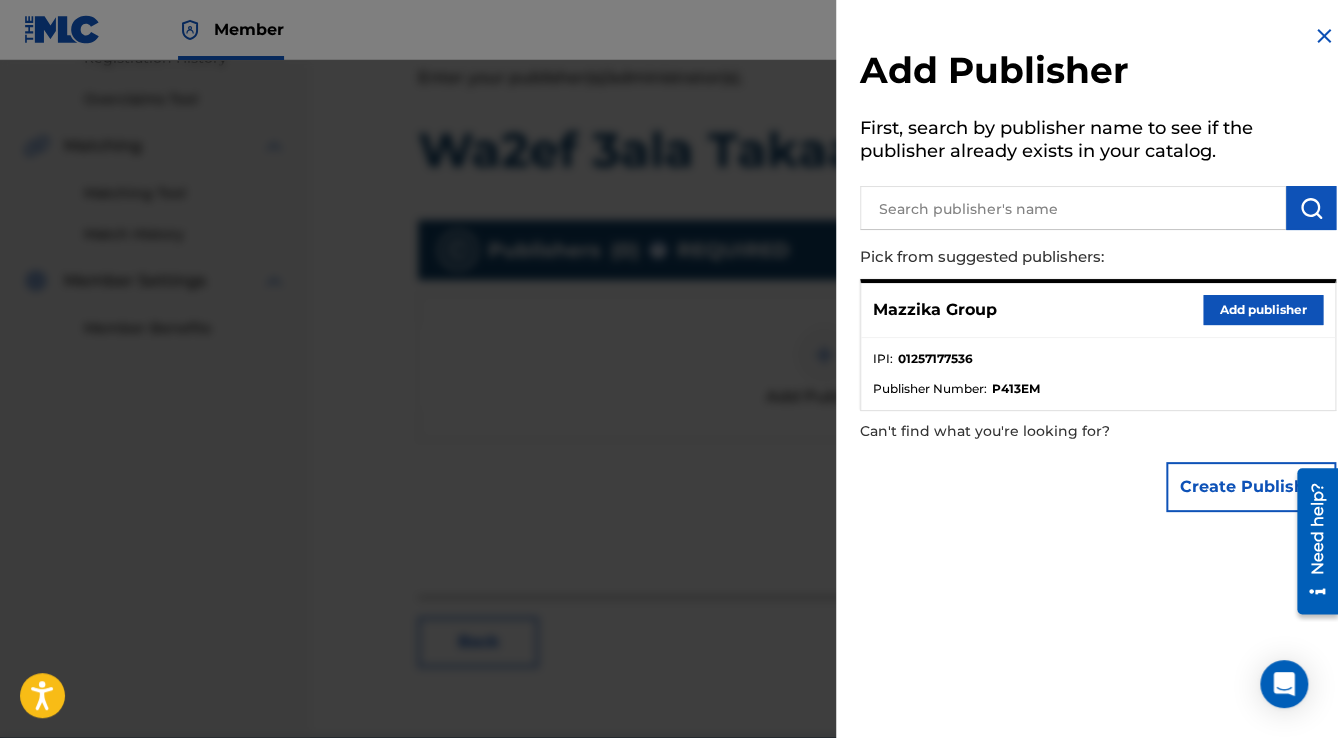 click on "Add publisher" at bounding box center [1263, 310] 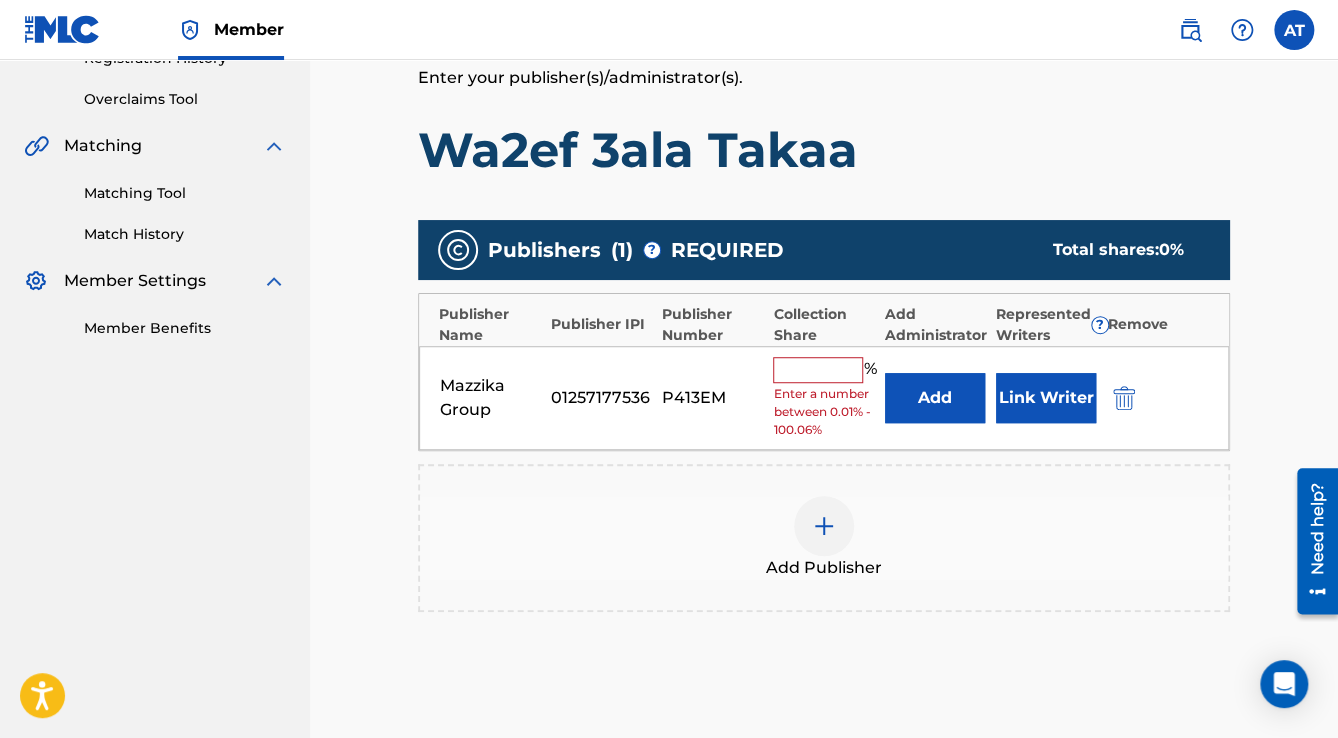 click at bounding box center [818, 370] 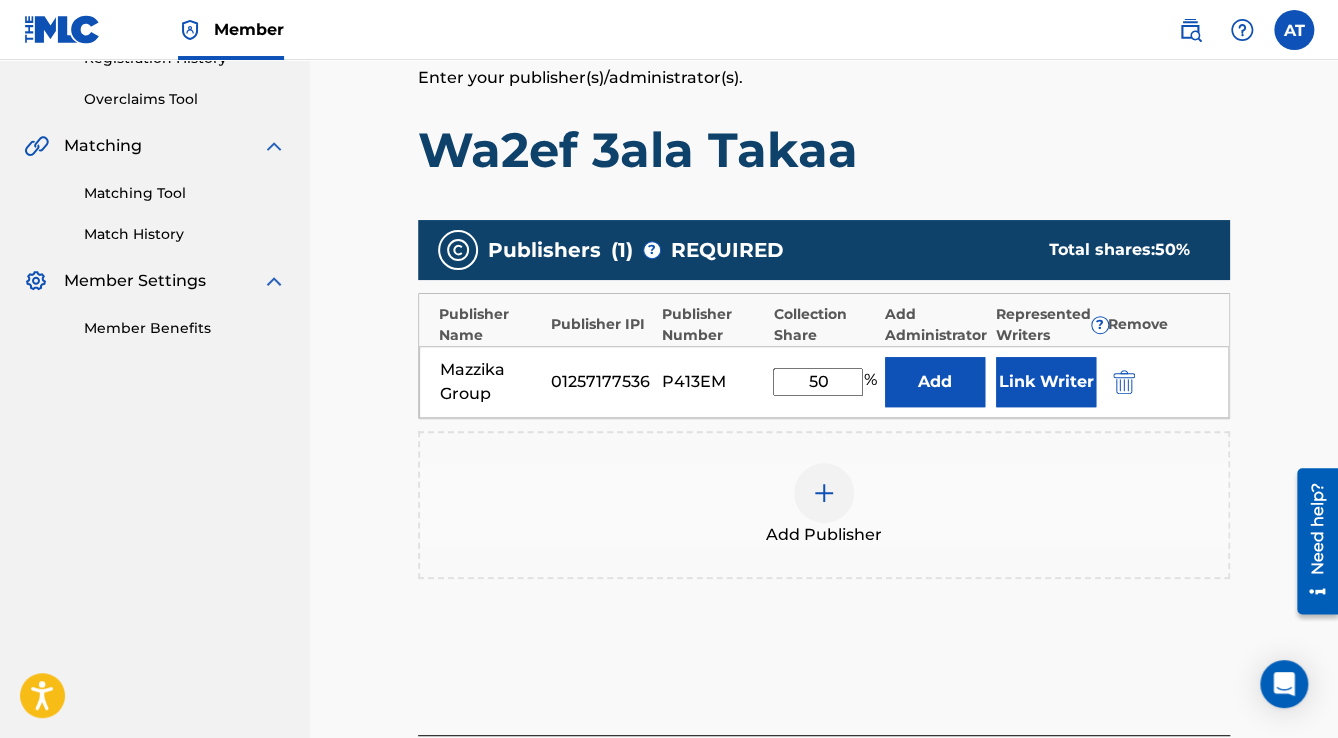 click on "Link Writer" at bounding box center [1046, 382] 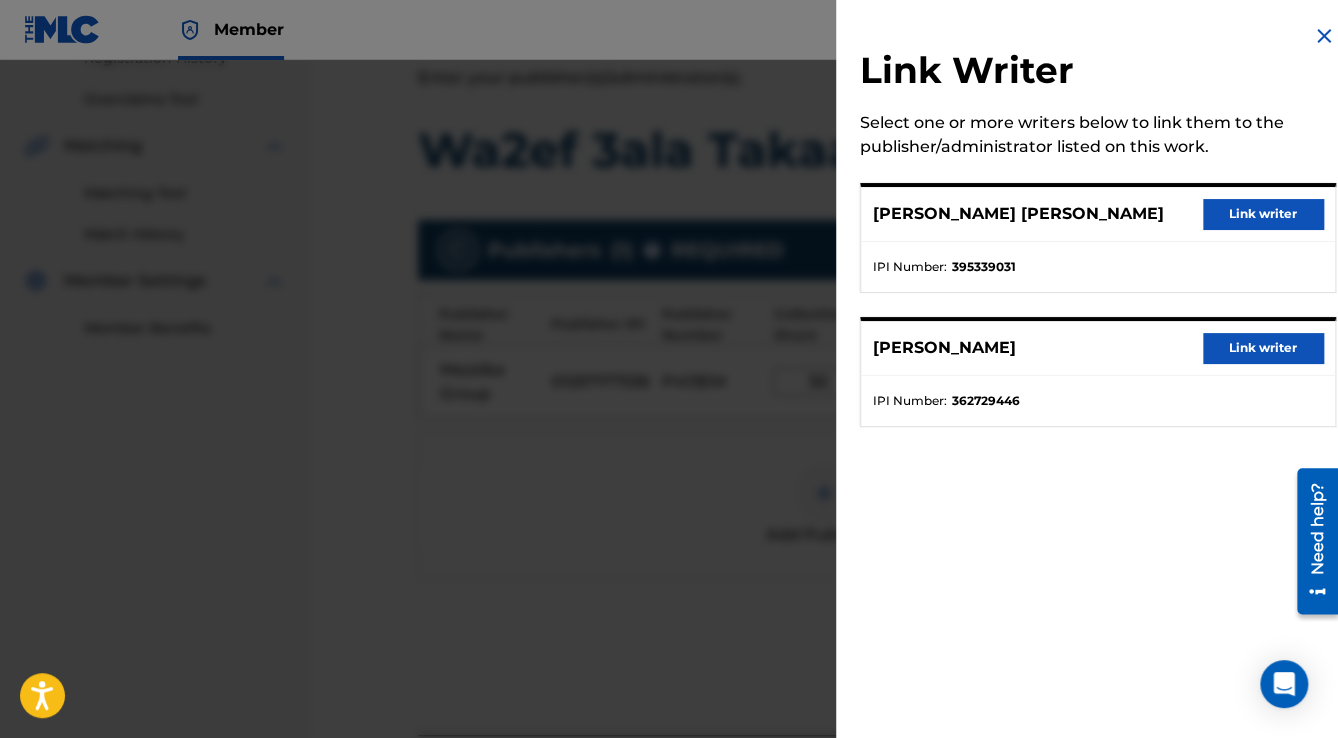 click on "Link writer" at bounding box center (1263, 214) 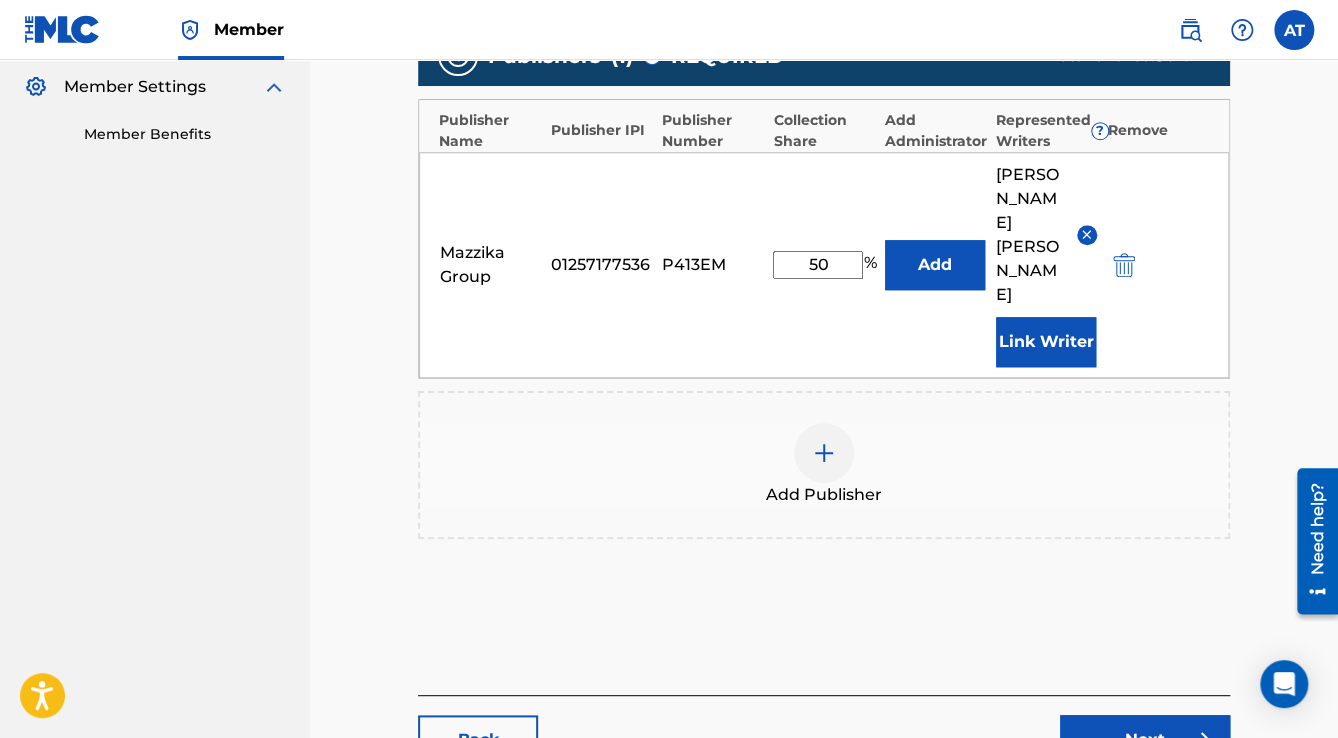 scroll, scrollTop: 736, scrollLeft: 0, axis: vertical 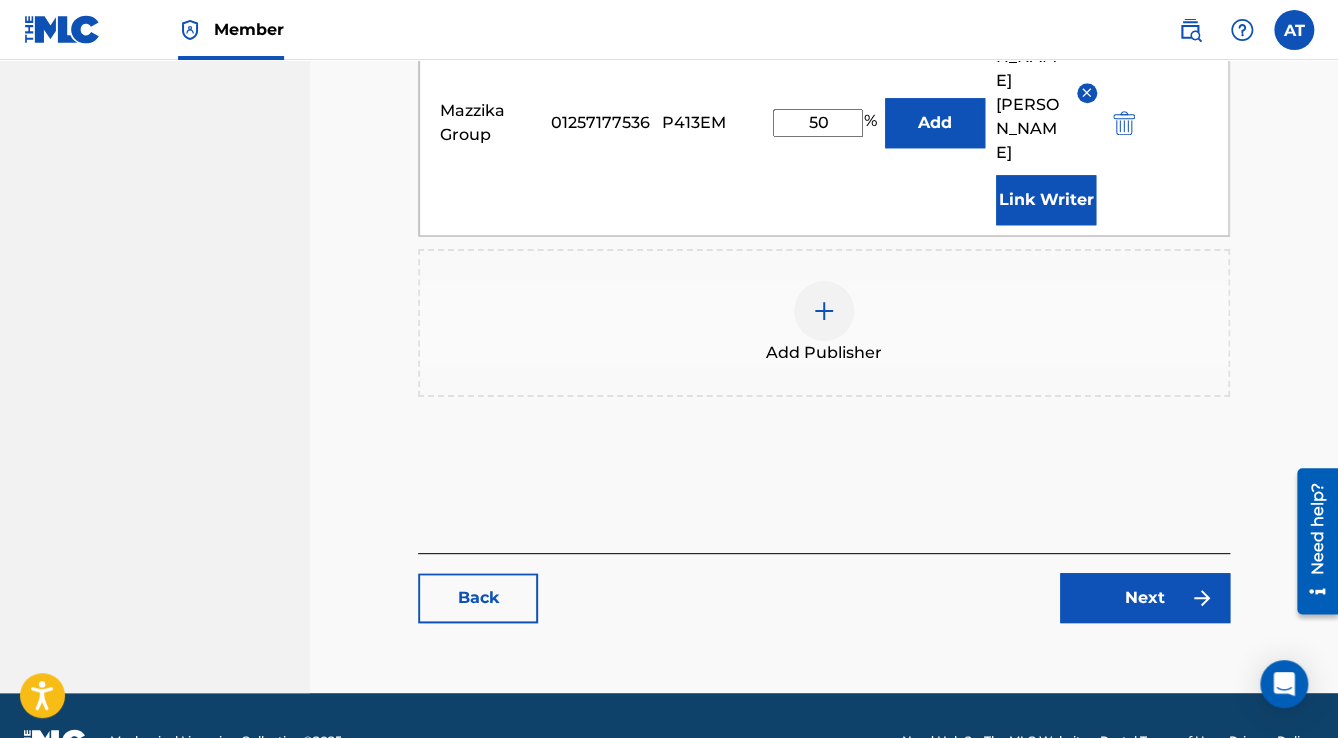 click on "Next" at bounding box center (1145, 598) 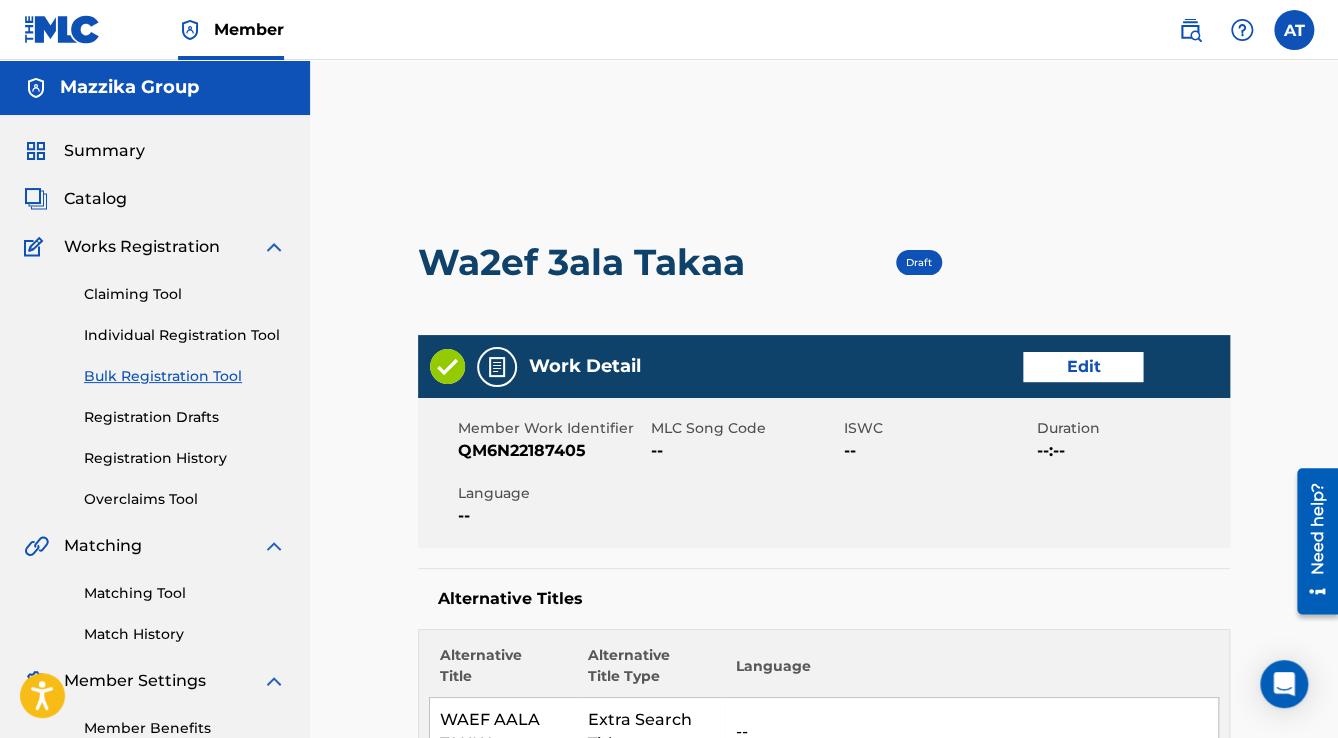click on "Edit" at bounding box center [1083, 367] 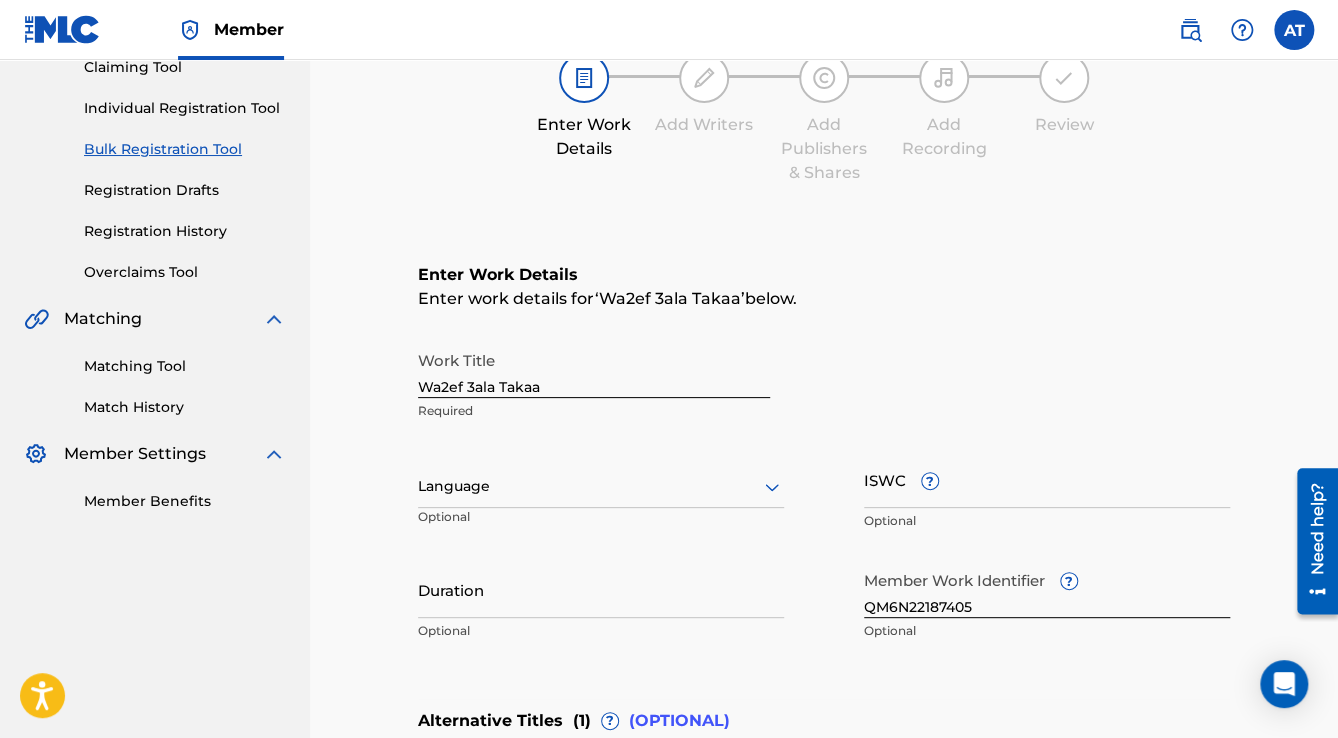 scroll, scrollTop: 480, scrollLeft: 0, axis: vertical 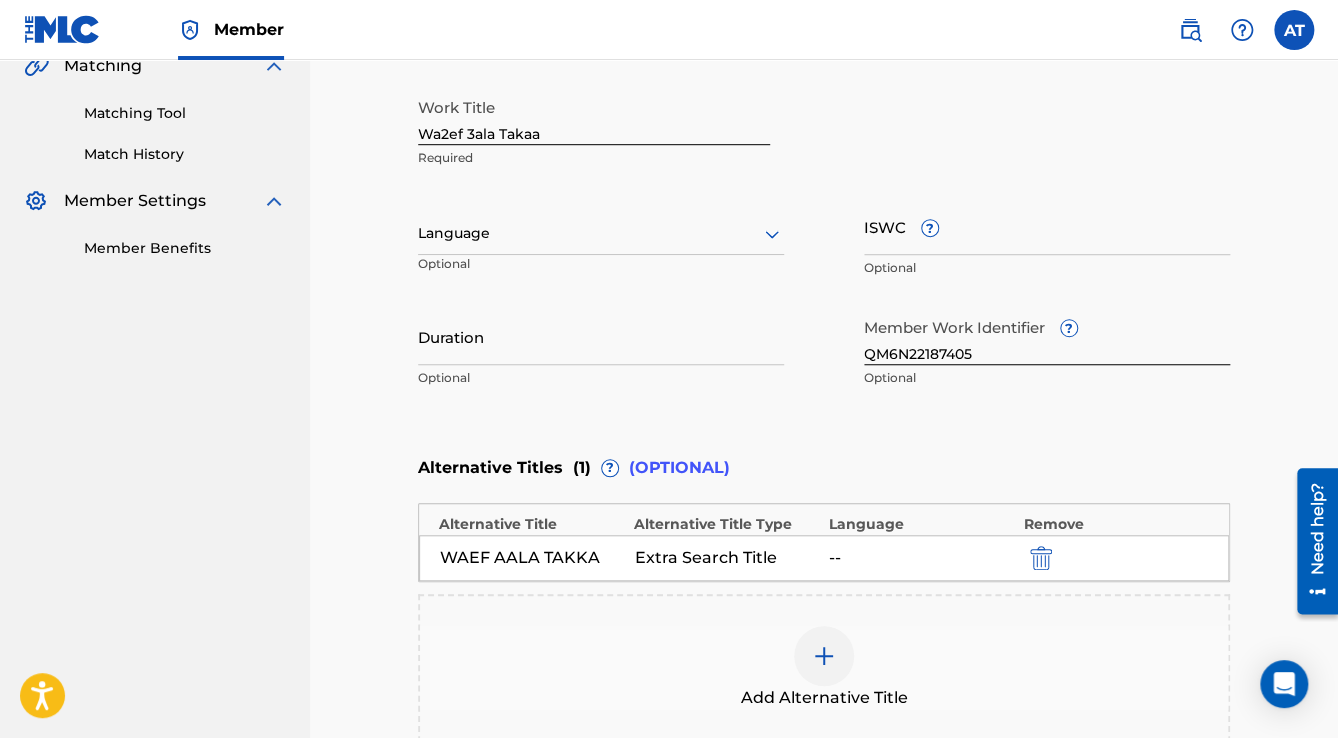click at bounding box center (601, 233) 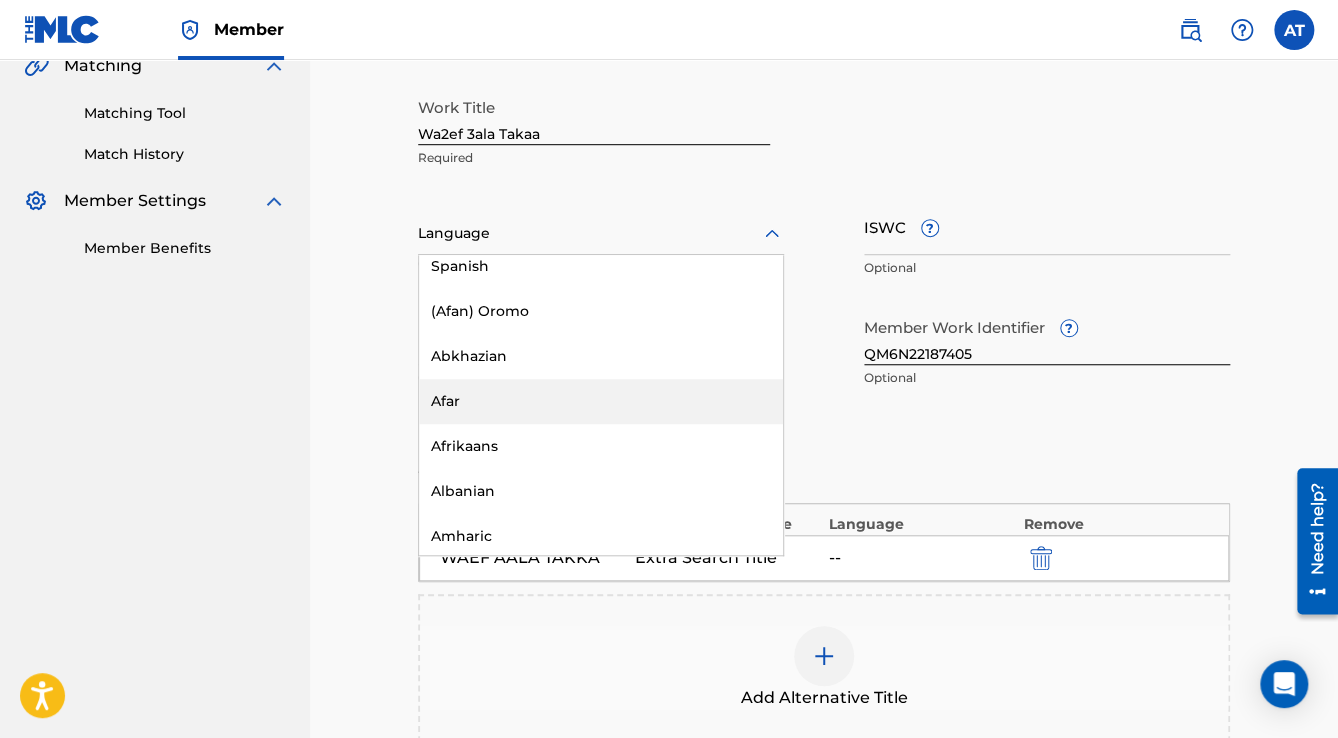 scroll, scrollTop: 80, scrollLeft: 0, axis: vertical 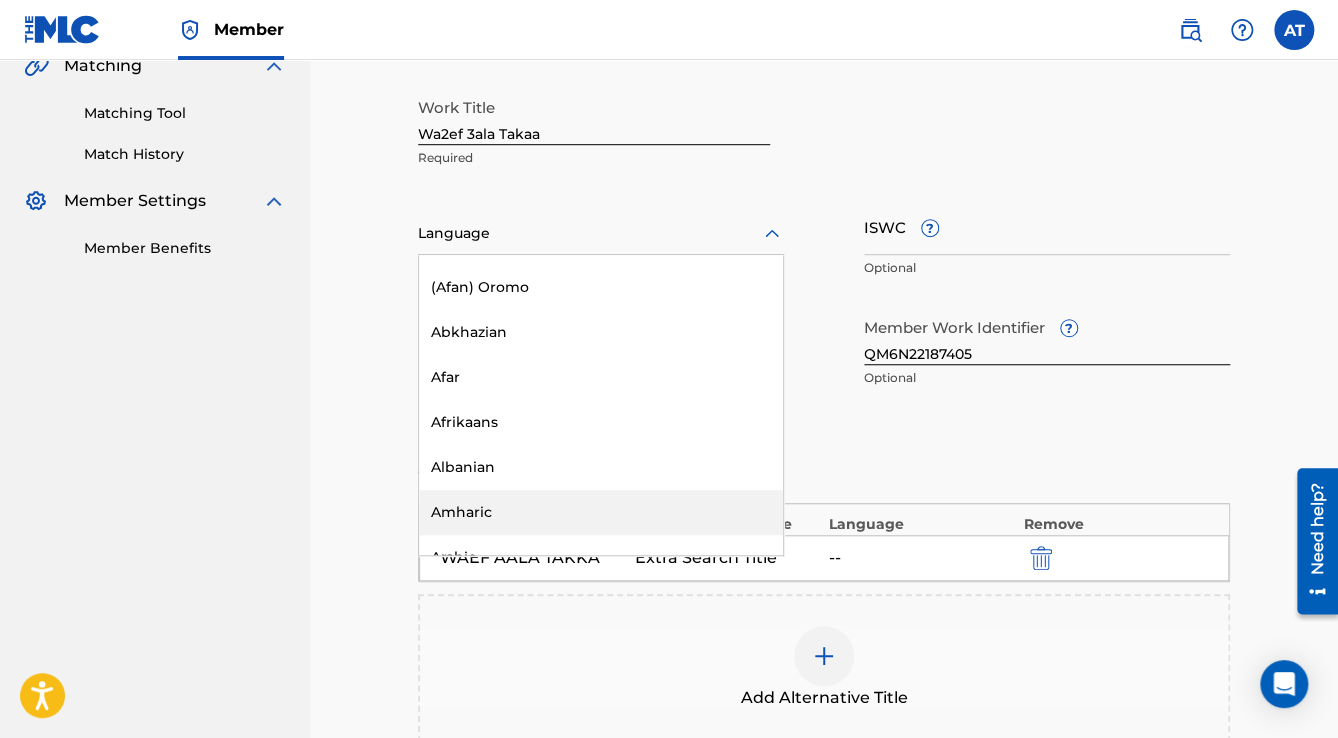 click on "Amharic" at bounding box center [601, 512] 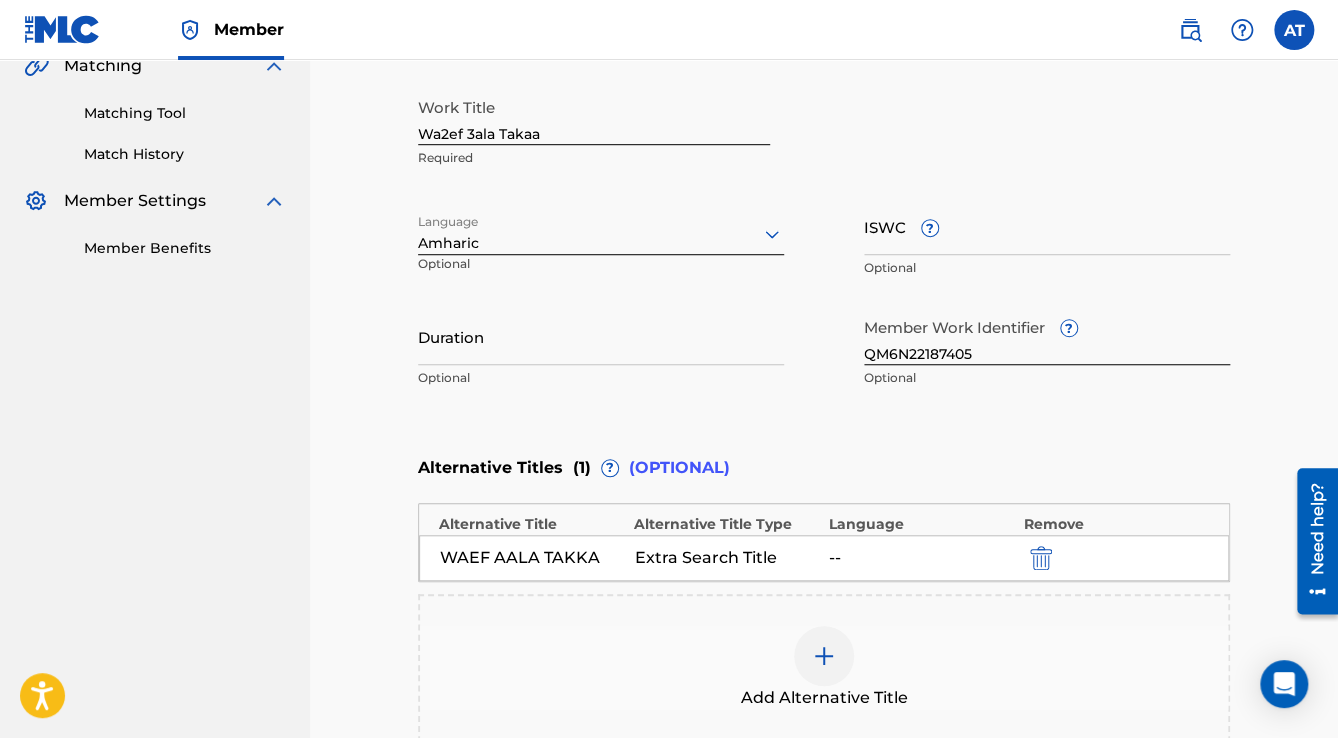 click on "Amharic" at bounding box center (601, 234) 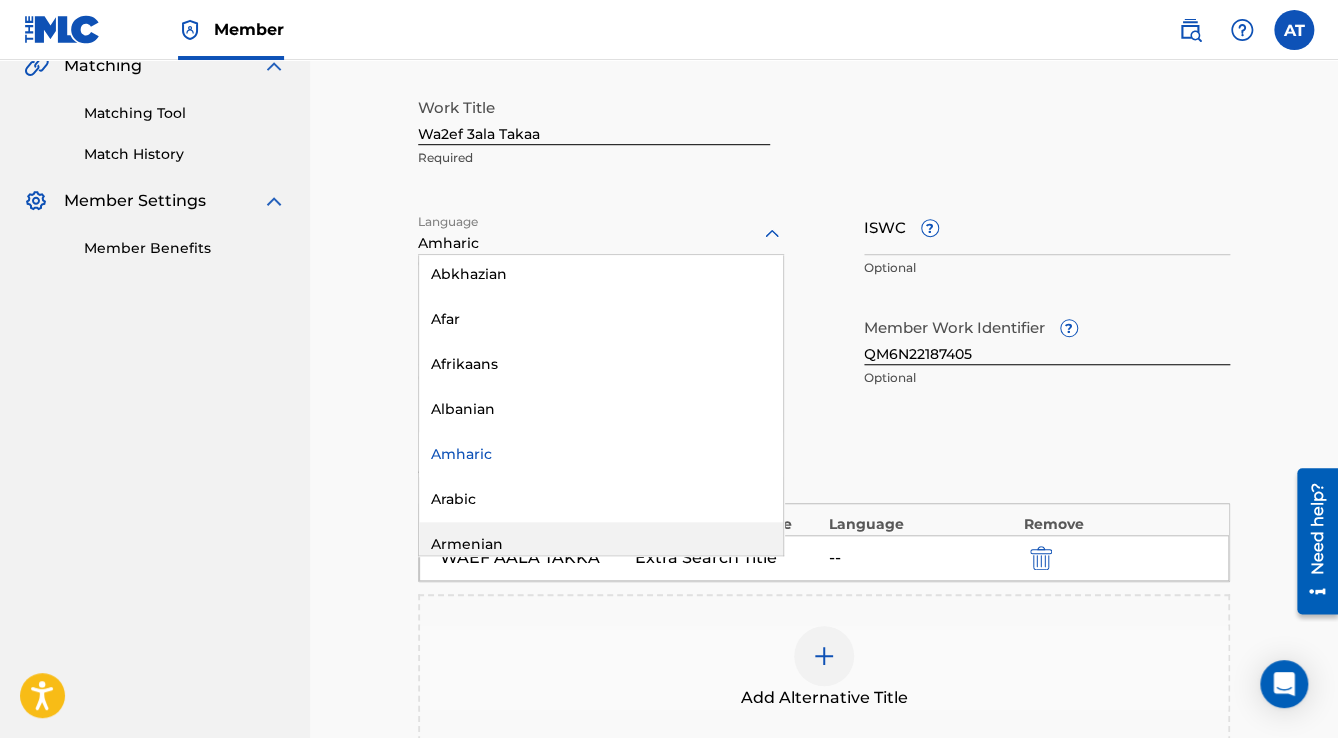 scroll, scrollTop: 235, scrollLeft: 0, axis: vertical 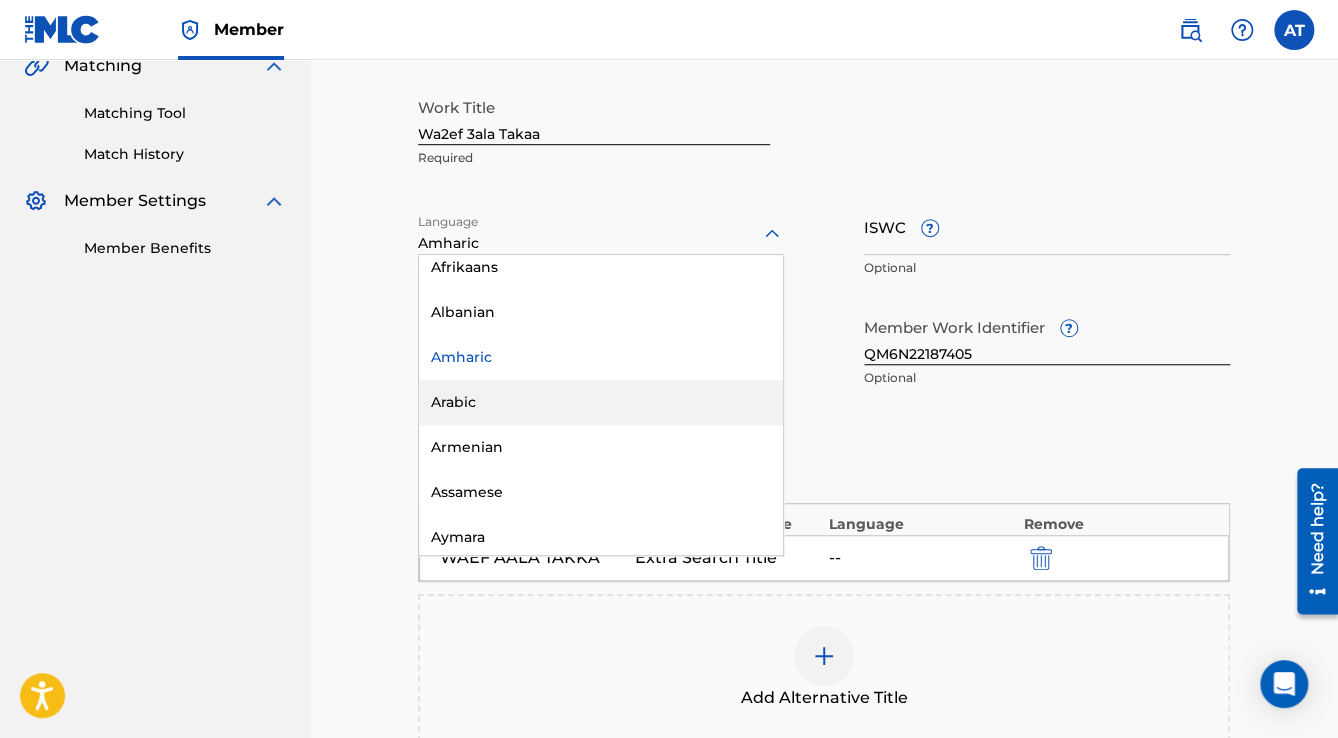 click on "Arabic" at bounding box center [601, 402] 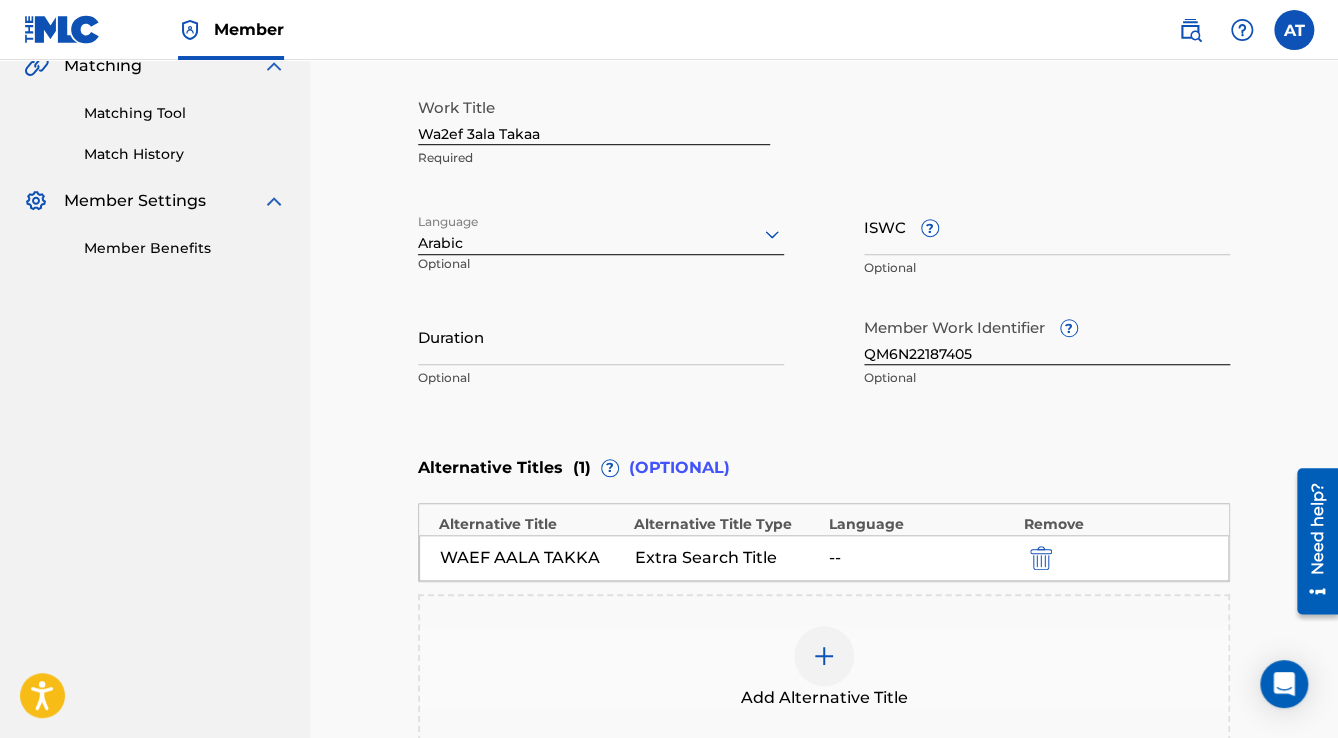 click on "Duration" at bounding box center (601, 336) 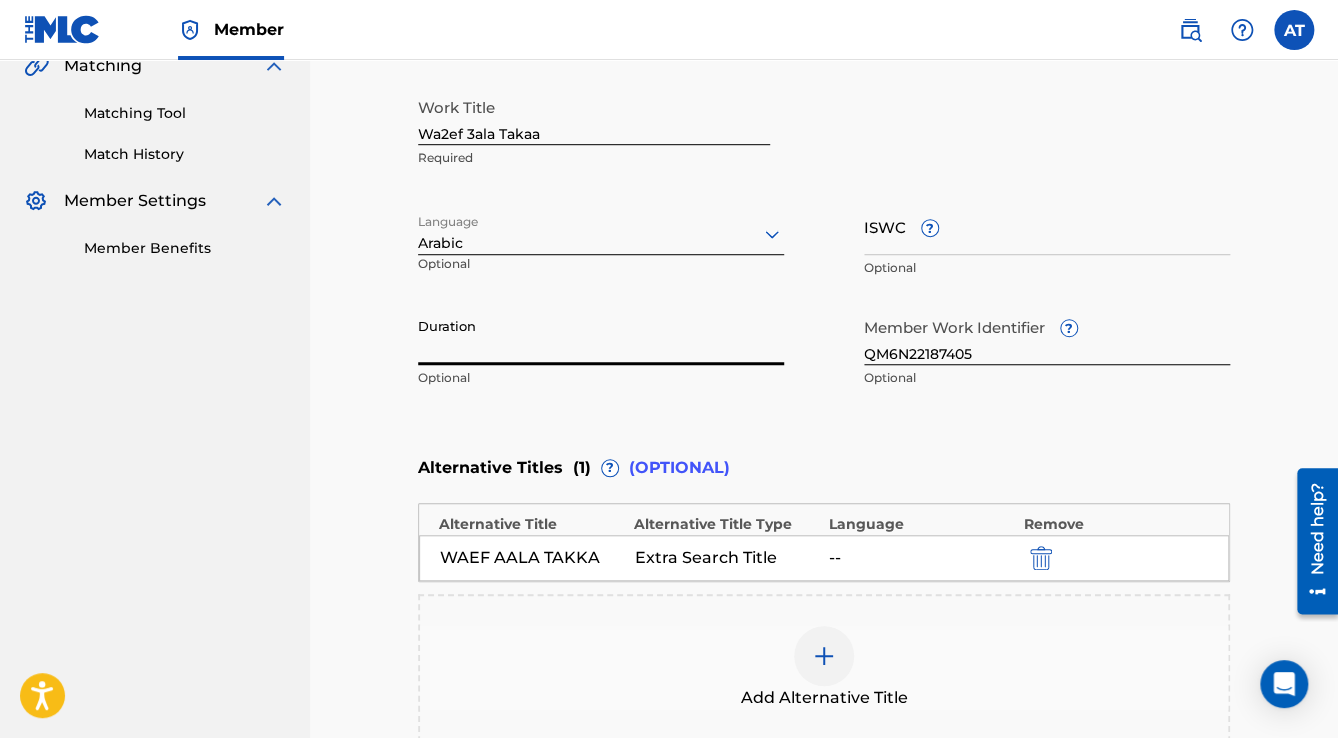 paste on "3:22" 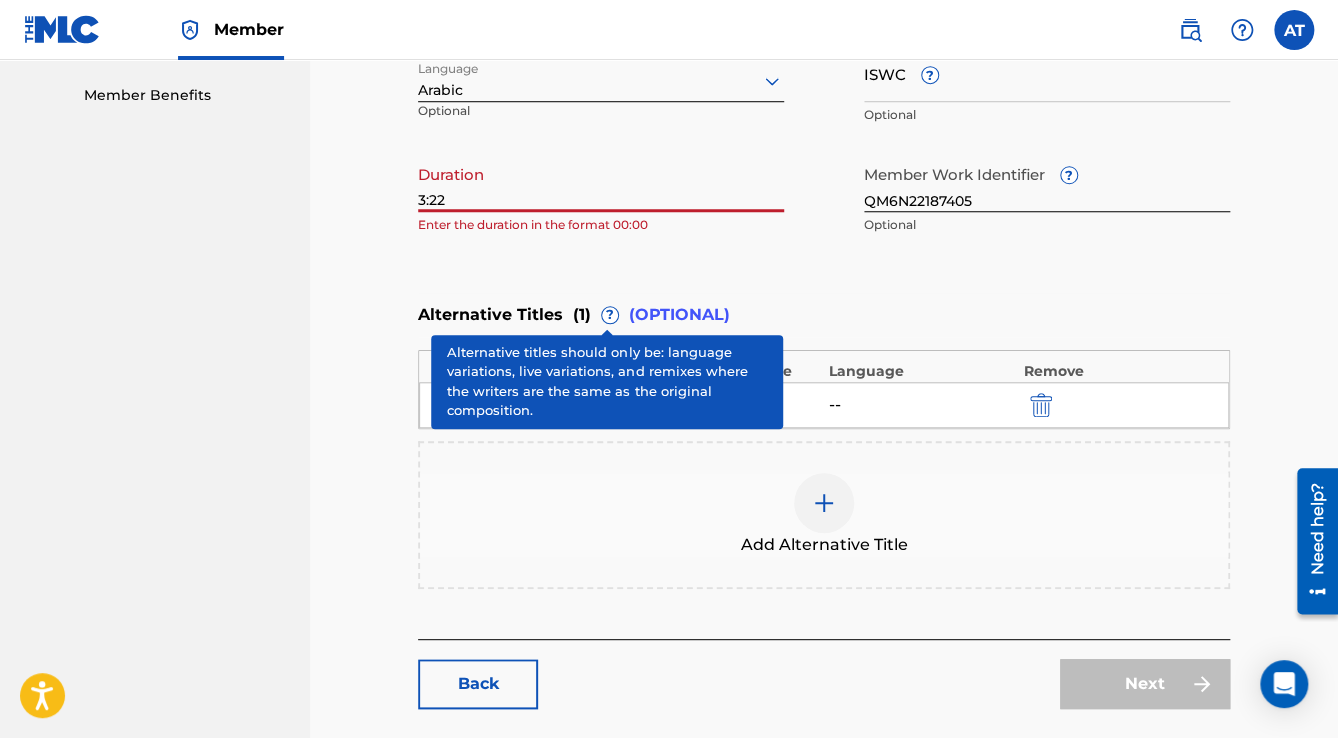 scroll, scrollTop: 640, scrollLeft: 0, axis: vertical 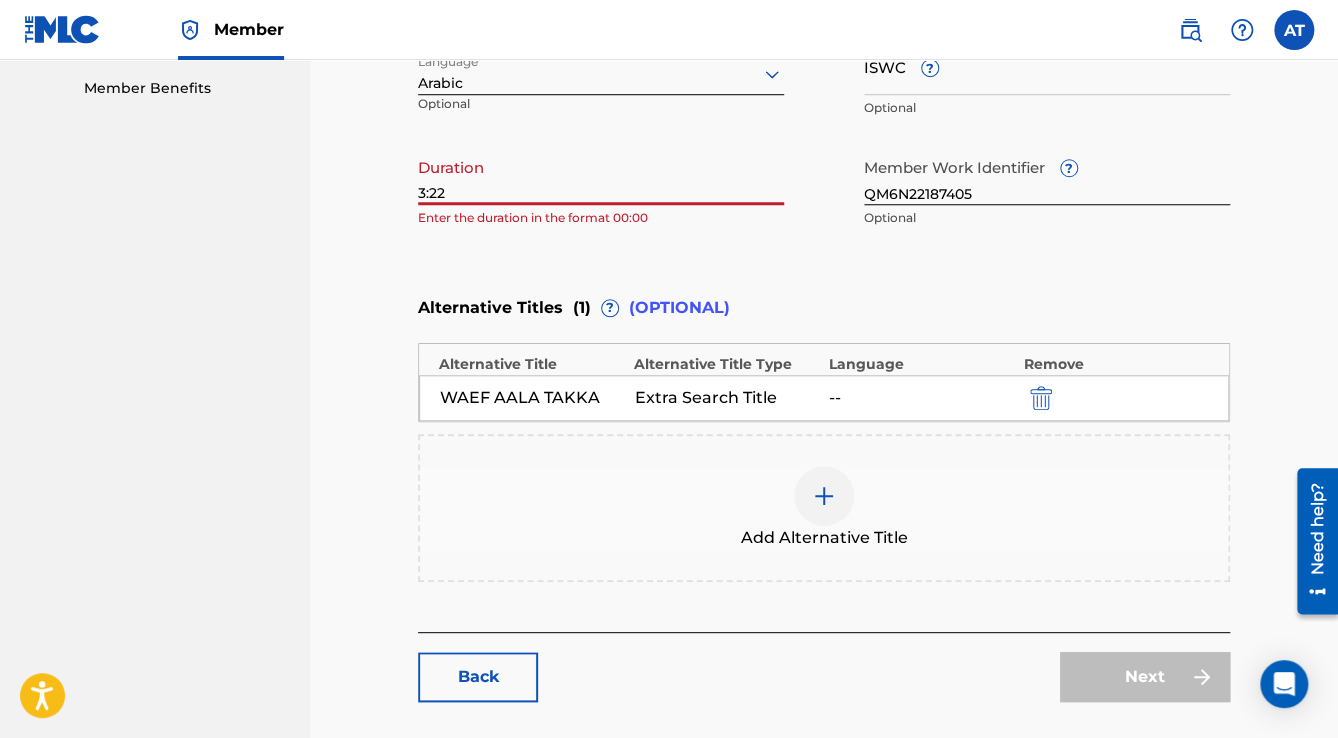 click on "3:22" at bounding box center (601, 176) 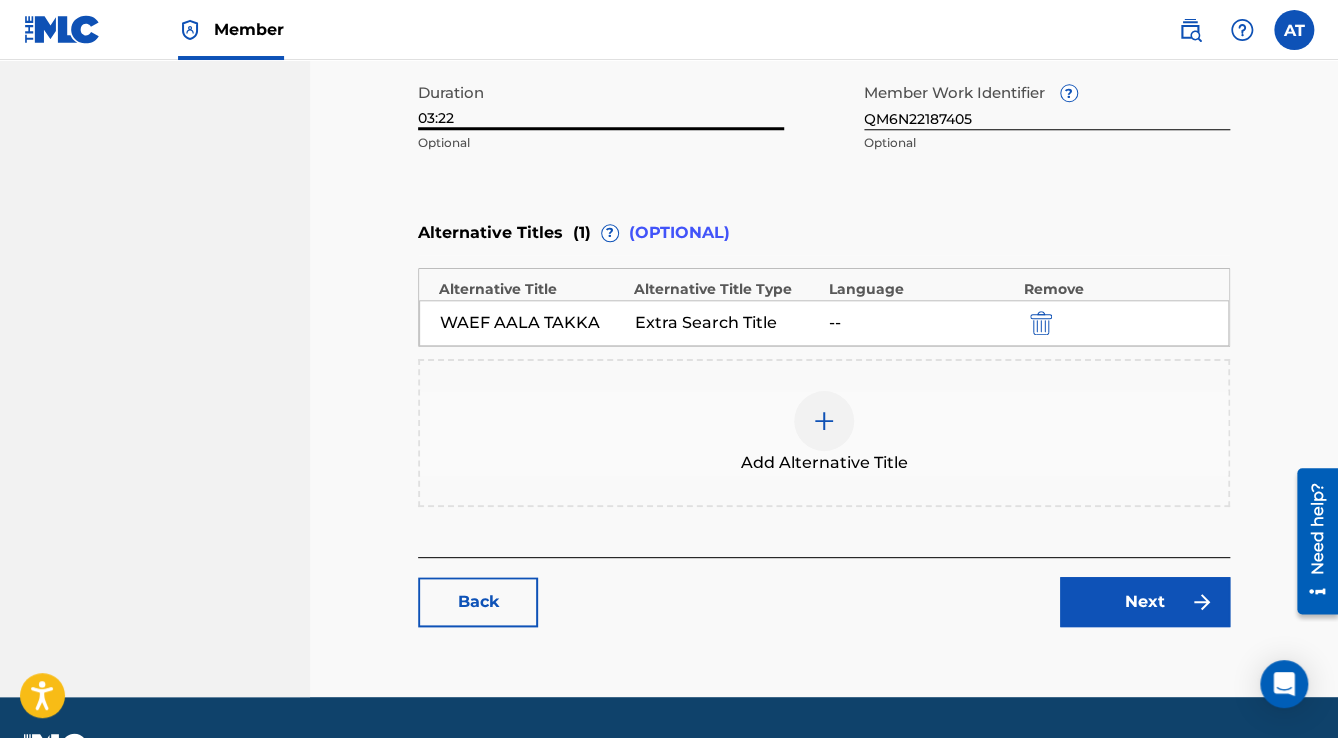 scroll, scrollTop: 768, scrollLeft: 0, axis: vertical 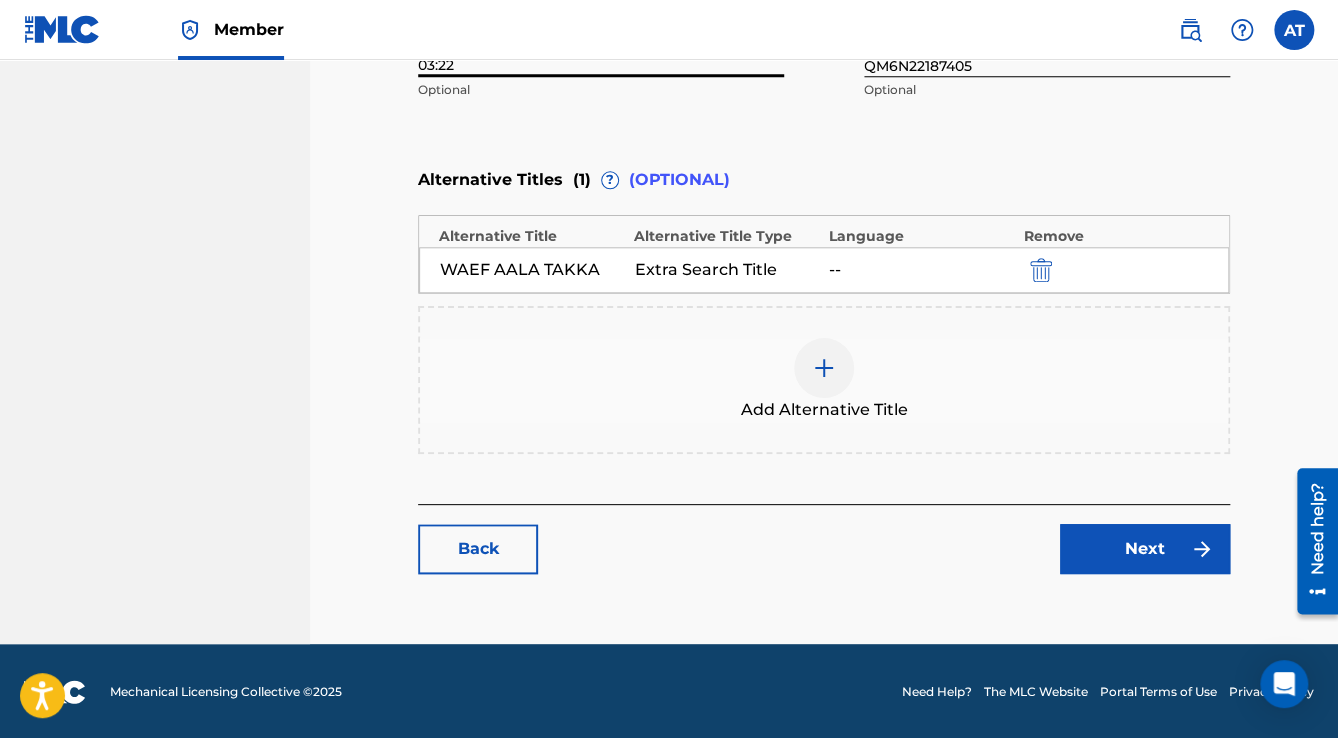 type on "03:22" 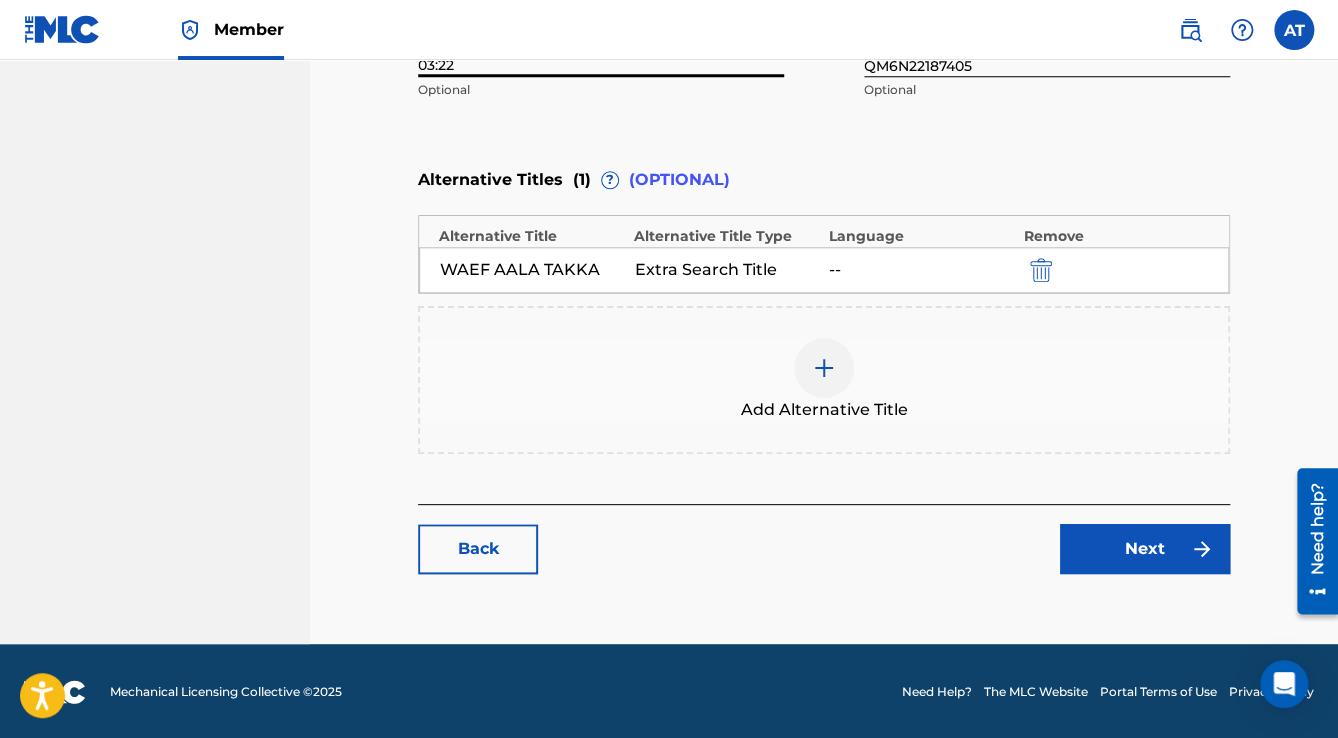 click on "Next" at bounding box center (1145, 549) 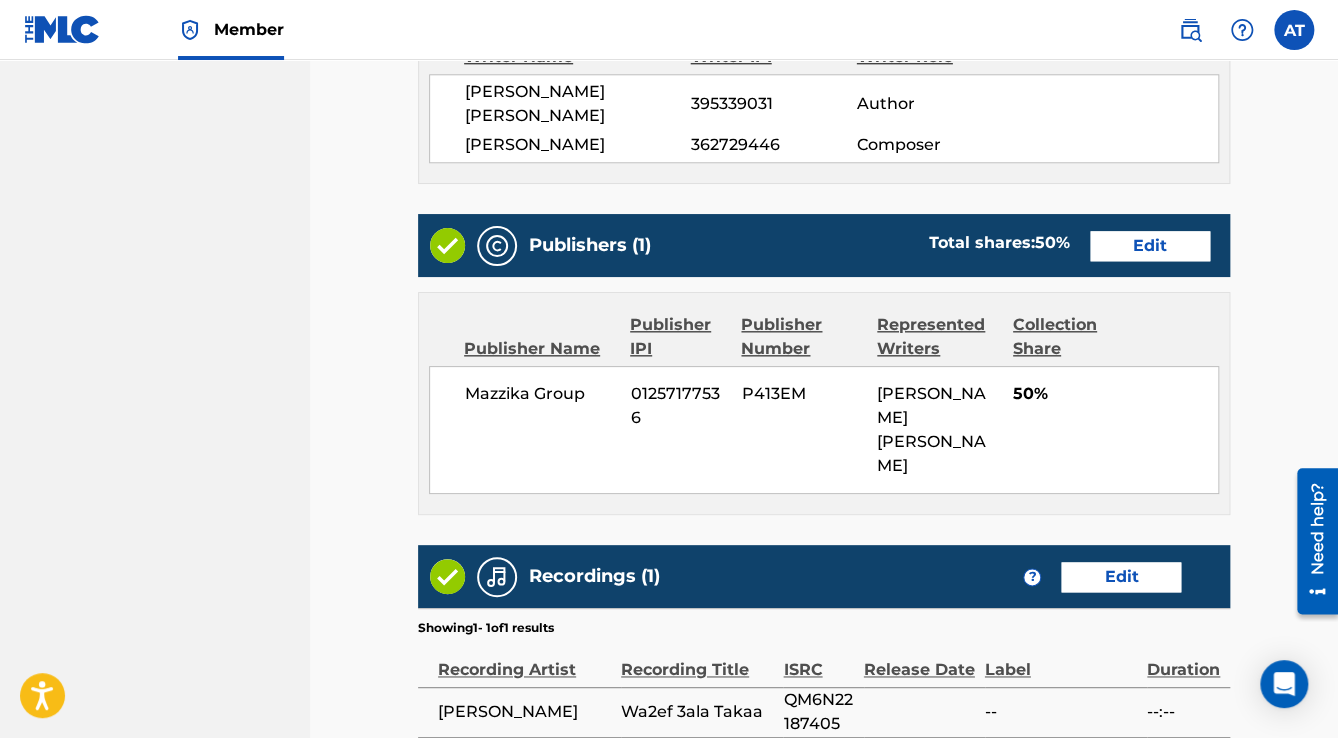 scroll, scrollTop: 1086, scrollLeft: 0, axis: vertical 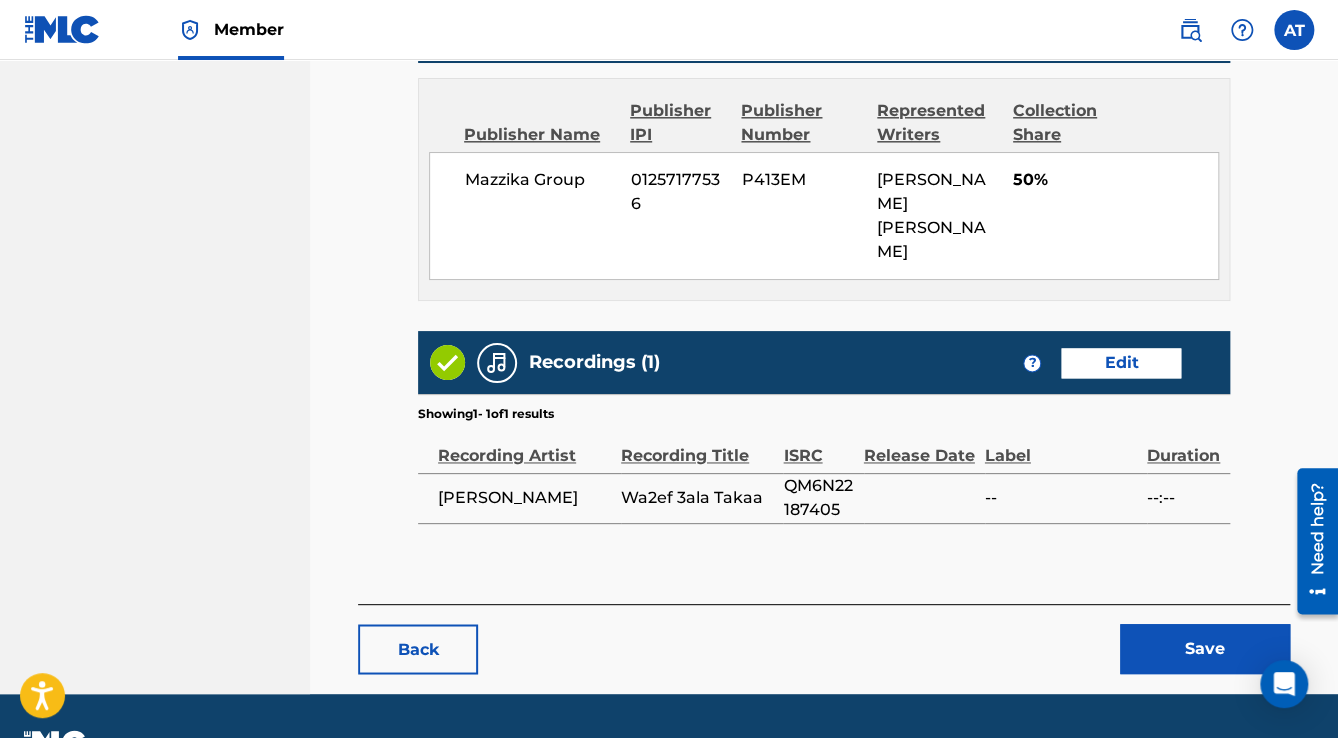 click on "Save" at bounding box center [1205, 649] 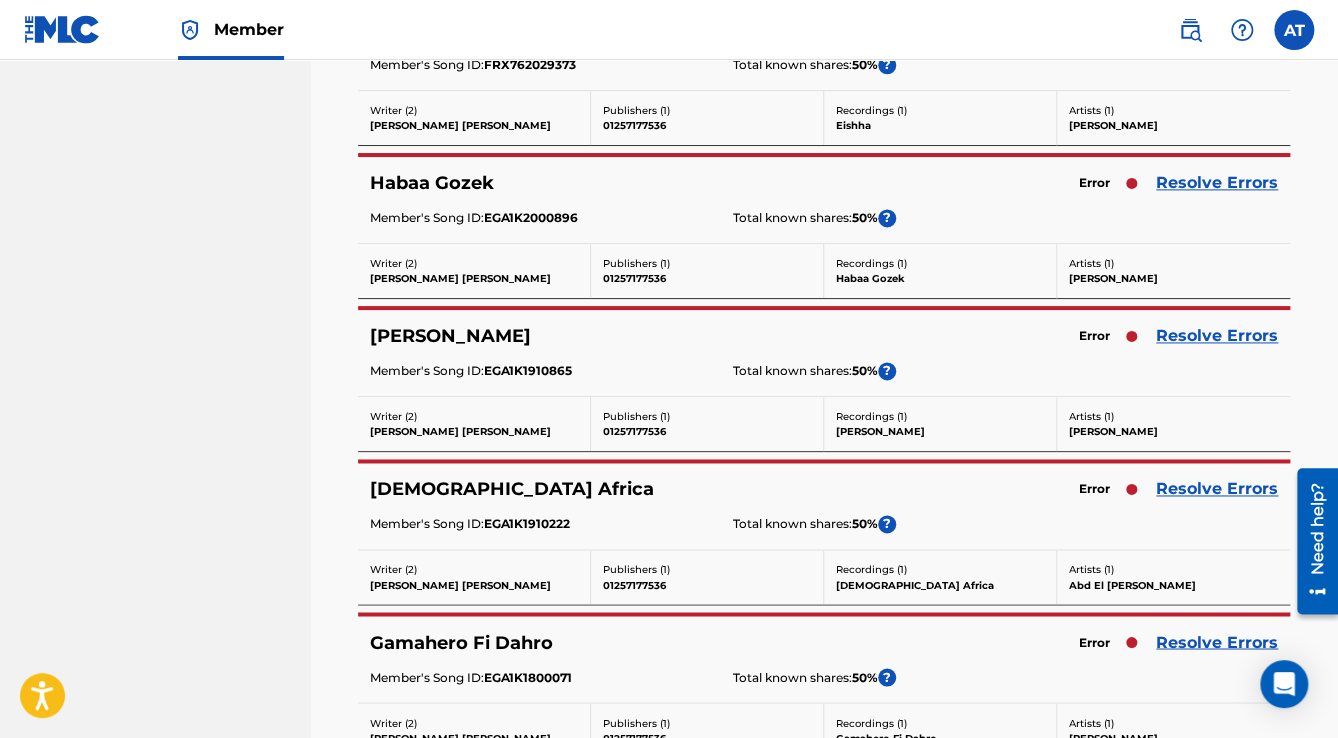 scroll, scrollTop: 0, scrollLeft: 0, axis: both 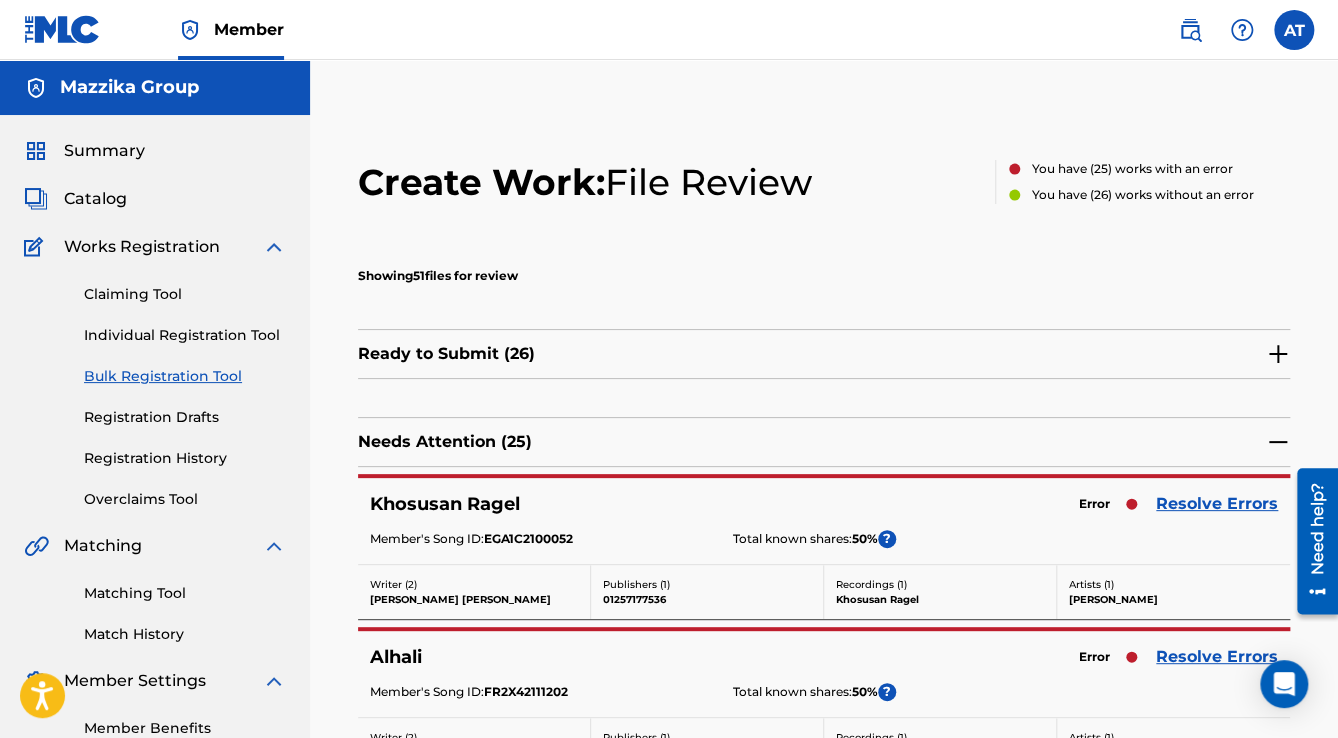 click on "Resolve Errors" at bounding box center (1217, 504) 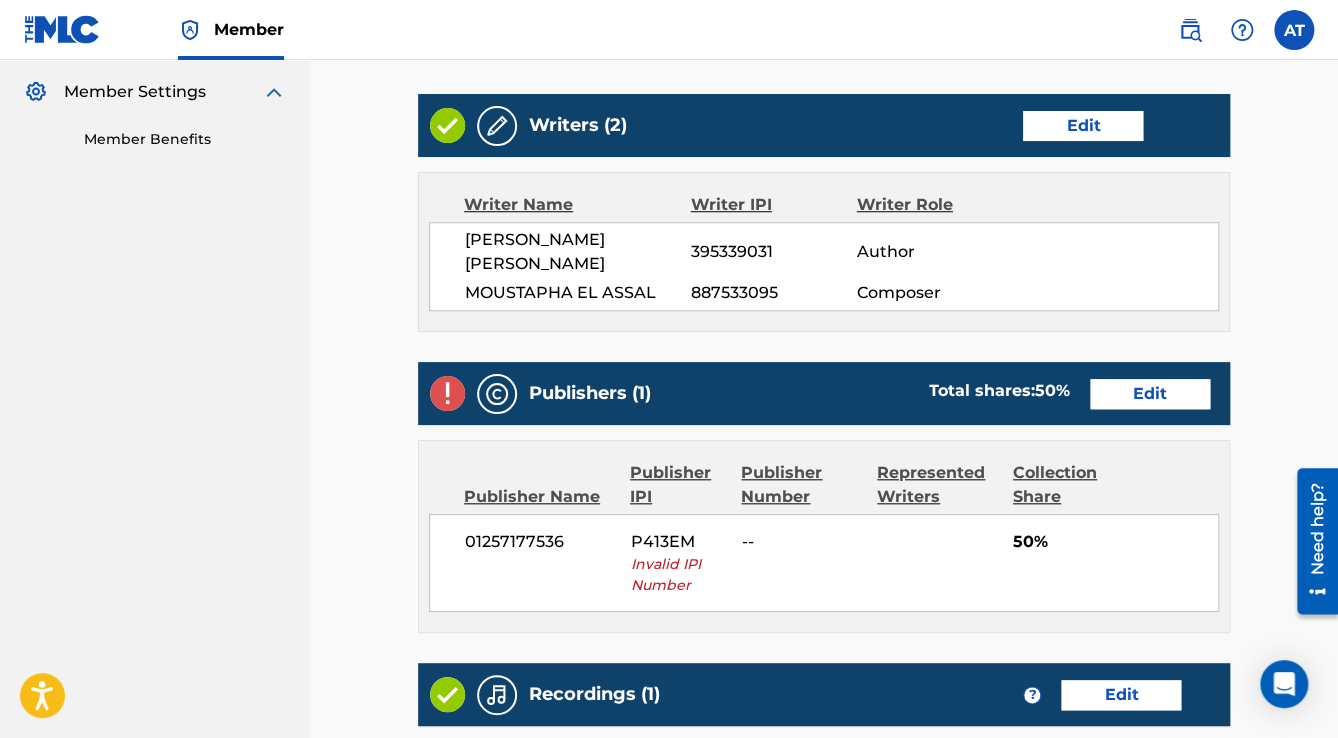 scroll, scrollTop: 800, scrollLeft: 0, axis: vertical 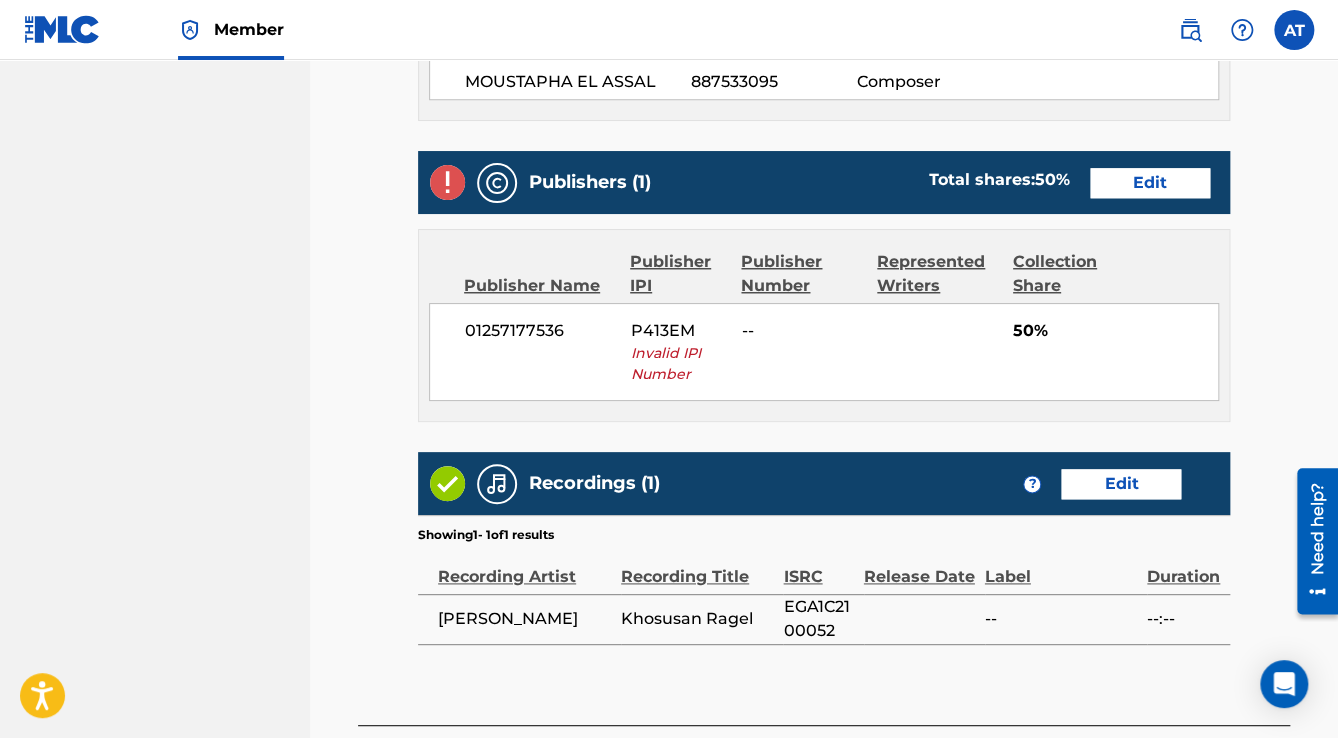 click on "Edit" at bounding box center (1150, 183) 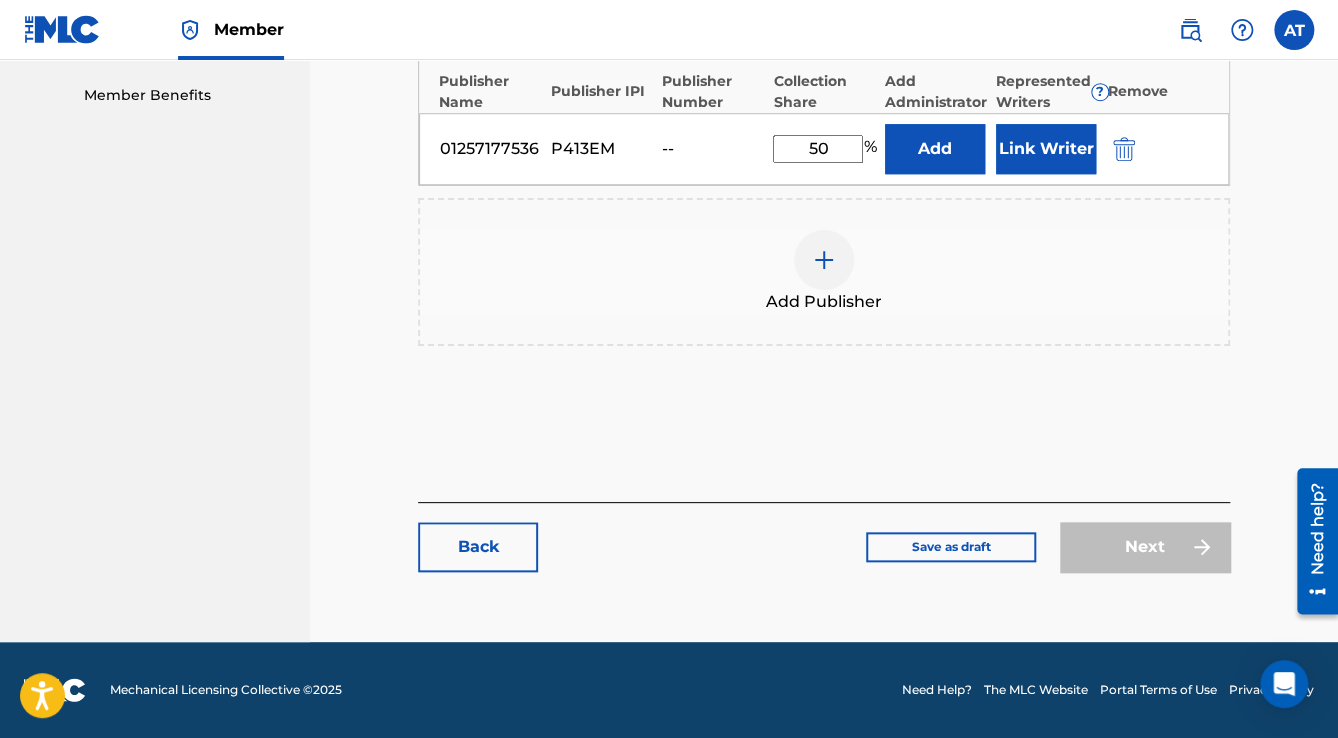 scroll, scrollTop: 0, scrollLeft: 0, axis: both 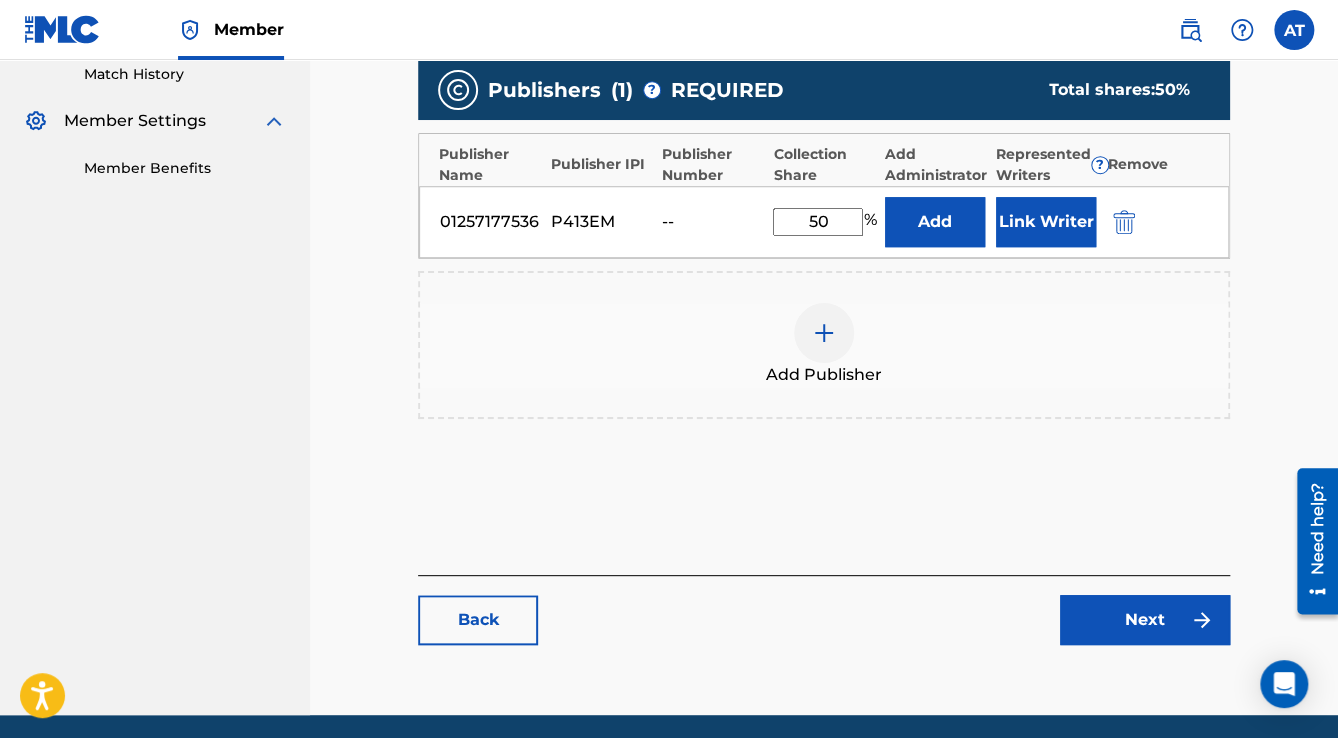 click at bounding box center [1124, 222] 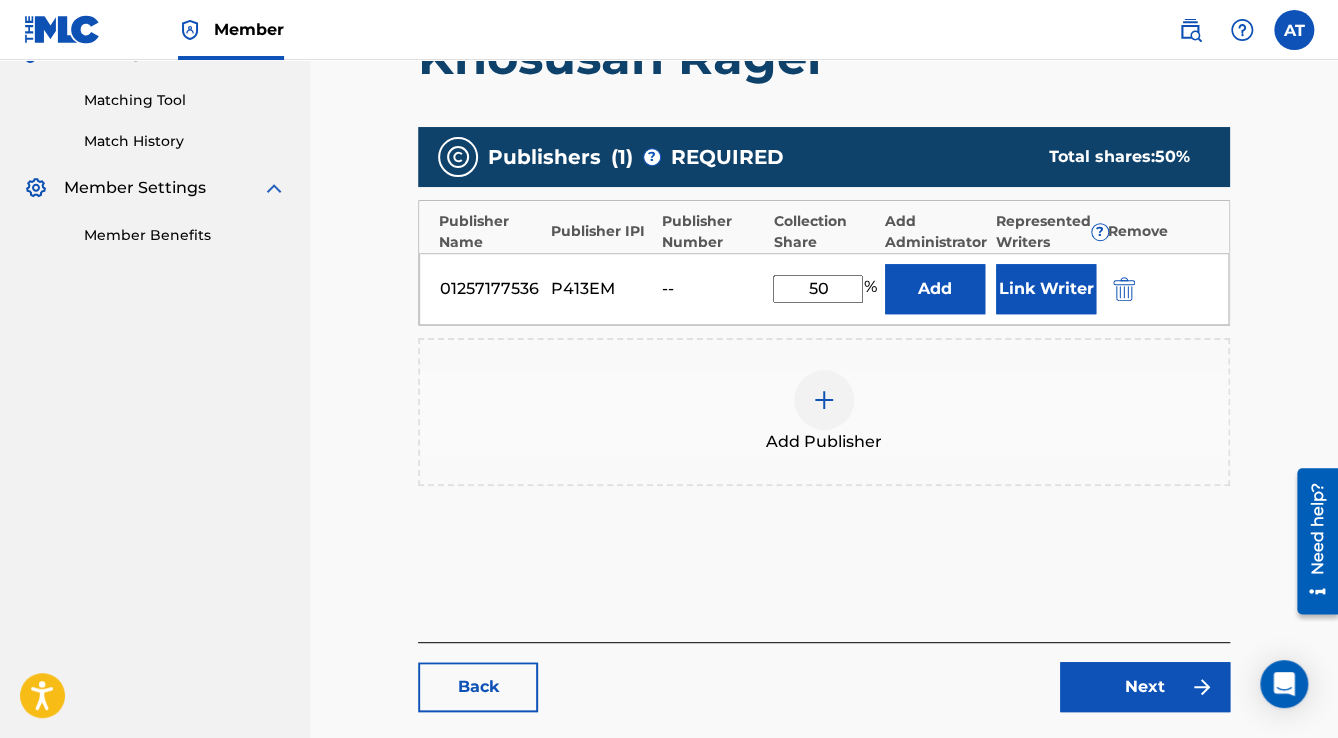 click on "Add Publisher" at bounding box center [824, 412] 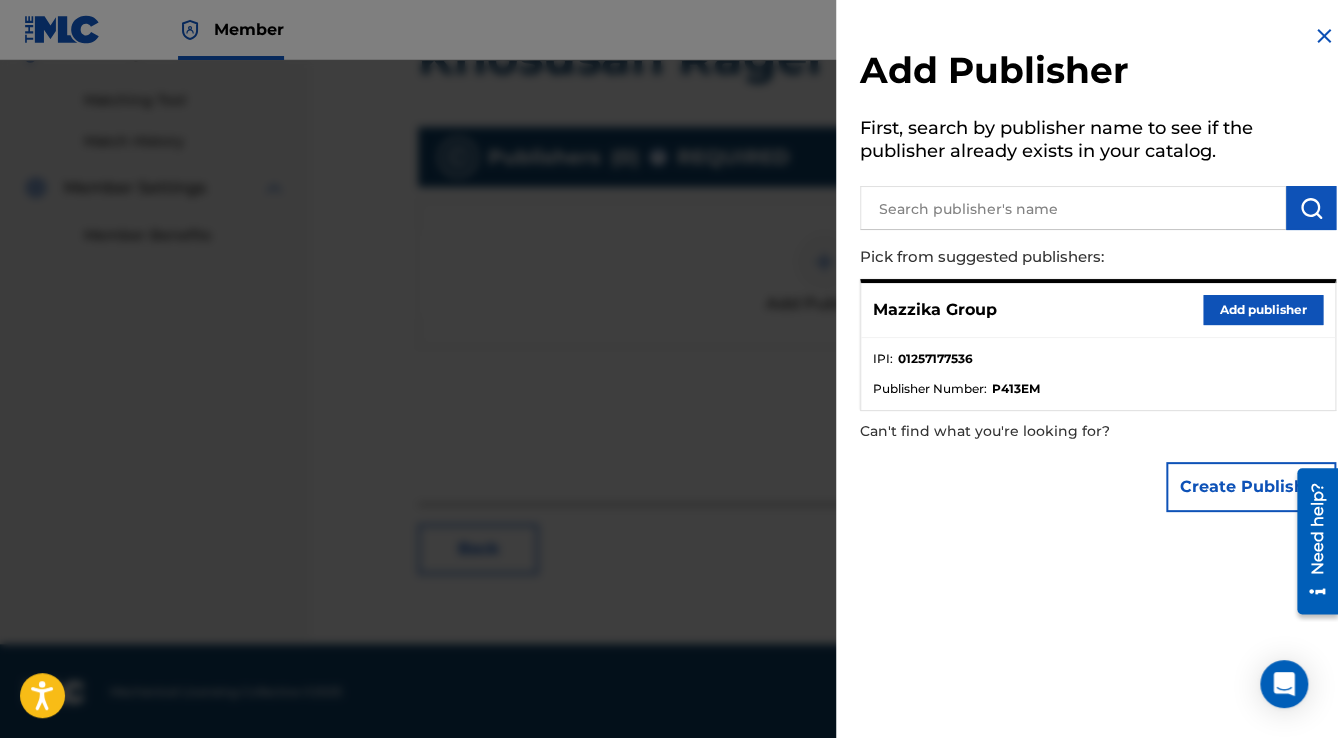click on "Add publisher" at bounding box center [1263, 310] 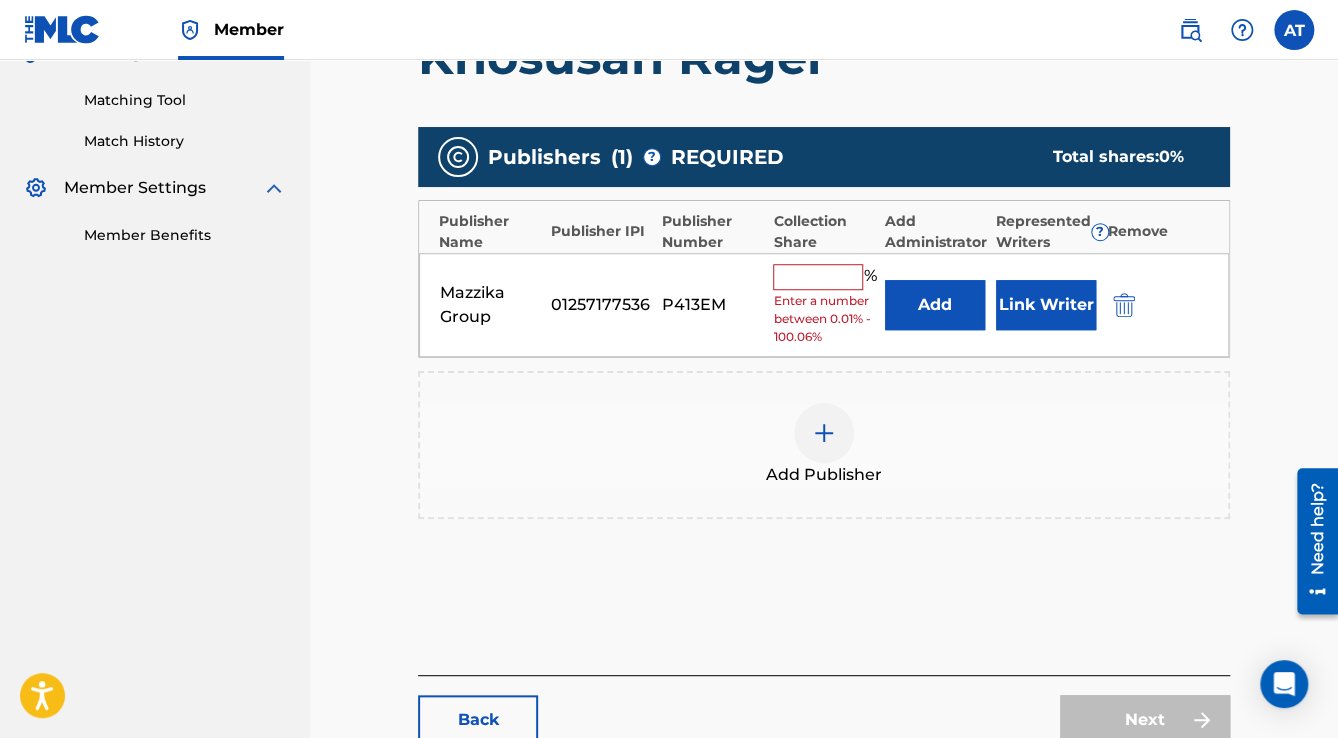 click at bounding box center (818, 277) 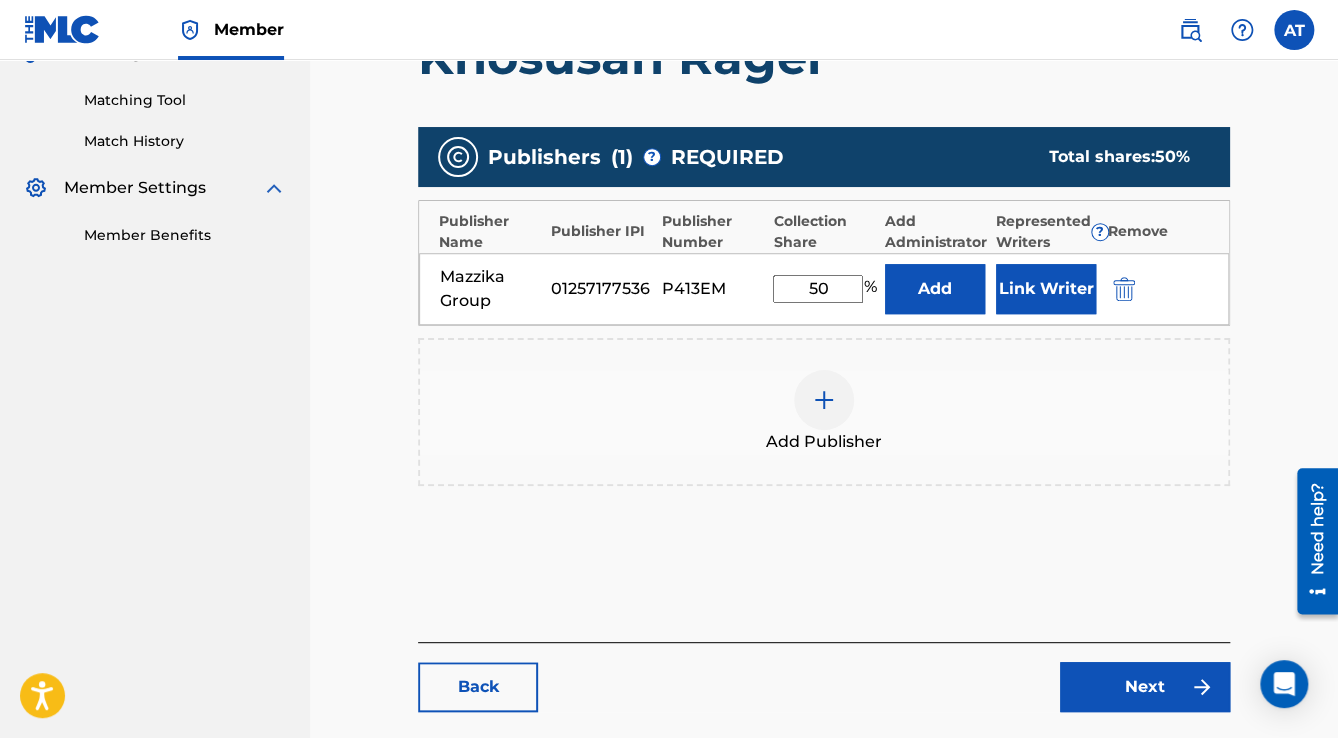 click on "Link Writer" at bounding box center [1046, 289] 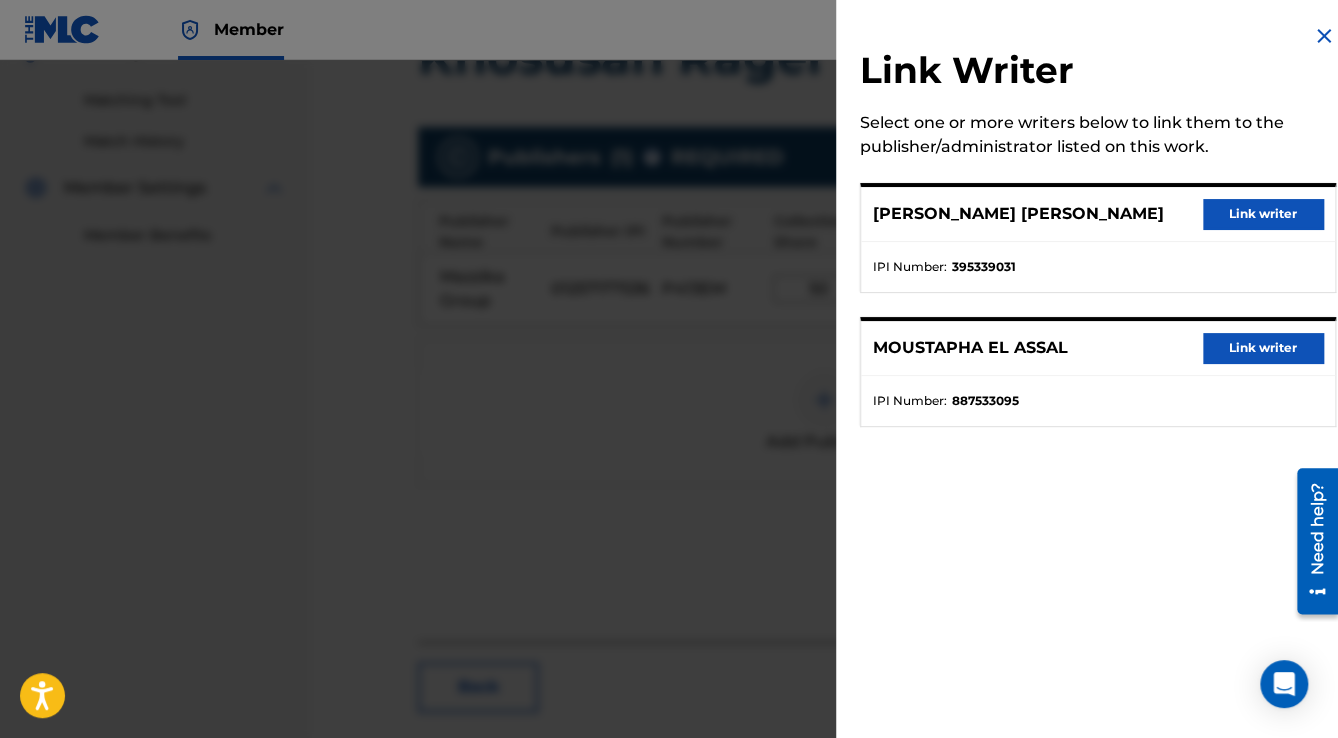 click on "Link writer" at bounding box center [1263, 214] 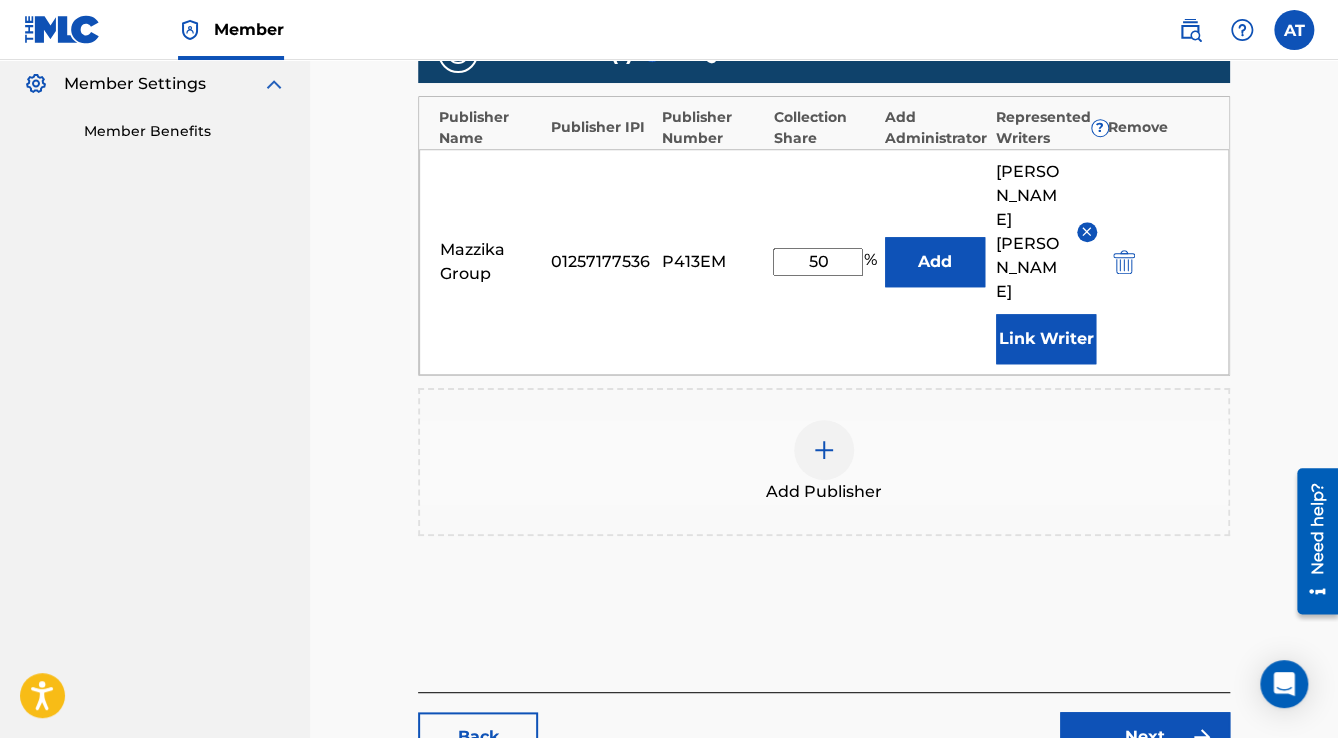 scroll, scrollTop: 736, scrollLeft: 0, axis: vertical 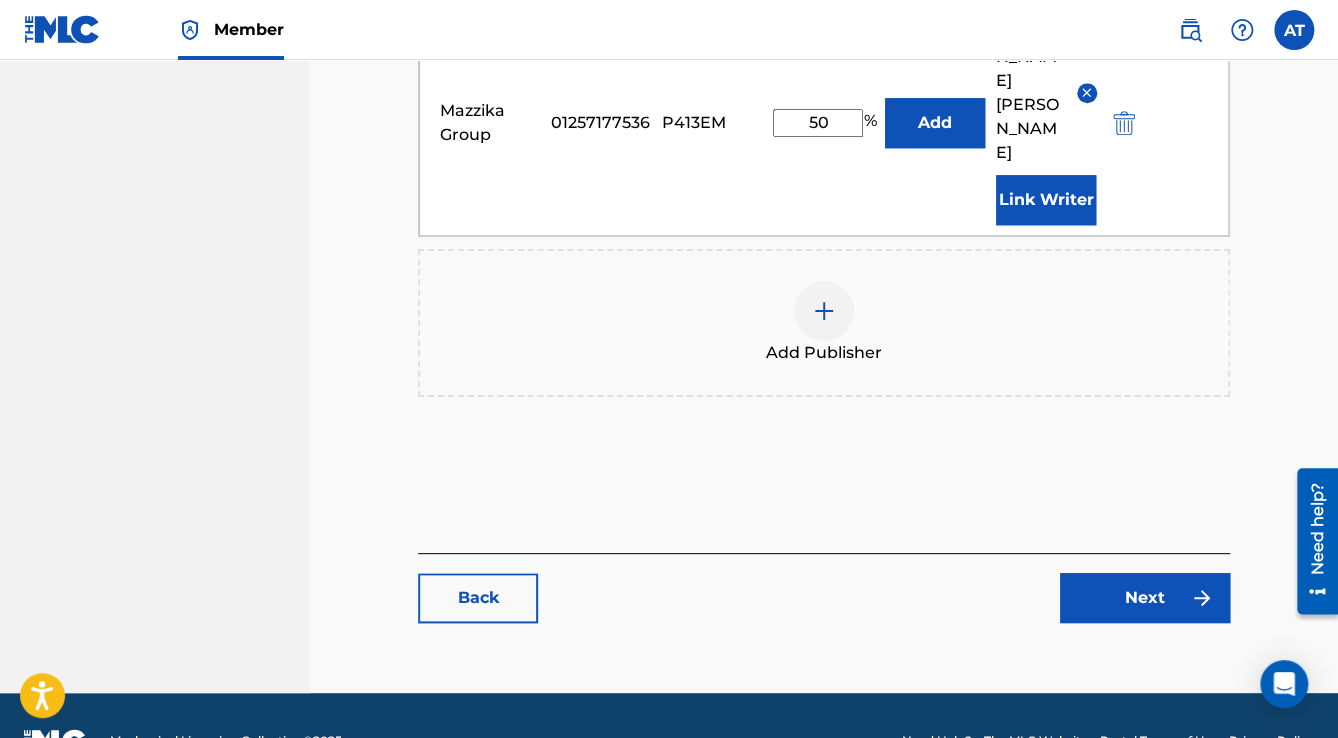 click on "Next" at bounding box center (1145, 598) 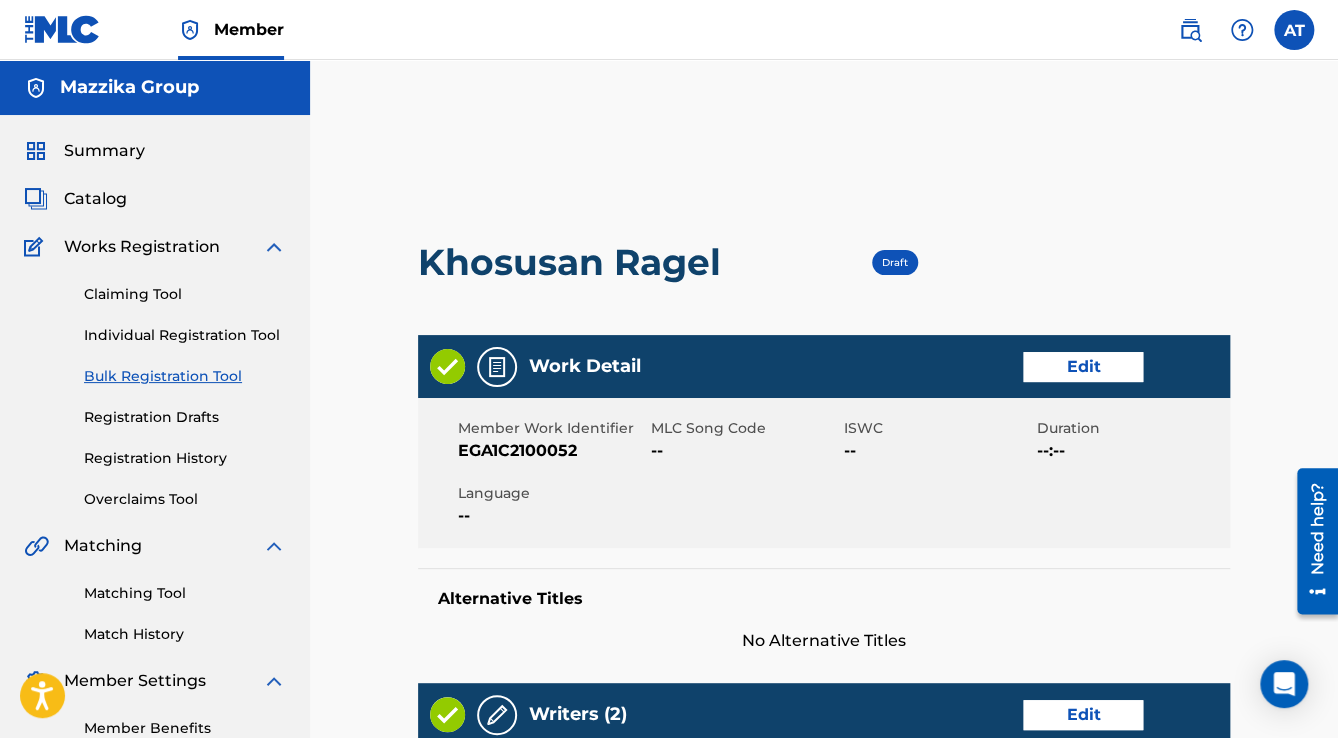 click on "Edit" at bounding box center (1083, 367) 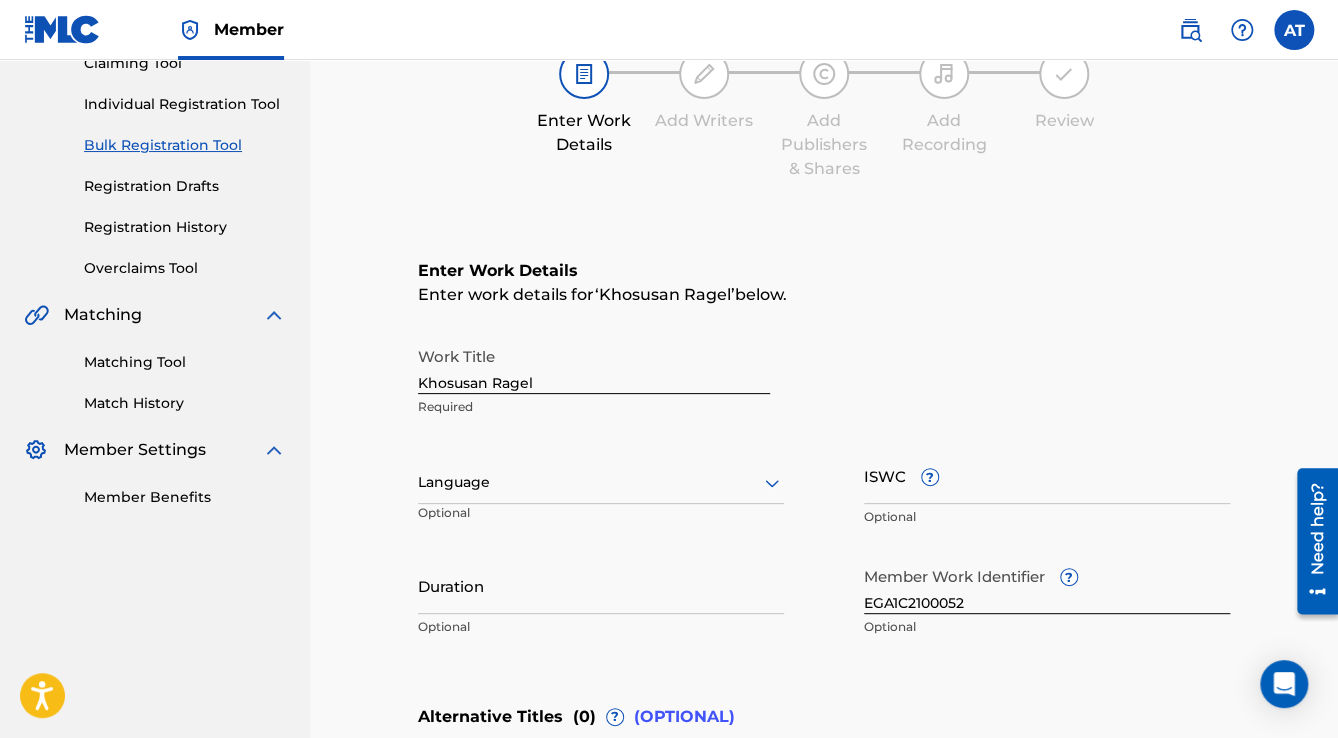 scroll, scrollTop: 240, scrollLeft: 0, axis: vertical 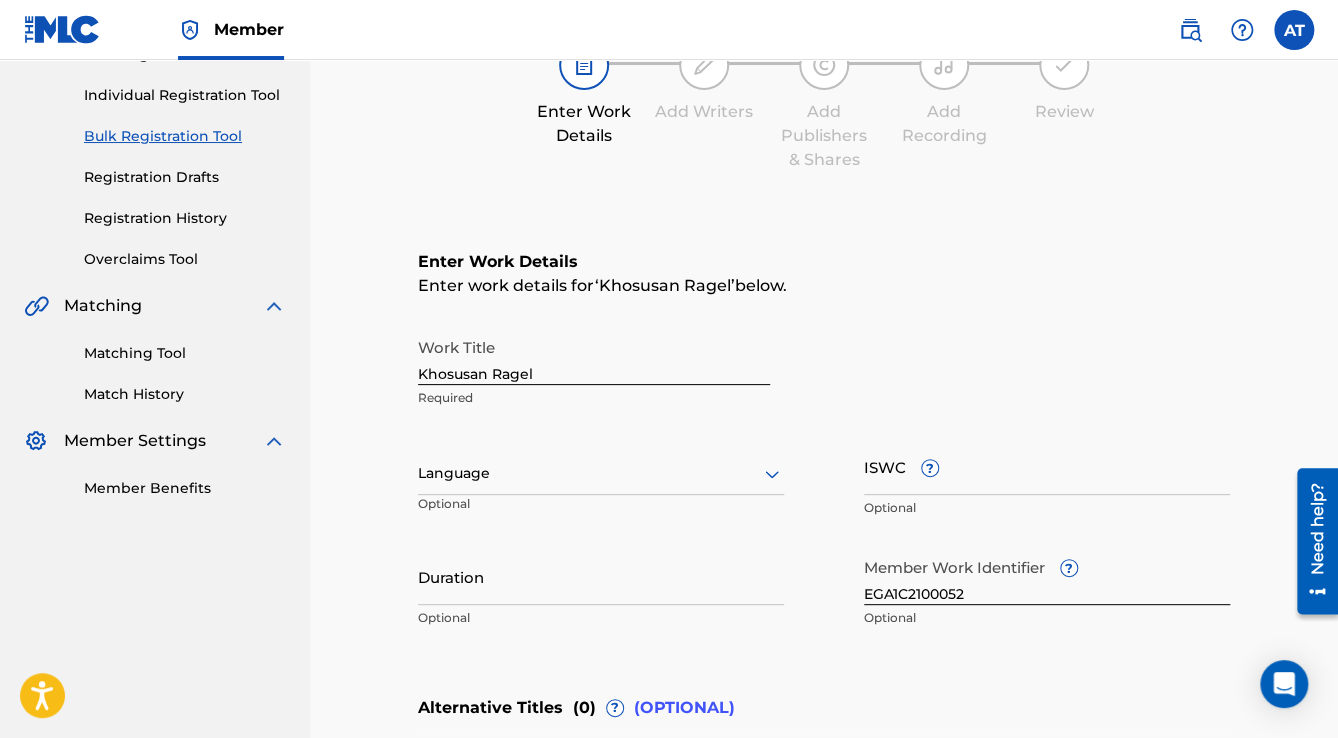 click at bounding box center (601, 473) 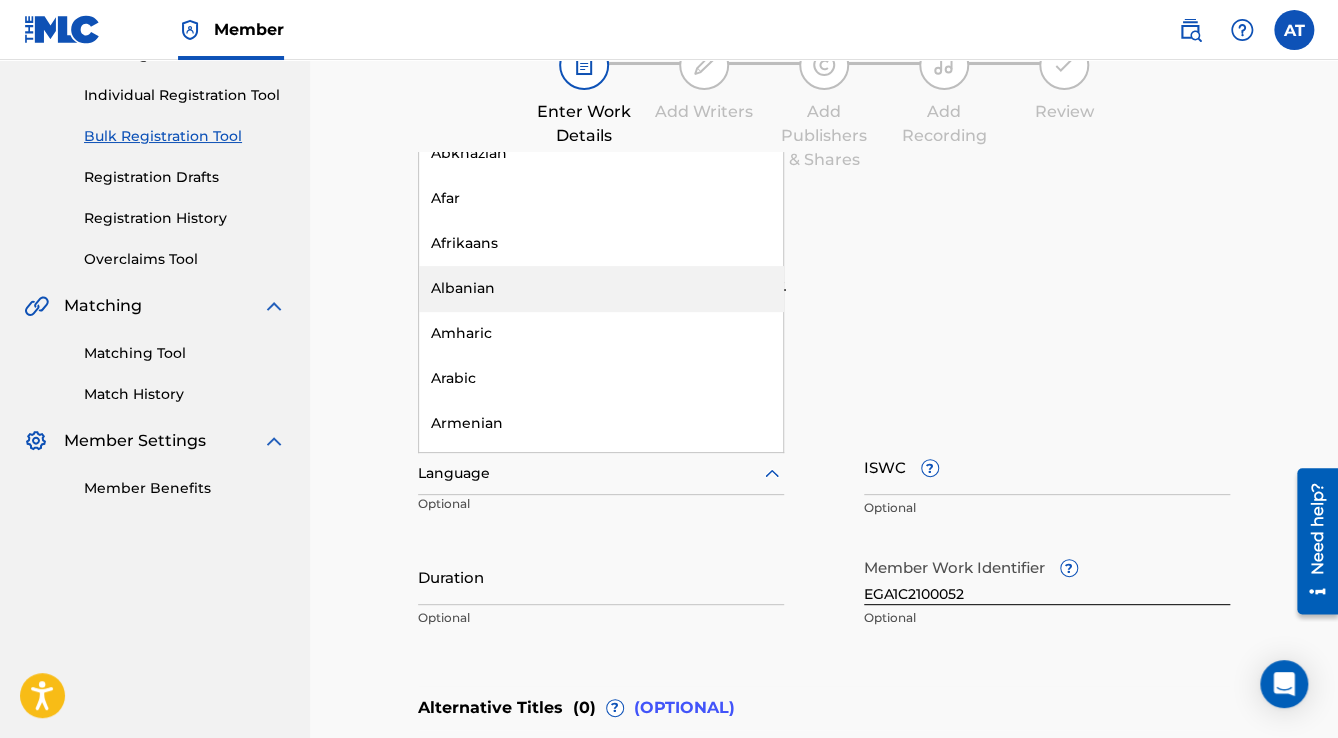scroll, scrollTop: 160, scrollLeft: 0, axis: vertical 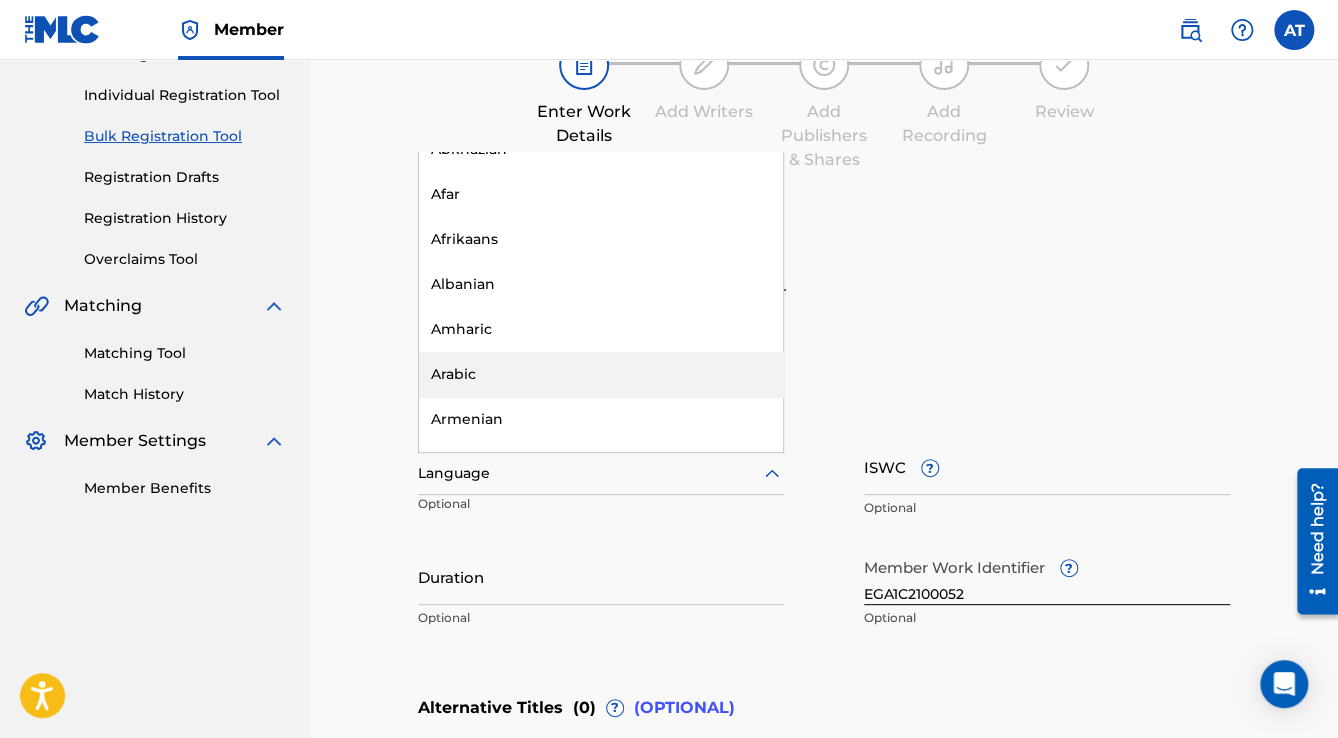 click on "Arabic" at bounding box center (601, 374) 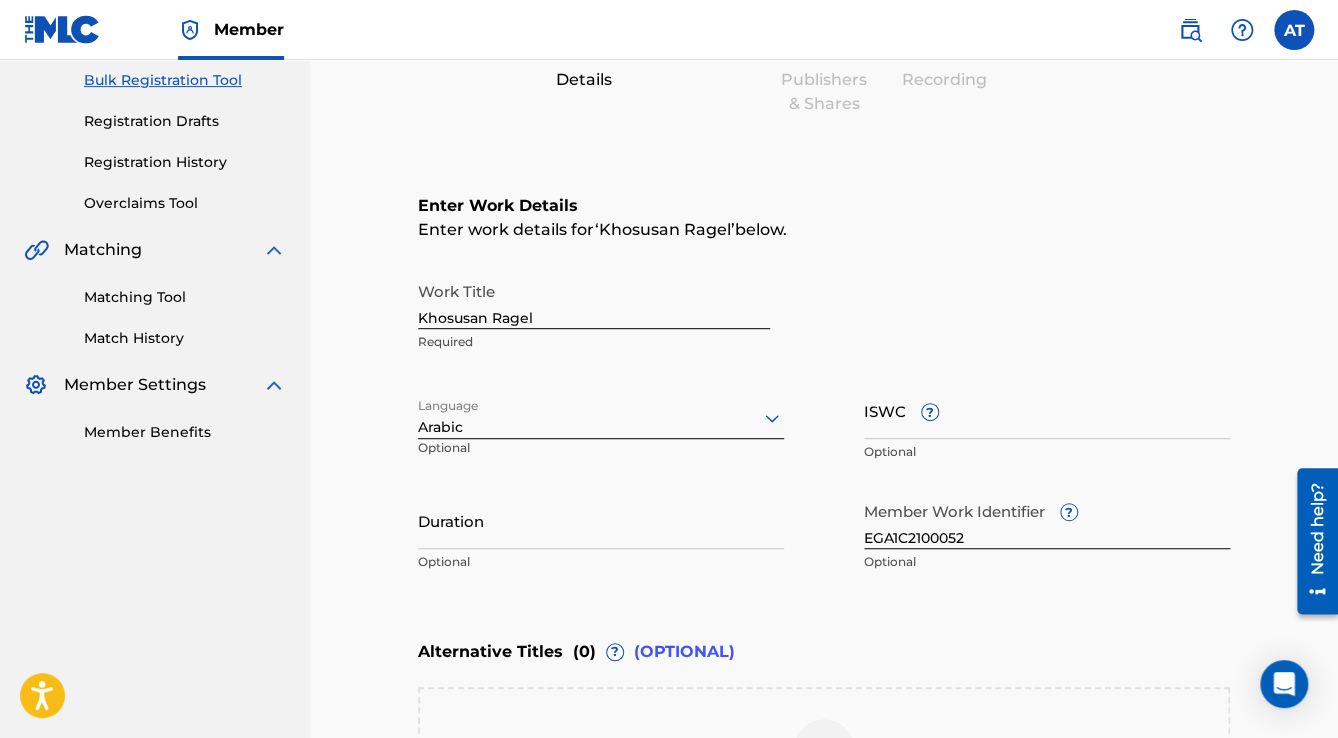 scroll, scrollTop: 480, scrollLeft: 0, axis: vertical 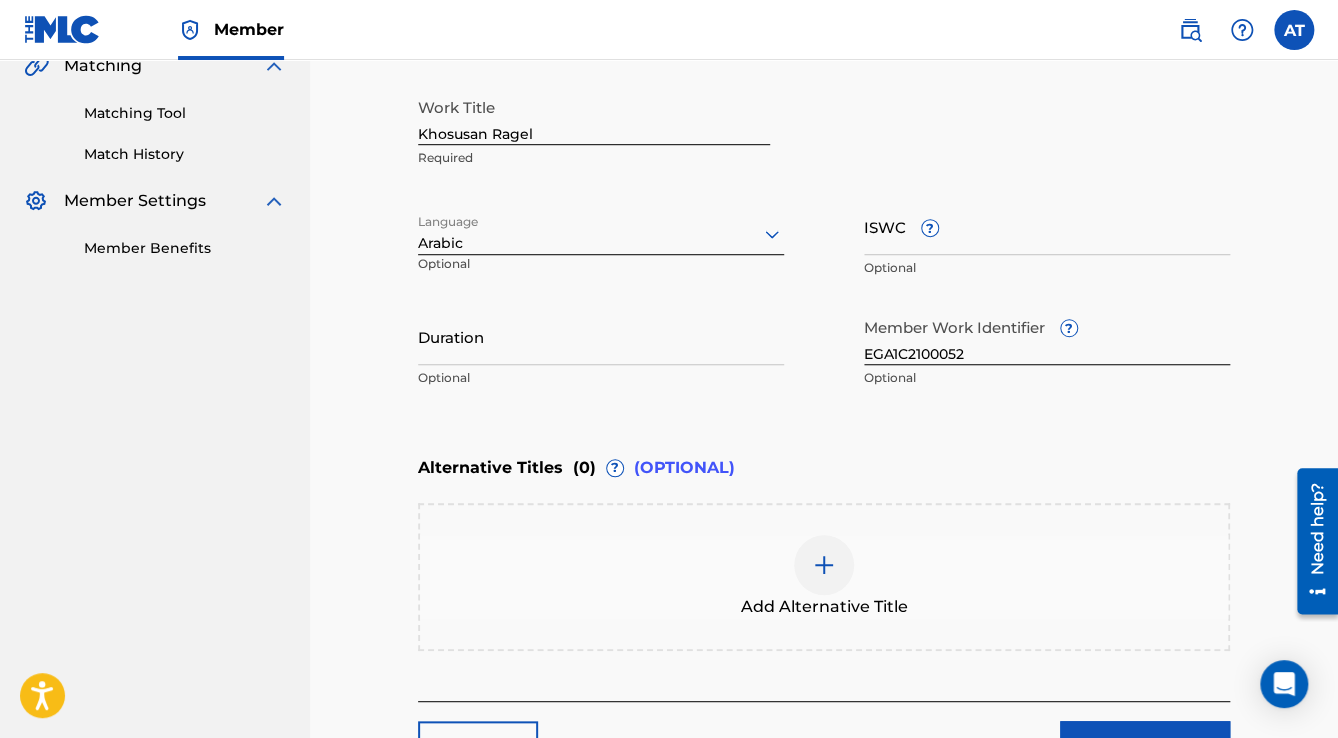 click on "Duration" at bounding box center [601, 336] 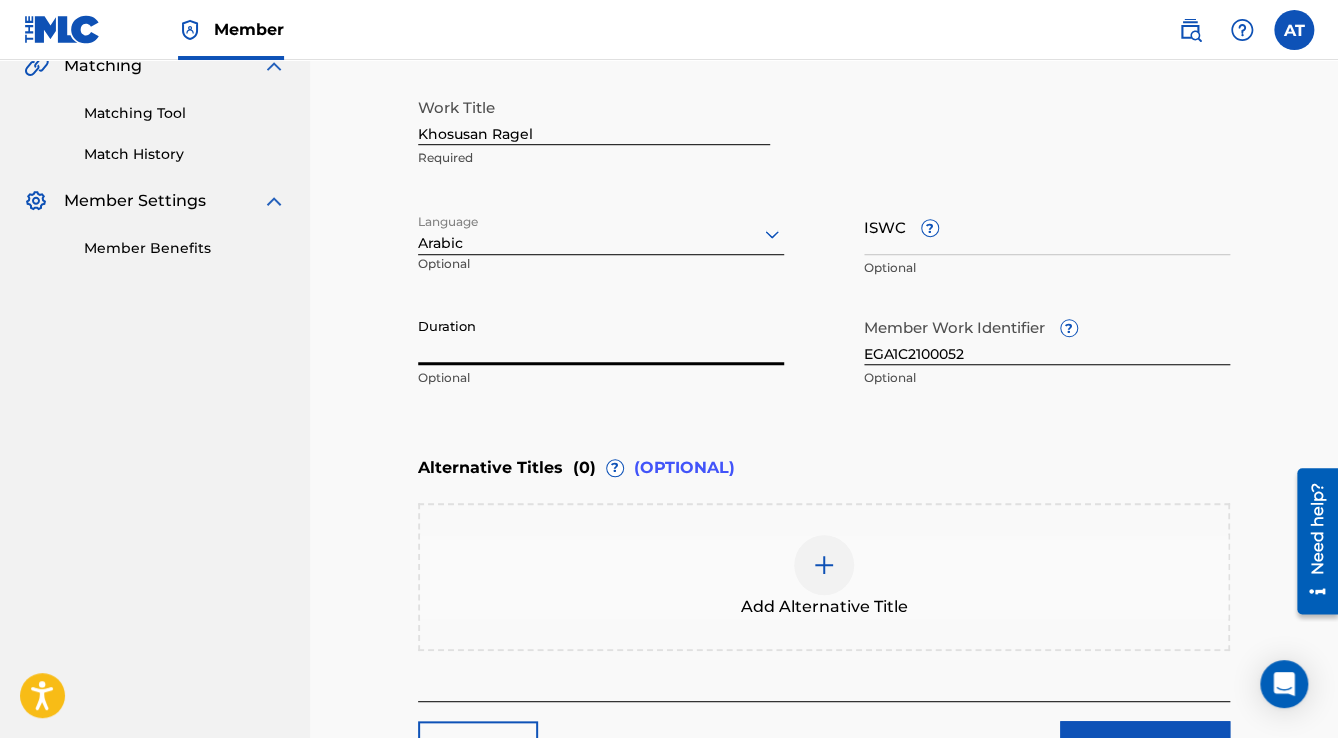 paste on "3:32" 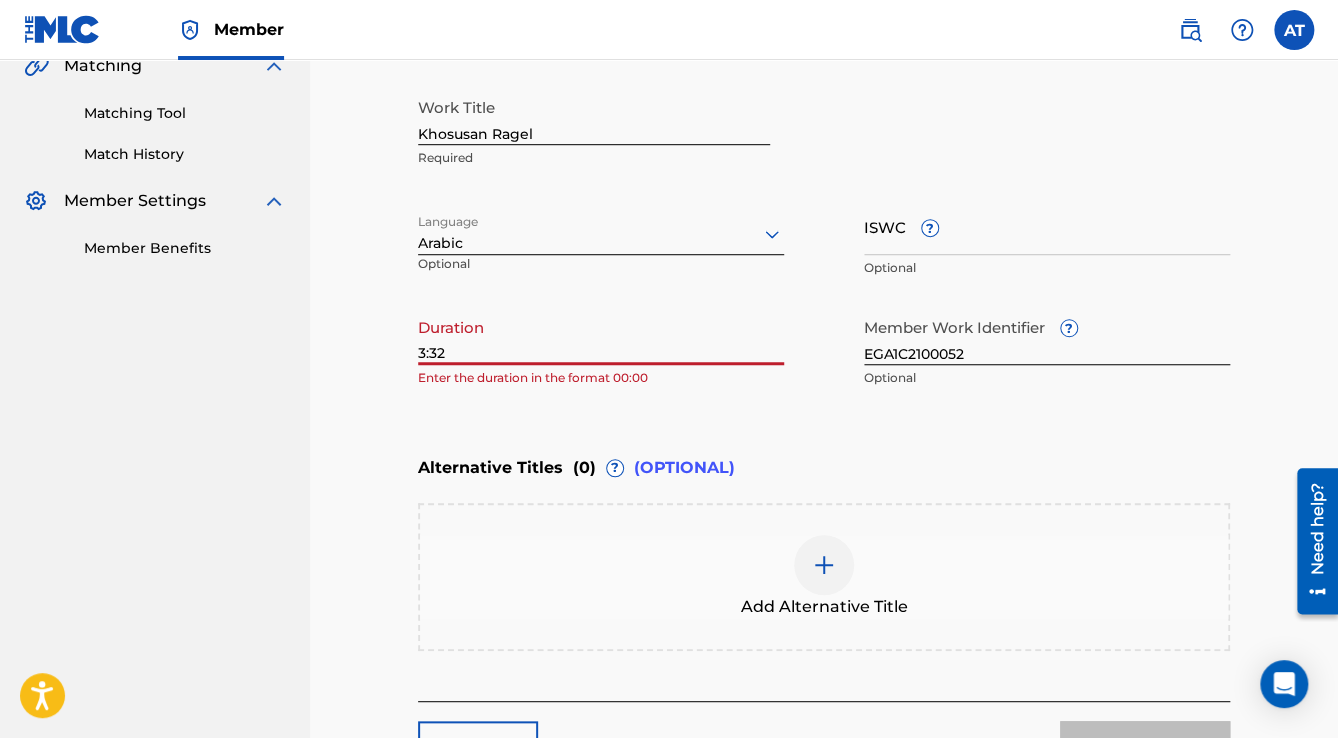 click on "3:32" at bounding box center [601, 336] 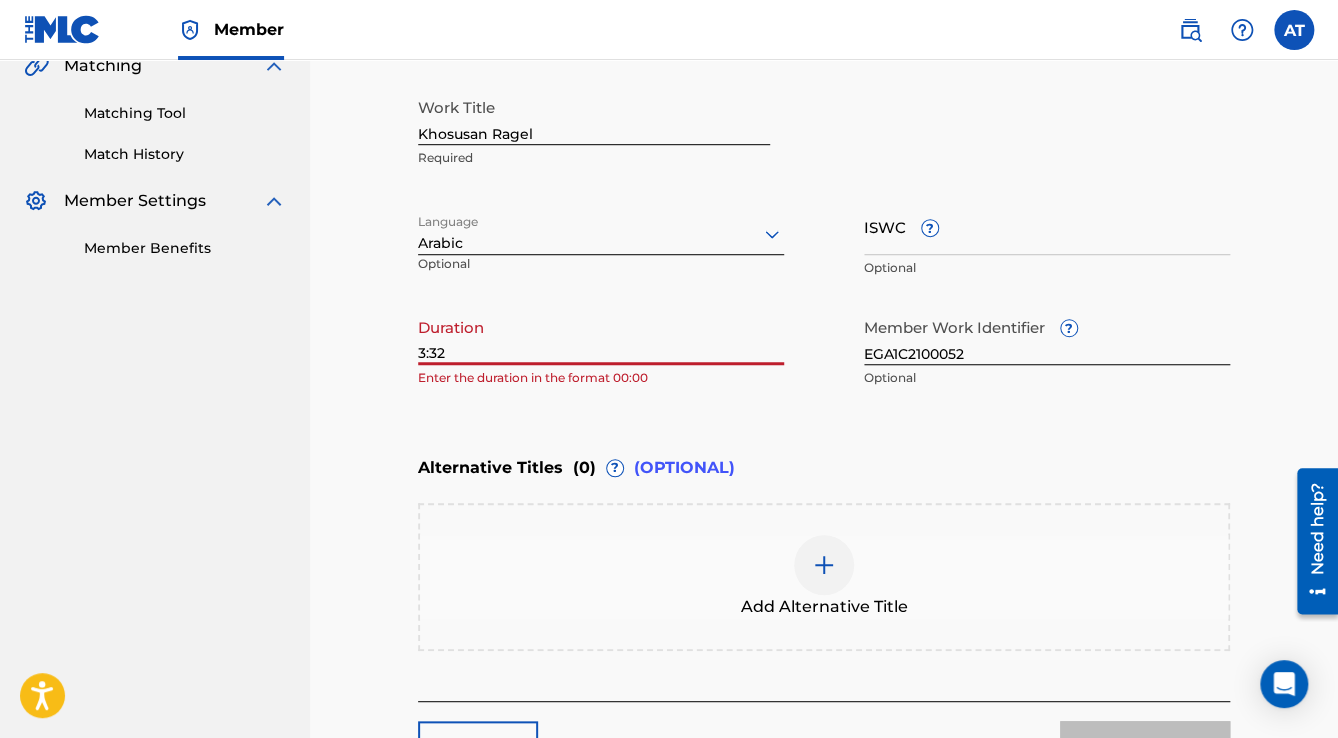 click on "3:32" at bounding box center [601, 336] 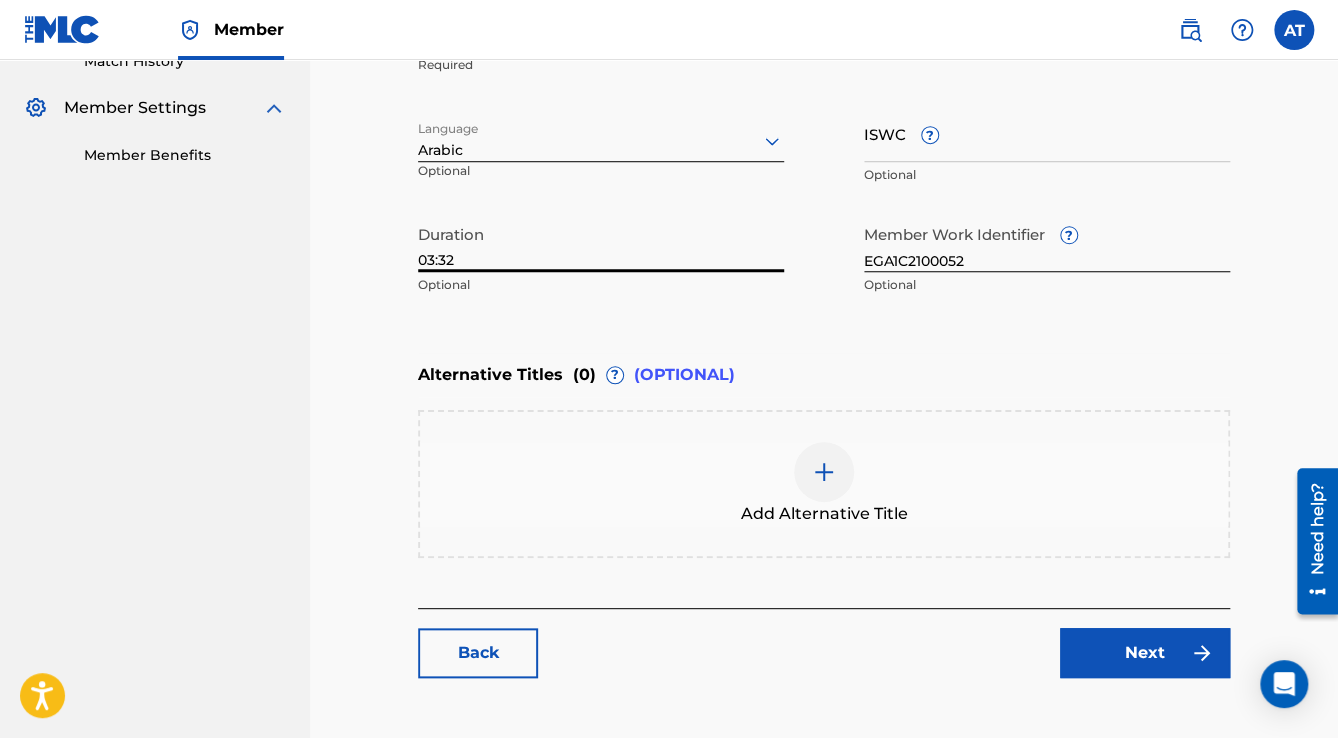 scroll, scrollTop: 677, scrollLeft: 0, axis: vertical 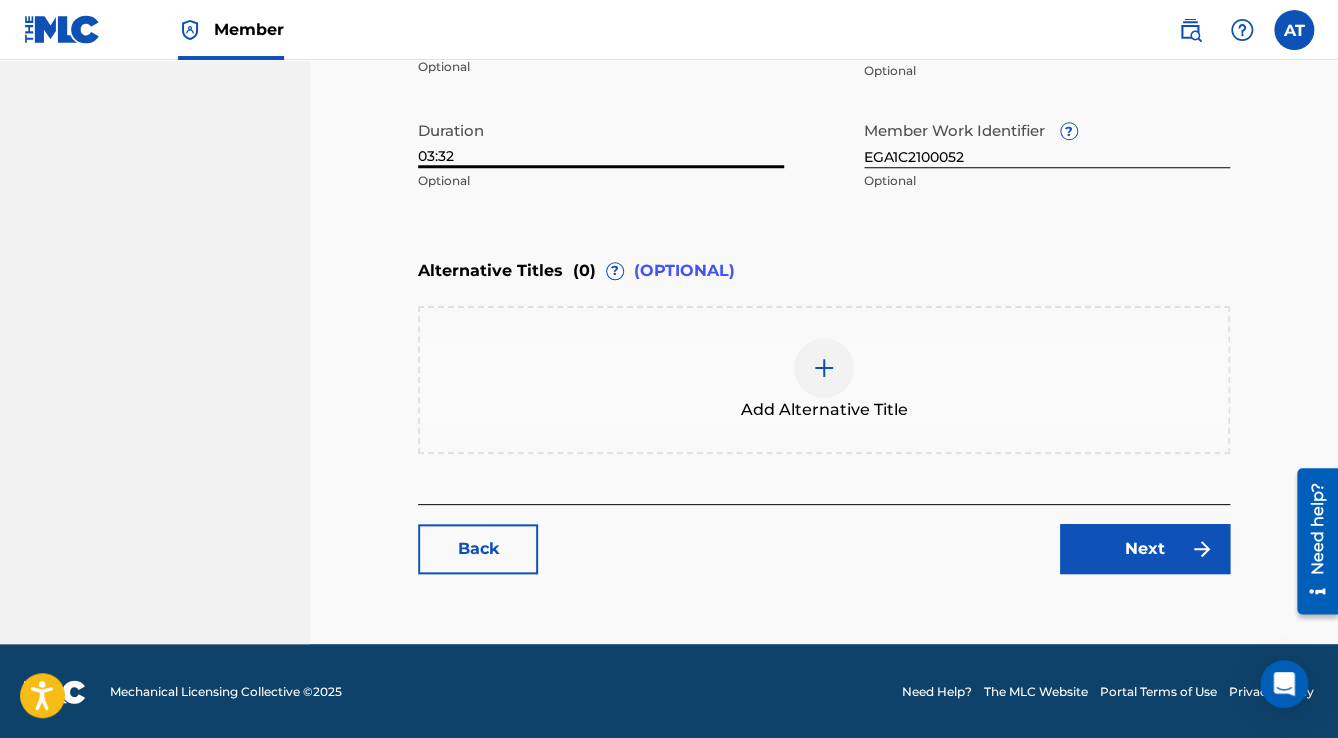 type on "03:32" 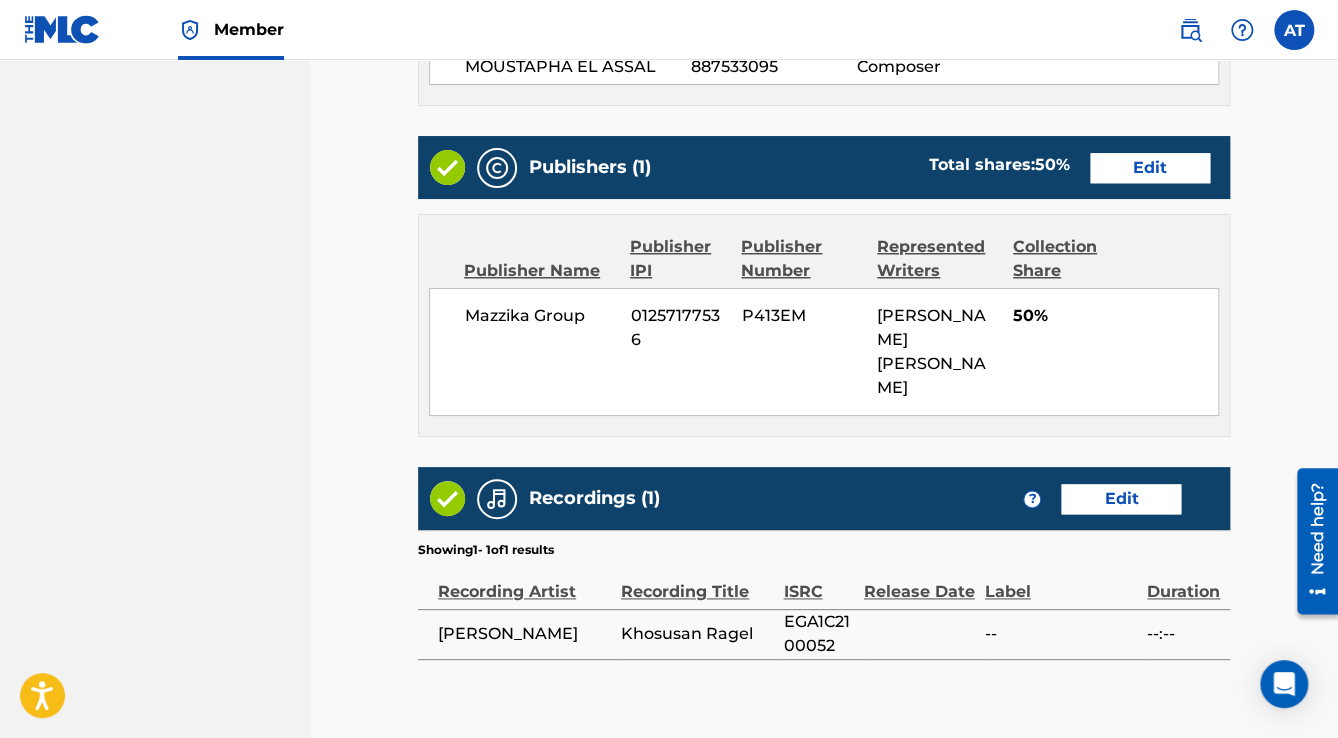 scroll, scrollTop: 952, scrollLeft: 0, axis: vertical 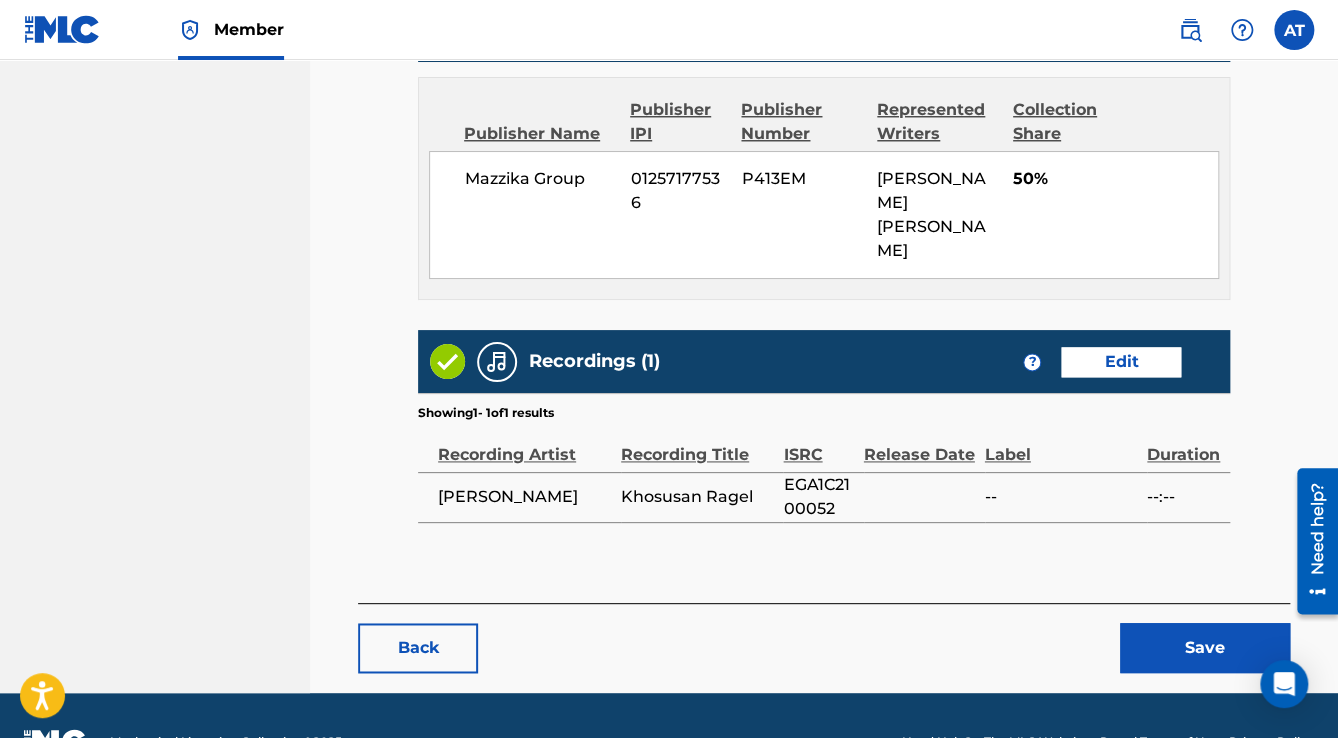 click on "Save" at bounding box center [1205, 648] 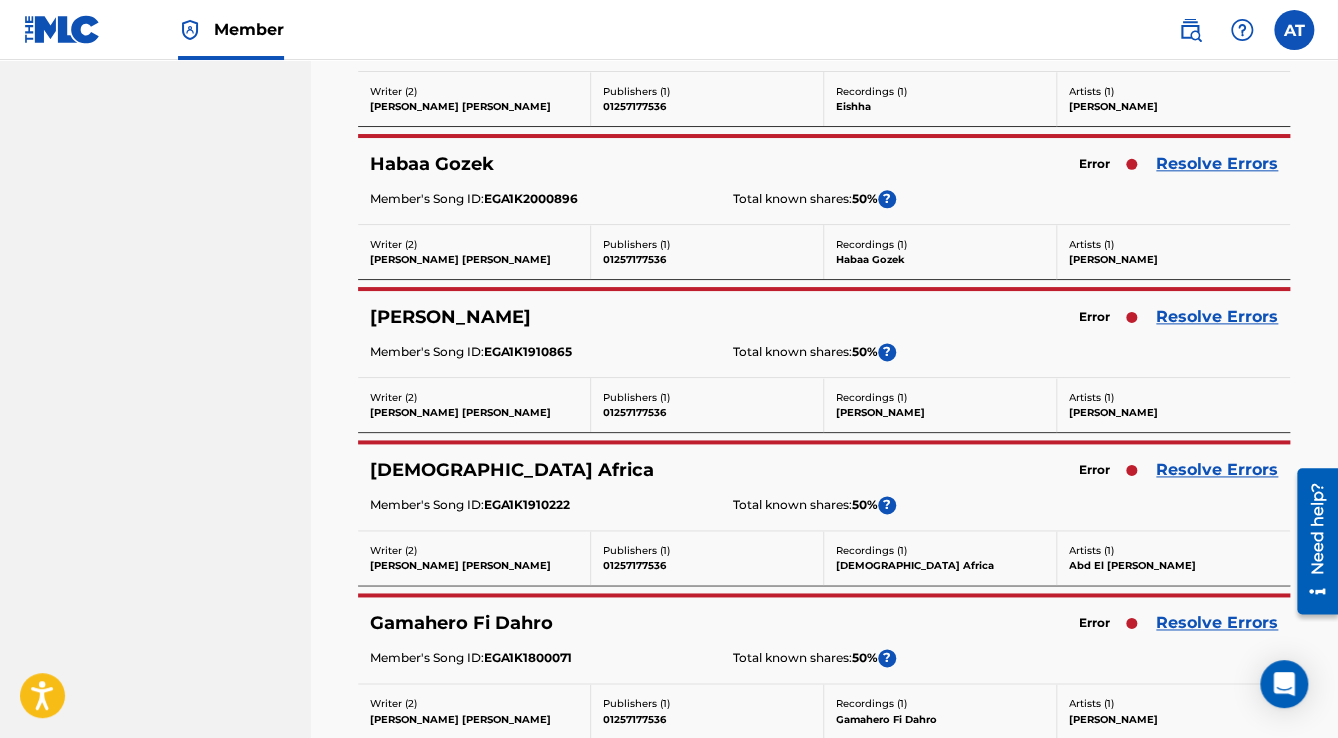 scroll, scrollTop: 0, scrollLeft: 0, axis: both 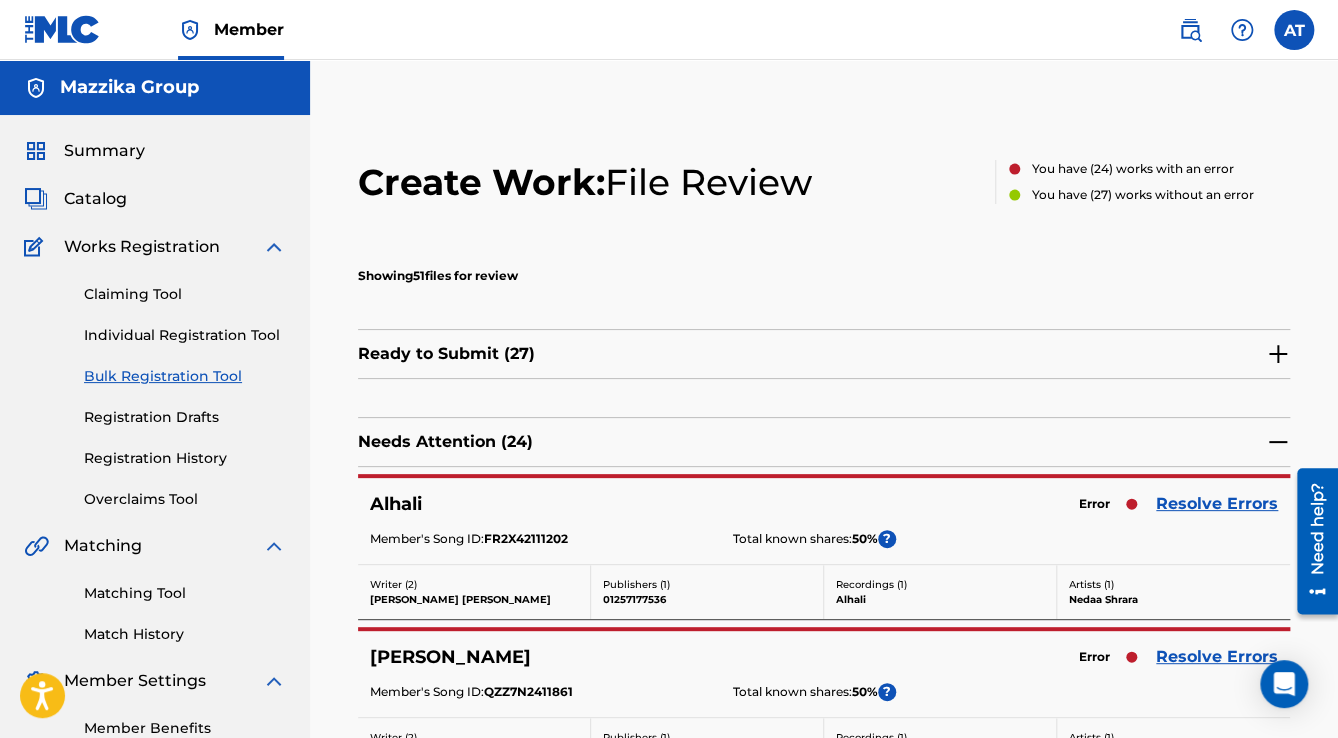click on "Resolve Errors" at bounding box center [1217, 504] 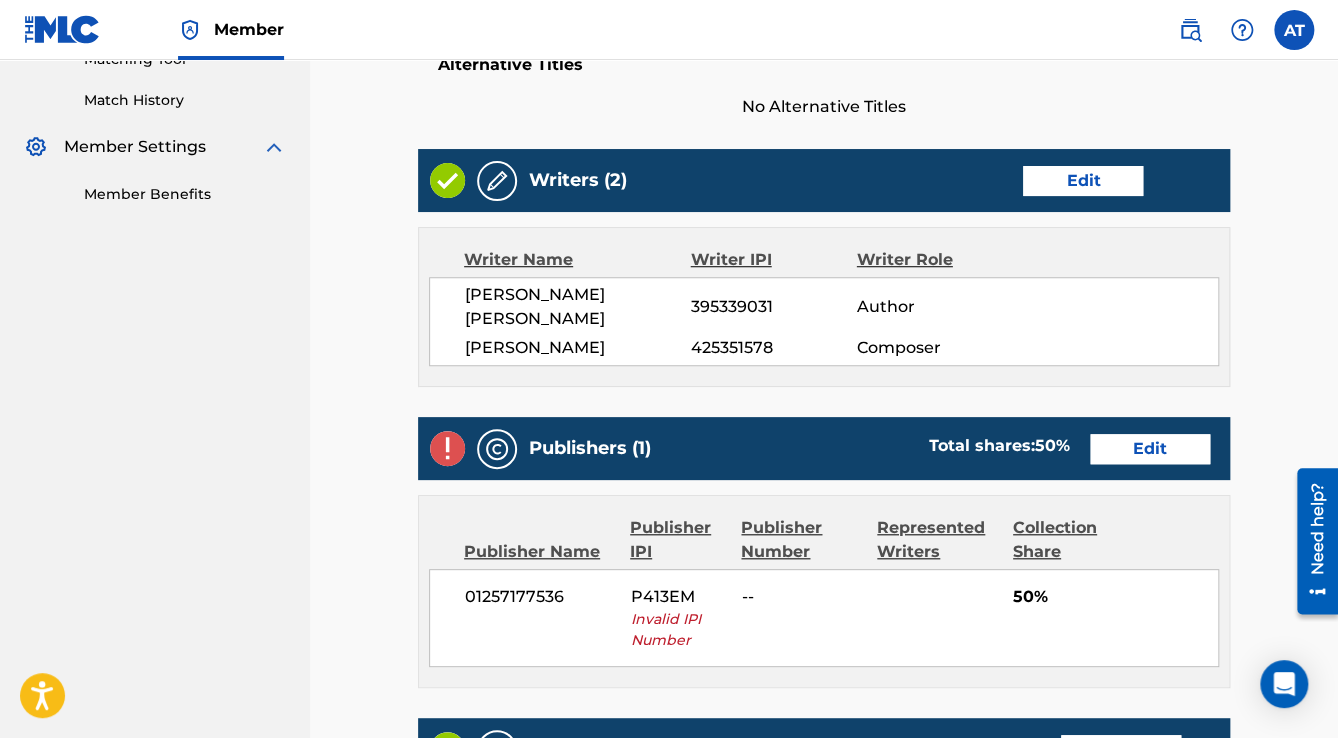 scroll, scrollTop: 560, scrollLeft: 0, axis: vertical 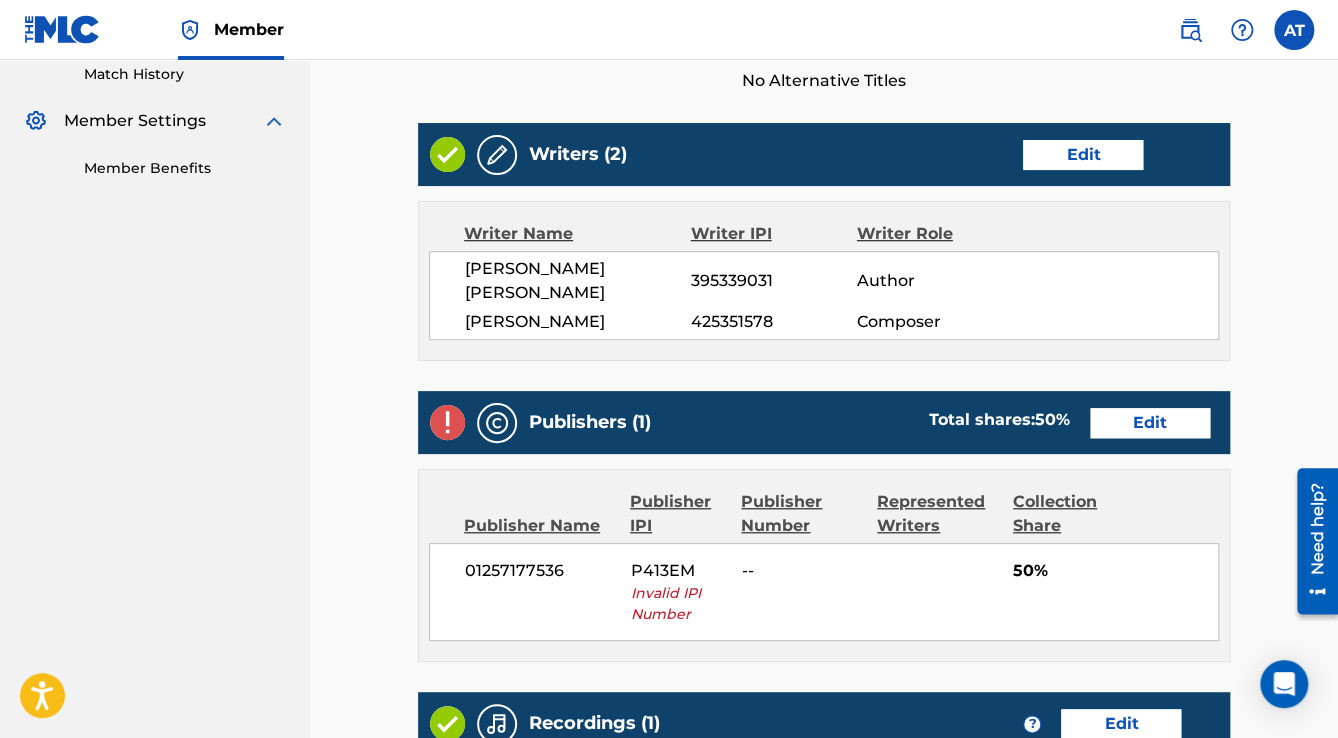 click on "Edit" at bounding box center [1150, 423] 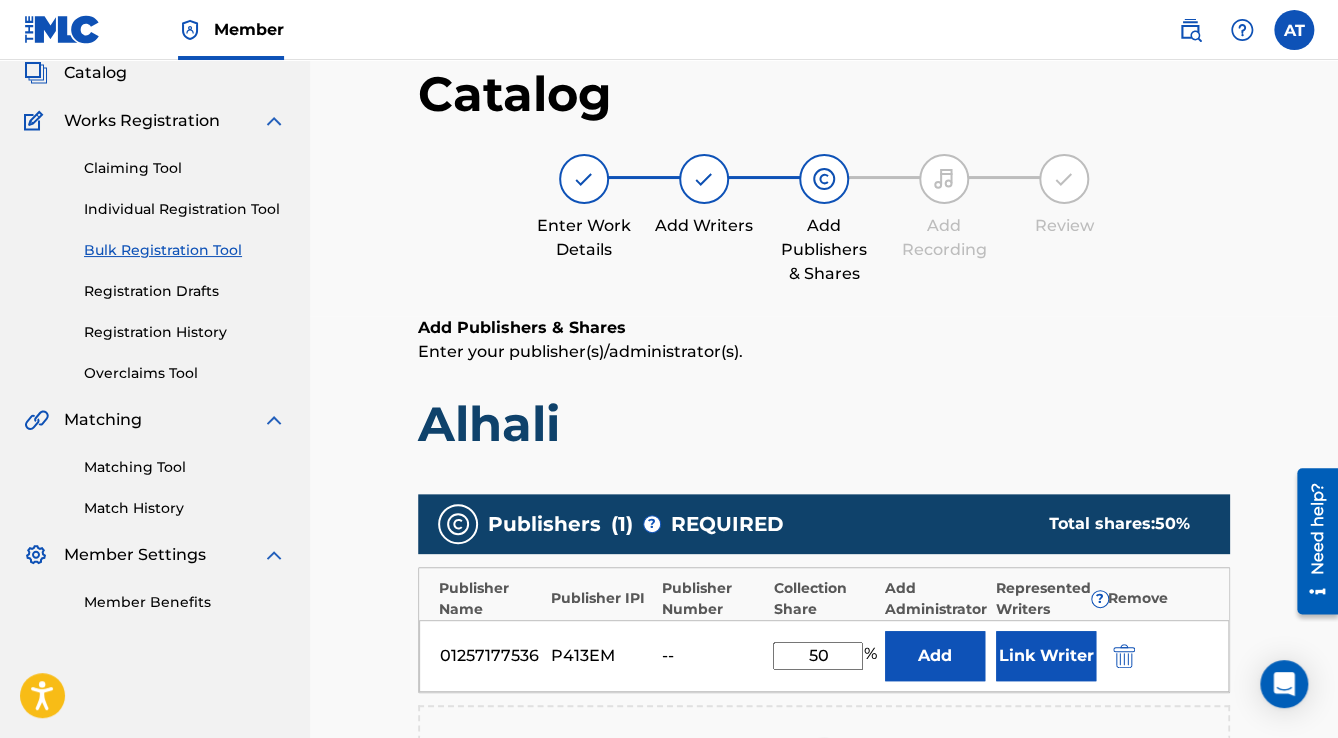 scroll, scrollTop: 240, scrollLeft: 0, axis: vertical 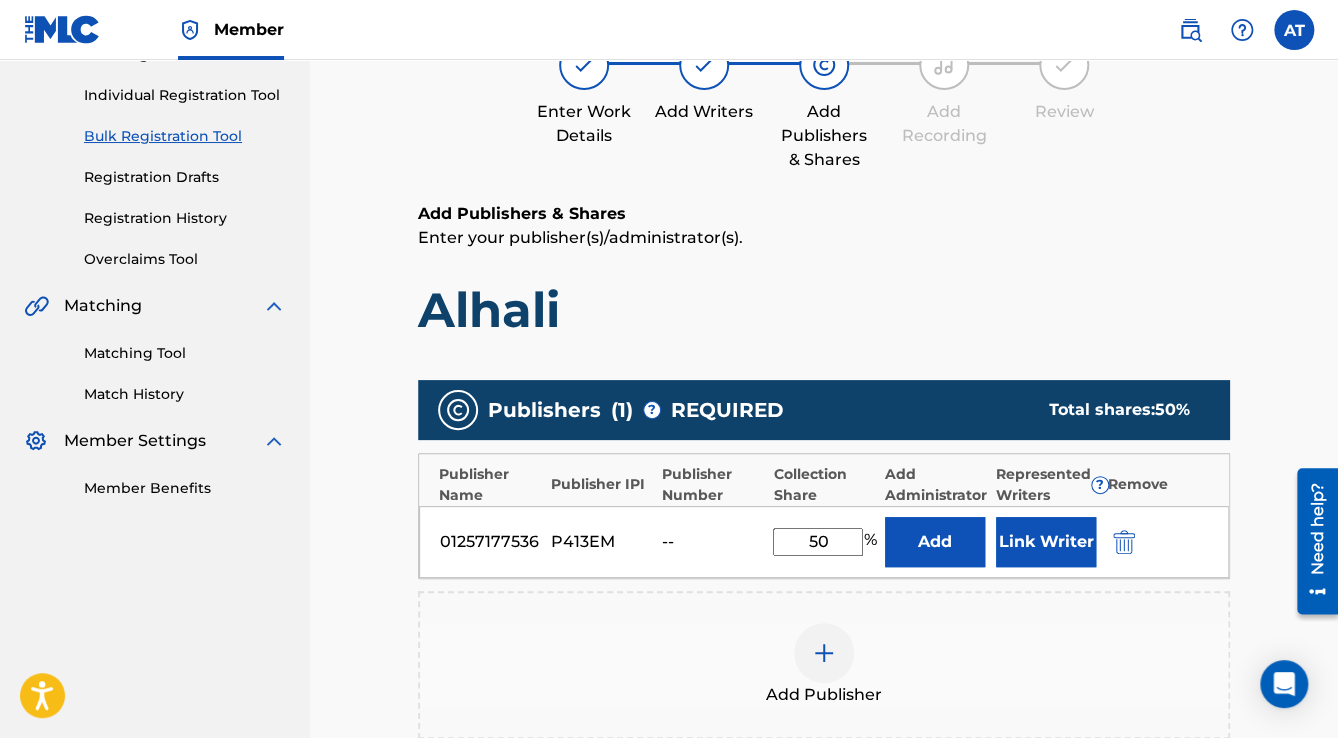 click at bounding box center [1122, 541] 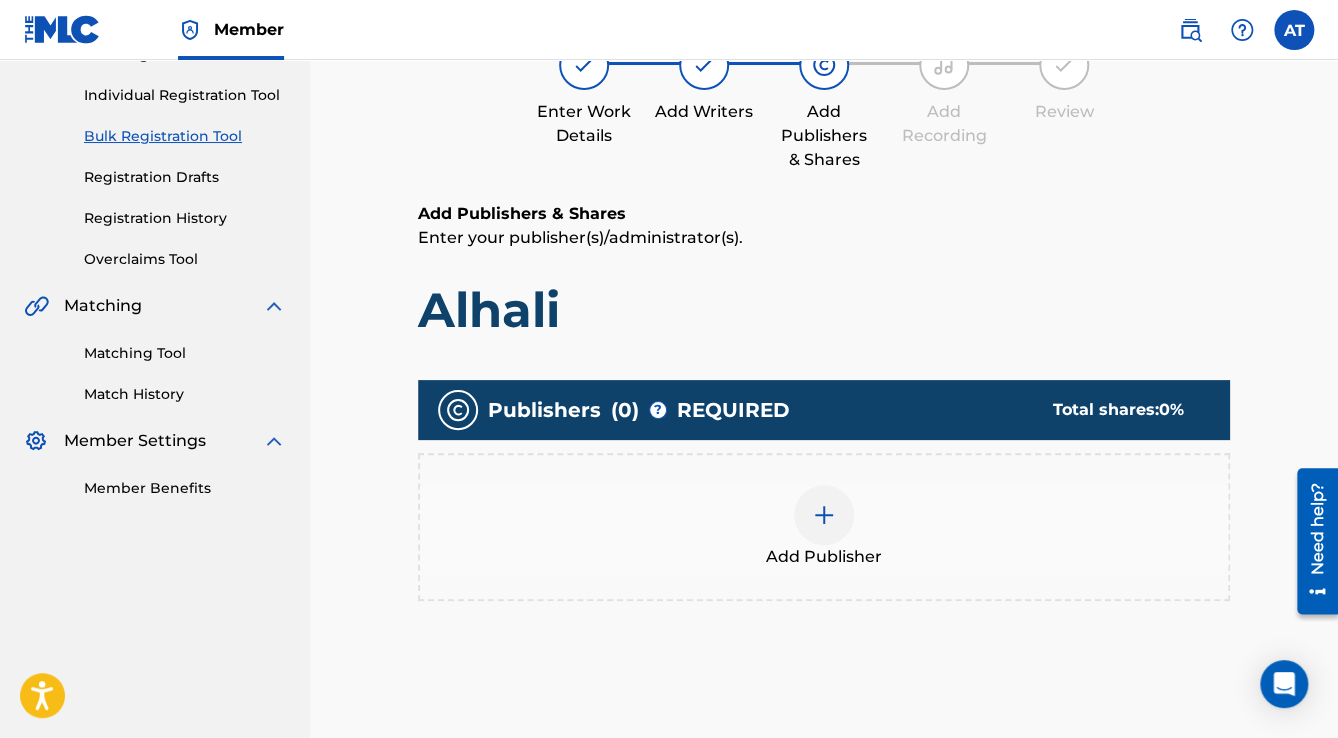 click on "Add Publisher" at bounding box center (824, 527) 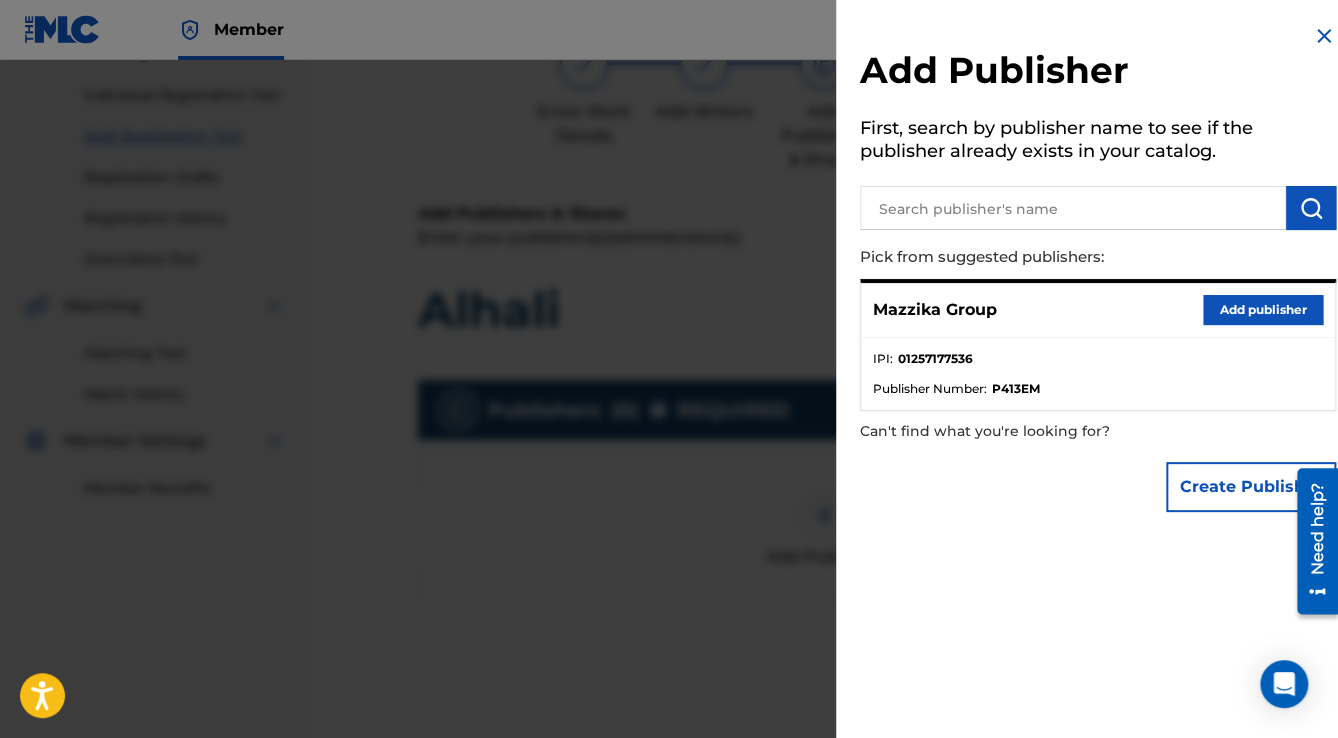click on "Add publisher" at bounding box center (1263, 310) 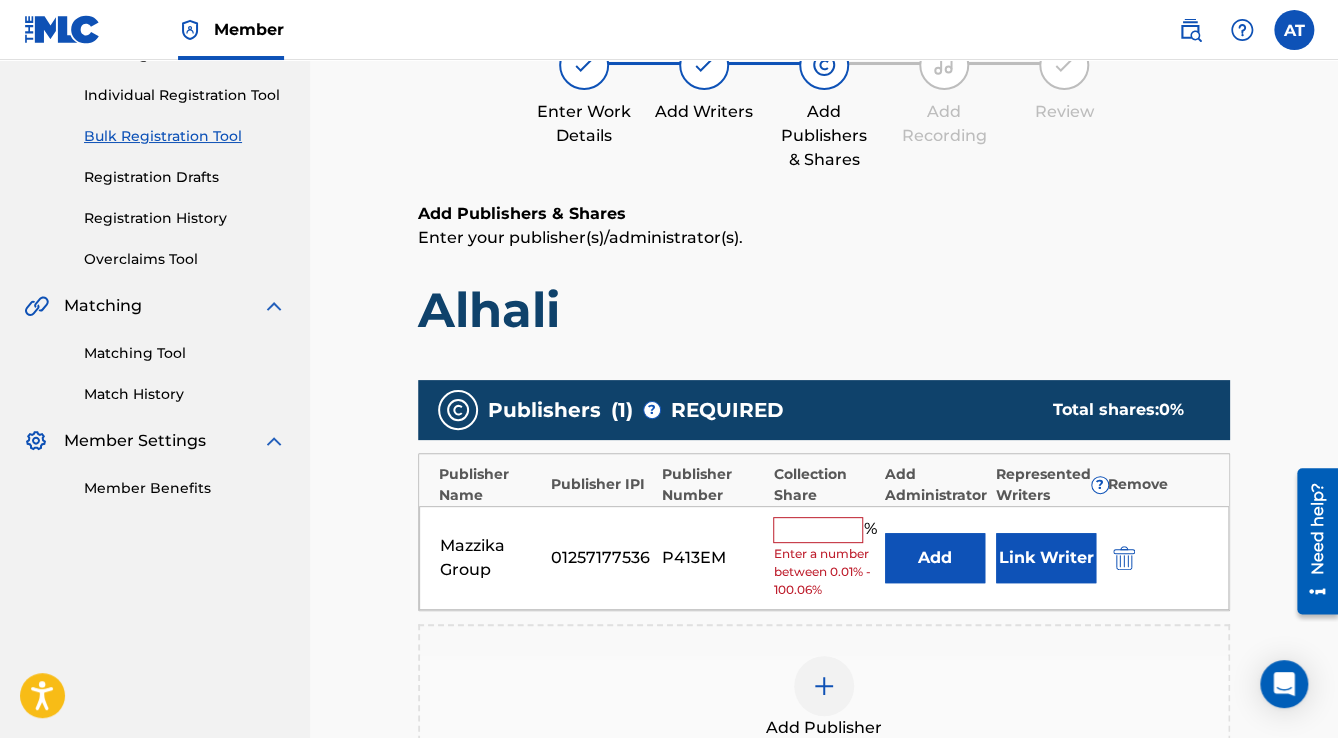 click at bounding box center (818, 530) 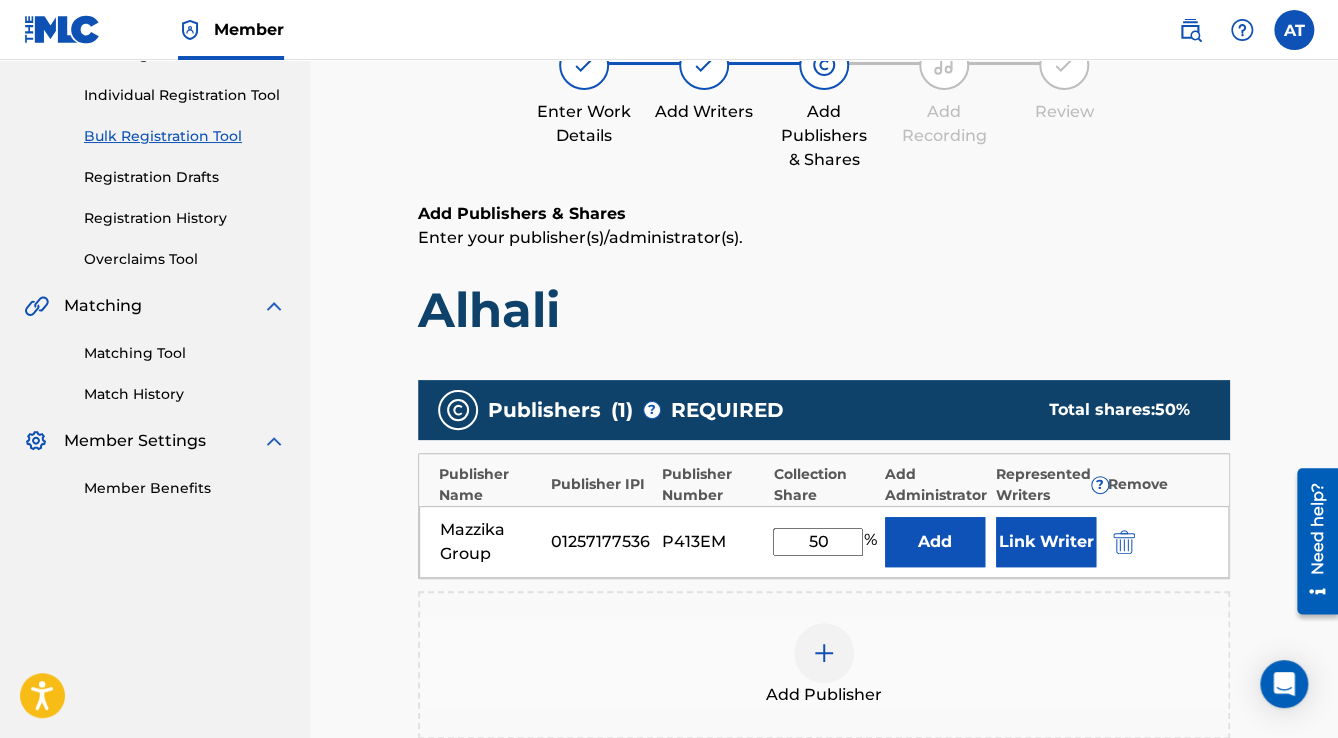click on "Link Writer" at bounding box center [1046, 542] 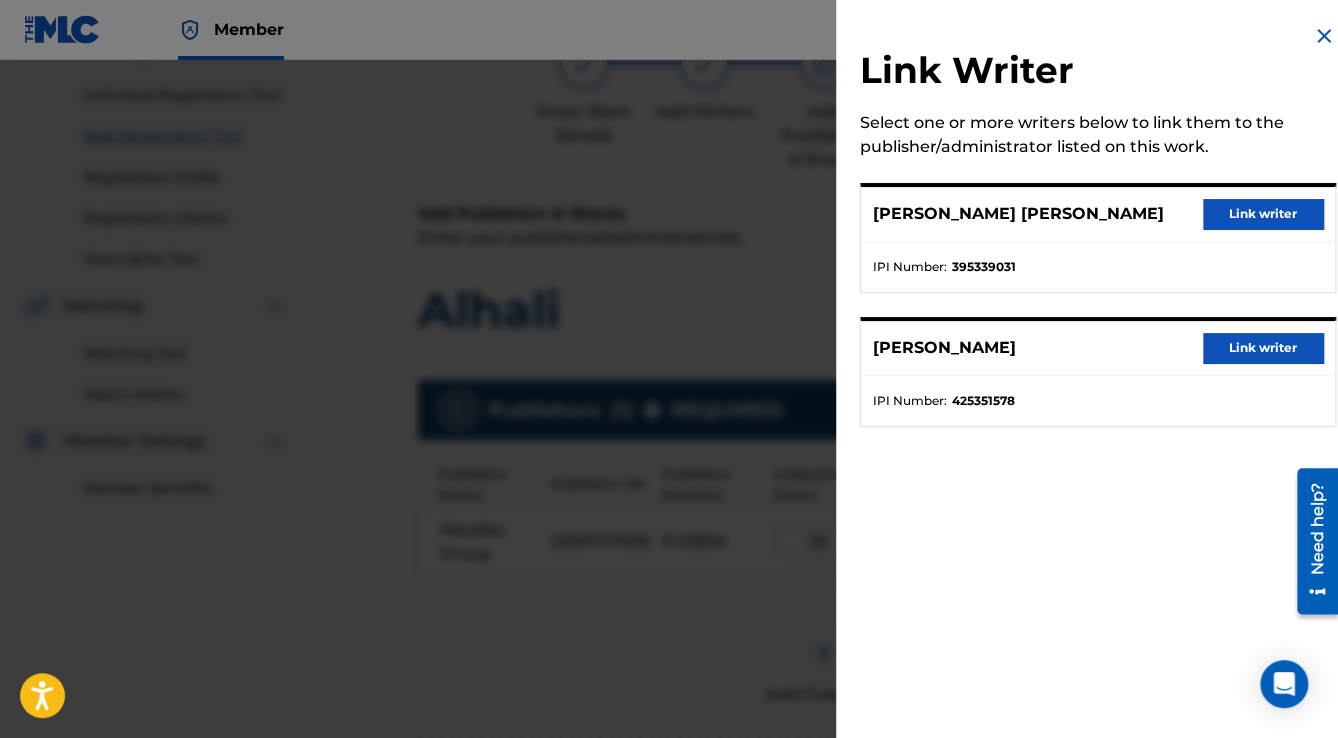 click on "Link writer" at bounding box center (1263, 214) 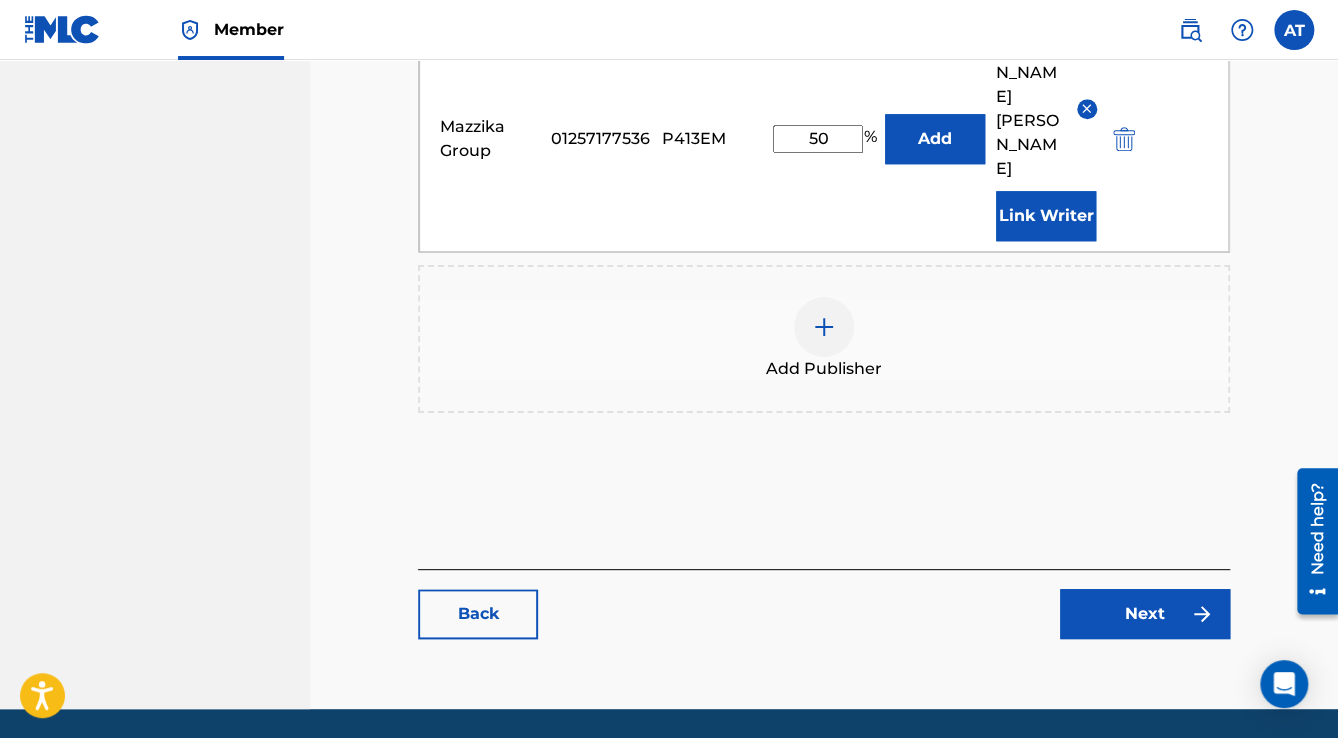 click on "Next" at bounding box center (1145, 614) 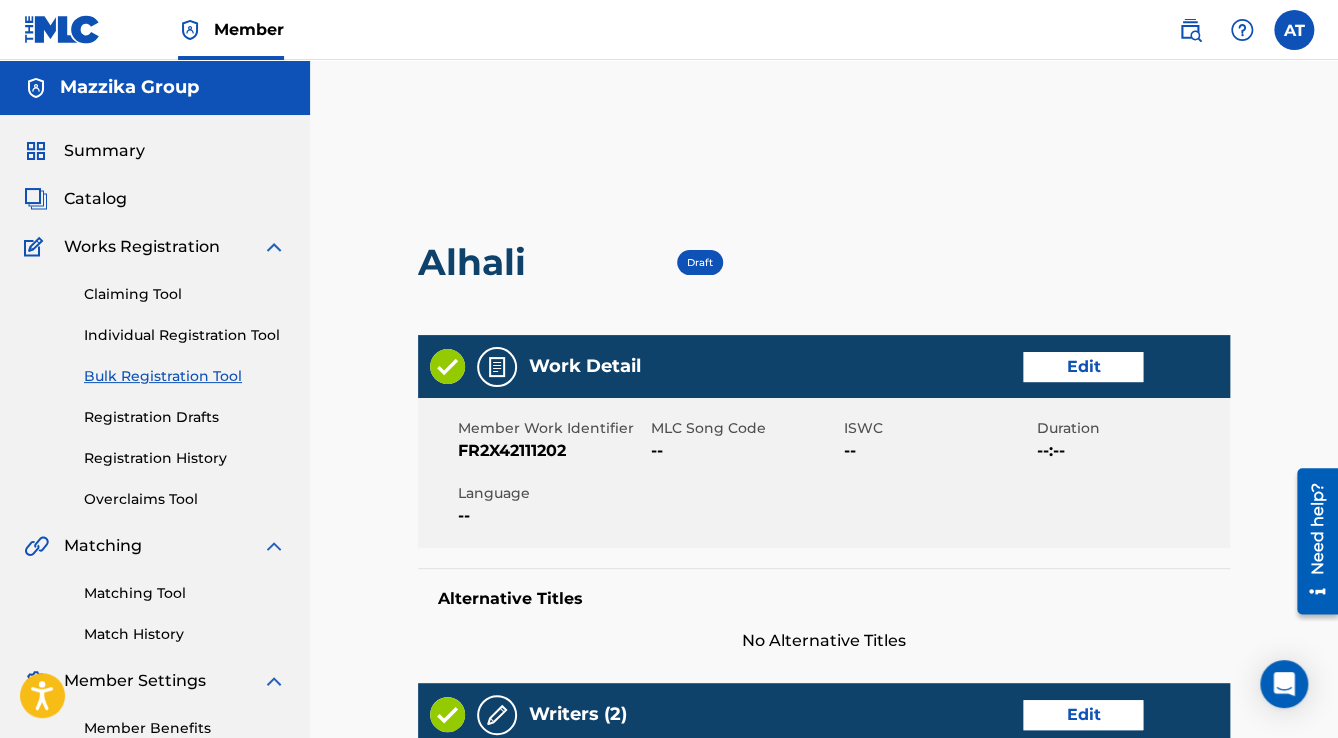 click on "Edit" at bounding box center (1083, 367) 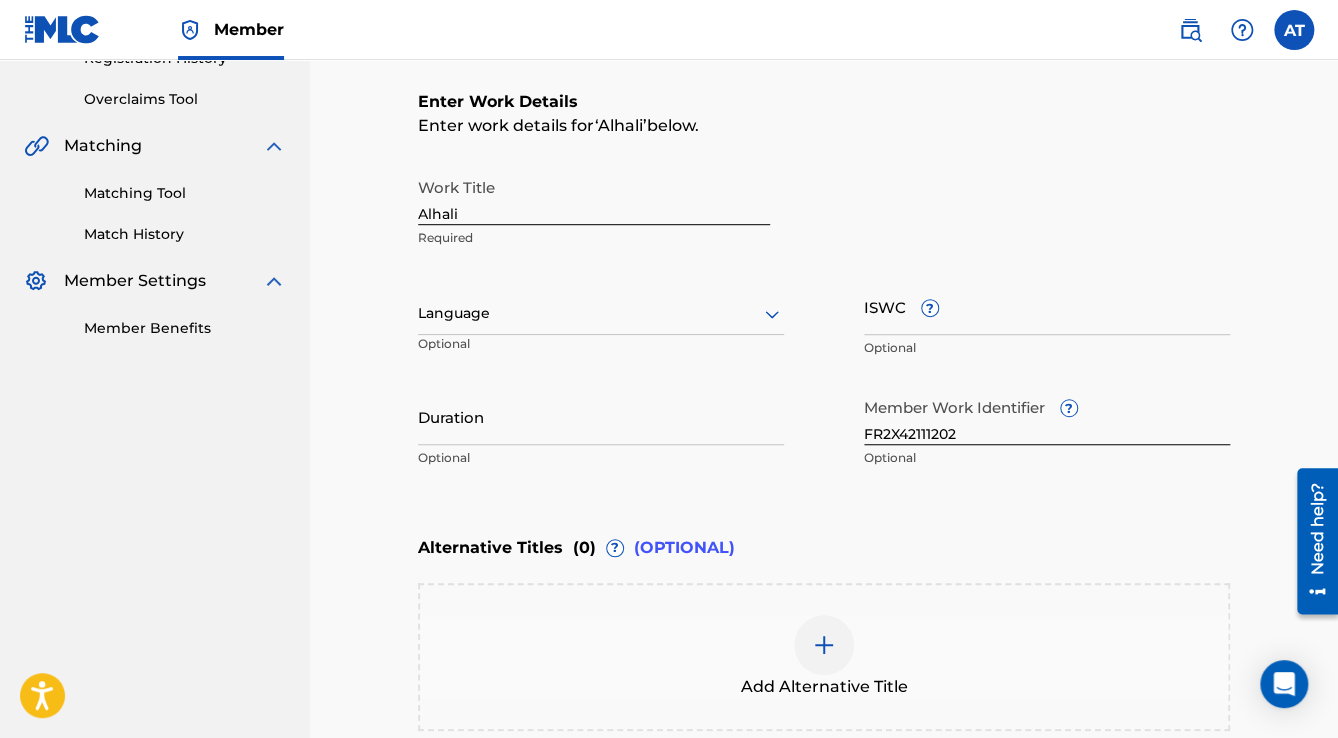 click at bounding box center [601, 313] 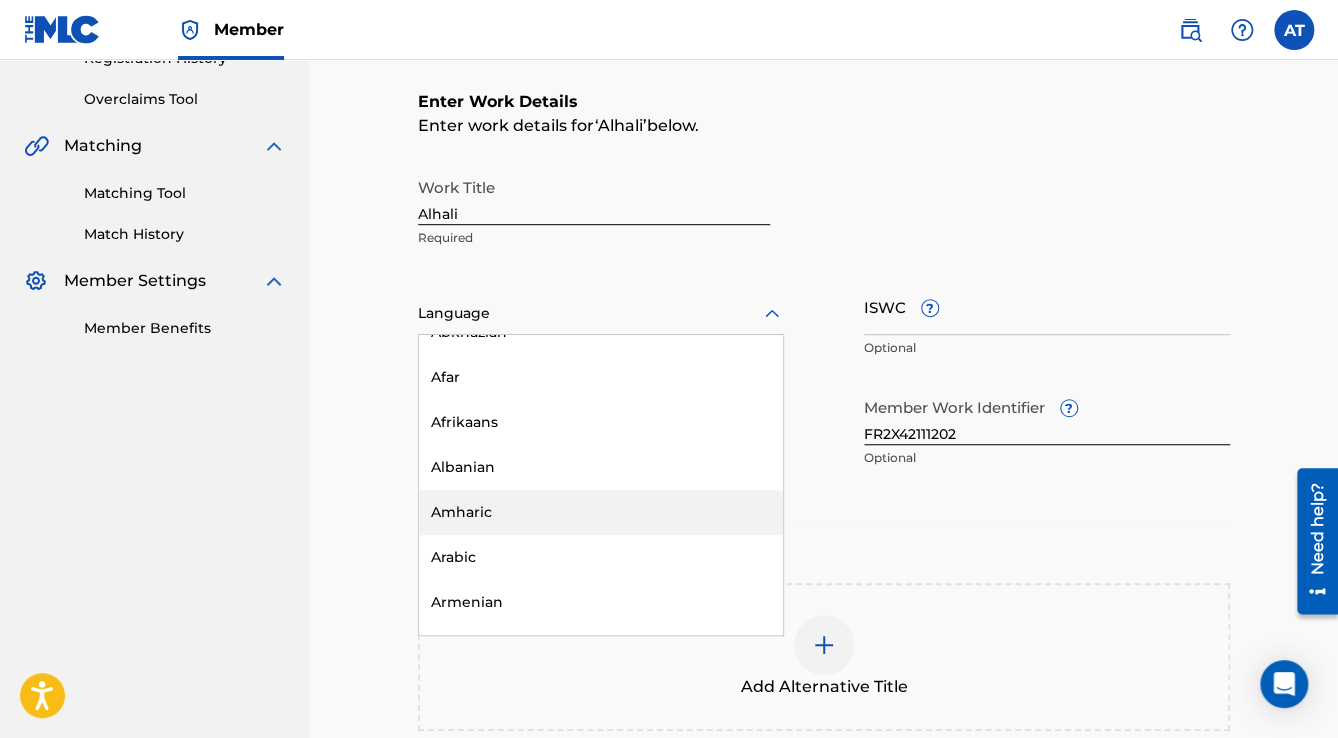 click on "Arabic" at bounding box center (601, 557) 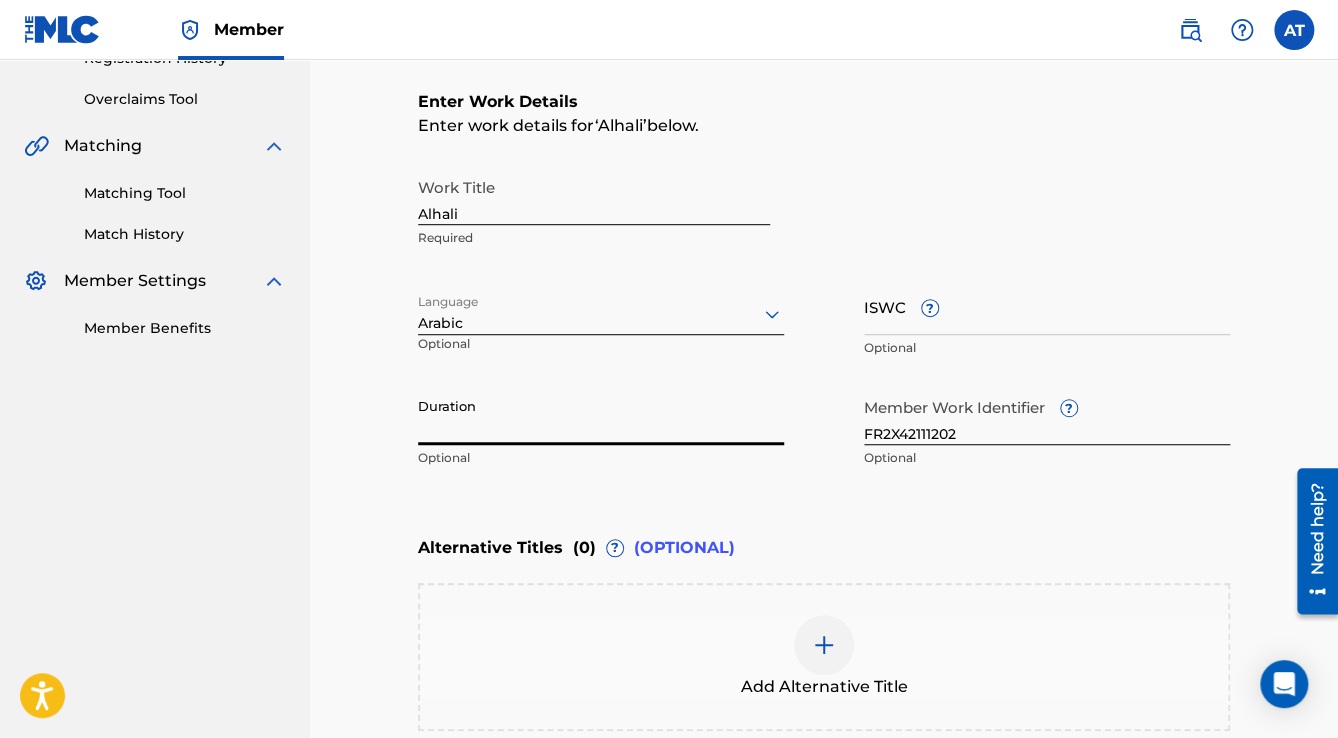 click on "Duration" at bounding box center [601, 416] 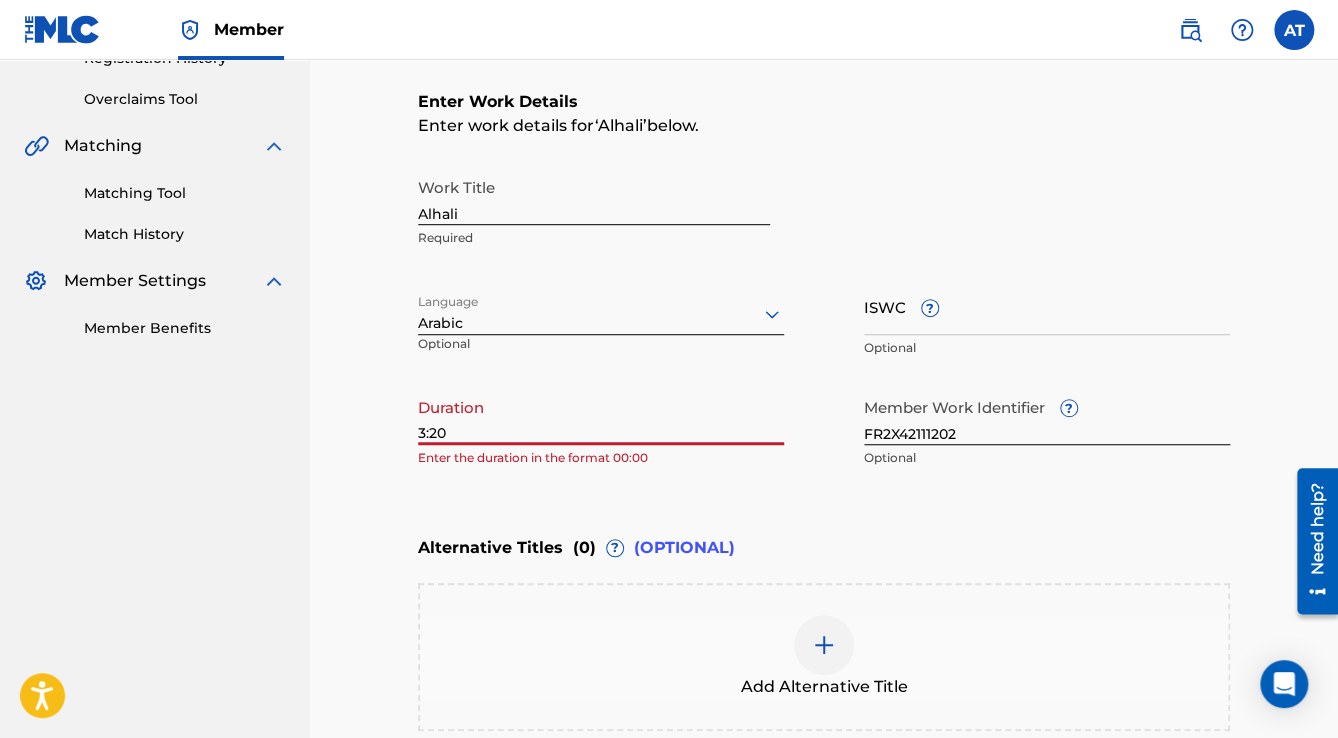 click on "3:20" at bounding box center (601, 416) 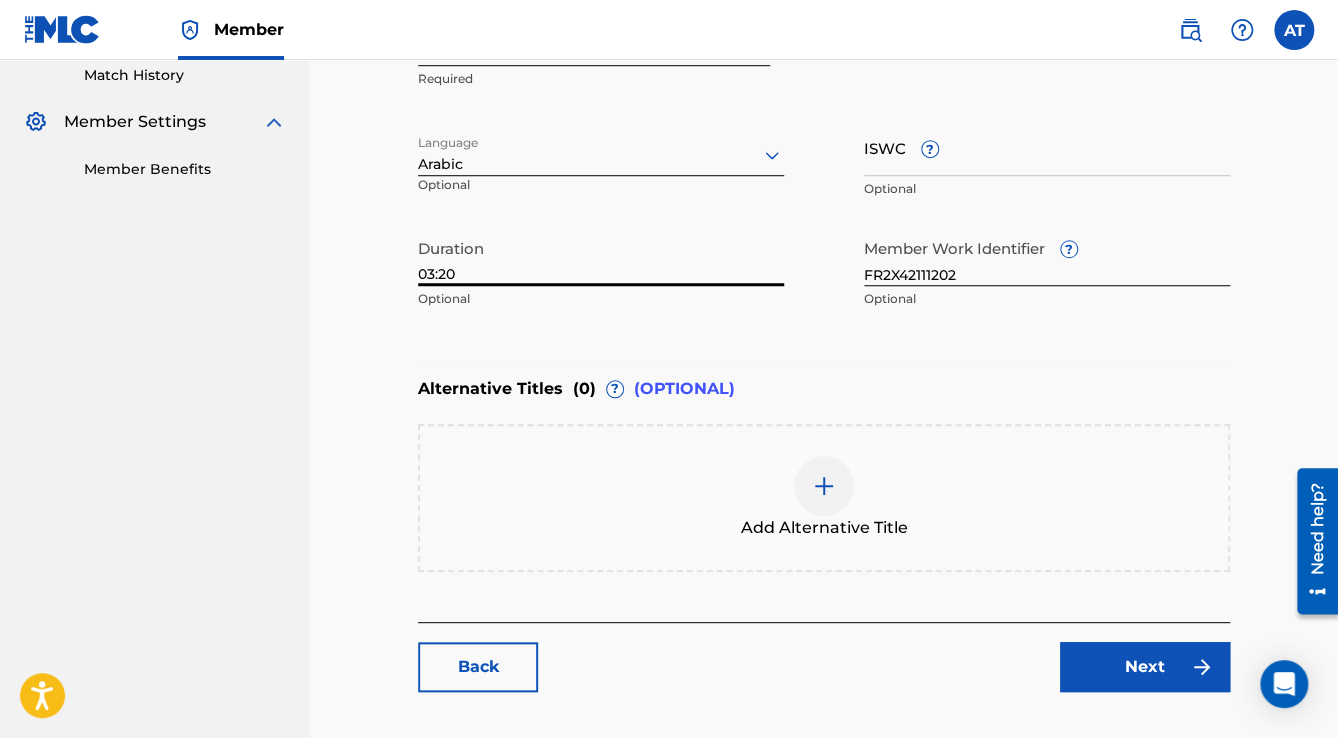 scroll, scrollTop: 677, scrollLeft: 0, axis: vertical 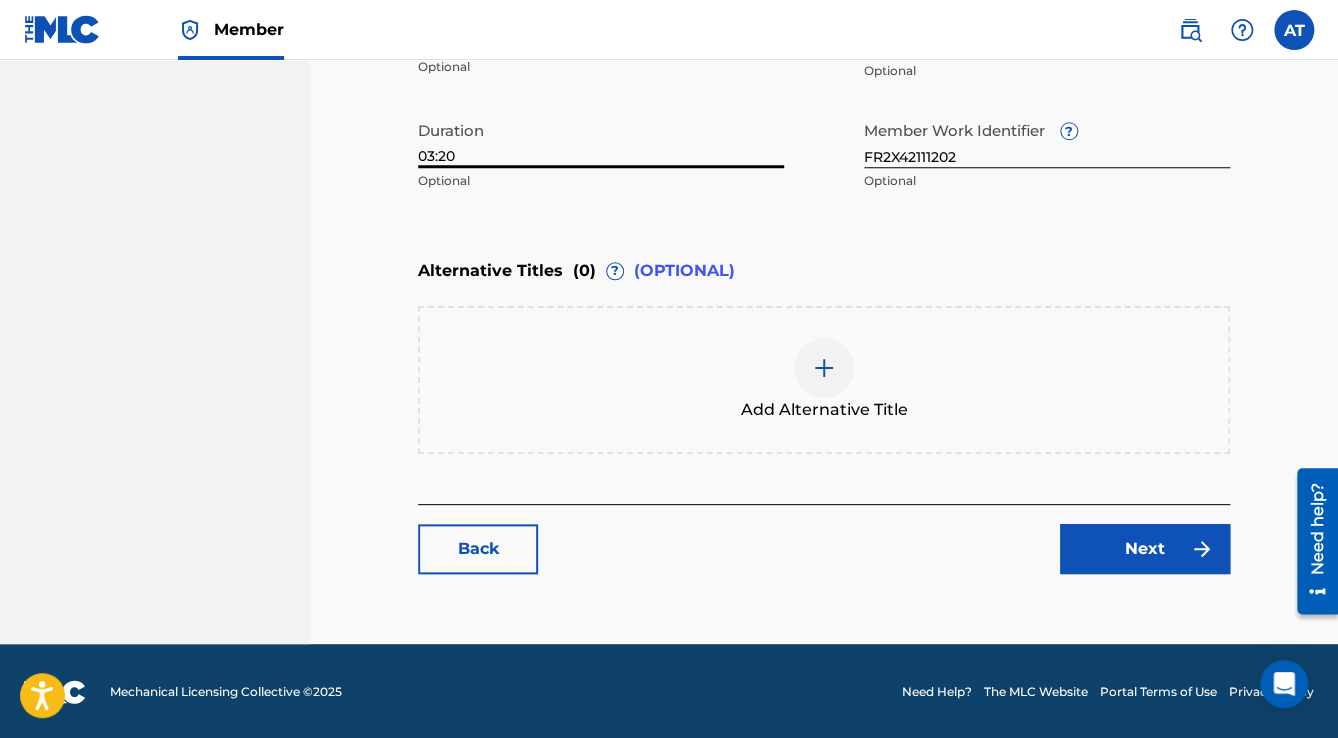 type on "03:20" 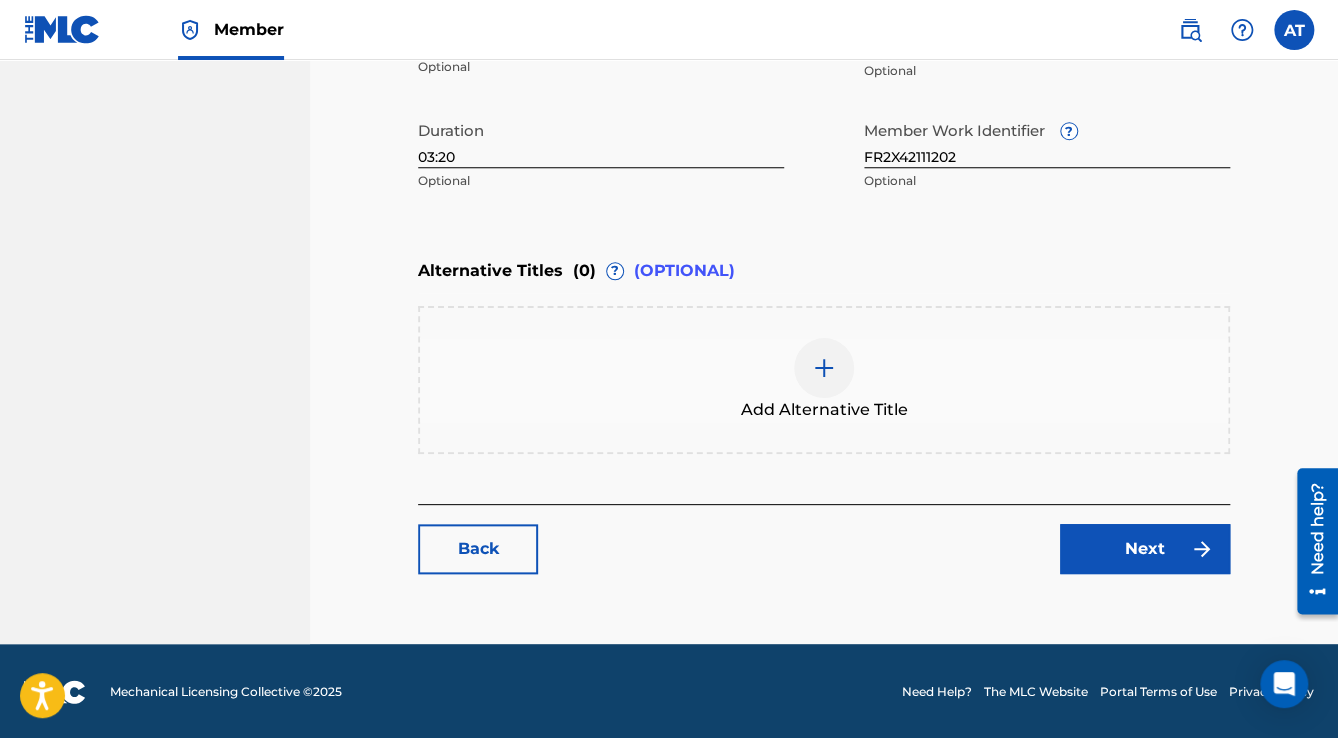 click on "Back Next" at bounding box center (824, 539) 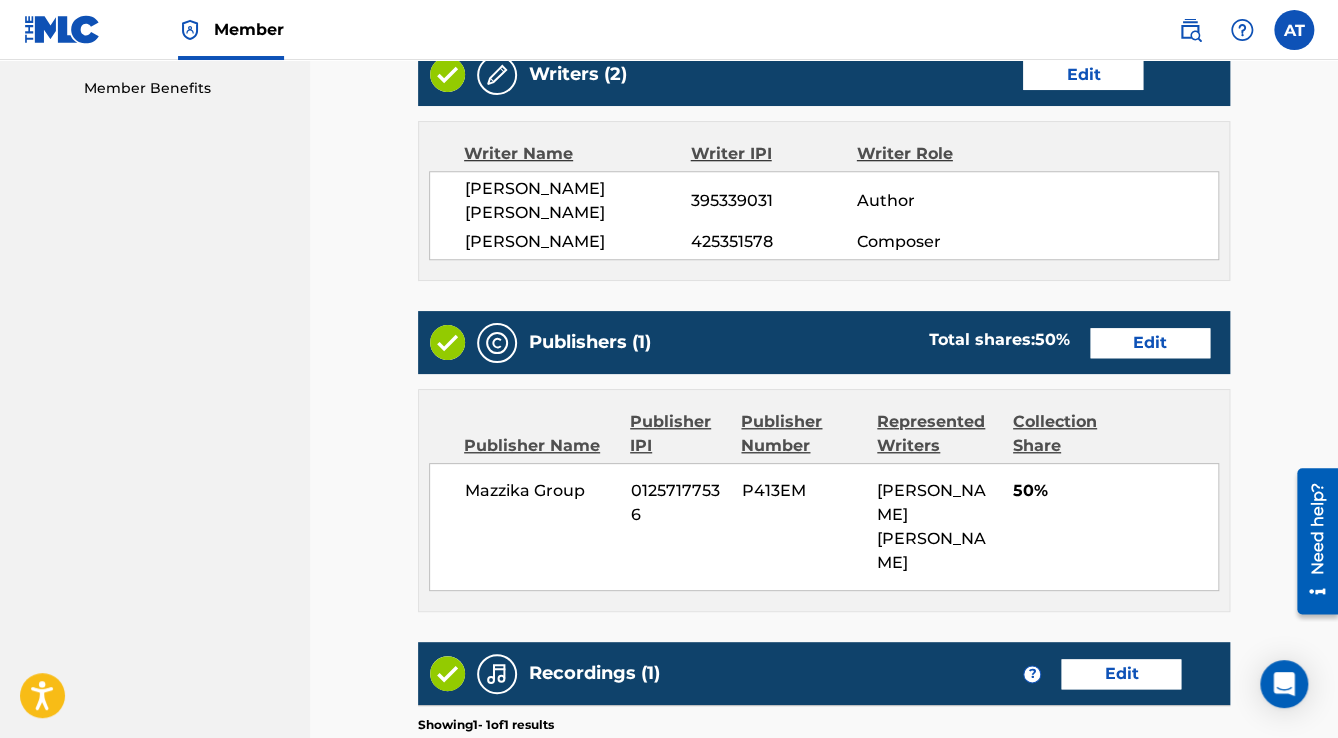 scroll, scrollTop: 952, scrollLeft: 0, axis: vertical 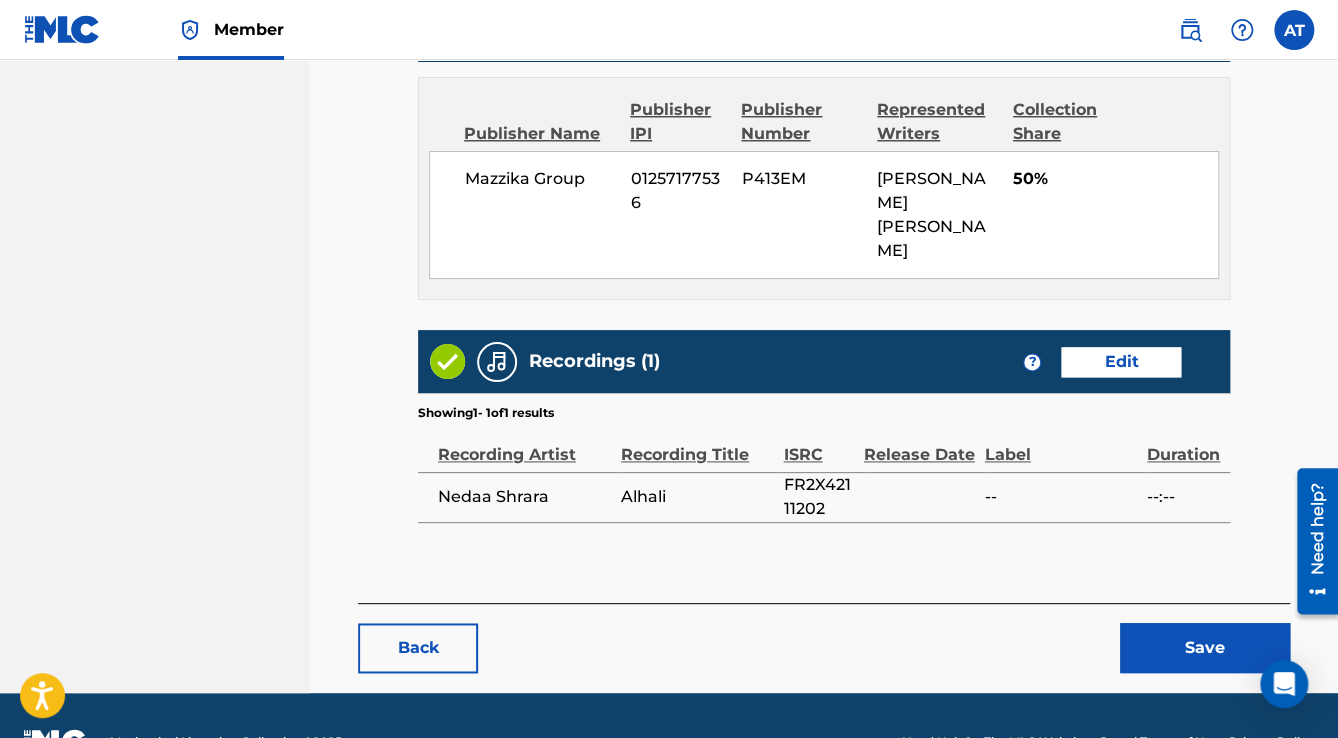 click on "Save" at bounding box center (1205, 648) 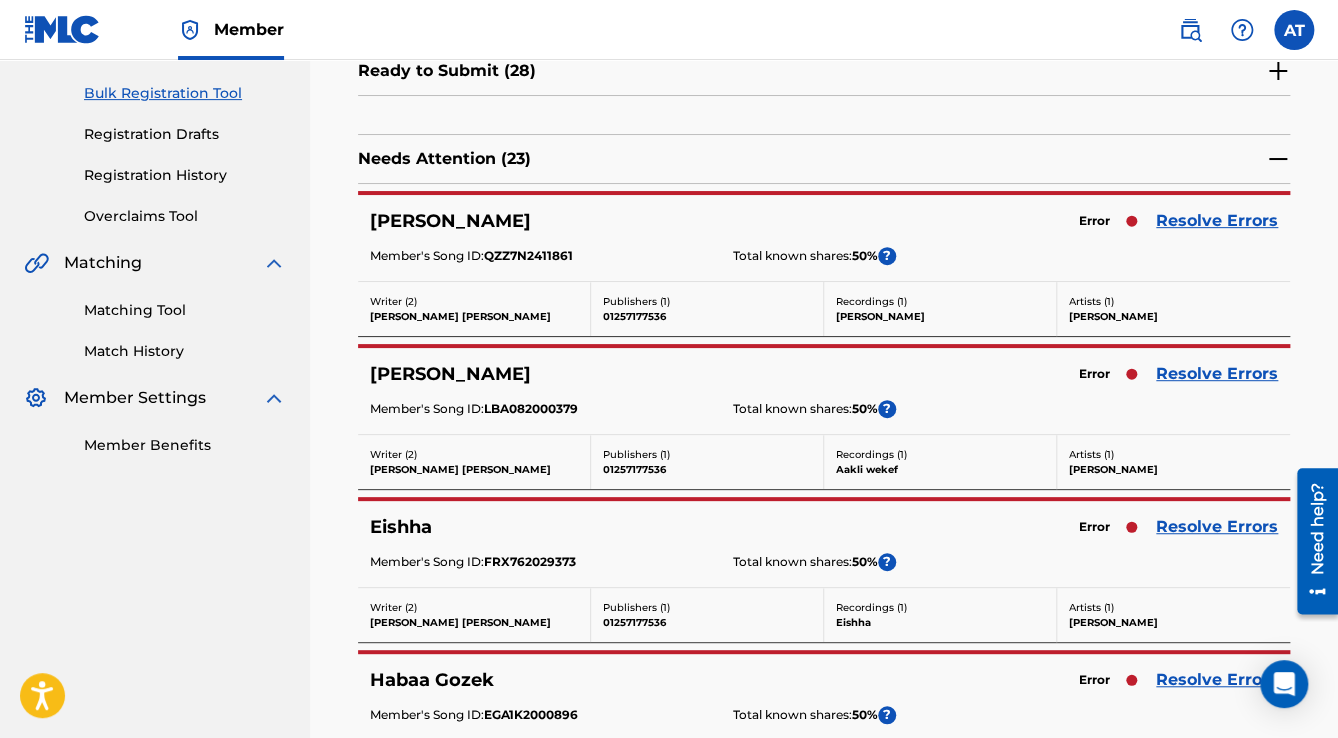 scroll, scrollTop: 160, scrollLeft: 0, axis: vertical 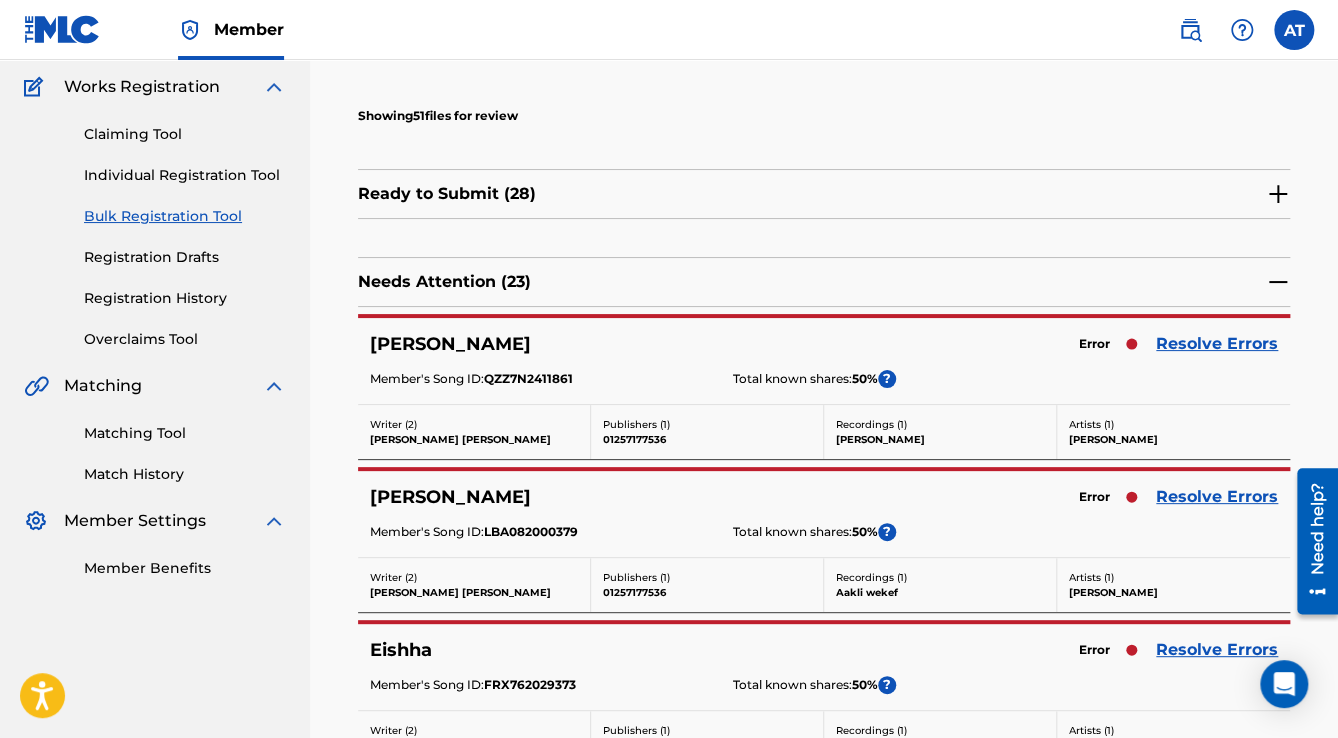 click on "Resolve Errors" at bounding box center (1217, 344) 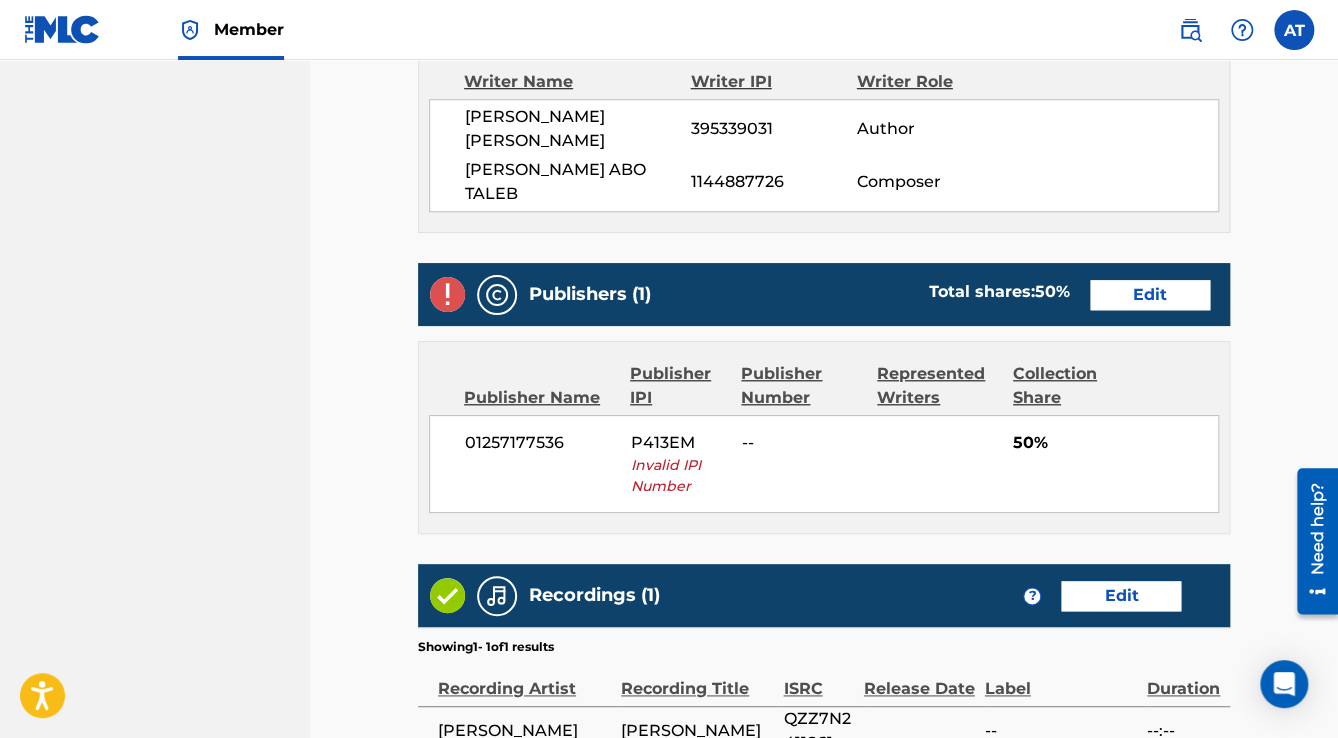scroll, scrollTop: 800, scrollLeft: 0, axis: vertical 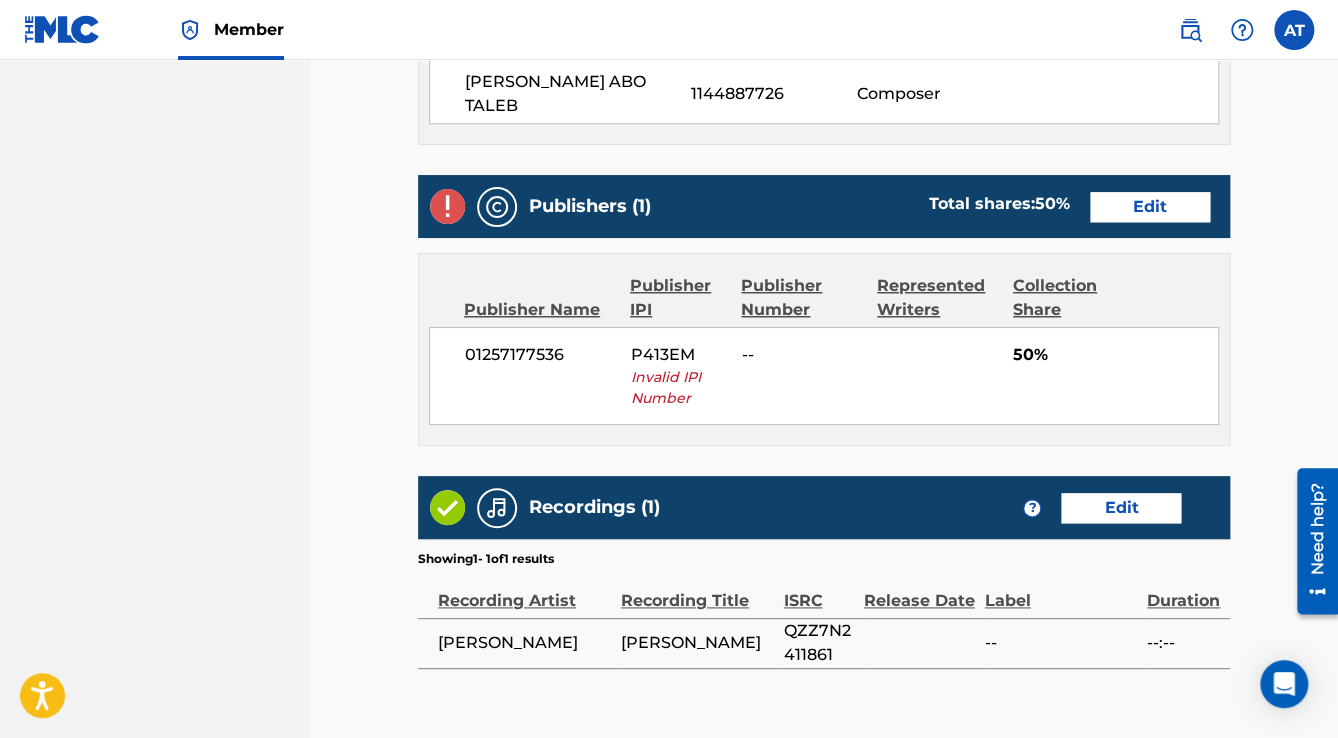 click on "Edit" at bounding box center (1150, 207) 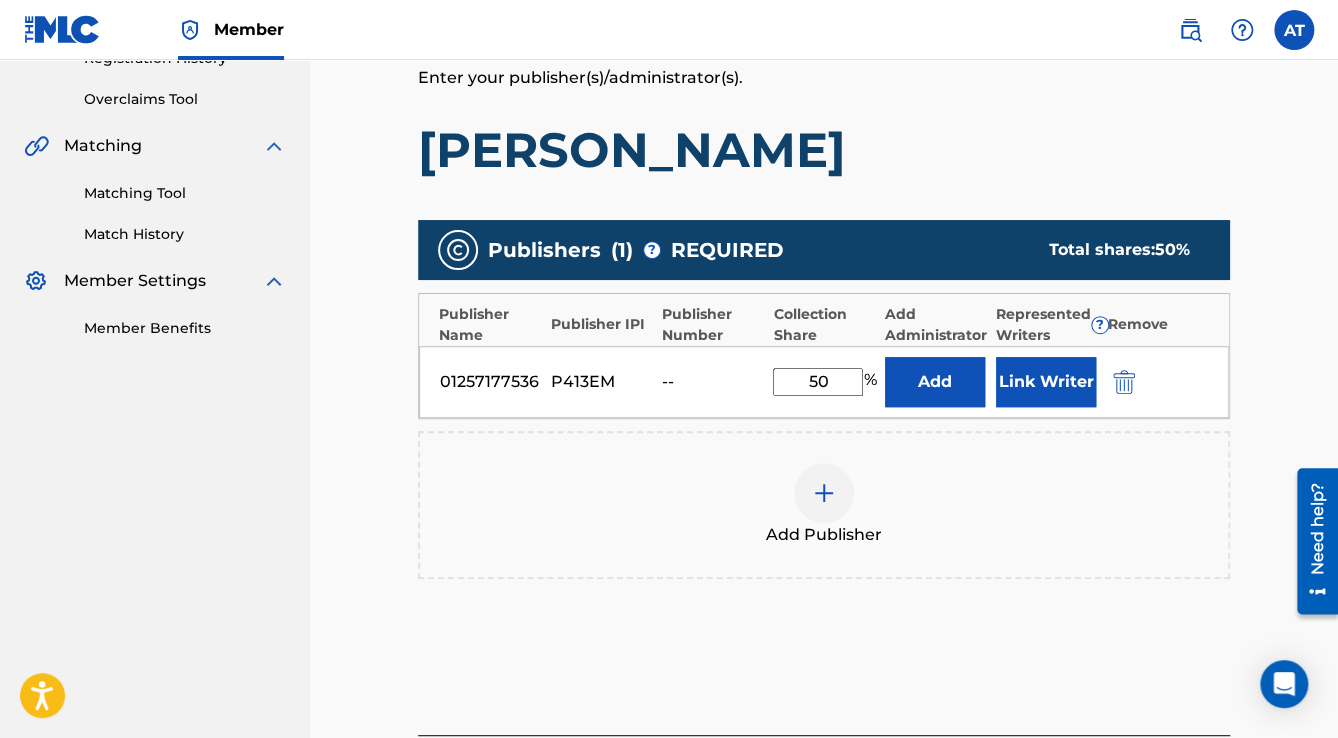 click at bounding box center [1124, 382] 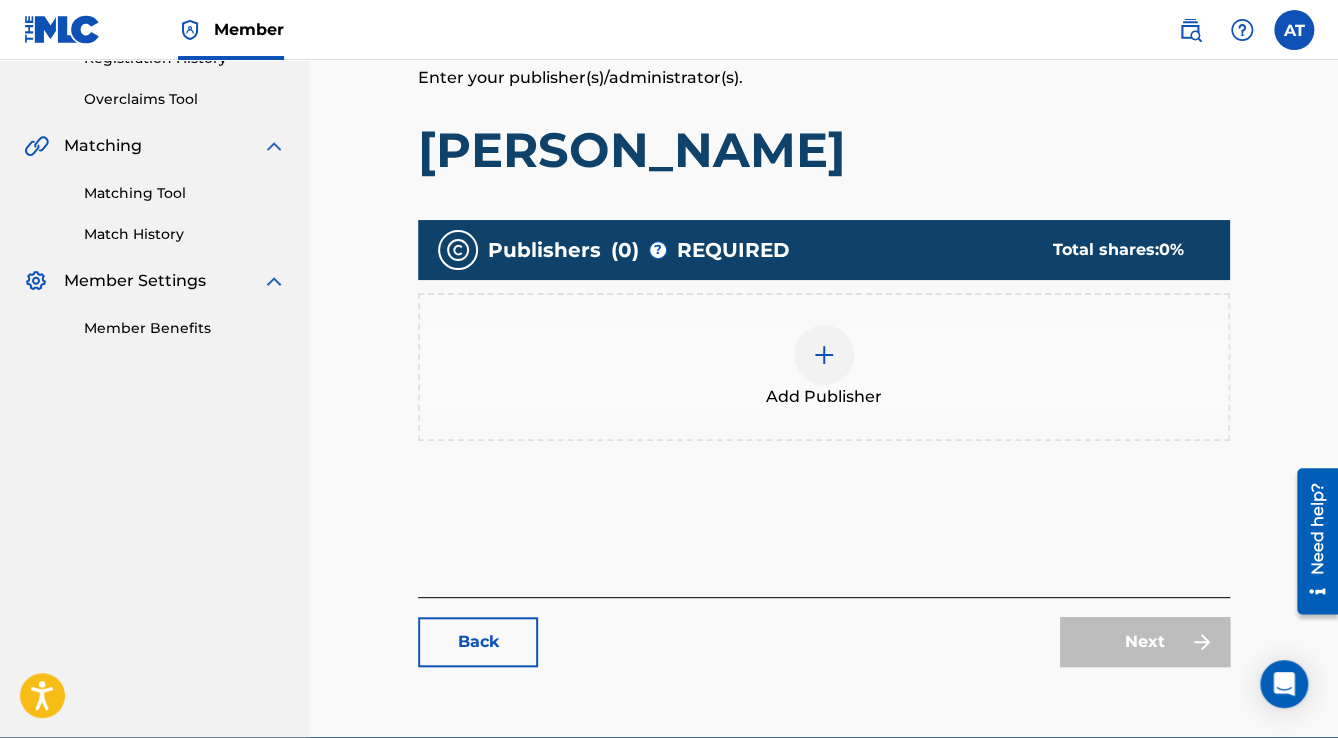 click on "Add Publisher" at bounding box center [824, 367] 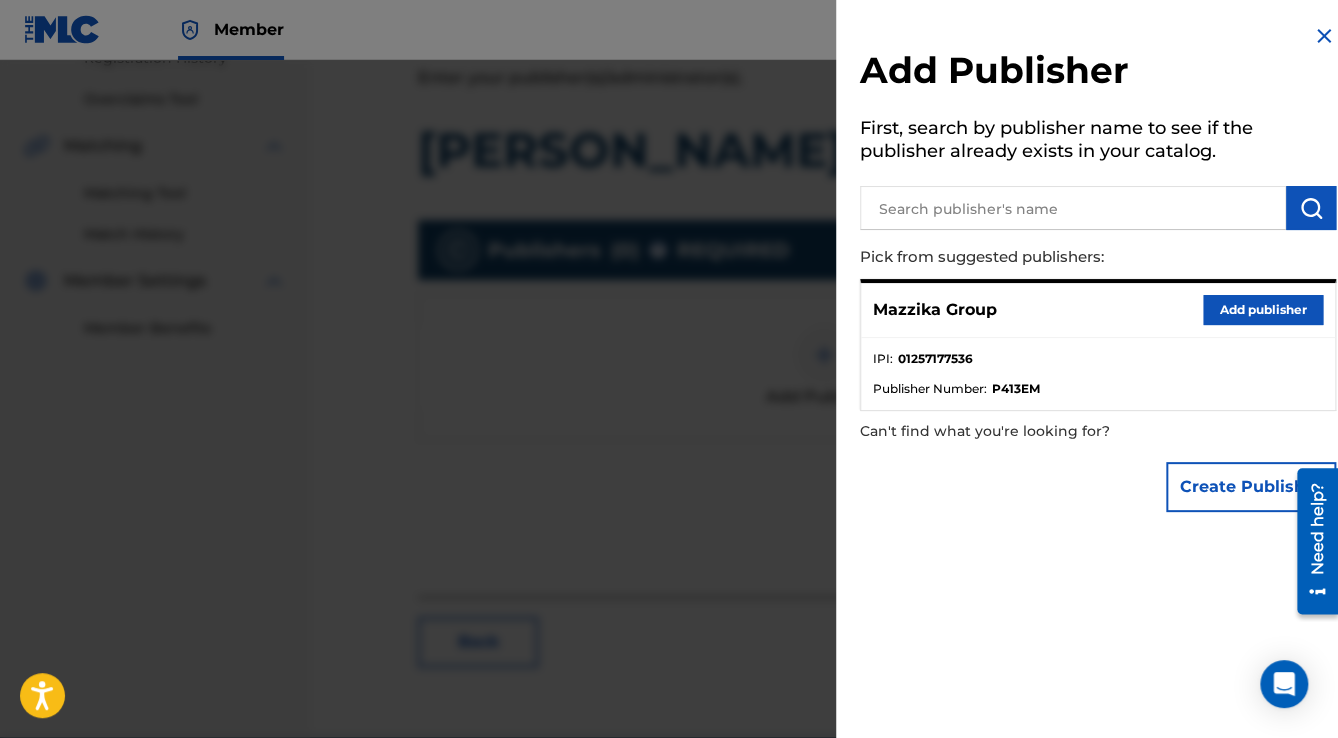 click on "Add publisher" at bounding box center [1263, 310] 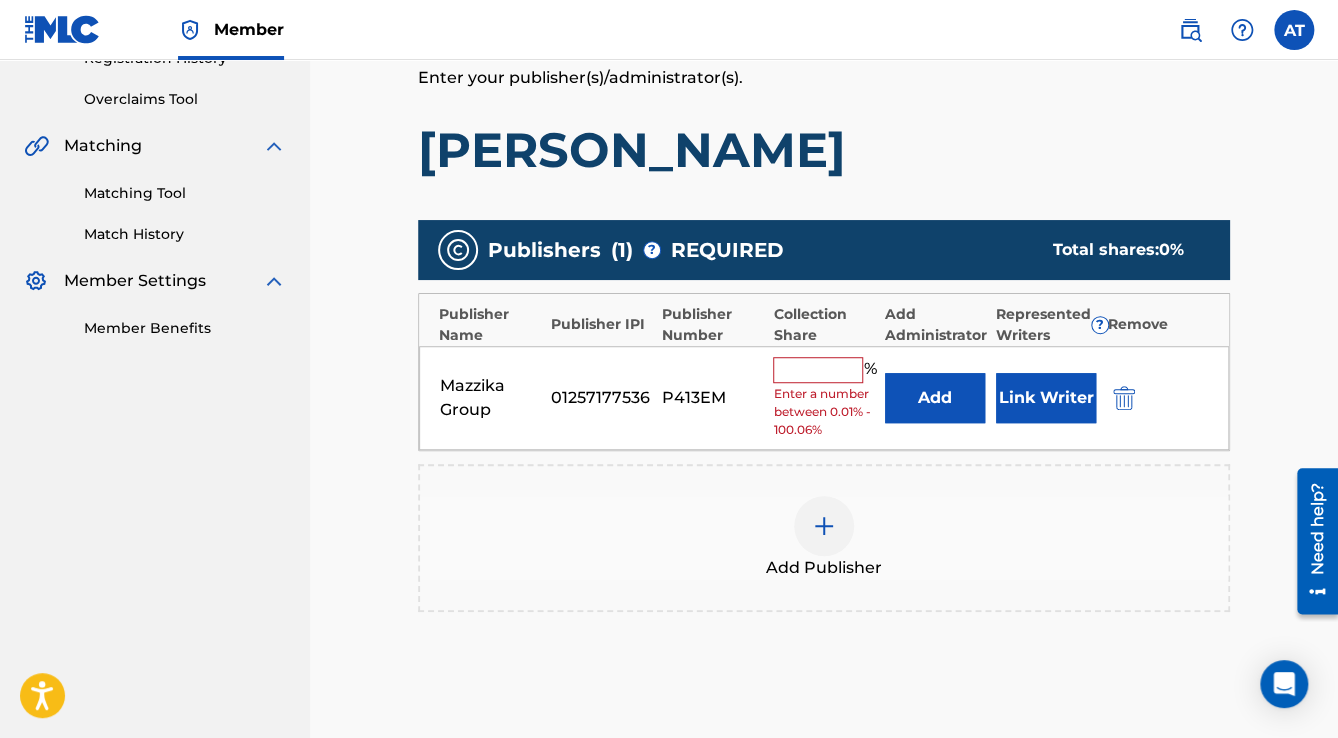 click at bounding box center [818, 370] 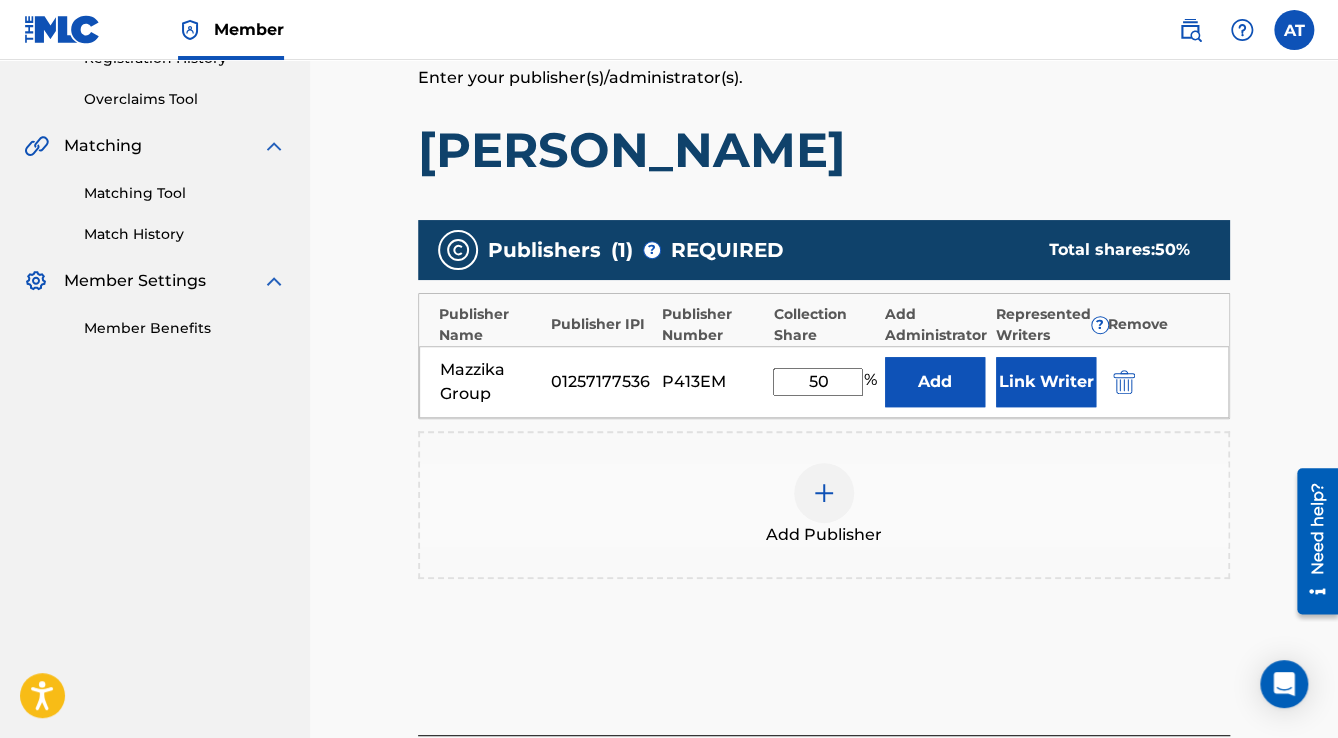 click on "Link Writer" at bounding box center [1046, 382] 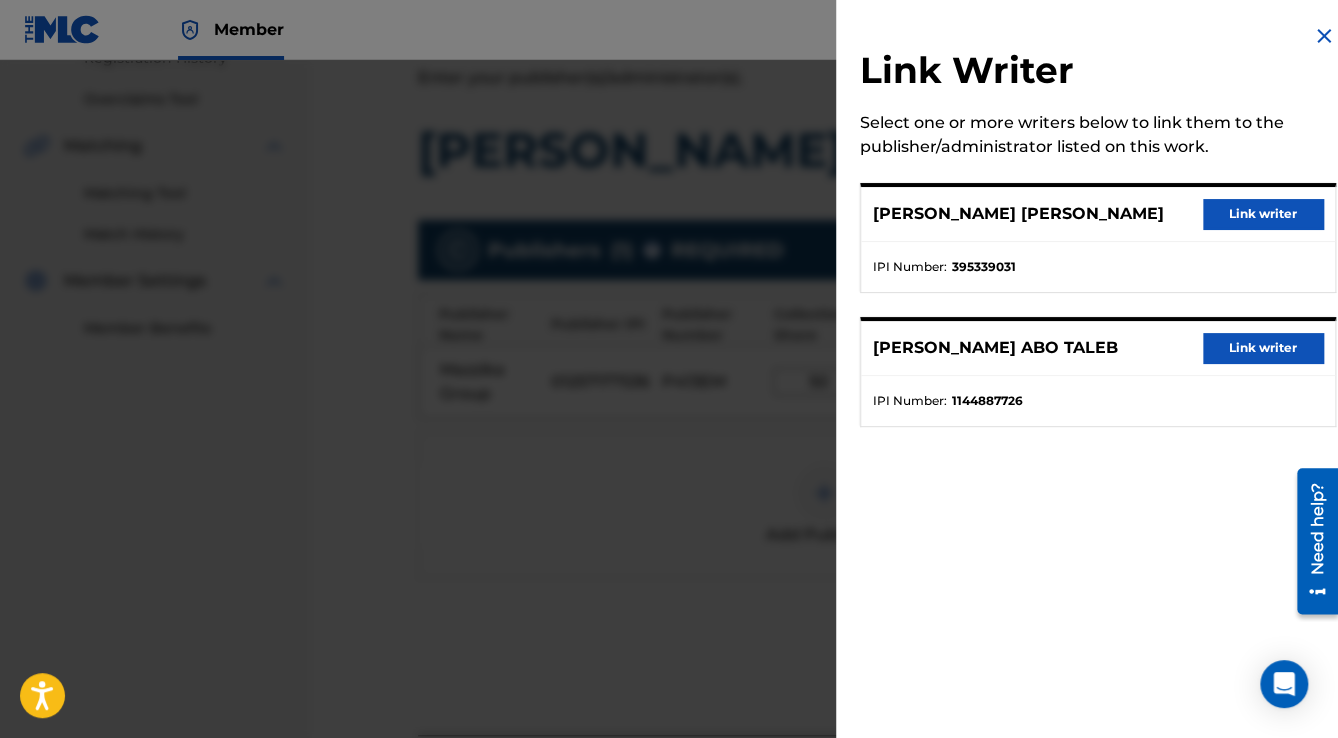 click on "Link writer" at bounding box center [1263, 214] 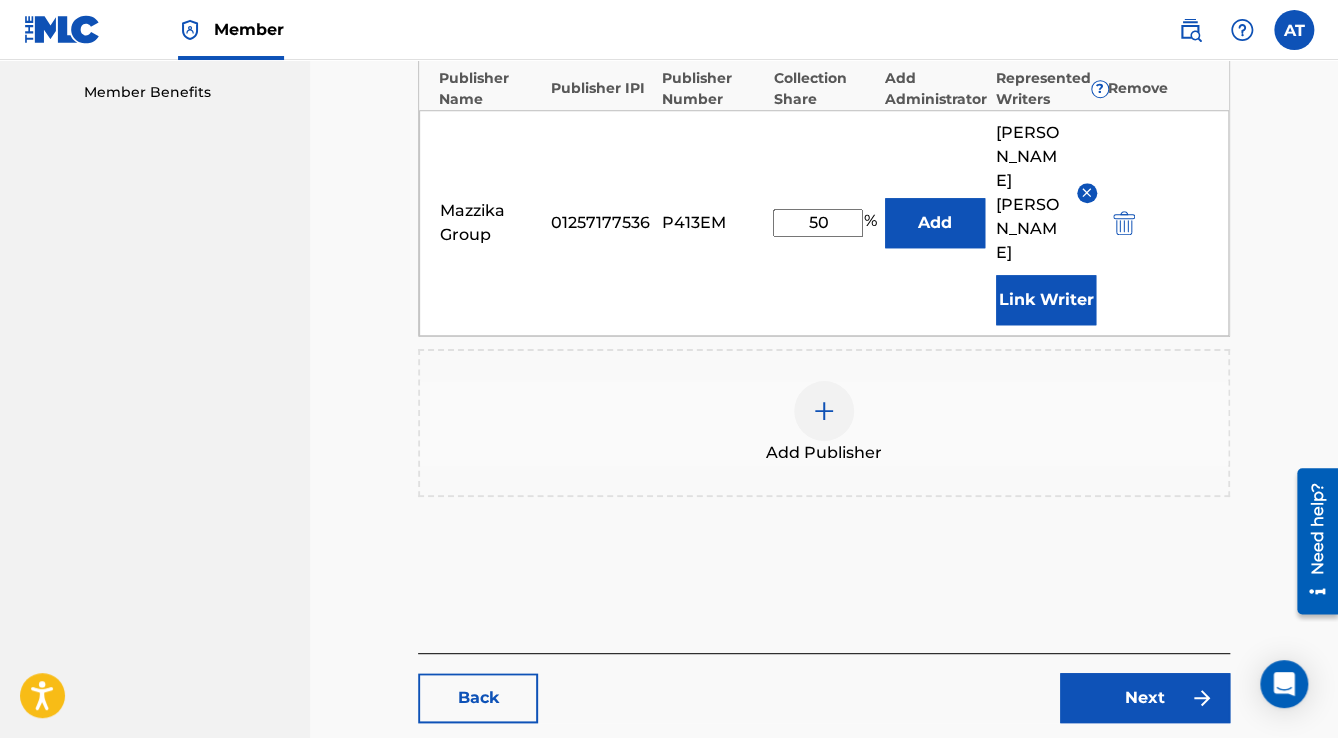 scroll, scrollTop: 736, scrollLeft: 0, axis: vertical 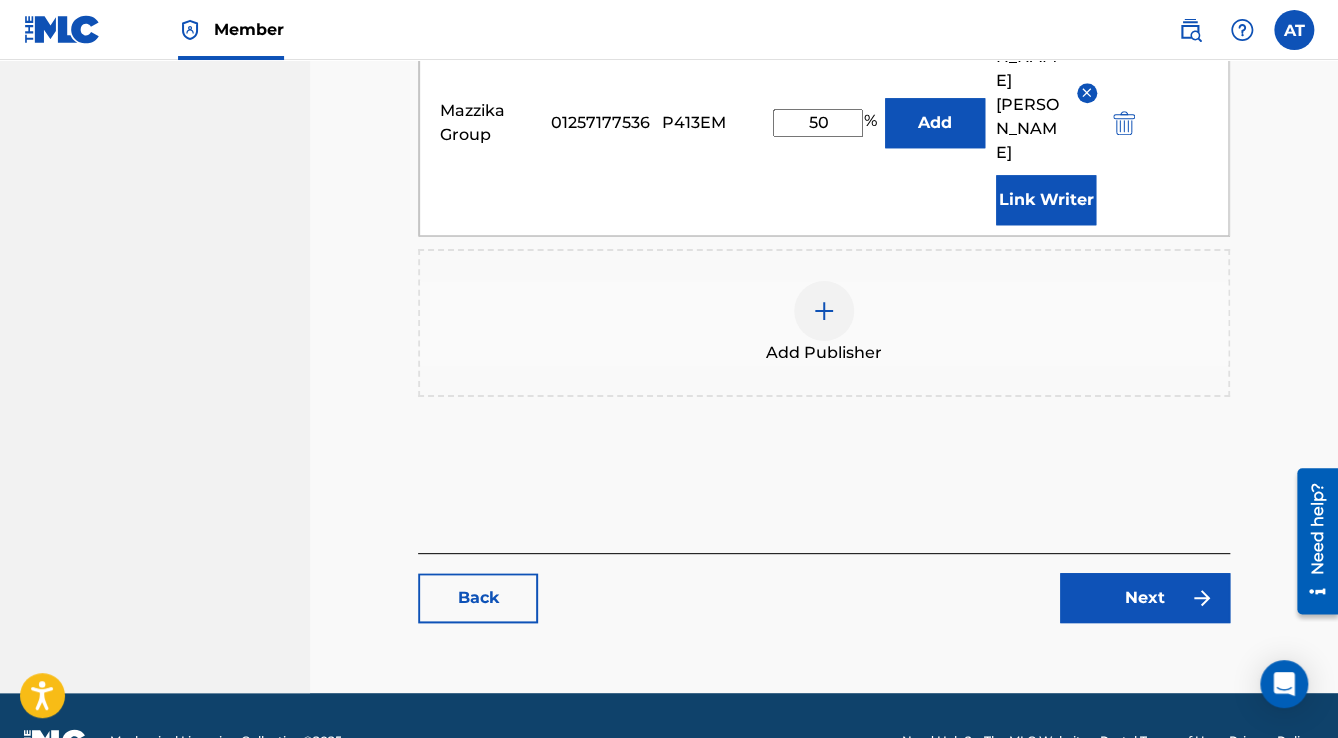 click on "Next" at bounding box center [1145, 598] 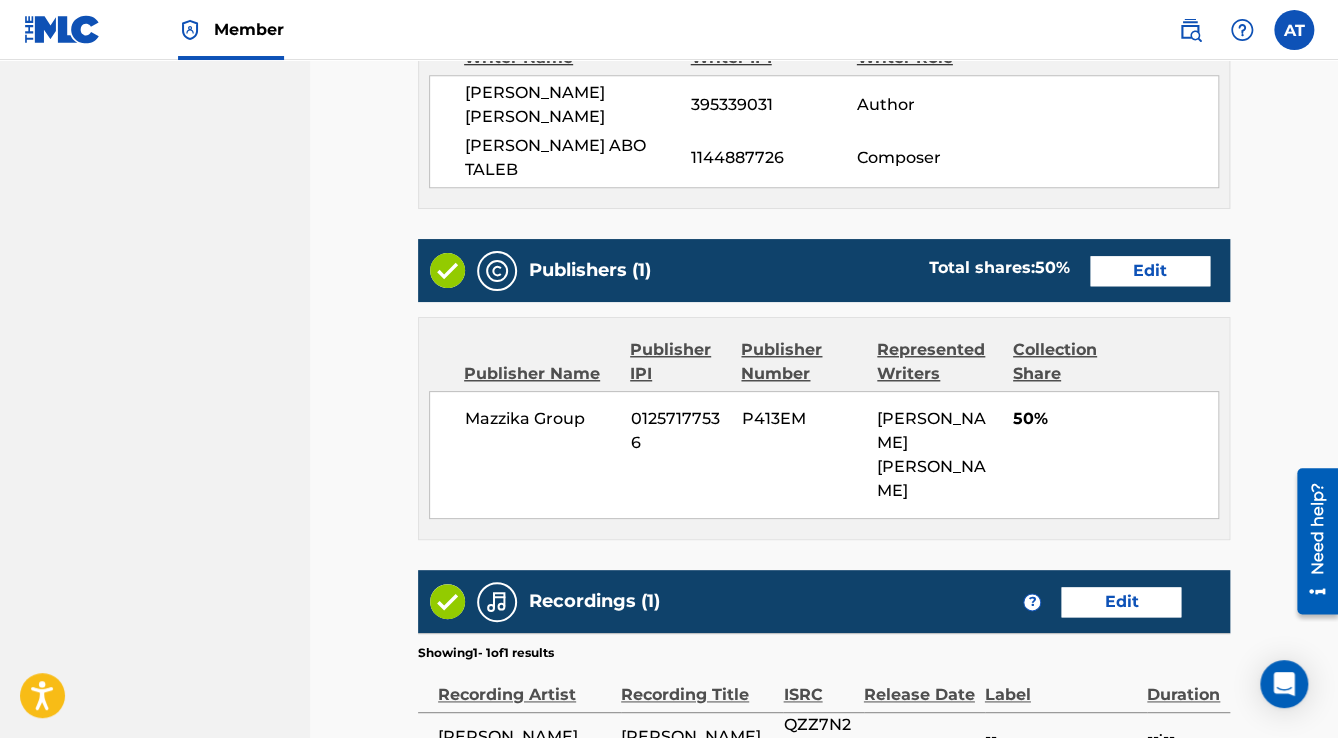 scroll, scrollTop: 0, scrollLeft: 0, axis: both 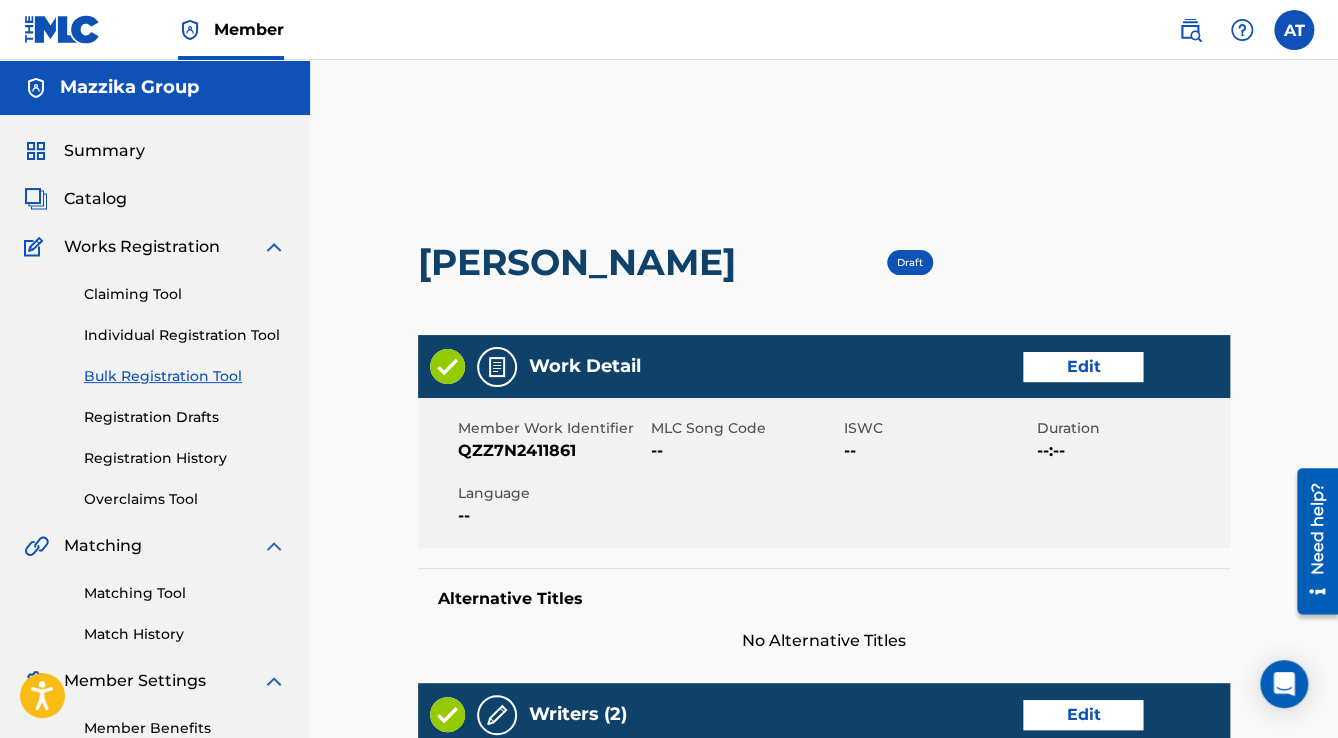 click on "Edit" at bounding box center [1083, 367] 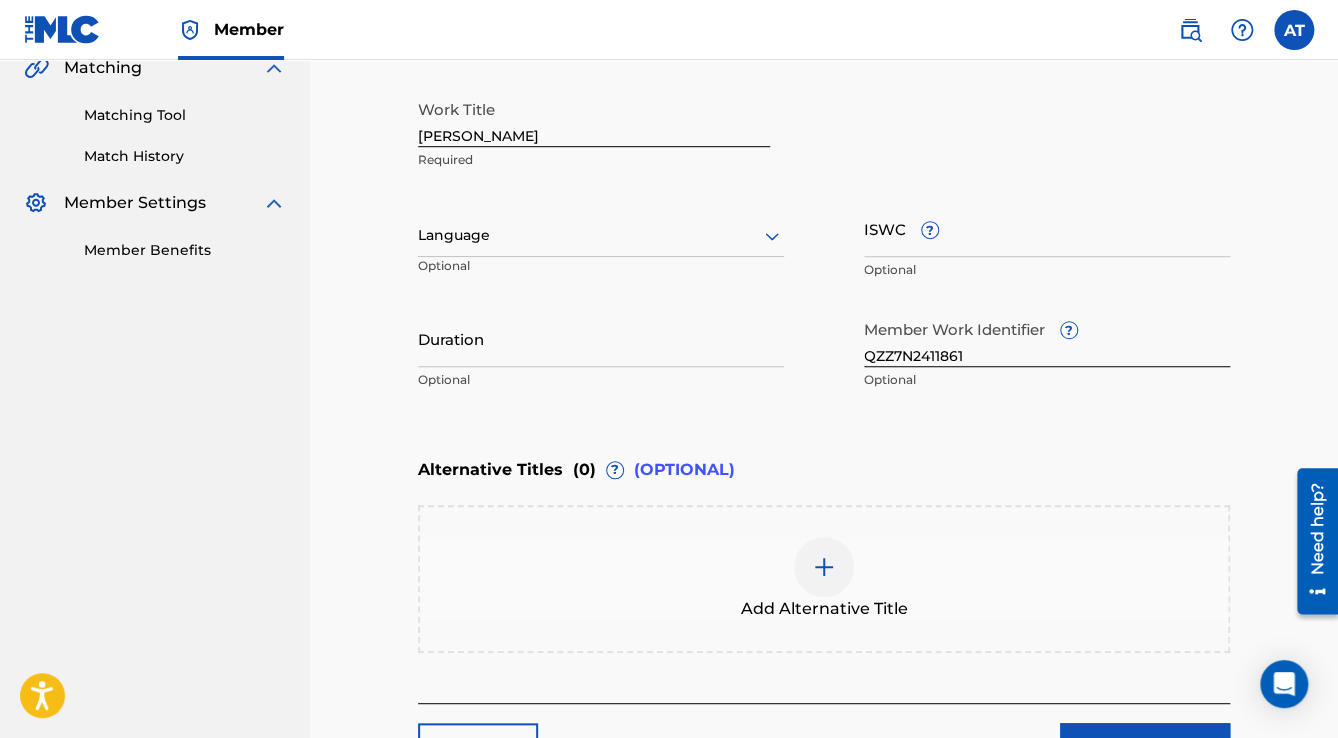 scroll, scrollTop: 480, scrollLeft: 0, axis: vertical 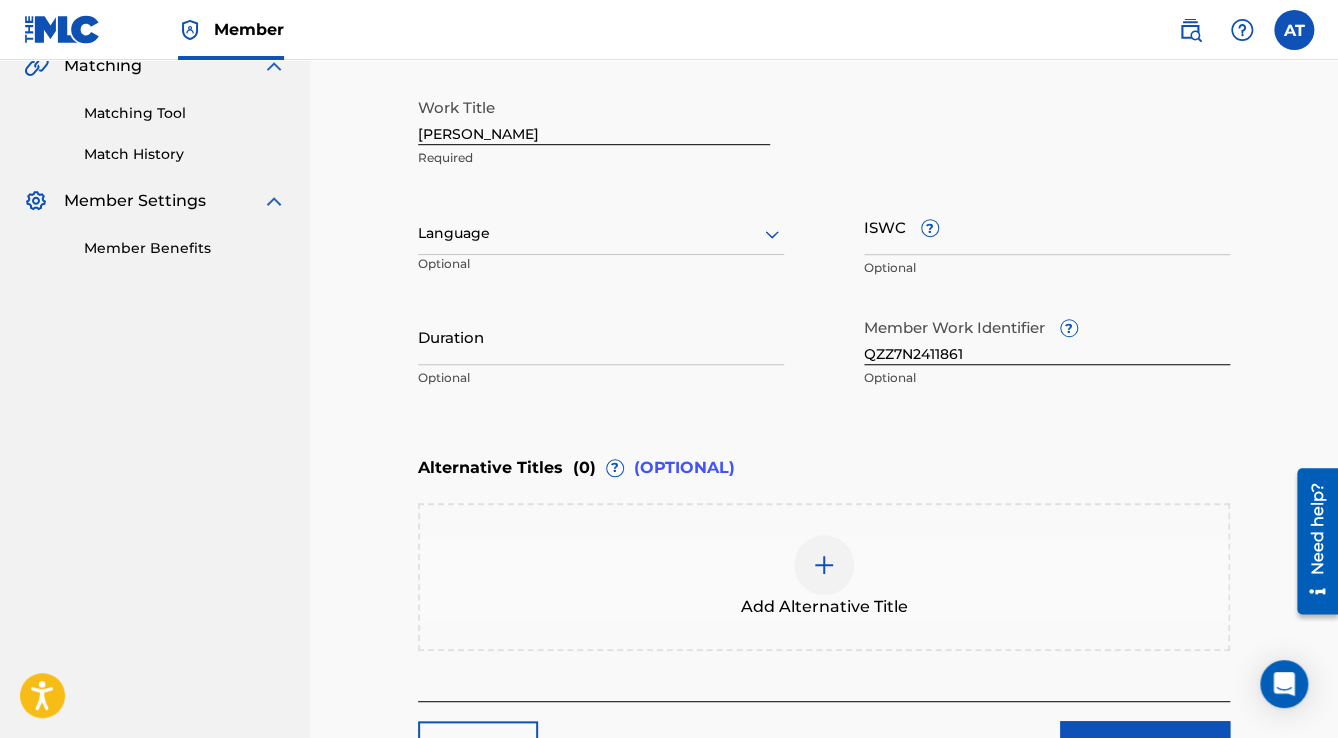 click on "Language" at bounding box center (601, 234) 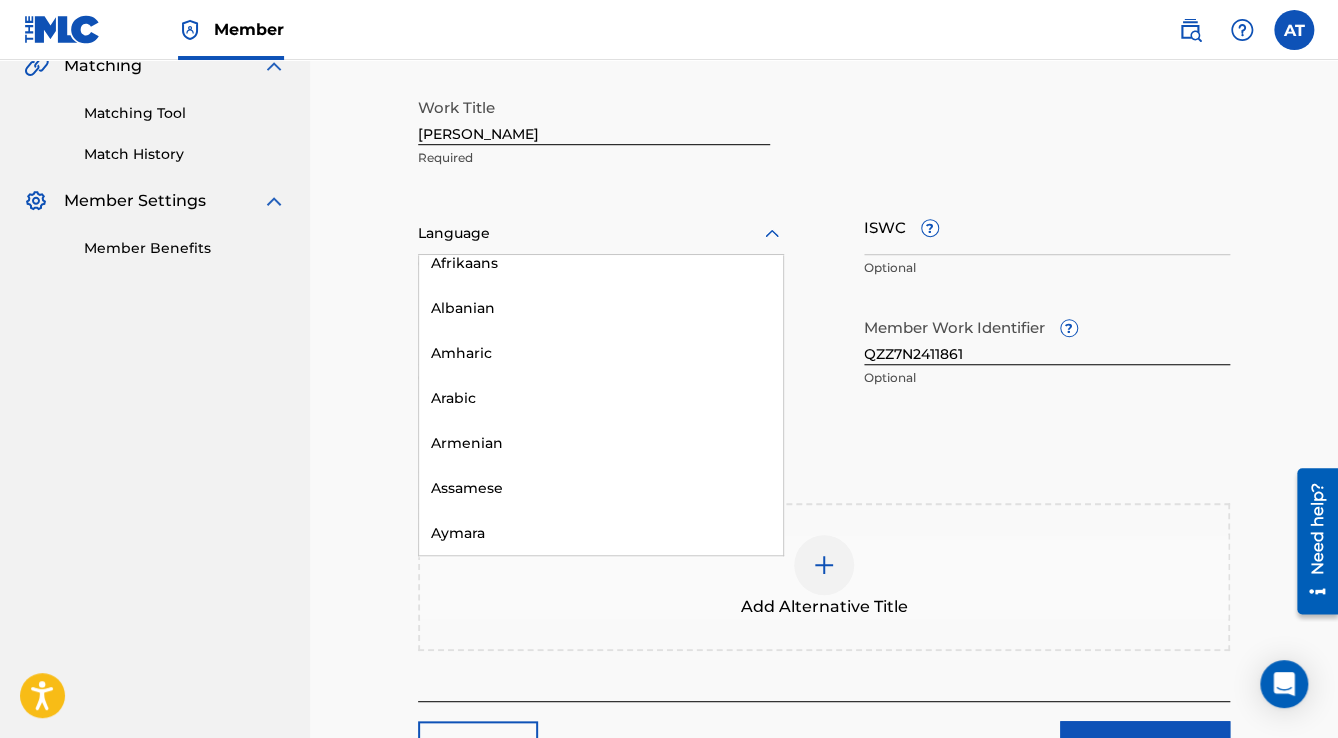 scroll, scrollTop: 240, scrollLeft: 0, axis: vertical 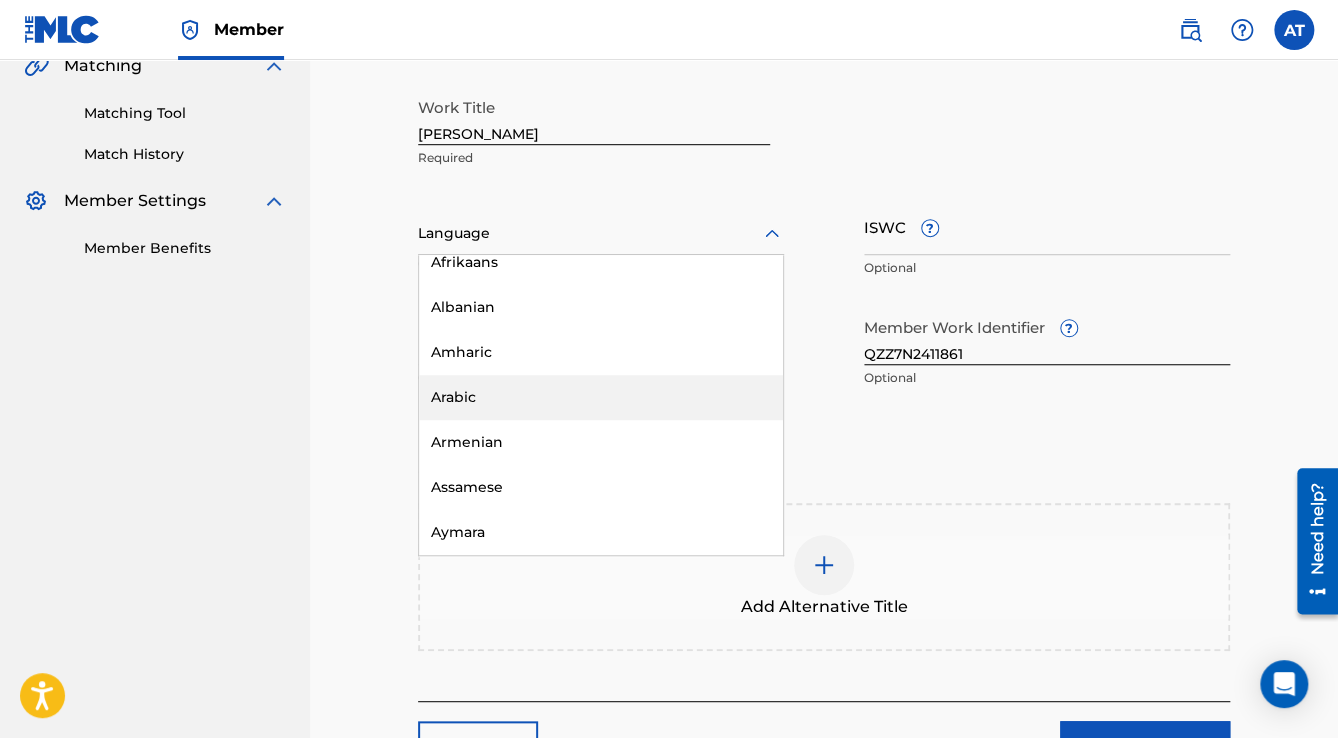 click on "Arabic" at bounding box center [601, 397] 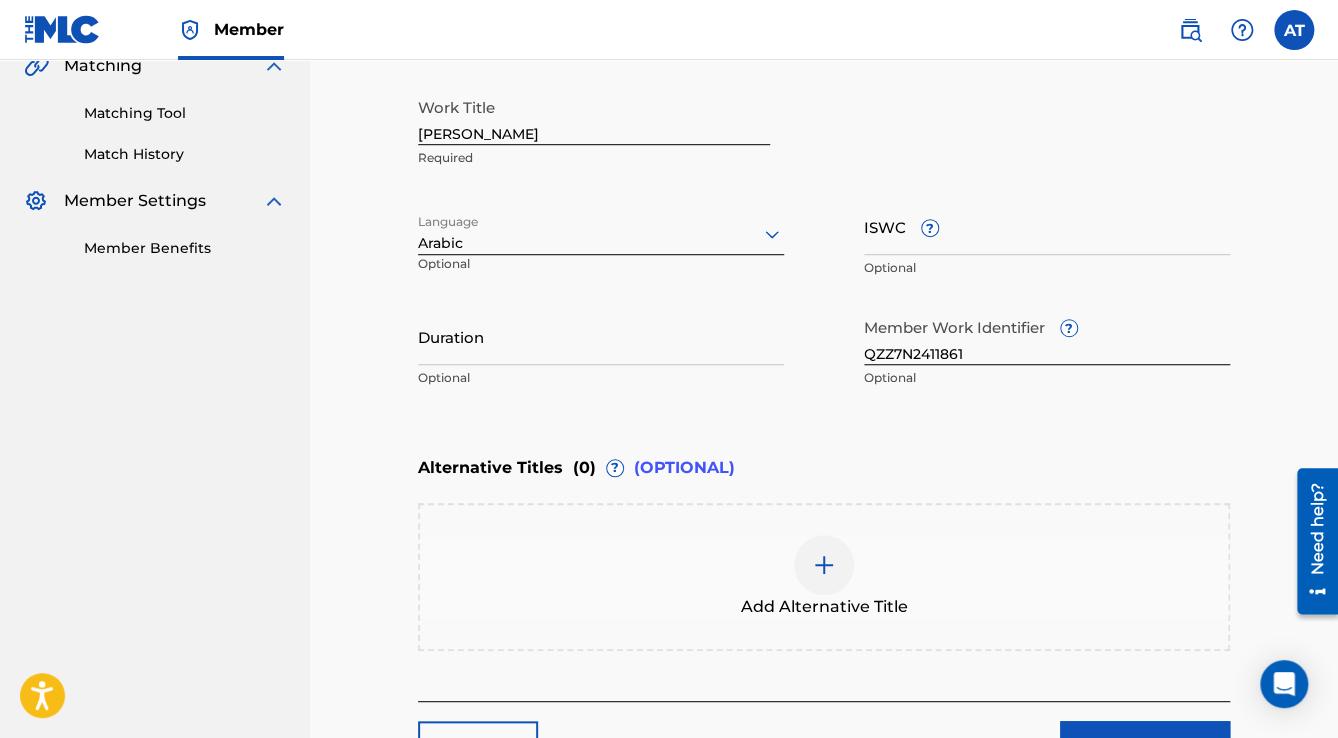 click on "Duration" at bounding box center (601, 336) 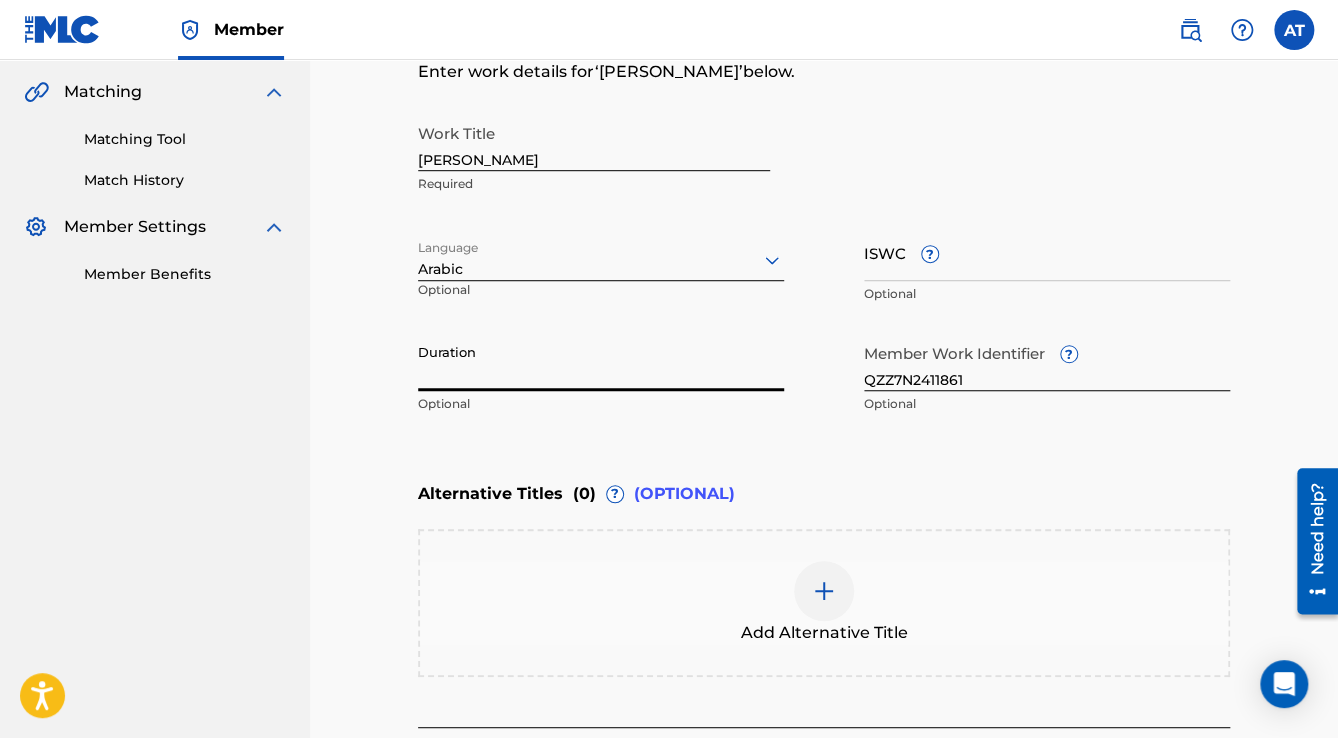 scroll, scrollTop: 437, scrollLeft: 0, axis: vertical 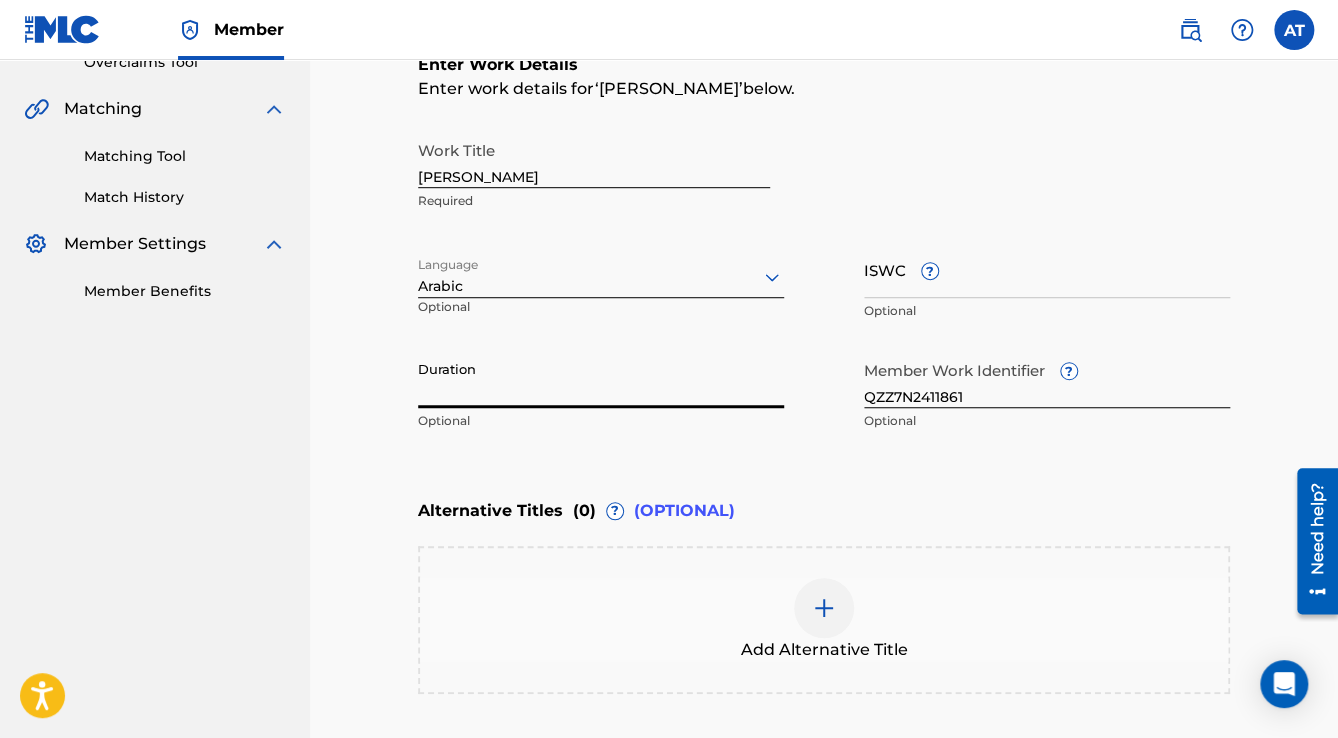 paste on "3:32" 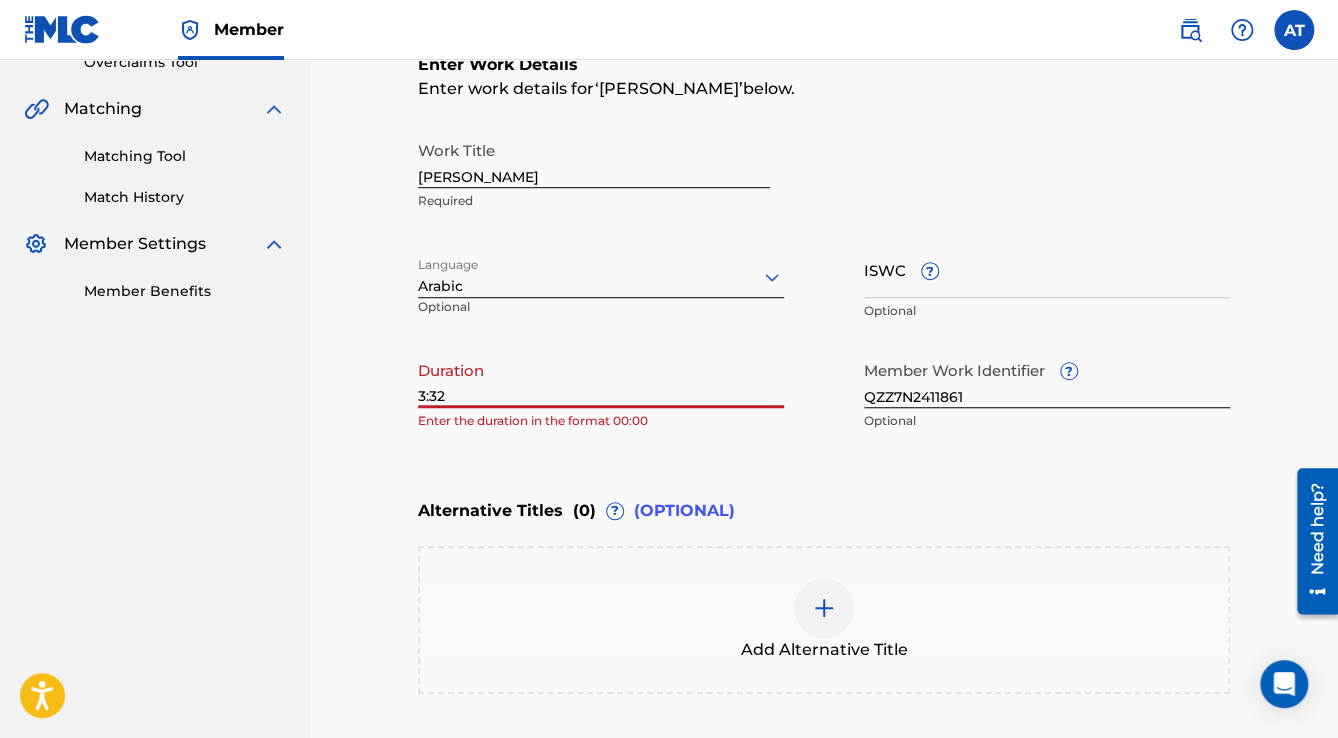 click on "3:32" at bounding box center [601, 379] 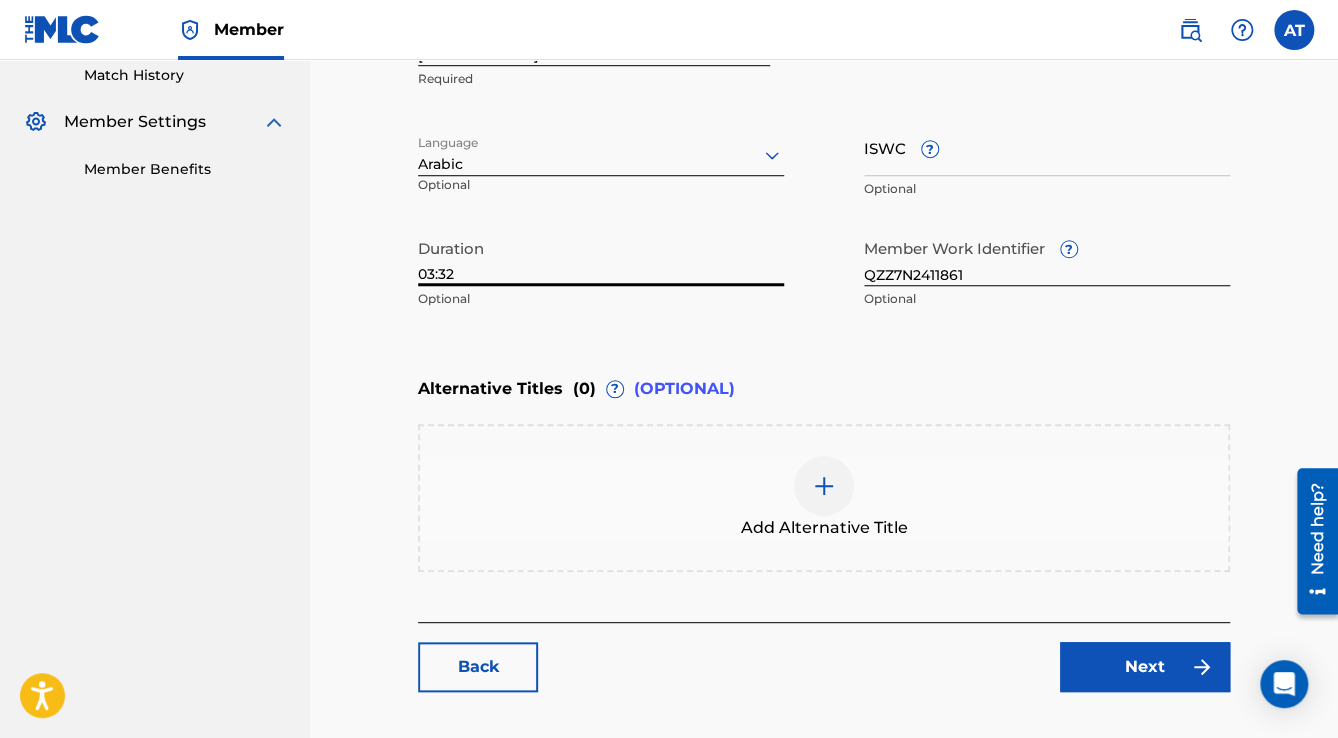 scroll, scrollTop: 677, scrollLeft: 0, axis: vertical 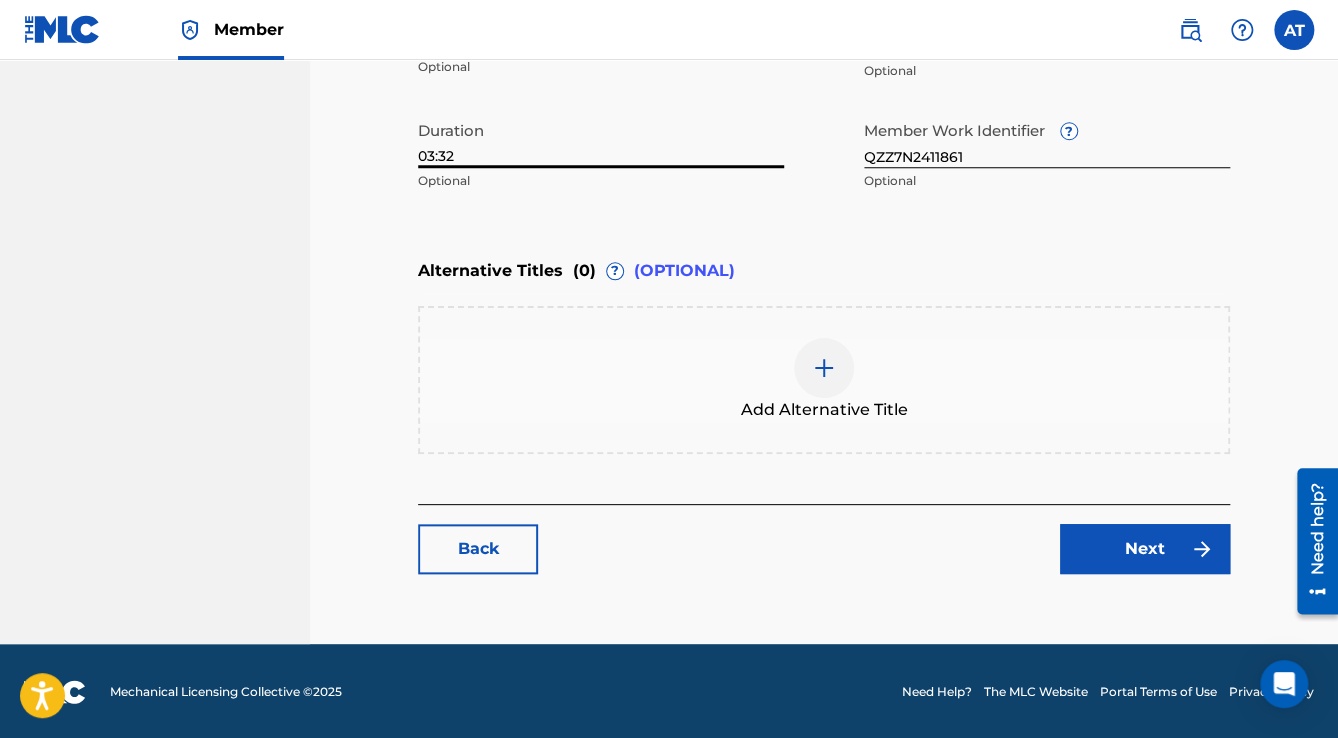type on "03:32" 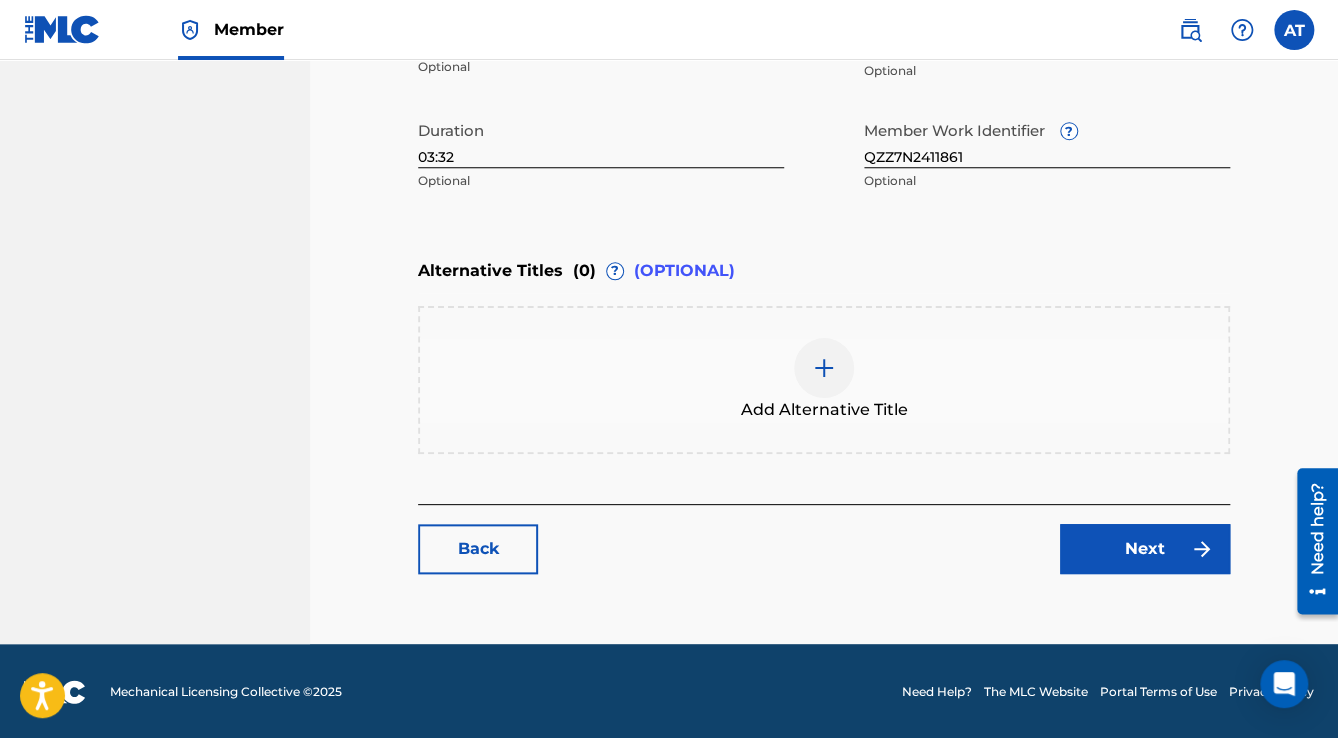 click on "Next" at bounding box center [1145, 549] 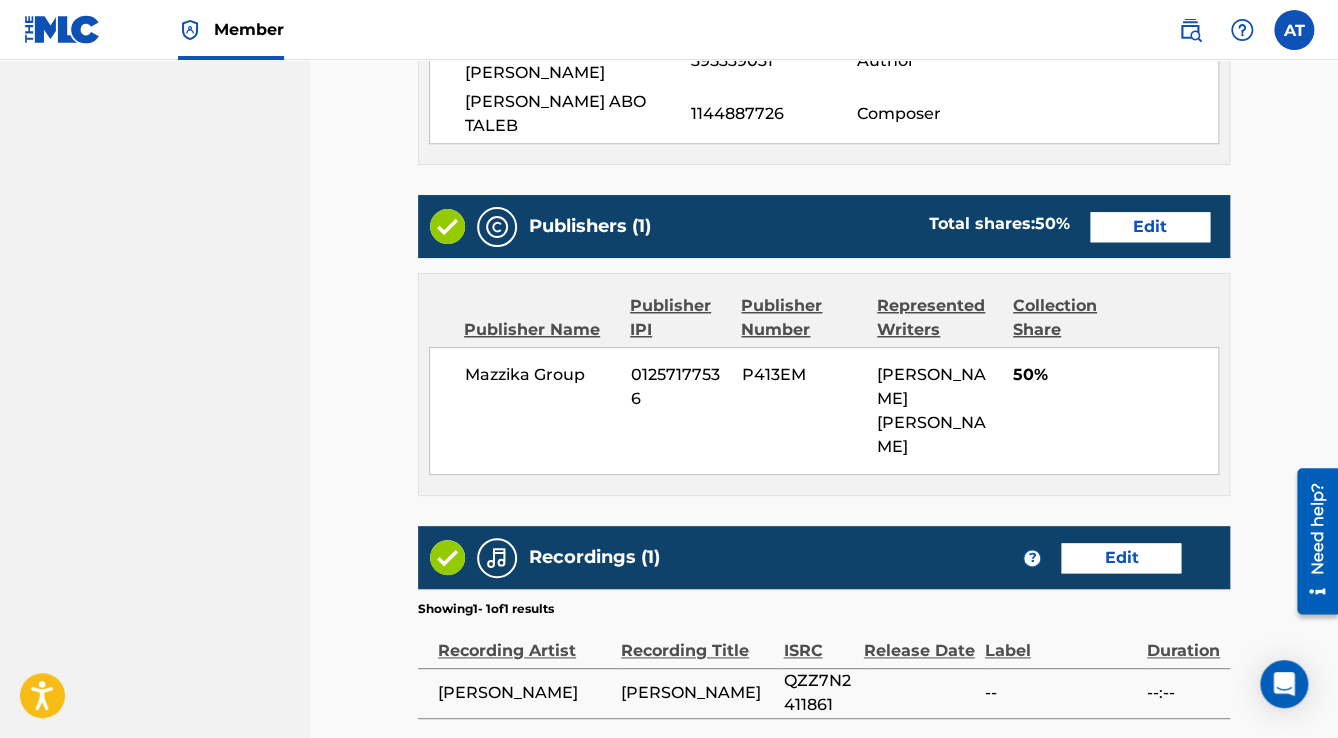 scroll, scrollTop: 952, scrollLeft: 0, axis: vertical 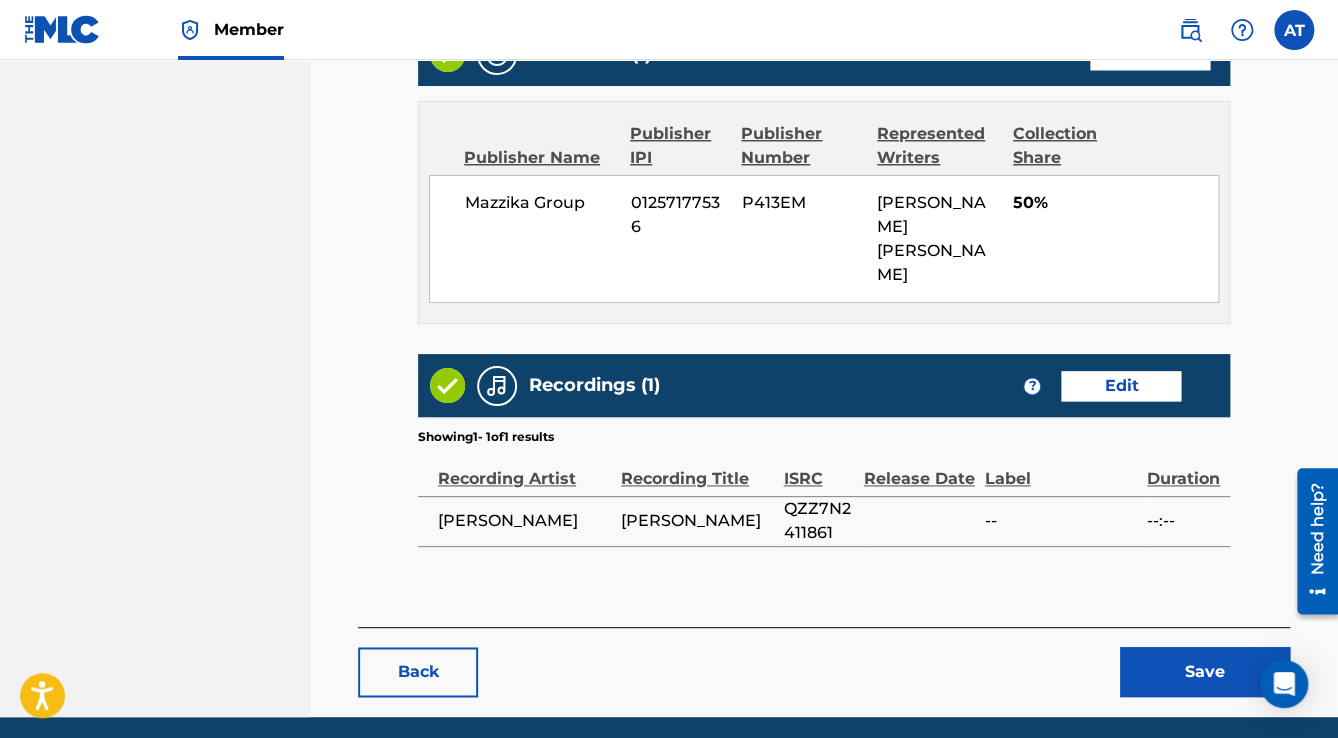 click on "Save" at bounding box center (1205, 672) 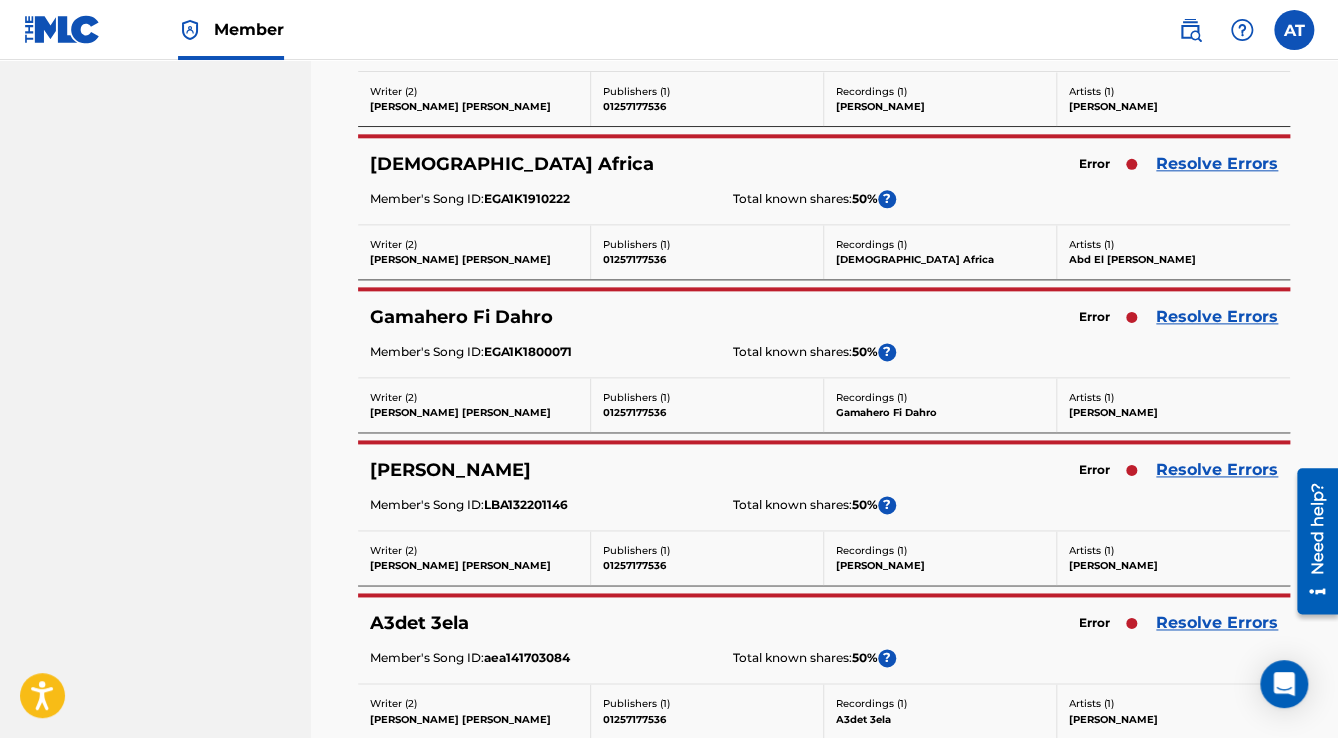 scroll, scrollTop: 0, scrollLeft: 0, axis: both 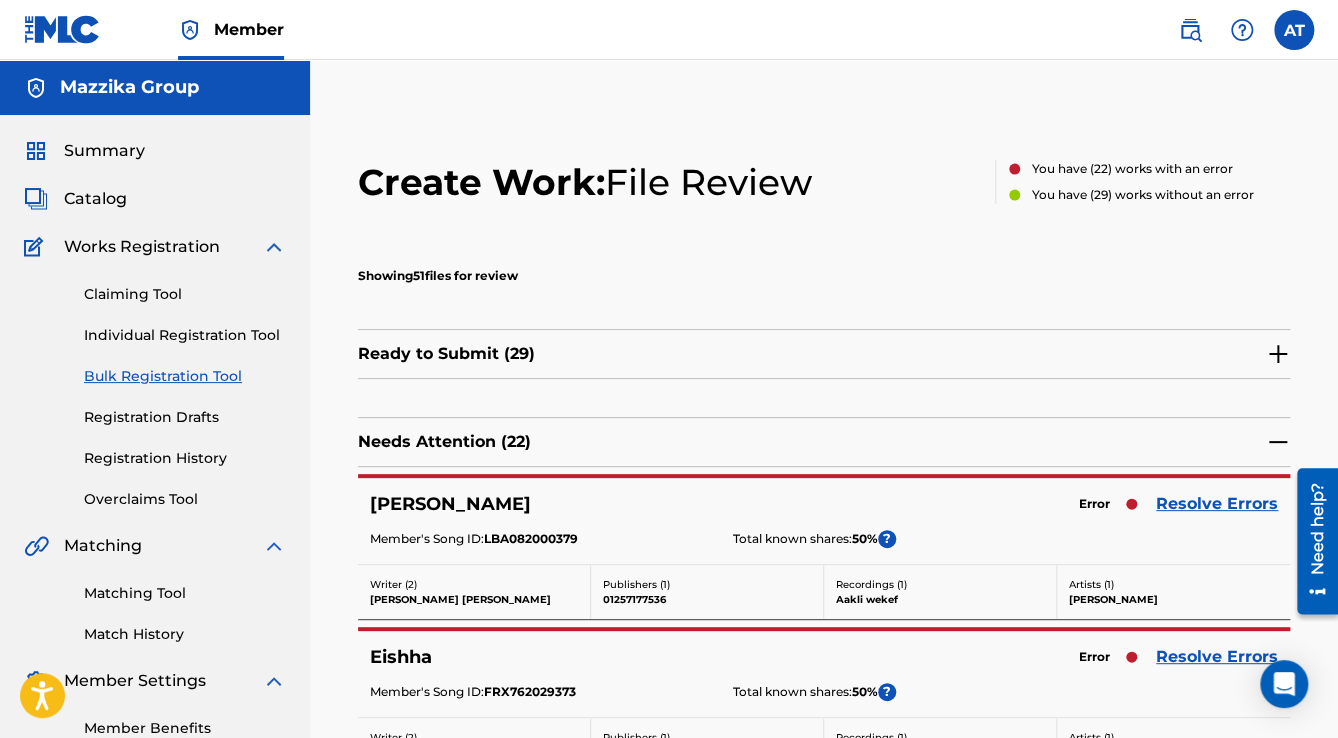 click on "Resolve Errors" at bounding box center (1217, 504) 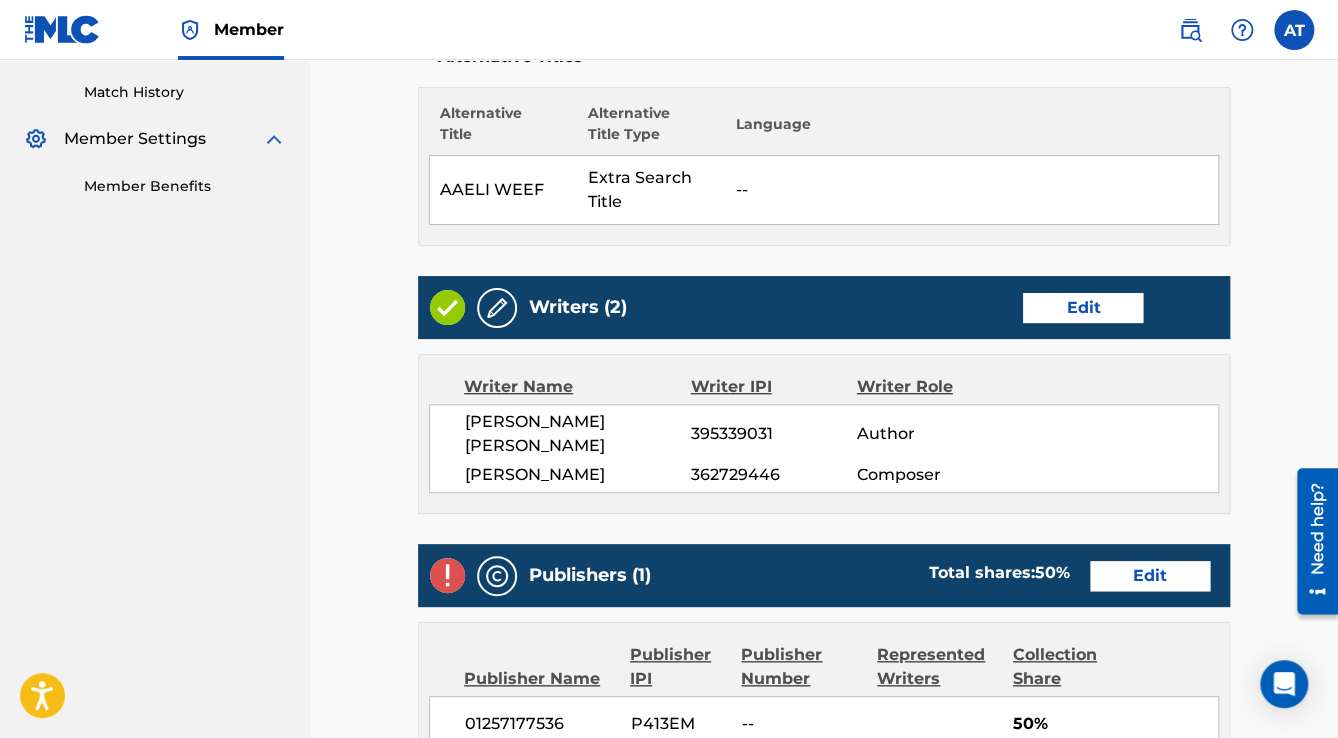 scroll, scrollTop: 720, scrollLeft: 0, axis: vertical 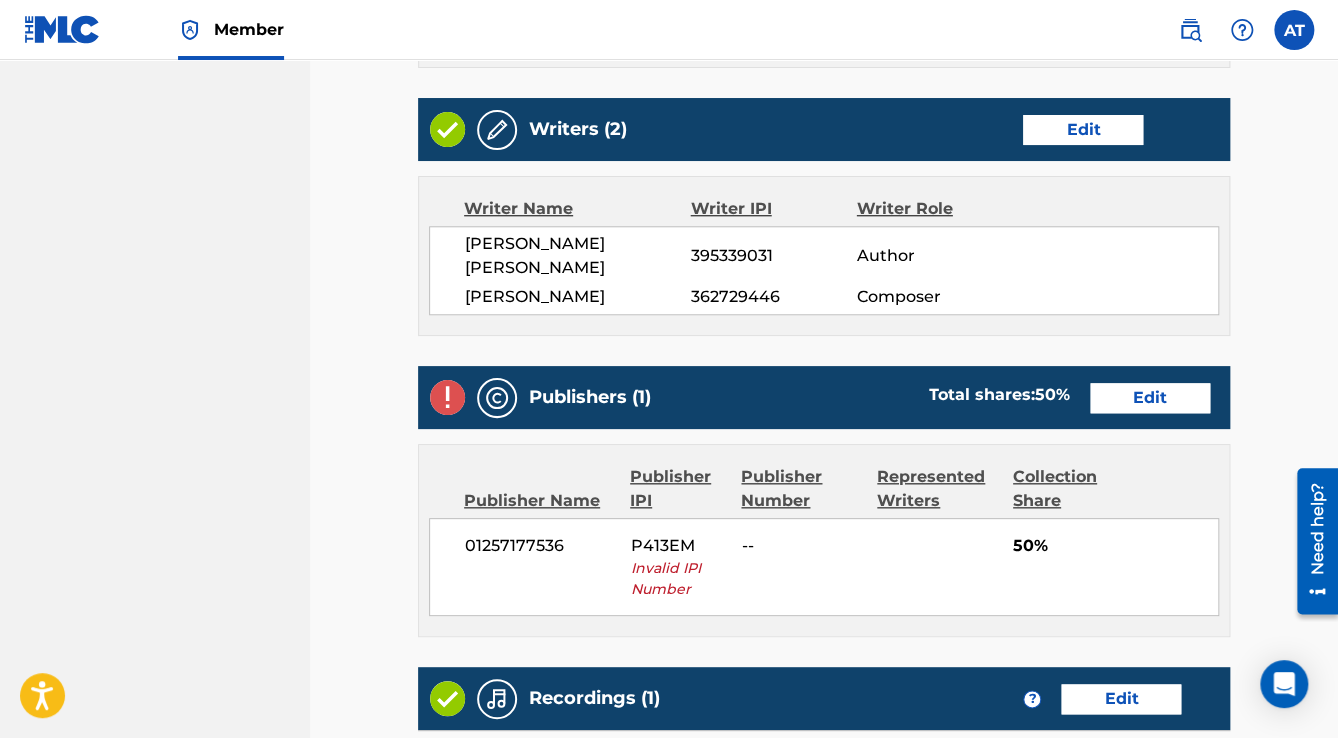 click on "Edit" at bounding box center [1150, 398] 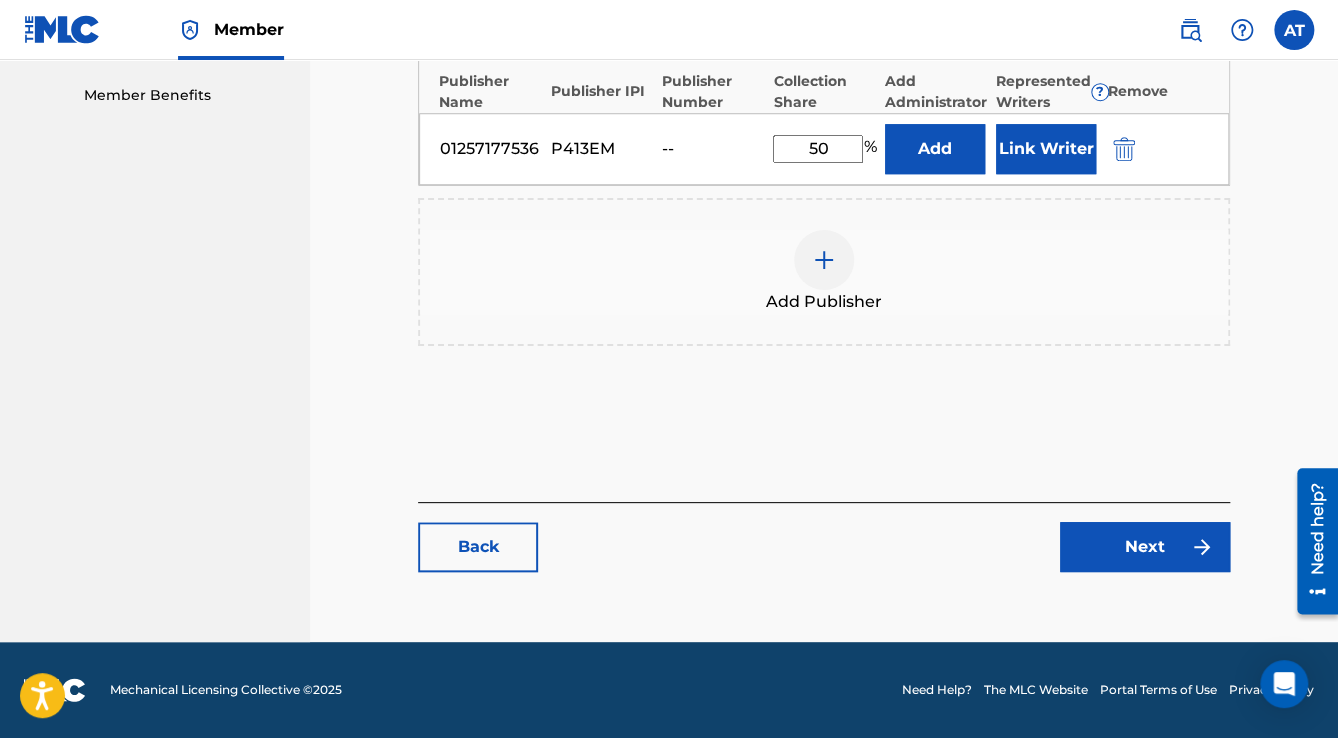 scroll, scrollTop: 0, scrollLeft: 0, axis: both 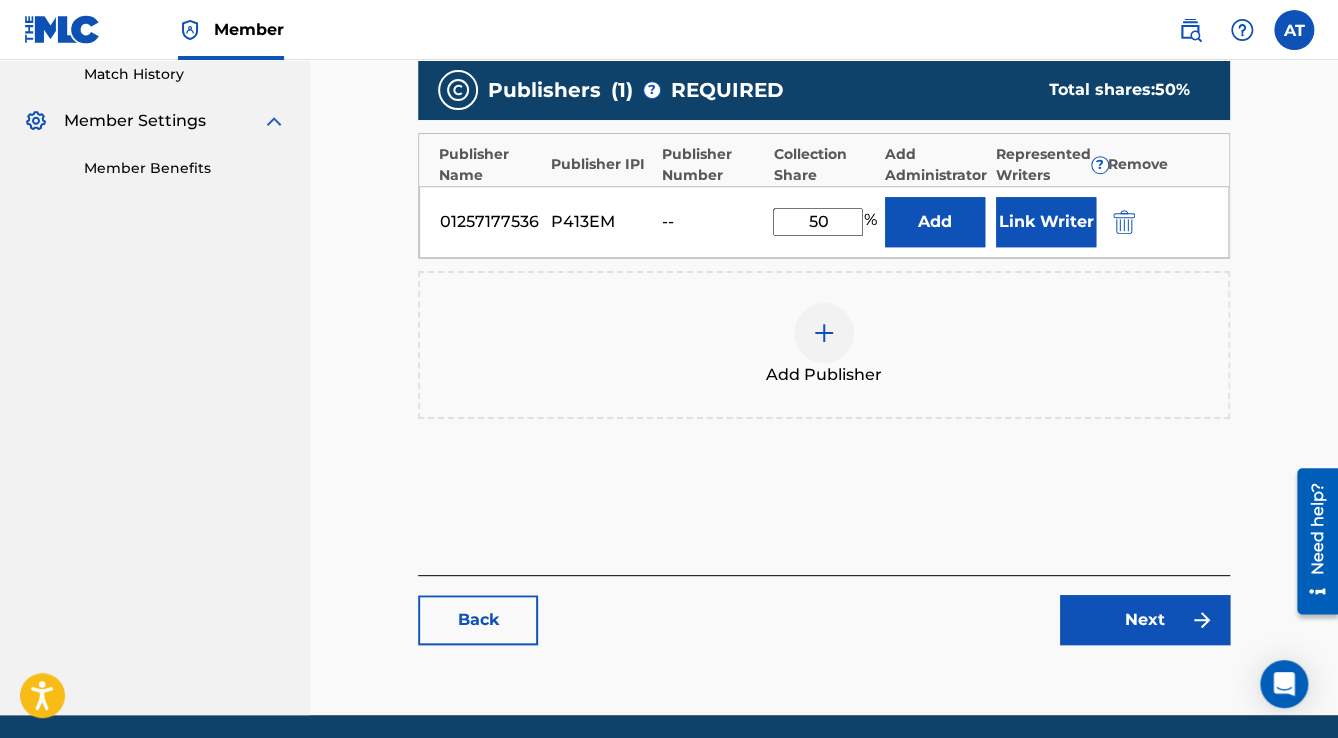 click at bounding box center [1124, 222] 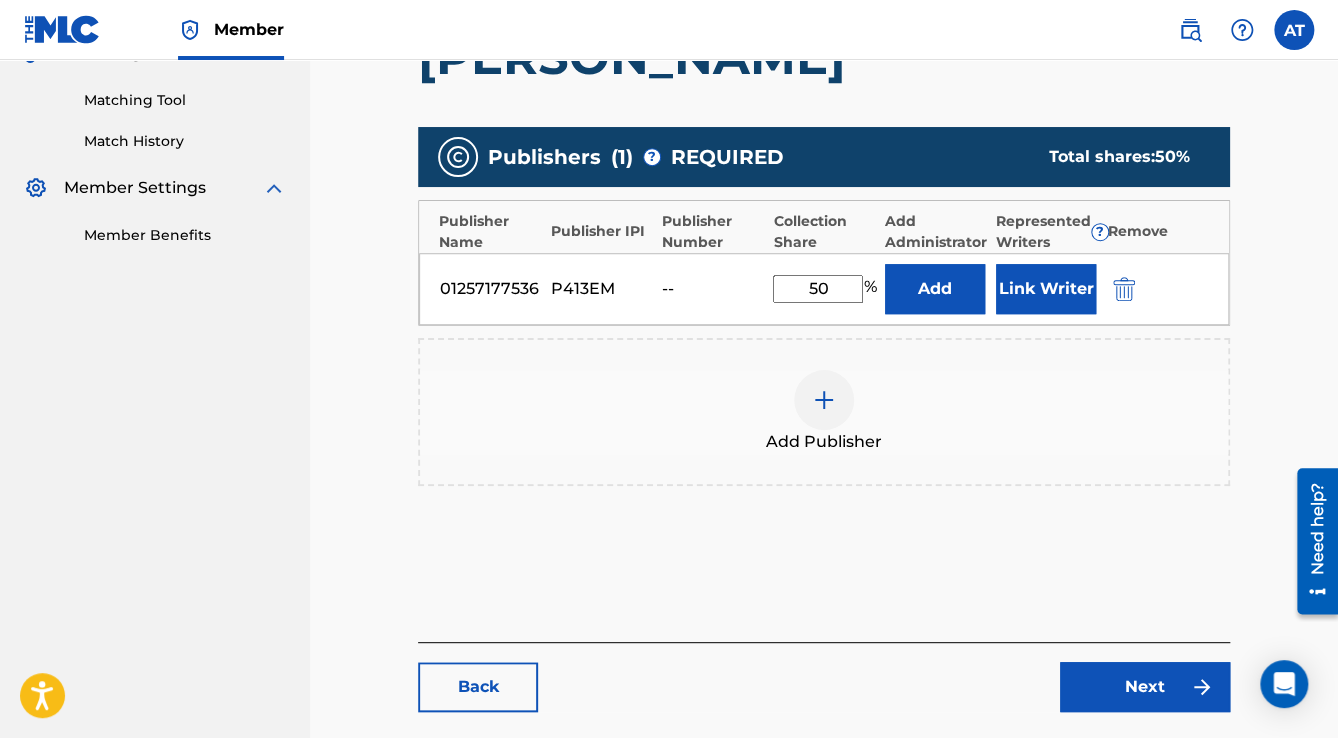 click on "Add Publisher" at bounding box center (824, 412) 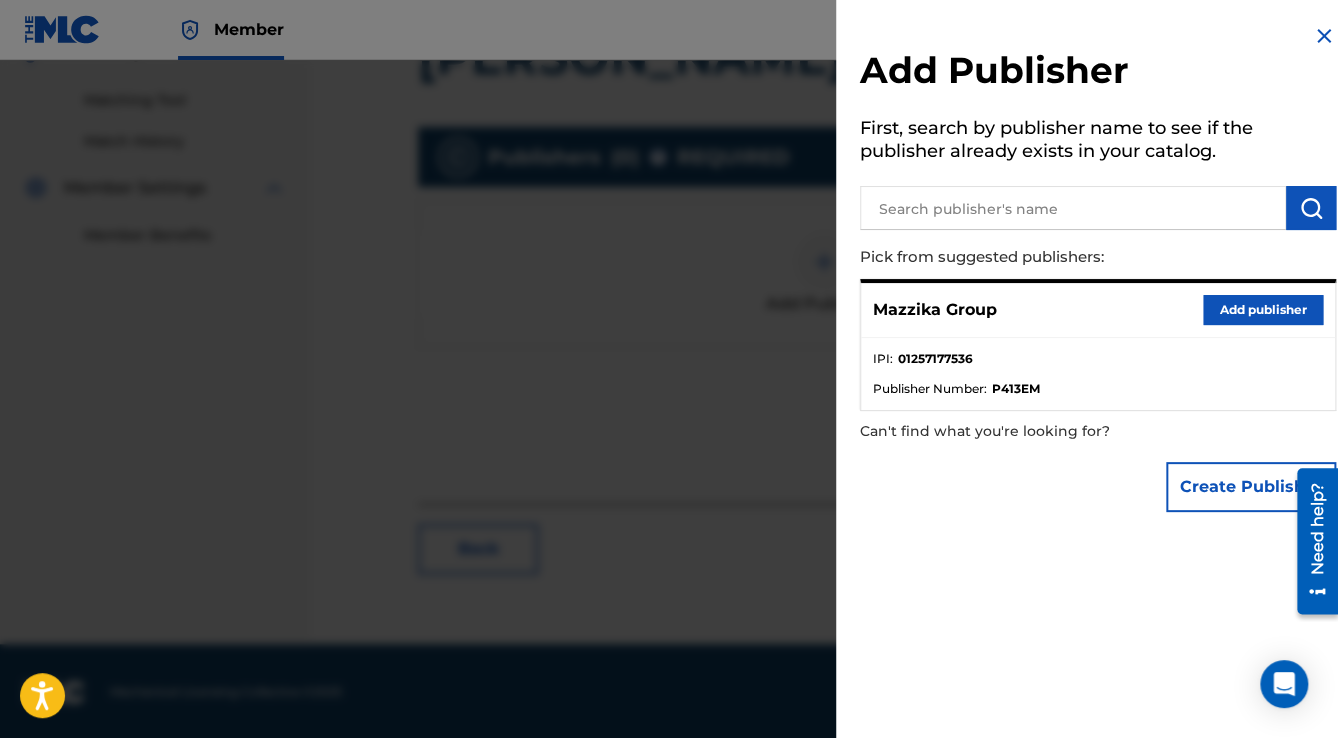 click on "Add publisher" at bounding box center (1263, 310) 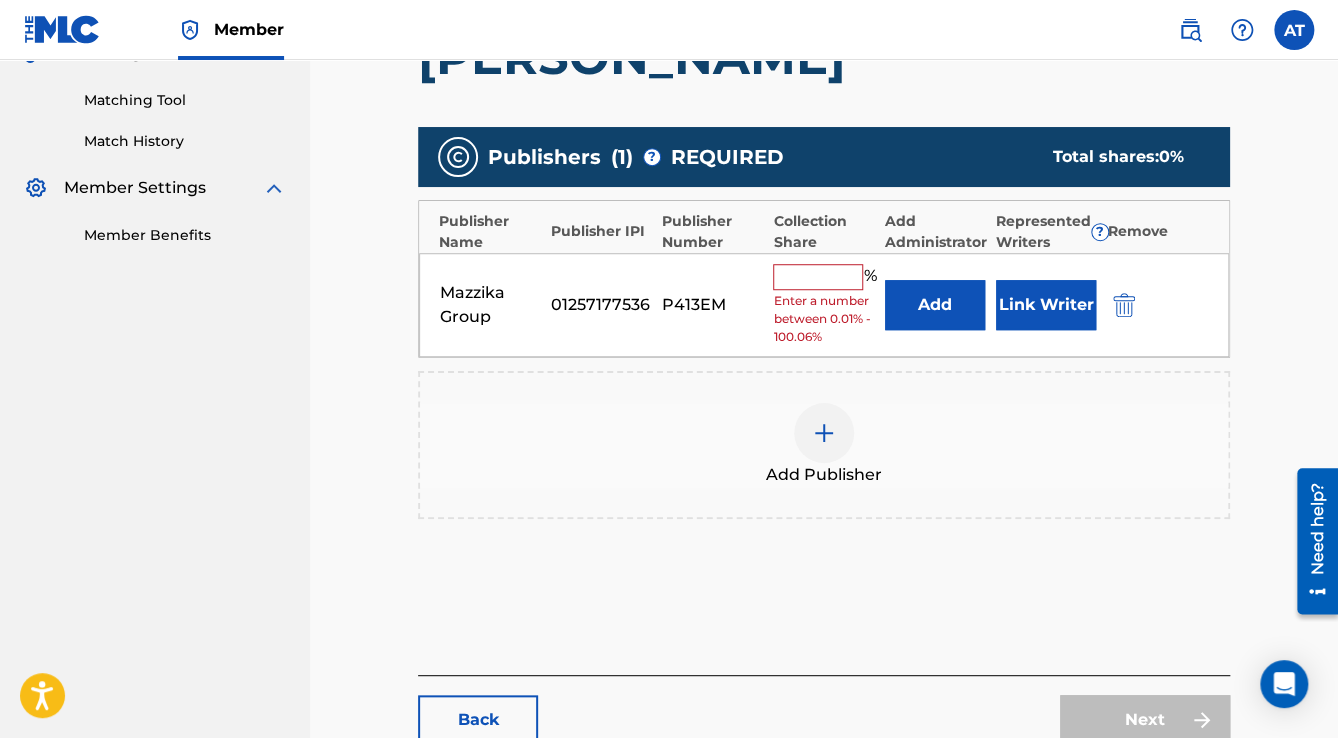 click at bounding box center (818, 277) 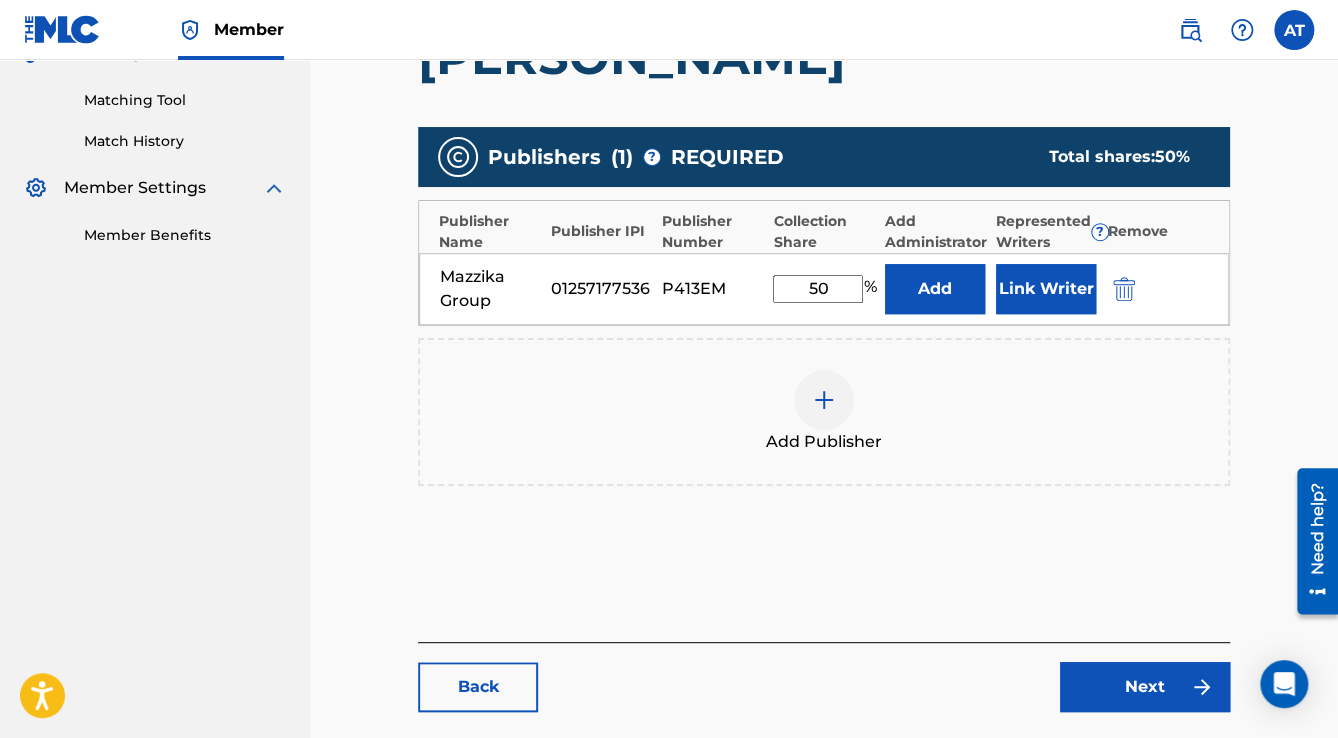 click on "Link Writer" at bounding box center [1046, 289] 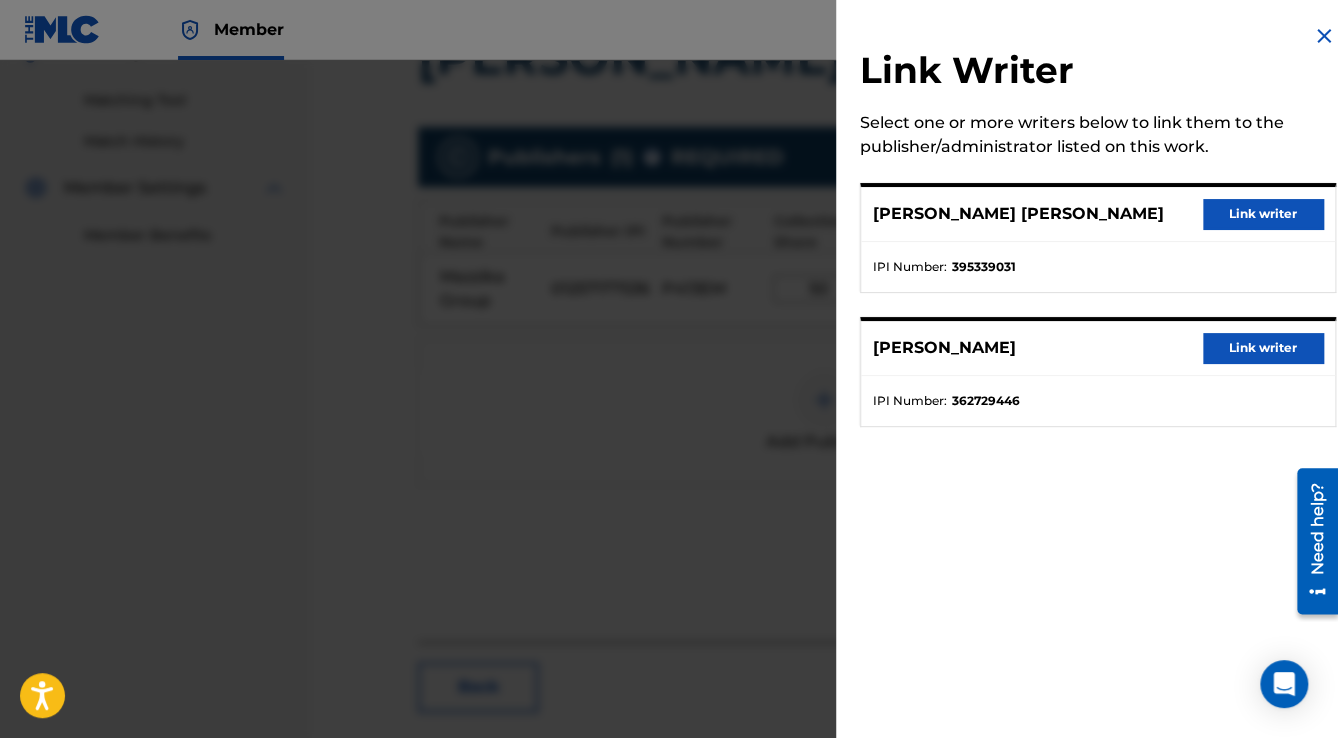 click on "Link writer" at bounding box center (1263, 214) 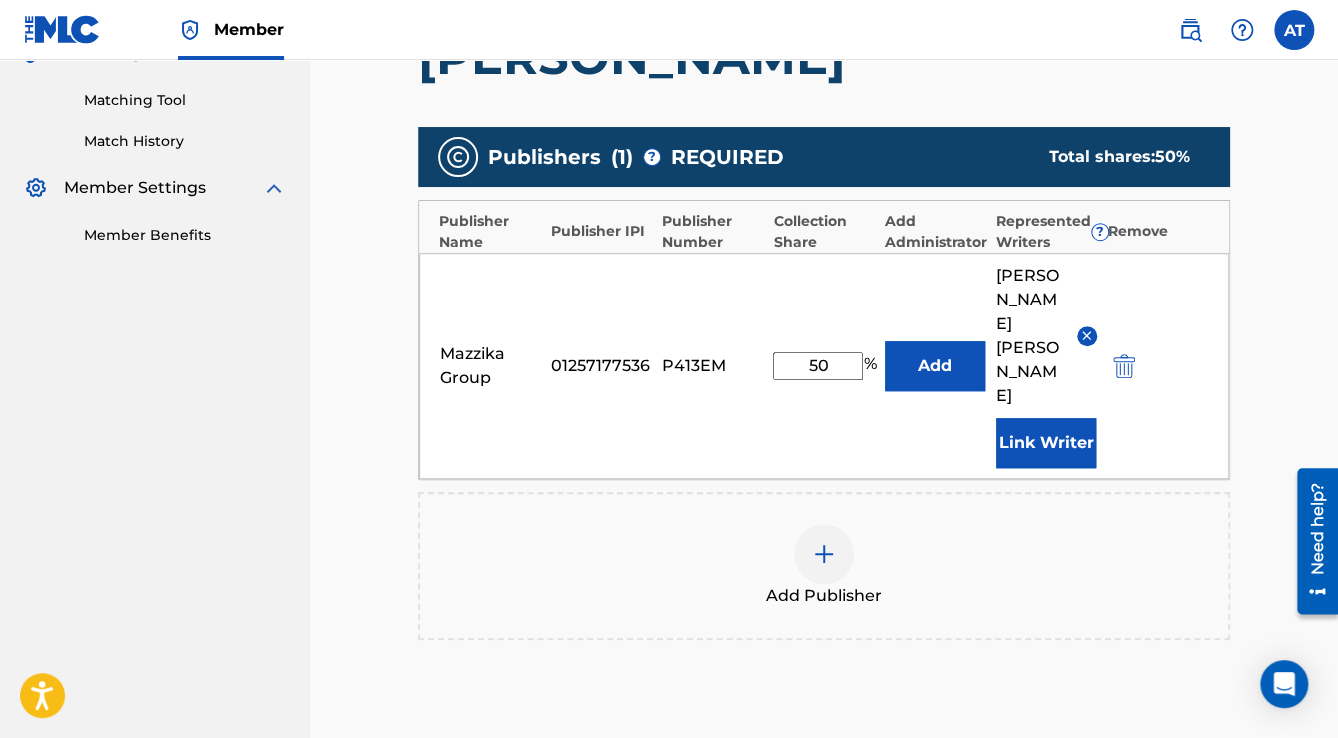 scroll, scrollTop: 736, scrollLeft: 0, axis: vertical 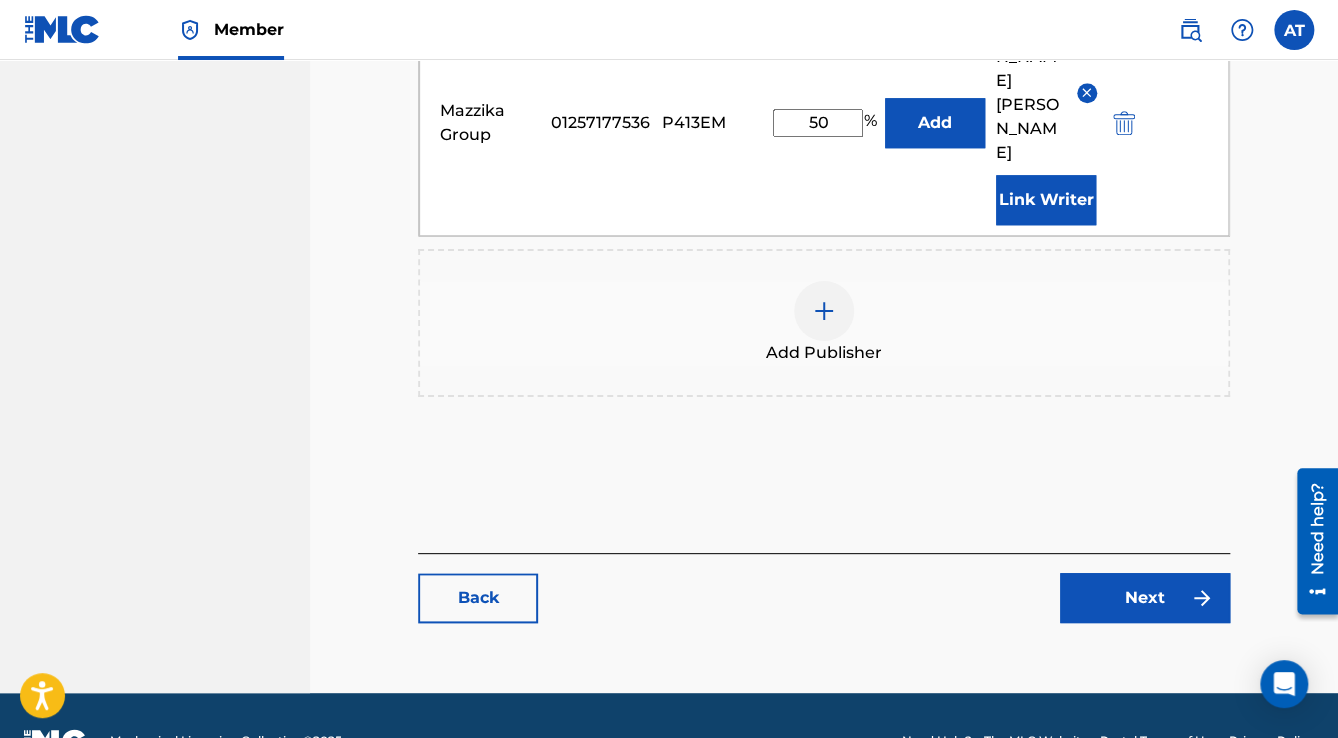 click on "Next" at bounding box center (1145, 598) 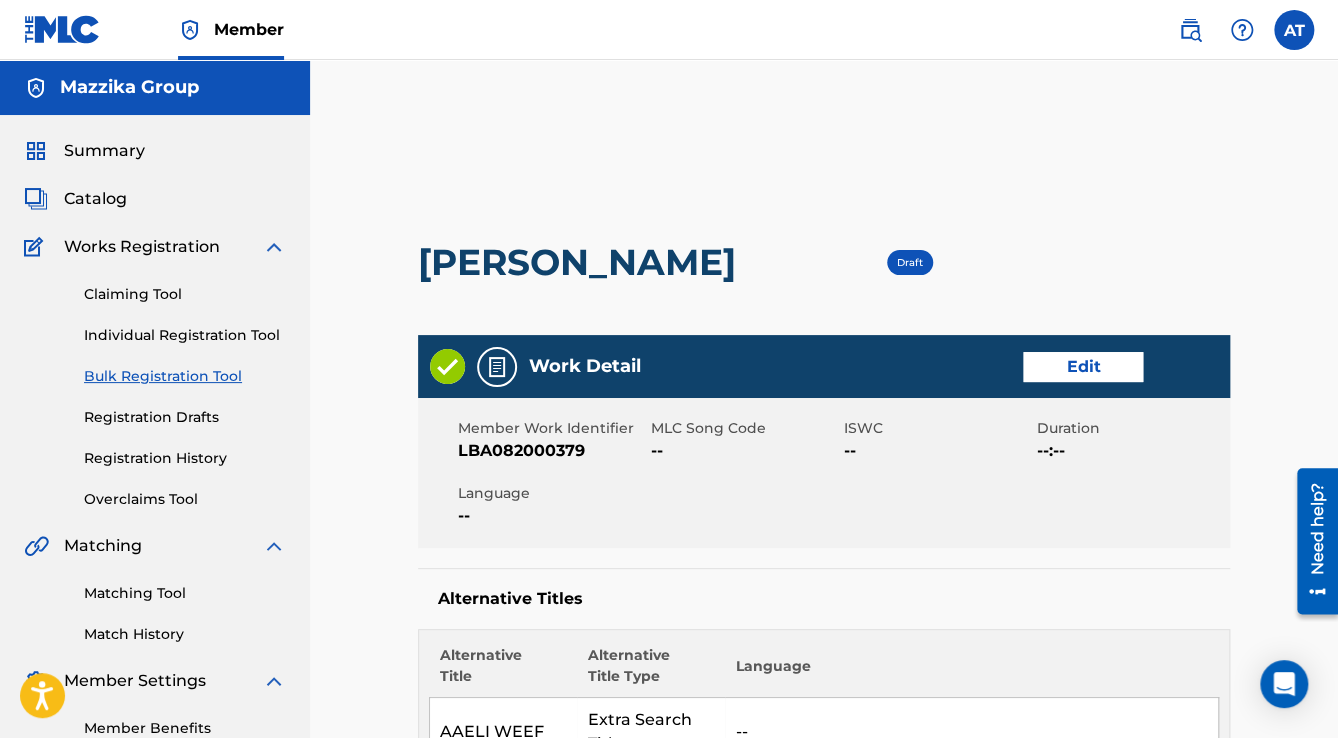 click on "Edit" at bounding box center [1083, 367] 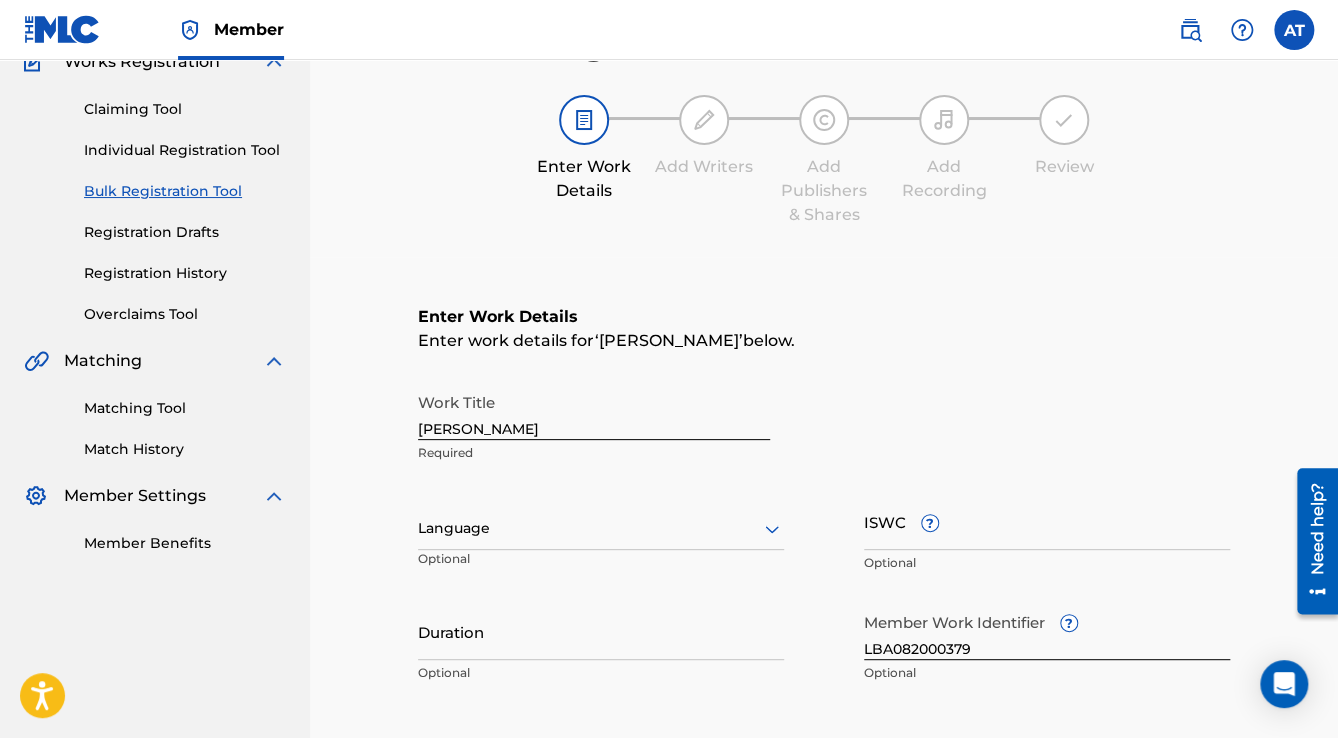 scroll, scrollTop: 320, scrollLeft: 0, axis: vertical 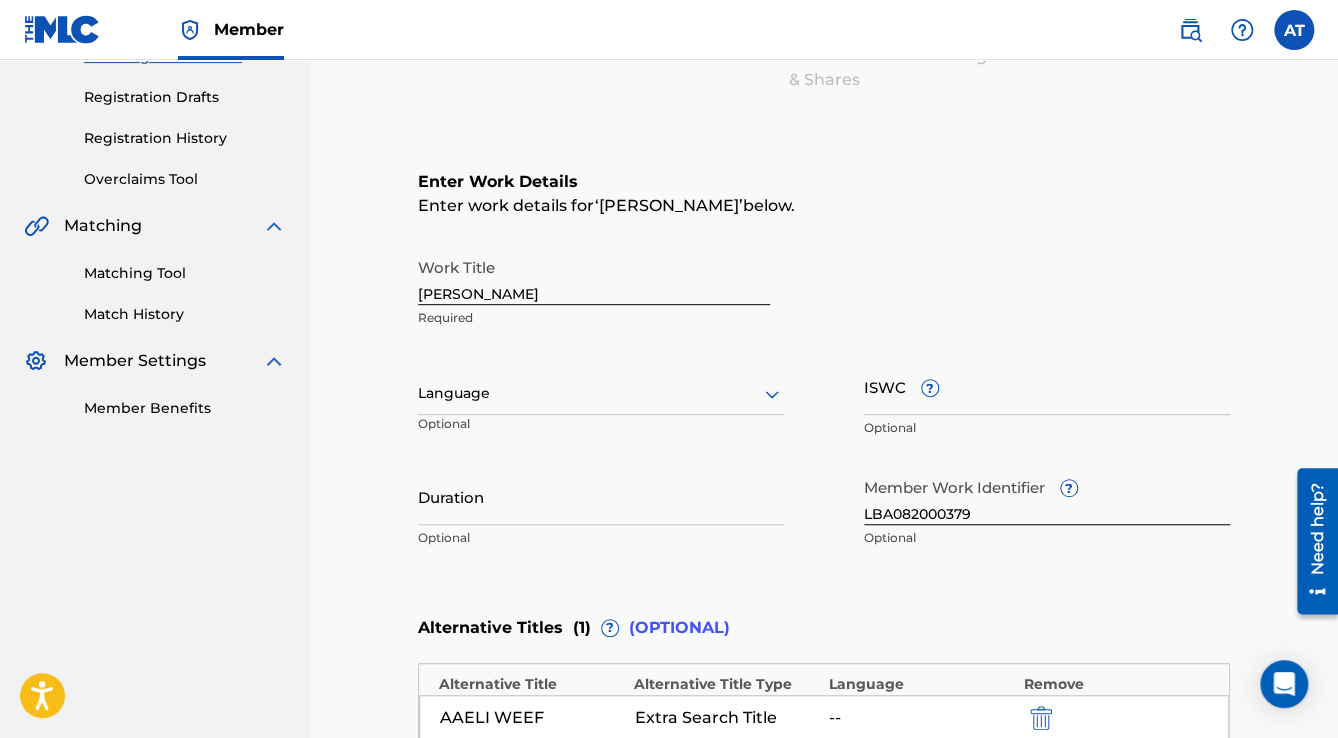 click at bounding box center (601, 393) 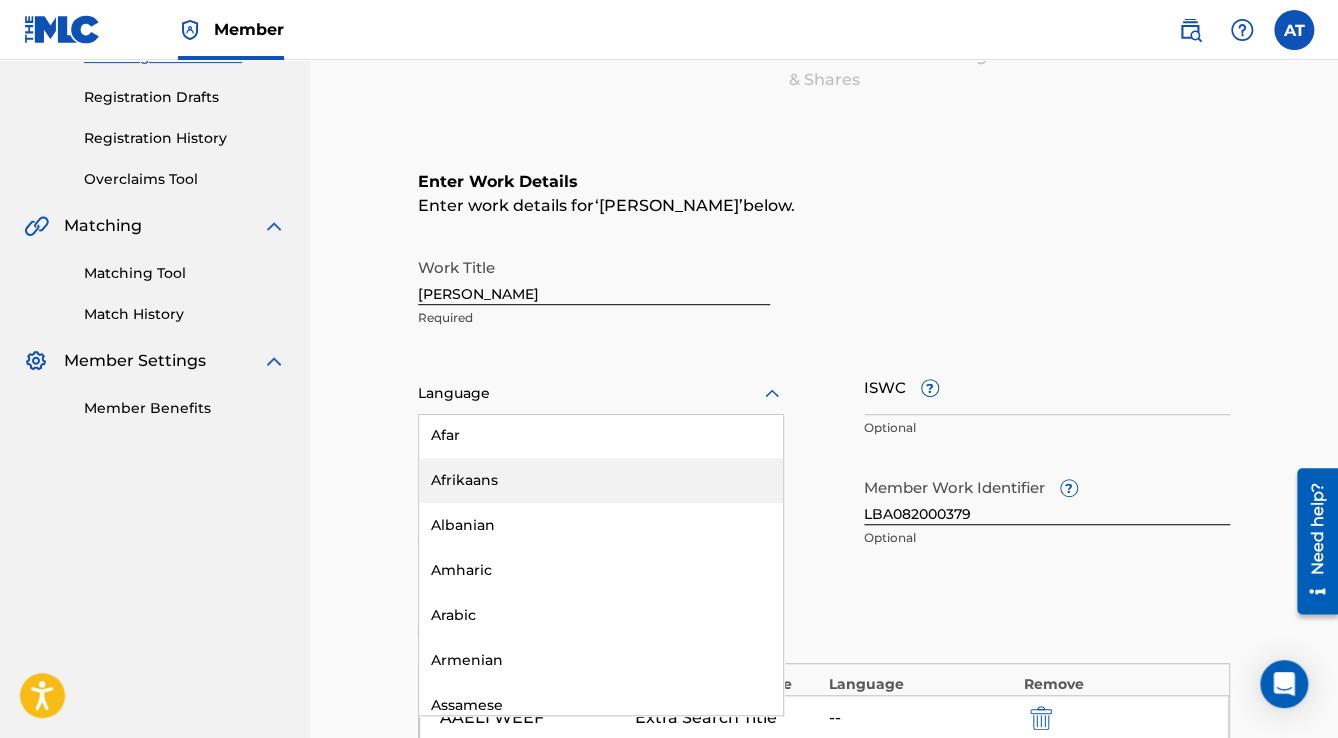 scroll, scrollTop: 240, scrollLeft: 0, axis: vertical 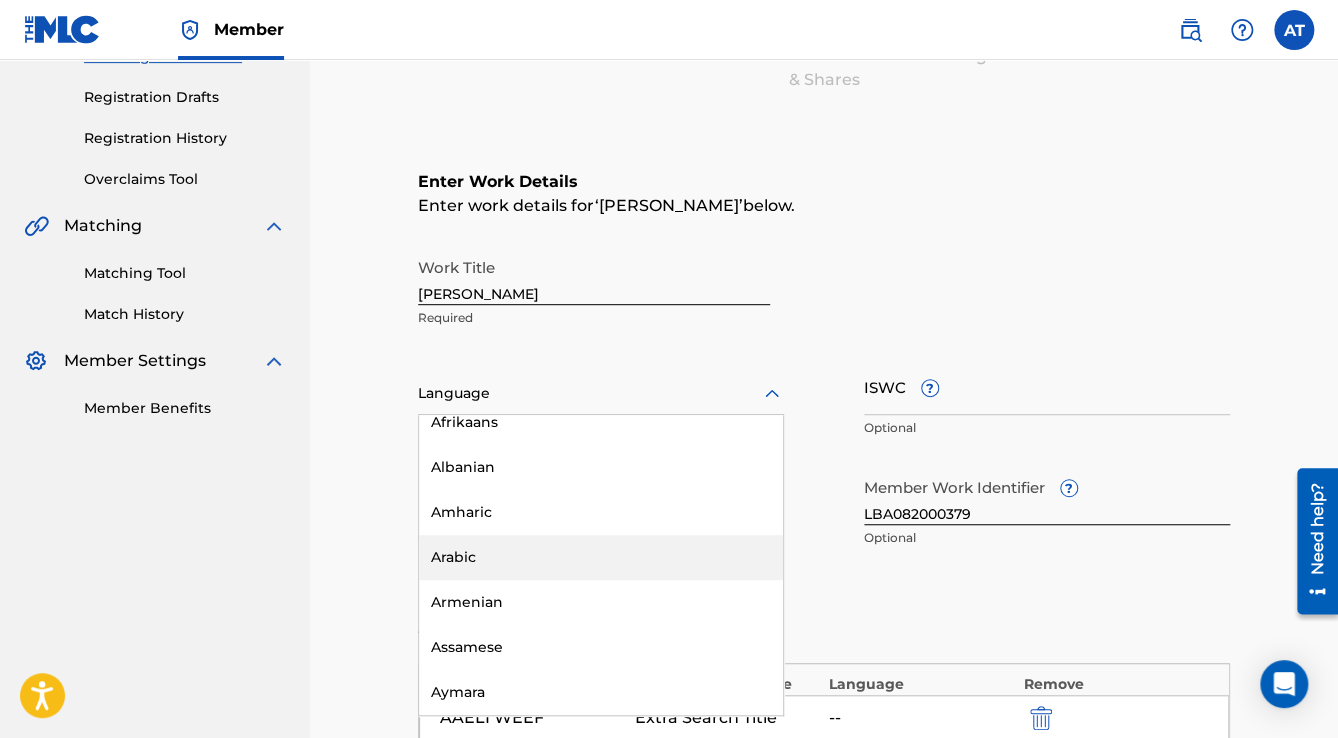 click on "Arabic" at bounding box center (601, 557) 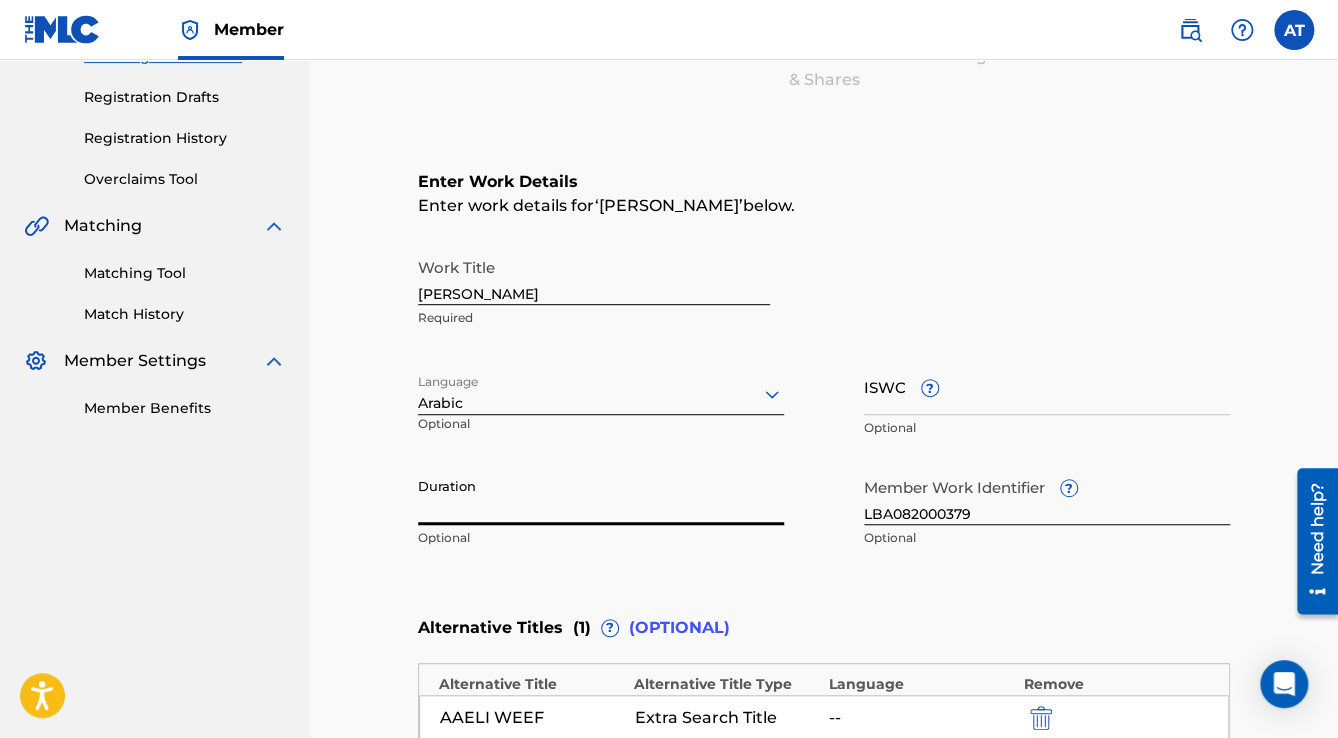 click on "Duration" at bounding box center (601, 496) 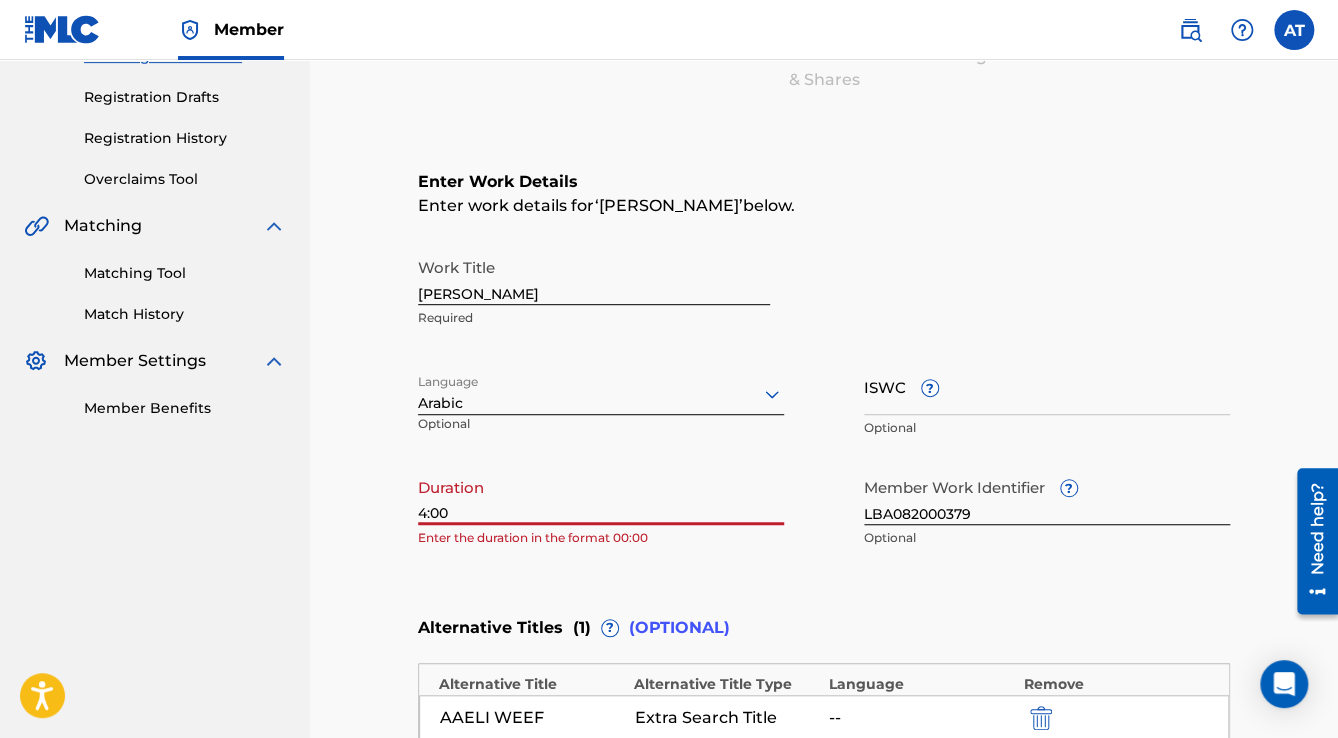 click on "4:00" at bounding box center [601, 496] 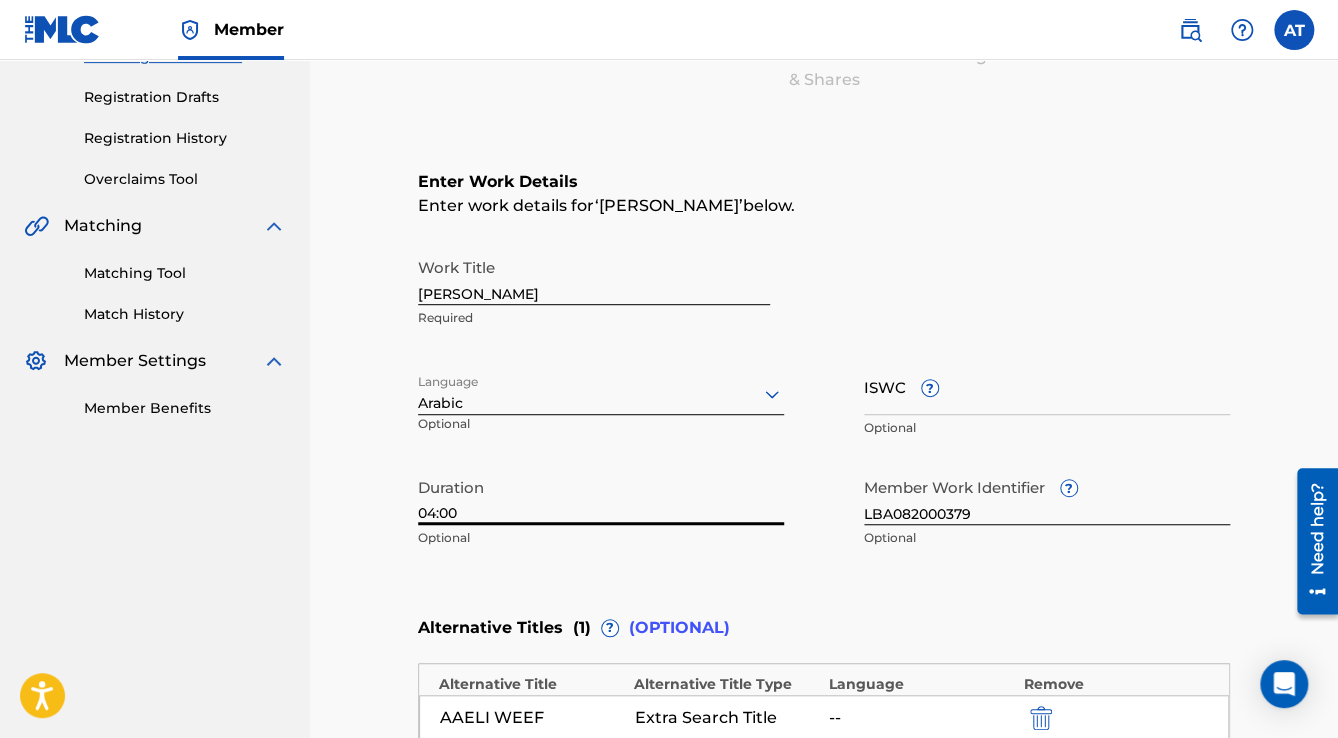 scroll, scrollTop: 768, scrollLeft: 0, axis: vertical 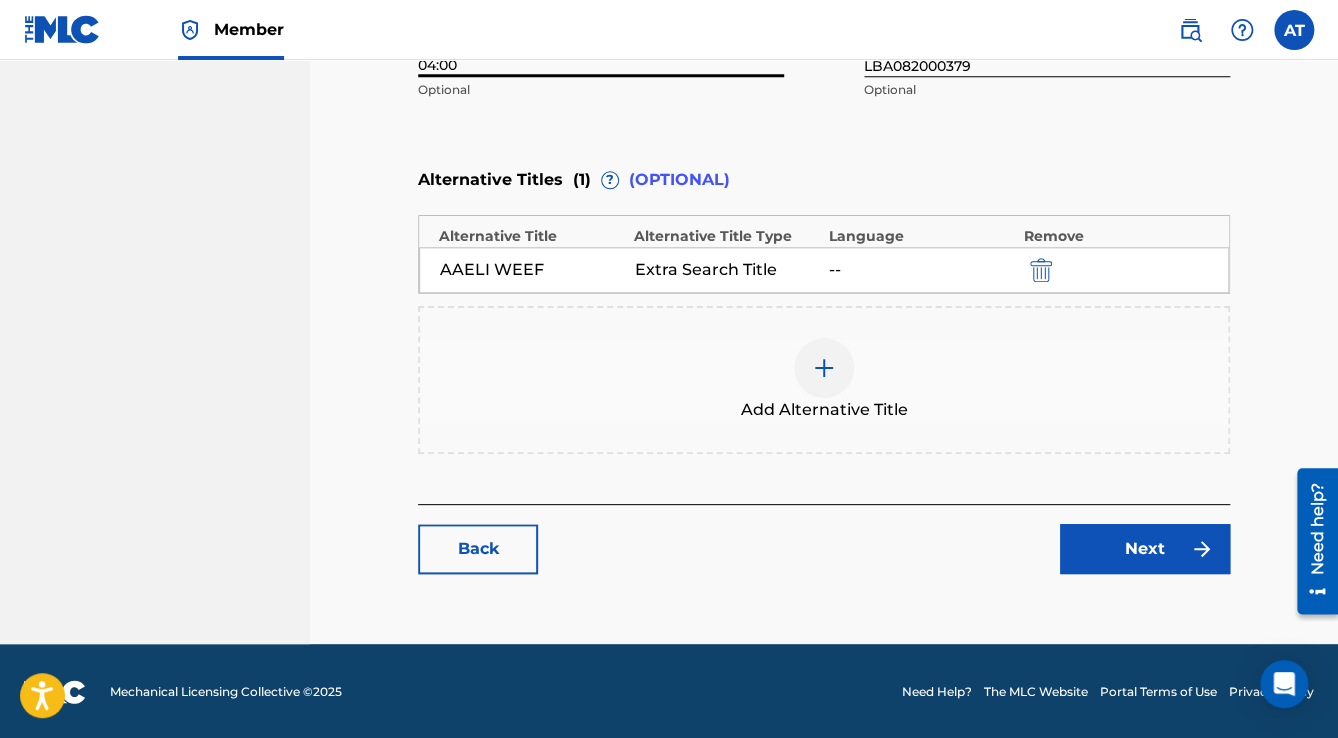 type on "04:00" 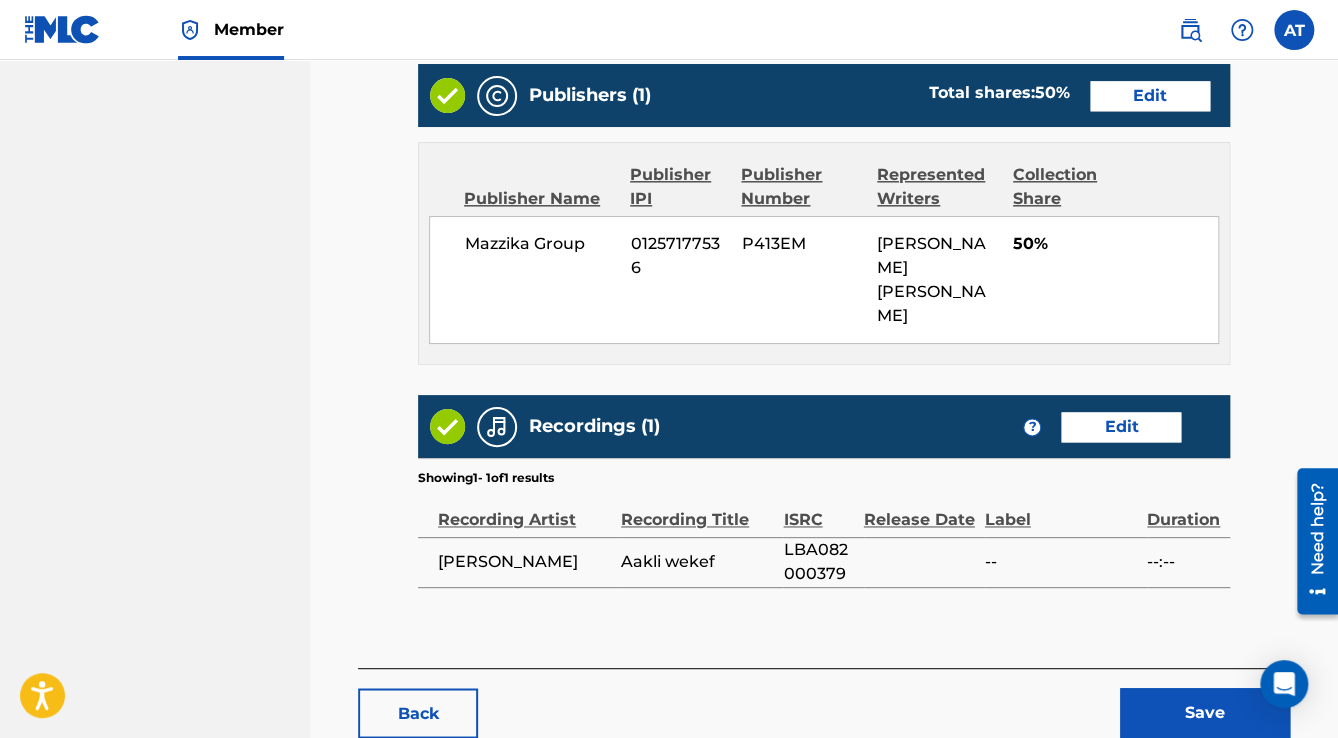 scroll, scrollTop: 1086, scrollLeft: 0, axis: vertical 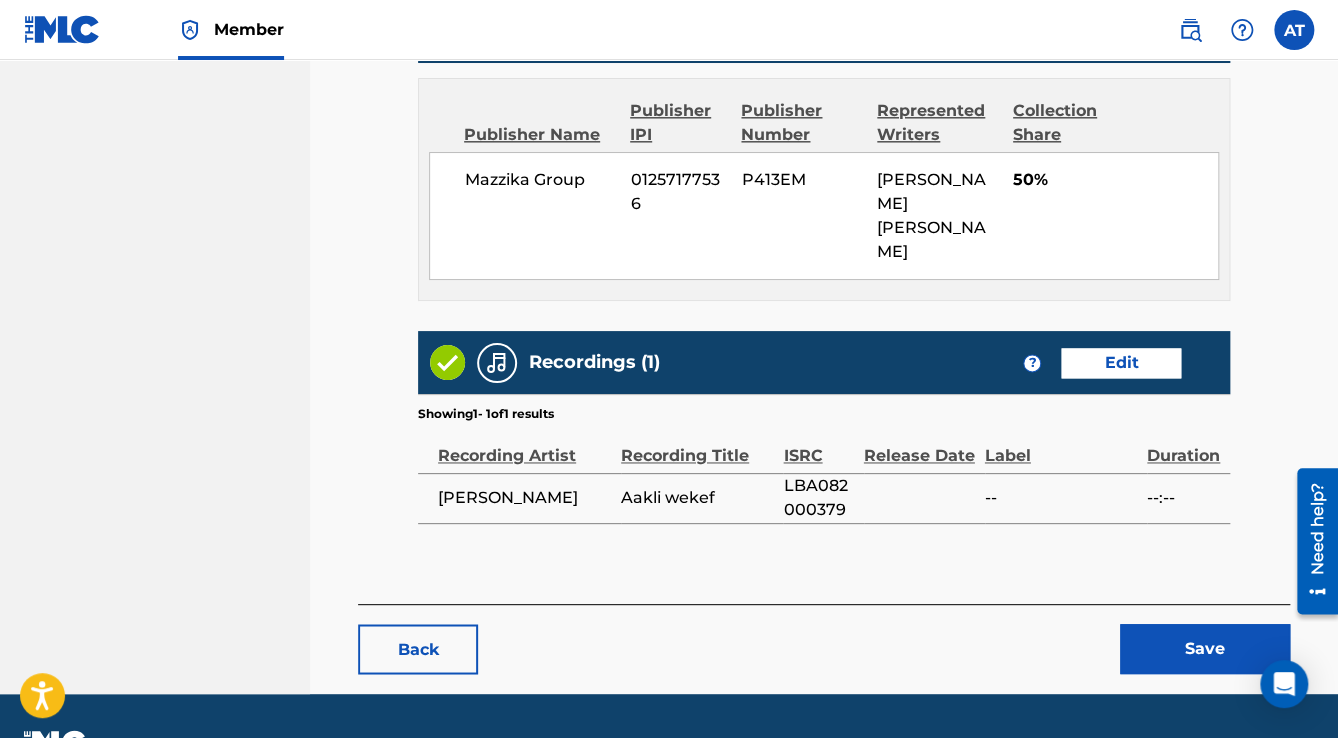 click on "Back Save" at bounding box center [824, 639] 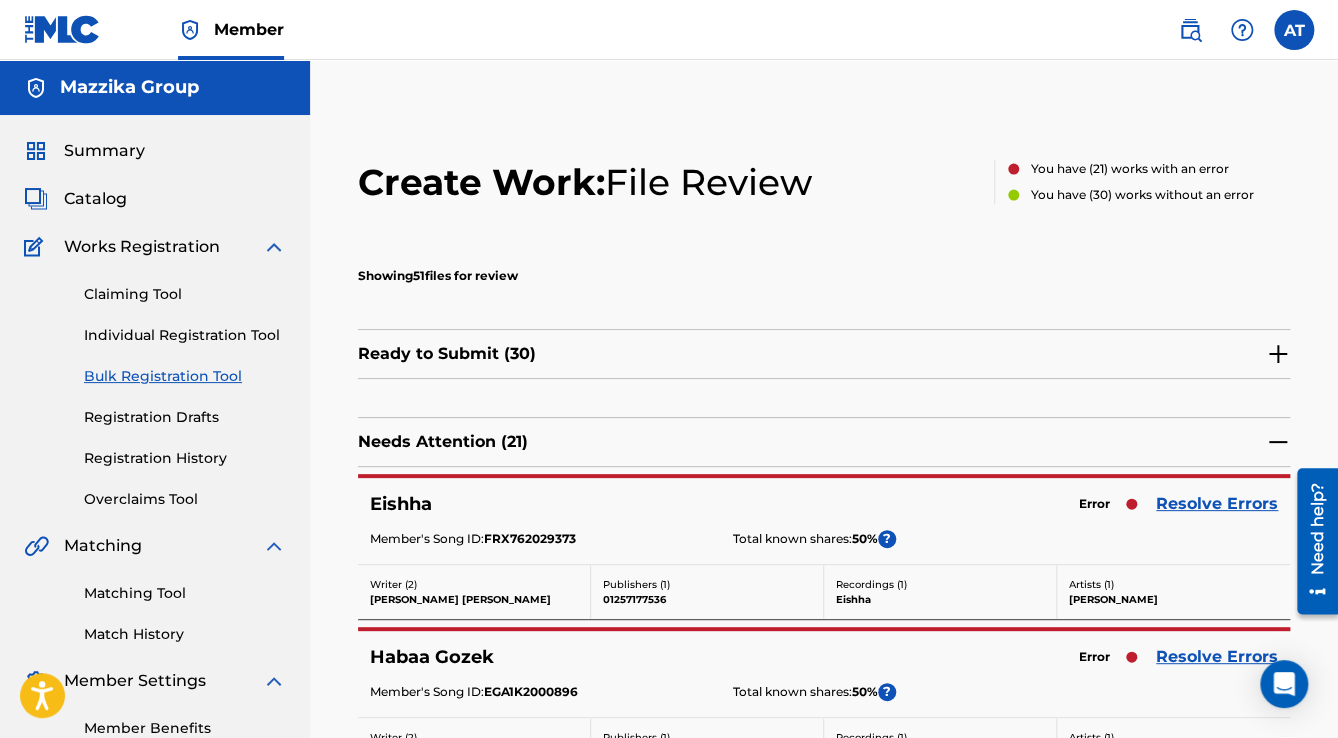 click on "Resolve Errors" at bounding box center [1217, 504] 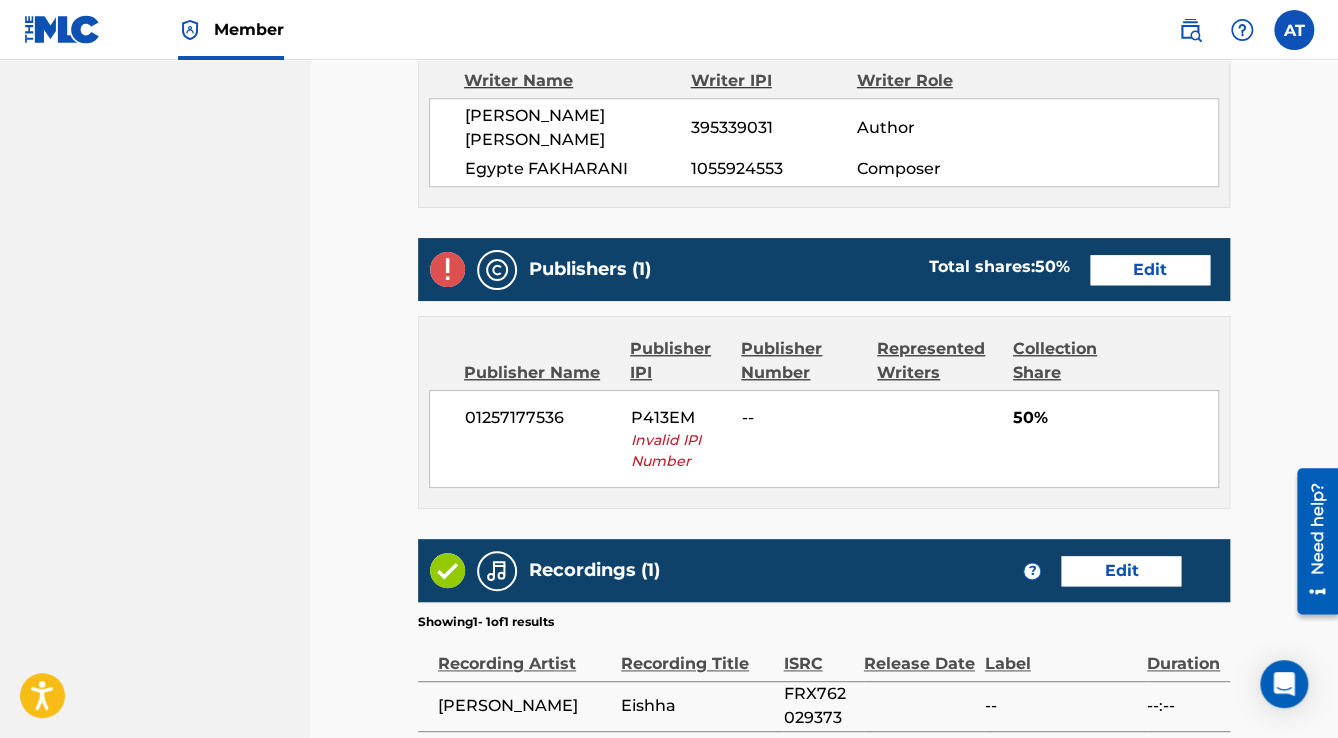 scroll, scrollTop: 880, scrollLeft: 0, axis: vertical 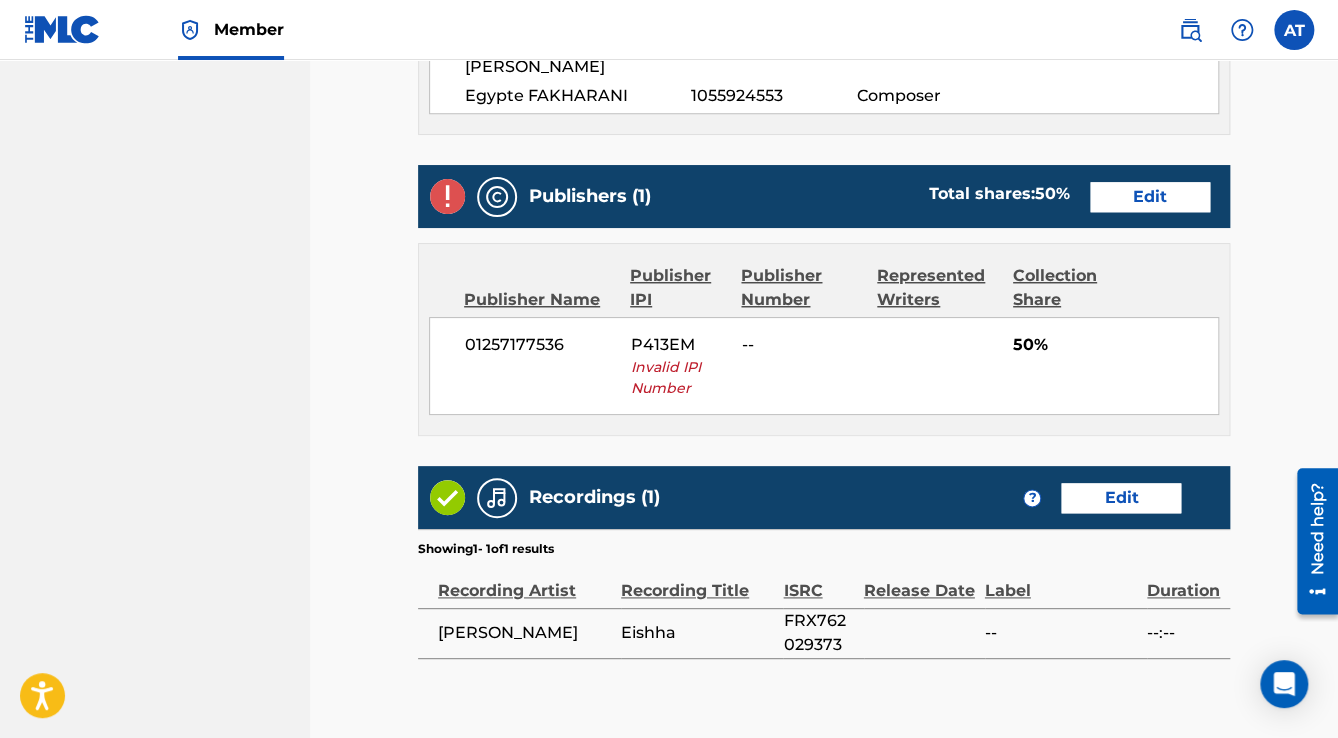 click on "Edit" at bounding box center [1150, 197] 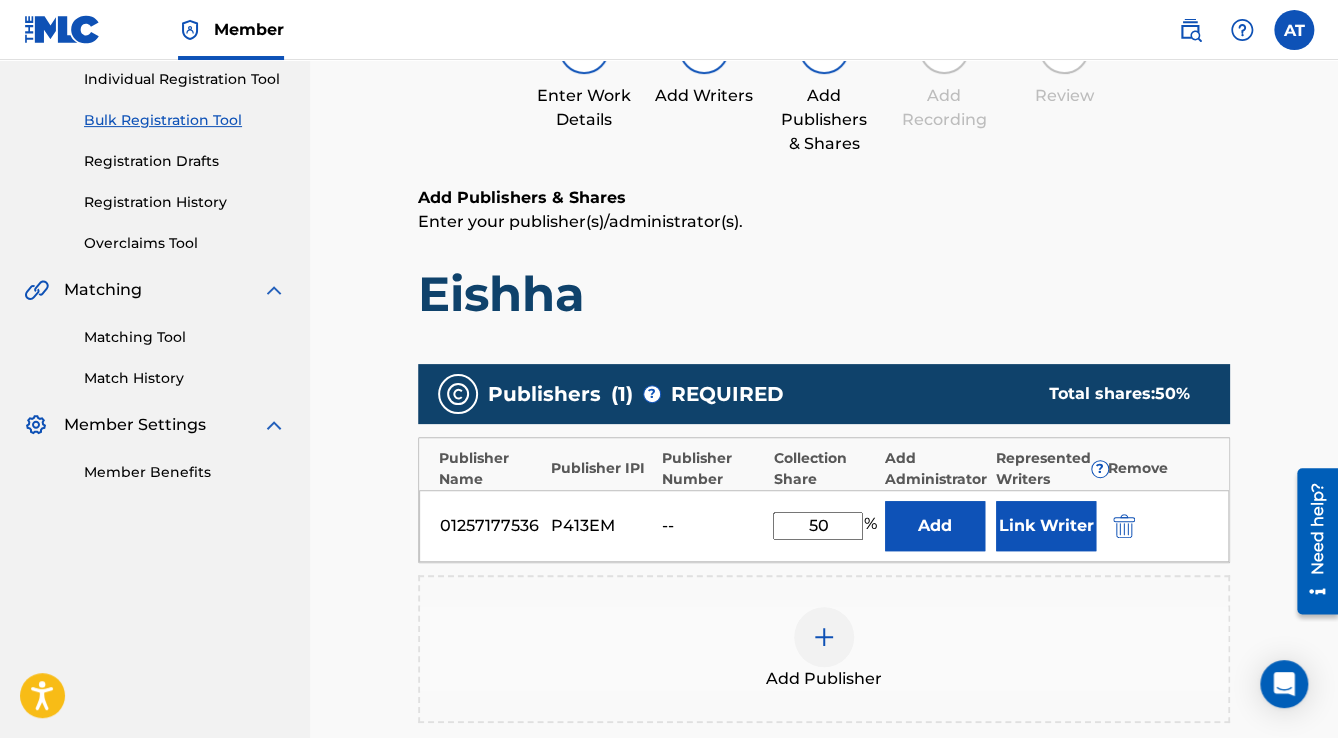 scroll, scrollTop: 320, scrollLeft: 0, axis: vertical 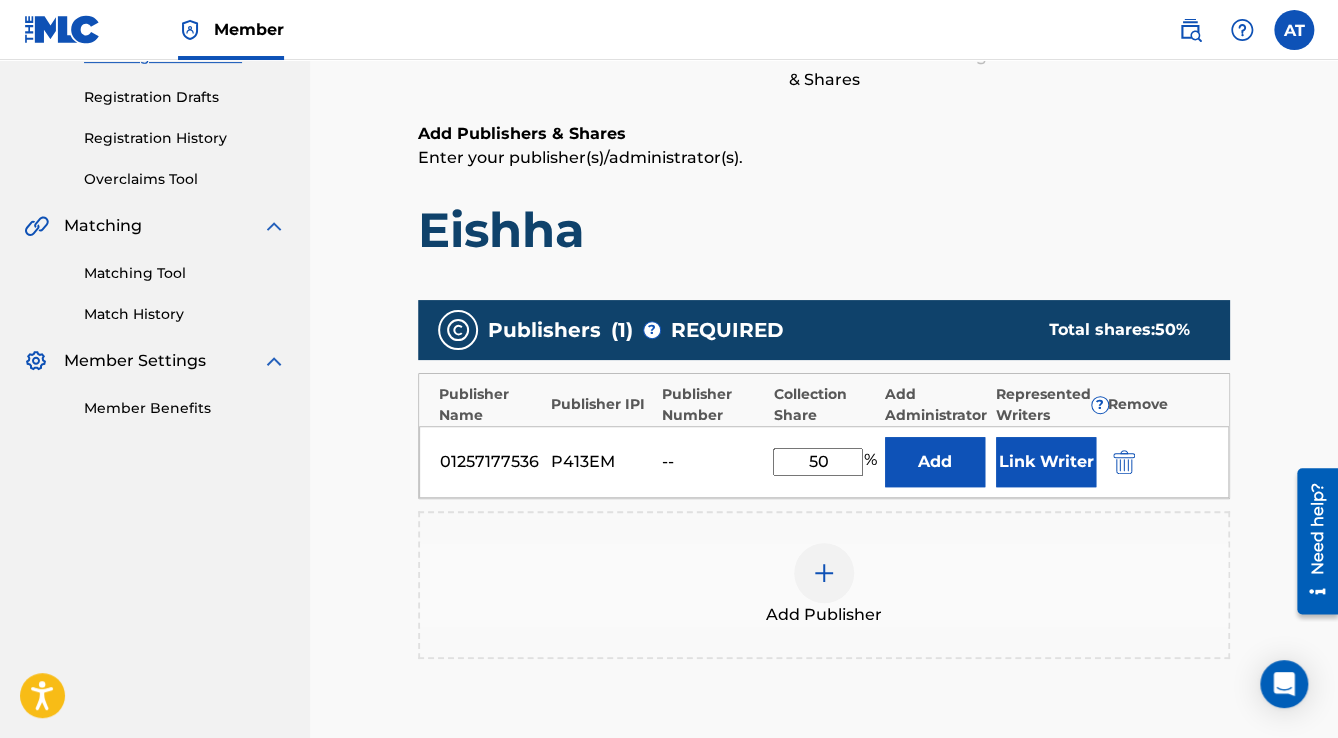 click at bounding box center [1152, 461] 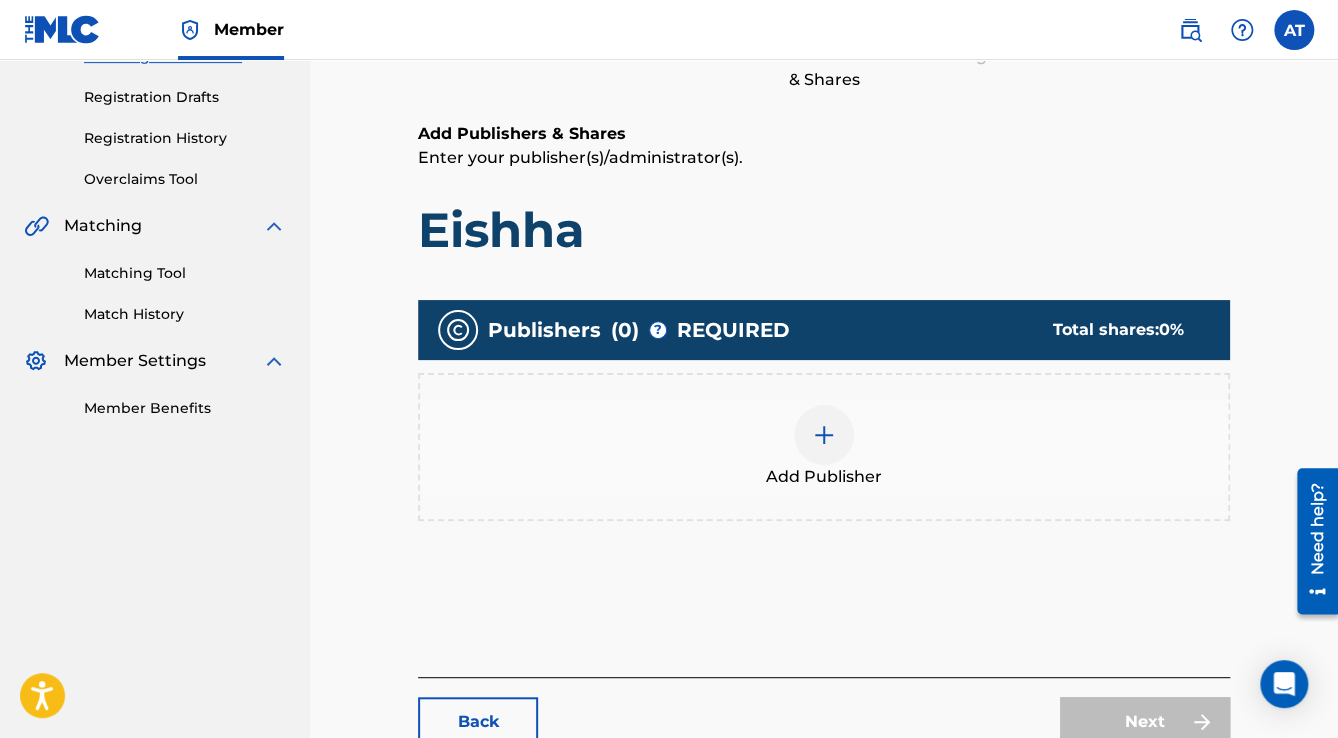 click on "Add Publisher" at bounding box center (824, 447) 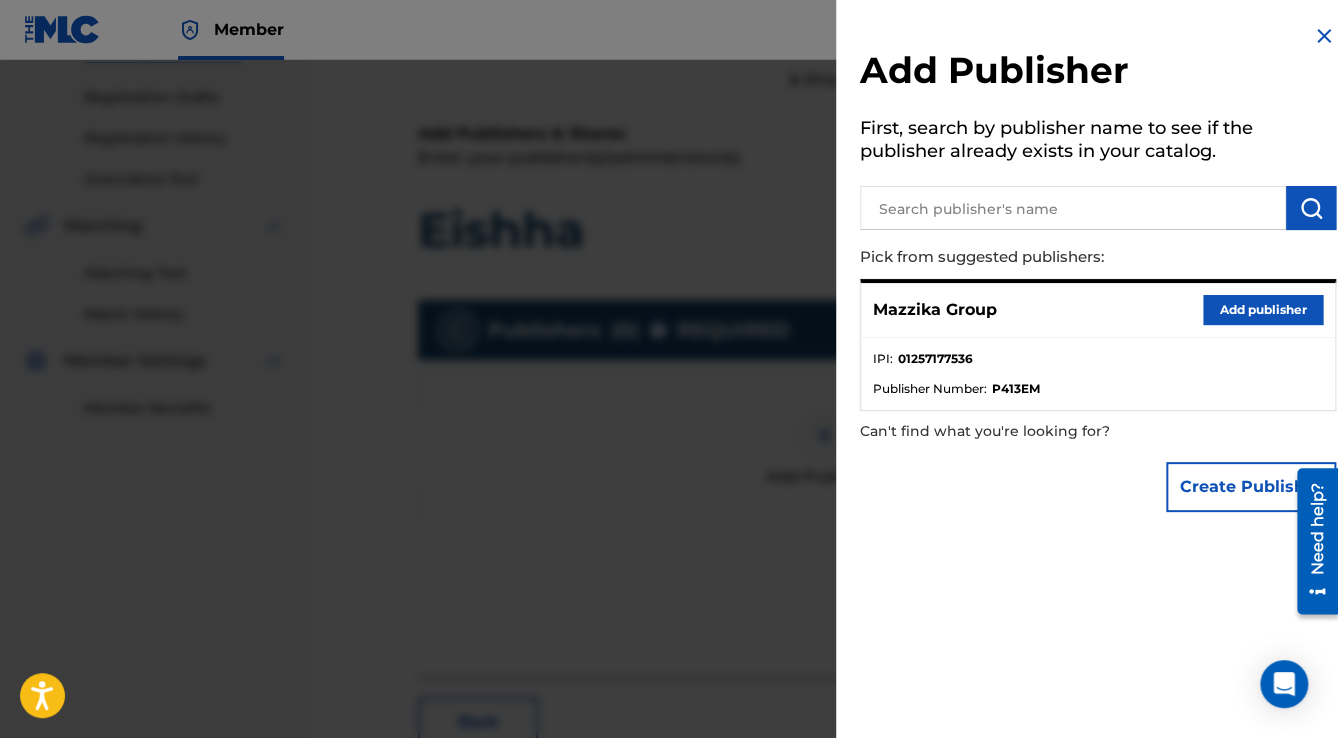 drag, startPoint x: 1223, startPoint y: 322, endPoint x: 1164, endPoint y: 358, distance: 69.115845 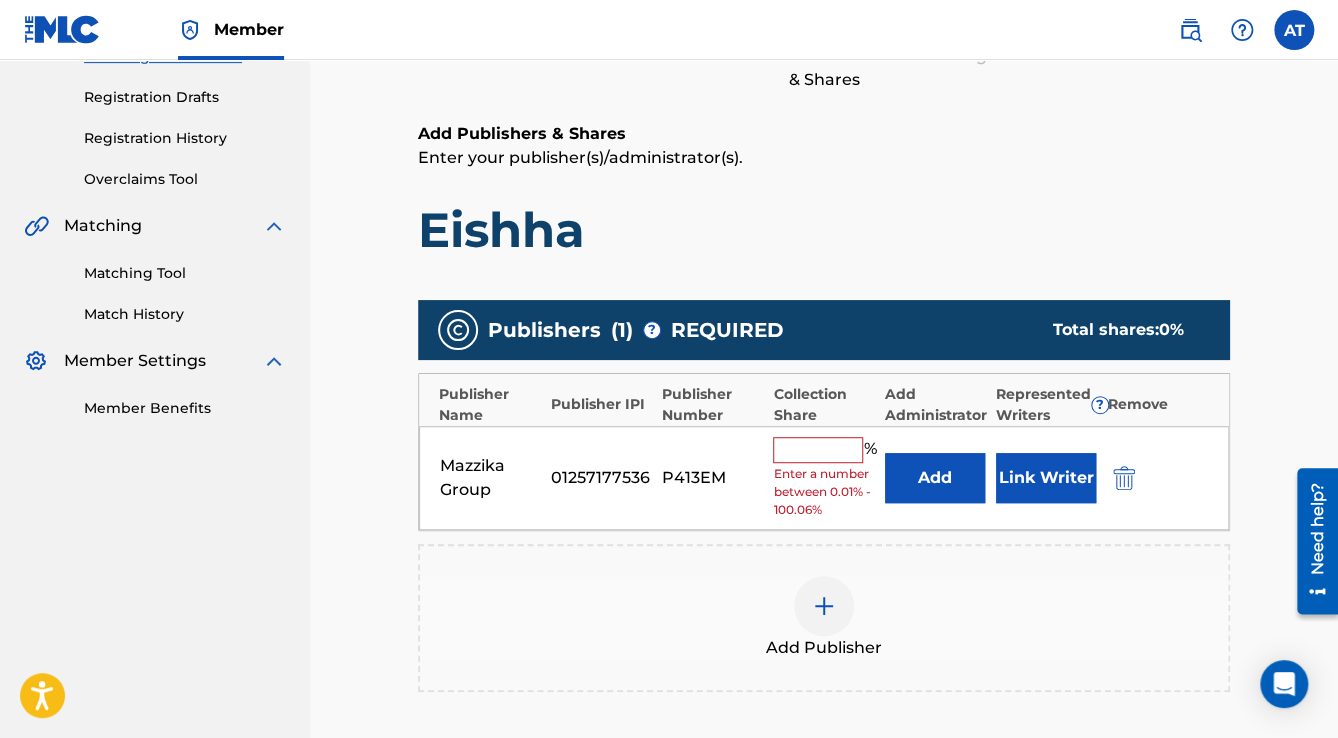 click at bounding box center [818, 450] 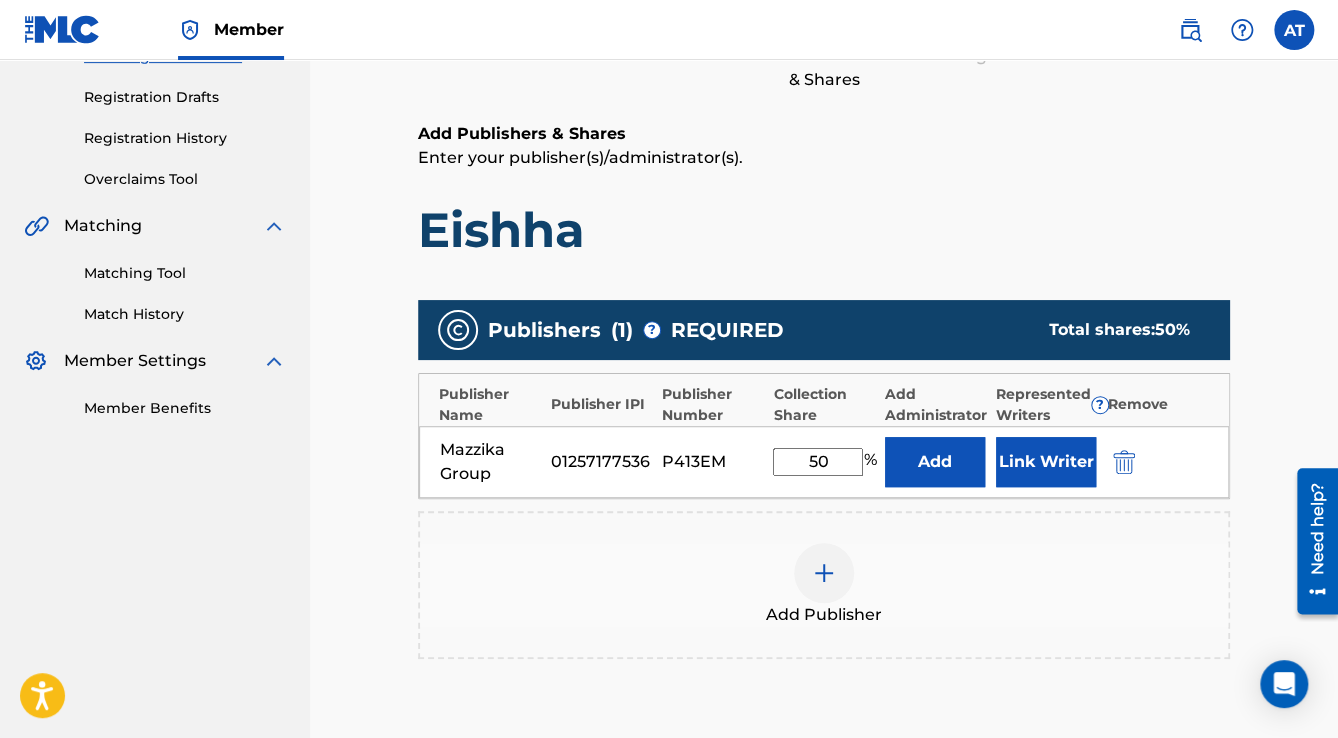 click on "Link Writer" at bounding box center (1046, 462) 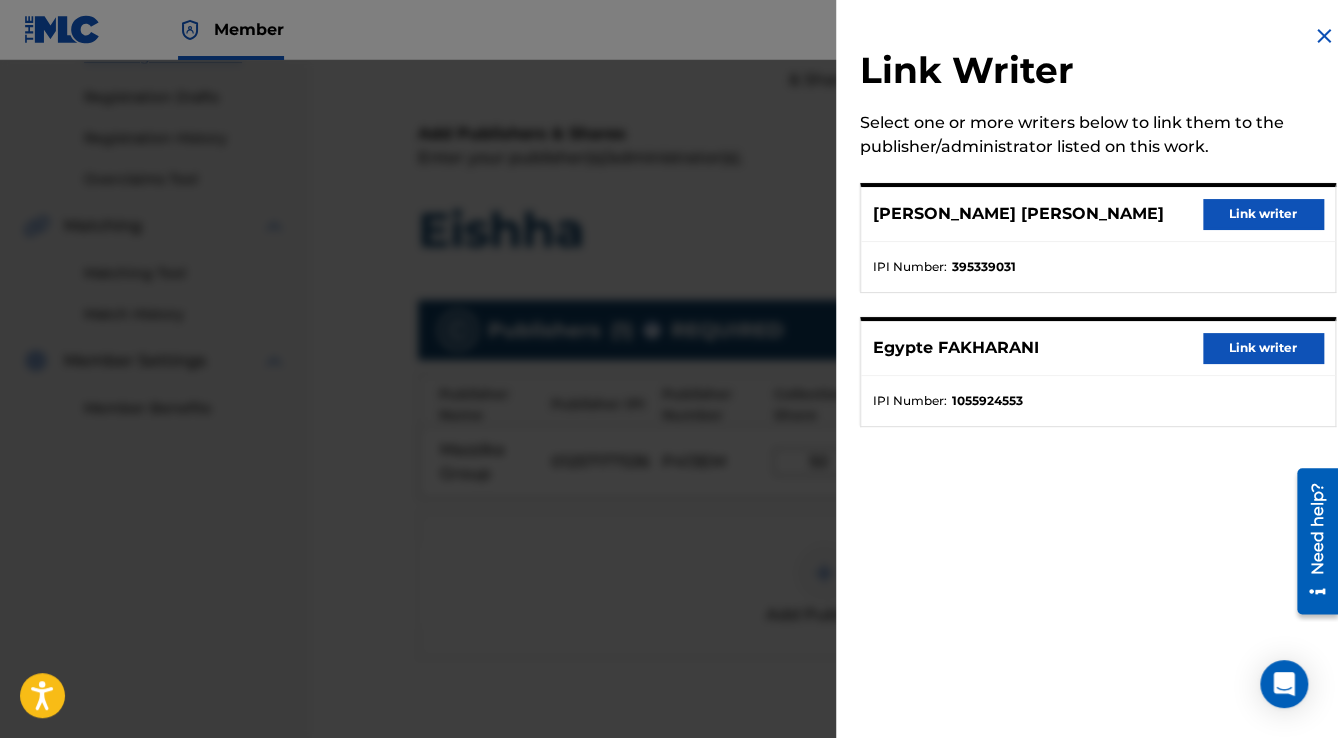 click on "Link writer" at bounding box center [1263, 214] 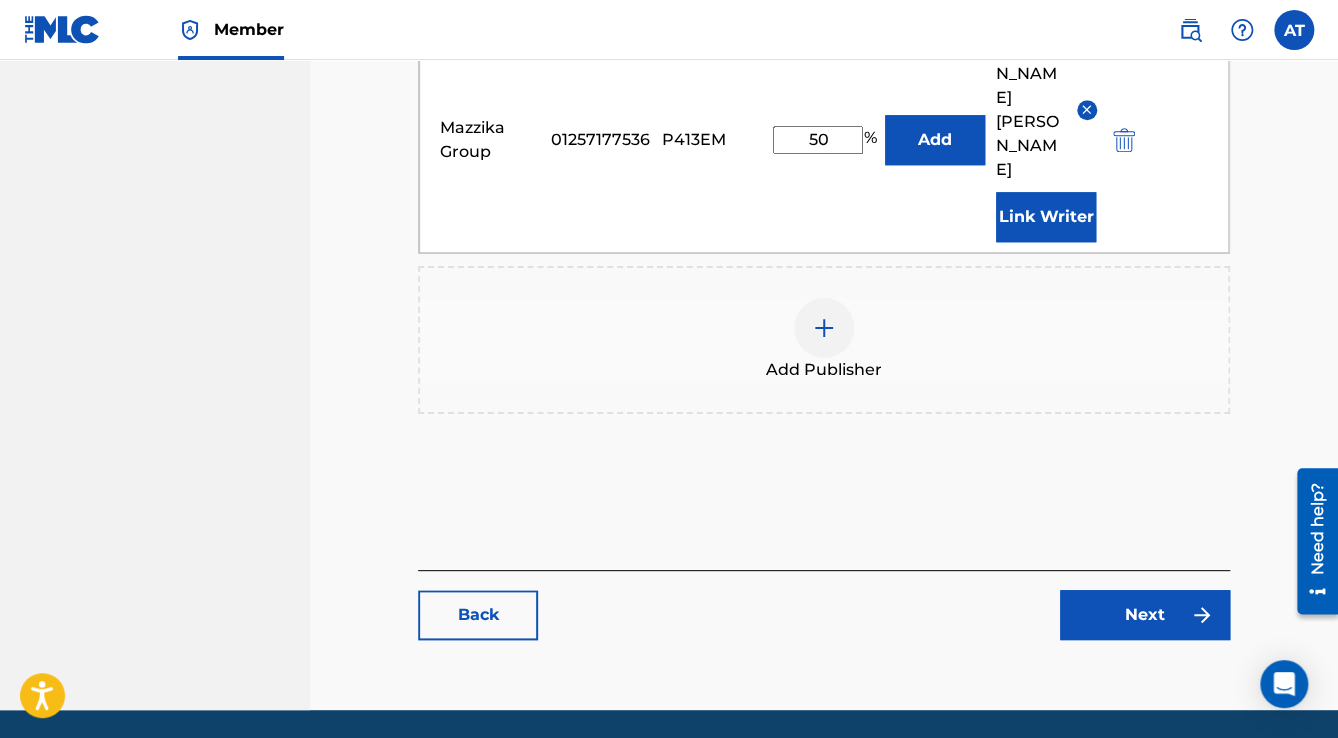 scroll, scrollTop: 720, scrollLeft: 0, axis: vertical 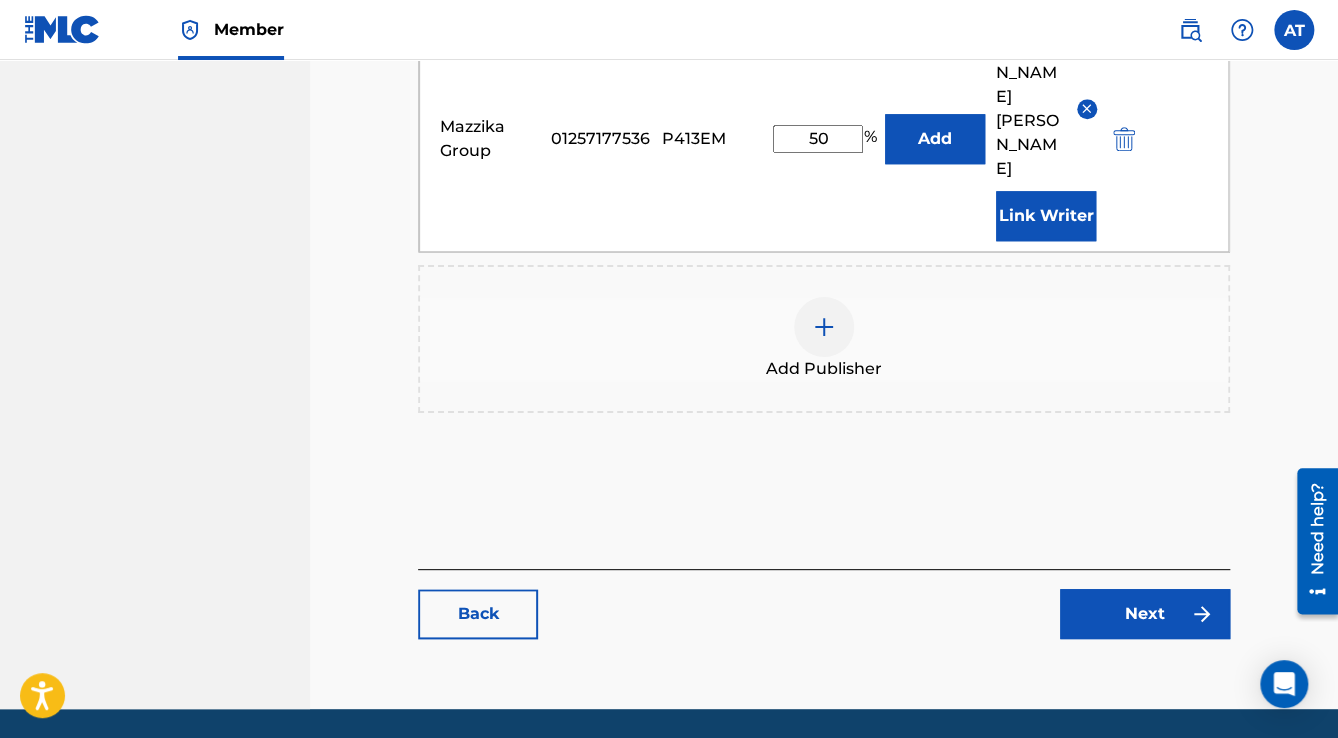 click on "Next" at bounding box center [1145, 614] 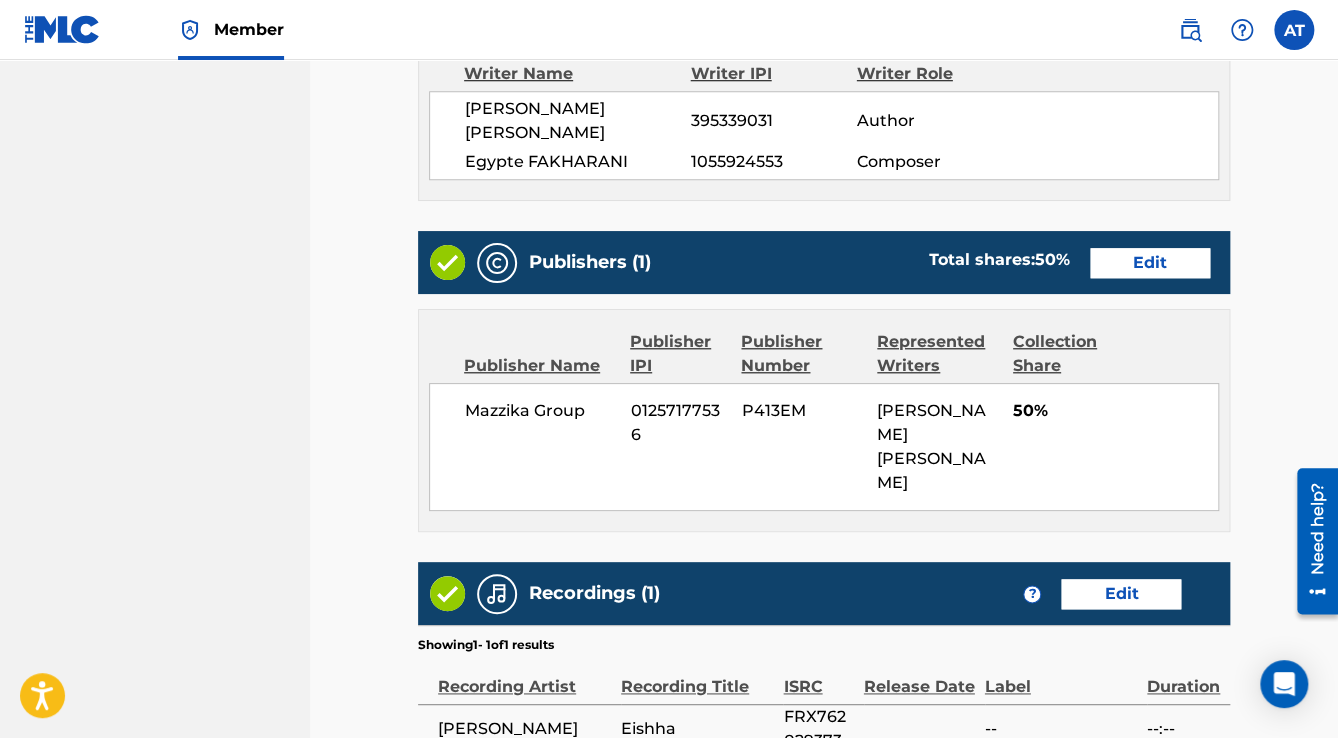 scroll, scrollTop: 0, scrollLeft: 0, axis: both 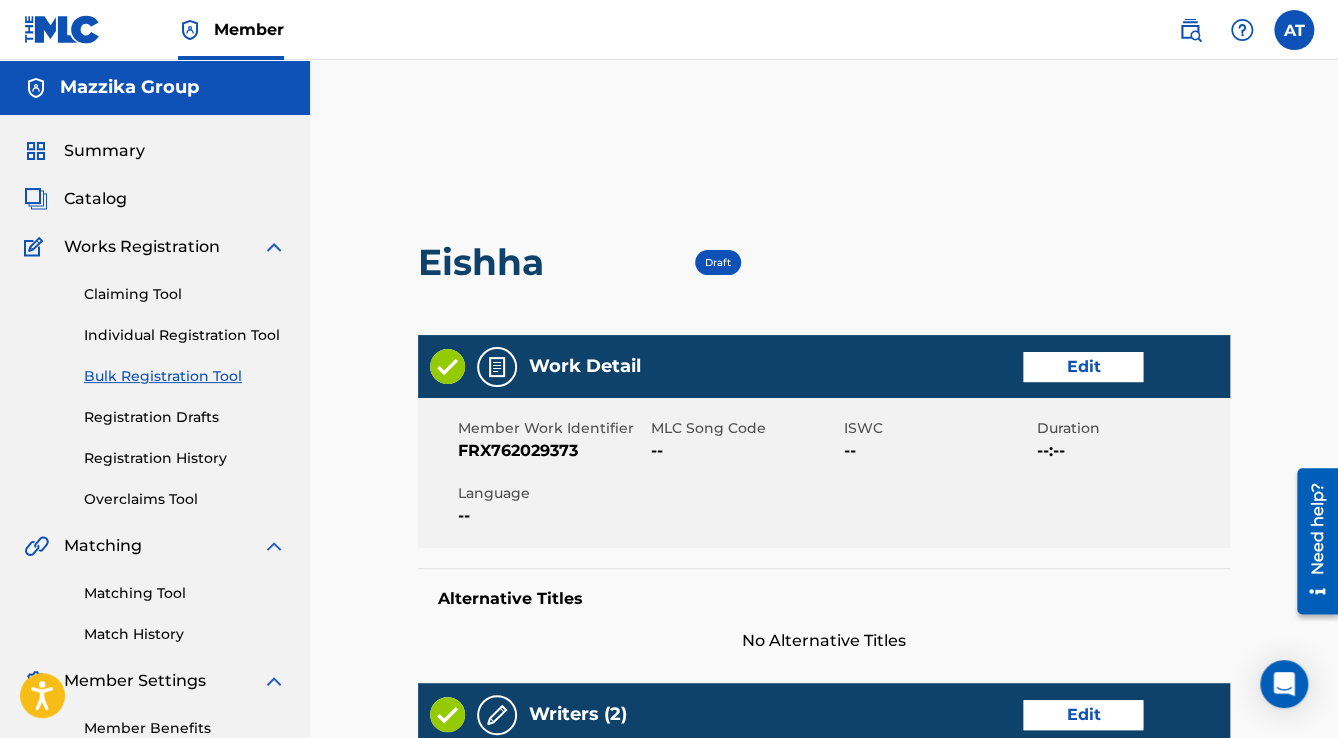 drag, startPoint x: 1068, startPoint y: 341, endPoint x: 1072, endPoint y: 355, distance: 14.56022 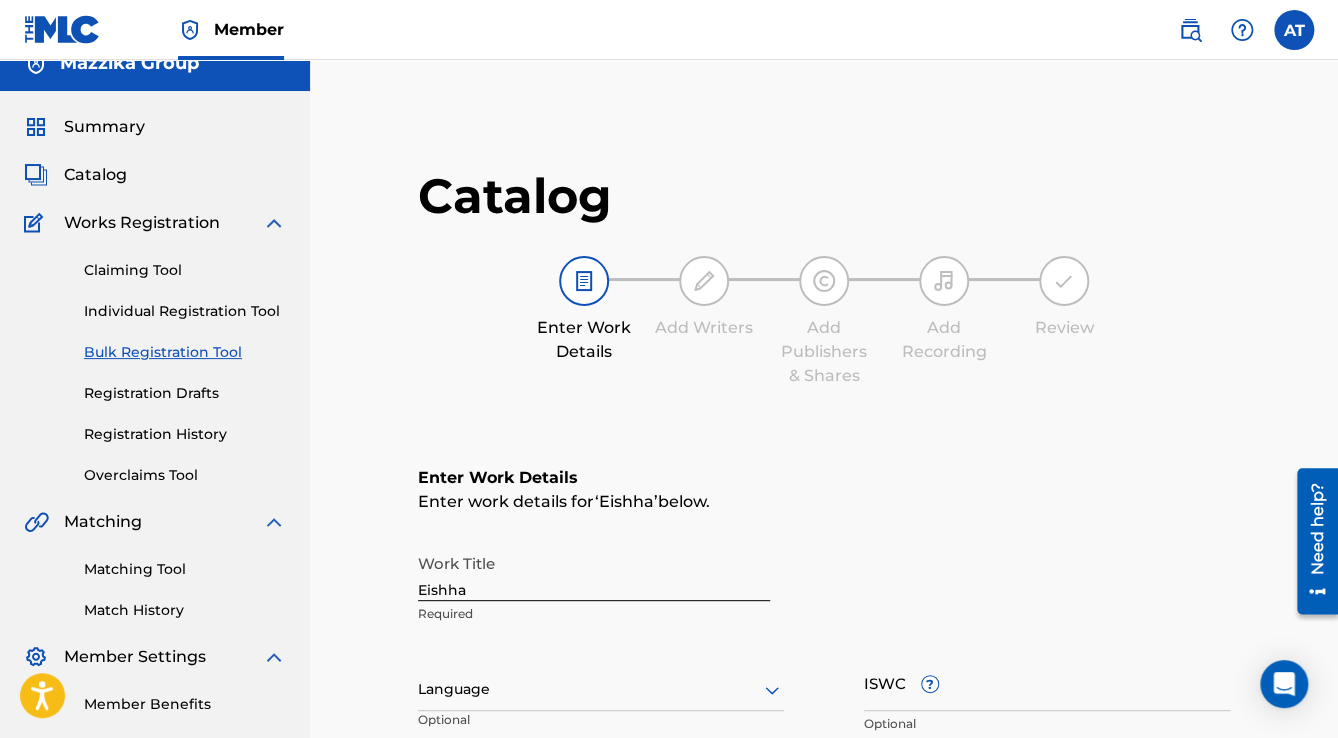 scroll, scrollTop: 400, scrollLeft: 0, axis: vertical 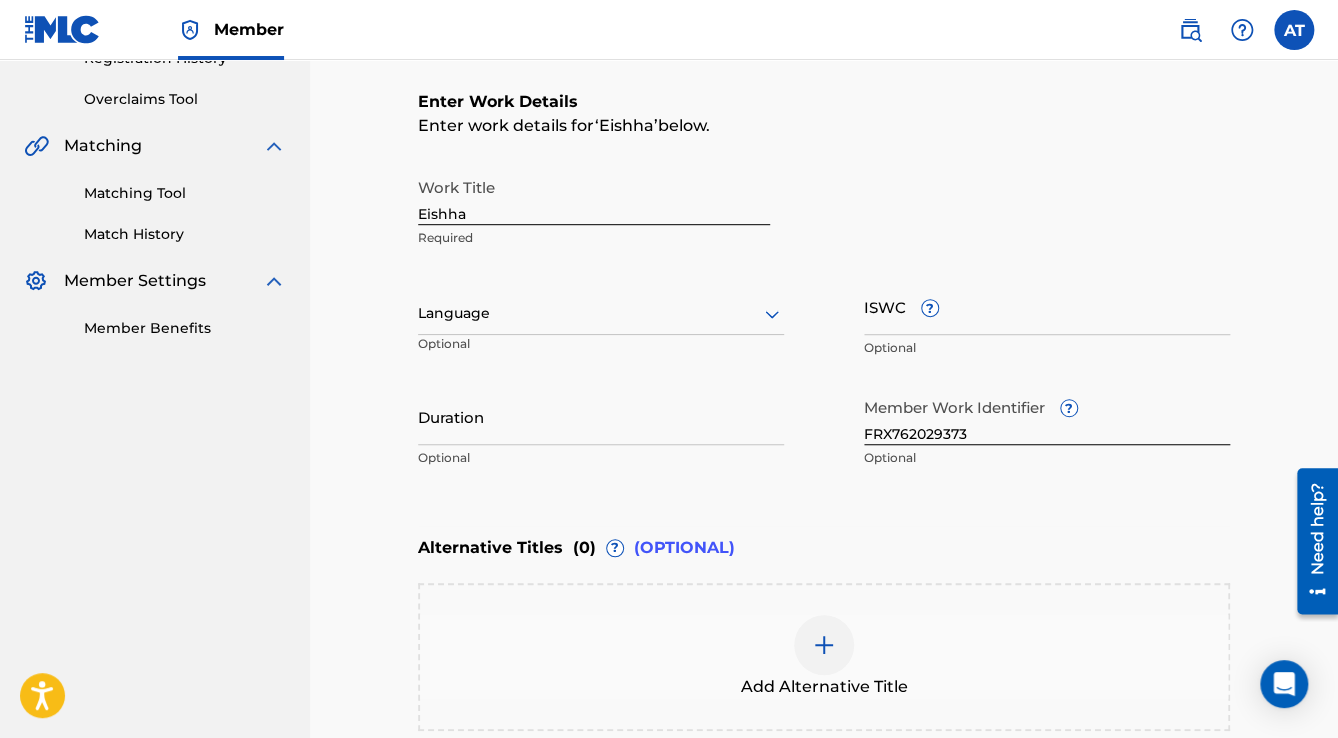 click on "Language" at bounding box center [601, 314] 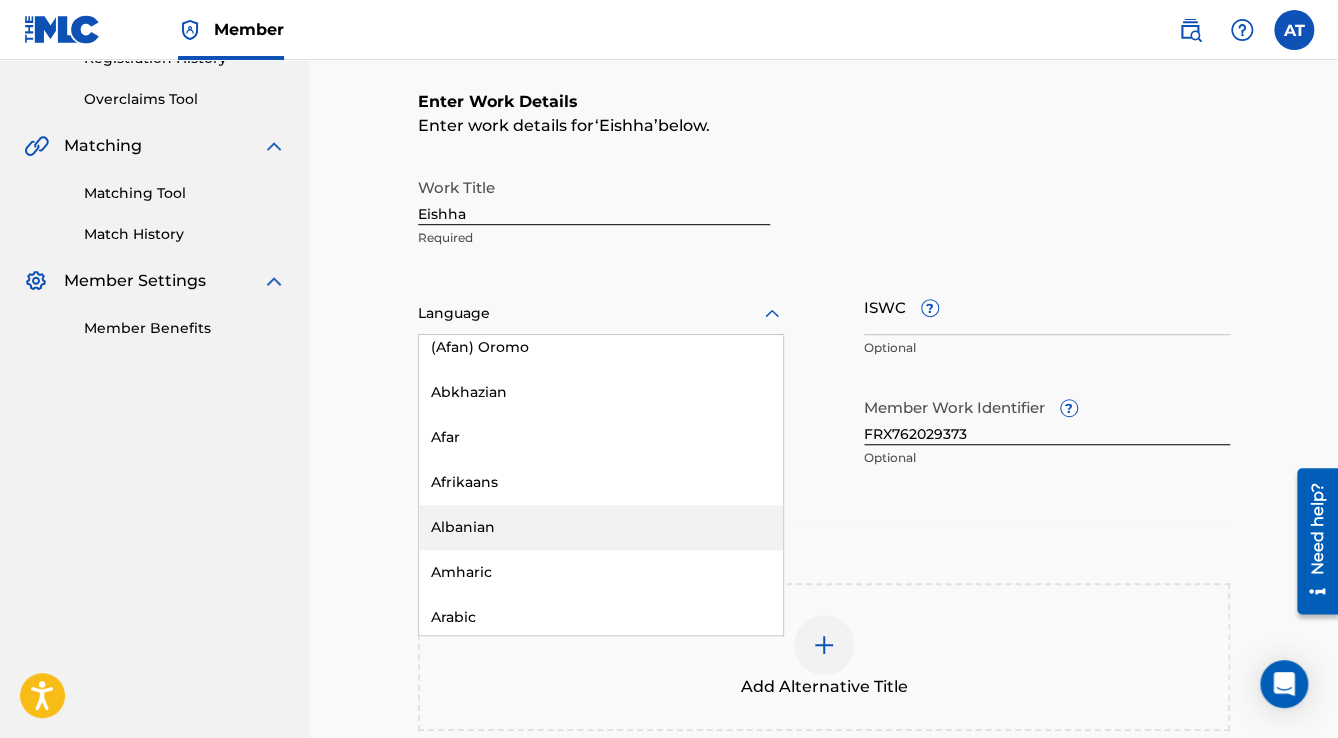 scroll, scrollTop: 240, scrollLeft: 0, axis: vertical 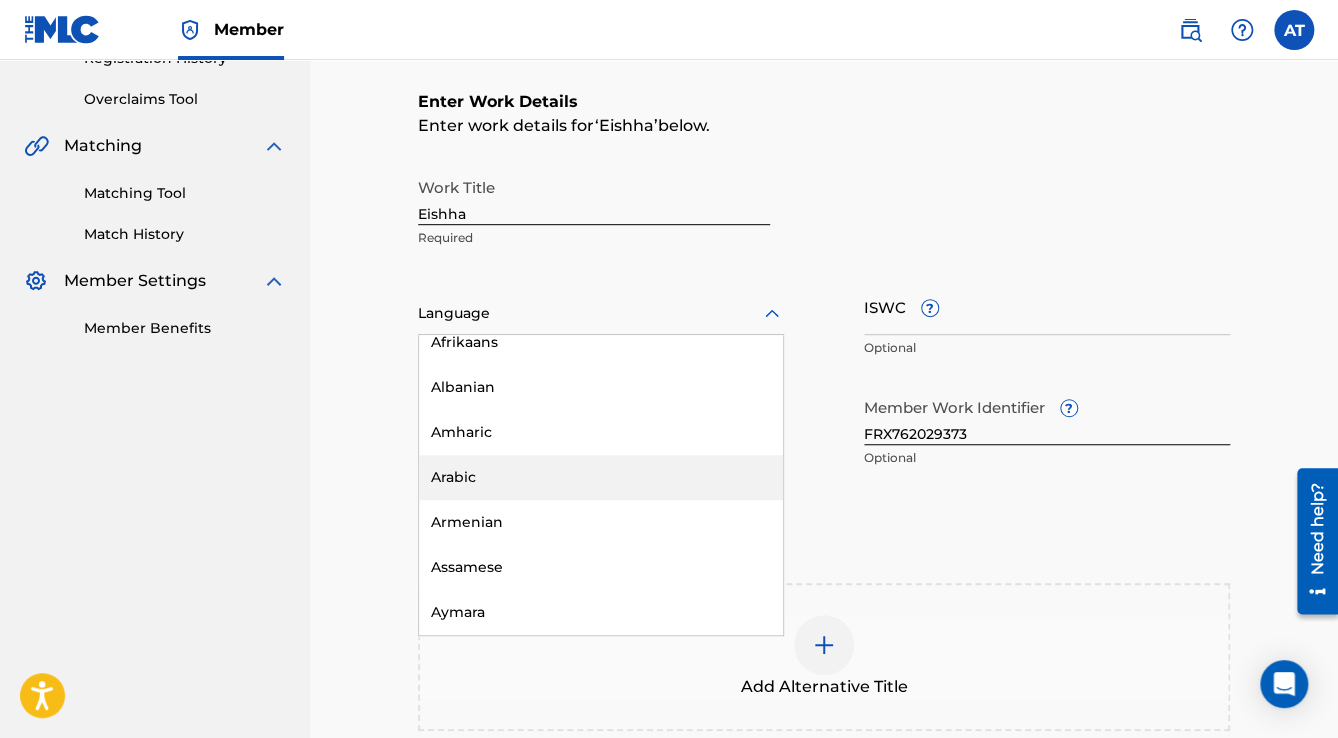 click on "Arabic" at bounding box center (601, 477) 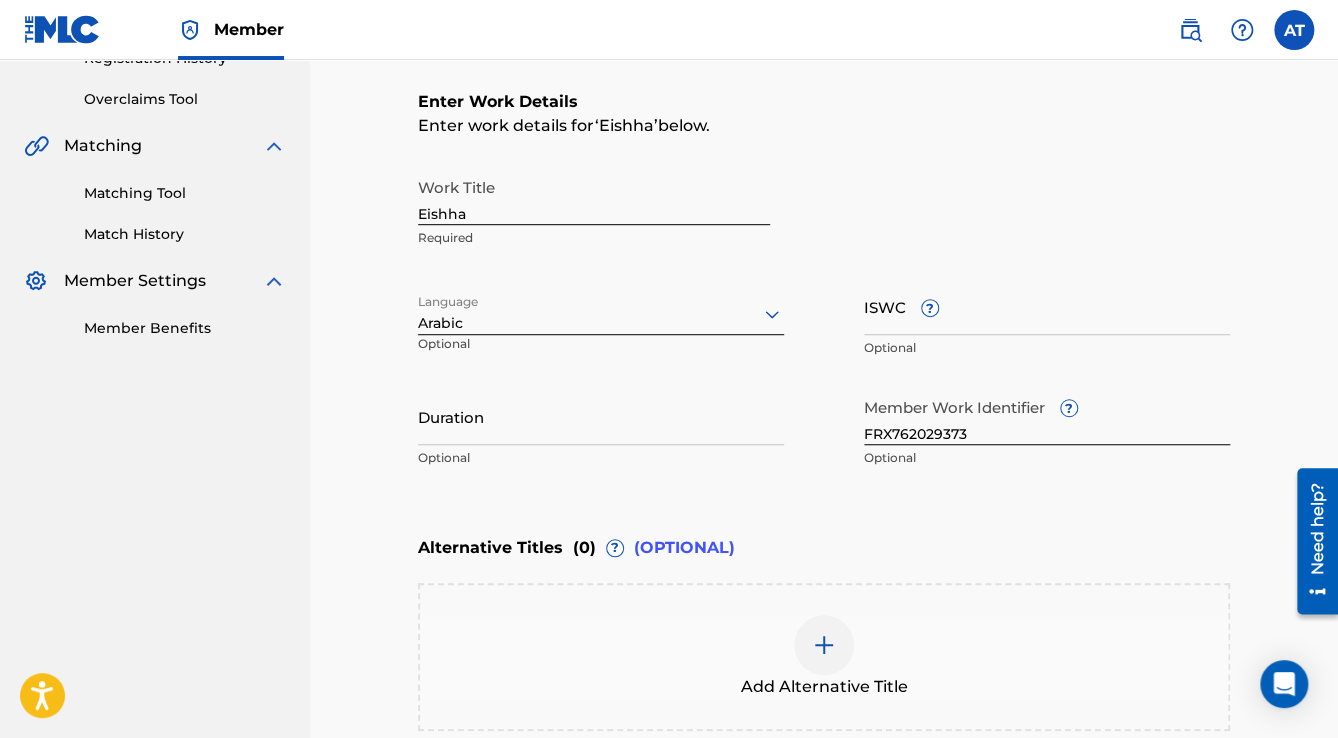 click on "Duration" at bounding box center (601, 416) 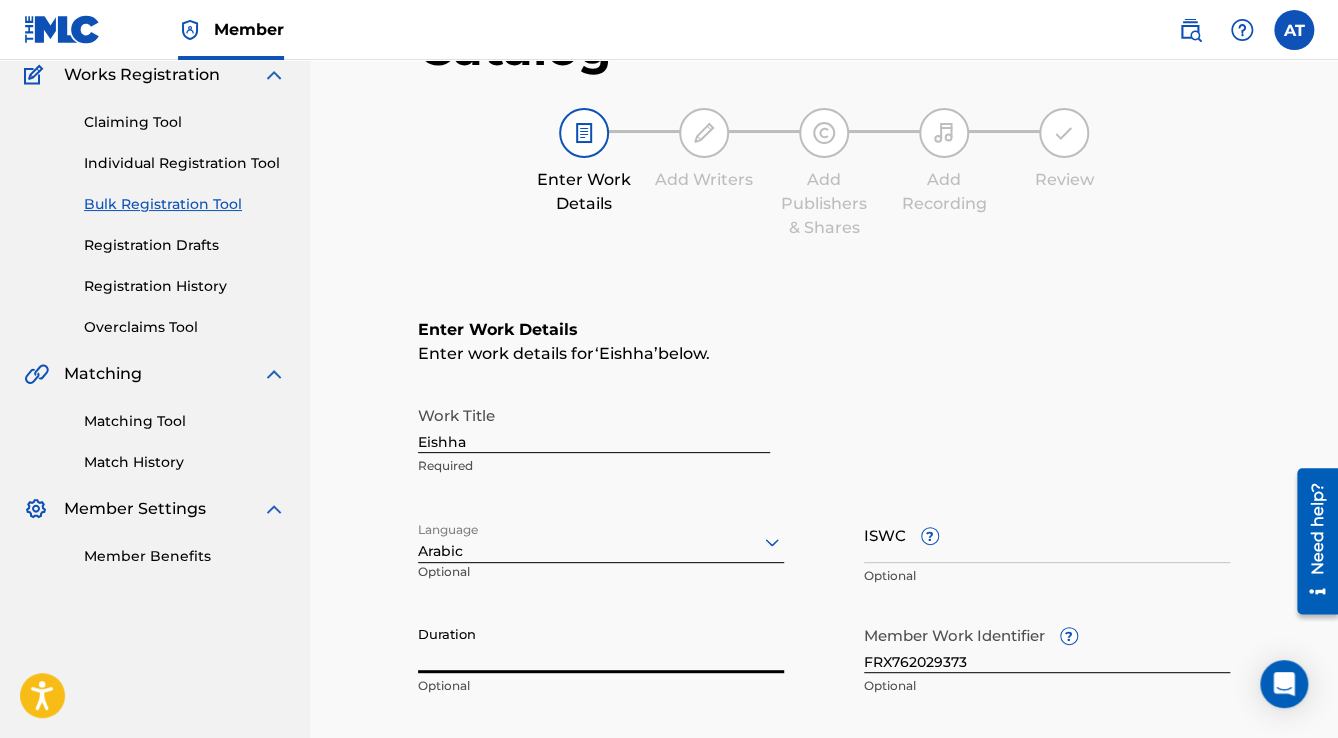 scroll, scrollTop: 320, scrollLeft: 0, axis: vertical 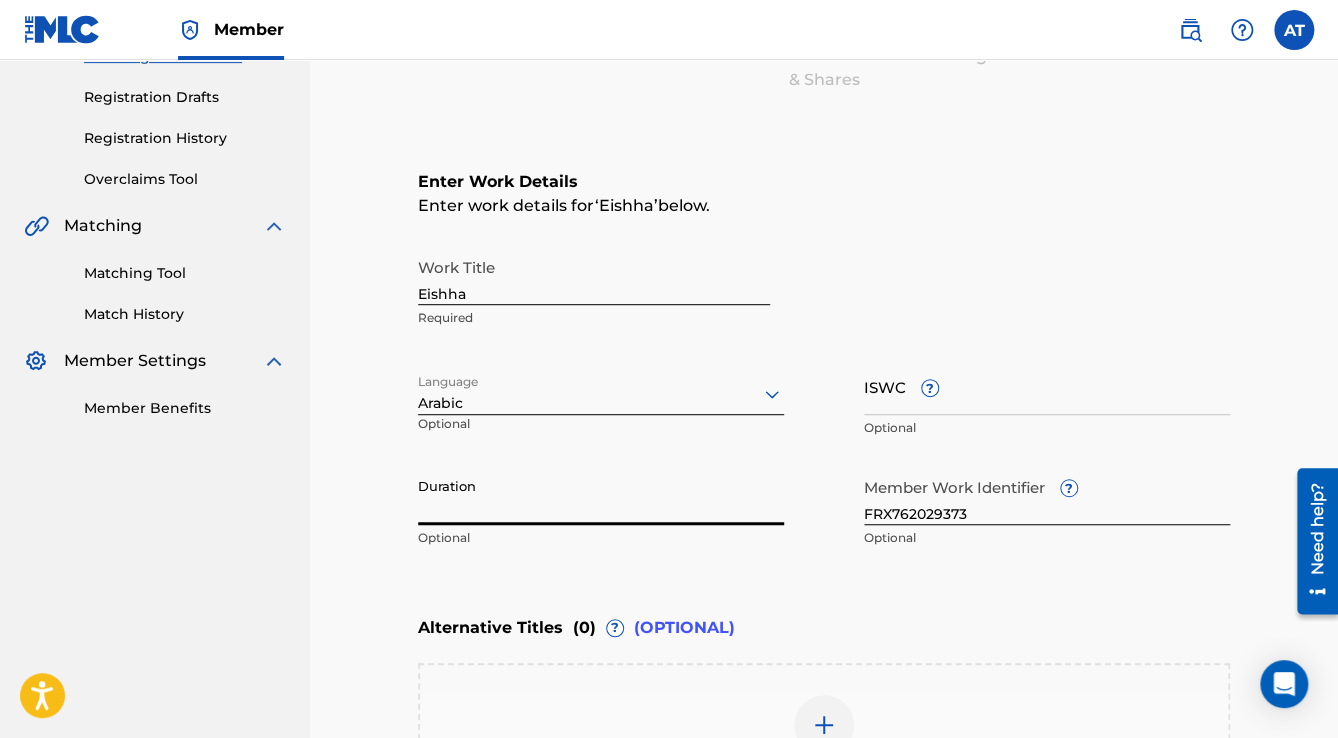 paste on "4:57" 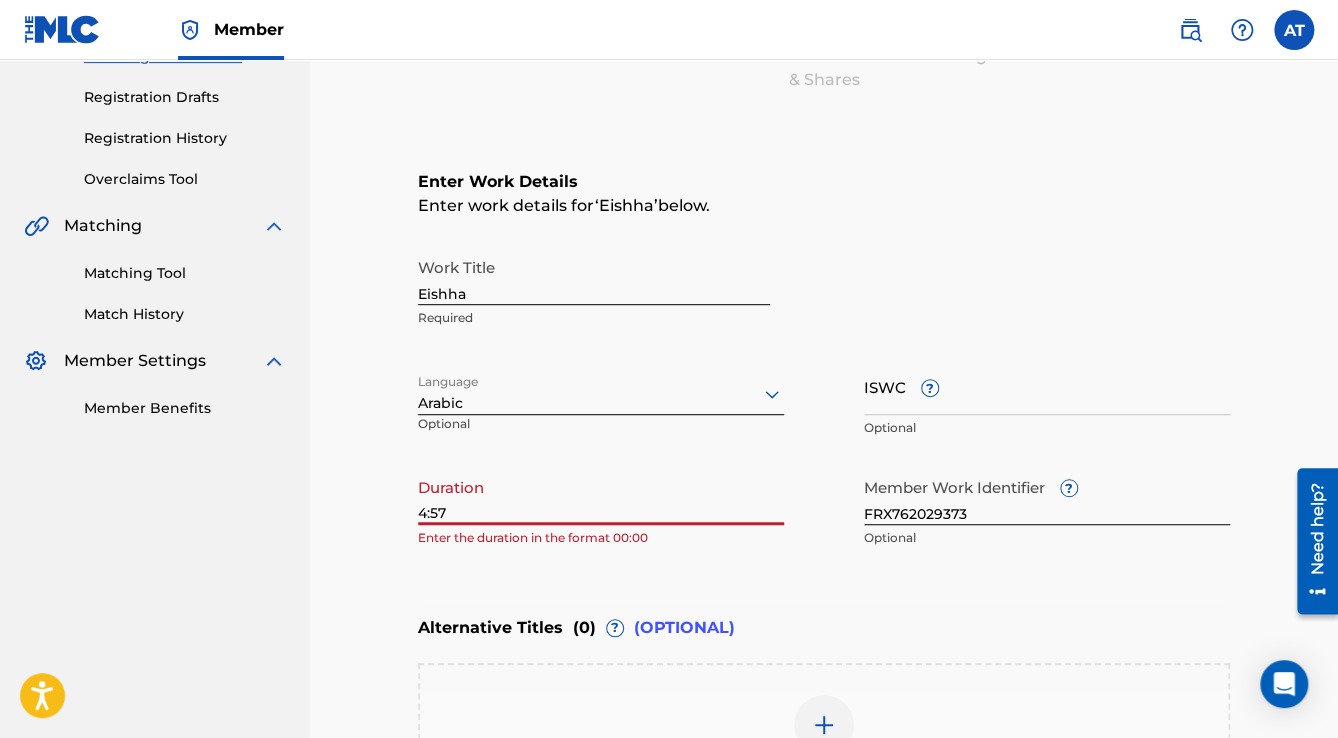 click on "4:57" at bounding box center [601, 496] 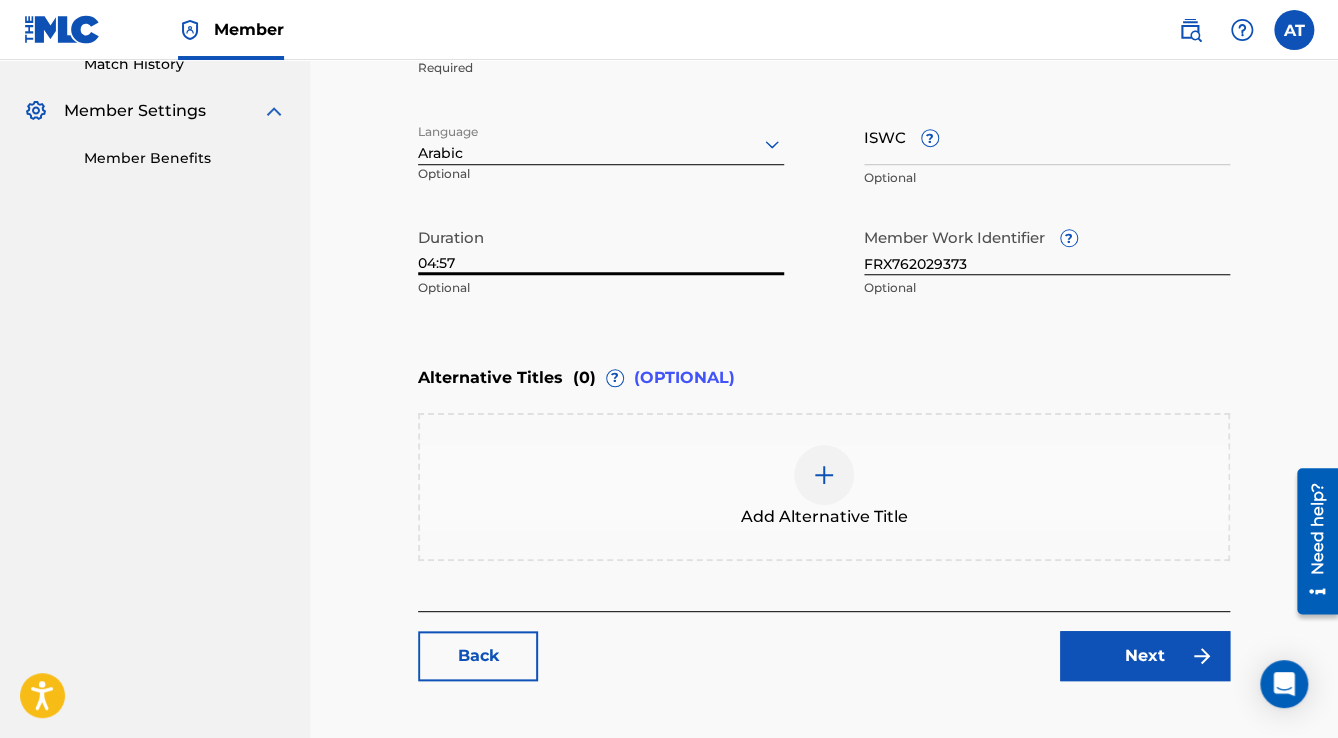 scroll, scrollTop: 677, scrollLeft: 0, axis: vertical 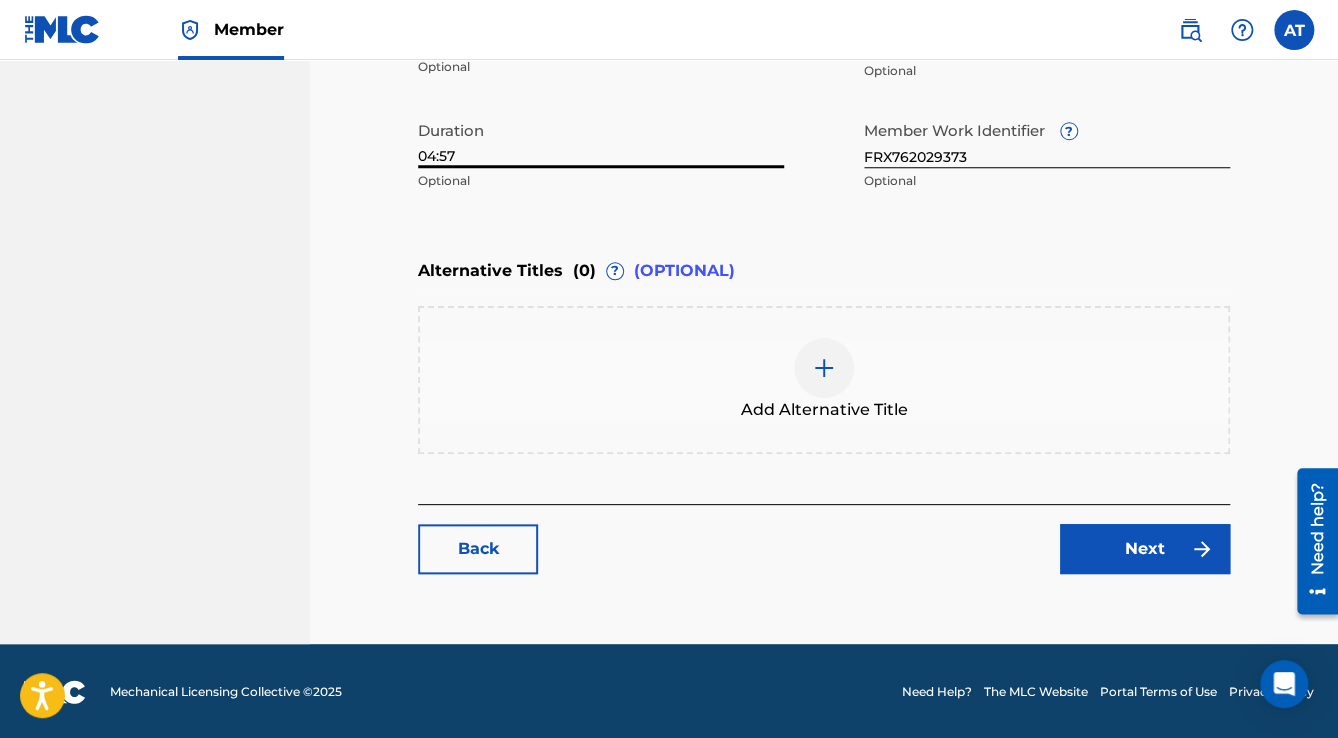 type on "04:57" 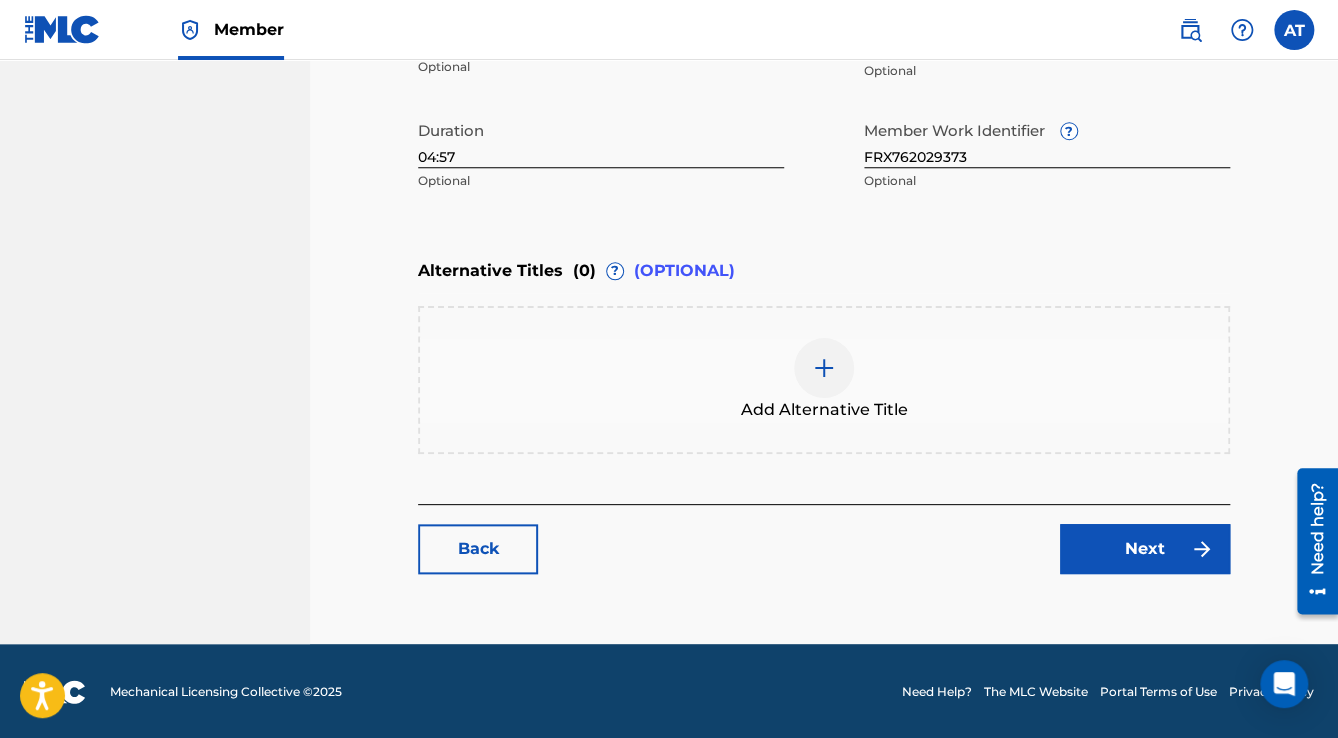 click on "Next" at bounding box center [1145, 549] 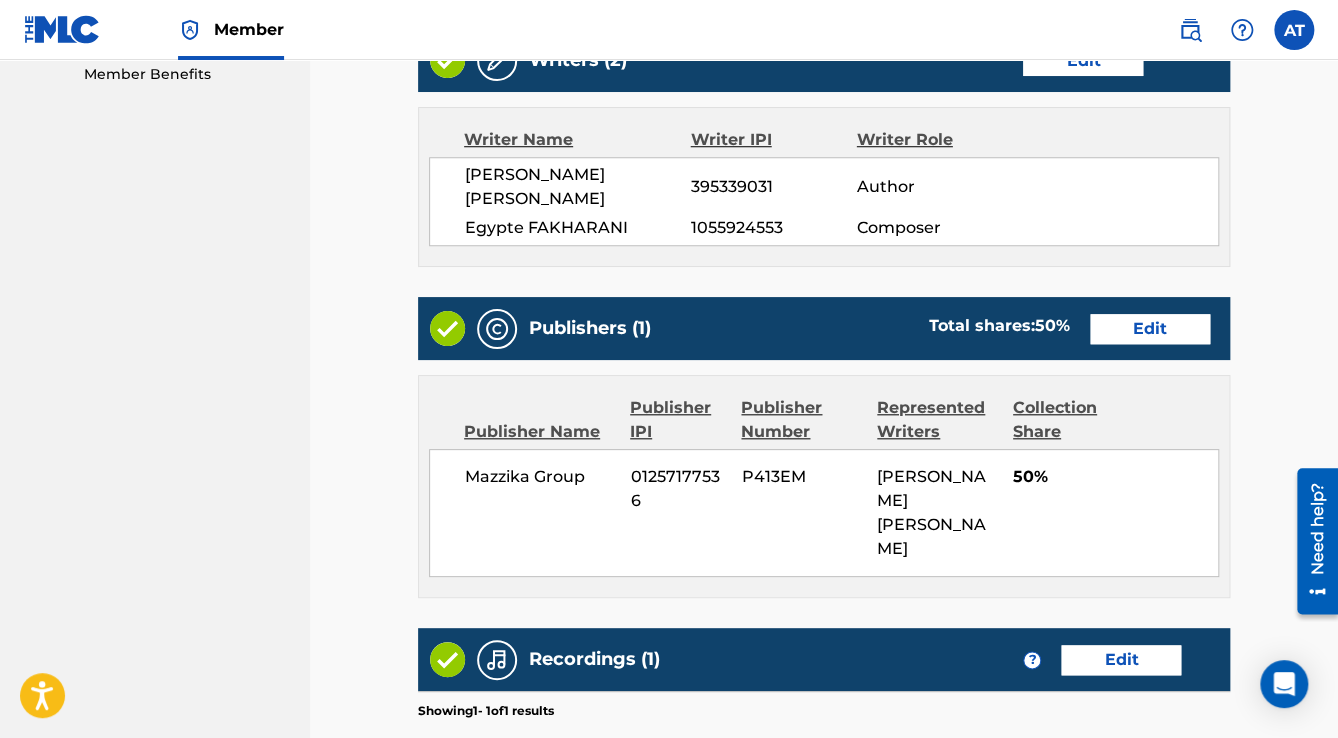 scroll, scrollTop: 952, scrollLeft: 0, axis: vertical 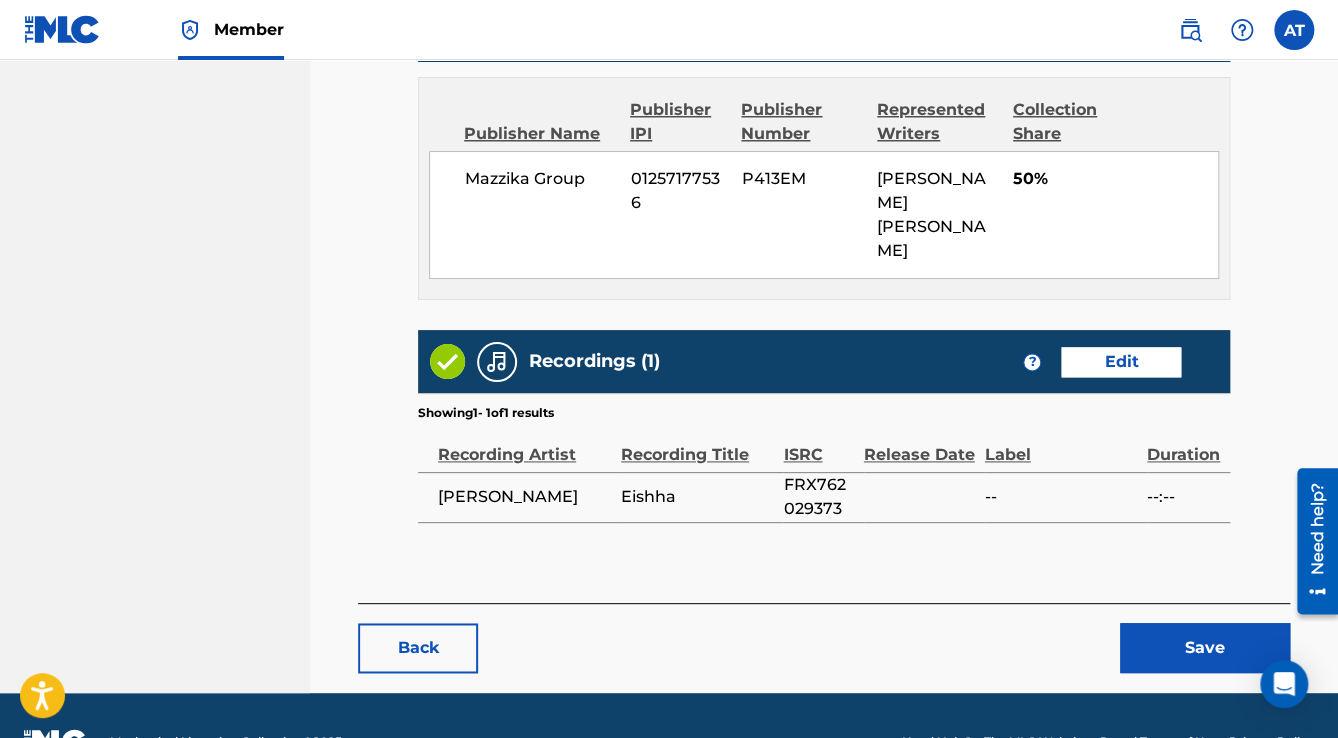 click on "Save" at bounding box center [1205, 648] 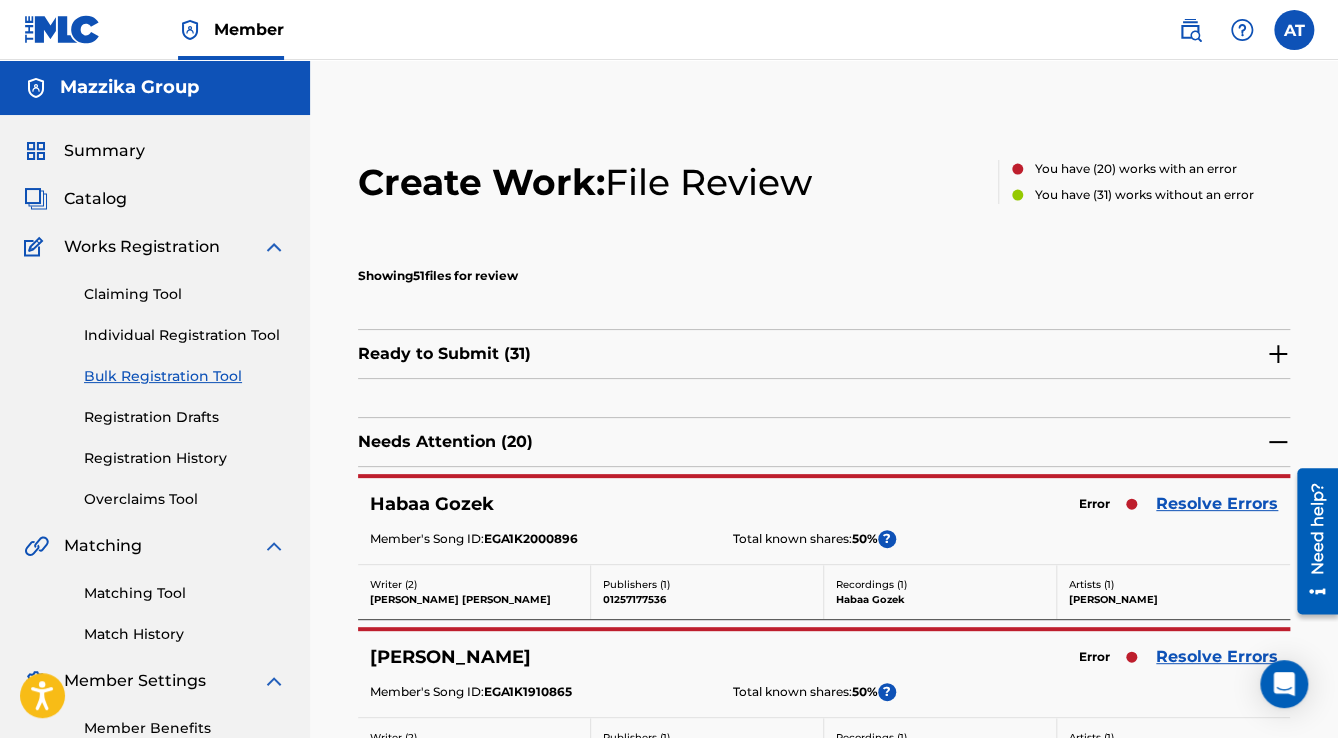 click on "Resolve Errors" at bounding box center [1217, 504] 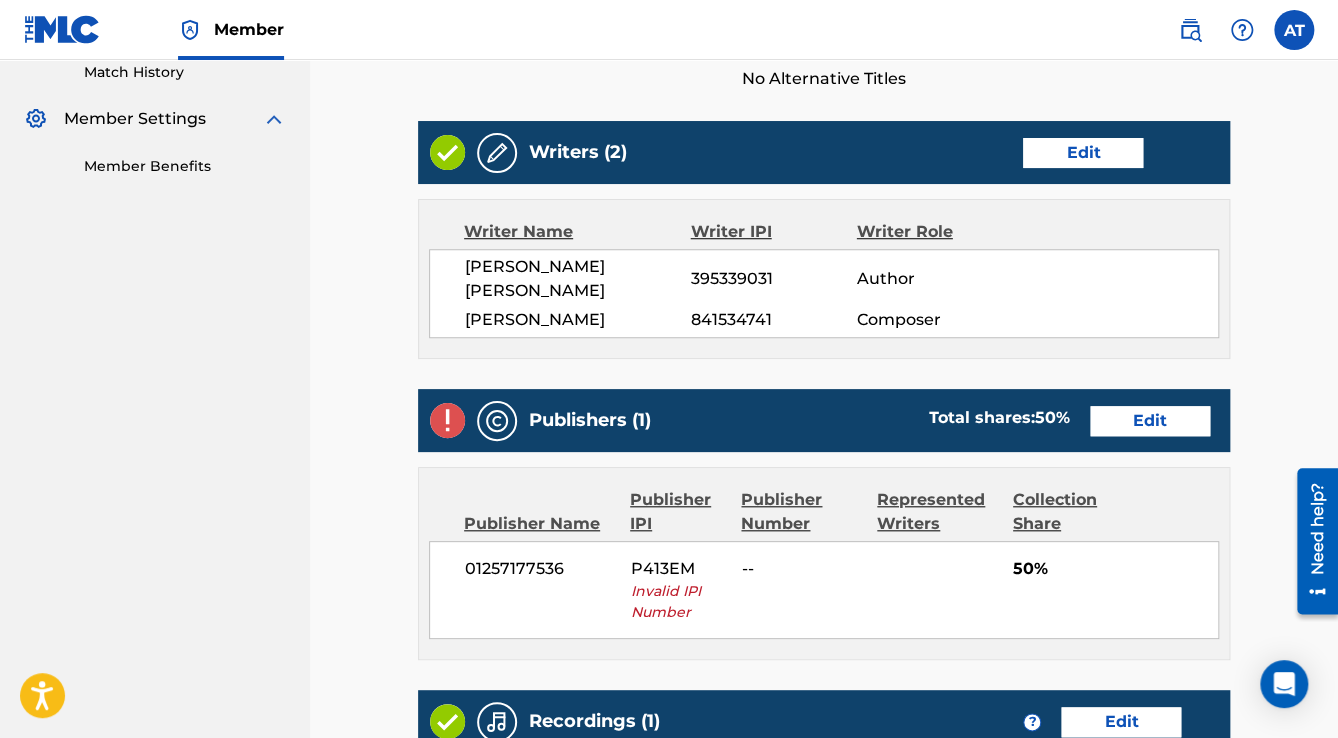 scroll, scrollTop: 720, scrollLeft: 0, axis: vertical 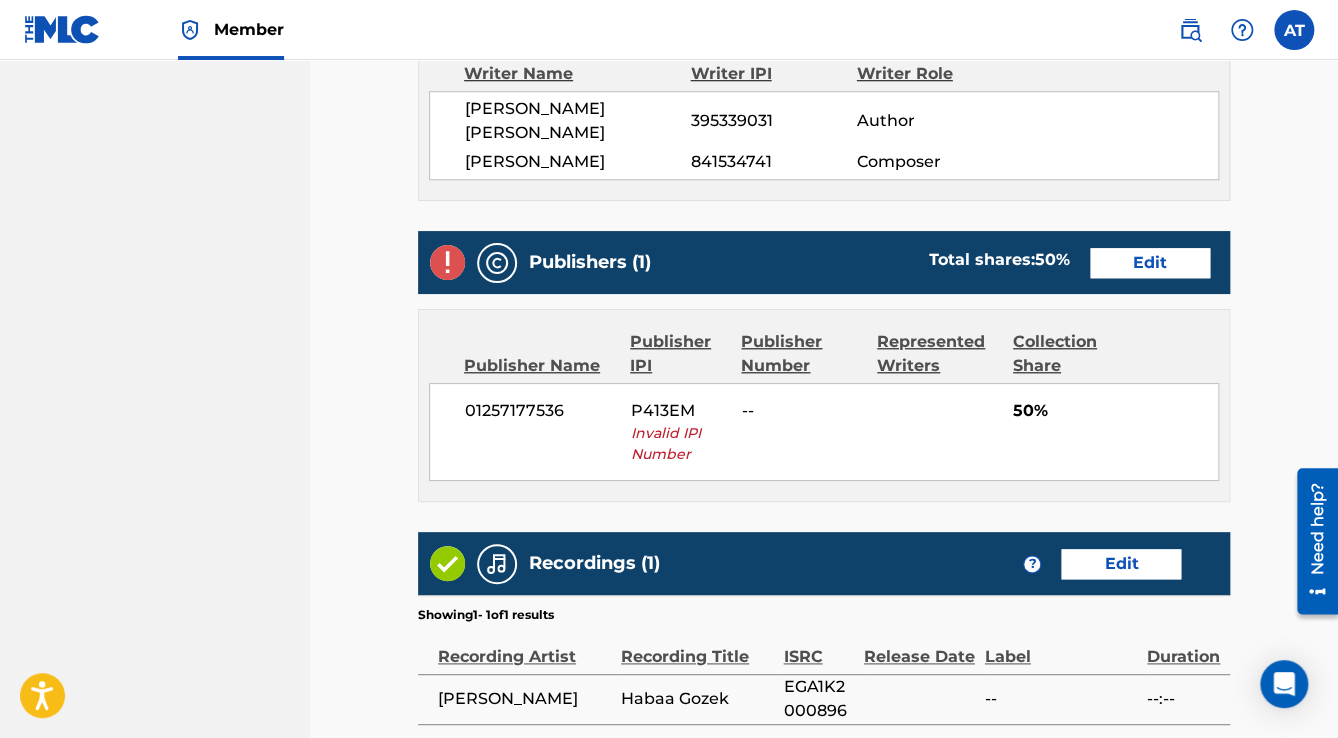 click on "Edit" at bounding box center [1150, 263] 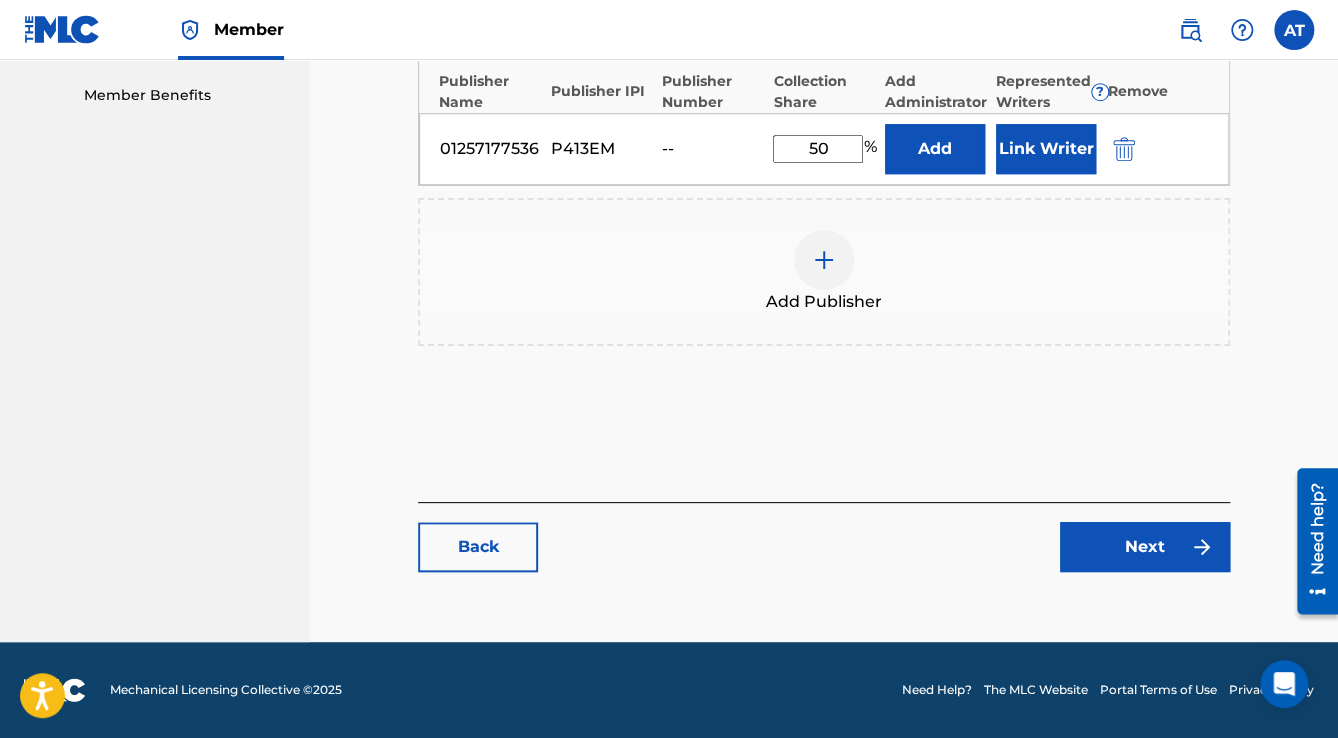 scroll, scrollTop: 0, scrollLeft: 0, axis: both 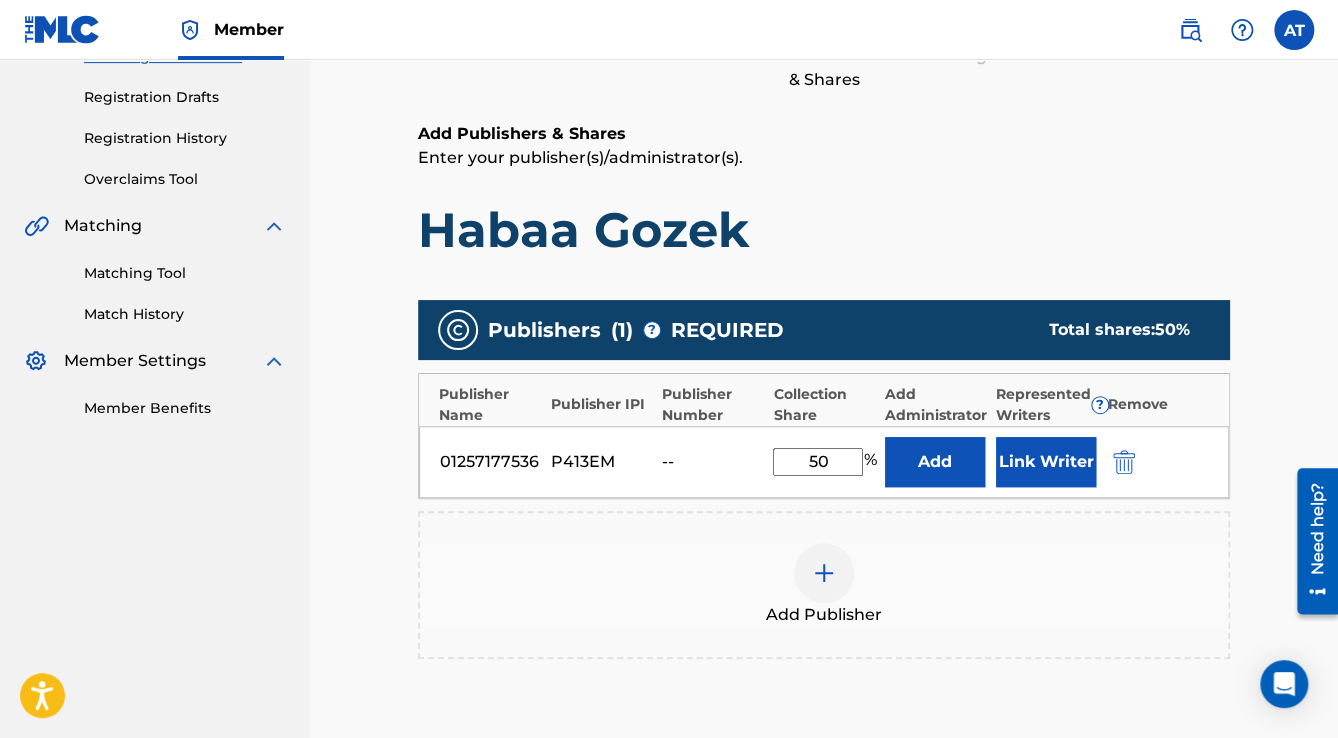 click at bounding box center [1124, 462] 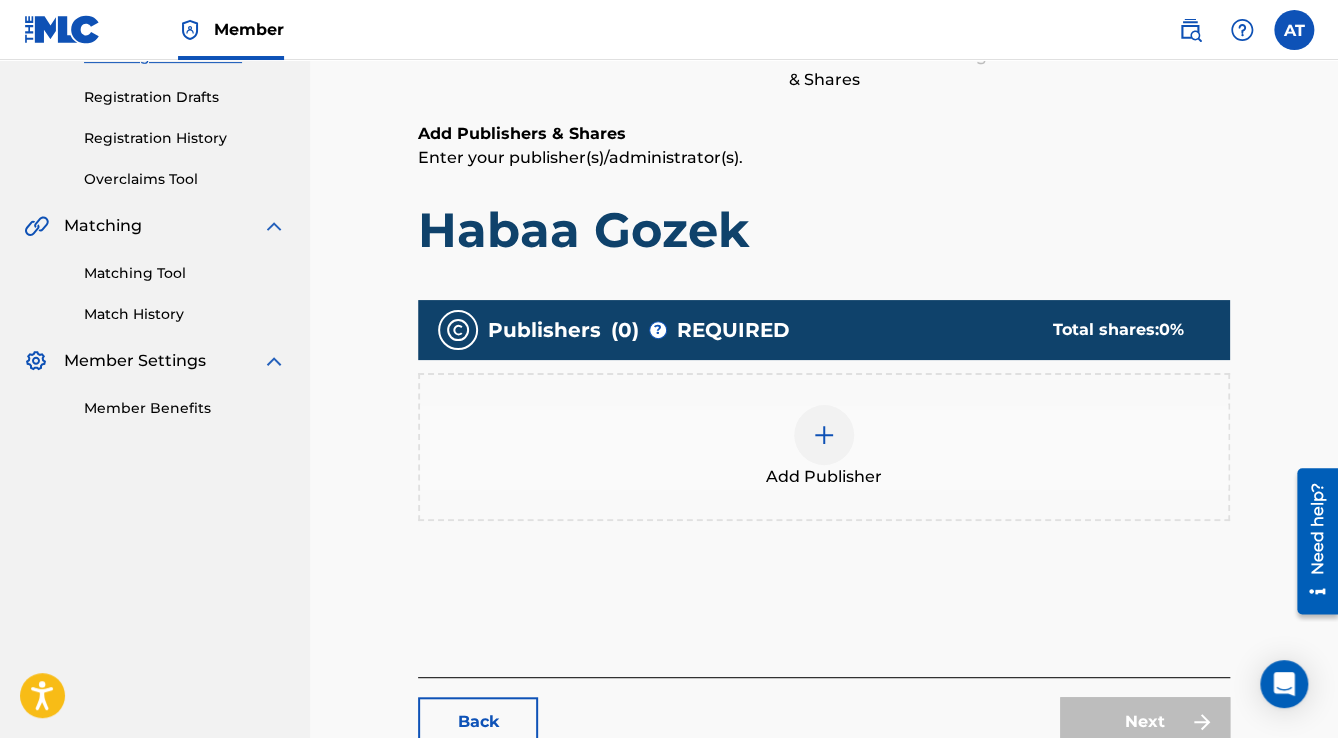click on "Add Publisher" at bounding box center (824, 447) 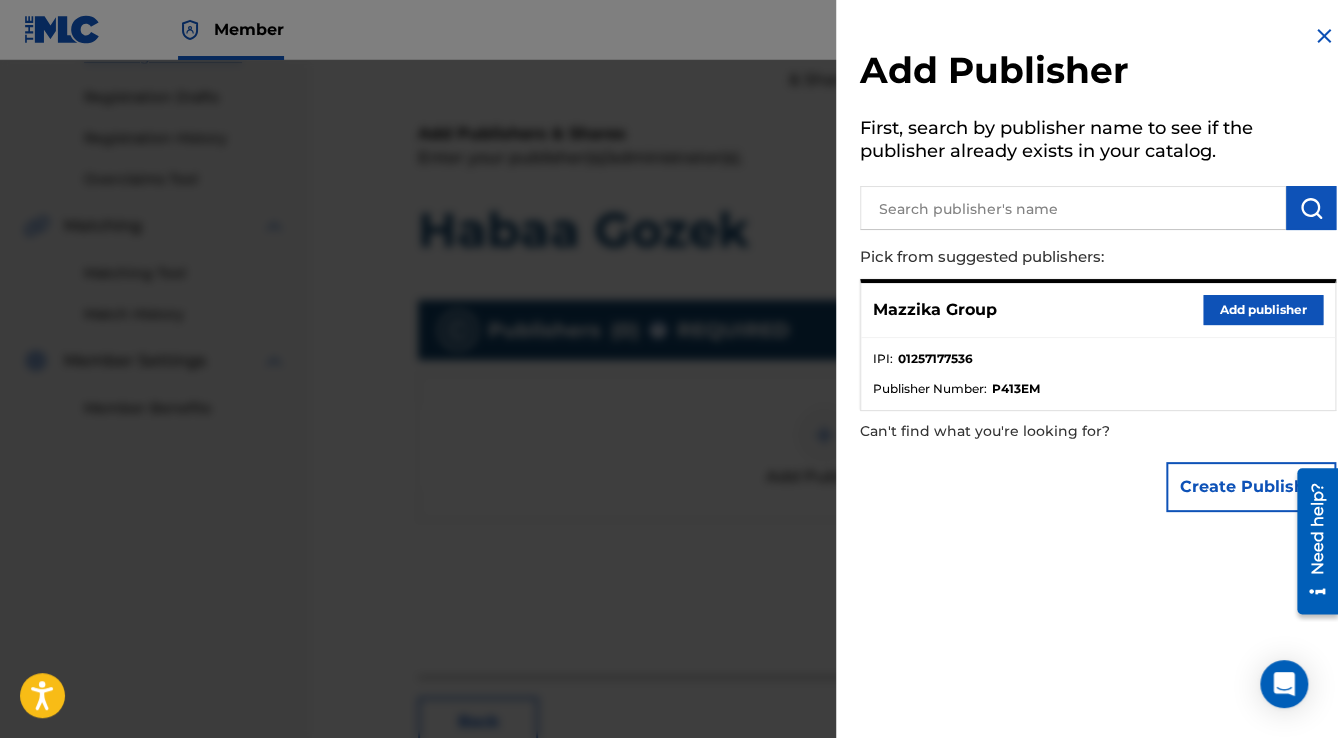 click on "Add publisher" at bounding box center [1263, 310] 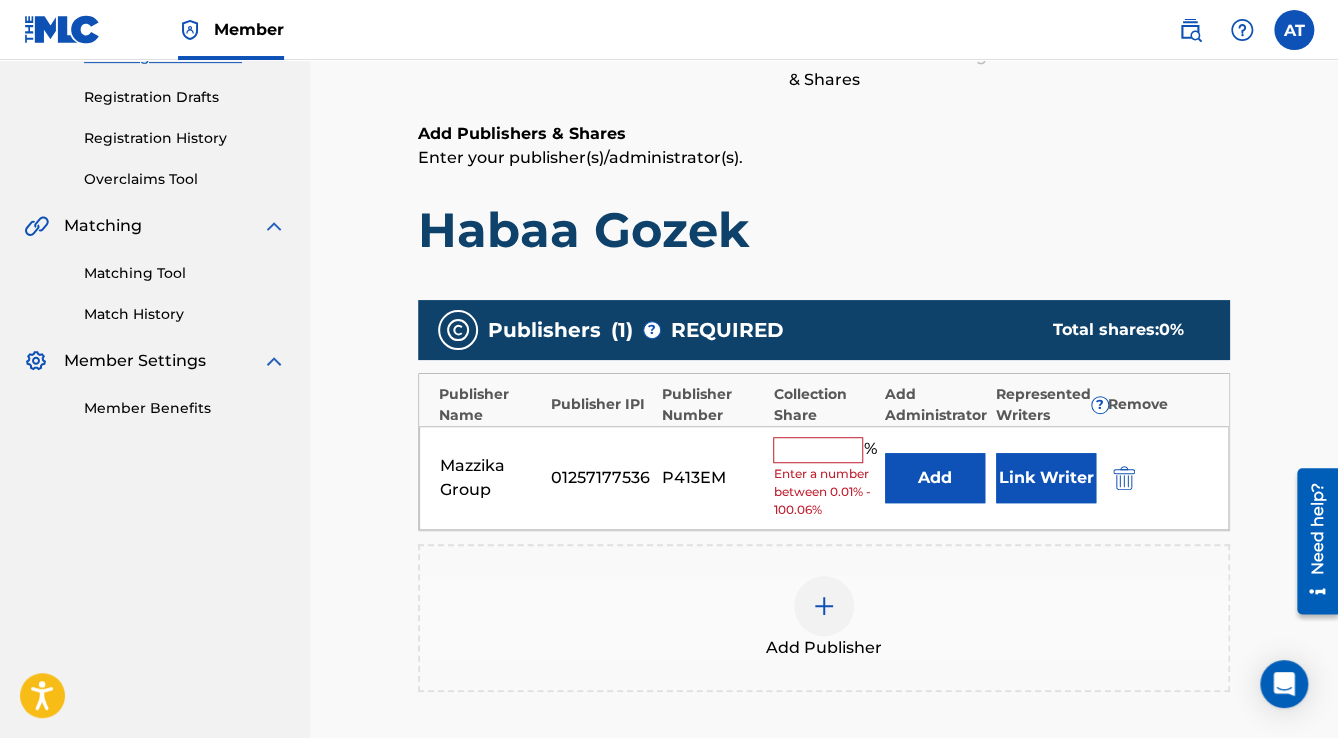 drag, startPoint x: 843, startPoint y: 445, endPoint x: 825, endPoint y: 459, distance: 22.803509 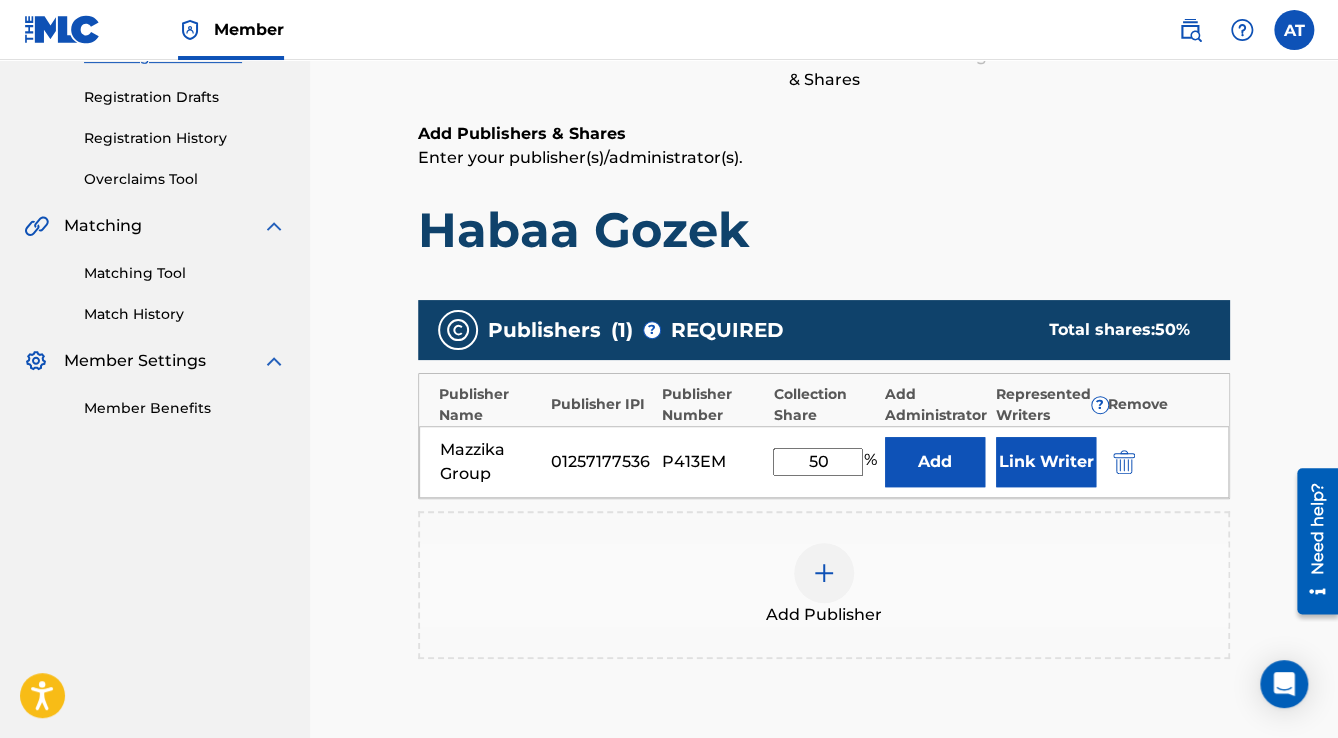 click on "Link Writer" at bounding box center [1046, 462] 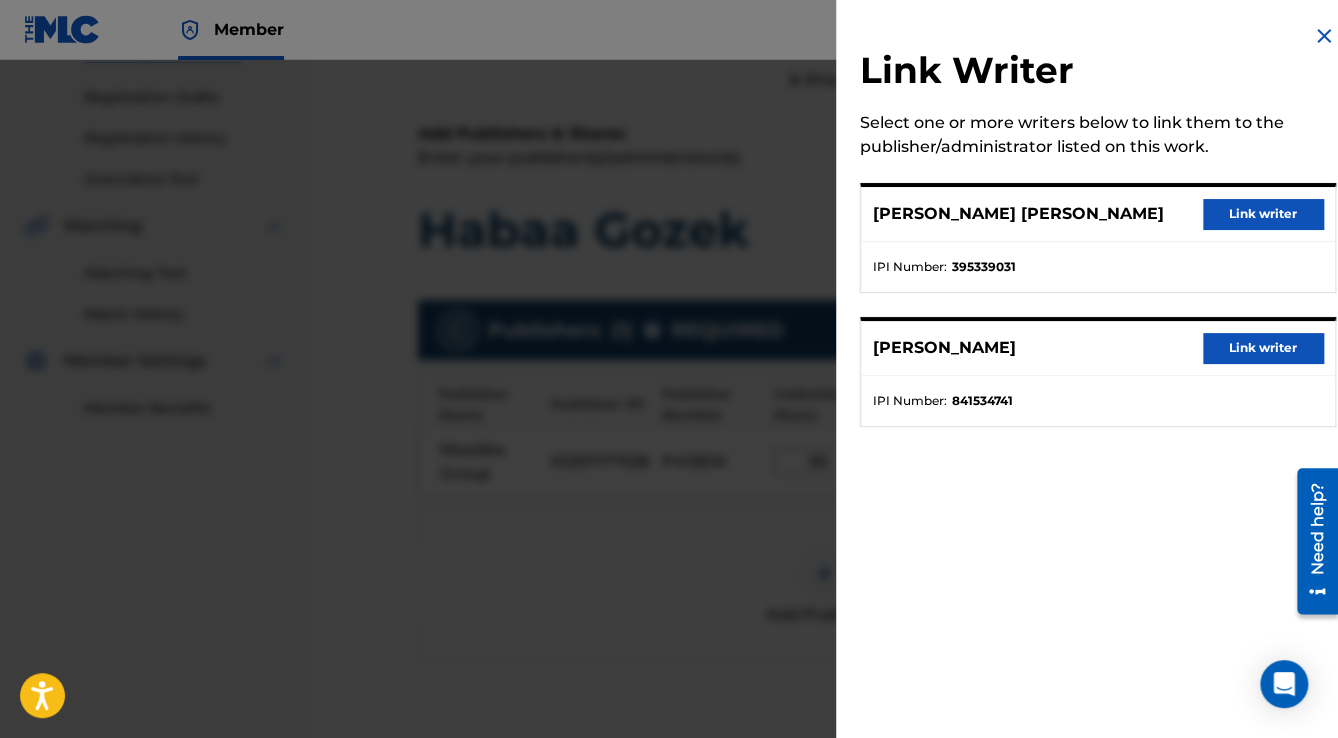 click on "Link writer" at bounding box center [1263, 214] 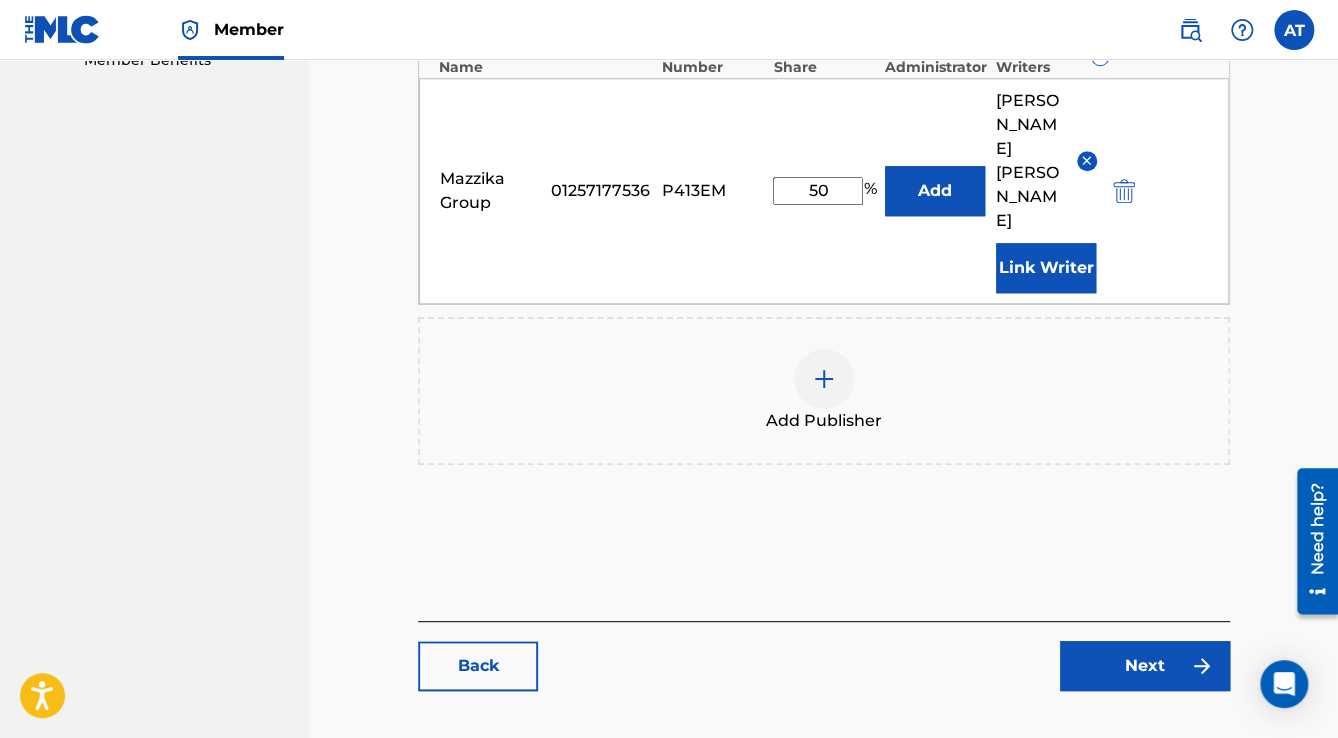 scroll, scrollTop: 736, scrollLeft: 0, axis: vertical 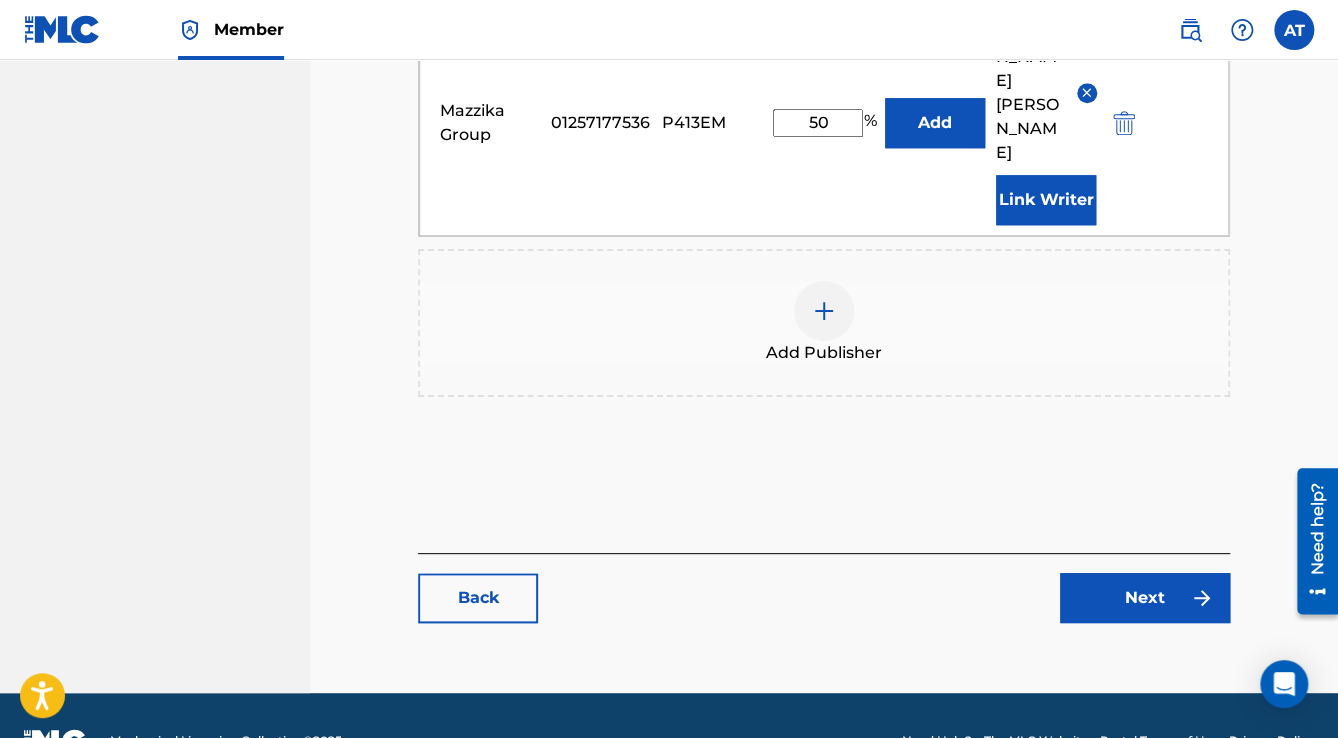 click on "Next" at bounding box center (1145, 598) 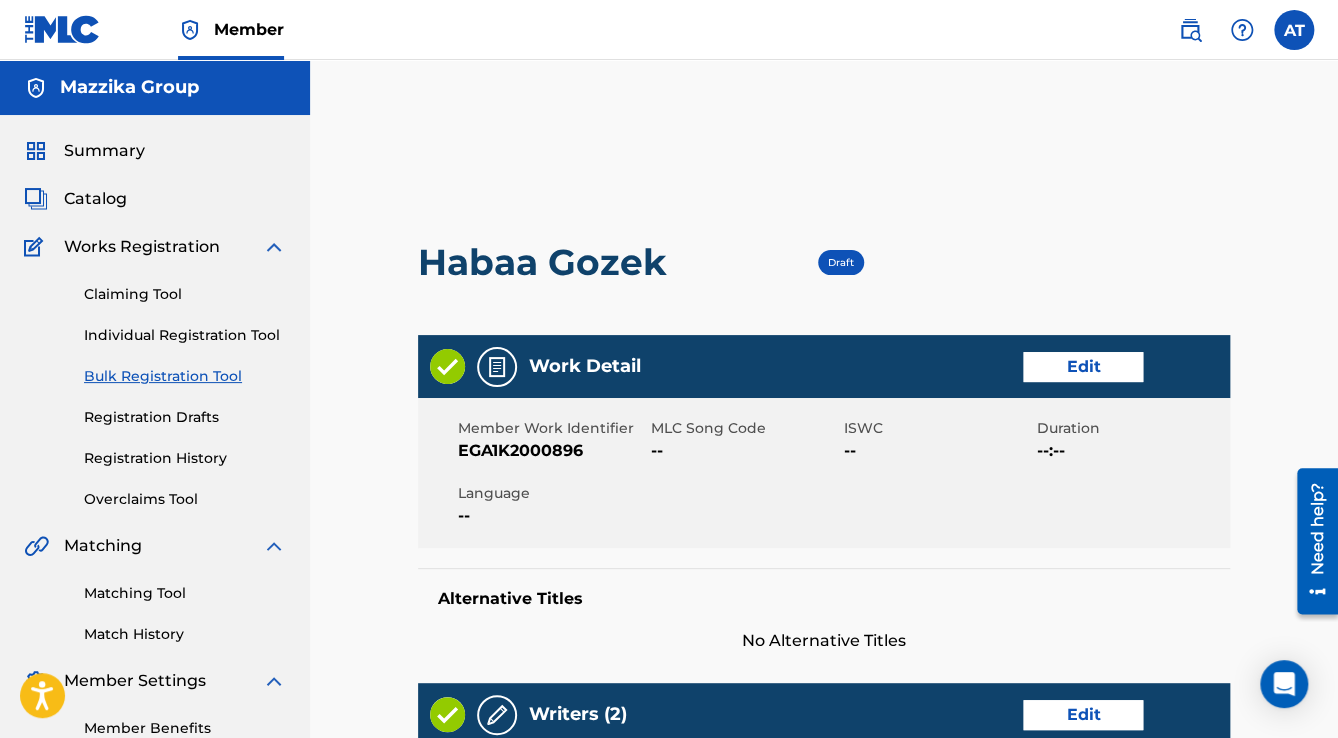 click on "Edit" at bounding box center (1083, 367) 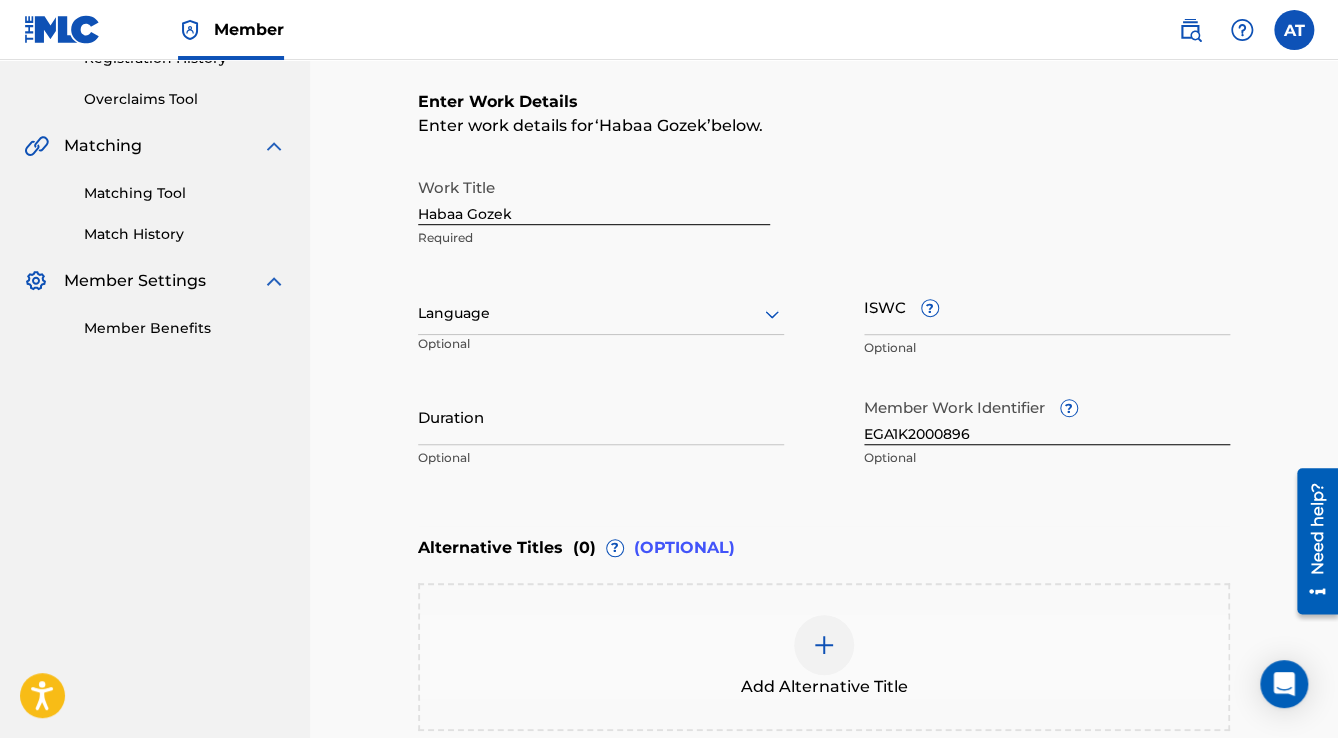 click on "Language" at bounding box center [601, 314] 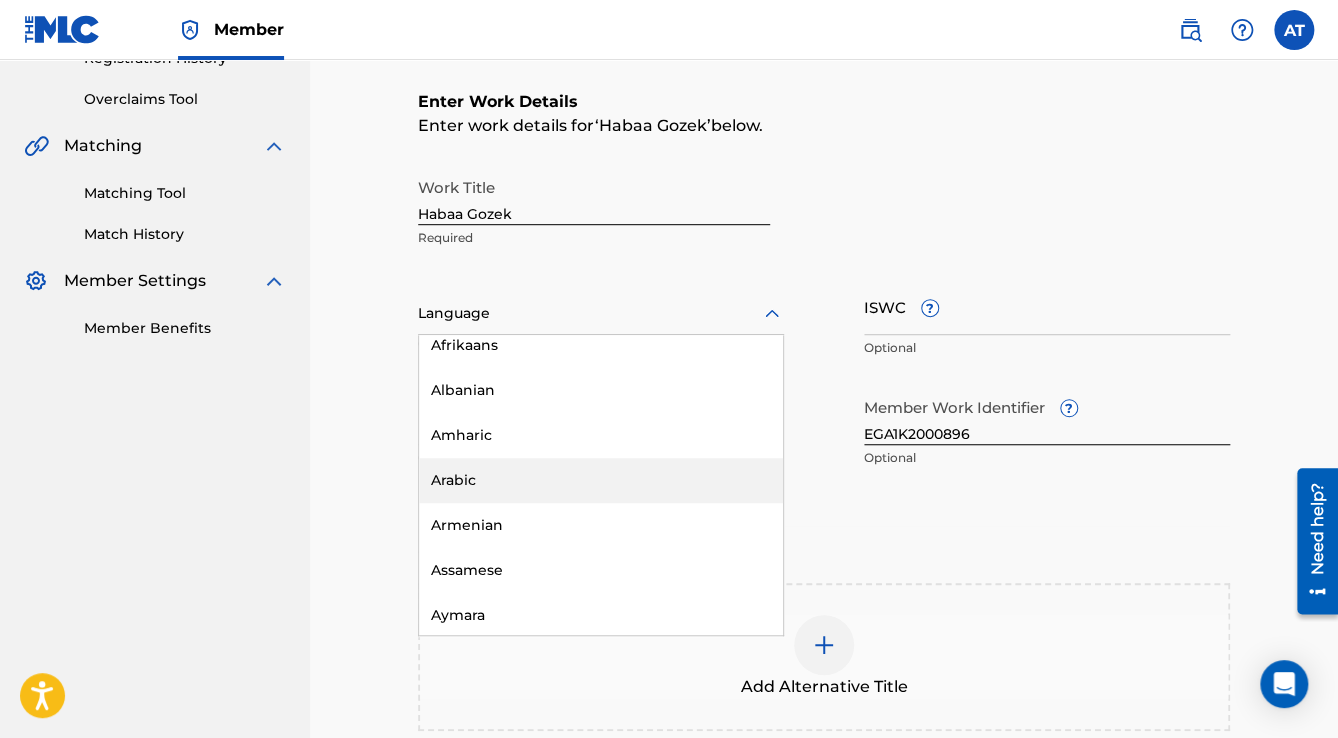 scroll, scrollTop: 240, scrollLeft: 0, axis: vertical 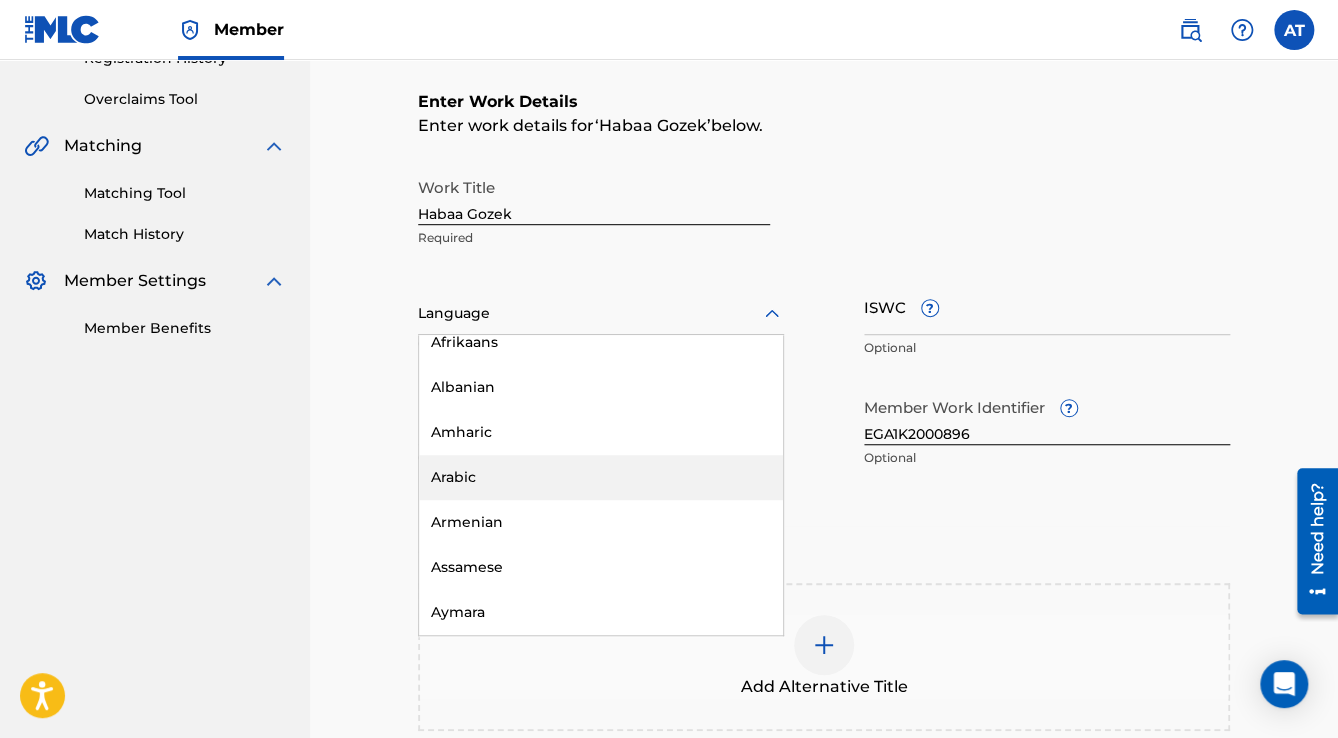 click on "Arabic" at bounding box center [601, 477] 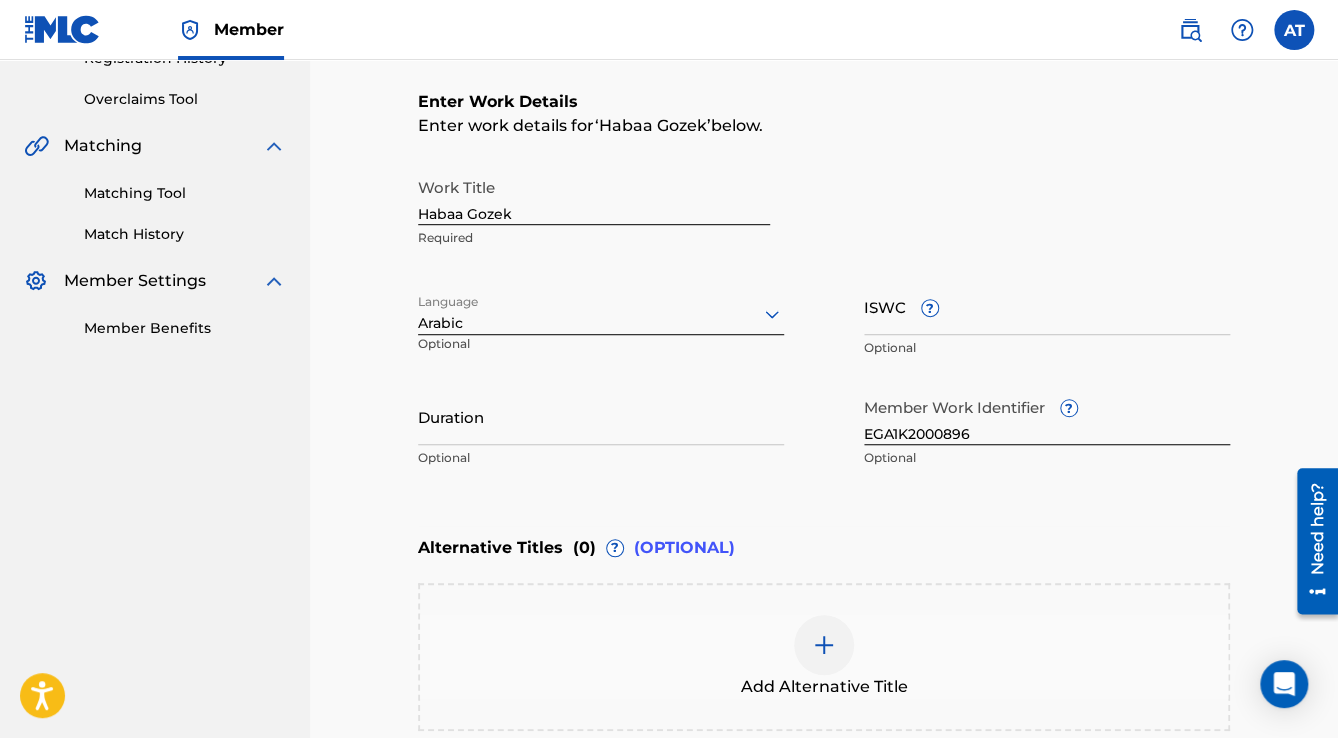 click on "Duration" at bounding box center [601, 416] 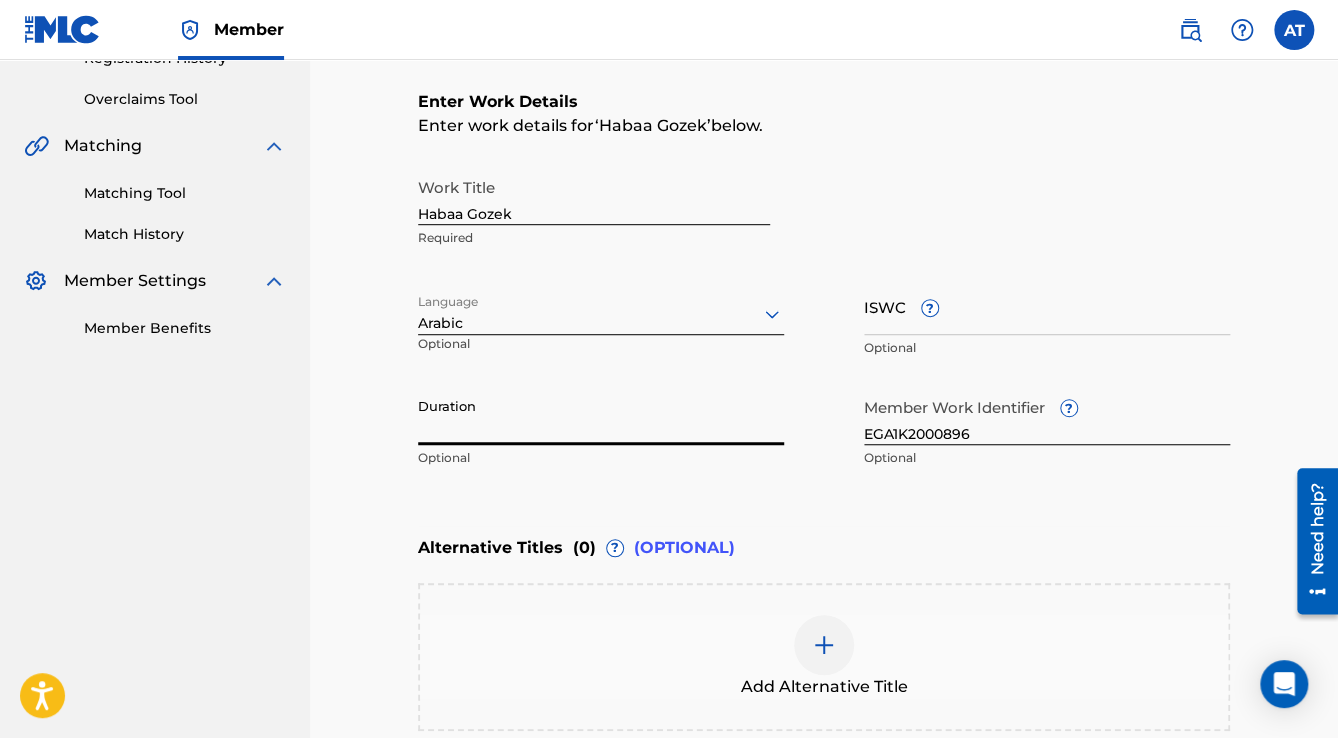 paste on "5:08" 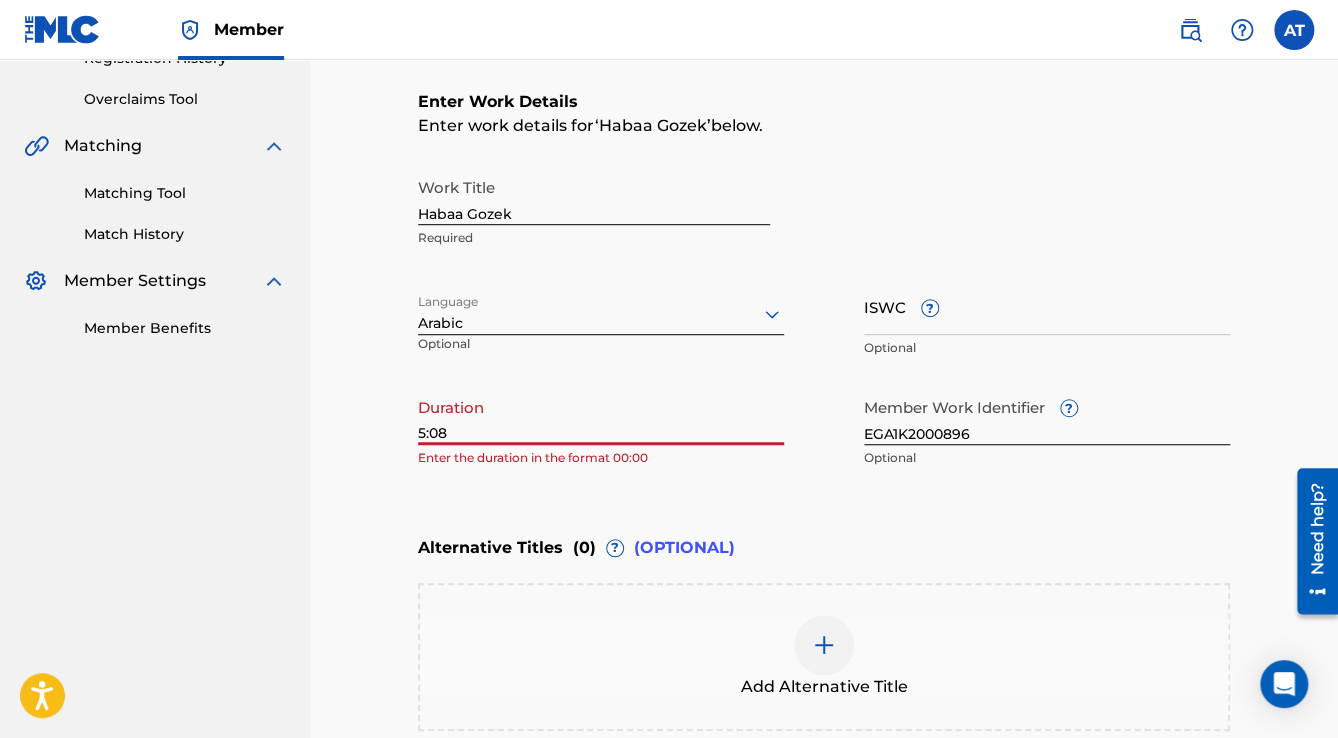 click on "5:08" at bounding box center [601, 416] 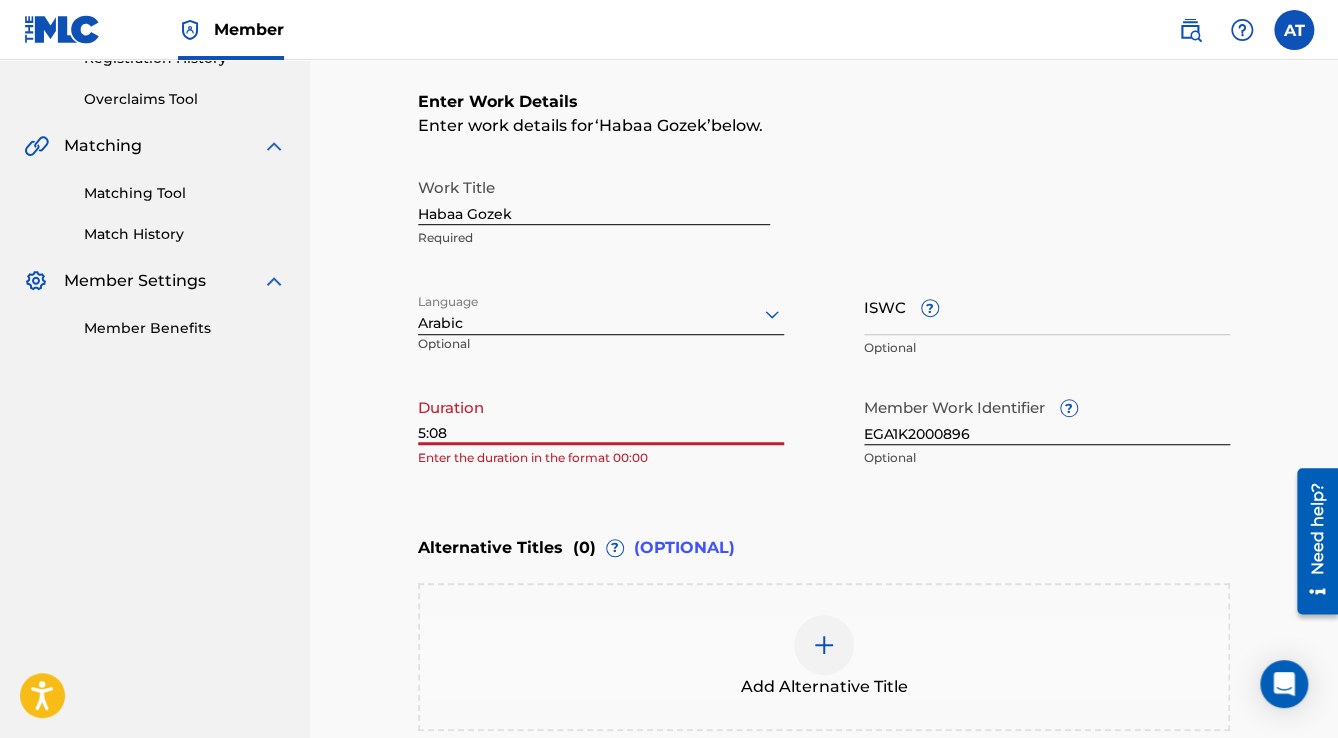 type on "05:08" 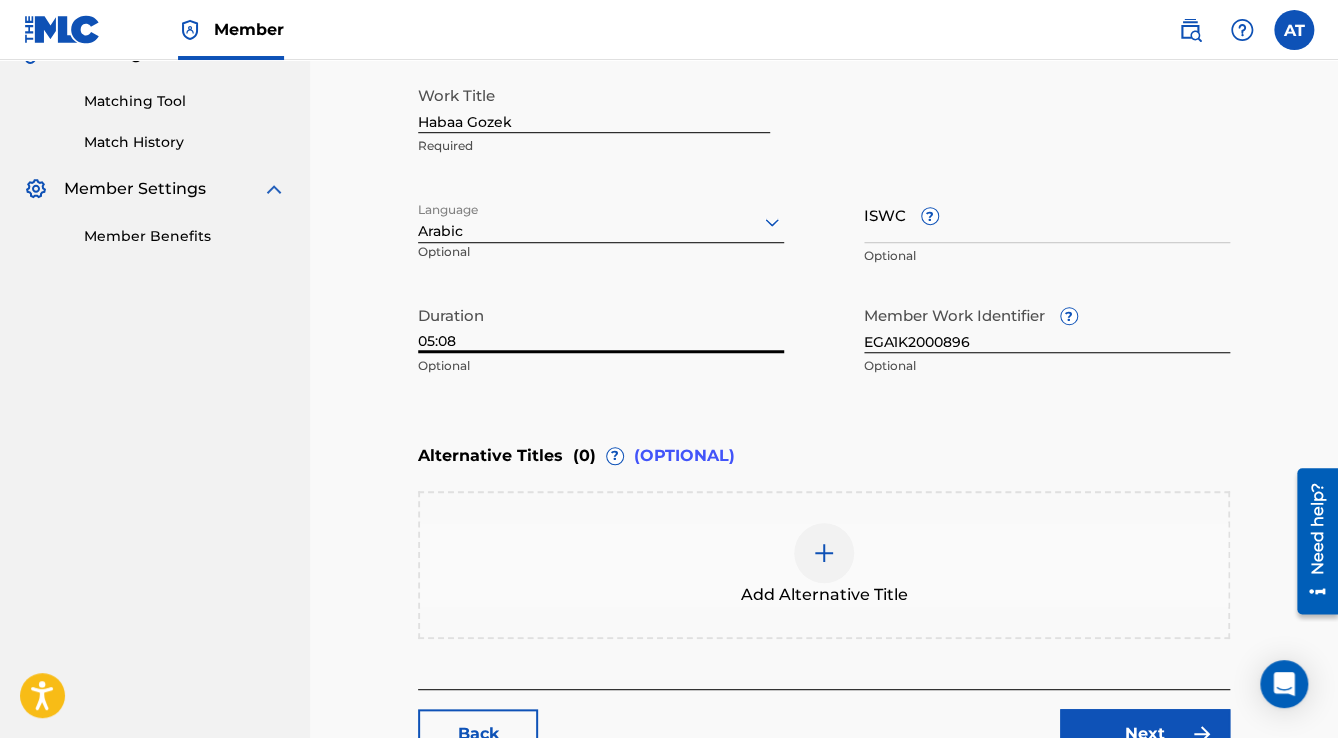 scroll, scrollTop: 677, scrollLeft: 0, axis: vertical 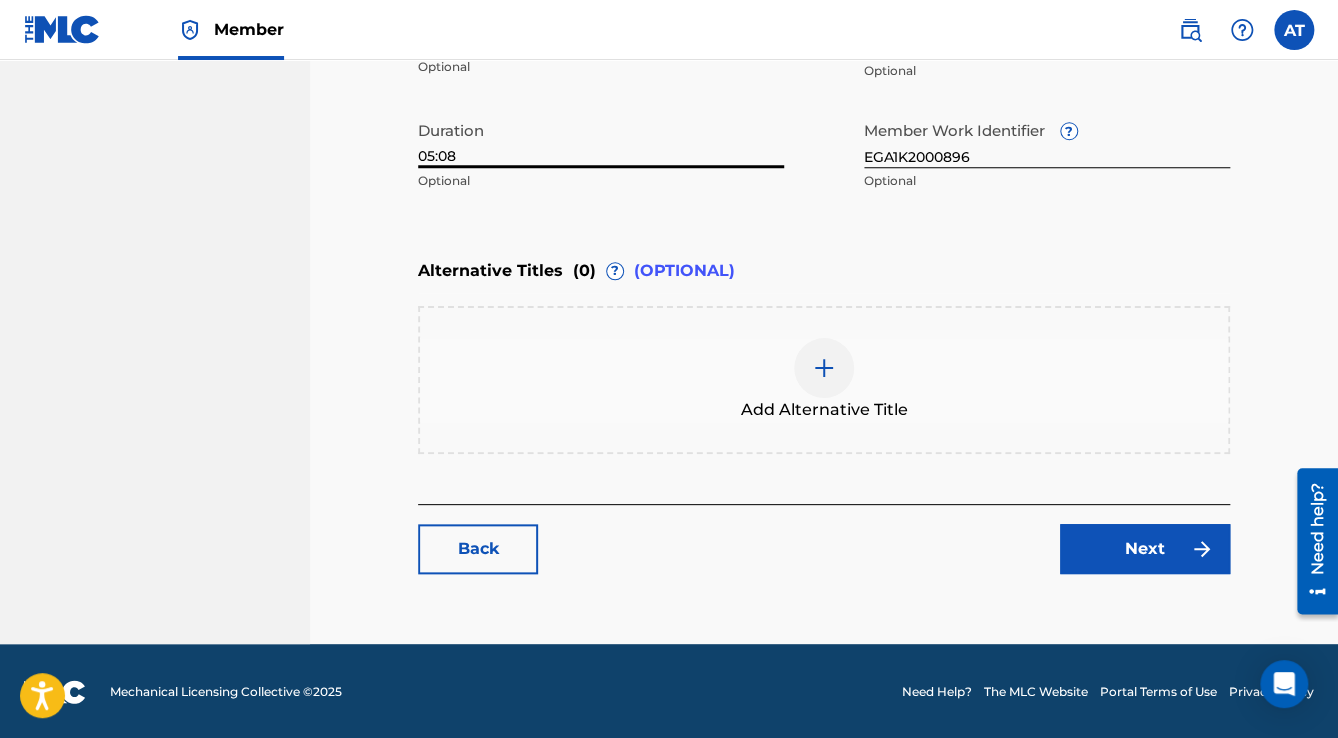 click at bounding box center [1202, 549] 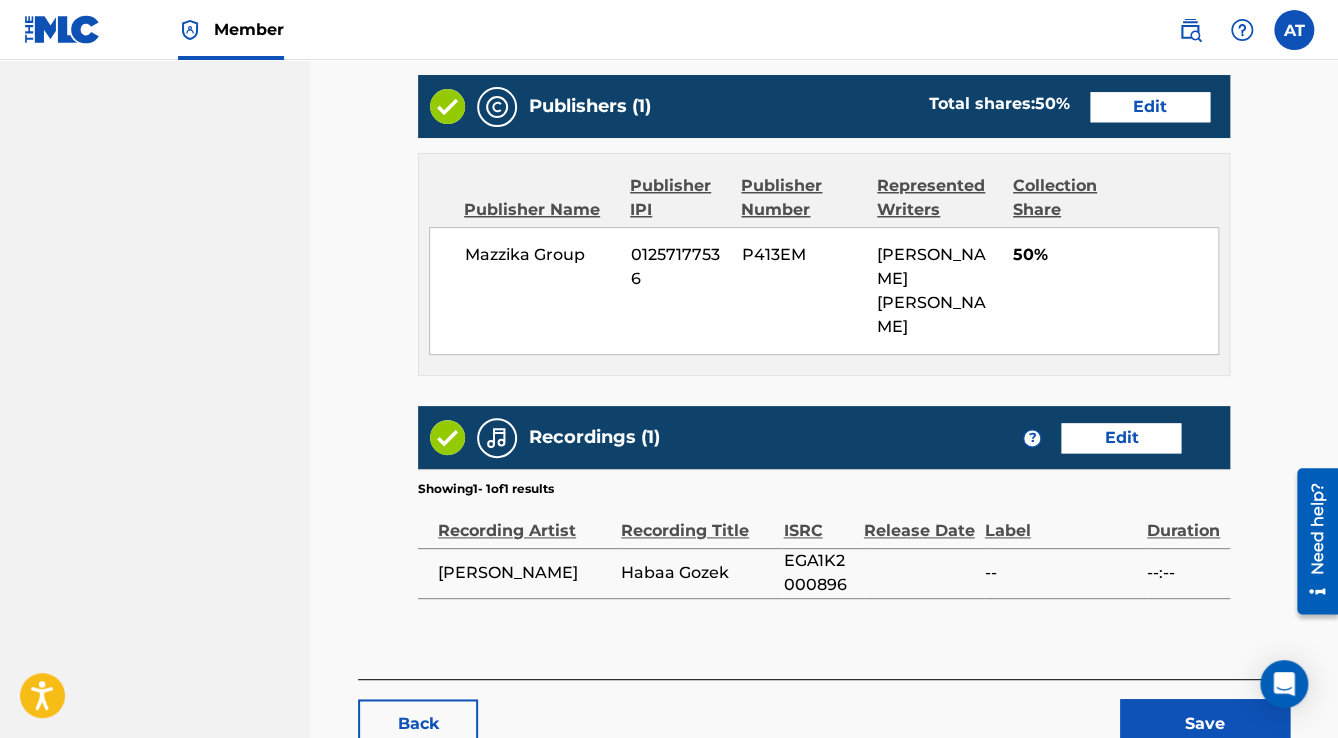 scroll, scrollTop: 952, scrollLeft: 0, axis: vertical 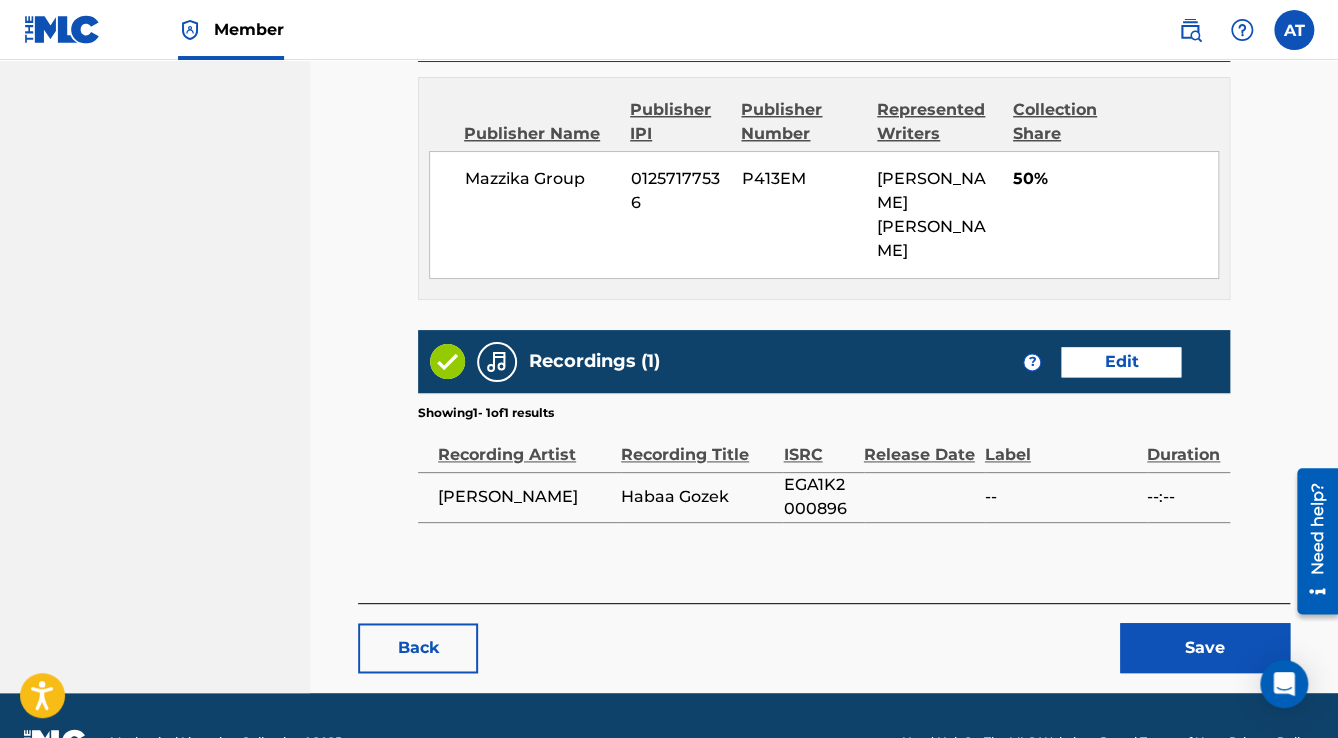 click on "Save" at bounding box center (1205, 648) 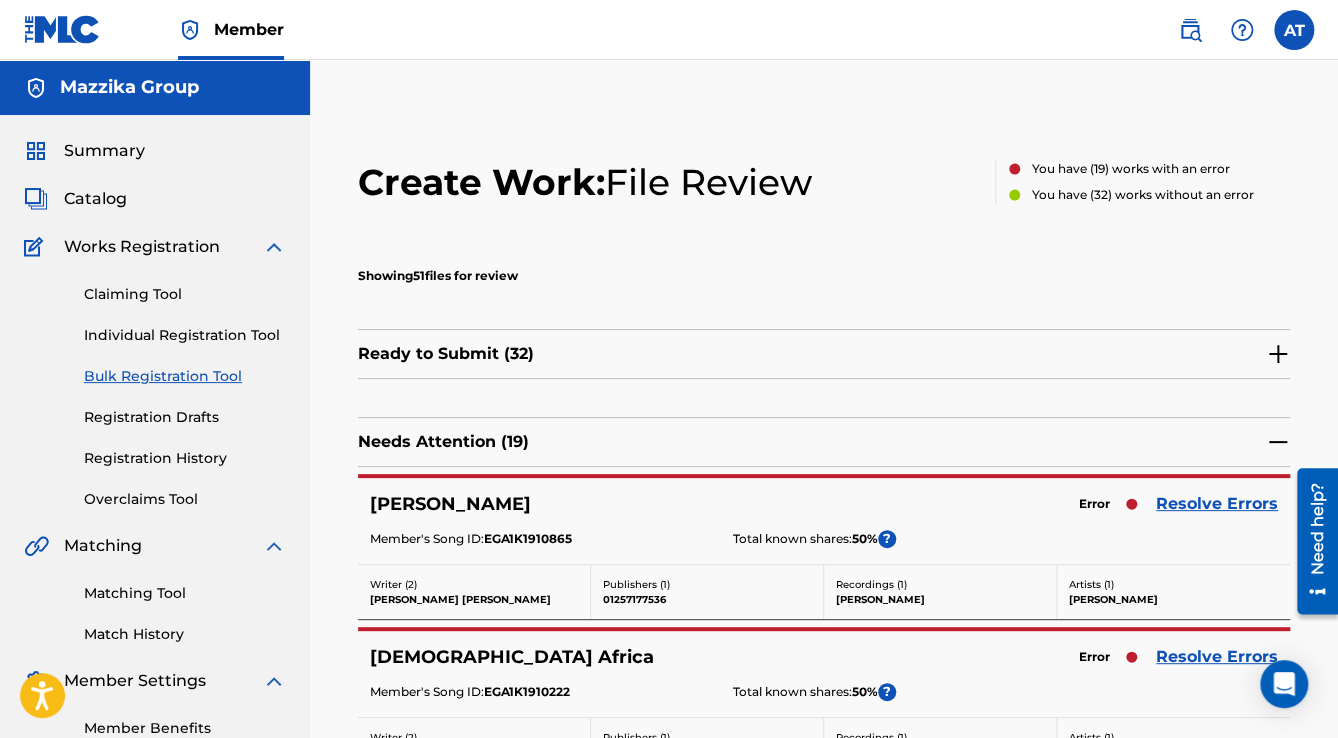 click on "Resolve Errors" at bounding box center [1217, 504] 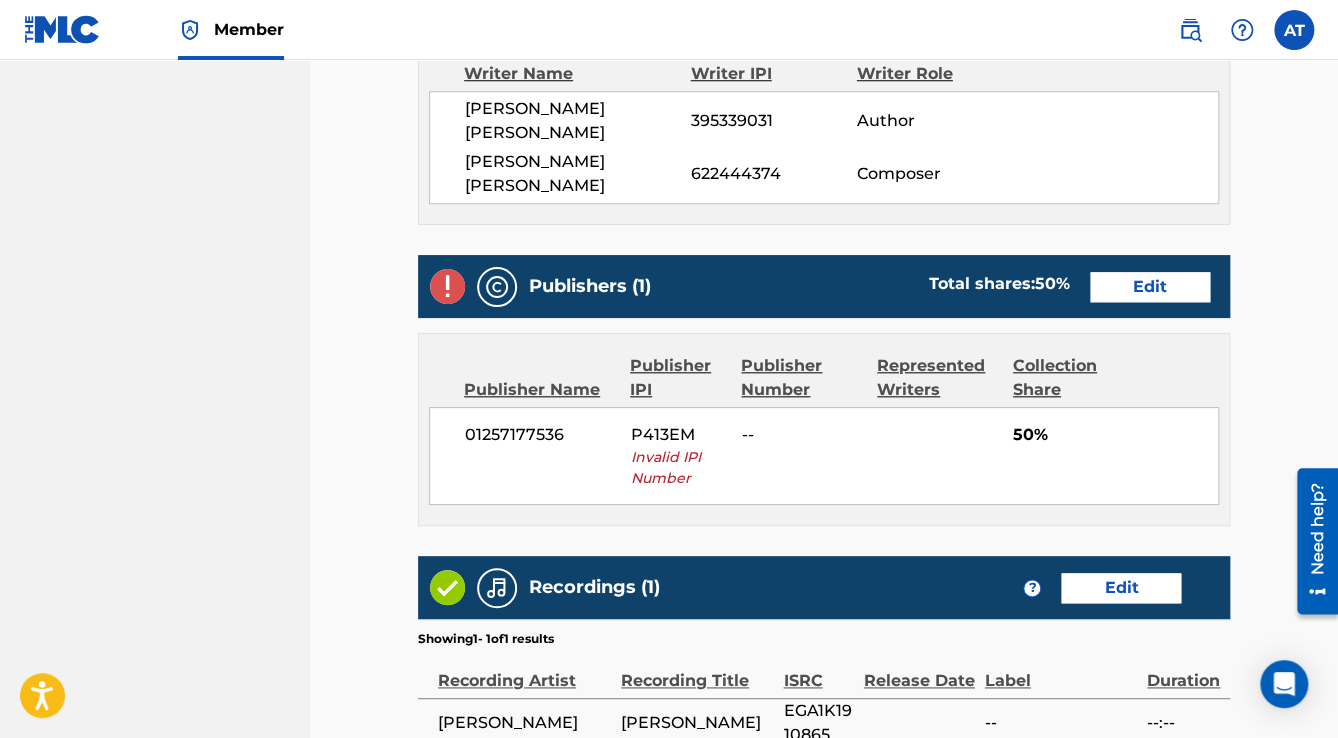 click on "Publishers   (1) Total shares:  50 % Edit" at bounding box center [824, 286] 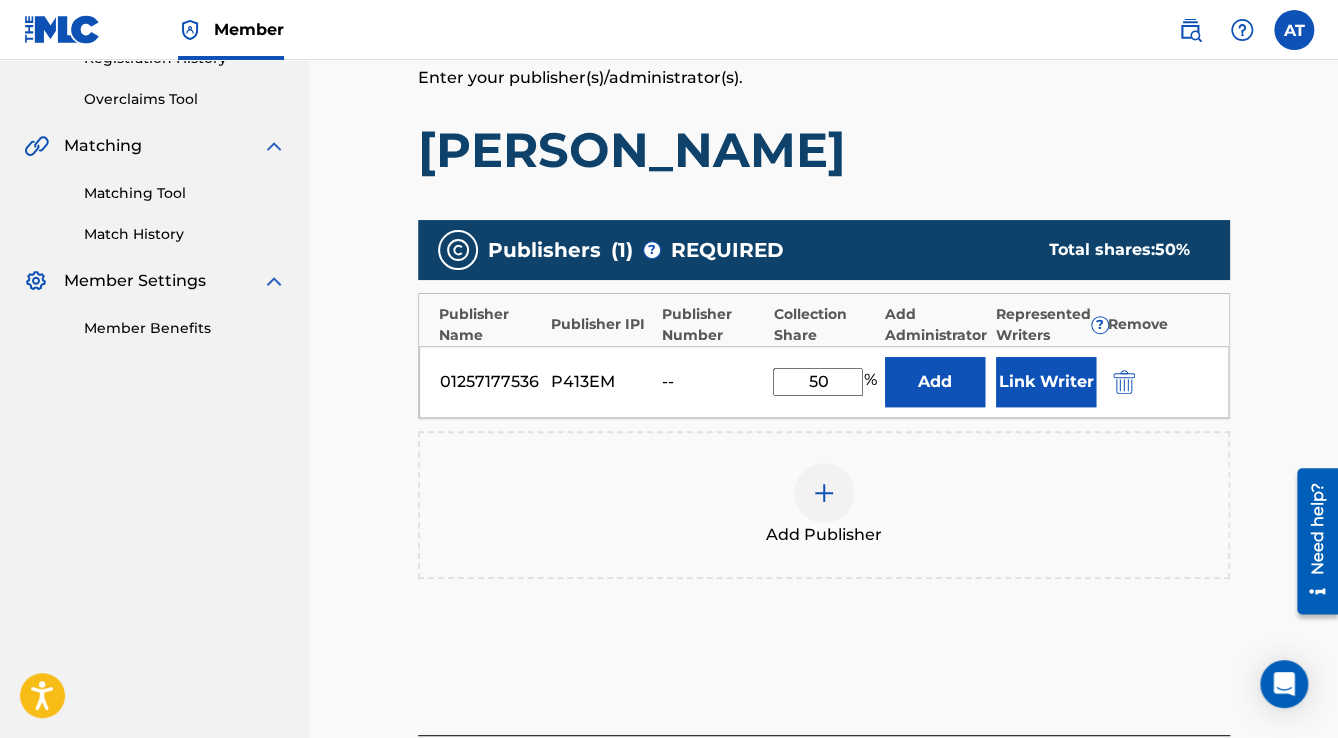 click at bounding box center (1124, 382) 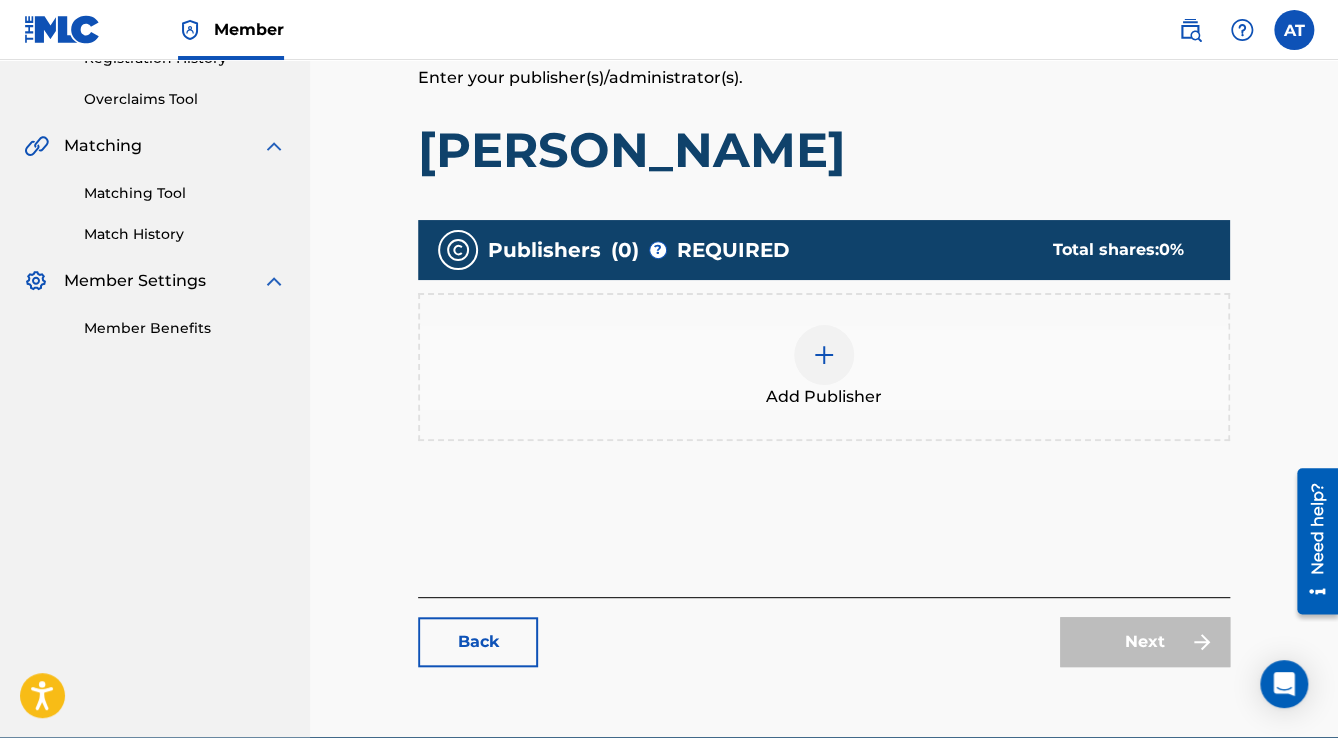 click on "Add Publisher" at bounding box center (824, 367) 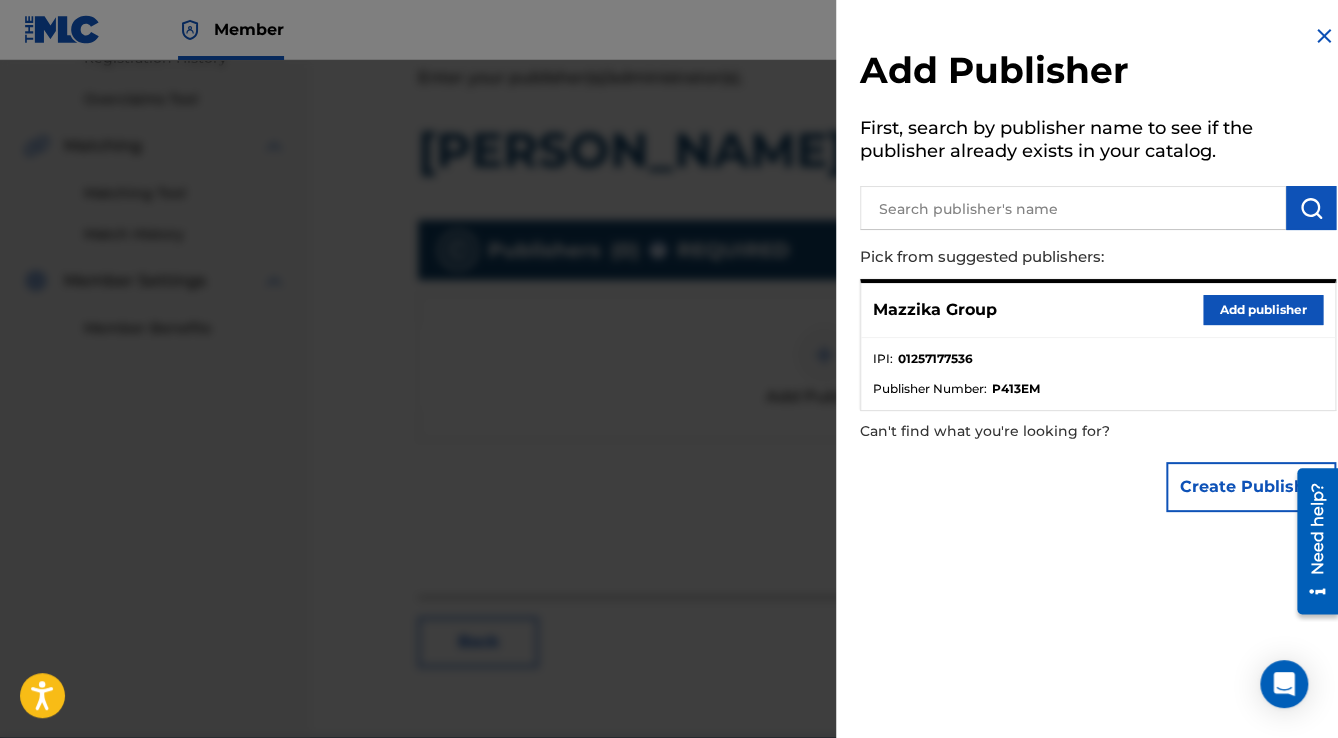 click on "Add publisher" at bounding box center [1263, 310] 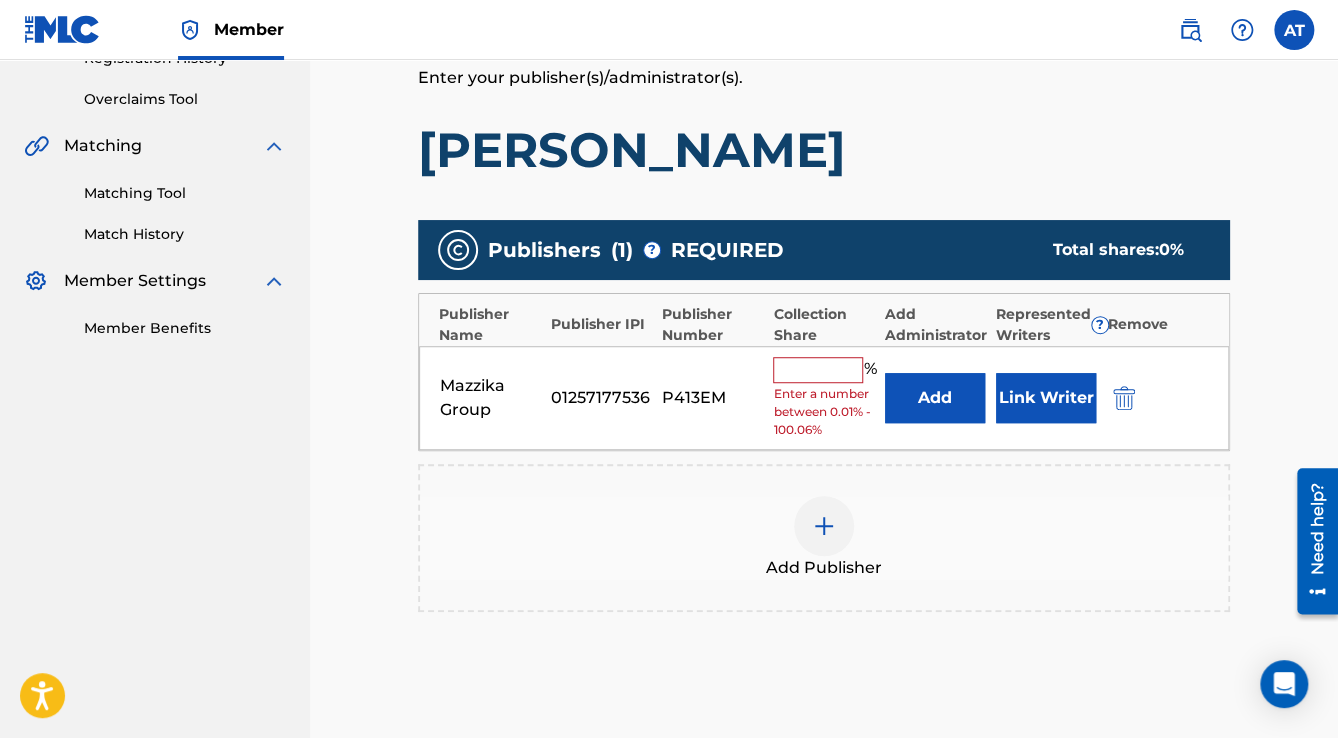 click at bounding box center [818, 370] 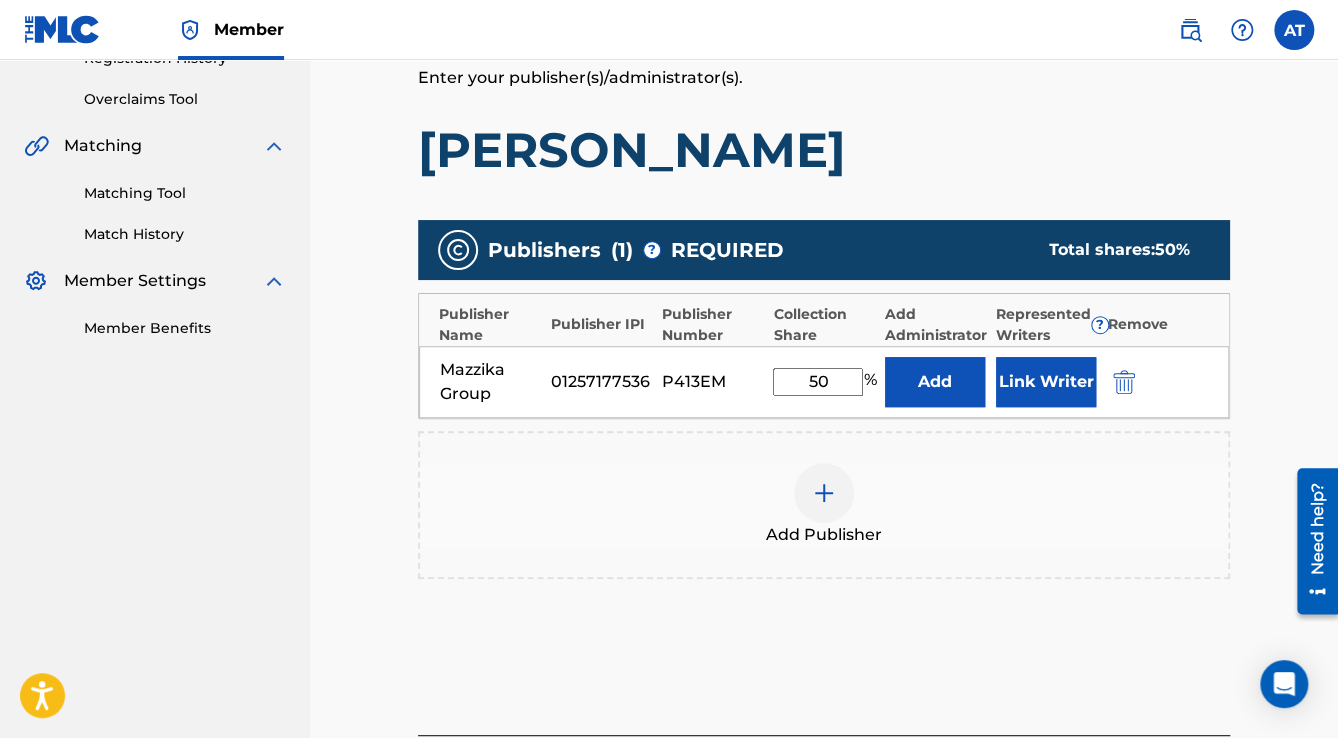 click on "Link Writer" at bounding box center [1046, 382] 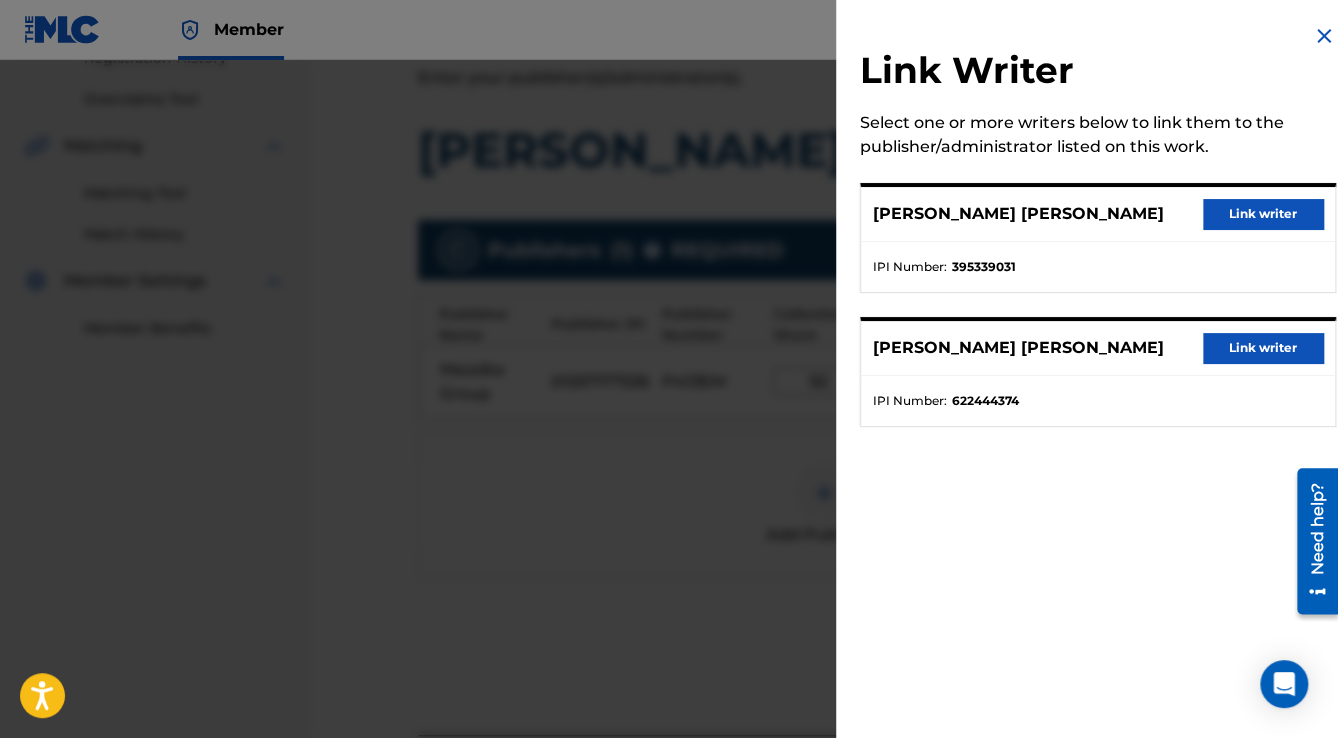 click on "Link writer" at bounding box center (1263, 214) 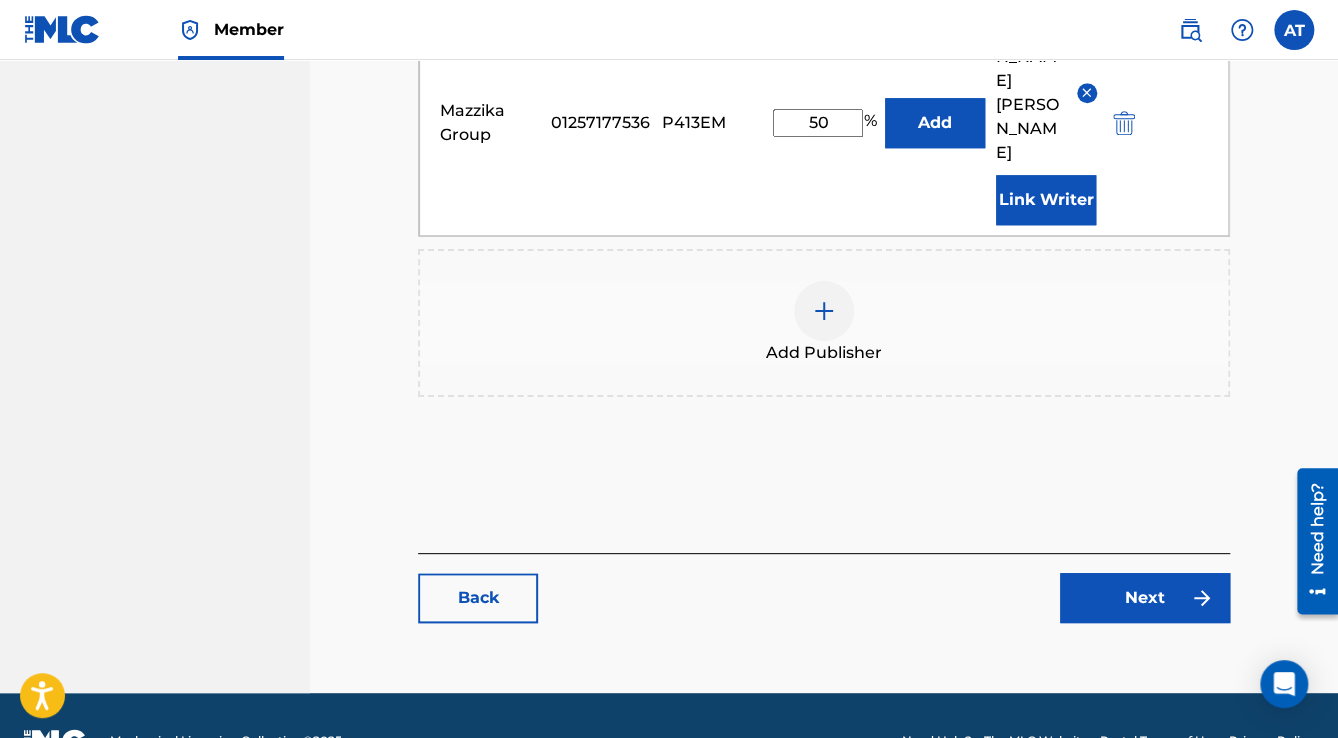 click on "Catalog Enter Work Details Add Writers Add Publishers & Shares Add Recording Review Add Publishers & Shares Enter your publisher(s)/administrator(s). [PERSON_NAME] Publishers ( 1 ) ? REQUIRED Total shares:  50 % Publisher Name Publisher IPI Publisher Number Collection Share Add Administrator Represented Writers ? Remove Mazzika Group 01257177536 P413EM 50 % Add [PERSON_NAME]   [PERSON_NAME] Link Writer Add Publisher Back Next" at bounding box center [824, 48] 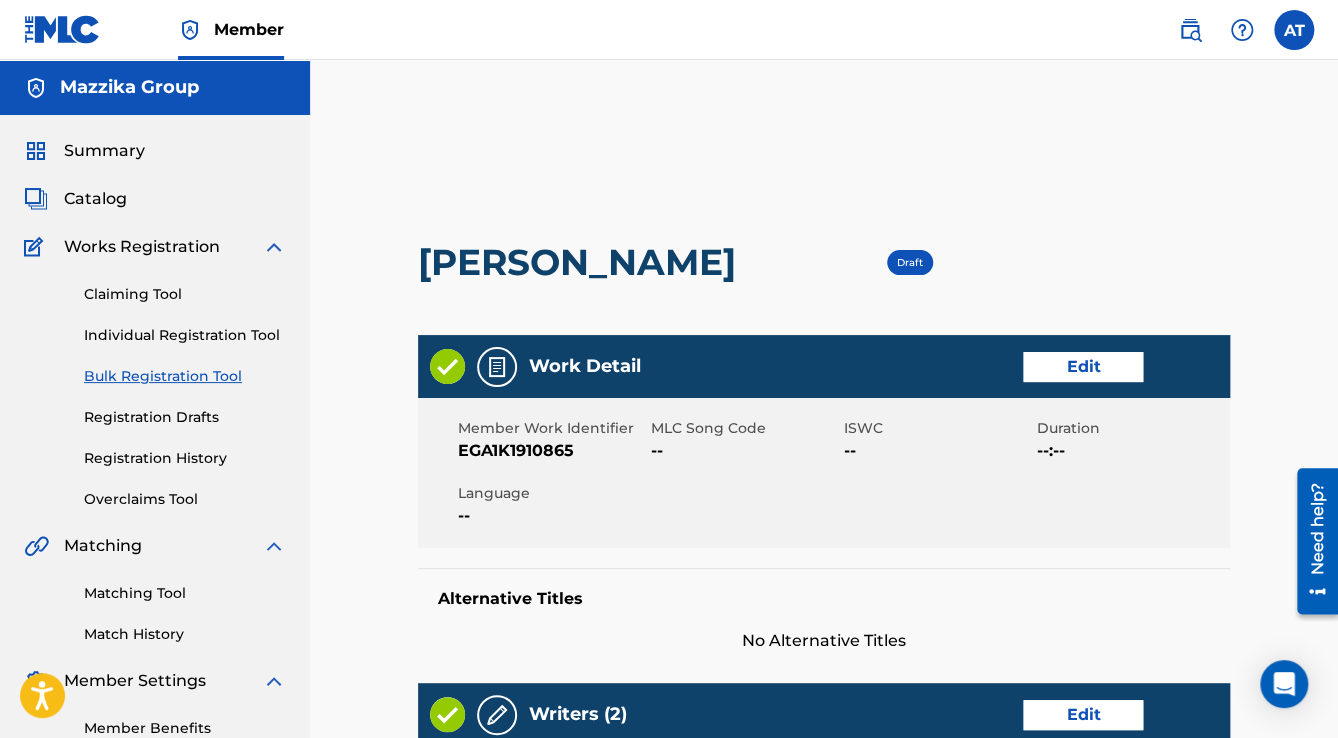 click on "Edit" at bounding box center (1083, 367) 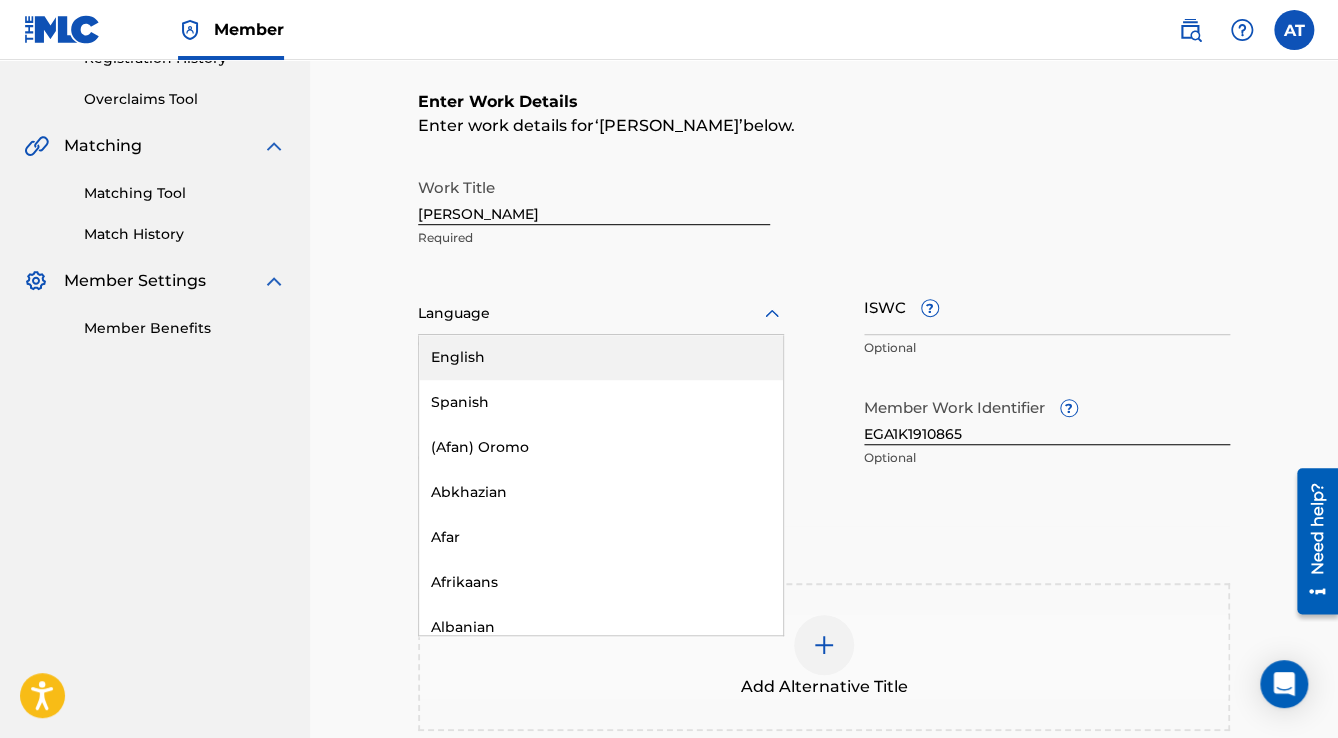 click on "Language" at bounding box center [601, 314] 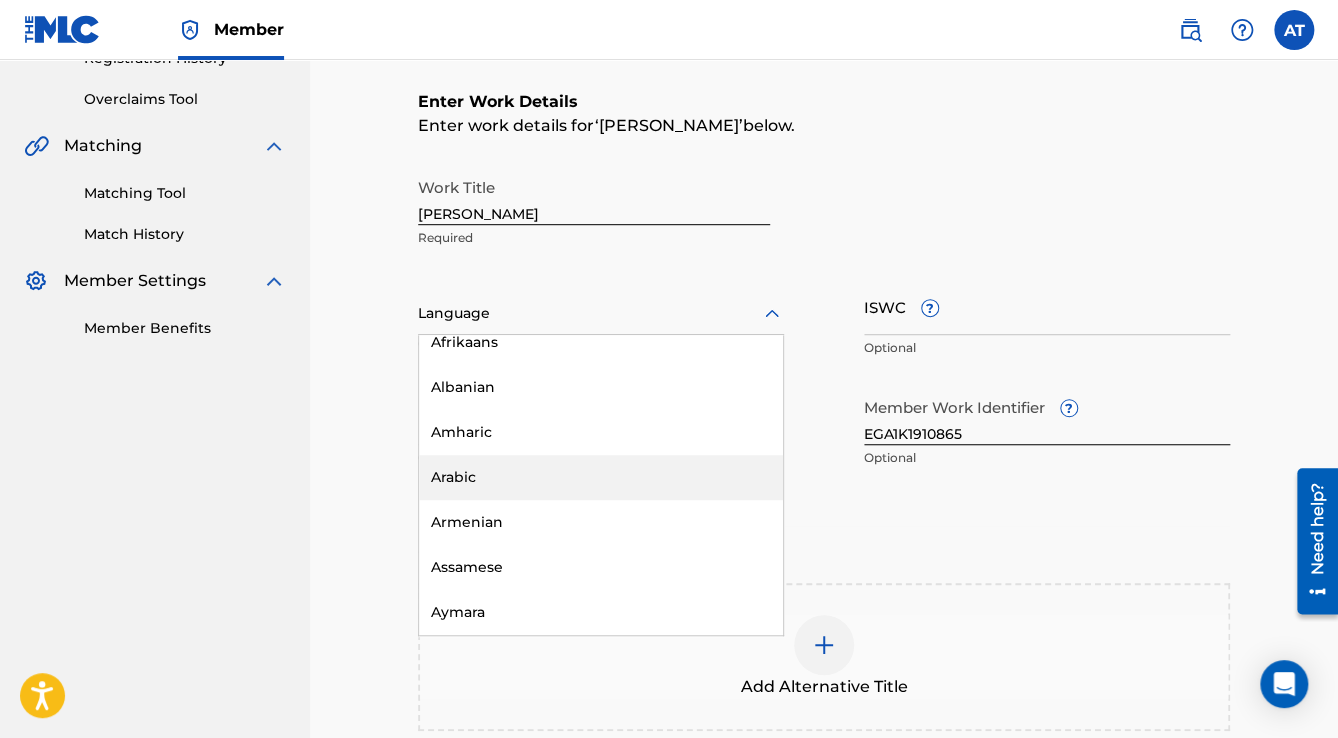 click on "Arabic" at bounding box center [601, 477] 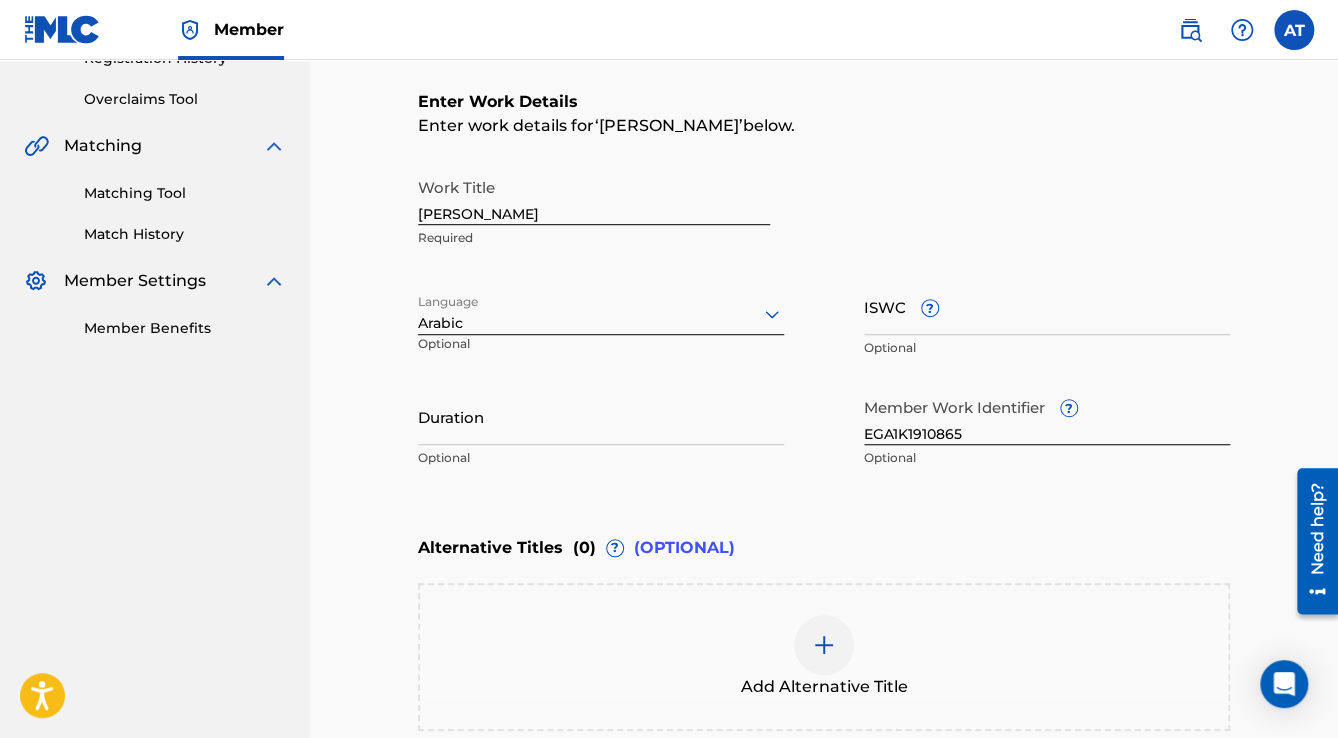 click on "Duration" at bounding box center [601, 416] 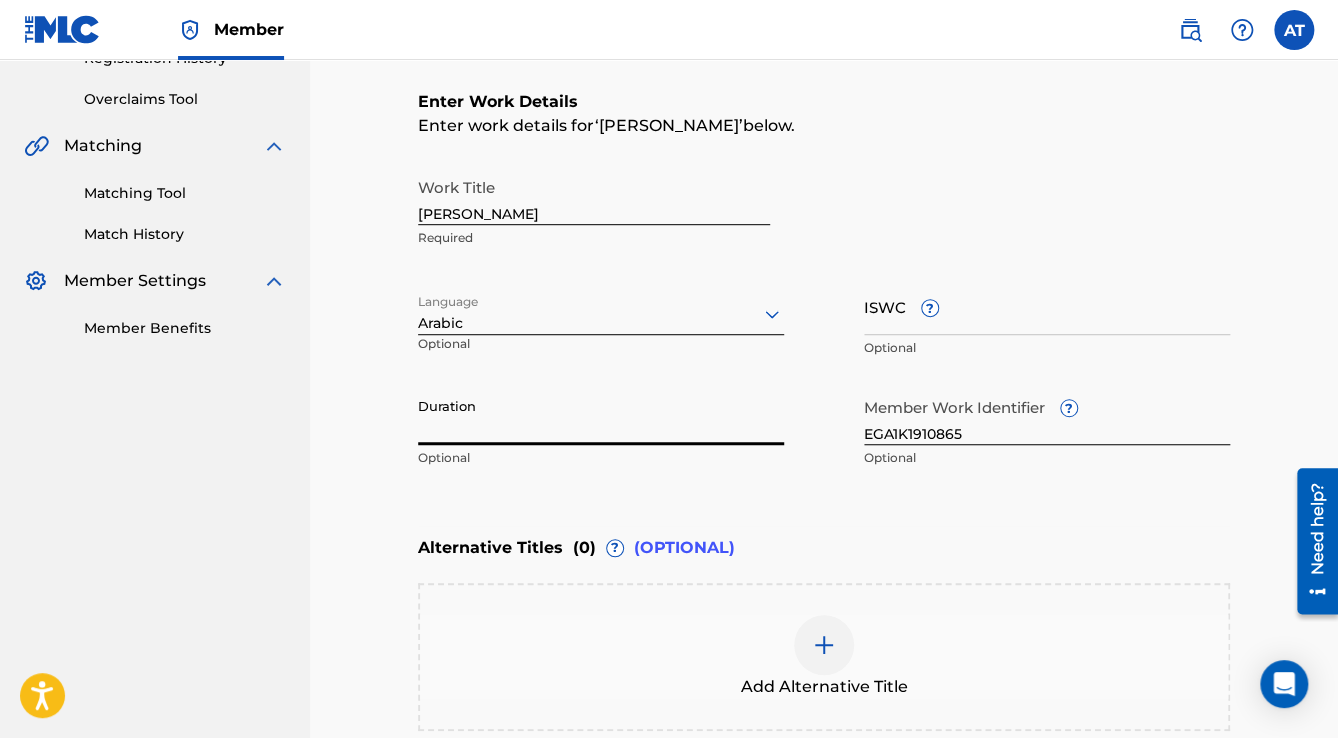 paste on "4:35" 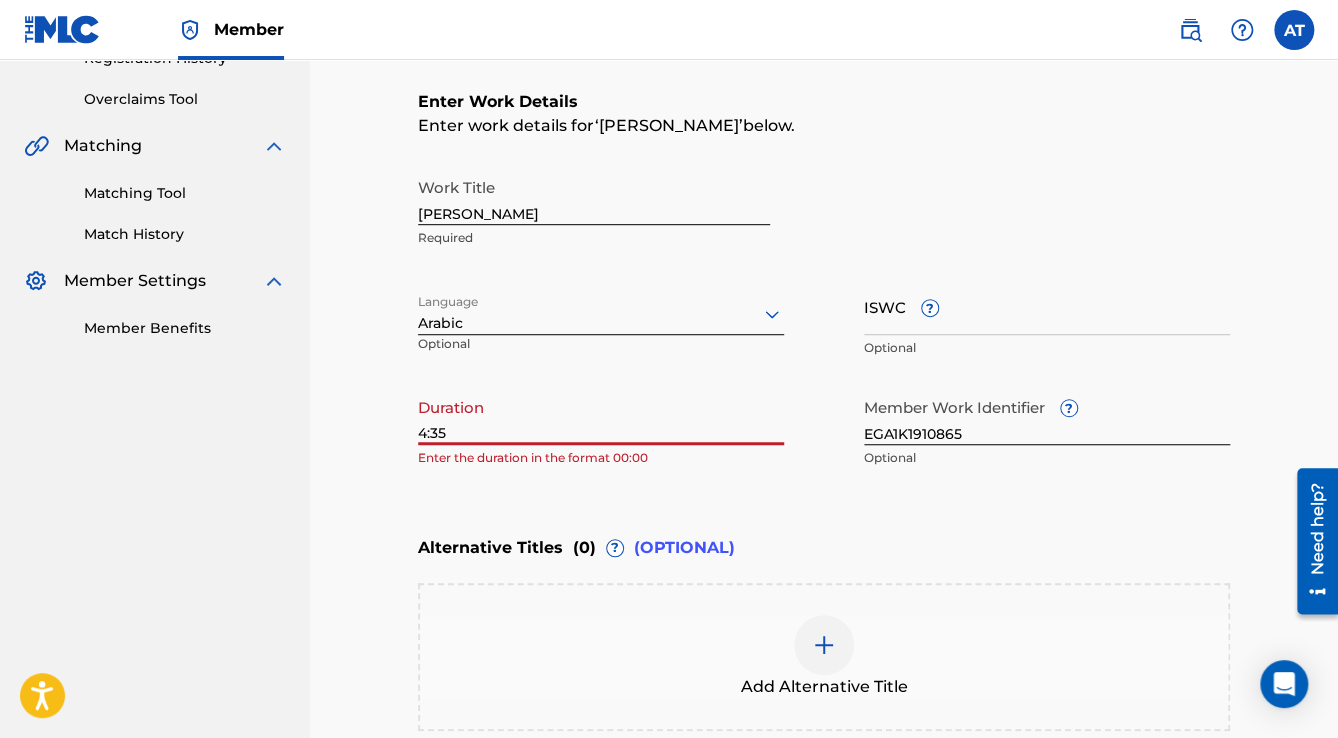 click on "Catalog Enter Work Details Add Writers Add Publishers & Shares Add Recording Review Enter Work Details Enter work details for  ‘ [PERSON_NAME] ’  below. Work Title   [PERSON_NAME] Required Language Arabic Optional ISWC   ? Optional Duration   4:35 Enter the duration in the format 00:00 Member Work Identifier   ? EGA1K1910865 Optional Alternative Titles ( 0 ) ? (OPTIONAL) Add Alternative Title Back Next" at bounding box center (824, 330) 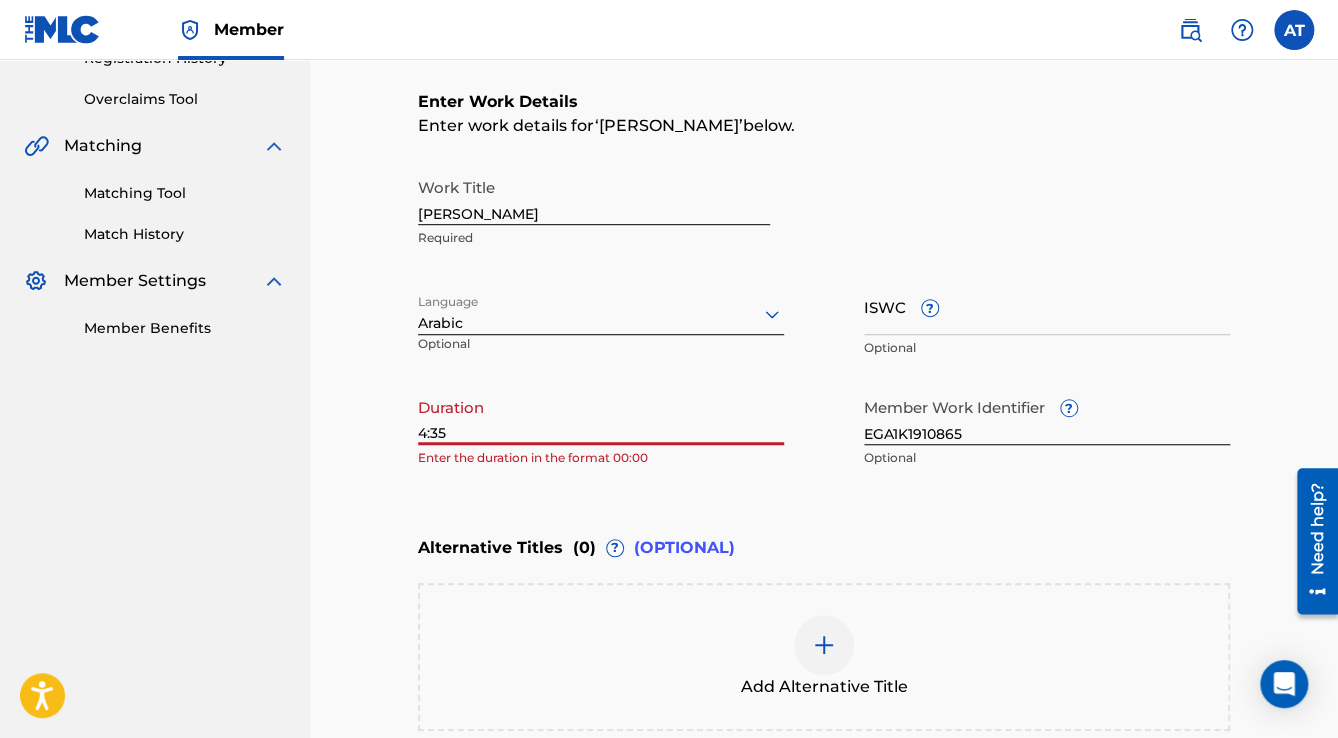 click on "4:35" at bounding box center [601, 416] 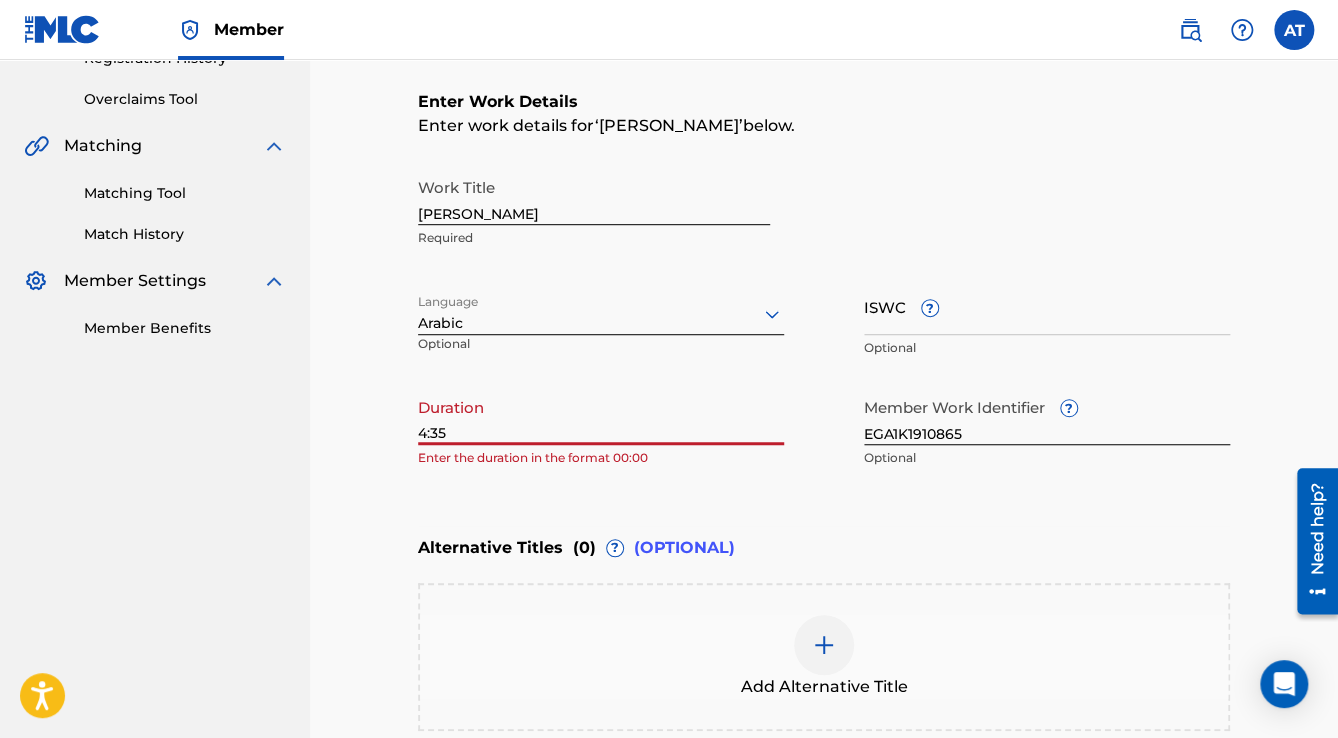 click on "4:35" at bounding box center [601, 416] 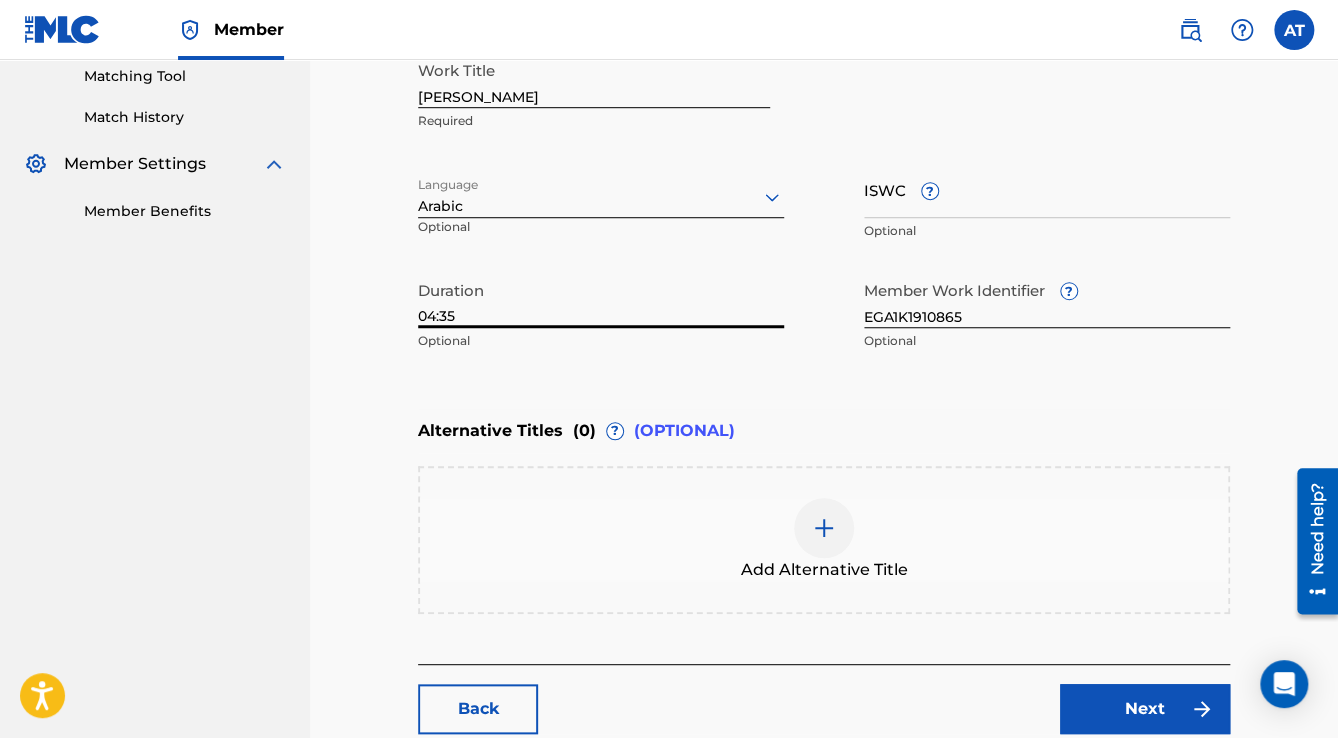 scroll, scrollTop: 677, scrollLeft: 0, axis: vertical 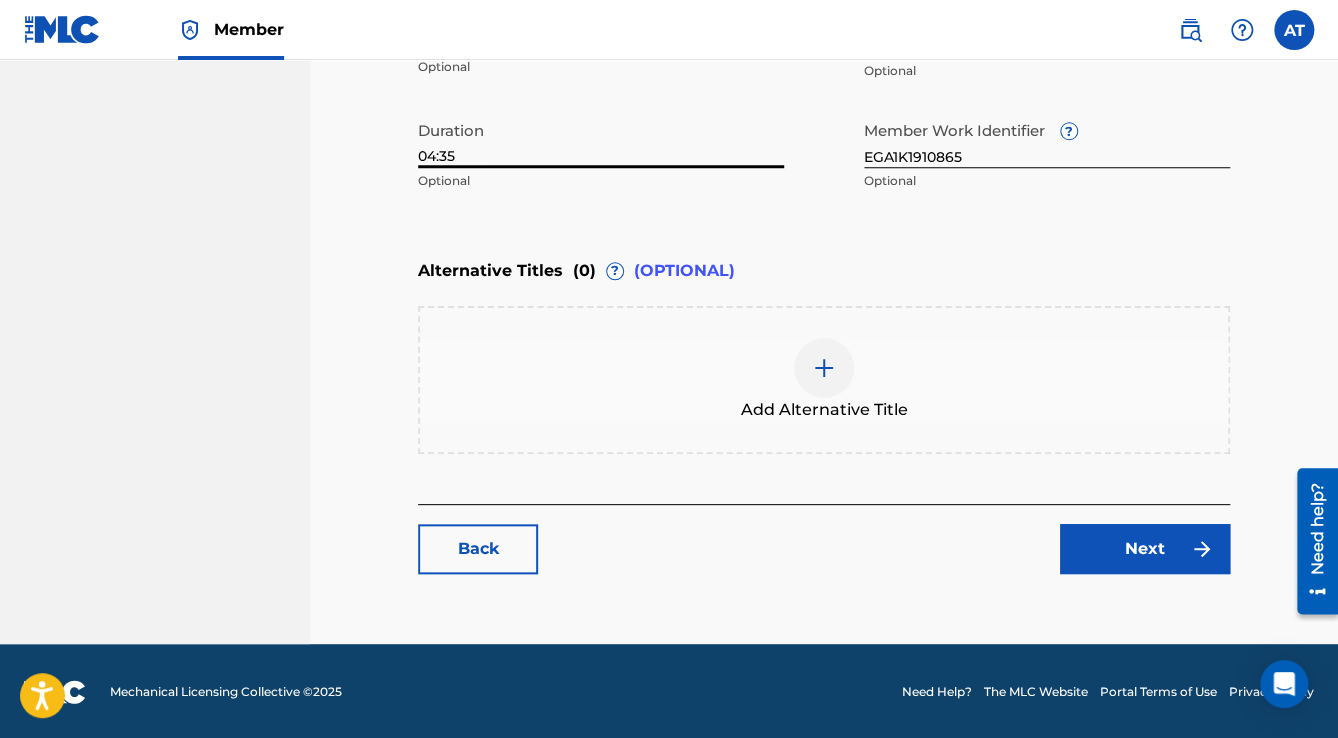 type on "04:35" 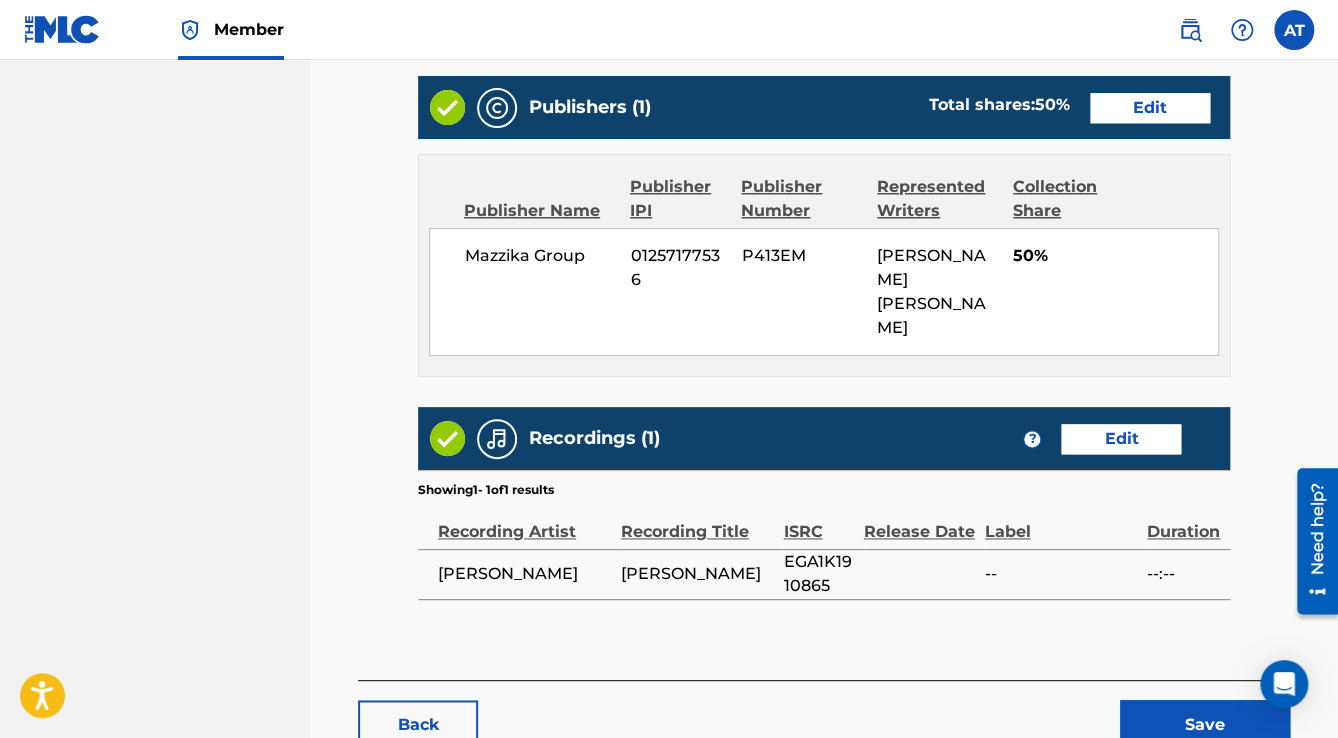 scroll, scrollTop: 976, scrollLeft: 0, axis: vertical 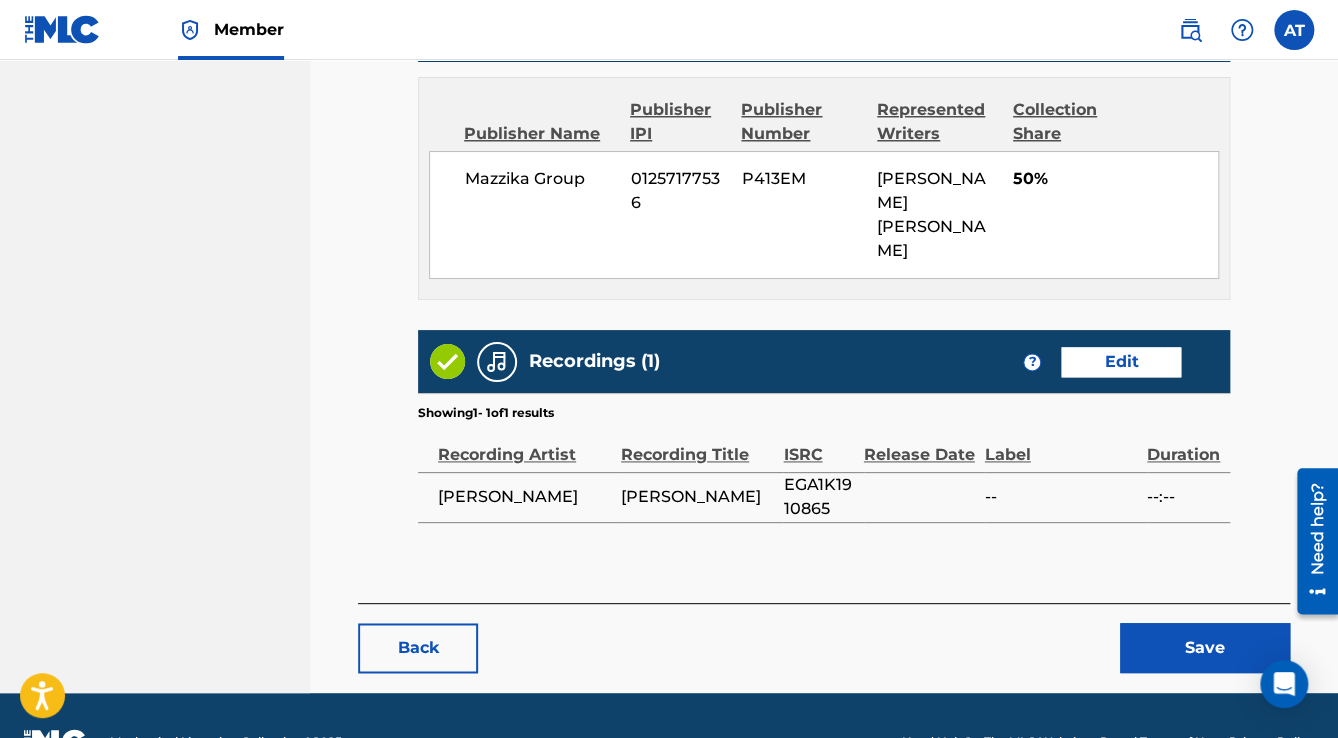 click on "Save" at bounding box center [1205, 648] 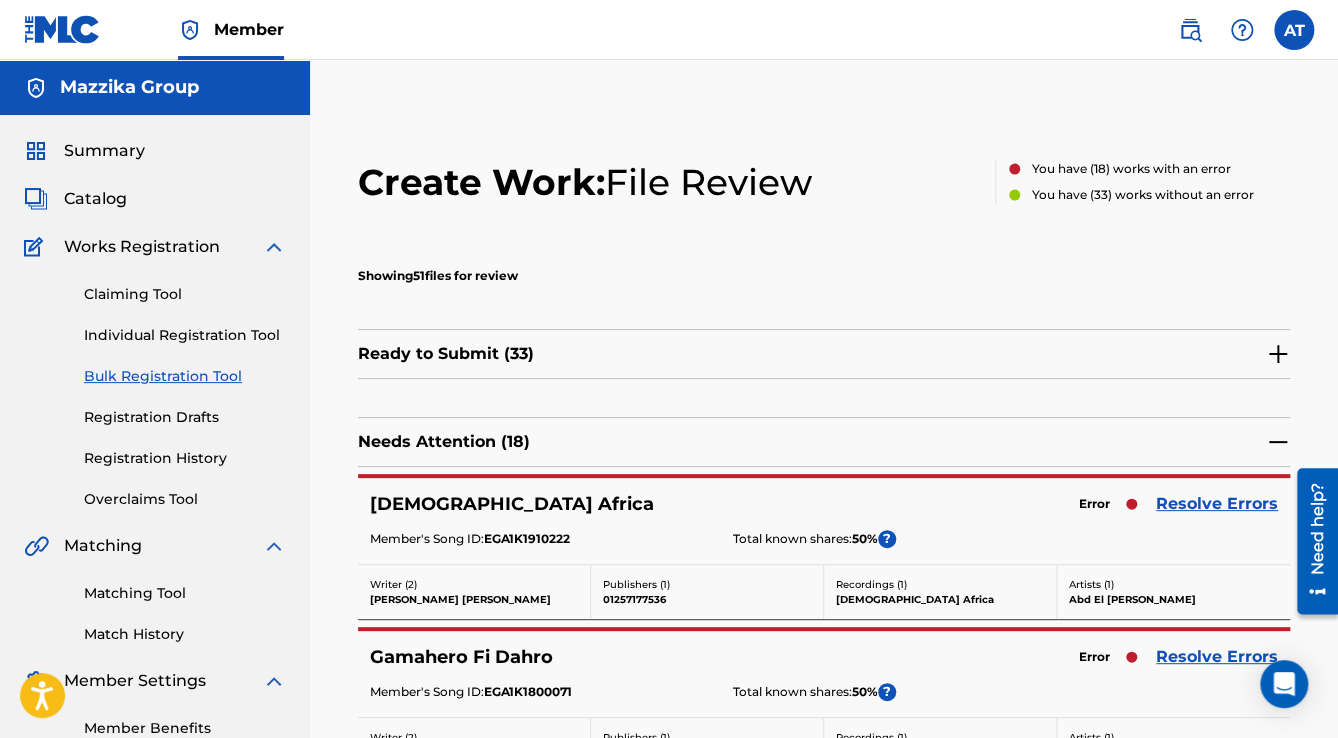 click on "Resolve Errors" at bounding box center [1217, 504] 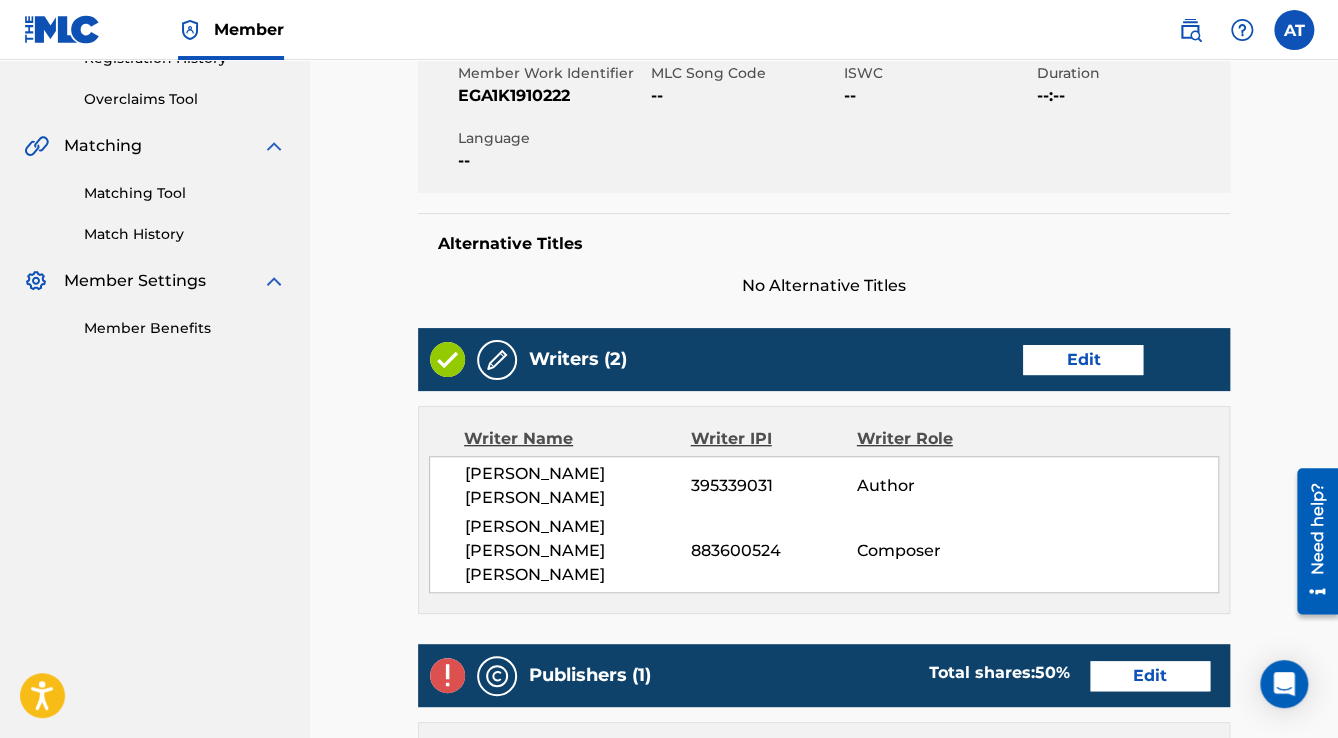 scroll, scrollTop: 640, scrollLeft: 0, axis: vertical 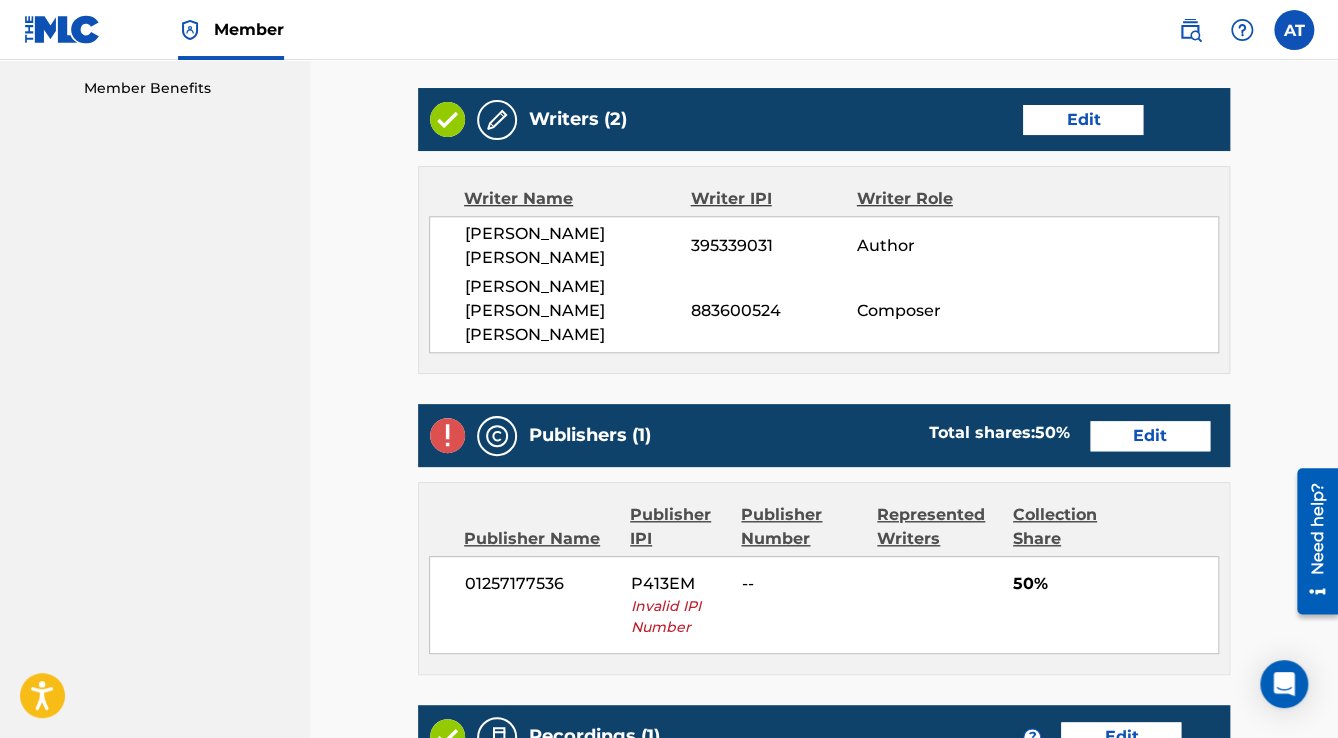 click on "Edit" at bounding box center [1150, 436] 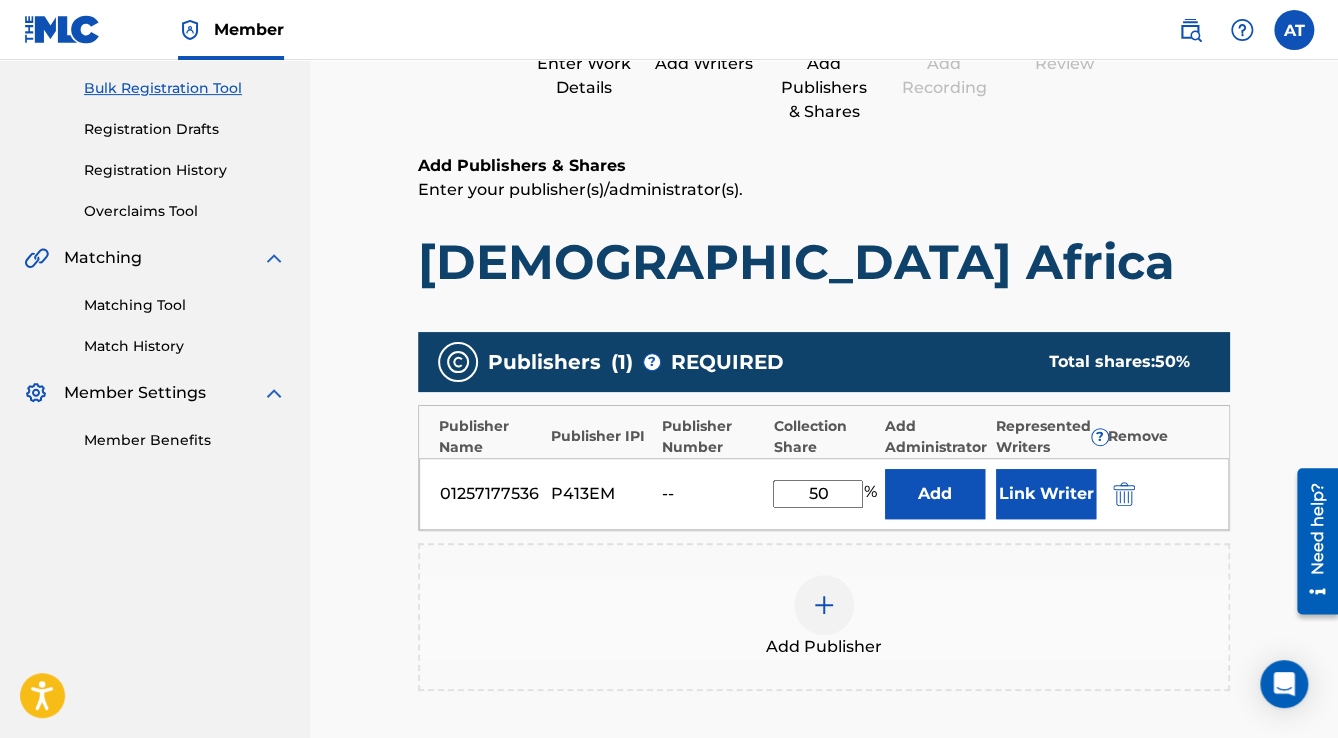 scroll, scrollTop: 400, scrollLeft: 0, axis: vertical 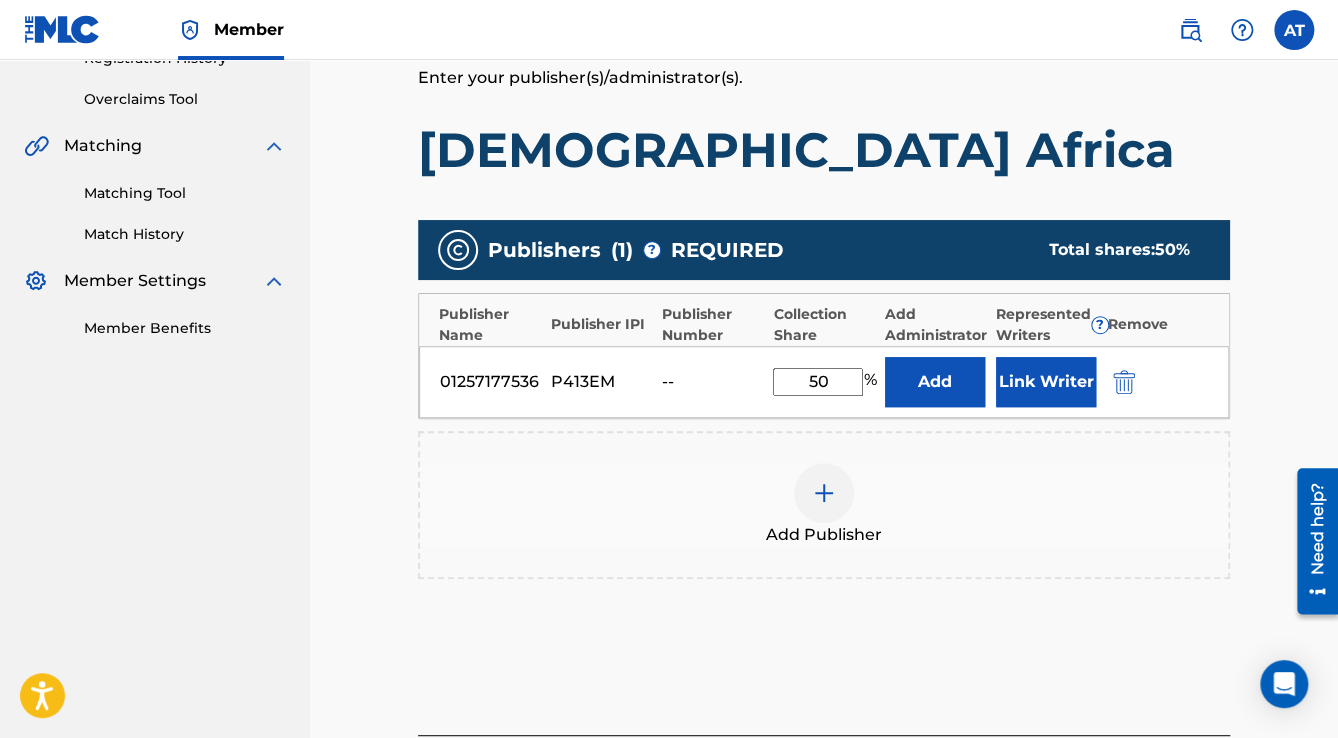 click at bounding box center (1124, 382) 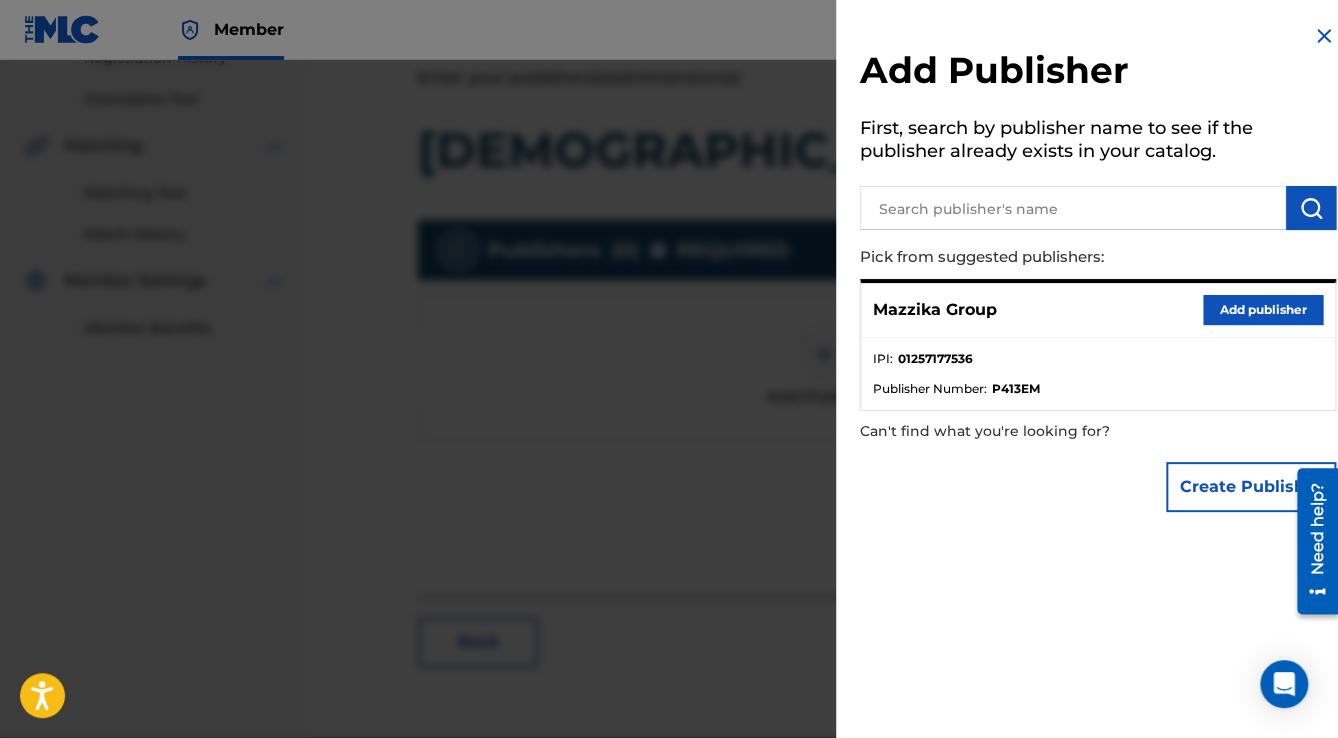 click on "Add publisher" at bounding box center [1263, 310] 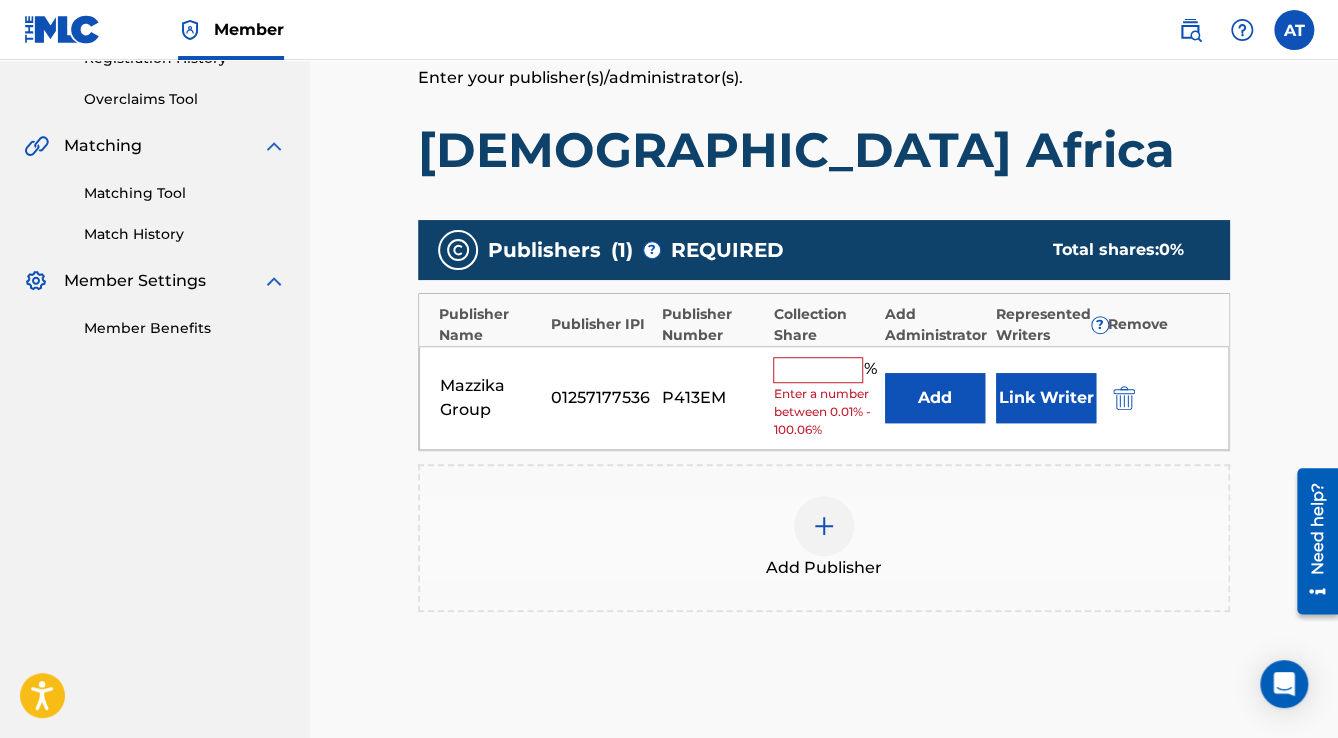 click on "Mazzika Group 01257177536 P413EM % Enter a number between 0.01% - 100.06% Add Link Writer" at bounding box center [824, 398] 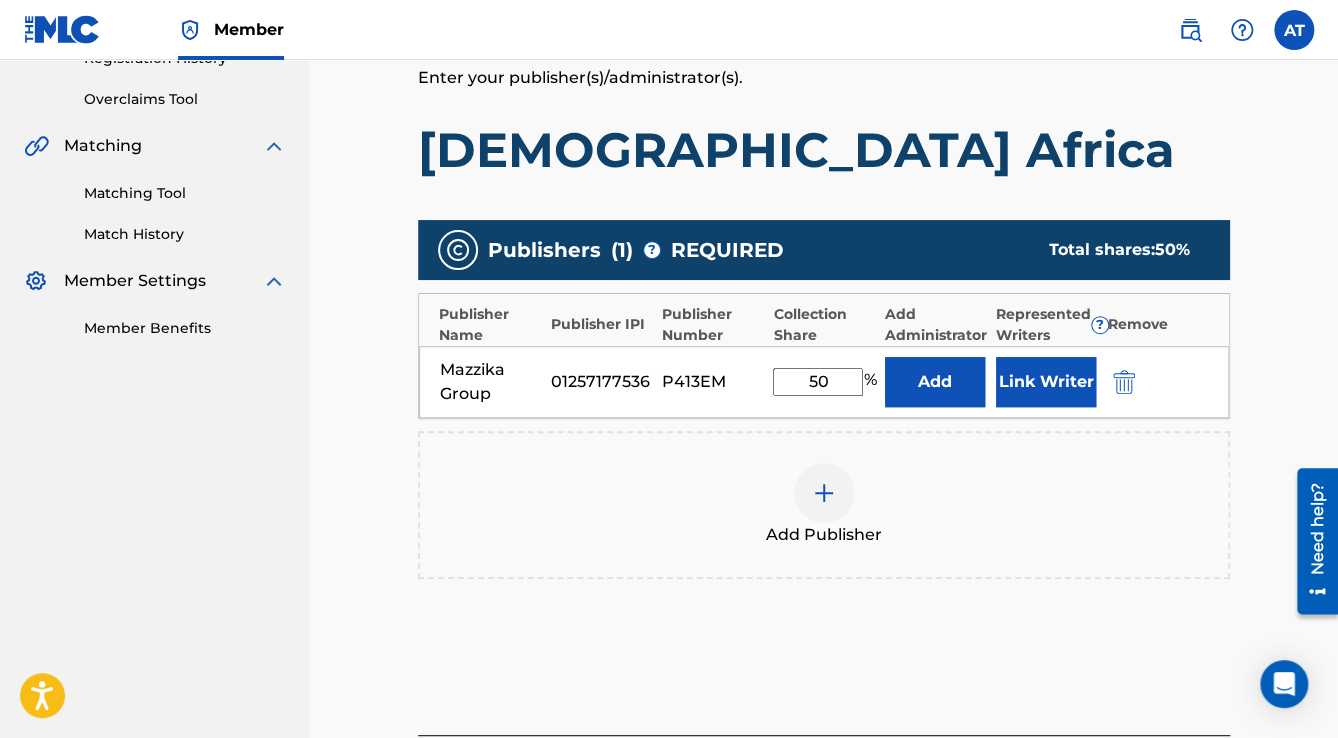 click on "Link Writer" at bounding box center [1046, 382] 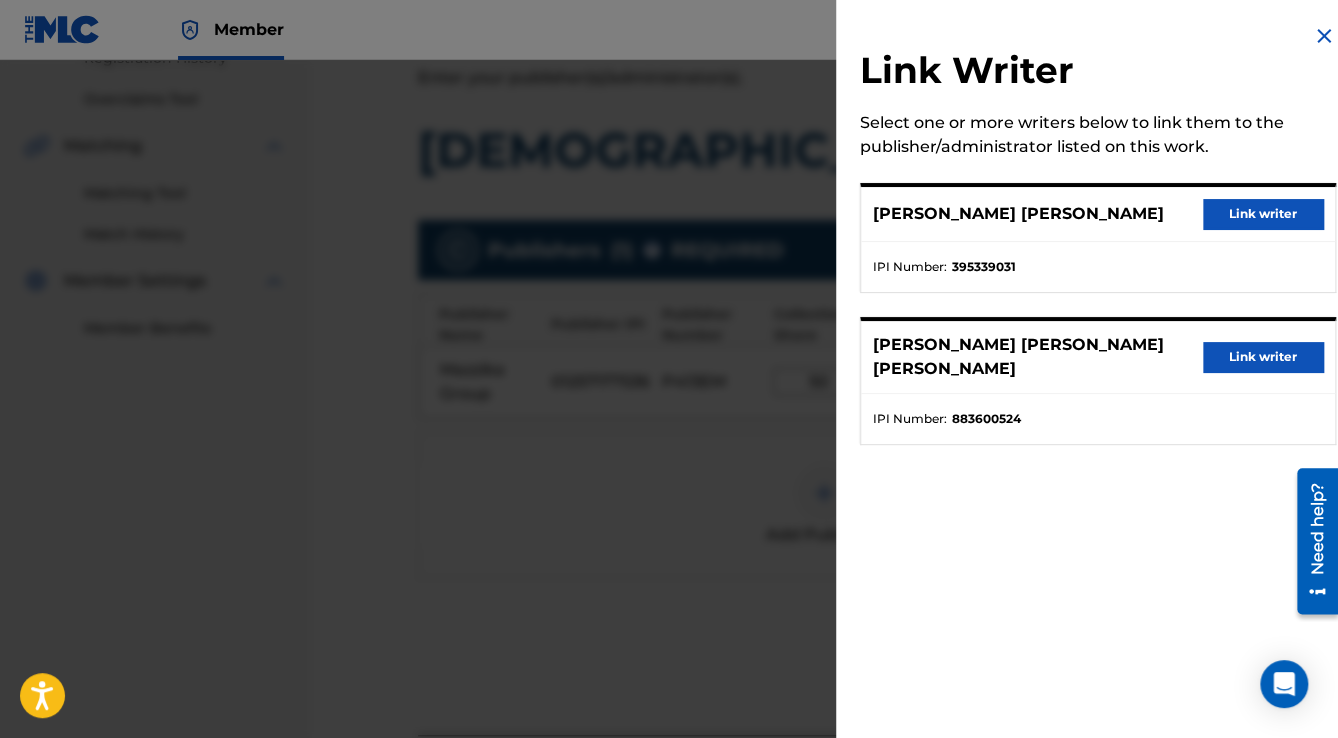 click on "Link writer" at bounding box center [1263, 214] 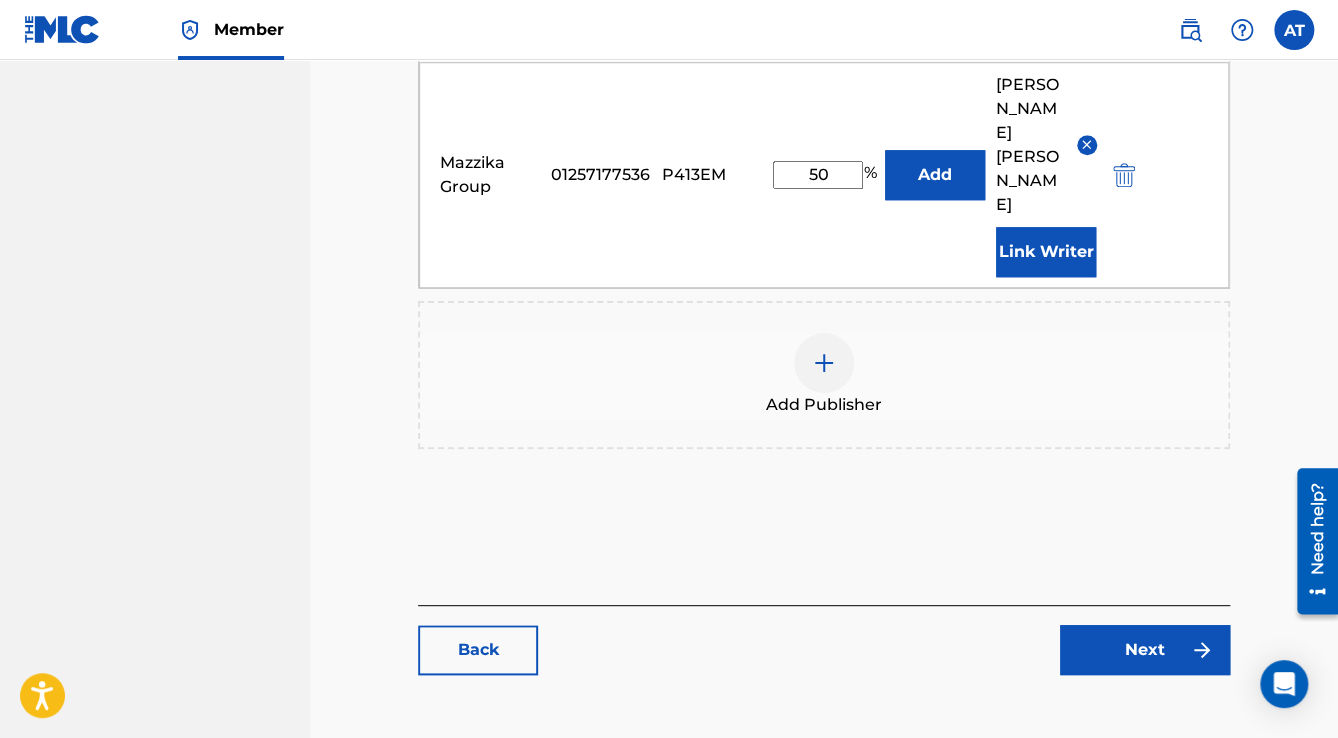 scroll, scrollTop: 736, scrollLeft: 0, axis: vertical 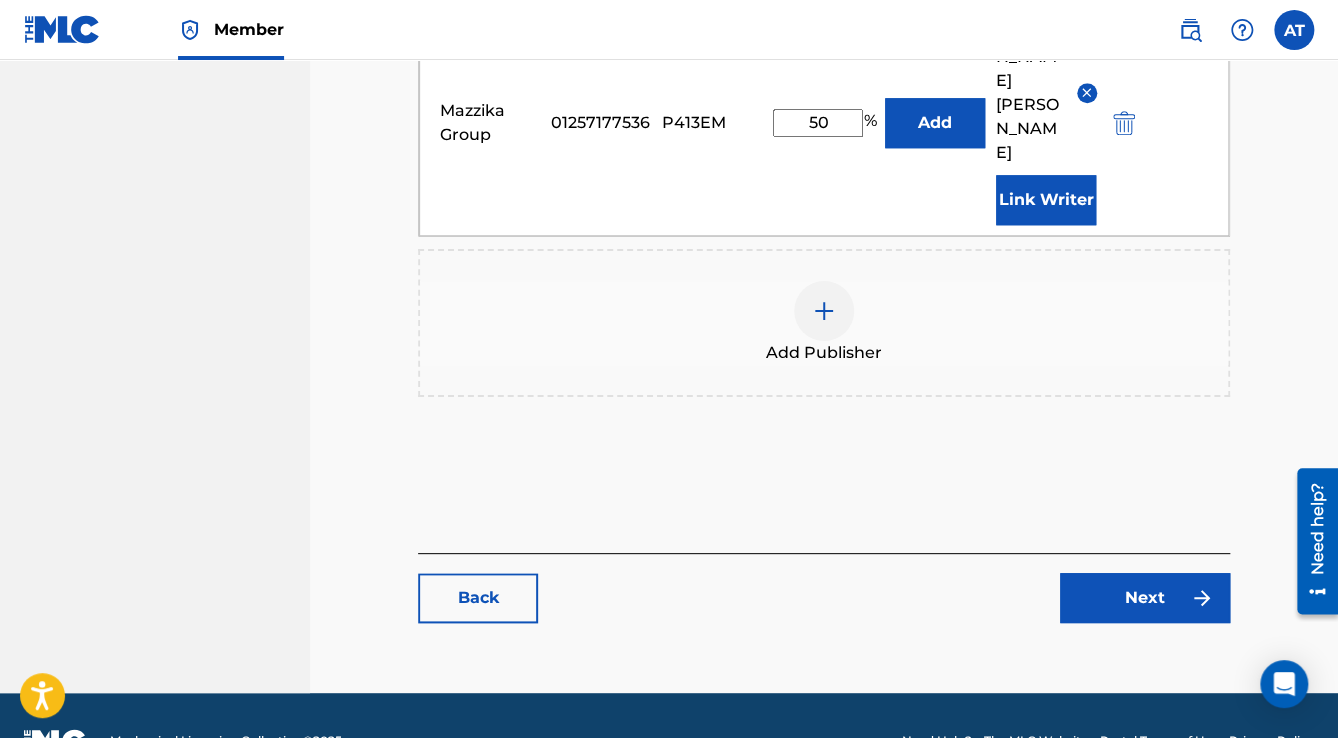 click on "Next" at bounding box center [1145, 598] 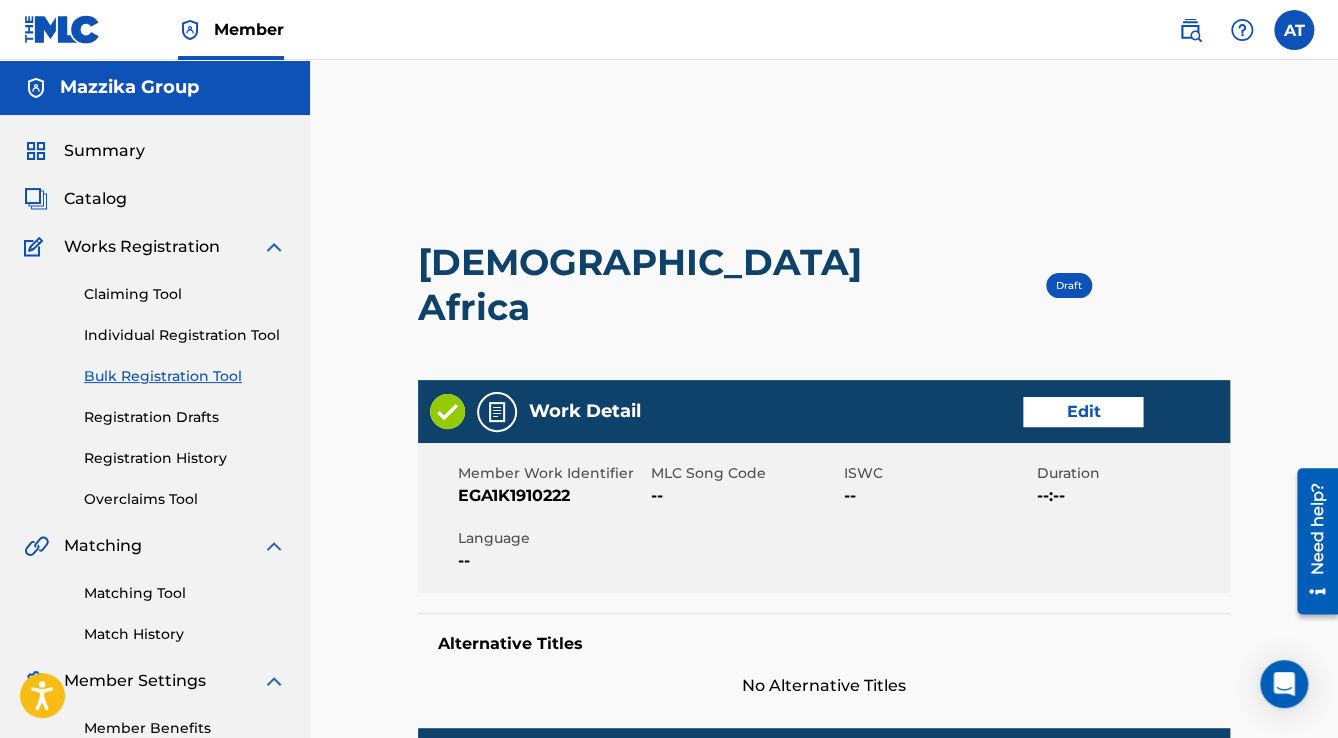click on "Edit" at bounding box center (1083, 412) 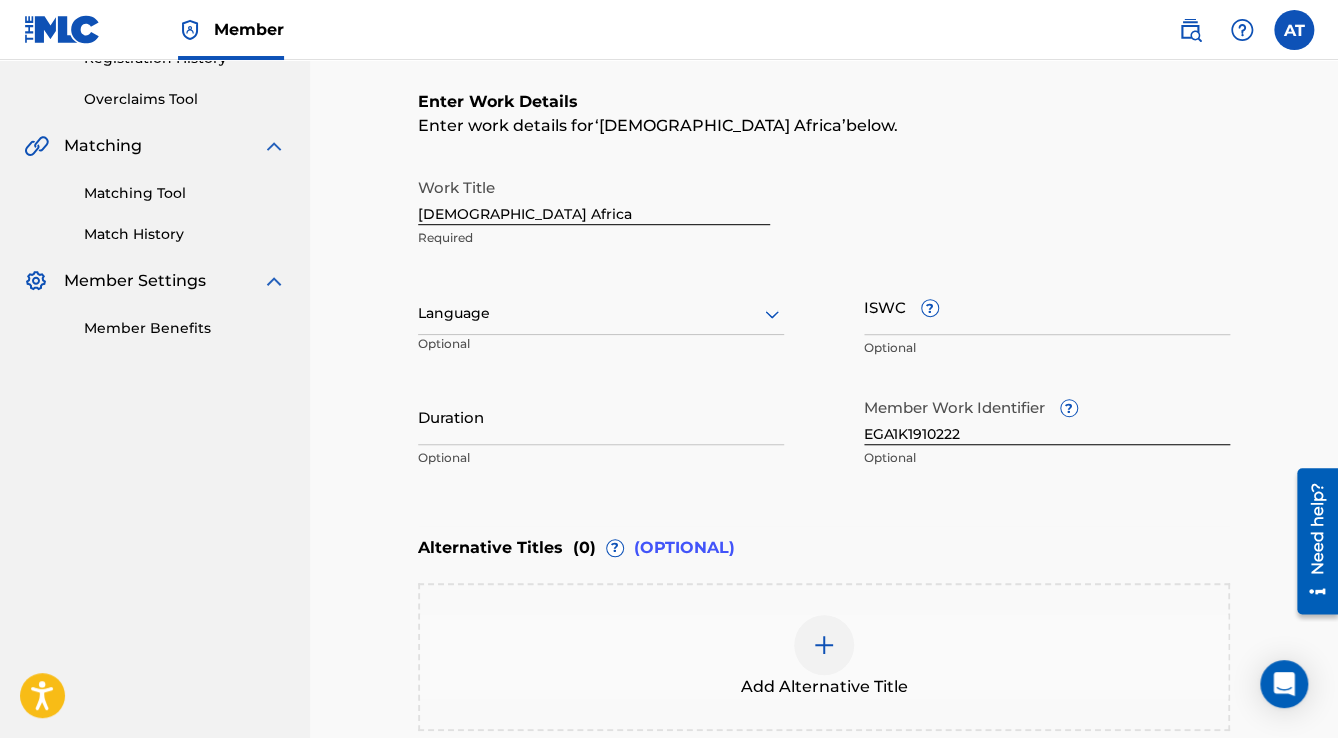click on "Language" at bounding box center [601, 314] 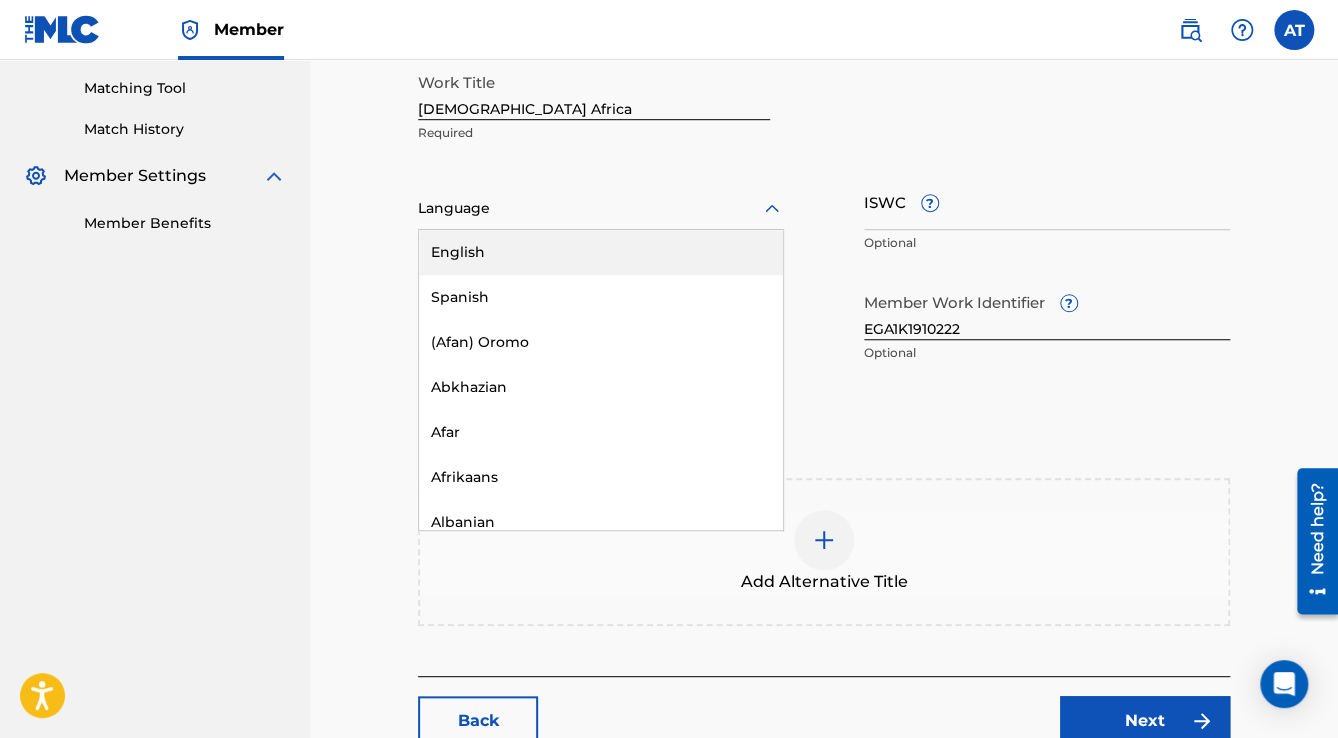 scroll, scrollTop: 640, scrollLeft: 0, axis: vertical 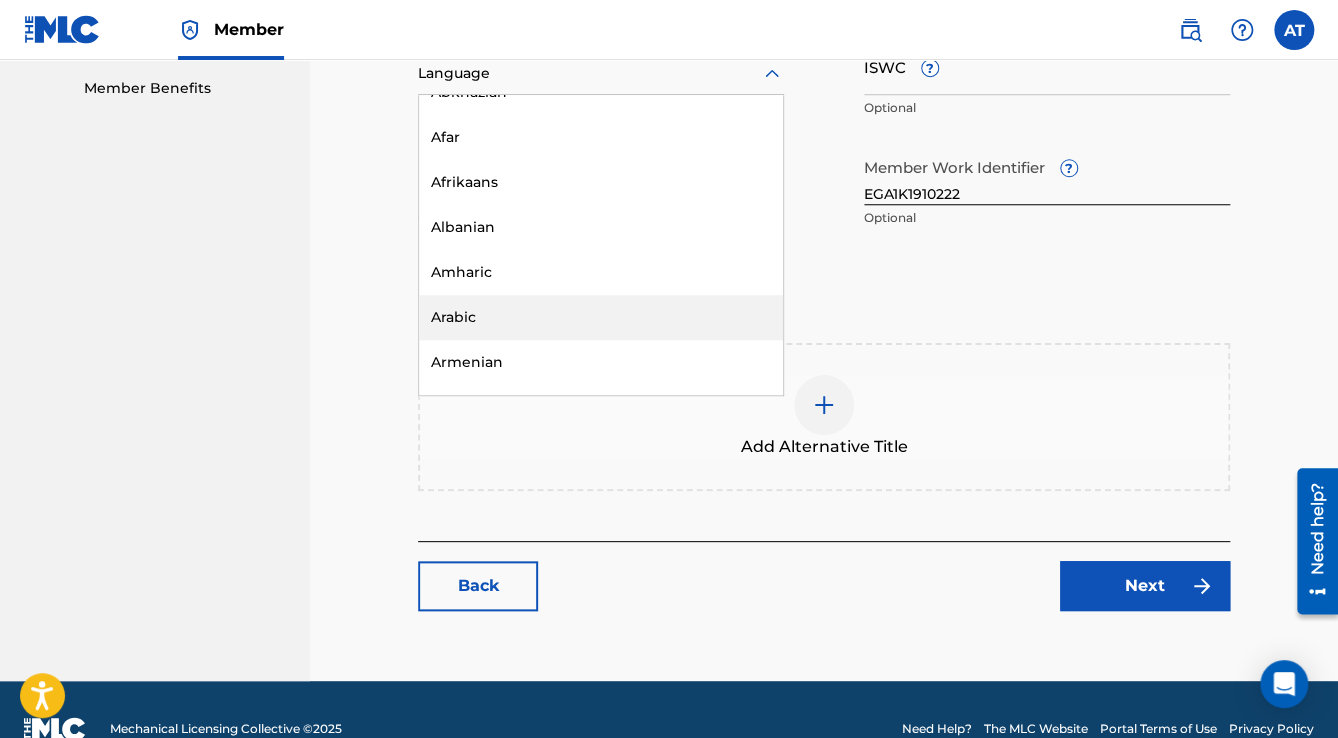 click on "Arabic" at bounding box center (601, 317) 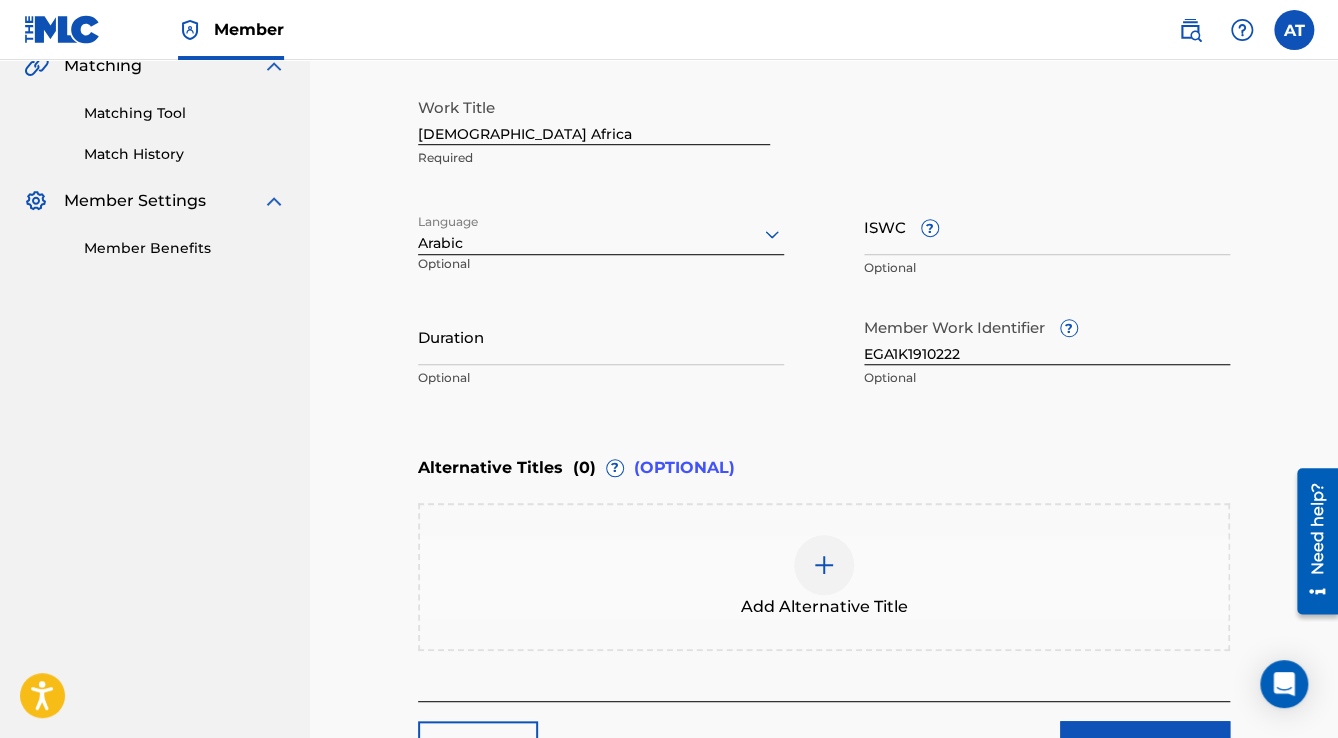 click on "Duration" at bounding box center (601, 336) 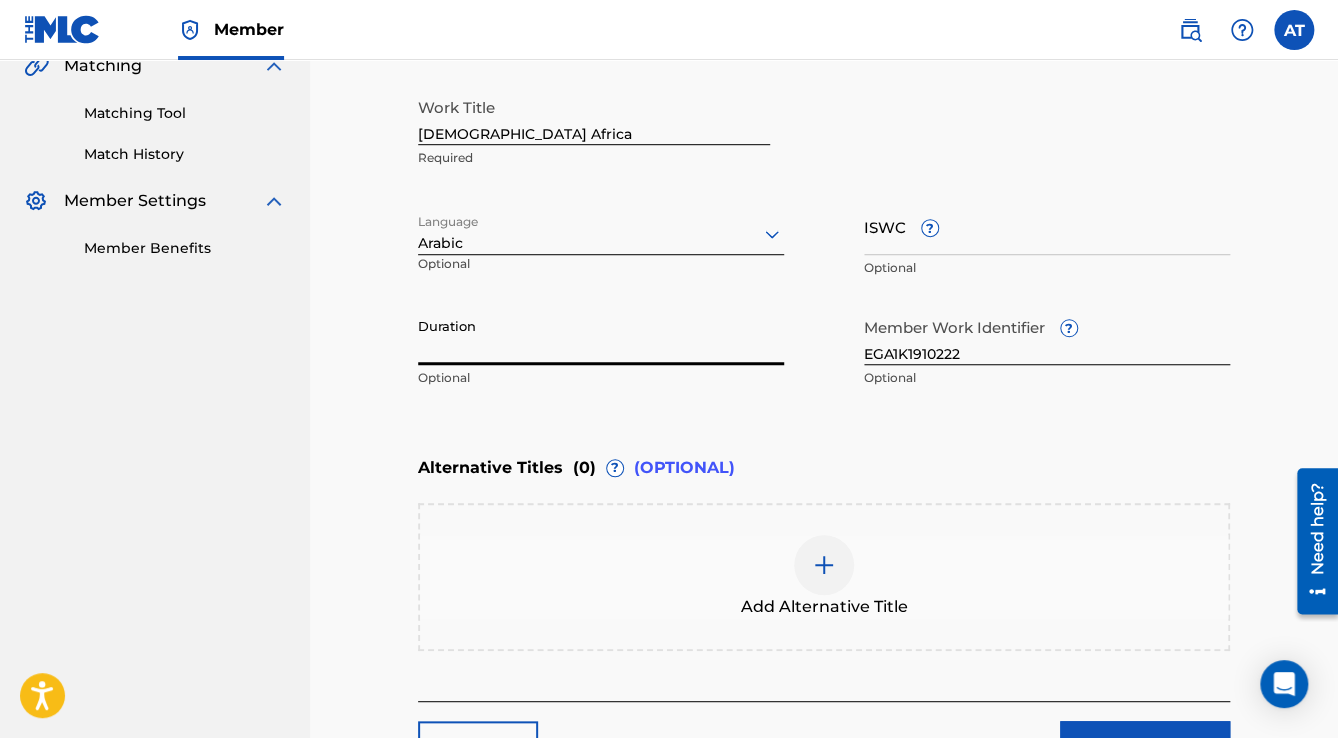 paste on "3:39" 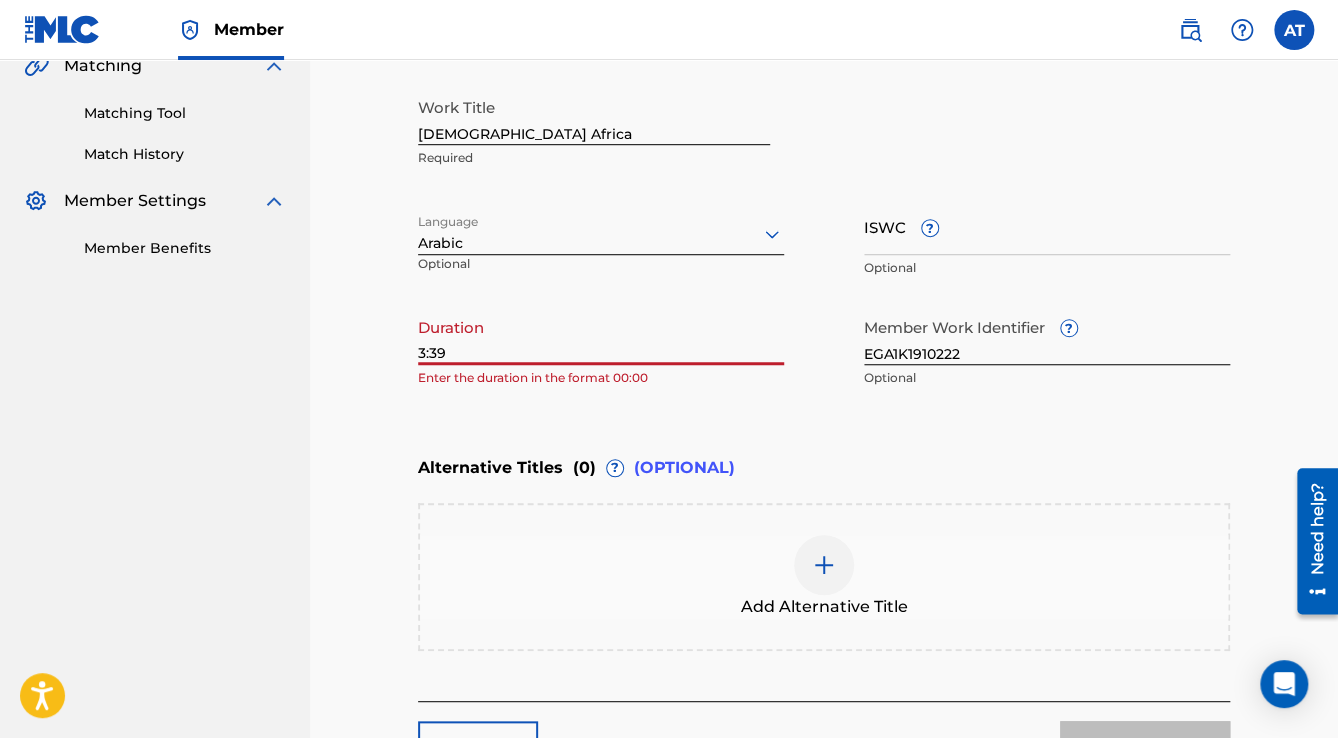click on "3:39" at bounding box center [601, 336] 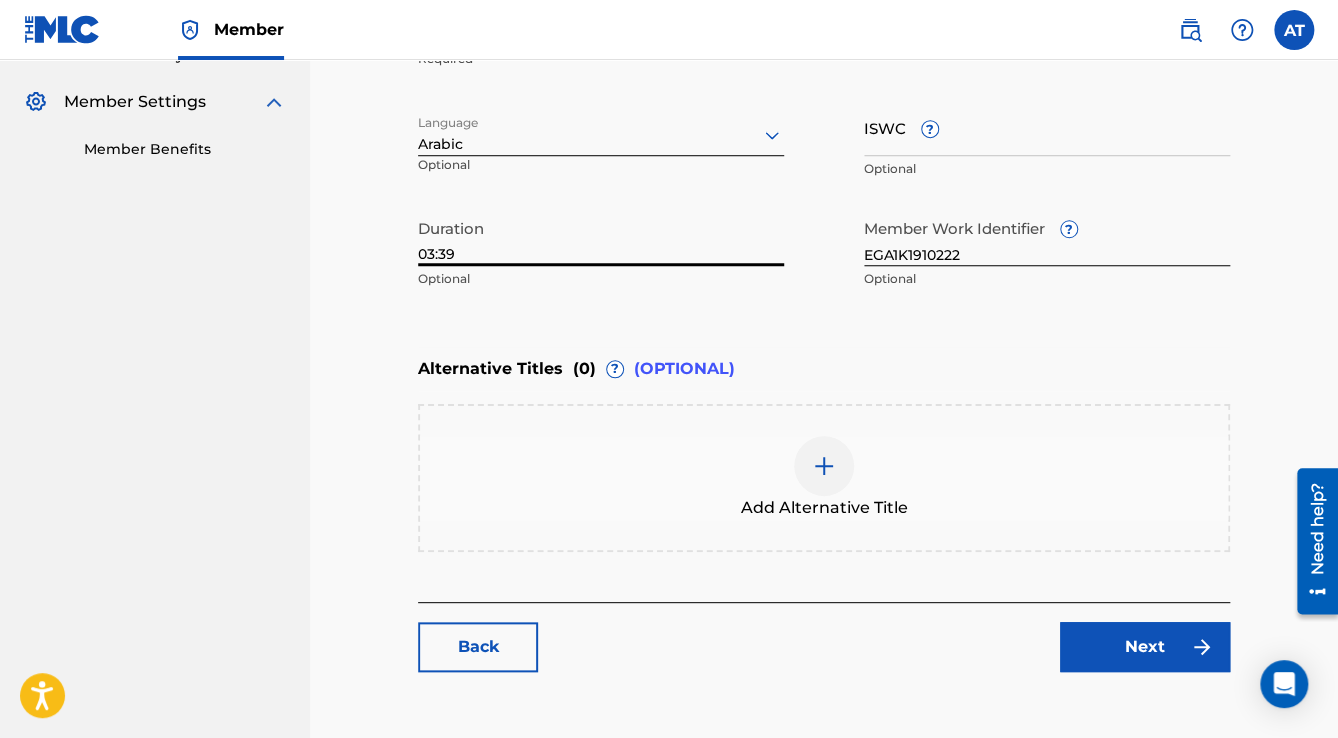 scroll, scrollTop: 677, scrollLeft: 0, axis: vertical 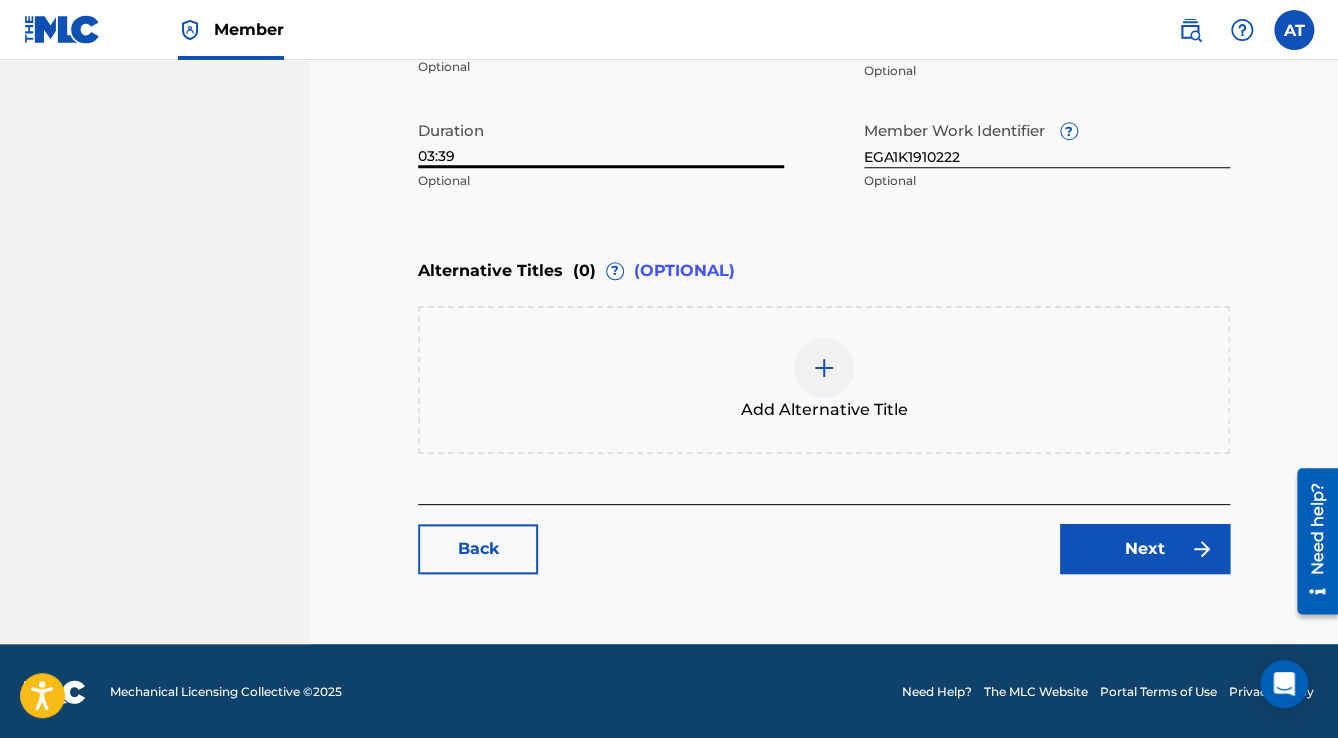type on "03:39" 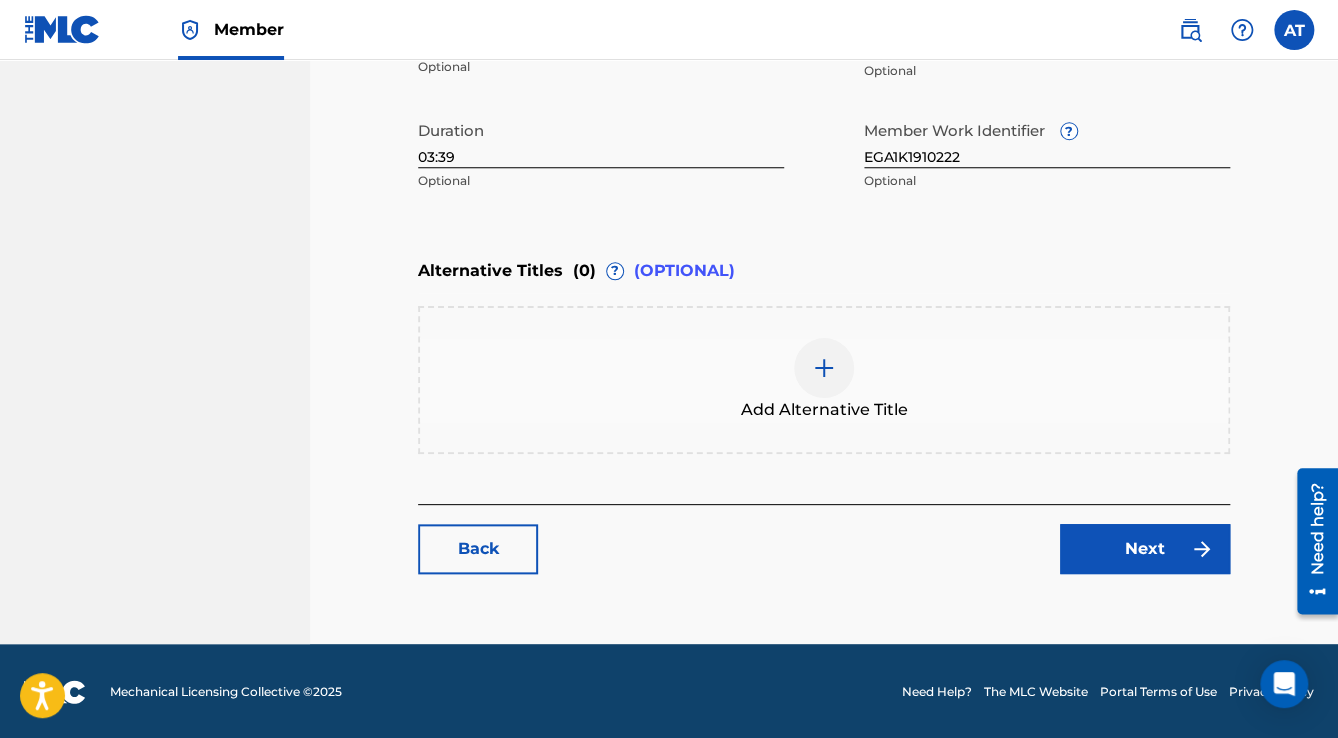 click on "Next" at bounding box center [1145, 549] 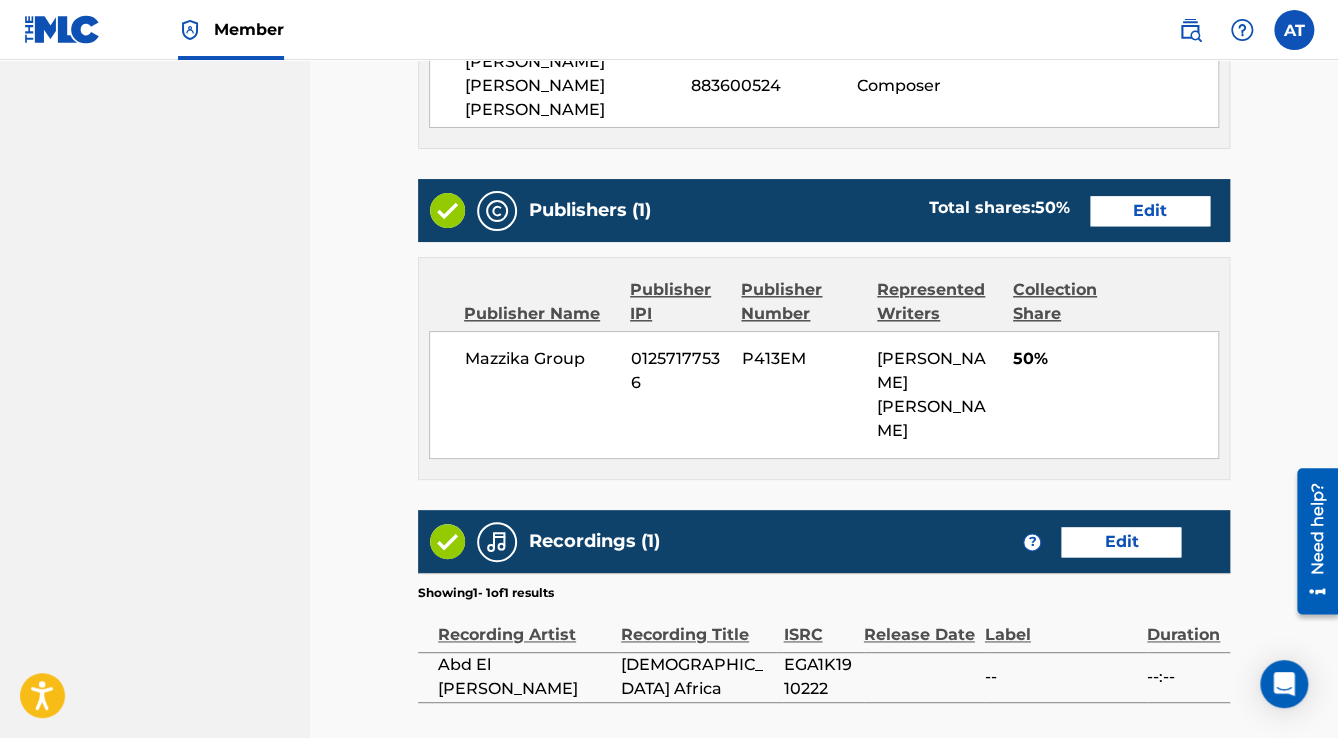 scroll, scrollTop: 1000, scrollLeft: 0, axis: vertical 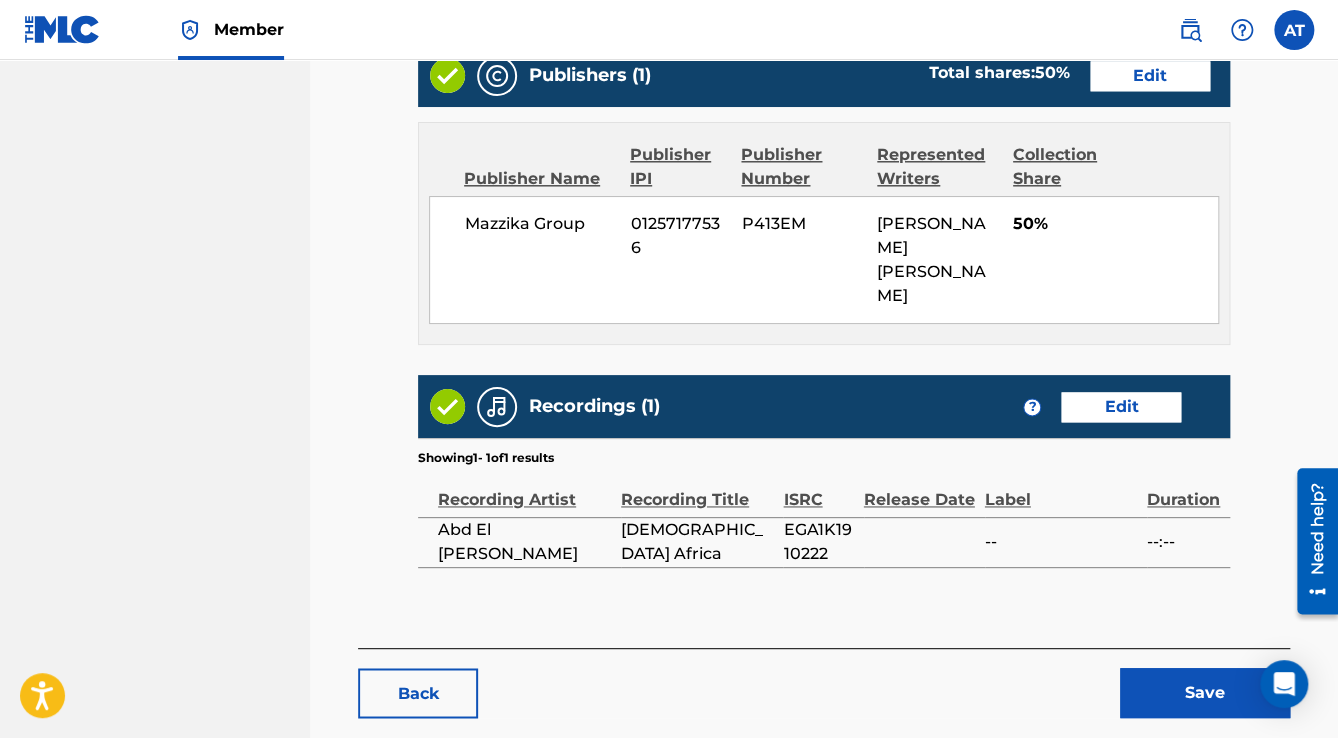click on "Save" at bounding box center [1205, 693] 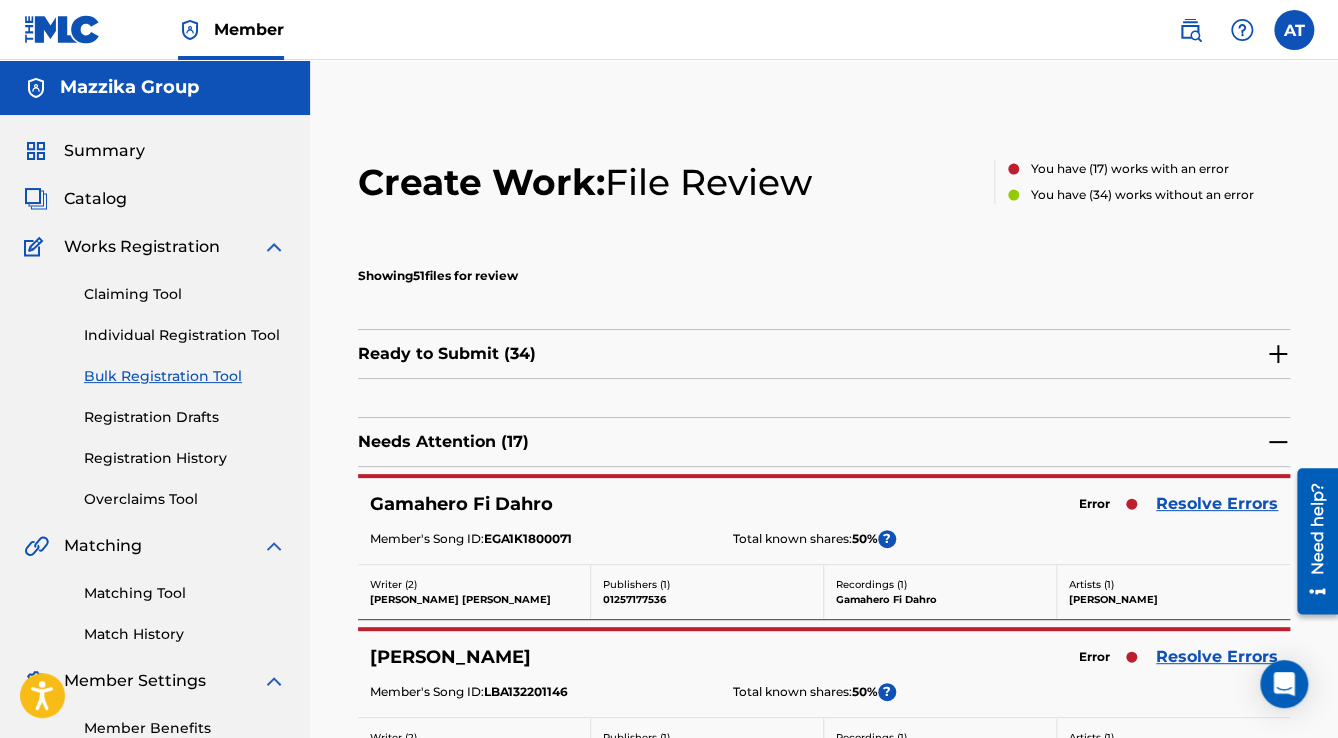 click on "Resolve Errors" at bounding box center [1217, 504] 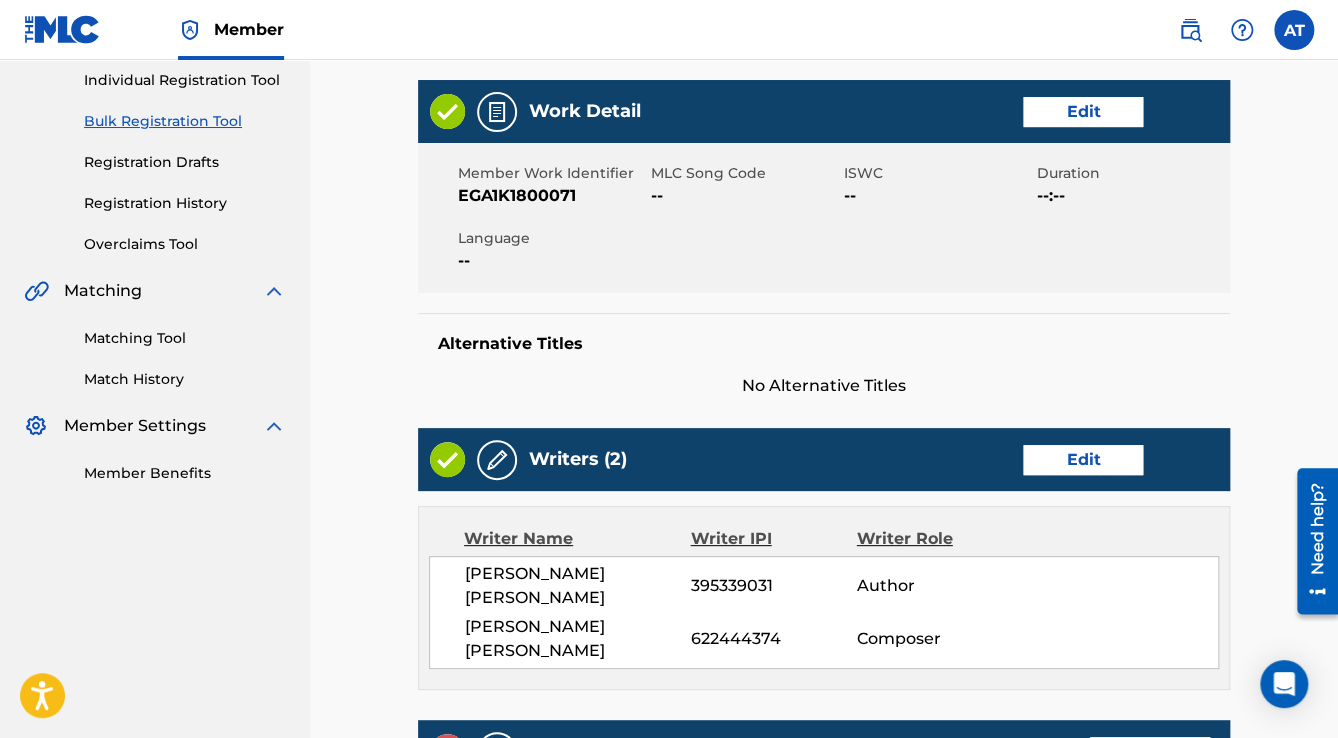 scroll, scrollTop: 480, scrollLeft: 0, axis: vertical 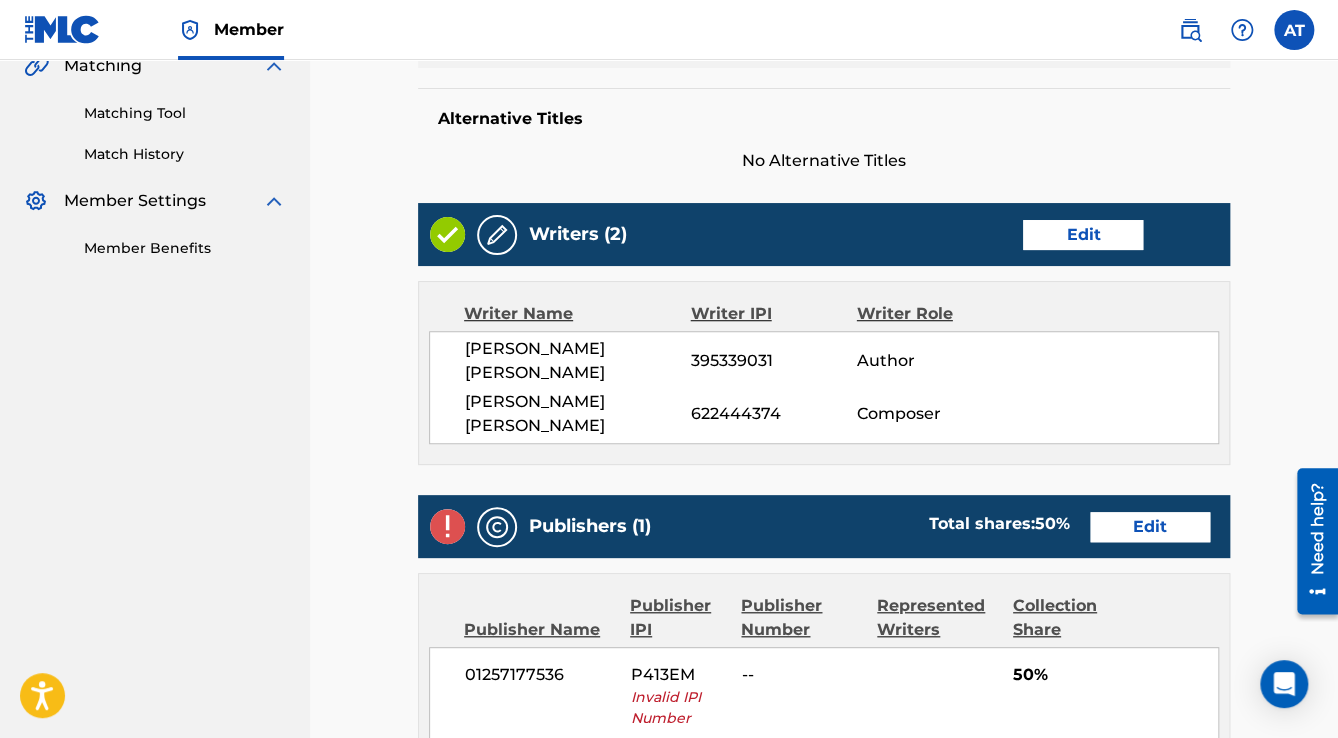 click on "Edit" at bounding box center [1150, 527] 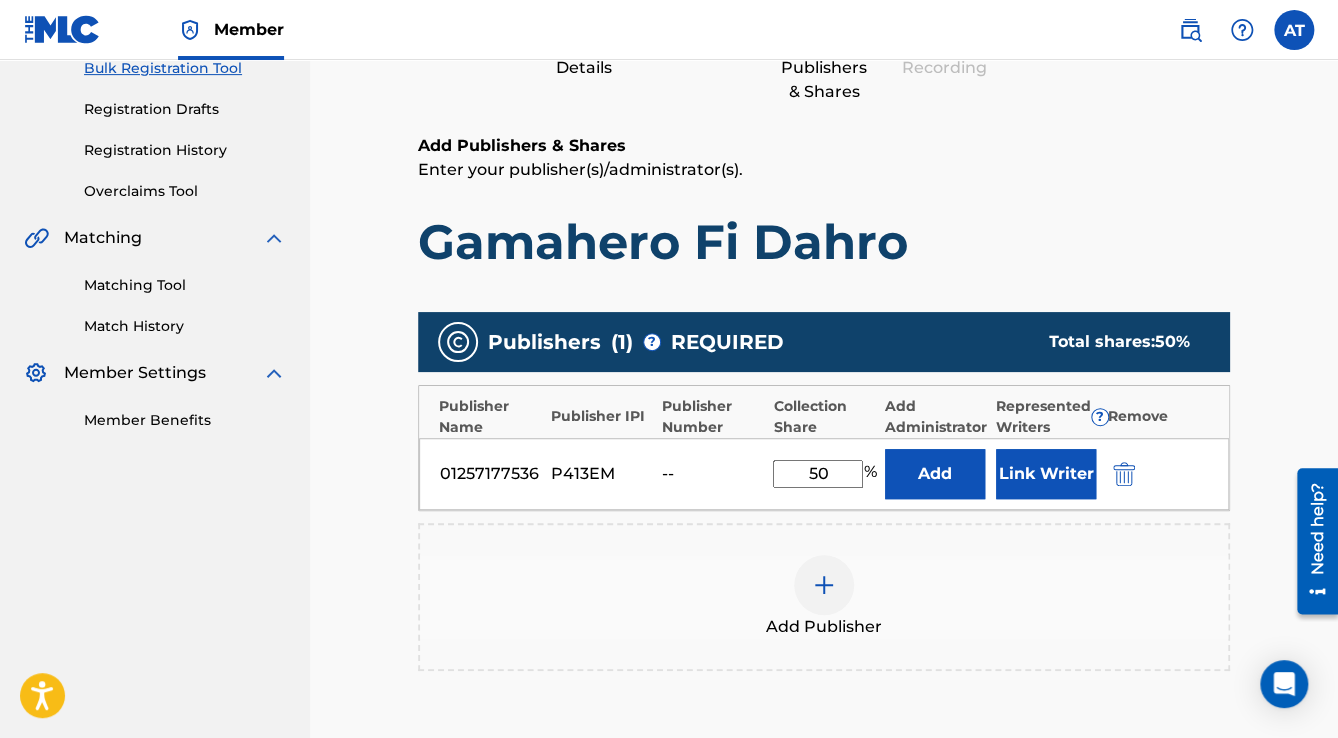 scroll, scrollTop: 400, scrollLeft: 0, axis: vertical 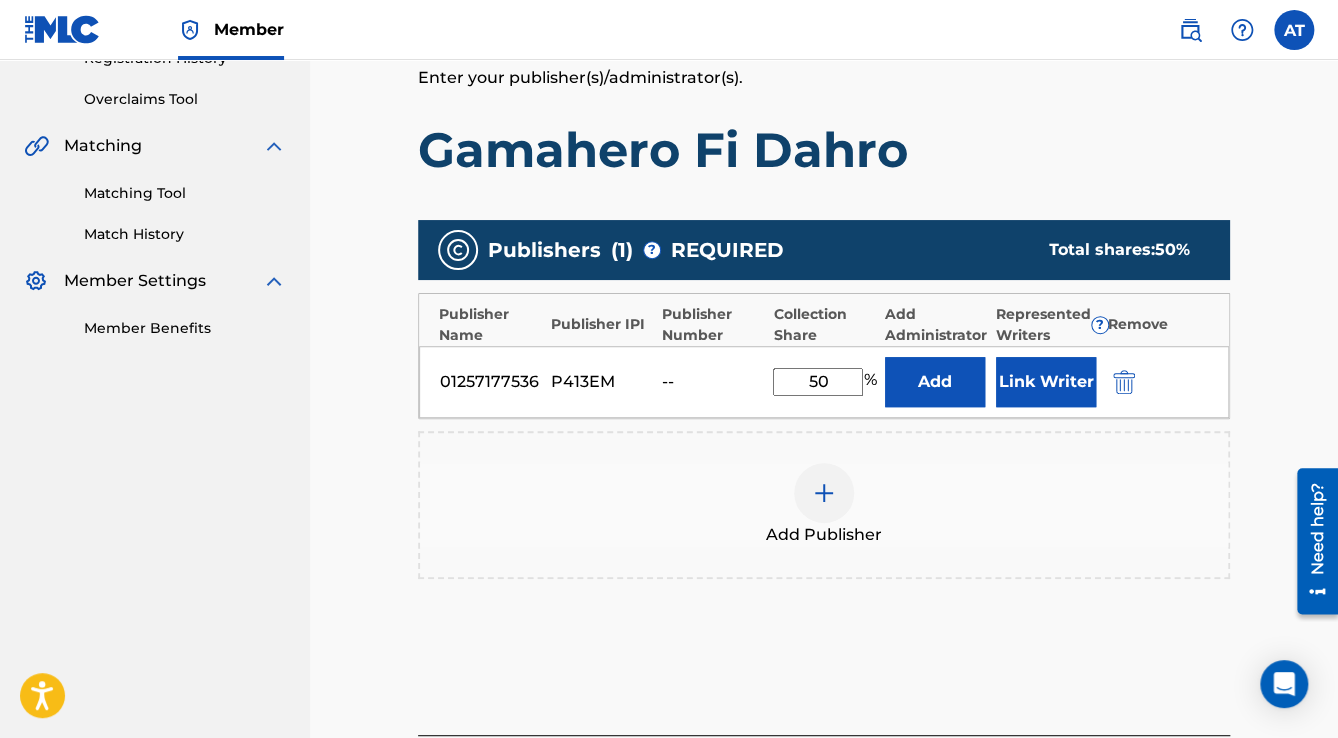 click at bounding box center [1124, 382] 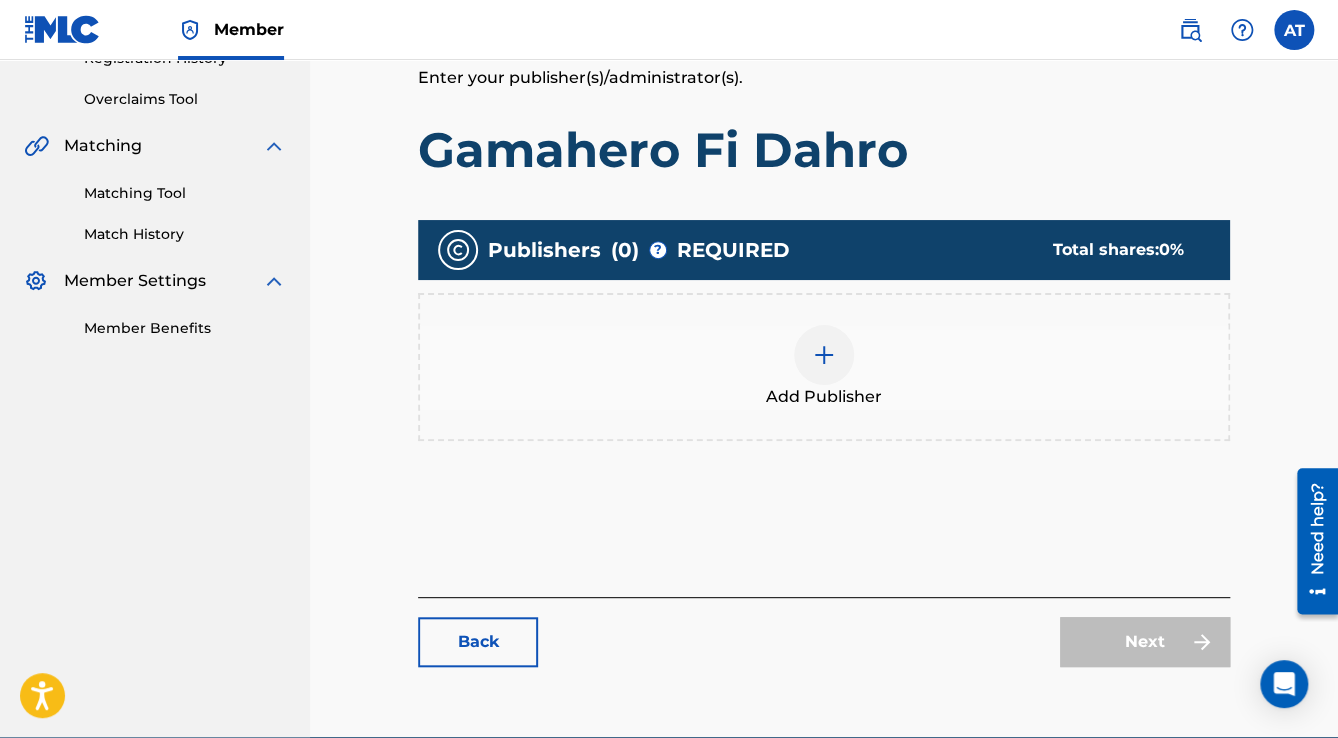 click on "Add Publisher" at bounding box center [824, 367] 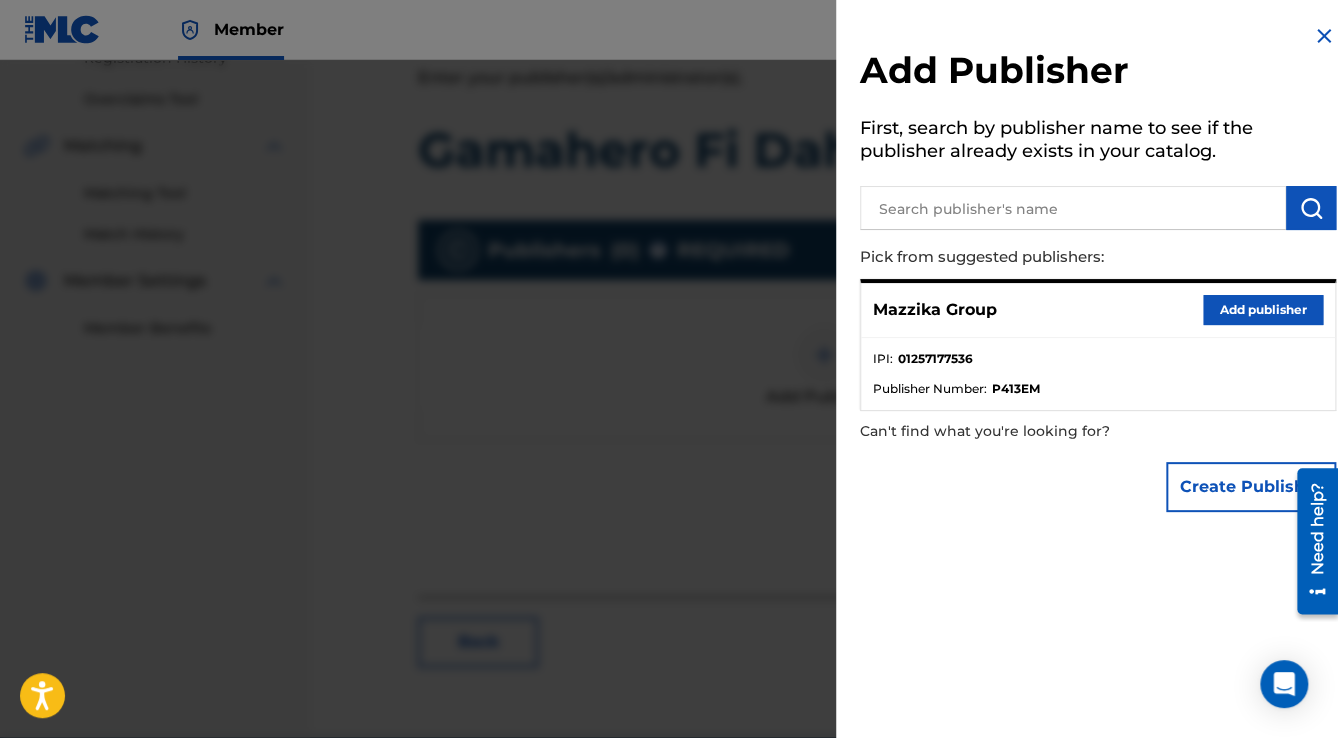 click on "Add publisher" at bounding box center [1263, 310] 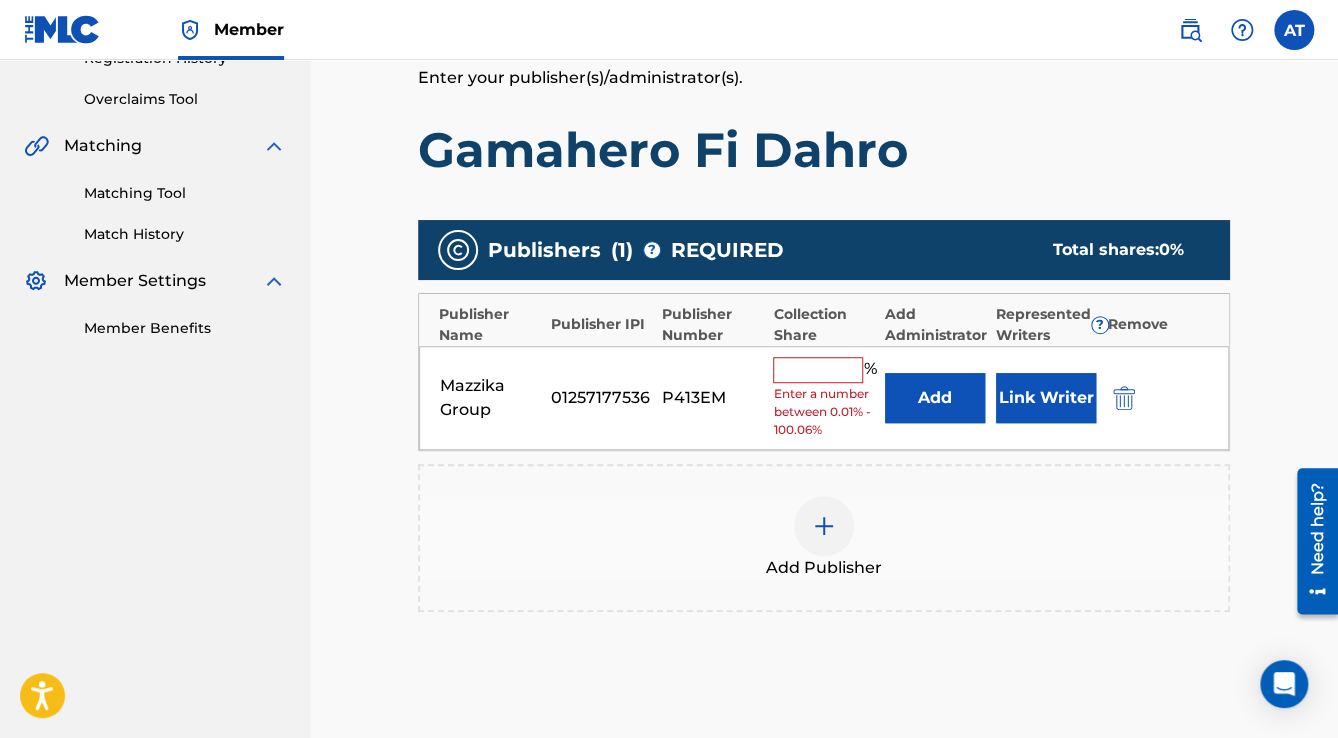 click at bounding box center [818, 370] 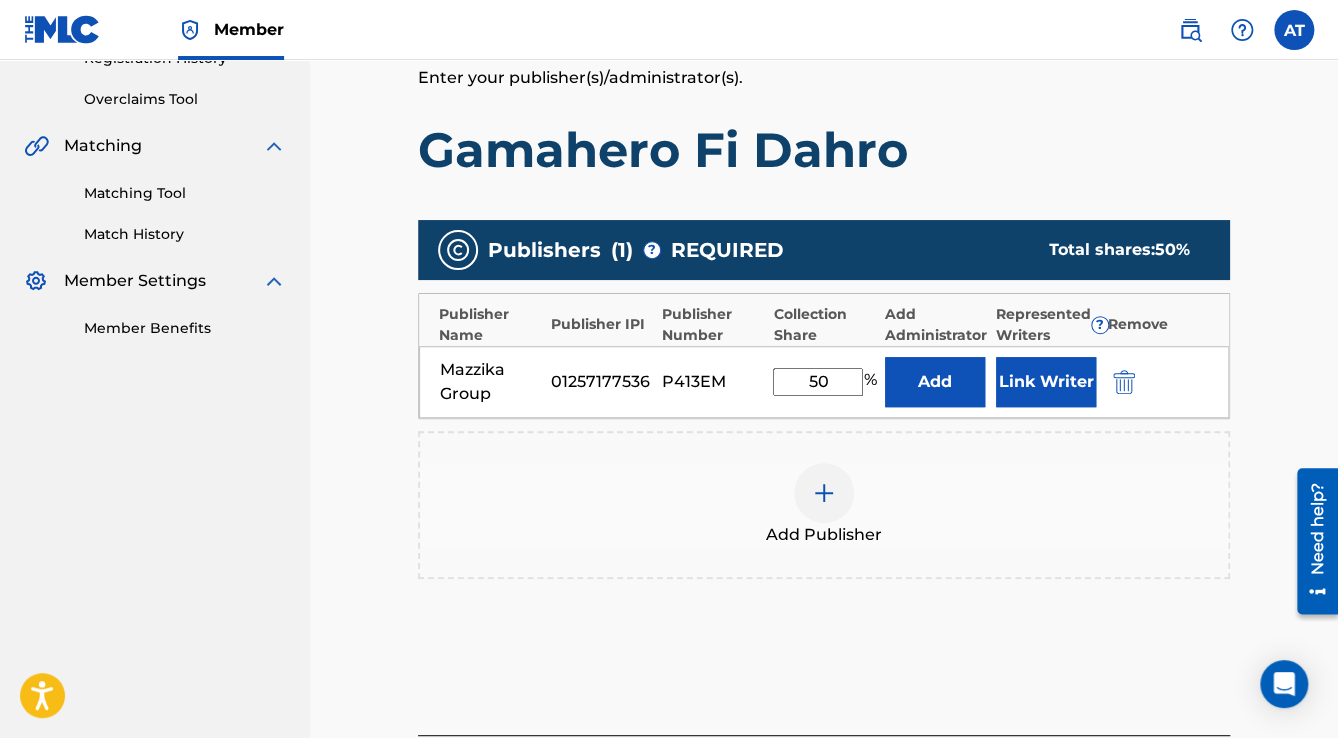 click on "Link Writer" at bounding box center [1046, 382] 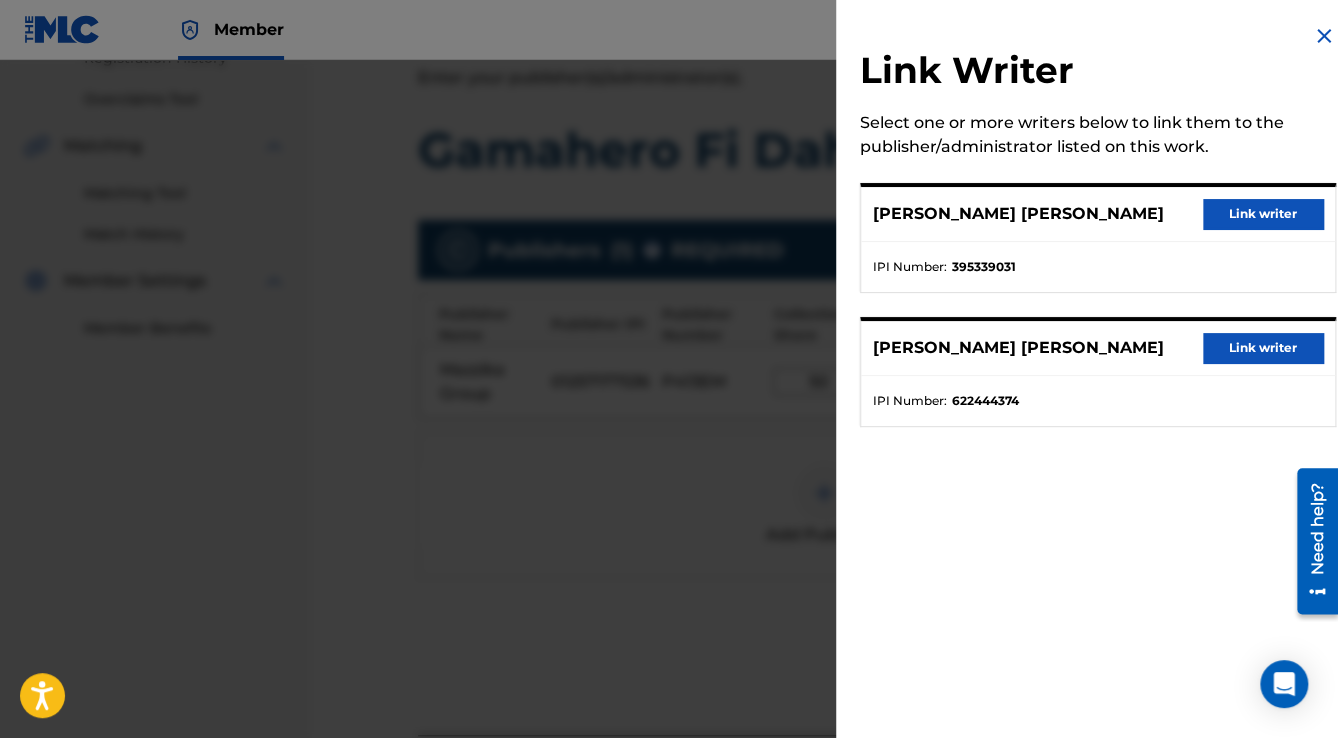 click on "Link writer" at bounding box center (1263, 214) 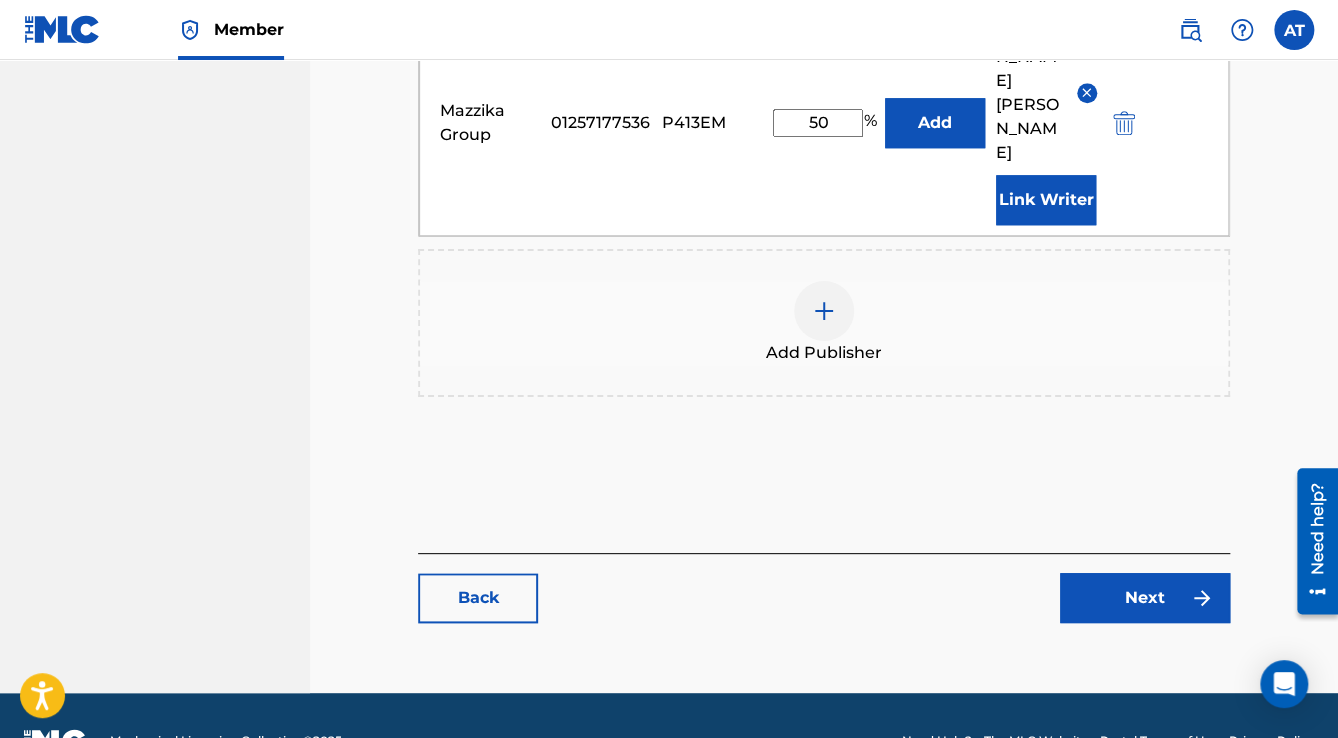 click on "Next" at bounding box center [1145, 598] 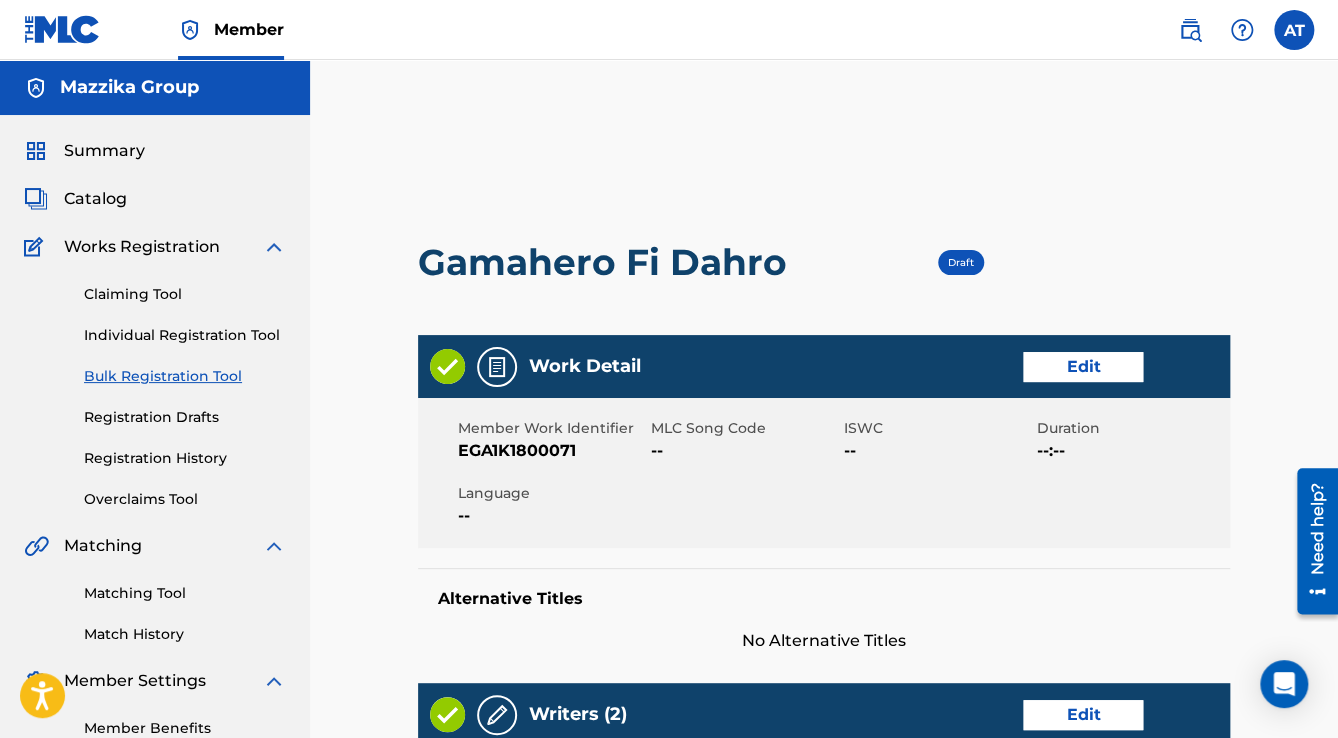 click on "Edit" at bounding box center [1083, 367] 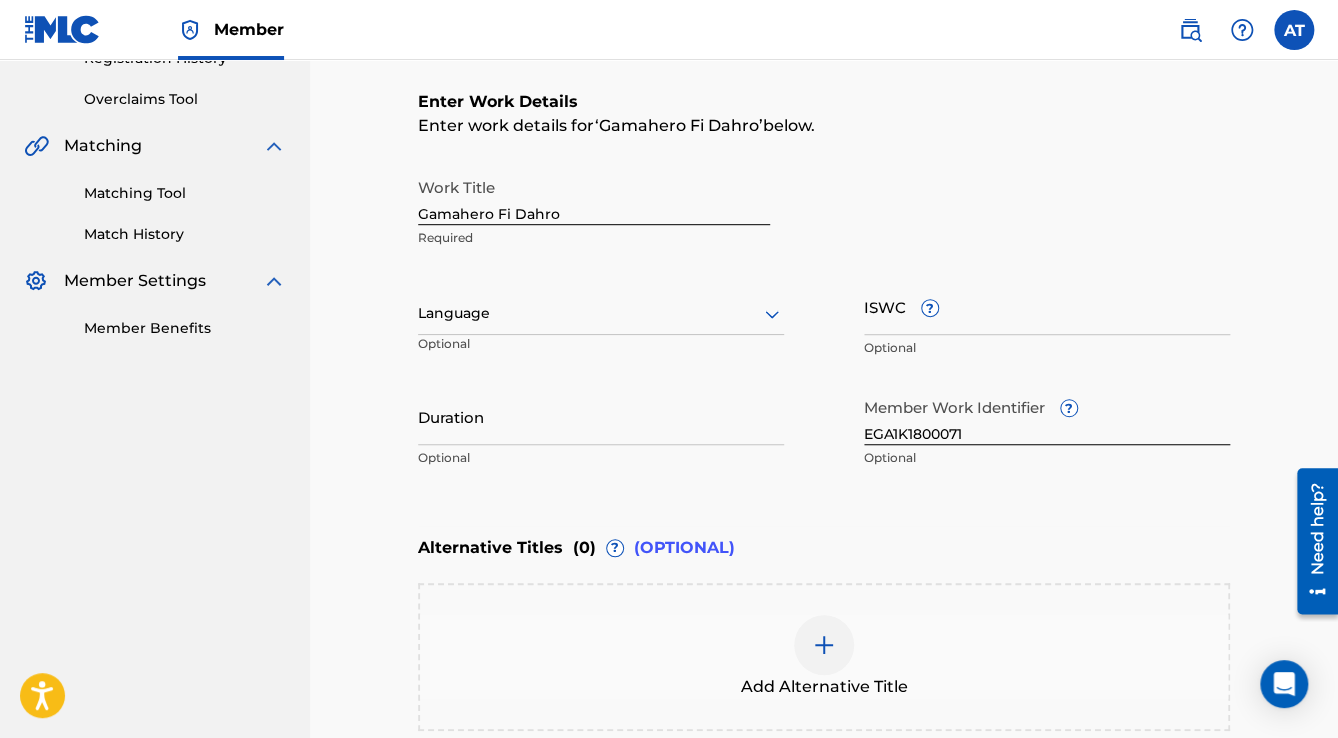 click at bounding box center [601, 313] 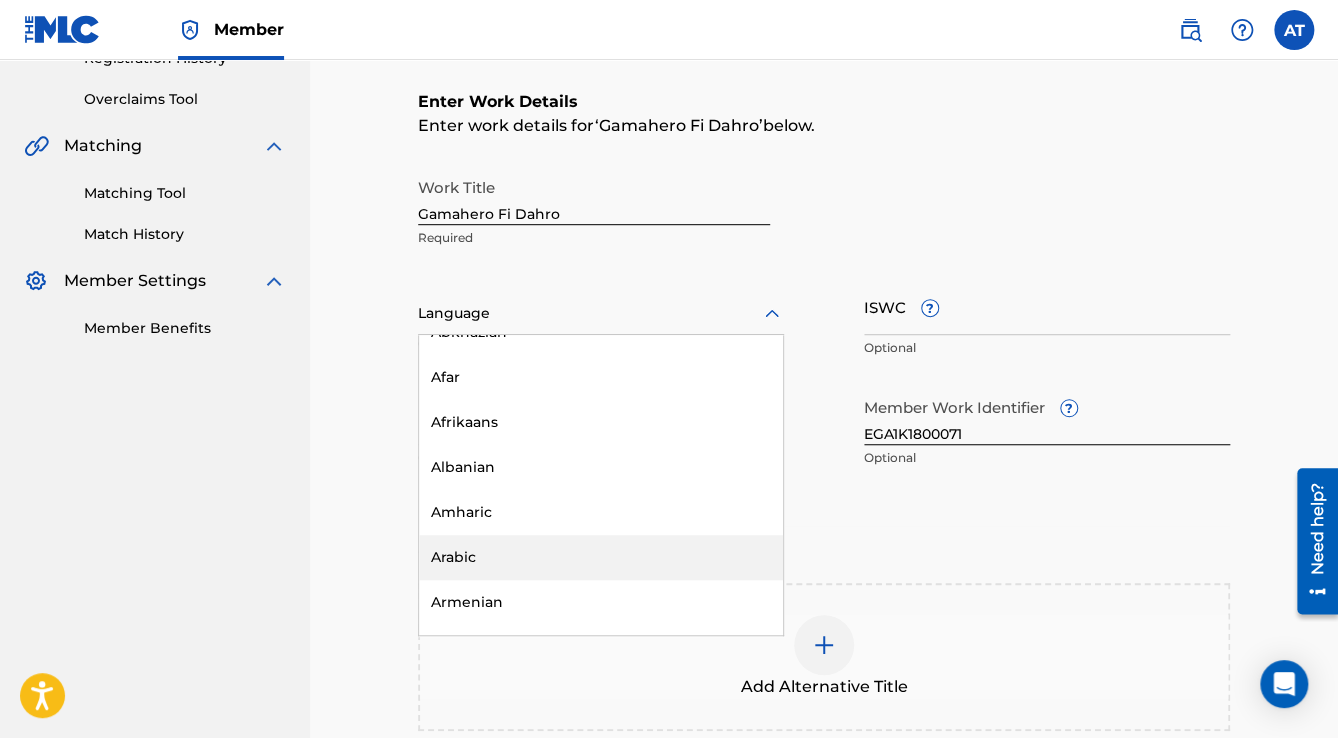 click on "Arabic" at bounding box center [601, 557] 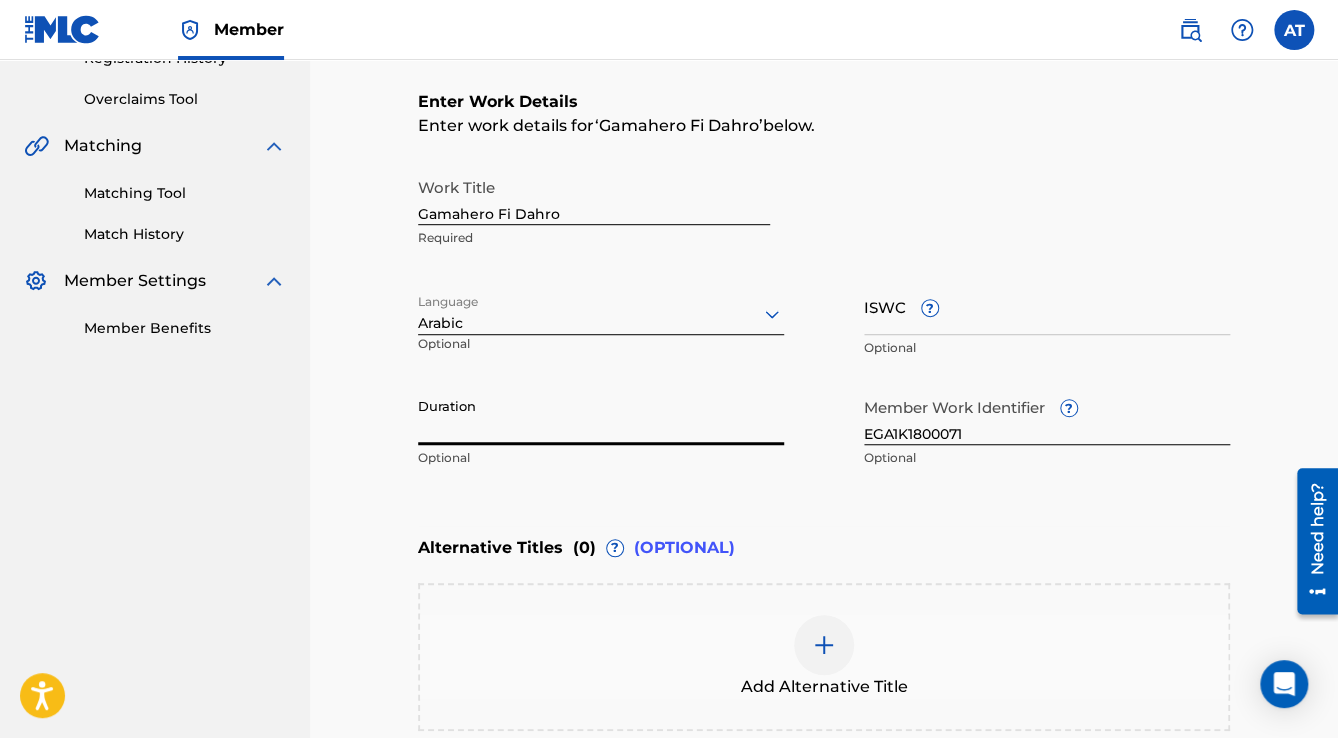 drag, startPoint x: 471, startPoint y: 436, endPoint x: 460, endPoint y: 416, distance: 22.825424 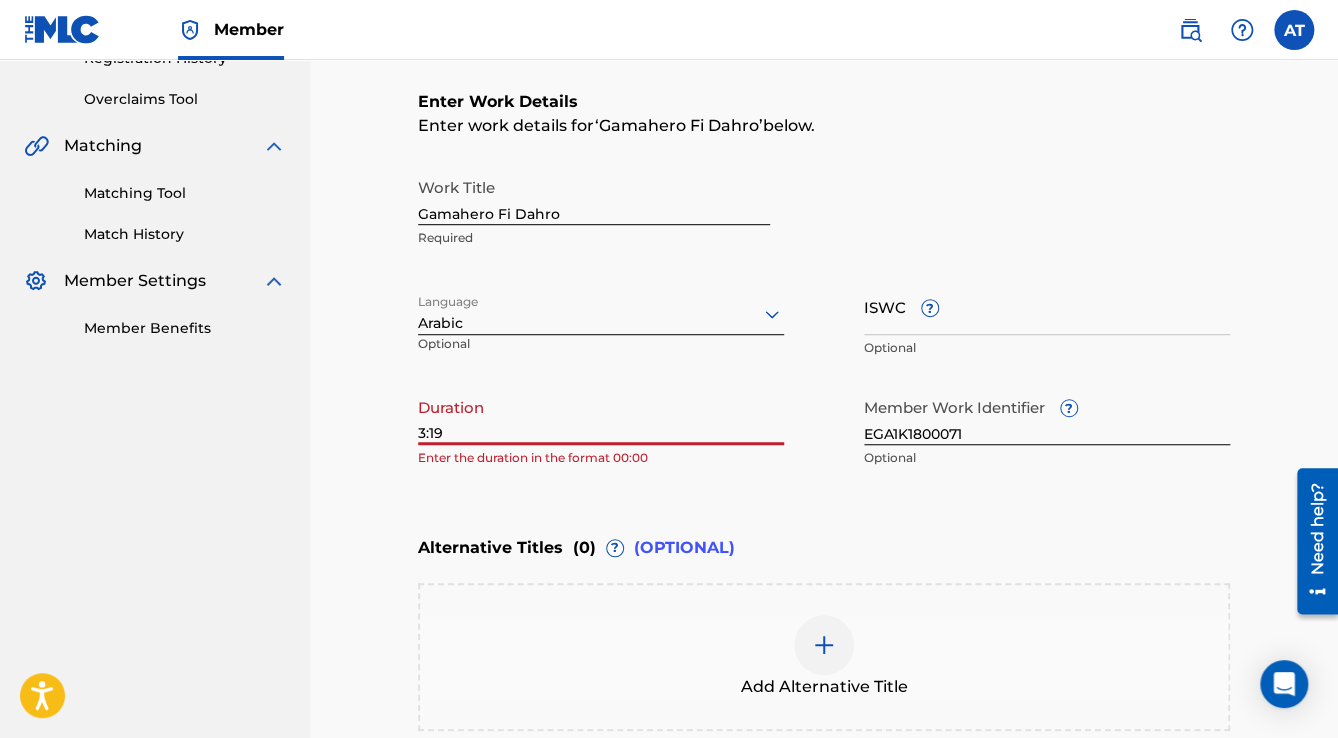click on "3:19" at bounding box center [601, 416] 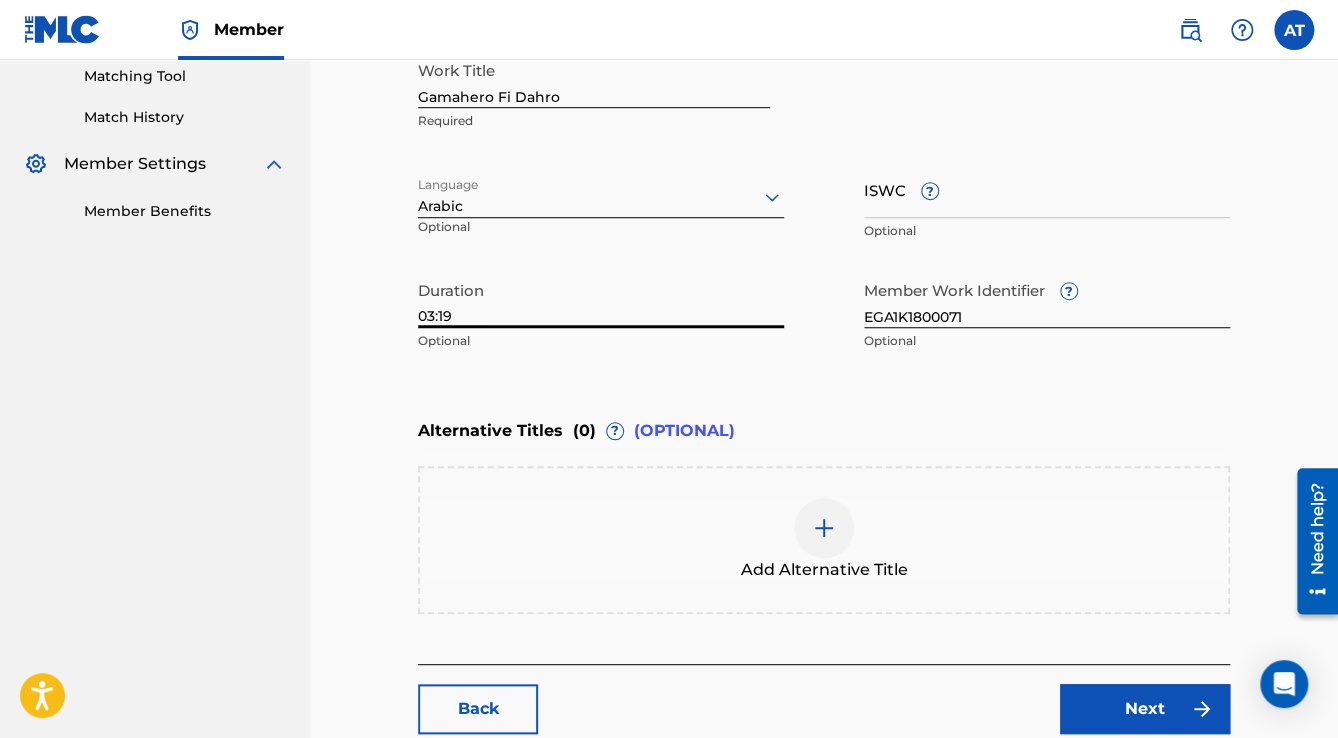 scroll, scrollTop: 677, scrollLeft: 0, axis: vertical 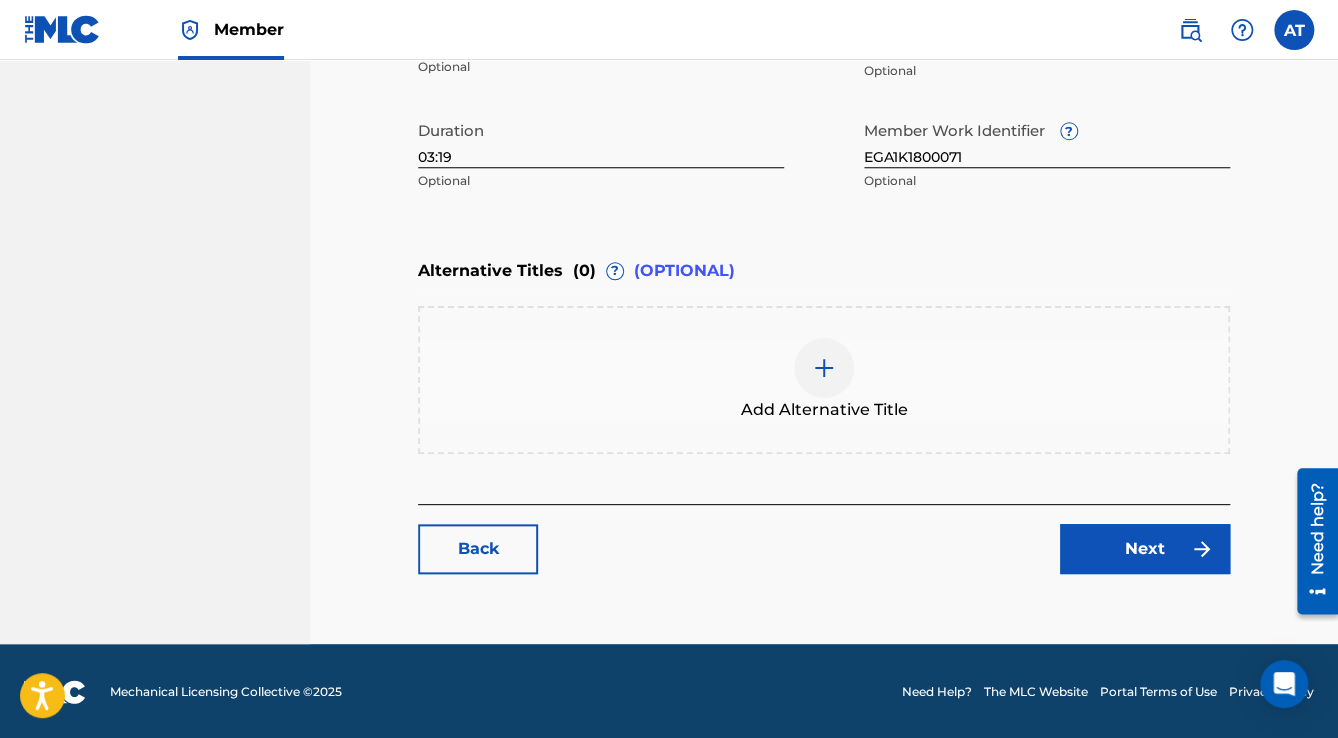click on "Next" at bounding box center (1145, 549) 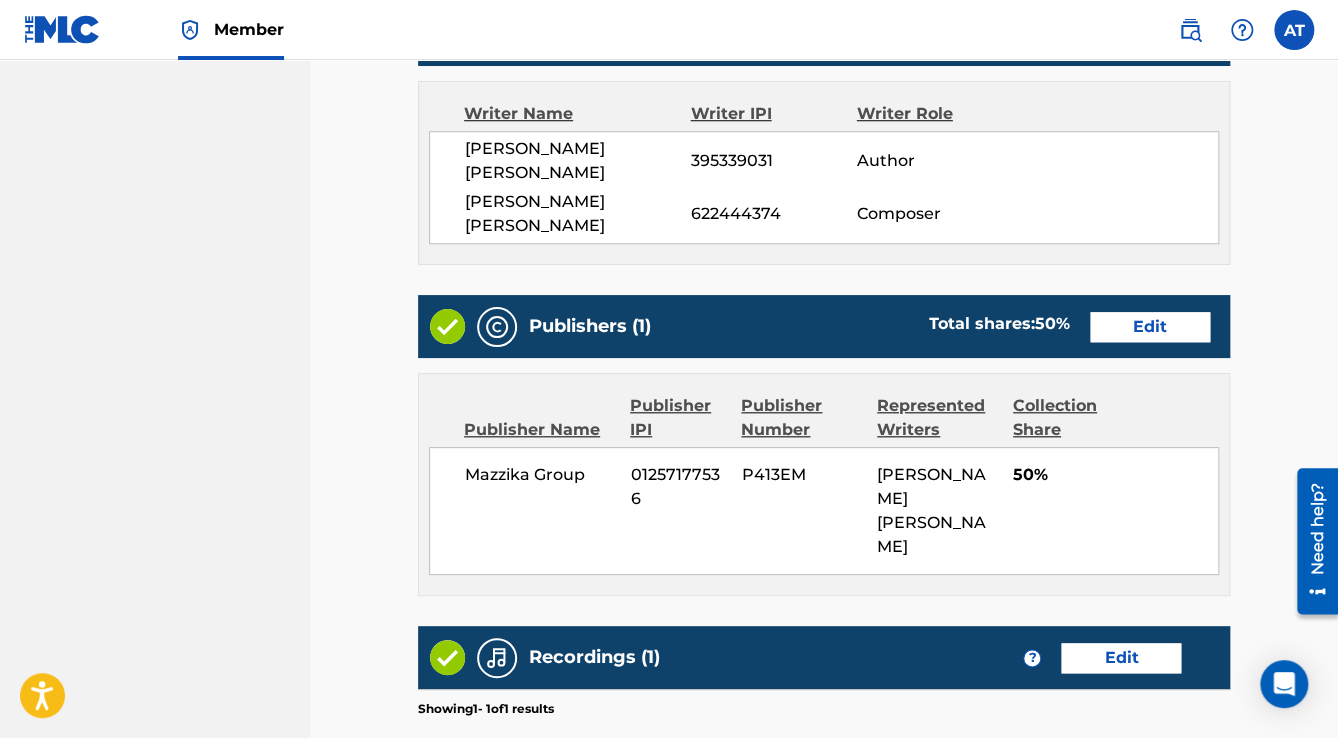 scroll, scrollTop: 976, scrollLeft: 0, axis: vertical 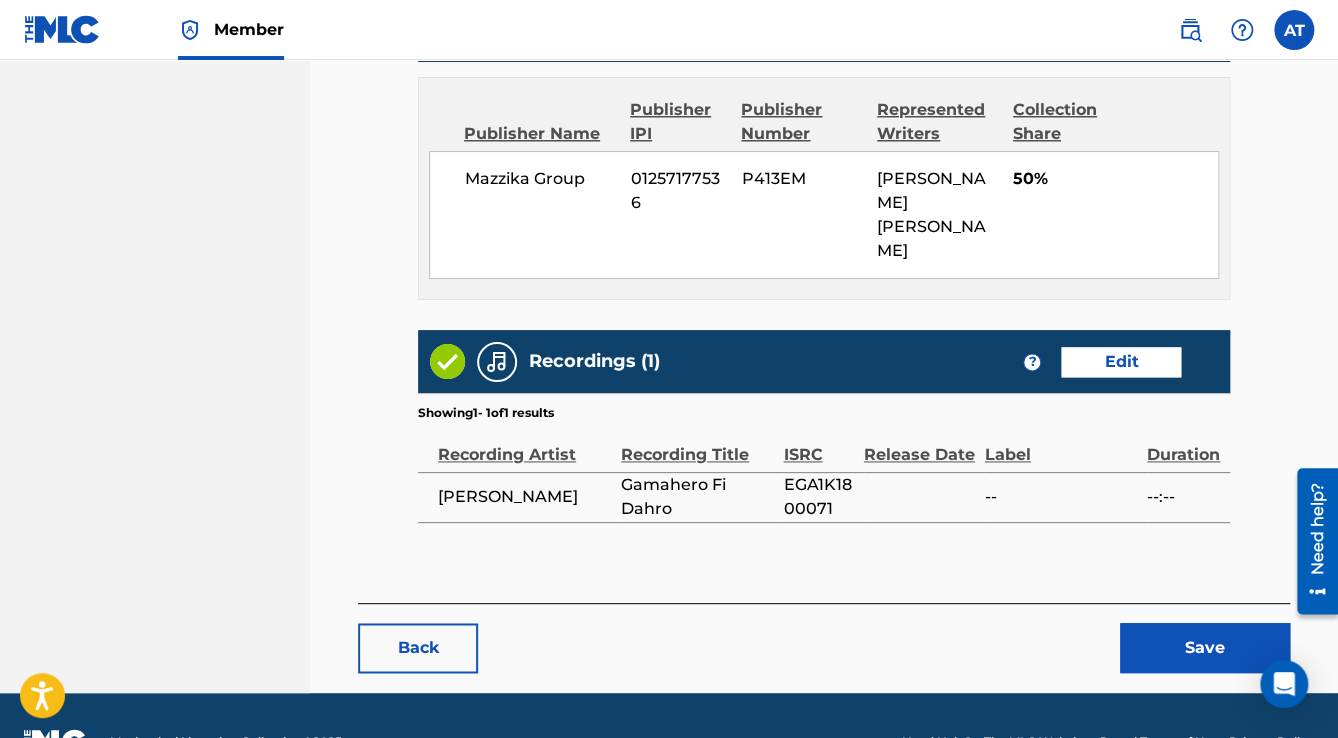 click on "< Back Gamahero Fi Dahro     Draft Work Detail   Edit Member Work Identifier EGA1K1800071 MLC Song Code -- ISWC -- Duration 03:19 Language Arabic Alternative Titles No Alternative Titles Writers   (2) Edit Writer Name Writer IPI Writer Role [PERSON_NAME] [PERSON_NAME] 395339031 Author [PERSON_NAME] [PERSON_NAME] 622444374 Composer Publishers   (1) Total shares:  50 % Edit Publisher Name Publisher IPI Publisher Number Represented Writers Collection [PERSON_NAME] Group 01257177536 P413EM [PERSON_NAME] [PERSON_NAME] 50% Total shares:  50 % Recordings   (1) ? Edit Showing  1  -   1  of  1   results   Recording Artist Recording Title ISRC Release Date Label Duration [PERSON_NAME] Fi [PERSON_NAME] EGA1K1800071 -- --:-- Back Save" at bounding box center (824, -62) 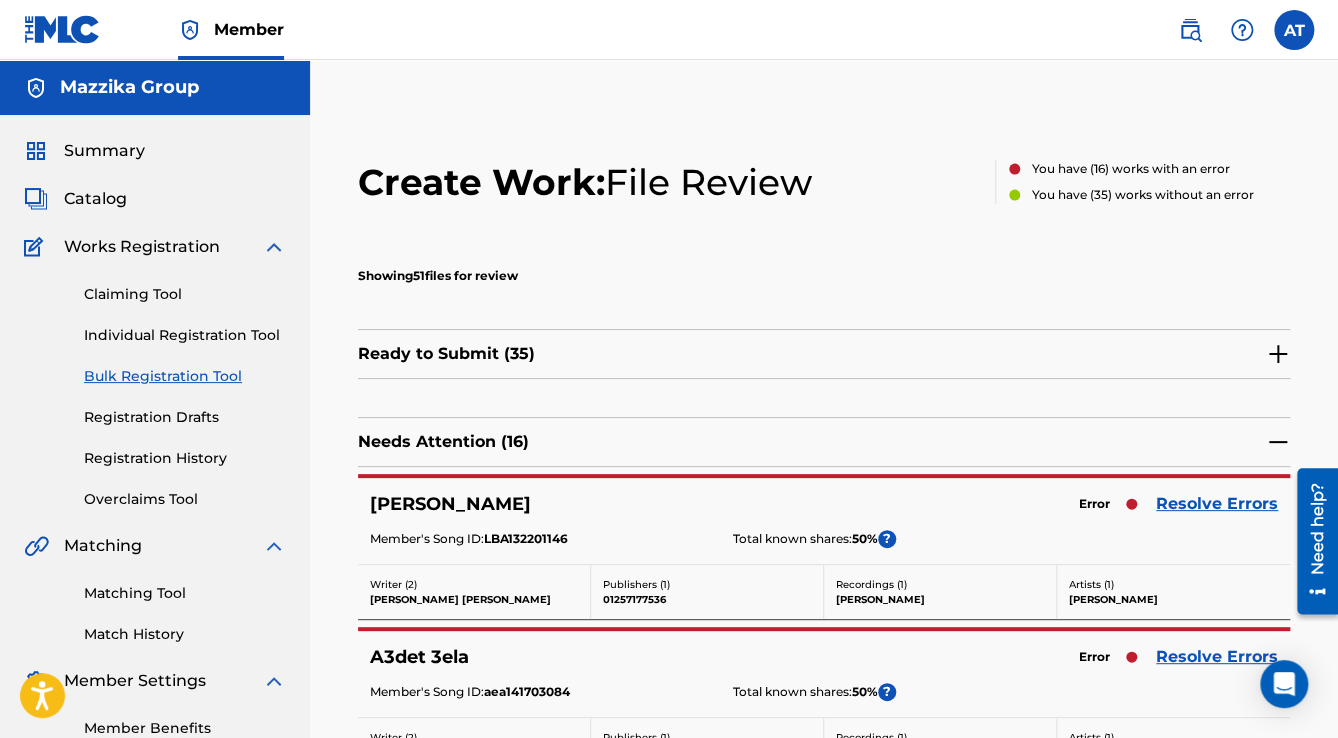 click on "Resolve Errors" at bounding box center [1217, 504] 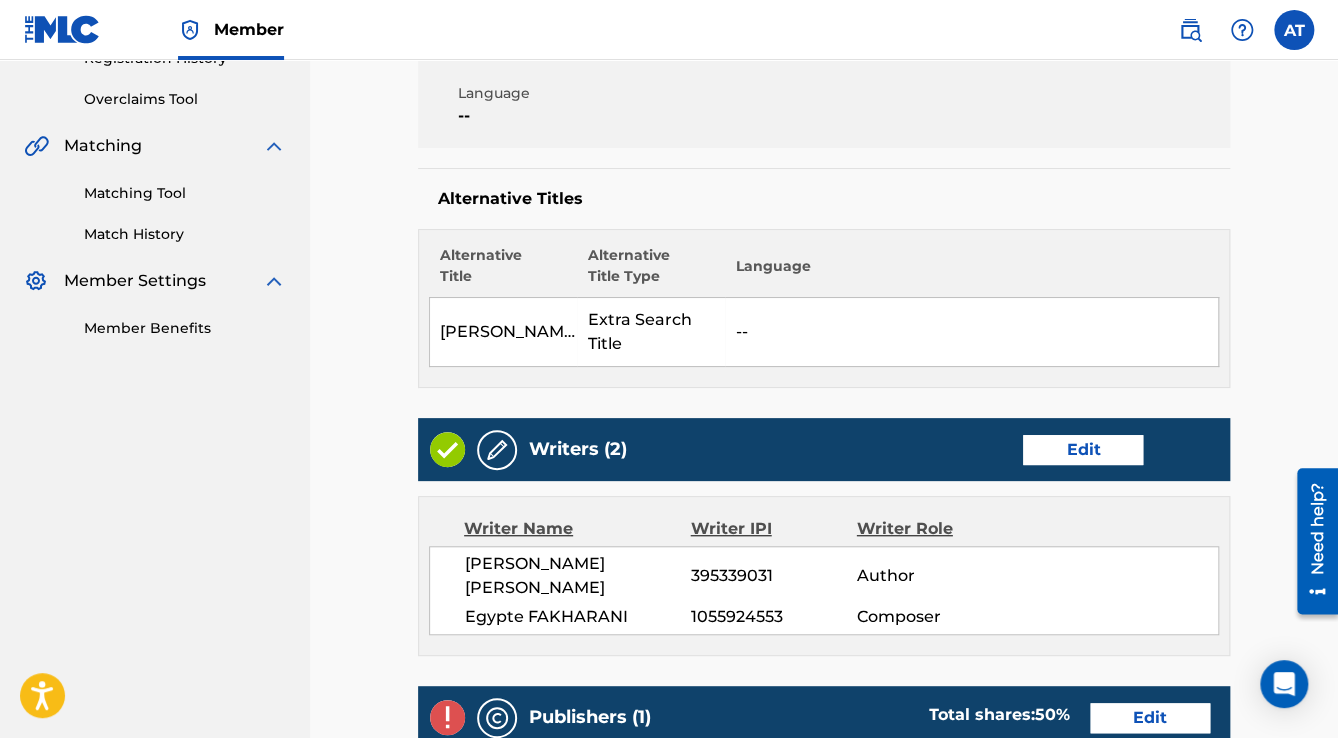 scroll, scrollTop: 640, scrollLeft: 0, axis: vertical 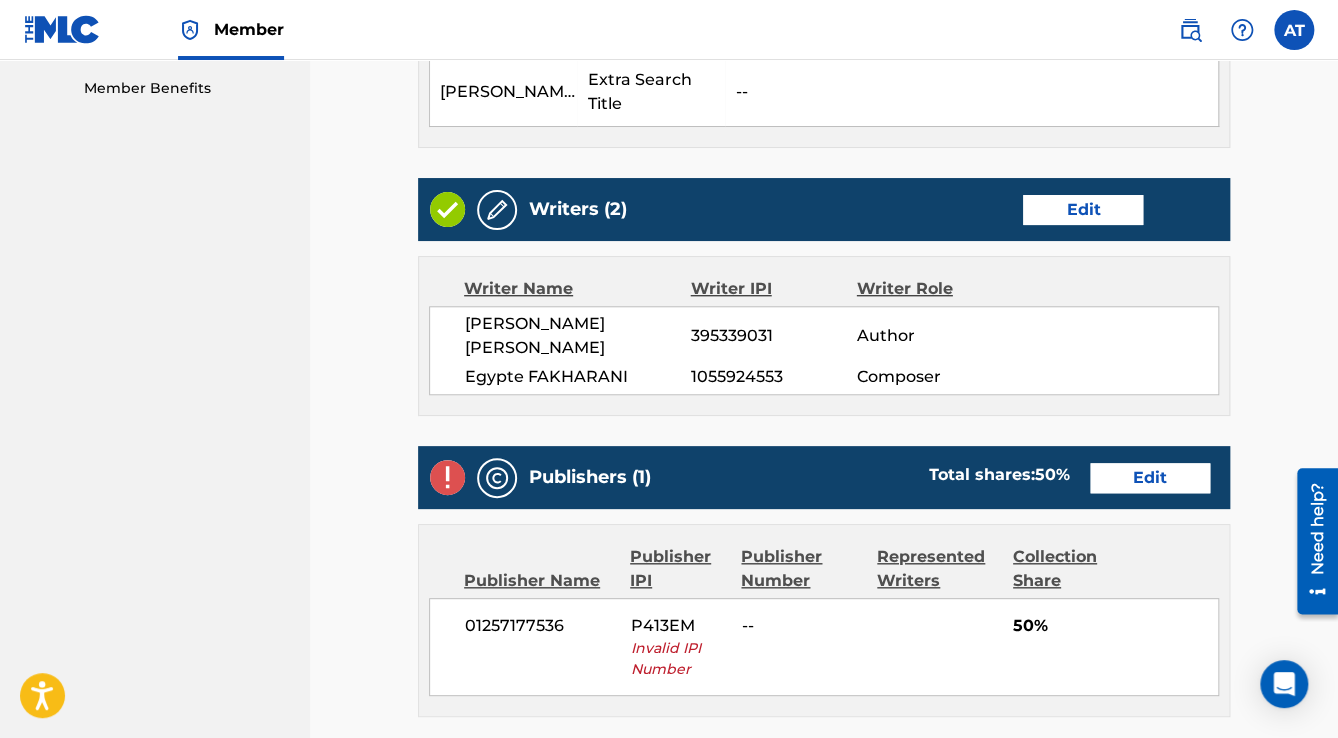 click on "Edit" at bounding box center [1150, 478] 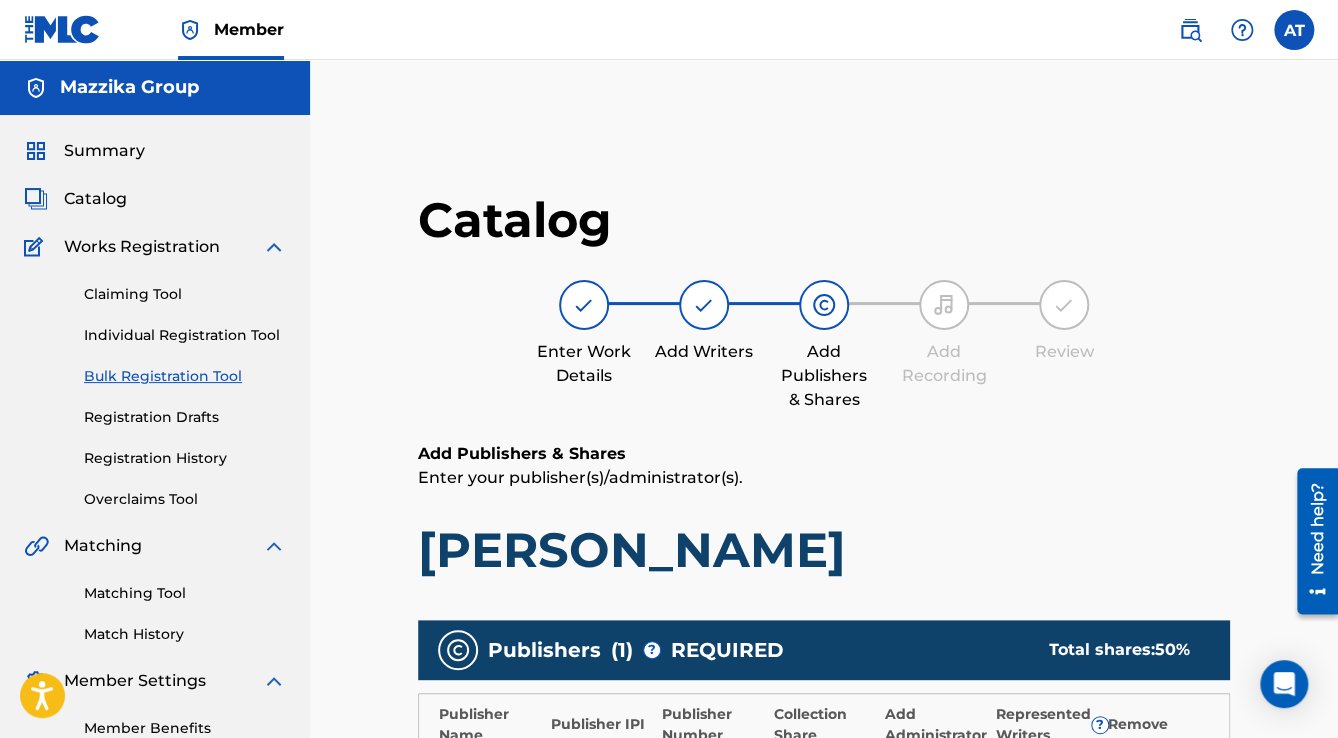 scroll, scrollTop: 480, scrollLeft: 0, axis: vertical 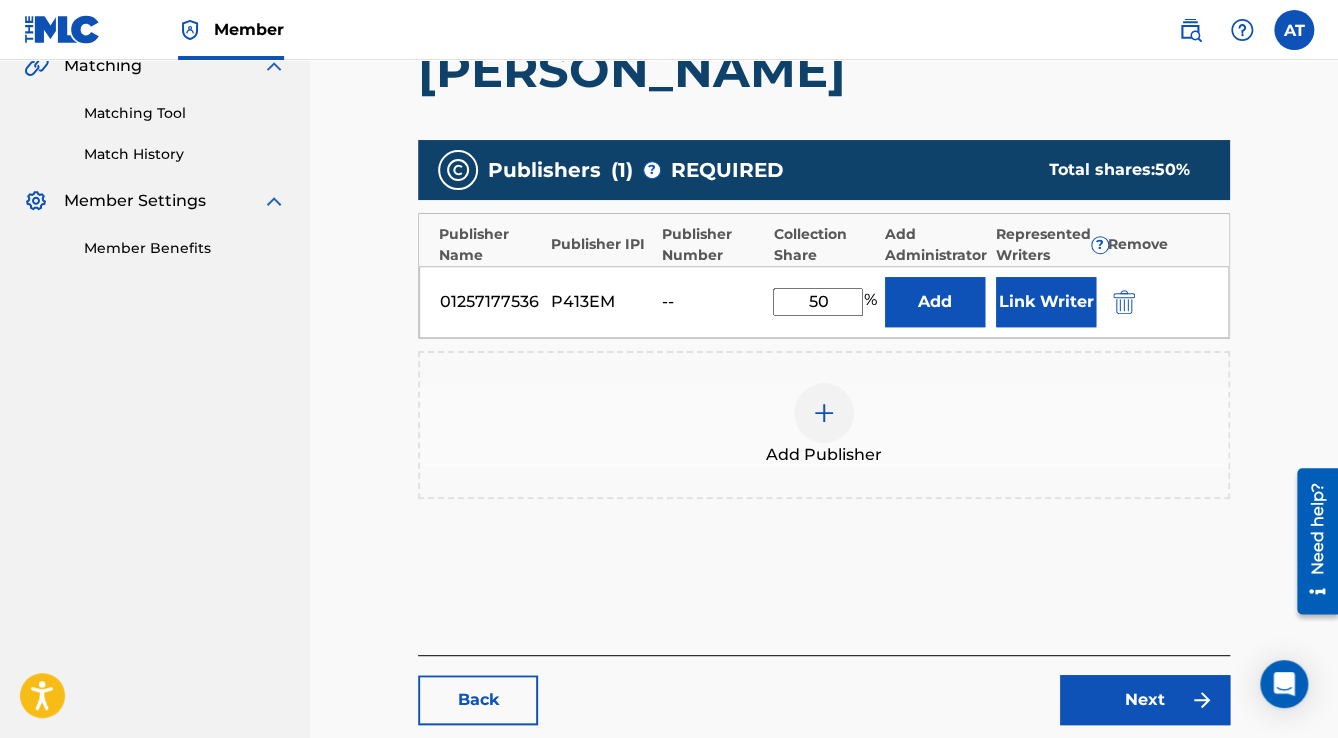 click at bounding box center [1124, 302] 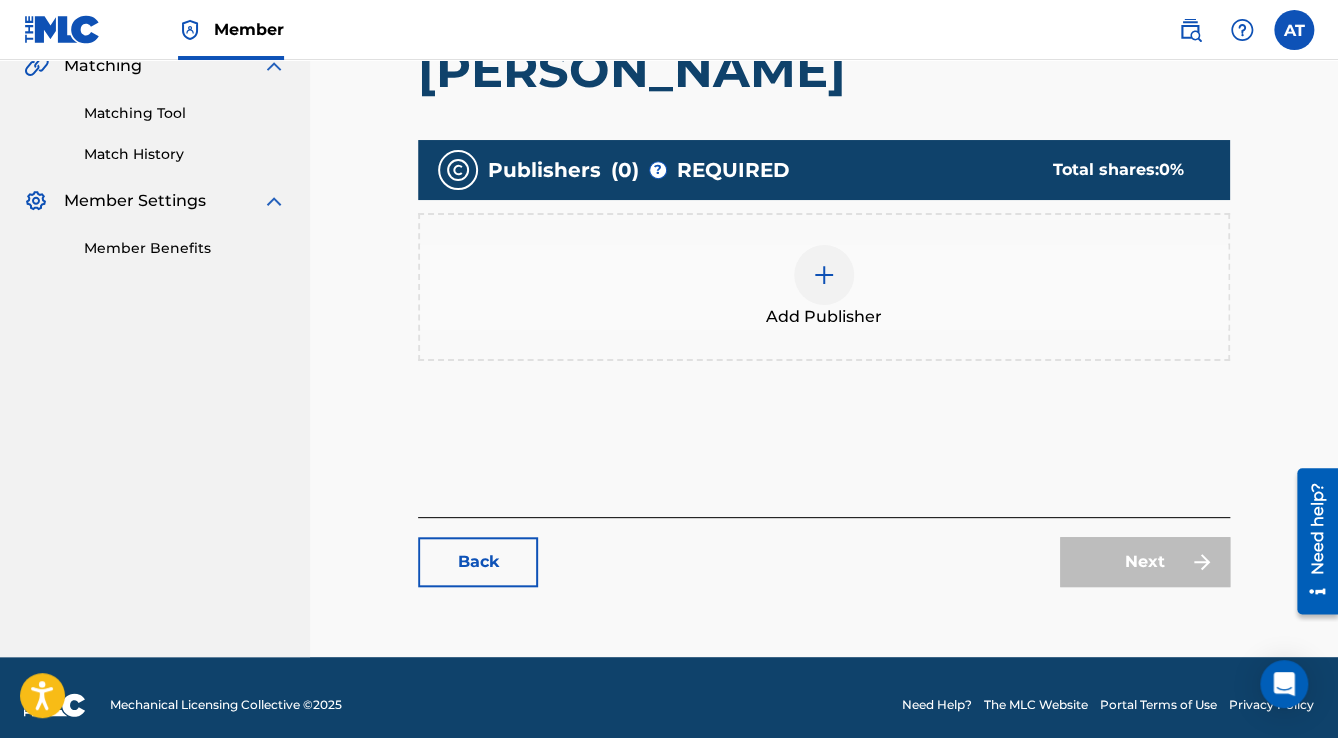 click on "Add Publisher" at bounding box center [824, 287] 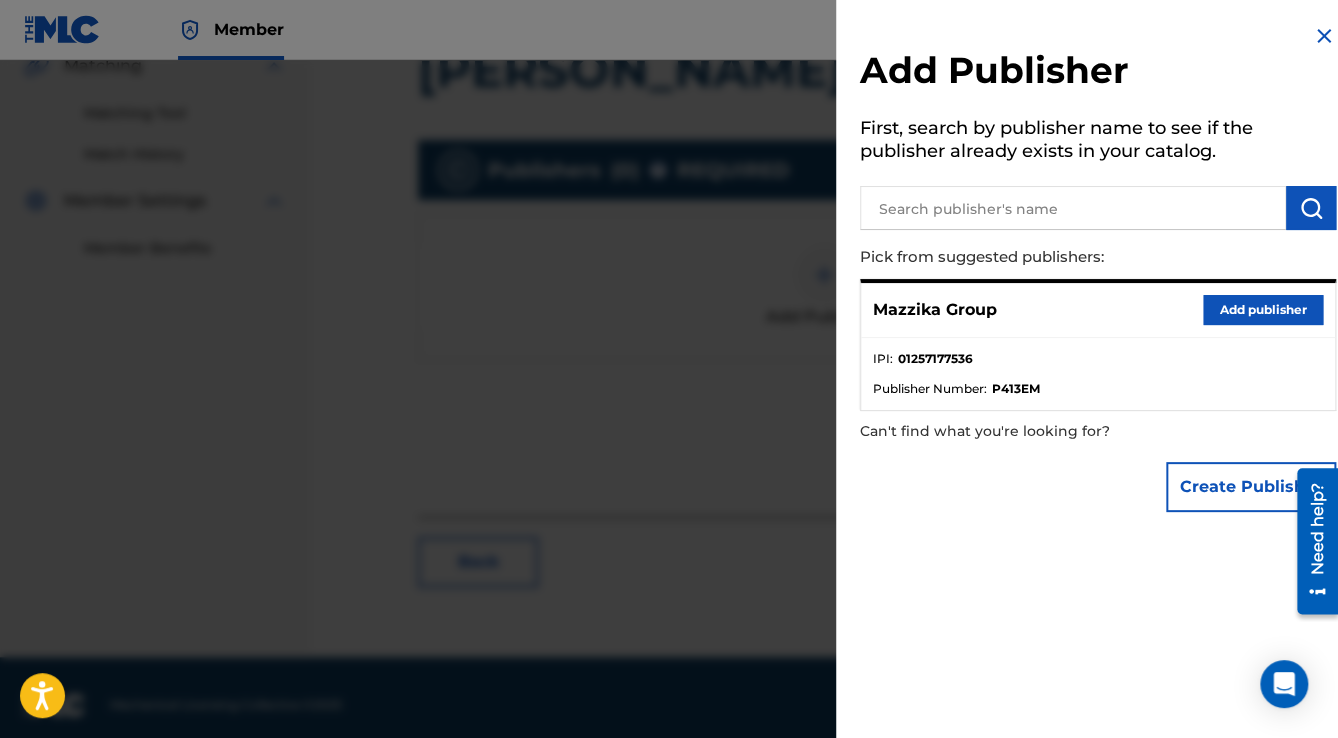 click on "Add publisher" at bounding box center (1263, 310) 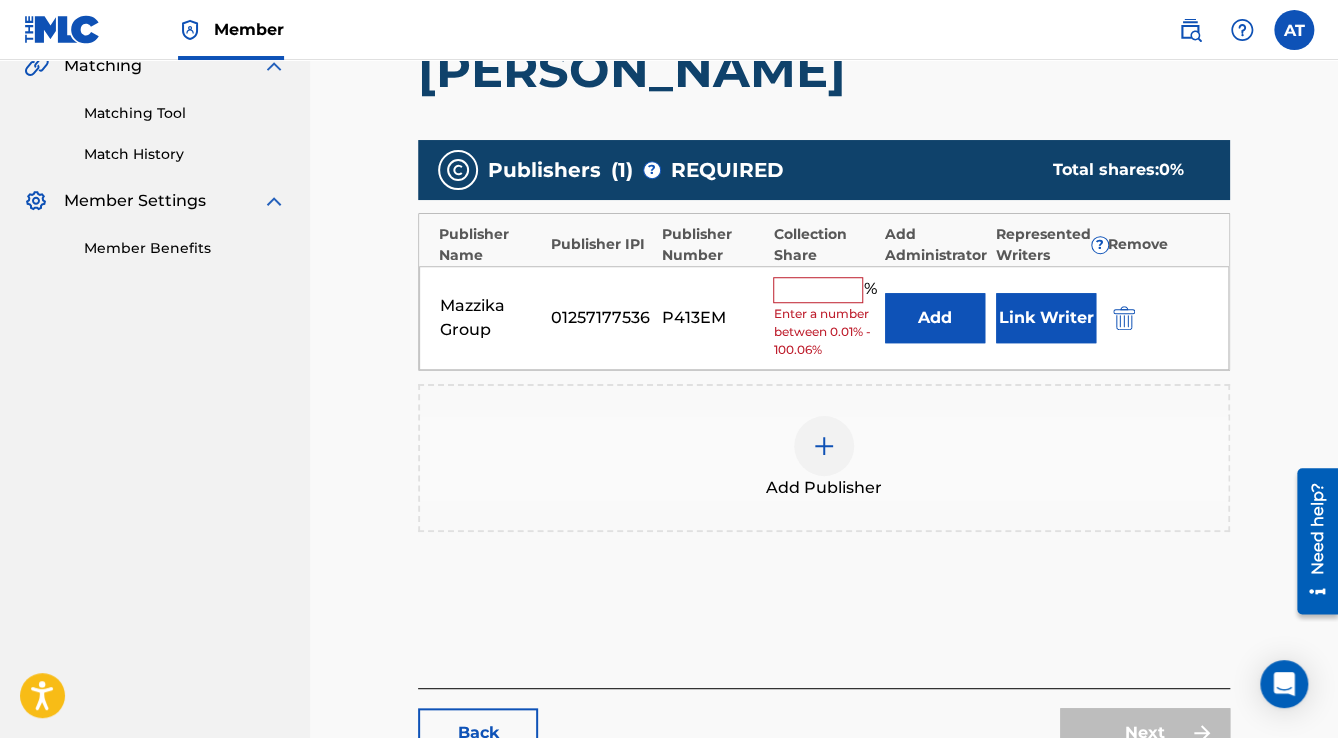 click at bounding box center (818, 290) 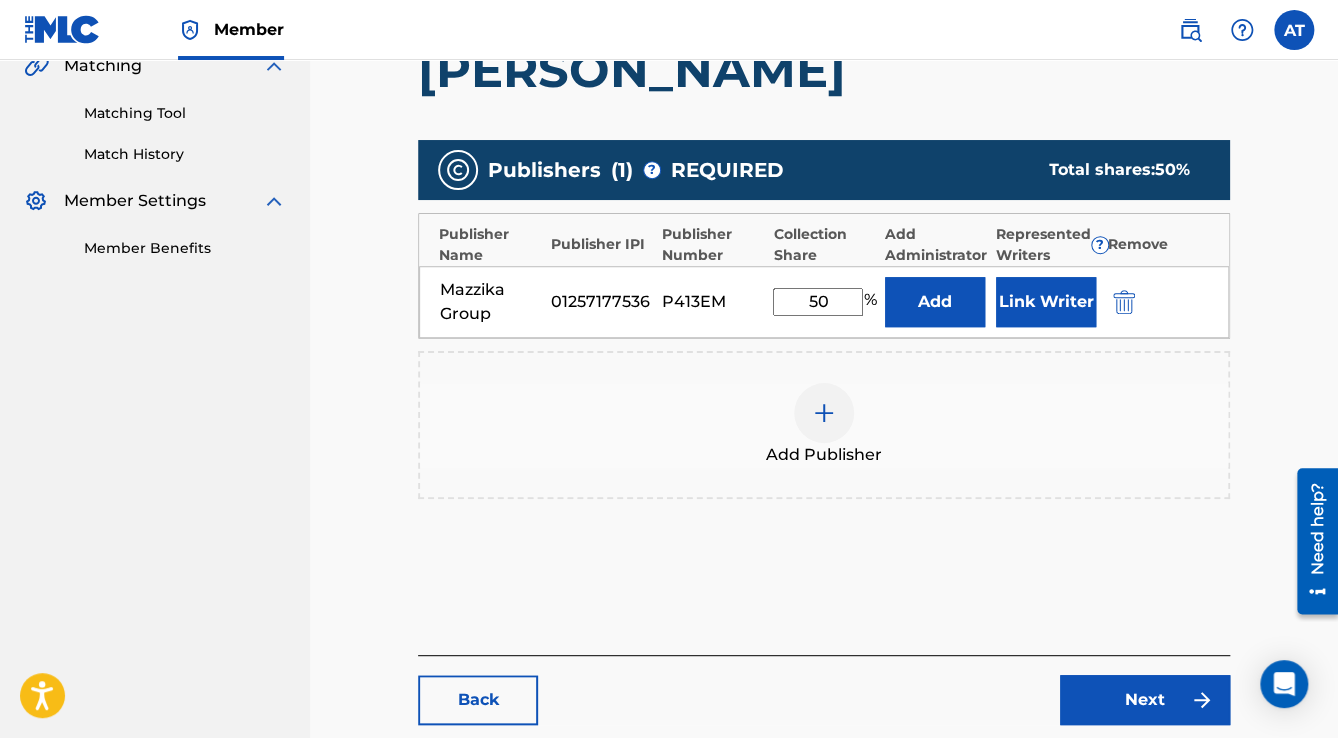 click on "Link Writer" at bounding box center (1046, 302) 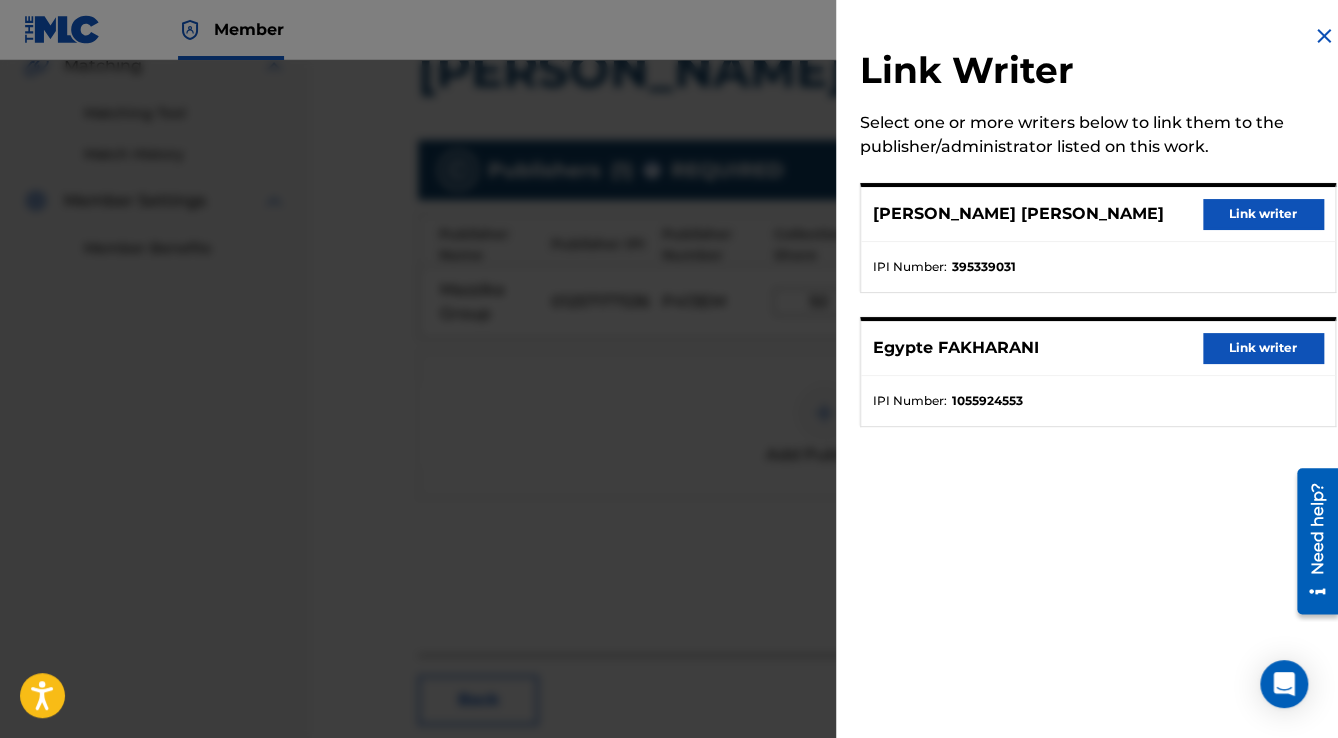 click on "Link writer" at bounding box center [1263, 214] 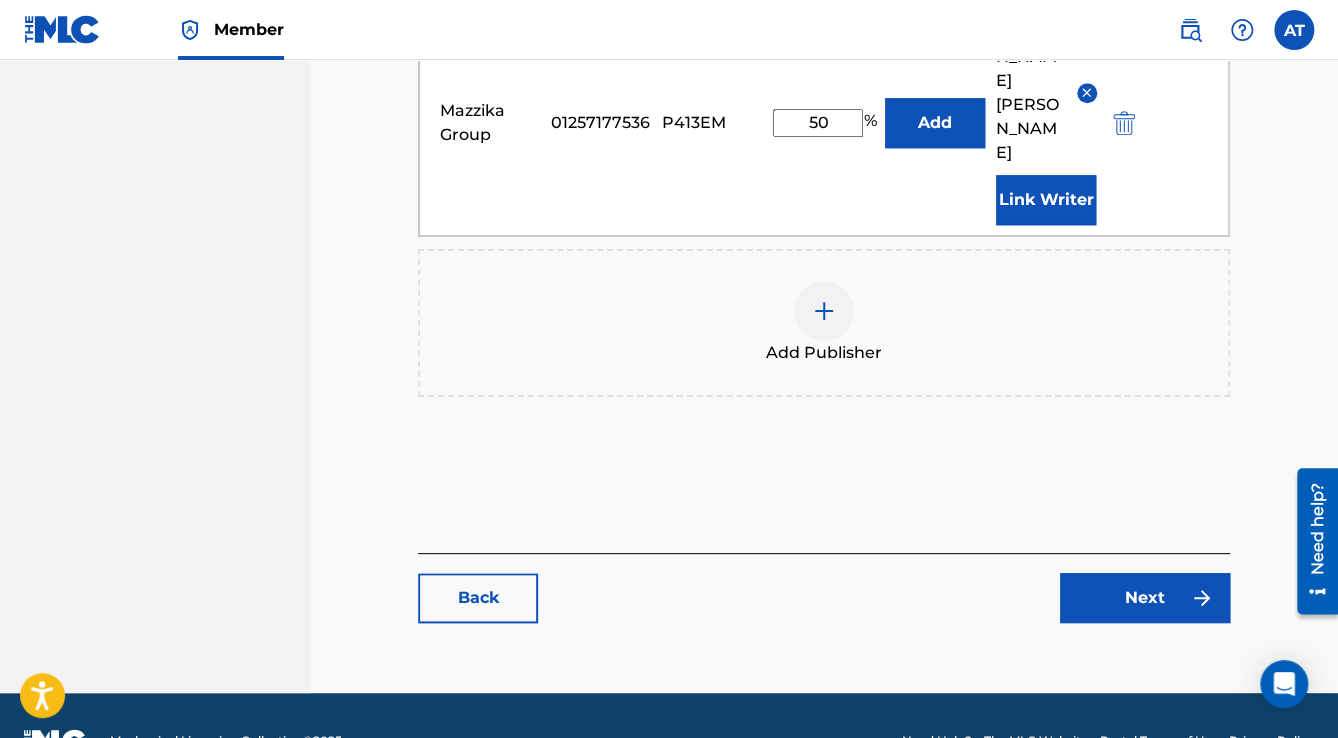 click on "Next" at bounding box center [1145, 598] 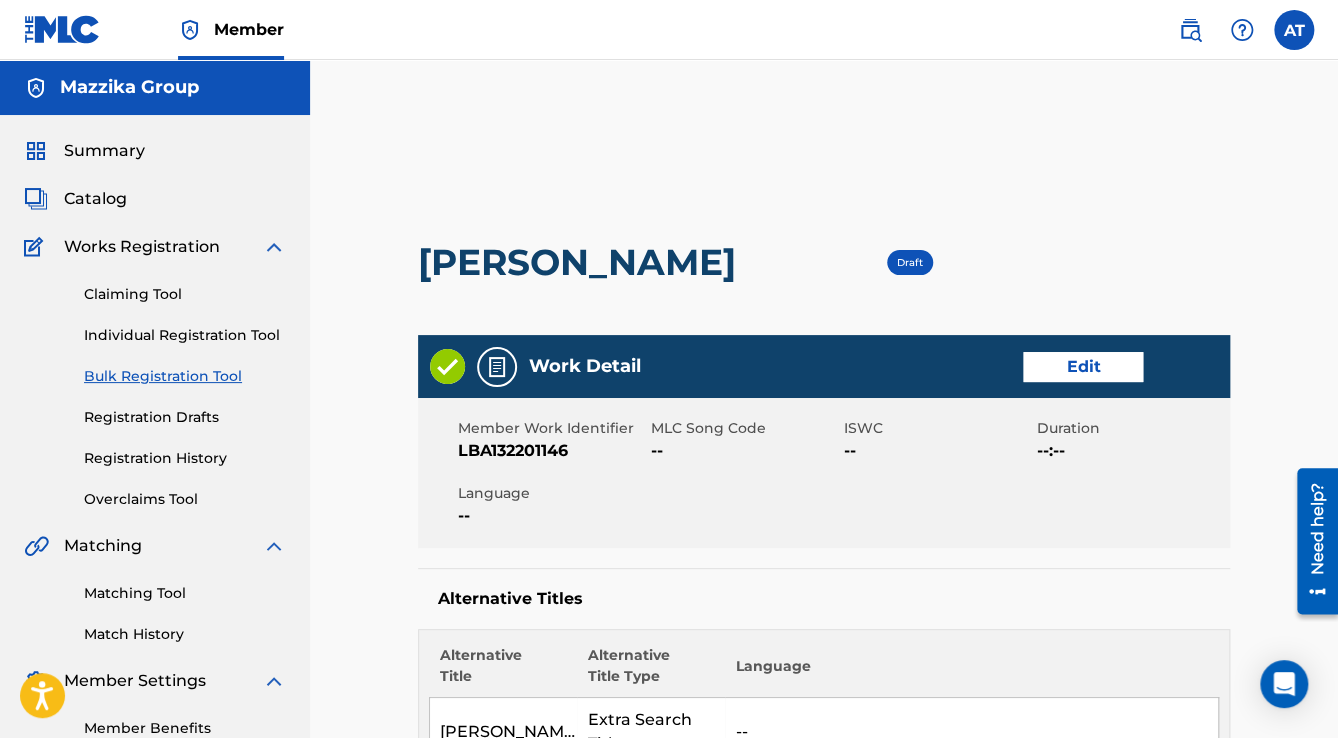 click on "Edit" at bounding box center (1083, 367) 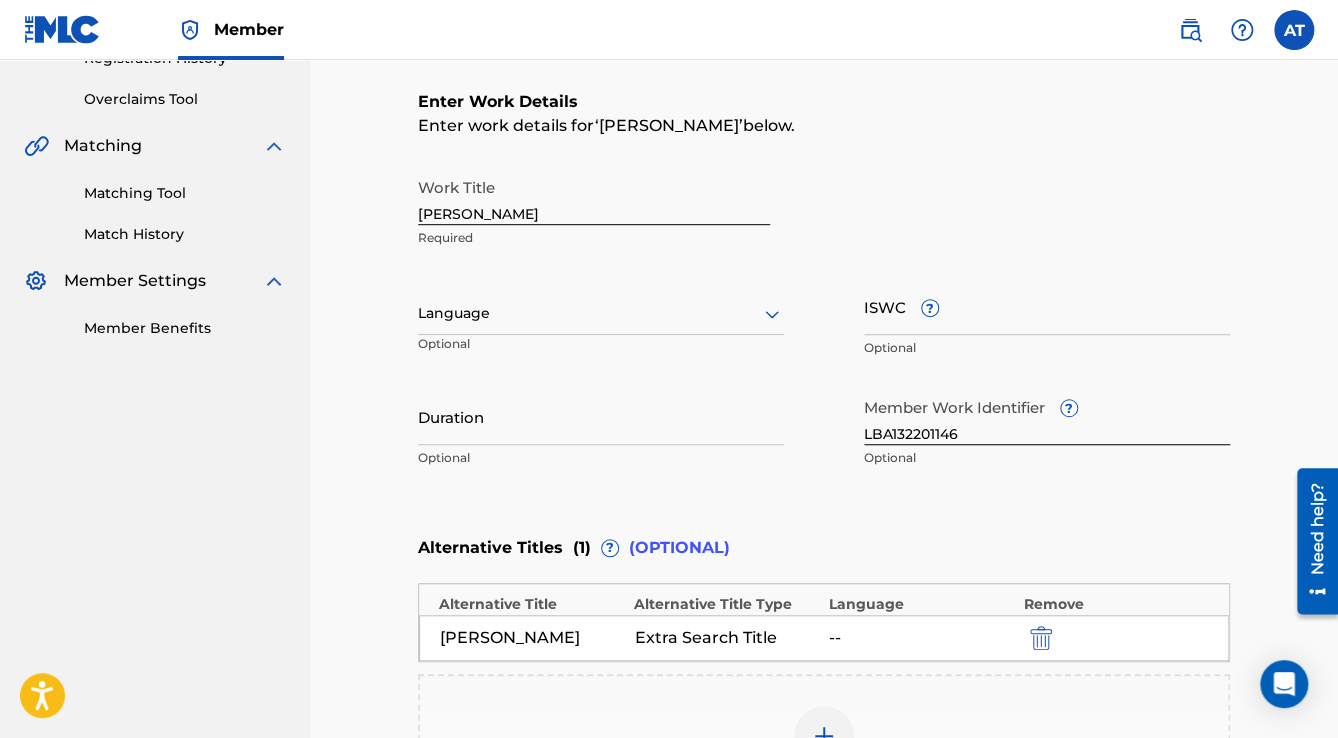 click at bounding box center (601, 313) 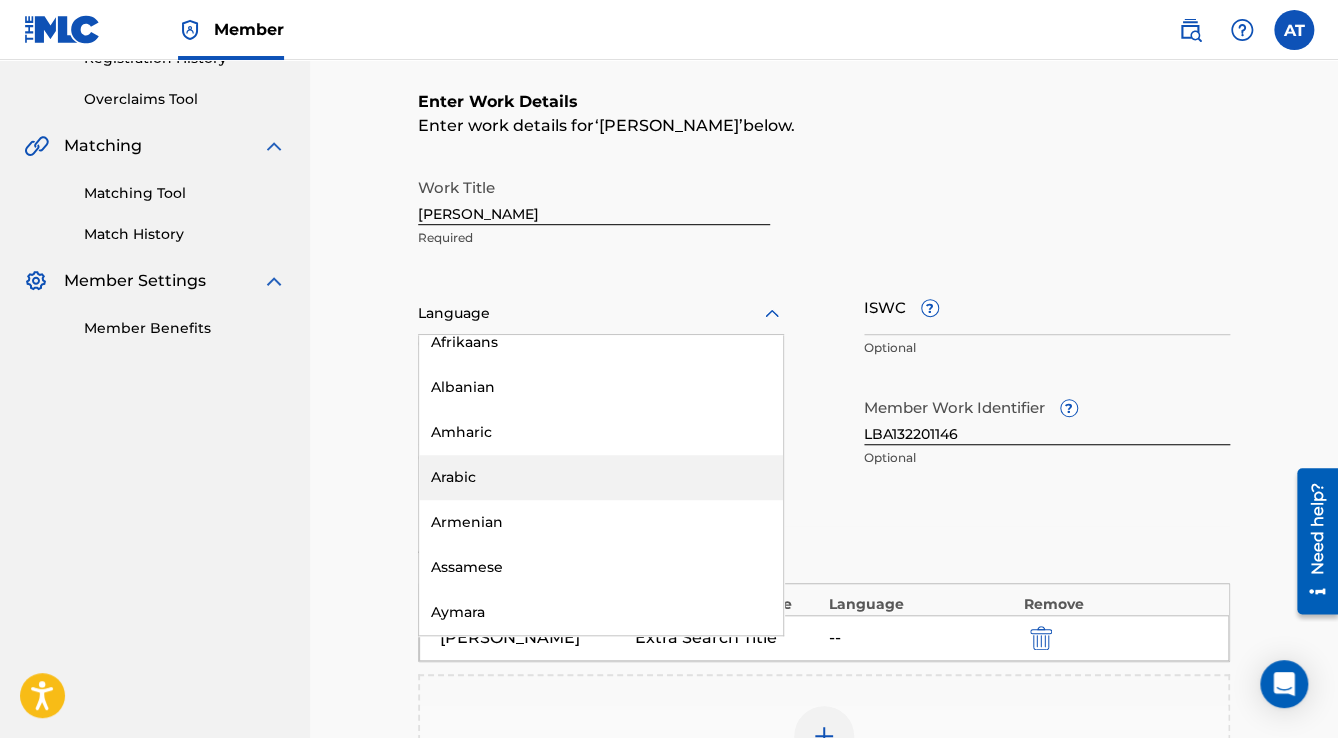 click on "Arabic" at bounding box center (601, 477) 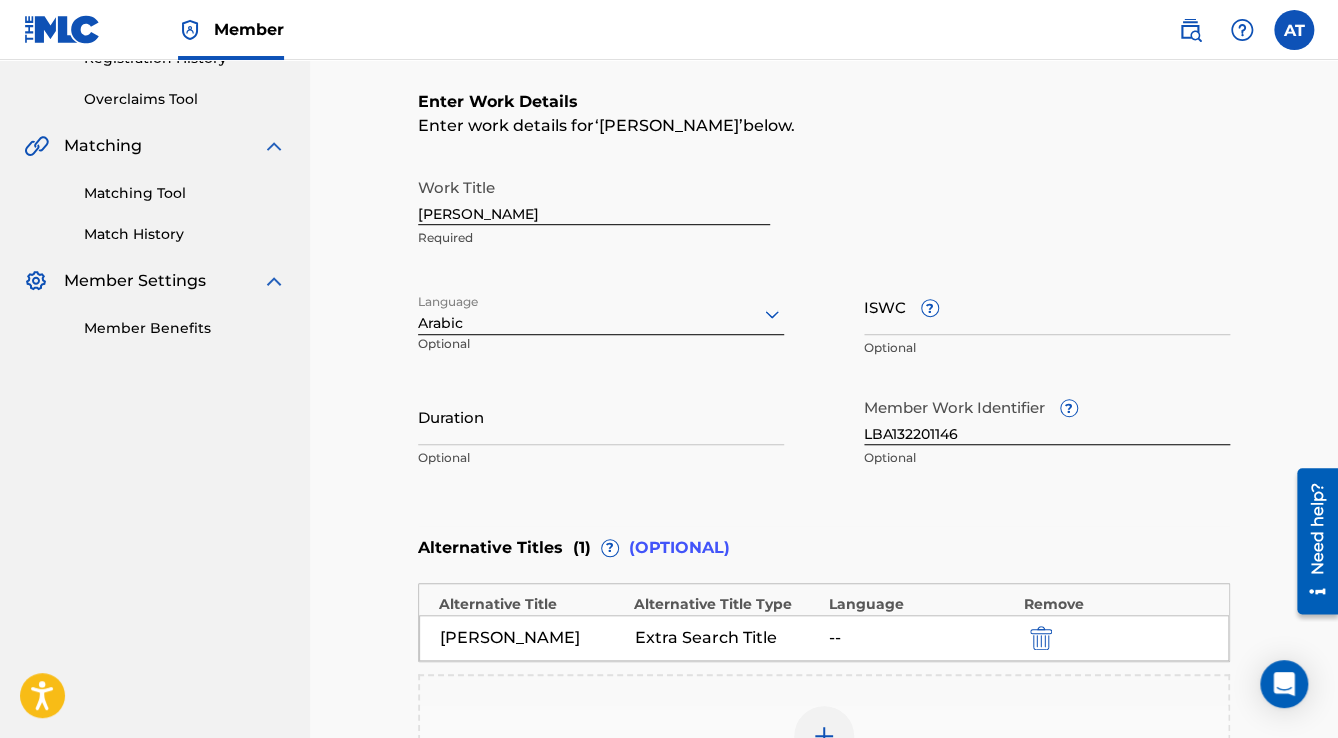 click on "Duration" at bounding box center (601, 416) 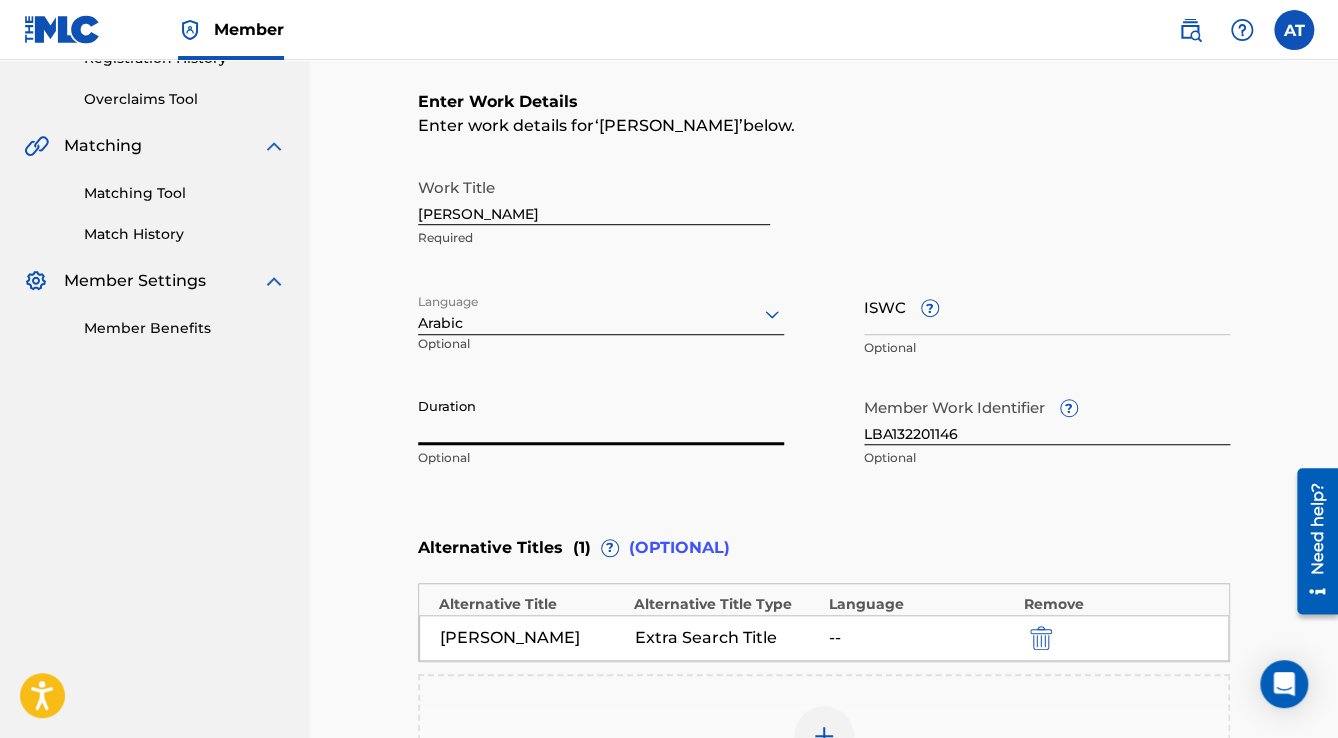 paste on "3:27" 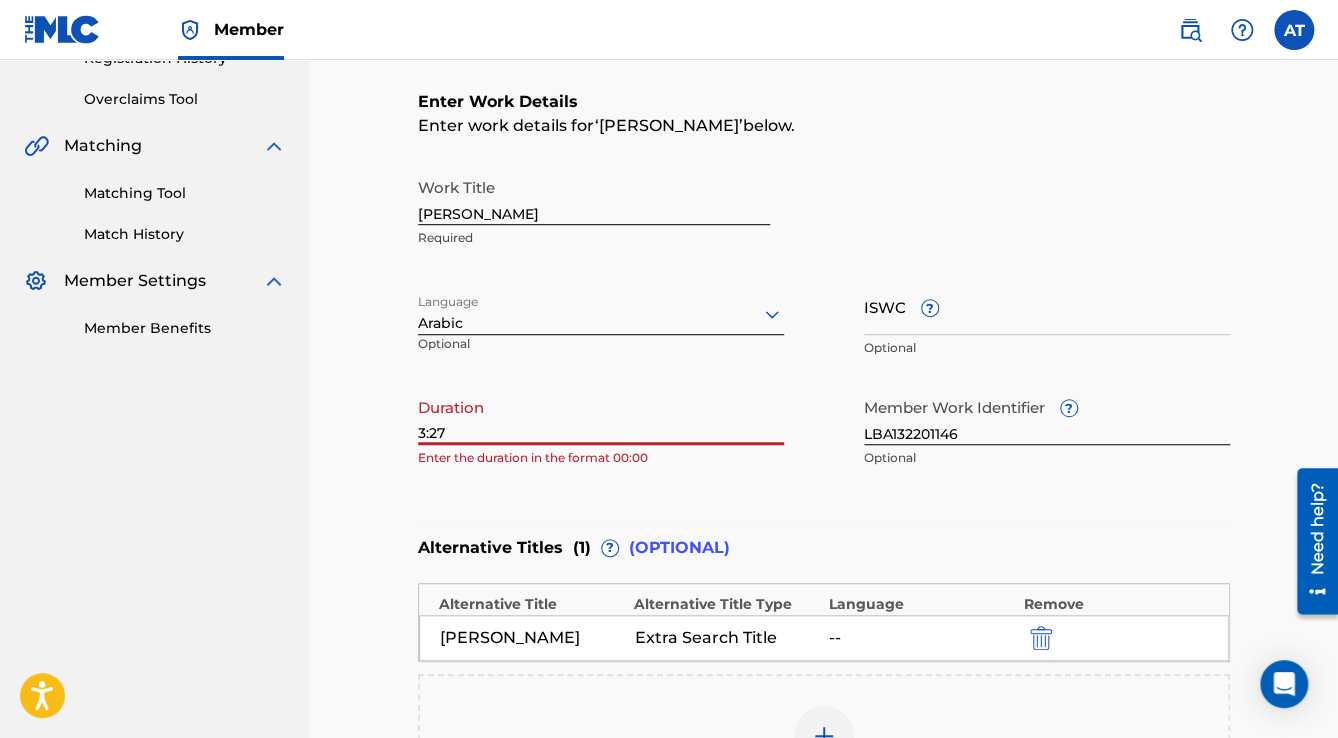 click on "3:27" at bounding box center [601, 416] 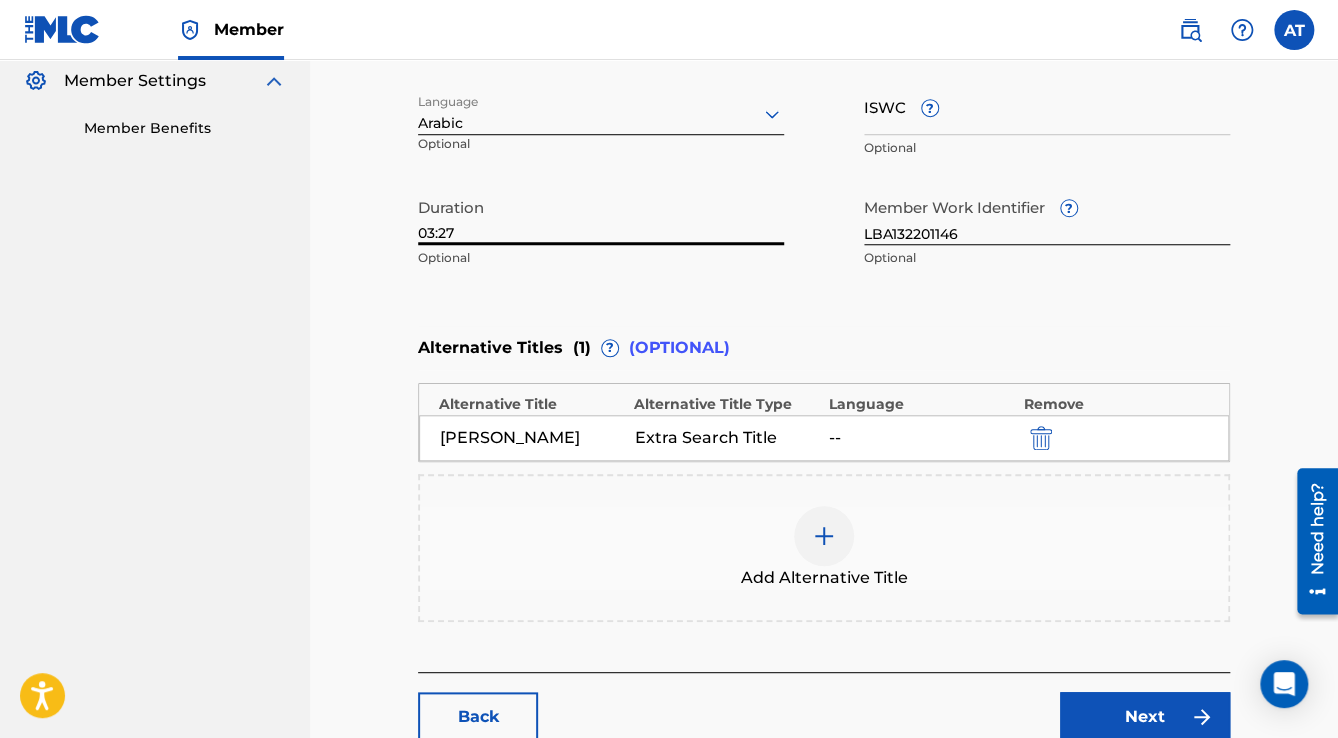scroll, scrollTop: 768, scrollLeft: 0, axis: vertical 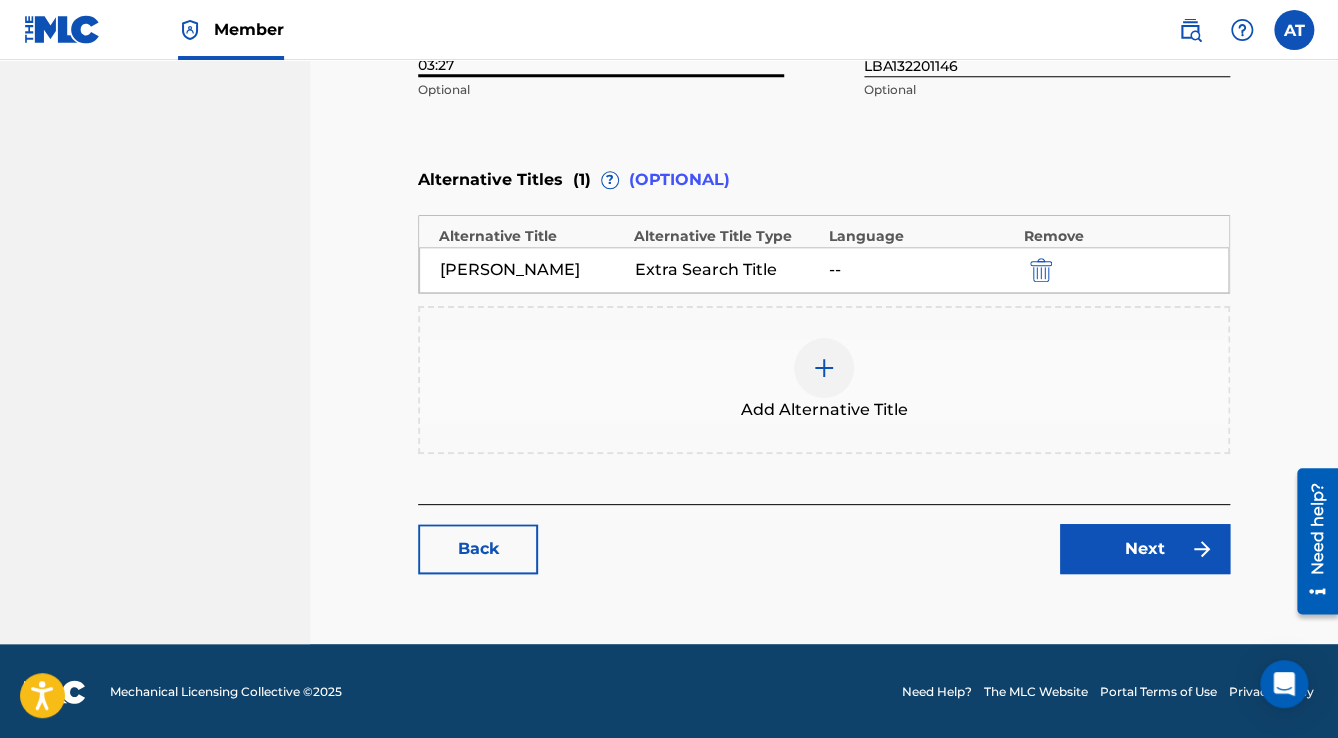 type on "03:27" 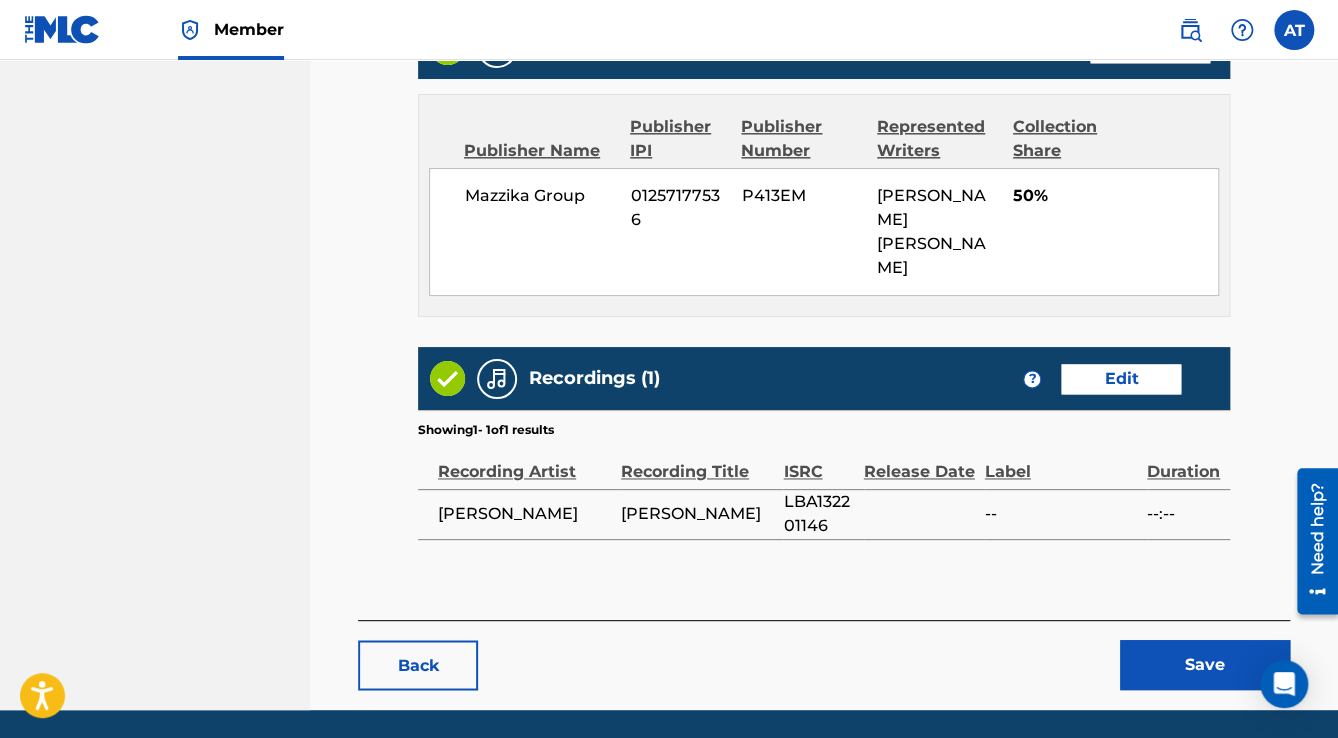 scroll, scrollTop: 1086, scrollLeft: 0, axis: vertical 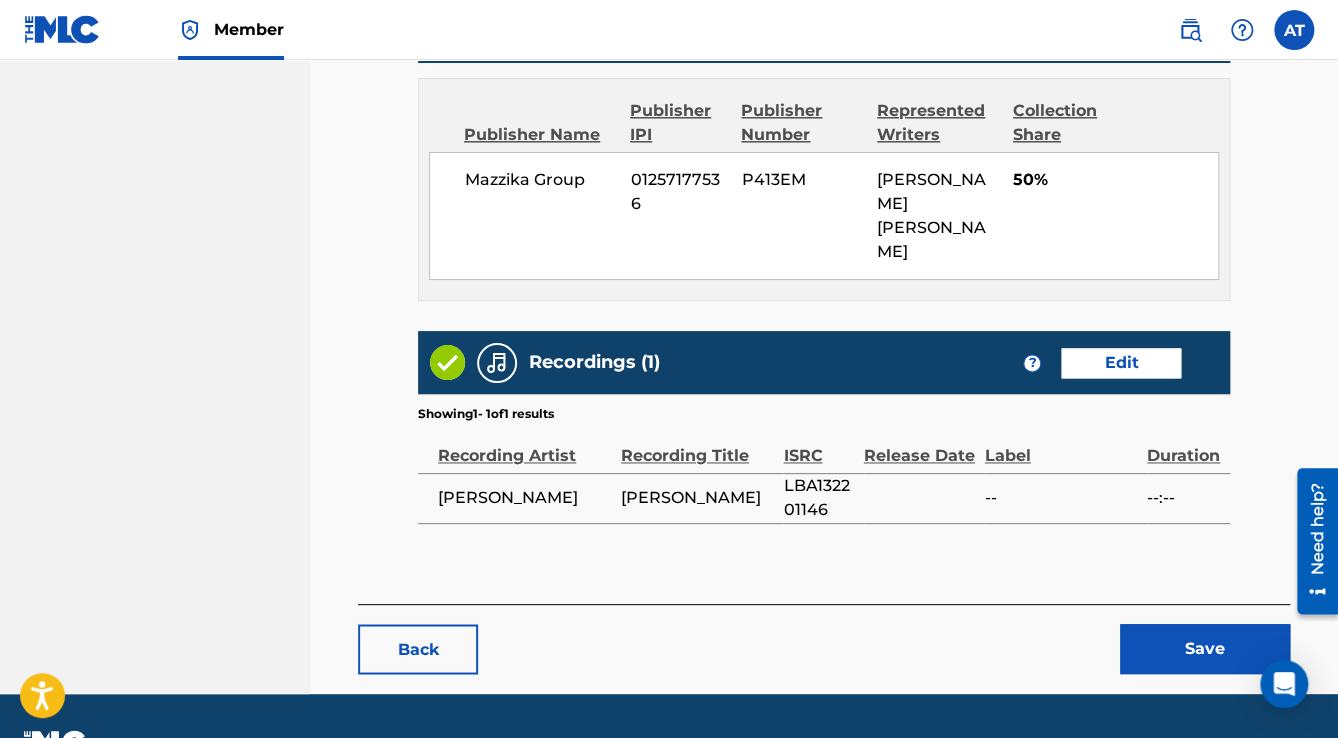 click on "Save" at bounding box center (1205, 649) 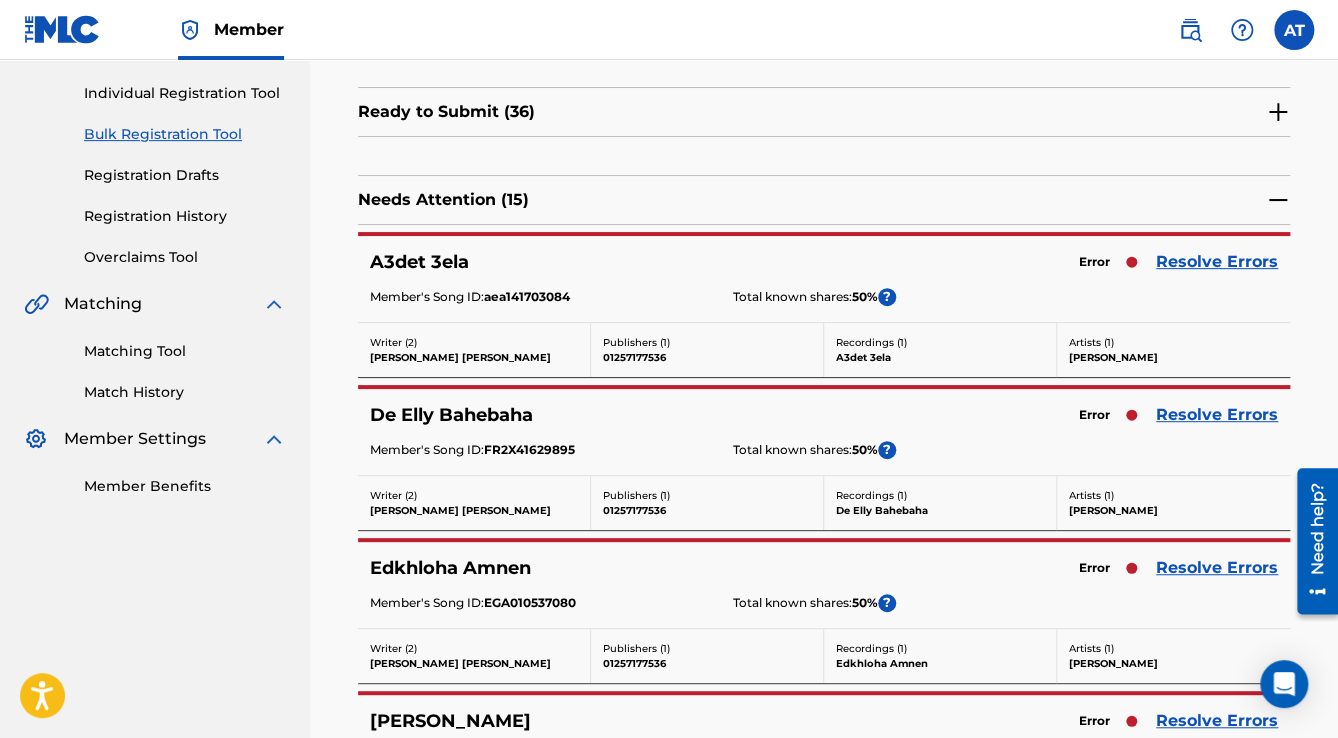 scroll, scrollTop: 240, scrollLeft: 0, axis: vertical 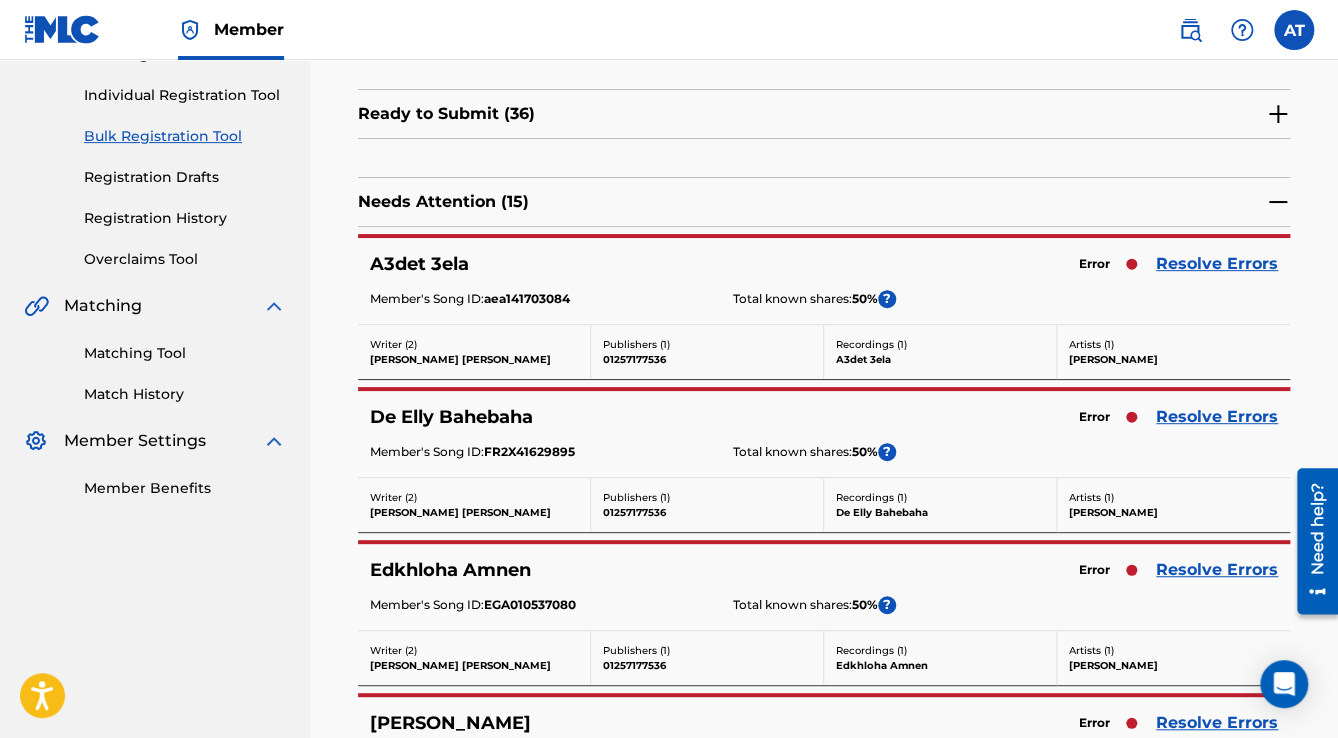 click on "Resolve Errors" at bounding box center (1217, 264) 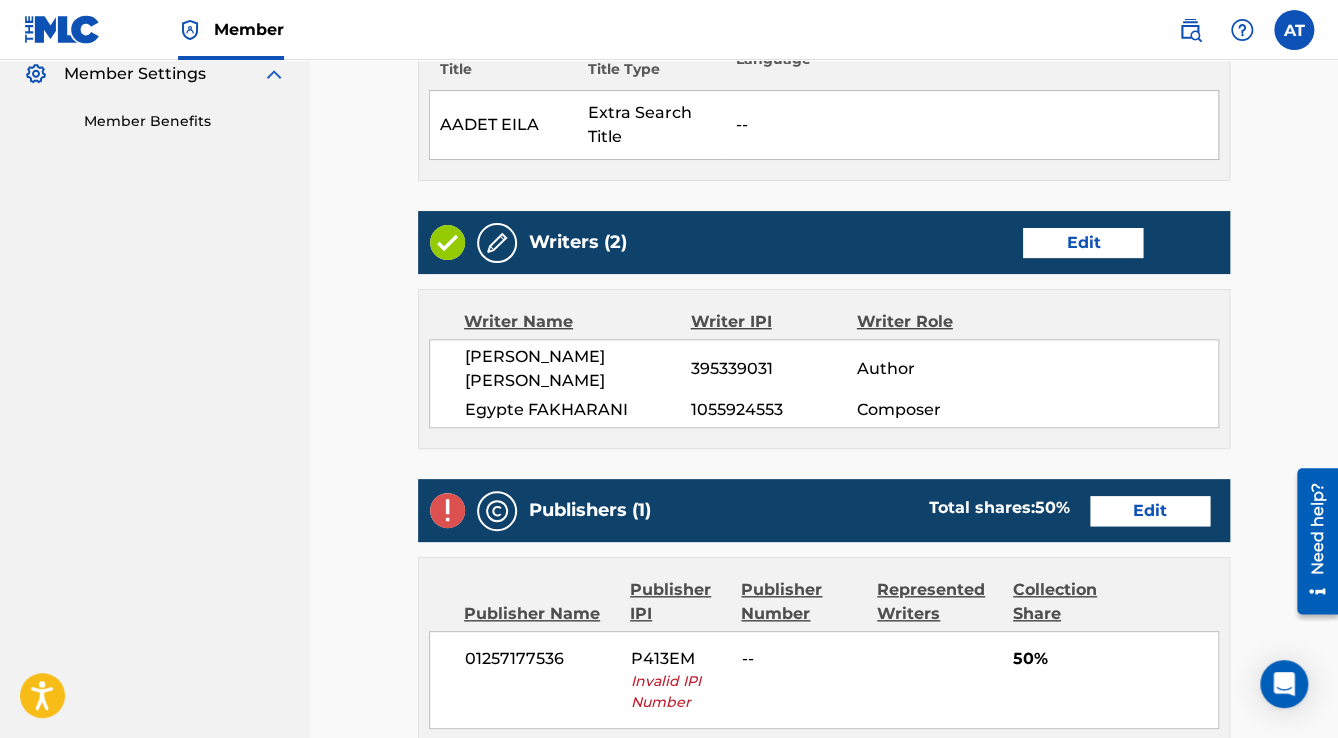 scroll, scrollTop: 720, scrollLeft: 0, axis: vertical 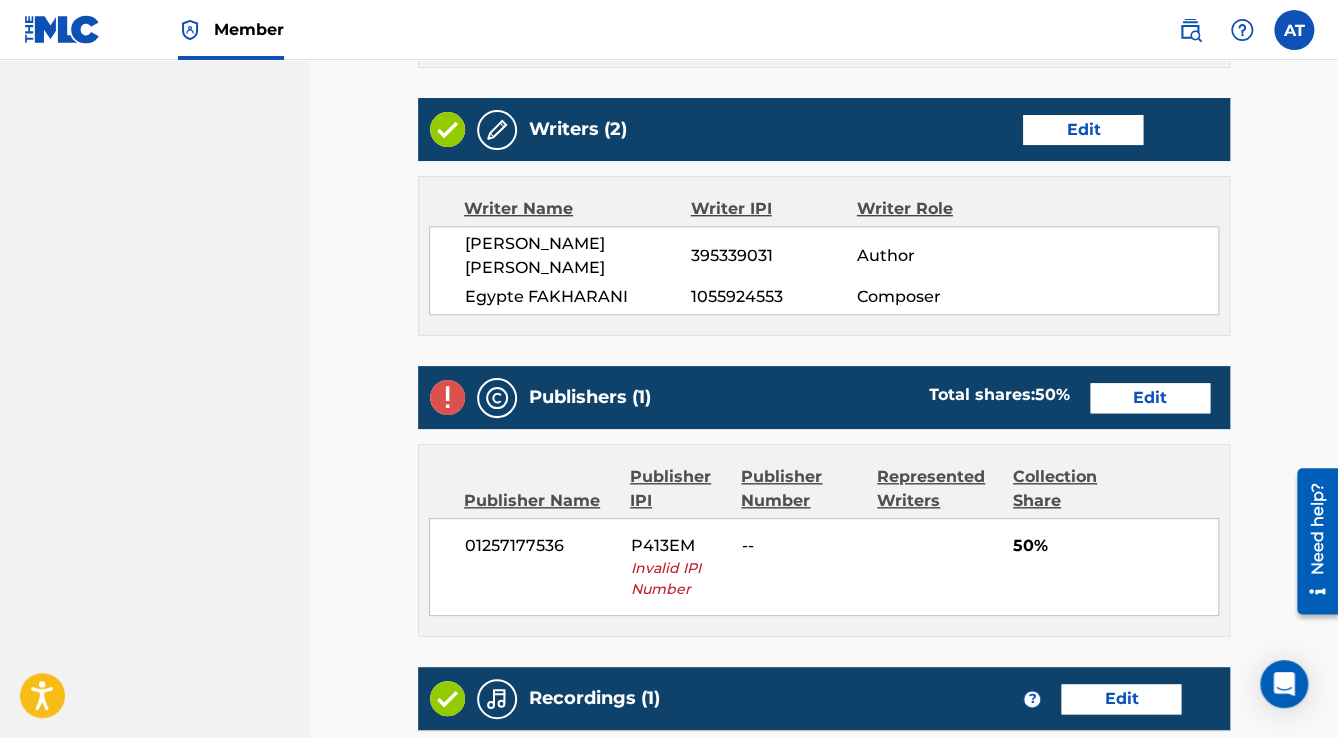 click on "Edit" at bounding box center (1150, 398) 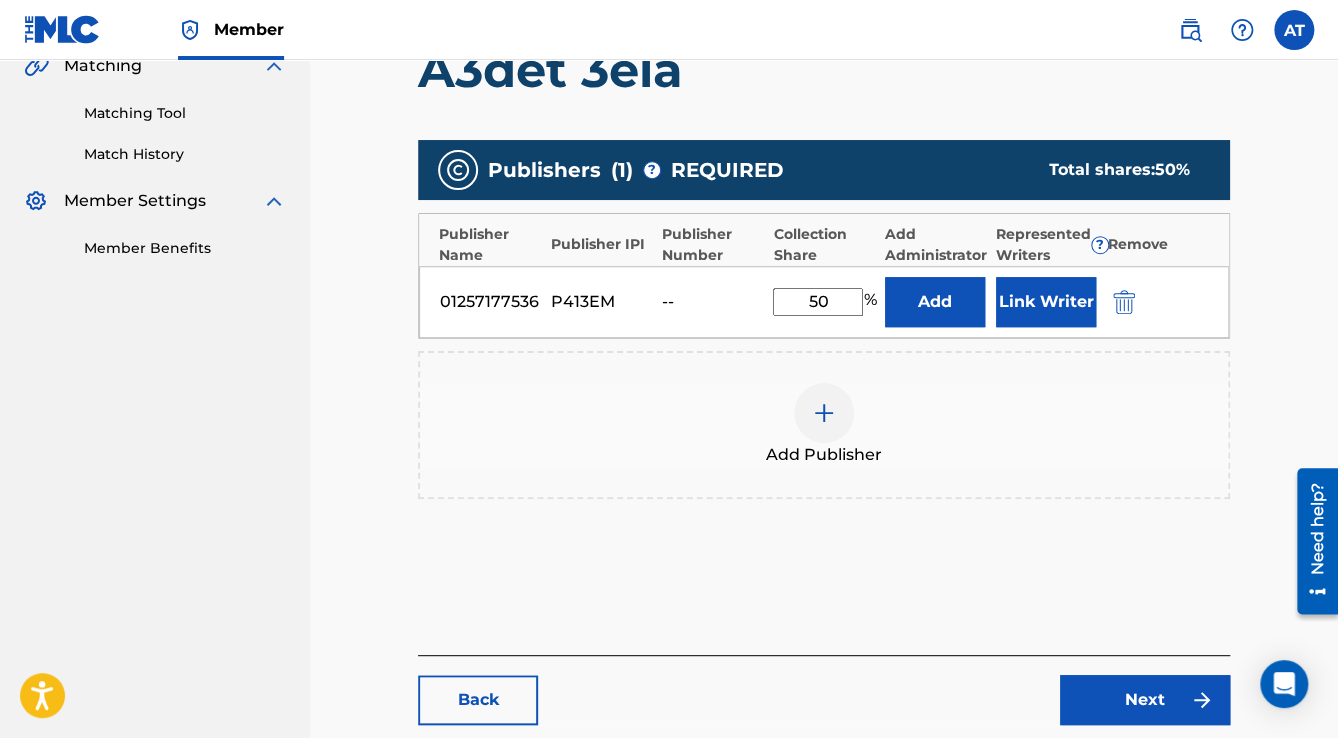 click on "01257177536 P413EM -- 50 % Add Link Writer" at bounding box center [824, 302] 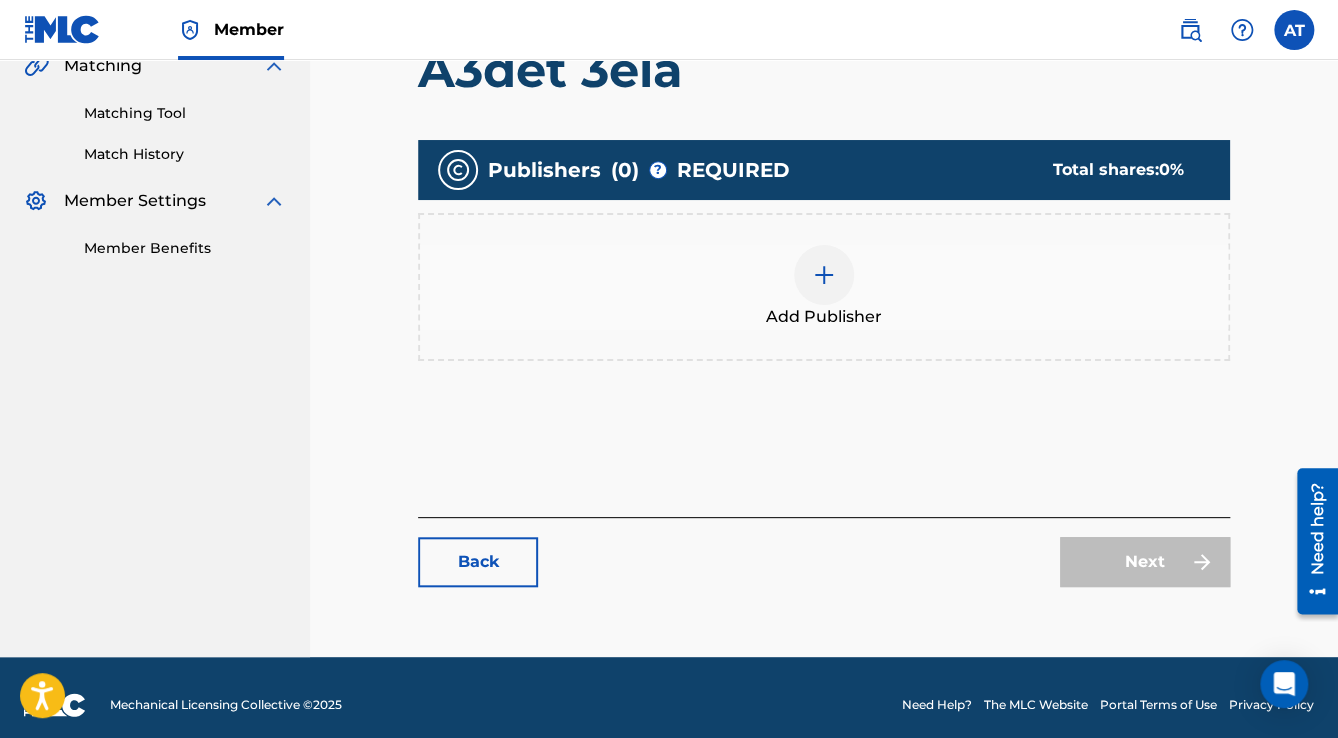 click on "Add Publisher" at bounding box center [824, 287] 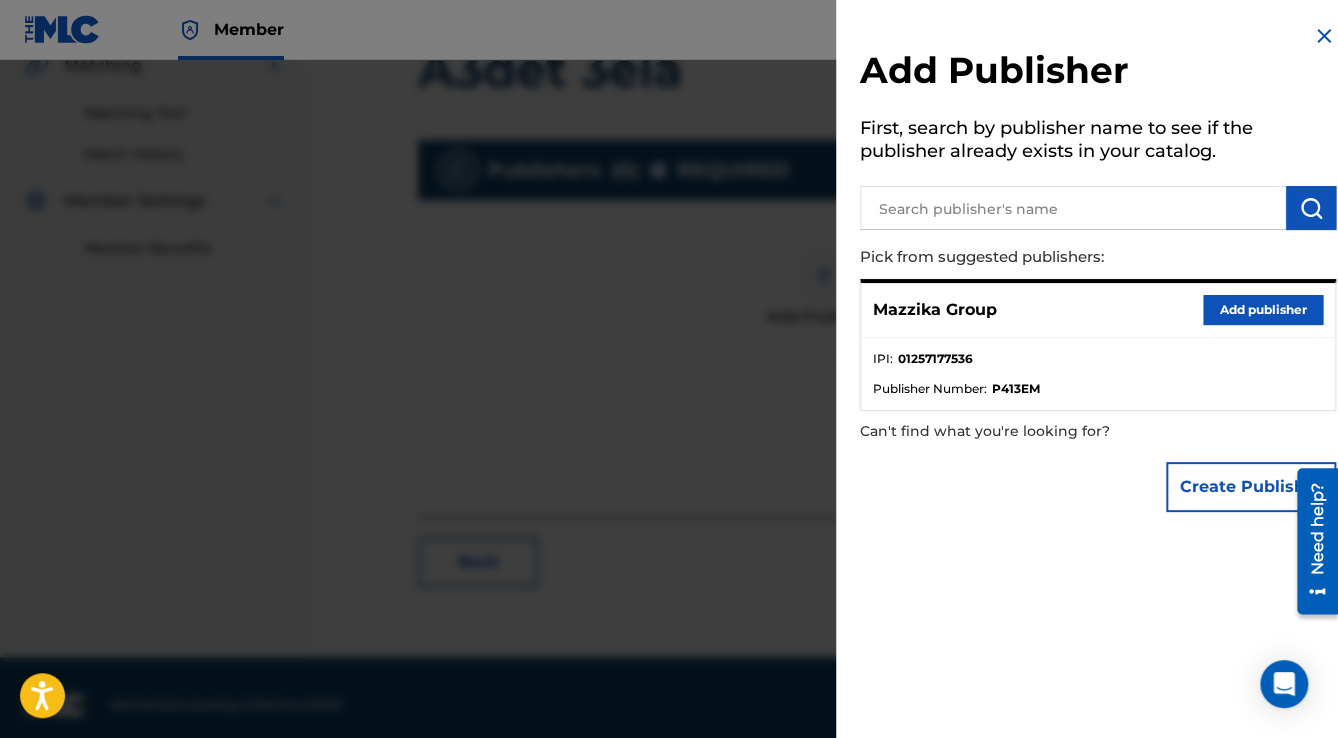 click on "Add publisher" at bounding box center [1263, 310] 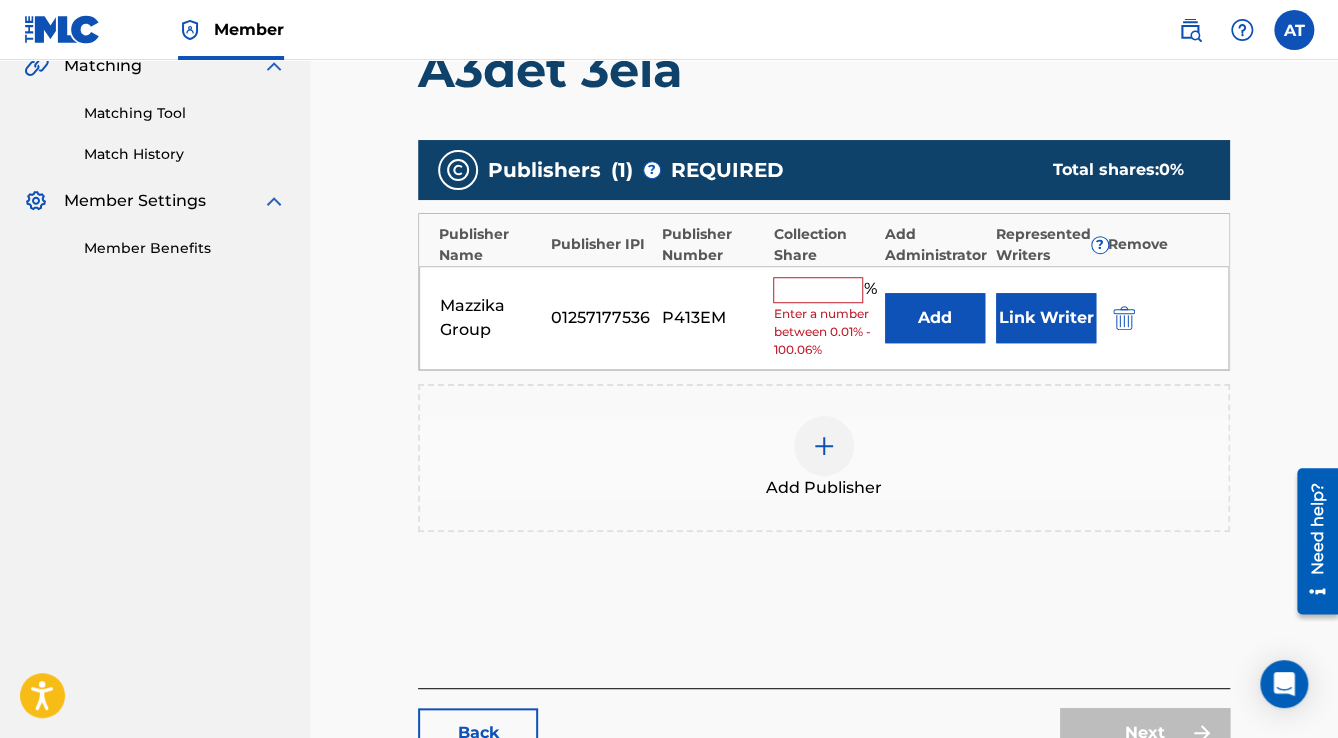 click at bounding box center (818, 290) 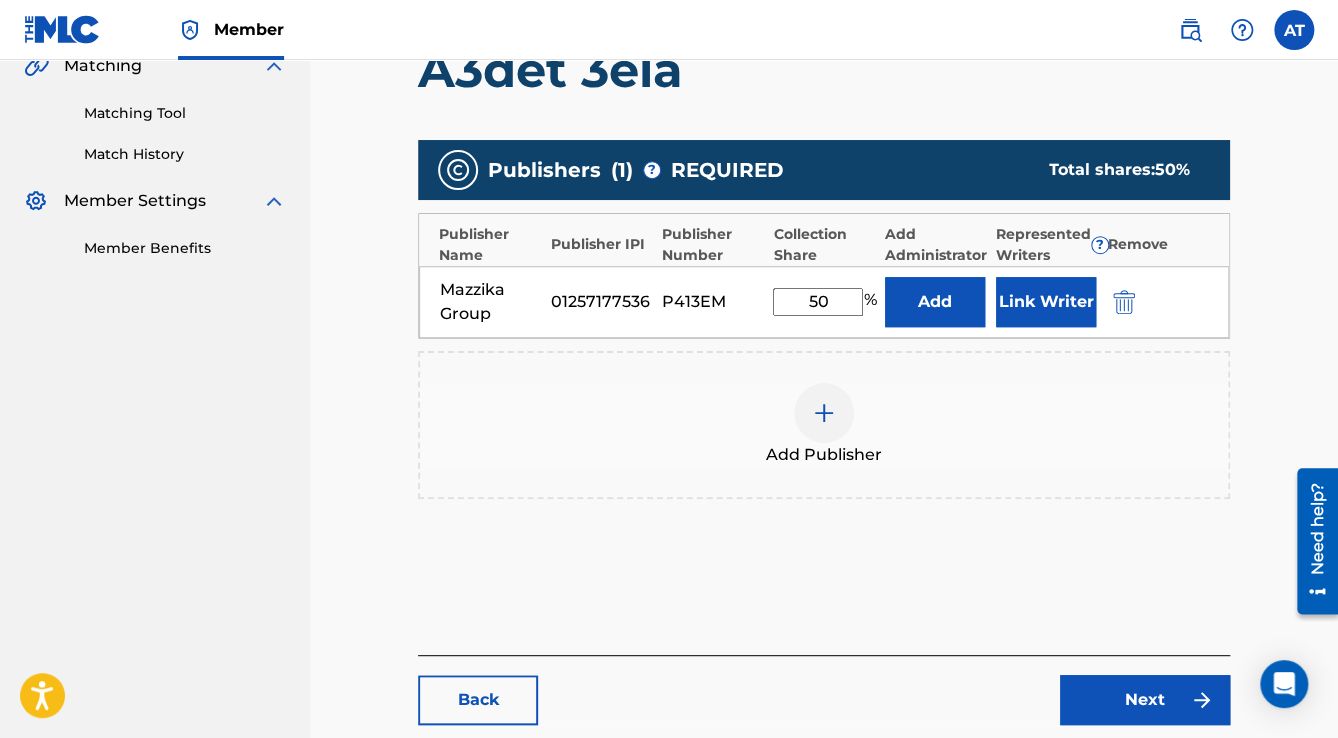 click on "Link Writer" at bounding box center [1046, 302] 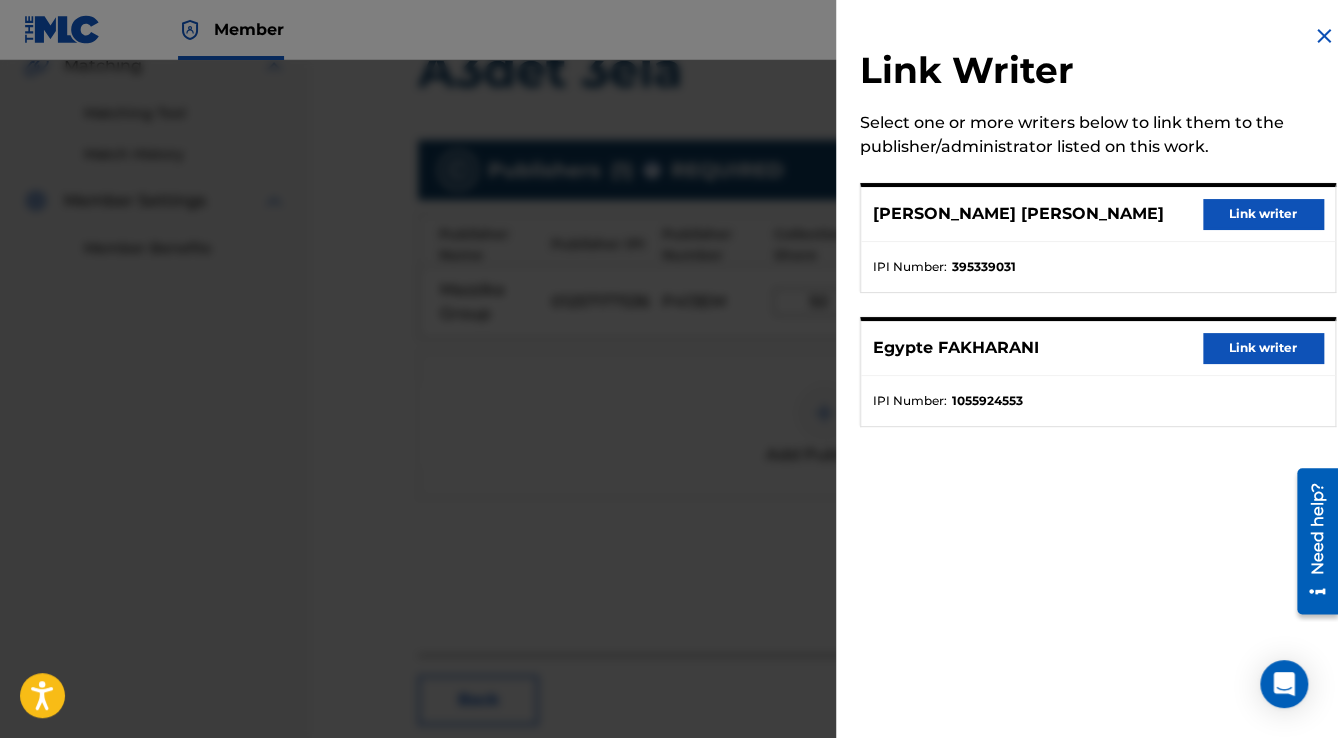 click on "Link writer" at bounding box center (1263, 214) 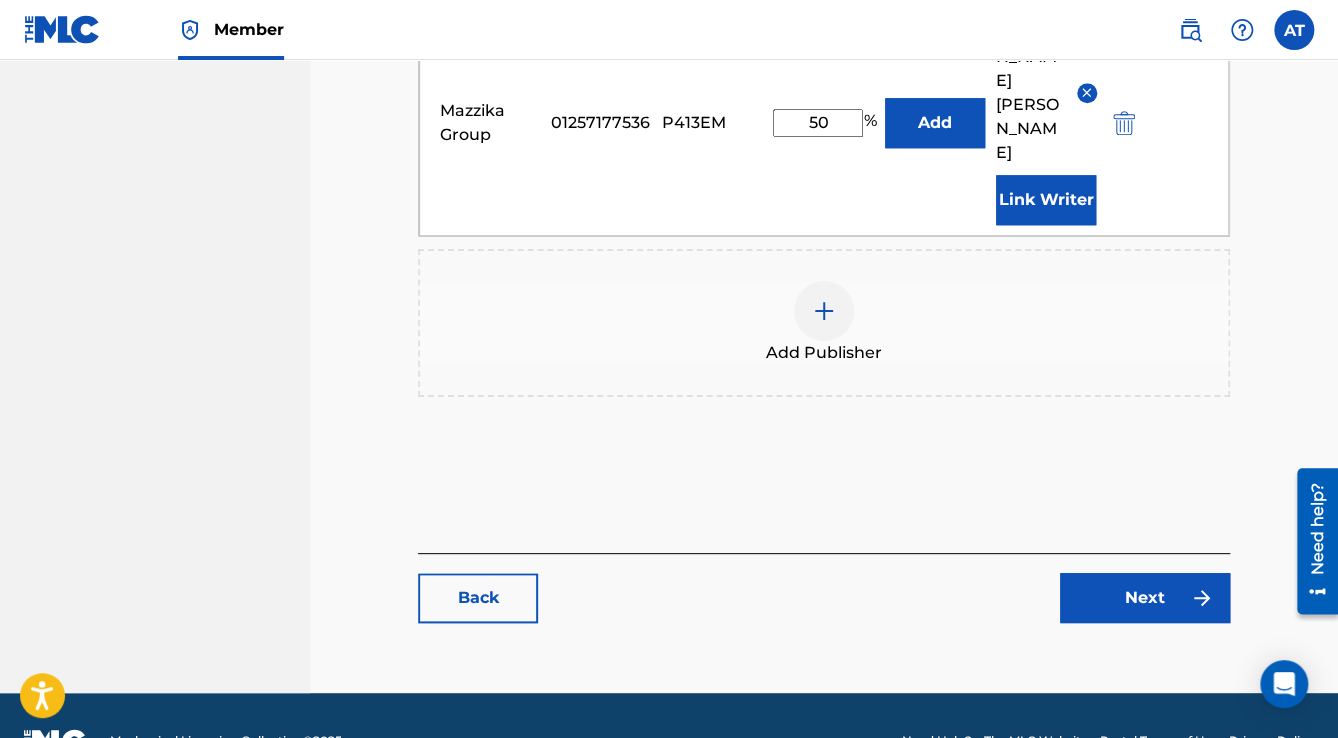 click on "Next" at bounding box center (1145, 598) 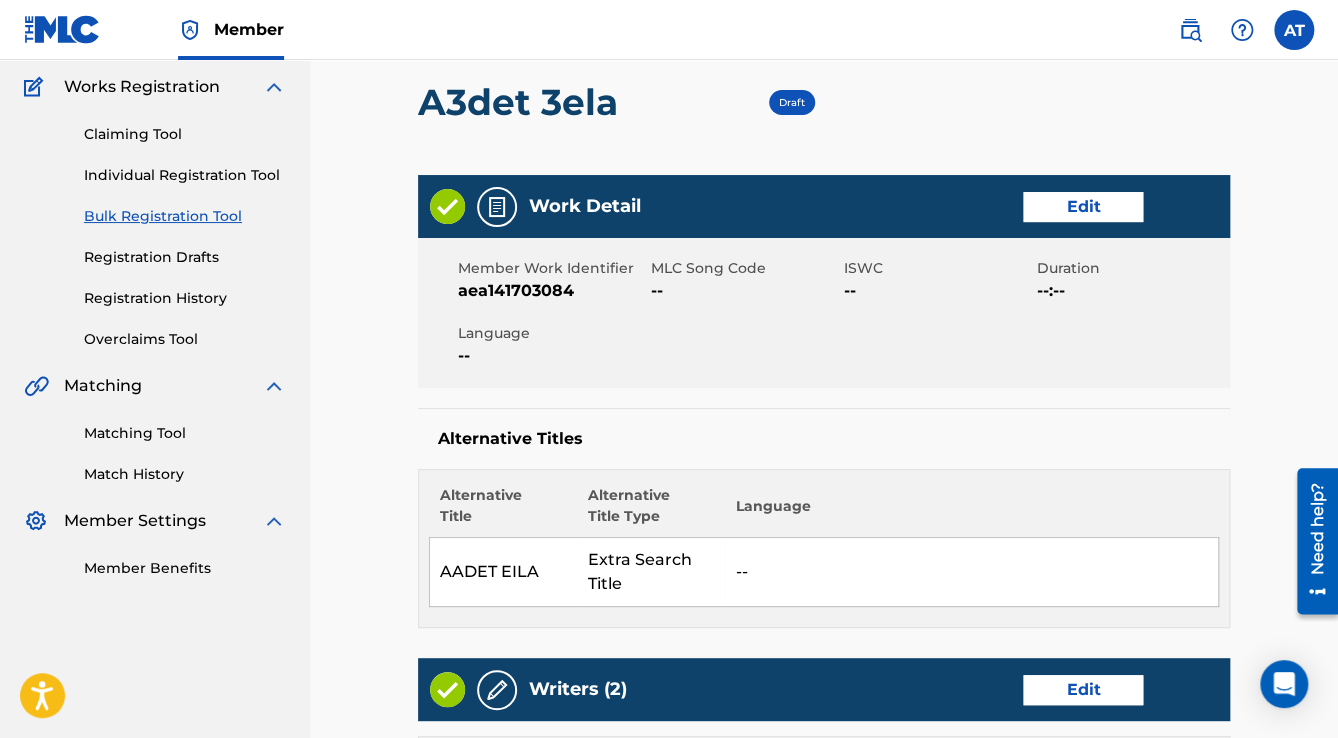 click on "Edit" at bounding box center [1083, 207] 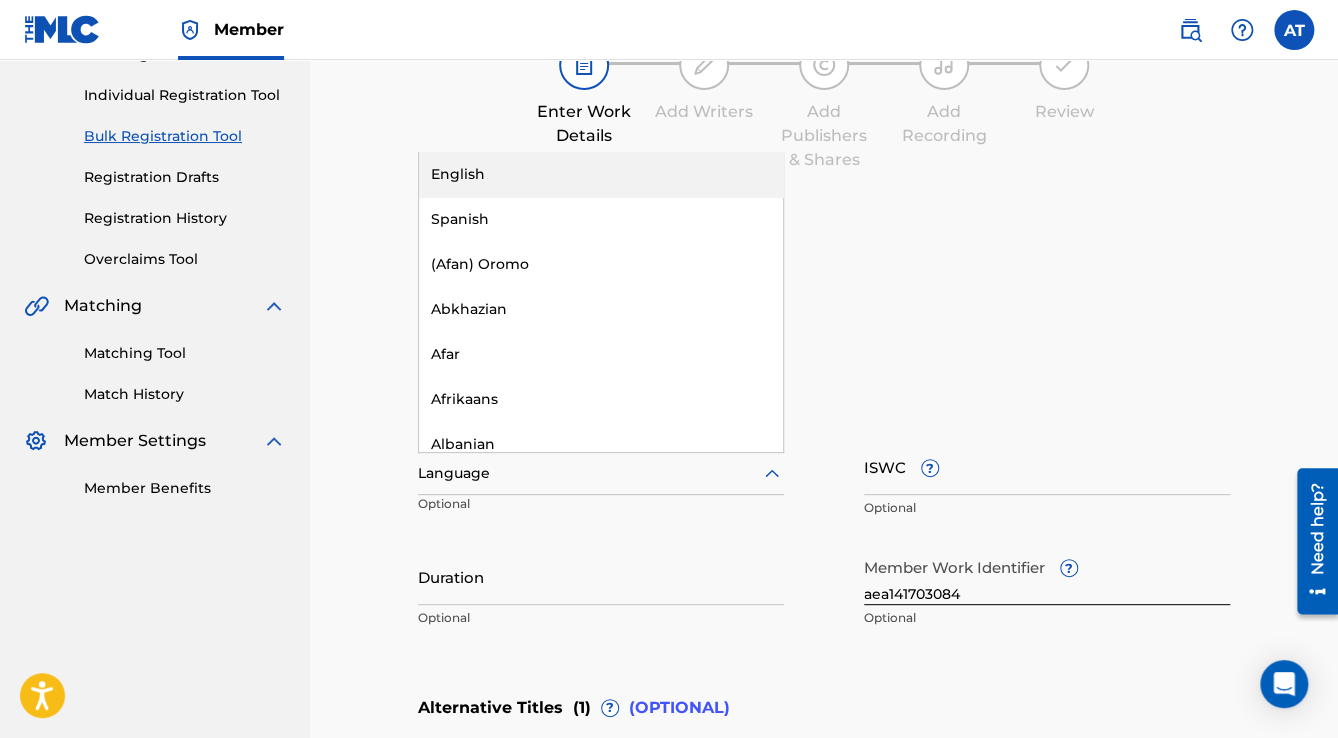 click at bounding box center (601, 473) 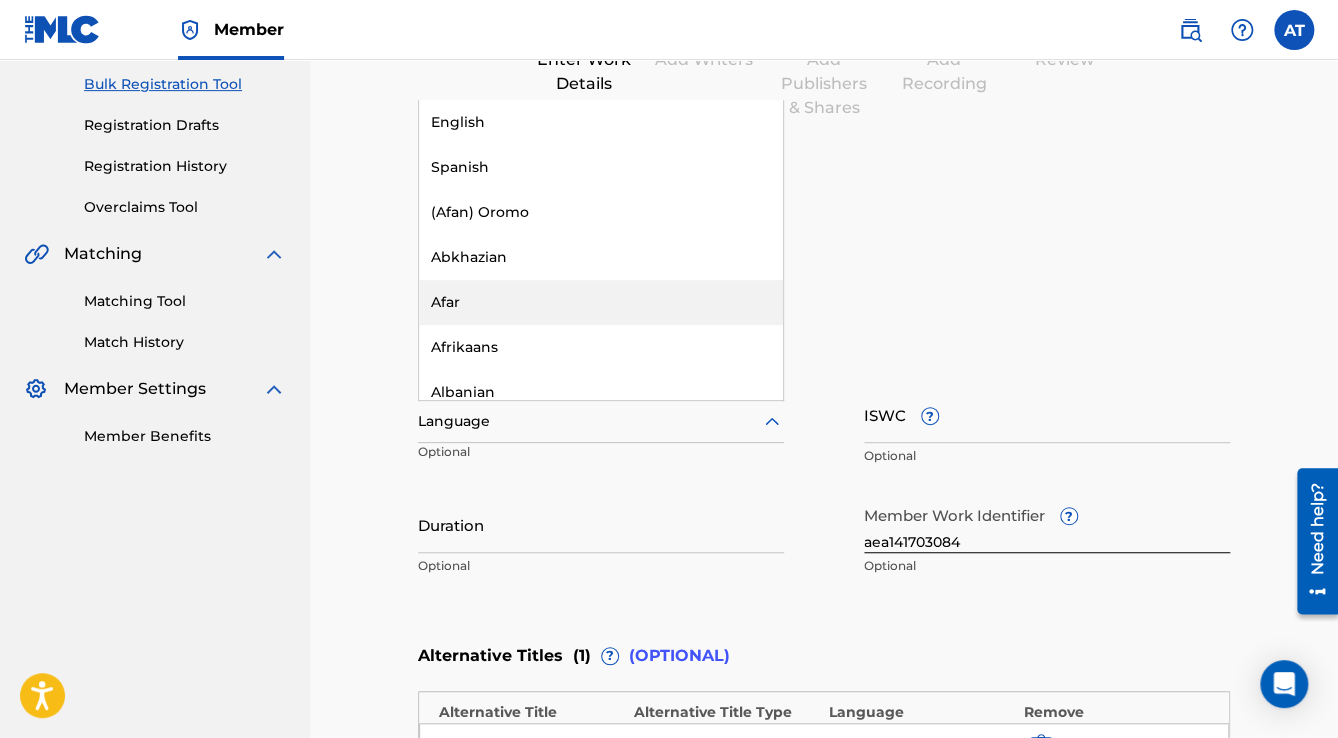 scroll, scrollTop: 320, scrollLeft: 0, axis: vertical 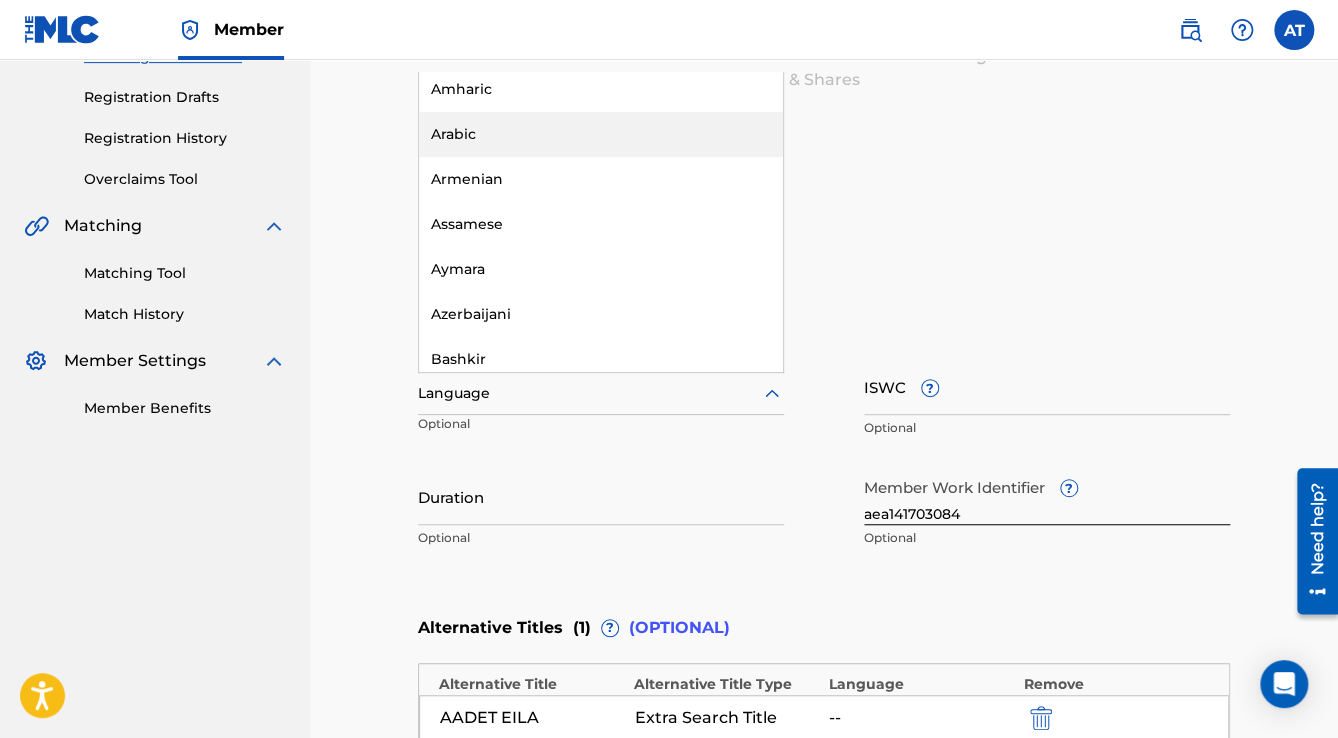 click on "Arabic" at bounding box center (601, 134) 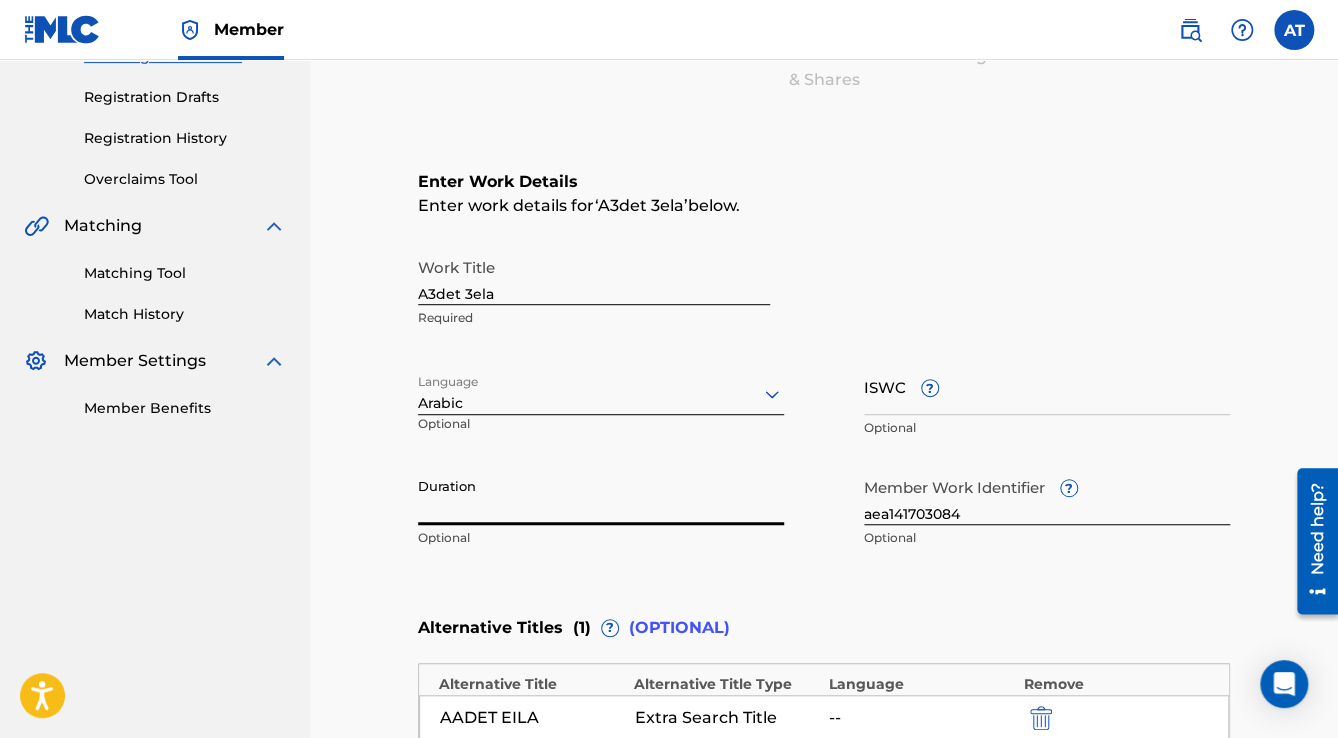 click on "Duration" at bounding box center (601, 496) 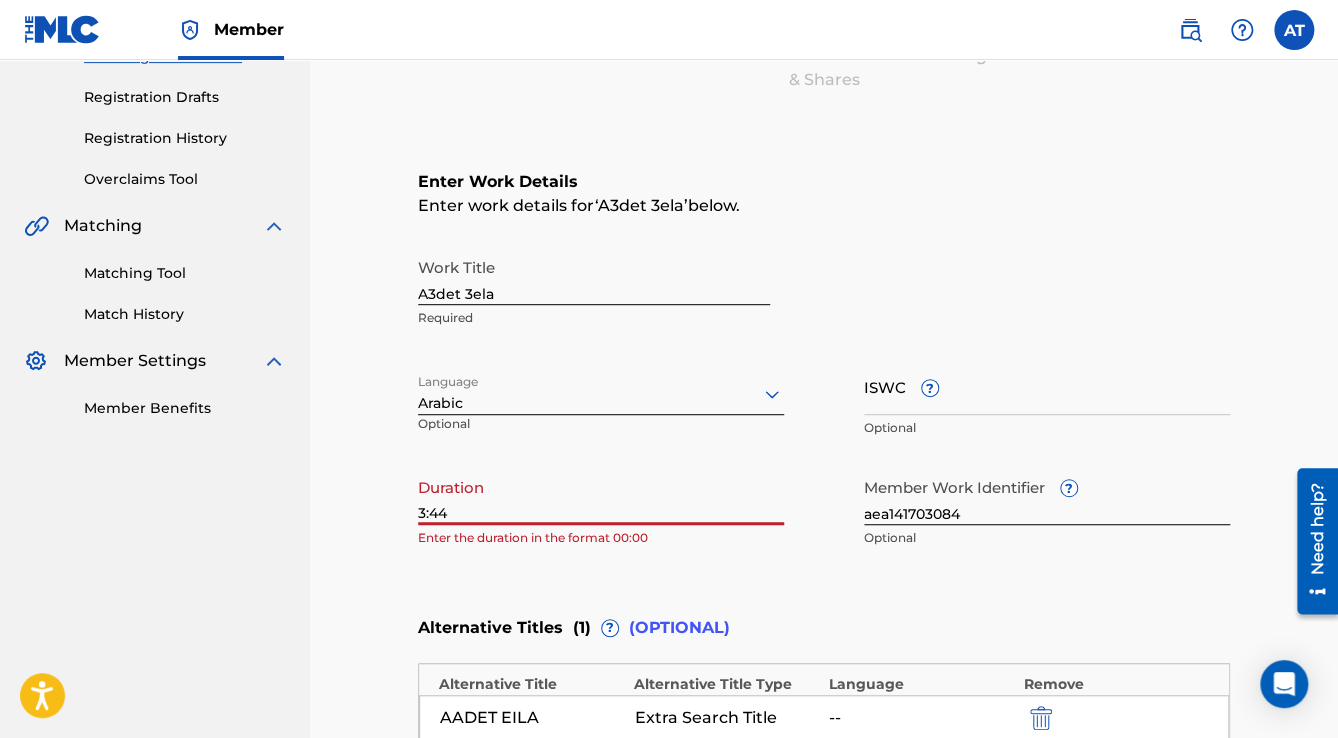 click on "Catalog Enter Work Details Add Writers Add Publishers & Shares Add Recording Review Enter Work Details Enter work details for  ‘ A3det 3ela ’  below. Work Title   A3det 3ela Required Language Arabic Optional ISWC   ? Optional Duration   3:44 Enter the duration in the format 00:00 Member Work Identifier   ? aea141703084 Optional Alternative Titles ( 1 ) ? (OPTIONAL) Alternative Title Alternative Title Type Language Remove AADET EILA Extra Search Title -- Add Alternative Title Back Next" at bounding box center [824, 456] 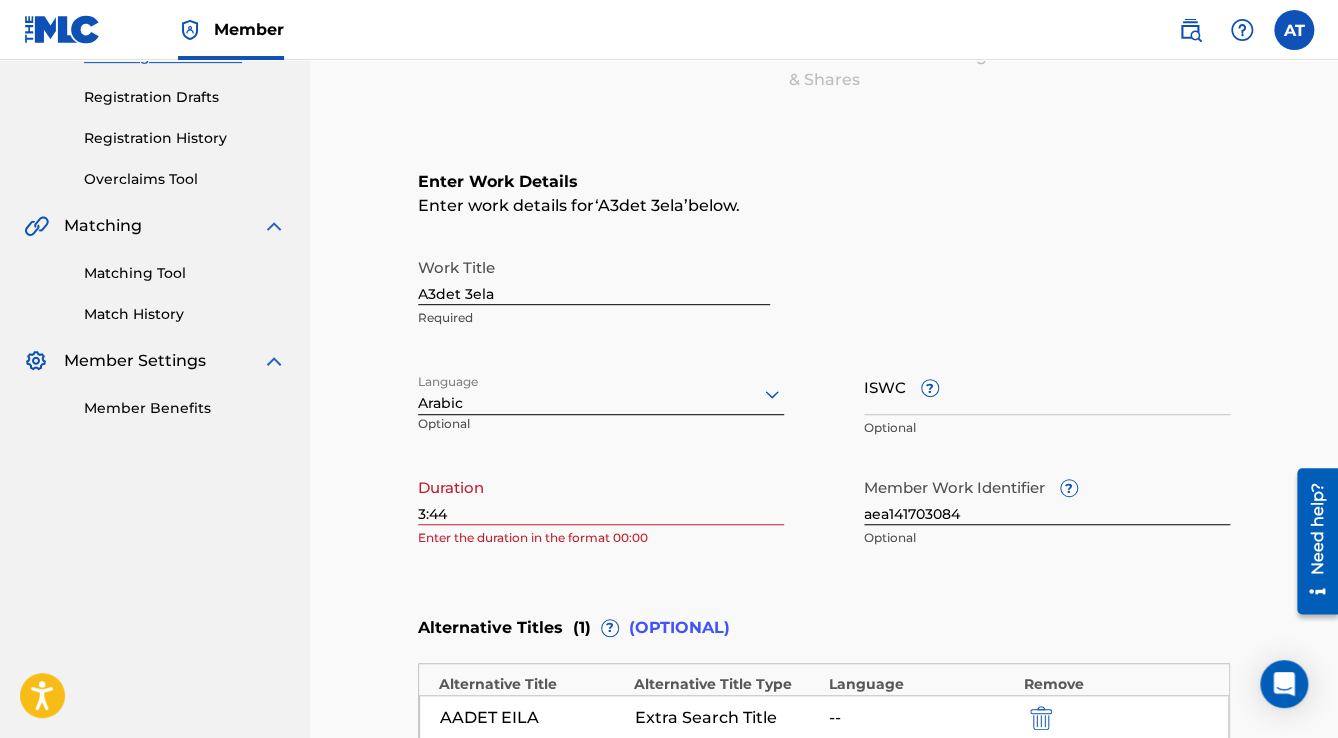 click on "3:44" at bounding box center (601, 496) 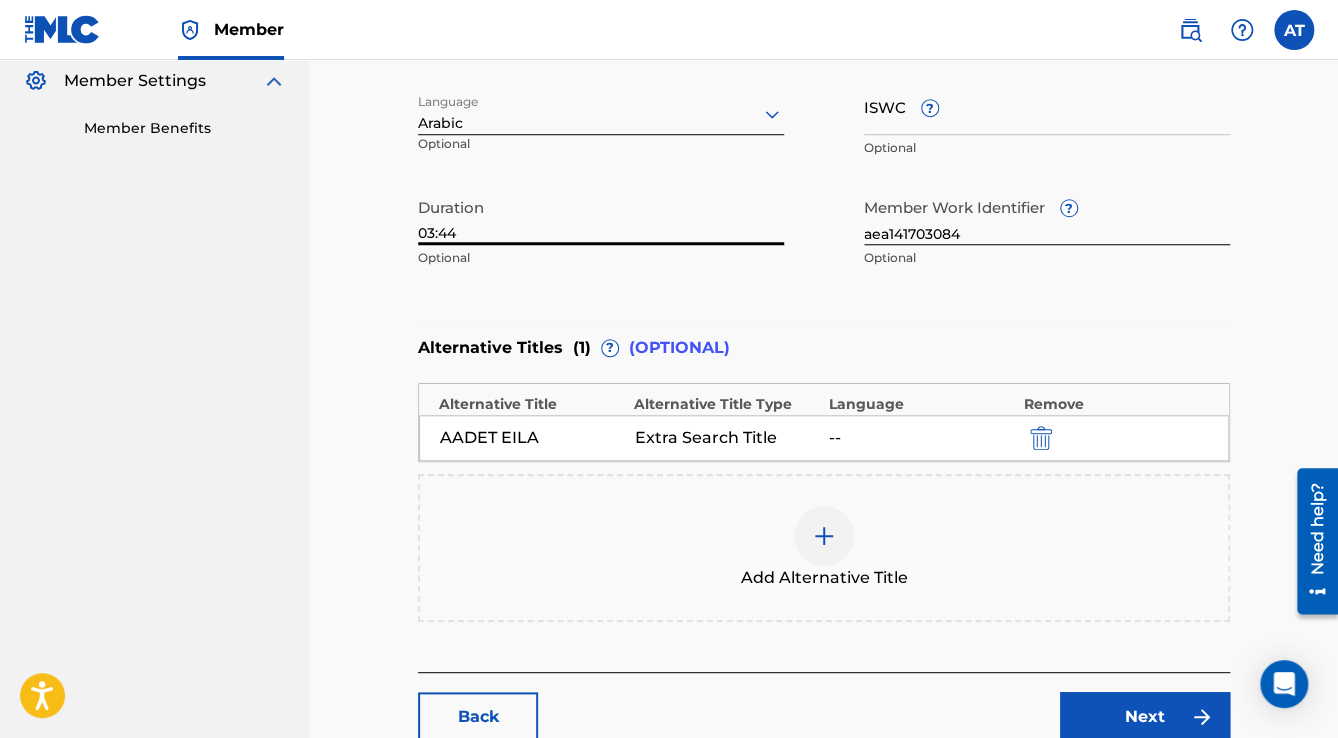 scroll, scrollTop: 768, scrollLeft: 0, axis: vertical 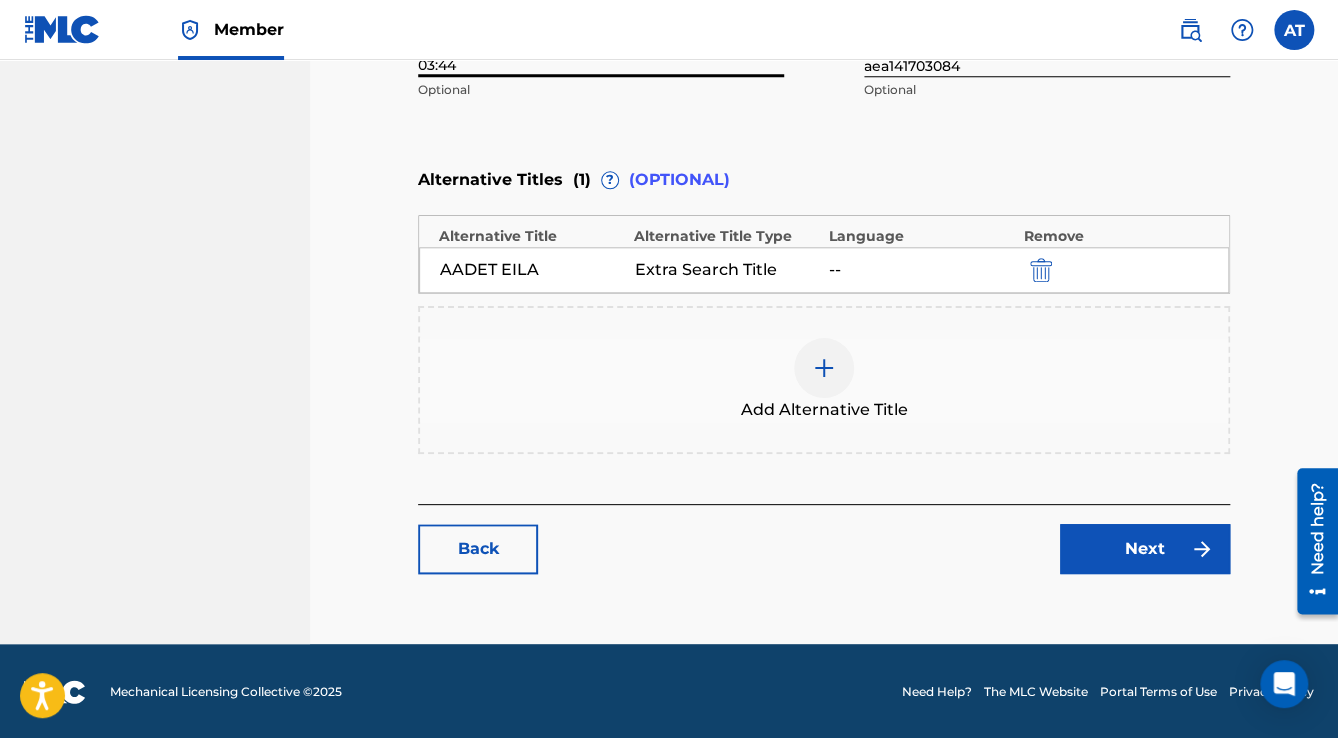 type on "03:44" 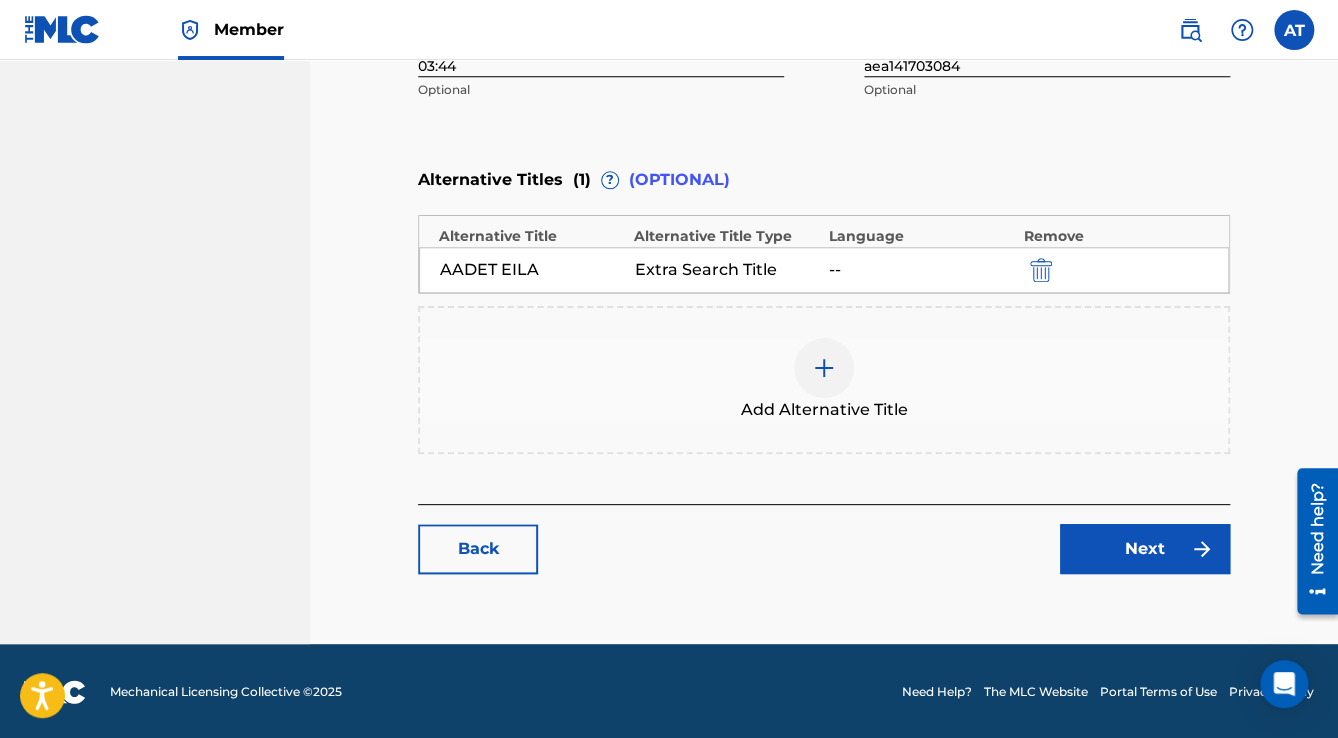 click on "Next" at bounding box center [1145, 549] 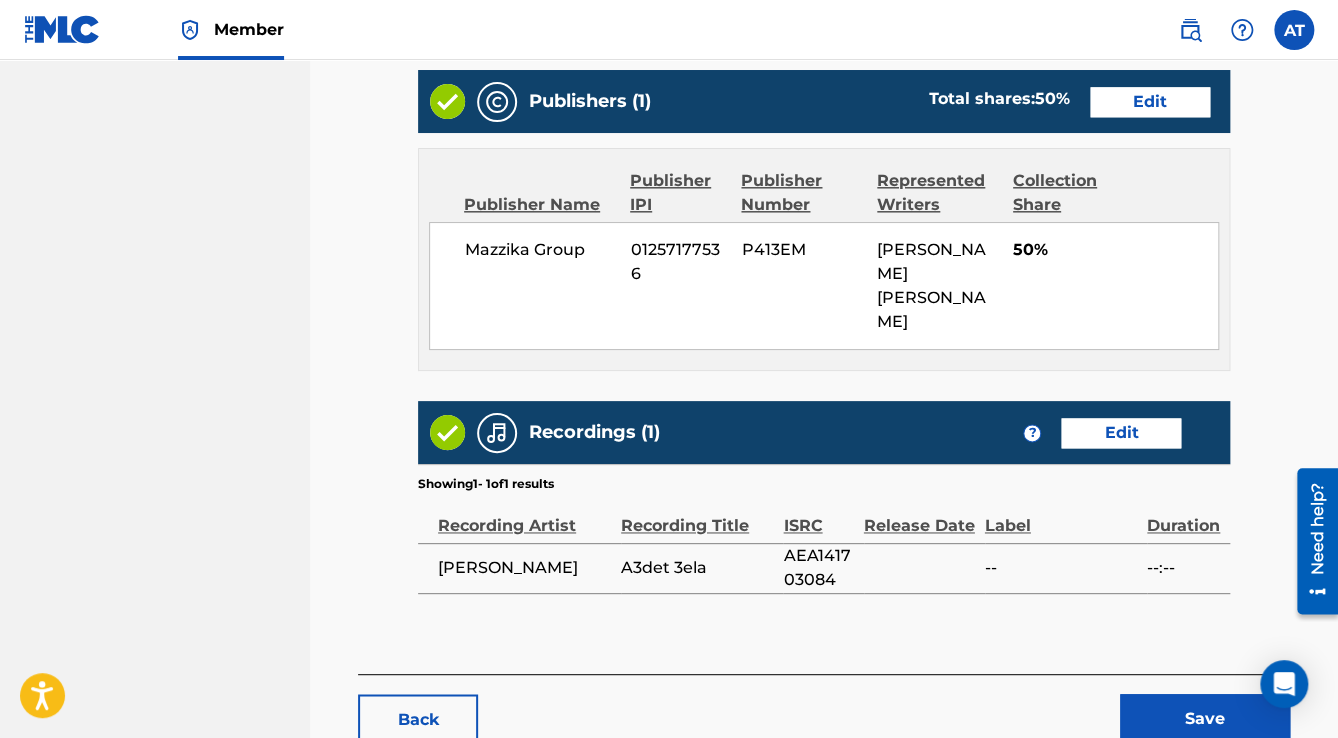 scroll, scrollTop: 1086, scrollLeft: 0, axis: vertical 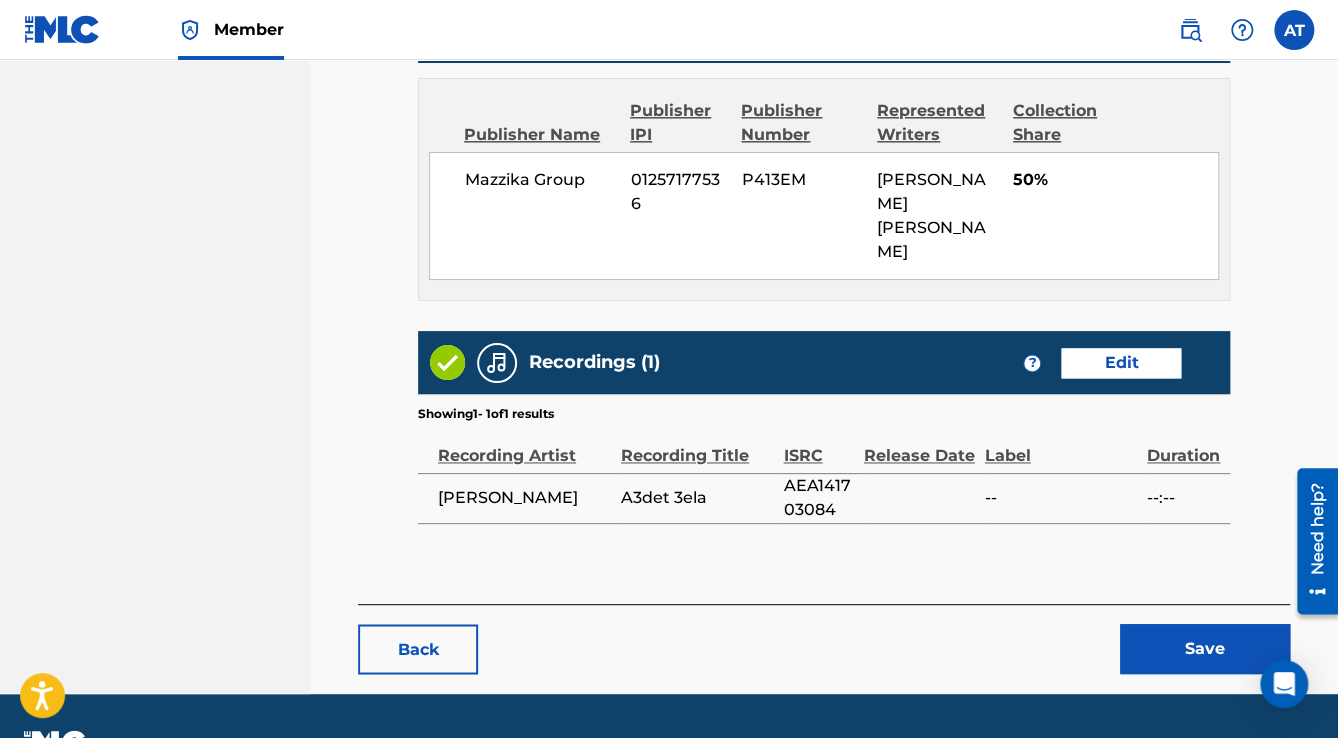 click on "Save" at bounding box center (1205, 649) 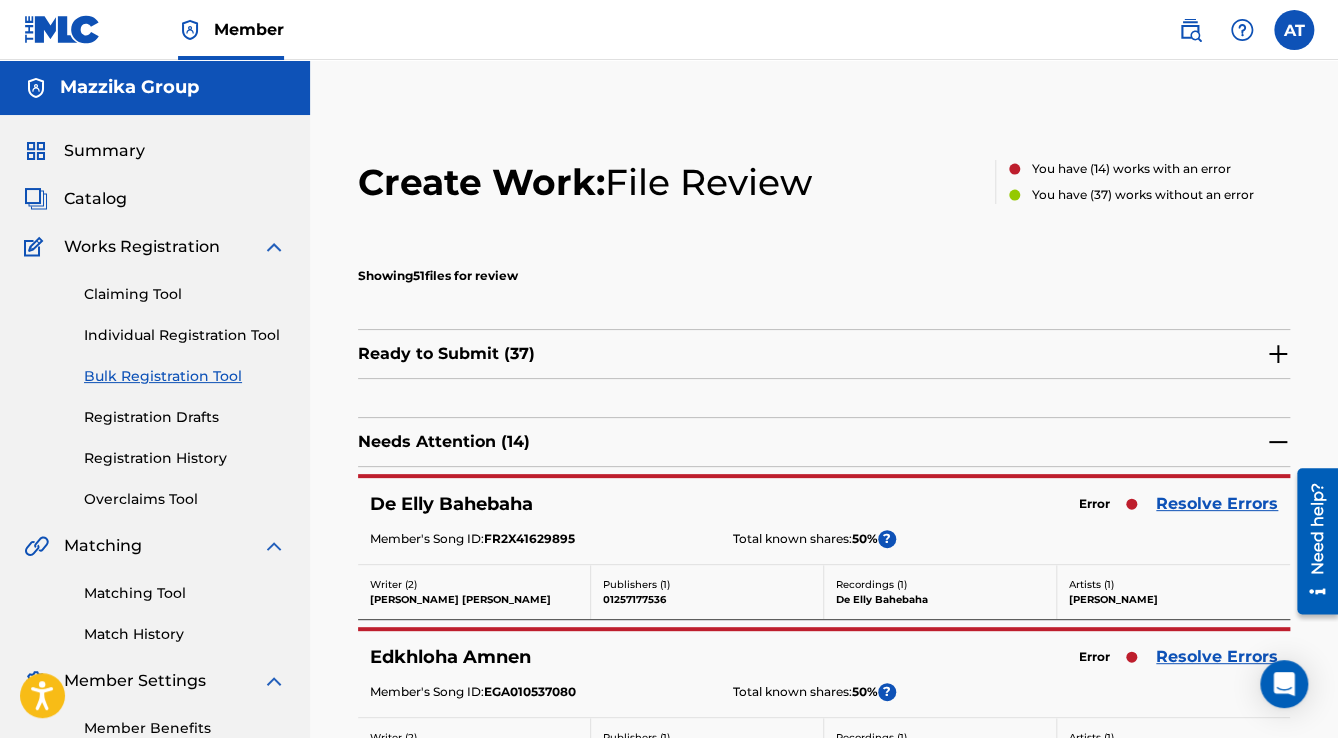 click on "Resolve Errors" at bounding box center [1217, 504] 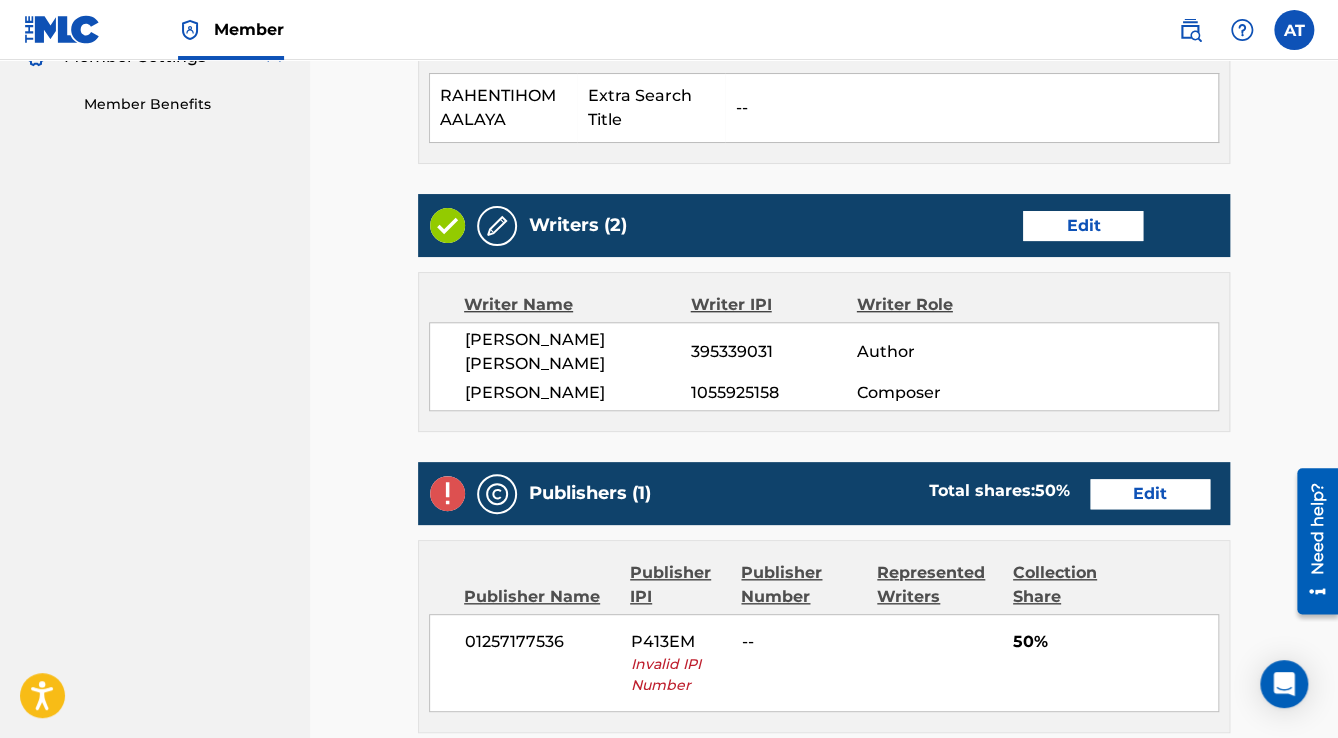 scroll, scrollTop: 800, scrollLeft: 0, axis: vertical 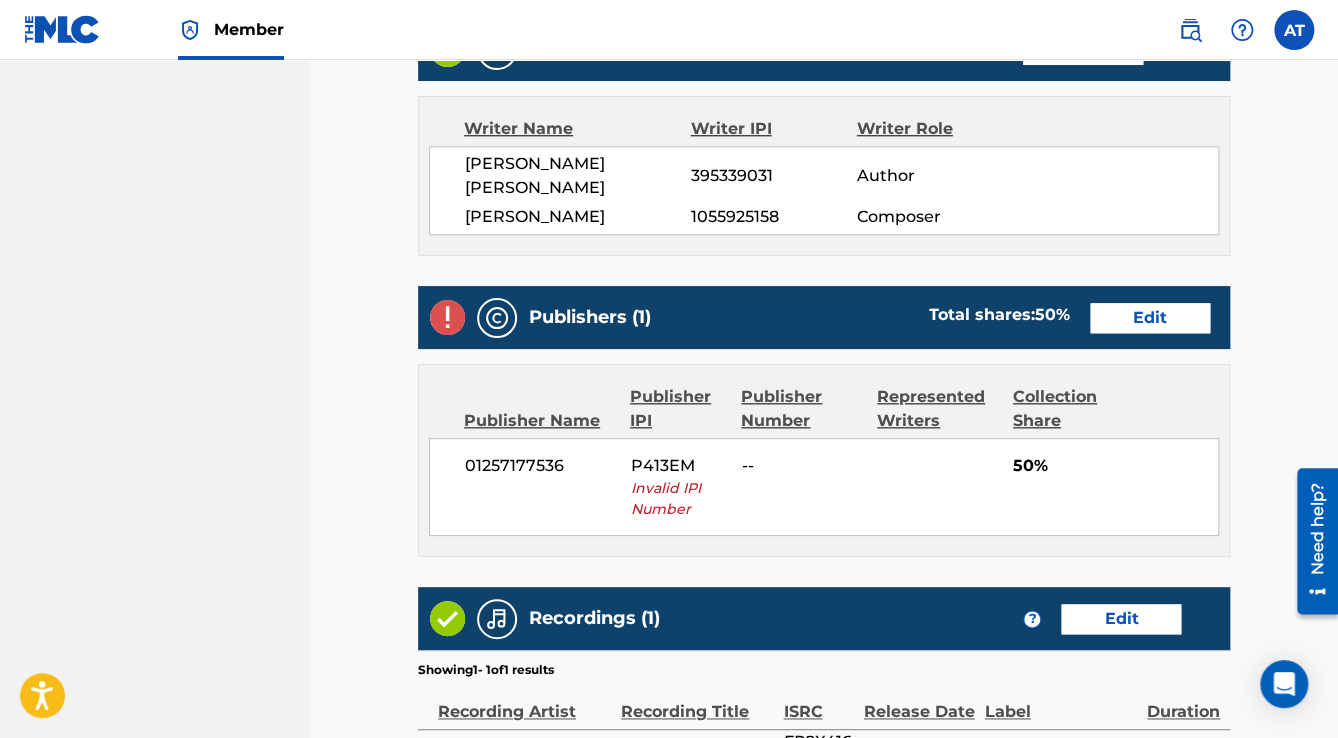 click on "Edit" at bounding box center (1150, 318) 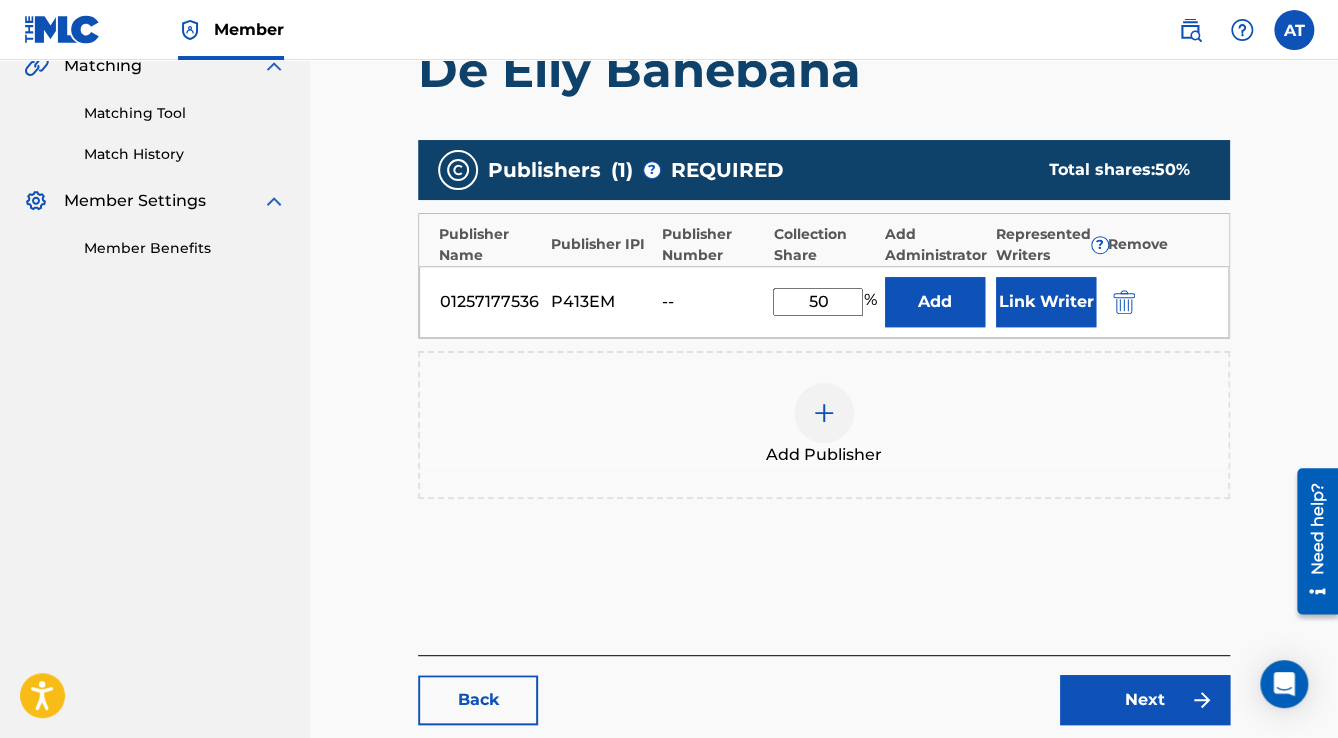 click at bounding box center [1124, 302] 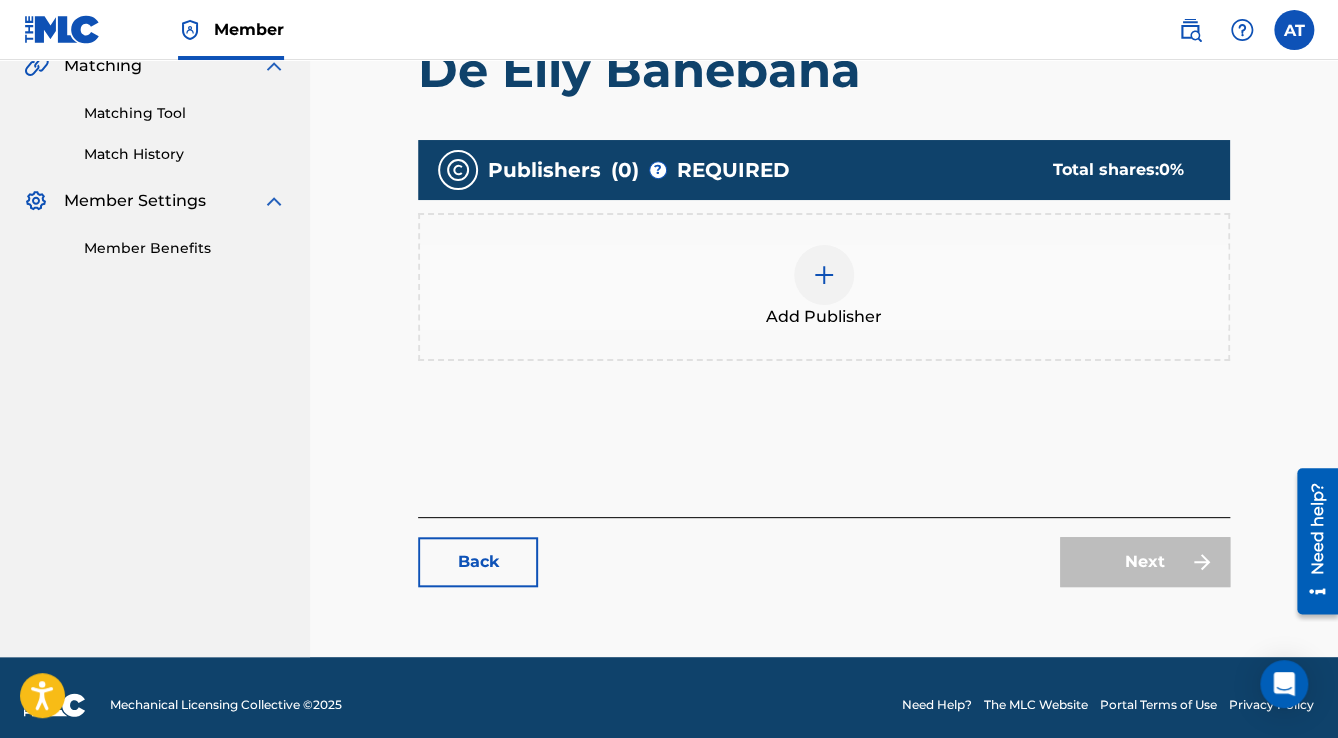 click on "Add Publisher" at bounding box center [824, 287] 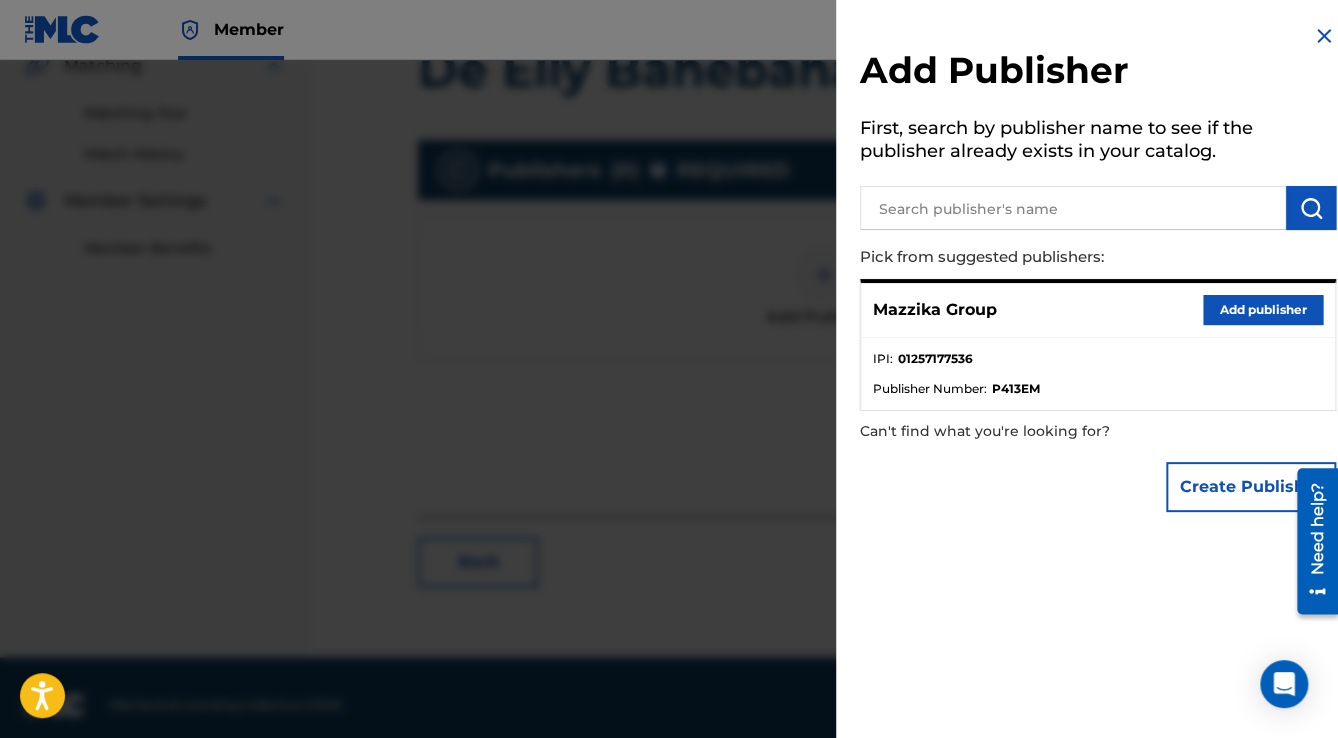 click on "Mazzika Group Add publisher" at bounding box center (1098, 310) 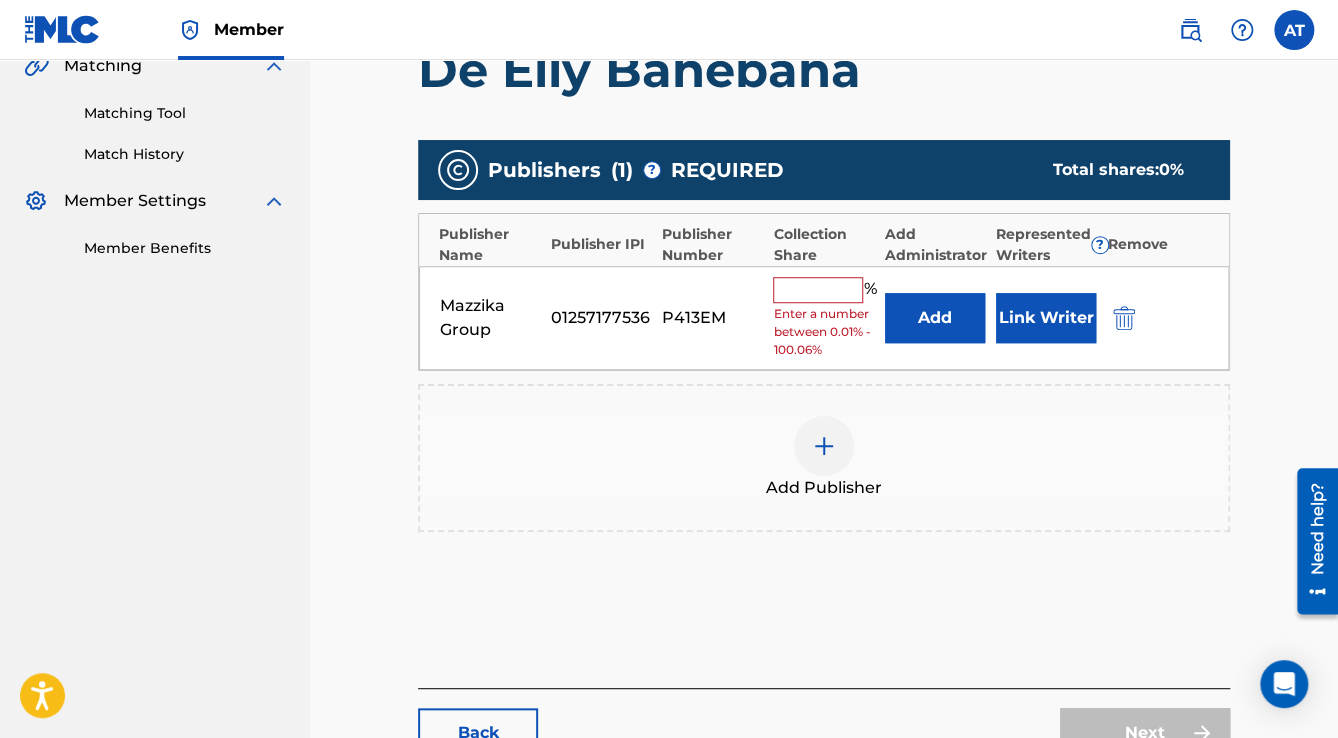 click at bounding box center (818, 290) 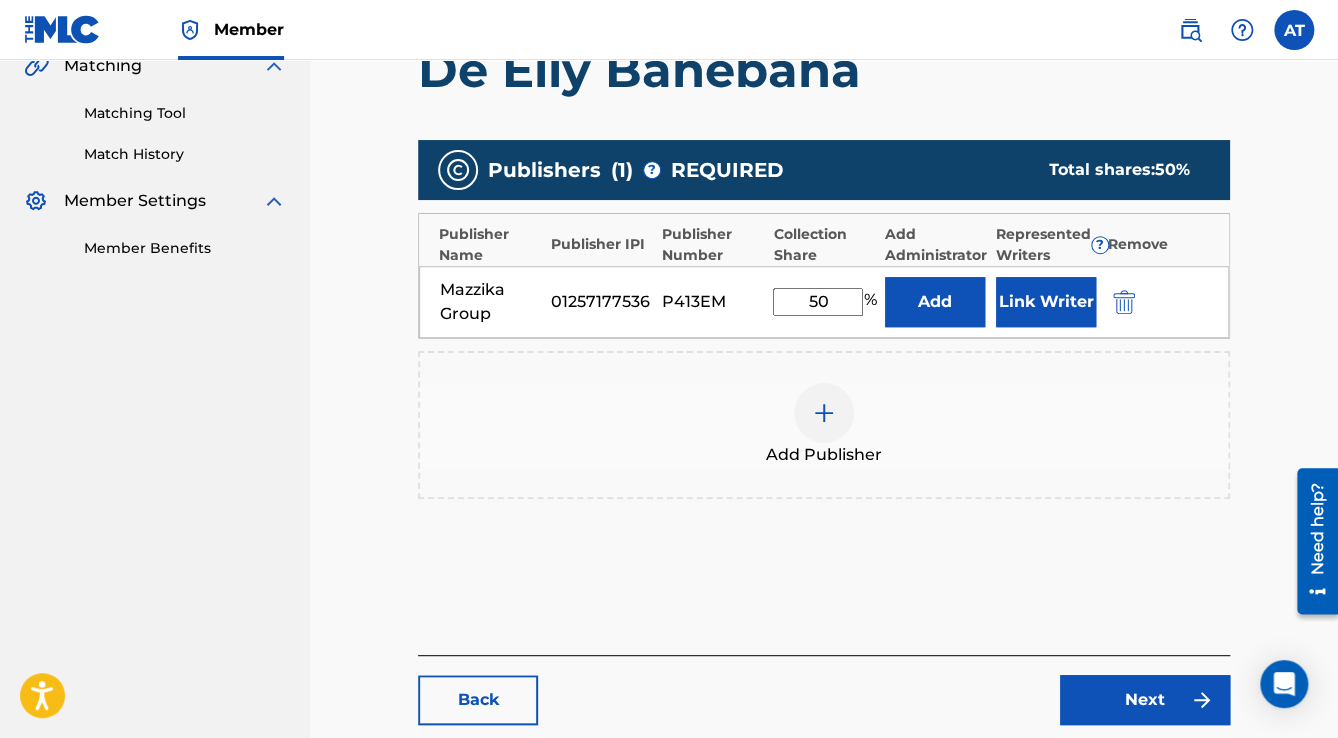 click on "Link Writer" at bounding box center [1046, 302] 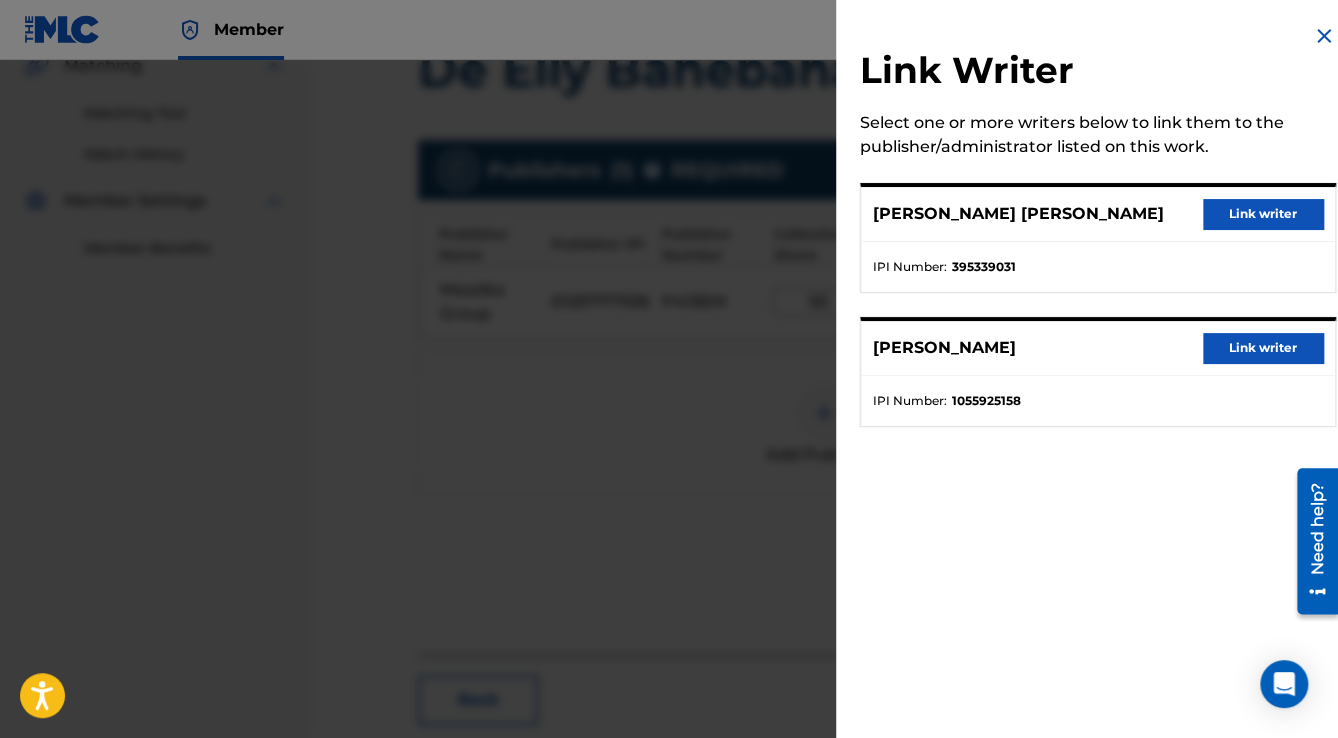 click on "Link writer" at bounding box center (1263, 214) 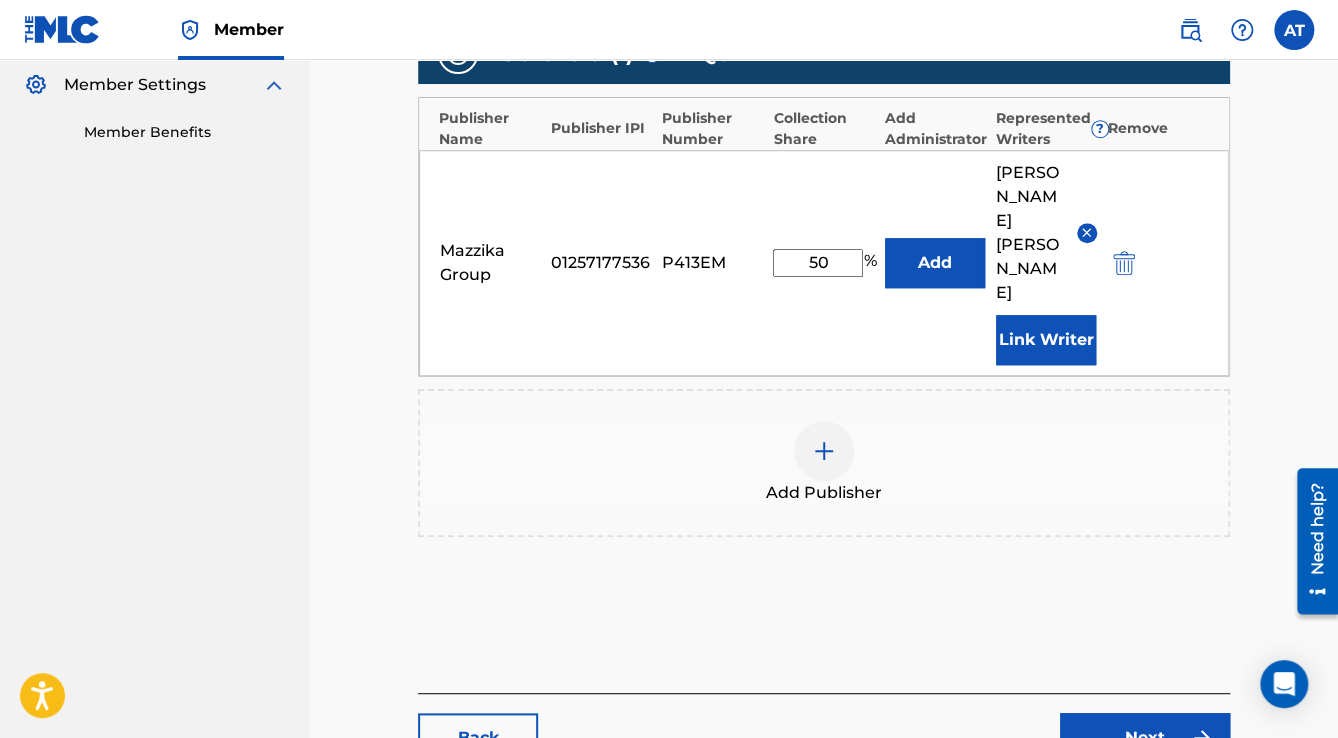 scroll, scrollTop: 736, scrollLeft: 0, axis: vertical 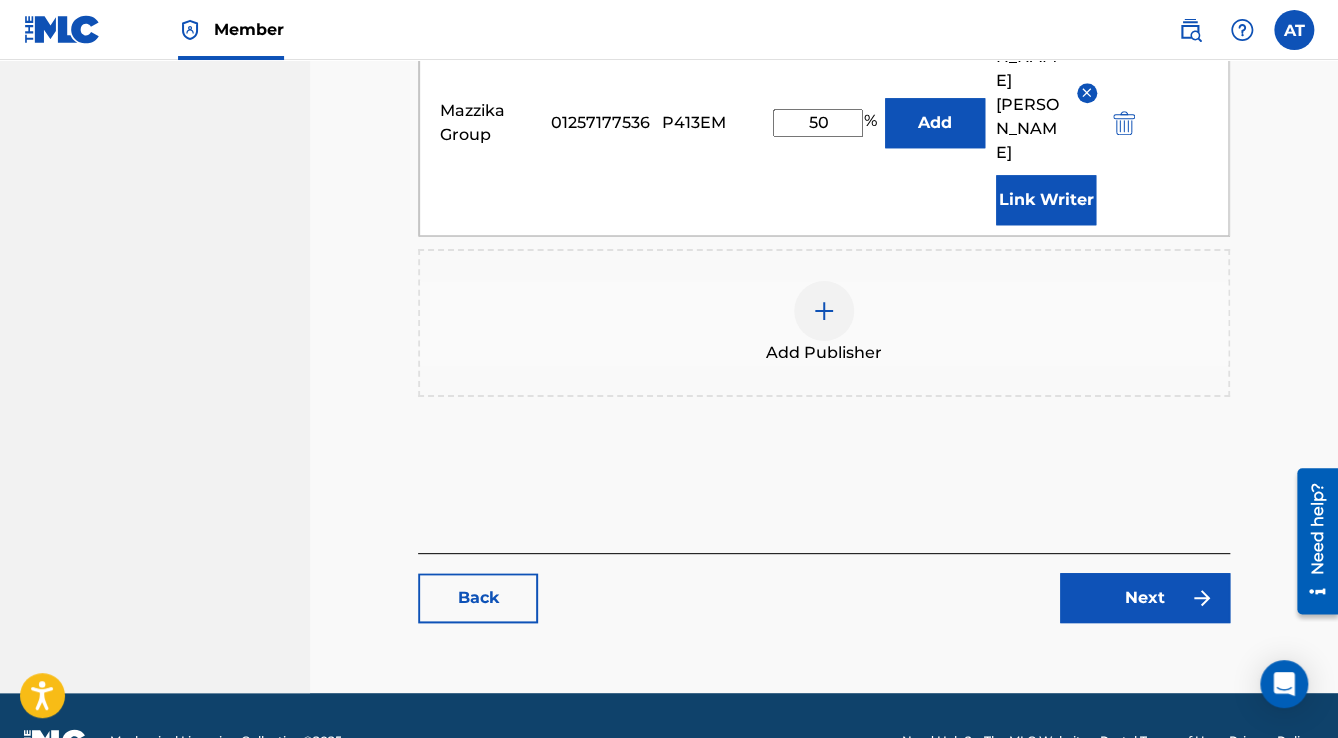 click on "Next" at bounding box center [1145, 598] 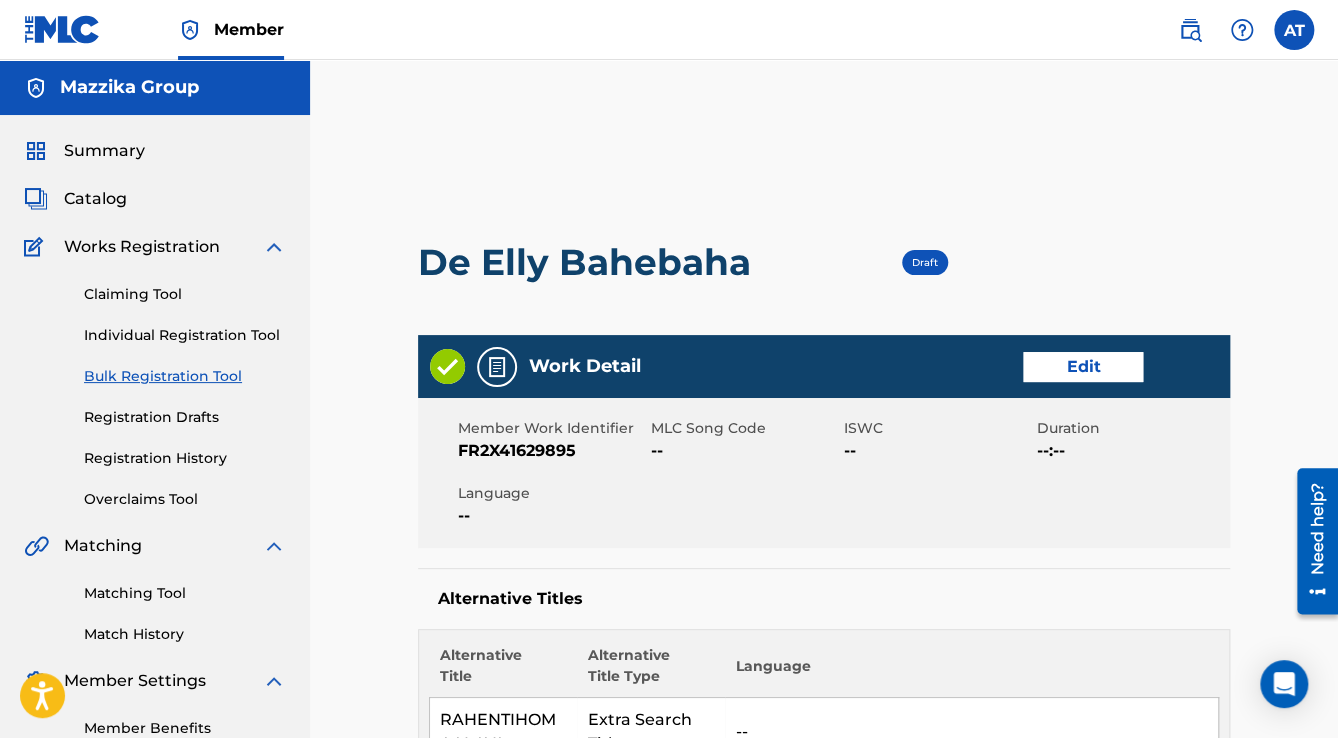 click on "Edit" at bounding box center [1083, 367] 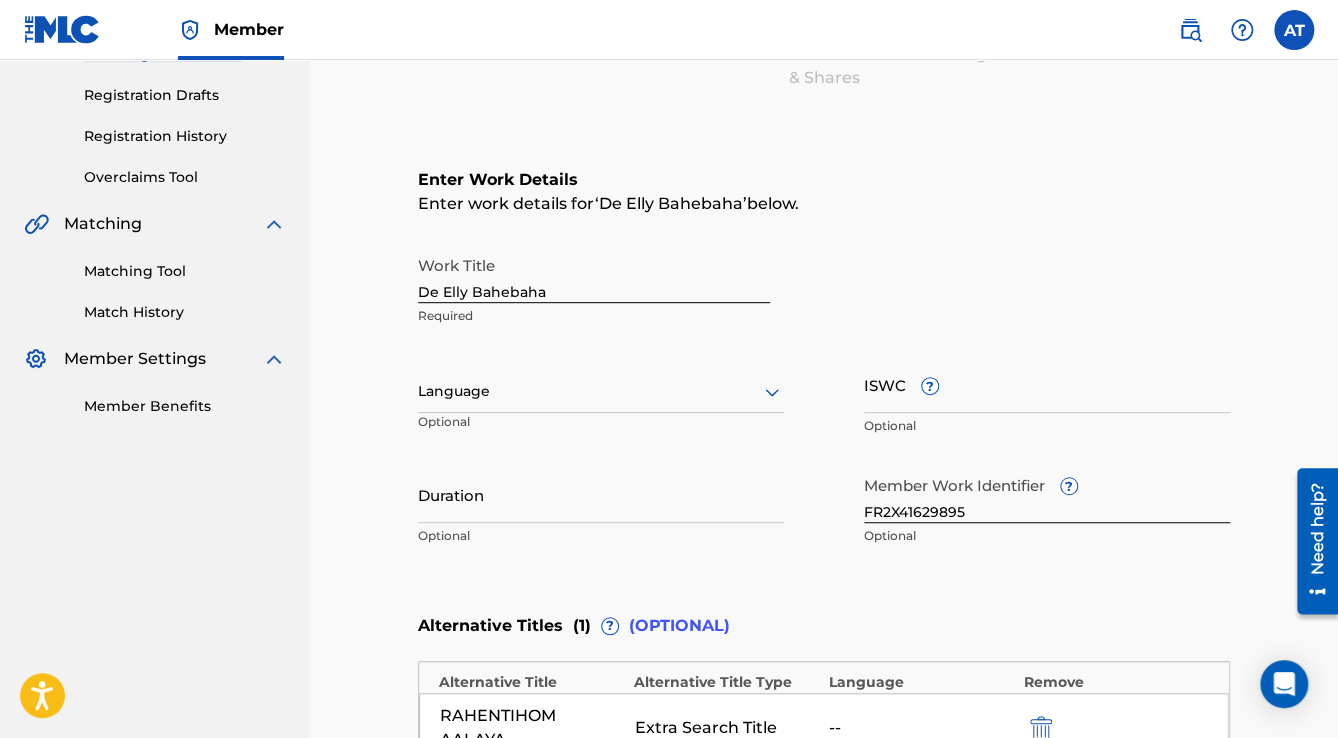 scroll, scrollTop: 400, scrollLeft: 0, axis: vertical 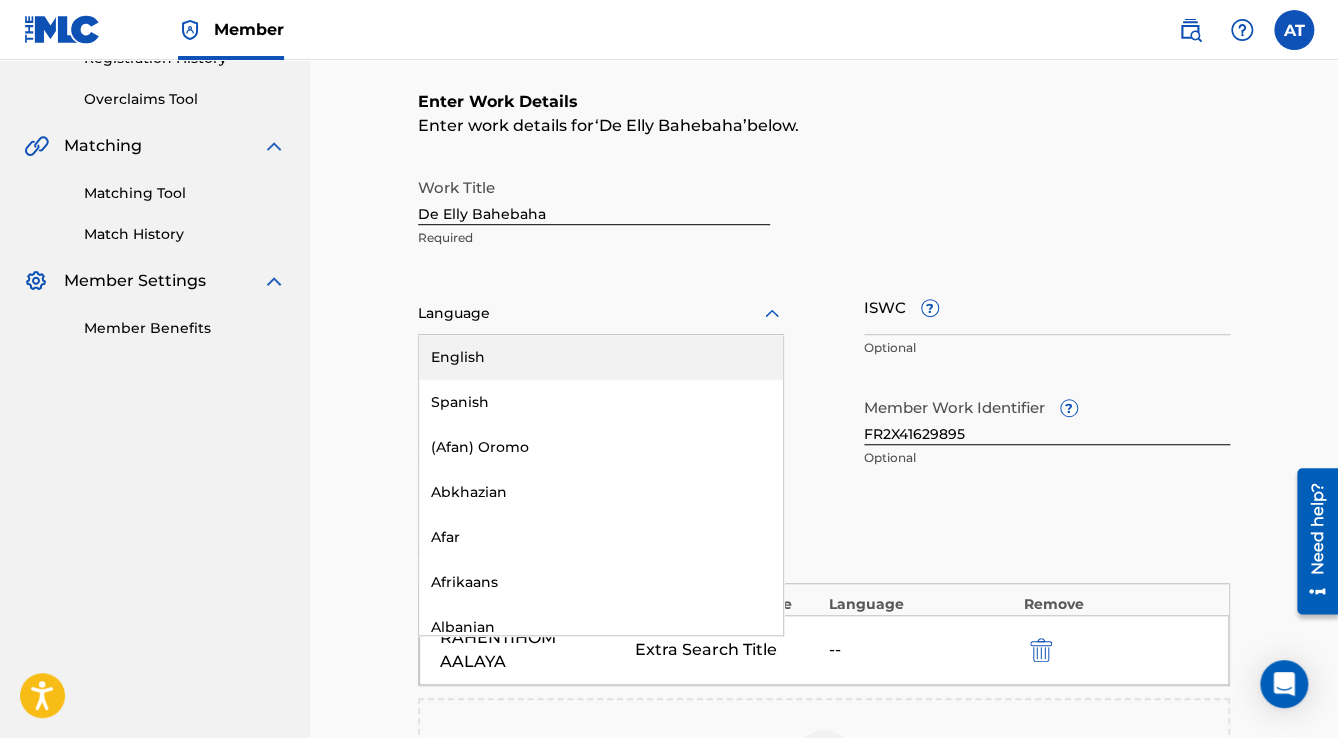 click on "Language" at bounding box center (601, 314) 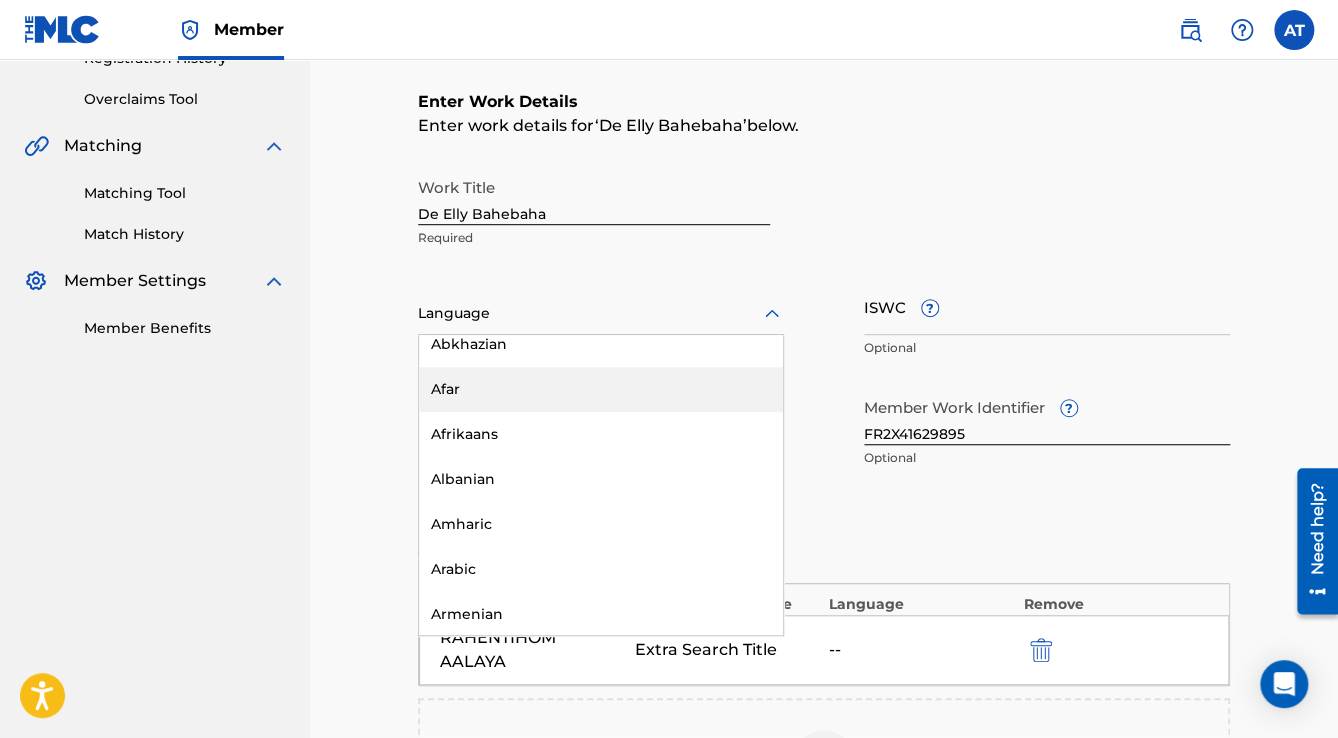 scroll, scrollTop: 240, scrollLeft: 0, axis: vertical 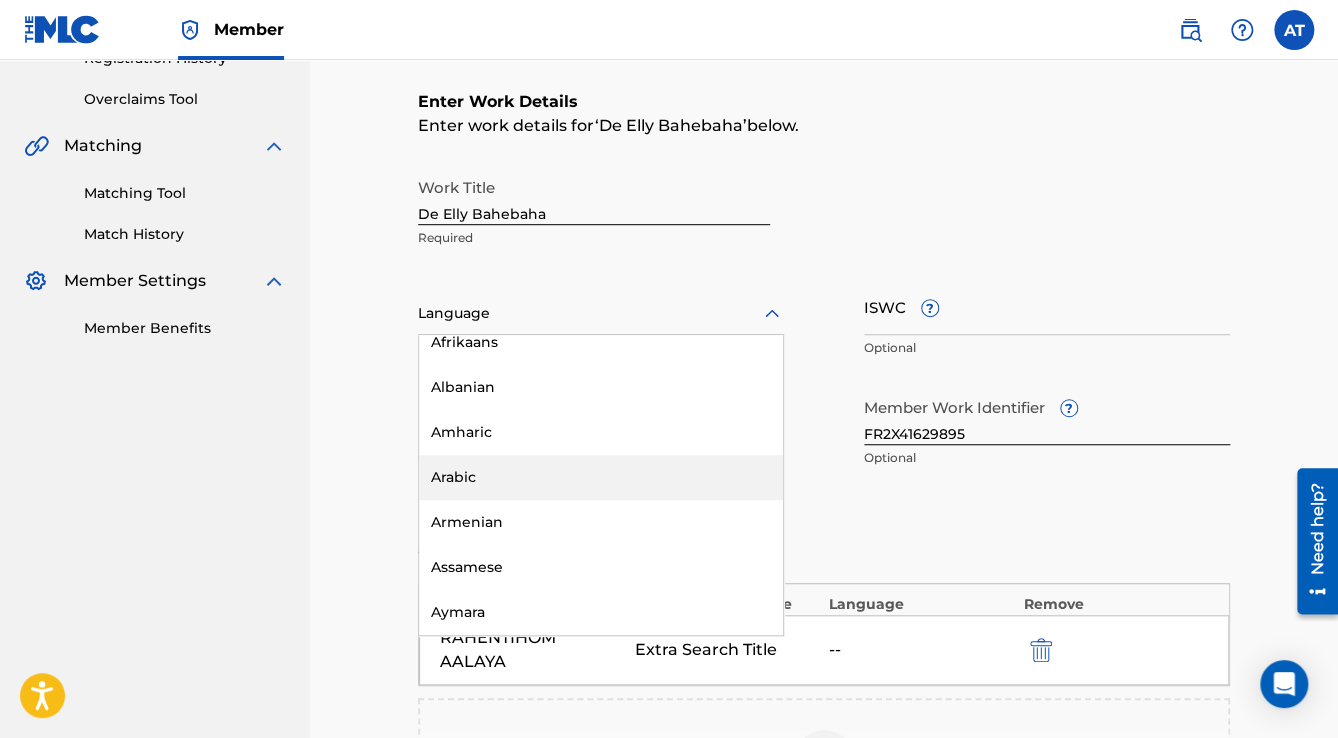 click on "Arabic" at bounding box center (601, 477) 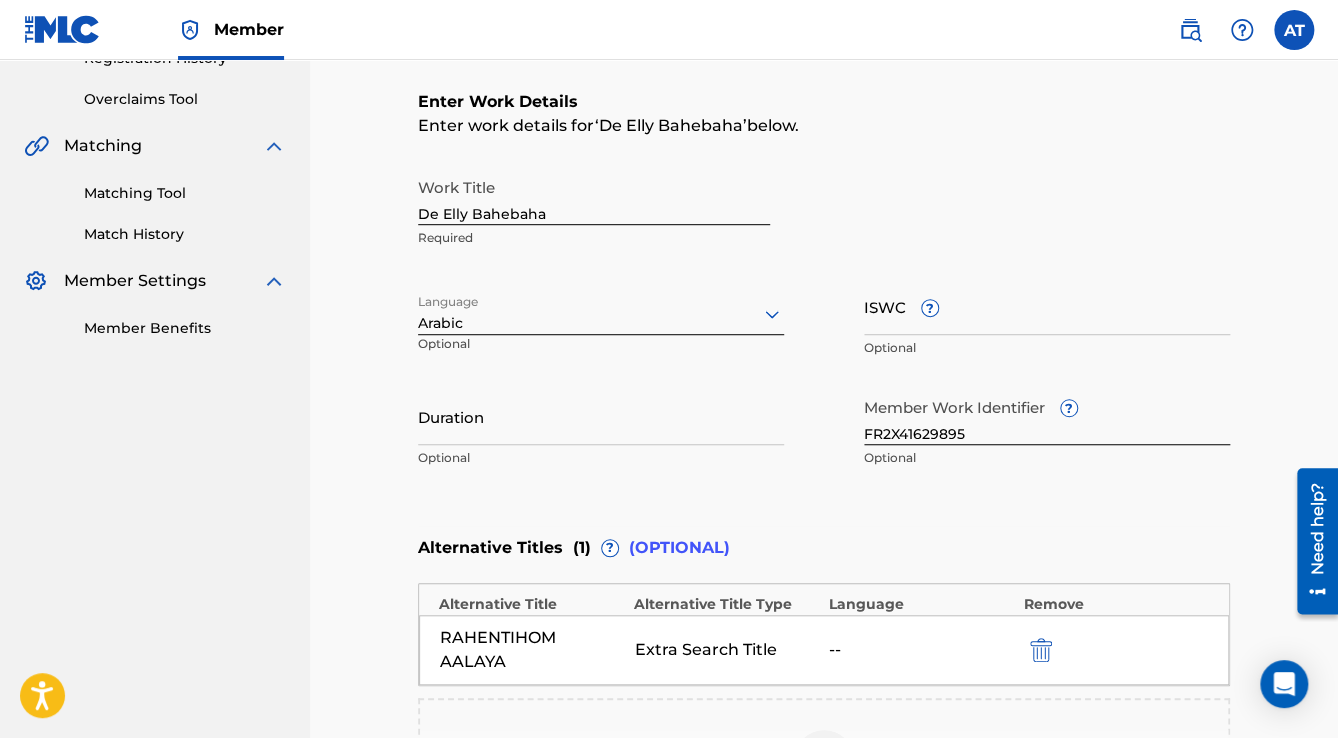 click on "Duration" at bounding box center [601, 416] 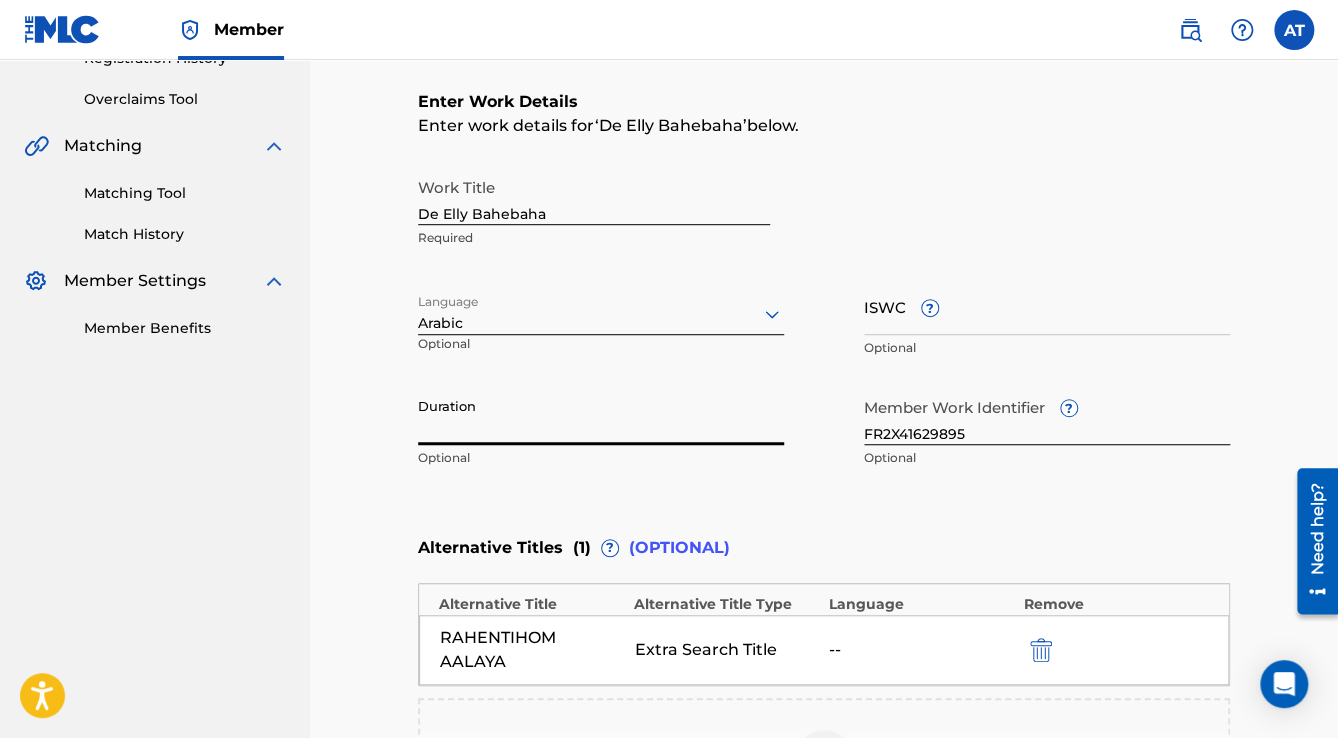 paste on "4:37" 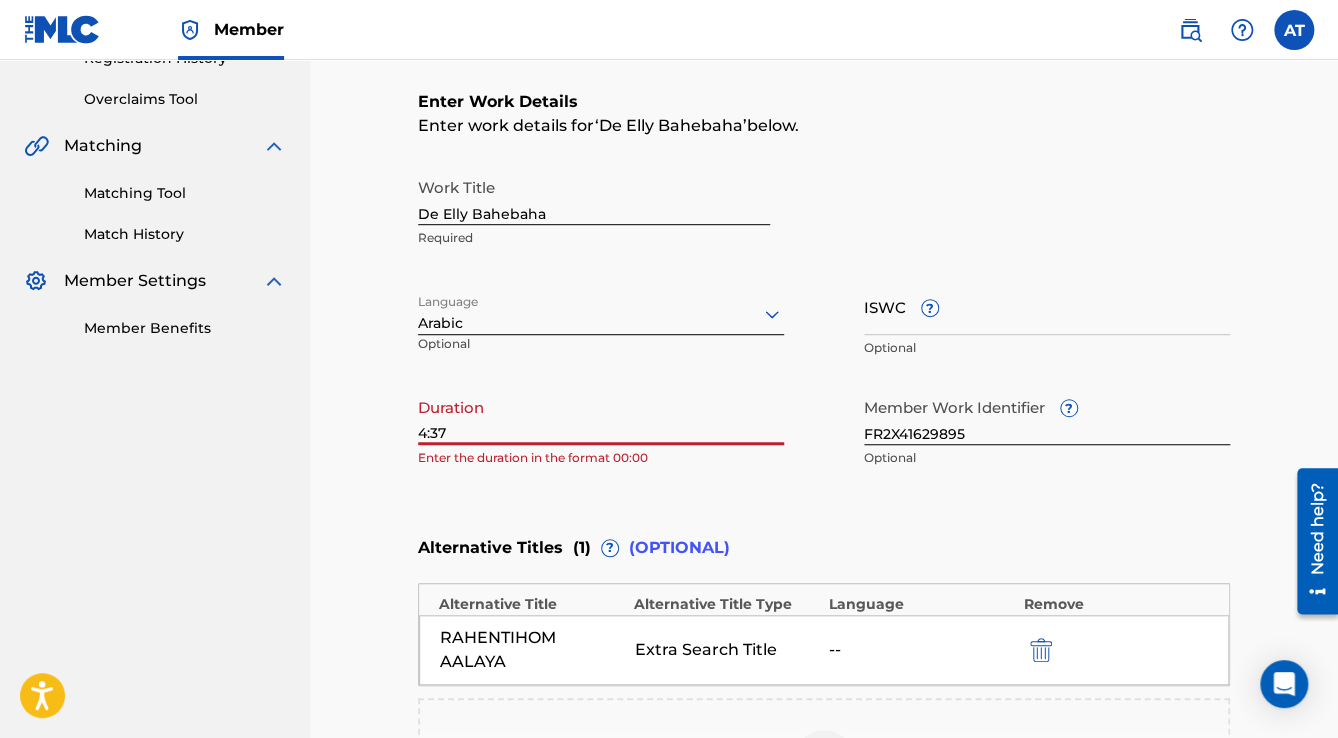 click on "4:37" at bounding box center [601, 416] 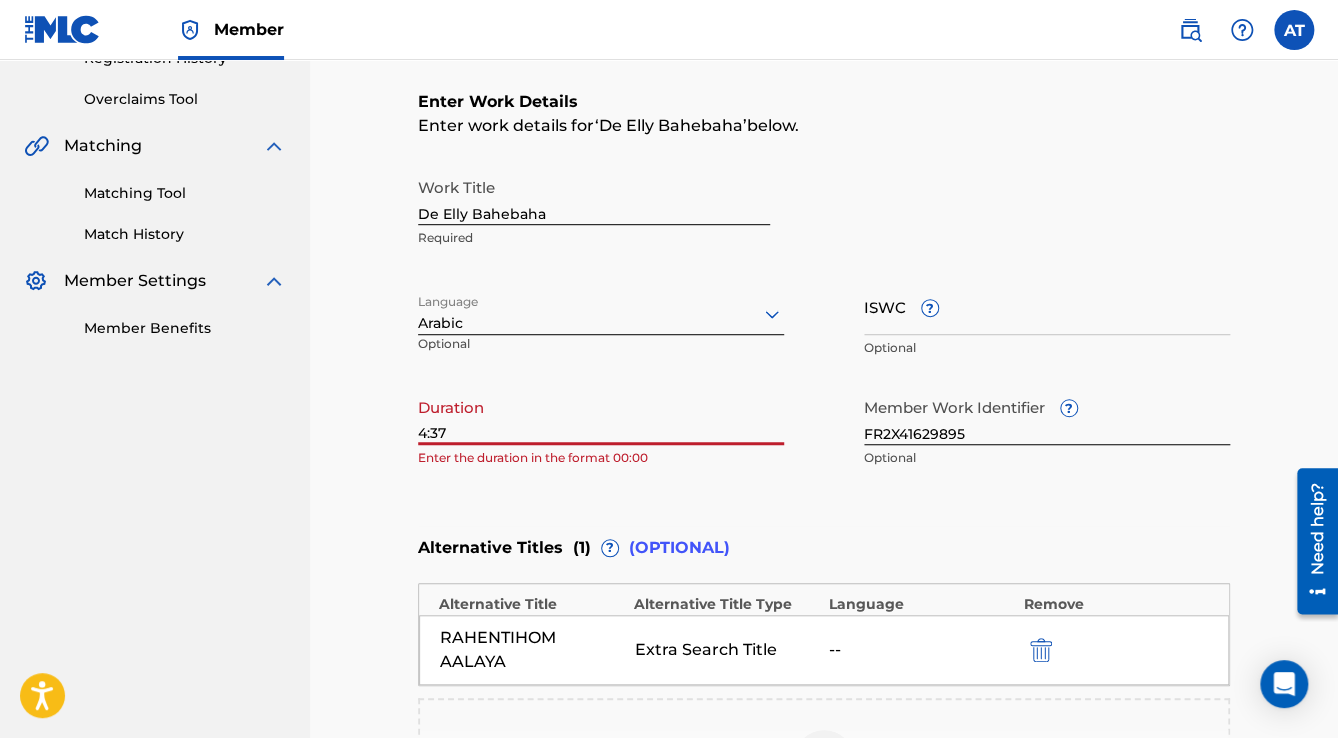 click on "4:37" at bounding box center (601, 416) 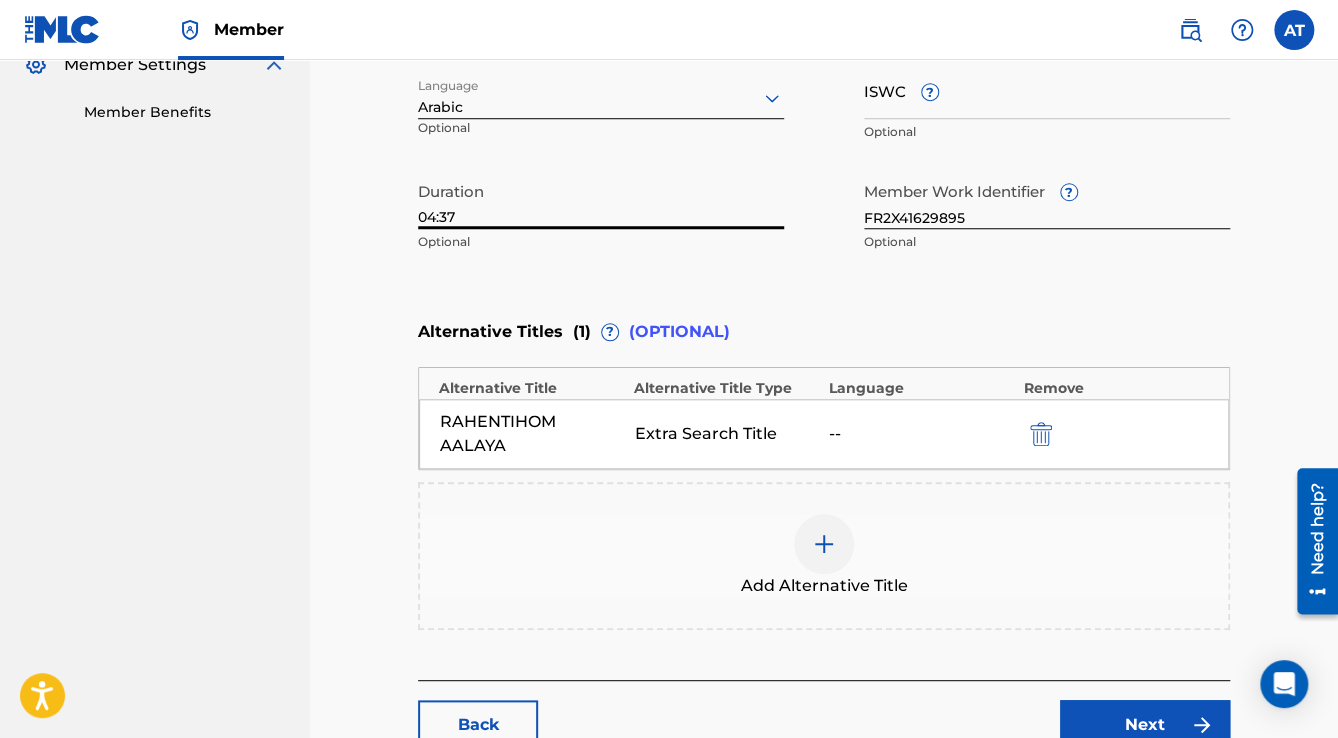 scroll, scrollTop: 792, scrollLeft: 0, axis: vertical 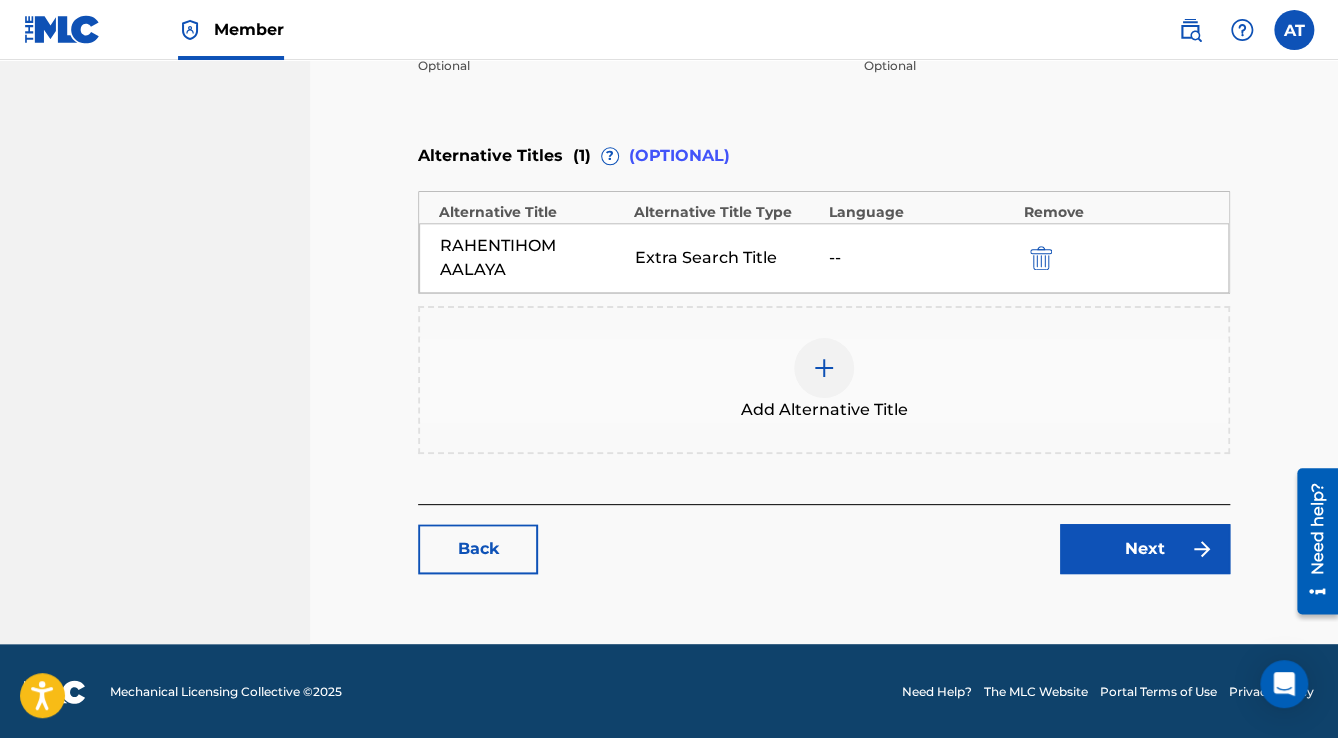 type on "04:37" 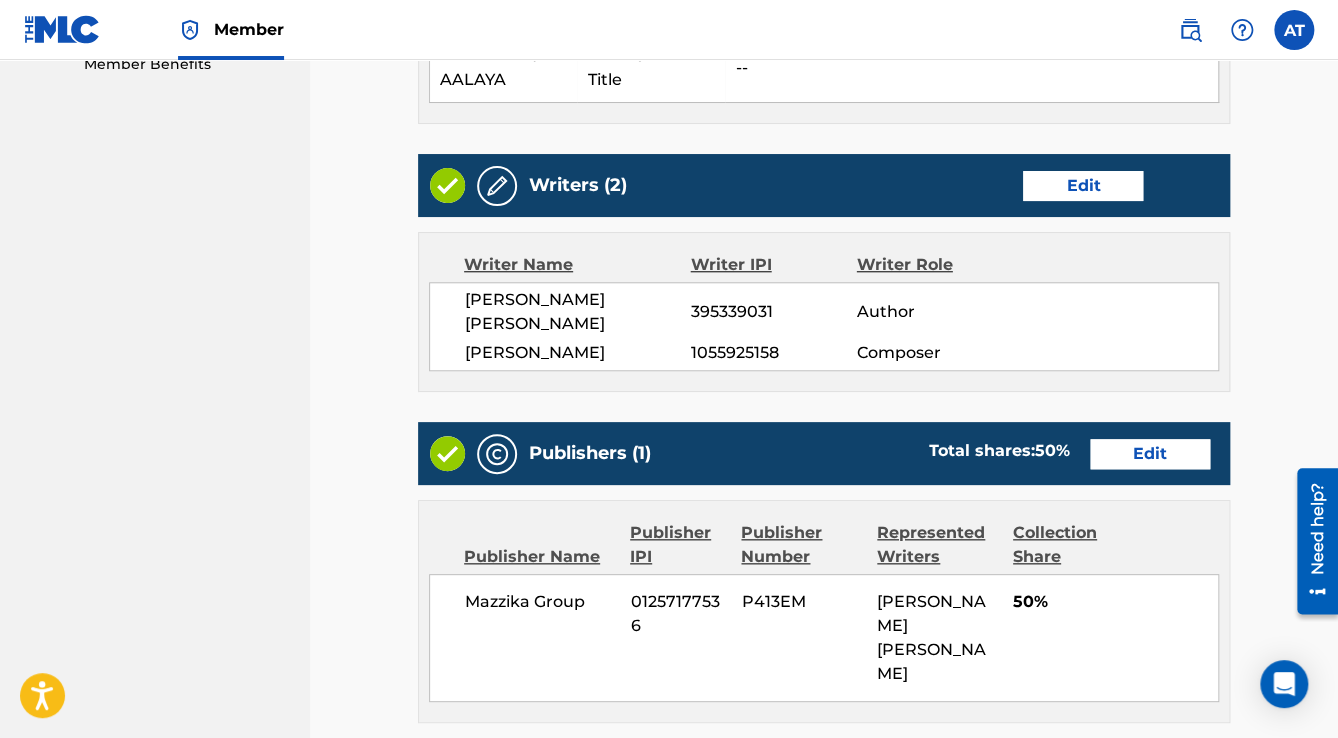 scroll, scrollTop: 1040, scrollLeft: 0, axis: vertical 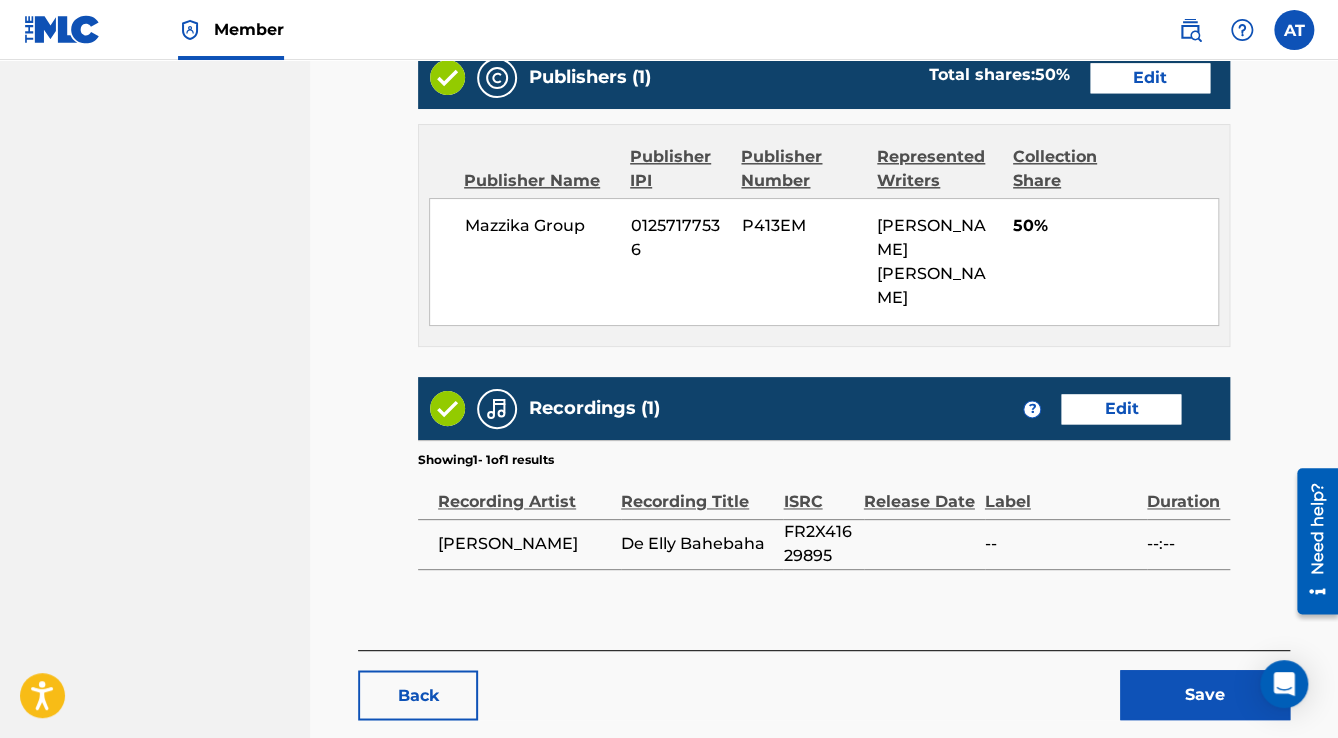click on "Save" at bounding box center [1205, 695] 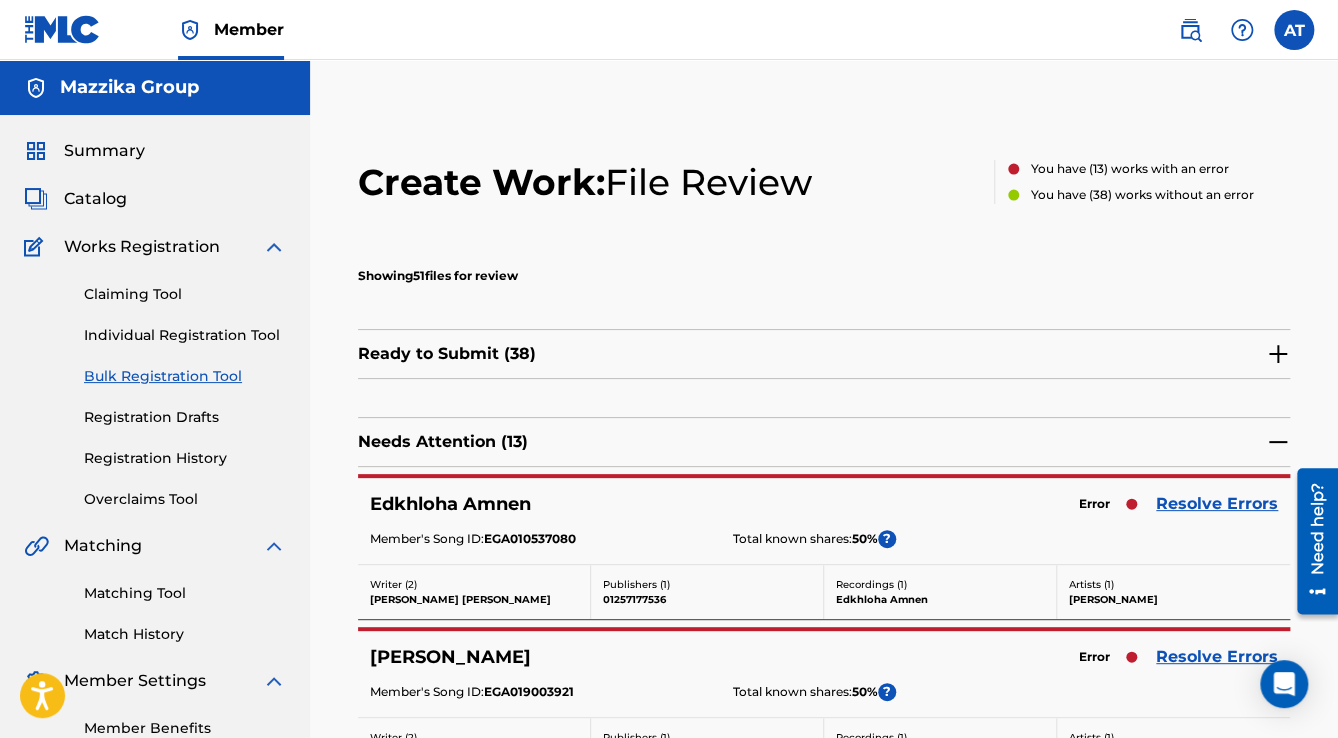 click on "Resolve Errors" at bounding box center [1217, 504] 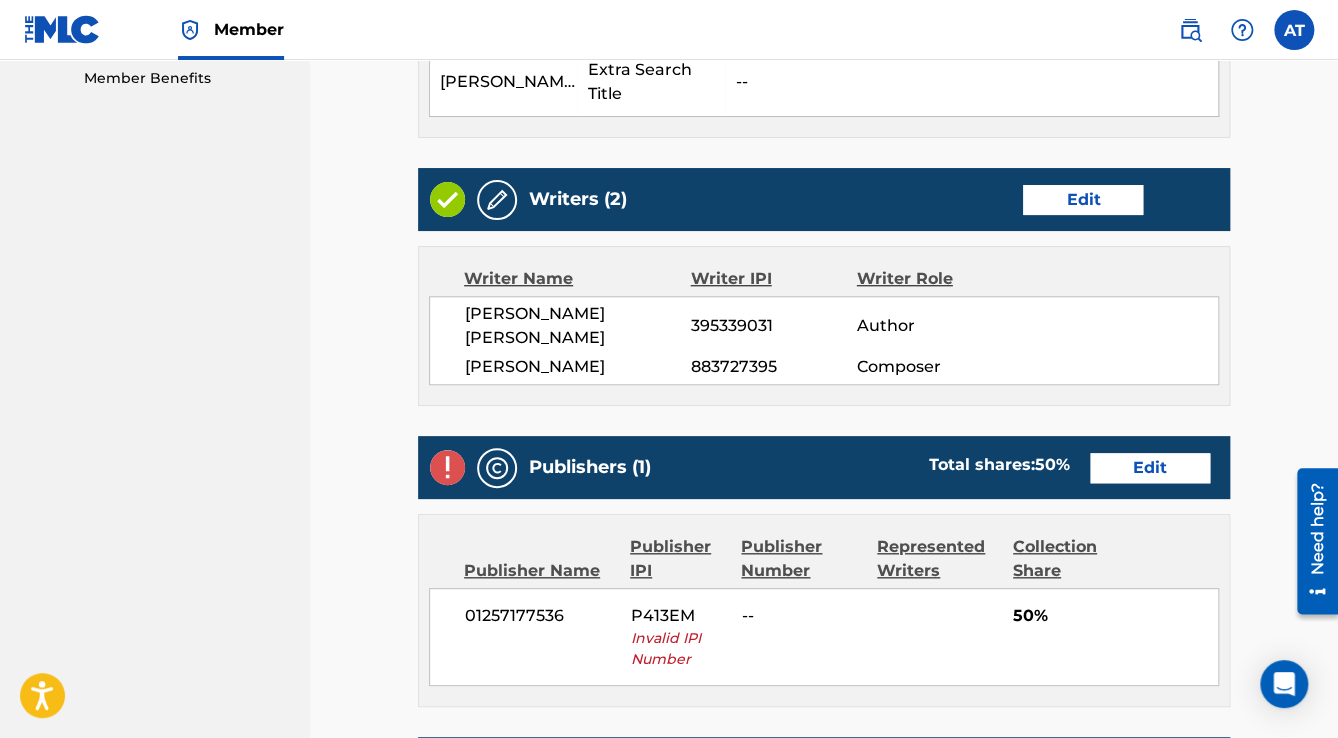 scroll, scrollTop: 800, scrollLeft: 0, axis: vertical 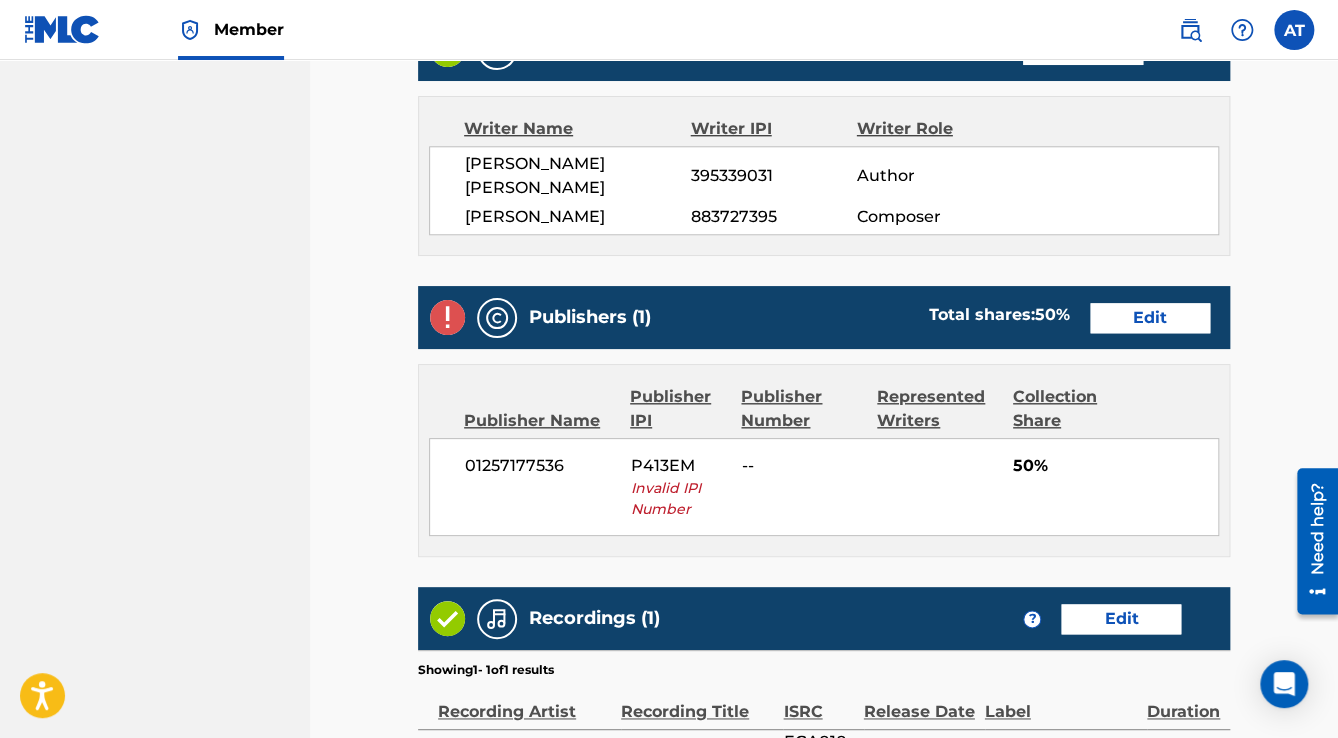 click on "Edit" at bounding box center (1150, 318) 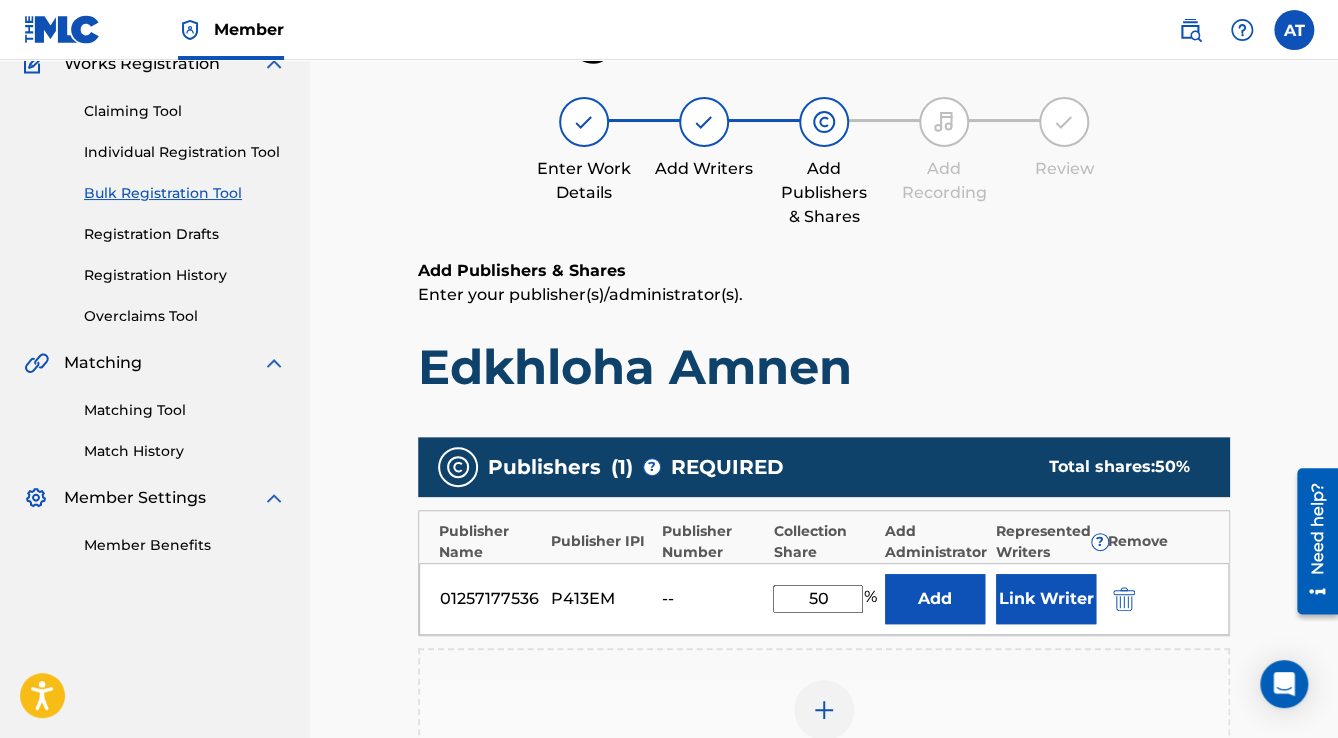 scroll, scrollTop: 400, scrollLeft: 0, axis: vertical 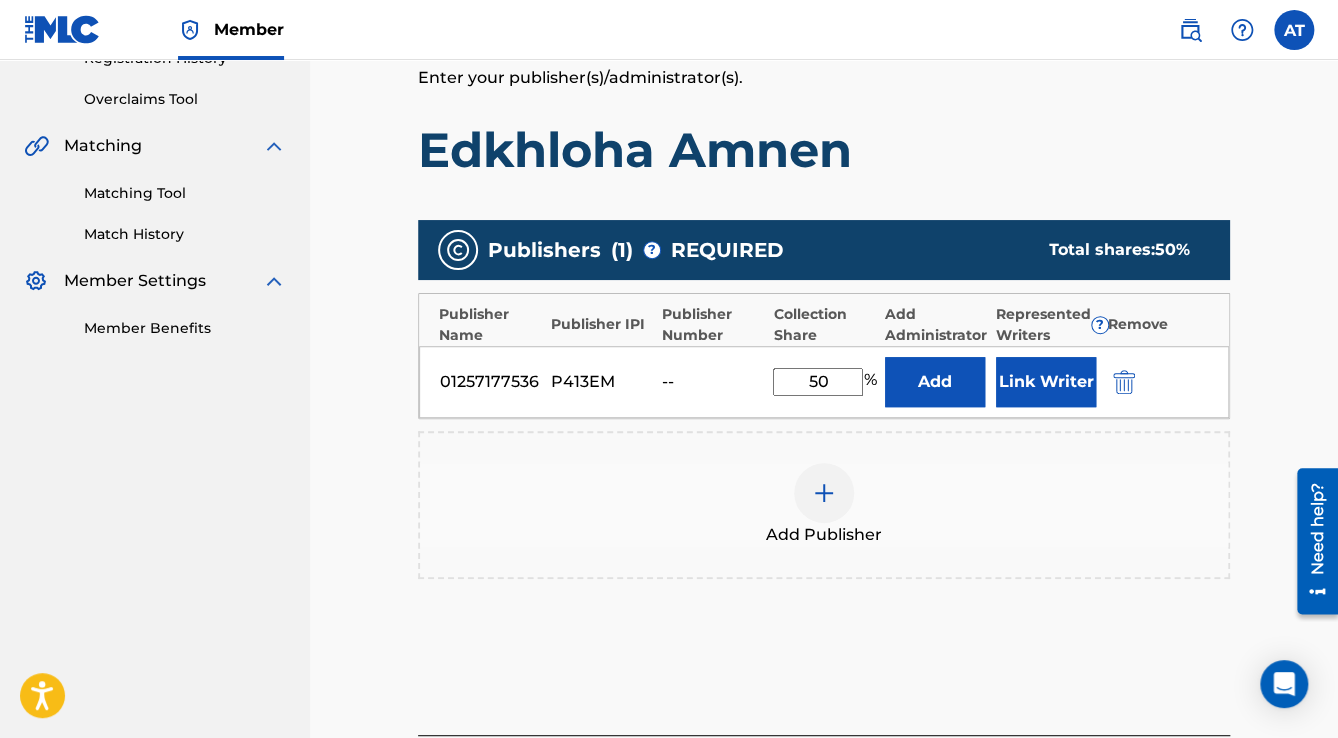click at bounding box center (1122, 381) 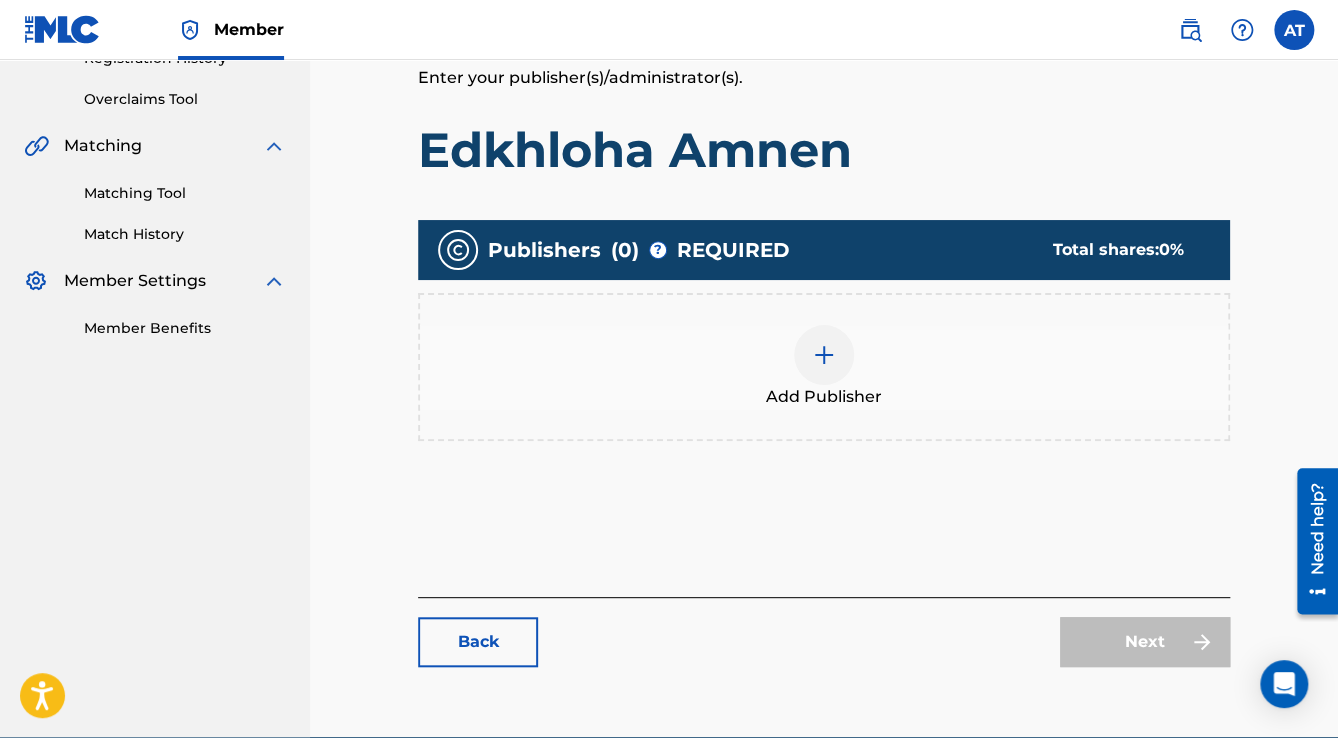 click on "Add Publisher" at bounding box center (824, 367) 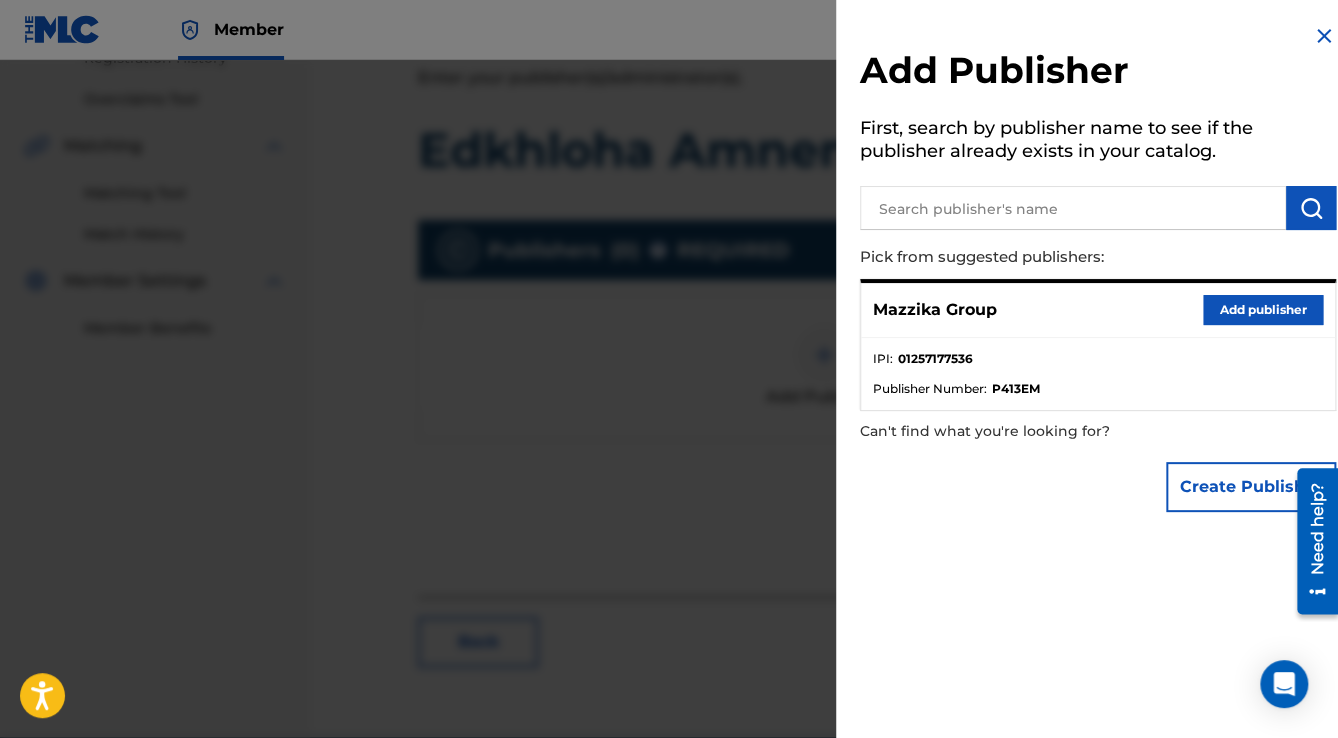 click on "Add publisher" at bounding box center (1263, 310) 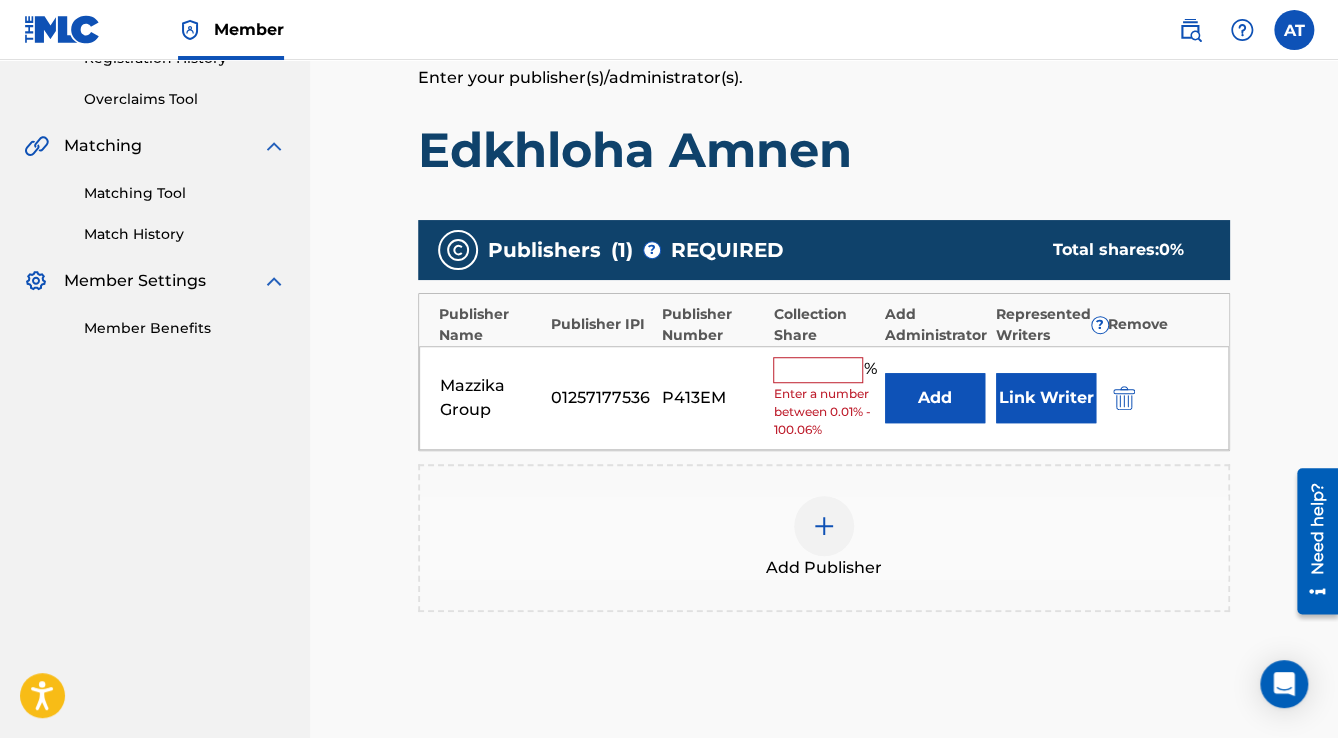 click at bounding box center (818, 370) 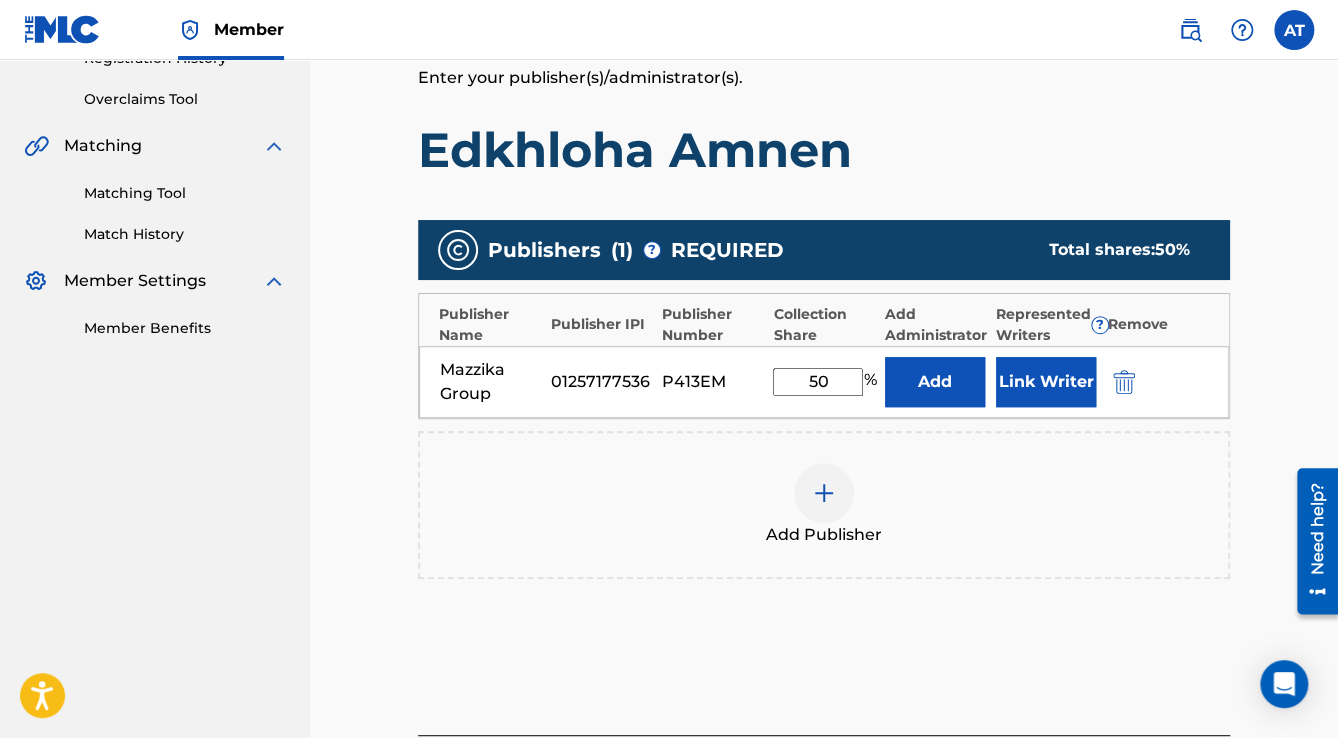click on "Link Writer" at bounding box center [1046, 382] 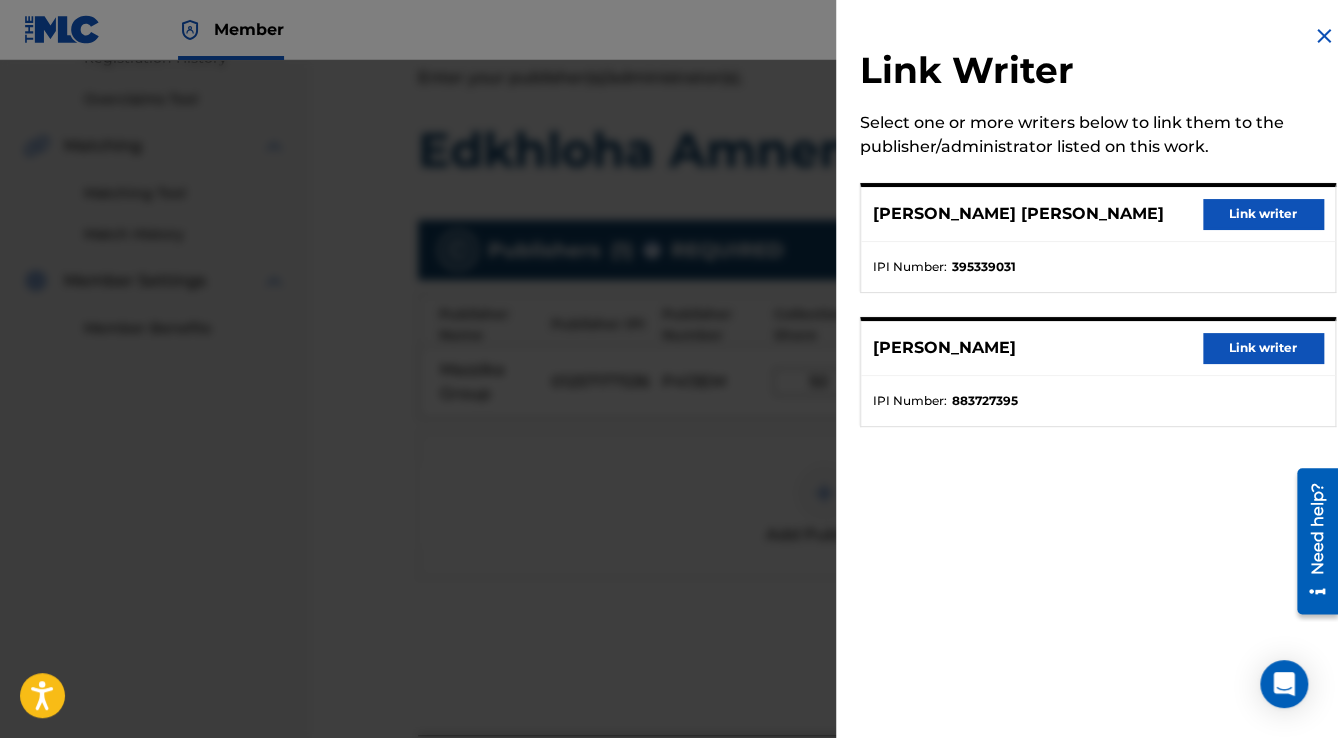 click on "Link writer" at bounding box center (1263, 214) 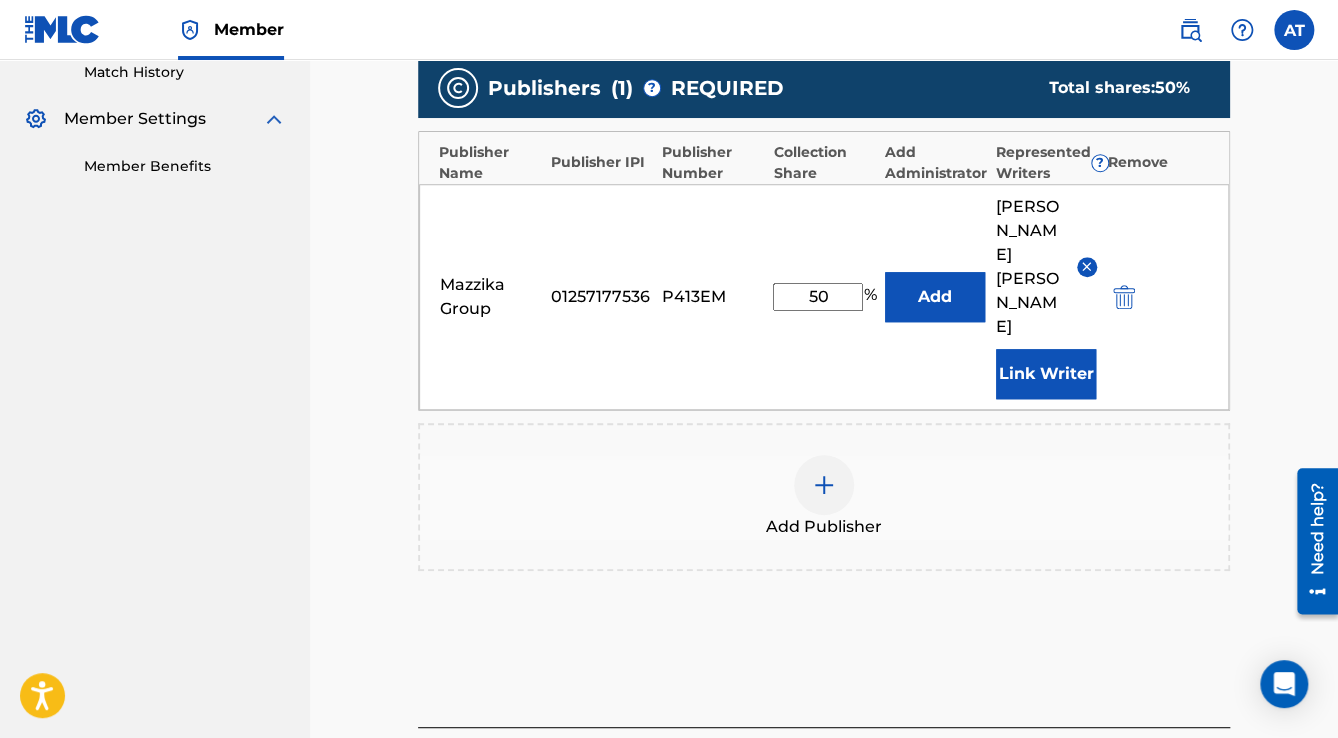 scroll, scrollTop: 736, scrollLeft: 0, axis: vertical 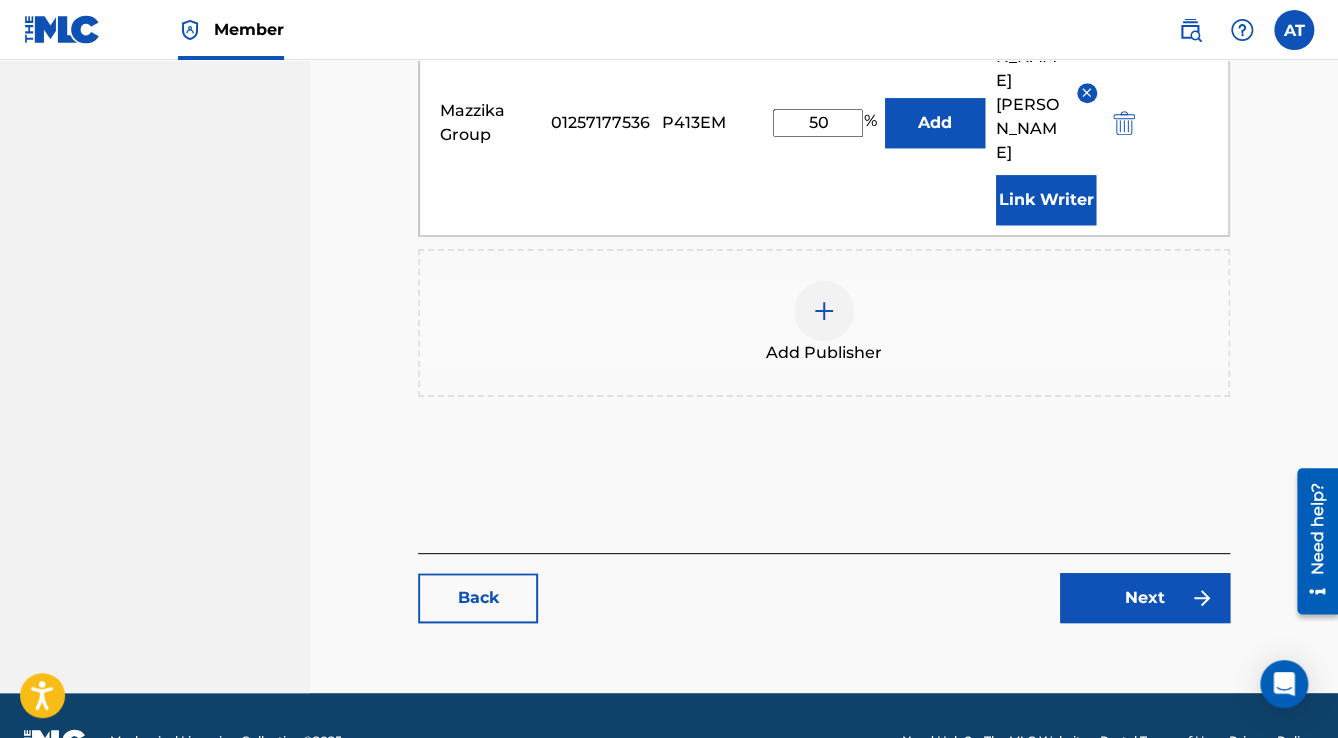 click on "Next" at bounding box center [1145, 598] 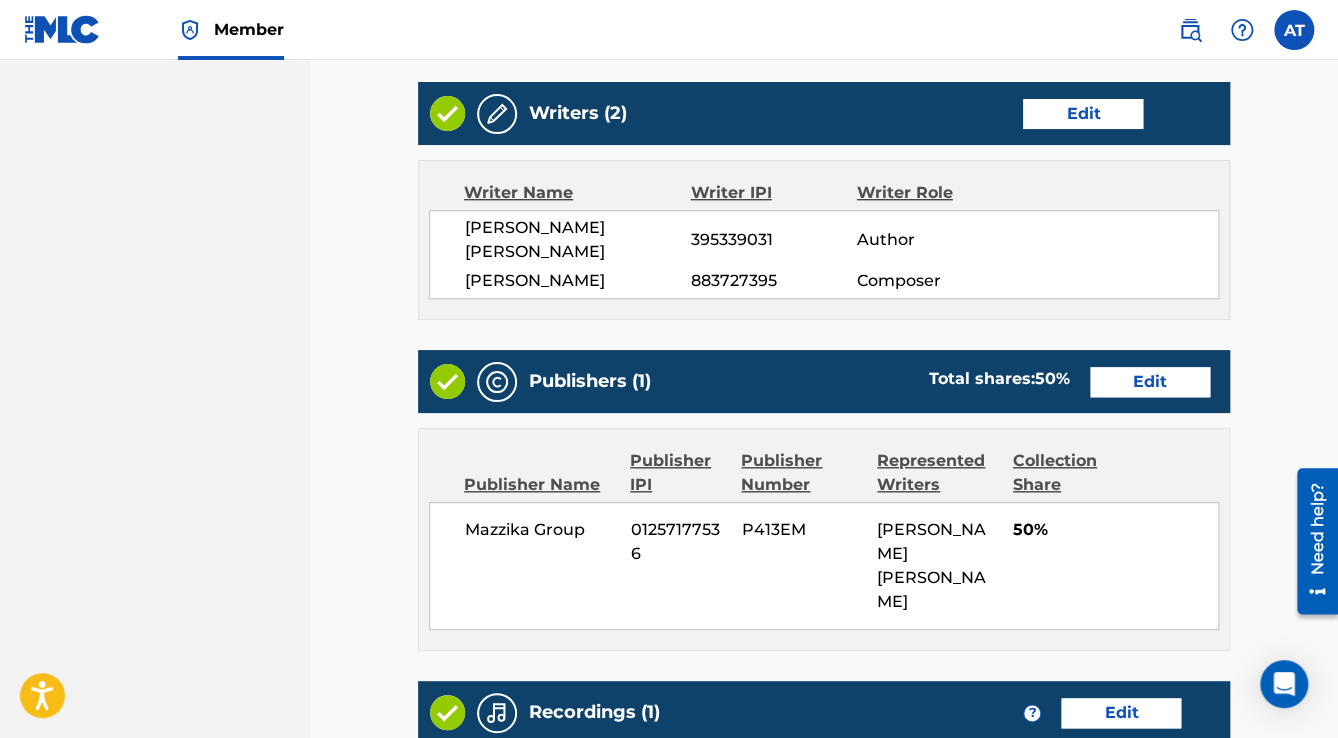 scroll, scrollTop: 0, scrollLeft: 0, axis: both 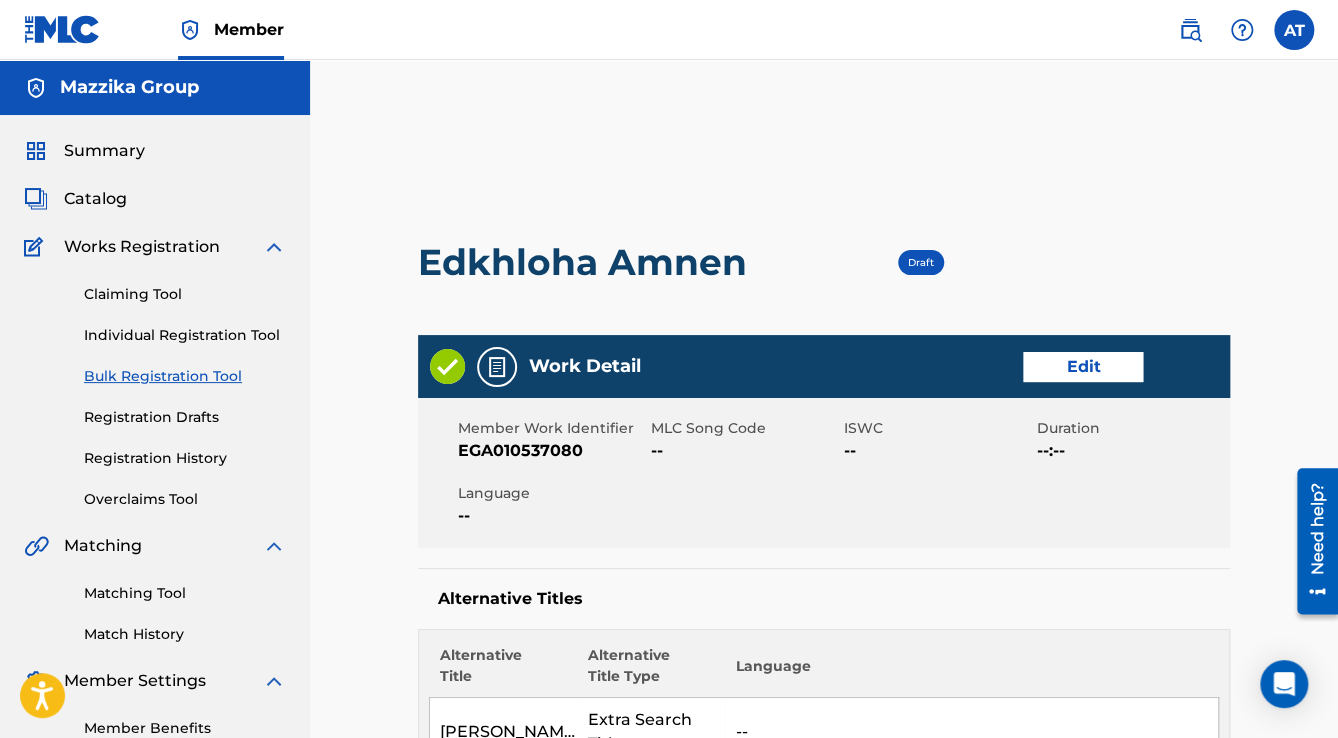 click on "Edit" at bounding box center [1083, 367] 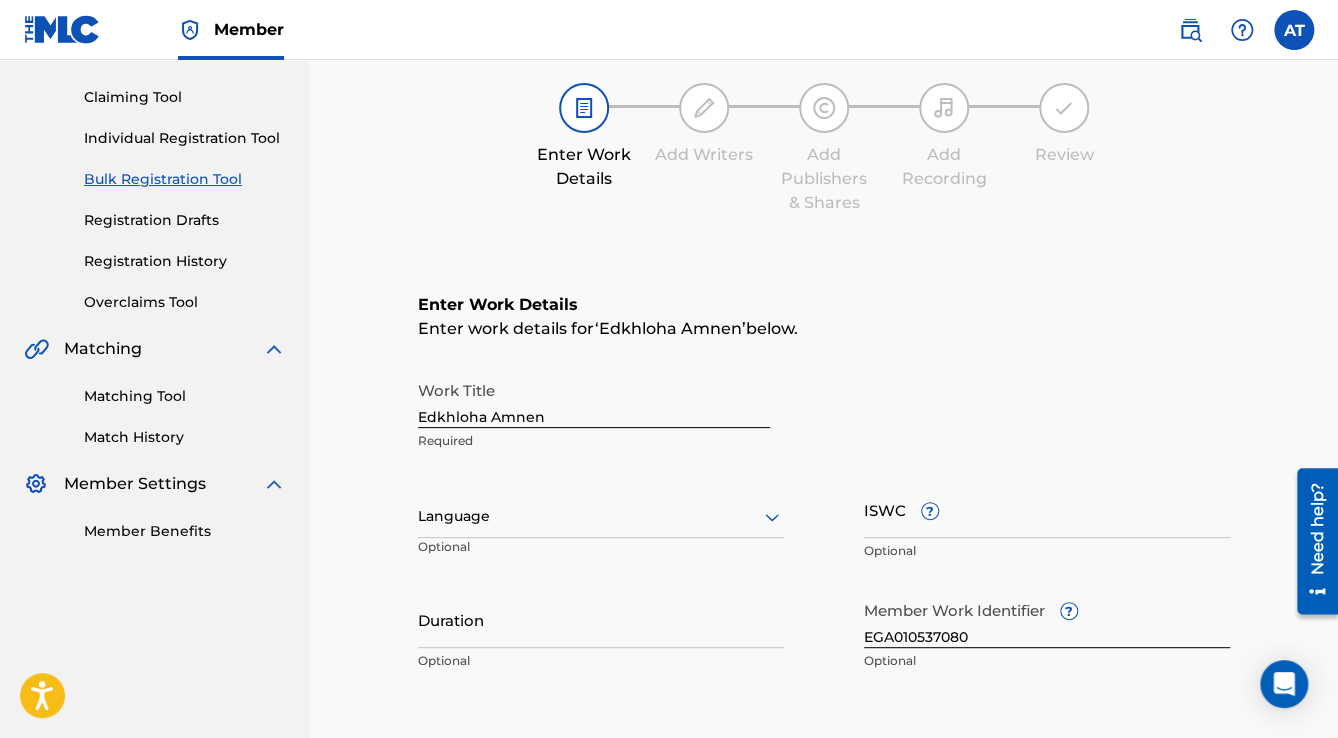 scroll, scrollTop: 400, scrollLeft: 0, axis: vertical 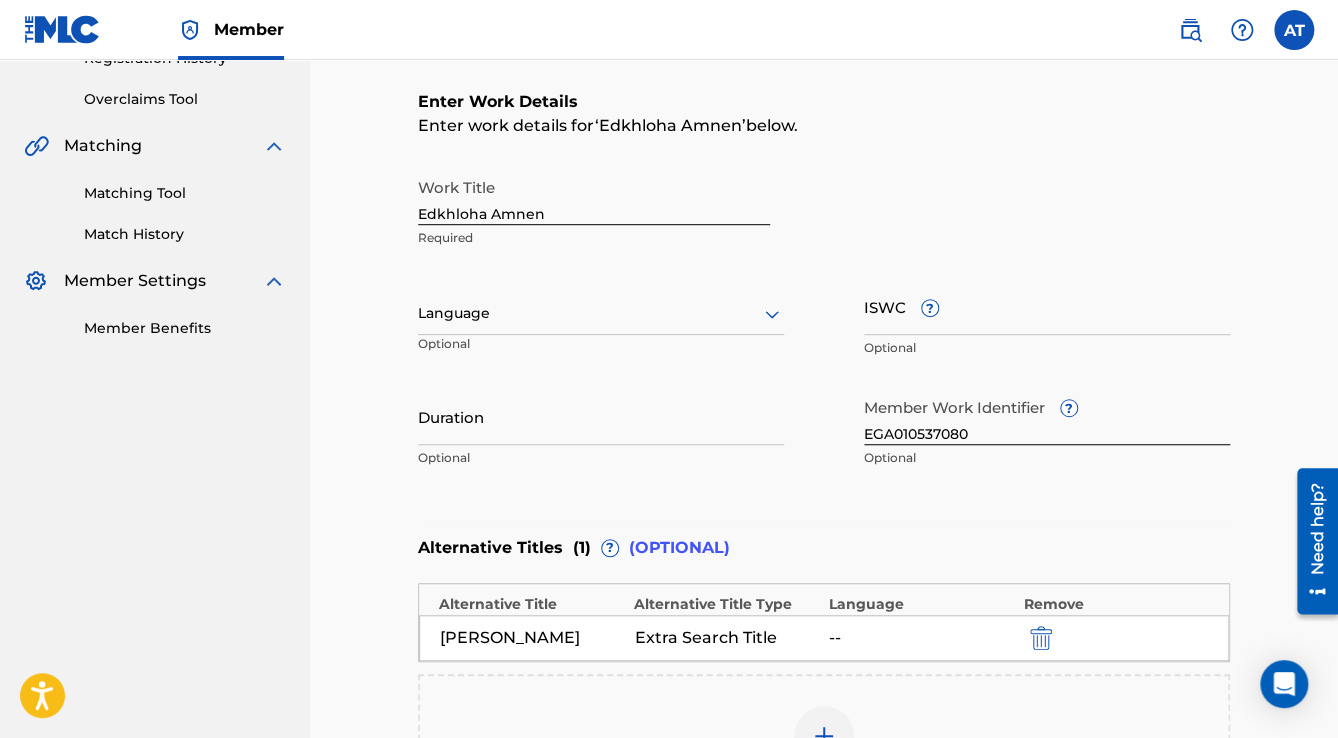 click at bounding box center [601, 313] 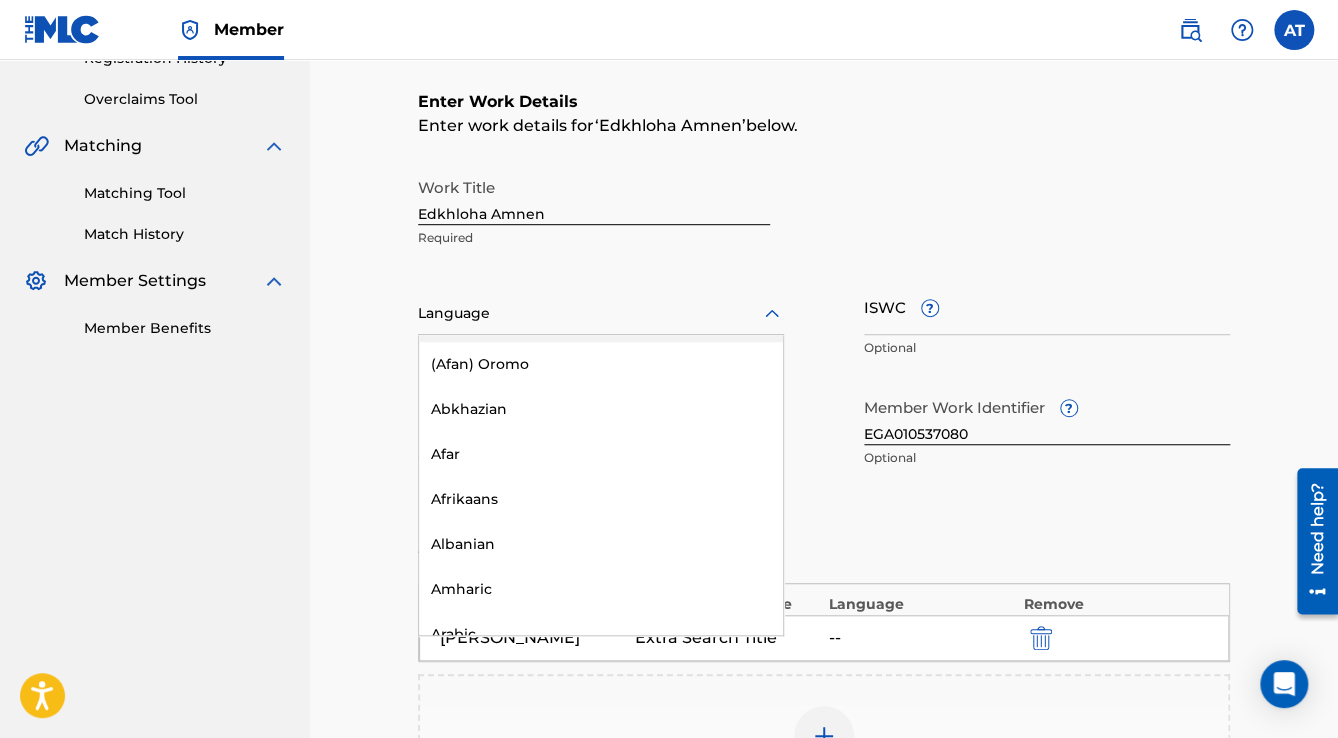 scroll, scrollTop: 160, scrollLeft: 0, axis: vertical 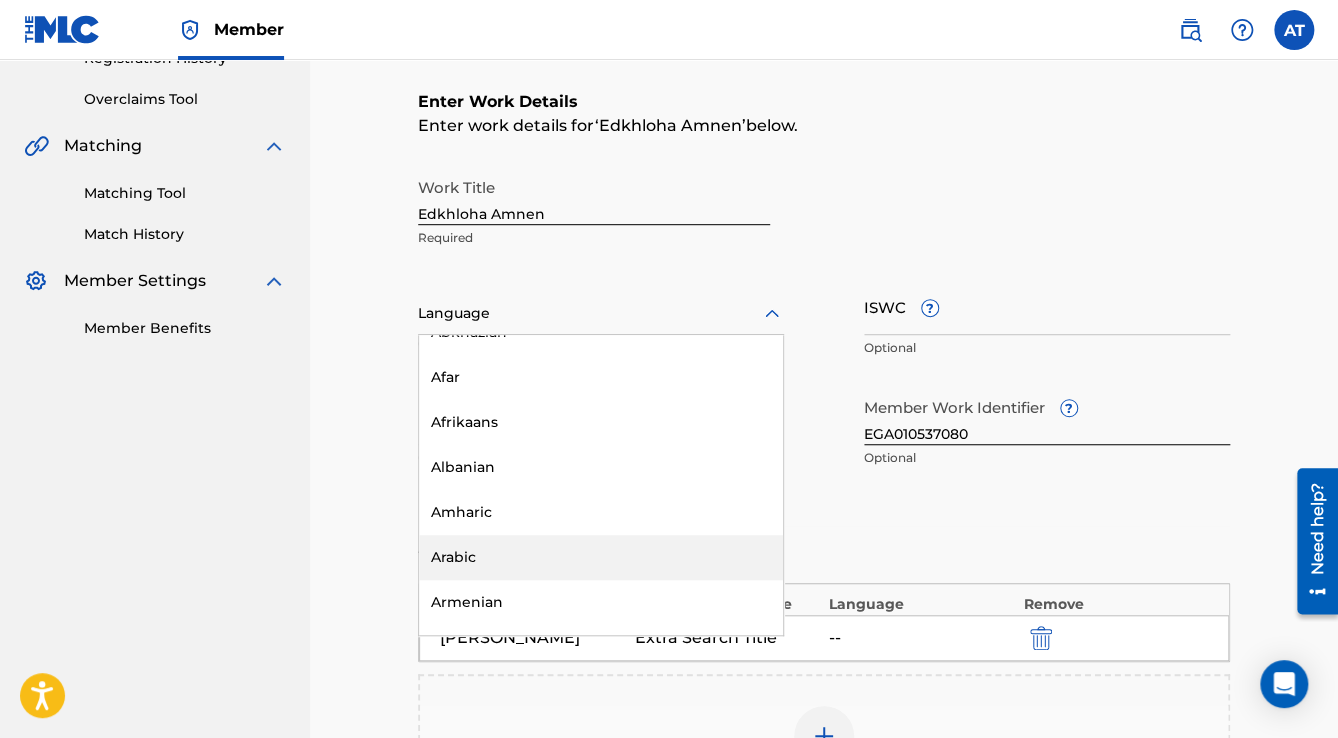 drag, startPoint x: 485, startPoint y: 549, endPoint x: 415, endPoint y: 496, distance: 87.80091 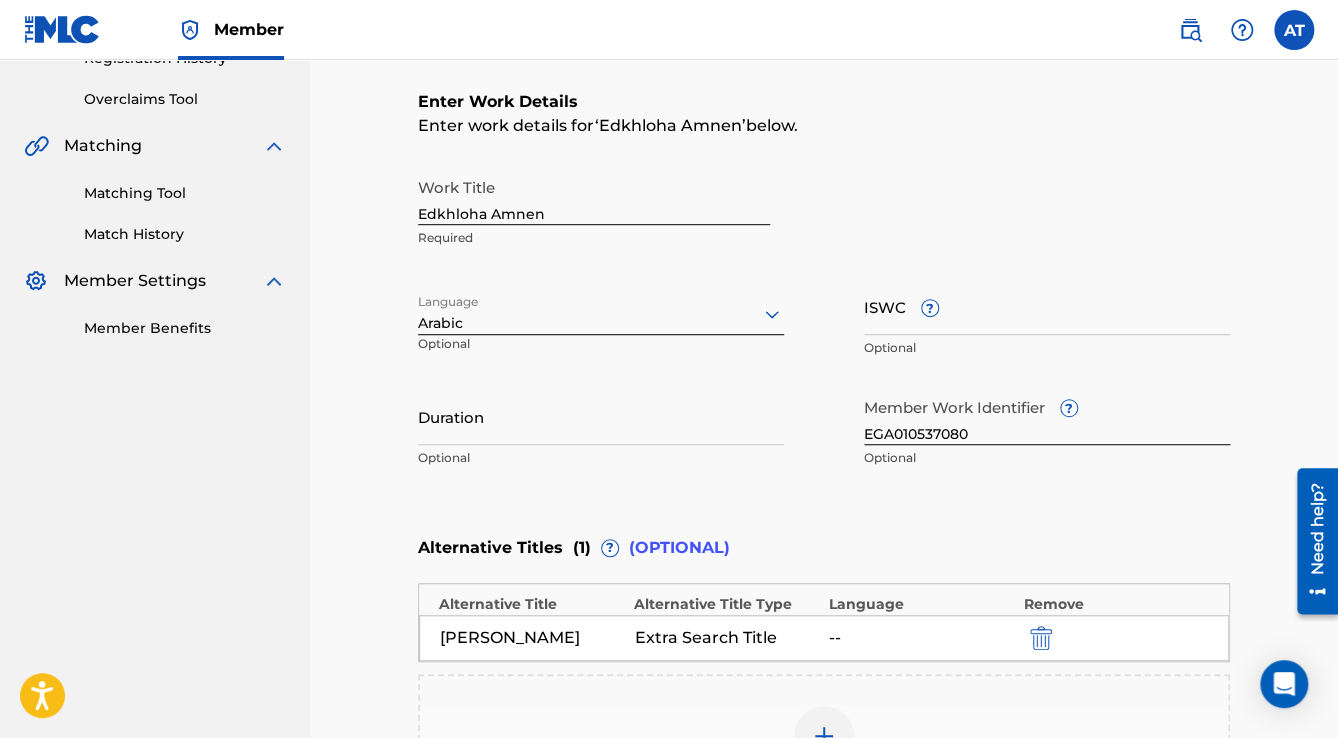 drag, startPoint x: 473, startPoint y: 397, endPoint x: 444, endPoint y: 415, distance: 34.132095 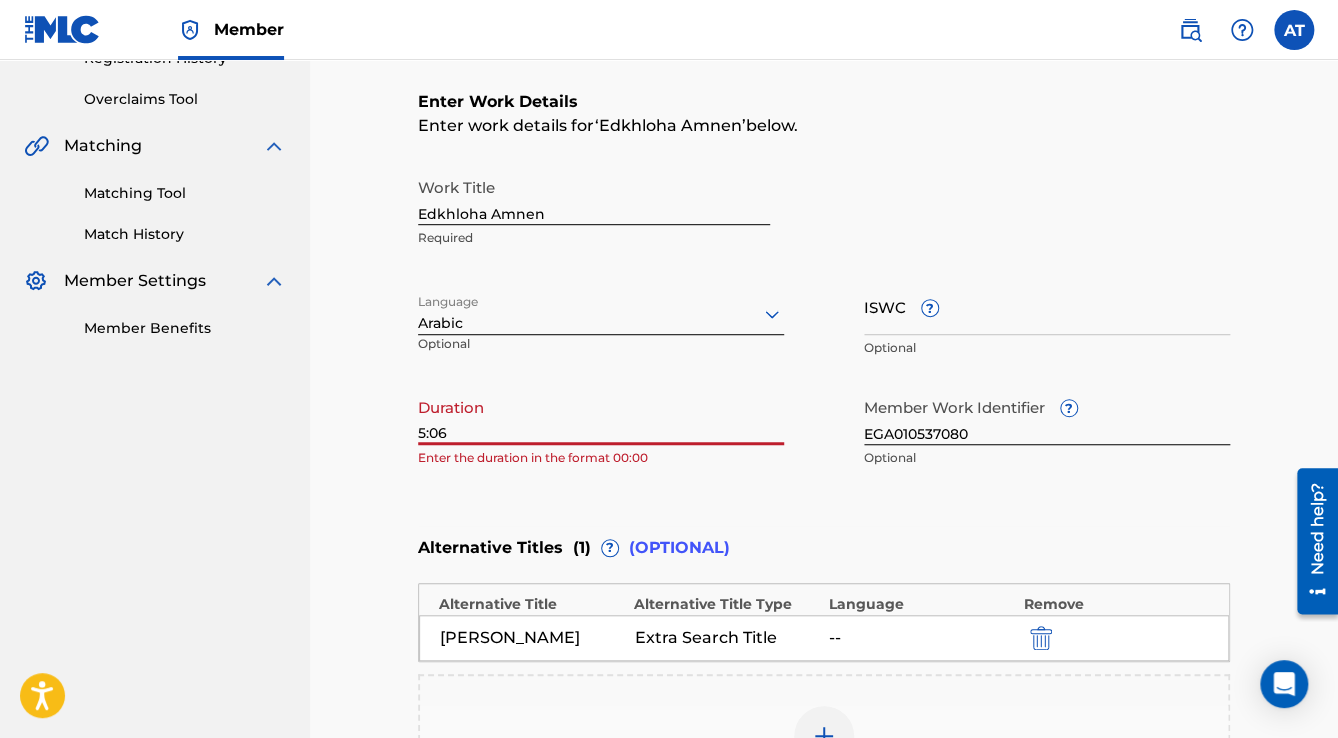 click on "5:06" at bounding box center (601, 416) 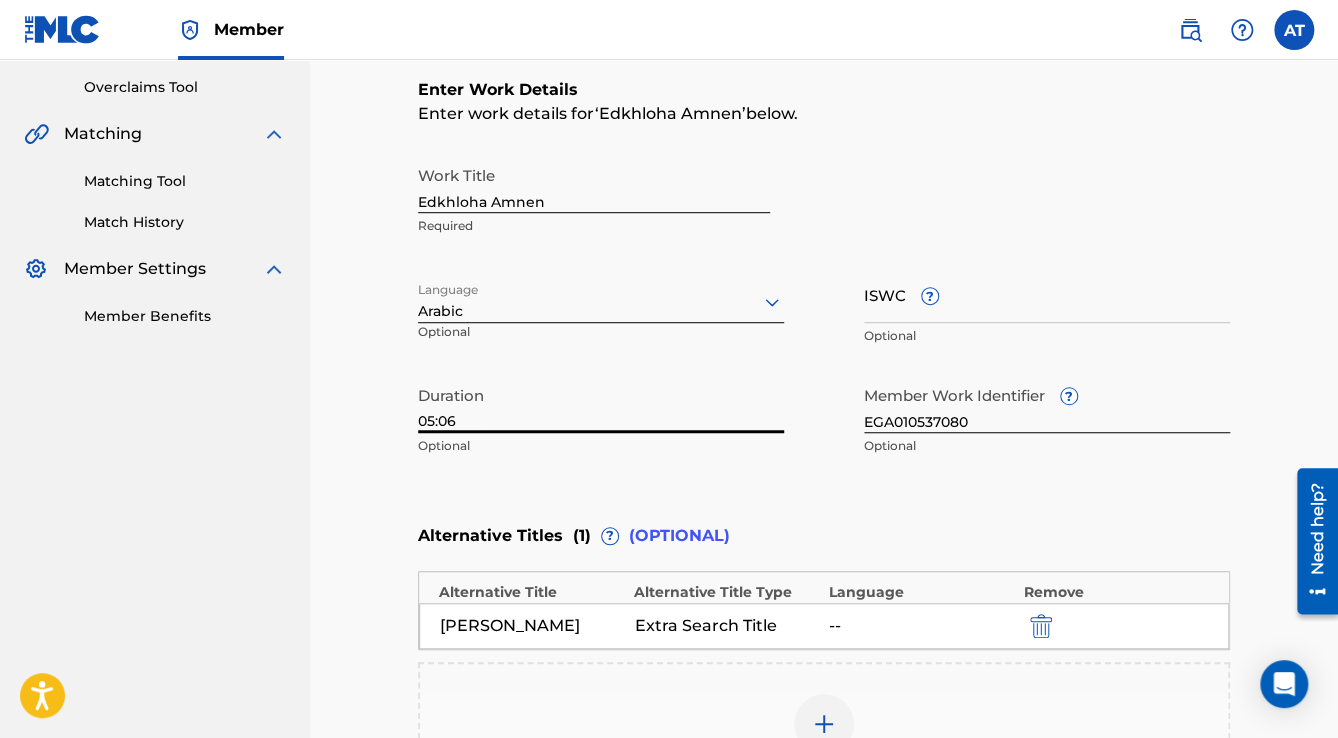 scroll, scrollTop: 632, scrollLeft: 0, axis: vertical 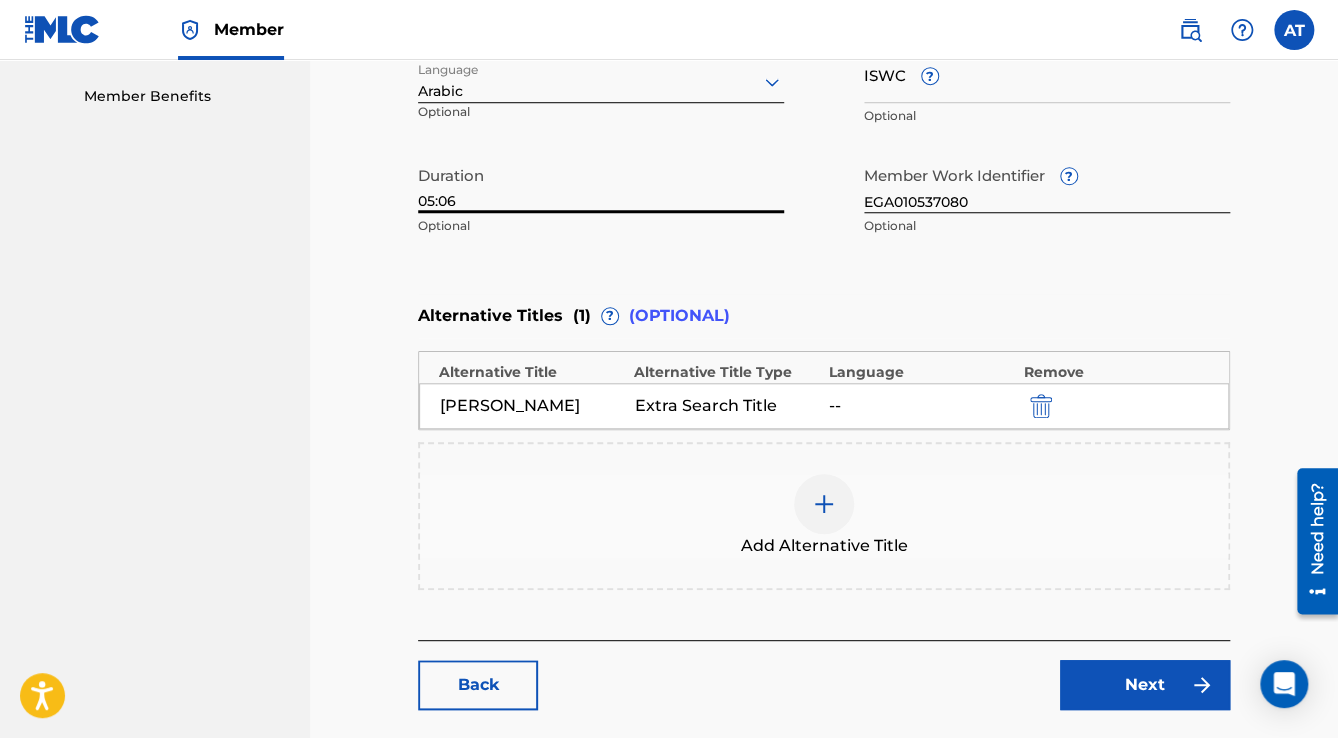 type on "05:06" 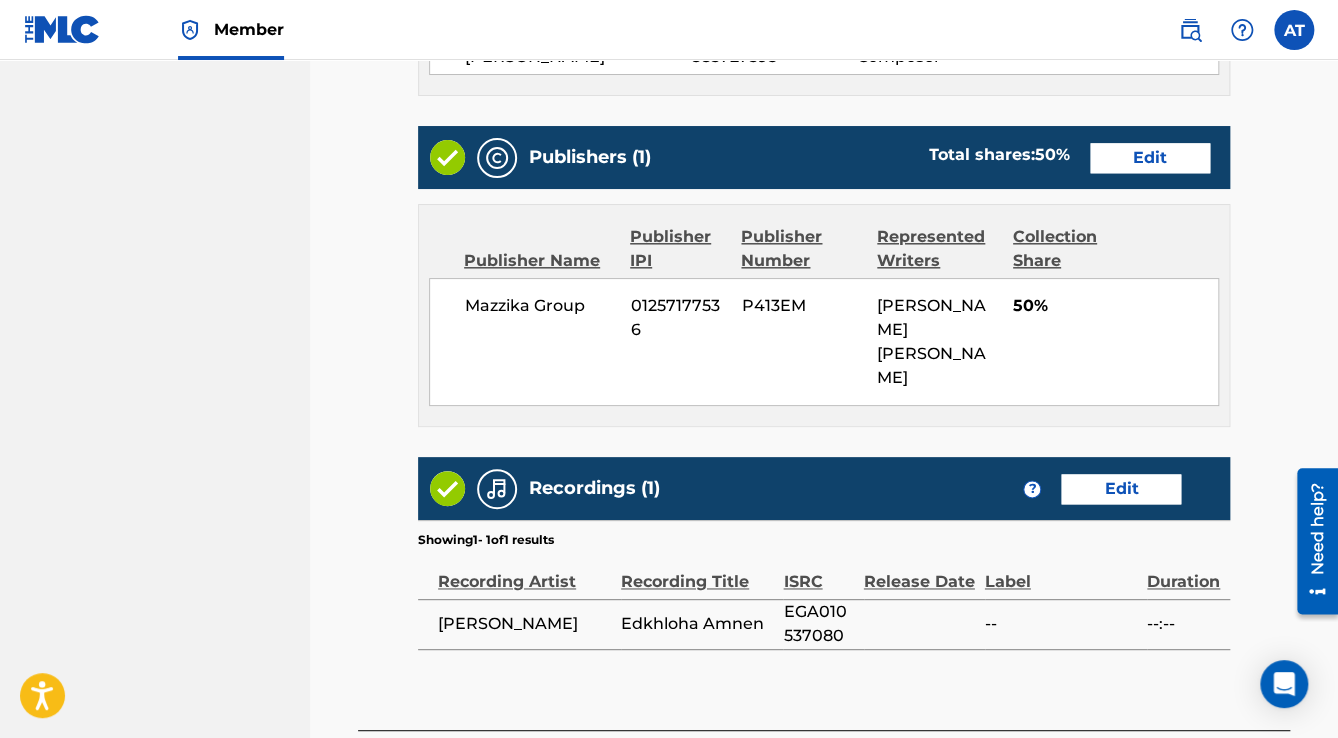scroll, scrollTop: 1086, scrollLeft: 0, axis: vertical 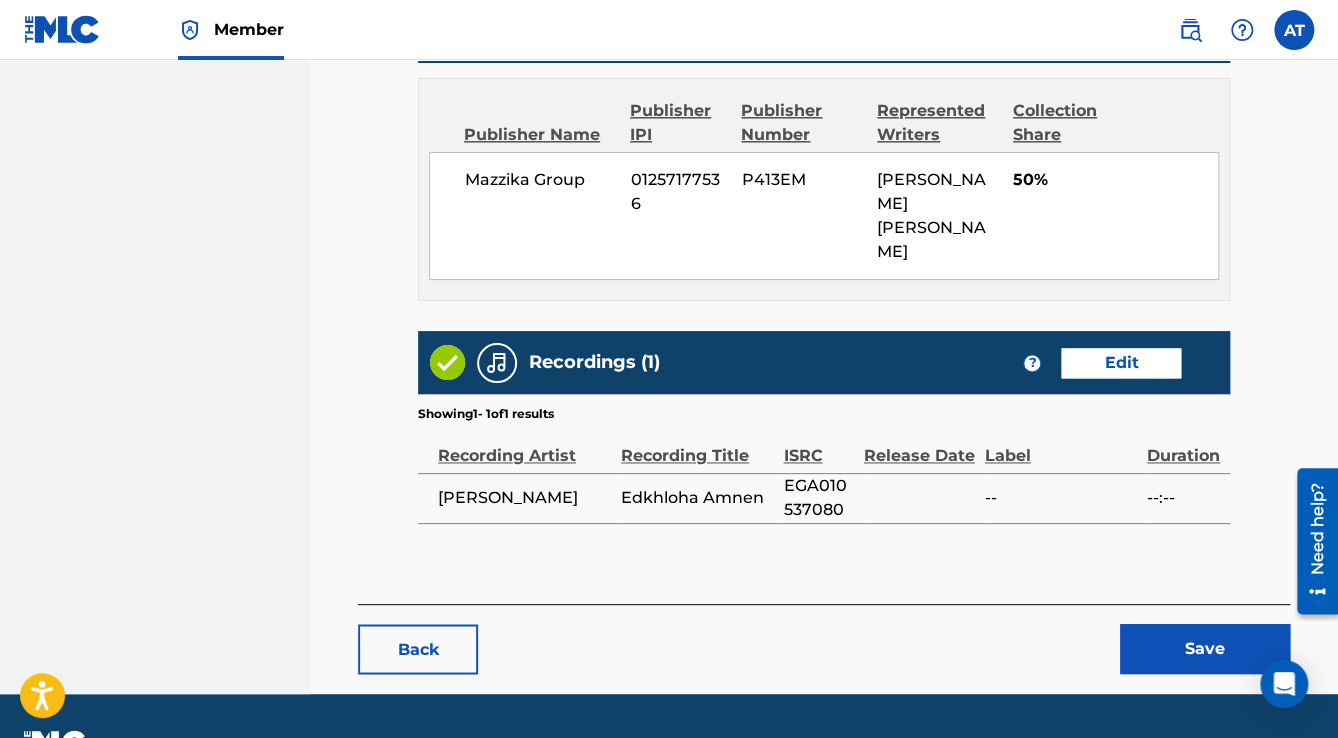 click on "Save" at bounding box center (1205, 649) 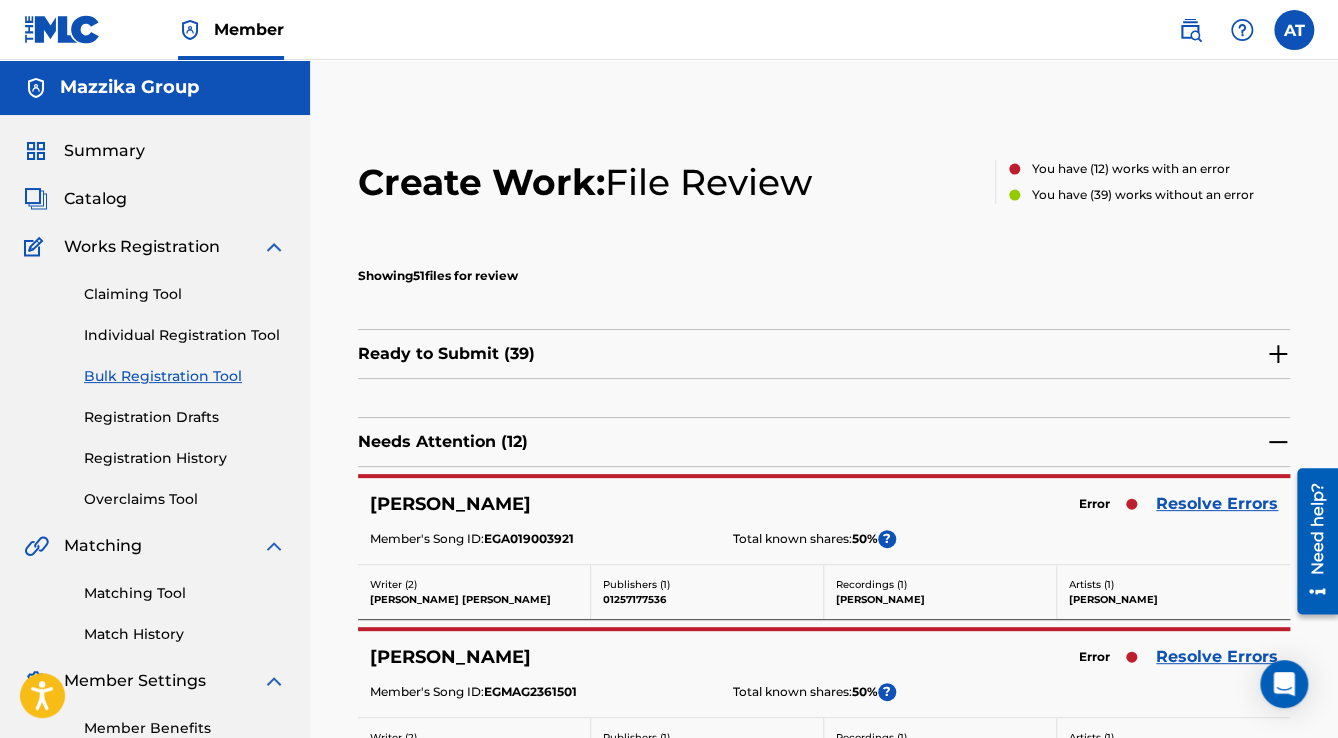 click on "Resolve Errors" at bounding box center [1217, 504] 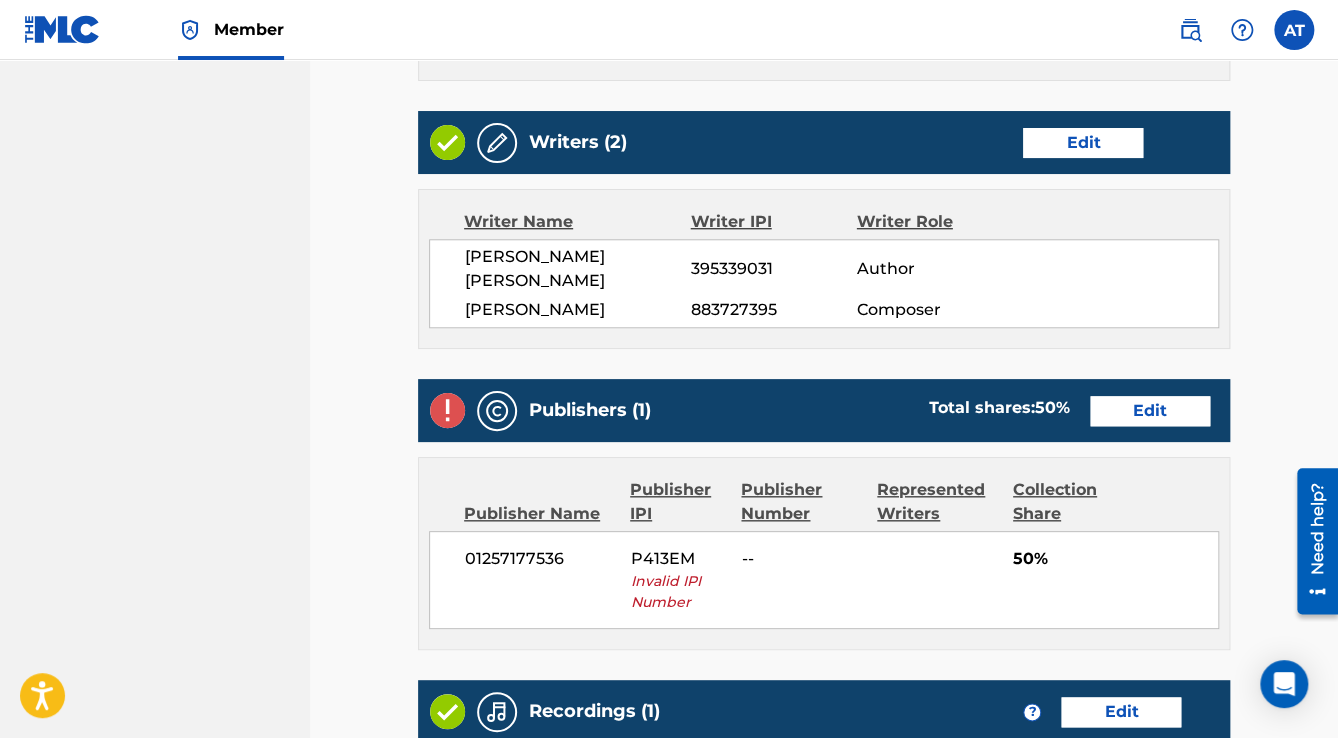 scroll, scrollTop: 720, scrollLeft: 0, axis: vertical 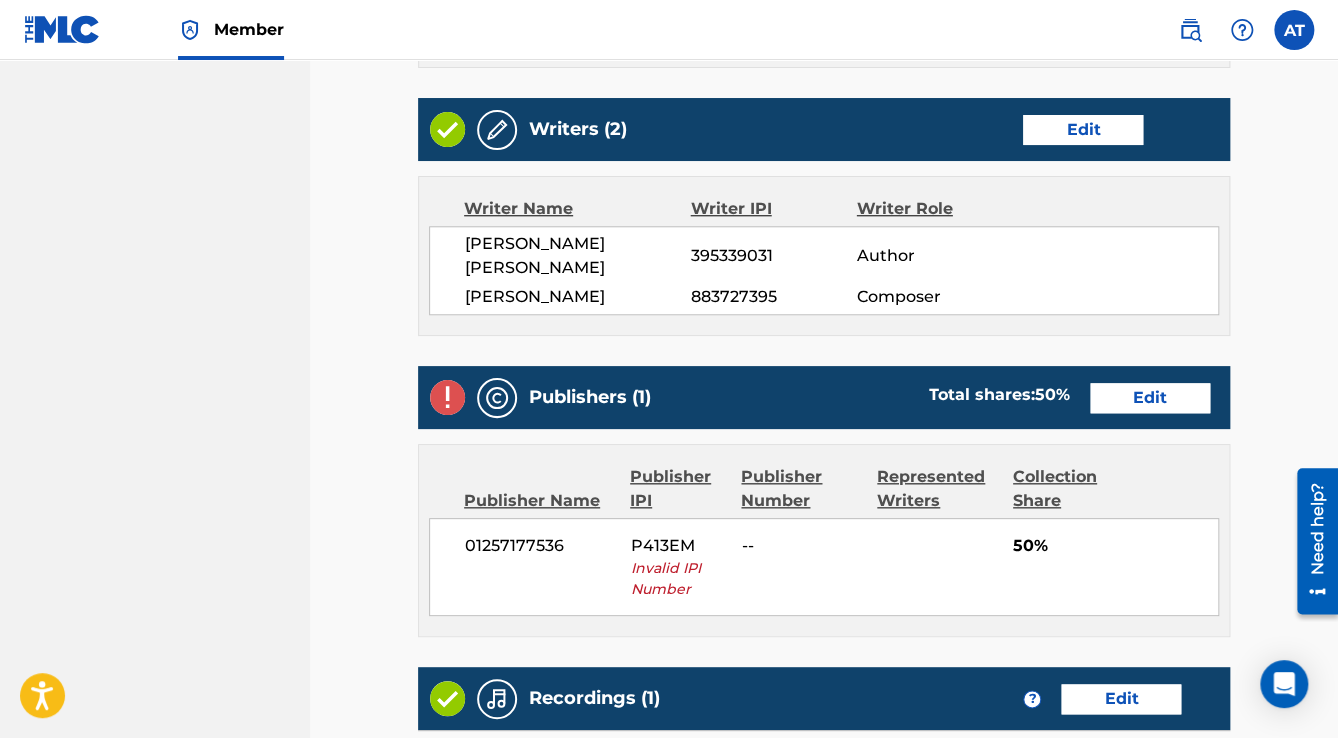 drag, startPoint x: 1157, startPoint y: 355, endPoint x: 1170, endPoint y: 370, distance: 19.849434 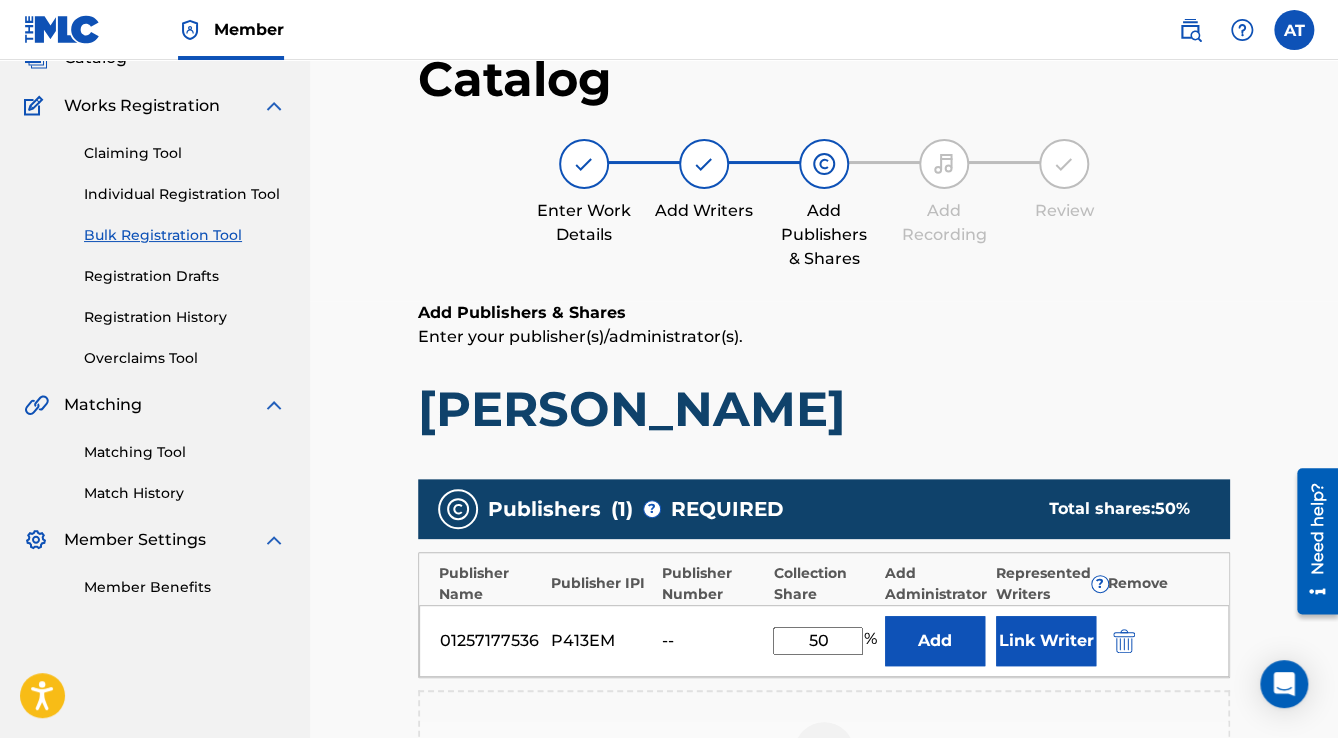scroll, scrollTop: 240, scrollLeft: 0, axis: vertical 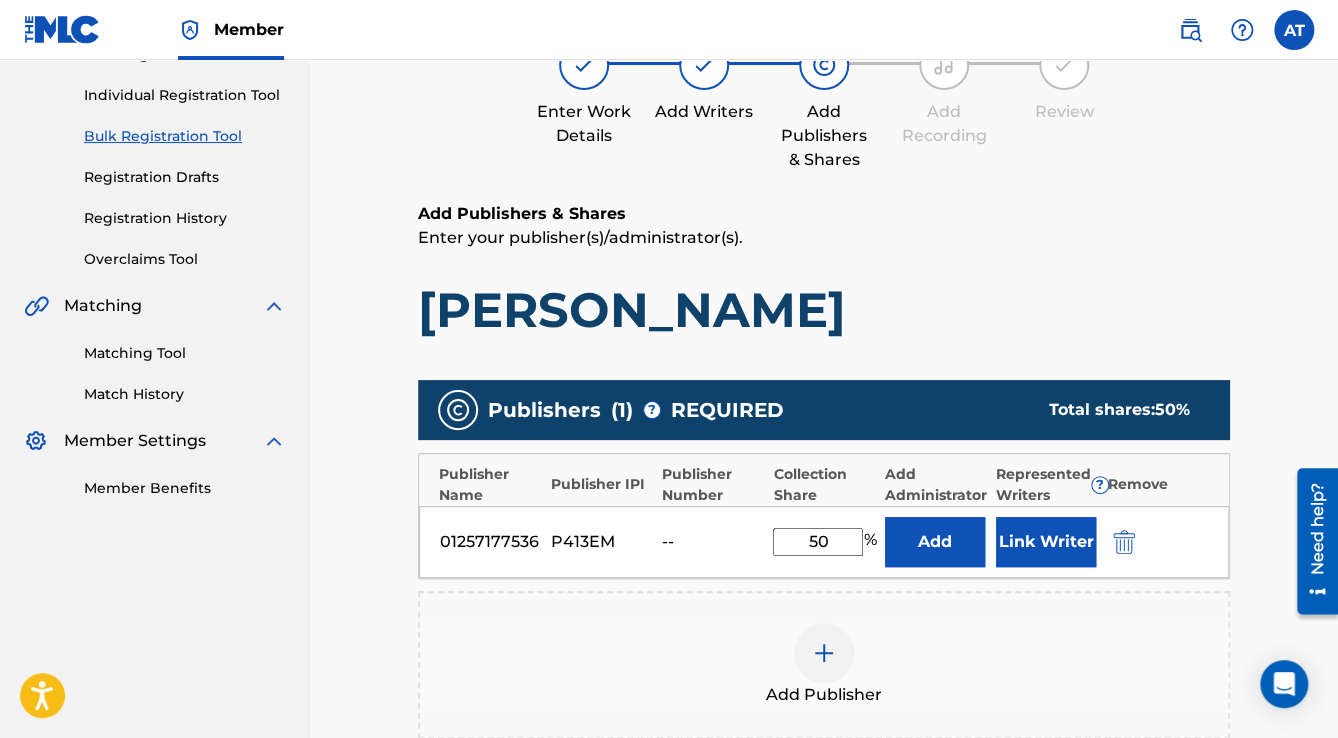 click at bounding box center [1124, 542] 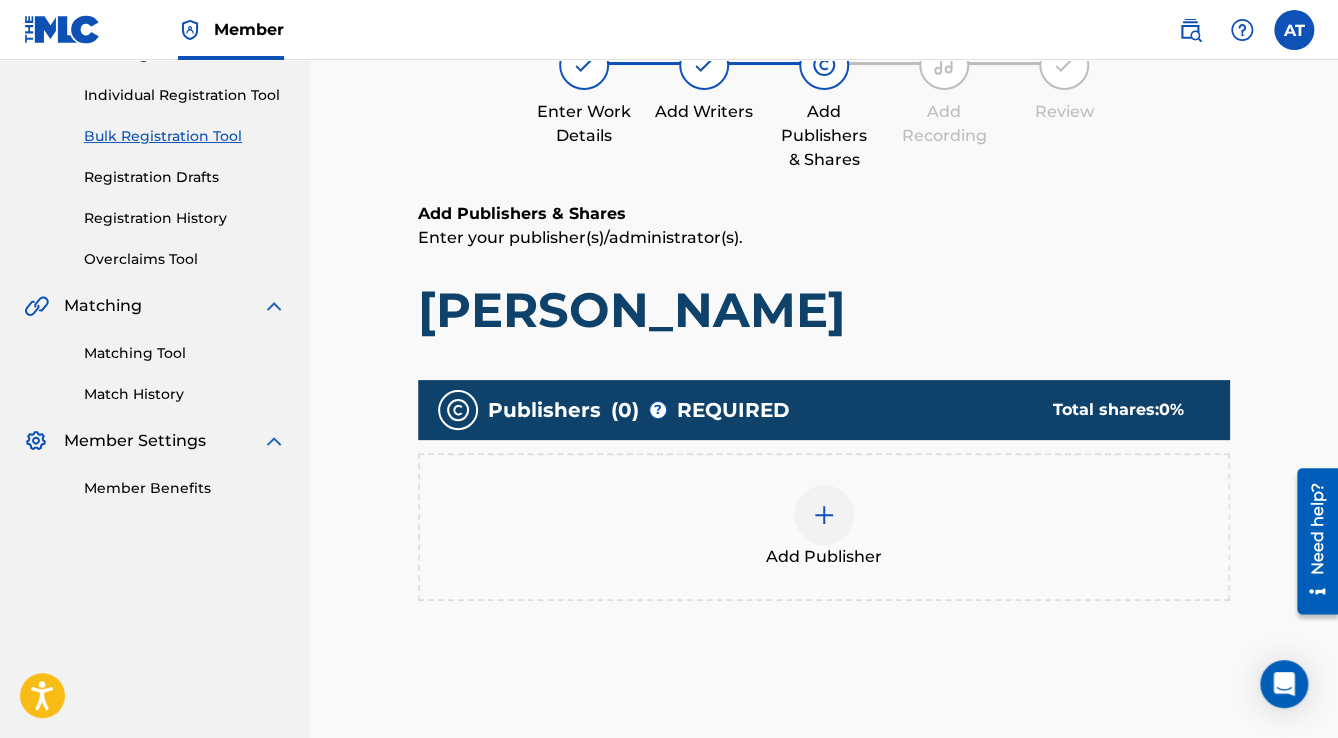 click on "Add Publisher" at bounding box center (824, 527) 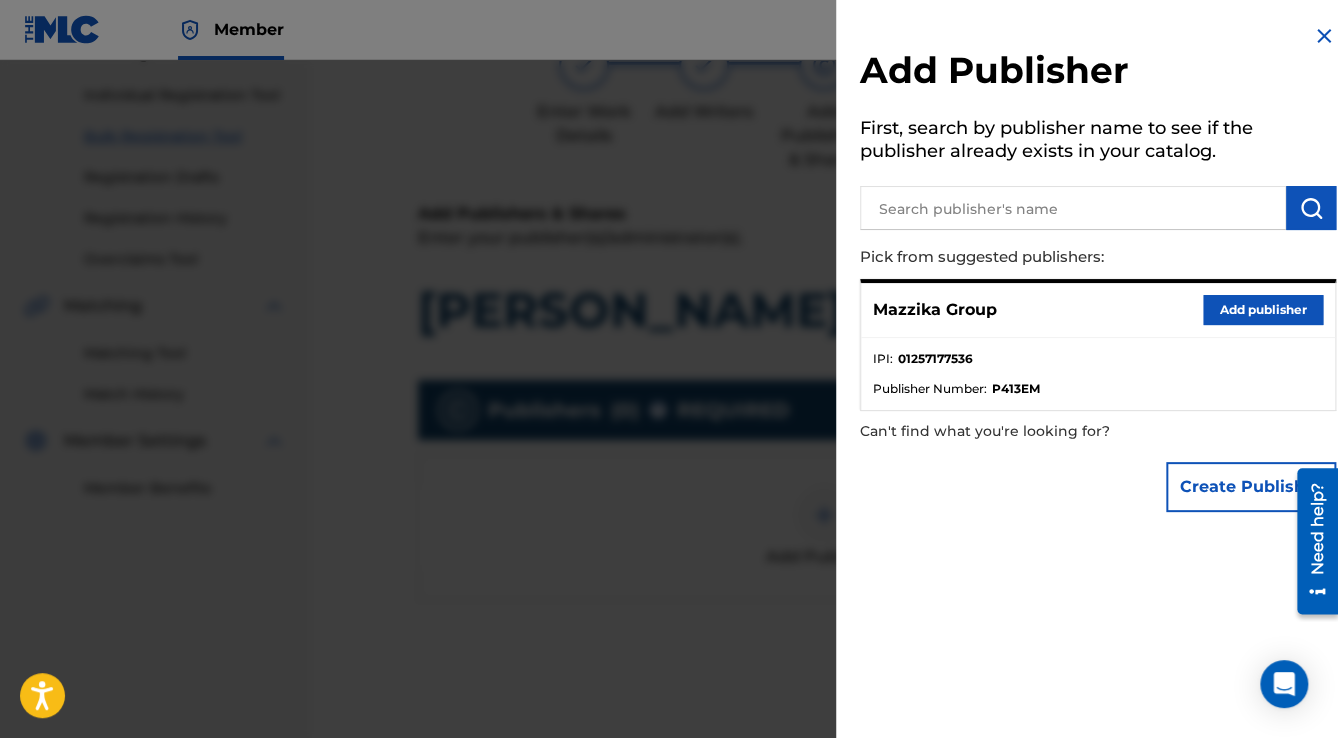 click on "Add publisher" at bounding box center [1263, 310] 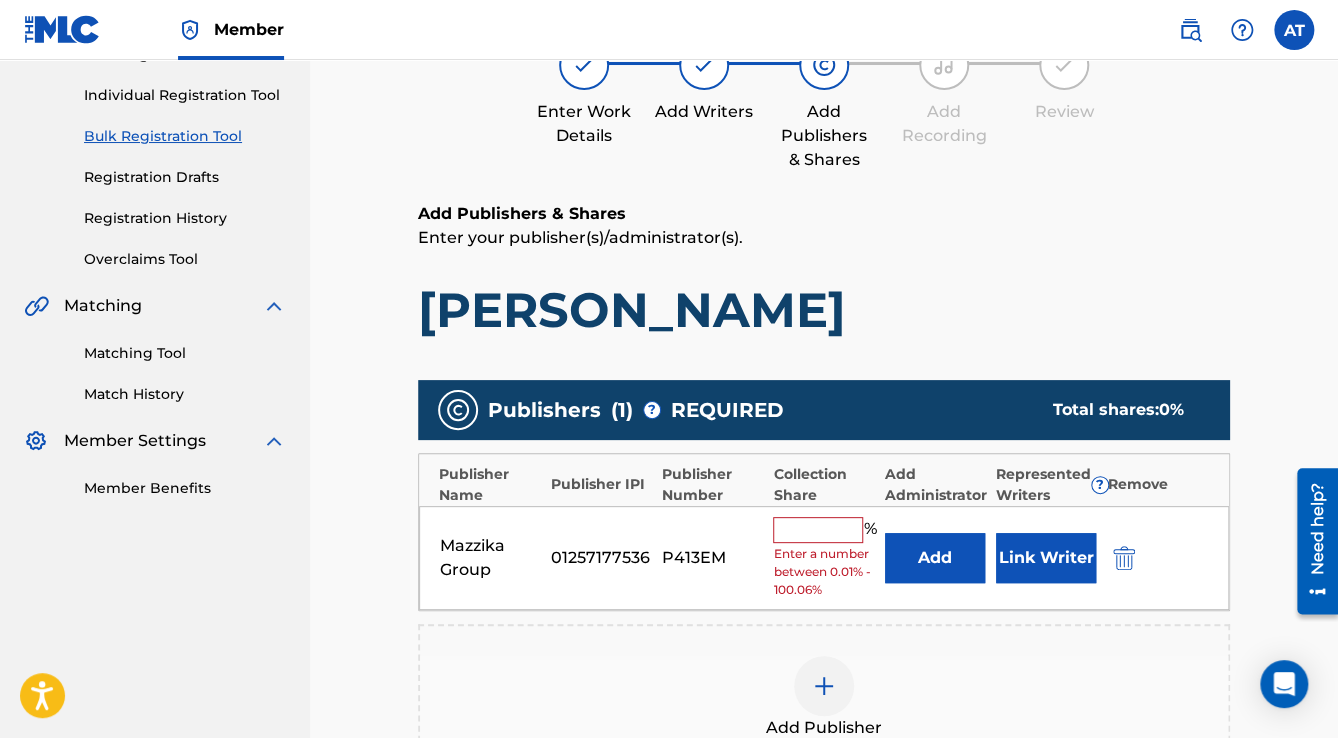 click at bounding box center [818, 530] 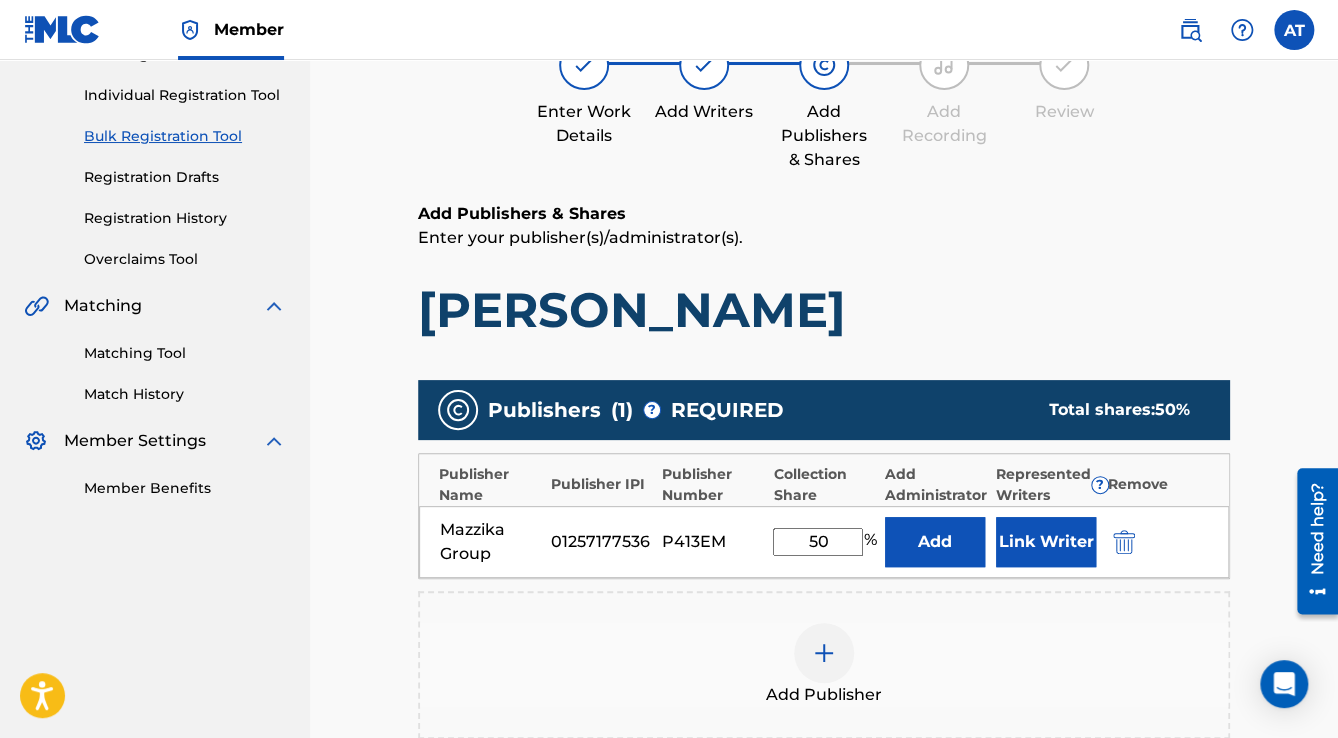 click on "Link Writer" at bounding box center (1046, 542) 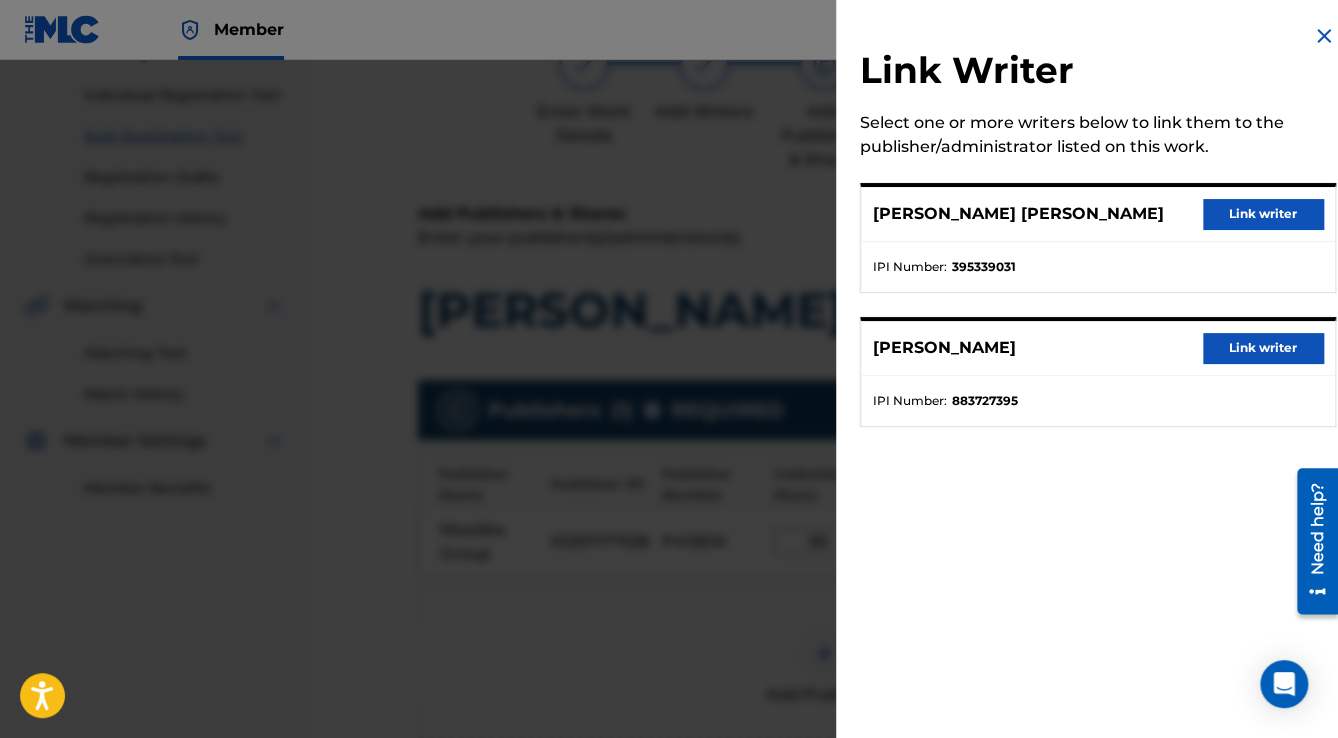 click on "Link writer" at bounding box center (1263, 214) 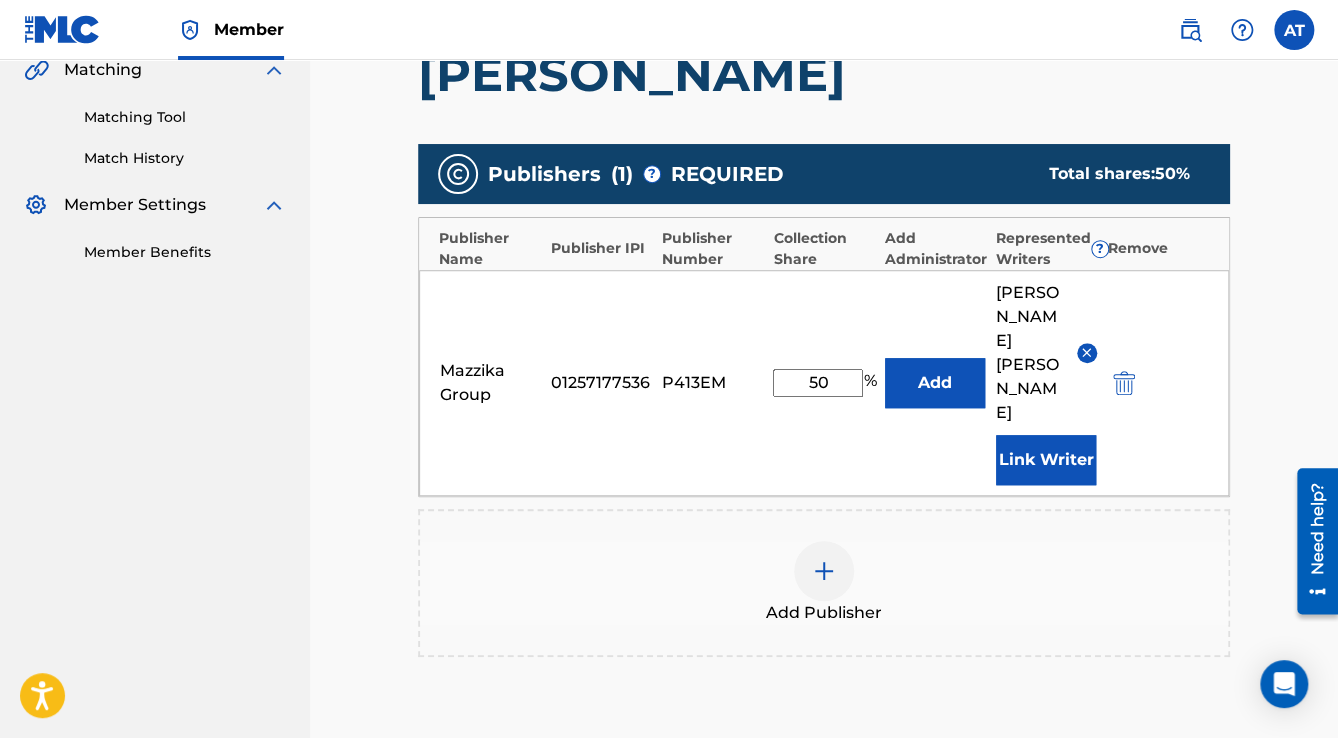 scroll, scrollTop: 640, scrollLeft: 0, axis: vertical 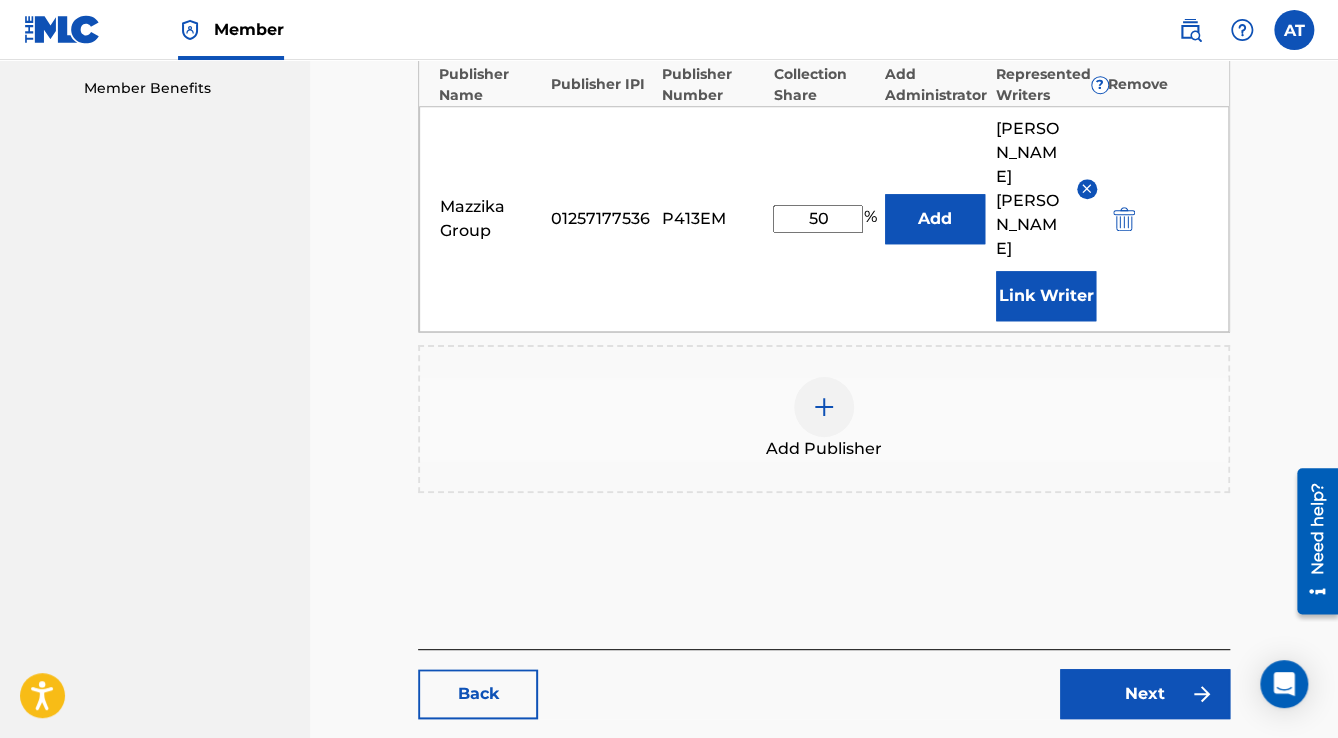 click on "Next" at bounding box center [1145, 694] 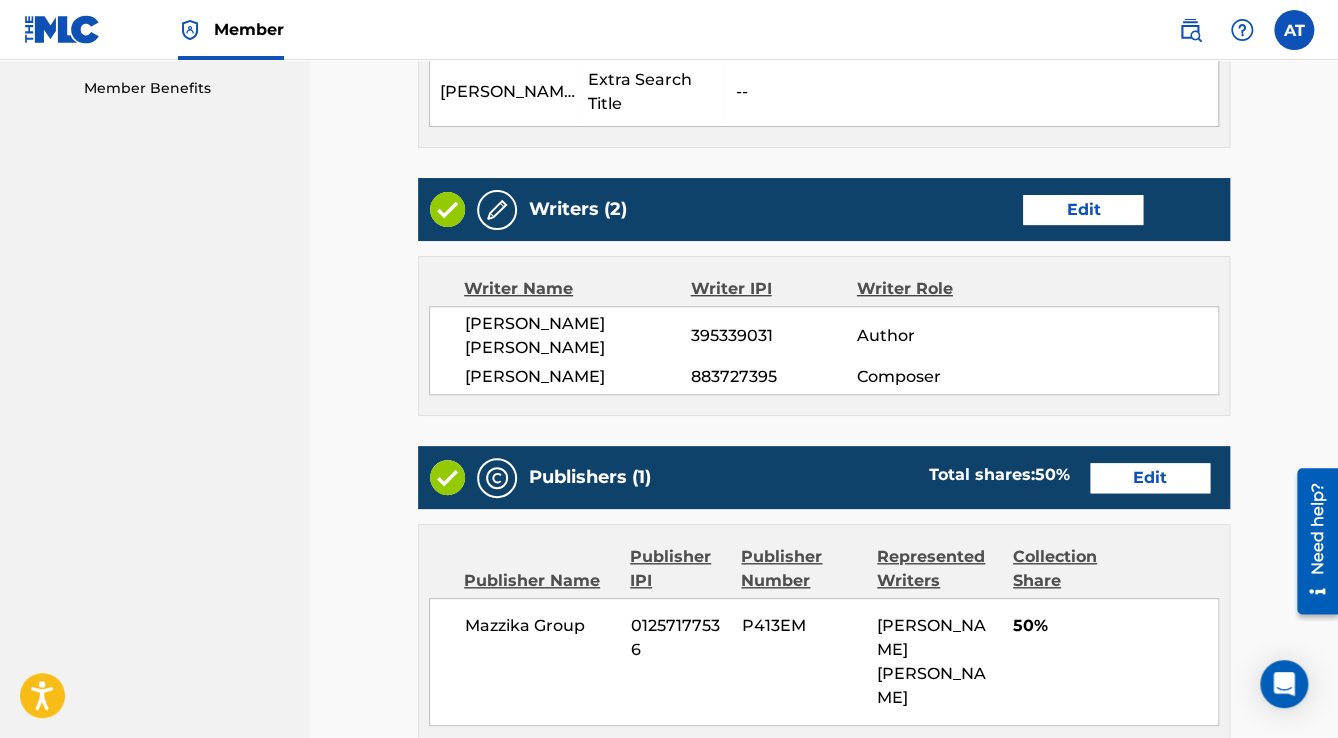 scroll, scrollTop: 0, scrollLeft: 0, axis: both 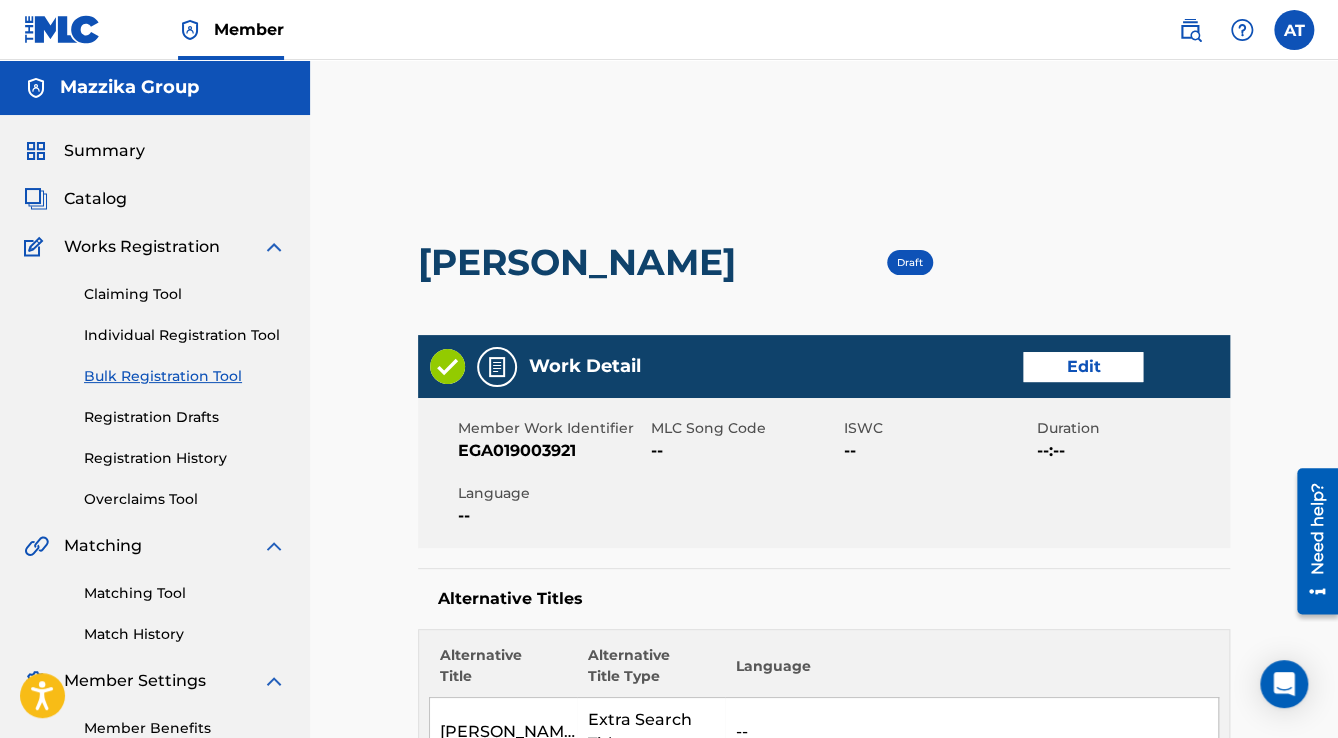 click on "Edit" at bounding box center [1083, 367] 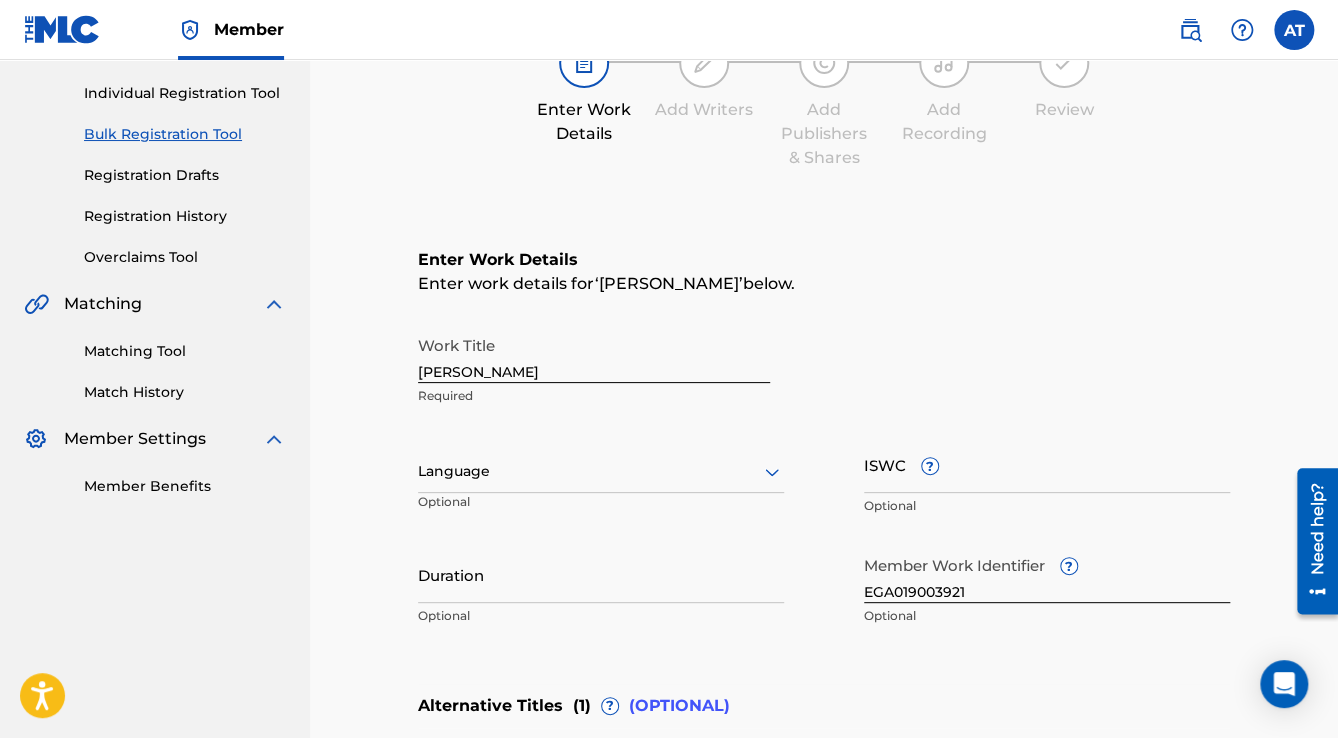 scroll, scrollTop: 480, scrollLeft: 0, axis: vertical 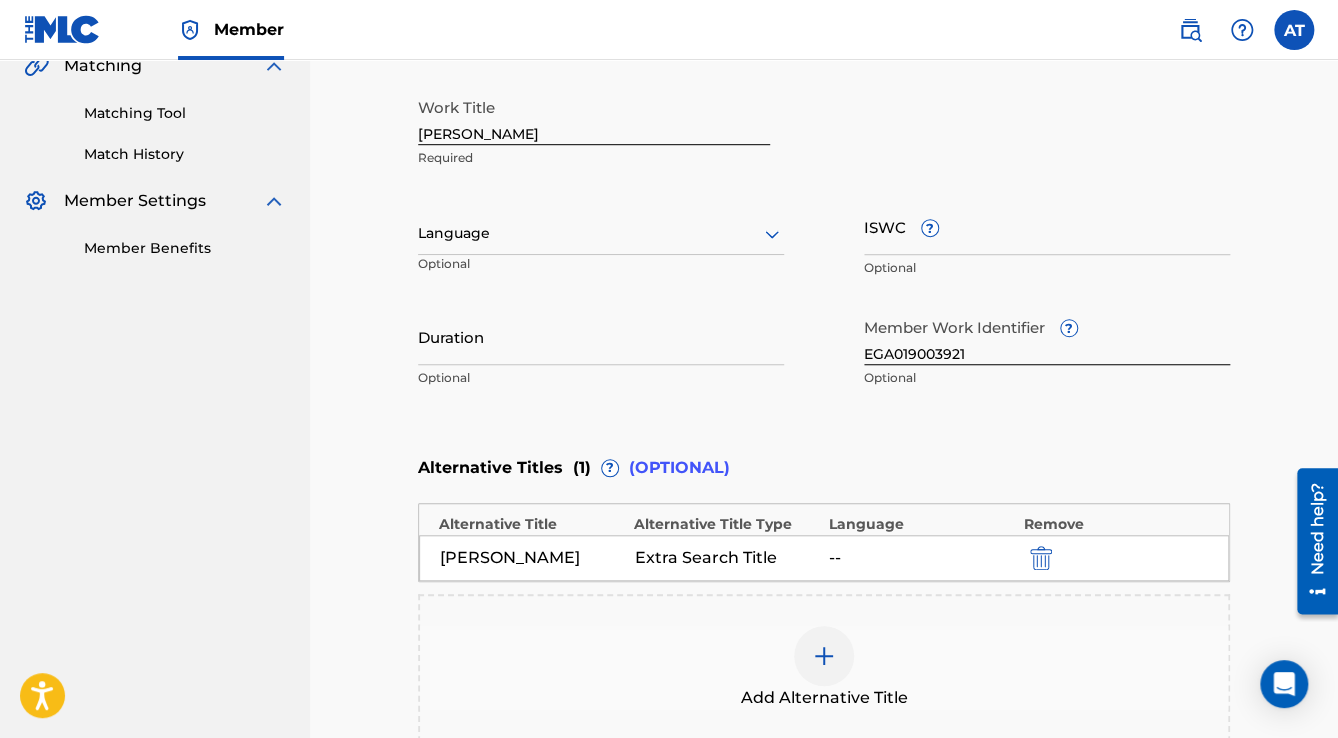 drag, startPoint x: 473, startPoint y: 200, endPoint x: 530, endPoint y: 275, distance: 94.20191 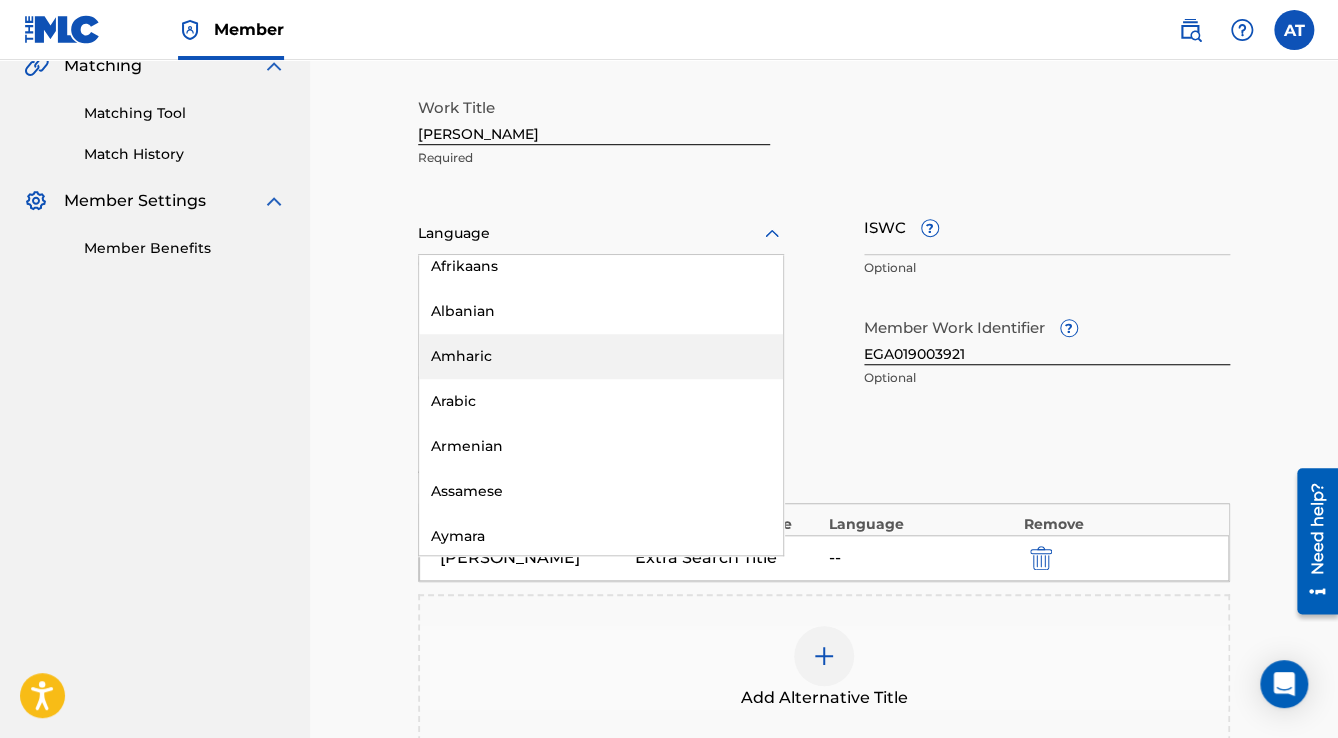 scroll, scrollTop: 240, scrollLeft: 0, axis: vertical 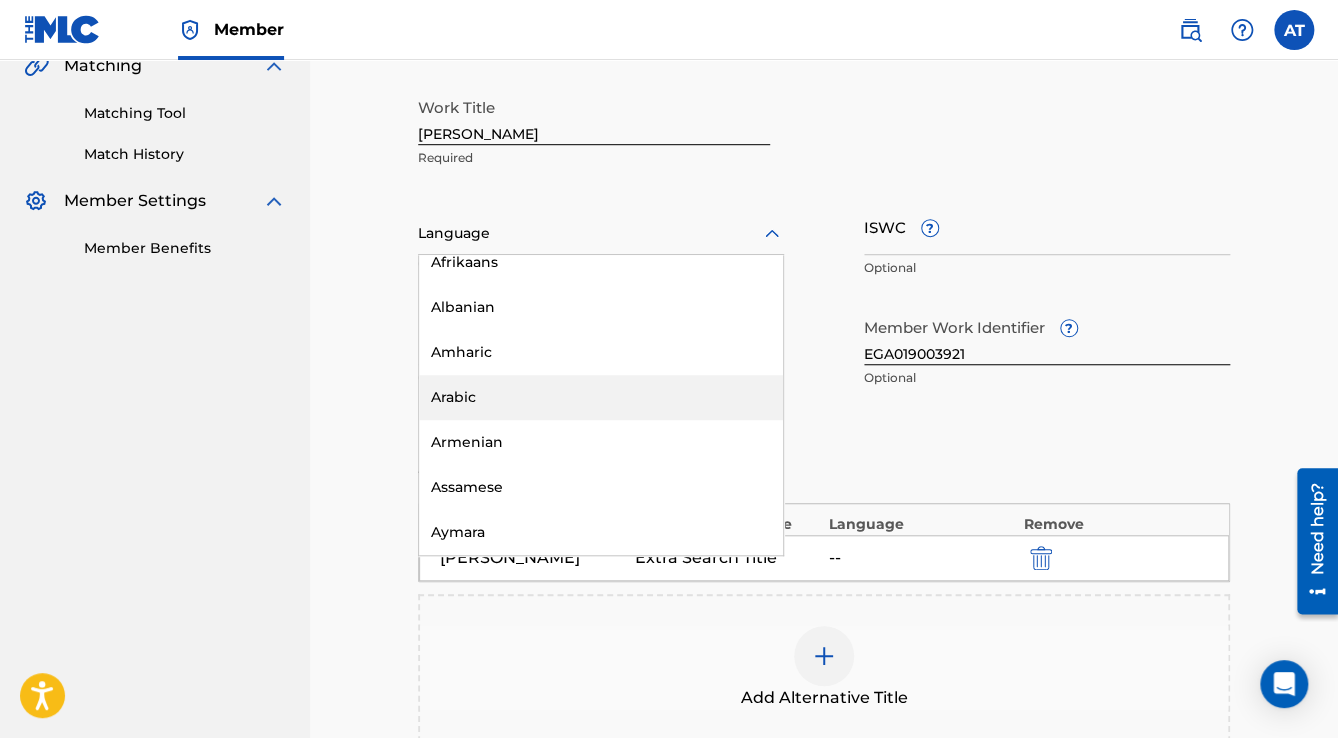 click on "Arabic" at bounding box center [601, 397] 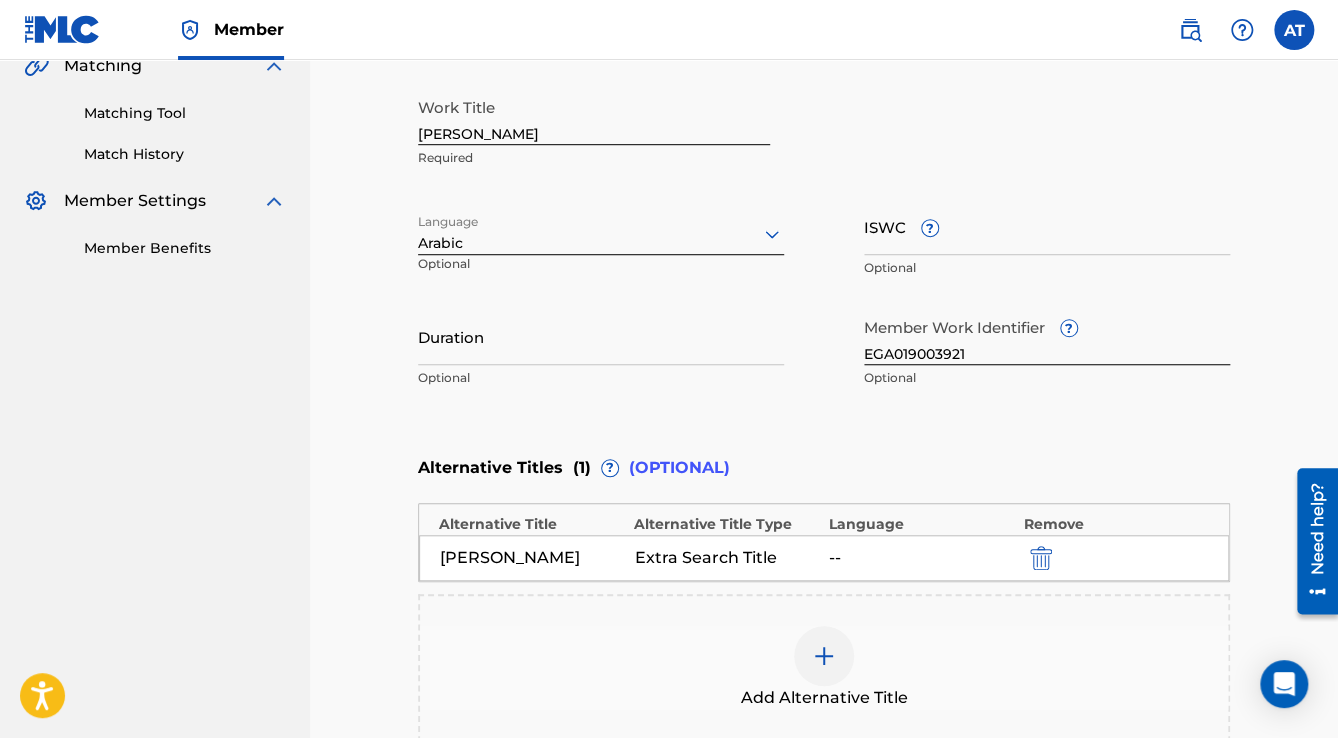 click on "Duration" at bounding box center (601, 336) 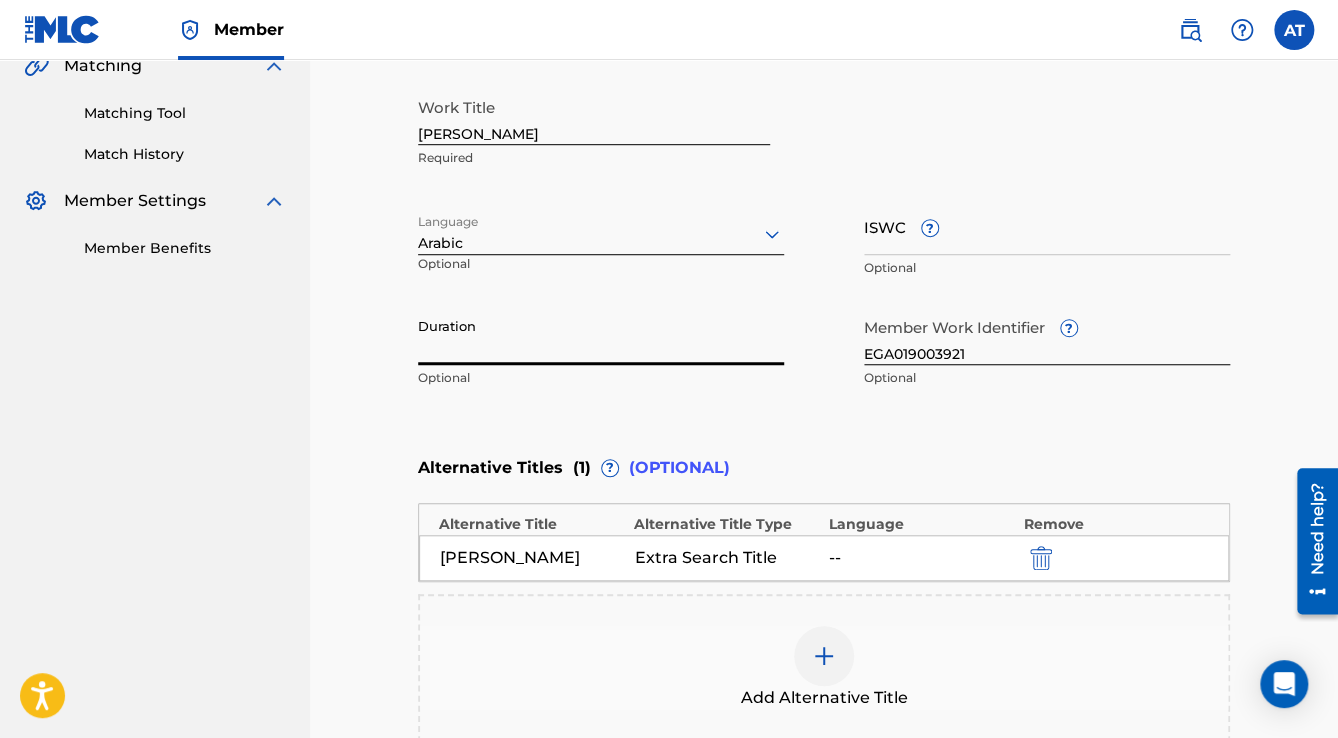 click on "Duration" at bounding box center (601, 336) 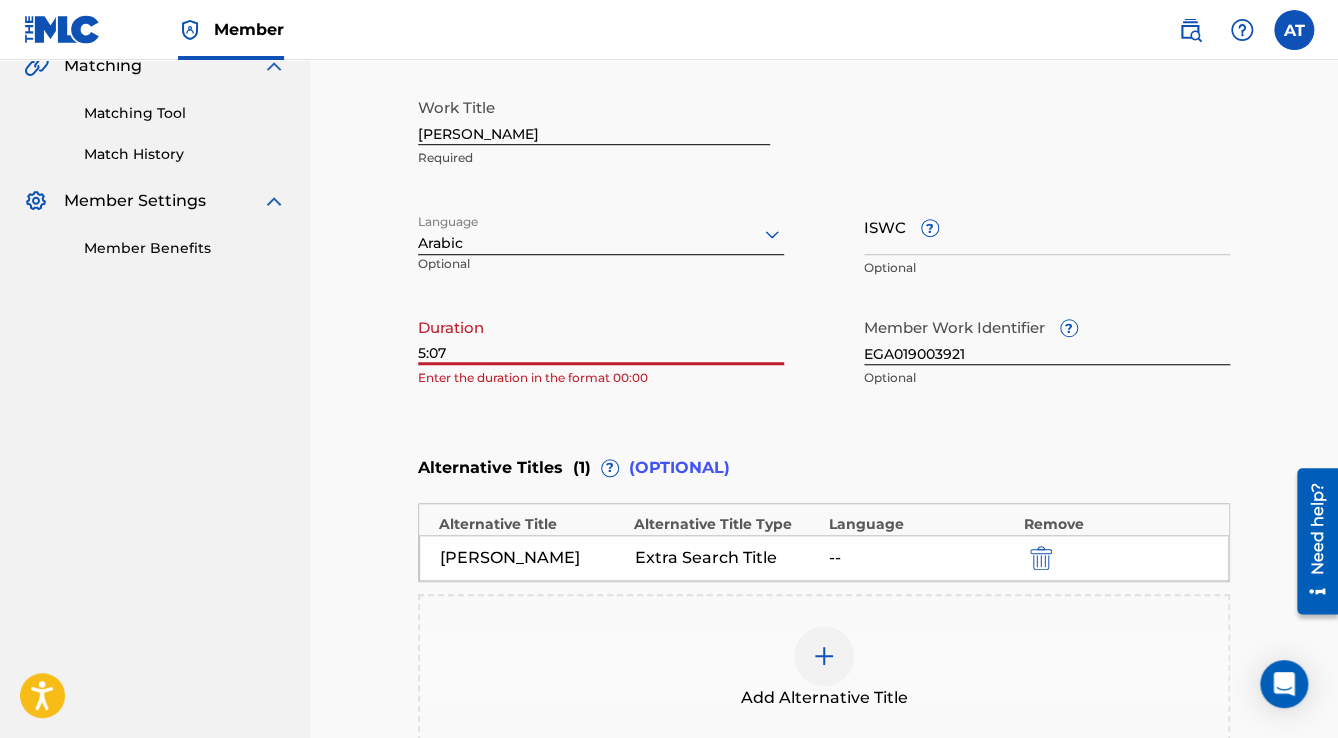 click on "5:07" at bounding box center (601, 336) 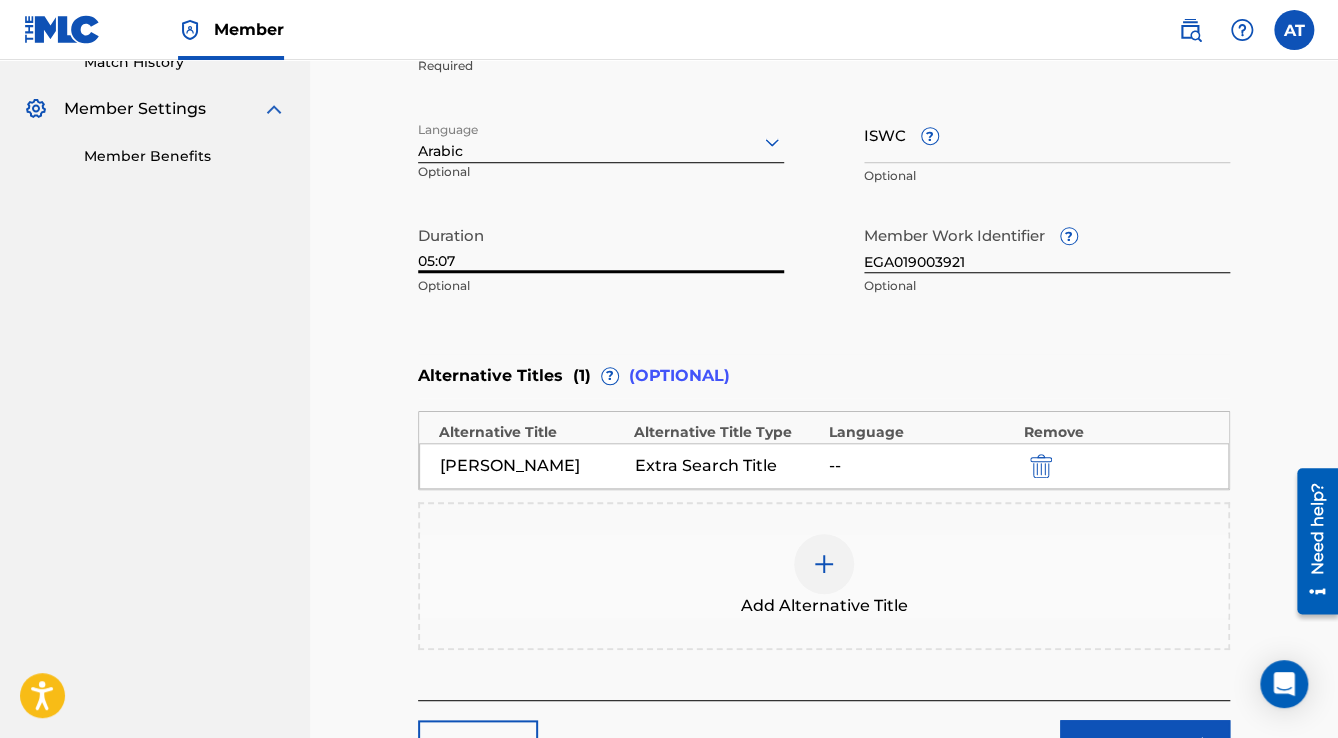 scroll, scrollTop: 768, scrollLeft: 0, axis: vertical 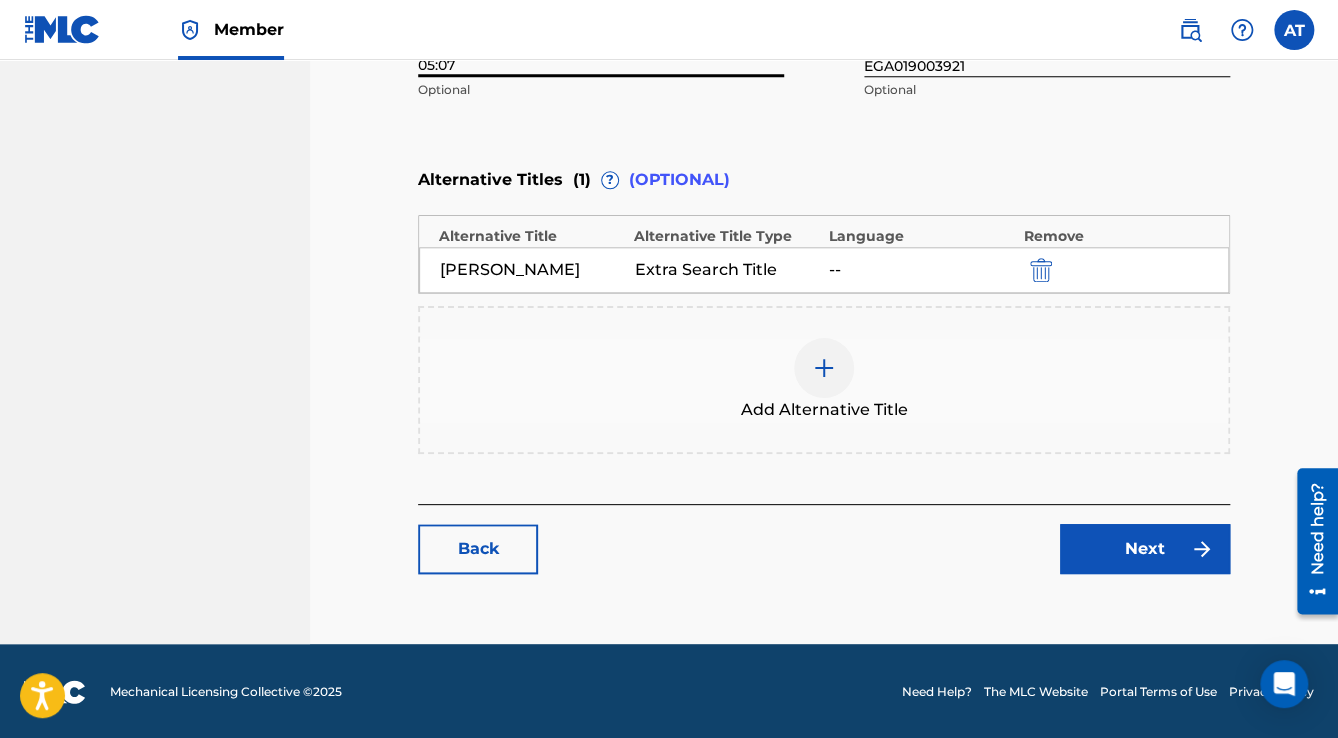 click on "Next" at bounding box center (1145, 549) 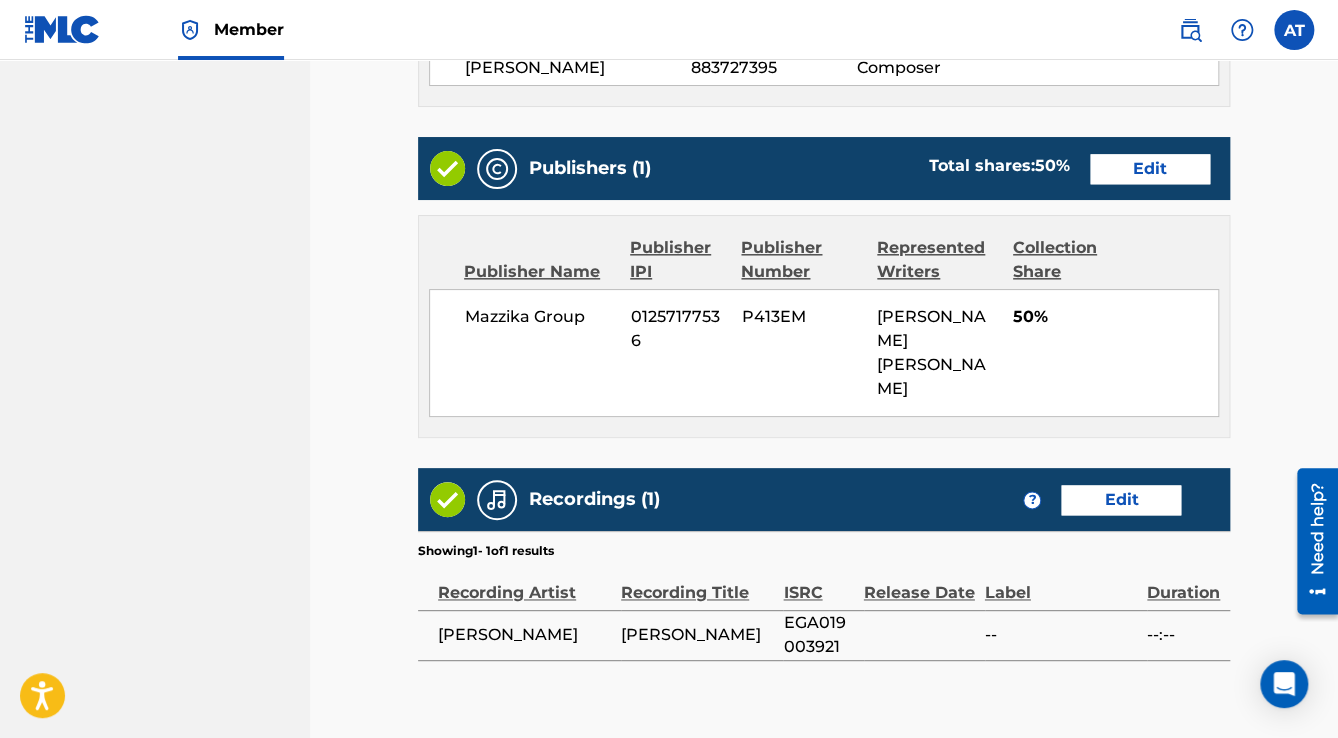 scroll, scrollTop: 1040, scrollLeft: 0, axis: vertical 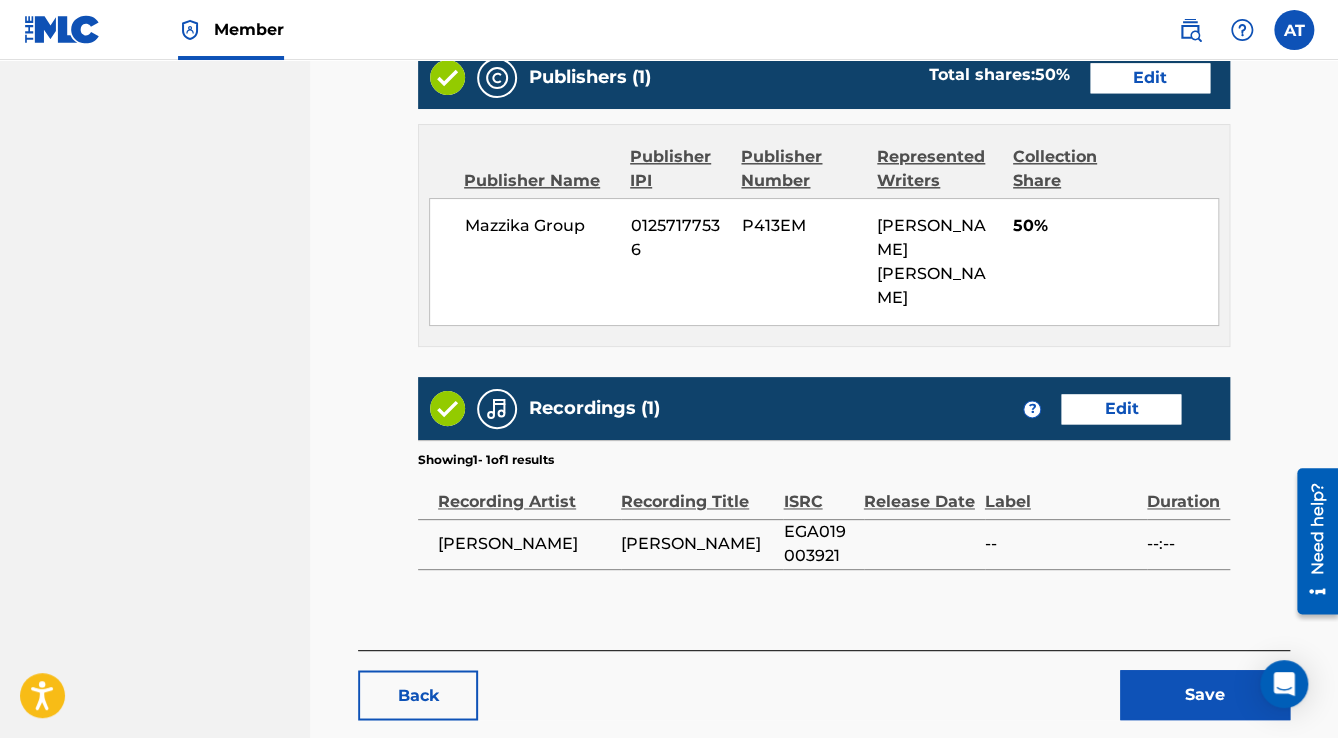 click on "Save" at bounding box center (1205, 695) 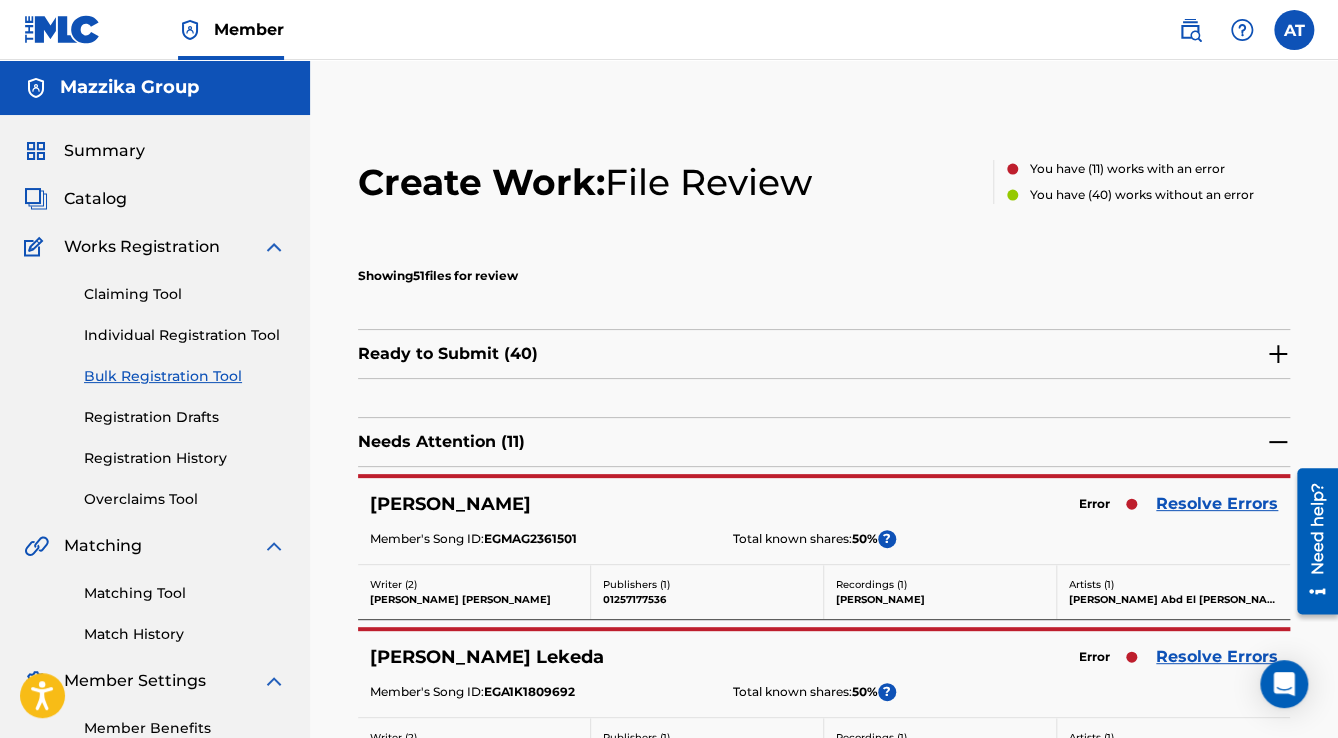 click on "Resolve Errors" at bounding box center (1217, 504) 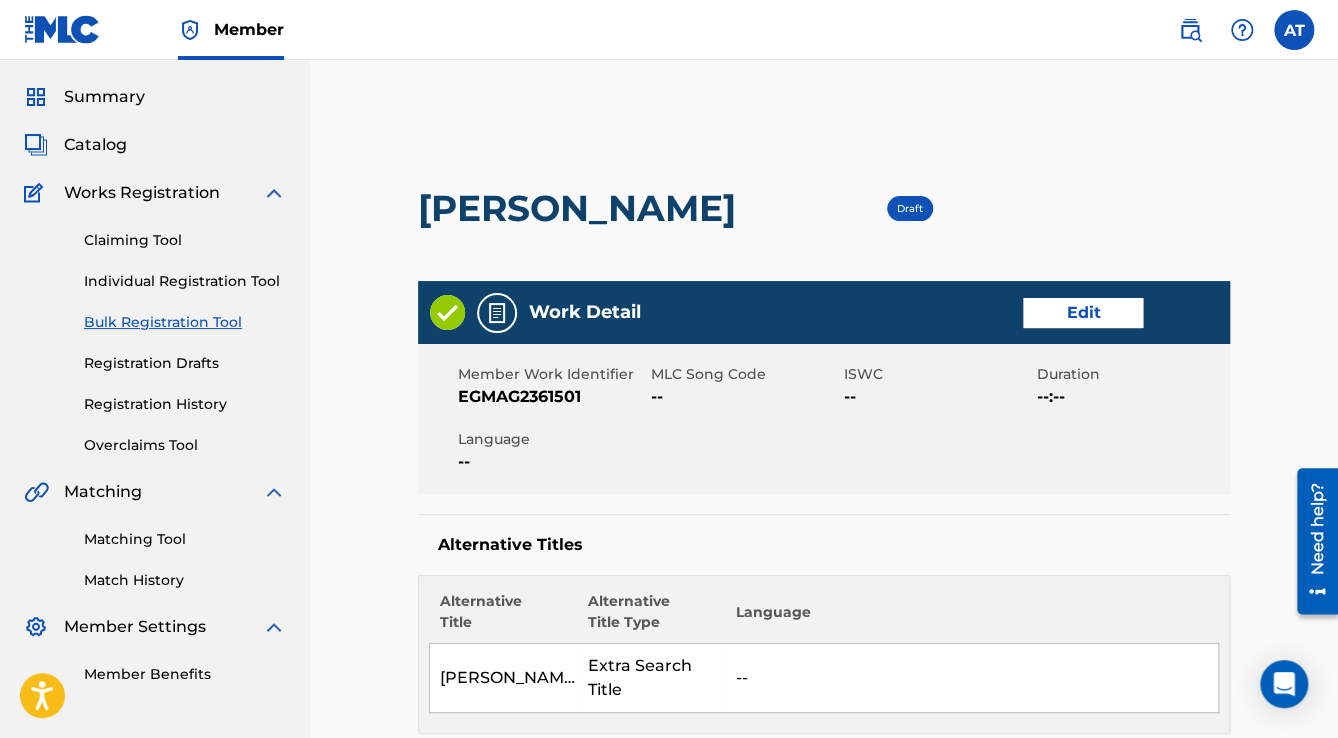 scroll, scrollTop: 480, scrollLeft: 0, axis: vertical 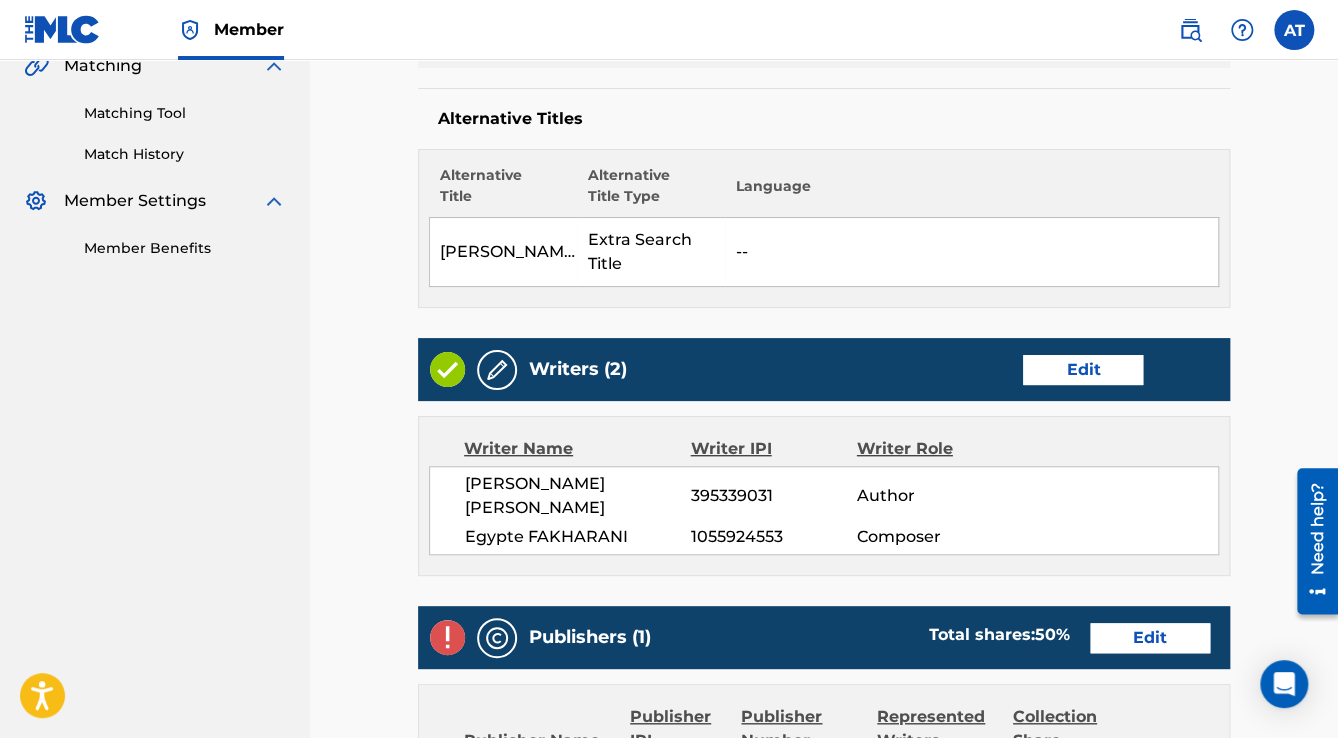 click on "Edit" at bounding box center [1150, 638] 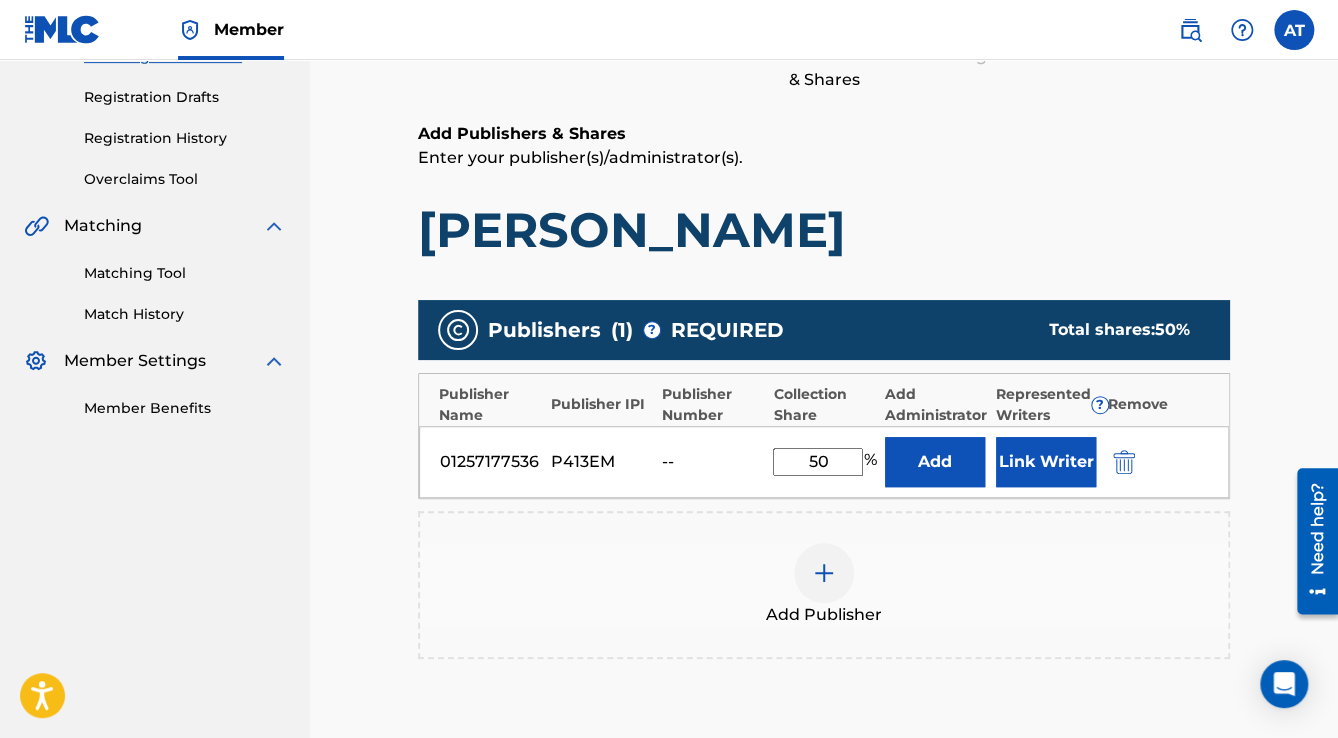 scroll, scrollTop: 400, scrollLeft: 0, axis: vertical 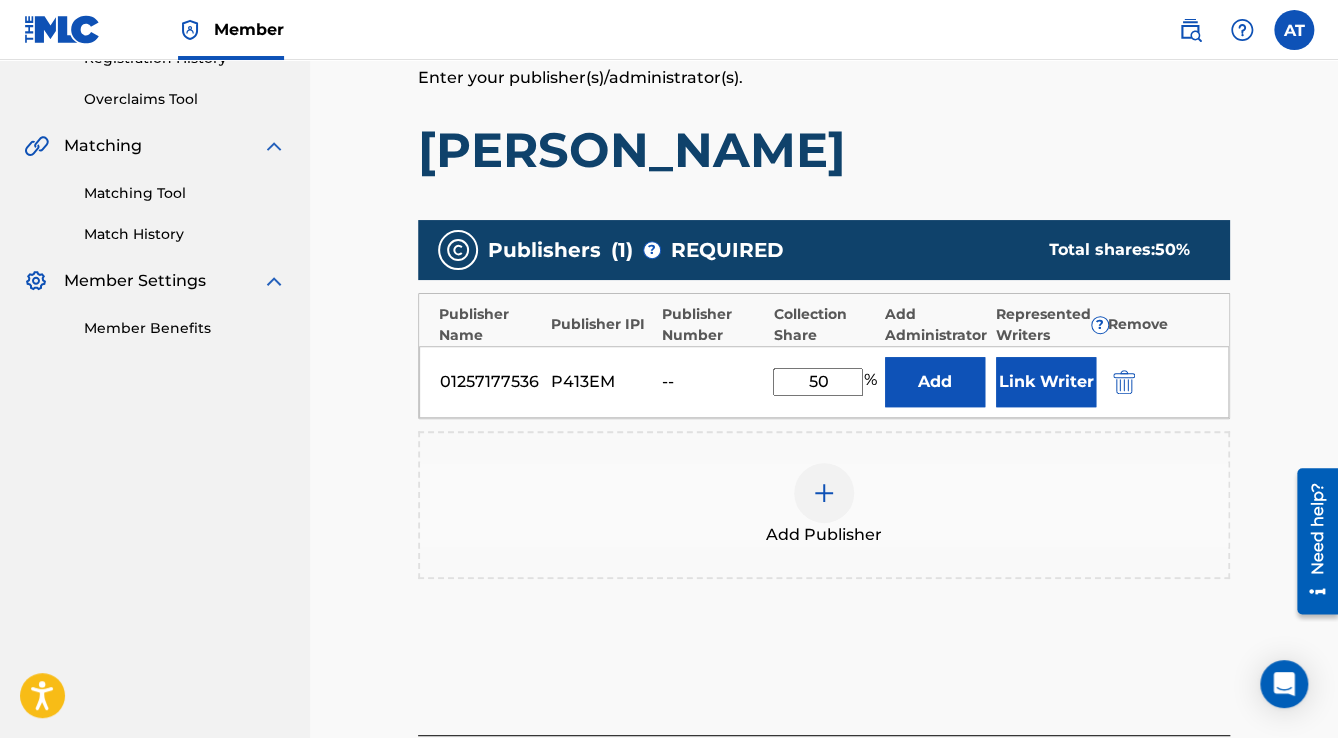 click at bounding box center (1124, 382) 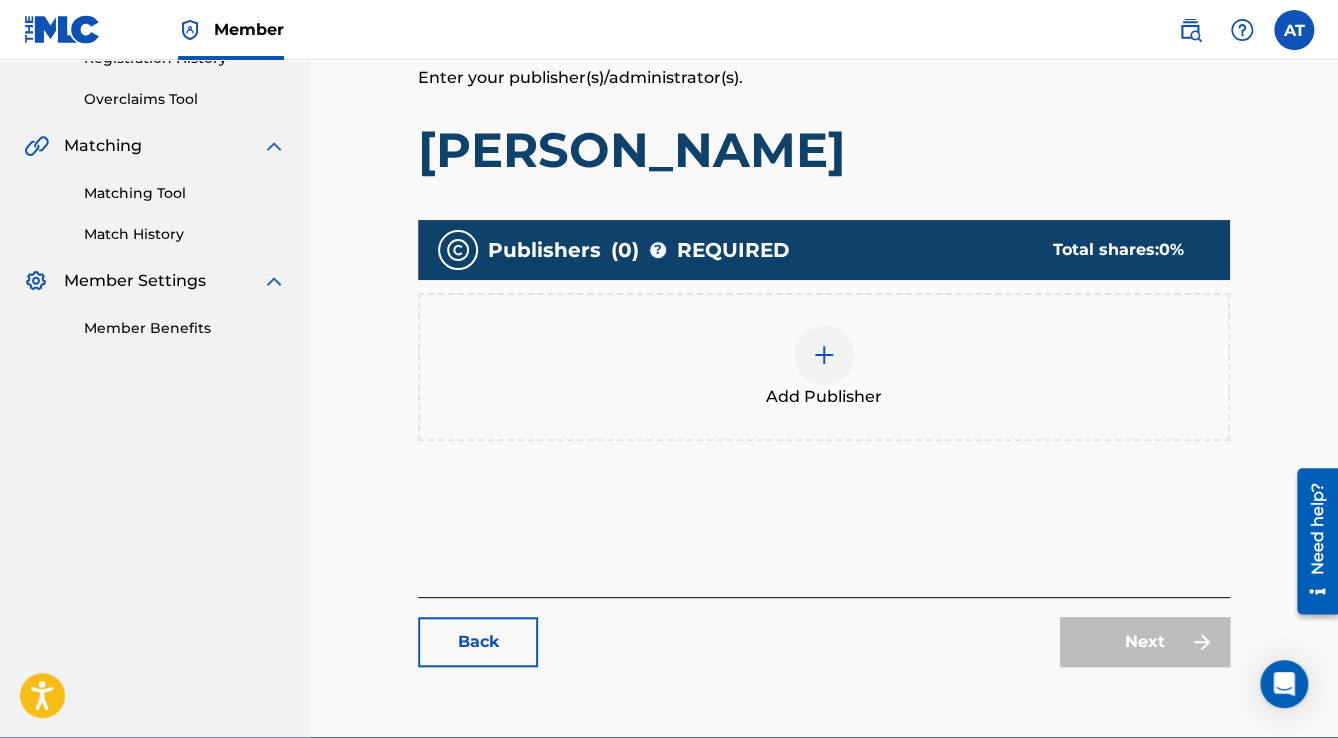 click on "Add Publisher" at bounding box center (824, 367) 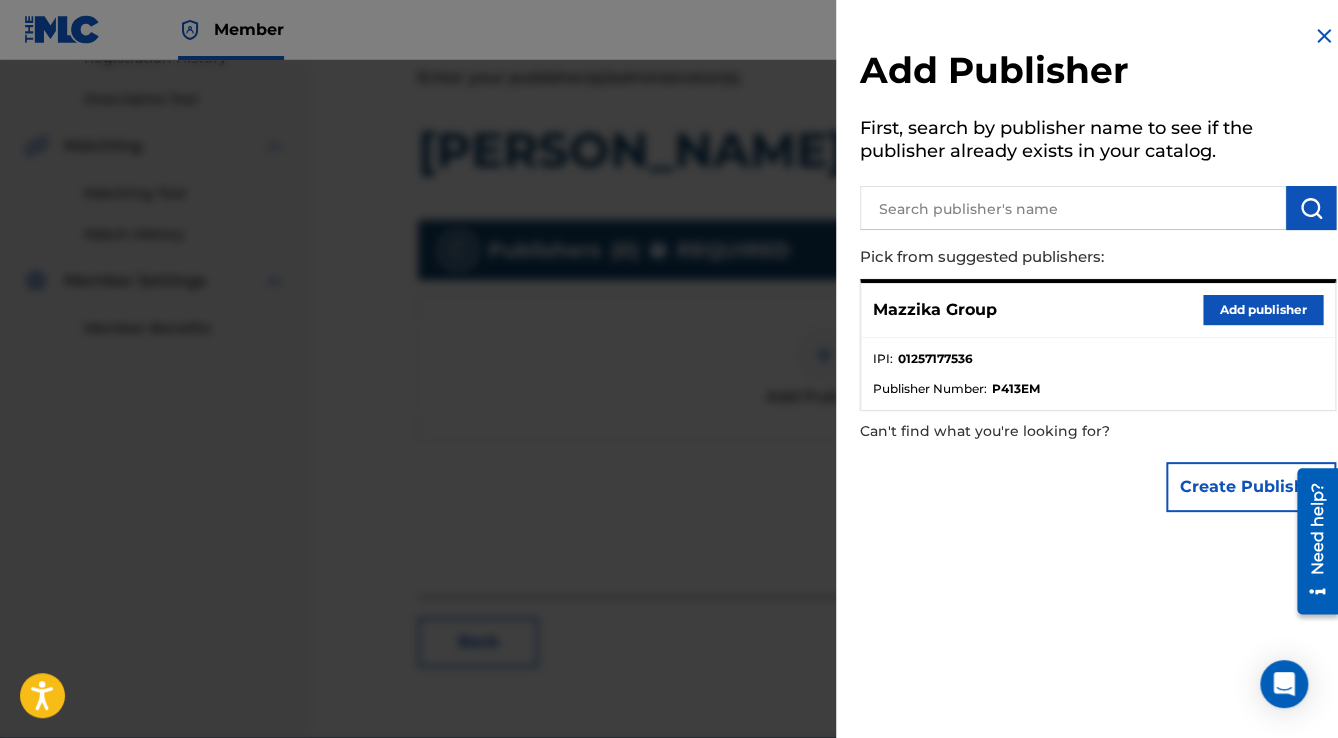 click on "Add publisher" at bounding box center (1263, 310) 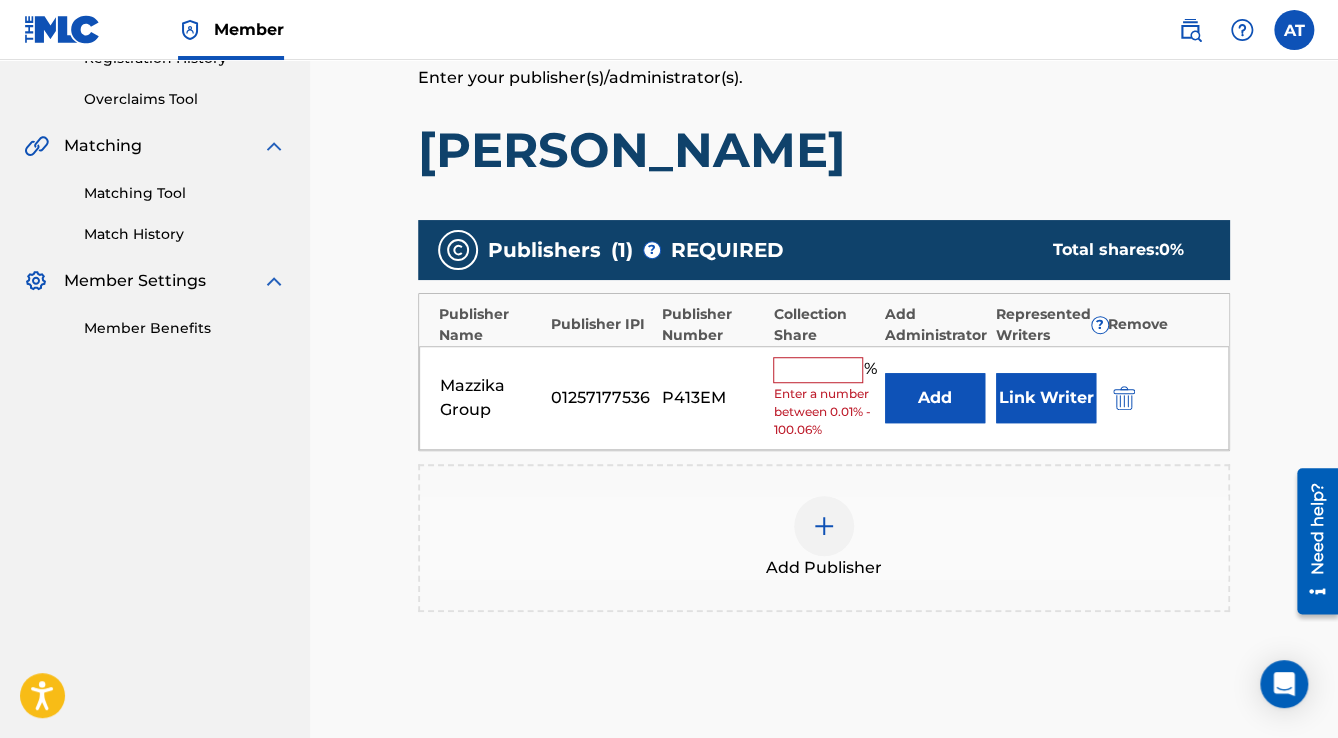click at bounding box center [818, 370] 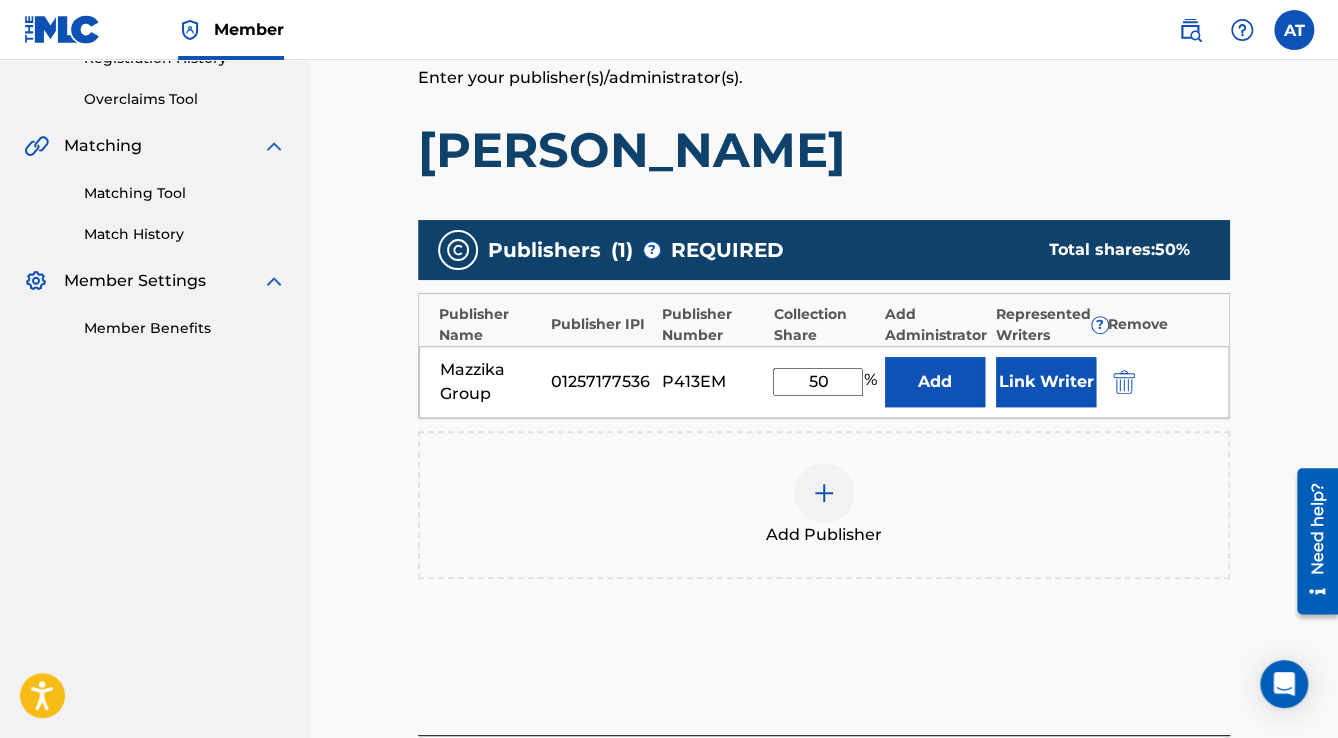 click on "Link Writer" at bounding box center (1046, 382) 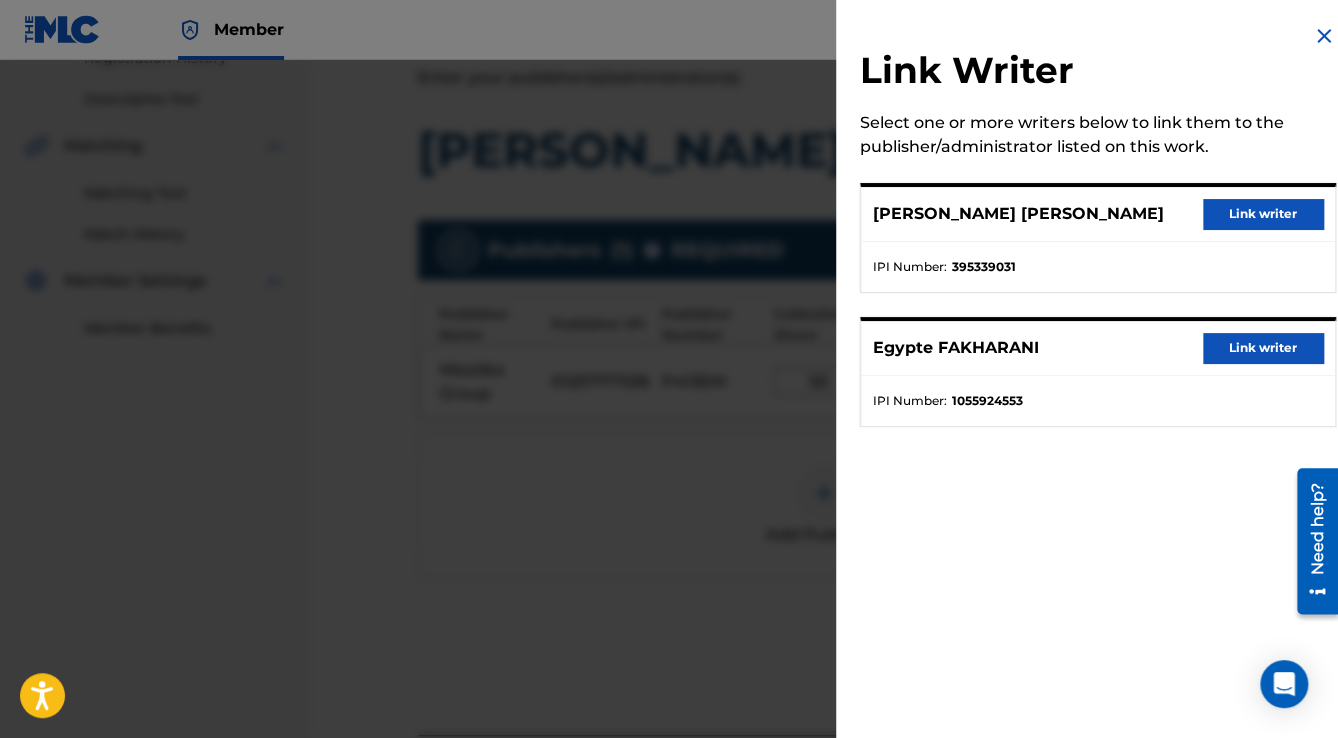 click on "Link writer" at bounding box center [1263, 214] 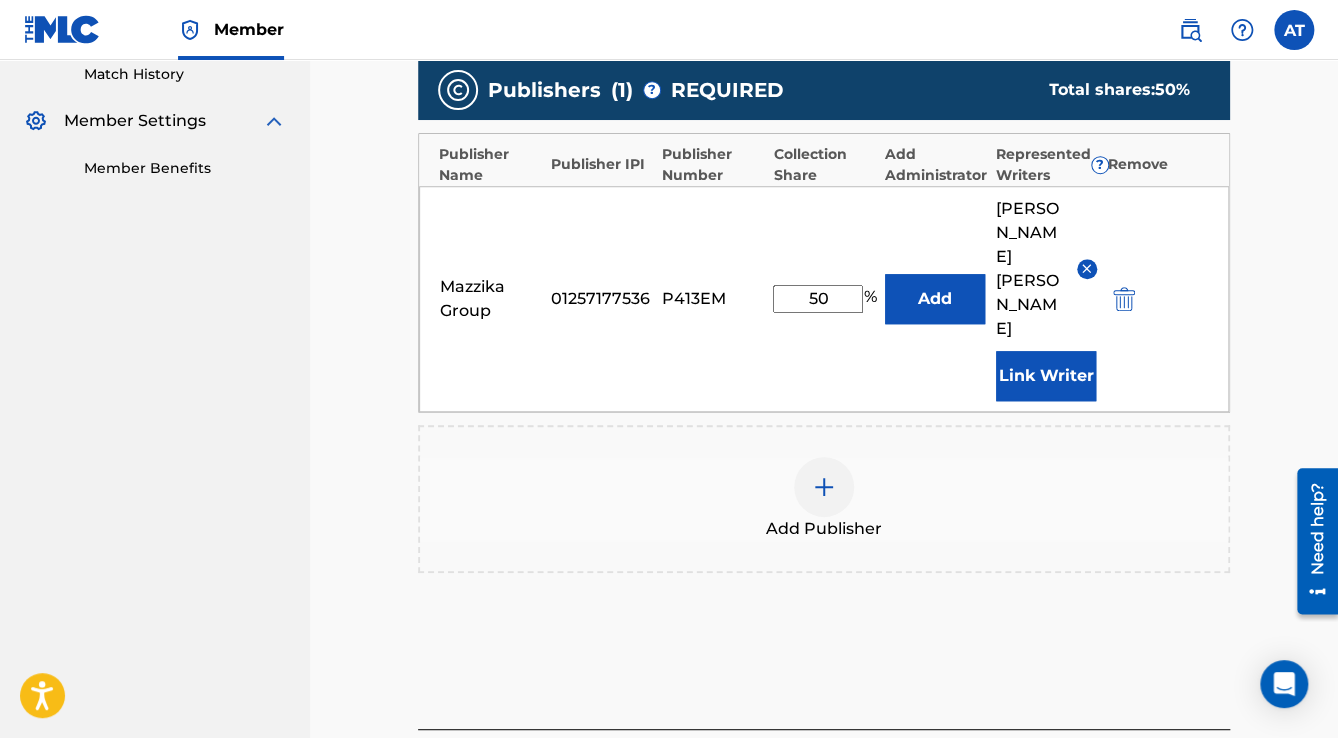 scroll, scrollTop: 736, scrollLeft: 0, axis: vertical 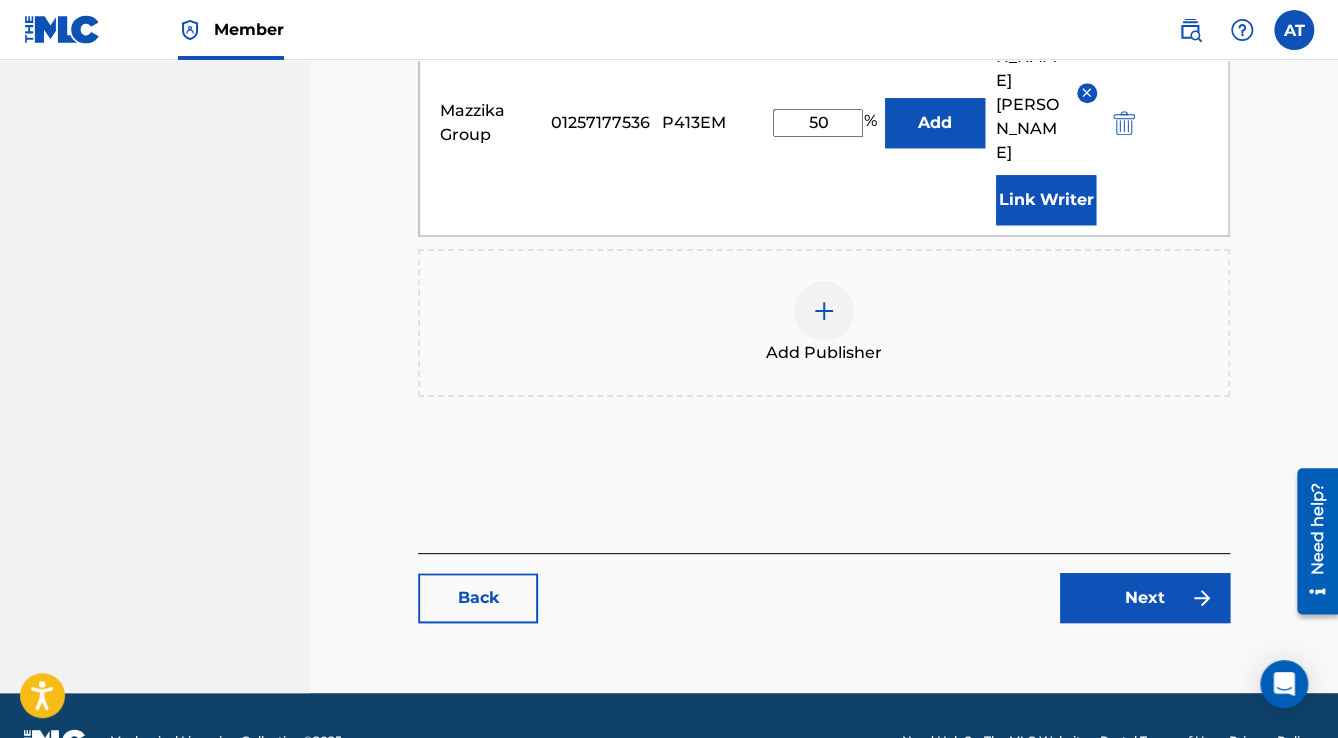 click on "Next" at bounding box center [1145, 598] 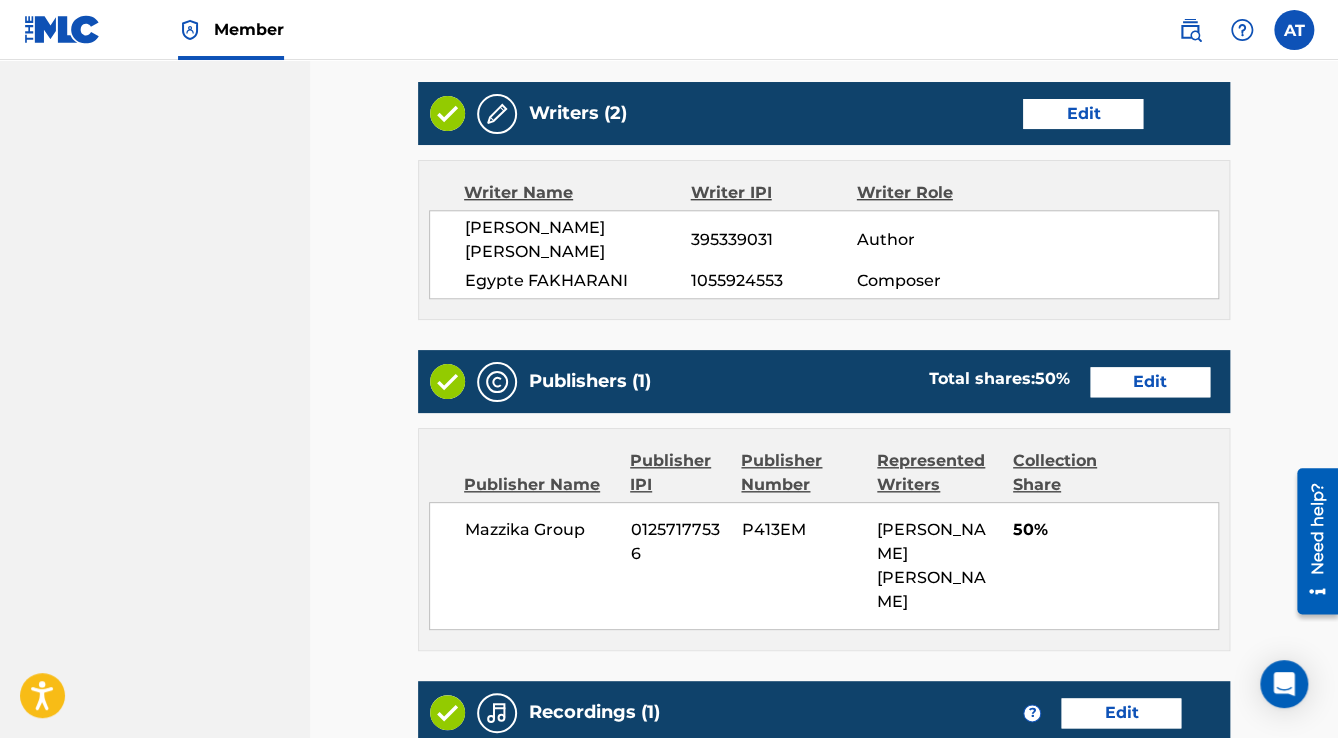 scroll, scrollTop: 0, scrollLeft: 0, axis: both 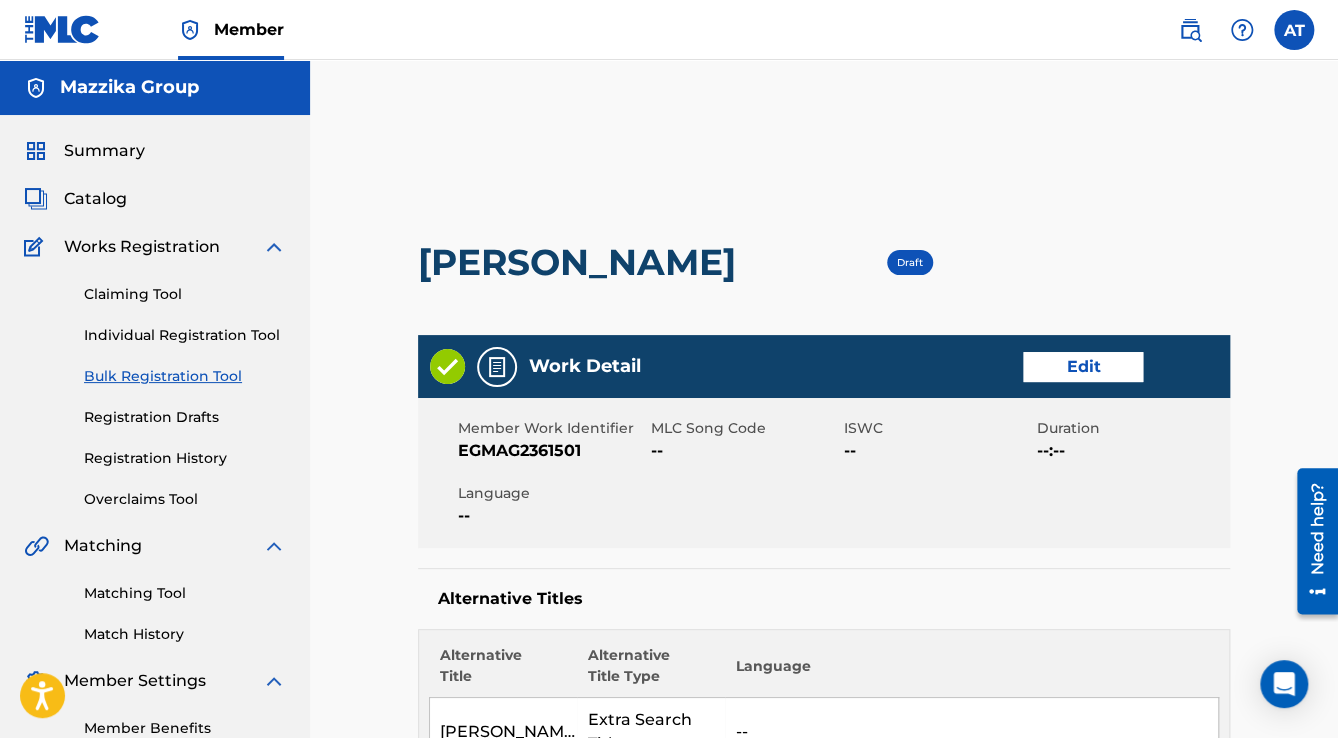 click on "Edit" at bounding box center [1083, 367] 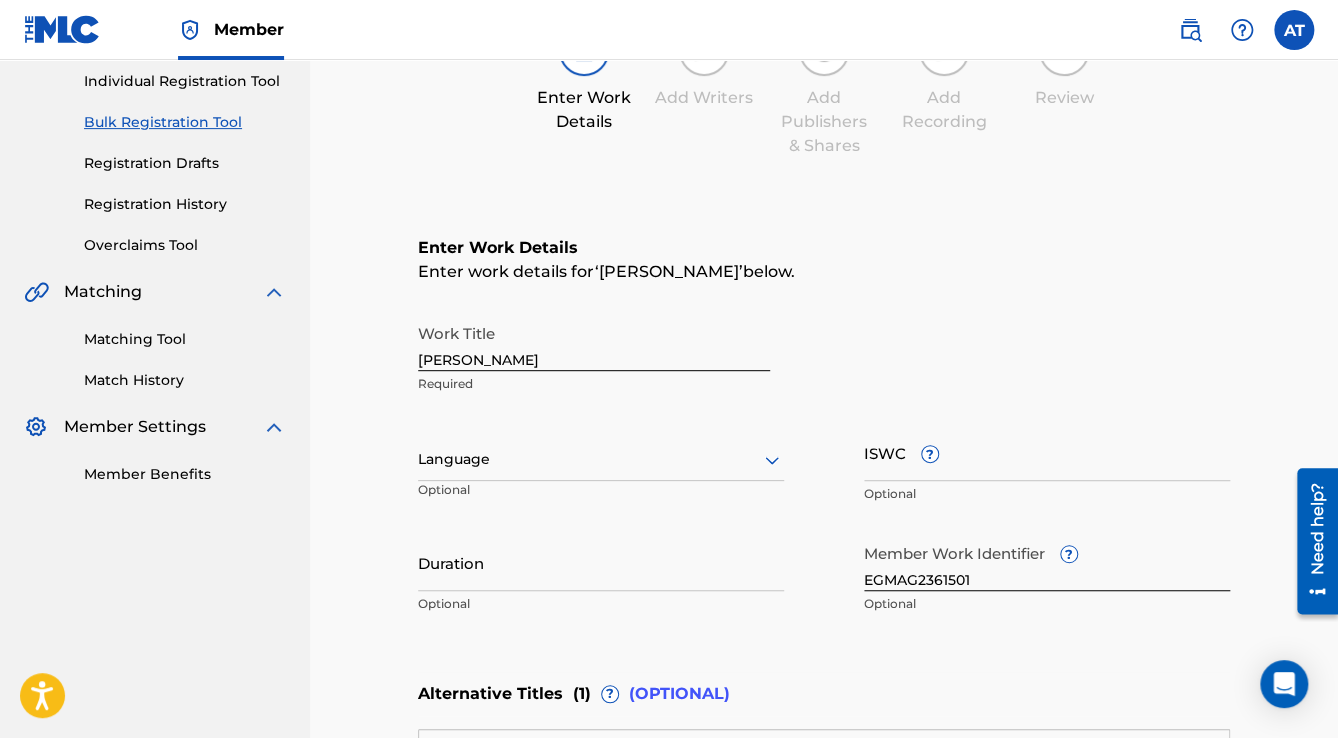 scroll, scrollTop: 400, scrollLeft: 0, axis: vertical 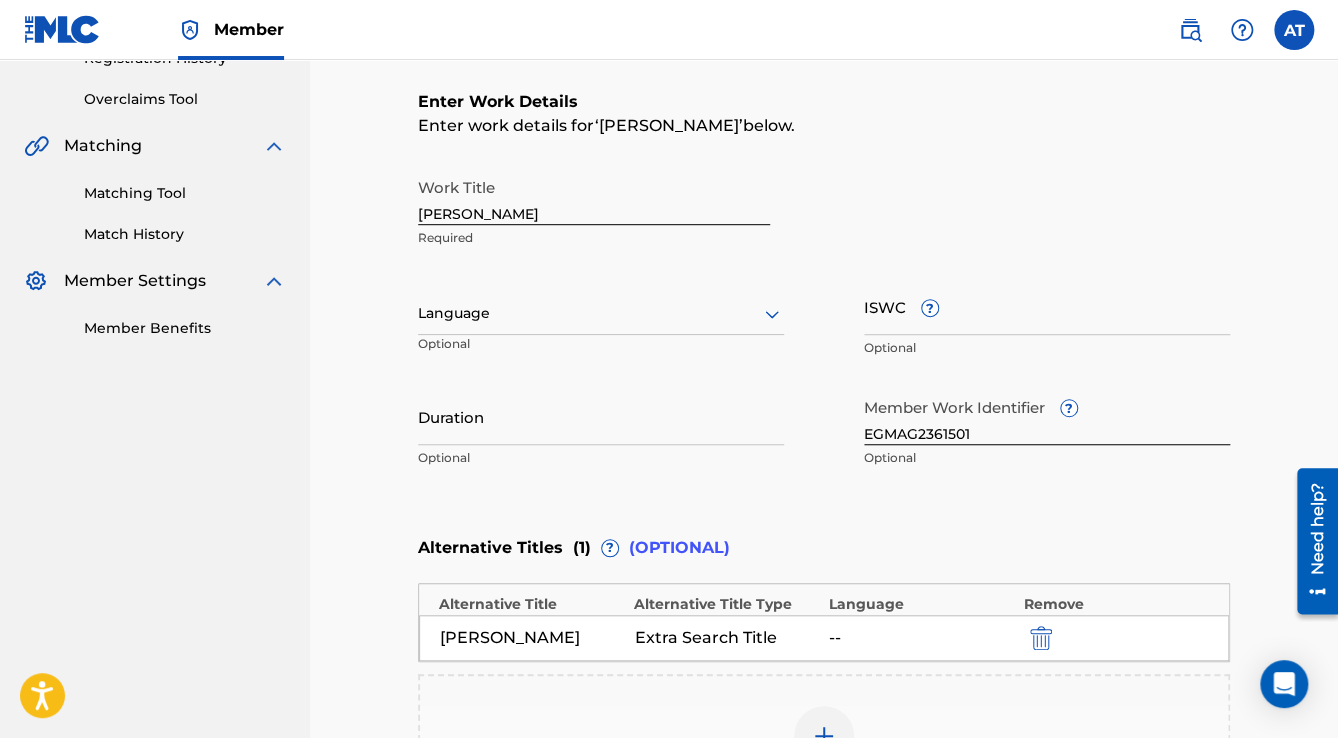 click at bounding box center [601, 313] 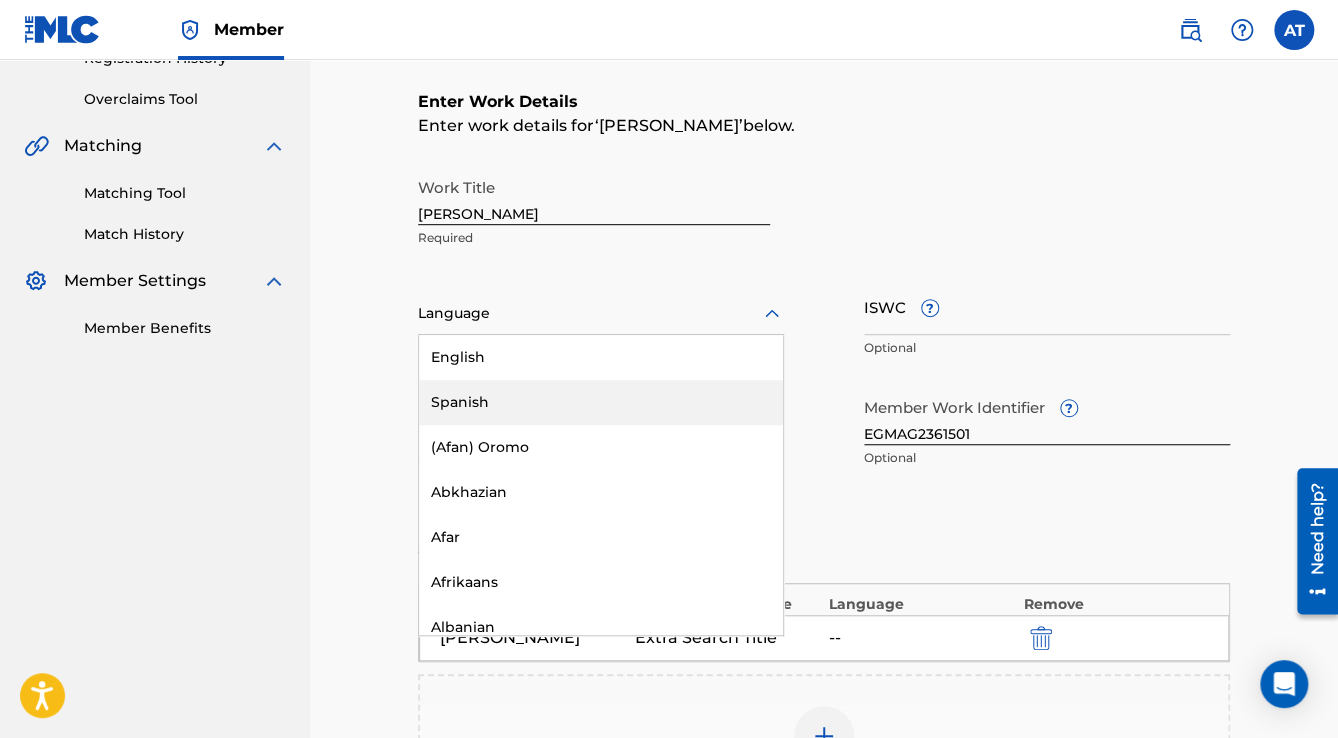 scroll, scrollTop: 240, scrollLeft: 0, axis: vertical 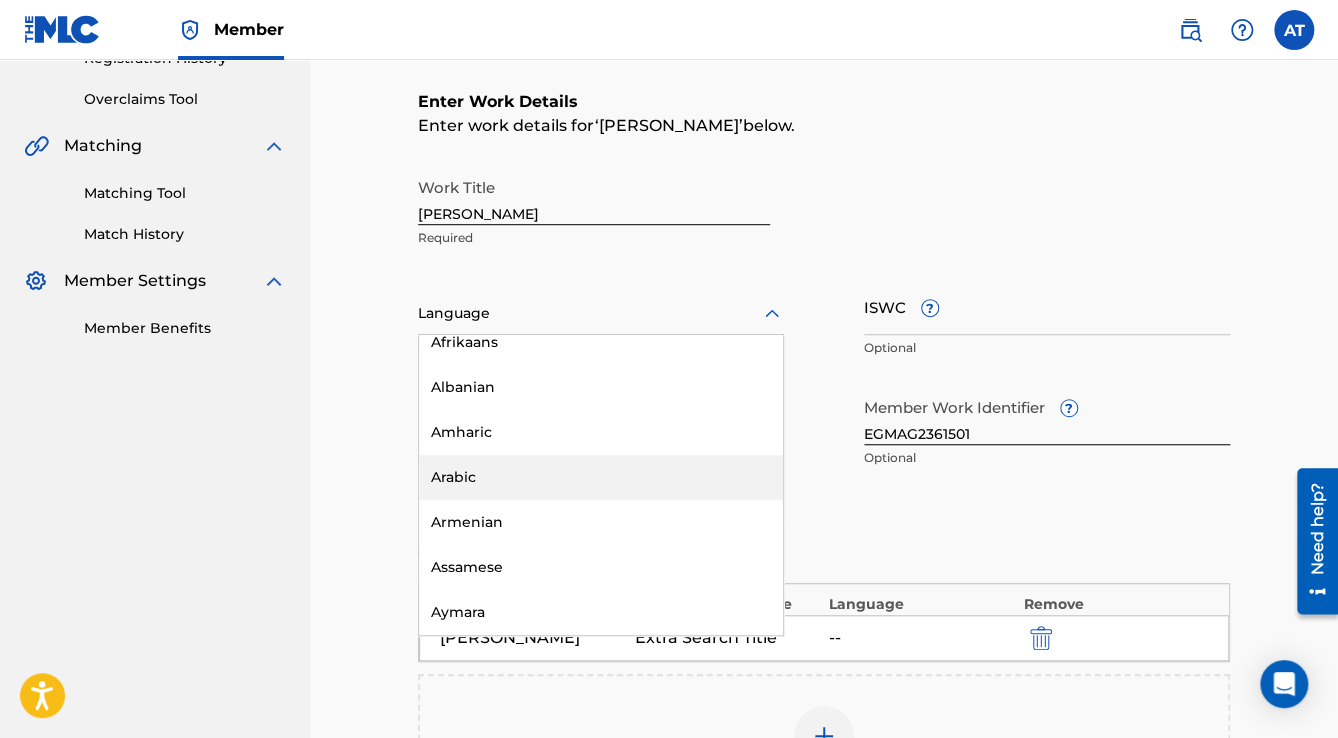 drag, startPoint x: 488, startPoint y: 470, endPoint x: 462, endPoint y: 463, distance: 26.925823 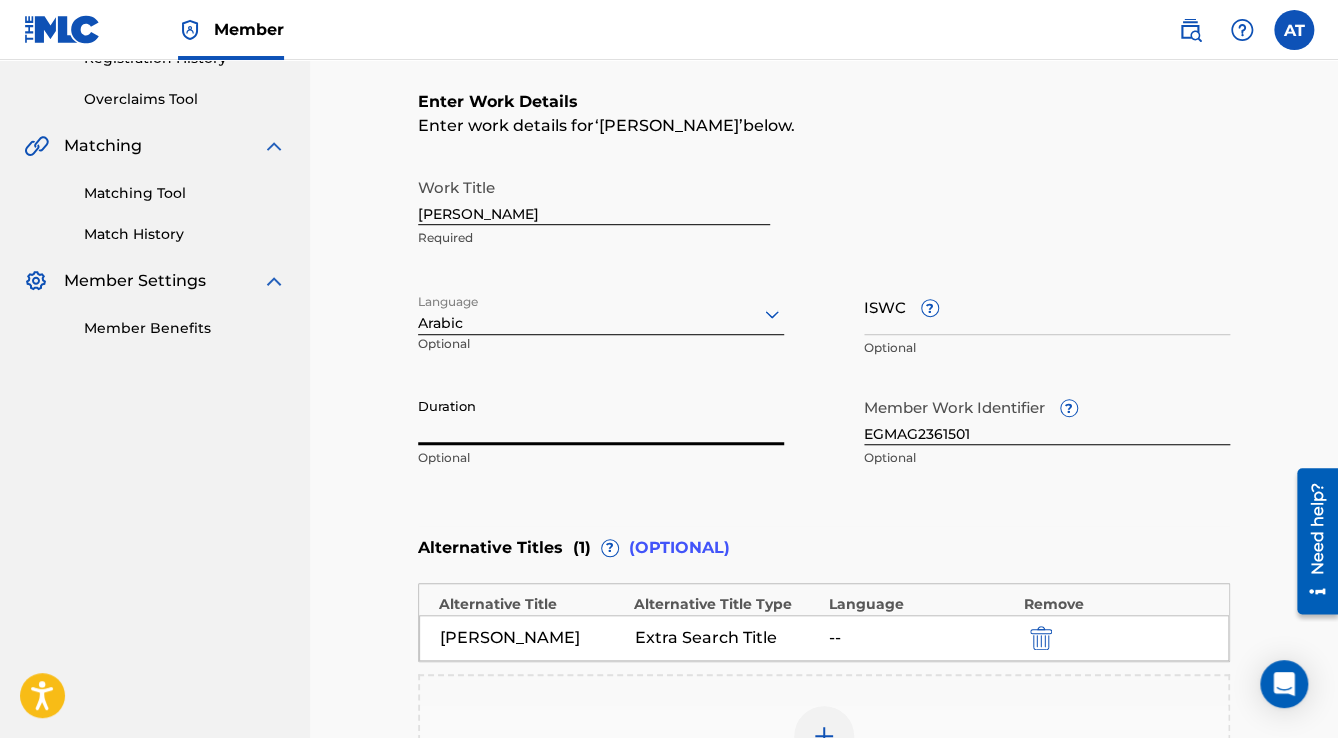 click on "Duration" at bounding box center [601, 416] 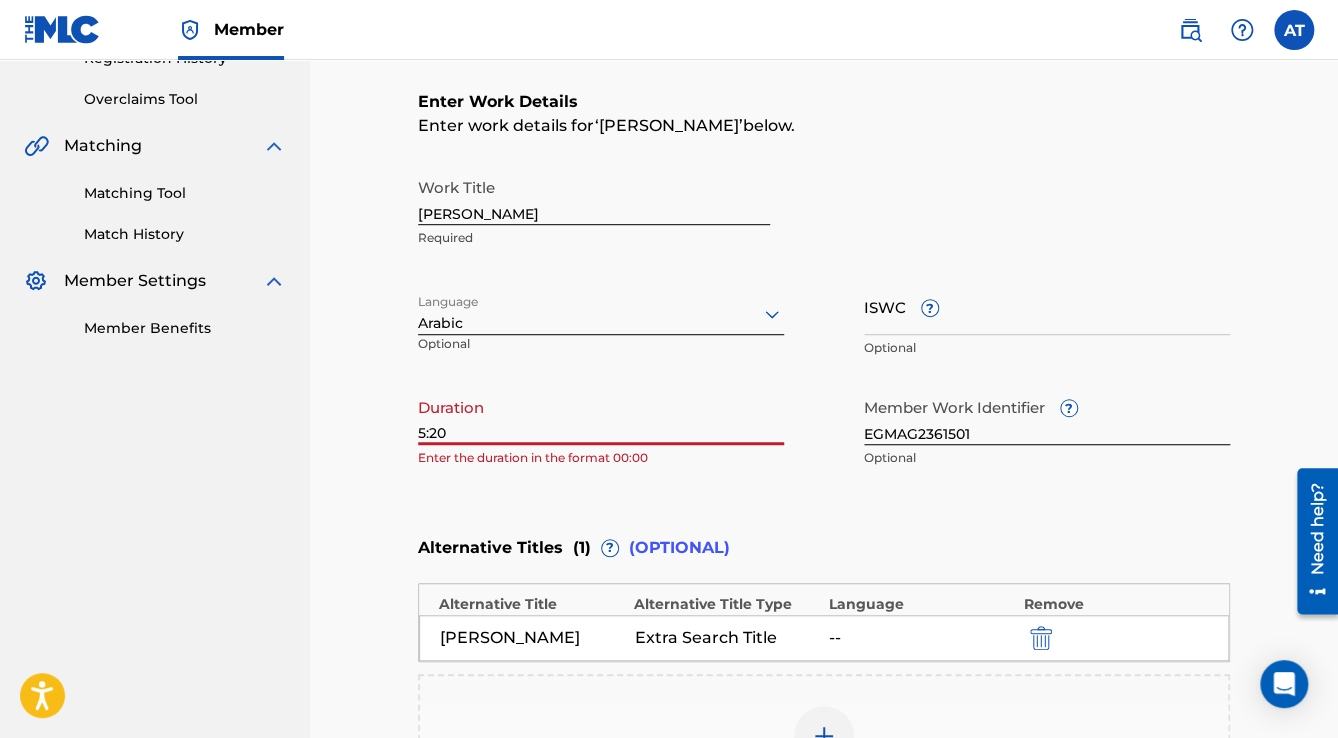 click on "5:20" at bounding box center [601, 416] 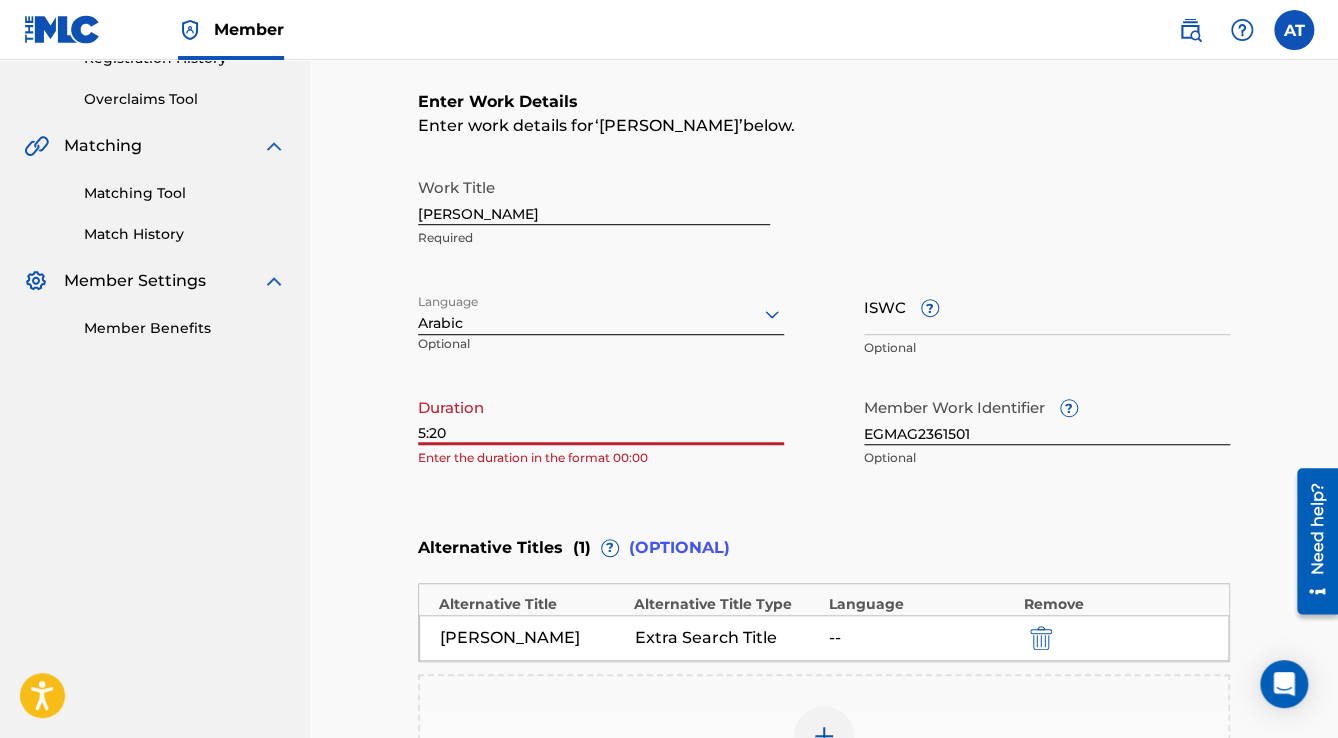 click on "5:20" at bounding box center (601, 416) 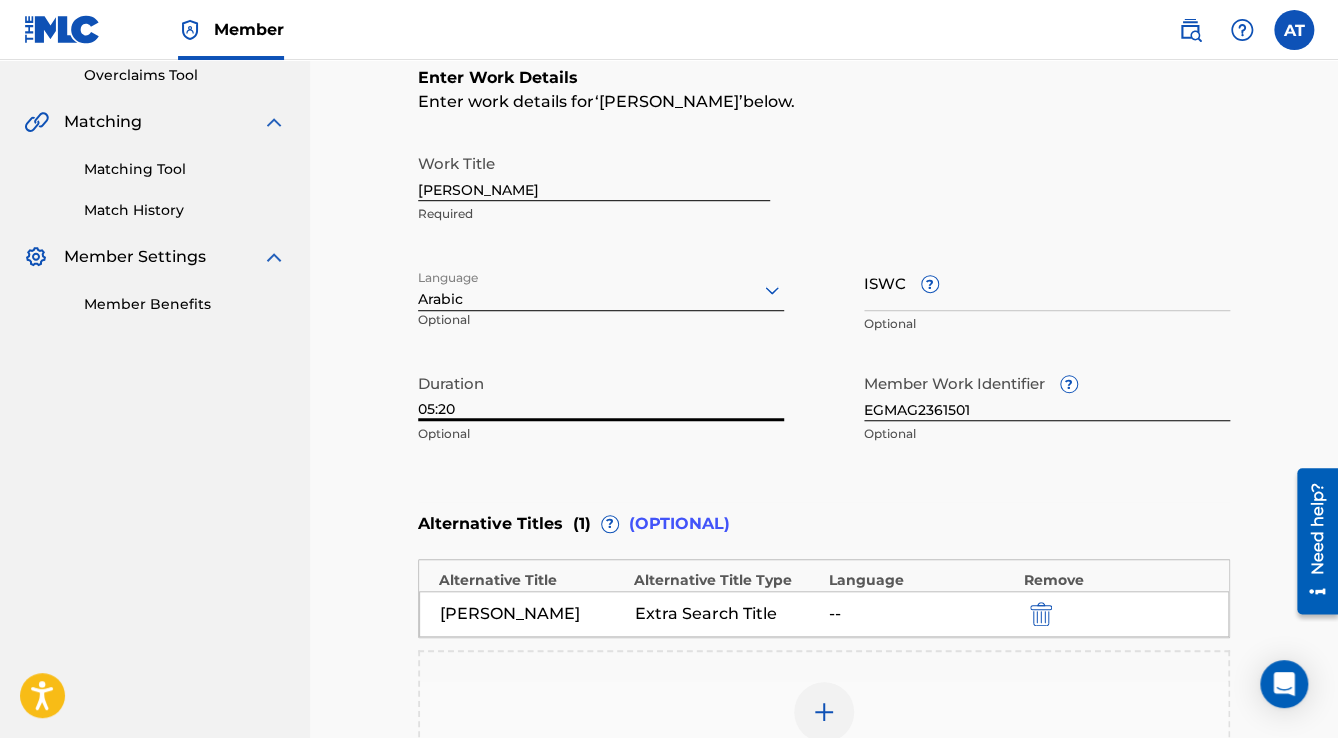 scroll, scrollTop: 768, scrollLeft: 0, axis: vertical 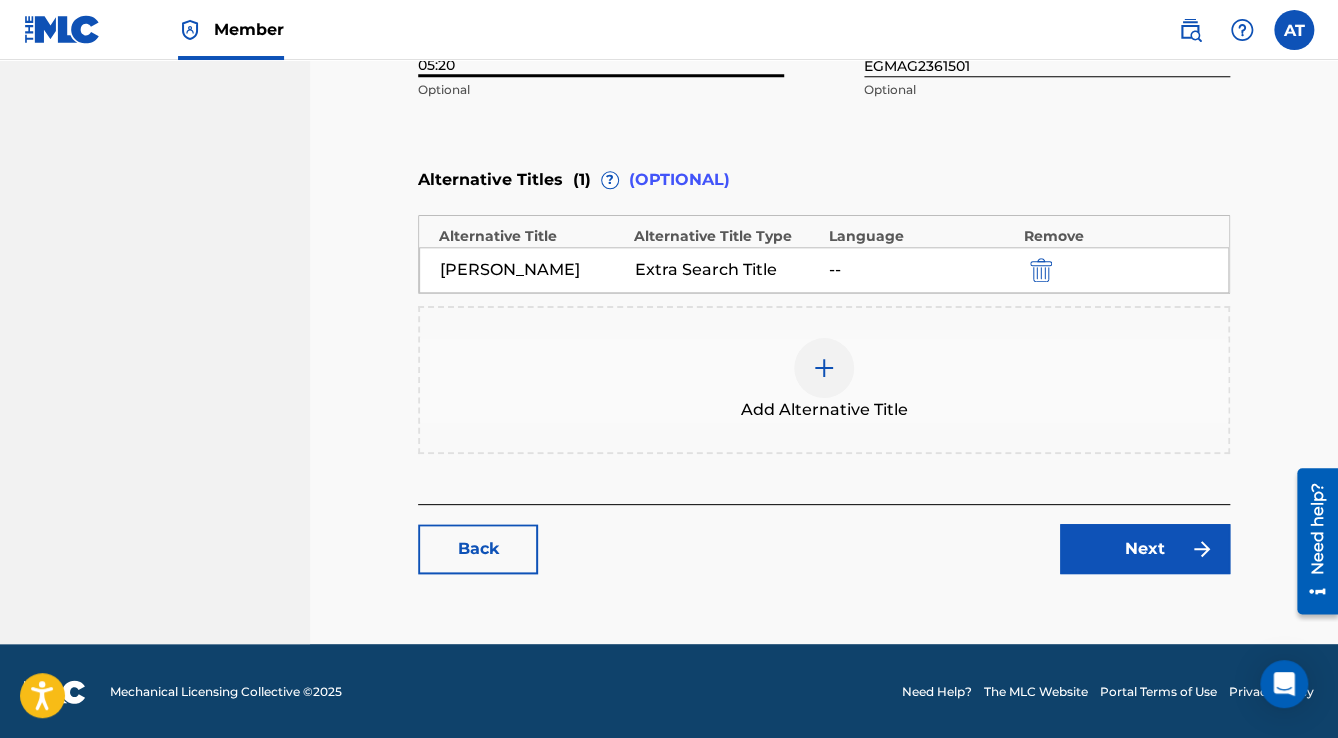 type on "05:20" 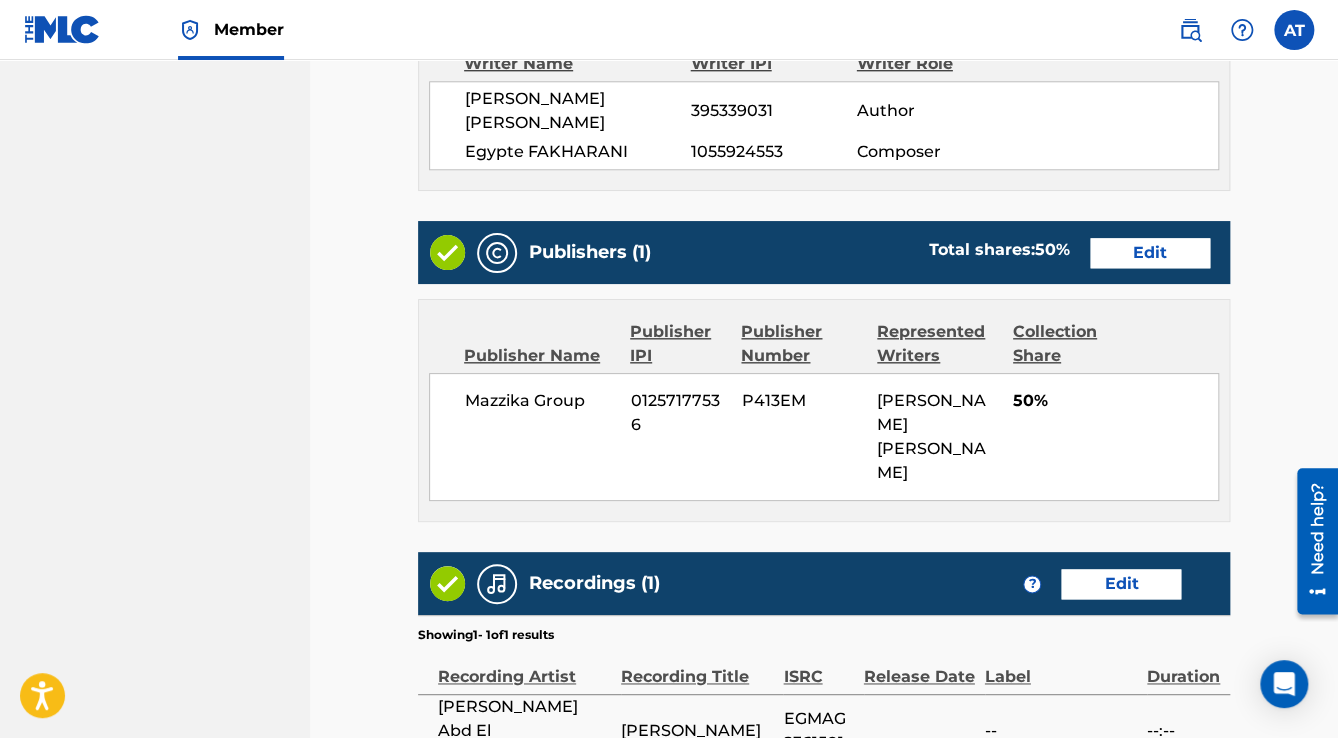 scroll, scrollTop: 1086, scrollLeft: 0, axis: vertical 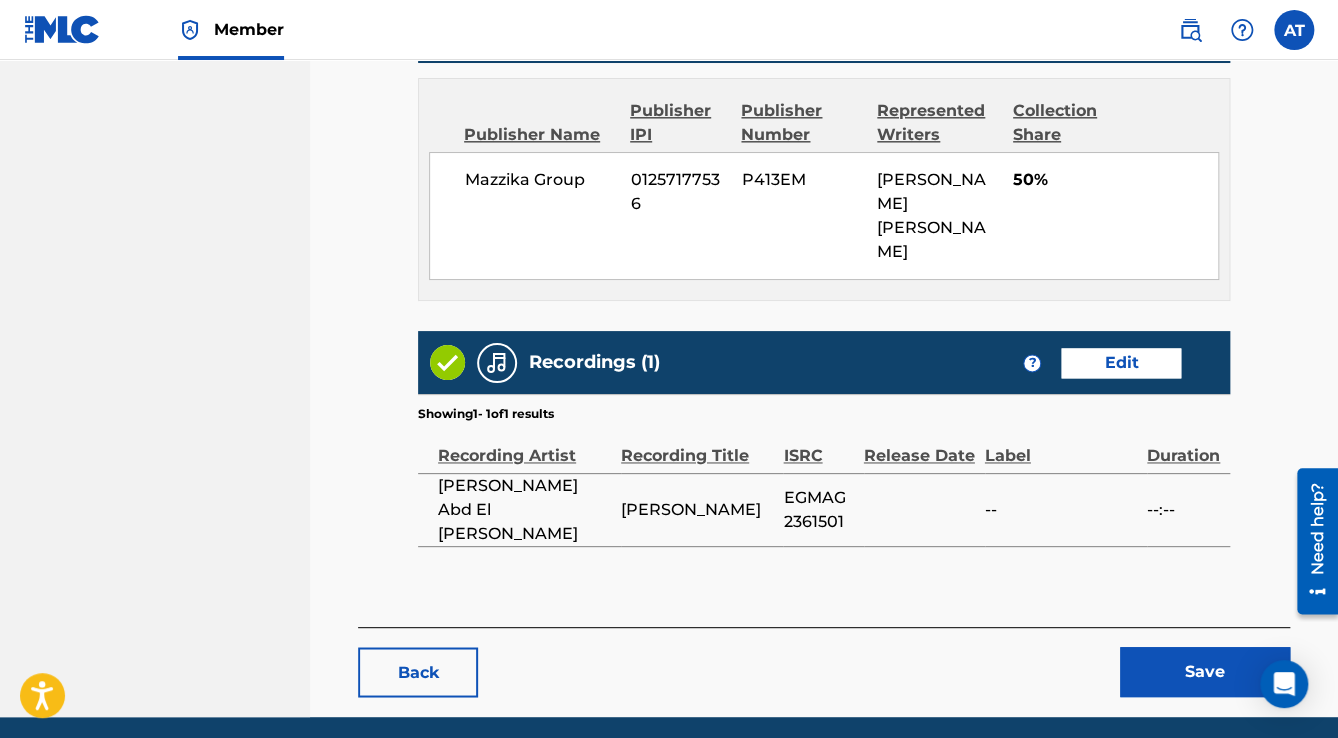 click on "Save" at bounding box center [1205, 672] 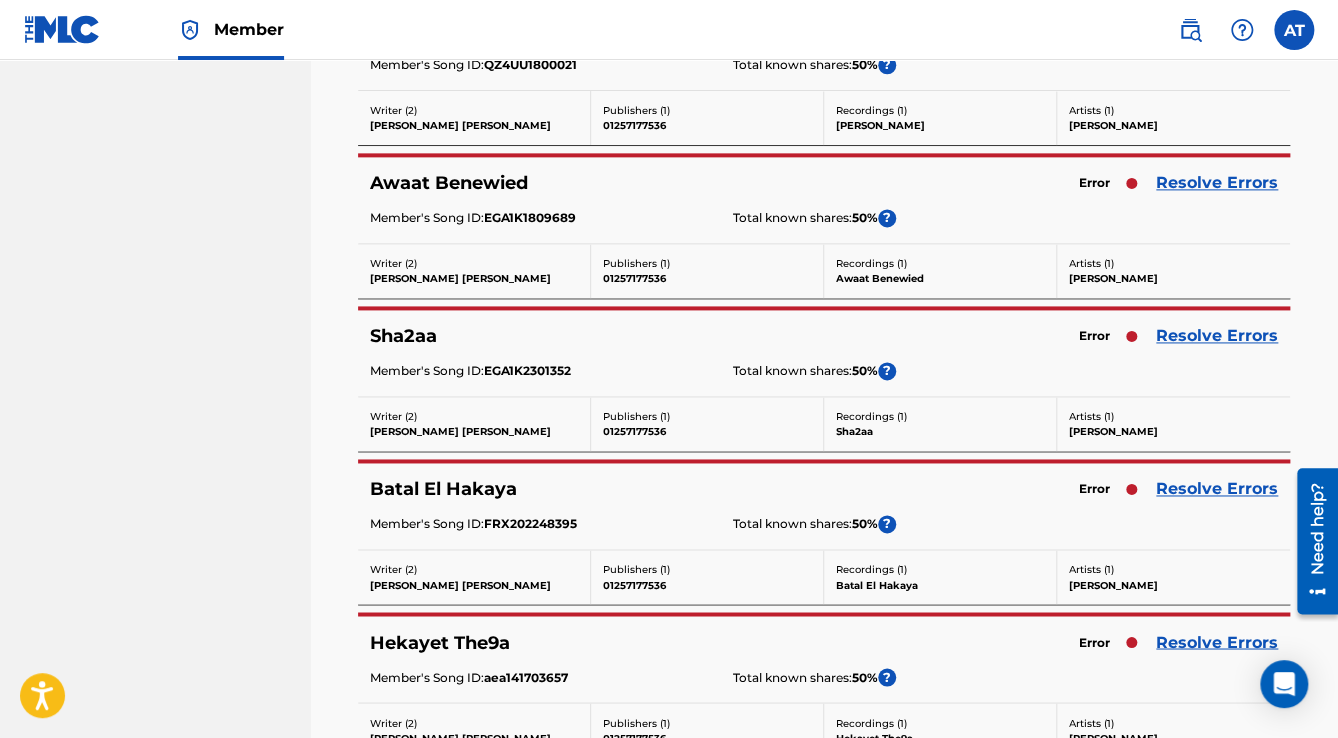 scroll, scrollTop: 0, scrollLeft: 0, axis: both 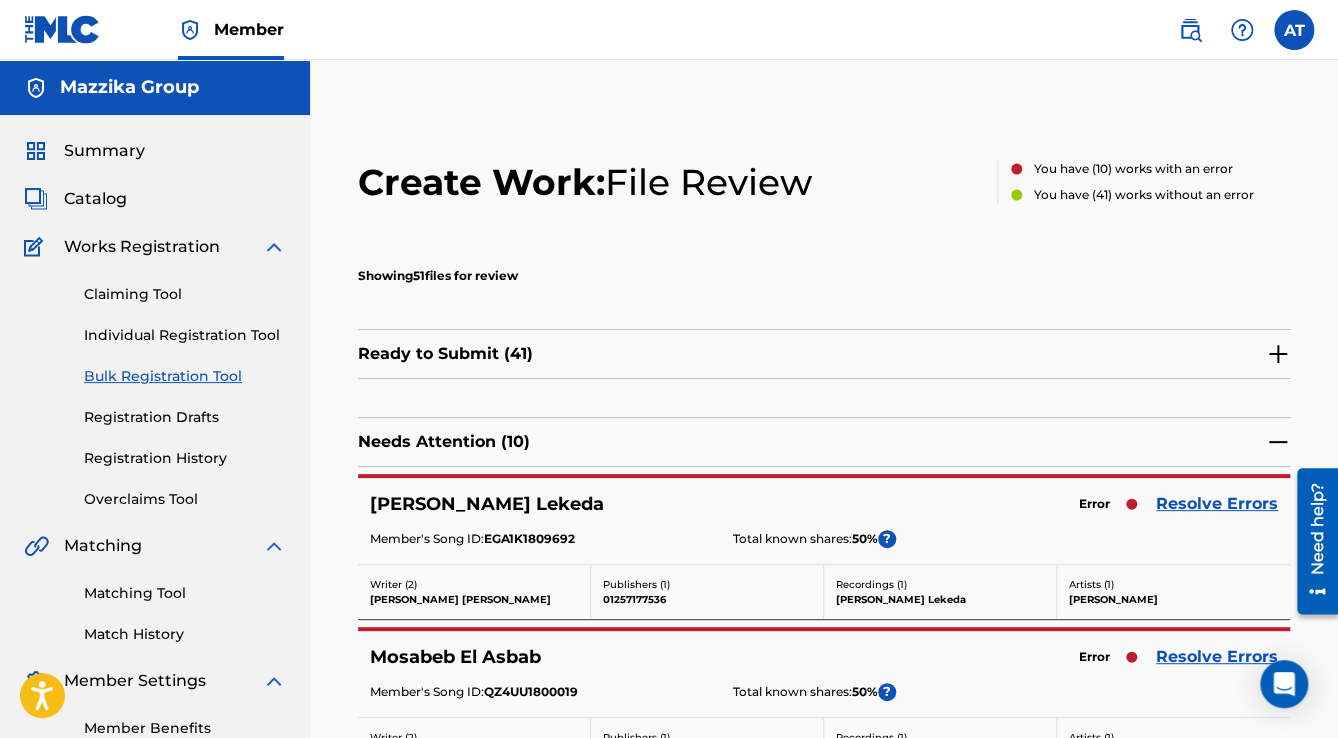 click on "Resolve Errors" at bounding box center [1217, 504] 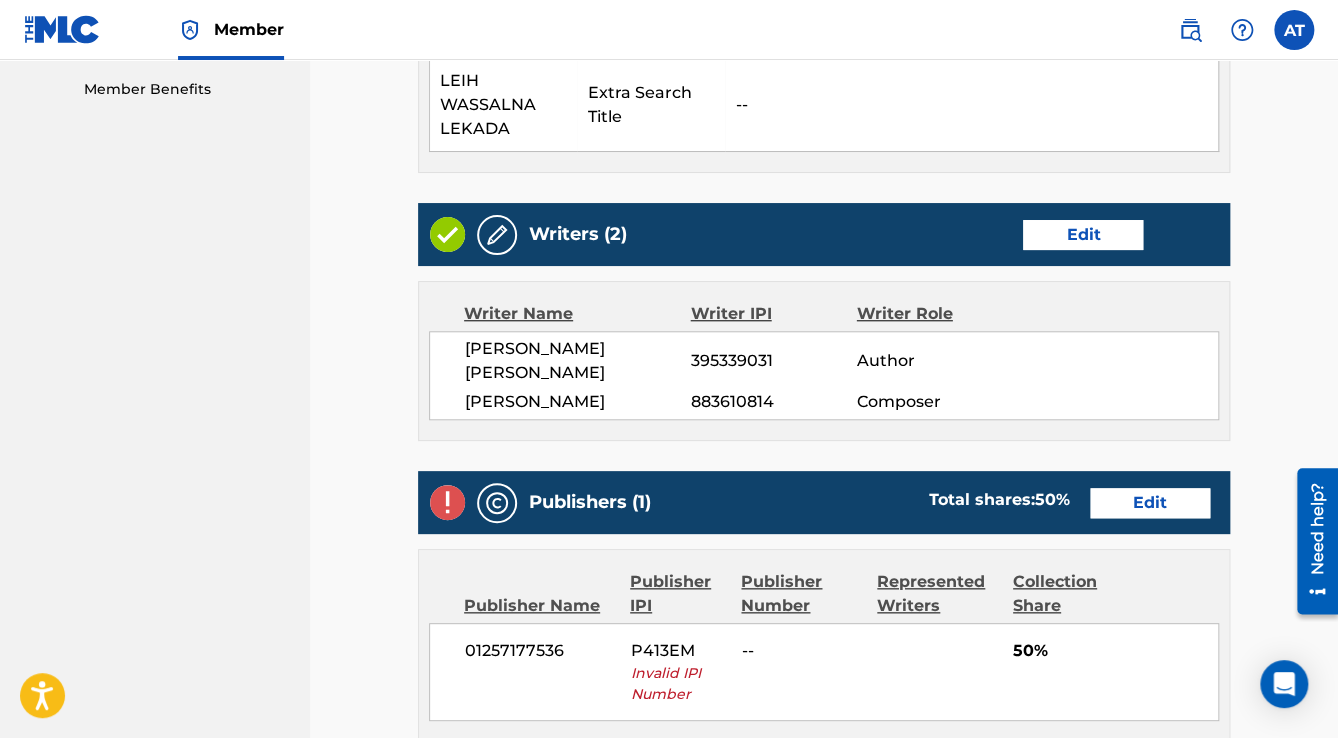 scroll, scrollTop: 640, scrollLeft: 0, axis: vertical 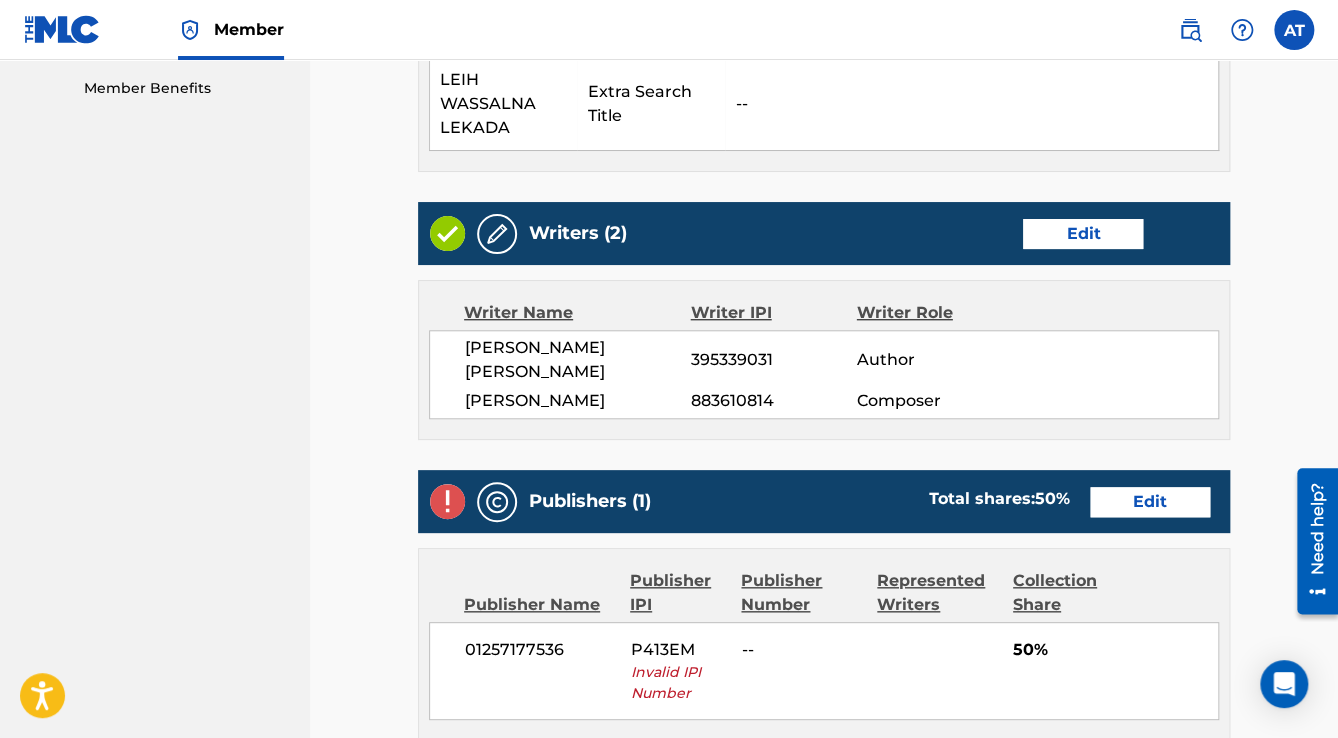 click on "Edit" at bounding box center [1150, 502] 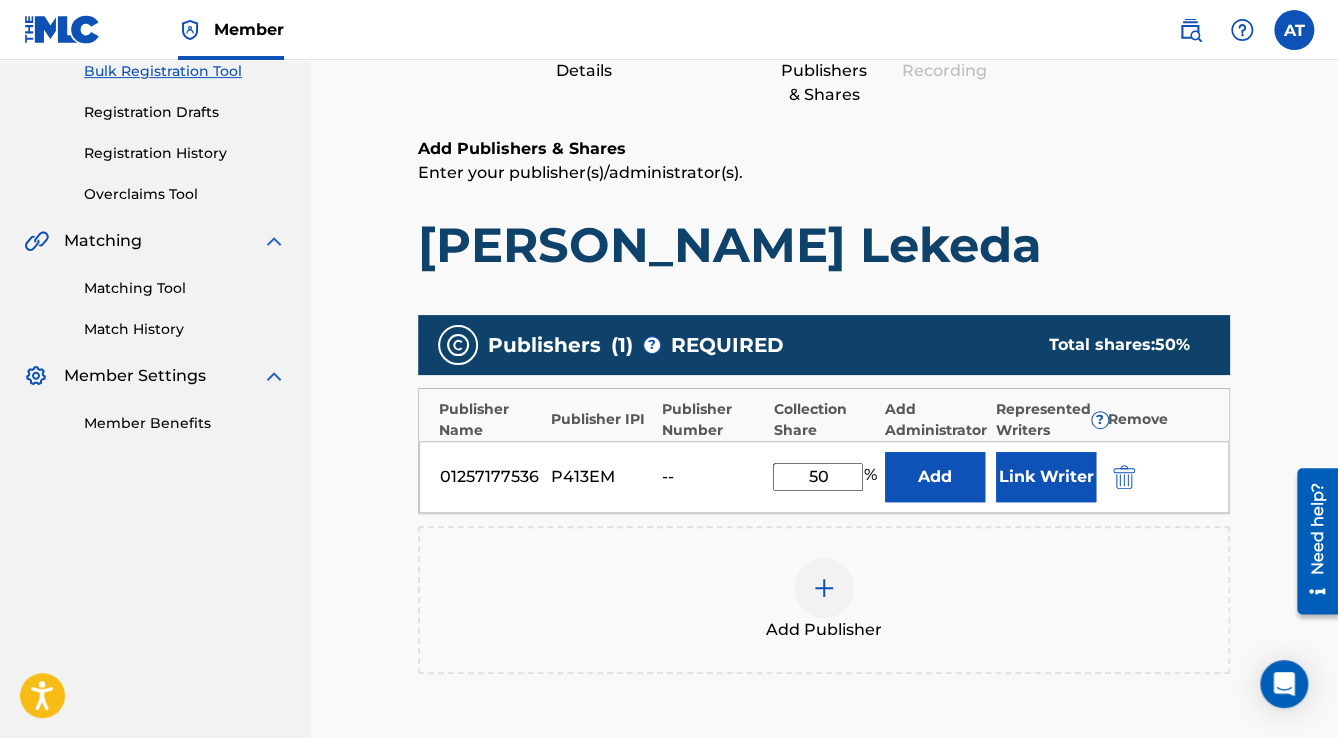 scroll, scrollTop: 480, scrollLeft: 0, axis: vertical 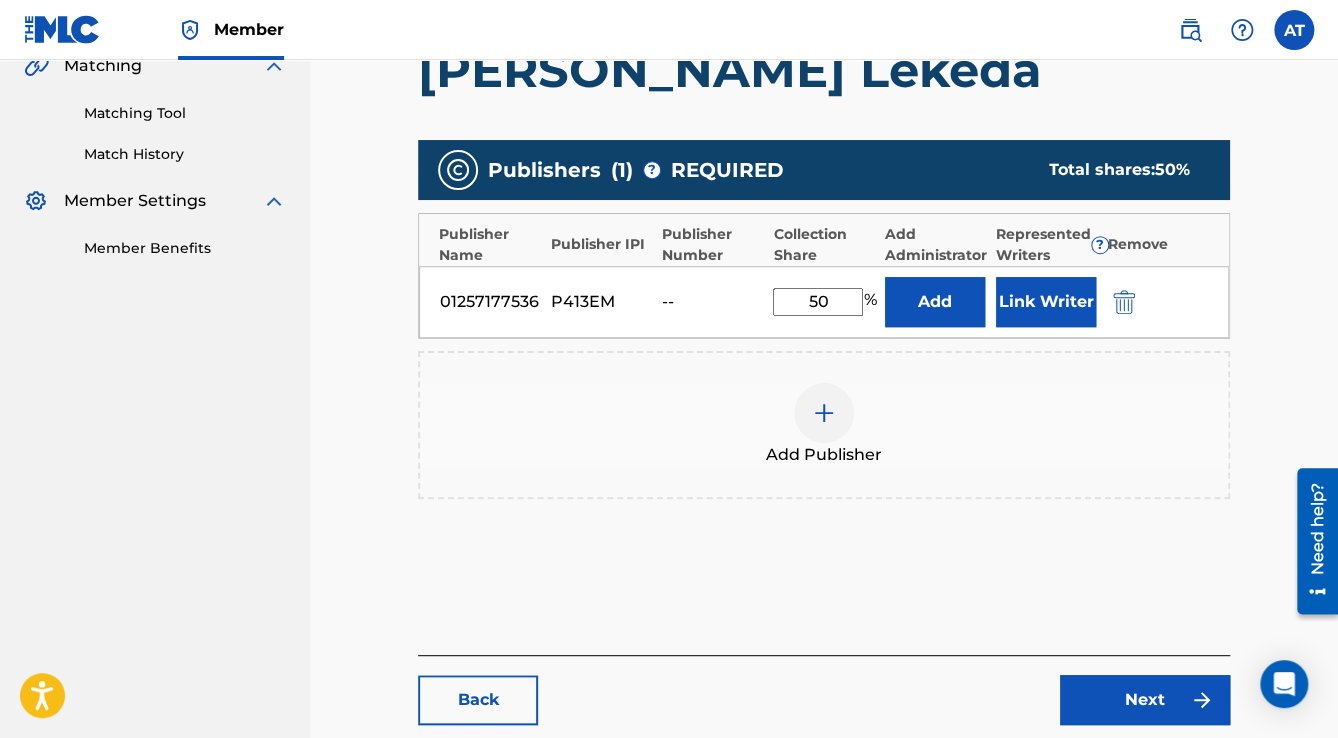 click at bounding box center (1152, 301) 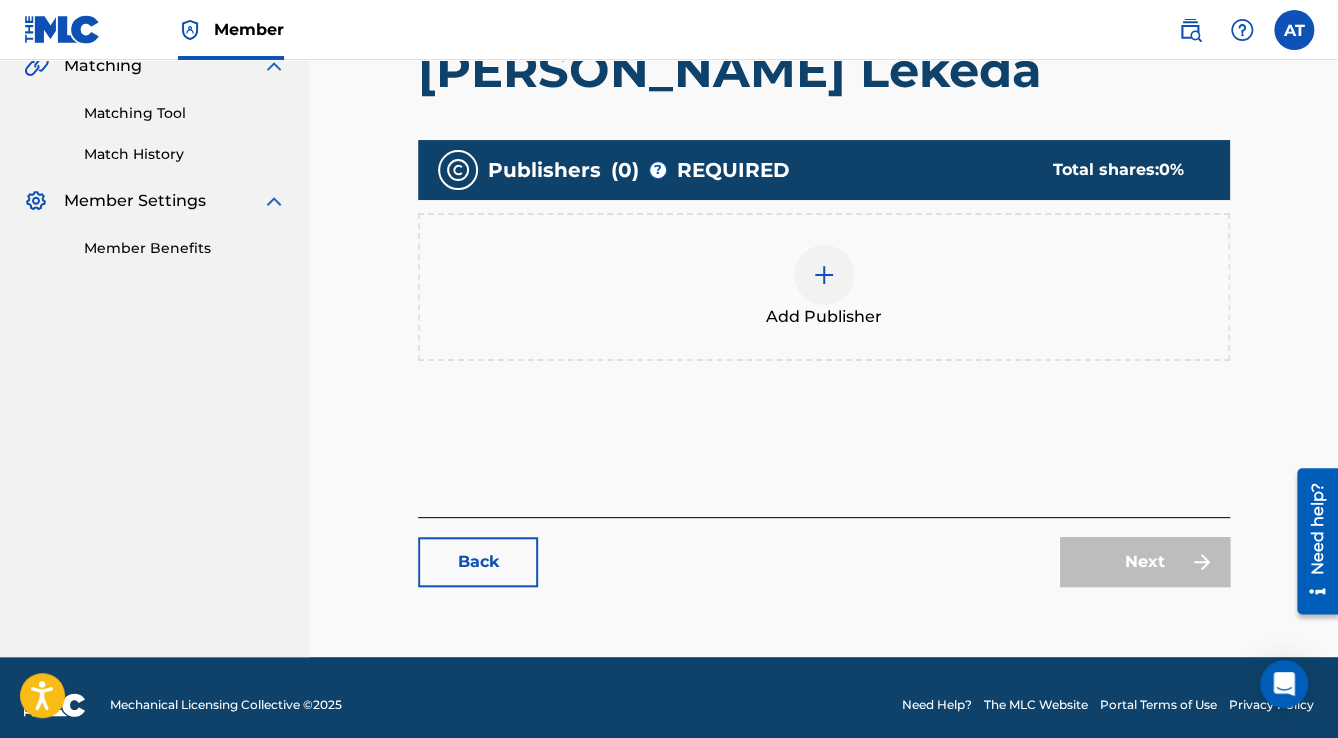 click on "Add Publisher" at bounding box center (824, 287) 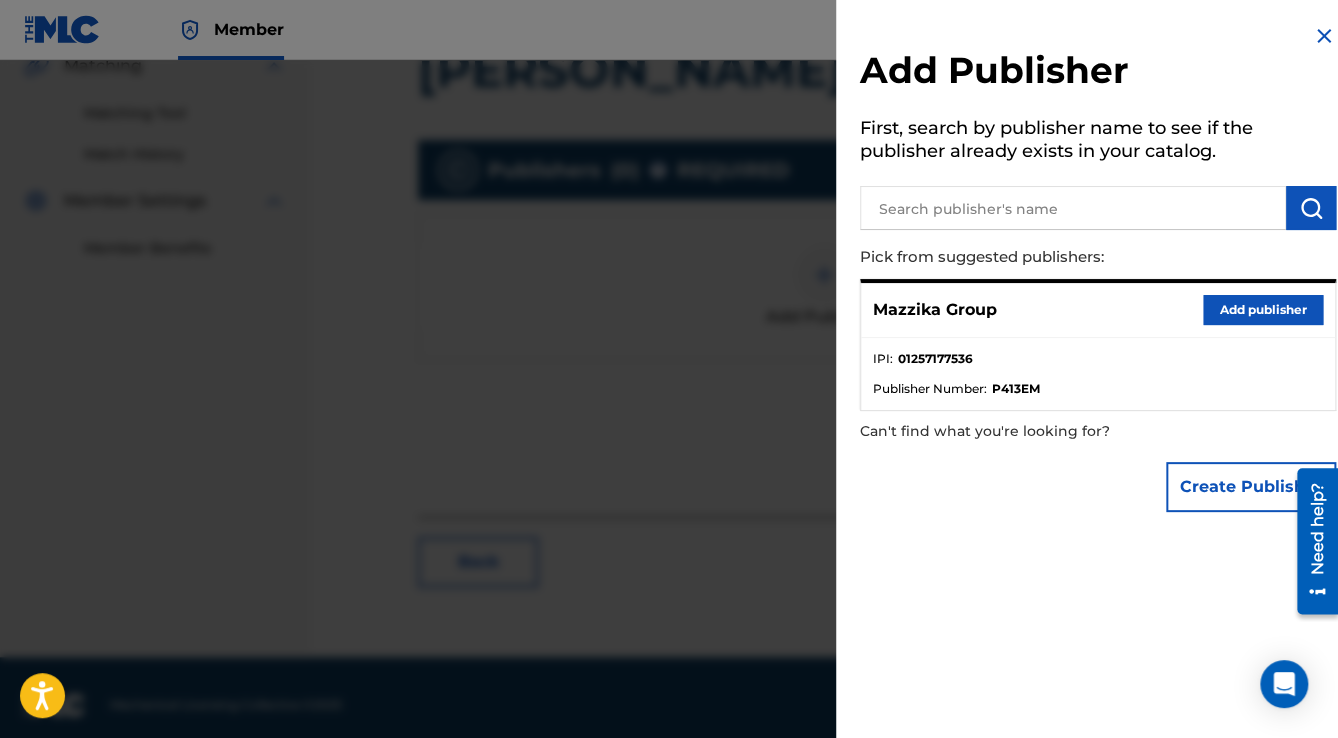click on "Add publisher" at bounding box center (1263, 310) 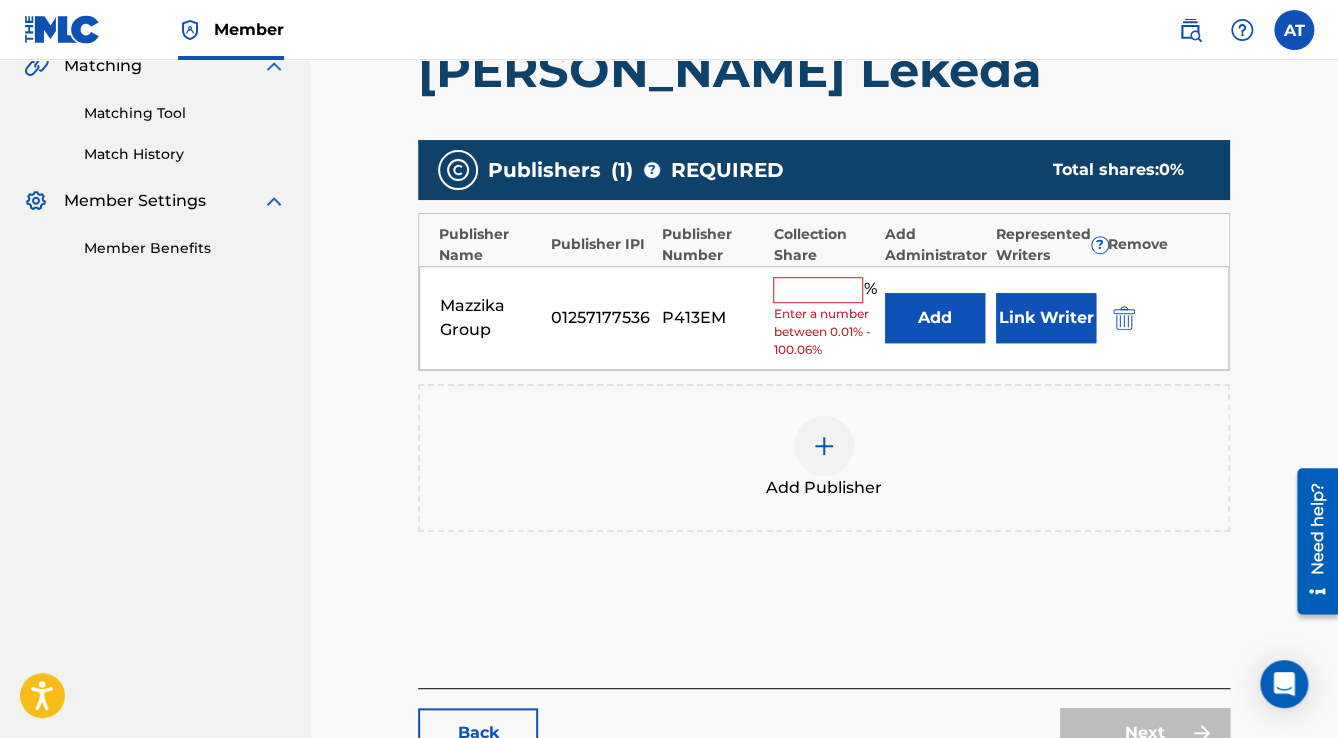 click at bounding box center [818, 290] 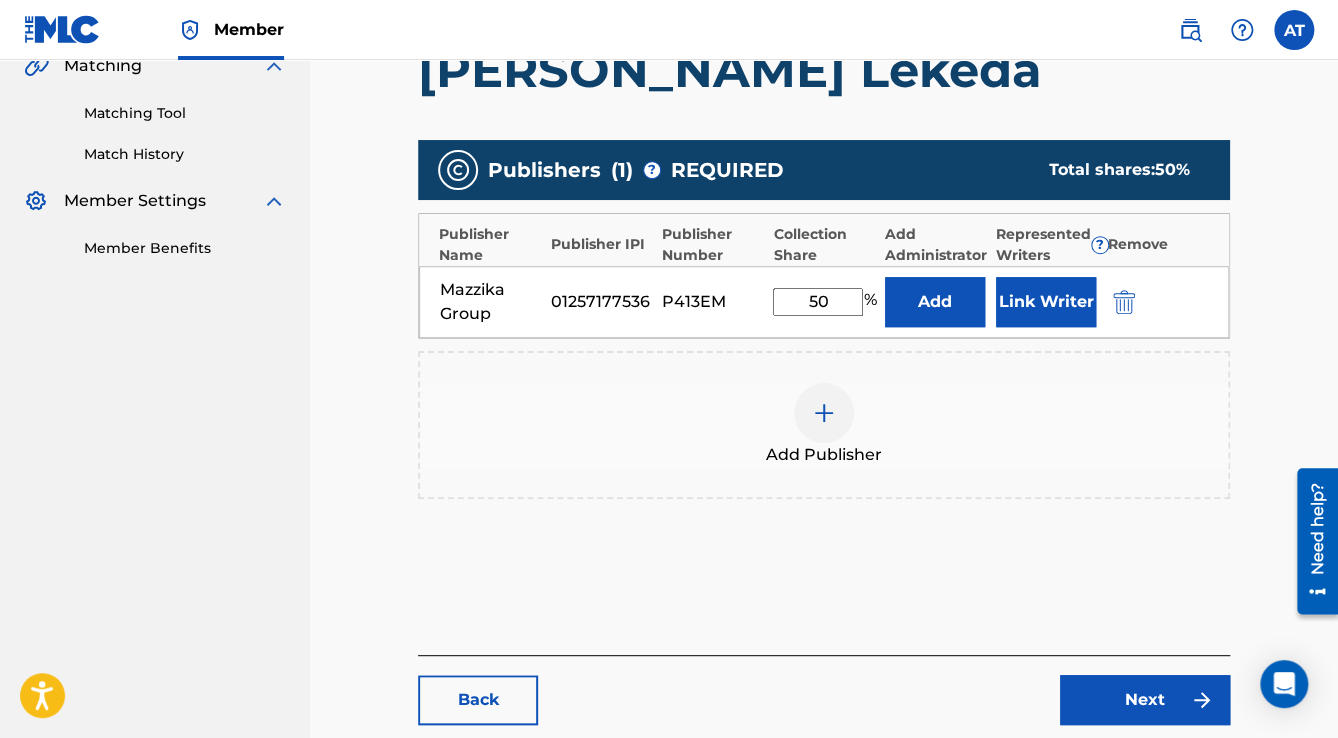 click on "Link Writer" at bounding box center (1046, 302) 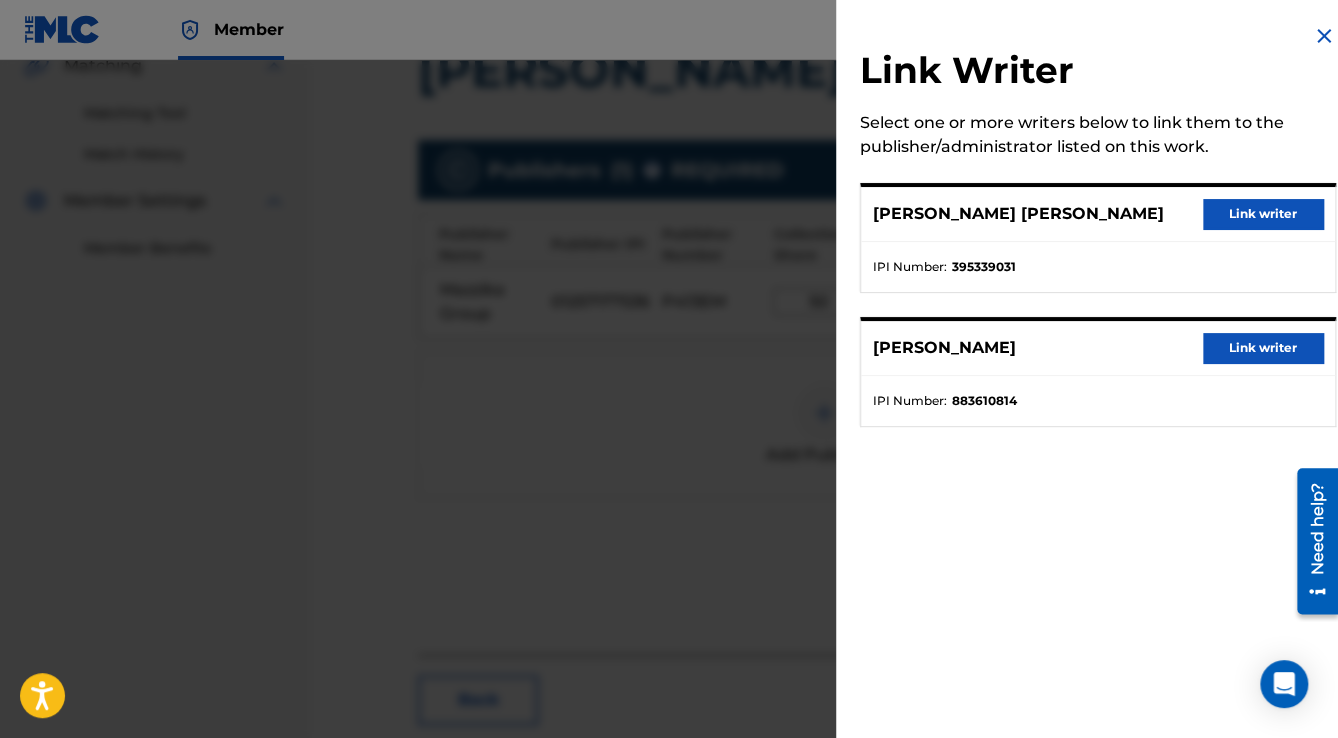 click on "Link writer" at bounding box center [1263, 214] 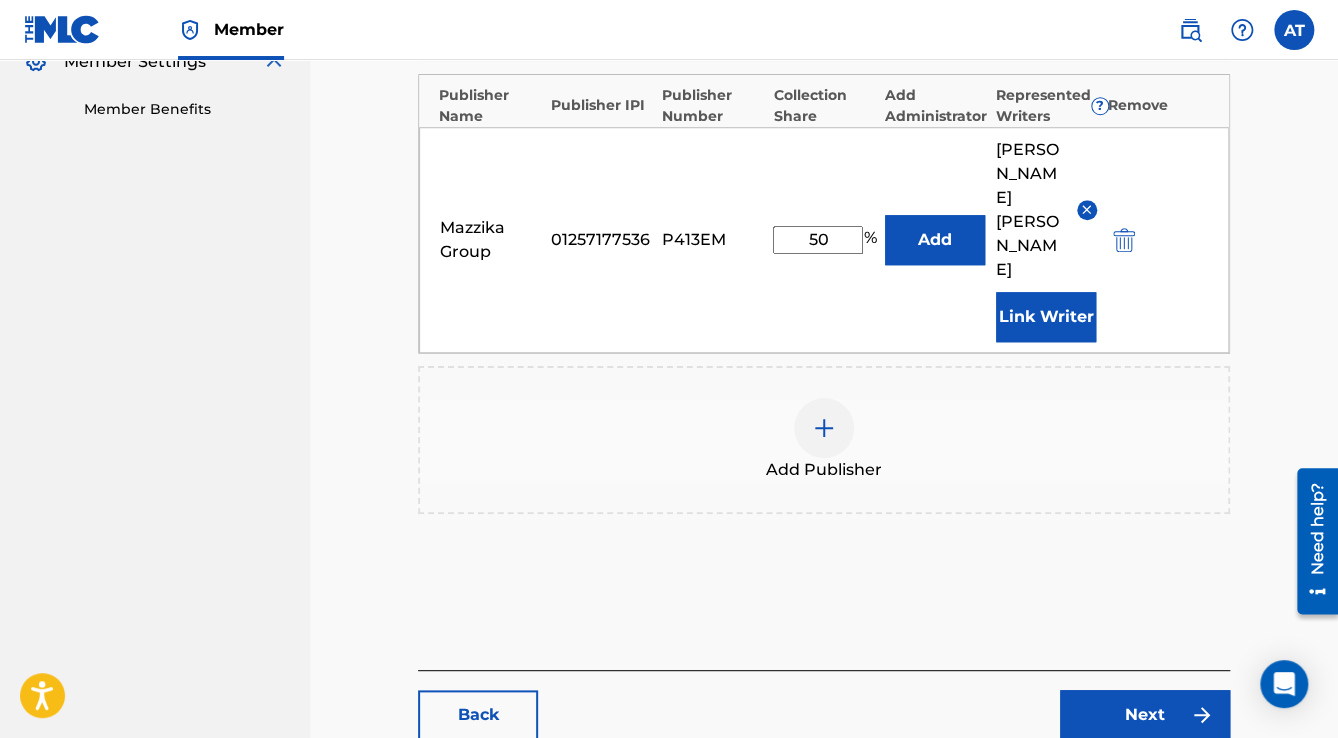 scroll, scrollTop: 736, scrollLeft: 0, axis: vertical 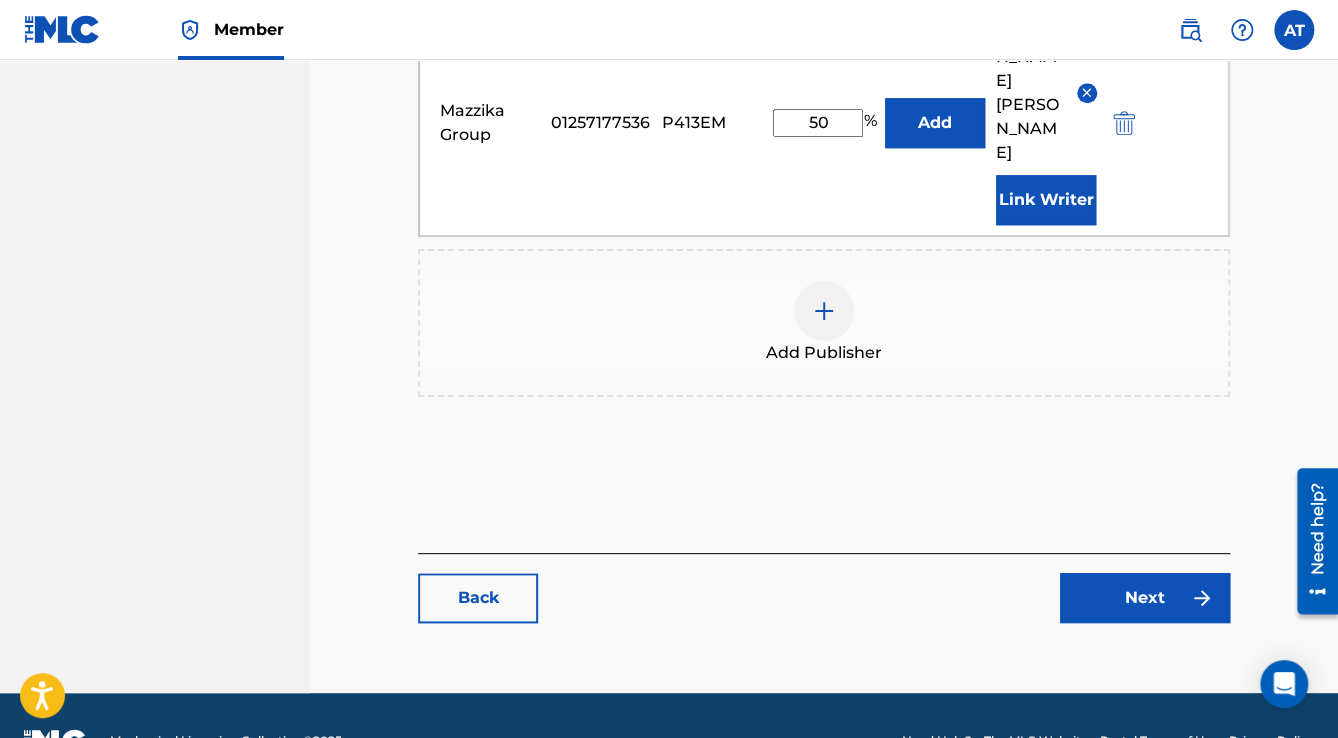 click on "Next" at bounding box center (1145, 598) 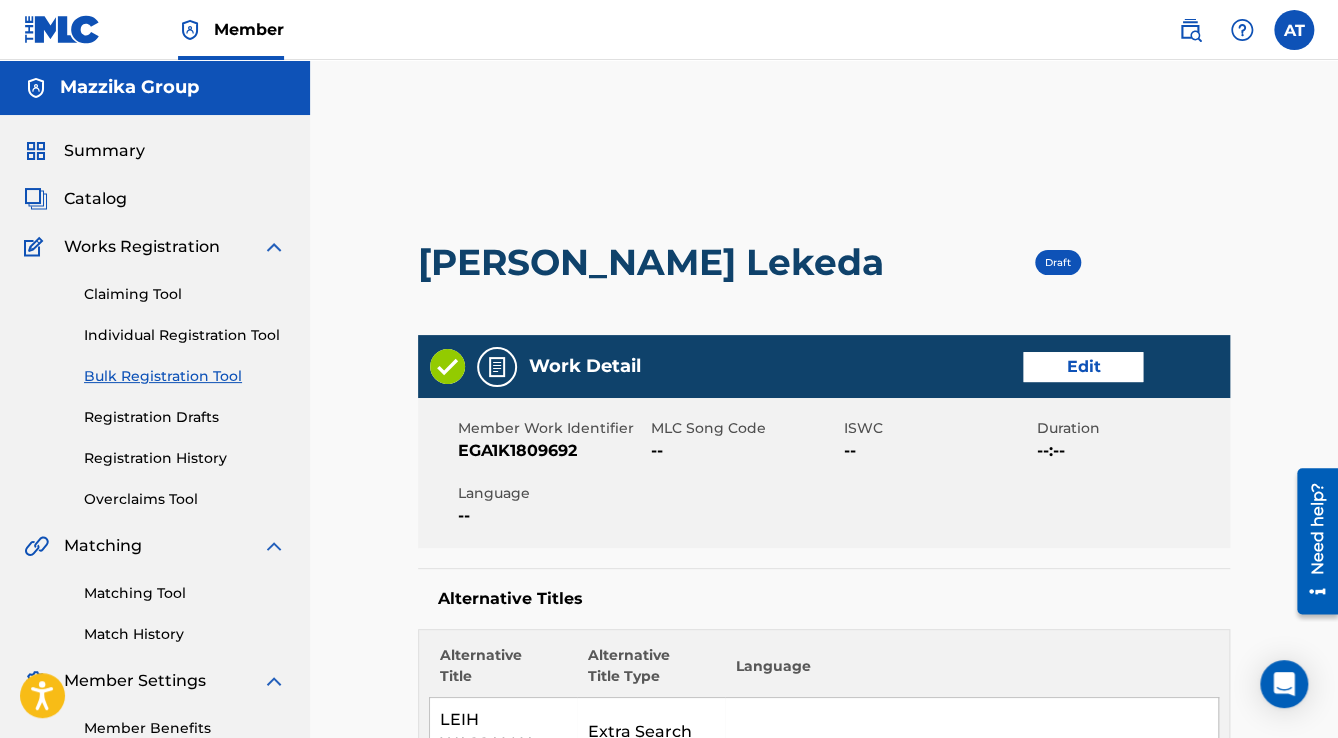 click on "Edit" at bounding box center [1083, 367] 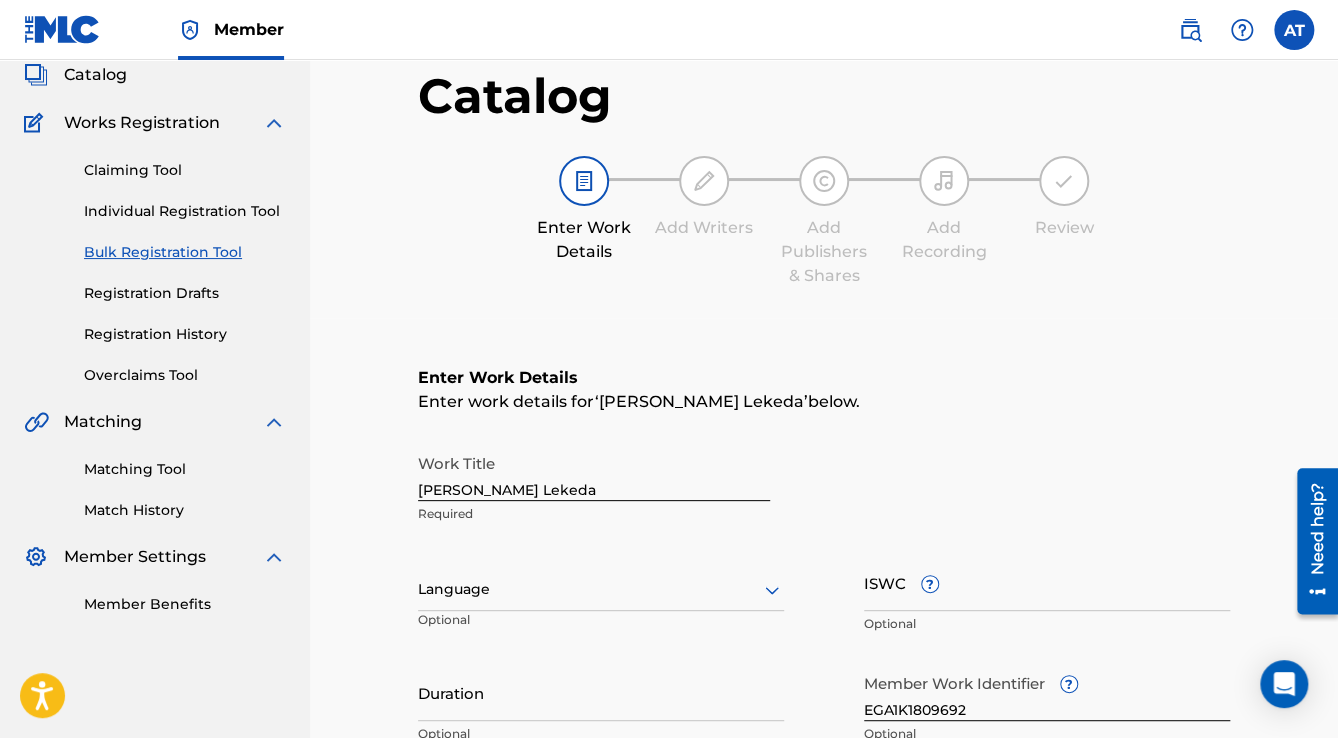 scroll, scrollTop: 240, scrollLeft: 0, axis: vertical 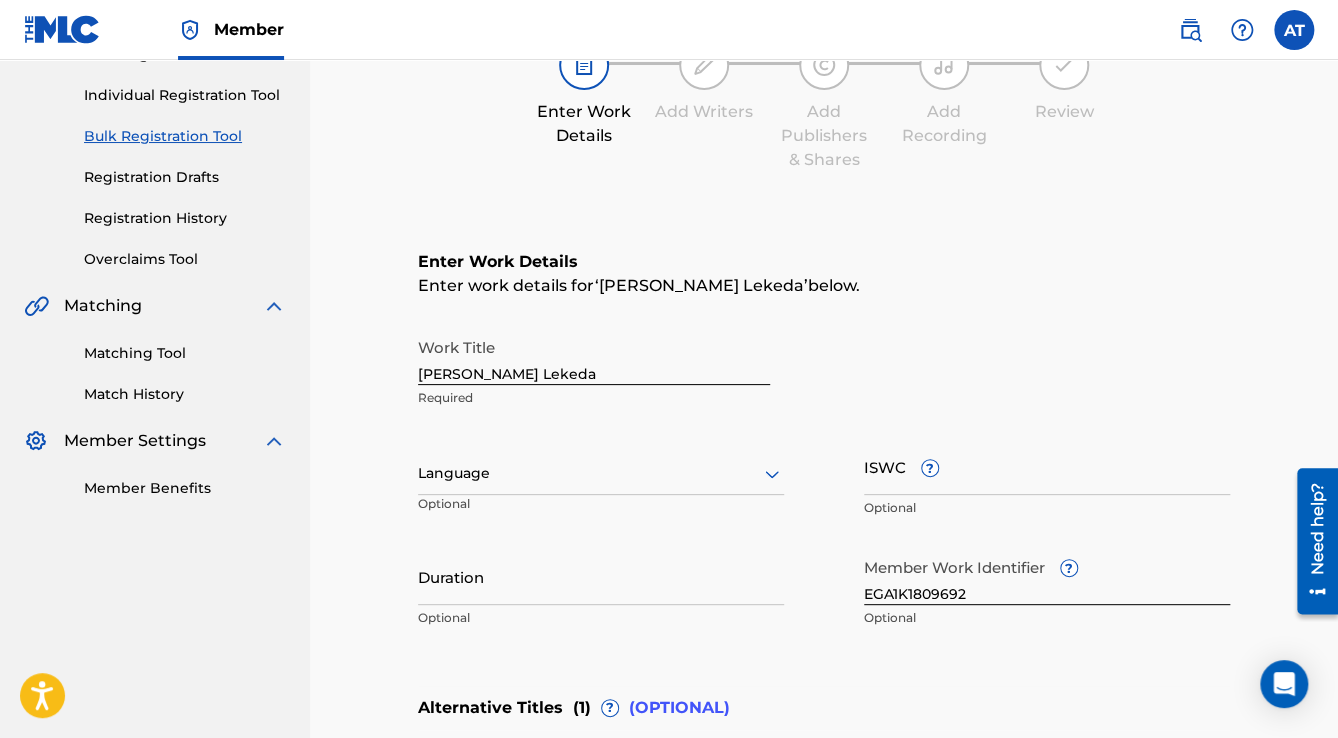 click at bounding box center (601, 473) 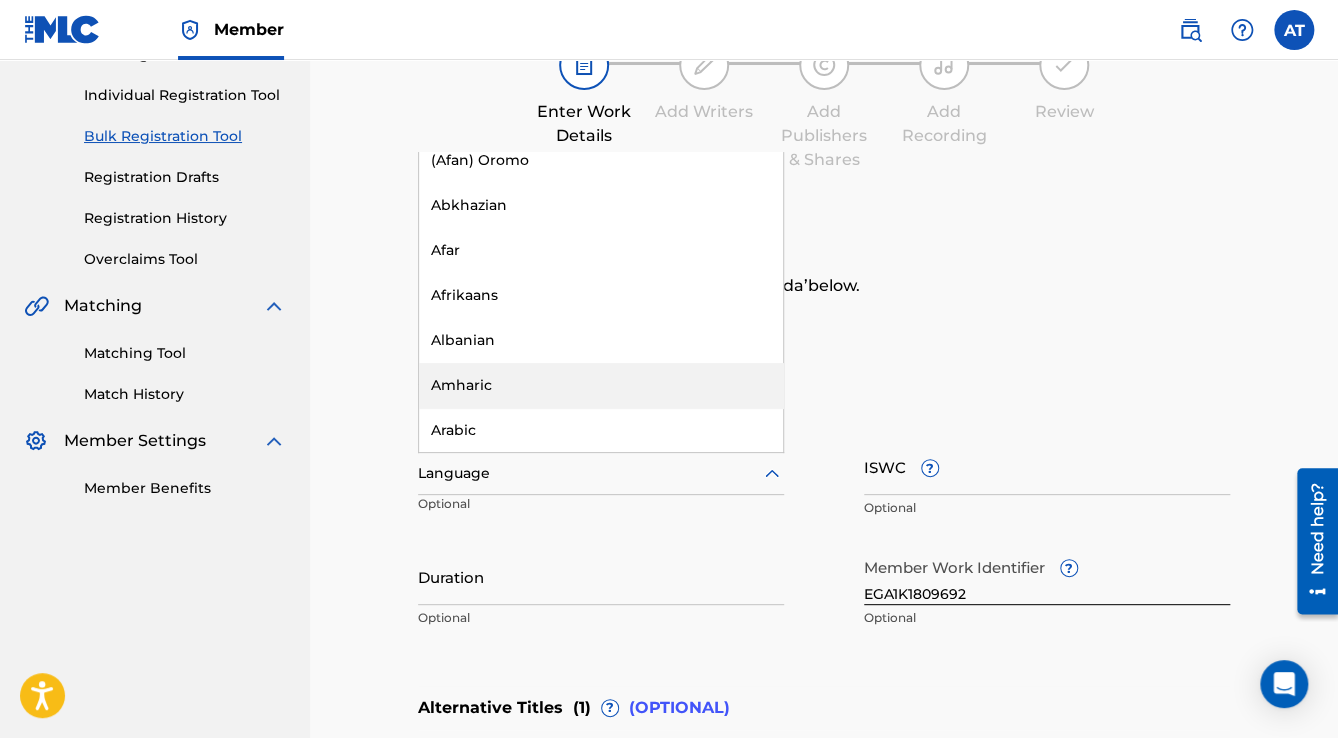 scroll, scrollTop: 240, scrollLeft: 0, axis: vertical 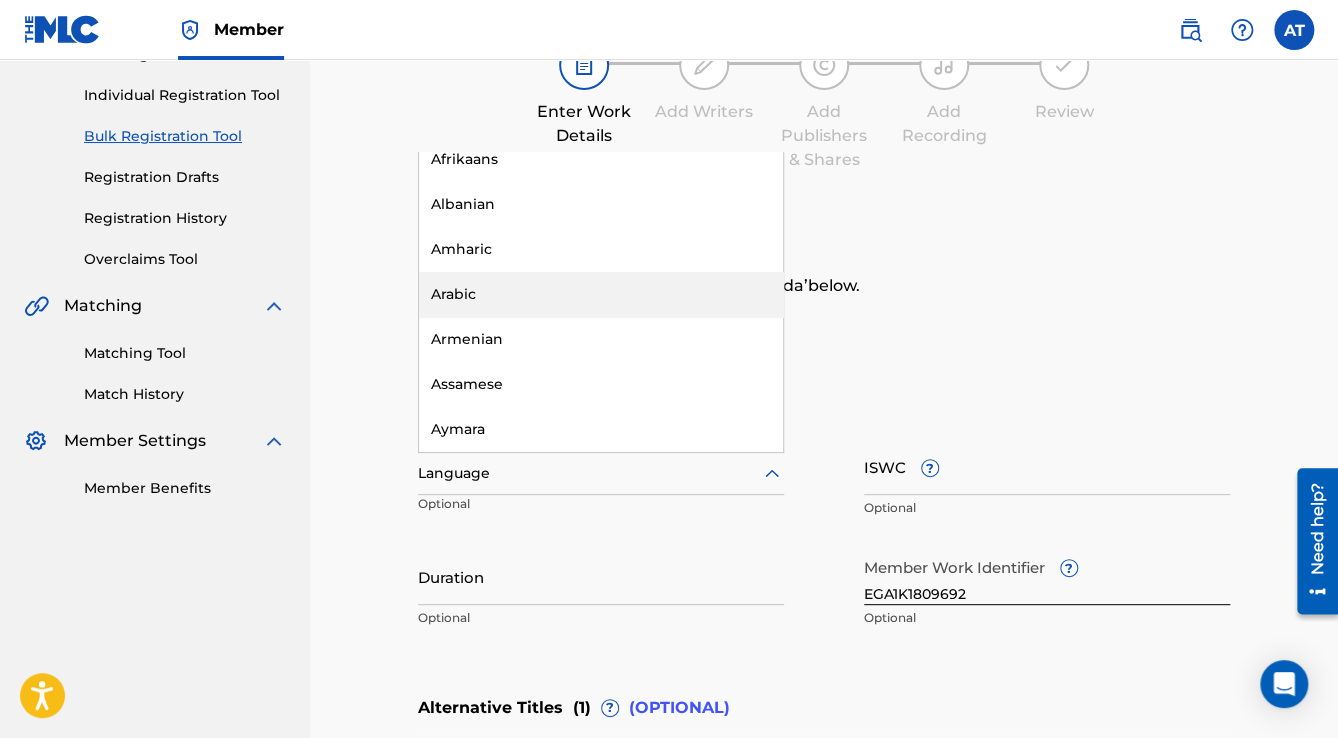 click on "Arabic" at bounding box center (601, 294) 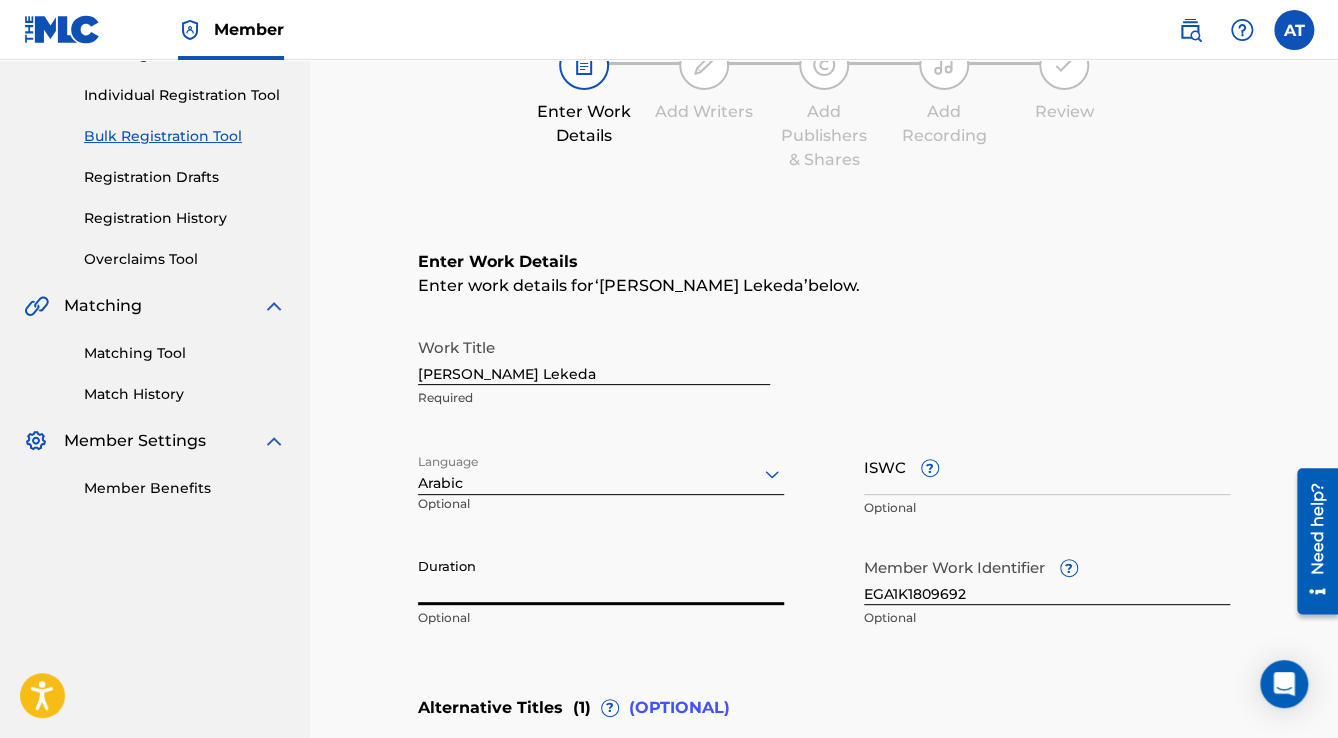 click on "Duration" at bounding box center (601, 576) 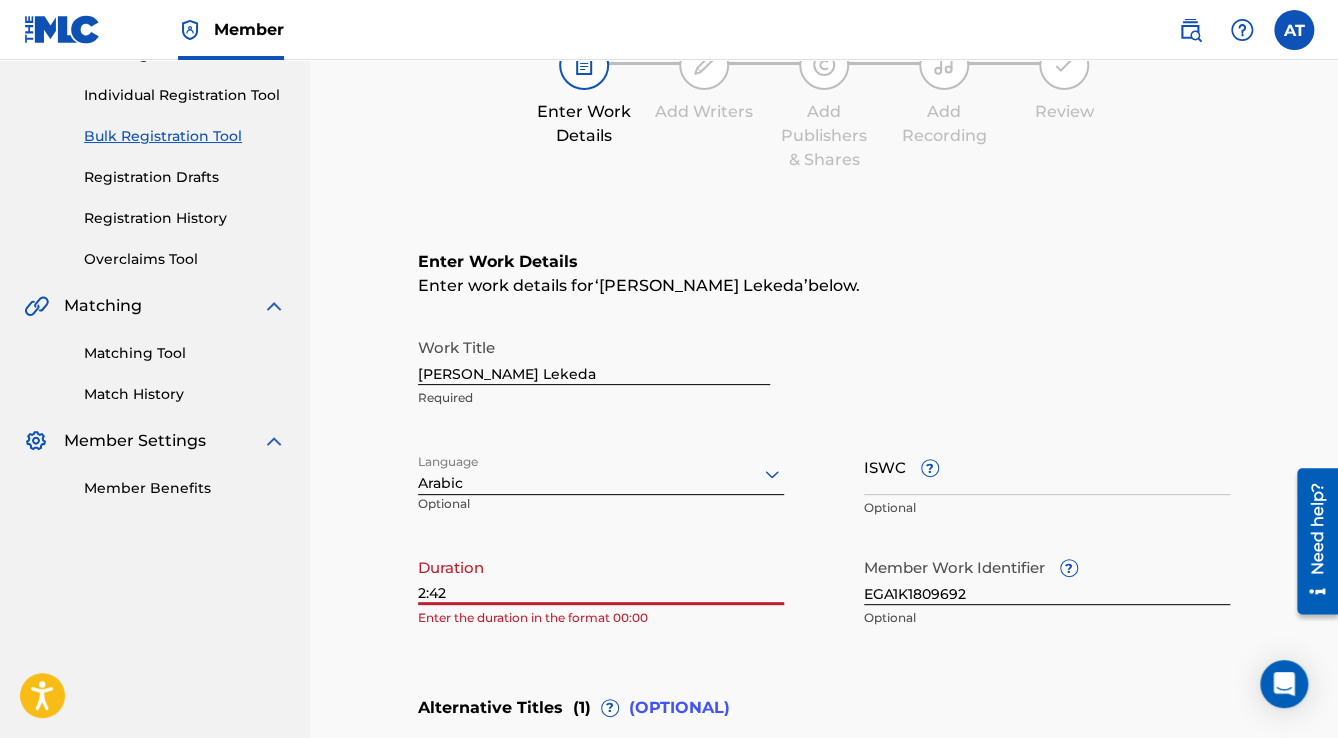 click on "2:42" at bounding box center [601, 576] 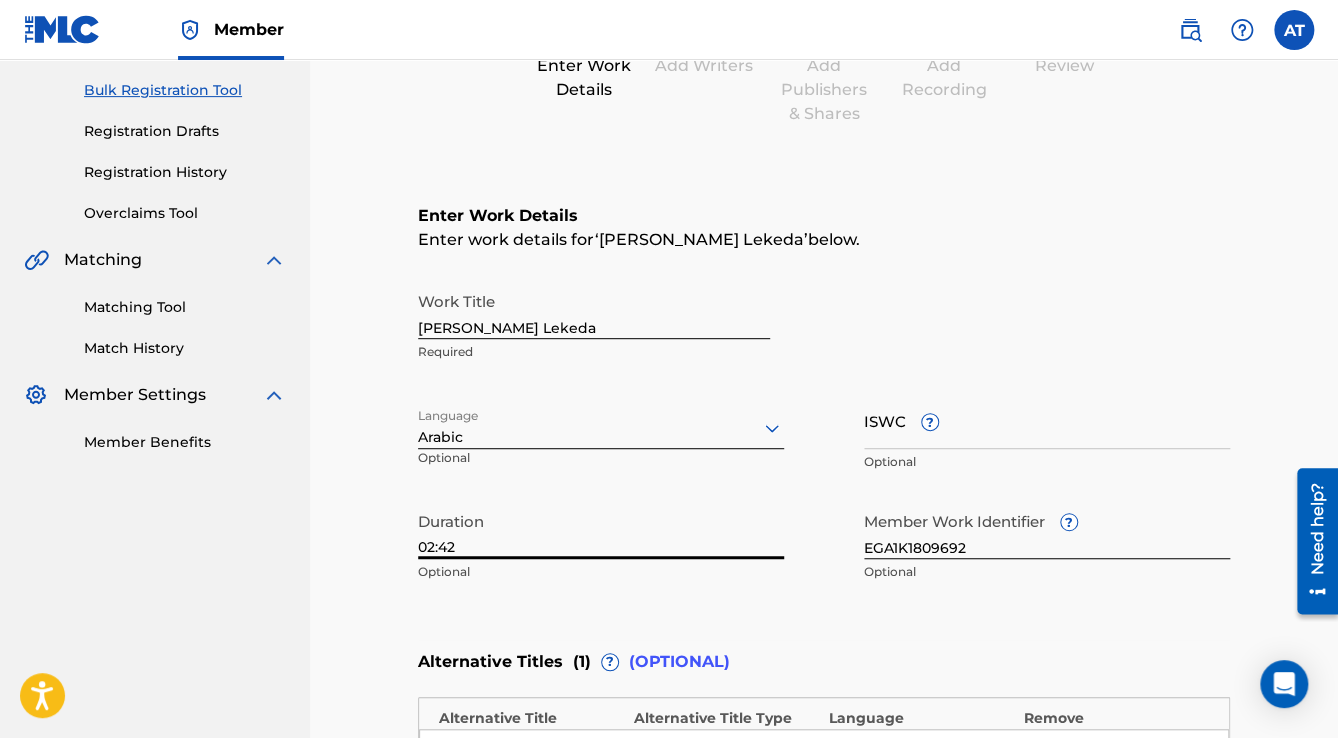 scroll, scrollTop: 792, scrollLeft: 0, axis: vertical 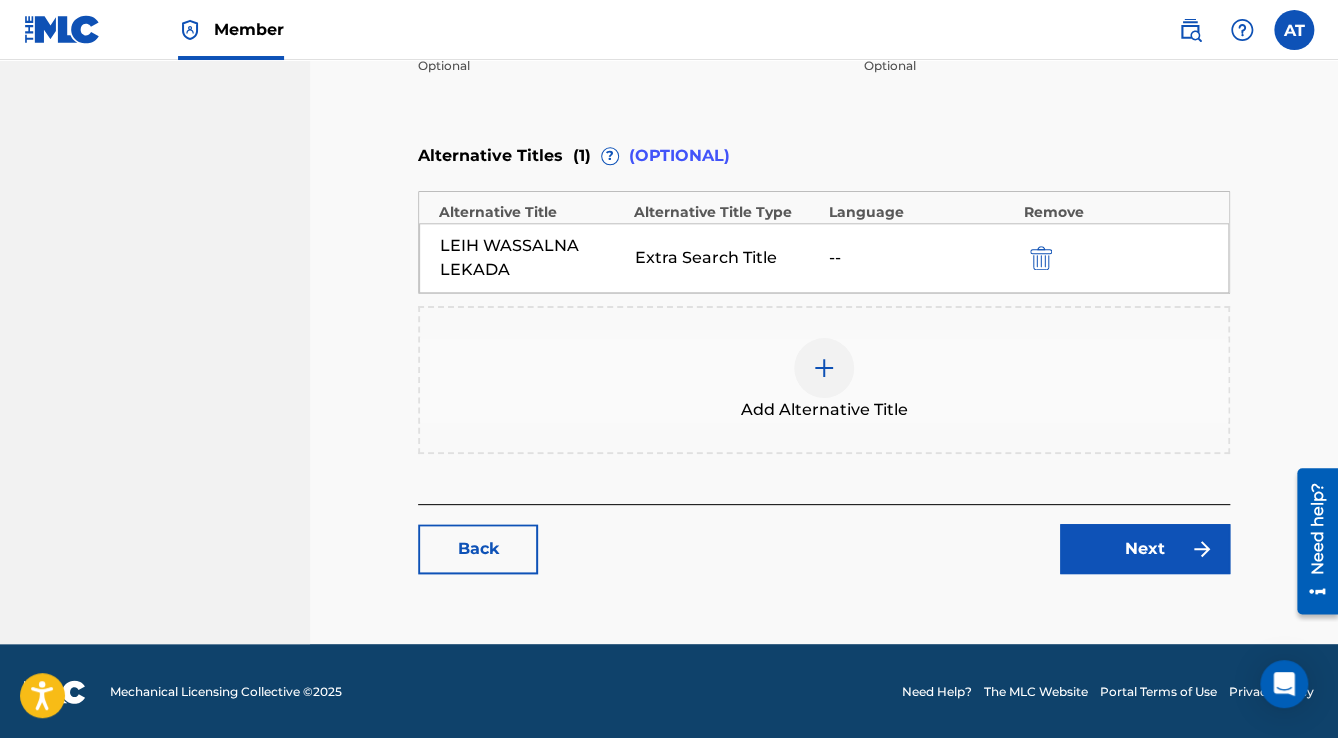 type on "02:42" 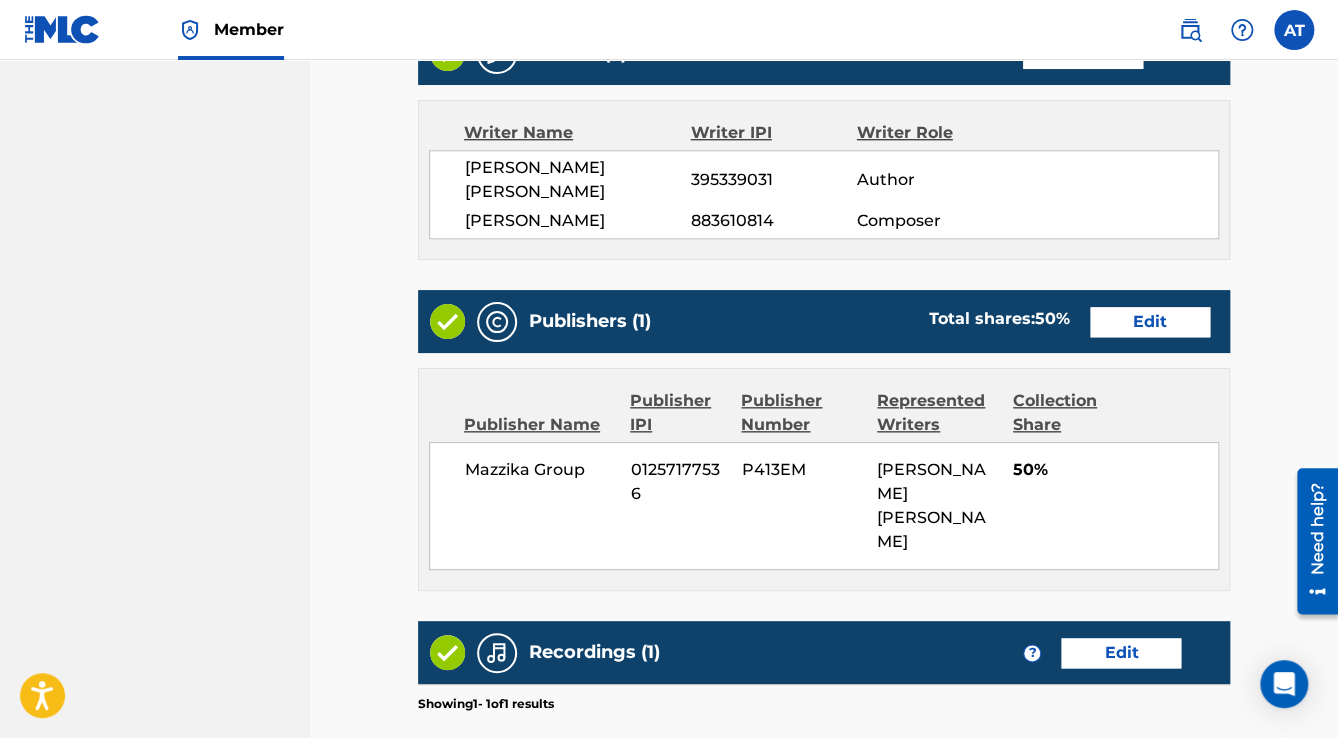scroll, scrollTop: 1086, scrollLeft: 0, axis: vertical 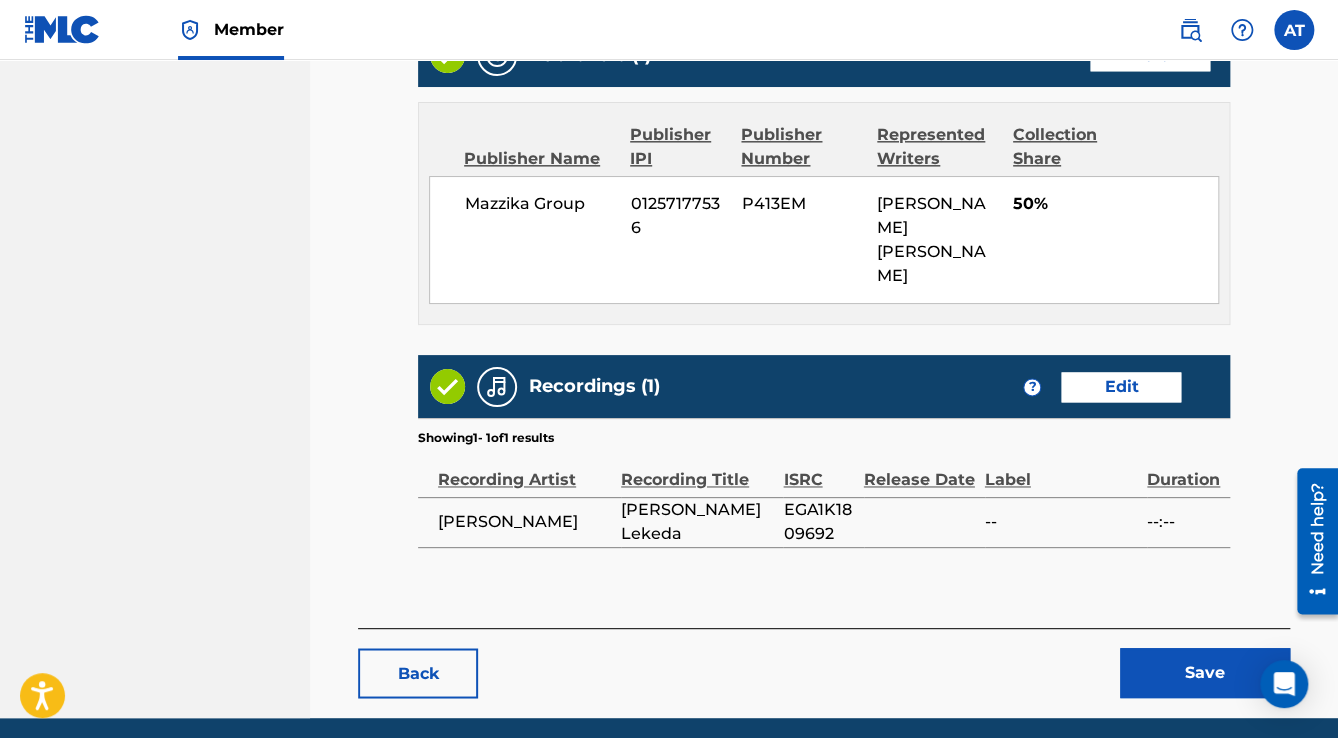 click on "Save" at bounding box center [1205, 673] 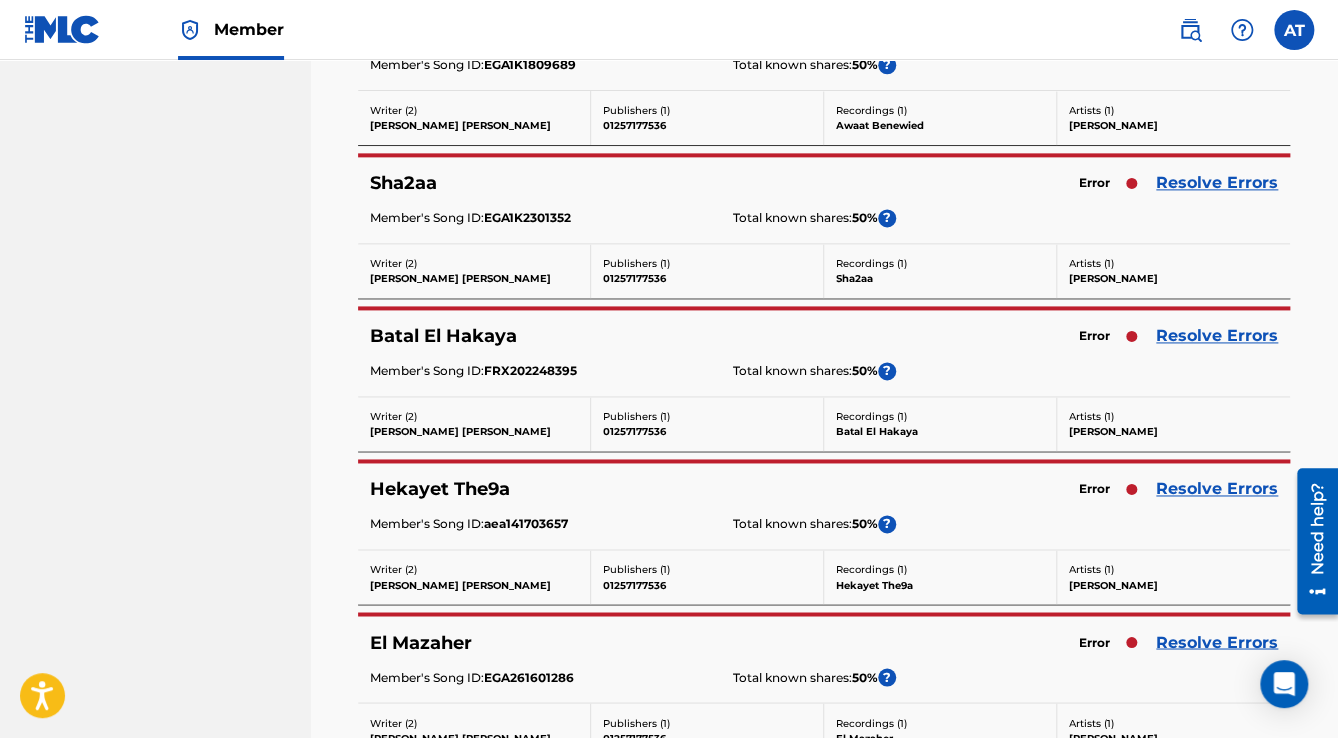 scroll, scrollTop: 0, scrollLeft: 0, axis: both 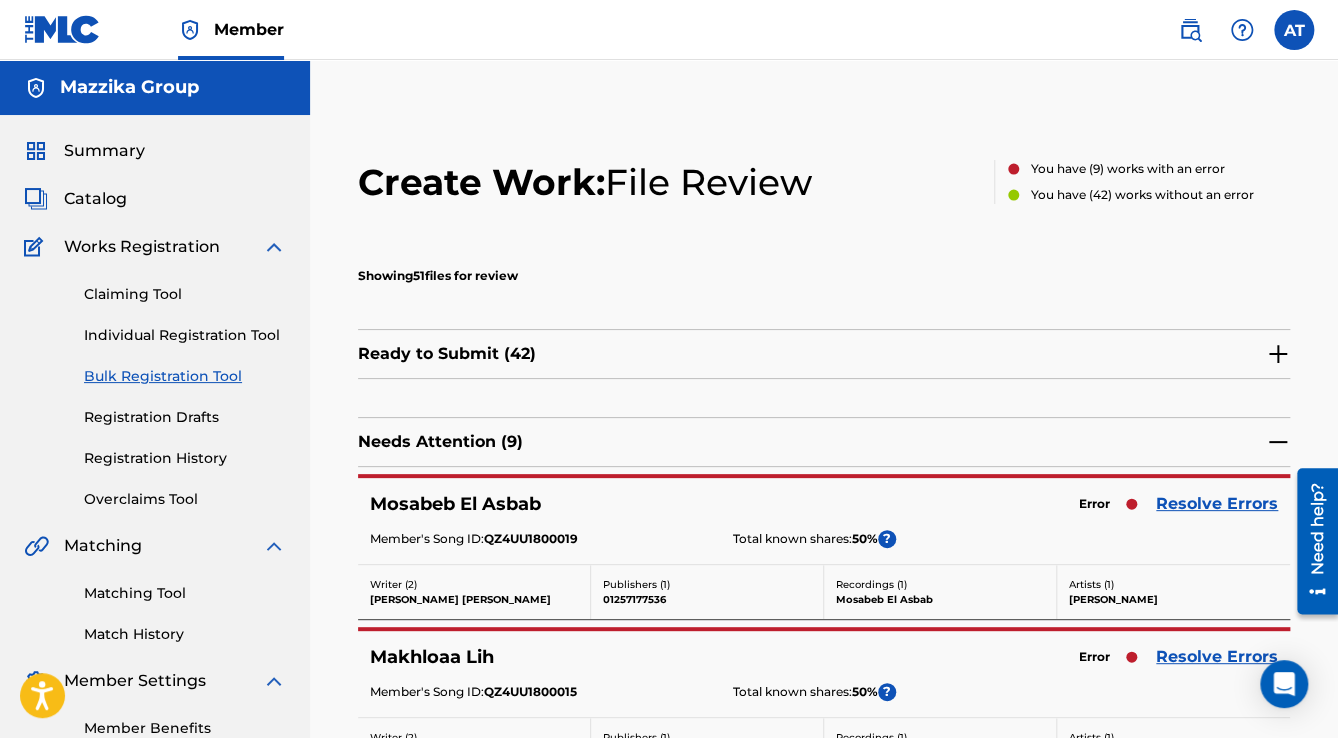 click on "Resolve Errors" at bounding box center [1217, 504] 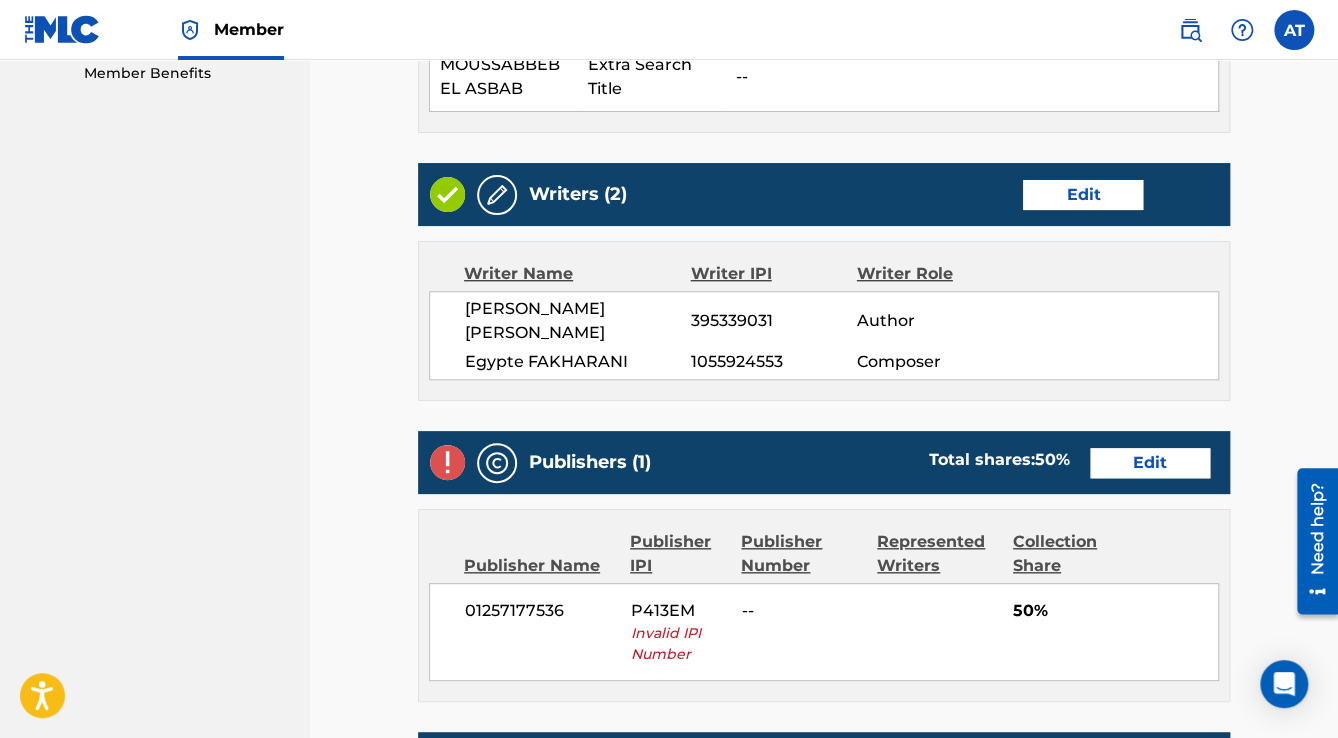 scroll, scrollTop: 800, scrollLeft: 0, axis: vertical 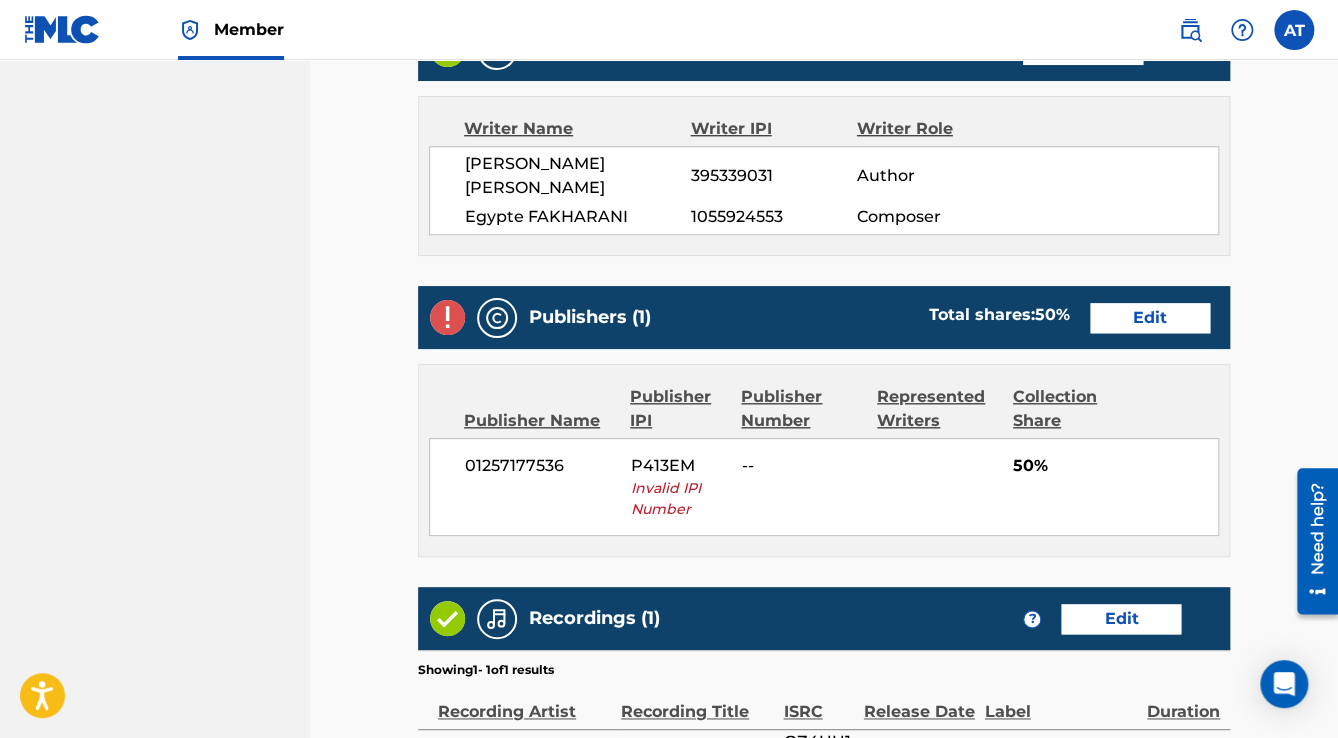 click on "Edit" at bounding box center (1150, 318) 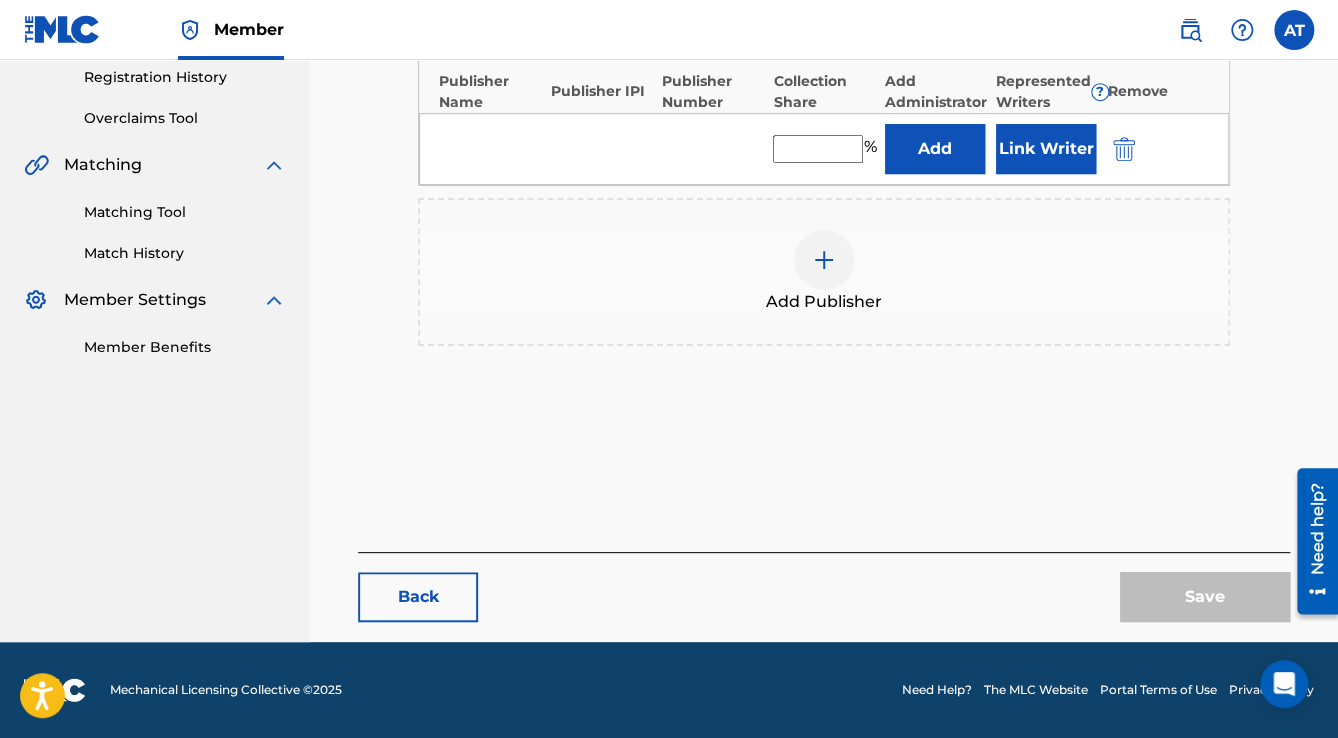 type on "50" 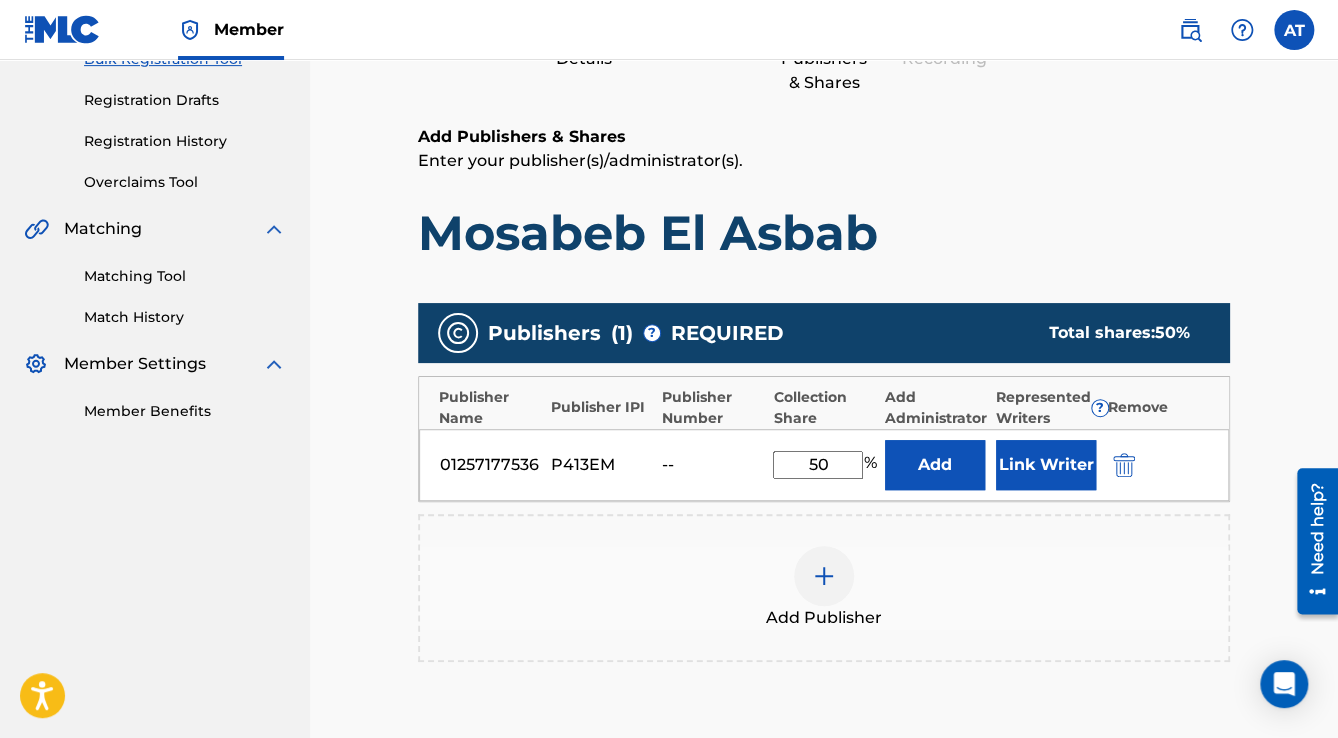 scroll, scrollTop: 400, scrollLeft: 0, axis: vertical 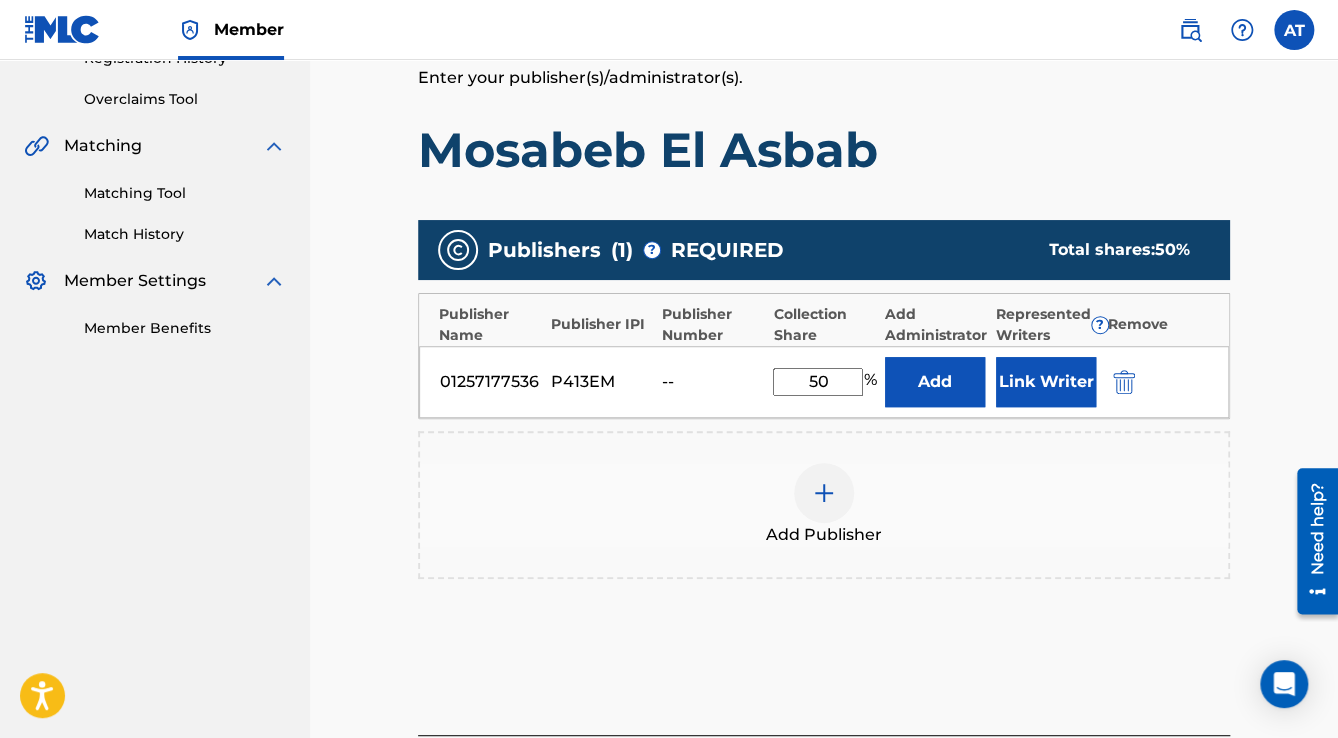 click at bounding box center [1124, 382] 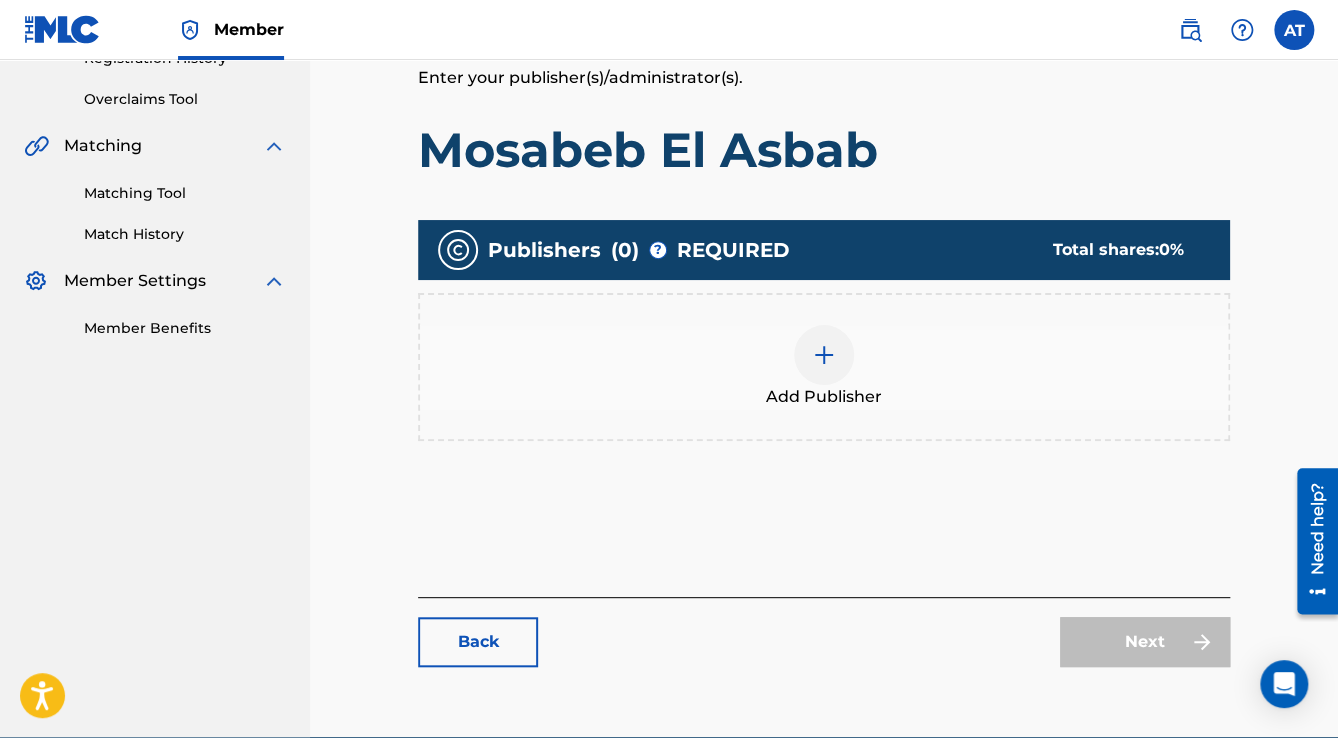 click on "Add Publisher" at bounding box center (824, 367) 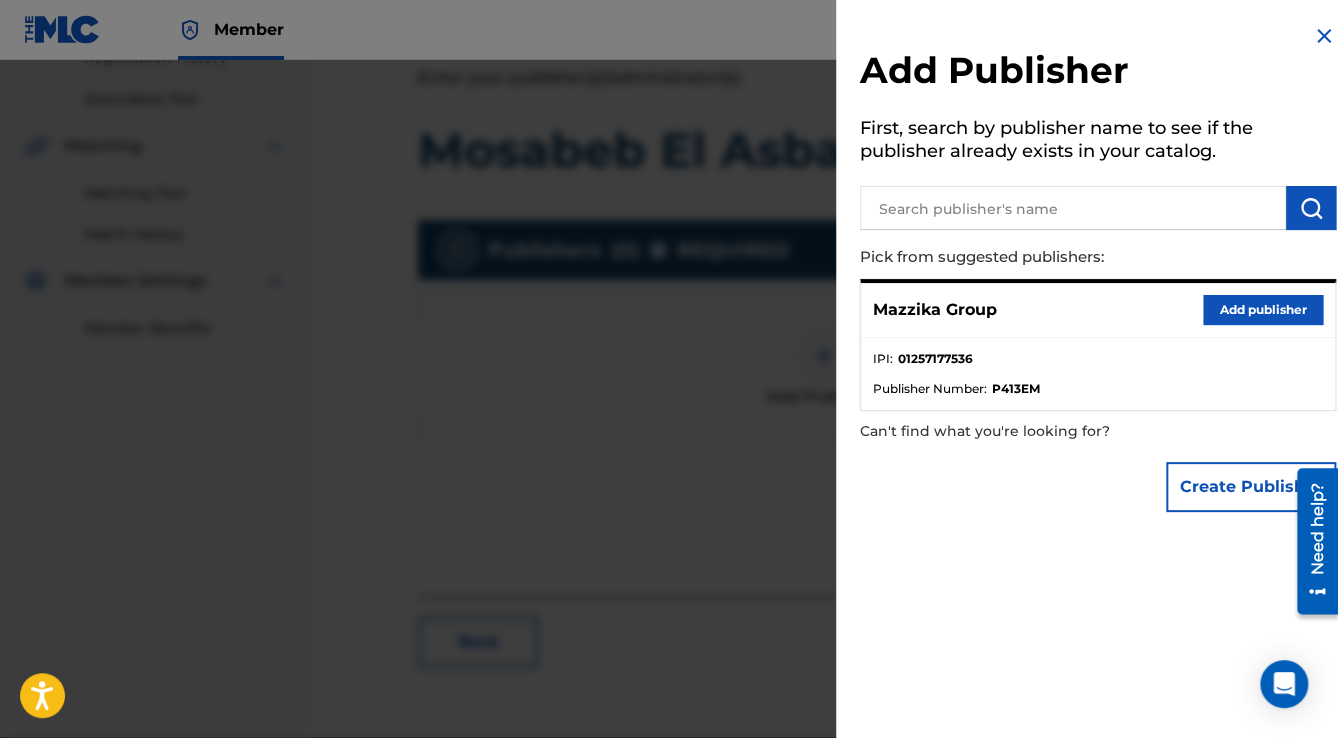 click on "Add publisher" at bounding box center [1263, 310] 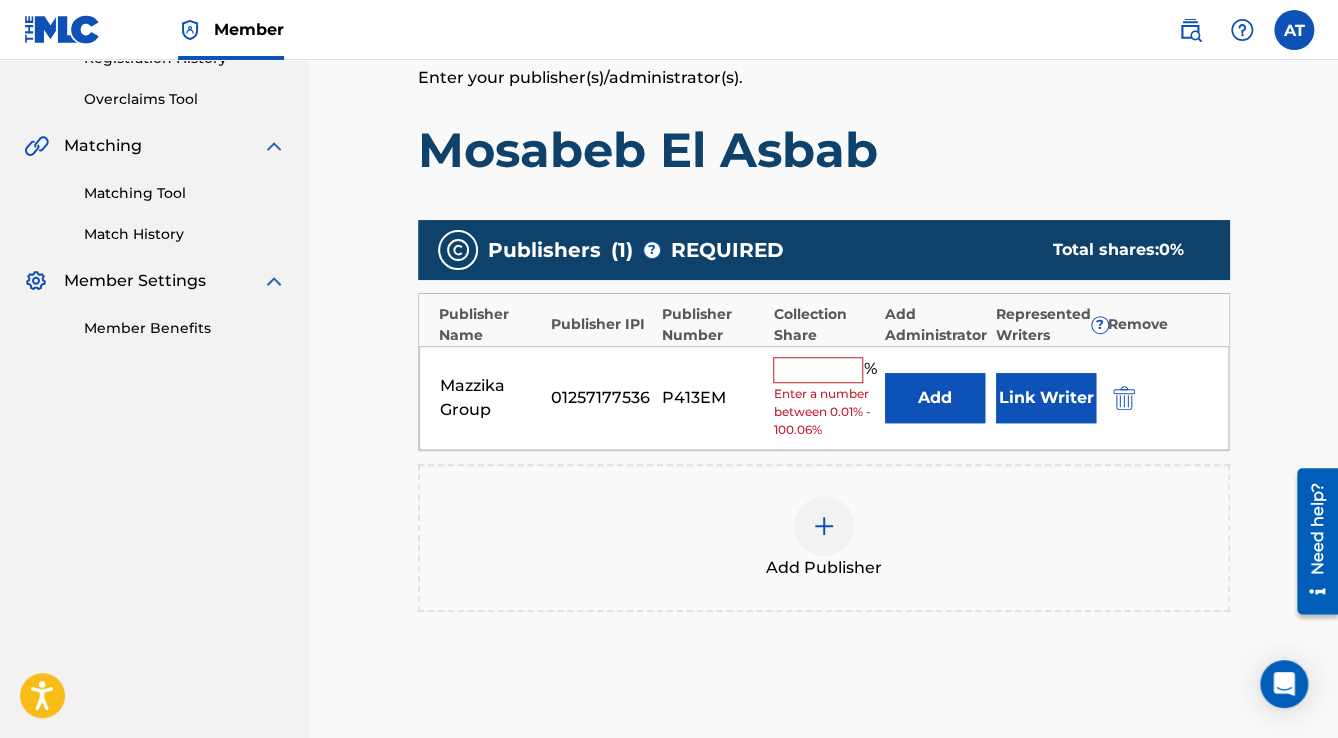 click at bounding box center [818, 370] 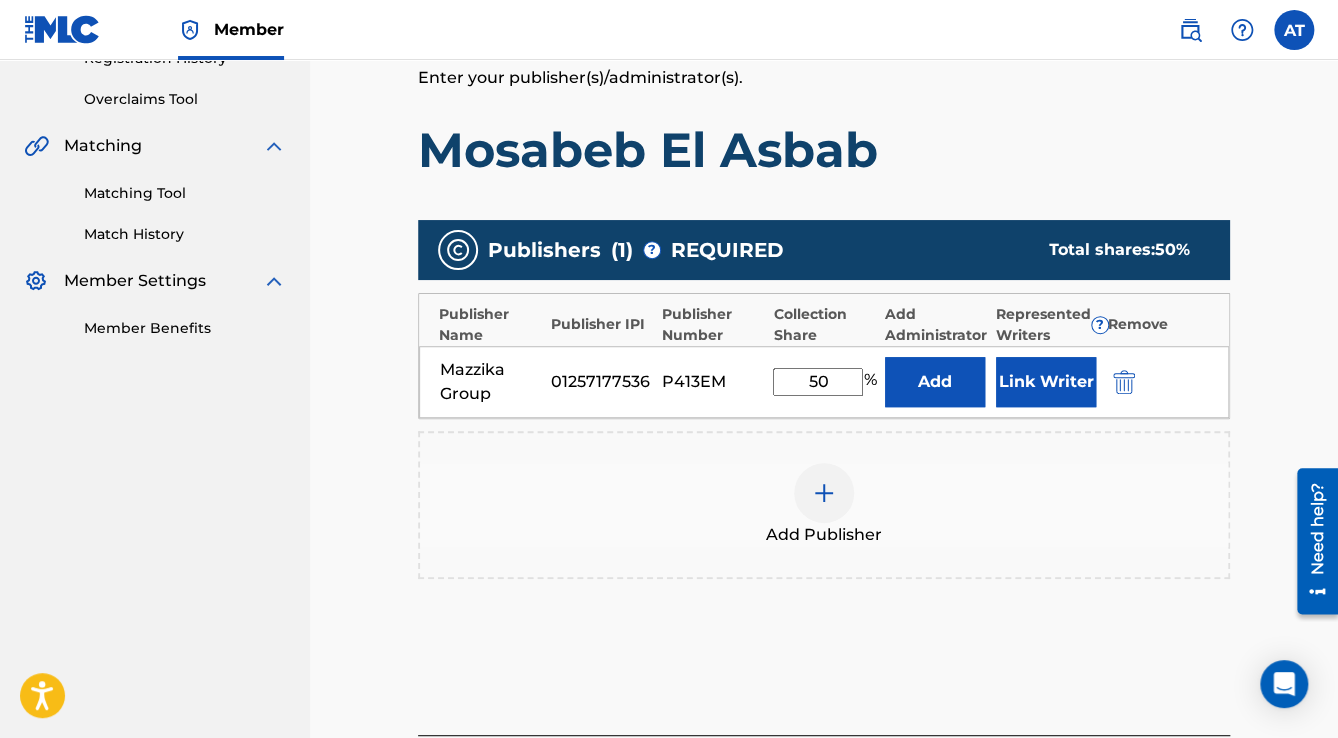 click on "Link Writer" at bounding box center (1046, 382) 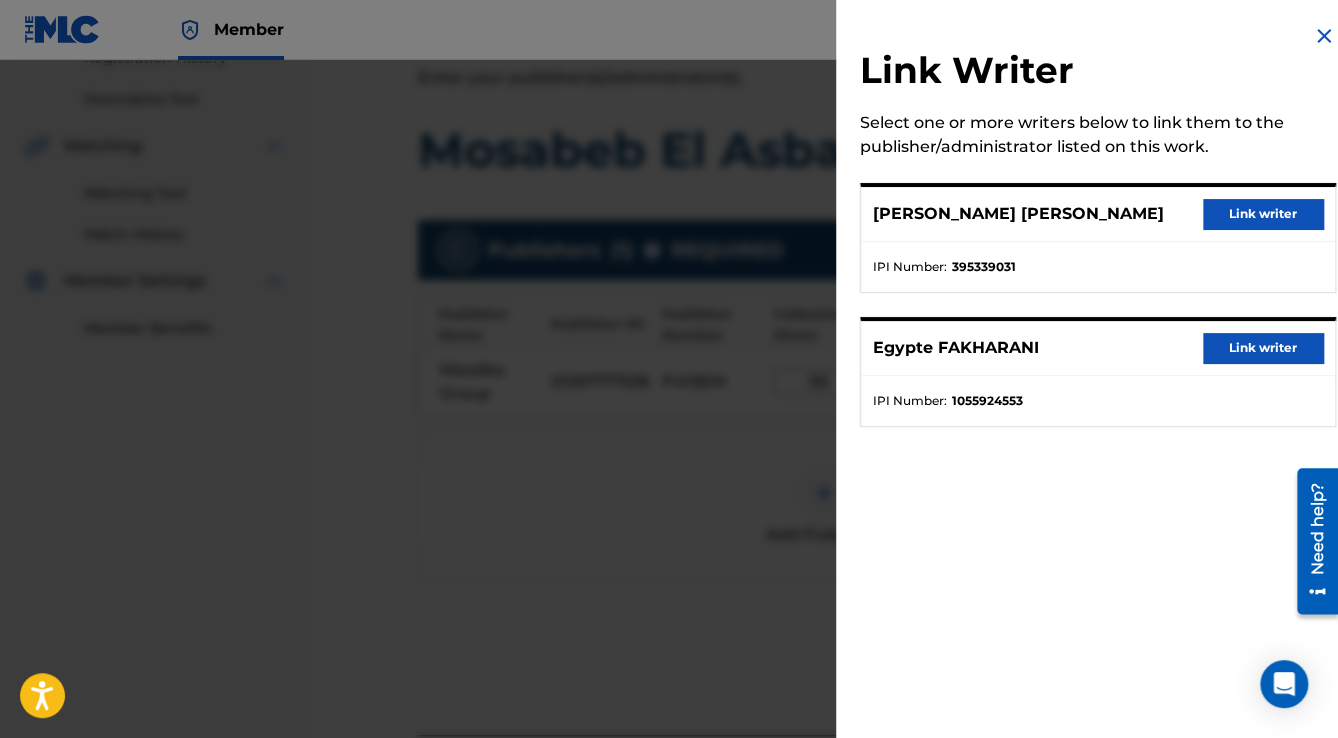 click on "Link writer" at bounding box center (1263, 214) 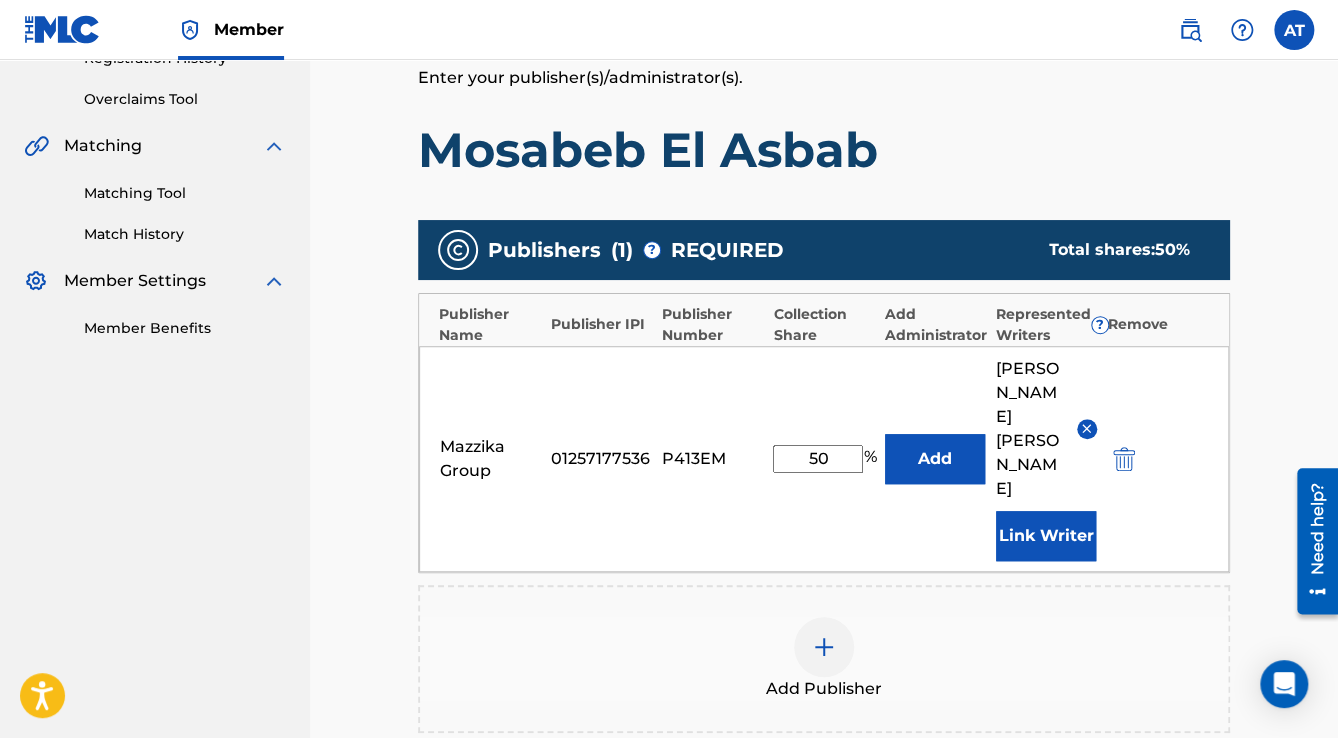 scroll, scrollTop: 736, scrollLeft: 0, axis: vertical 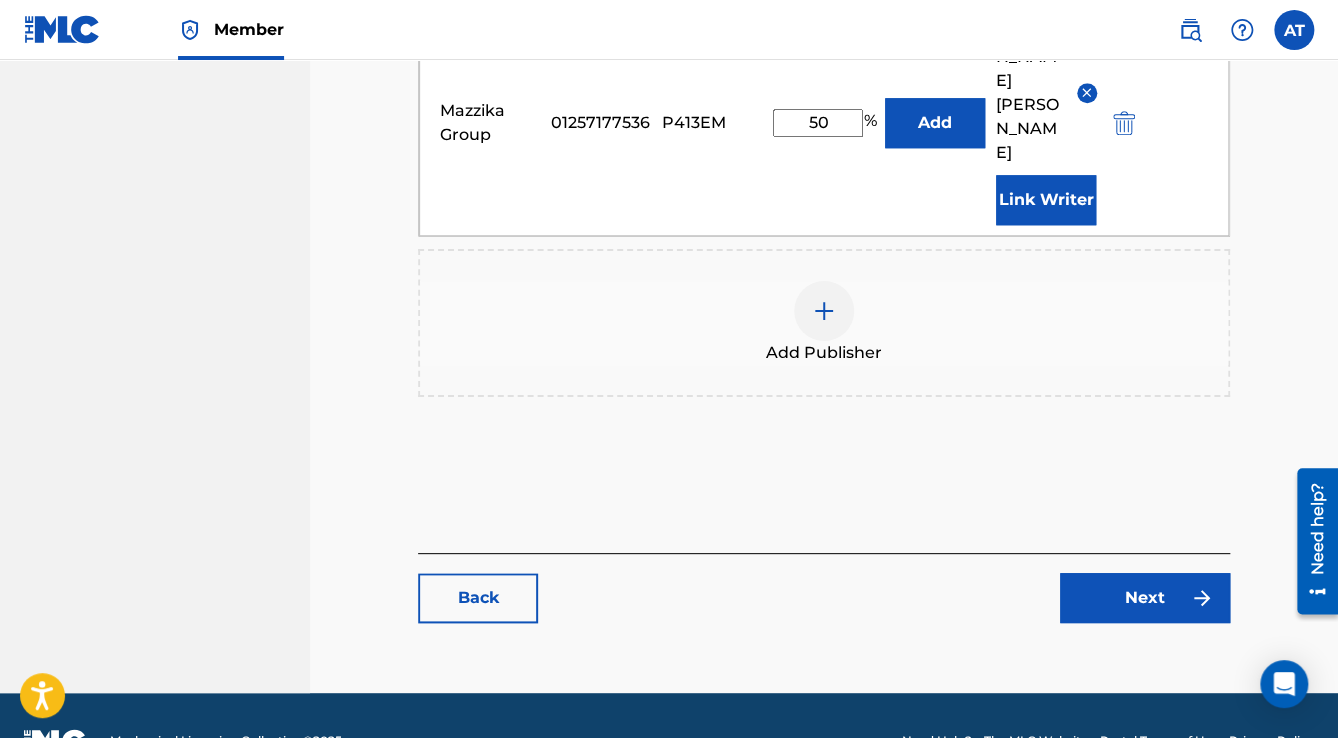 click on "Next" at bounding box center (1145, 598) 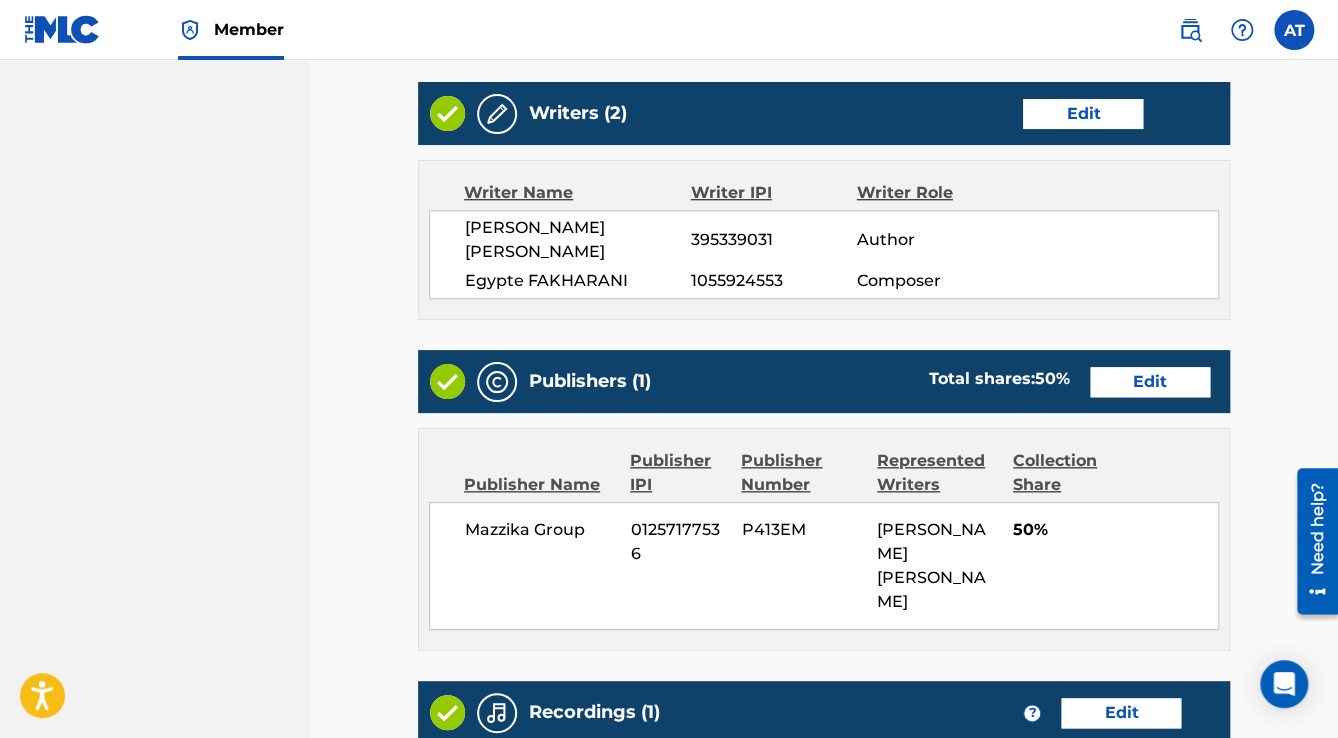 scroll, scrollTop: 0, scrollLeft: 0, axis: both 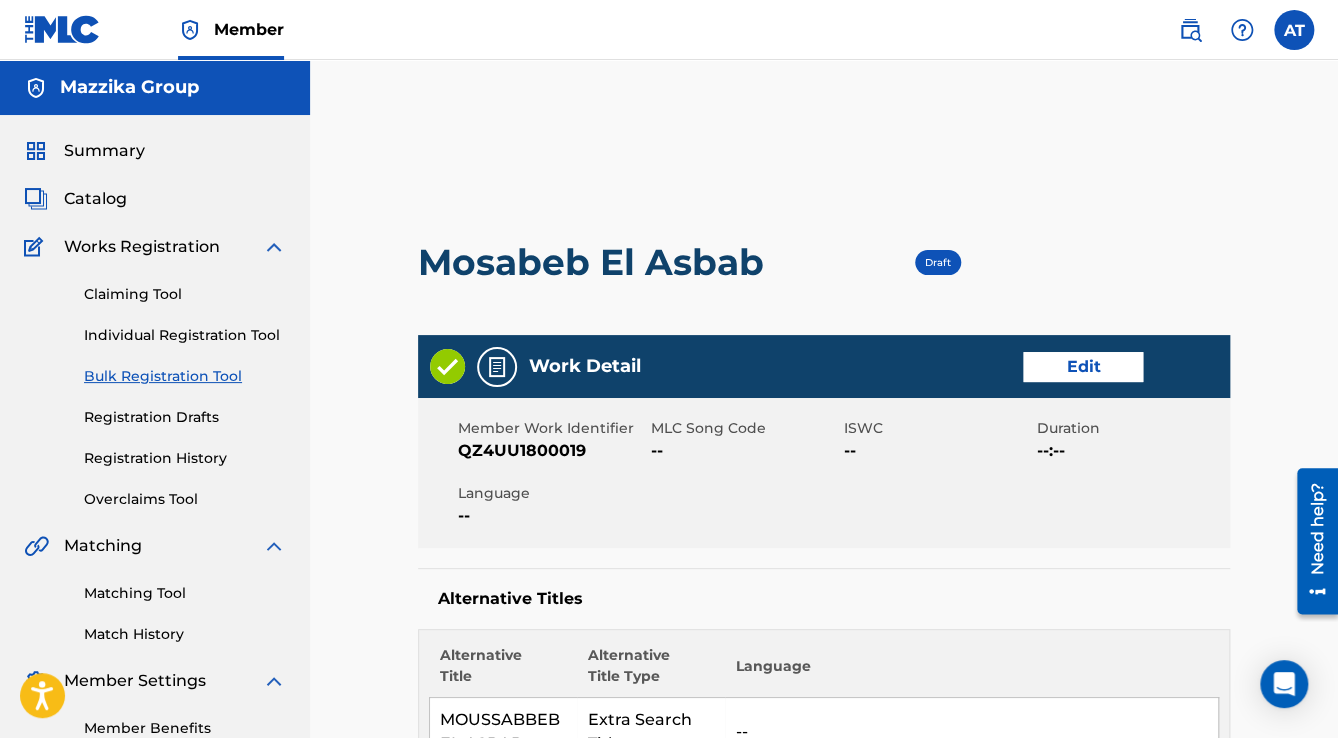 click on "Edit" at bounding box center [1083, 367] 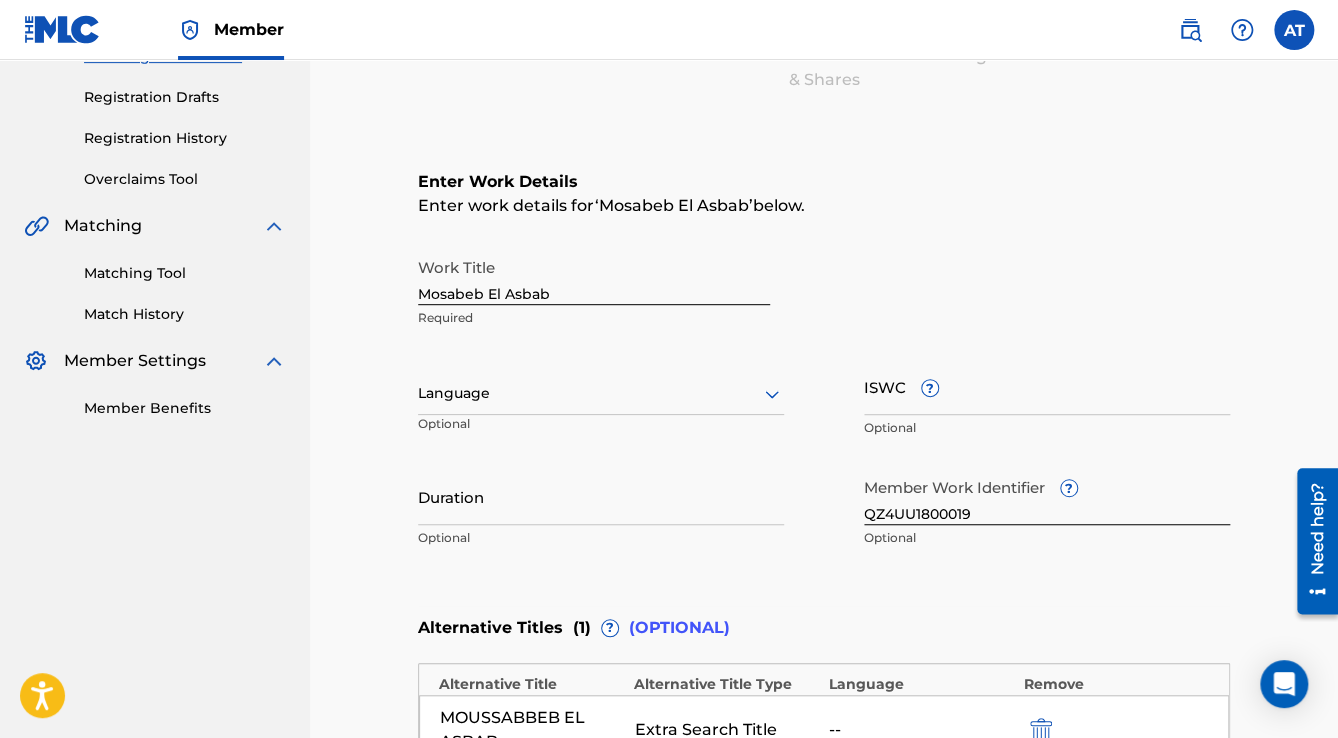 click on "Language" at bounding box center [601, 394] 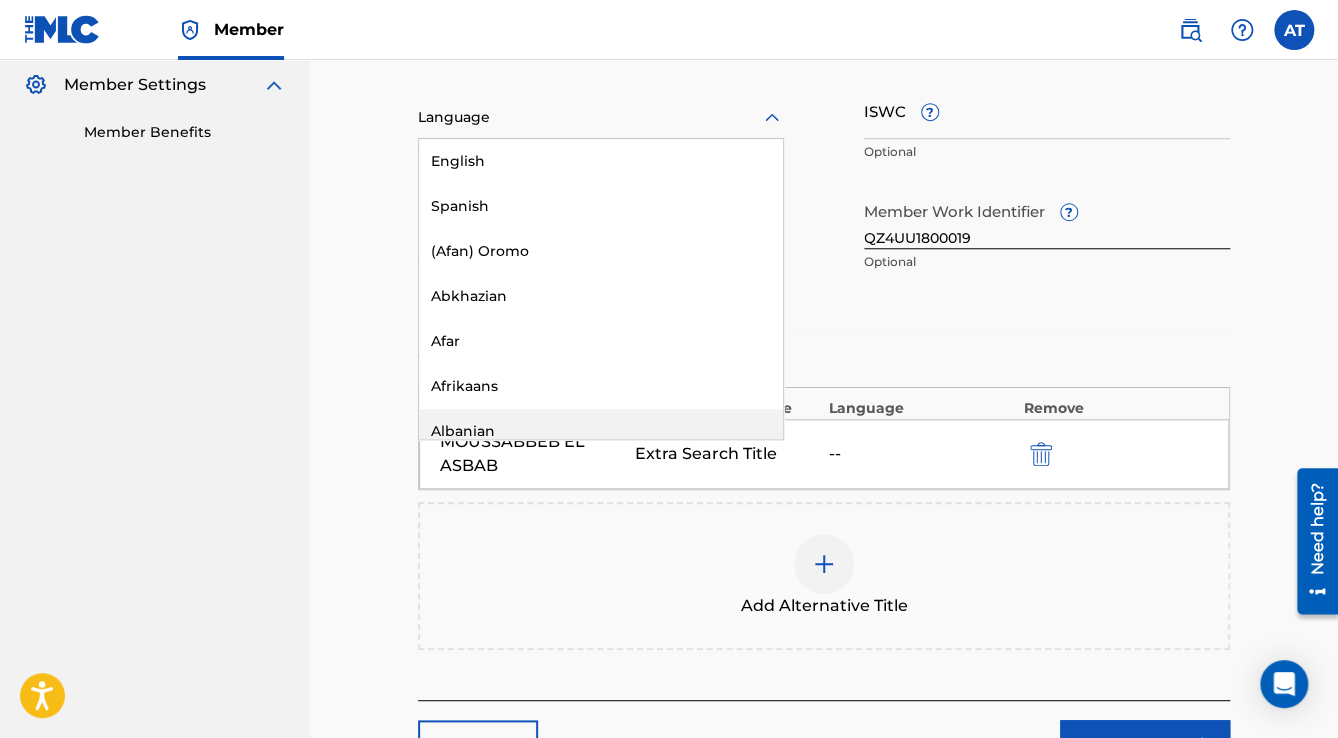 scroll, scrollTop: 640, scrollLeft: 0, axis: vertical 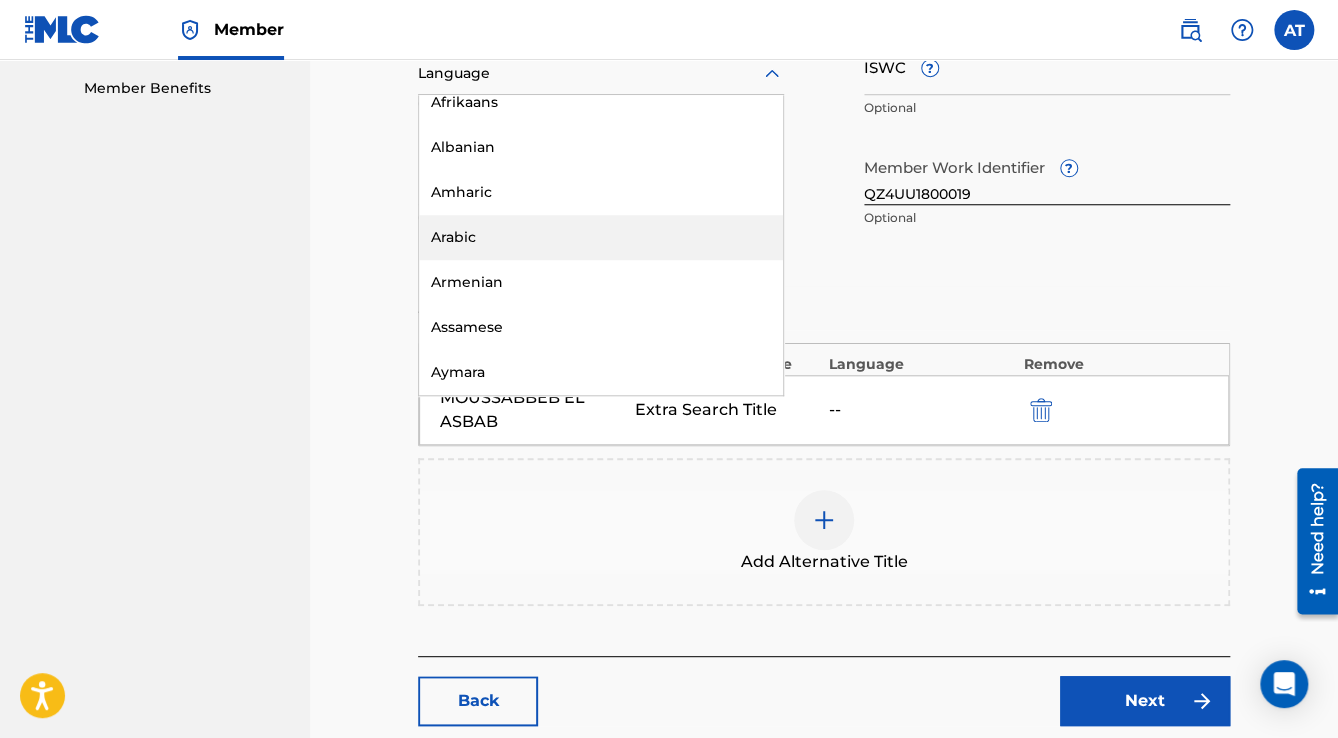 click on "Arabic" at bounding box center (601, 237) 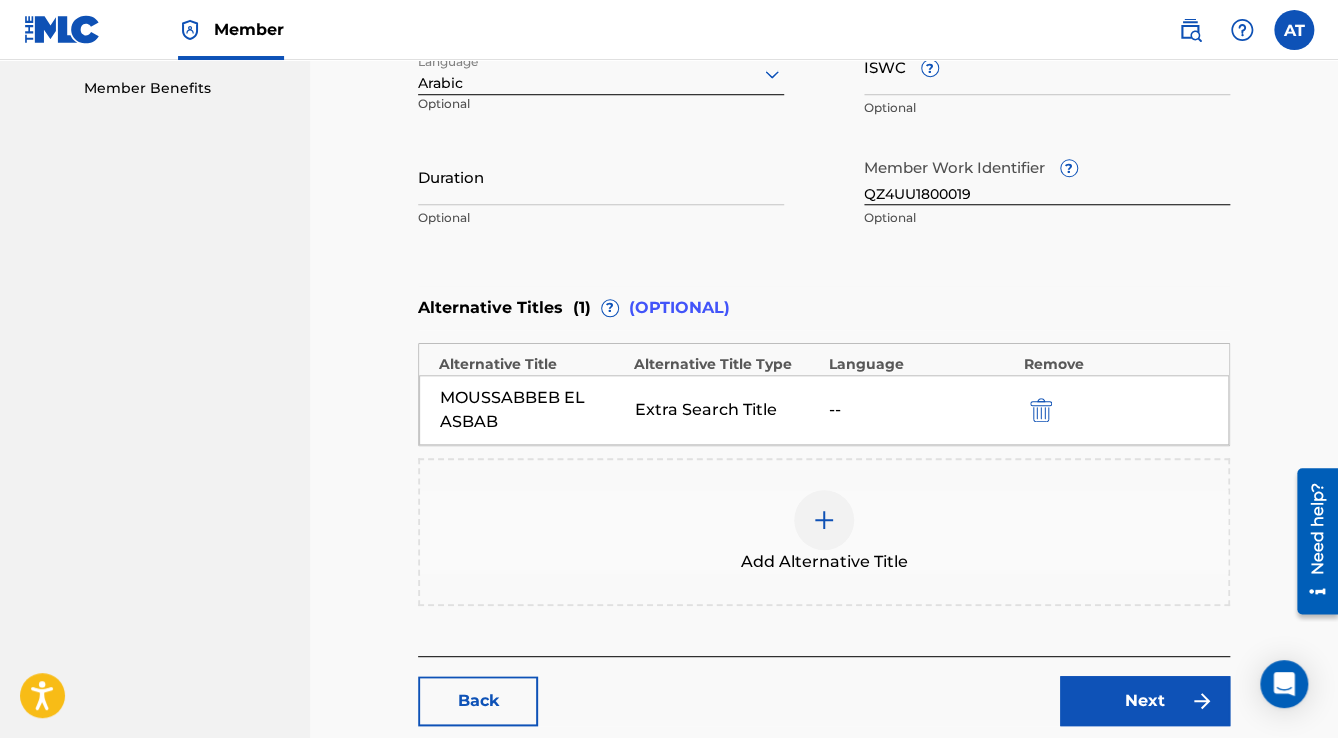 click on "Duration" at bounding box center [601, 176] 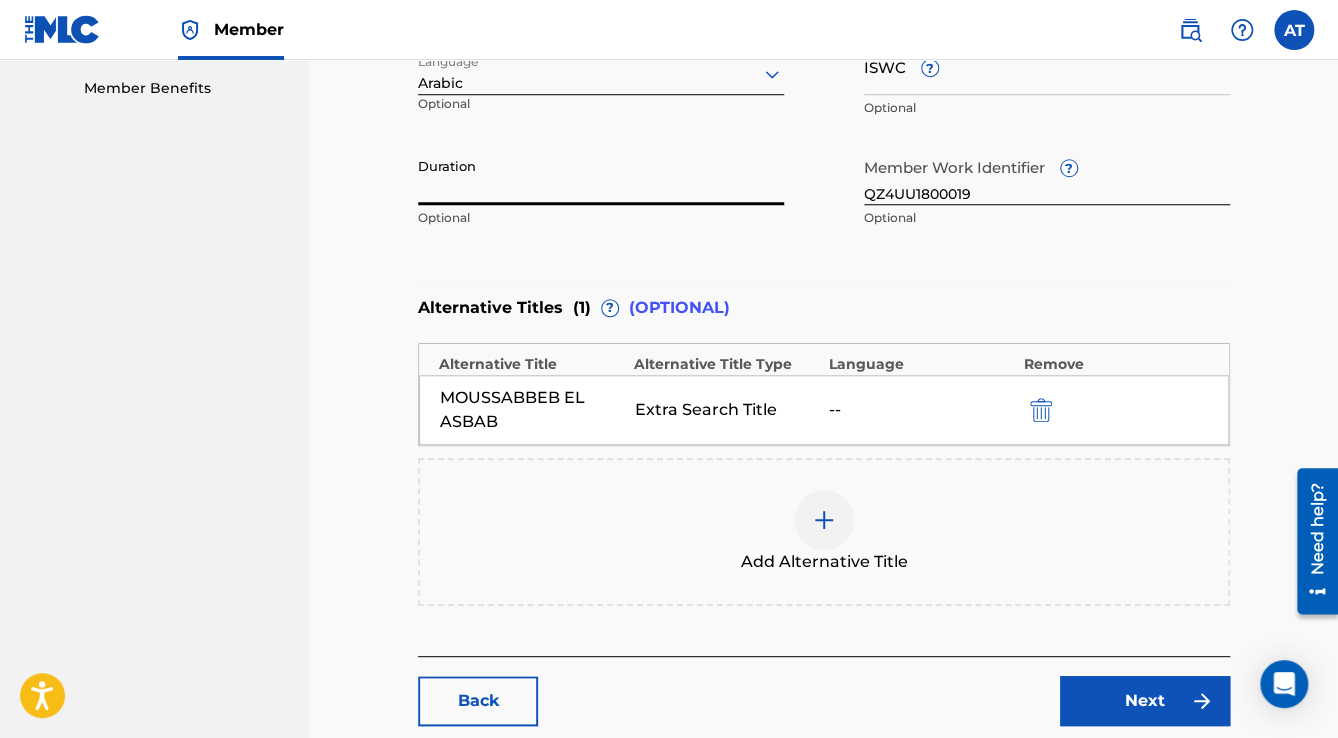 paste on "1:56" 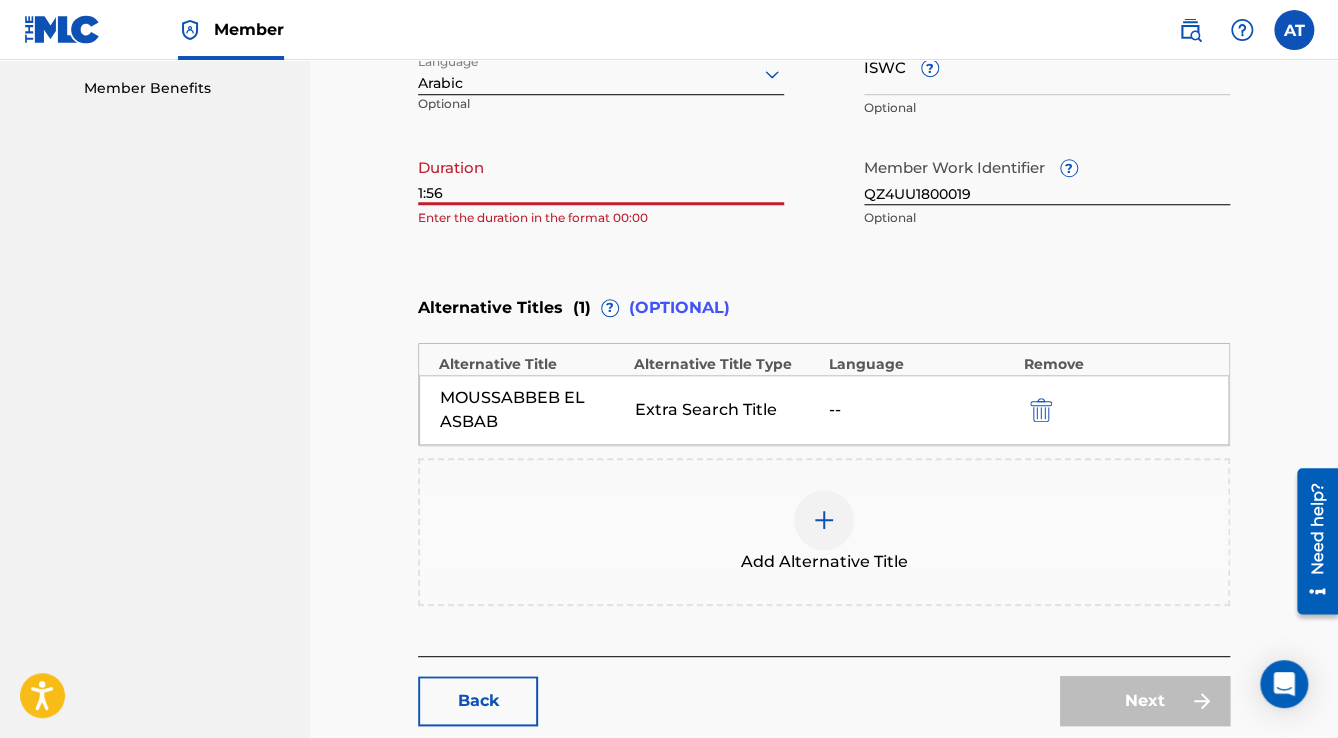 click on "Catalog Enter Work Details Add Writers Add Publishers & Shares Add Recording Review Enter Work Details Enter work details for  ‘ Mosabeb El Asbab ’  below. Work Title   Mosabeb El Asbab Required Language Arabic Optional ISWC   ? Optional Duration   1:56 Enter the duration in the format 00:00 Member Work Identifier   ? QZ4UU1800019 Optional Alternative Titles ( 1 ) ? (OPTIONAL) Alternative Title Alternative Title Type Language Remove MOUSSABBEB EL ASBAB Extra Search Title -- Add Alternative Title Back Next" at bounding box center (824, 148) 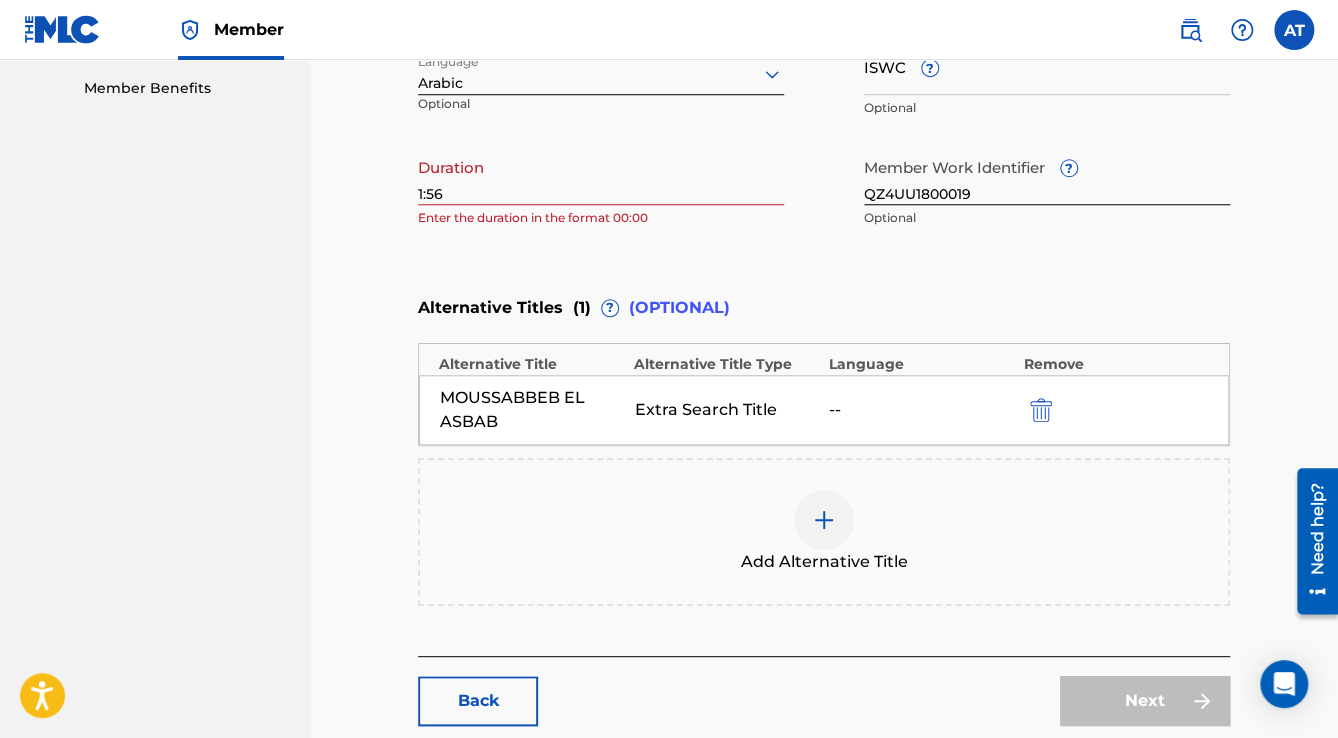 click on "1:56" at bounding box center (601, 176) 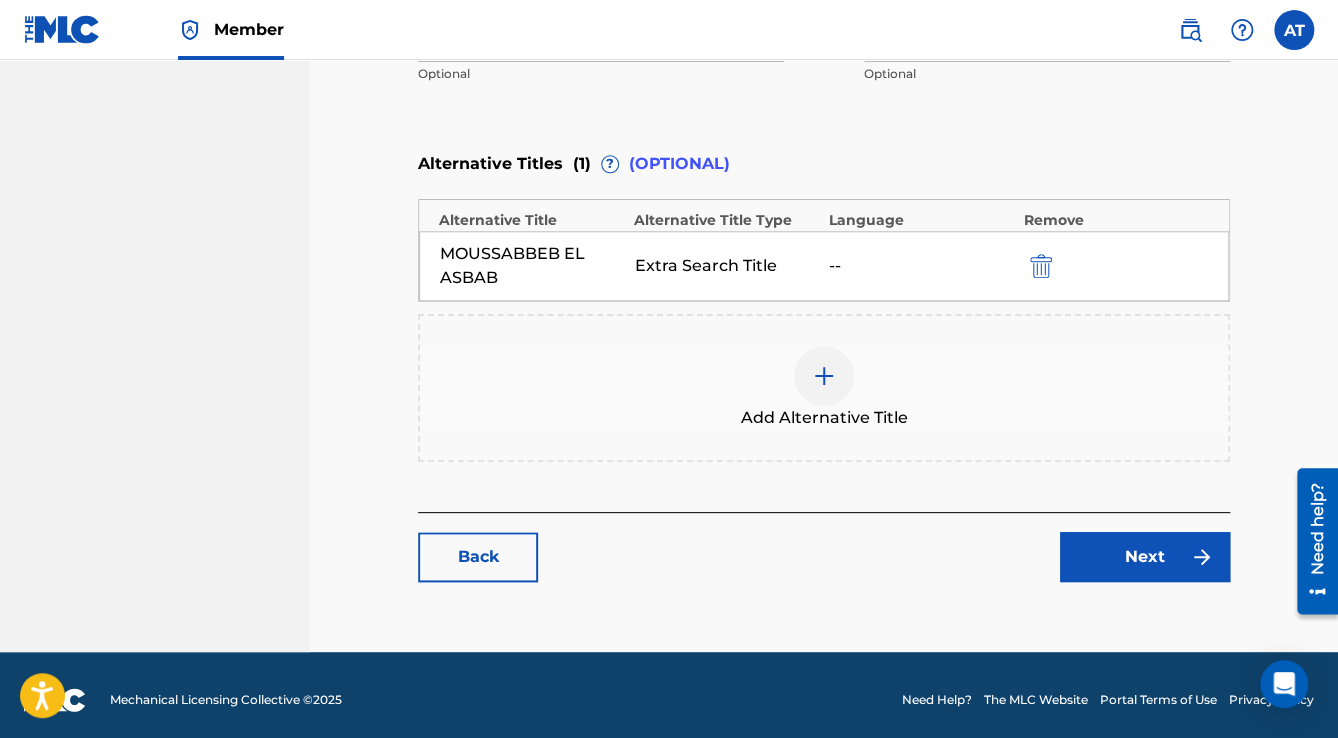 scroll, scrollTop: 792, scrollLeft: 0, axis: vertical 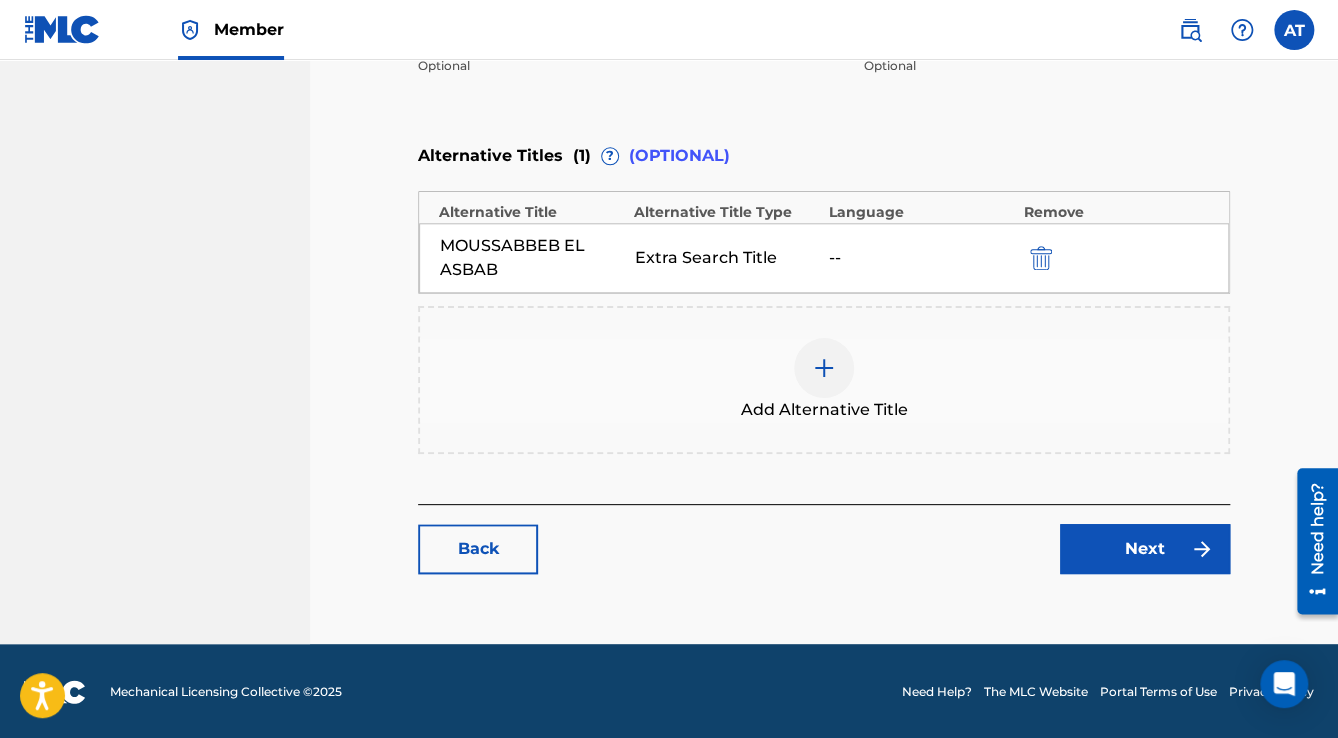 type on "01:56" 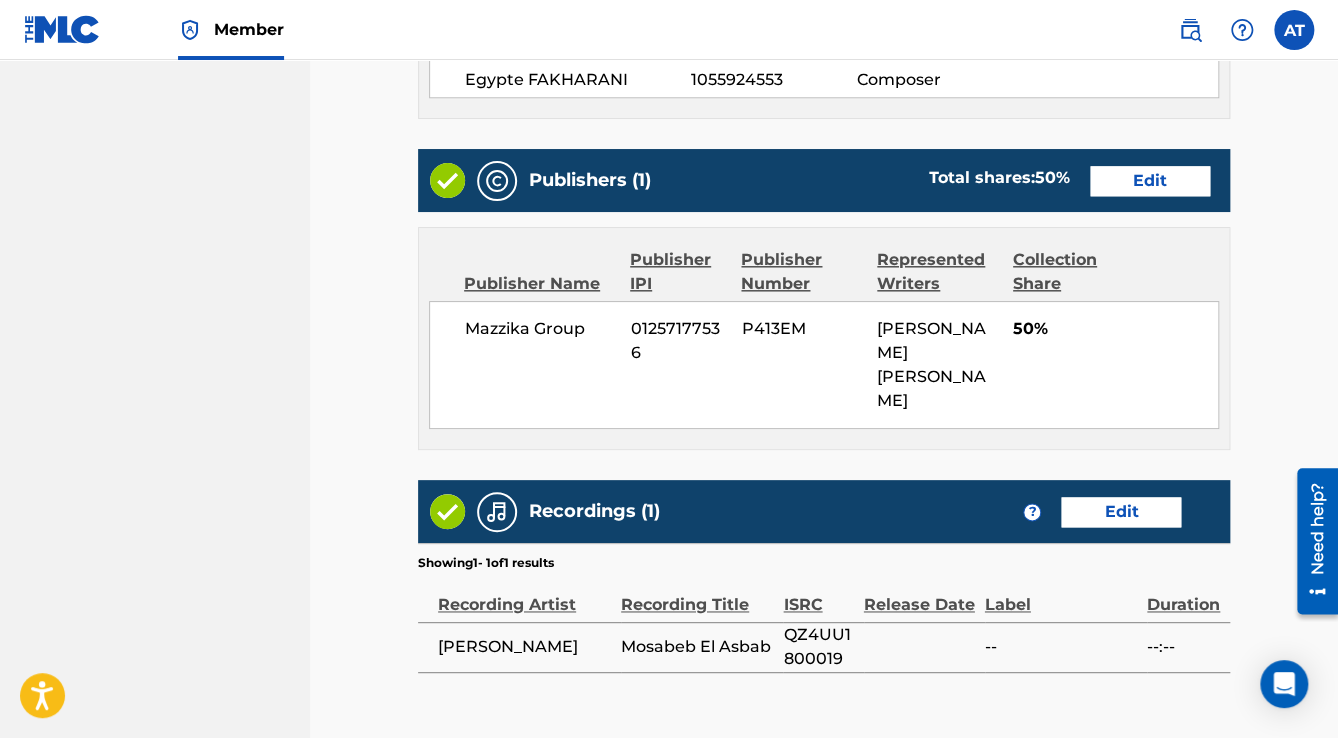 scroll, scrollTop: 1040, scrollLeft: 0, axis: vertical 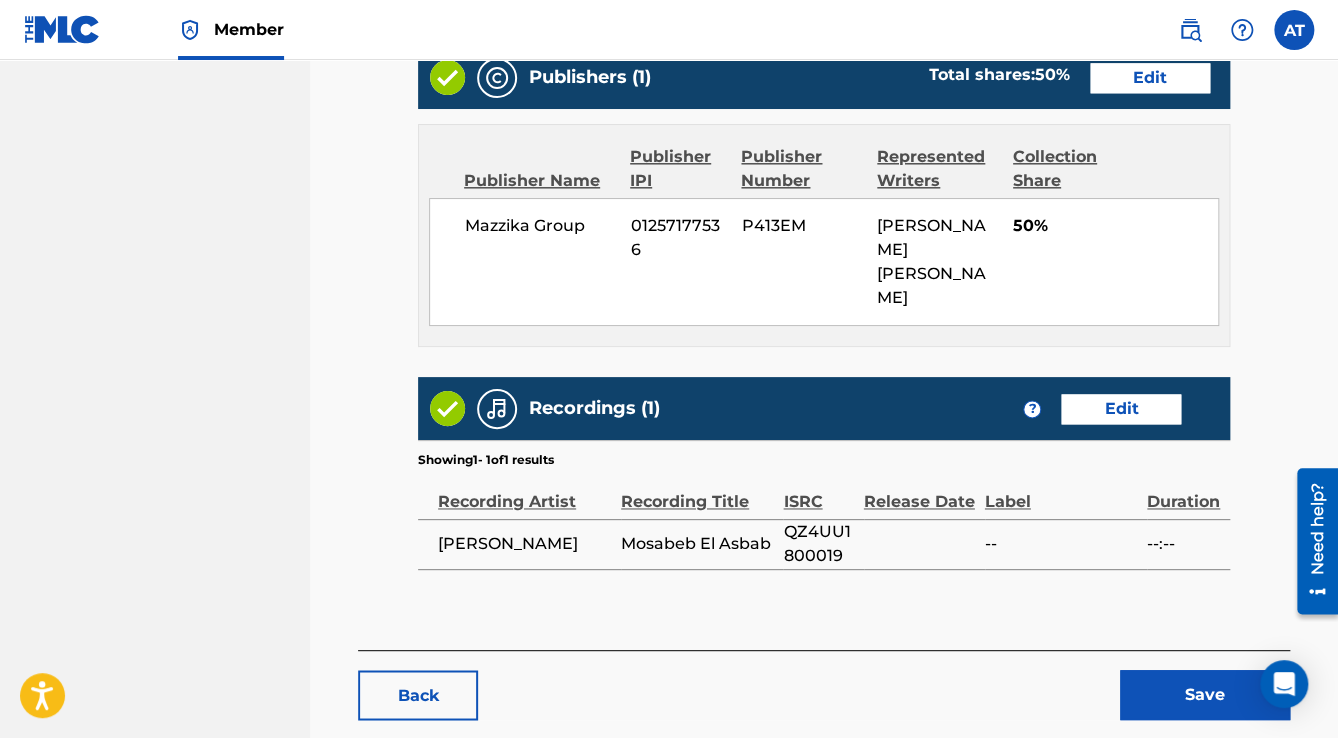 click on "Save" at bounding box center [1205, 695] 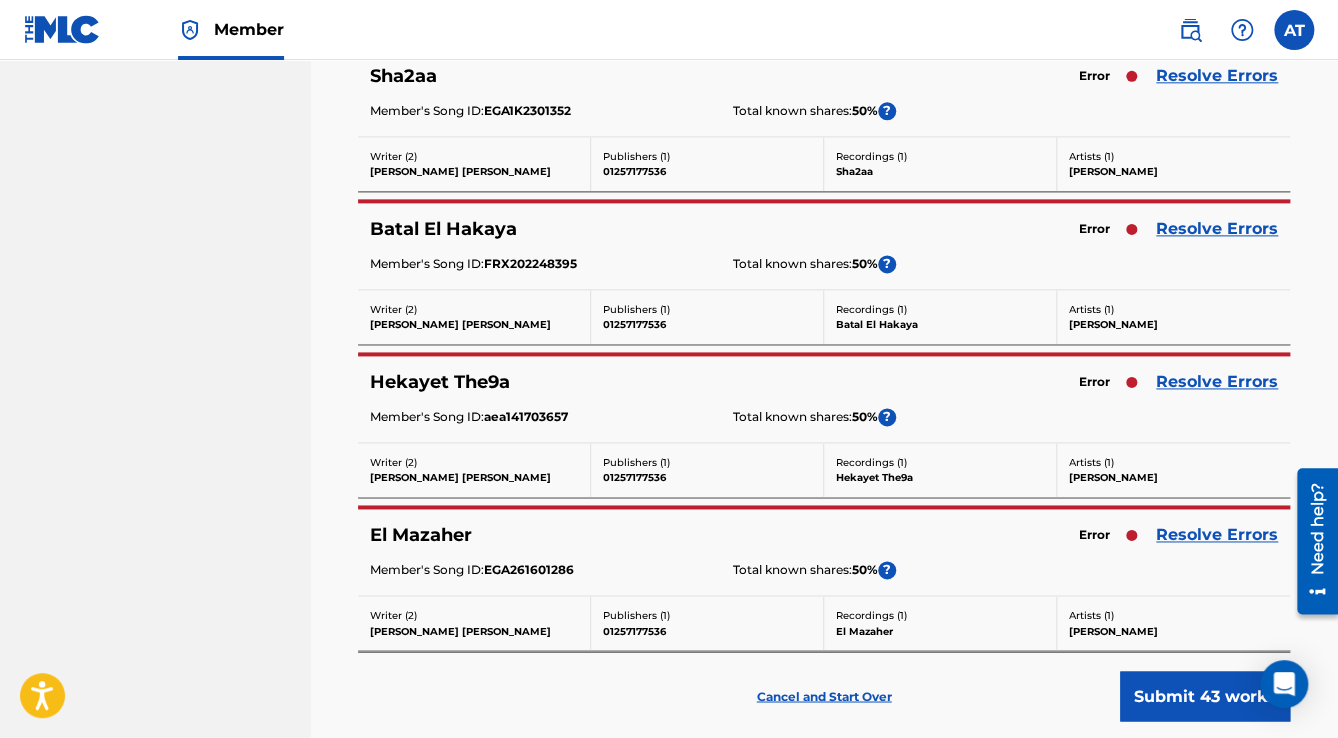 scroll, scrollTop: 0, scrollLeft: 0, axis: both 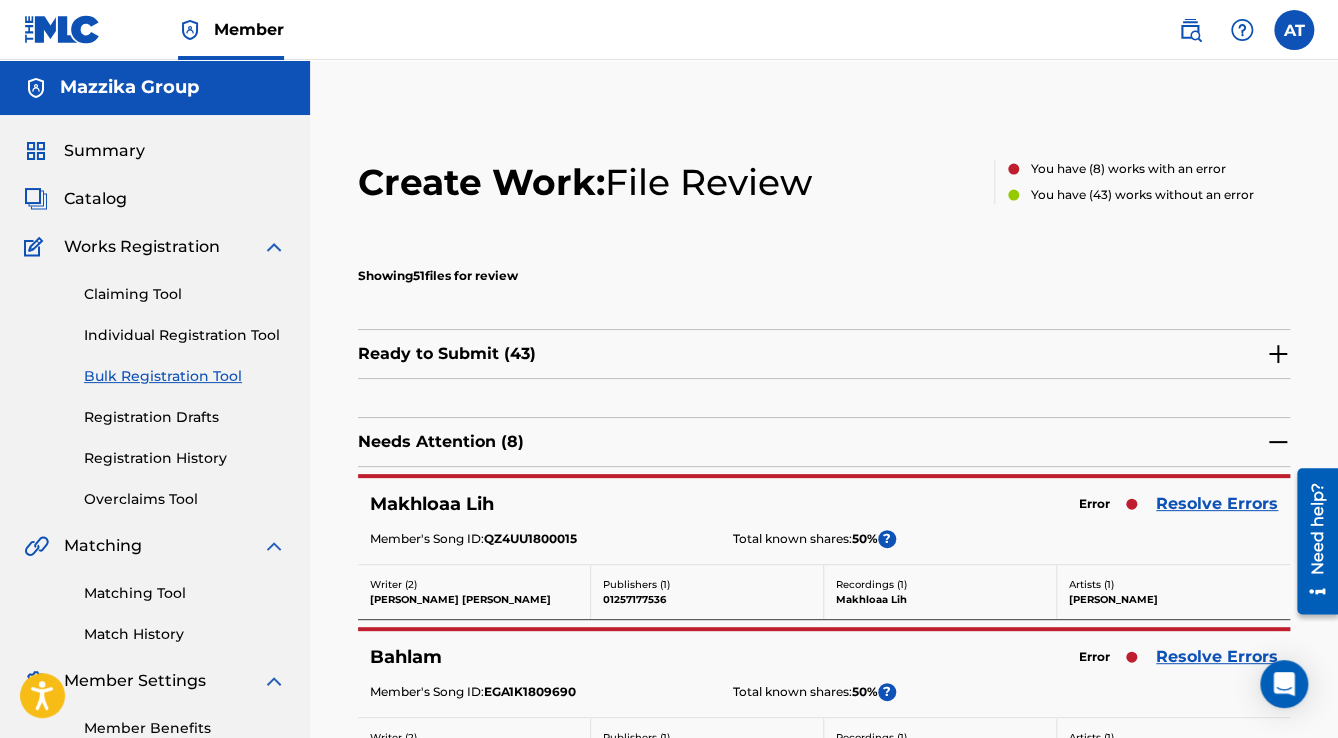 click on "Resolve Errors" at bounding box center [1217, 504] 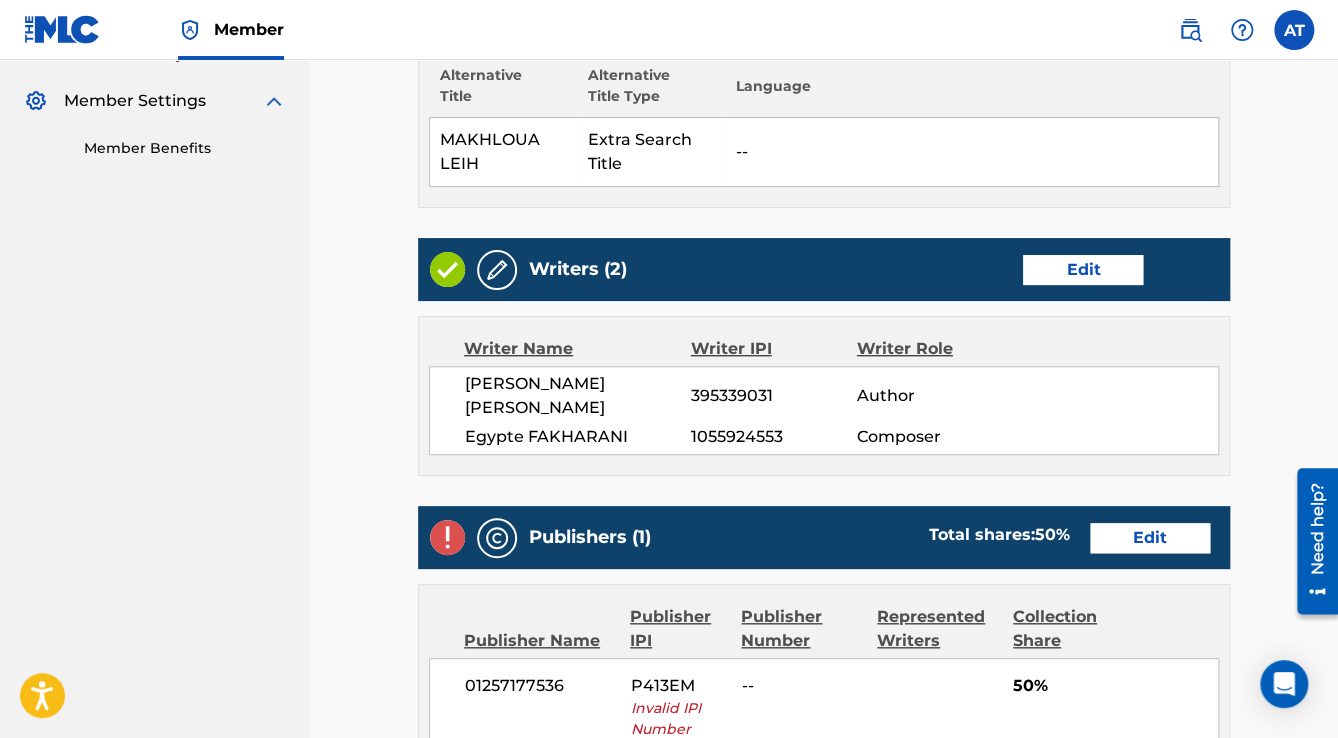 scroll, scrollTop: 720, scrollLeft: 0, axis: vertical 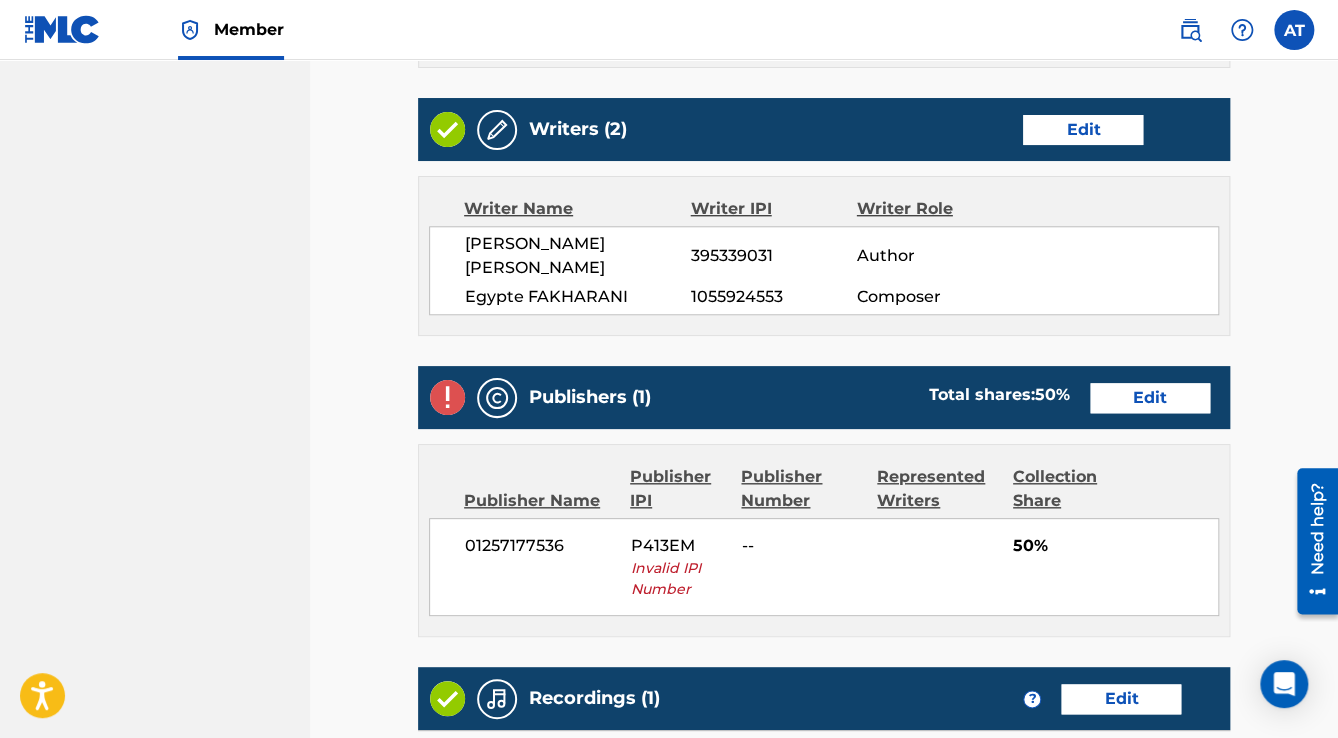 click on "Edit" at bounding box center (1150, 398) 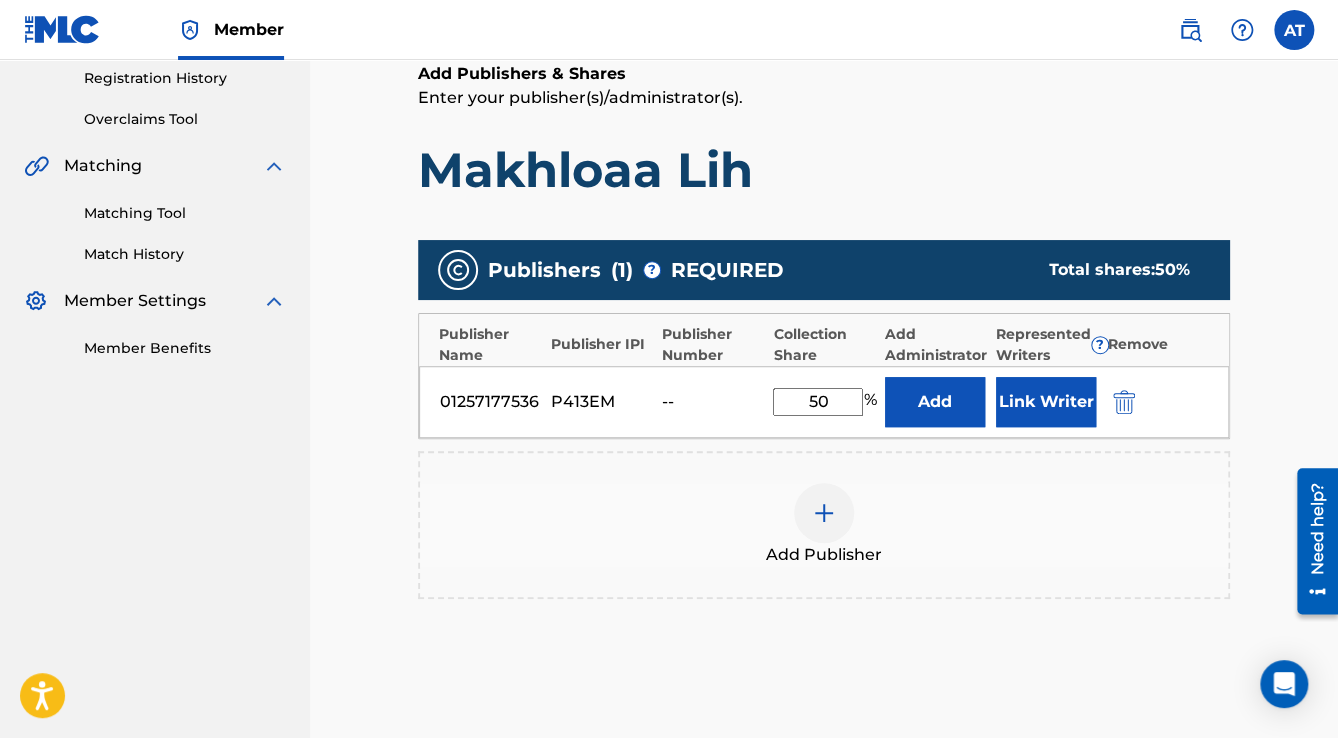 scroll, scrollTop: 400, scrollLeft: 0, axis: vertical 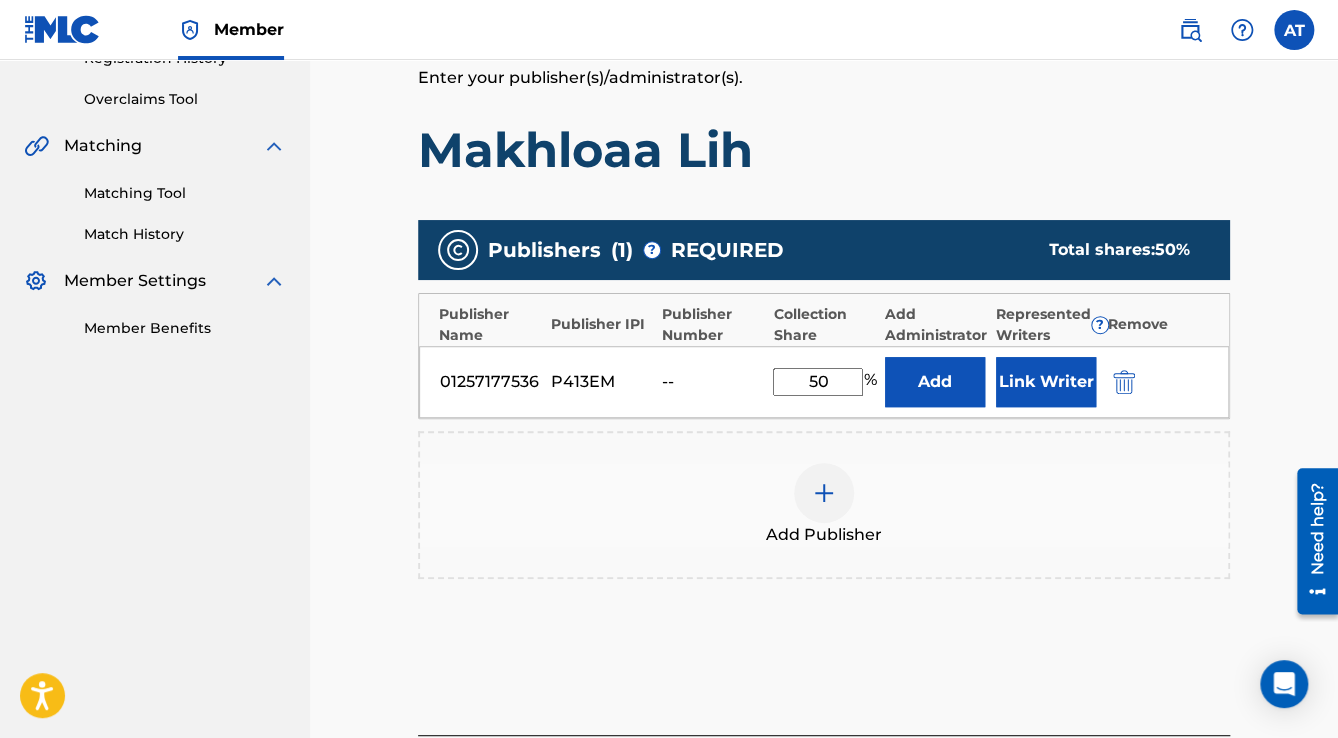 click at bounding box center (1124, 382) 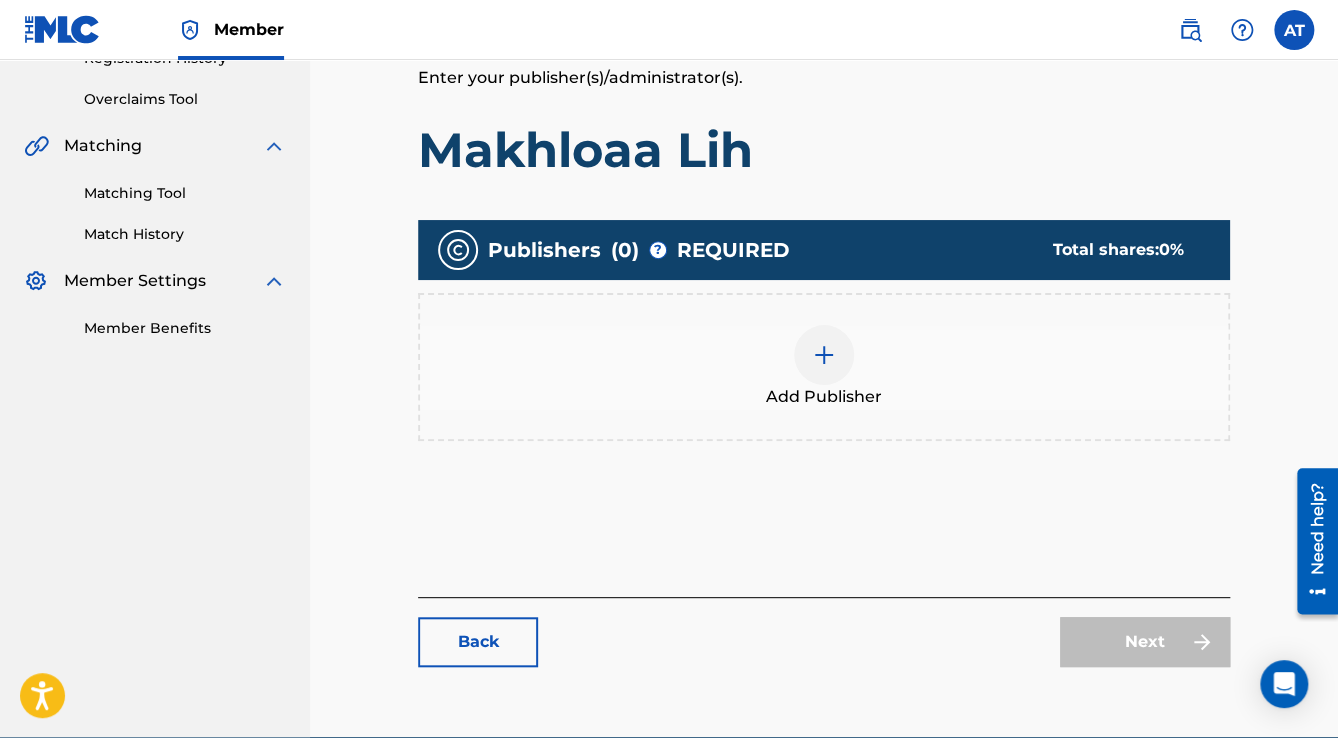 click on "Add Publisher" at bounding box center [824, 367] 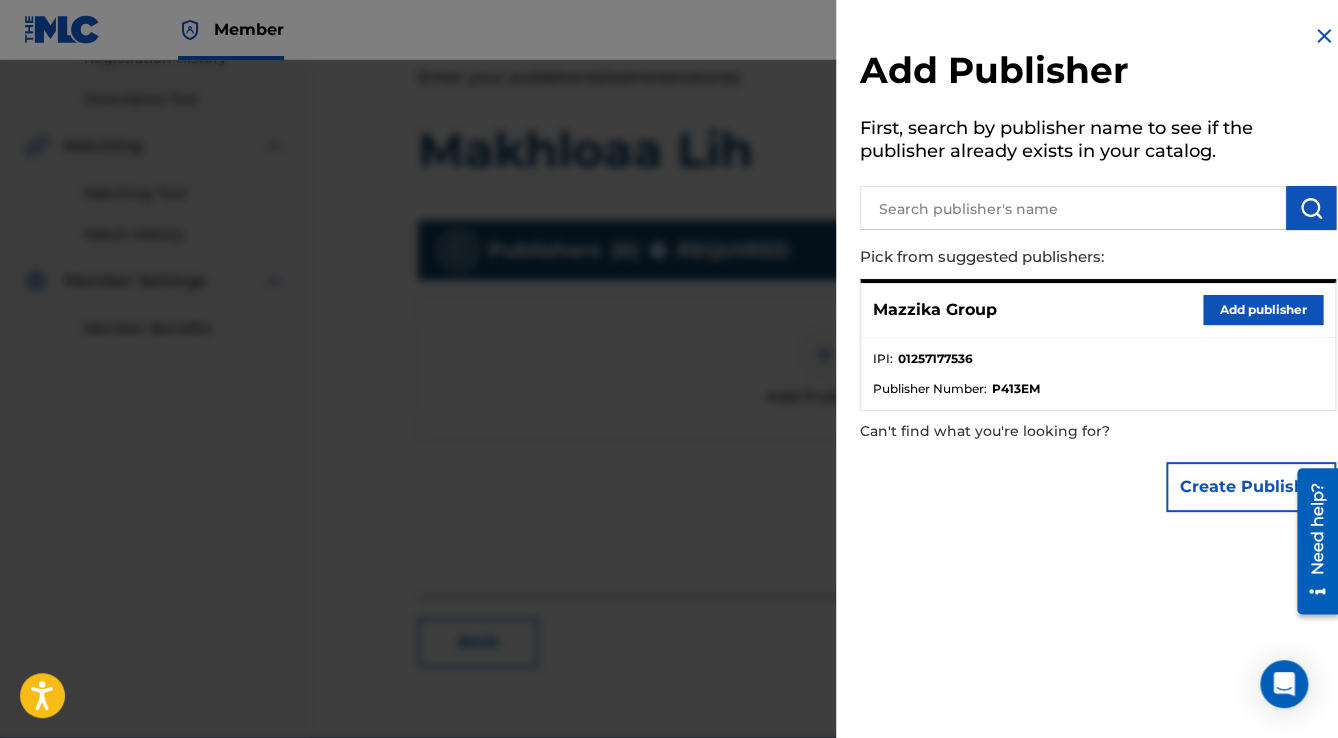 click on "Add publisher" at bounding box center [1263, 310] 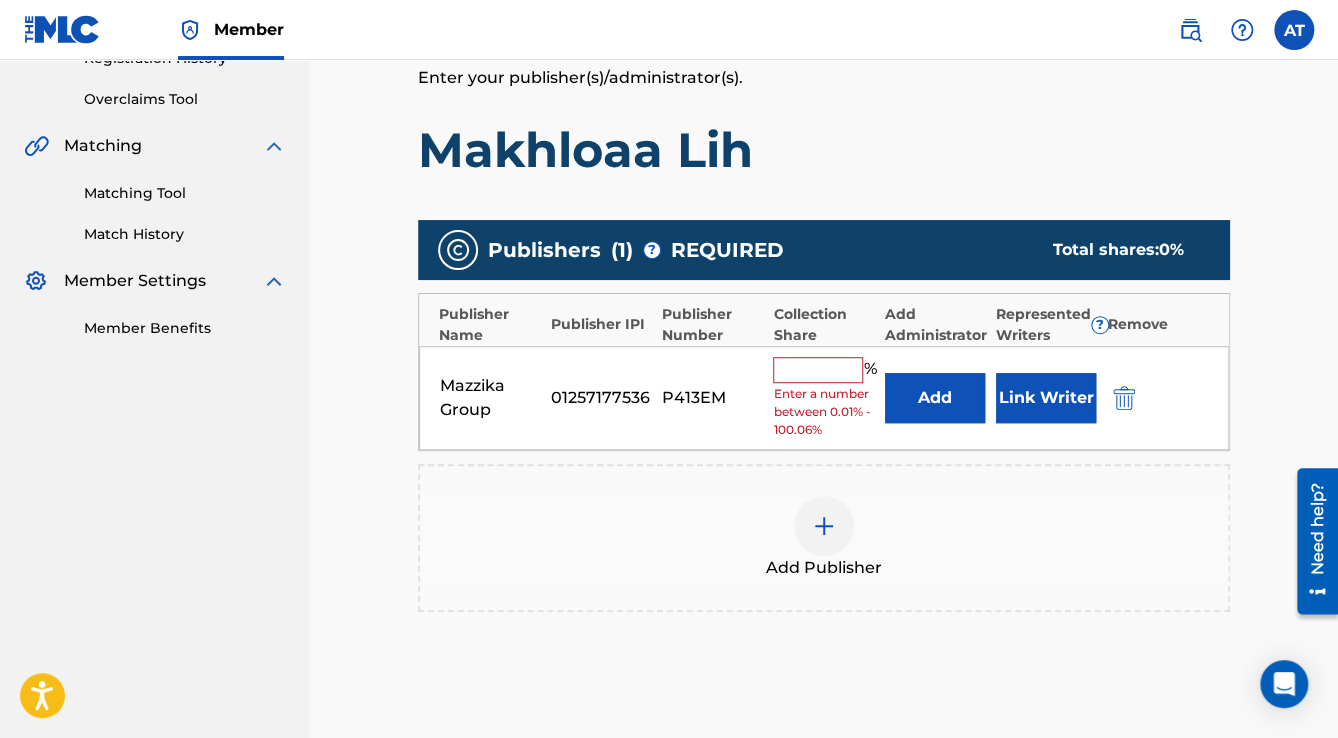 click at bounding box center (818, 370) 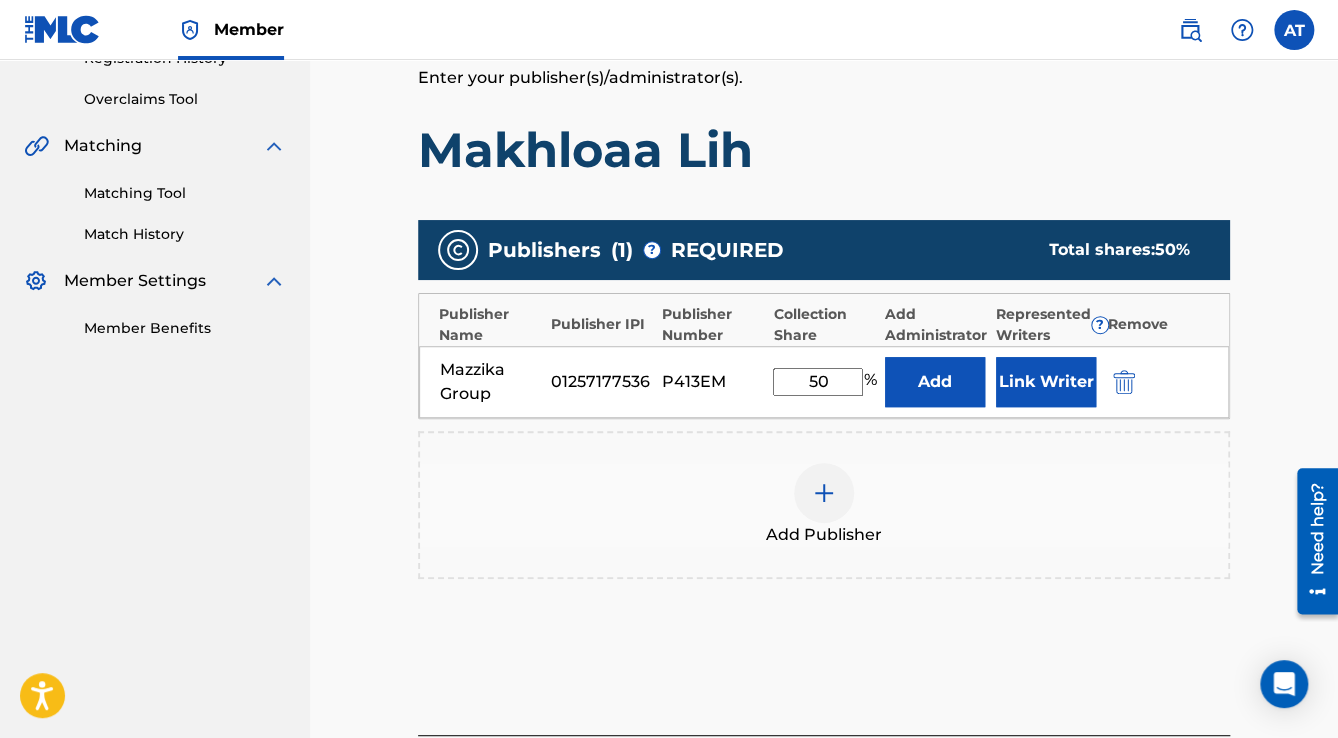 click on "Link Writer" at bounding box center [1046, 382] 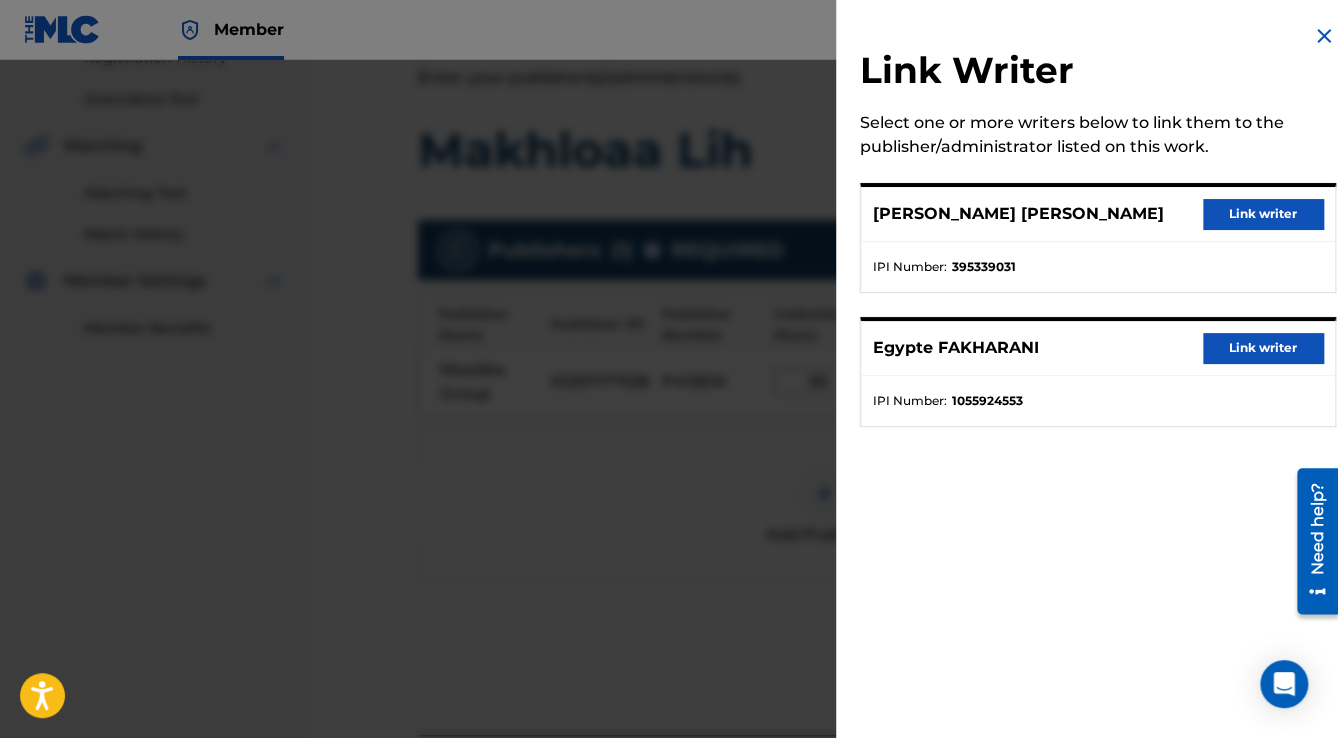 click on "[PERSON_NAME] [PERSON_NAME] Link writer" at bounding box center (1098, 214) 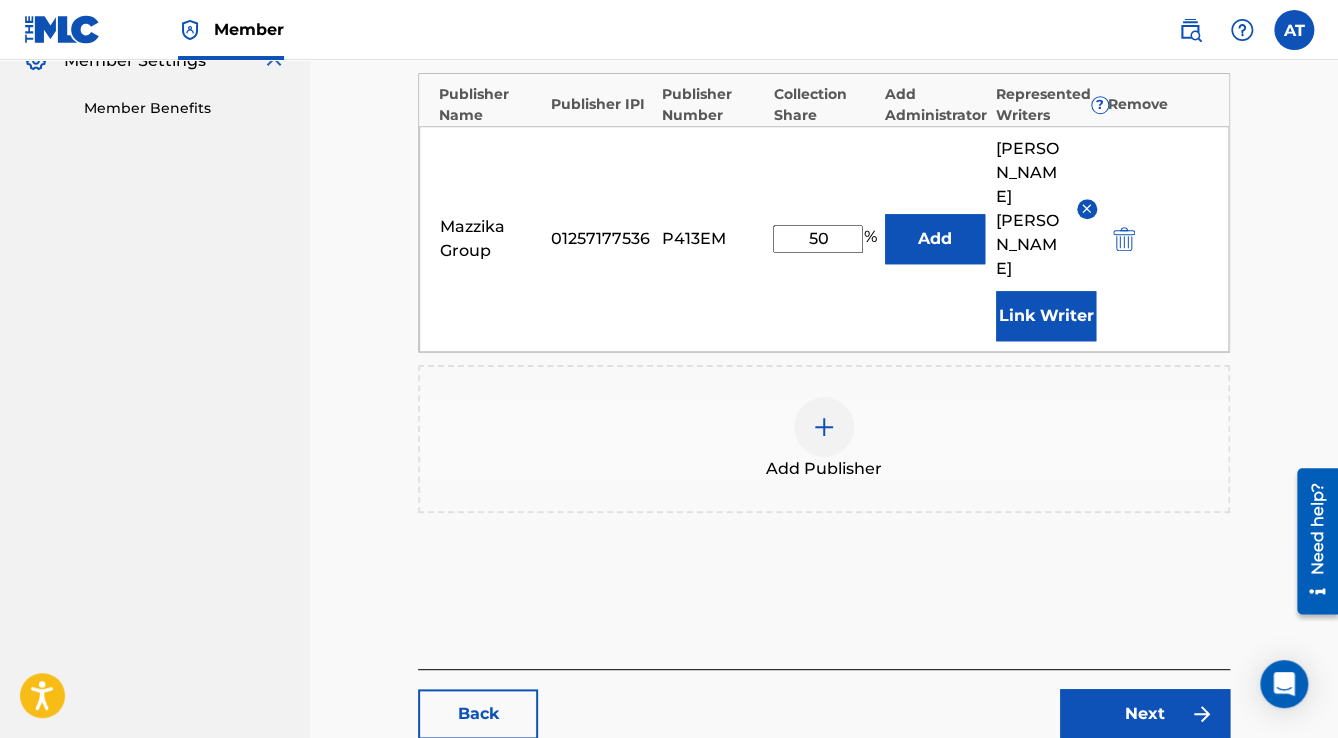 scroll, scrollTop: 736, scrollLeft: 0, axis: vertical 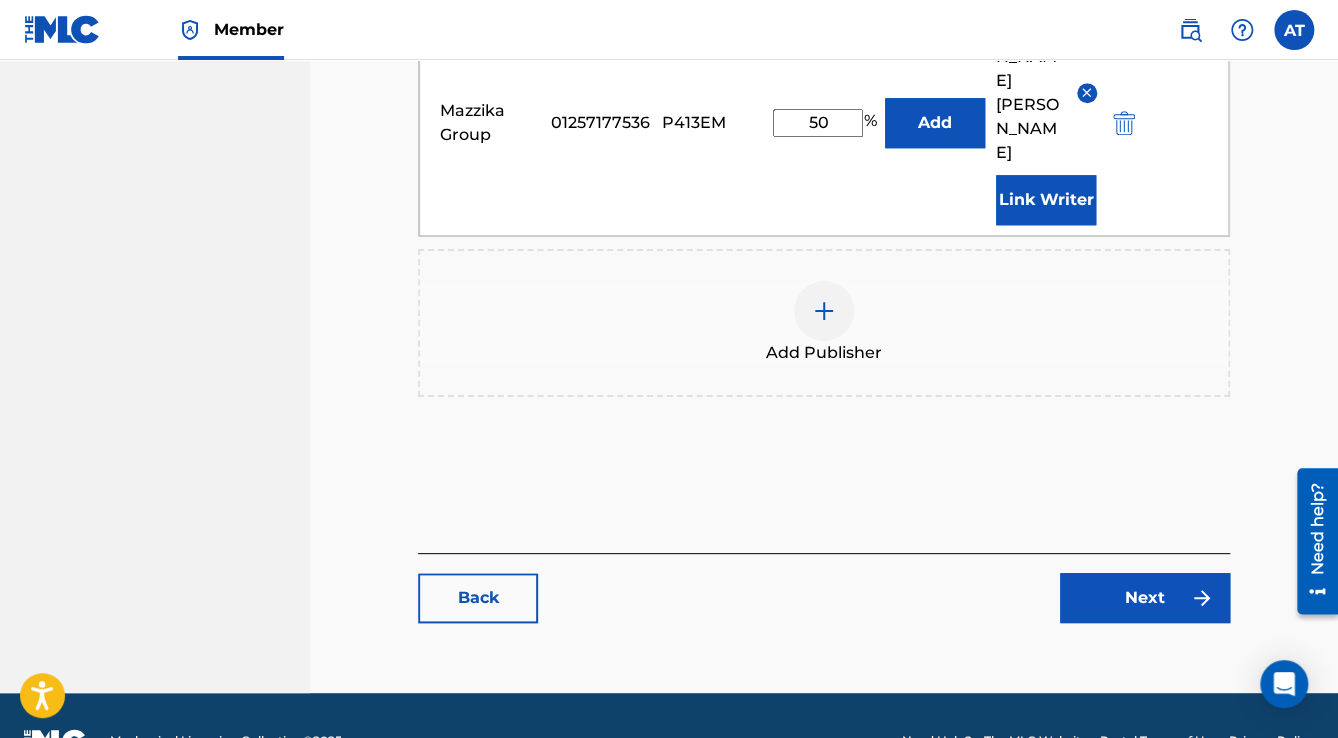 click on "Next" at bounding box center (1145, 598) 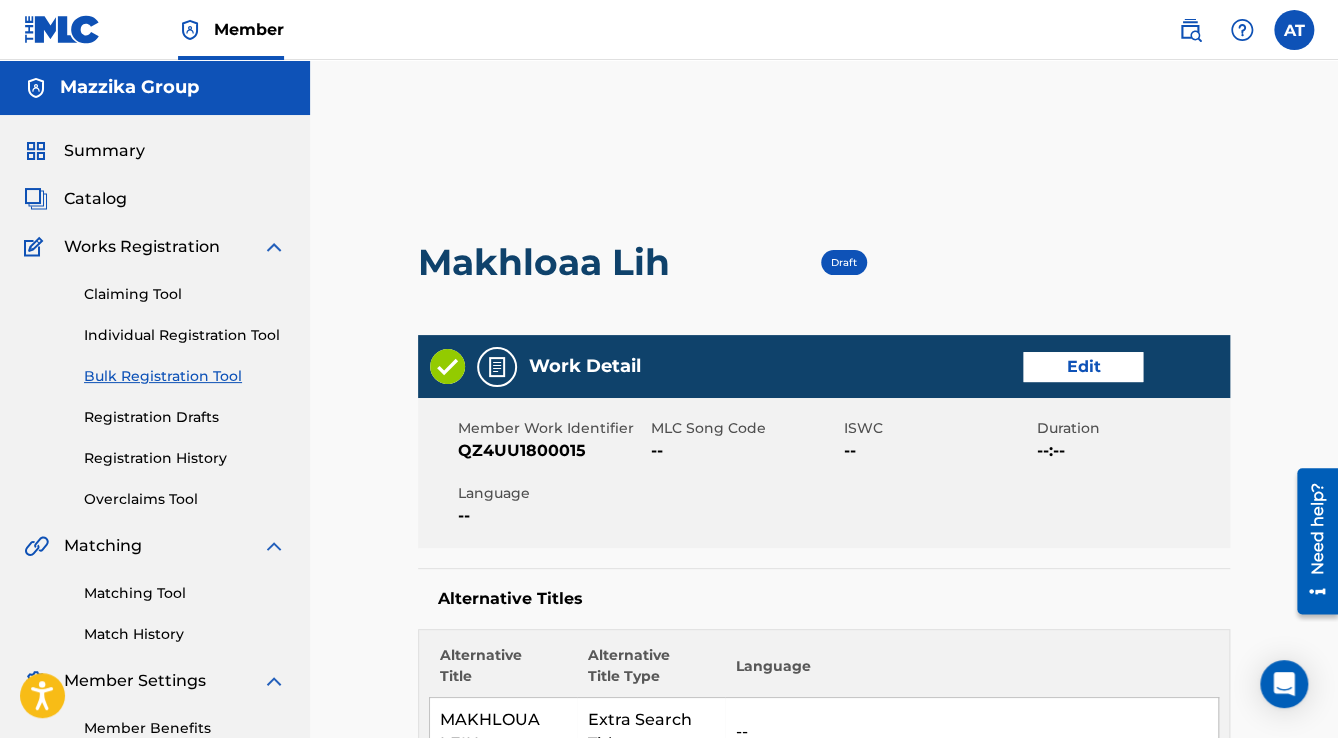 click on "Work Detail   Edit" at bounding box center [824, 366] 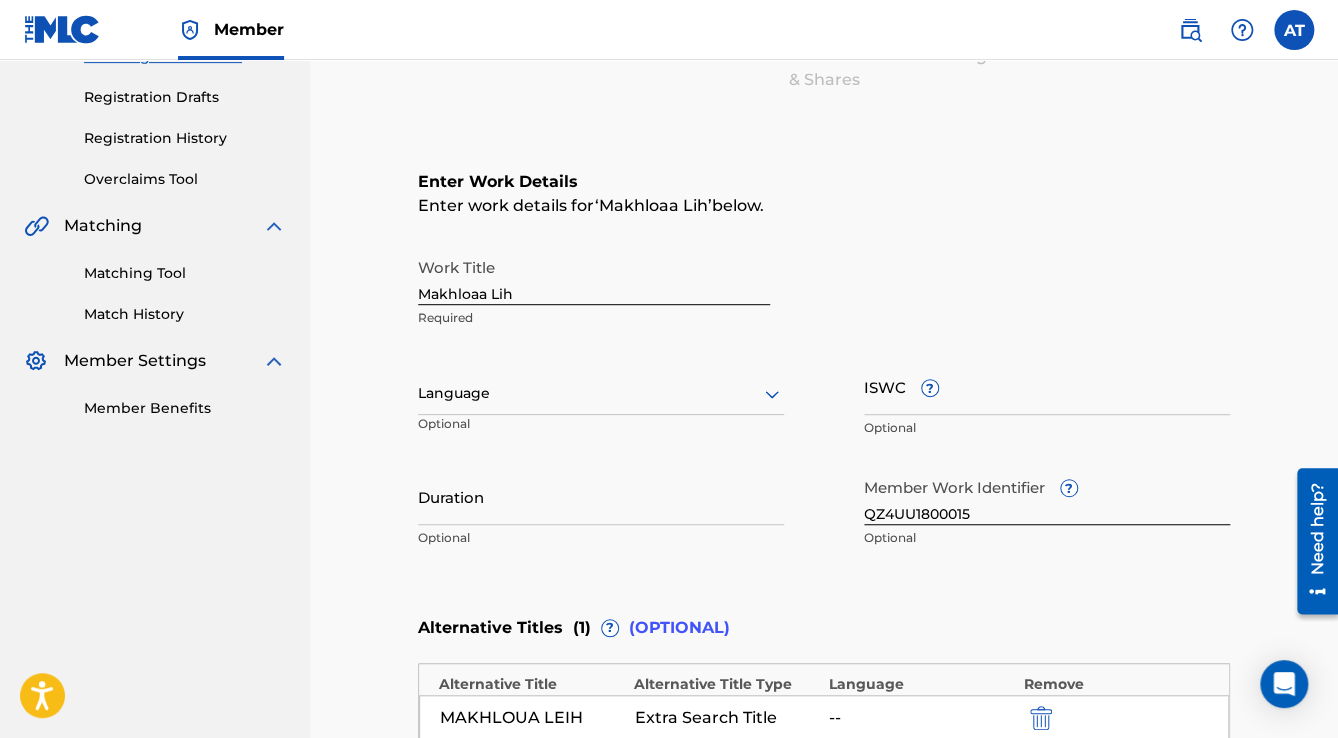 click at bounding box center [601, 393] 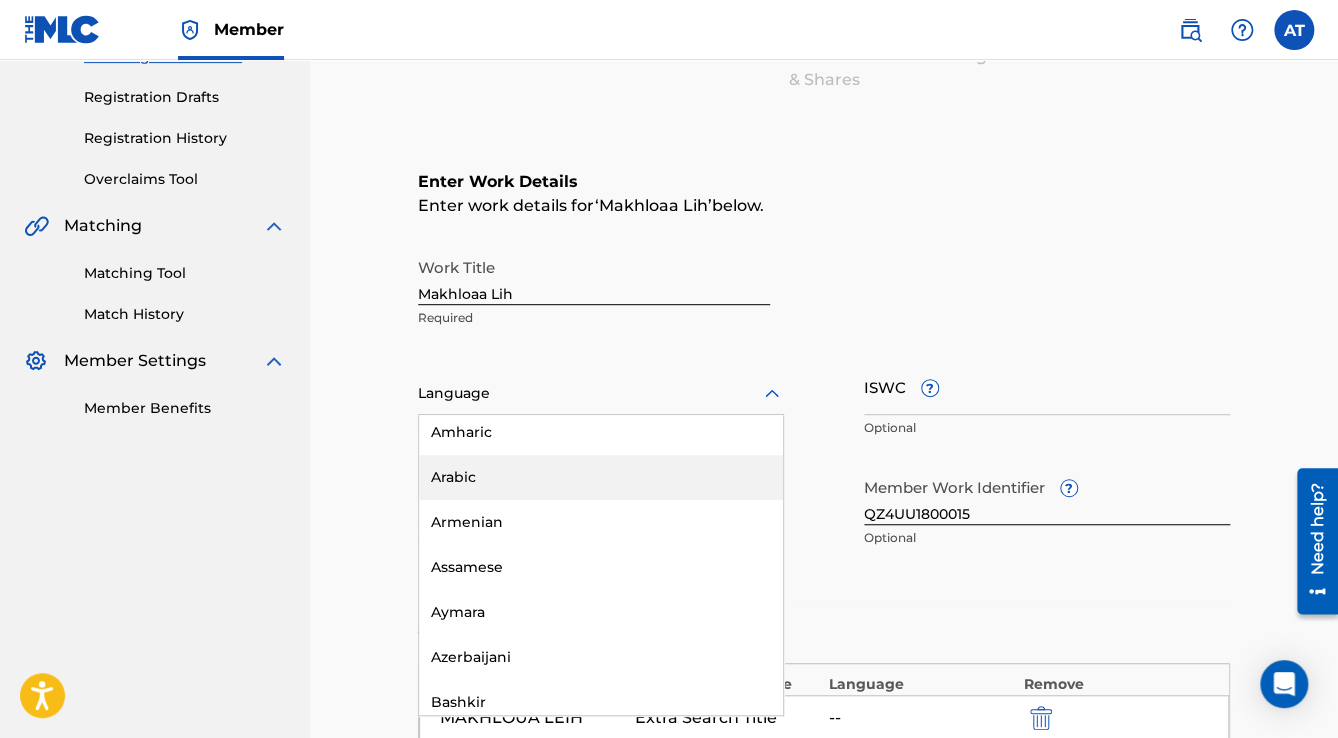 click on "Arabic" at bounding box center (601, 477) 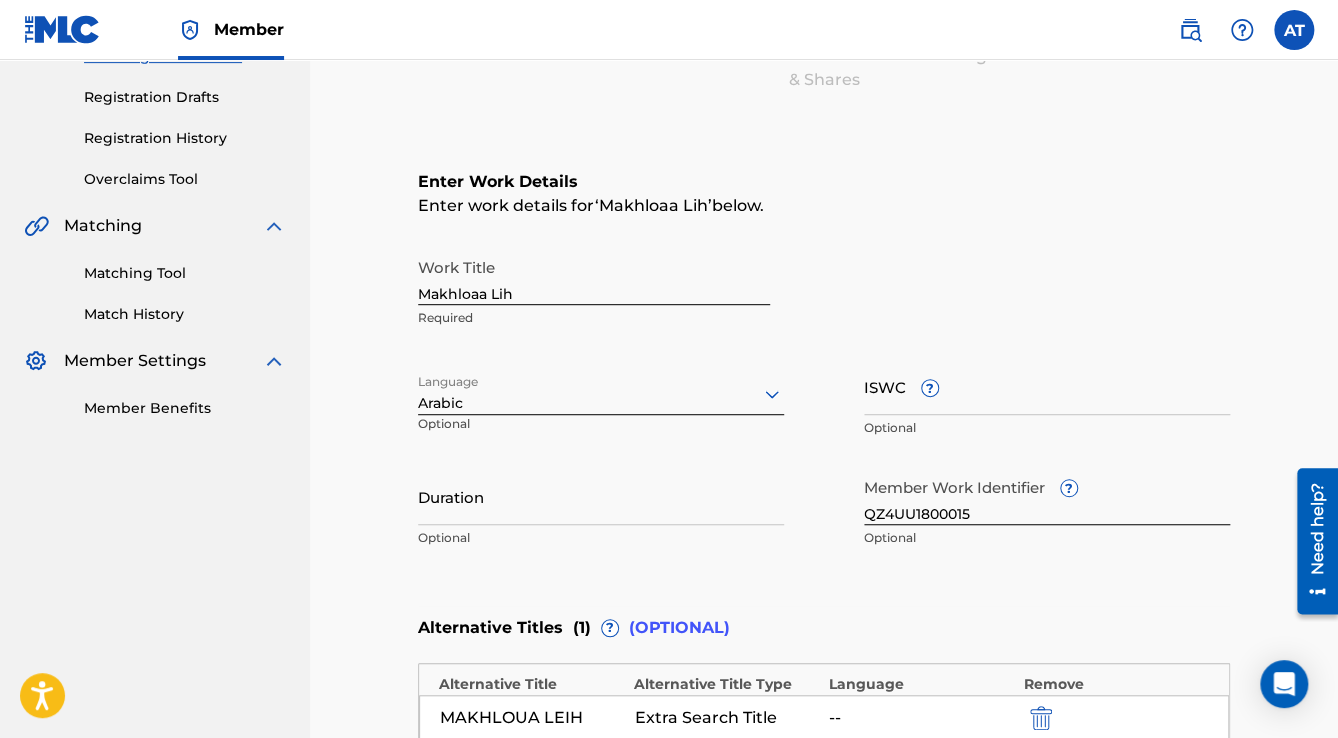 click on "Duration" at bounding box center (601, 496) 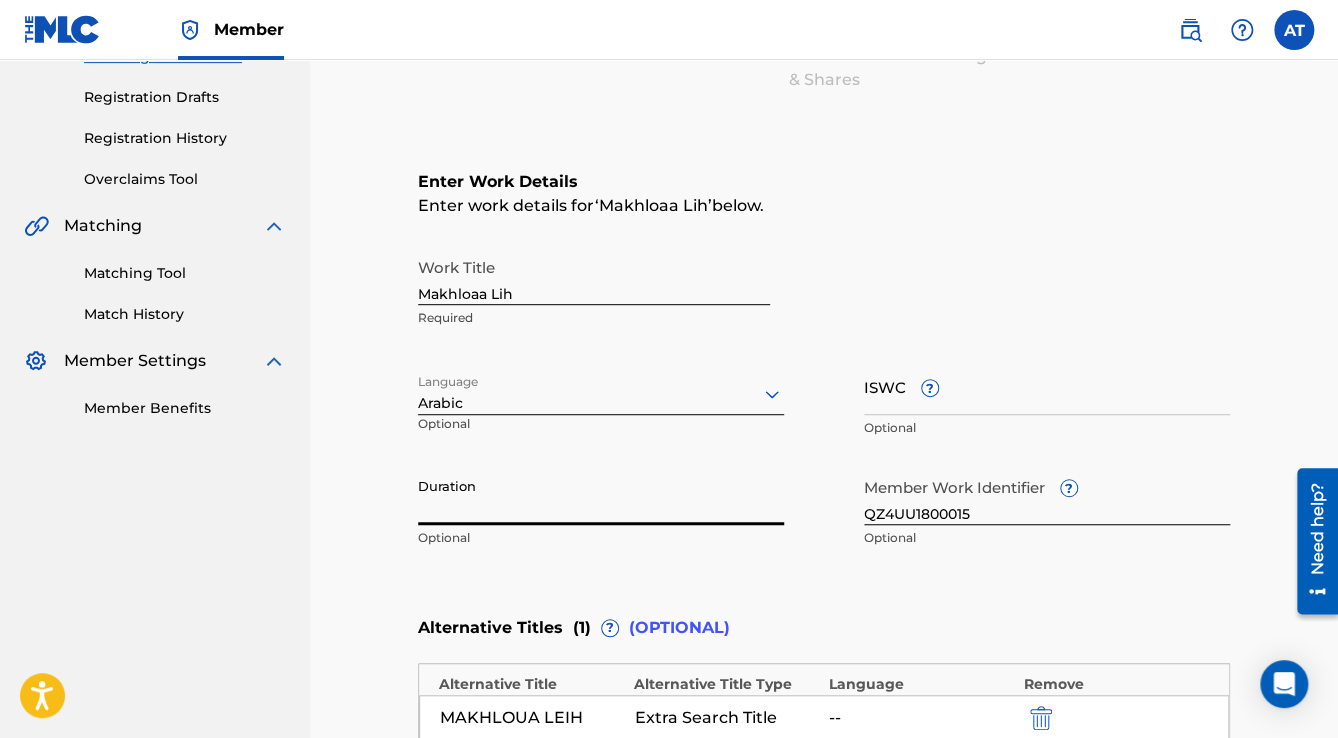 paste on "2:16" 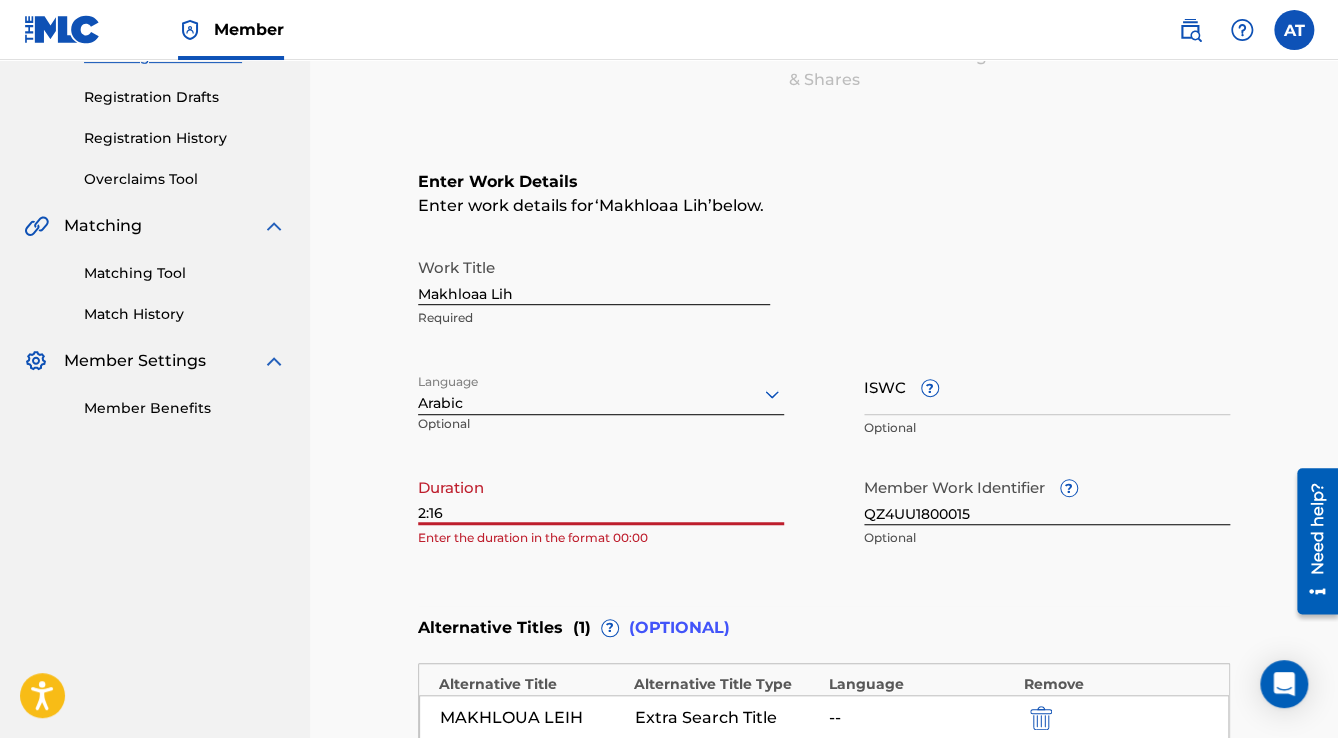 click on "2:16" at bounding box center [601, 496] 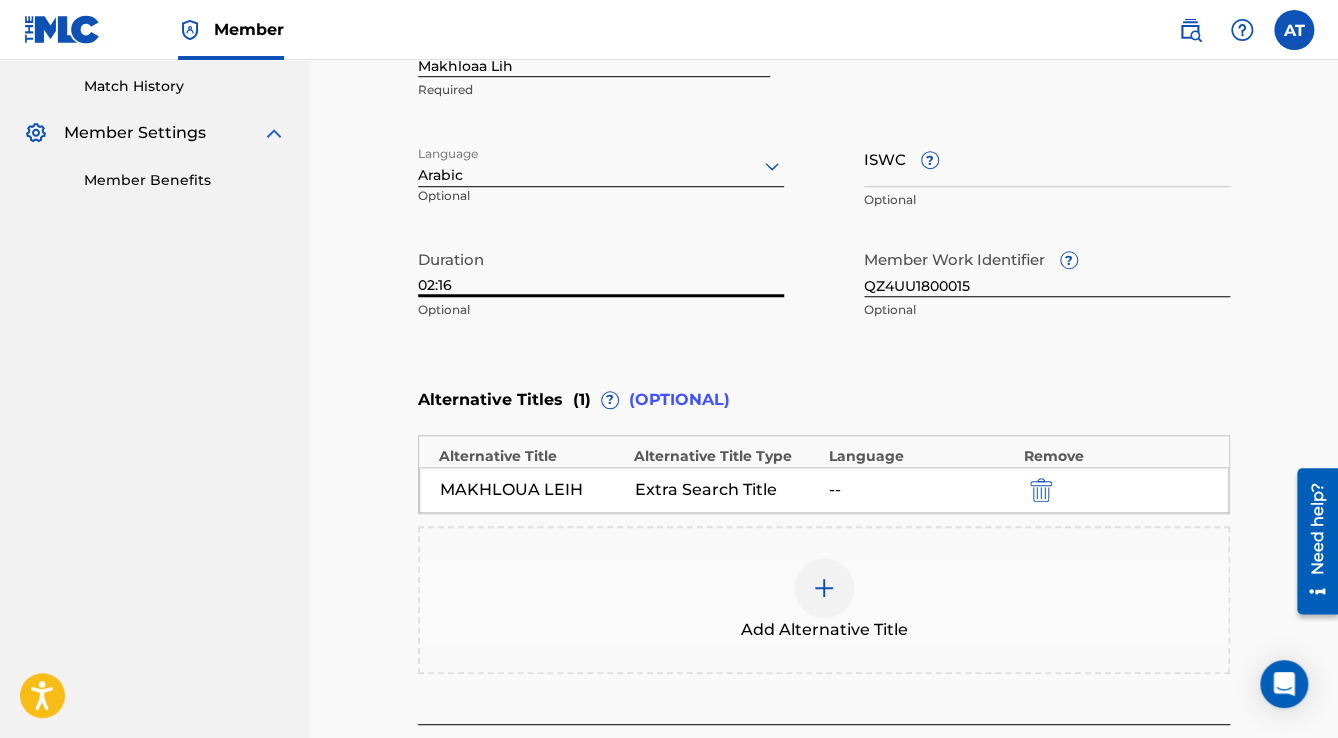 scroll, scrollTop: 768, scrollLeft: 0, axis: vertical 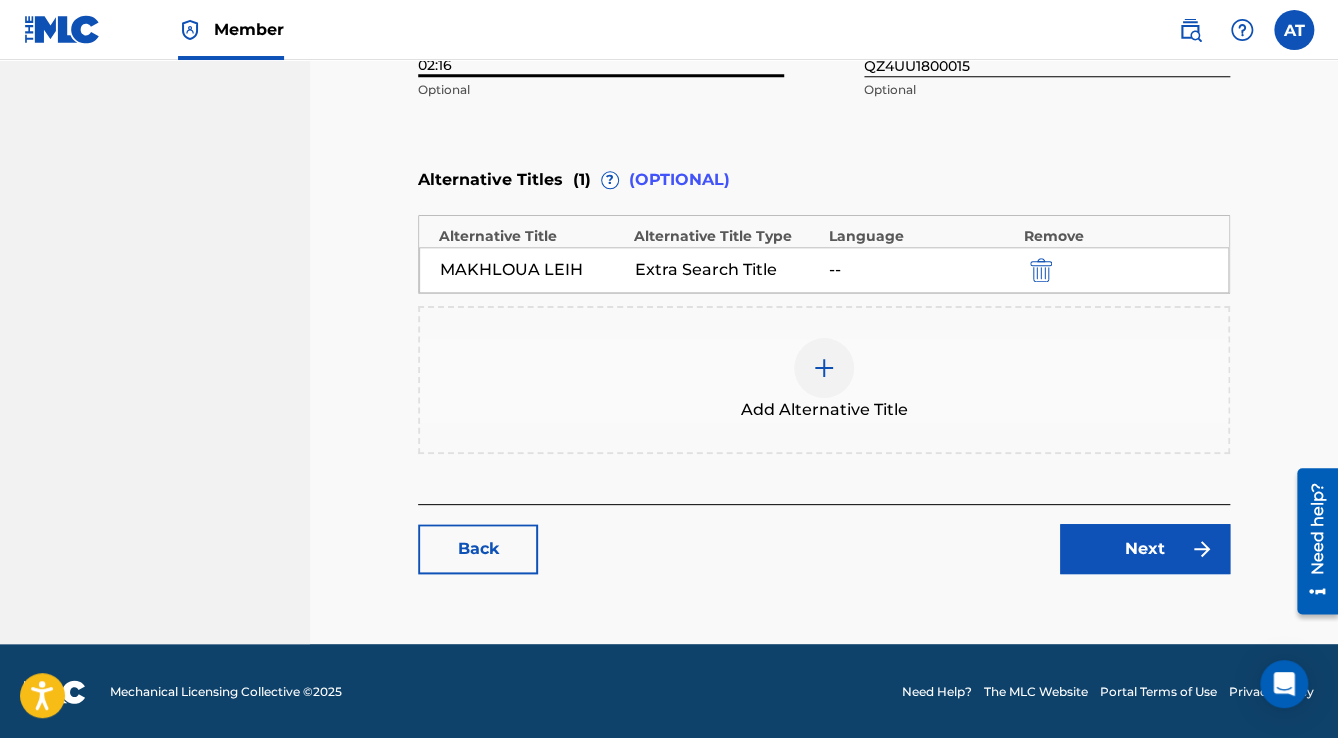 type on "02:16" 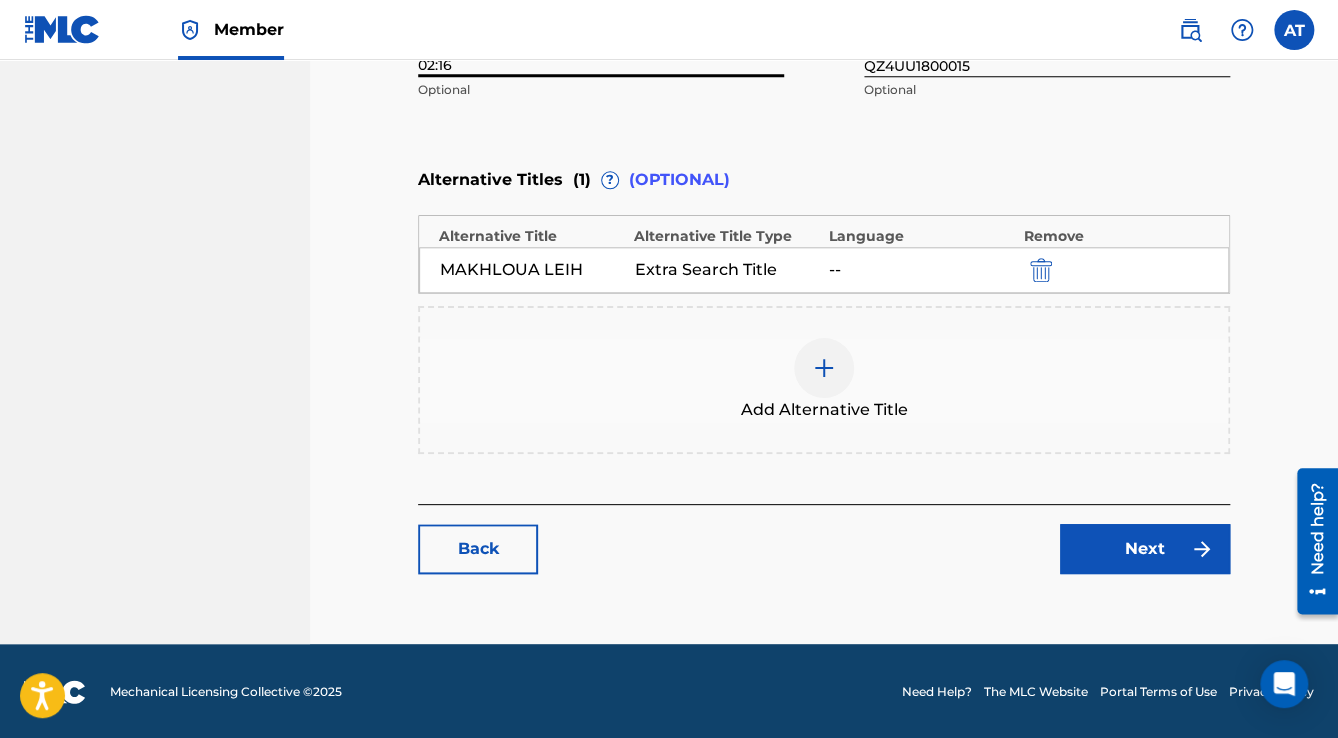 click on "Next" at bounding box center (1145, 549) 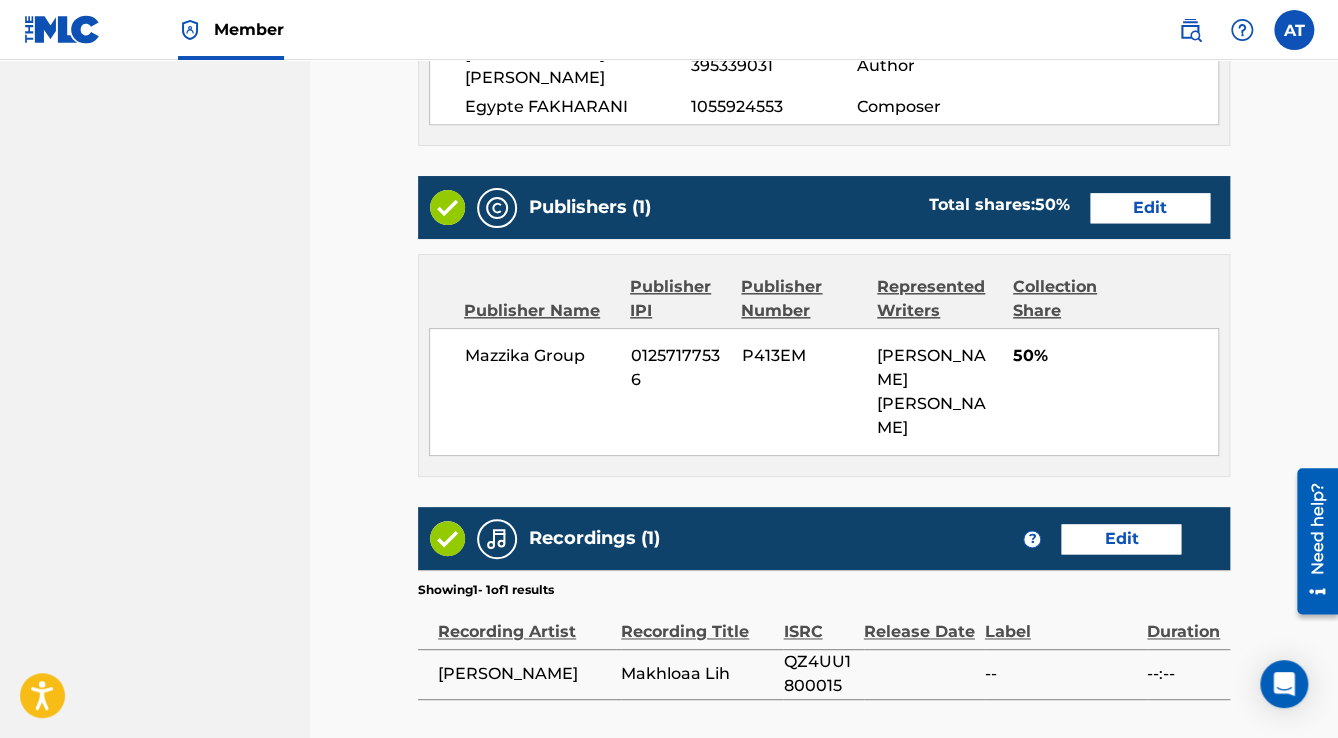 scroll, scrollTop: 1040, scrollLeft: 0, axis: vertical 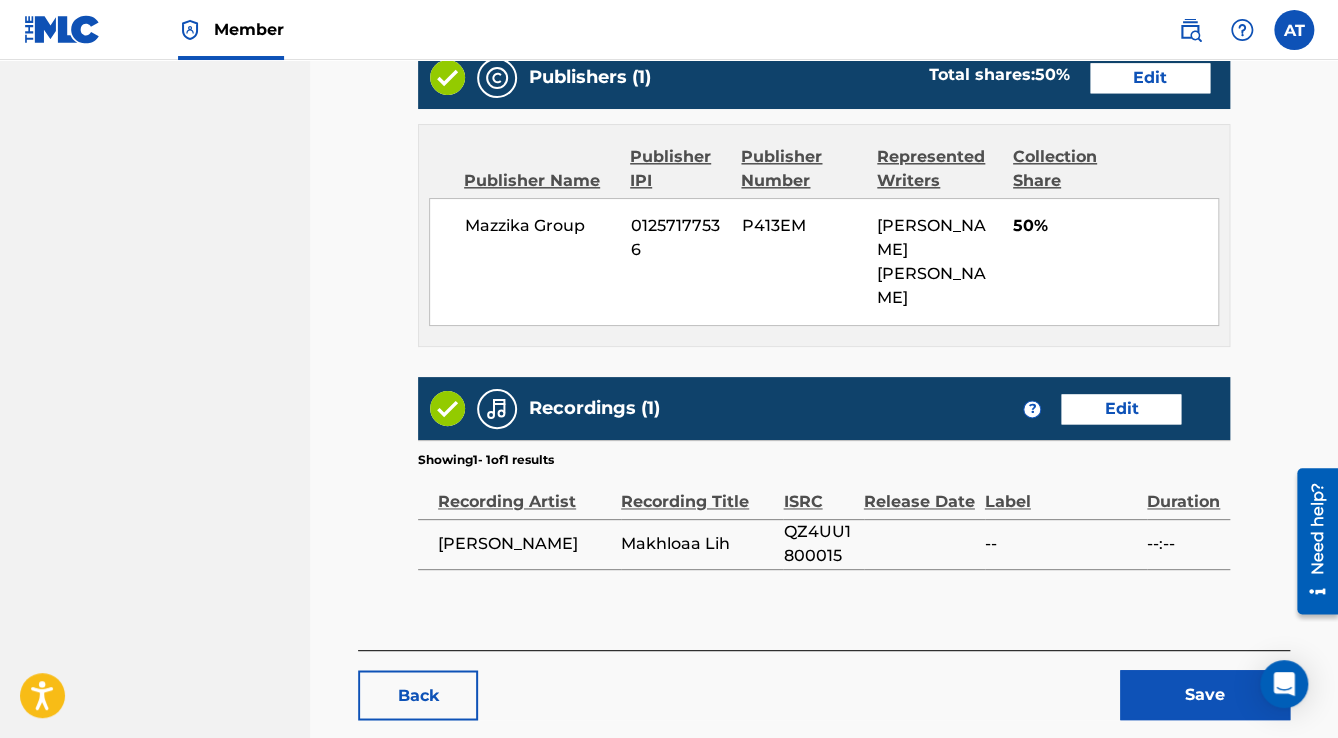 click on "Save" at bounding box center [1205, 695] 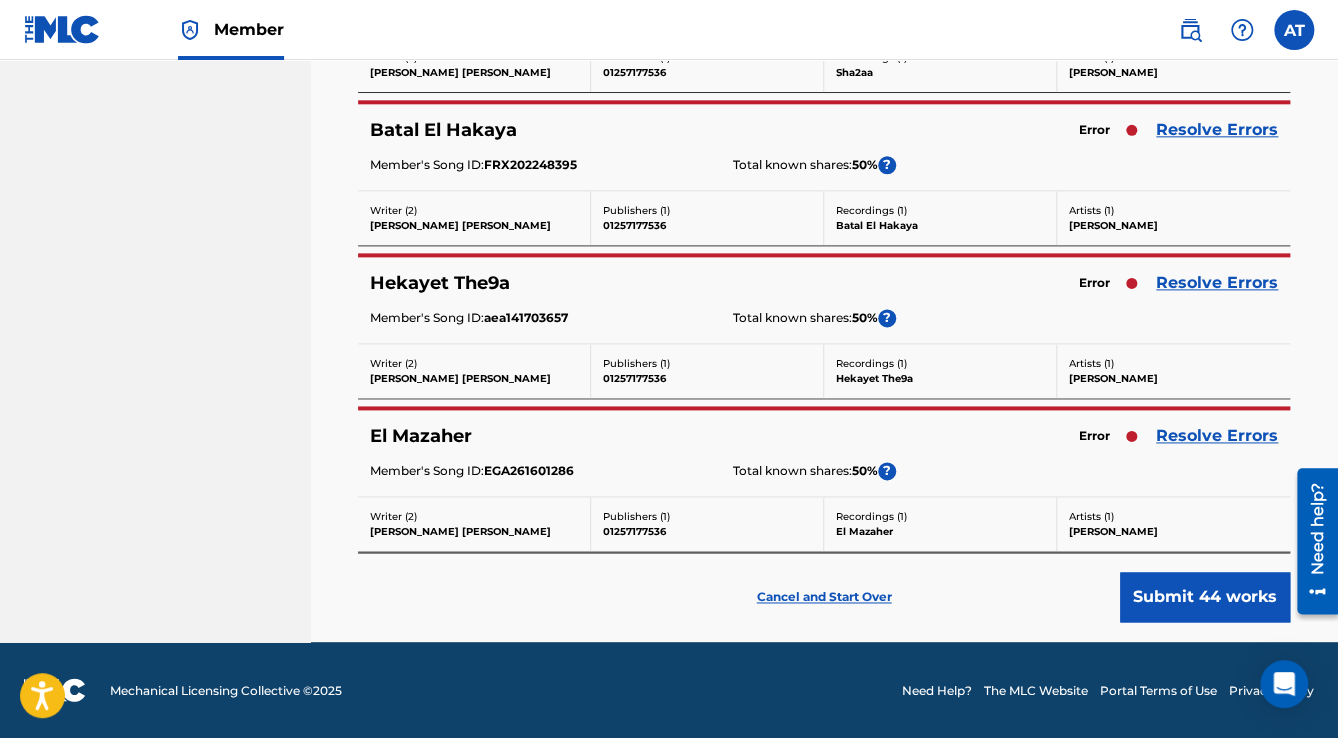 scroll, scrollTop: 0, scrollLeft: 0, axis: both 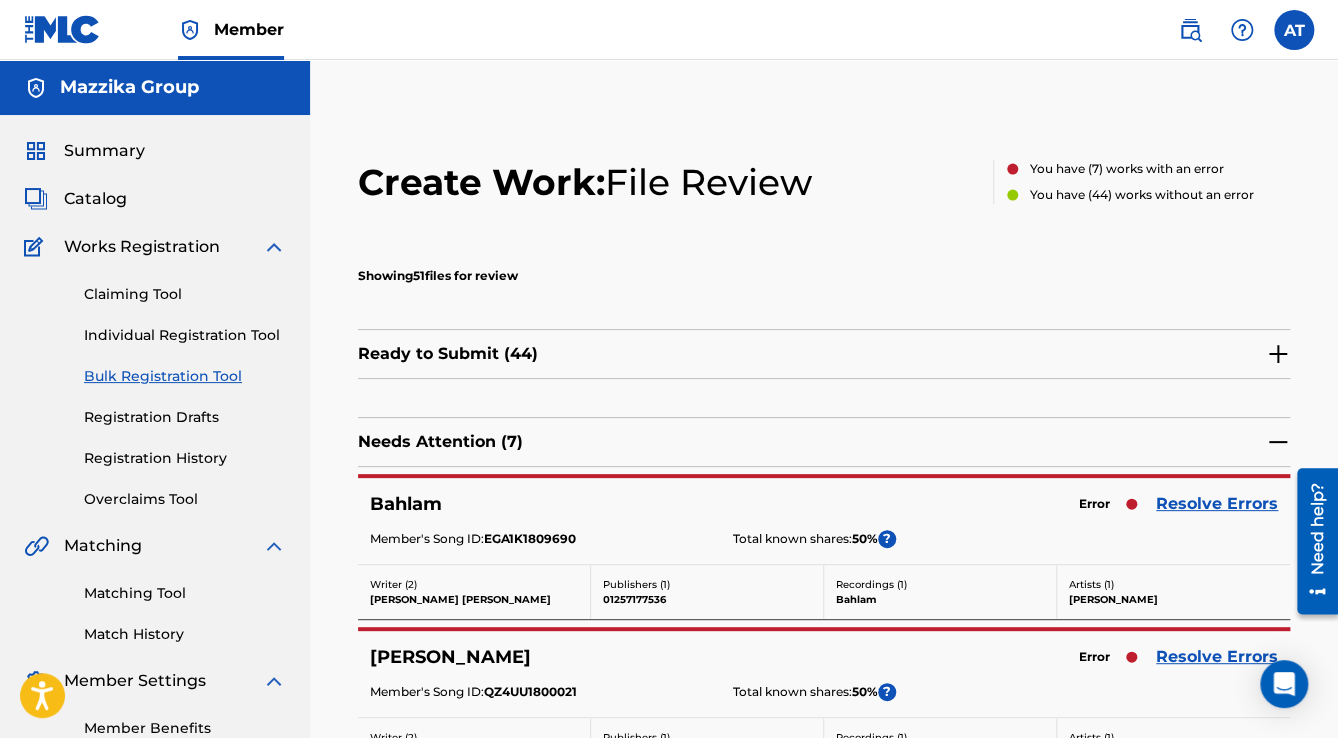 click on "Resolve Errors" at bounding box center (1217, 504) 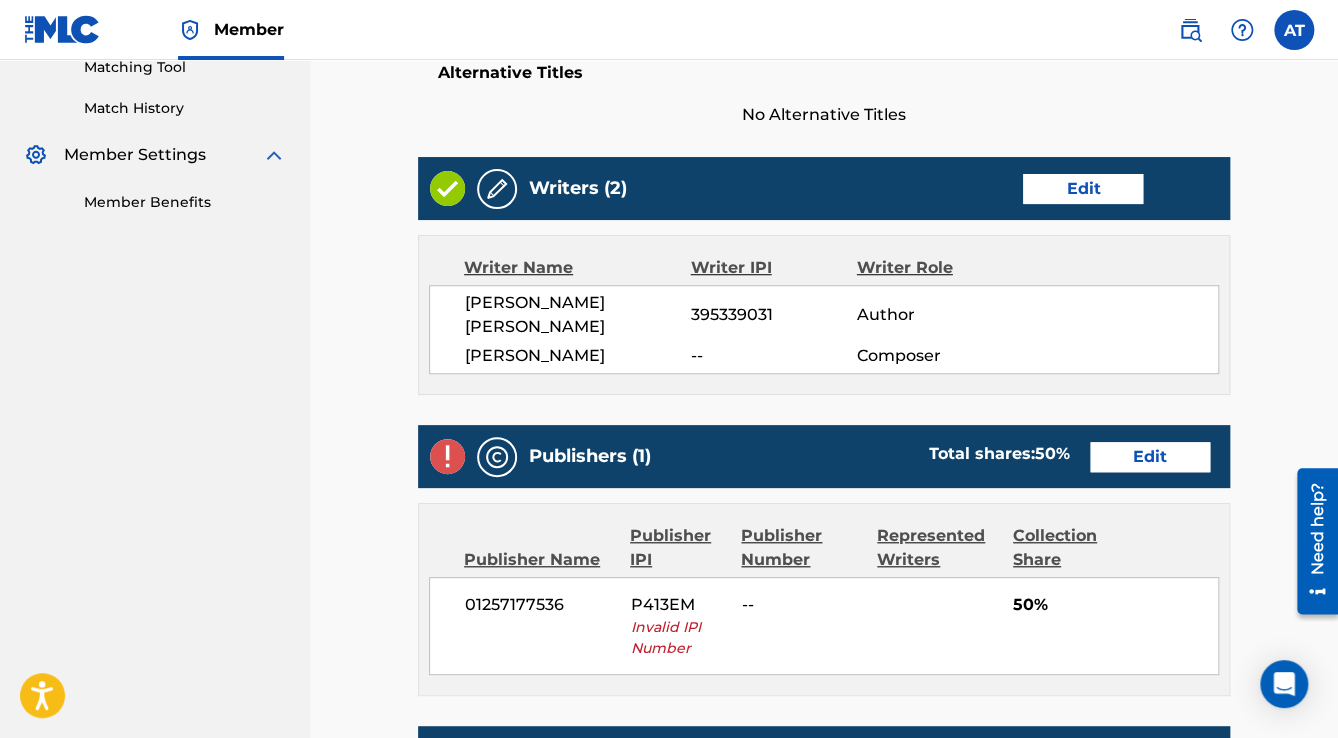 scroll, scrollTop: 640, scrollLeft: 0, axis: vertical 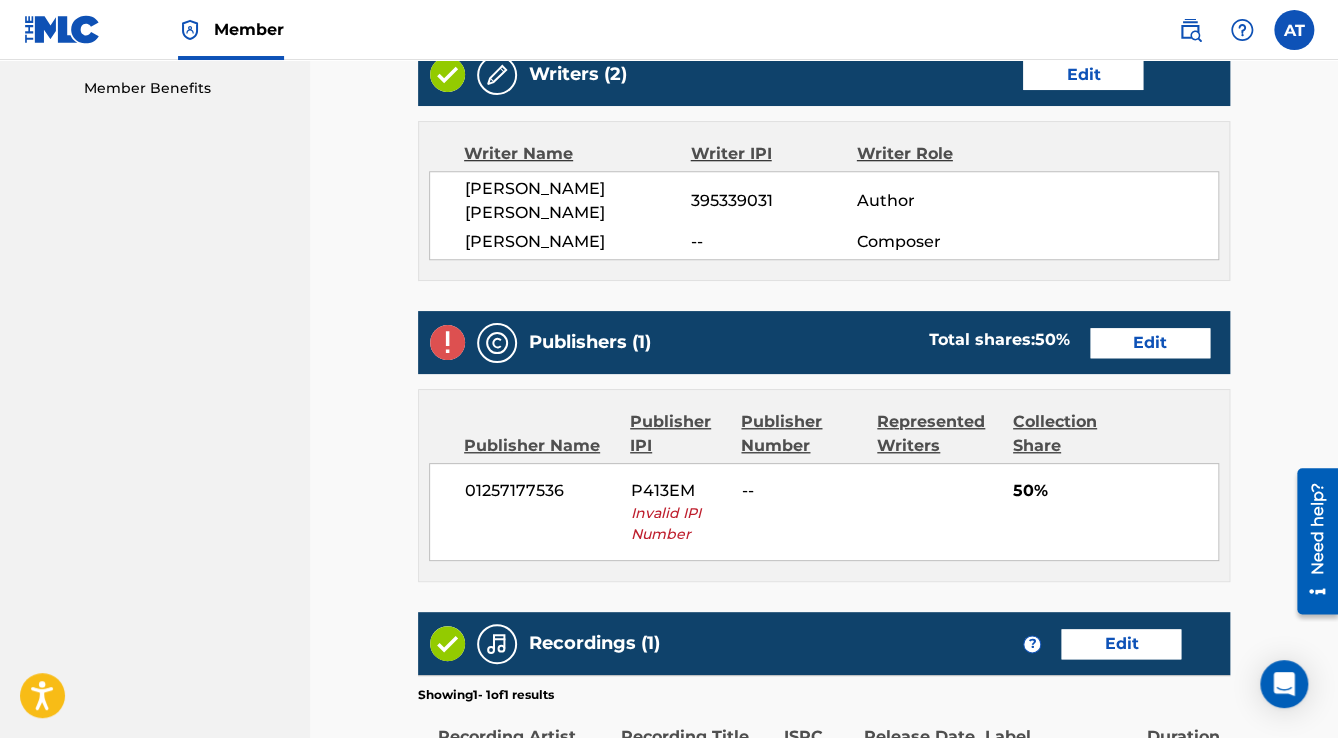 click on "Edit" at bounding box center (1150, 343) 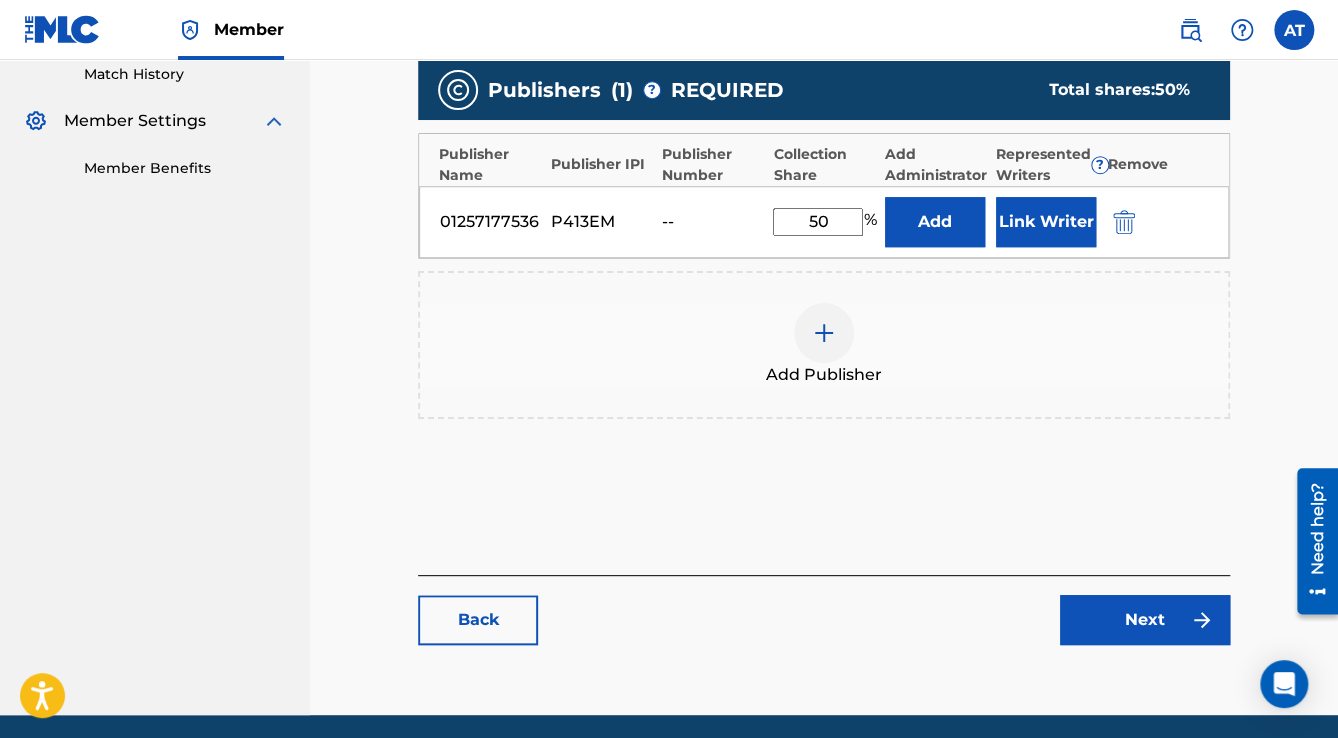 click at bounding box center (1124, 222) 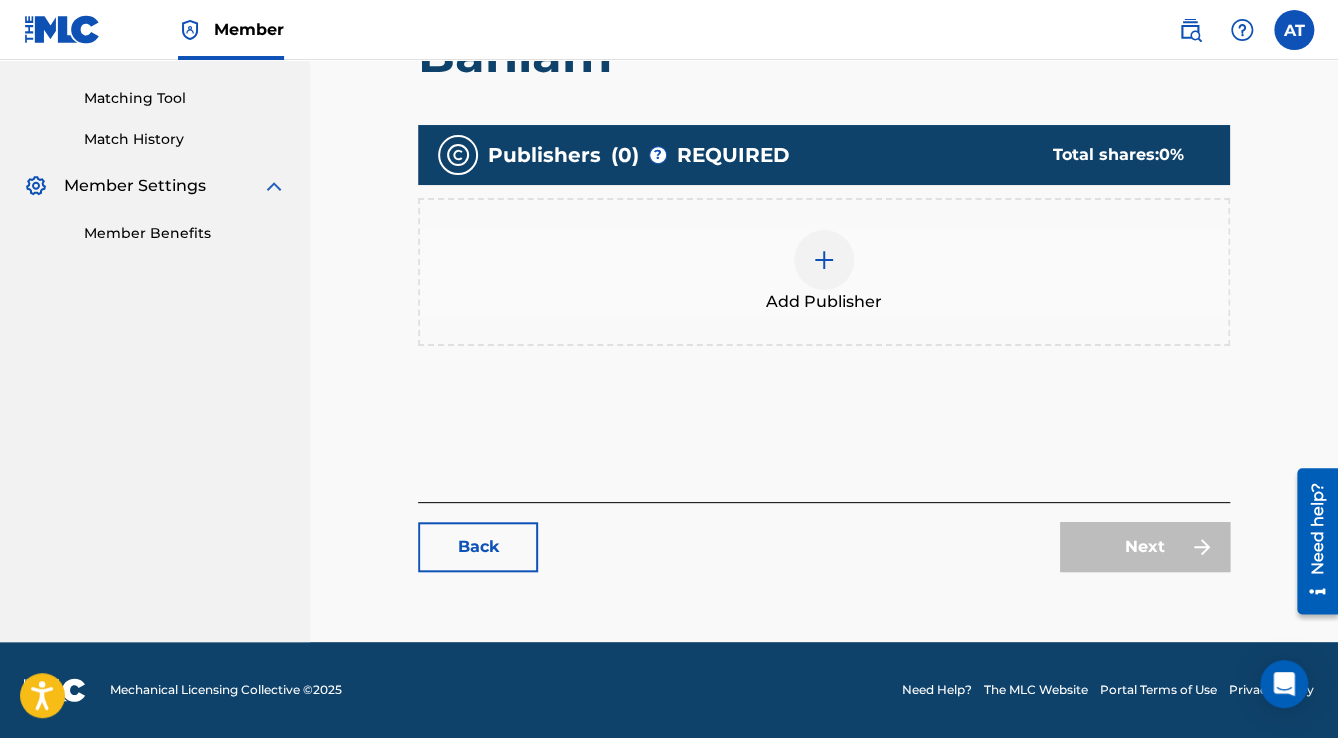 scroll, scrollTop: 493, scrollLeft: 0, axis: vertical 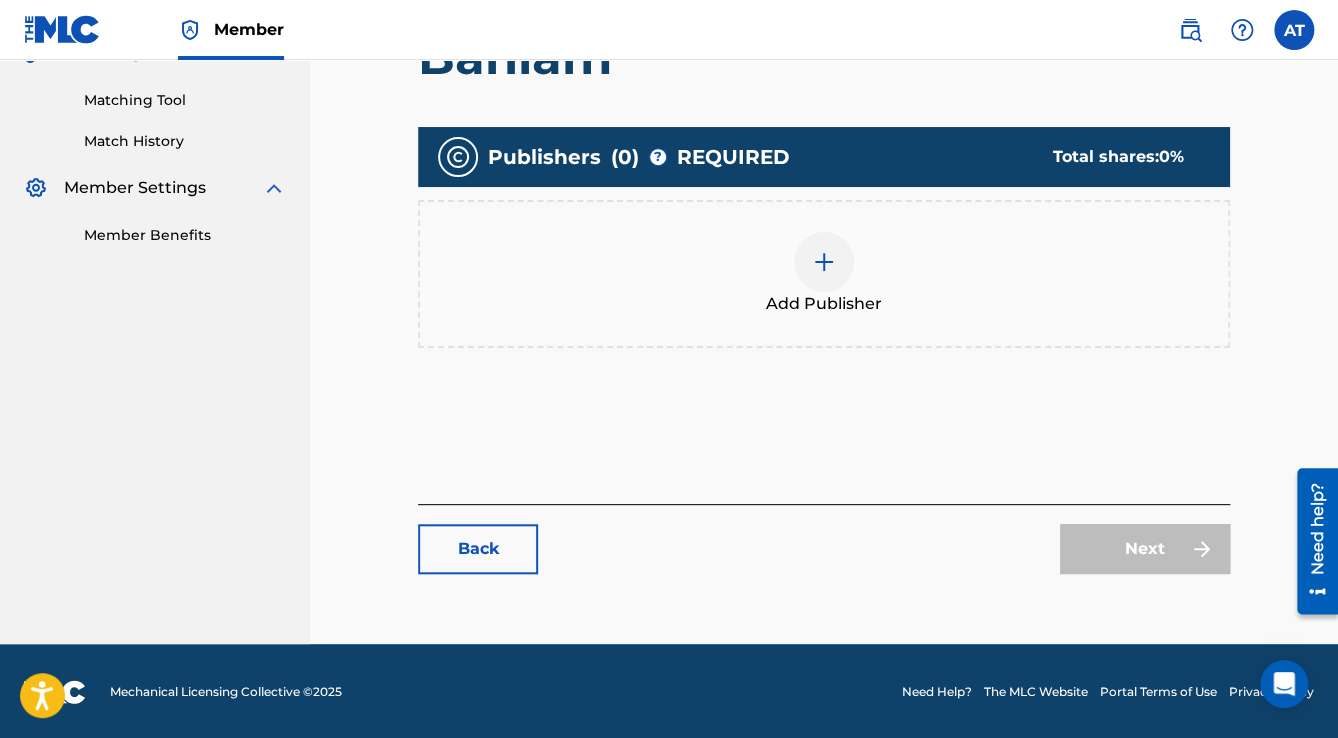 click on "Add Publisher" at bounding box center (824, 274) 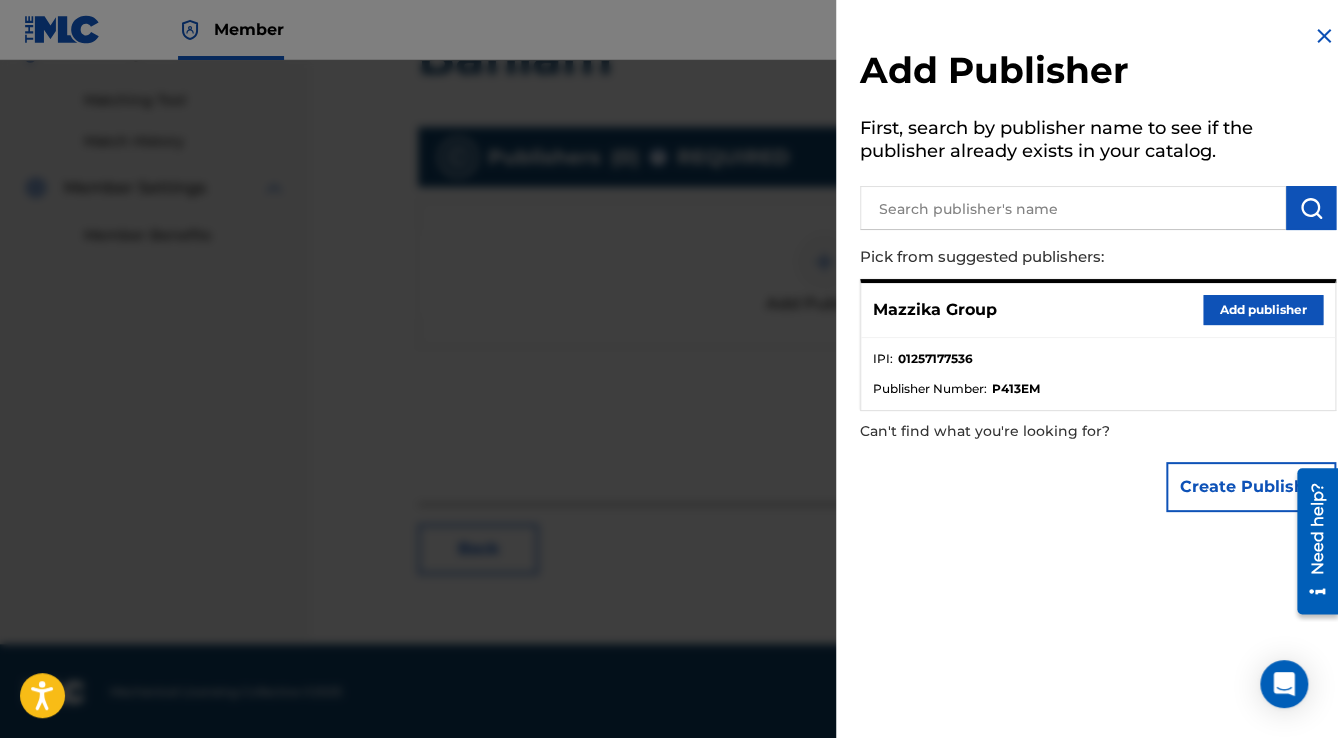click on "Add publisher" at bounding box center [1263, 310] 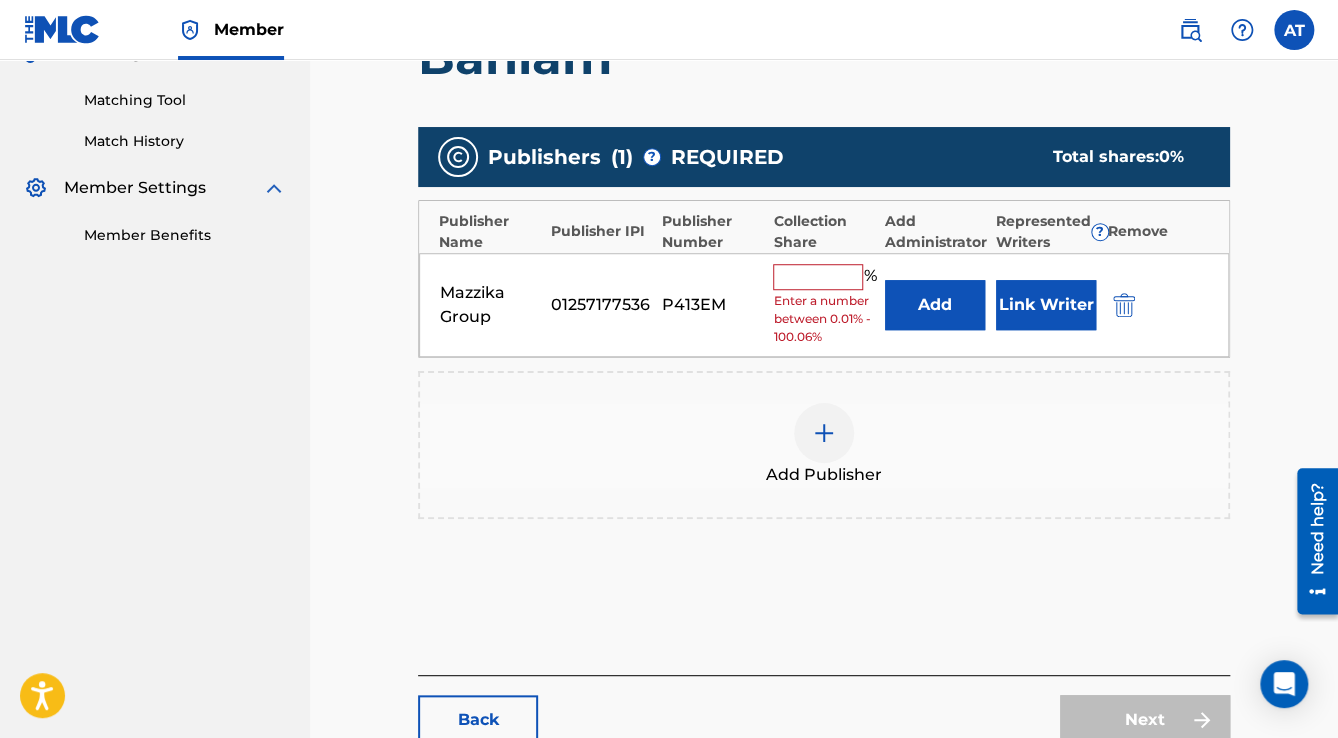 click at bounding box center [818, 277] 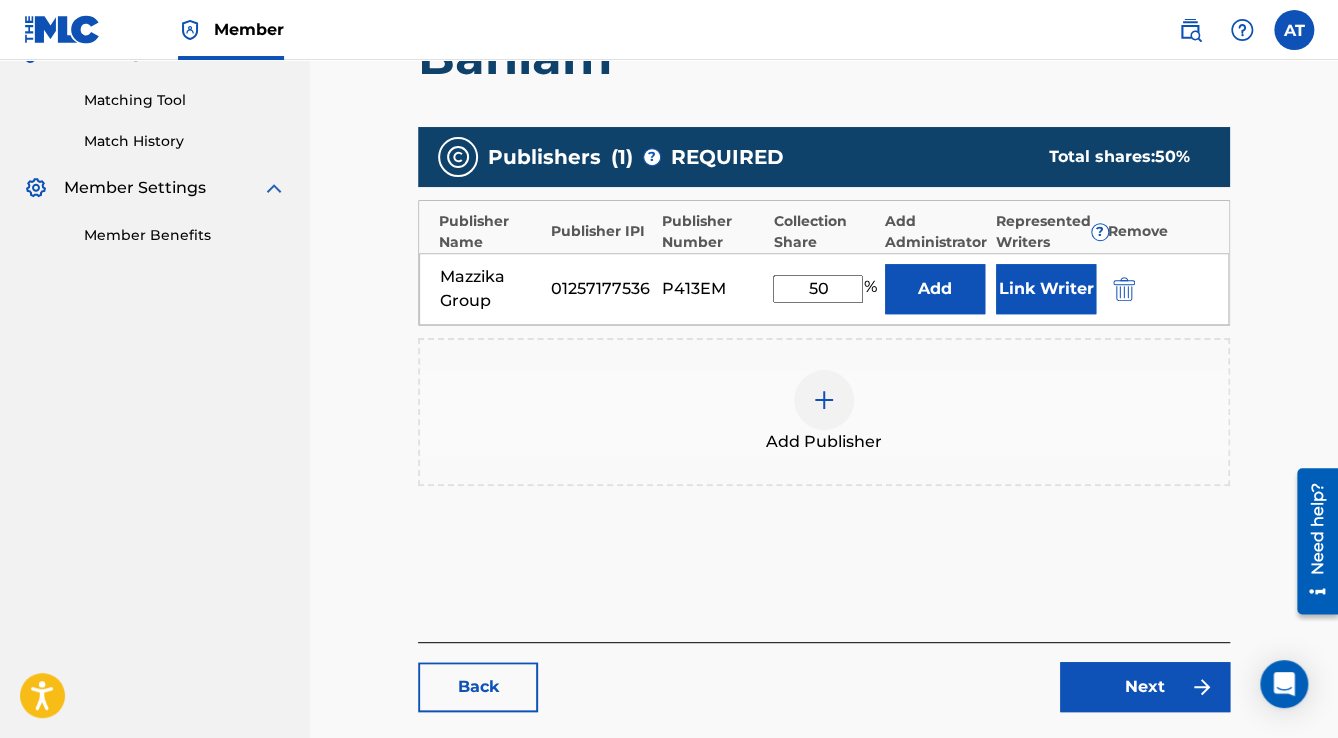click on "Link Writer" at bounding box center [1046, 289] 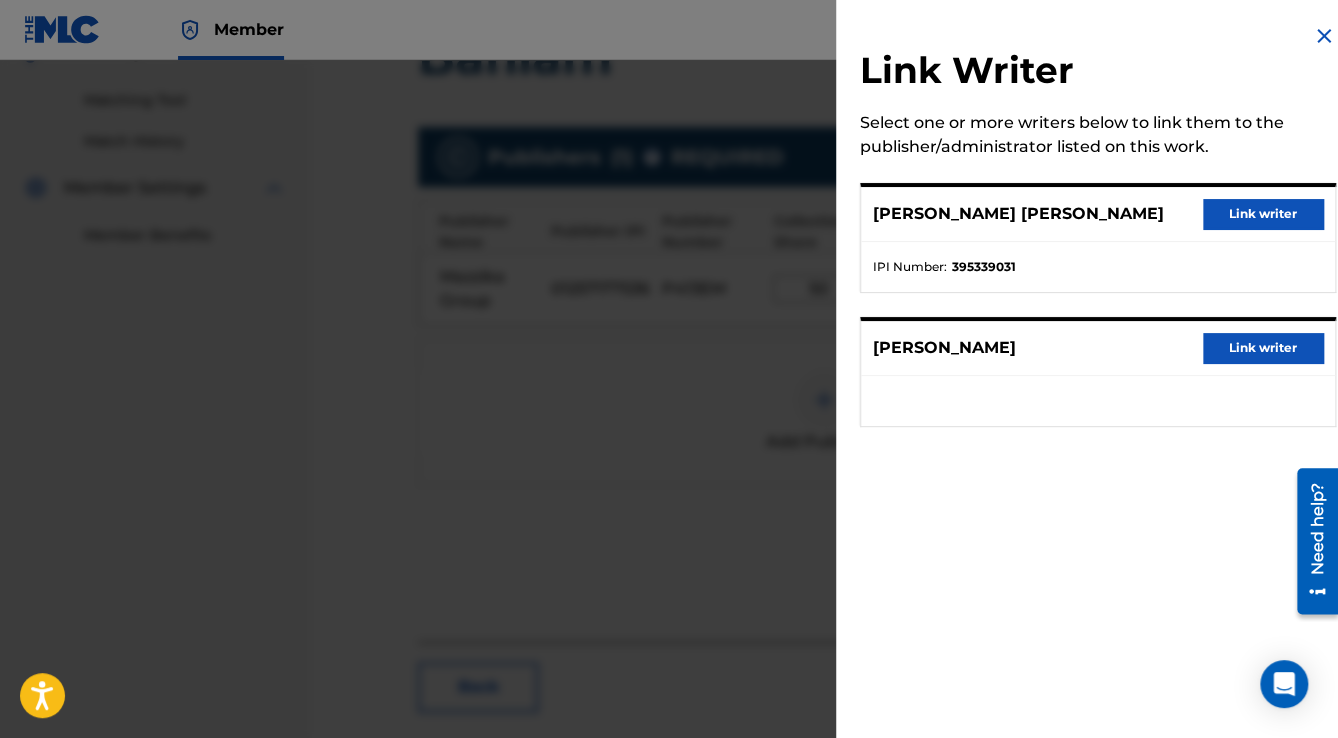 click on "Link writer" at bounding box center (1263, 214) 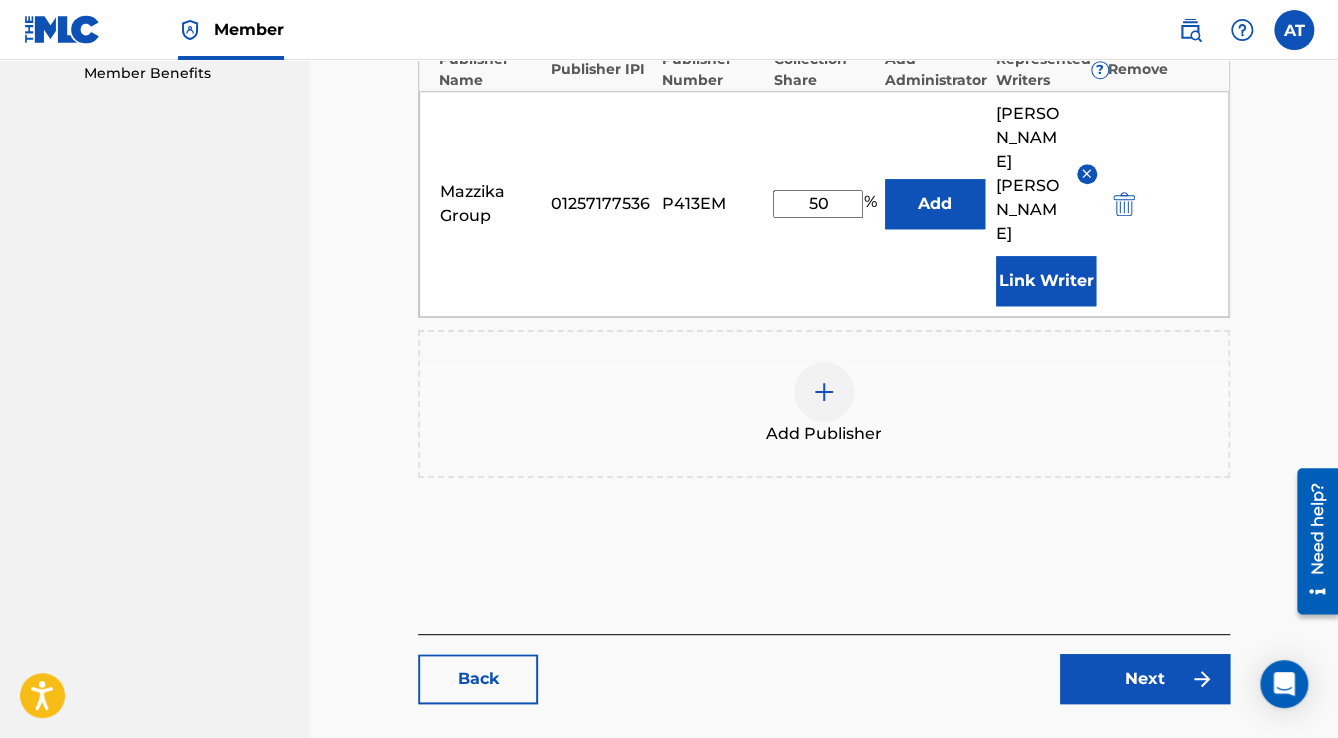 scroll, scrollTop: 736, scrollLeft: 0, axis: vertical 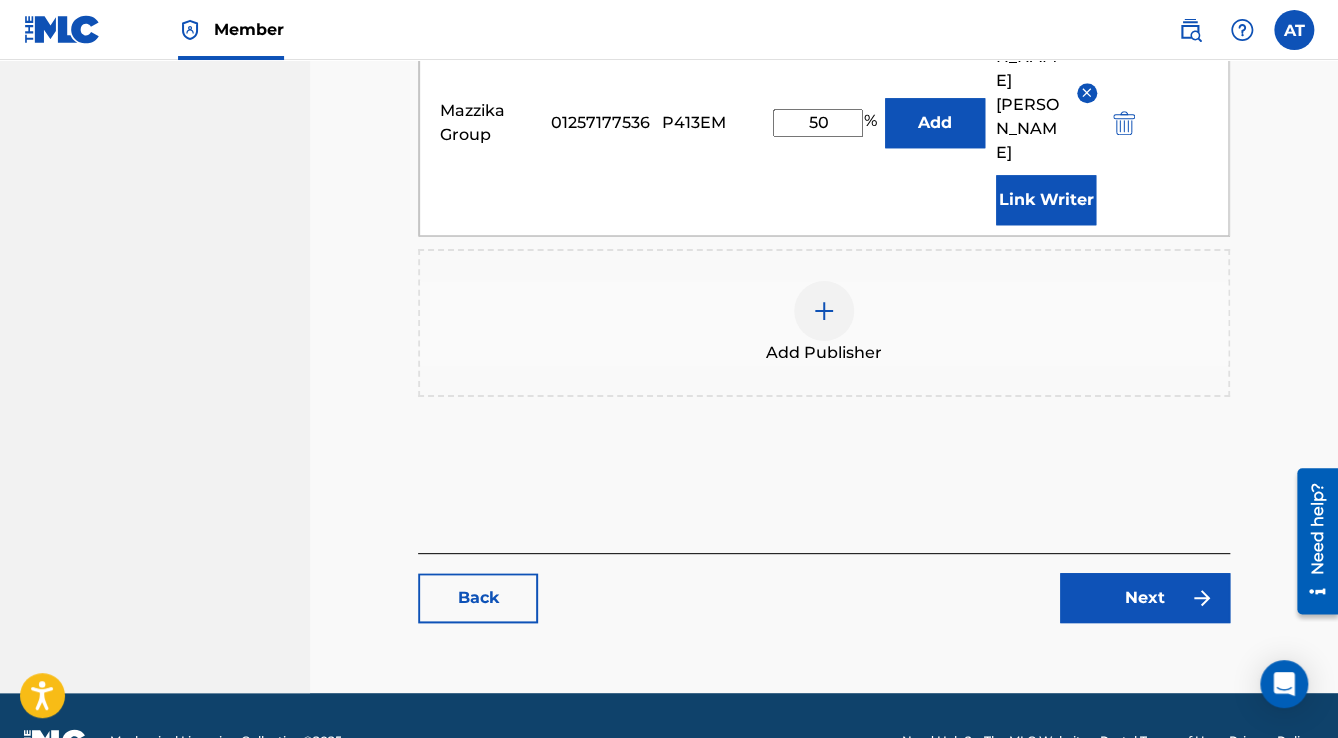 click on "Next" at bounding box center (1145, 598) 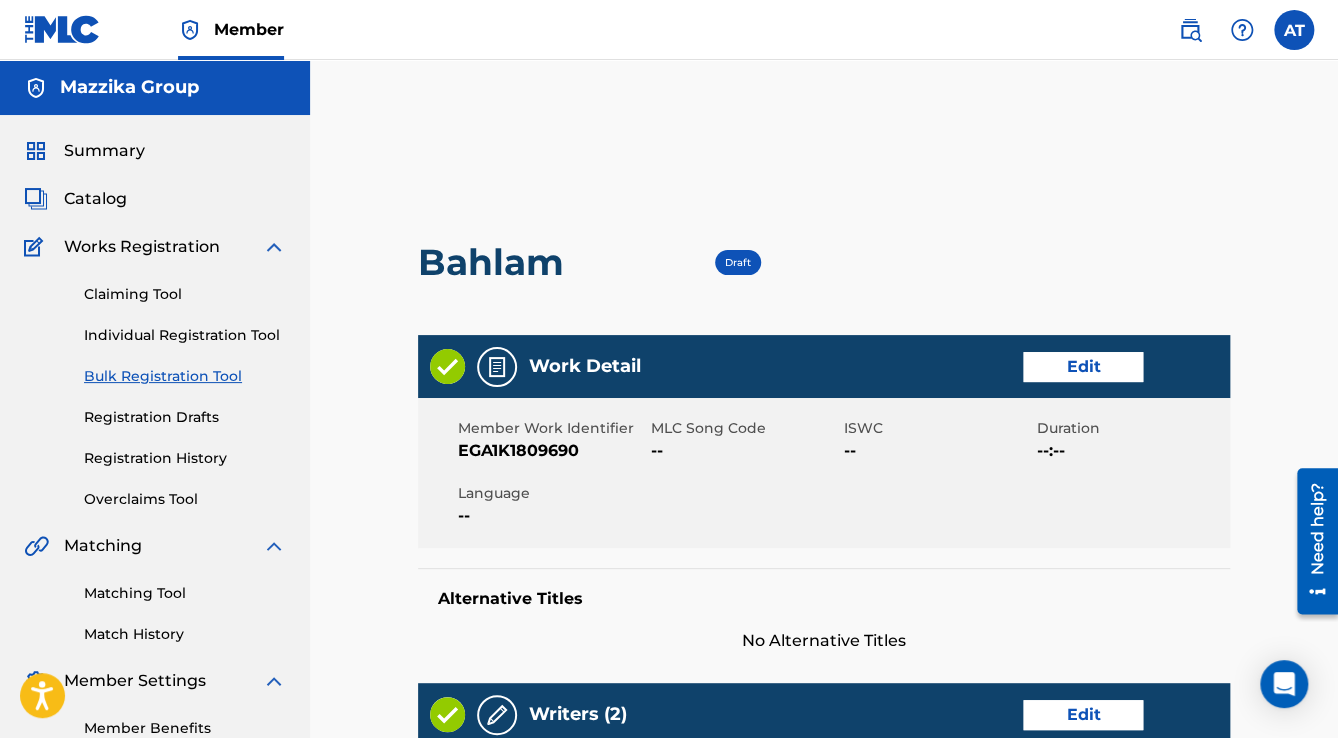 click on "Work Detail   Edit" at bounding box center [824, 366] 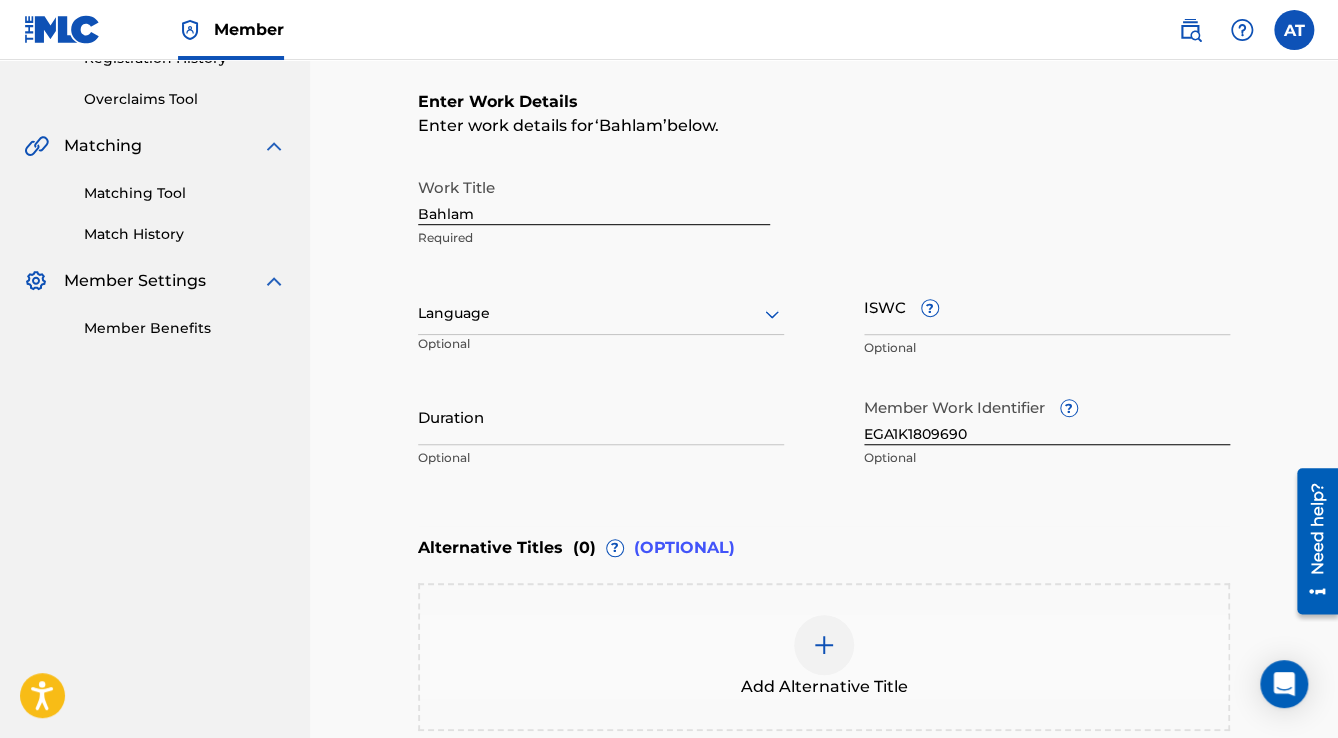 click at bounding box center [601, 313] 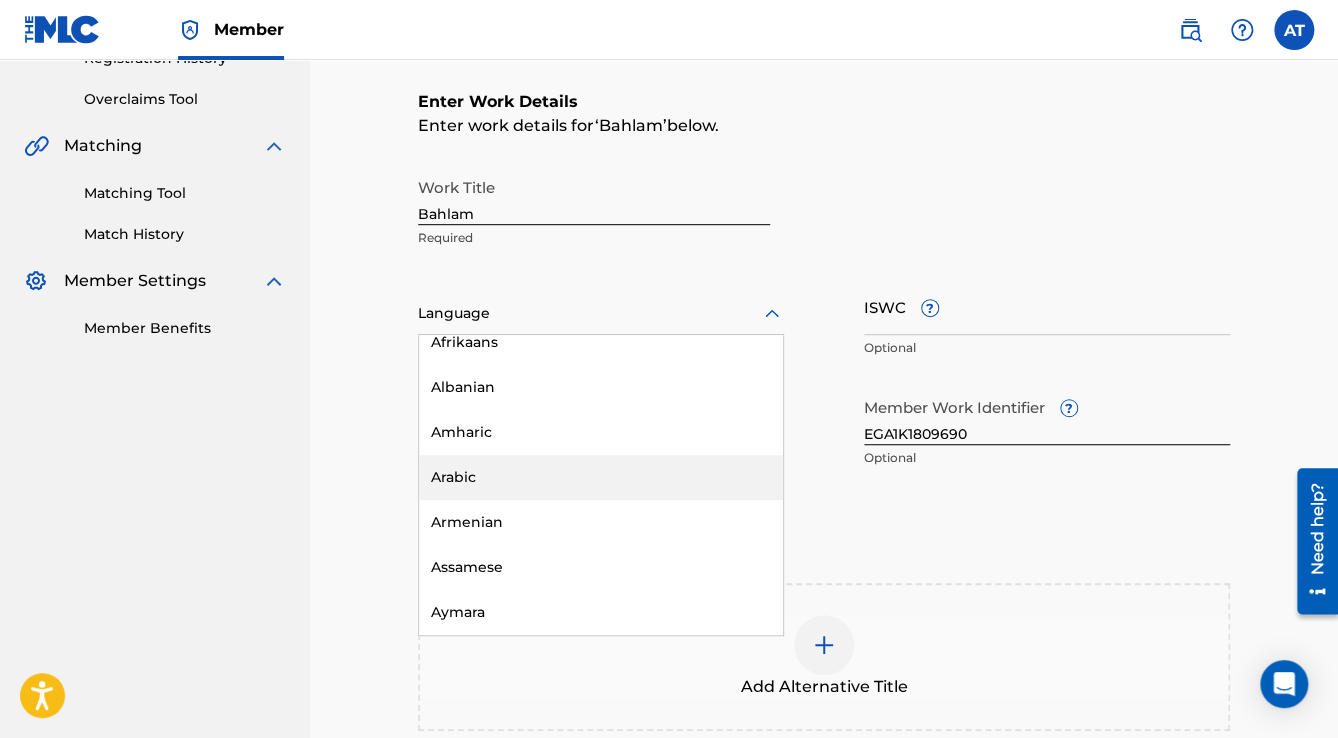 click on "Arabic" at bounding box center [601, 477] 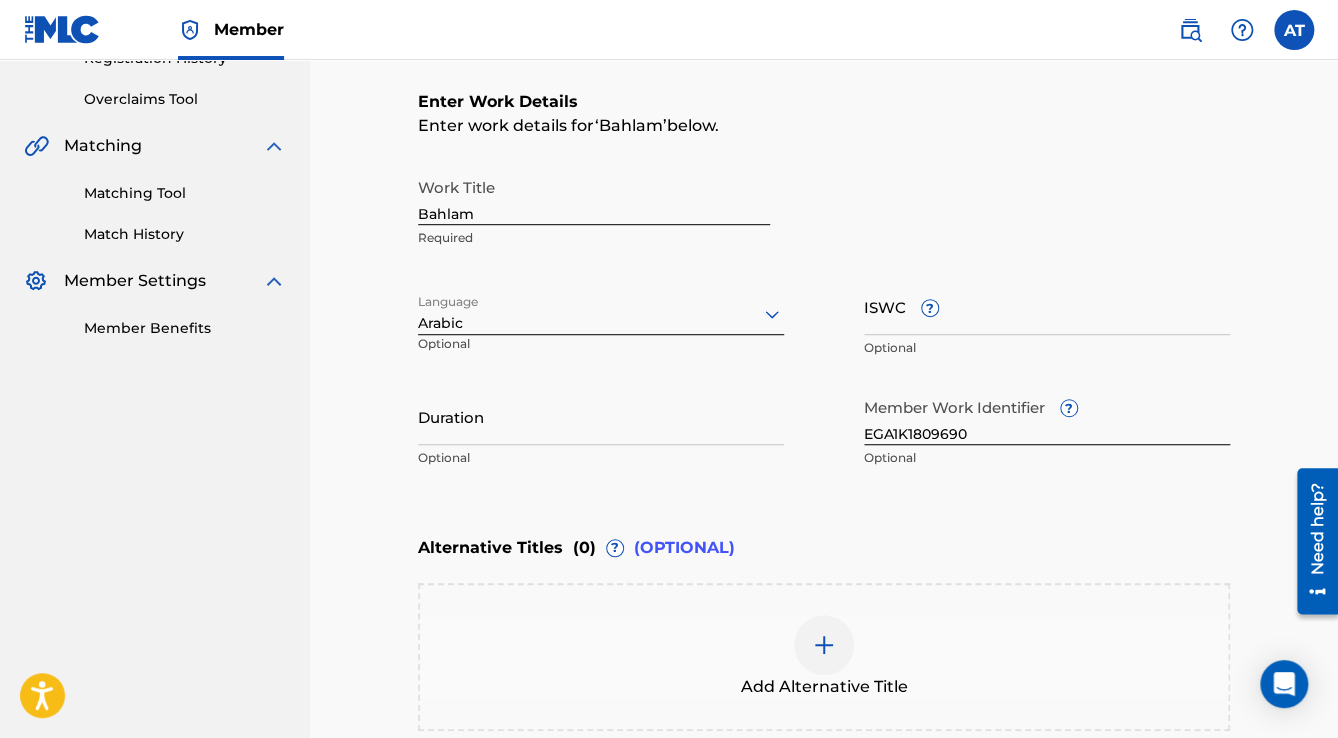 drag, startPoint x: 465, startPoint y: 424, endPoint x: 339, endPoint y: 320, distance: 163.37686 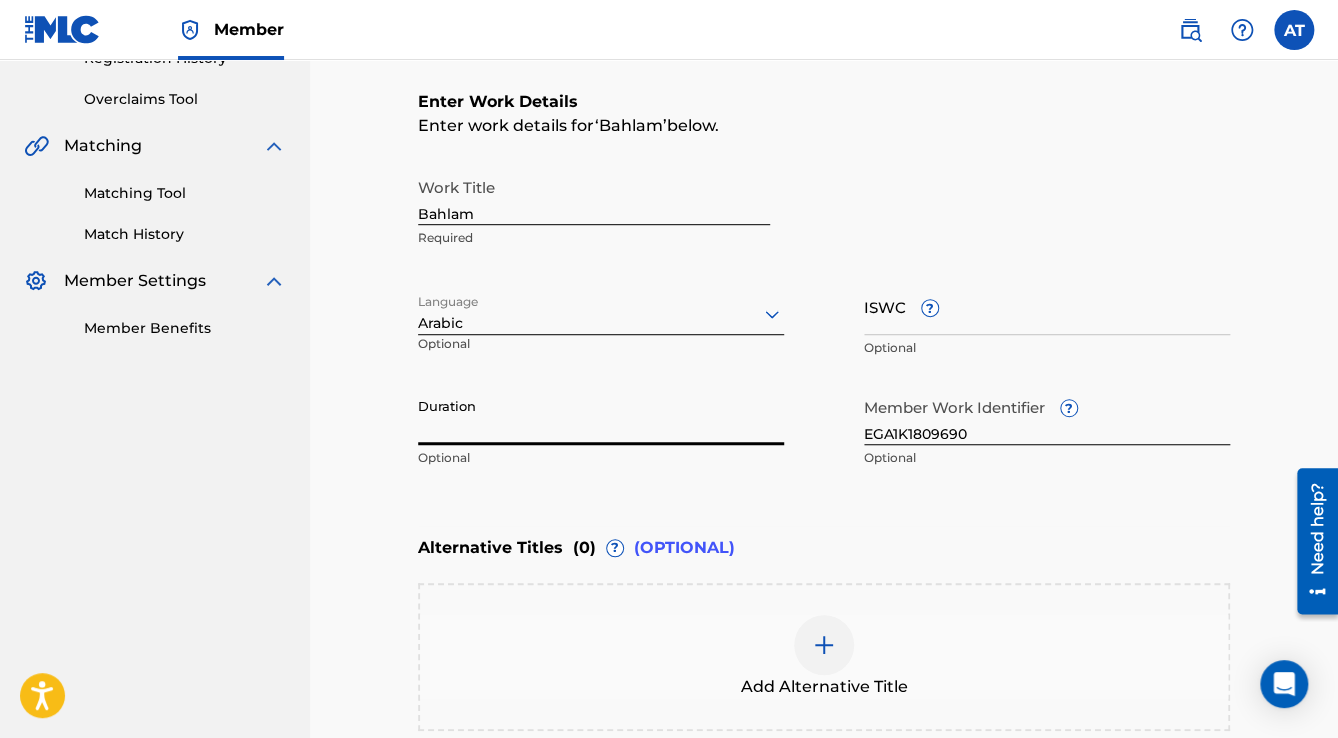 paste on "2:40" 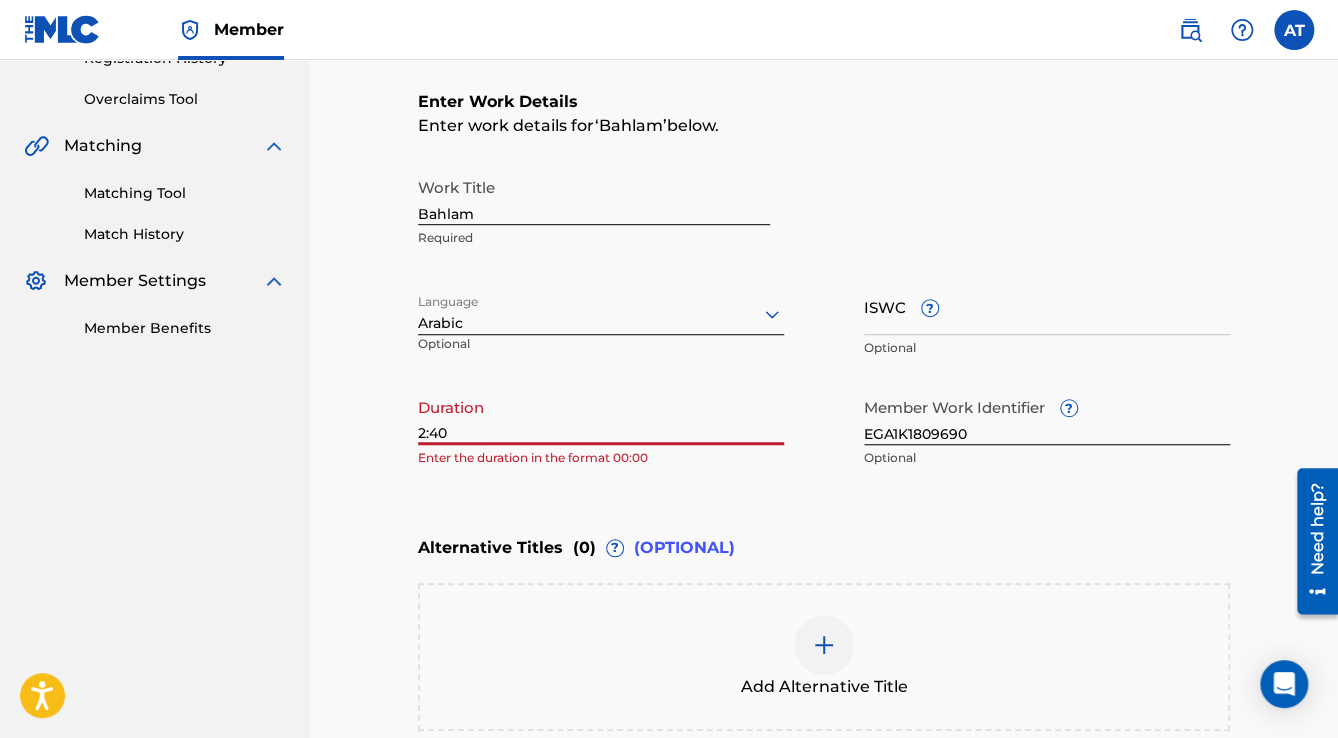 click on "2:40" at bounding box center [601, 416] 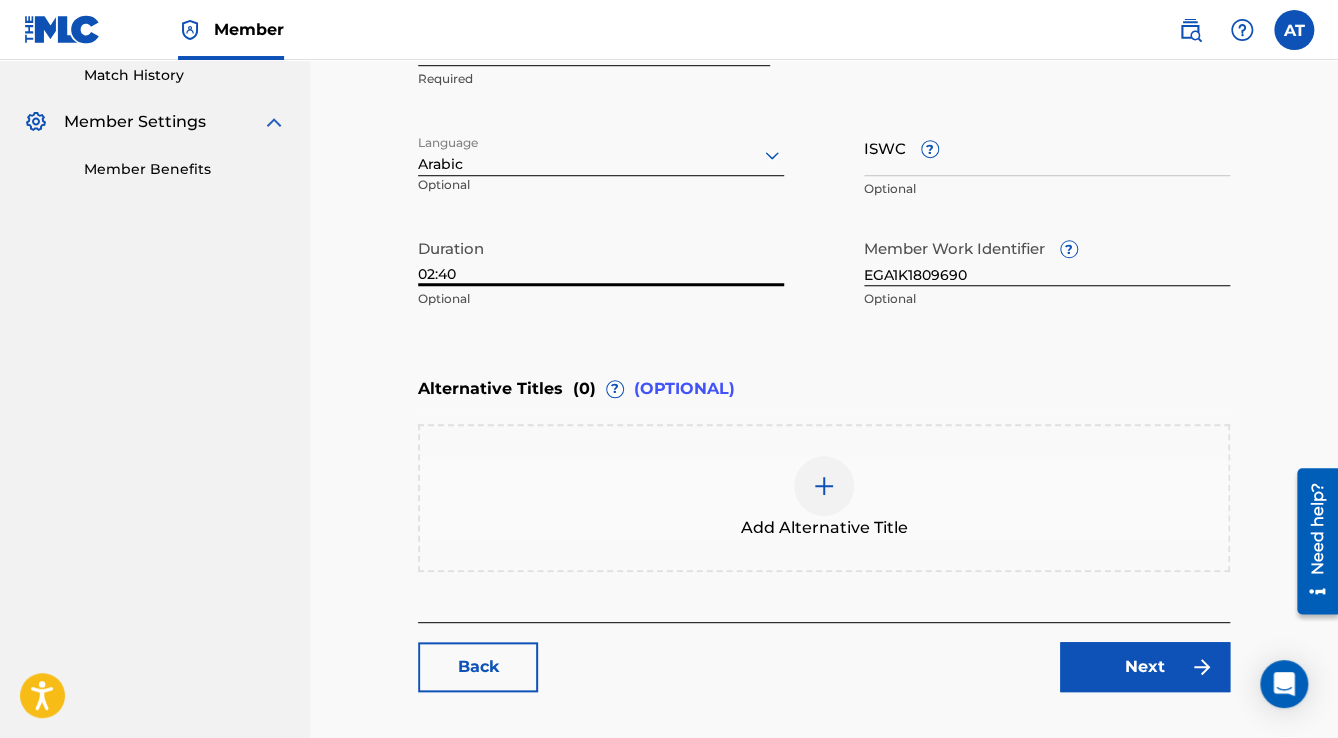 scroll, scrollTop: 677, scrollLeft: 0, axis: vertical 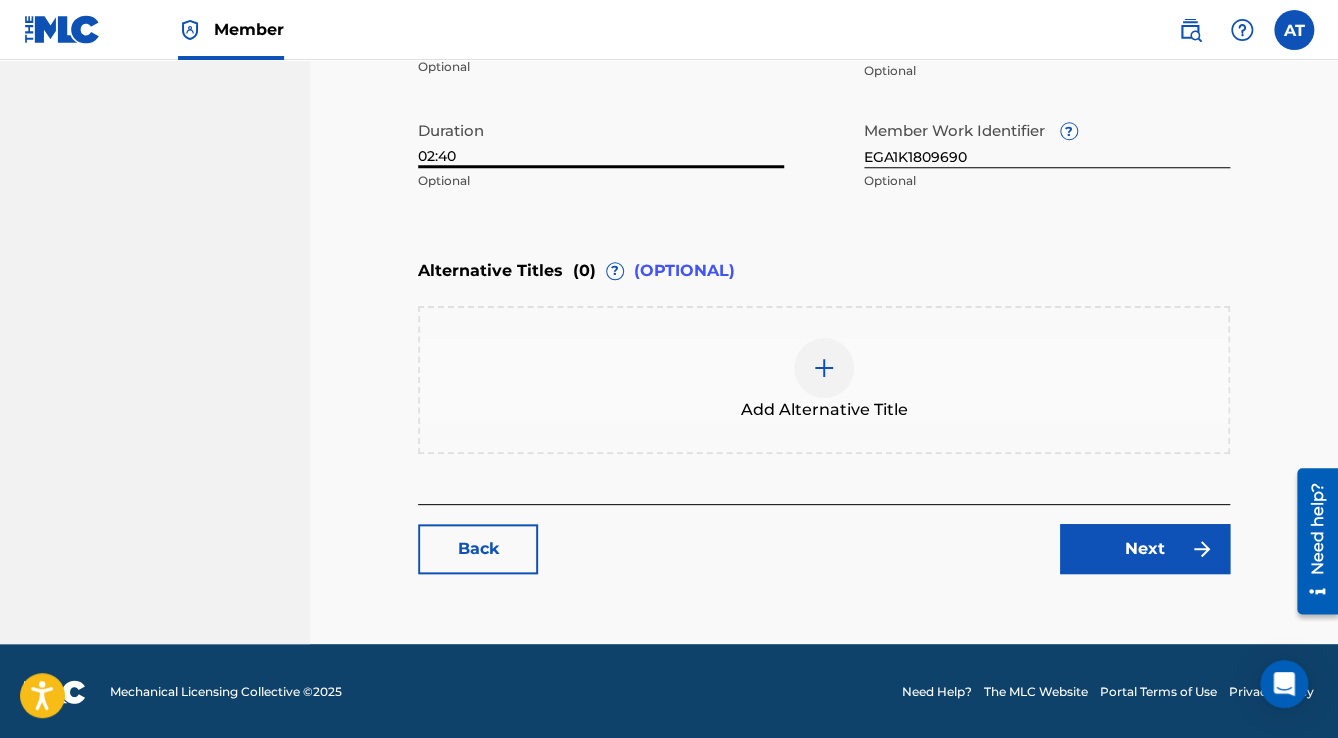 type on "02:40" 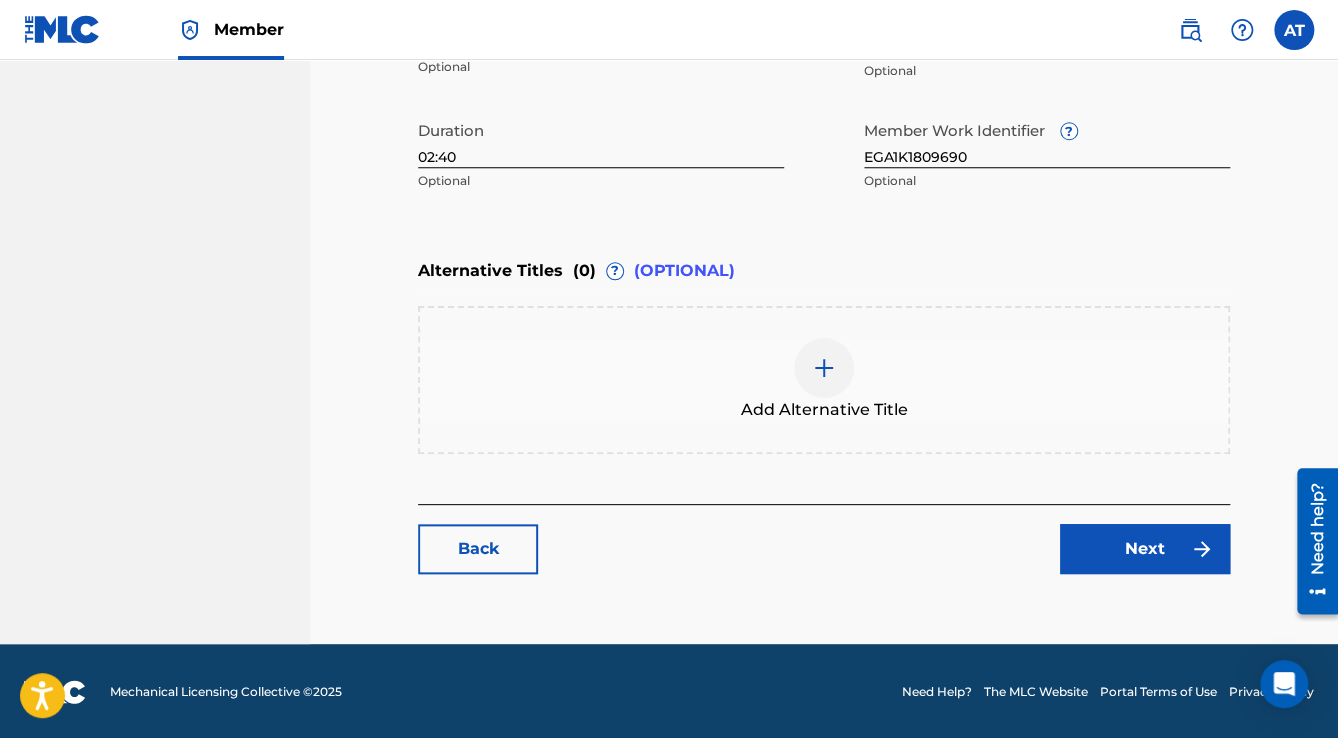click on "Next" at bounding box center [1145, 549] 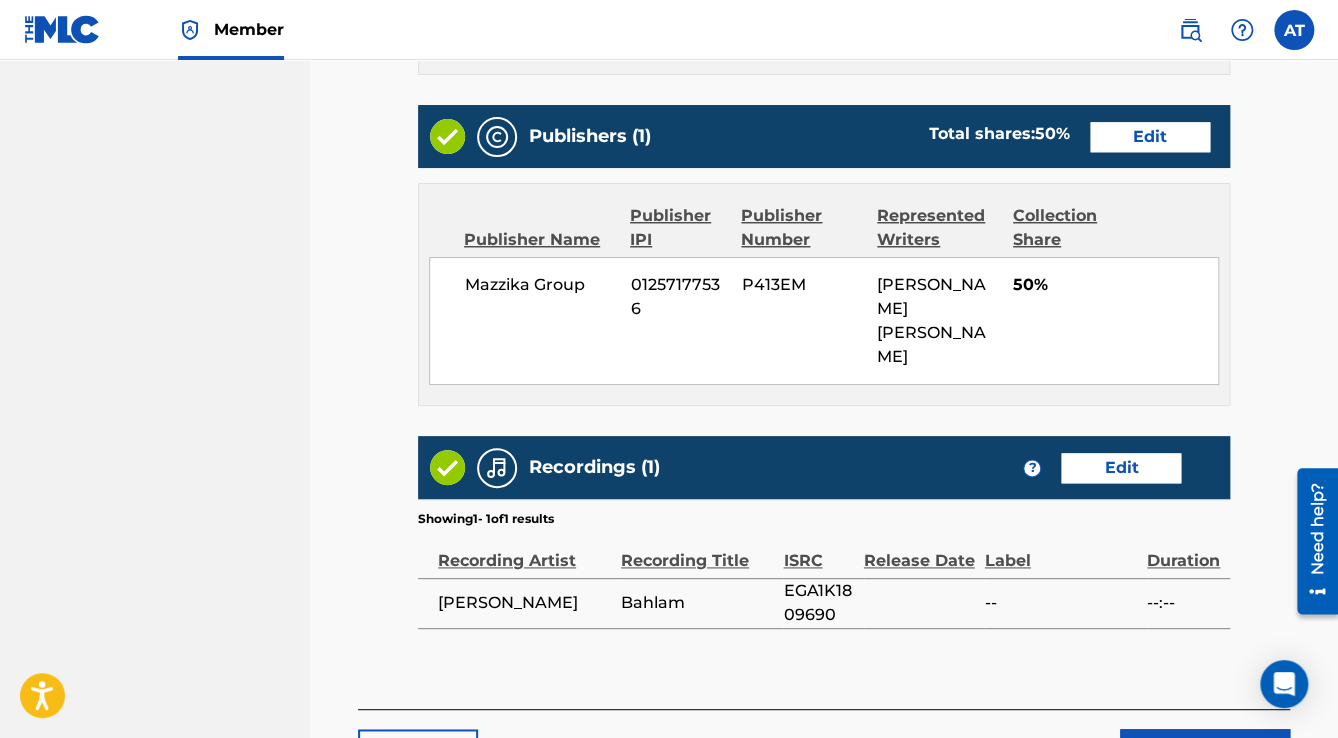 scroll, scrollTop: 880, scrollLeft: 0, axis: vertical 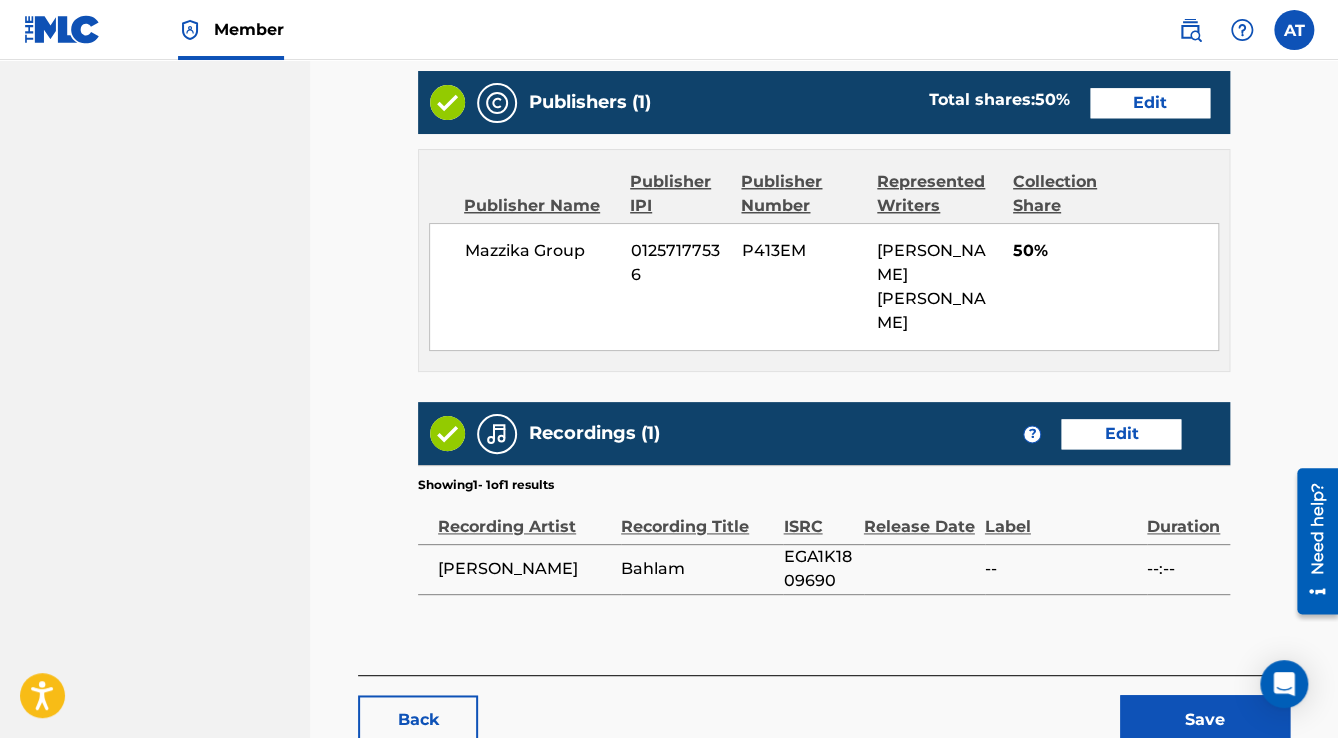 click on "Save" at bounding box center [1205, 720] 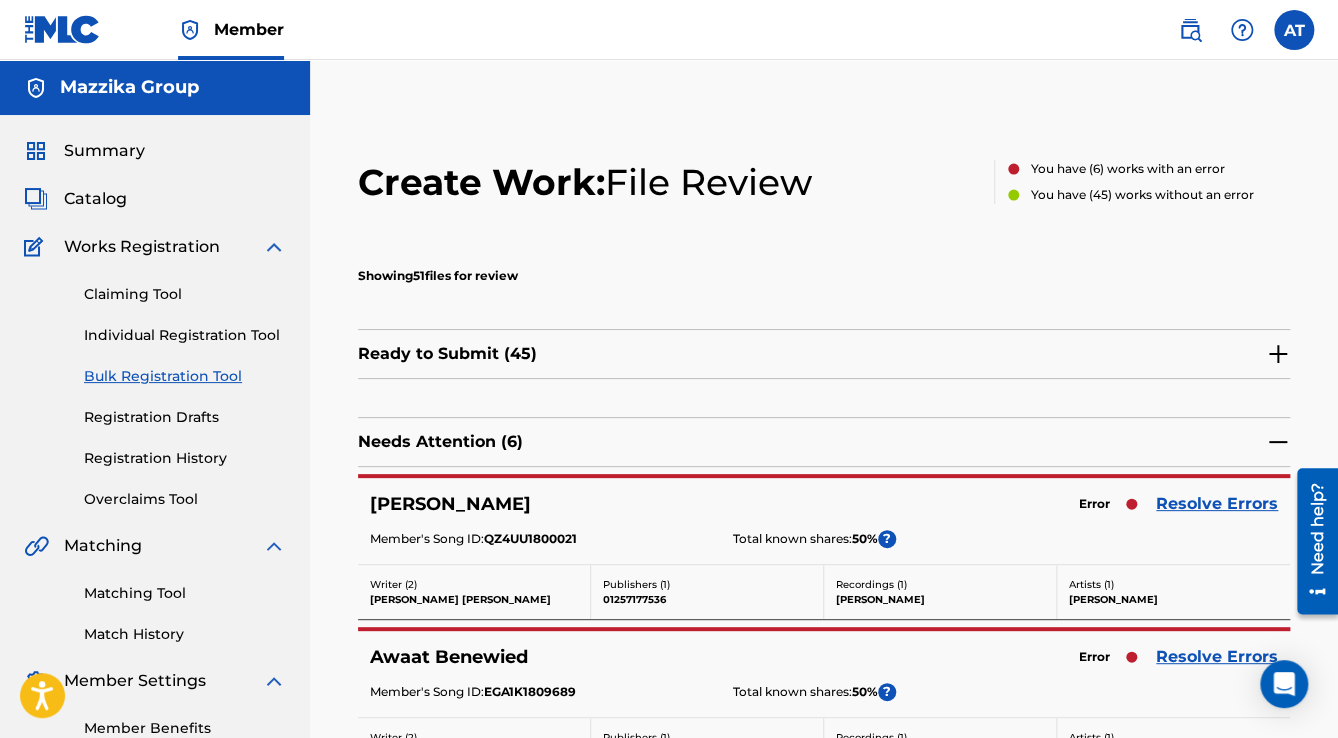 click on "Resolve Errors" at bounding box center [1217, 504] 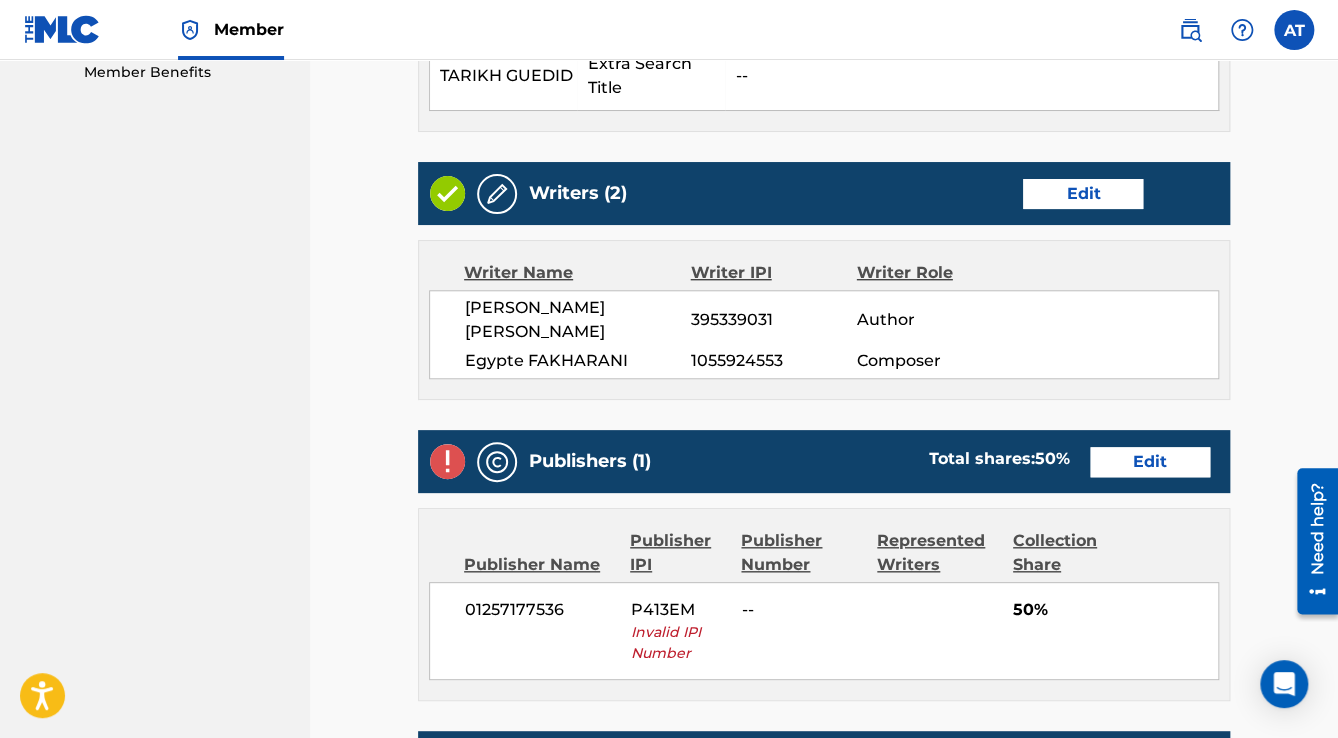 scroll, scrollTop: 880, scrollLeft: 0, axis: vertical 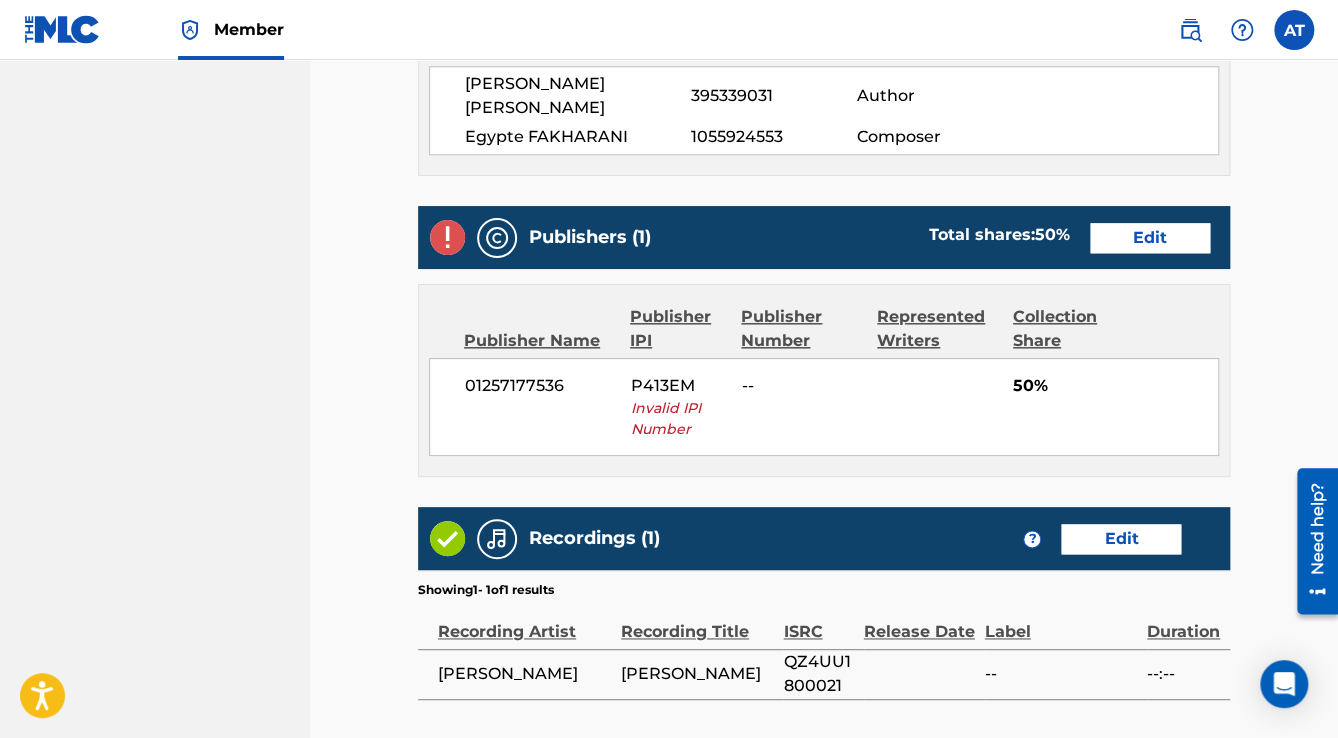 click on "Edit" at bounding box center [1150, 238] 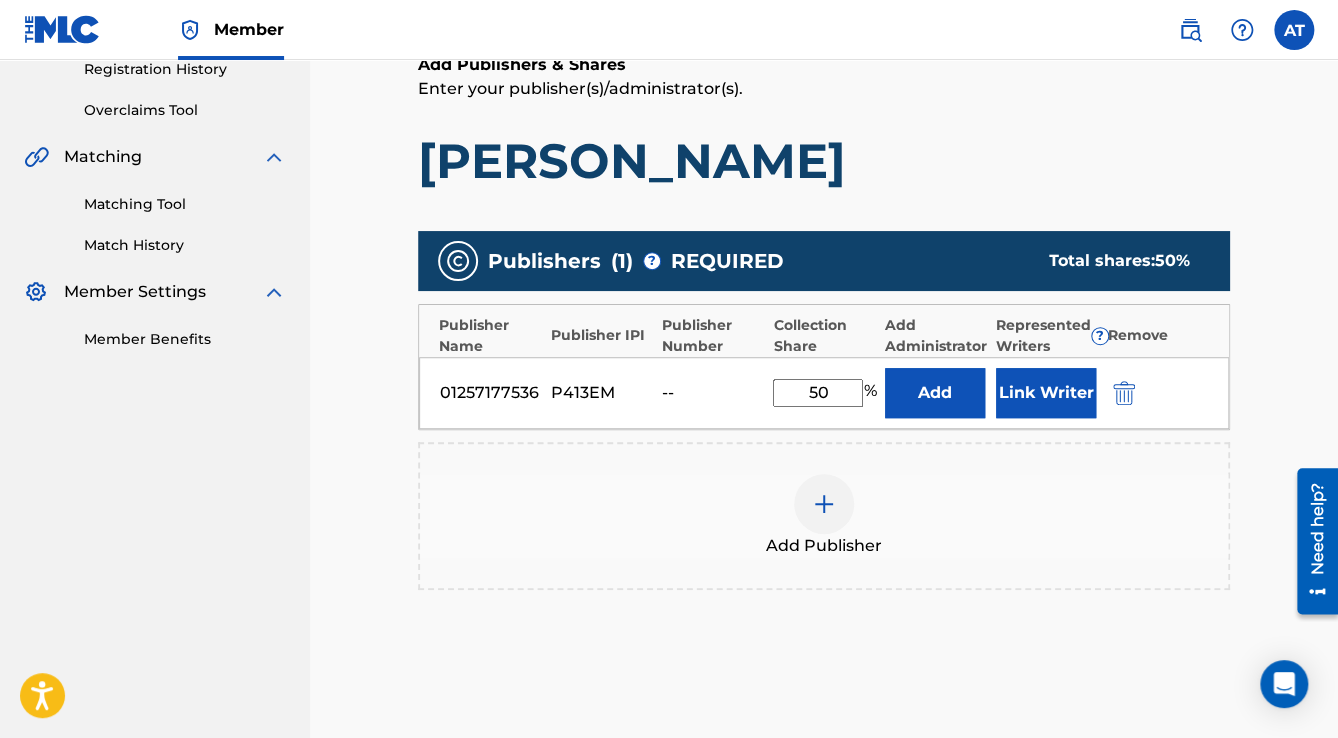 scroll, scrollTop: 480, scrollLeft: 0, axis: vertical 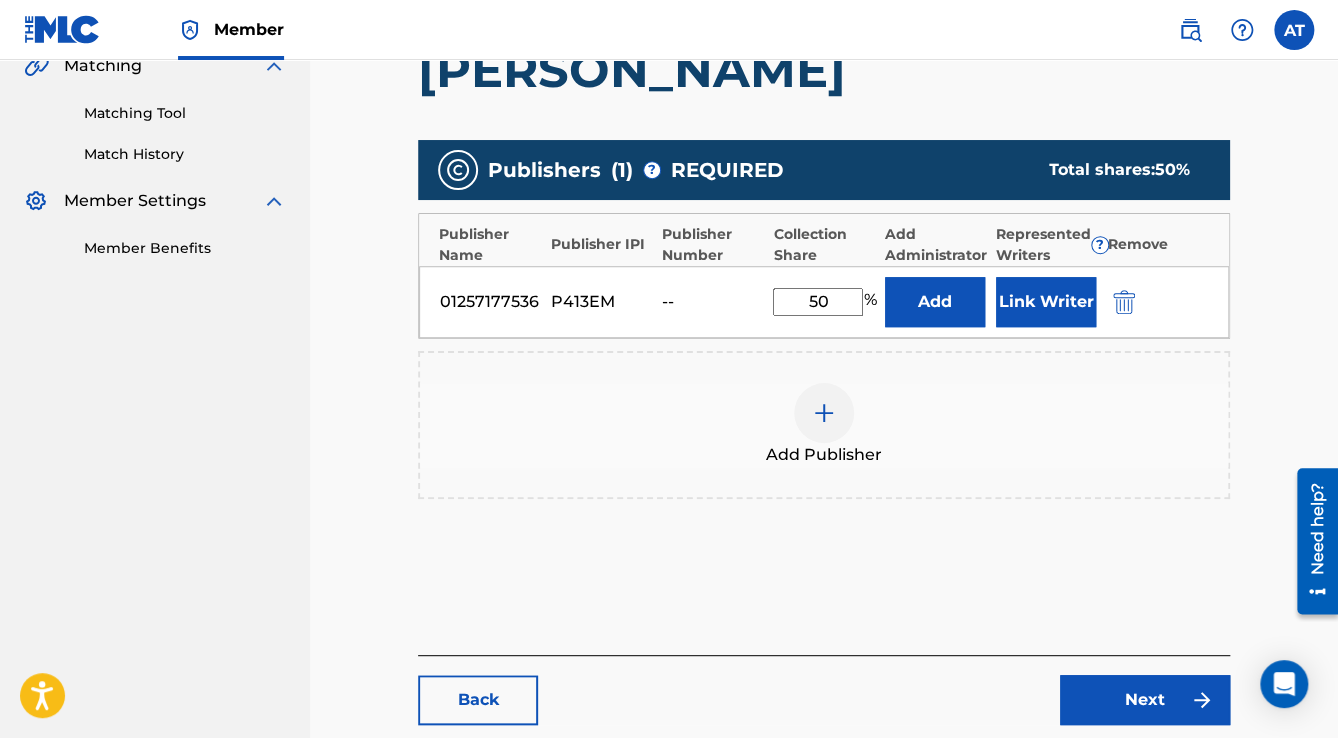 click at bounding box center (1124, 302) 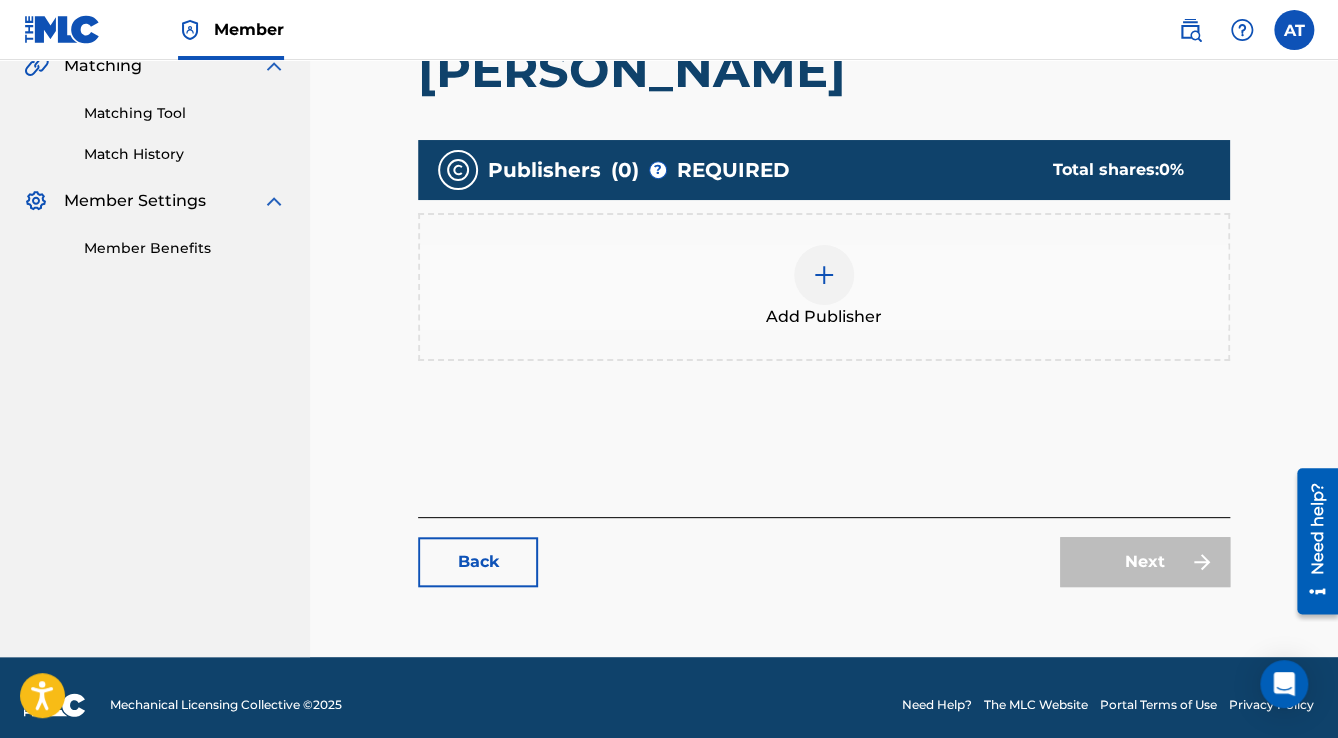 click on "Add Publisher" at bounding box center (824, 287) 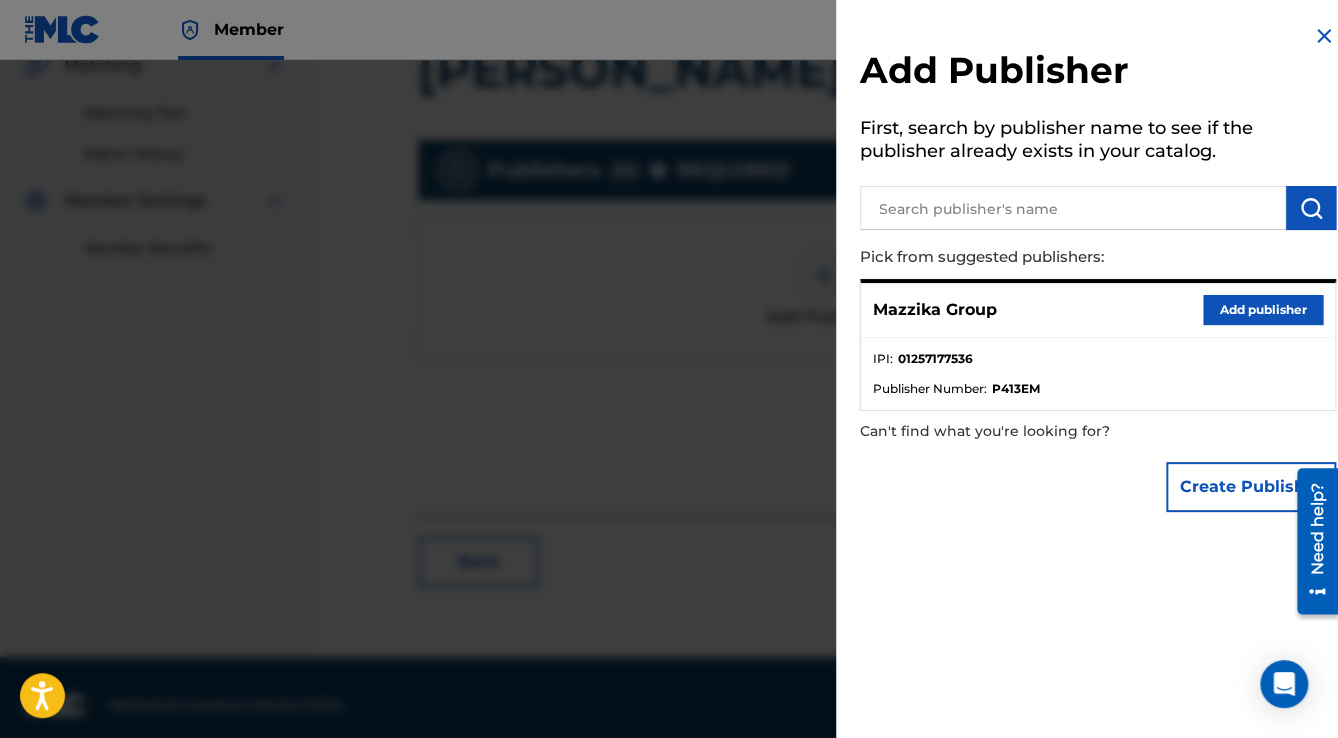 click on "Add publisher" at bounding box center (1263, 310) 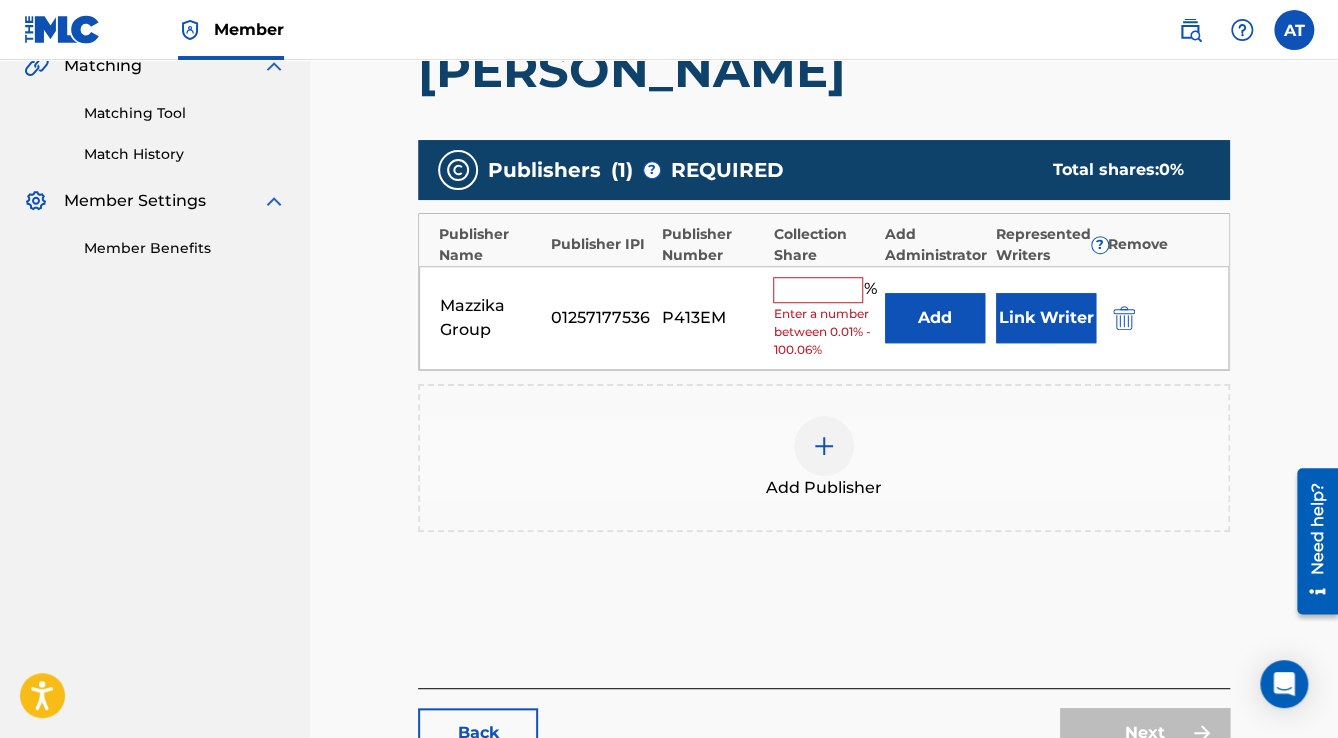 click on "Mazzika Group 01257177536 P413EM % Enter a number between 0.01% - 100.06% Add Link Writer" at bounding box center [824, 318] 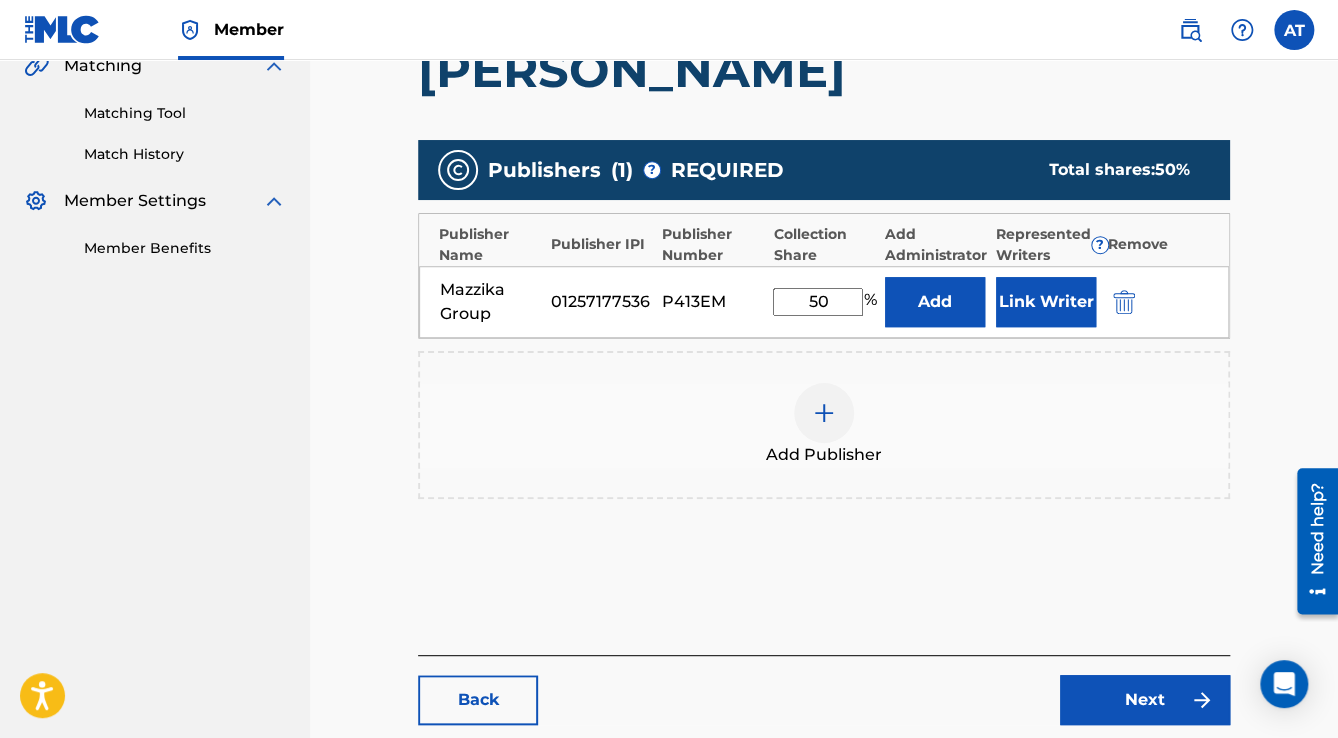 click on "Link Writer" at bounding box center [1046, 302] 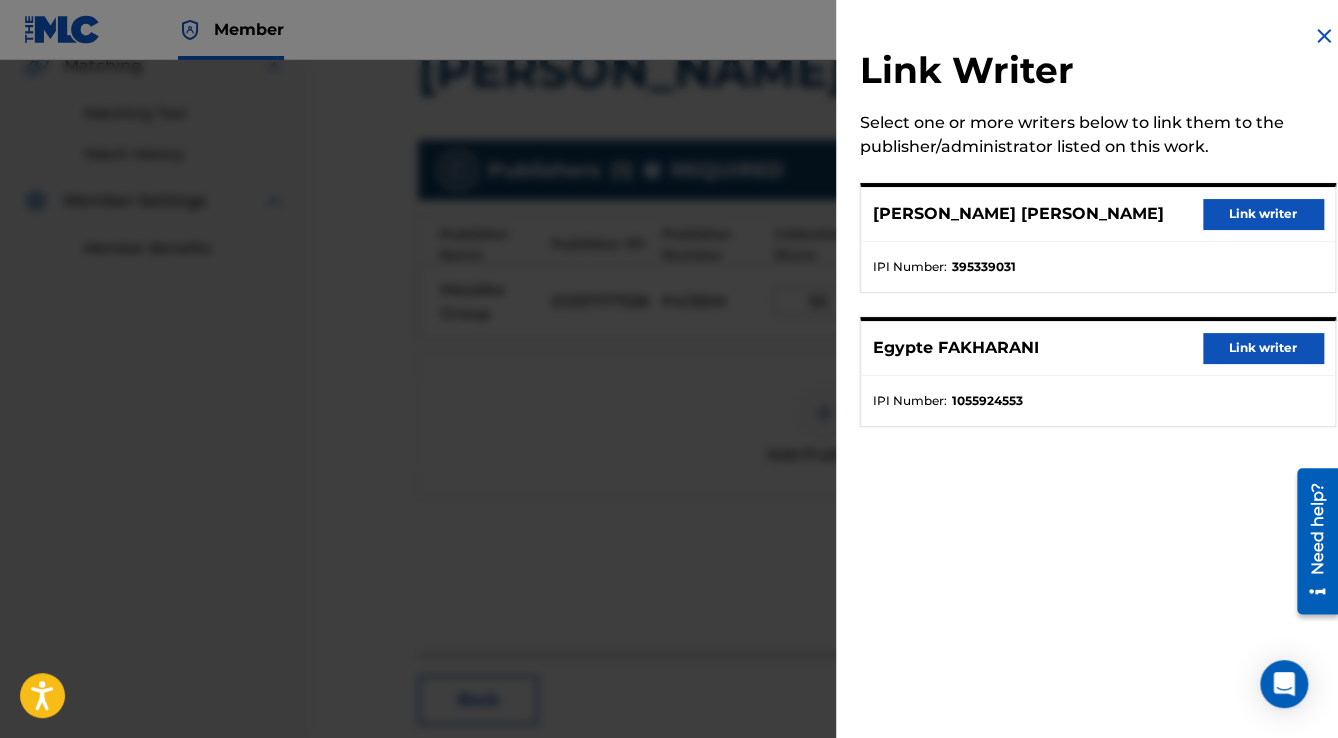 click on "Link writer" at bounding box center (1263, 214) 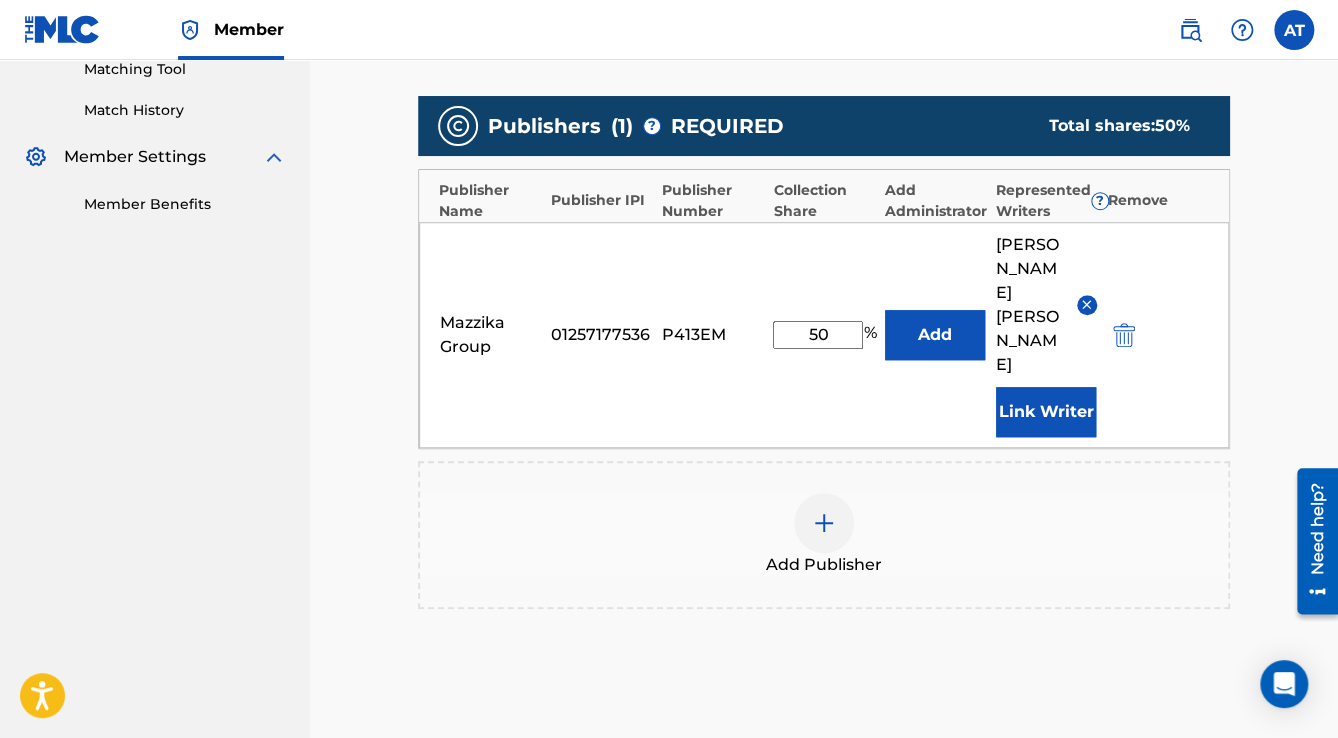 scroll, scrollTop: 736, scrollLeft: 0, axis: vertical 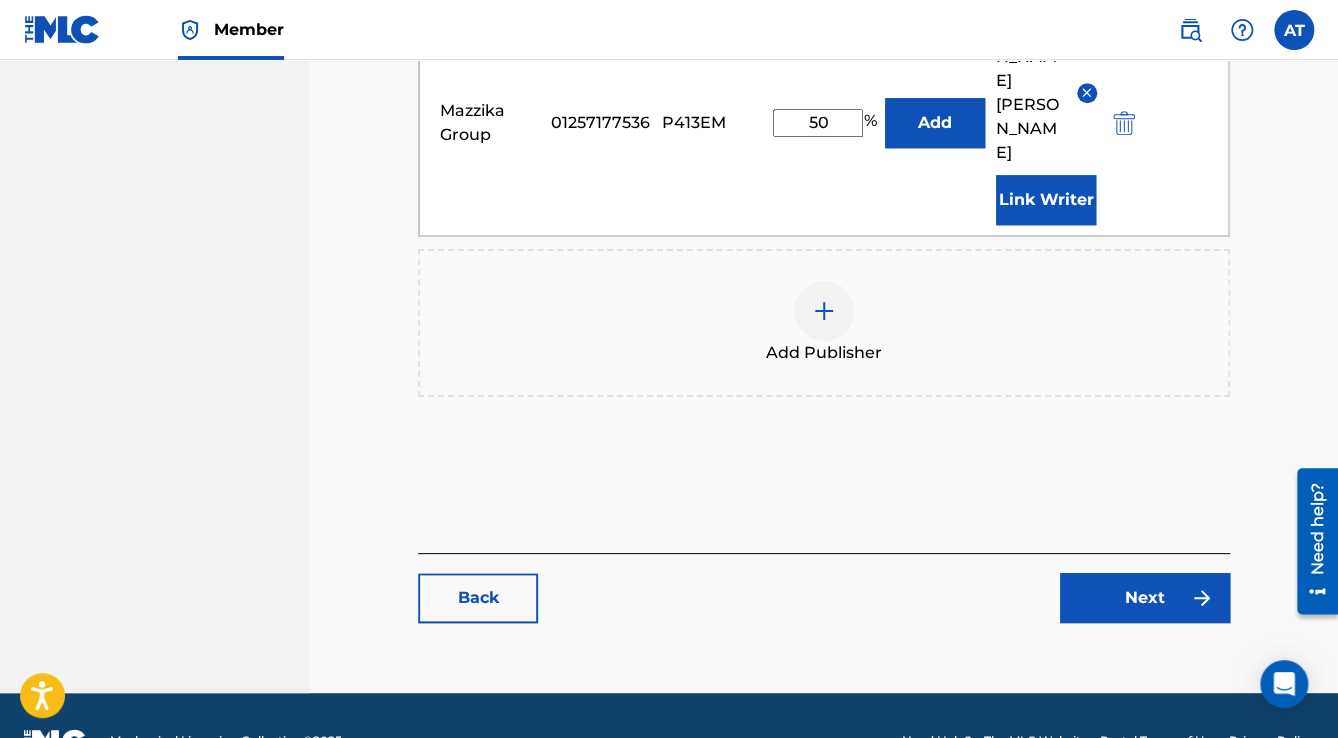 drag, startPoint x: 1099, startPoint y: 516, endPoint x: 1091, endPoint y: 553, distance: 37.85499 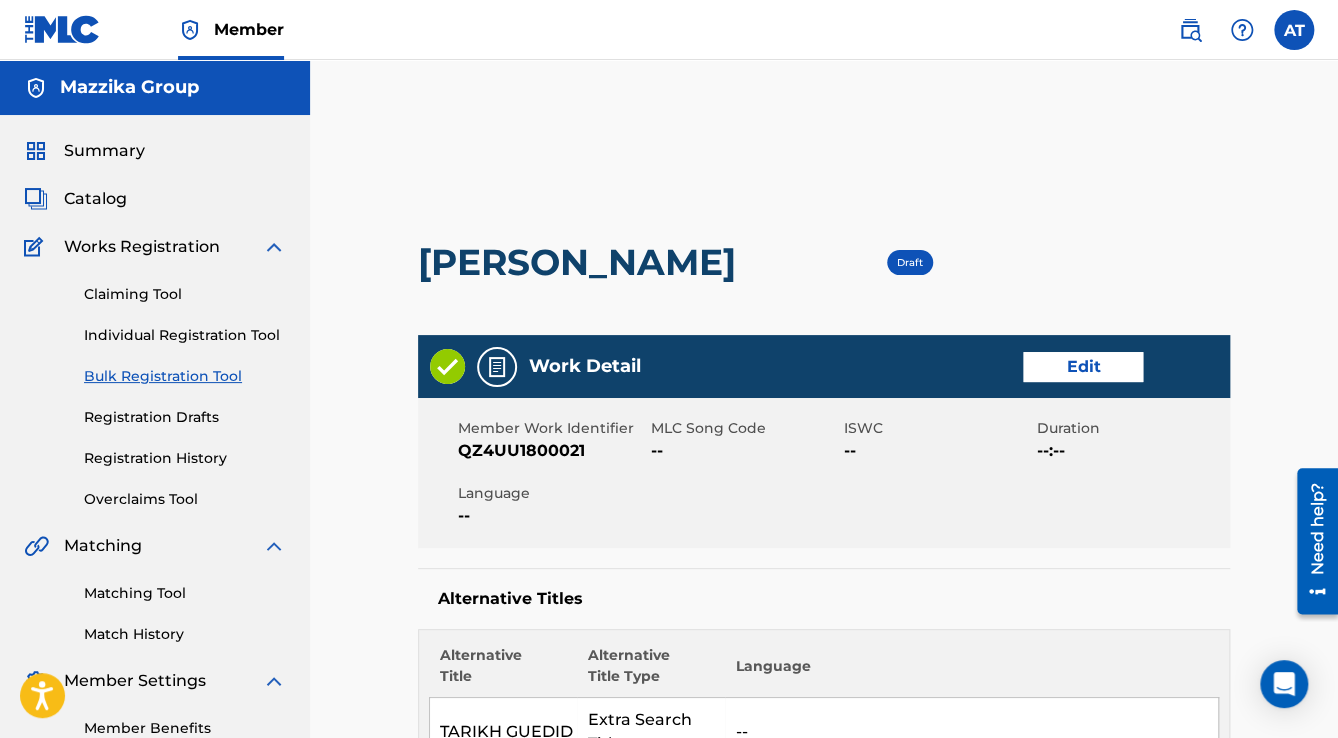 click on "Edit" at bounding box center [1083, 367] 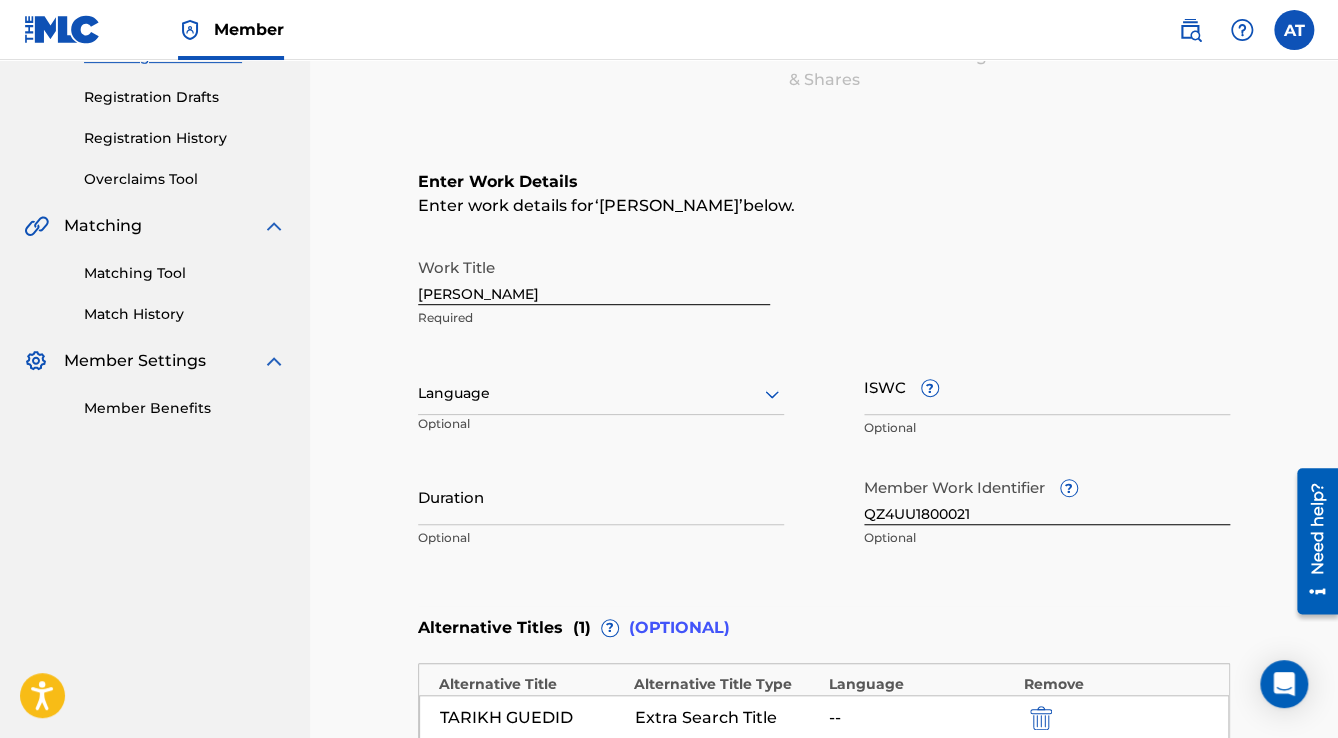 scroll, scrollTop: 400, scrollLeft: 0, axis: vertical 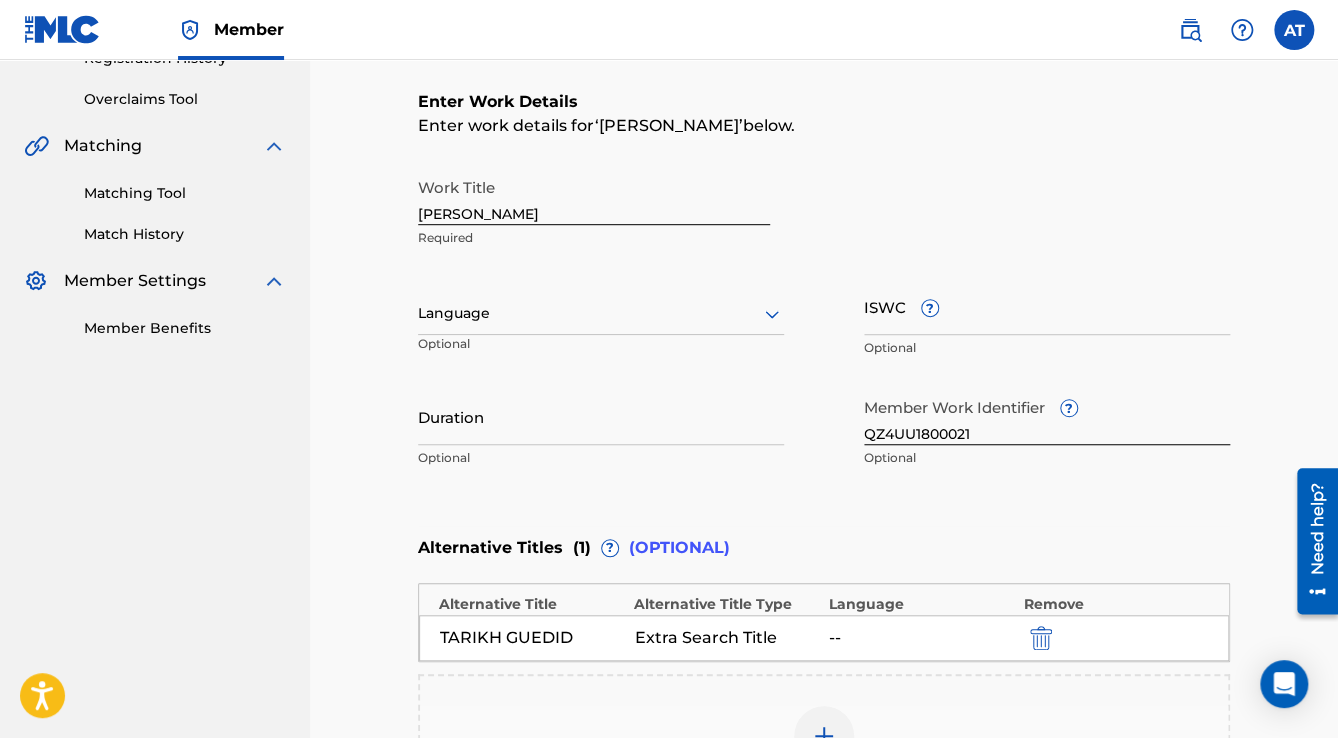 click at bounding box center [601, 313] 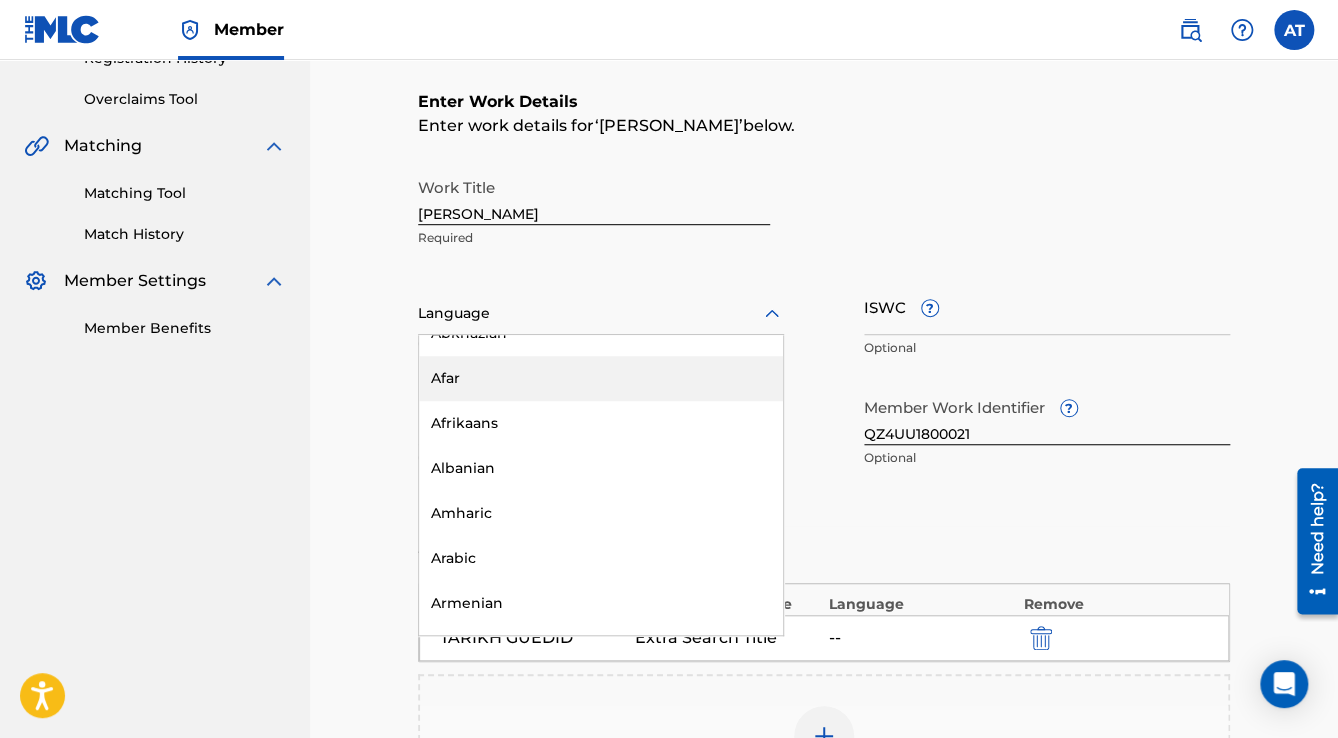 scroll, scrollTop: 240, scrollLeft: 0, axis: vertical 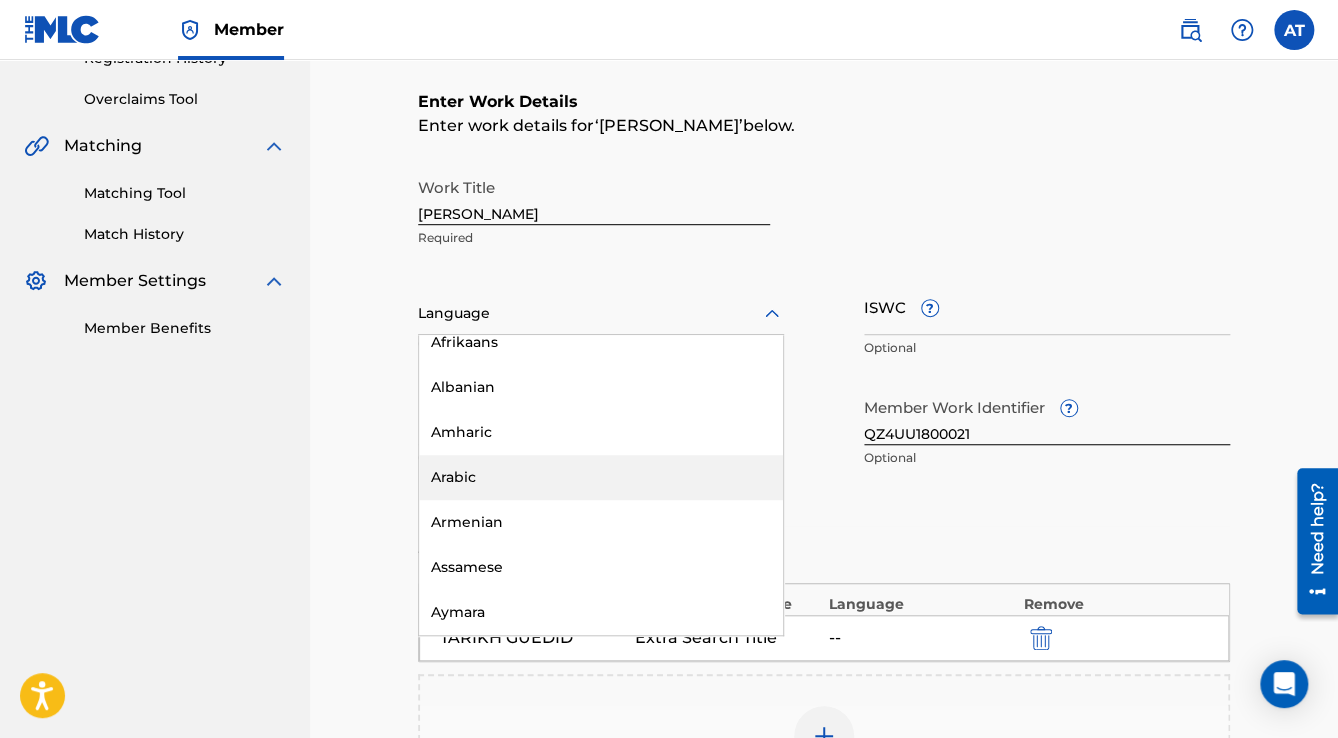 click on "Arabic" at bounding box center [601, 477] 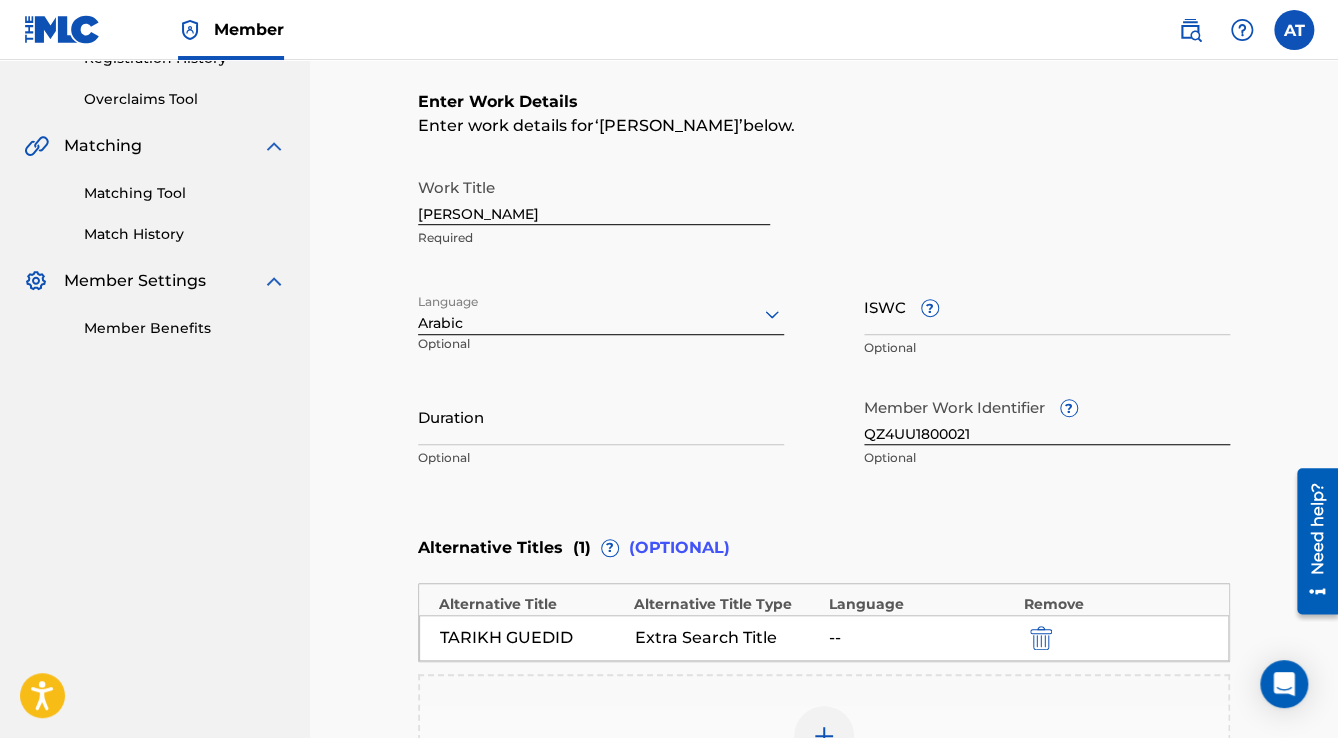 click on "Duration" at bounding box center [601, 416] 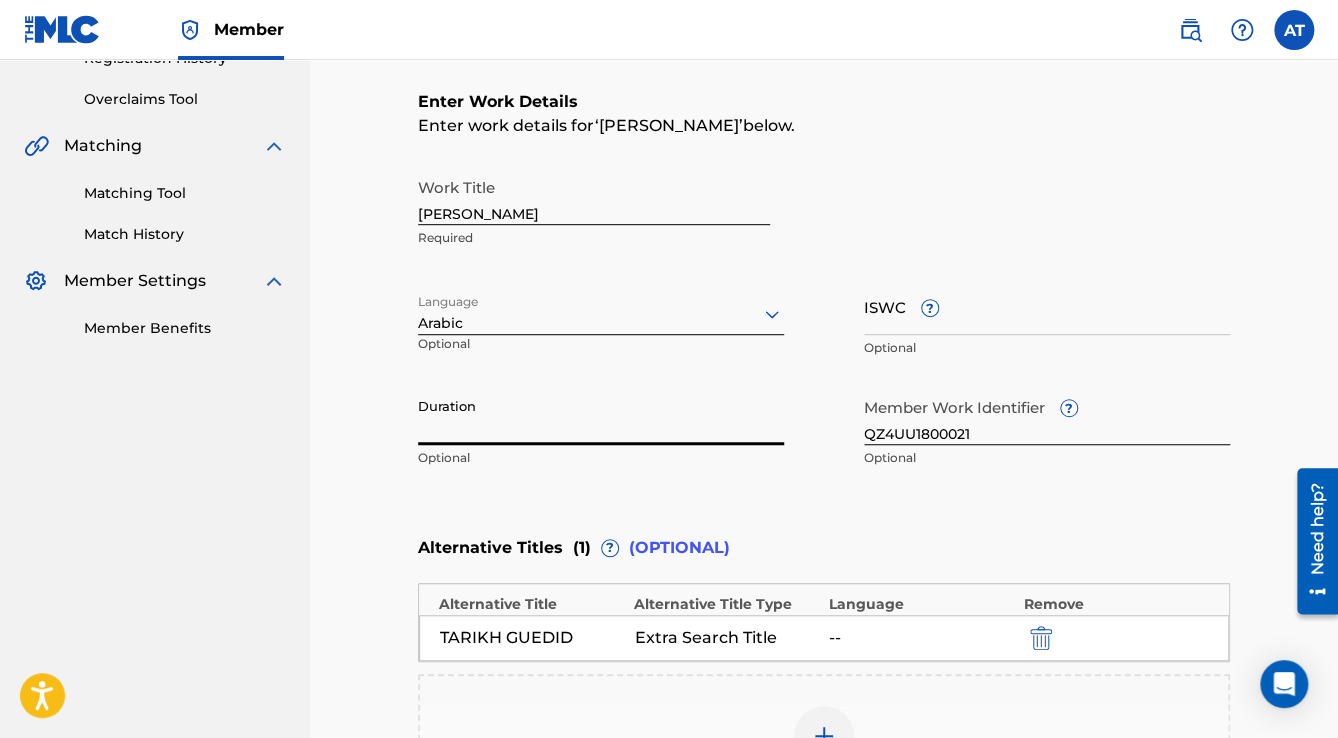 paste on "3:33" 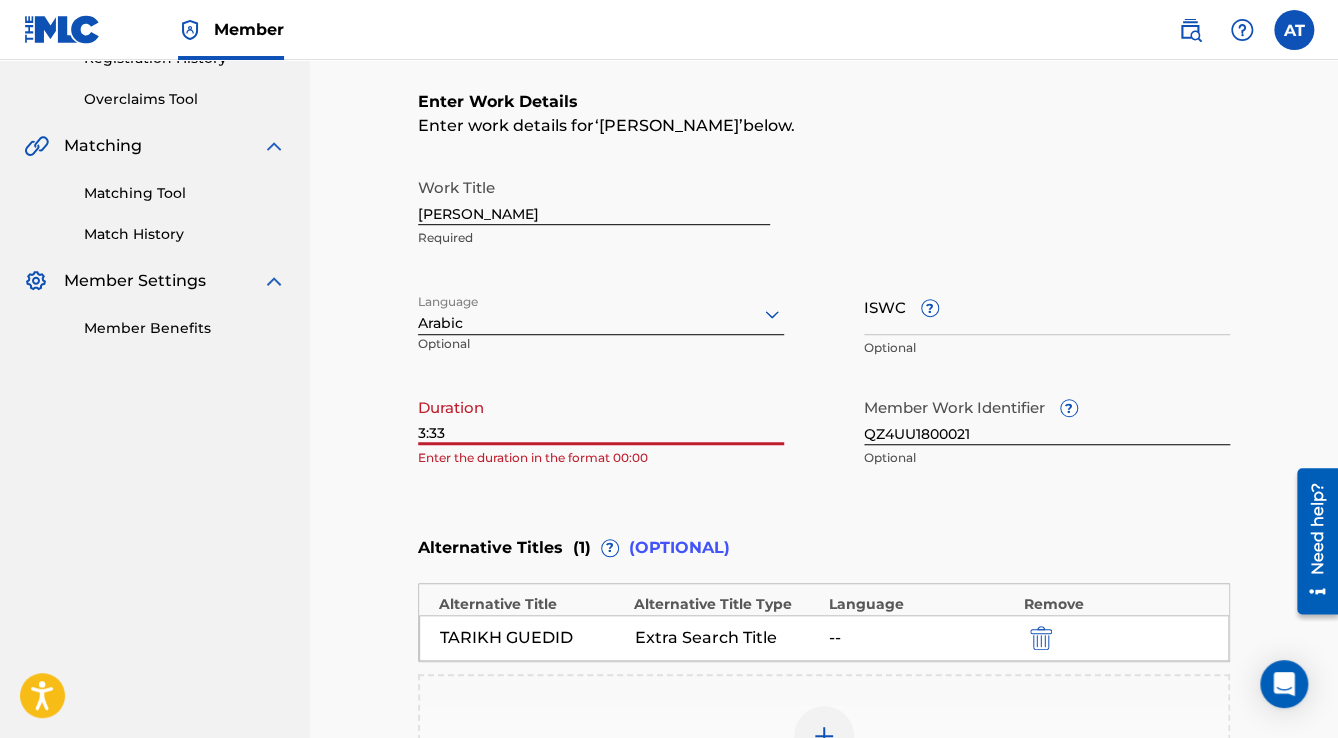 click on "3:33" at bounding box center (601, 416) 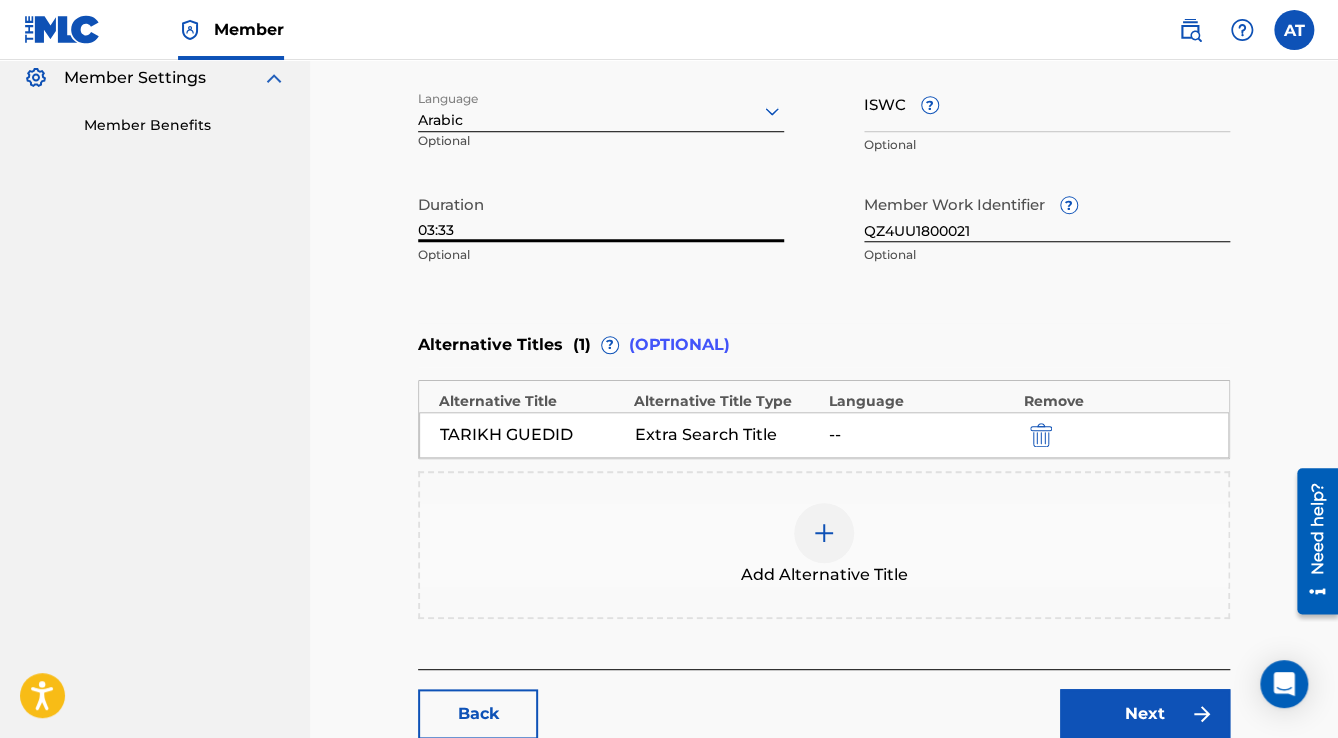 scroll, scrollTop: 768, scrollLeft: 0, axis: vertical 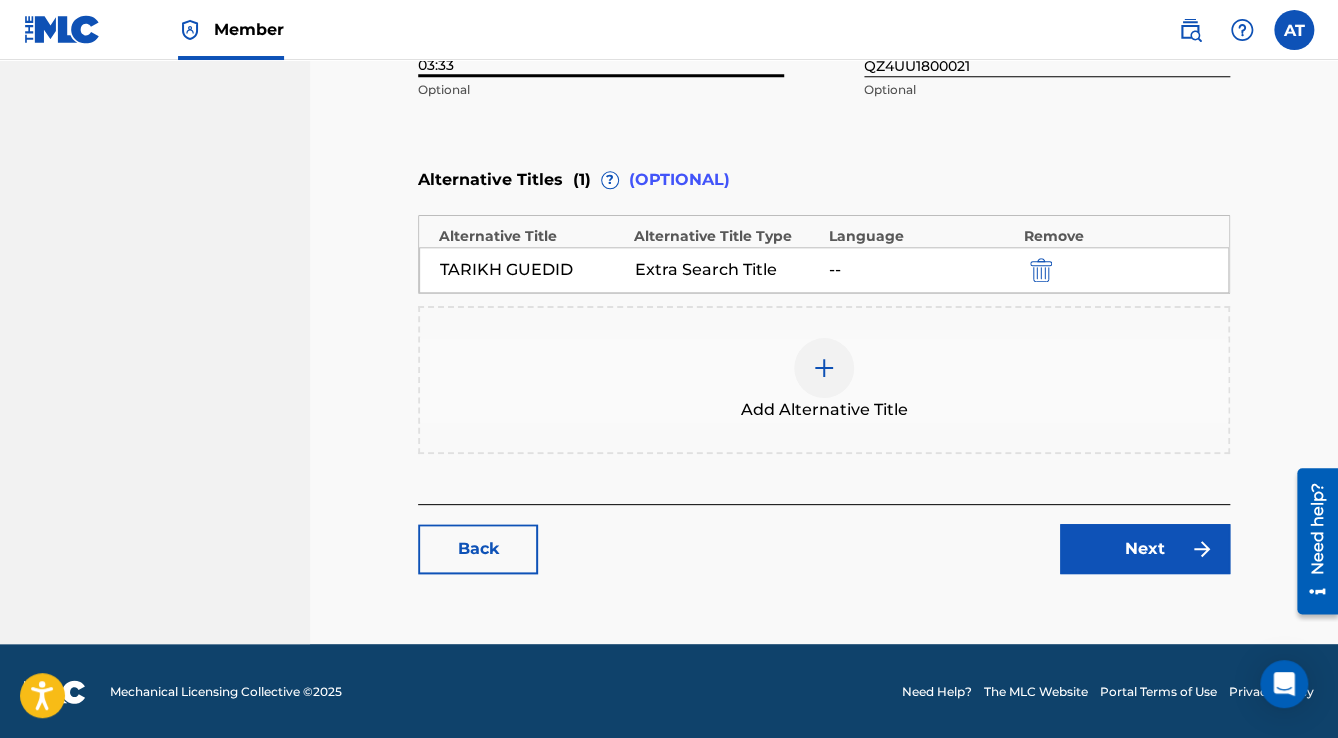 type on "03:33" 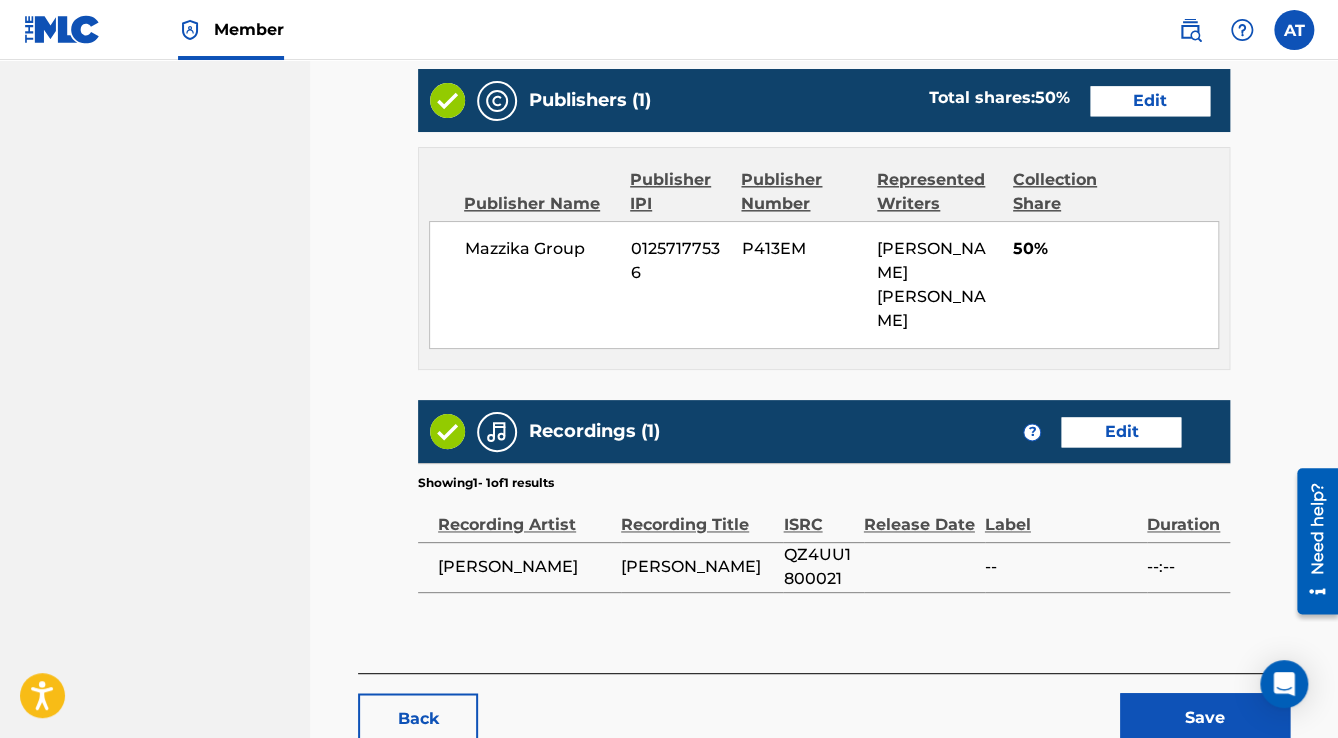 scroll, scrollTop: 1040, scrollLeft: 0, axis: vertical 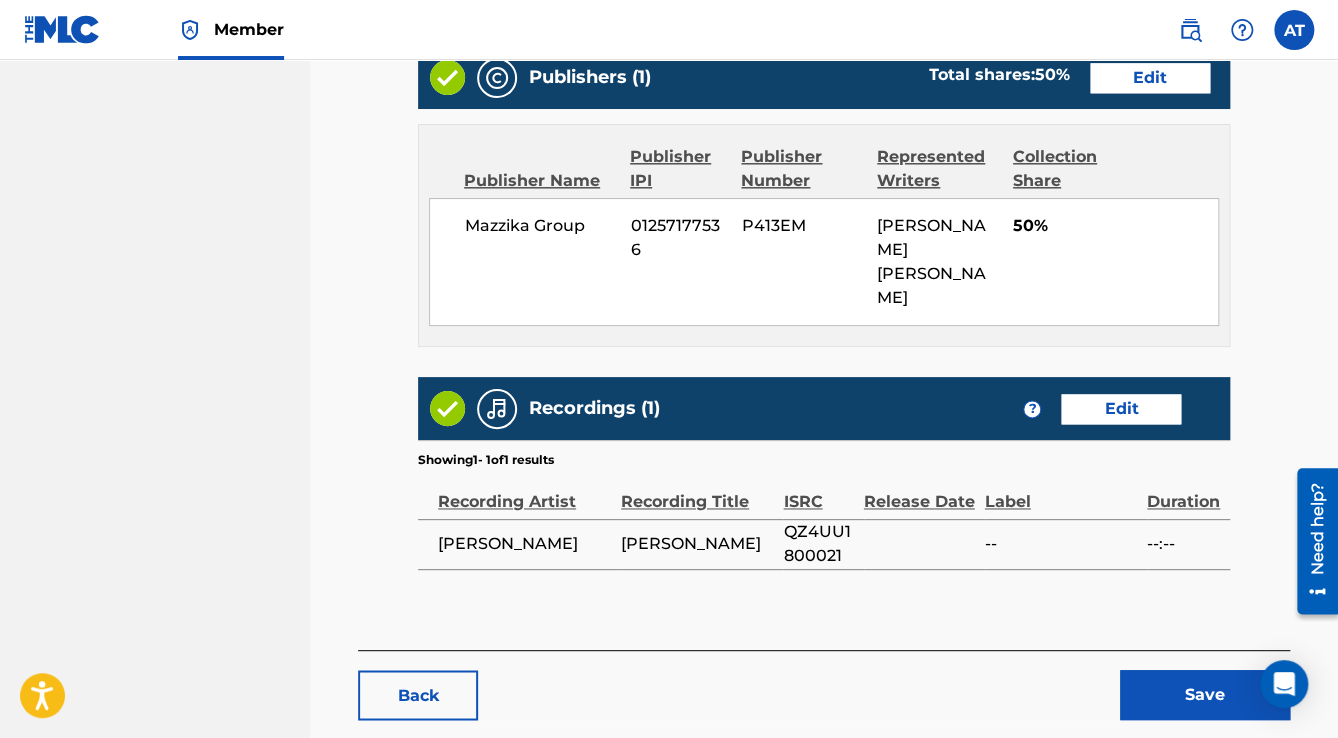 click on "Save" at bounding box center [1205, 695] 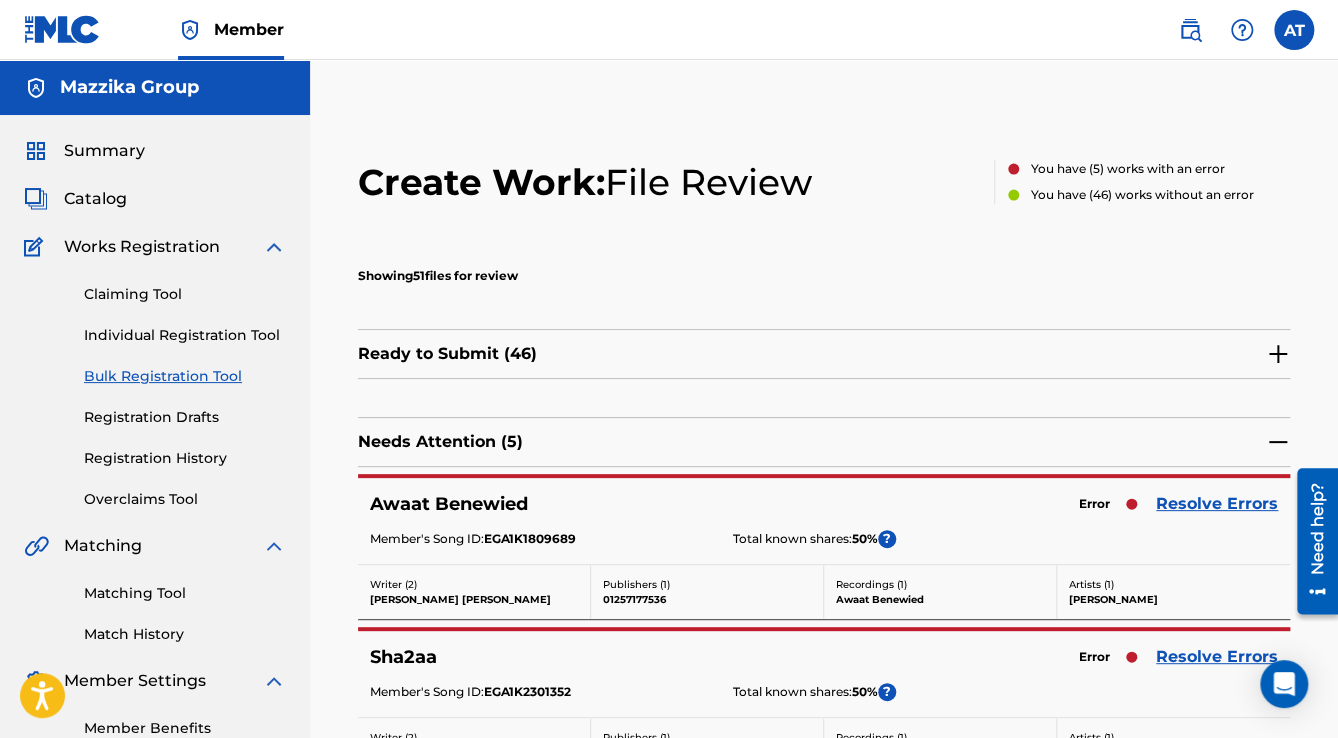 click on "Resolve Errors" at bounding box center (1217, 504) 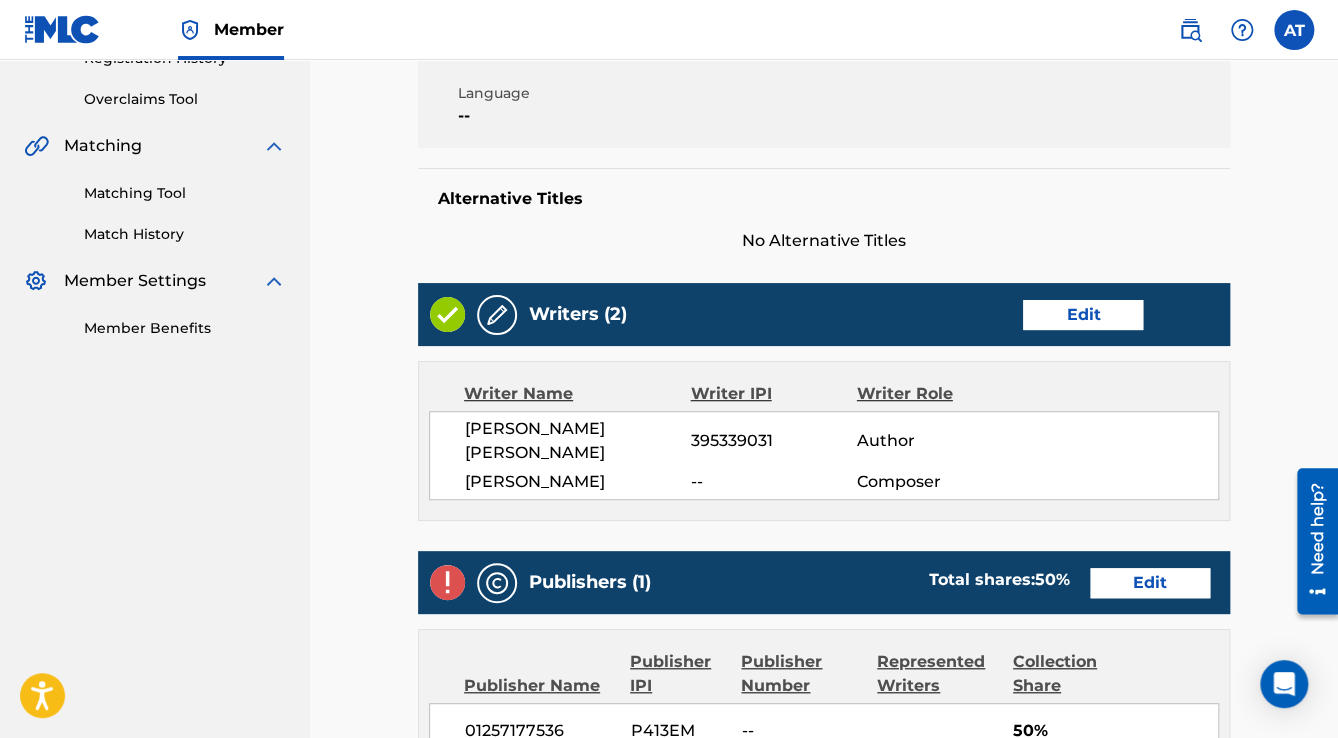 scroll, scrollTop: 720, scrollLeft: 0, axis: vertical 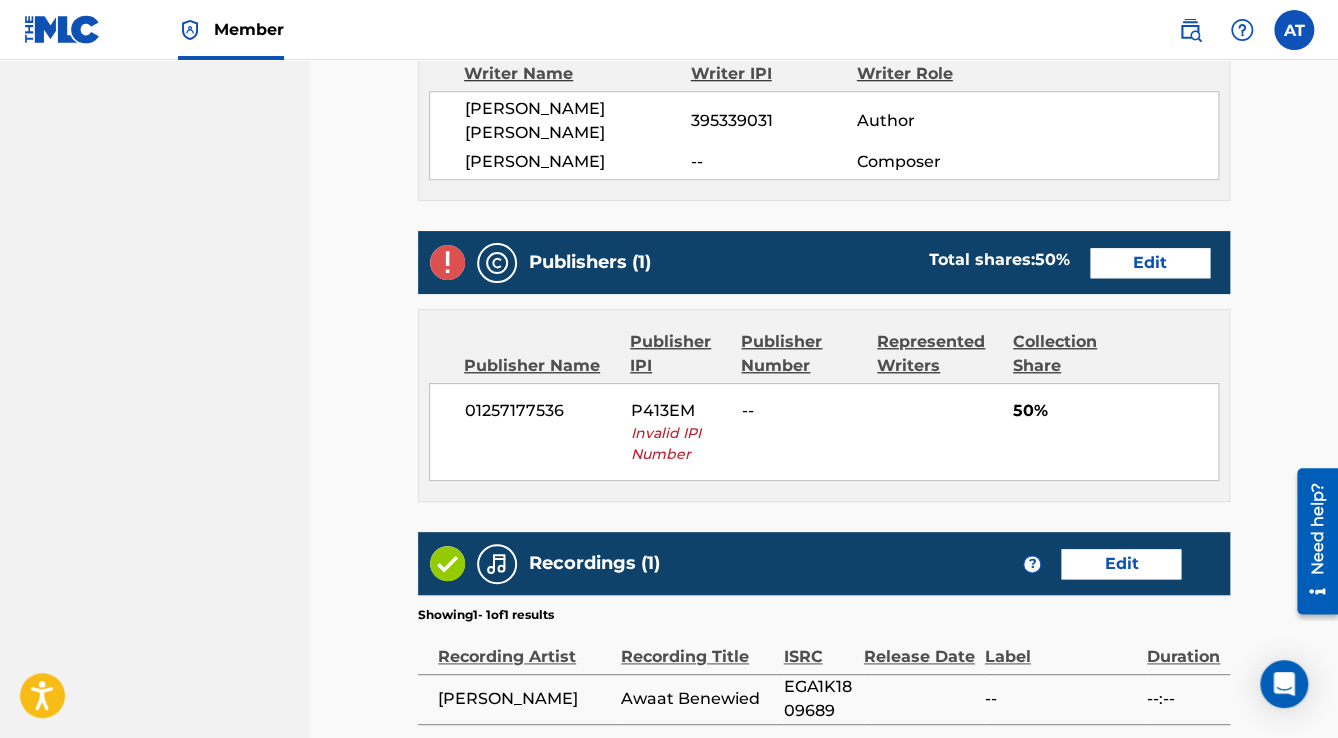 click on "Edit" at bounding box center [1150, 263] 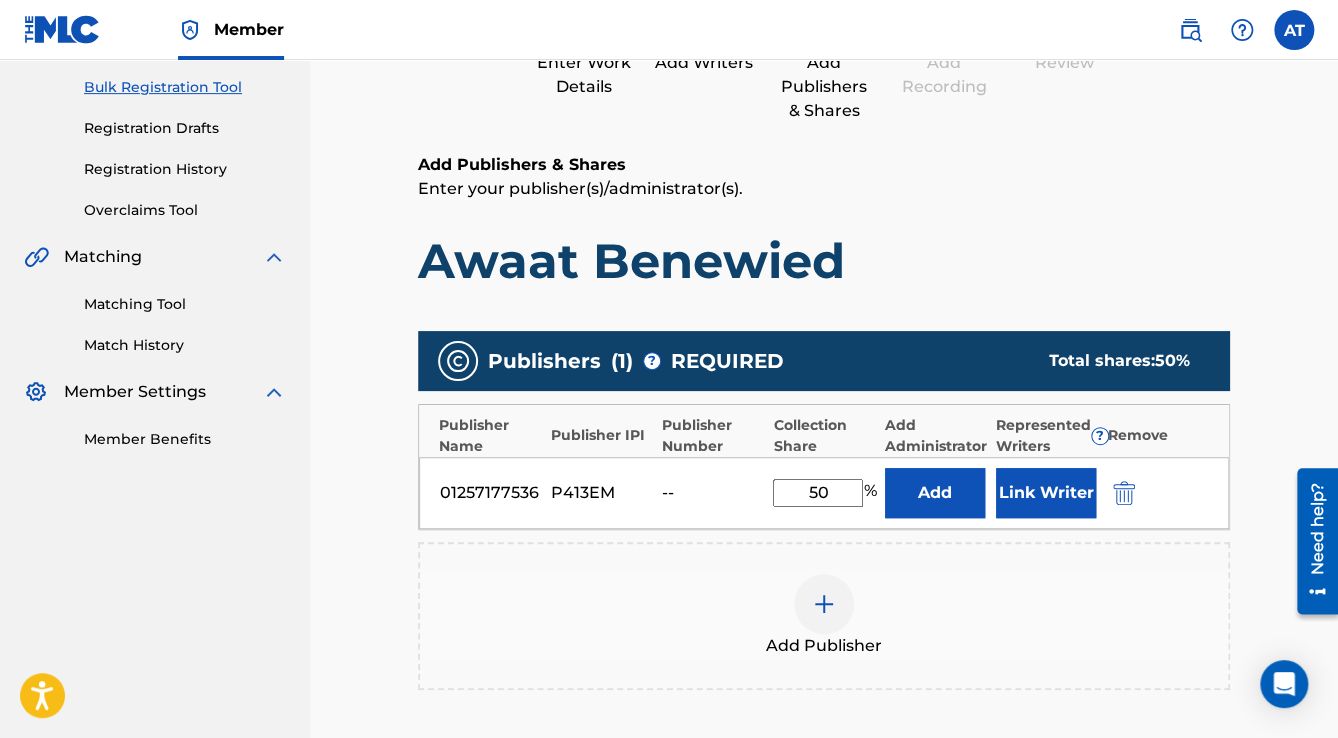 scroll, scrollTop: 480, scrollLeft: 0, axis: vertical 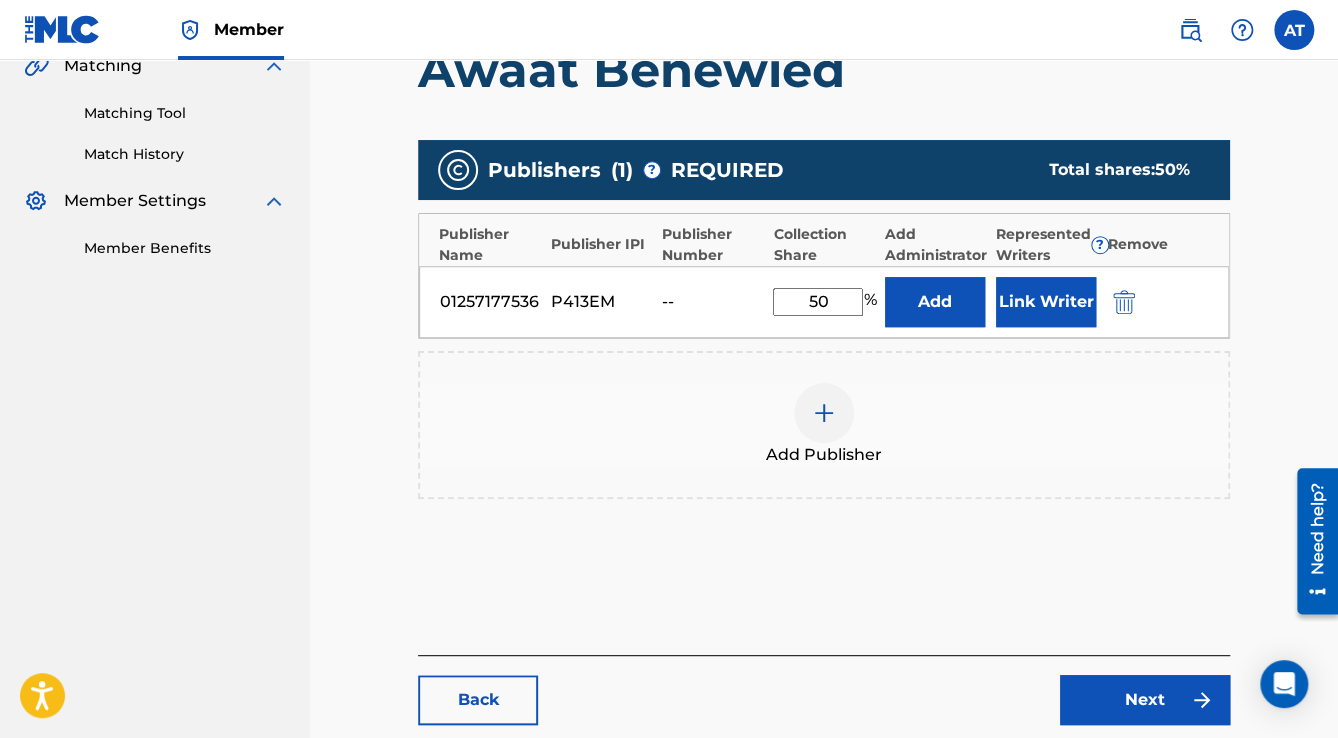 click at bounding box center [1124, 302] 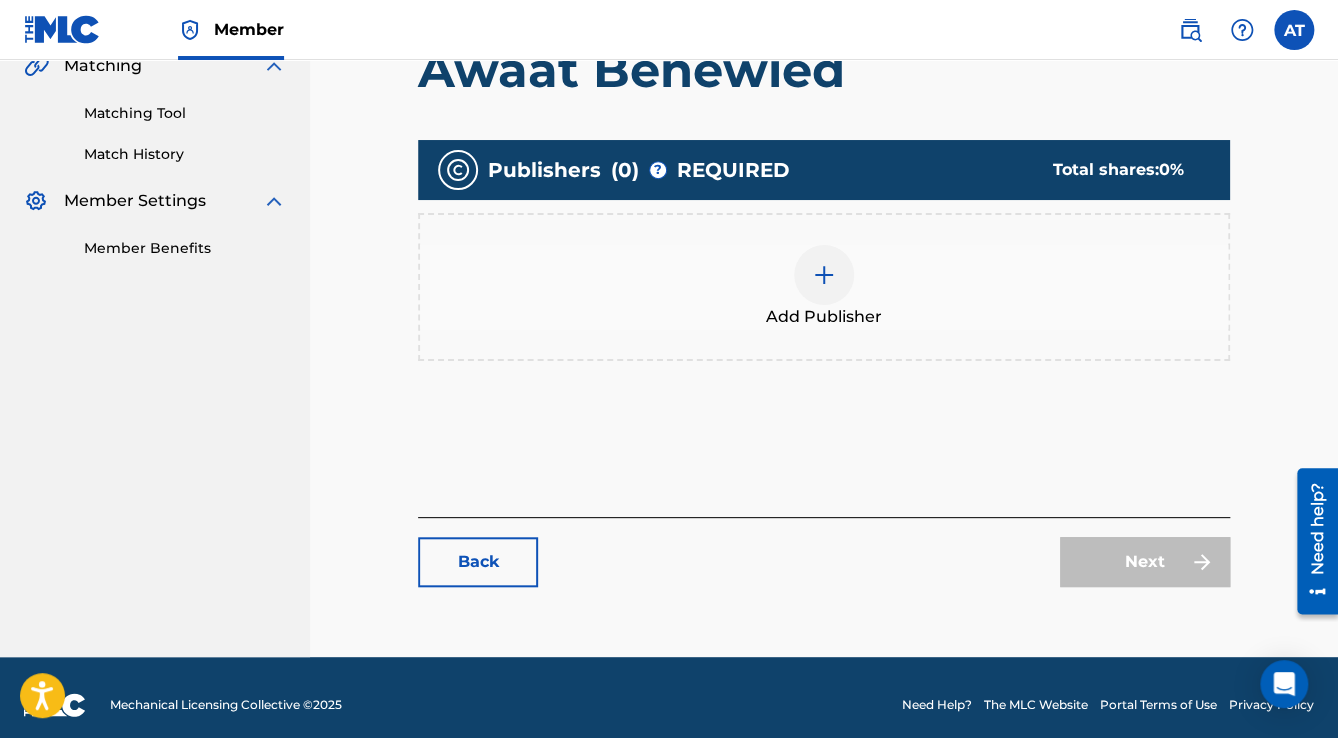 click on "Add Publisher" at bounding box center (824, 287) 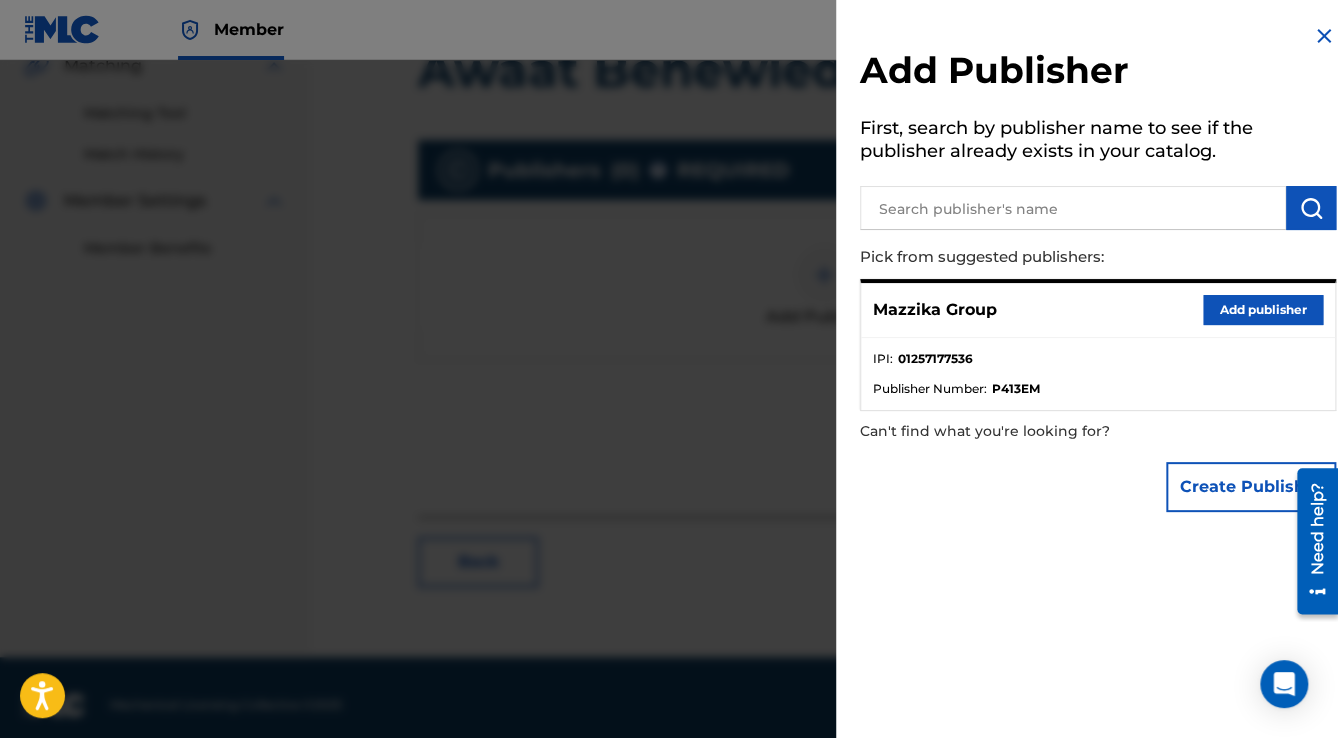 click on "Add publisher" at bounding box center [1263, 310] 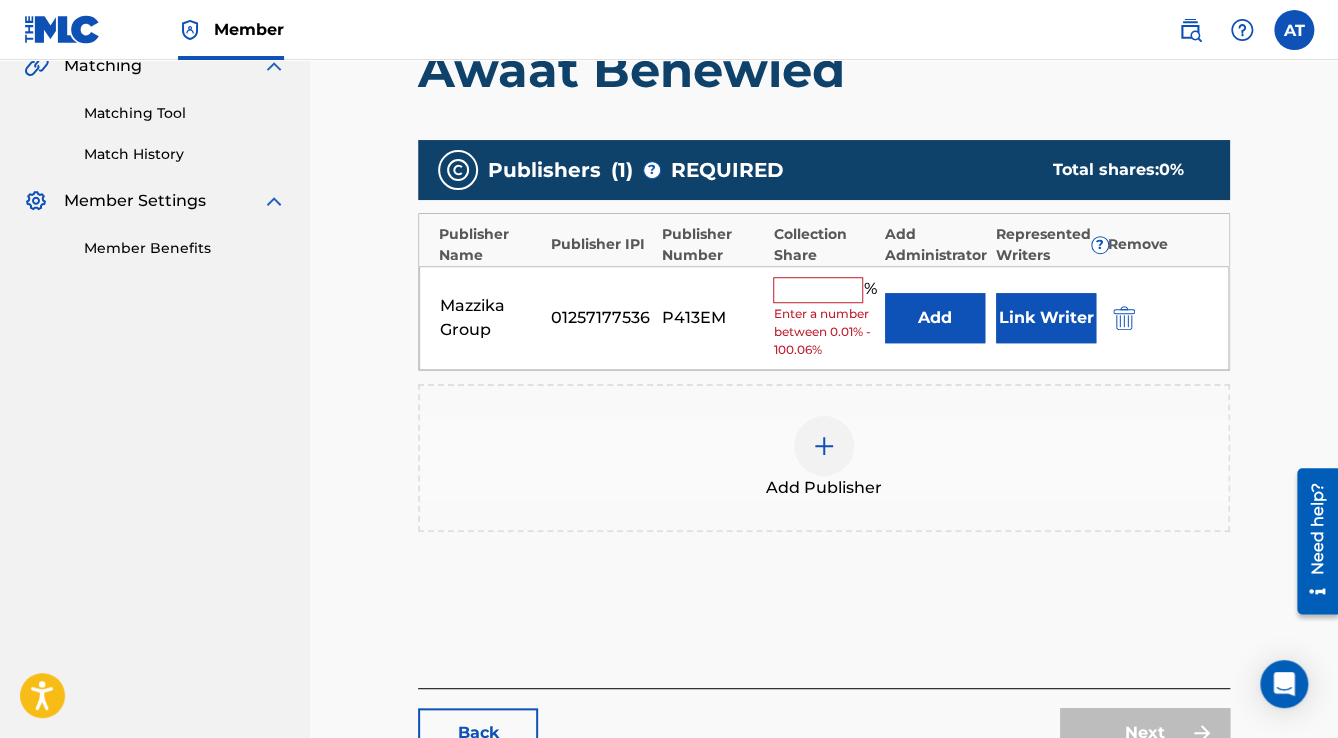 click at bounding box center (818, 290) 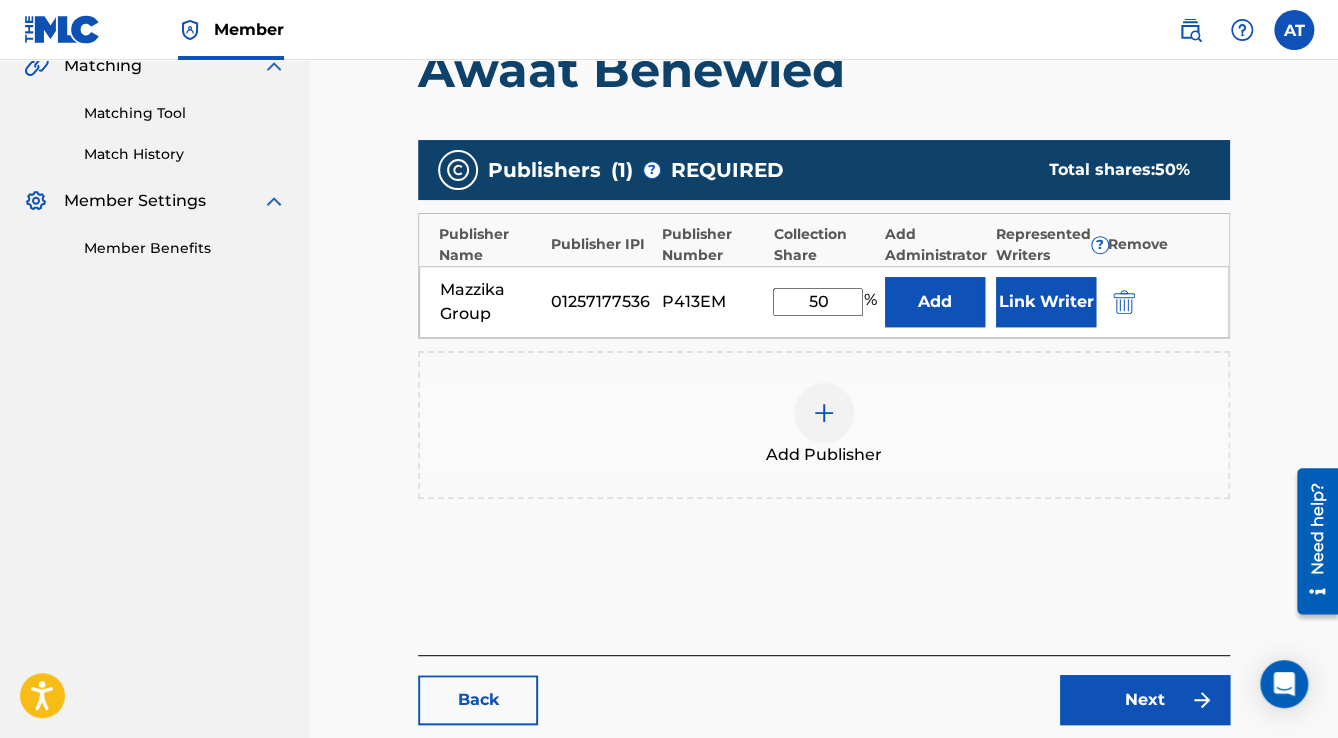click on "Link Writer" at bounding box center (1046, 302) 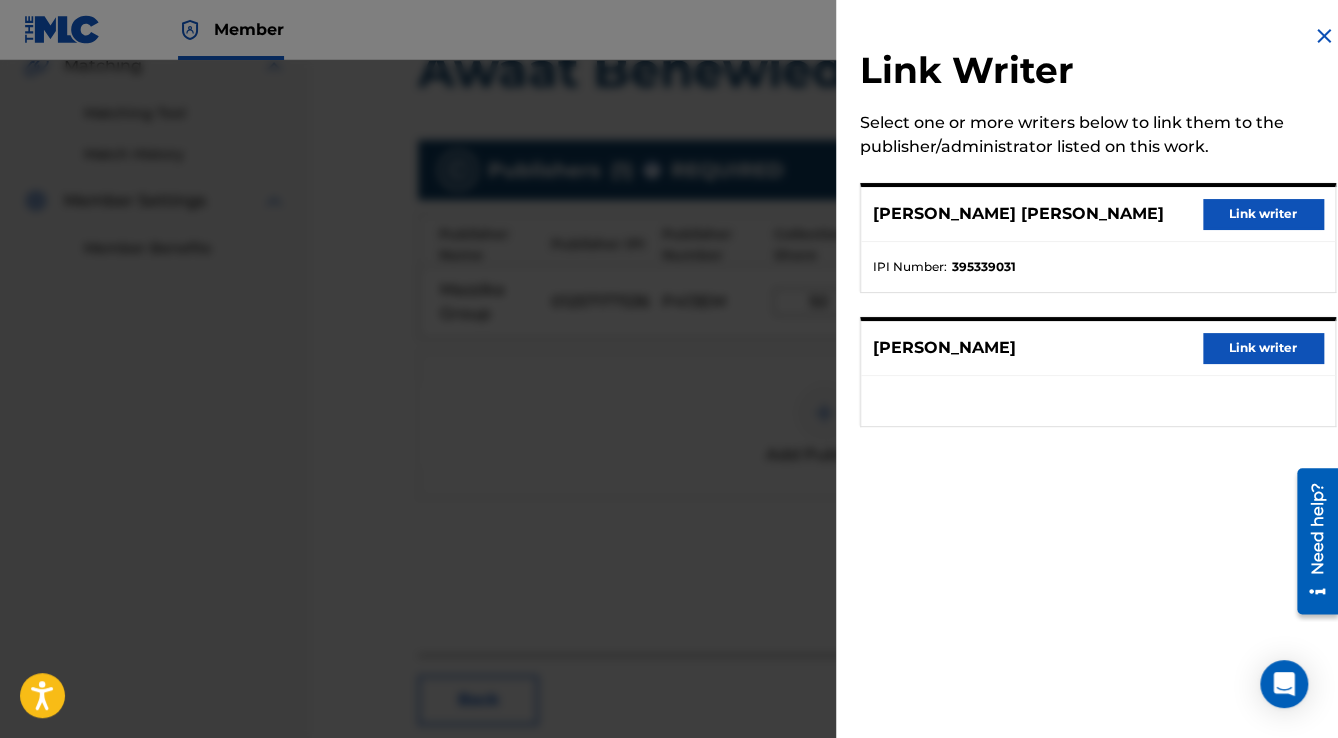 click on "Link writer" at bounding box center [1263, 214] 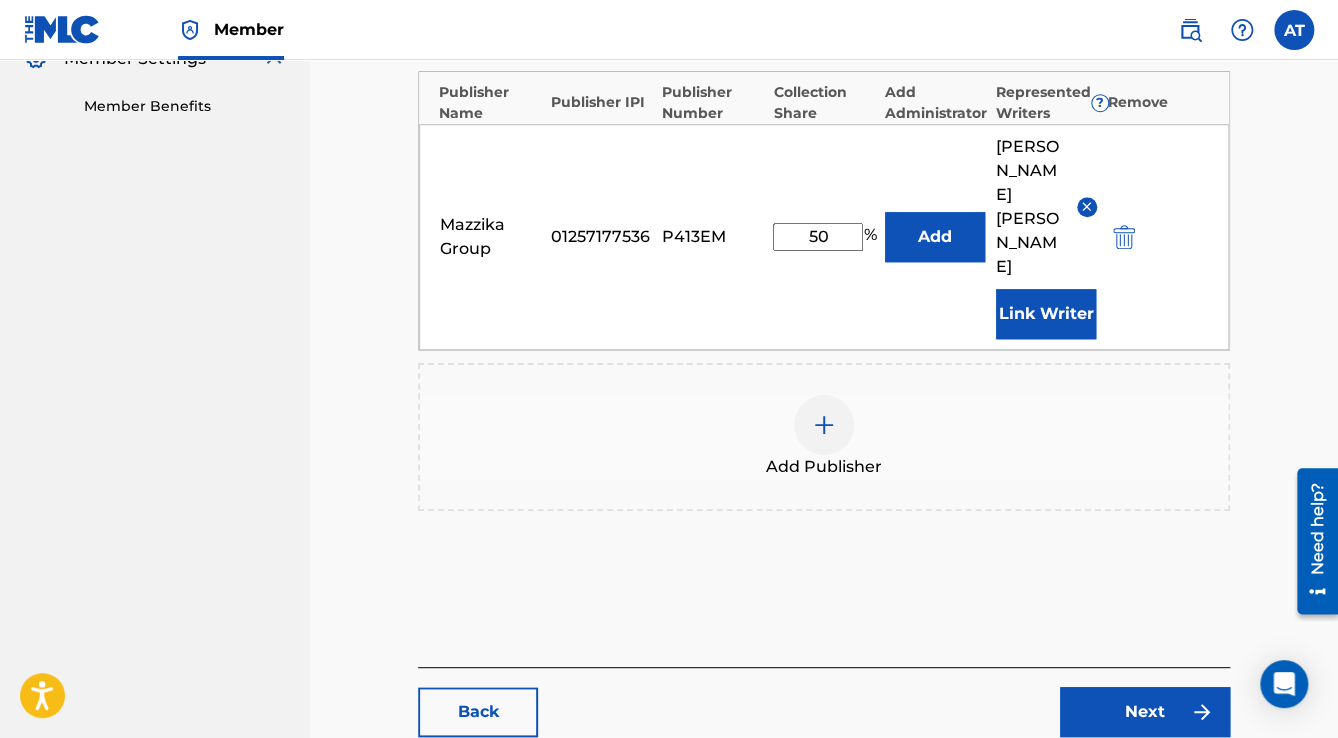 scroll, scrollTop: 736, scrollLeft: 0, axis: vertical 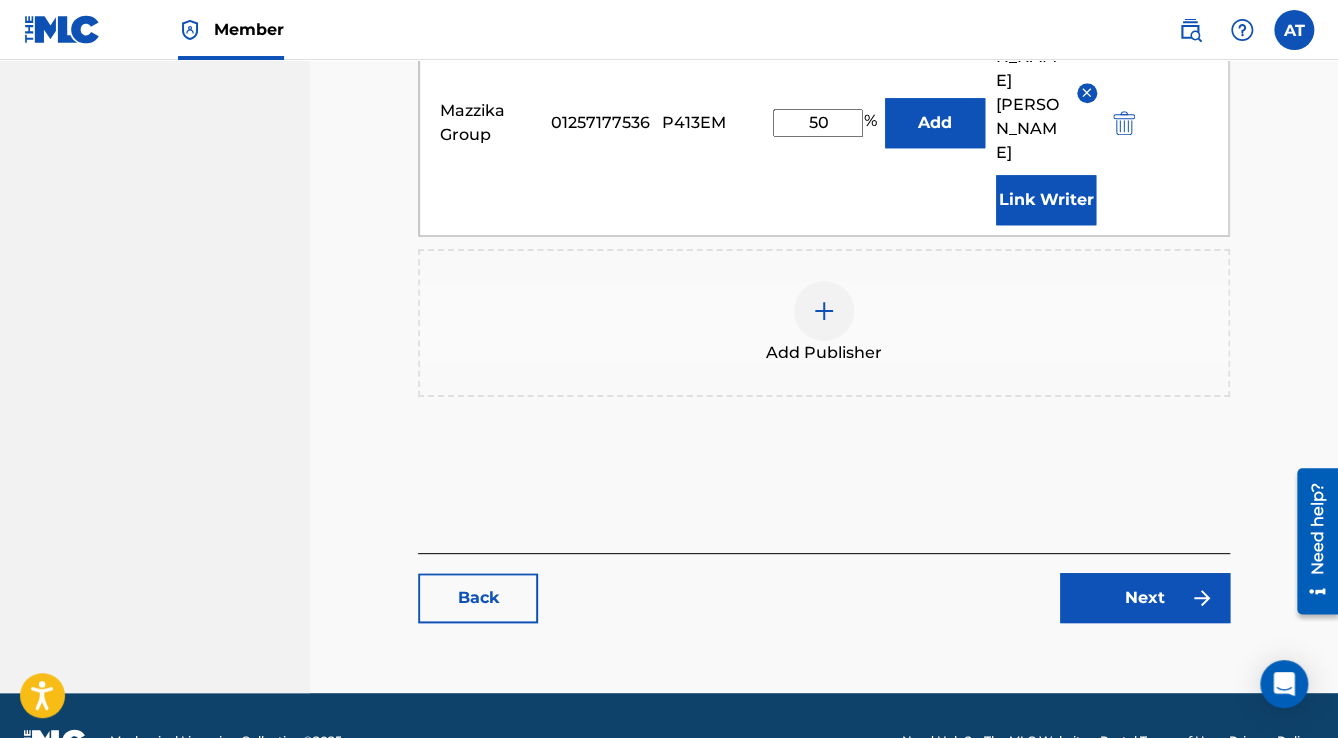 click on "Next" at bounding box center [1145, 598] 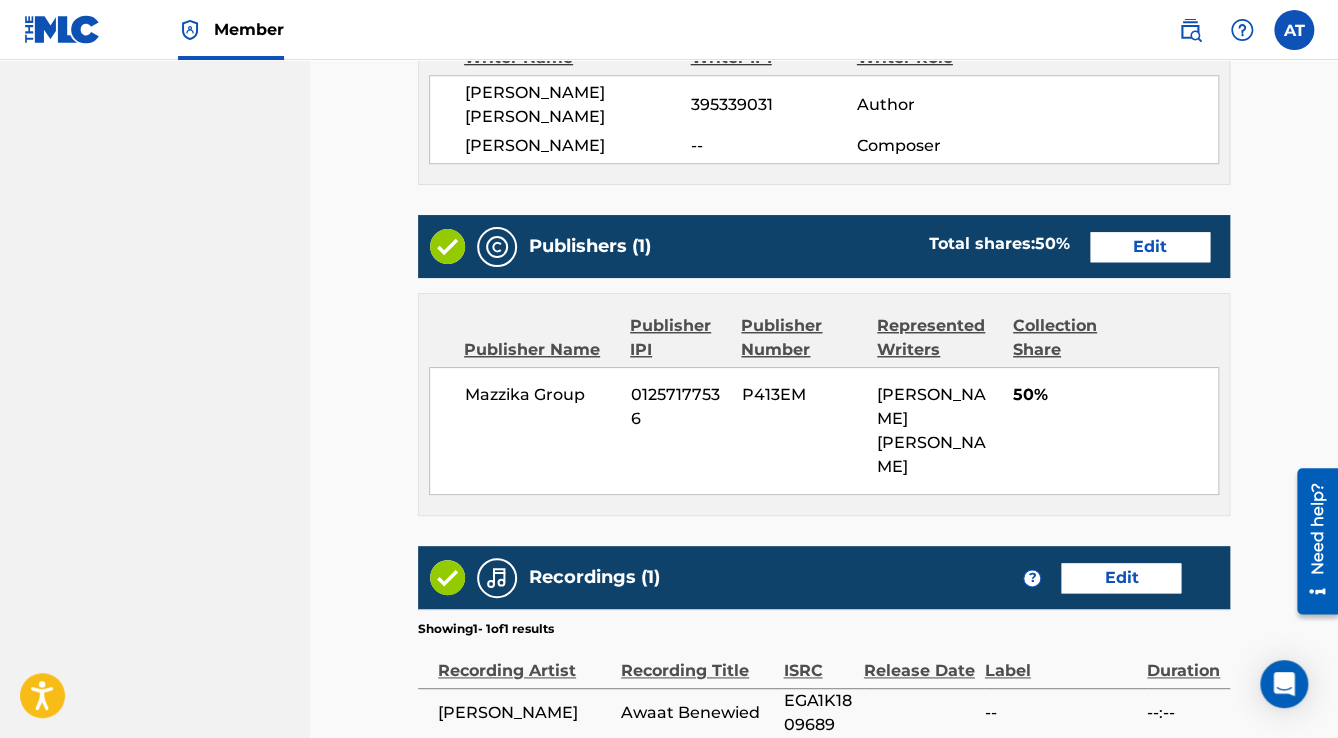 scroll, scrollTop: 0, scrollLeft: 0, axis: both 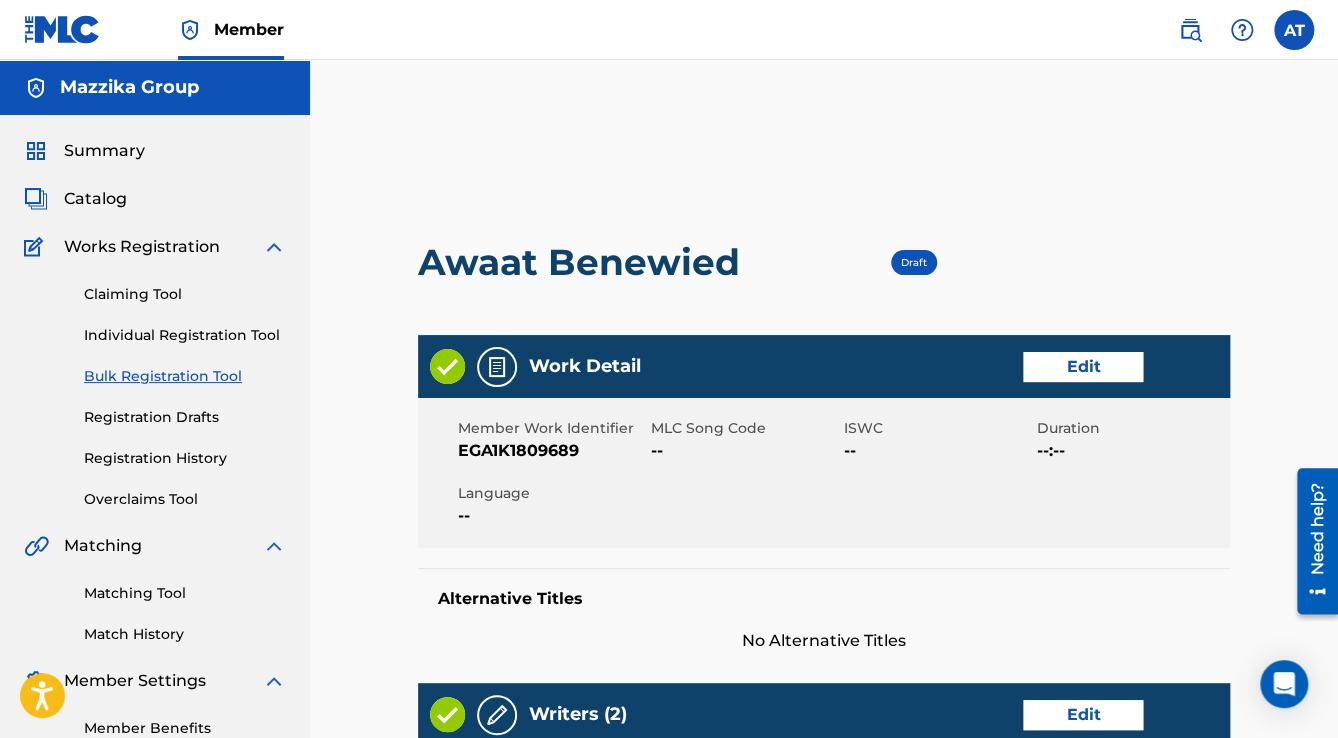 click on "Edit" at bounding box center [1083, 367] 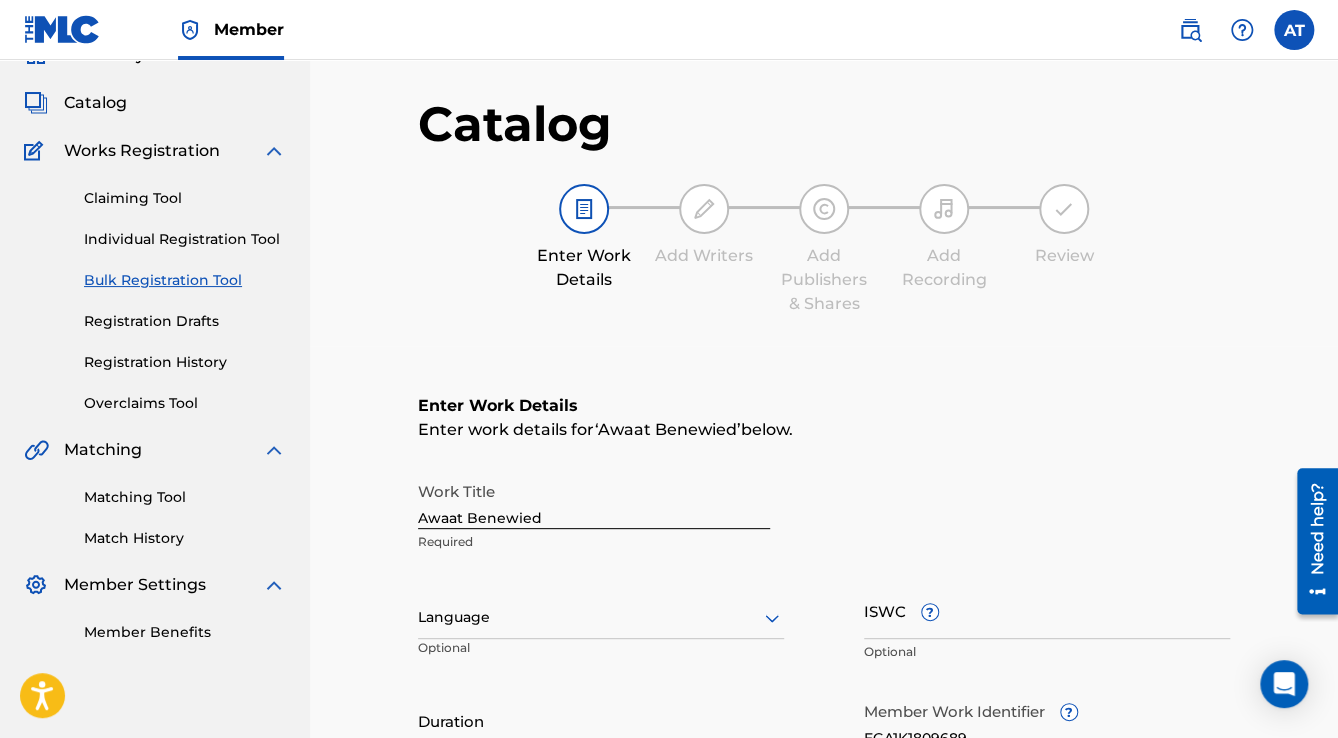 scroll, scrollTop: 480, scrollLeft: 0, axis: vertical 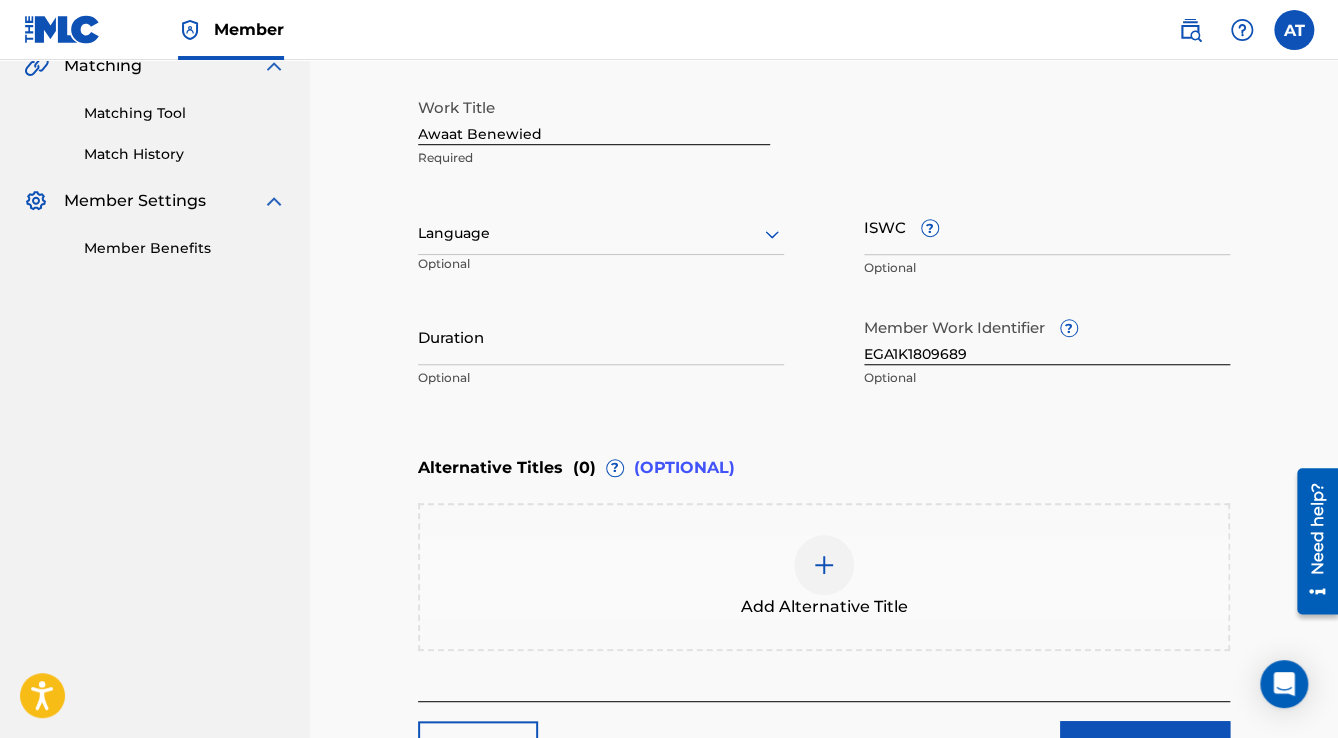 click at bounding box center [601, 233] 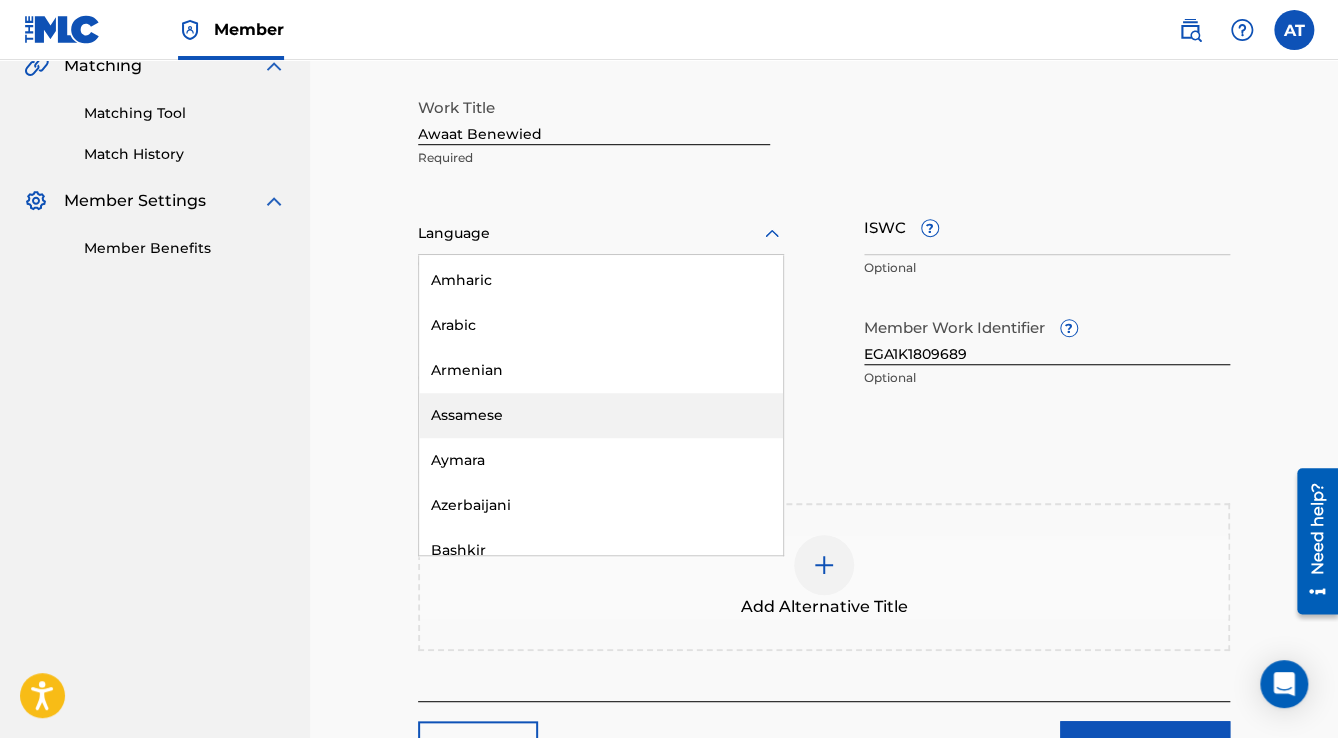scroll, scrollTop: 320, scrollLeft: 0, axis: vertical 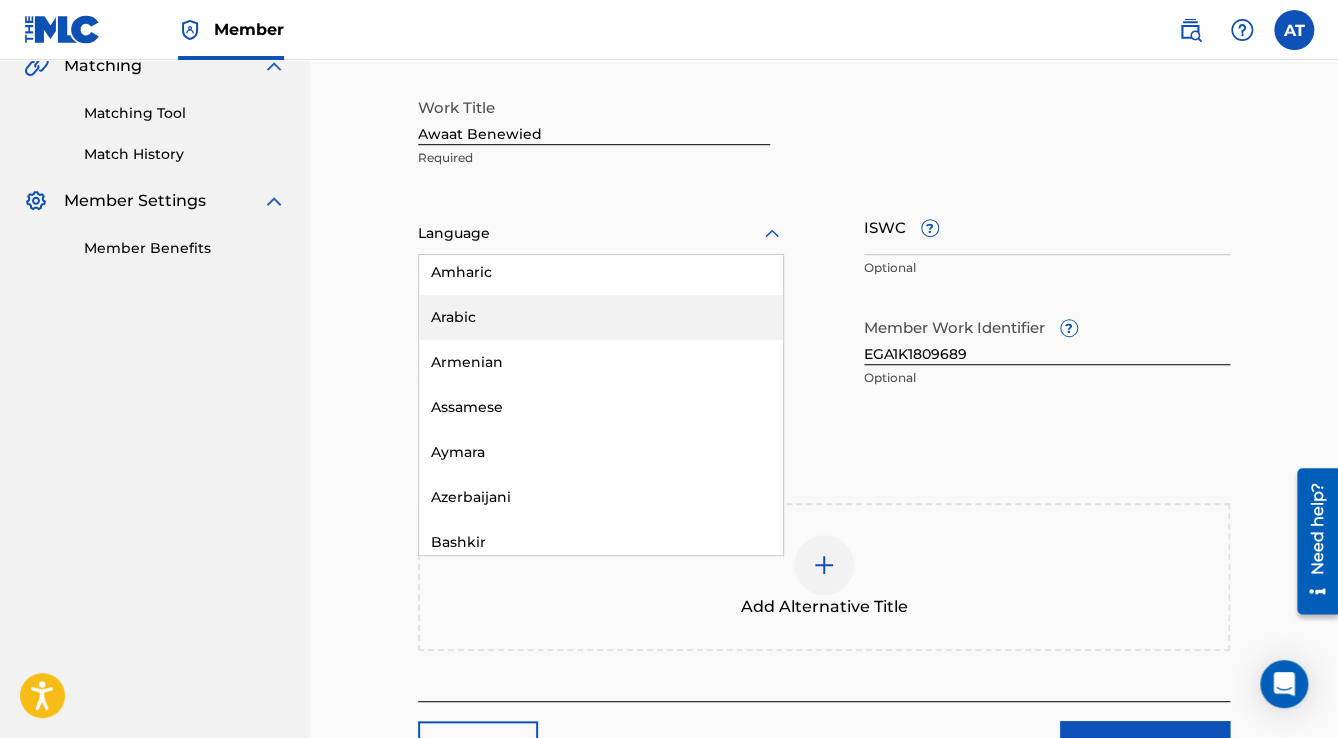click on "Arabic" at bounding box center [601, 317] 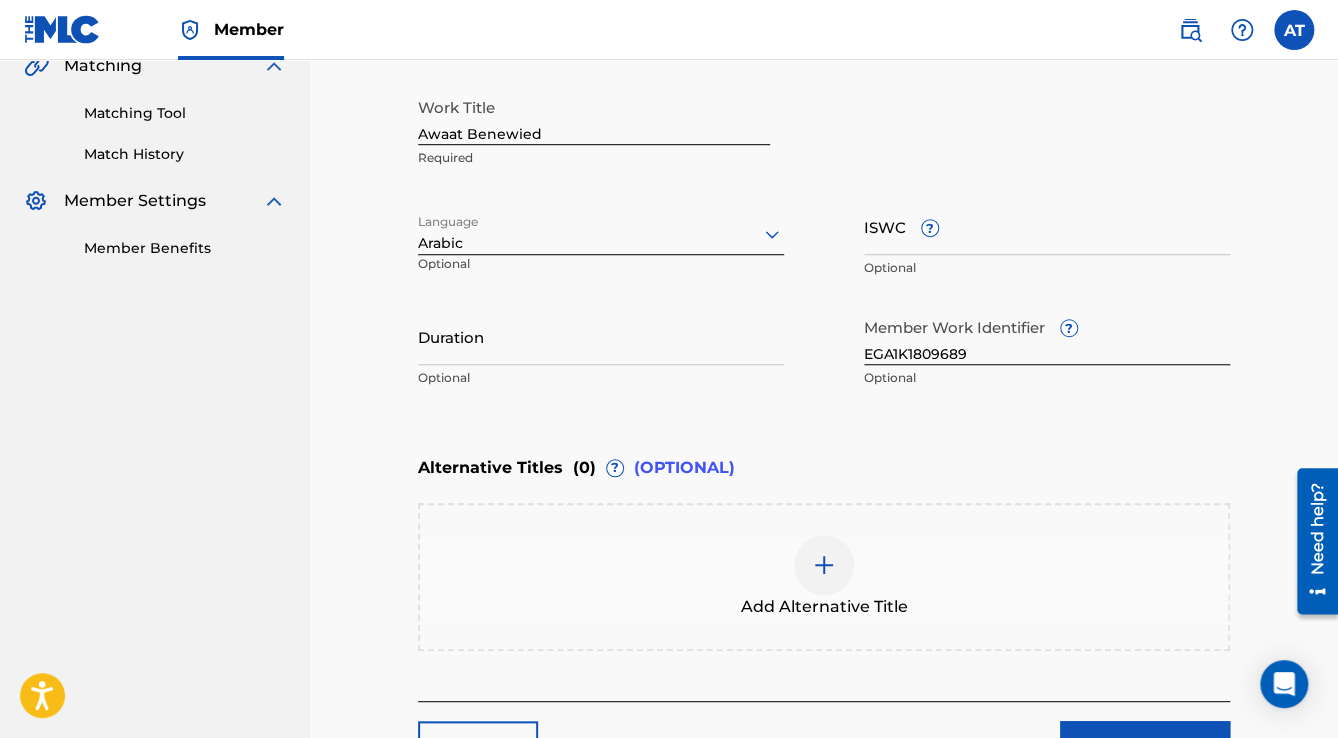 click on "Duration" at bounding box center [601, 336] 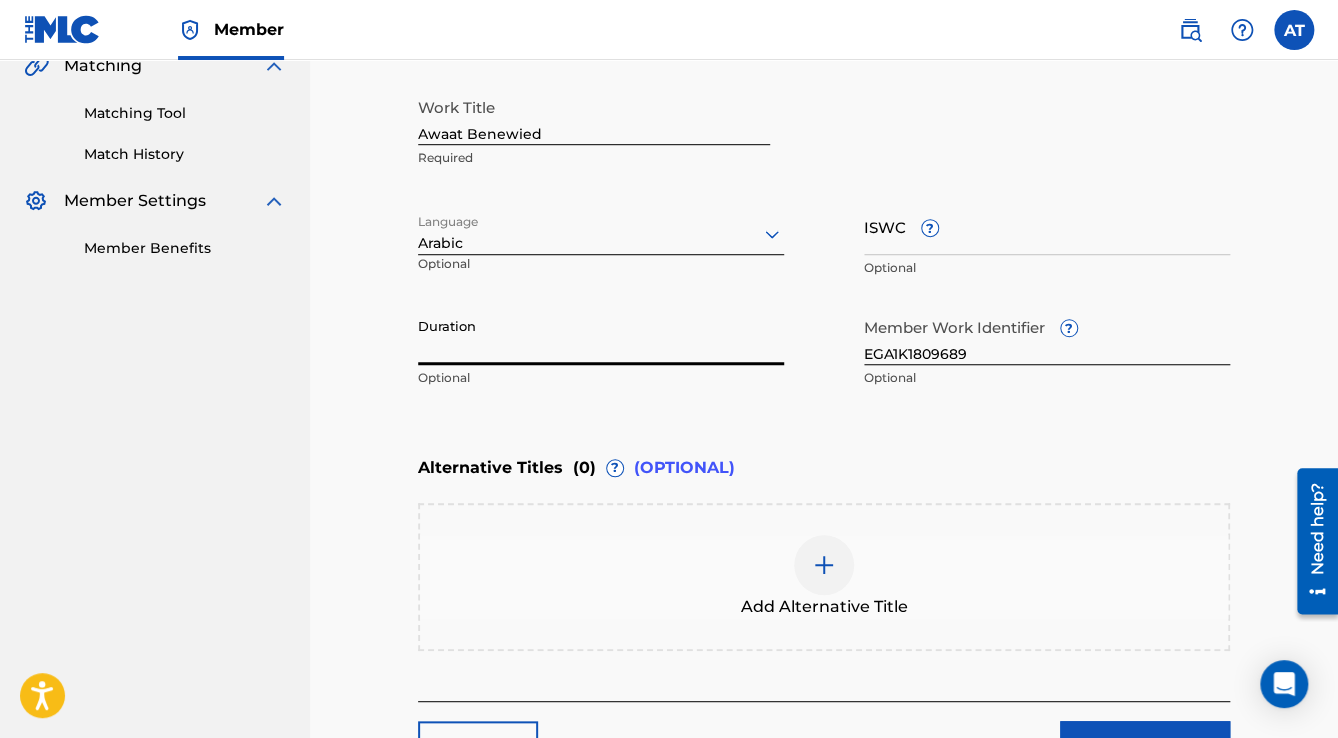 paste on "2:35" 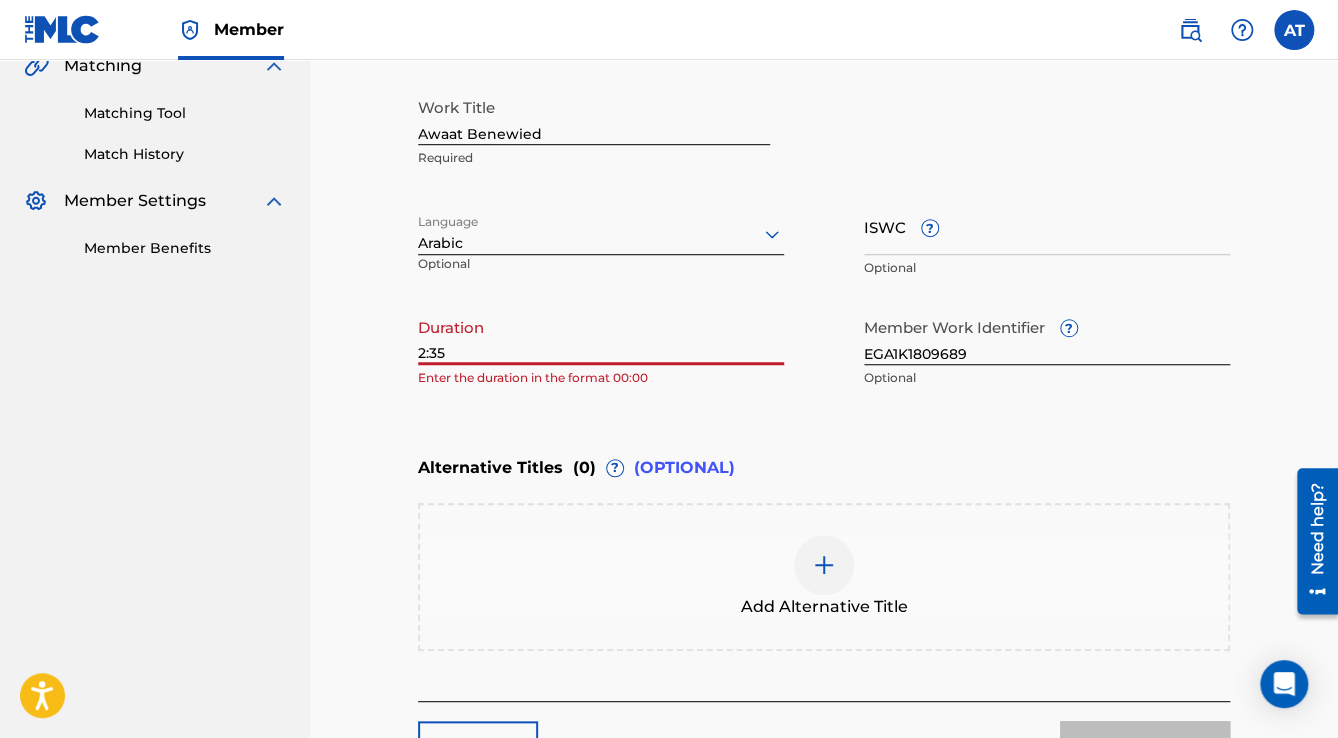 click on "2:35" at bounding box center [601, 336] 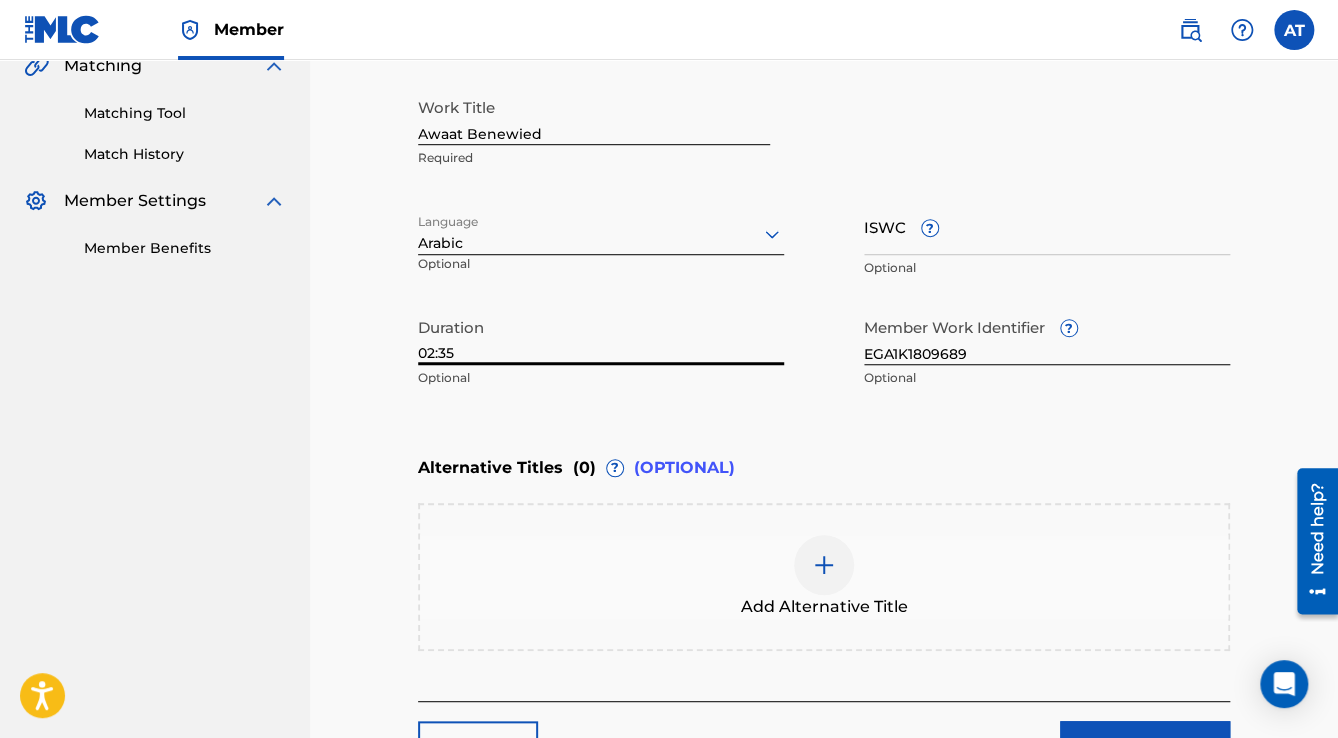 type on "02:35" 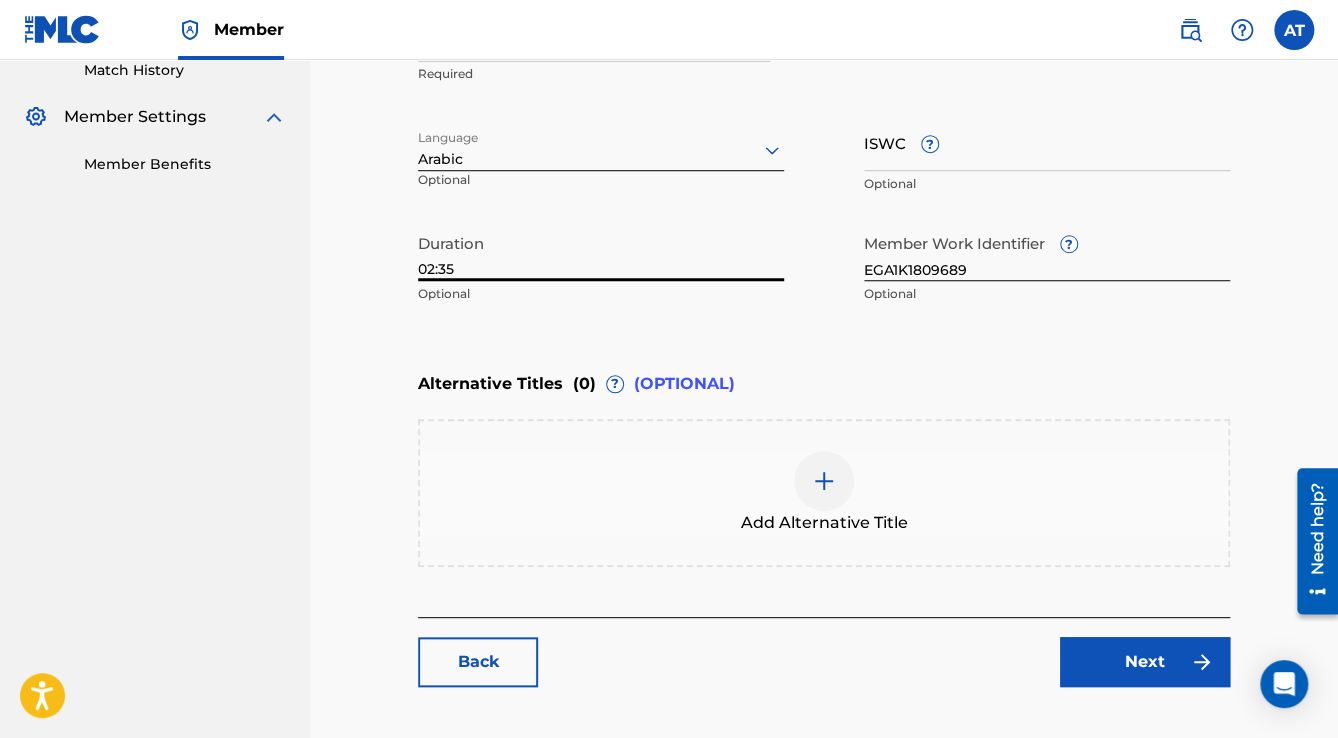scroll, scrollTop: 677, scrollLeft: 0, axis: vertical 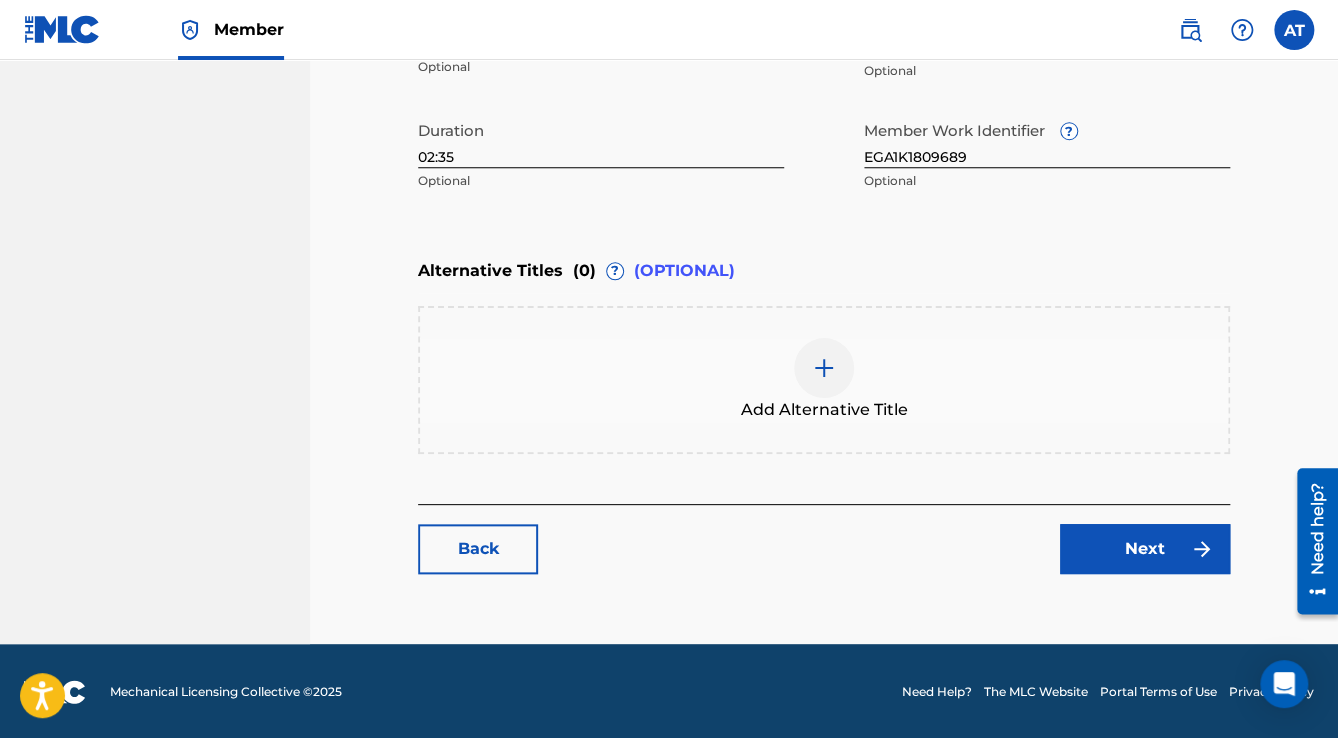 click on "Next" at bounding box center (1145, 549) 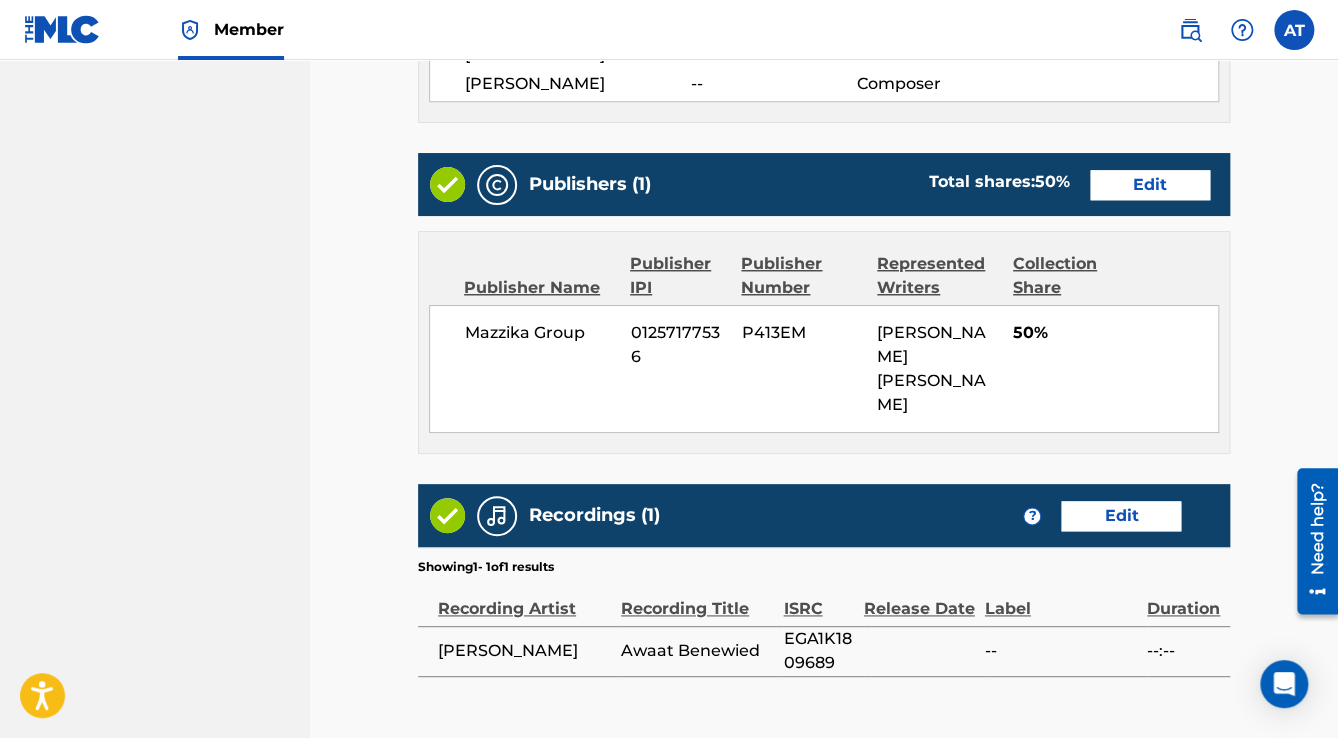 scroll, scrollTop: 952, scrollLeft: 0, axis: vertical 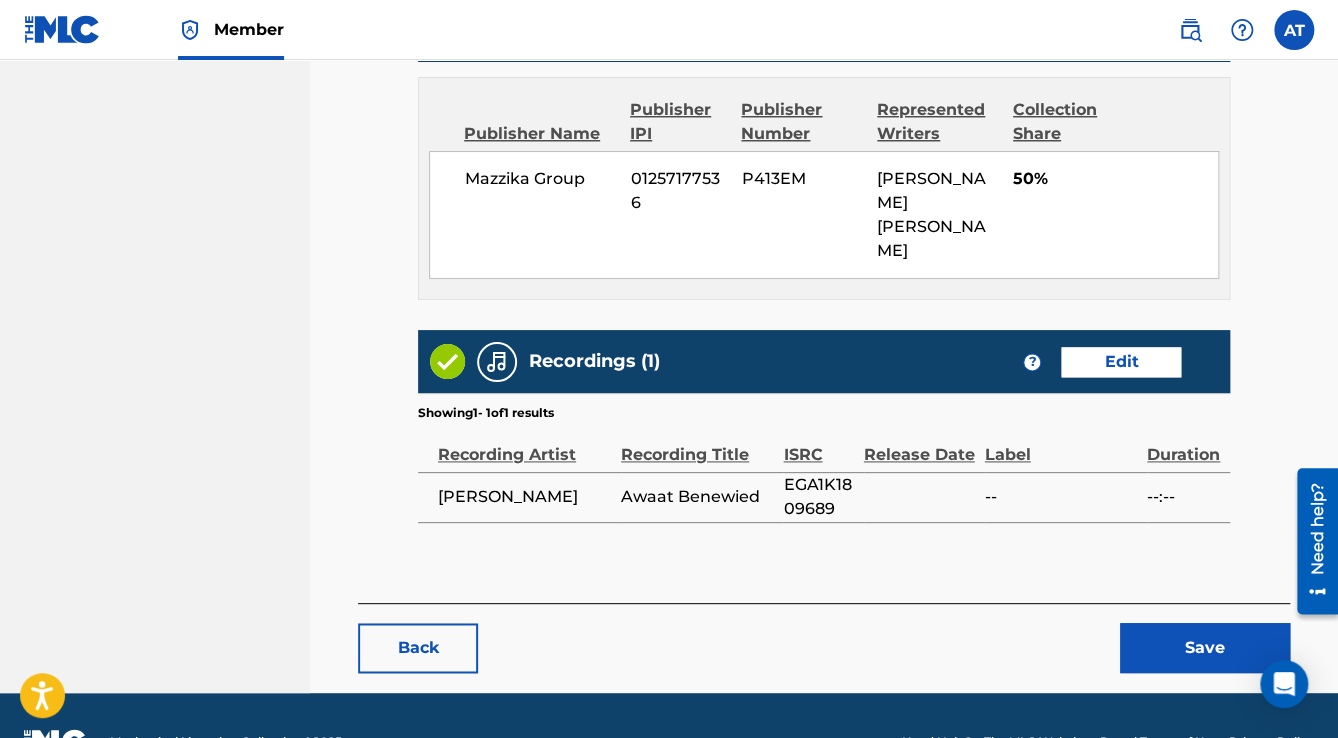 click on "Save" at bounding box center (1205, 648) 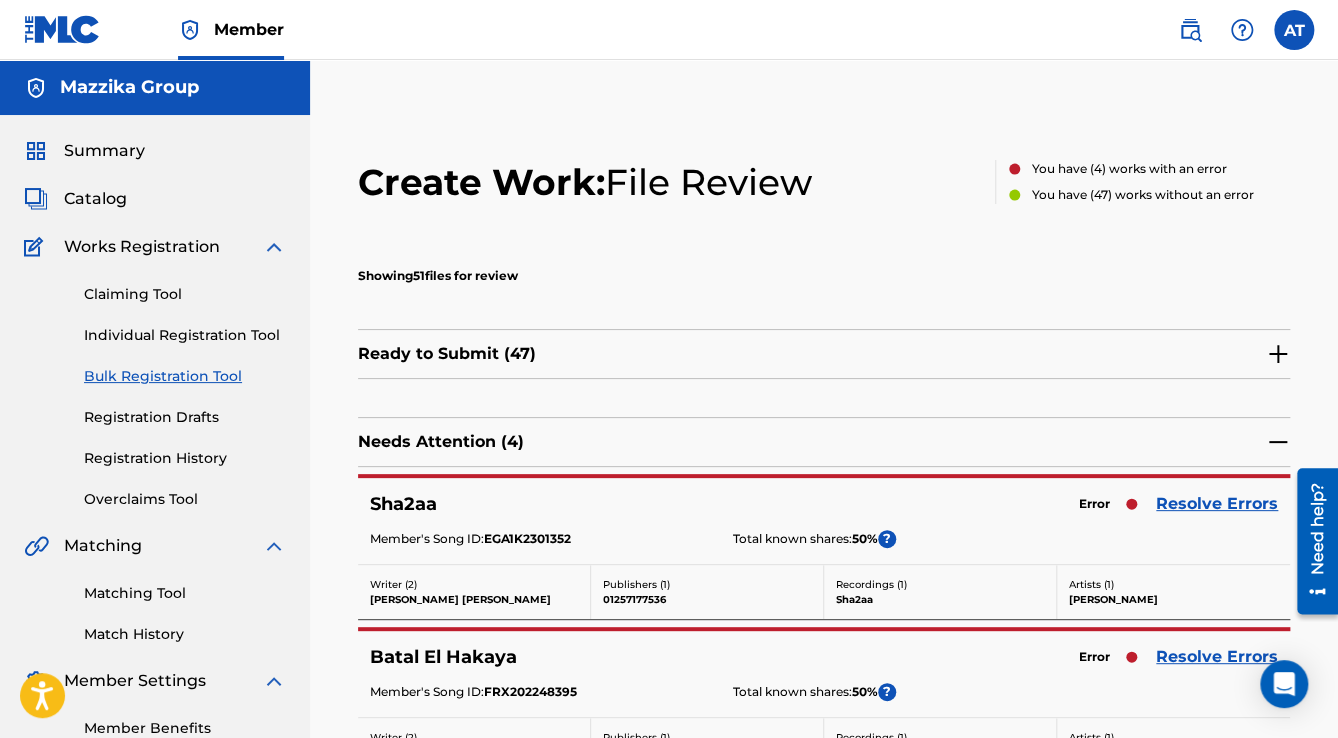 click on "Resolve Errors" at bounding box center (1217, 504) 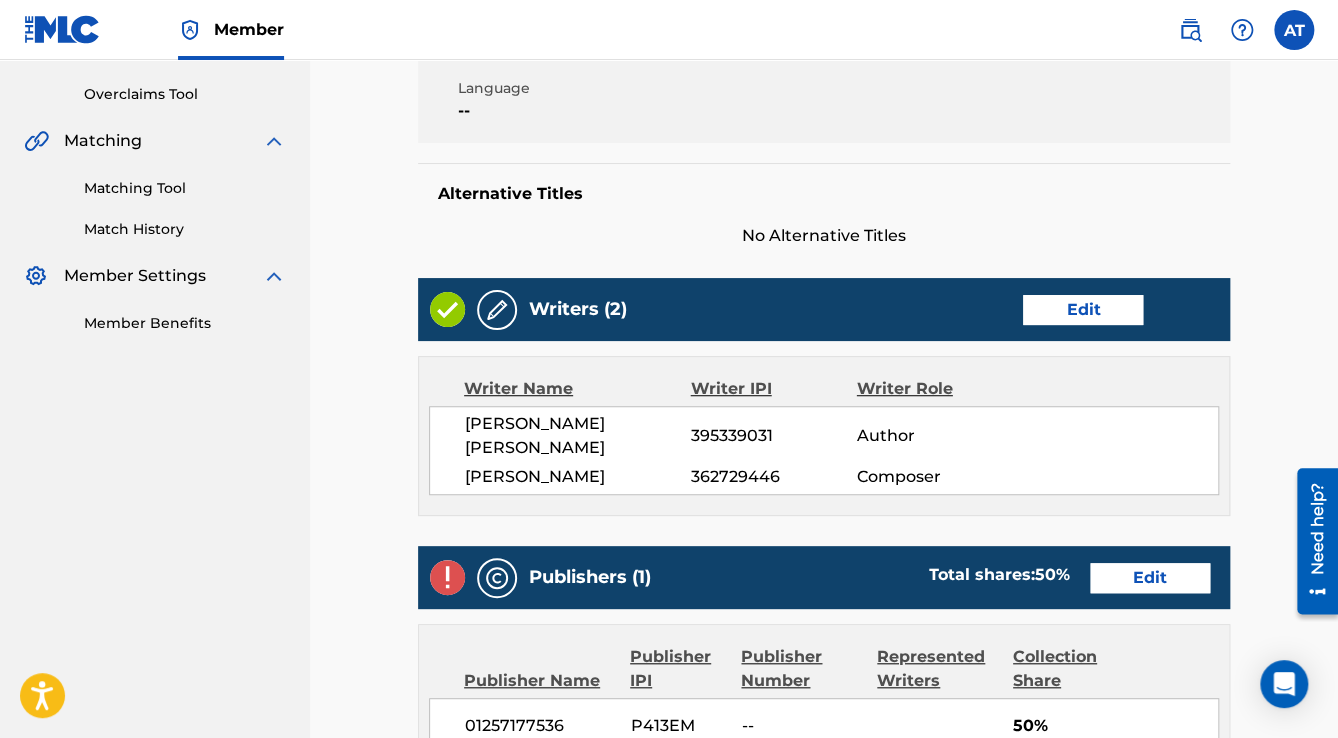 scroll, scrollTop: 640, scrollLeft: 0, axis: vertical 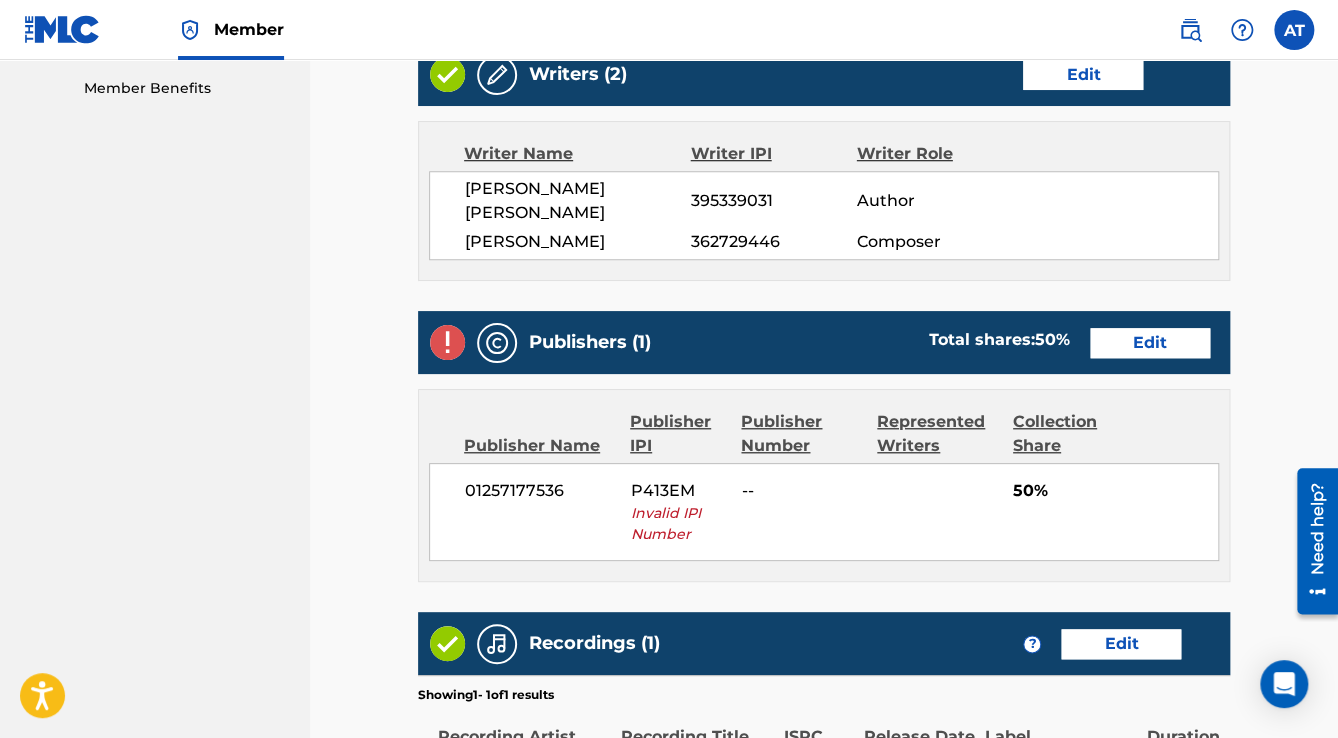 click on "Edit" at bounding box center [1150, 343] 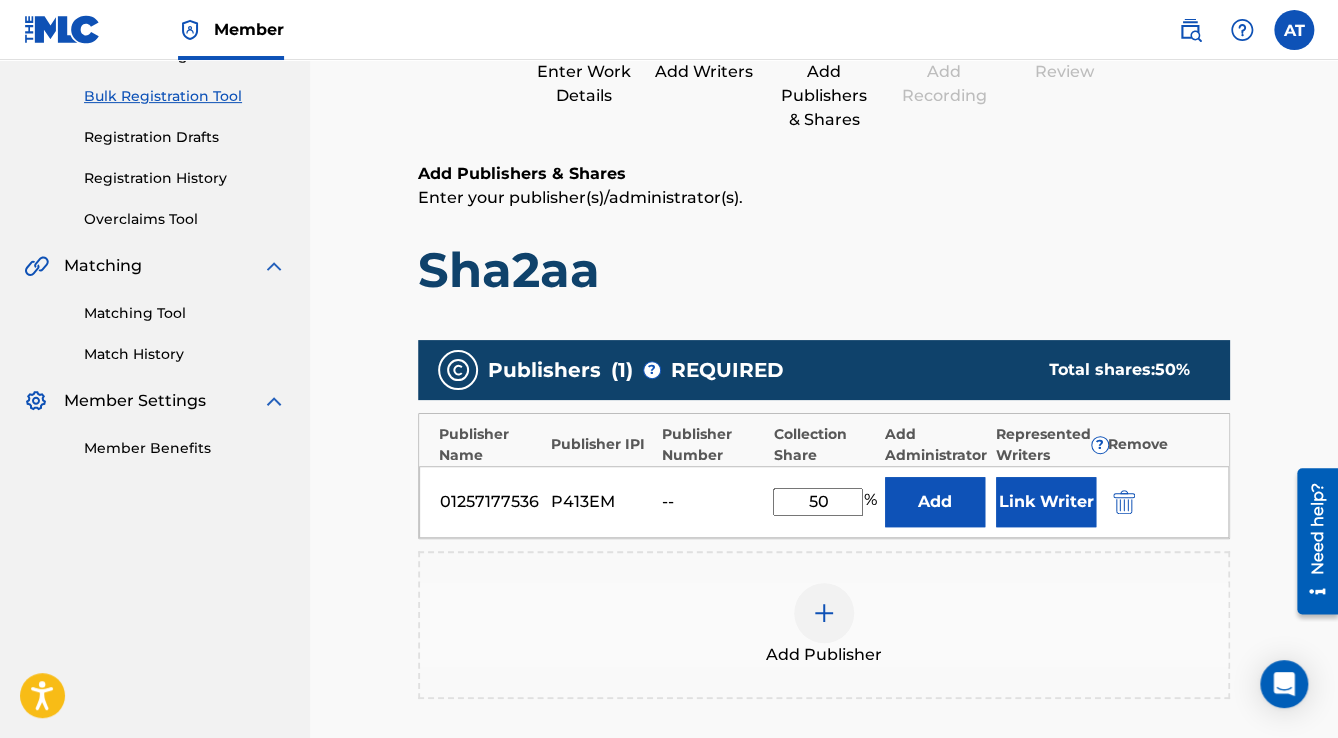scroll, scrollTop: 400, scrollLeft: 0, axis: vertical 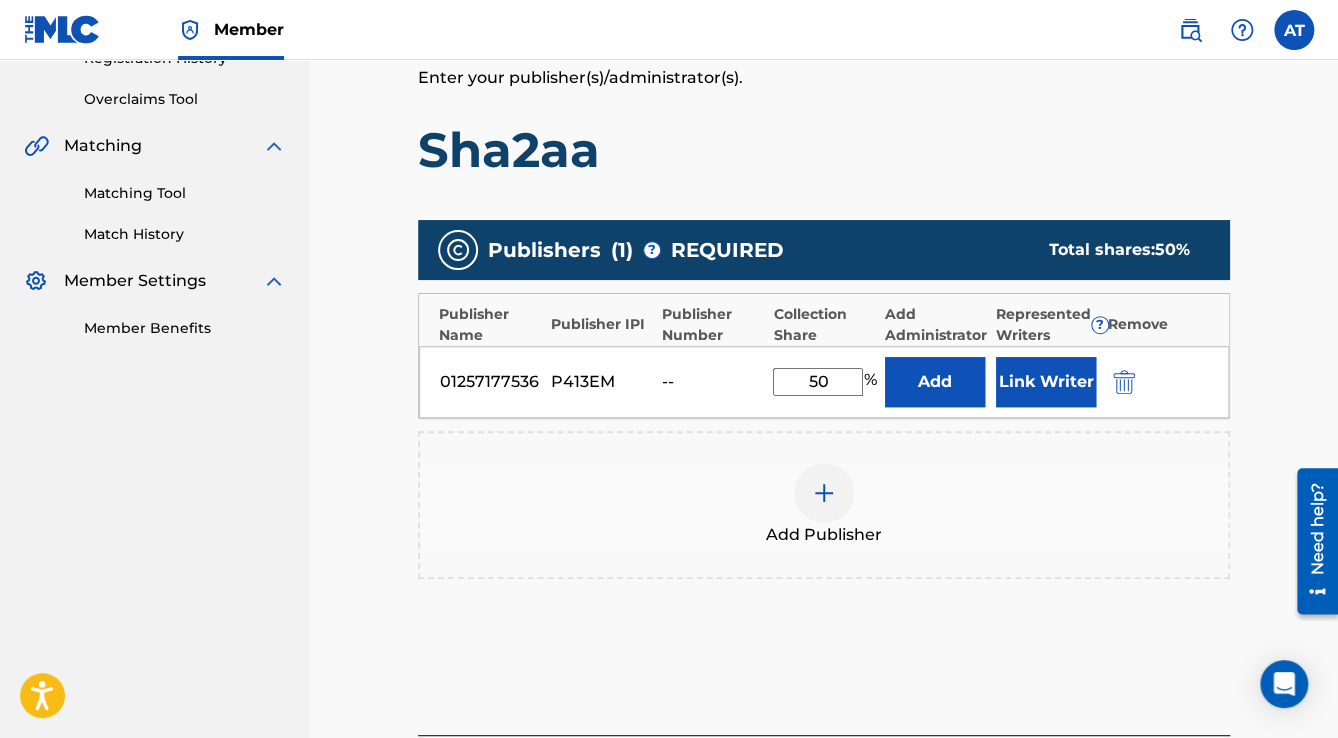 click at bounding box center [1124, 382] 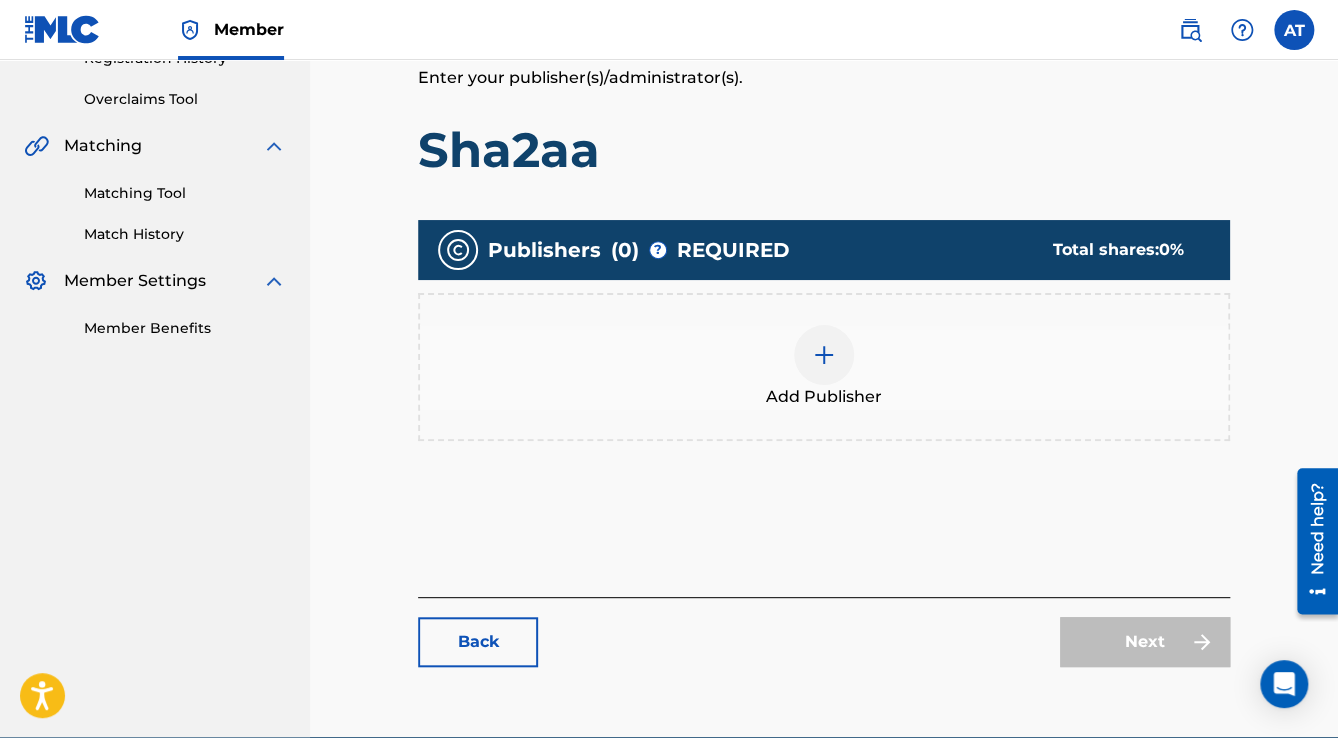 click on "Add Publisher" at bounding box center (824, 367) 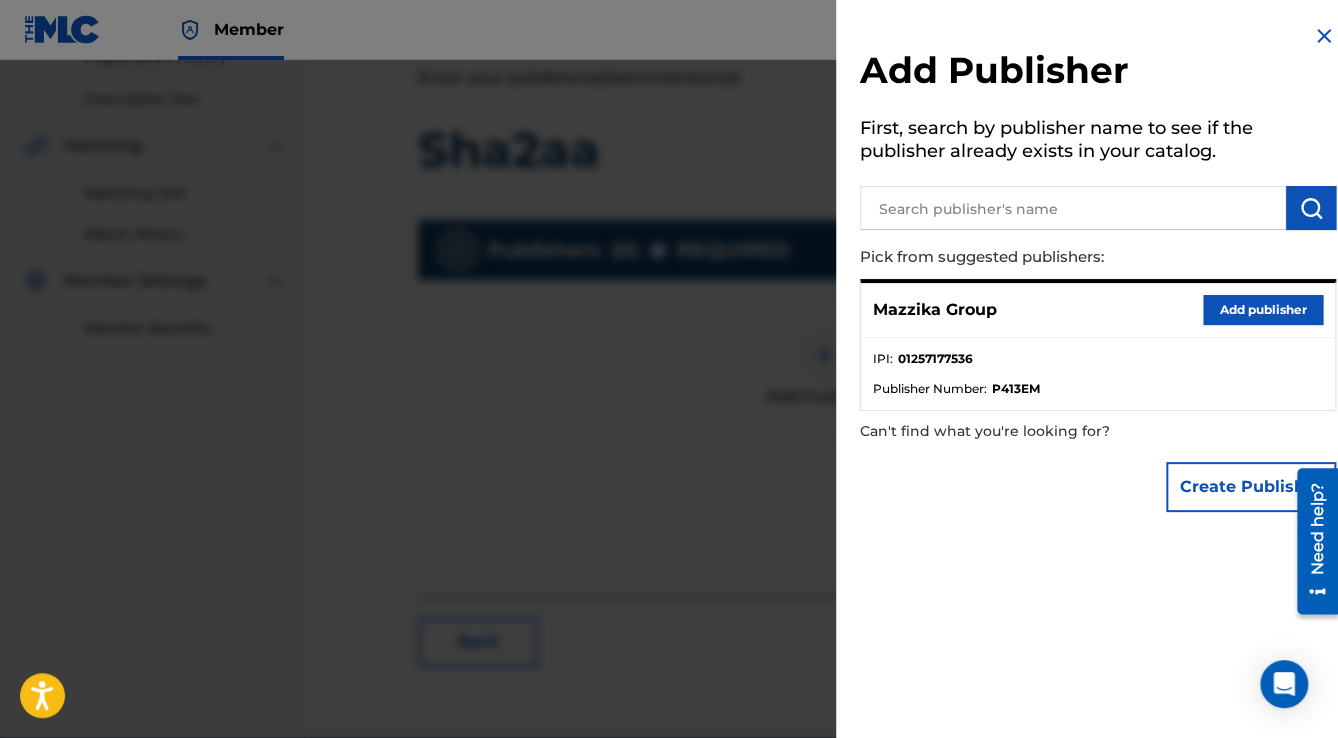 click on "Add publisher" at bounding box center [1263, 310] 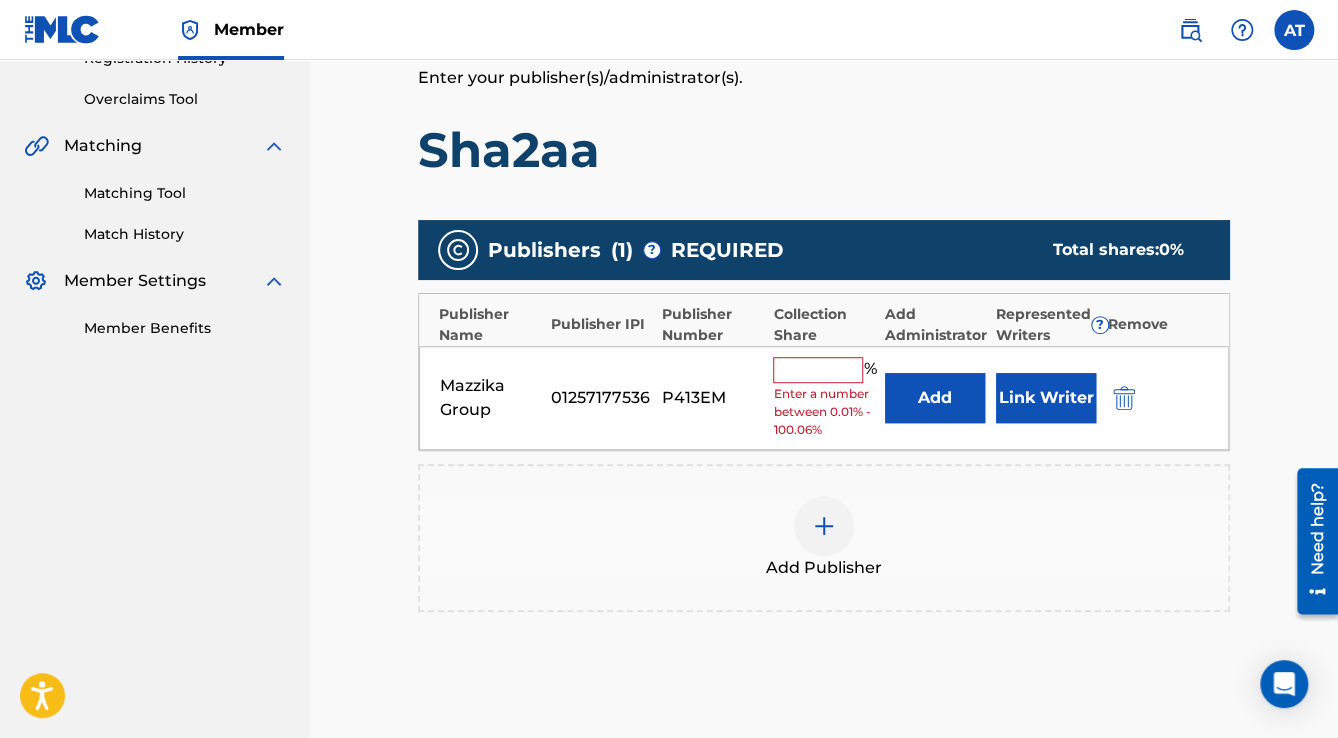 click at bounding box center [818, 370] 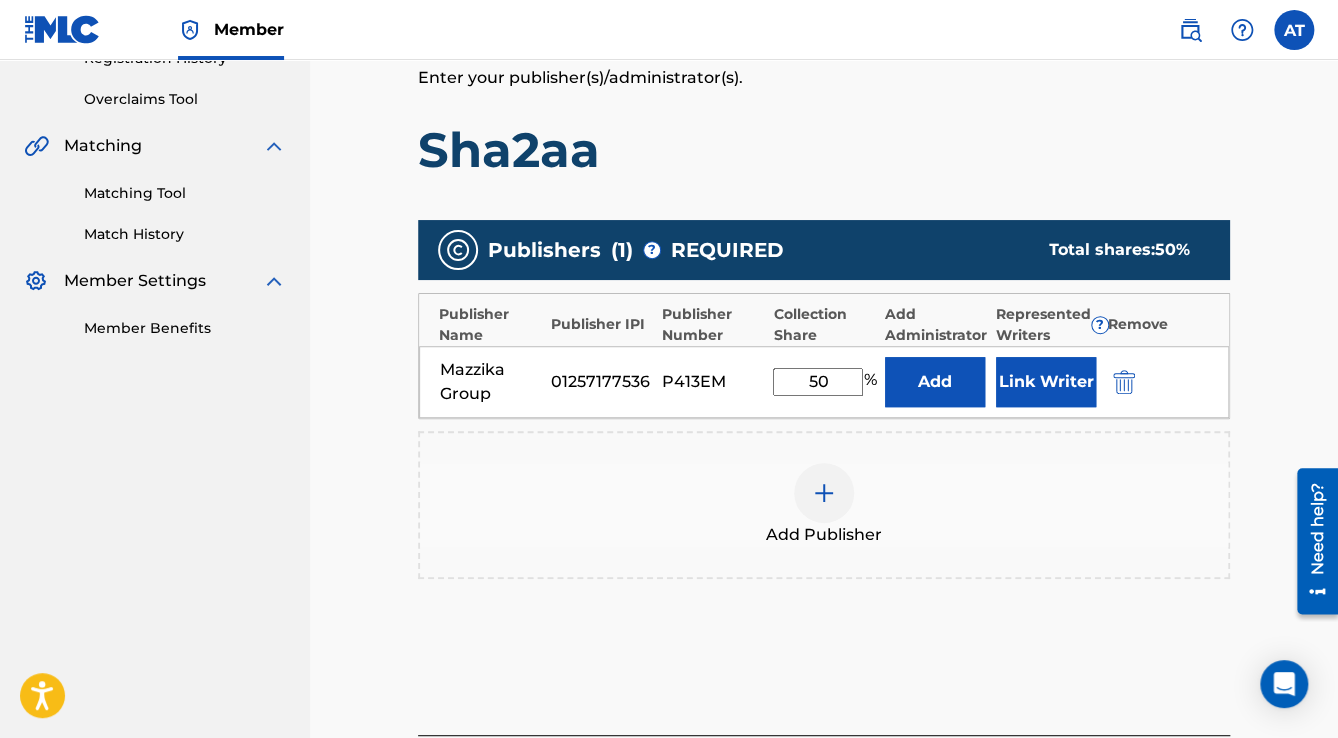 click on "Link Writer" at bounding box center (1046, 382) 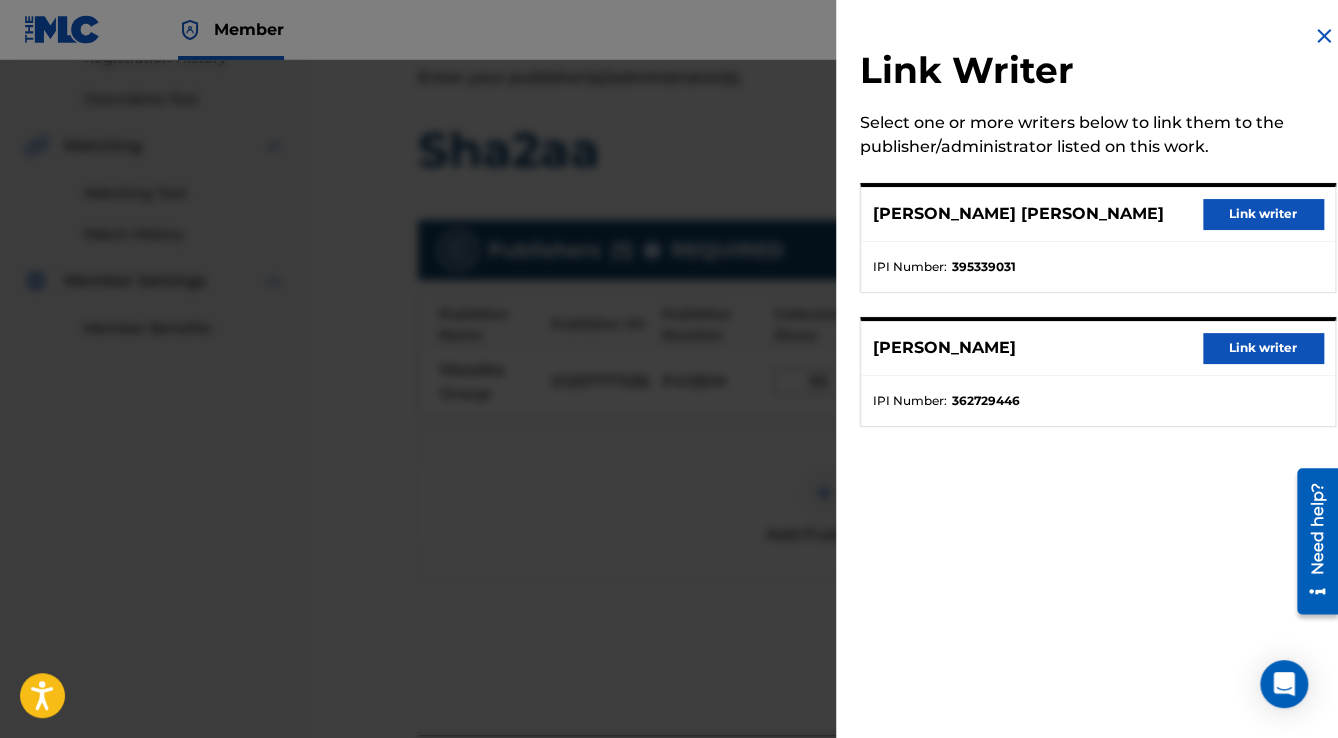 click on "[PERSON_NAME] [PERSON_NAME] Link writer" at bounding box center (1098, 214) 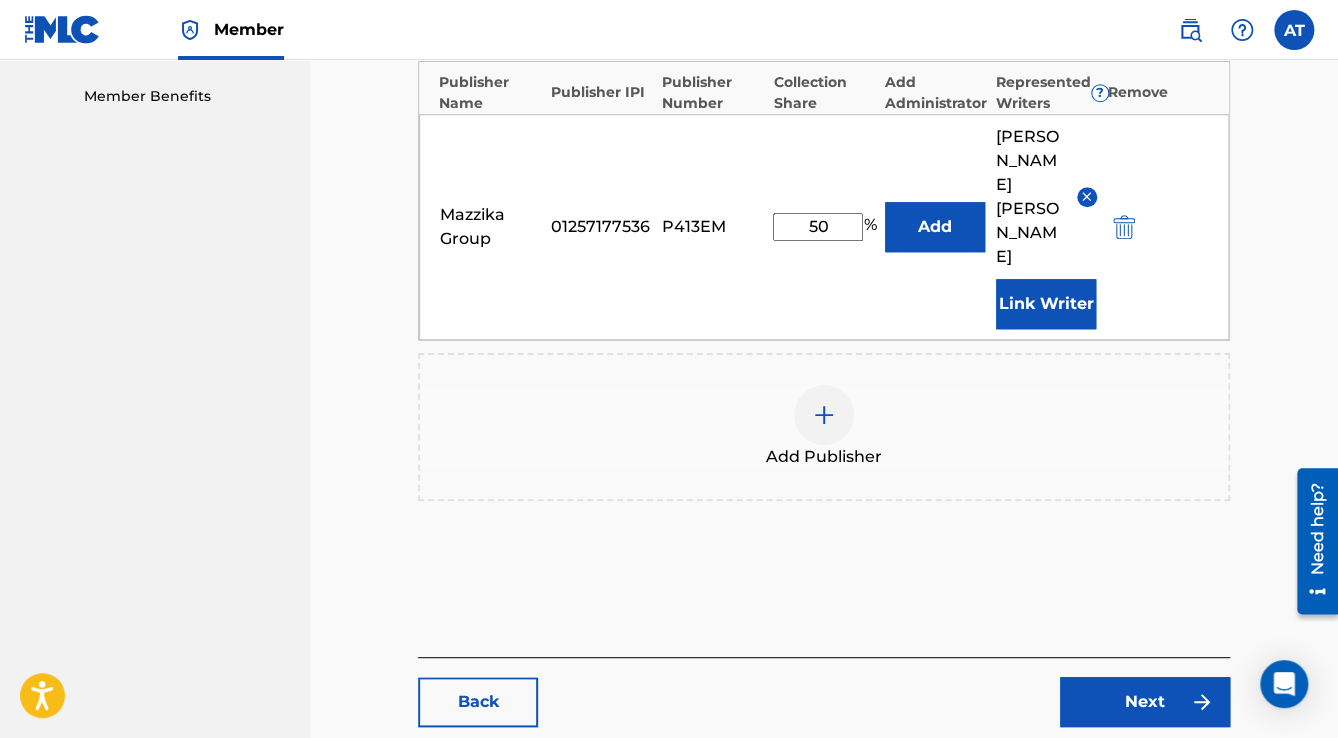 scroll, scrollTop: 736, scrollLeft: 0, axis: vertical 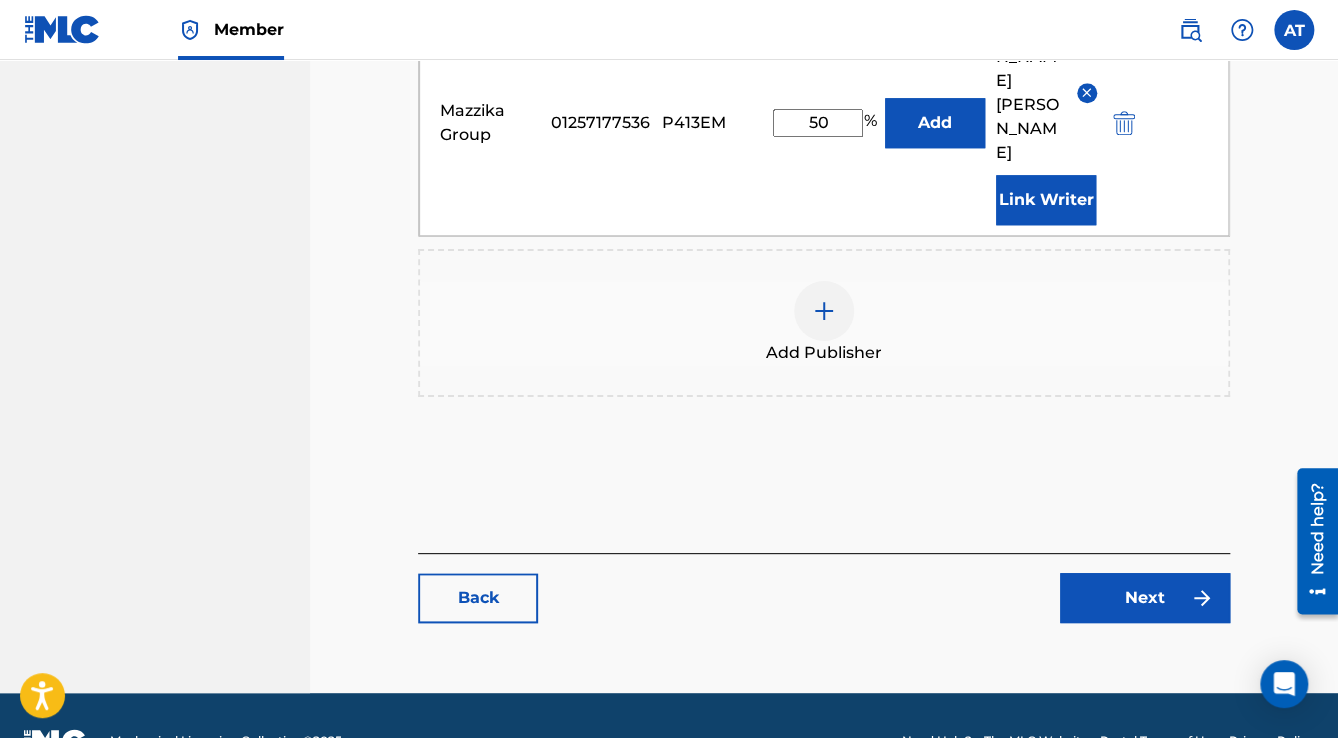click on "Next" at bounding box center (1145, 598) 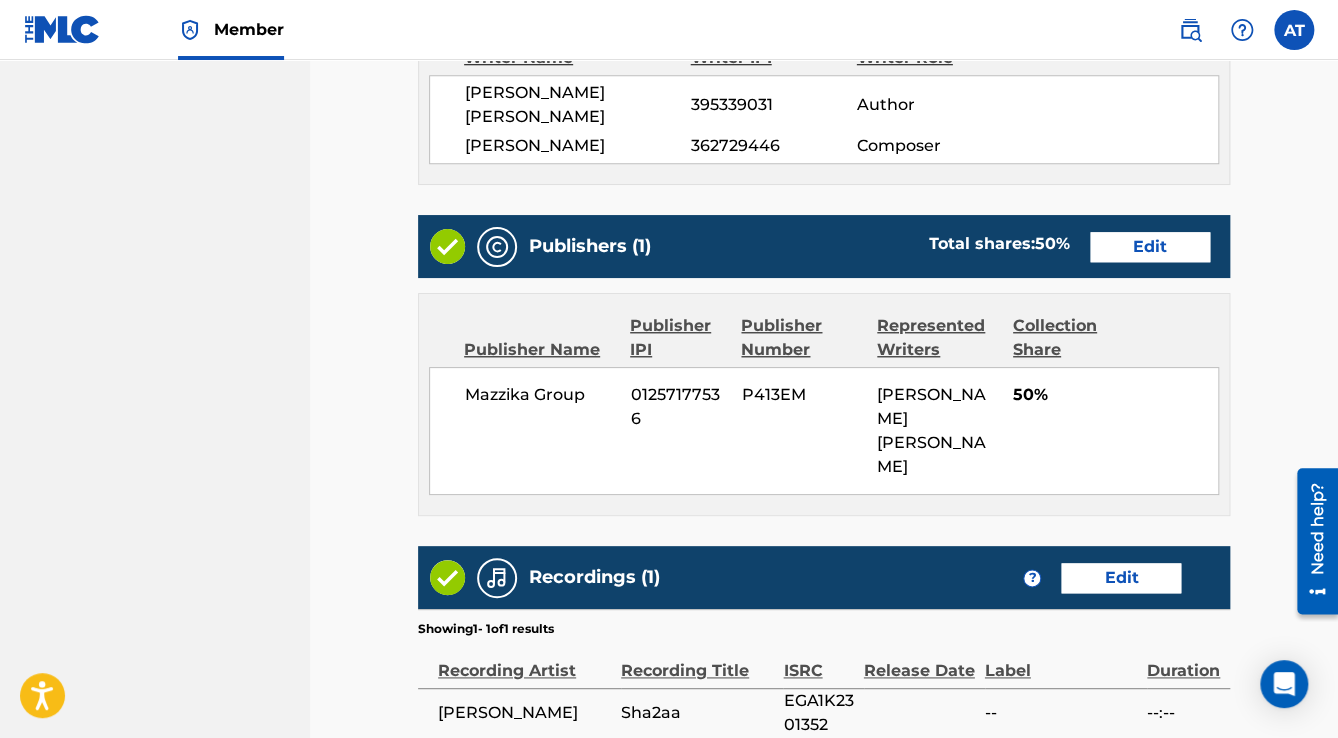 scroll, scrollTop: 0, scrollLeft: 0, axis: both 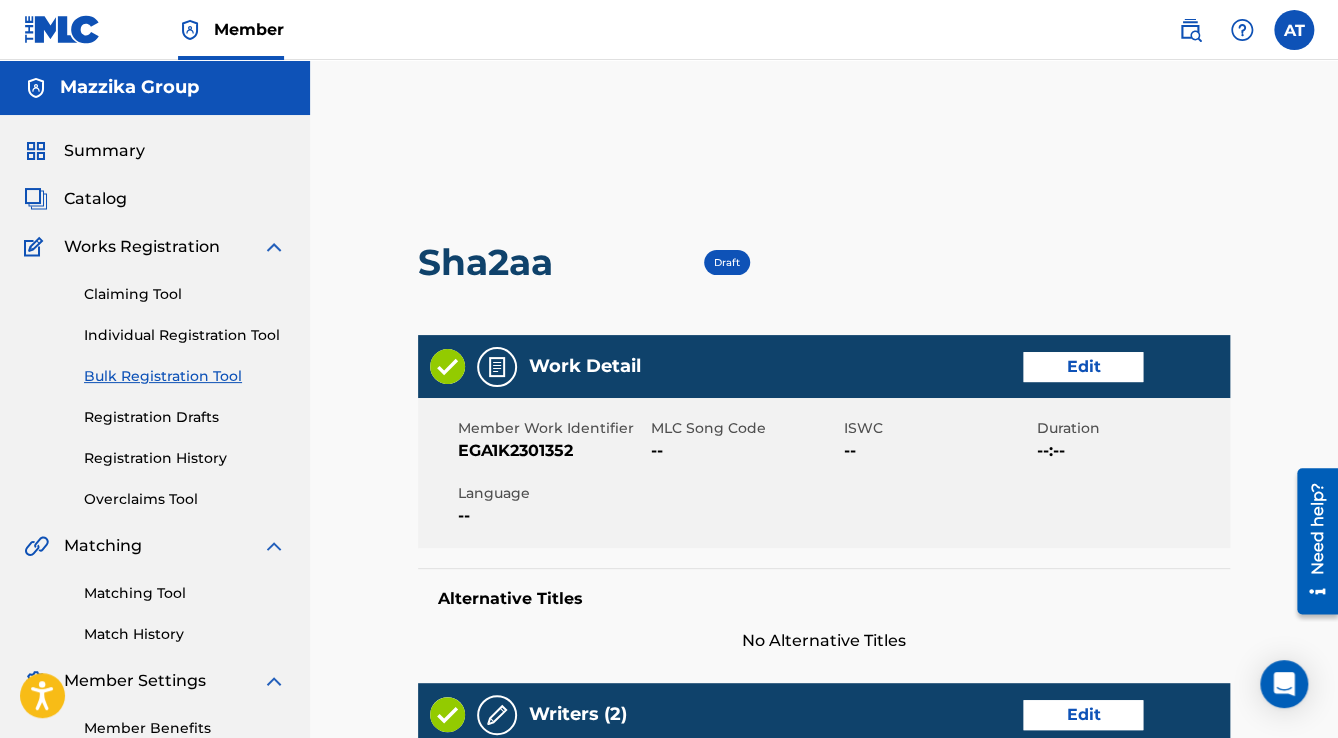 click on "Work Detail   Edit" at bounding box center [824, 366] 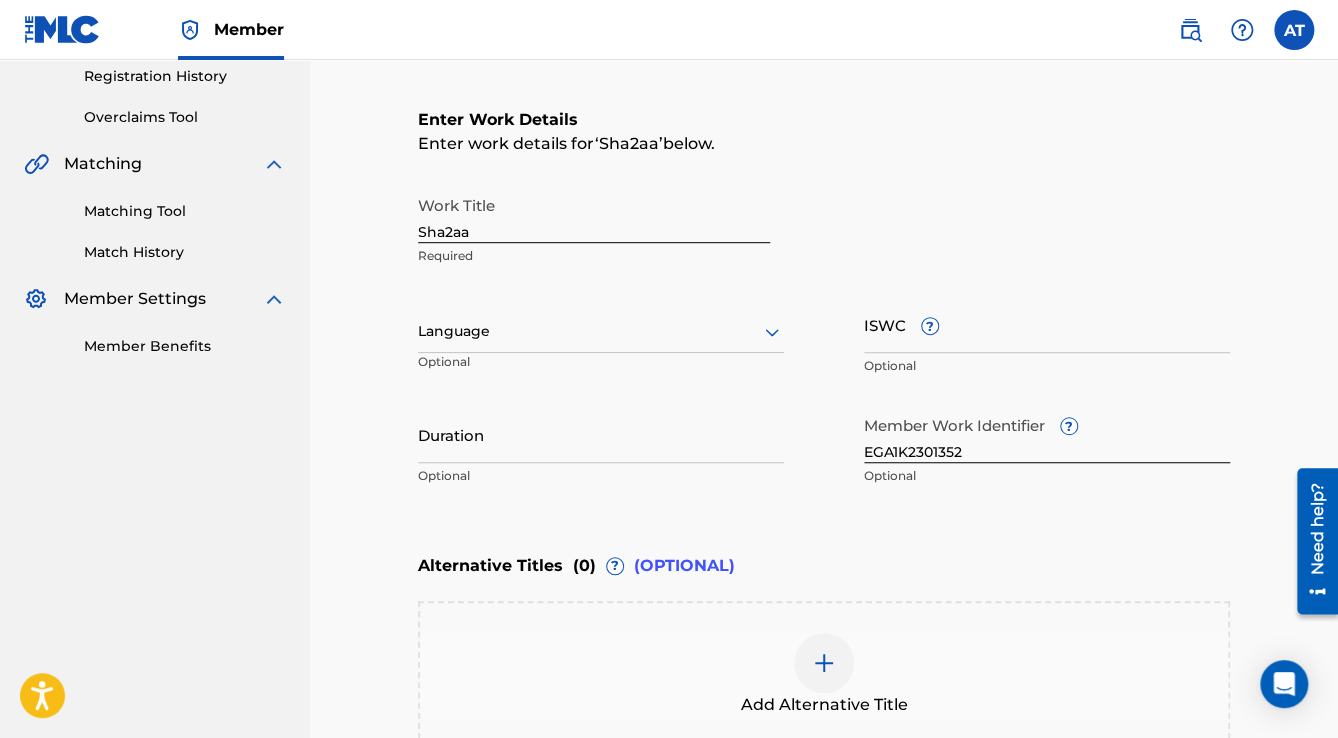 scroll, scrollTop: 400, scrollLeft: 0, axis: vertical 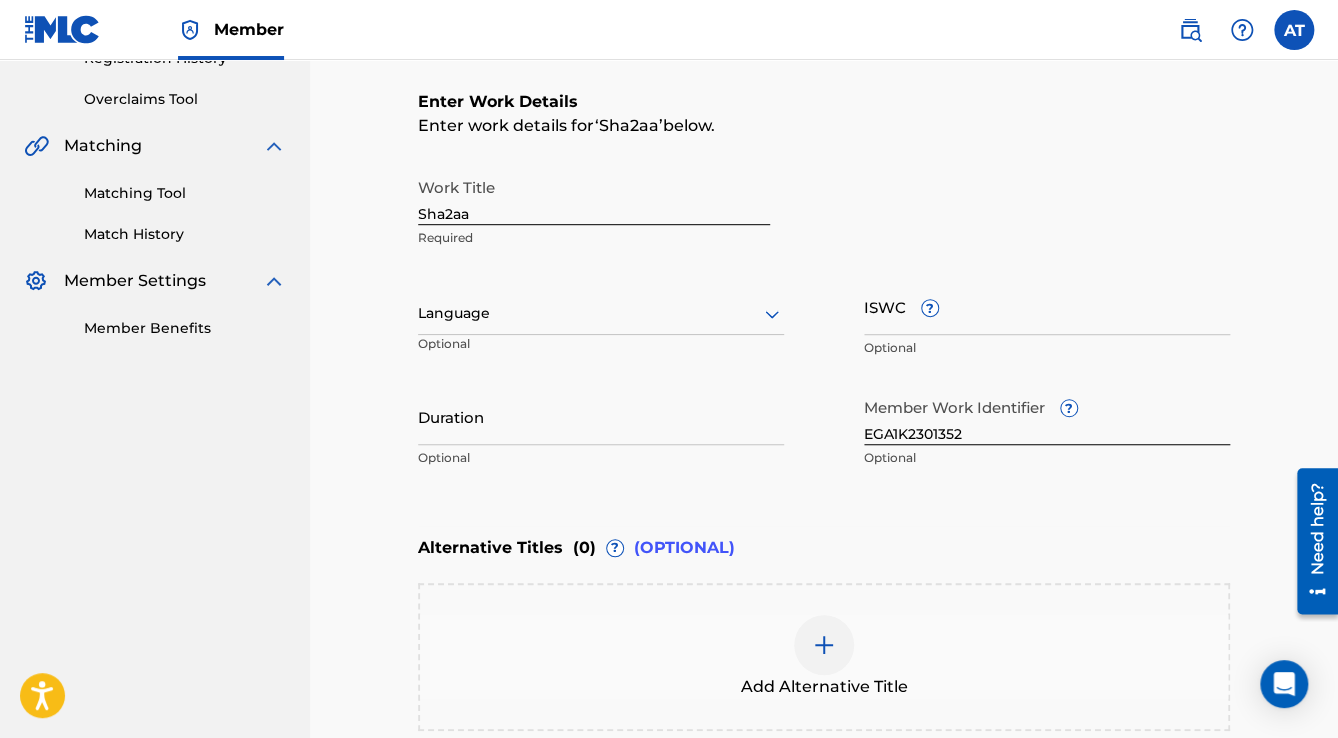 click at bounding box center [601, 313] 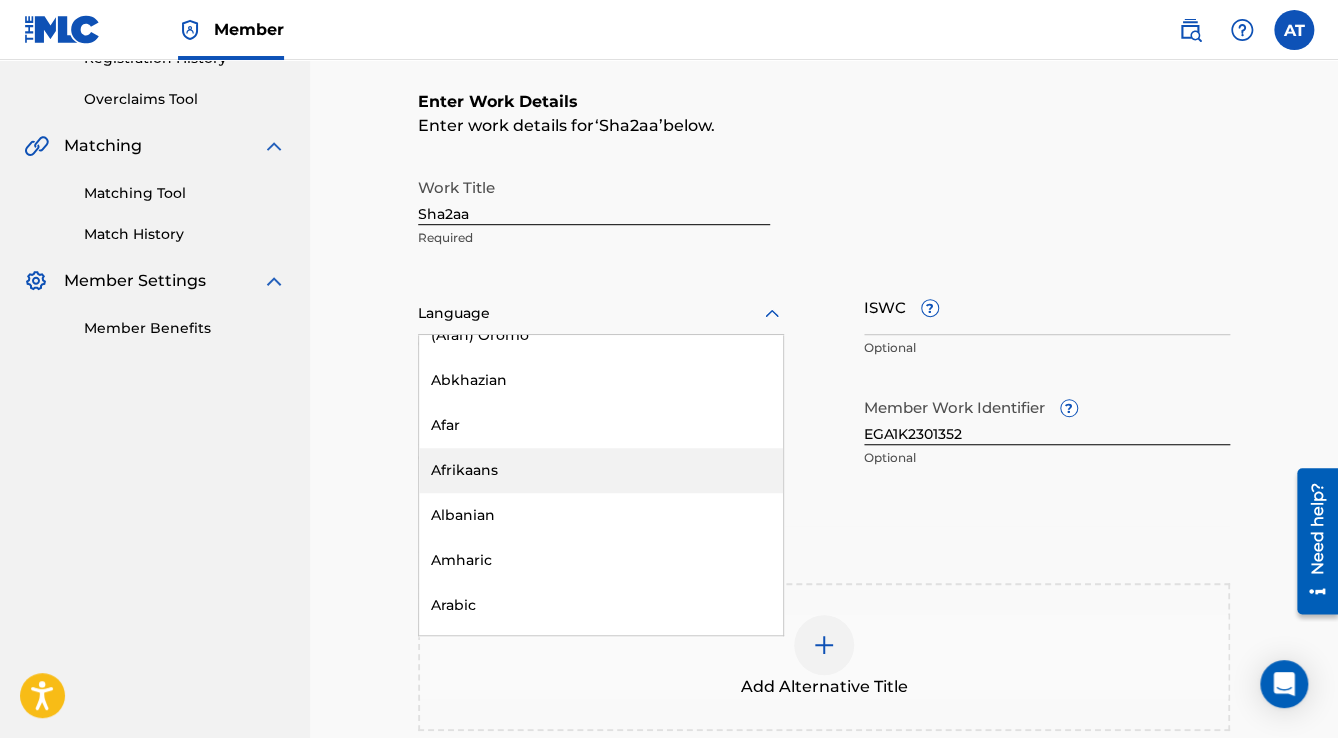 scroll, scrollTop: 240, scrollLeft: 0, axis: vertical 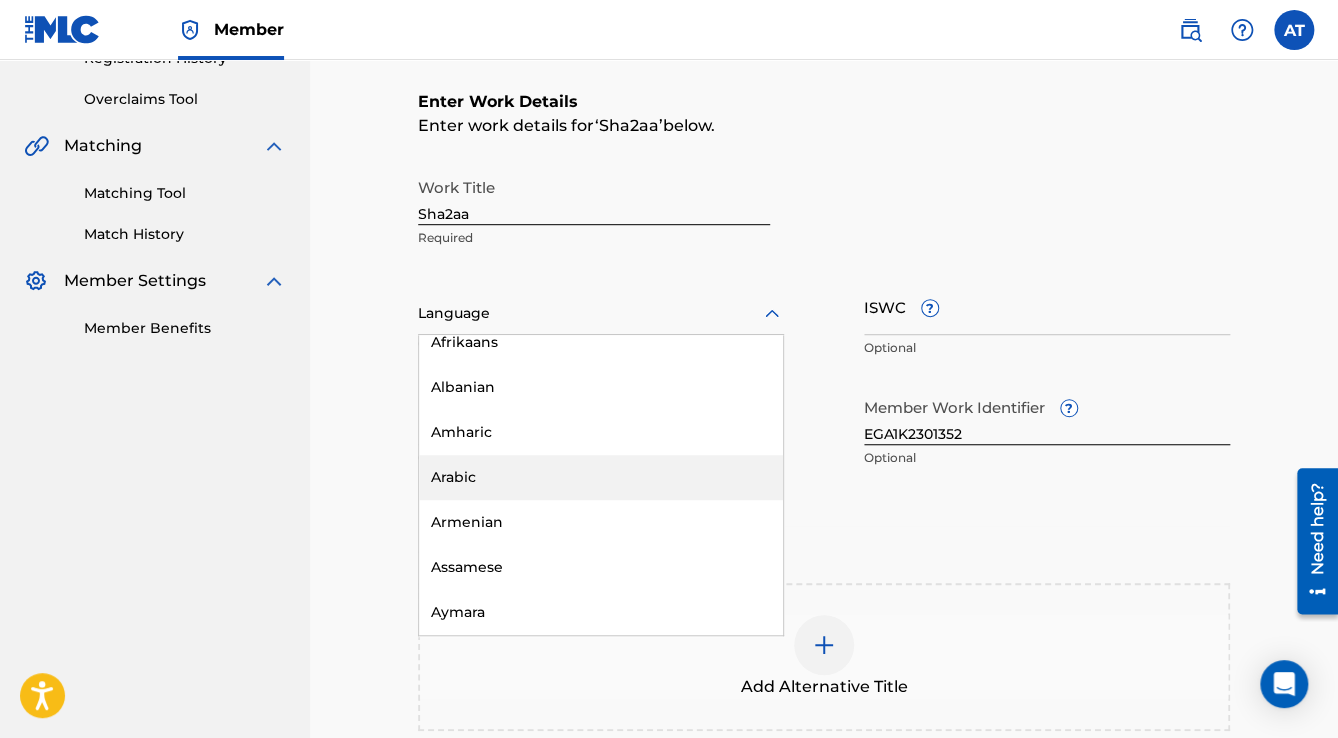 click on "Arabic" at bounding box center [601, 477] 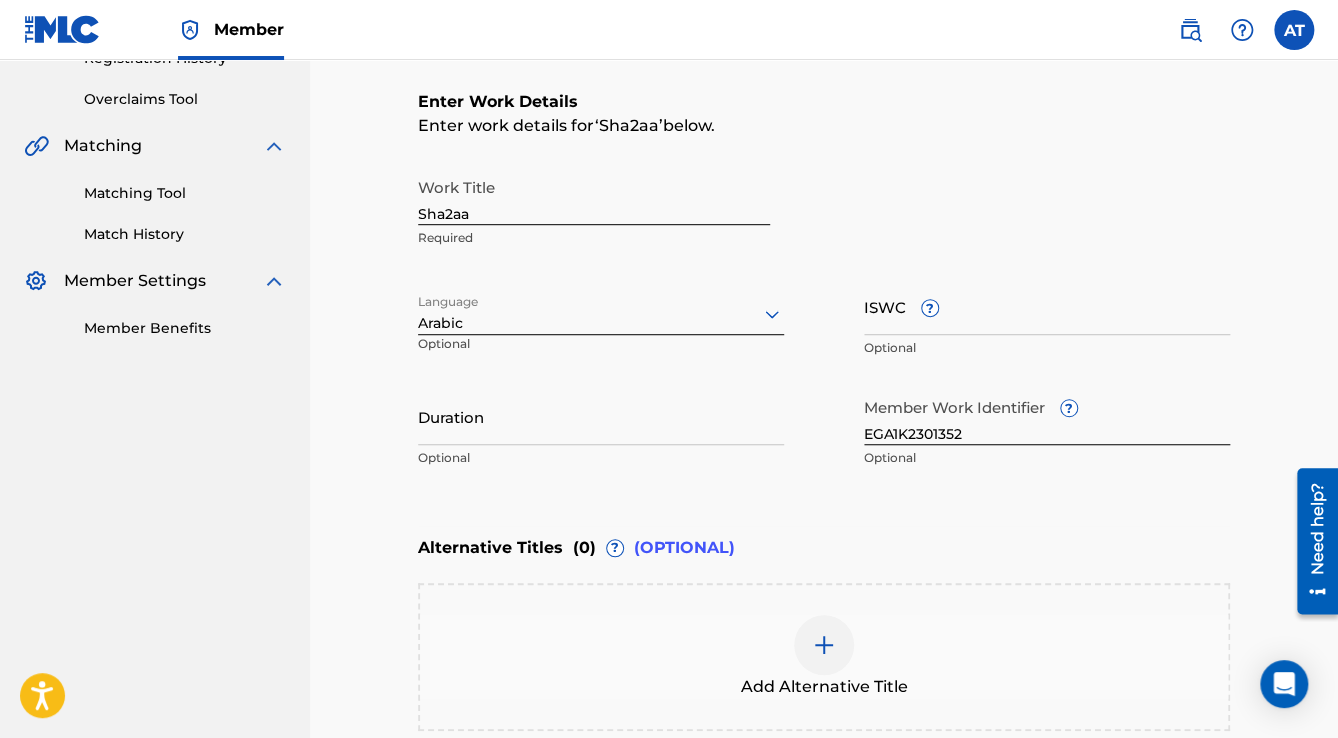 drag, startPoint x: 489, startPoint y: 428, endPoint x: 466, endPoint y: 415, distance: 26.41969 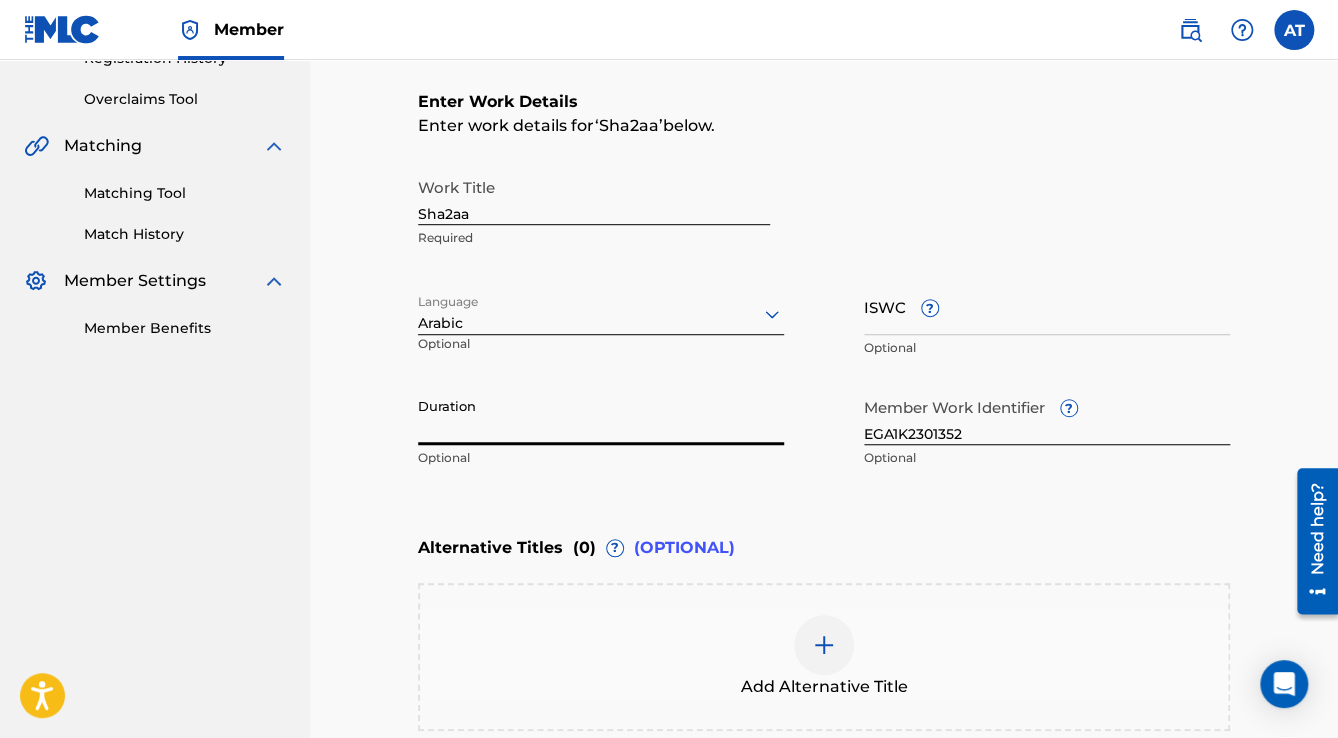 paste on "3:52" 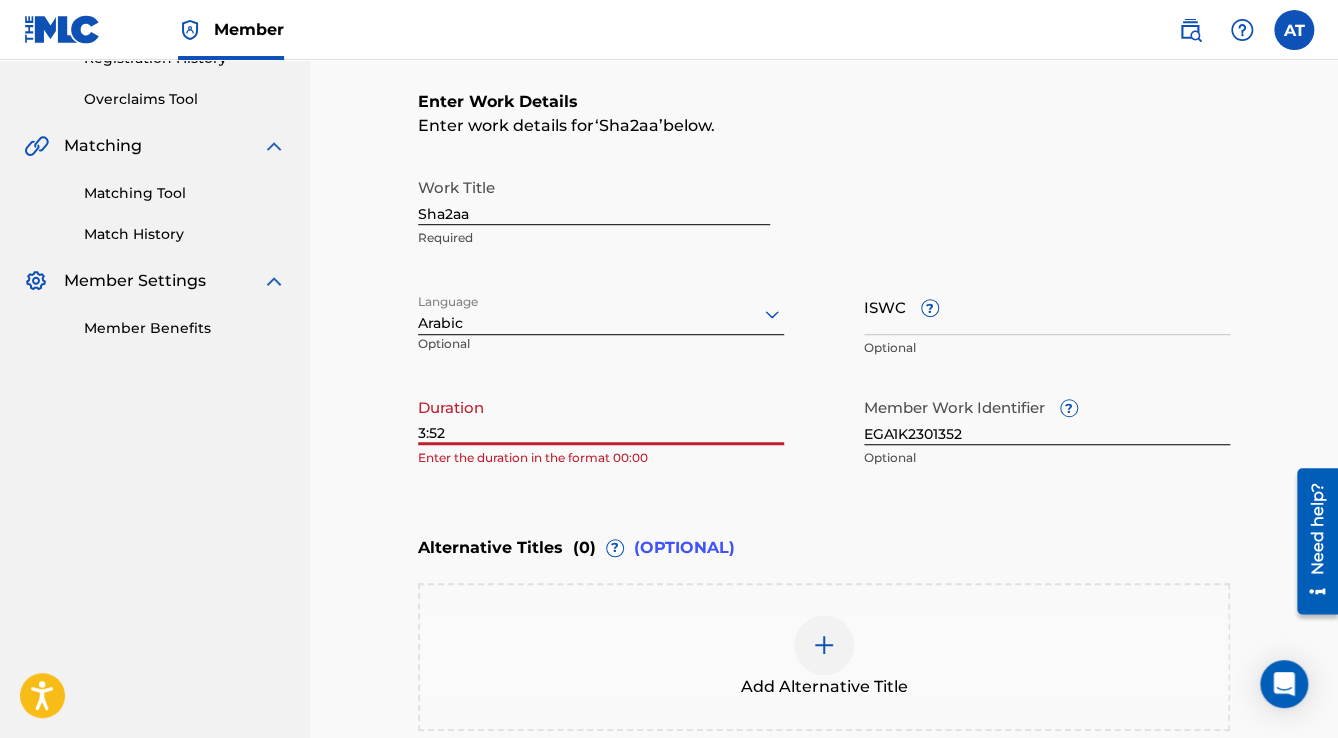 click on "3:52" at bounding box center (601, 416) 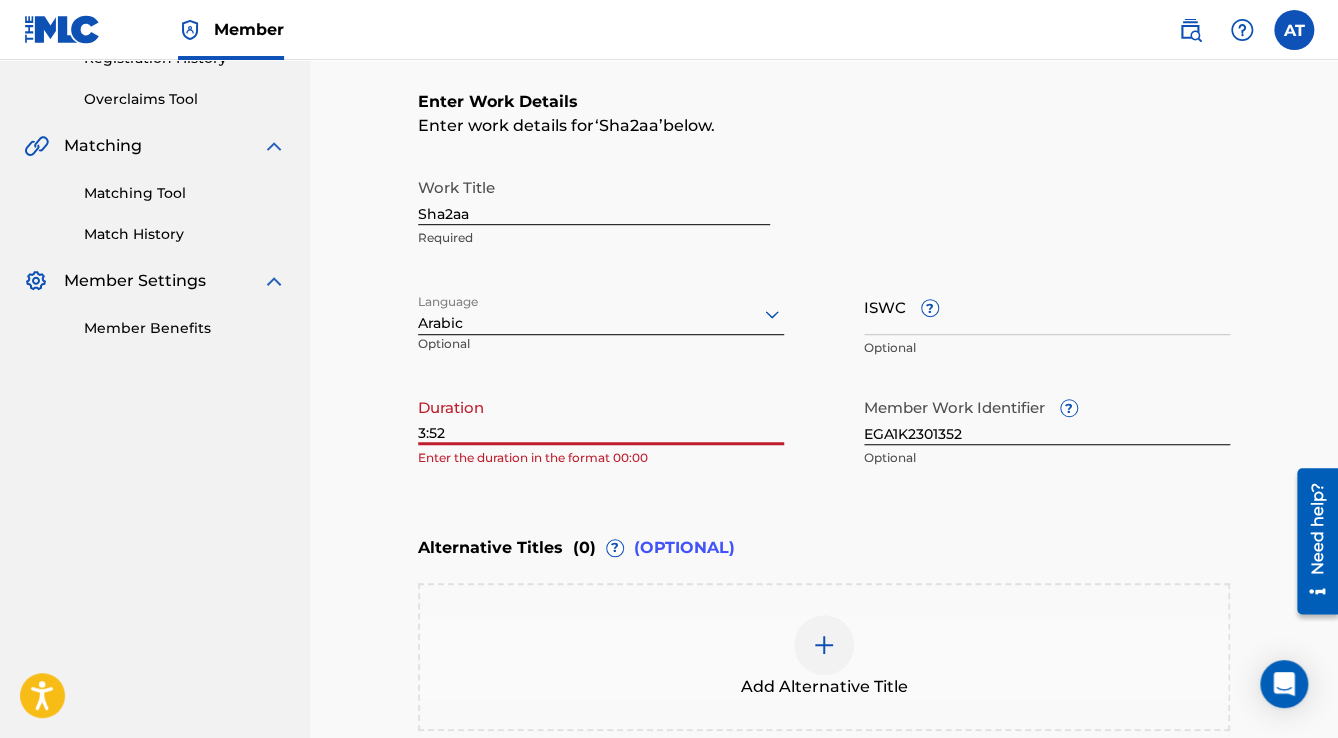 click on "3:52" at bounding box center [601, 416] 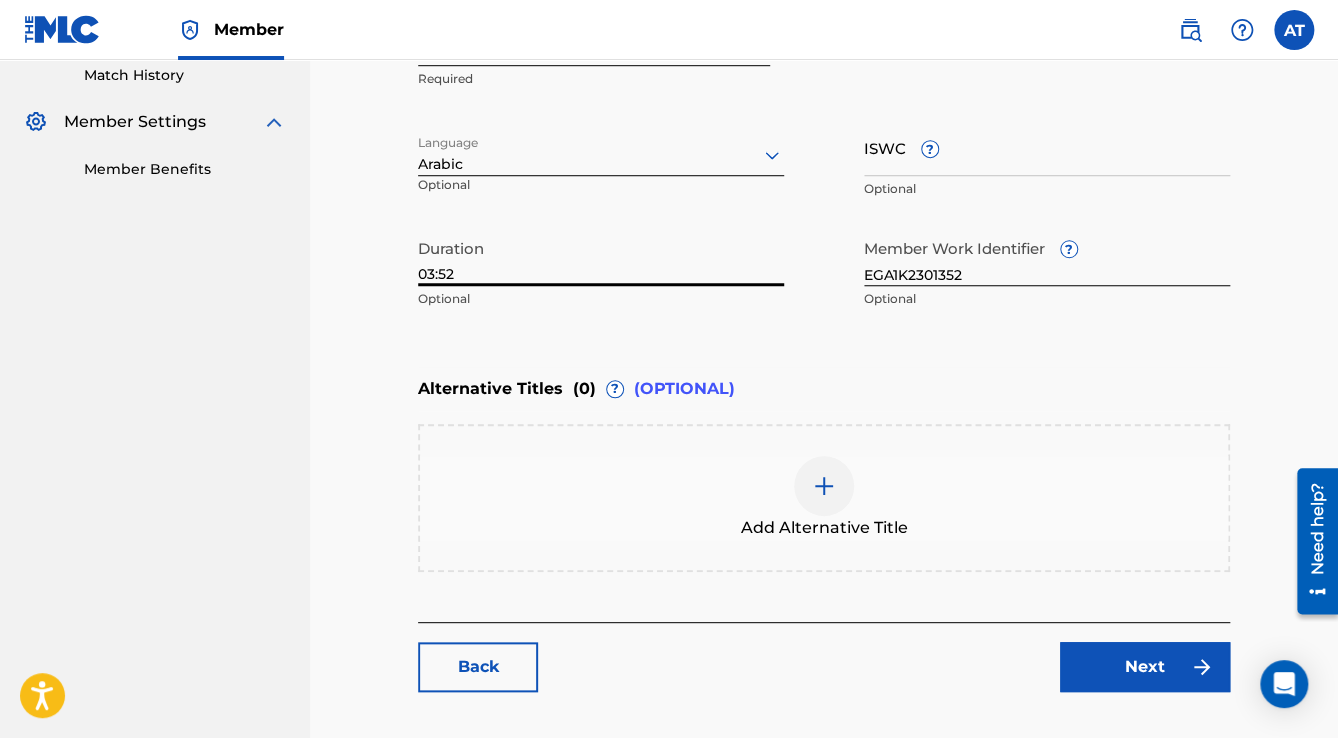 scroll, scrollTop: 677, scrollLeft: 0, axis: vertical 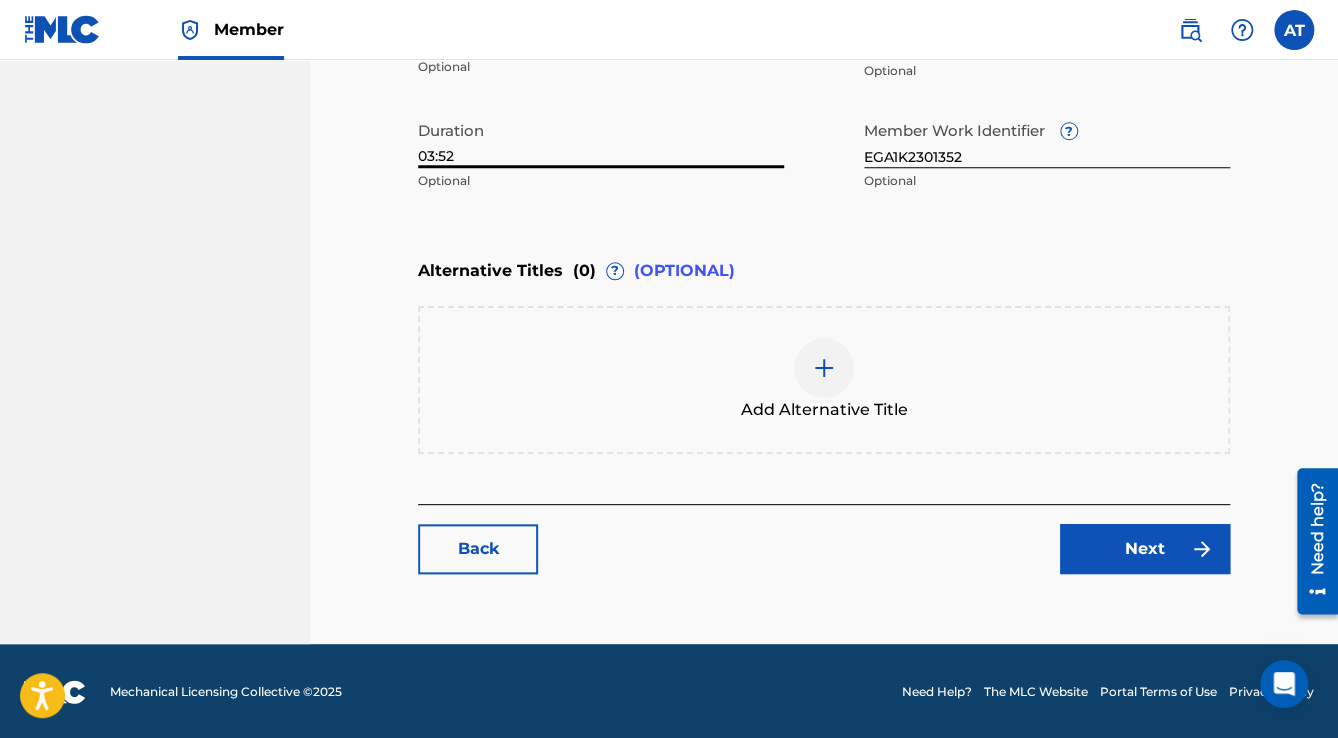 type on "03:52" 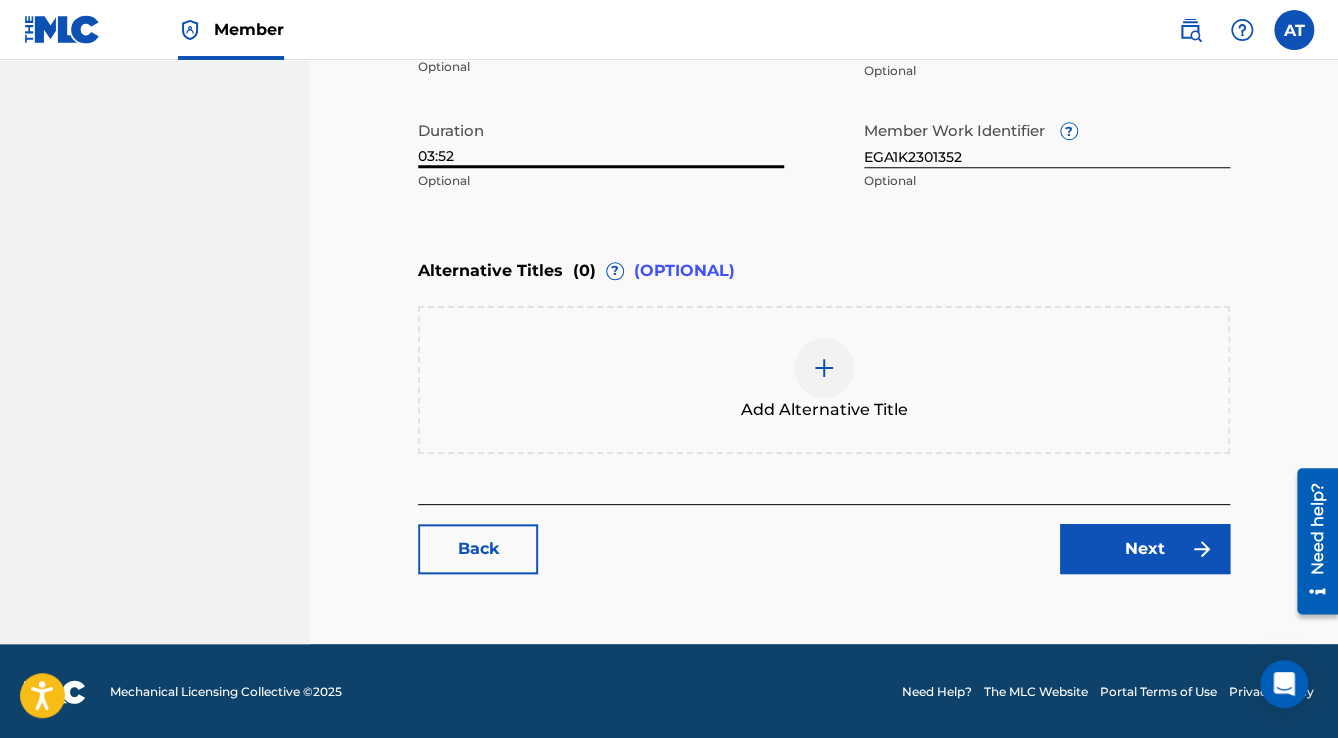 click on "Next" at bounding box center (1145, 549) 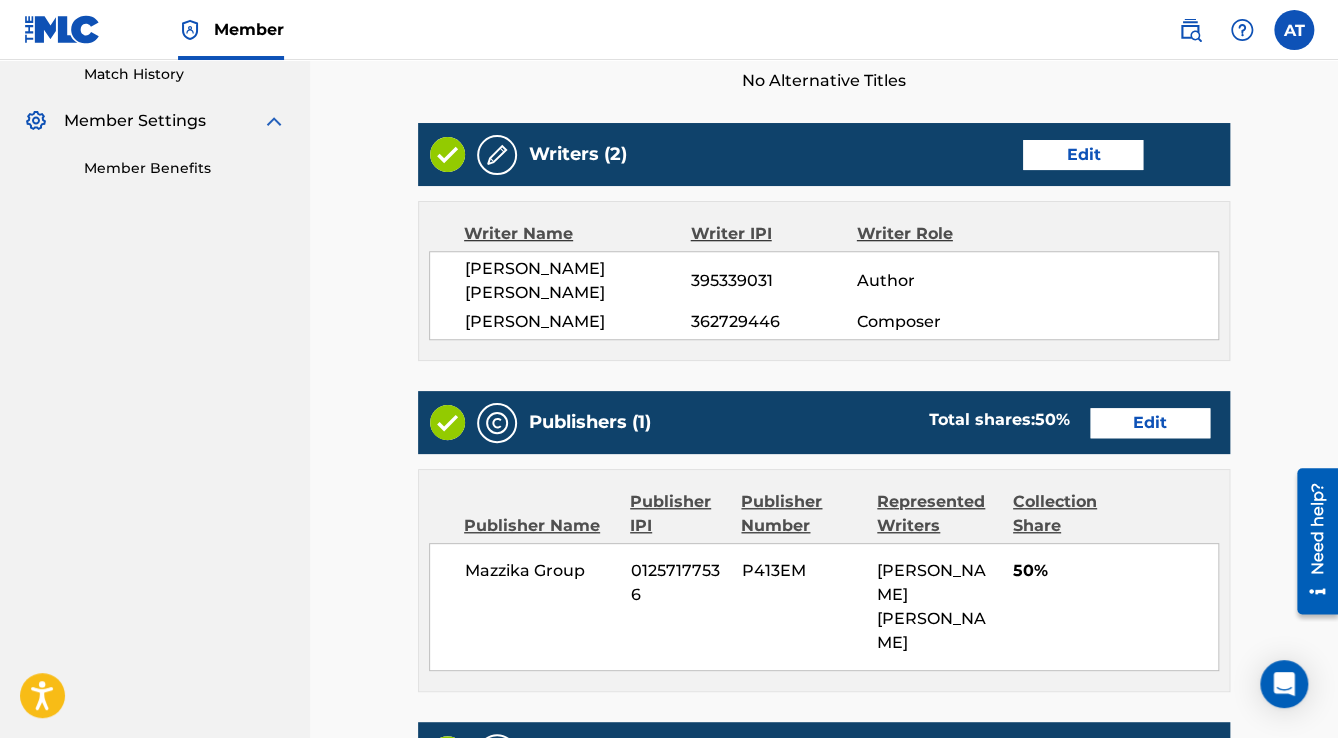 scroll, scrollTop: 880, scrollLeft: 0, axis: vertical 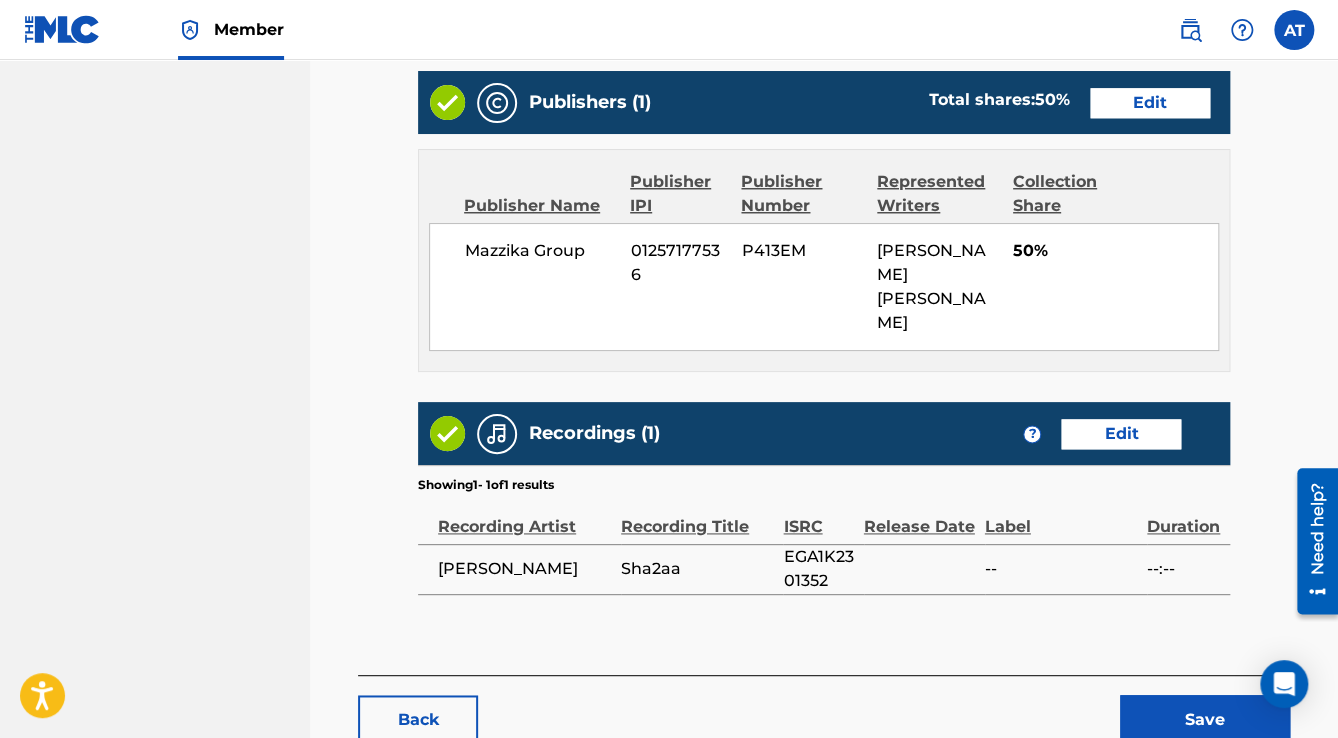 click on "Save" at bounding box center [1205, 720] 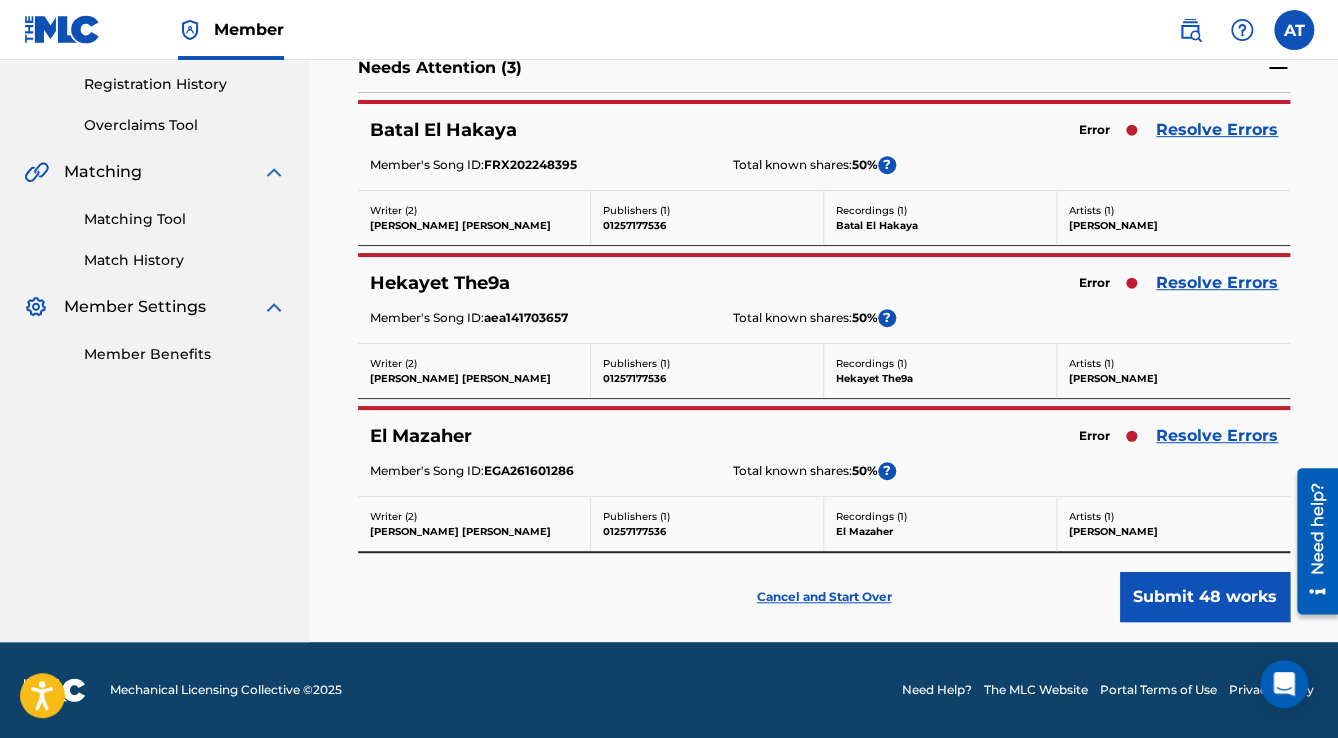scroll, scrollTop: 0, scrollLeft: 0, axis: both 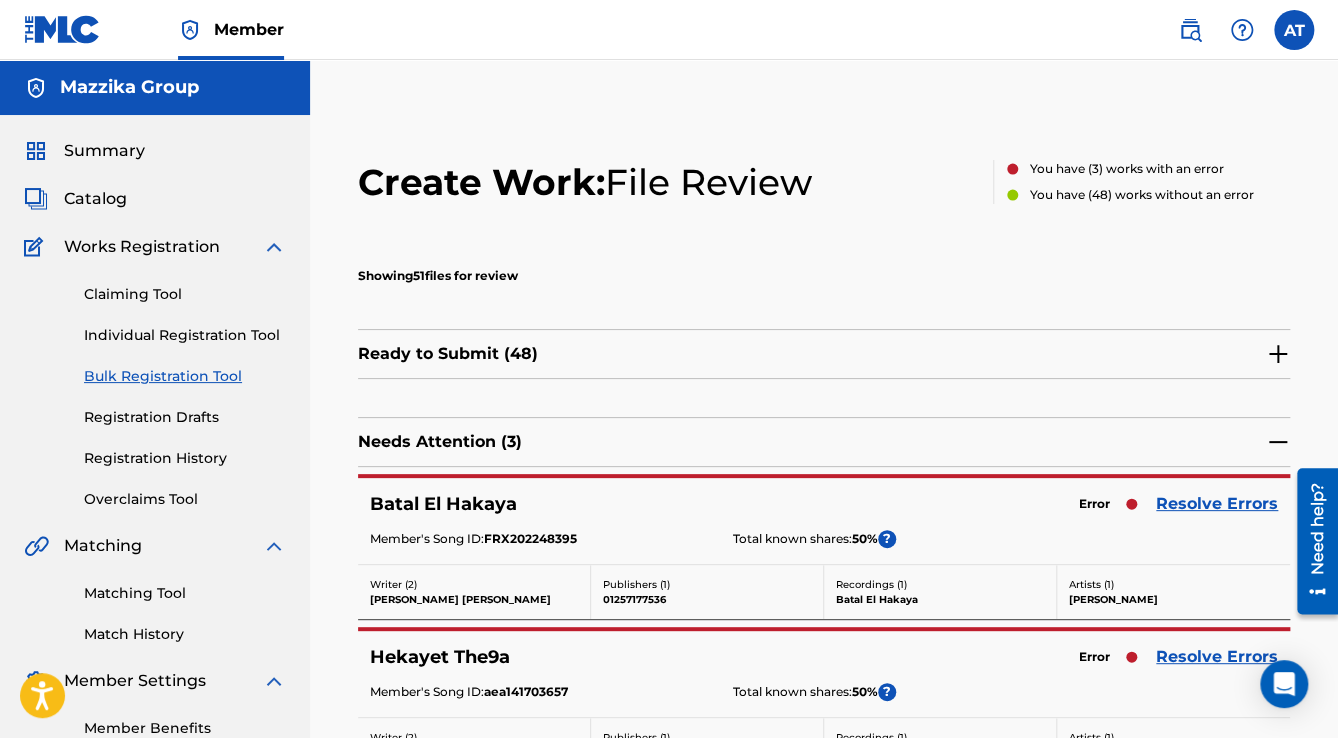 click on "Resolve Errors" at bounding box center [1217, 504] 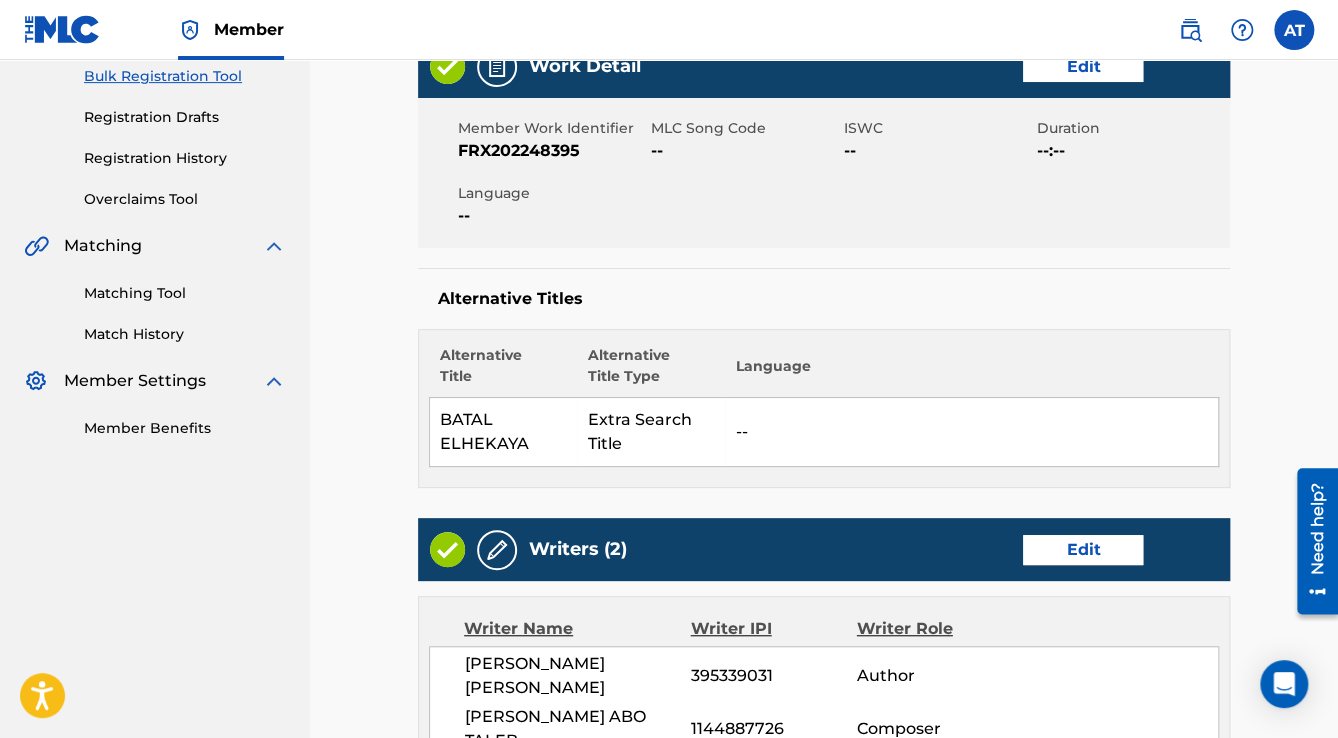 scroll, scrollTop: 480, scrollLeft: 0, axis: vertical 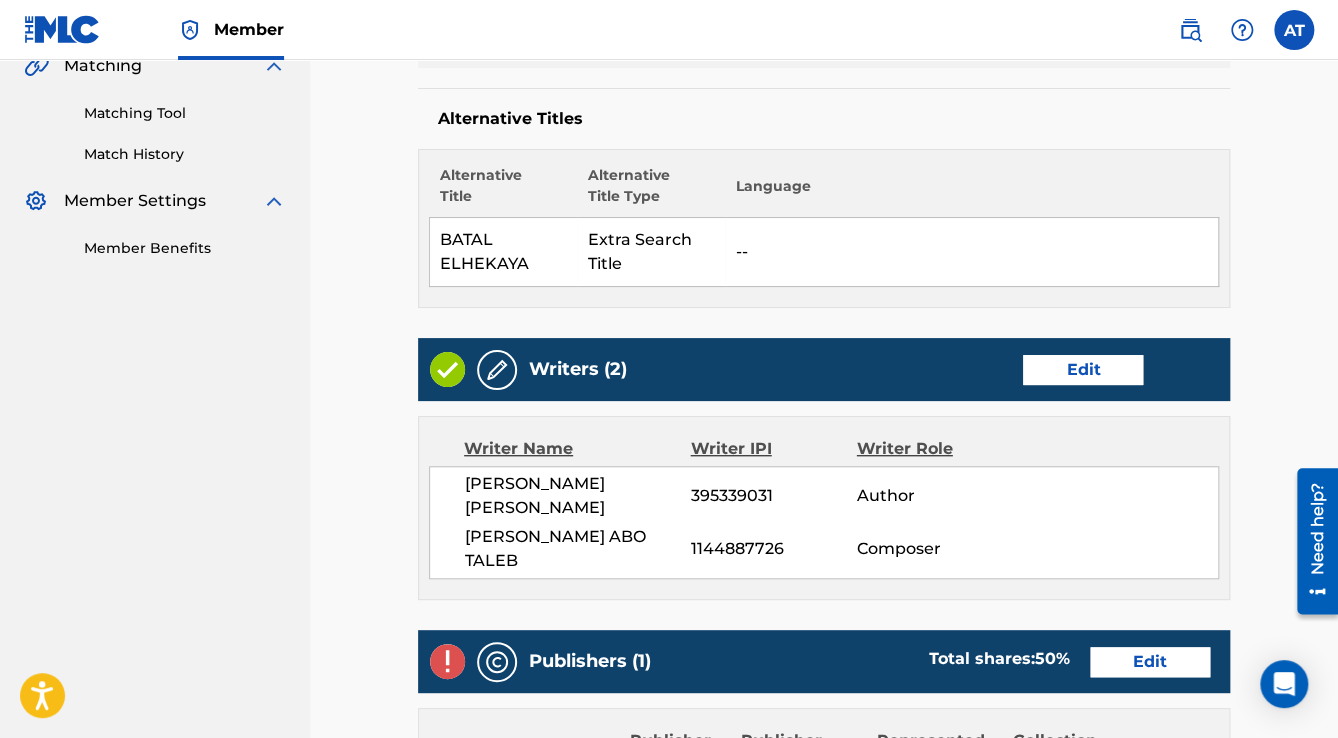 click on "Edit" at bounding box center [1083, 370] 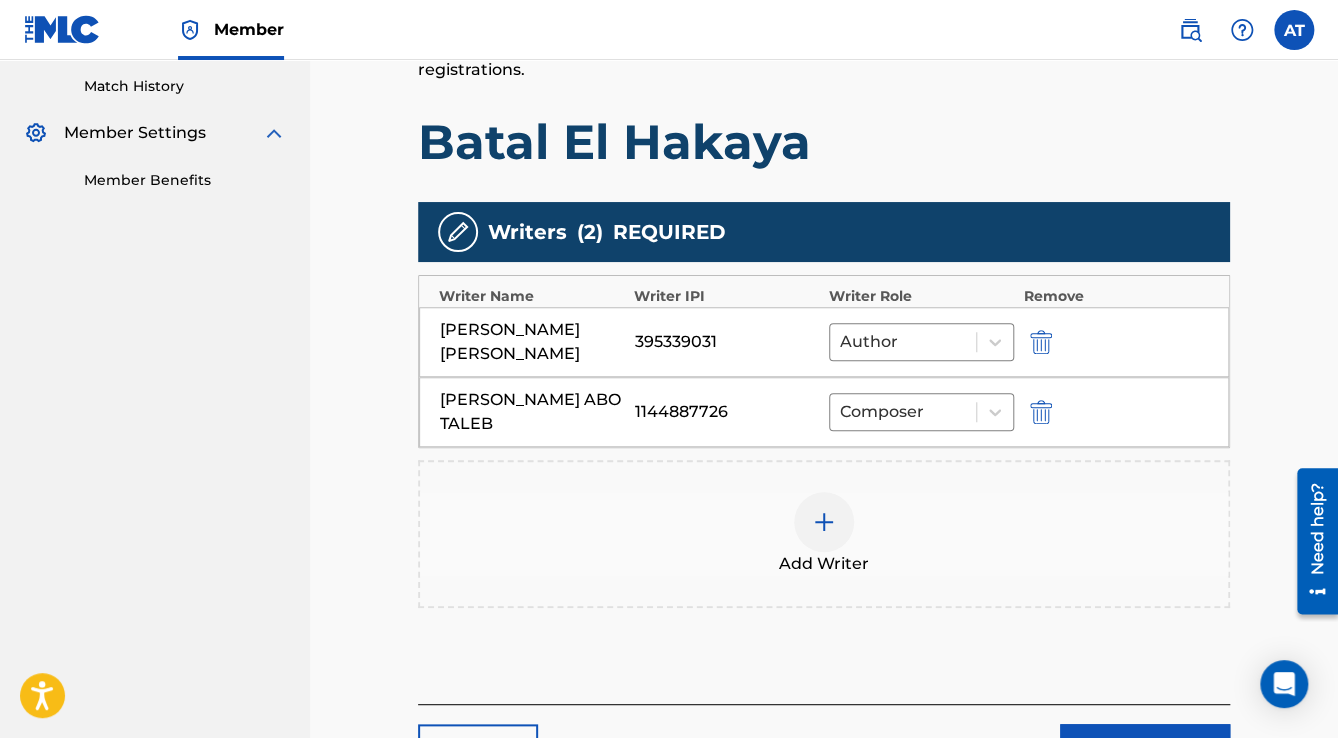 scroll, scrollTop: 737, scrollLeft: 0, axis: vertical 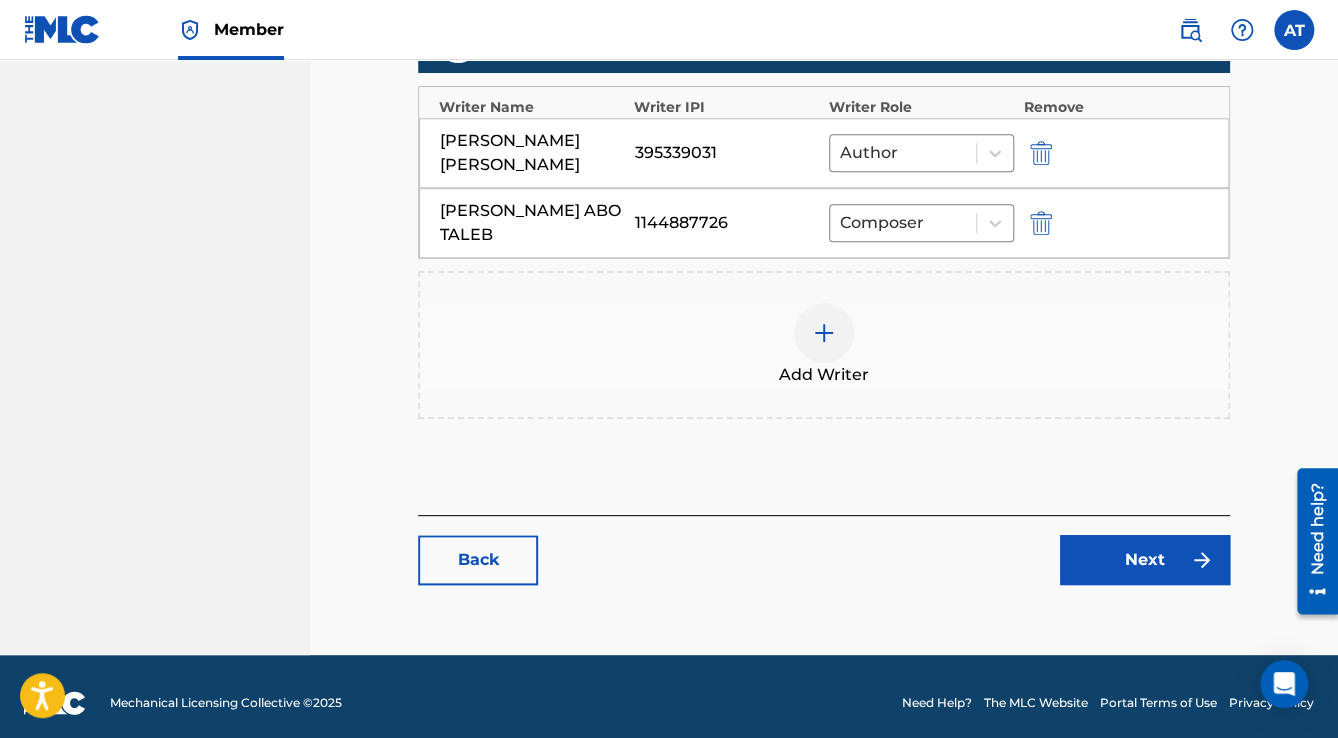 click on "Next" at bounding box center (1145, 560) 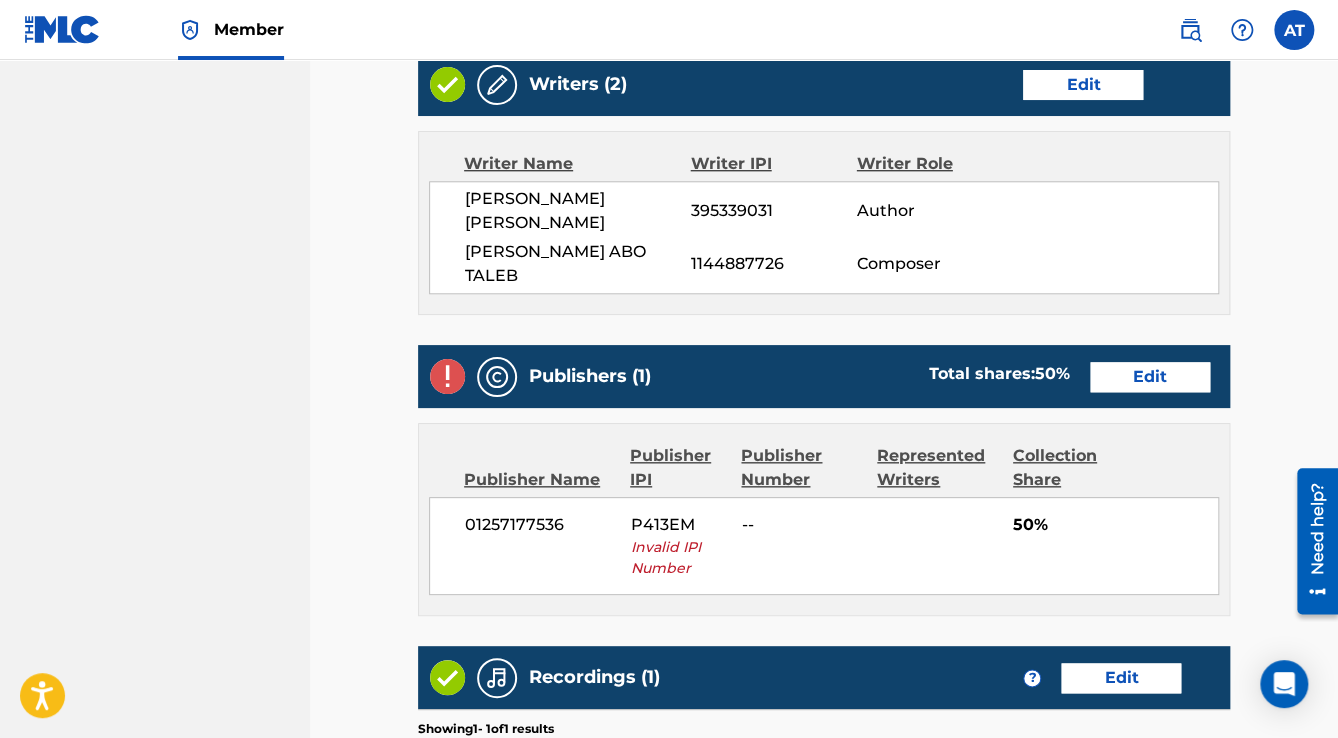scroll, scrollTop: 880, scrollLeft: 0, axis: vertical 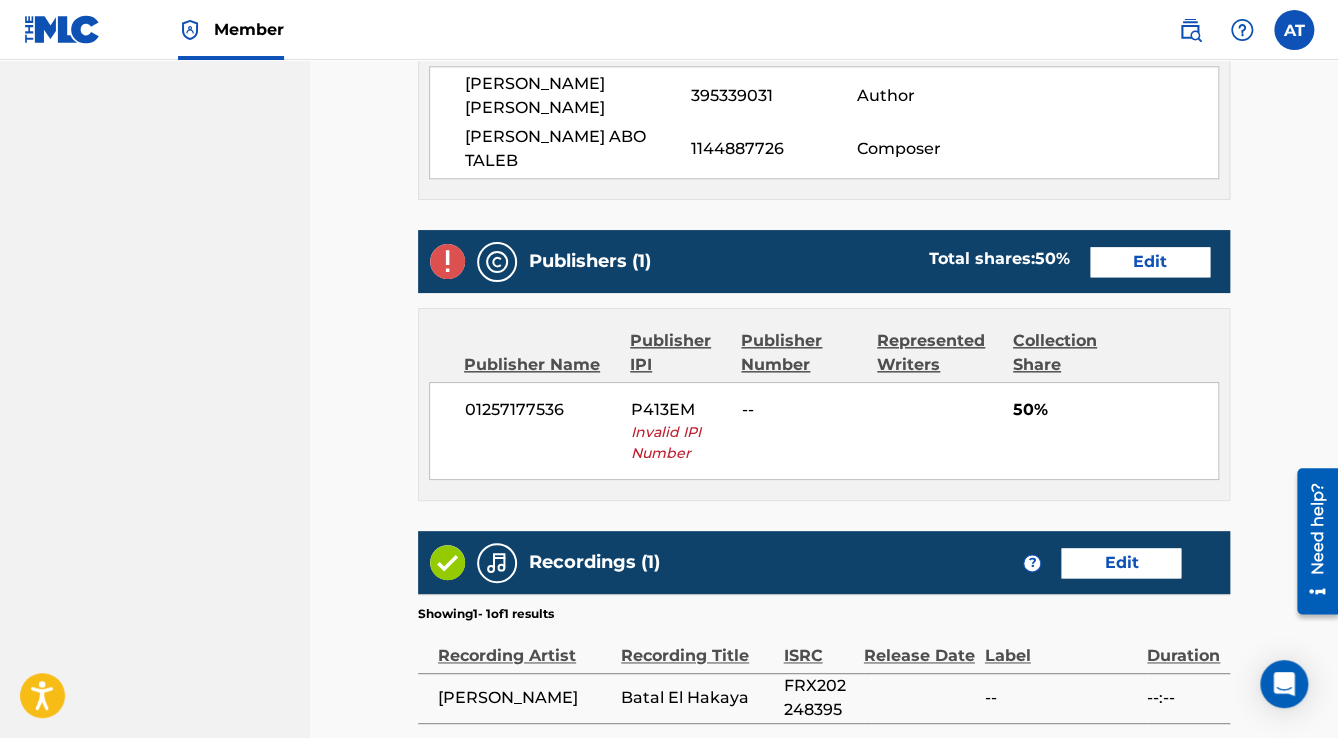 click on "Edit" at bounding box center [1150, 262] 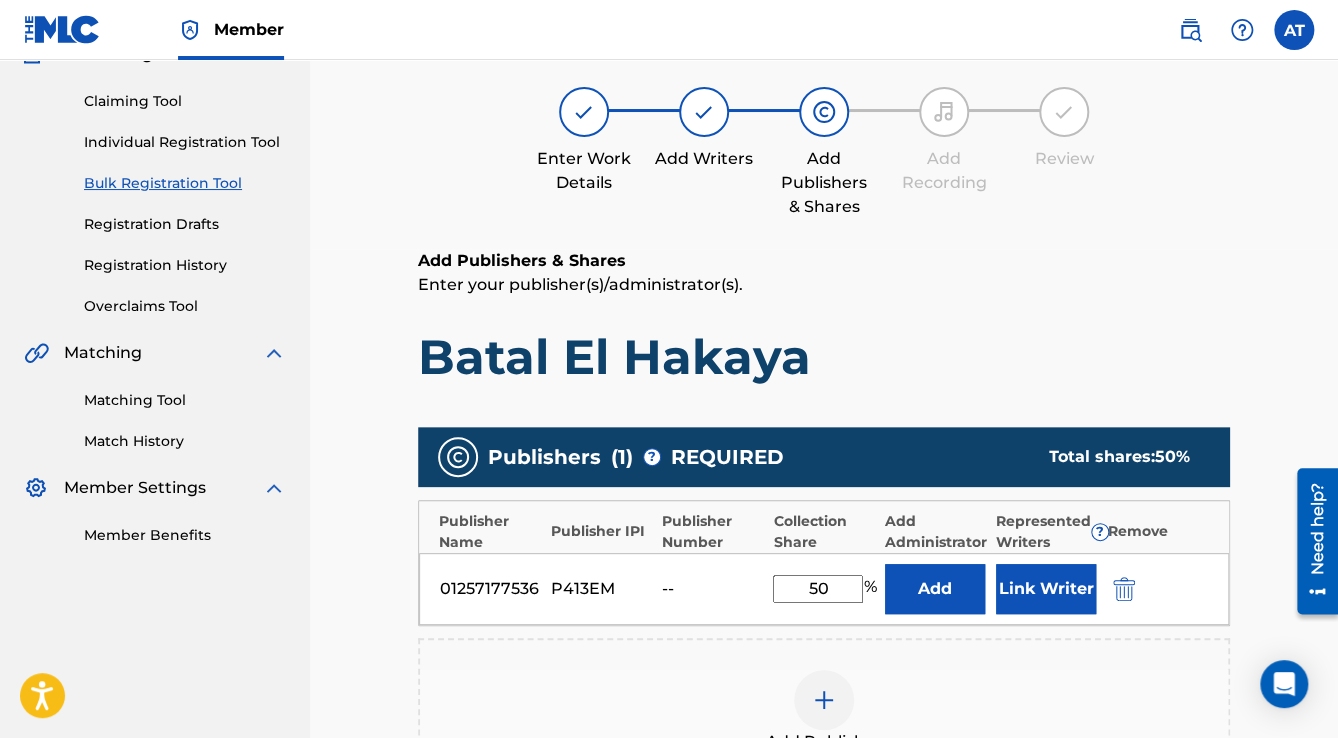 scroll, scrollTop: 480, scrollLeft: 0, axis: vertical 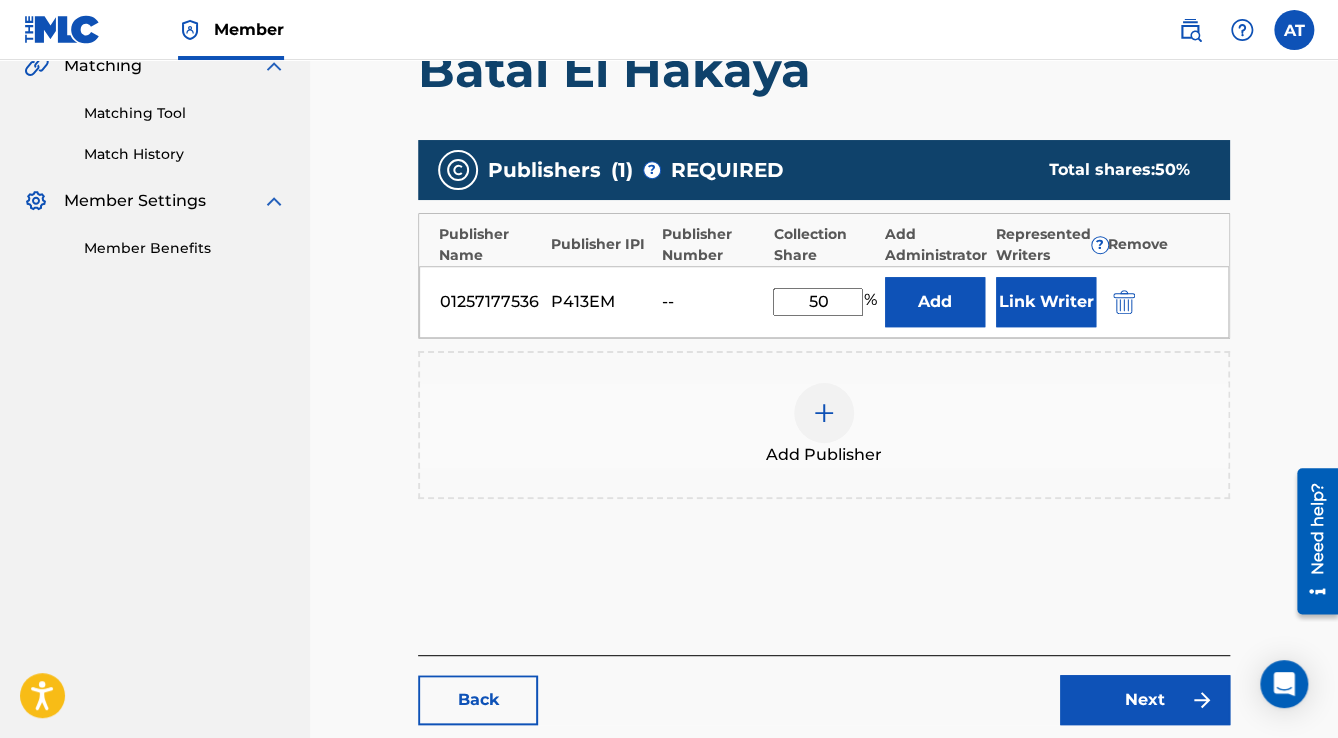 click at bounding box center [1152, 301] 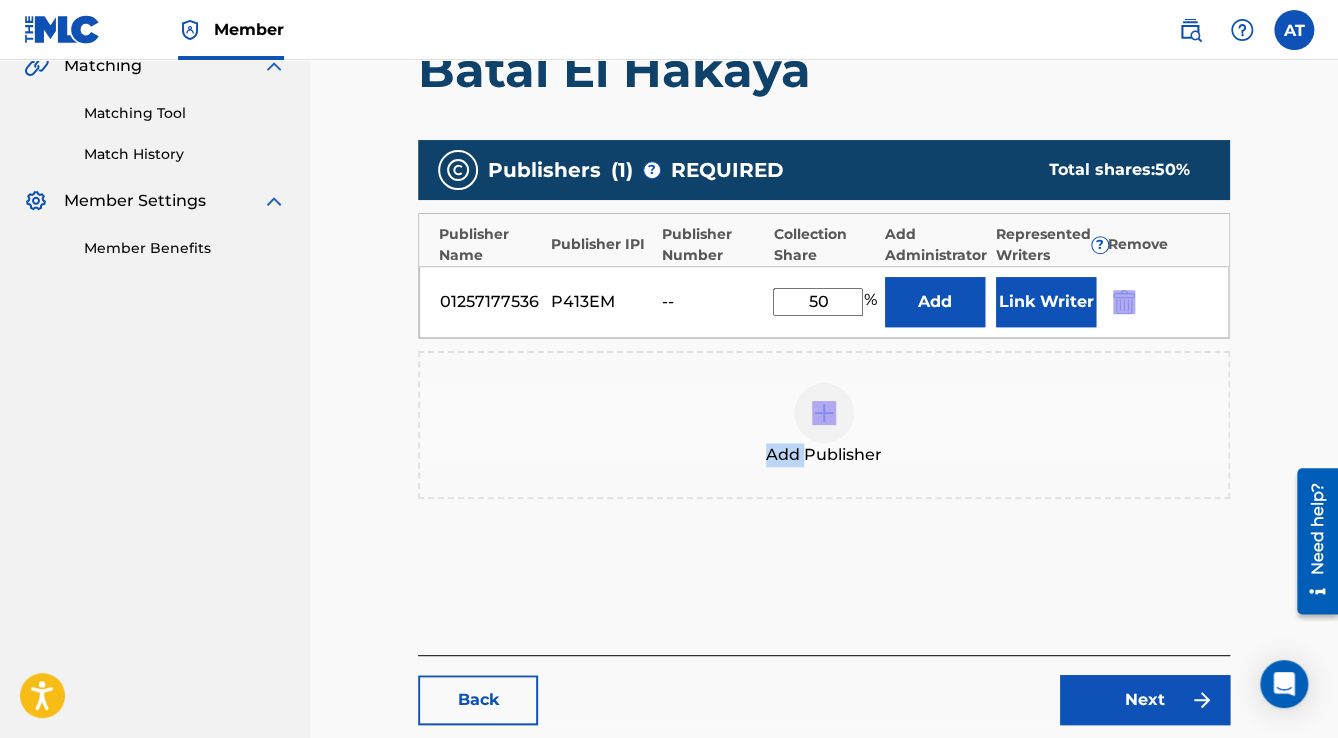 click at bounding box center (1152, 301) 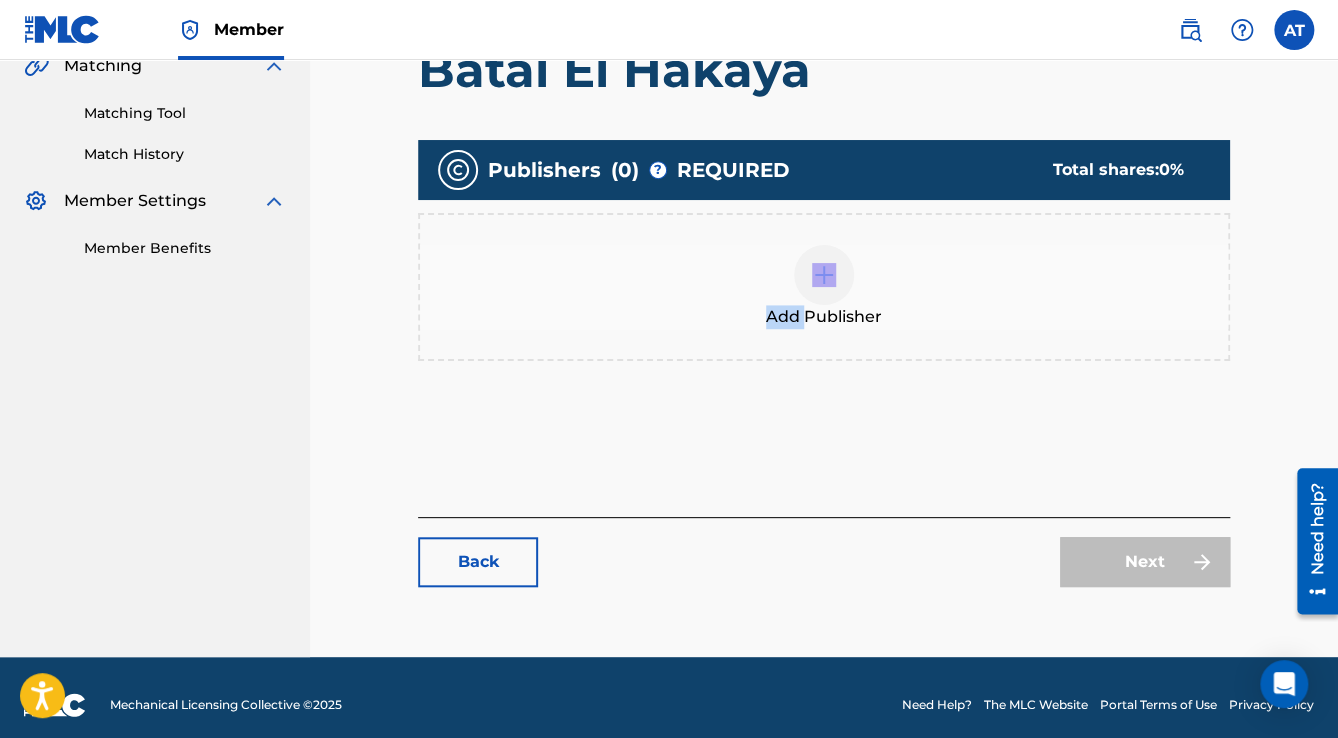 click on "Add Publisher" at bounding box center (824, 287) 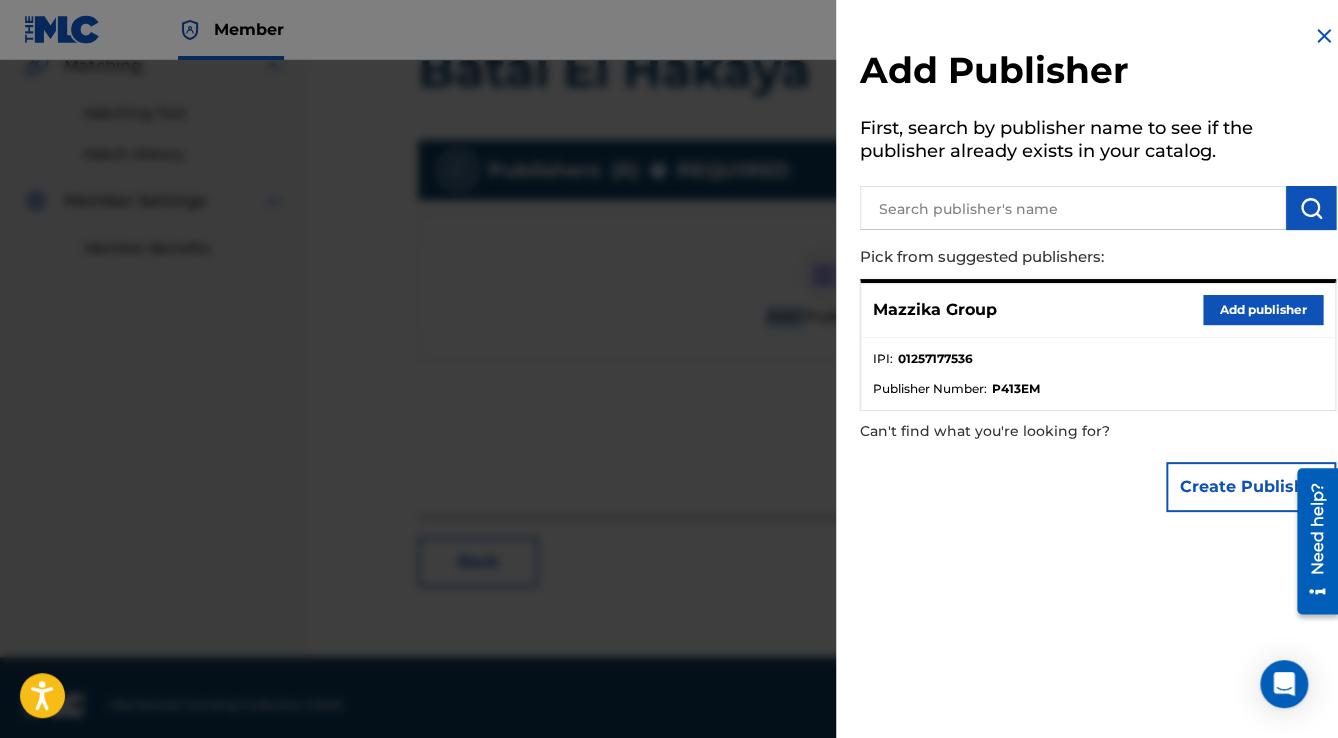 click on "Add publisher" at bounding box center (1263, 310) 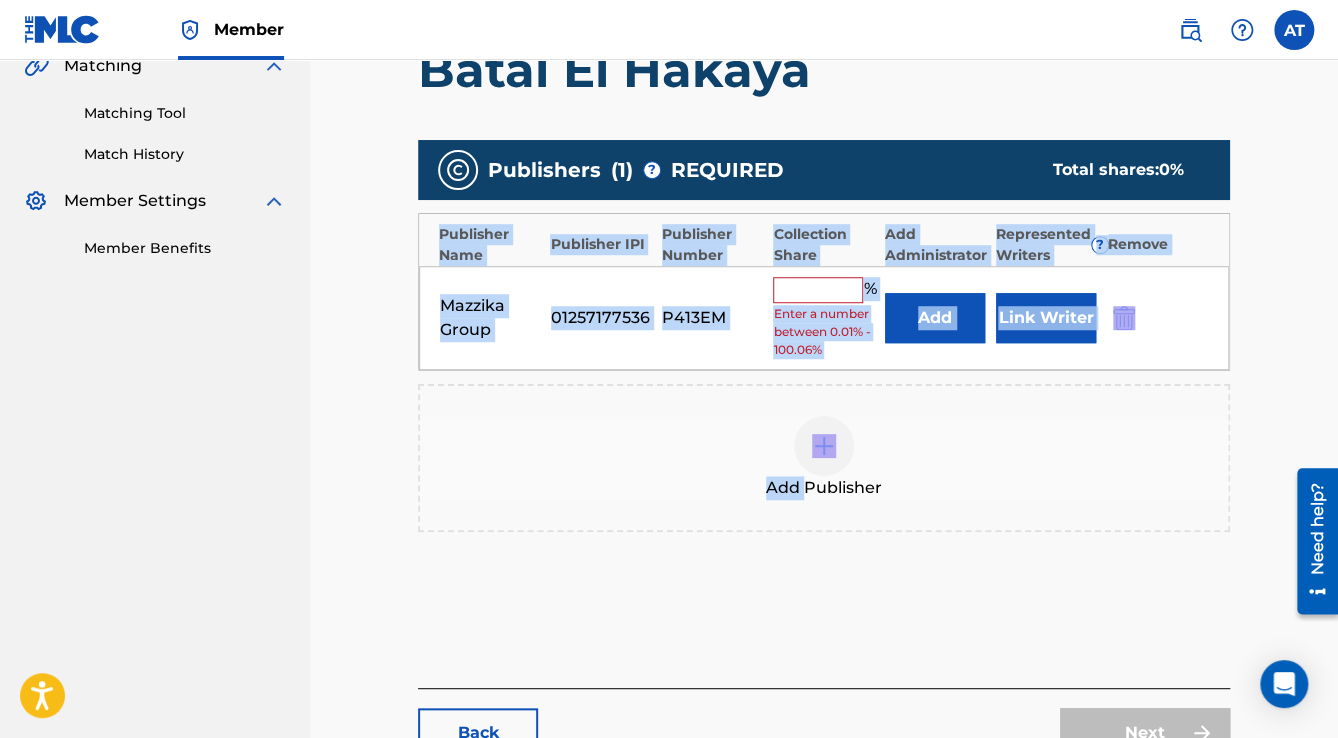 click at bounding box center (818, 290) 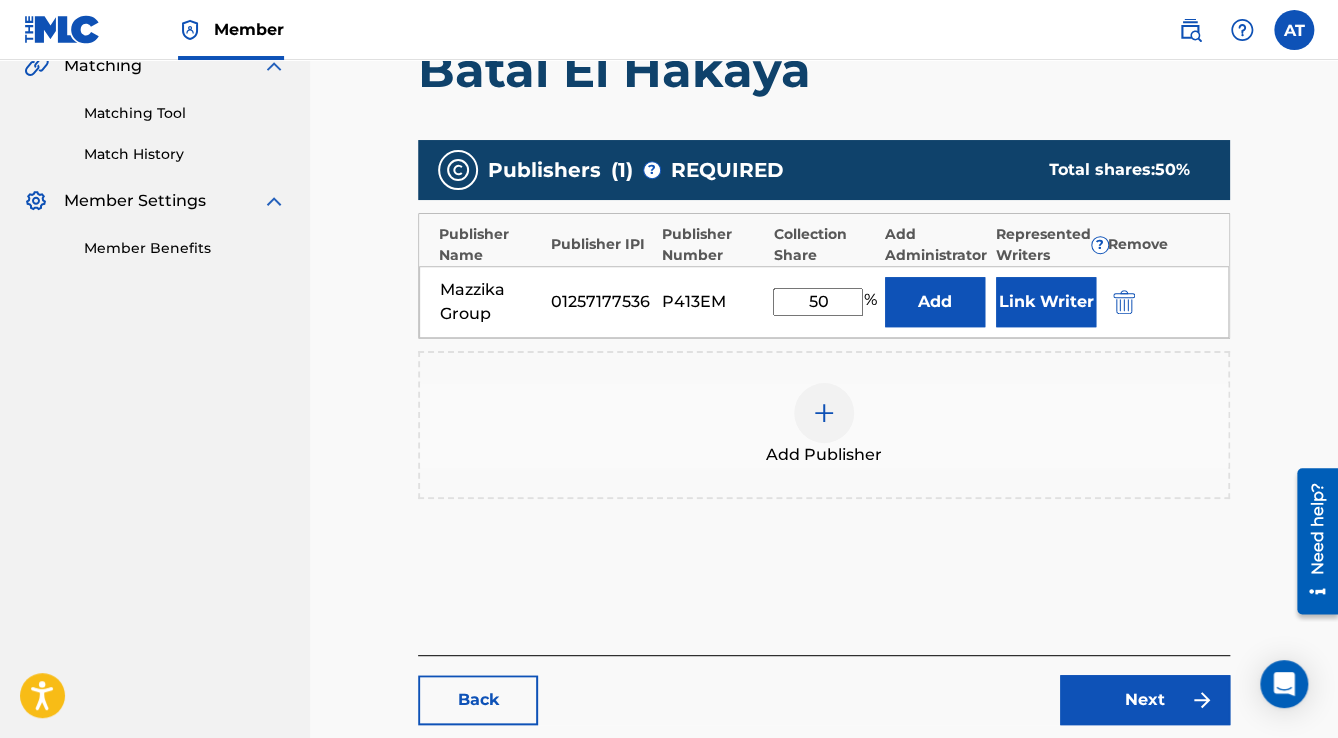click on "Link Writer" at bounding box center (1046, 302) 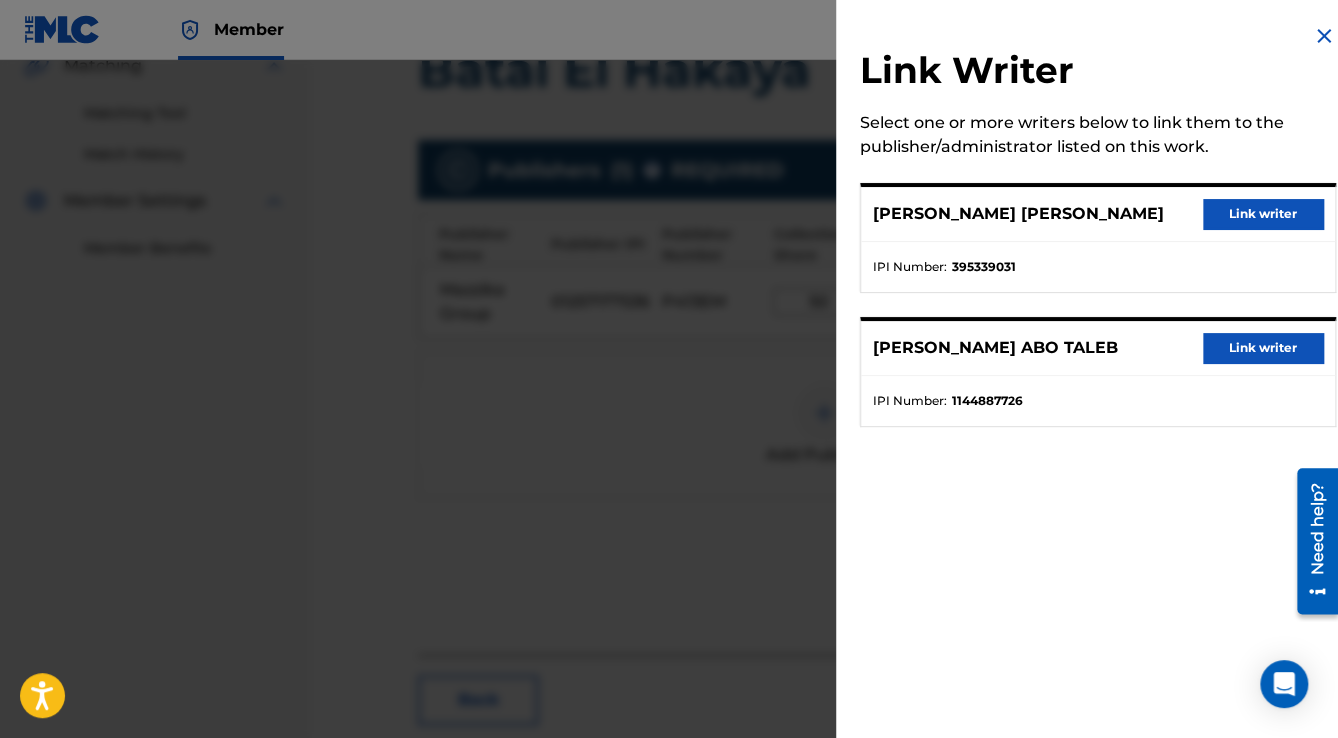 click on "Link writer" at bounding box center (1263, 214) 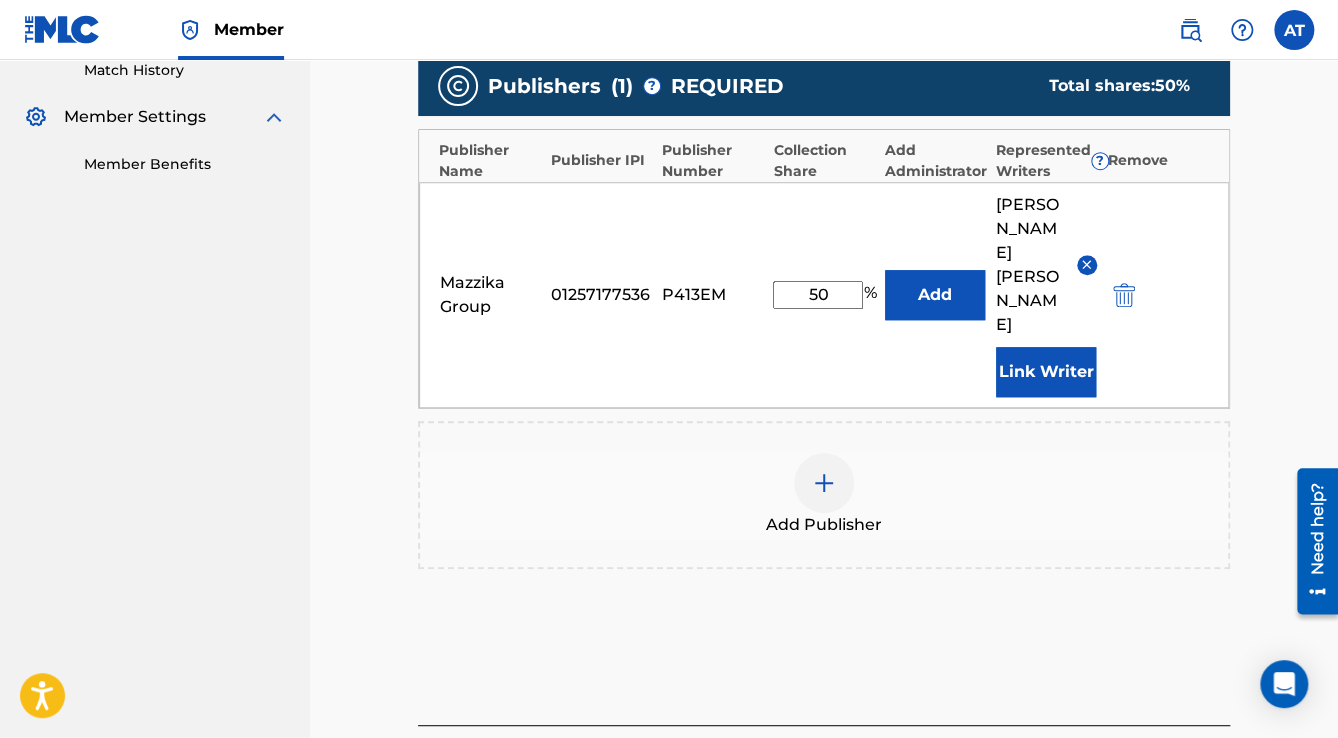 scroll, scrollTop: 736, scrollLeft: 0, axis: vertical 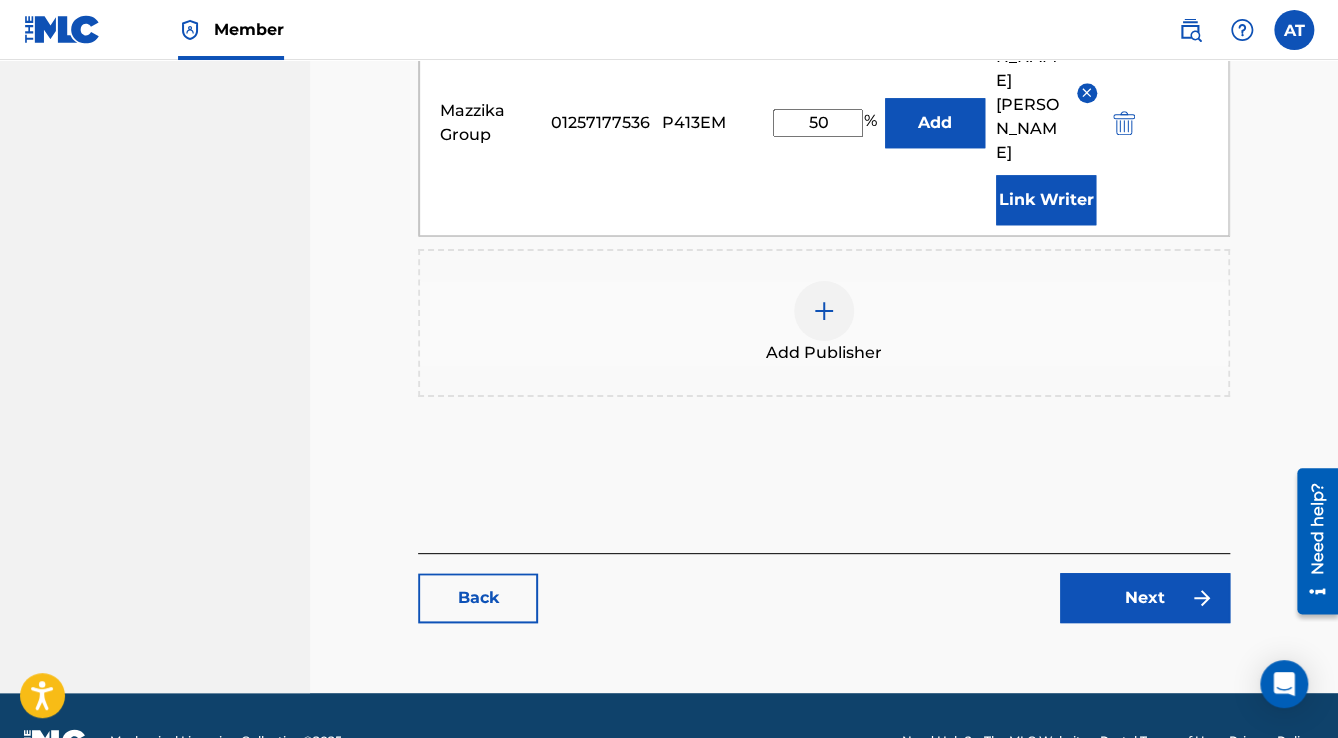 click at bounding box center [1202, 598] 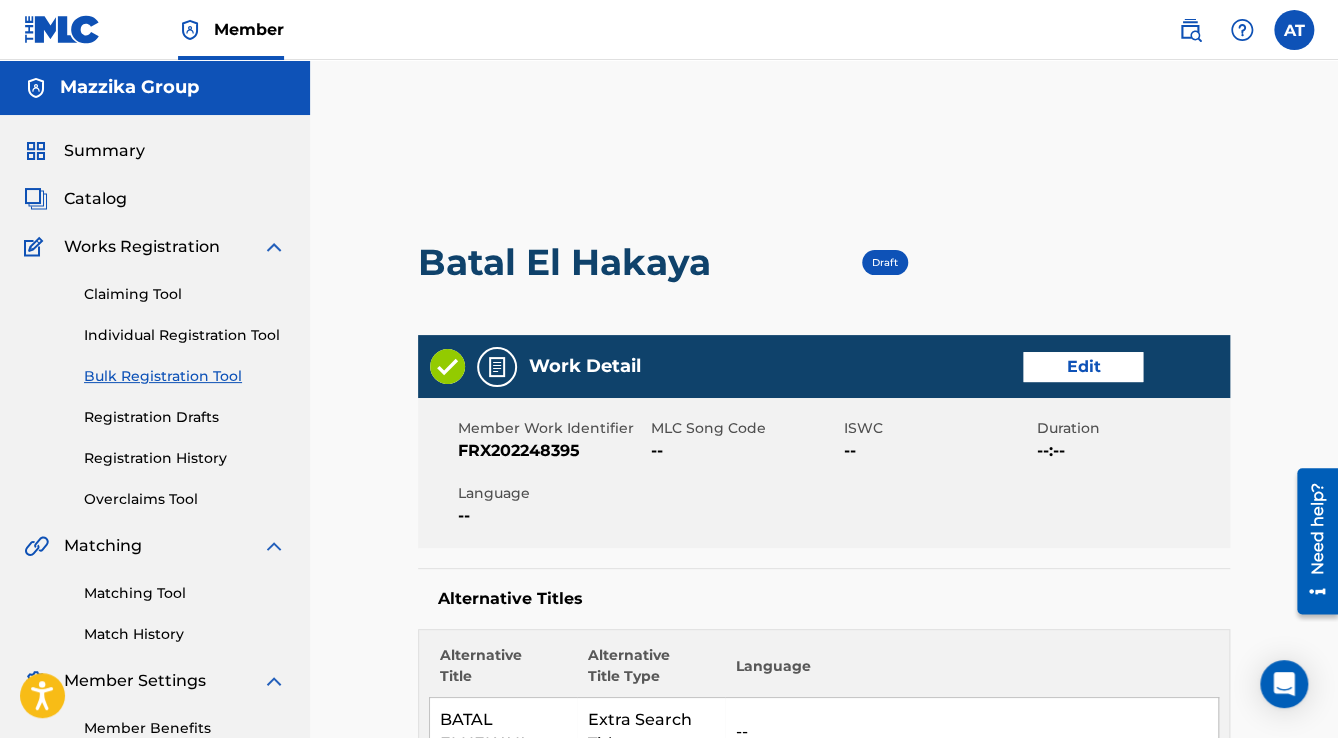 click on "Edit" at bounding box center [1083, 367] 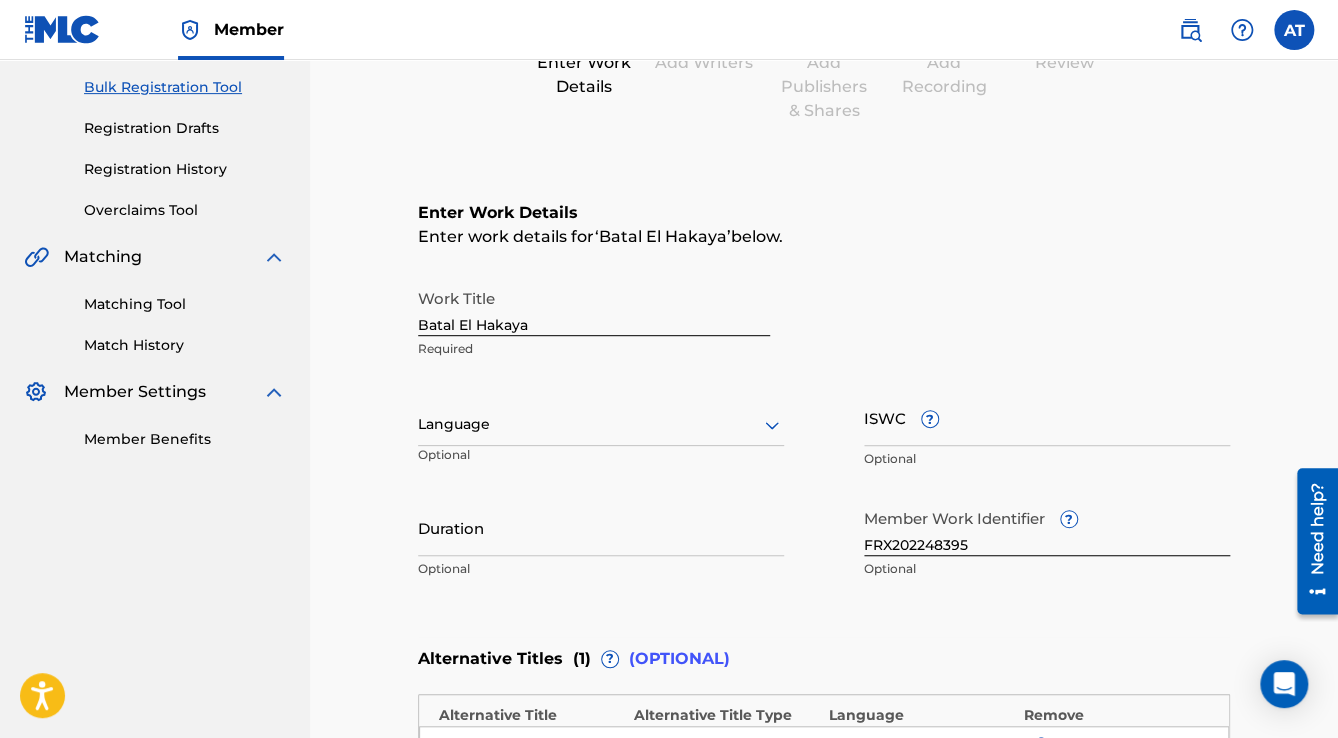 scroll, scrollTop: 320, scrollLeft: 0, axis: vertical 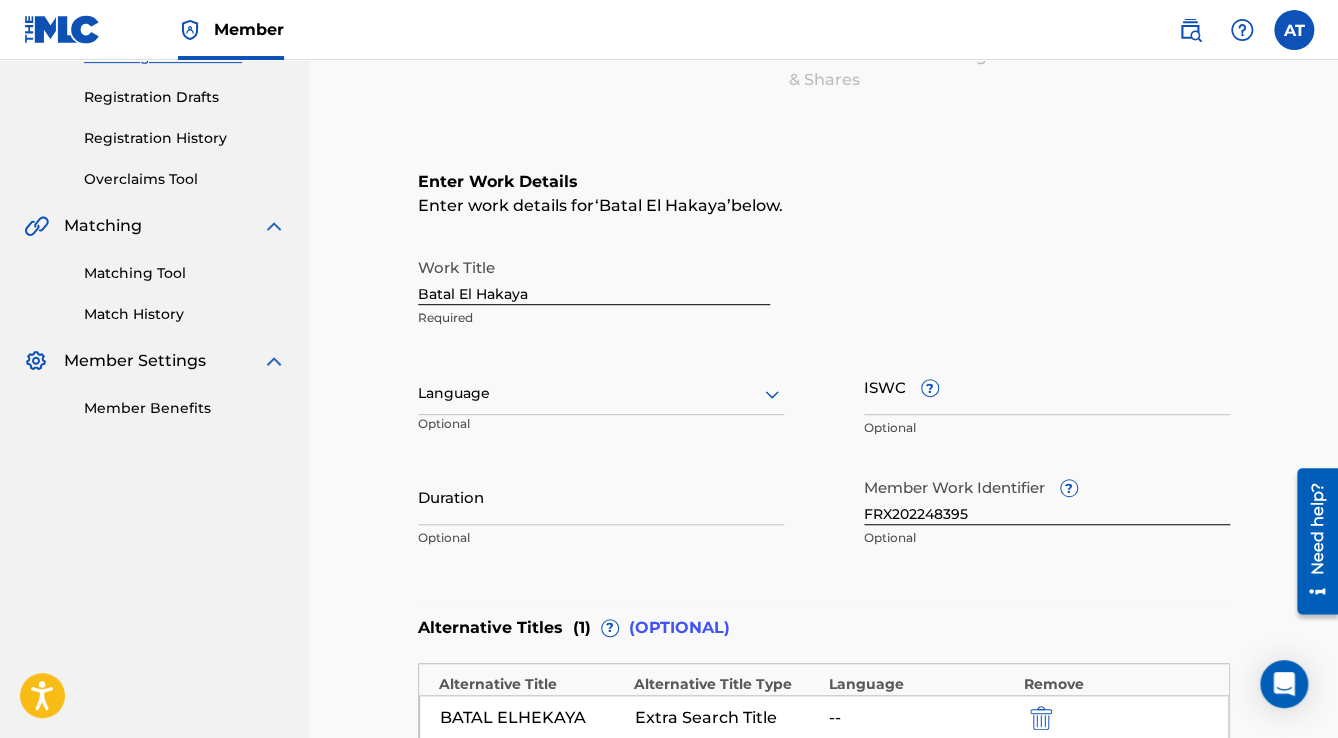 click at bounding box center (601, 393) 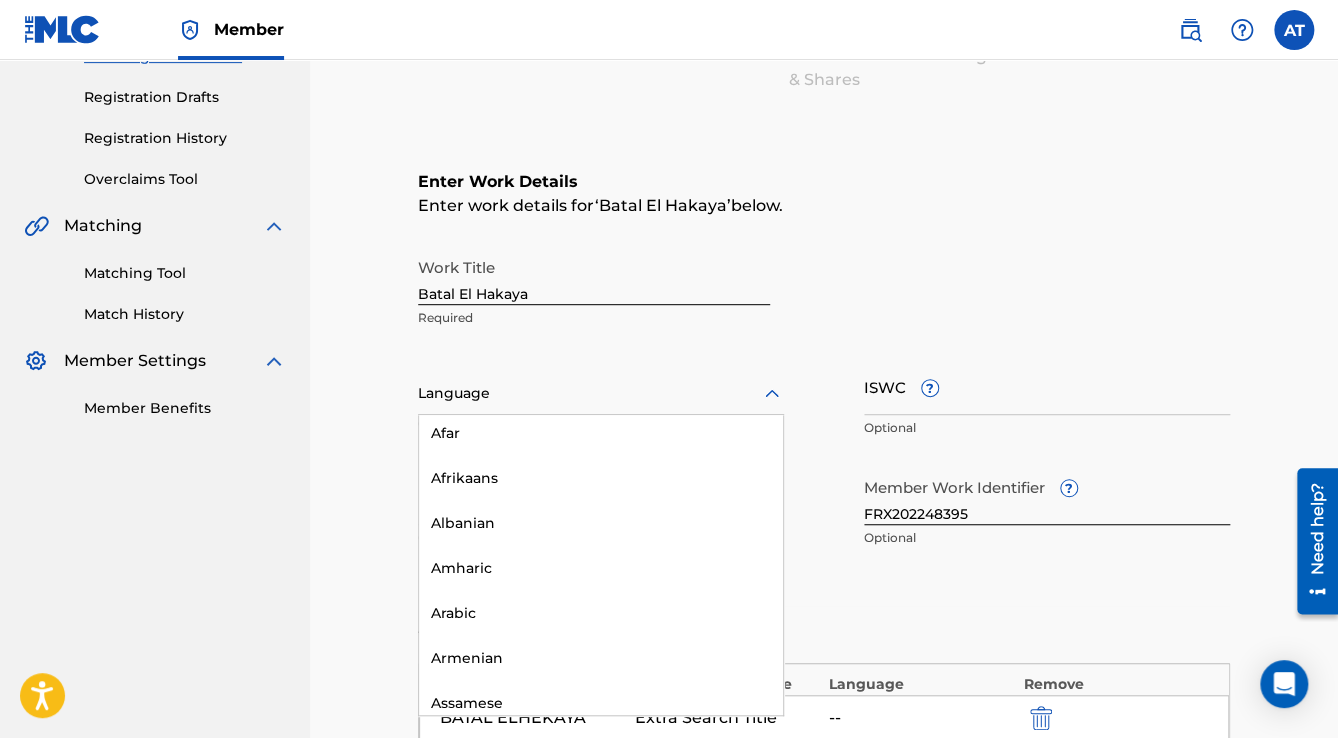 scroll, scrollTop: 320, scrollLeft: 0, axis: vertical 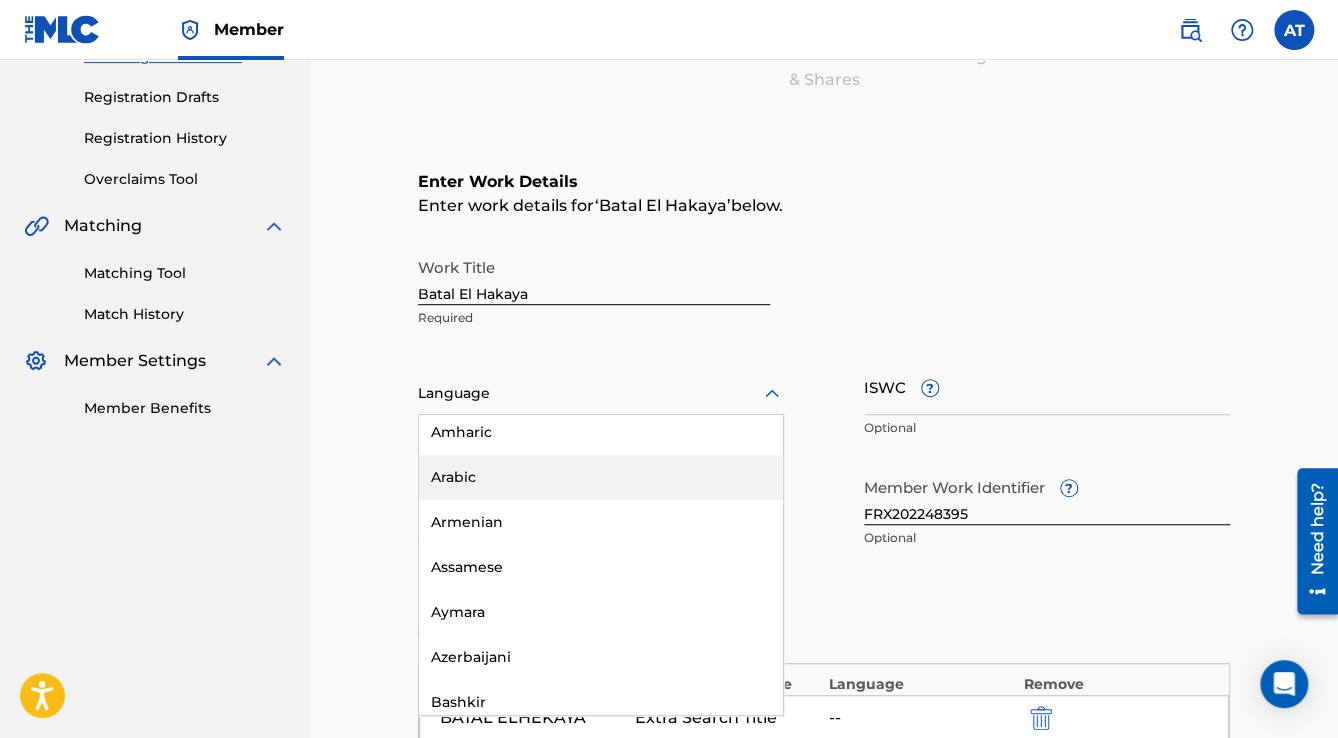 click on "Arabic" at bounding box center [601, 477] 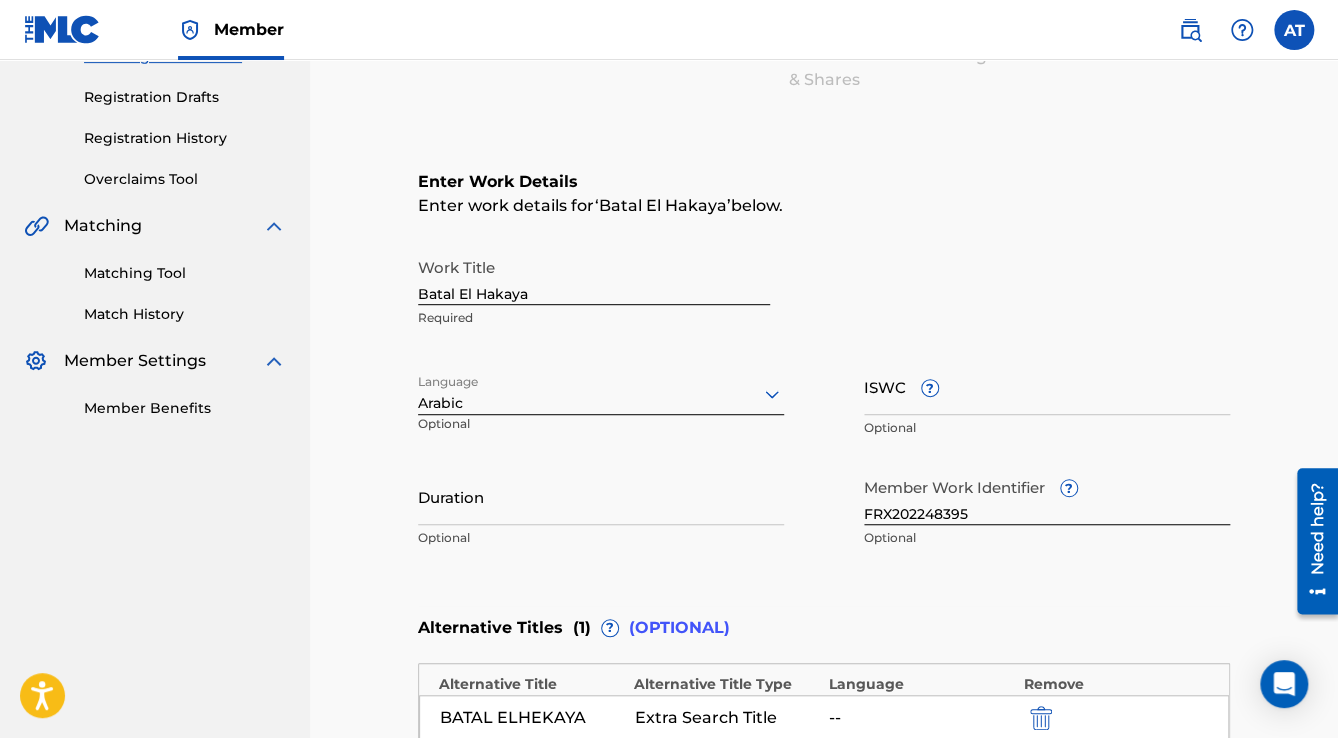 drag, startPoint x: 479, startPoint y: 461, endPoint x: 485, endPoint y: 484, distance: 23.769728 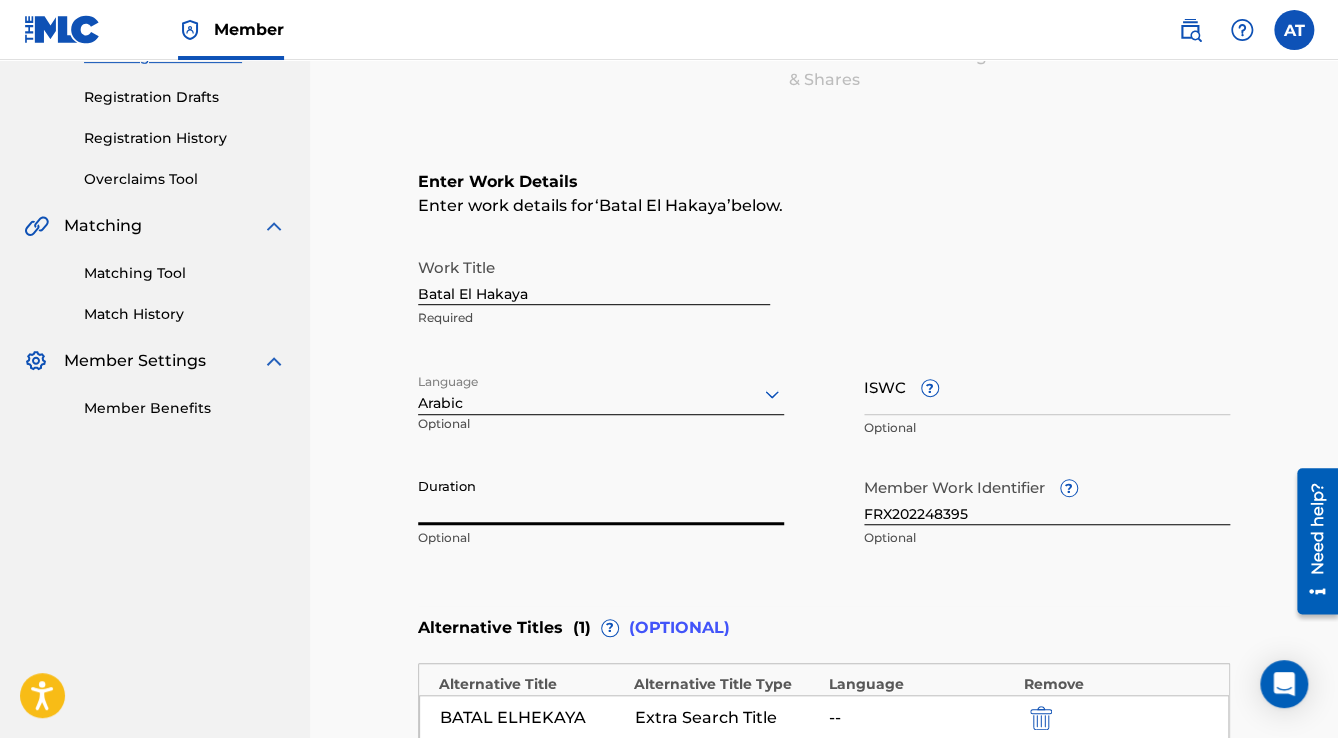 click on "Duration" at bounding box center [601, 496] 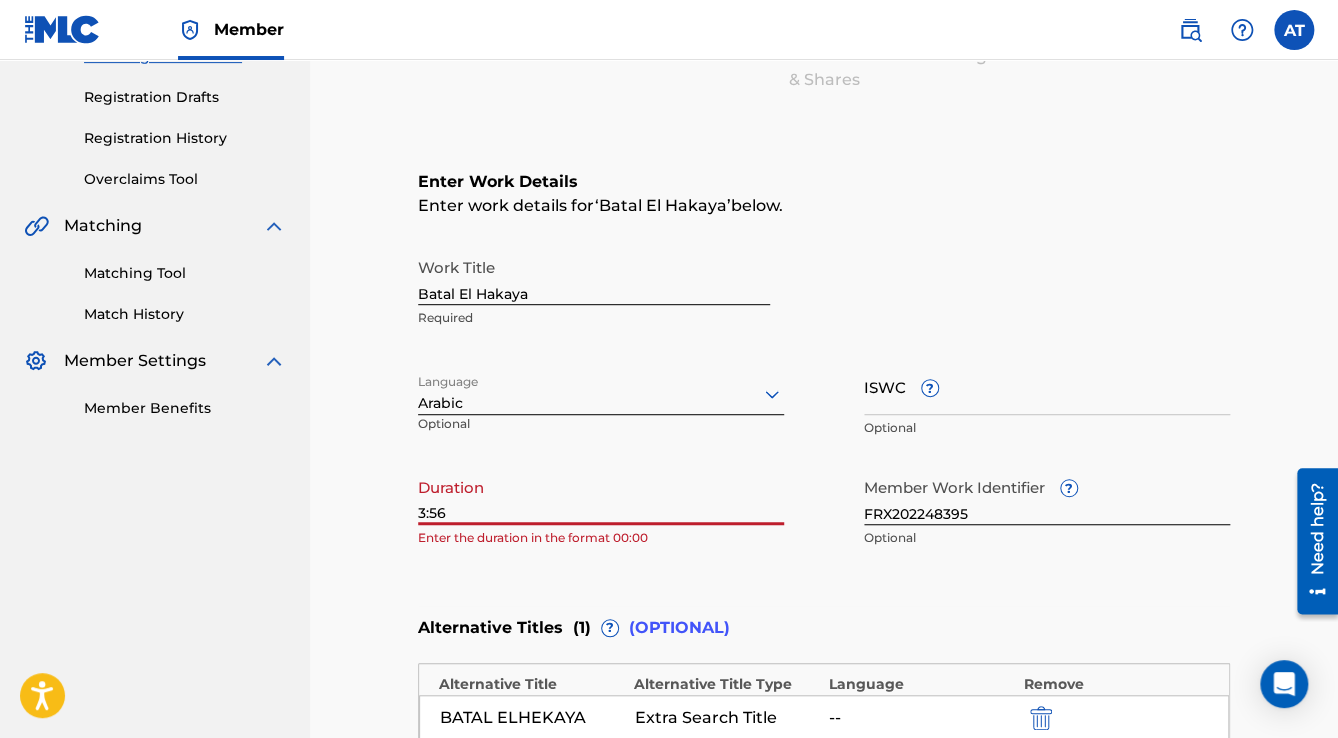 click on "3:56" at bounding box center [601, 496] 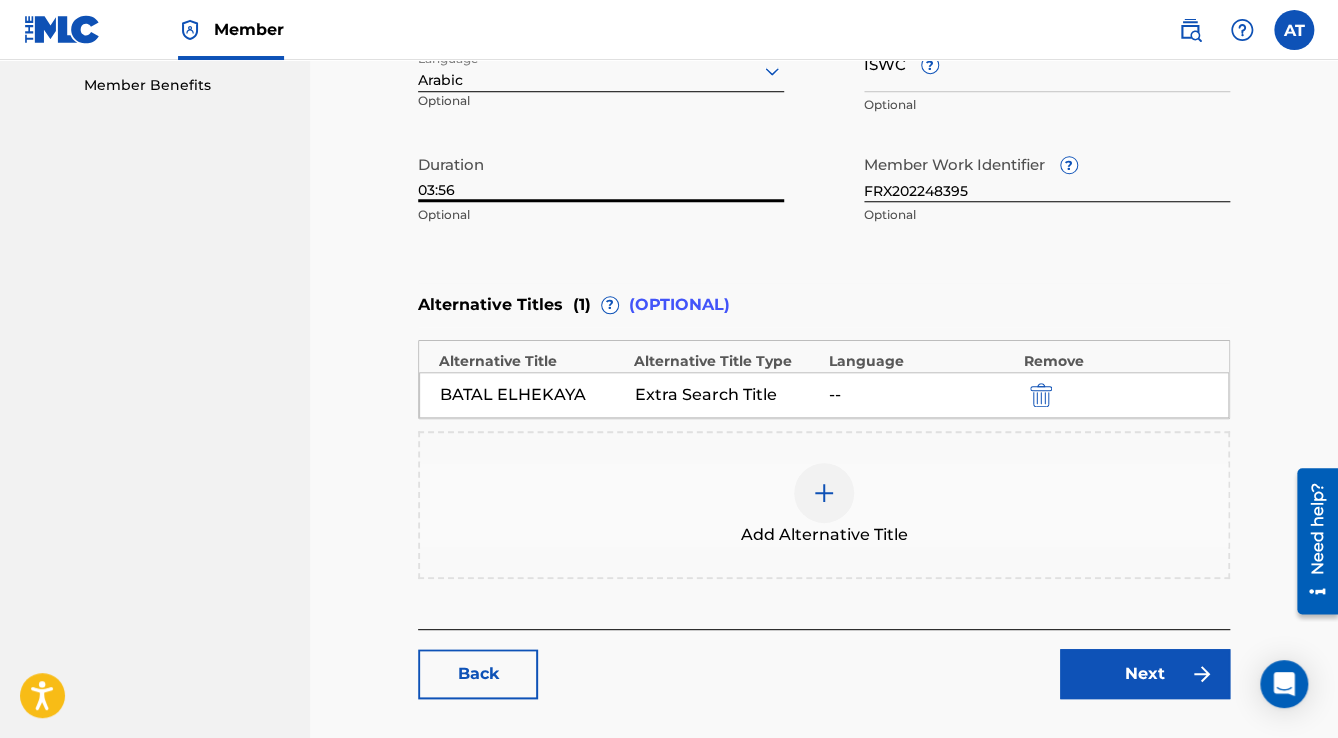 scroll, scrollTop: 720, scrollLeft: 0, axis: vertical 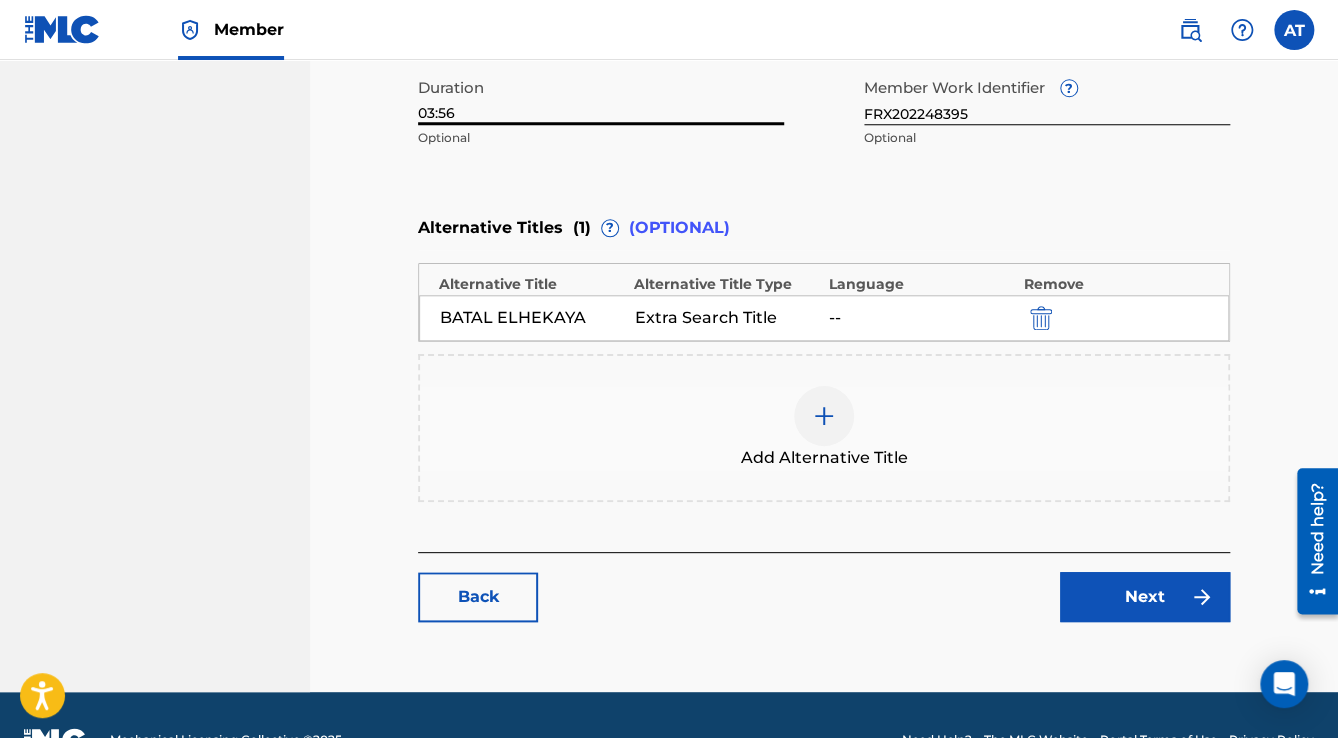 type on "03:56" 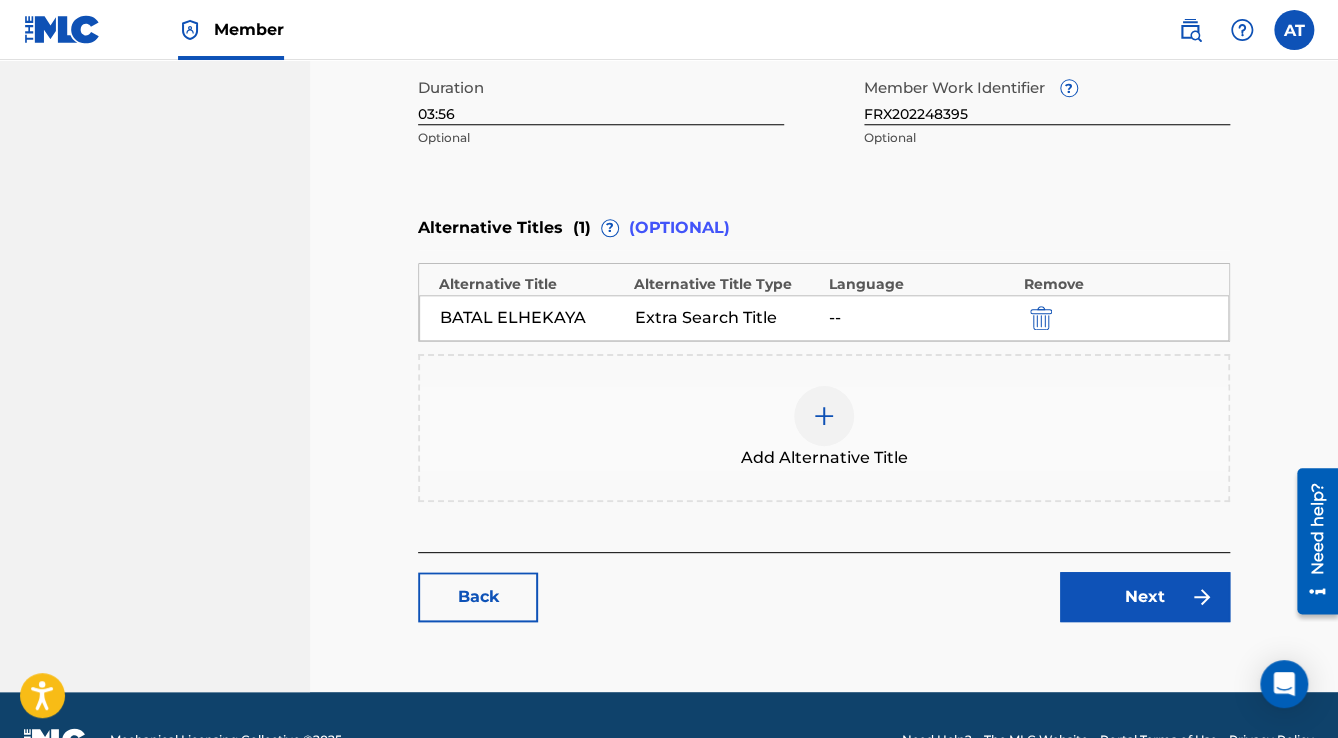 click on "Next" at bounding box center (1145, 597) 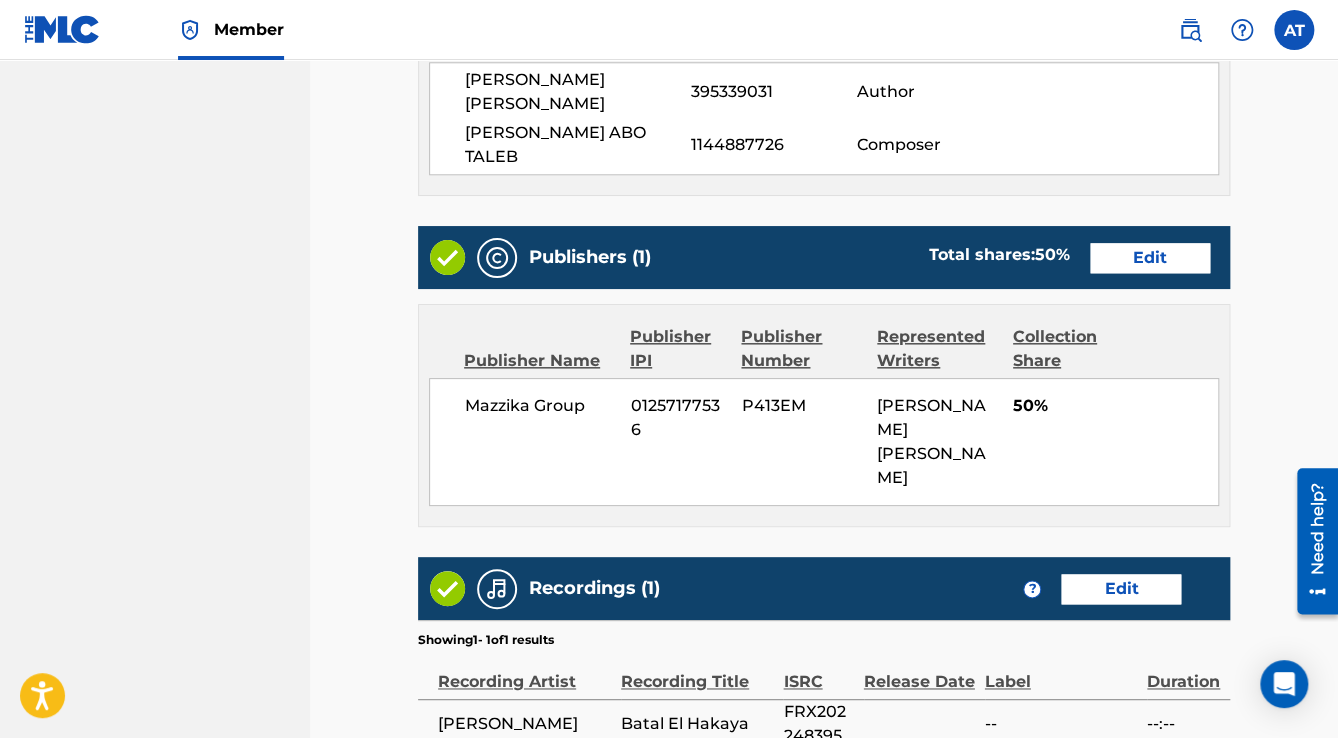 scroll, scrollTop: 1040, scrollLeft: 0, axis: vertical 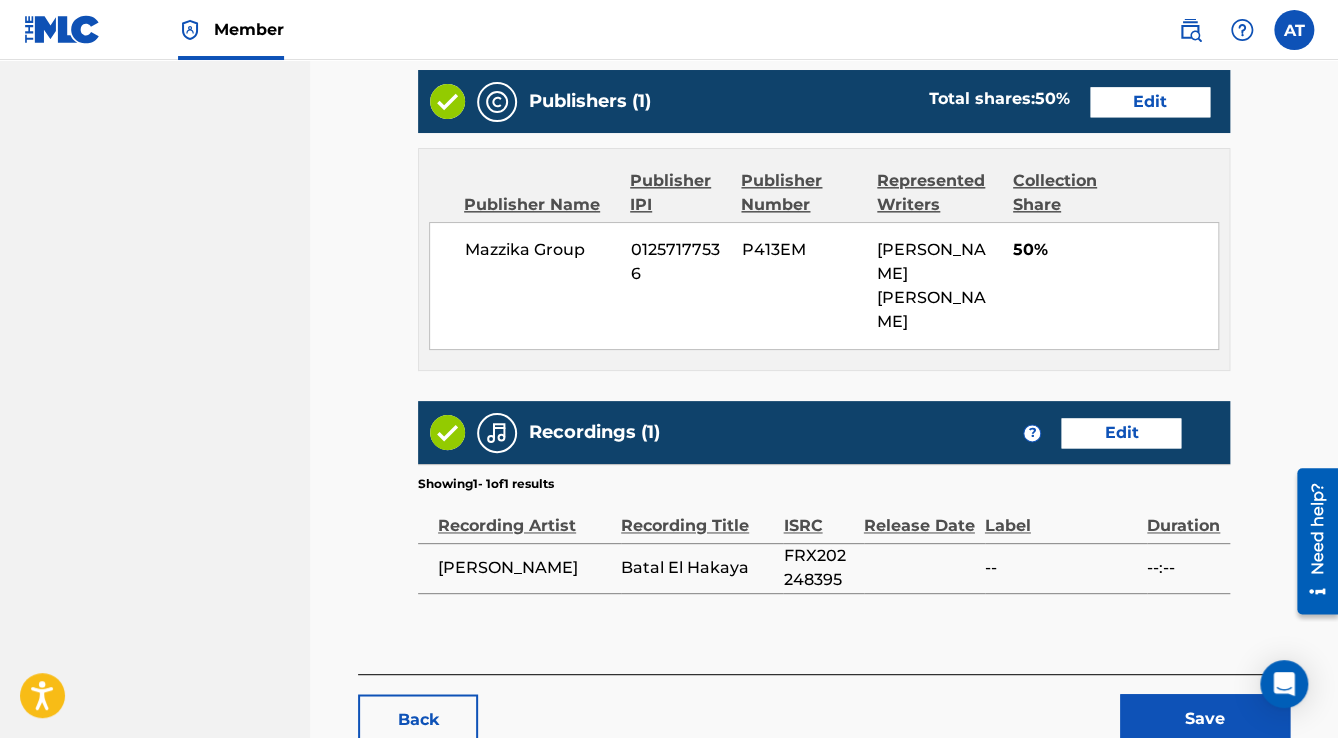 click on "Save" at bounding box center (1205, 719) 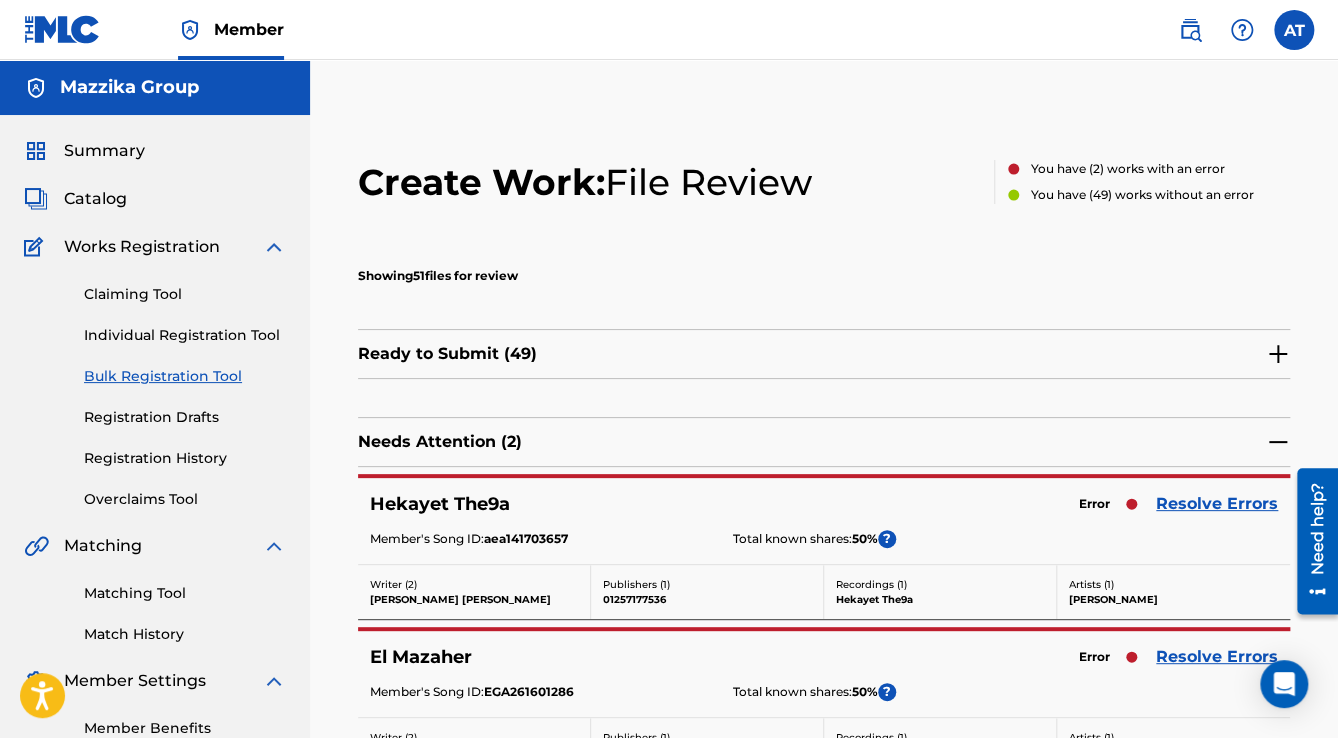 click on "Resolve Errors" at bounding box center [1217, 504] 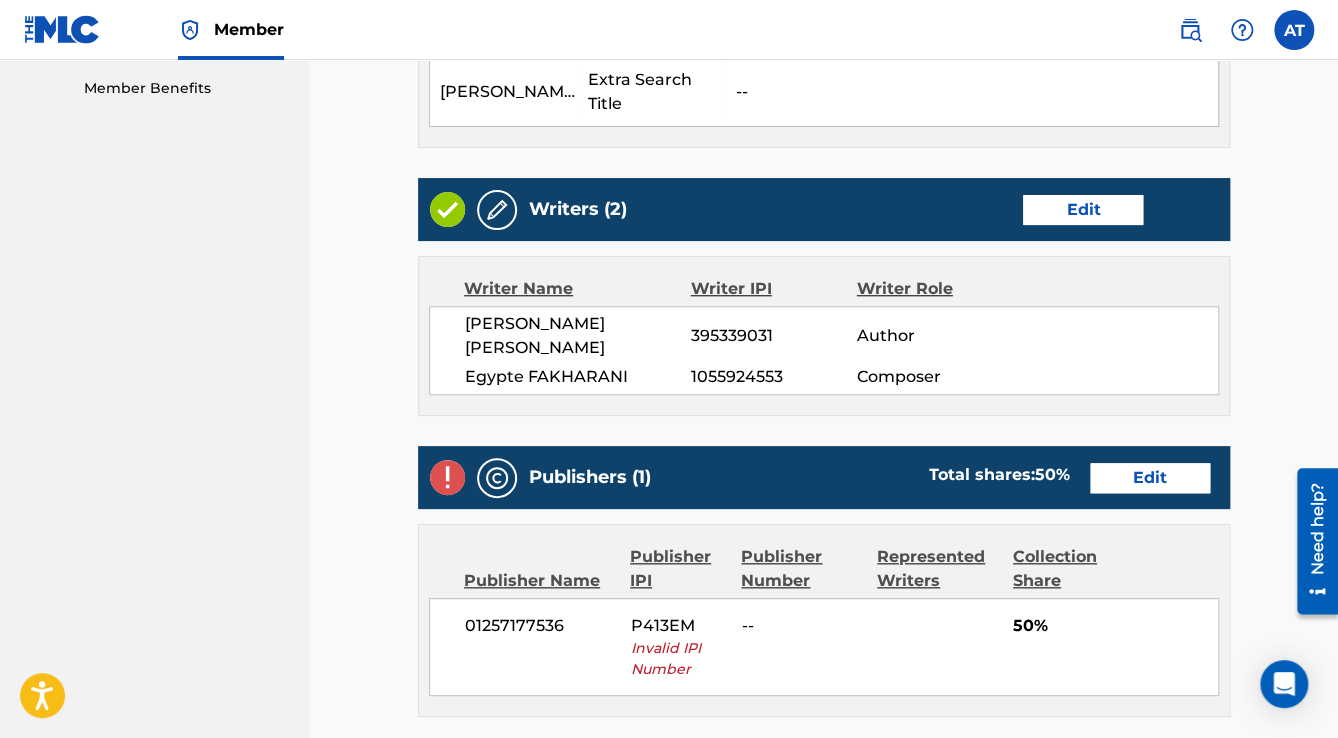 click on "Edit" at bounding box center [1150, 478] 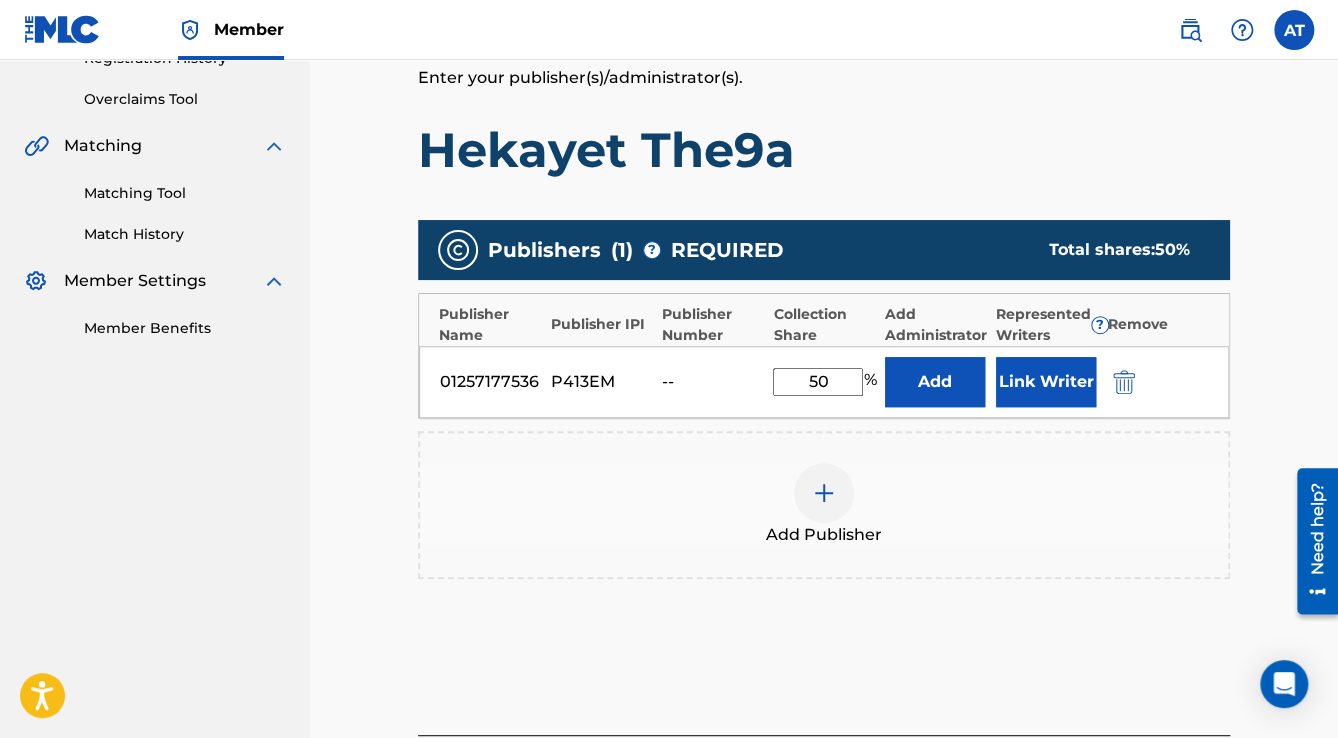 click at bounding box center [1124, 382] 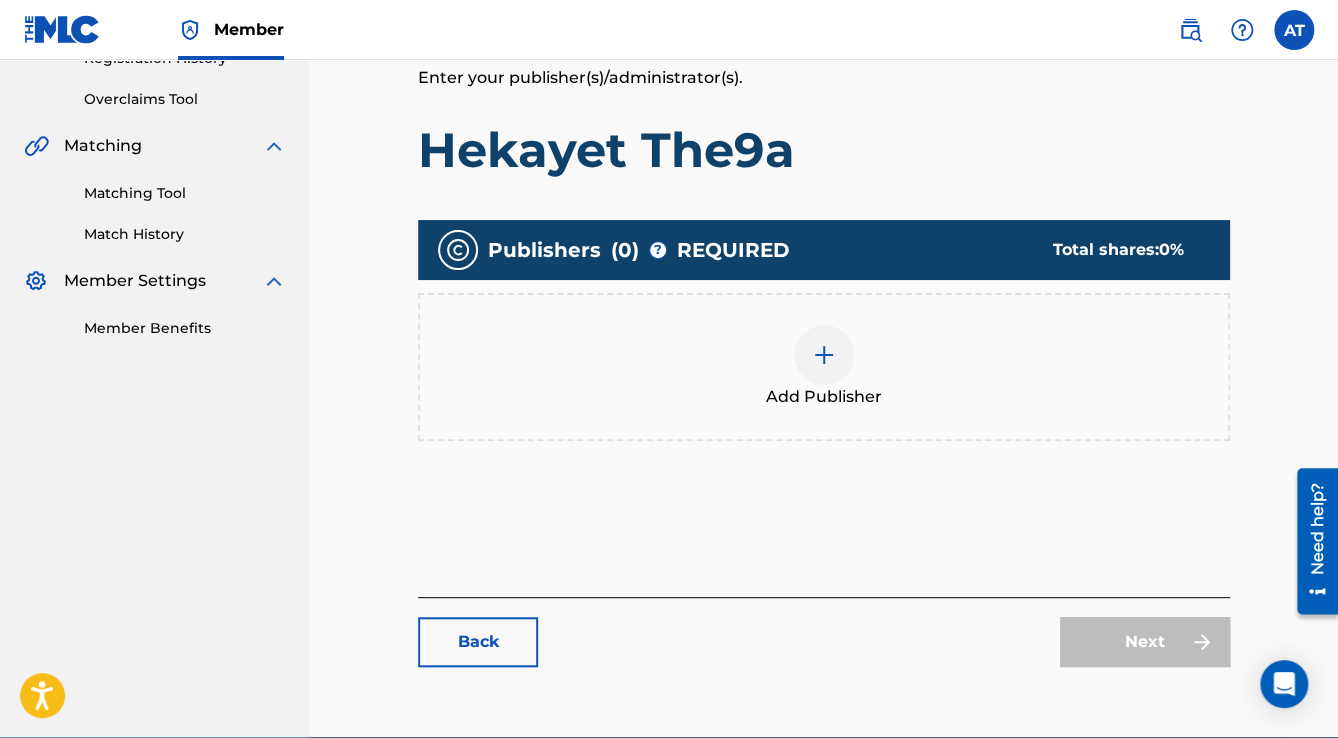 click on "Add Publisher" at bounding box center [824, 367] 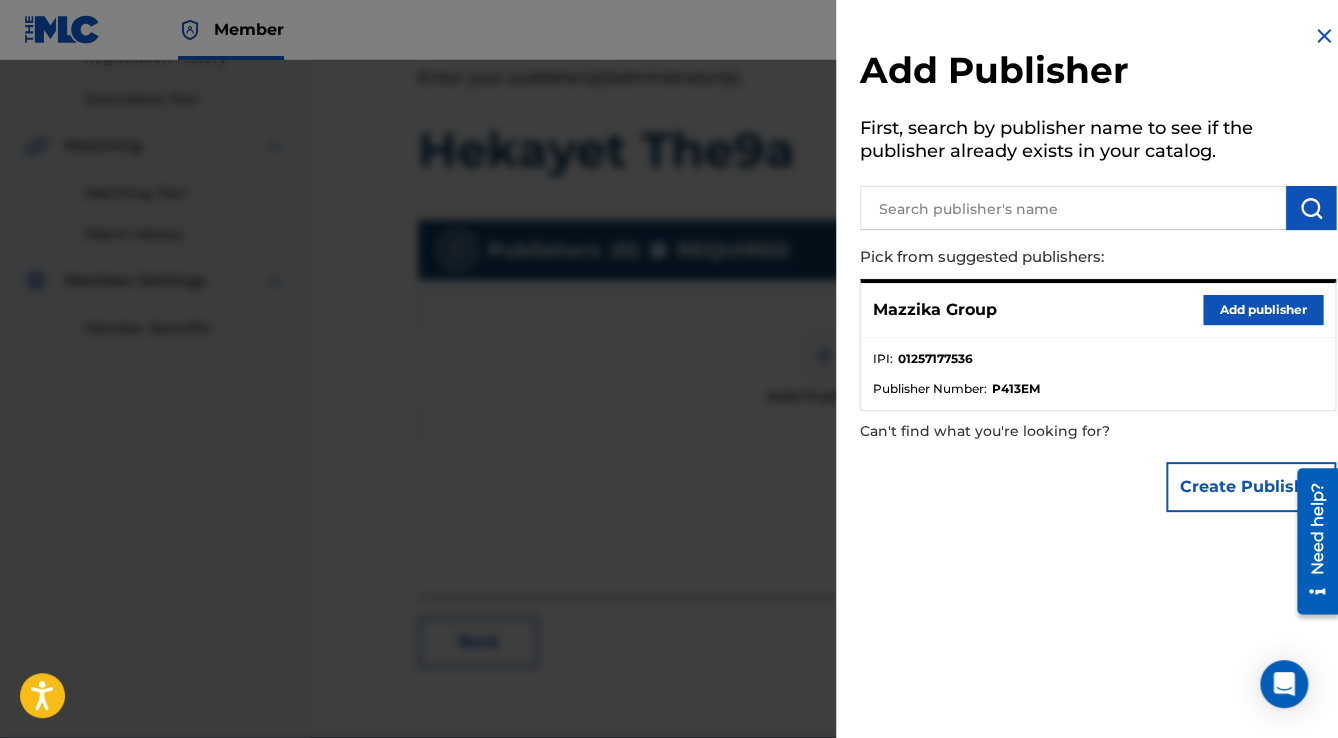 click on "Add publisher" at bounding box center [1263, 310] 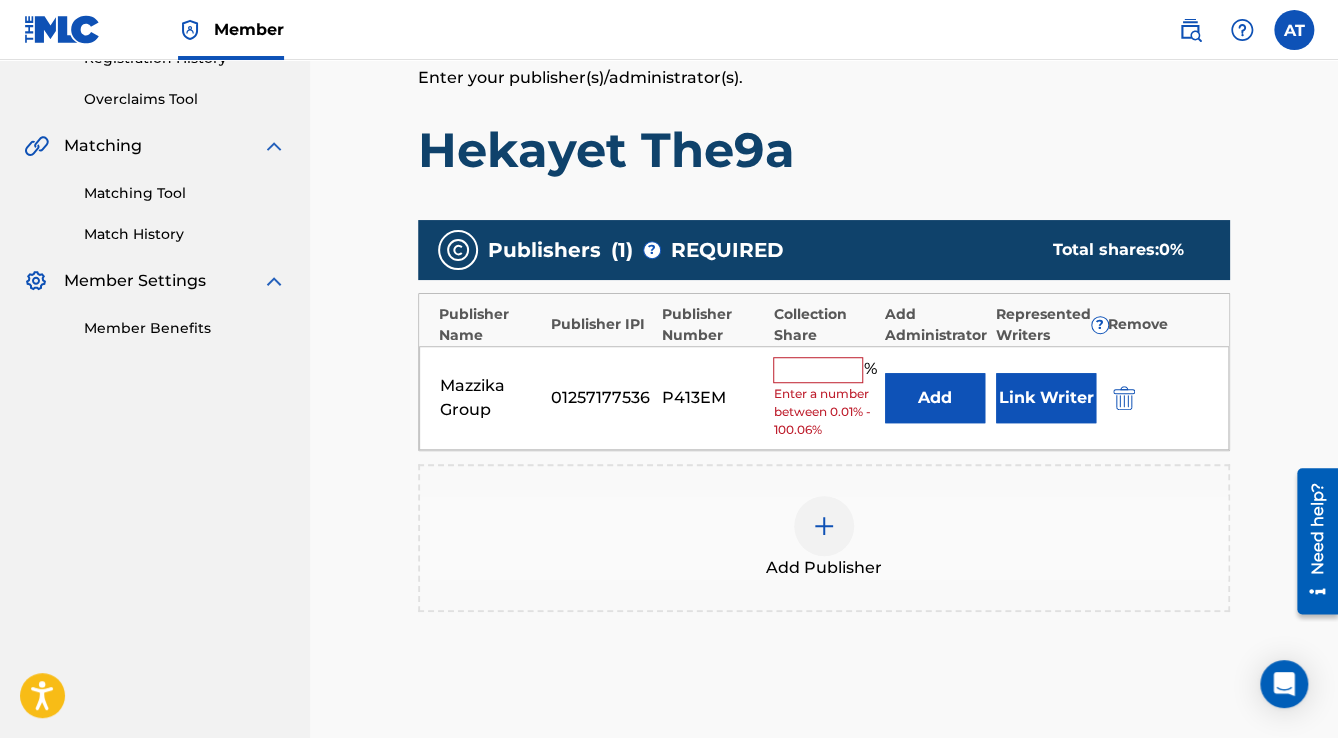 click at bounding box center (818, 370) 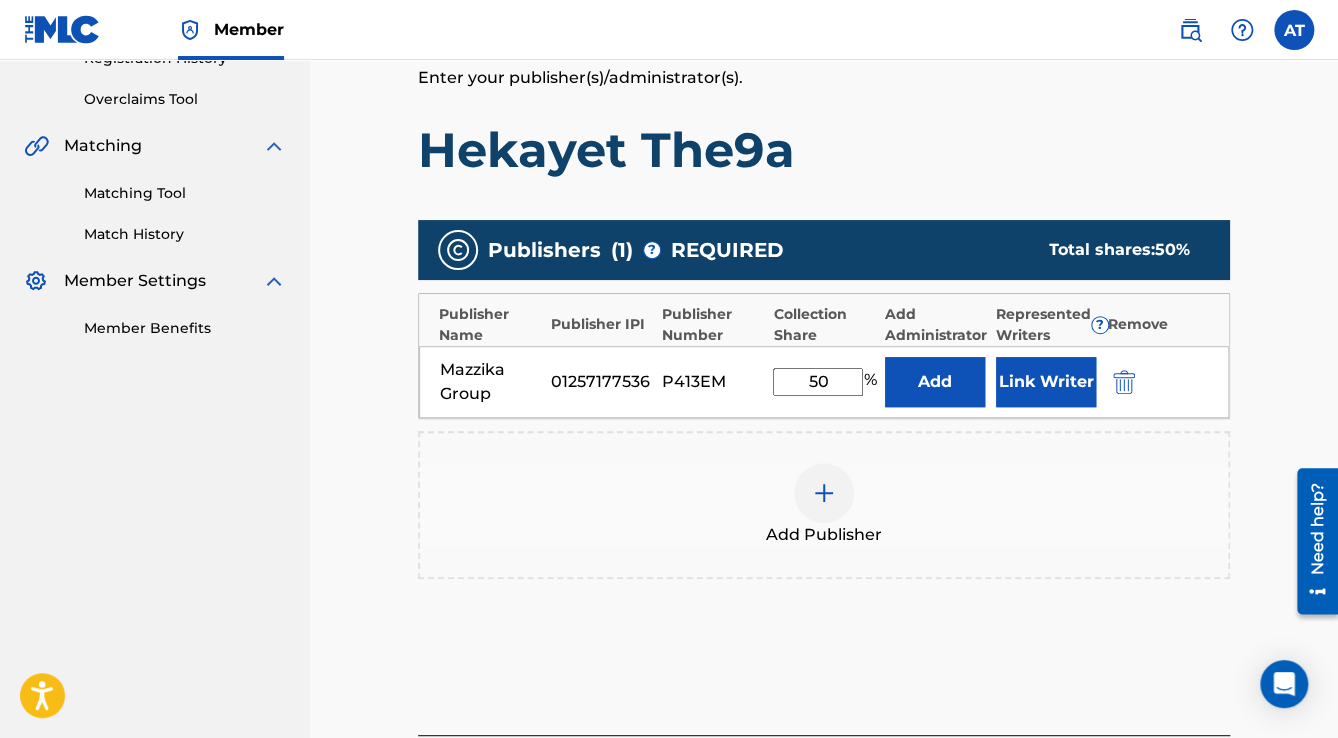 click on "Link Writer" at bounding box center (1046, 382) 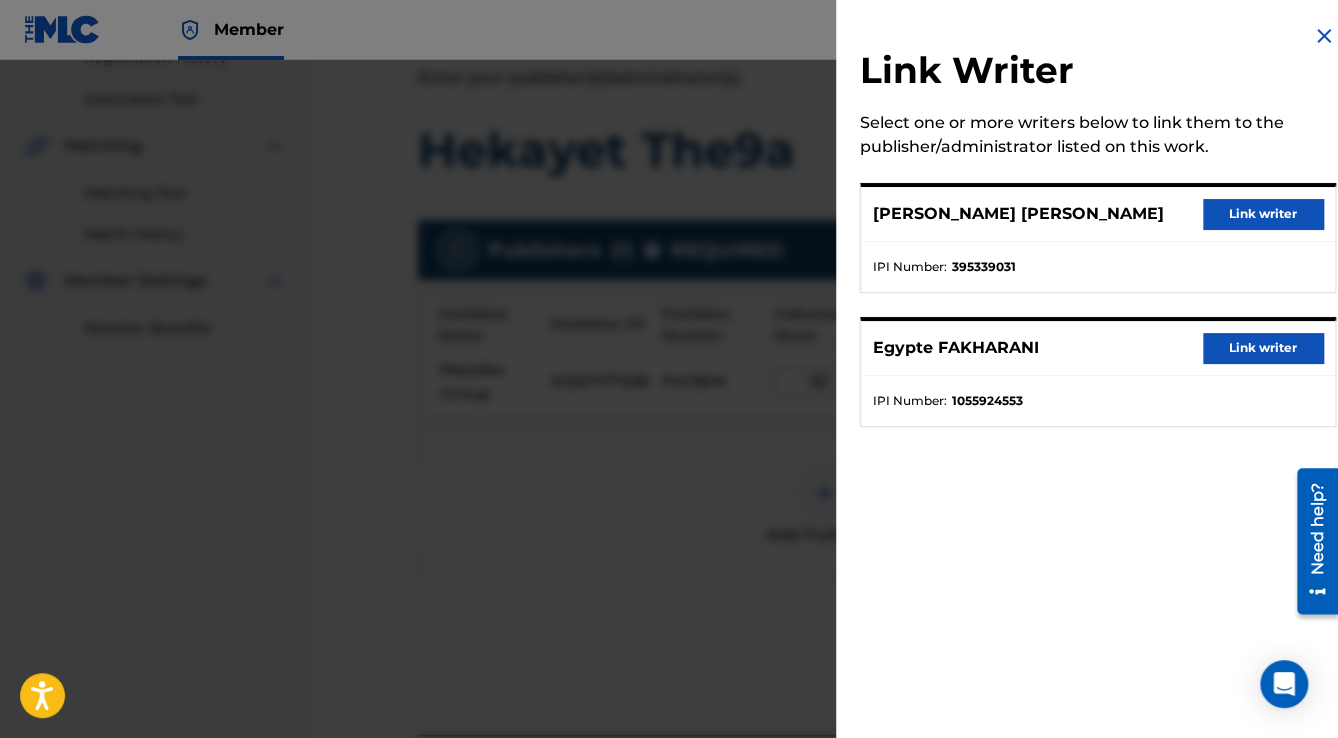 click on "Link writer" at bounding box center [1263, 214] 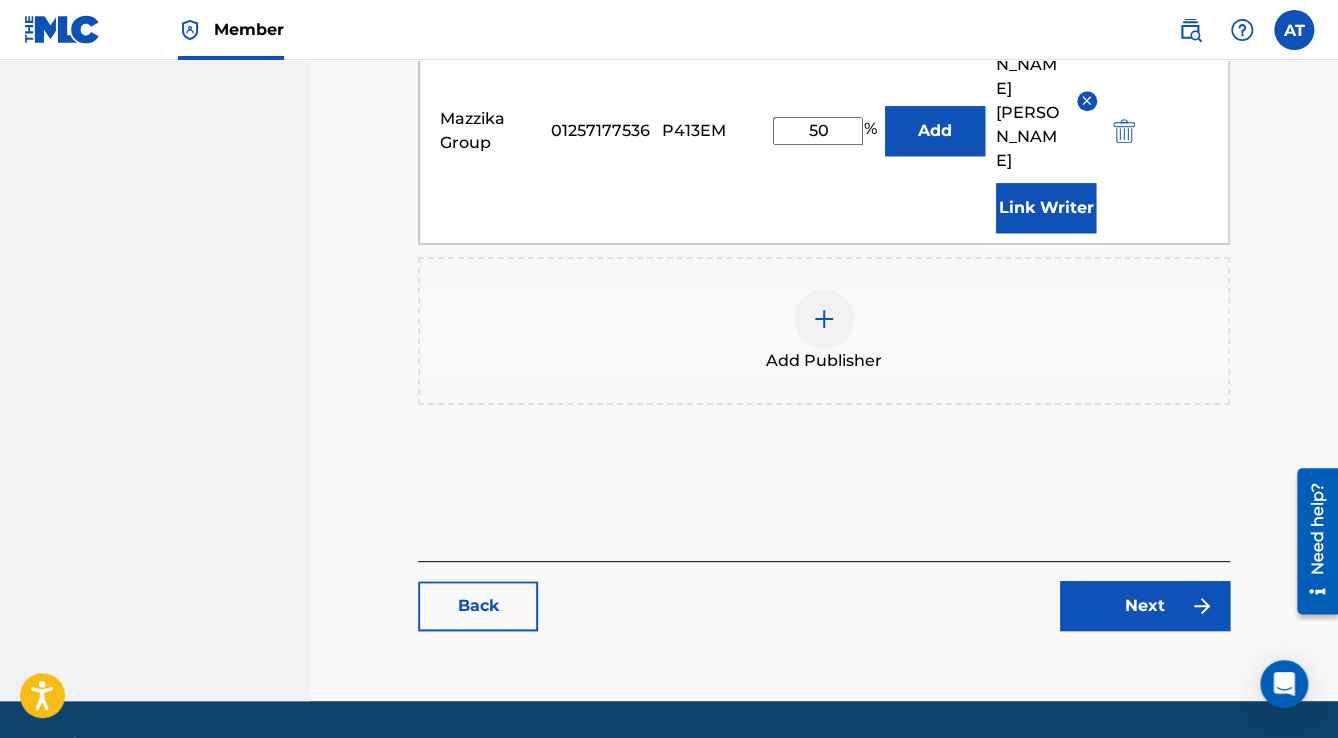 scroll, scrollTop: 736, scrollLeft: 0, axis: vertical 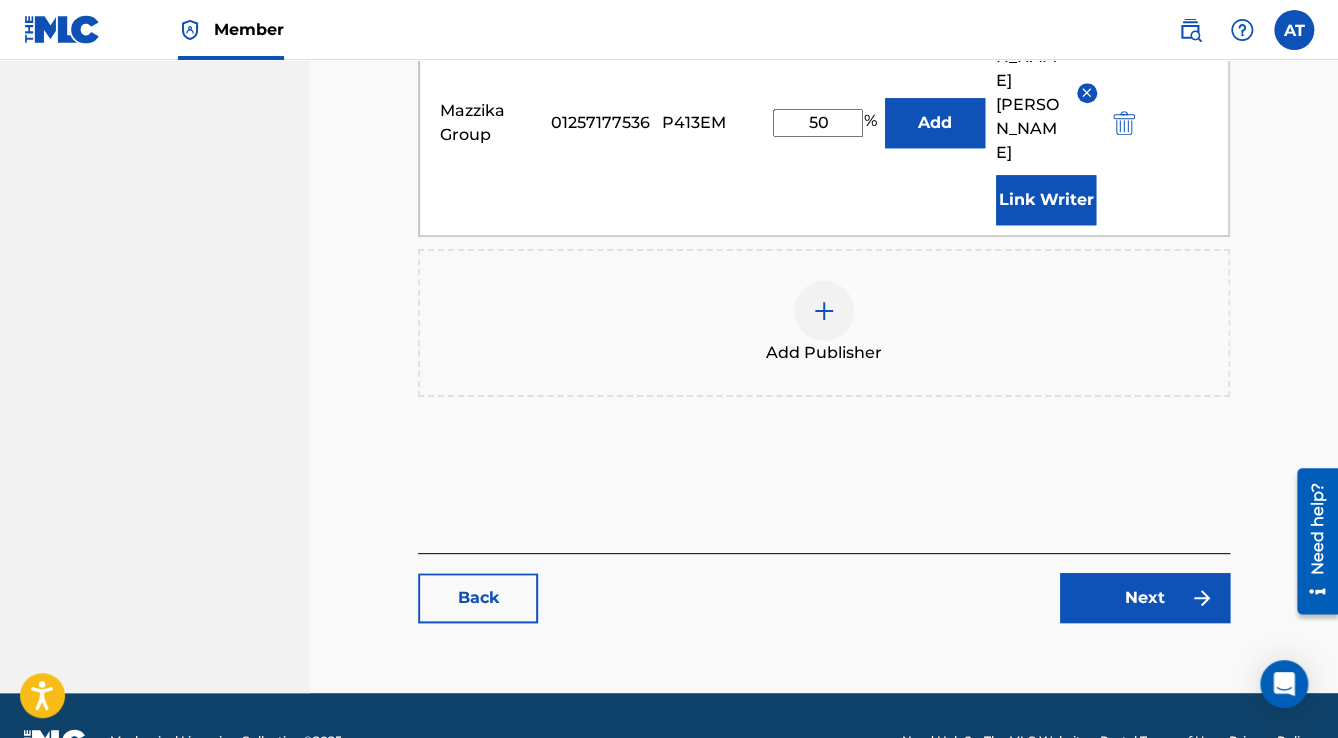 click on "Next" at bounding box center (1145, 598) 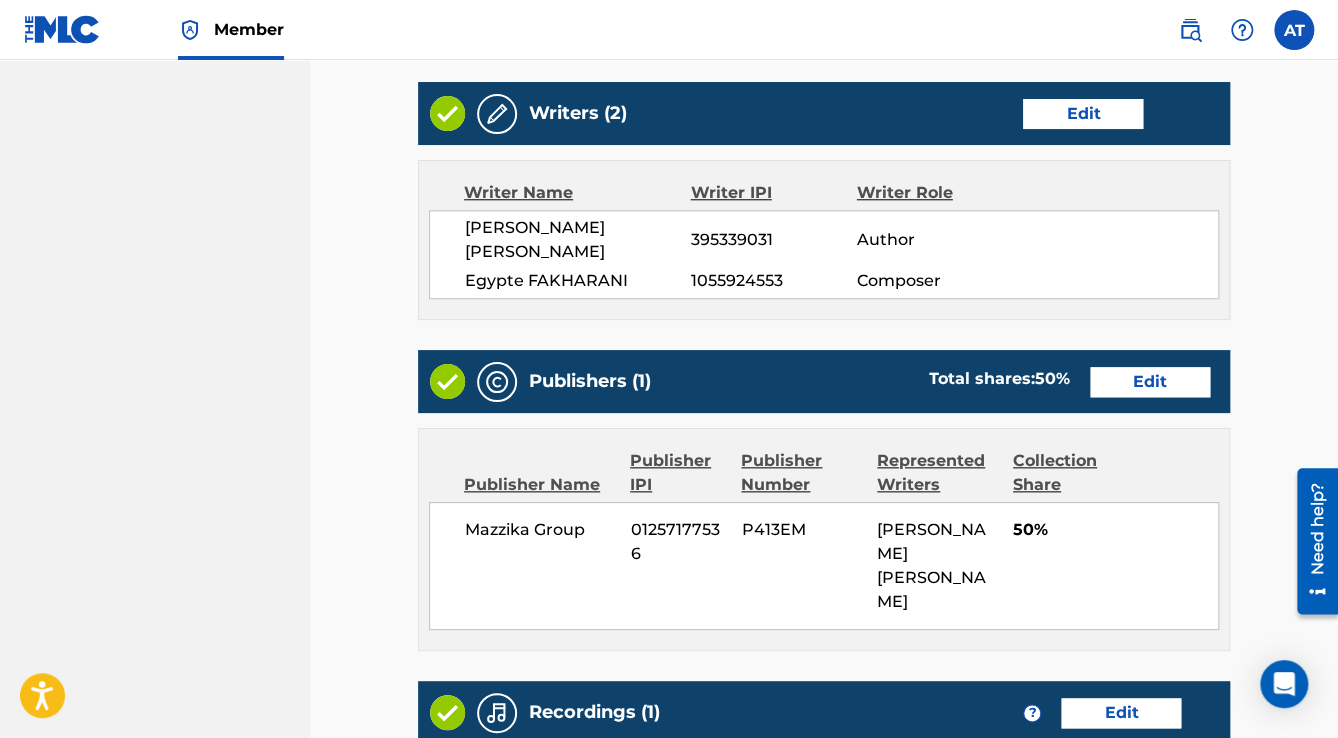 scroll, scrollTop: 0, scrollLeft: 0, axis: both 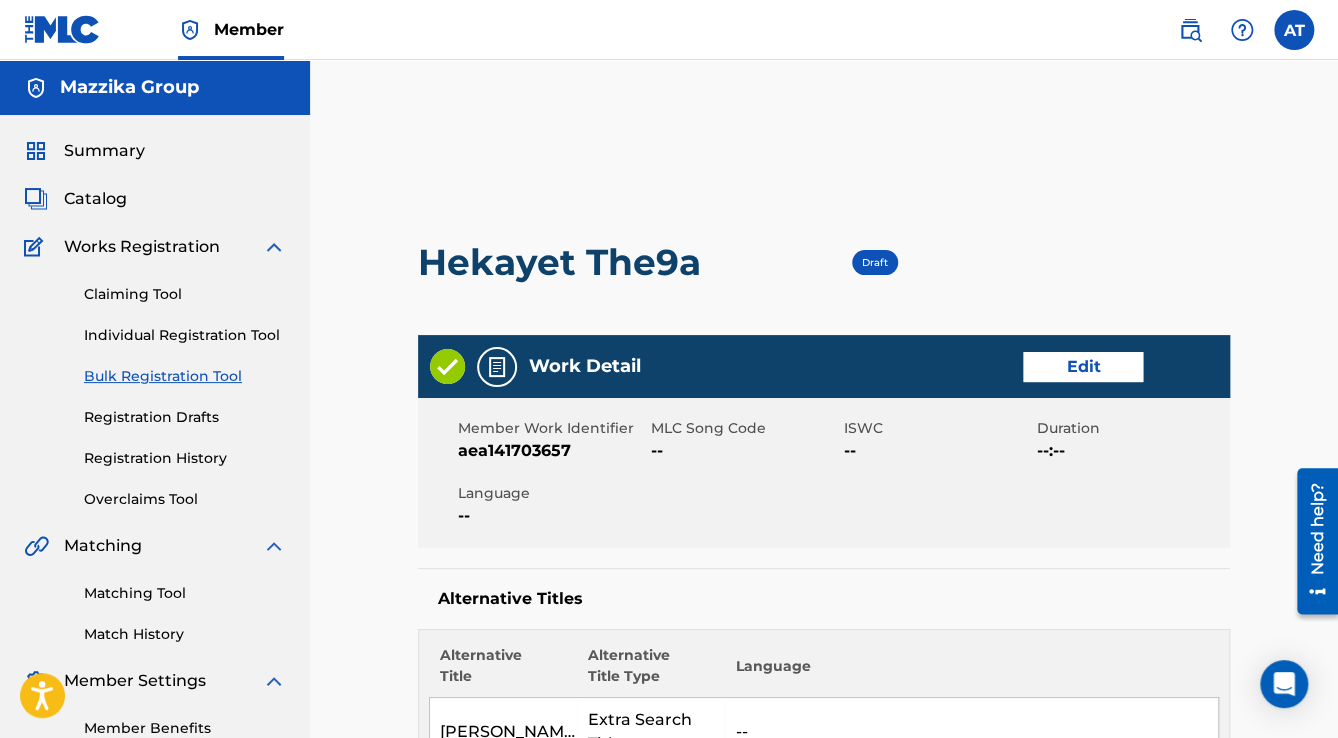 click on "Edit" at bounding box center (1083, 367) 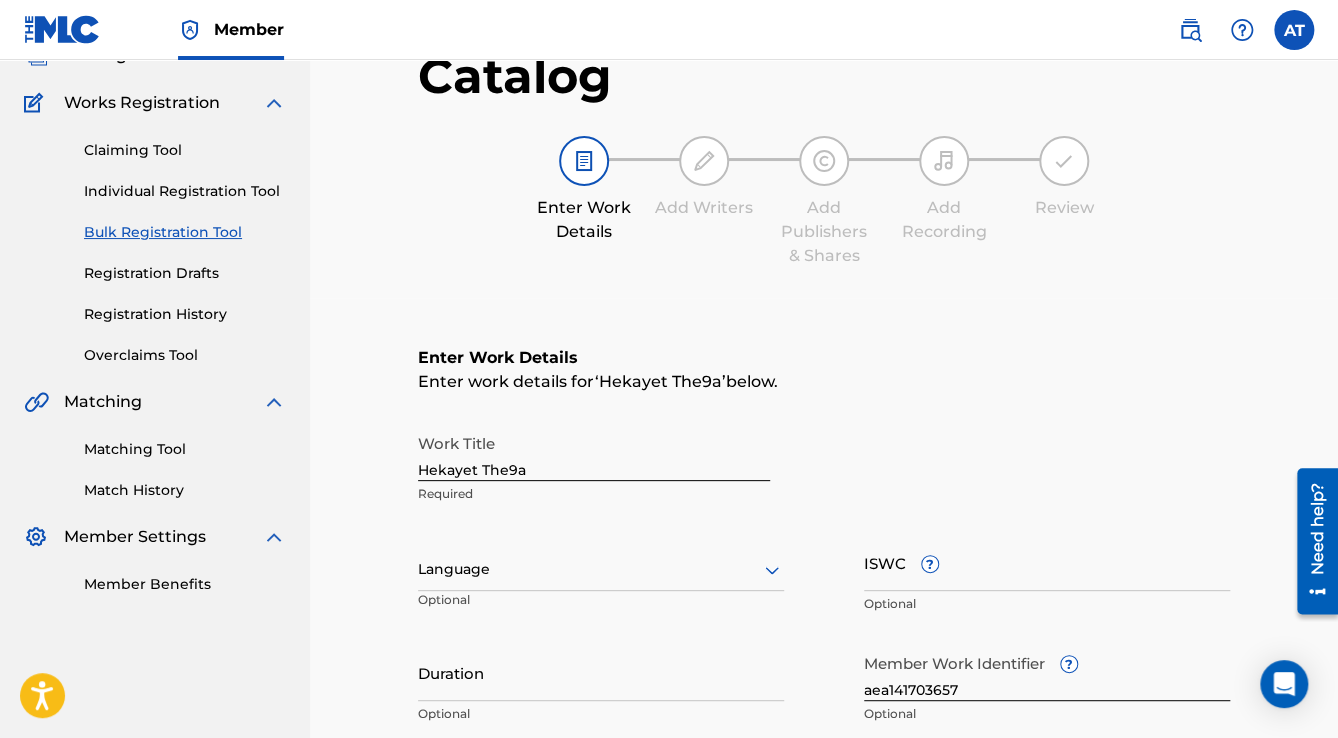 scroll, scrollTop: 480, scrollLeft: 0, axis: vertical 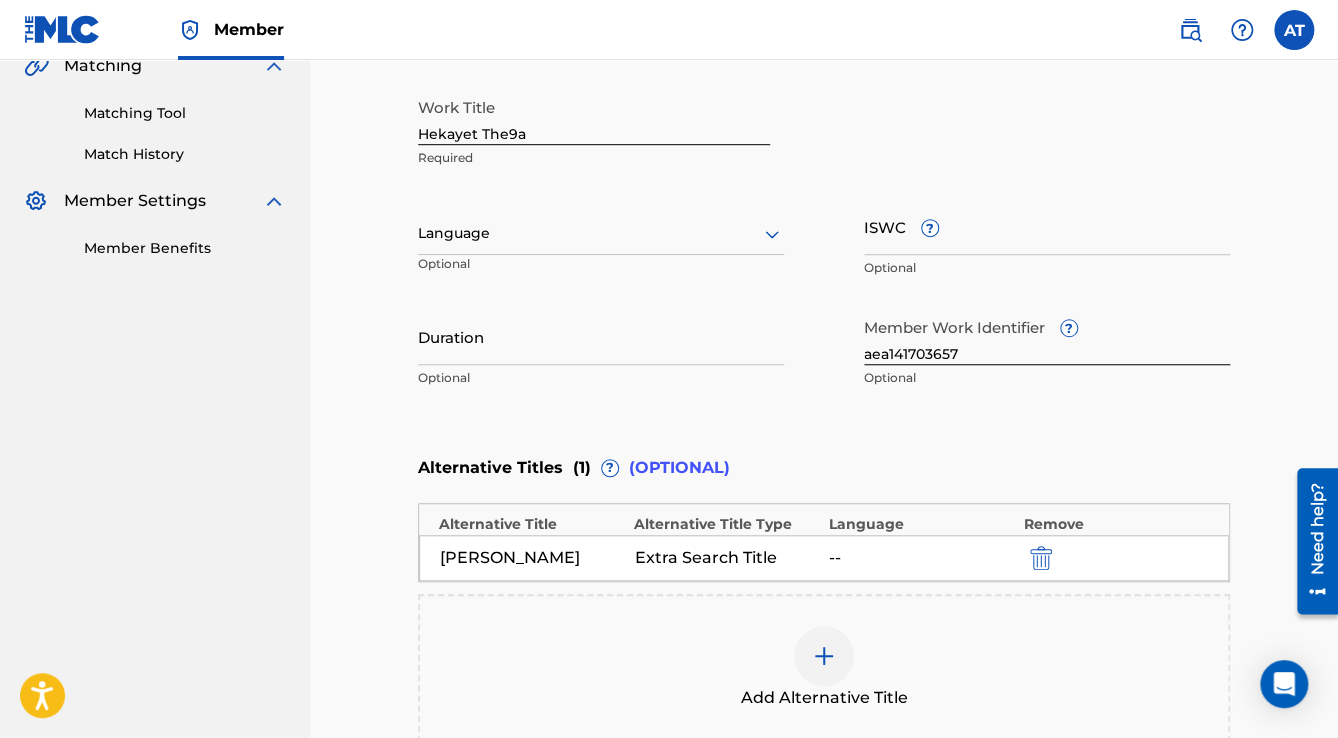 click on "Language" at bounding box center (601, 234) 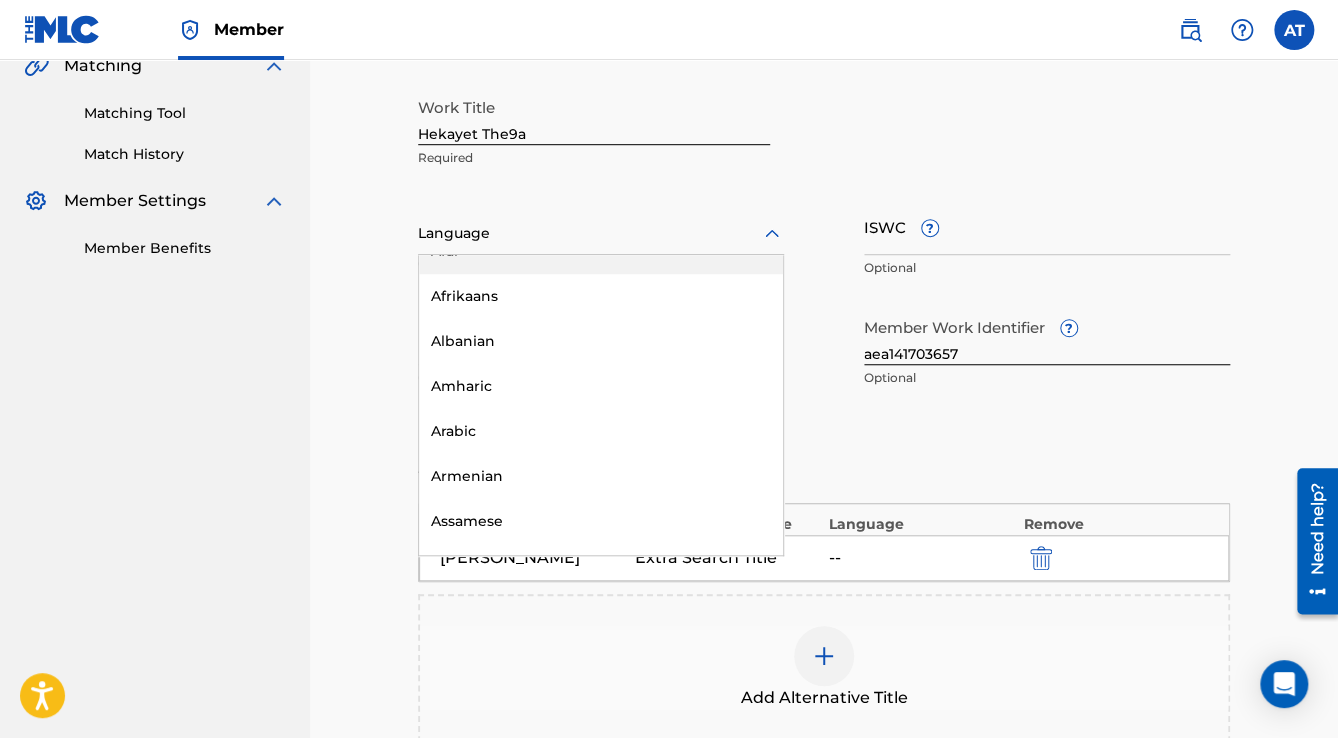 scroll, scrollTop: 240, scrollLeft: 0, axis: vertical 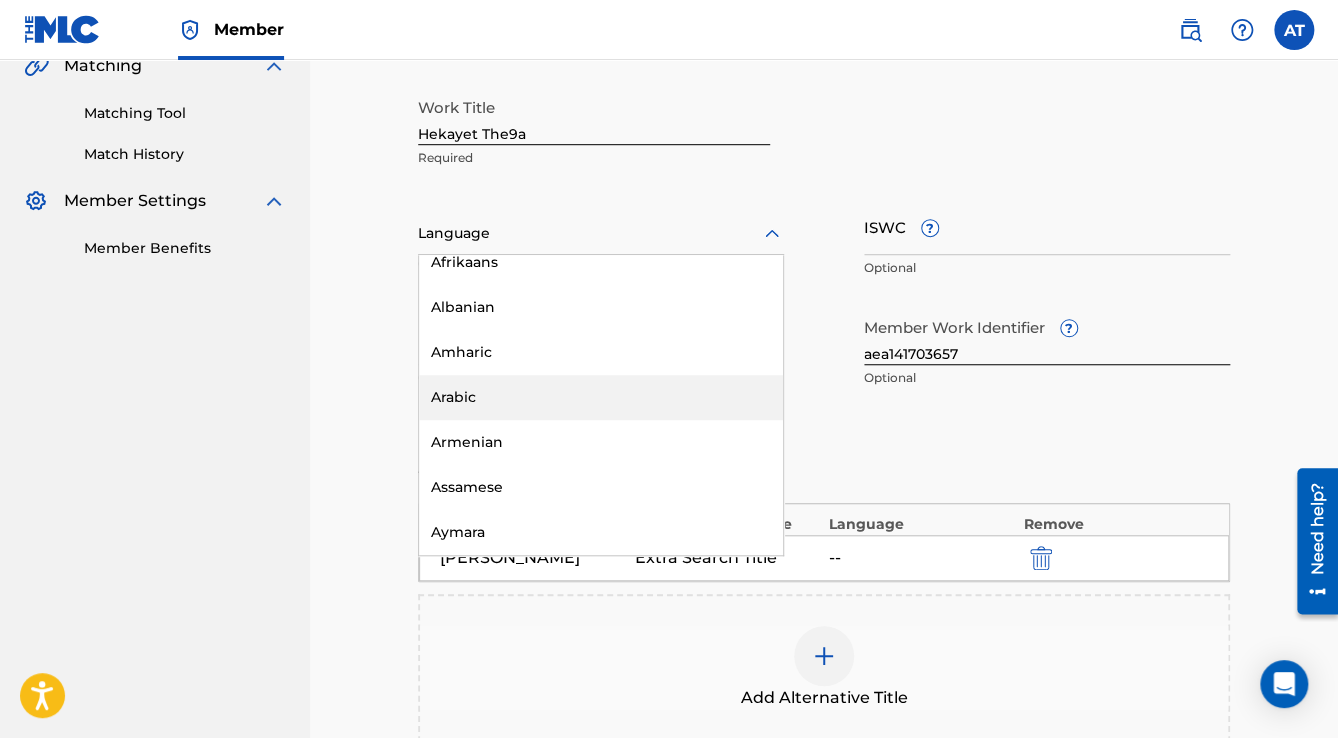 click on "Arabic" at bounding box center (601, 397) 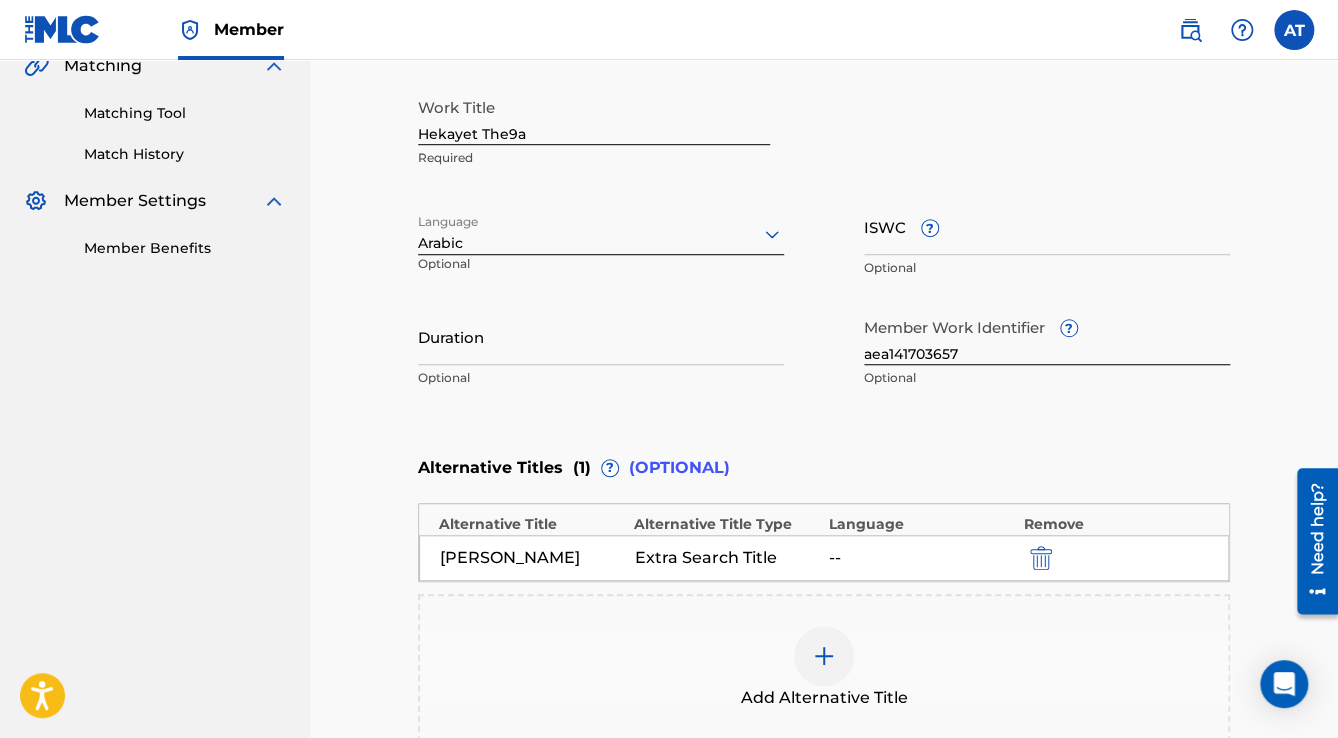 click on "Duration" at bounding box center [601, 336] 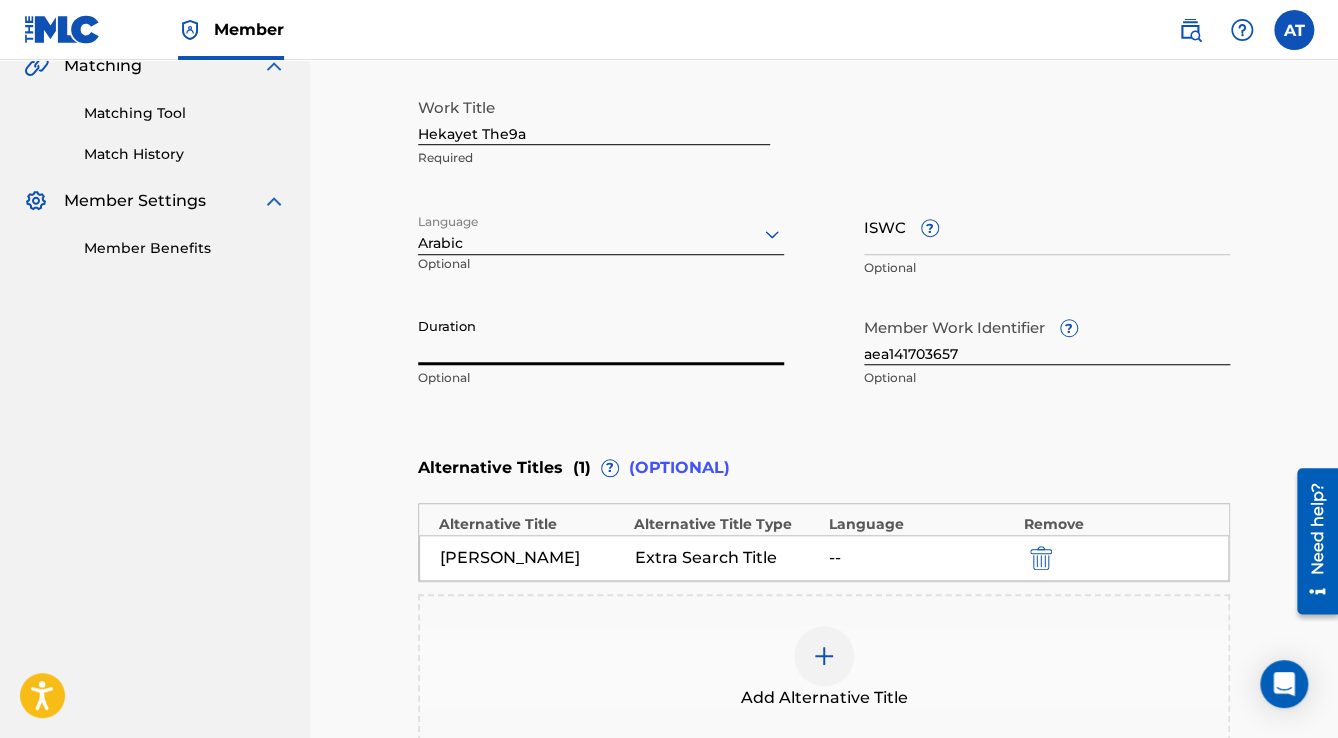 paste on "2:32" 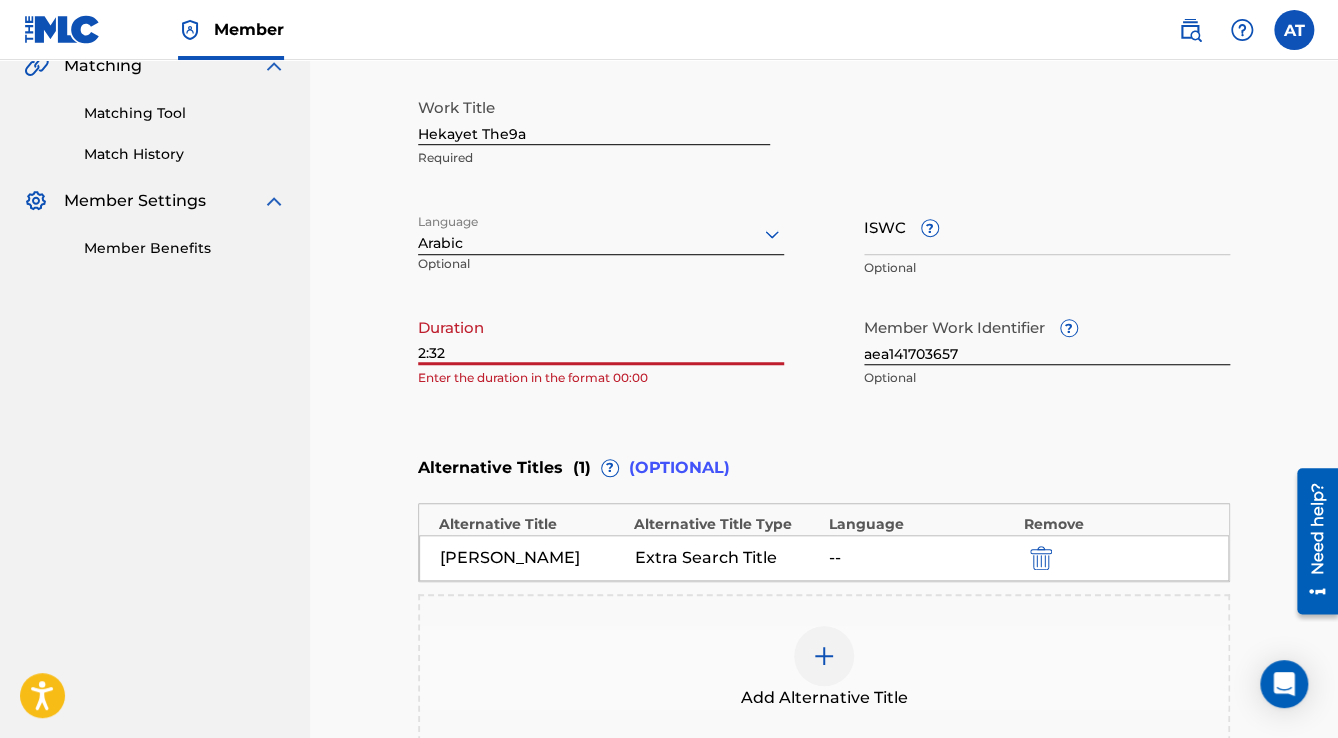 click on "2:32" at bounding box center (601, 336) 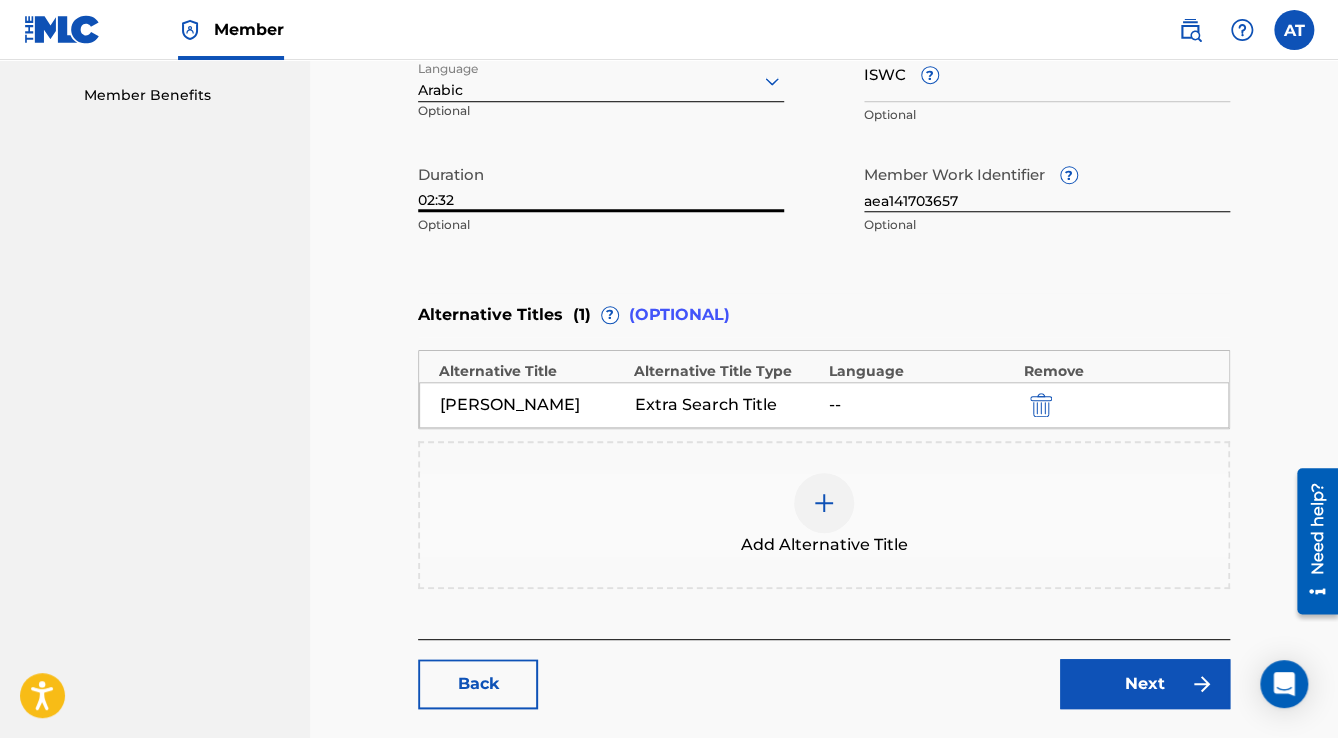 scroll, scrollTop: 768, scrollLeft: 0, axis: vertical 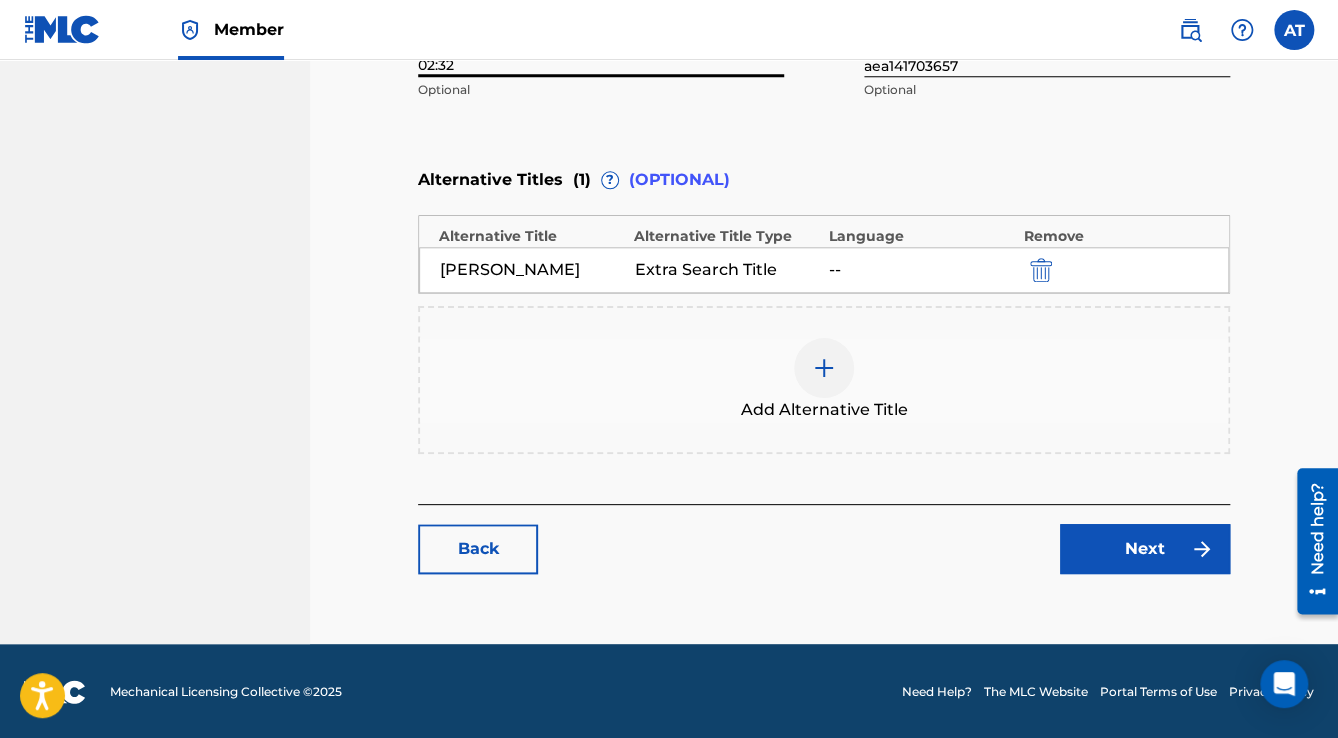 type on "02:32" 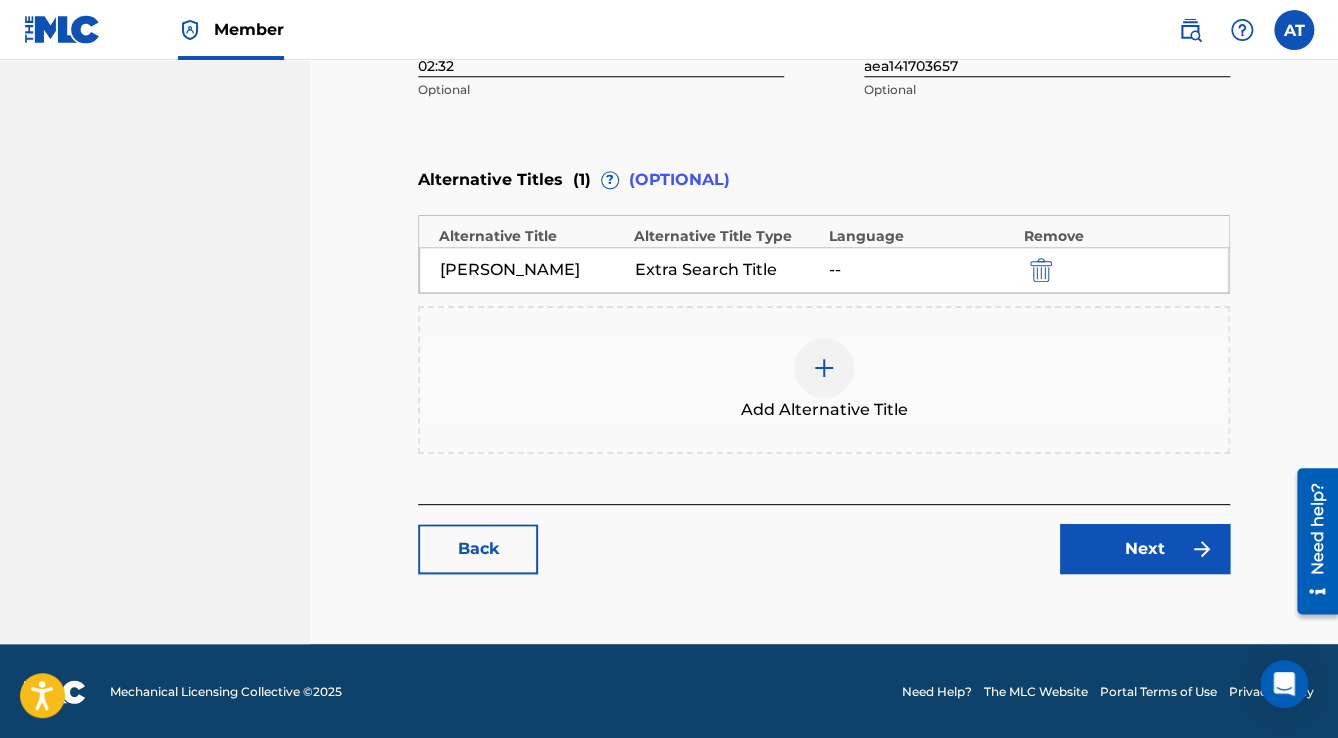 click on "Next" at bounding box center (1145, 549) 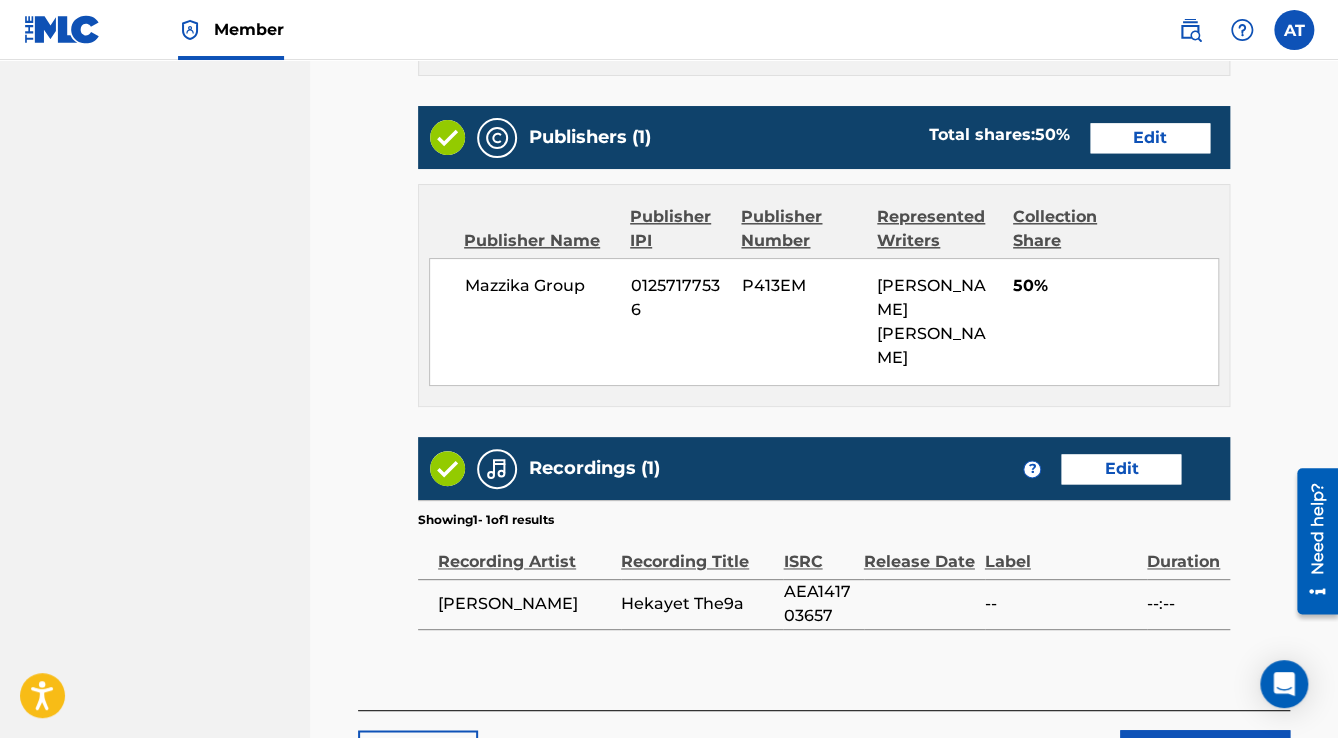 scroll, scrollTop: 1086, scrollLeft: 0, axis: vertical 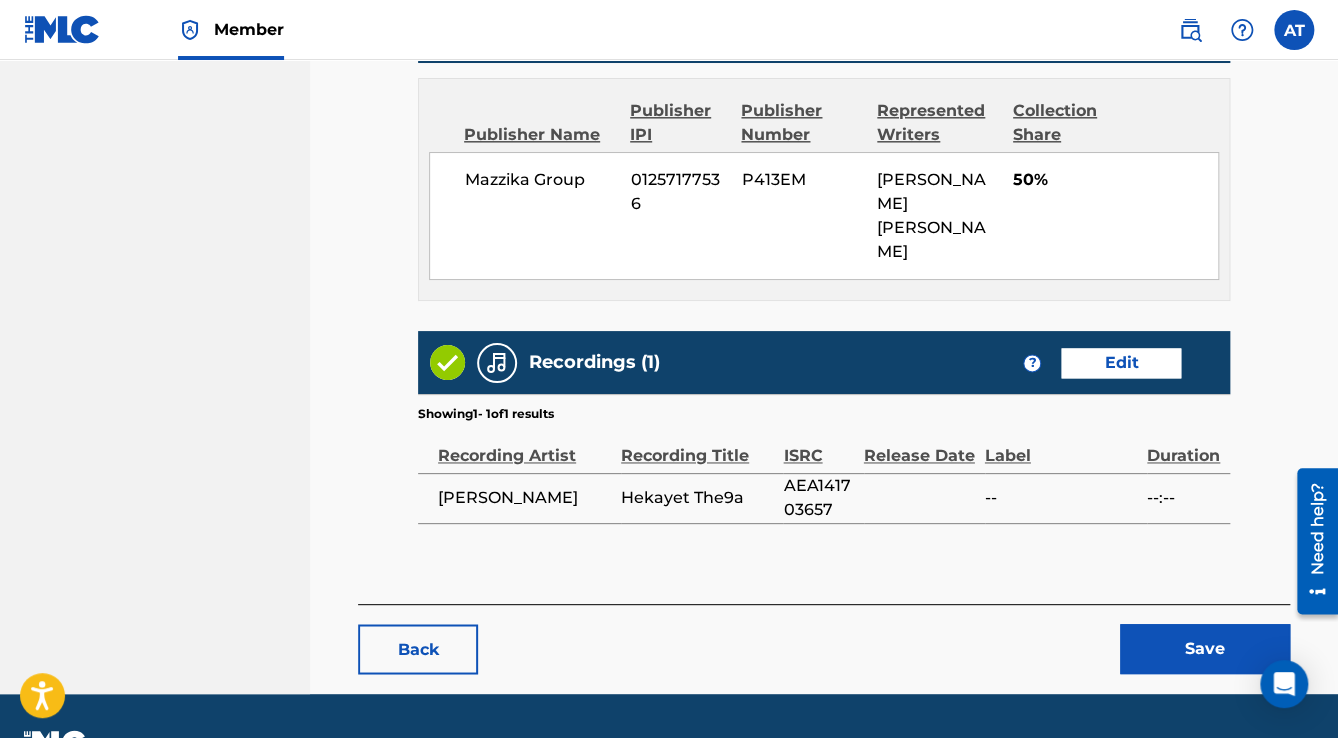 click on "Save" at bounding box center [1205, 649] 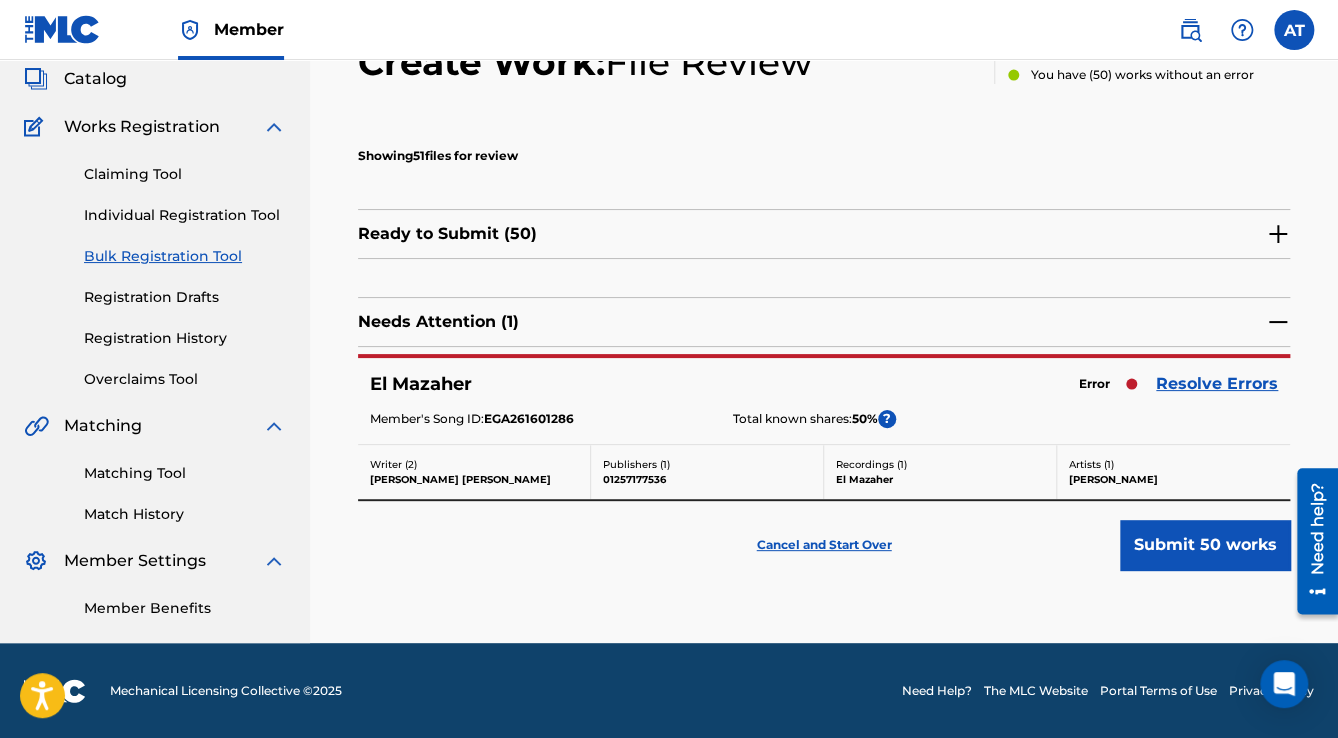 click on "Resolve Errors" at bounding box center [1217, 384] 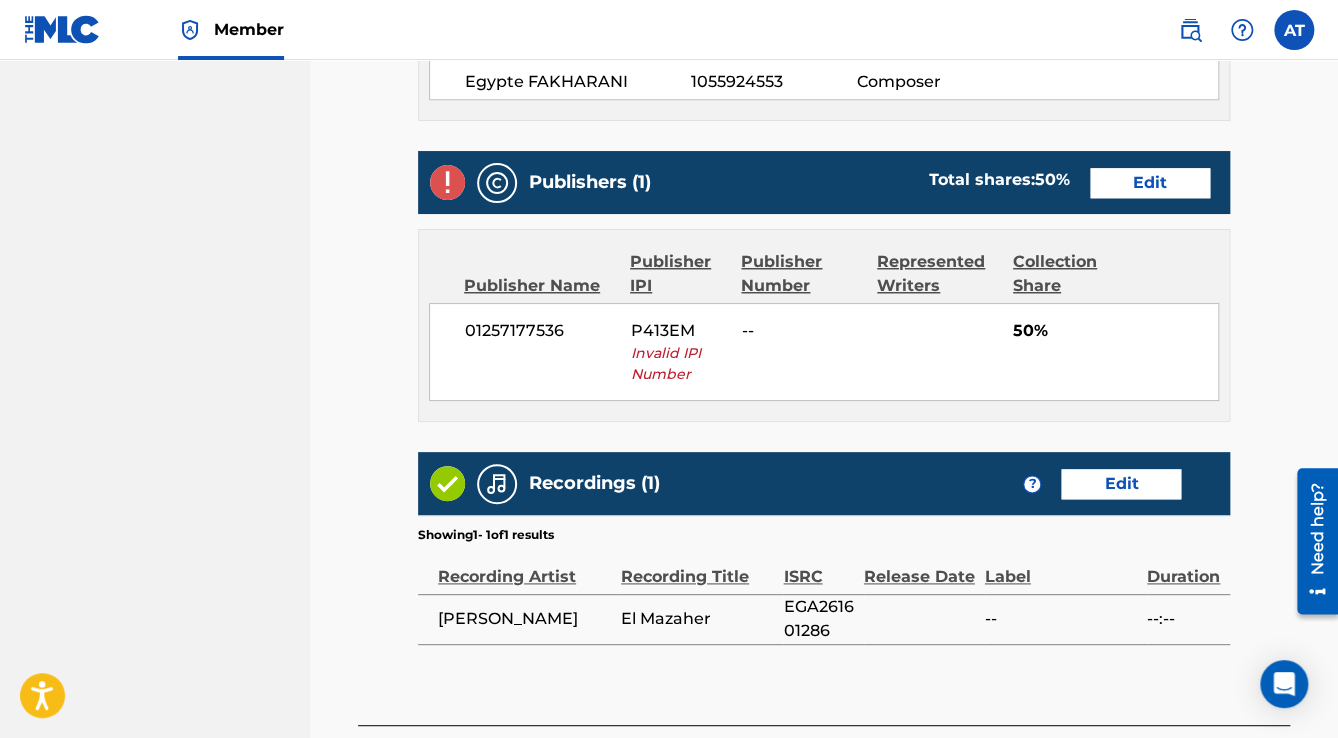 click on "Edit" at bounding box center (1150, 183) 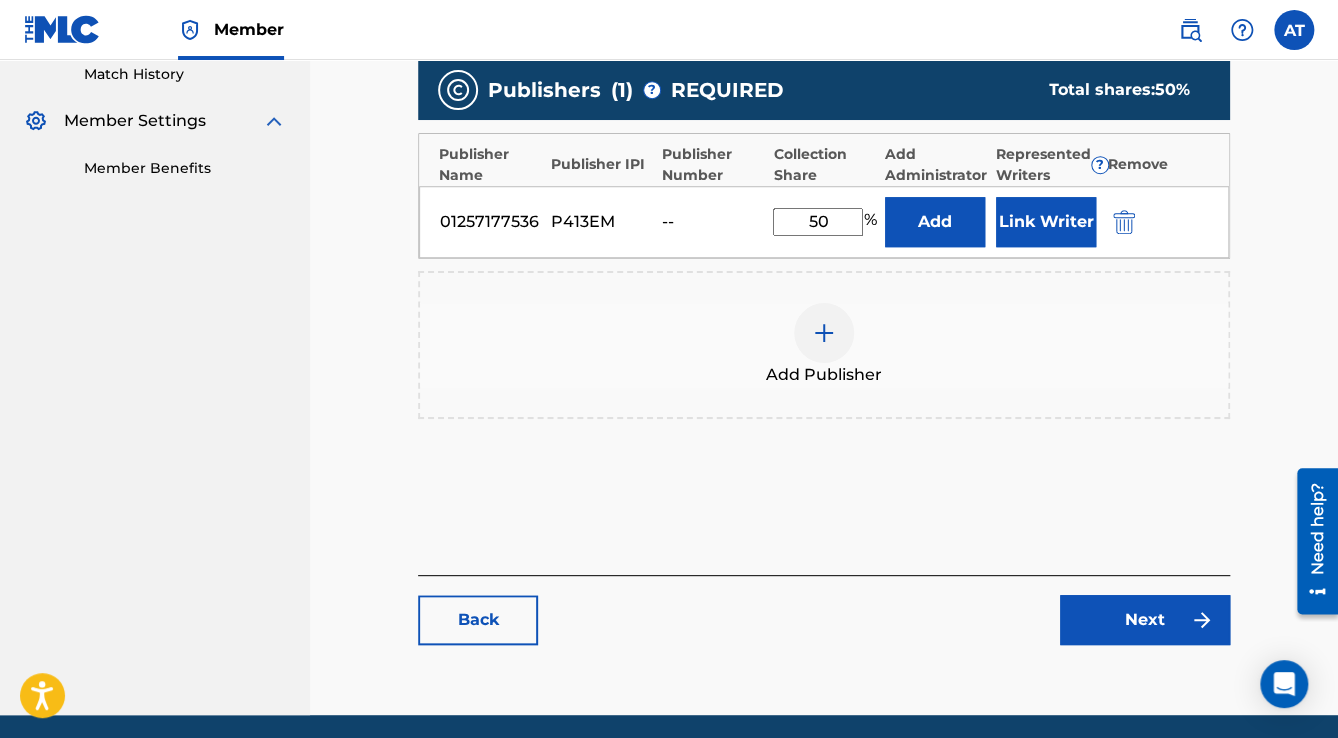click at bounding box center [1124, 222] 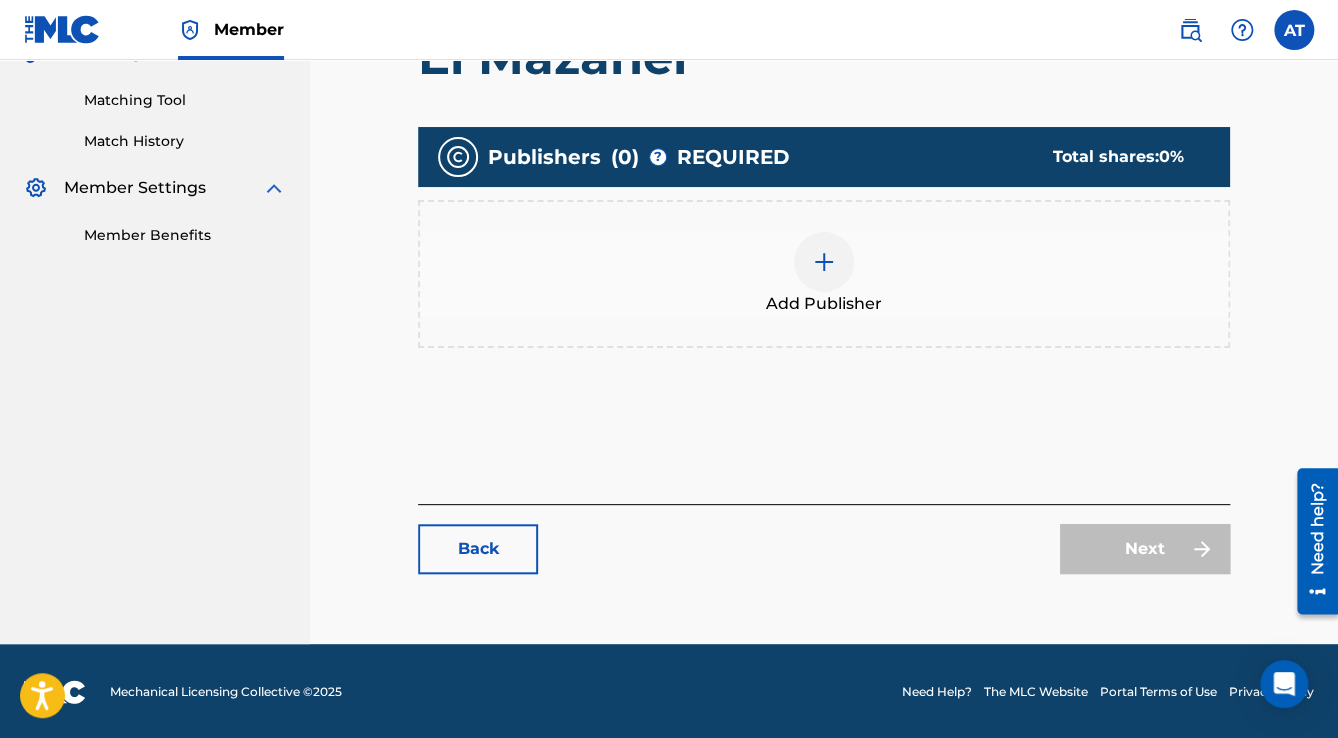 click on "Add Publisher" at bounding box center [824, 274] 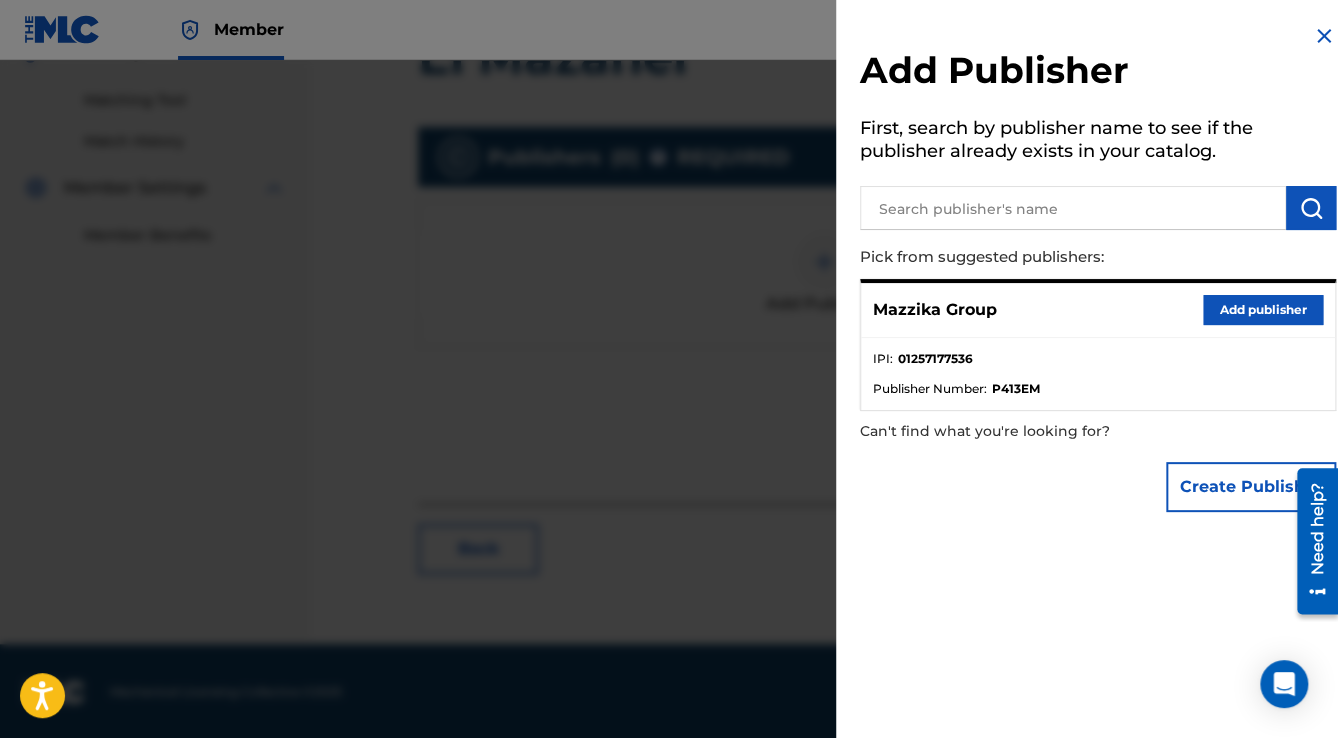 click on "Add publisher" at bounding box center [1263, 310] 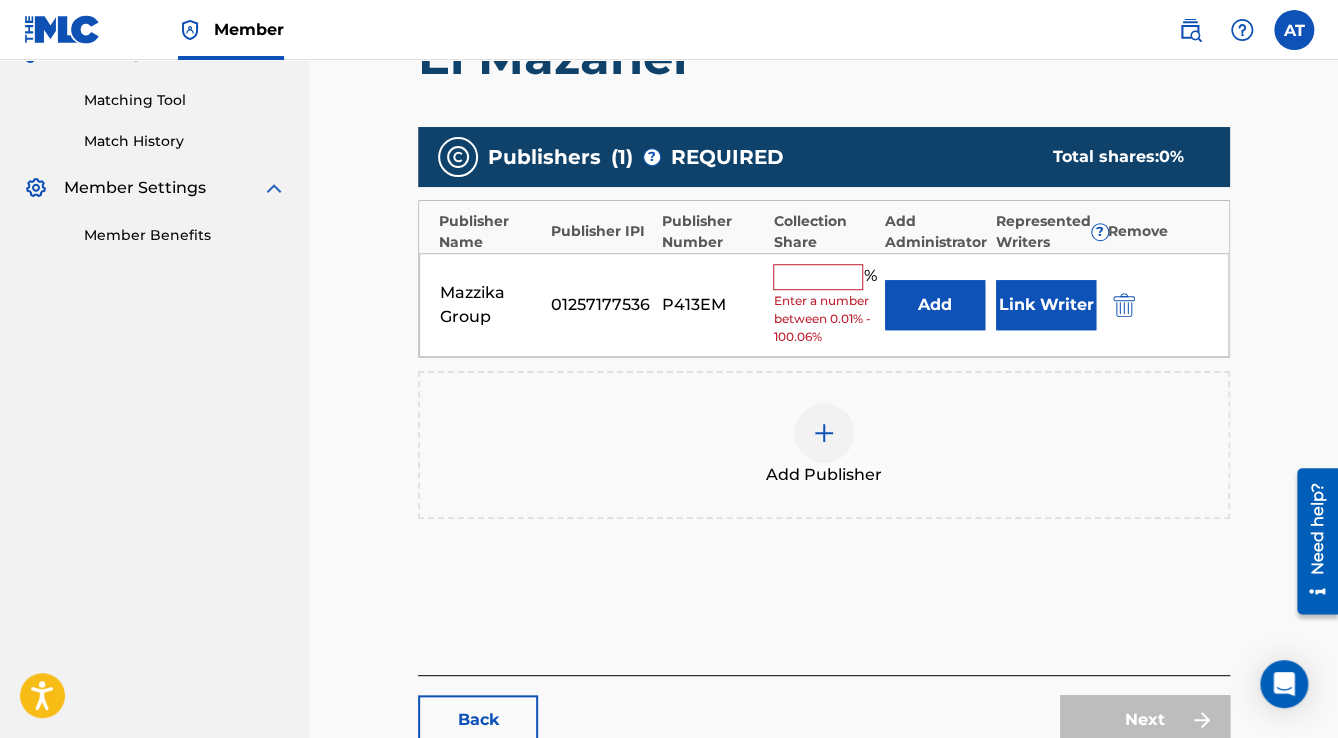 click at bounding box center [818, 277] 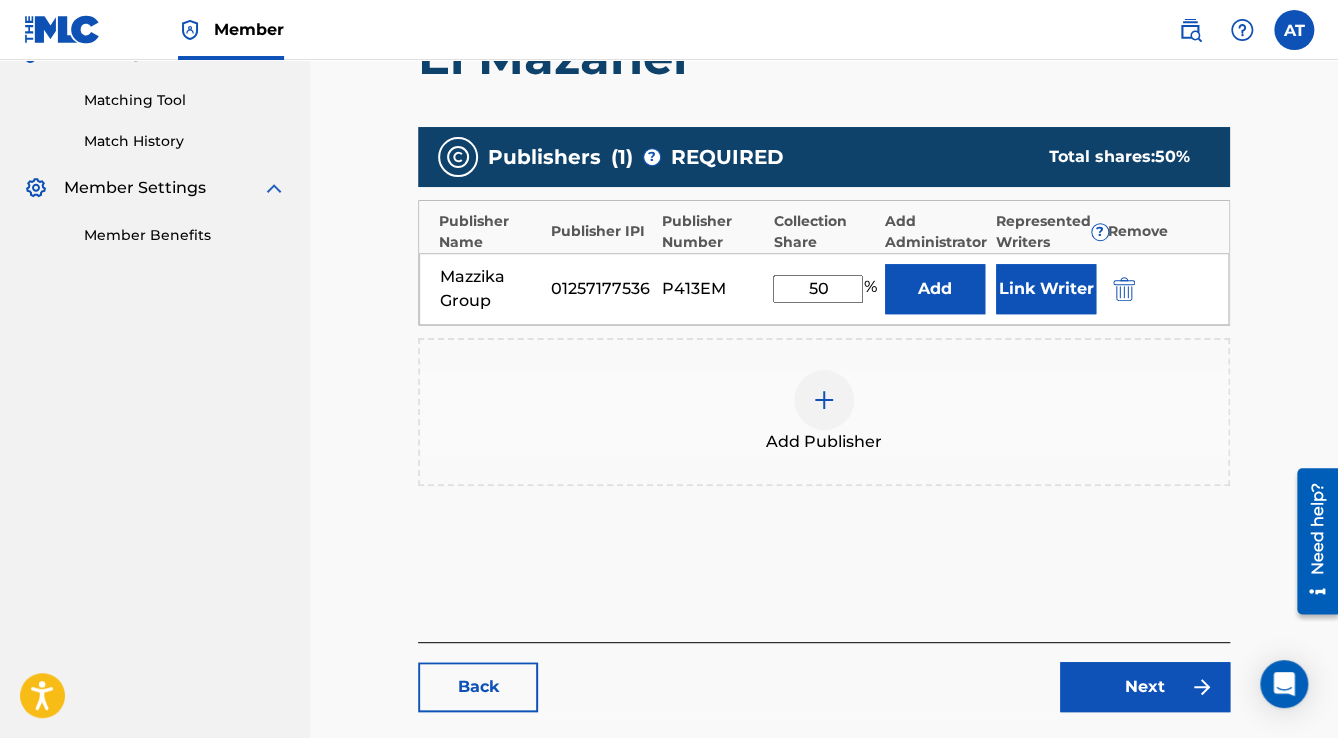 click on "Link Writer" at bounding box center (1046, 289) 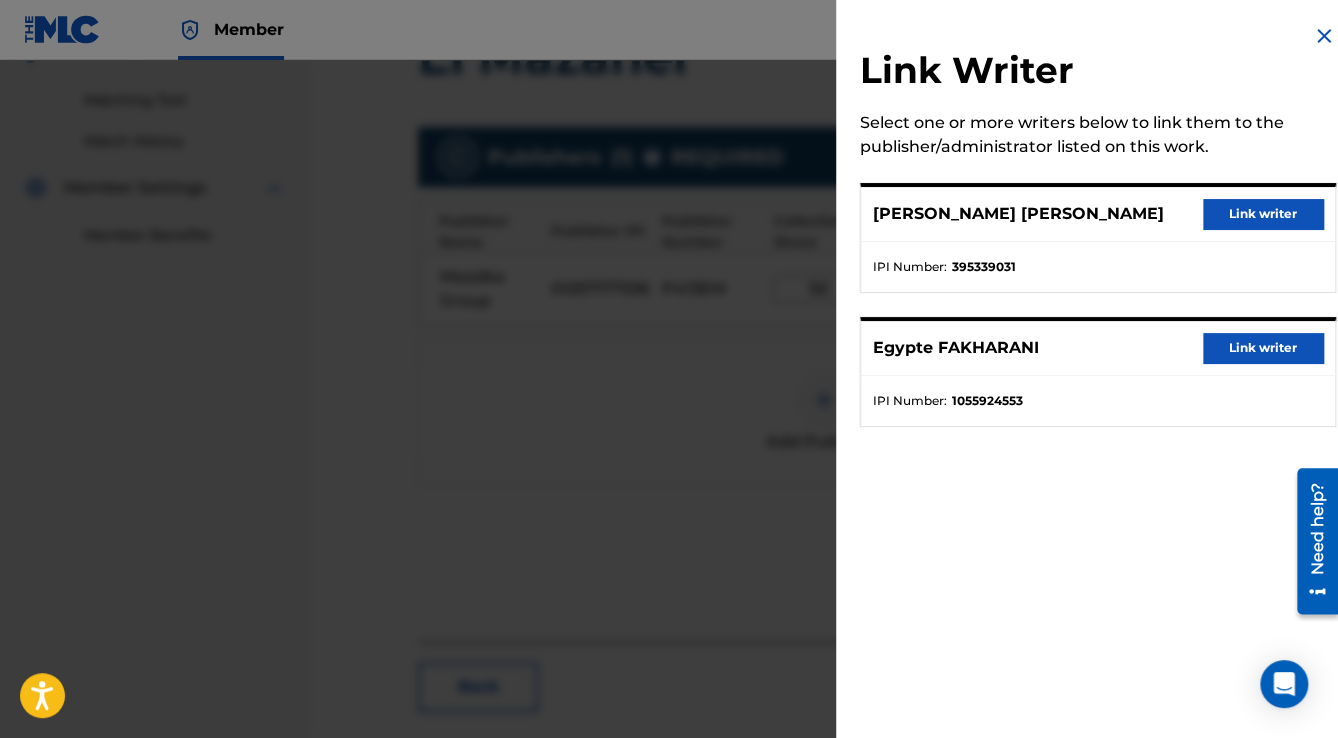 click on "Link writer" at bounding box center (1263, 214) 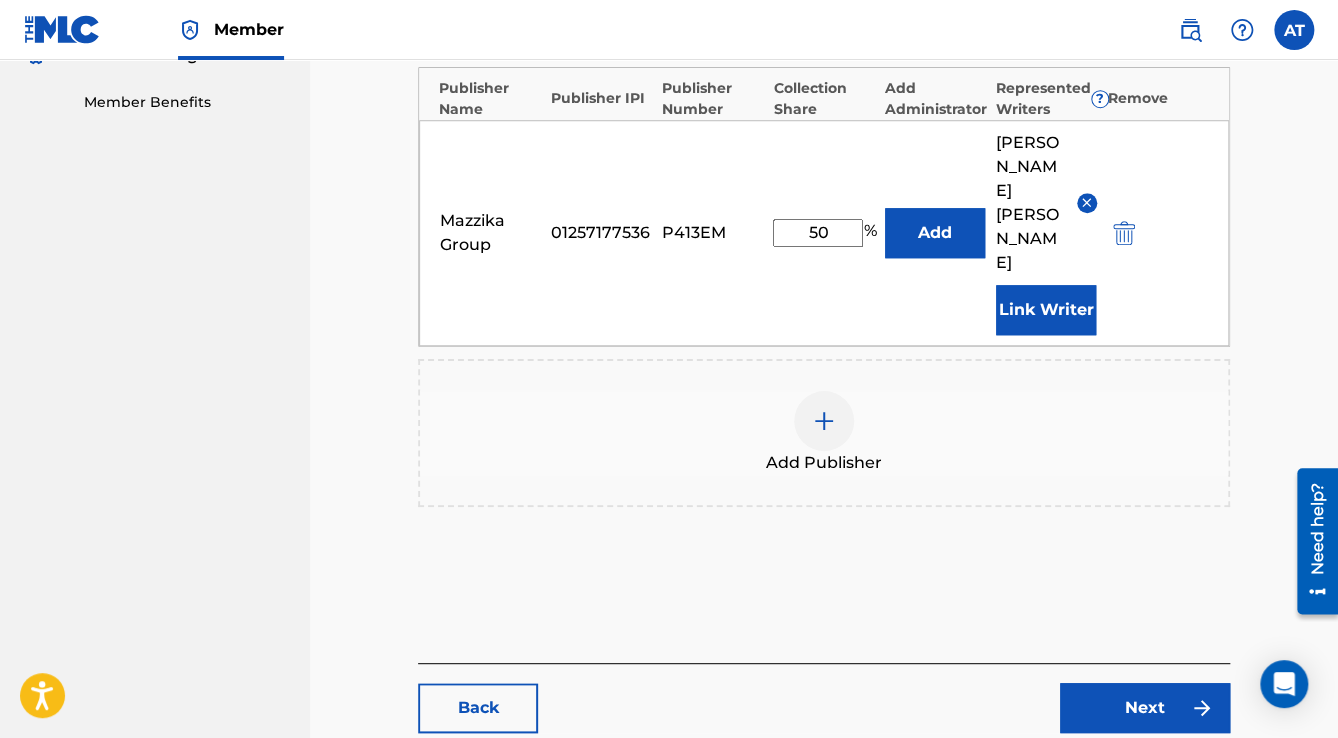 scroll, scrollTop: 736, scrollLeft: 0, axis: vertical 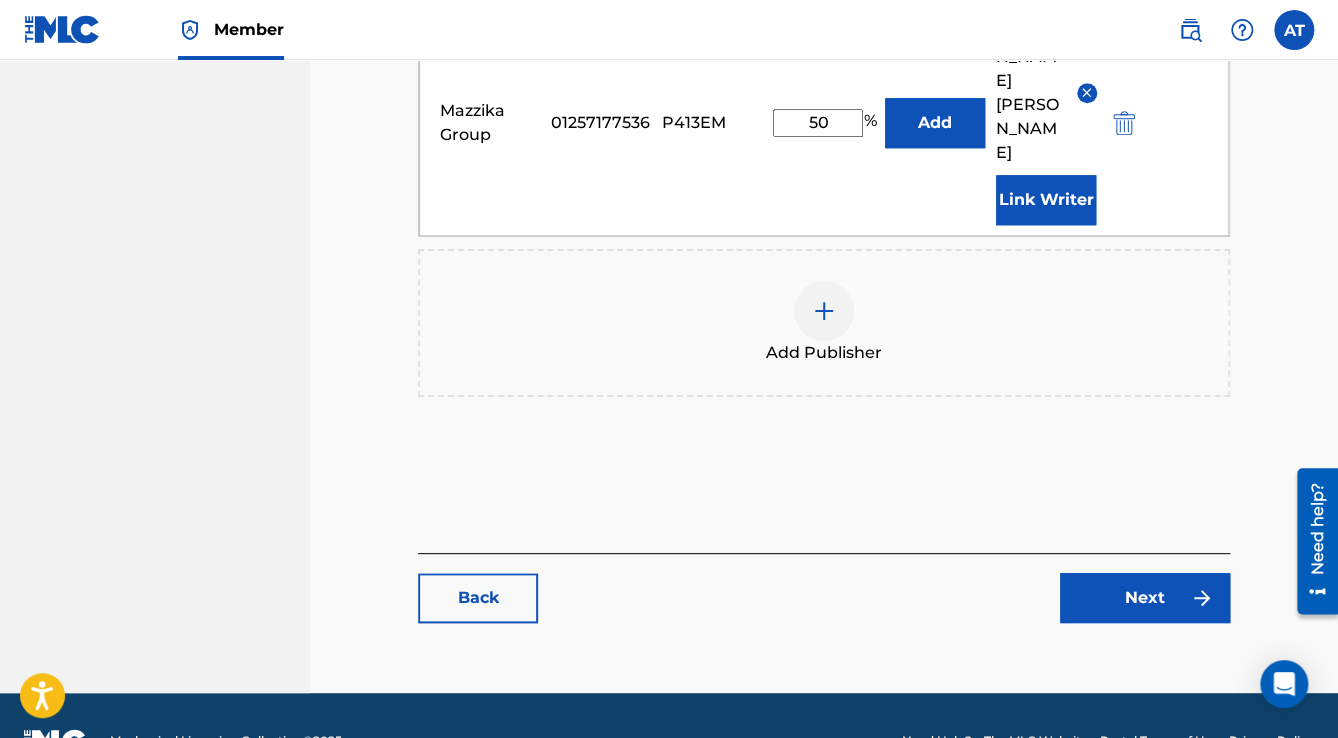 click on "Next" at bounding box center (1145, 598) 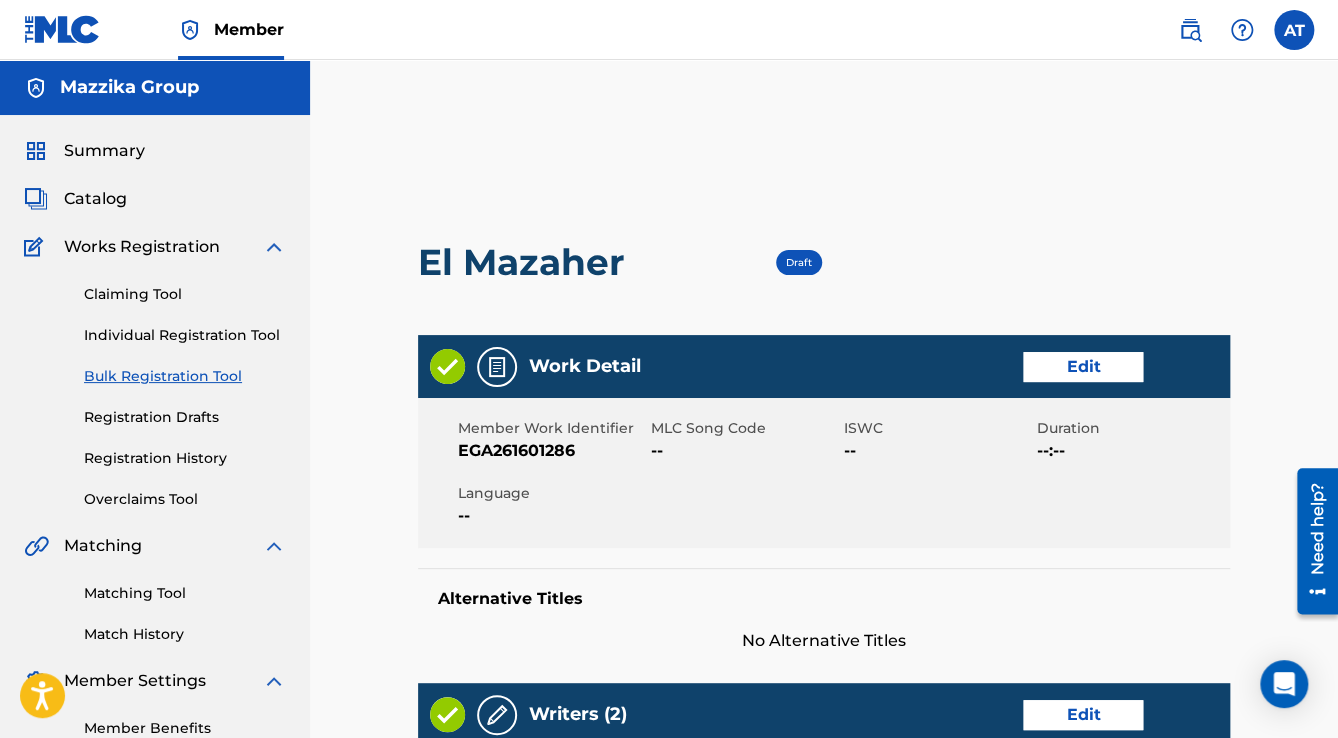 click on "Edit" at bounding box center (1083, 367) 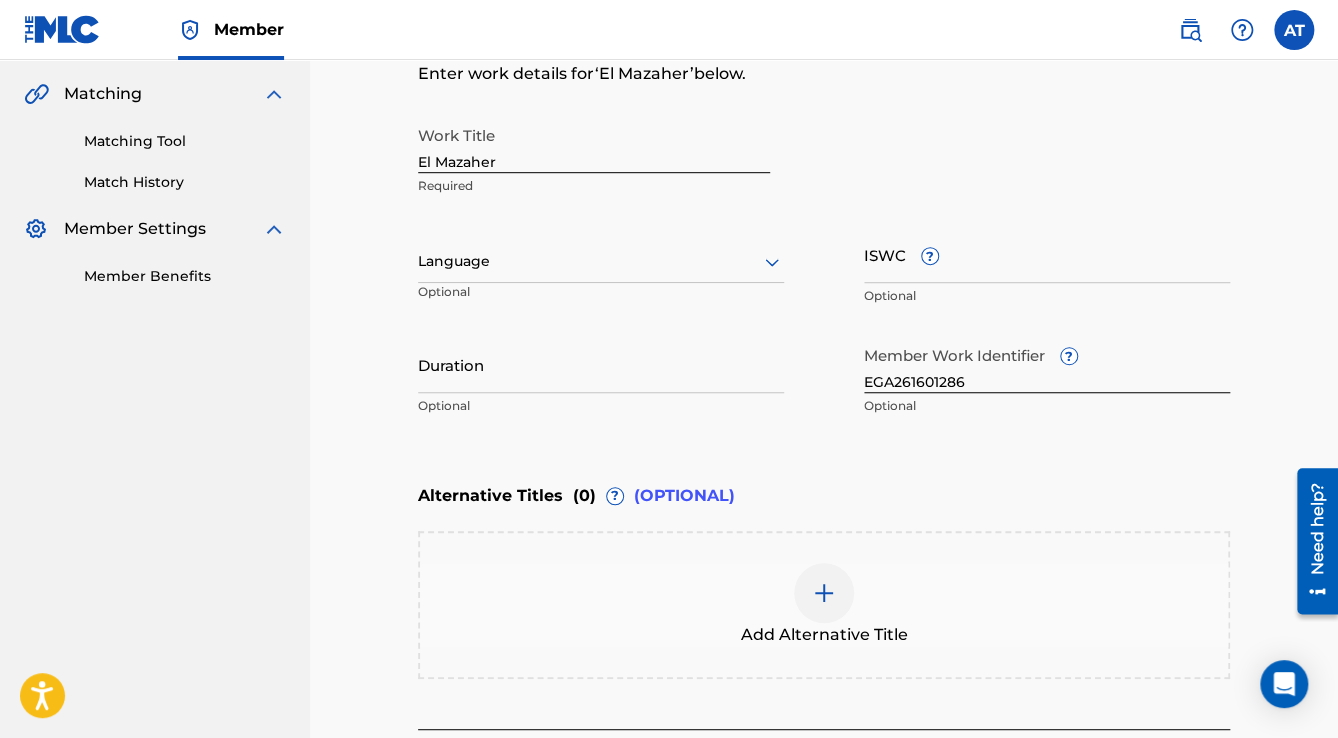 scroll, scrollTop: 480, scrollLeft: 0, axis: vertical 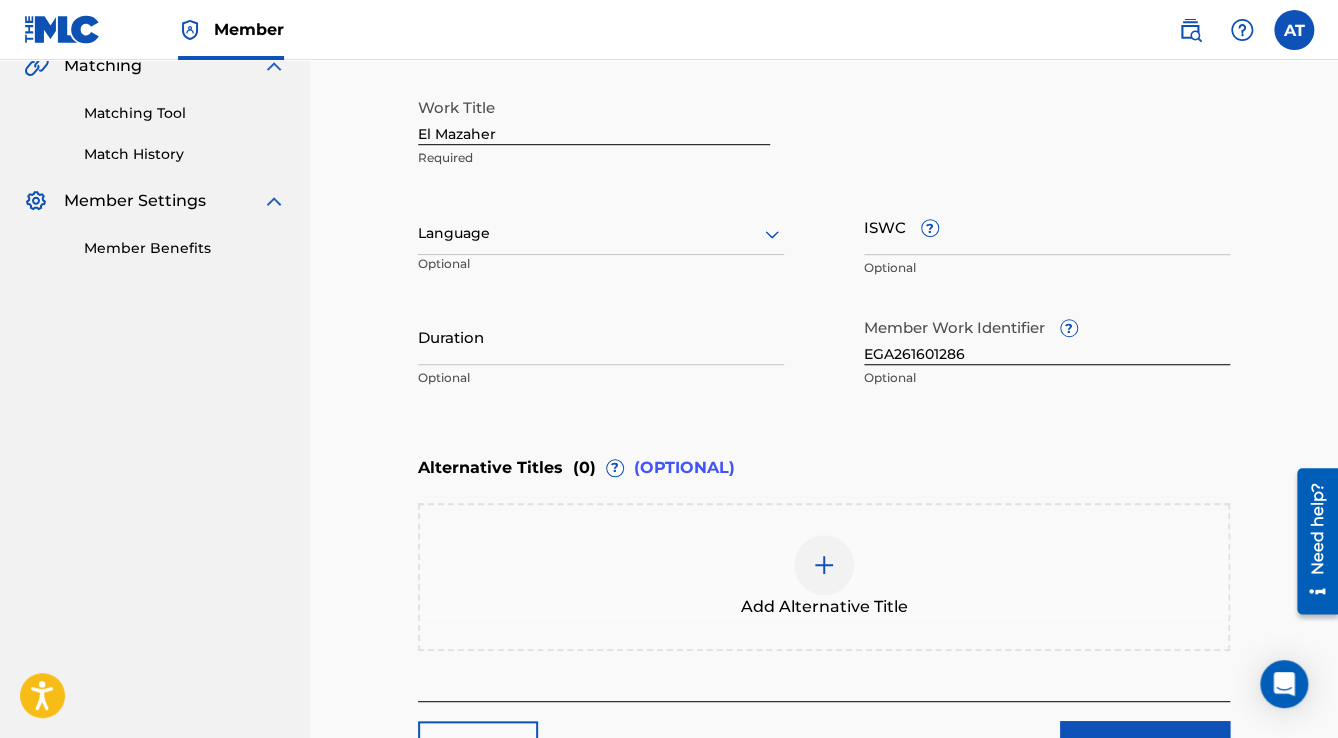 drag, startPoint x: 456, startPoint y: 226, endPoint x: 482, endPoint y: 247, distance: 33.42155 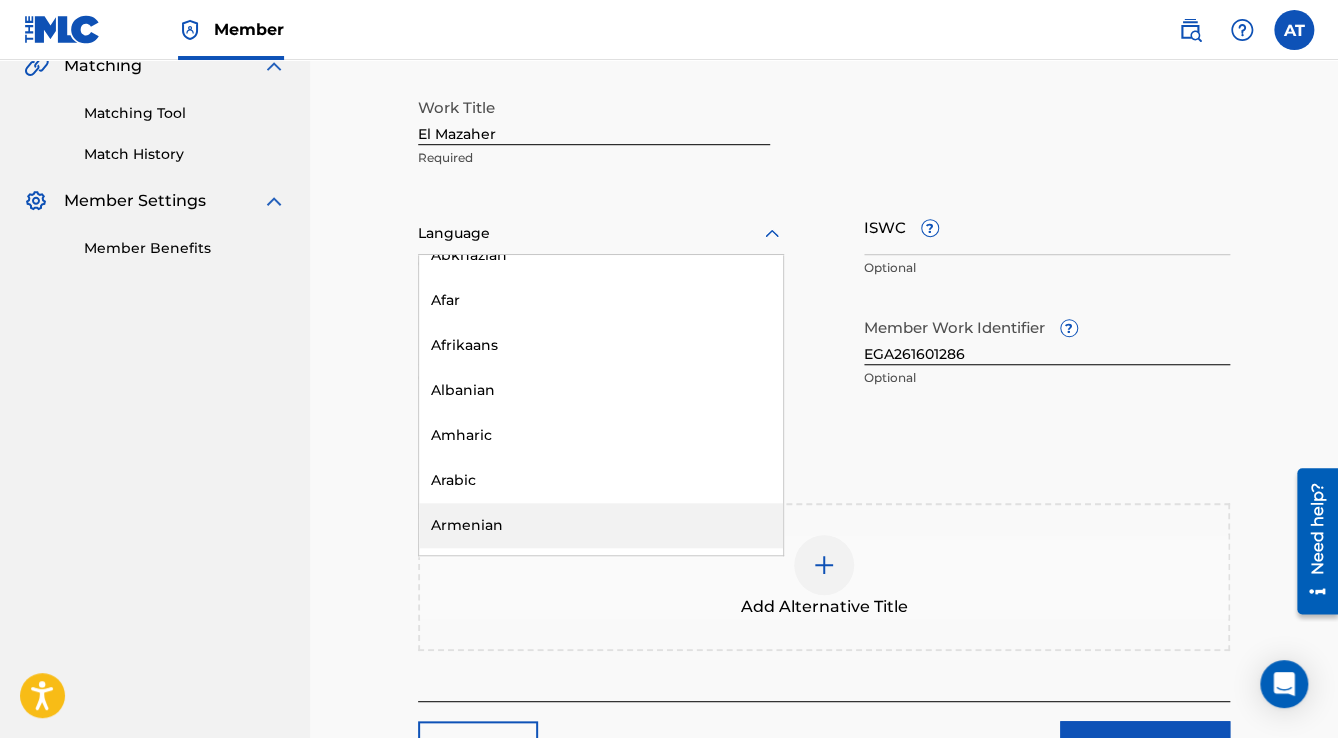 scroll, scrollTop: 320, scrollLeft: 0, axis: vertical 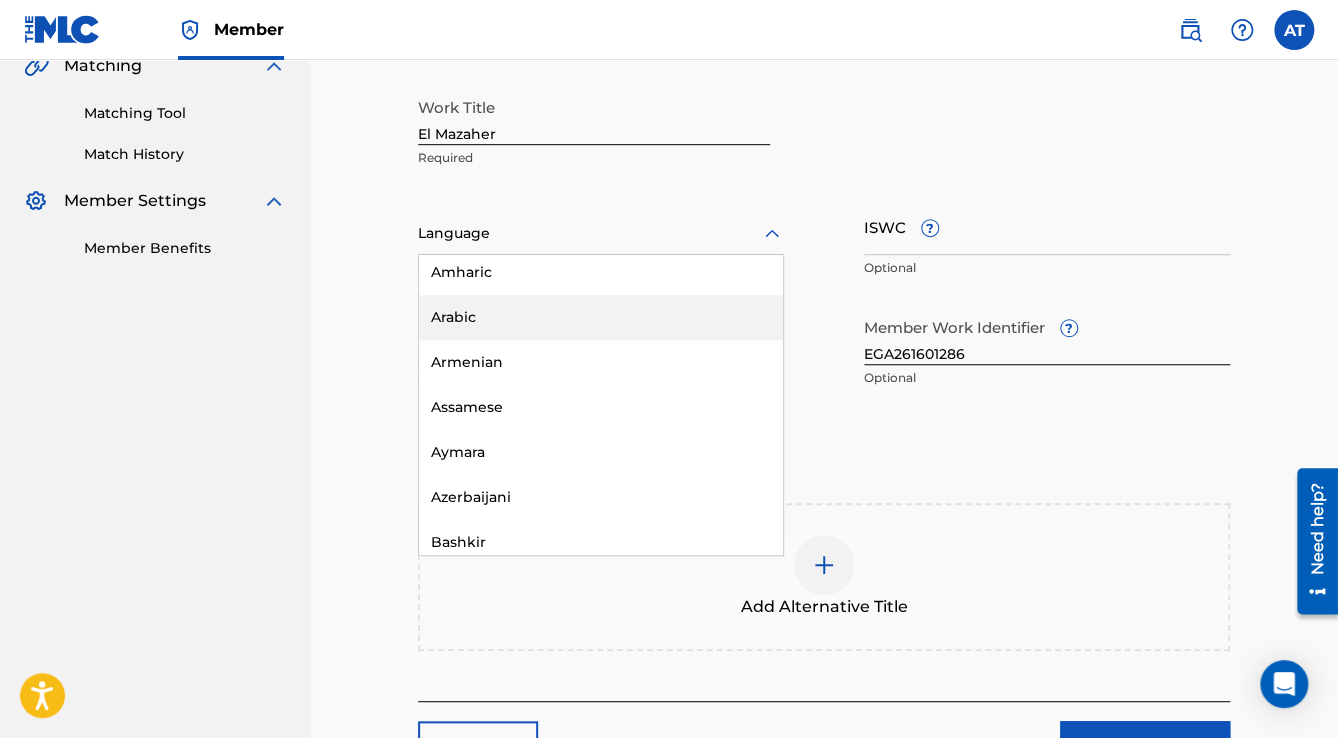 click on "Arabic" at bounding box center [601, 317] 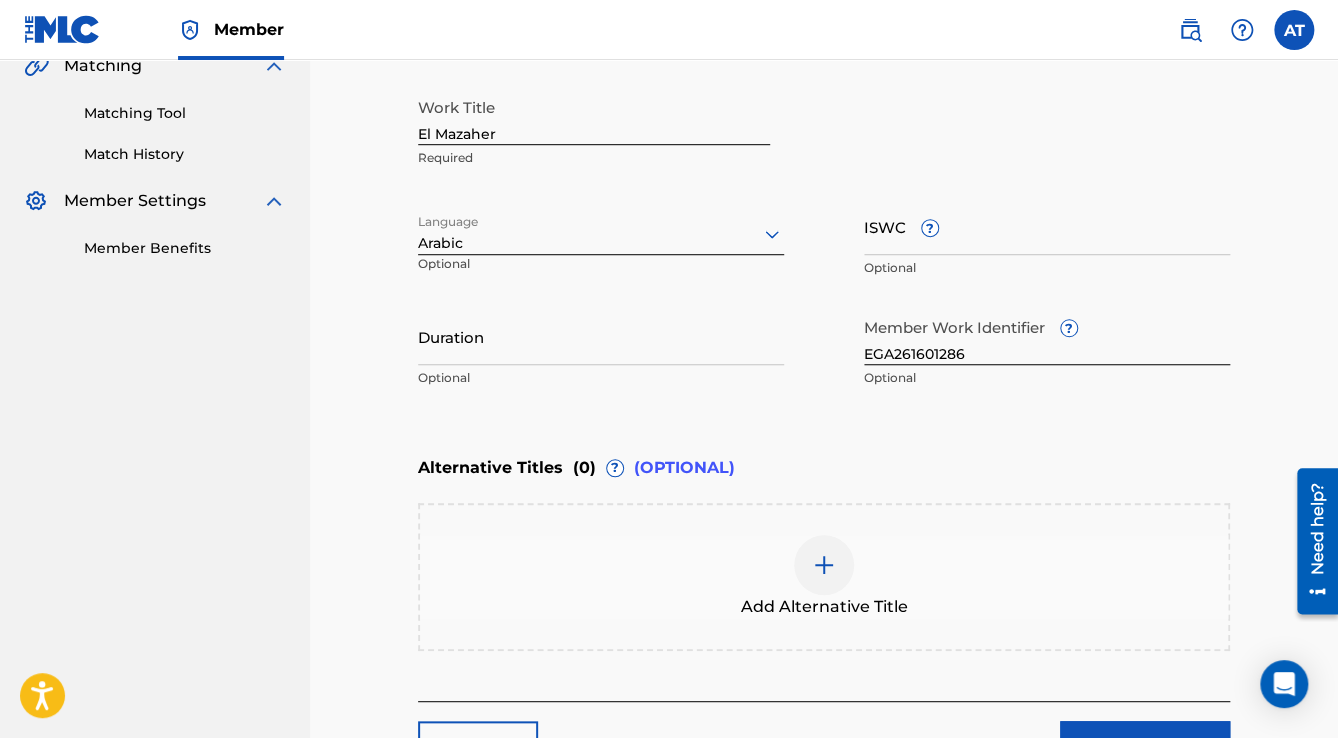 click on "Duration" at bounding box center (601, 336) 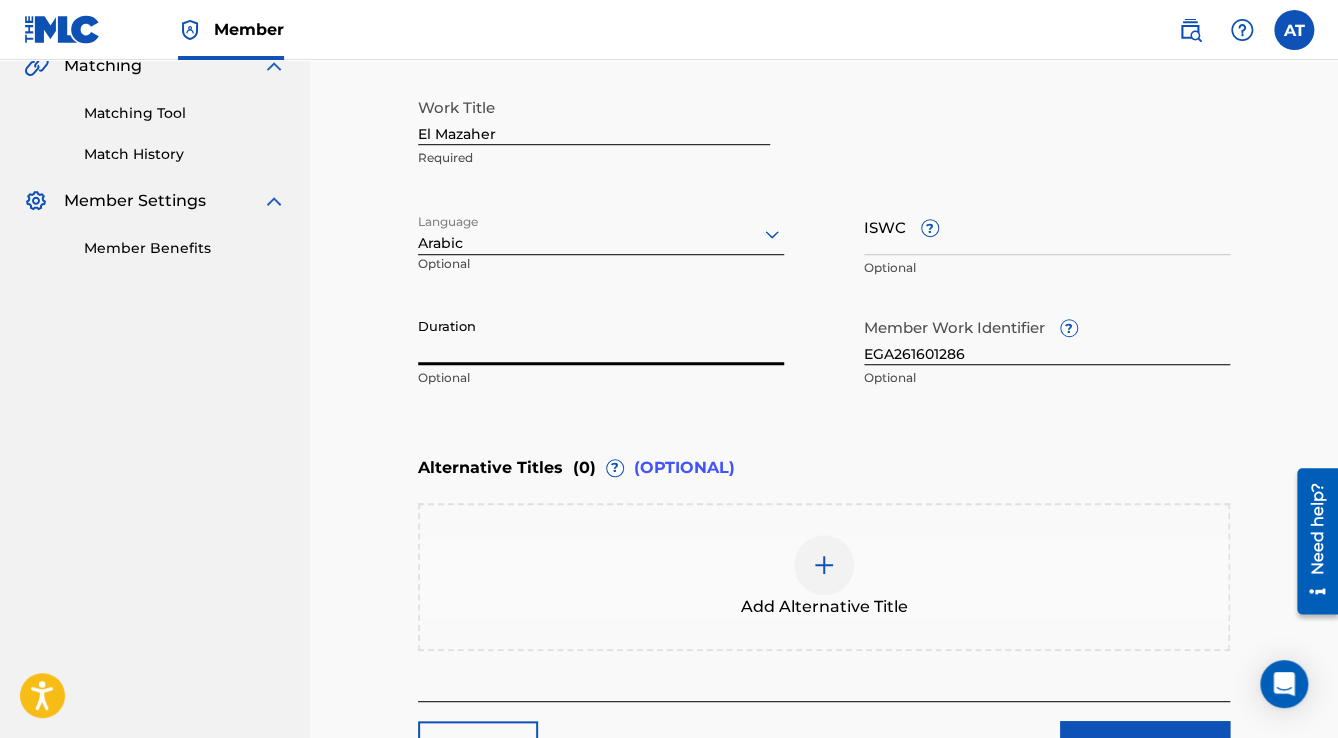 paste on "2:26" 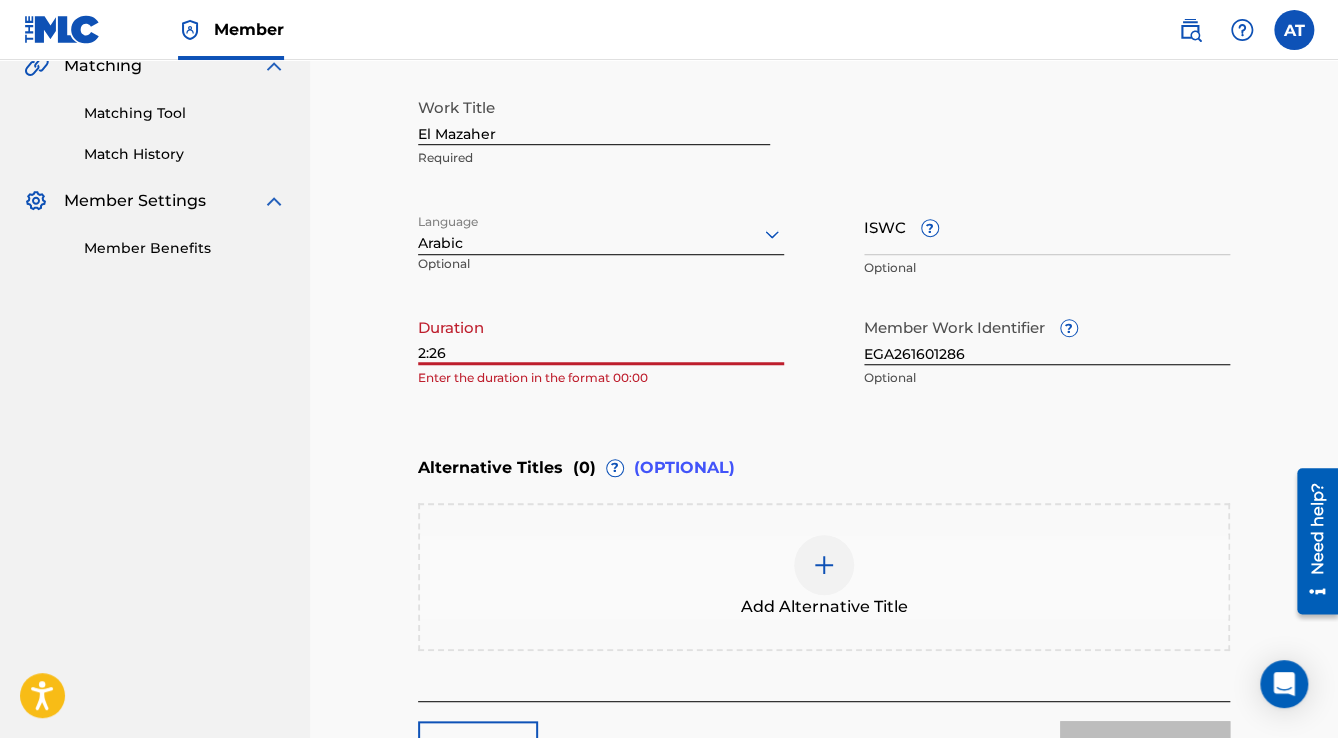 click on "2:26" at bounding box center [601, 336] 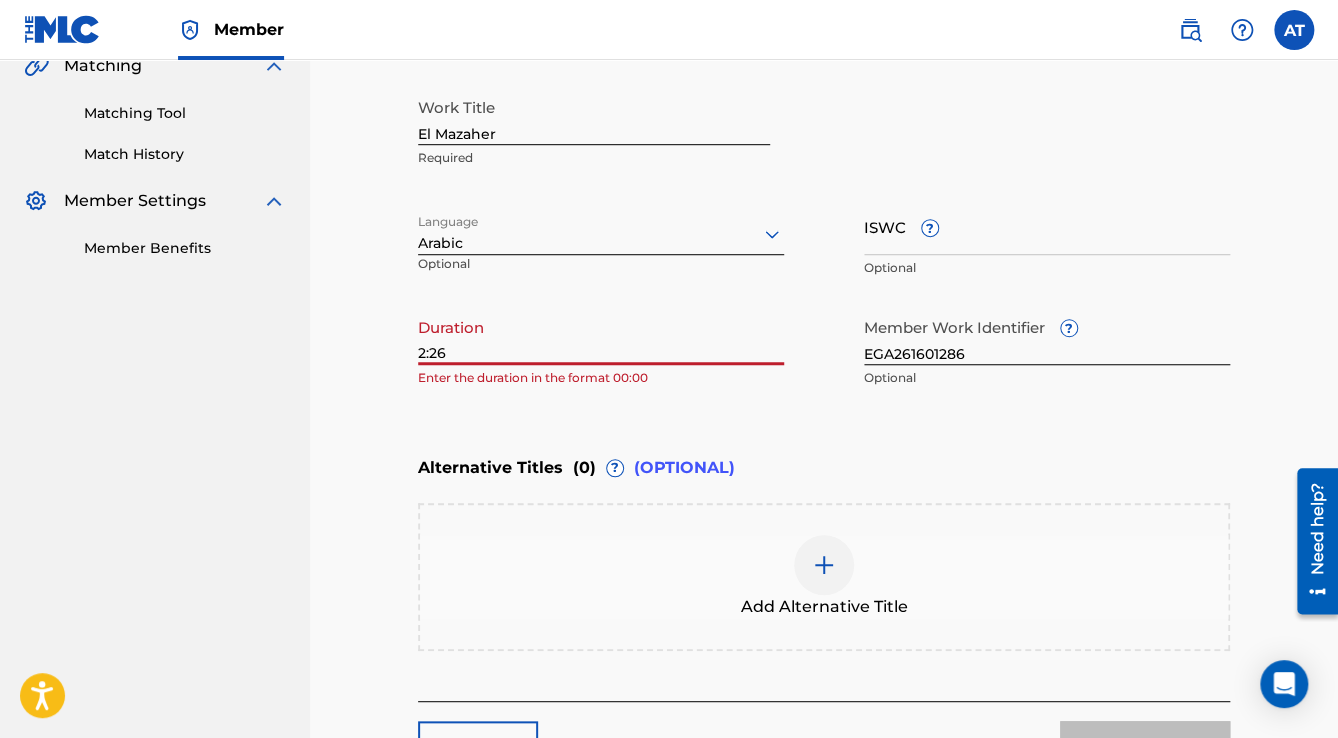 click on "2:26" at bounding box center [601, 336] 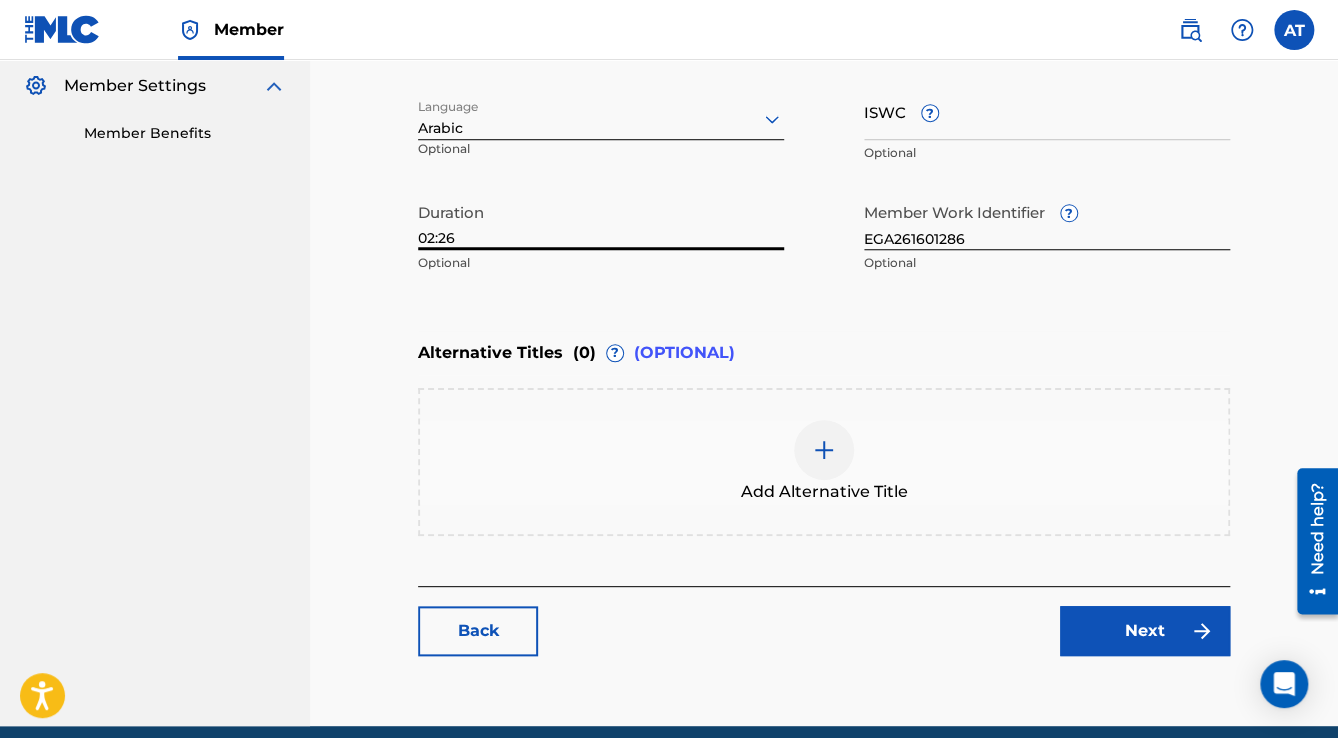 scroll, scrollTop: 677, scrollLeft: 0, axis: vertical 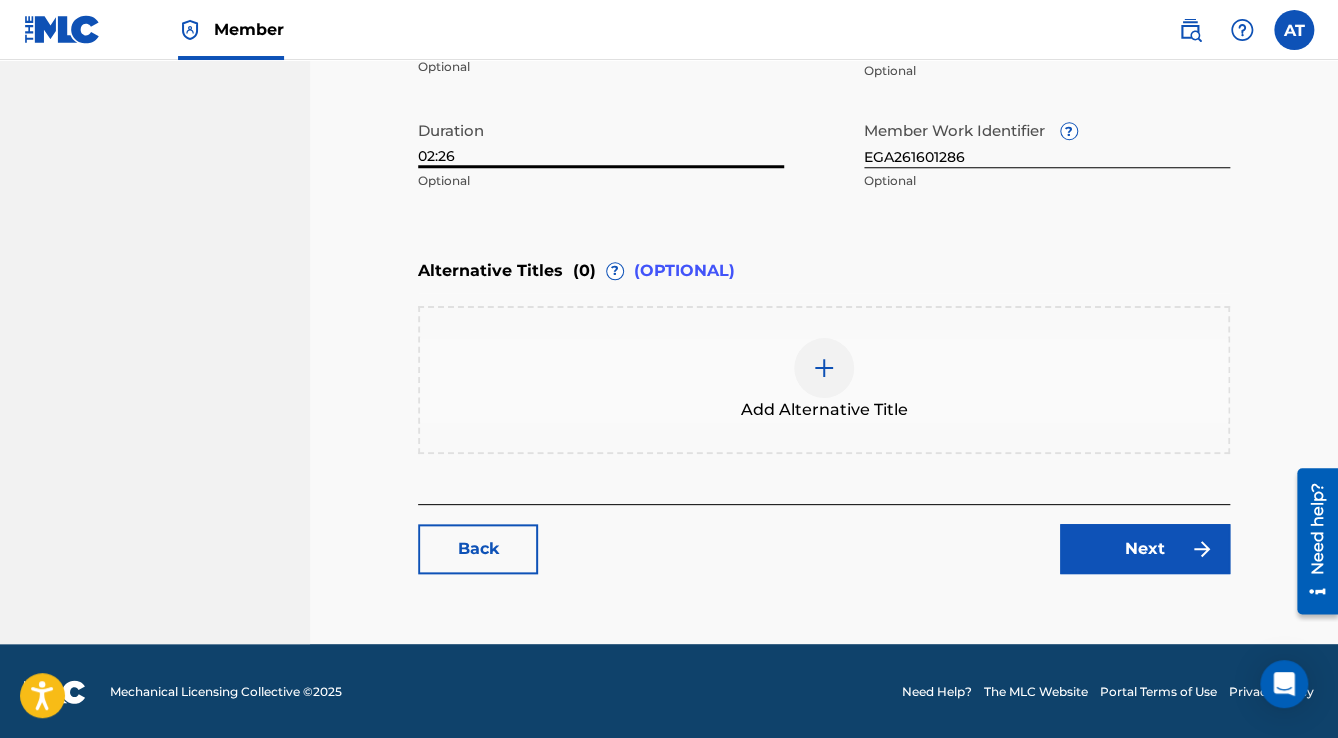 click on "Next" at bounding box center (1145, 549) 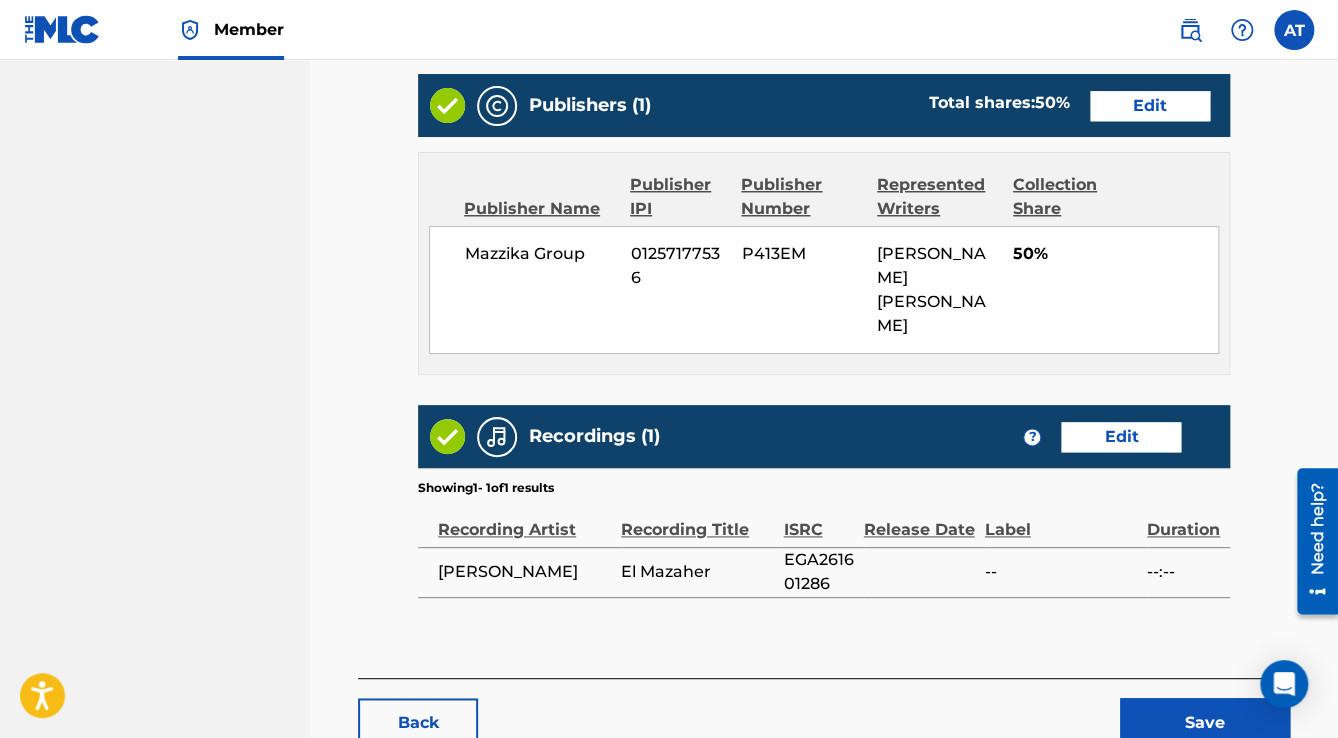 scroll, scrollTop: 952, scrollLeft: 0, axis: vertical 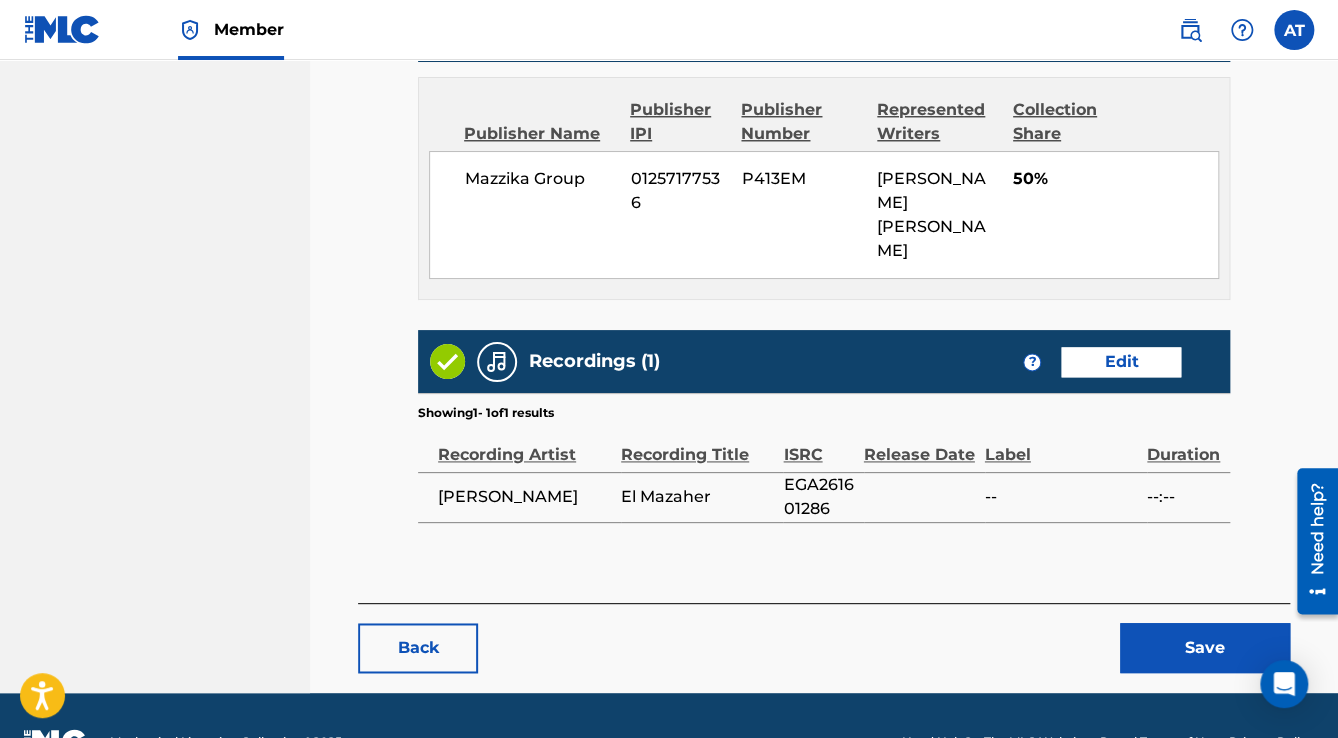 drag, startPoint x: 1172, startPoint y: 587, endPoint x: 1160, endPoint y: 602, distance: 19.209373 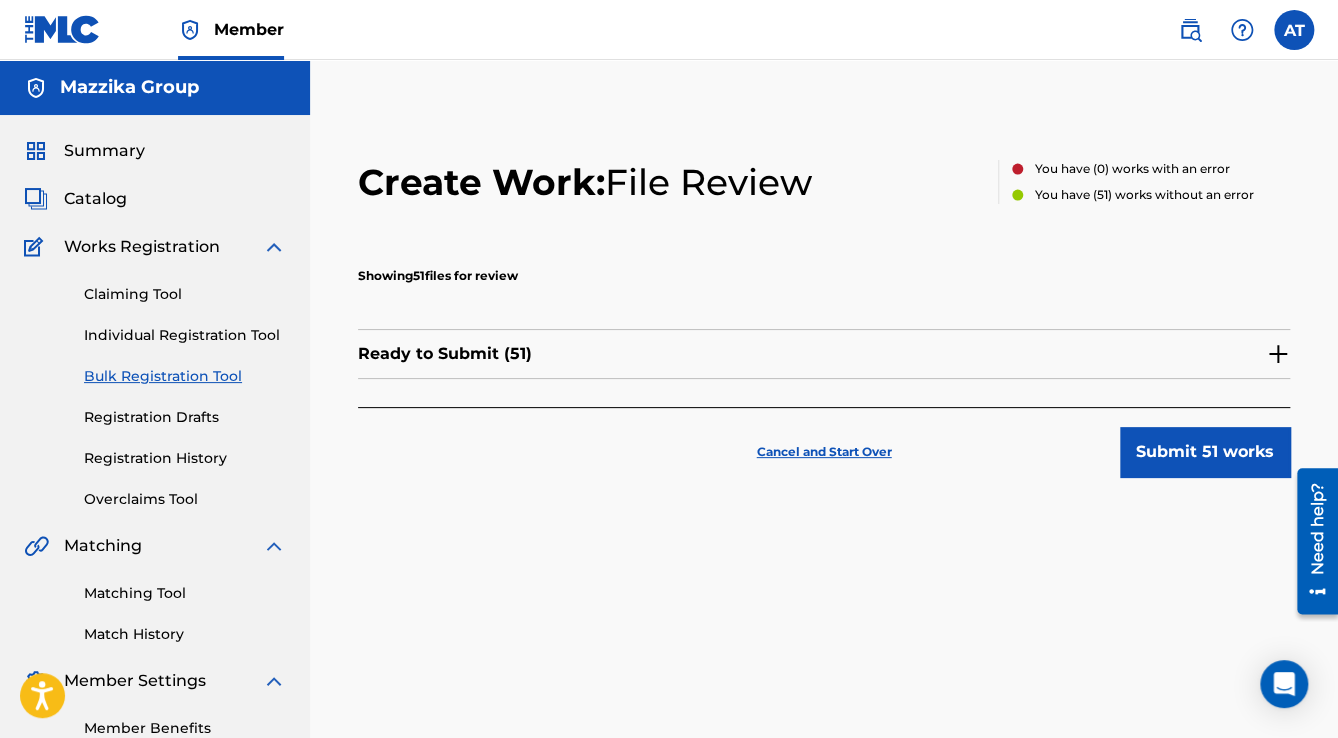 click on "Submit 51 works" at bounding box center (1205, 452) 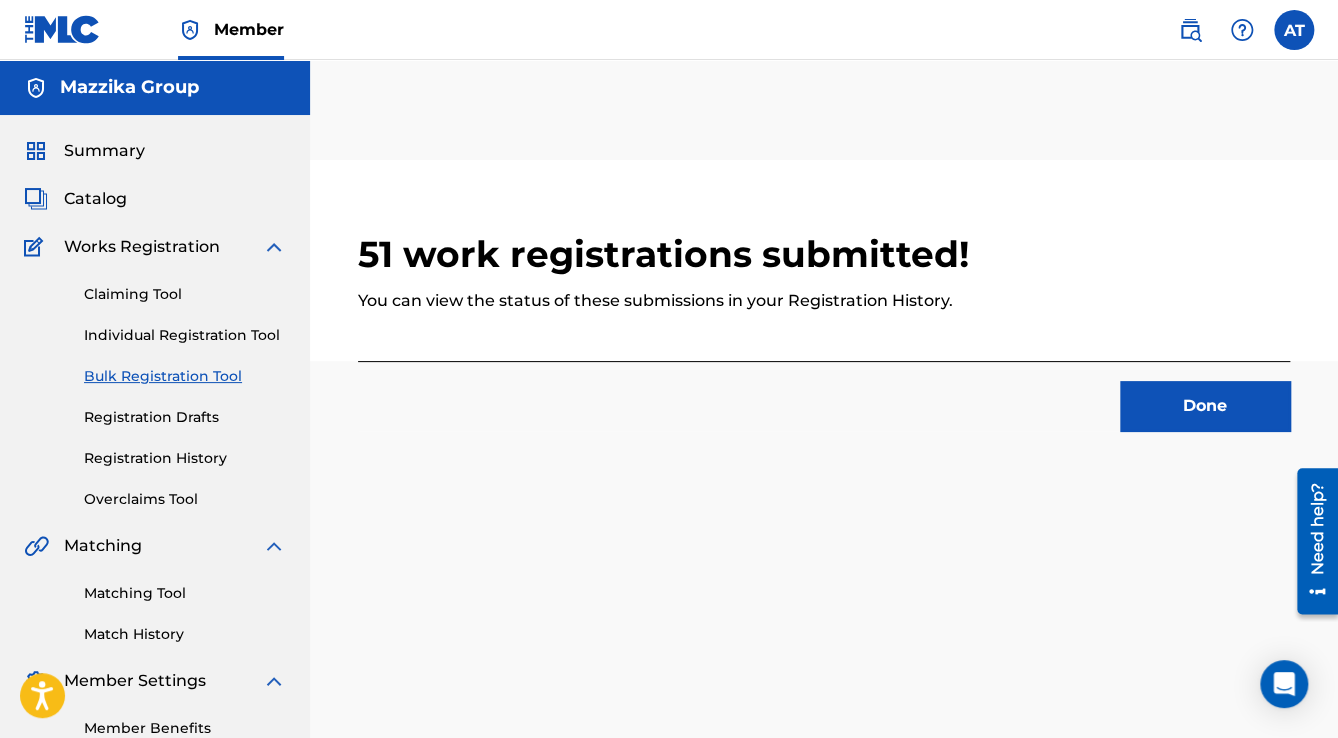 click on "Done" at bounding box center [1205, 406] 